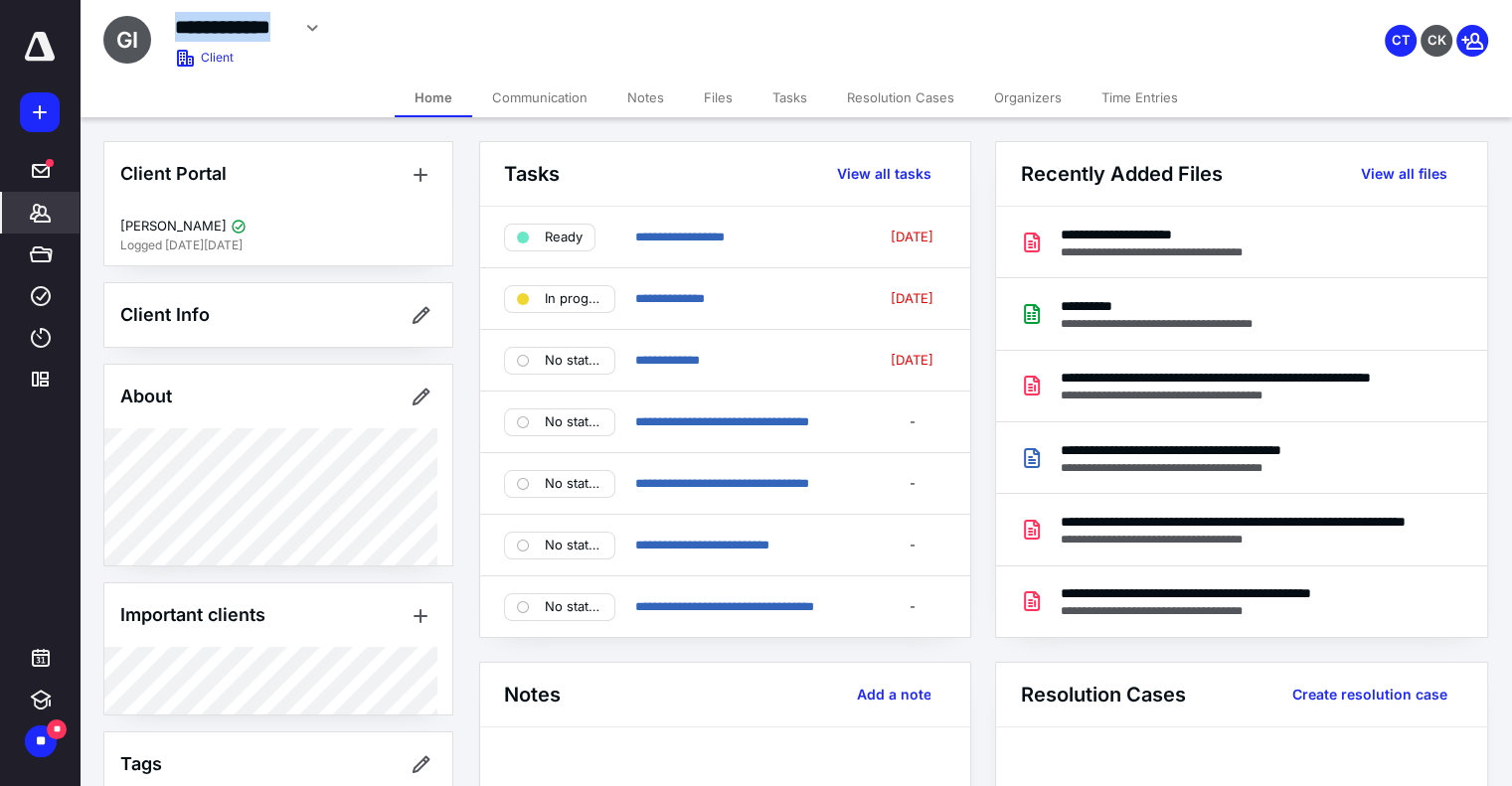 scroll, scrollTop: 0, scrollLeft: 0, axis: both 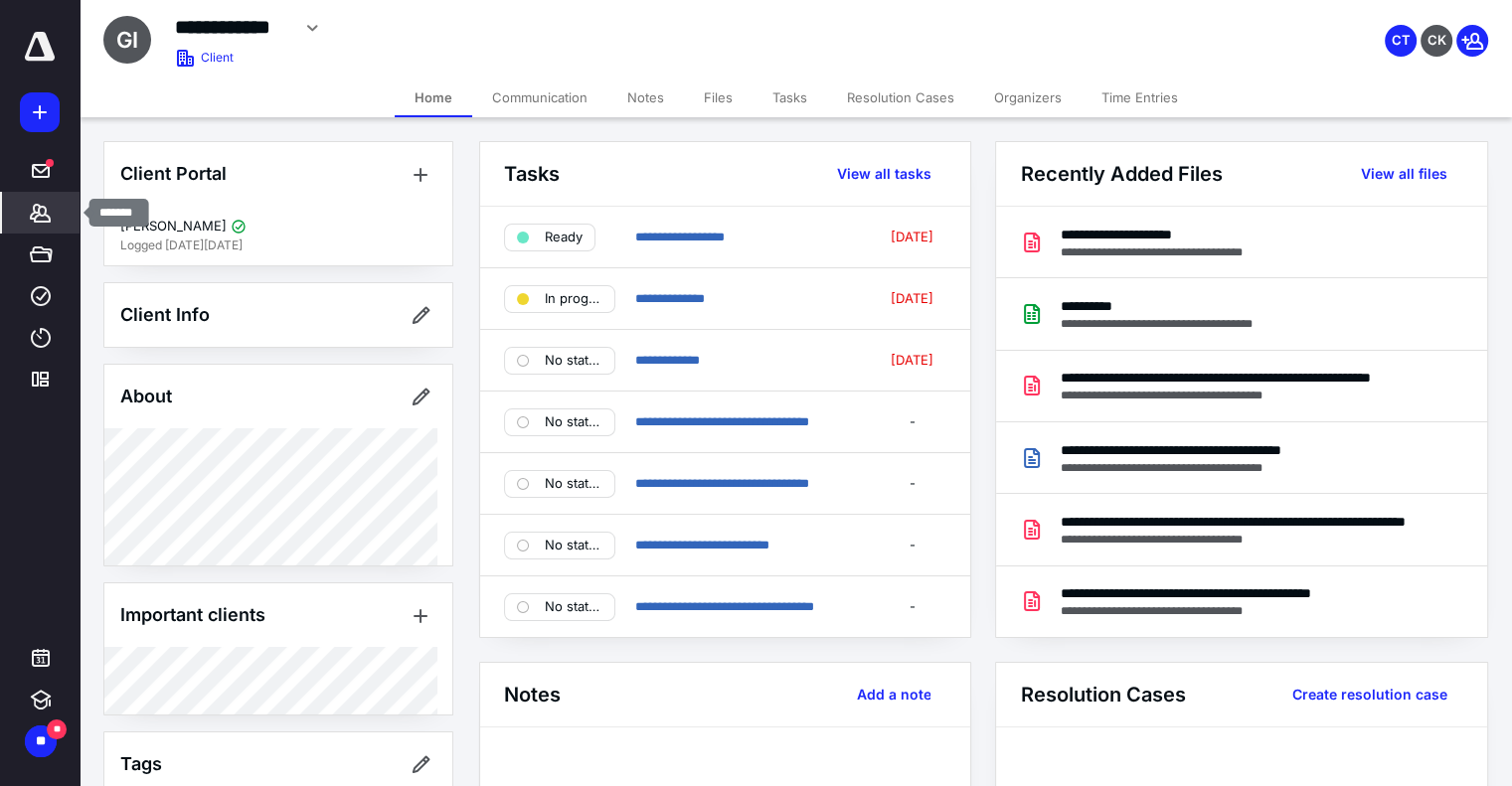 click 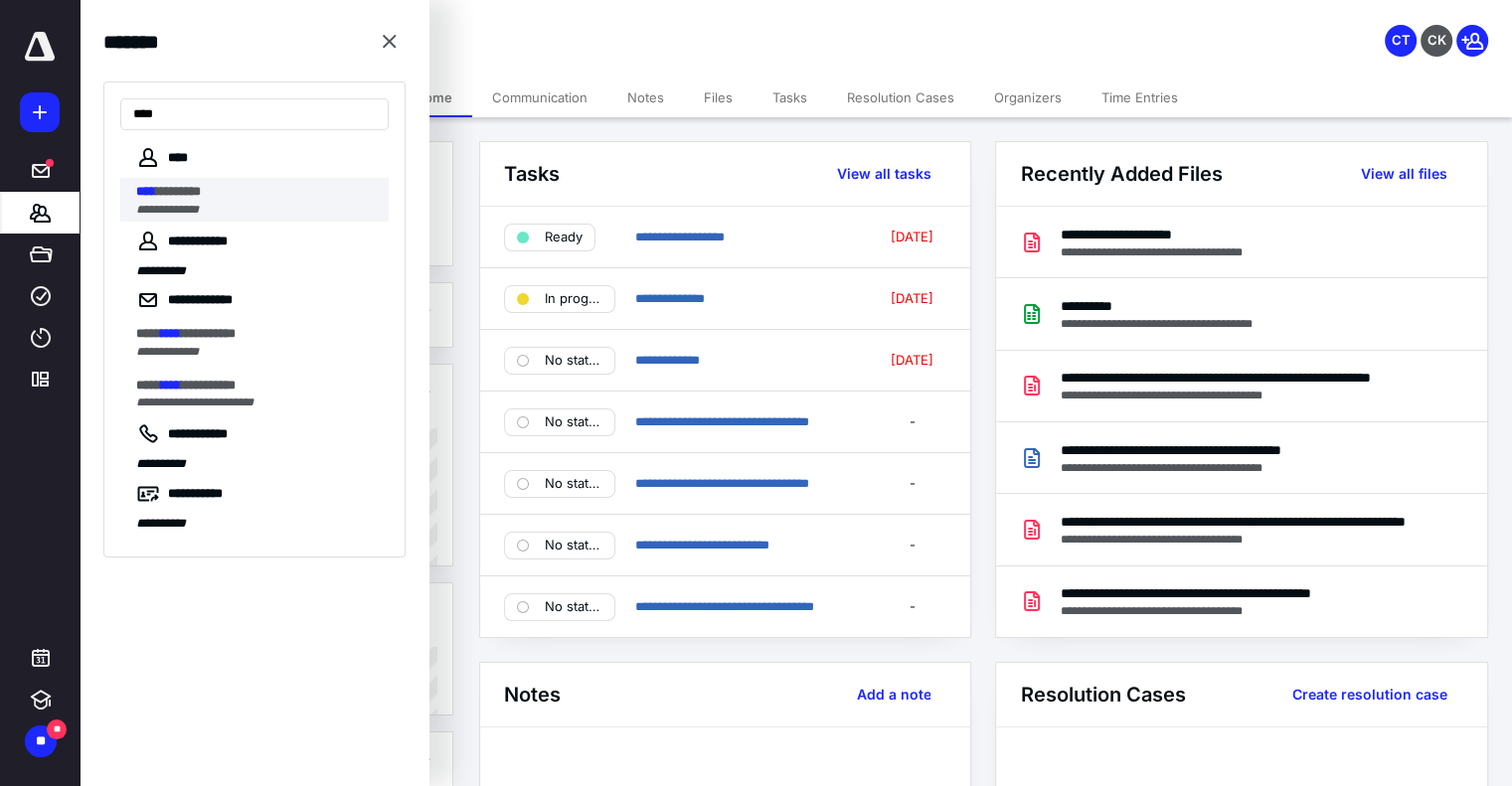 type on "****" 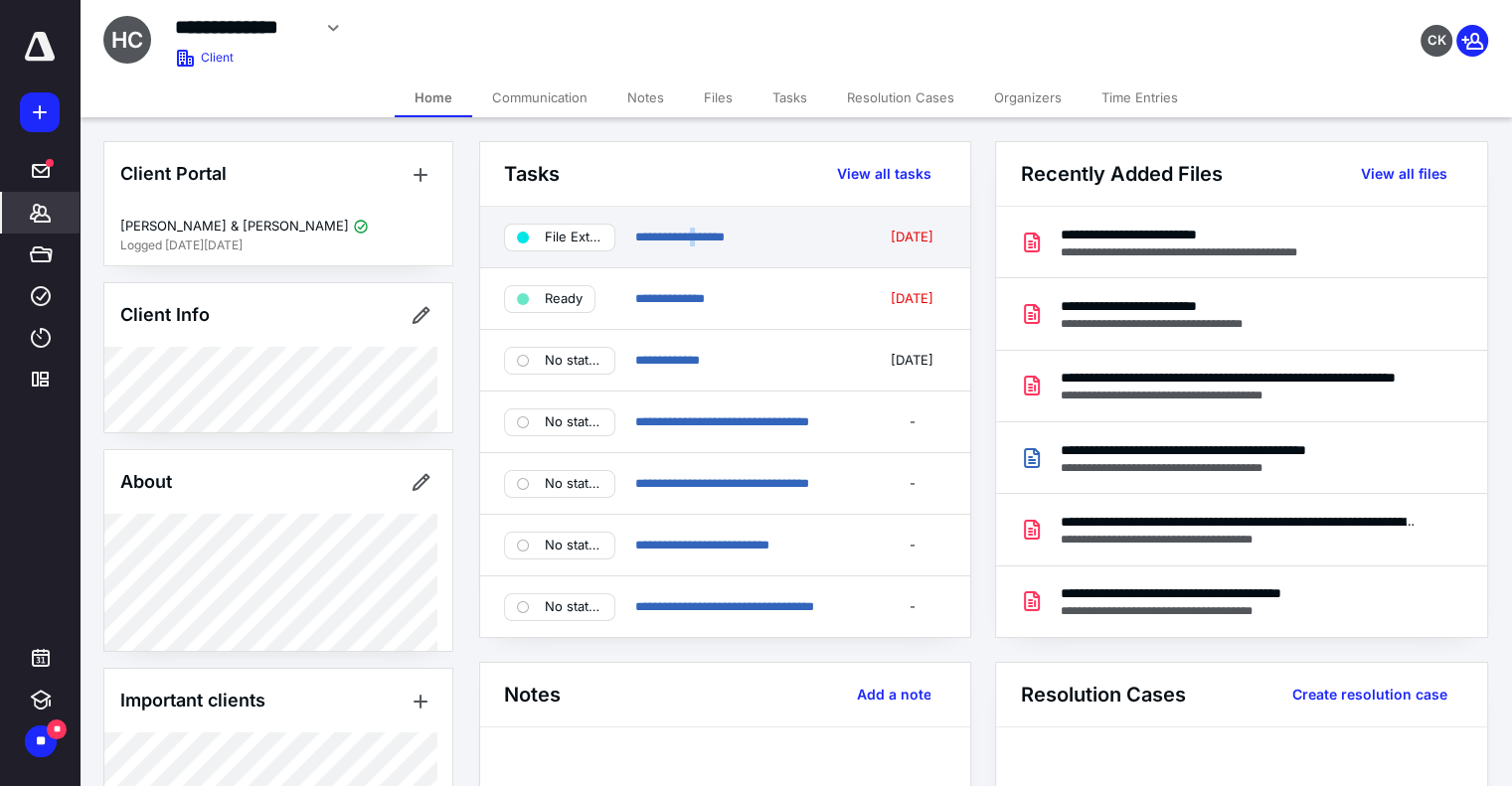 click on "**********" at bounding box center (747, 237) 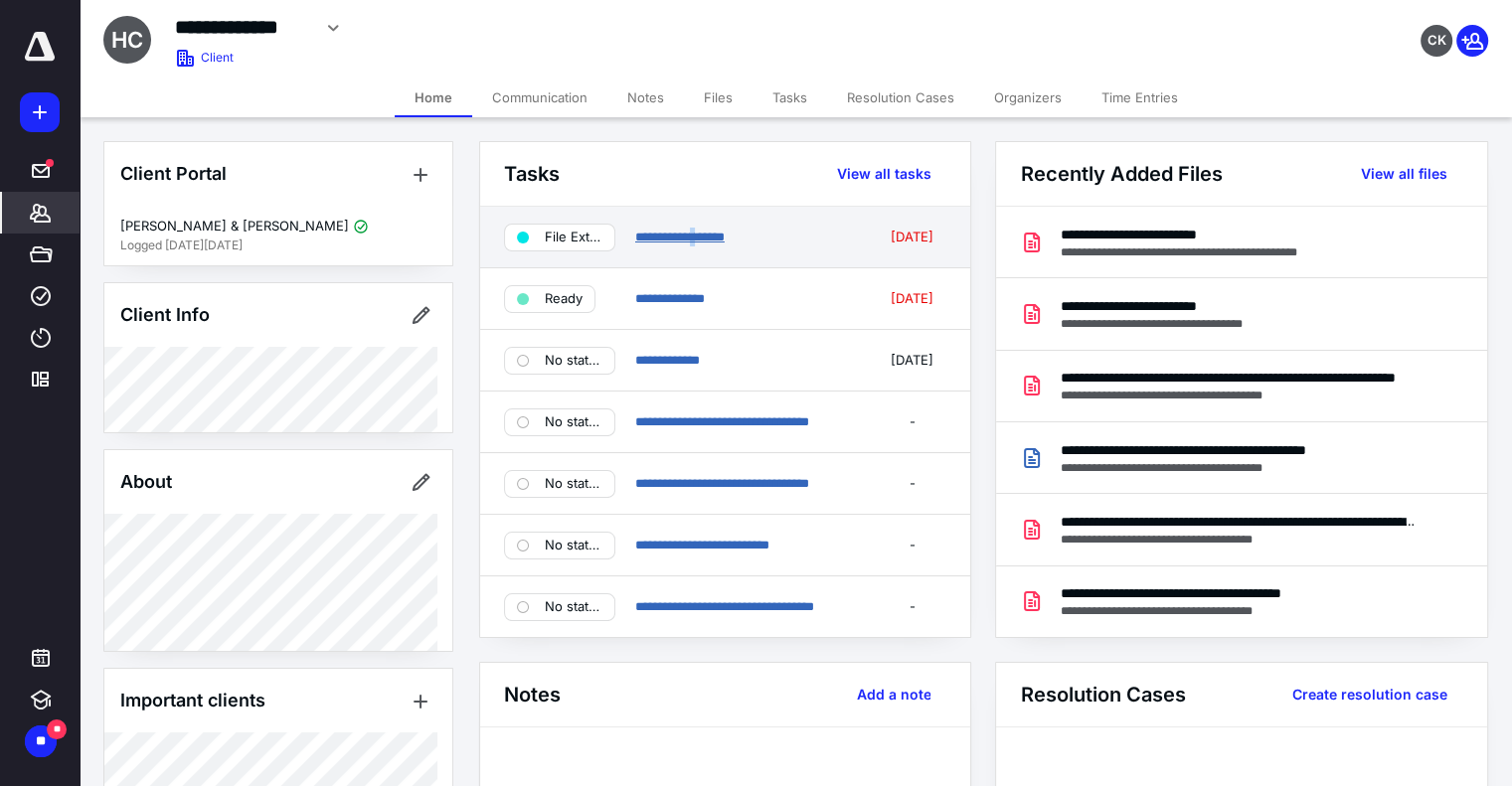 click on "**********" at bounding box center [680, 236] 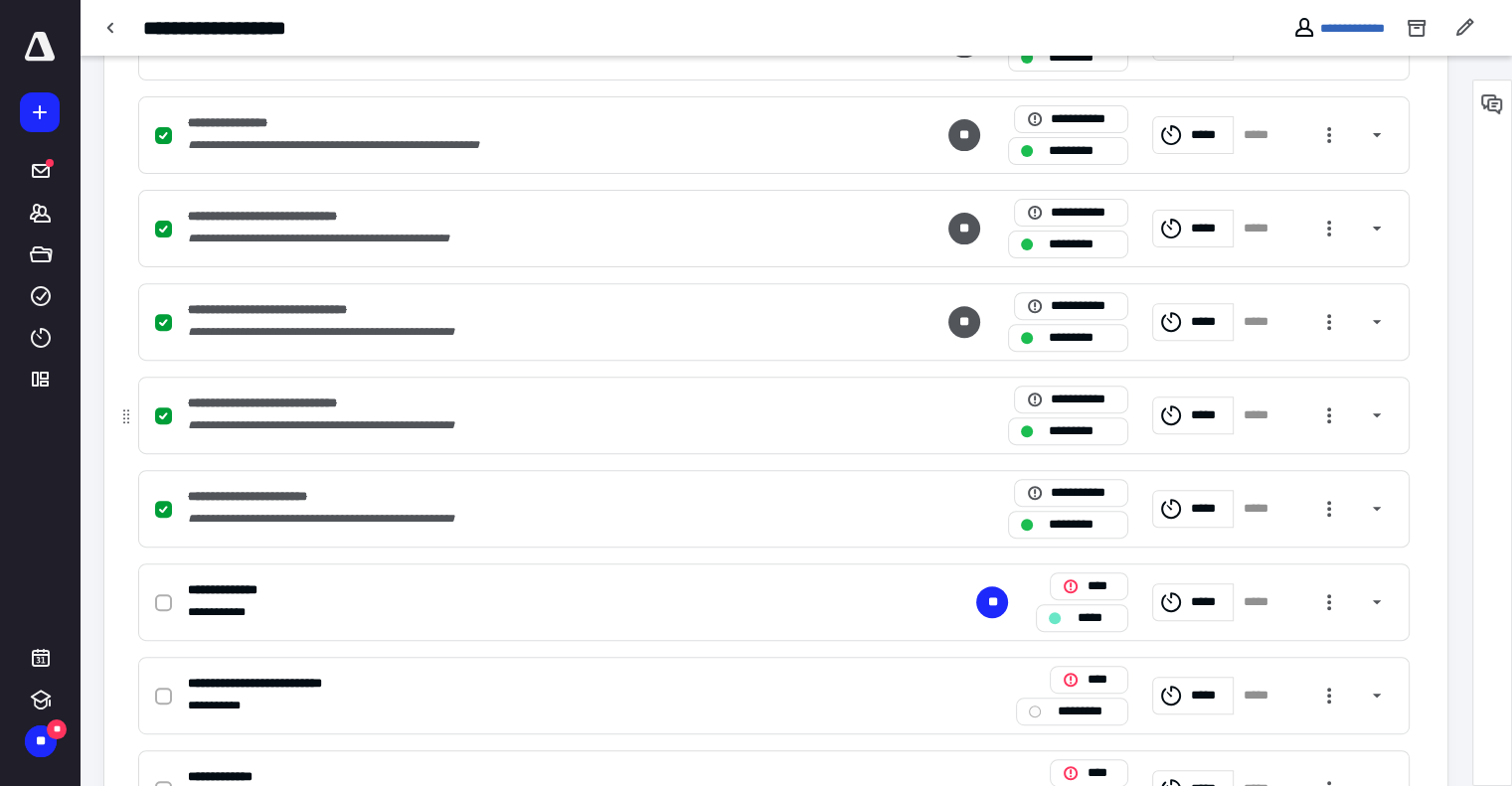scroll, scrollTop: 696, scrollLeft: 0, axis: vertical 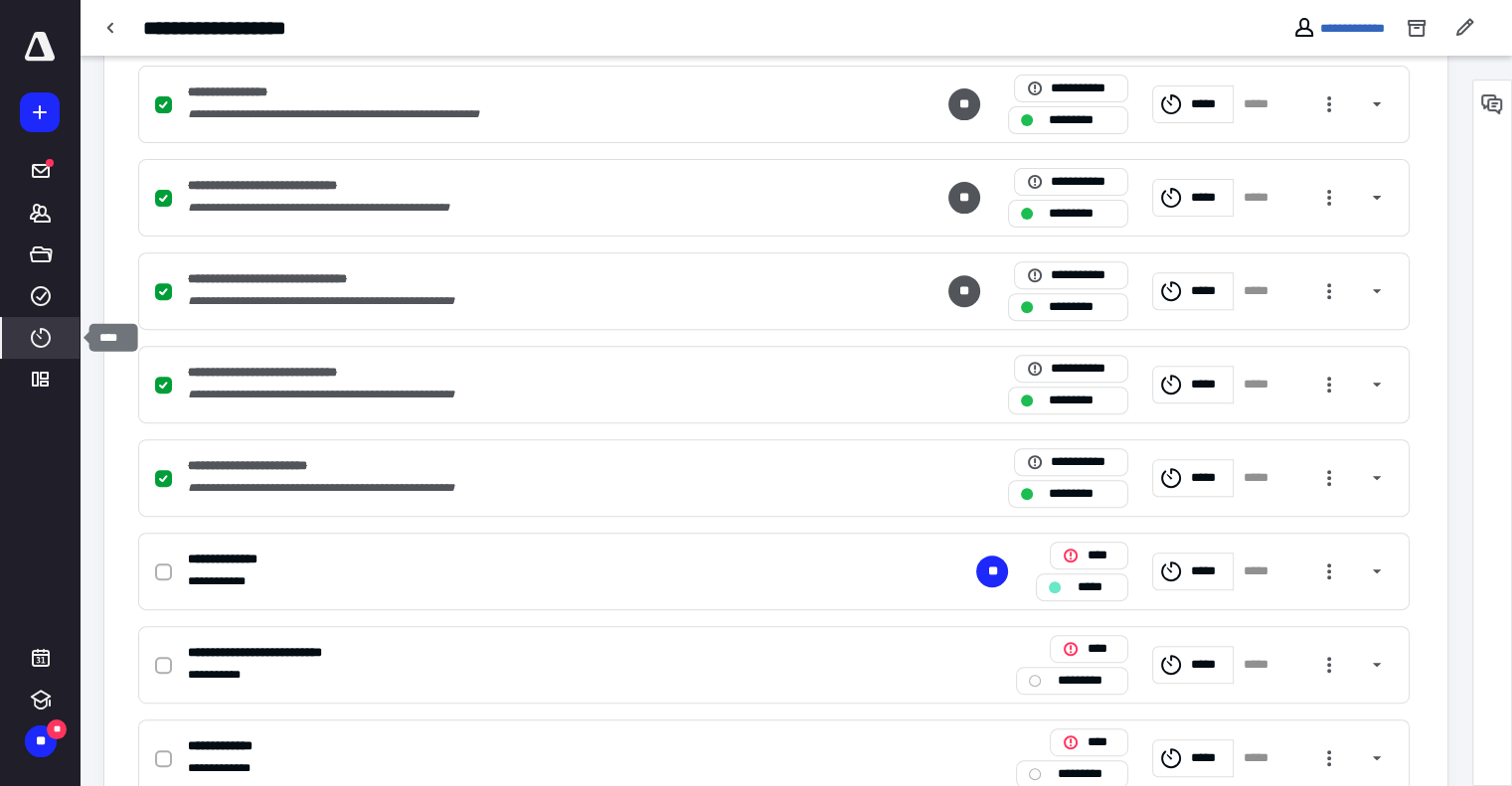 click on "****" at bounding box center [41, 338] 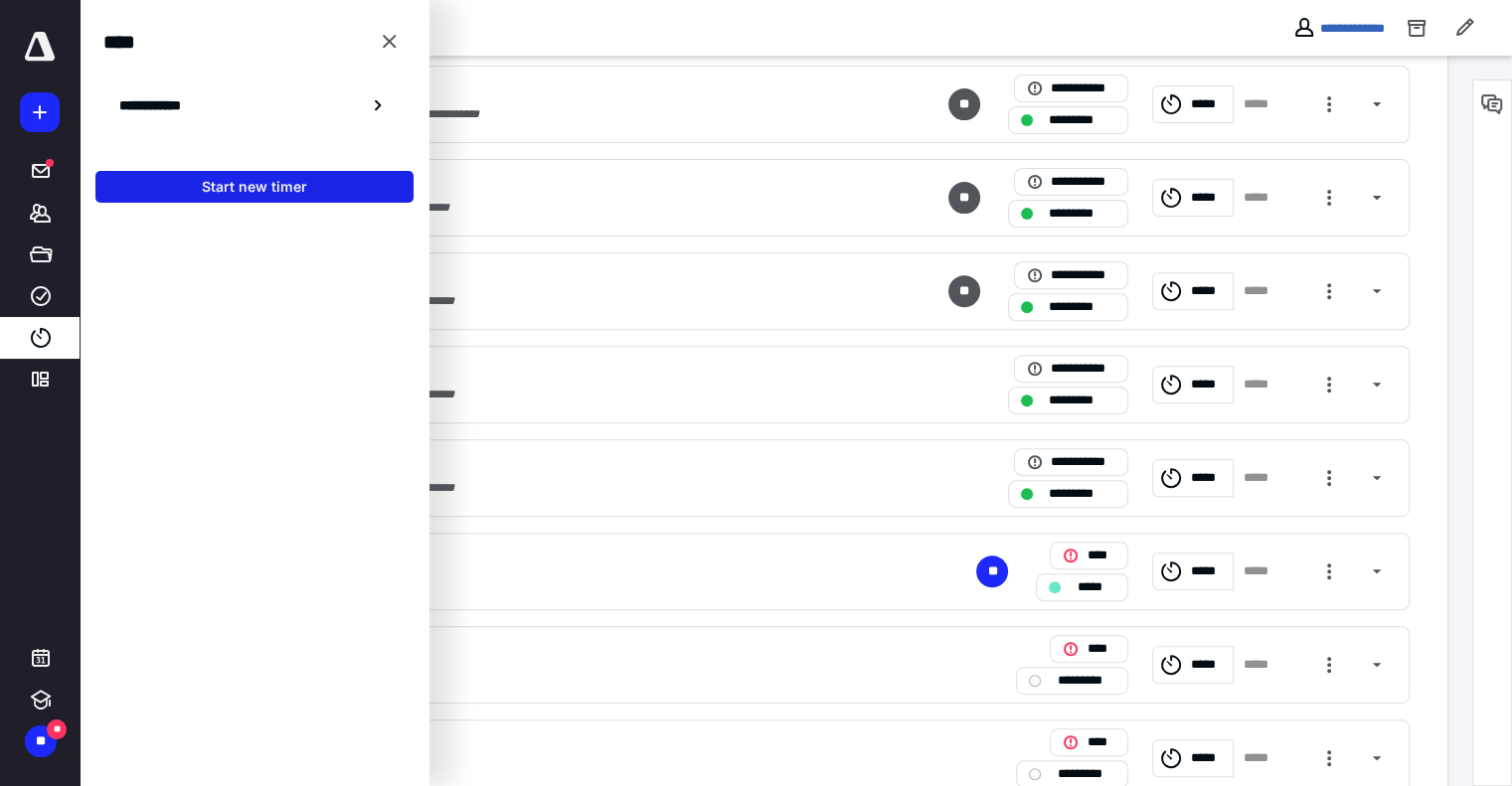 click on "Start new timer" at bounding box center (254, 187) 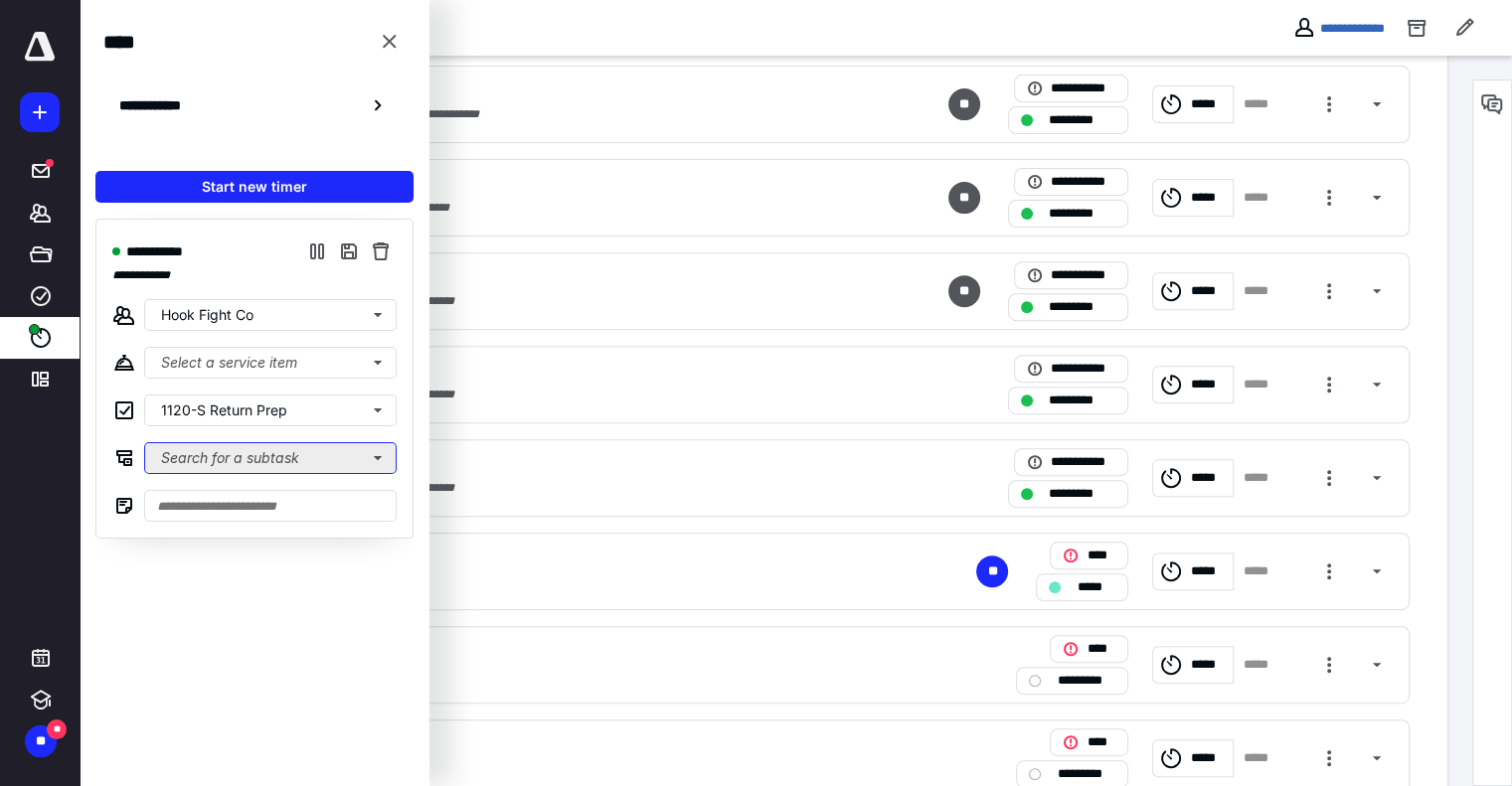 click on "Search for a subtask" at bounding box center [270, 458] 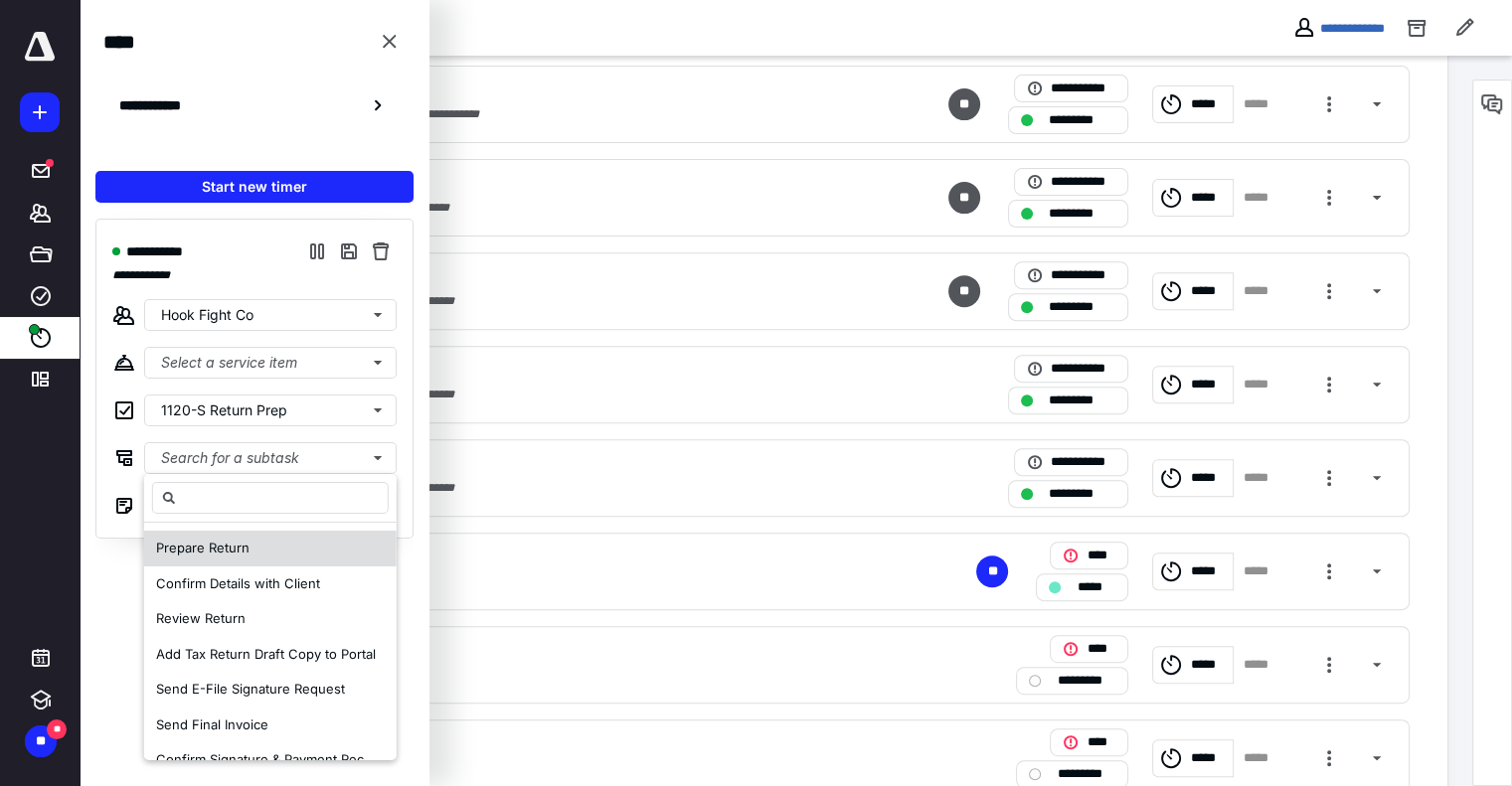 click on "Prepare Return" at bounding box center [203, 548] 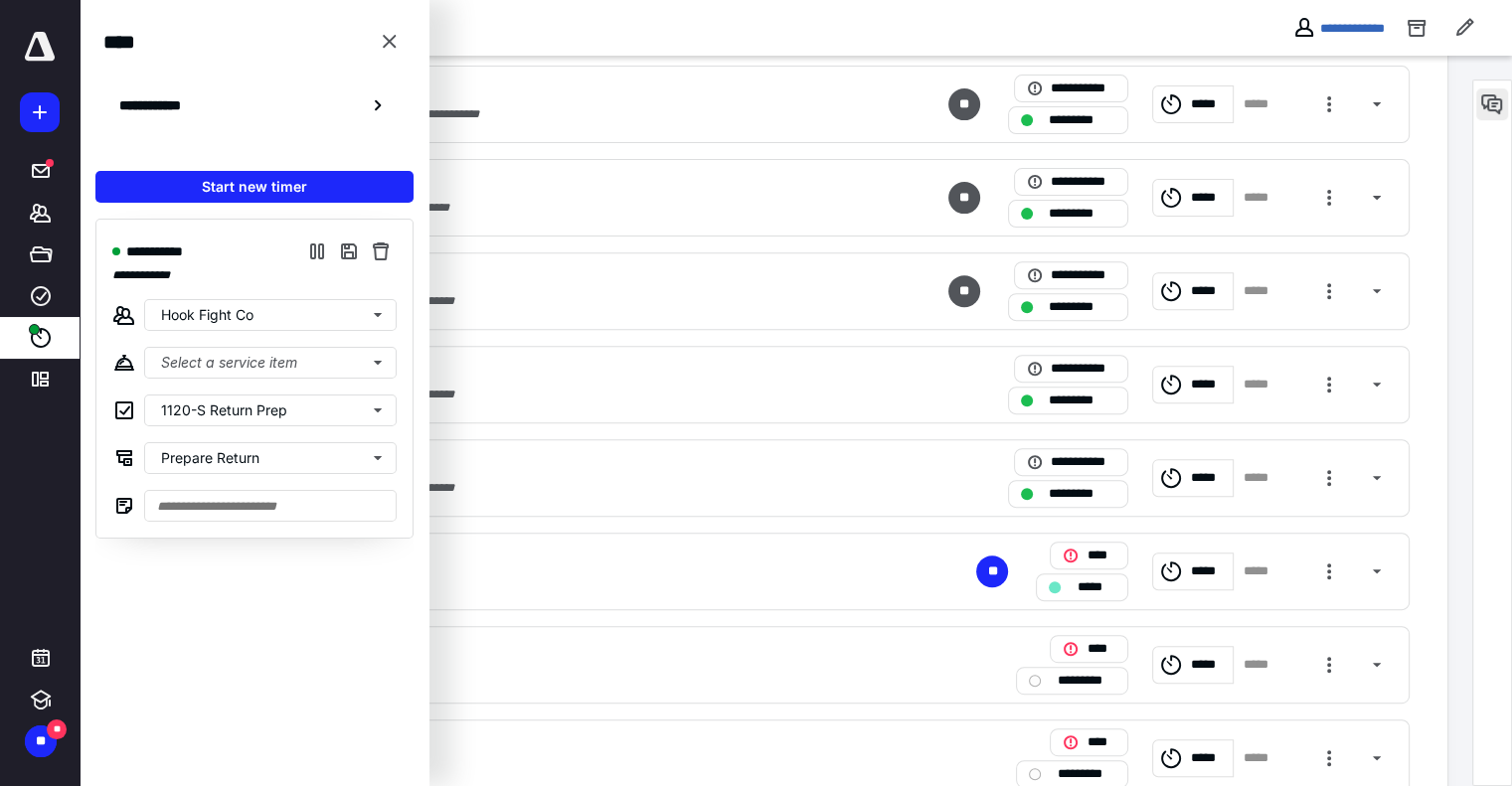 click at bounding box center (1492, 104) 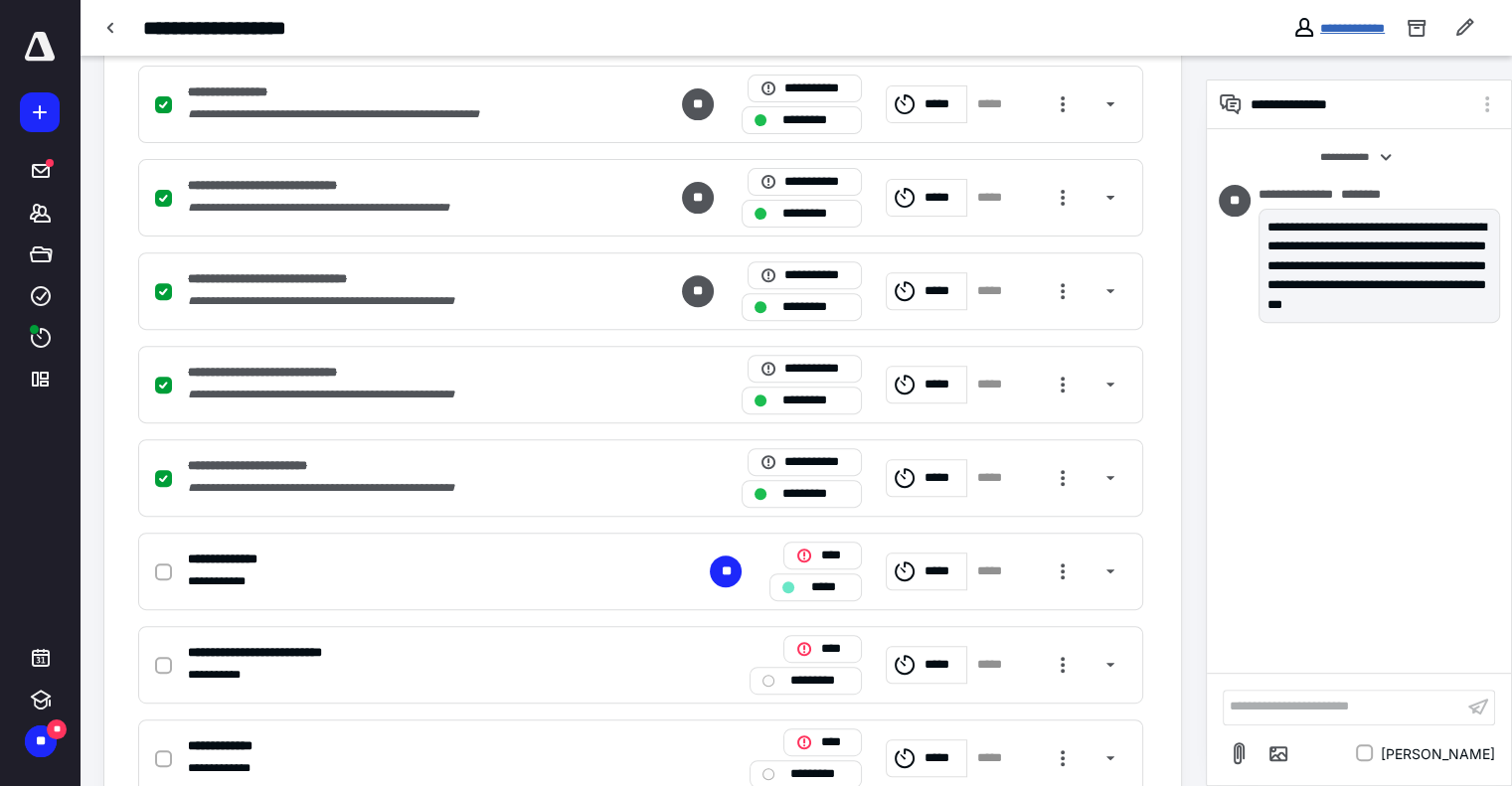 click on "**********" at bounding box center (1352, 28) 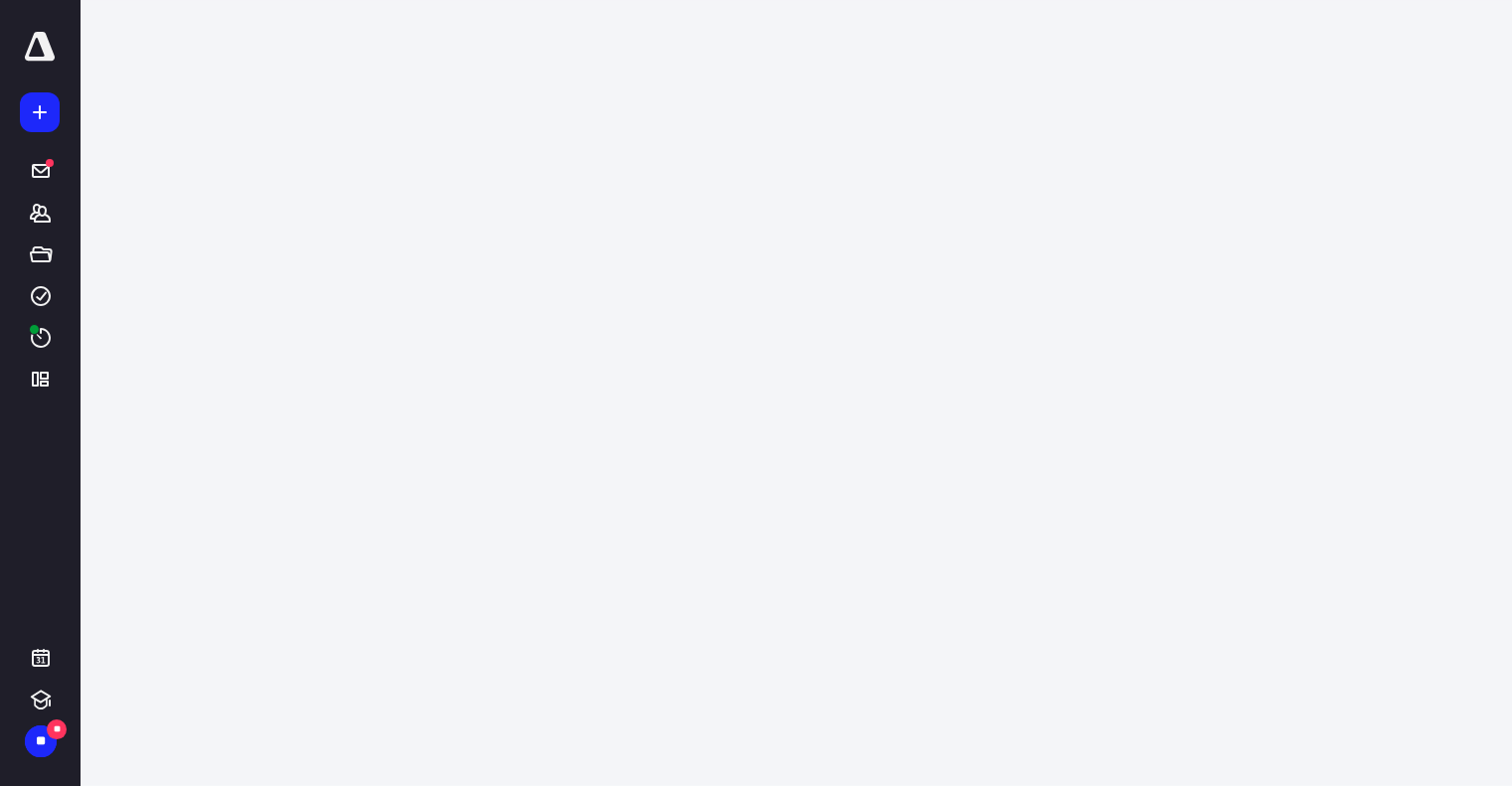 scroll, scrollTop: 0, scrollLeft: 0, axis: both 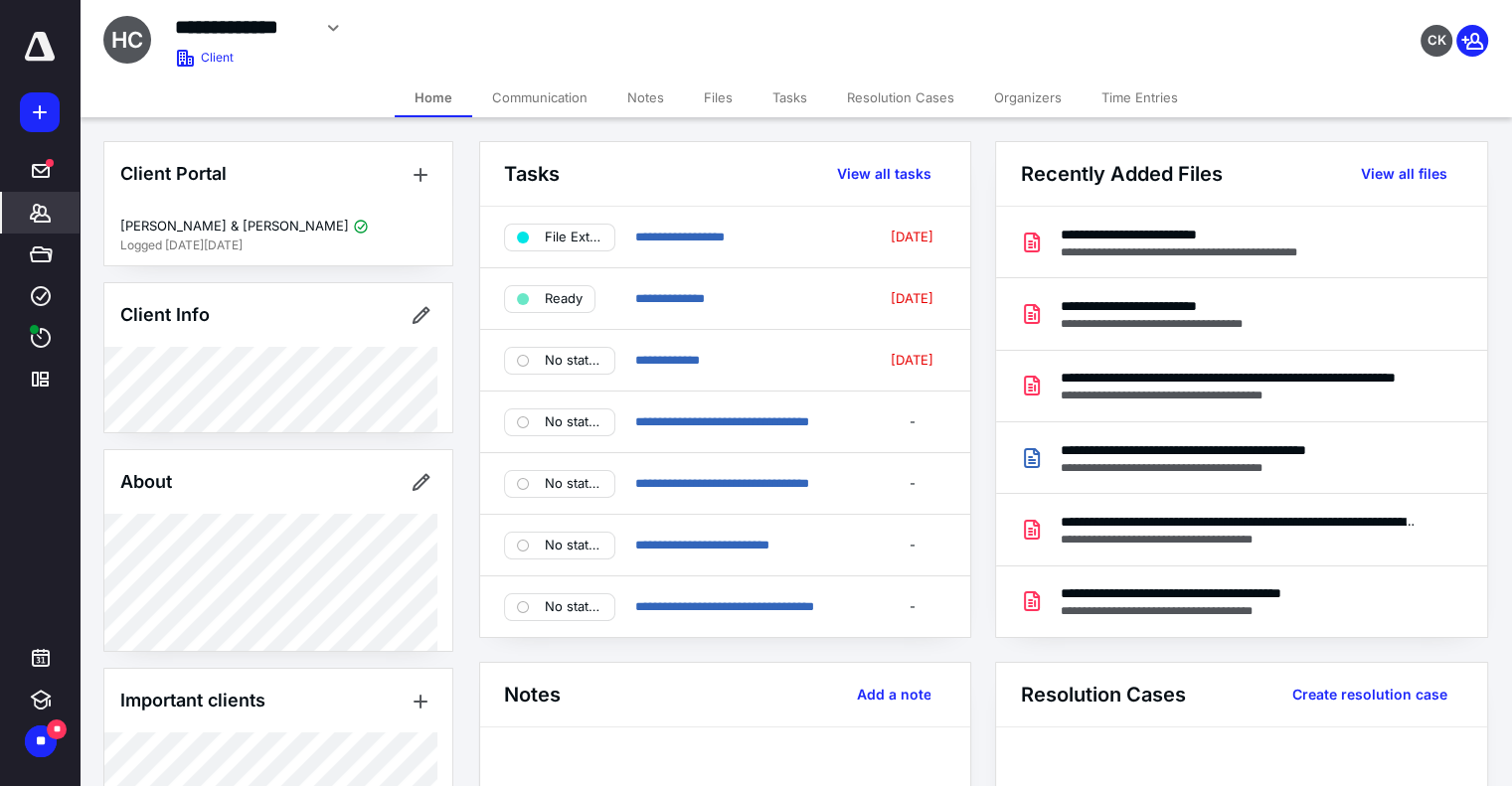 click on "Files" at bounding box center (718, 97) 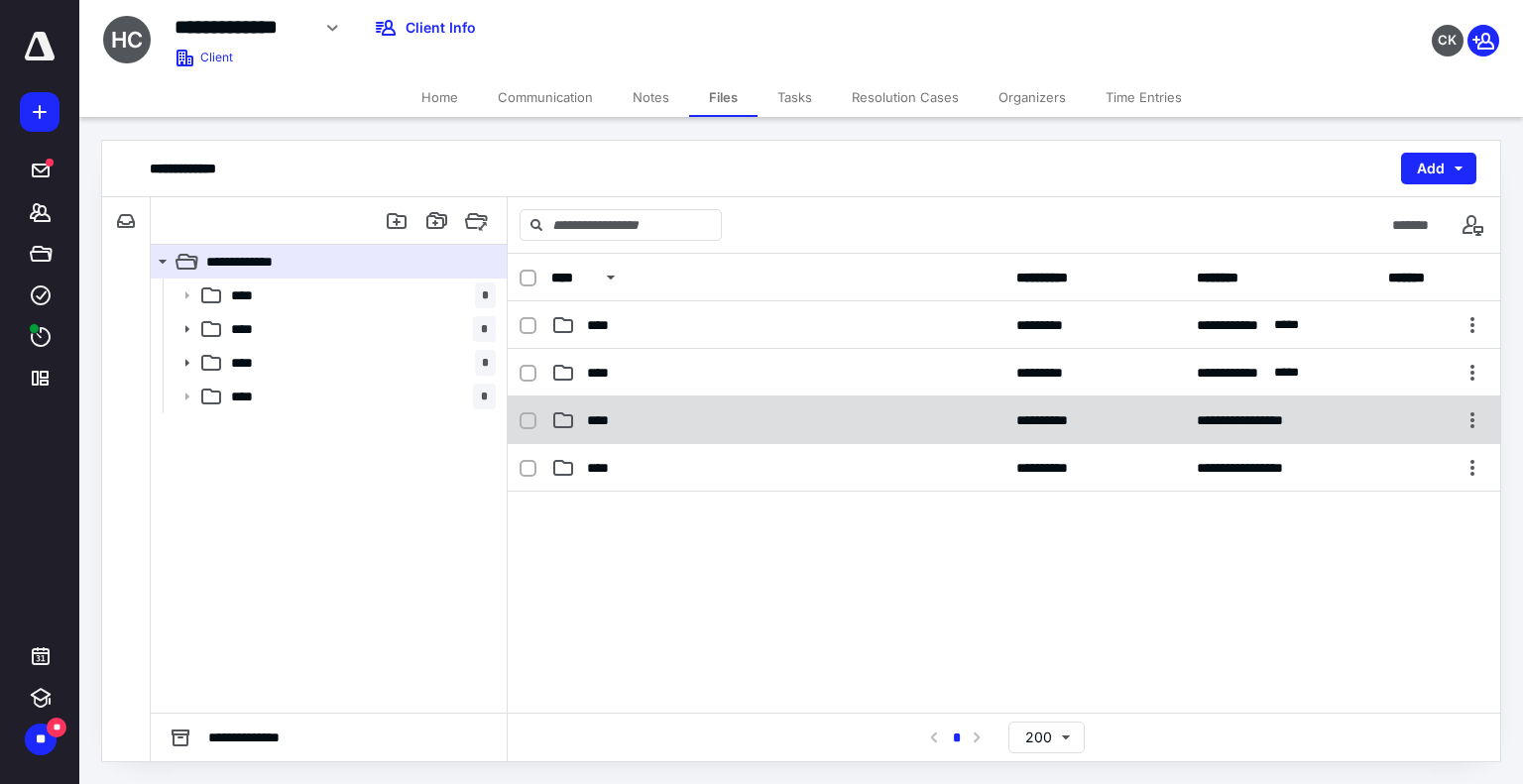 click on "****" at bounding box center [777, 420] 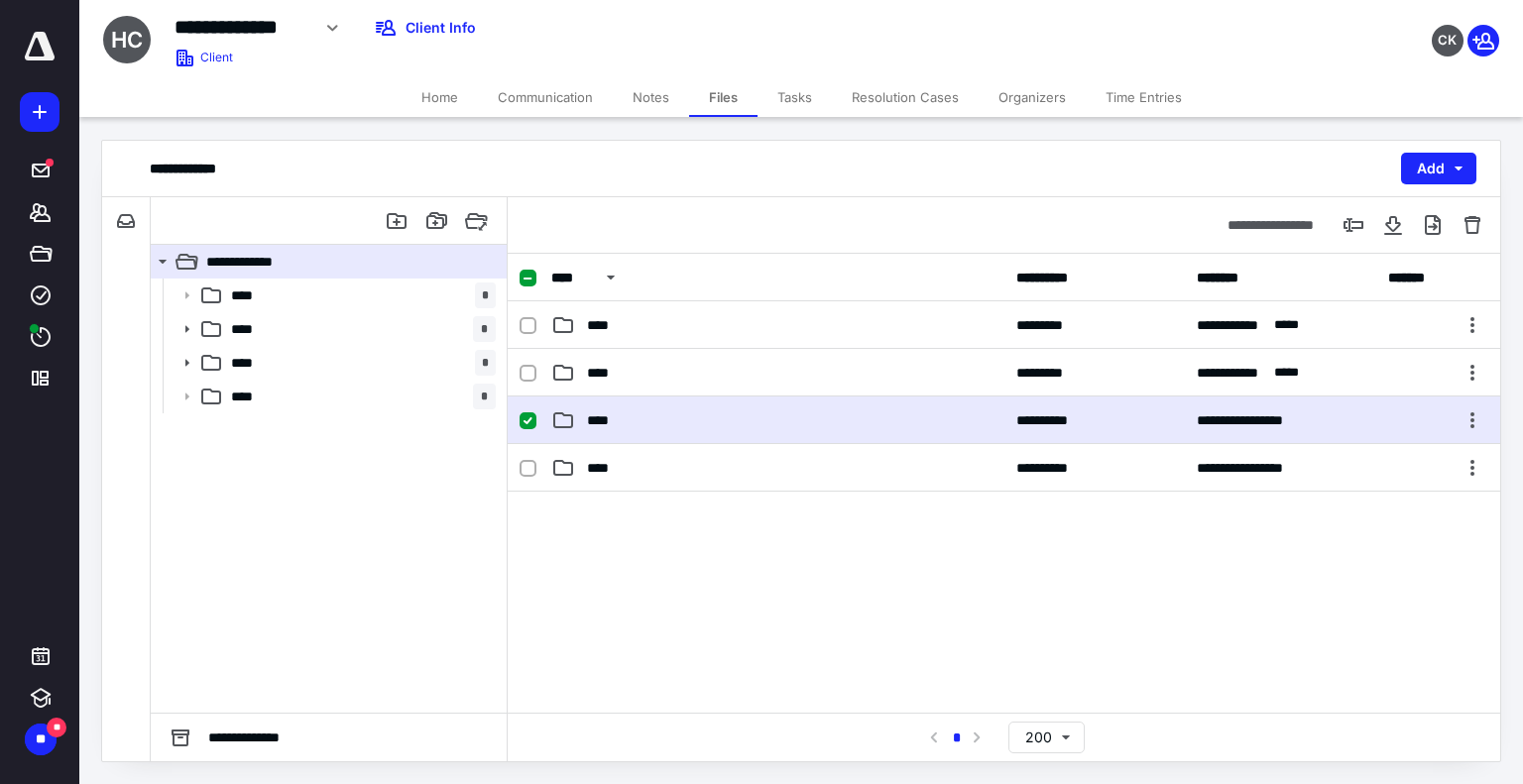 click on "****" at bounding box center [777, 420] 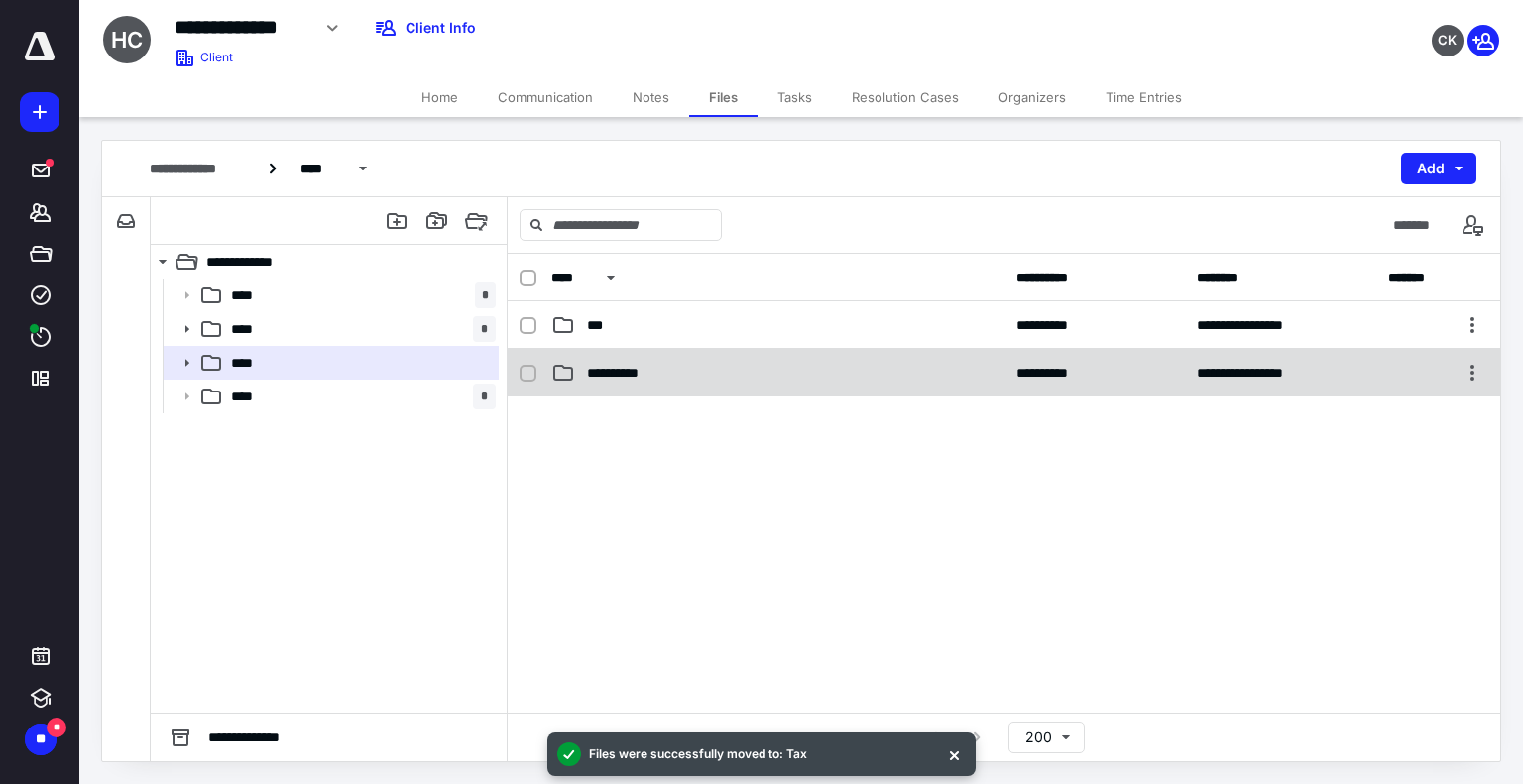 click on "**********" at bounding box center [777, 373] 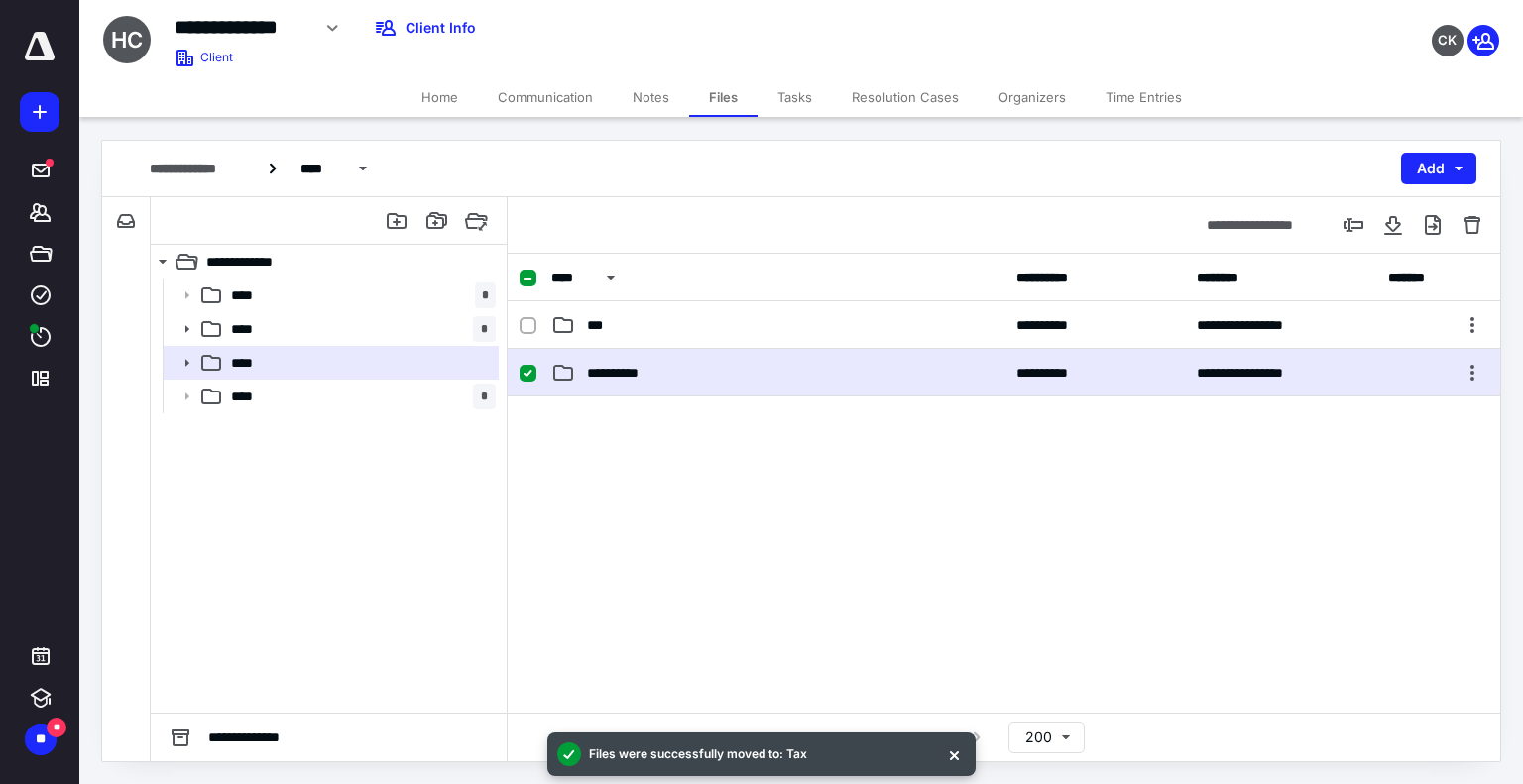 click on "**********" at bounding box center (777, 373) 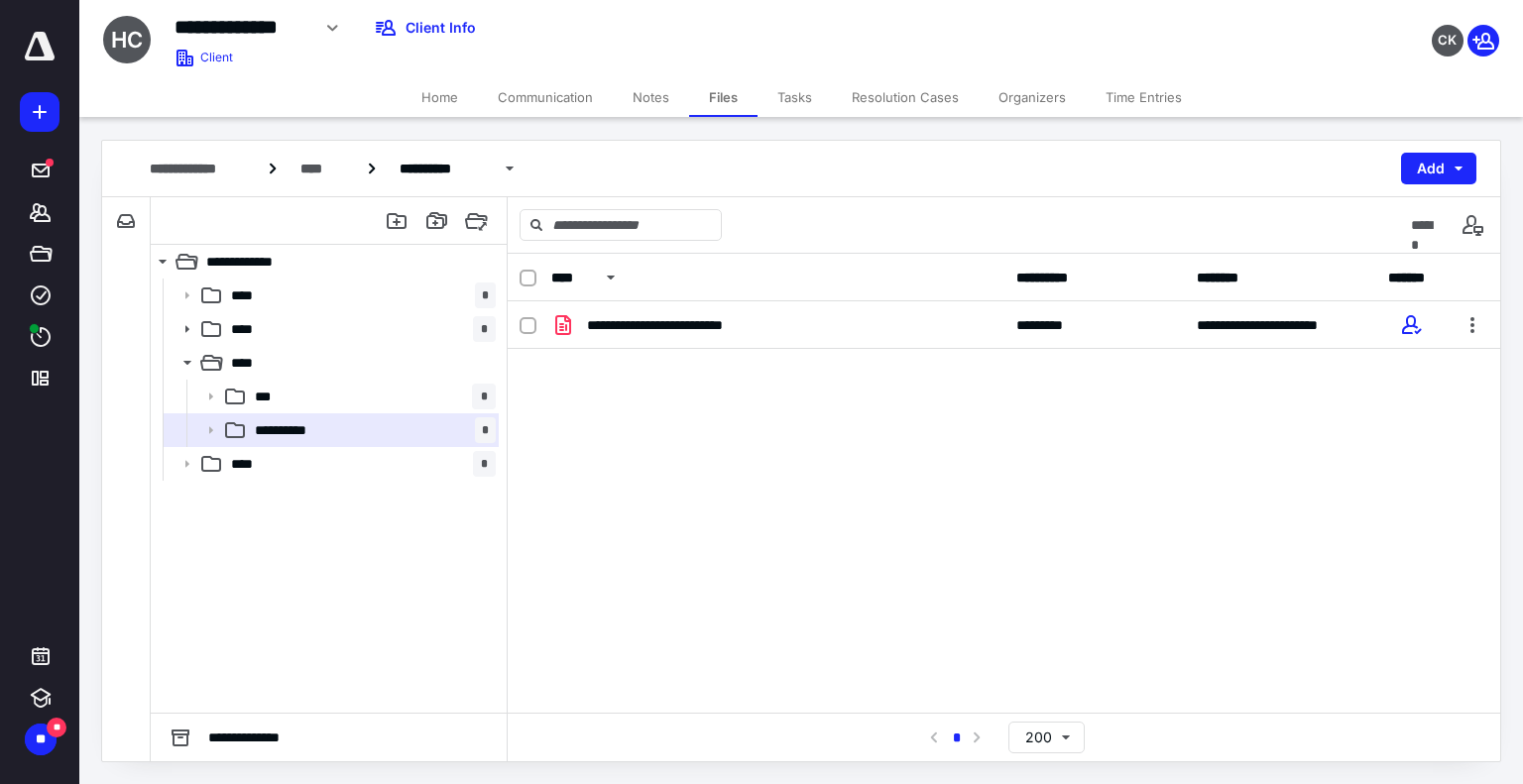 click on "Notes" at bounding box center (650, 97) 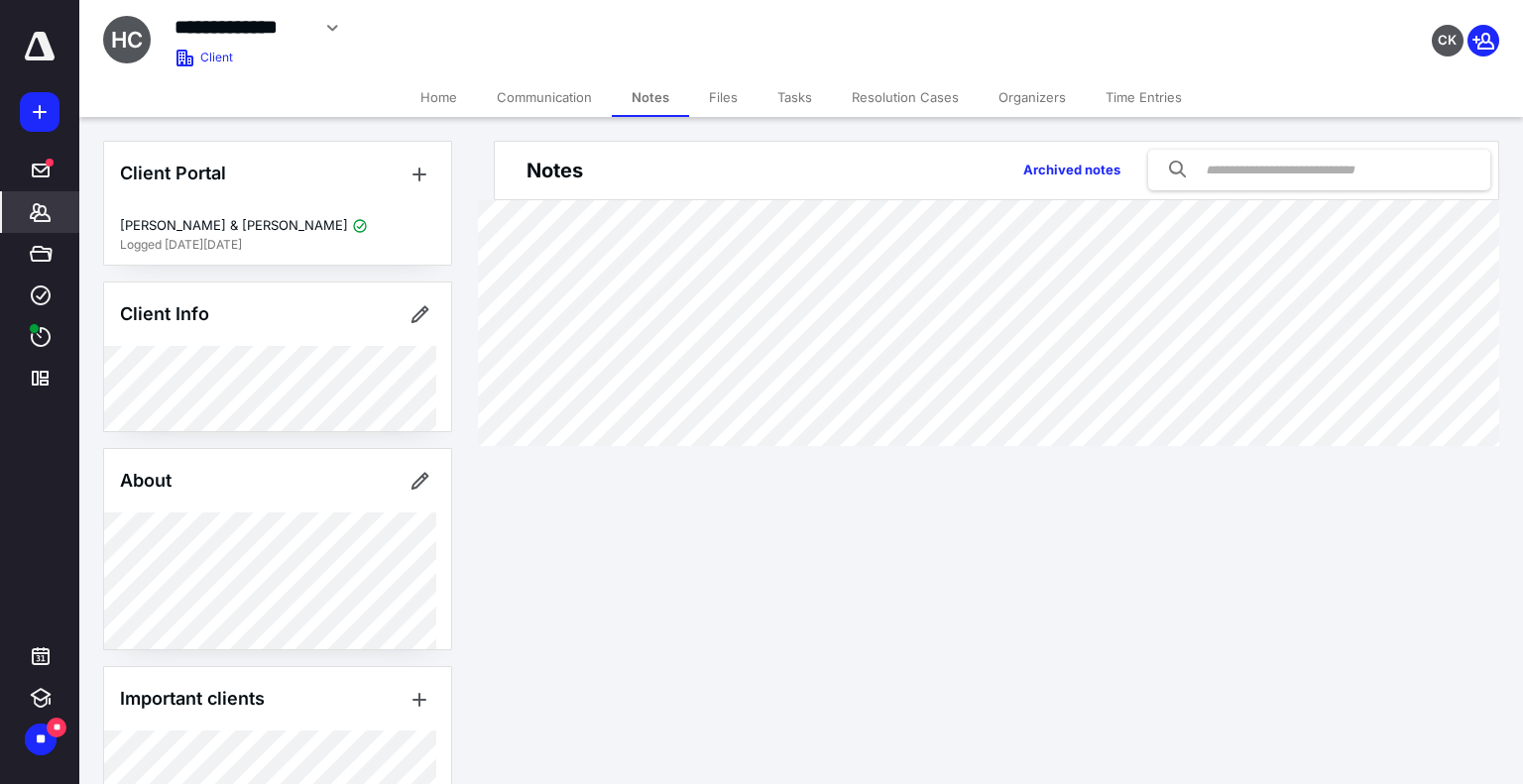 click on "Tasks" at bounding box center [794, 97] 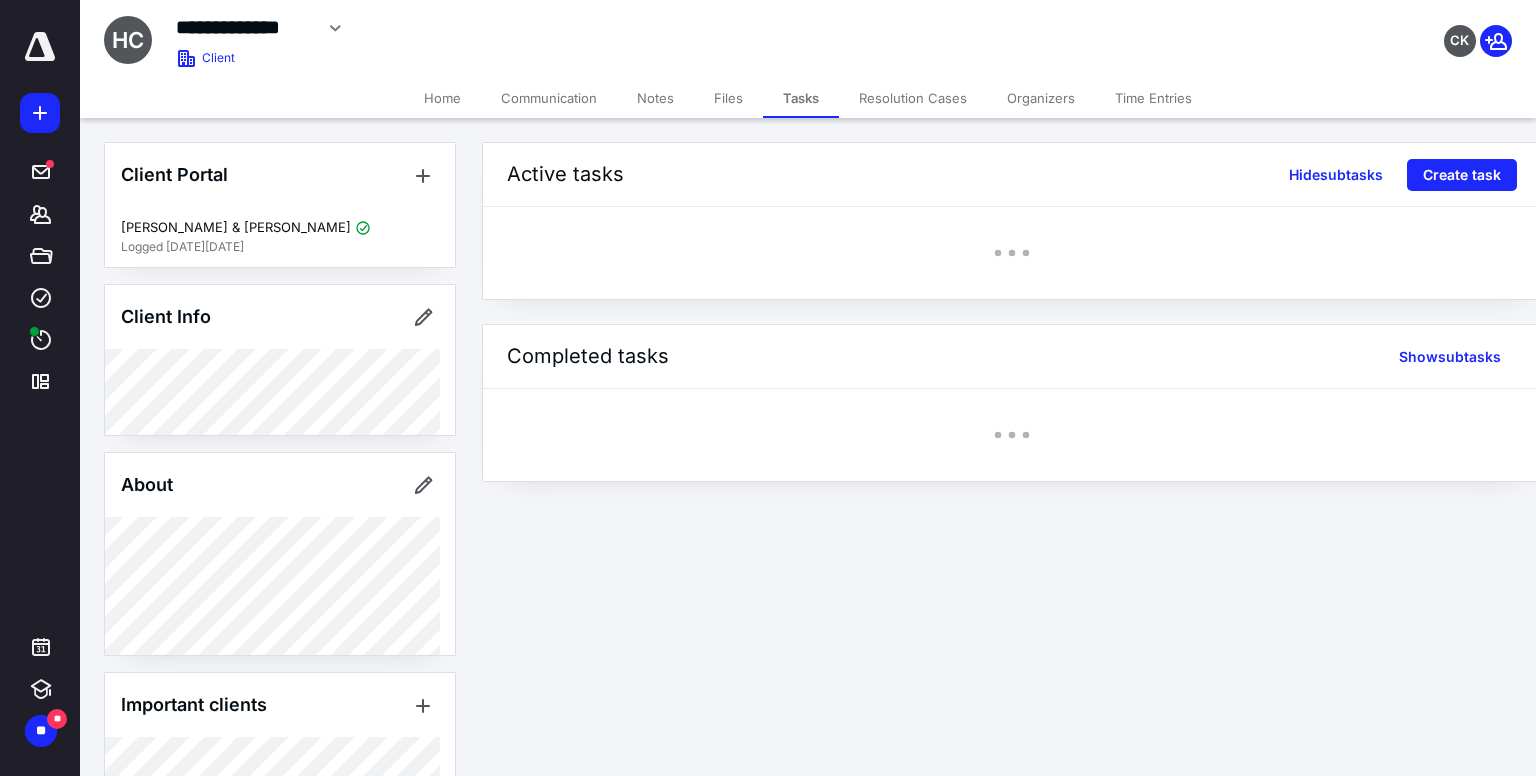 click on "Tasks" at bounding box center [801, 98] 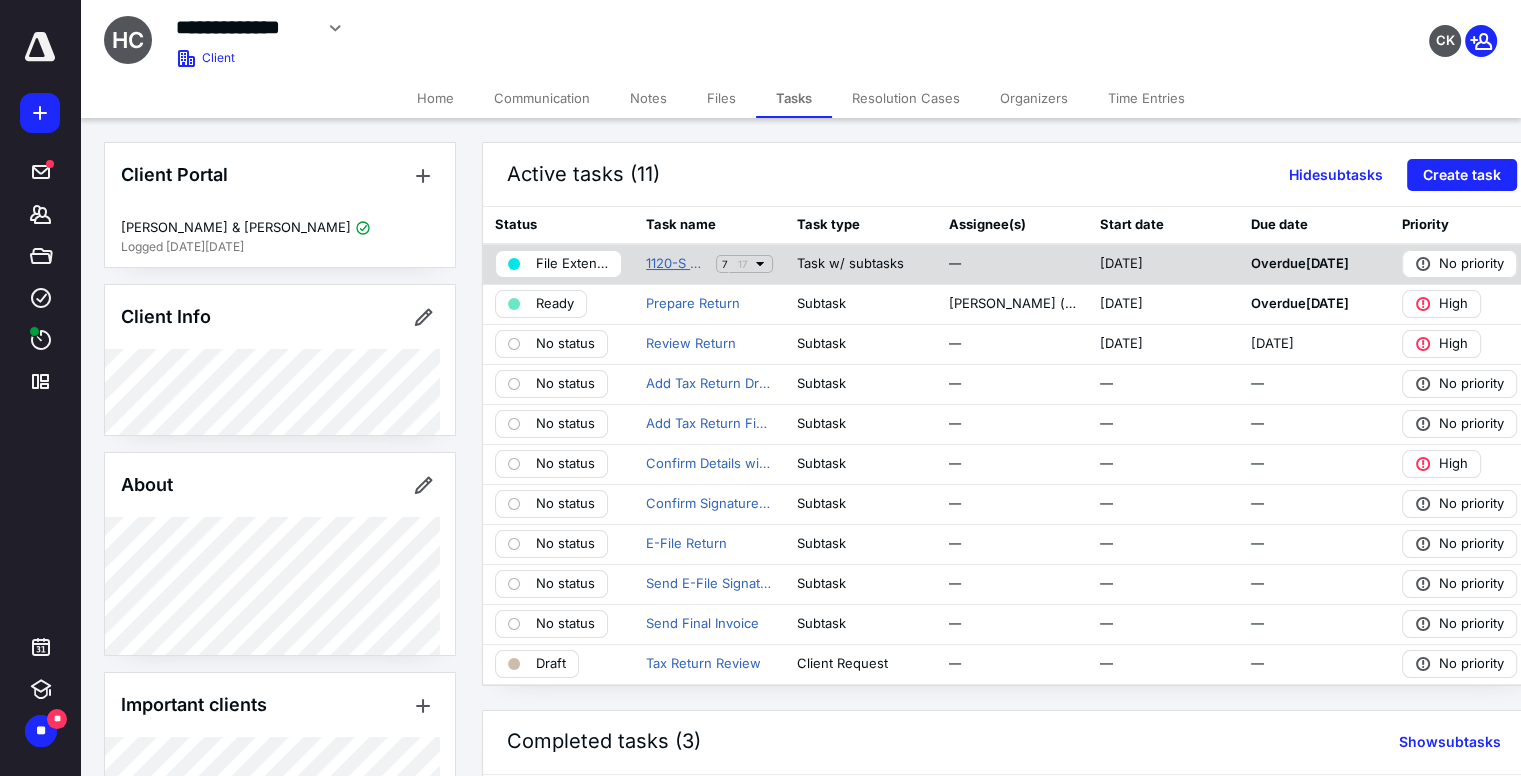 click on "1120-S Return Prep" at bounding box center (677, 264) 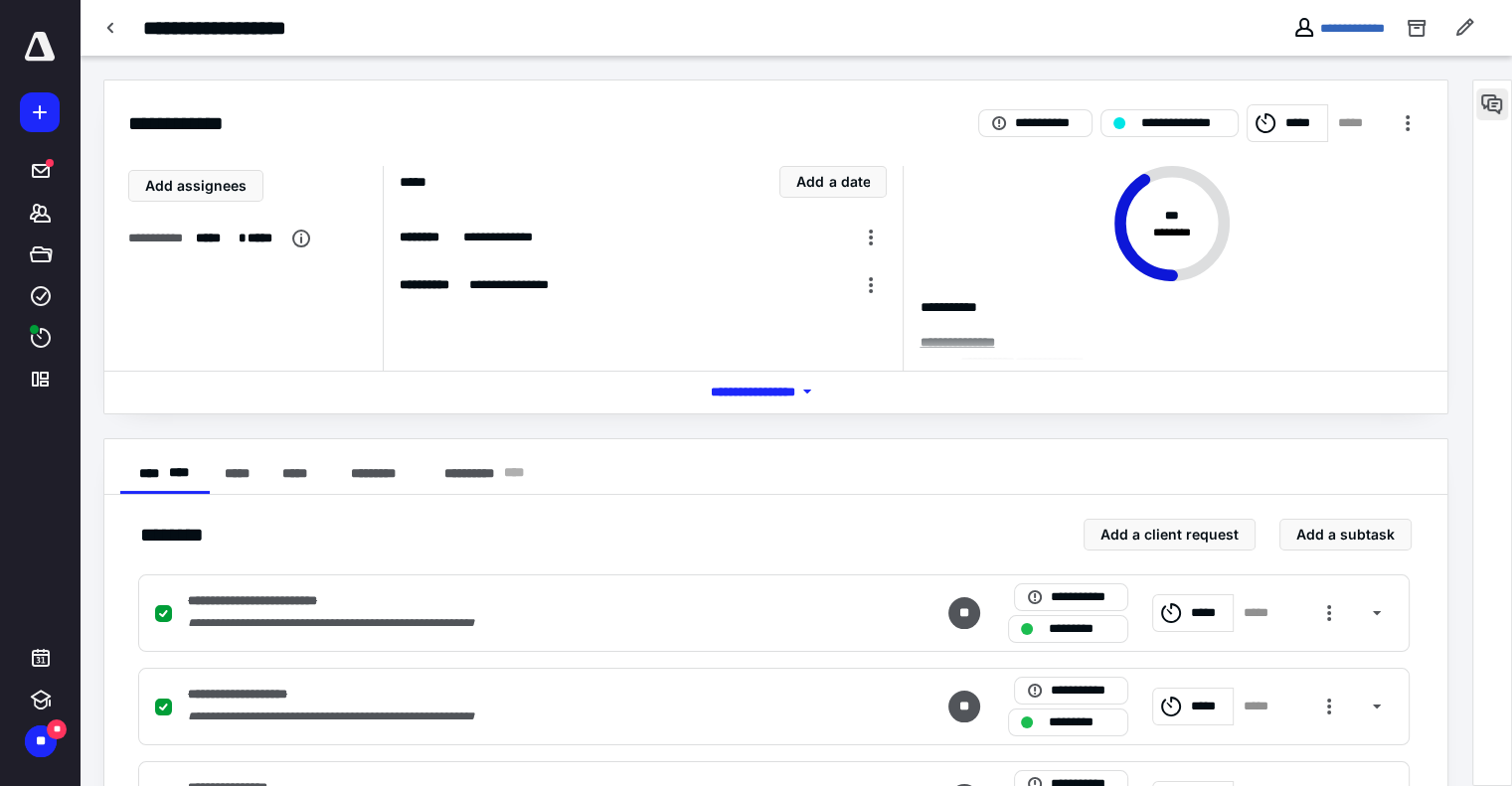 click at bounding box center (1492, 104) 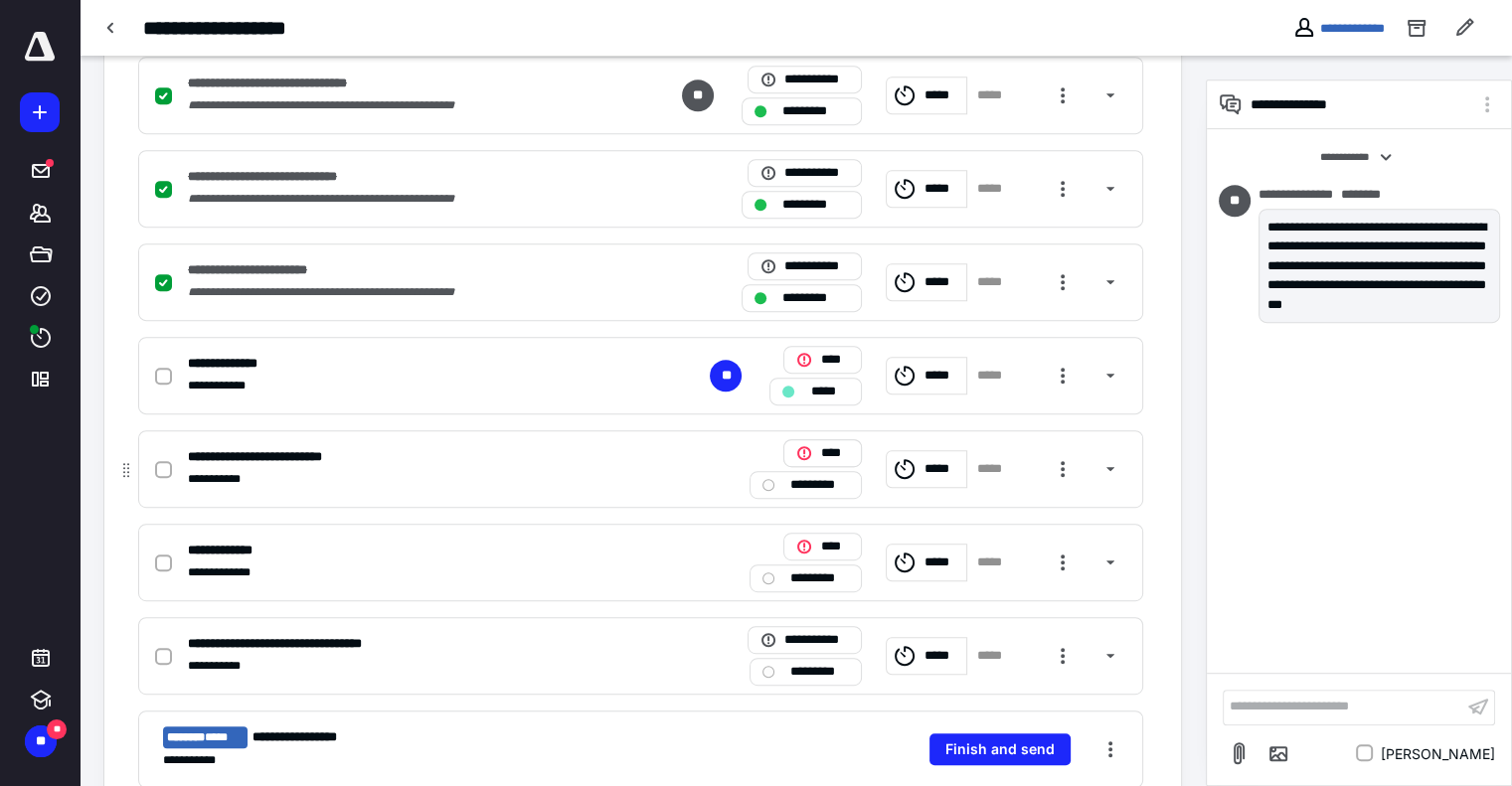 scroll, scrollTop: 894, scrollLeft: 0, axis: vertical 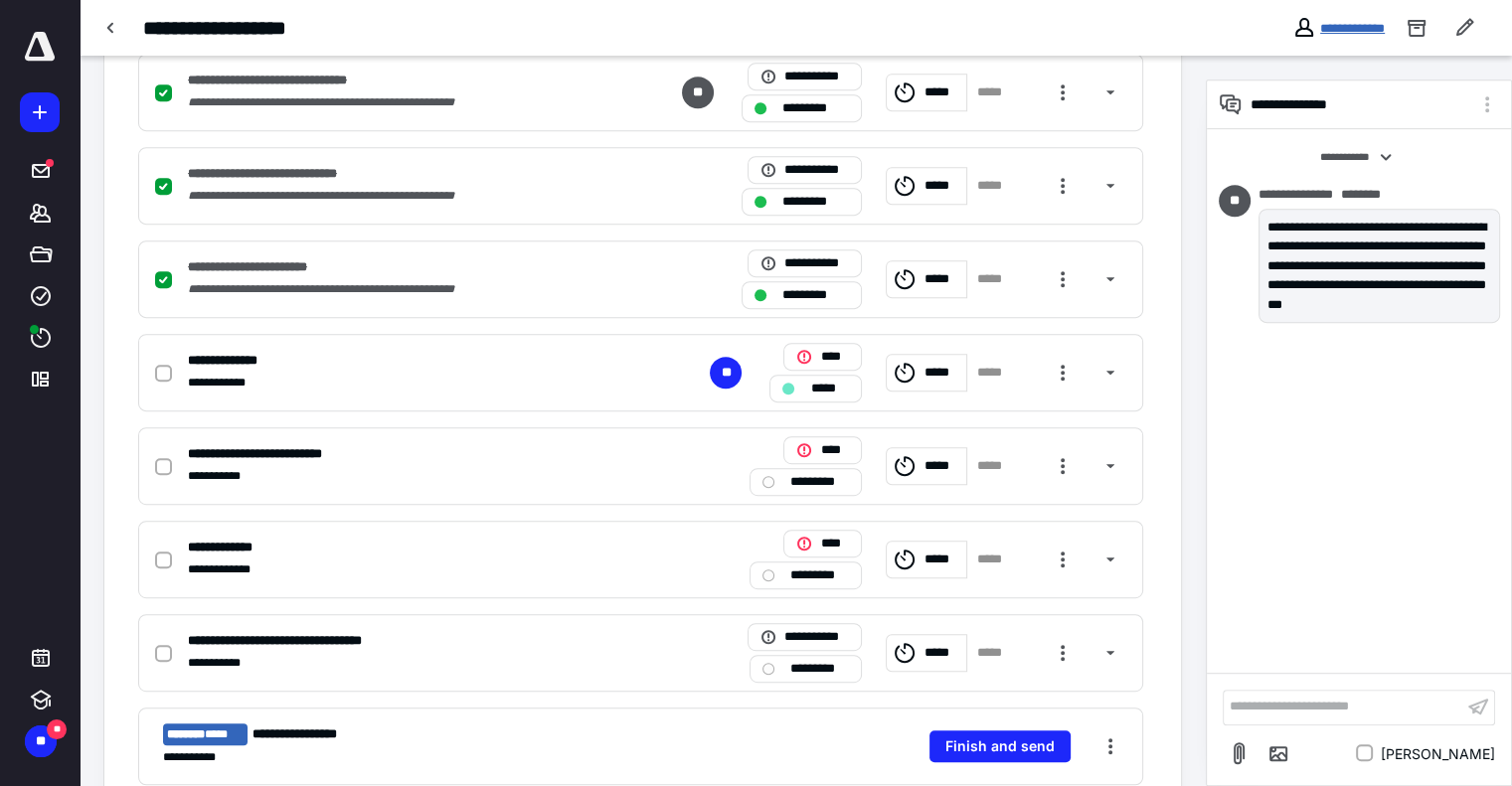 click on "**********" at bounding box center [1352, 28] 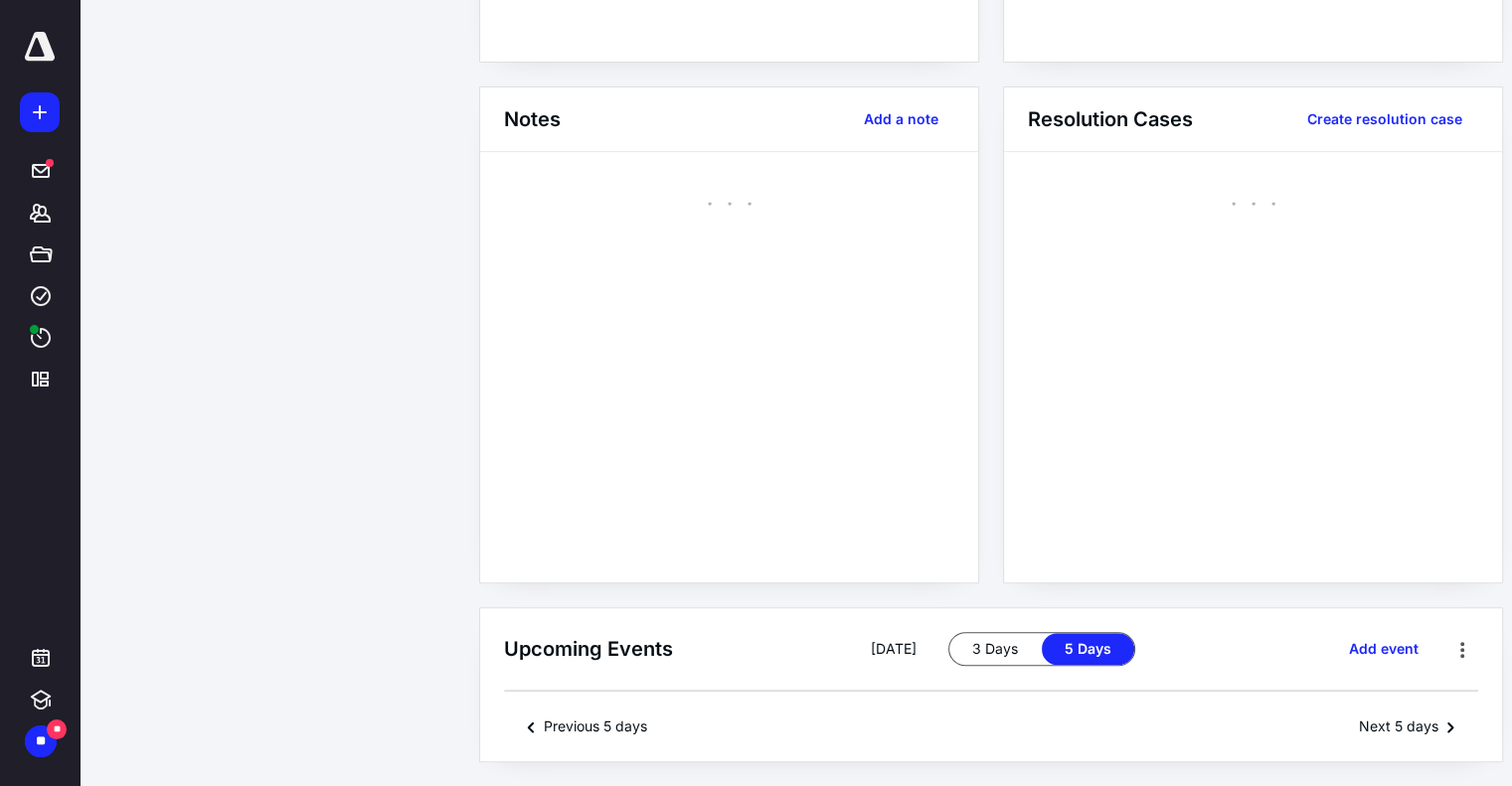 scroll, scrollTop: 0, scrollLeft: 0, axis: both 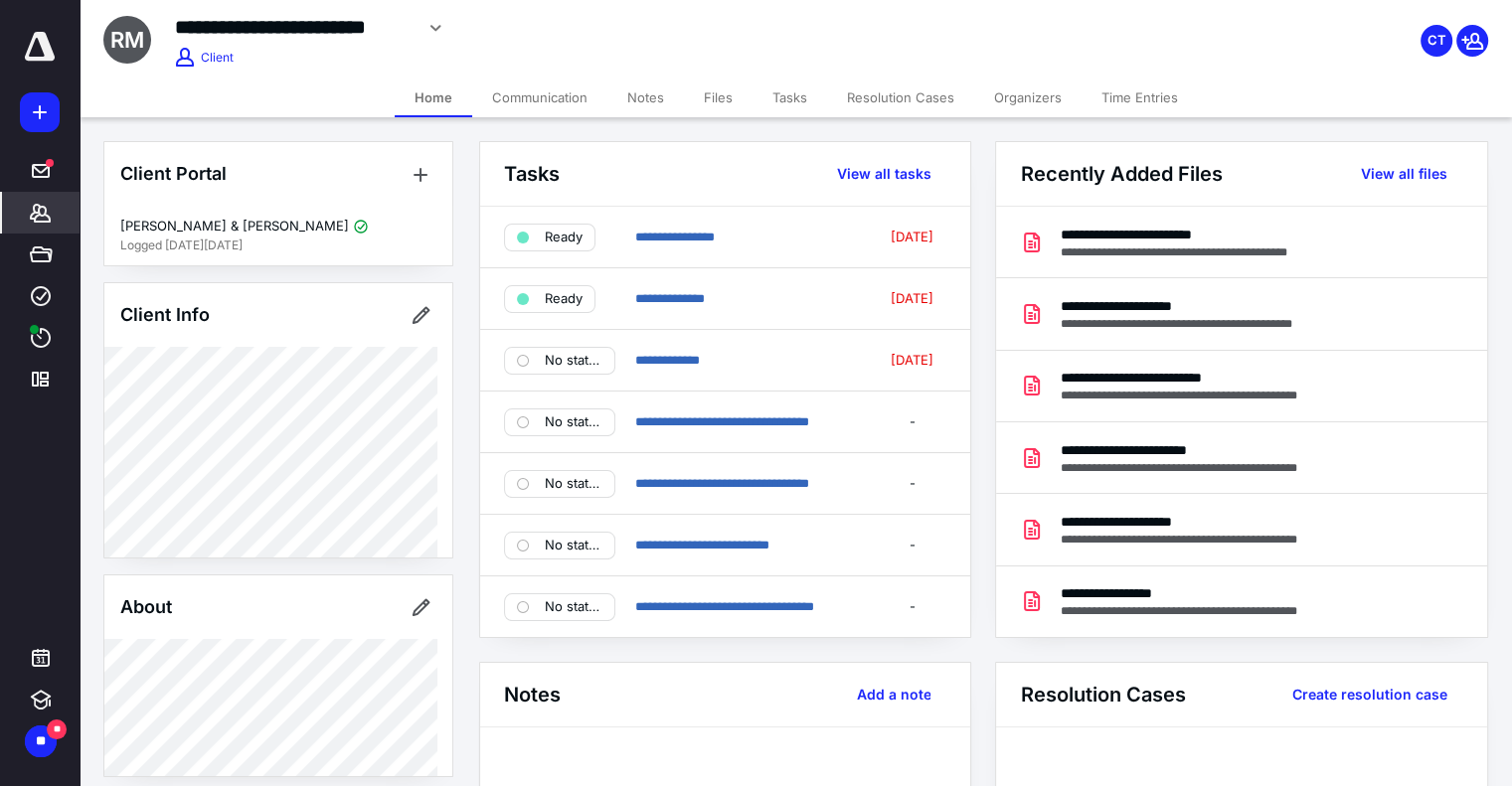 click on "Files" at bounding box center (718, 97) 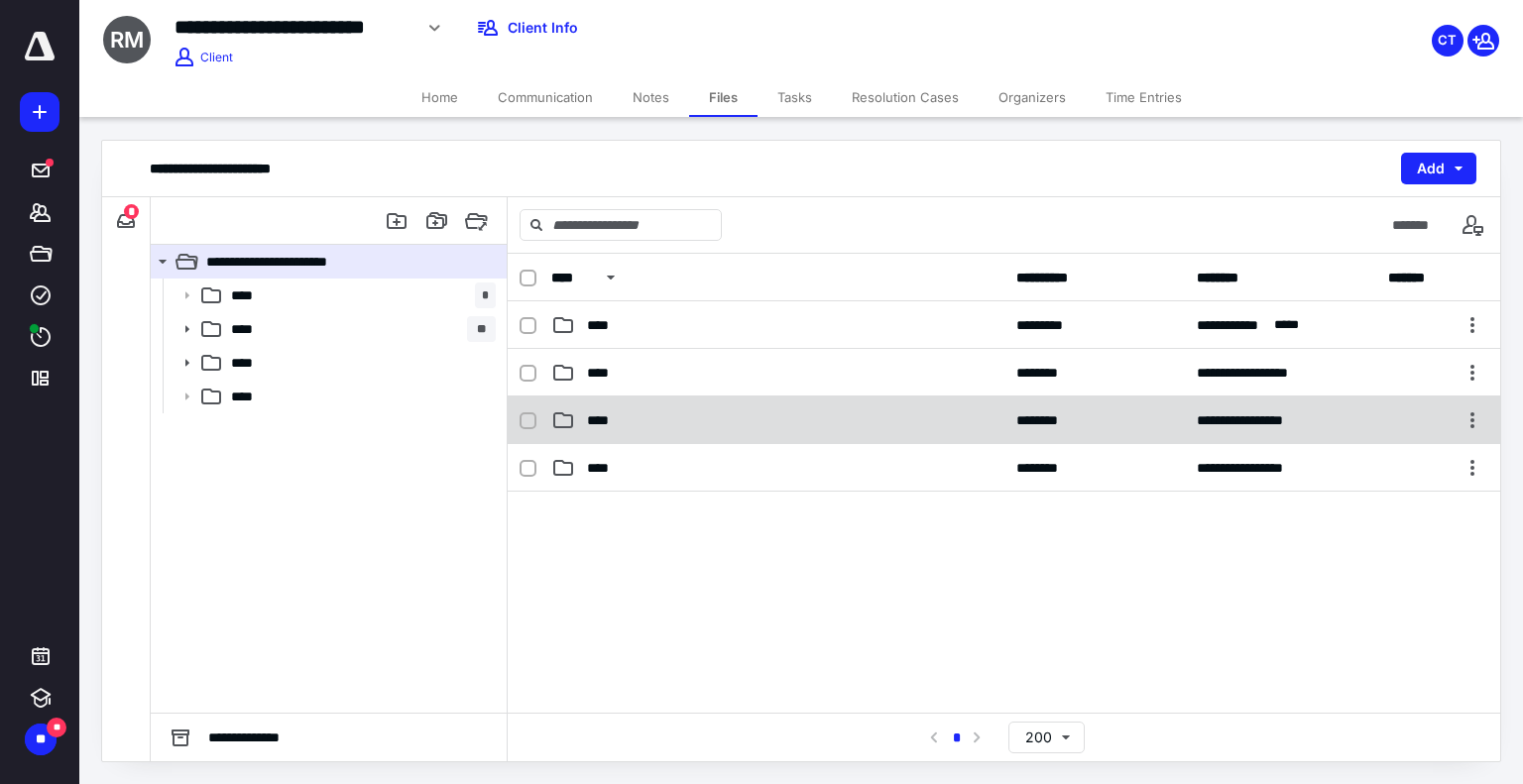 click on "****" at bounding box center [777, 420] 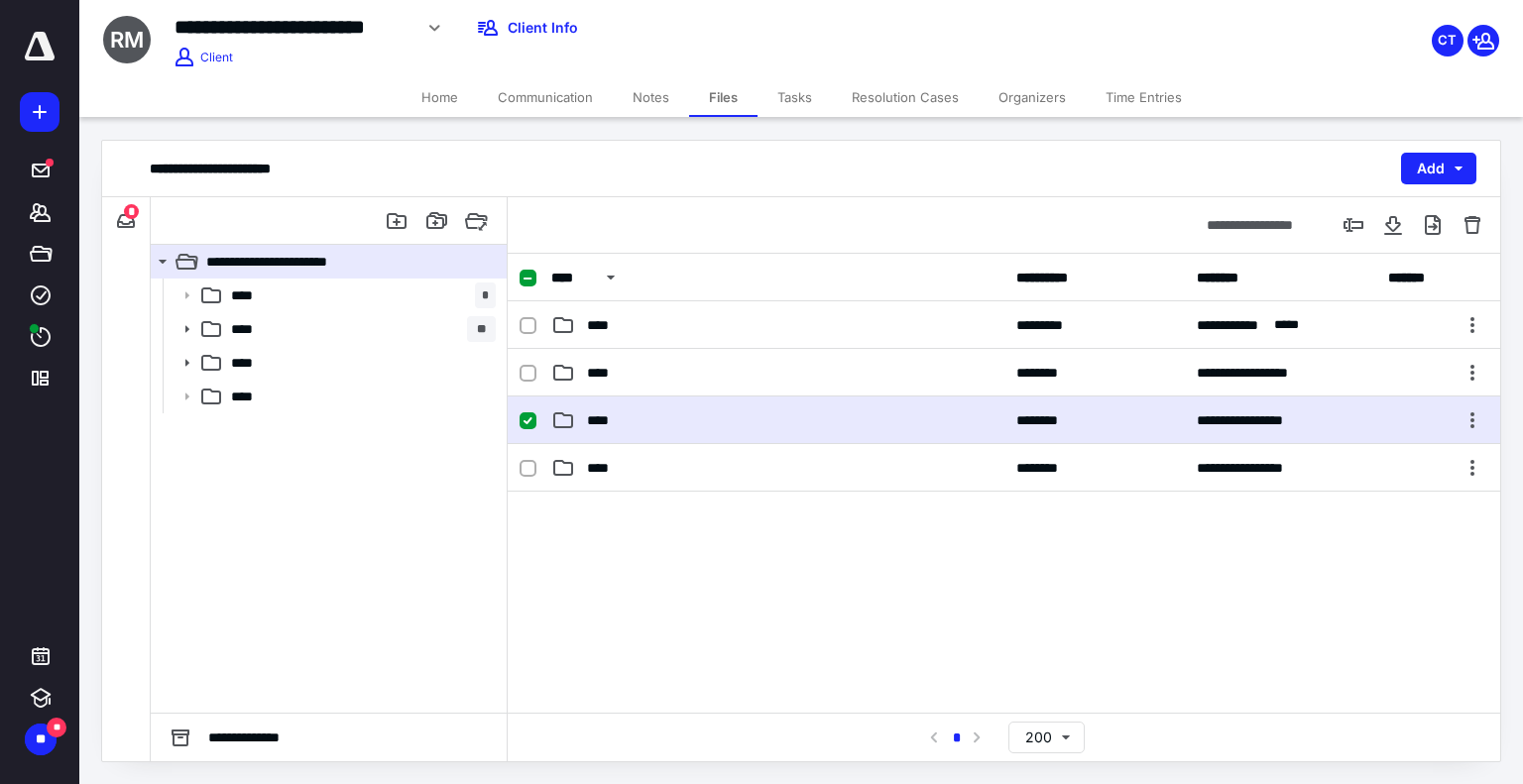 click on "****" at bounding box center (777, 420) 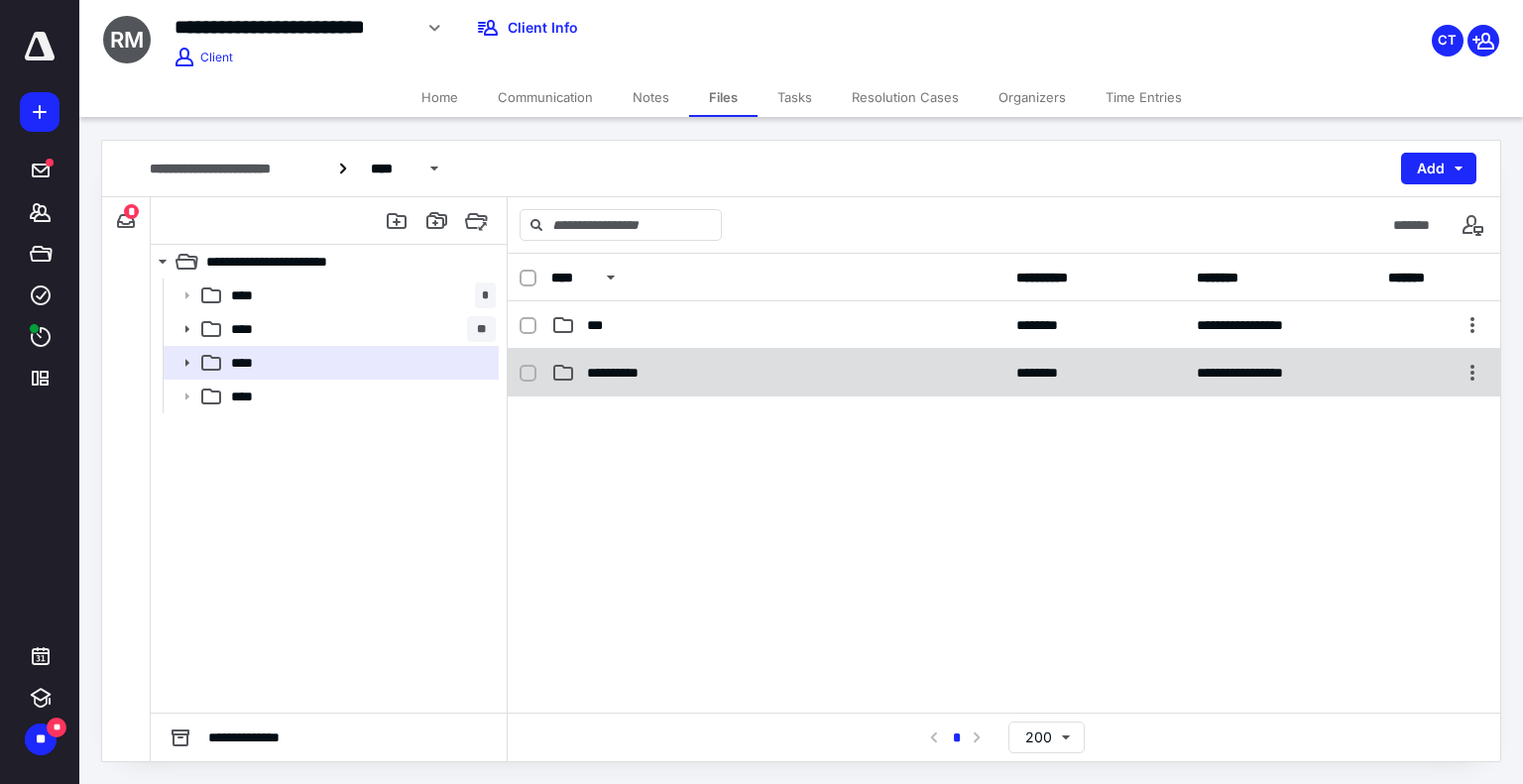 click on "**********" at bounding box center (627, 373) 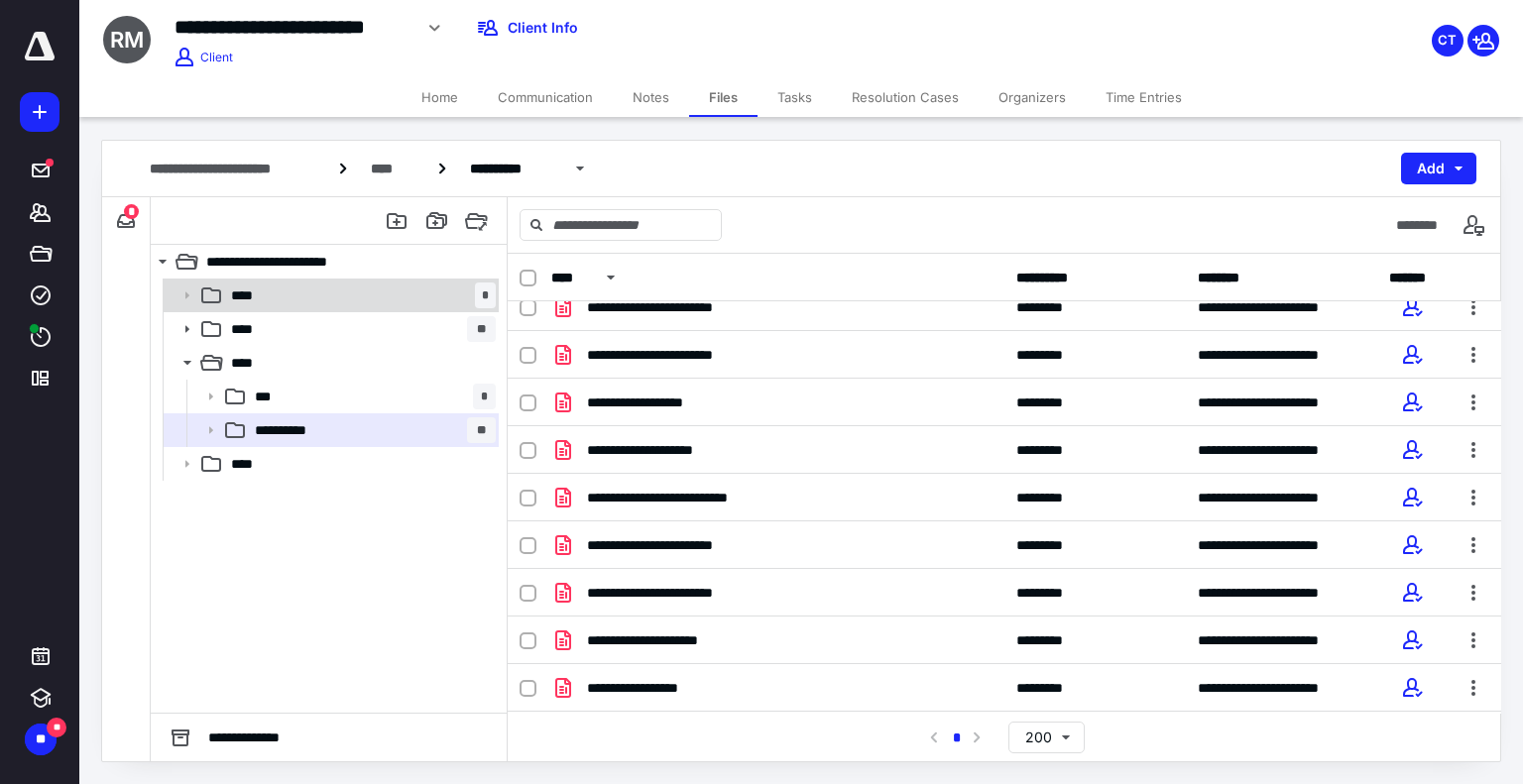 scroll, scrollTop: 156, scrollLeft: 0, axis: vertical 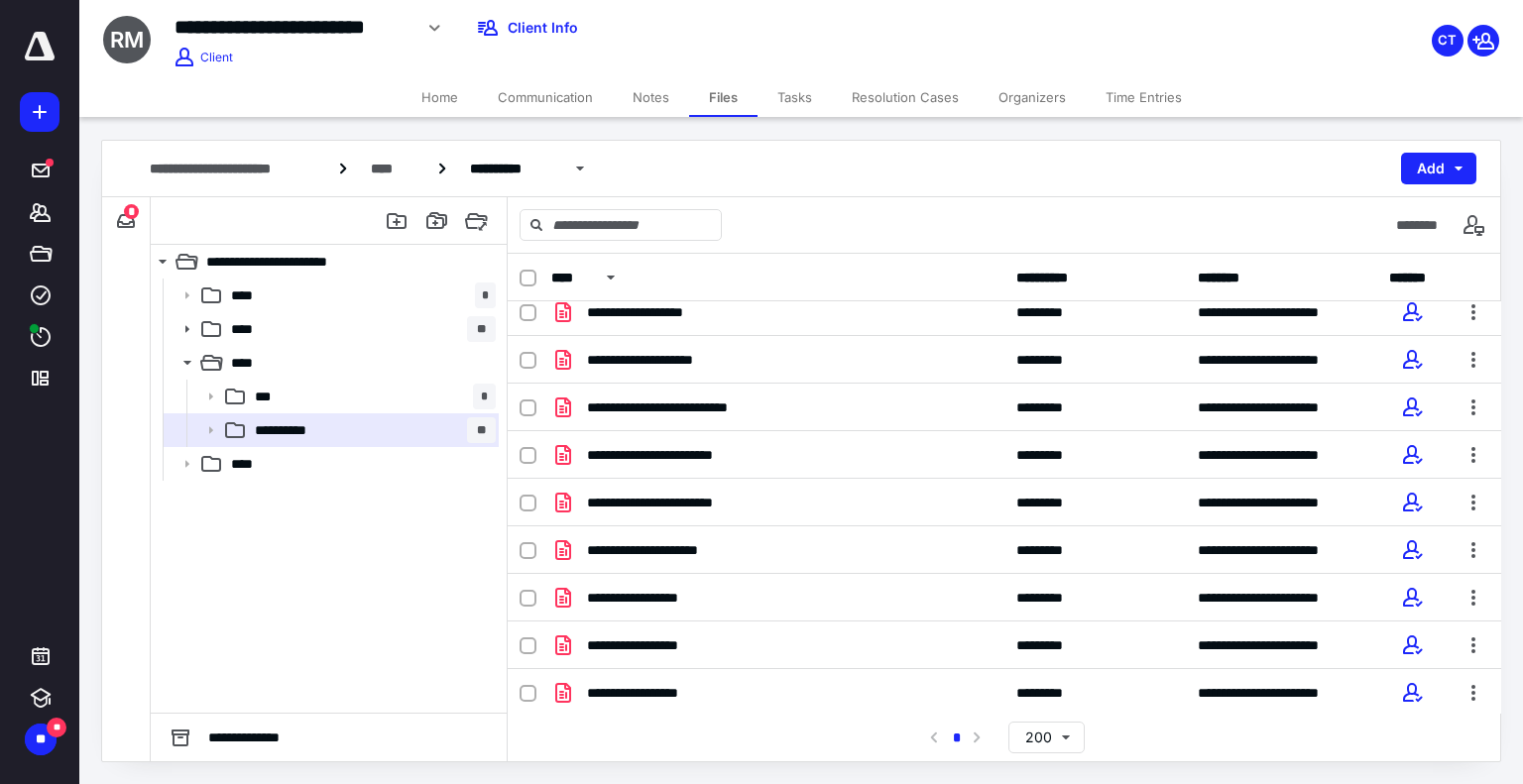 click on "*" at bounding box center [131, 211] 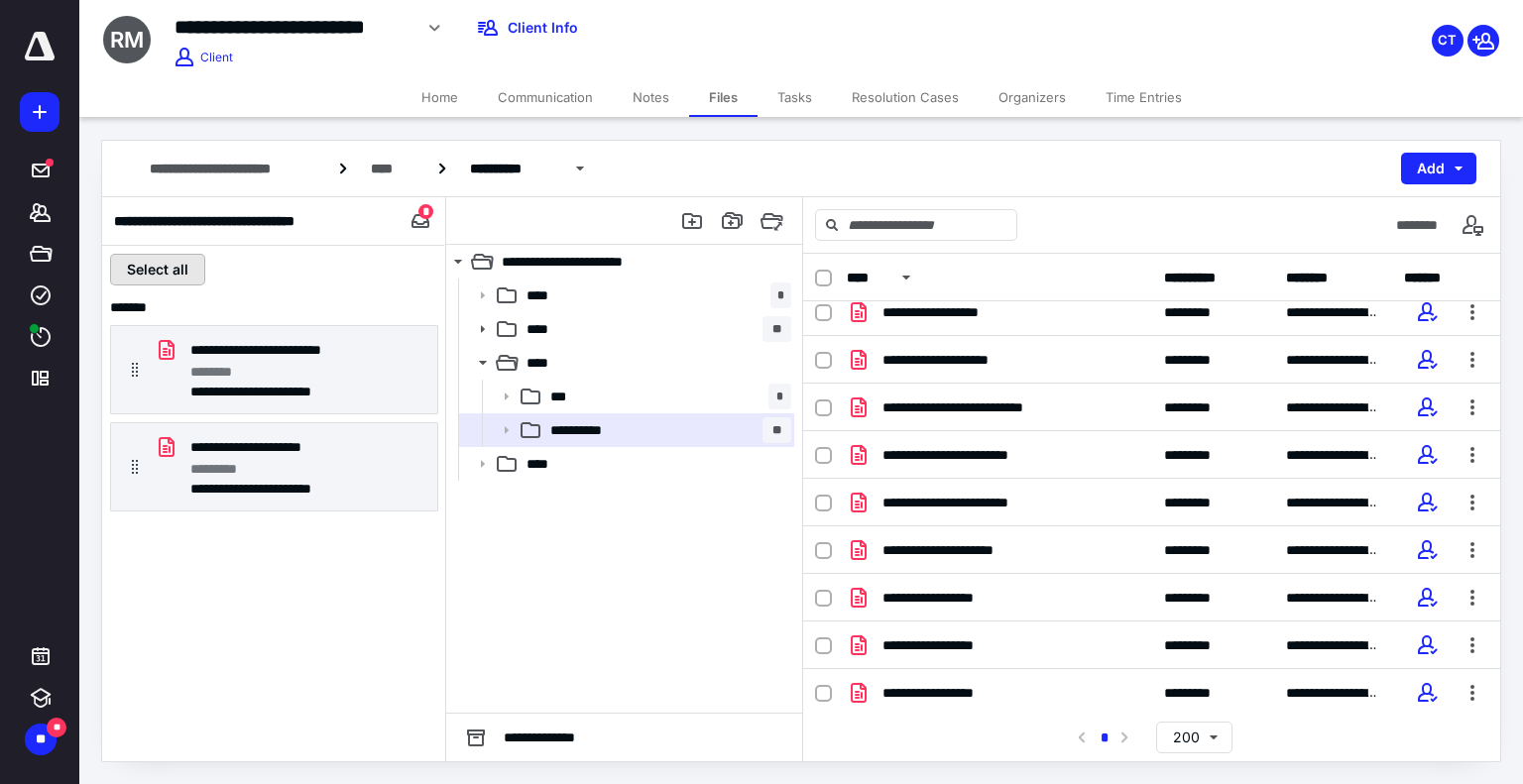 click on "Select all" at bounding box center [158, 270] 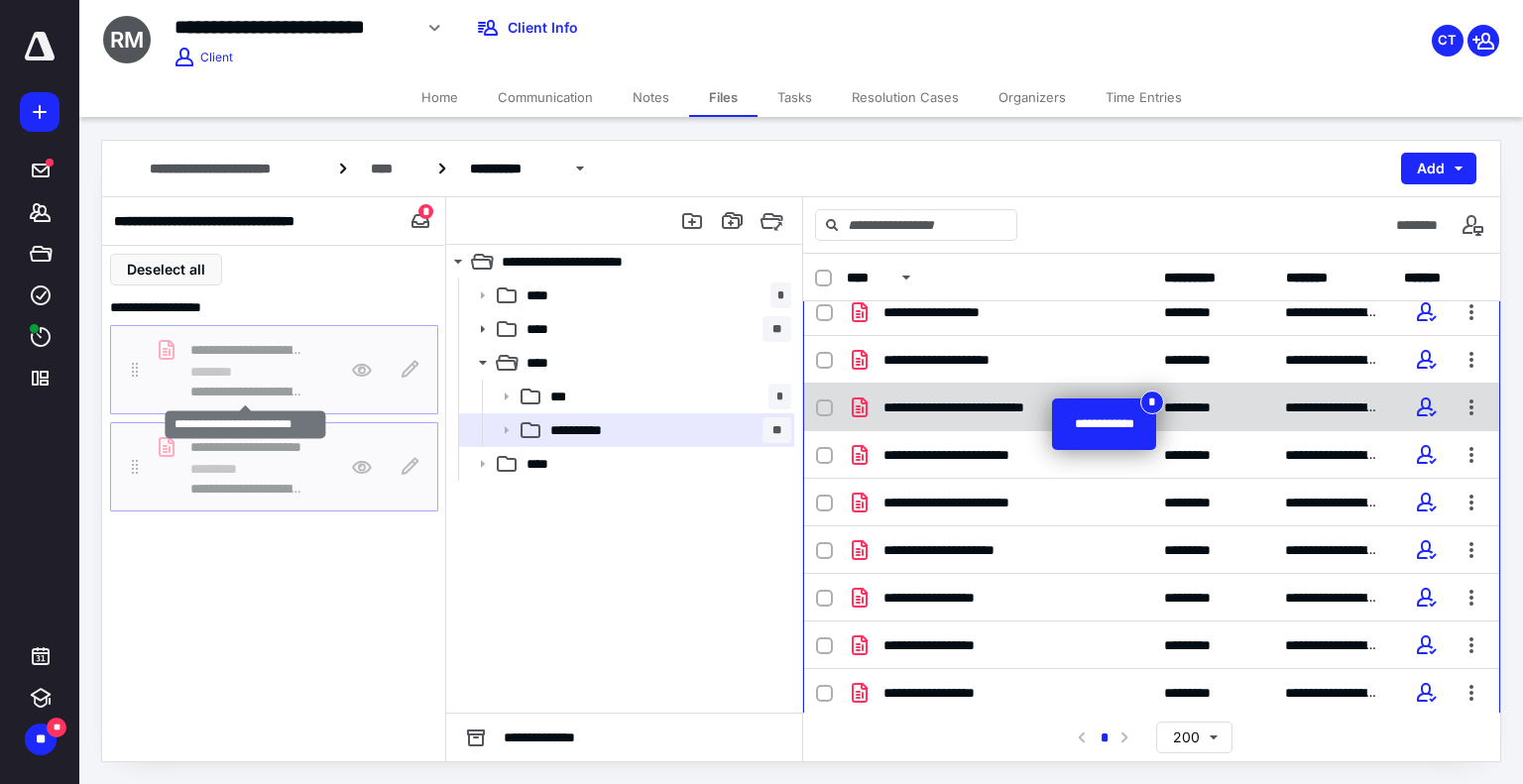 scroll, scrollTop: 156, scrollLeft: 0, axis: vertical 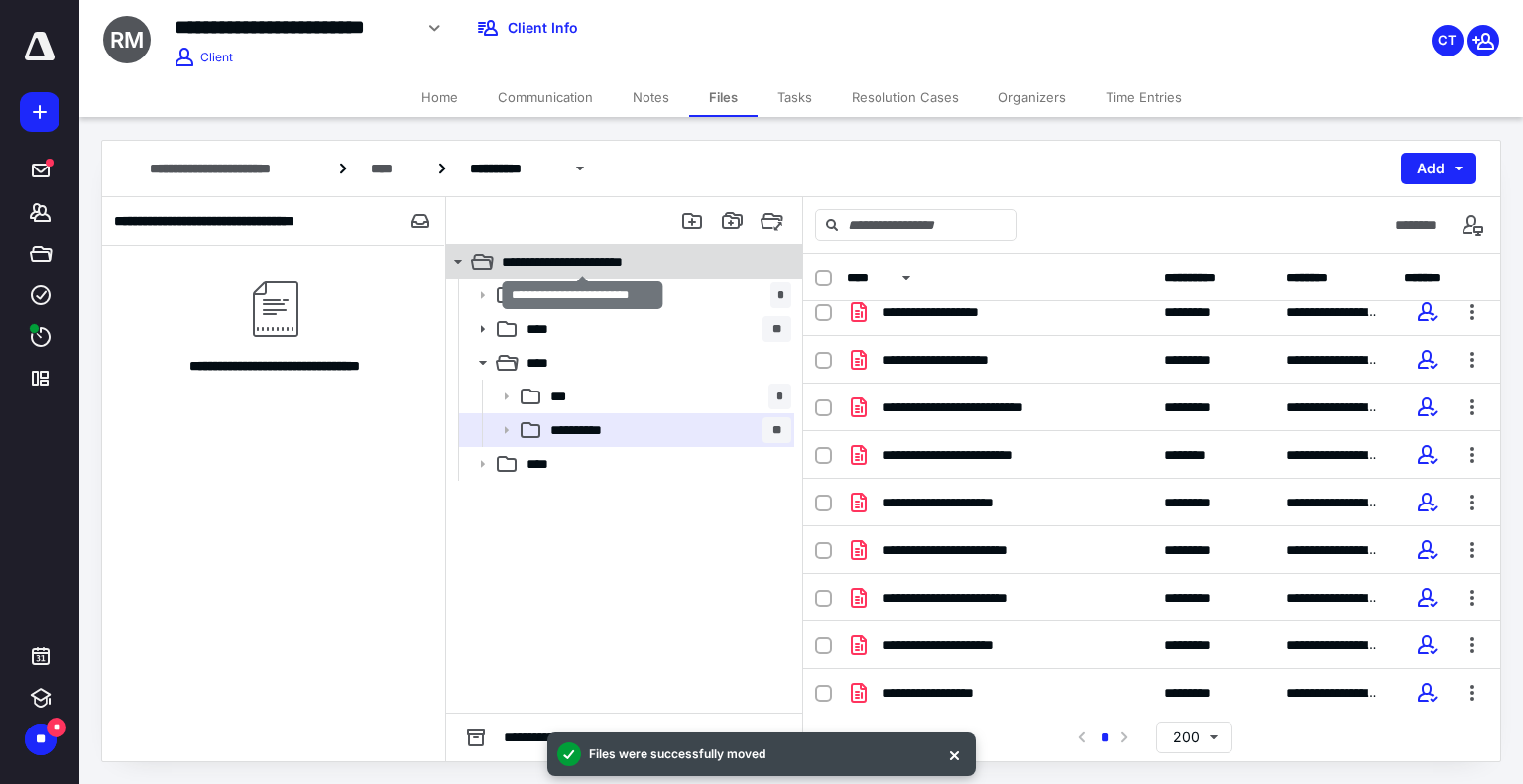 click on "**********" at bounding box center (583, 262) 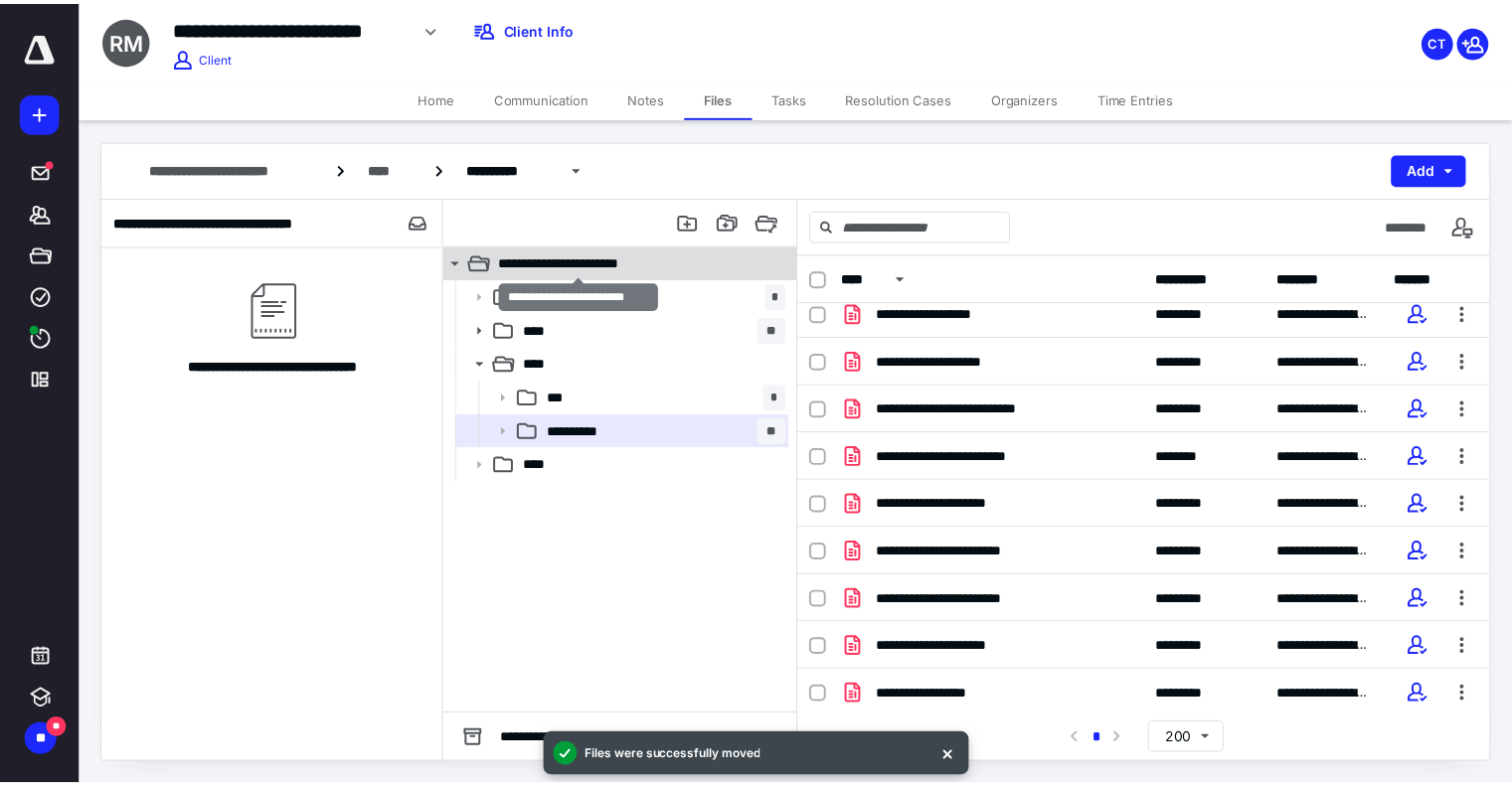scroll, scrollTop: 0, scrollLeft: 0, axis: both 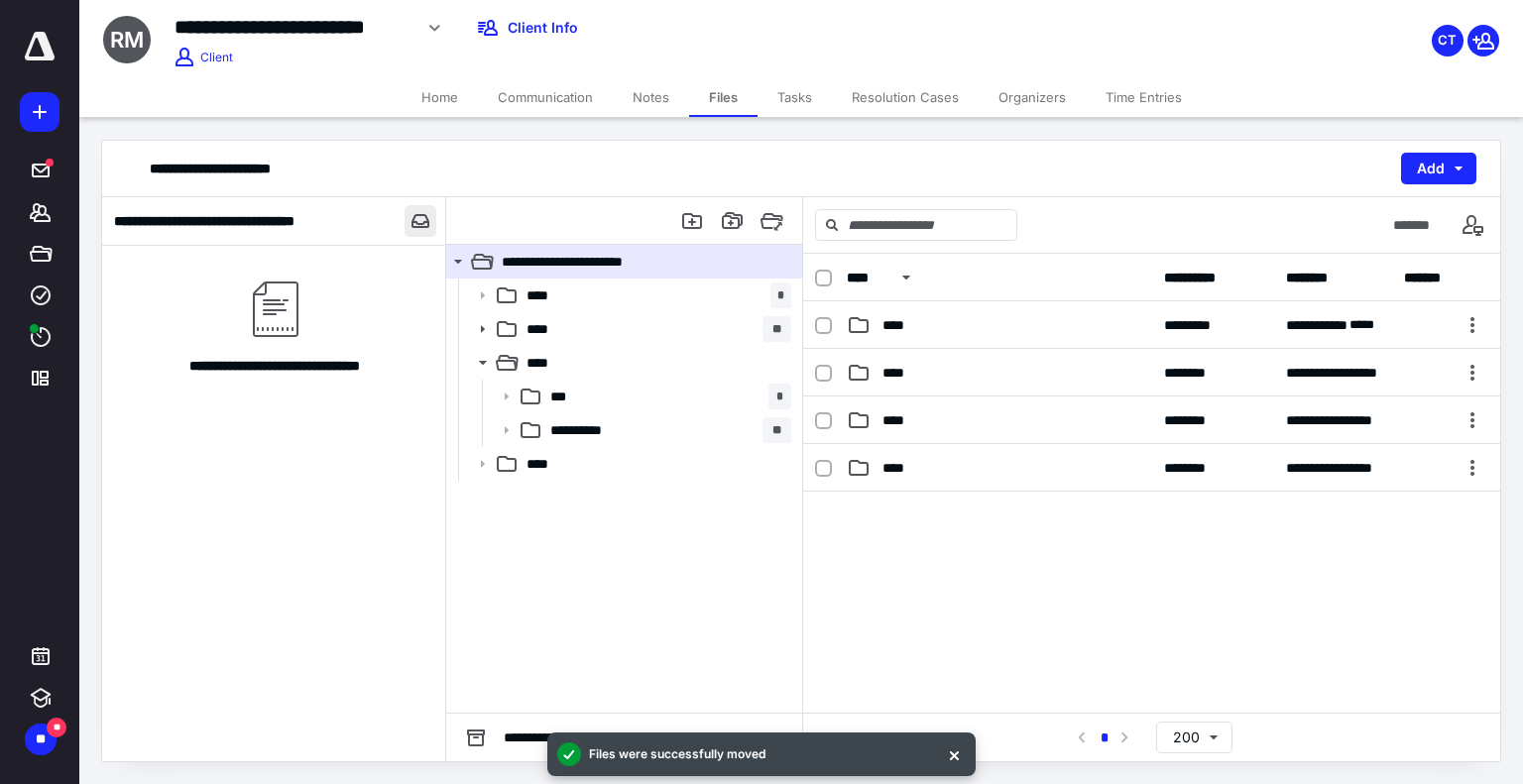click at bounding box center (420, 221) 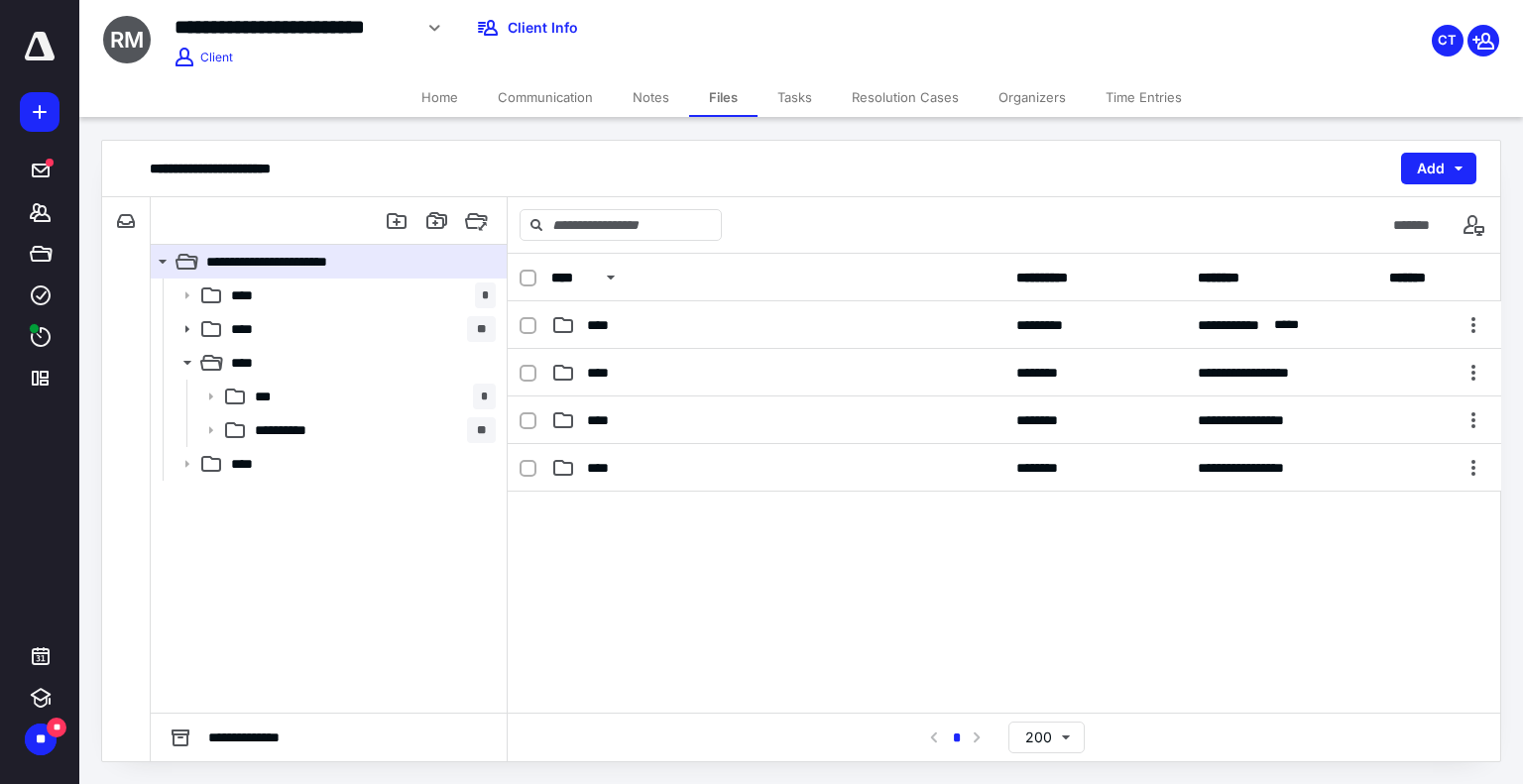 click on "Home" at bounding box center [439, 97] 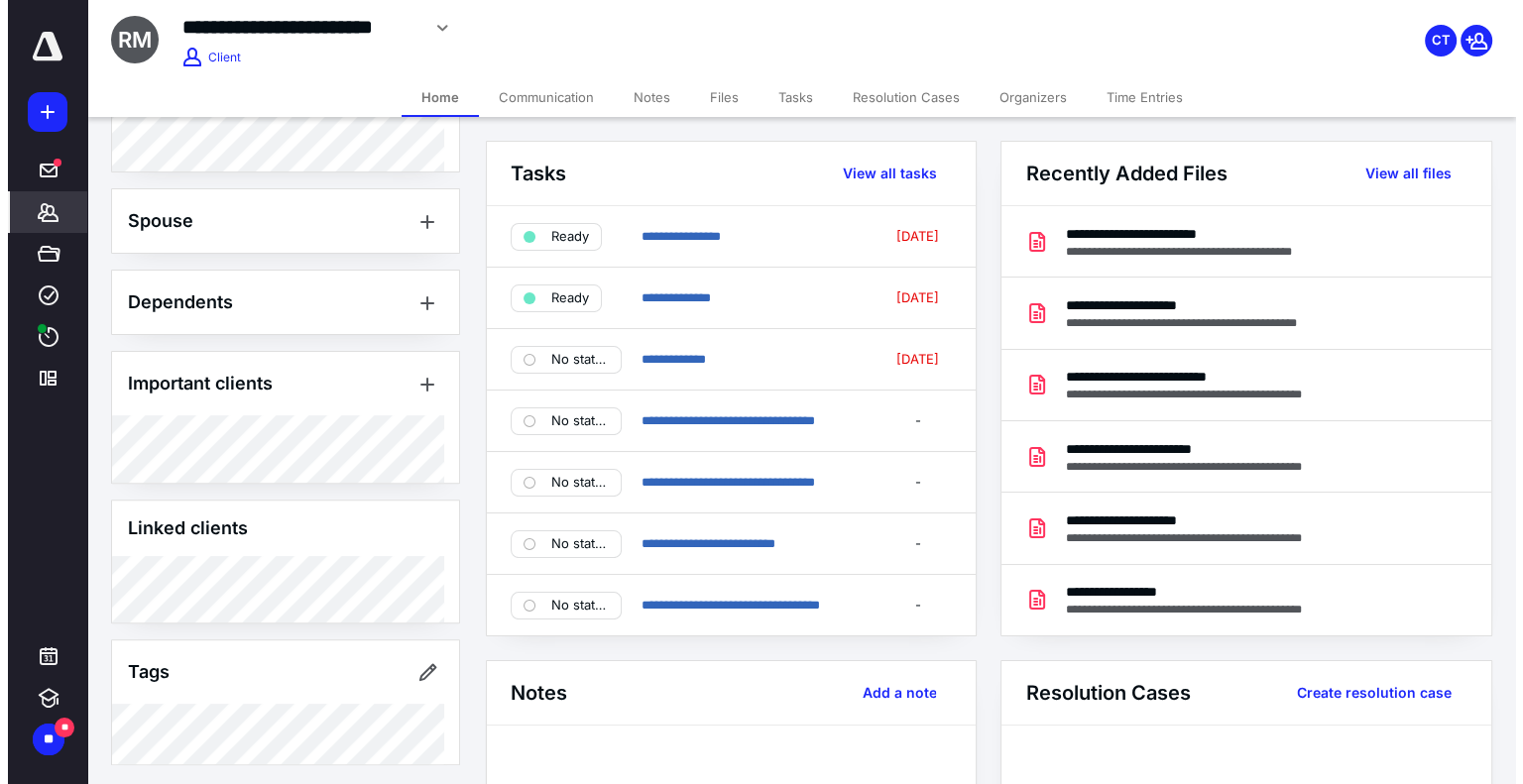 scroll, scrollTop: 604, scrollLeft: 0, axis: vertical 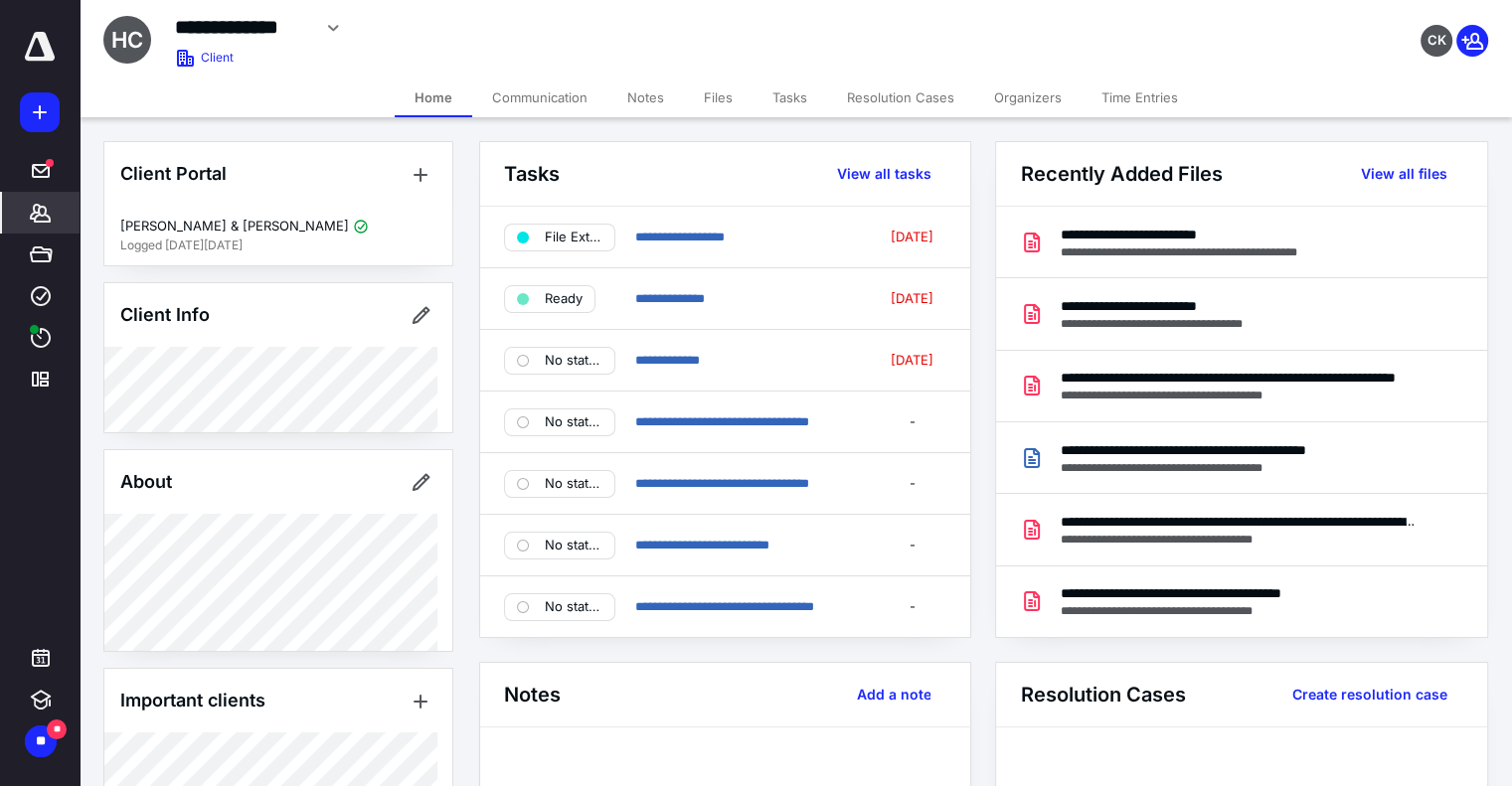 click on "Files" at bounding box center (718, 97) 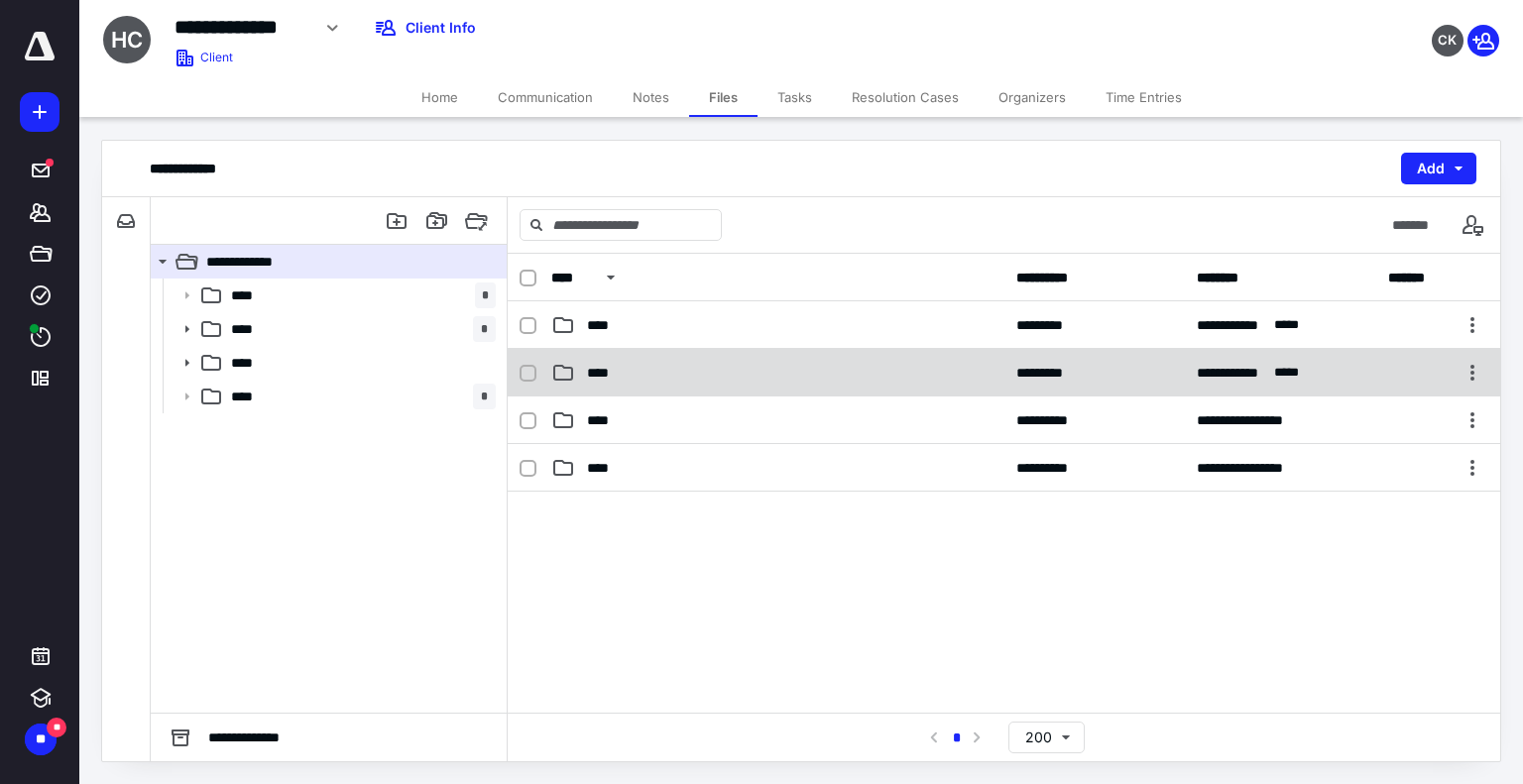 click on "****" at bounding box center [604, 373] 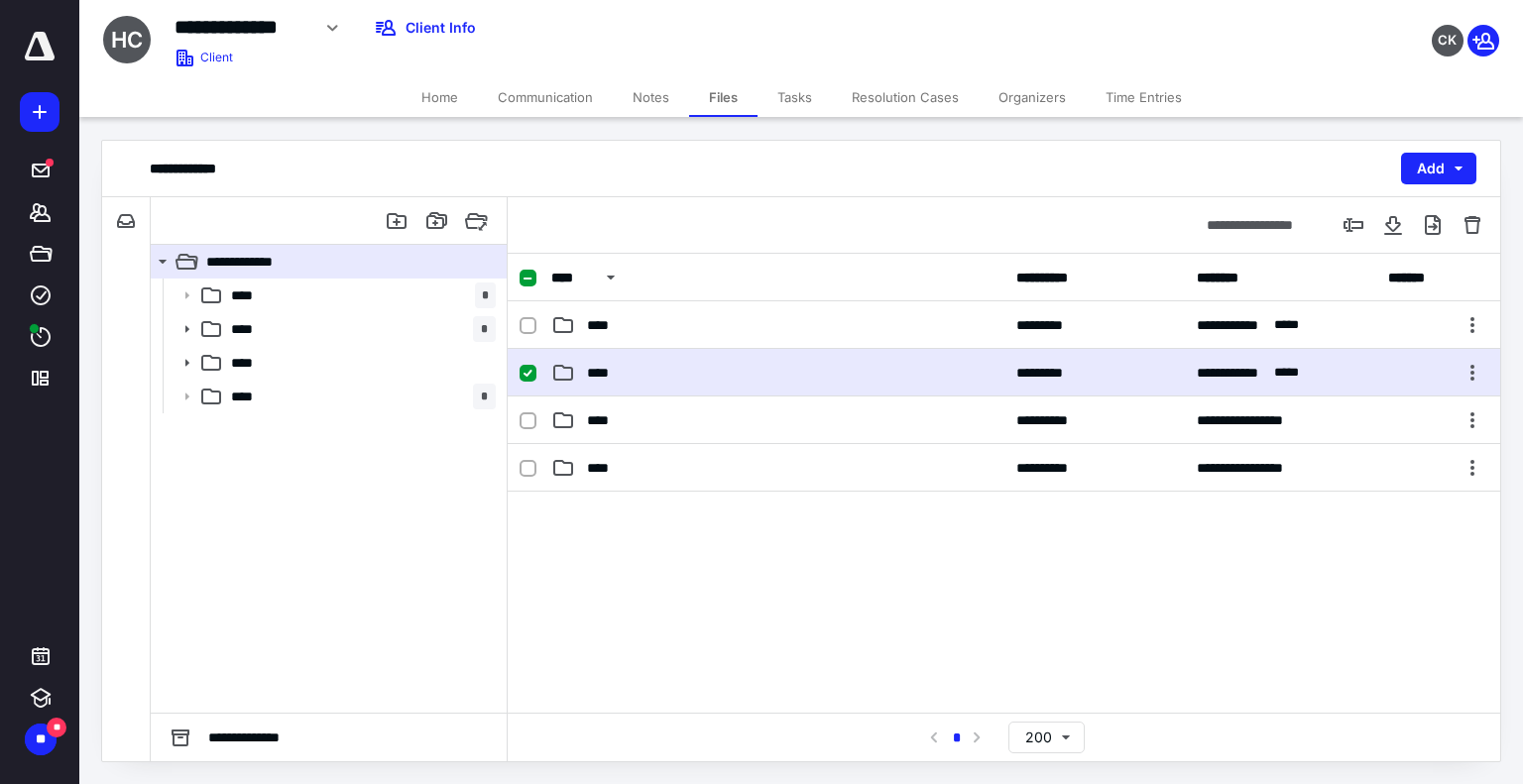click on "****" at bounding box center [604, 373] 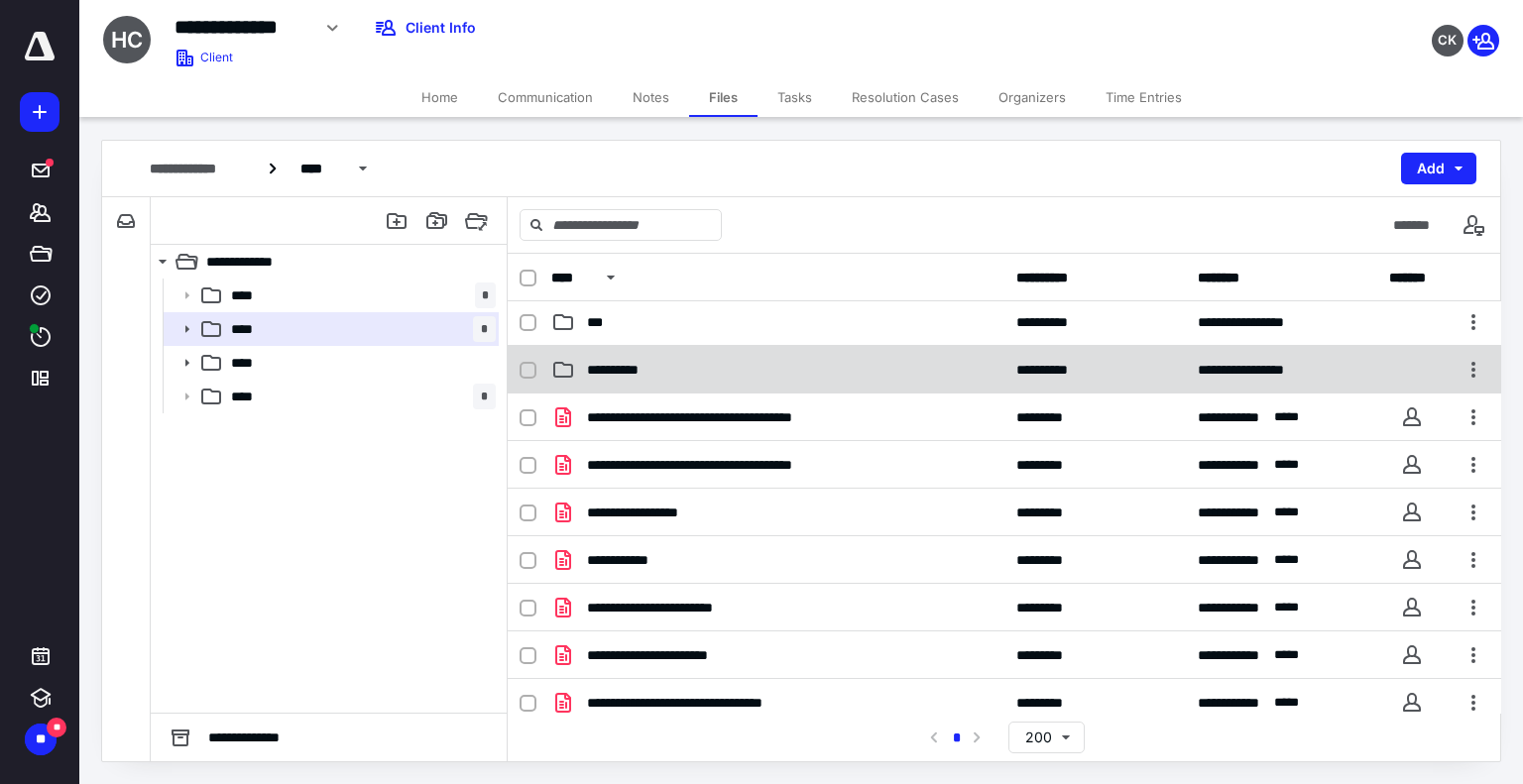 scroll, scrollTop: 0, scrollLeft: 0, axis: both 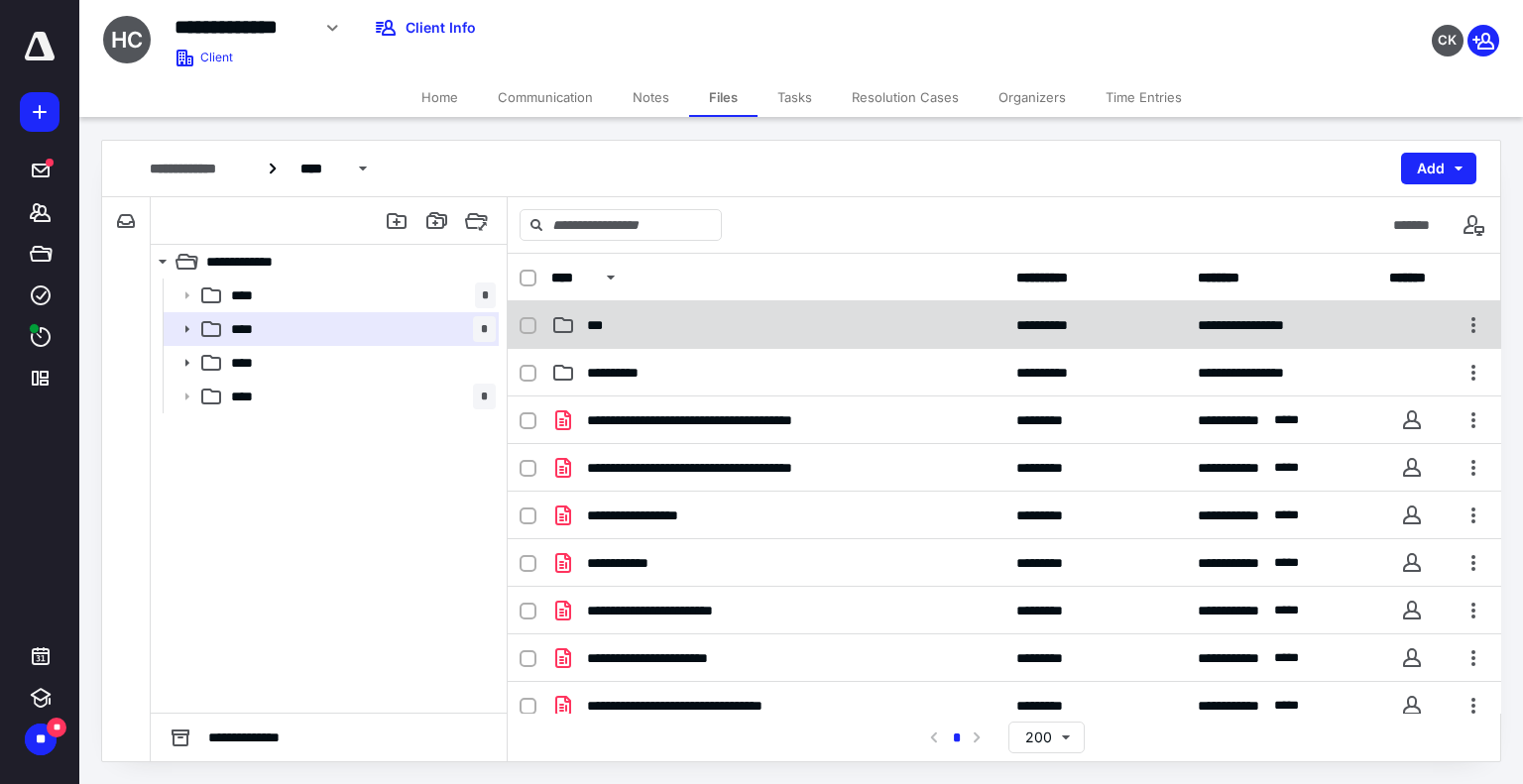click on "***" at bounding box center (777, 325) 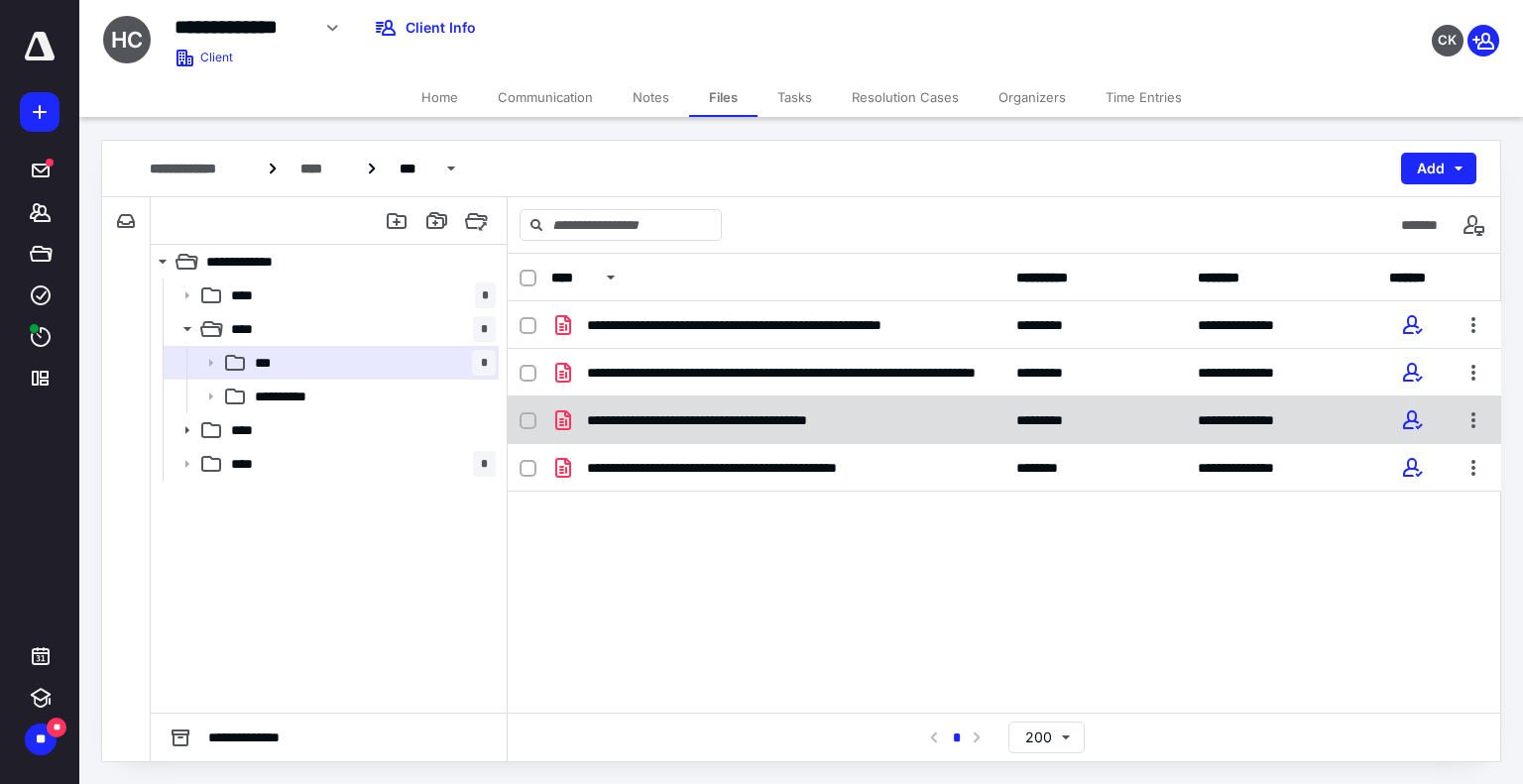 click on "**********" at bounding box center (1004, 420) 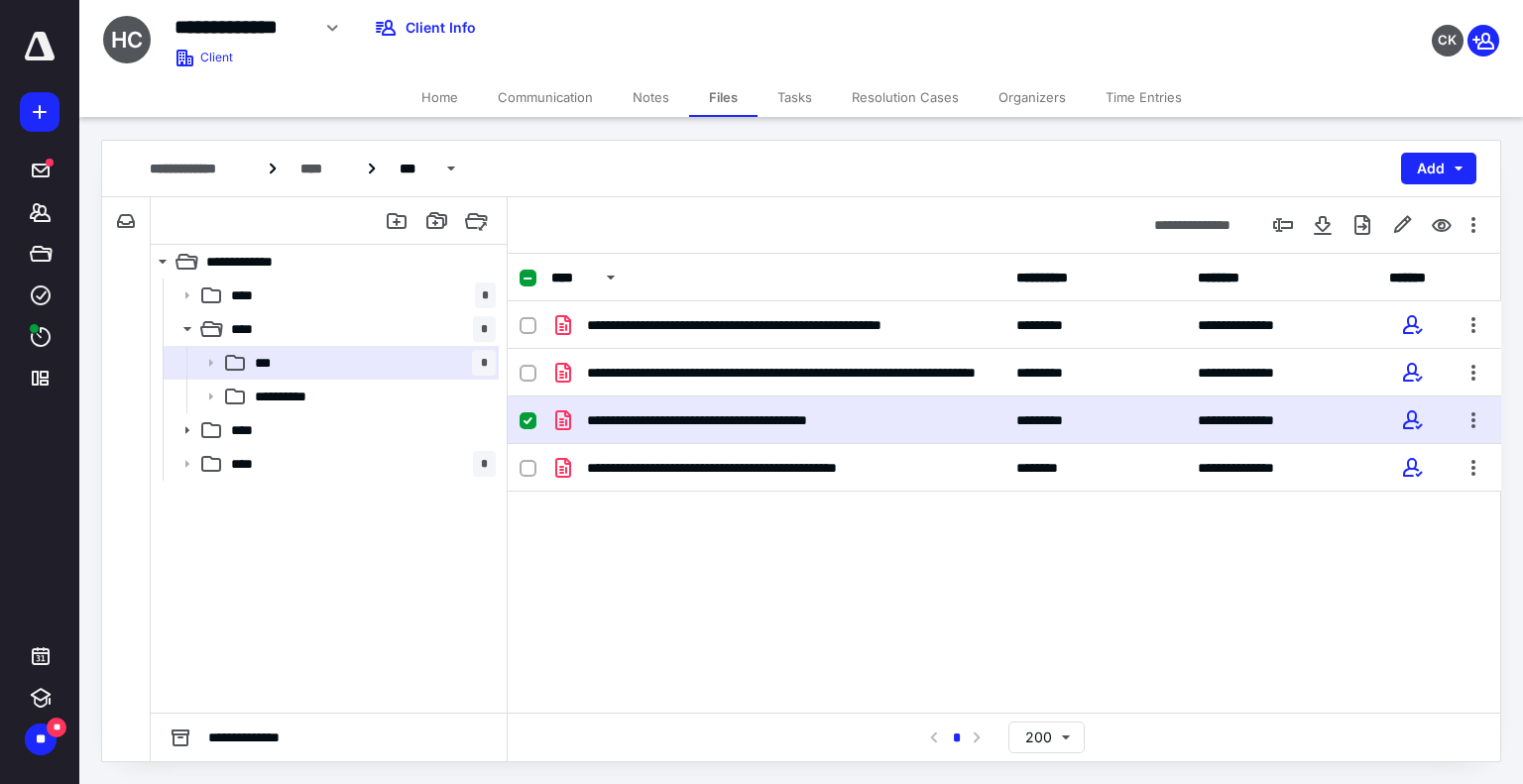 click on "**********" at bounding box center [1004, 420] 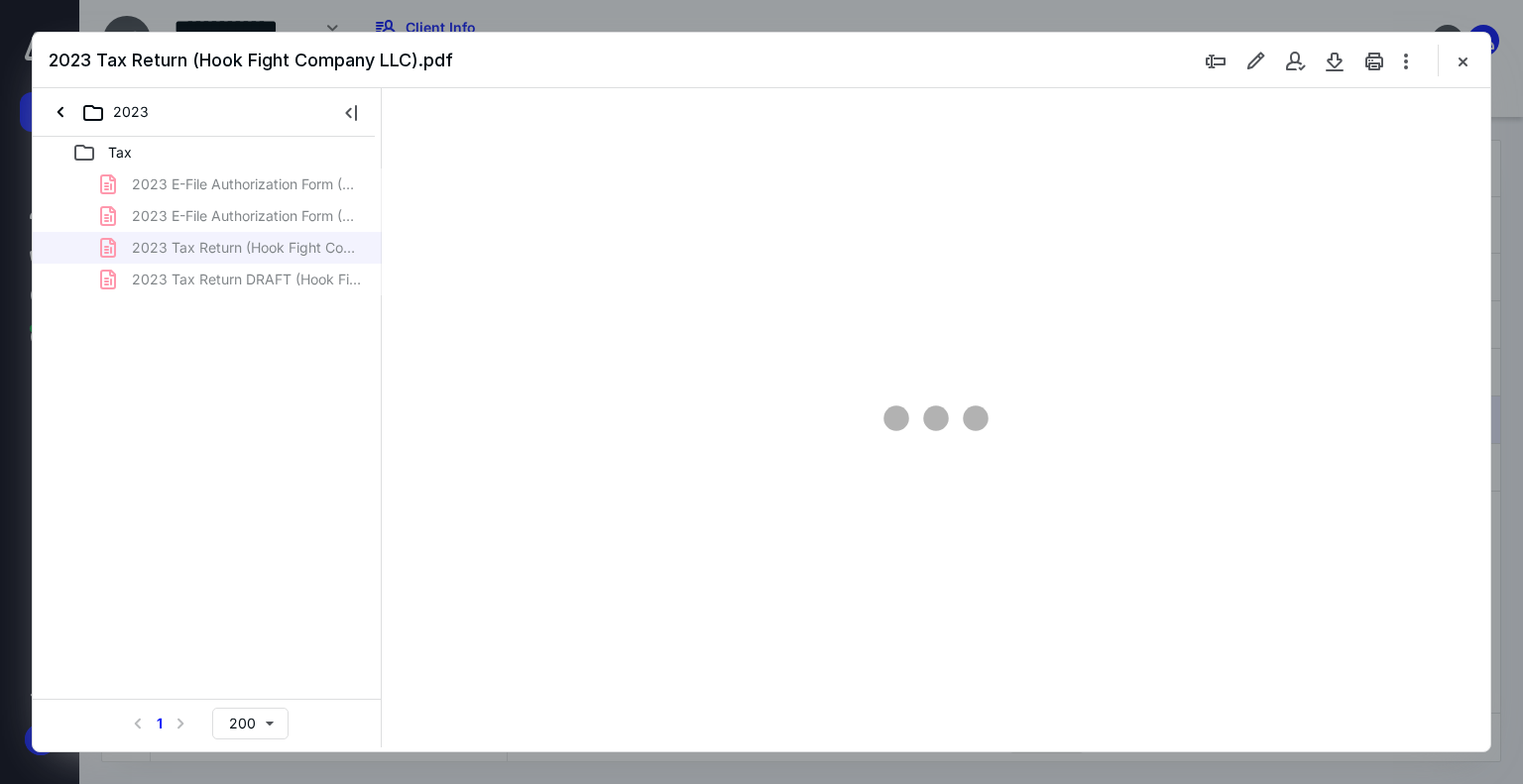 scroll, scrollTop: 0, scrollLeft: 0, axis: both 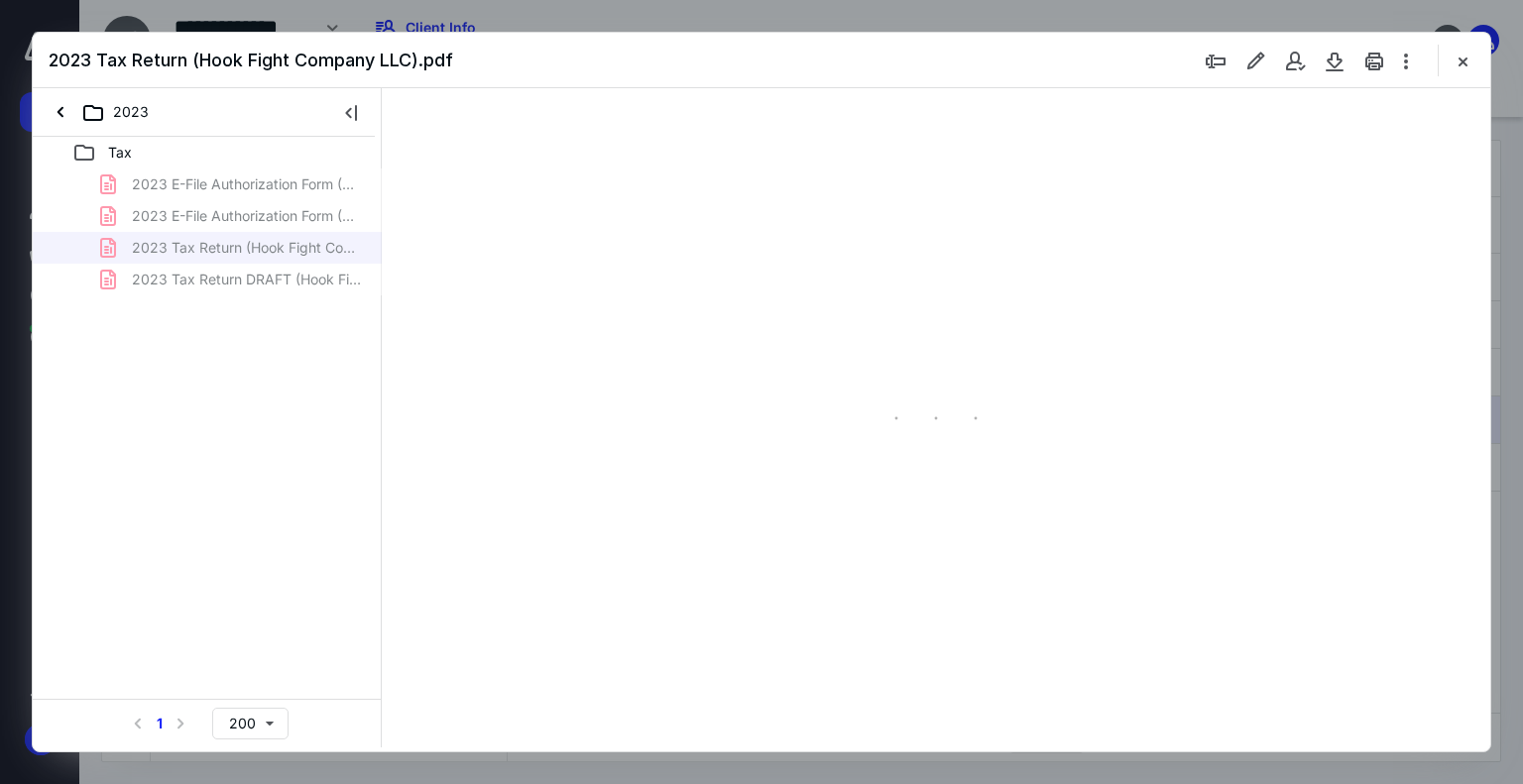 type on "179" 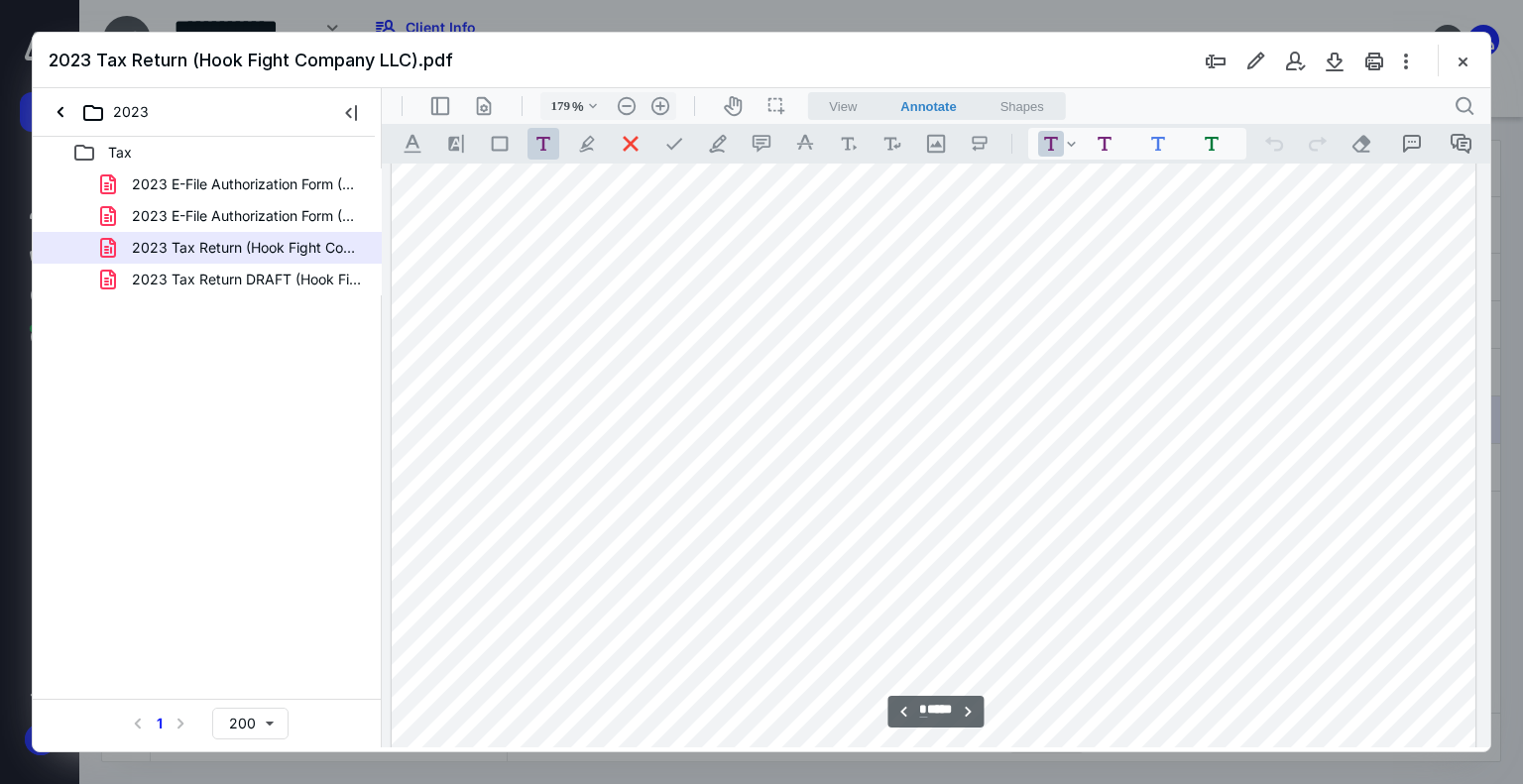 scroll, scrollTop: 4344, scrollLeft: 157, axis: both 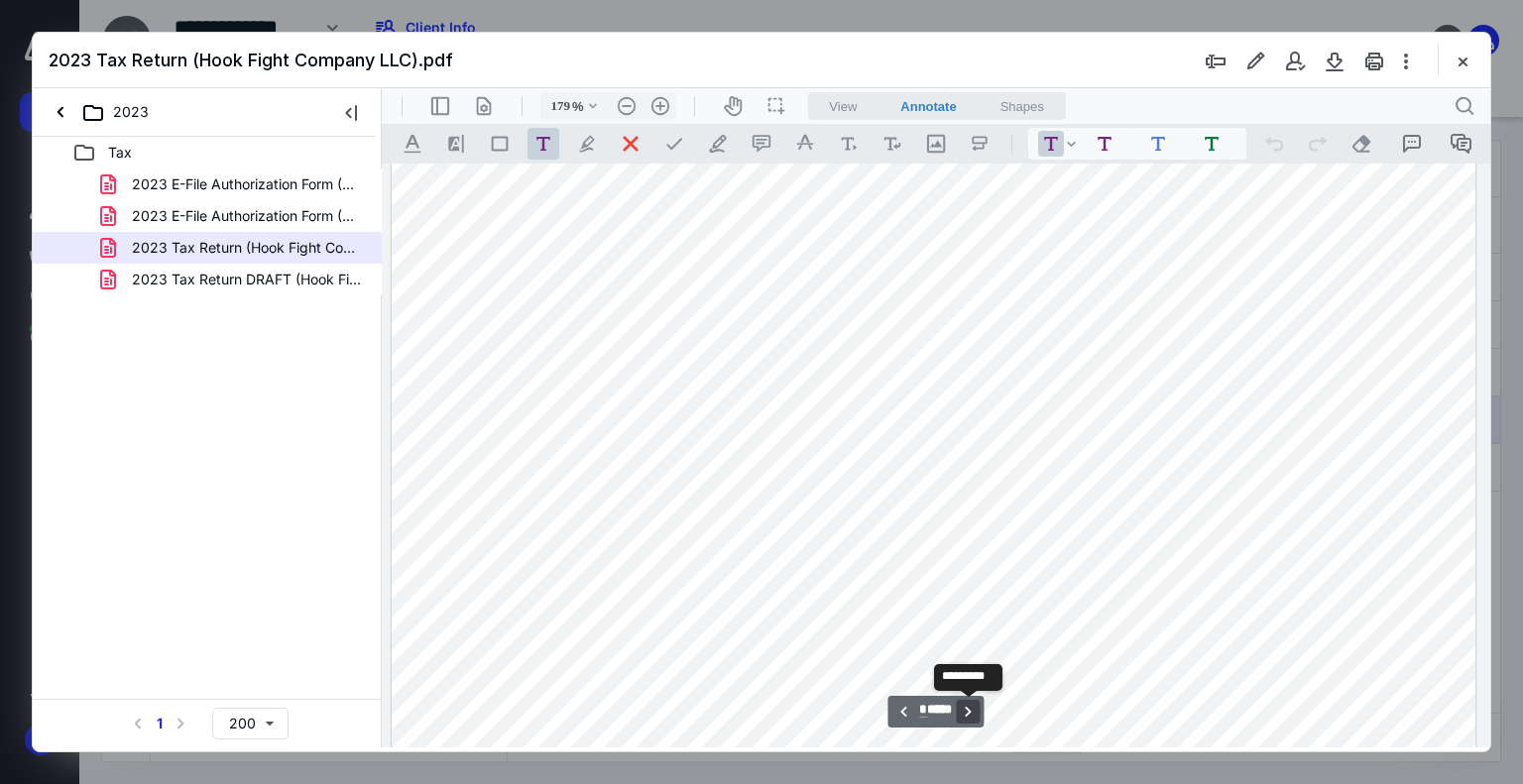 click on "**********" at bounding box center [969, 712] 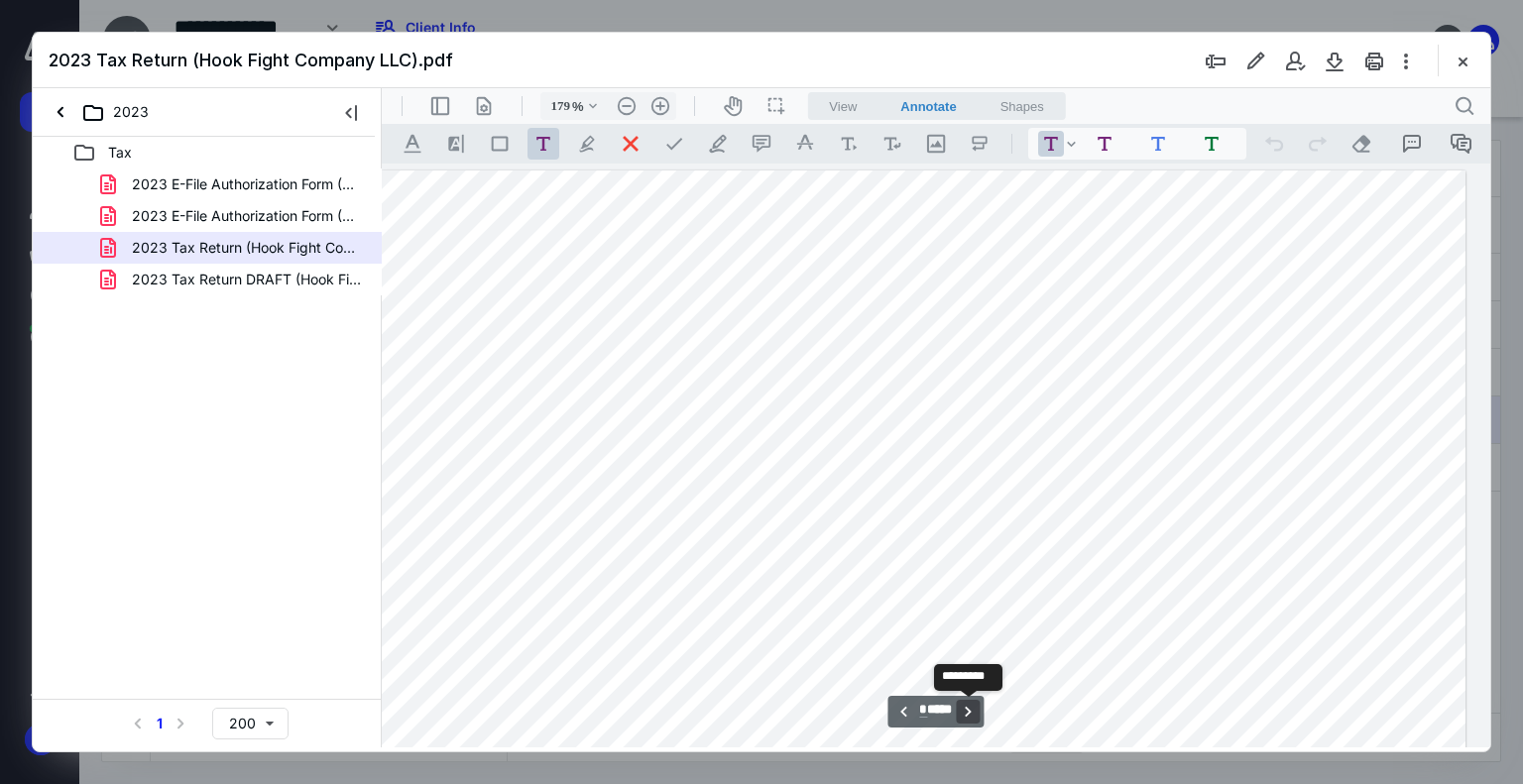 click on "**********" at bounding box center (969, 712) 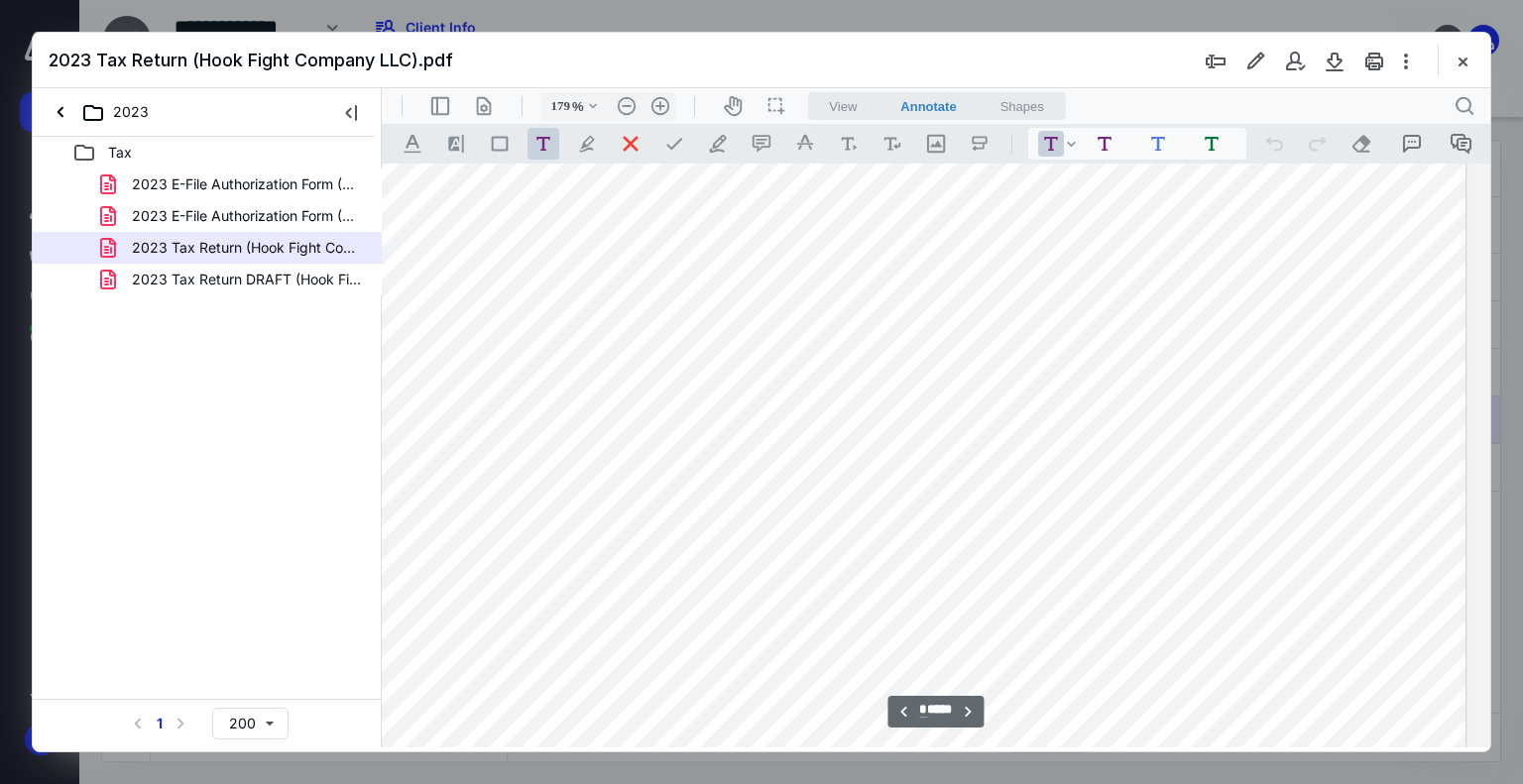 scroll, scrollTop: 8667, scrollLeft: 167, axis: both 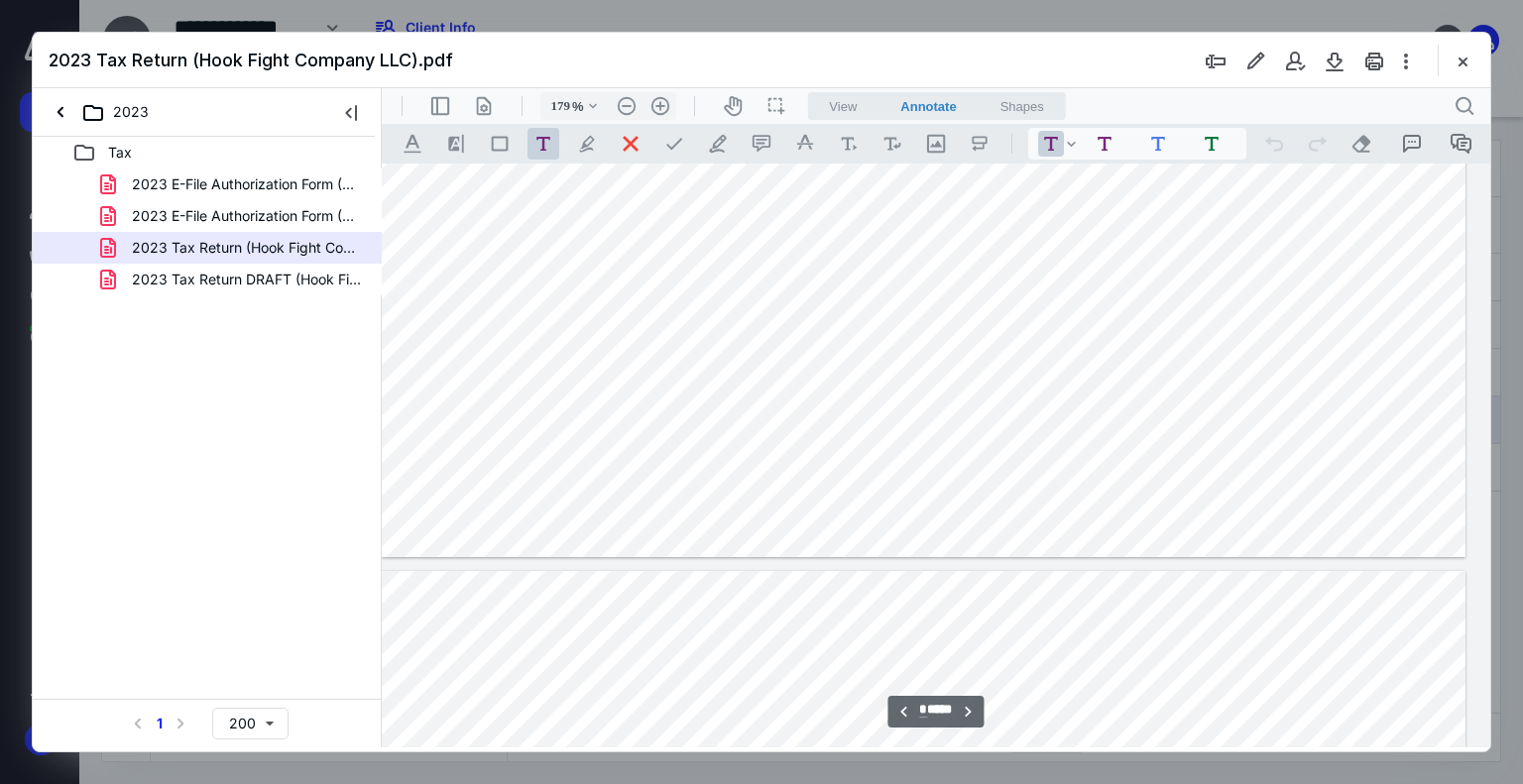 type on "*" 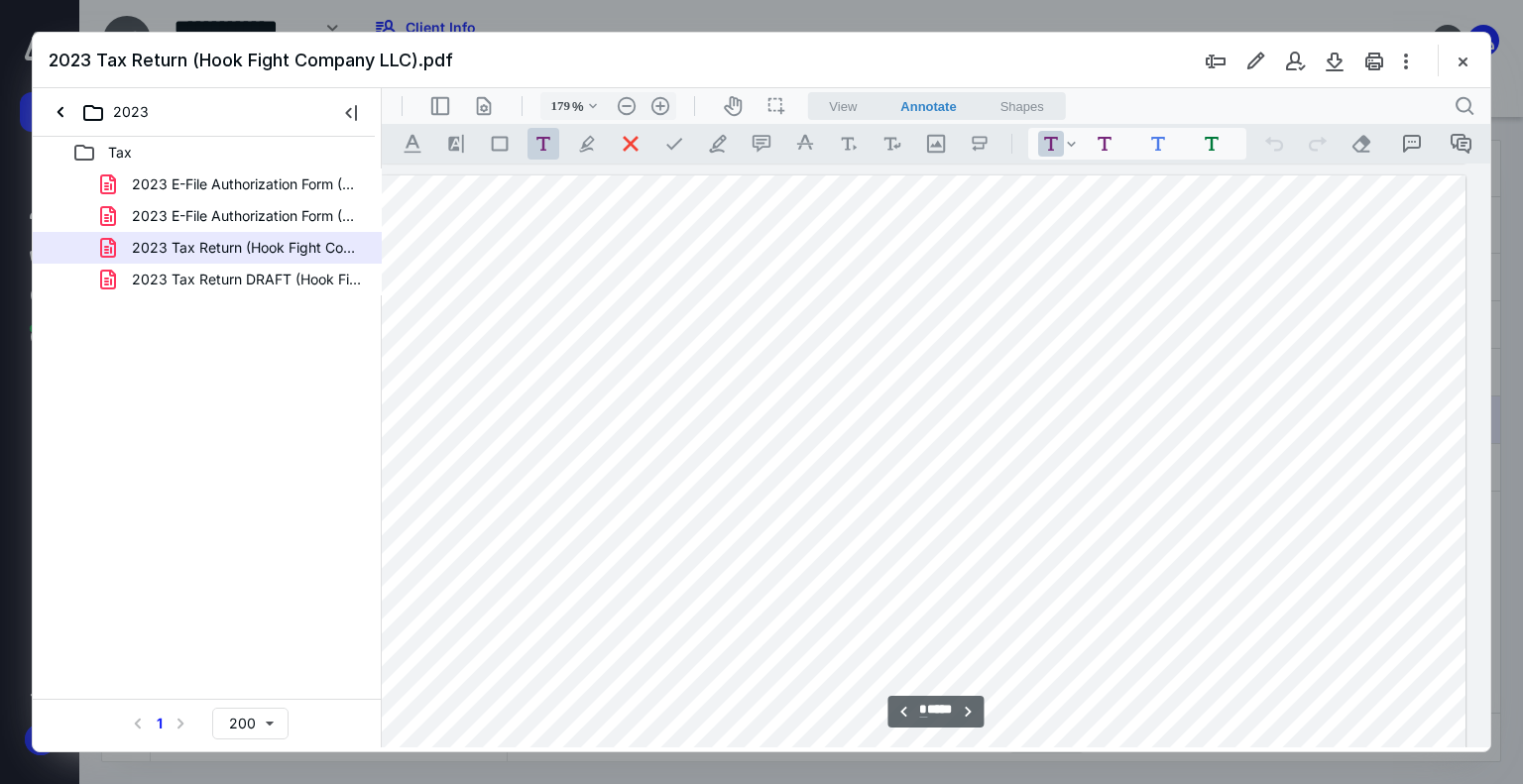 scroll, scrollTop: 11343, scrollLeft: 167, axis: both 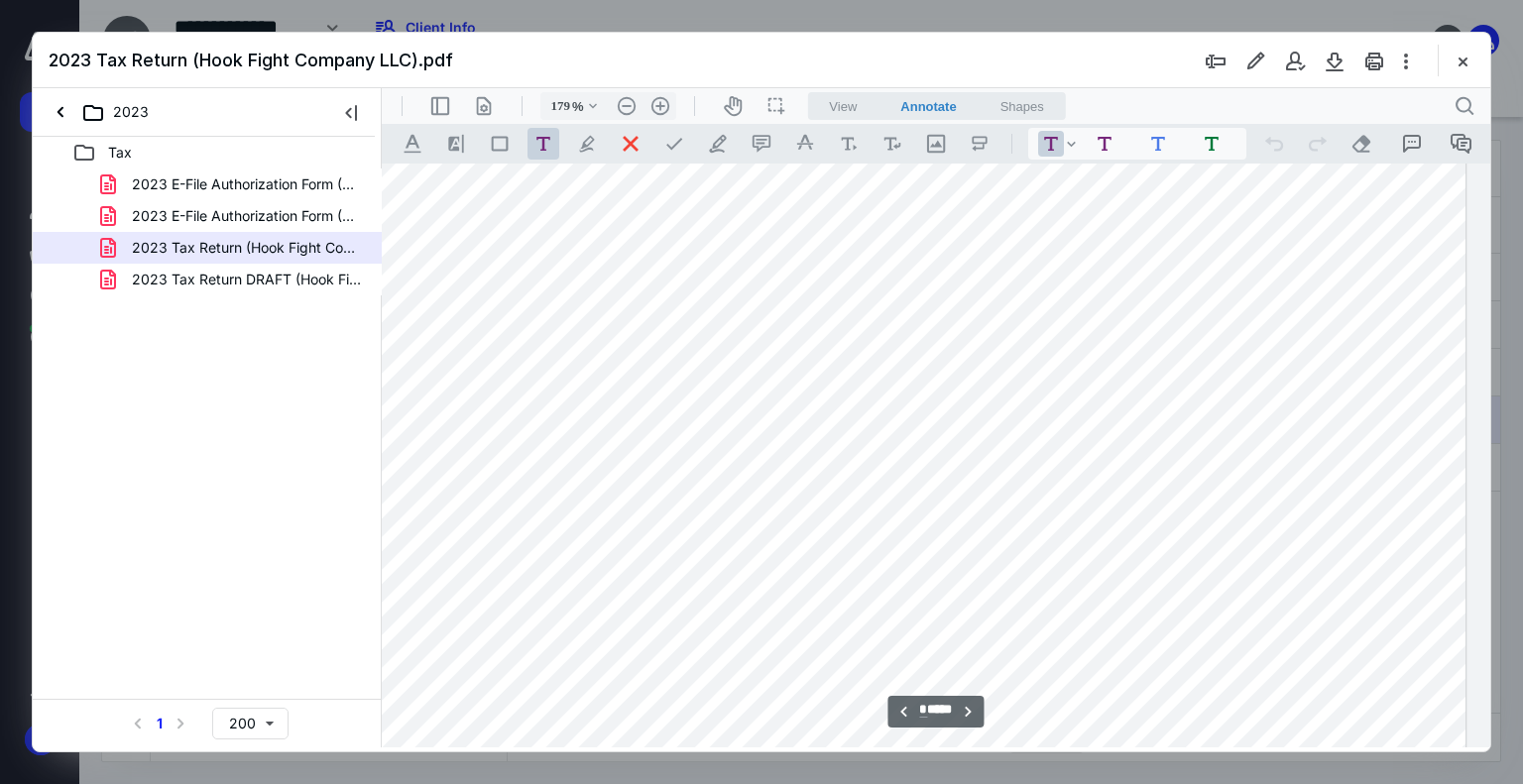 type on "129" 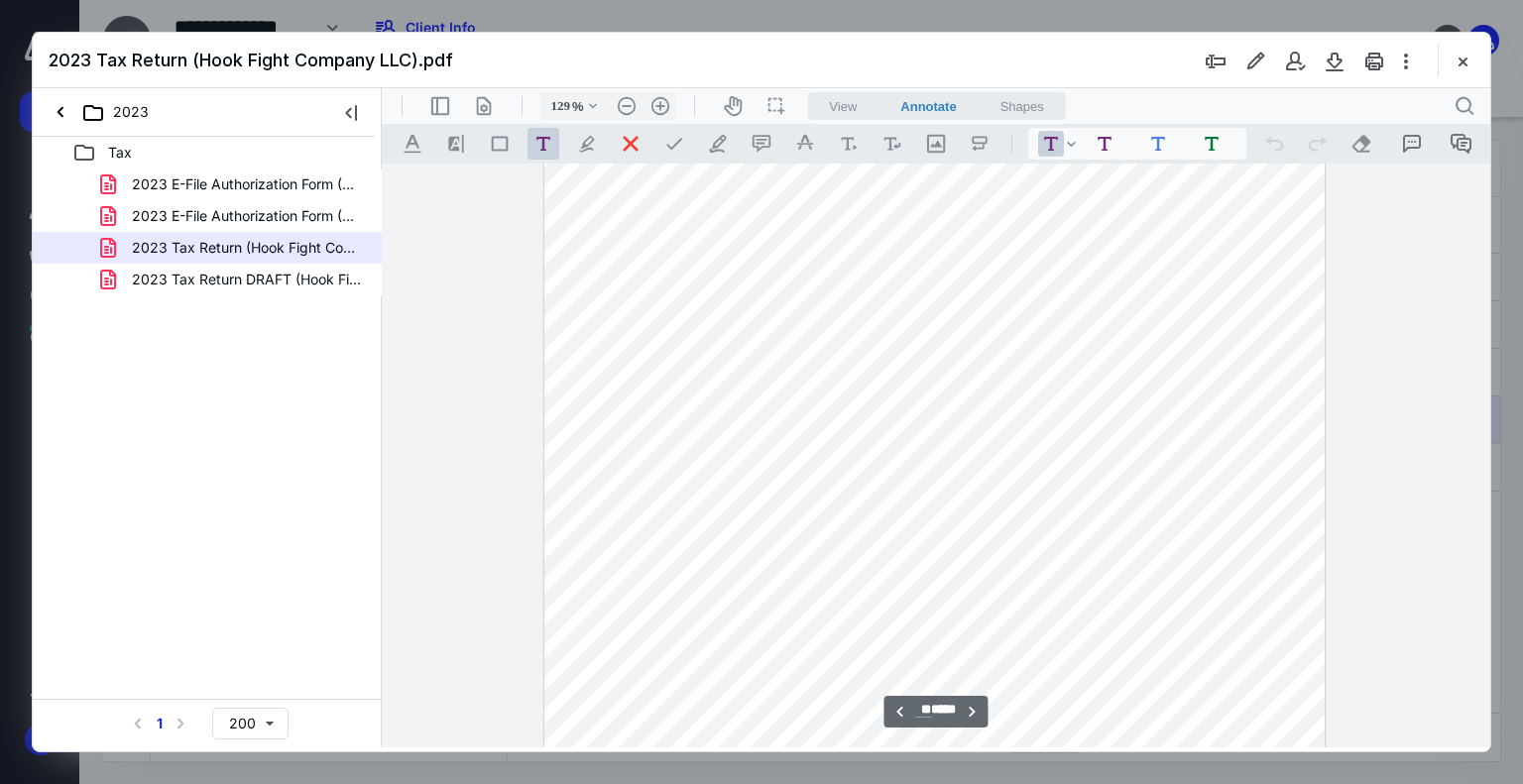 scroll, scrollTop: 22051, scrollLeft: 0, axis: vertical 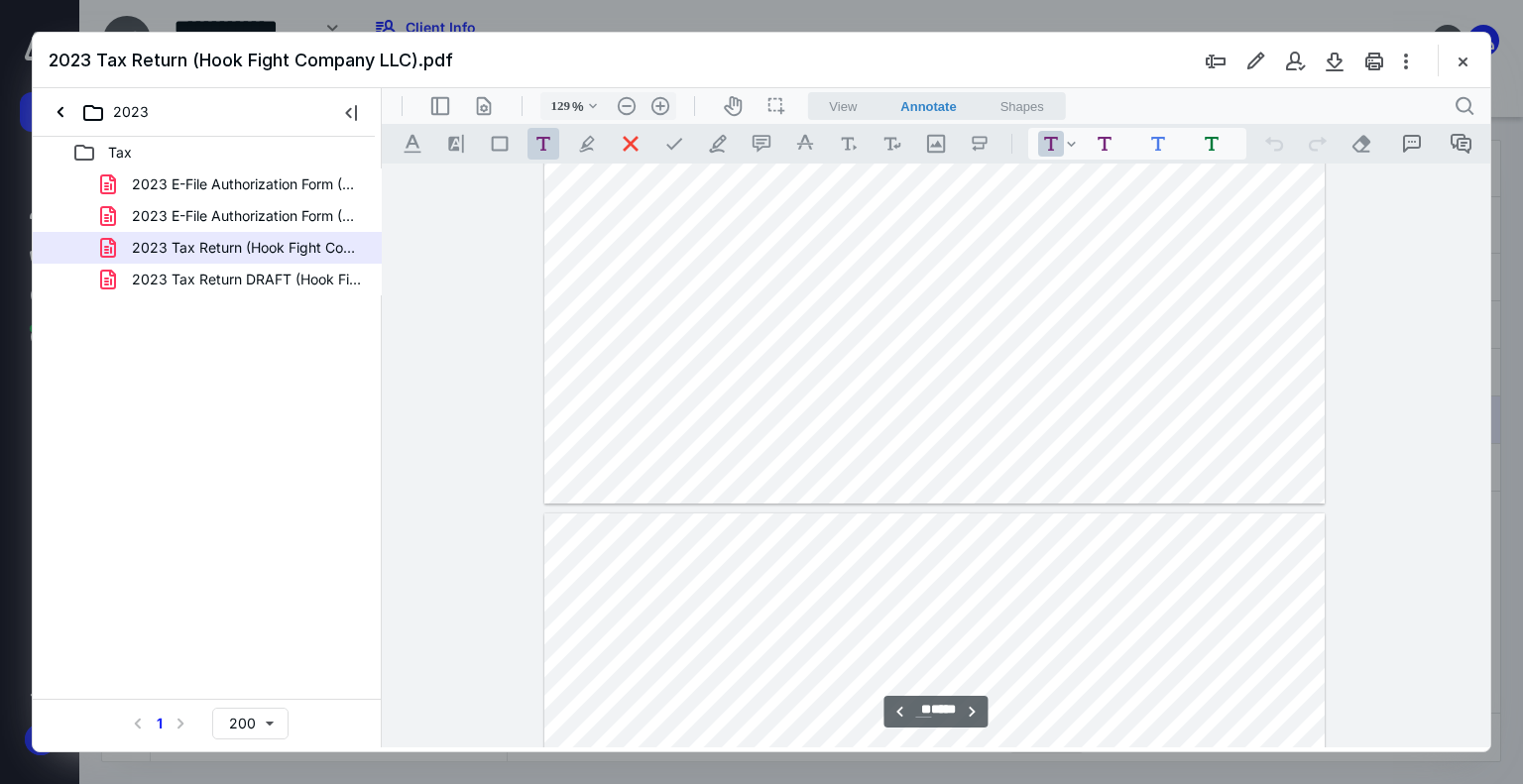 type on "**" 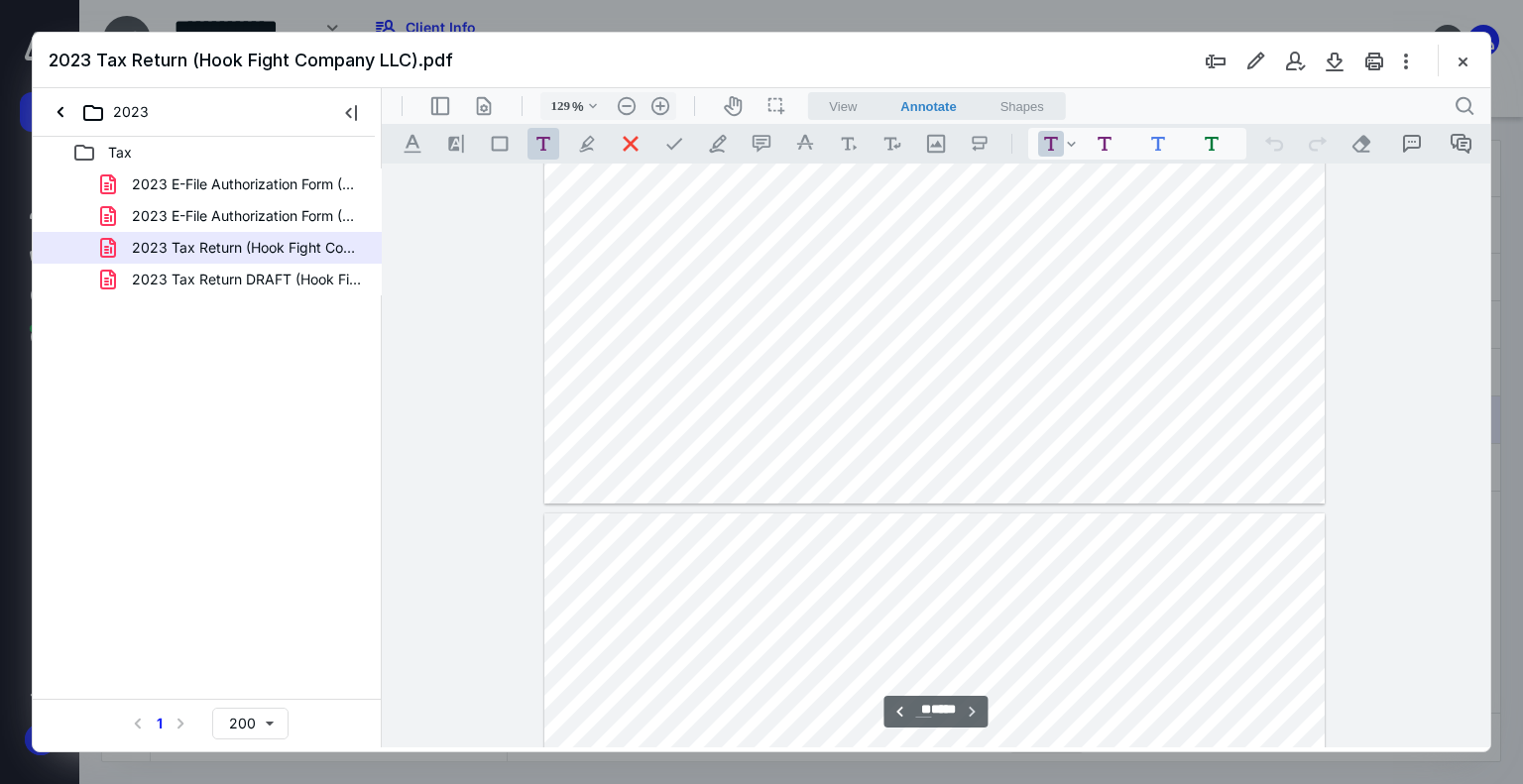 scroll, scrollTop: 31764, scrollLeft: 0, axis: vertical 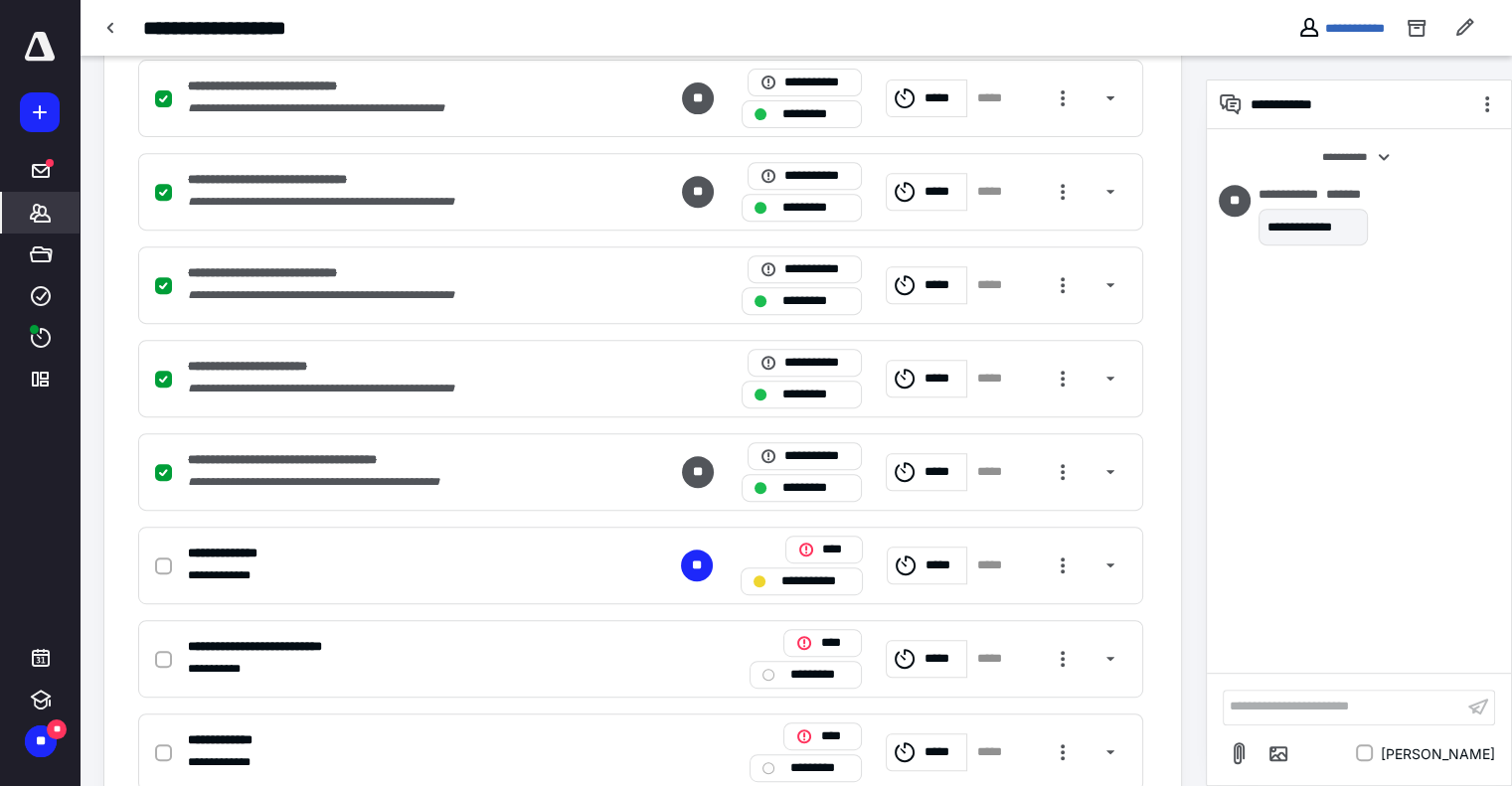 click on "*******" at bounding box center [41, 213] 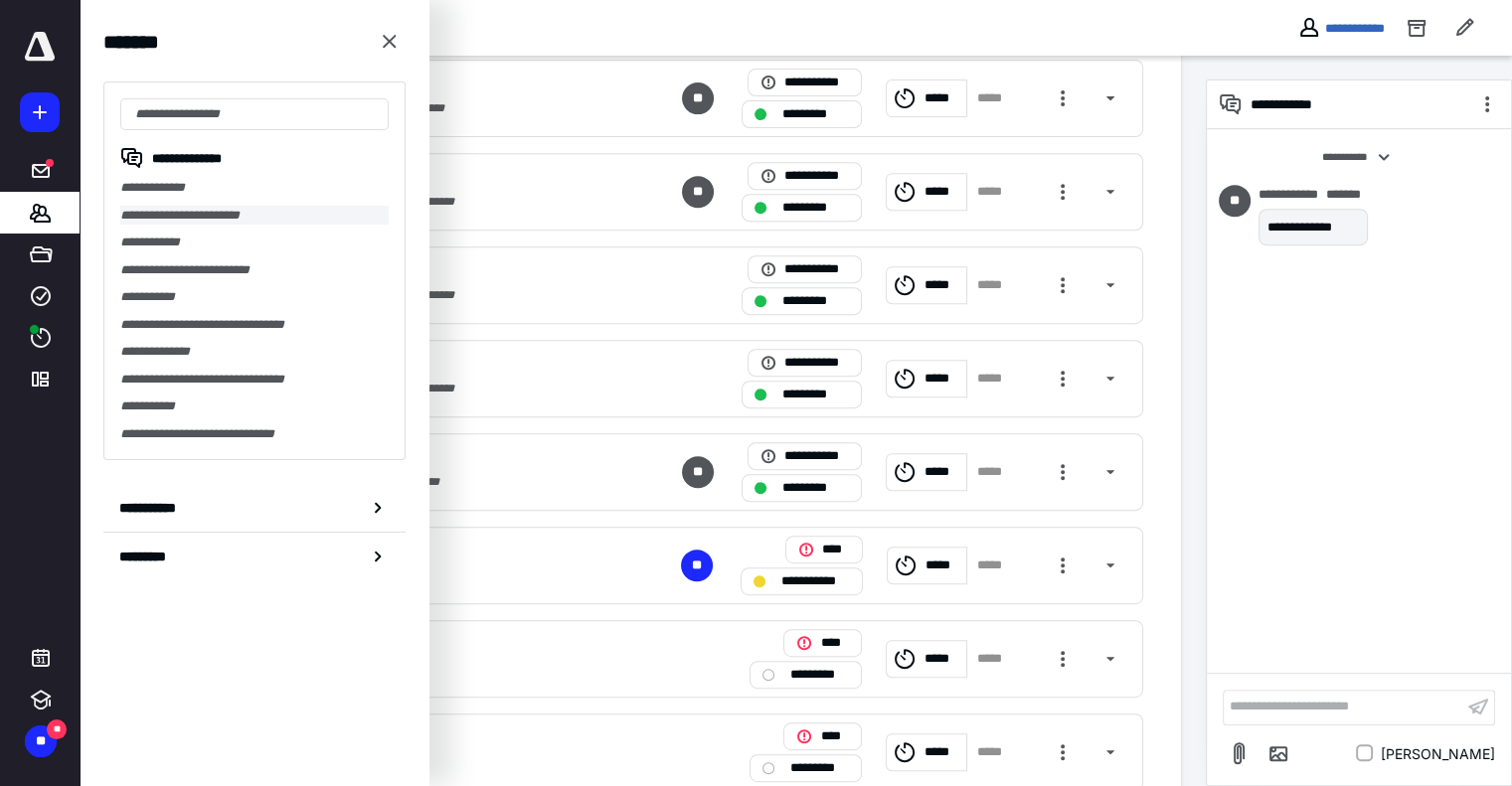 click on "**********" at bounding box center [254, 216] 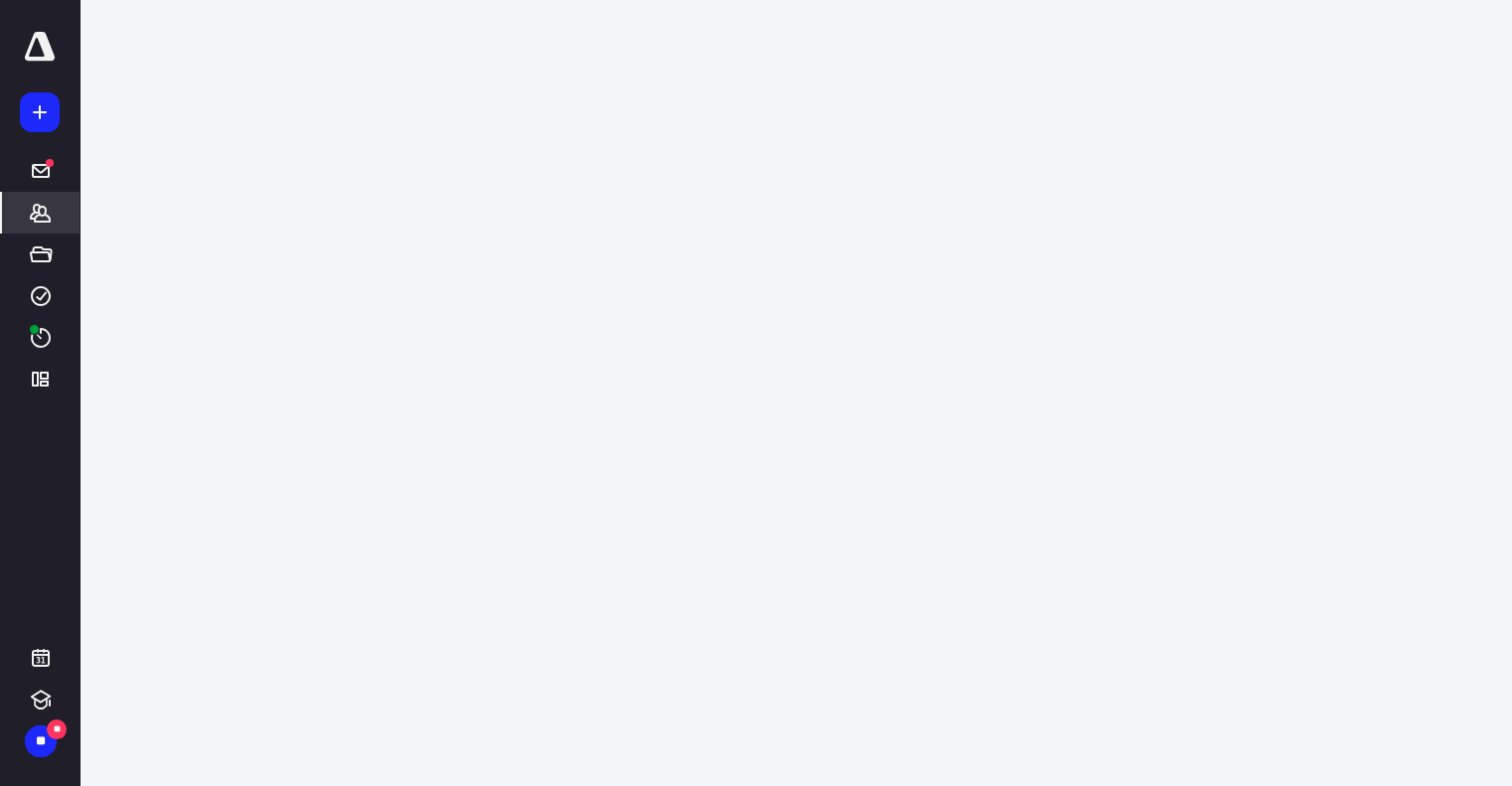 scroll, scrollTop: 0, scrollLeft: 0, axis: both 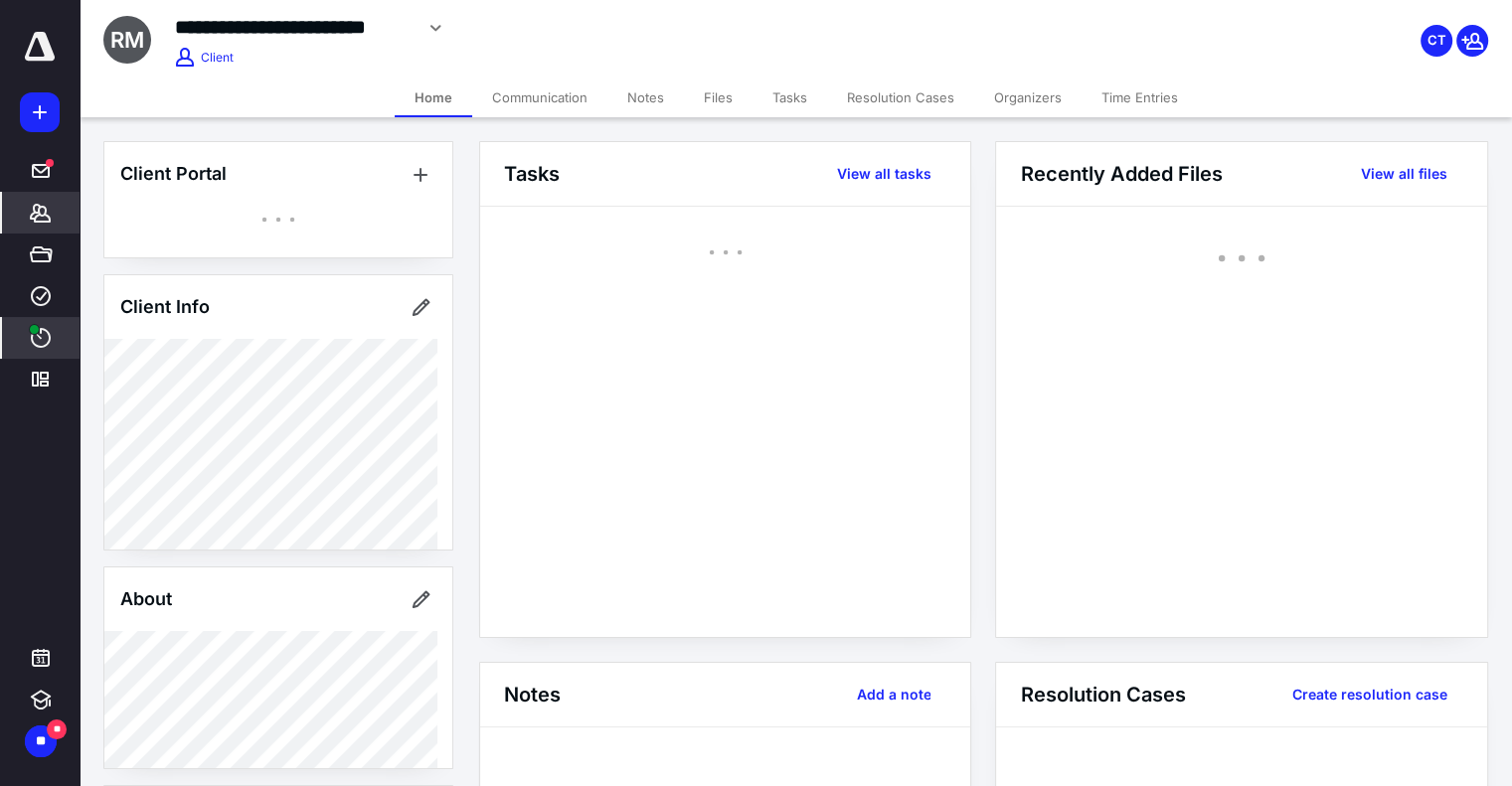 click 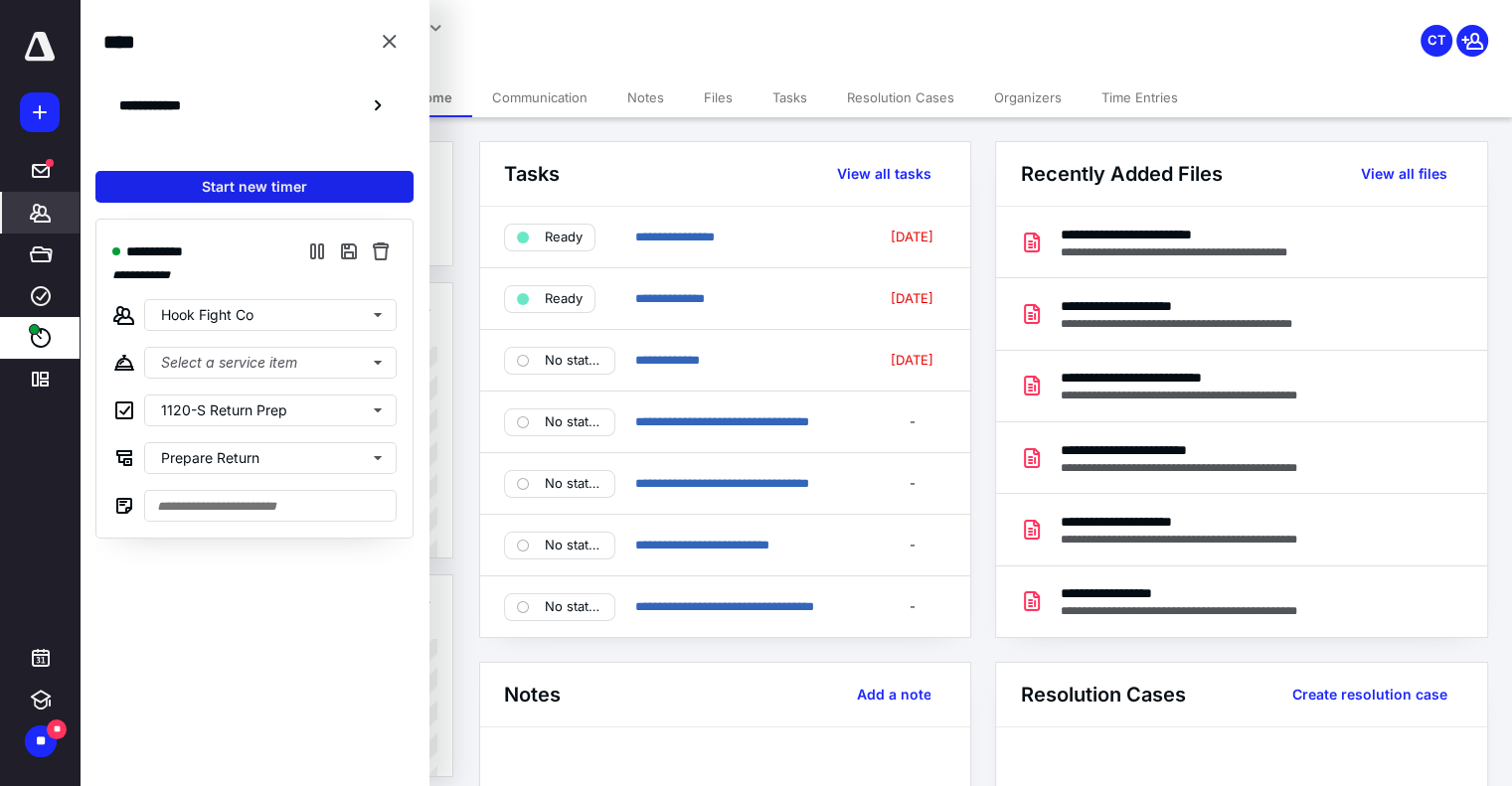 click on "Start new timer" at bounding box center (254, 187) 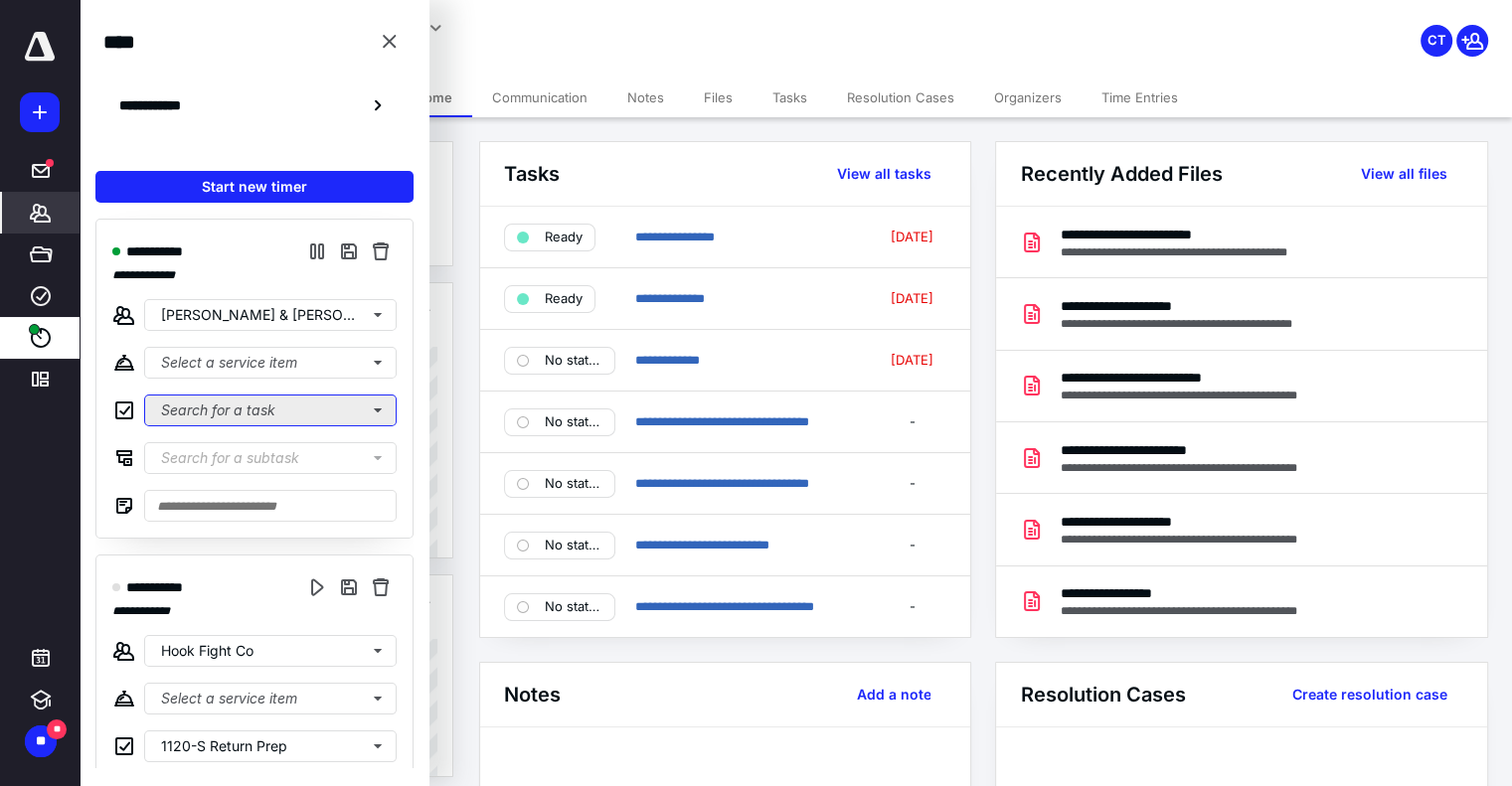 click on "Search for a task" at bounding box center (270, 410) 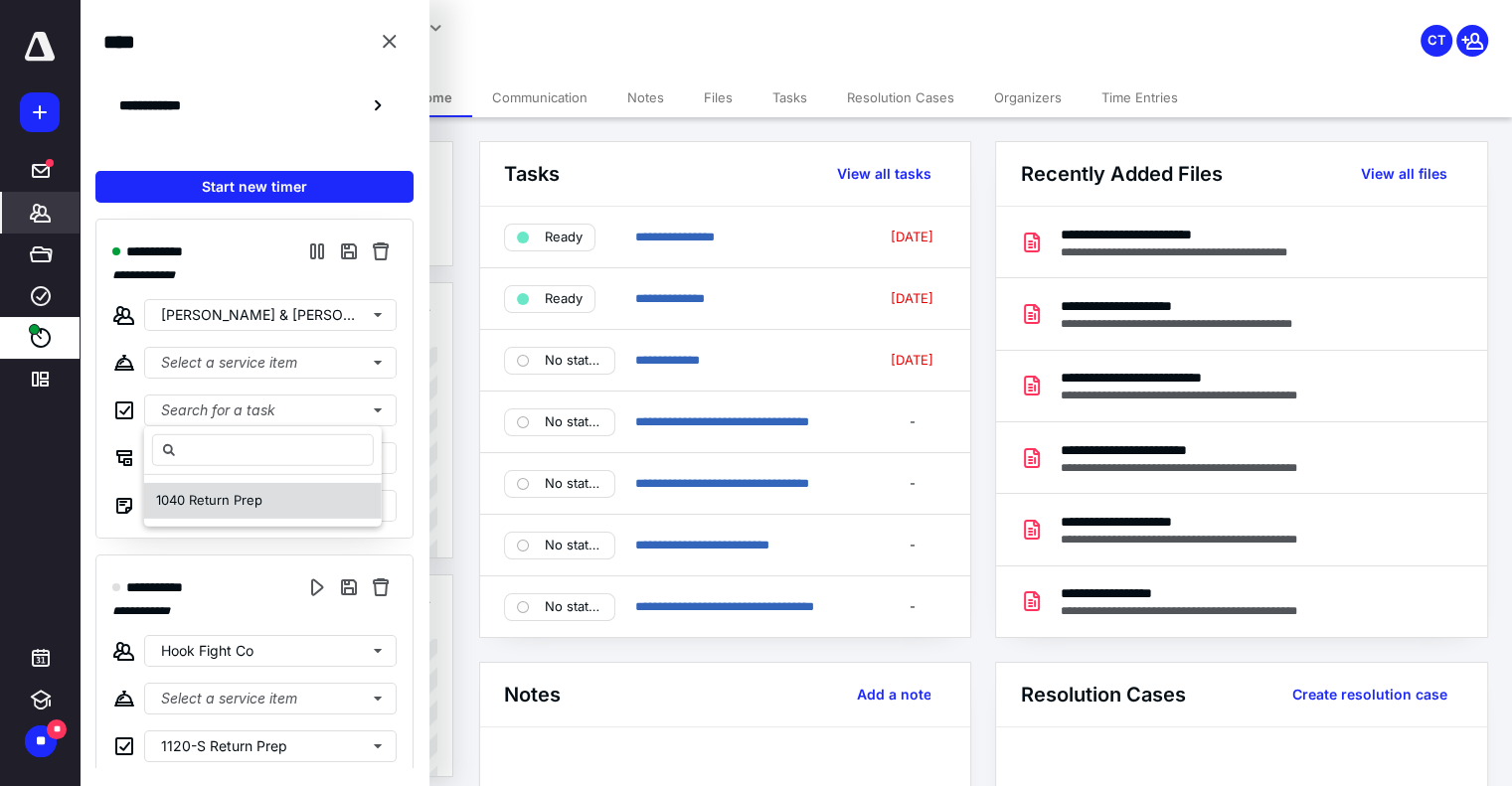 click on "1040 Return Prep" at bounding box center (262, 501) 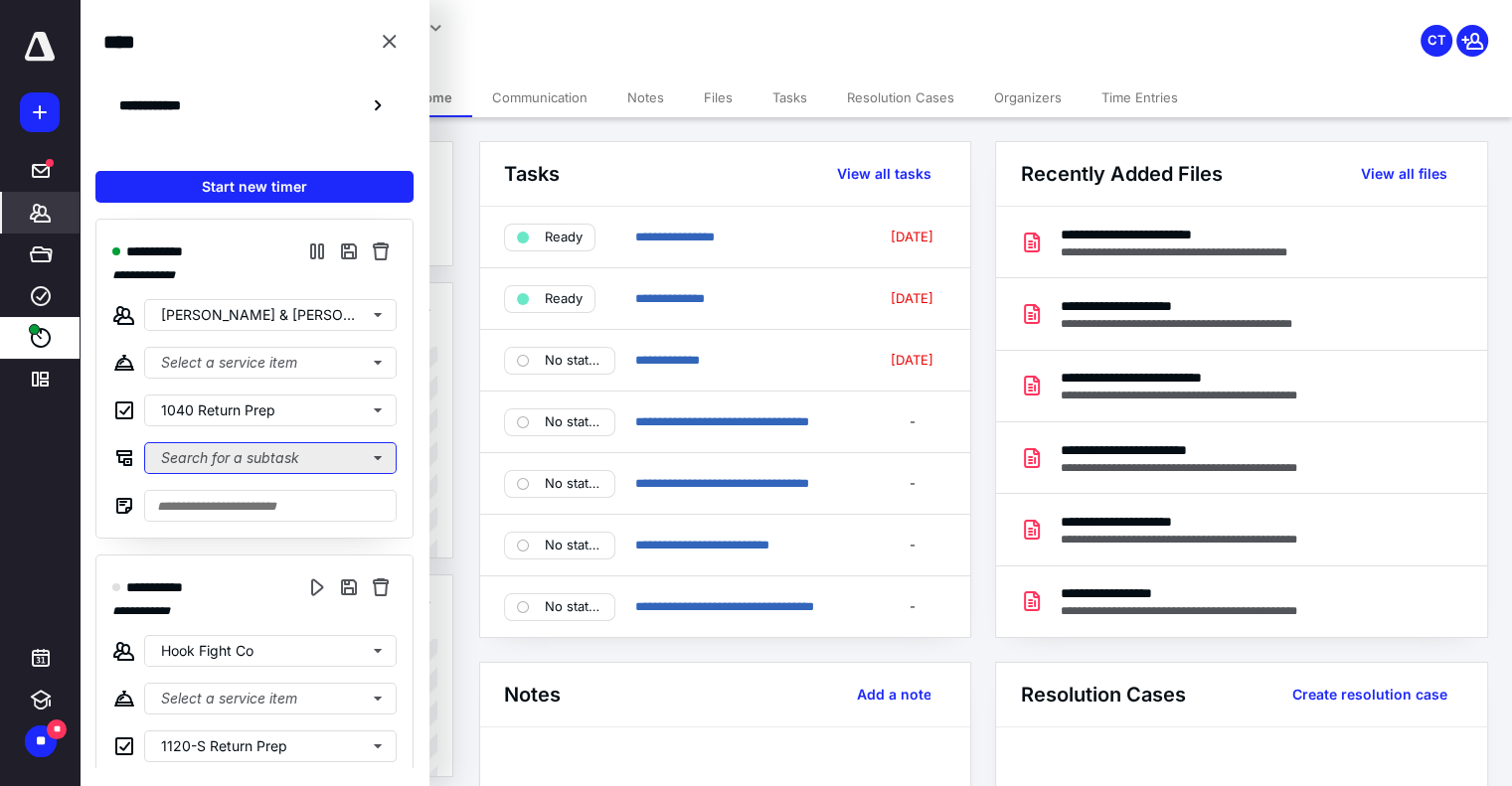 click on "Search for a subtask" at bounding box center (270, 458) 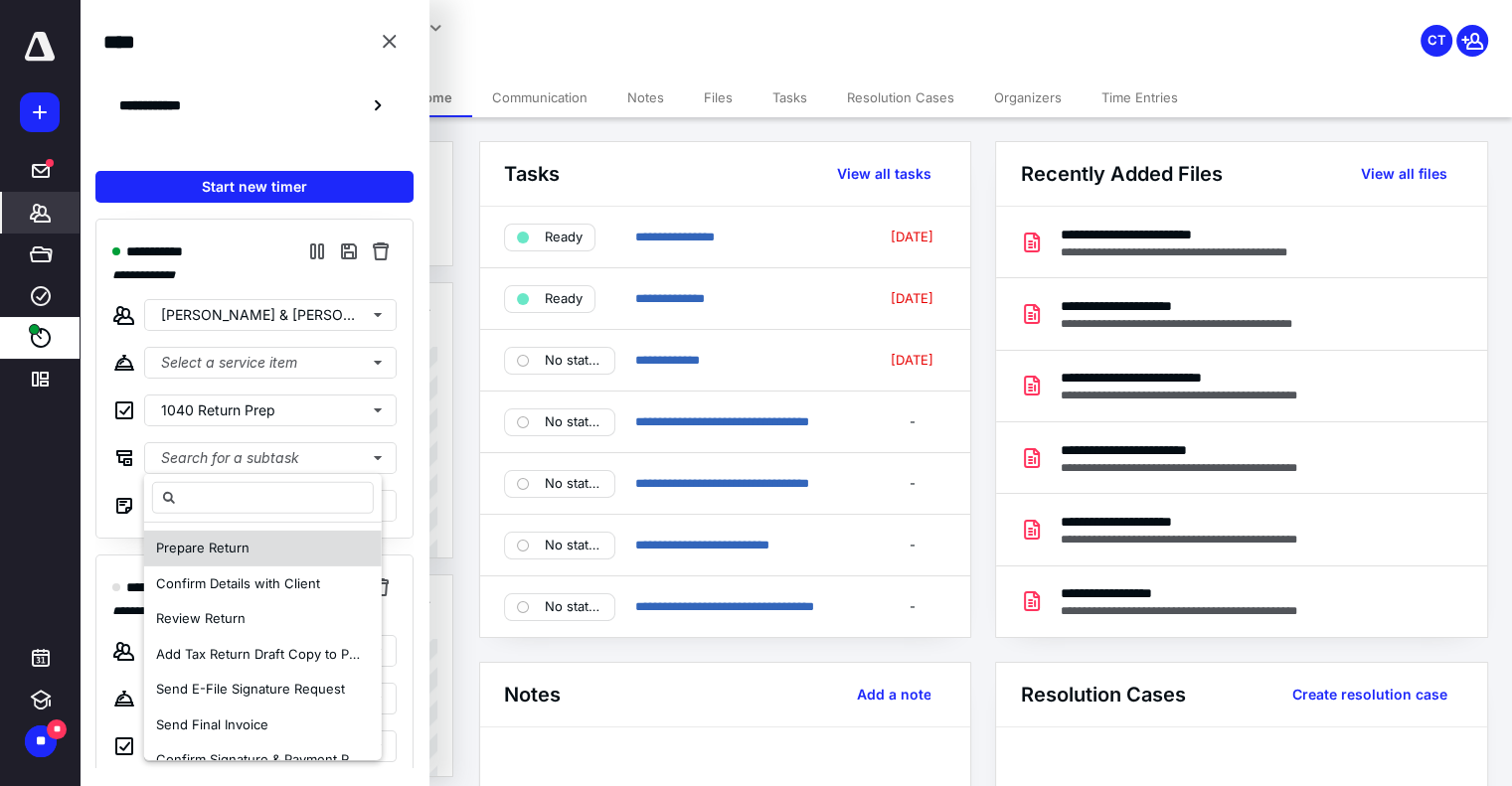 click on "Prepare Return" at bounding box center [262, 549] 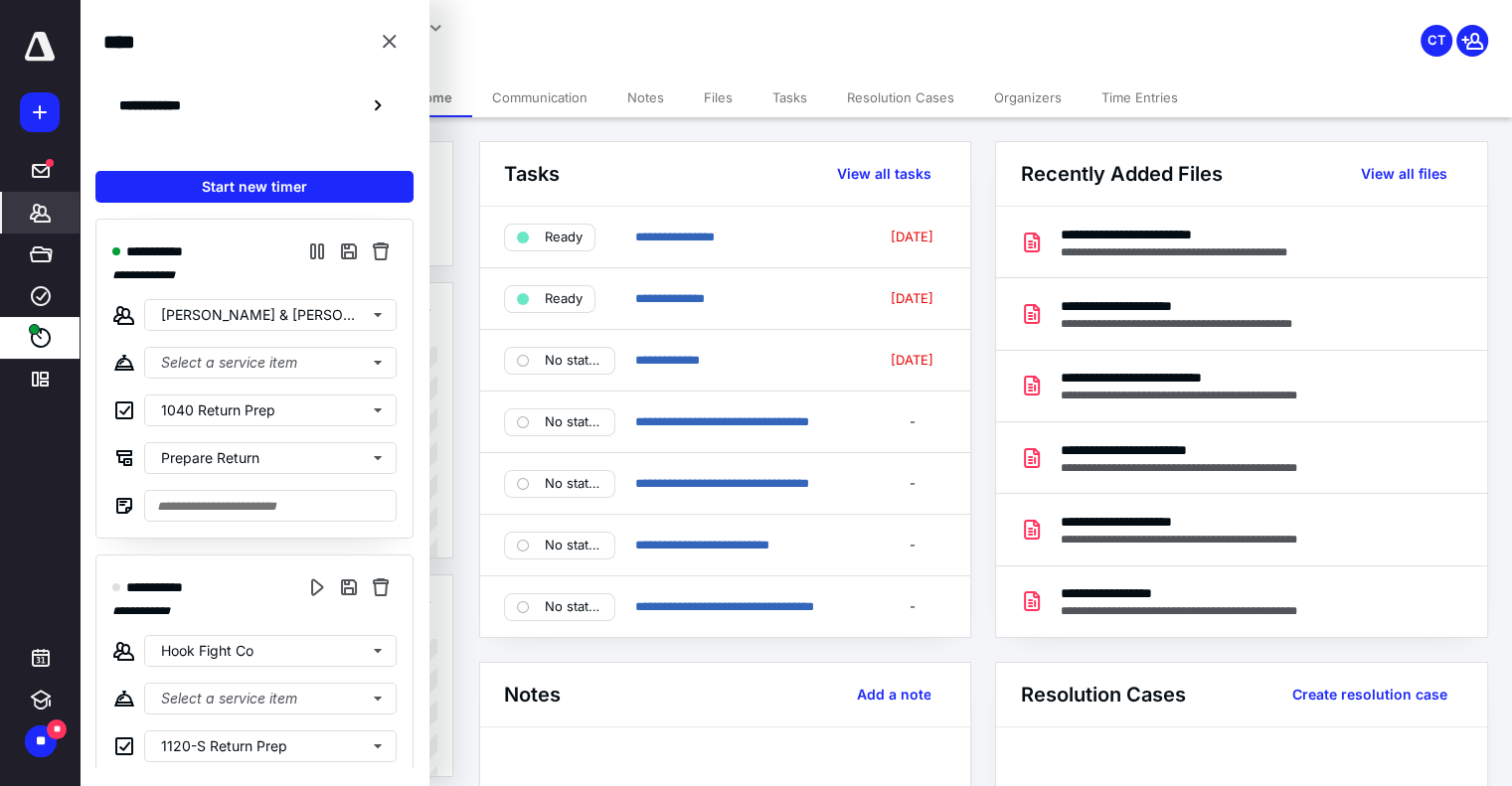 click on "Notes Add a note" at bounding box center (725, 695) 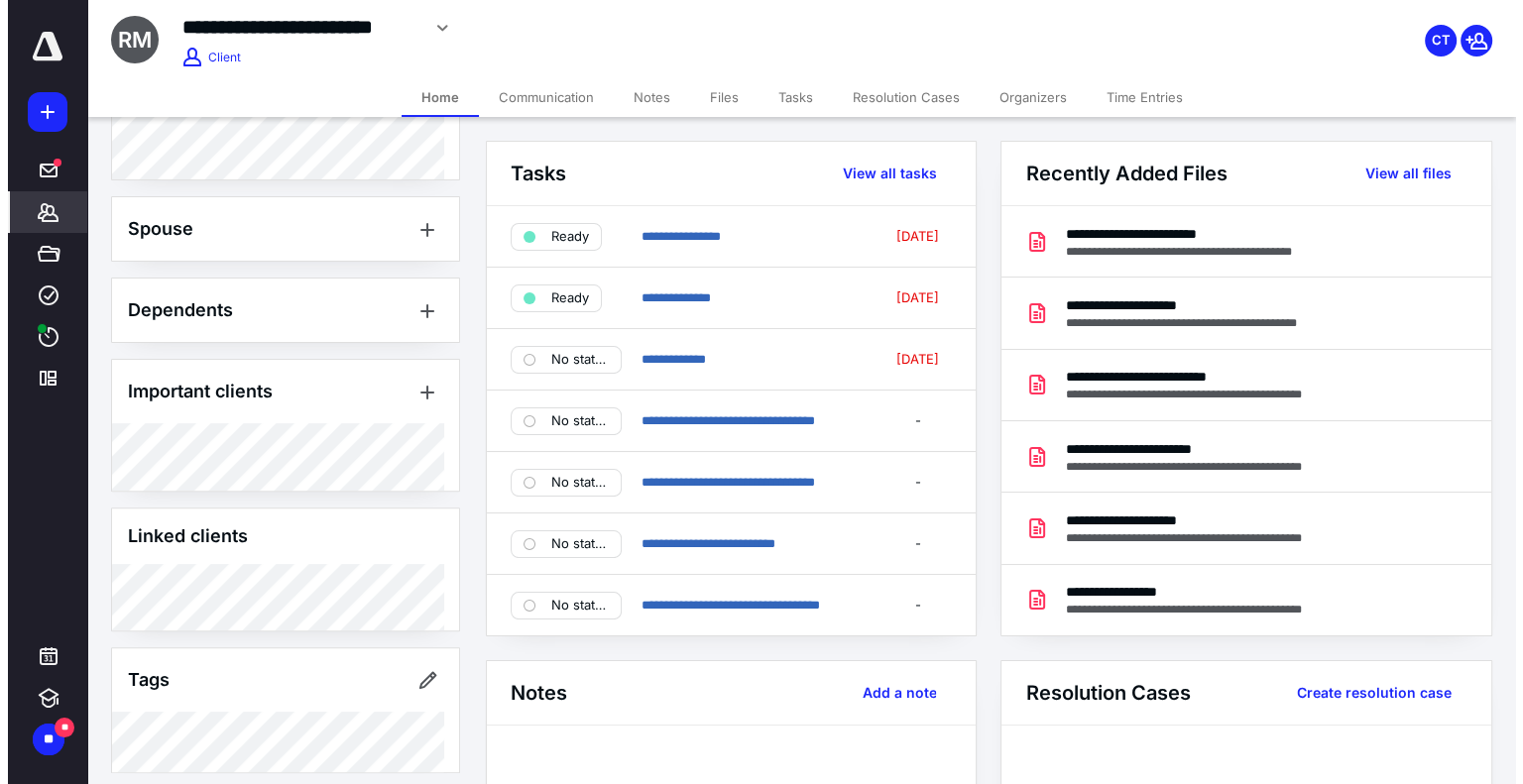 scroll, scrollTop: 604, scrollLeft: 0, axis: vertical 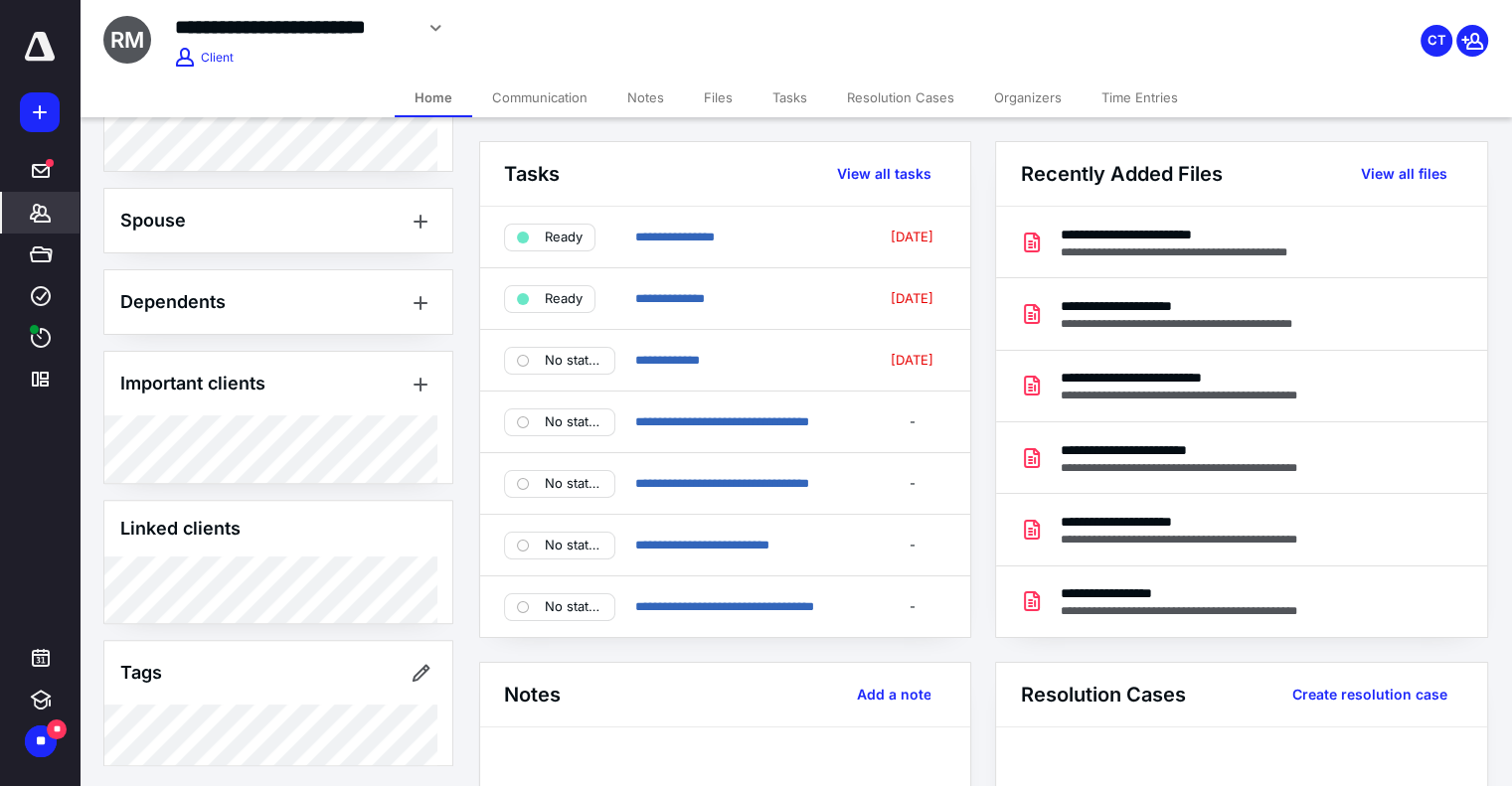 click on "Files" at bounding box center (718, 97) 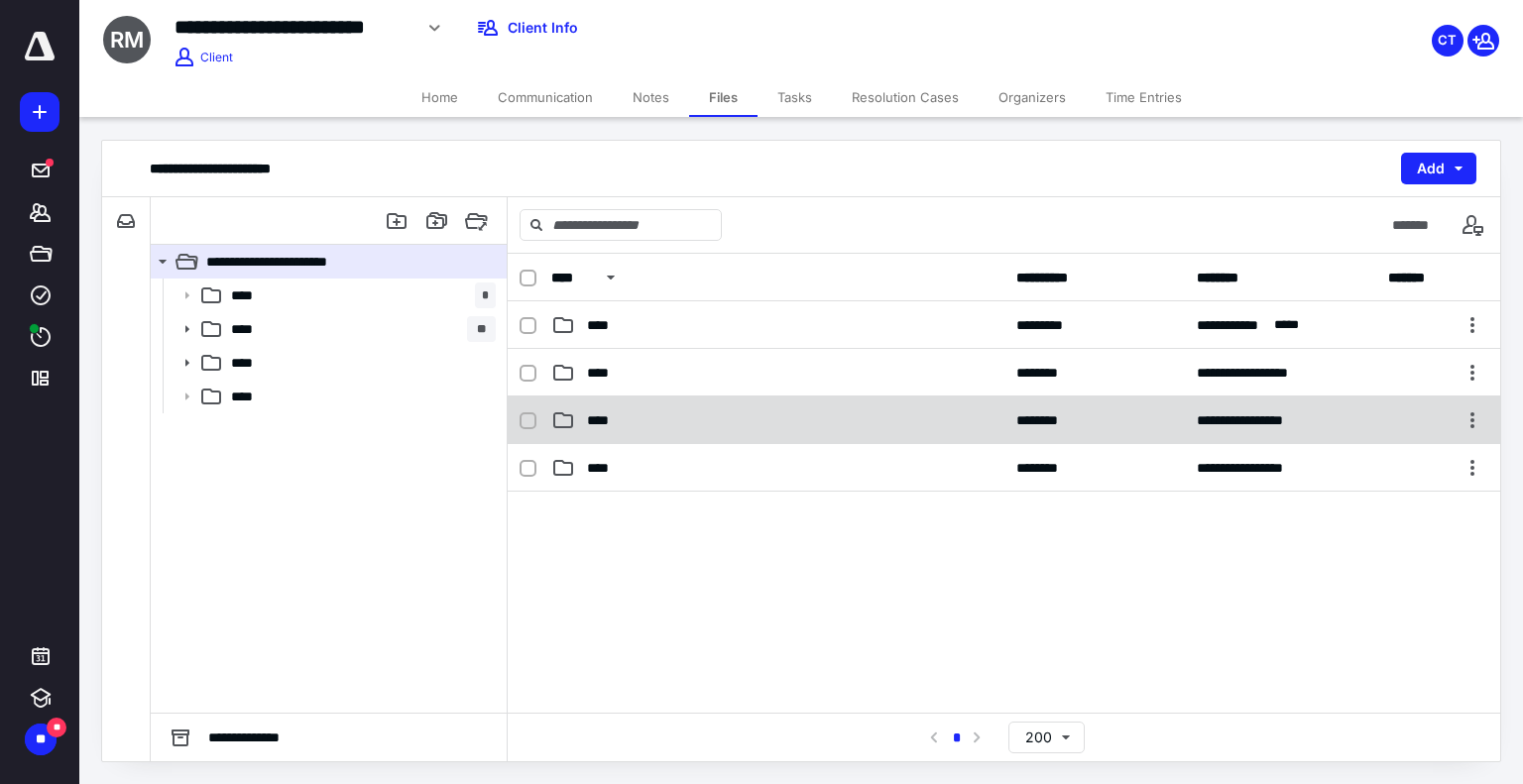 click on "**********" at bounding box center (1003, 420) 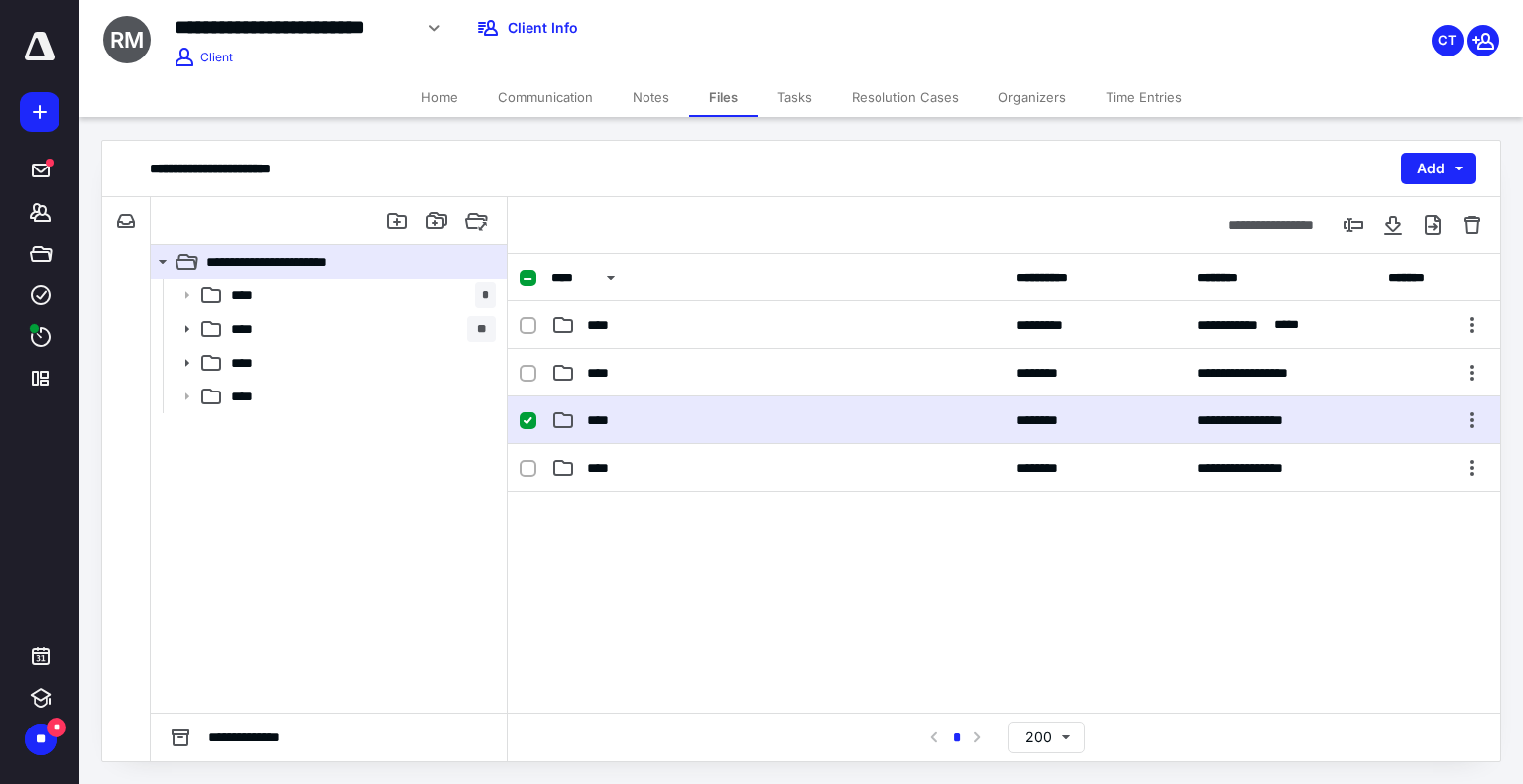 click on "**********" at bounding box center [1003, 420] 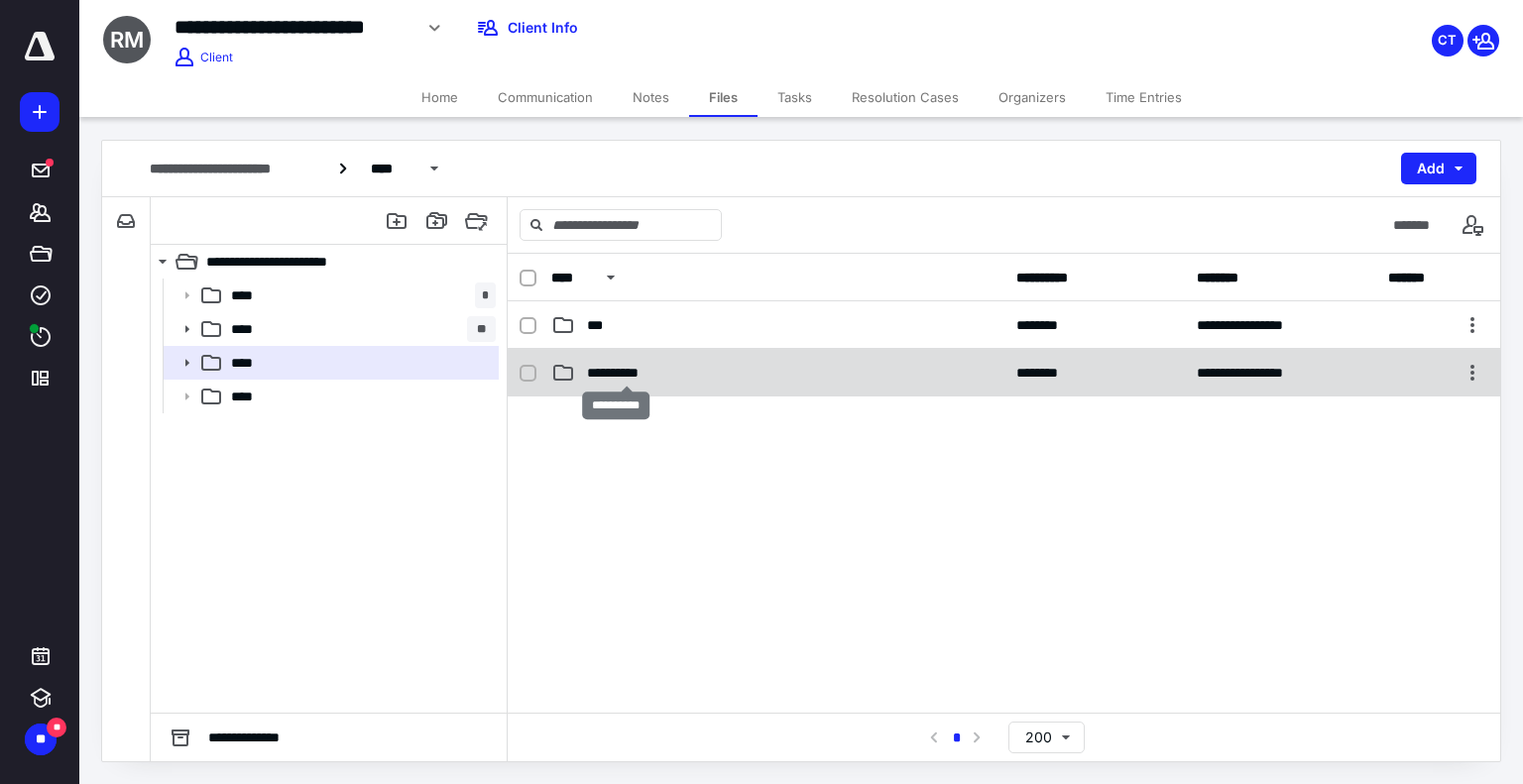 click on "**********" at bounding box center [627, 373] 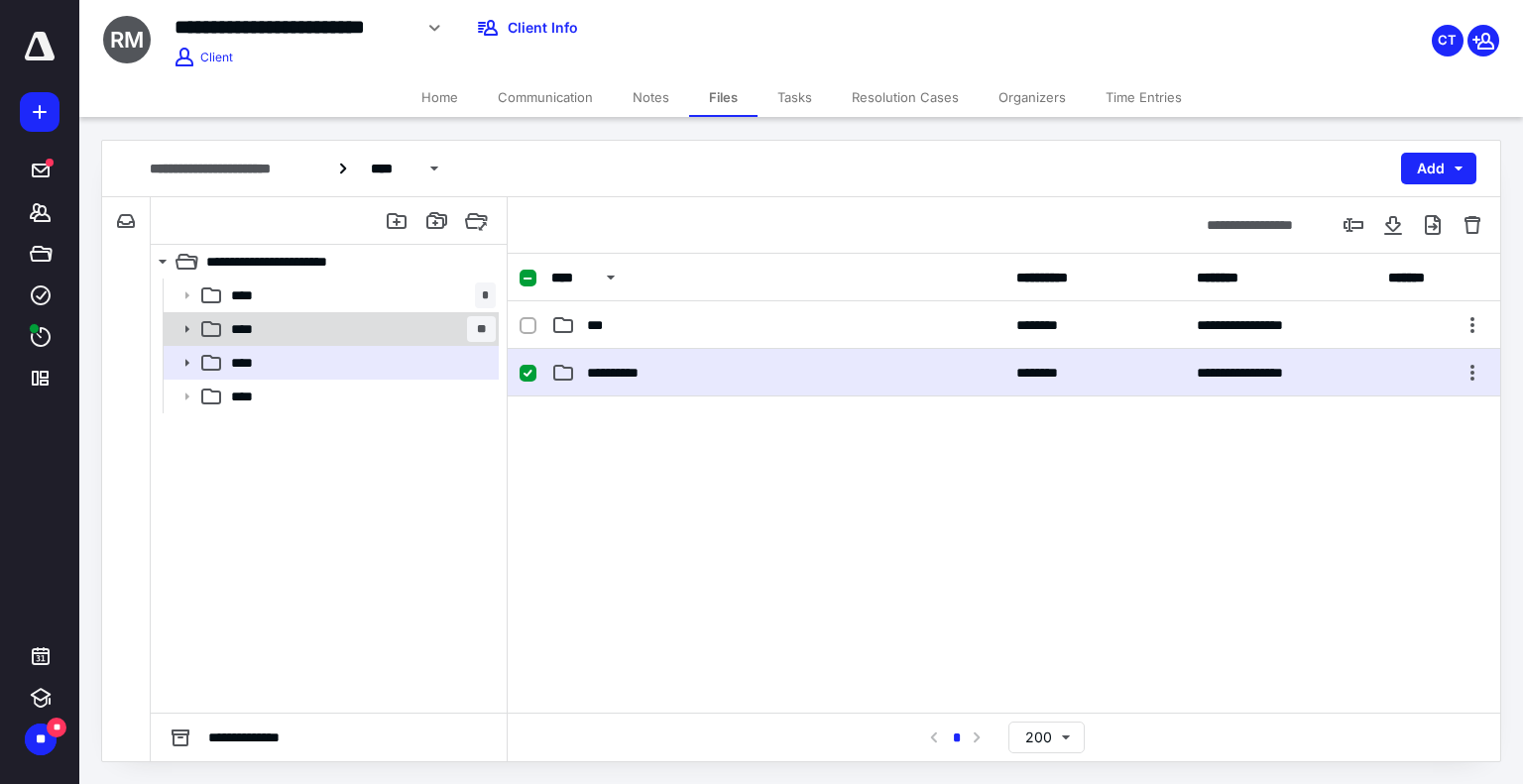click on "**** **" at bounding box center [359, 329] 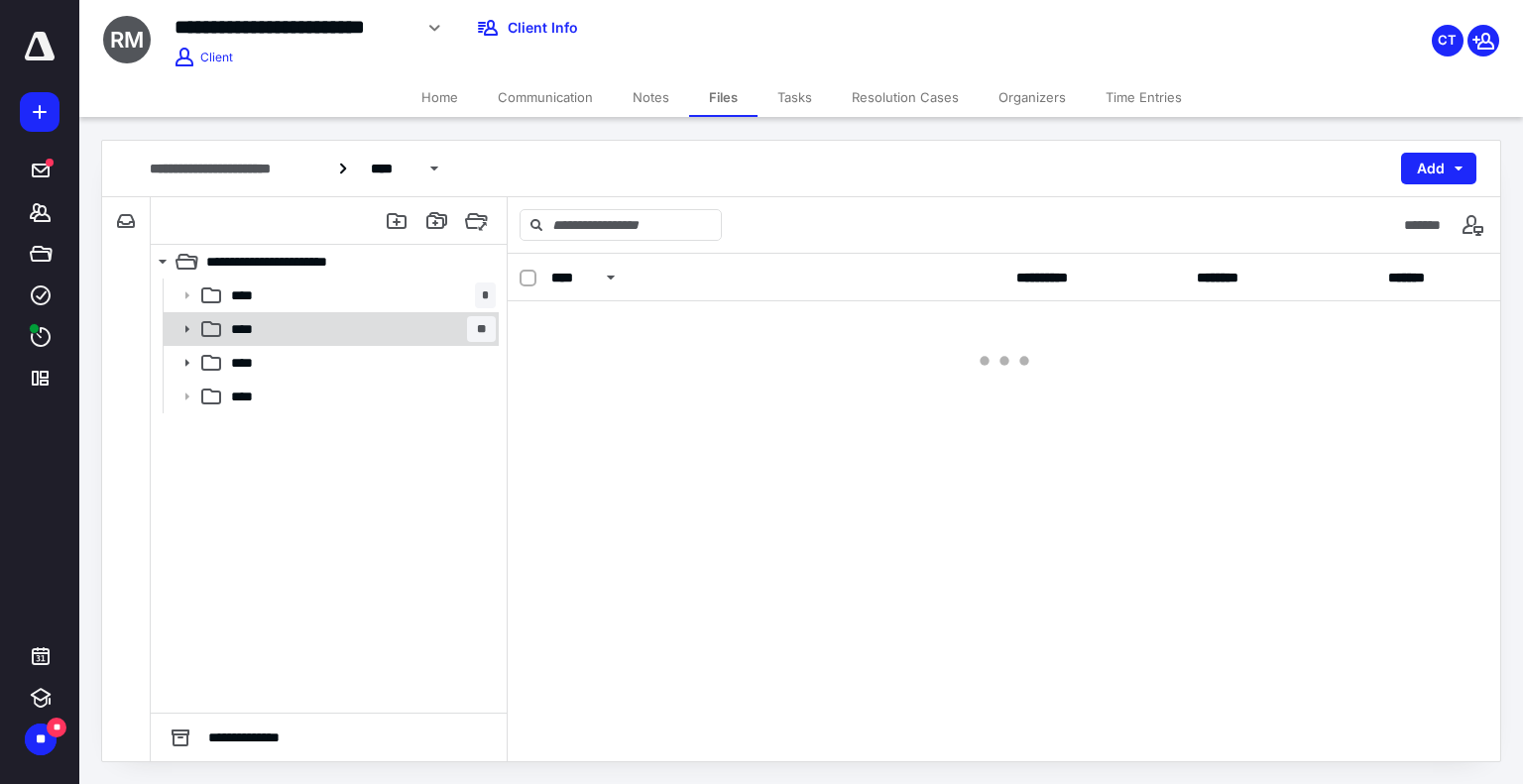 click on "**** **" at bounding box center [359, 329] 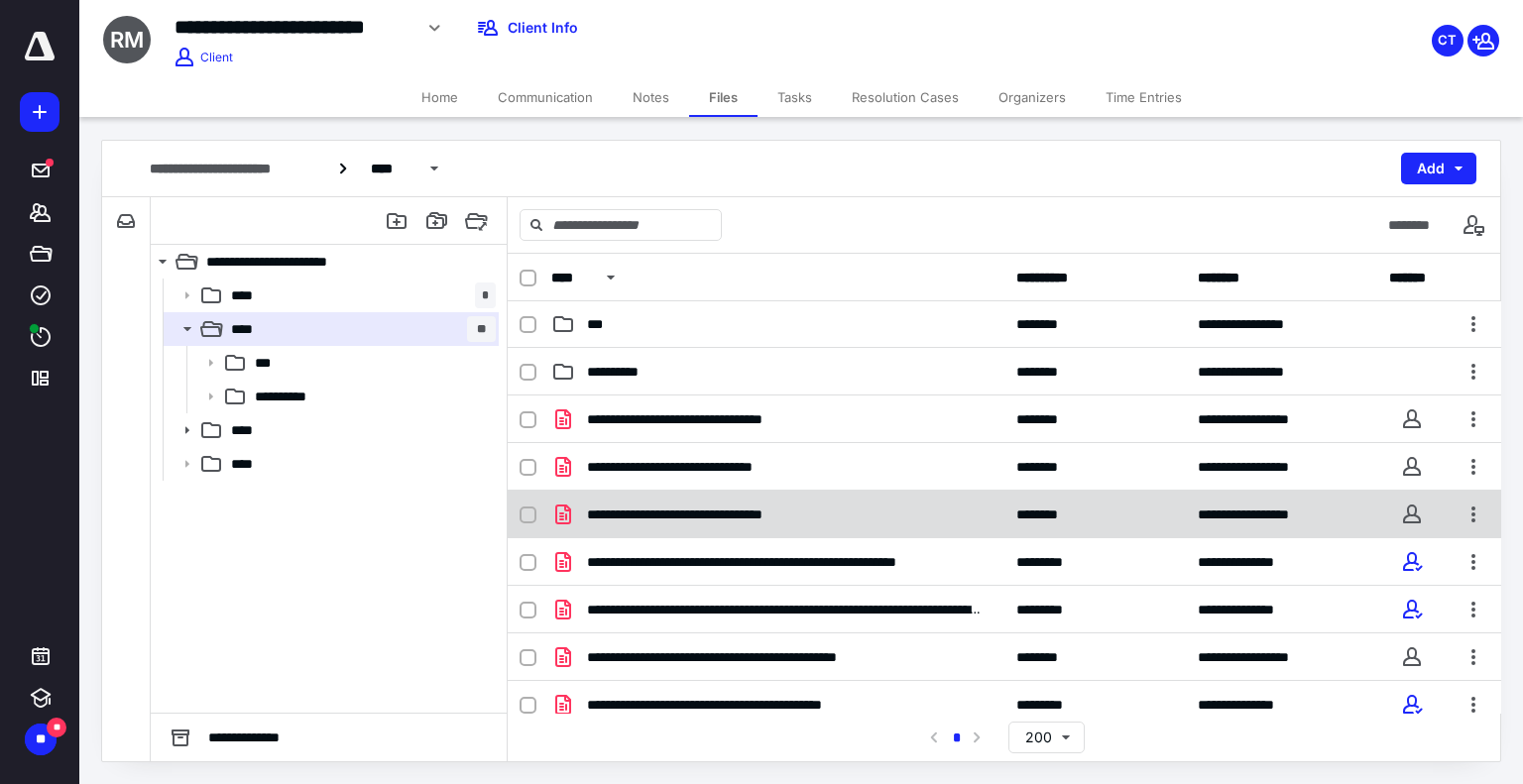 scroll, scrollTop: 0, scrollLeft: 0, axis: both 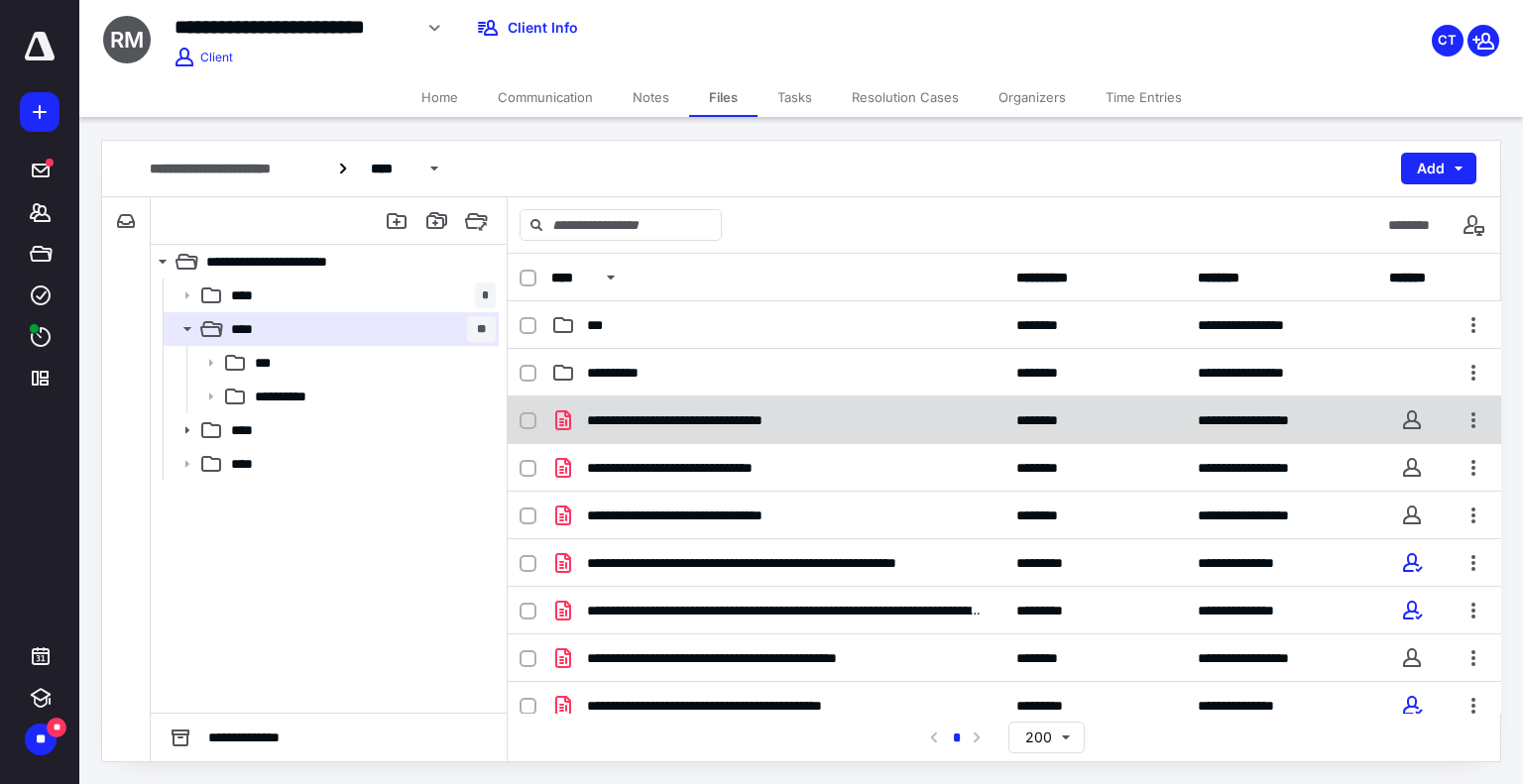 click 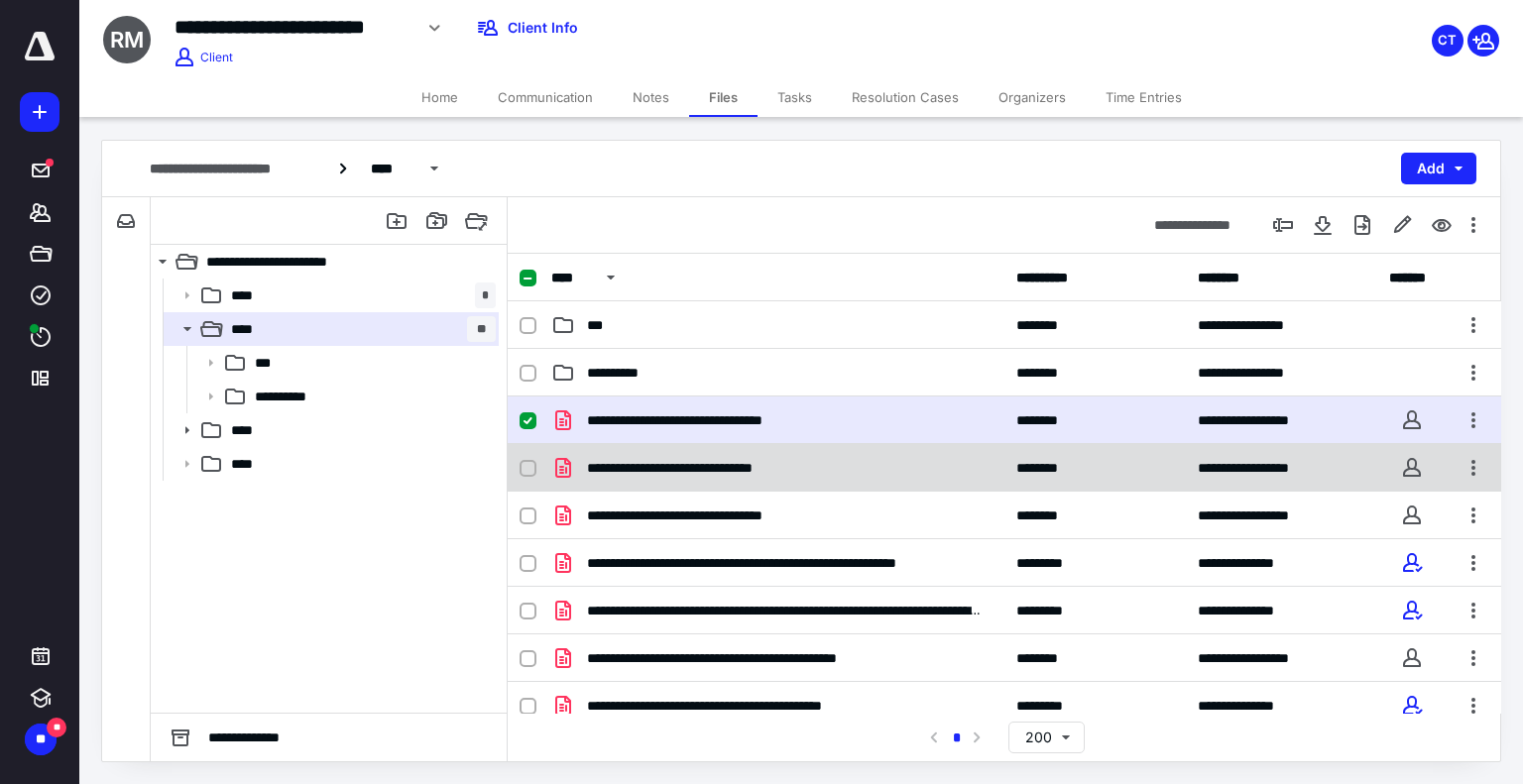 click 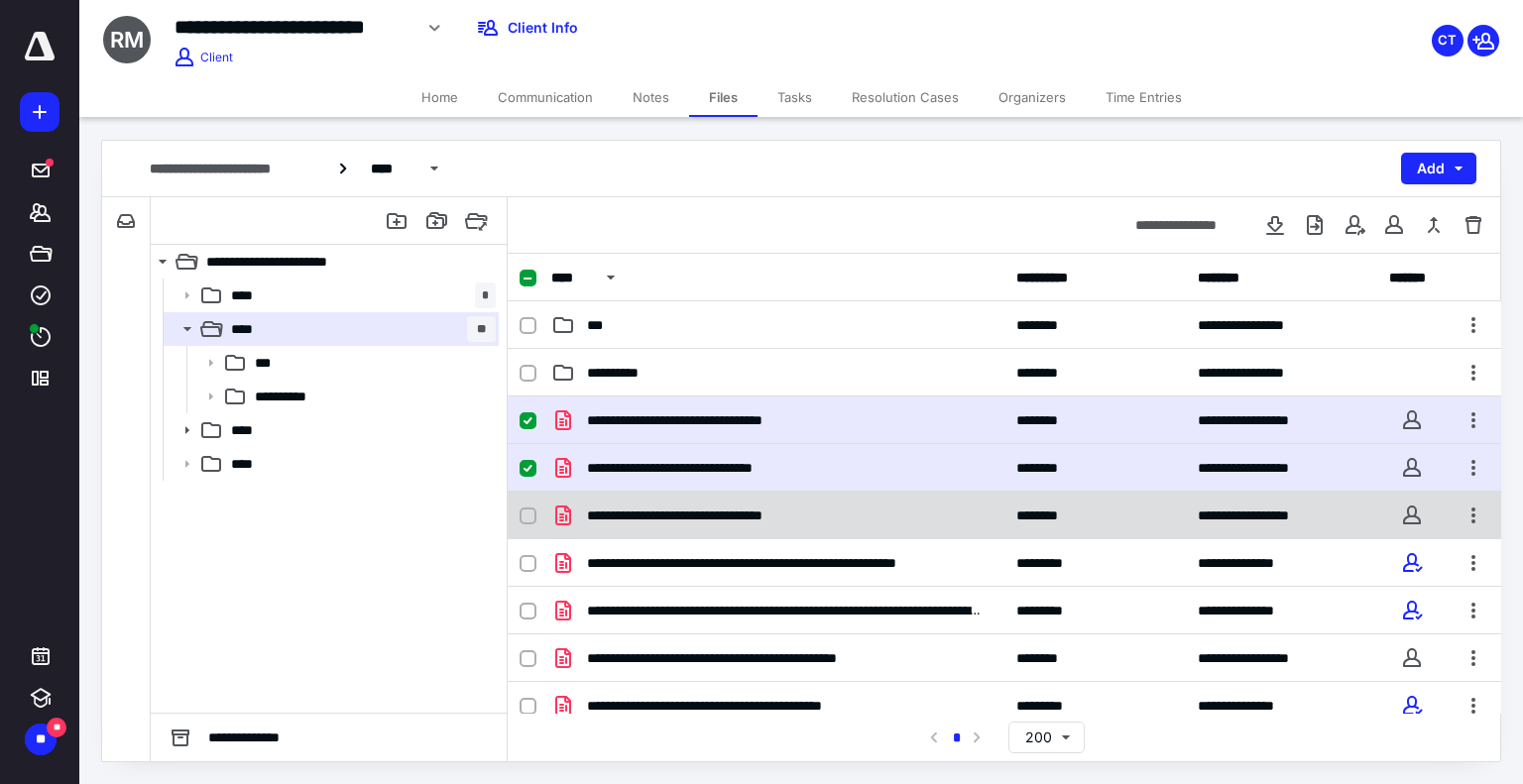 click 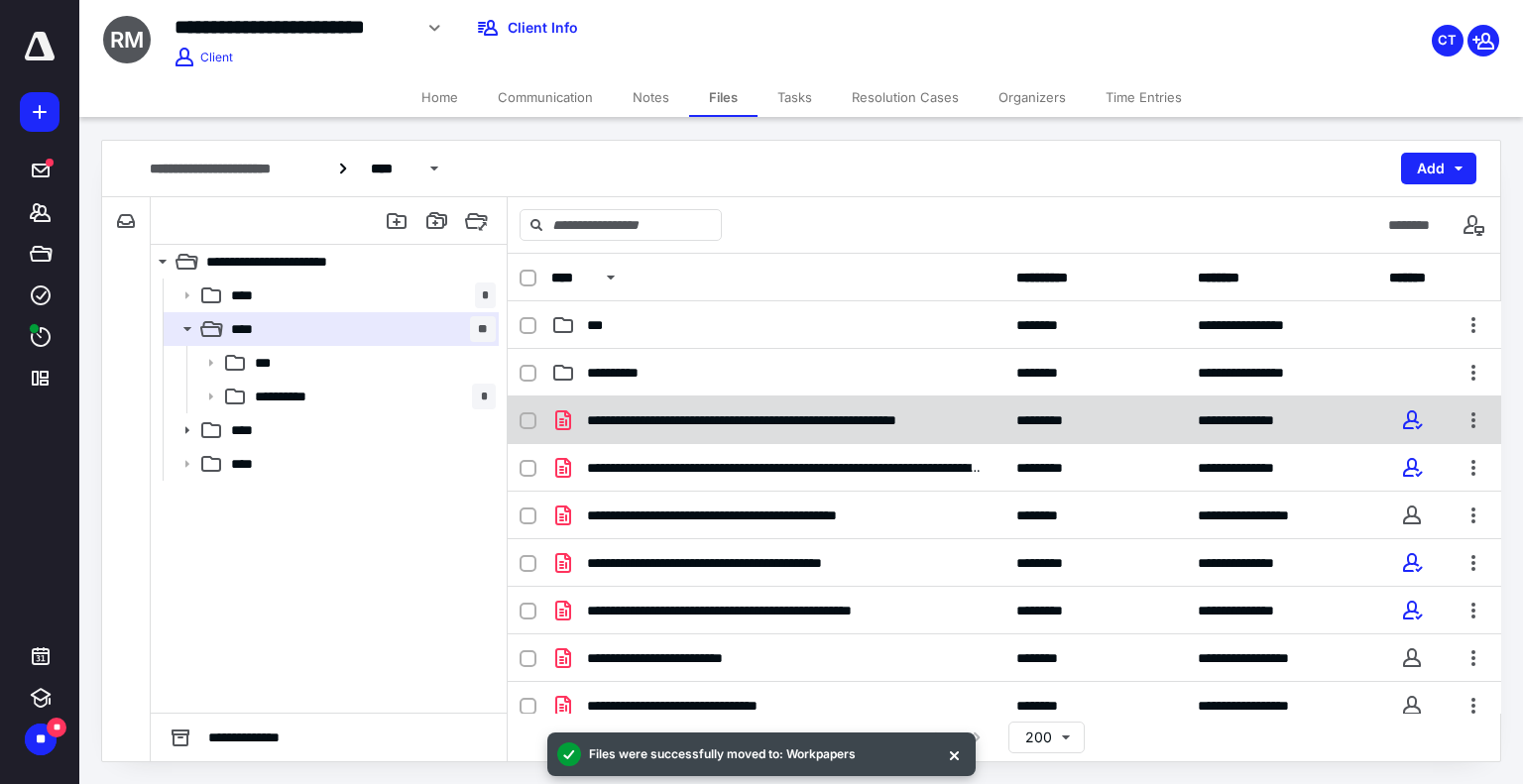 click at bounding box center [527, 421] 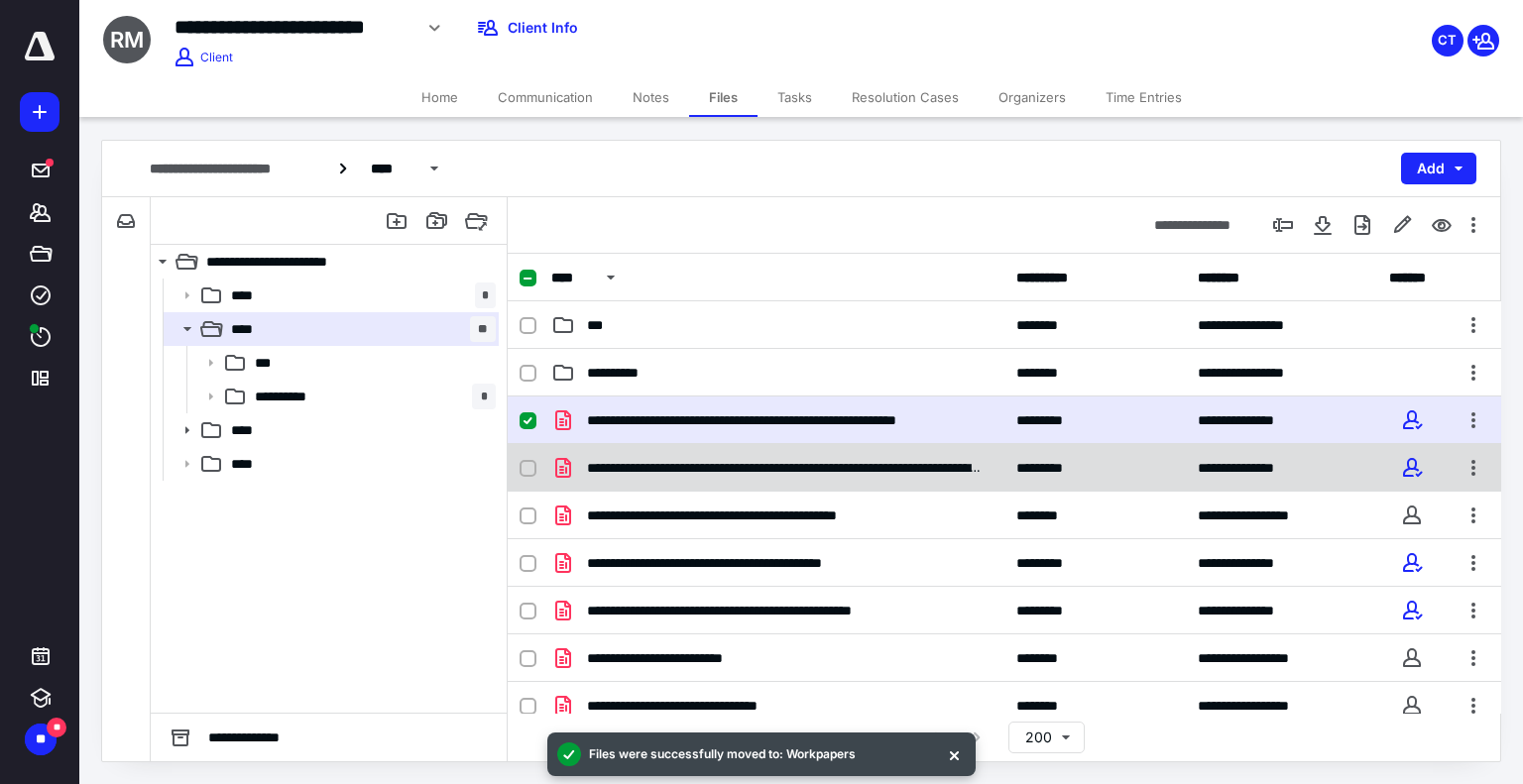 click at bounding box center (527, 469) 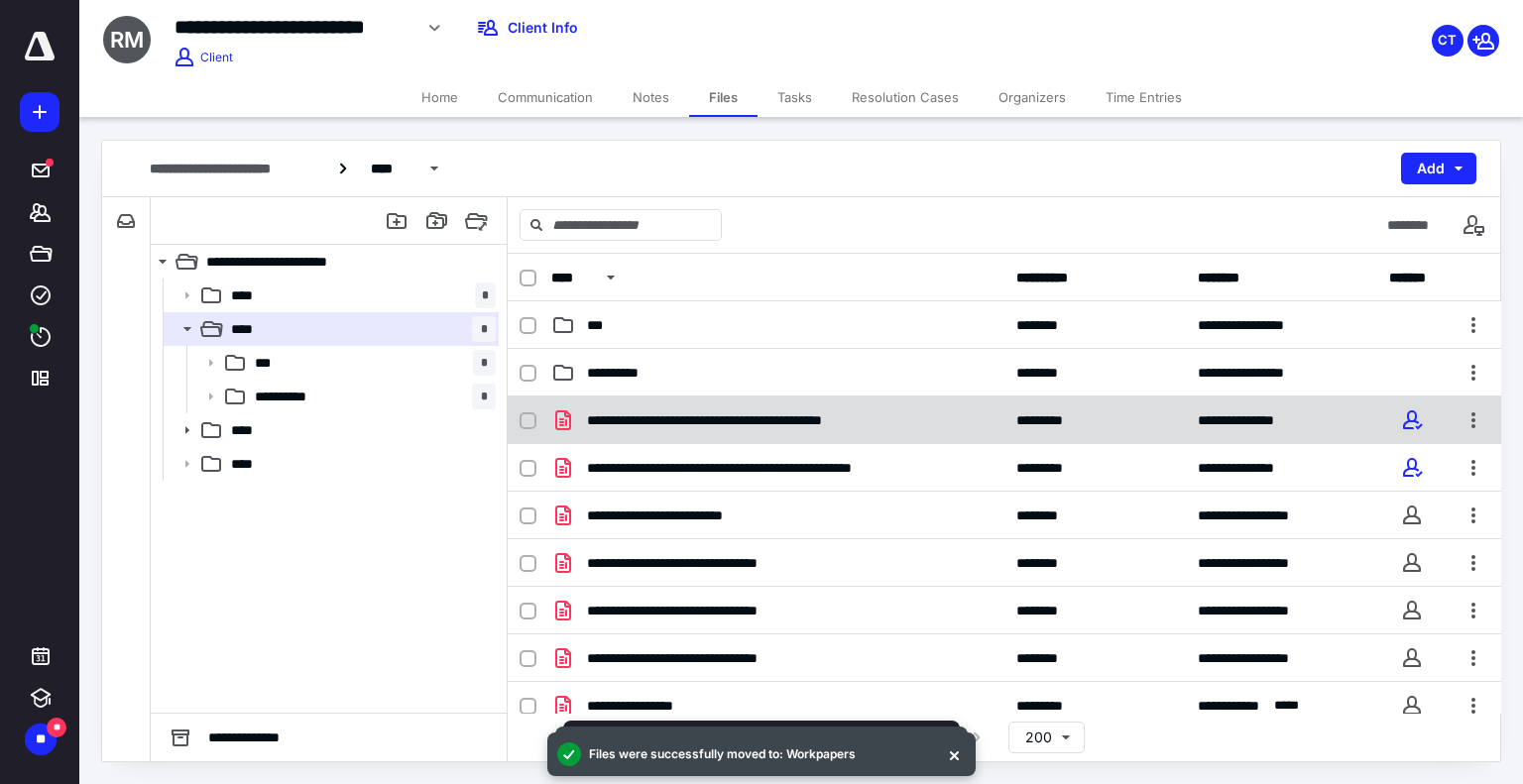 click 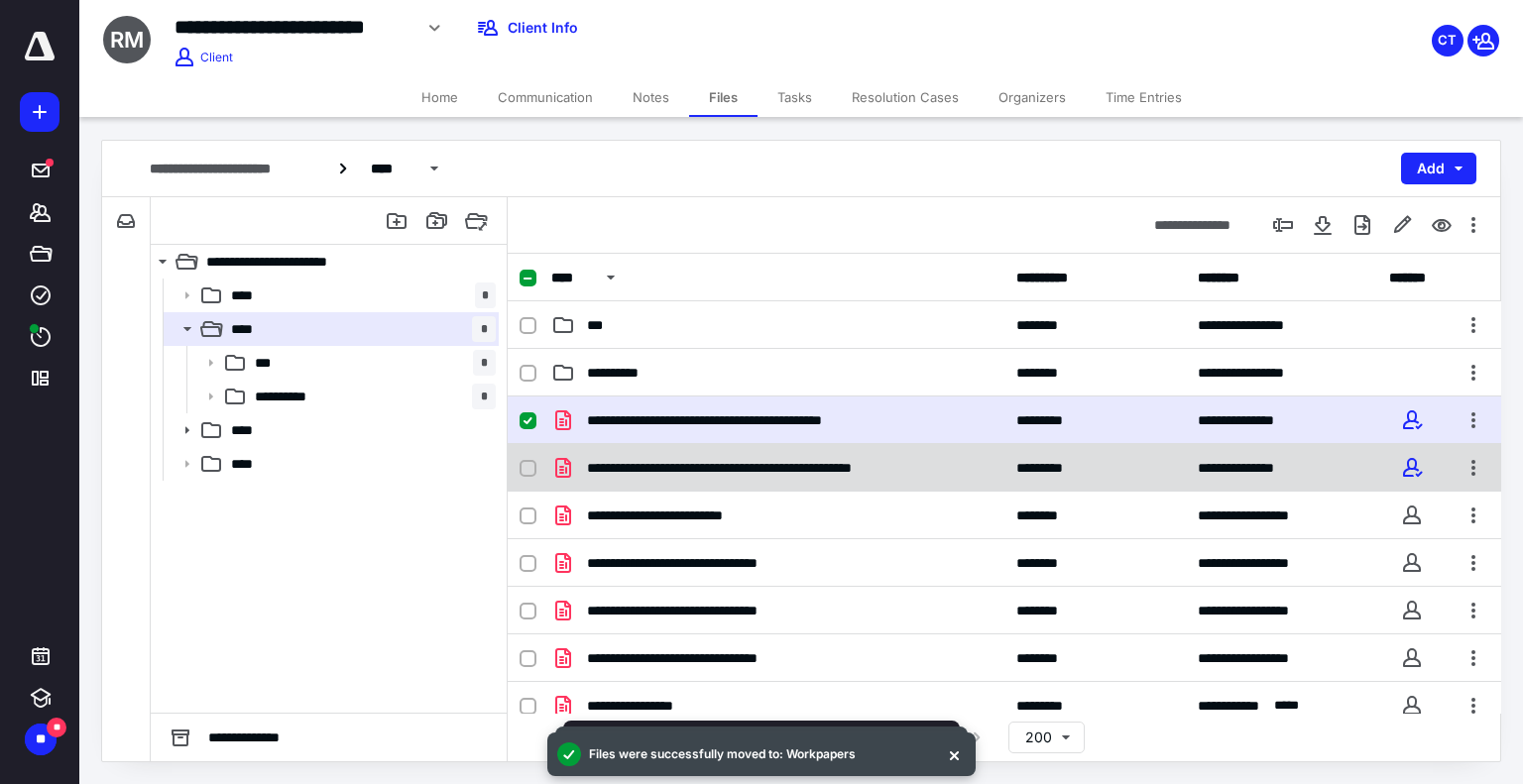 click 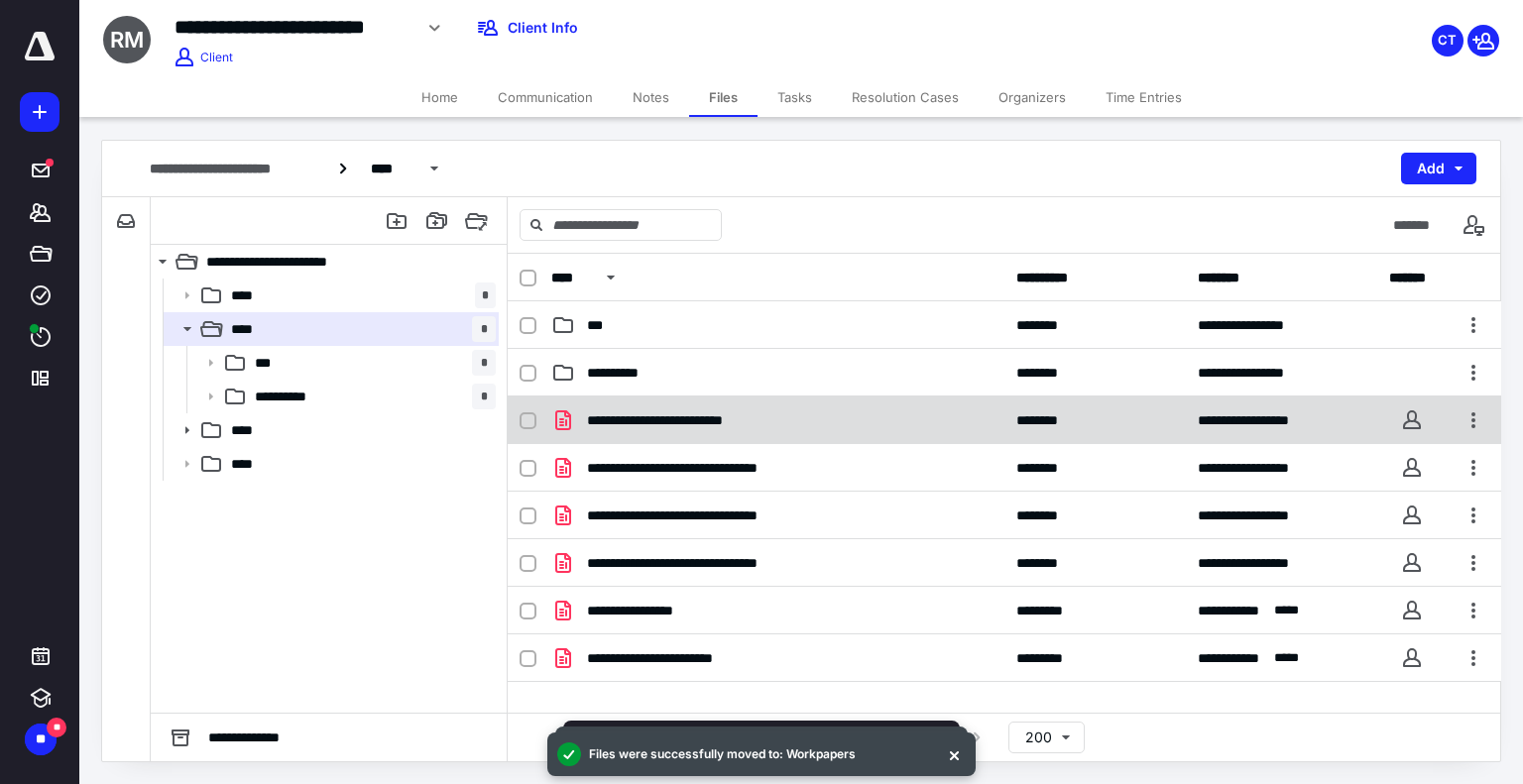 click 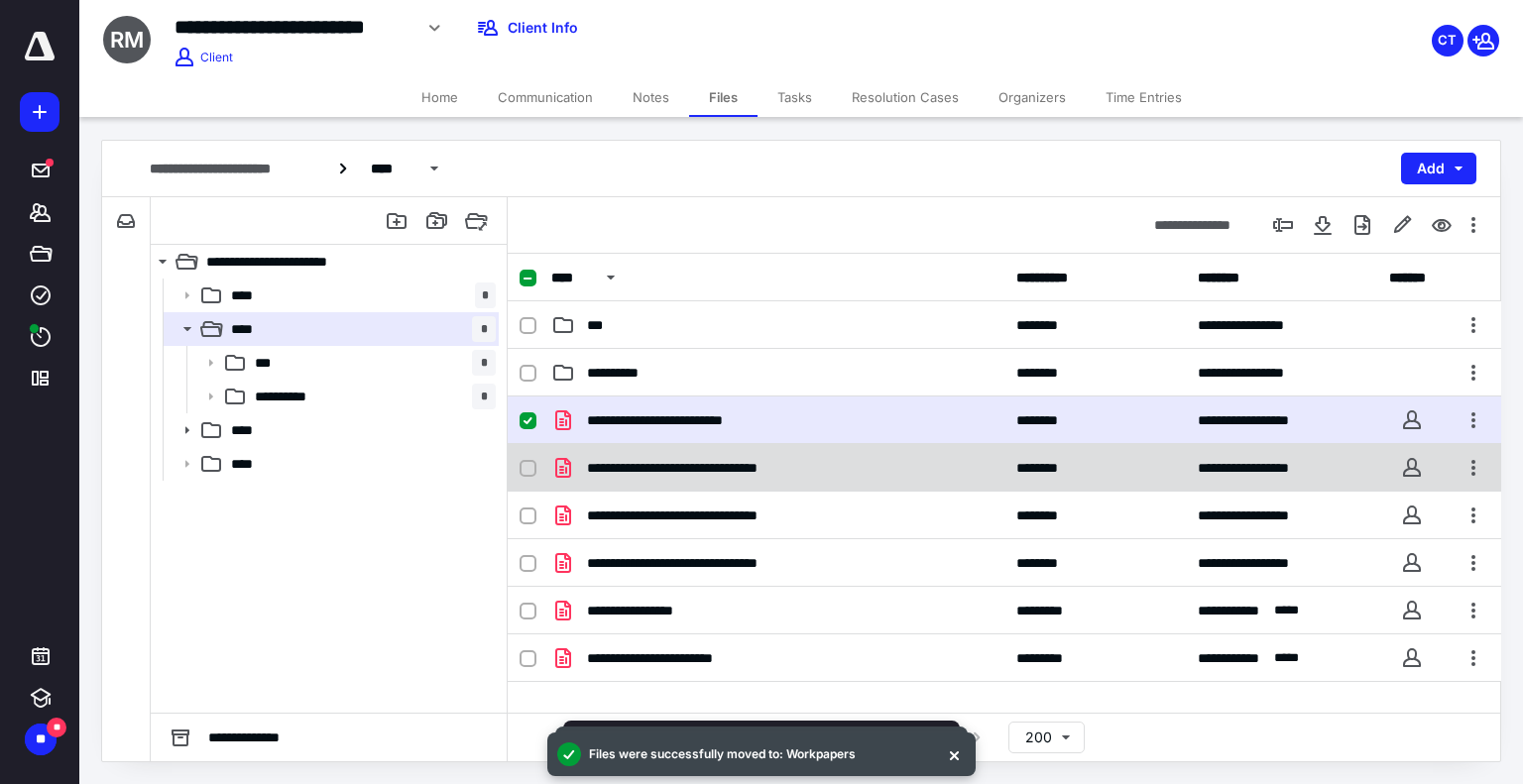 click at bounding box center [527, 469] 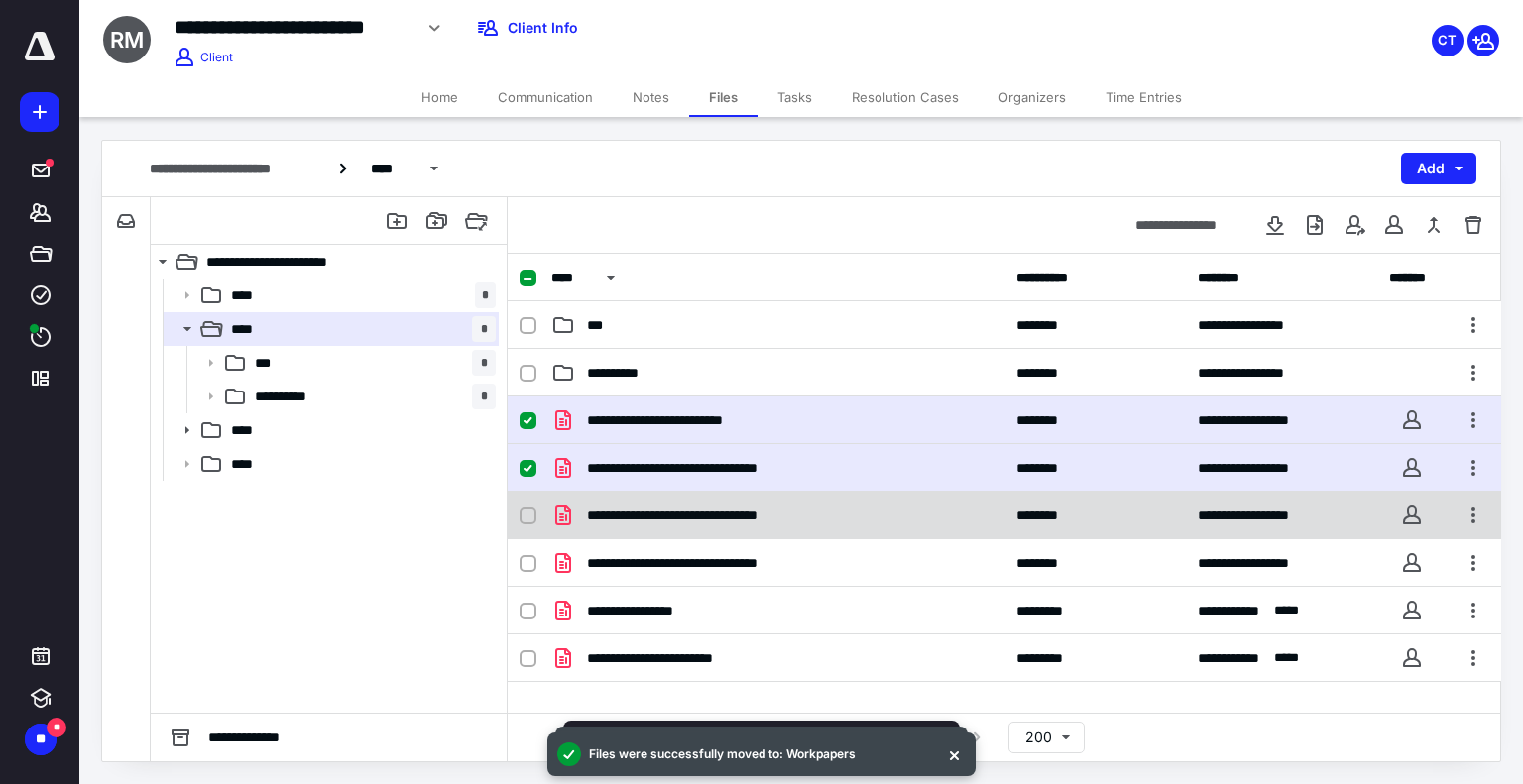 click at bounding box center [527, 516] 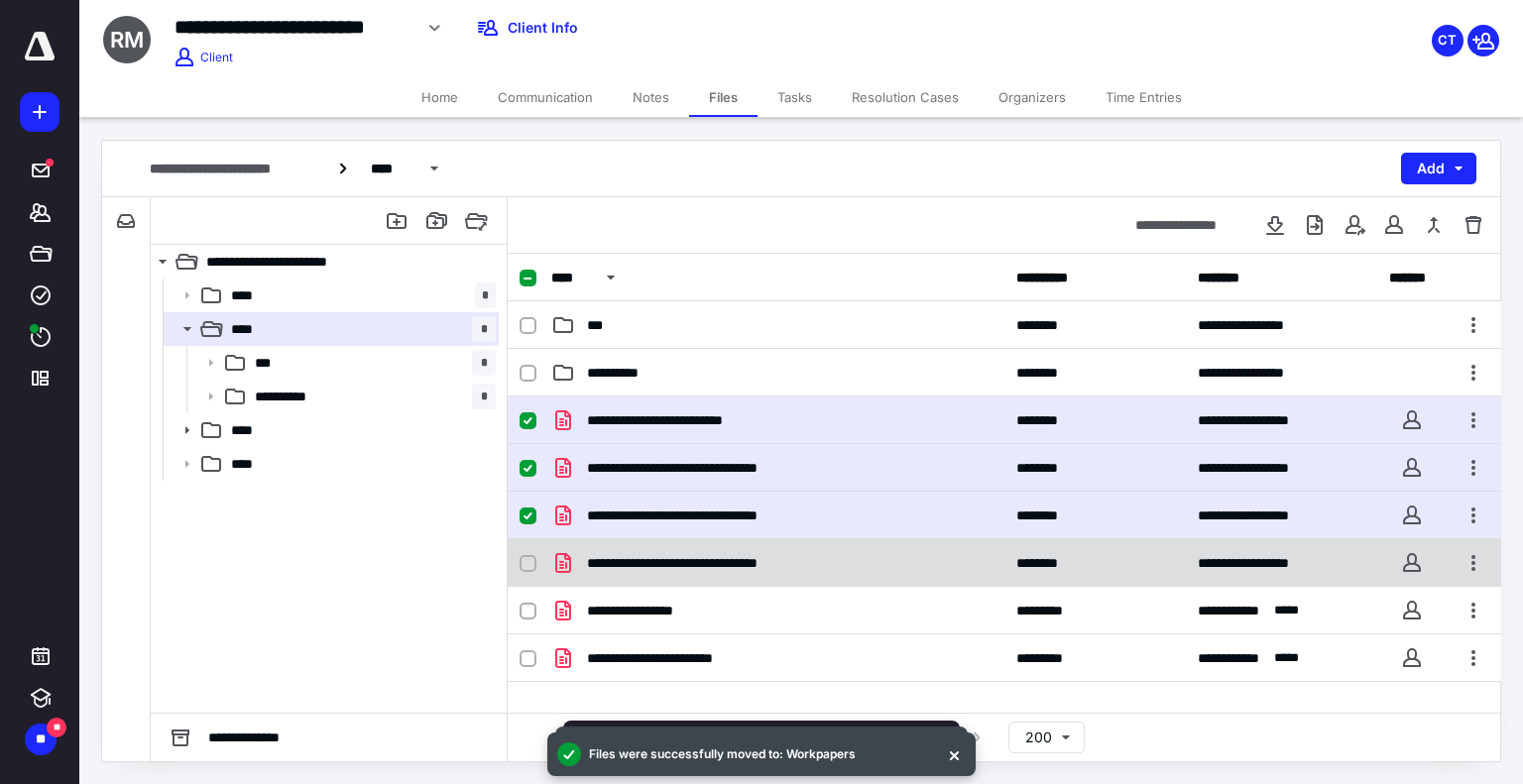 click 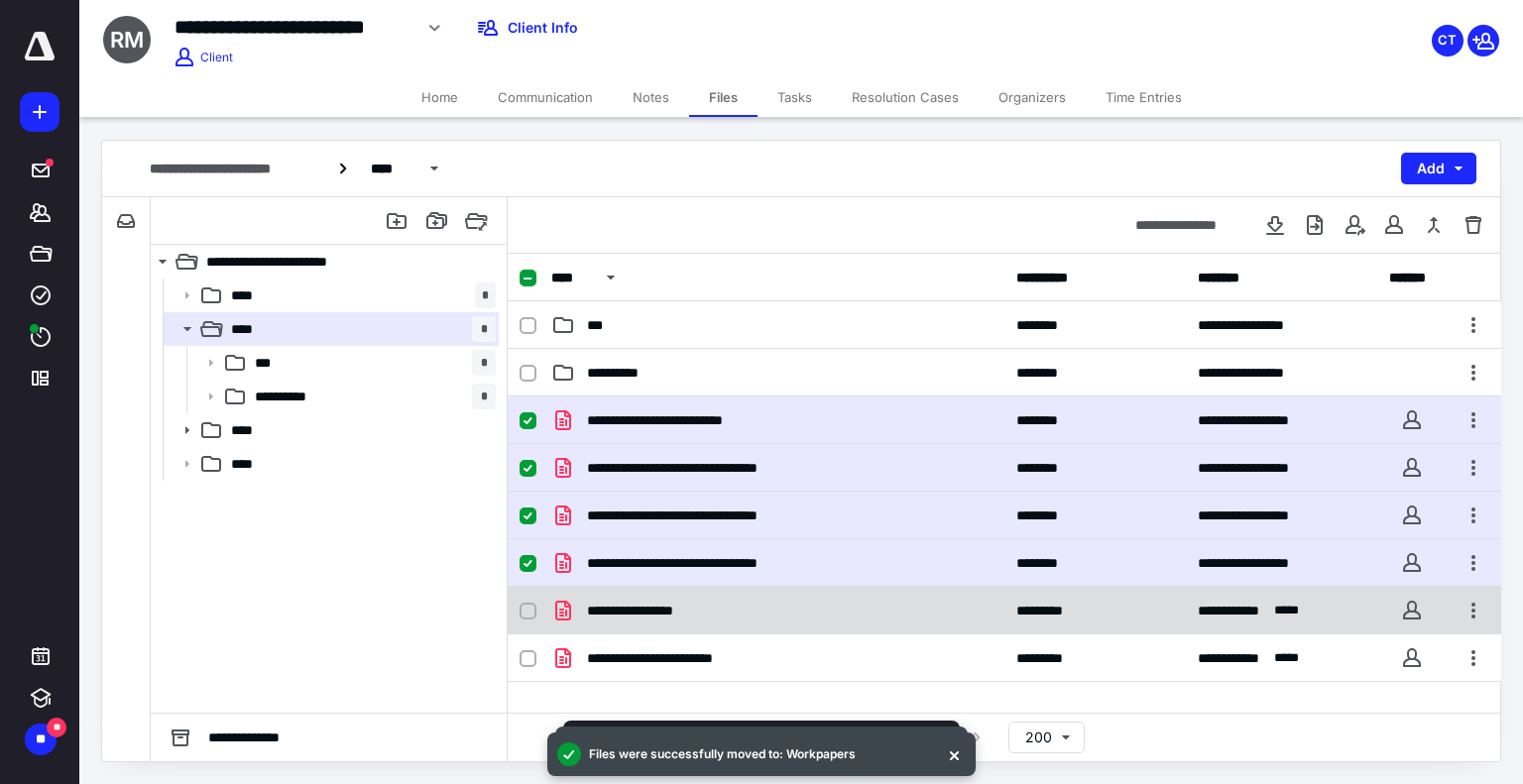 click 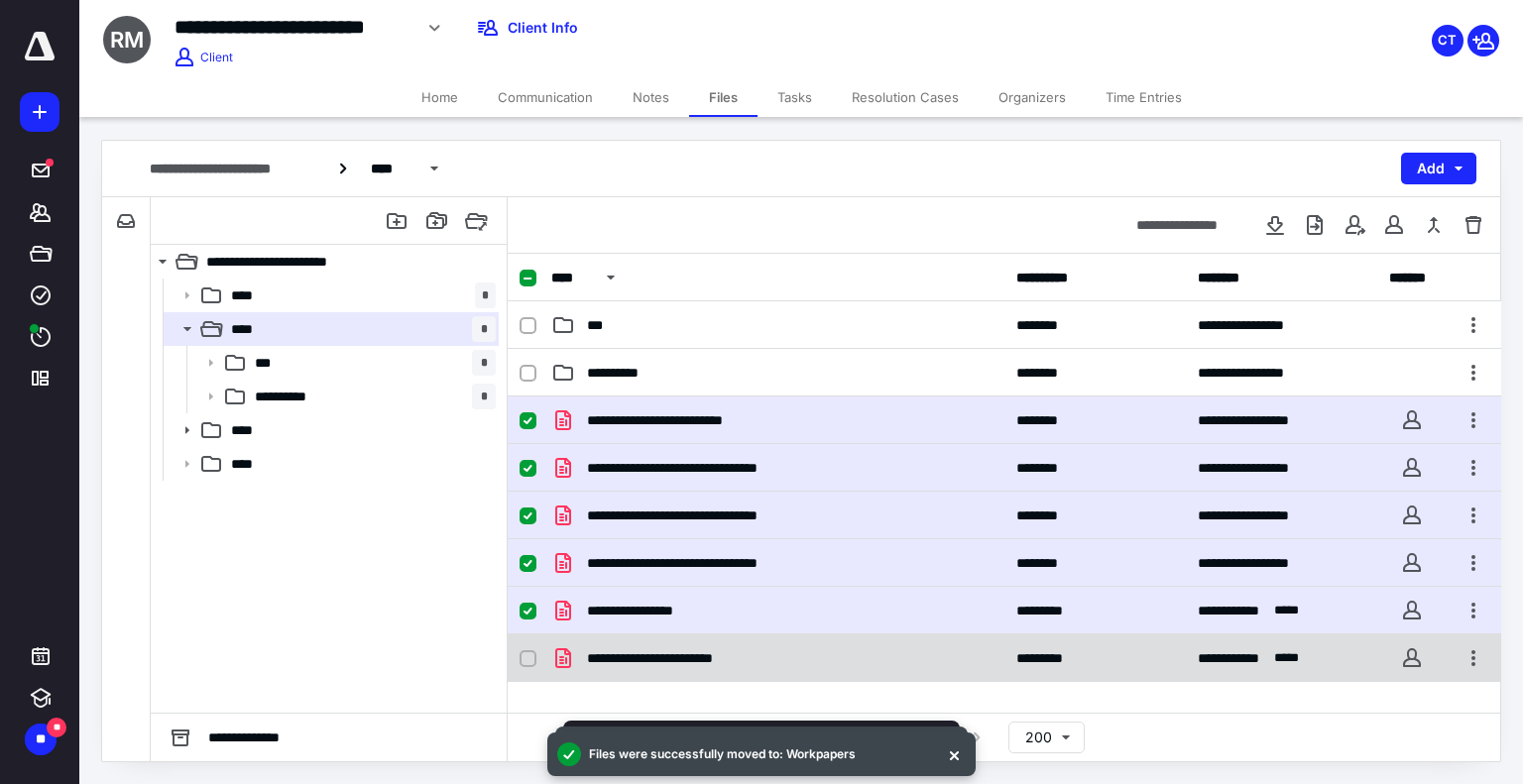 click at bounding box center [527, 659] 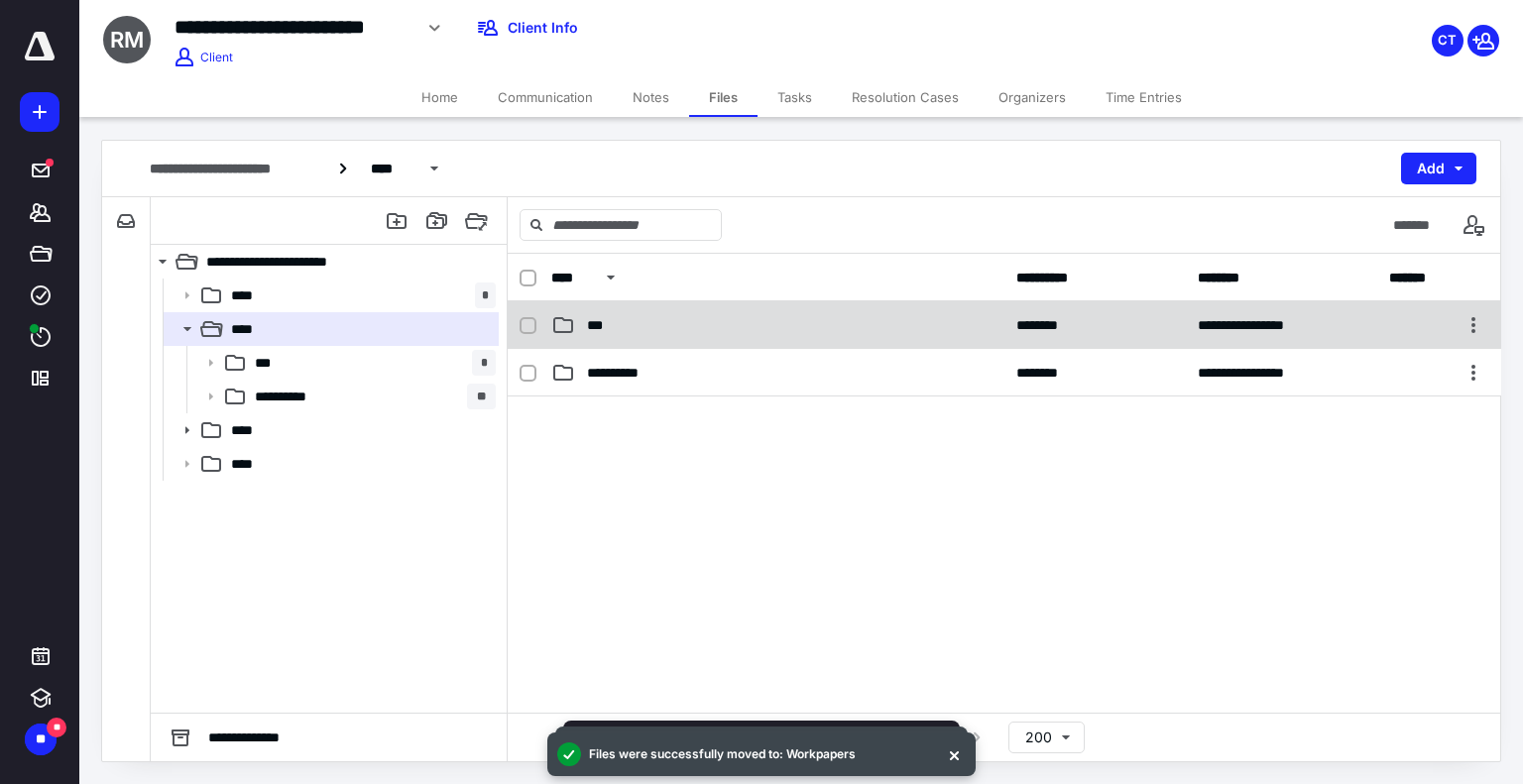 click on "***" at bounding box center [777, 325] 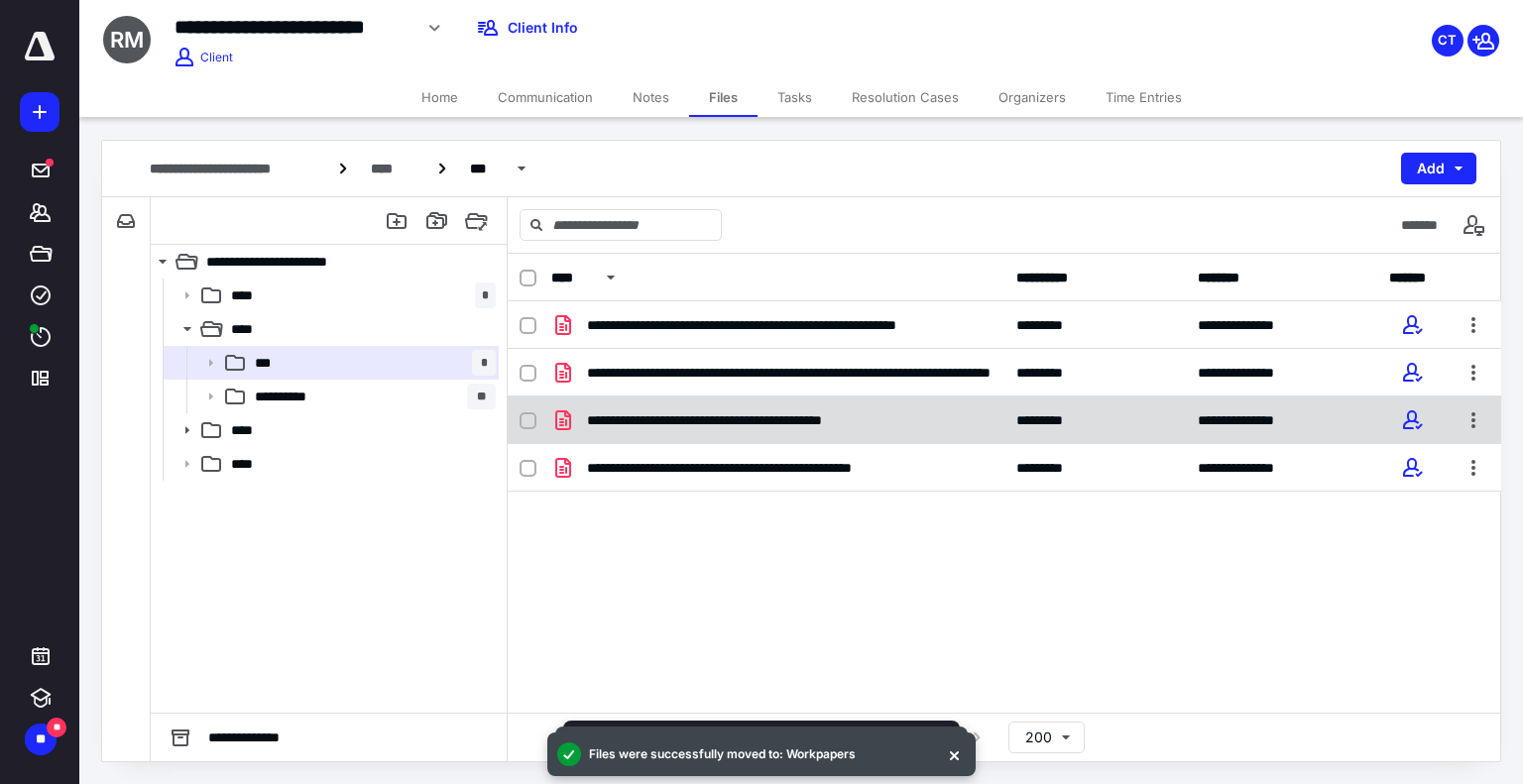 click on "**********" at bounding box center (1004, 420) 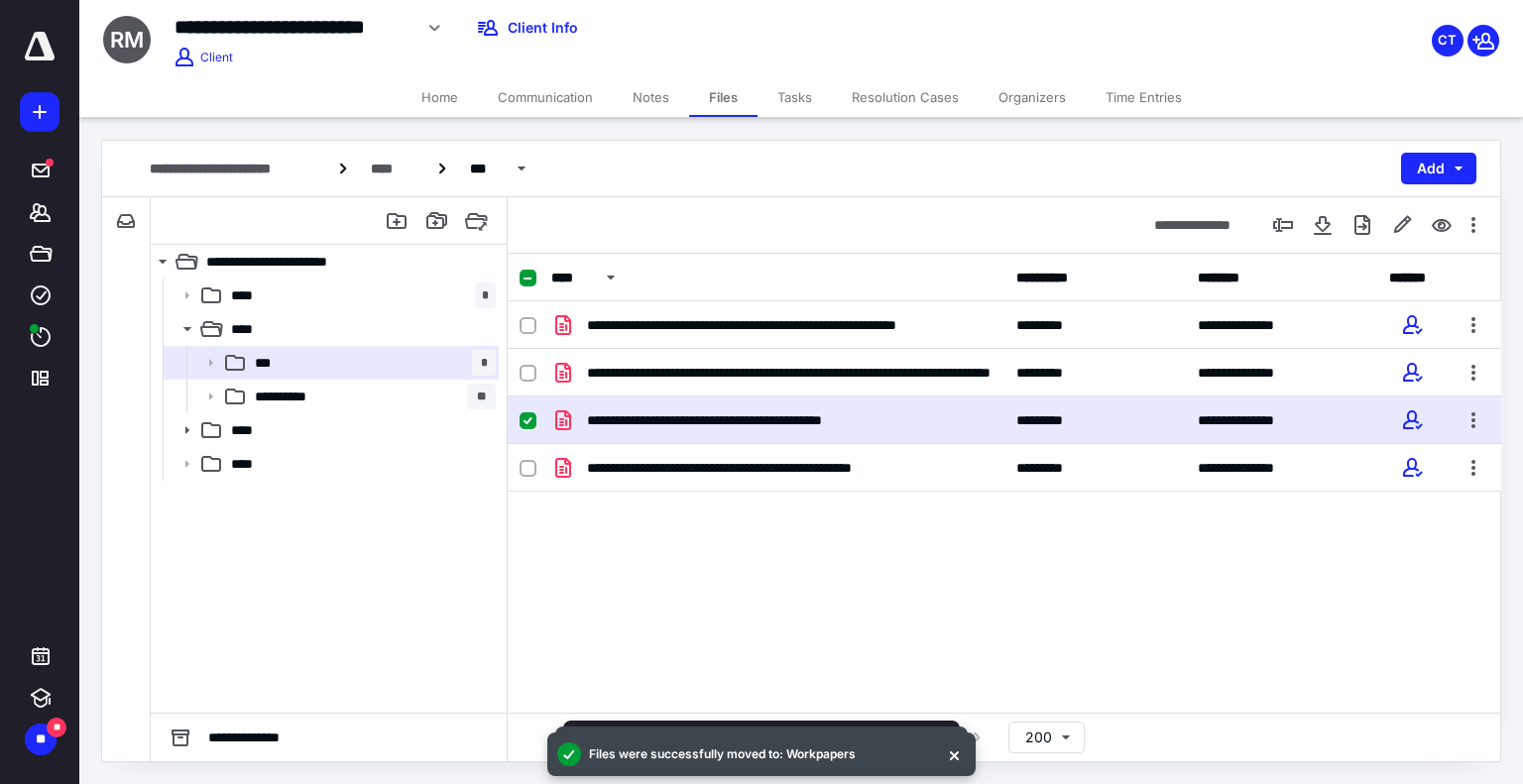 click on "**********" at bounding box center (1004, 420) 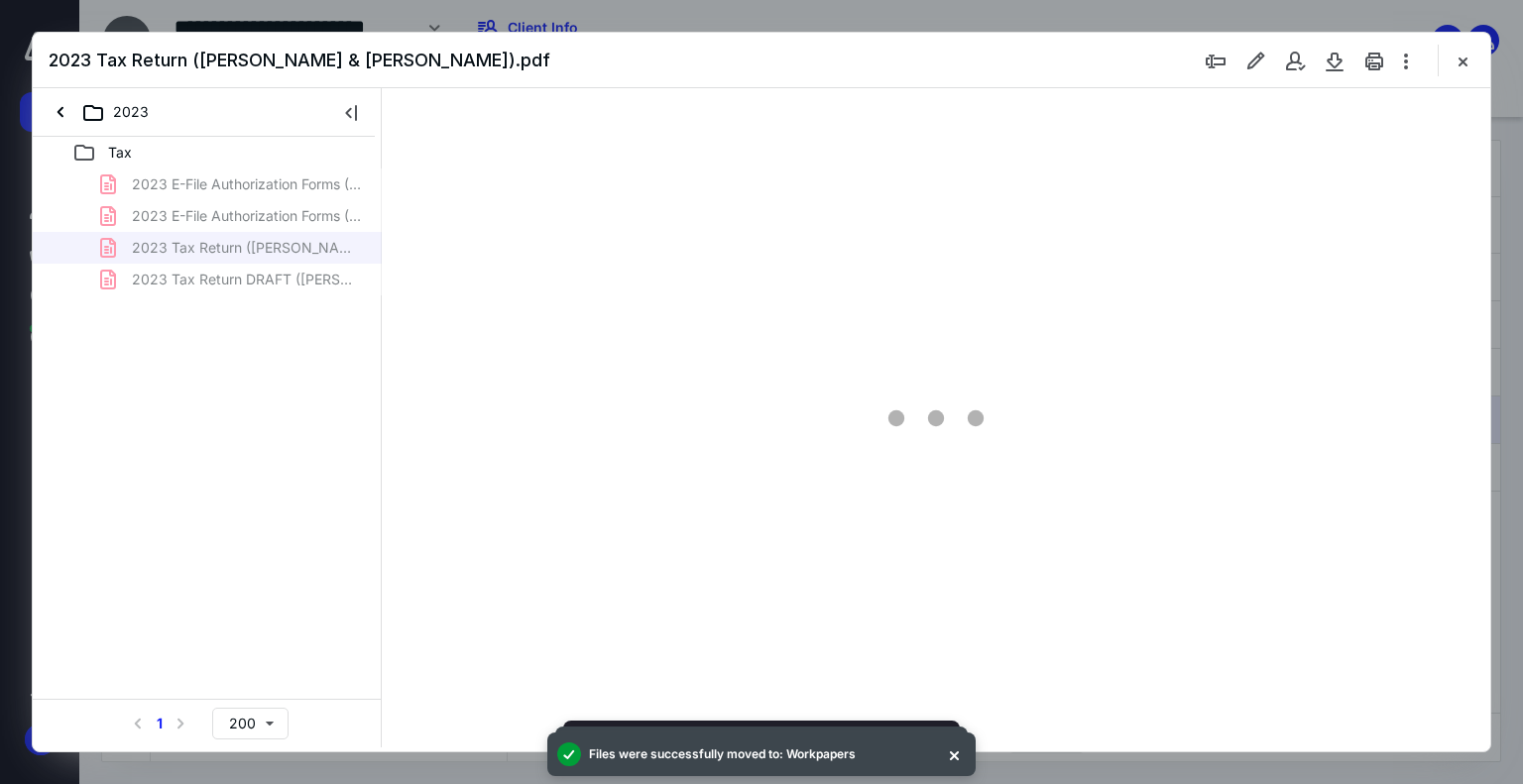 scroll, scrollTop: 0, scrollLeft: 0, axis: both 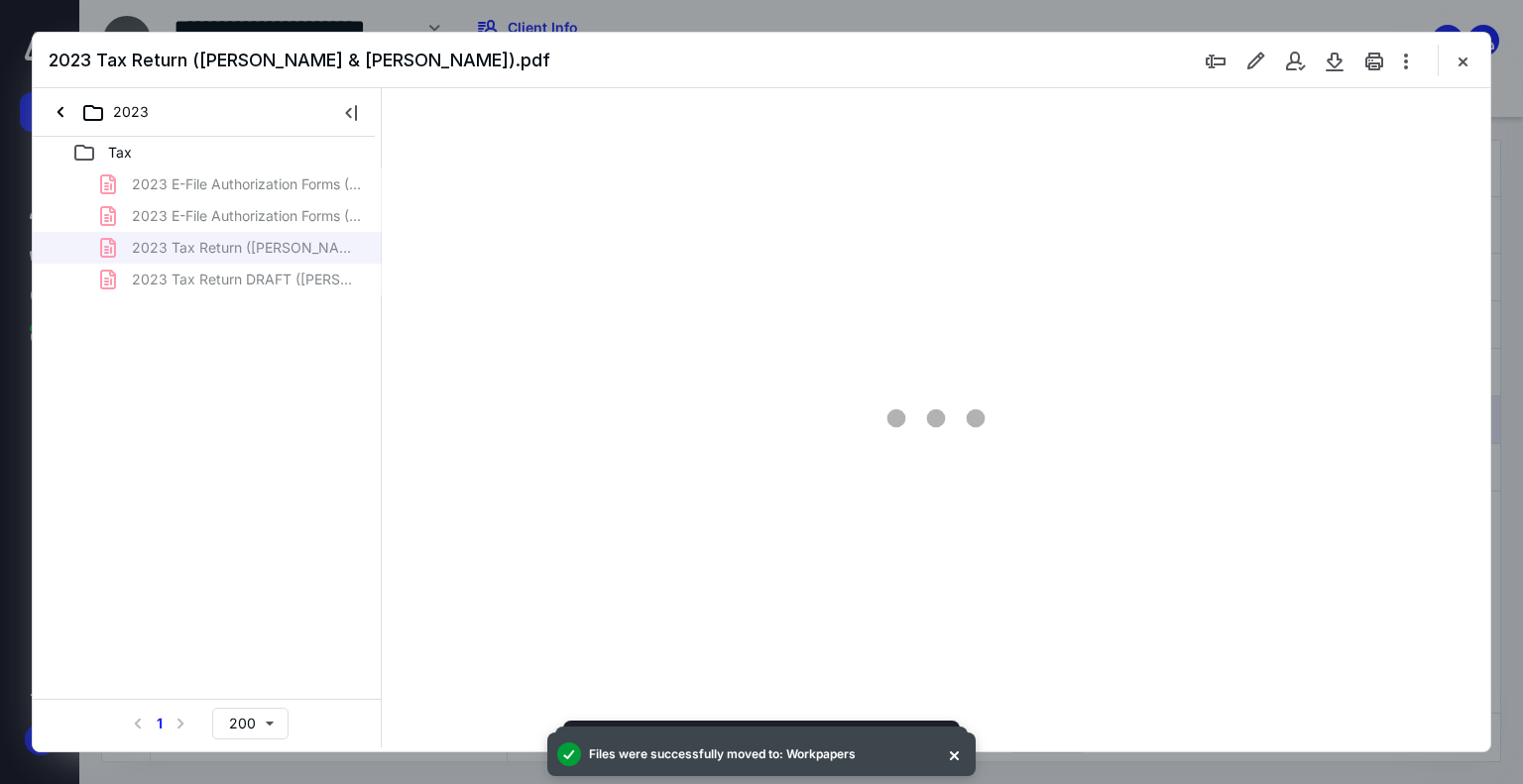 type on "179" 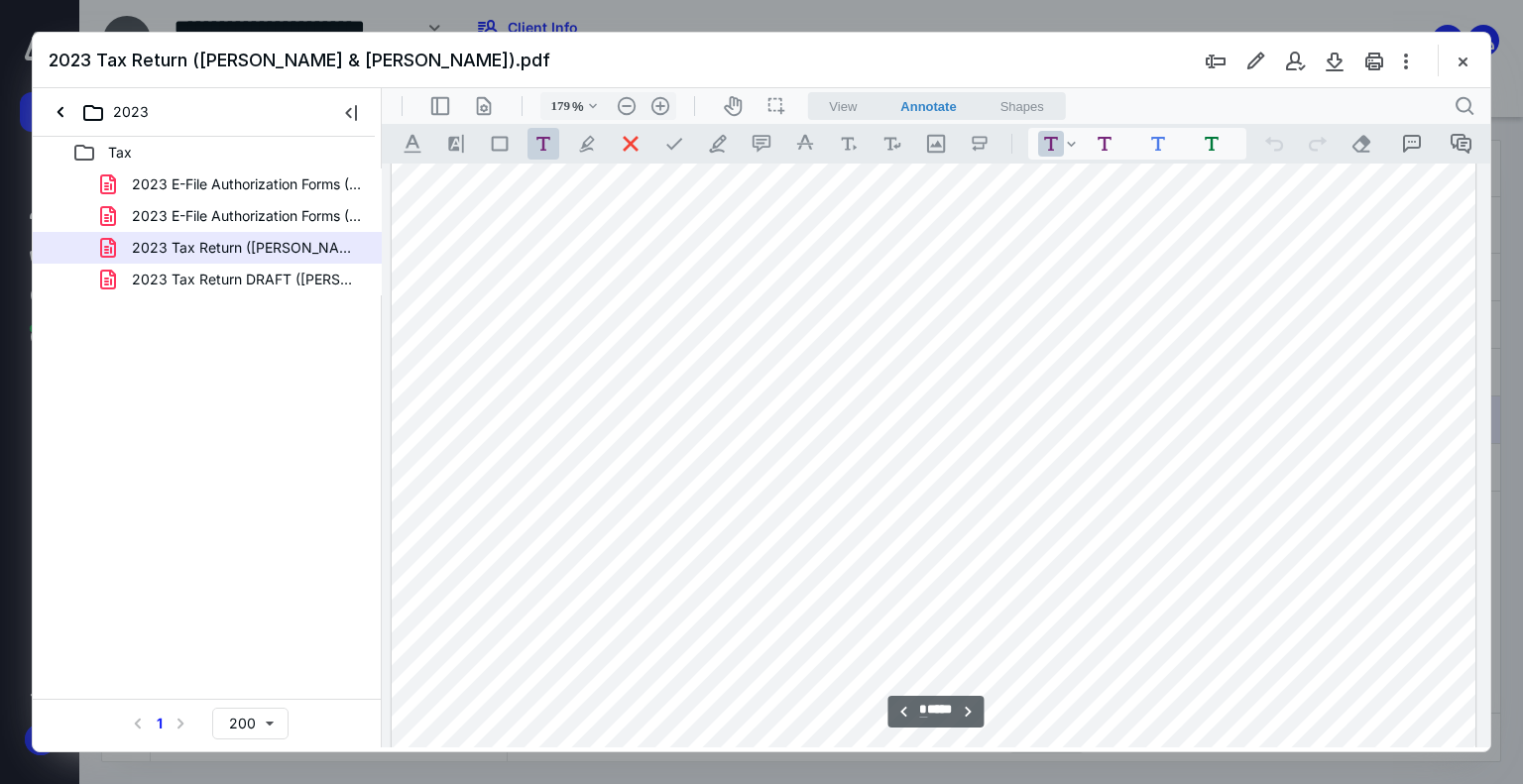 scroll, scrollTop: 4939, scrollLeft: 157, axis: both 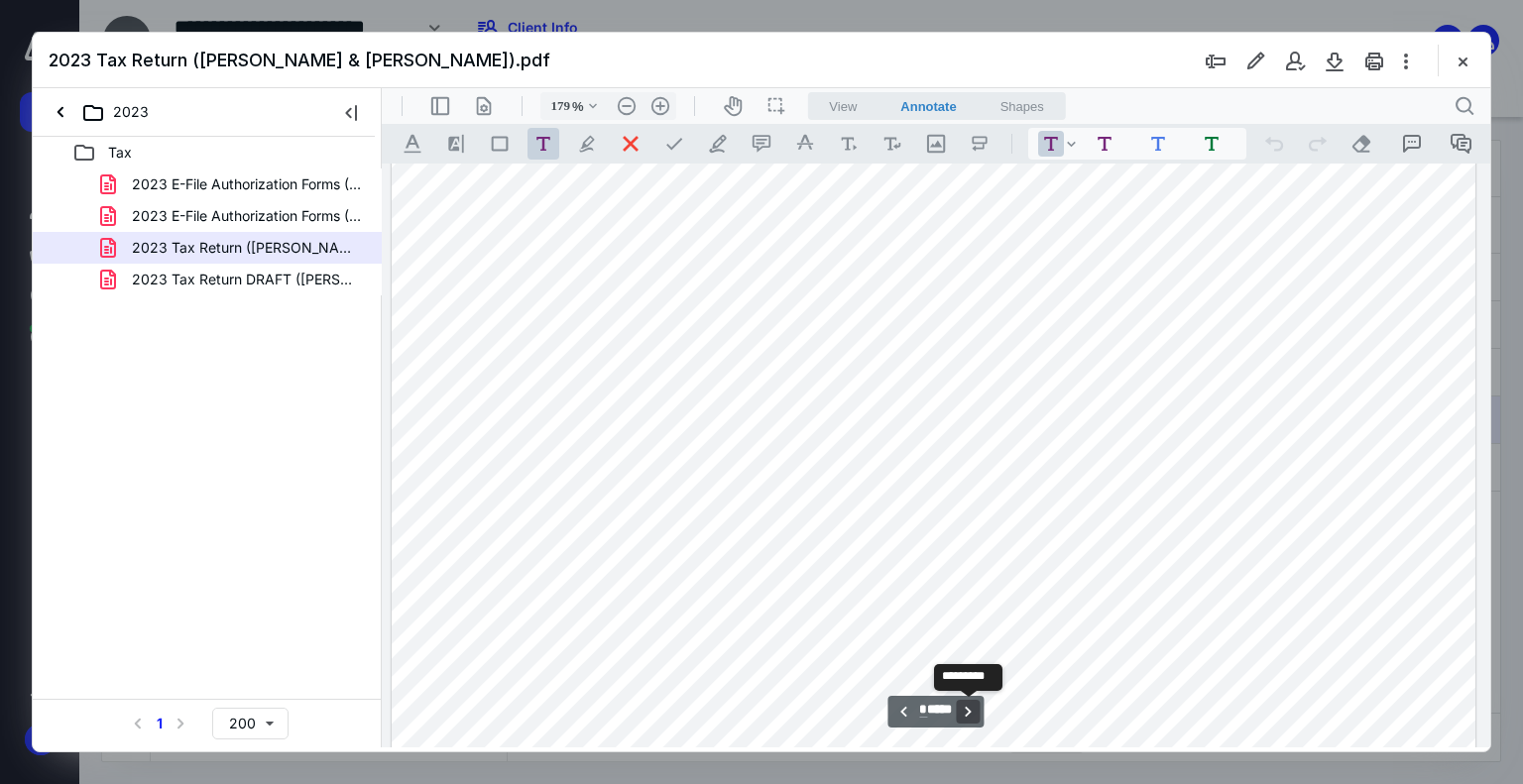 click on "**********" at bounding box center (969, 712) 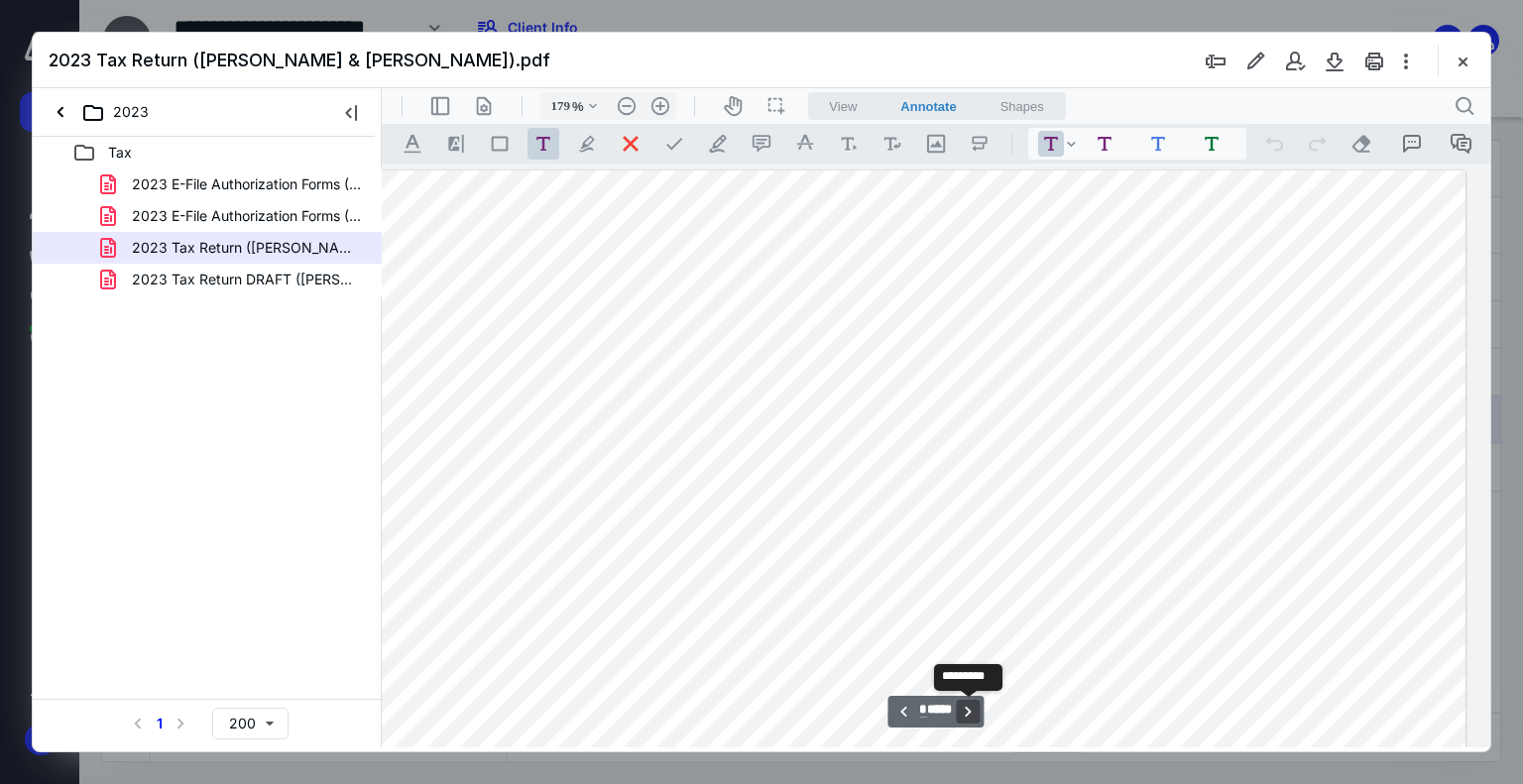 click on "**********" at bounding box center (969, 712) 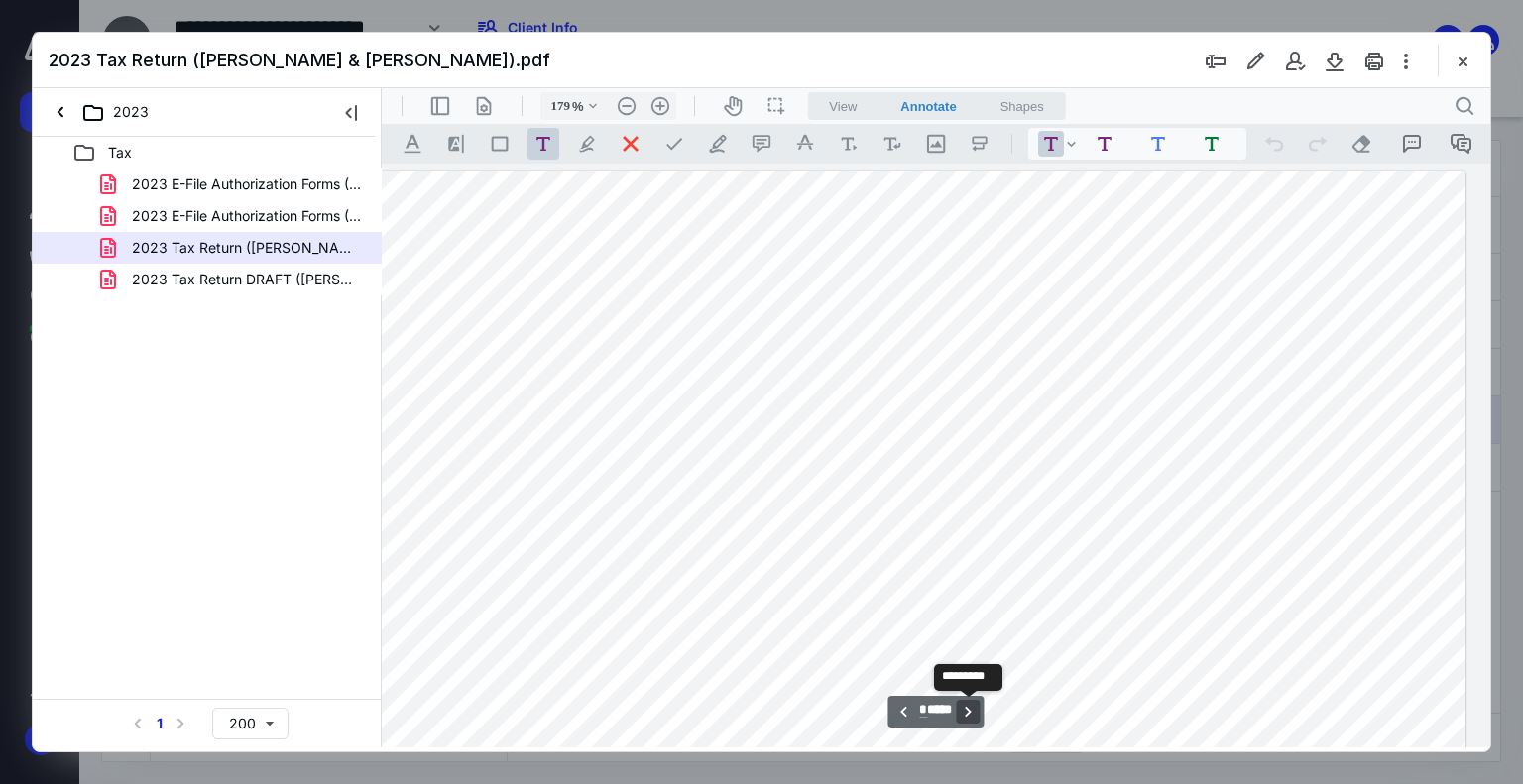 click on "**********" at bounding box center (969, 712) 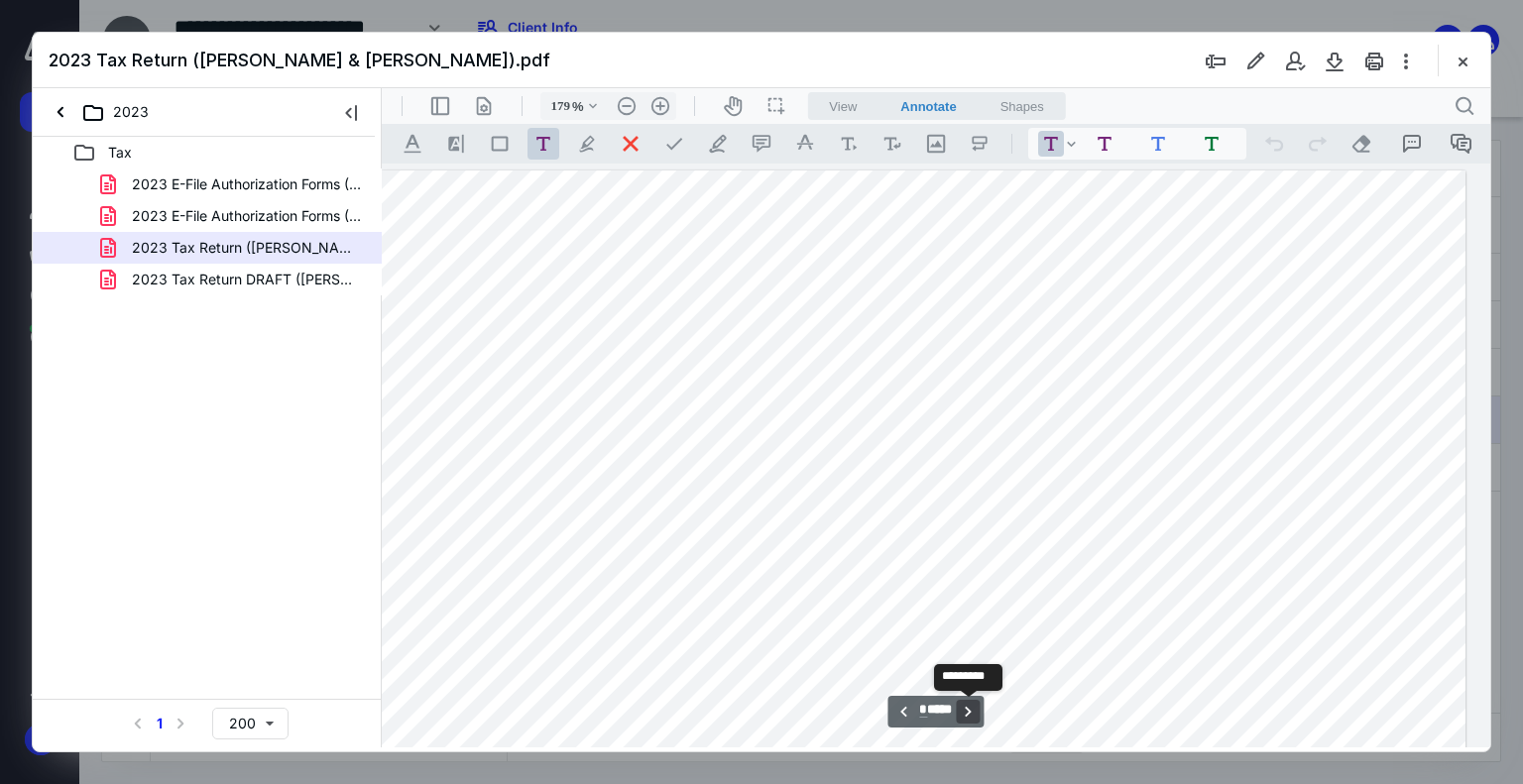 click on "**********" at bounding box center (969, 712) 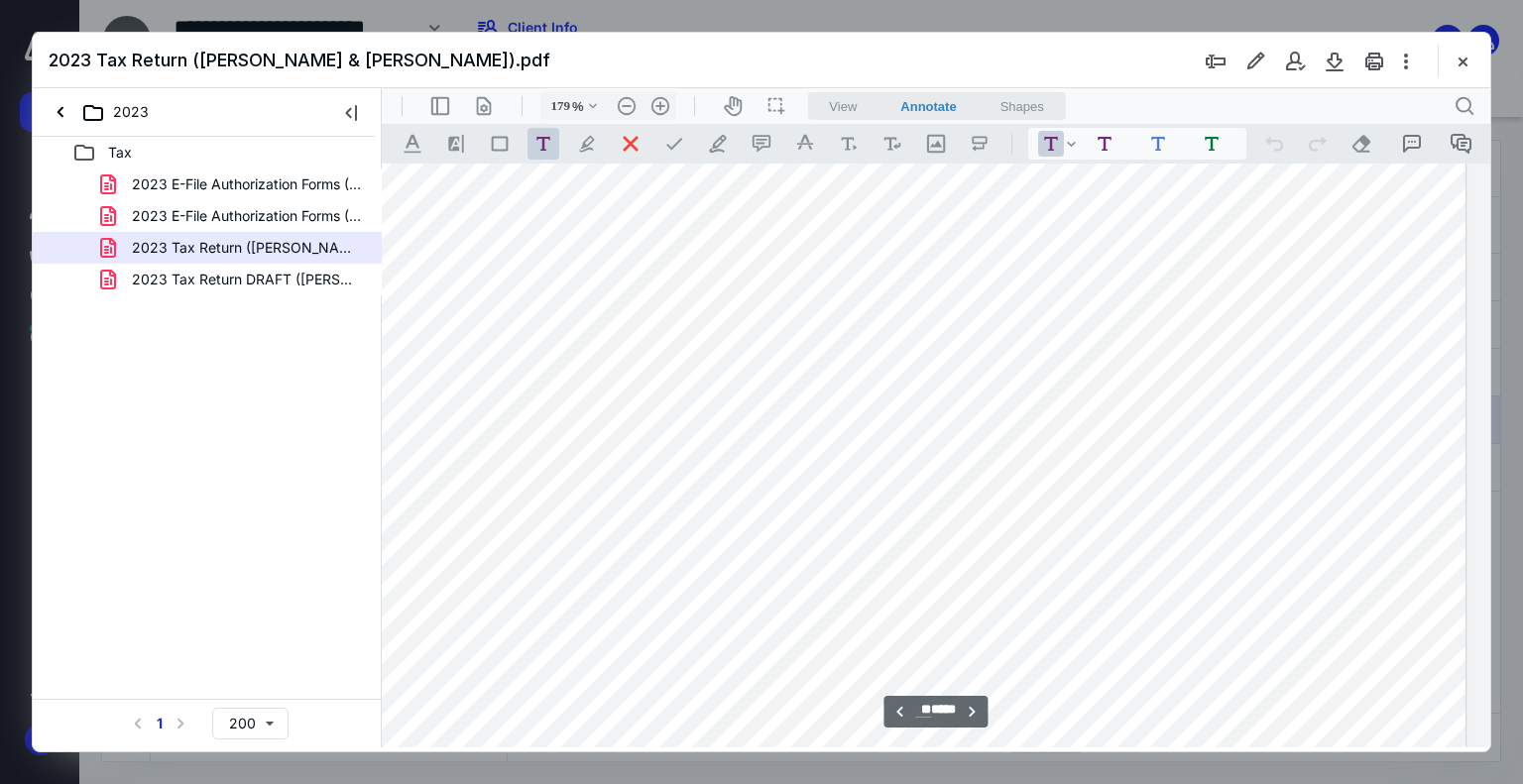 scroll, scrollTop: 13086, scrollLeft: 167, axis: both 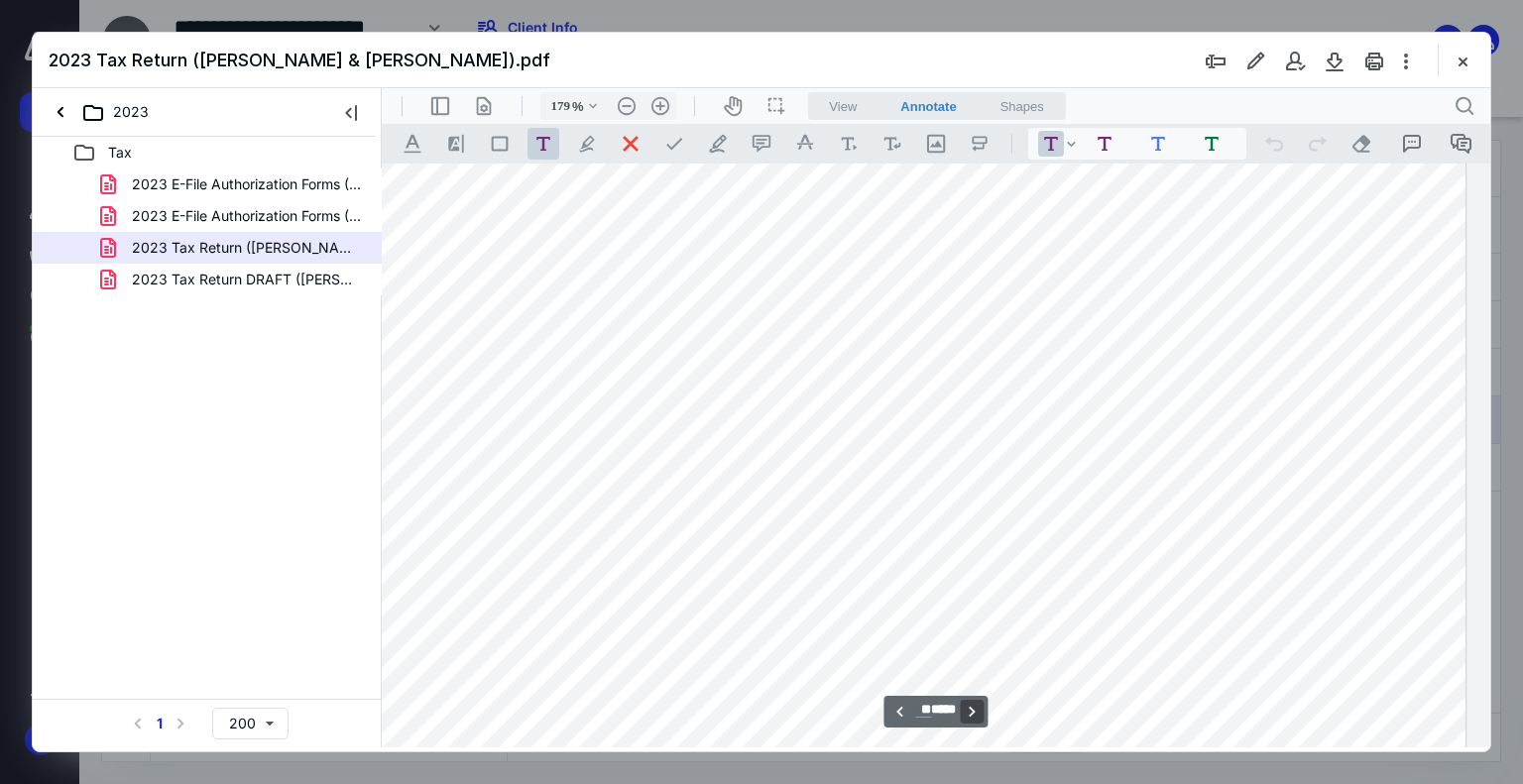click on "**********" at bounding box center [973, 712] 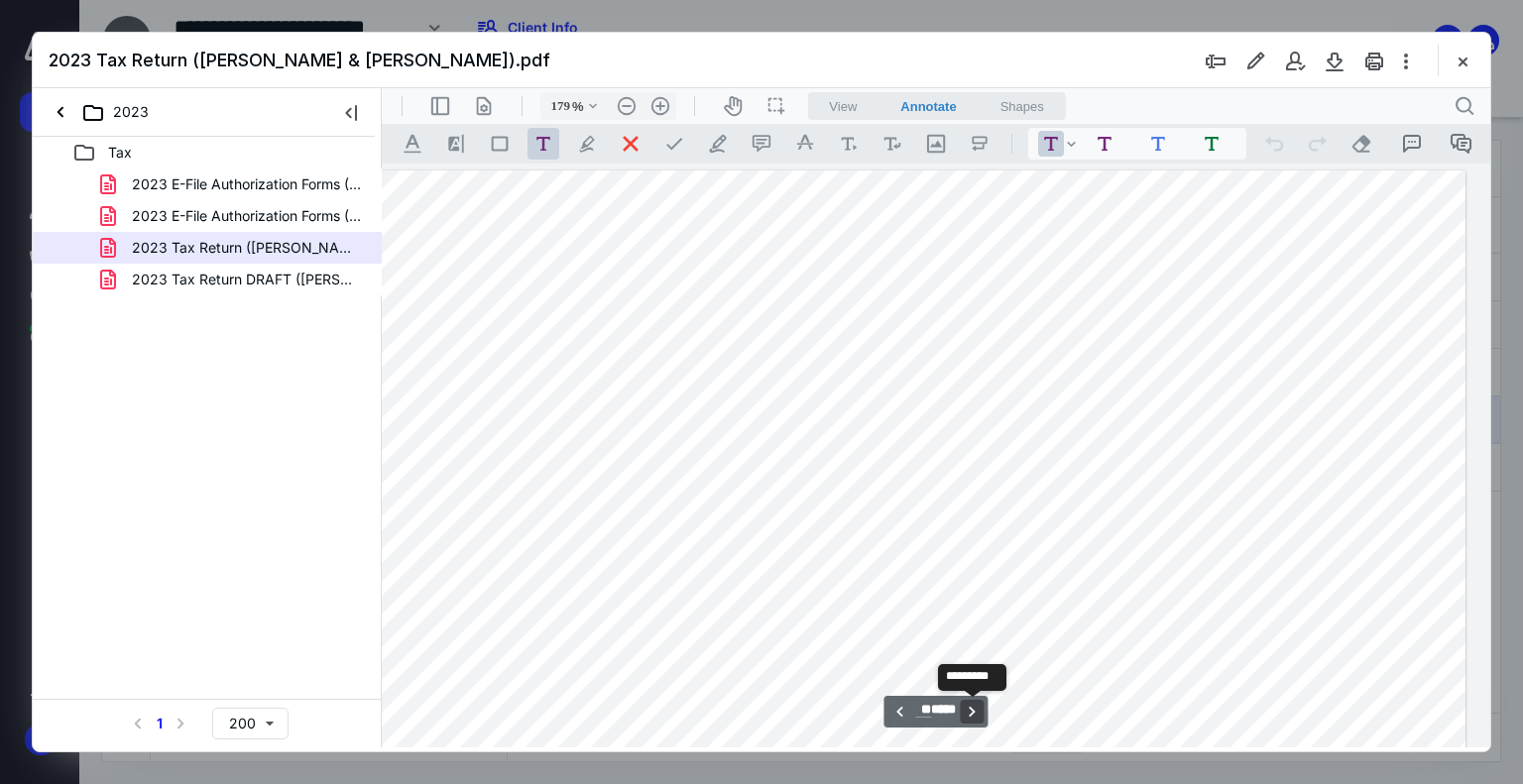 click on "**********" at bounding box center (973, 712) 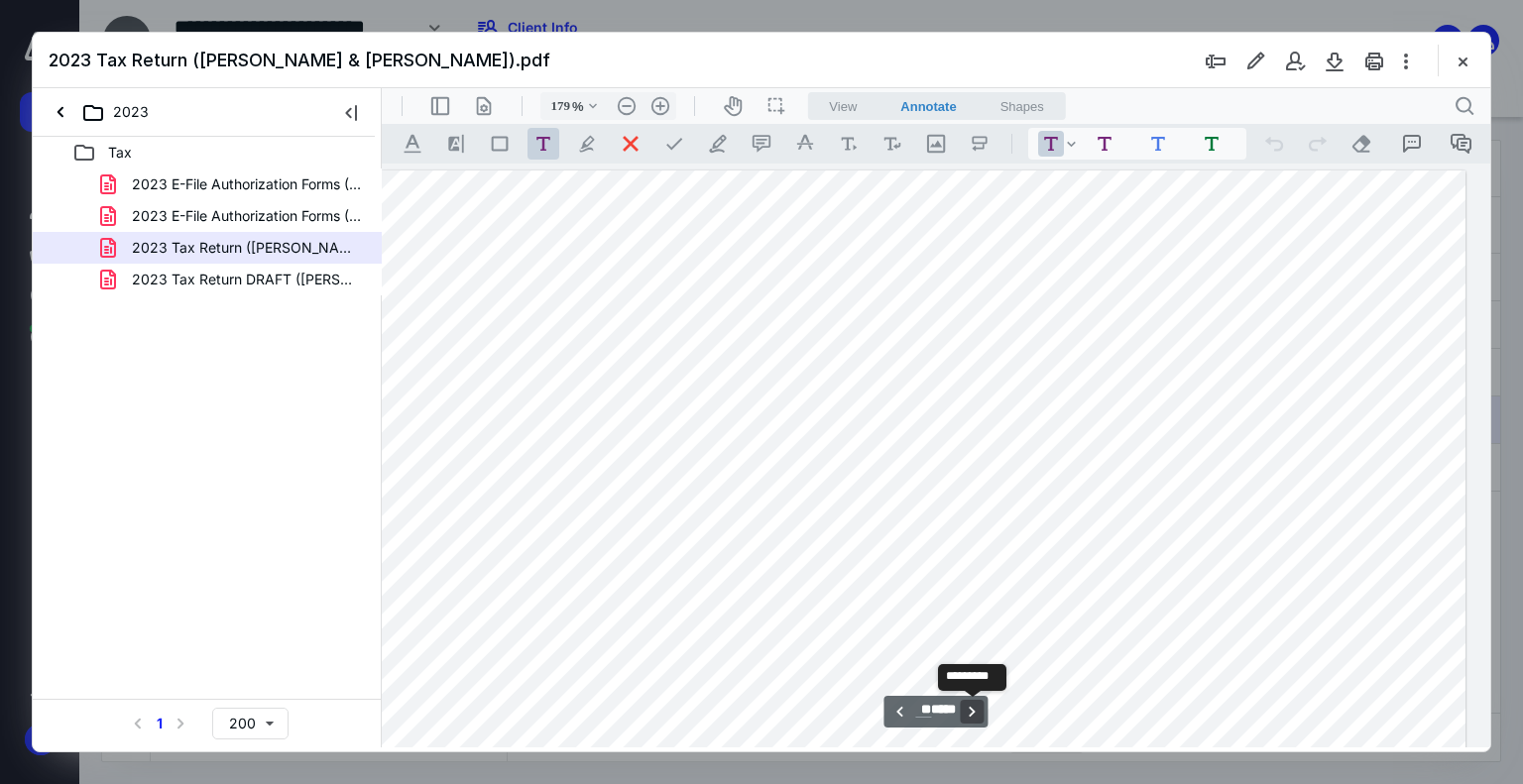click on "**********" at bounding box center (973, 712) 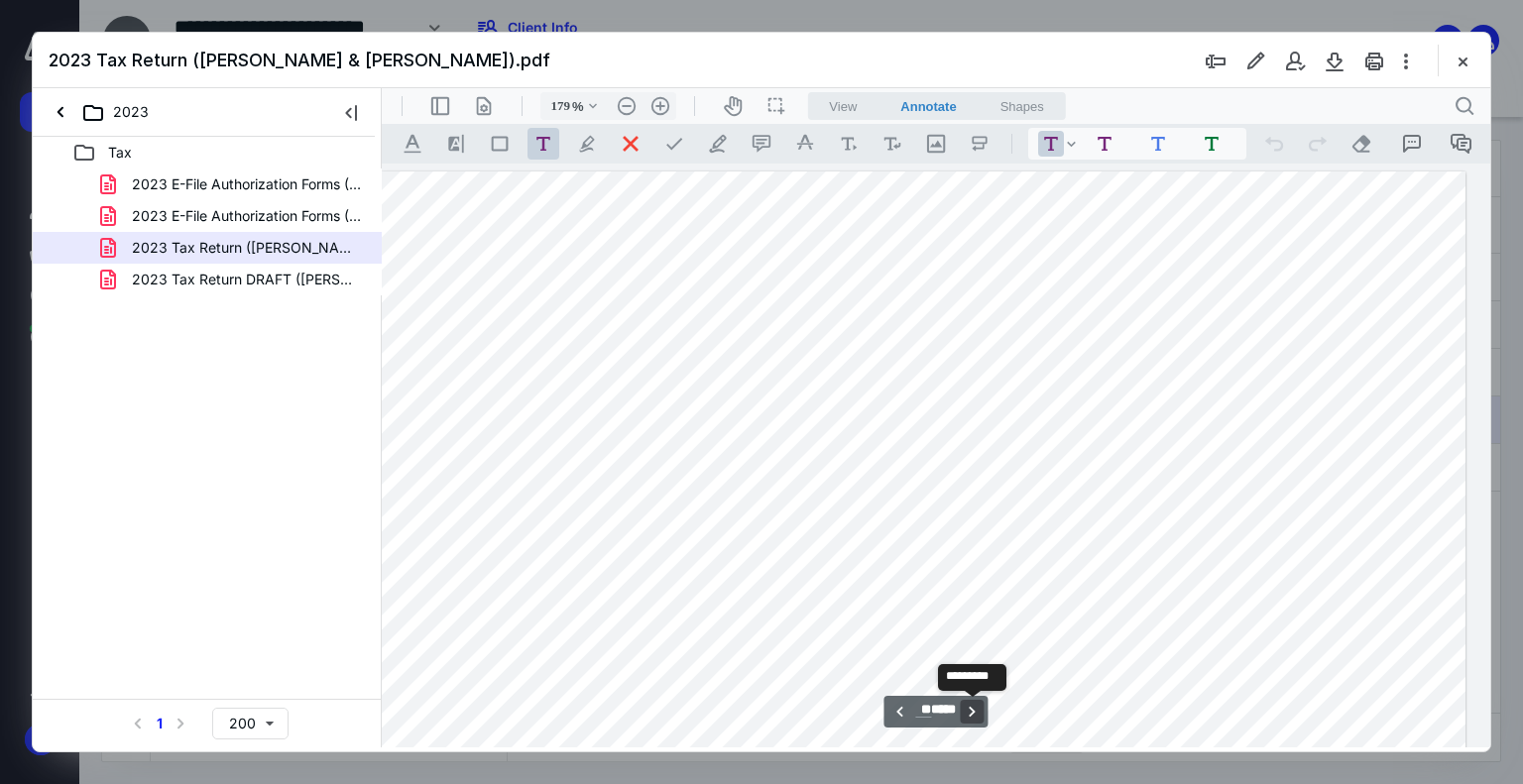 click on "**********" at bounding box center [973, 712] 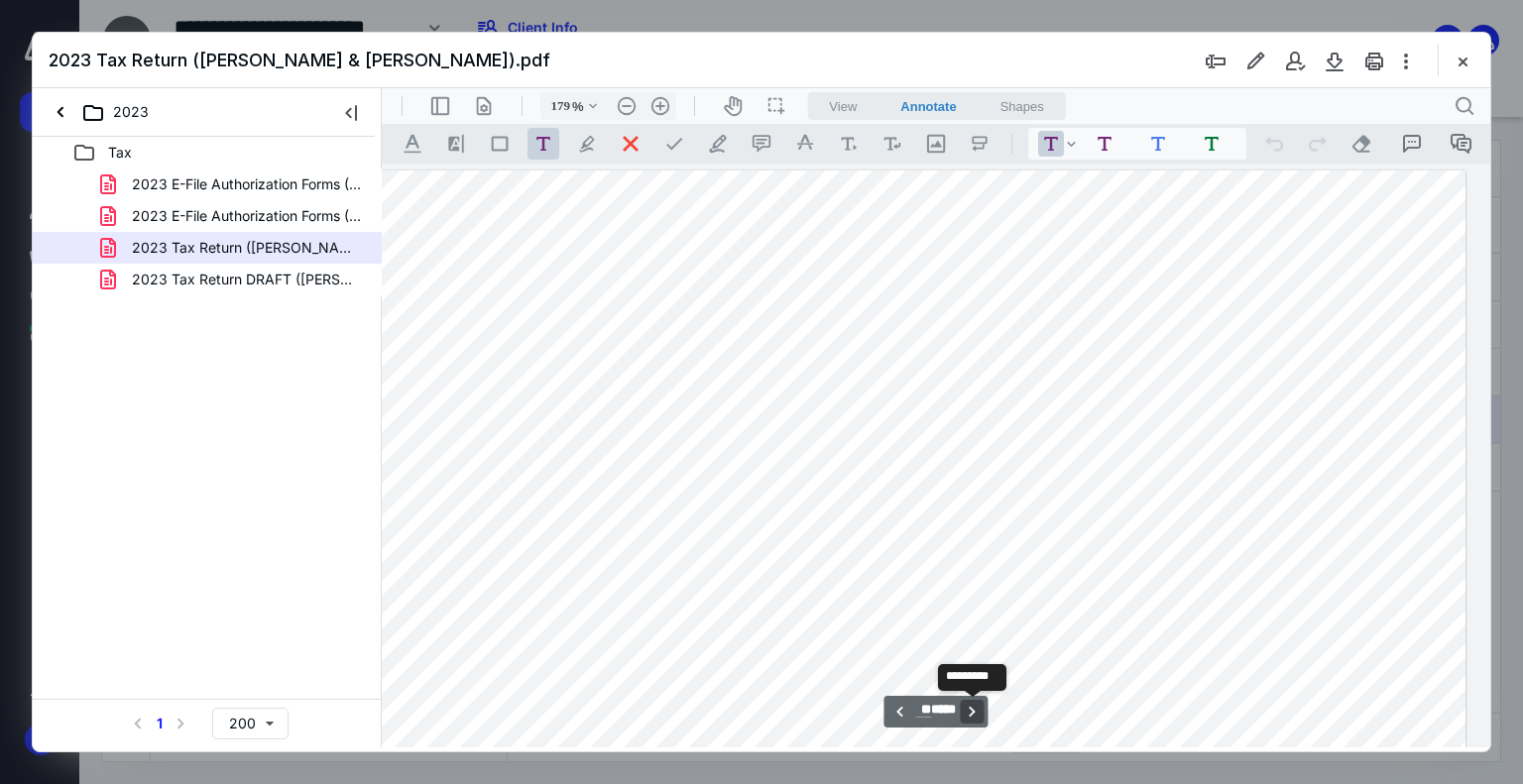 click on "**********" at bounding box center (973, 712) 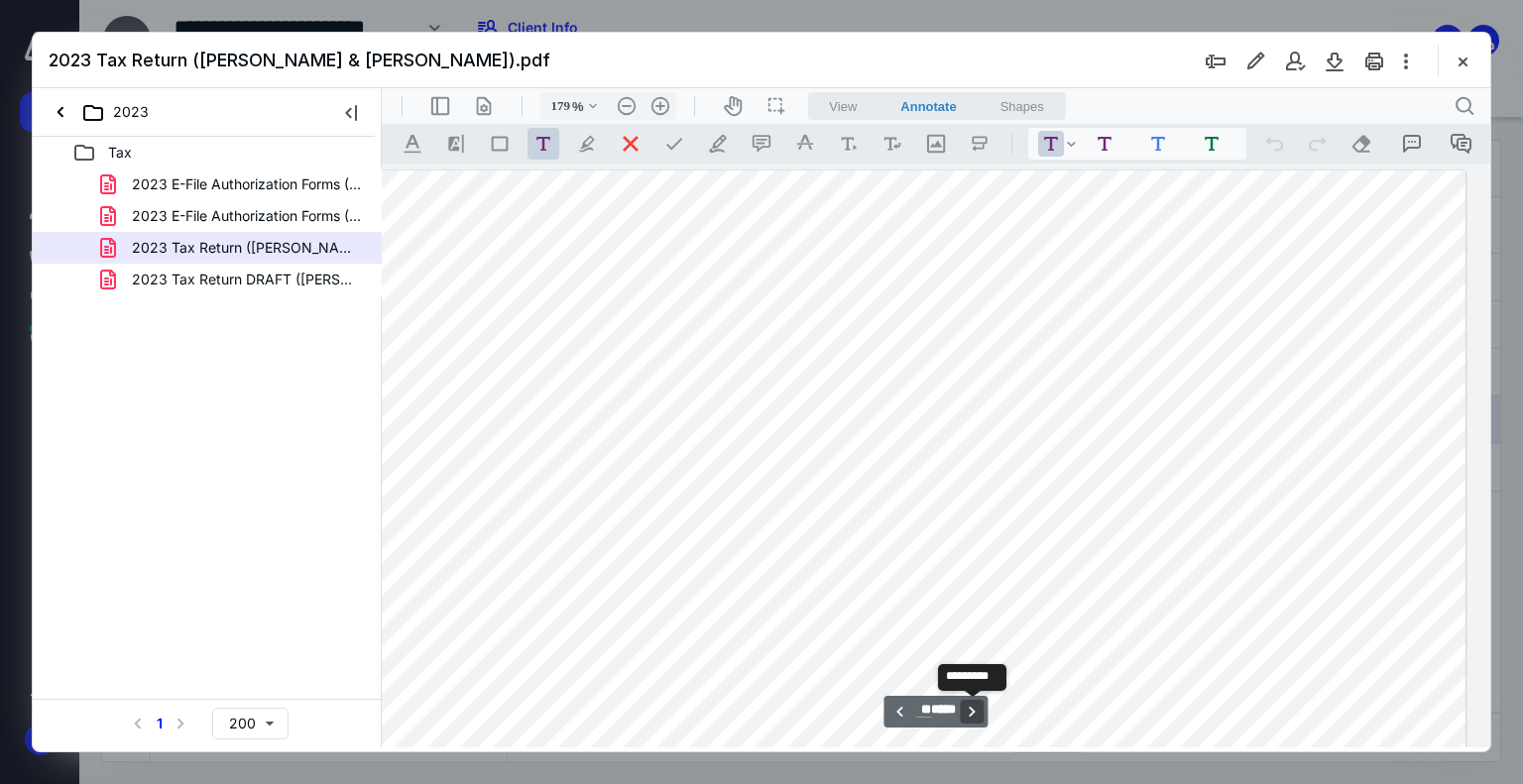 click on "**********" at bounding box center [973, 712] 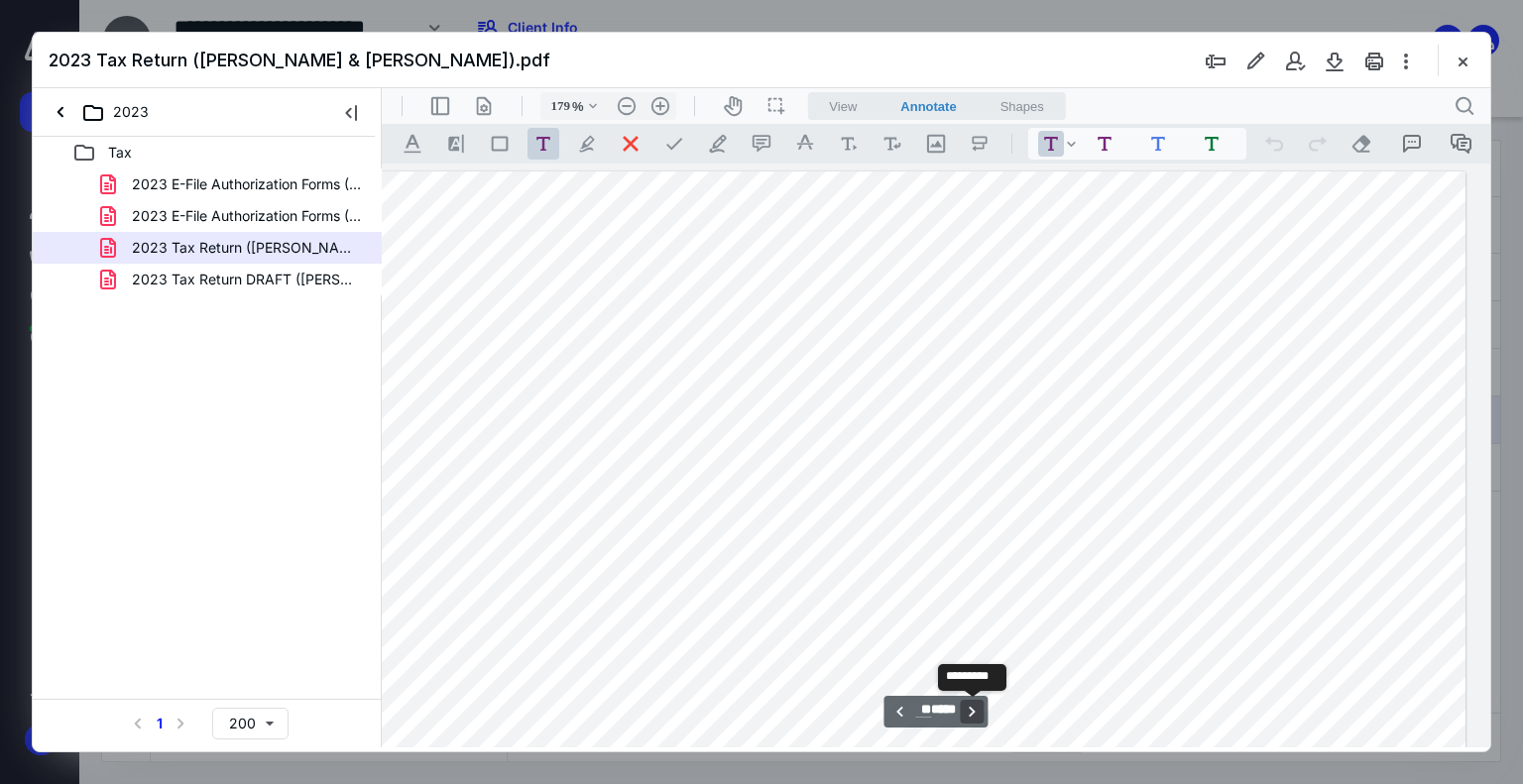 click on "**********" at bounding box center [973, 712] 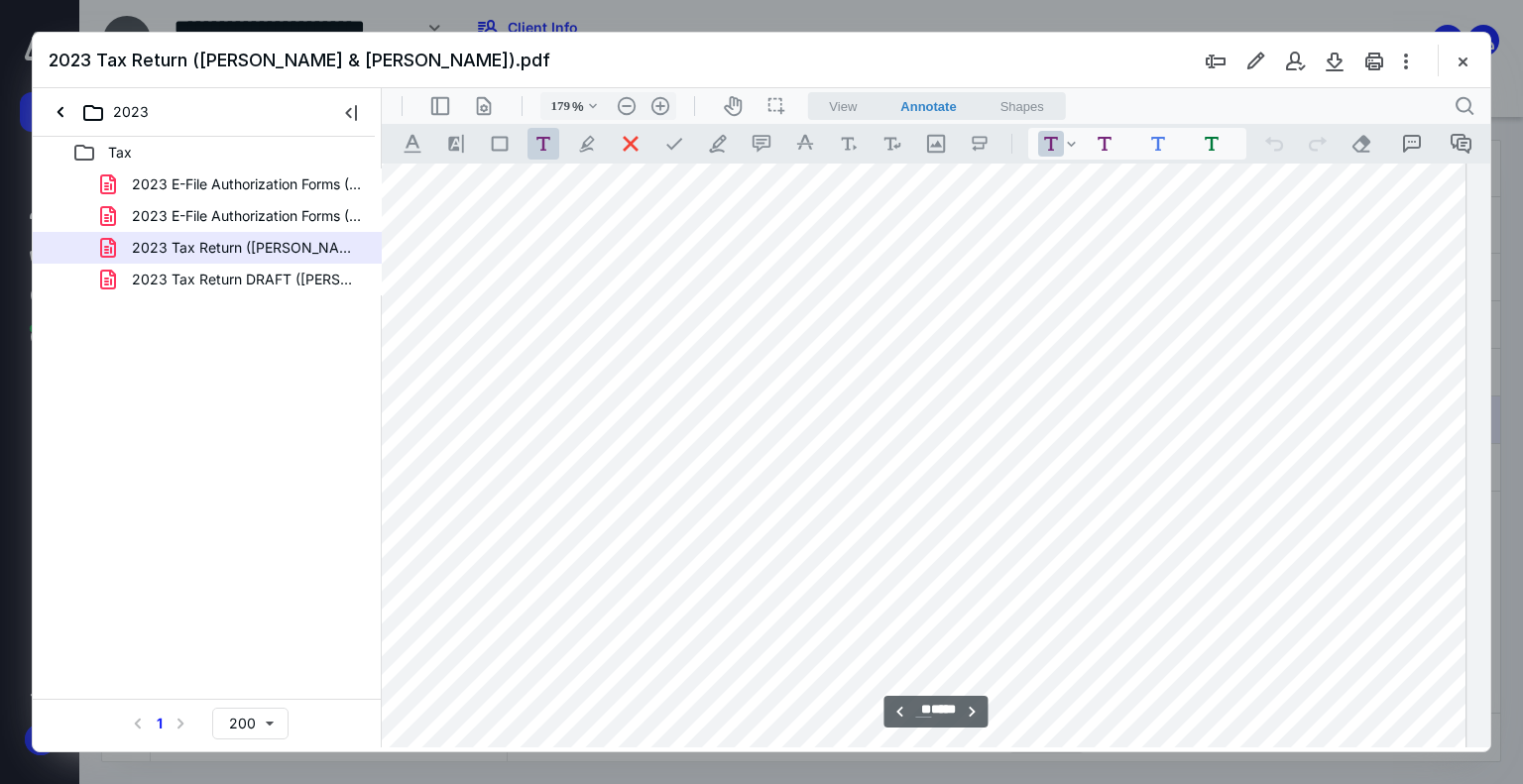 scroll, scrollTop: 26089, scrollLeft: 167, axis: both 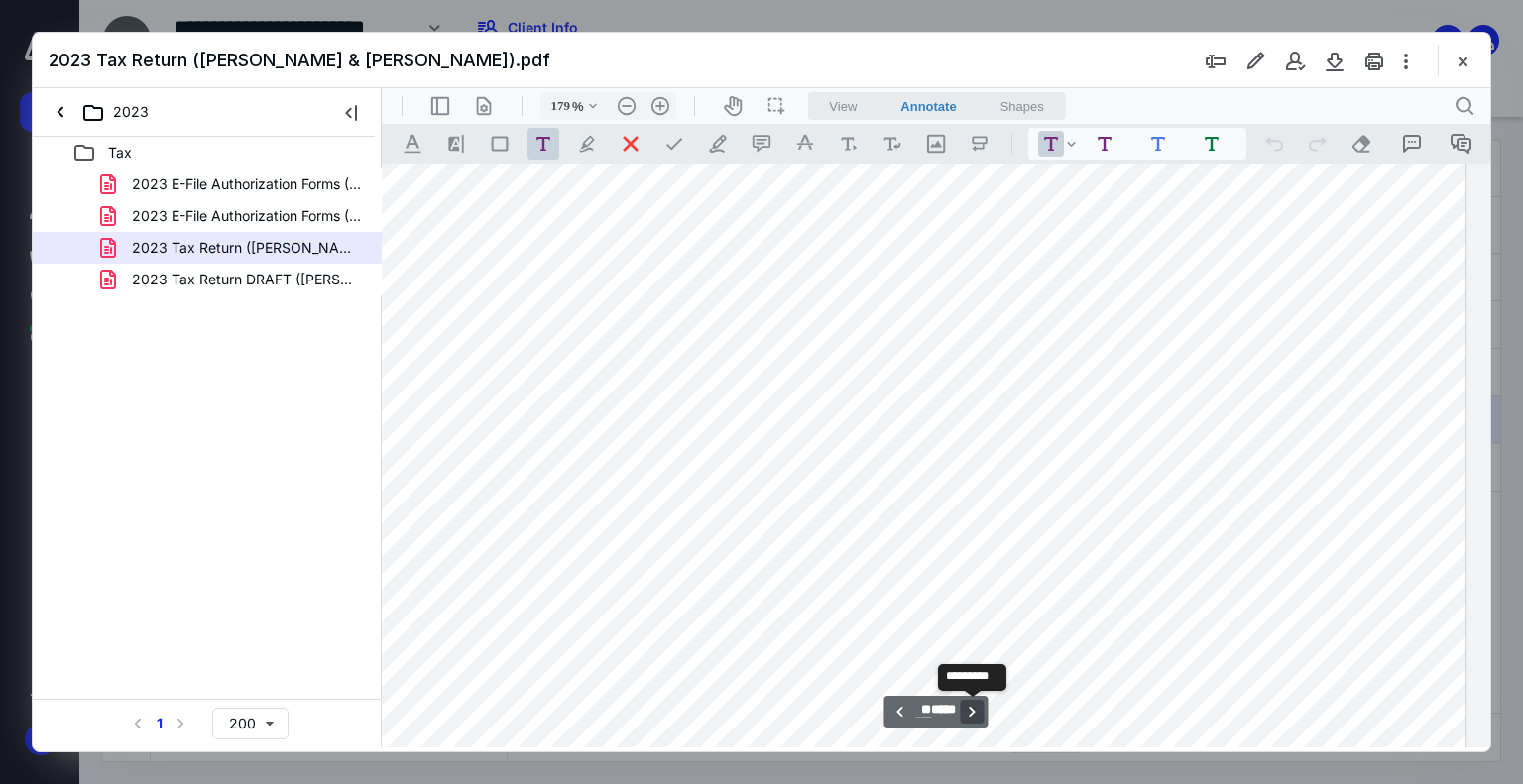 click on "**********" at bounding box center [973, 712] 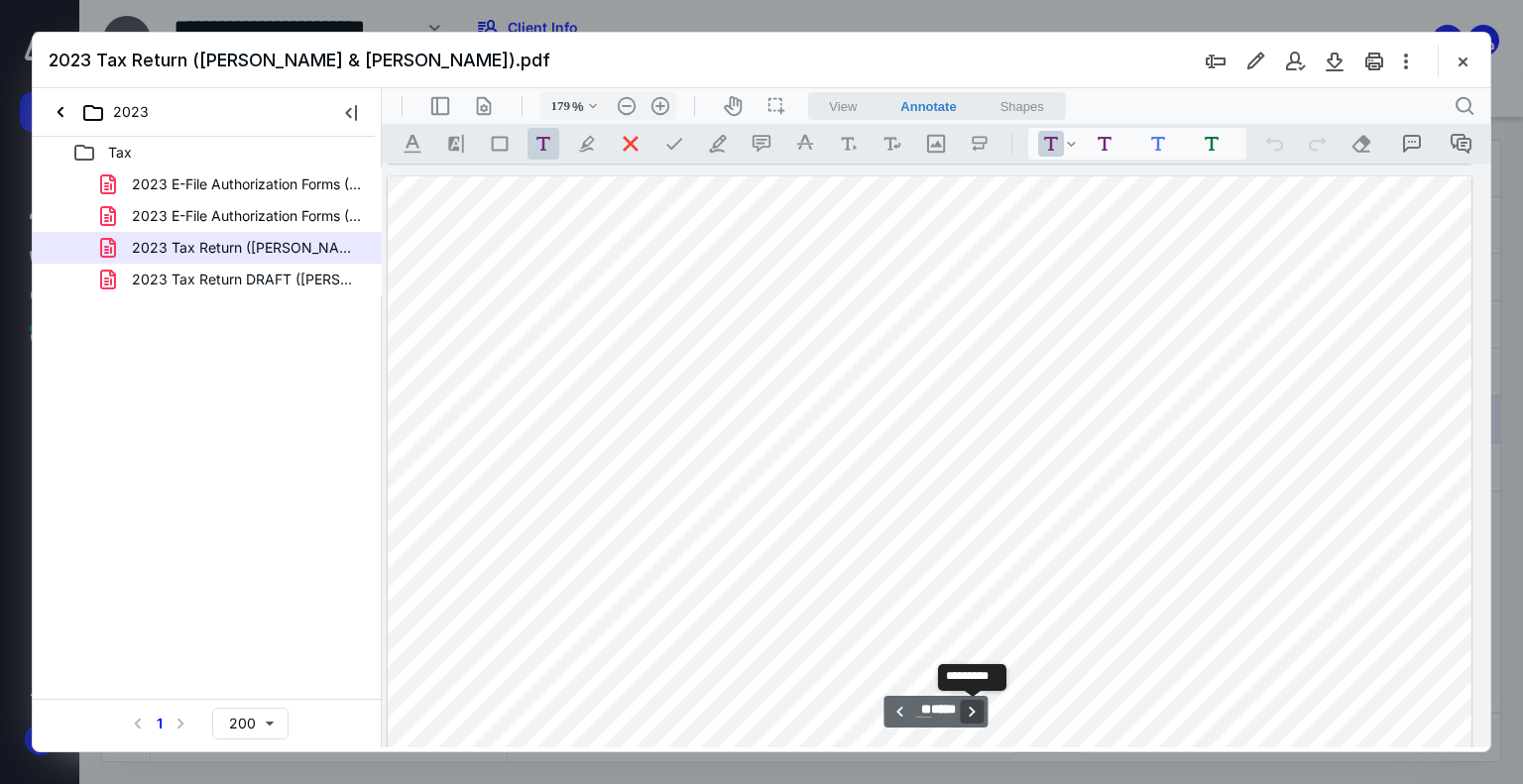 click on "**********" at bounding box center (973, 712) 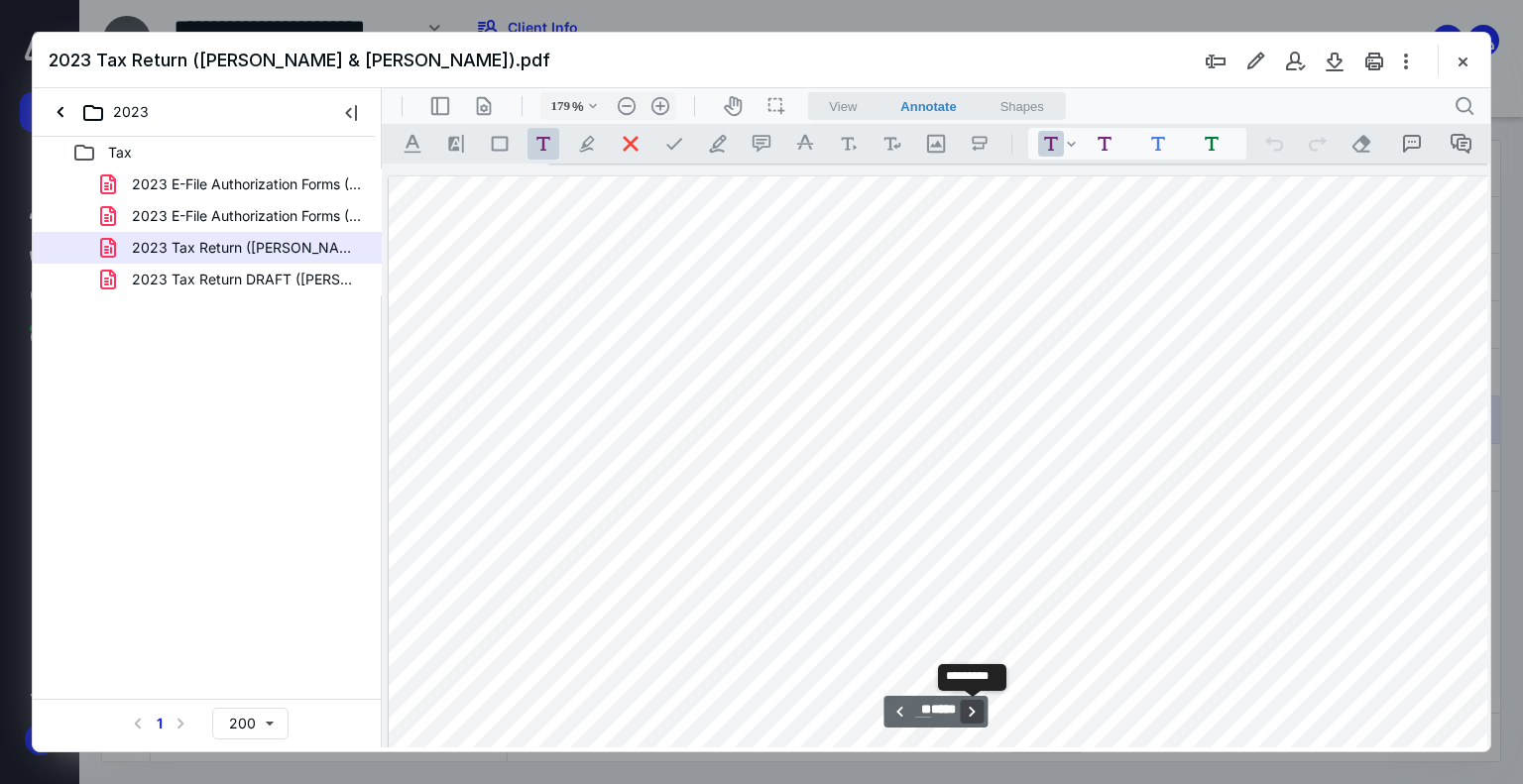 click on "**********" at bounding box center [973, 712] 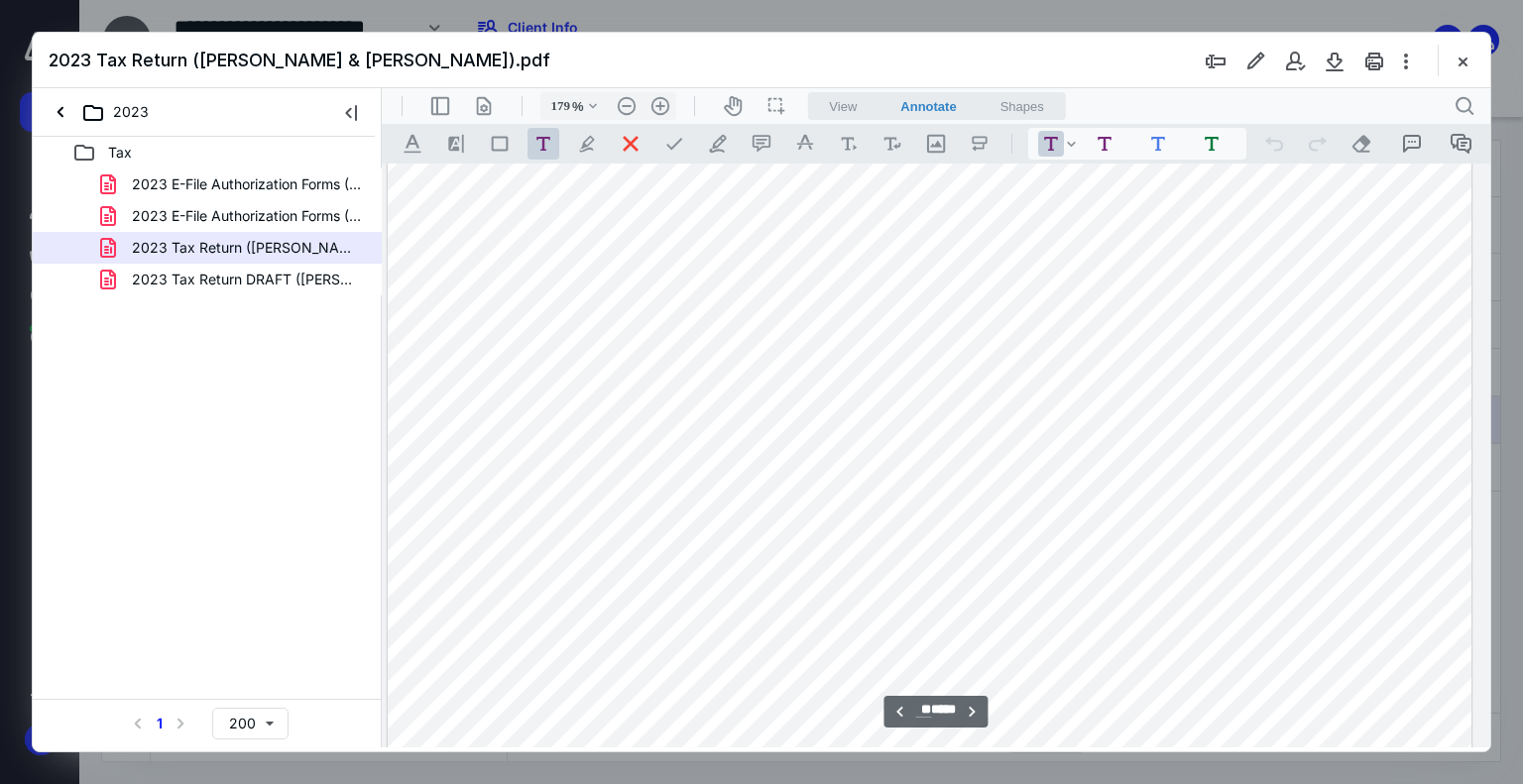 scroll, scrollTop: 32846, scrollLeft: 161, axis: both 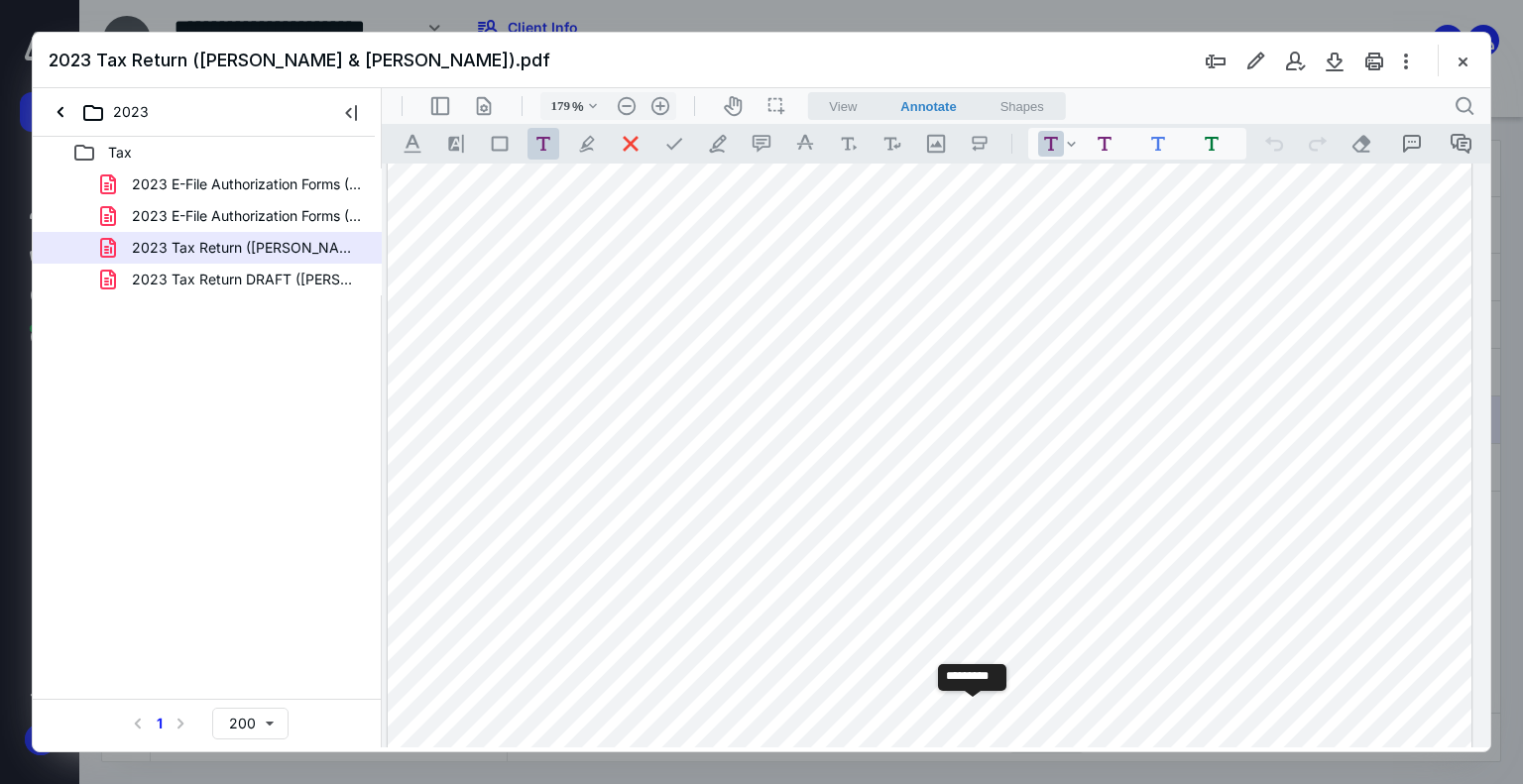 click on "**********" at bounding box center (973, 712) 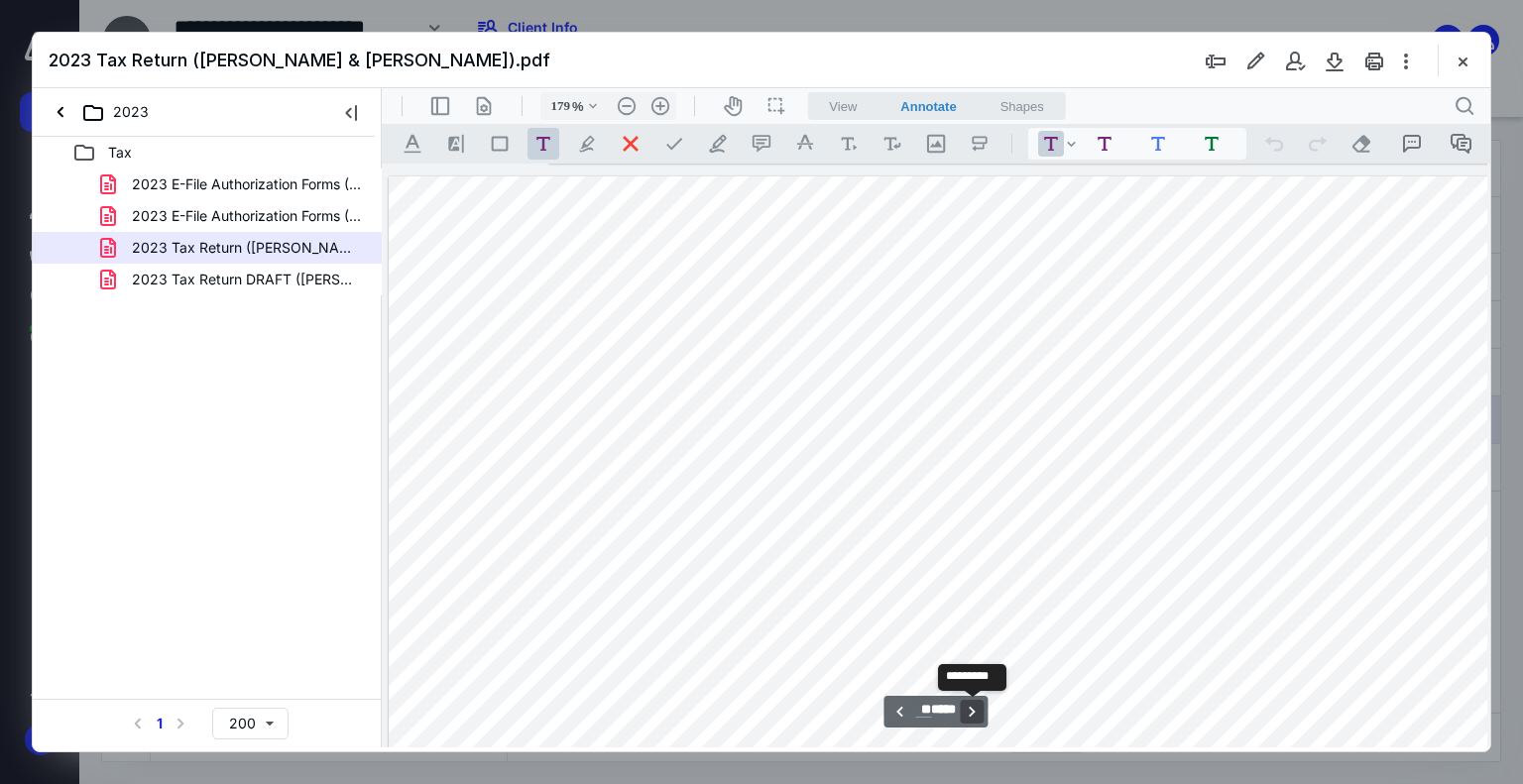 click on "**********" at bounding box center (973, 712) 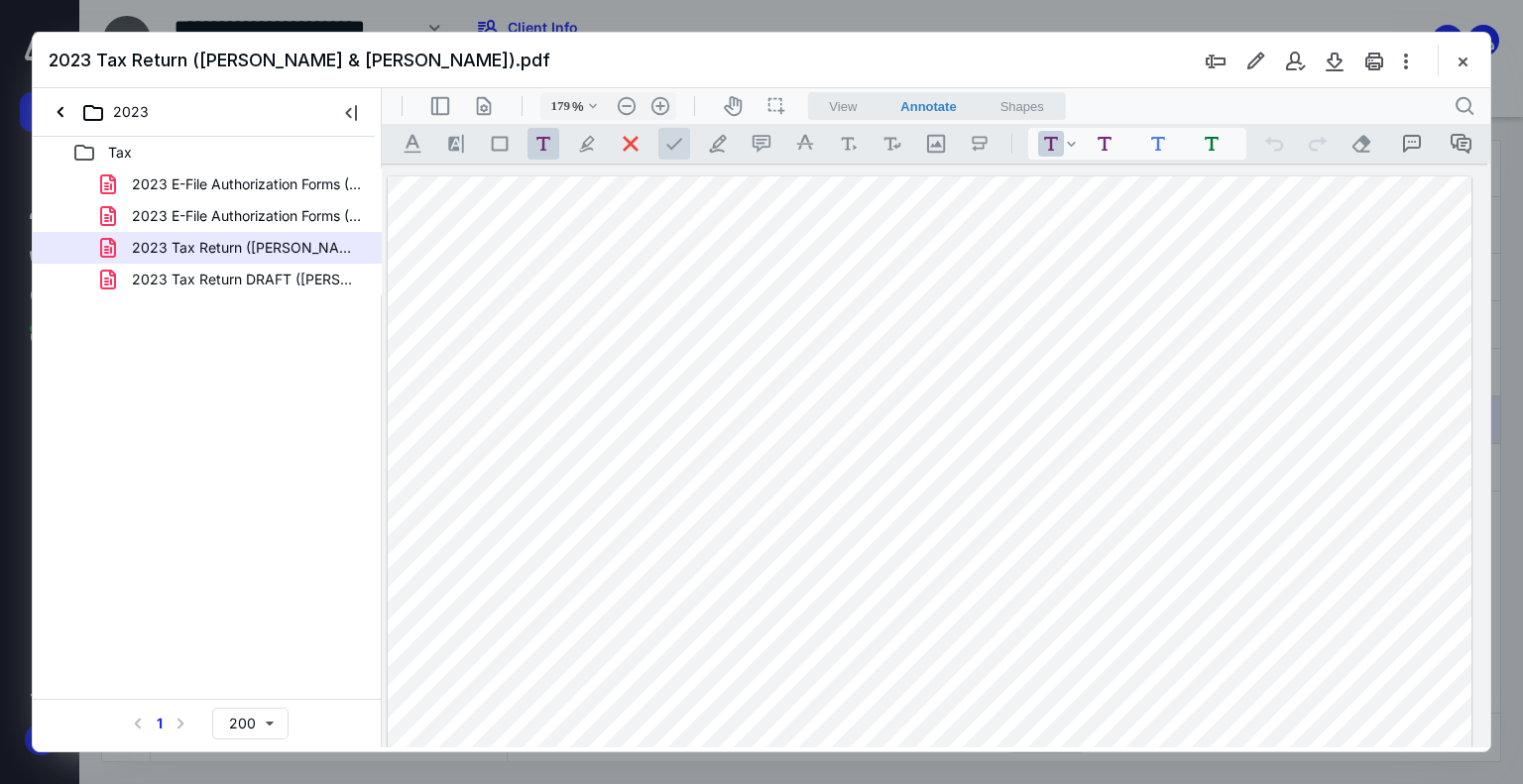 click at bounding box center (674, 144) 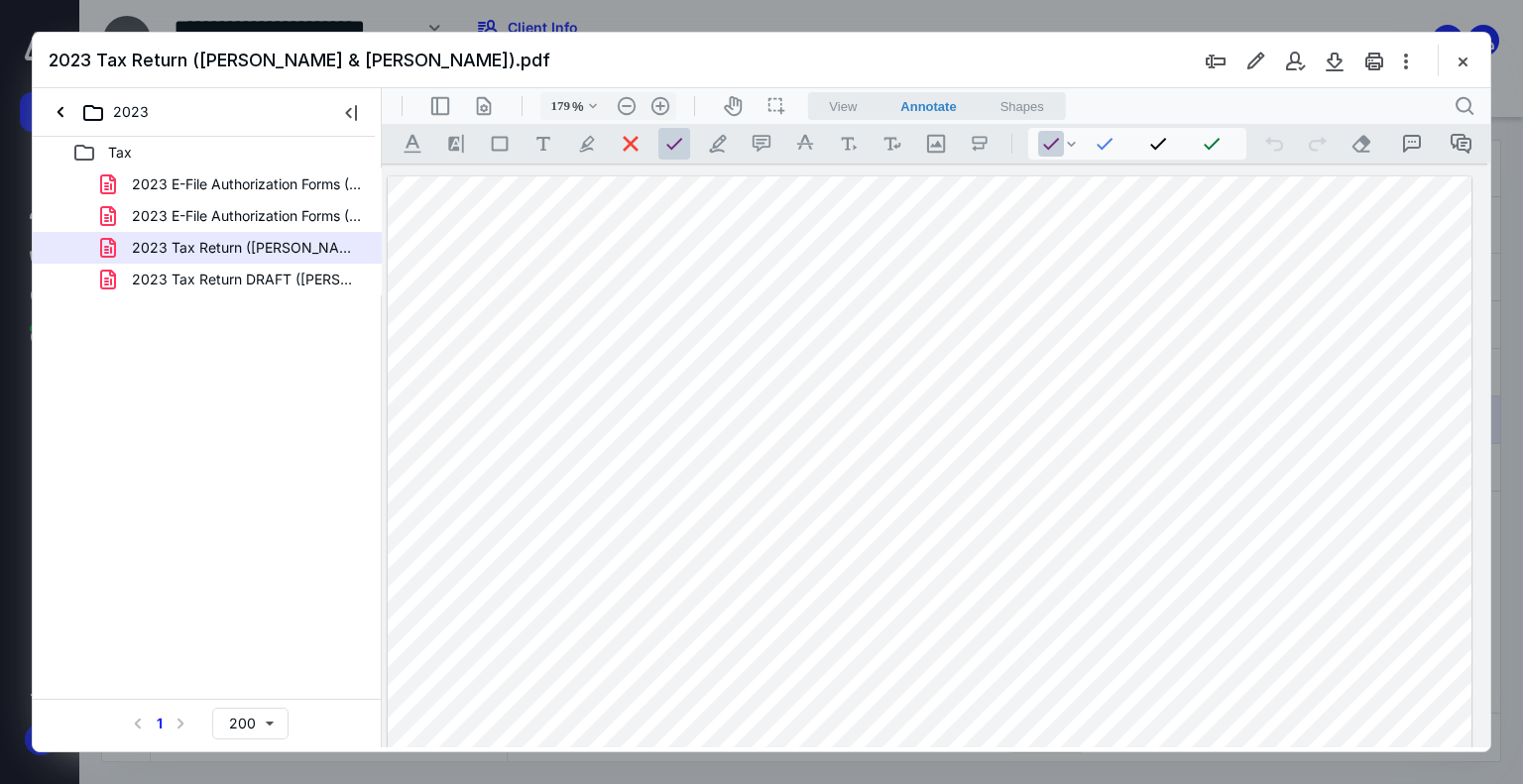click at bounding box center (930, 878) 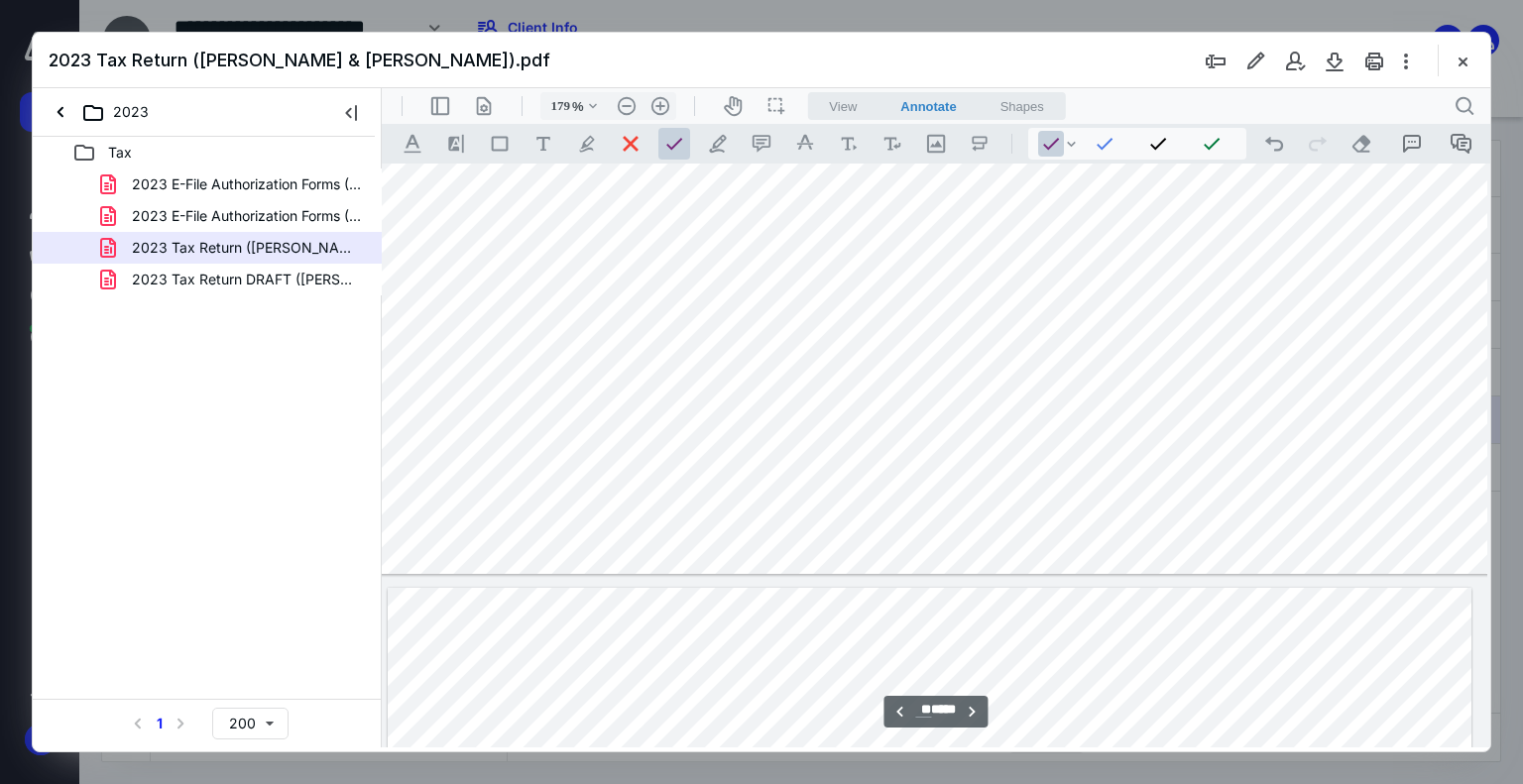 scroll, scrollTop: 43586, scrollLeft: 161, axis: both 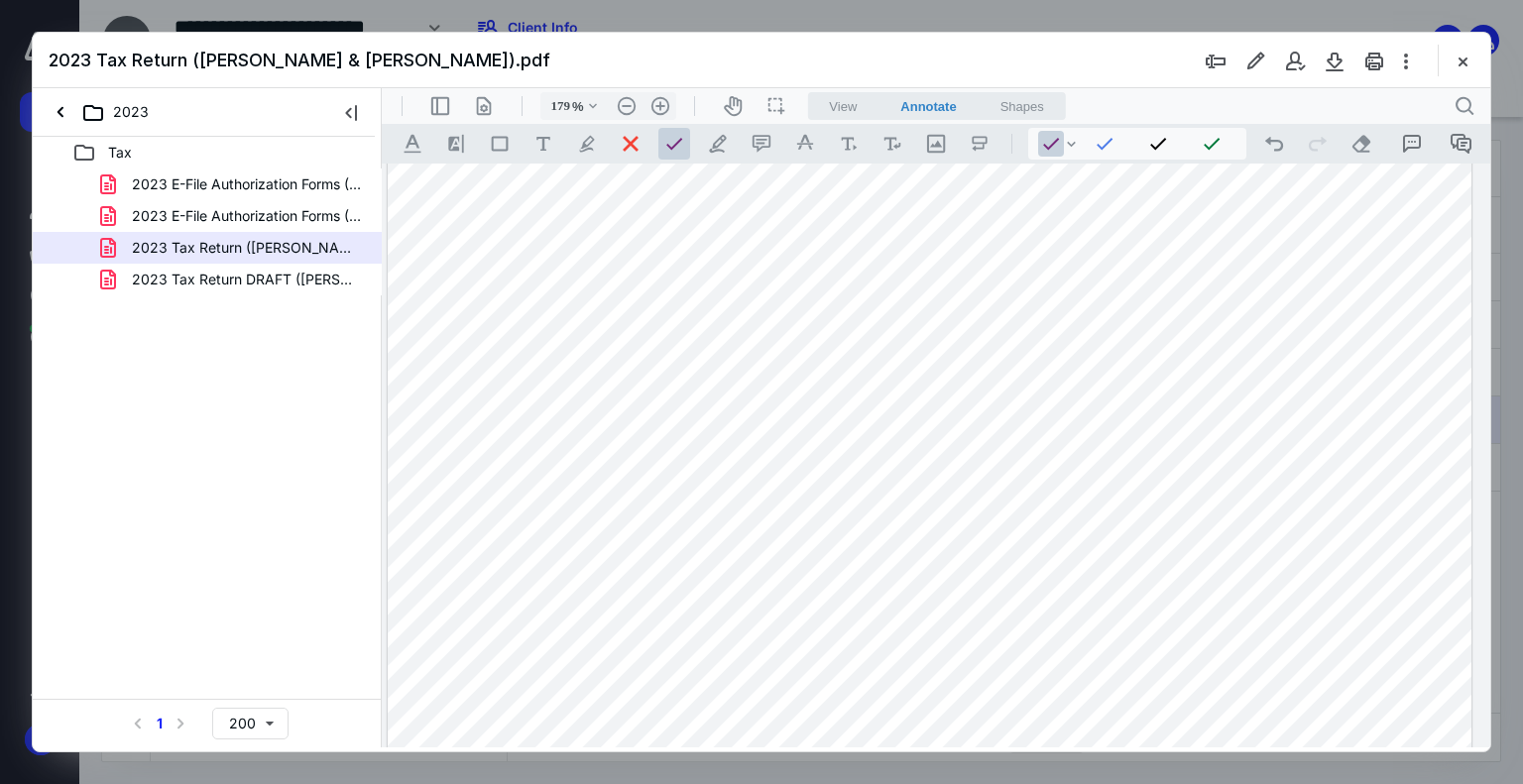 click at bounding box center (930, 695) 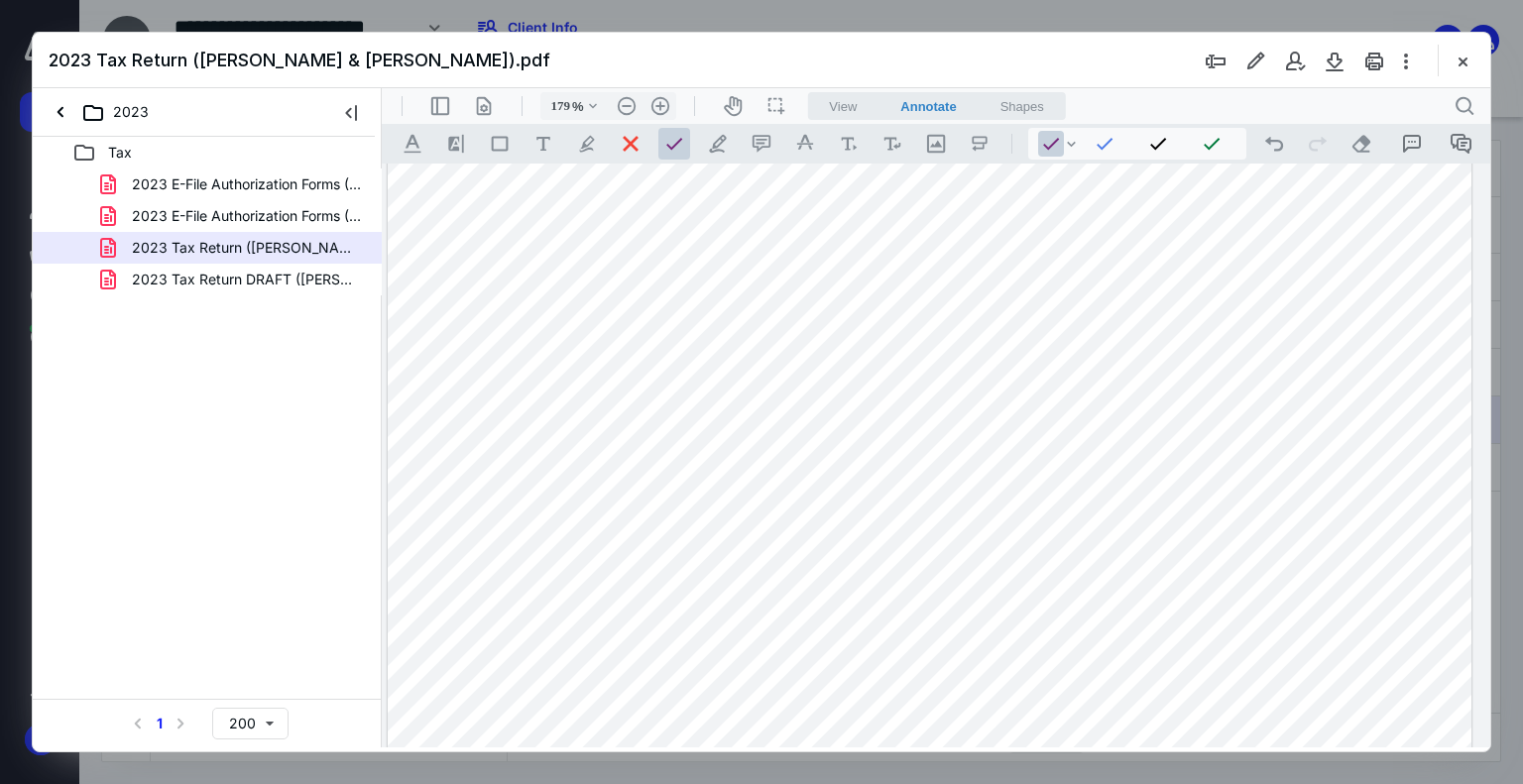 click at bounding box center (930, 695) 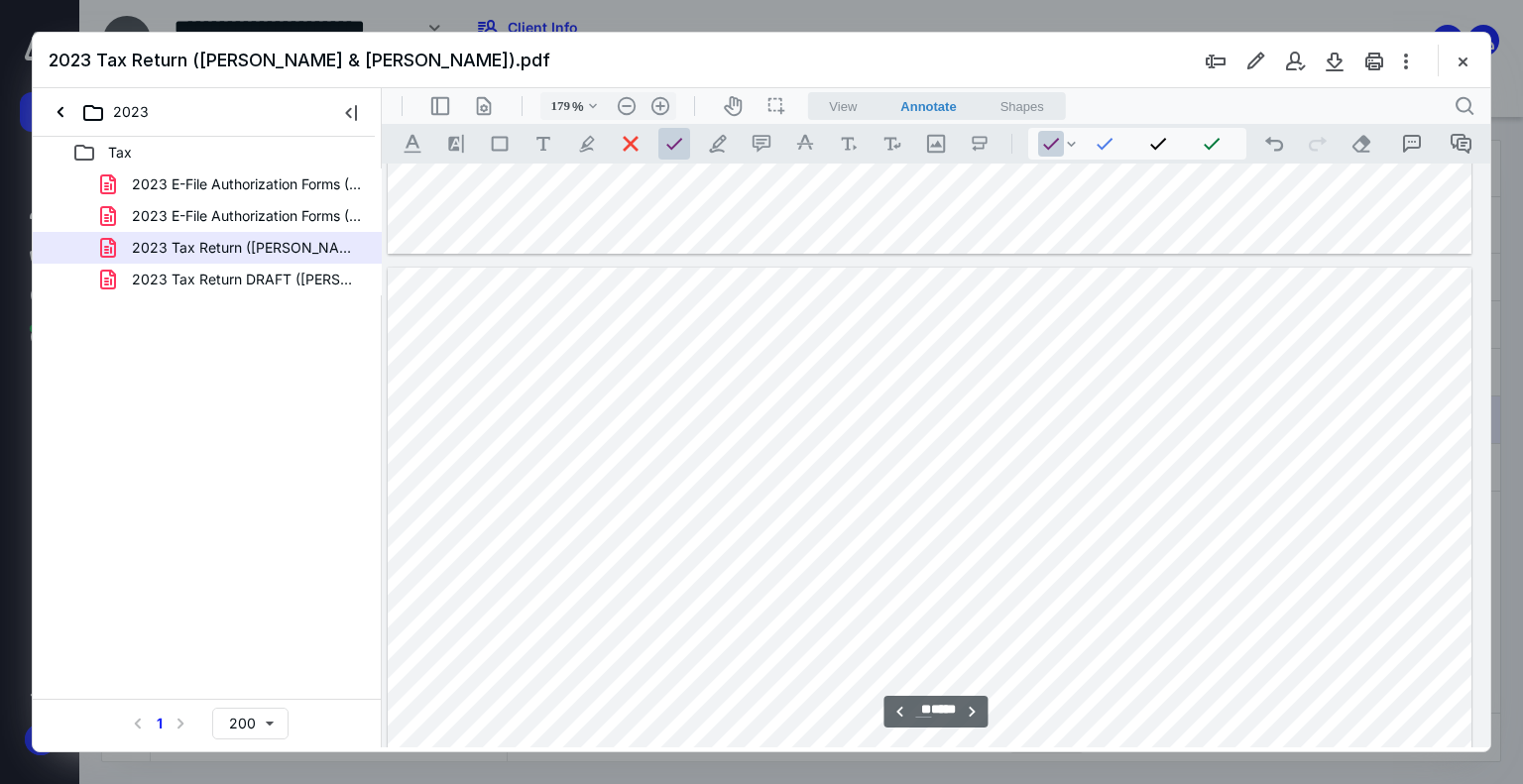 scroll, scrollTop: 52011, scrollLeft: 161, axis: both 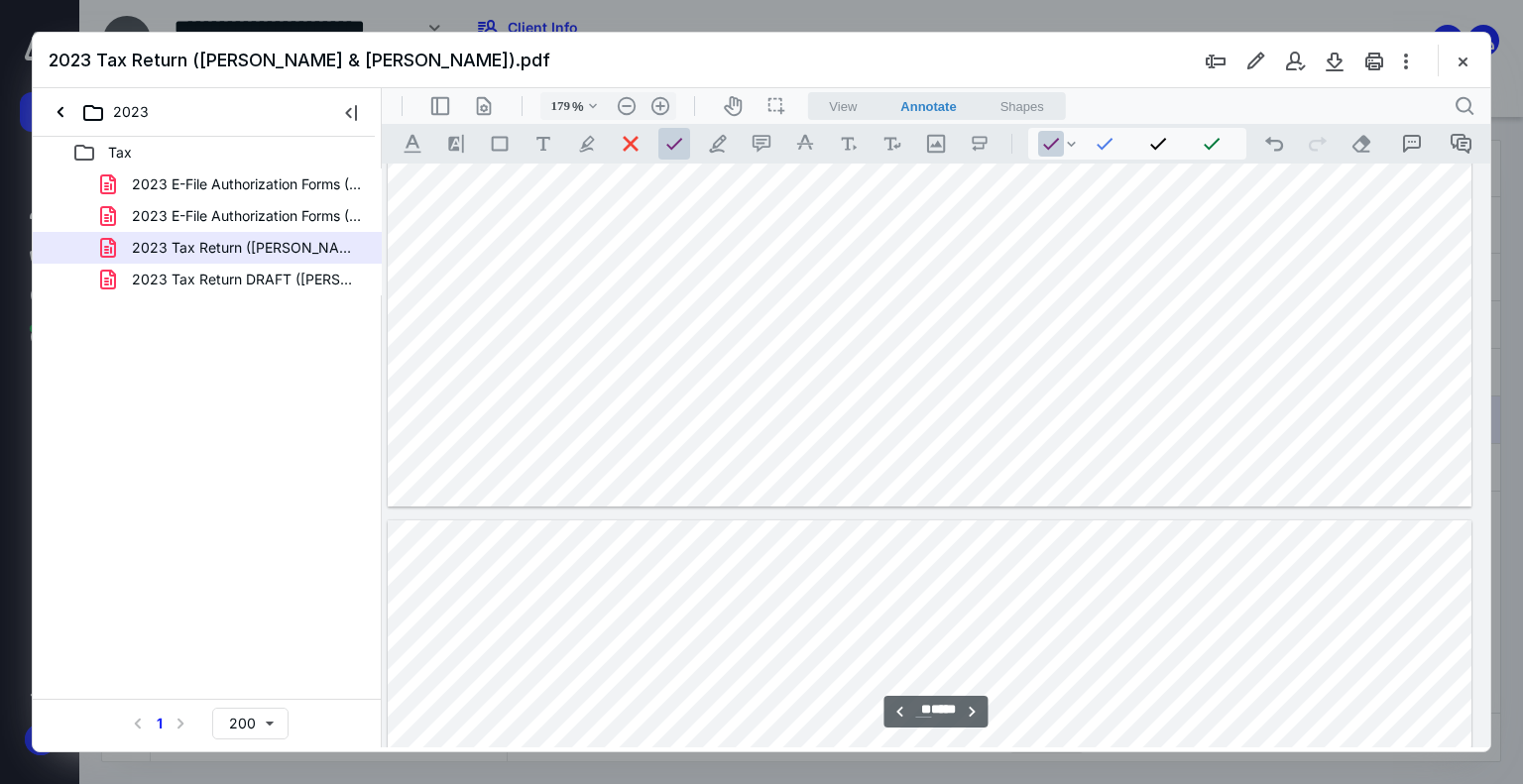 type on "**" 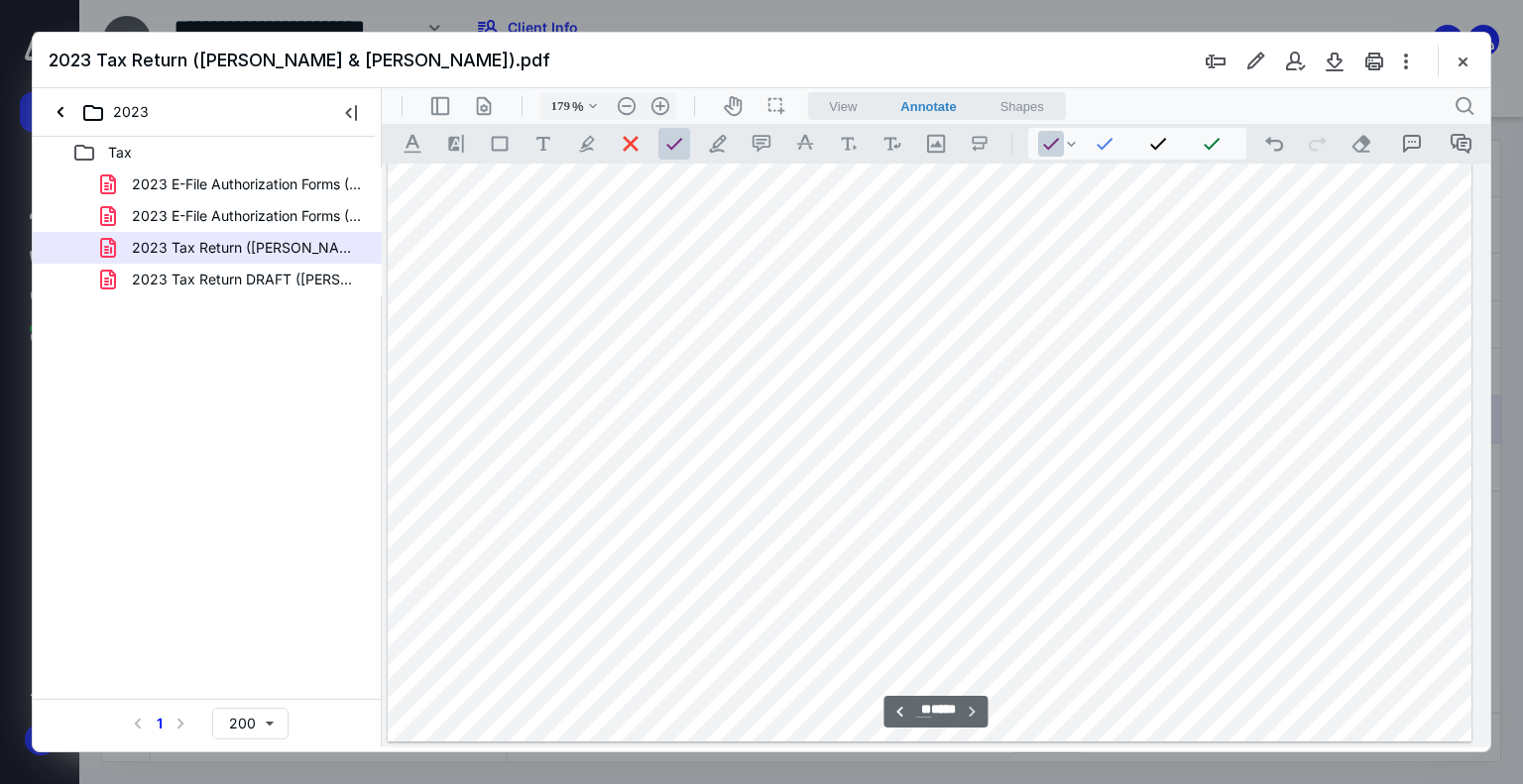 scroll, scrollTop: 55577, scrollLeft: 161, axis: both 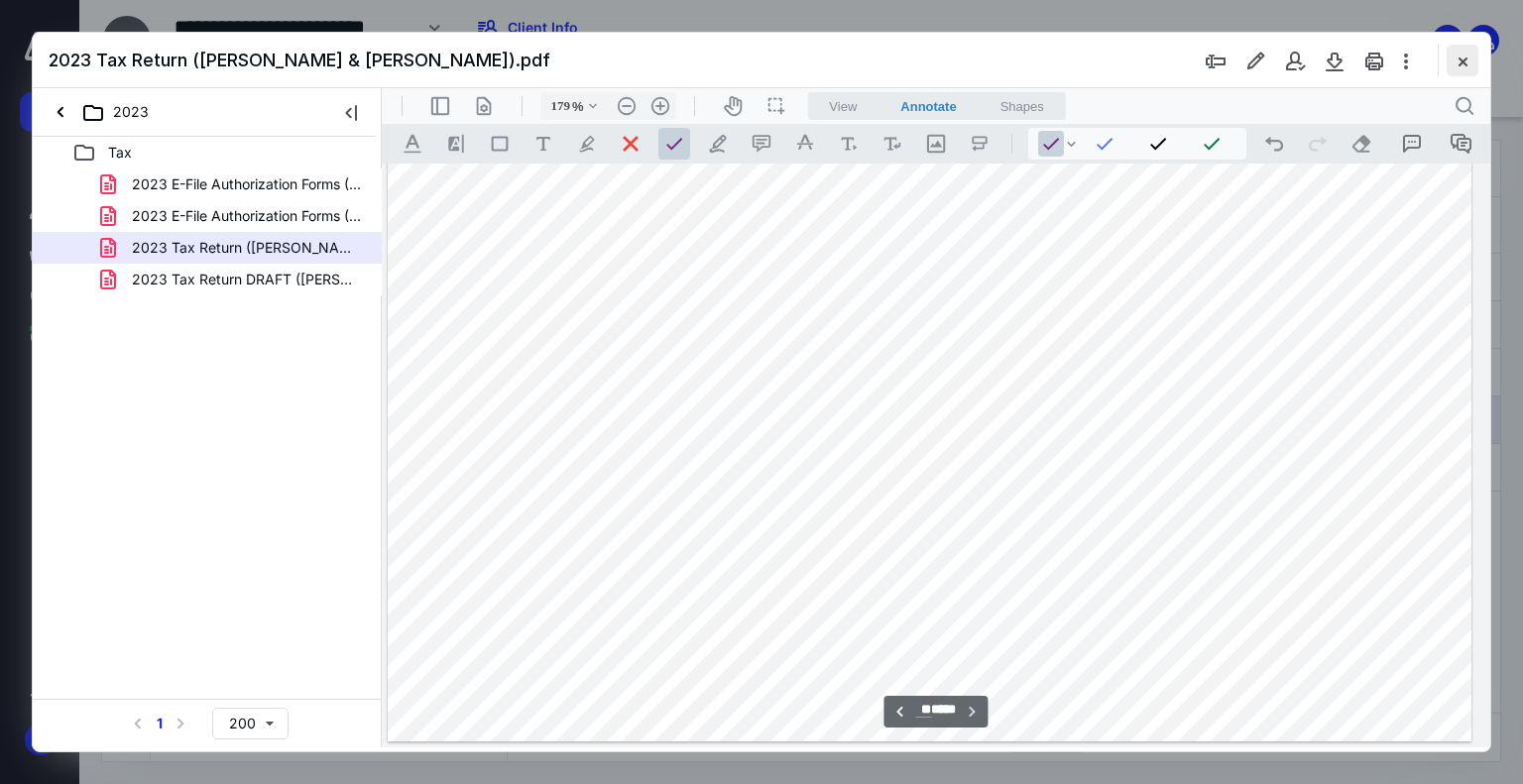 click at bounding box center (1463, 60) 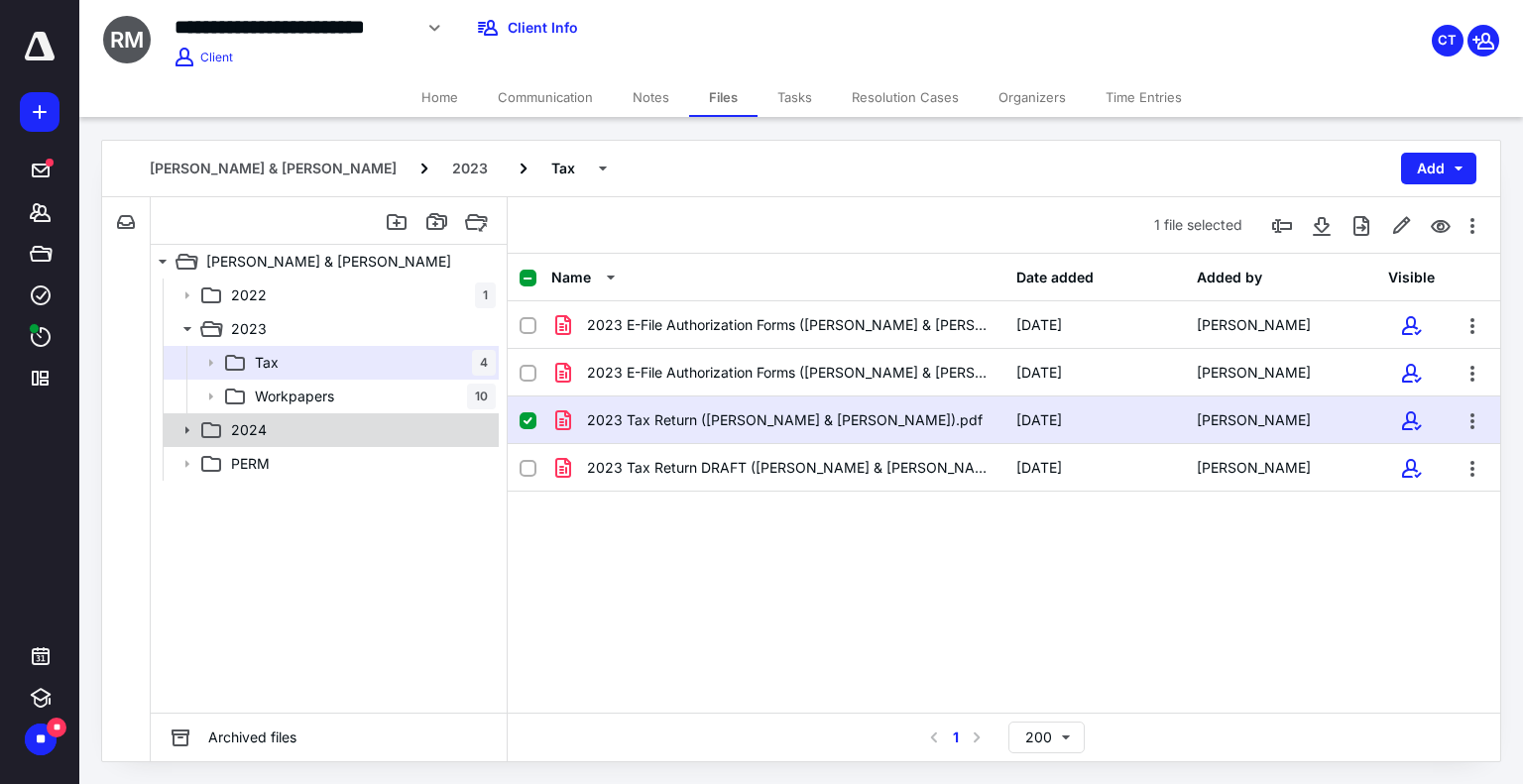 drag, startPoint x: 839, startPoint y: 620, endPoint x: 244, endPoint y: 431, distance: 624.2964 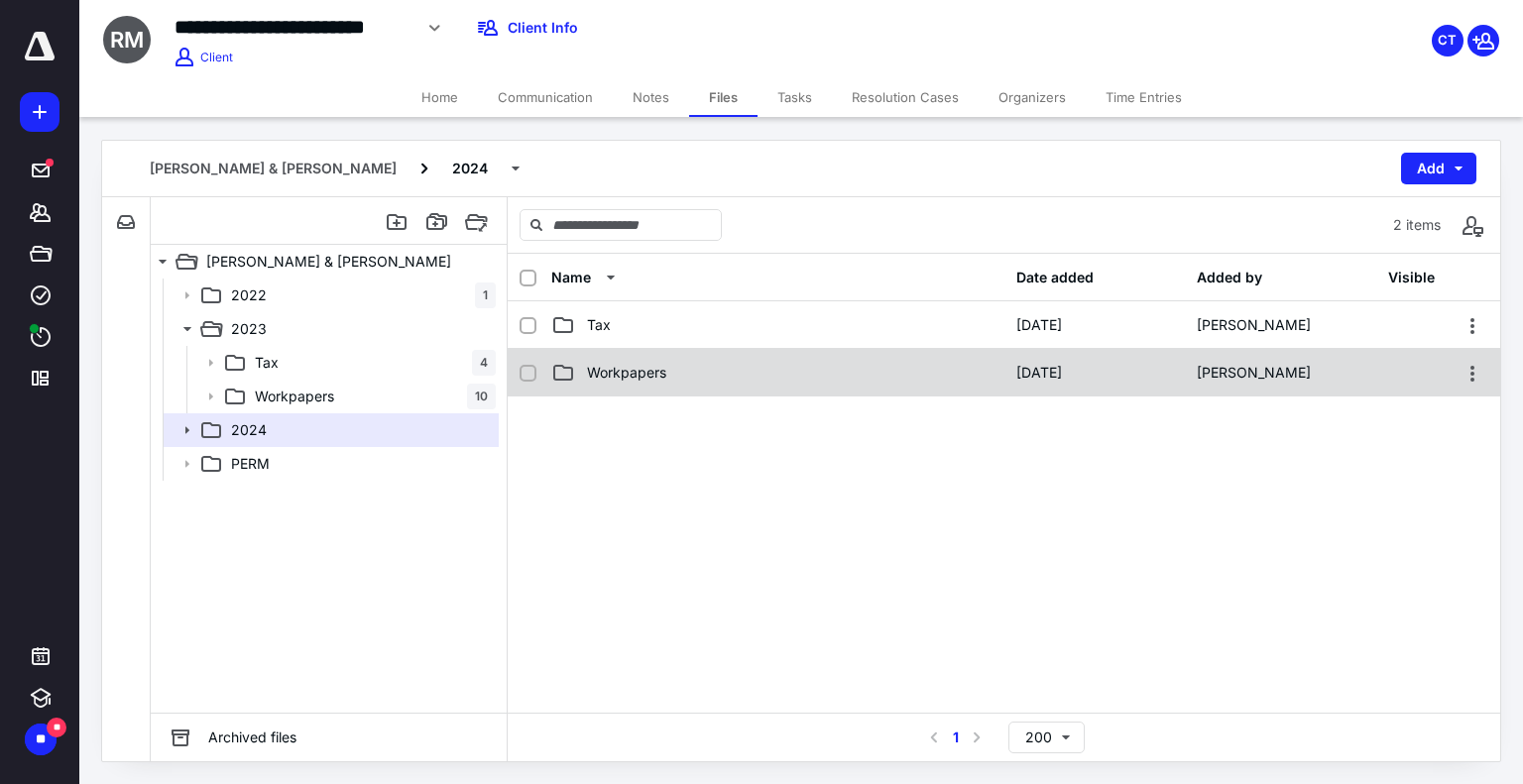 click on "Workpapers" at bounding box center (627, 373) 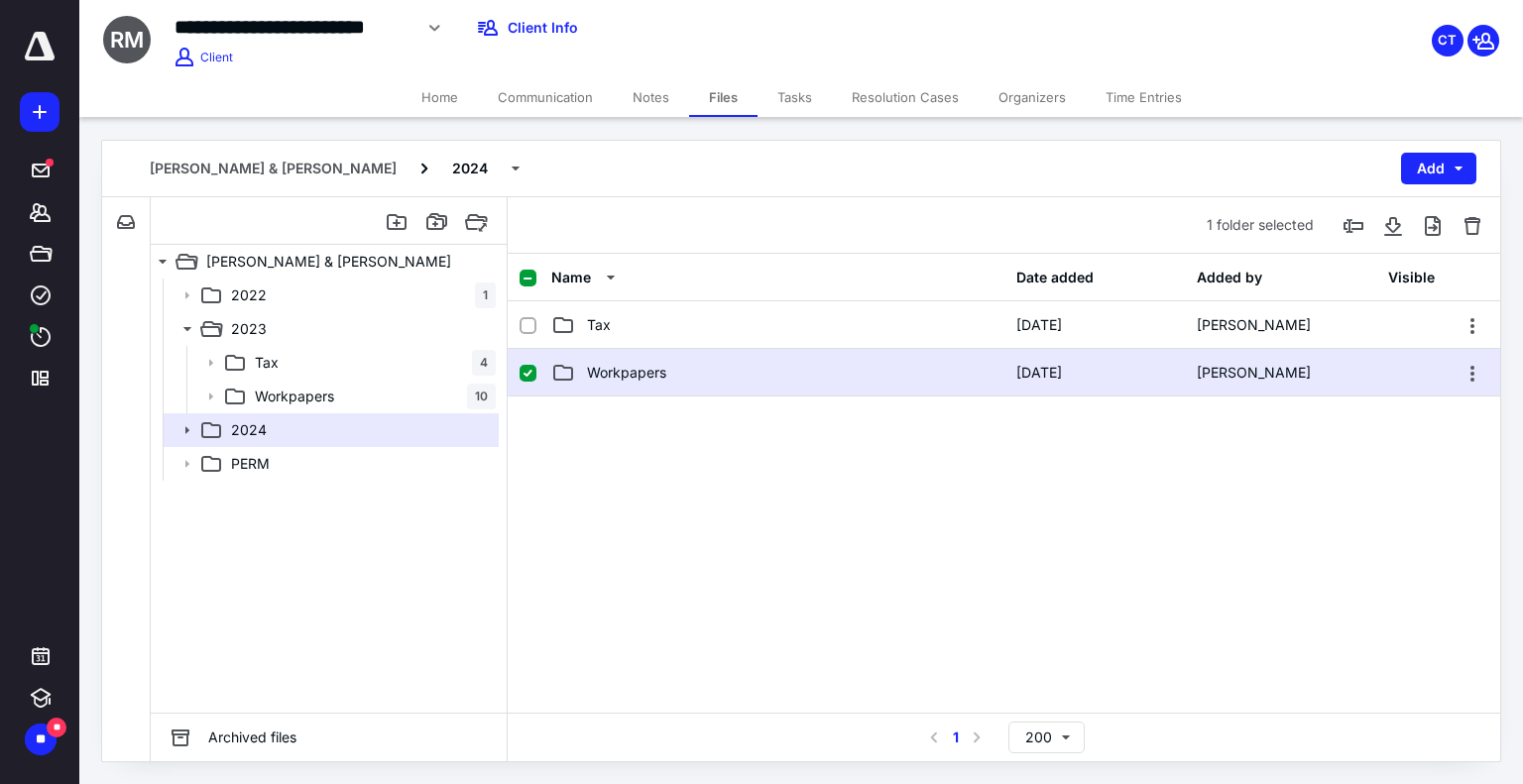 click on "Workpapers" at bounding box center (627, 373) 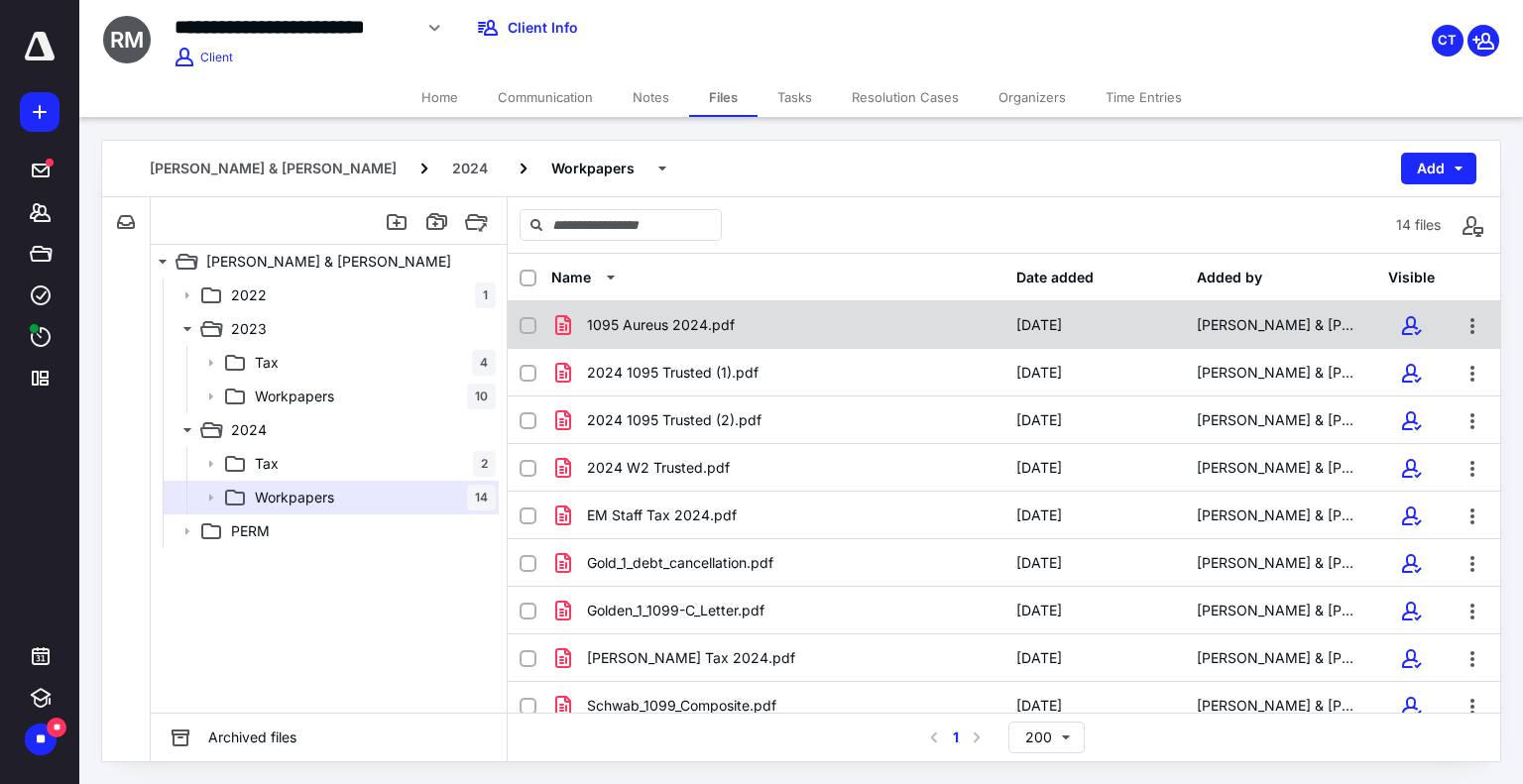 click on "1095 Aureus 2024.pdf 3/25/2025 Rick & Margaret Mancilla" at bounding box center (1003, 325) 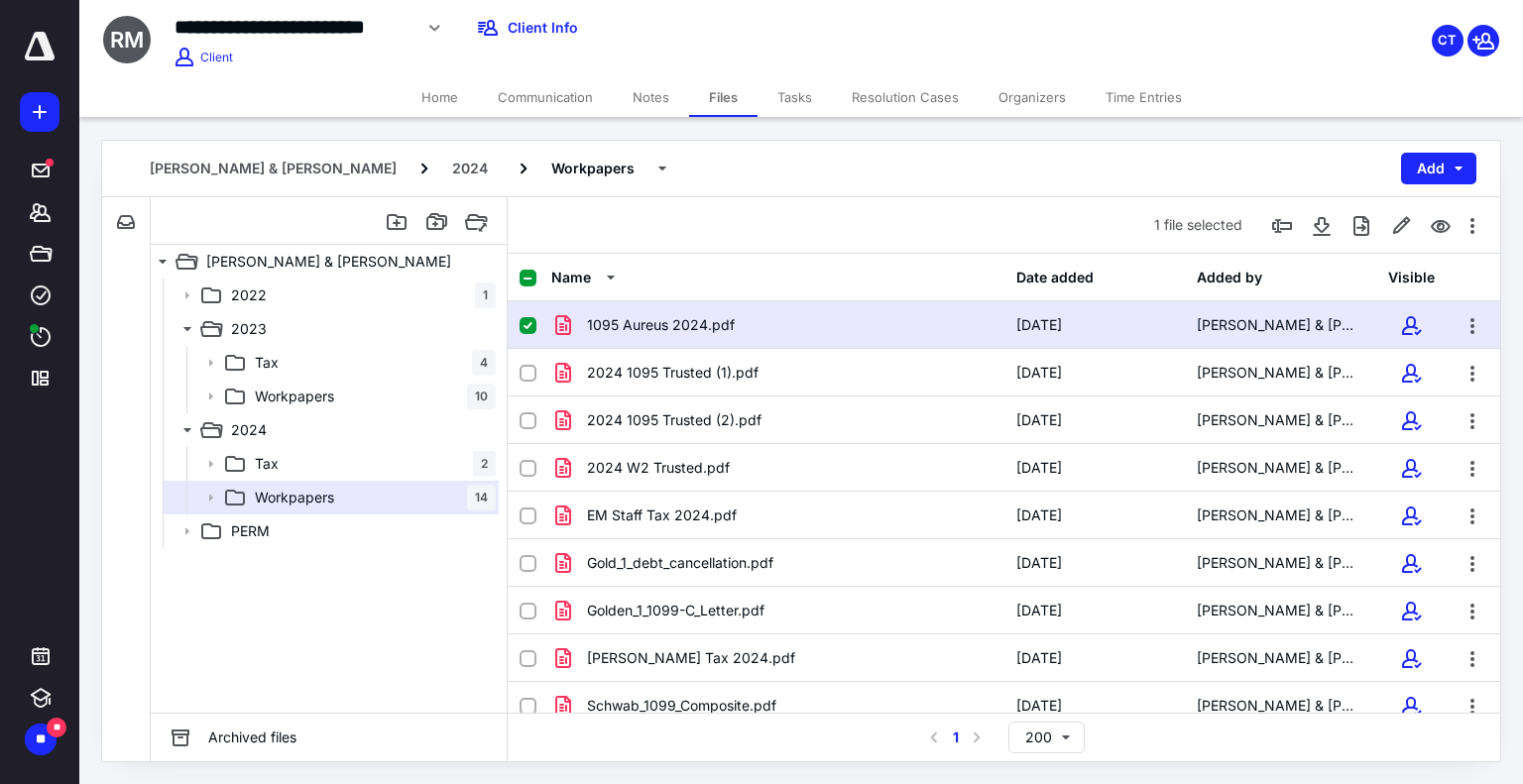click on "1095 Aureus 2024.pdf 3/25/2025 Rick & Margaret Mancilla" at bounding box center [1003, 325] 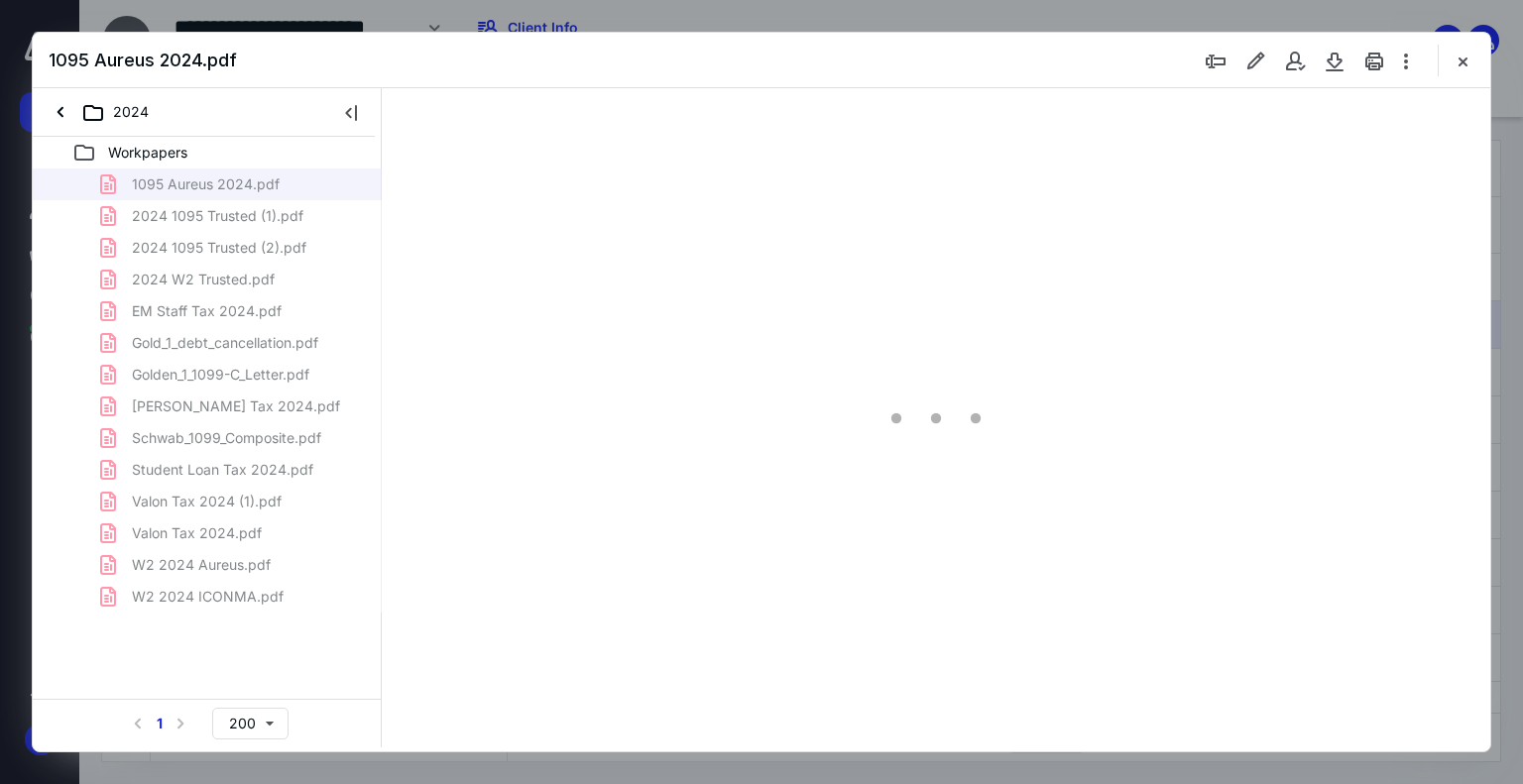 scroll, scrollTop: 0, scrollLeft: 0, axis: both 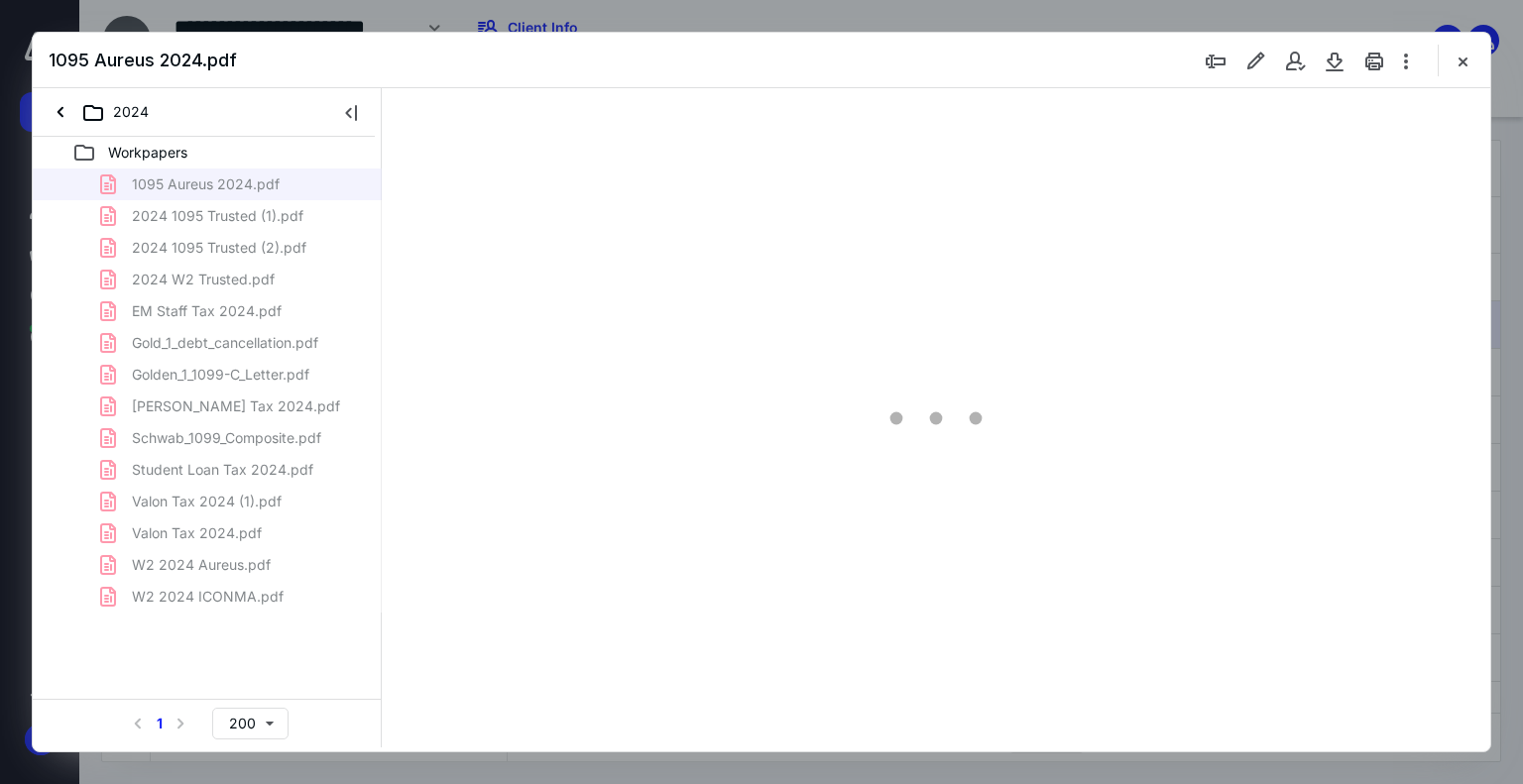 type on "139" 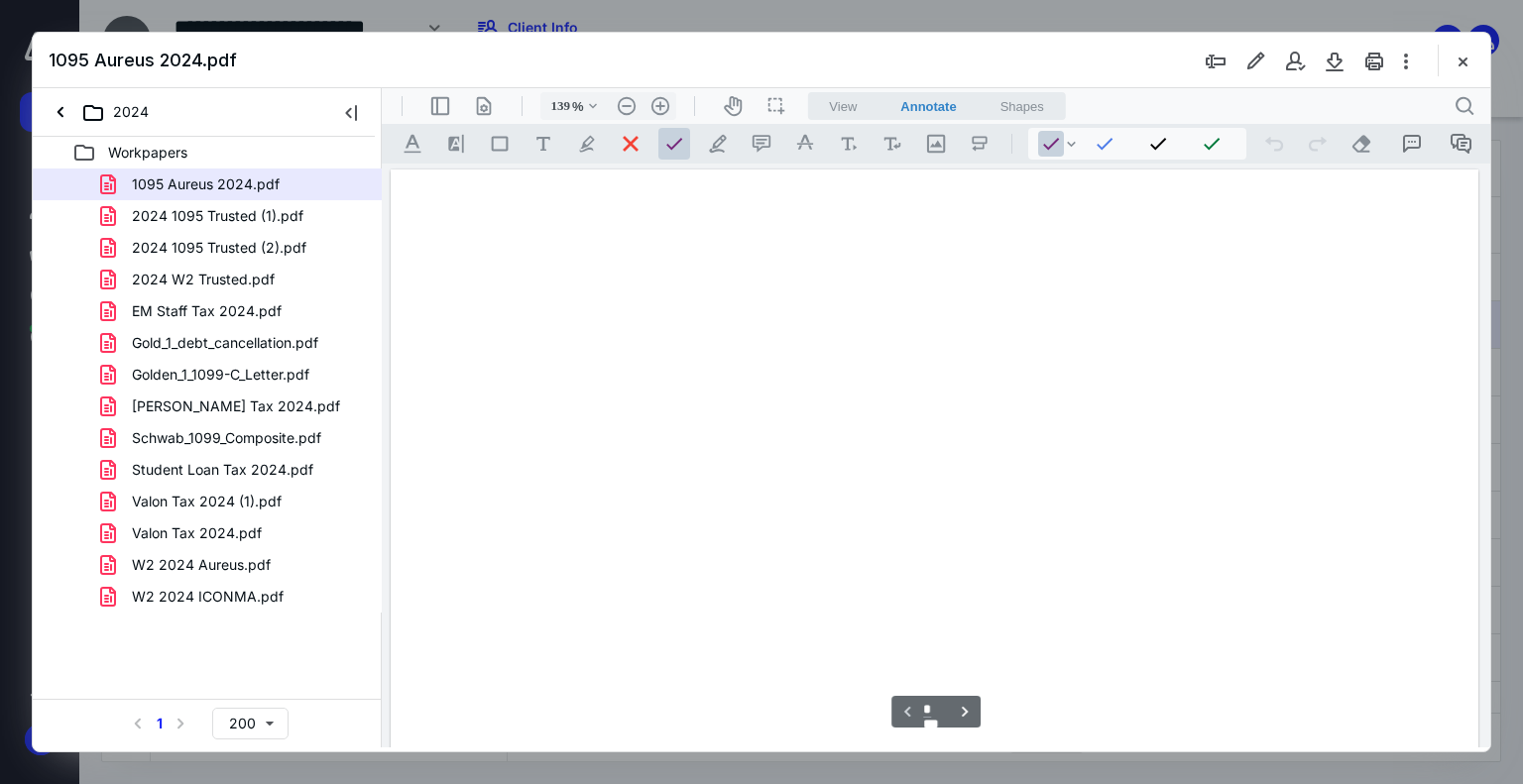 scroll, scrollTop: 81, scrollLeft: 0, axis: vertical 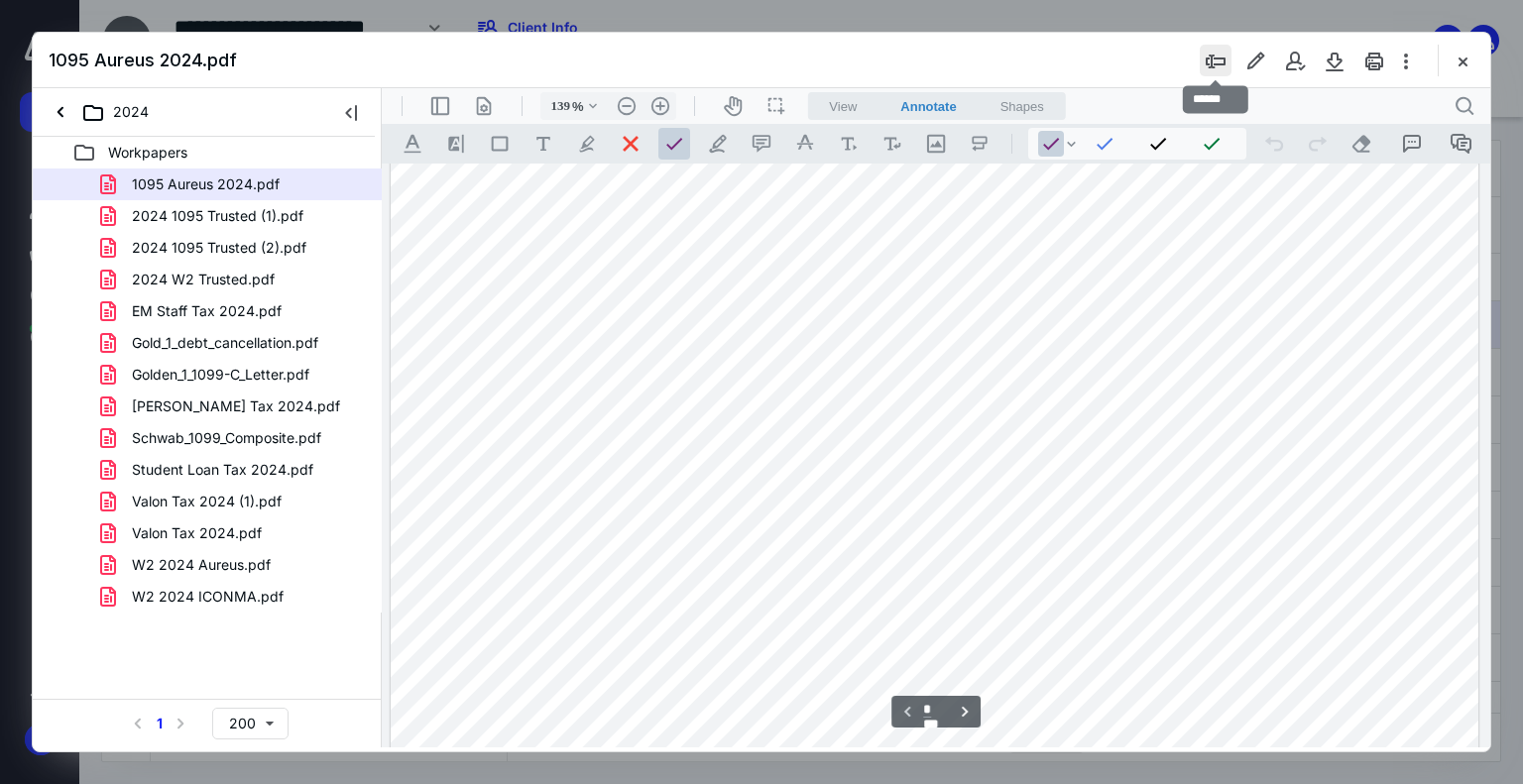 click at bounding box center (1216, 60) 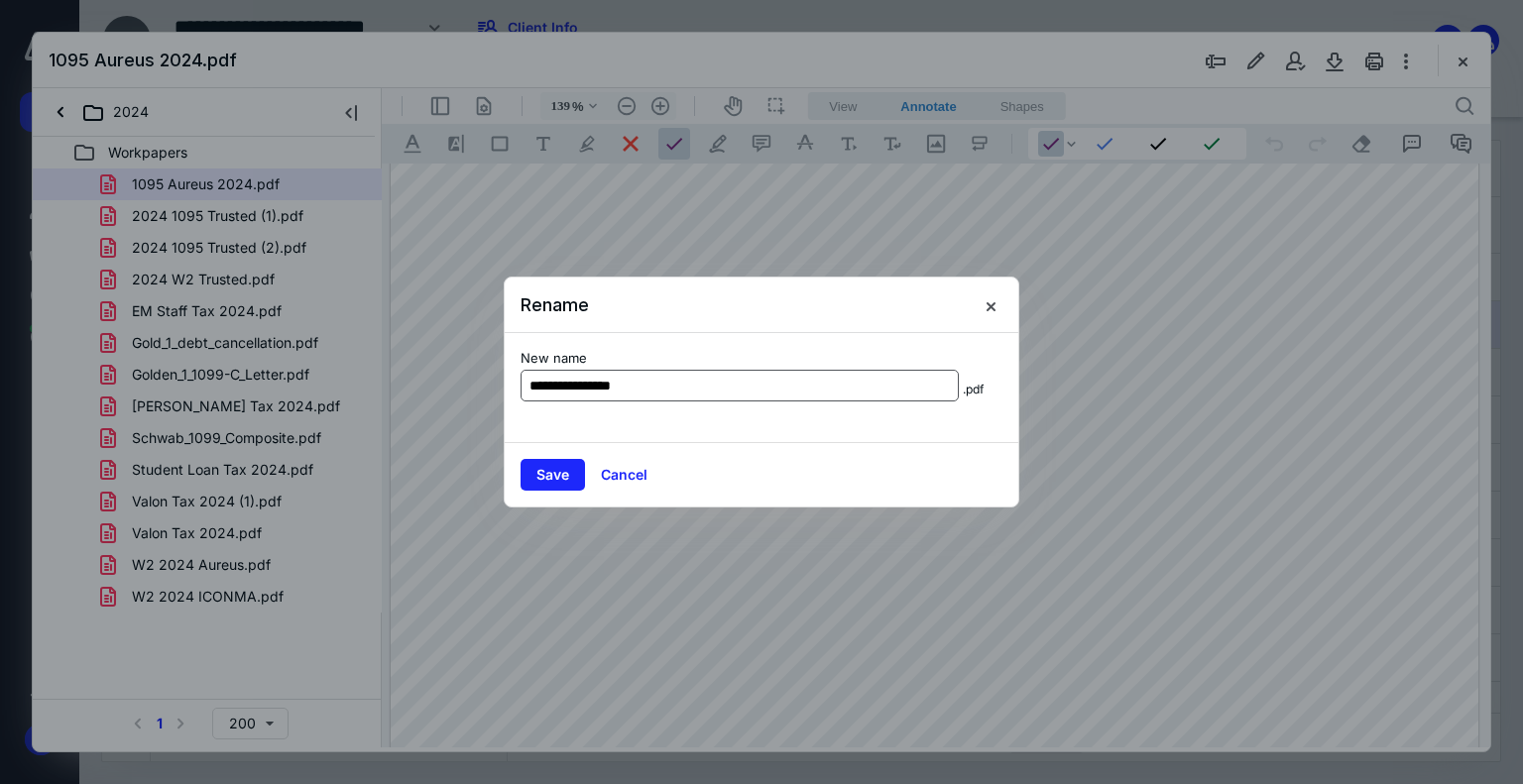 click on "**********" at bounding box center (740, 386) 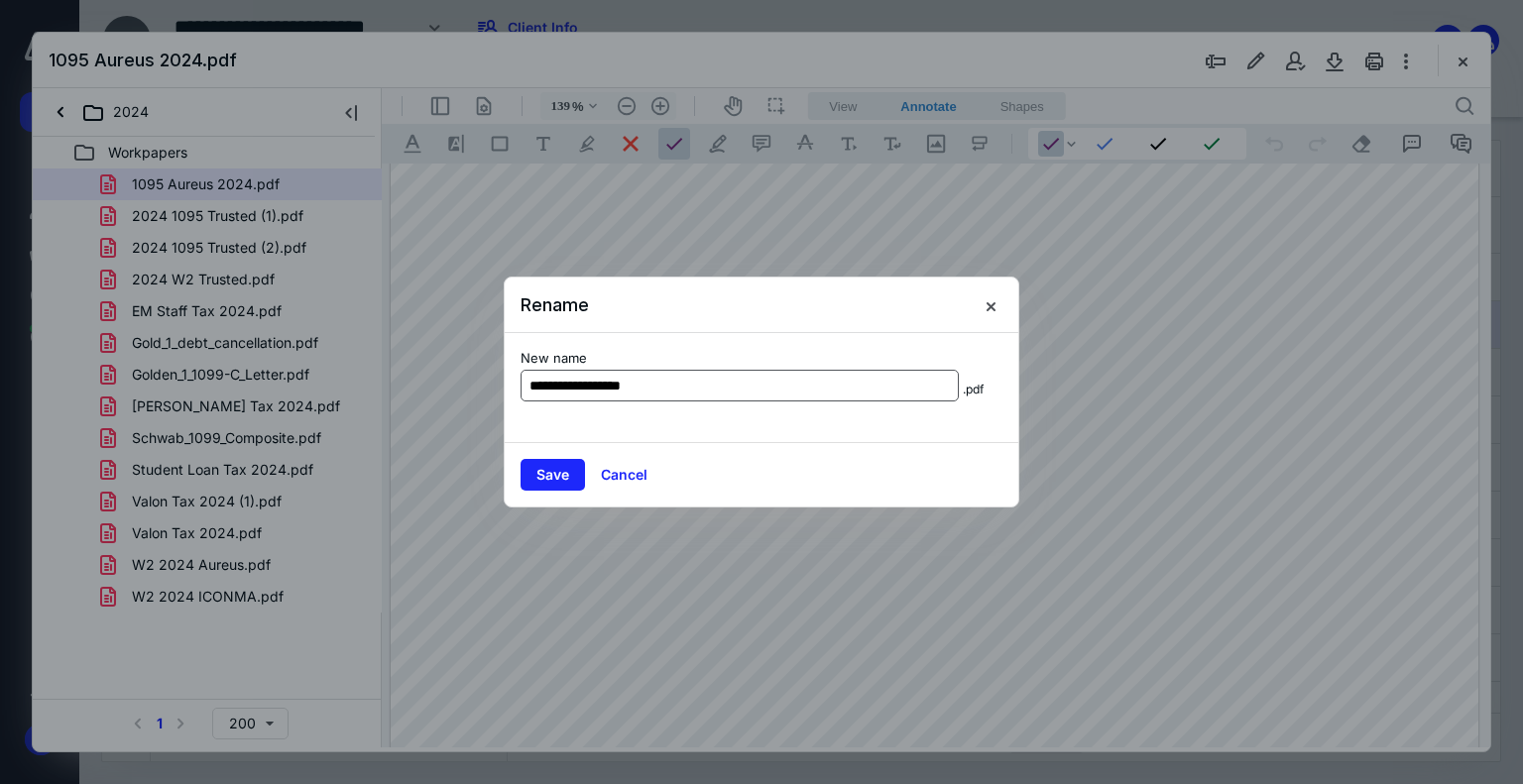 type on "**********" 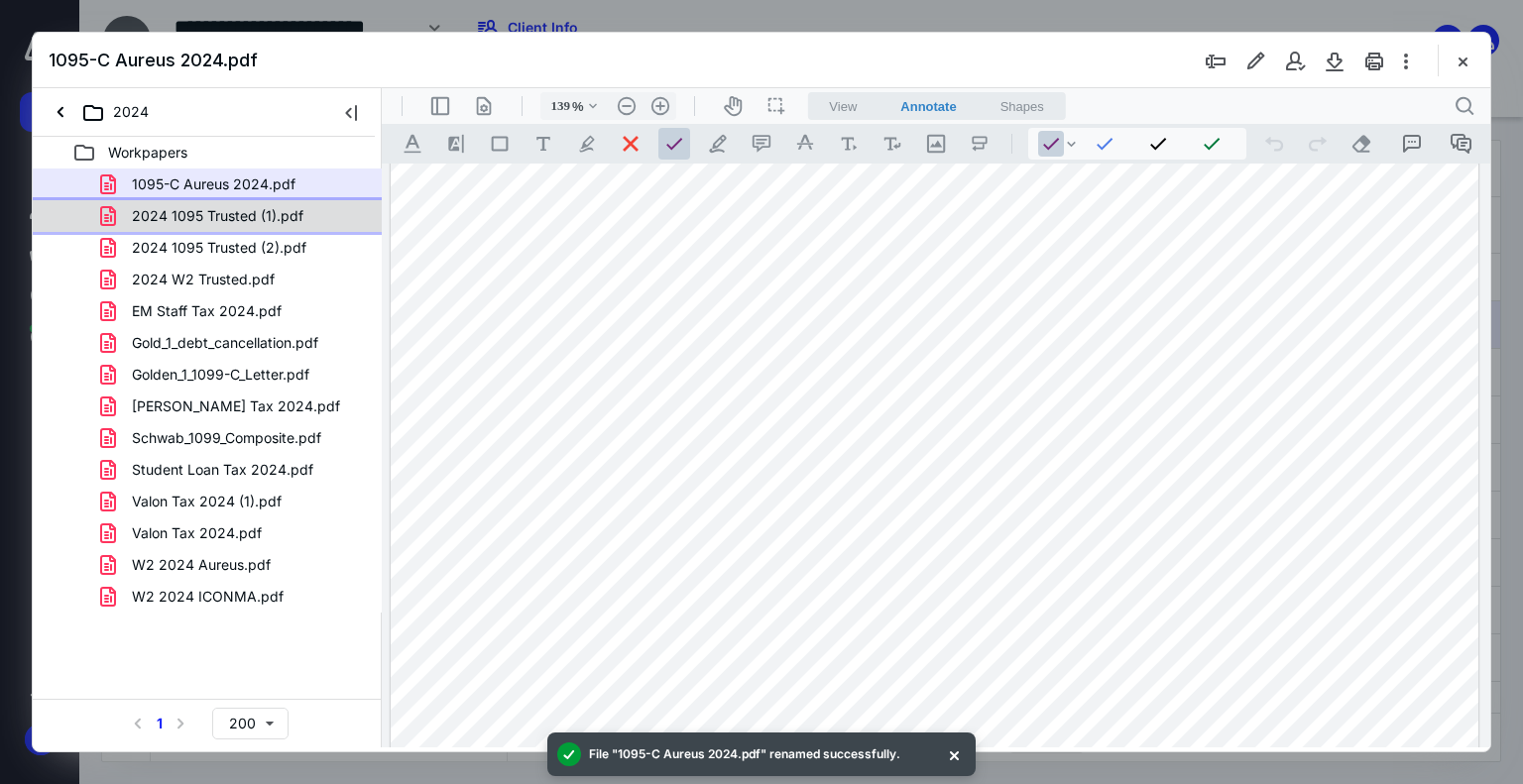 click on "2024 1095 Trusted (1).pdf" at bounding box center (217, 216) 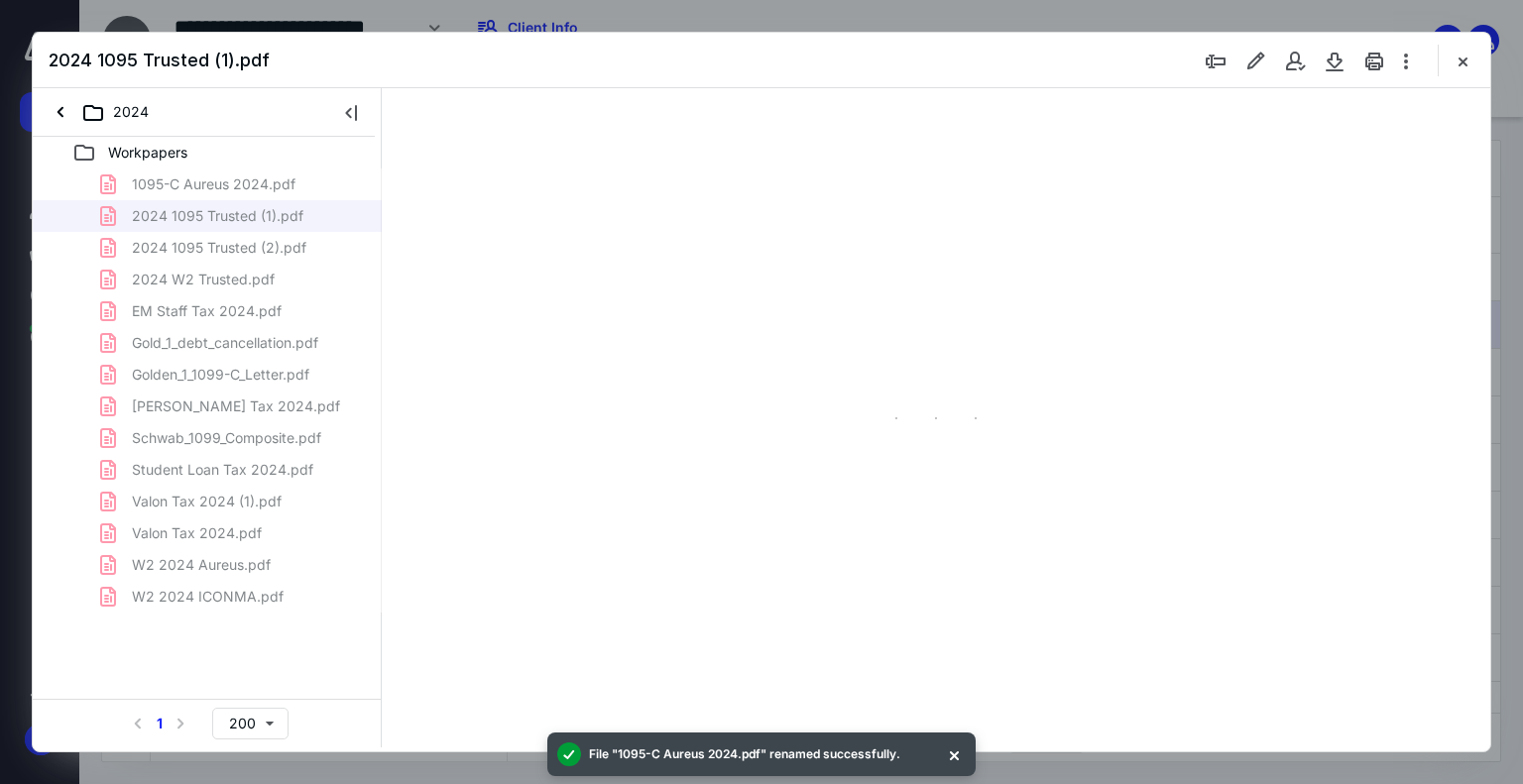 type on "178" 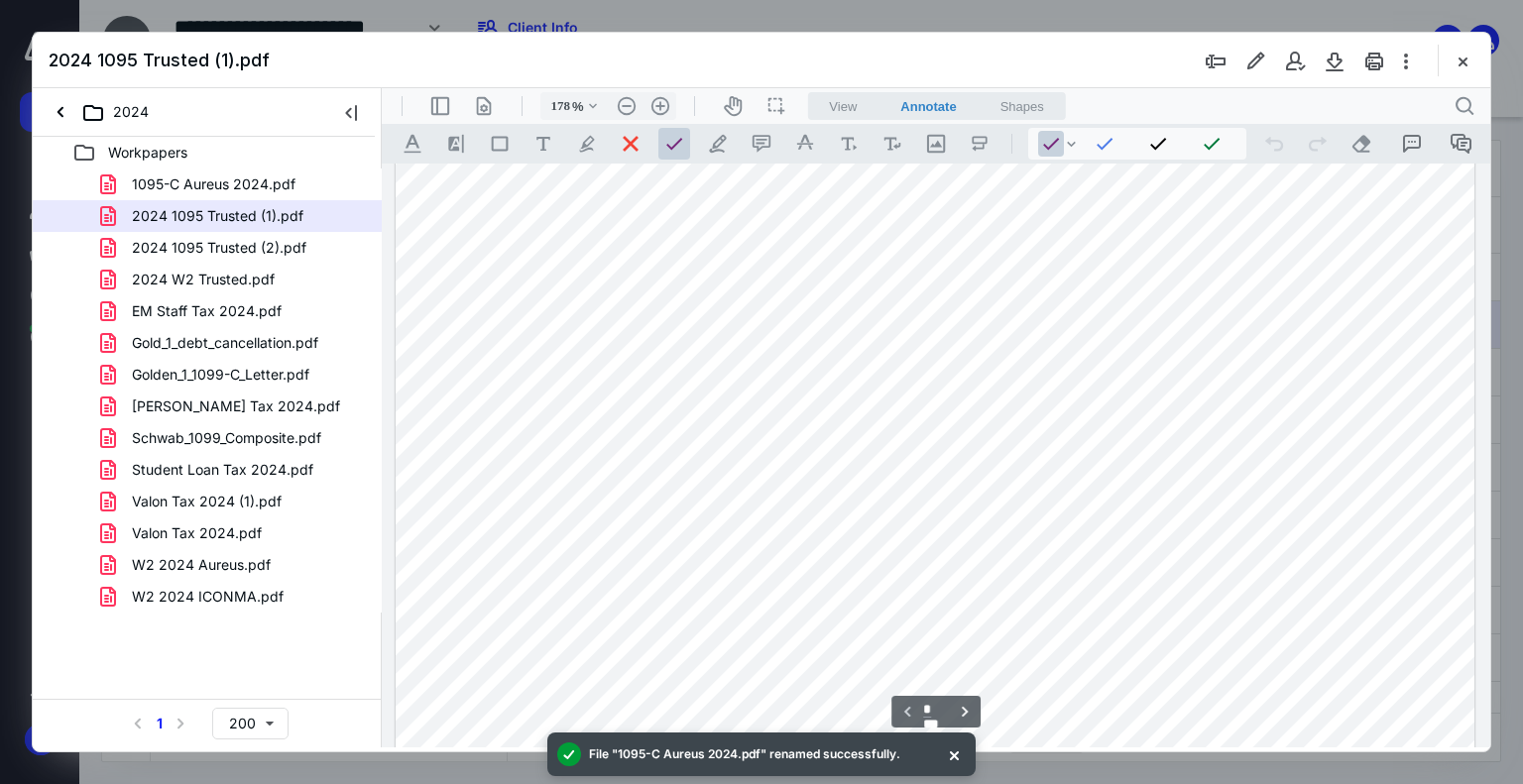 scroll, scrollTop: 496, scrollLeft: 0, axis: vertical 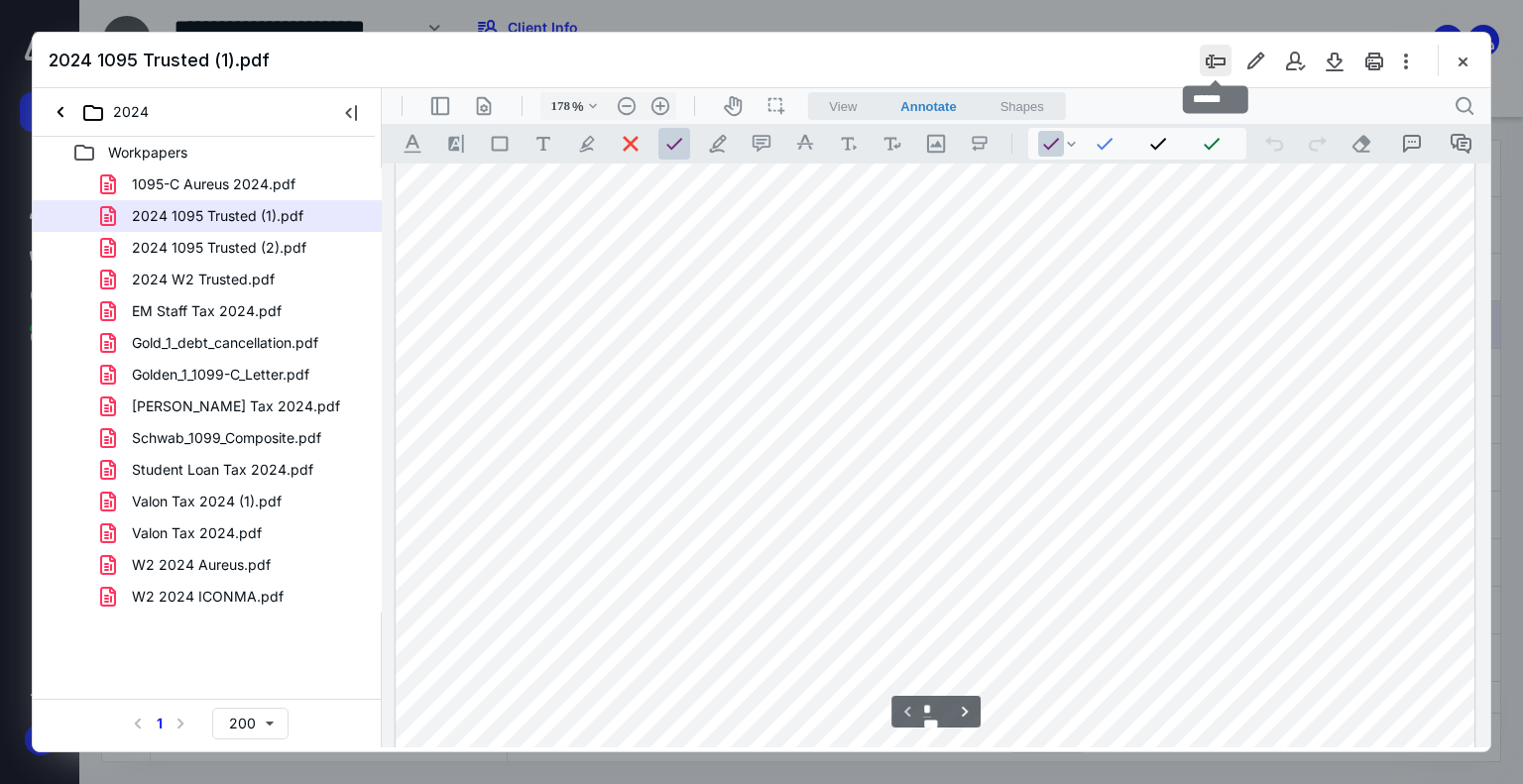click at bounding box center (1216, 60) 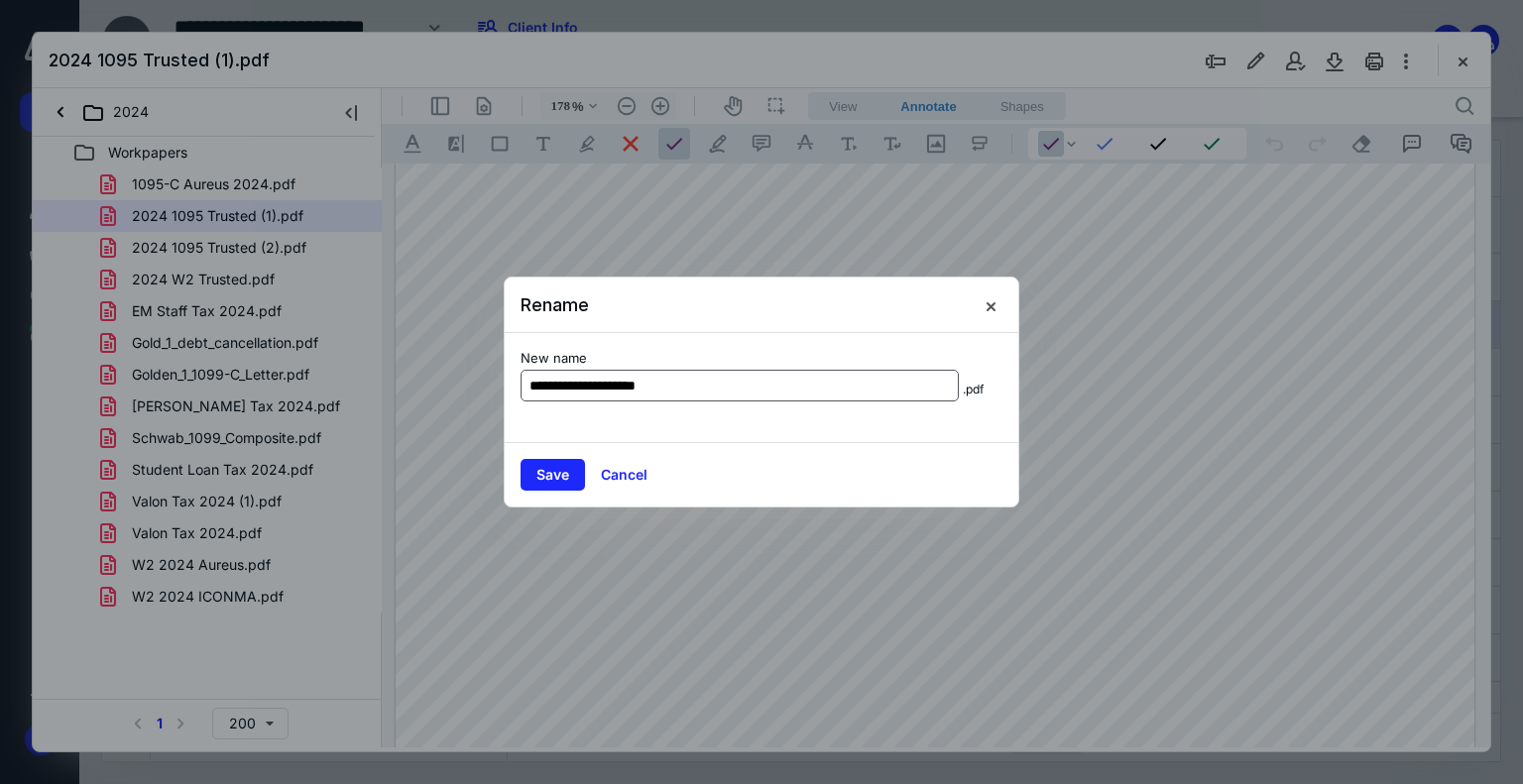 click on "**********" at bounding box center [740, 386] 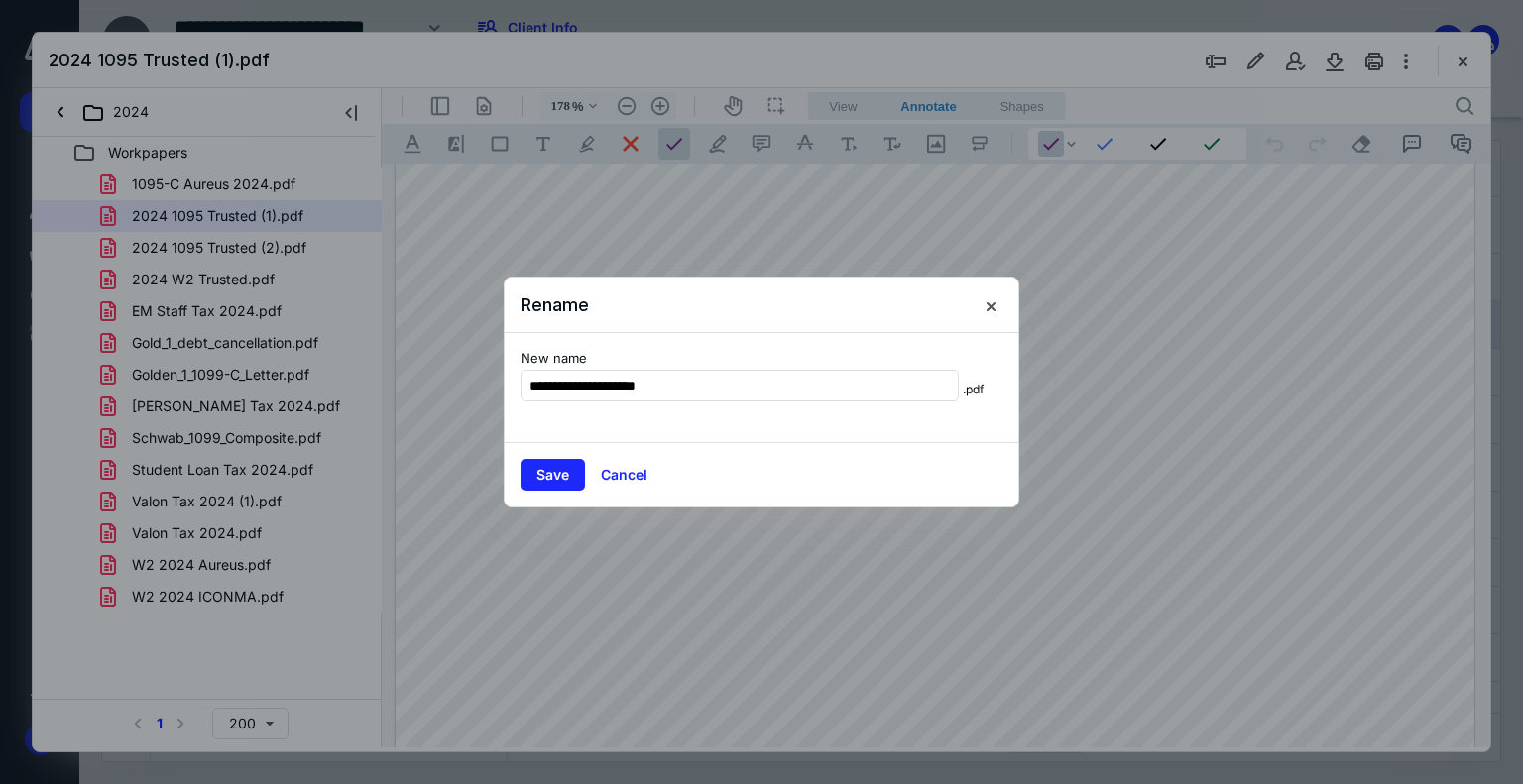 drag, startPoint x: 567, startPoint y: 389, endPoint x: 507, endPoint y: 336, distance: 80.05623 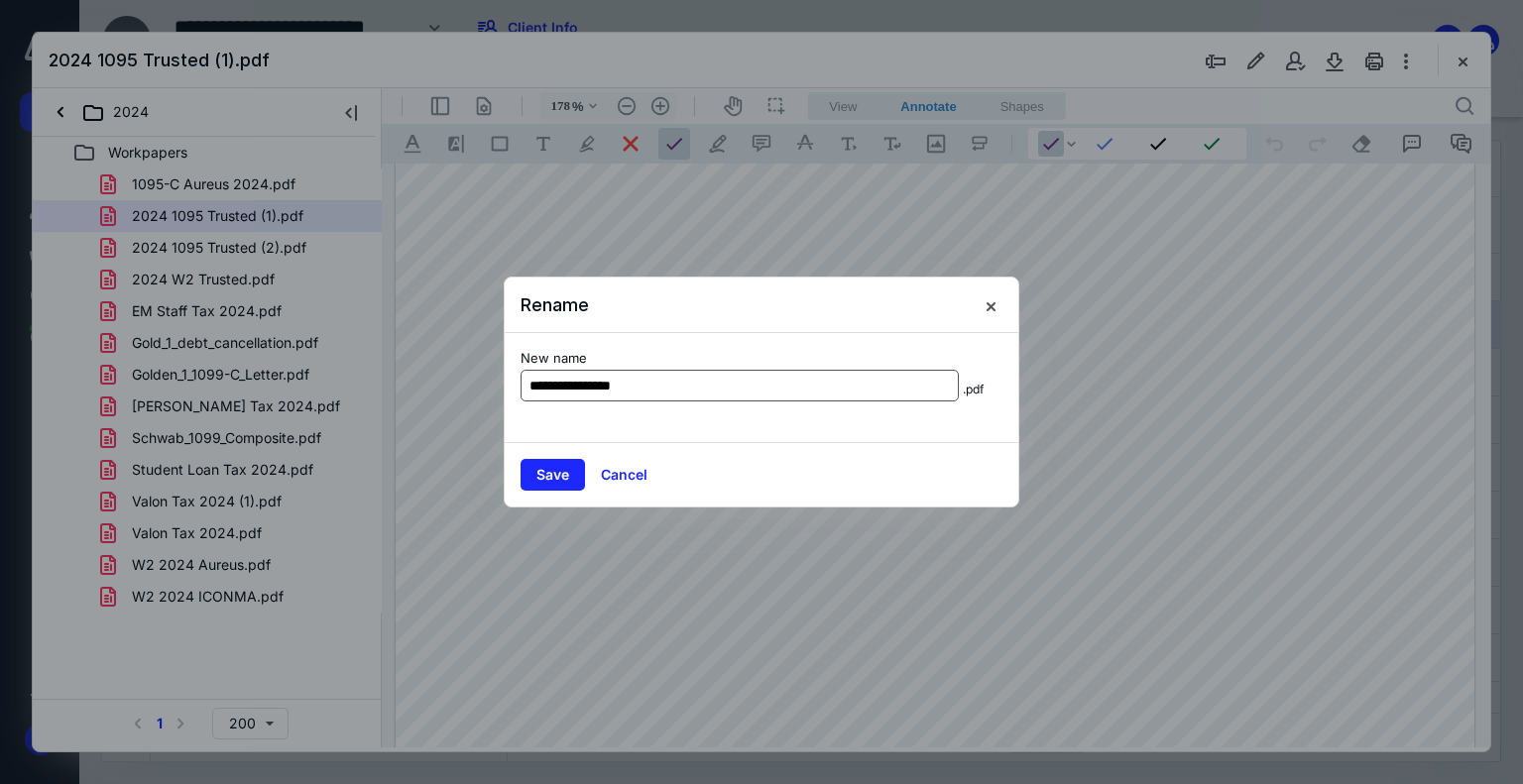 click on "**********" at bounding box center (740, 386) 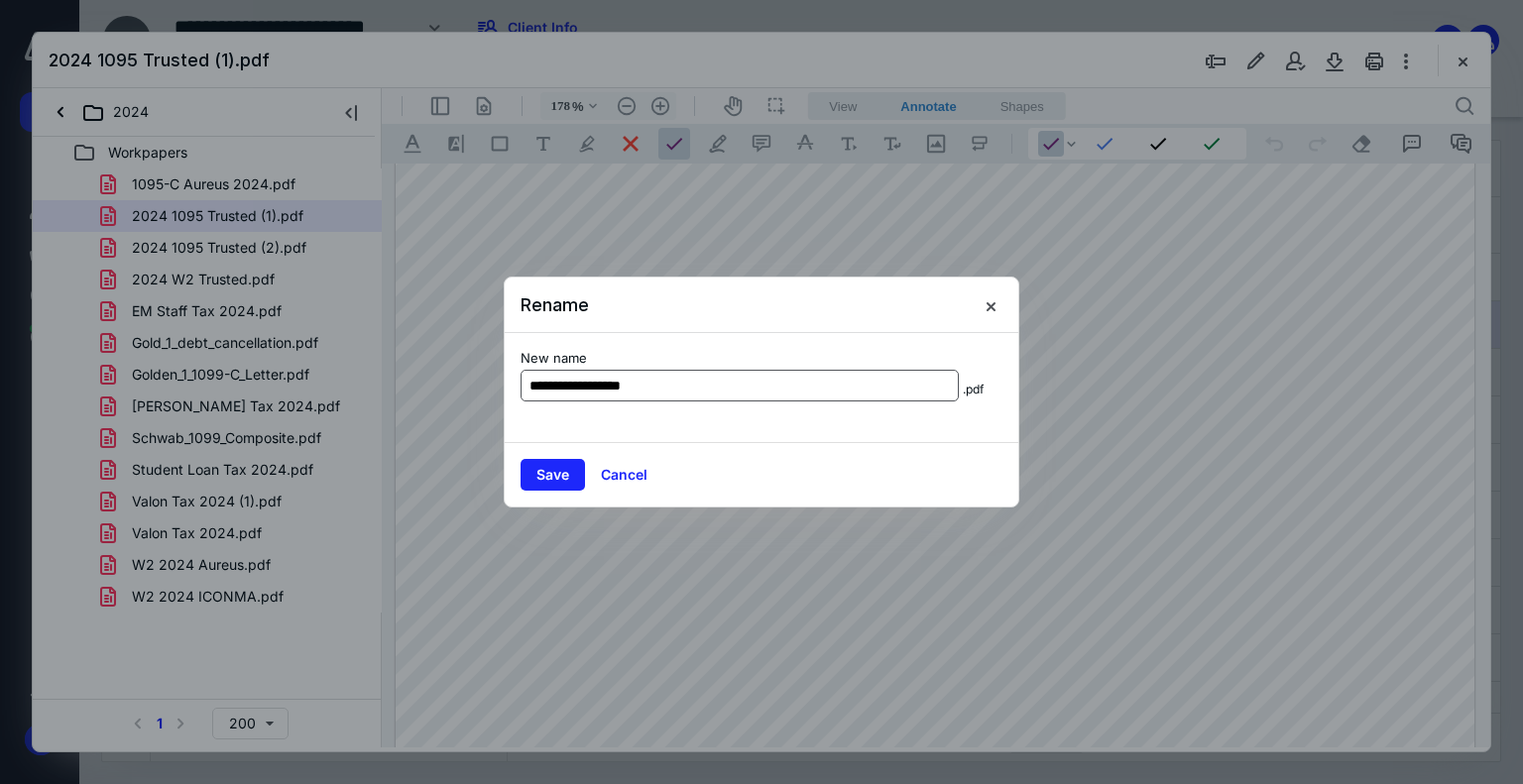type on "**********" 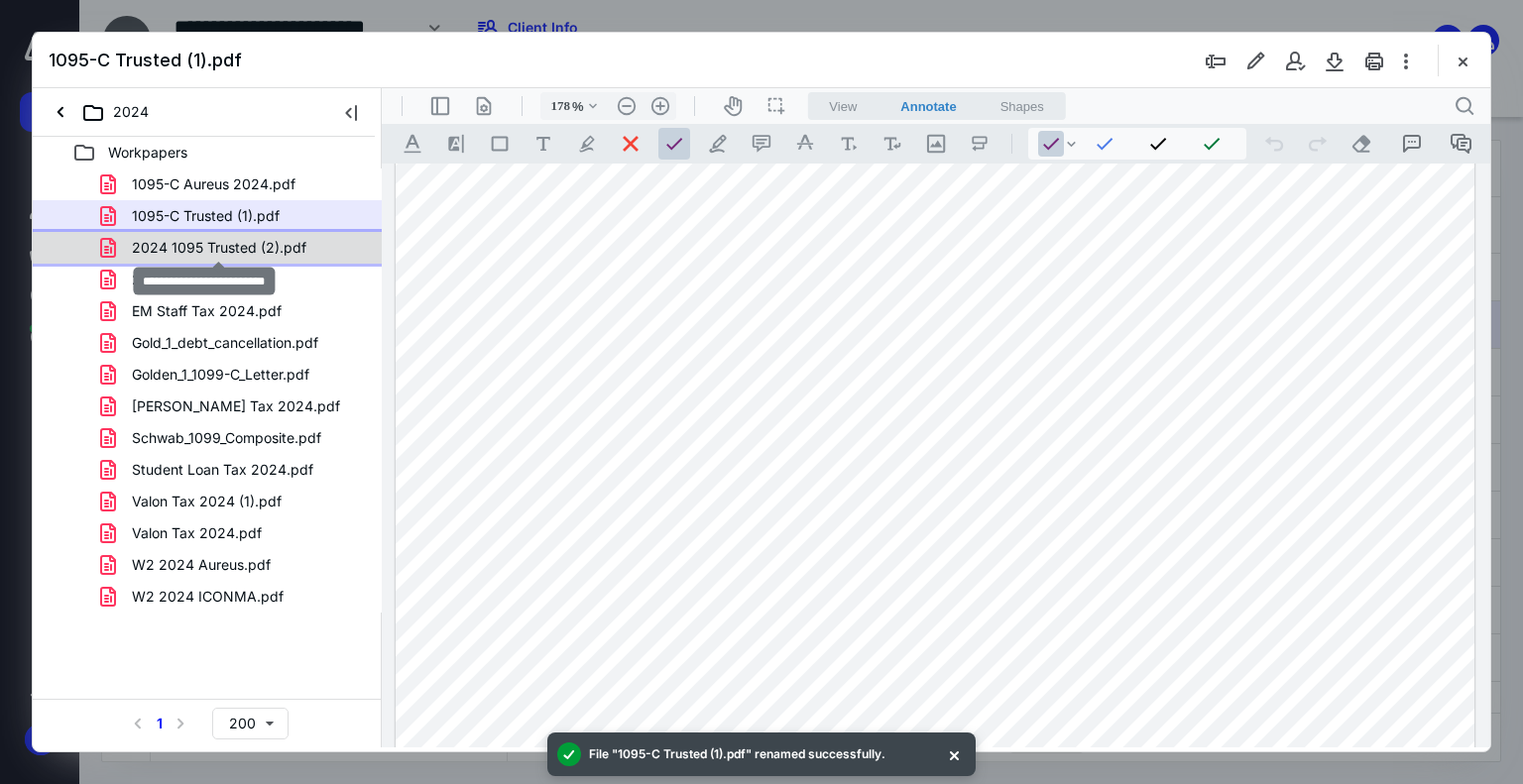 click on "2024 1095 Trusted (2).pdf" at bounding box center (219, 248) 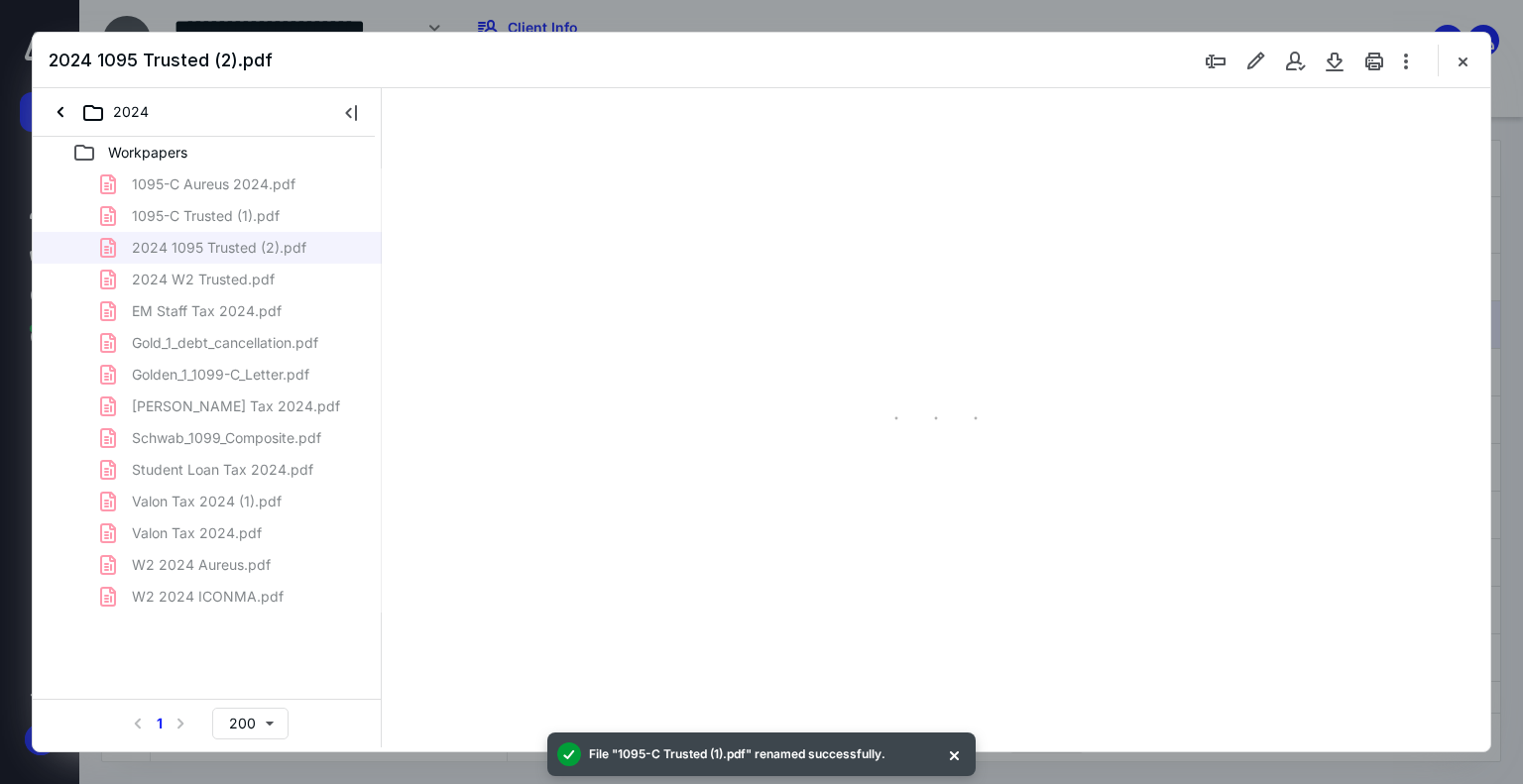 type on "178" 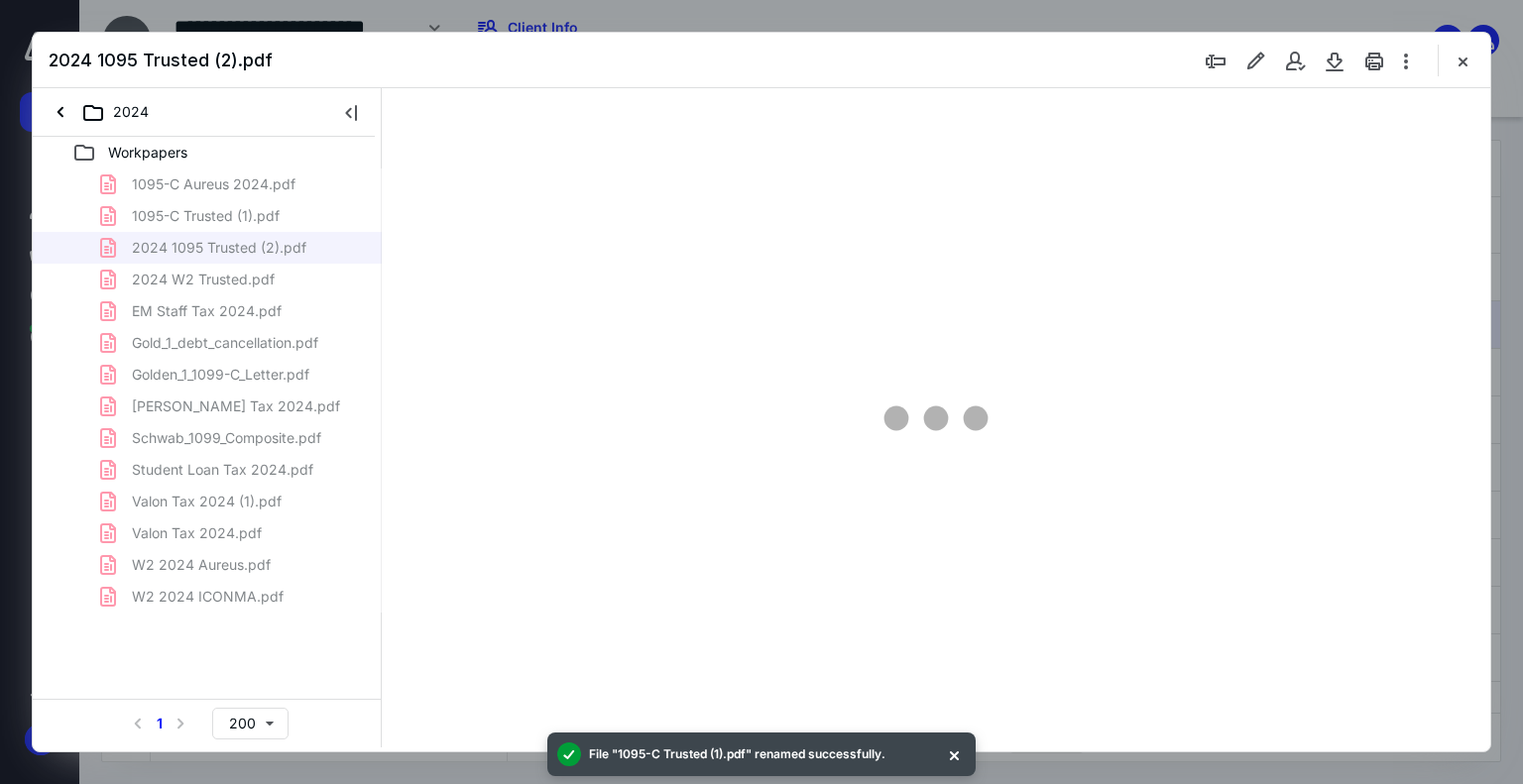 scroll, scrollTop: 189, scrollLeft: 0, axis: vertical 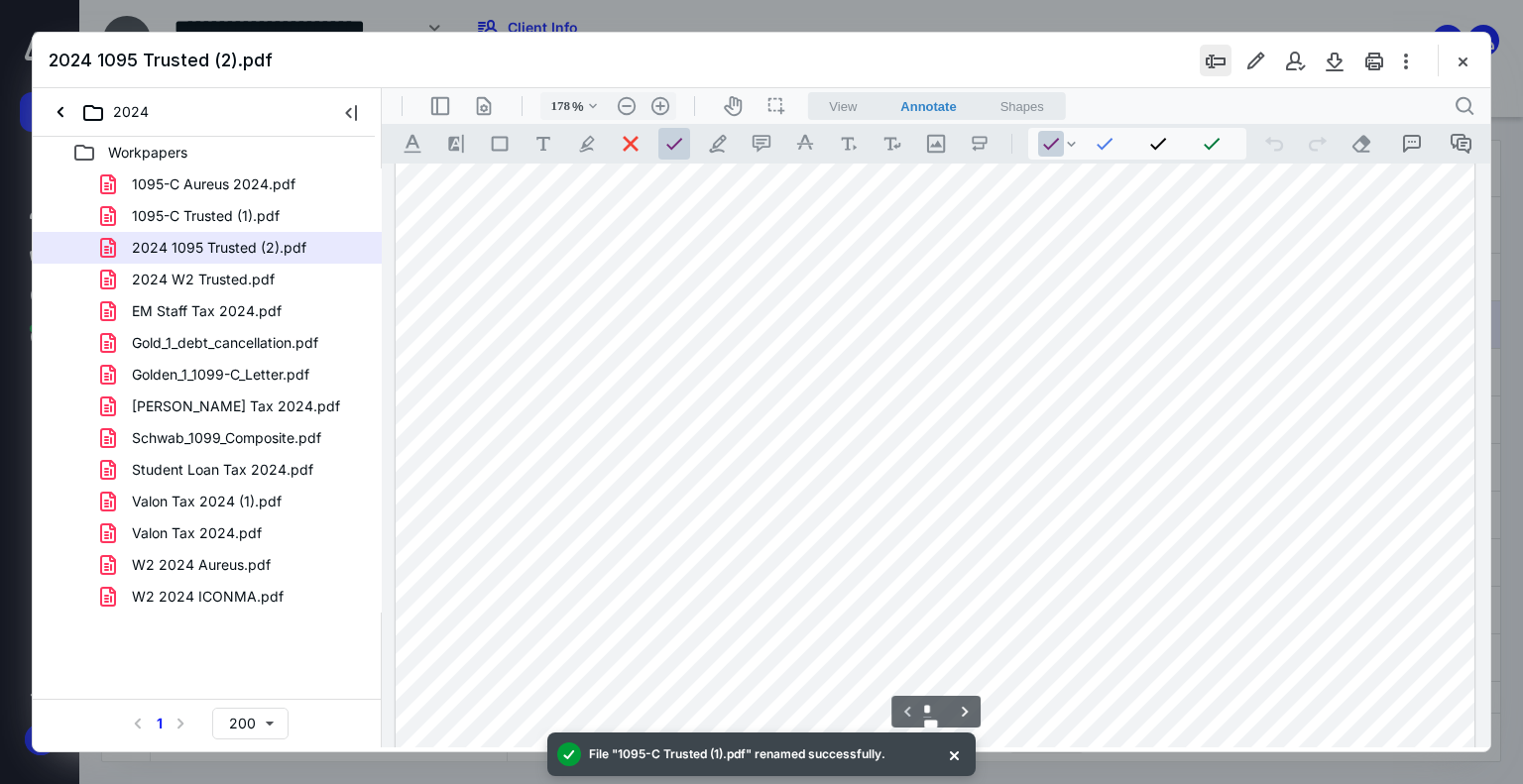 click at bounding box center (1216, 60) 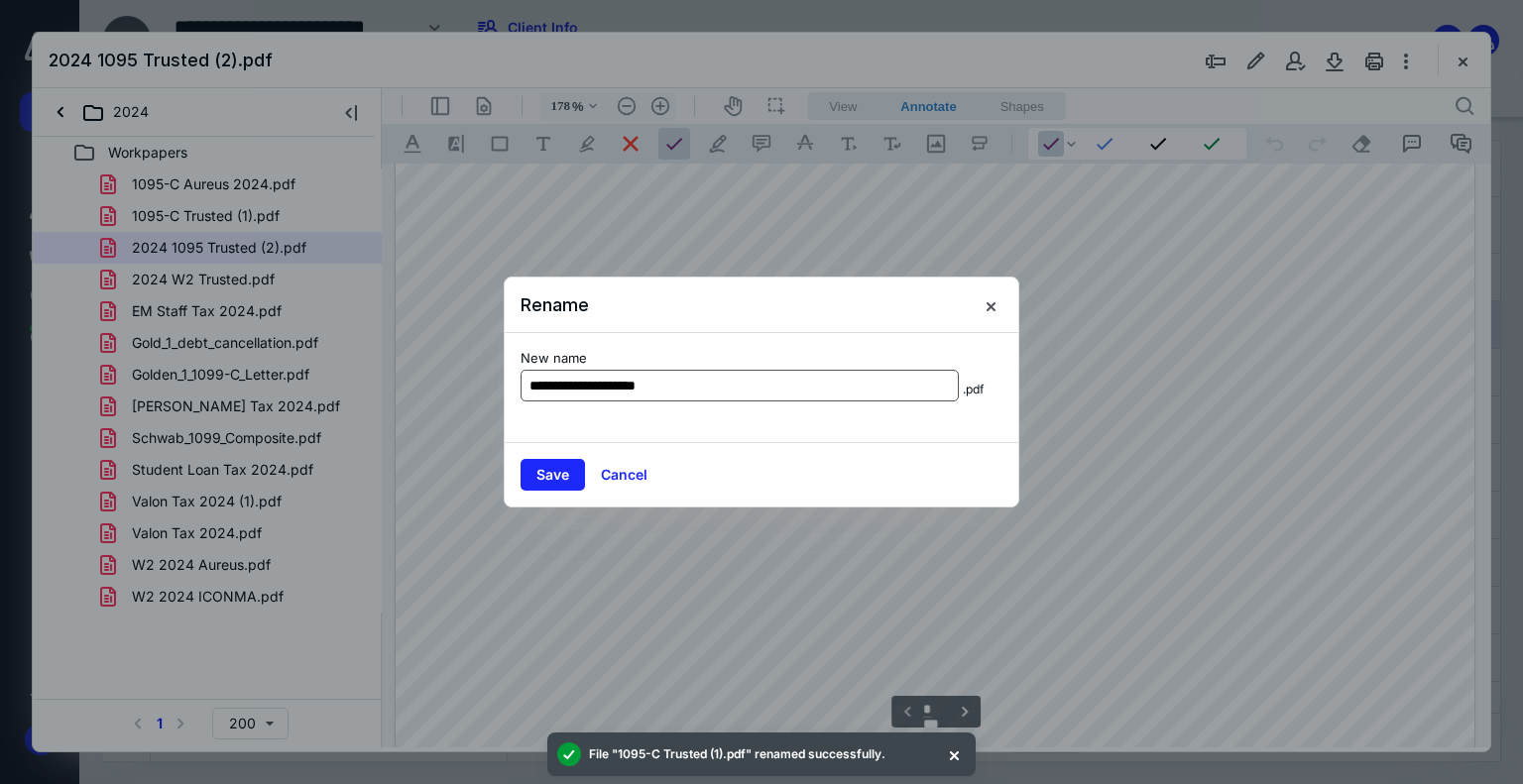 click on "**********" at bounding box center (740, 386) 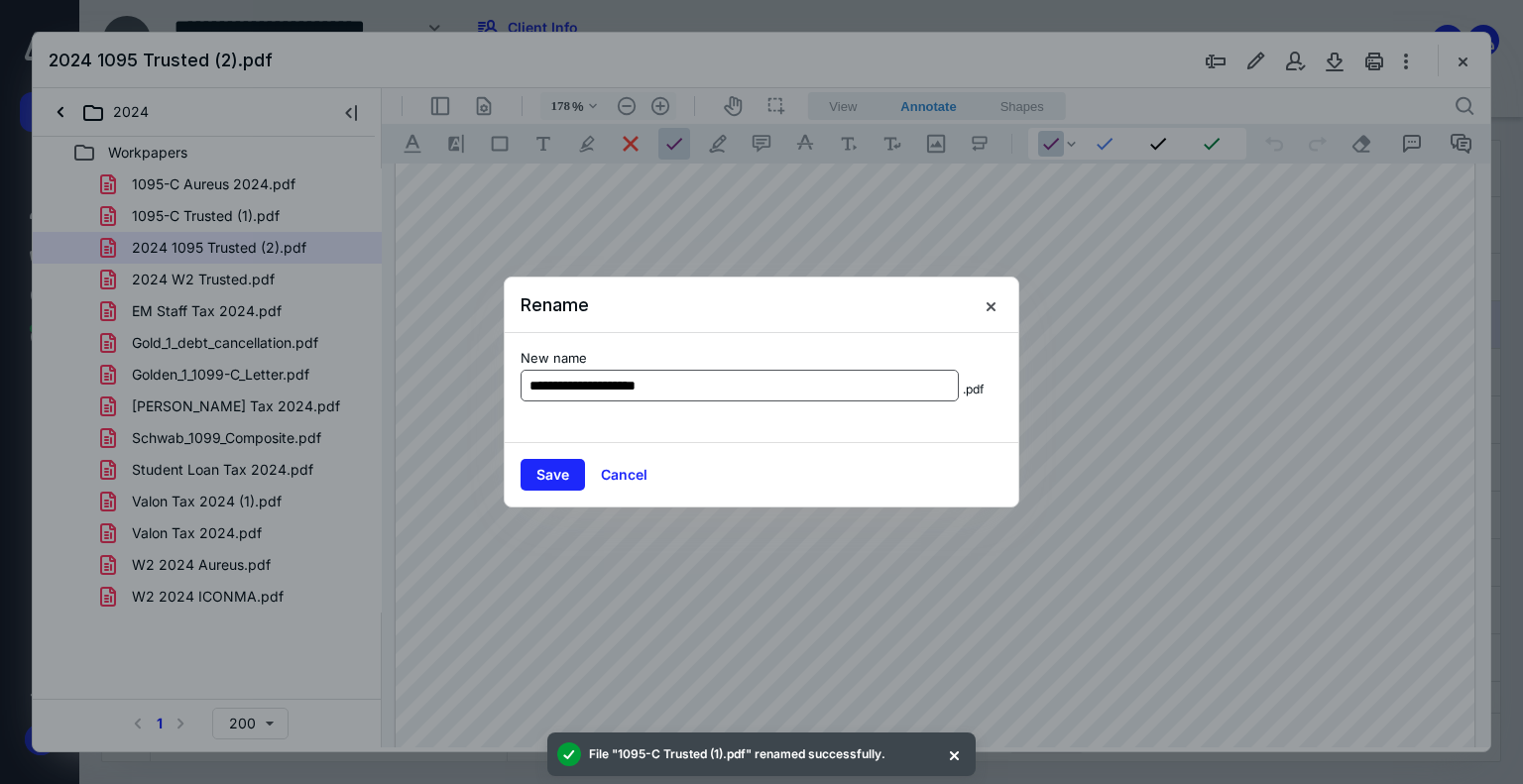 click on "**********" at bounding box center (740, 386) 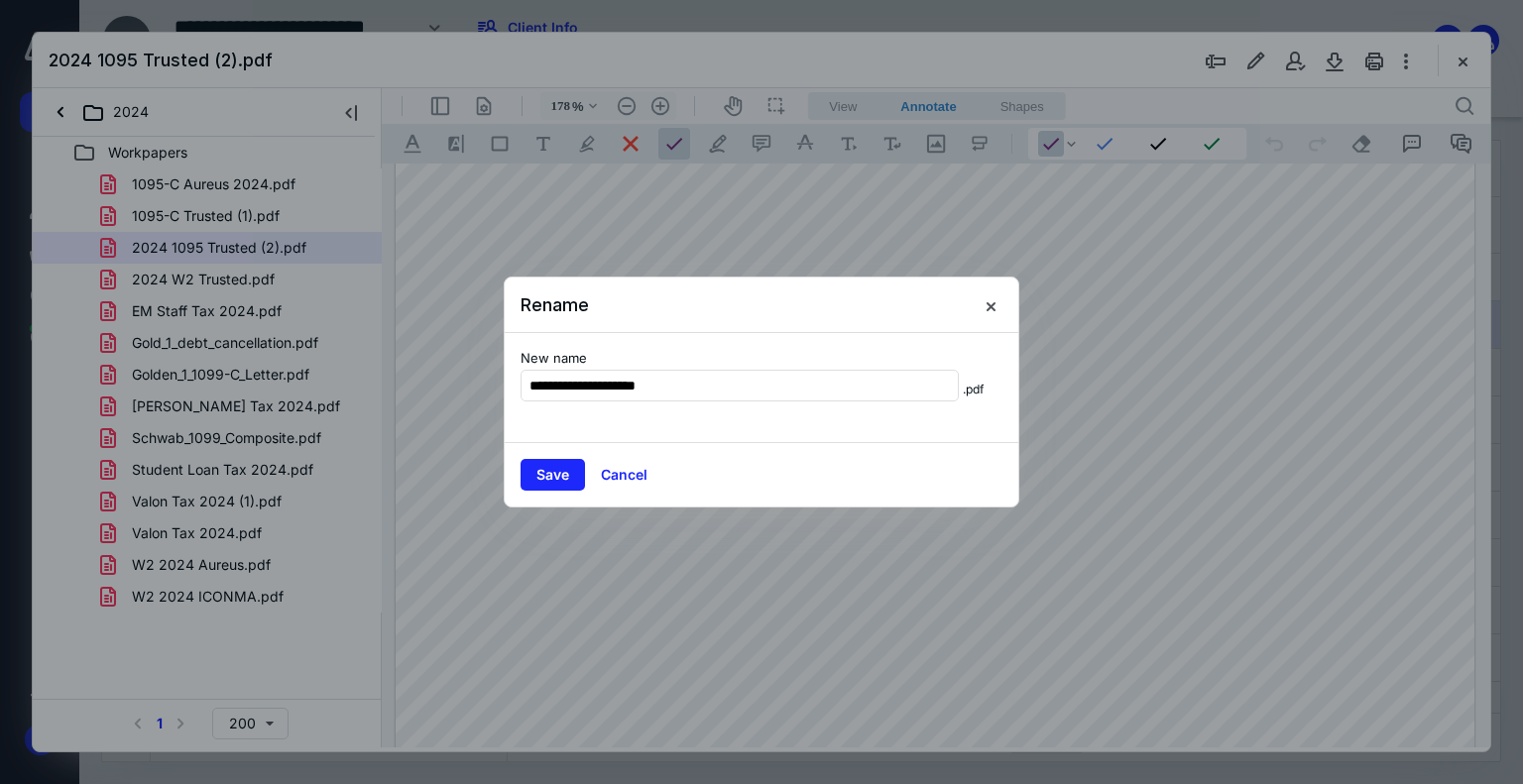 drag, startPoint x: 568, startPoint y: 389, endPoint x: 436, endPoint y: 379, distance: 132.37825 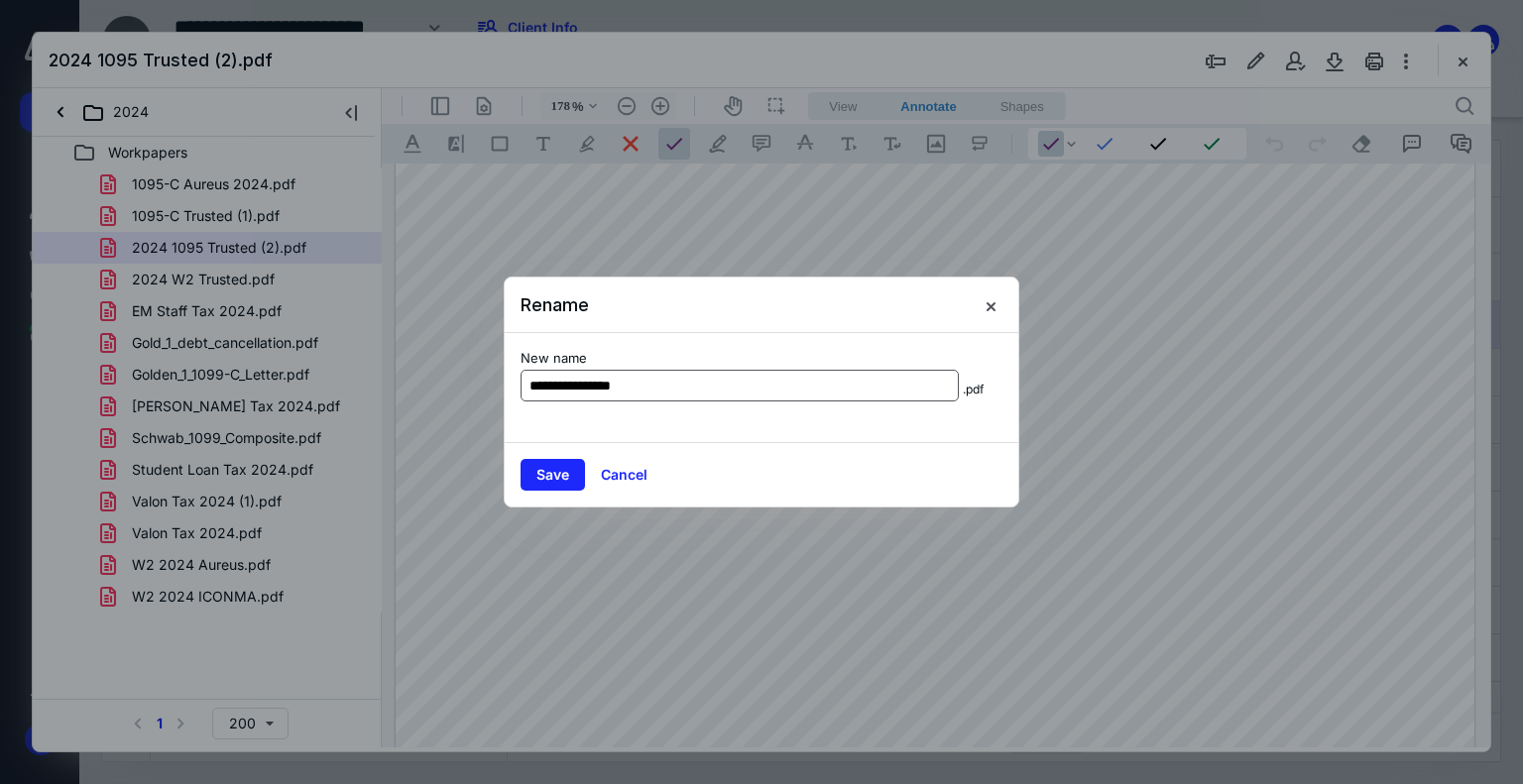click on "**********" at bounding box center [740, 386] 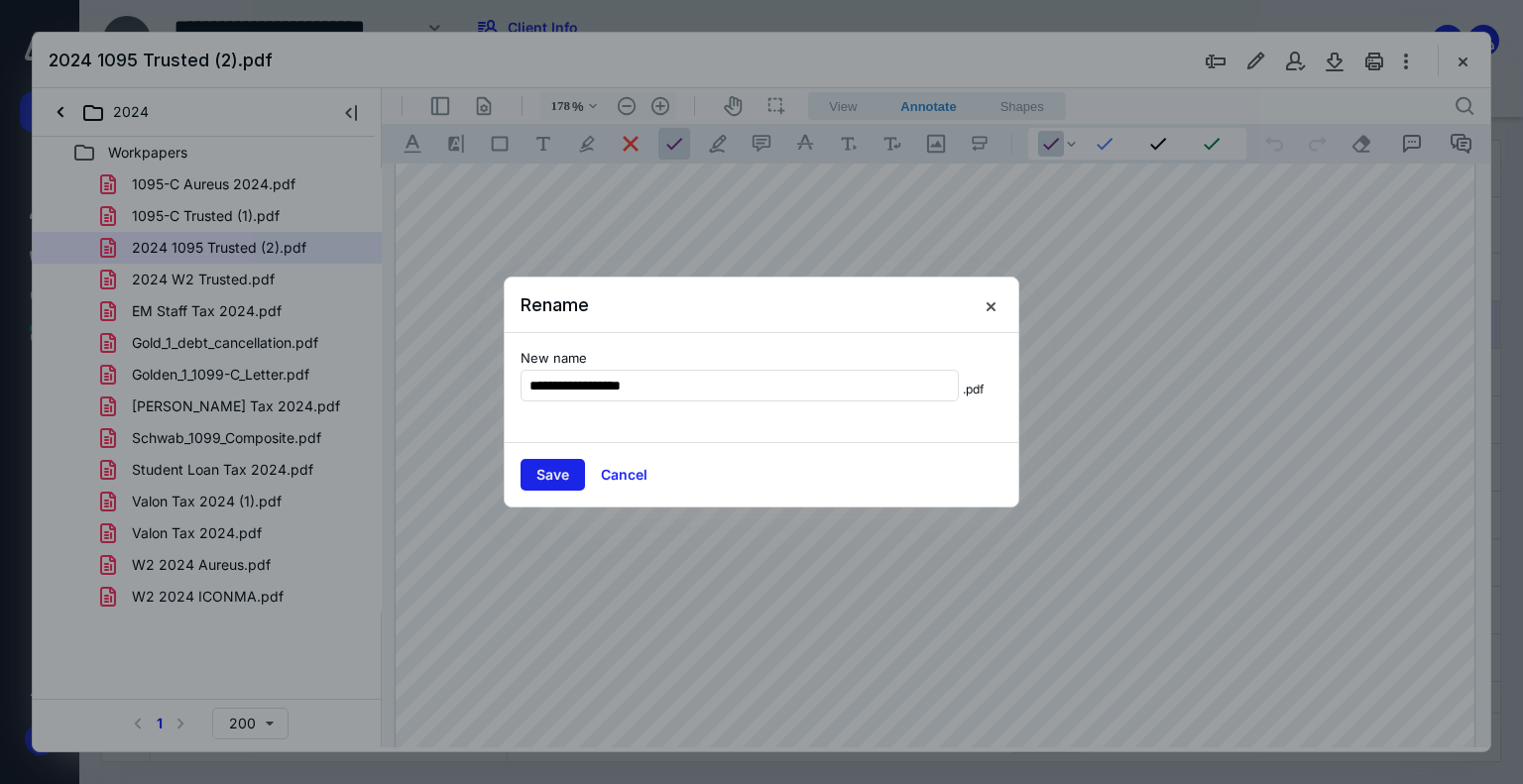 type on "**********" 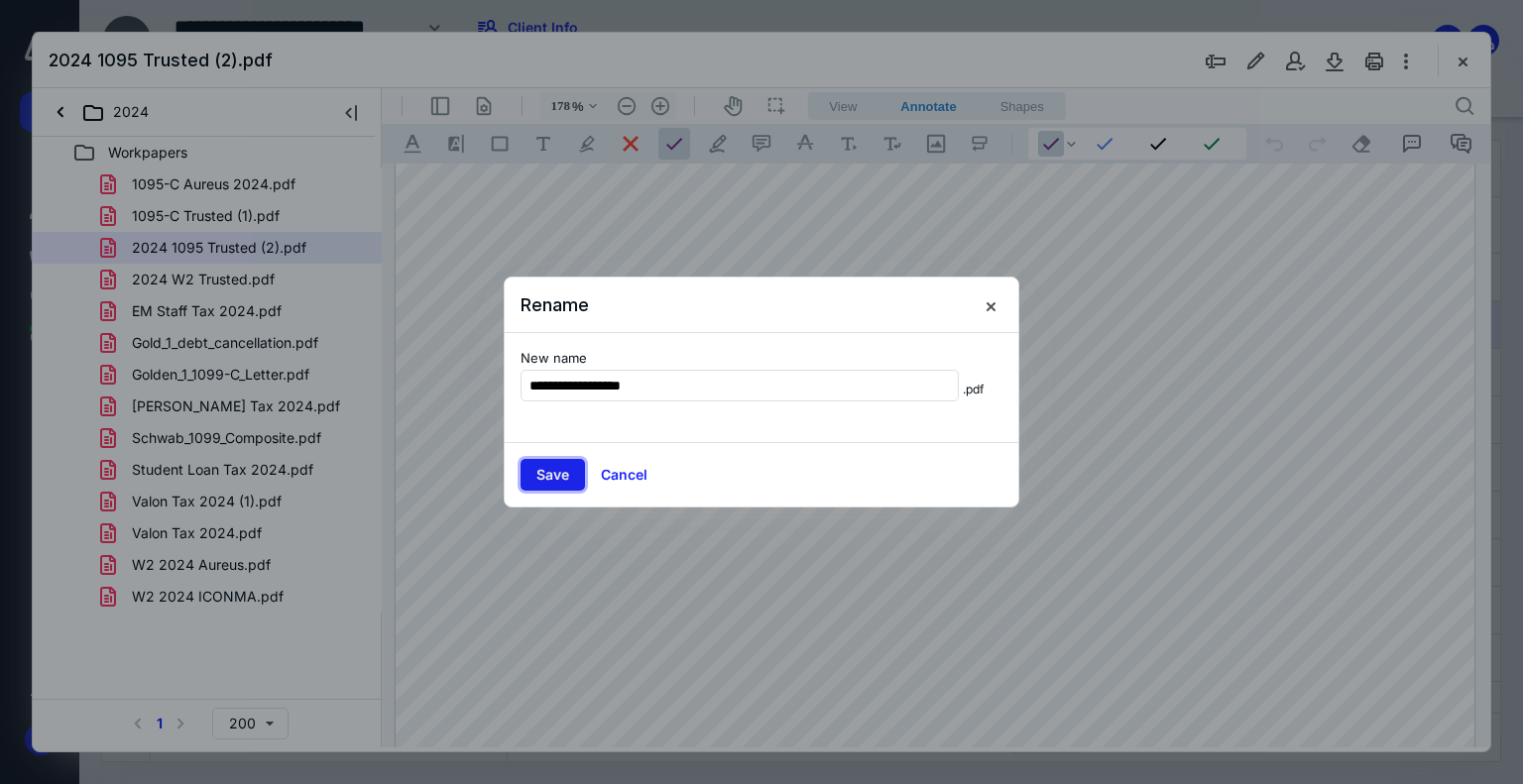 click on "Save" at bounding box center (552, 475) 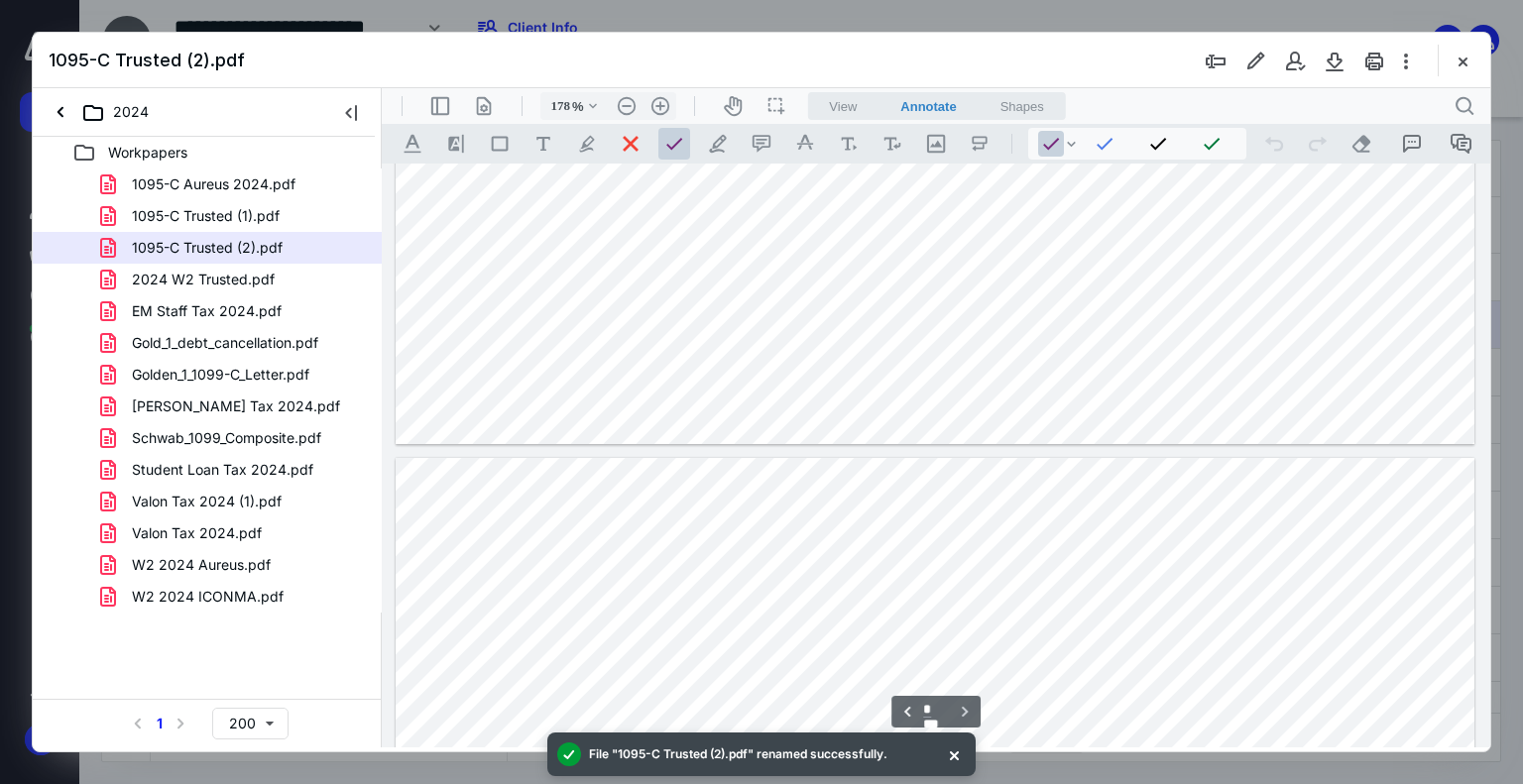 type on "*" 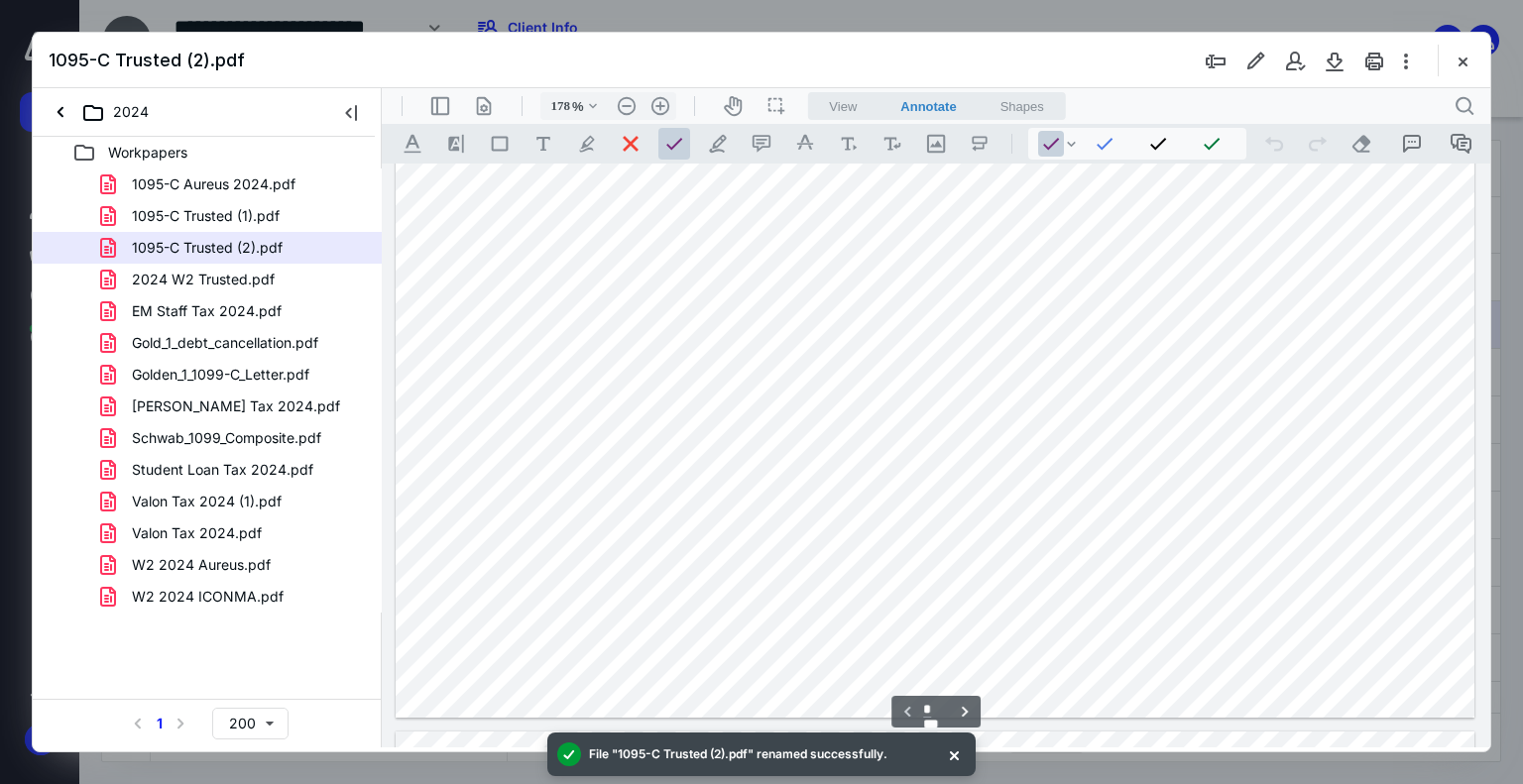 scroll, scrollTop: 846, scrollLeft: 0, axis: vertical 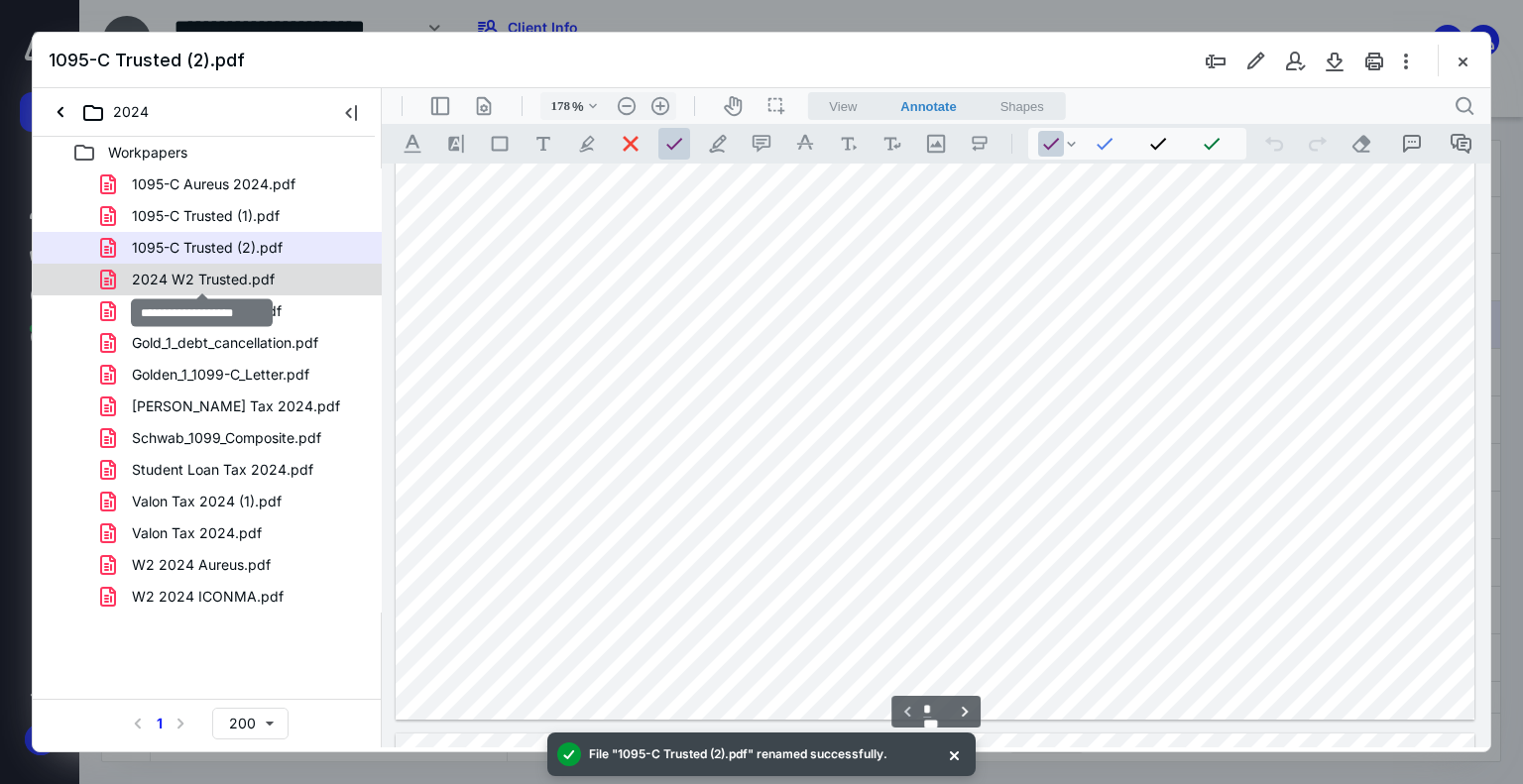 click on "2024 W2 Trusted.pdf" at bounding box center [203, 280] 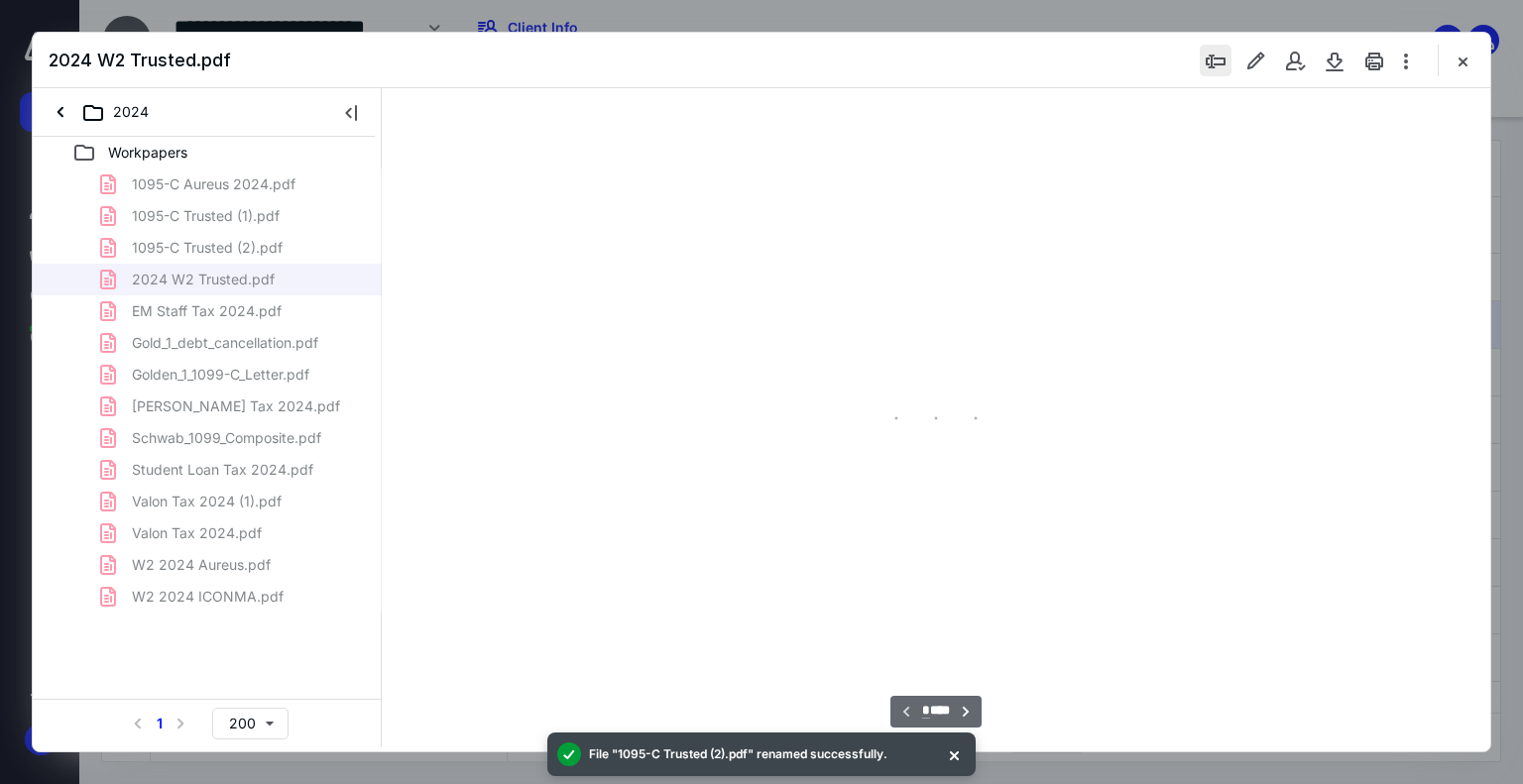 type on "178" 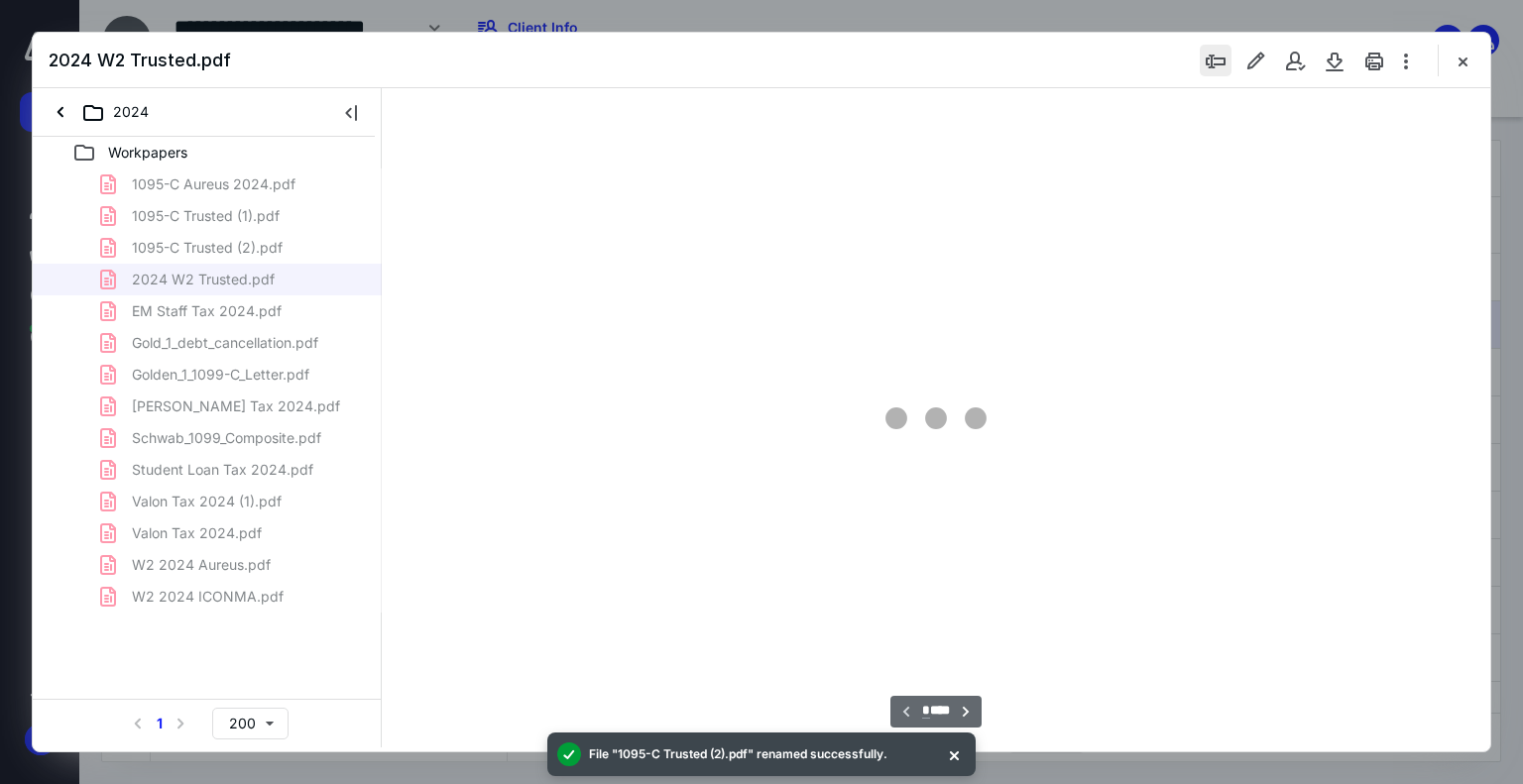 scroll, scrollTop: 0, scrollLeft: 0, axis: both 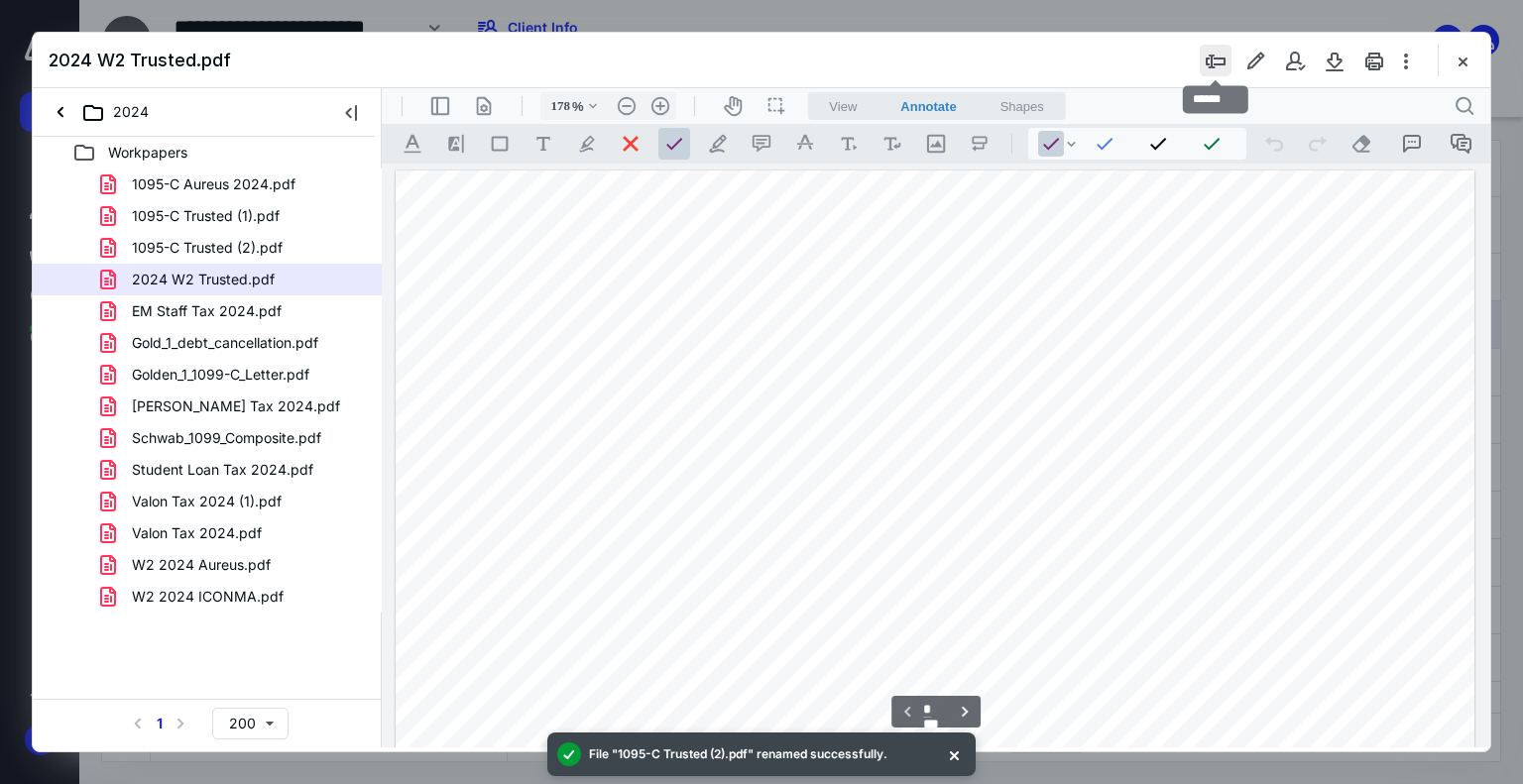 click at bounding box center [1216, 60] 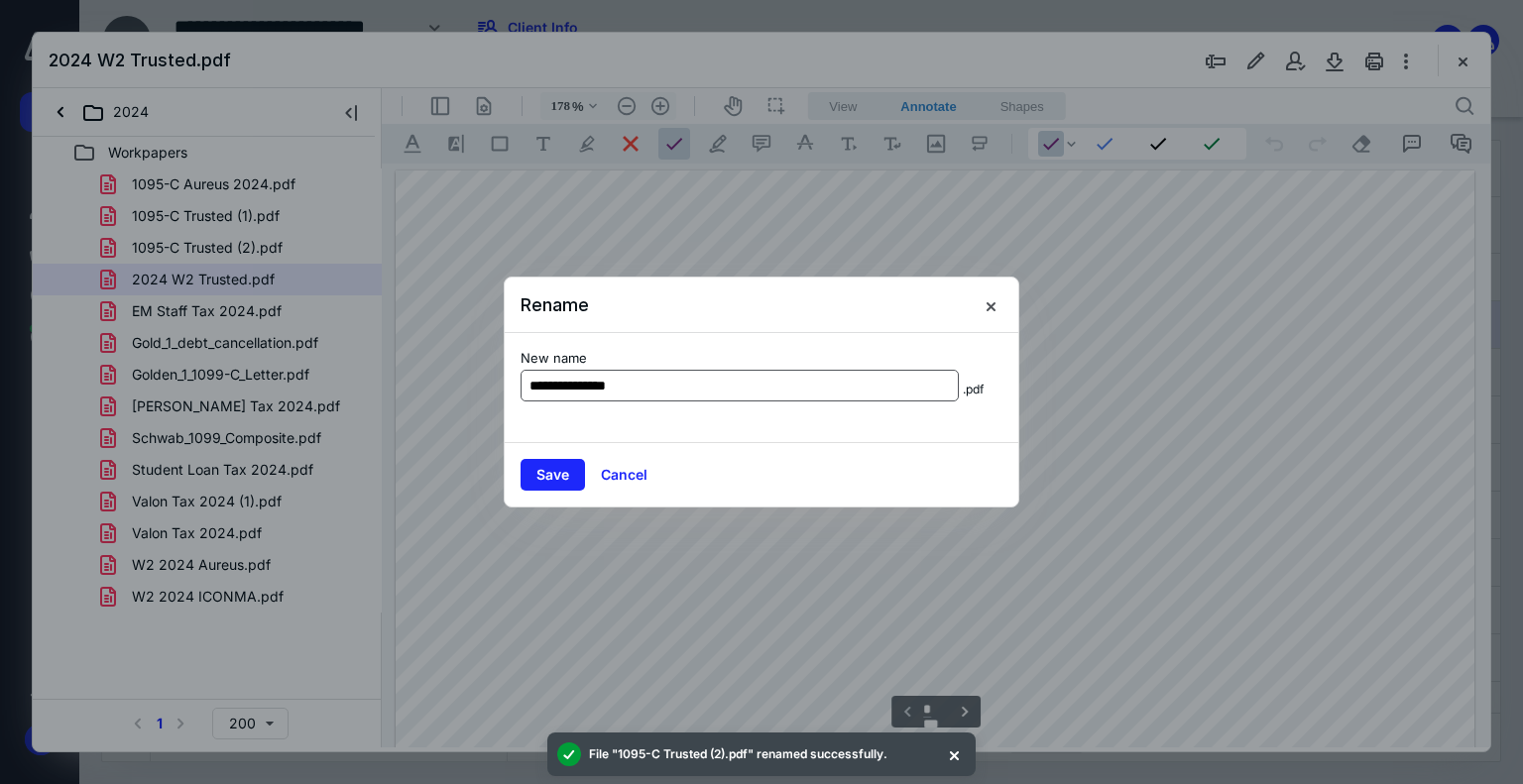 click on "**********" at bounding box center [740, 386] 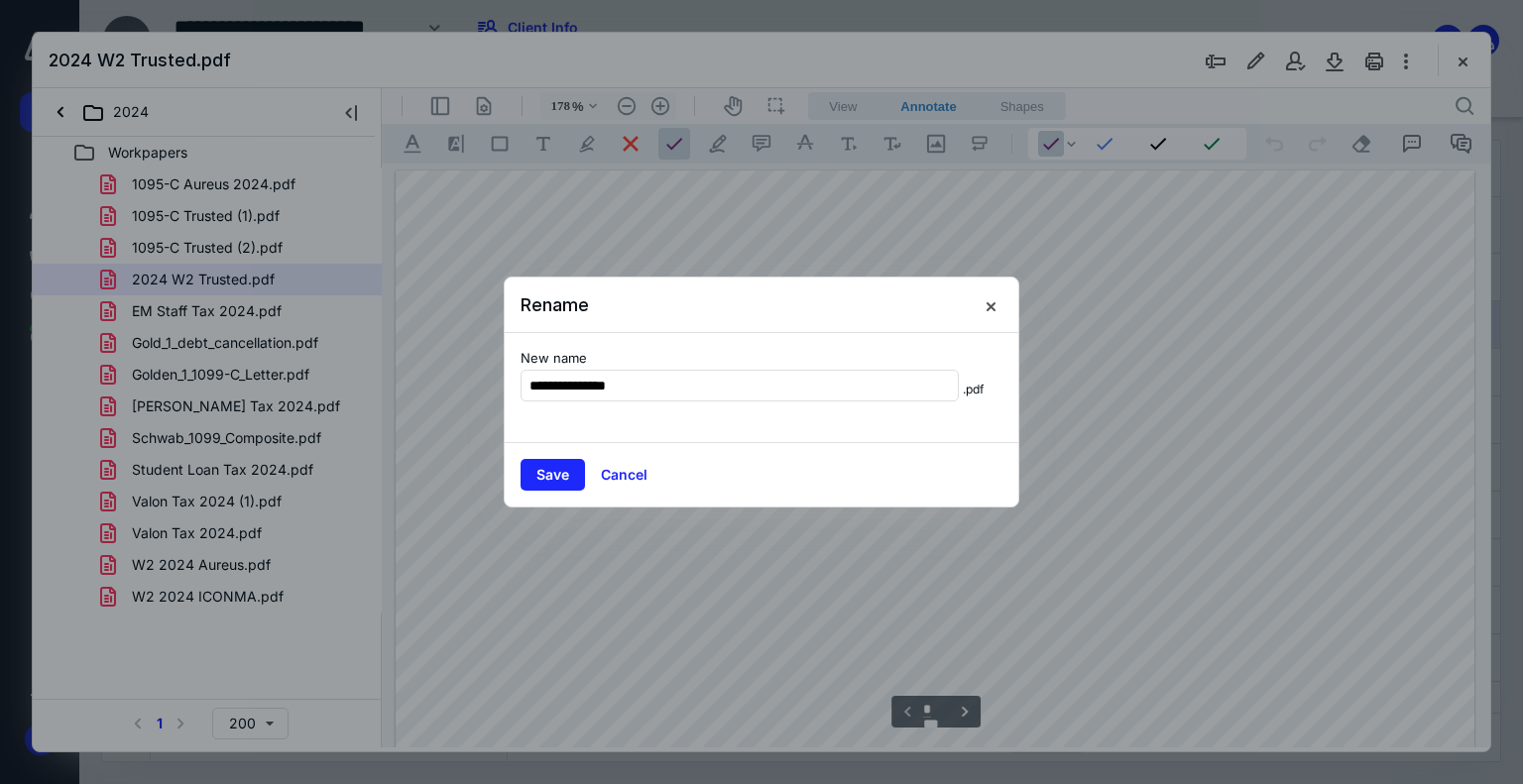 drag, startPoint x: 566, startPoint y: 387, endPoint x: 411, endPoint y: 381, distance: 155.11609 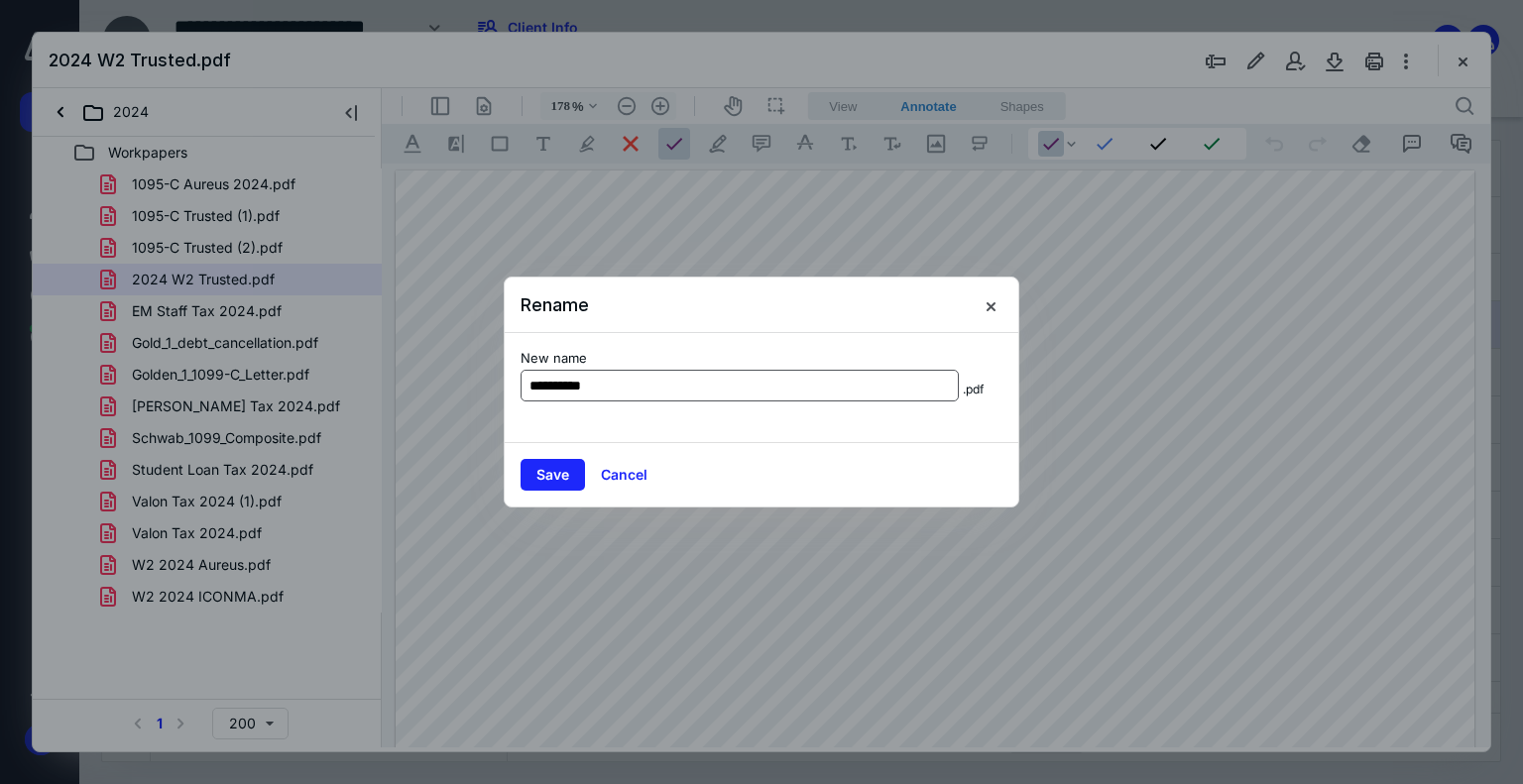 click on "**********" at bounding box center (740, 386) 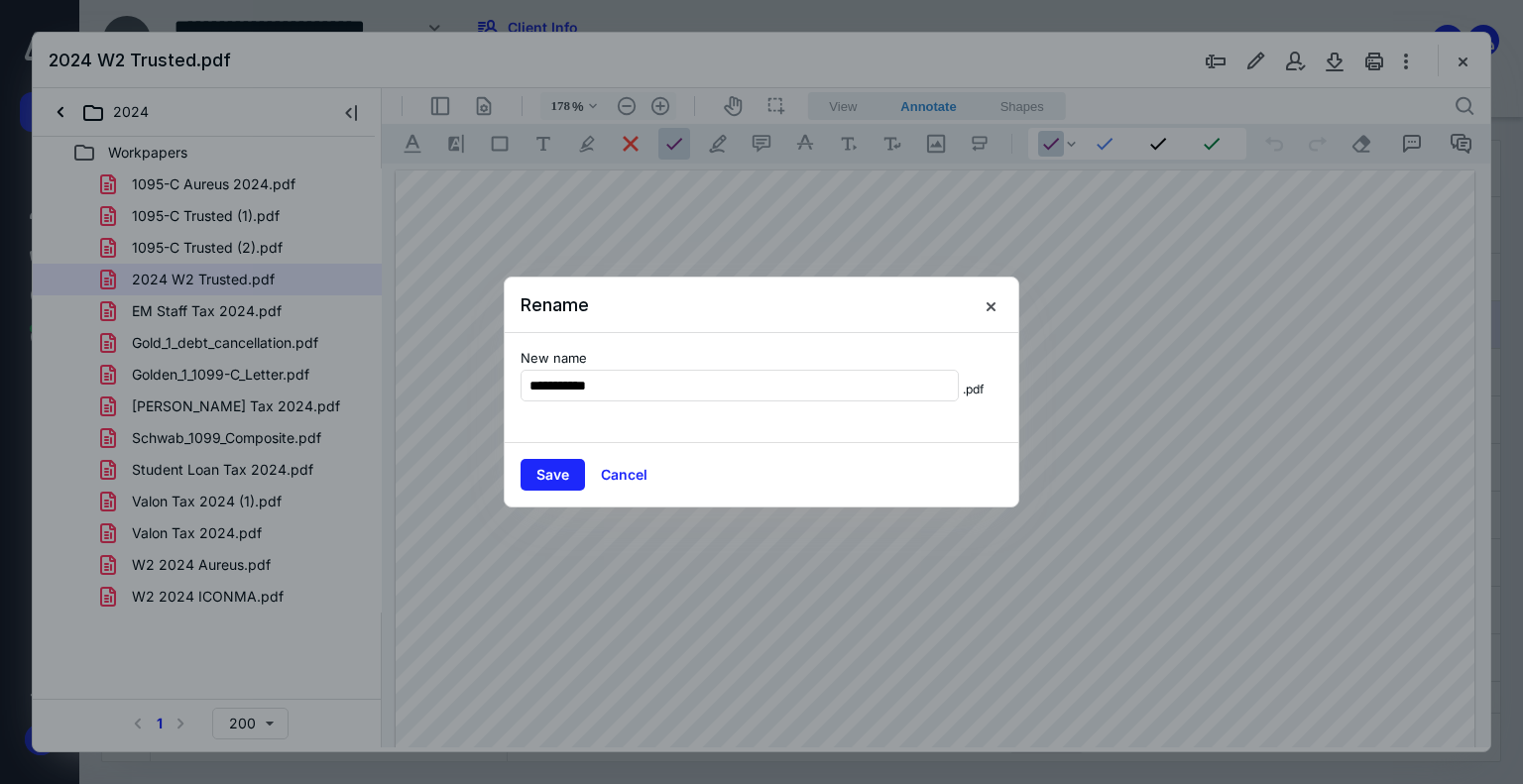 type on "**********" 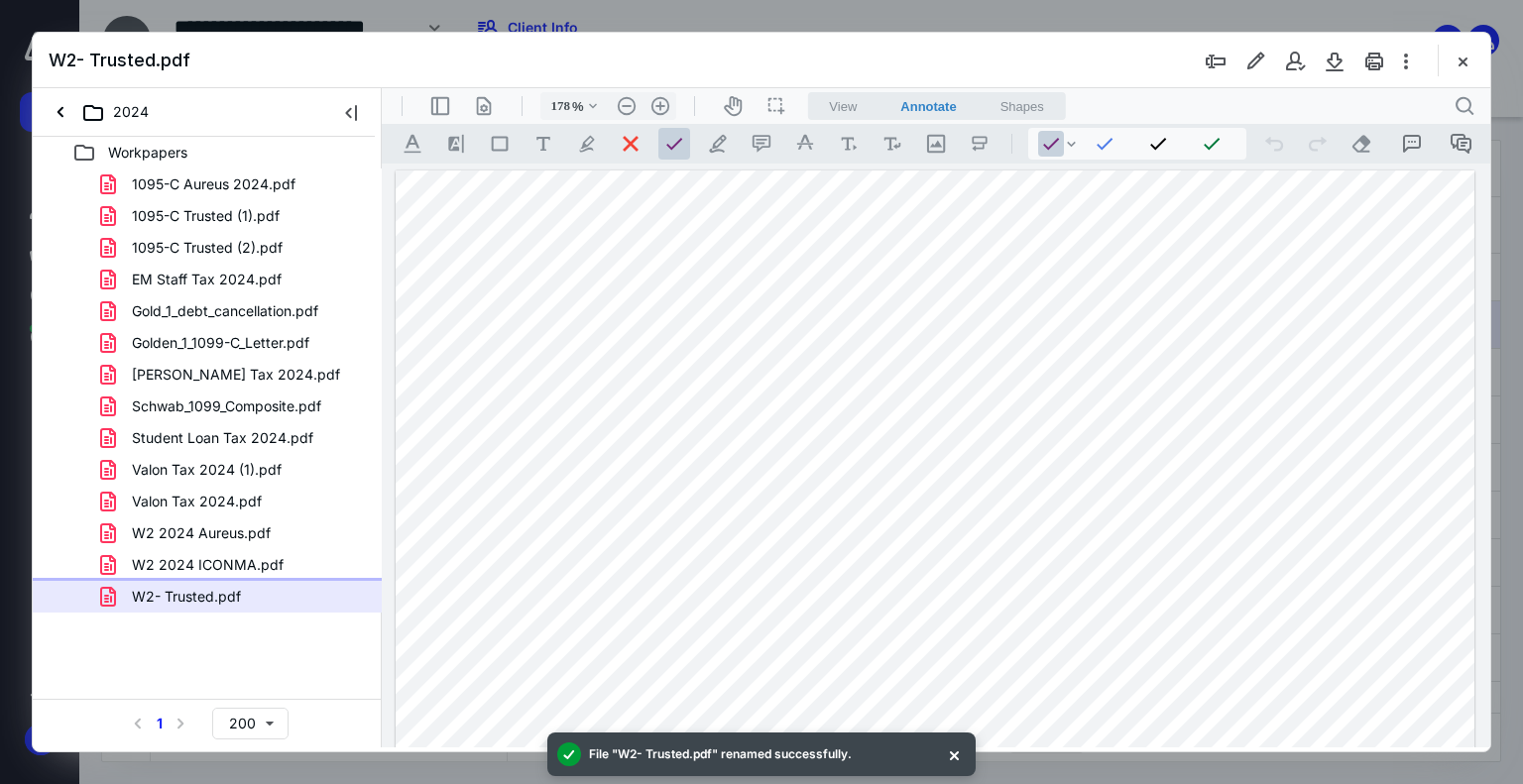 click on "W2- Trusted.pdf" at bounding box center (207, 597) 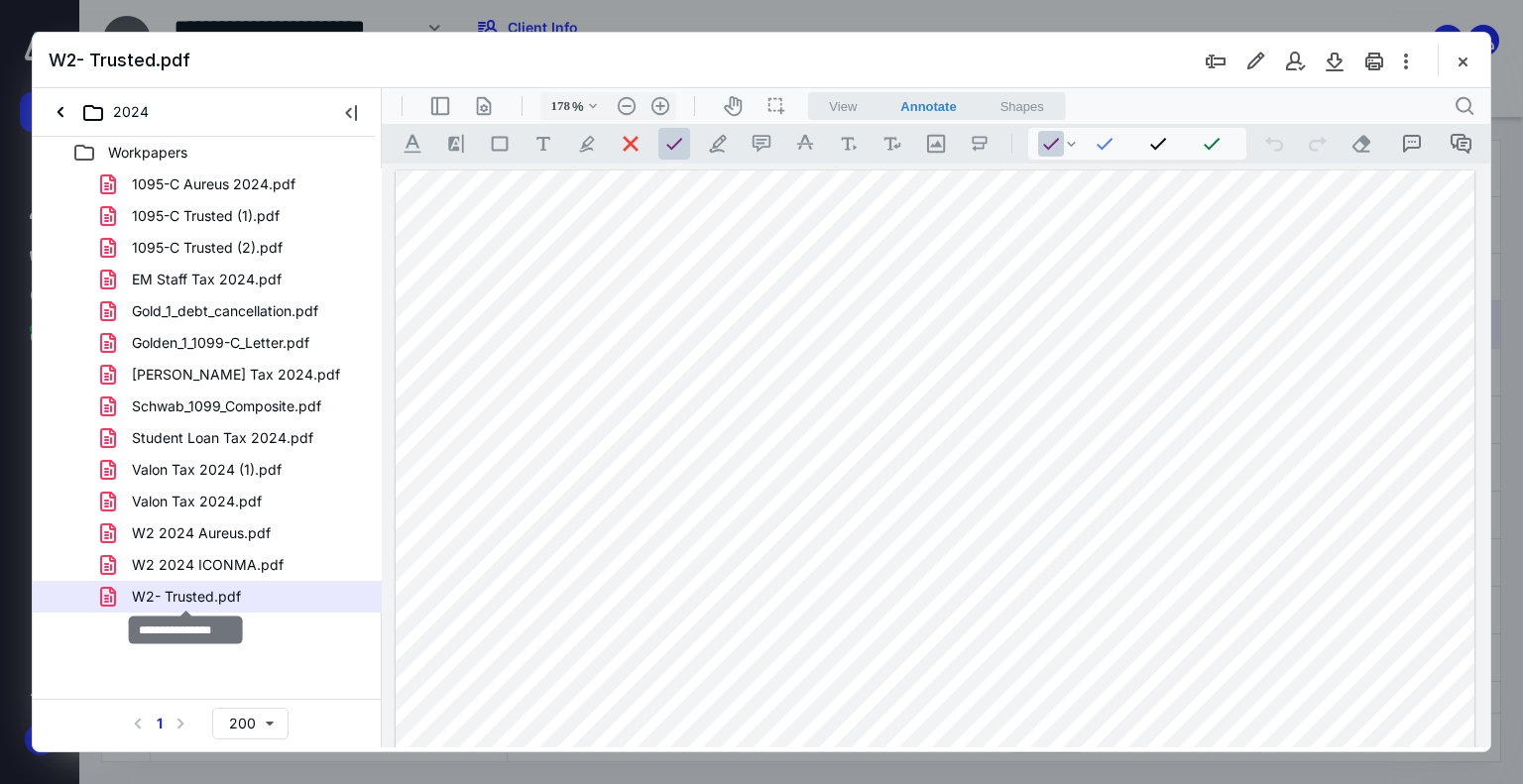 click on "W2- Trusted.pdf" at bounding box center [186, 597] 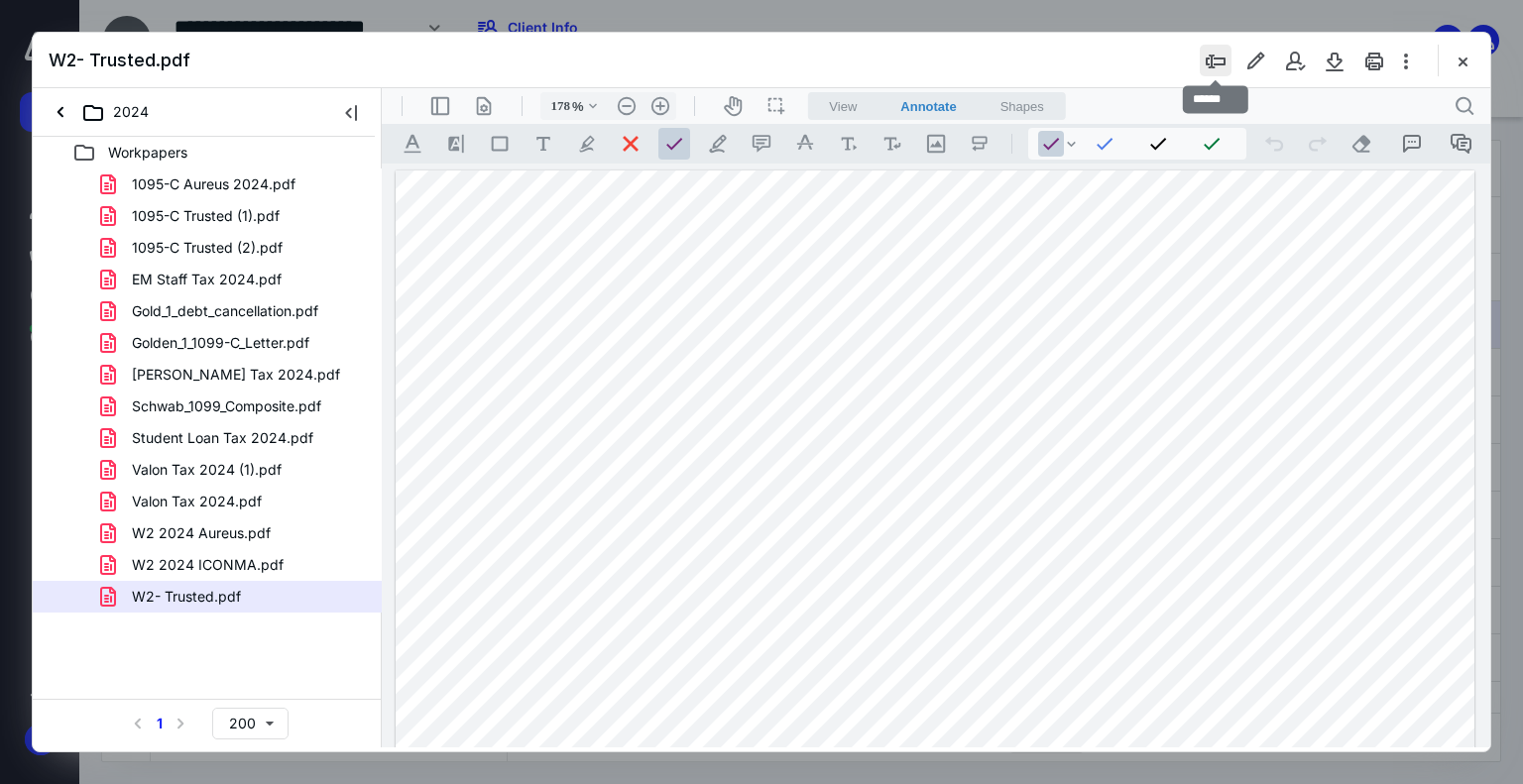 click at bounding box center [1216, 60] 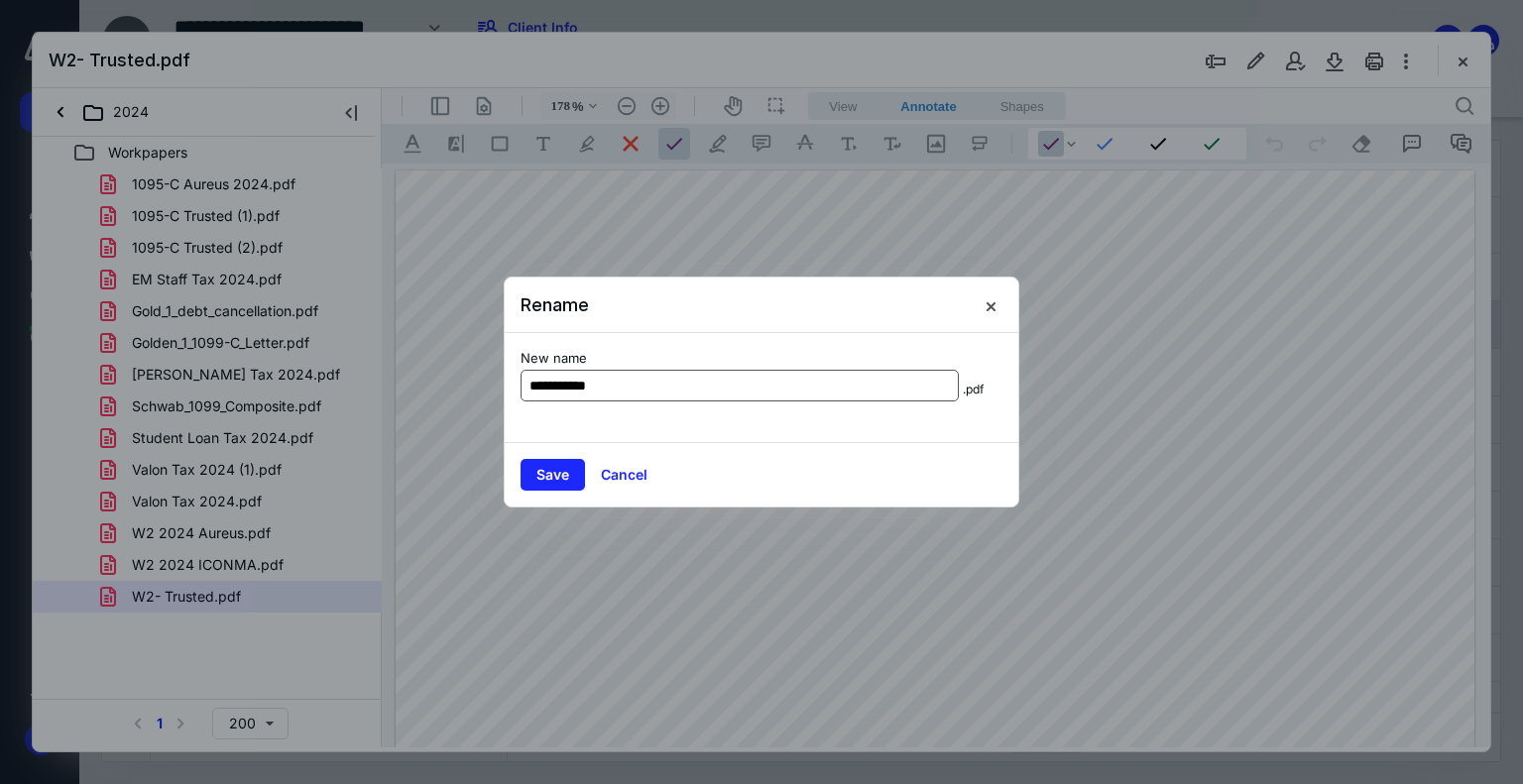click on "**********" at bounding box center [740, 386] 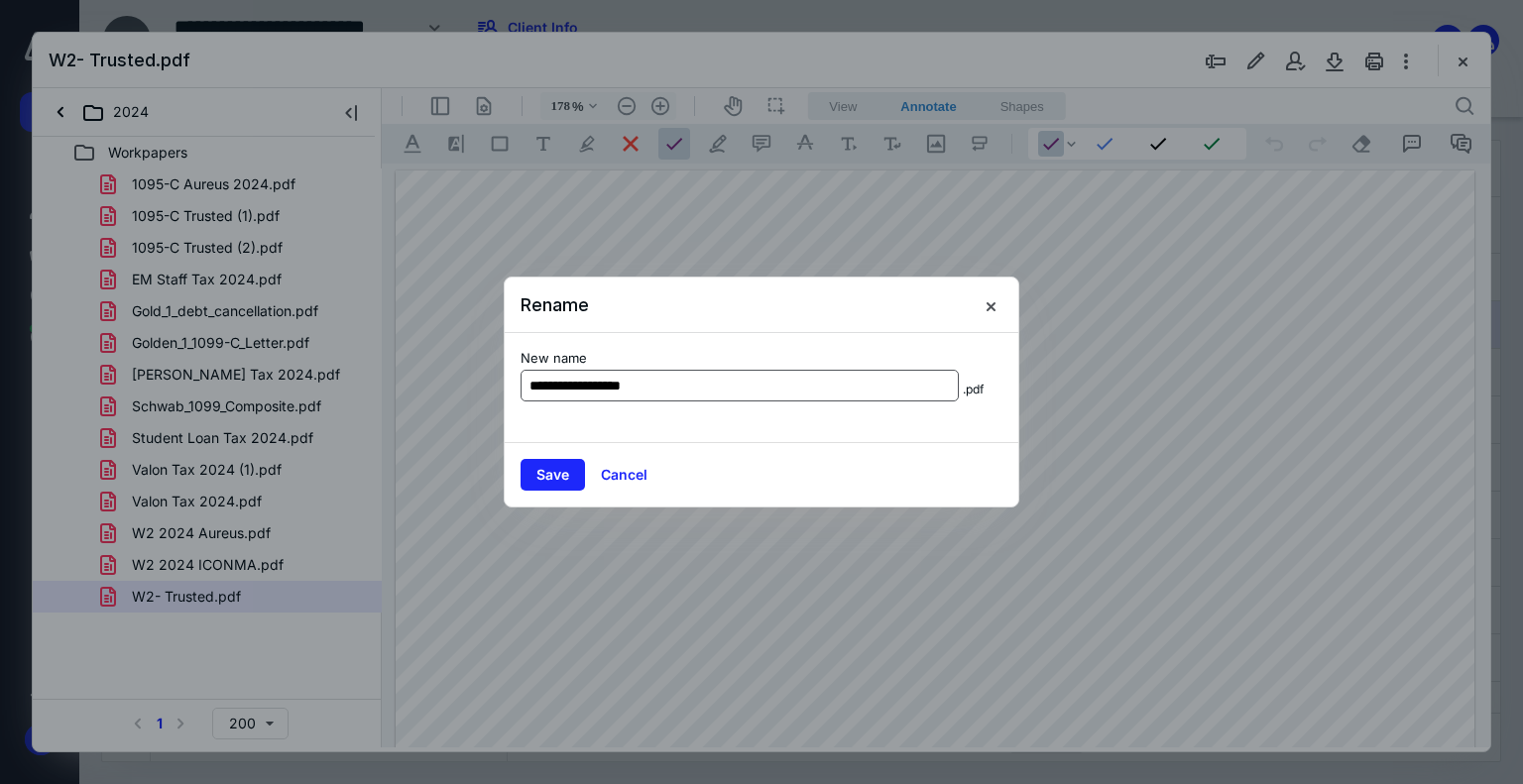 type on "**********" 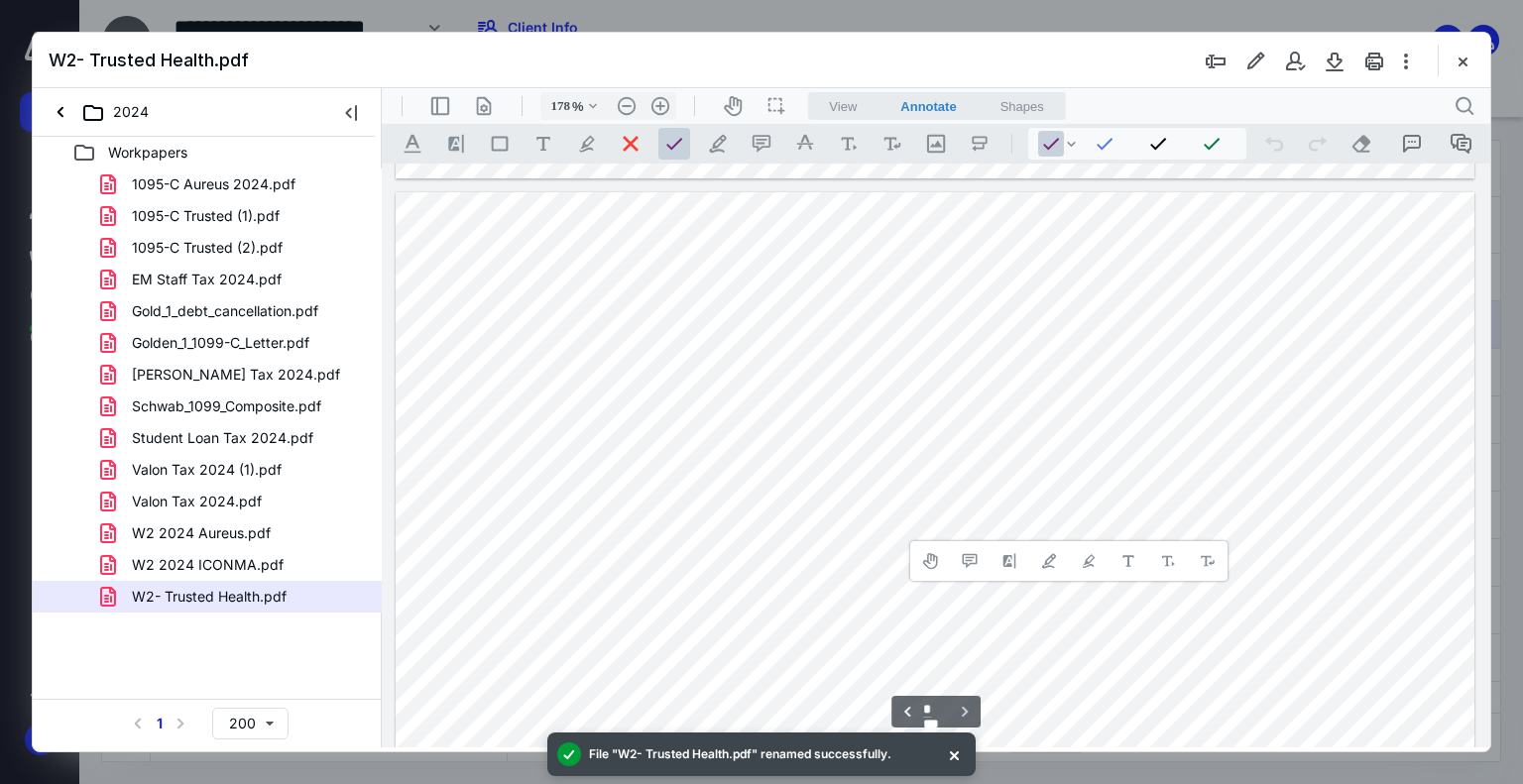 type on "*" 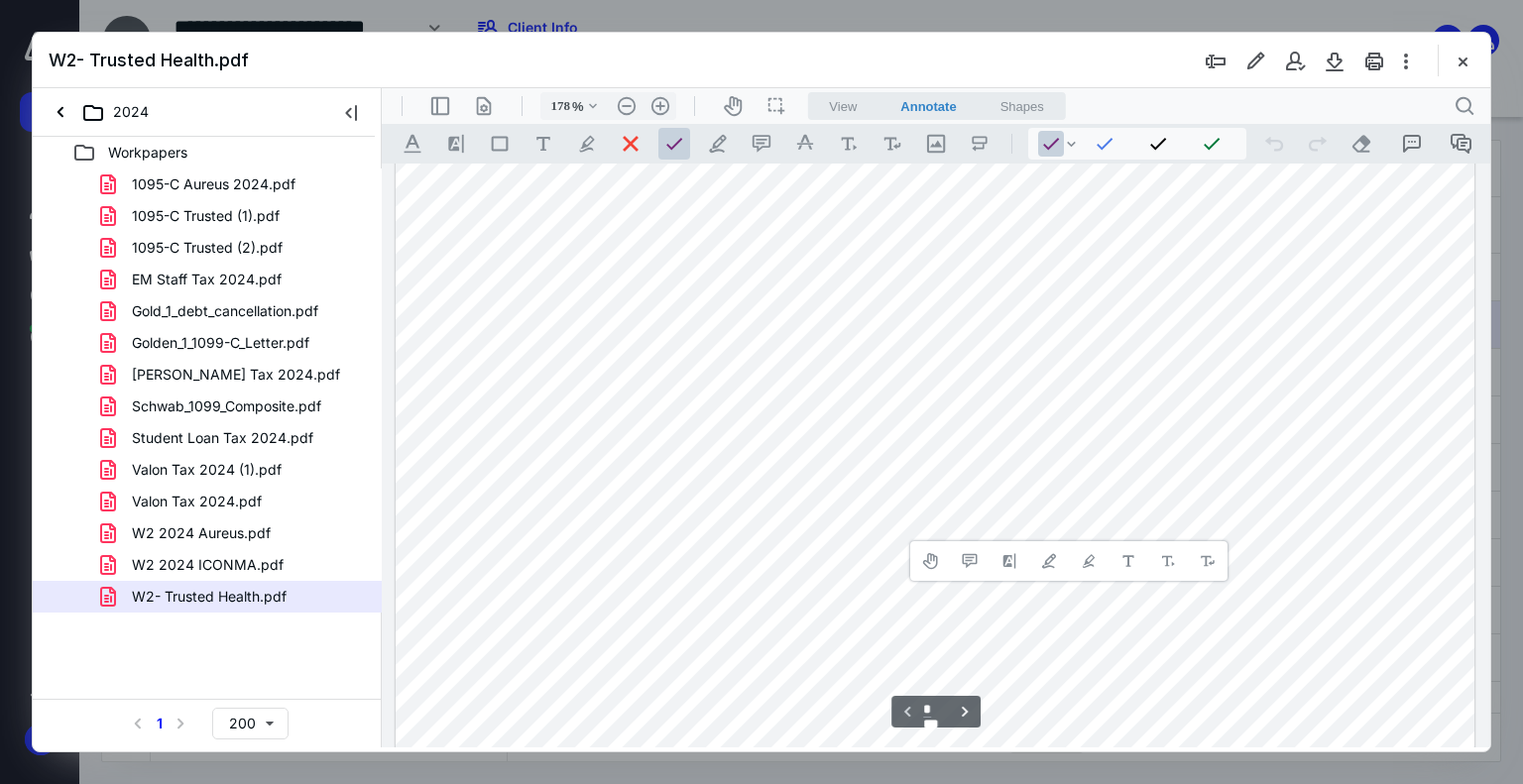 scroll, scrollTop: 0, scrollLeft: 0, axis: both 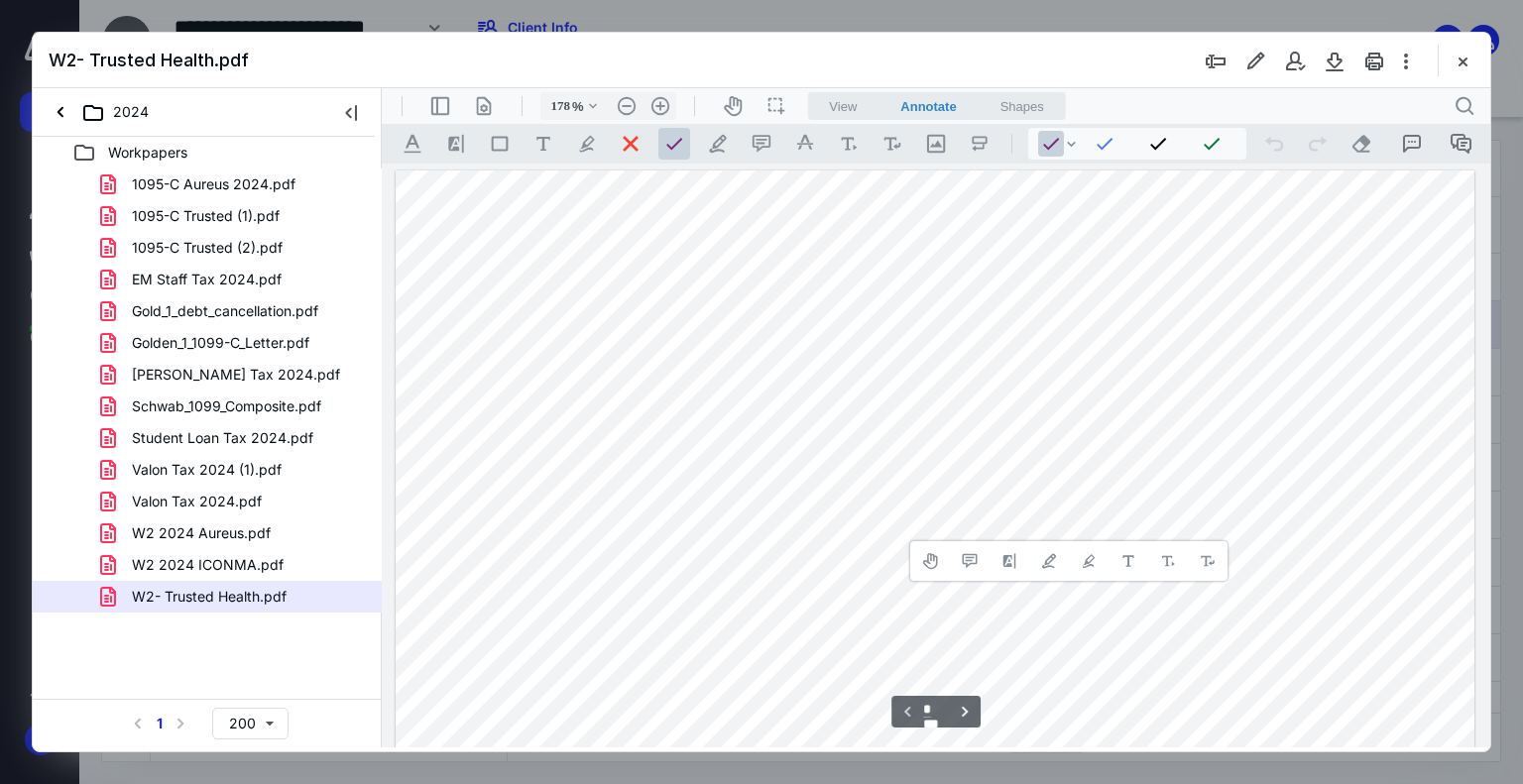 click at bounding box center (935, 868) 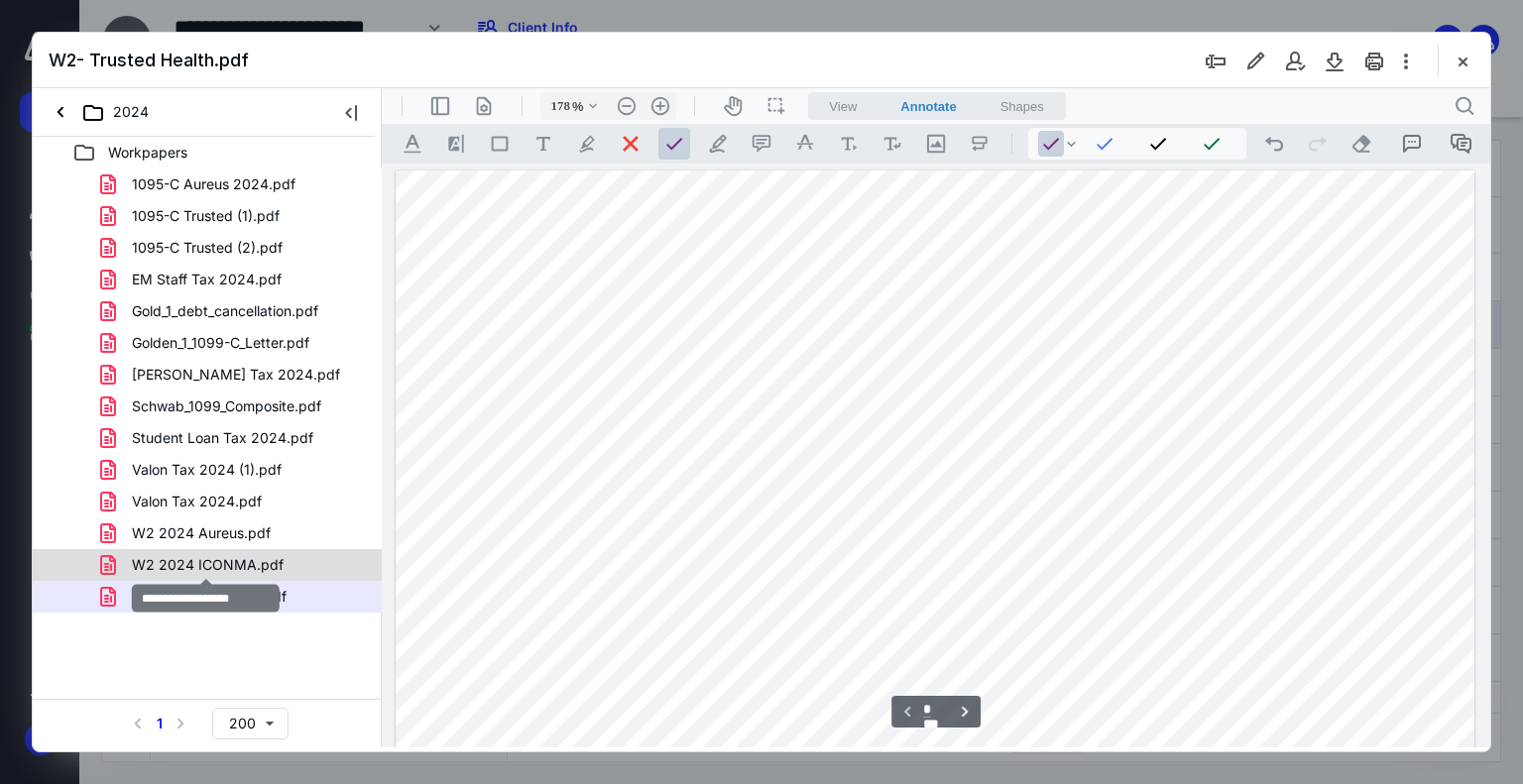 click on "W2 2024 ICONMA.pdf" at bounding box center [207, 565] 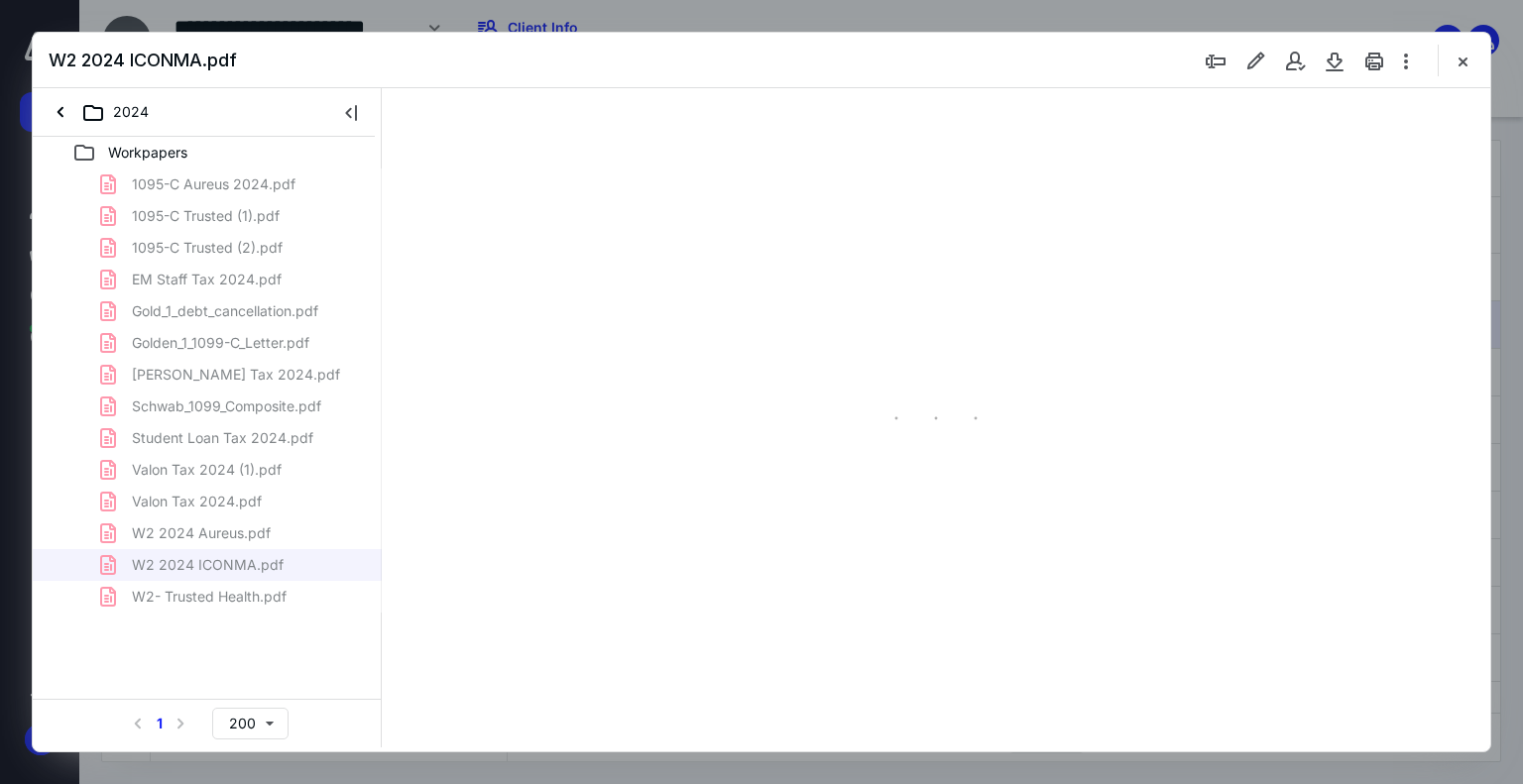 type on "179" 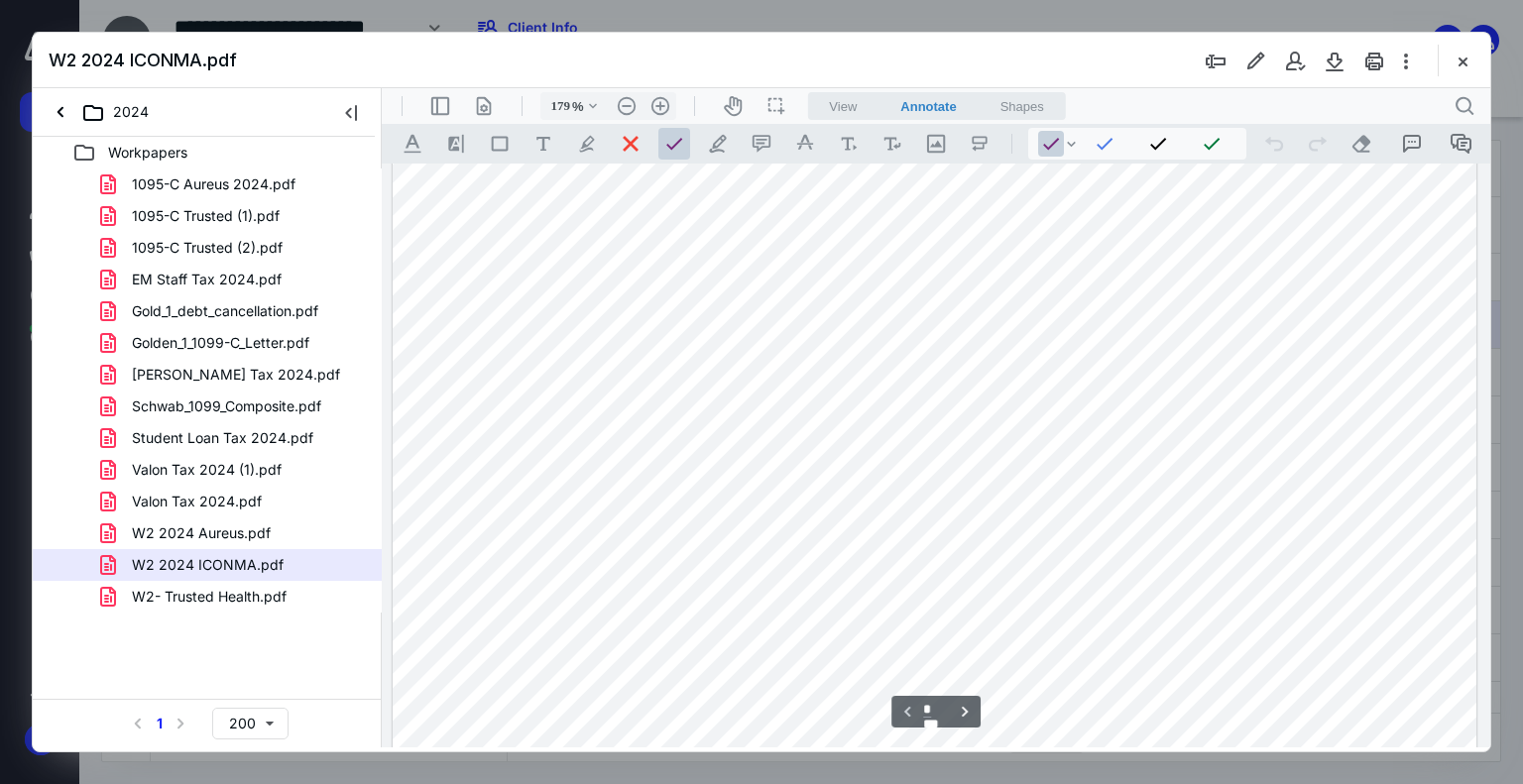 scroll, scrollTop: 0, scrollLeft: 0, axis: both 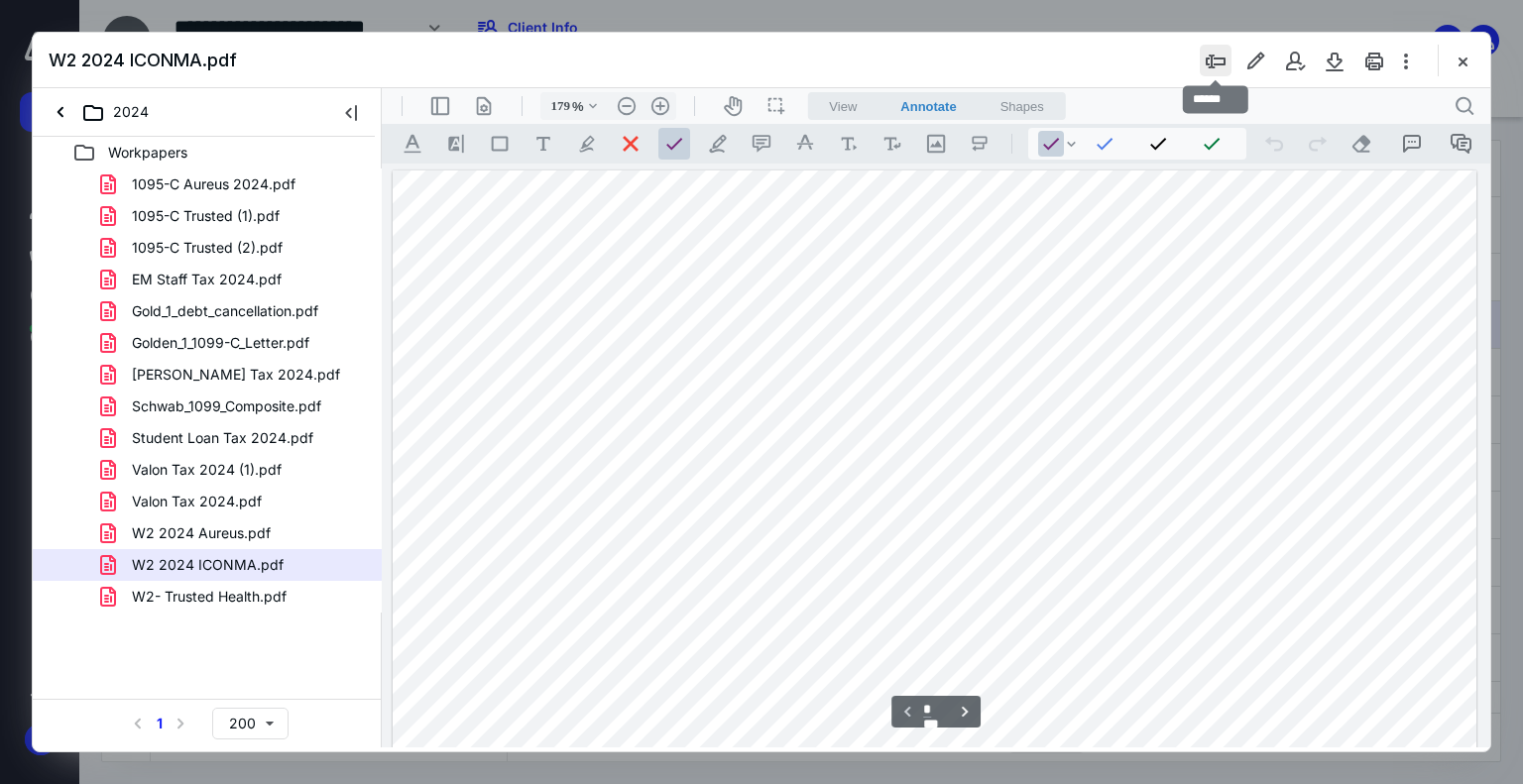 click at bounding box center [1216, 60] 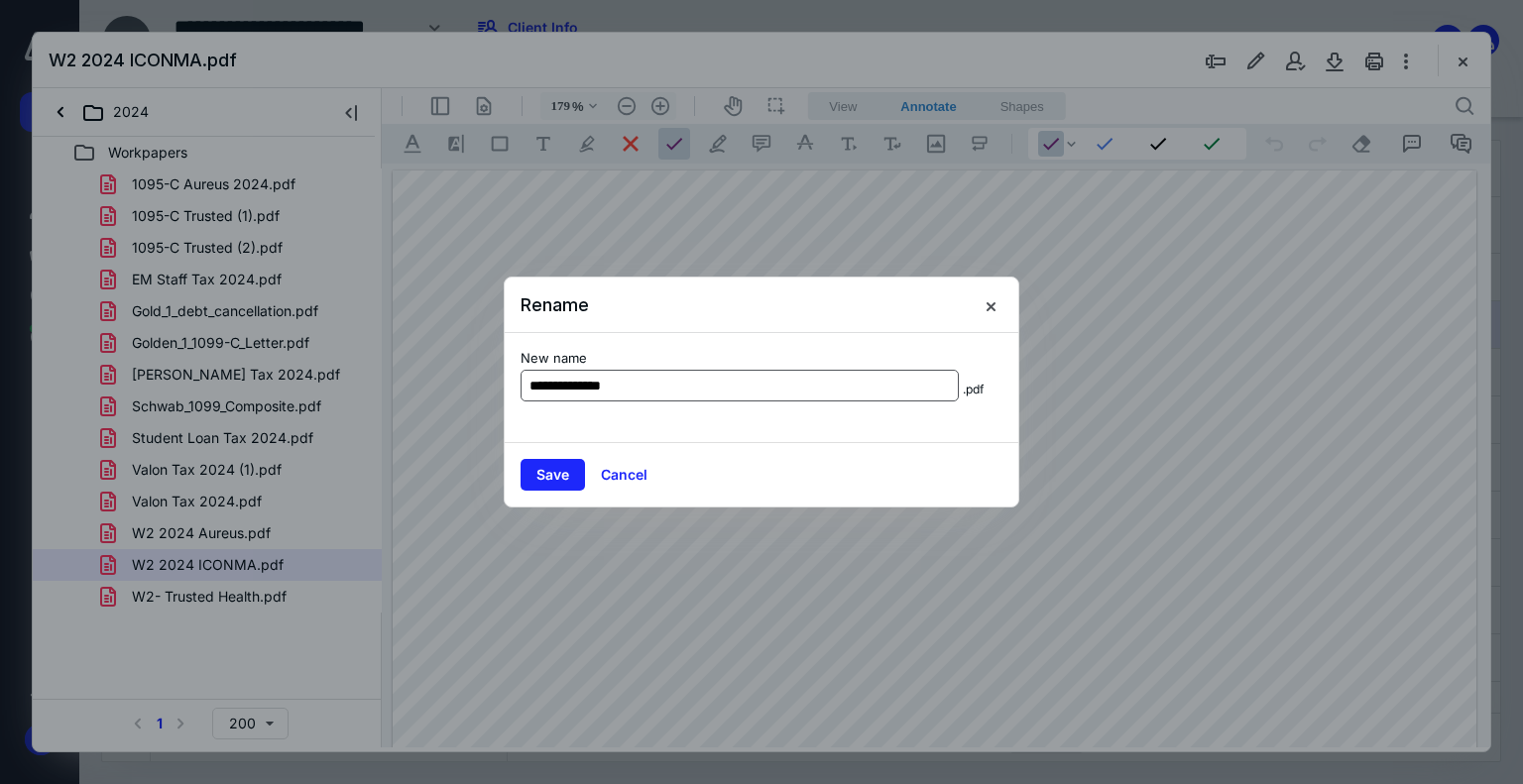click on "**********" at bounding box center (740, 386) 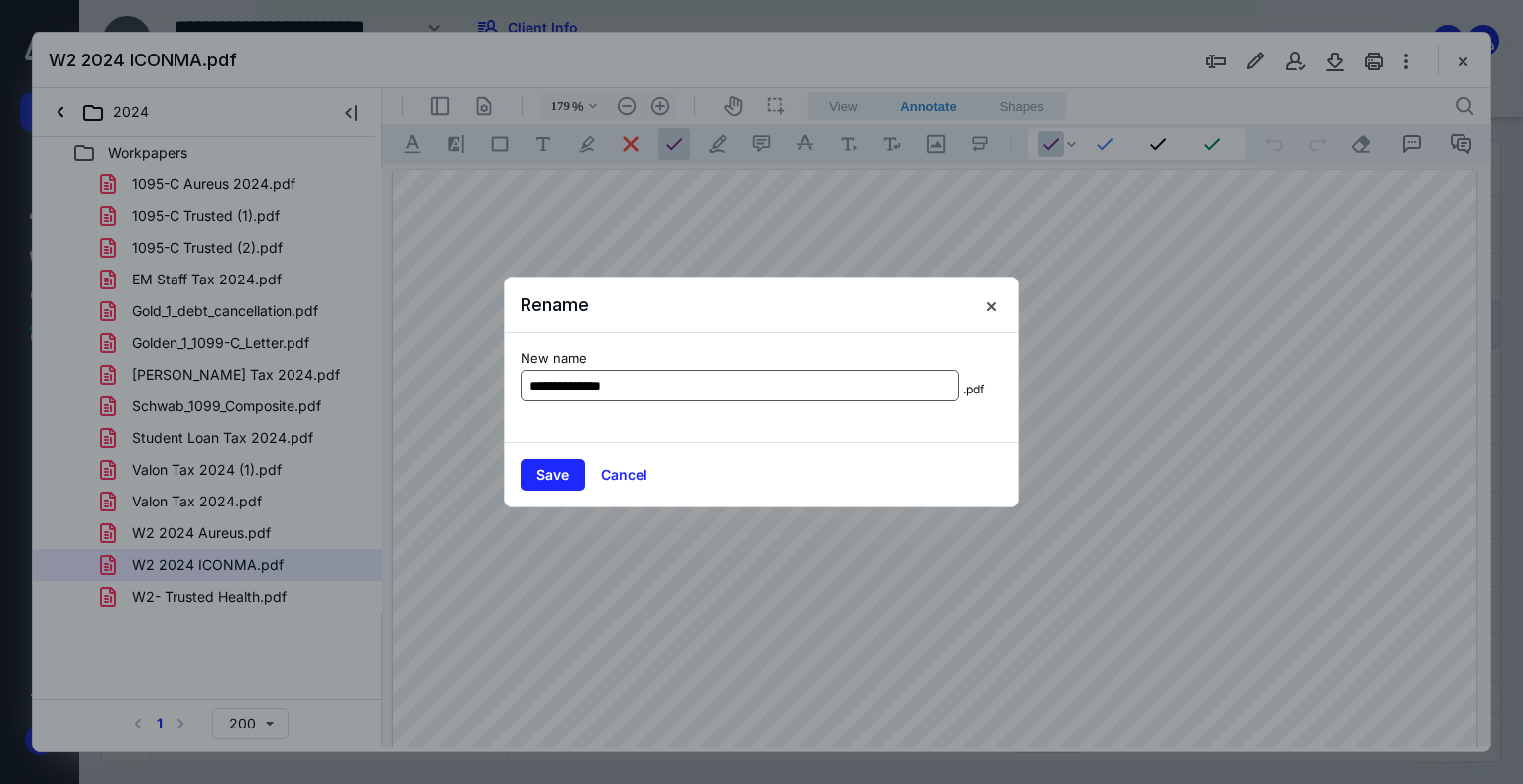 drag, startPoint x: 589, startPoint y: 381, endPoint x: 555, endPoint y: 386, distance: 34.36568 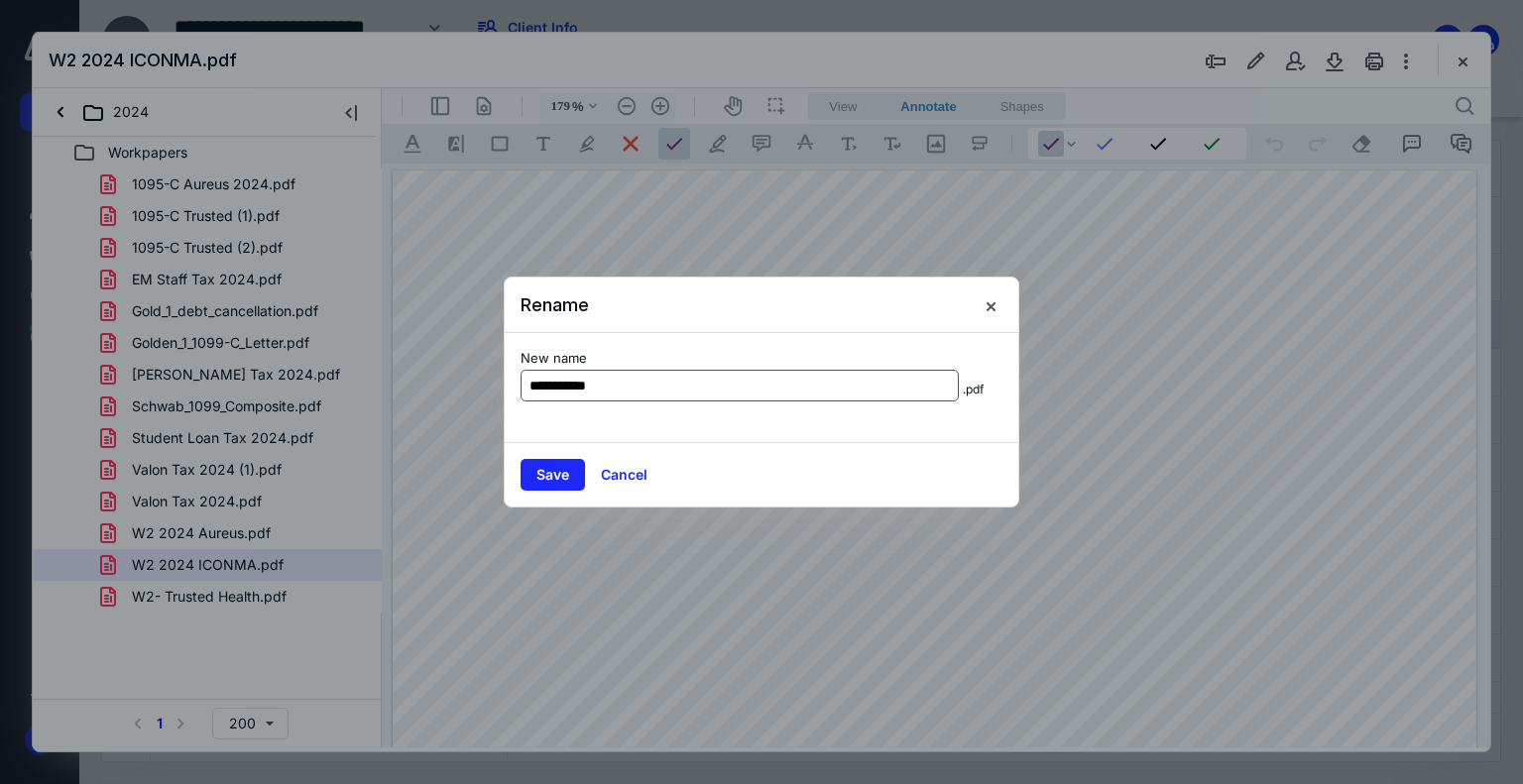 type on "**********" 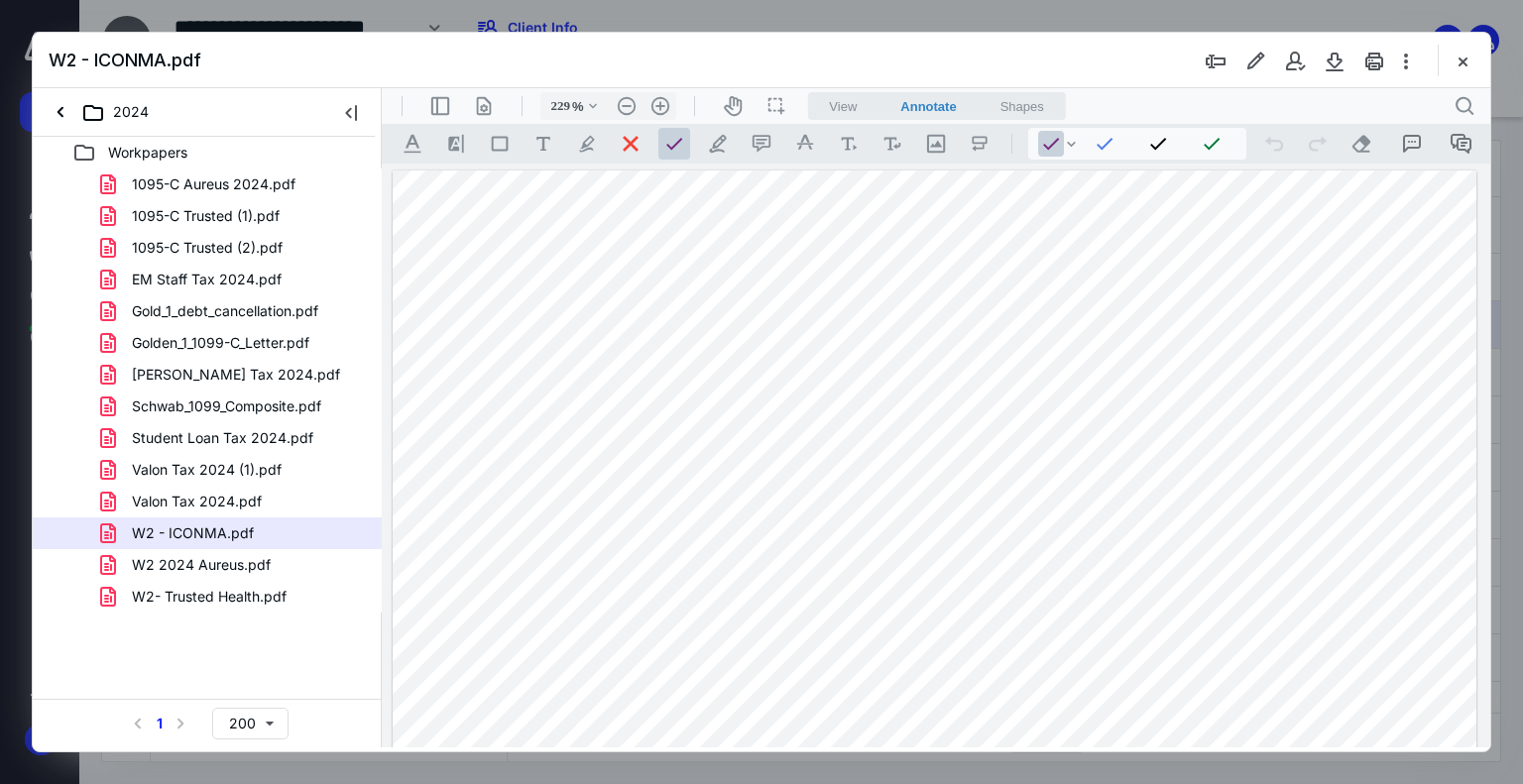scroll, scrollTop: 103, scrollLeft: 539, axis: both 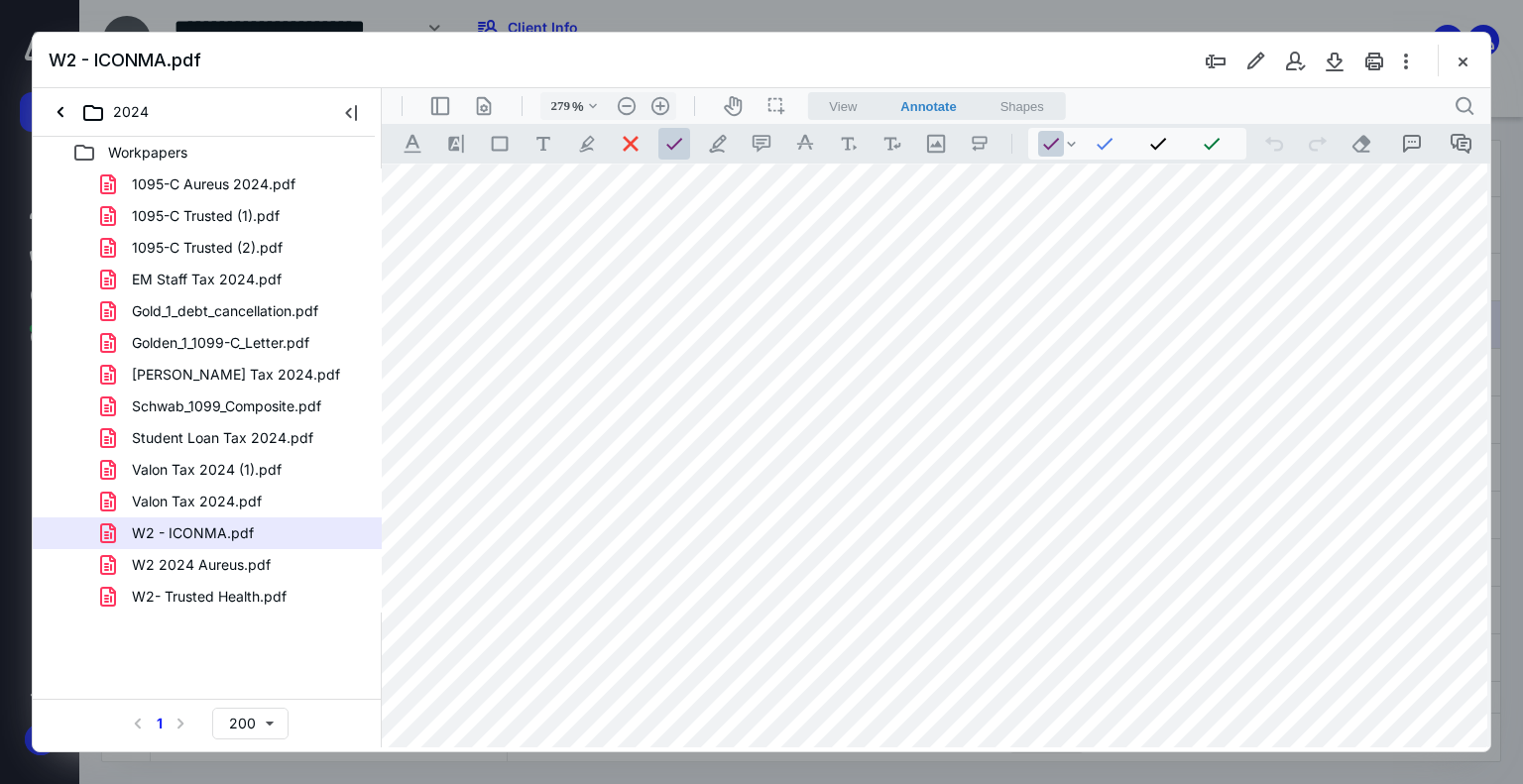 type on "179" 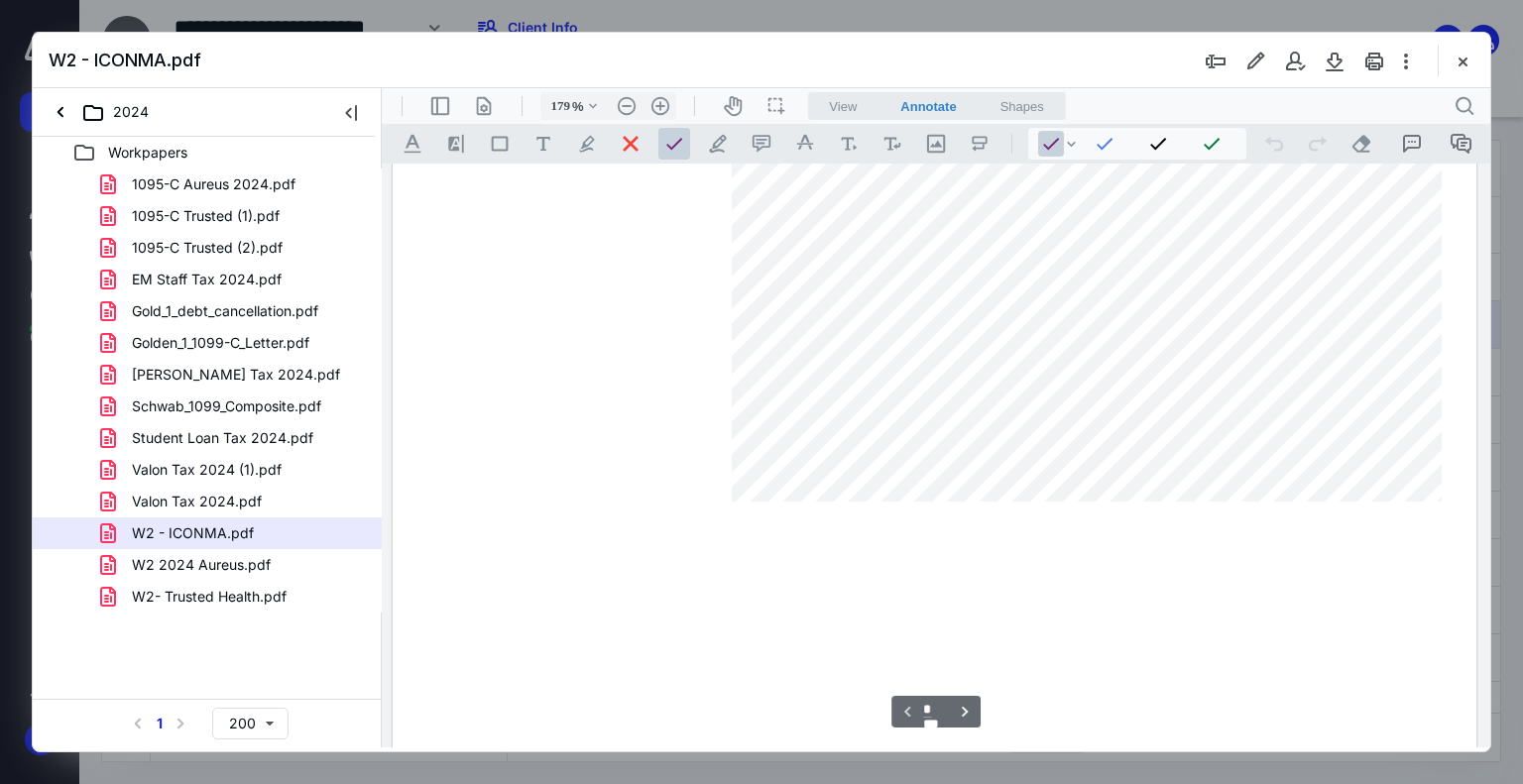 scroll, scrollTop: 0, scrollLeft: 0, axis: both 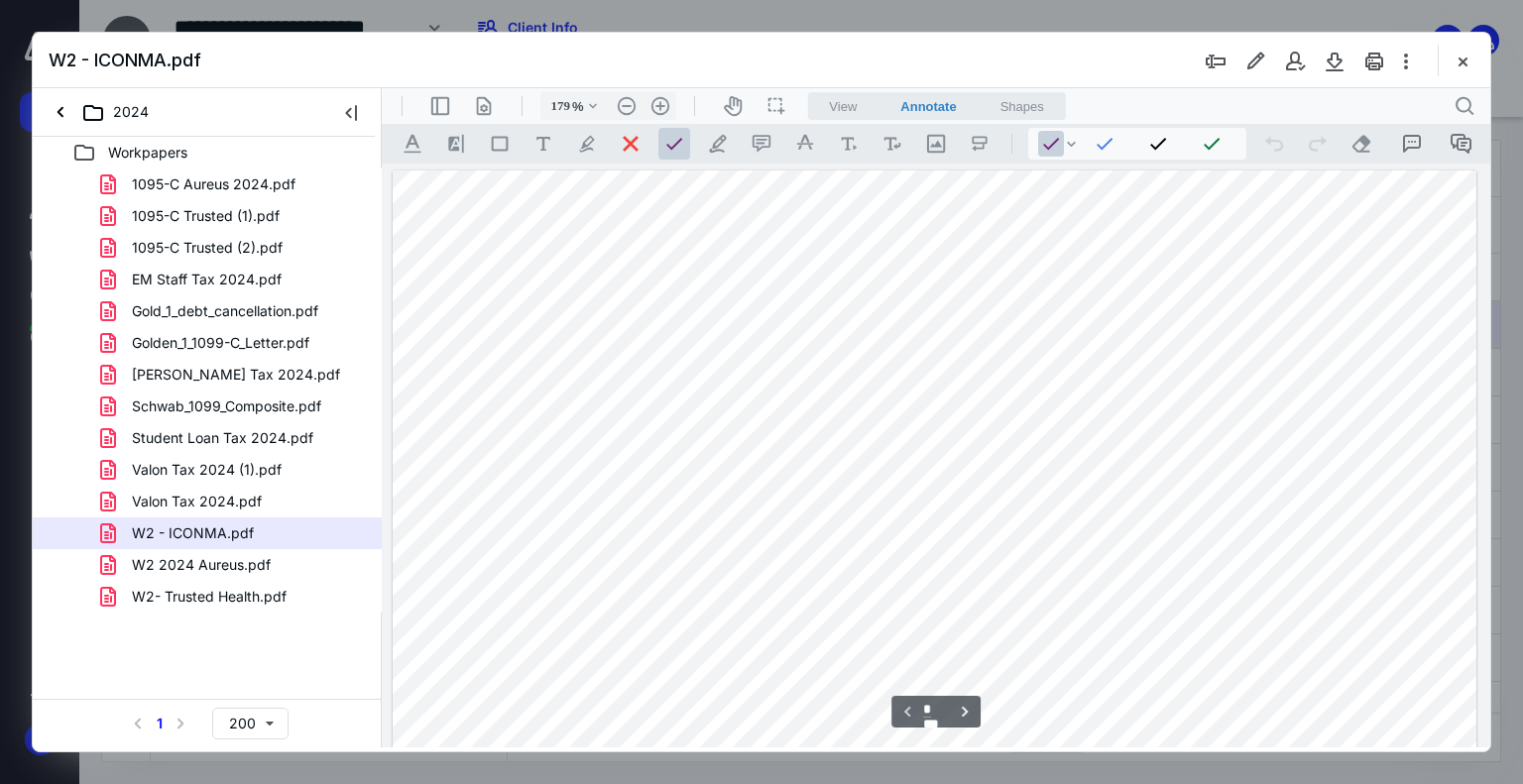 click at bounding box center (935, 872) 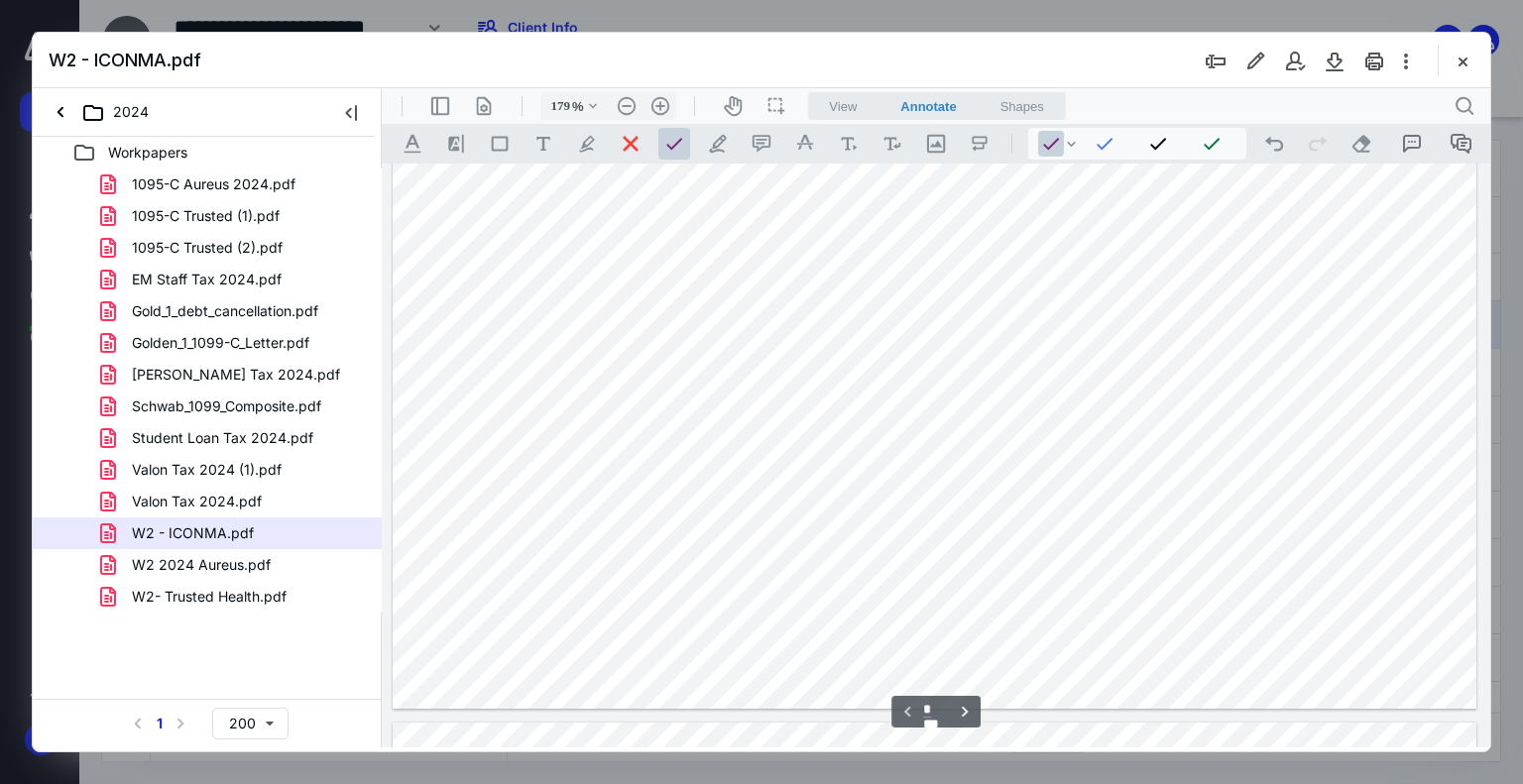 type on "*" 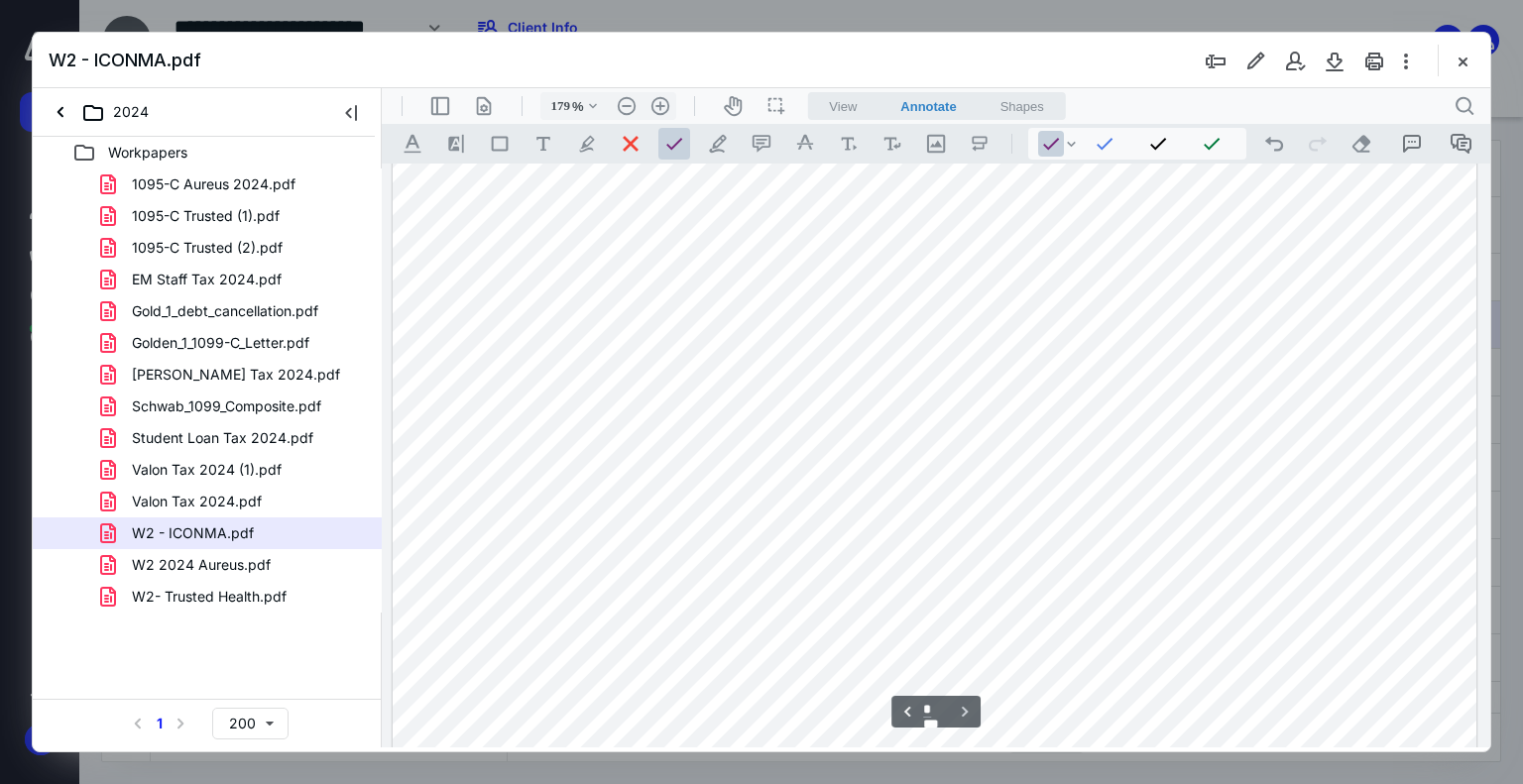 scroll, scrollTop: 2248, scrollLeft: 0, axis: vertical 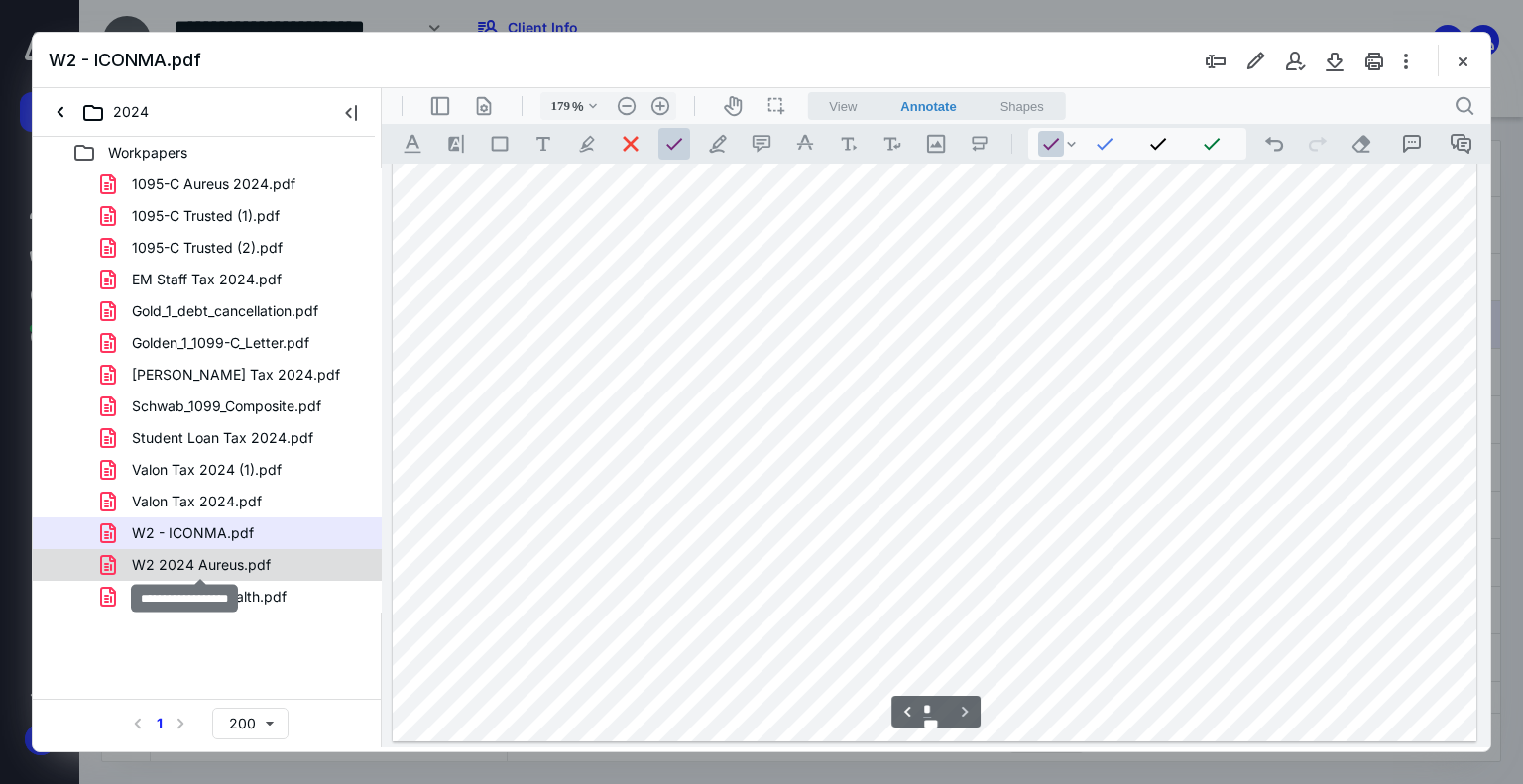 click on "W2 2024 Aureus.pdf" at bounding box center [201, 565] 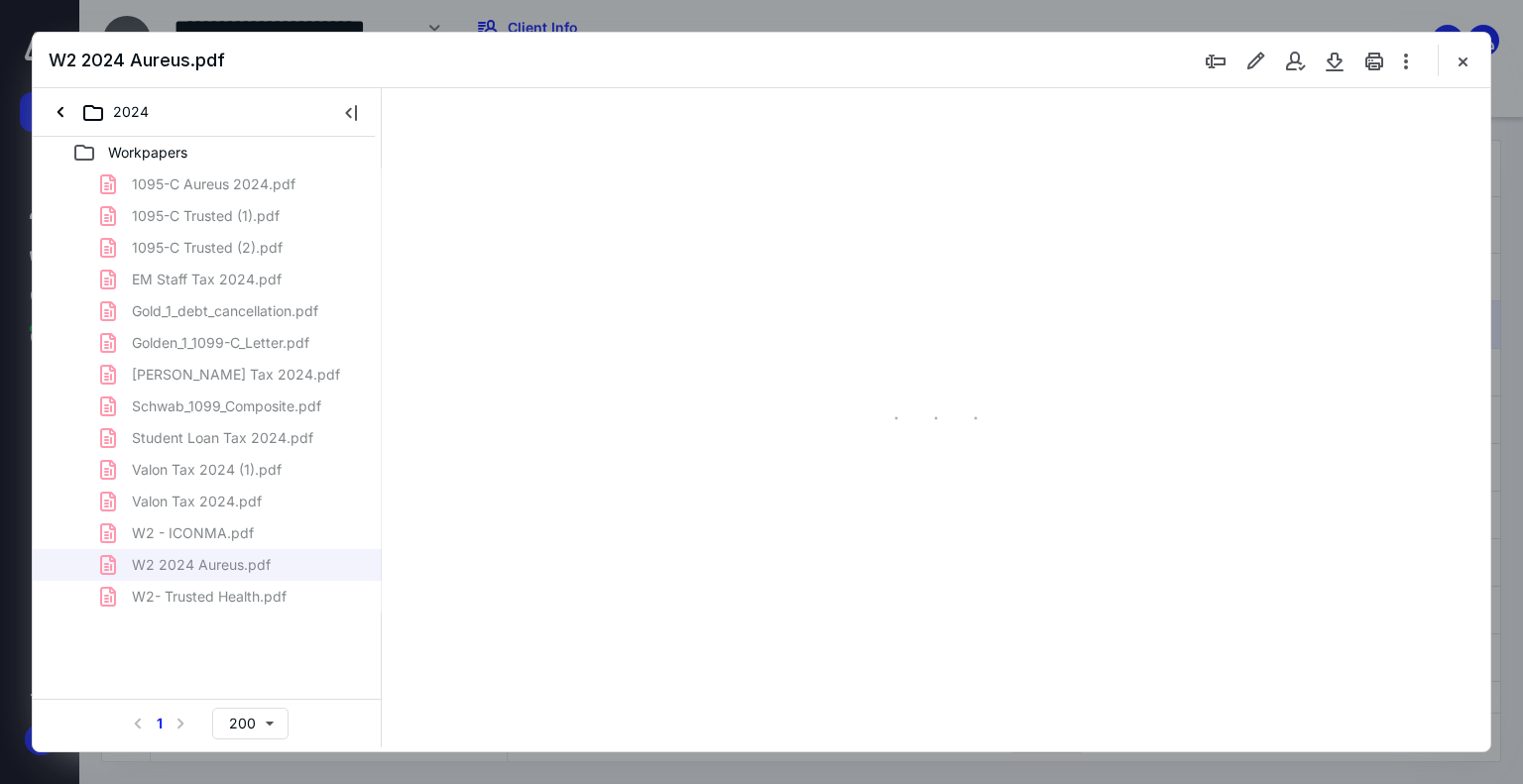 type on "179" 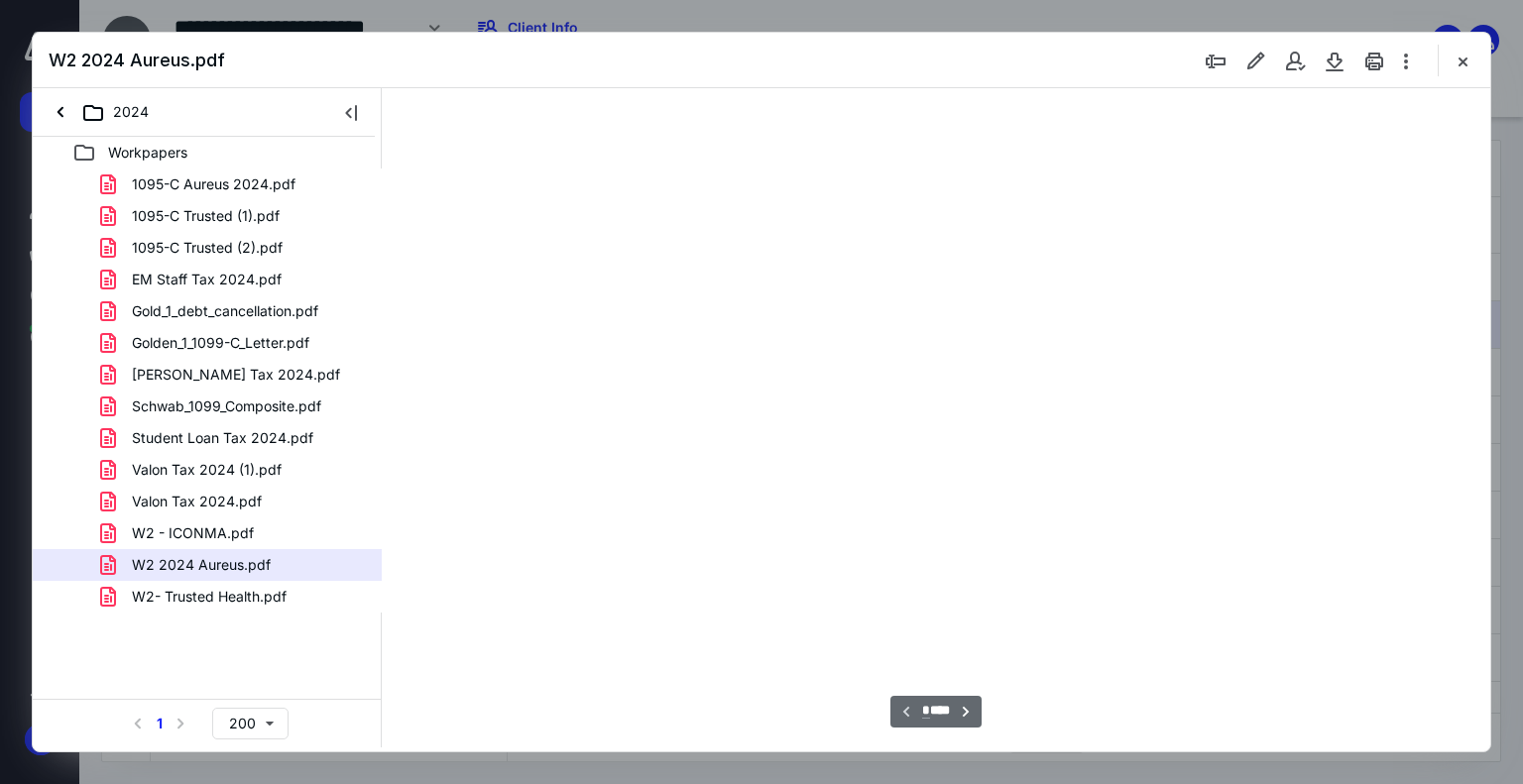scroll, scrollTop: 82, scrollLeft: 0, axis: vertical 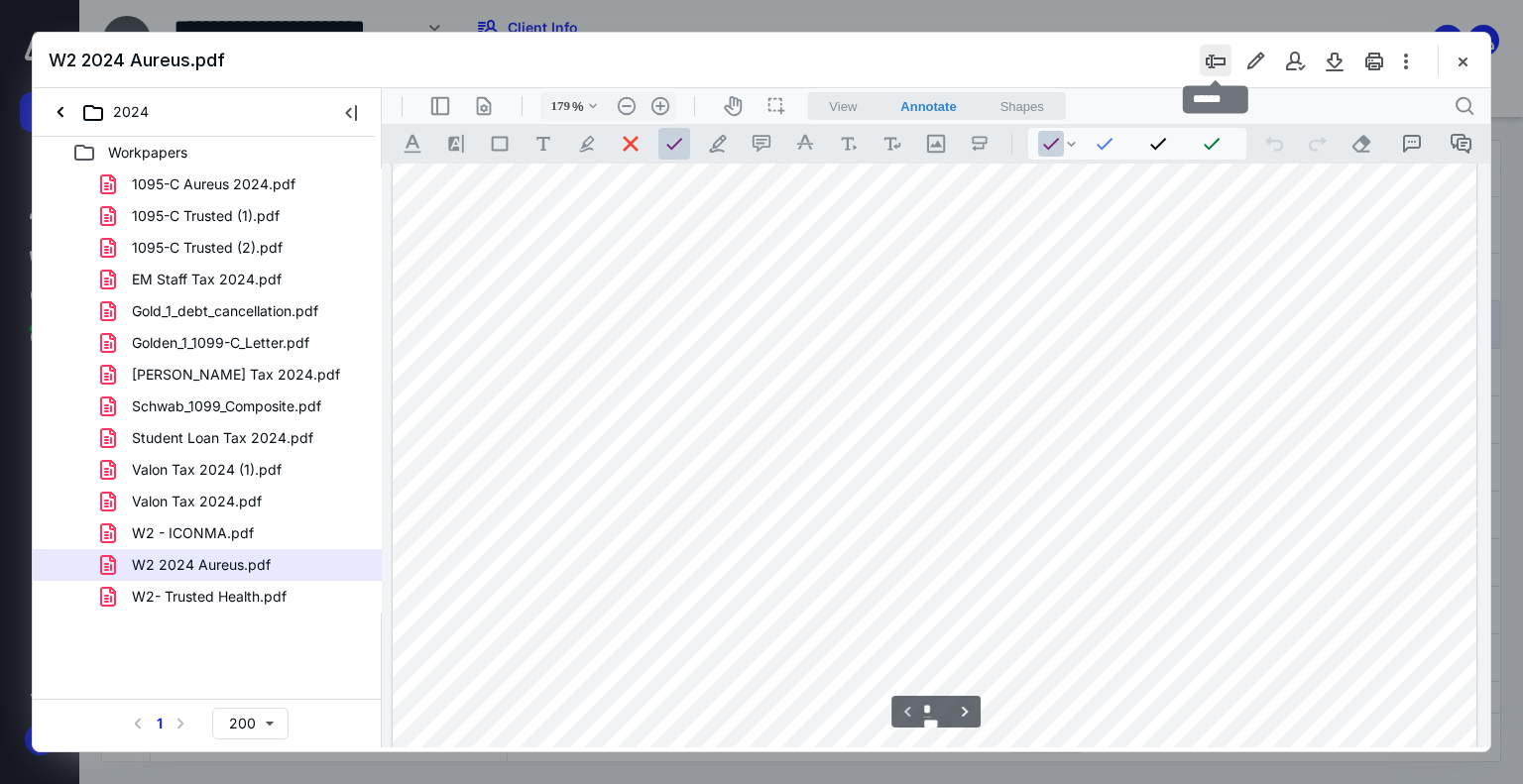 click at bounding box center (1216, 60) 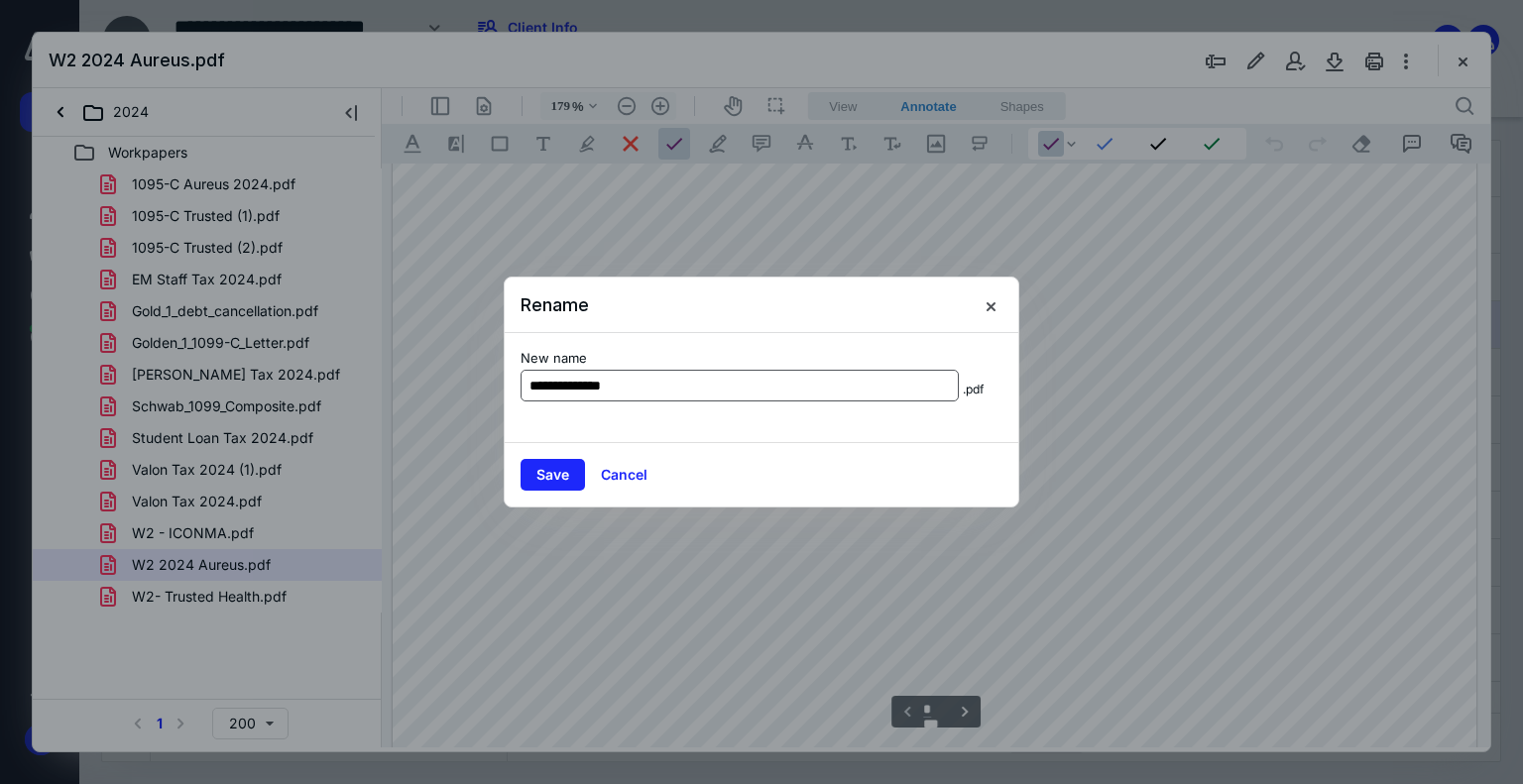 click on "**********" at bounding box center [740, 386] 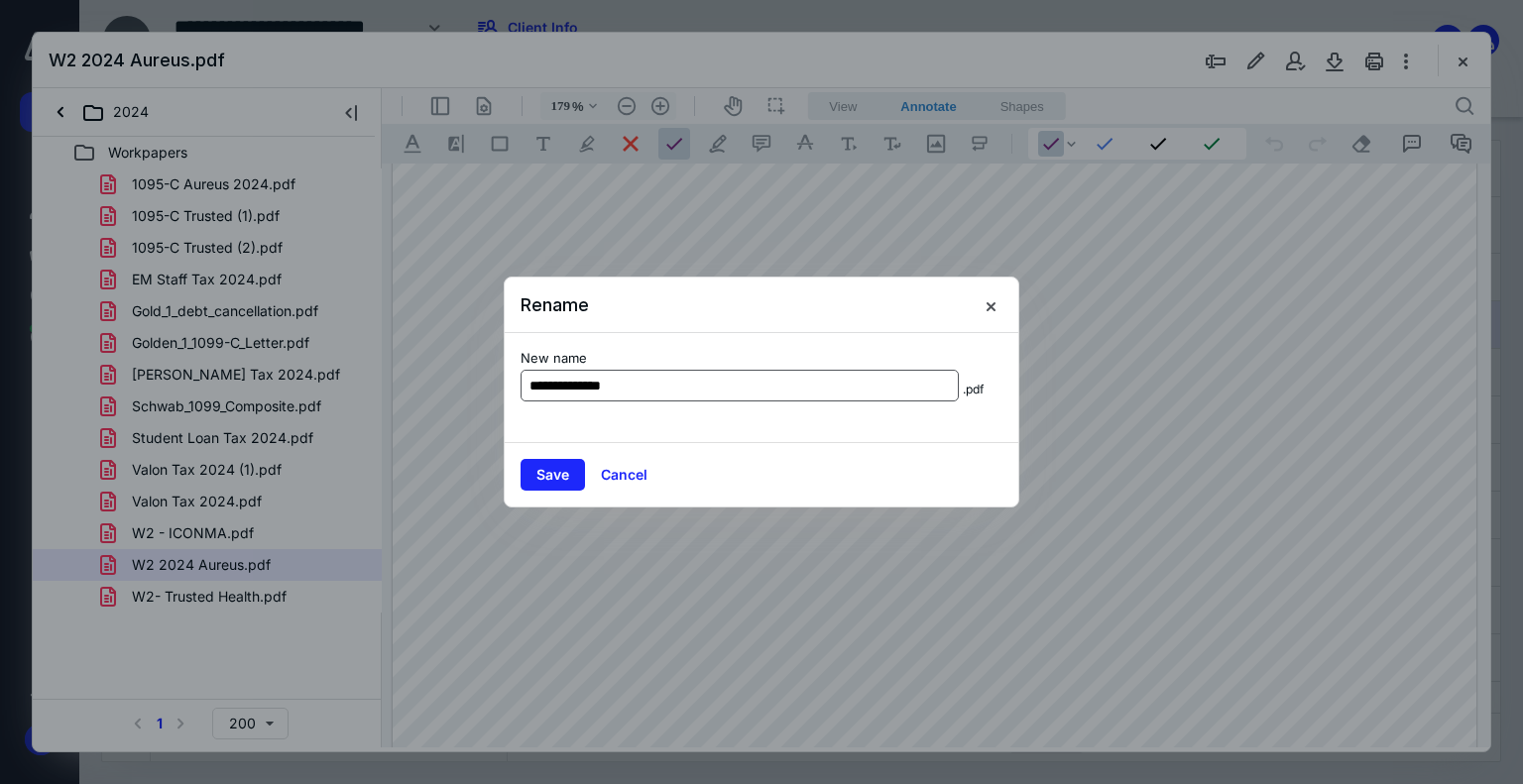 drag, startPoint x: 588, startPoint y: 393, endPoint x: 556, endPoint y: 392, distance: 32.01562 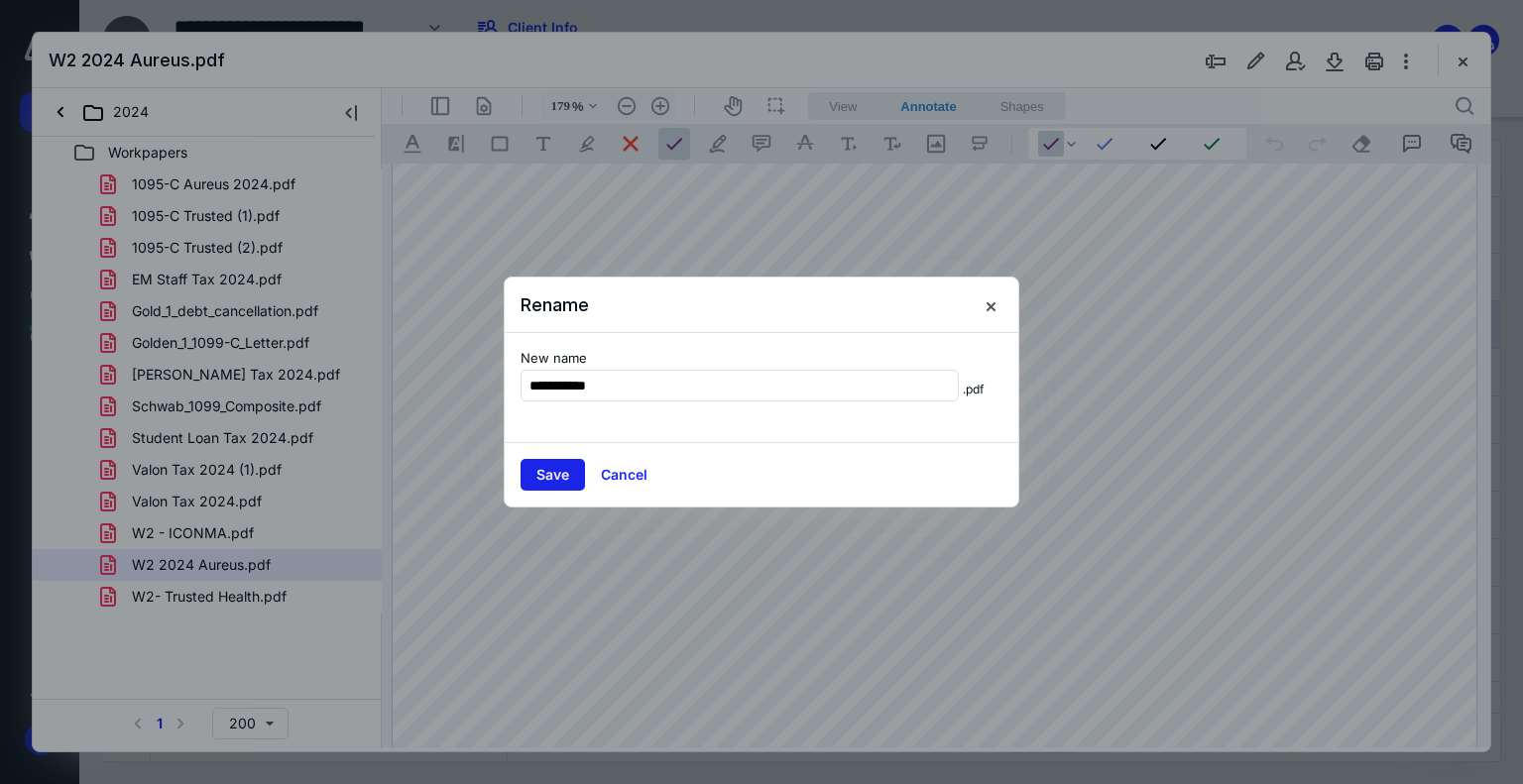 type on "**********" 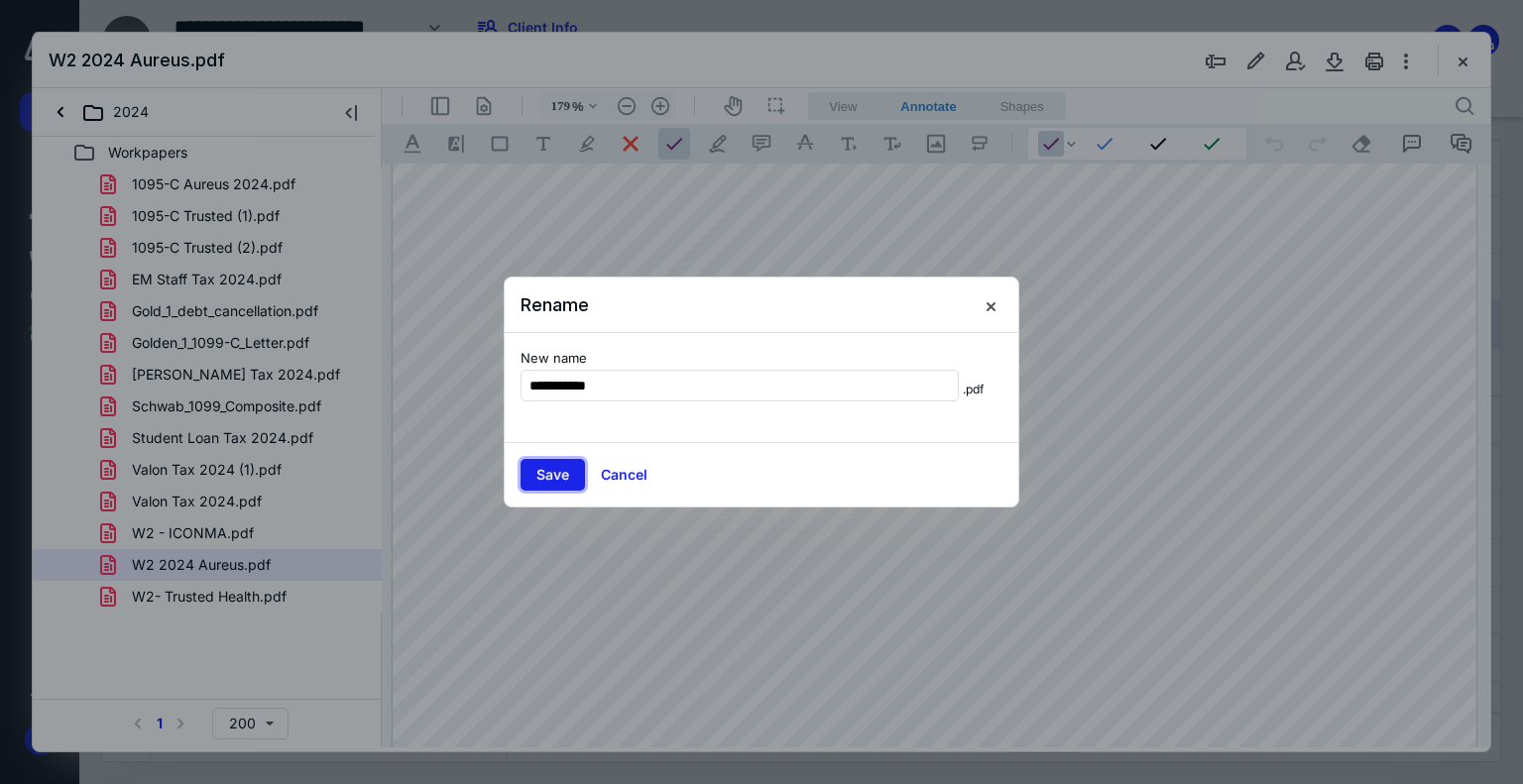 click on "Save" at bounding box center (552, 475) 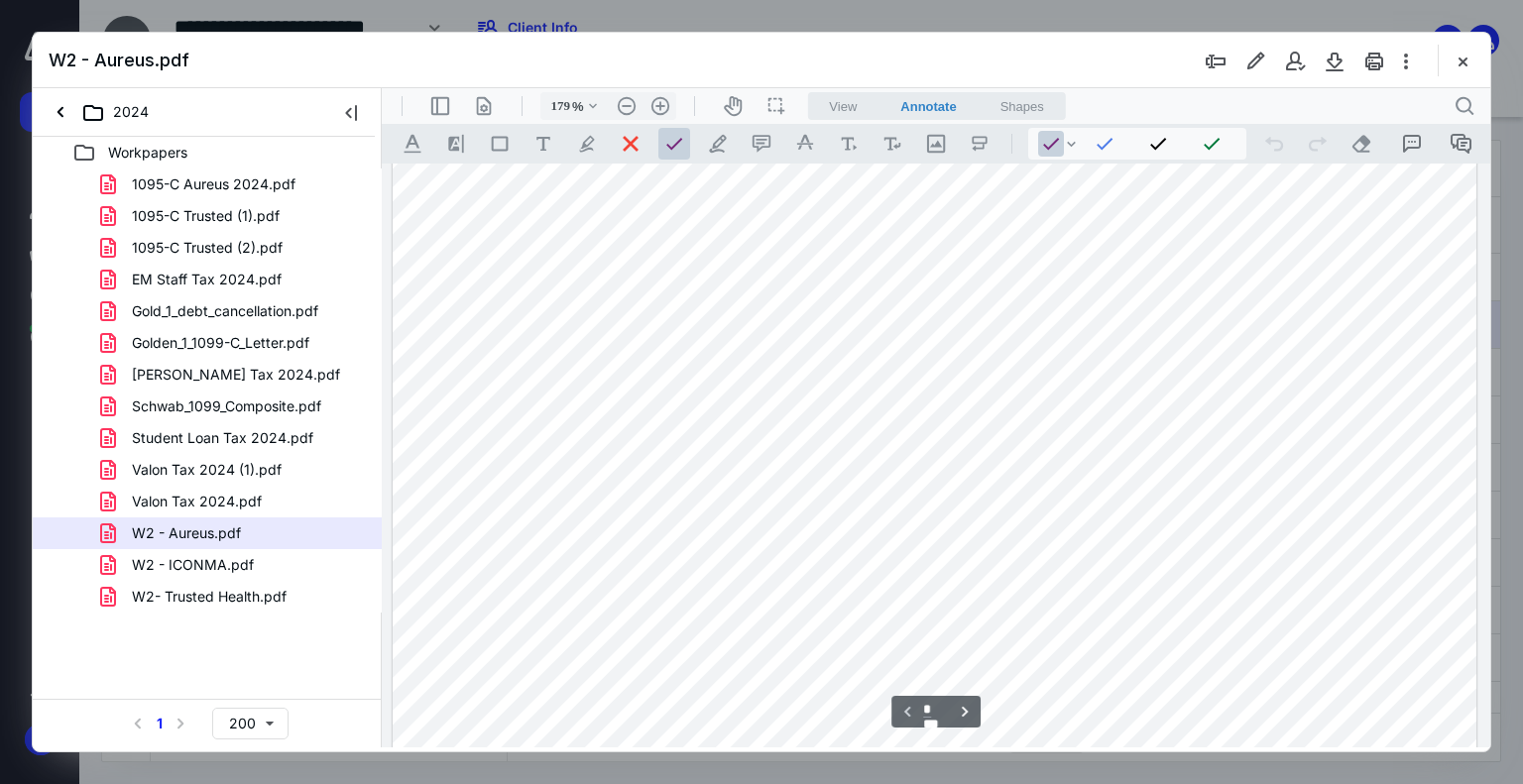 scroll, scrollTop: 0, scrollLeft: 0, axis: both 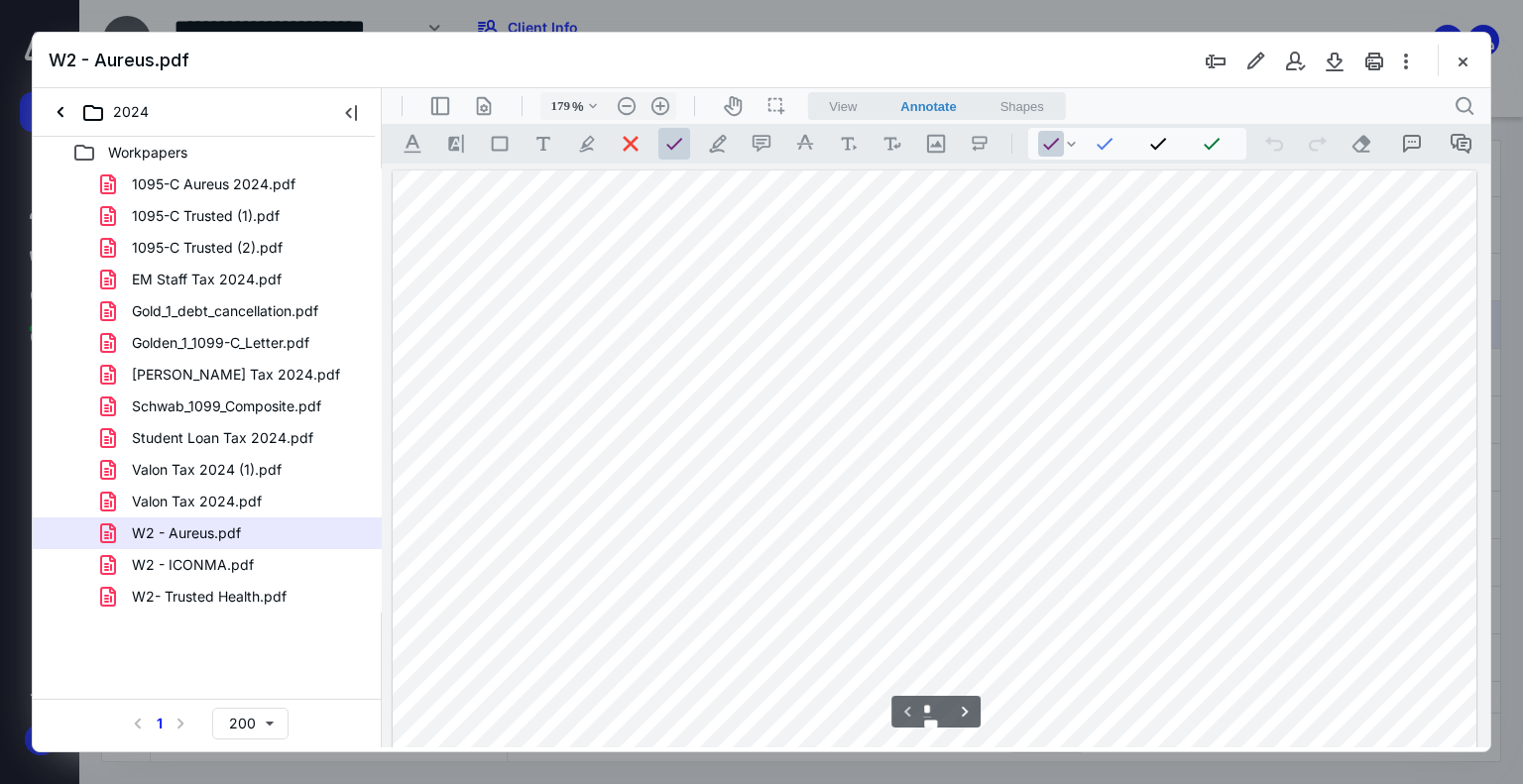 click at bounding box center (935, 872) 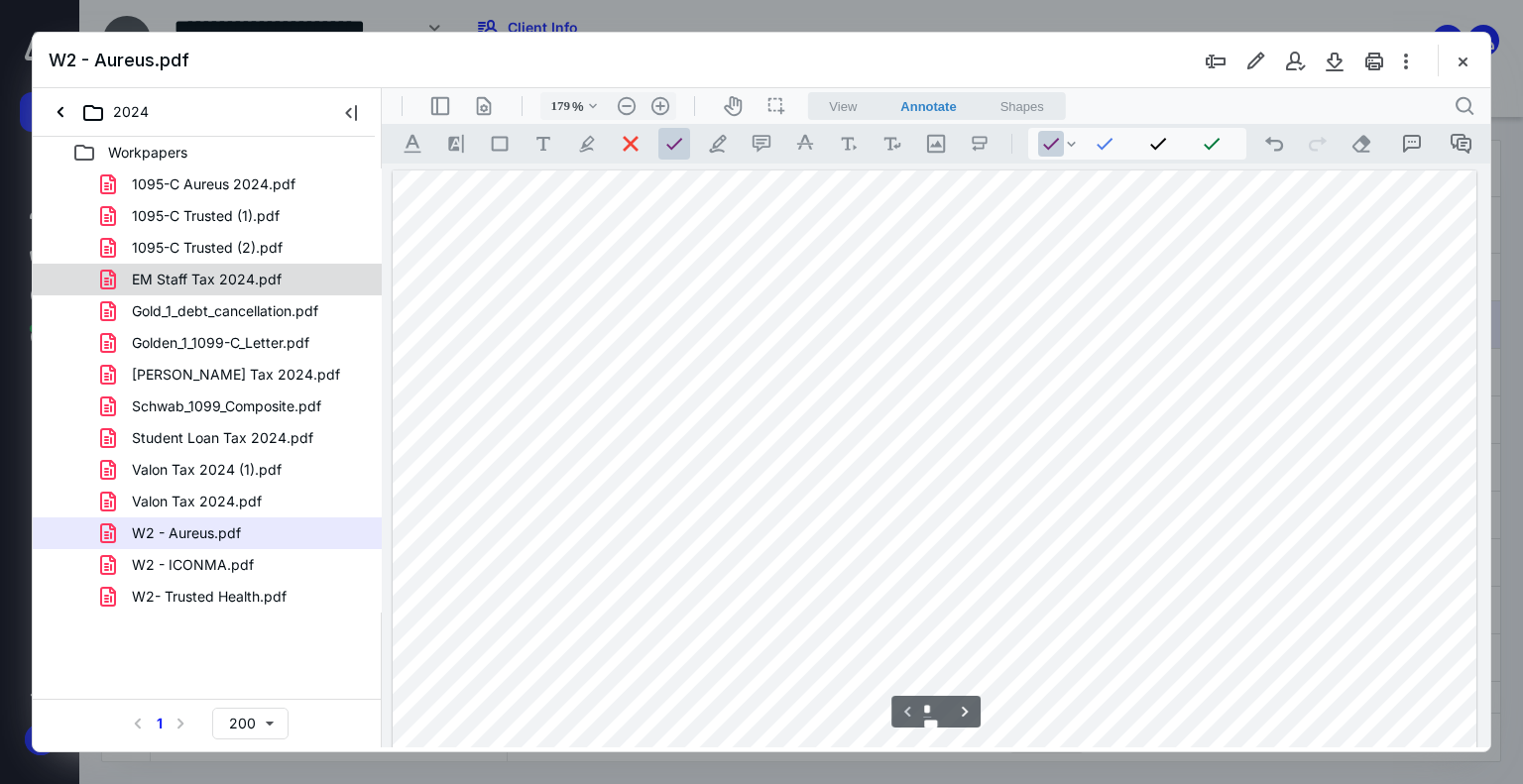 click on "EM Staff Tax 2024.pdf" at bounding box center [206, 280] 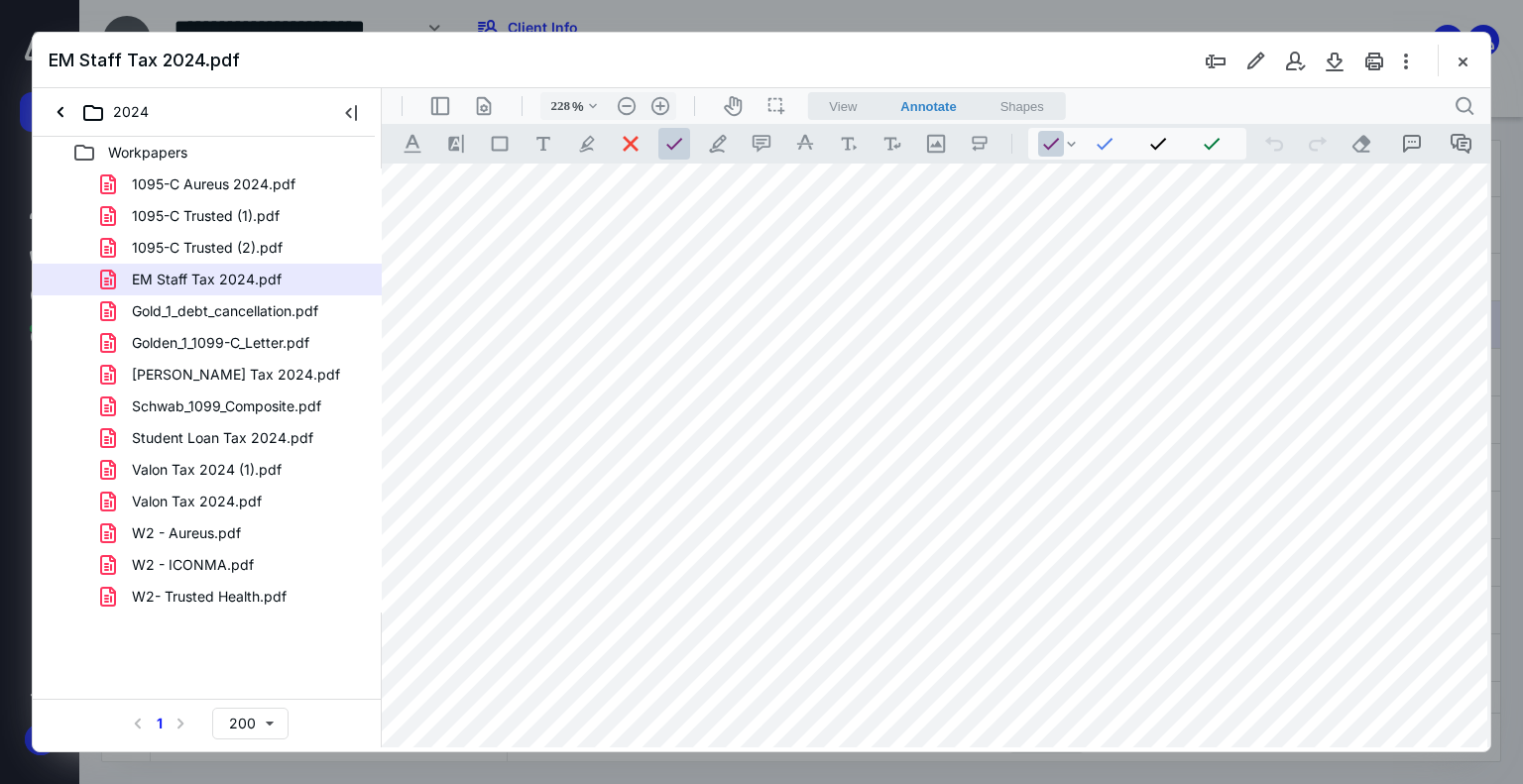 scroll, scrollTop: 0, scrollLeft: 75, axis: horizontal 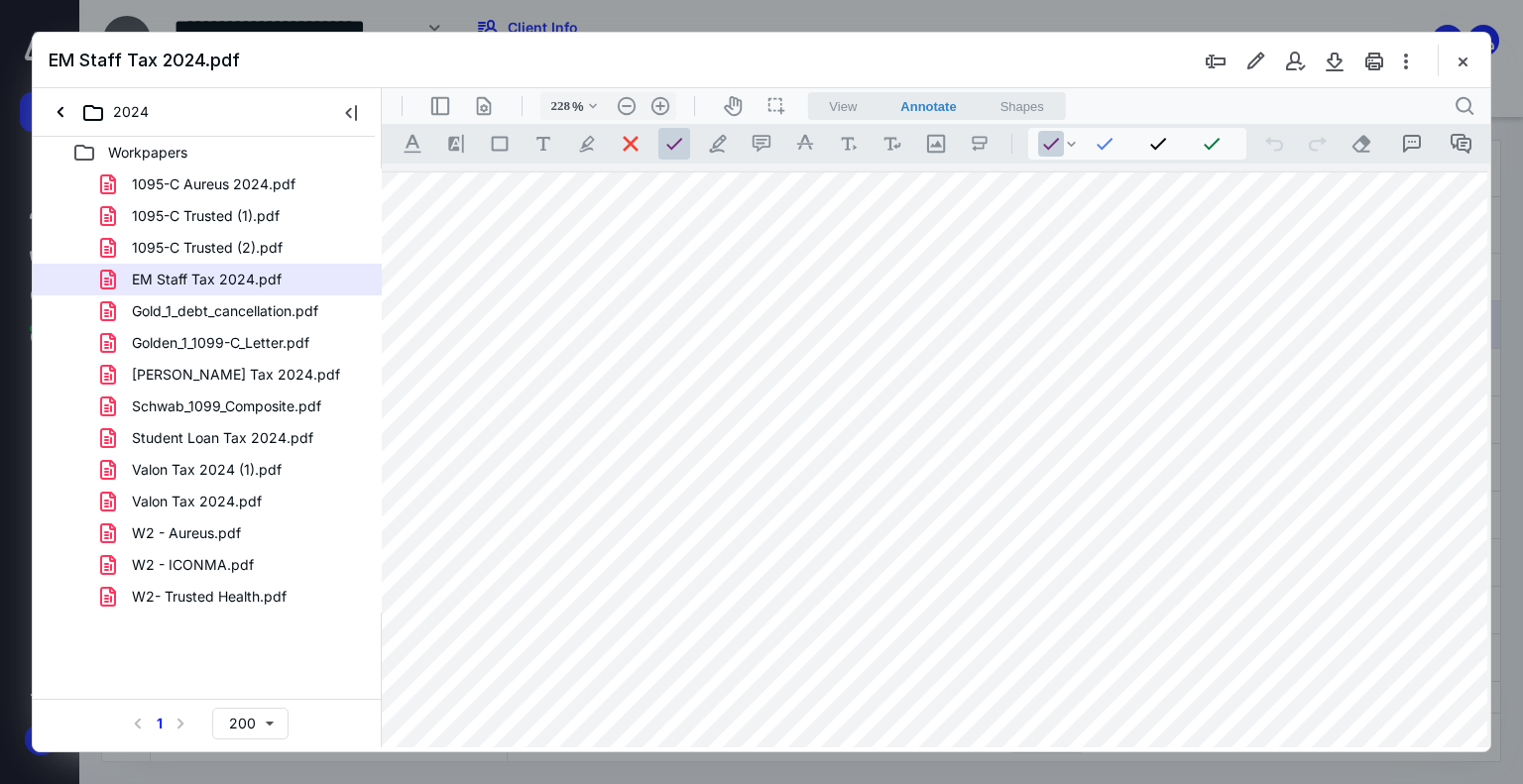 type on "178" 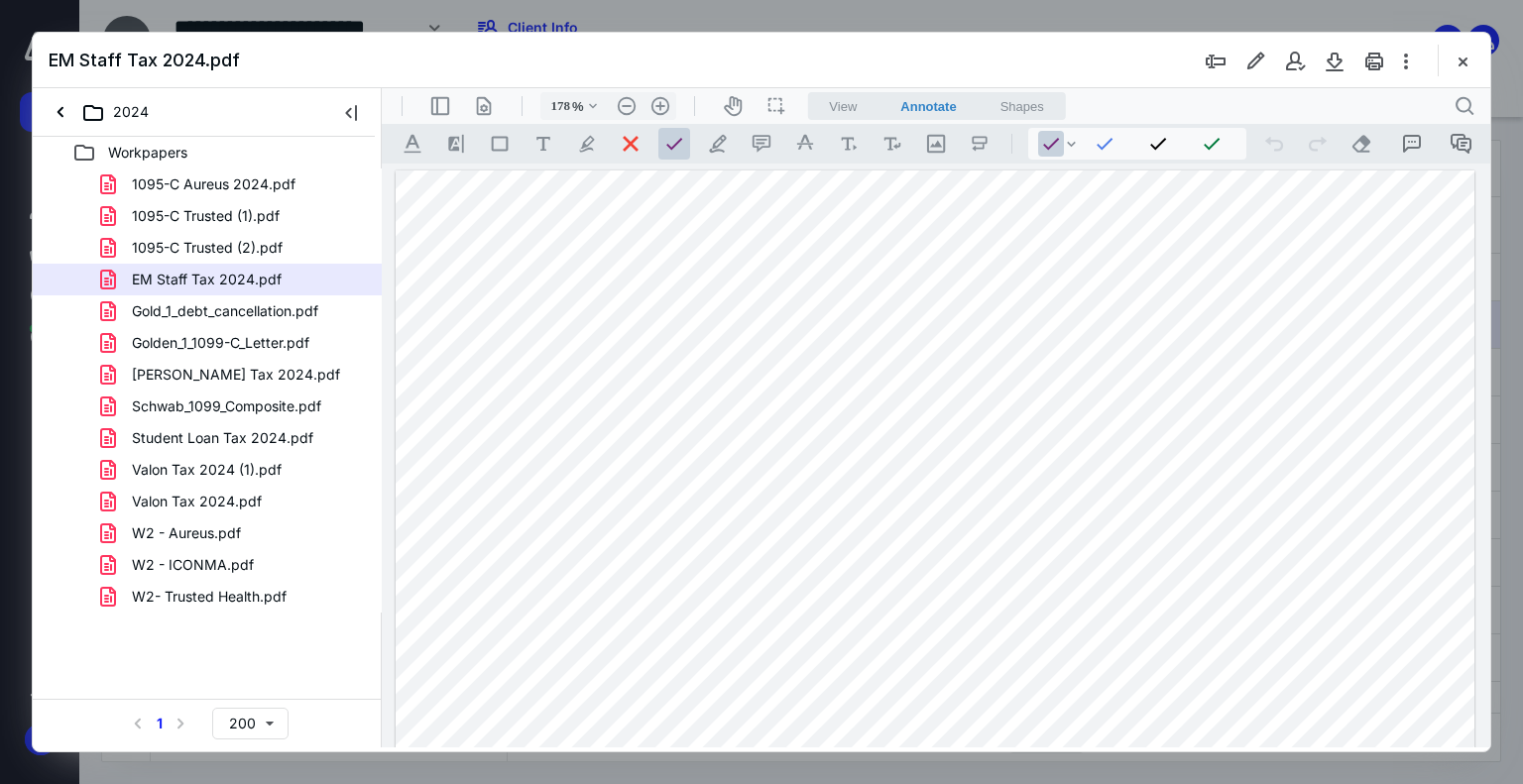 scroll, scrollTop: 0, scrollLeft: 0, axis: both 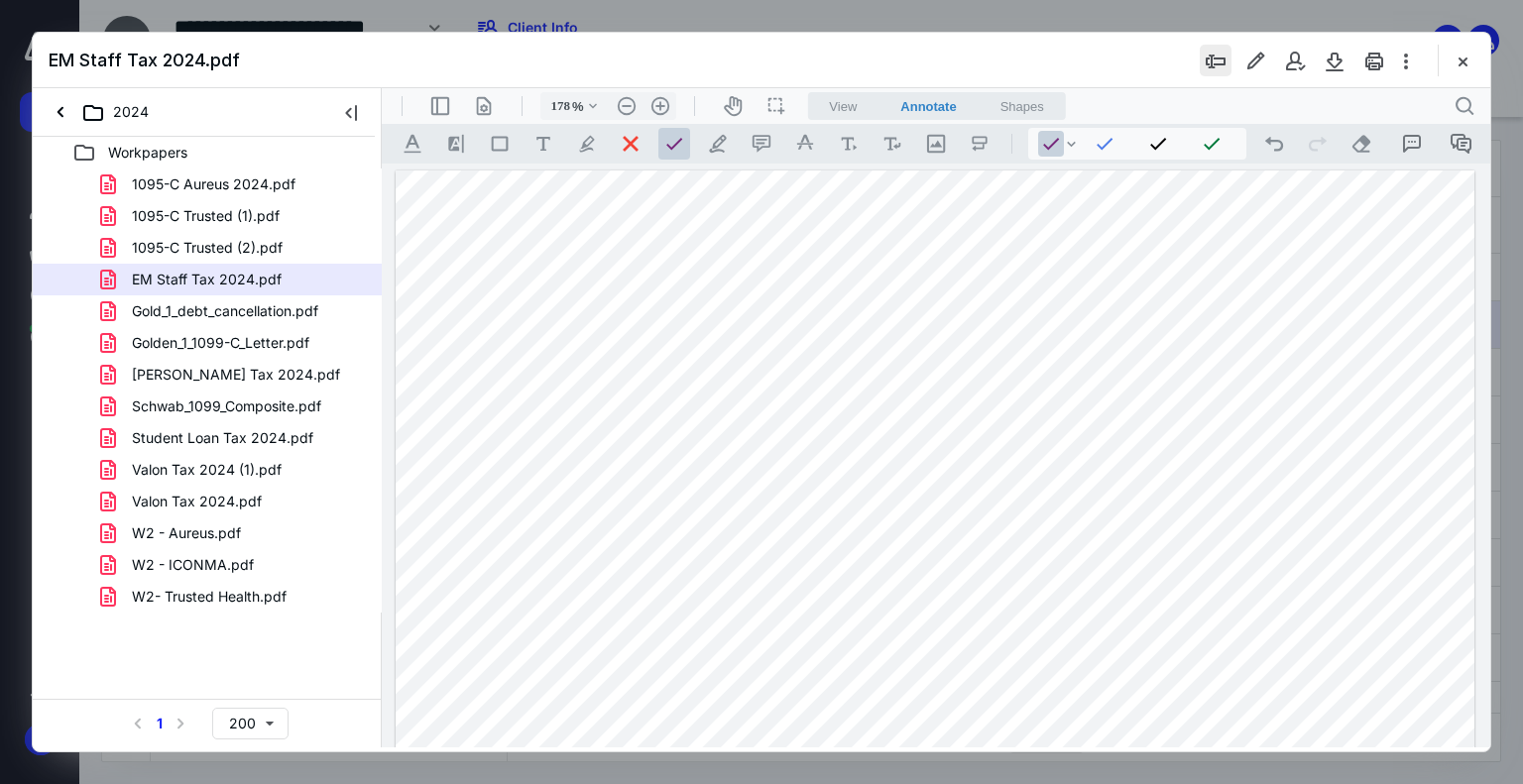 click at bounding box center (1216, 60) 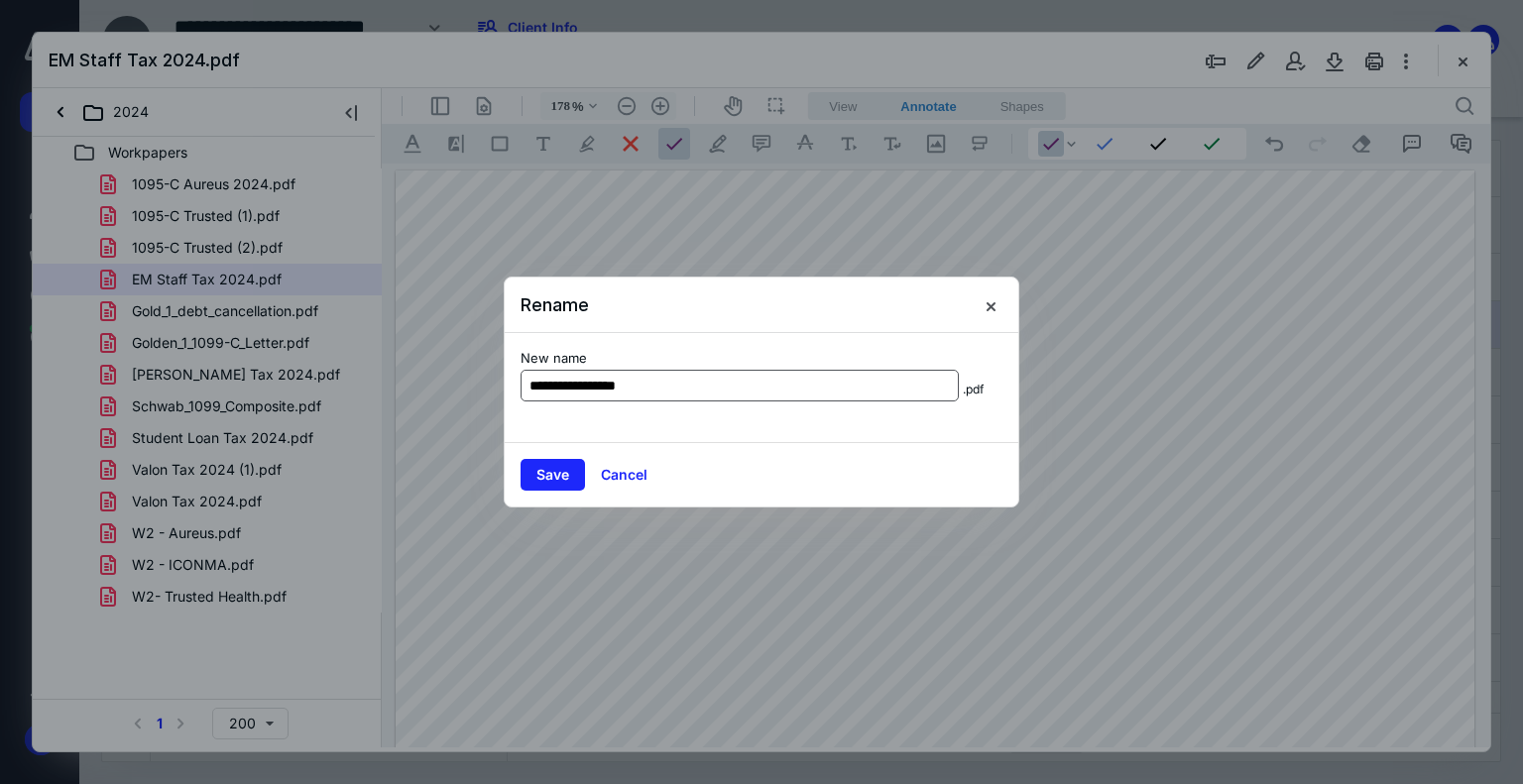 click on "**********" at bounding box center [740, 386] 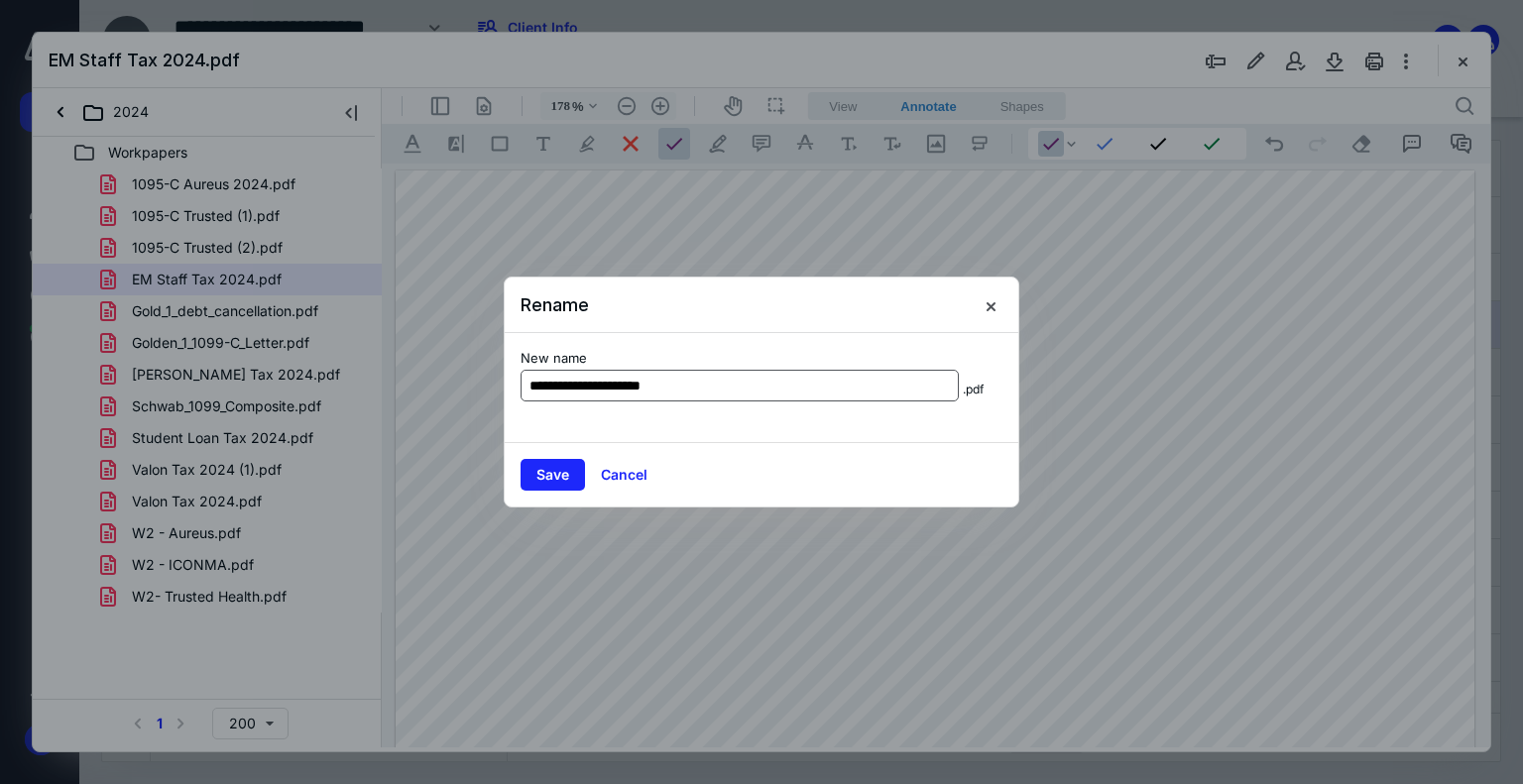 click on "**********" at bounding box center [762, 388] 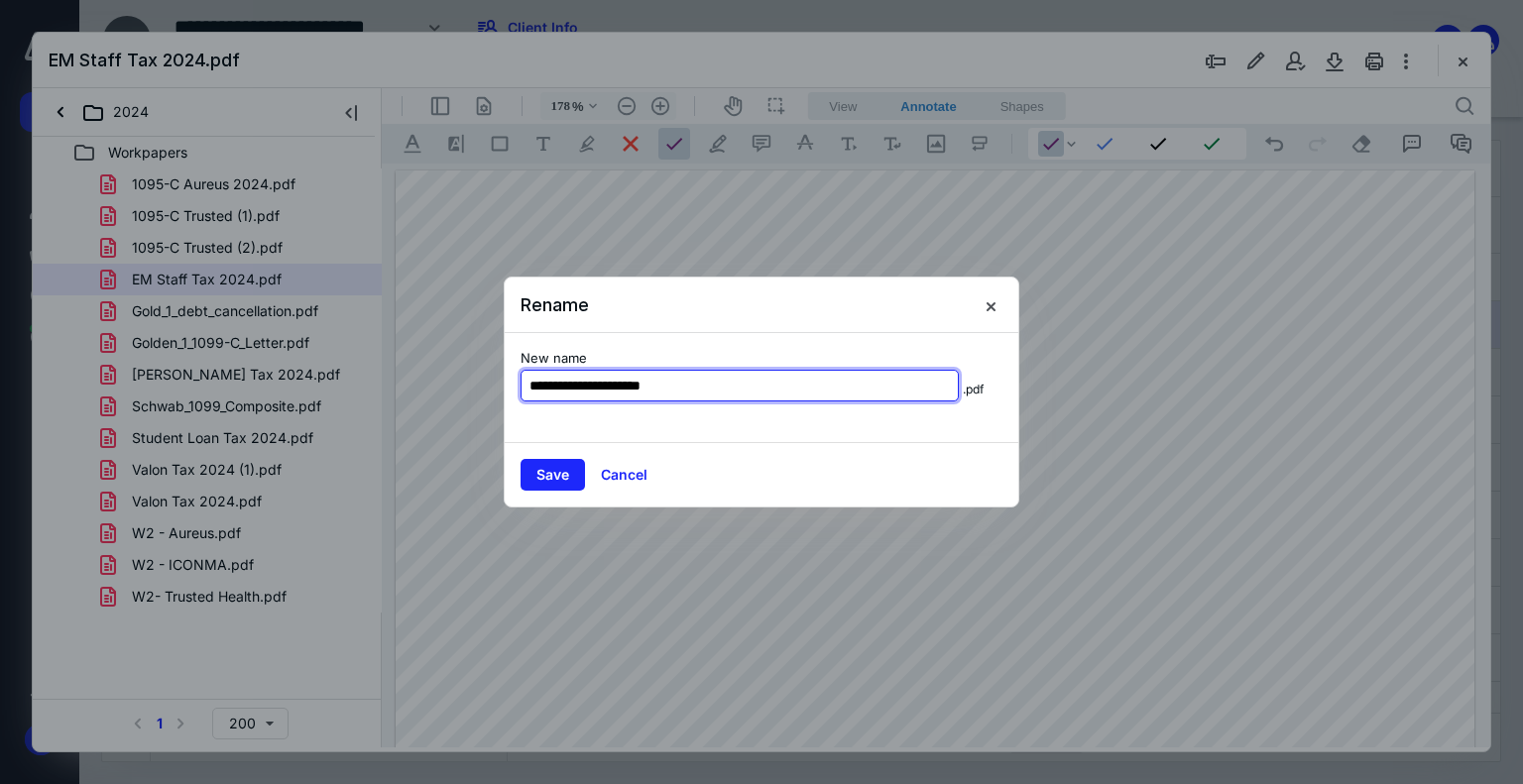 drag, startPoint x: 698, startPoint y: 391, endPoint x: 623, endPoint y: 388, distance: 75.05998 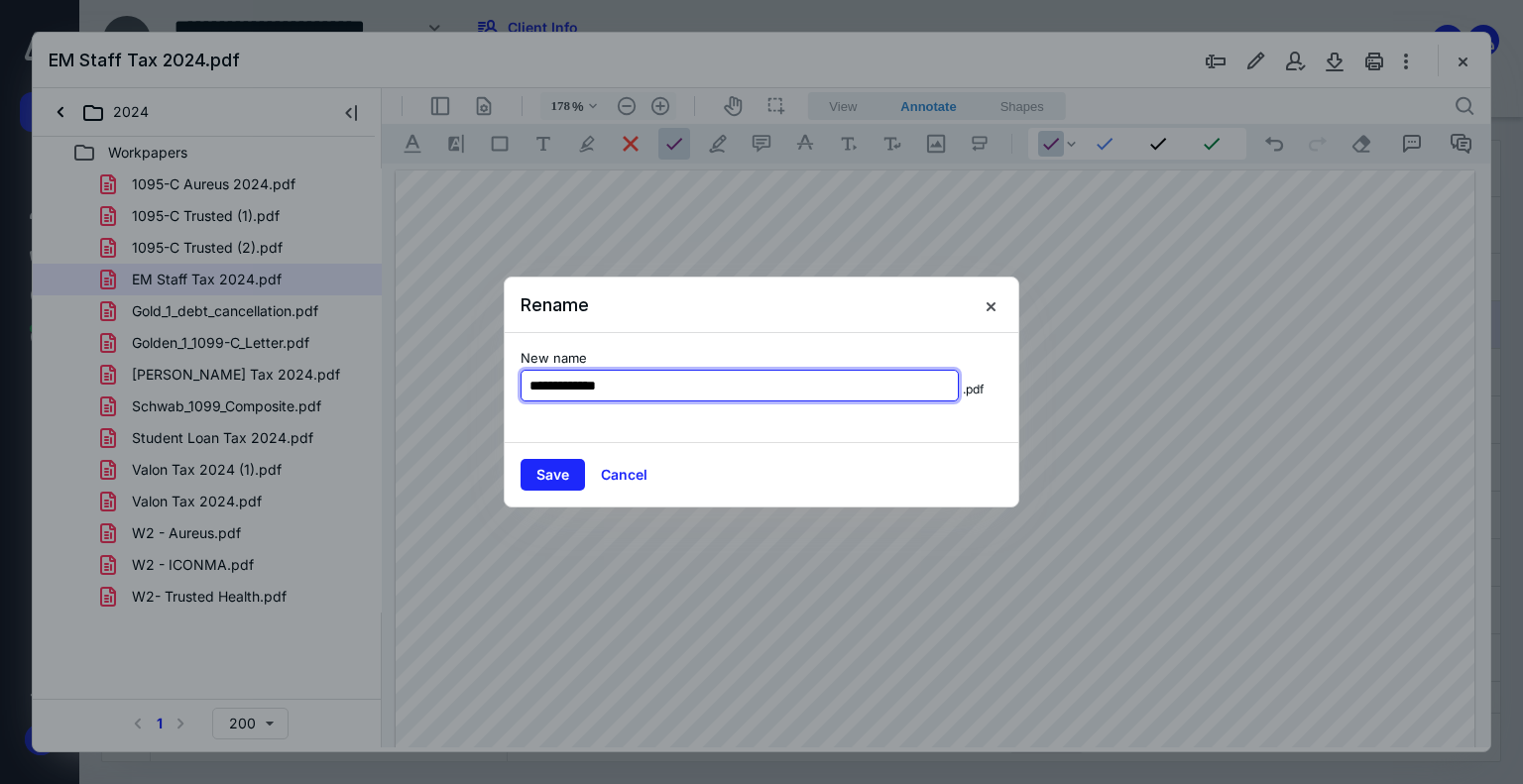 type on "**********" 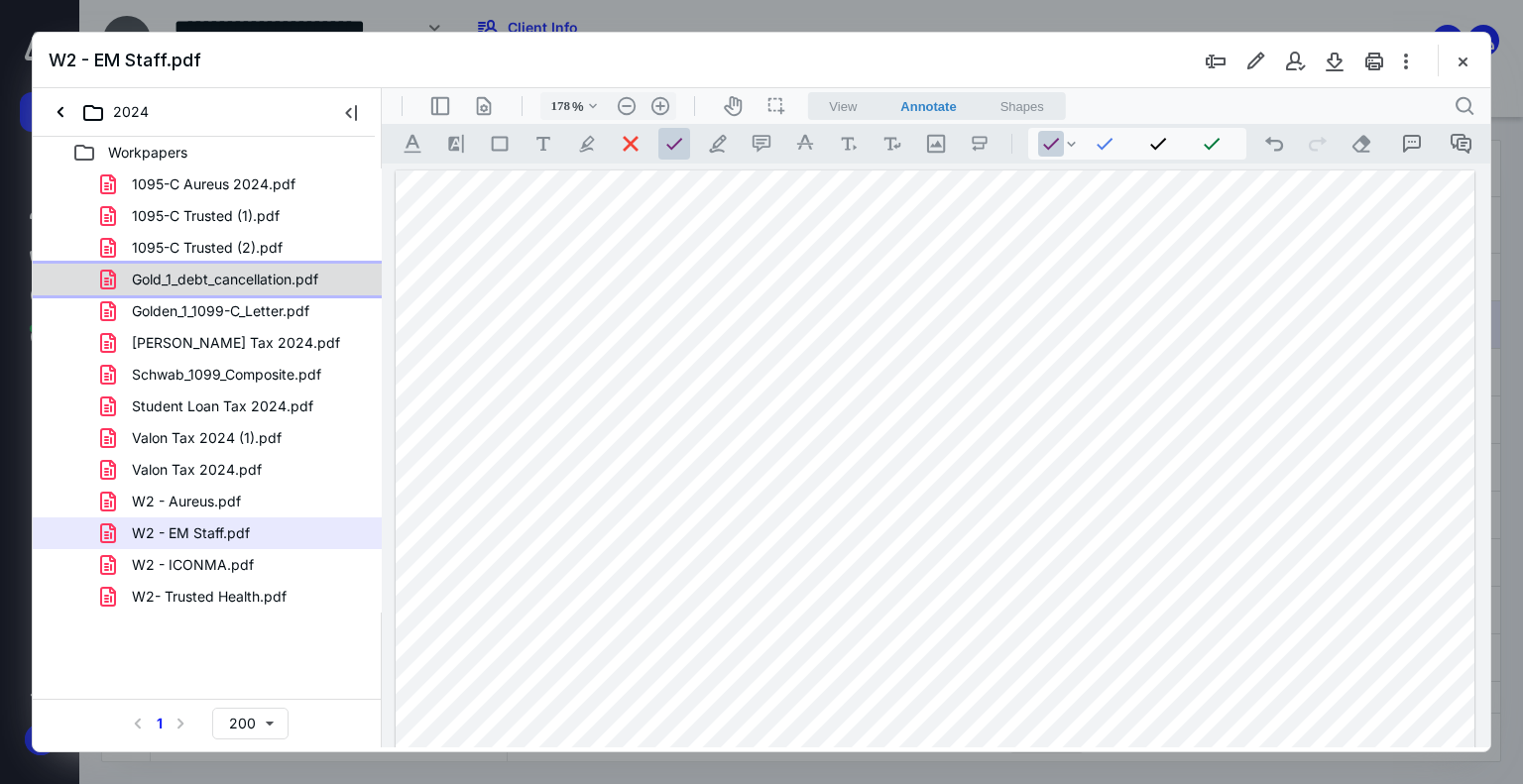 click on "Gold_1_debt_cancellation.pdf" at bounding box center [213, 280] 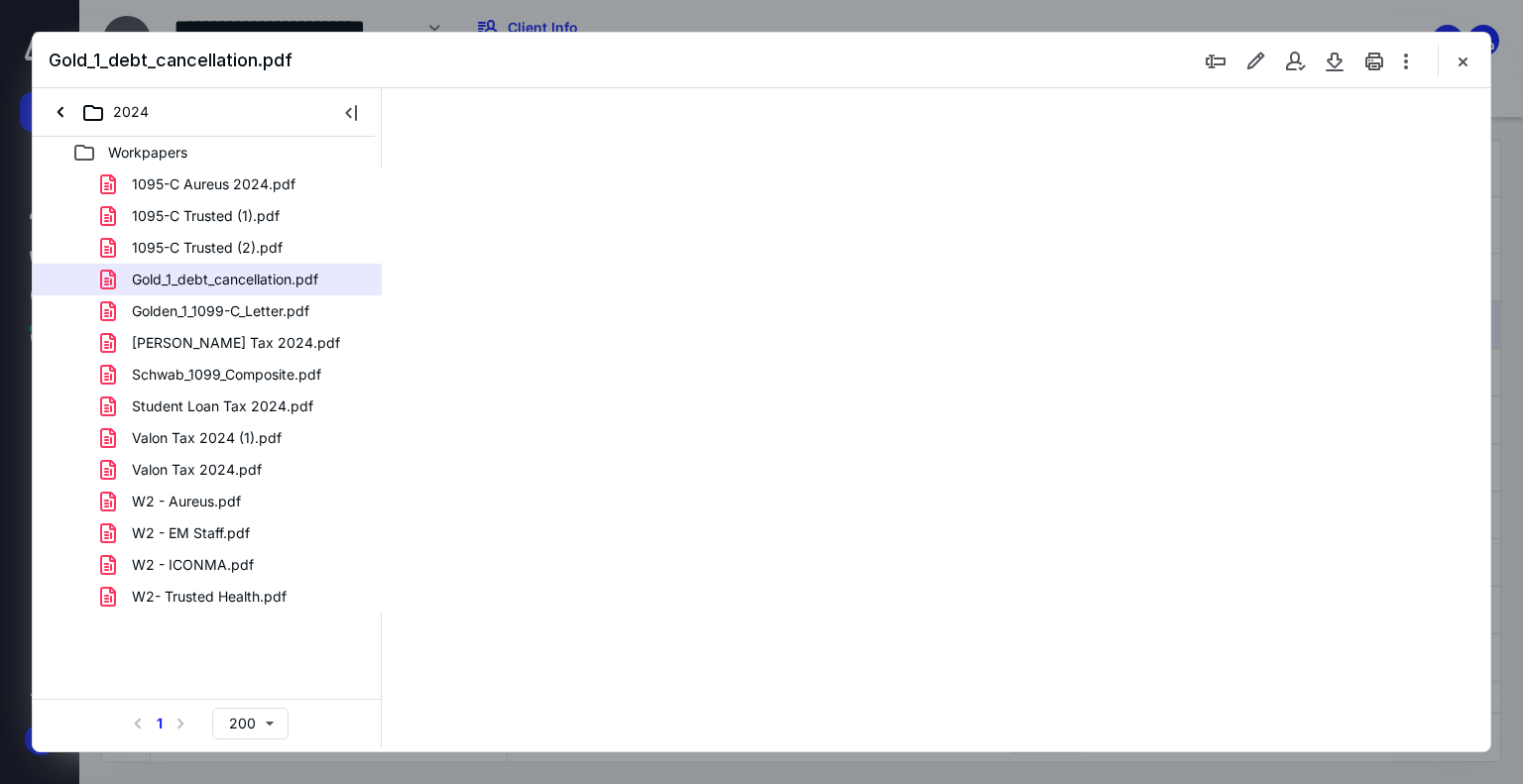 type on "183" 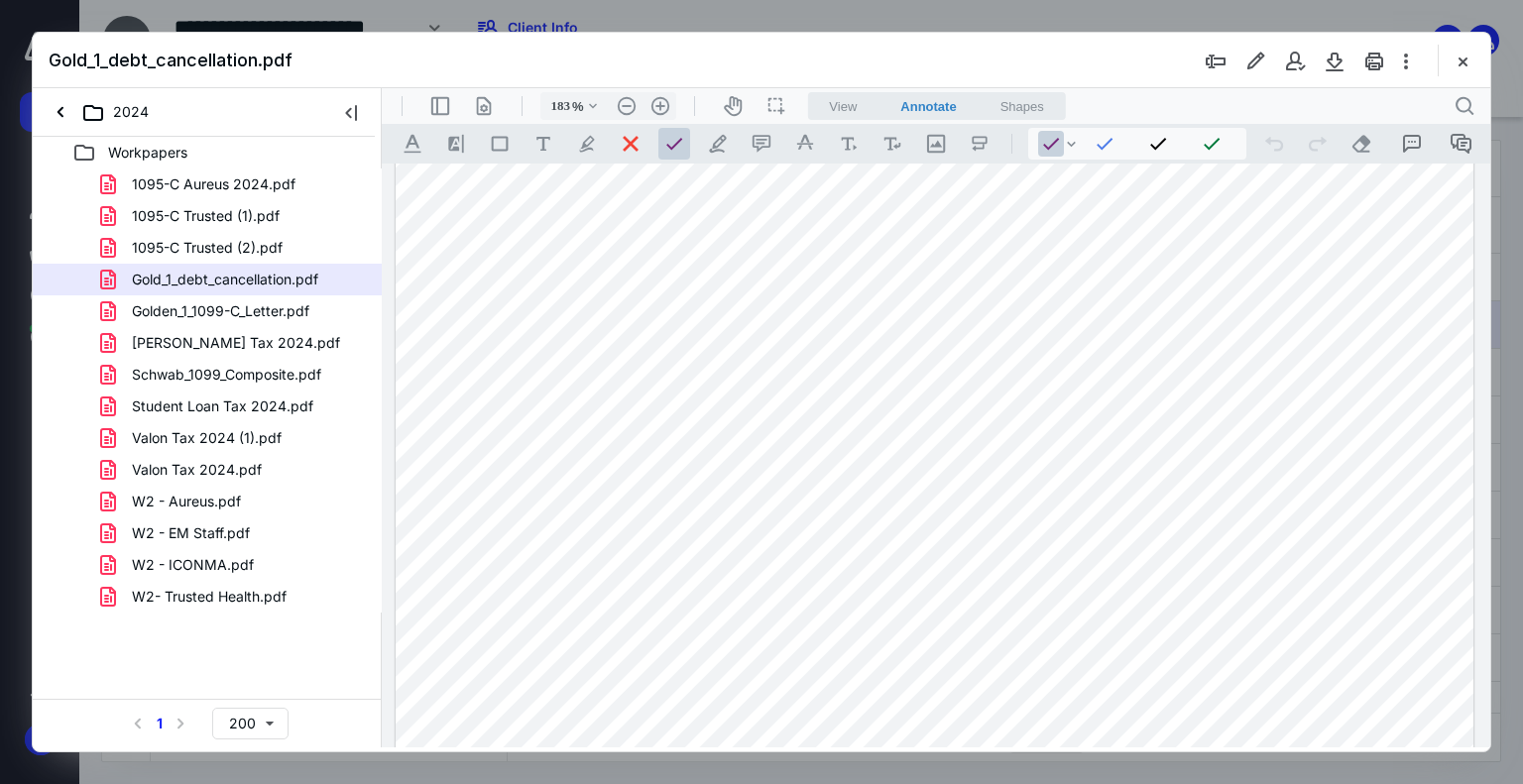 scroll, scrollTop: 396, scrollLeft: 0, axis: vertical 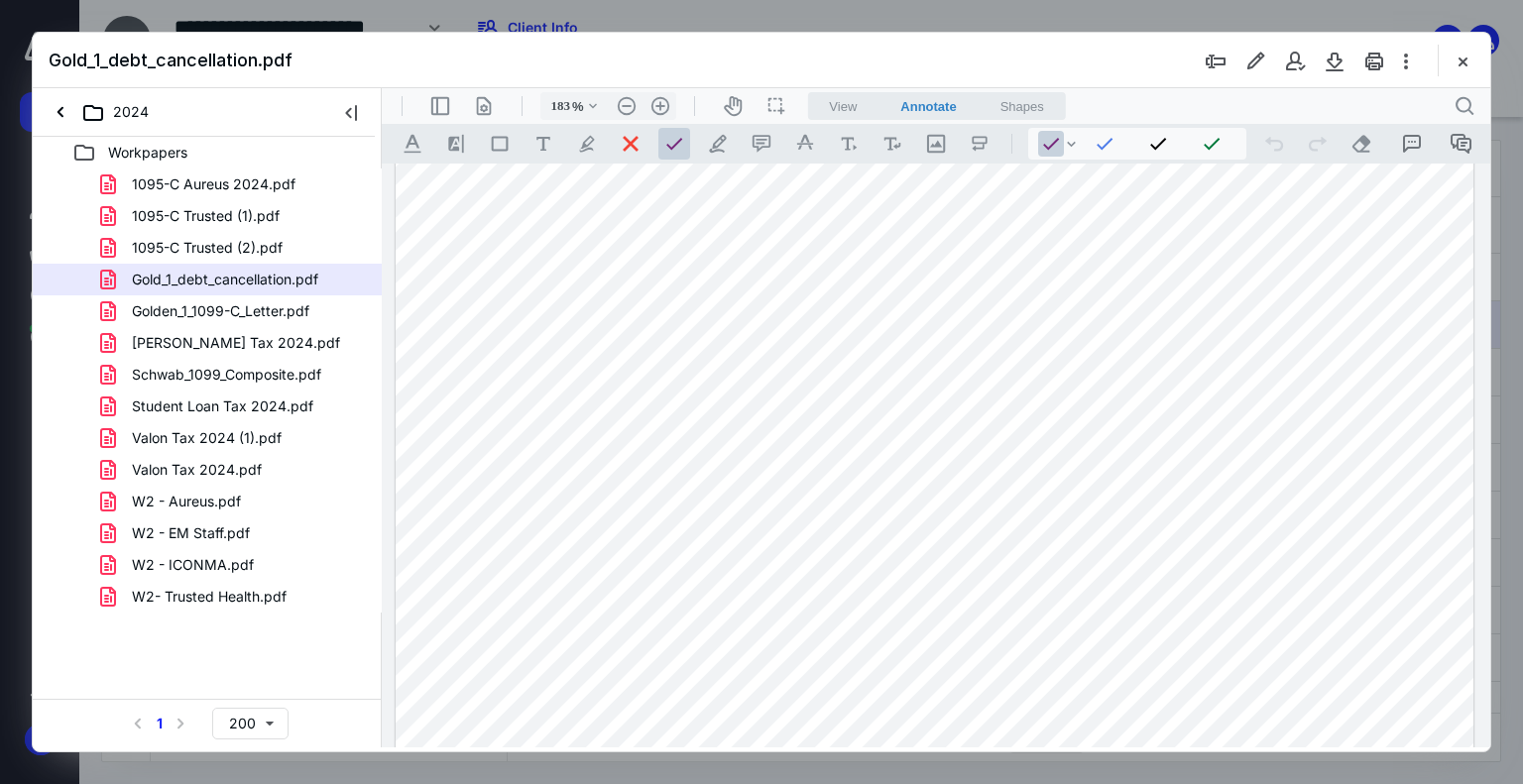 click at bounding box center [935, 536] 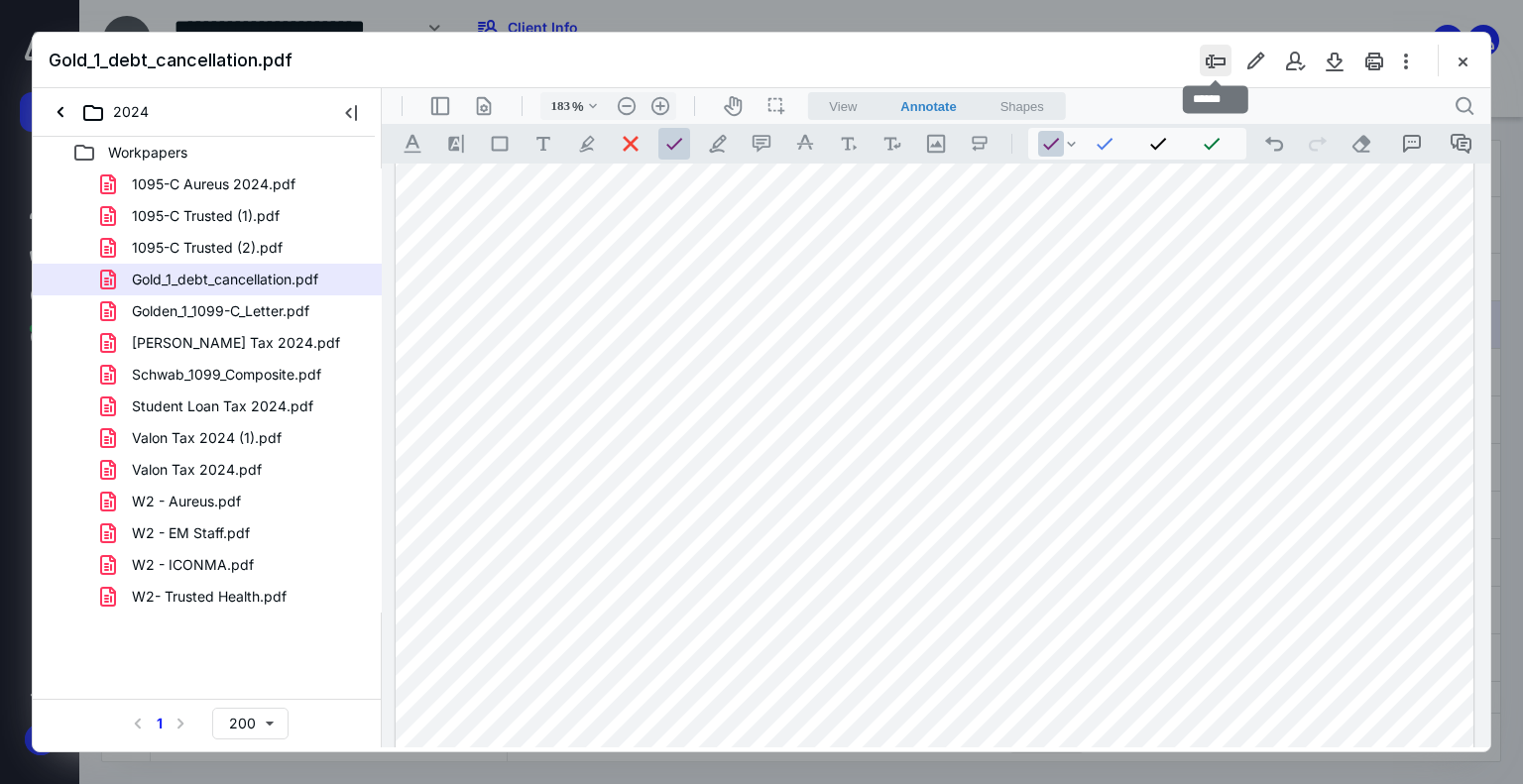 click at bounding box center [1216, 60] 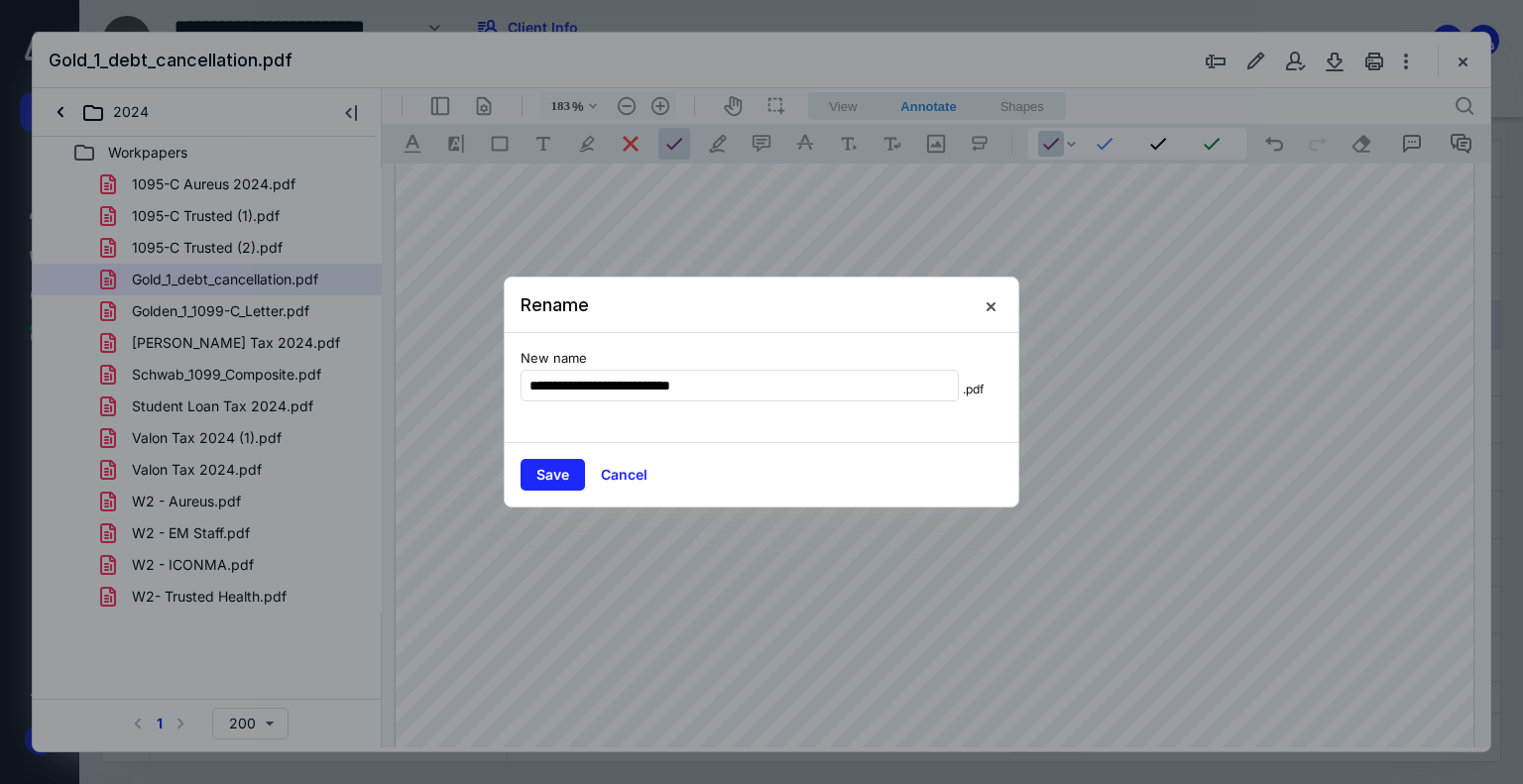 type on "**********" 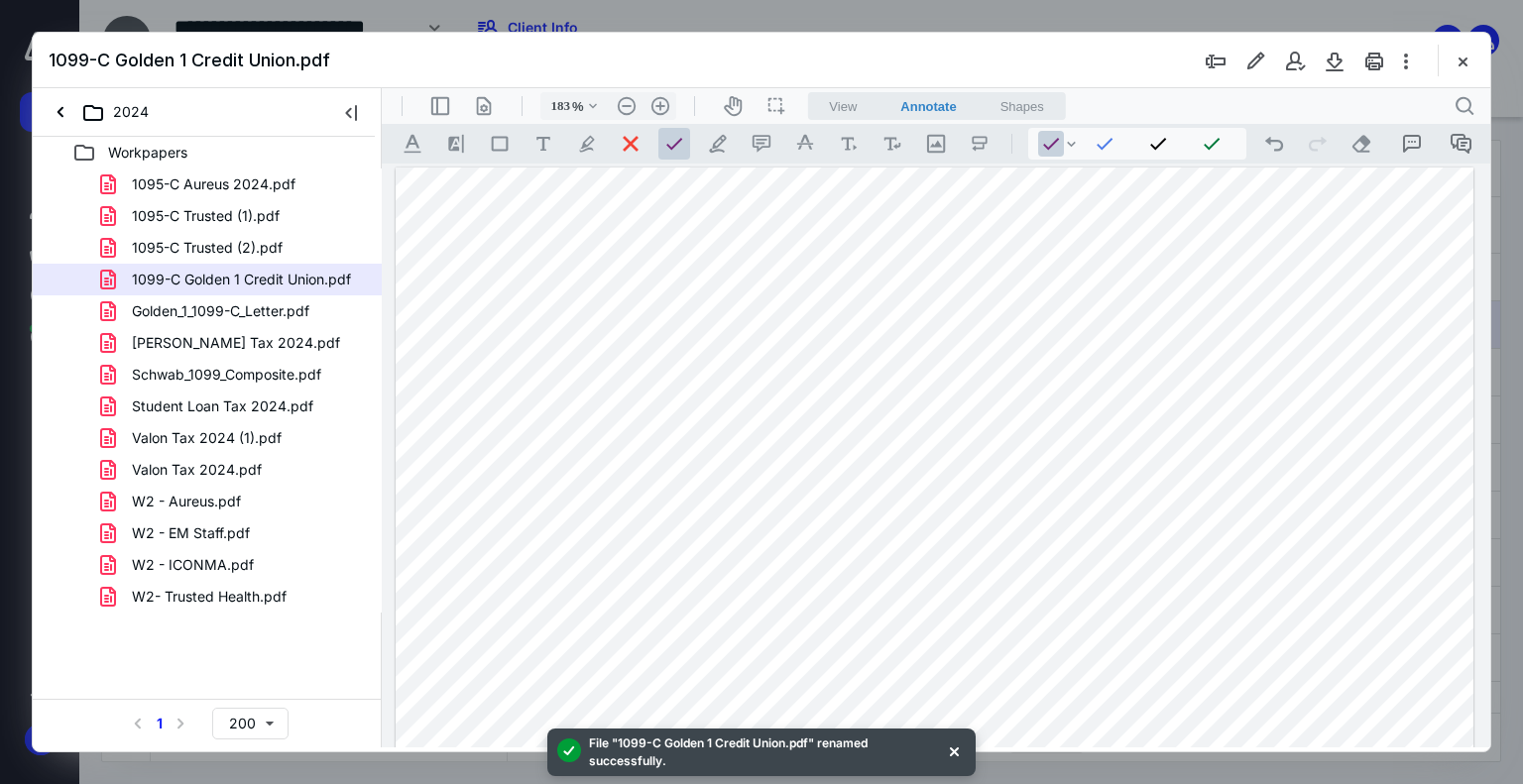 scroll, scrollTop: 0, scrollLeft: 0, axis: both 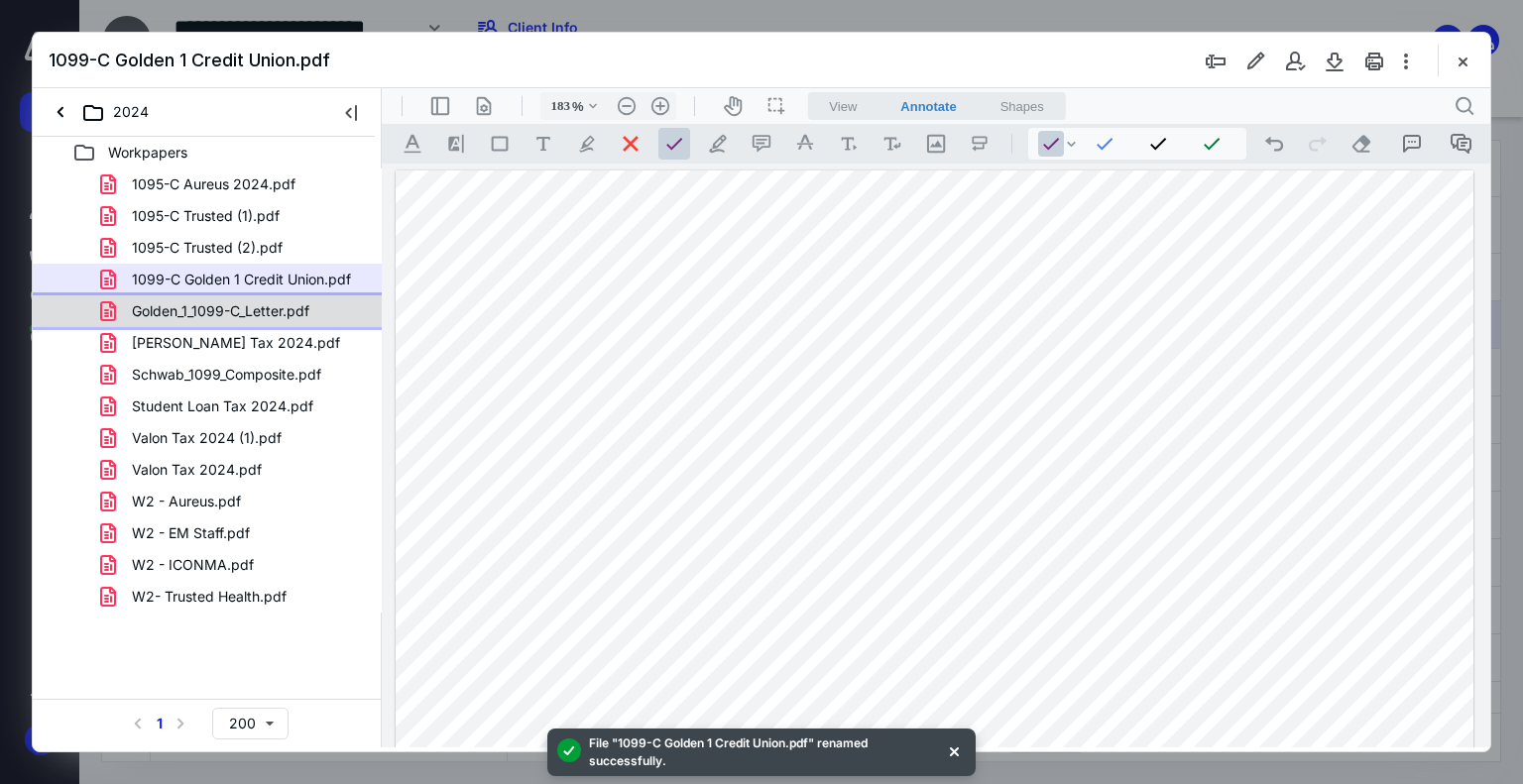 click on "Golden_1_1099-C_Letter.pdf" at bounding box center (220, 311) 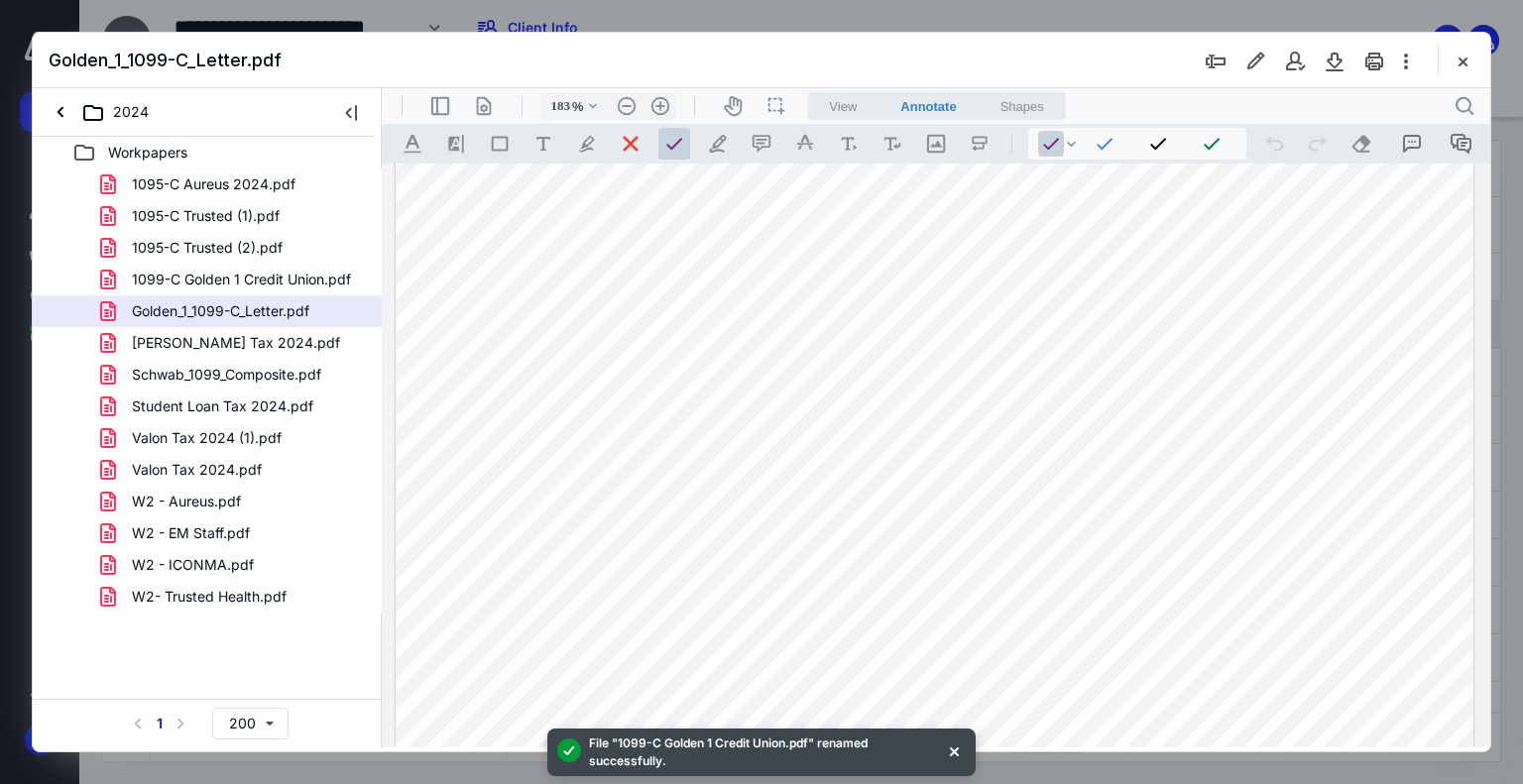 scroll, scrollTop: 0, scrollLeft: 0, axis: both 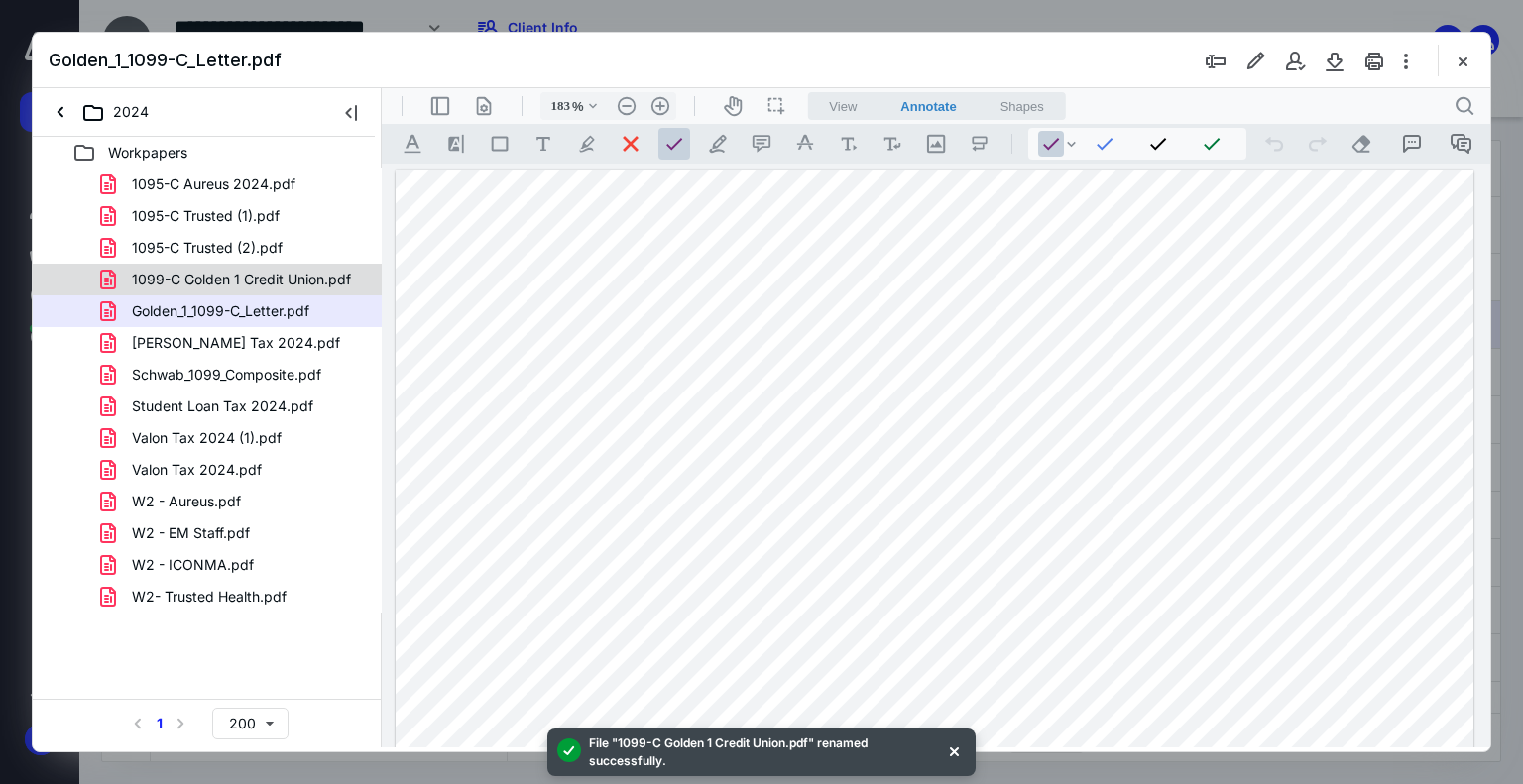 click on "1099-C Golden 1 Credit Union.pdf" at bounding box center [241, 280] 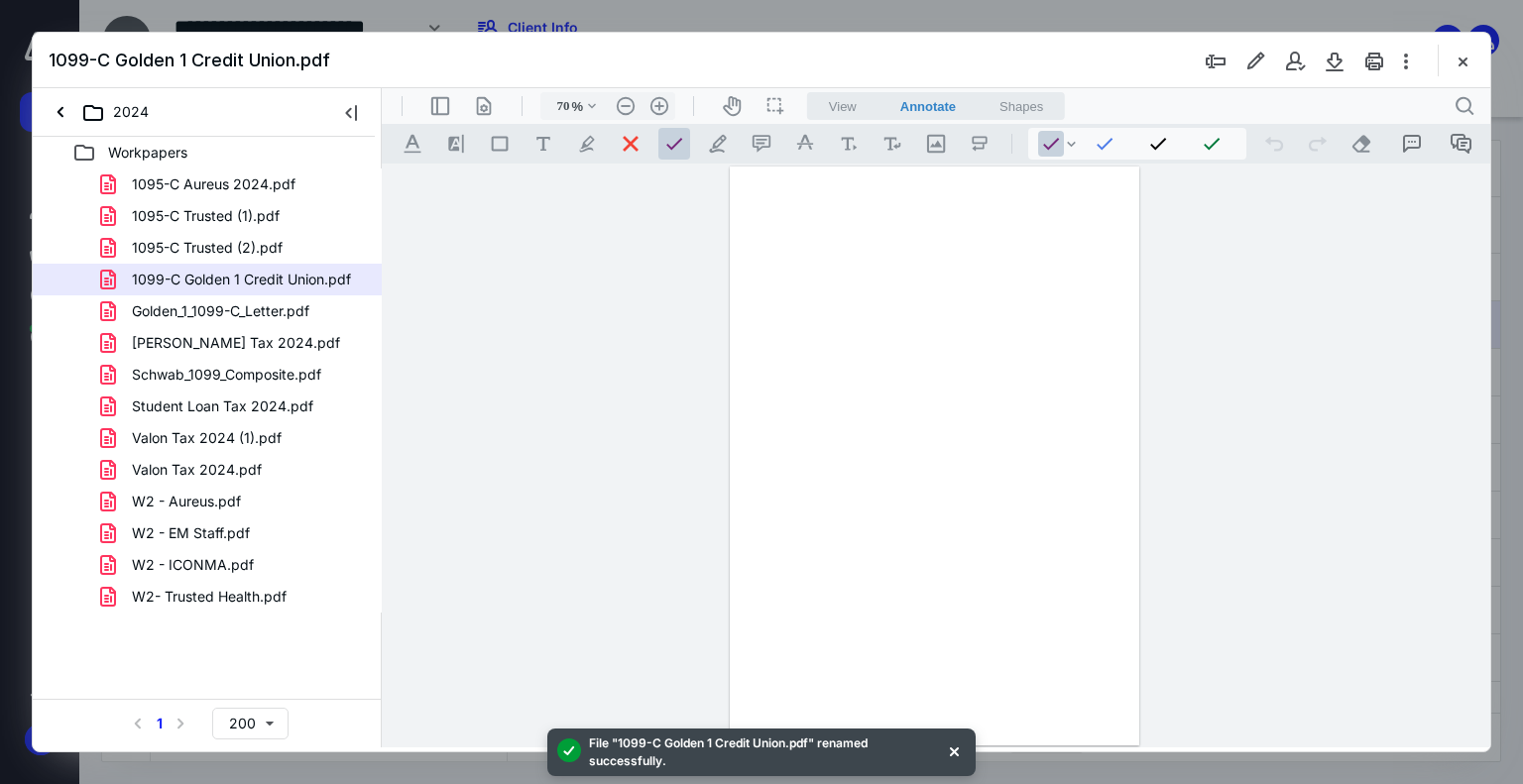 type on "183" 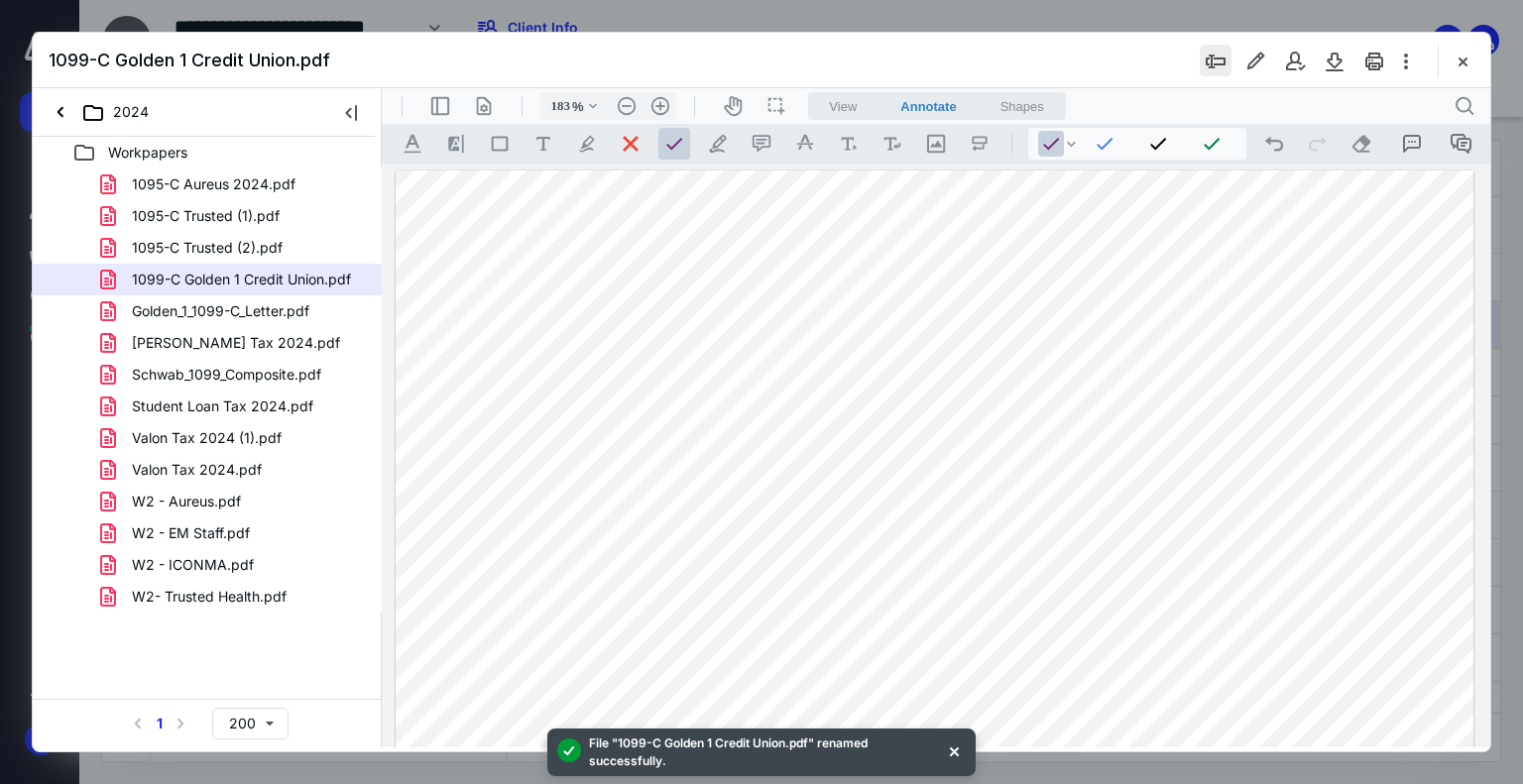 click at bounding box center (1216, 60) 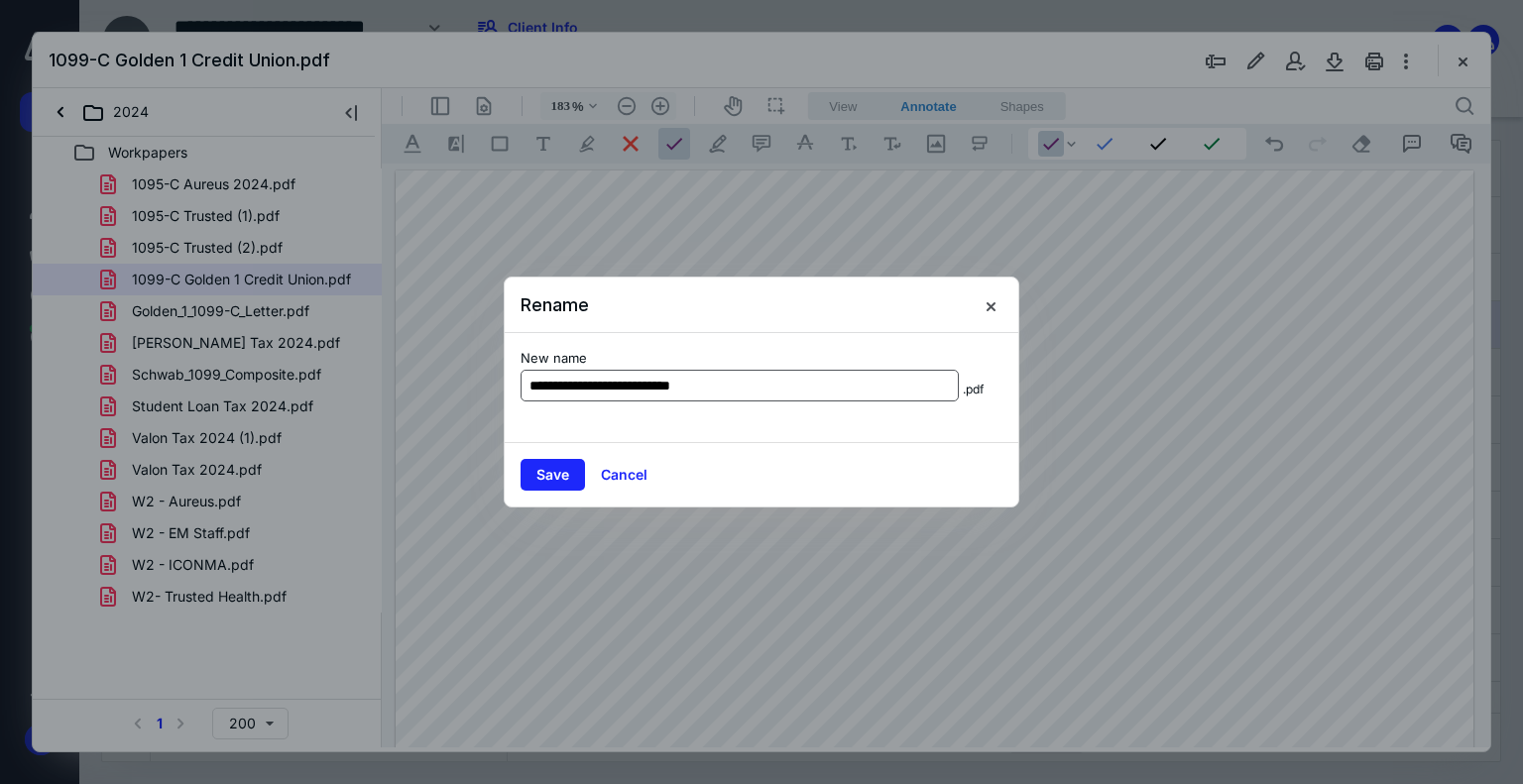 click on "**********" at bounding box center [740, 386] 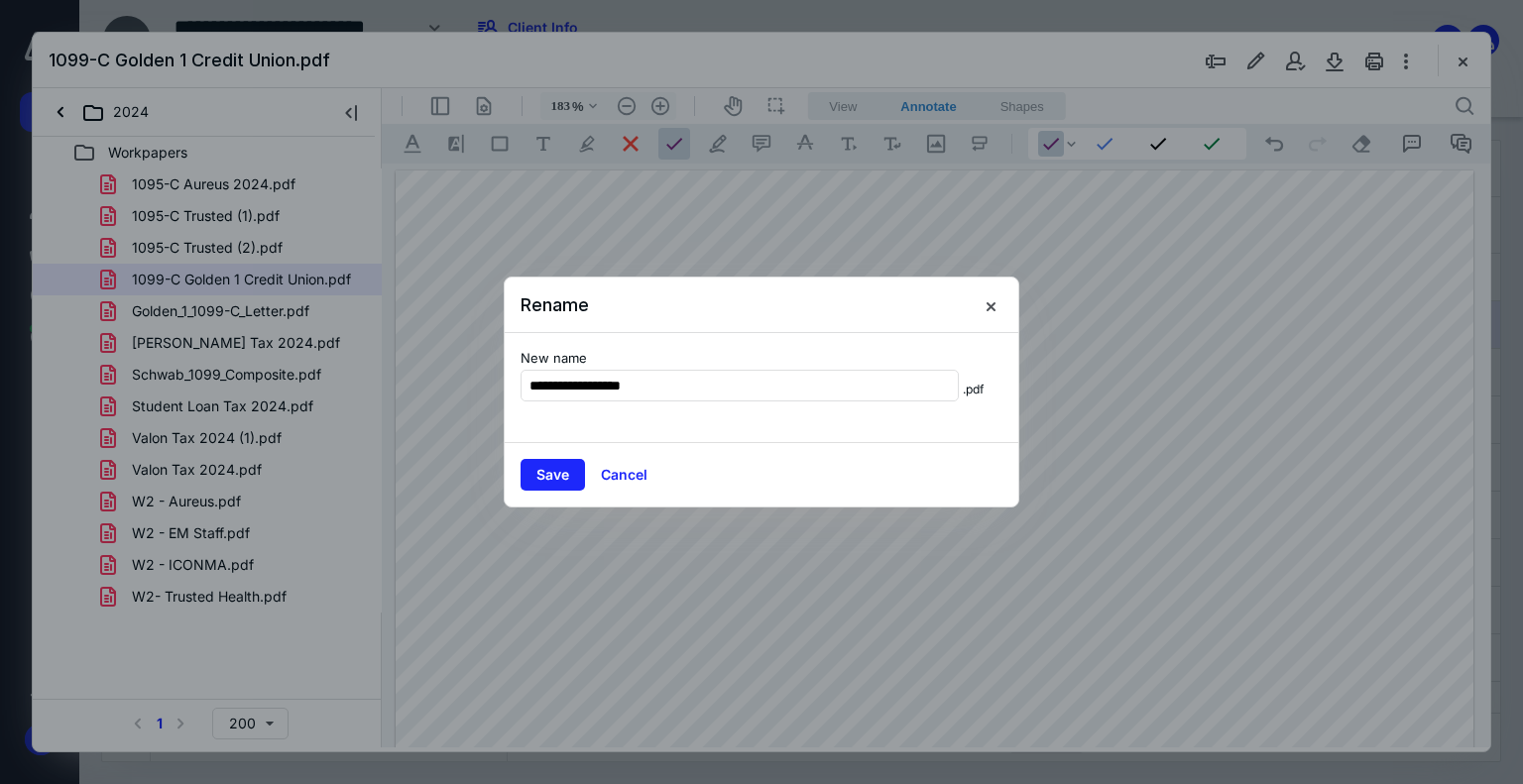 drag, startPoint x: 682, startPoint y: 391, endPoint x: 455, endPoint y: 392, distance: 227.0022 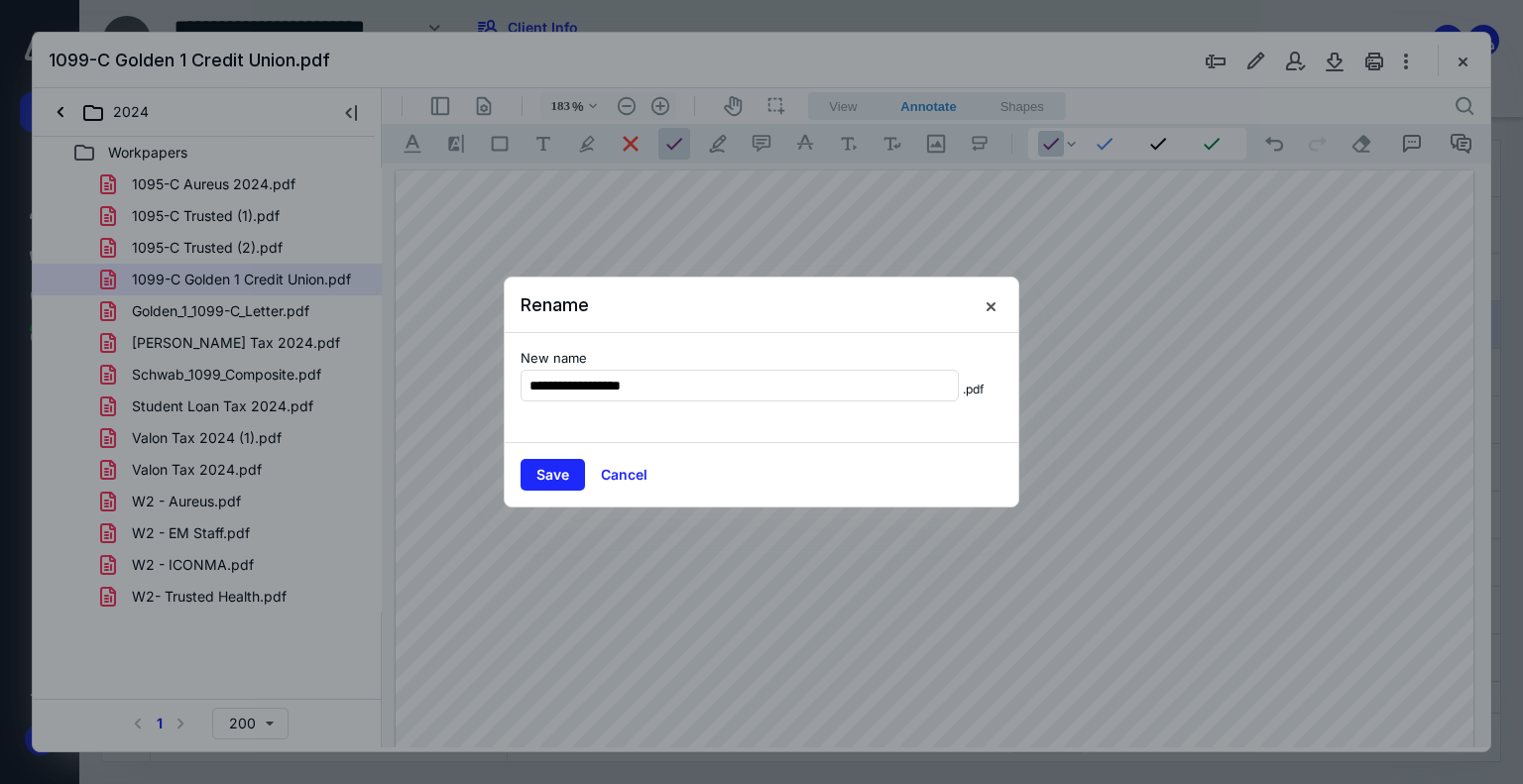 type on "**********" 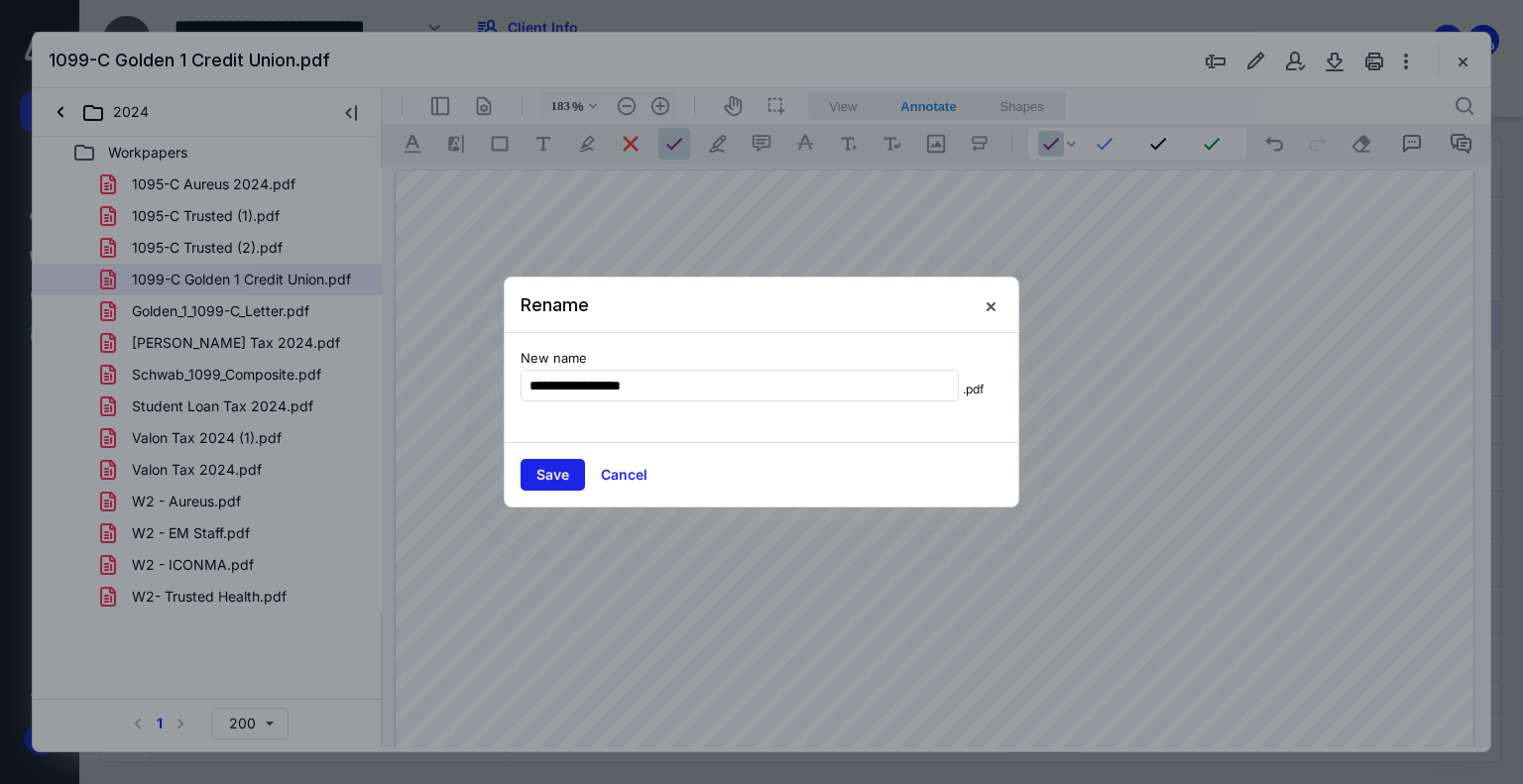 click on "Save" at bounding box center [552, 475] 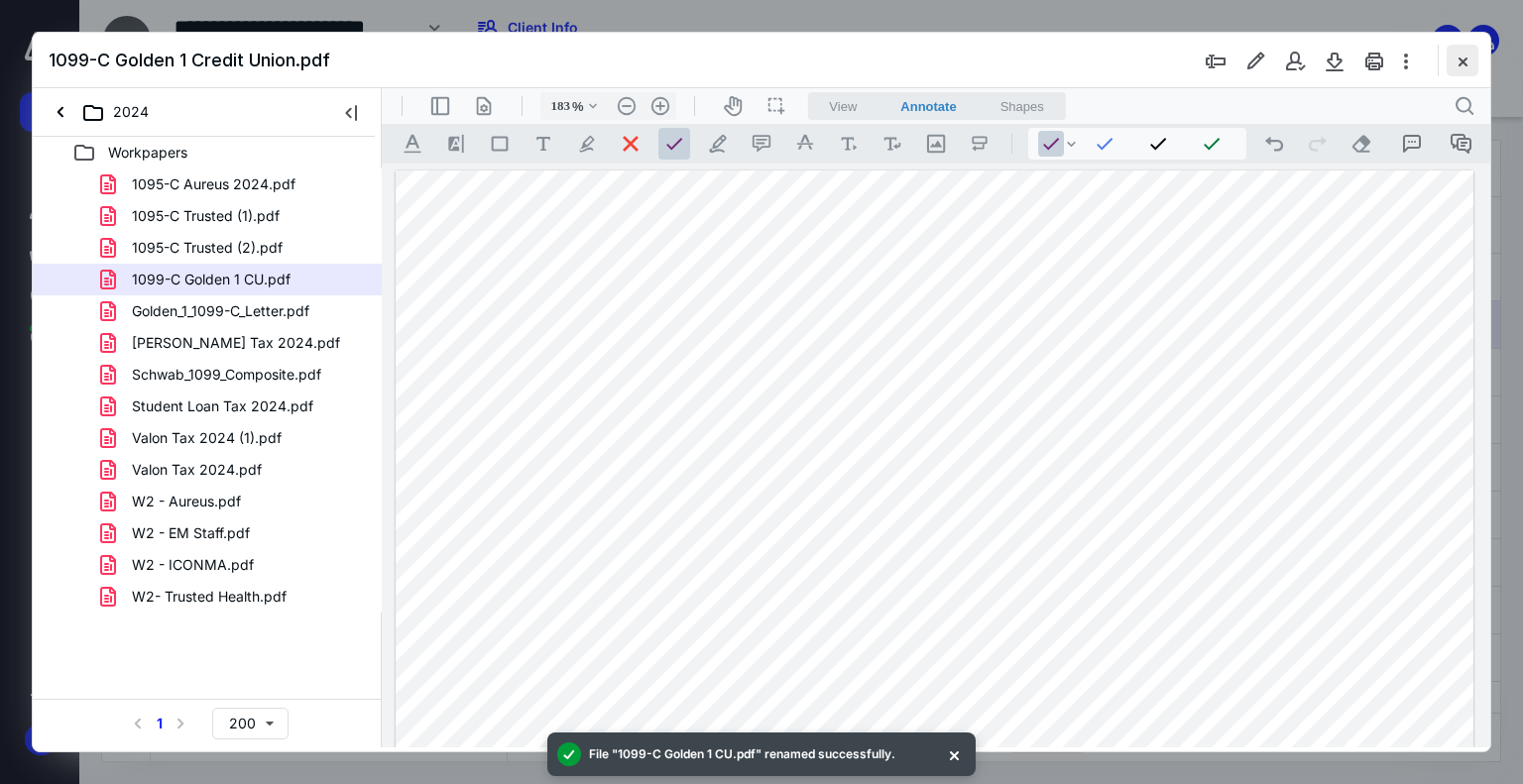click at bounding box center (1463, 60) 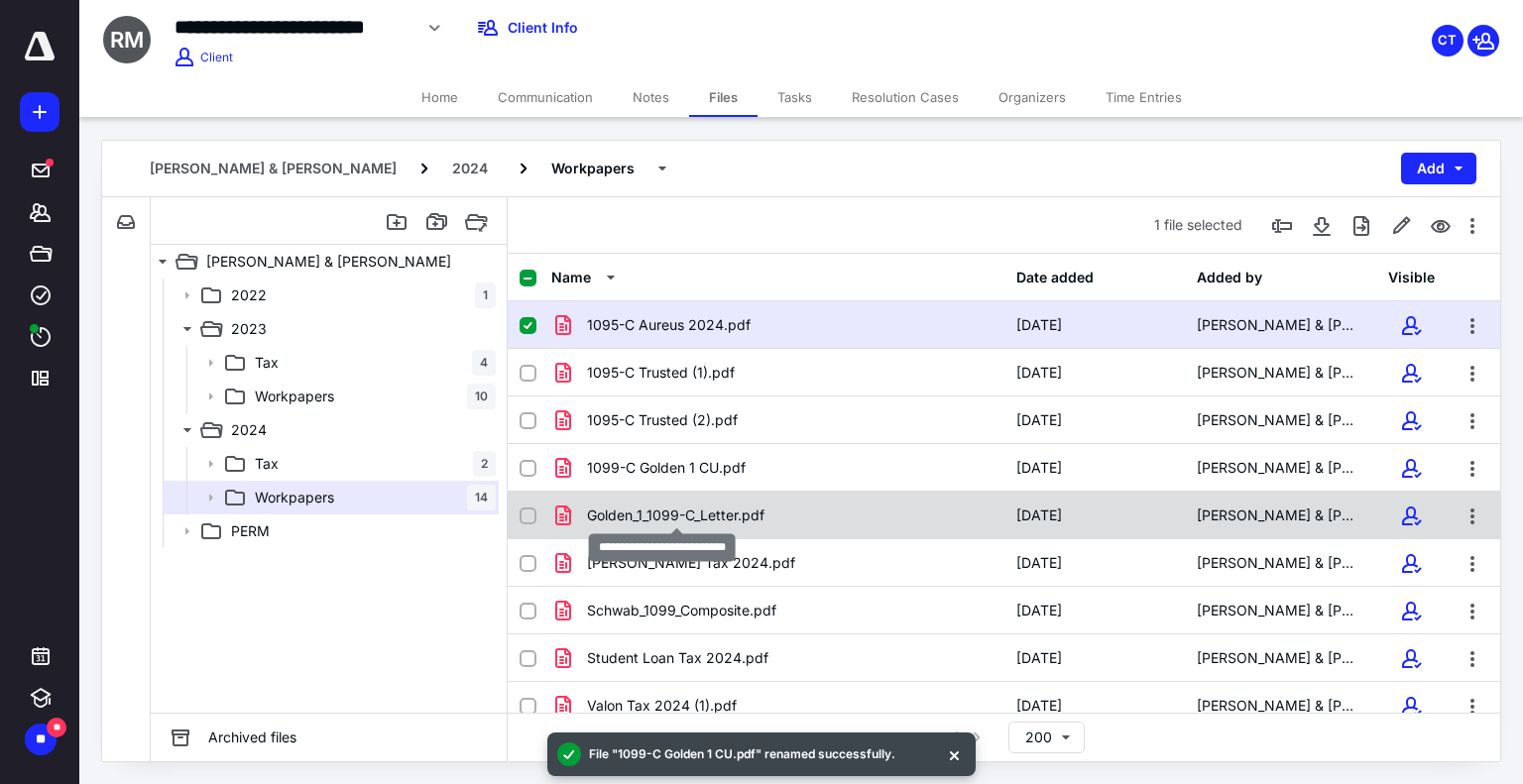 click on "Golden_1_1099-C_Letter.pdf" at bounding box center [675, 515] 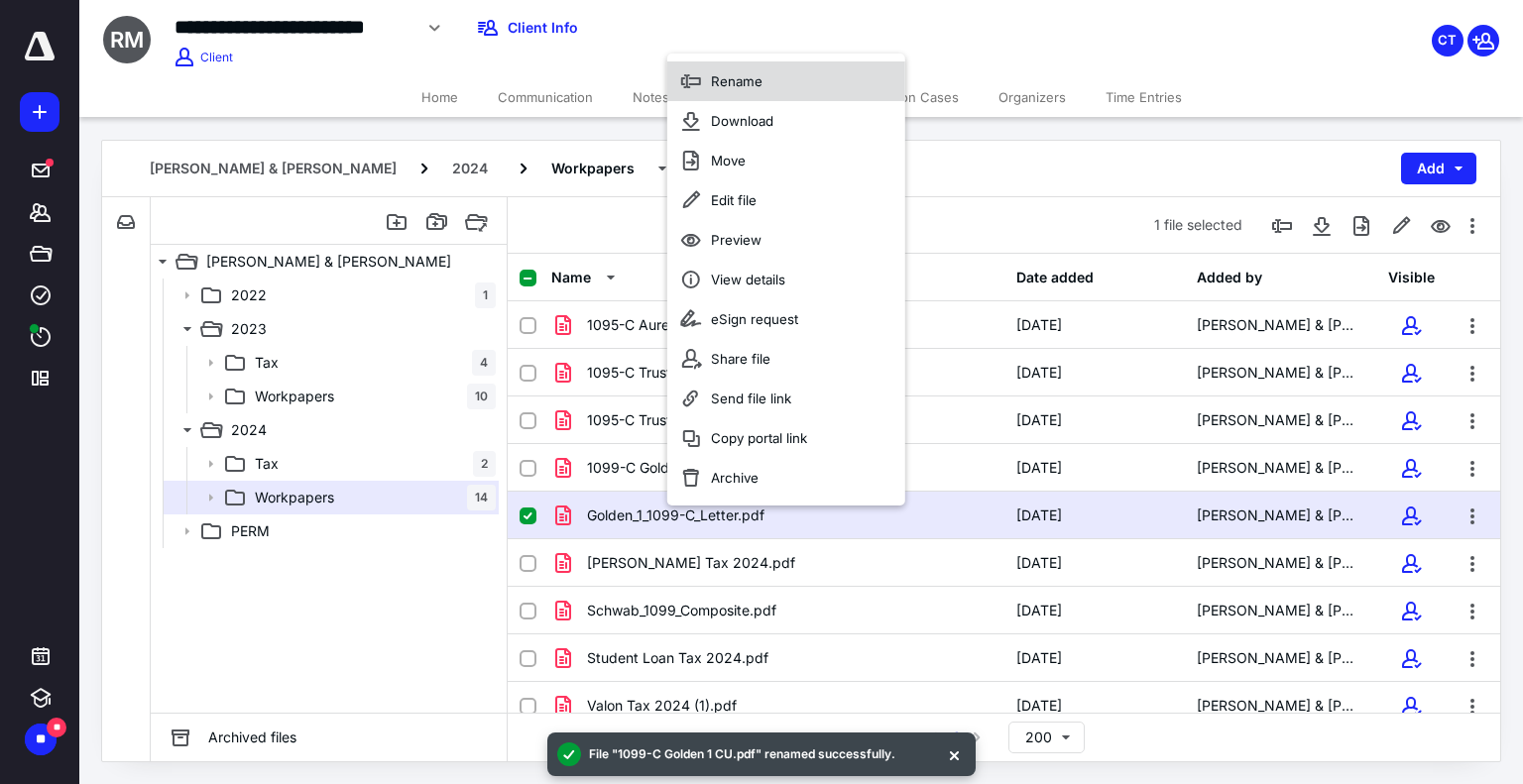 click on "Rename" at bounding box center (786, 81) 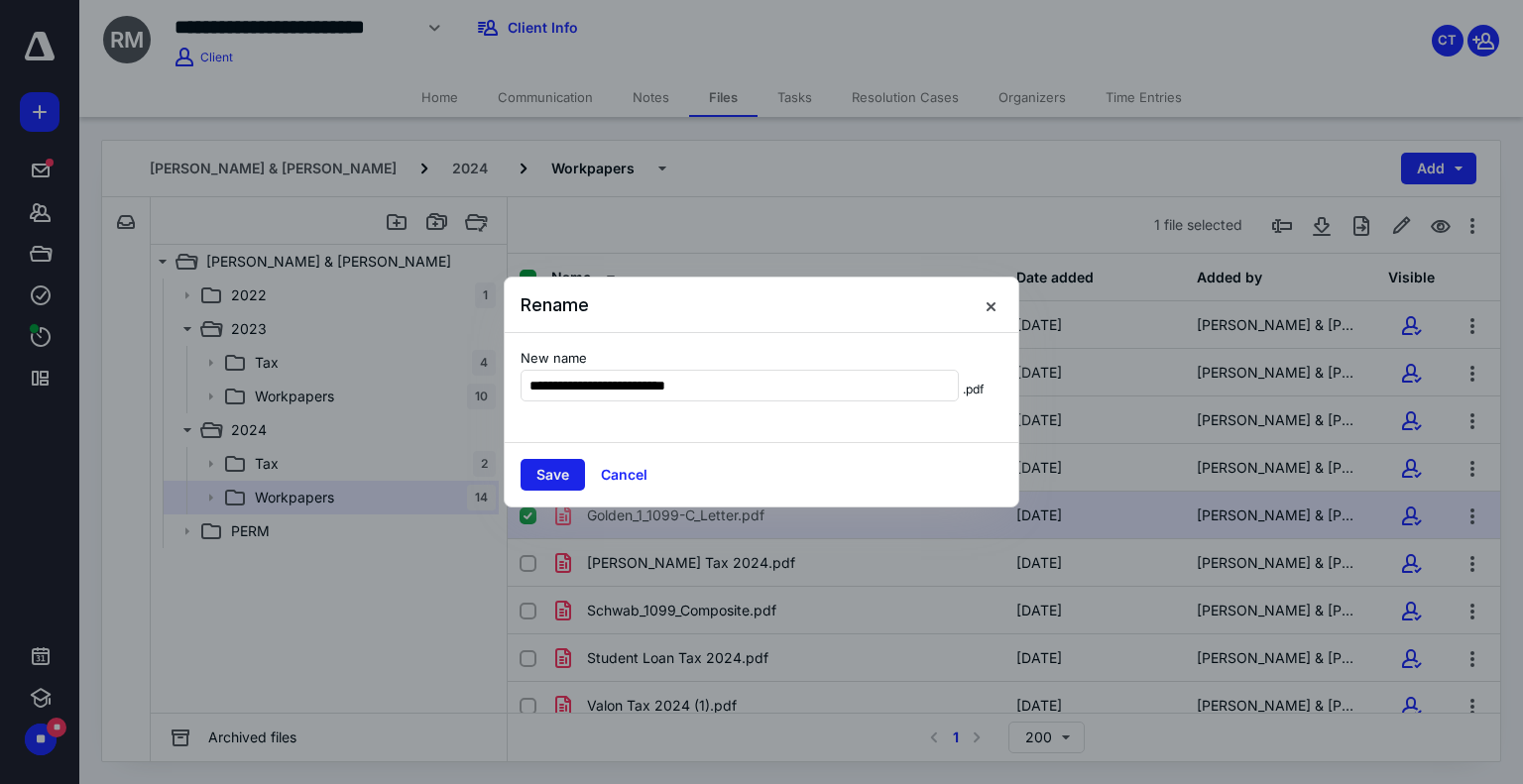 type on "**********" 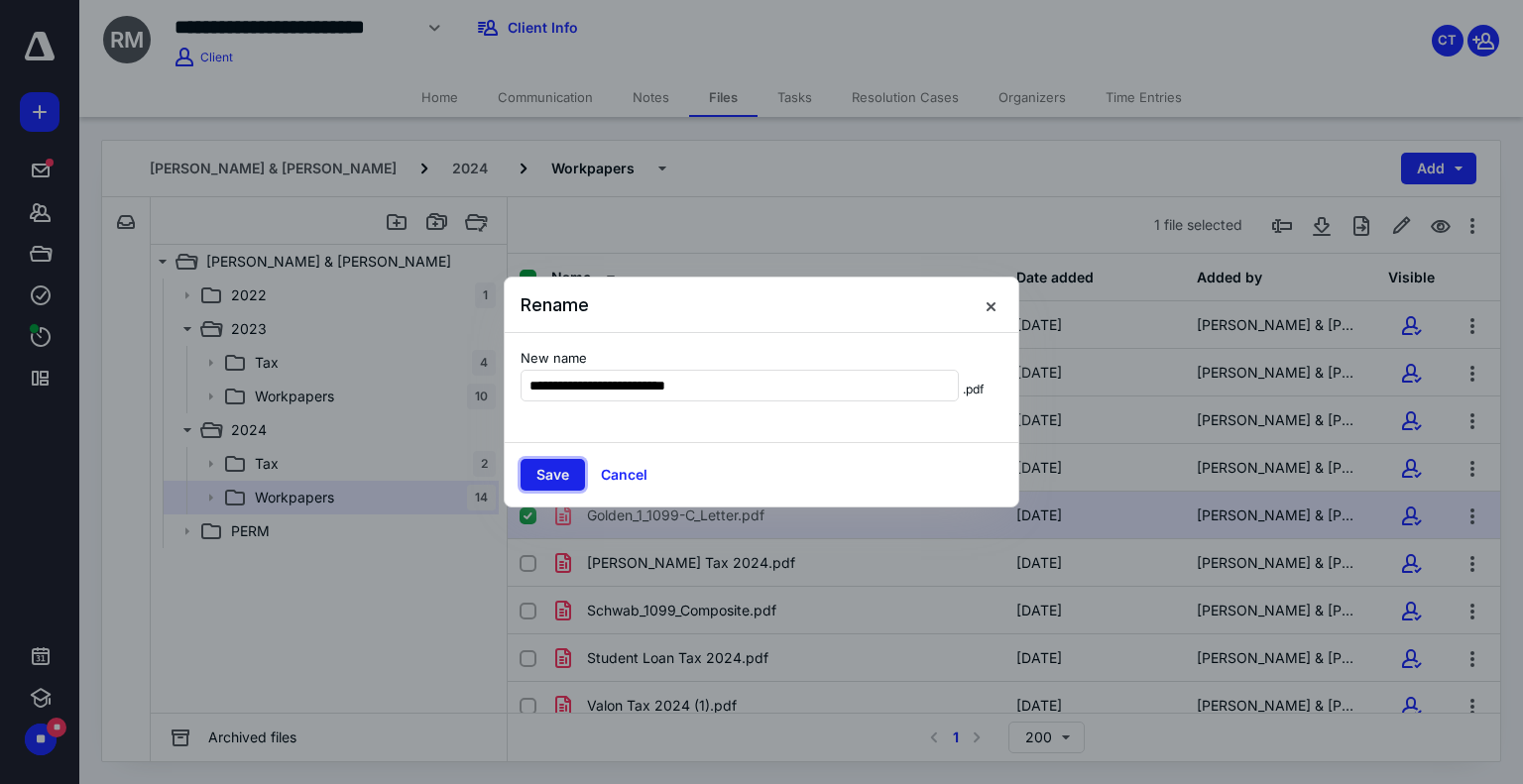 click on "Save" at bounding box center [552, 475] 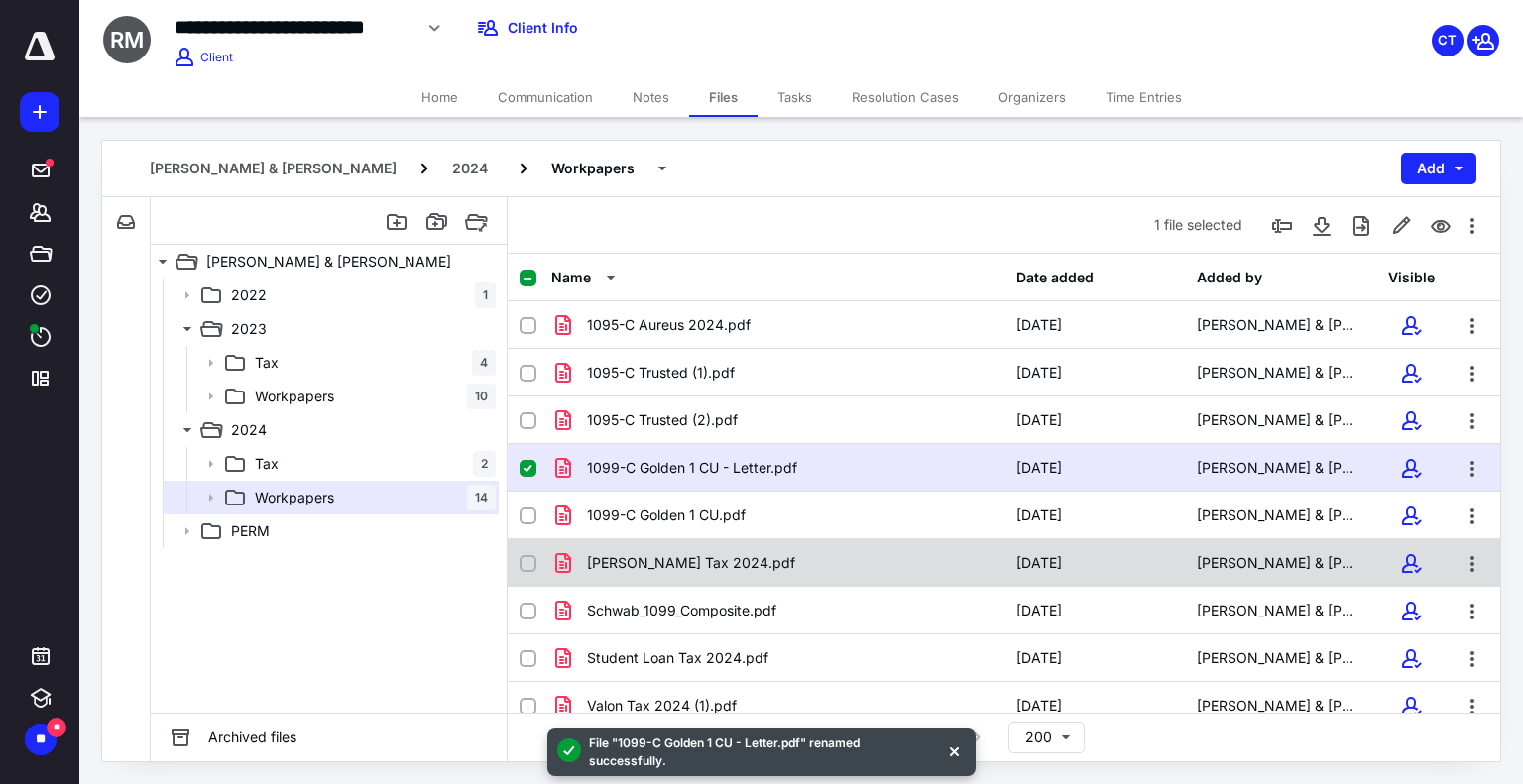 click on "Mr Cooper Tax 2024.pdf" at bounding box center (691, 563) 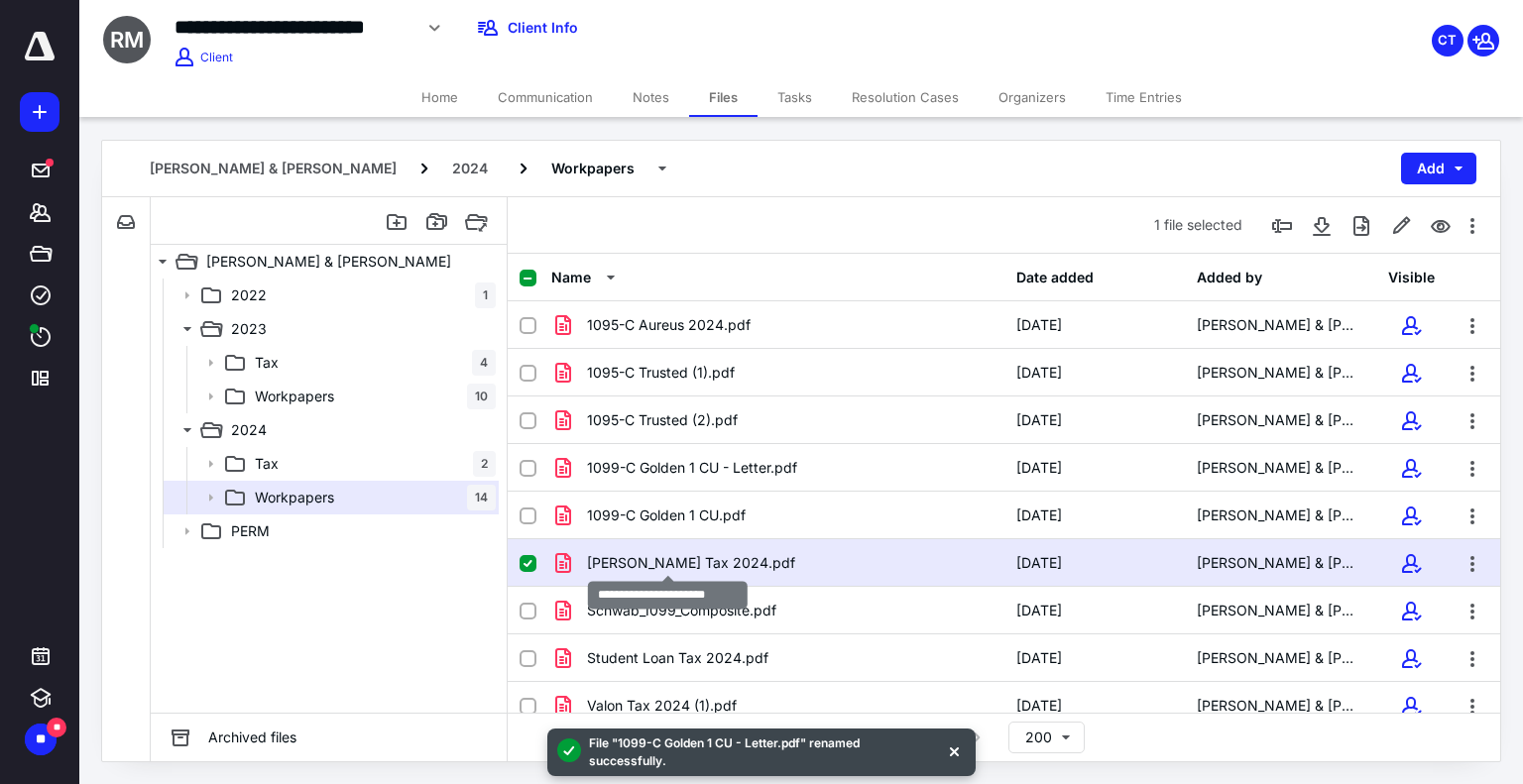 click on "Mr Cooper Tax 2024.pdf" at bounding box center (691, 563) 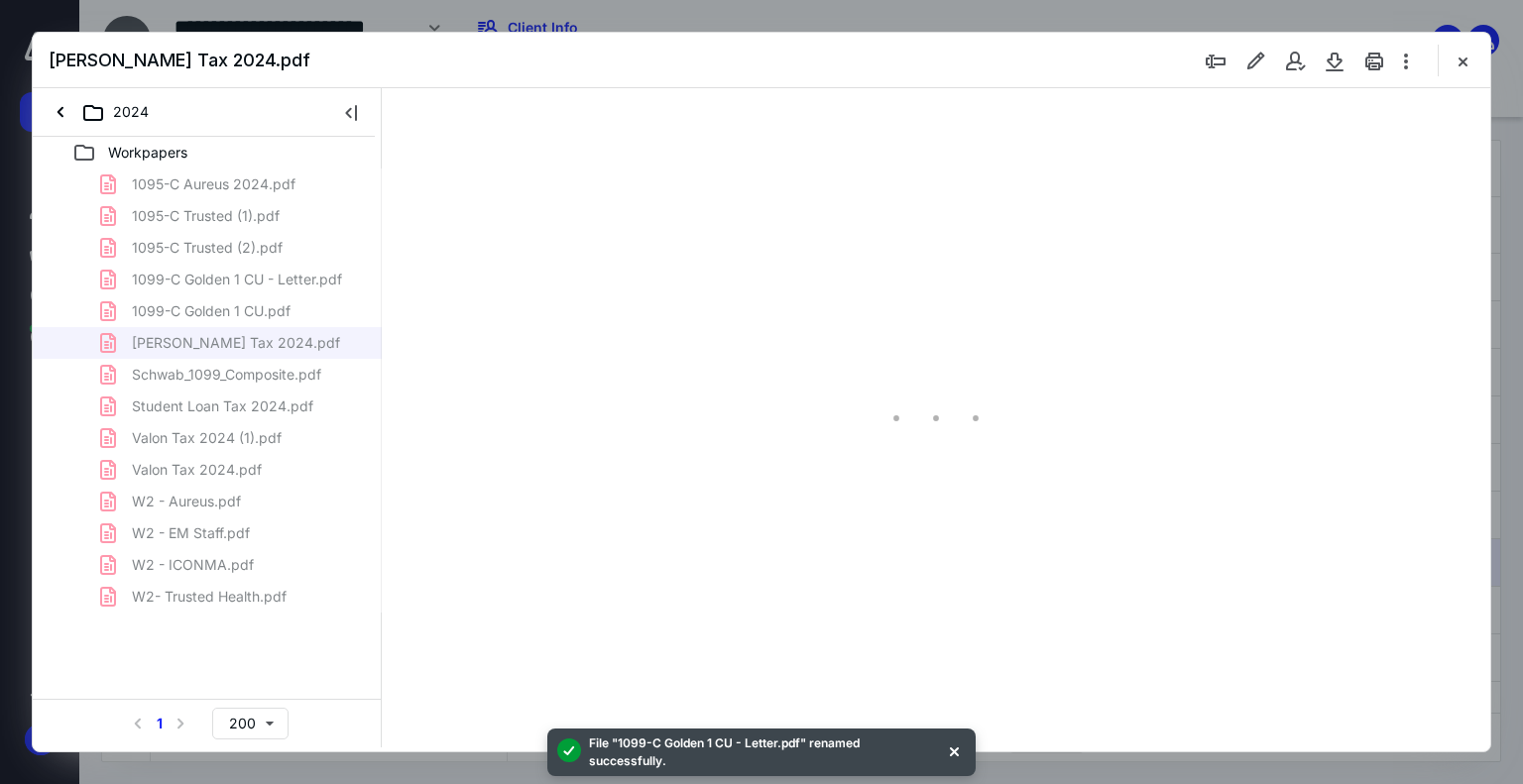 scroll, scrollTop: 0, scrollLeft: 0, axis: both 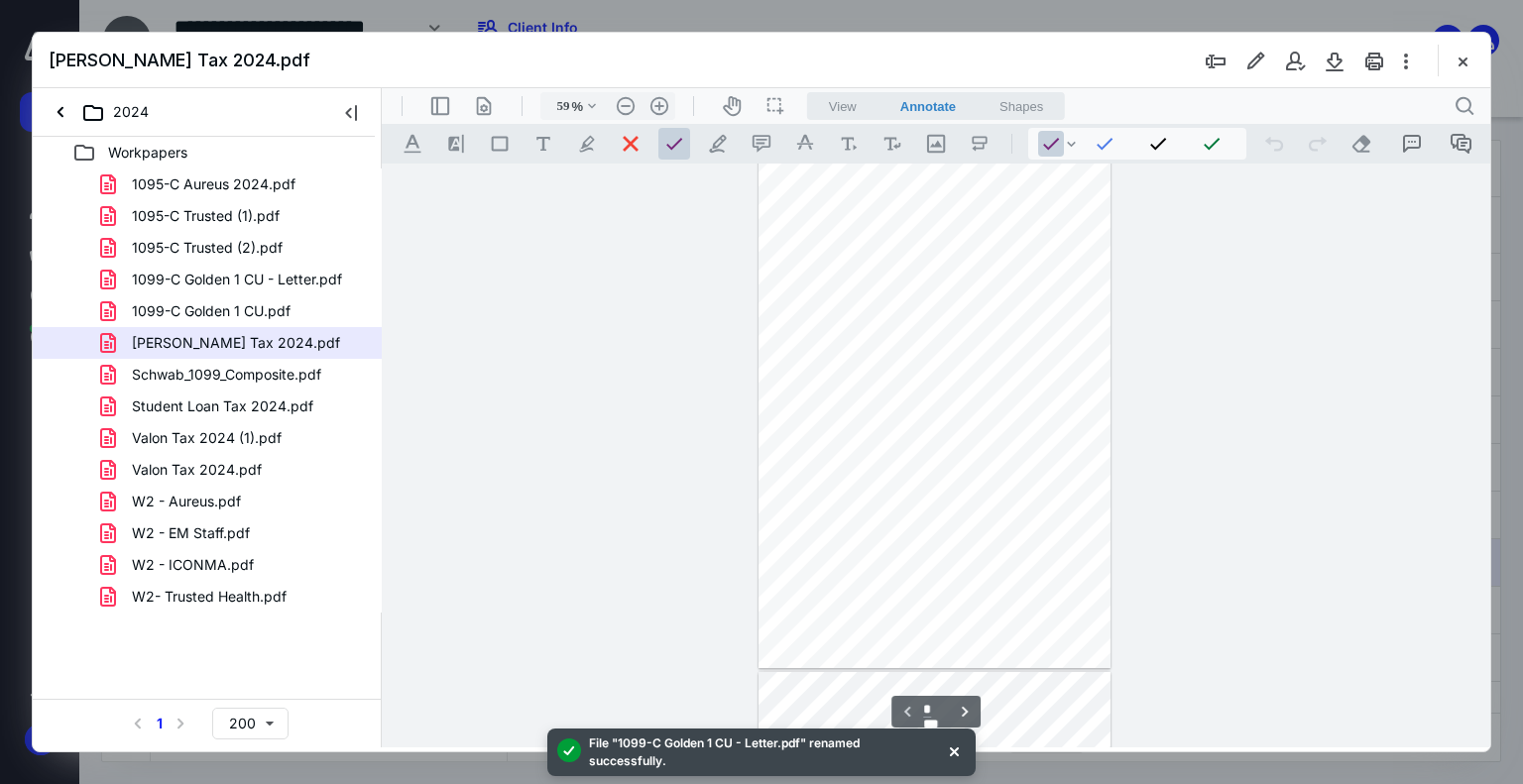 type on "178" 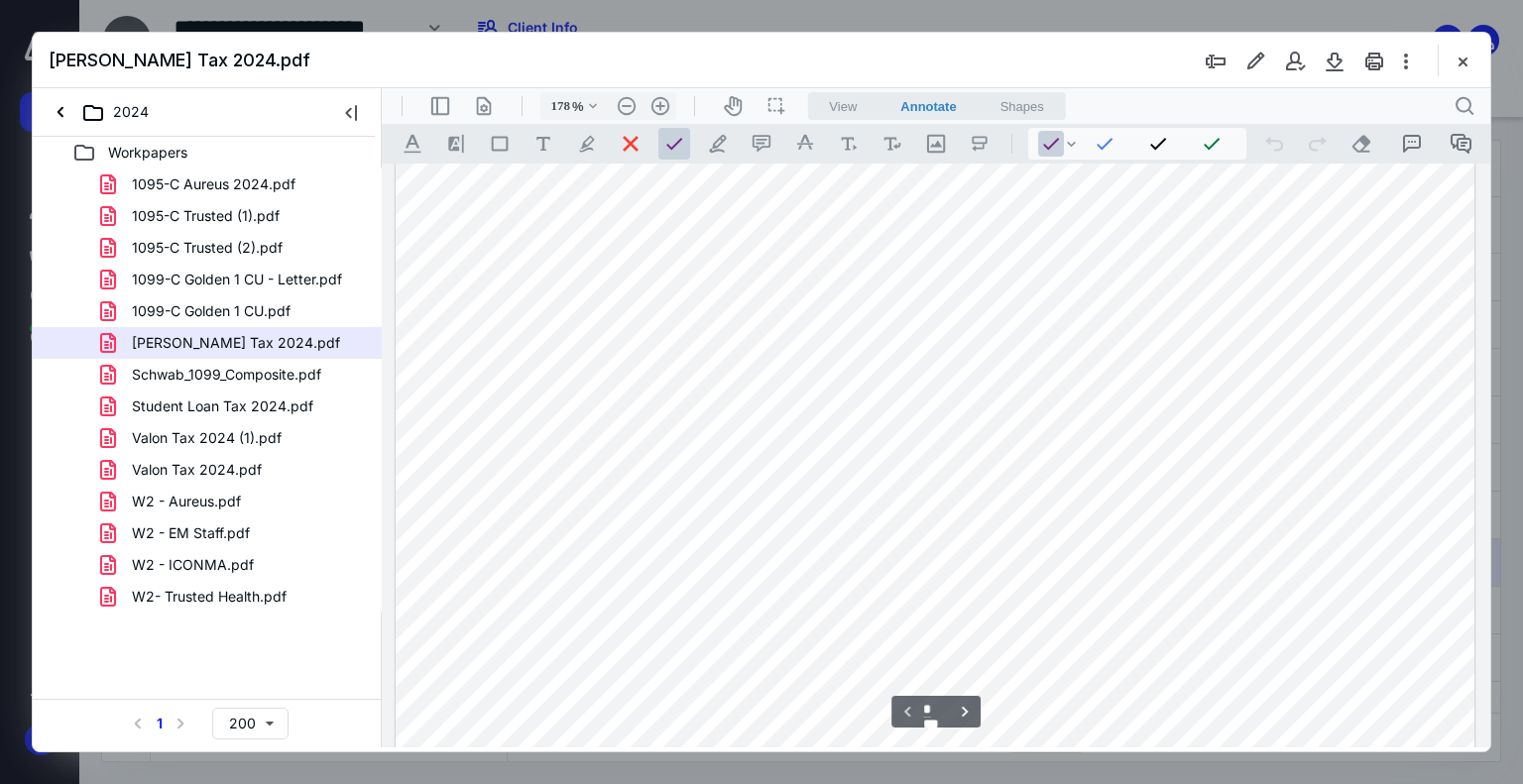 scroll, scrollTop: 595, scrollLeft: 0, axis: vertical 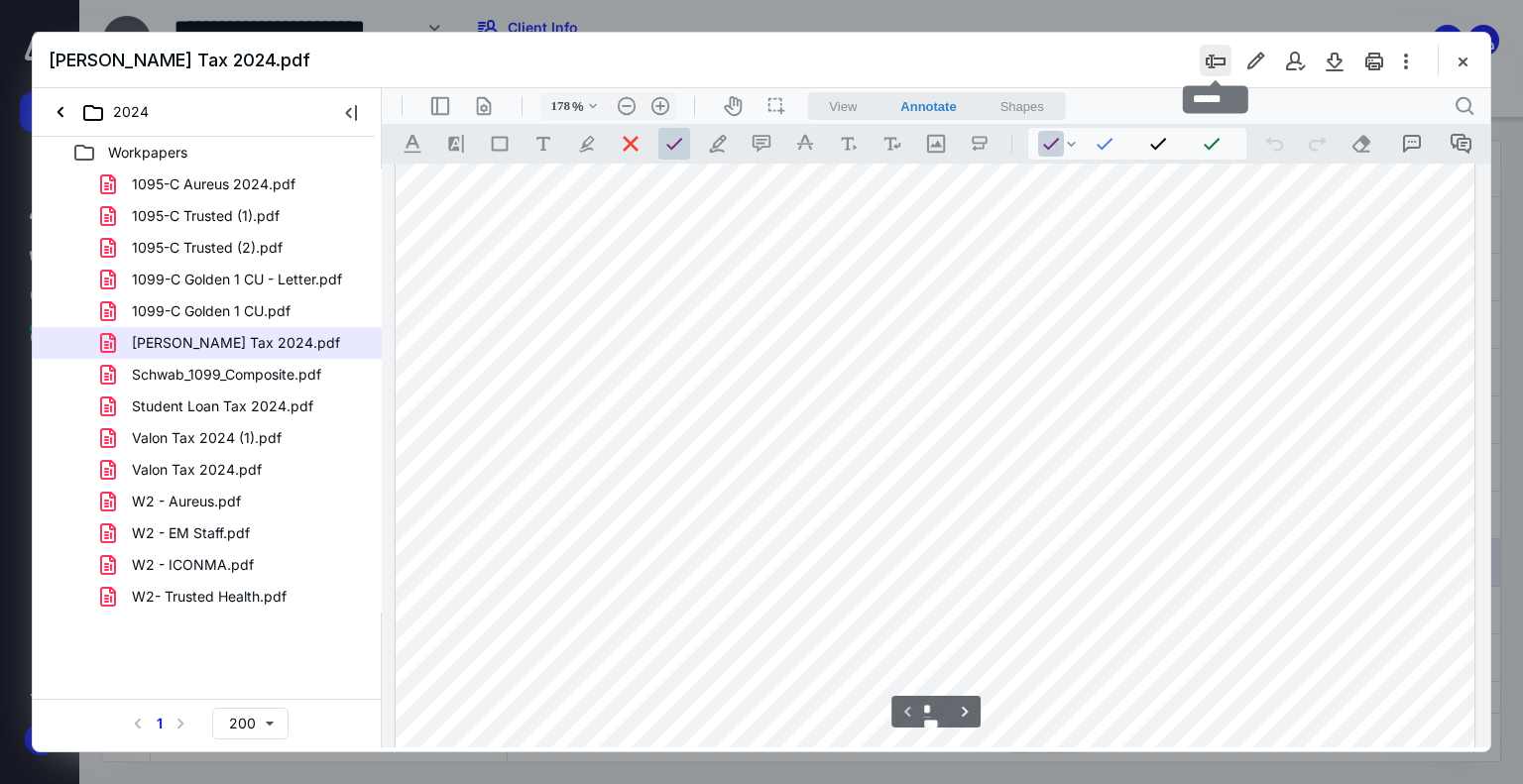 click at bounding box center (1216, 60) 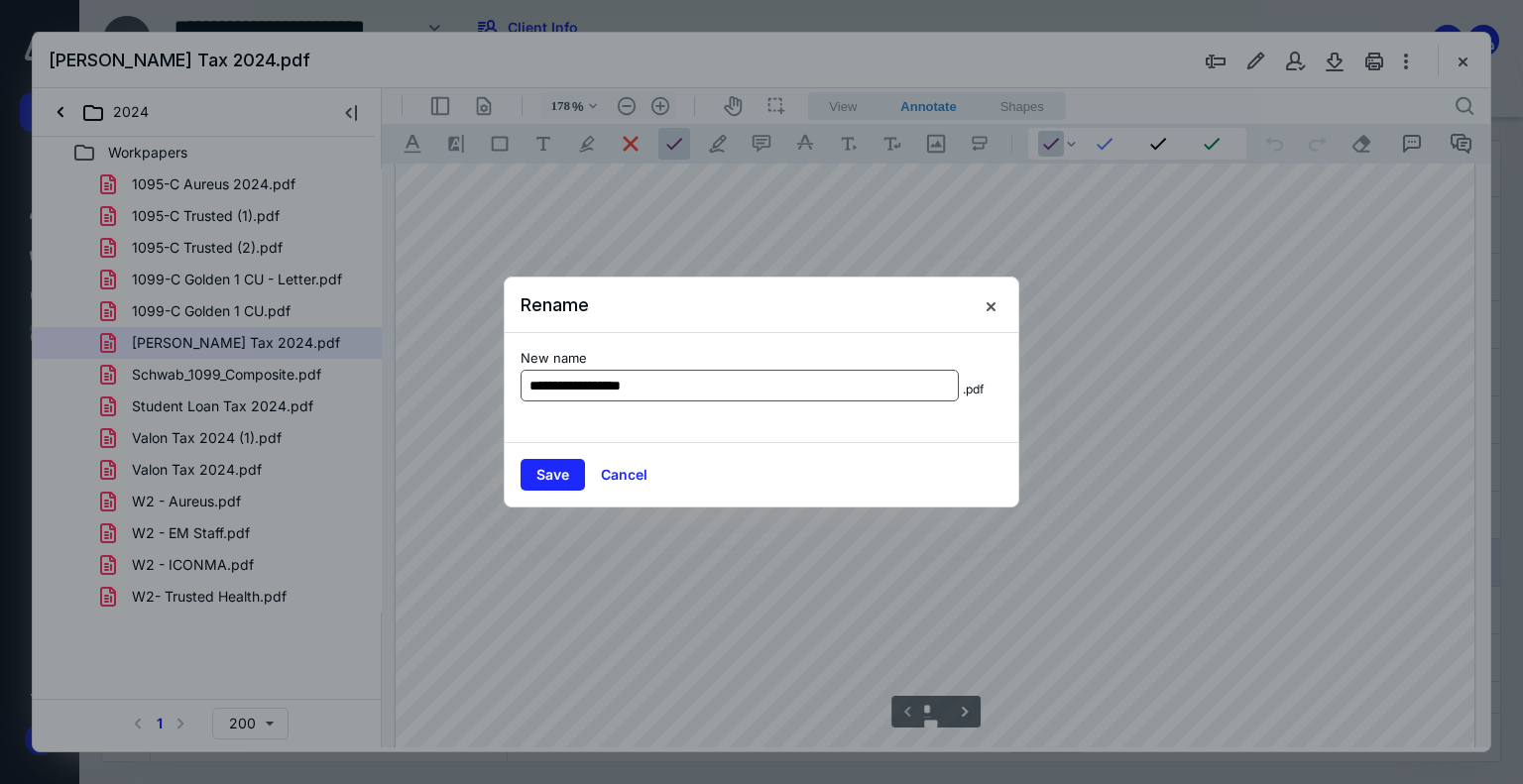 click on "**********" at bounding box center (740, 386) 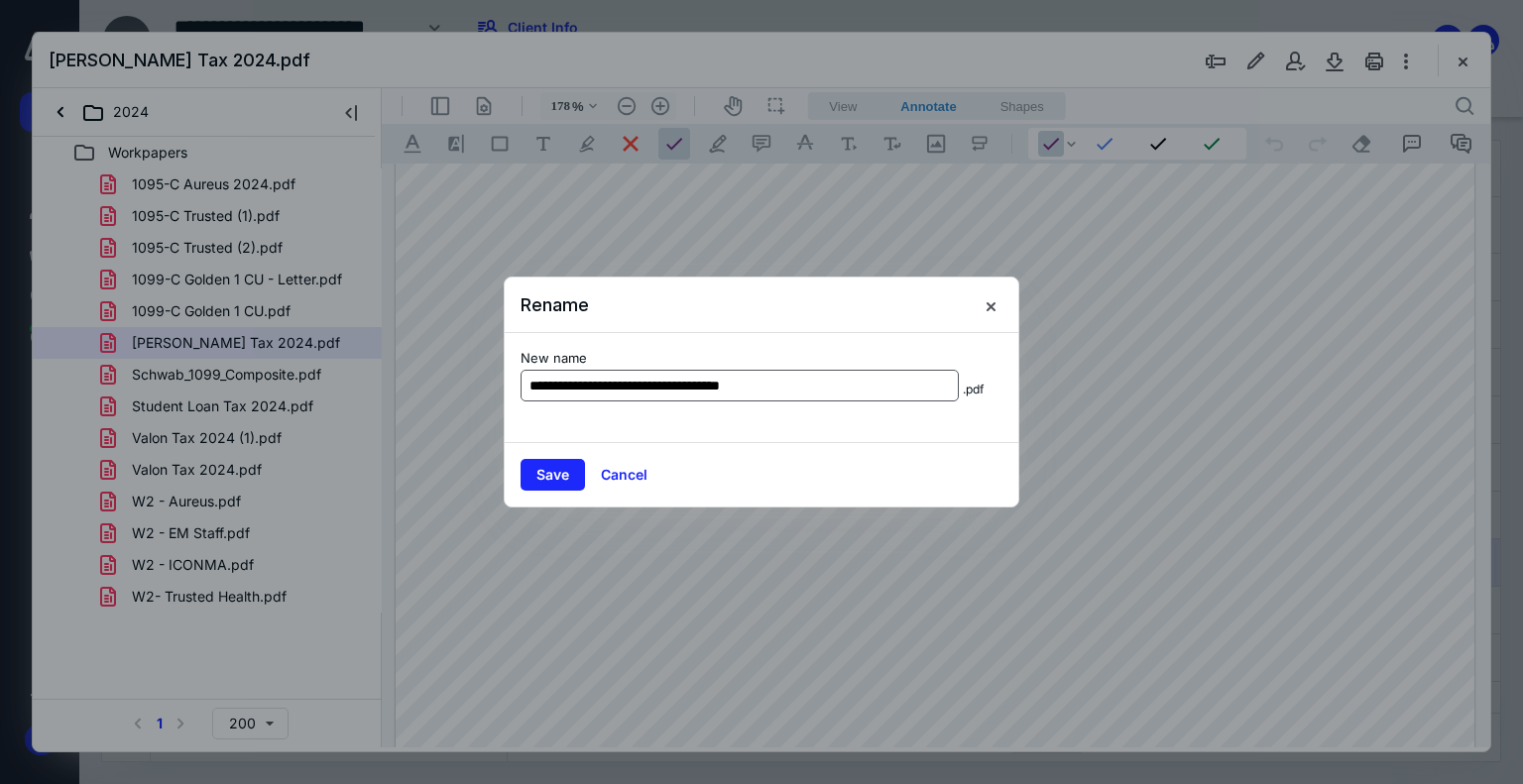 drag, startPoint x: 843, startPoint y: 376, endPoint x: 747, endPoint y: 386, distance: 96.5194 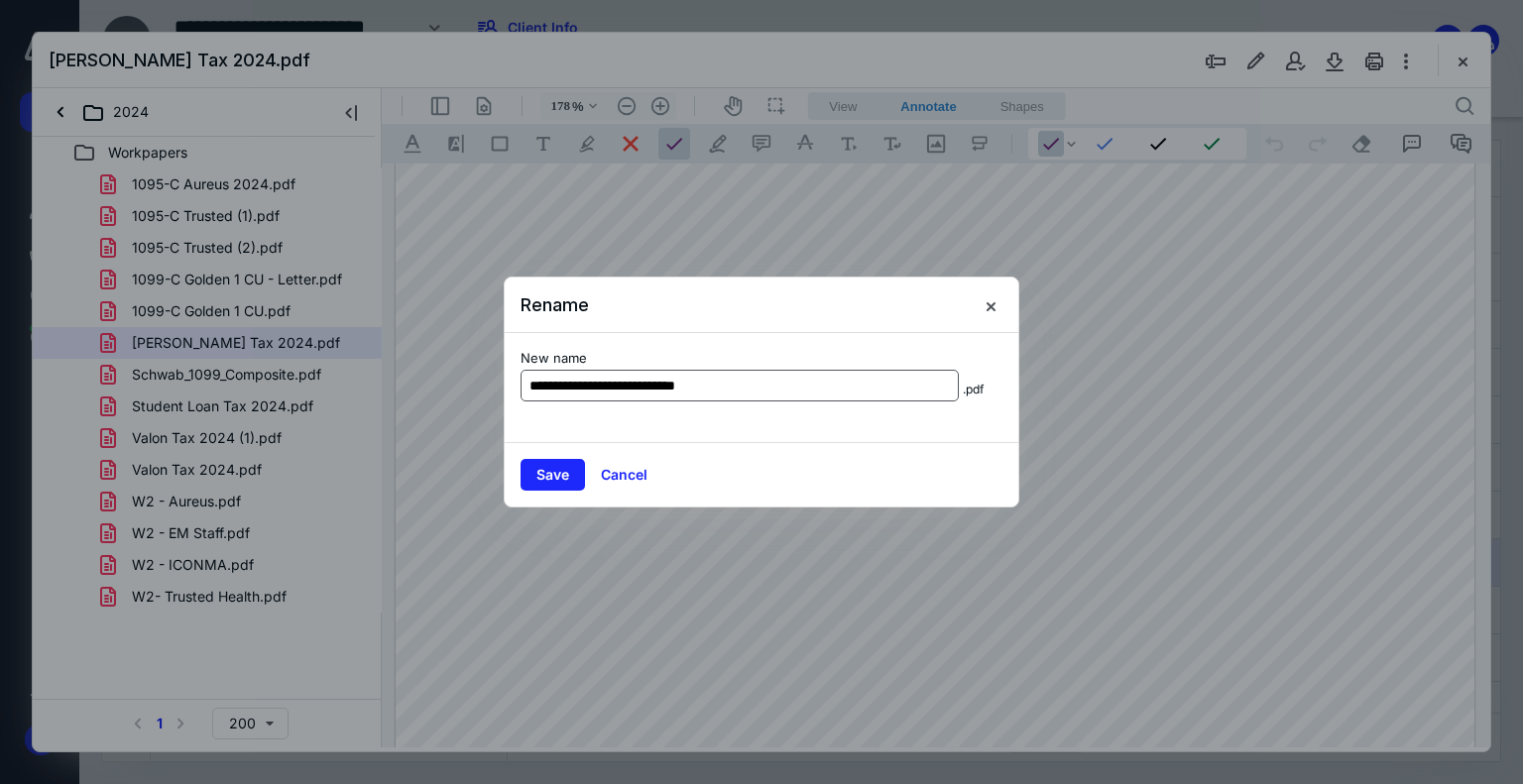type on "**********" 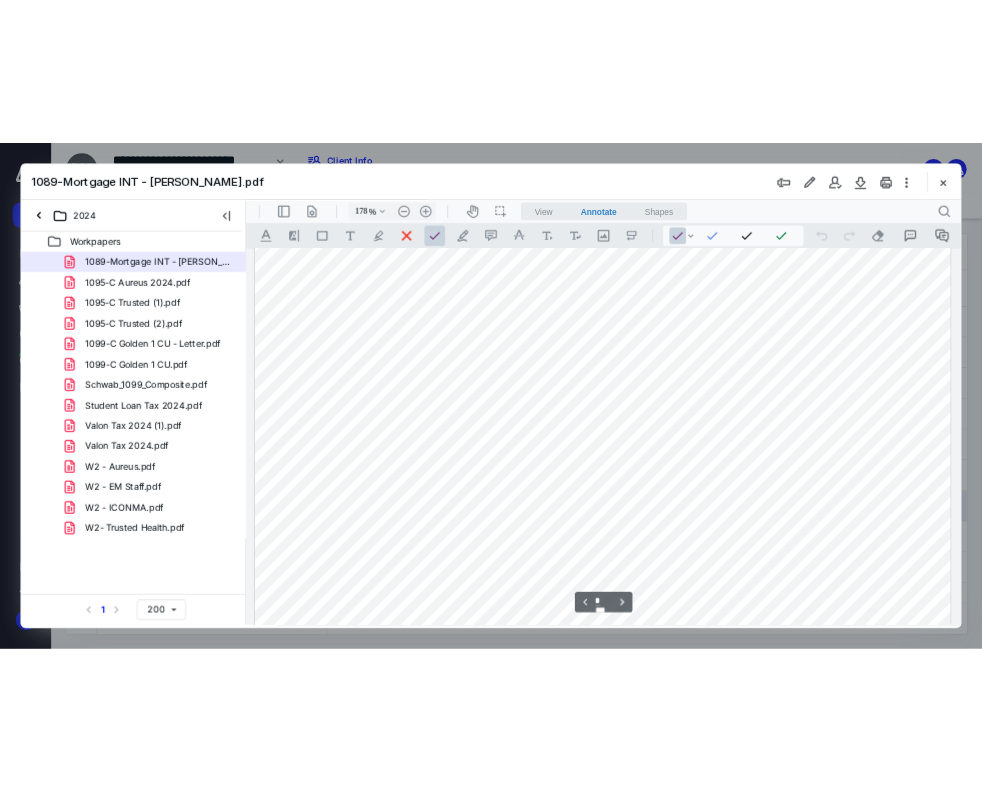 scroll, scrollTop: 200, scrollLeft: 0, axis: vertical 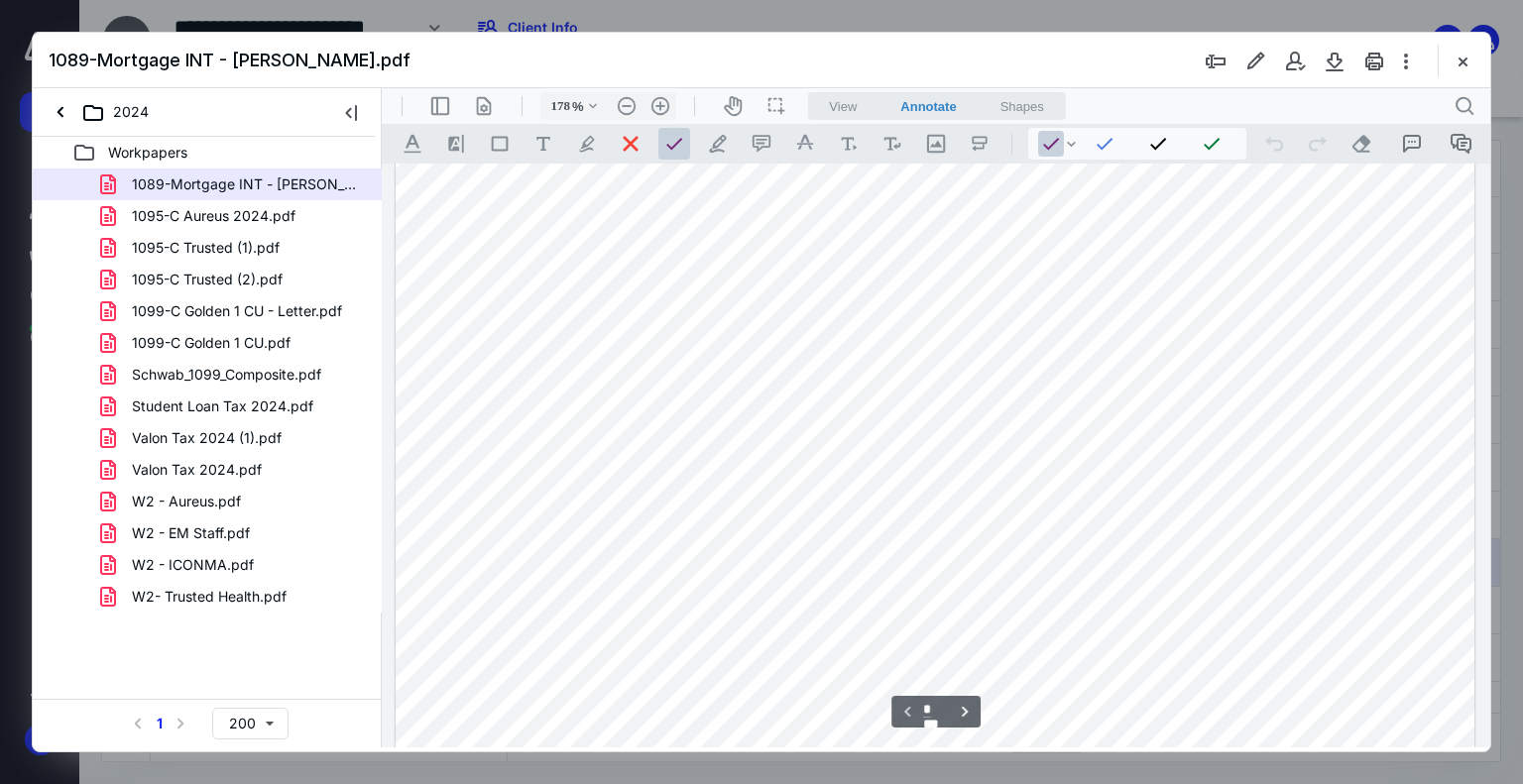 click at bounding box center (935, 860) 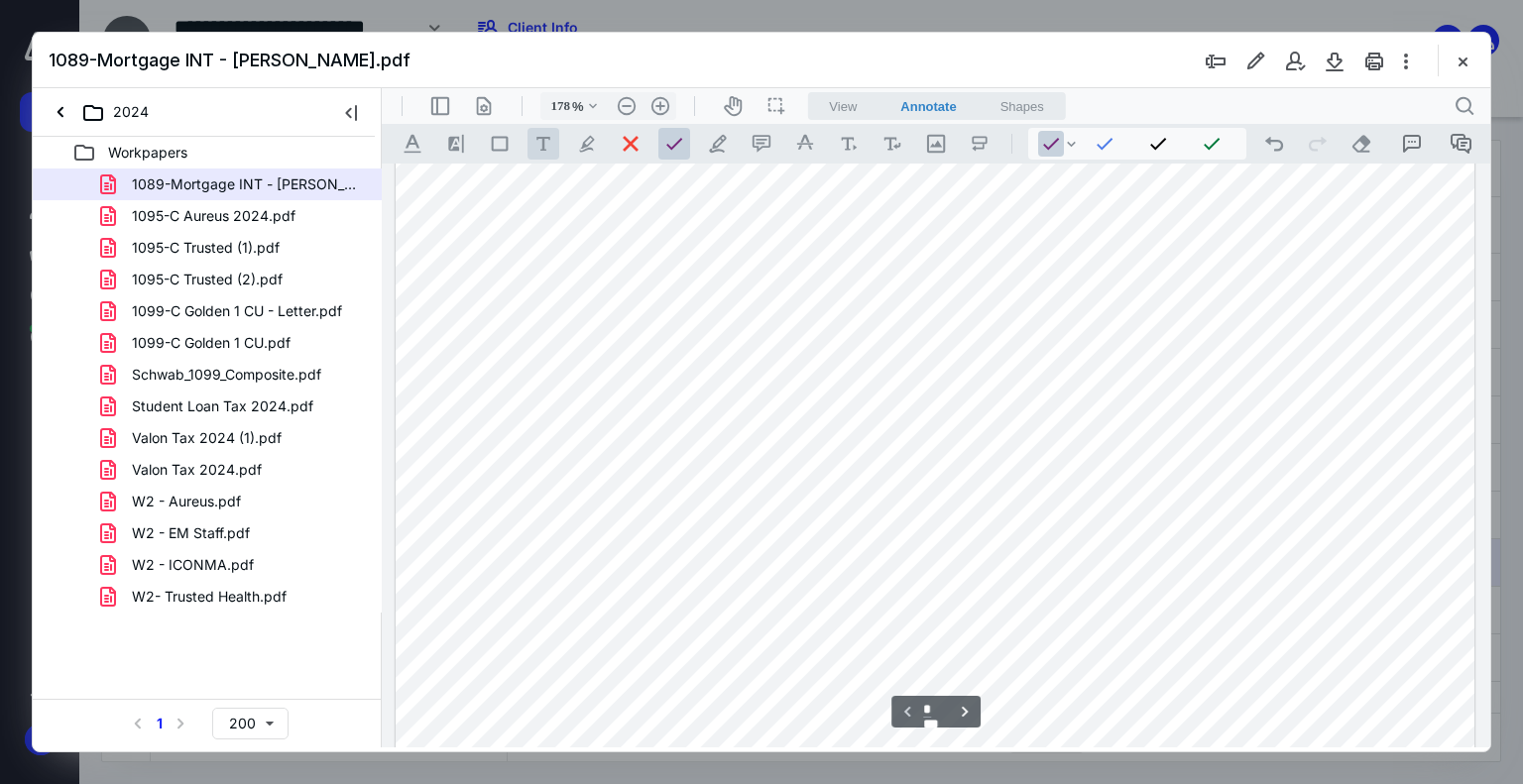 click on ".cls-1{fill:#abb0c4;} icon - tool - text - free text" at bounding box center [543, 144] 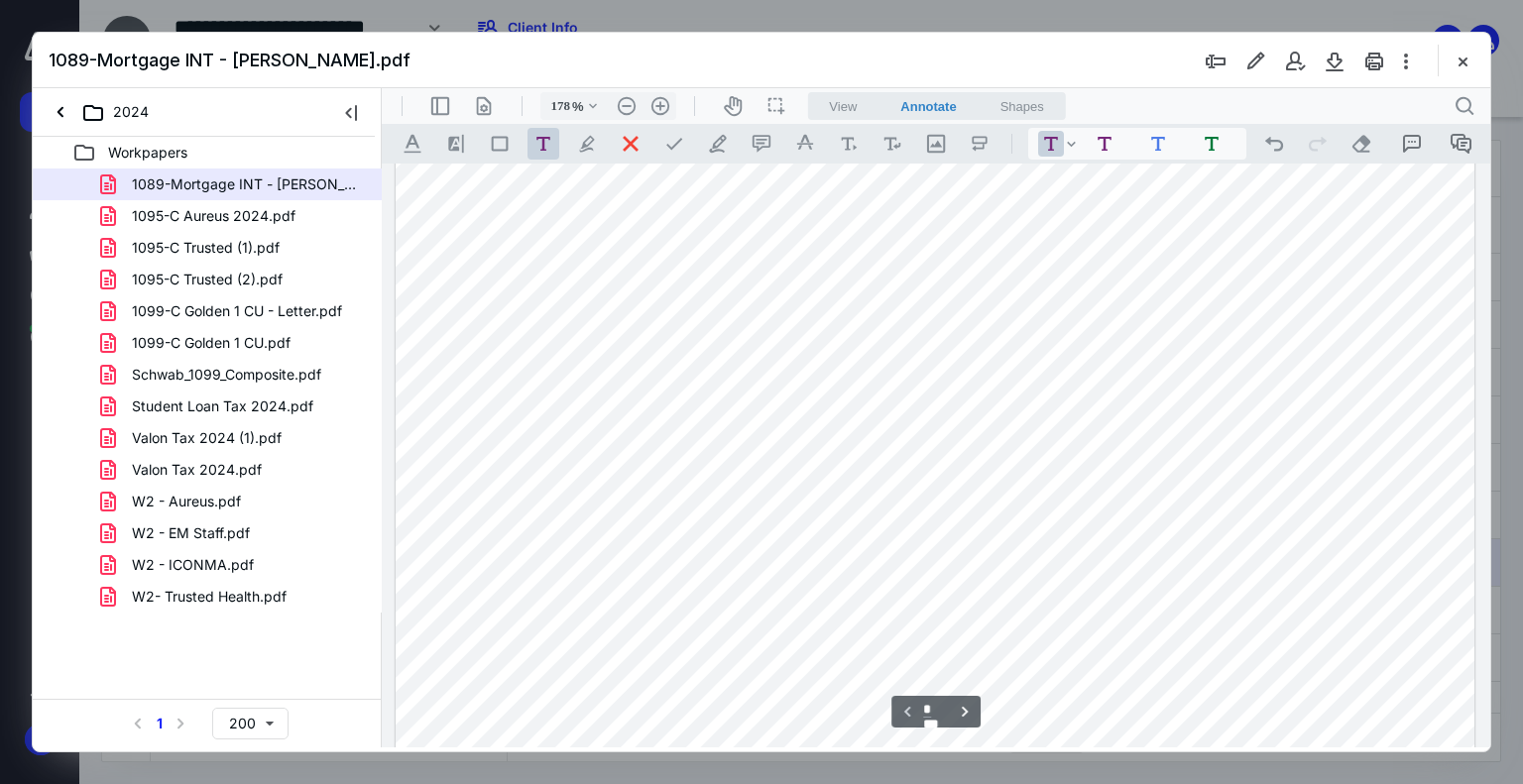 click at bounding box center (935, 860) 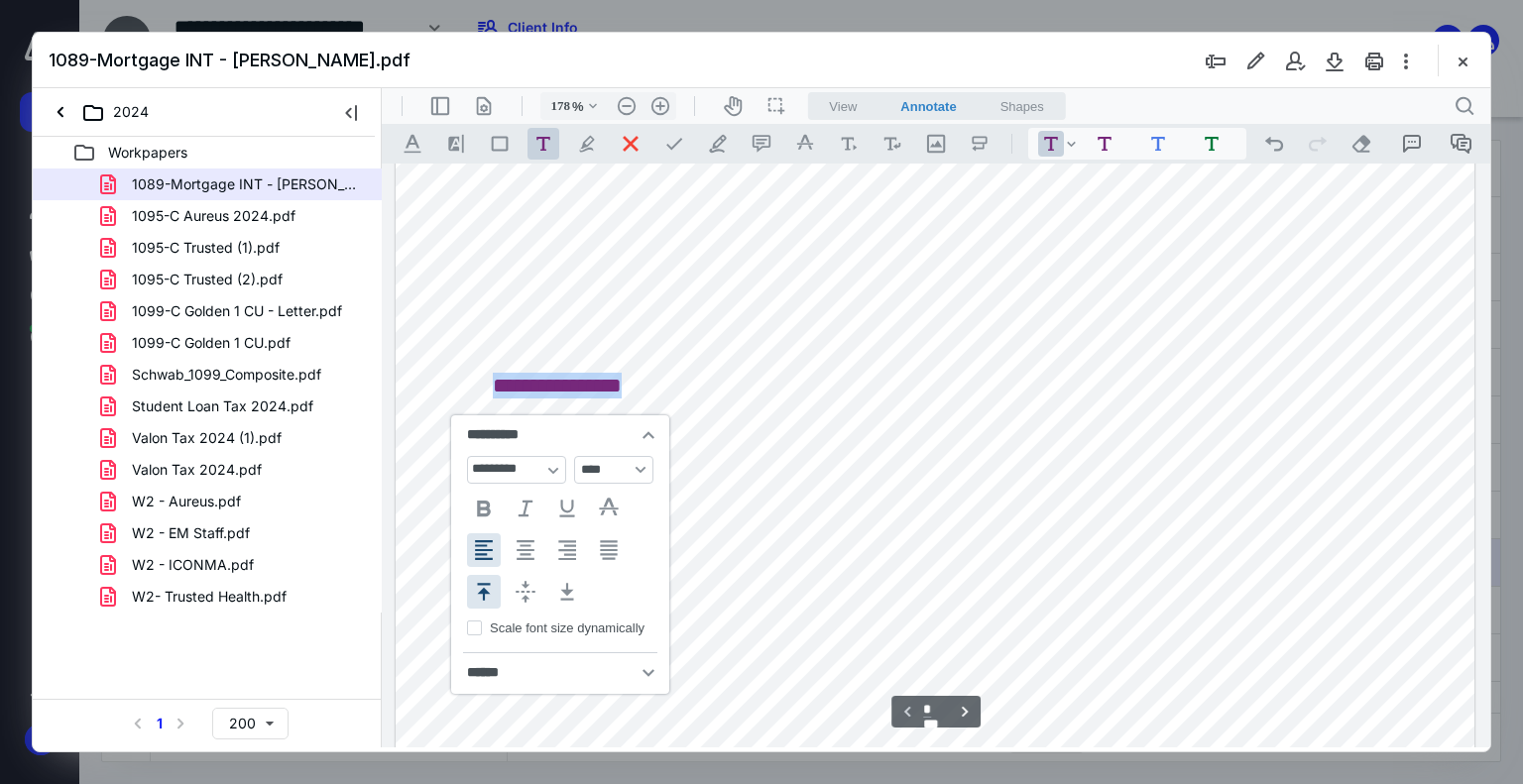 type 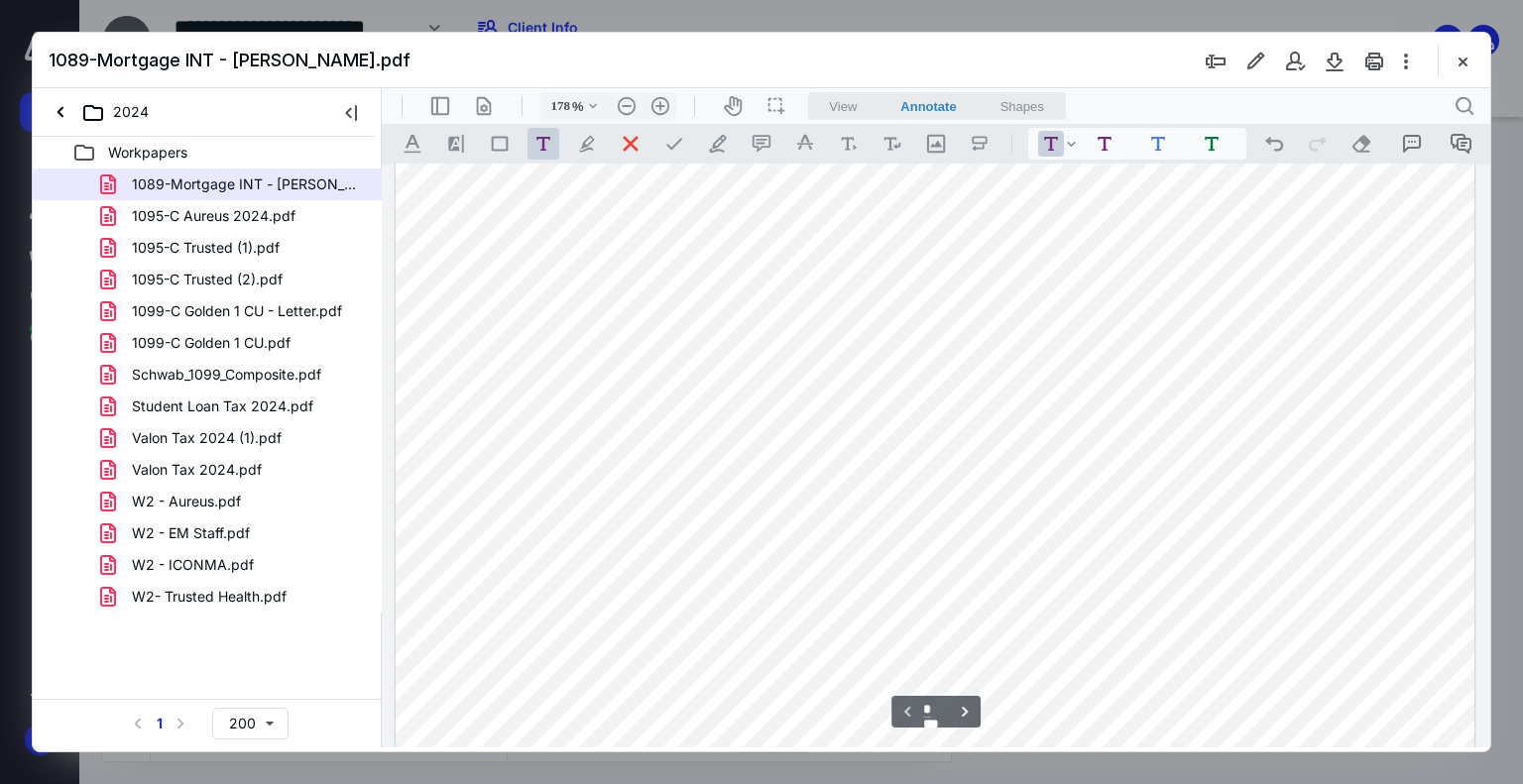 scroll, scrollTop: 198, scrollLeft: 0, axis: vertical 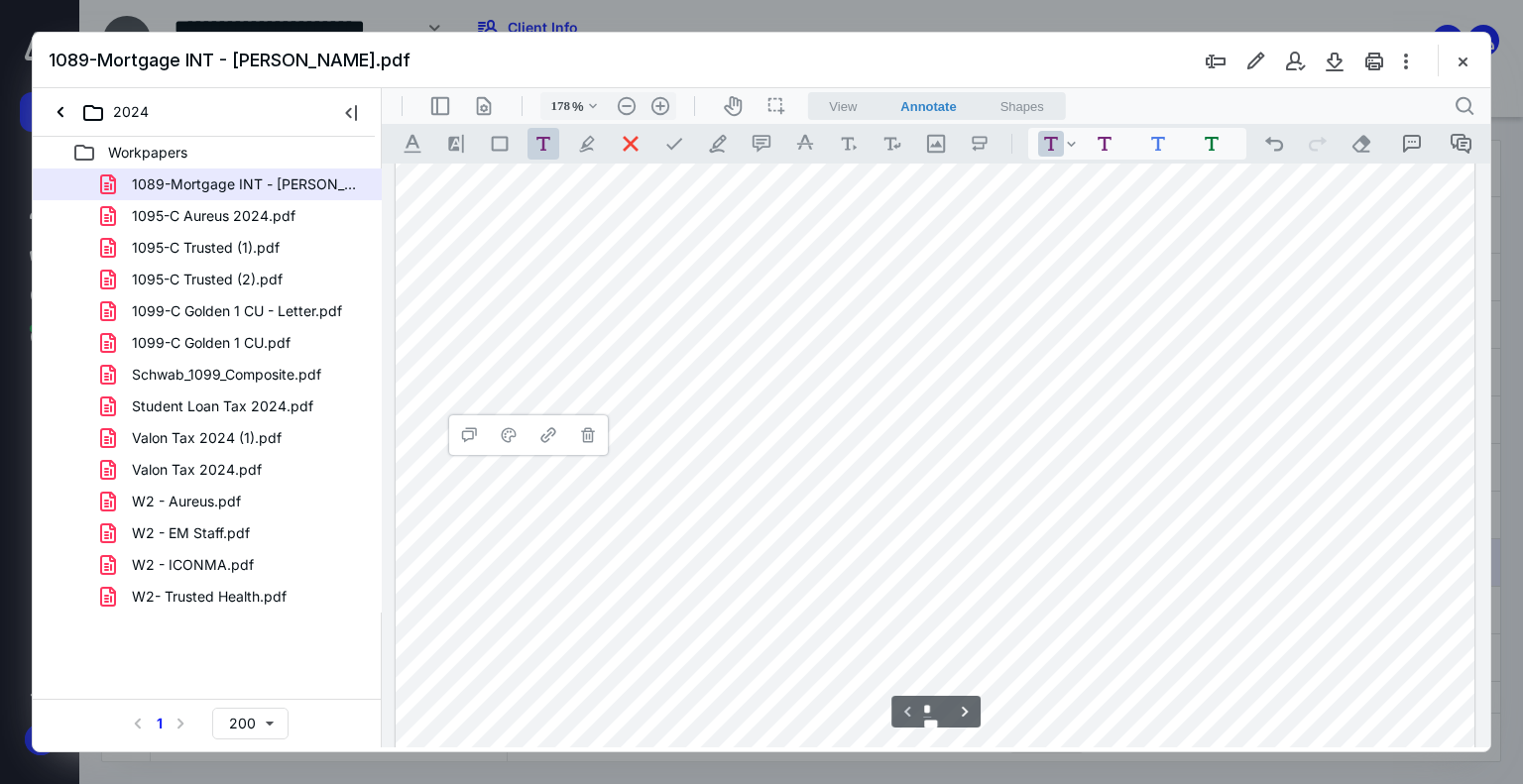 click on "*****" at bounding box center (935, 860) 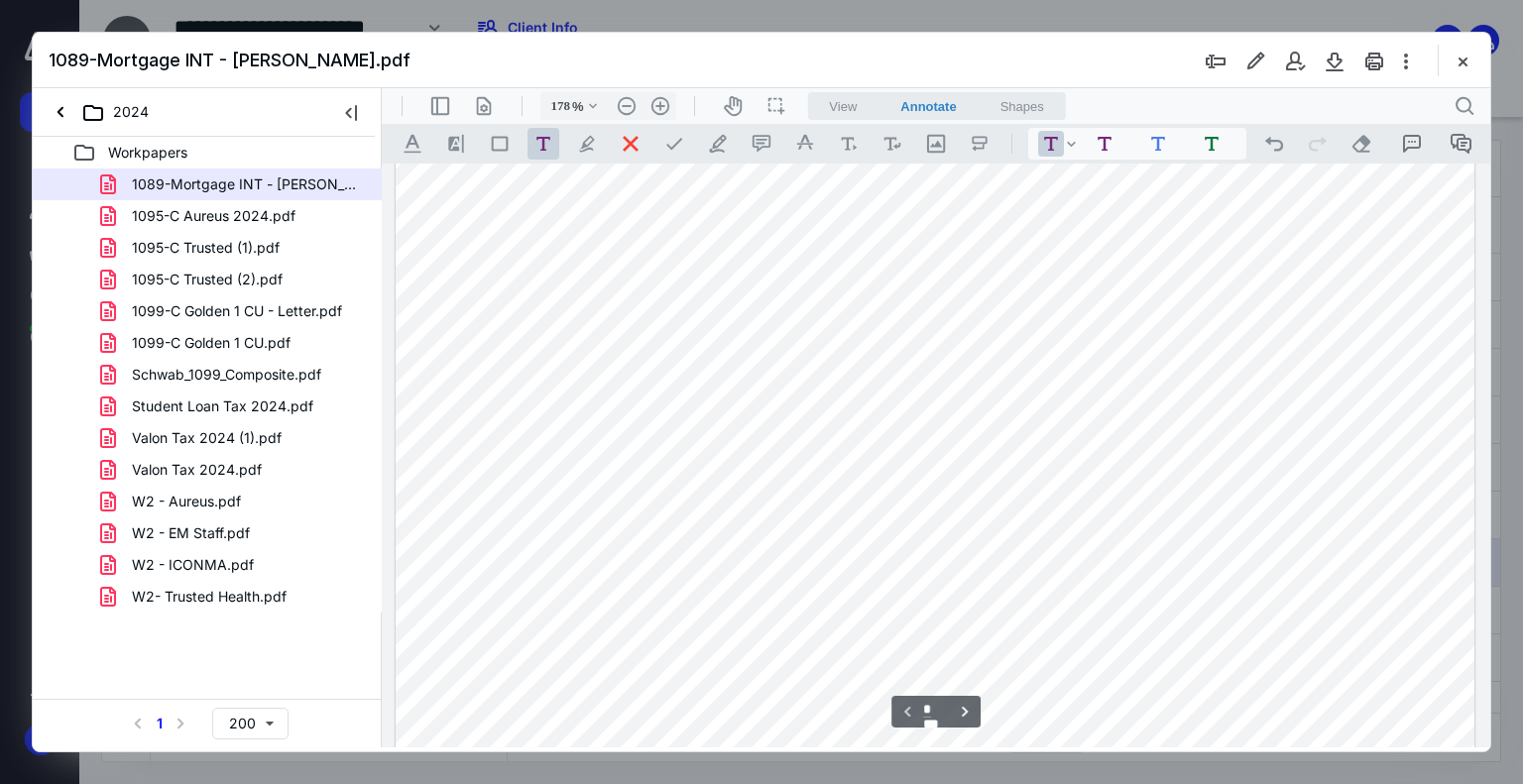 click on "*****" at bounding box center [935, 860] 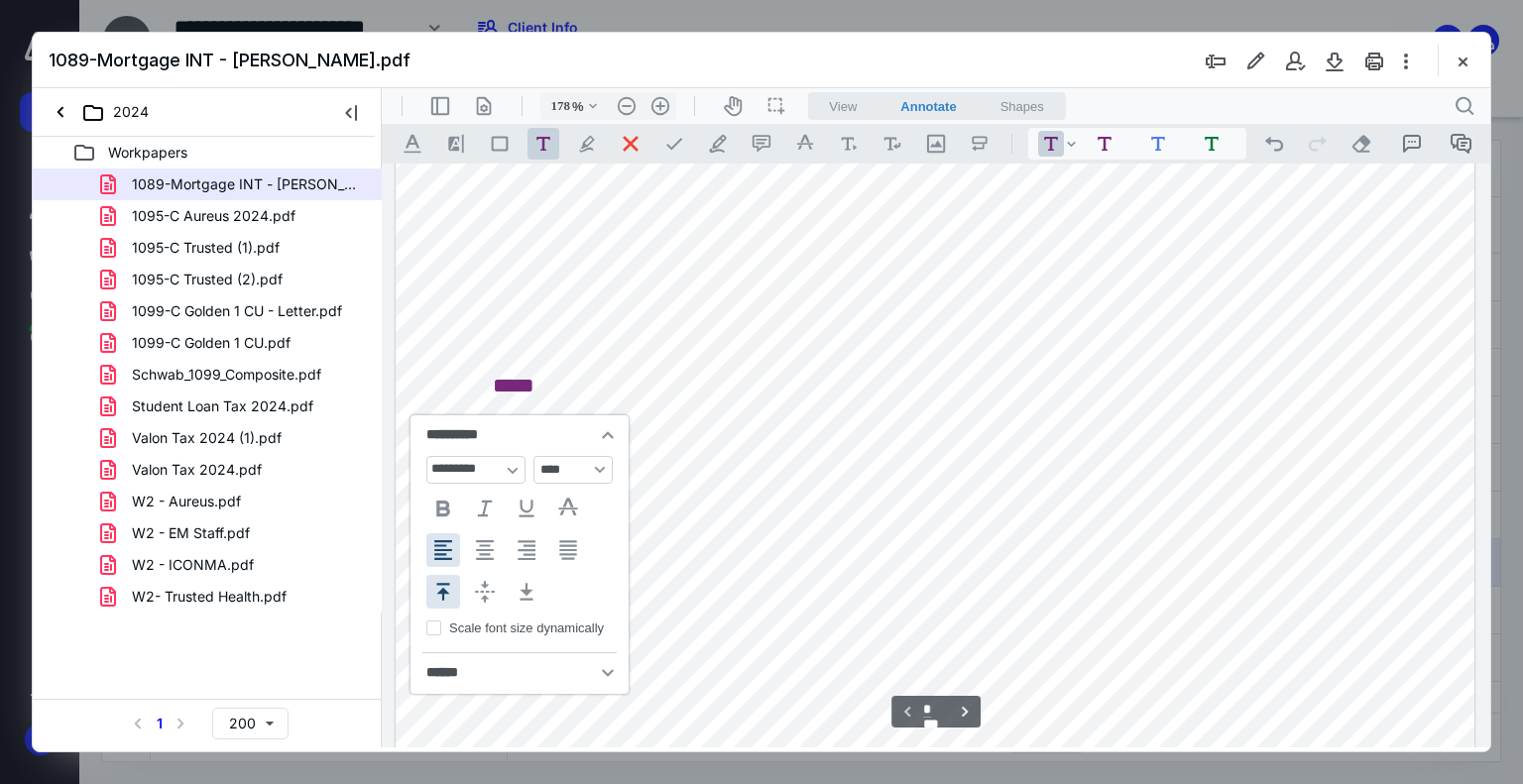 type 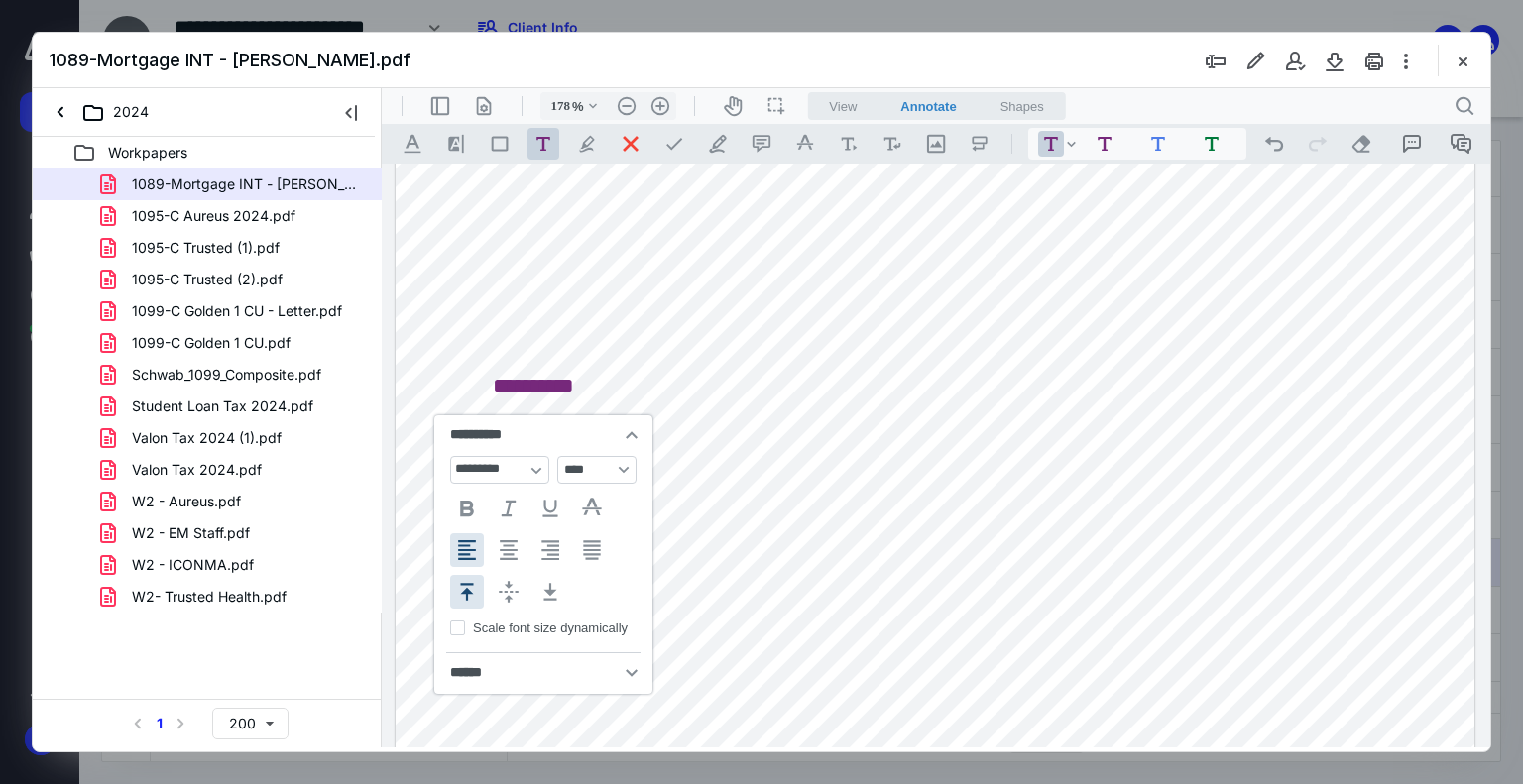 click on "**********" at bounding box center (935, 860) 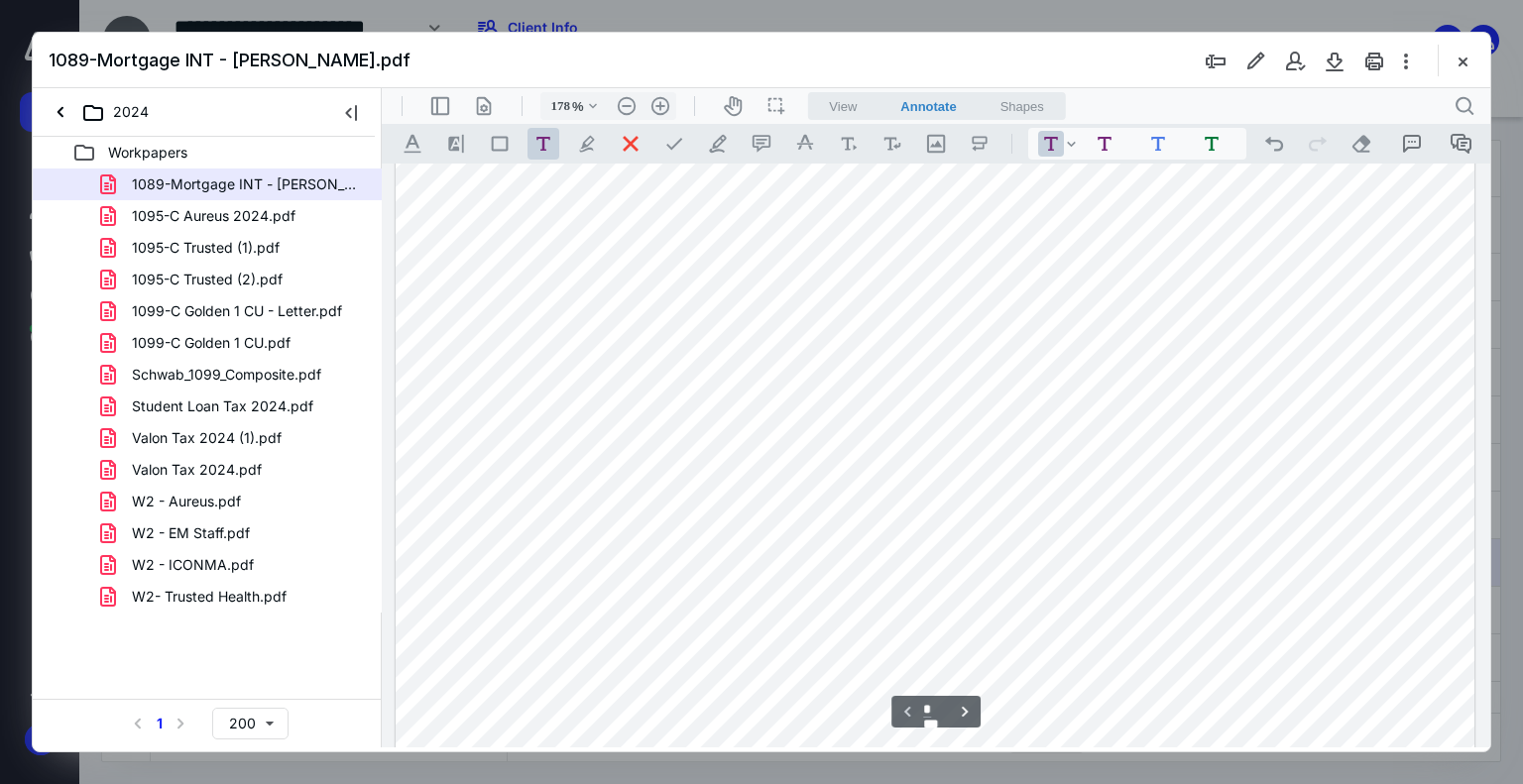 scroll, scrollTop: 297, scrollLeft: 0, axis: vertical 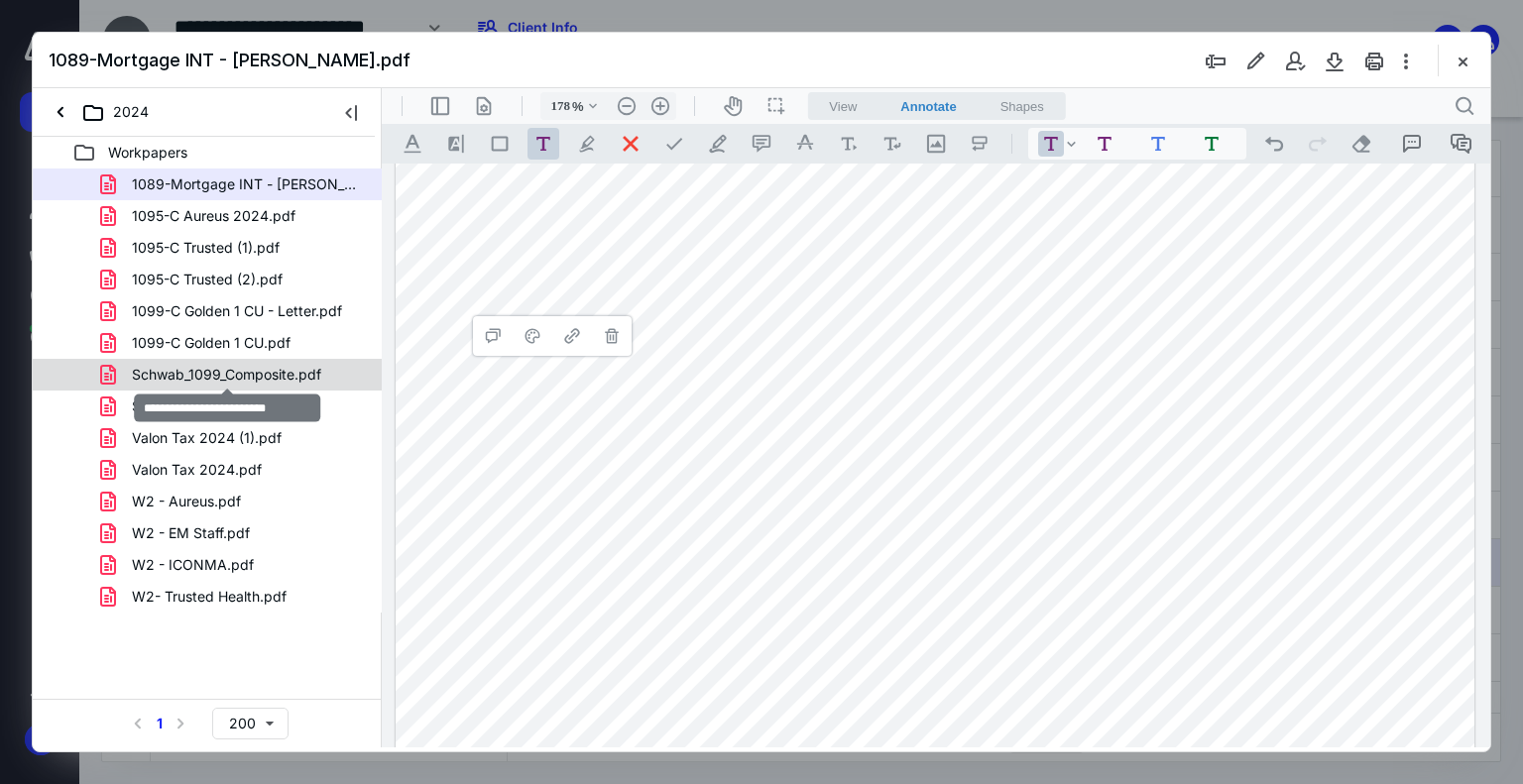 click on "Schwab_1099_Composite.pdf" at bounding box center (226, 375) 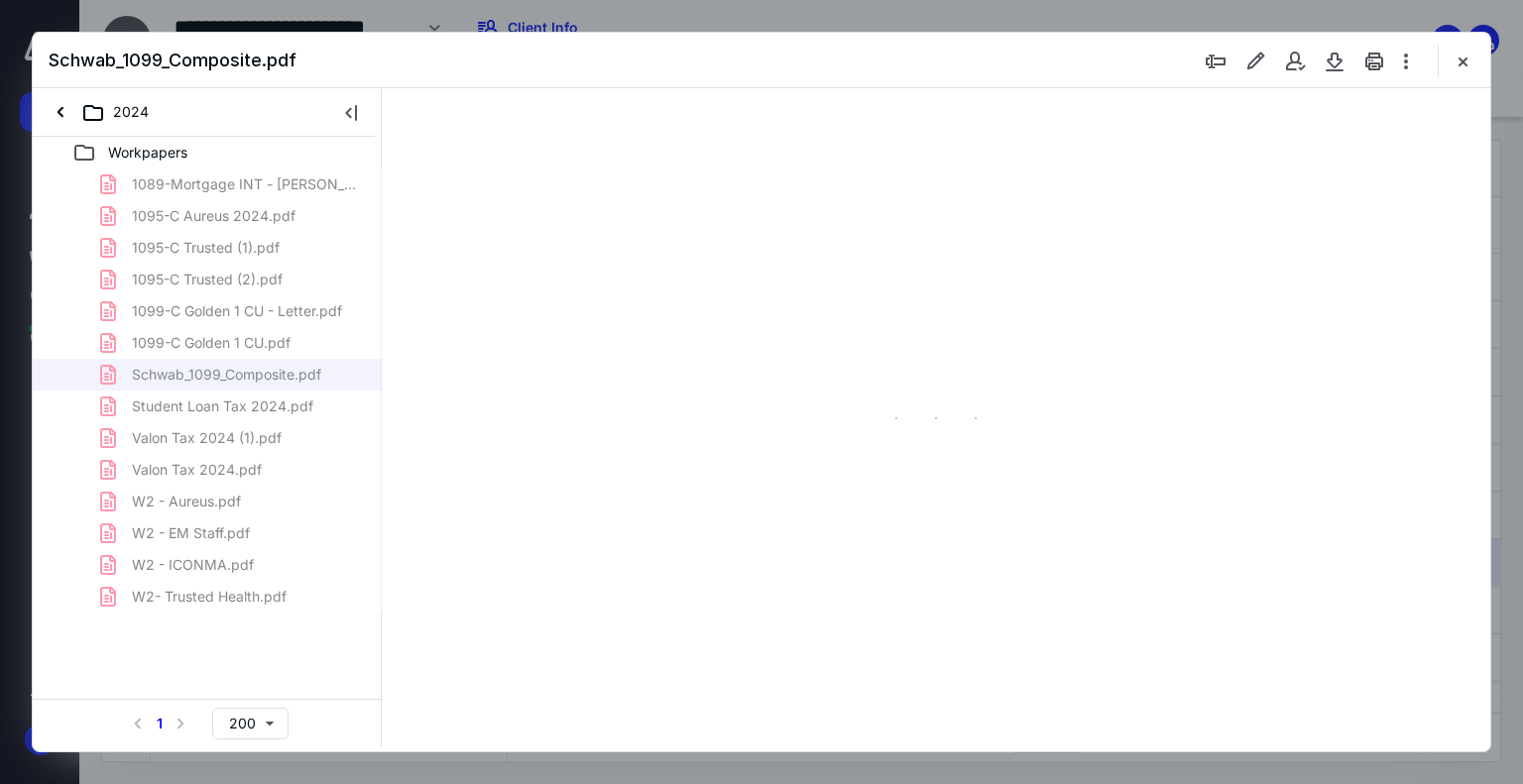 type on "139" 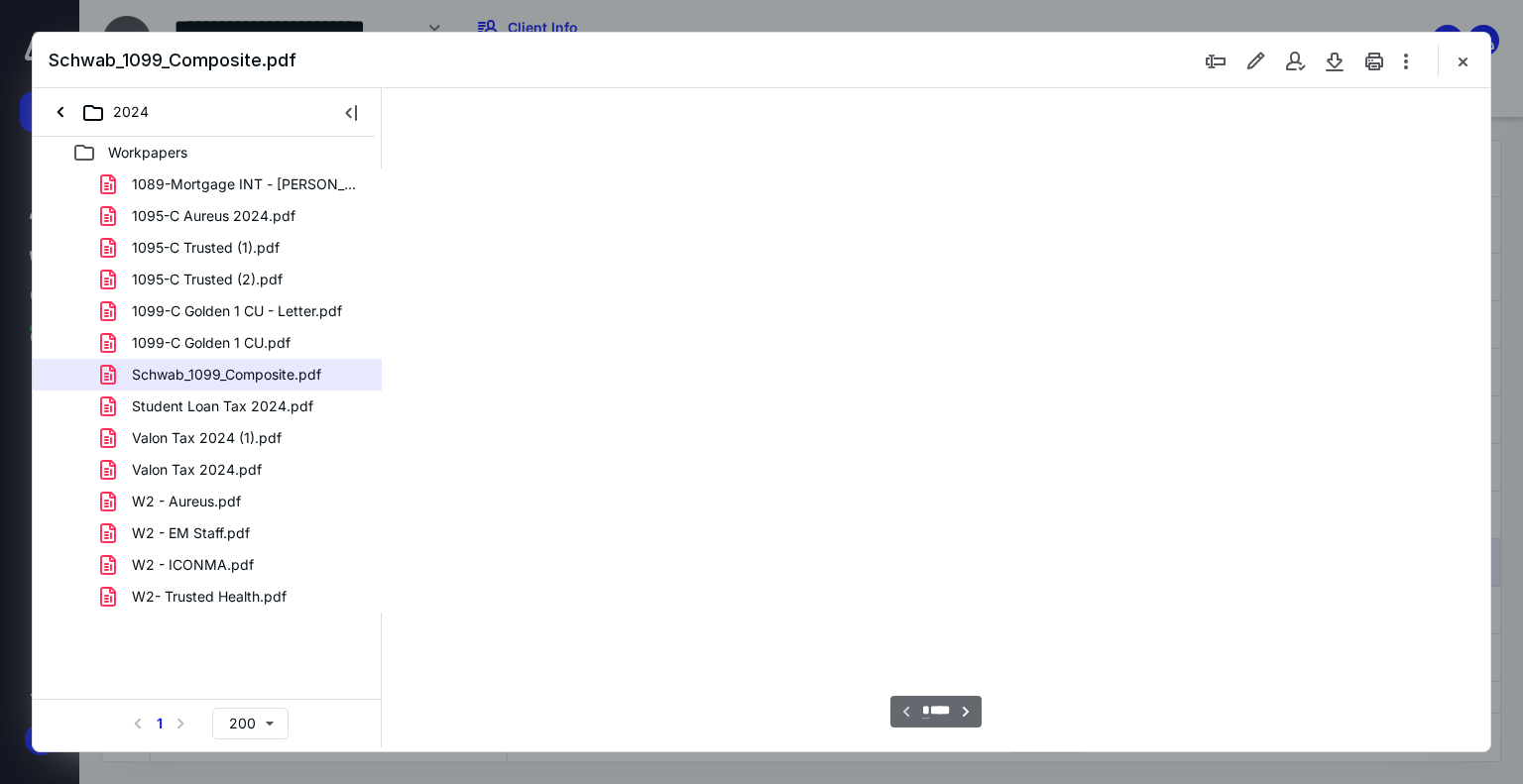 scroll, scrollTop: 81, scrollLeft: 0, axis: vertical 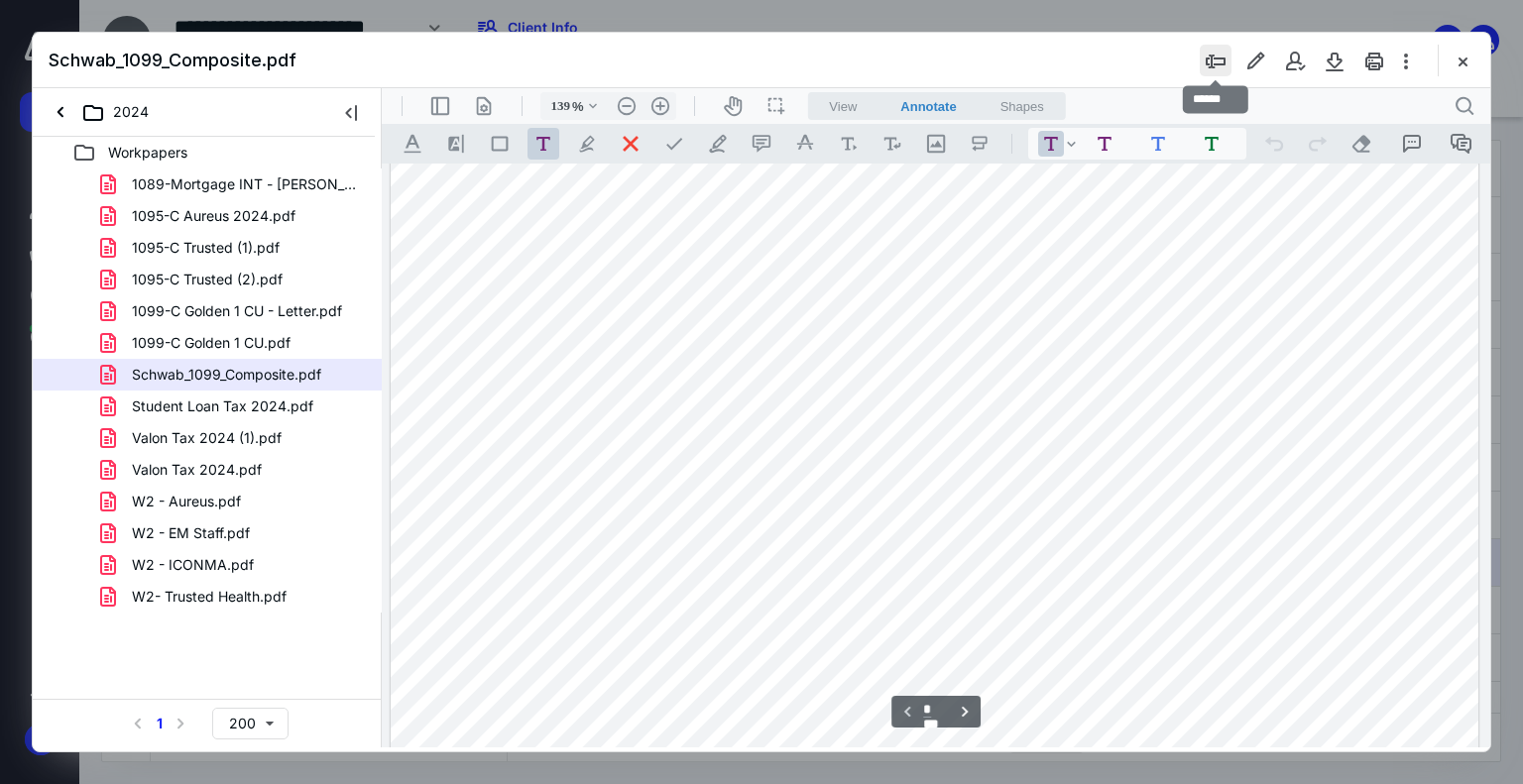 click at bounding box center [1216, 60] 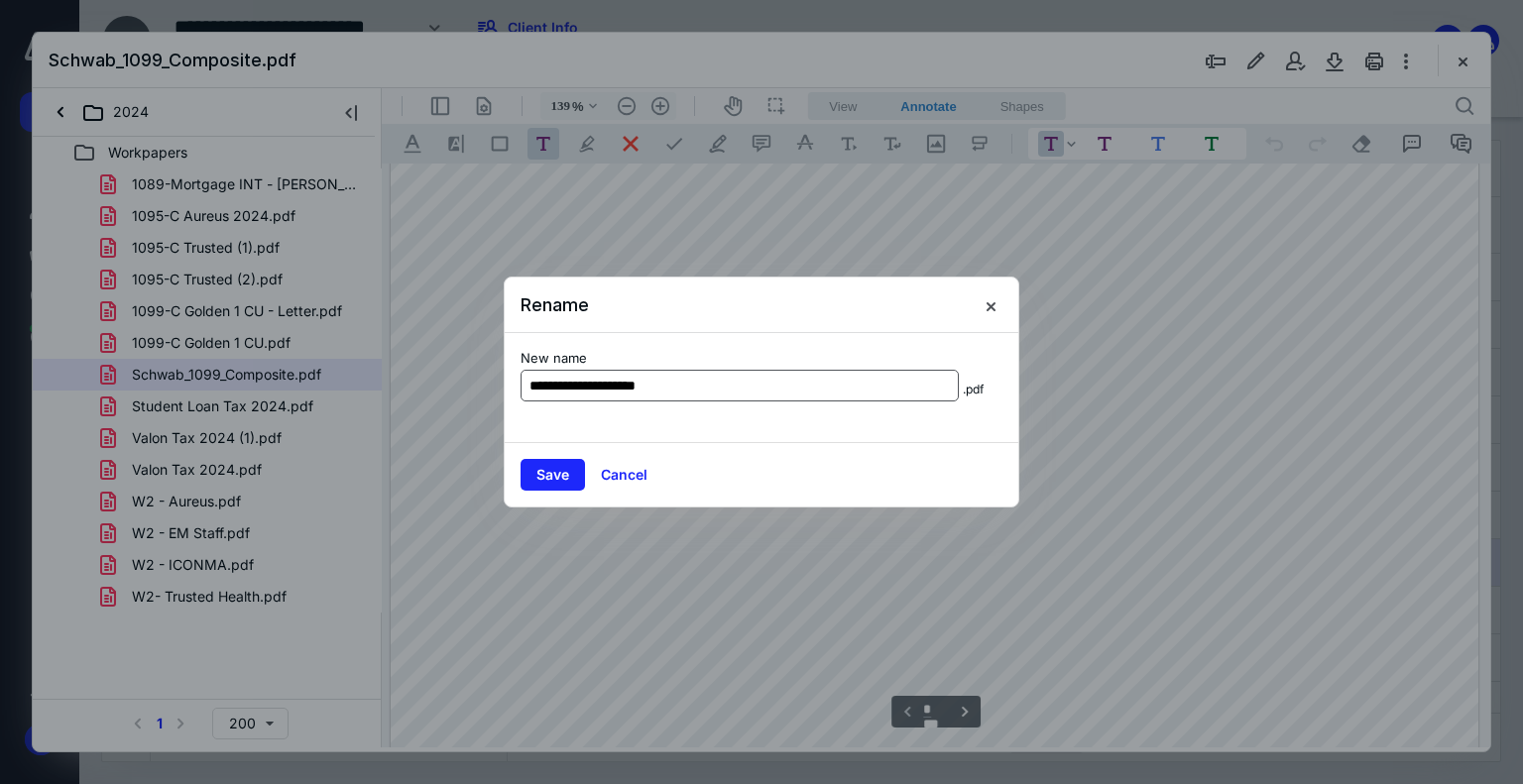 click on "**********" at bounding box center (740, 386) 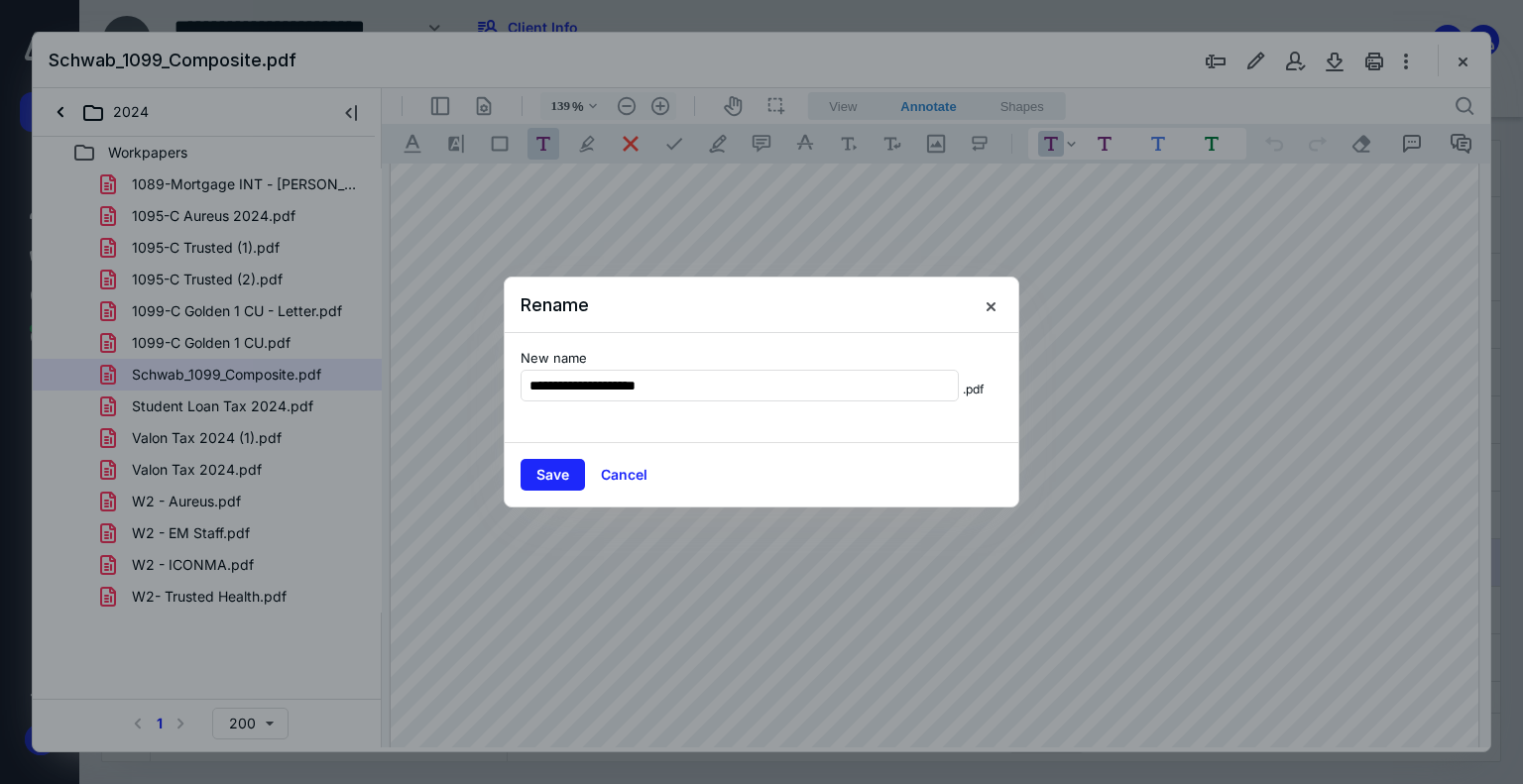 drag, startPoint x: 587, startPoint y: 395, endPoint x: 481, endPoint y: 393, distance: 106.01887 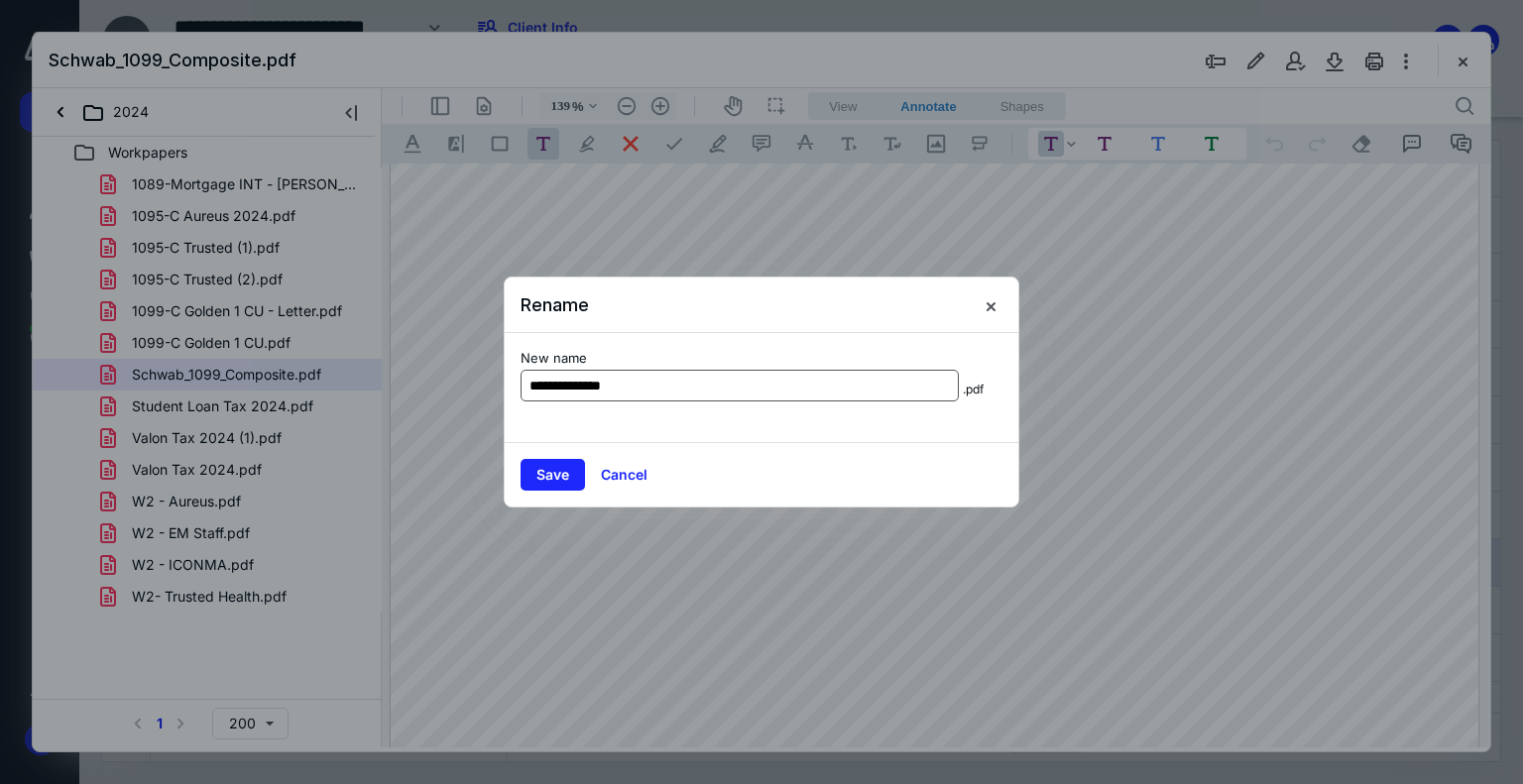 click on "**********" at bounding box center [740, 386] 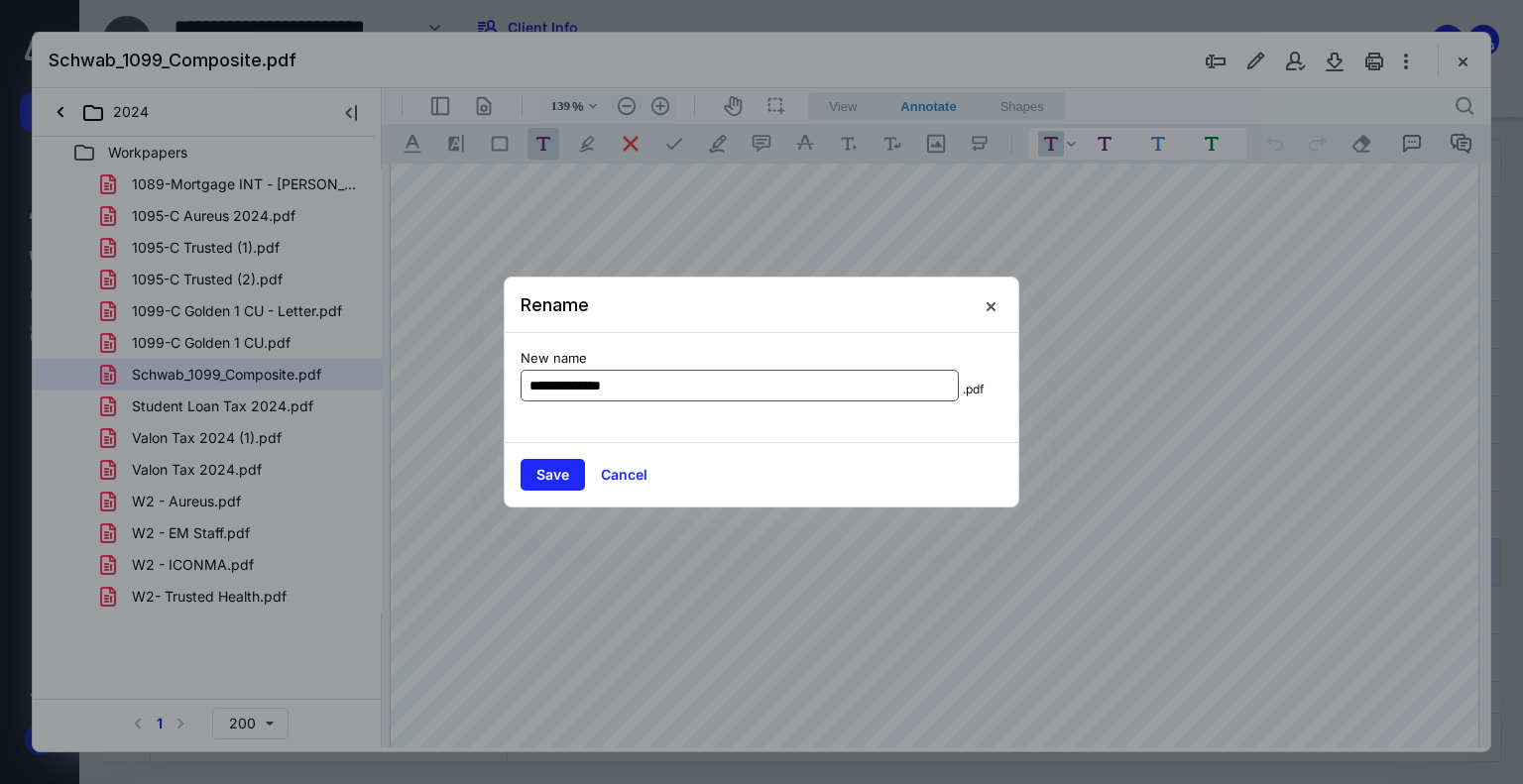 click on "**********" at bounding box center [740, 386] 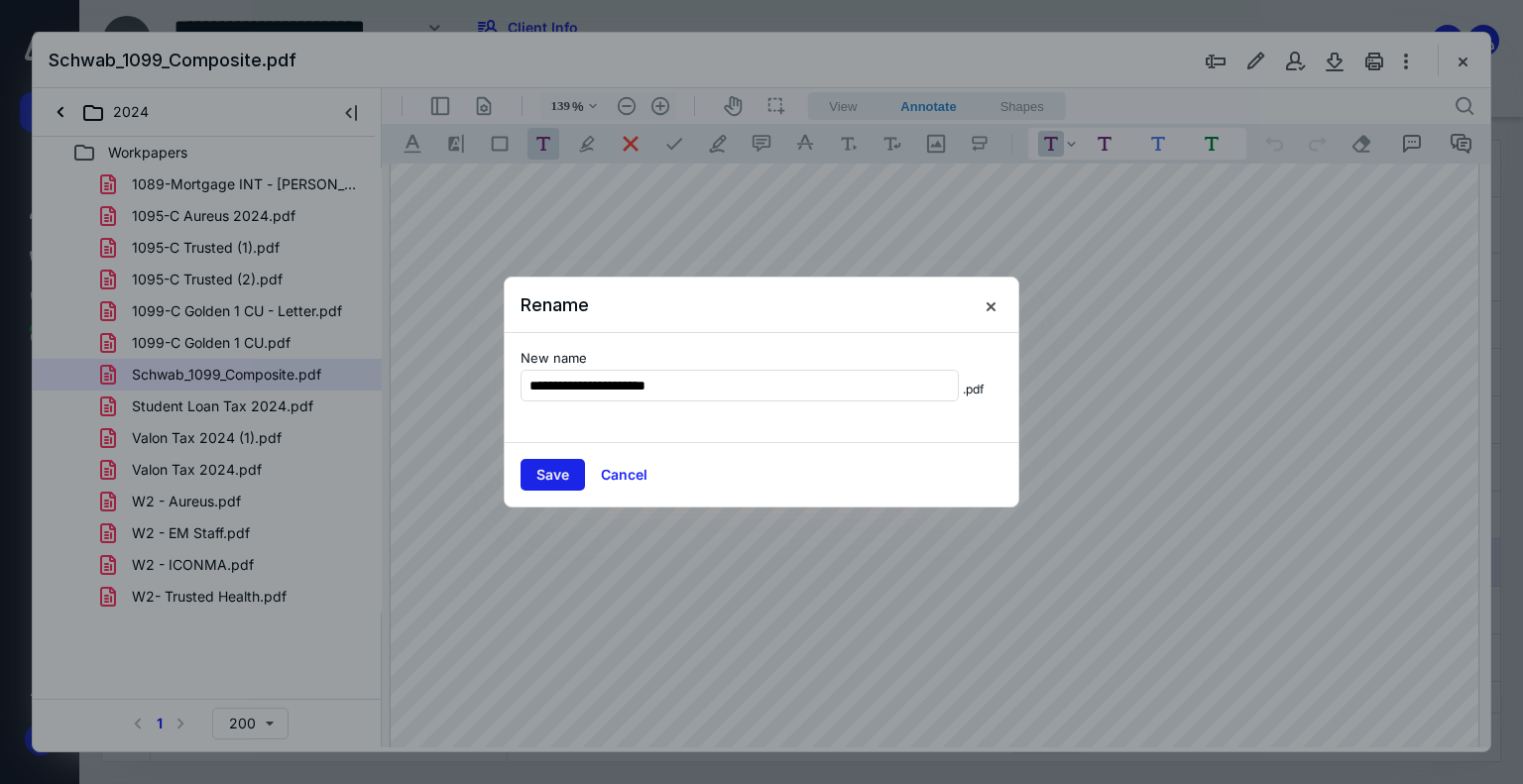 type on "**********" 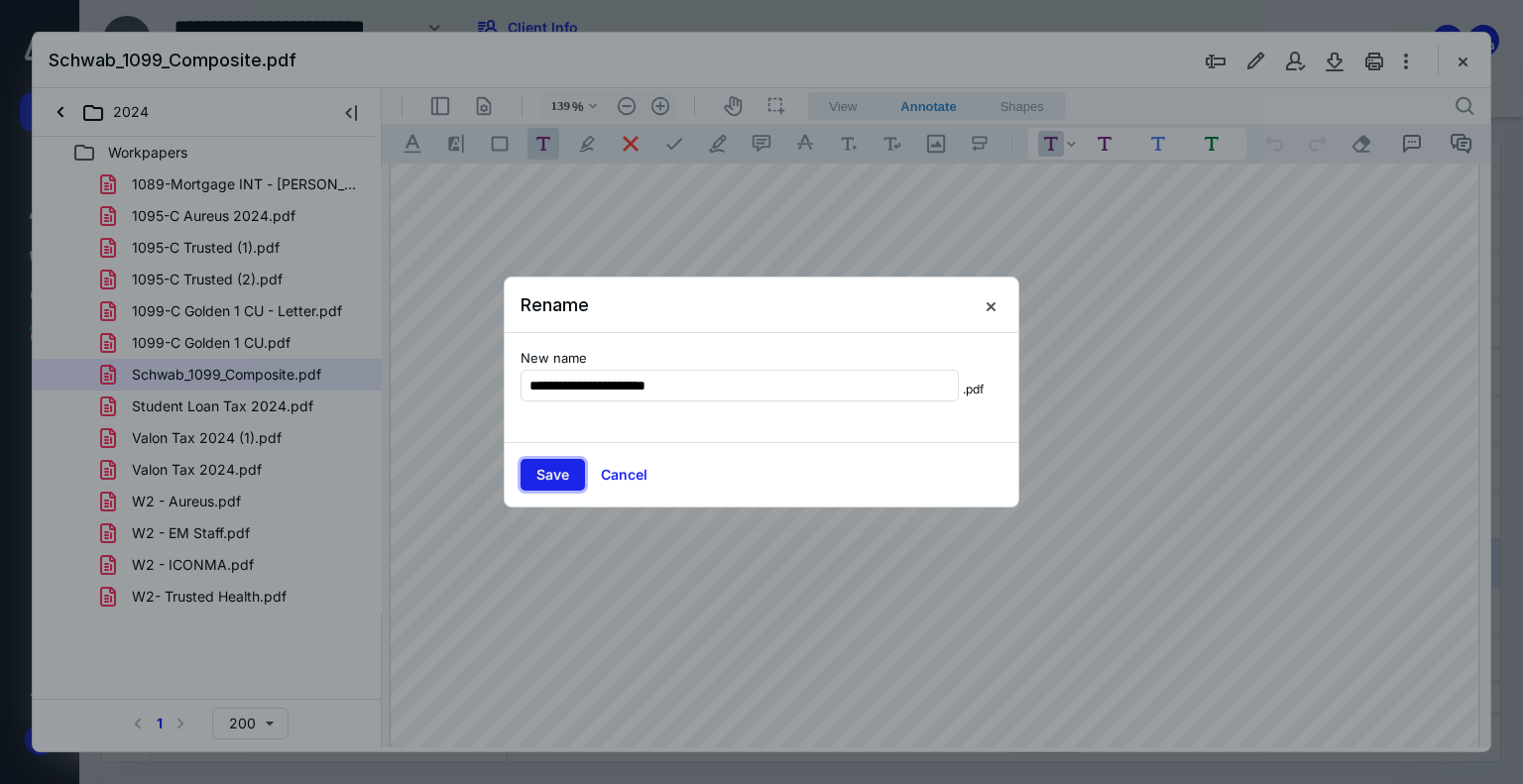 click on "Save" at bounding box center (552, 475) 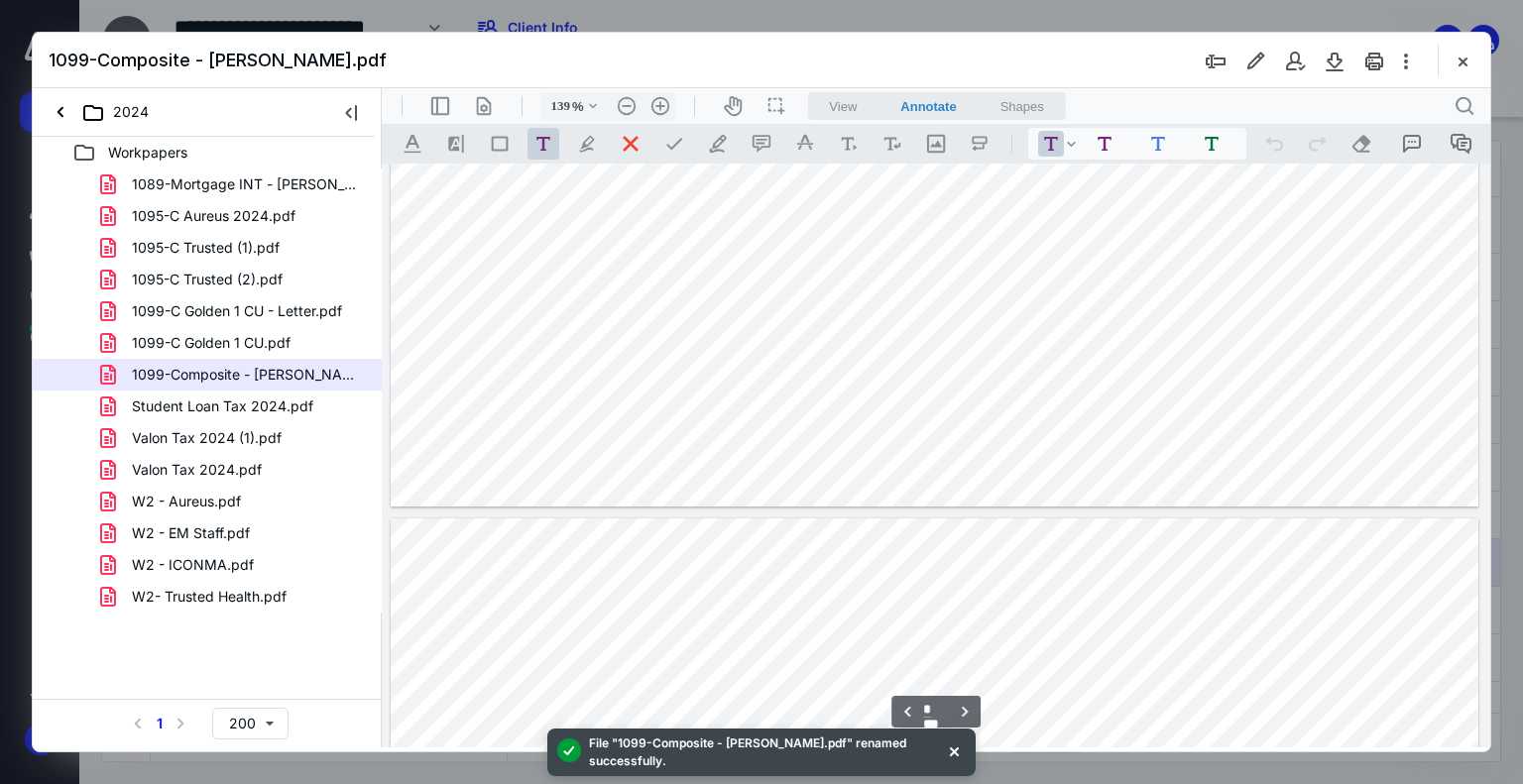 type on "*" 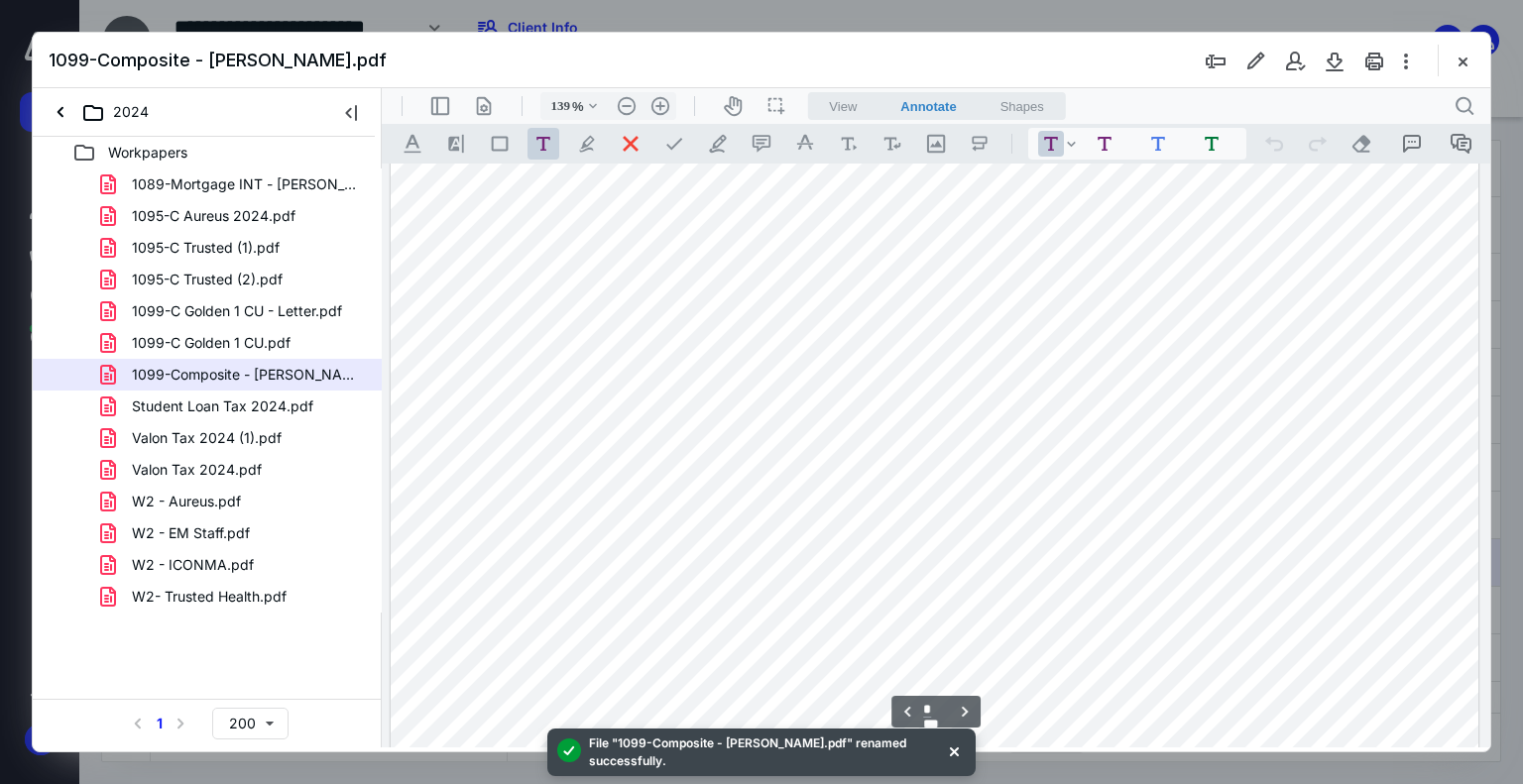 scroll, scrollTop: 1964, scrollLeft: 0, axis: vertical 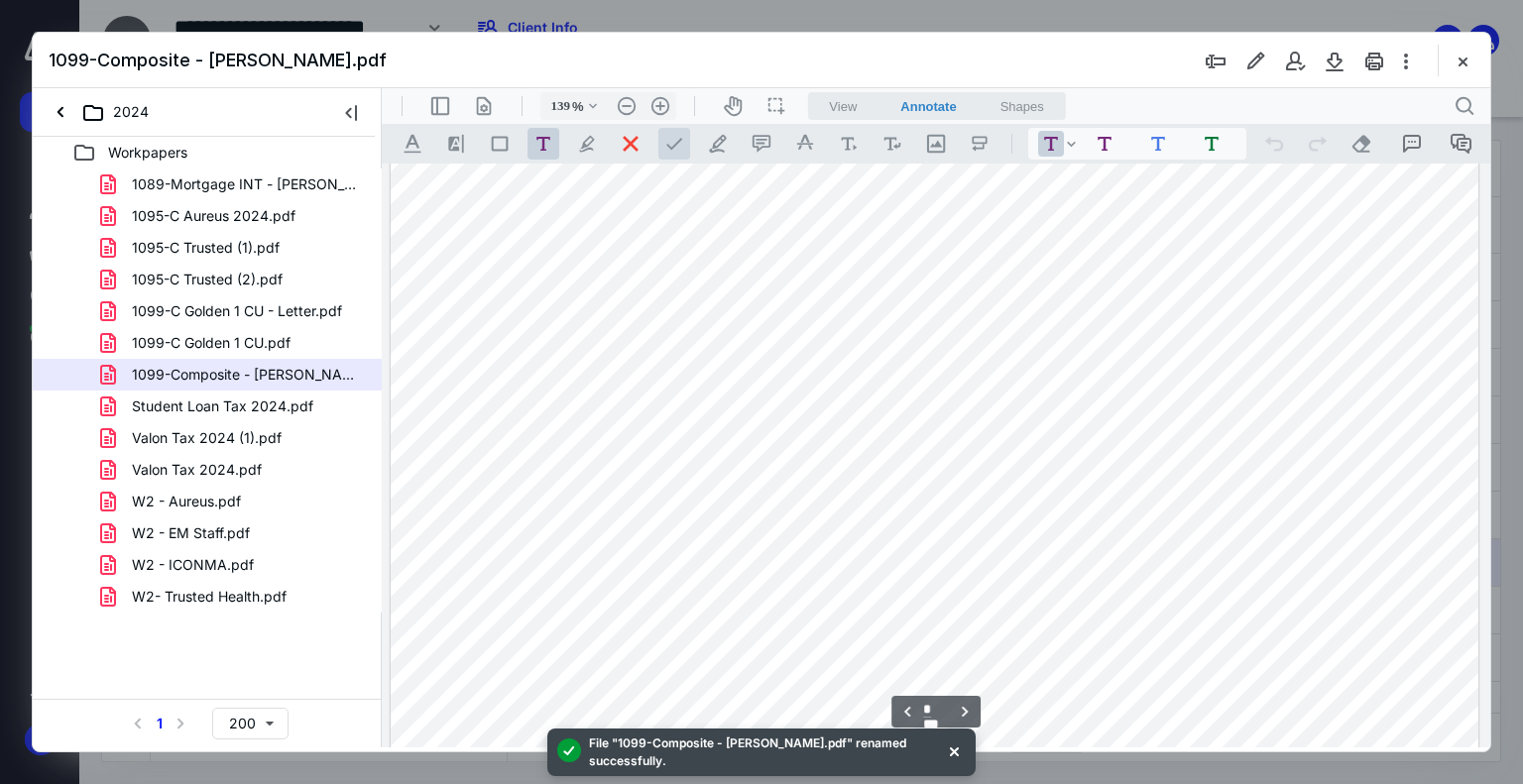 click at bounding box center [674, 144] 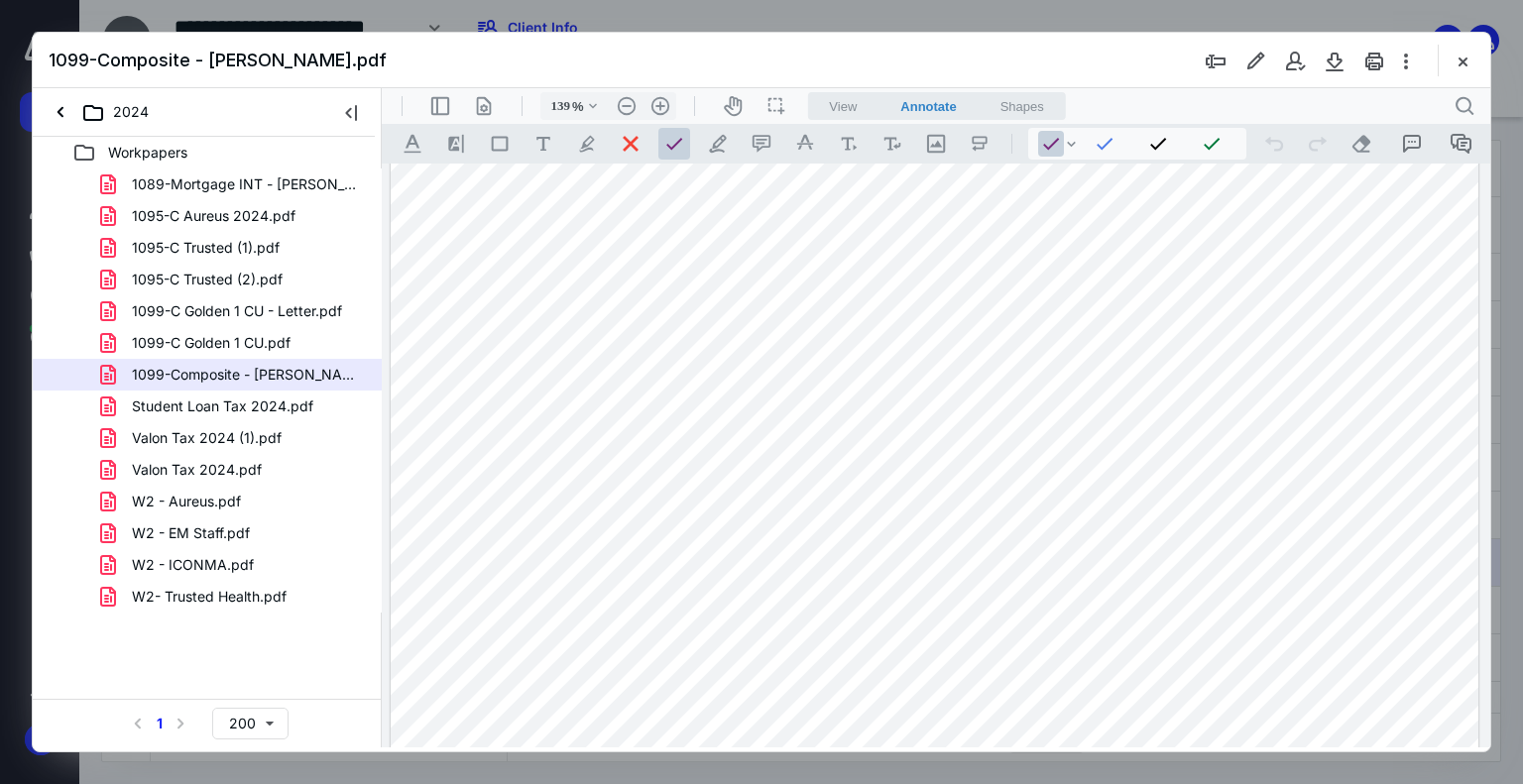 click at bounding box center [935, 330] 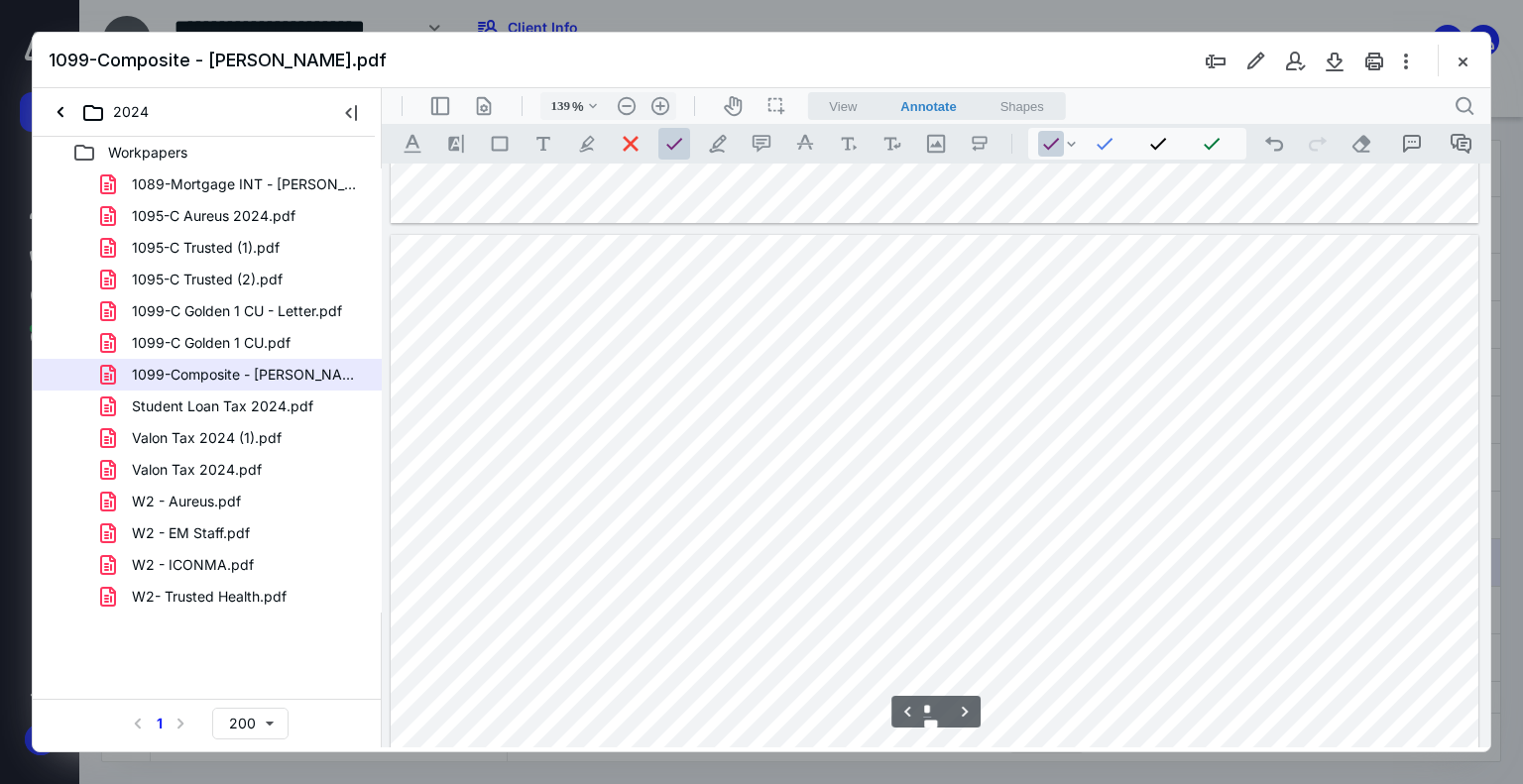 scroll, scrollTop: 1667, scrollLeft: 0, axis: vertical 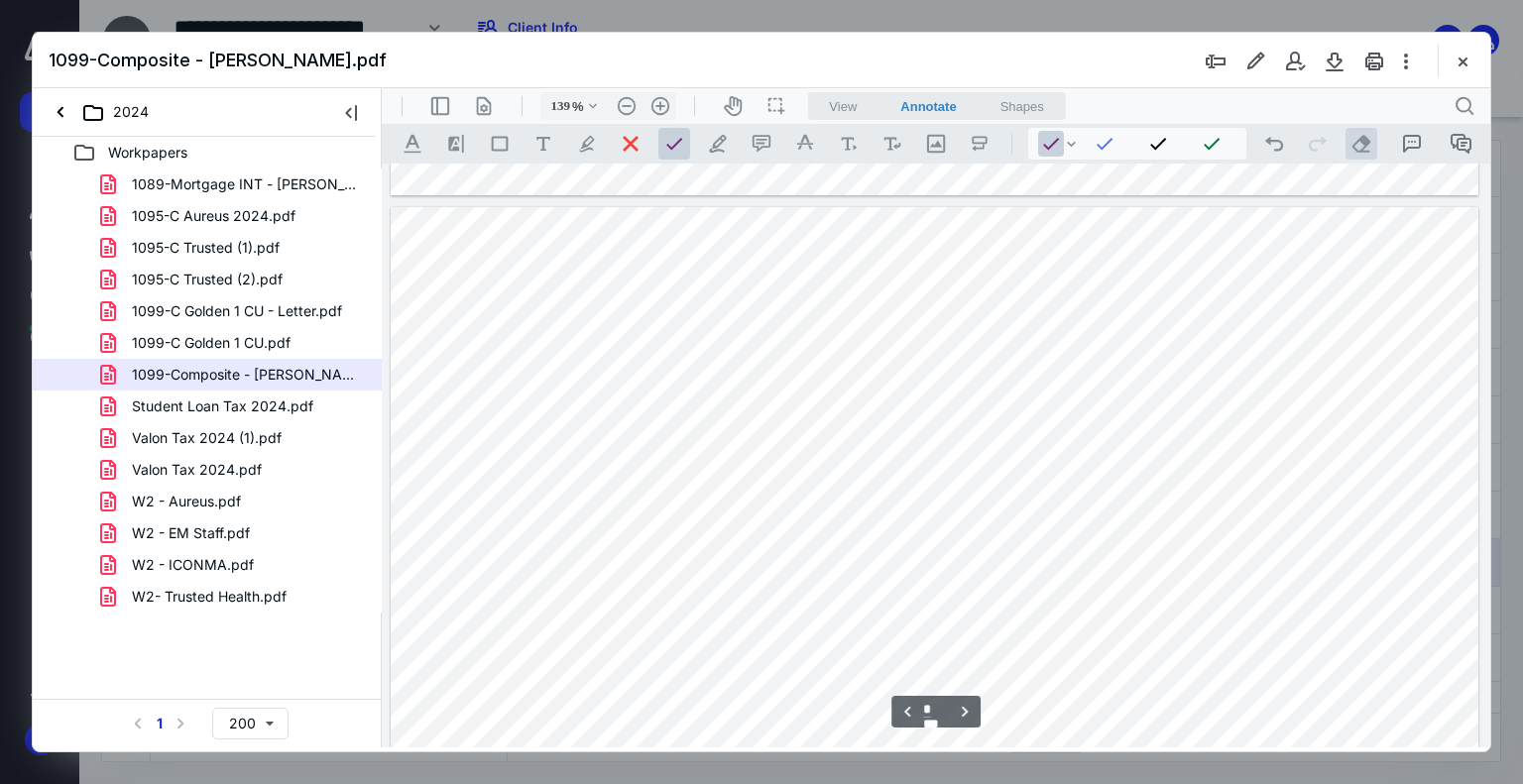 click on ".cls-1{fill:#abb0c4;} icon - operation - eraser" at bounding box center [1361, 144] 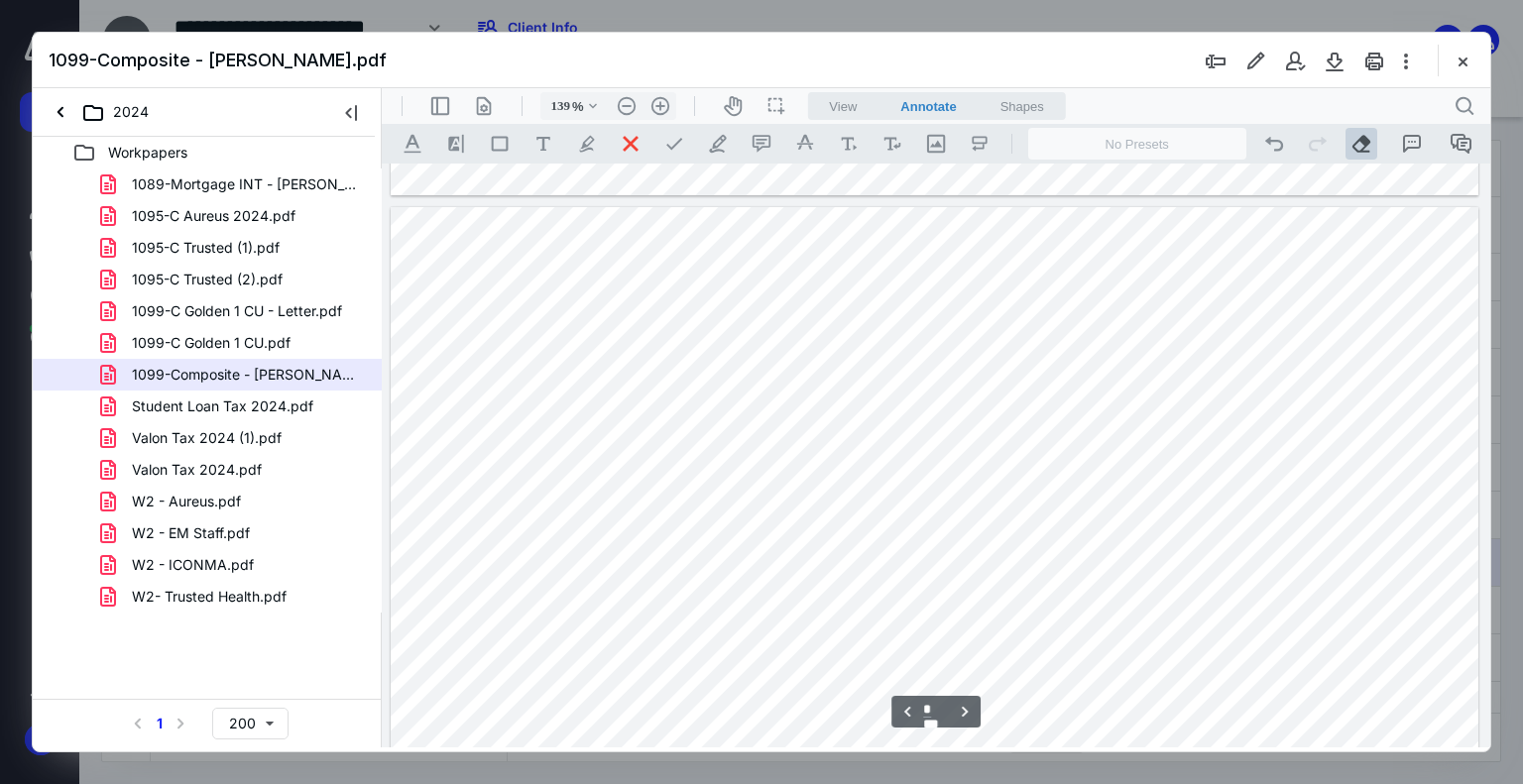 drag, startPoint x: 1443, startPoint y: 660, endPoint x: 1445, endPoint y: 675, distance: 15.132746 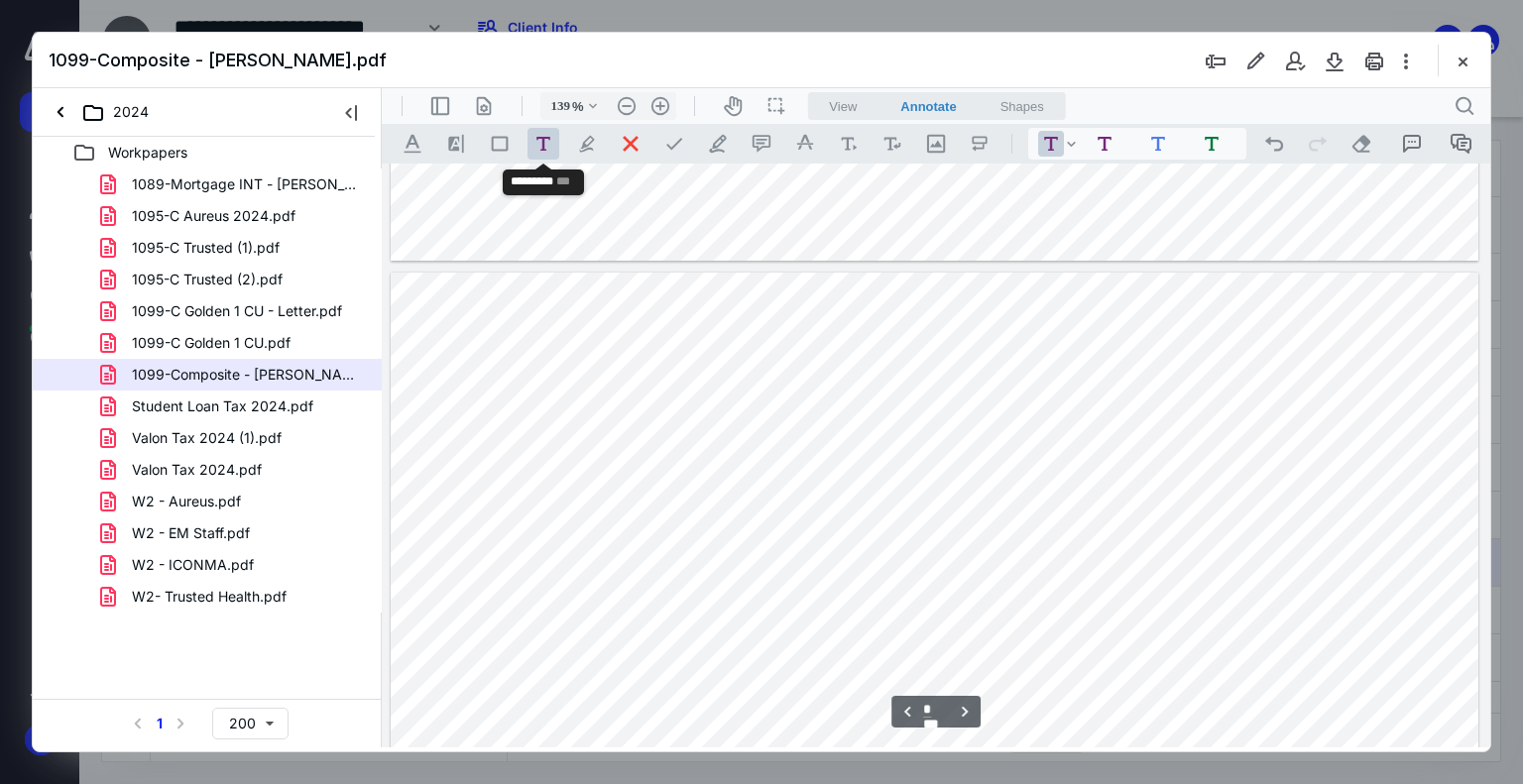 scroll, scrollTop: 1568, scrollLeft: 0, axis: vertical 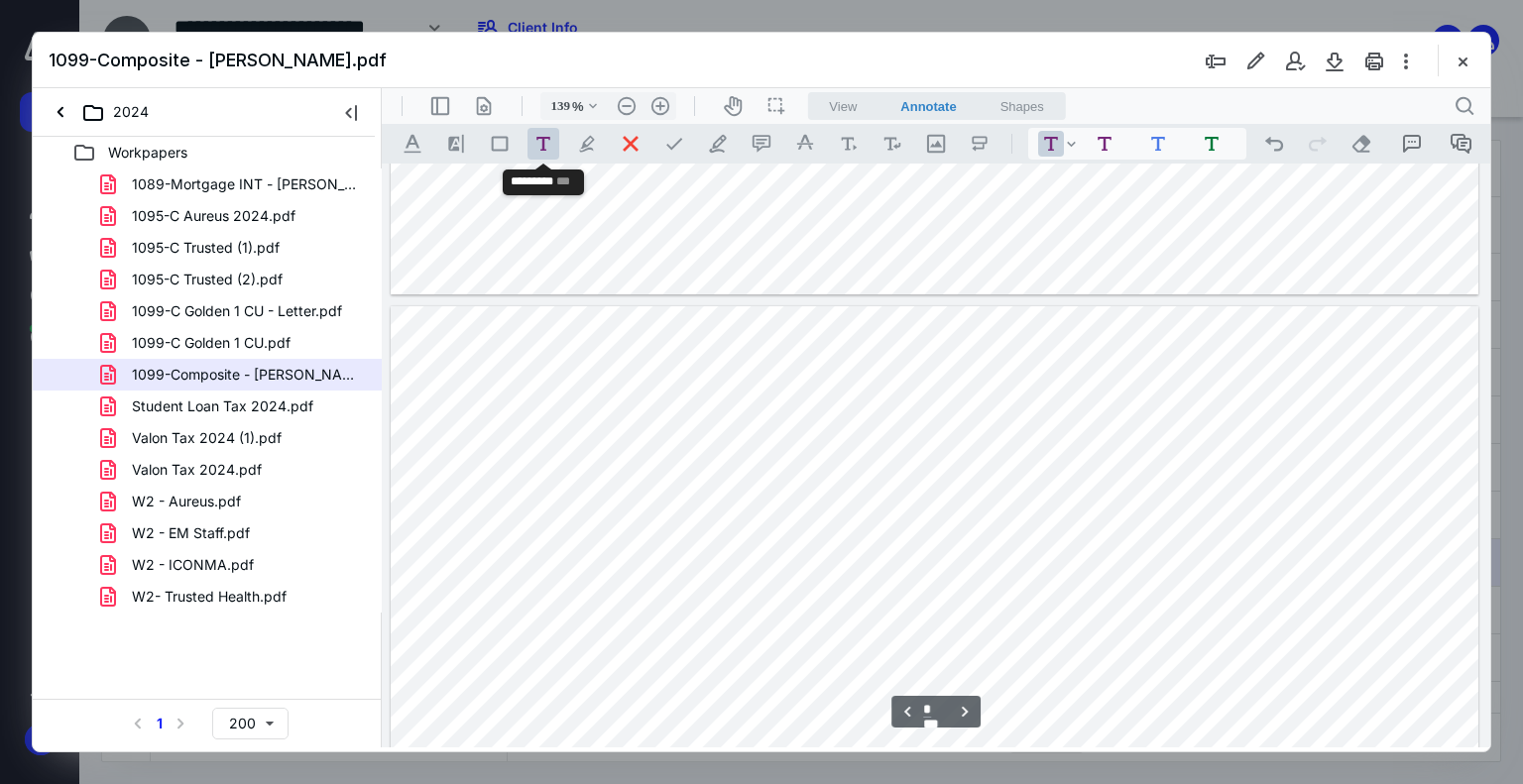 click at bounding box center [935, 727] 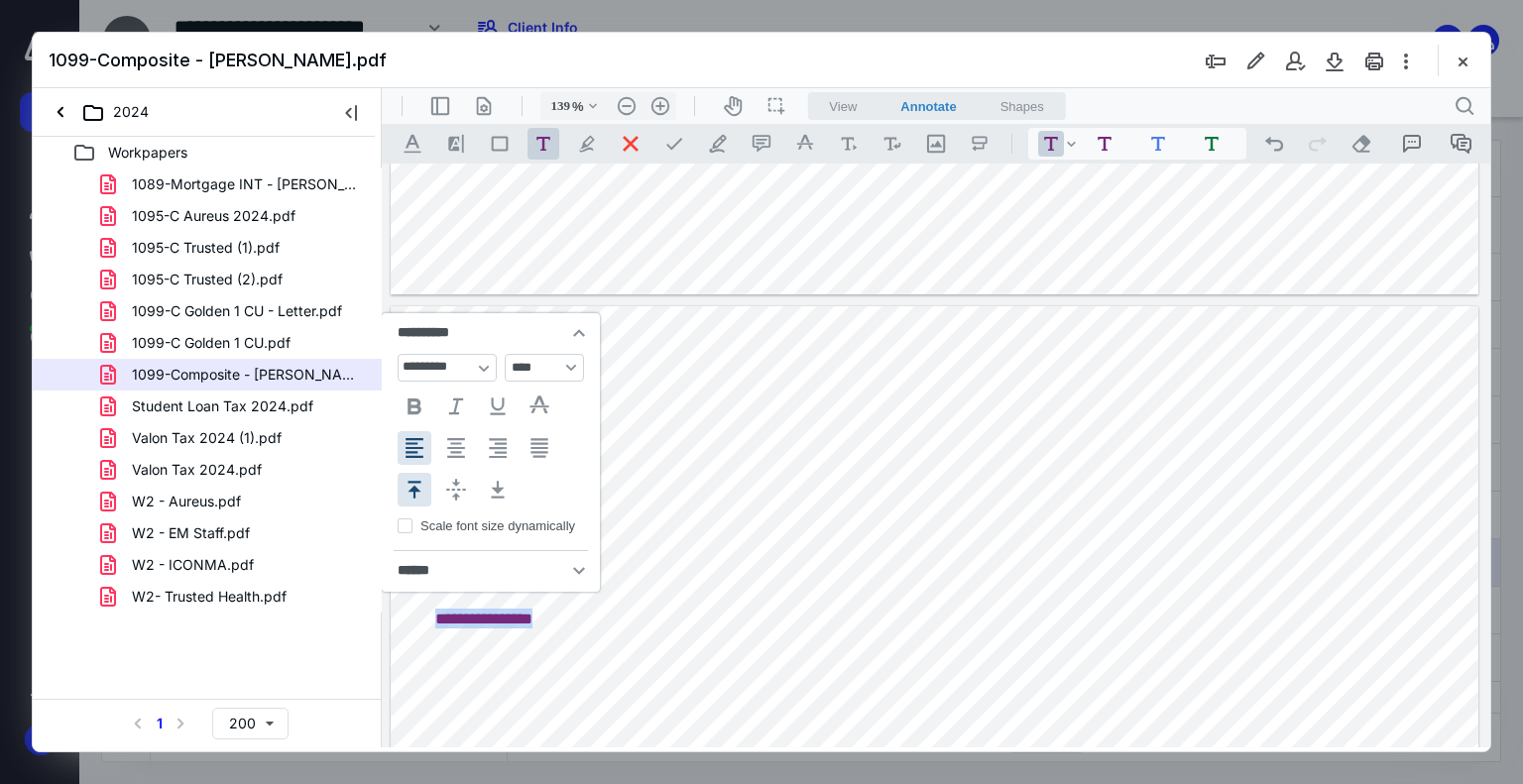 type 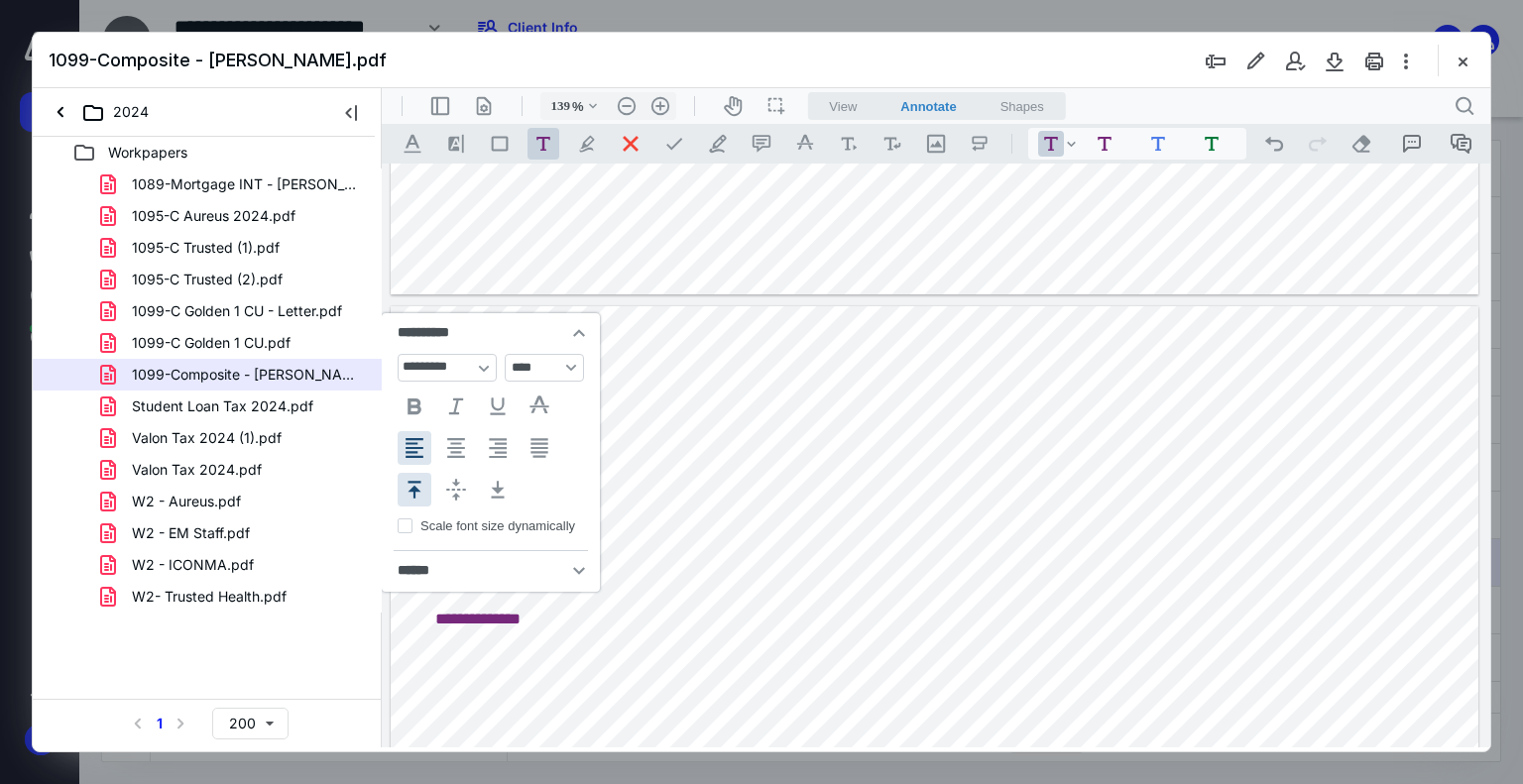 scroll, scrollTop: 1469, scrollLeft: 0, axis: vertical 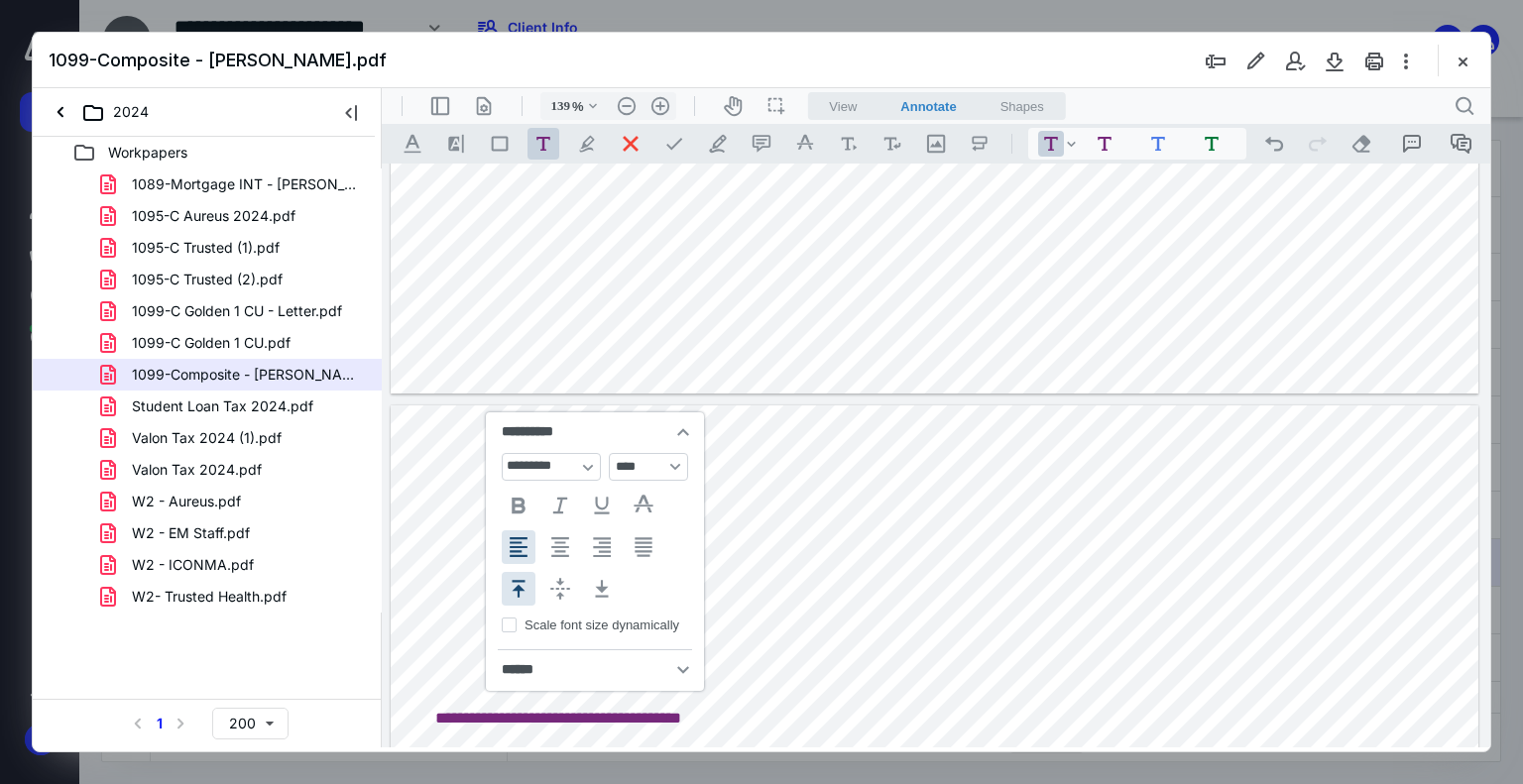 click on "**********" at bounding box center (935, 826) 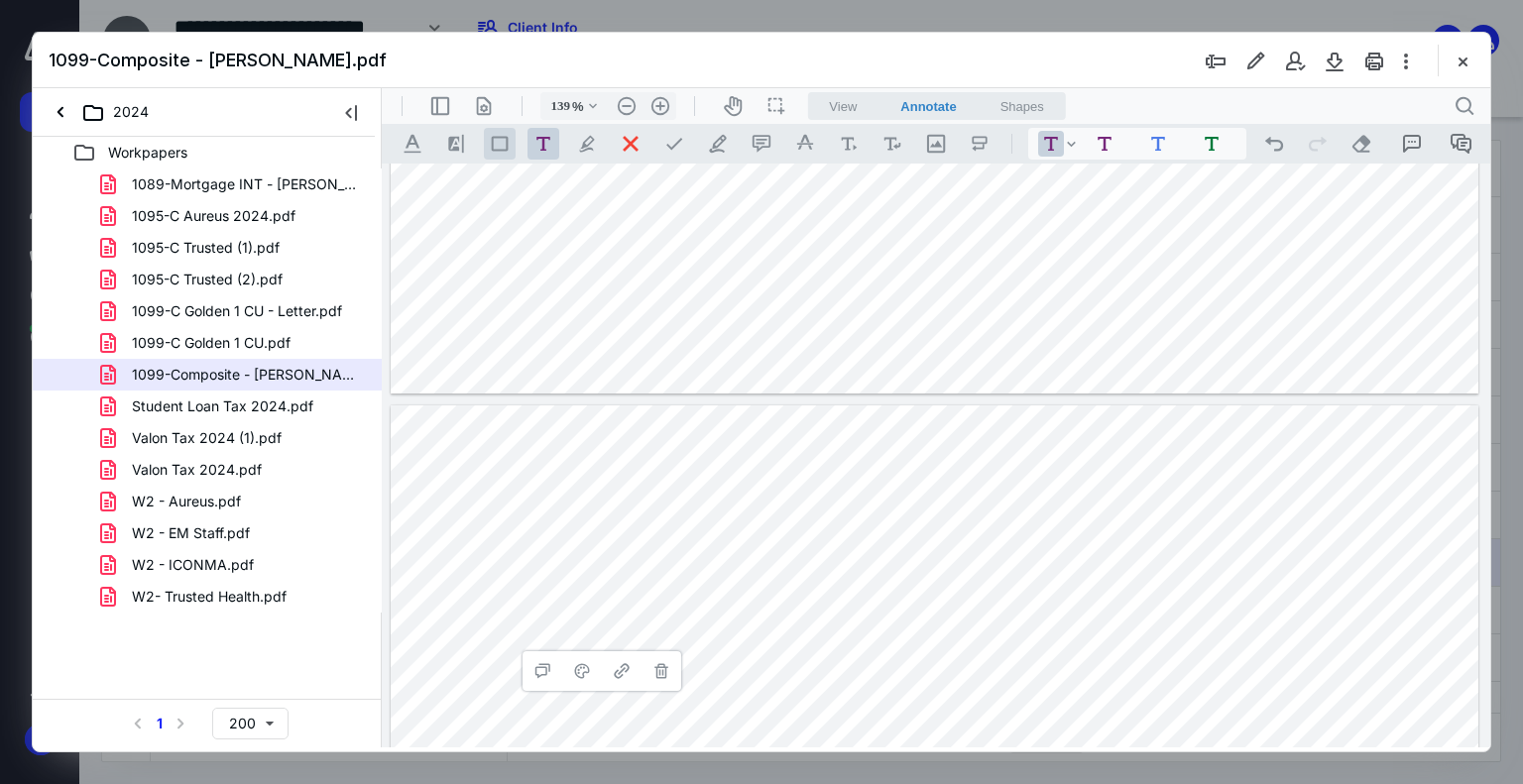 click on ".st0{fill:#868E96;}" at bounding box center (500, 144) 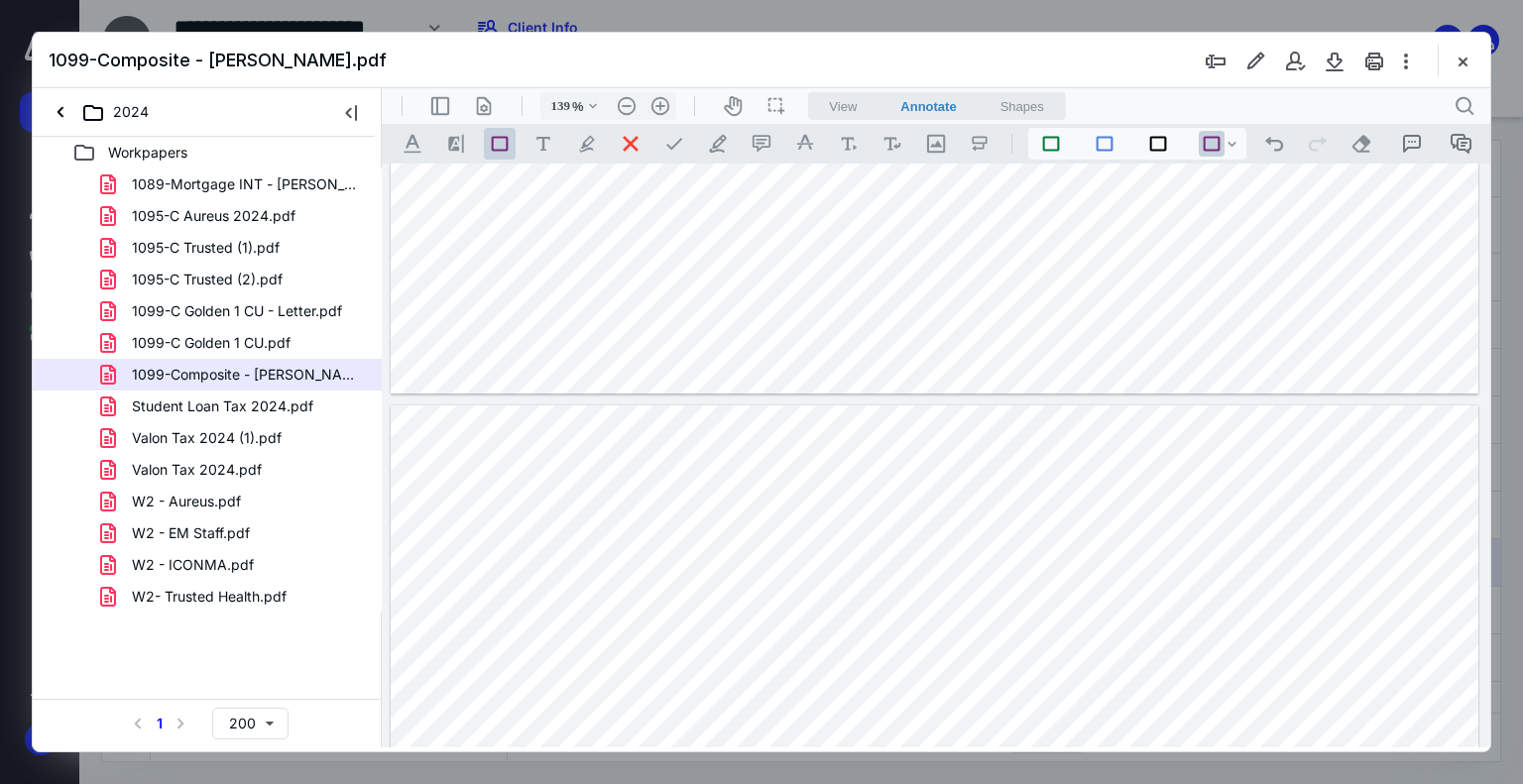 drag, startPoint x: 434, startPoint y: 670, endPoint x: 629, endPoint y: 691, distance: 196.1275 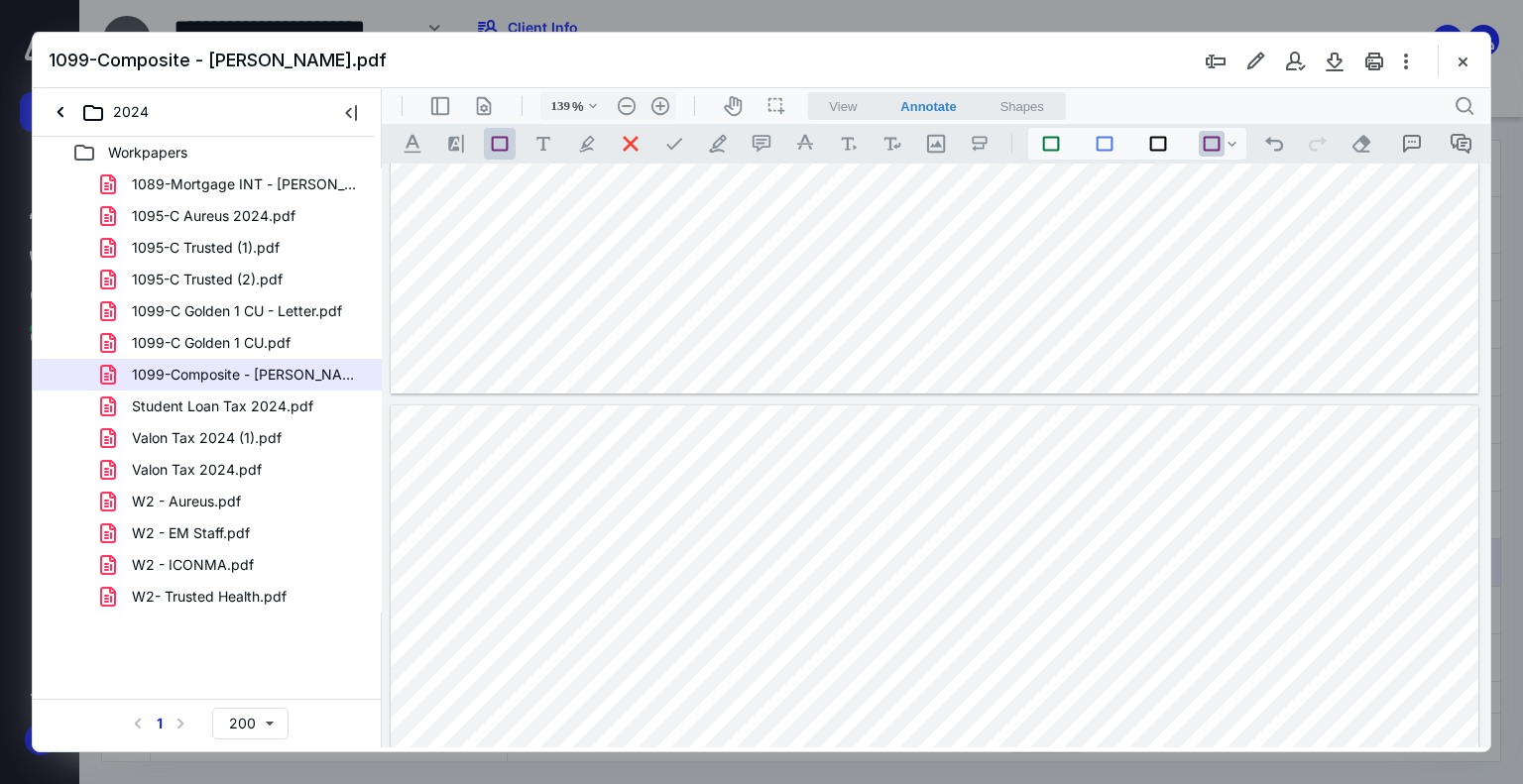 click on "**********" at bounding box center (935, 826) 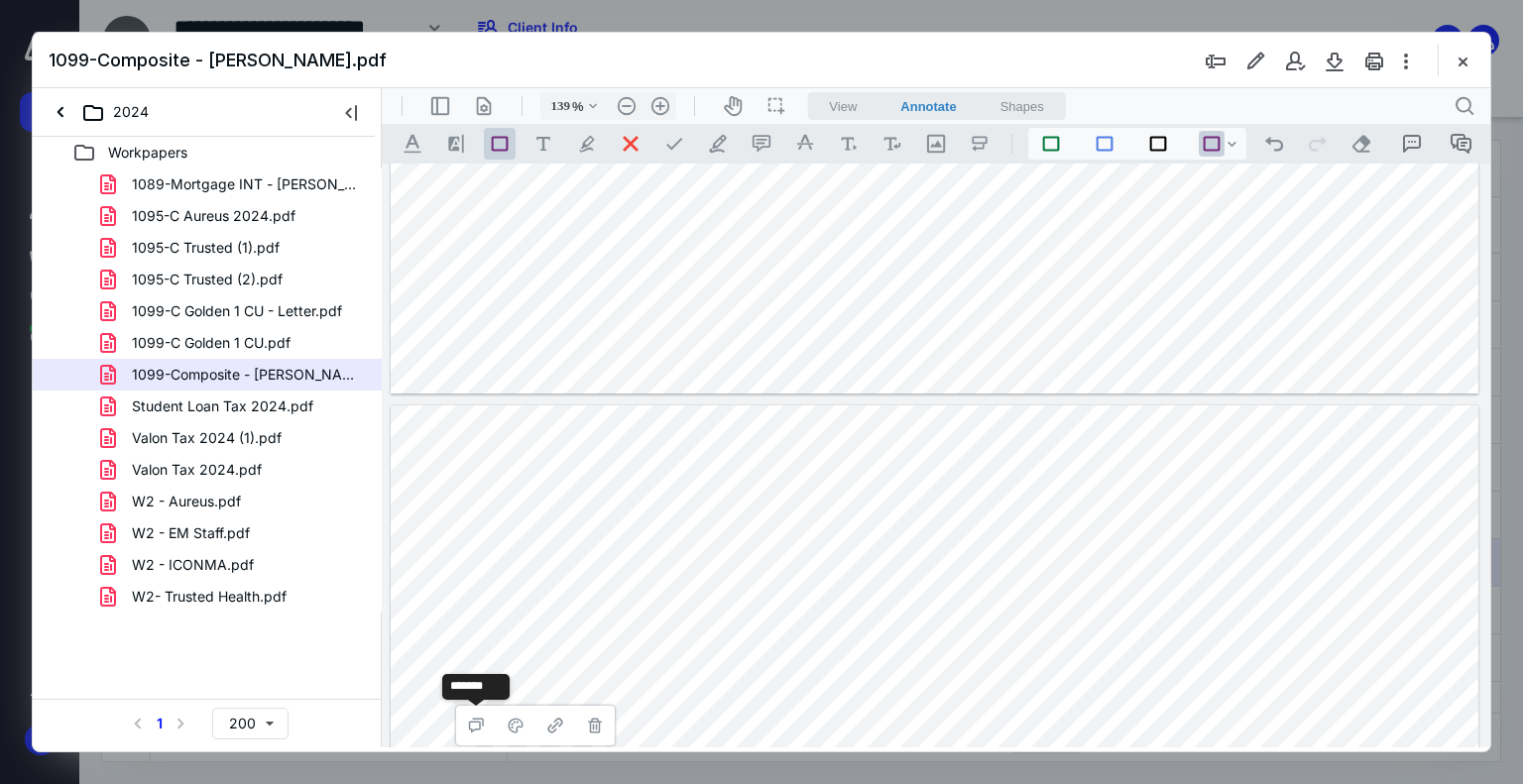 click on "1099-Composite - Schwab.pdf" at bounding box center (762, 60) 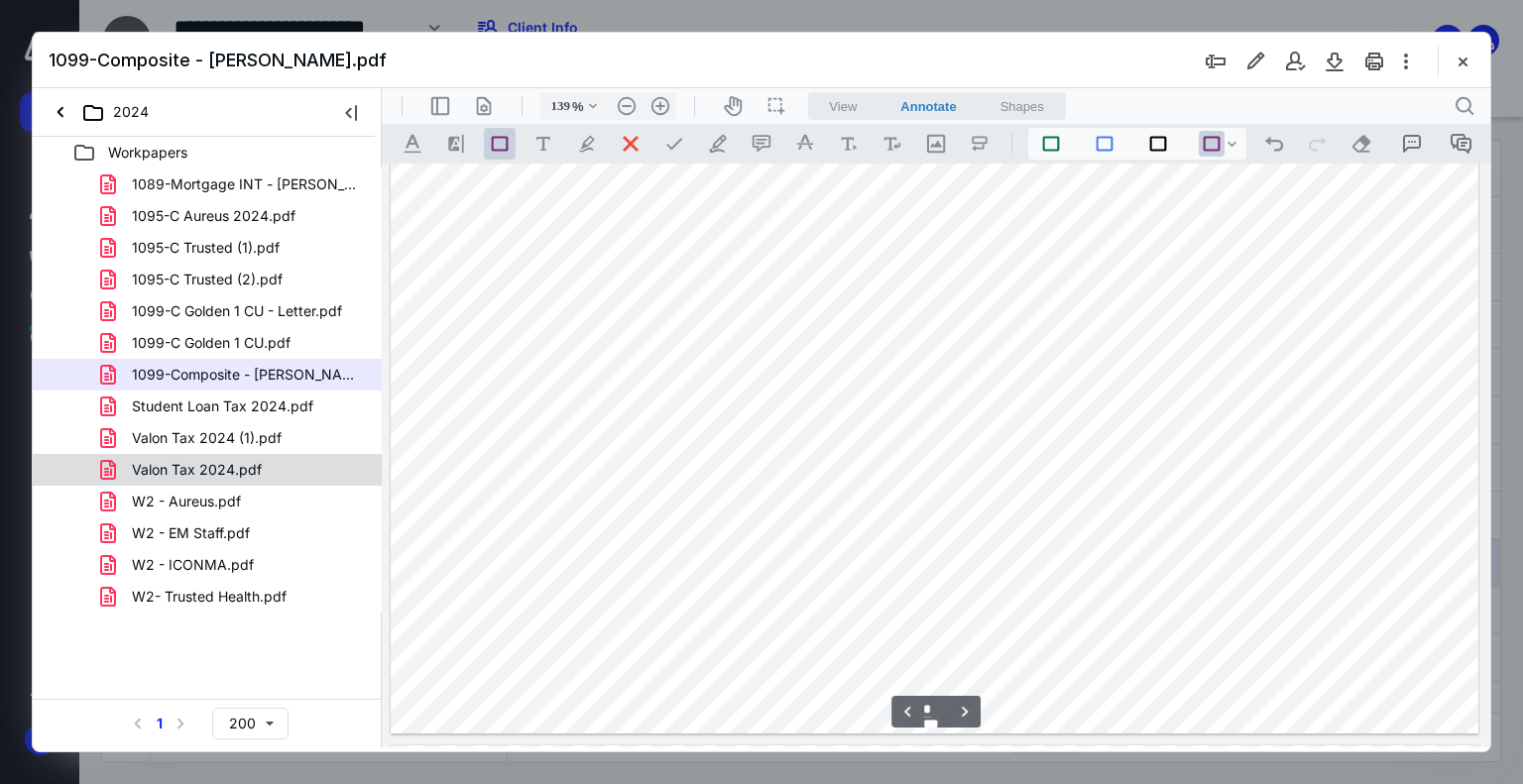 scroll, scrollTop: 1964, scrollLeft: 0, axis: vertical 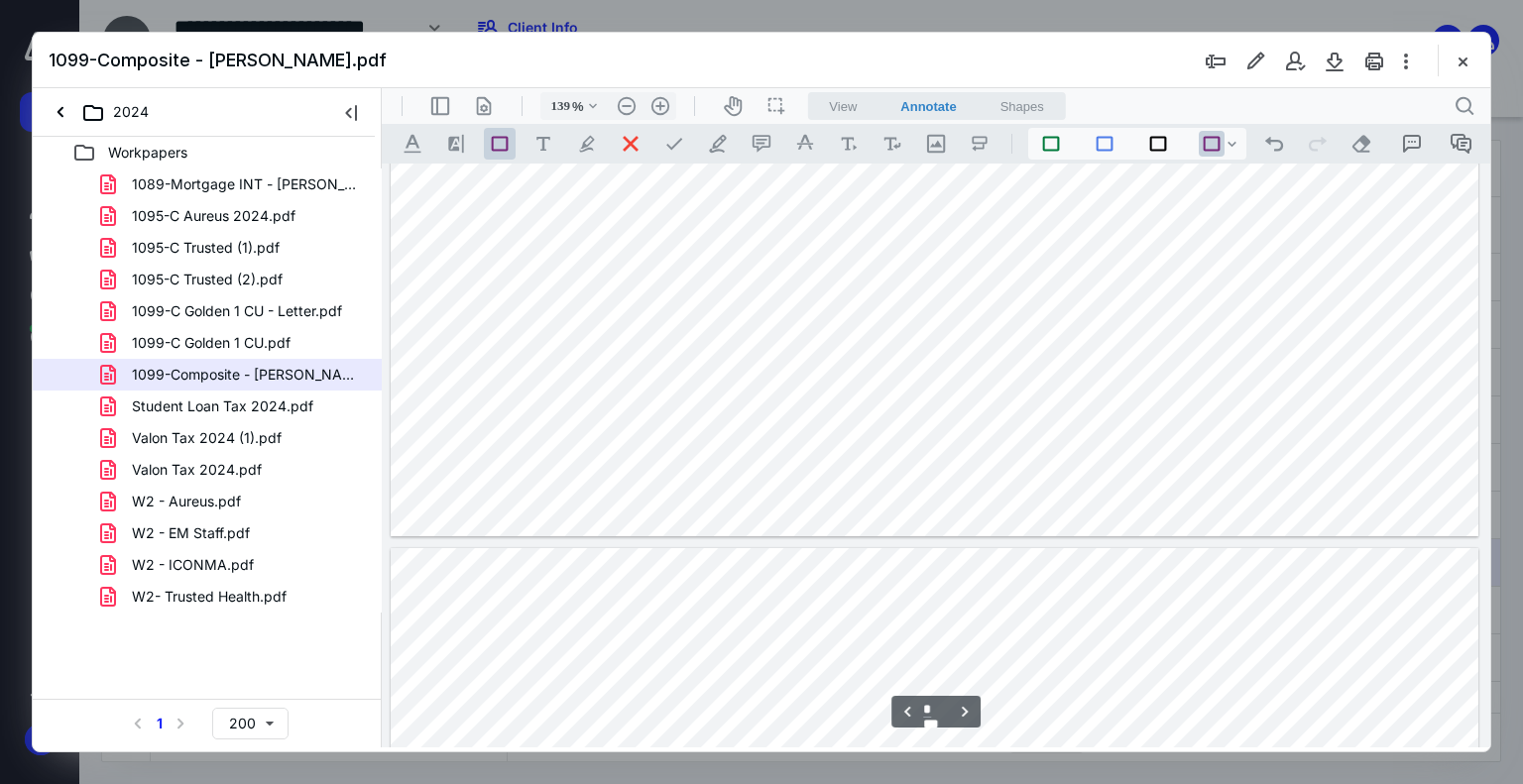 type on "*" 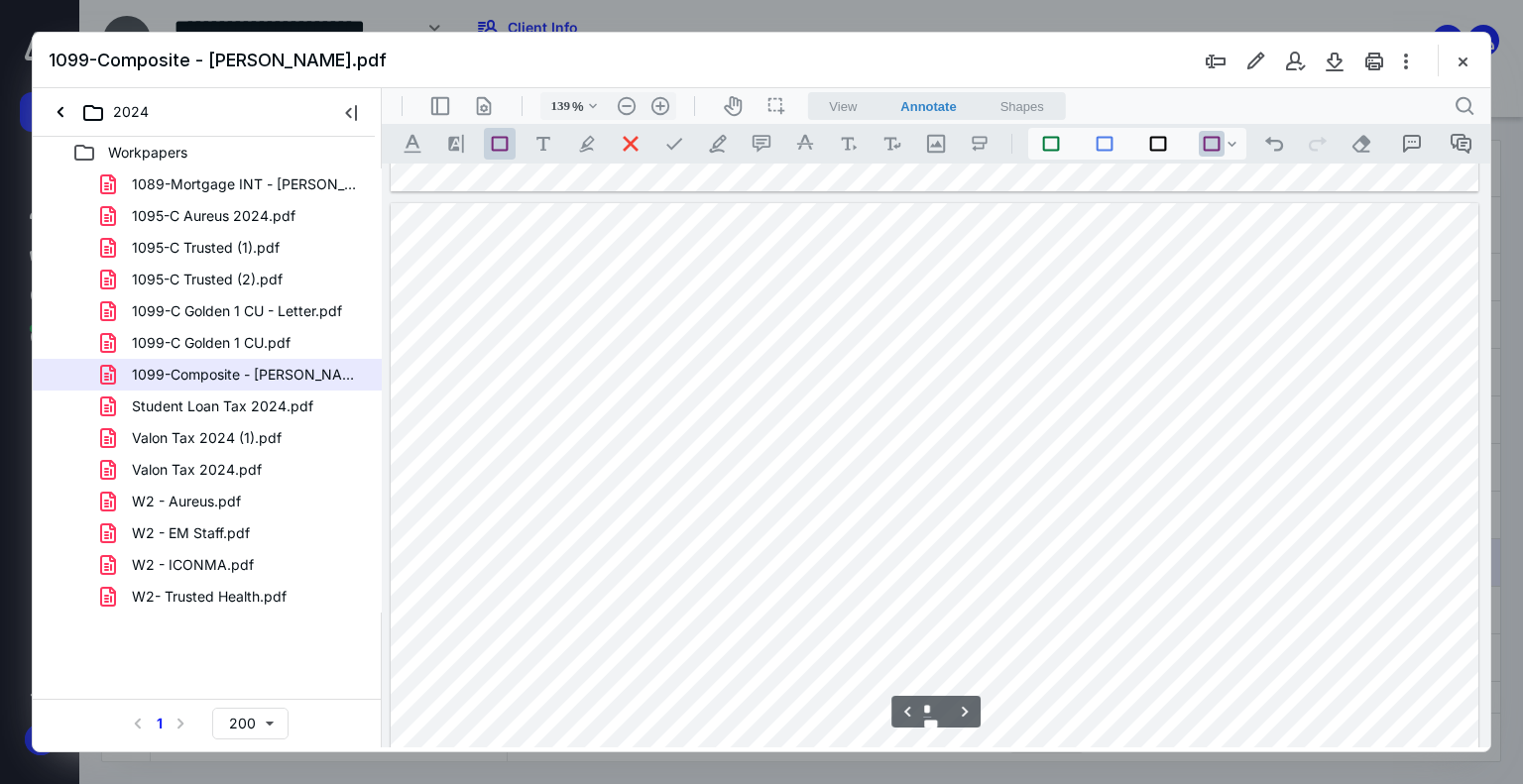 scroll, scrollTop: 1681, scrollLeft: 0, axis: vertical 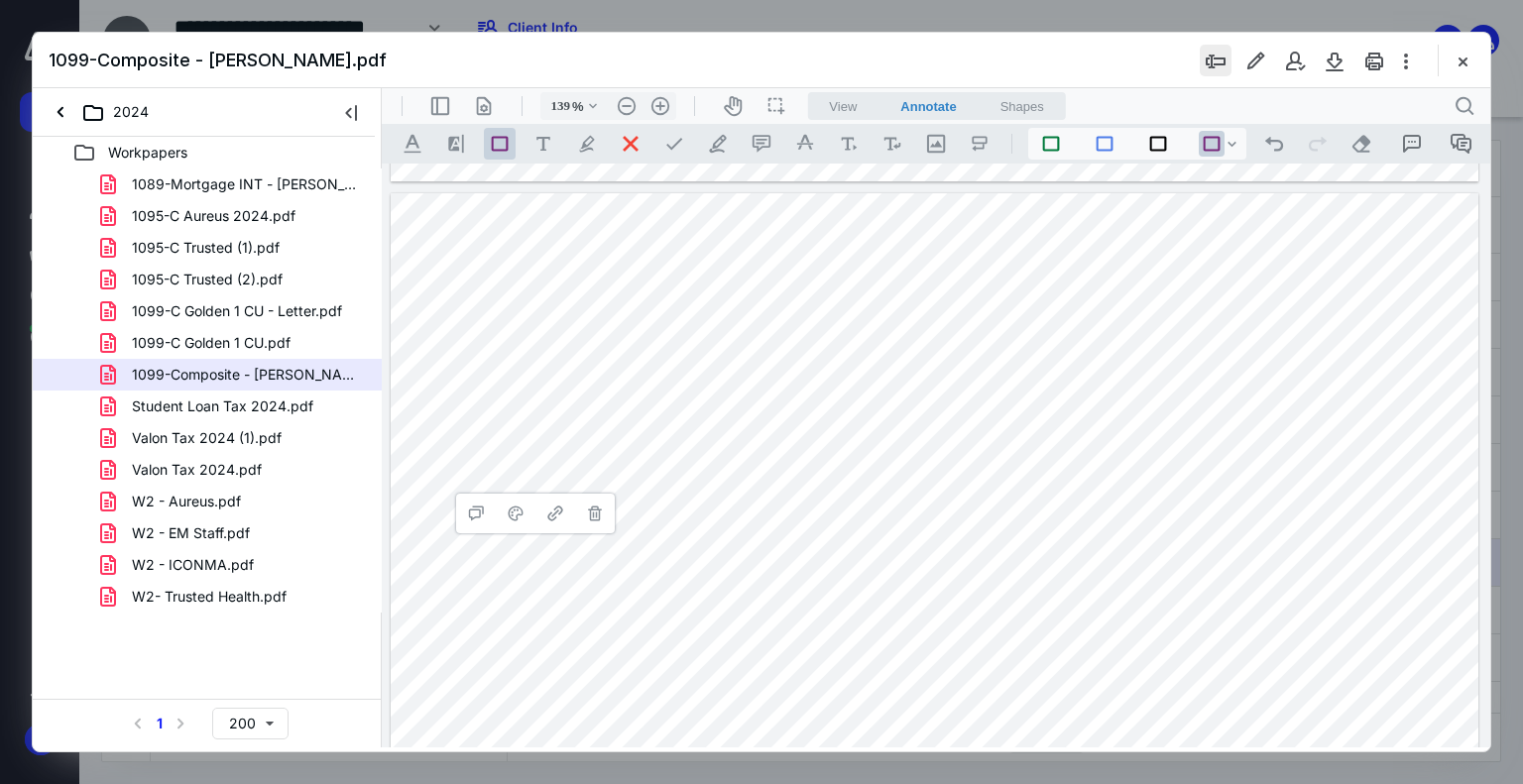 click at bounding box center [1216, 60] 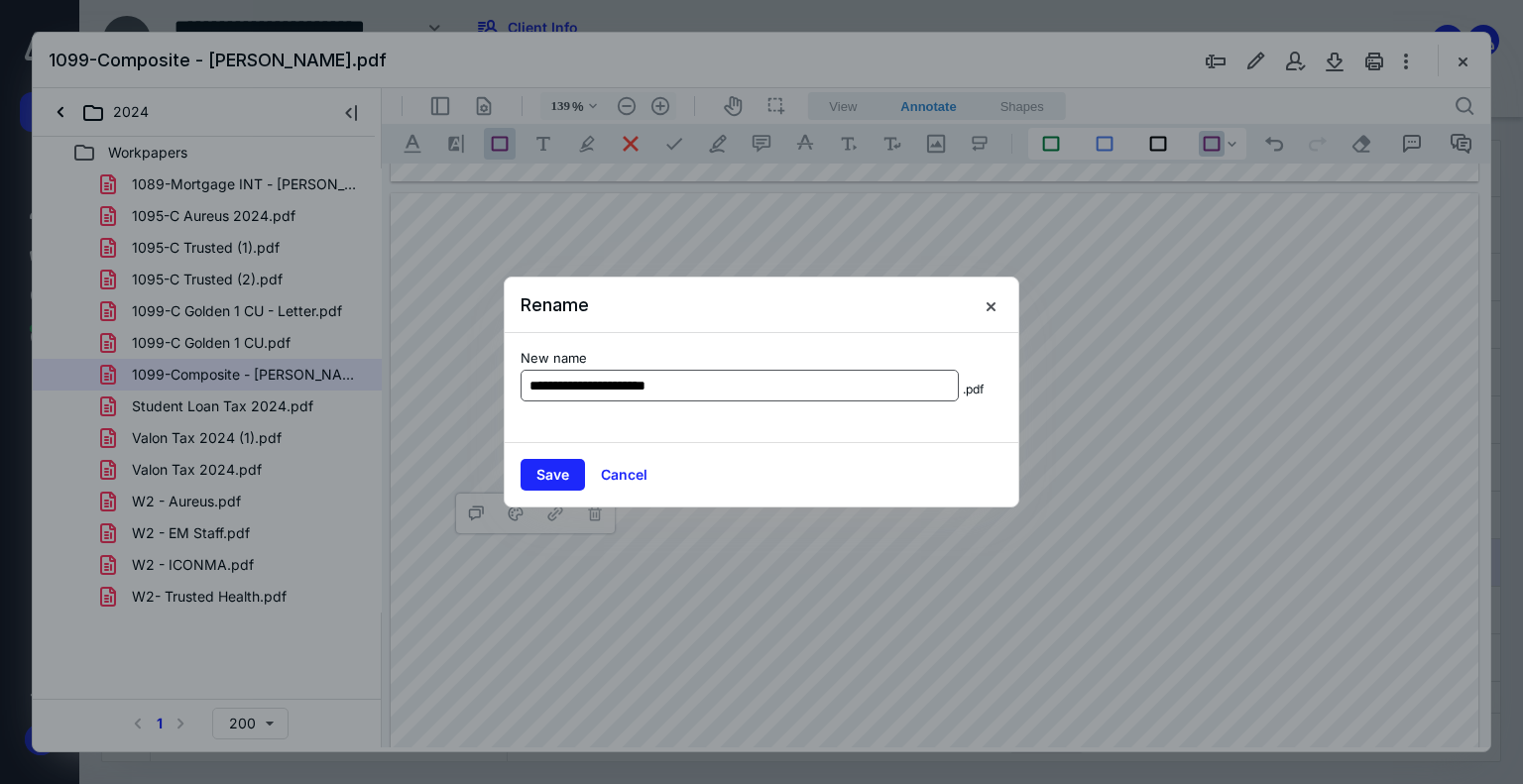 click on "**********" at bounding box center [740, 386] 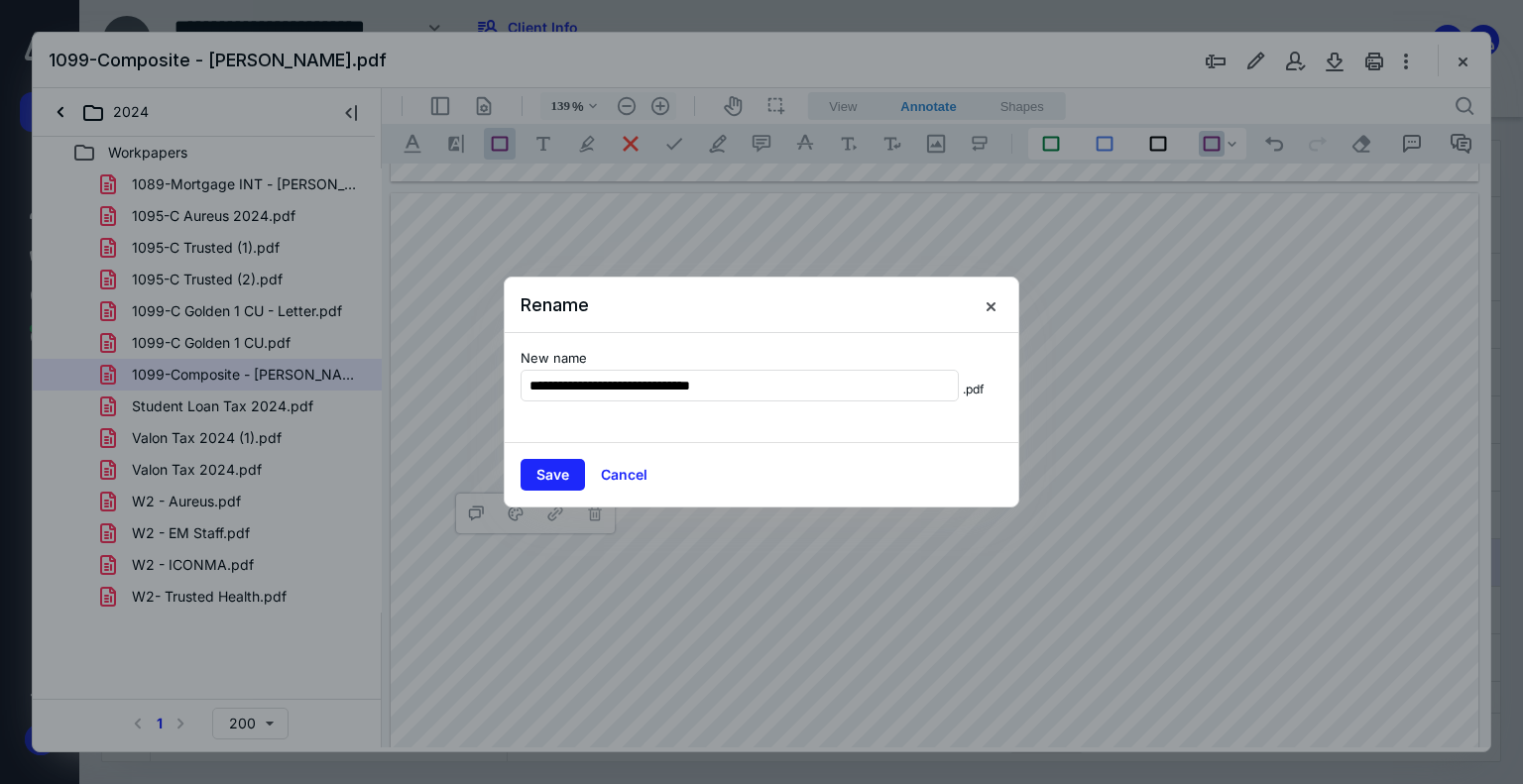 type on "**********" 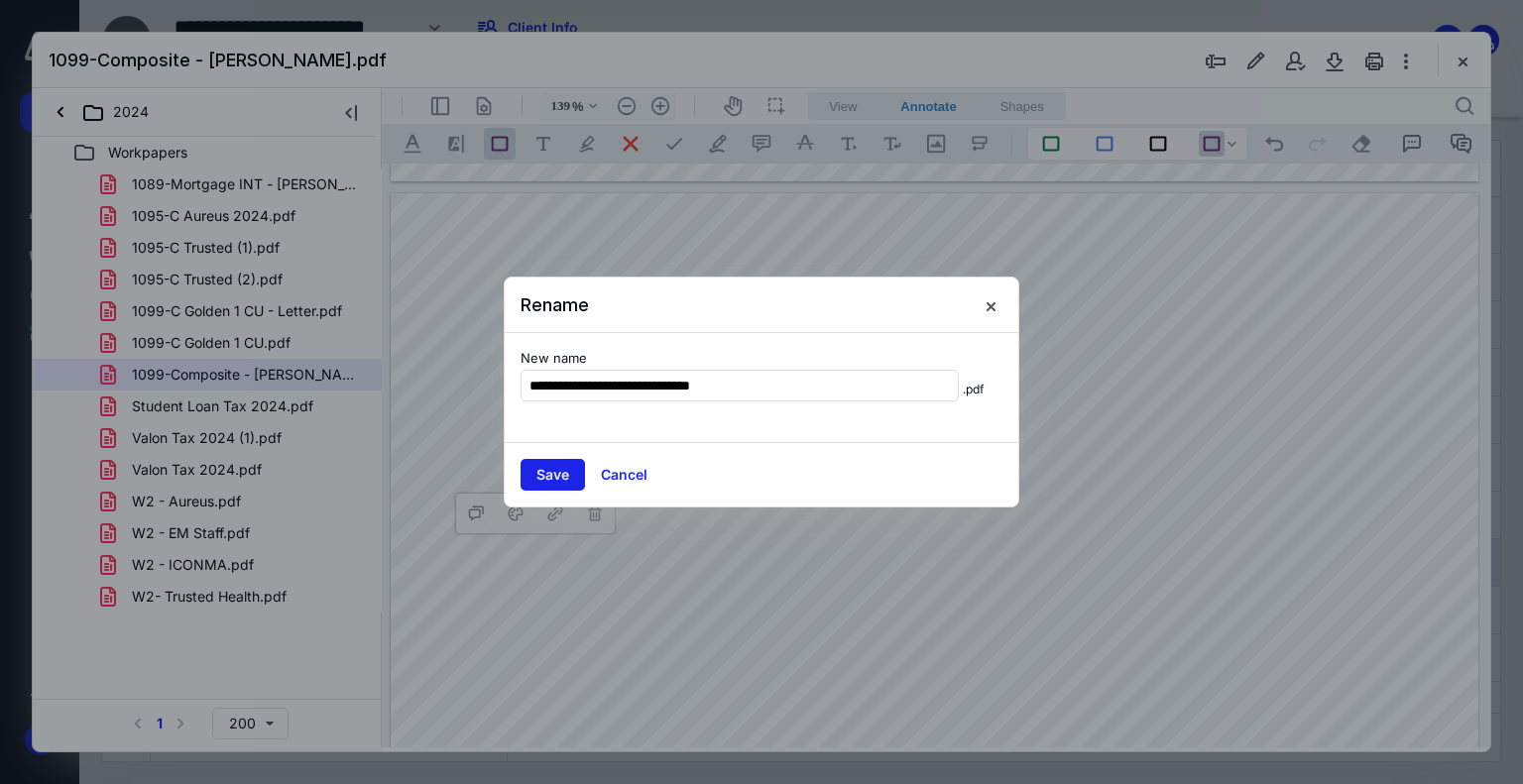 click on "Save" at bounding box center [552, 475] 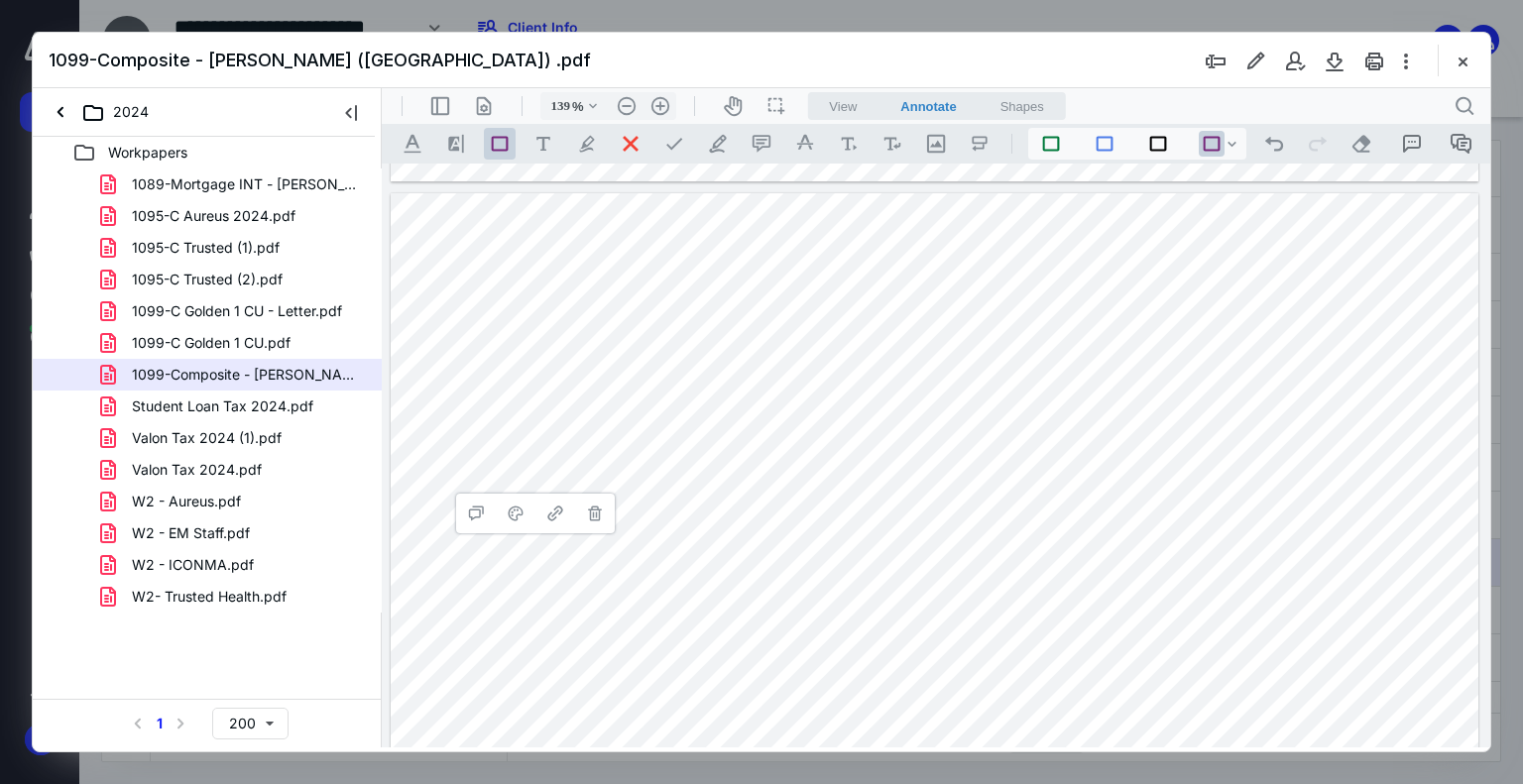 click on "**********" at bounding box center (935, 614) 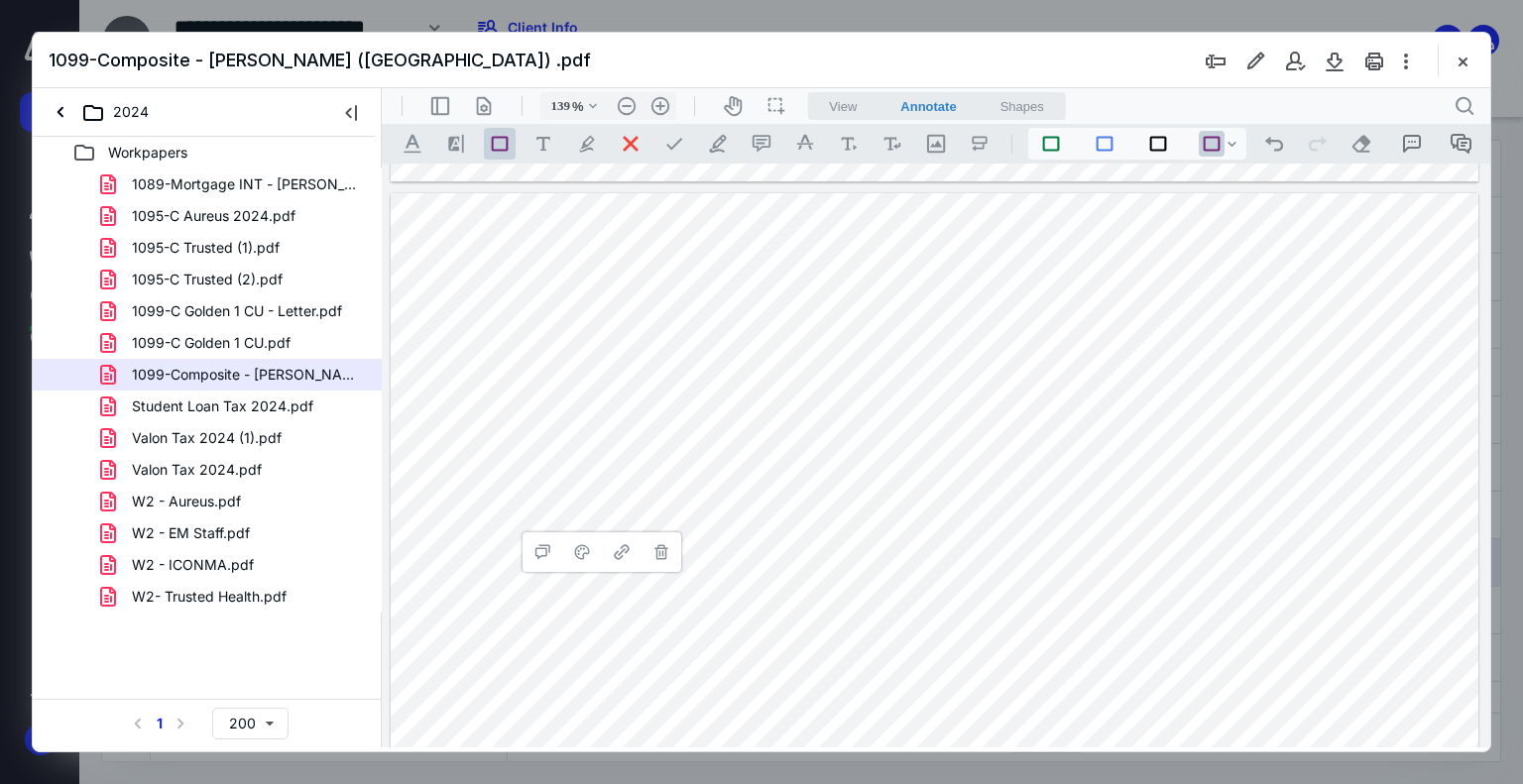click on "**********" at bounding box center (935, 614) 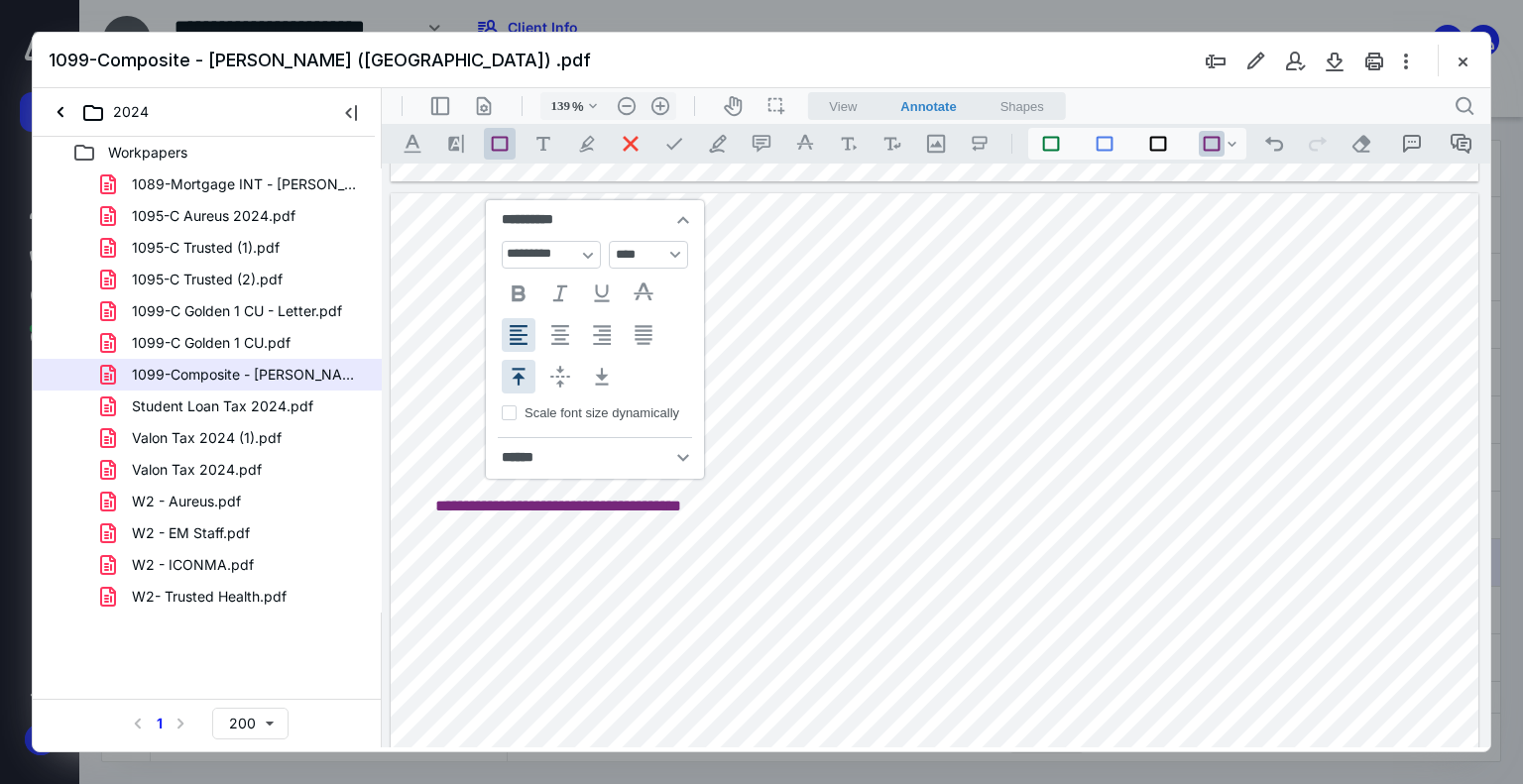 click on "**********" at bounding box center (558, 505) 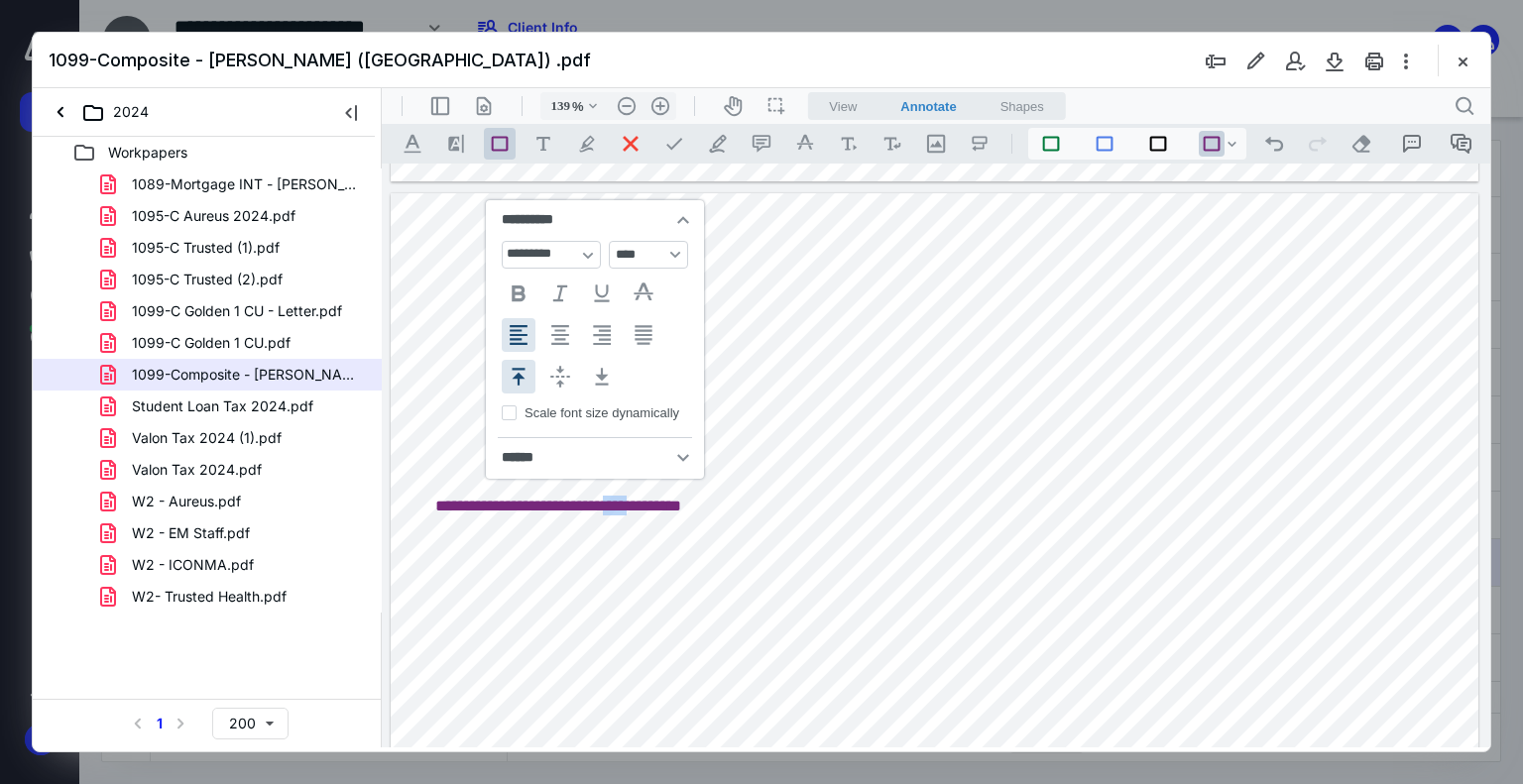 click on "**********" at bounding box center (558, 505) 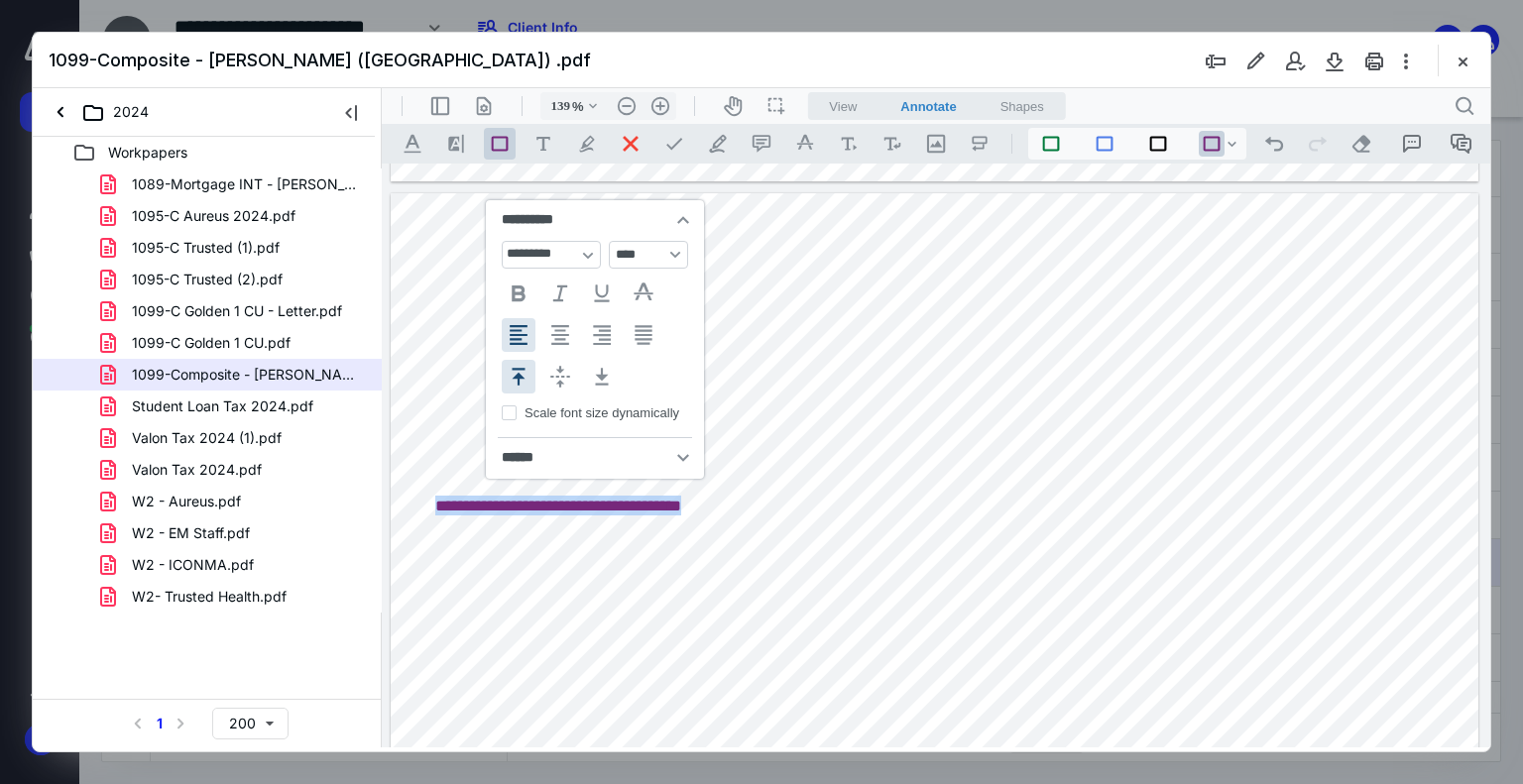 click on "**********" at bounding box center [558, 505] 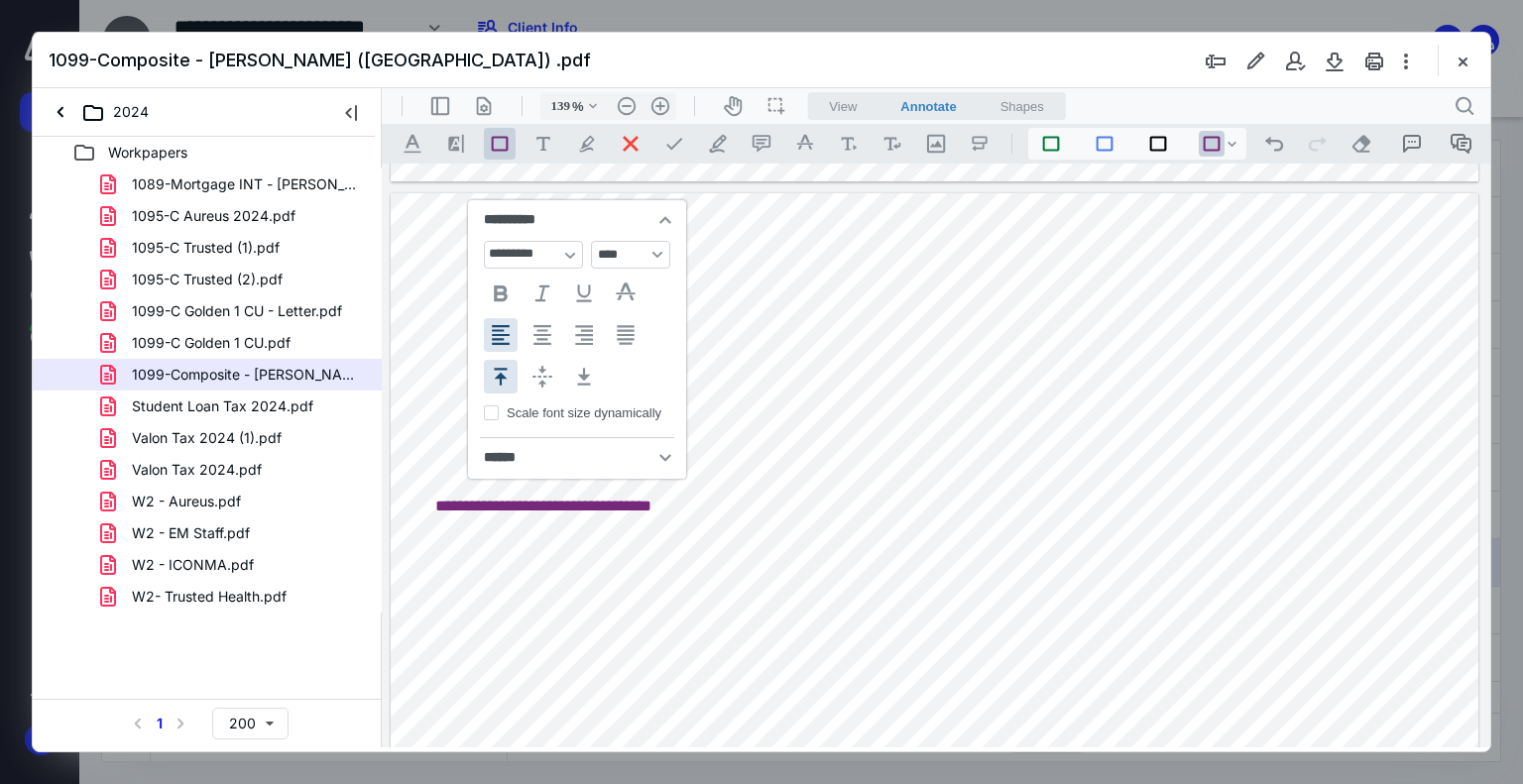 click on "**********" at bounding box center [935, 614] 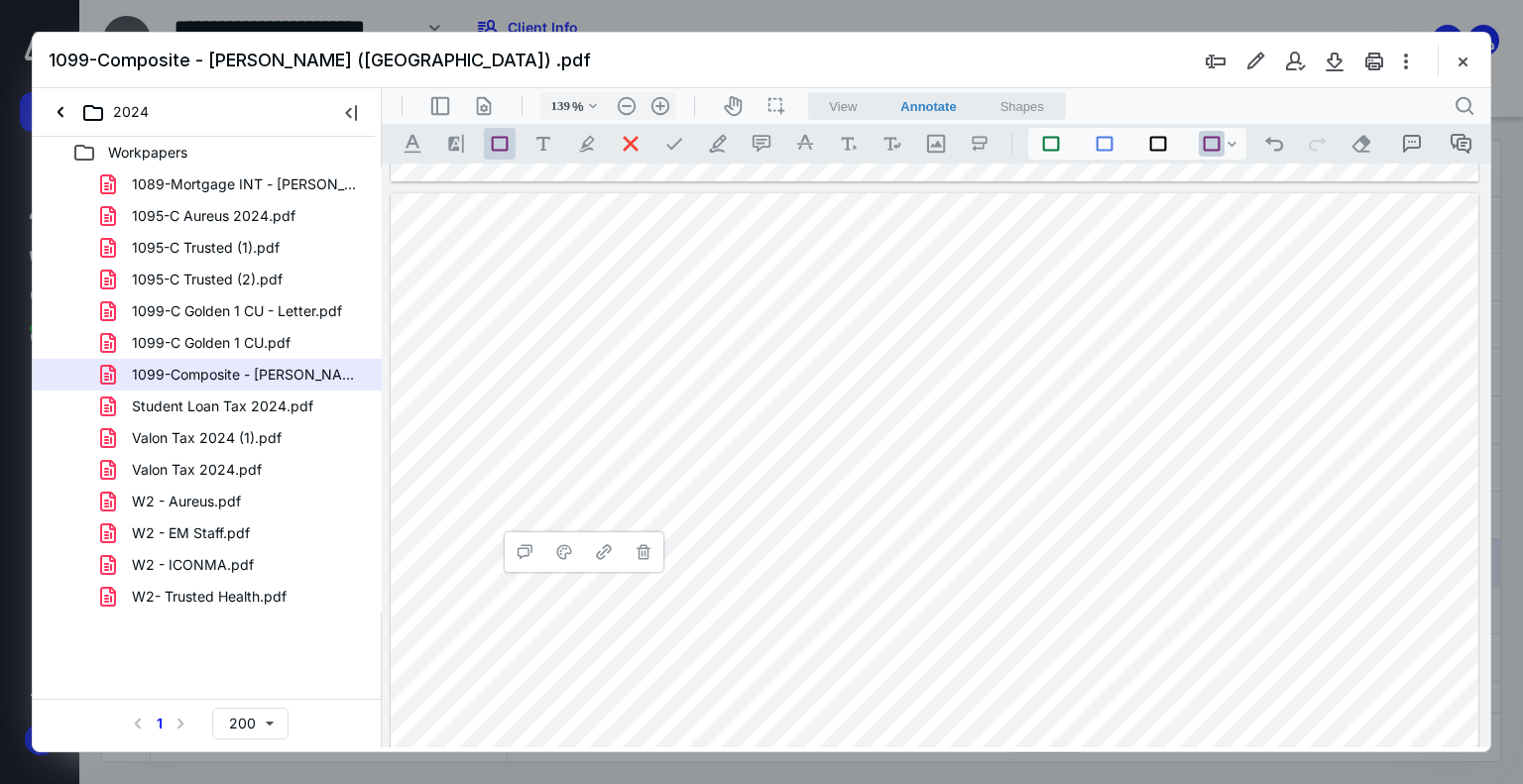 click on "**********" at bounding box center (935, 614) 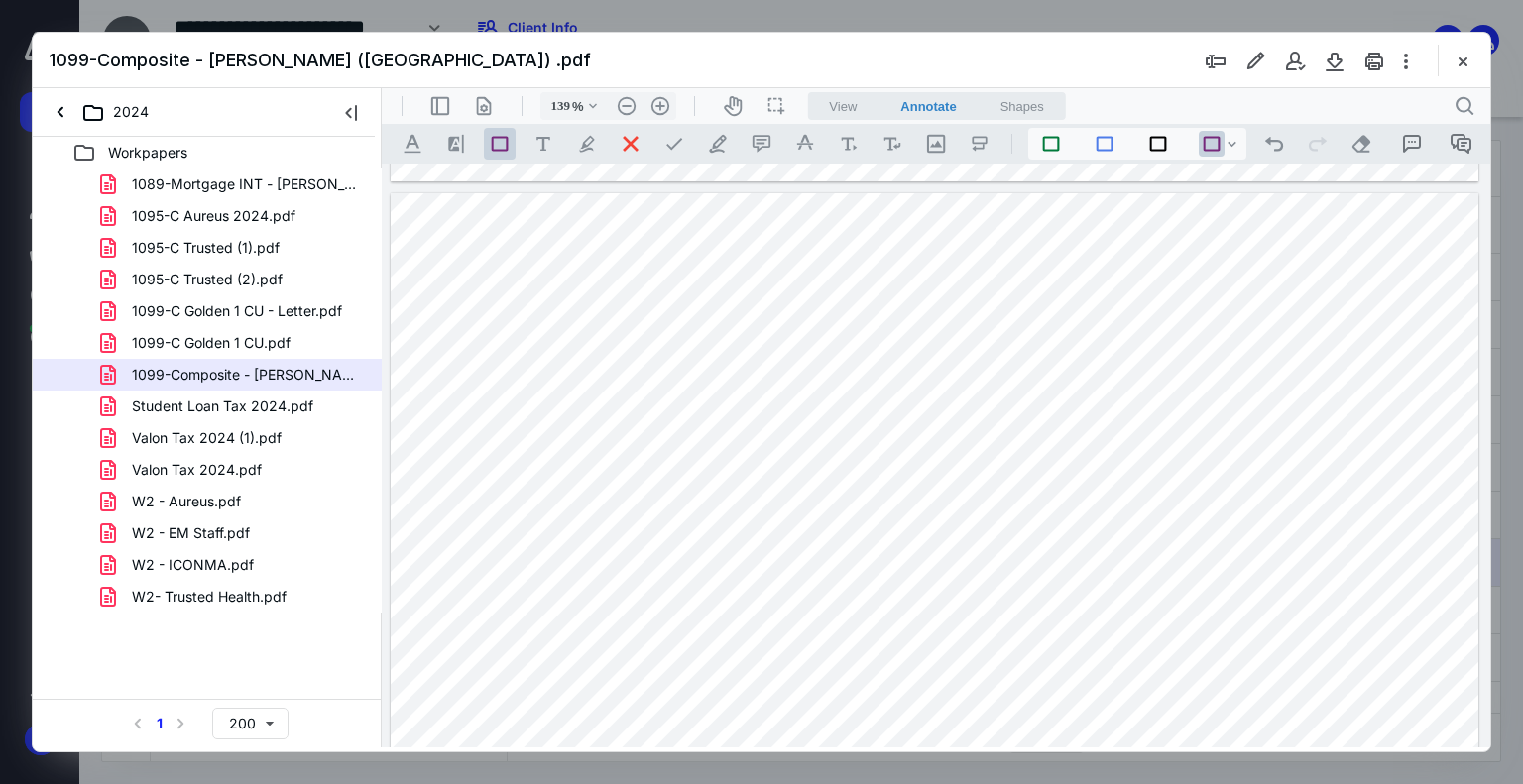 click on "**********" at bounding box center [935, 614] 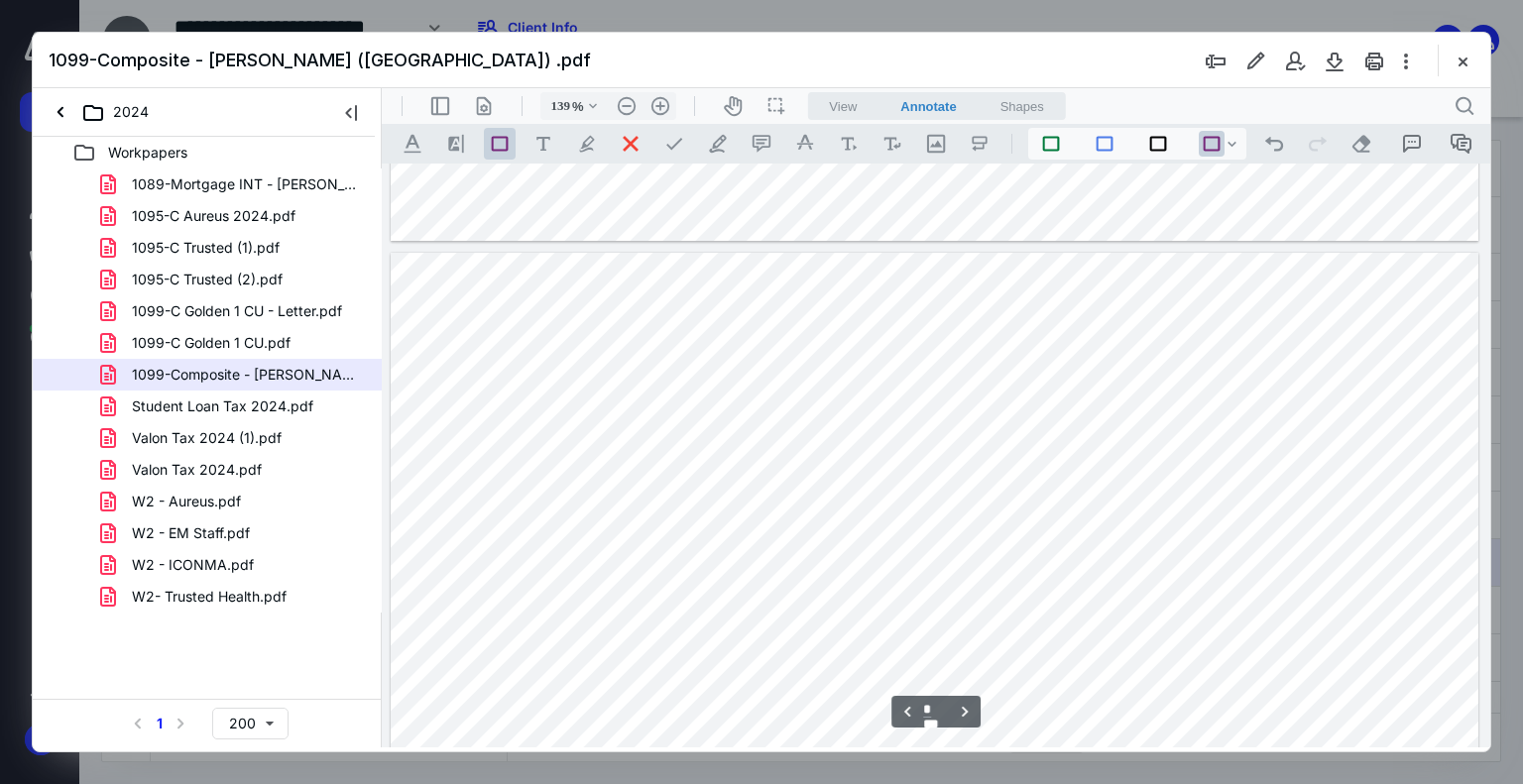 type on "*" 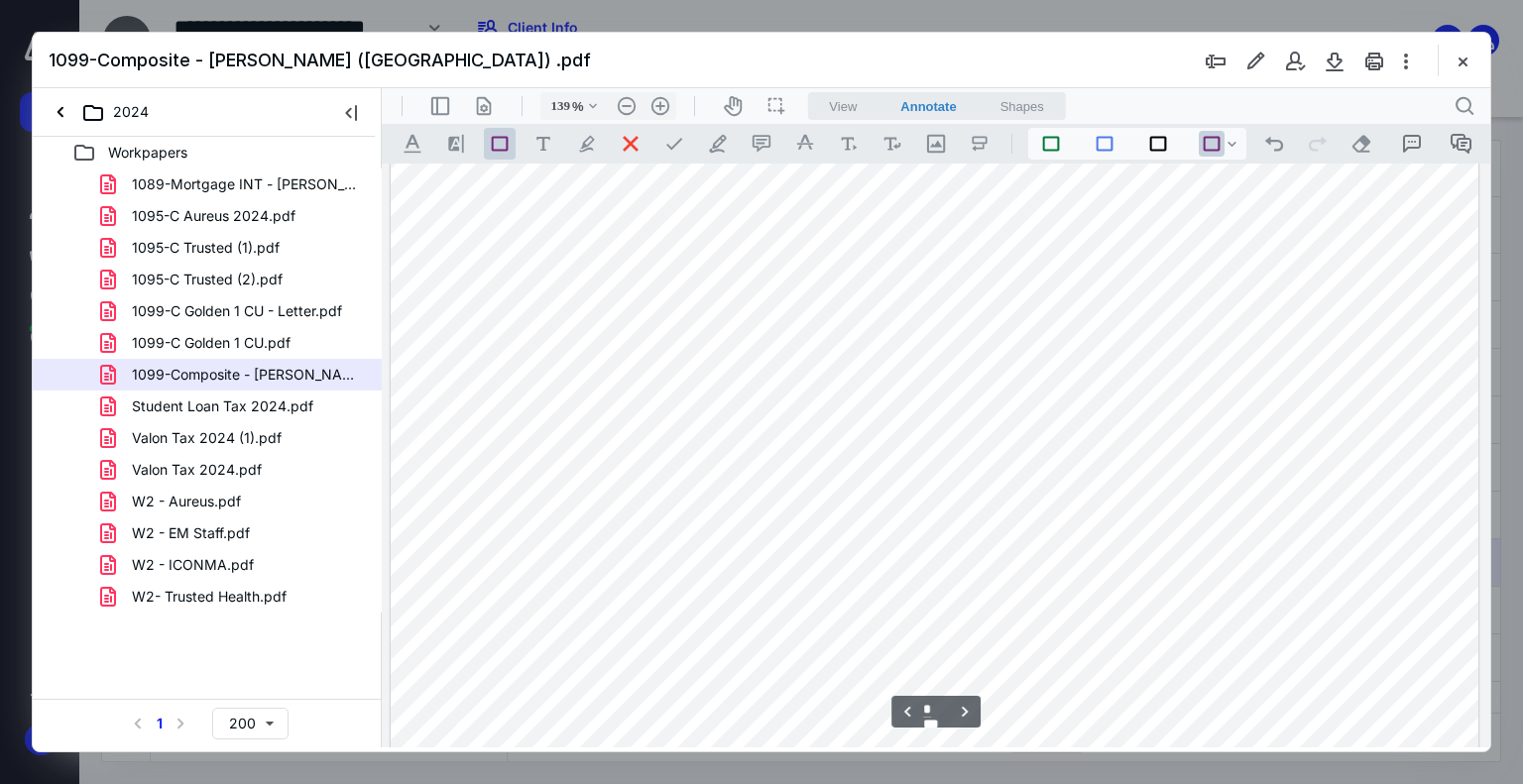 scroll, scrollTop: 1780, scrollLeft: 0, axis: vertical 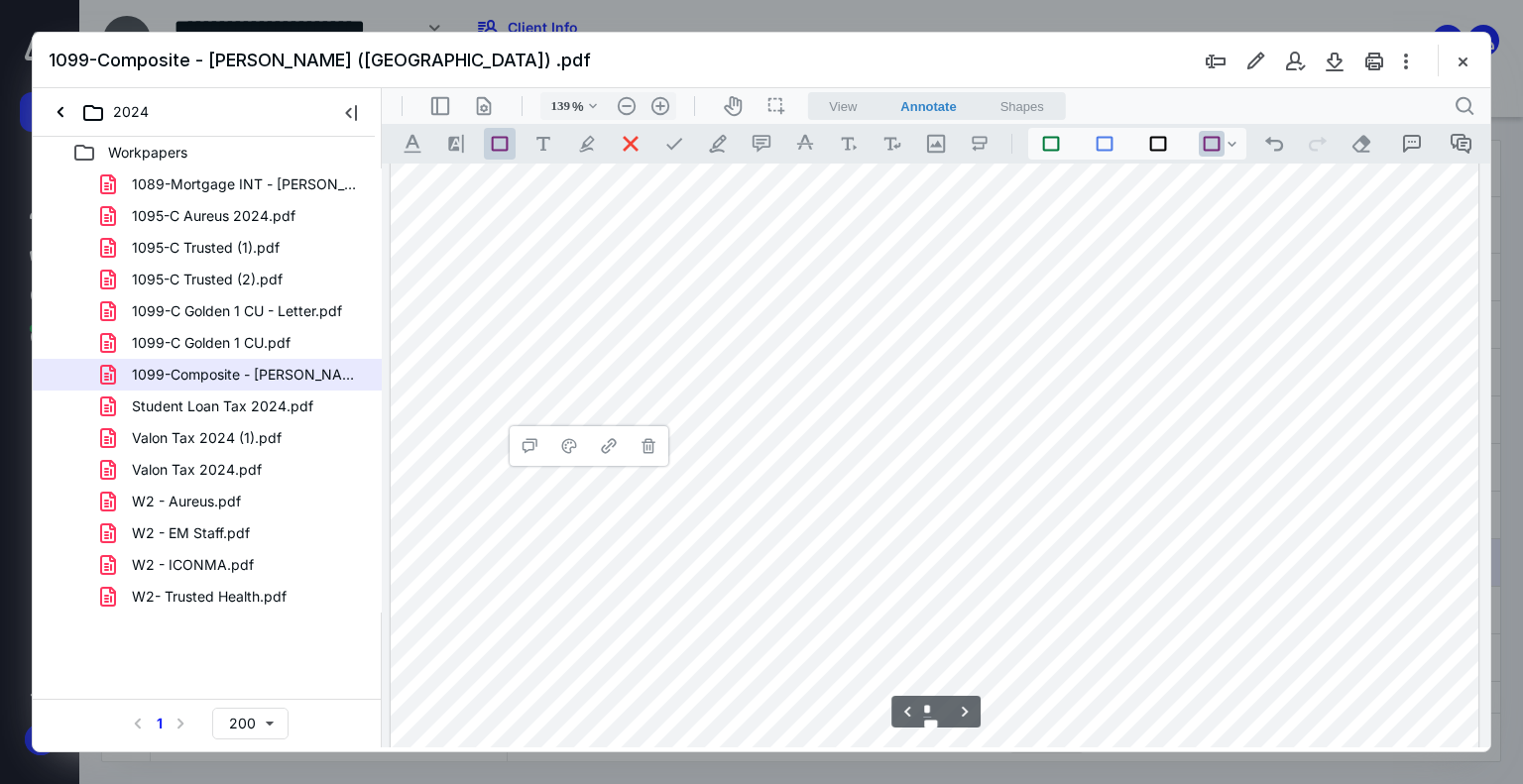 type on "164" 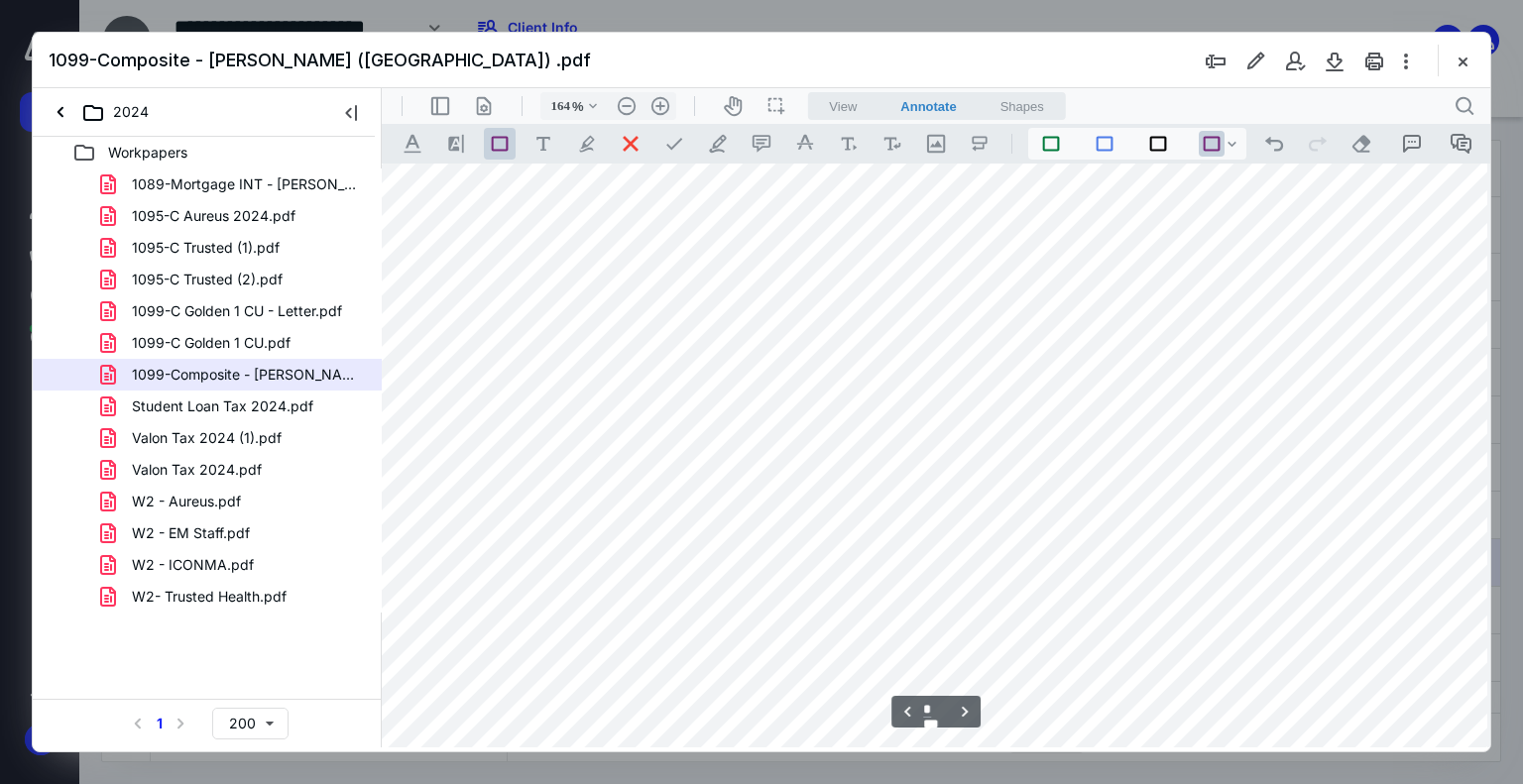 scroll, scrollTop: 2233, scrollLeft: 148, axis: both 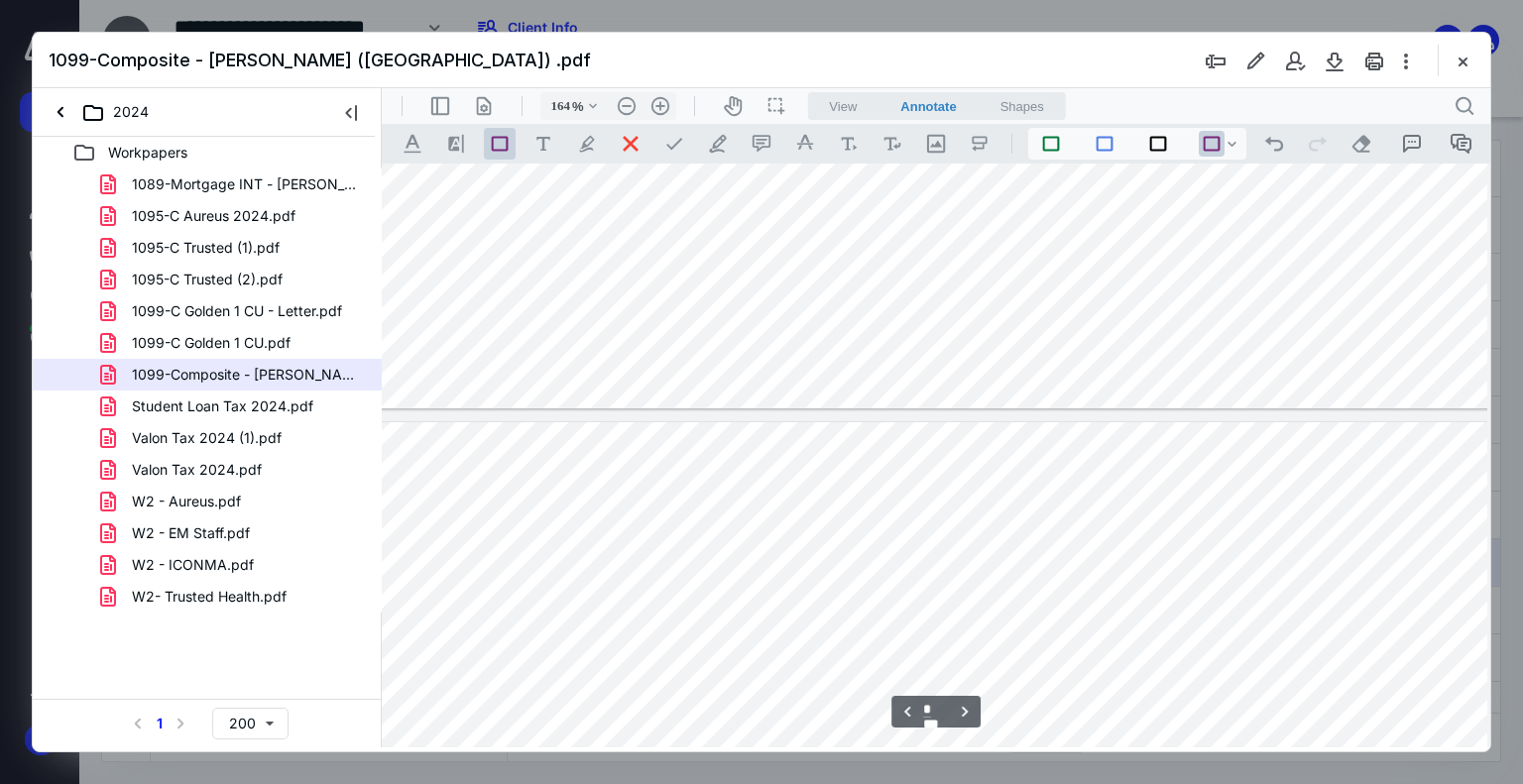 type on "*" 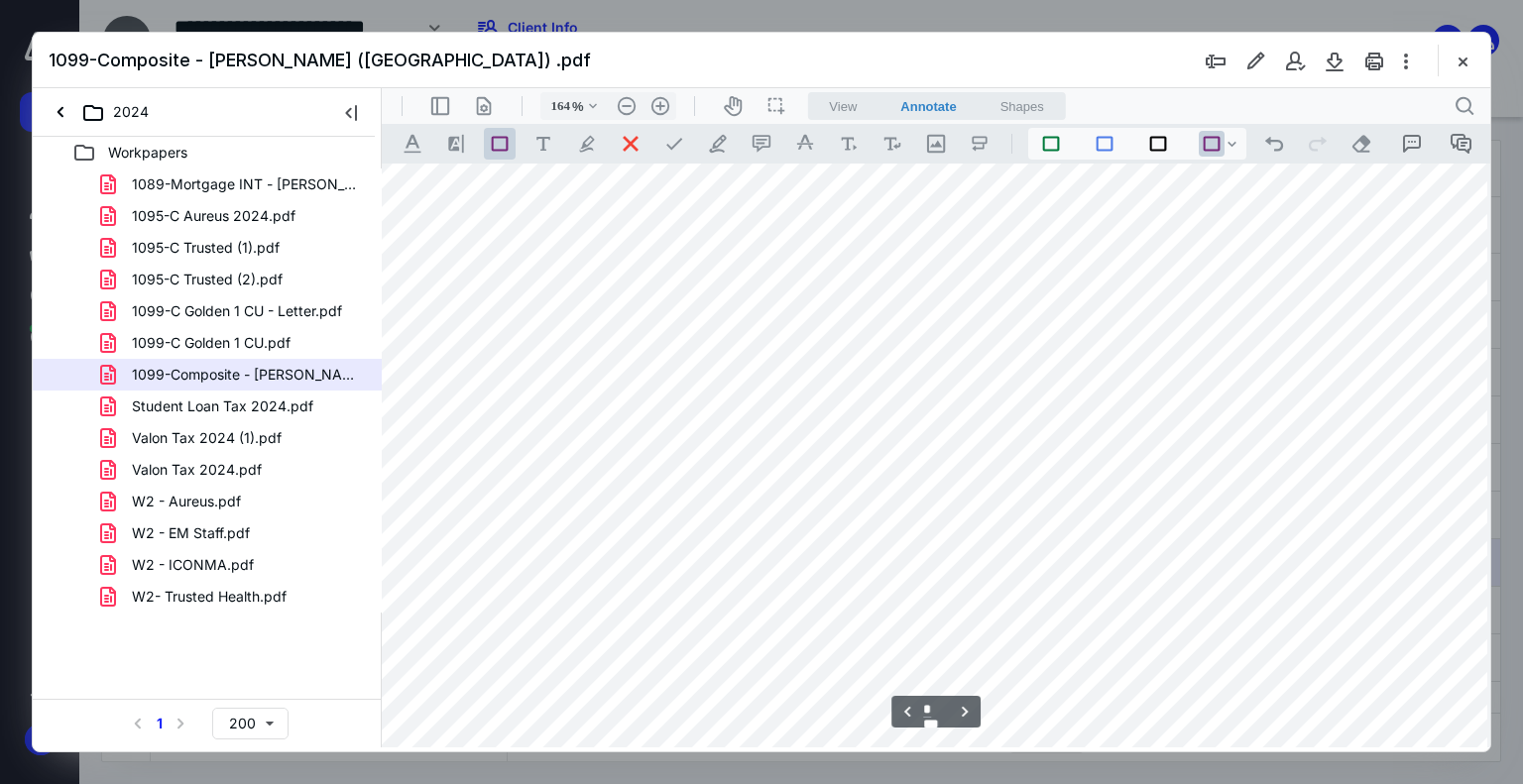 scroll, scrollTop: 2315, scrollLeft: 148, axis: both 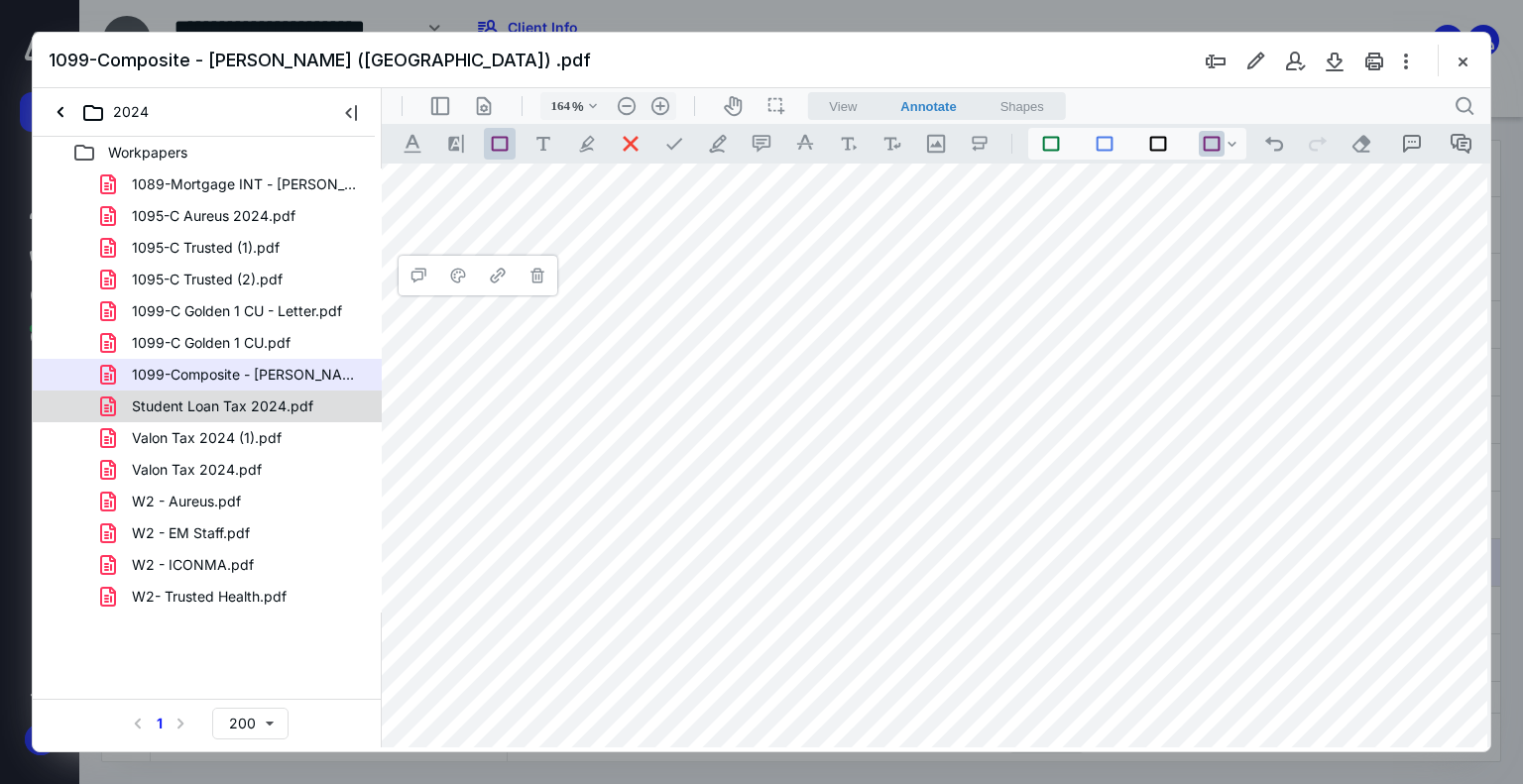 click on "Student Loan Tax 2024.pdf" at bounding box center [222, 406] 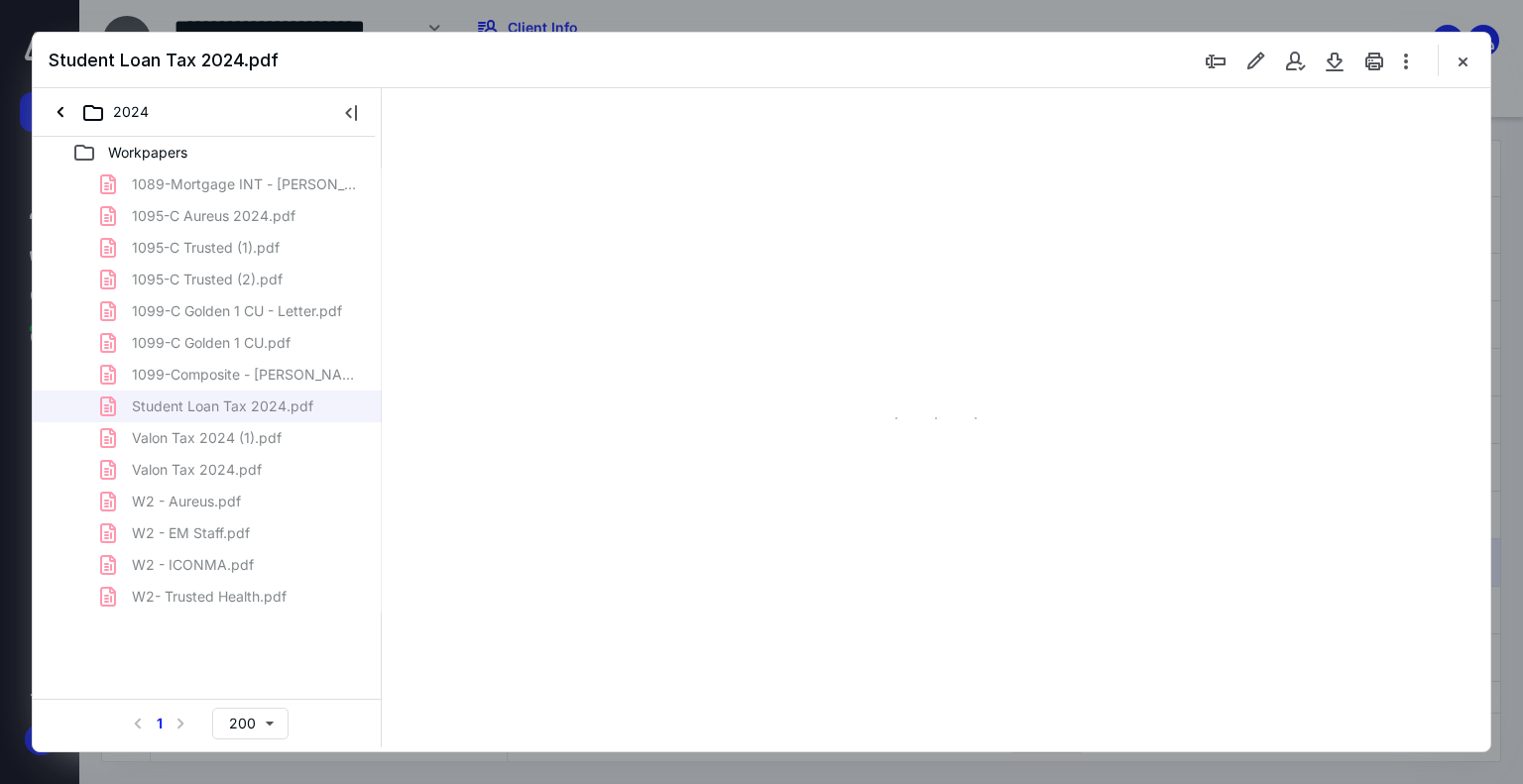 scroll, scrollTop: 0, scrollLeft: 0, axis: both 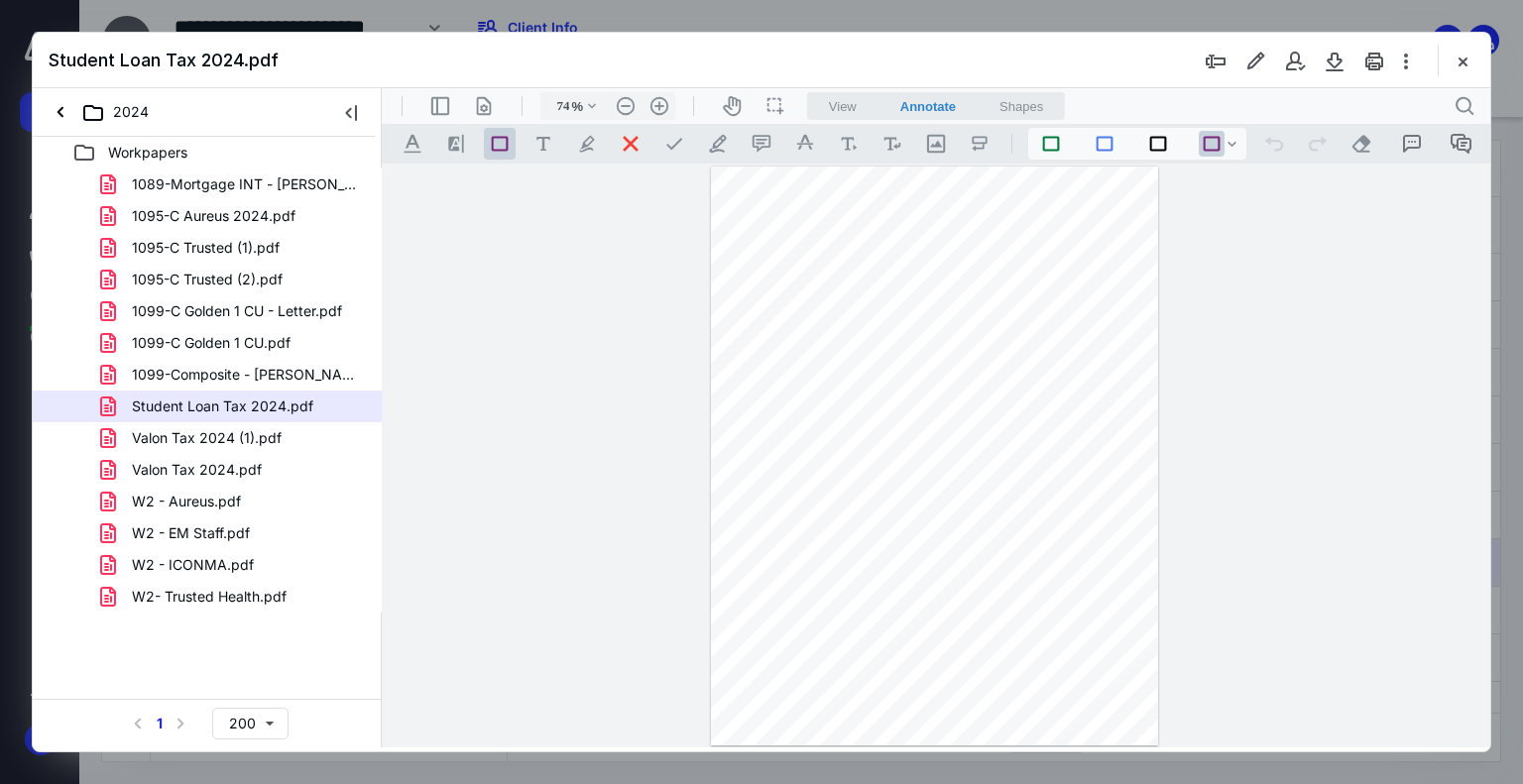 type on "178" 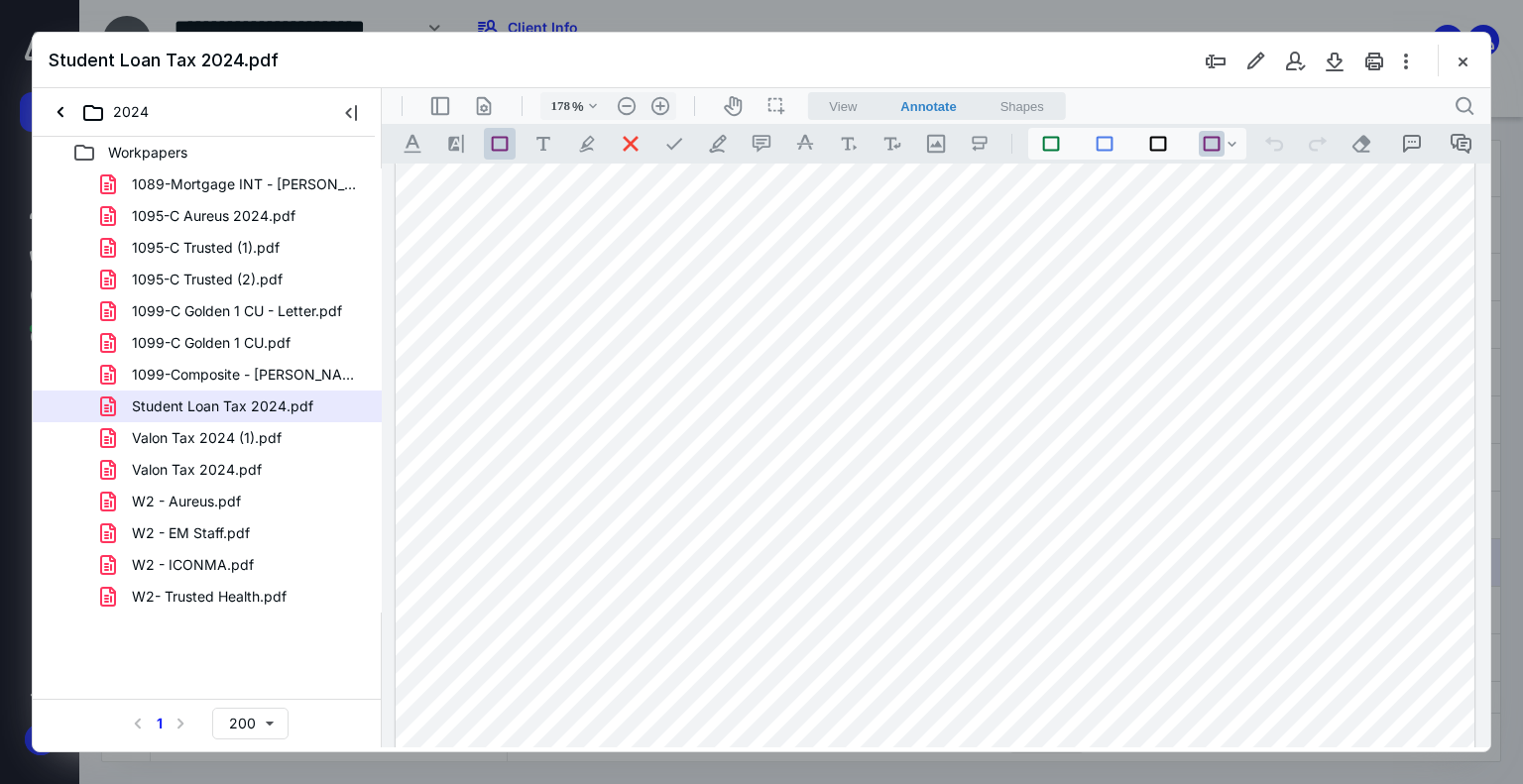 scroll, scrollTop: 99, scrollLeft: 0, axis: vertical 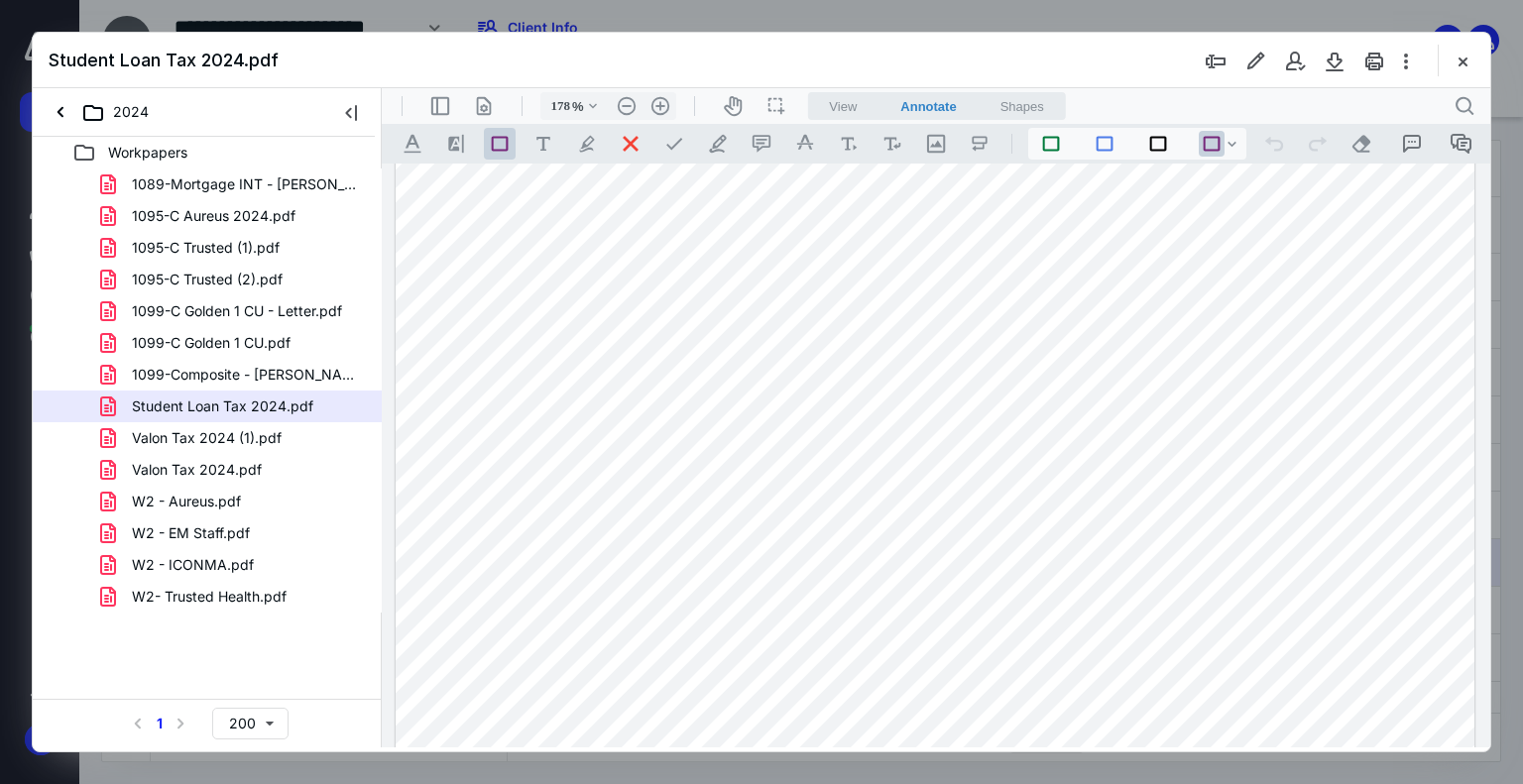 drag, startPoint x: 675, startPoint y: 153, endPoint x: 652, endPoint y: 170, distance: 28.600699 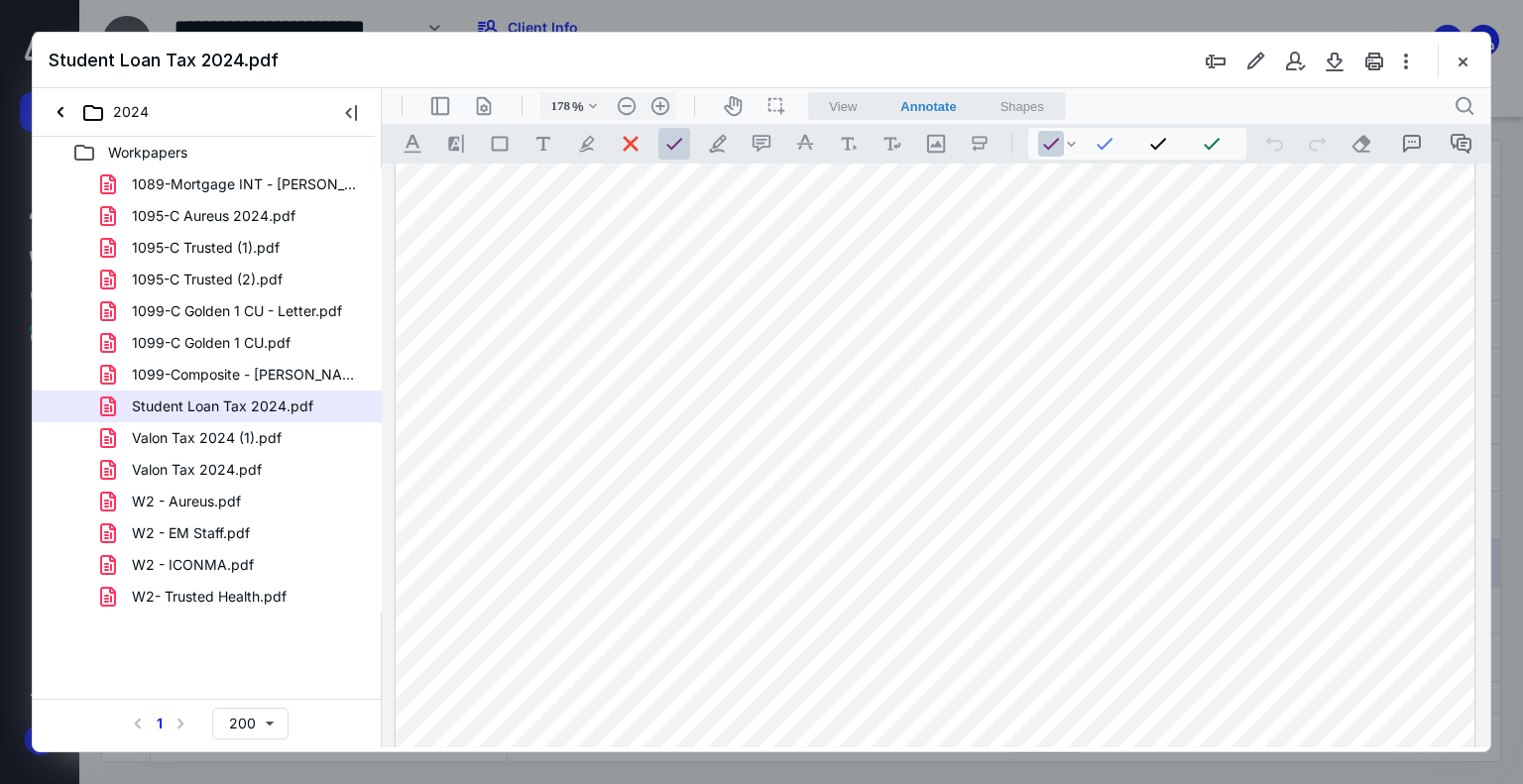 scroll, scrollTop: 0, scrollLeft: 0, axis: both 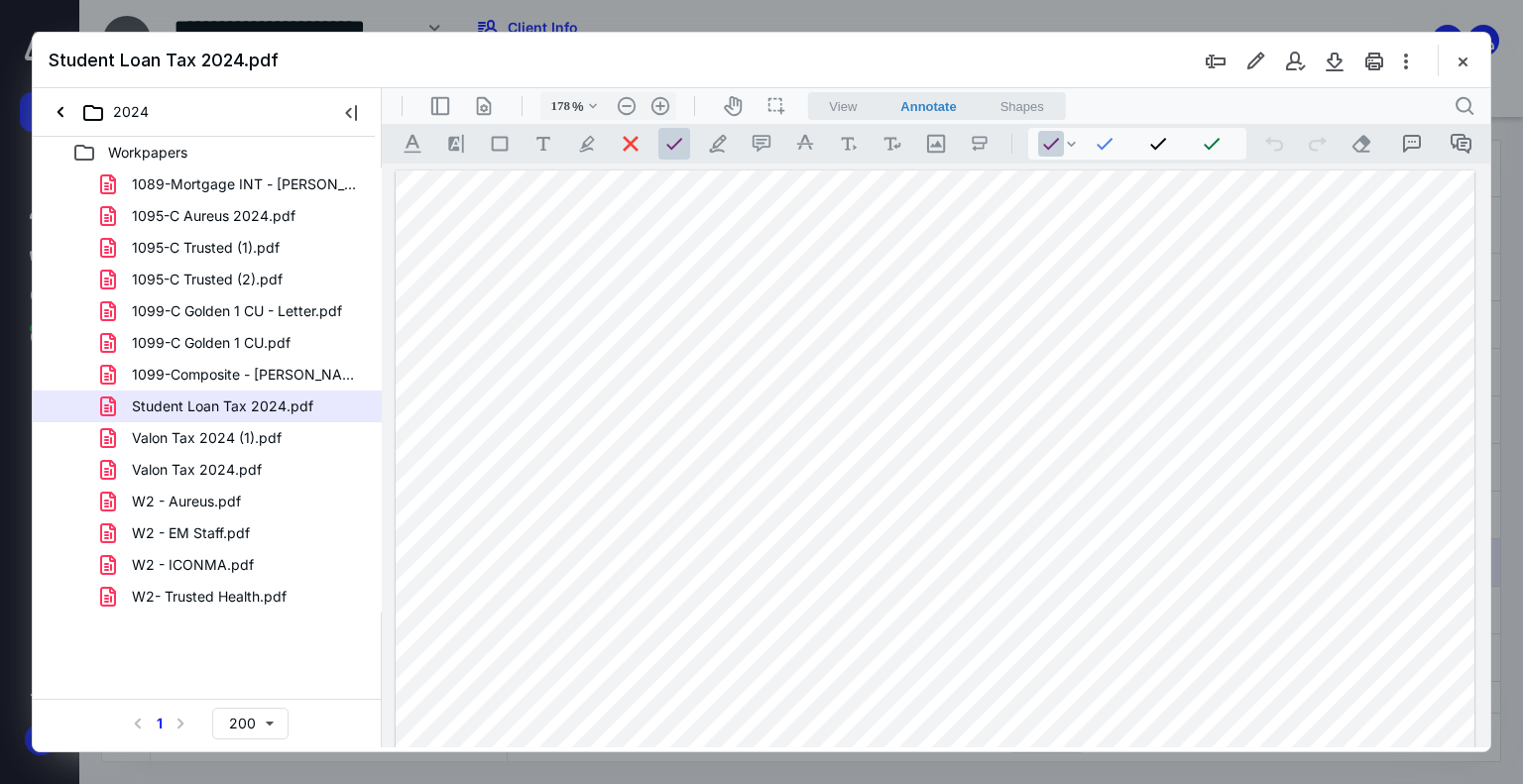 click at bounding box center [935, 868] 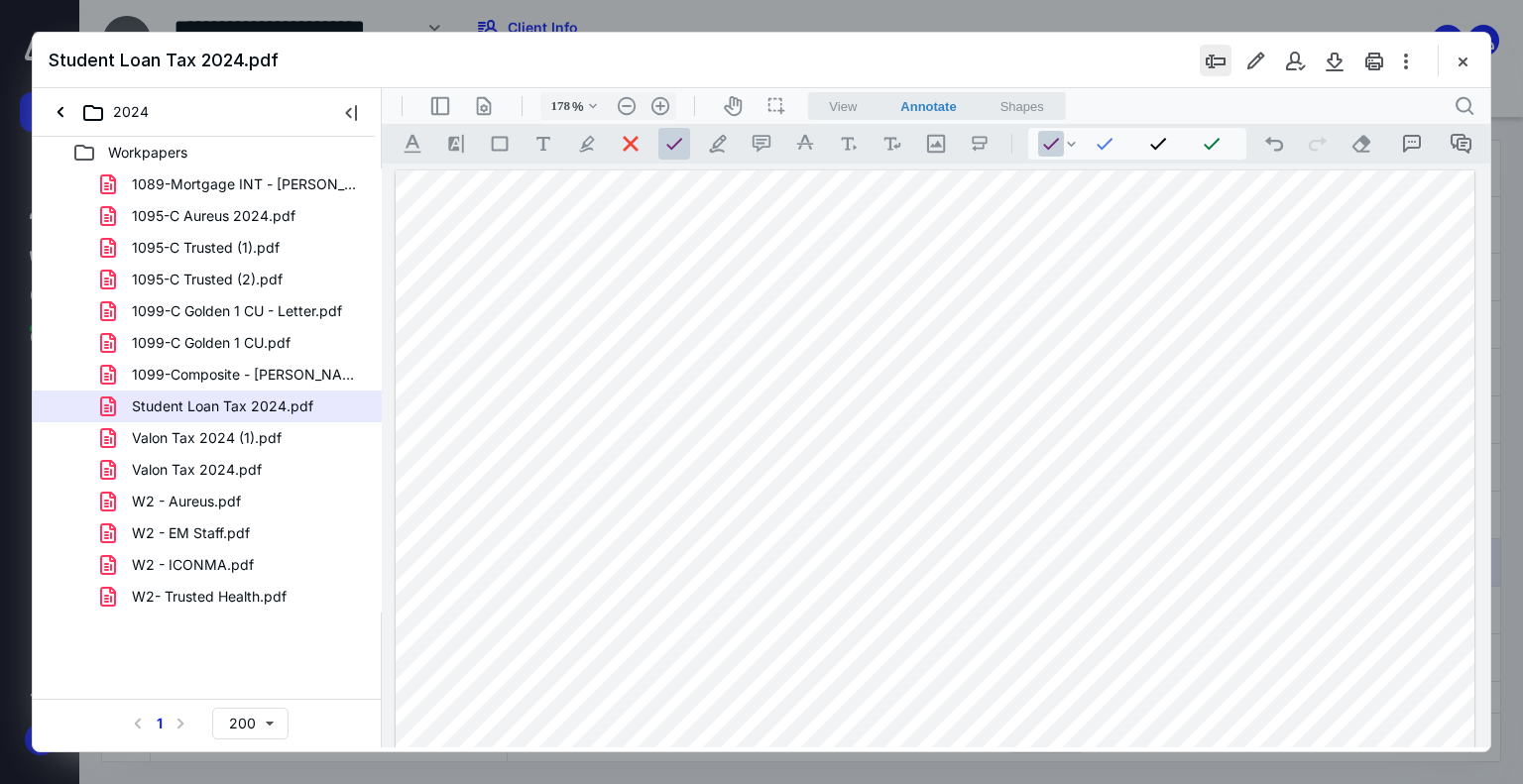 click at bounding box center [1216, 60] 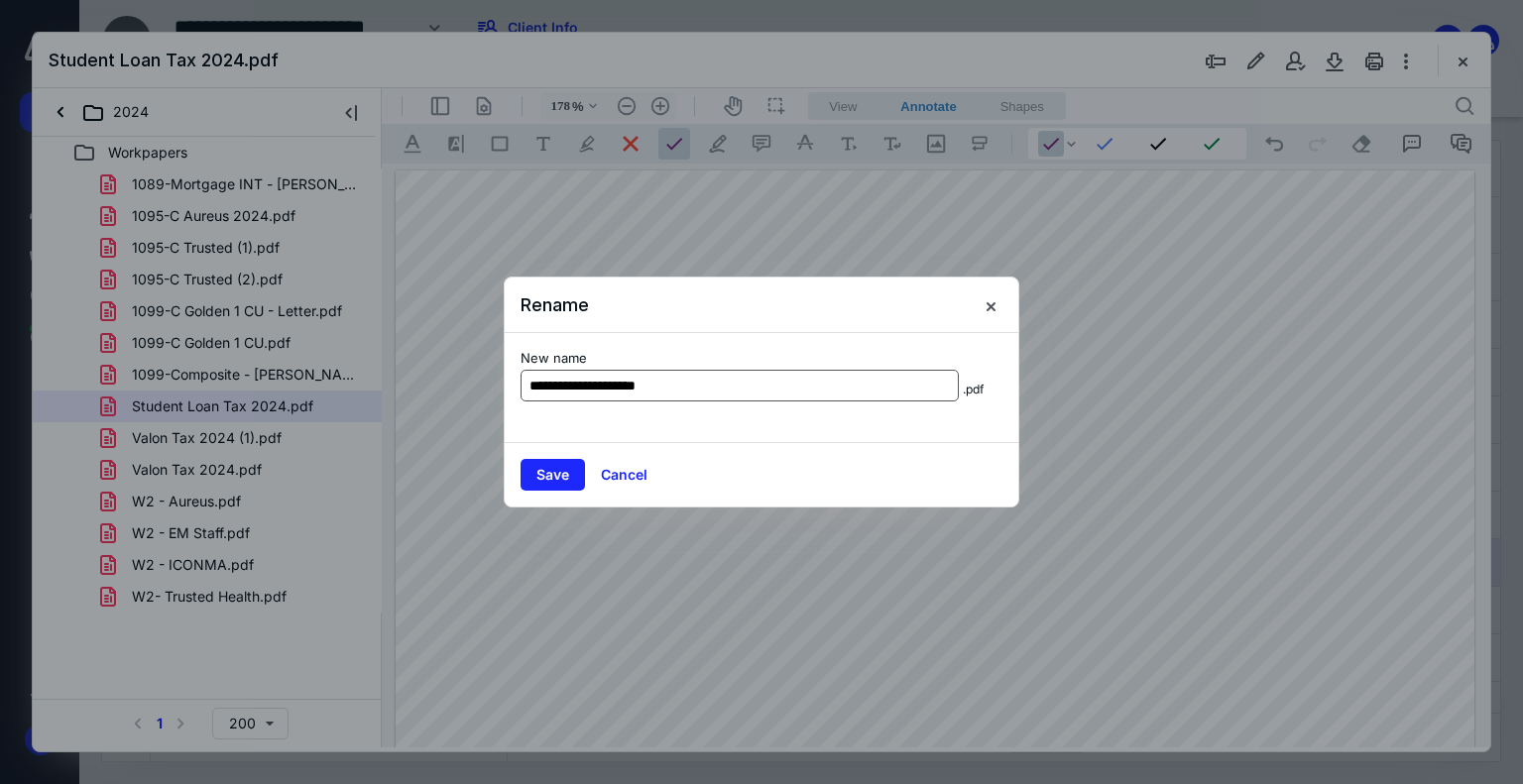 click on "**********" at bounding box center (740, 386) 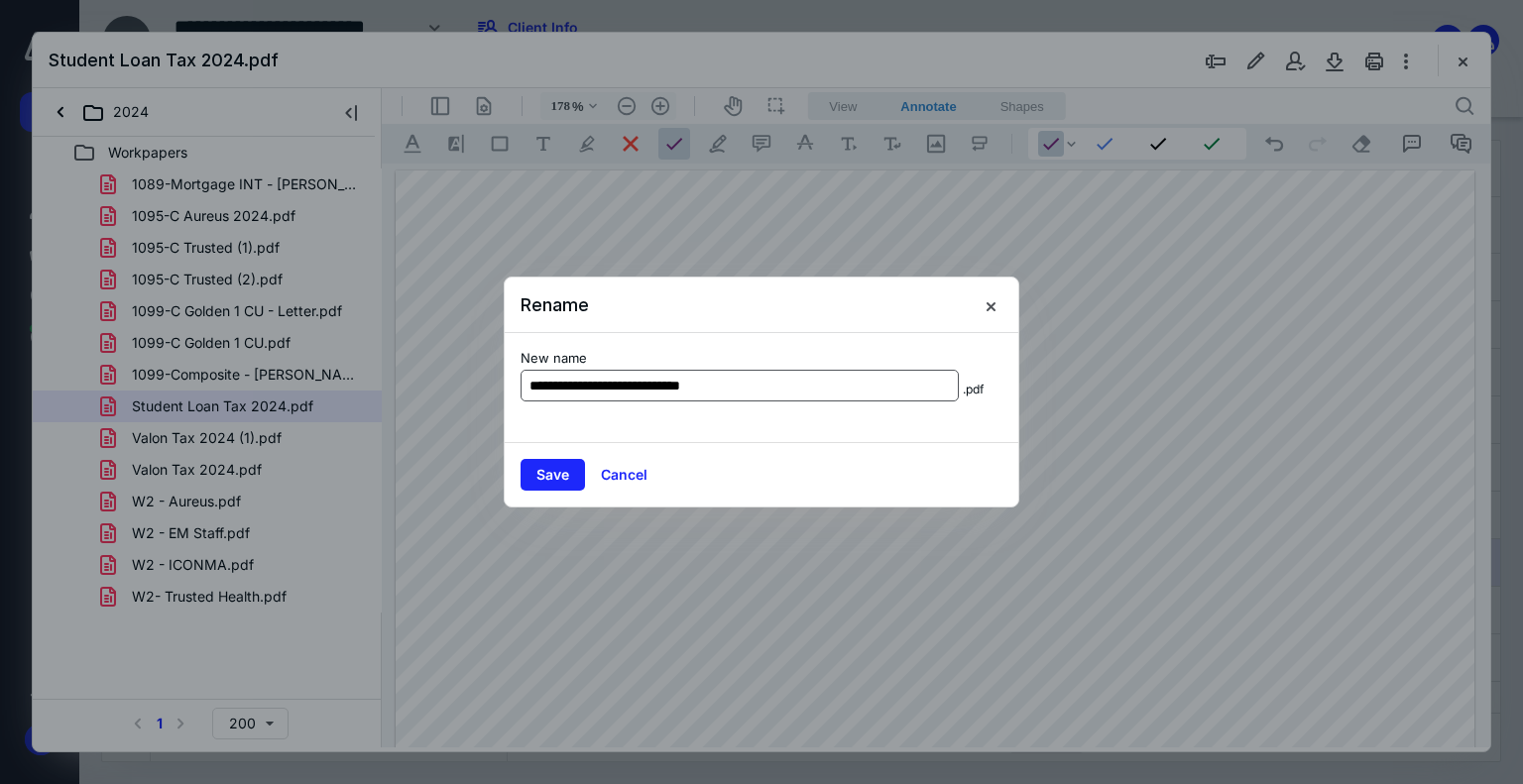 drag, startPoint x: 751, startPoint y: 389, endPoint x: 583, endPoint y: 394, distance: 168.07439 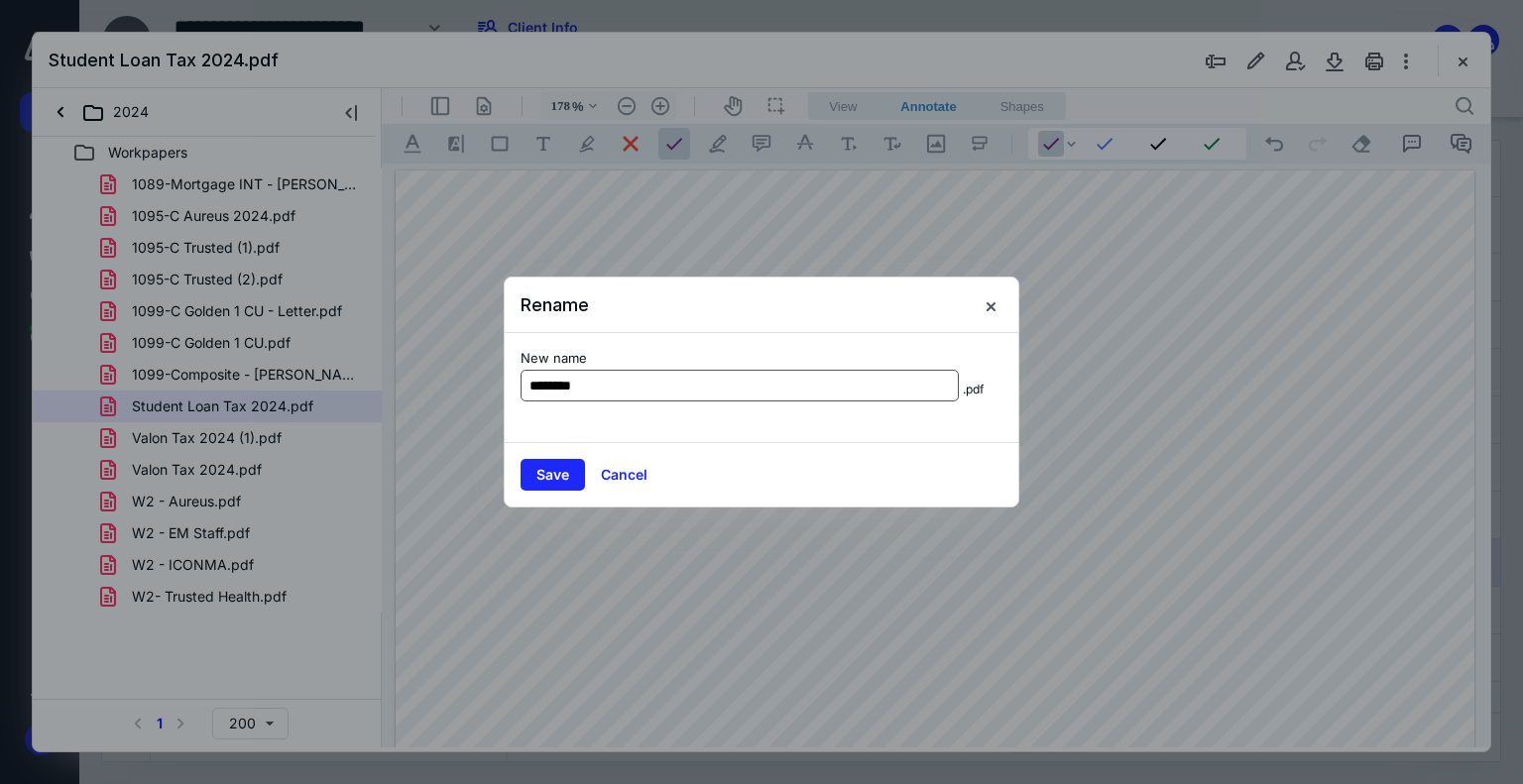 type on "********" 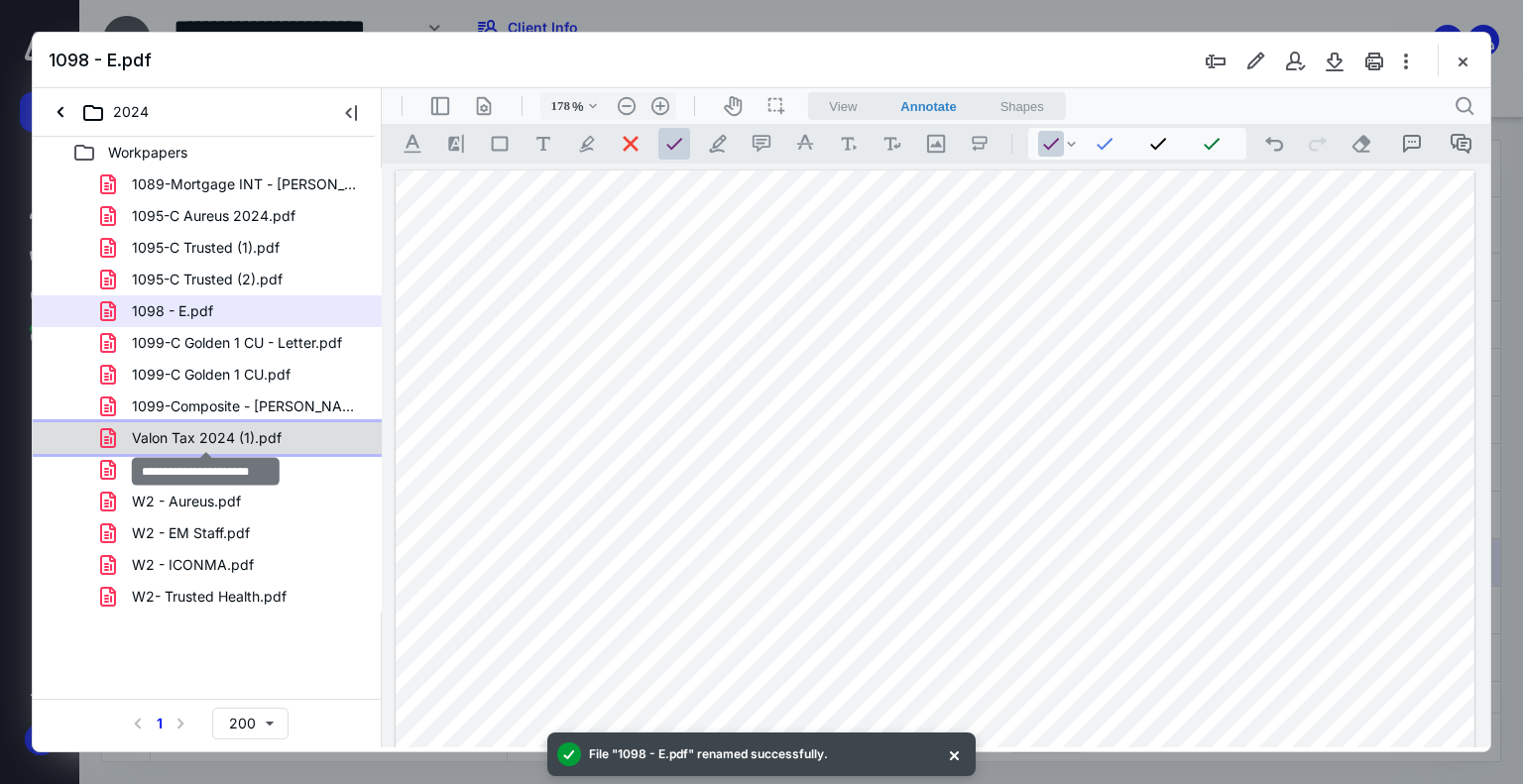 click on "Valon Tax 2024 (1).pdf" at bounding box center (206, 438) 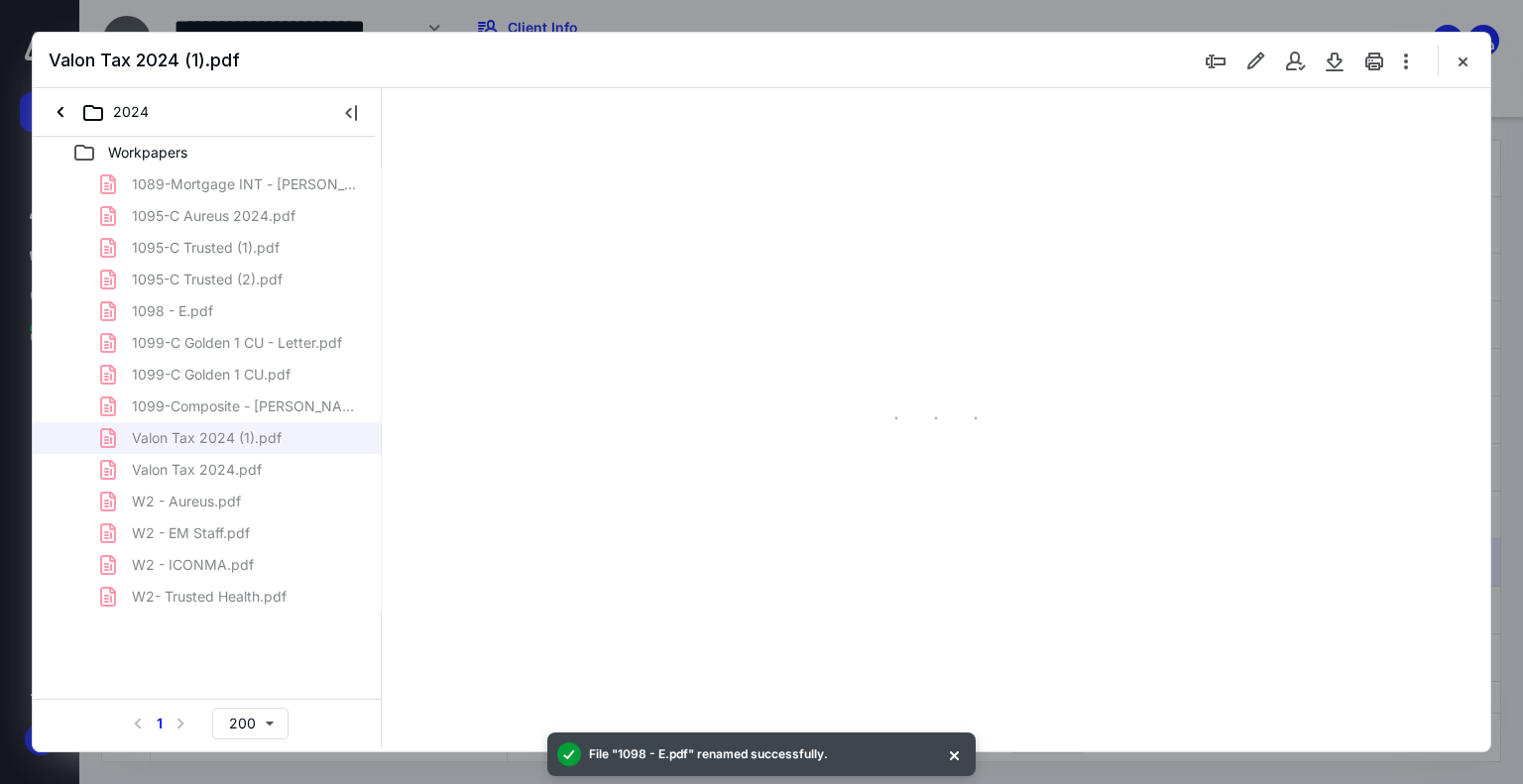 type on "179" 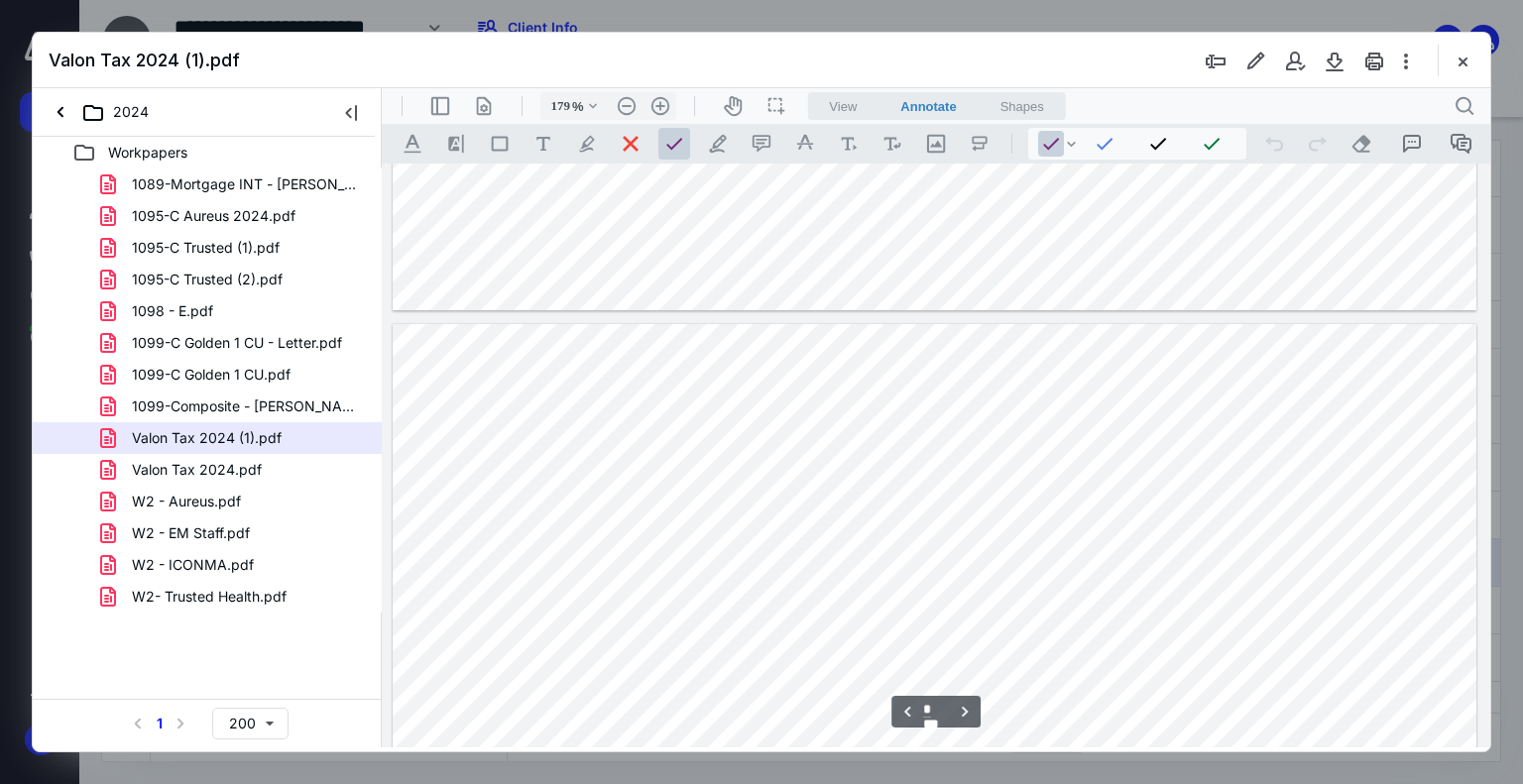scroll, scrollTop: 2659, scrollLeft: 0, axis: vertical 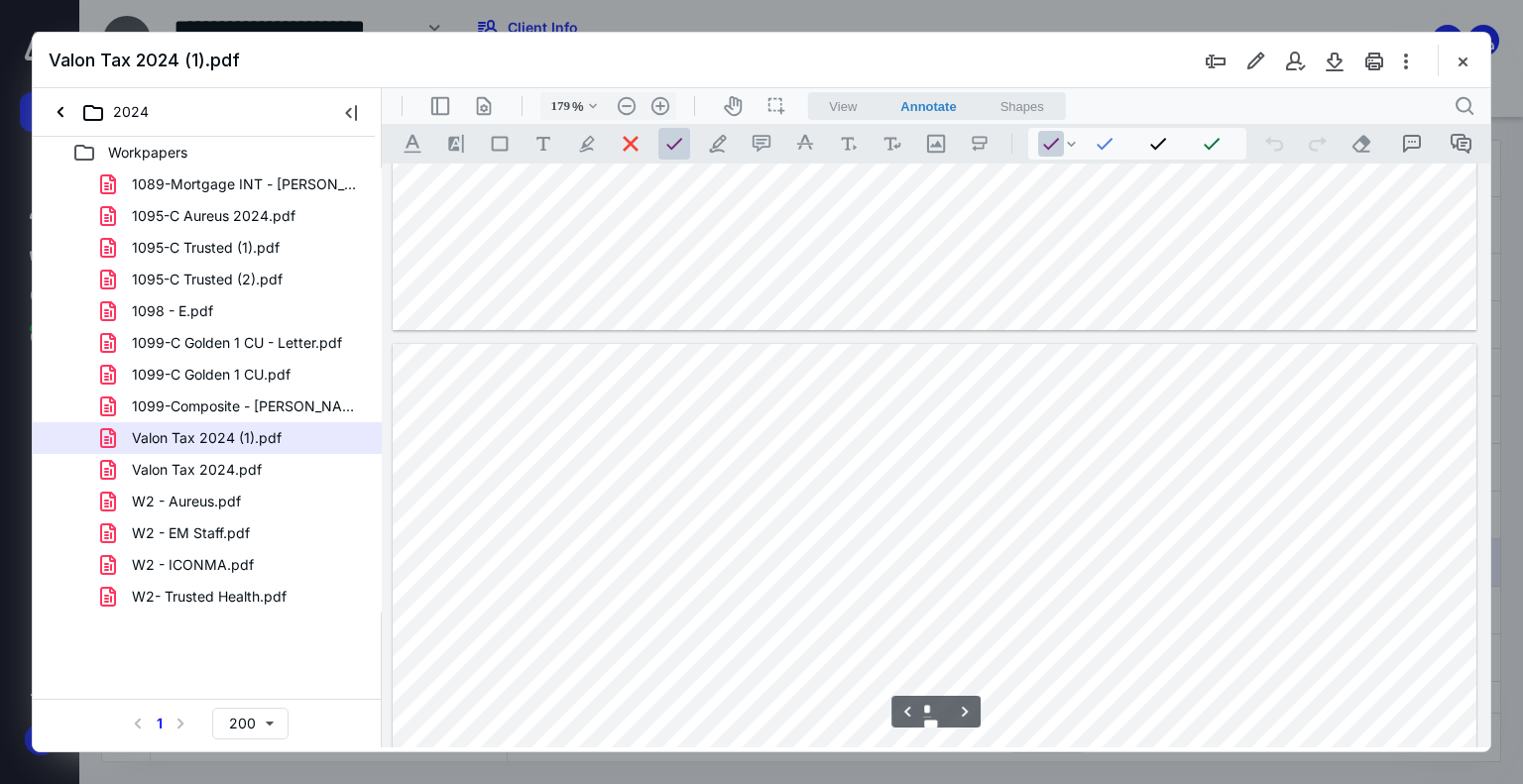 click at bounding box center [935, 1046] 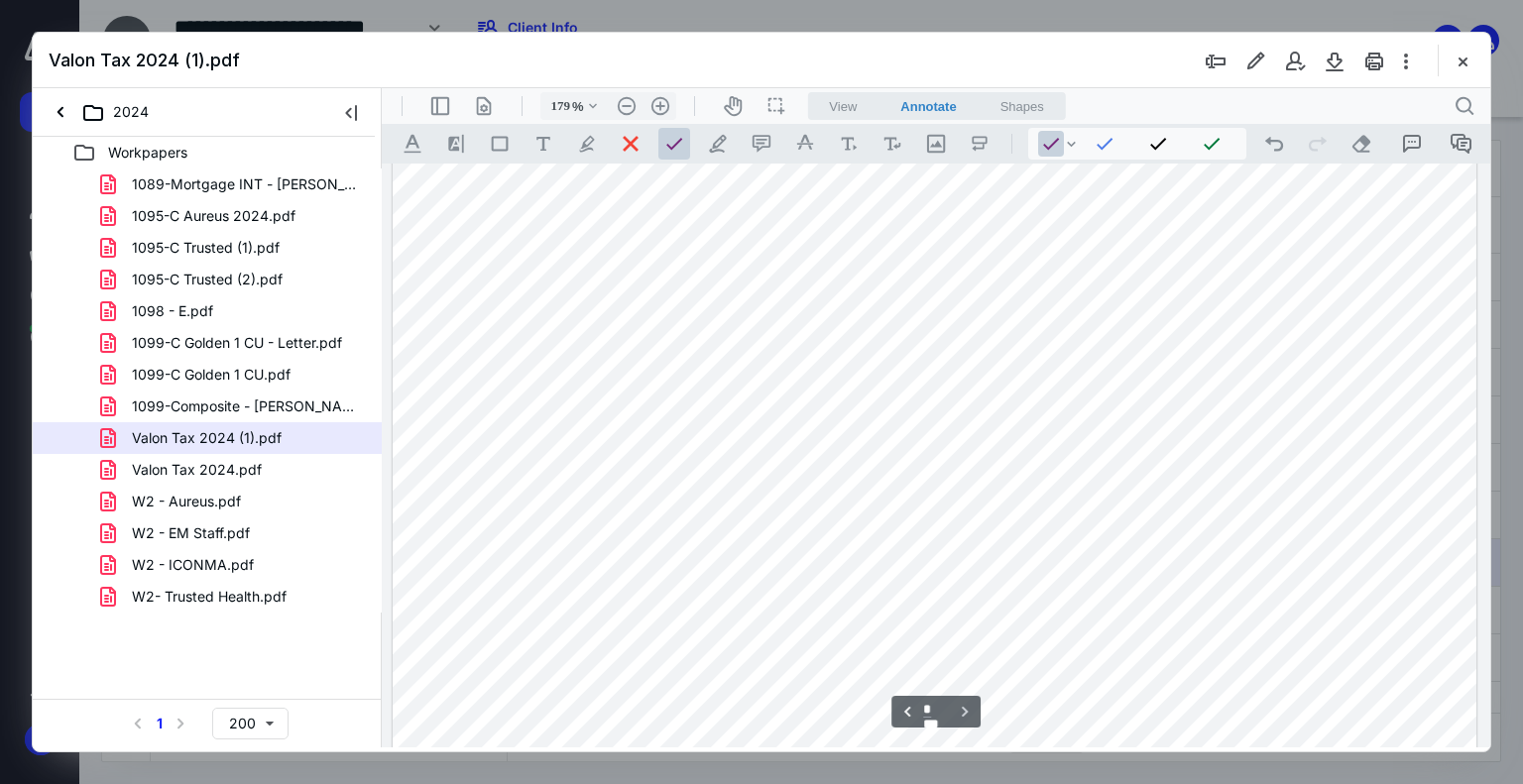 type on "*" 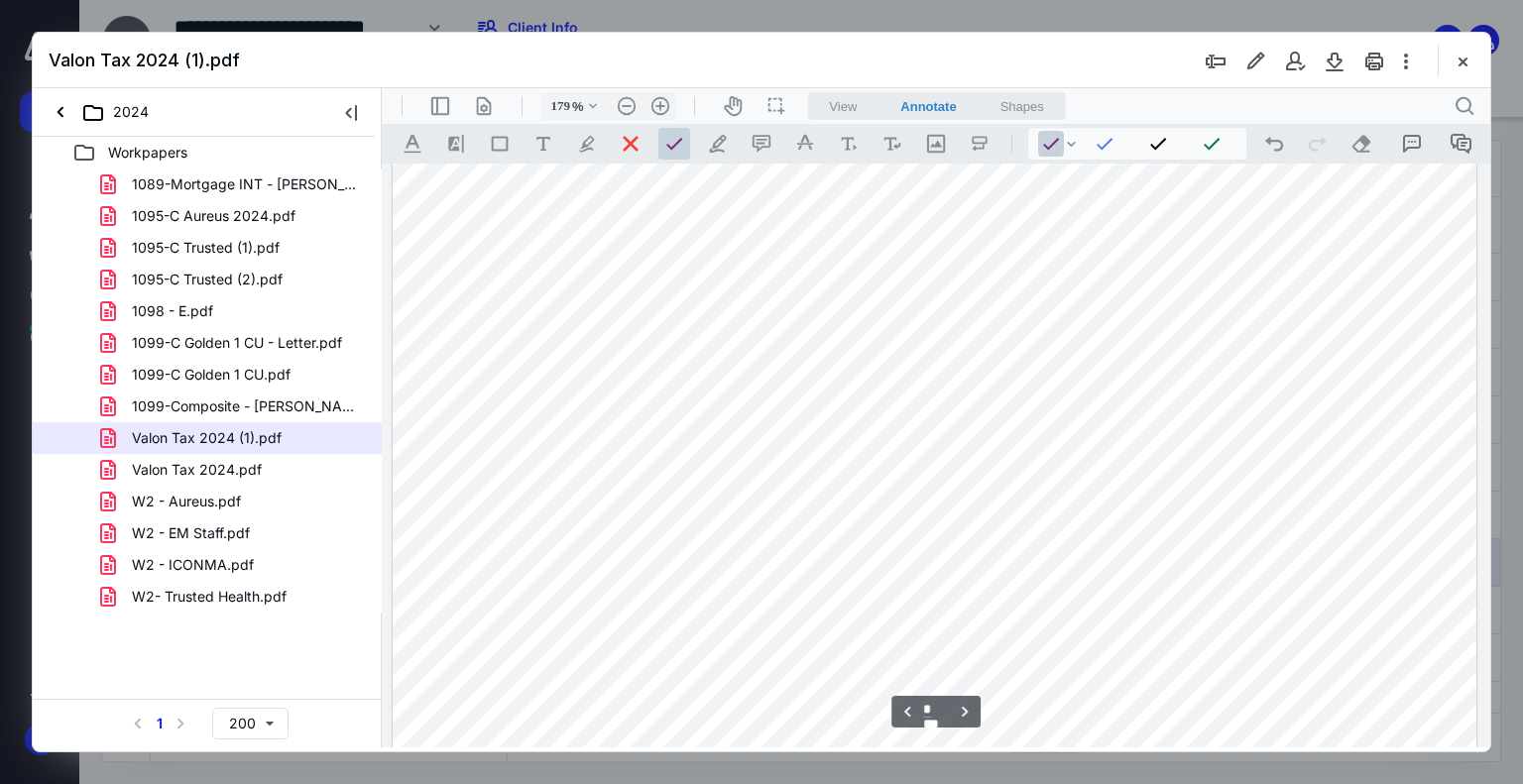 scroll, scrollTop: 2999, scrollLeft: 0, axis: vertical 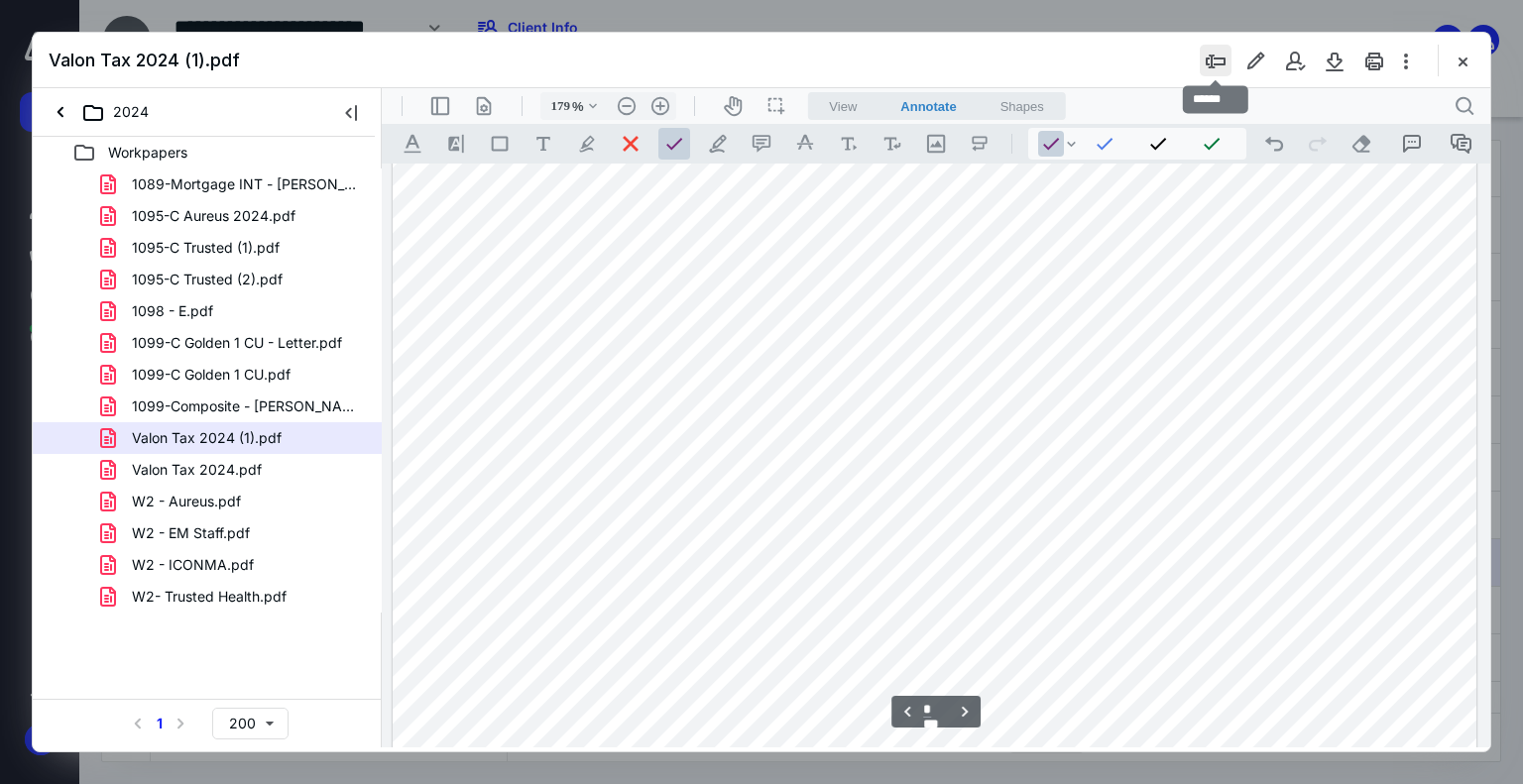 click at bounding box center [1216, 60] 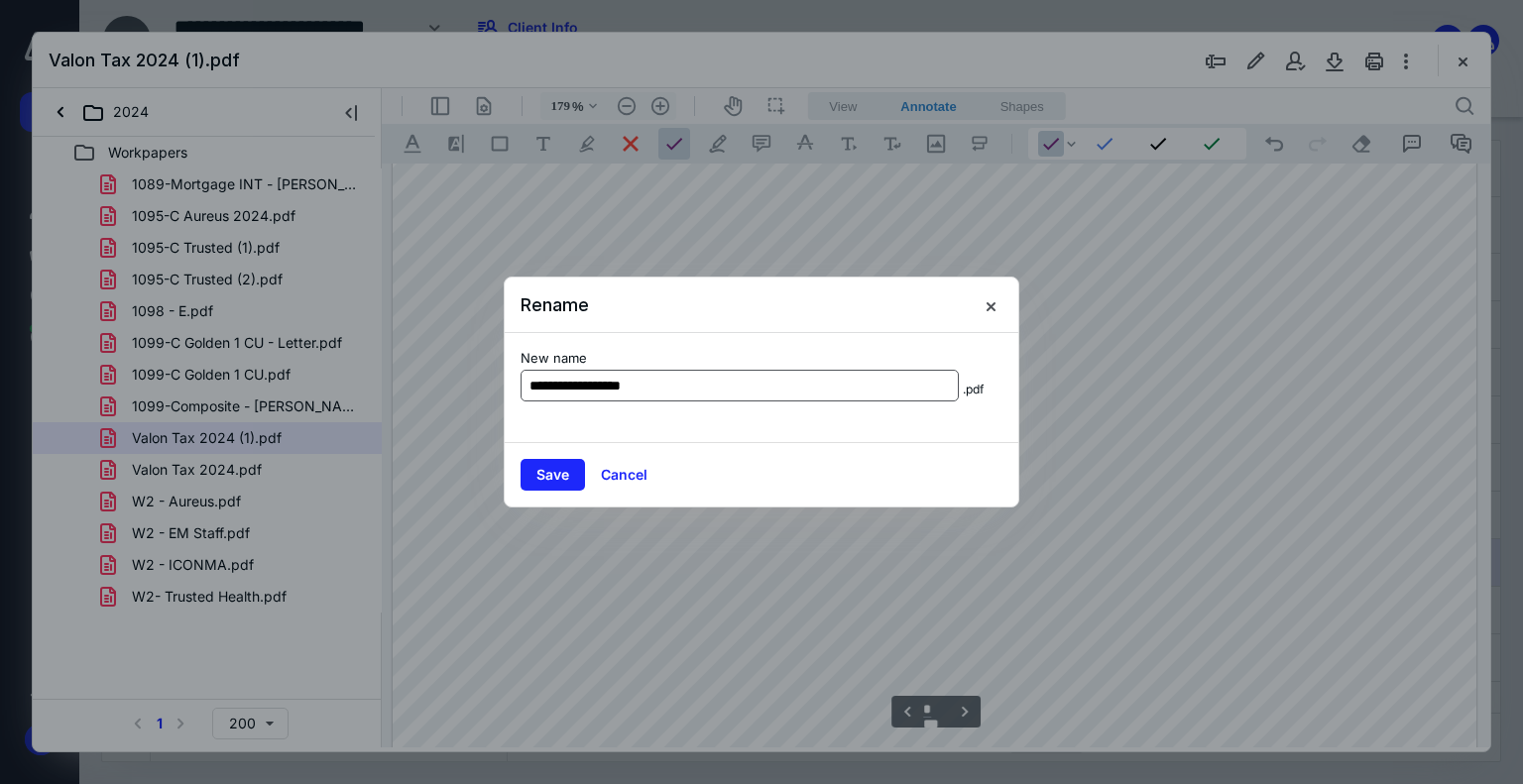 click on "**********" at bounding box center (740, 386) 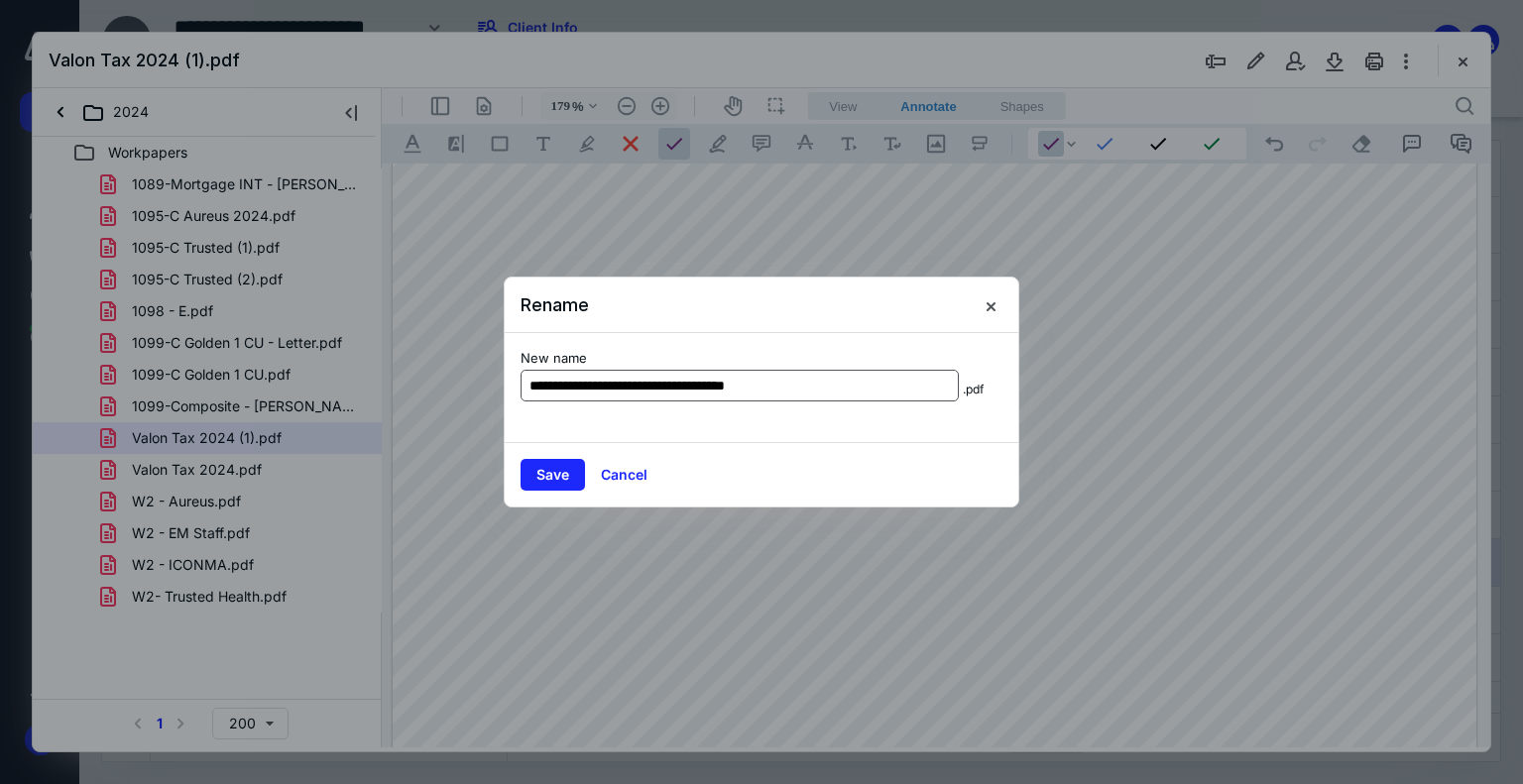 drag, startPoint x: 811, startPoint y: 376, endPoint x: 718, endPoint y: 383, distance: 93.26307 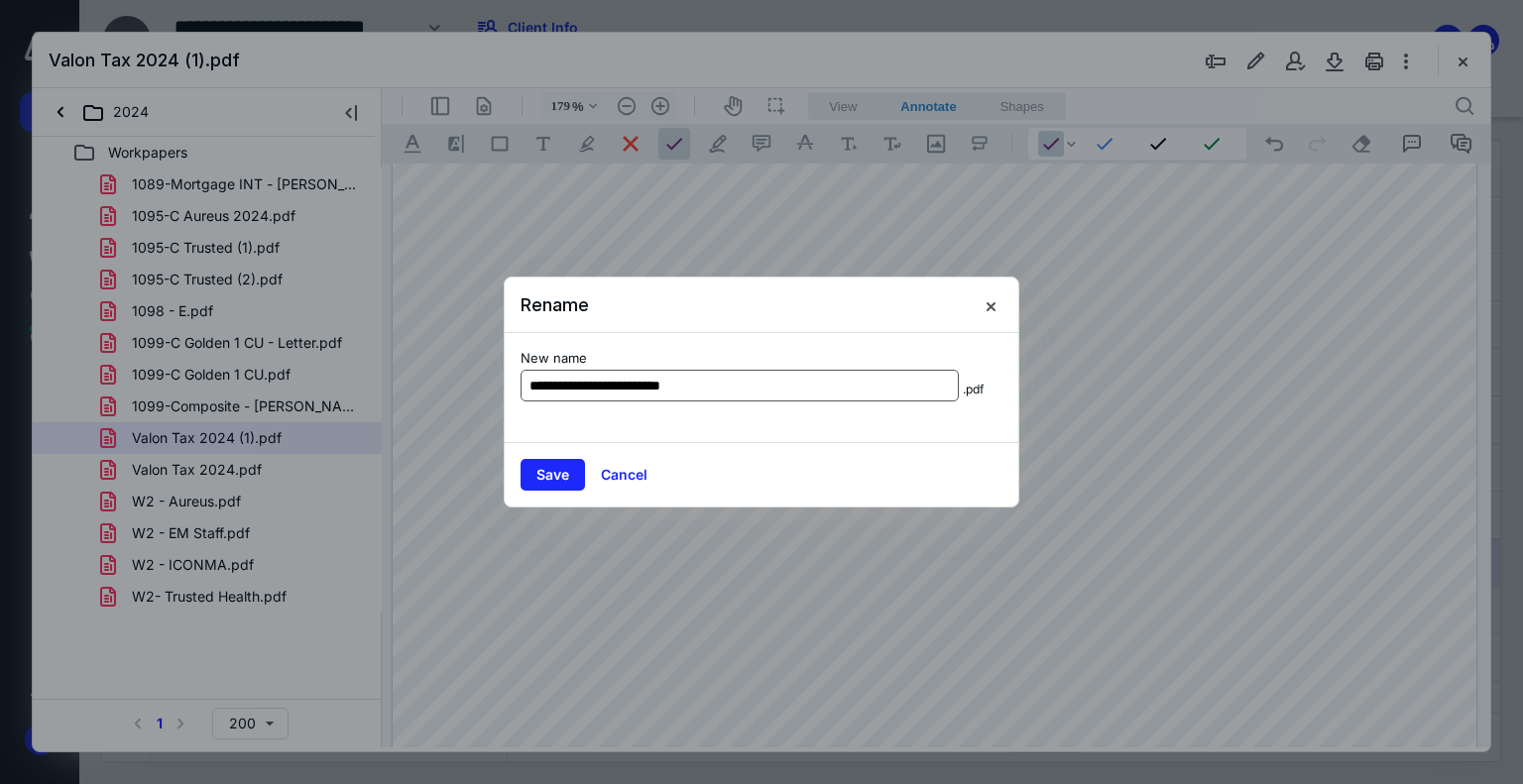 type on "**********" 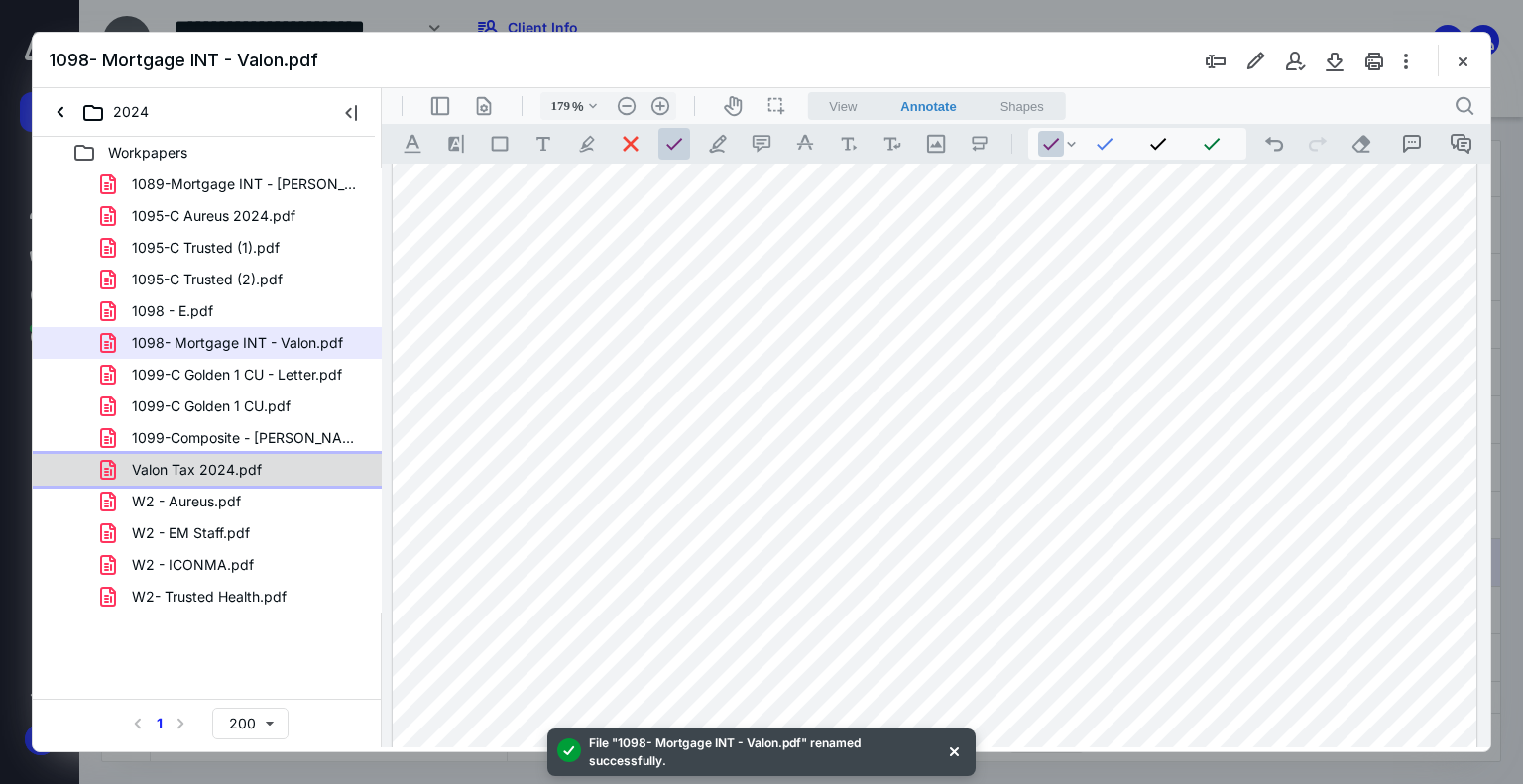 click on "Valon Tax 2024.pdf" at bounding box center [207, 470] 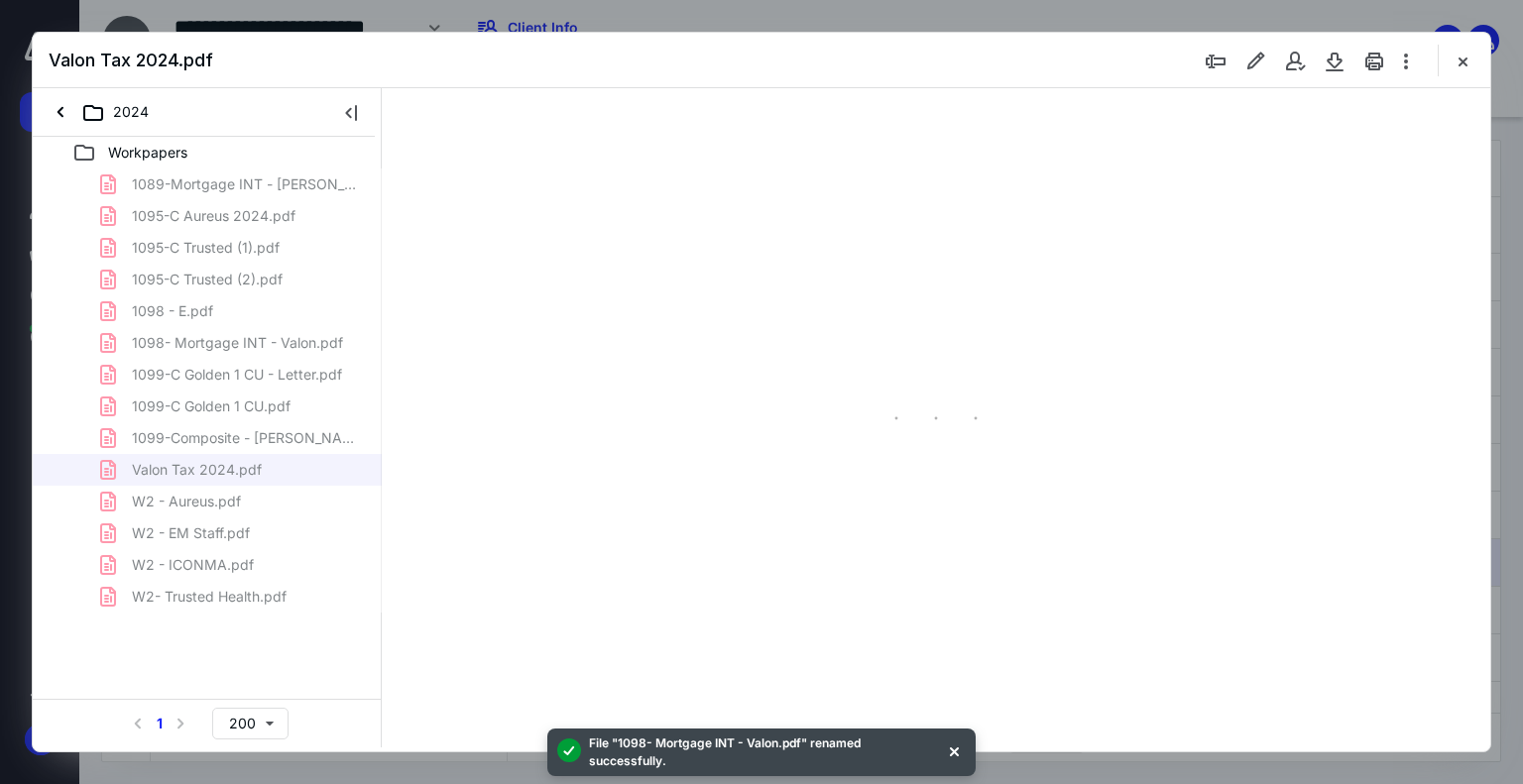 type on "179" 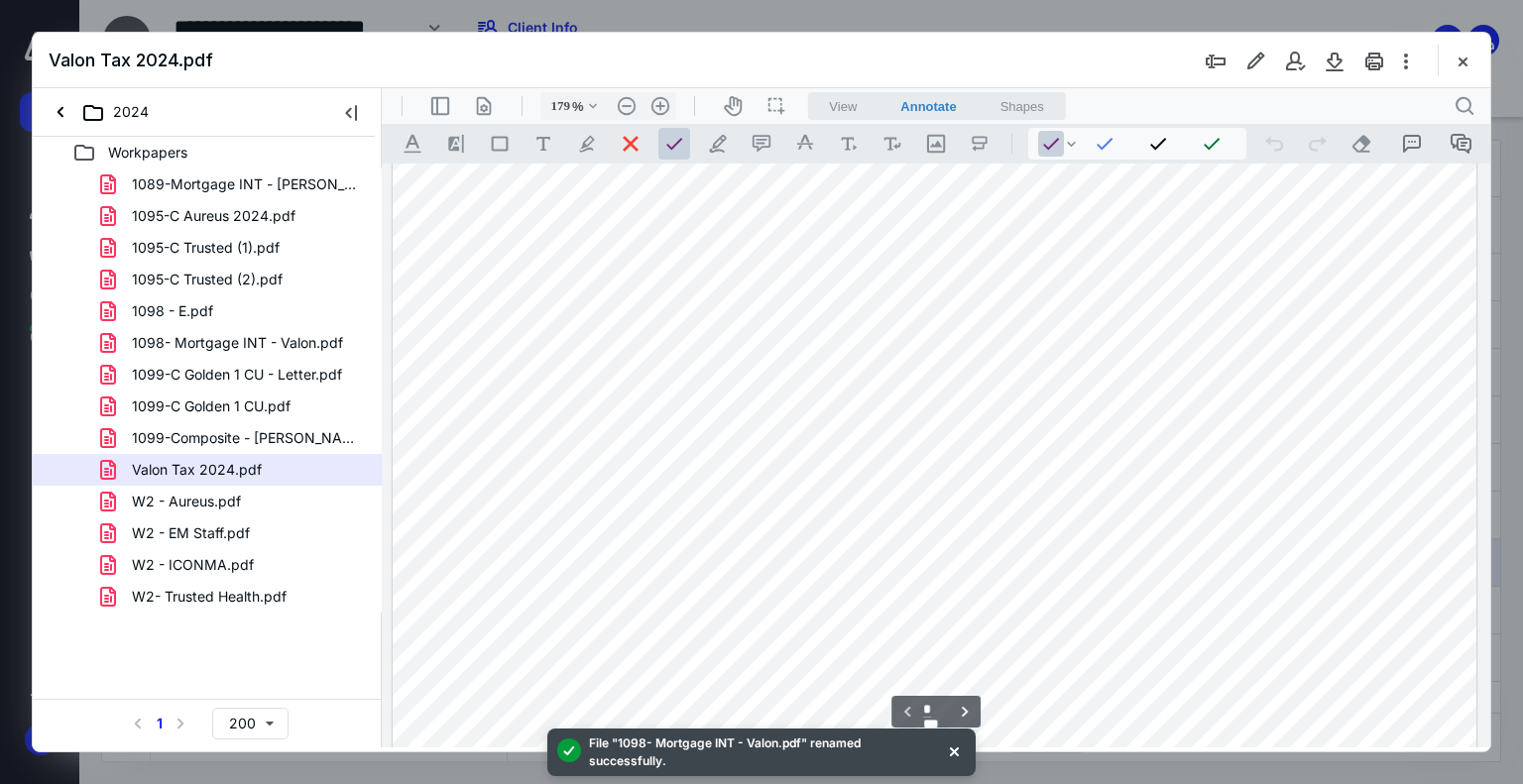 scroll, scrollTop: 0, scrollLeft: 0, axis: both 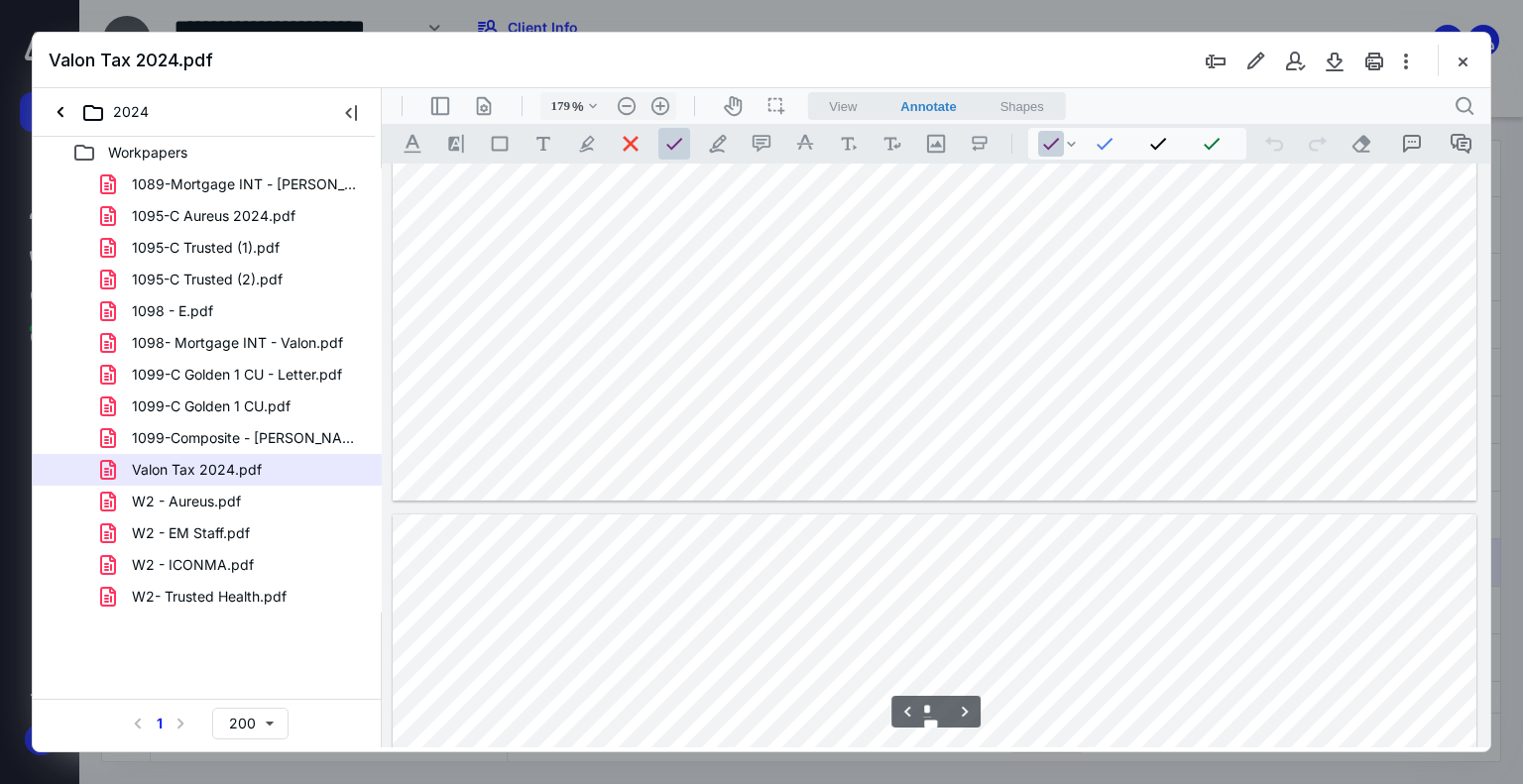 type on "*" 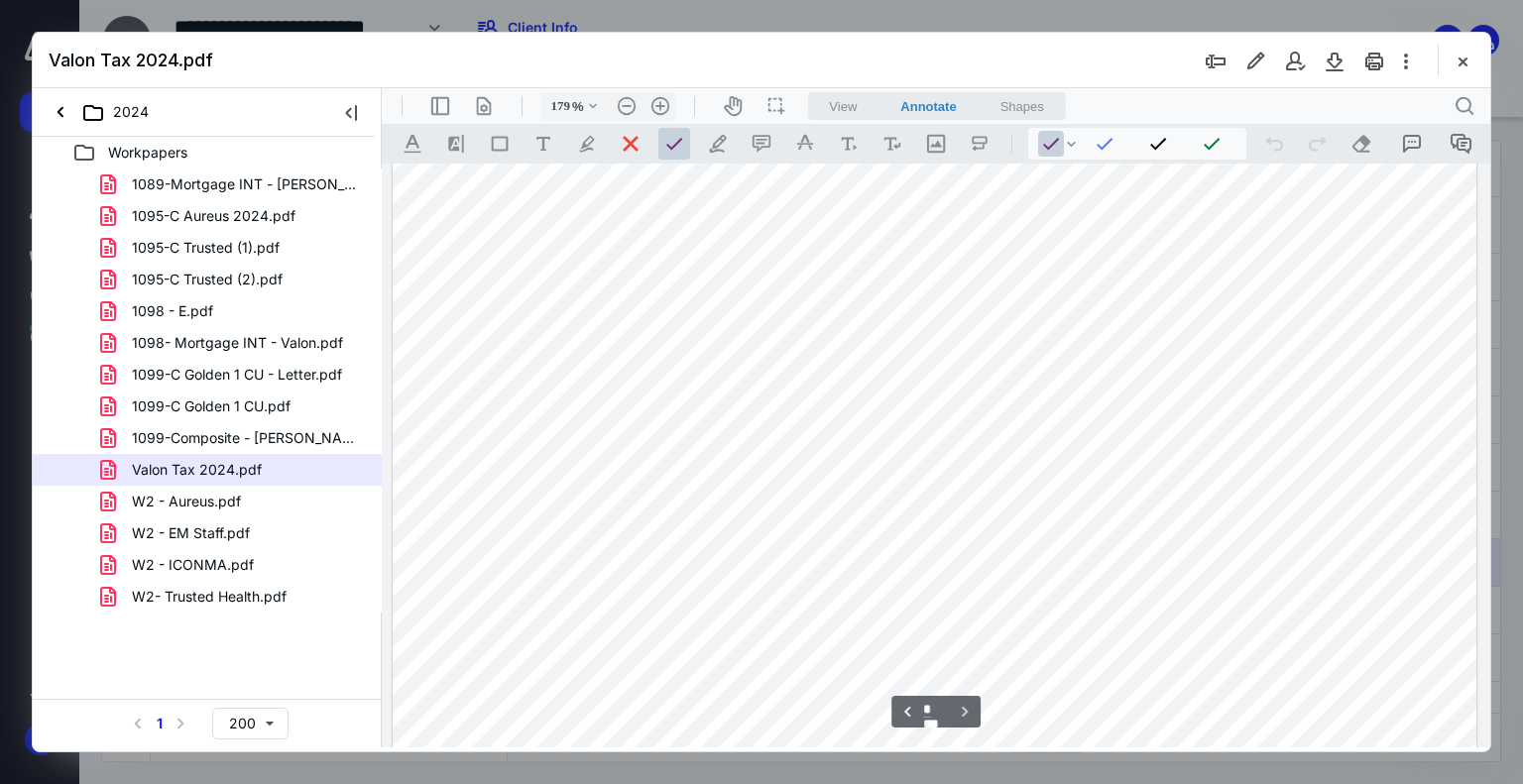 scroll, scrollTop: 5081, scrollLeft: 0, axis: vertical 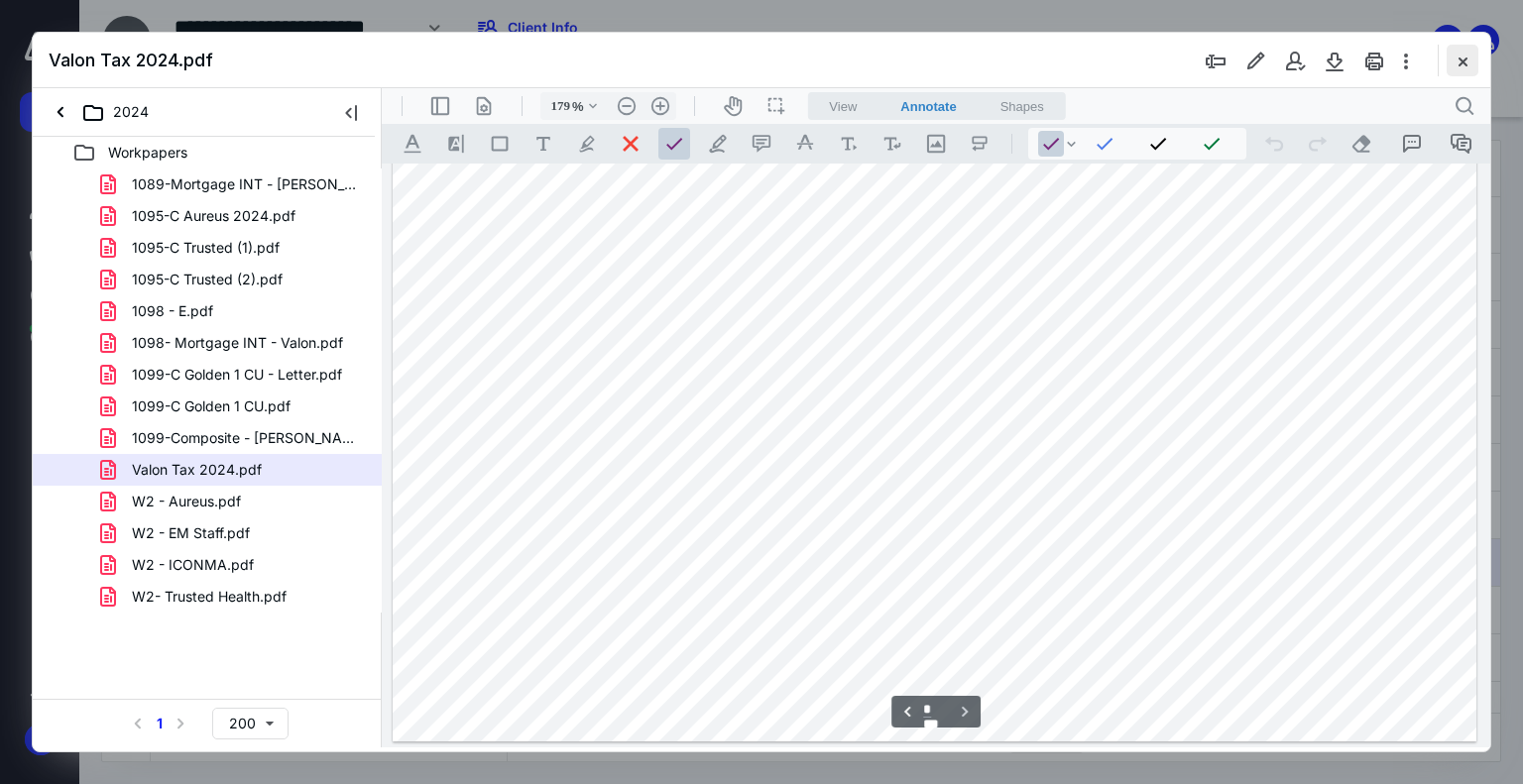 click at bounding box center [1463, 60] 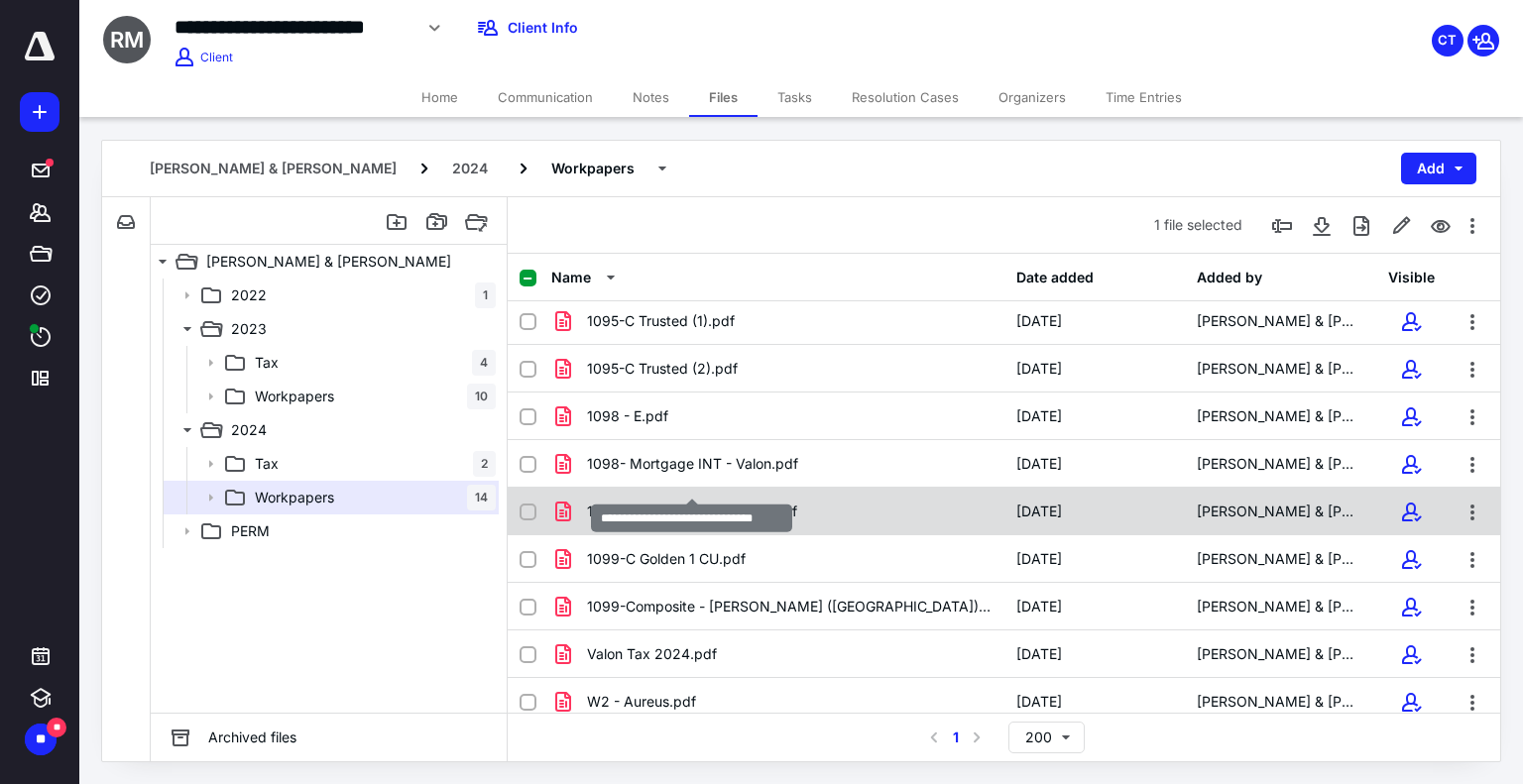scroll, scrollTop: 251, scrollLeft: 0, axis: vertical 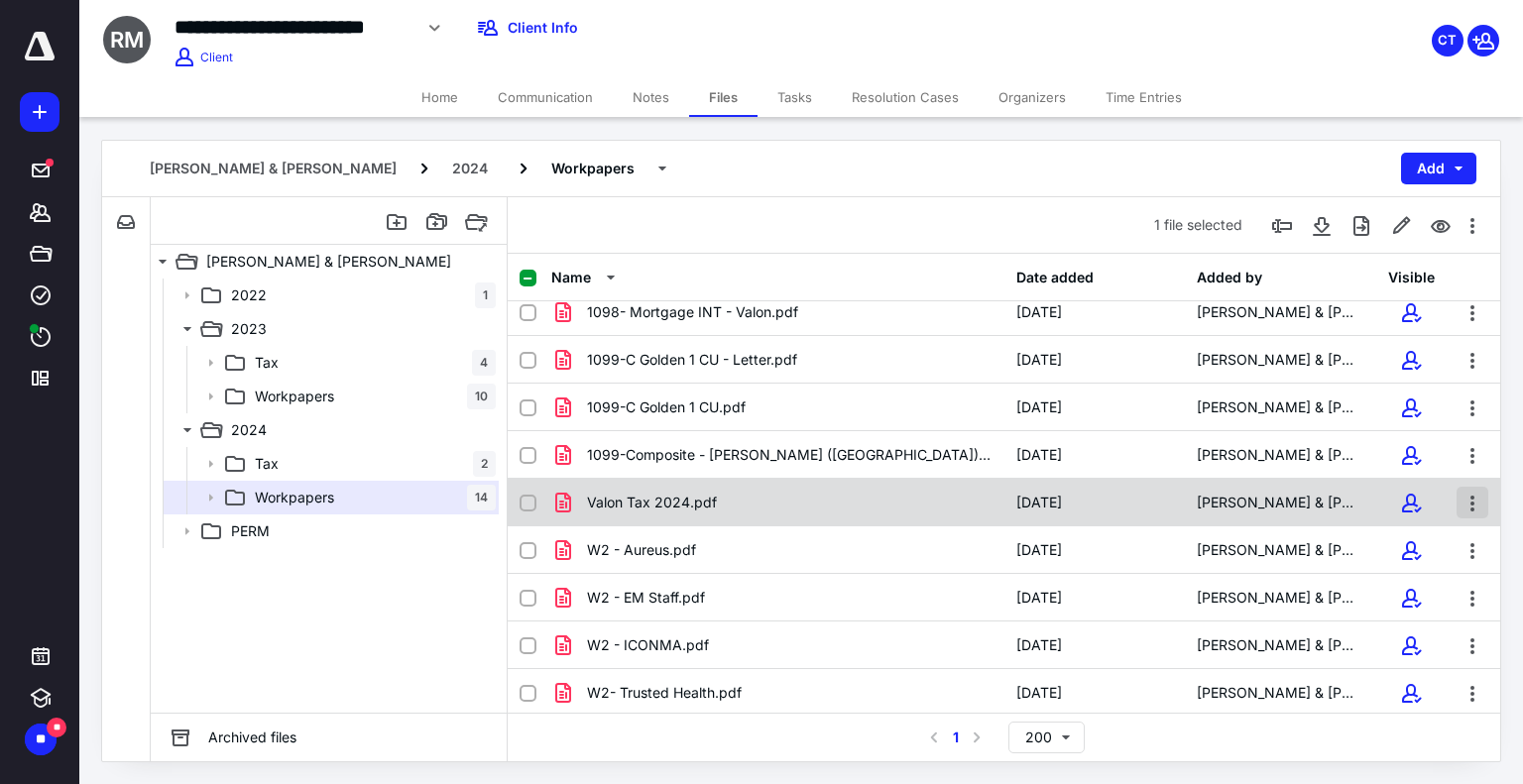 click at bounding box center (1472, 503) 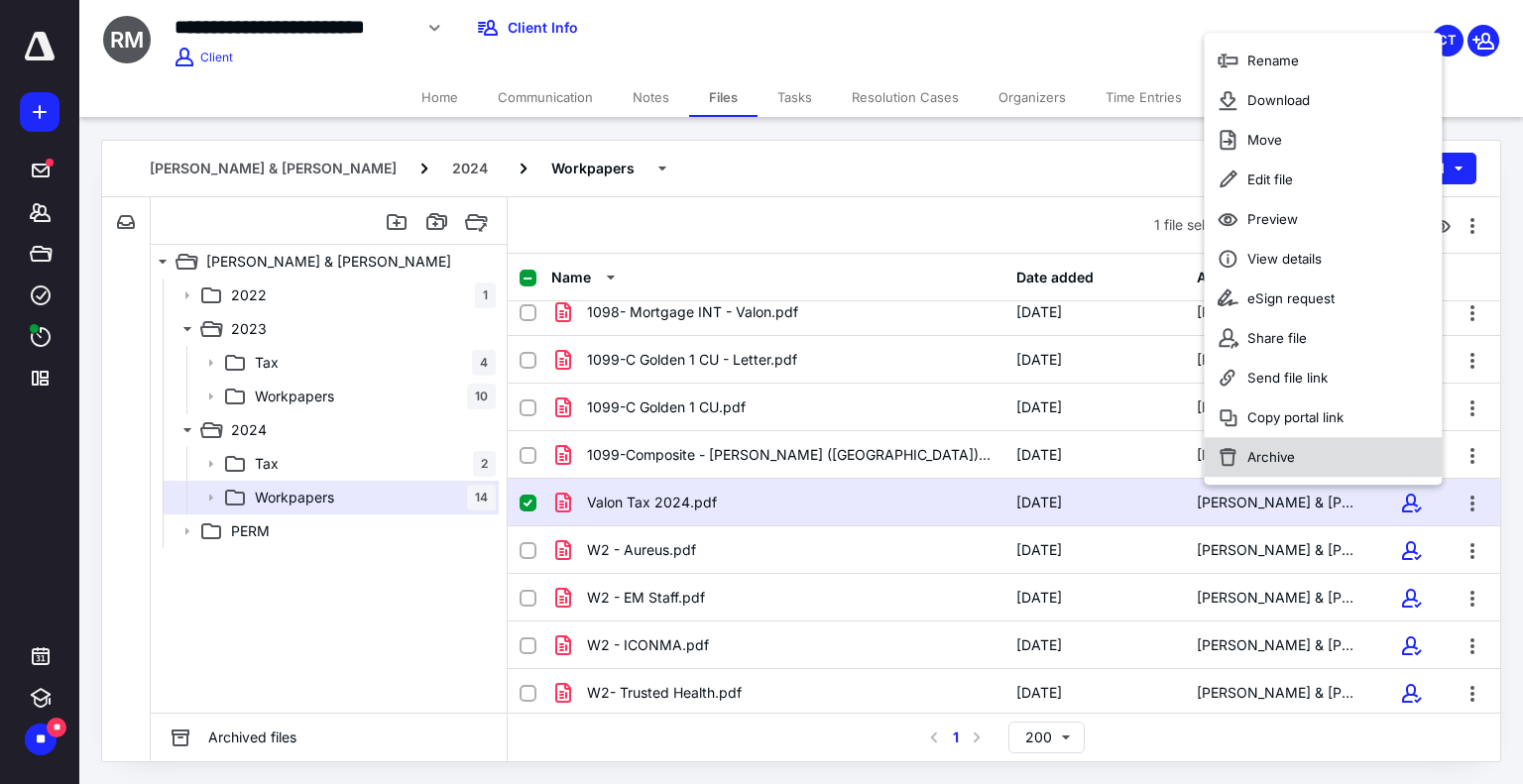 click on "Archive" at bounding box center [1323, 457] 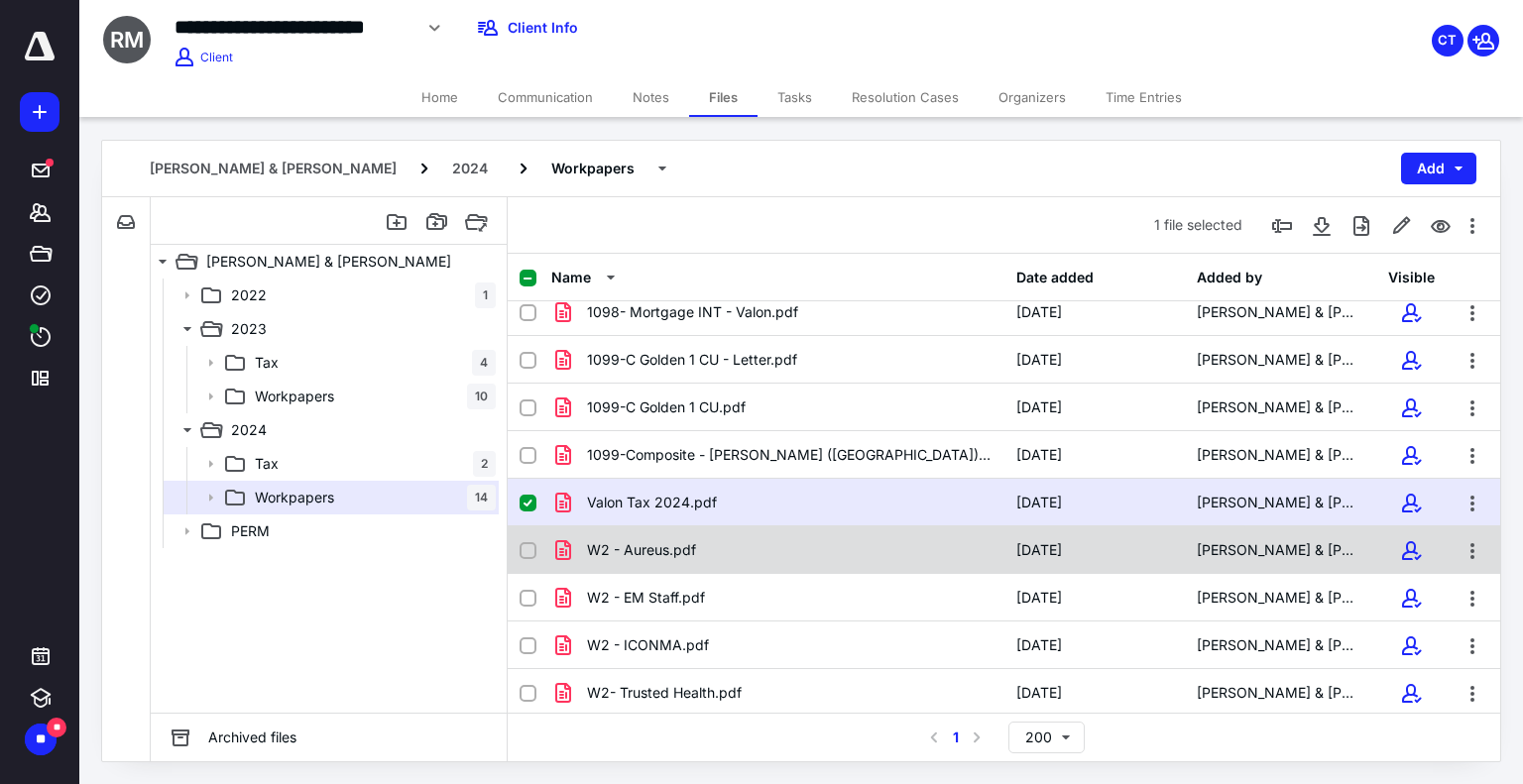 checkbox on "false" 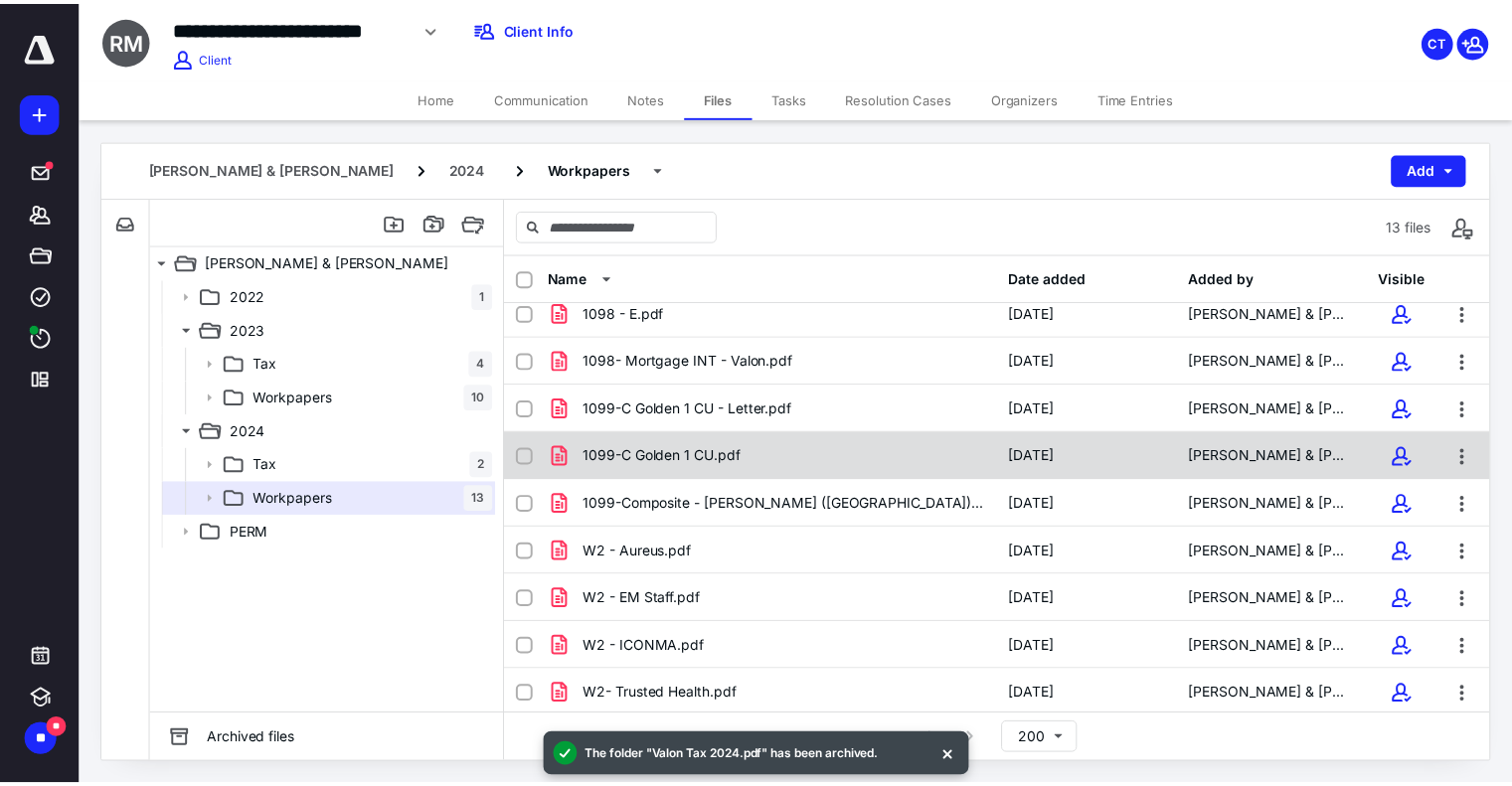 scroll, scrollTop: 0, scrollLeft: 0, axis: both 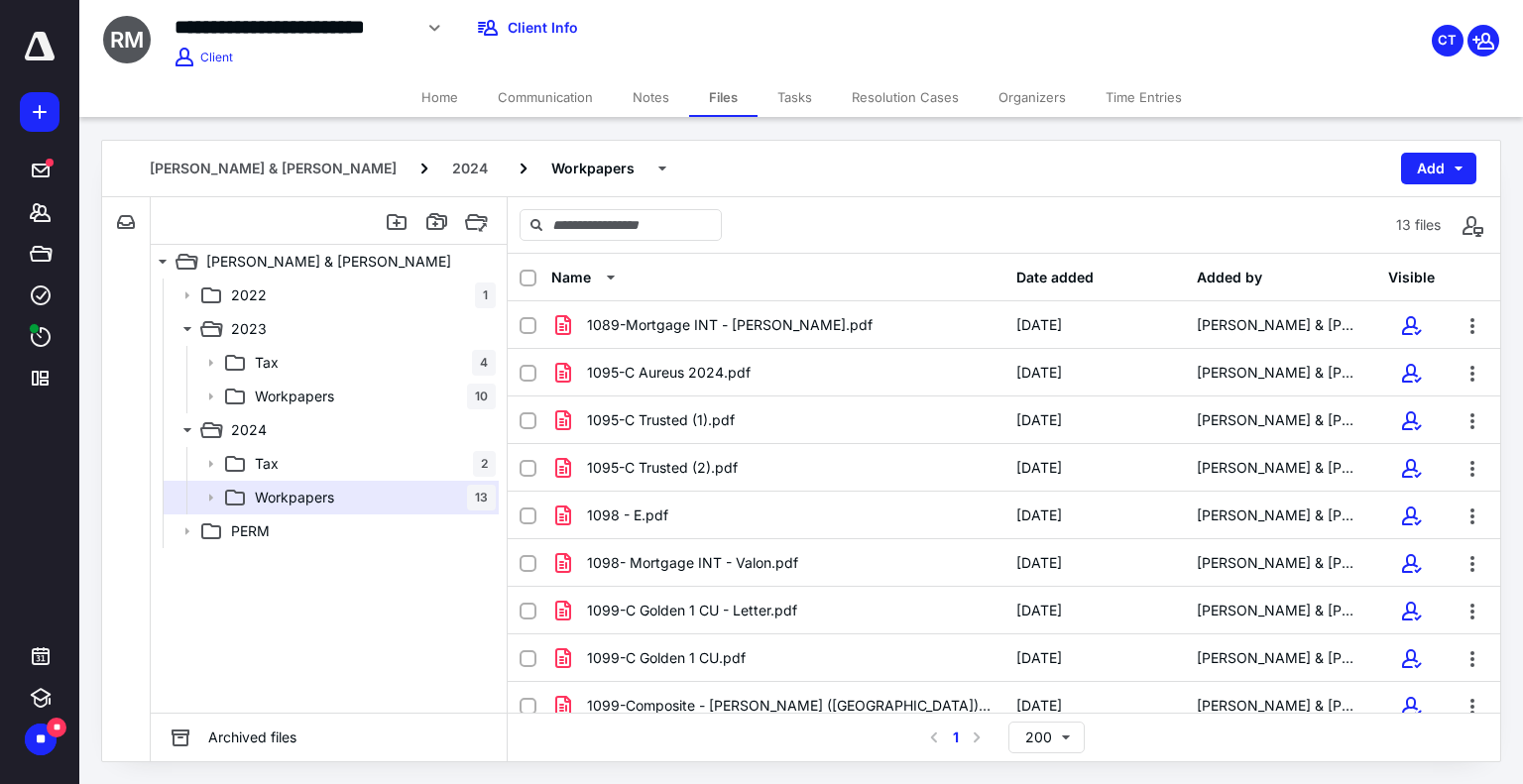 click on "Tasks" at bounding box center [794, 97] 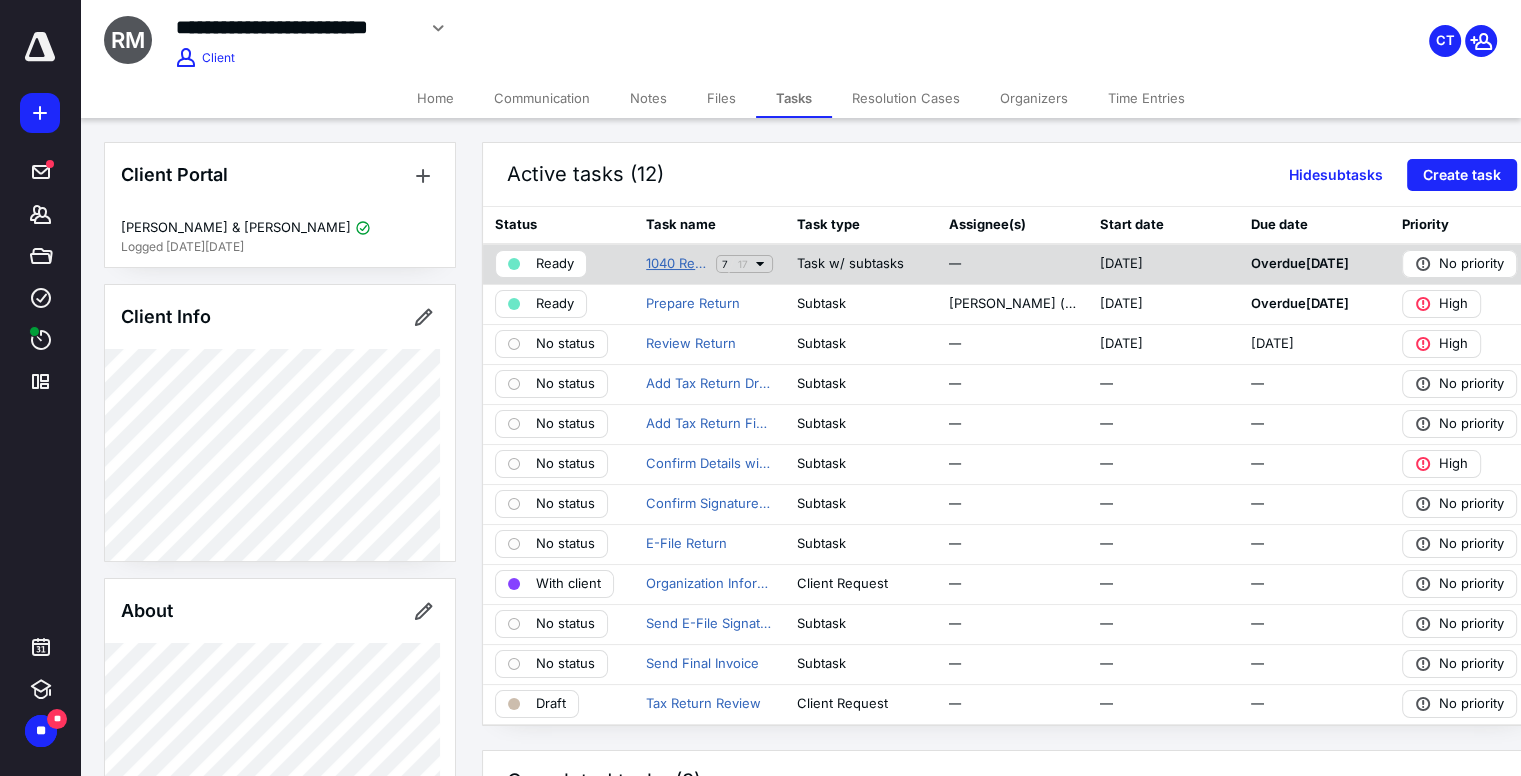 click on "1040 Return Prep" at bounding box center [677, 264] 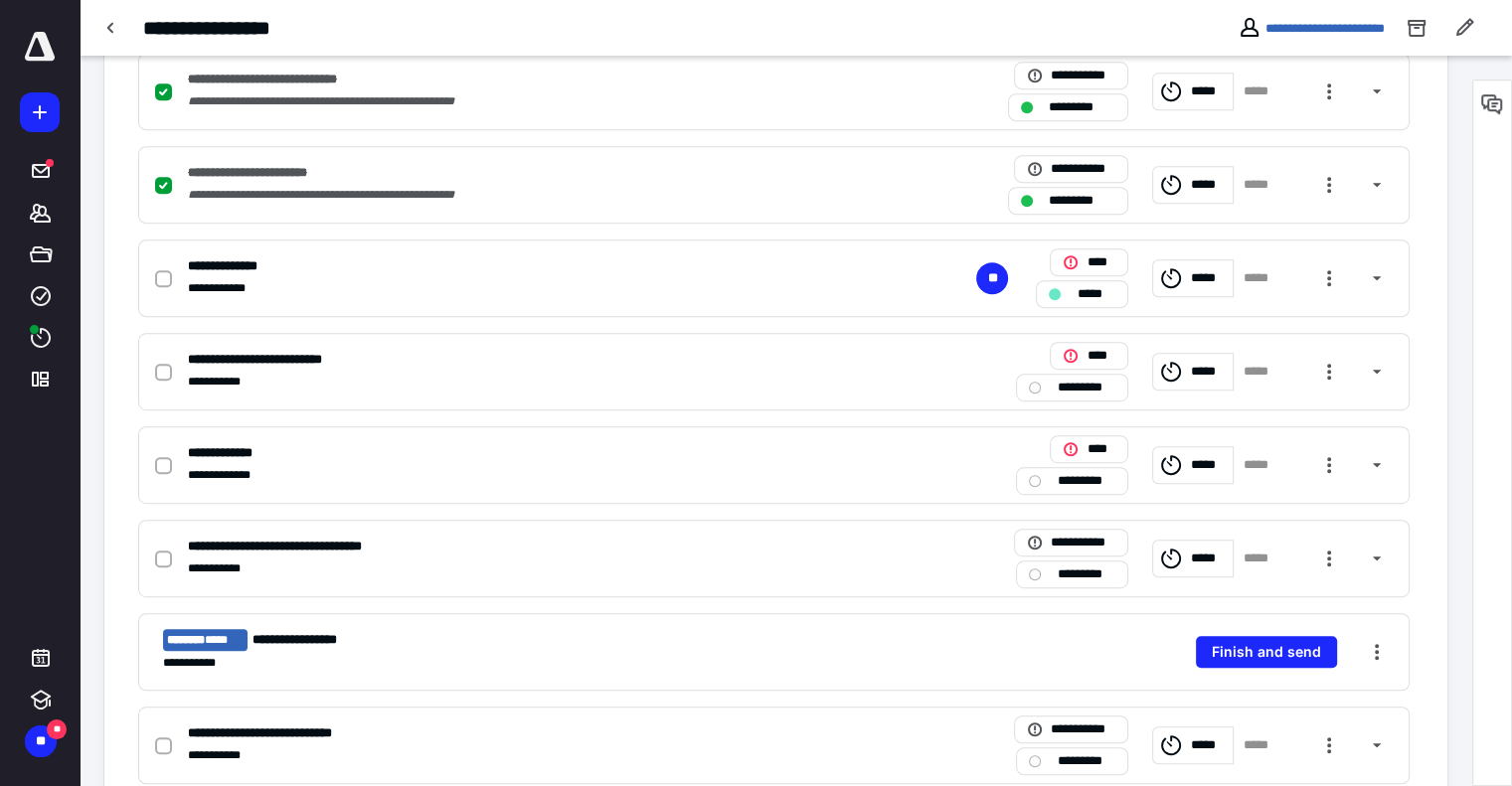 scroll, scrollTop: 994, scrollLeft: 0, axis: vertical 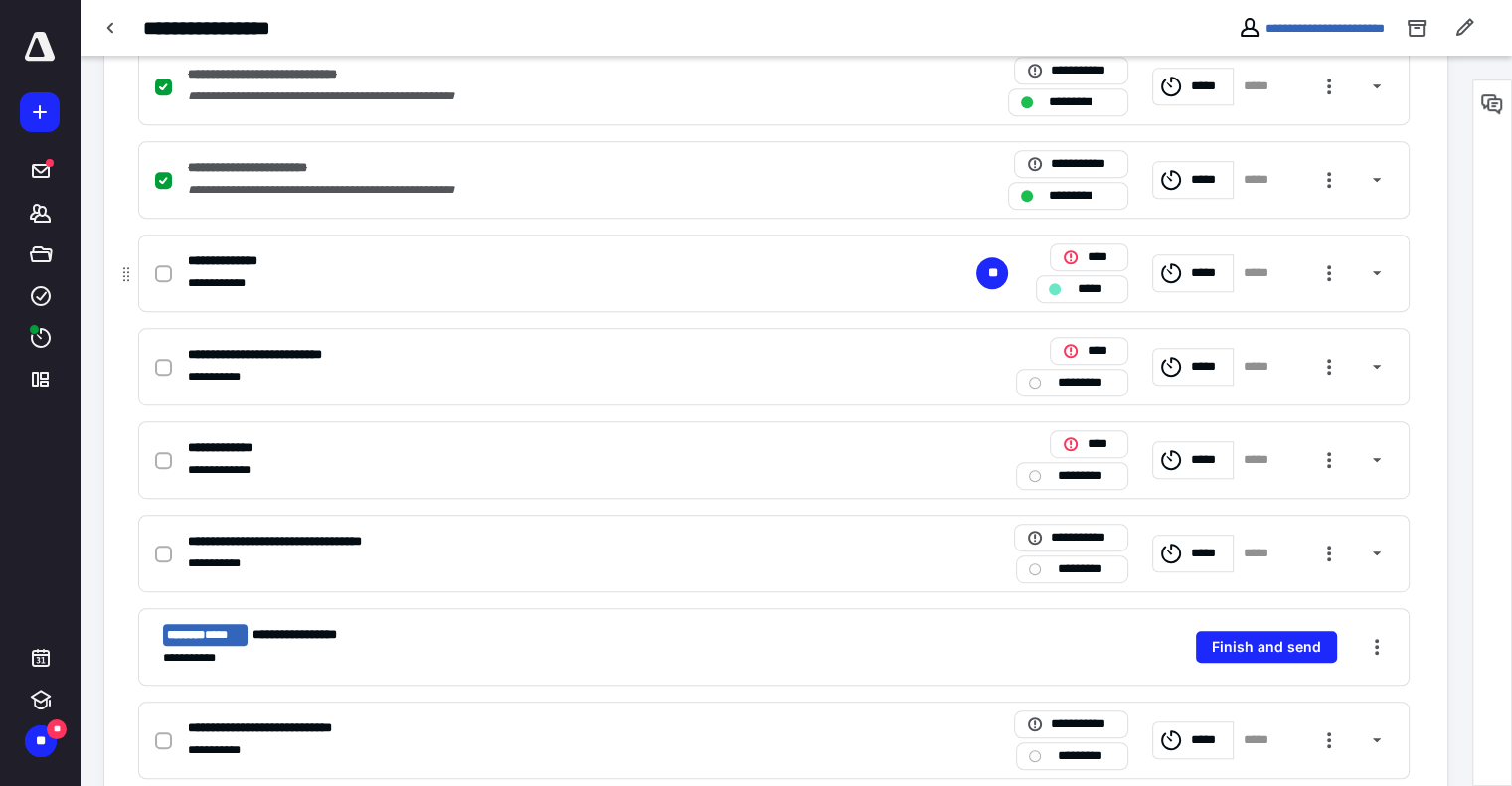 click on "*****" at bounding box center (1082, 289) 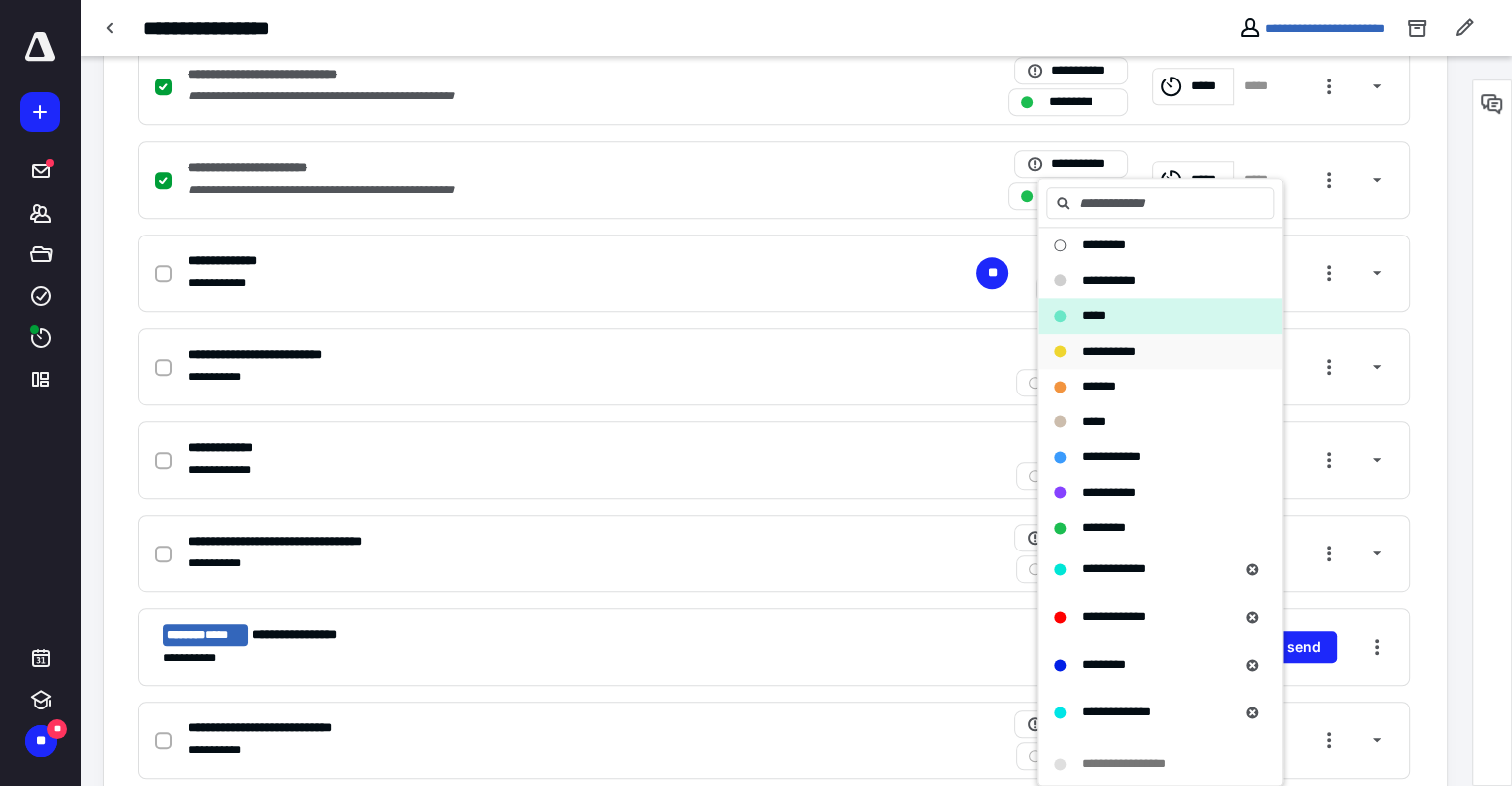 click on "**********" at bounding box center (1148, 352) 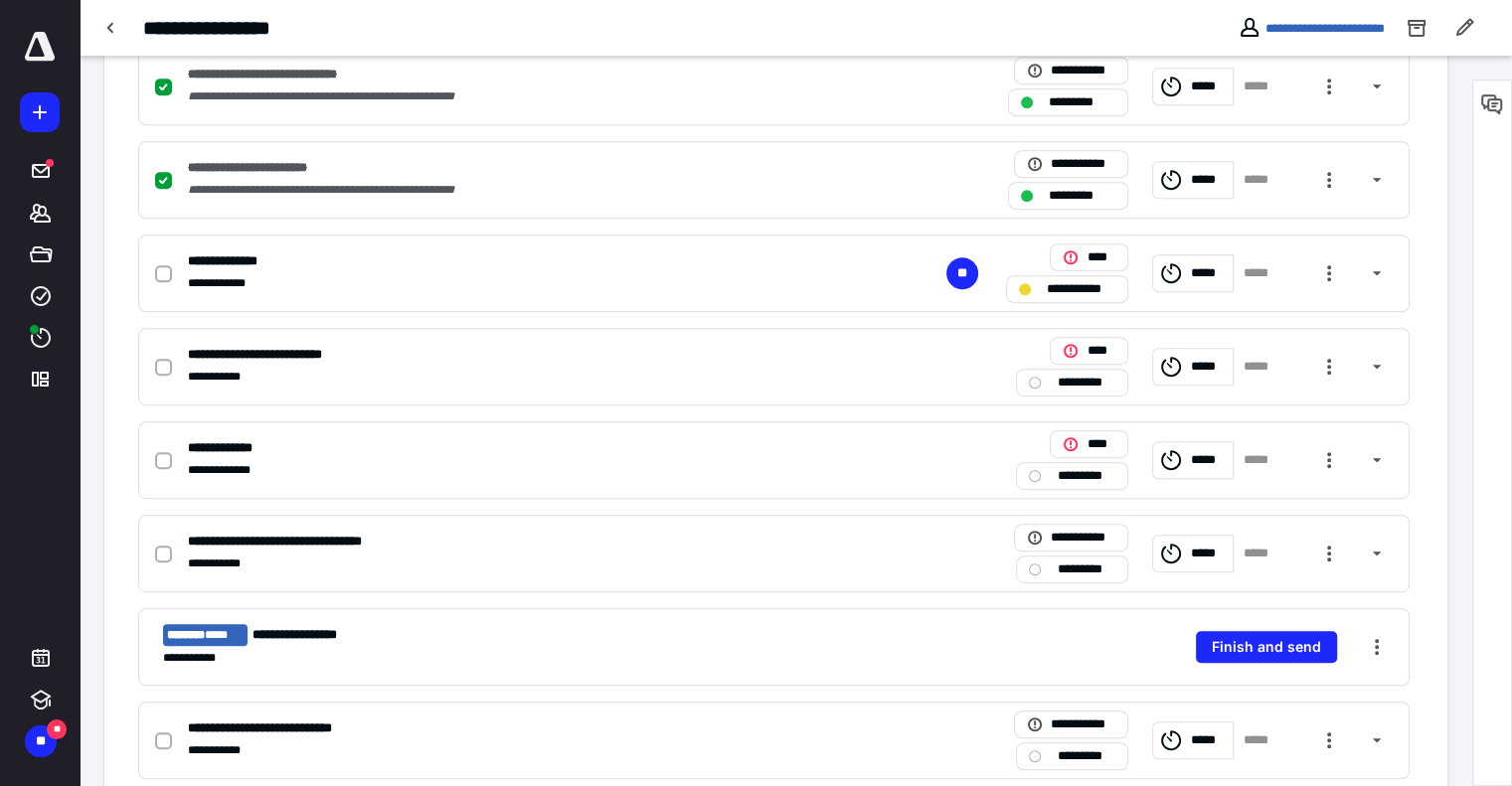 click on "**********" at bounding box center (775, 131) 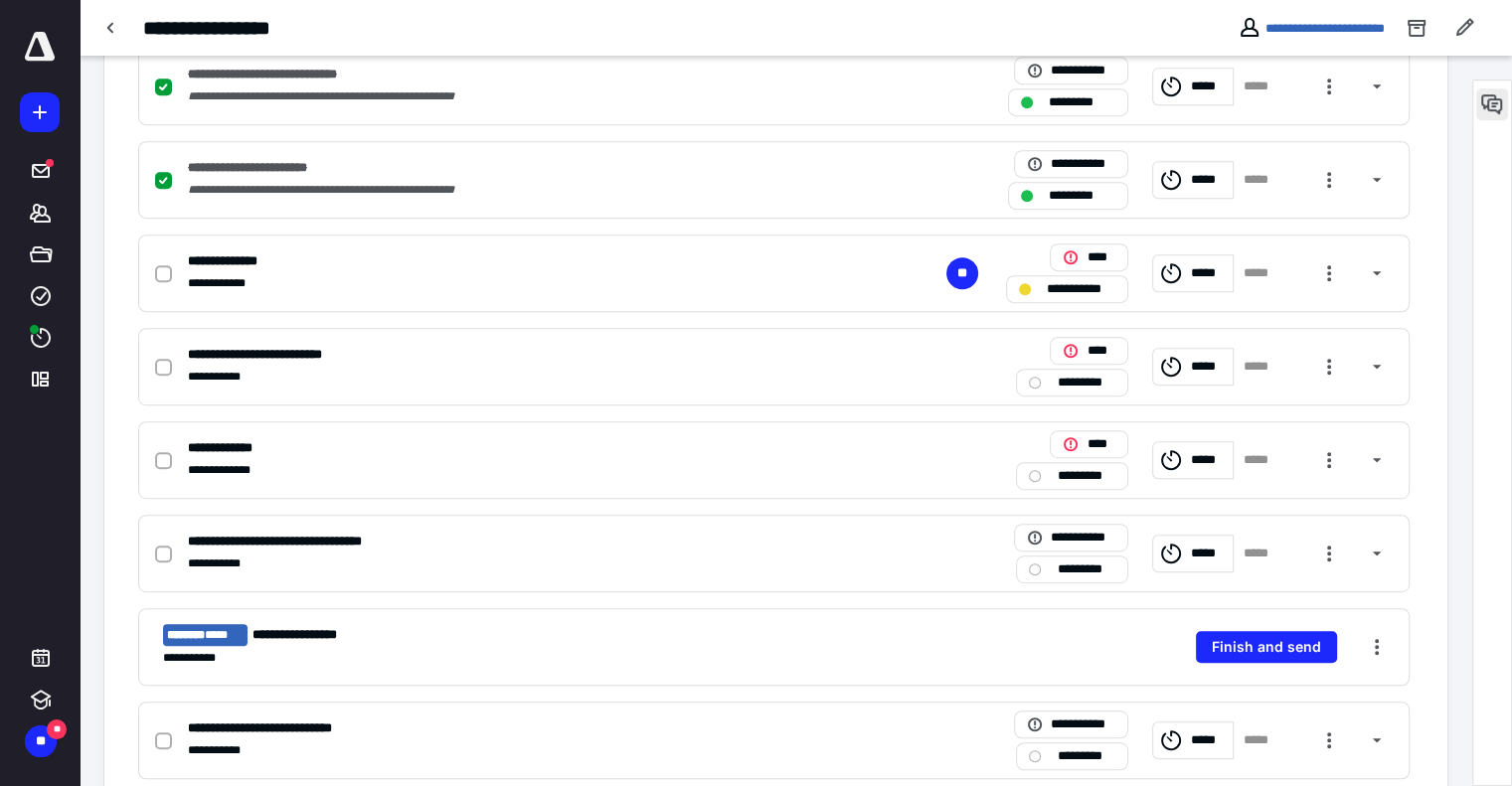 click at bounding box center [1492, 104] 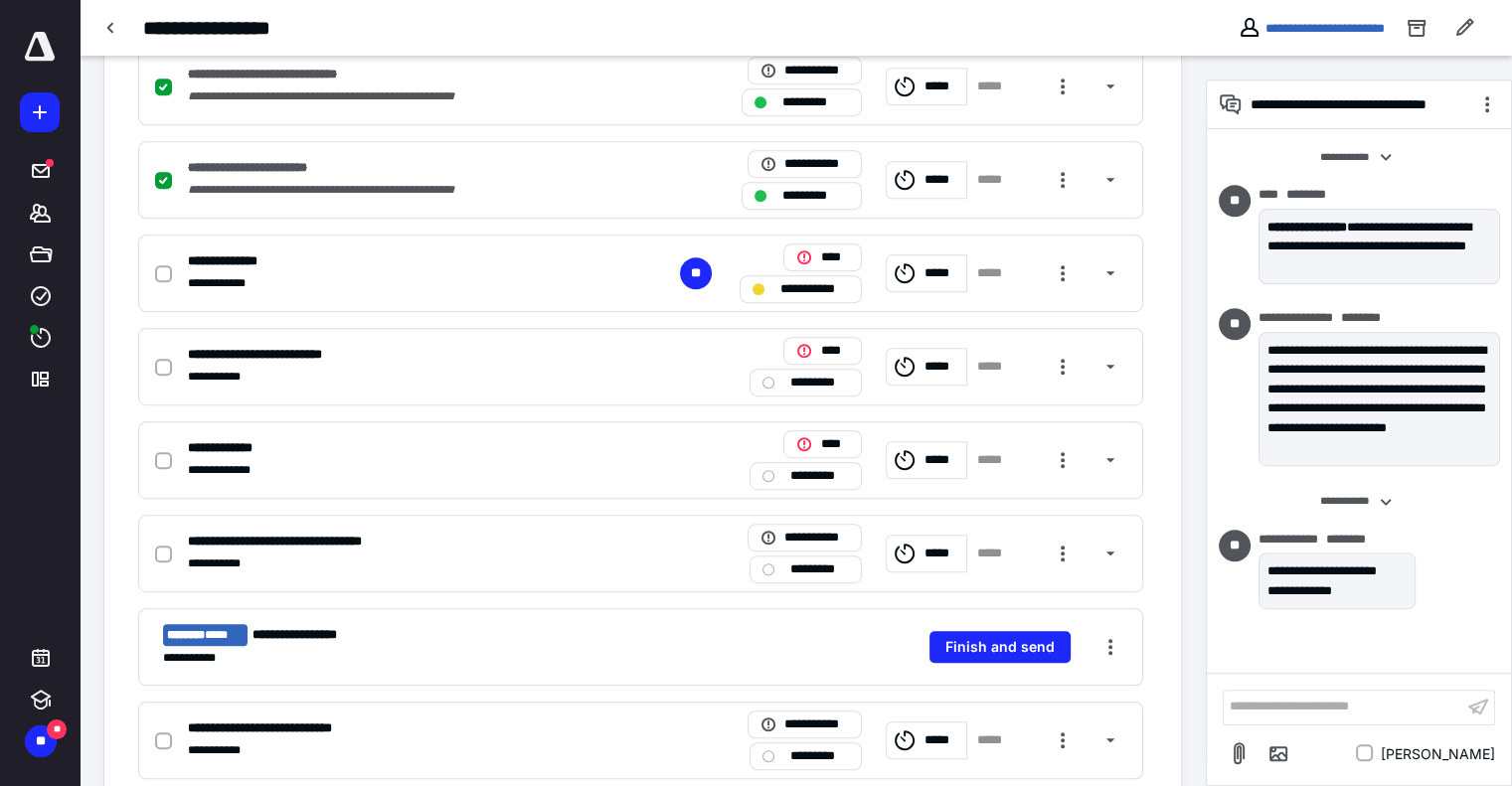 click on "**********" at bounding box center (1343, 707) 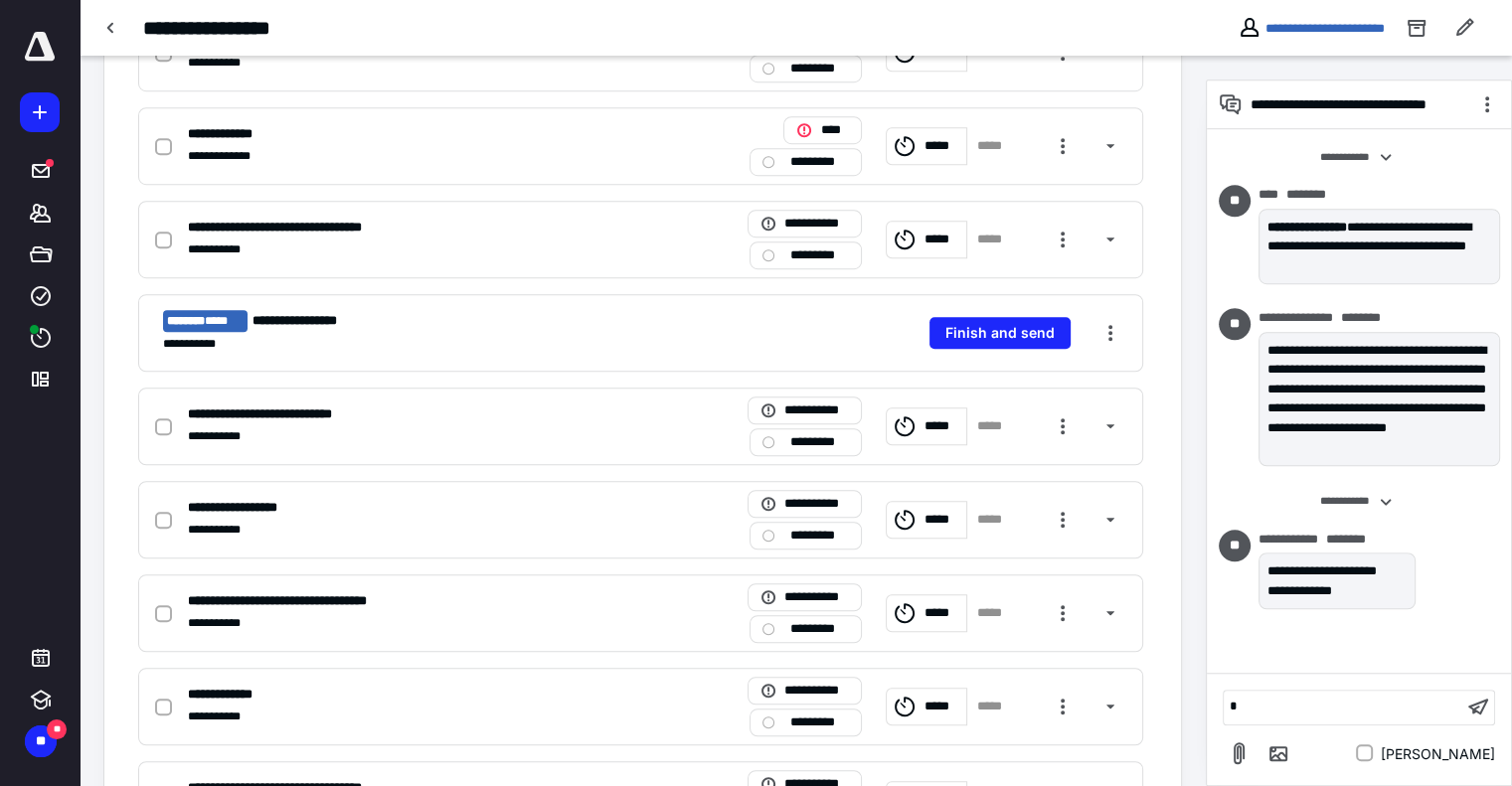 scroll, scrollTop: 1408, scrollLeft: 0, axis: vertical 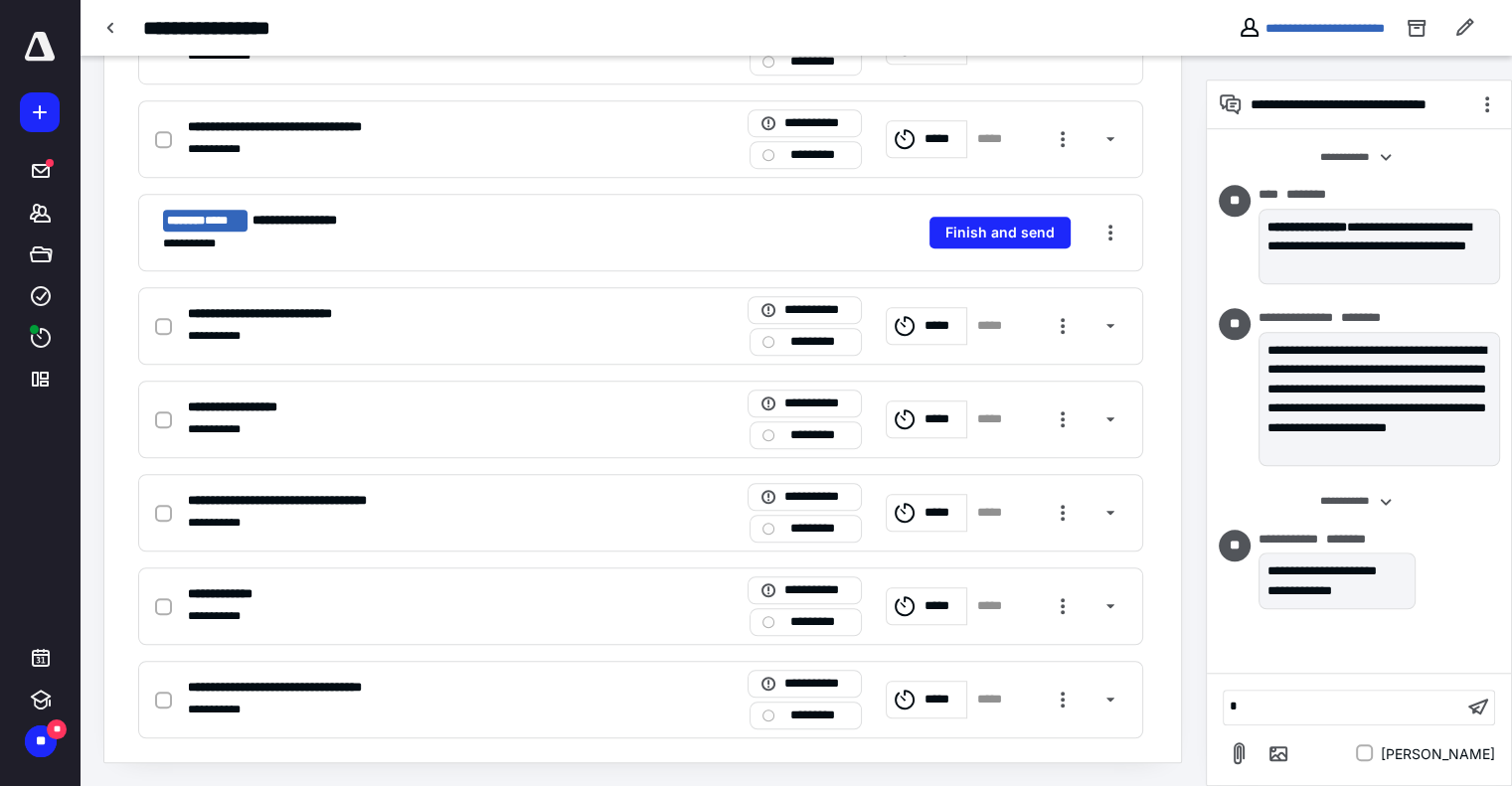 type 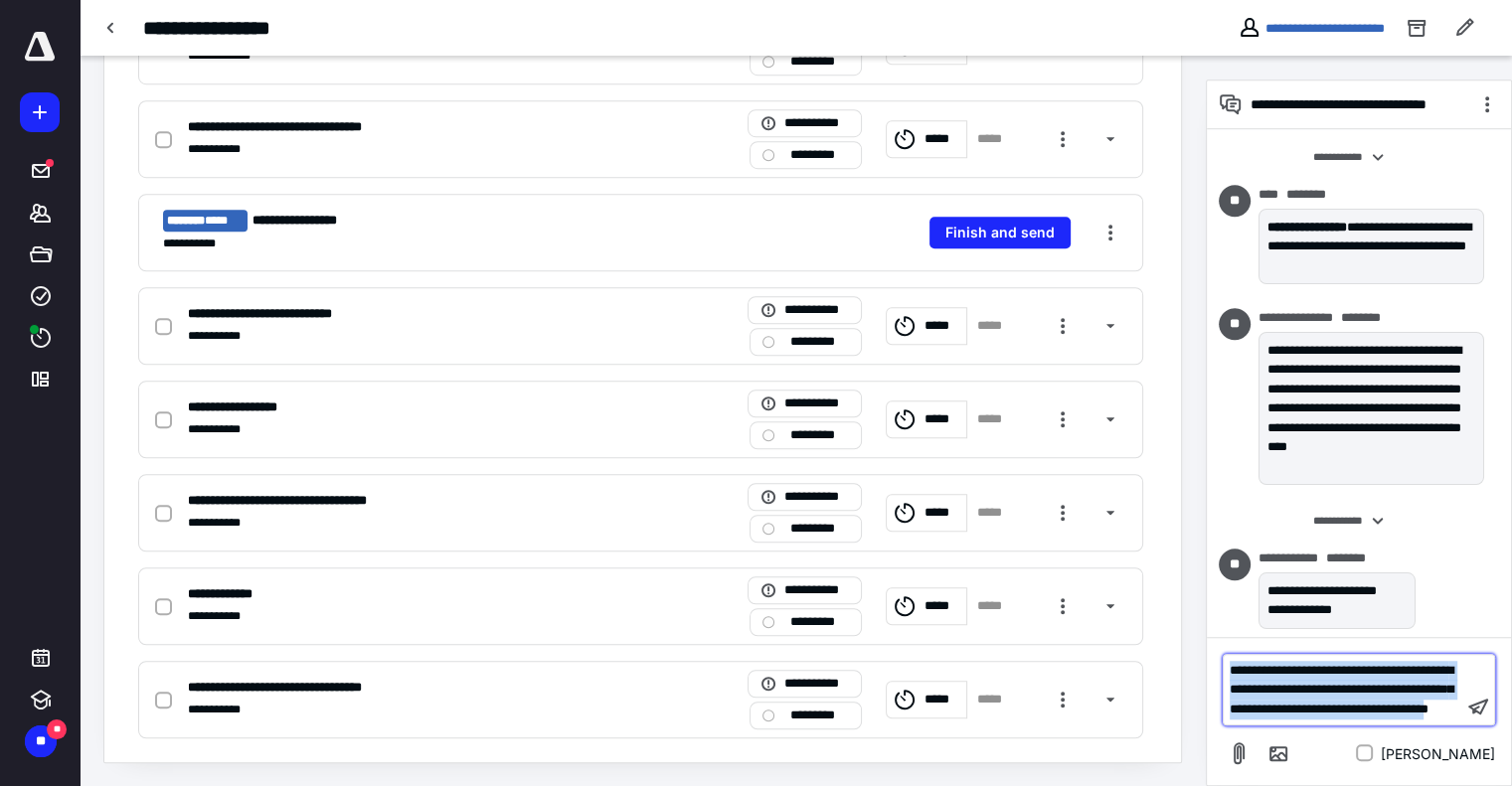 drag, startPoint x: 1366, startPoint y: 714, endPoint x: 1222, endPoint y: 654, distance: 156 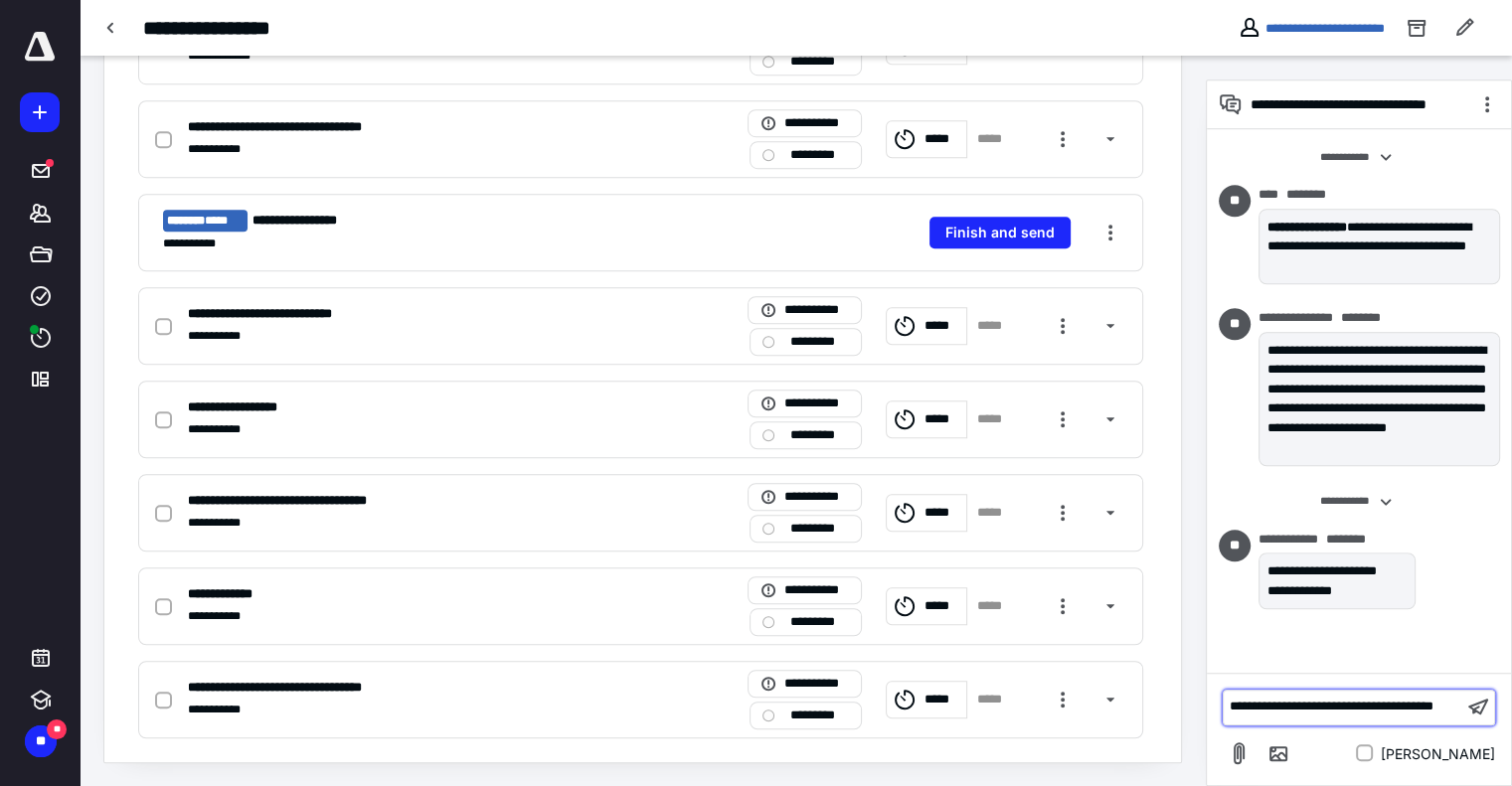 scroll, scrollTop: 76, scrollLeft: 0, axis: vertical 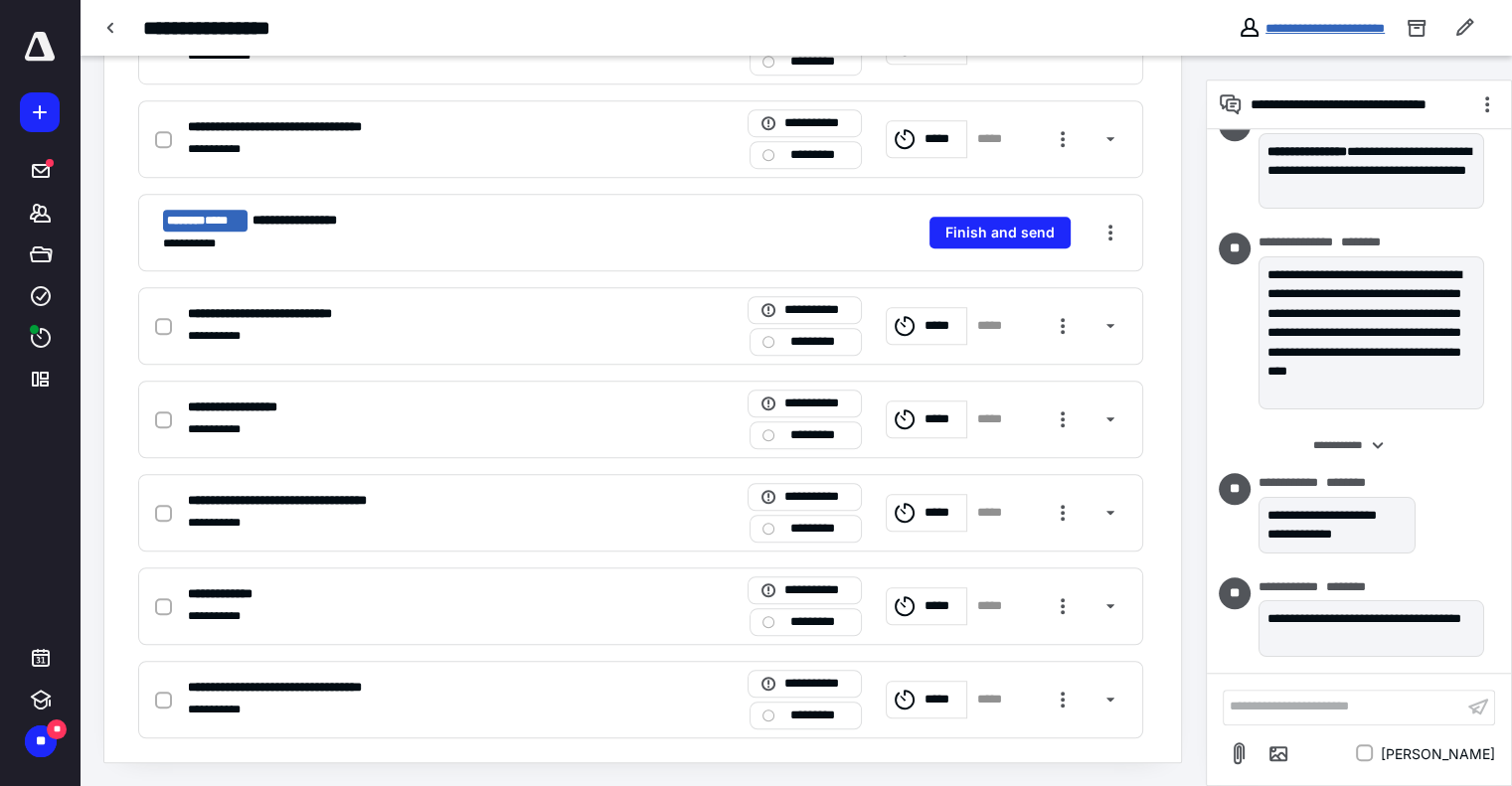 click on "**********" at bounding box center [1325, 28] 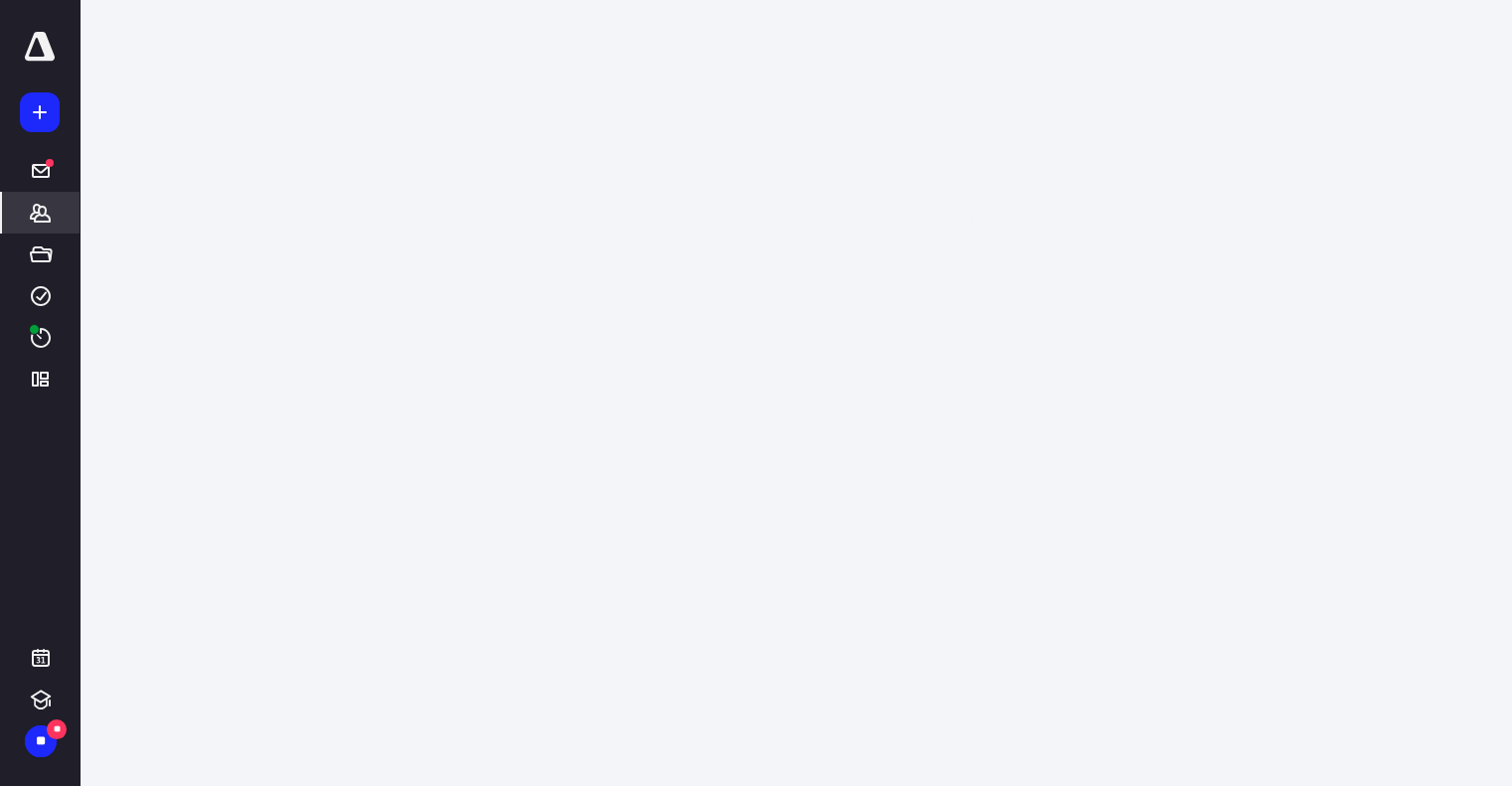 scroll, scrollTop: 0, scrollLeft: 0, axis: both 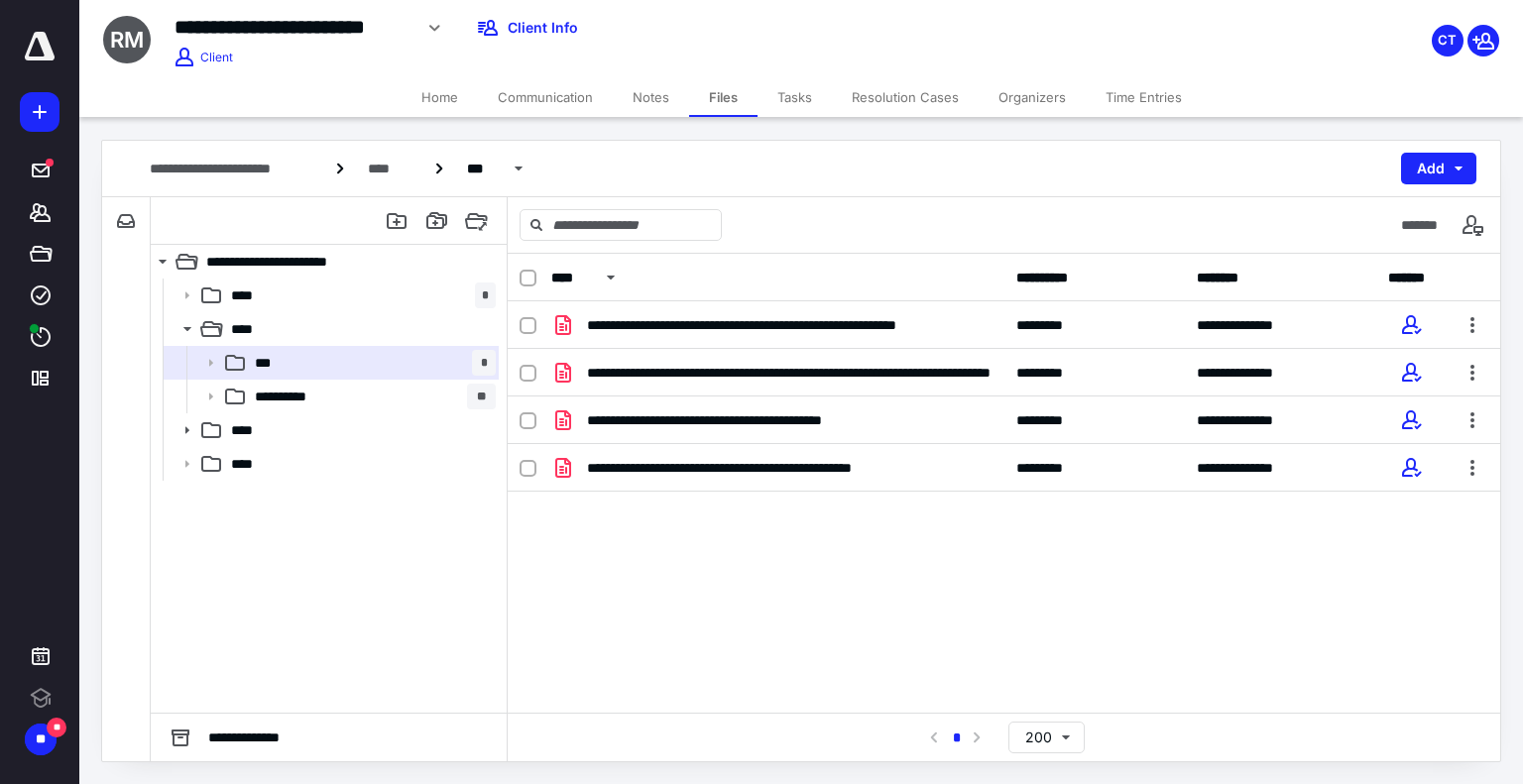 click on "Tasks" at bounding box center [794, 97] 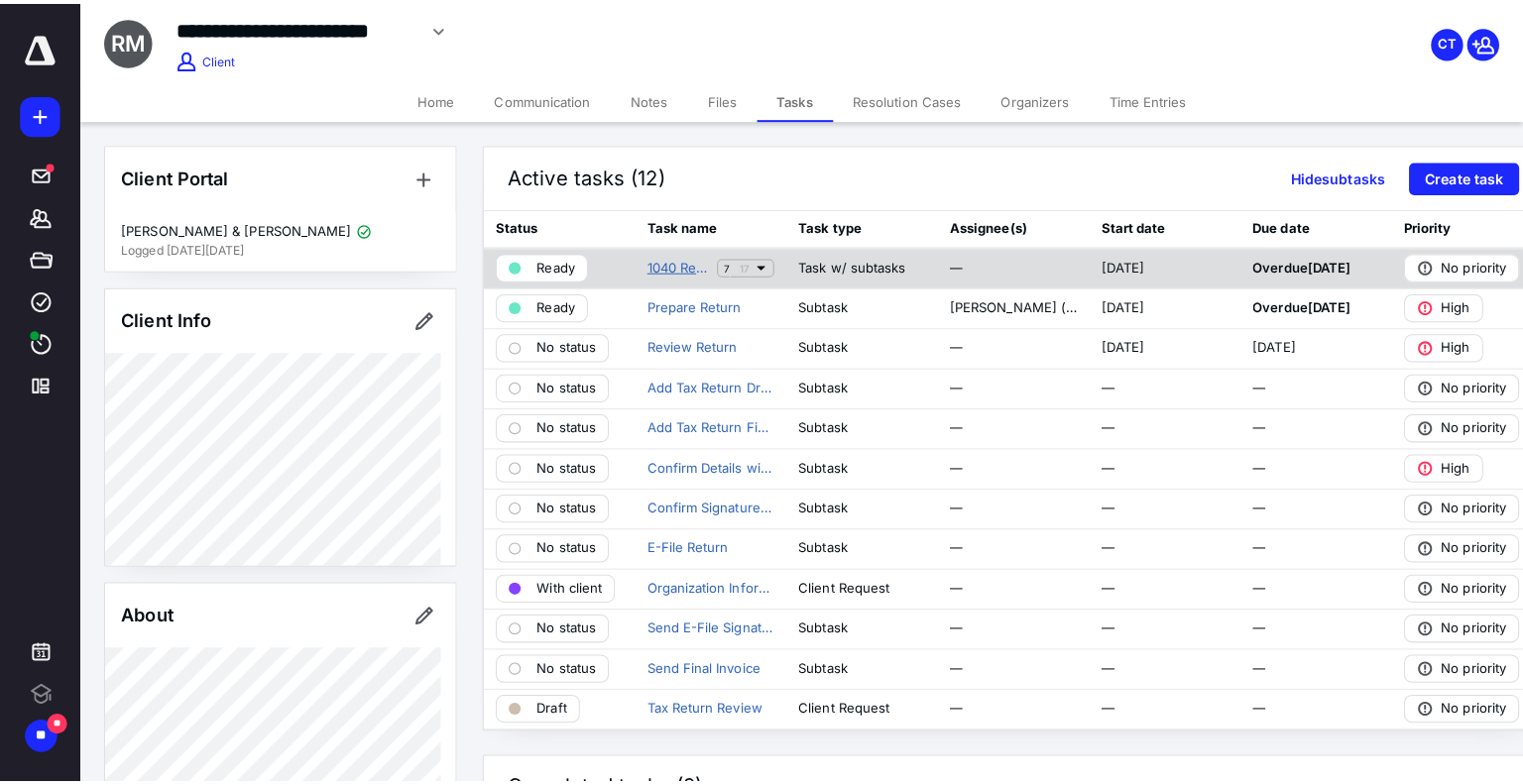 scroll, scrollTop: 0, scrollLeft: 0, axis: both 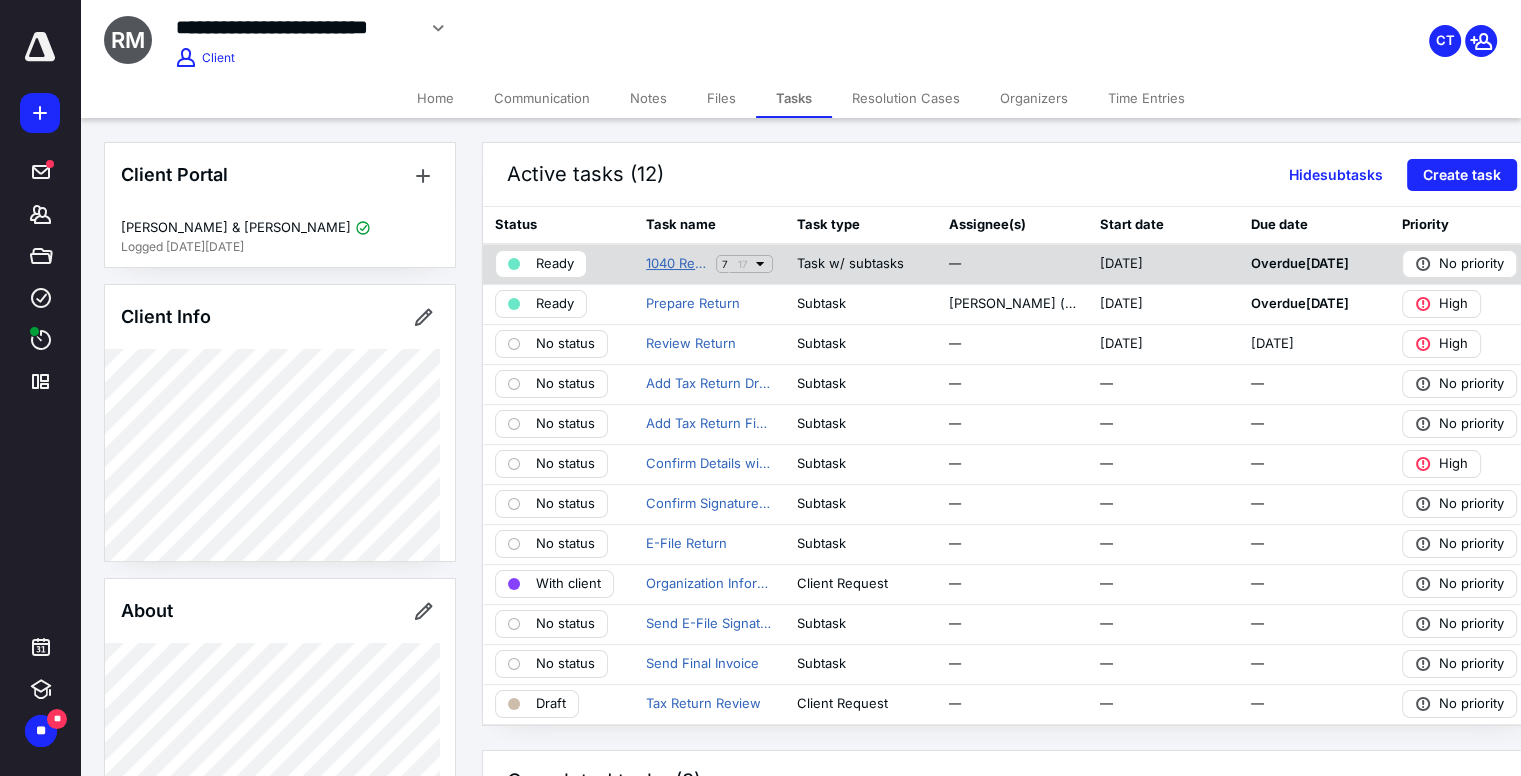 click on "1040 Return Prep" at bounding box center (677, 264) 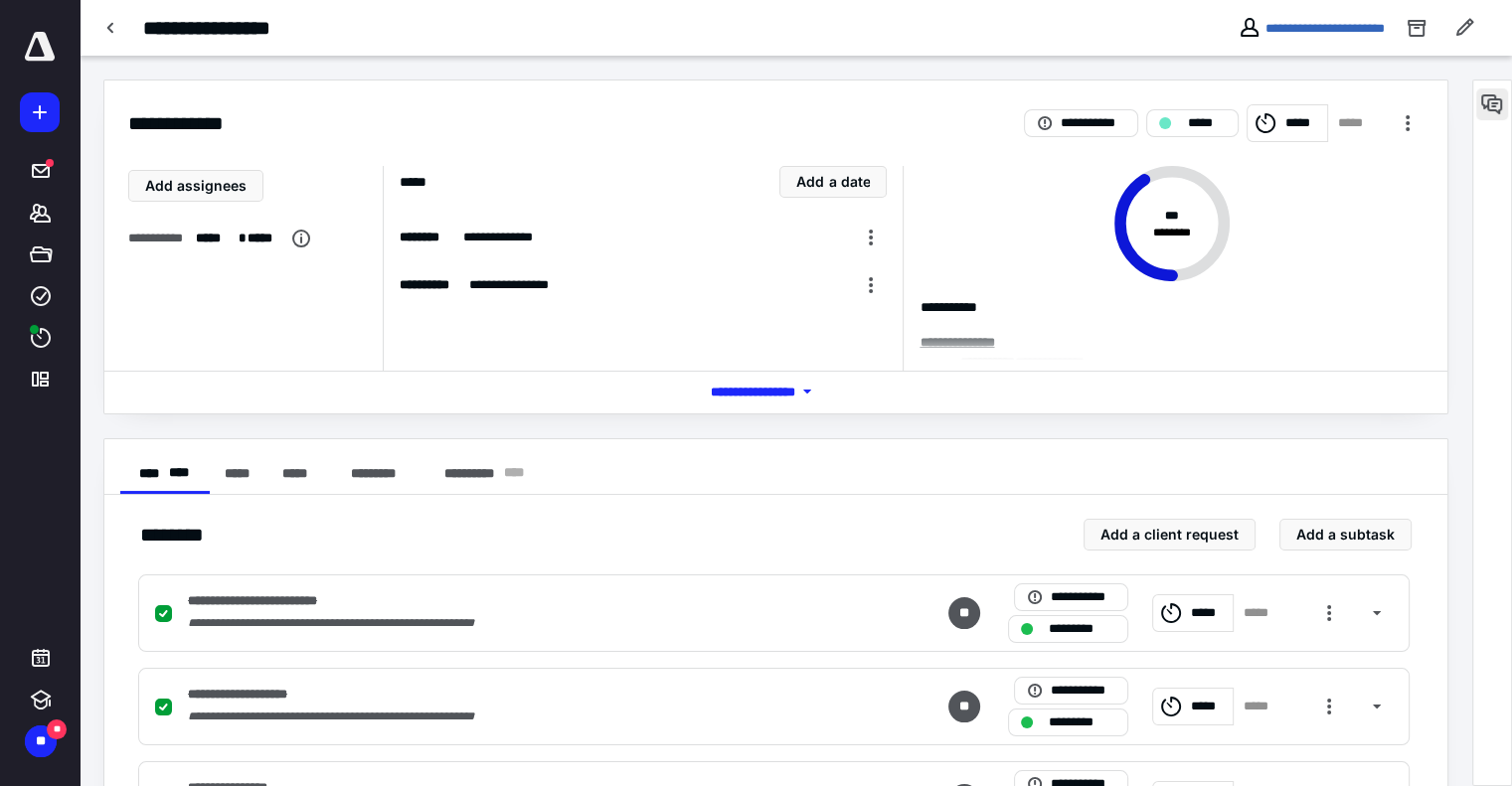 click at bounding box center [1492, 104] 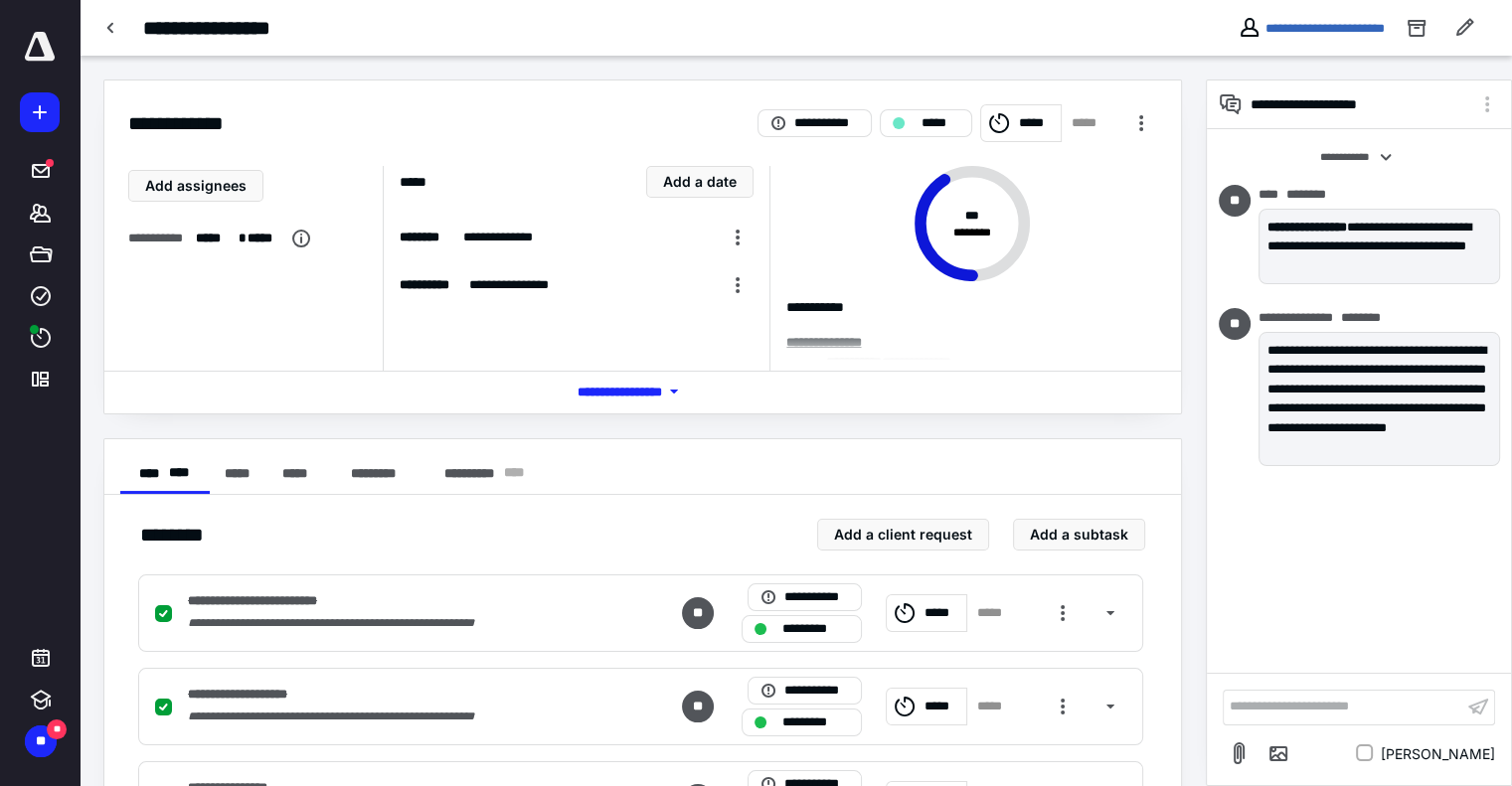 click on "**********" at bounding box center (1343, 707) 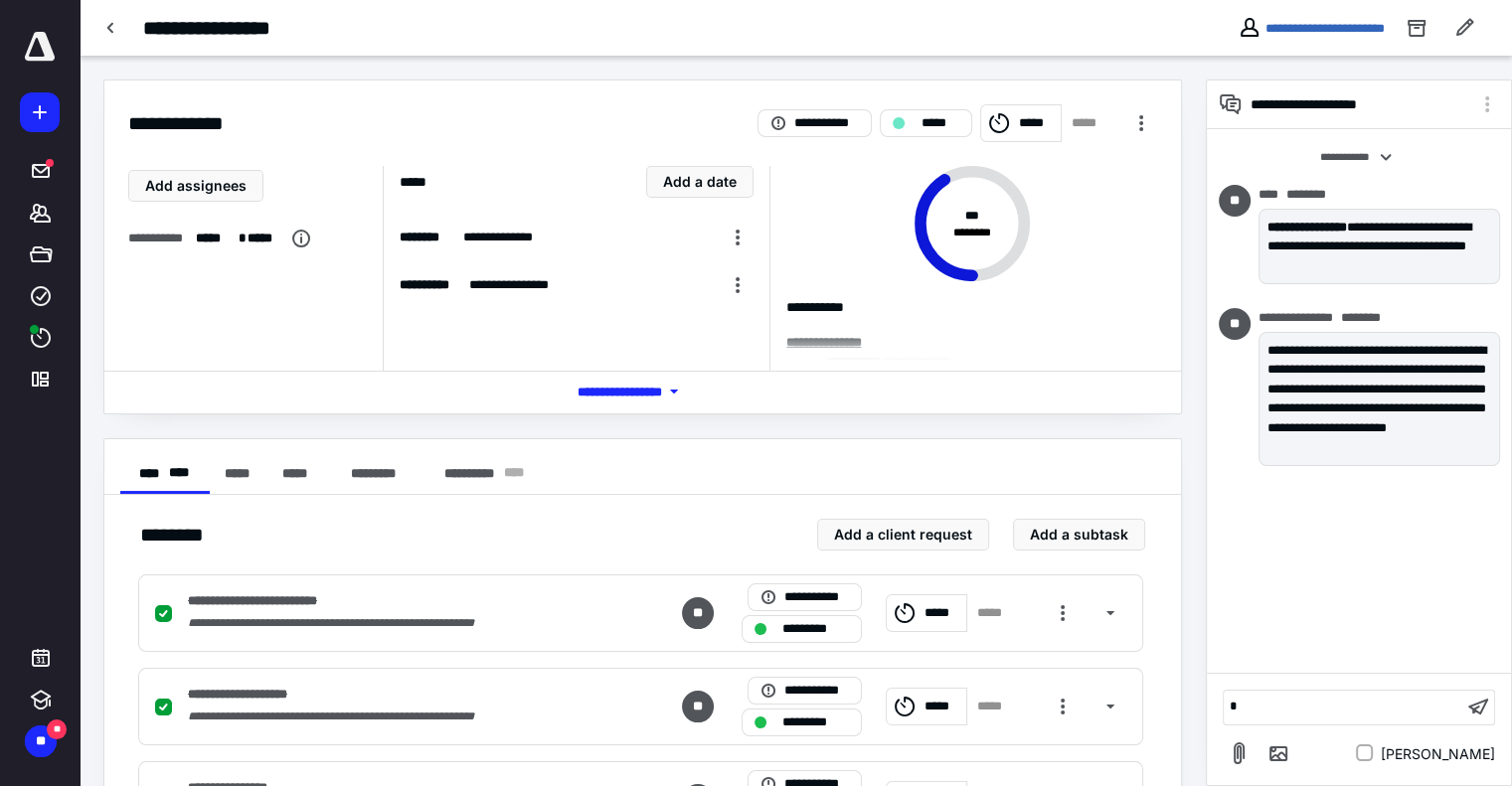 type 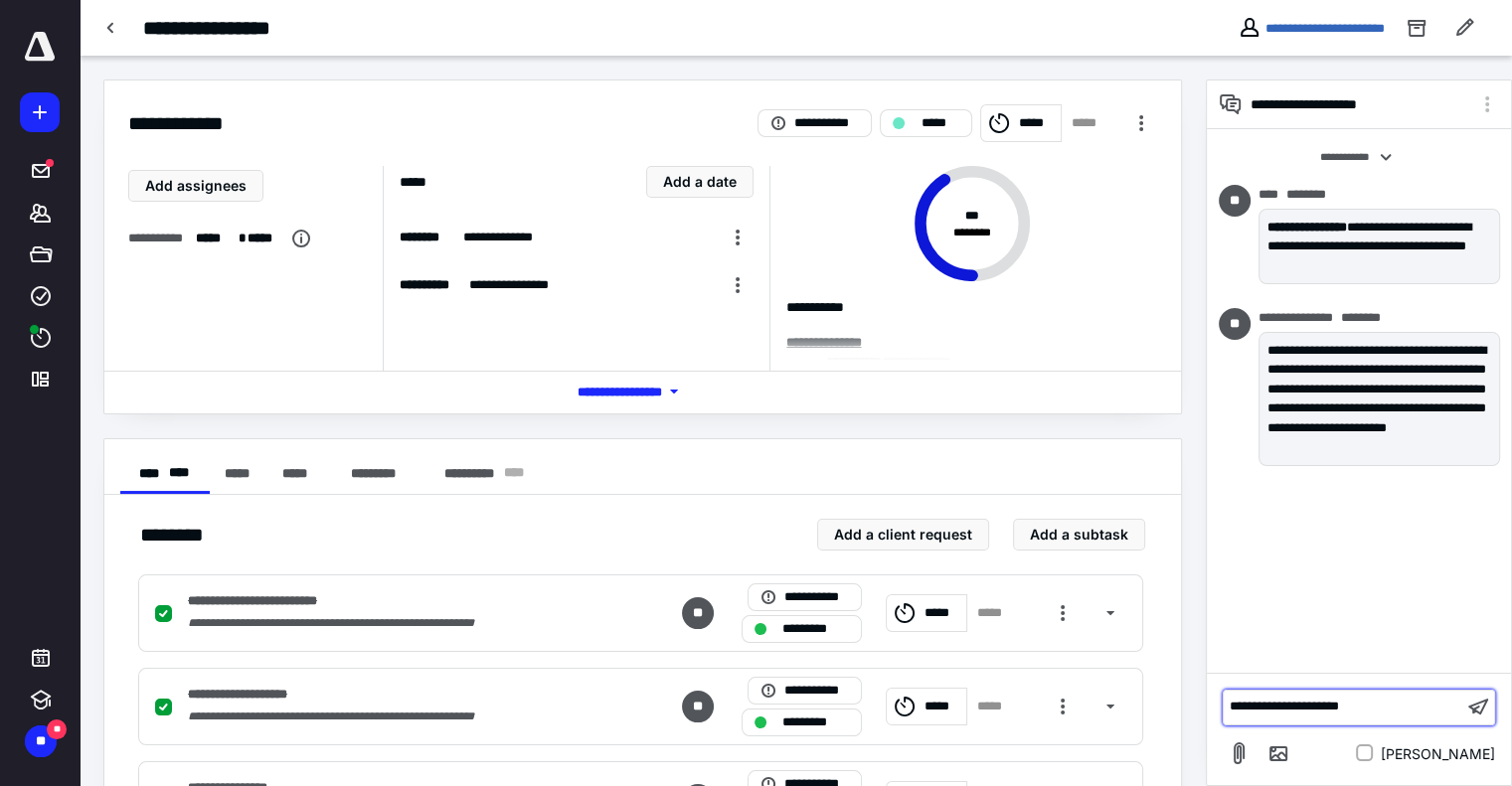click on "**********" at bounding box center [1343, 707] 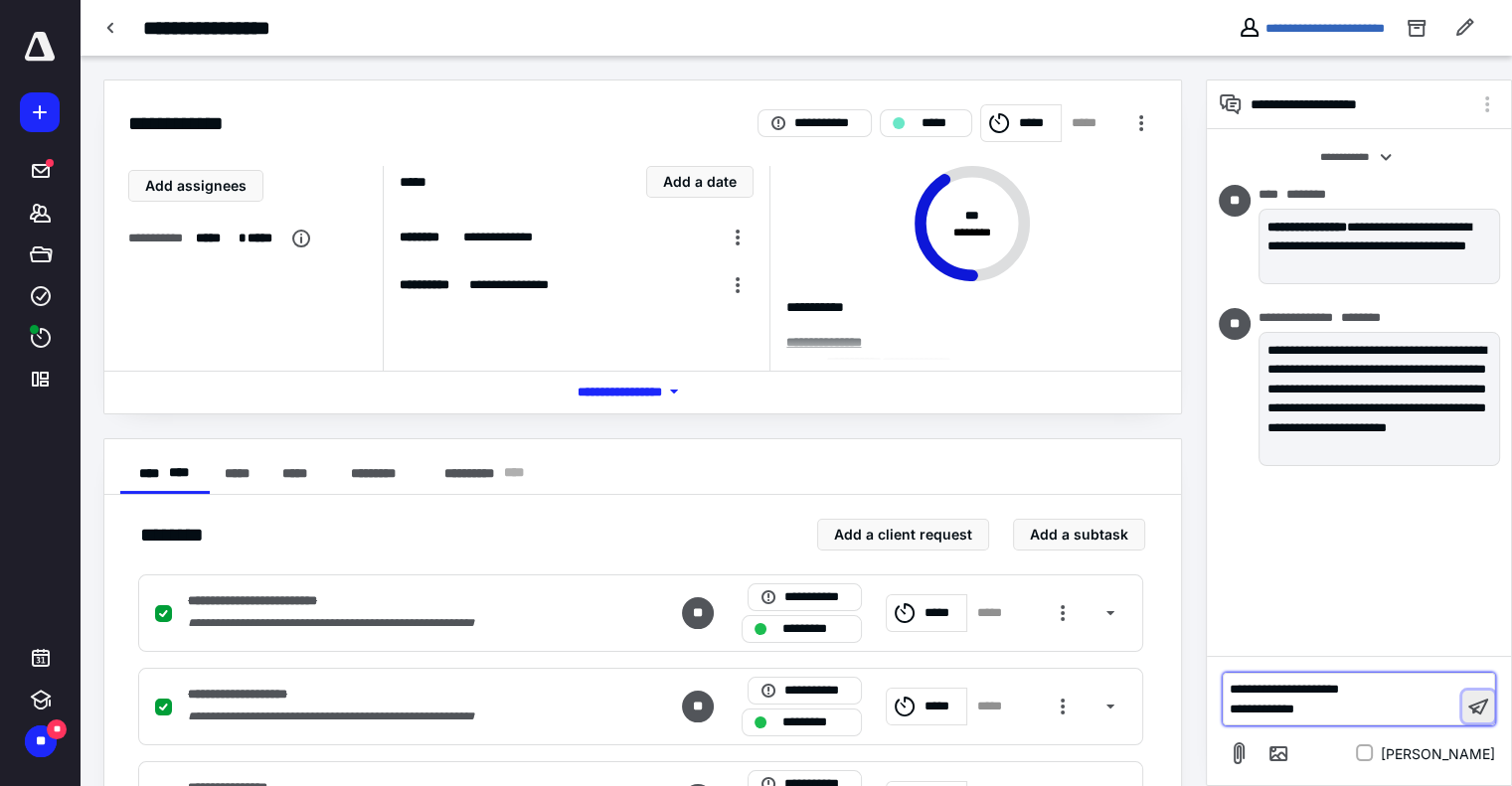 click at bounding box center (1478, 707) 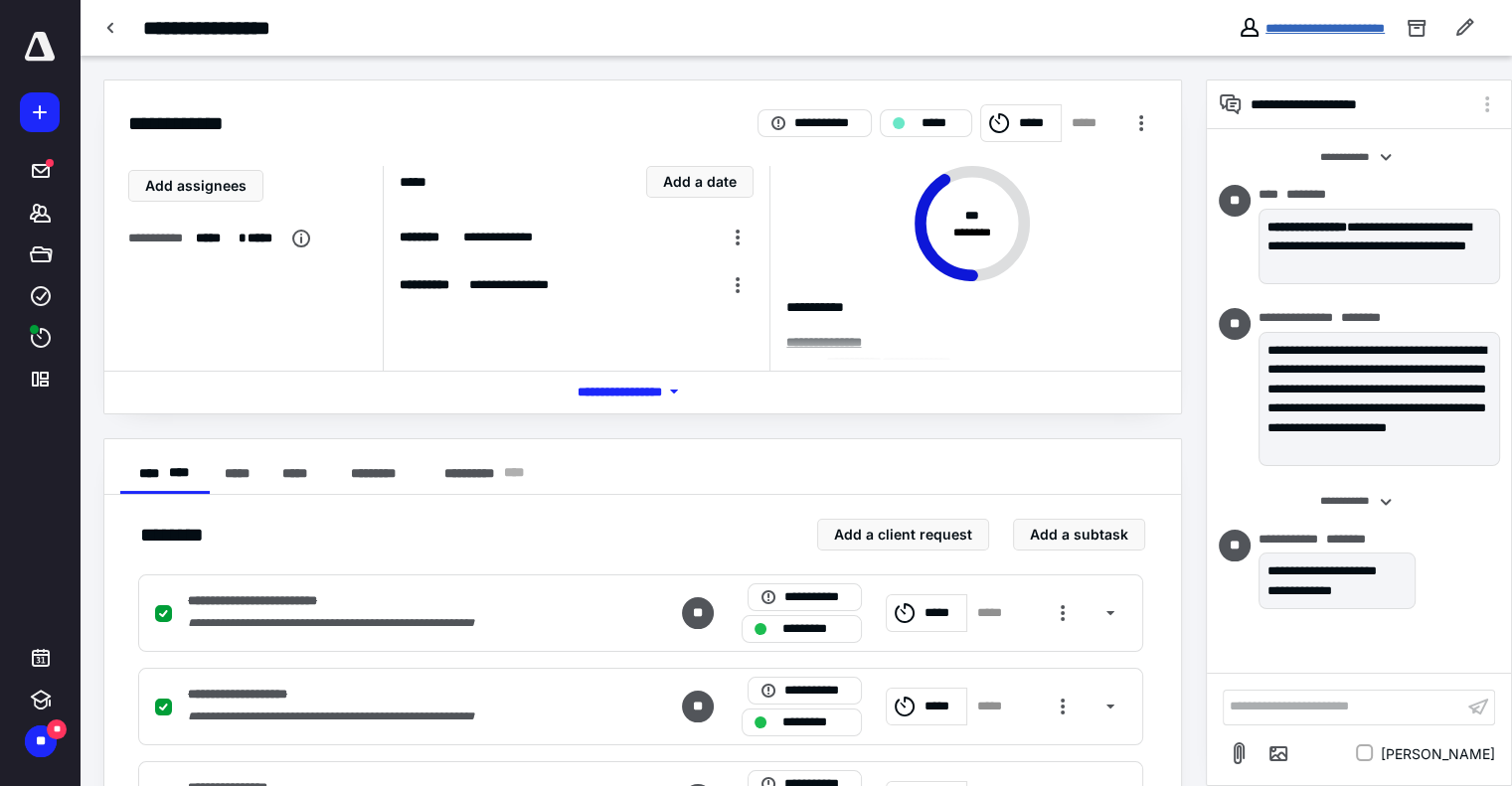 click on "**********" at bounding box center [1325, 28] 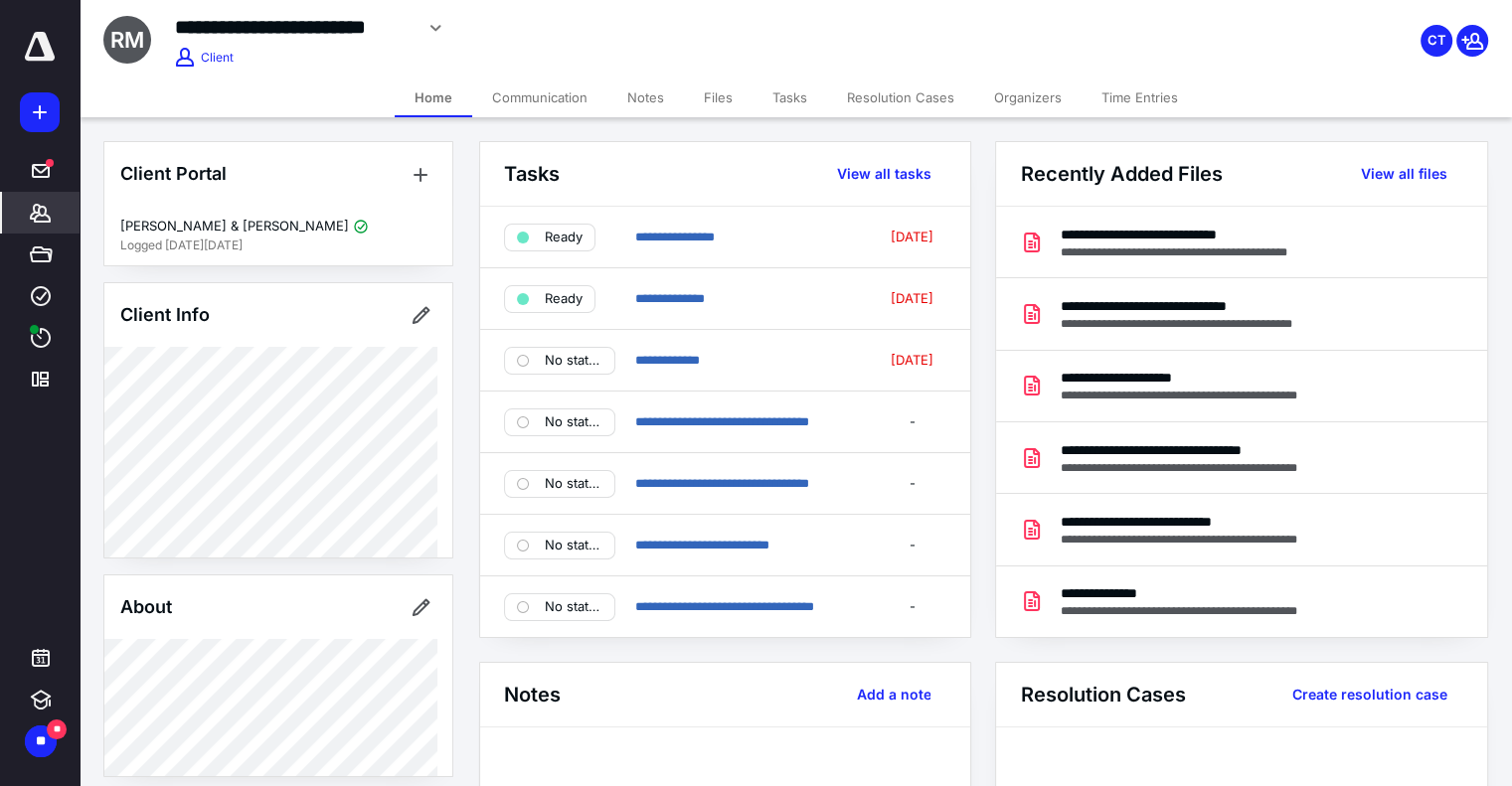 click on "Files" at bounding box center (718, 97) 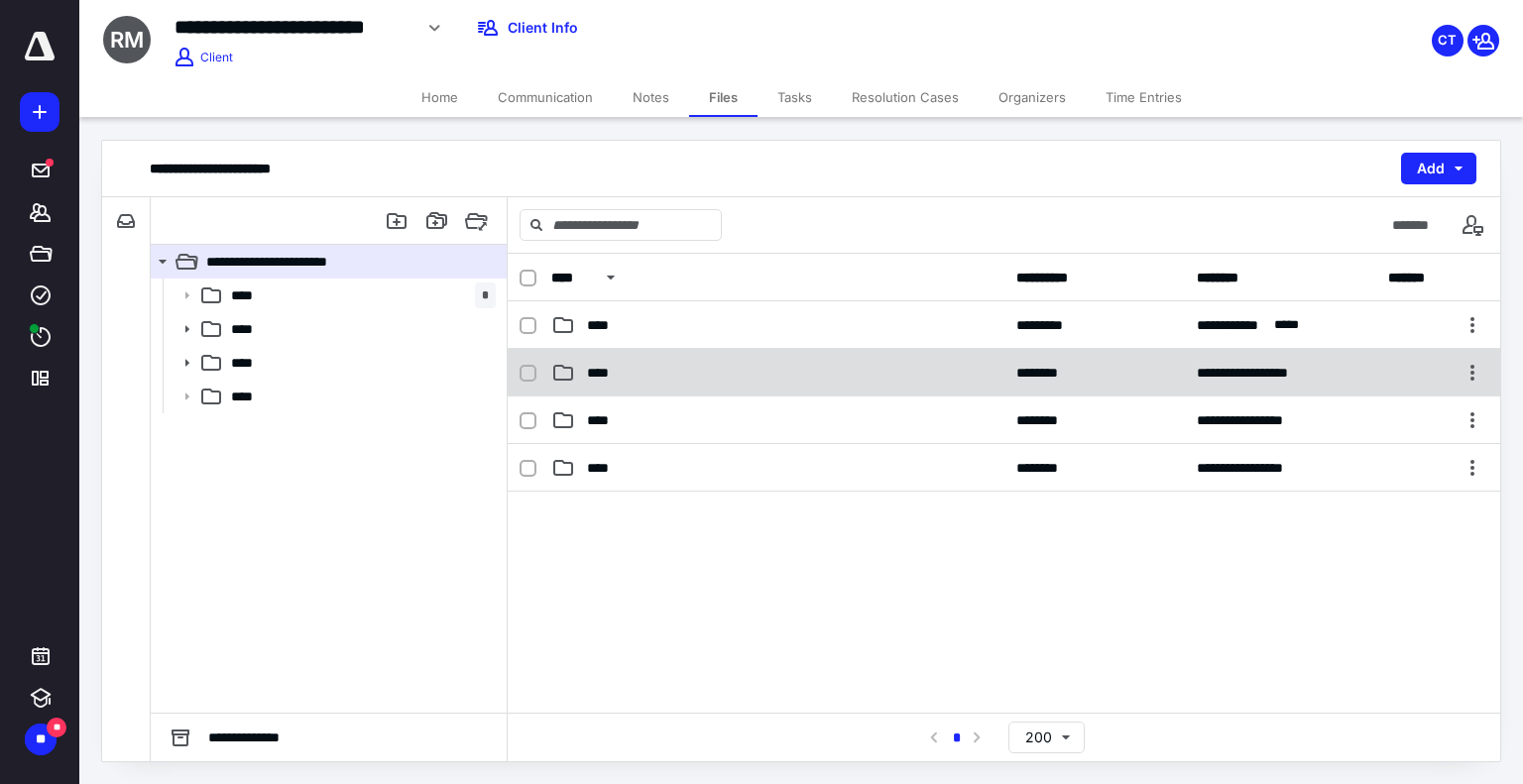 click on "****" at bounding box center (777, 373) 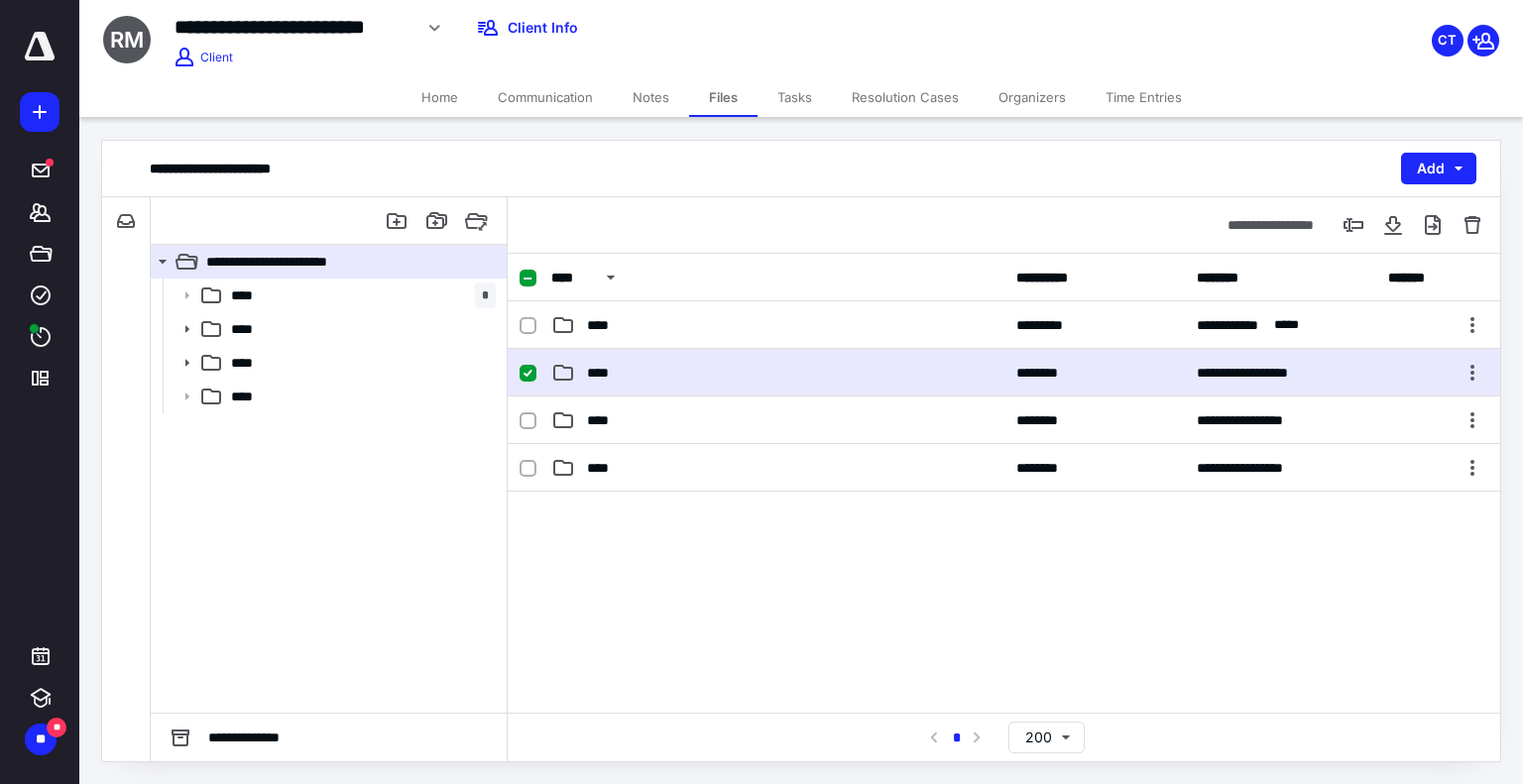 click on "****" at bounding box center [777, 373] 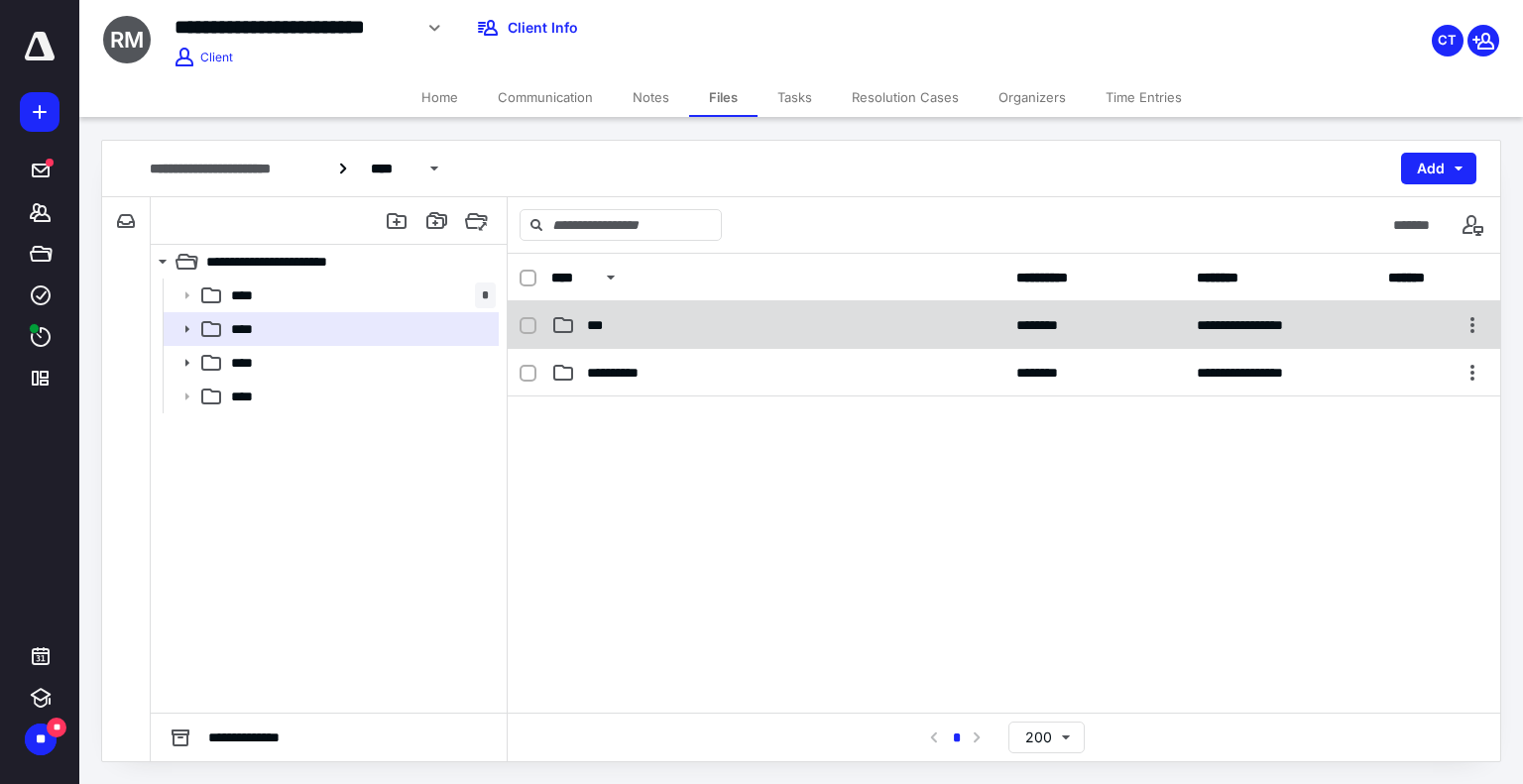 click on "***" at bounding box center (777, 325) 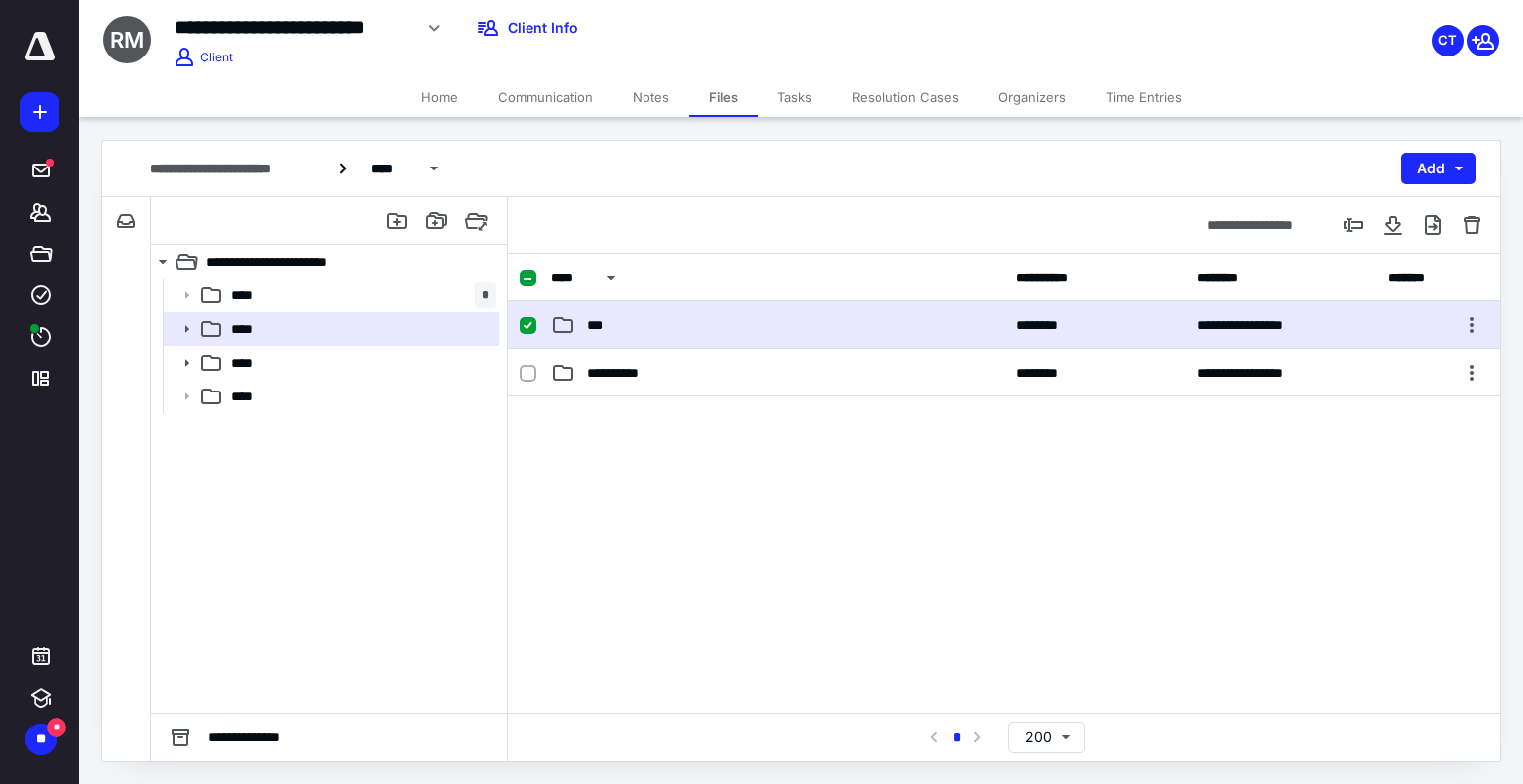 click on "***" at bounding box center (777, 325) 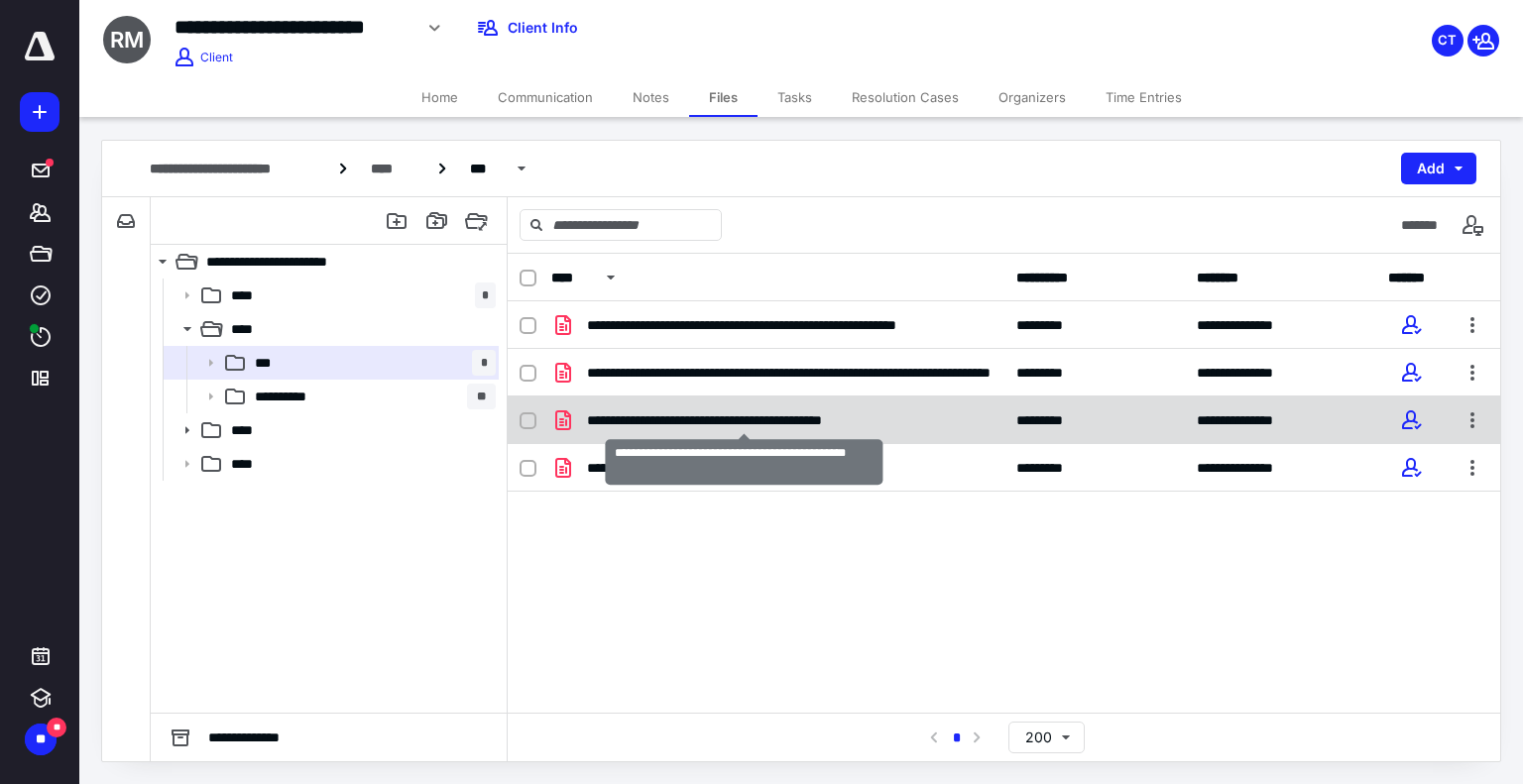 click on "**********" at bounding box center [745, 420] 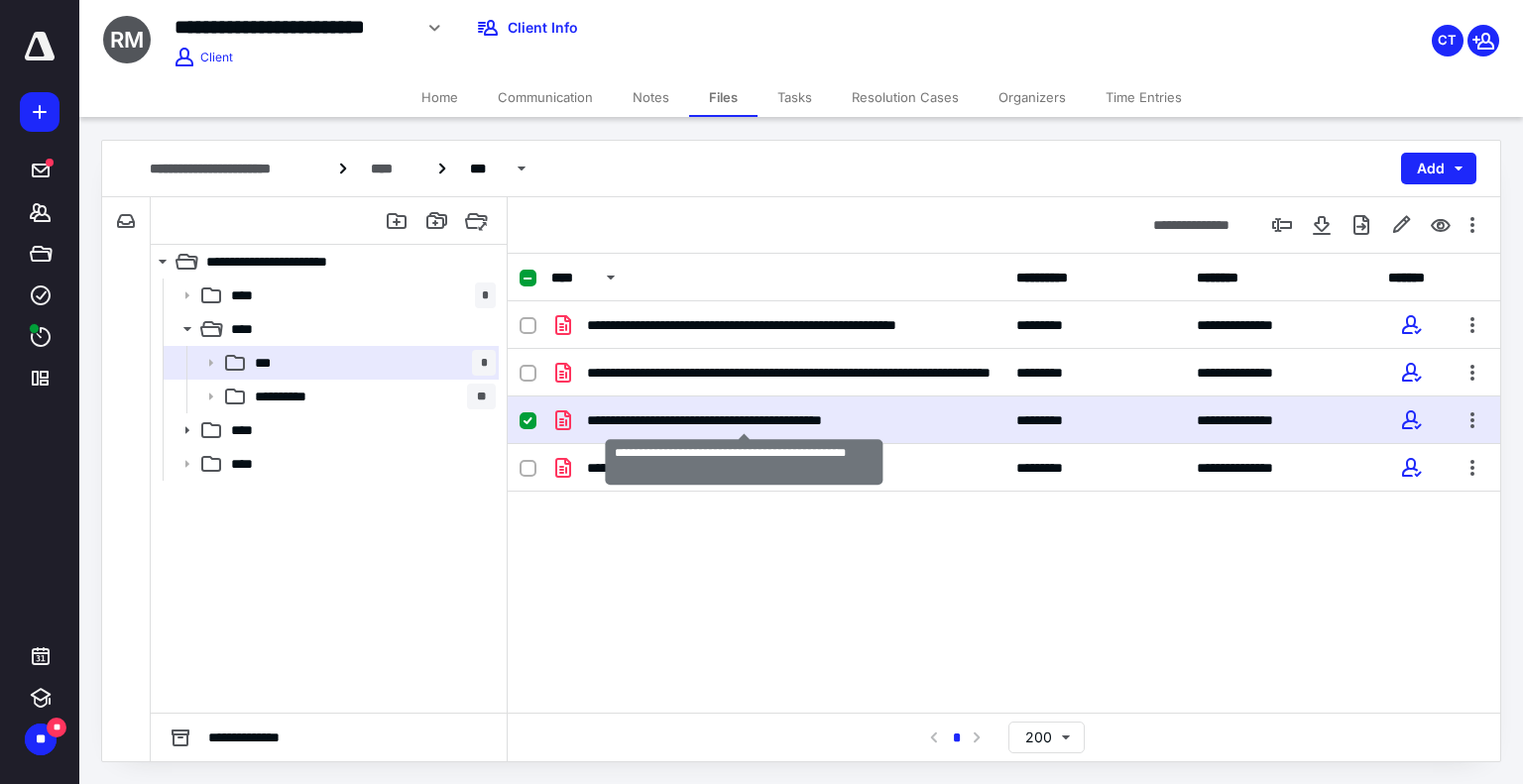click on "**********" at bounding box center [745, 420] 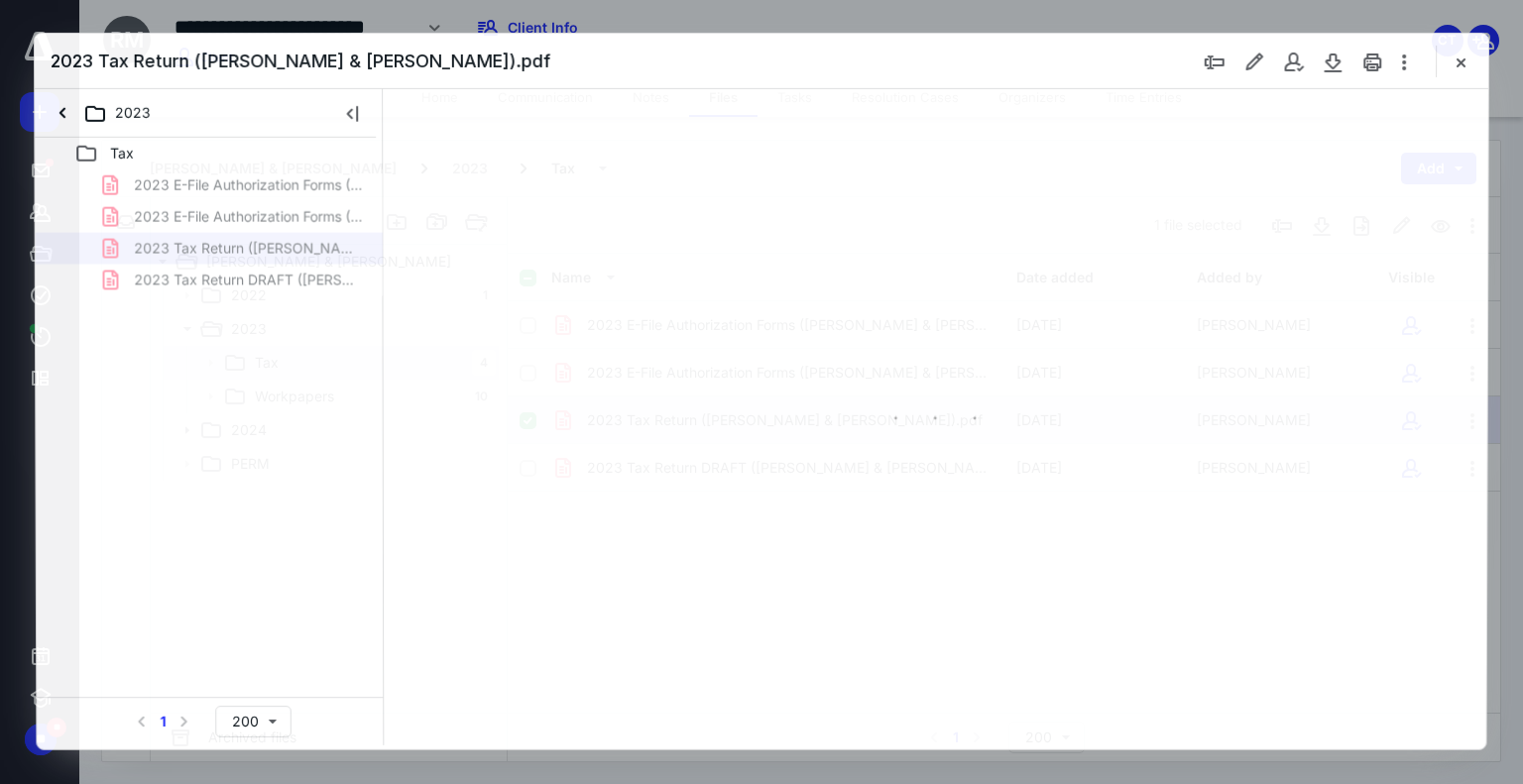 scroll, scrollTop: 0, scrollLeft: 0, axis: both 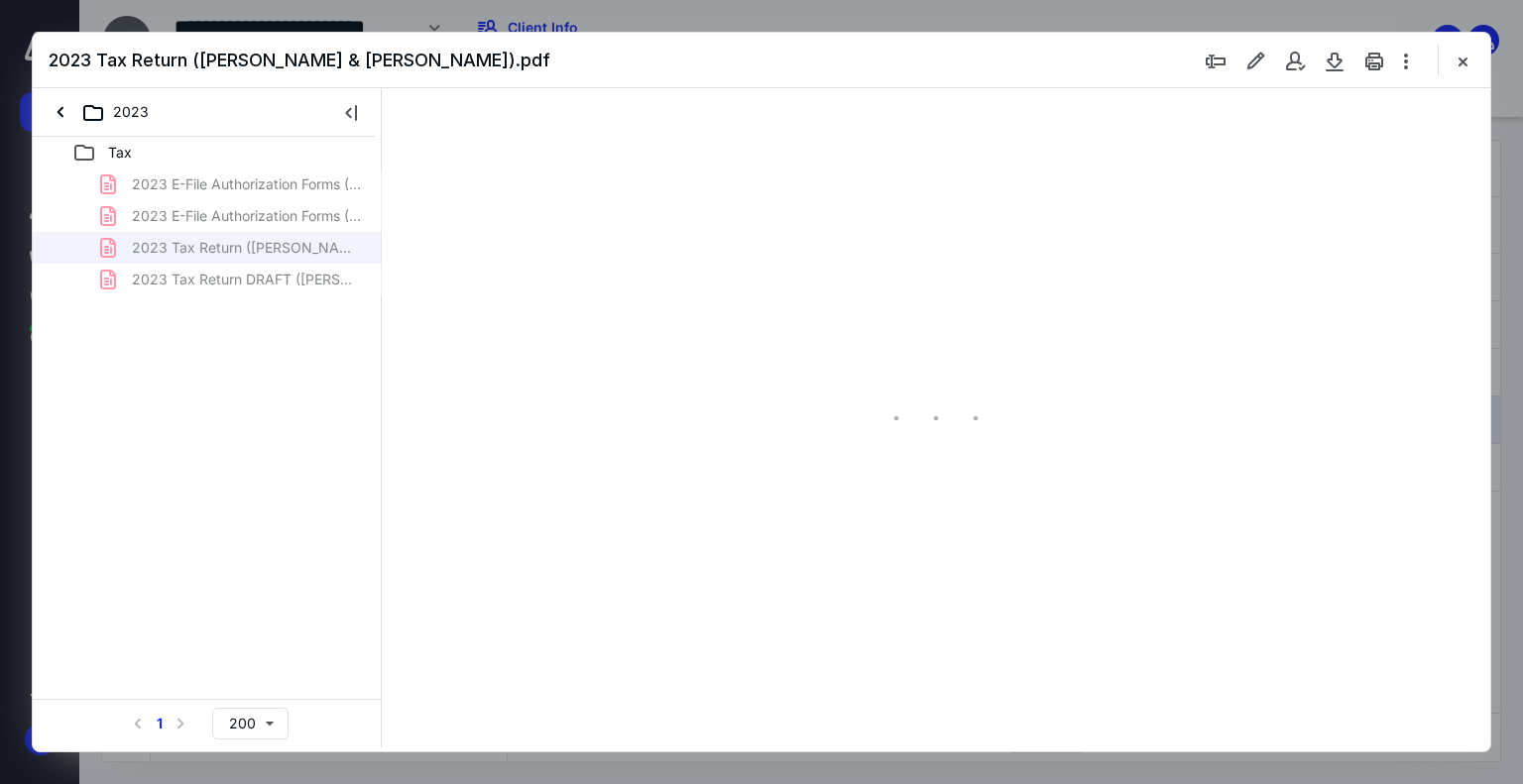 type on "179" 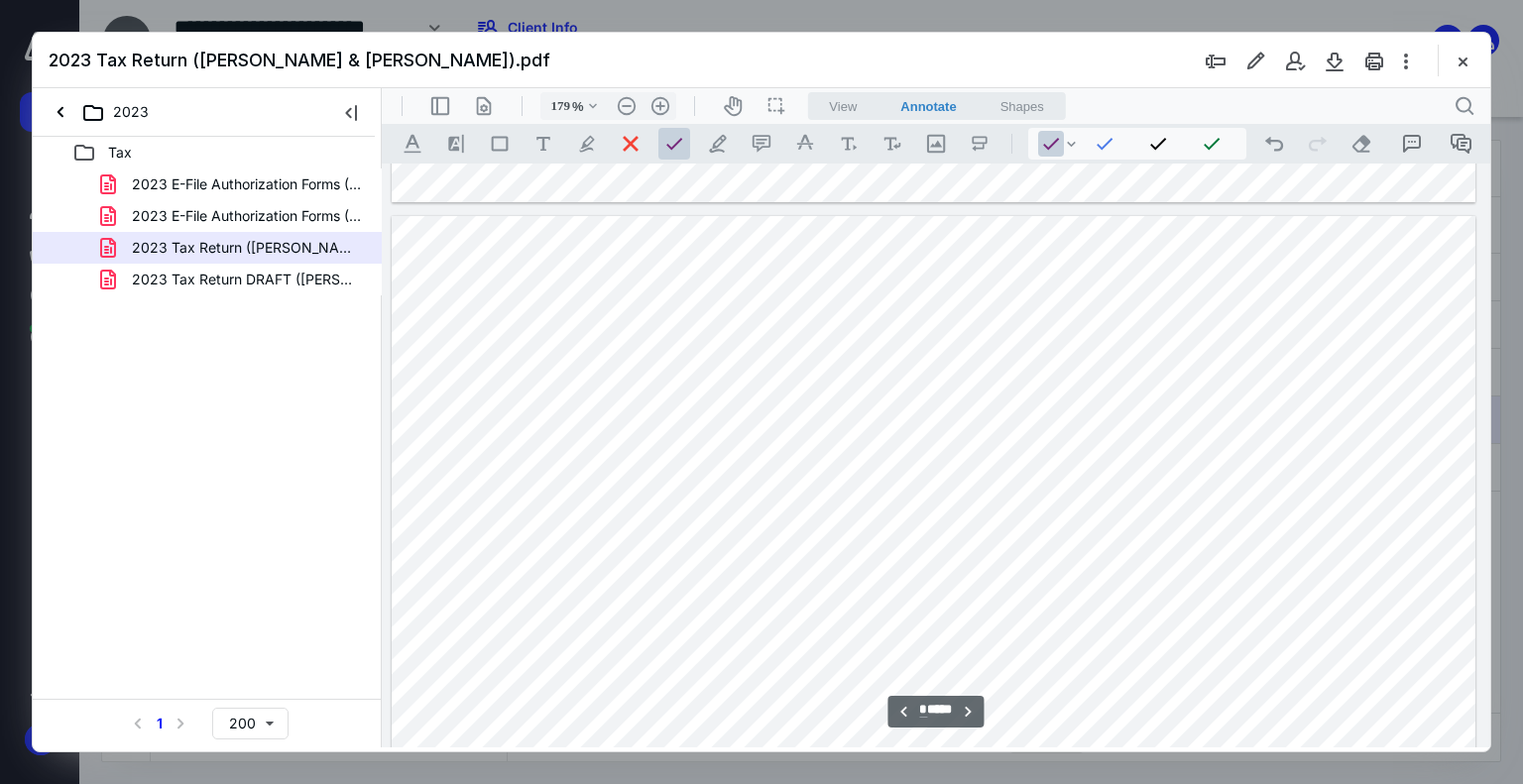 scroll, scrollTop: 1767, scrollLeft: 157, axis: both 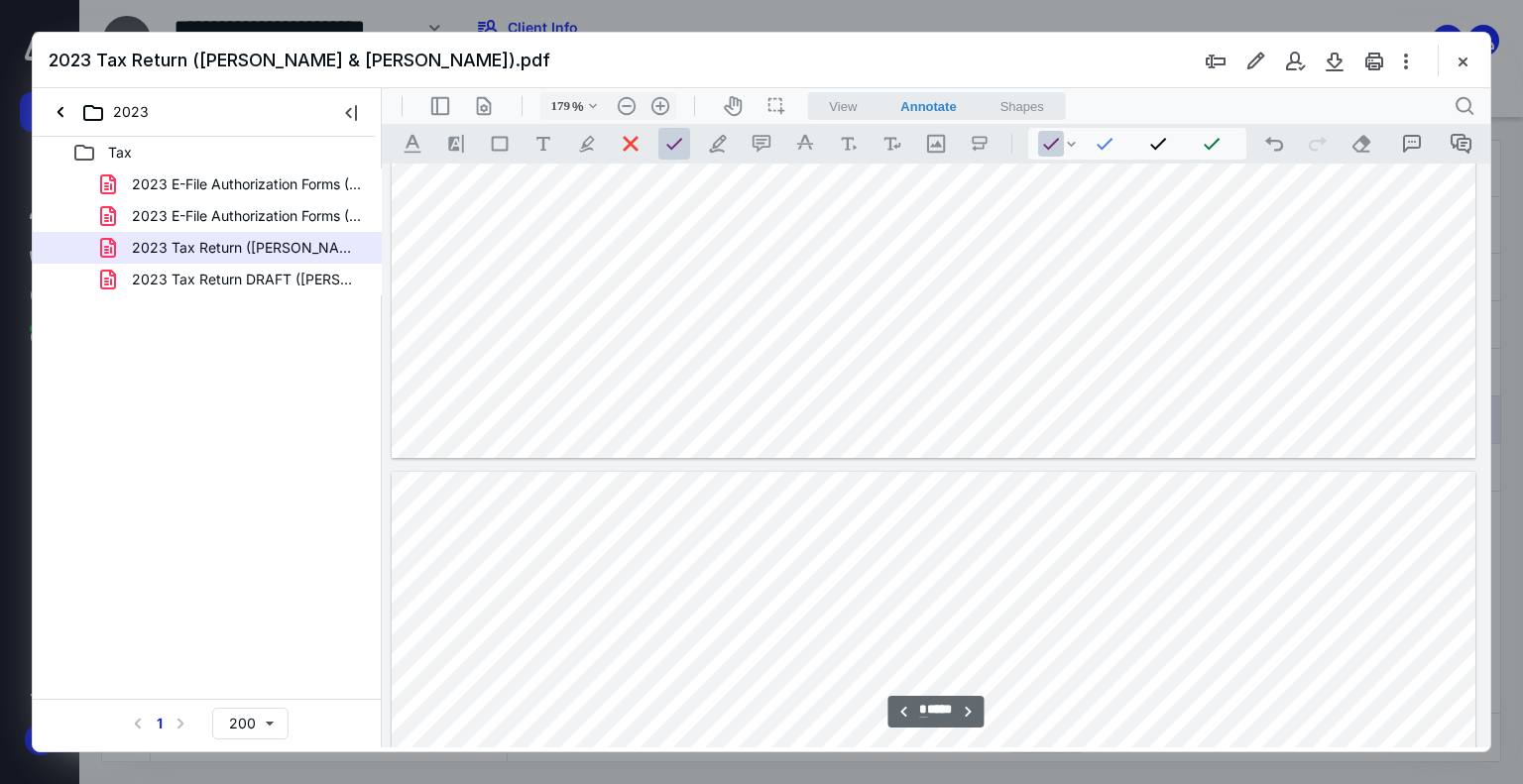 type on "*" 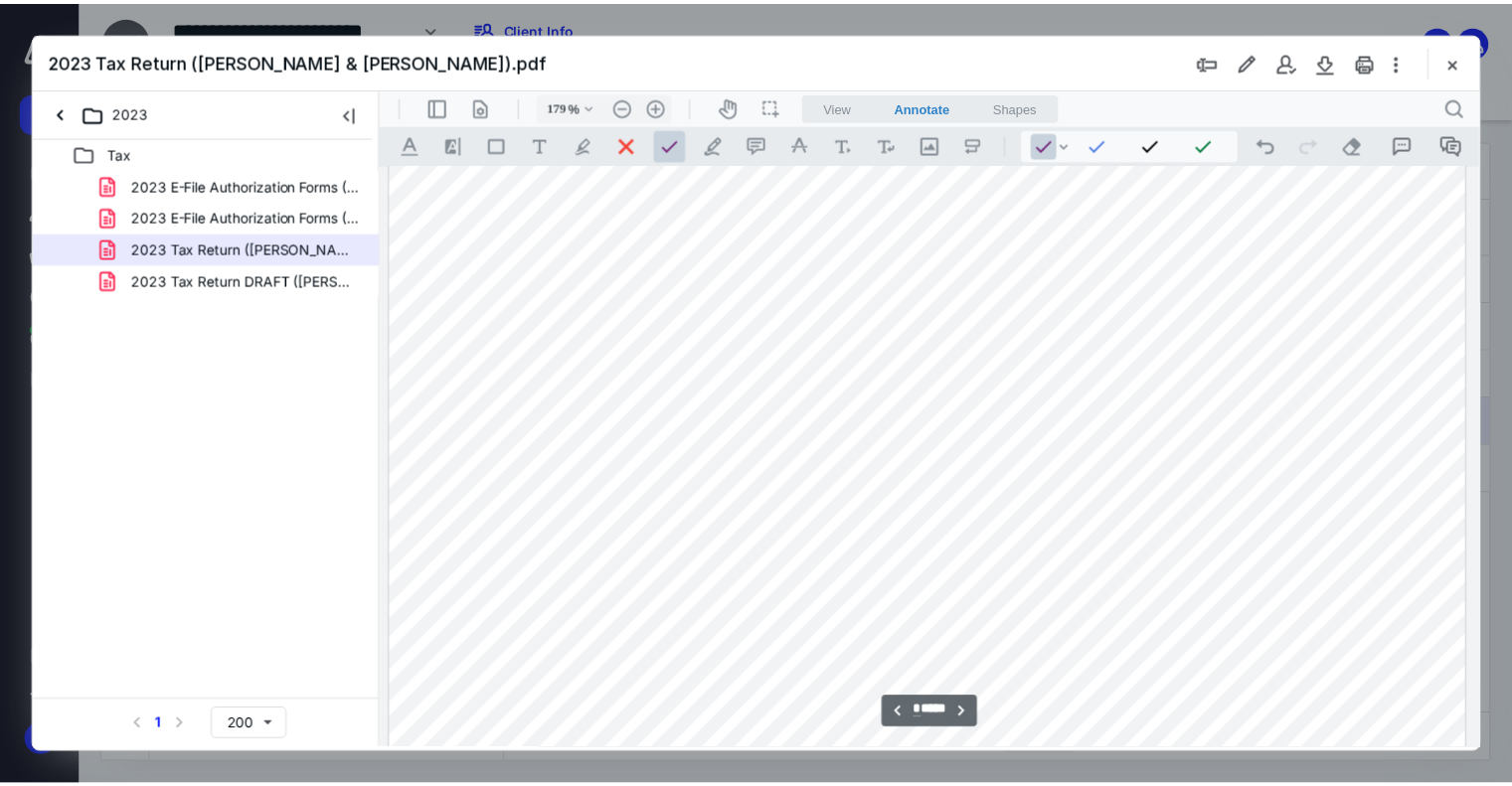 scroll, scrollTop: 4653, scrollLeft: 157, axis: both 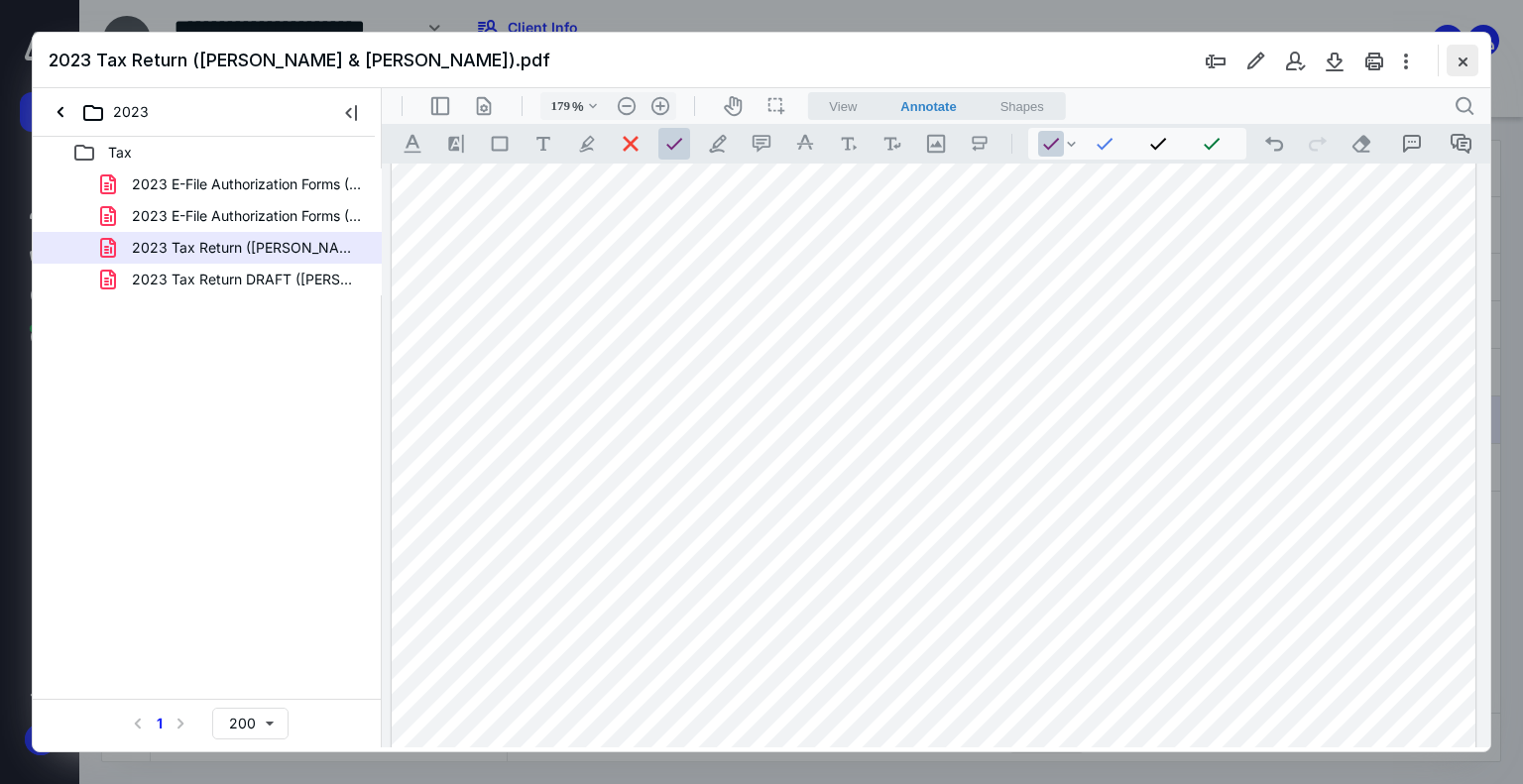 click at bounding box center (1463, 60) 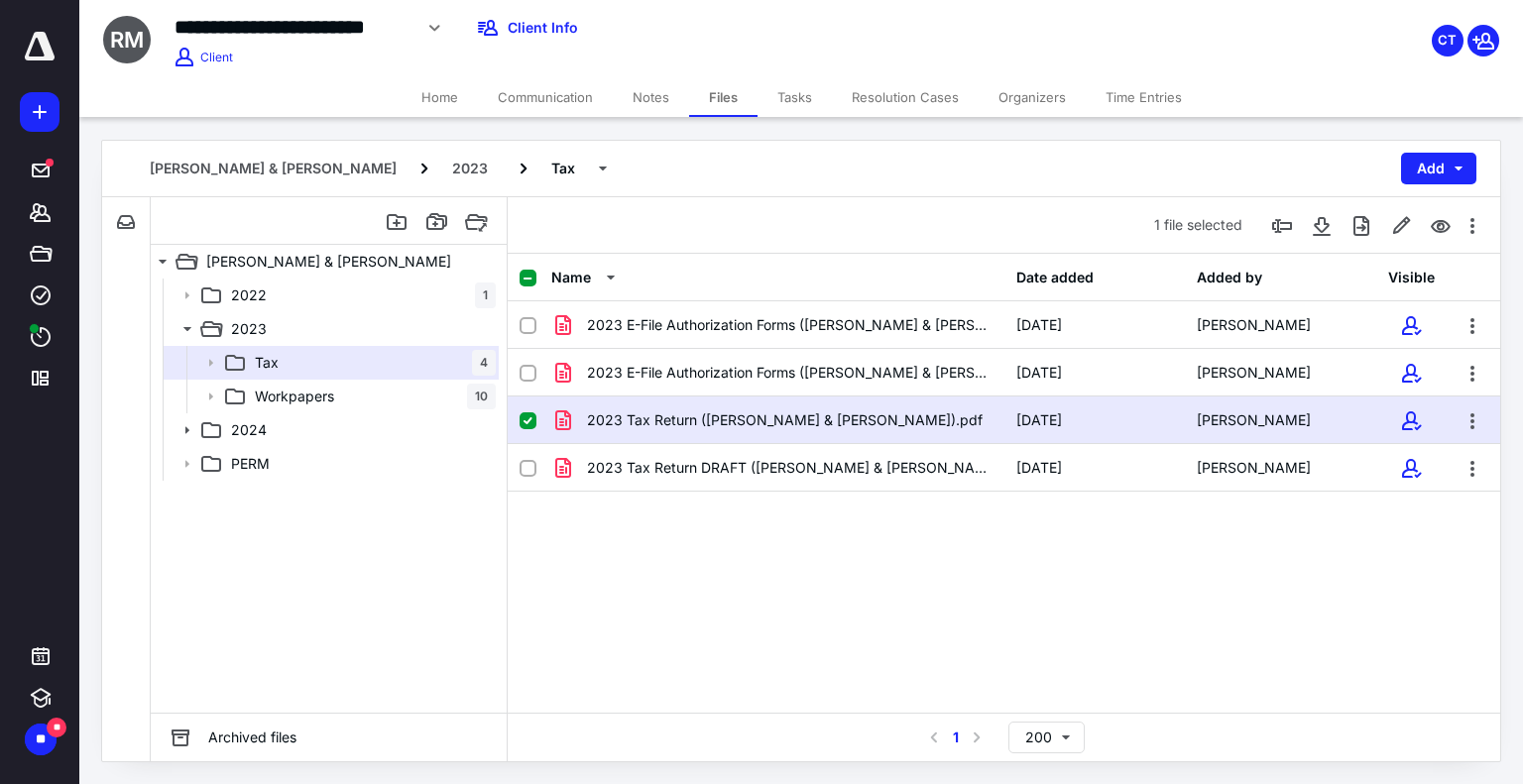 click on "Home" at bounding box center (439, 97) 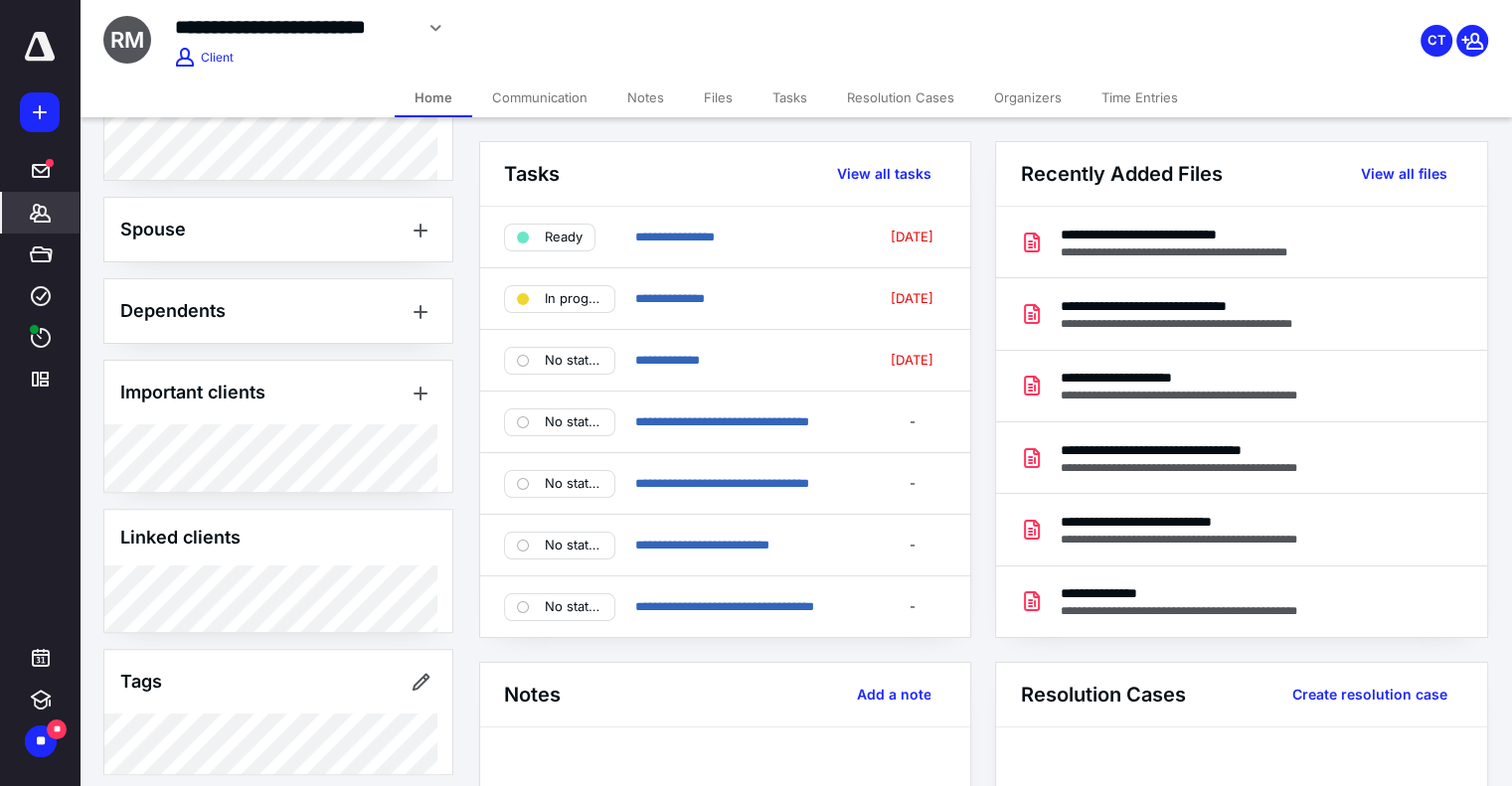 scroll, scrollTop: 605, scrollLeft: 0, axis: vertical 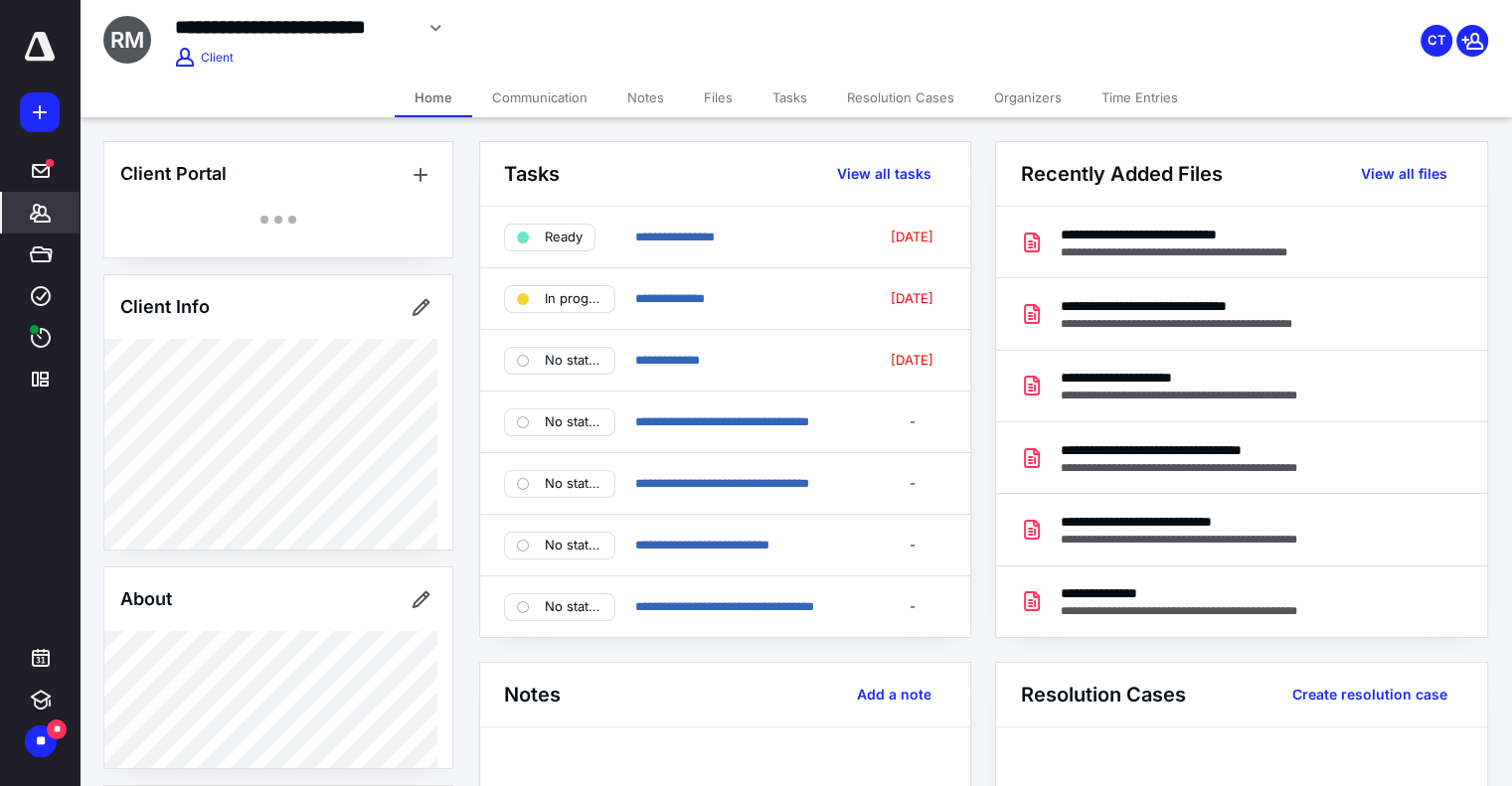 click on "Files" at bounding box center (718, 97) 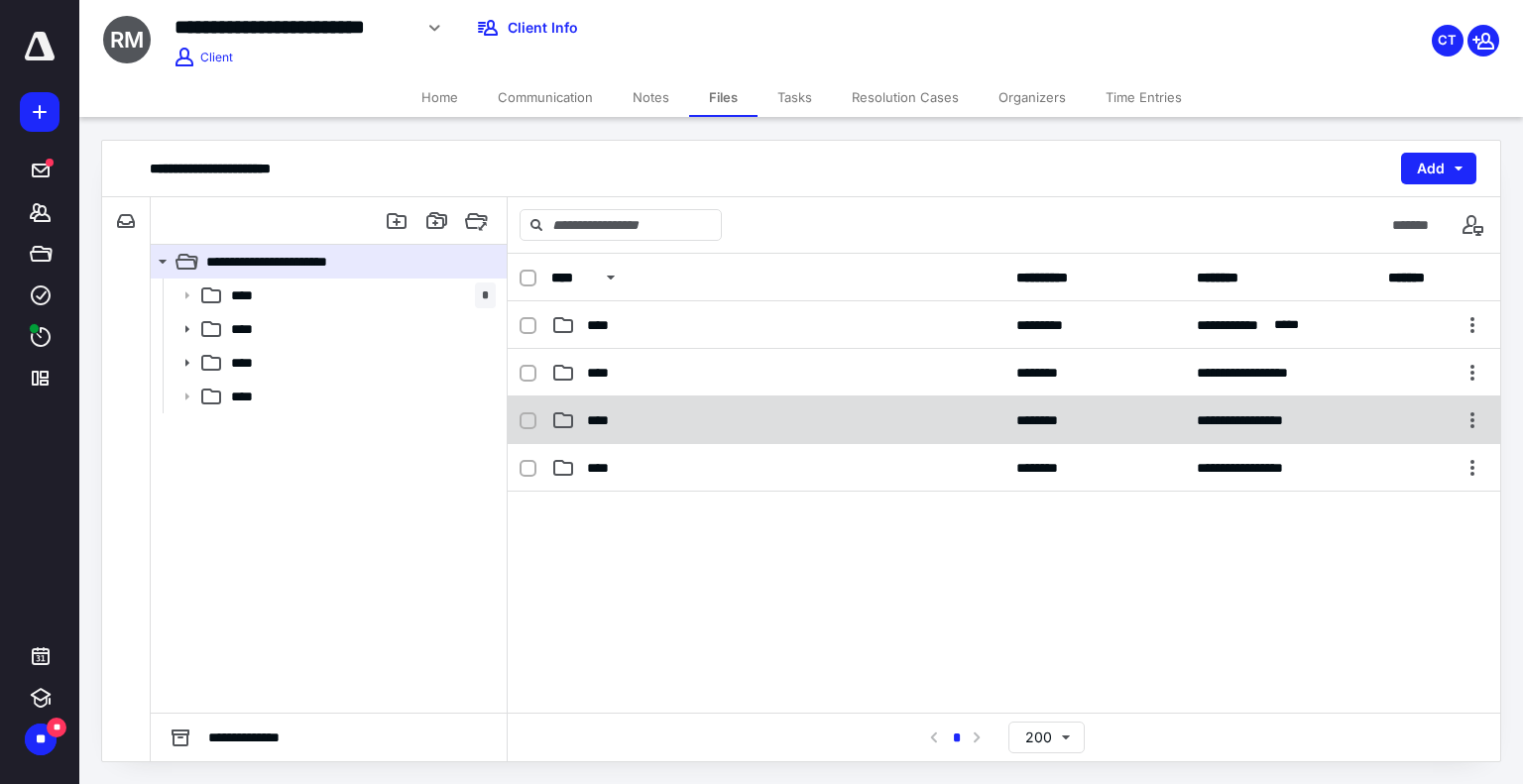 click on "****" at bounding box center (777, 420) 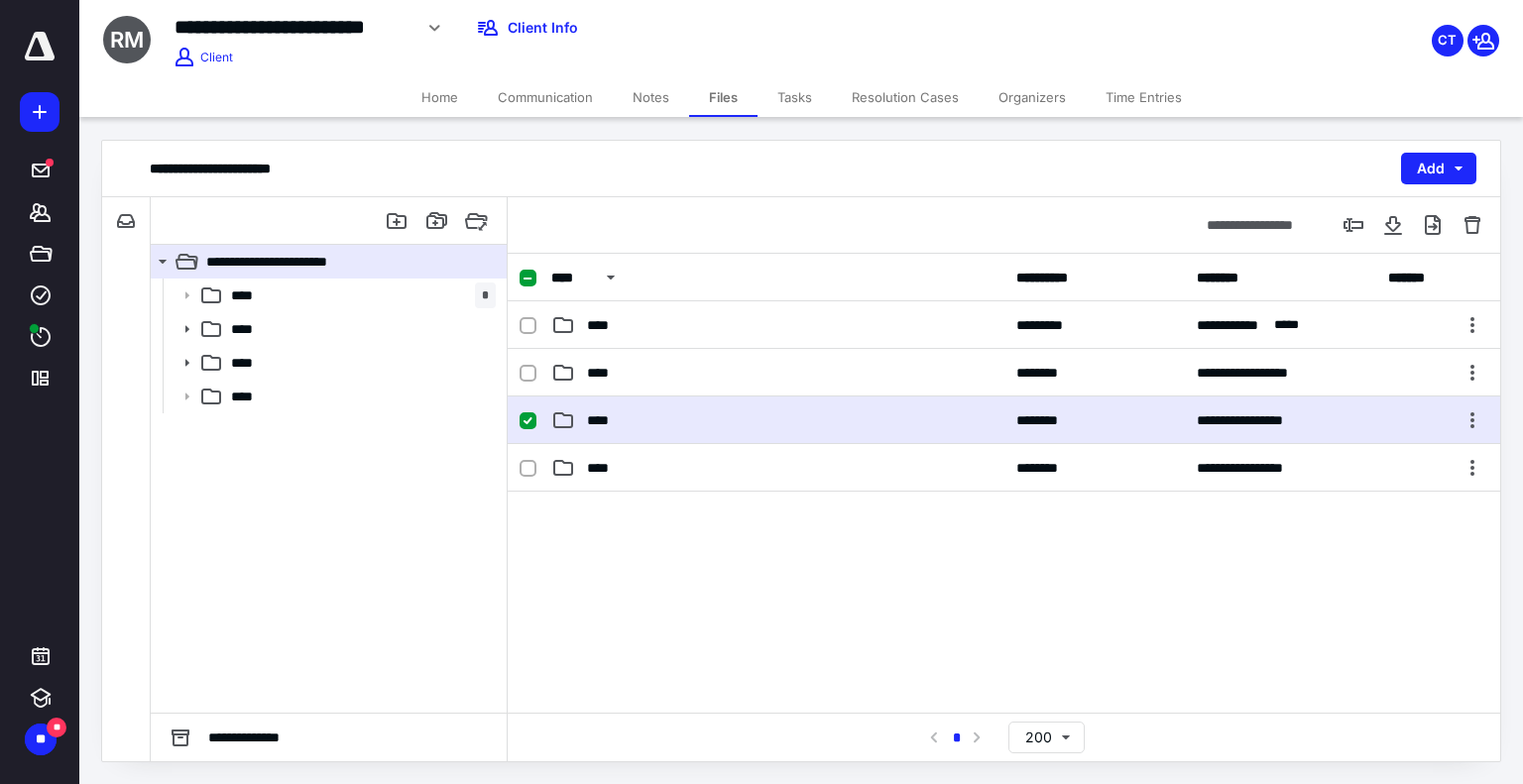 click on "****" at bounding box center (777, 420) 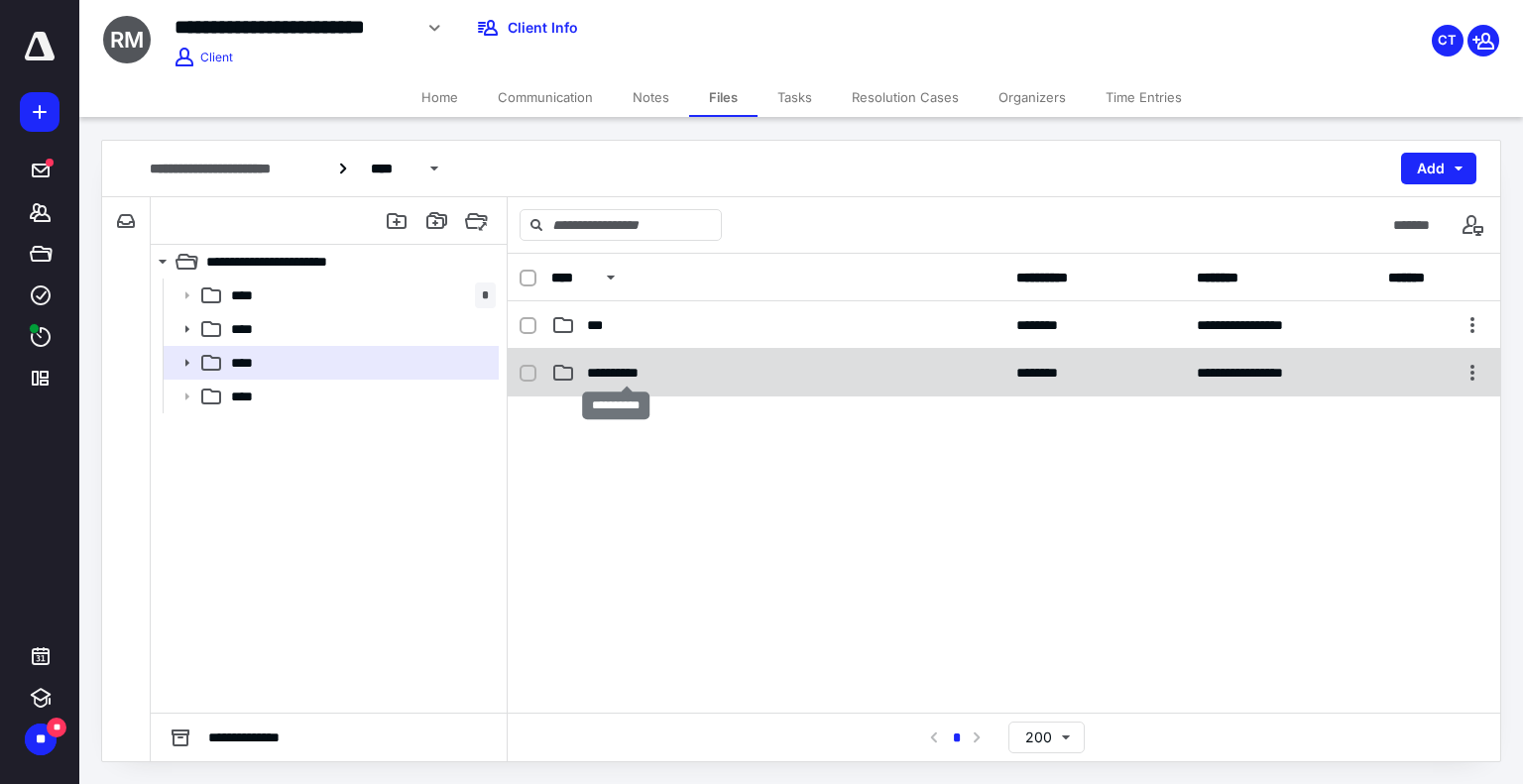 click on "**********" at bounding box center (627, 373) 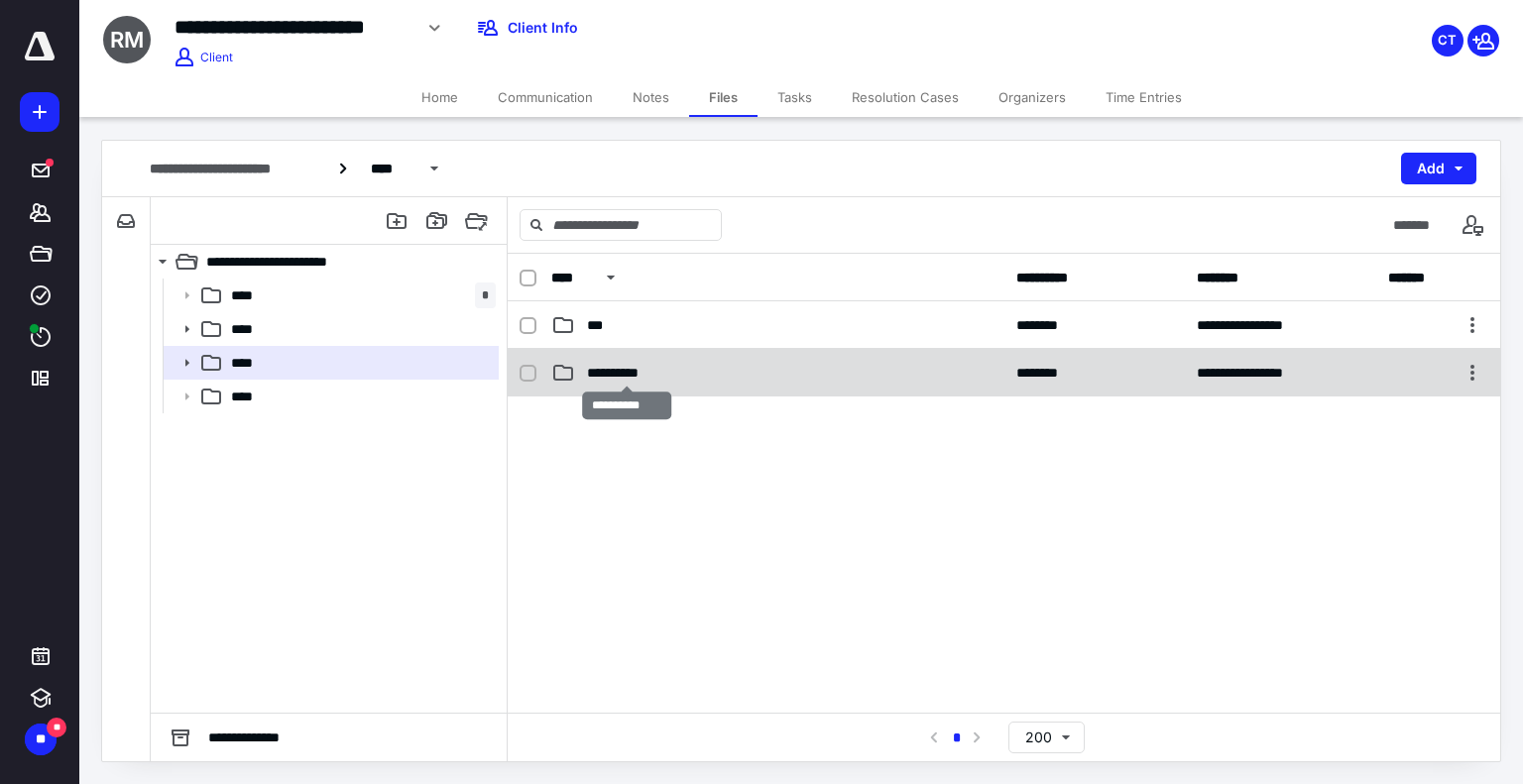 click on "**********" at bounding box center [627, 373] 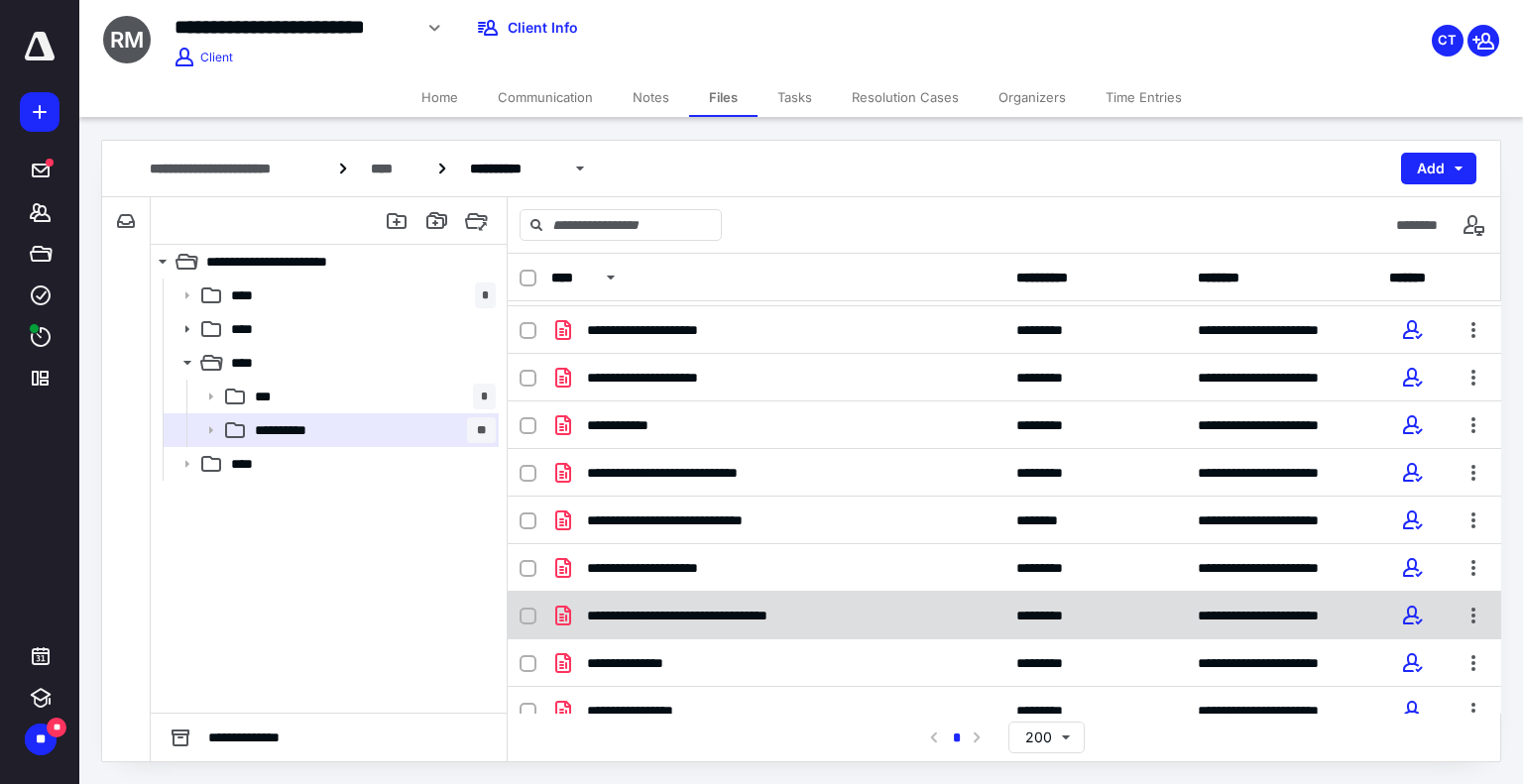 scroll, scrollTop: 203, scrollLeft: 0, axis: vertical 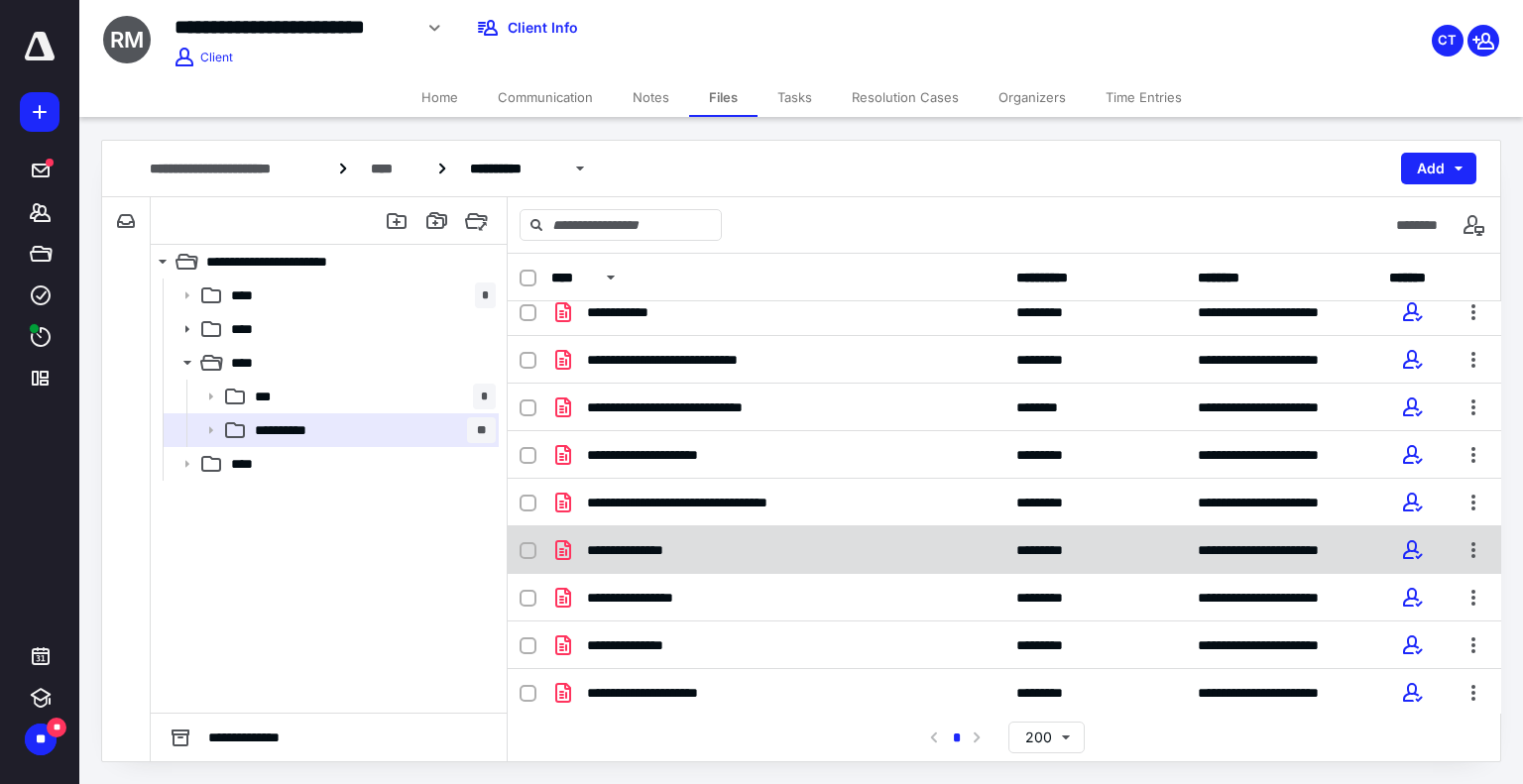click on "**********" at bounding box center [777, 550] 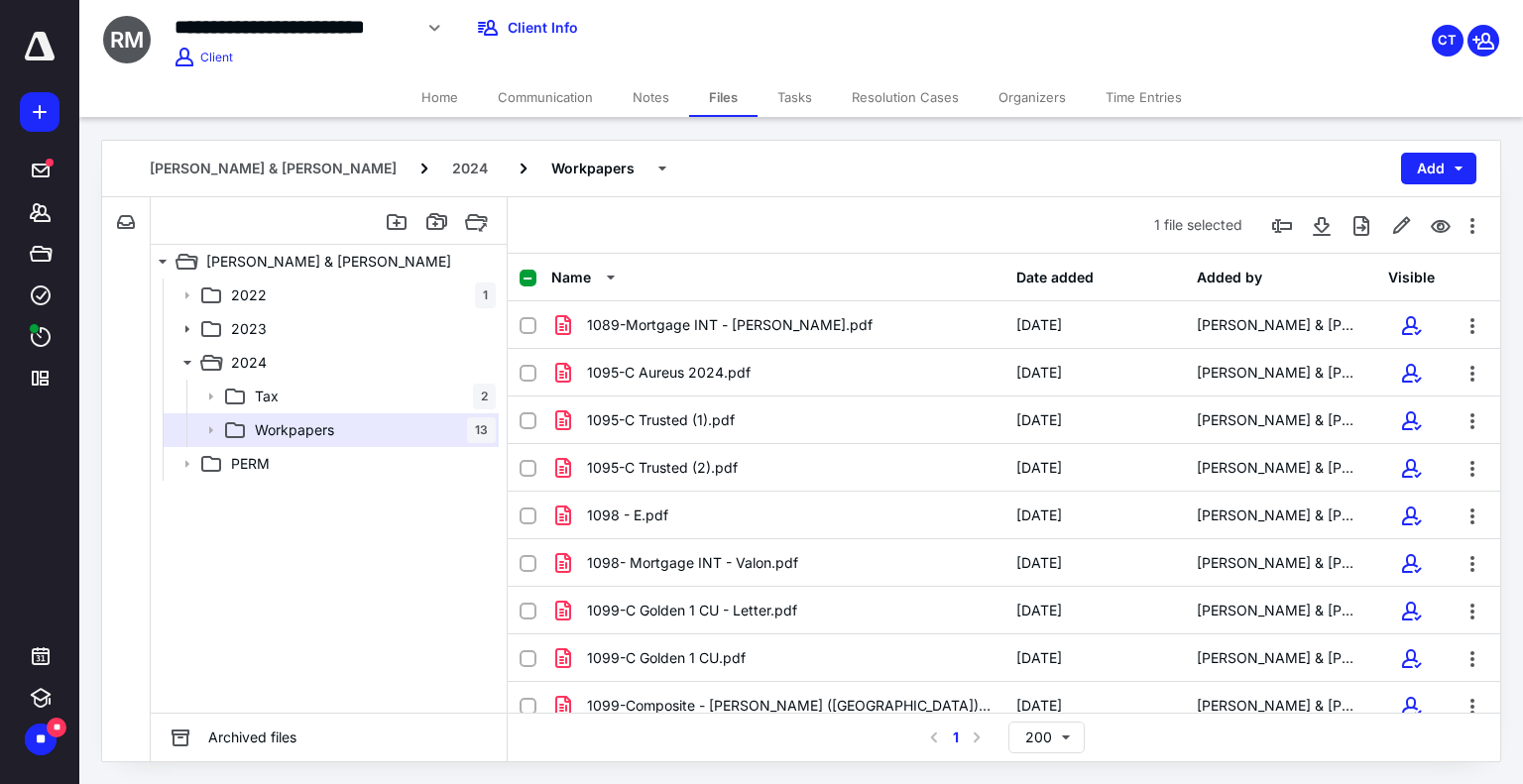 scroll, scrollTop: 203, scrollLeft: 0, axis: vertical 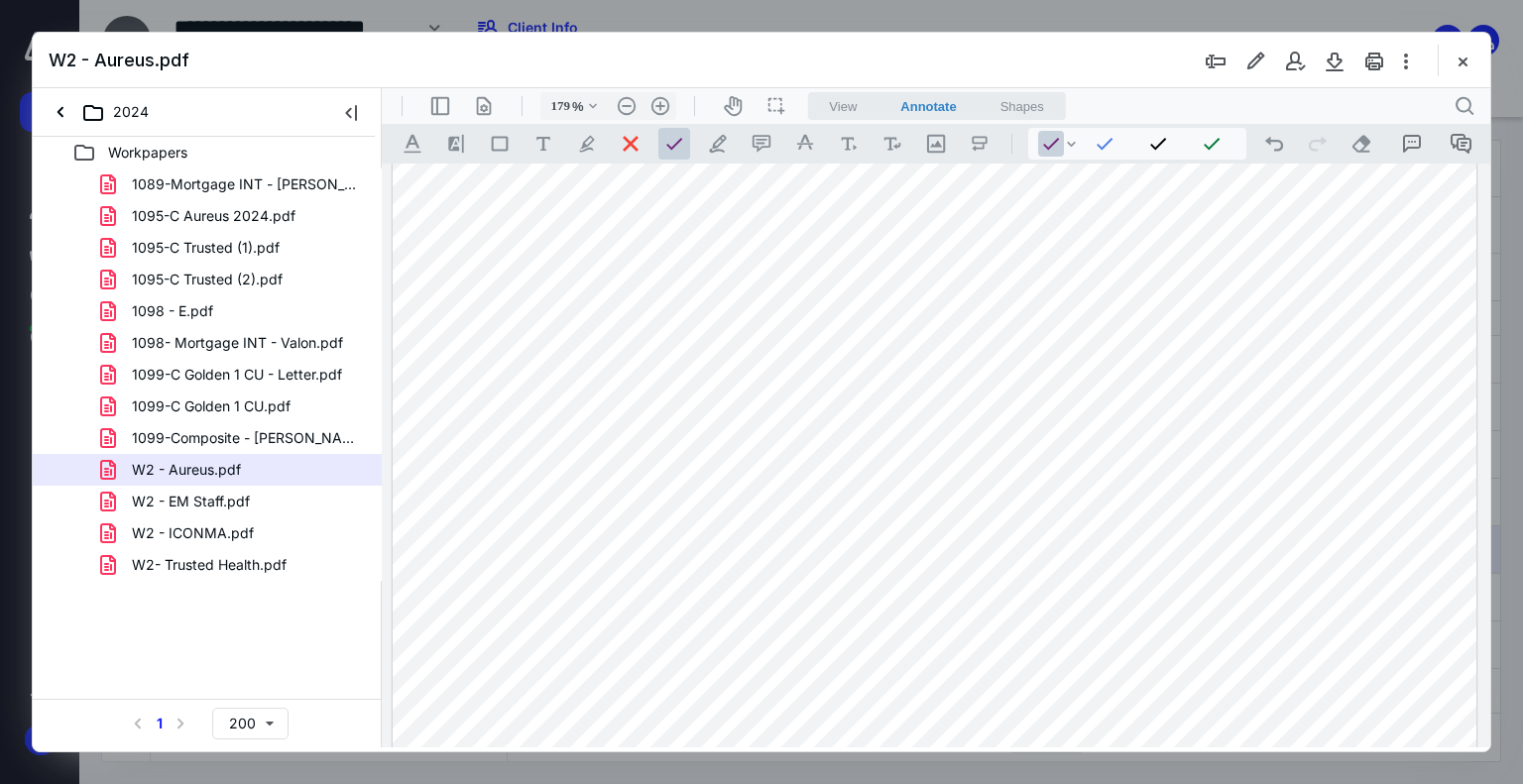 drag, startPoint x: 249, startPoint y: 504, endPoint x: 259, endPoint y: 507, distance: 10.440307 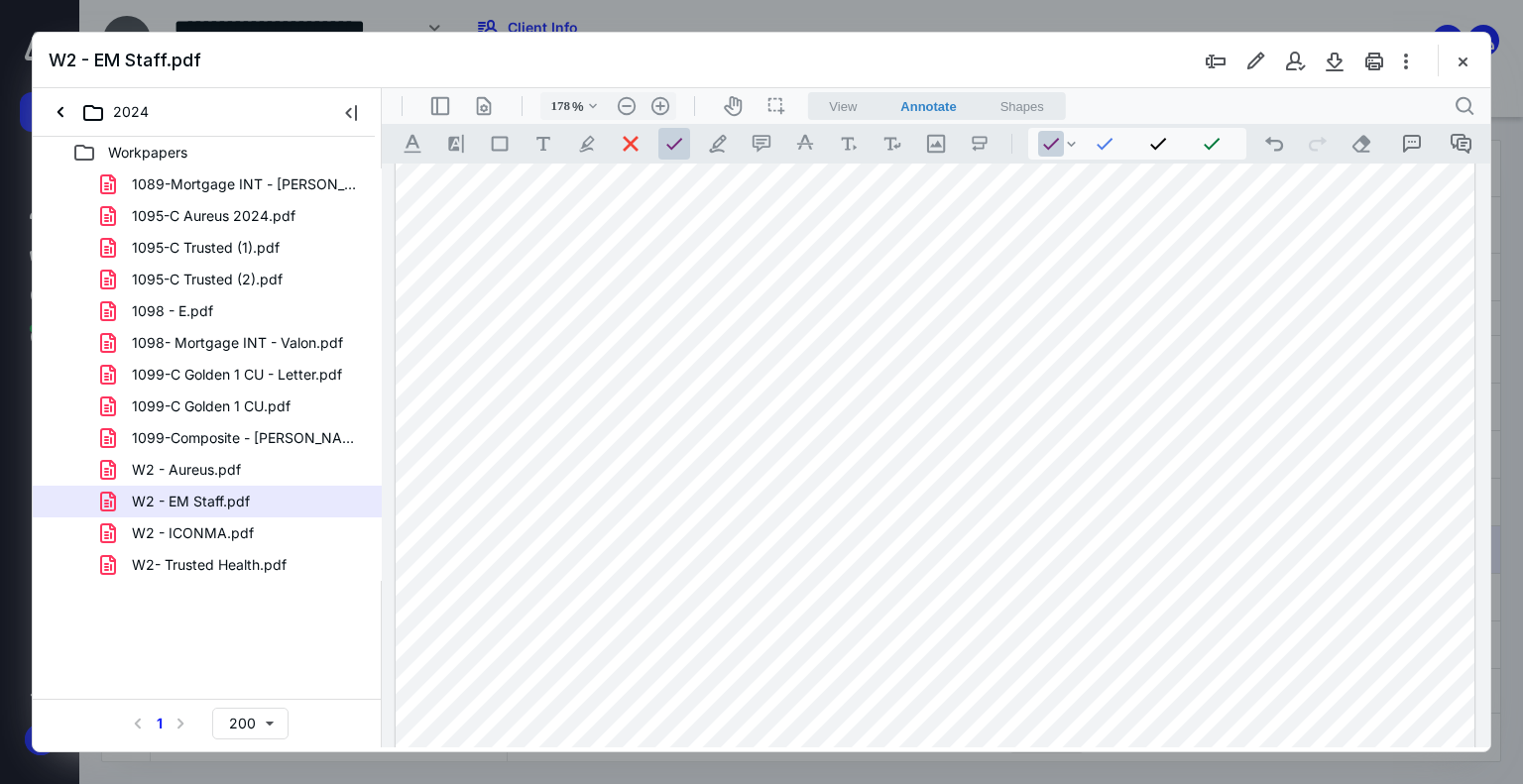 scroll, scrollTop: 99, scrollLeft: 0, axis: vertical 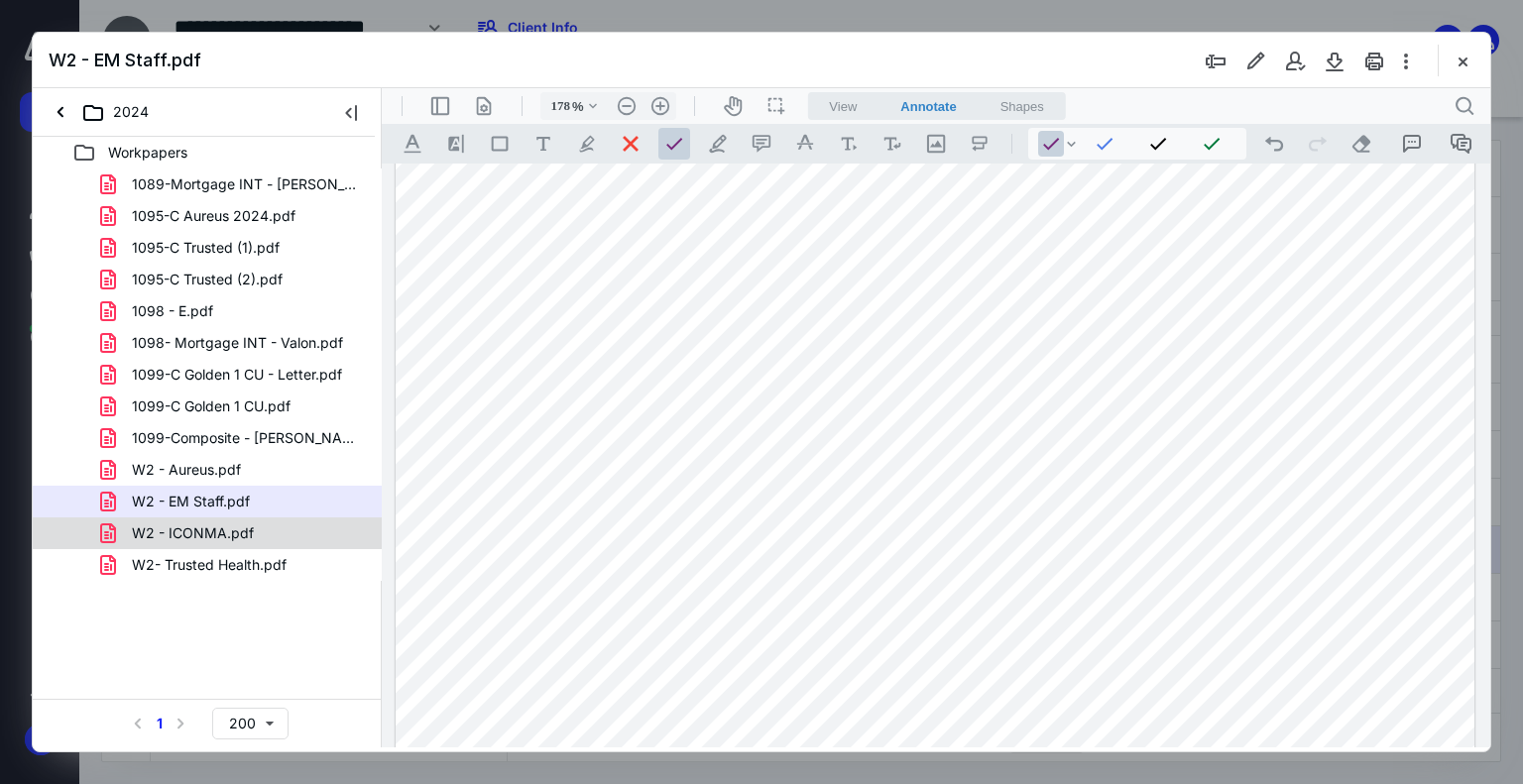 click on "W2 - ICONMA.pdf" at bounding box center (192, 533) 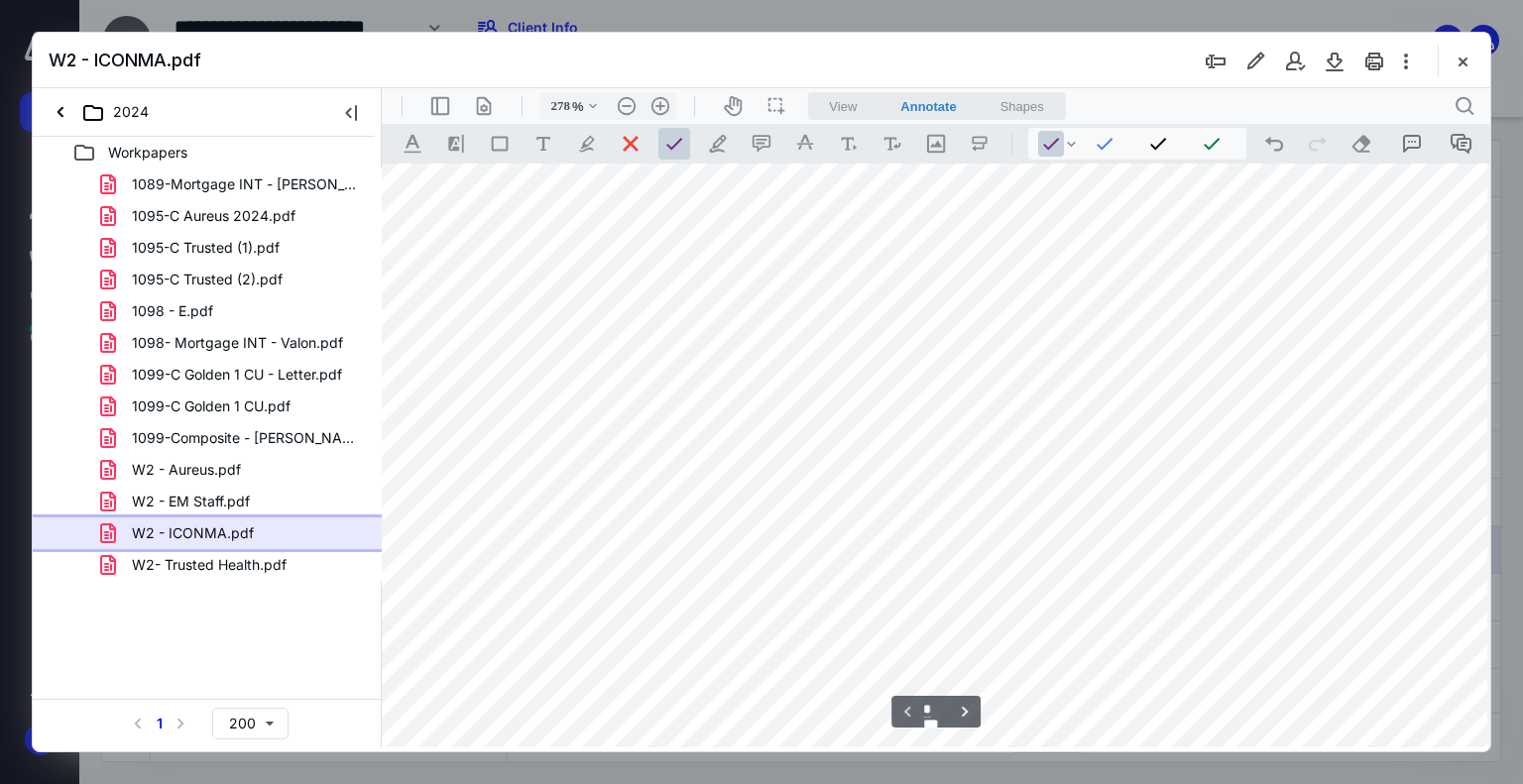 scroll, scrollTop: 160, scrollLeft: 543, axis: both 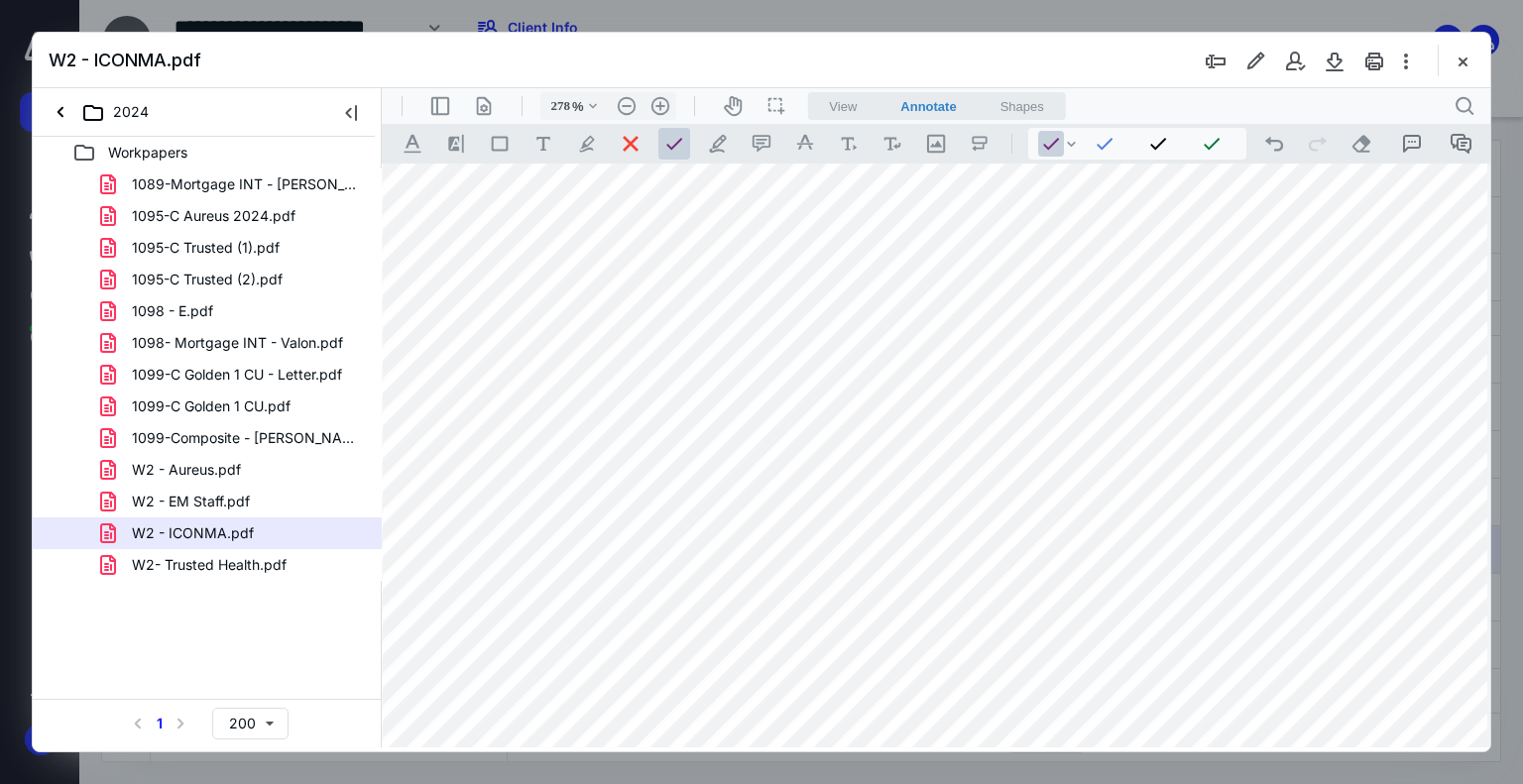 type on "178" 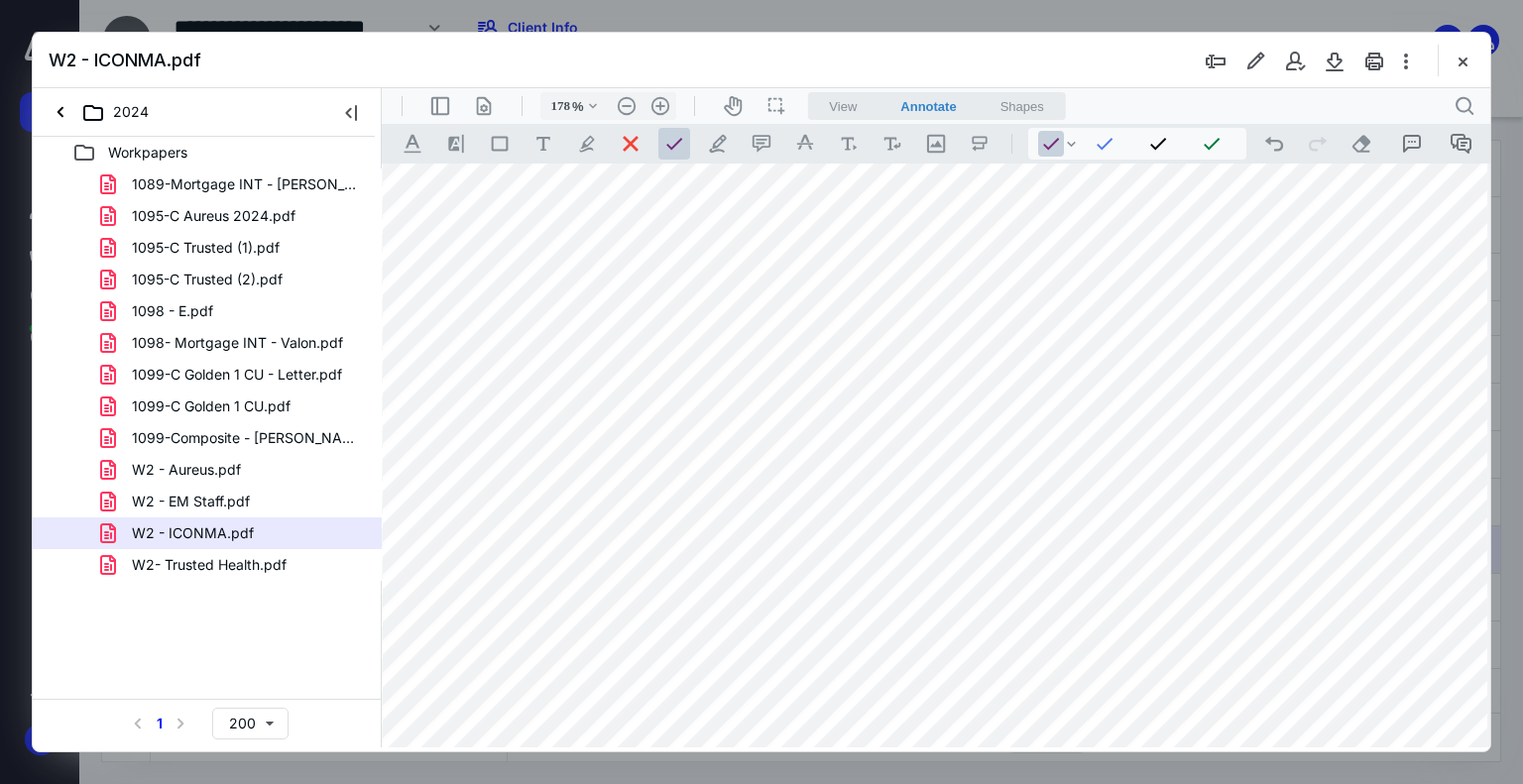 scroll, scrollTop: 0, scrollLeft: 0, axis: both 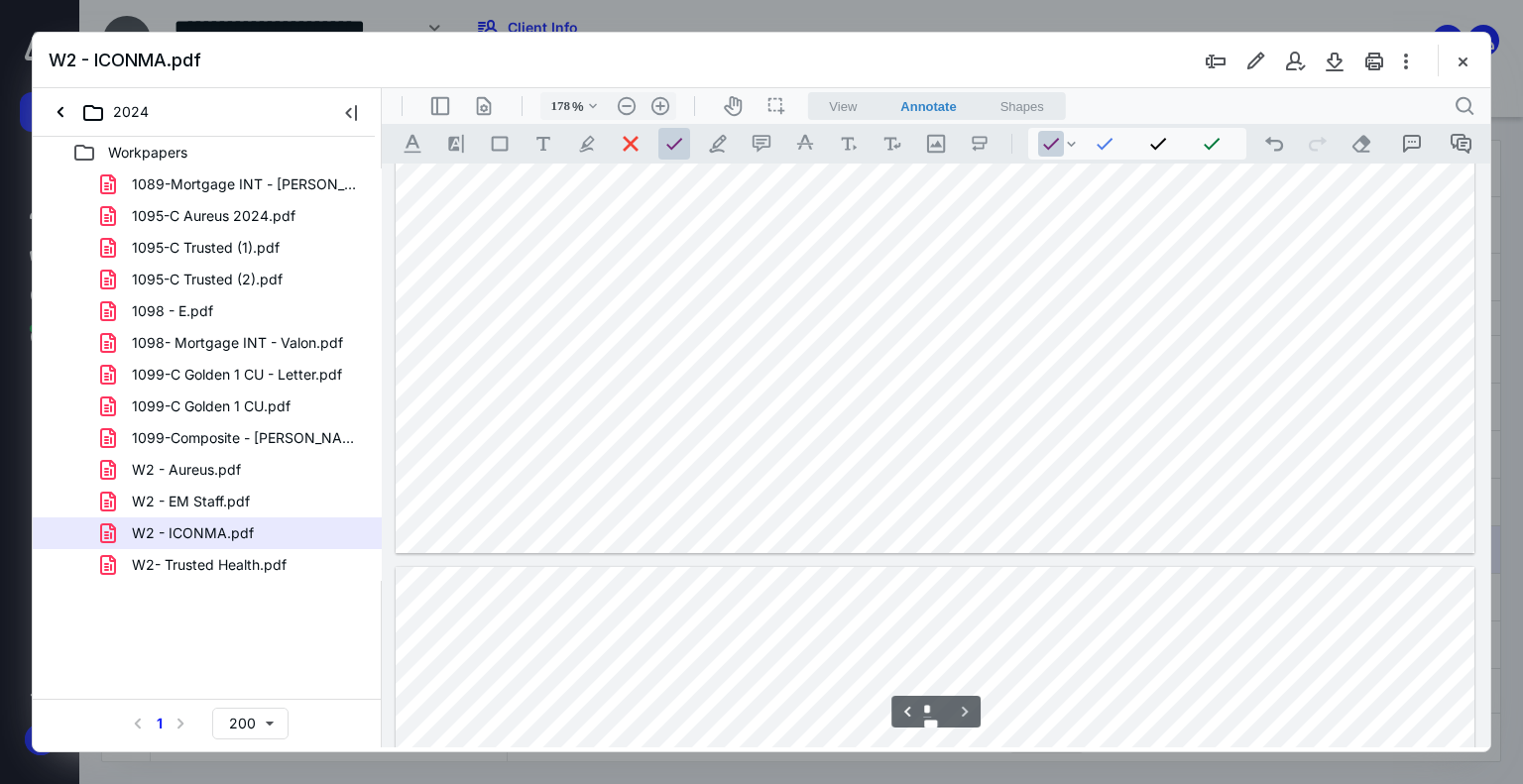 type on "*" 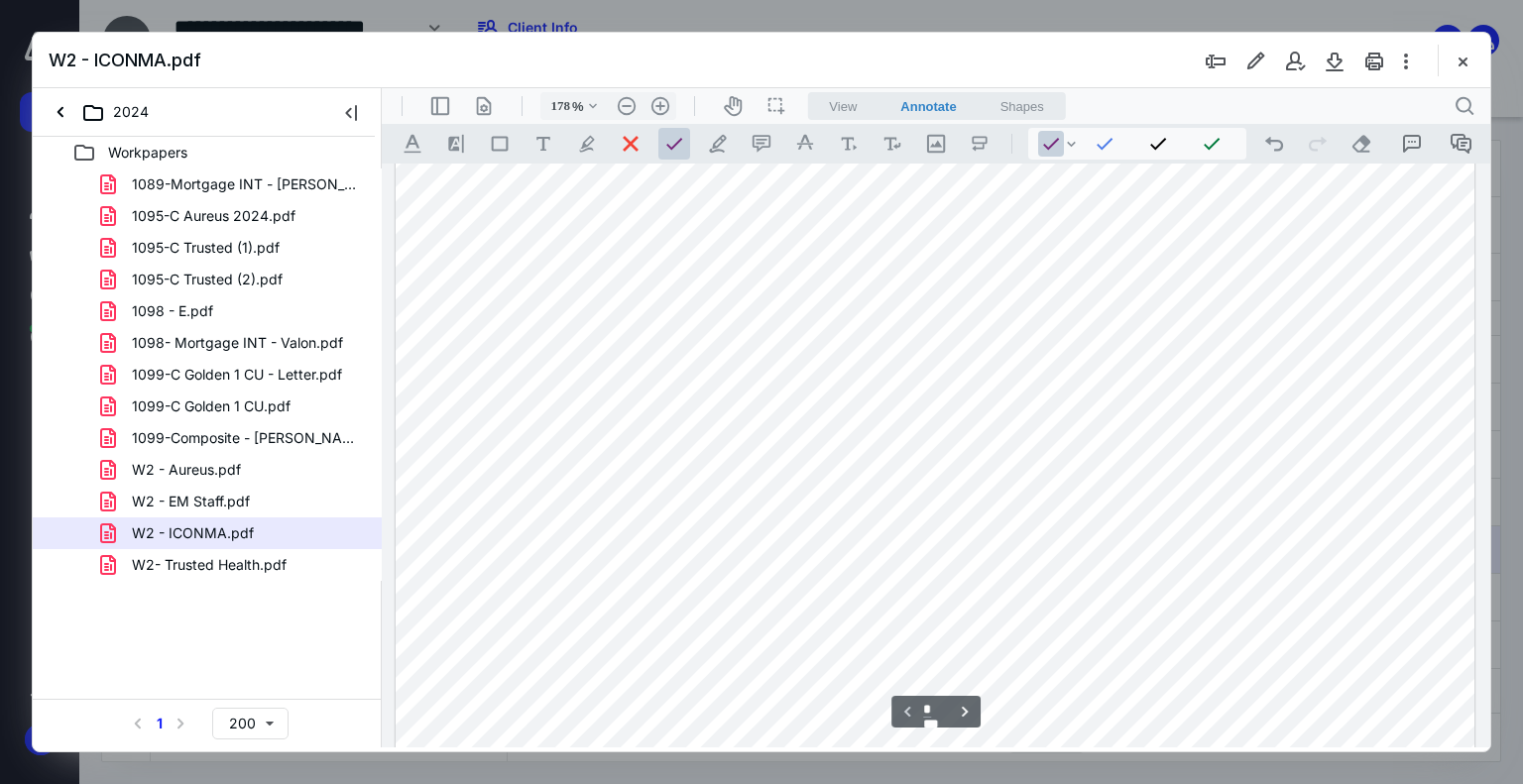 scroll, scrollTop: 0, scrollLeft: 0, axis: both 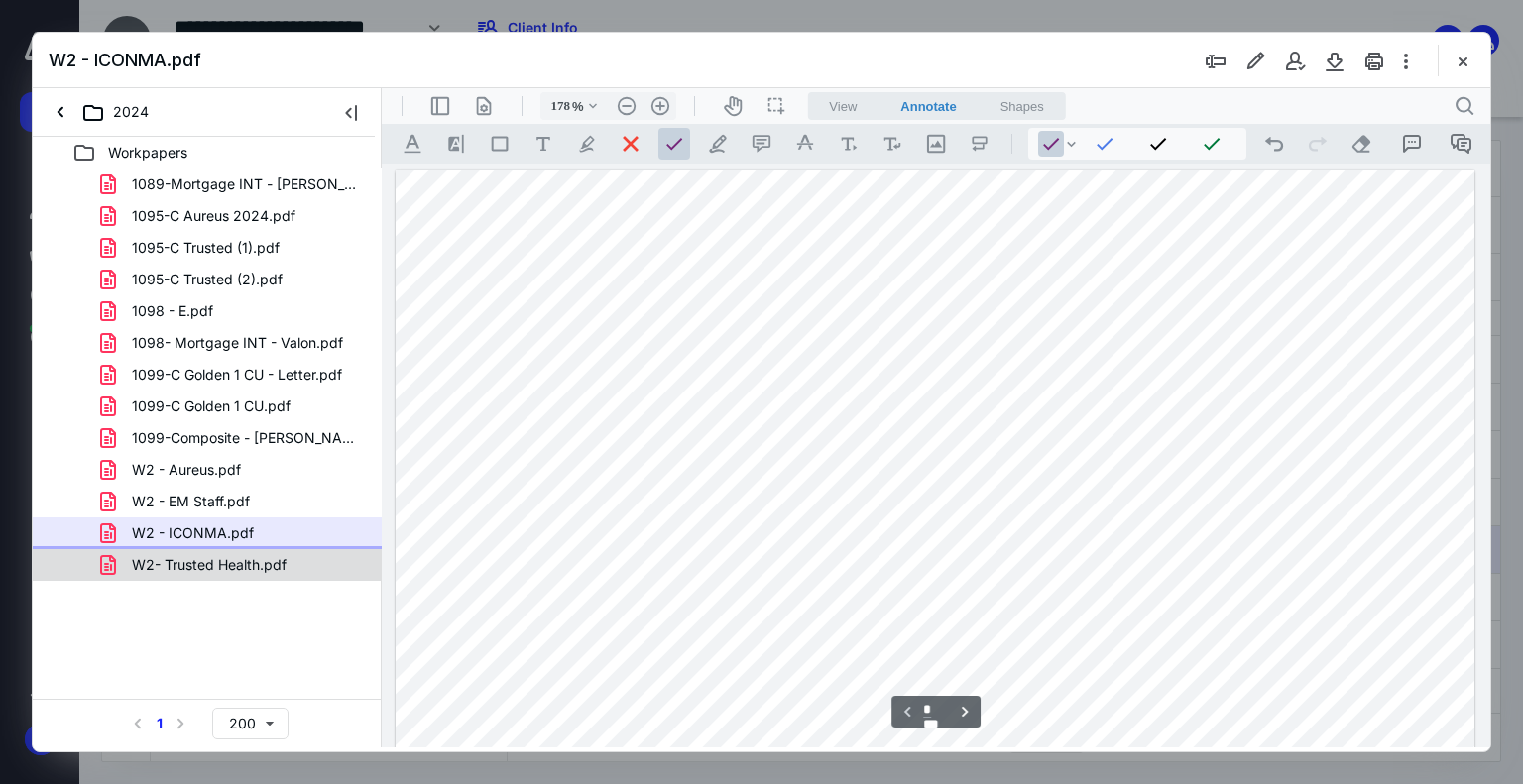click on "W2- Trusted Health.pdf" at bounding box center (209, 565) 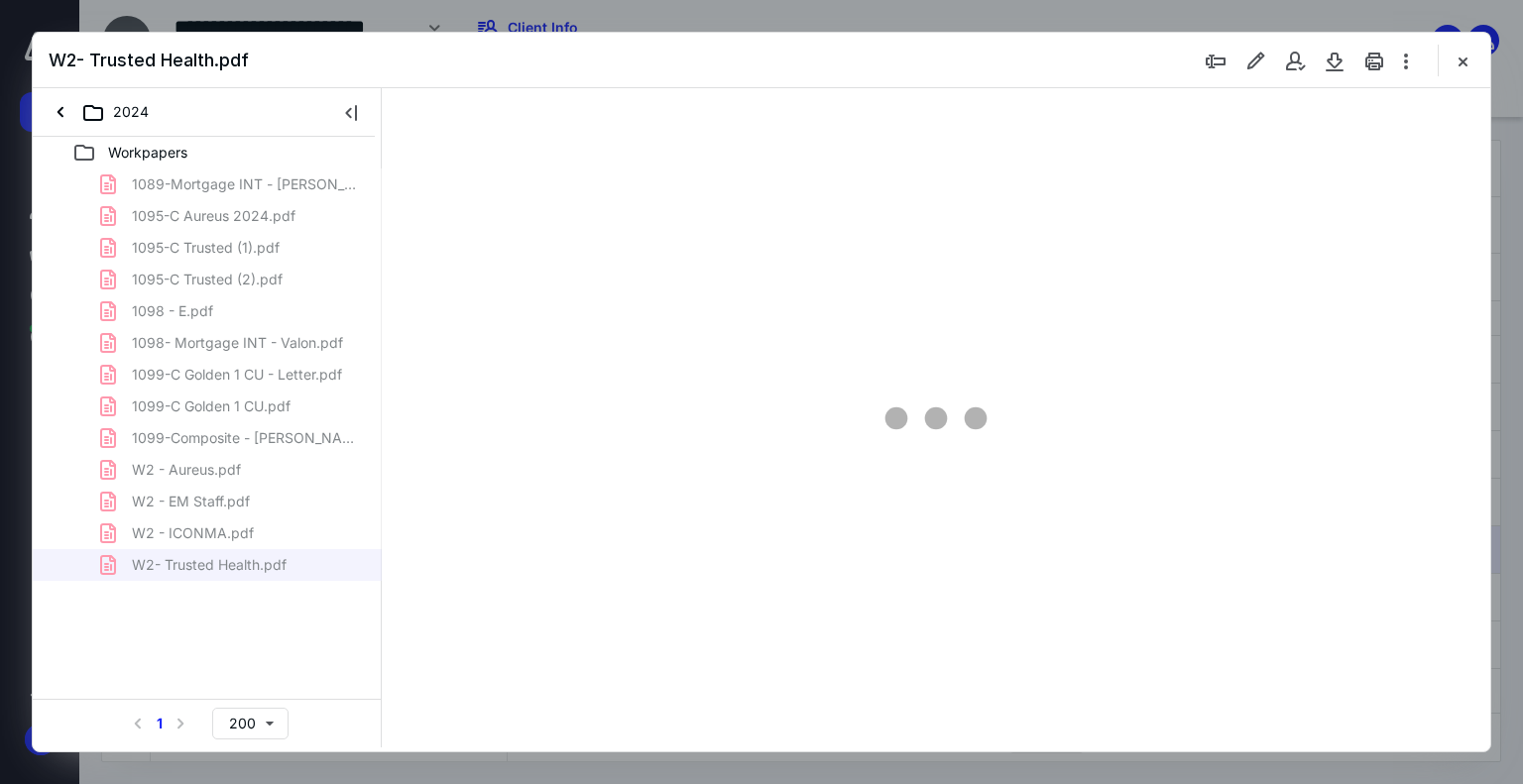 type on "178" 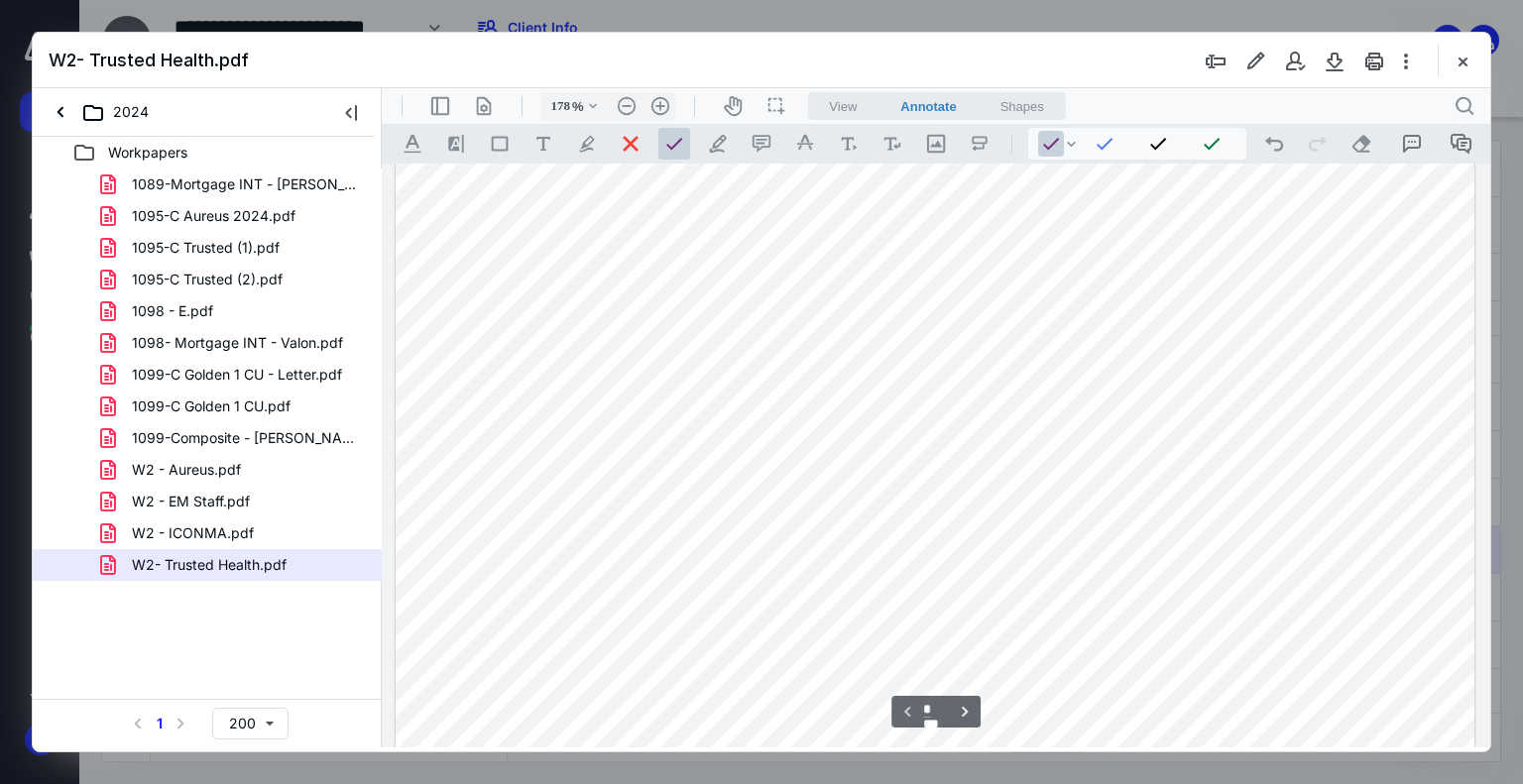 scroll, scrollTop: 595, scrollLeft: 0, axis: vertical 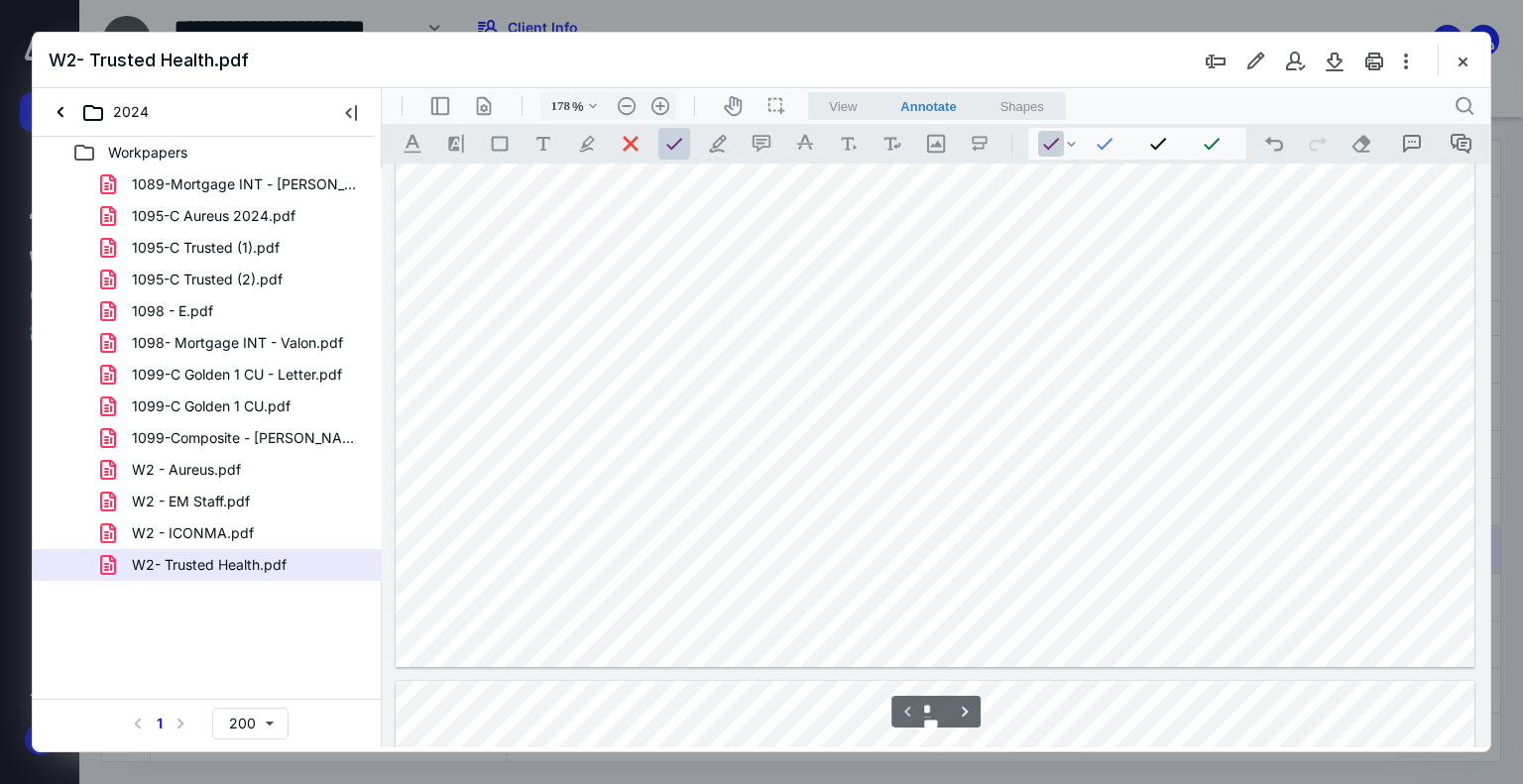 type on "*" 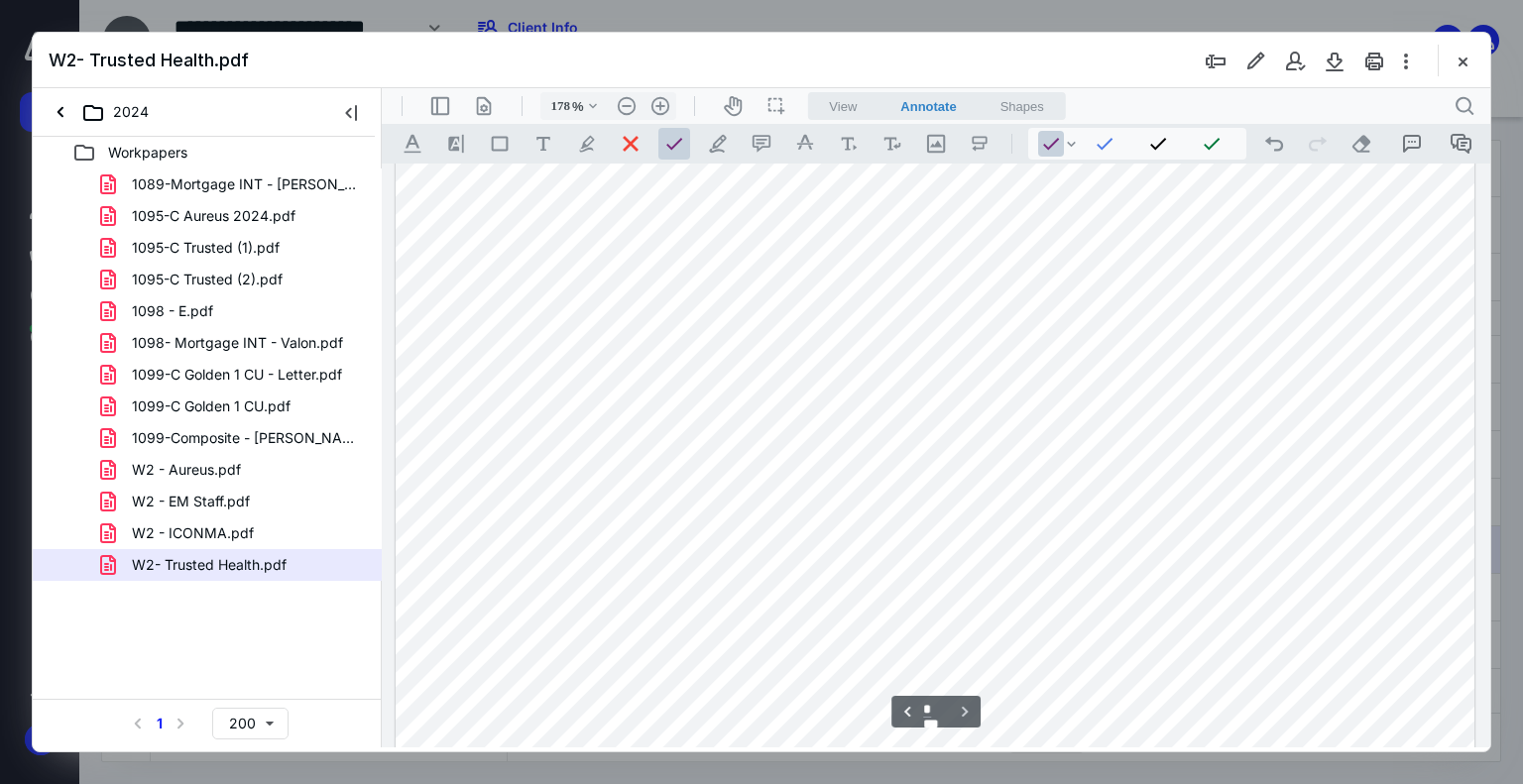 scroll, scrollTop: 2234, scrollLeft: 0, axis: vertical 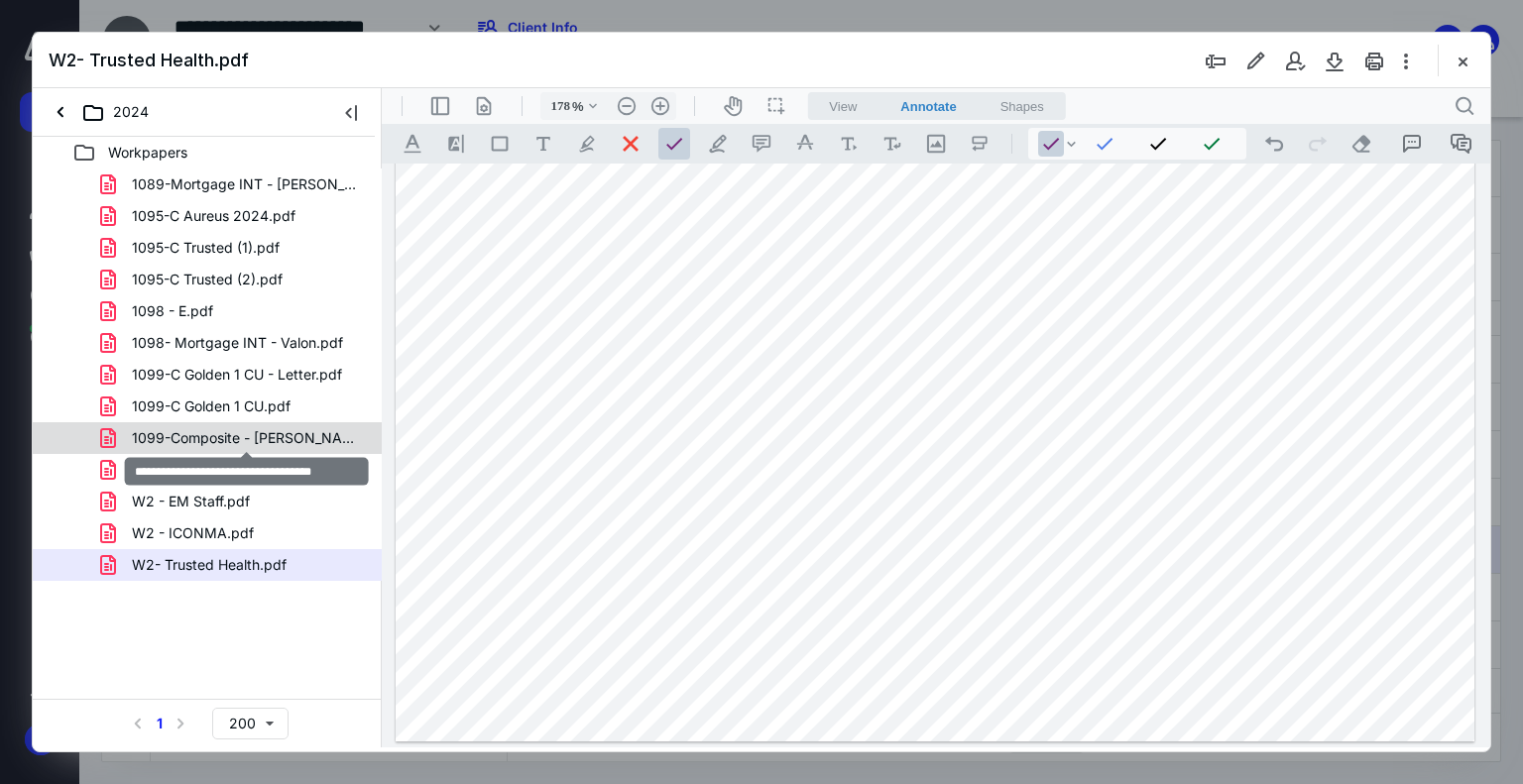 click on "1099-Composite - Schwab (Luana) .pdf" at bounding box center [247, 438] 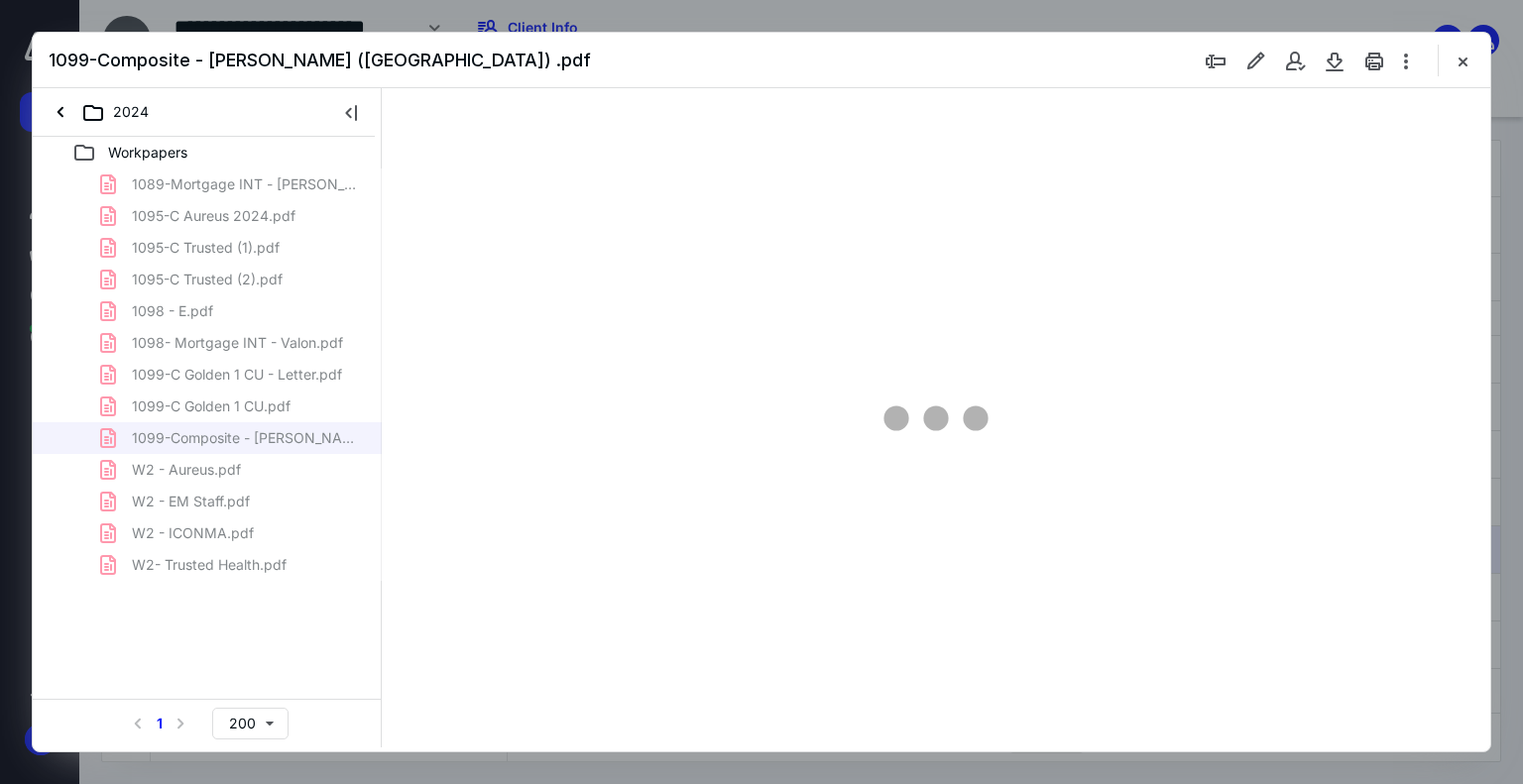 type on "139" 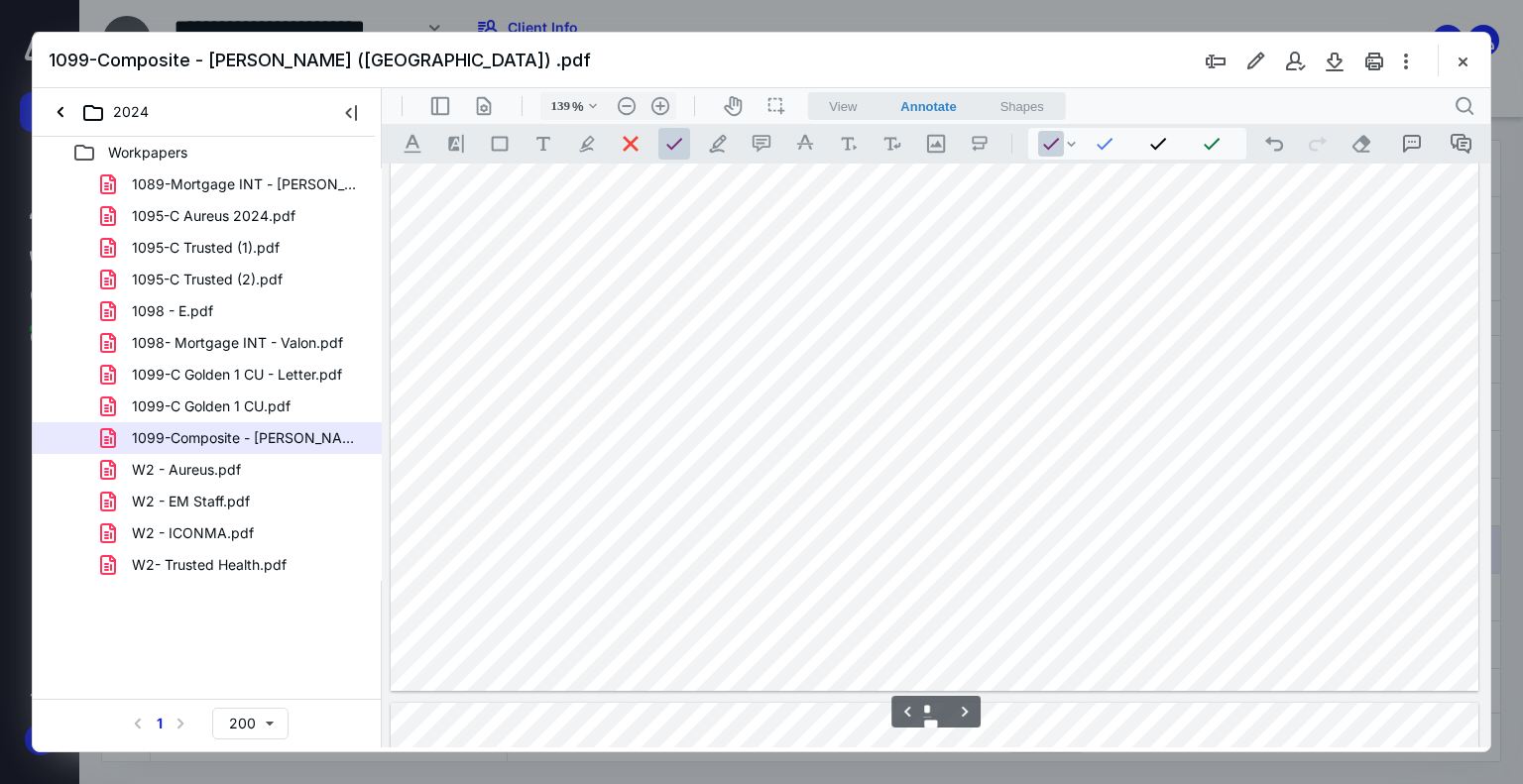 type on "*" 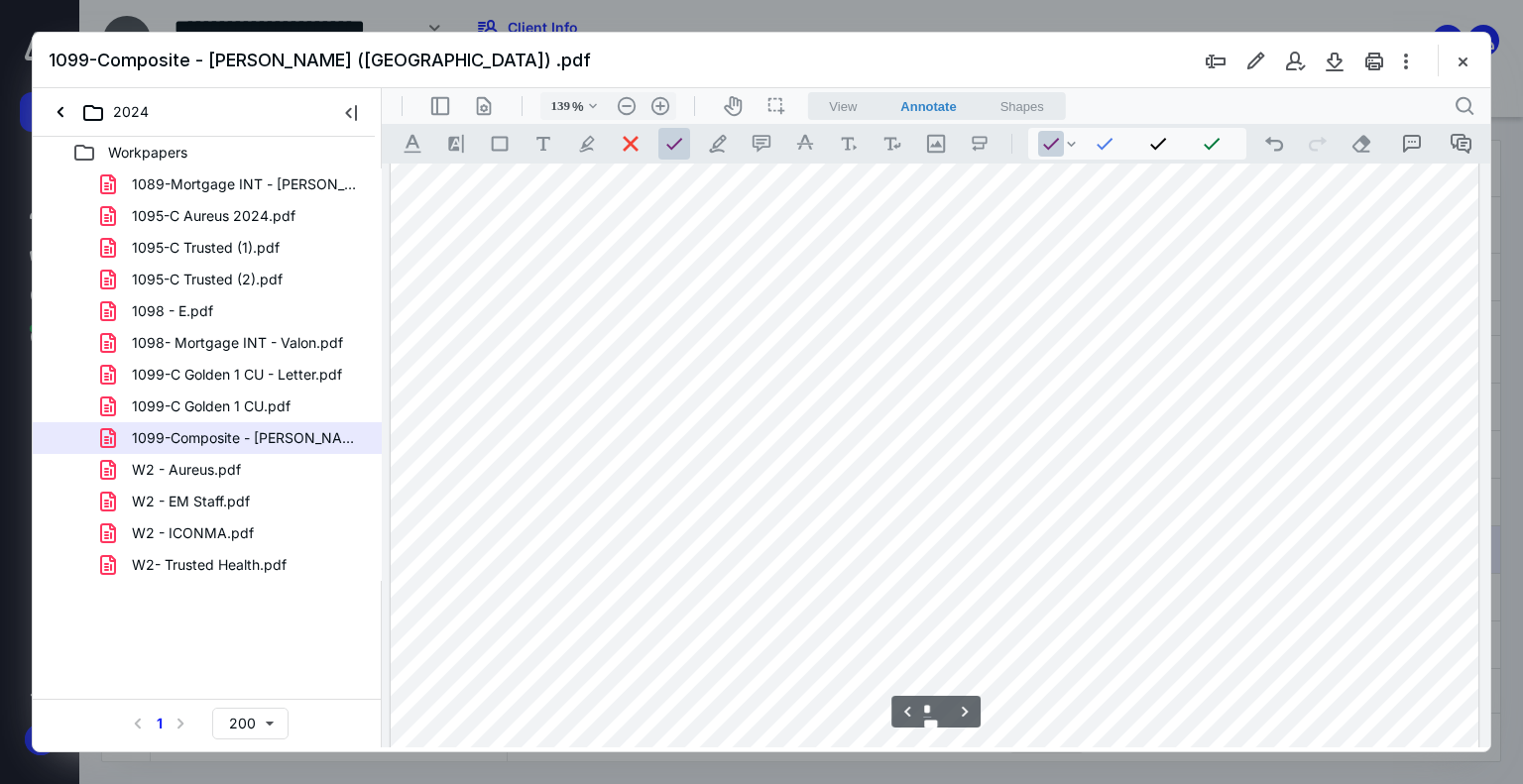 scroll, scrollTop: 2163, scrollLeft: 0, axis: vertical 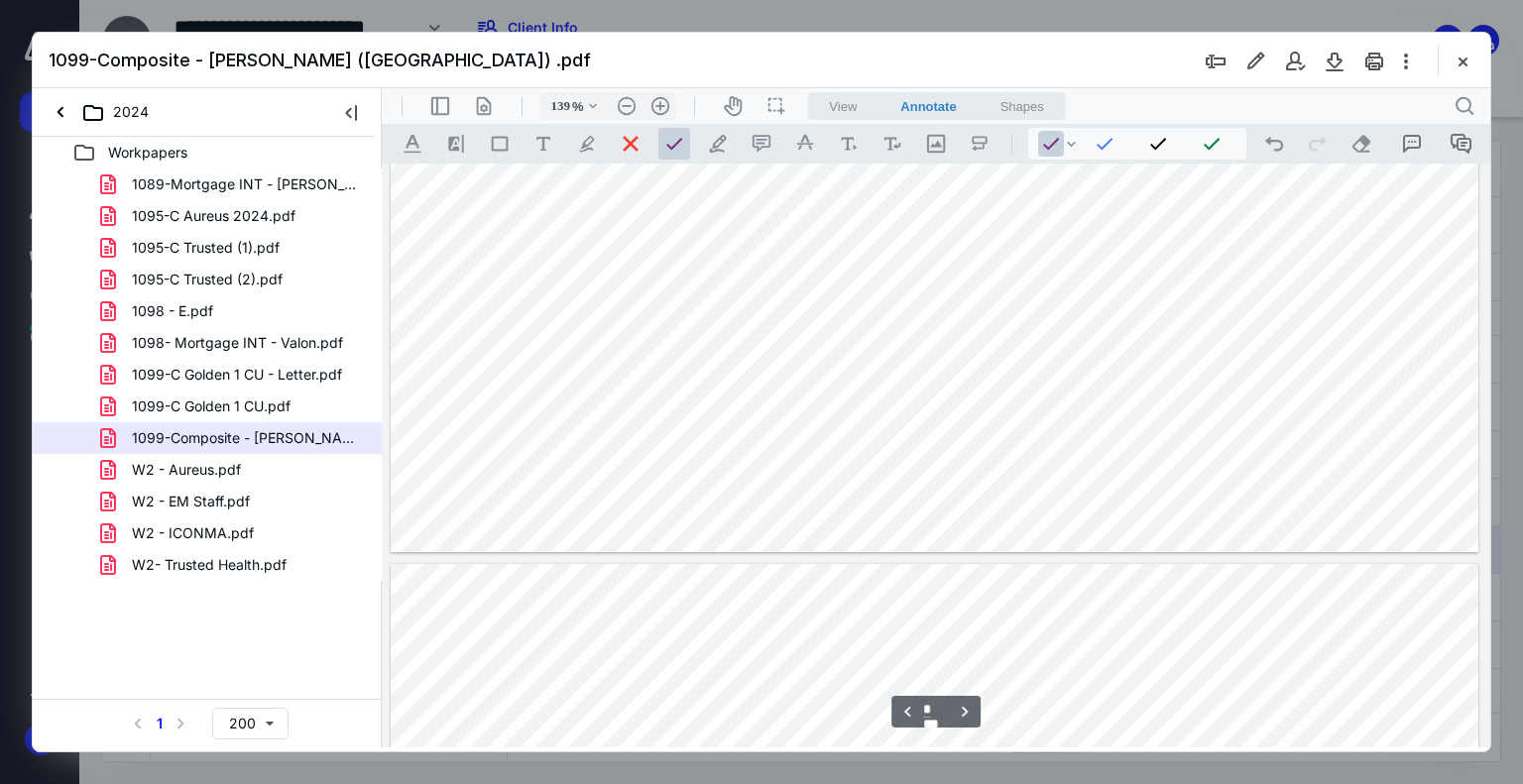 click on "1098 - E.pdf" at bounding box center (173, 311) 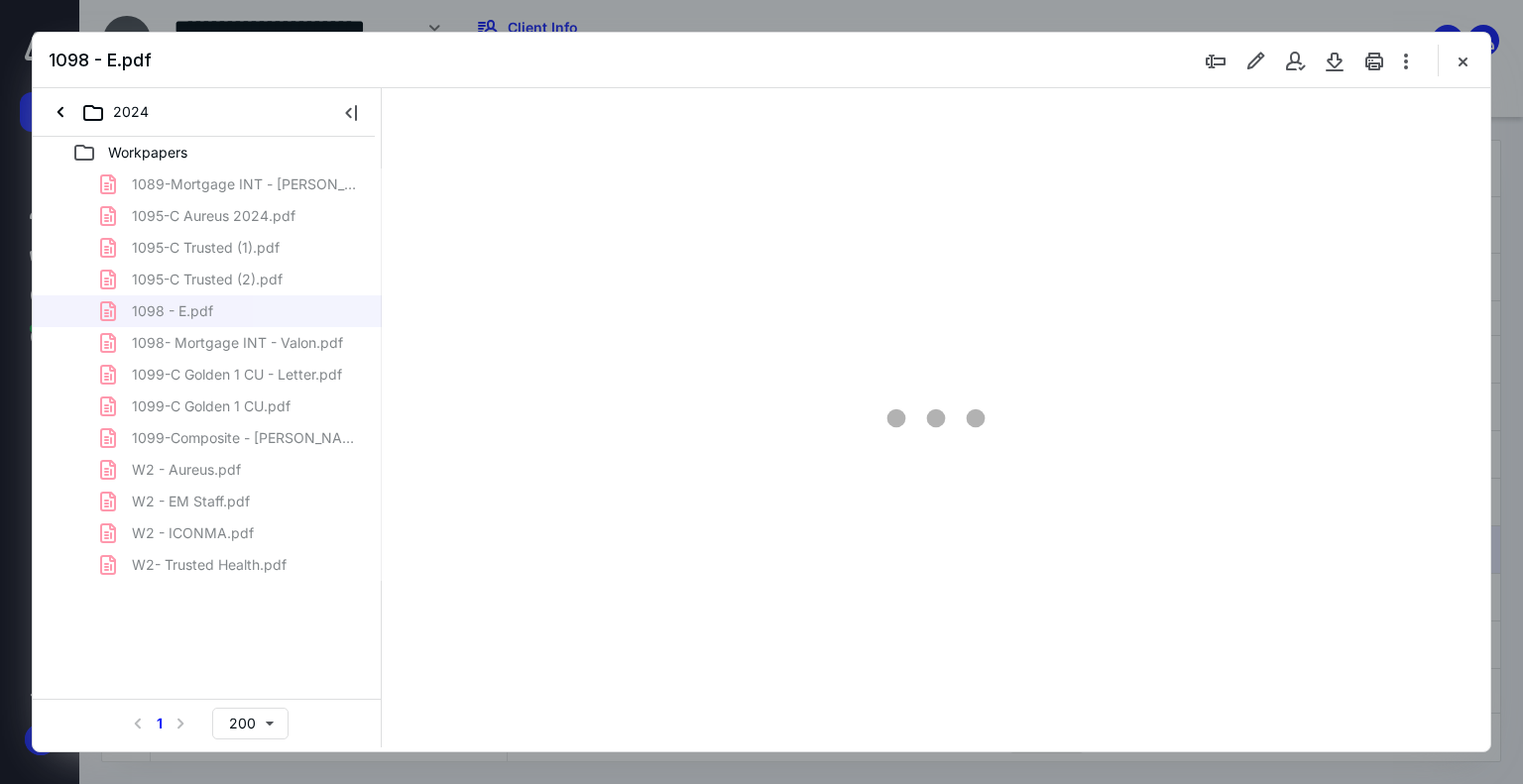 scroll, scrollTop: 0, scrollLeft: 0, axis: both 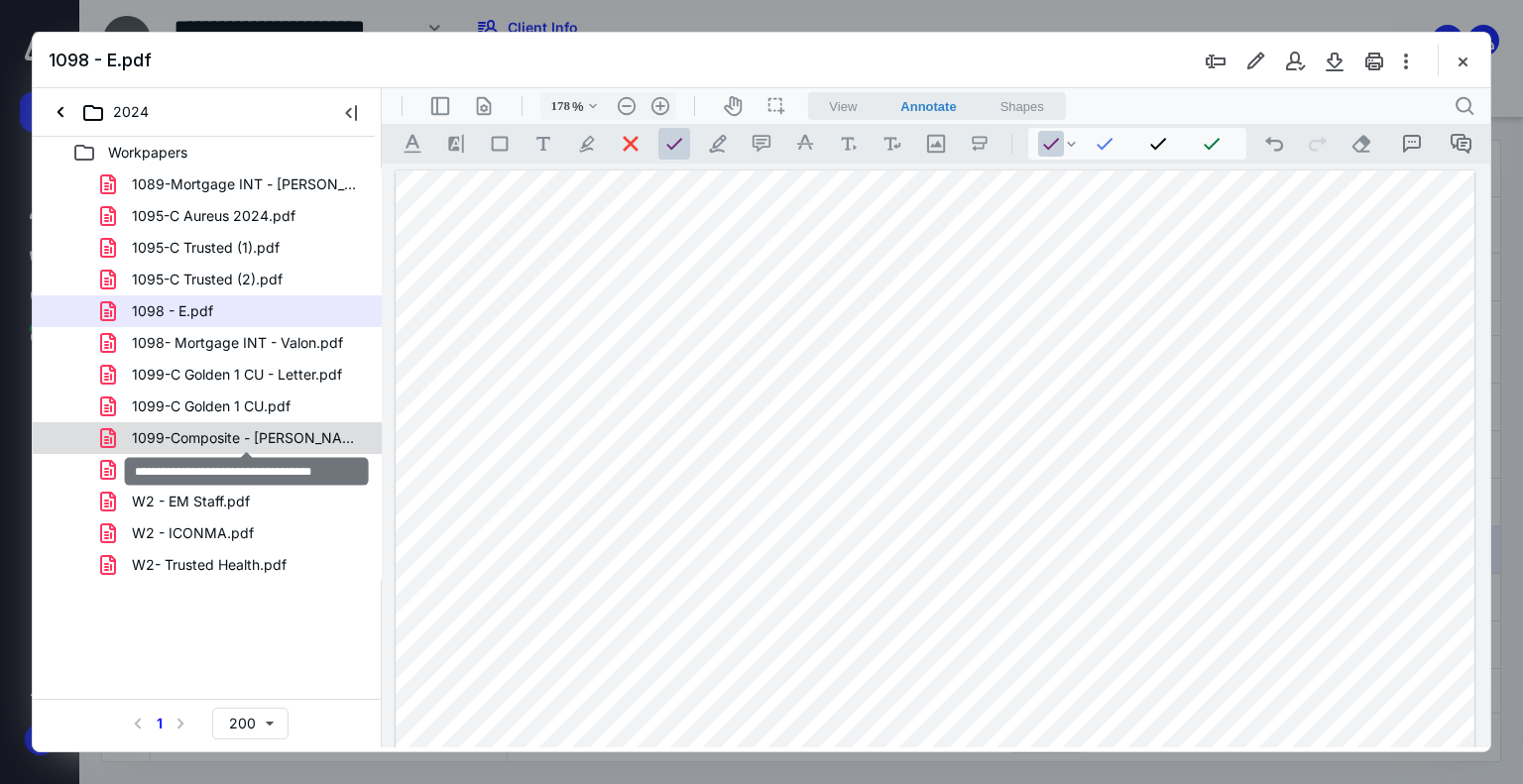 click on "1099-Composite - Schwab (Luana) .pdf" at bounding box center [247, 438] 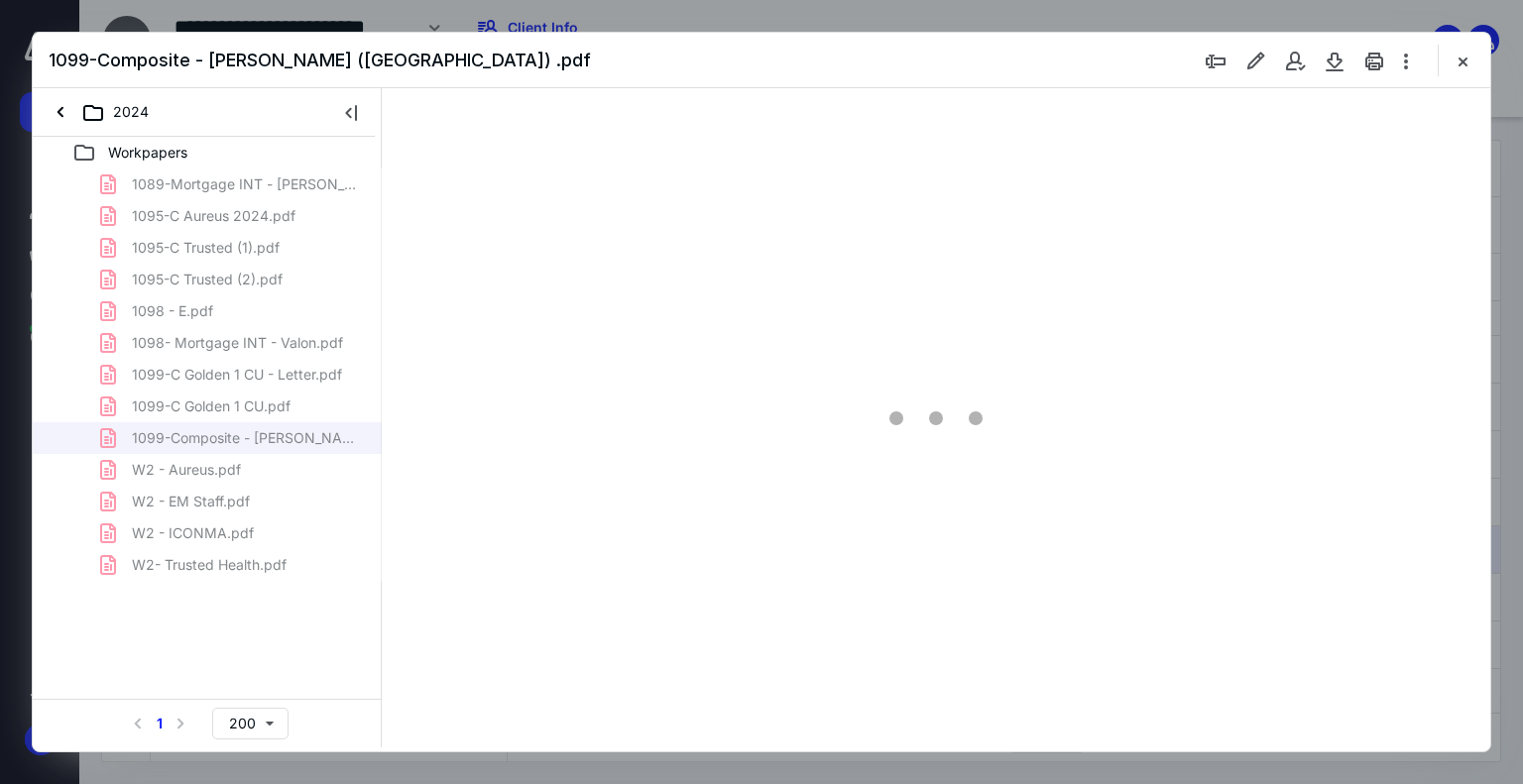 type on "139" 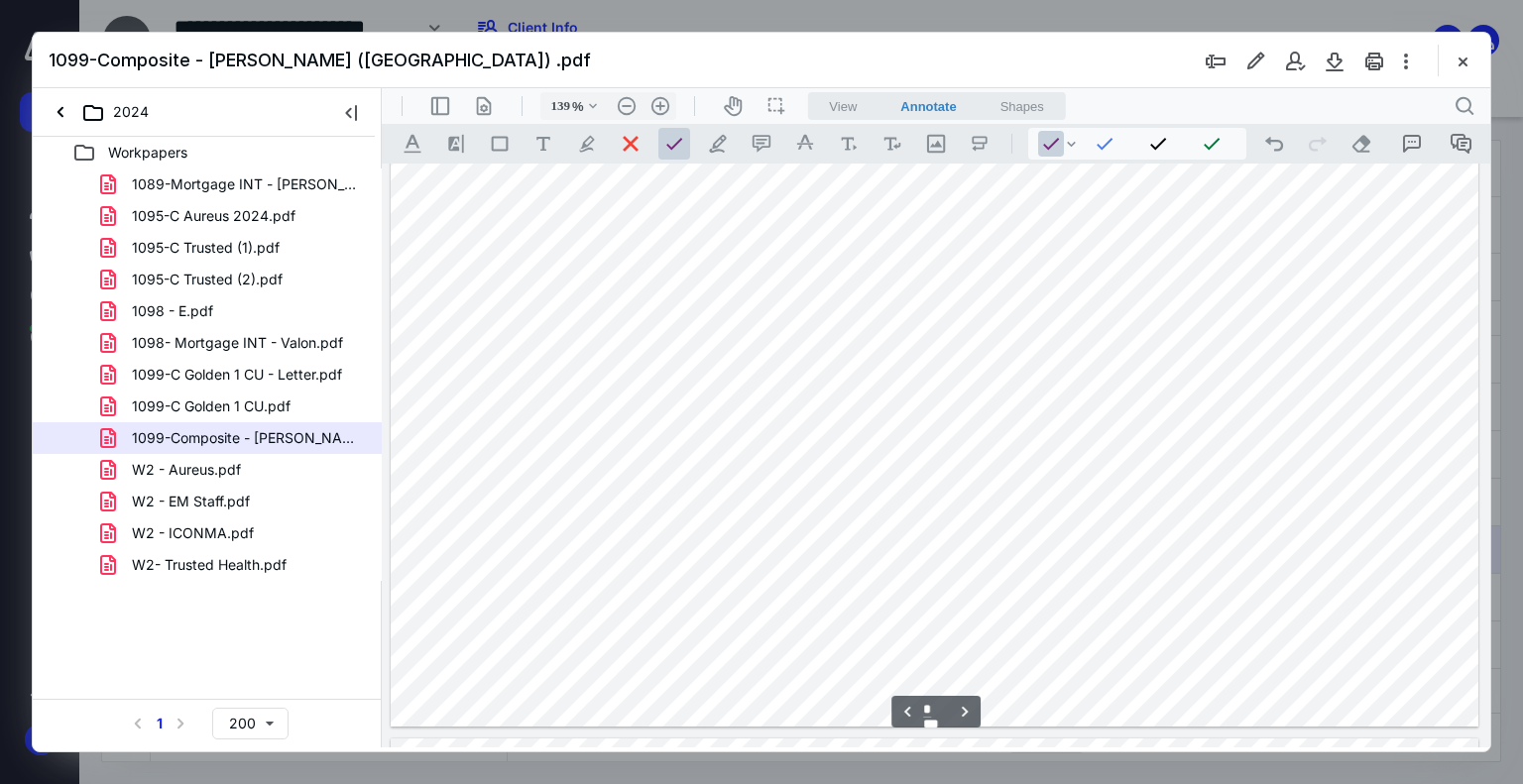 scroll, scrollTop: 2064, scrollLeft: 0, axis: vertical 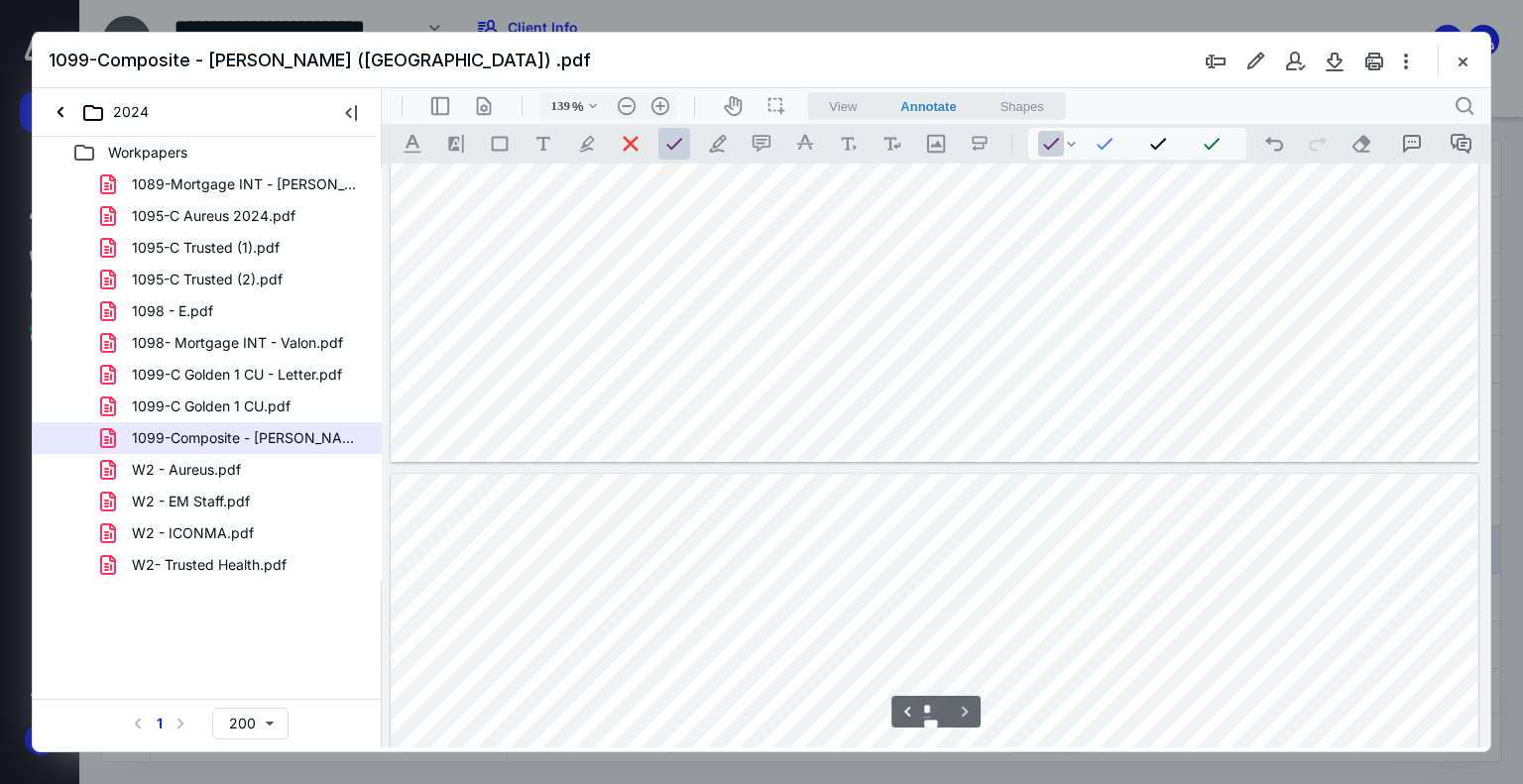 type on "*" 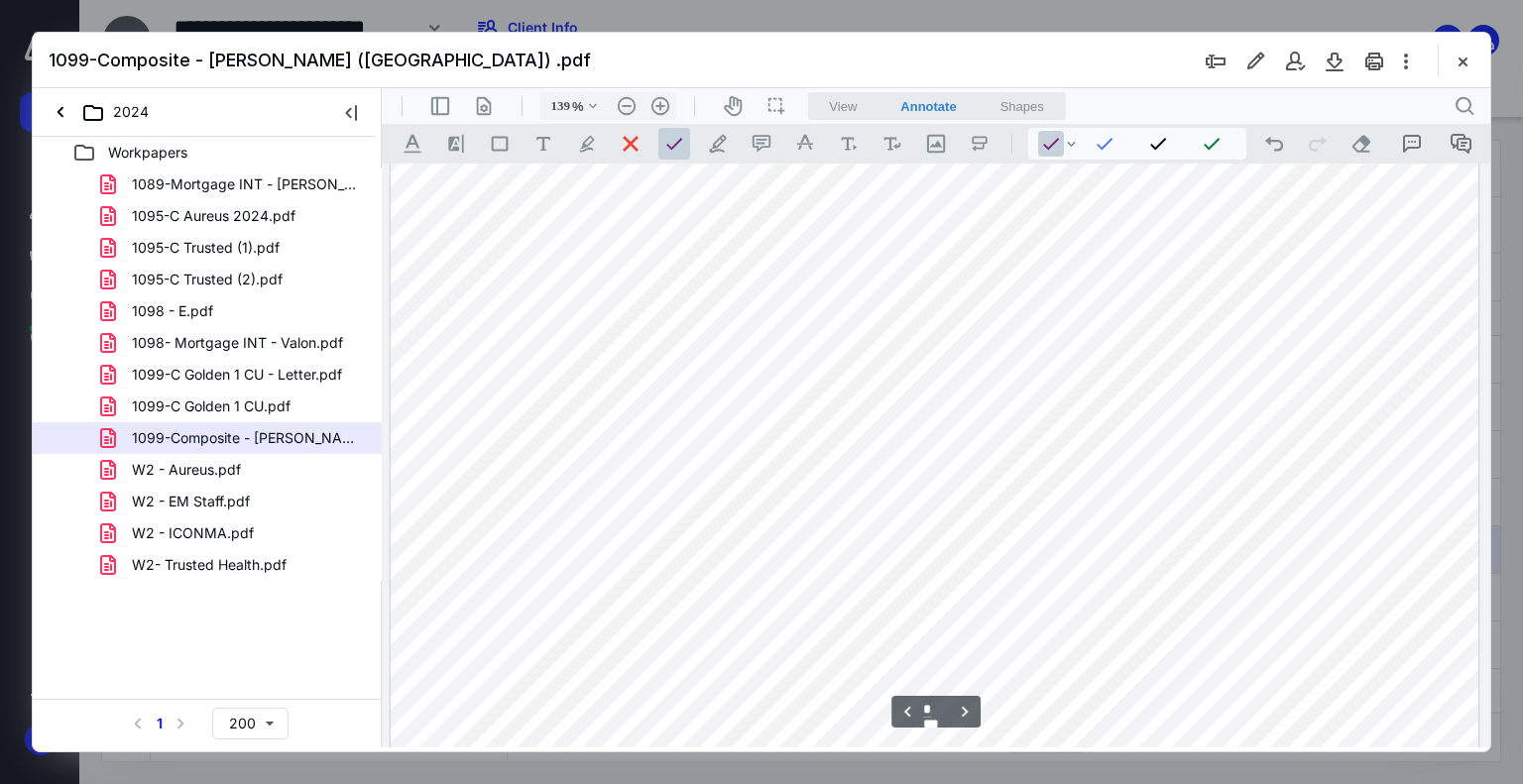 scroll, scrollTop: 4952, scrollLeft: 0, axis: vertical 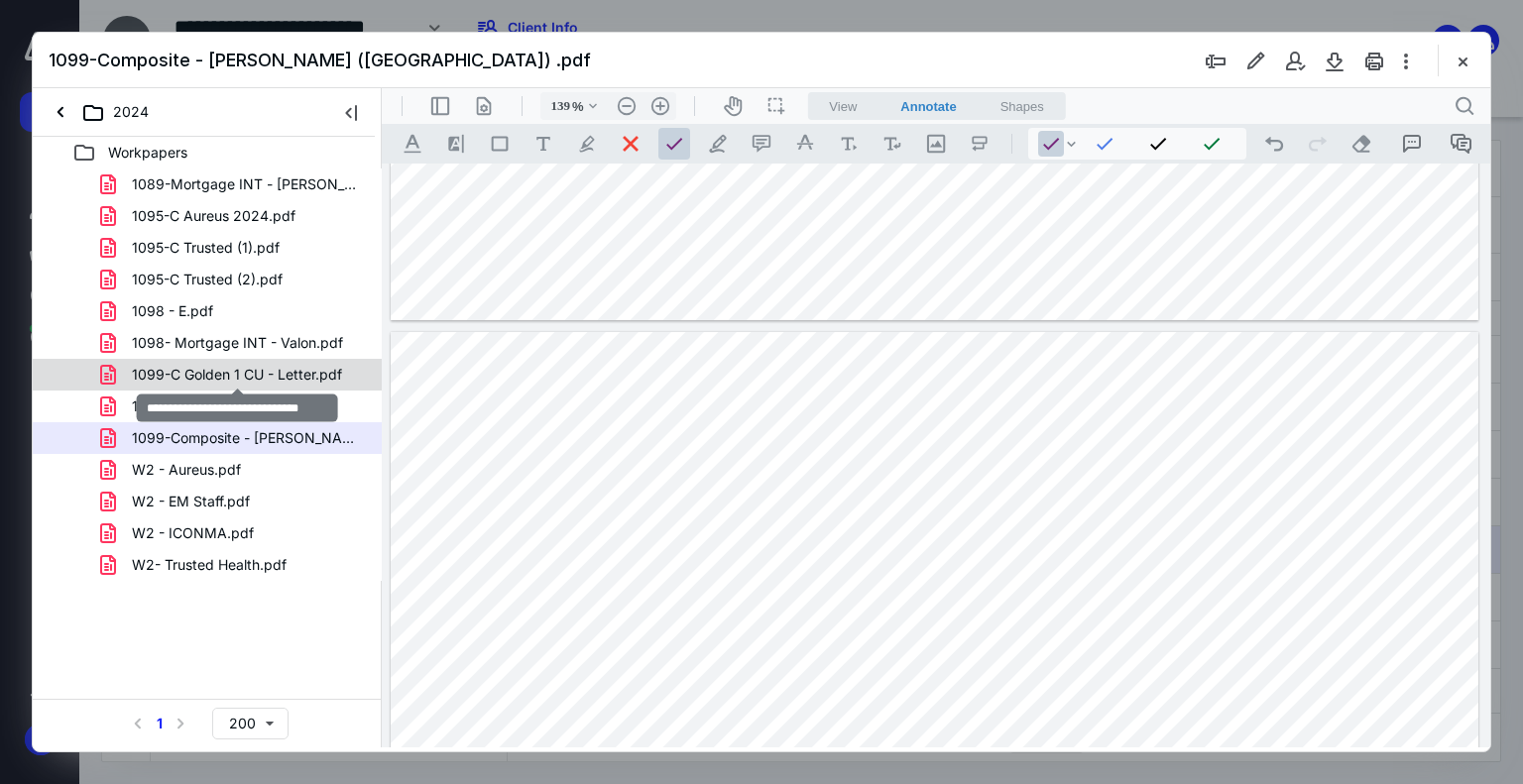 click on "1099-C Golden 1 CU - Letter.pdf" at bounding box center [237, 375] 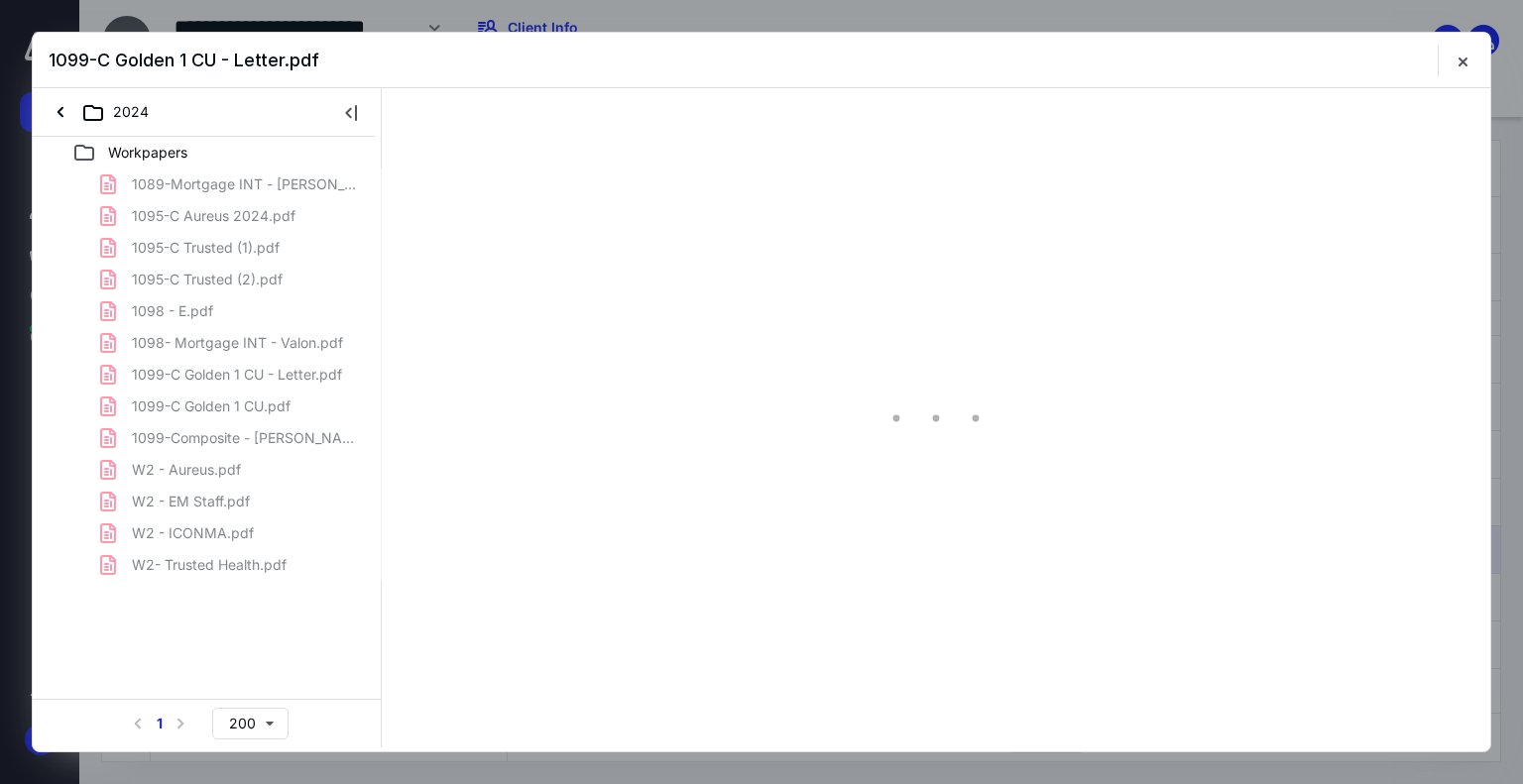 click on "1089-Mortgage INT - Mr Cooper.pdf 1095-C Aureus 2024.pdf 1095-C Trusted (1).pdf 1095-C Trusted (2).pdf 1098 - E.pdf 1098- Mortgage INT - Valon.pdf 1099-C Golden 1 CU - Letter.pdf 1099-C Golden 1 CU.pdf 1099-Composite - Schwab (Luana) .pdf W2 - Aureus.pdf W2 - EM Staff.pdf W2 - ICONMA.pdf W2- Trusted Health.pdf" at bounding box center (207, 375) 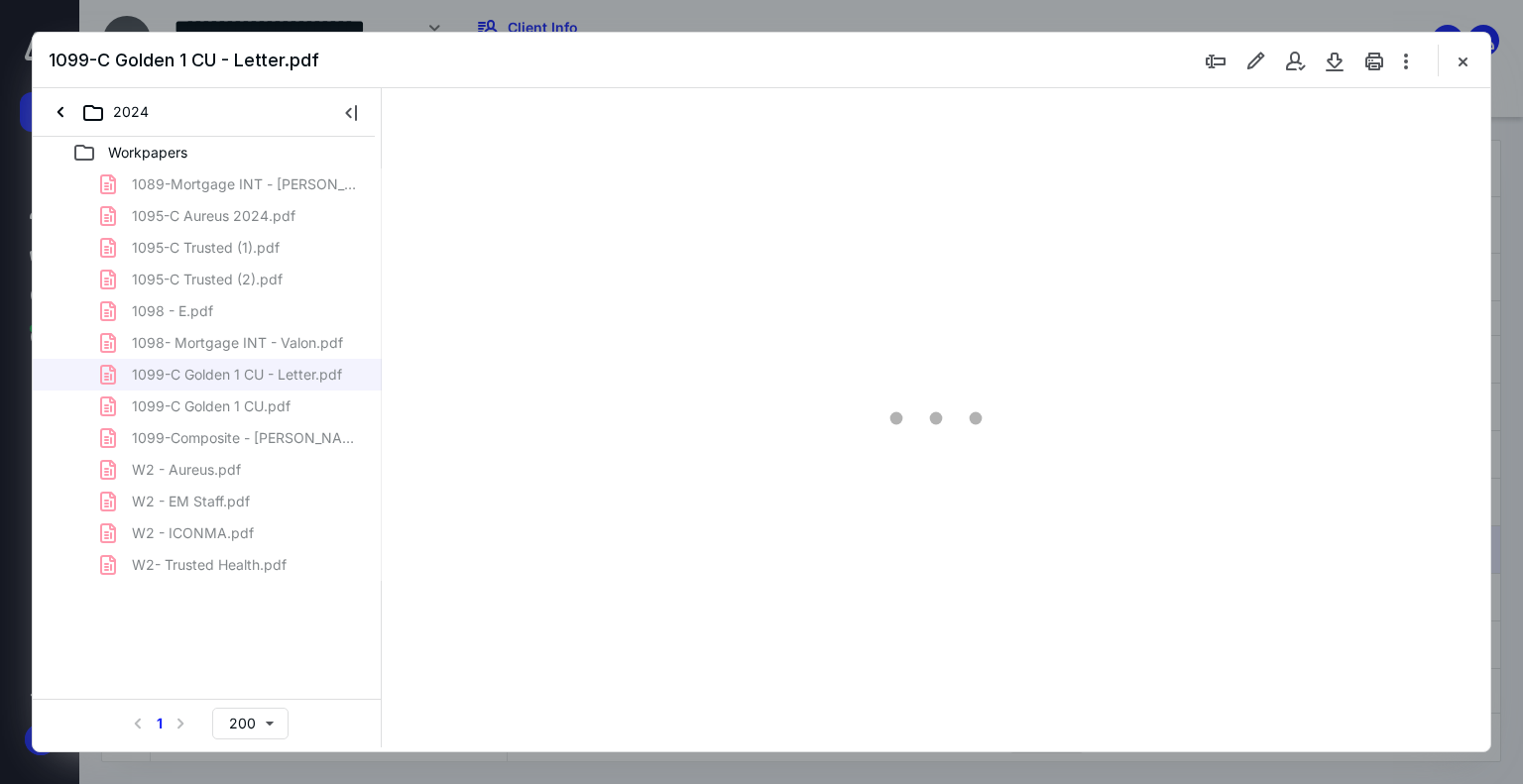 click on "1089-Mortgage INT - Mr Cooper.pdf 1095-C Aureus 2024.pdf 1095-C Trusted (1).pdf 1095-C Trusted (2).pdf 1098 - E.pdf 1098- Mortgage INT - Valon.pdf 1099-C Golden 1 CU - Letter.pdf 1099-C Golden 1 CU.pdf 1099-Composite - Schwab (Luana) .pdf W2 - Aureus.pdf W2 - EM Staff.pdf W2 - ICONMA.pdf W2- Trusted Health.pdf" at bounding box center (207, 375) 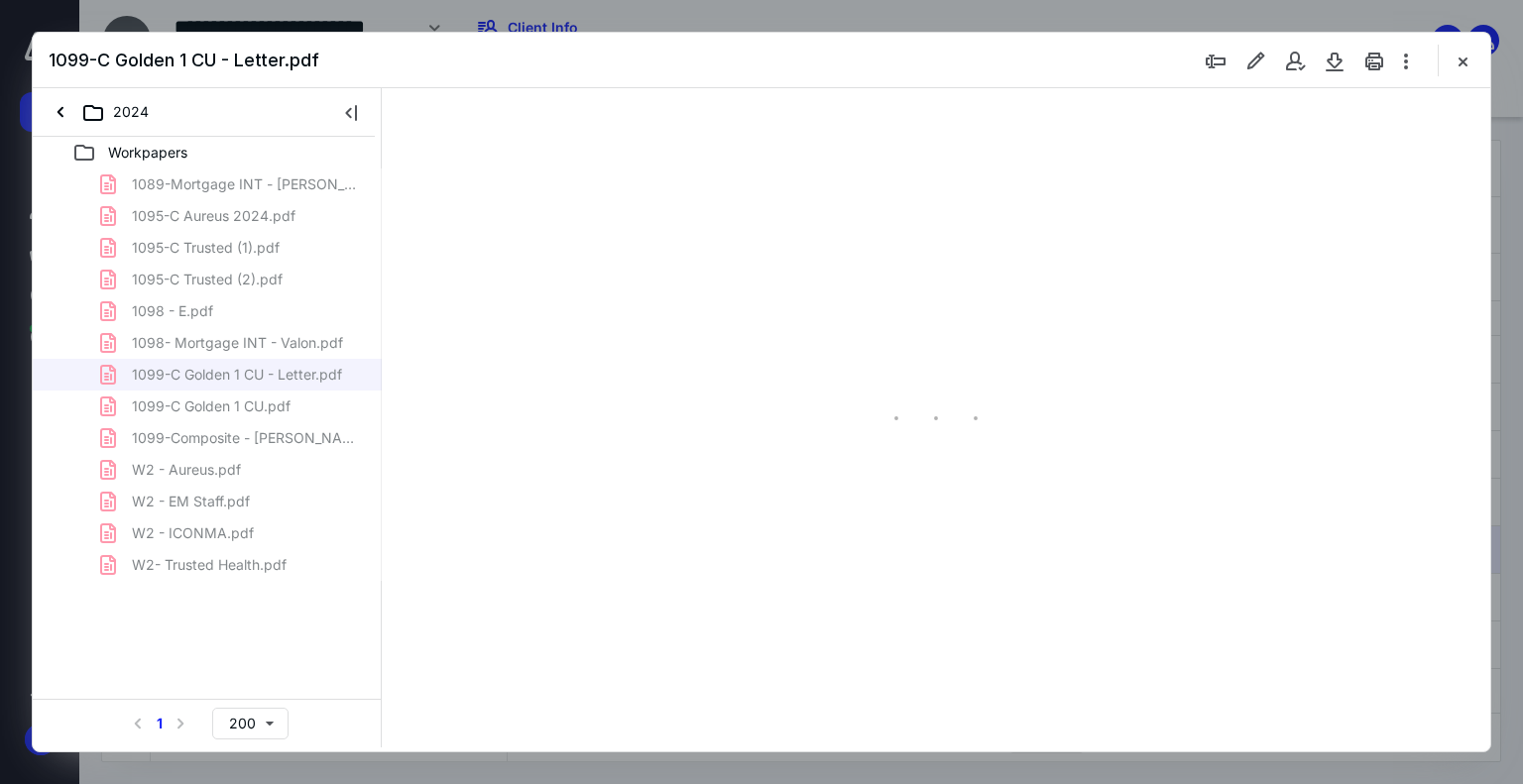 scroll, scrollTop: 0, scrollLeft: 0, axis: both 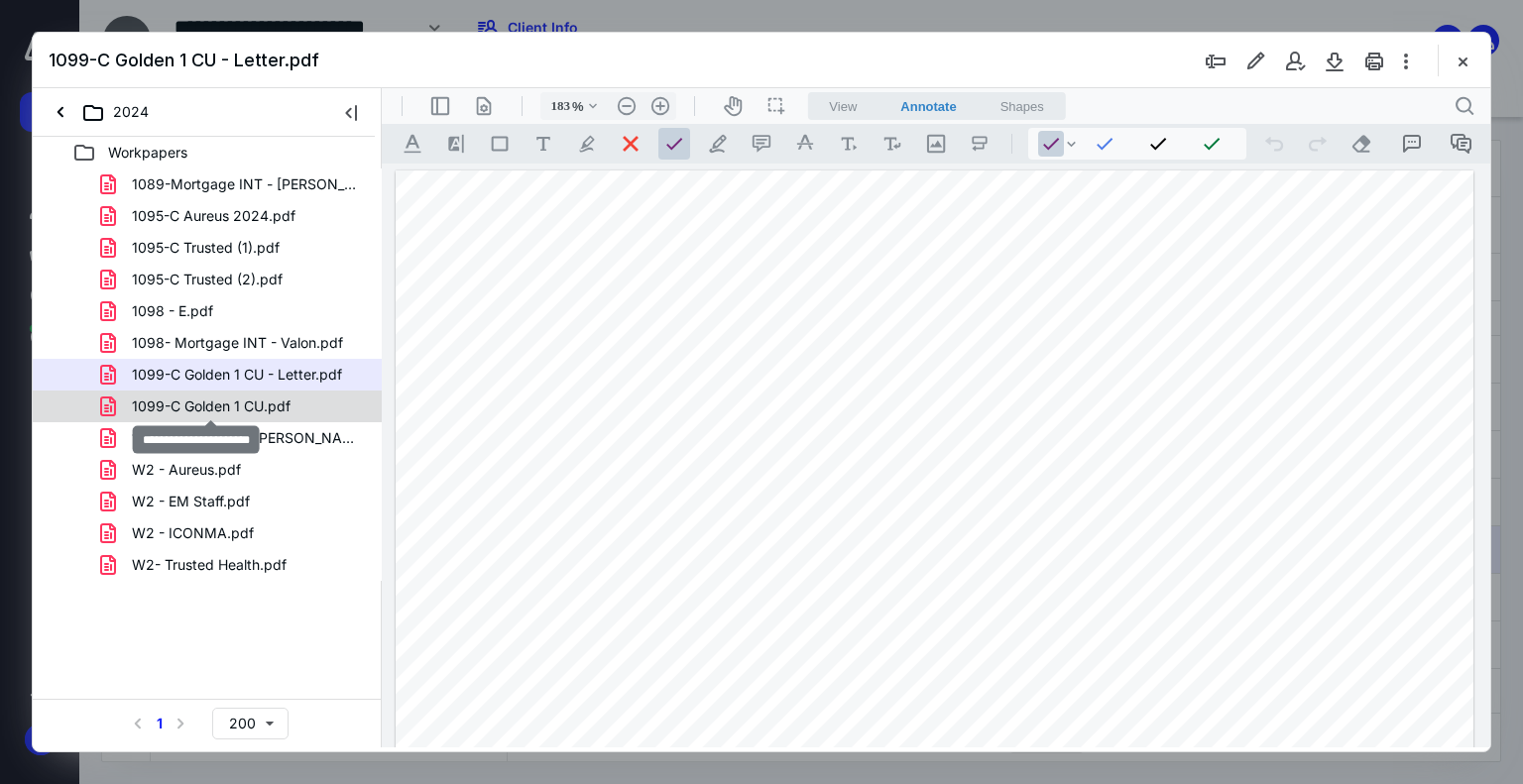 click on "1099-C Golden 1 CU.pdf" at bounding box center [211, 406] 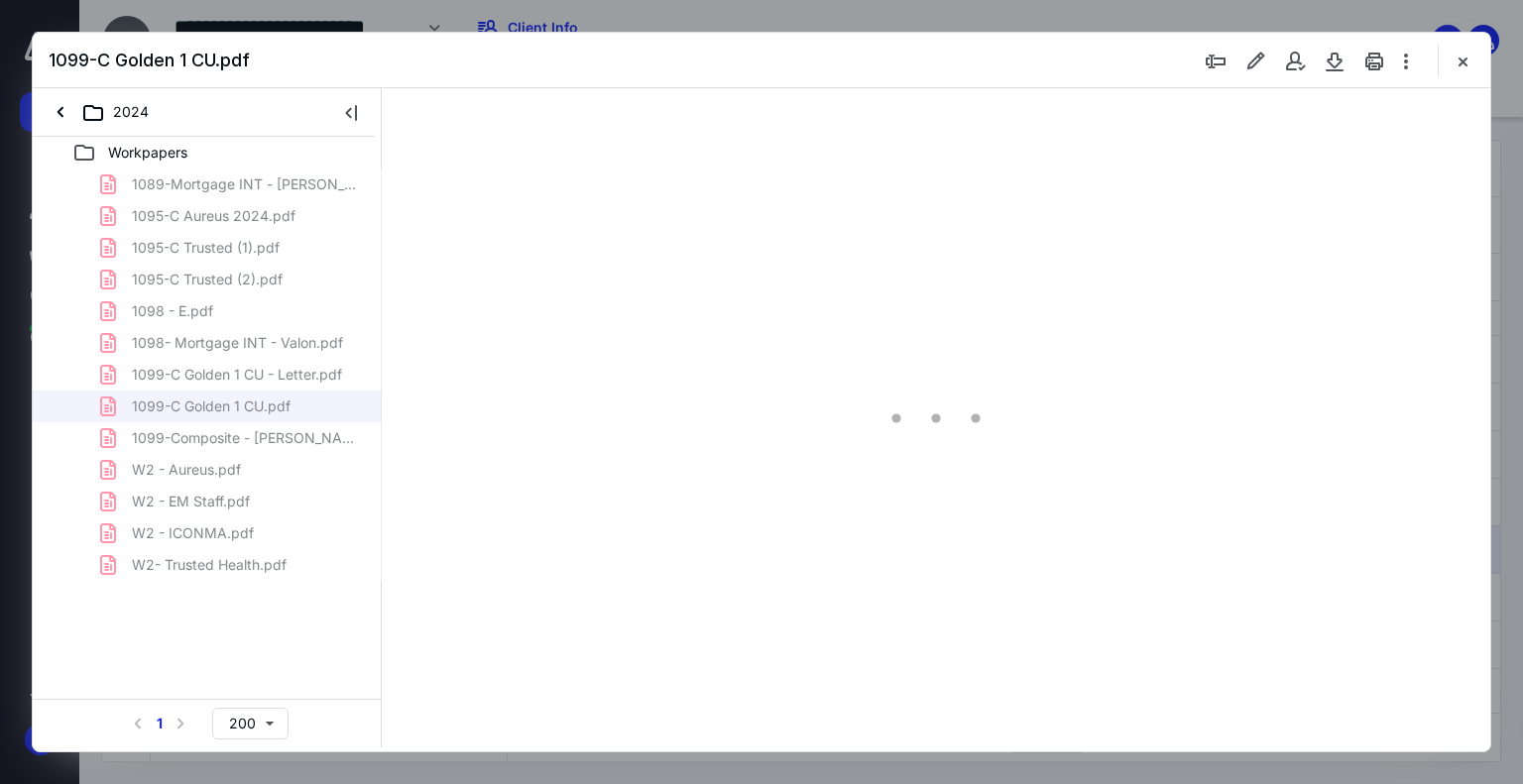 type on "183" 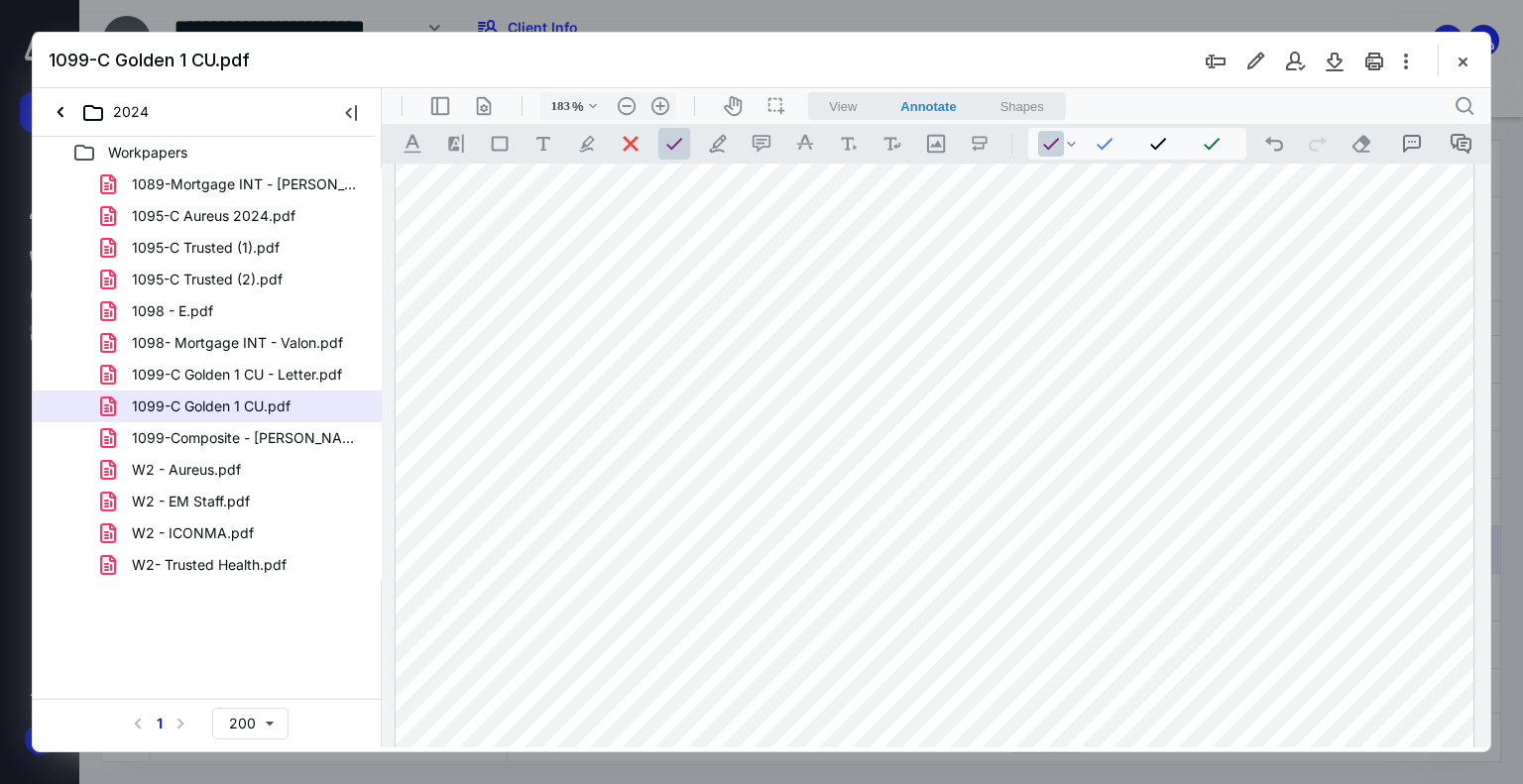 scroll, scrollTop: 396, scrollLeft: 0, axis: vertical 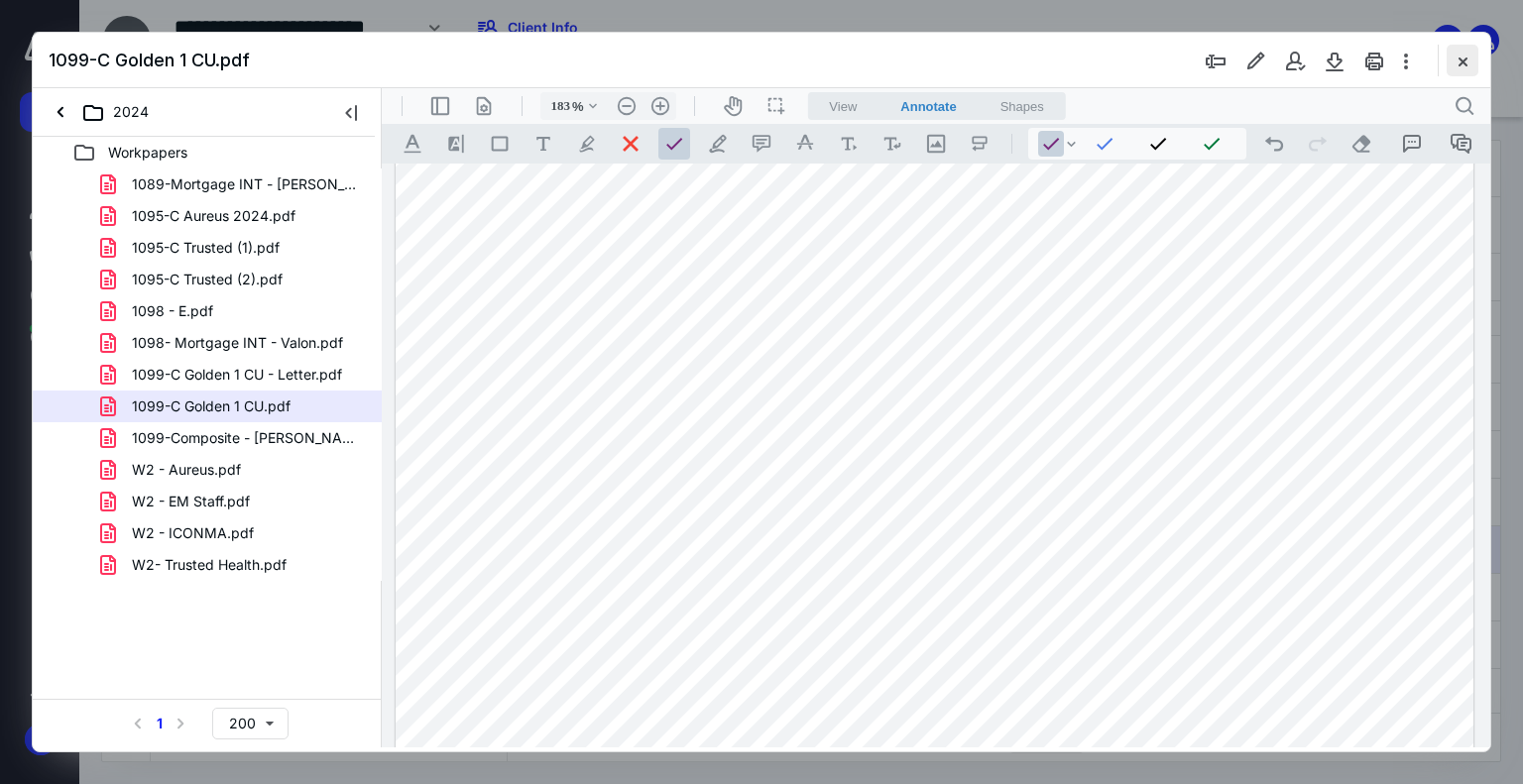click at bounding box center [1463, 60] 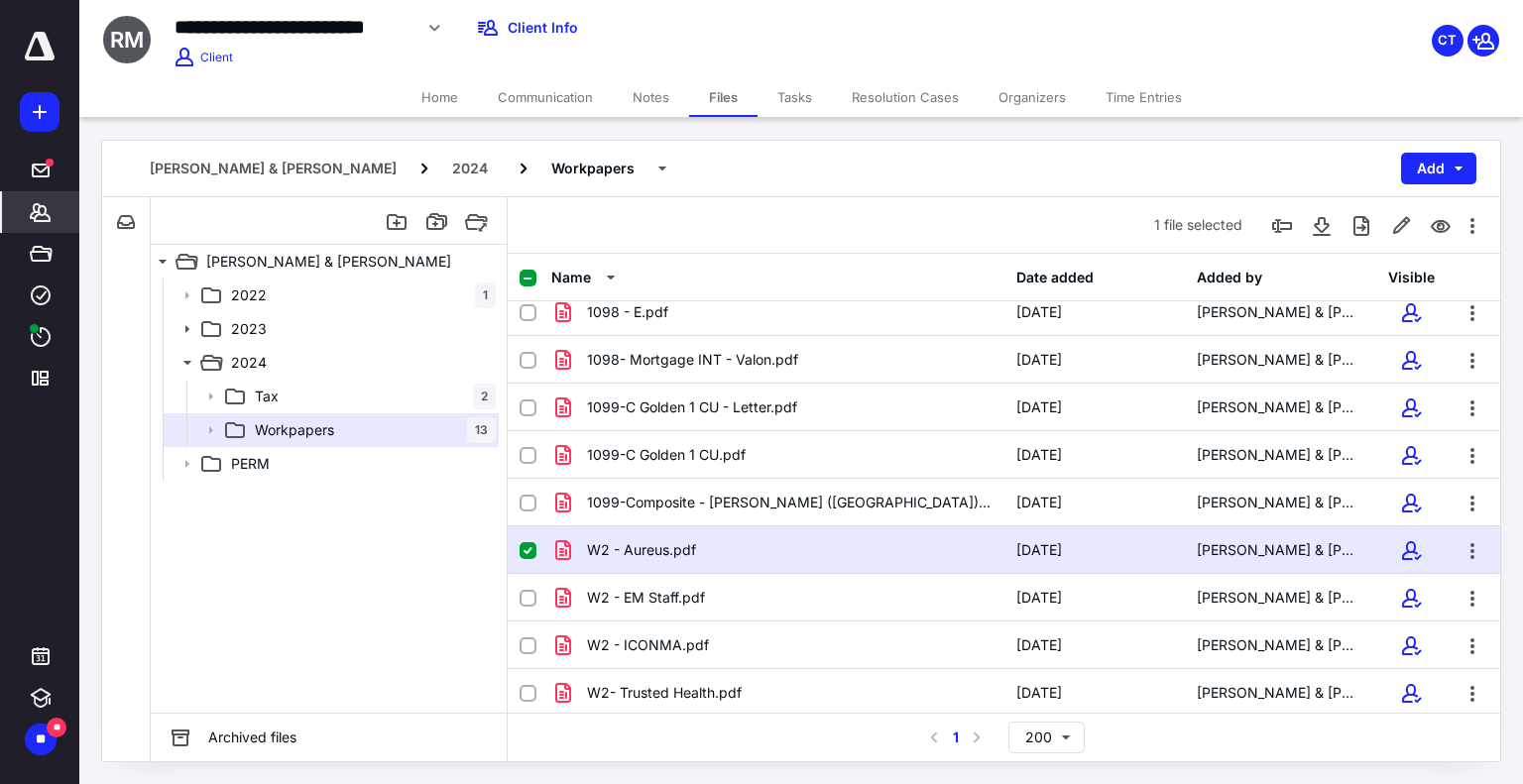 click 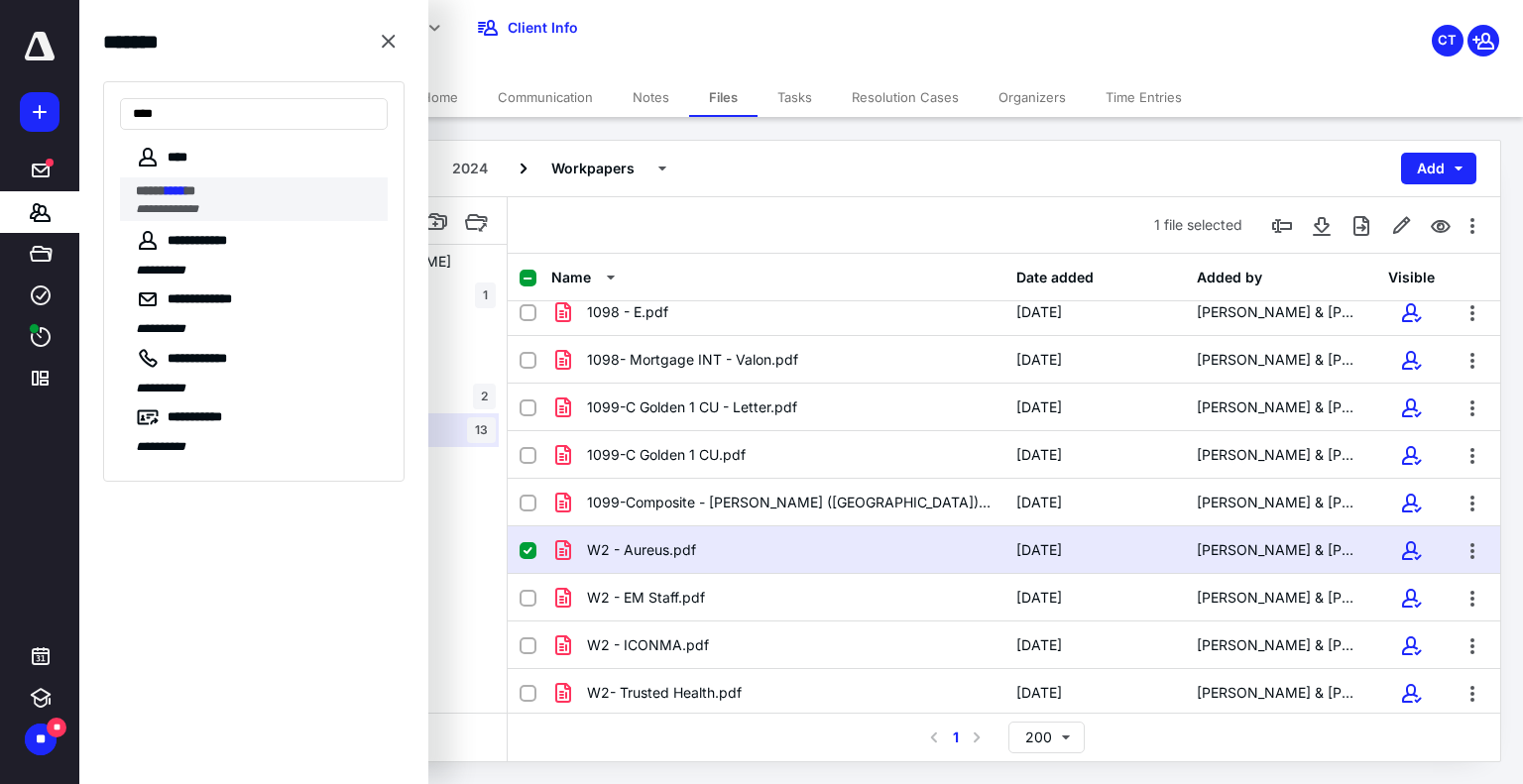 type on "****" 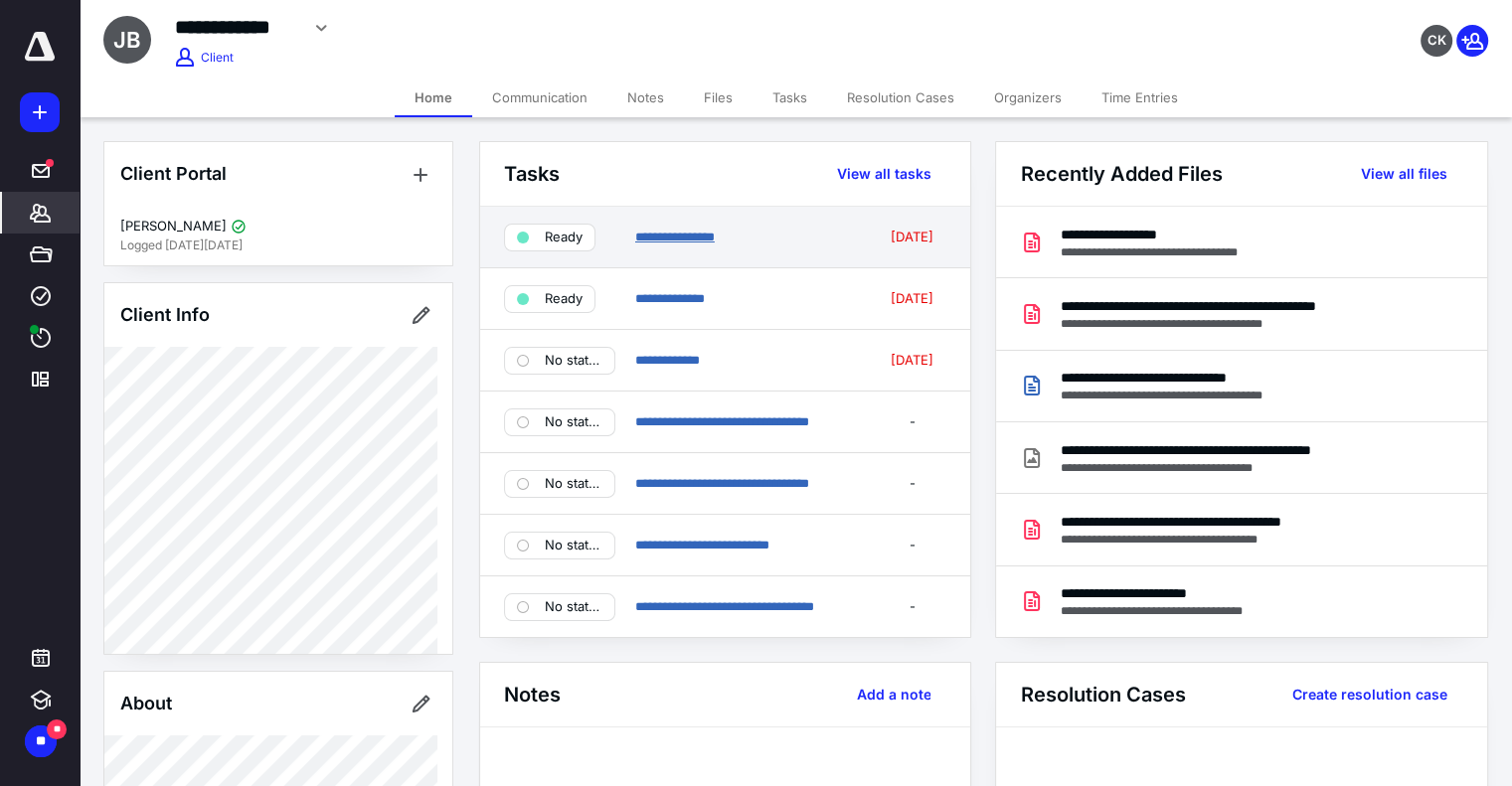 click on "**********" at bounding box center (675, 236) 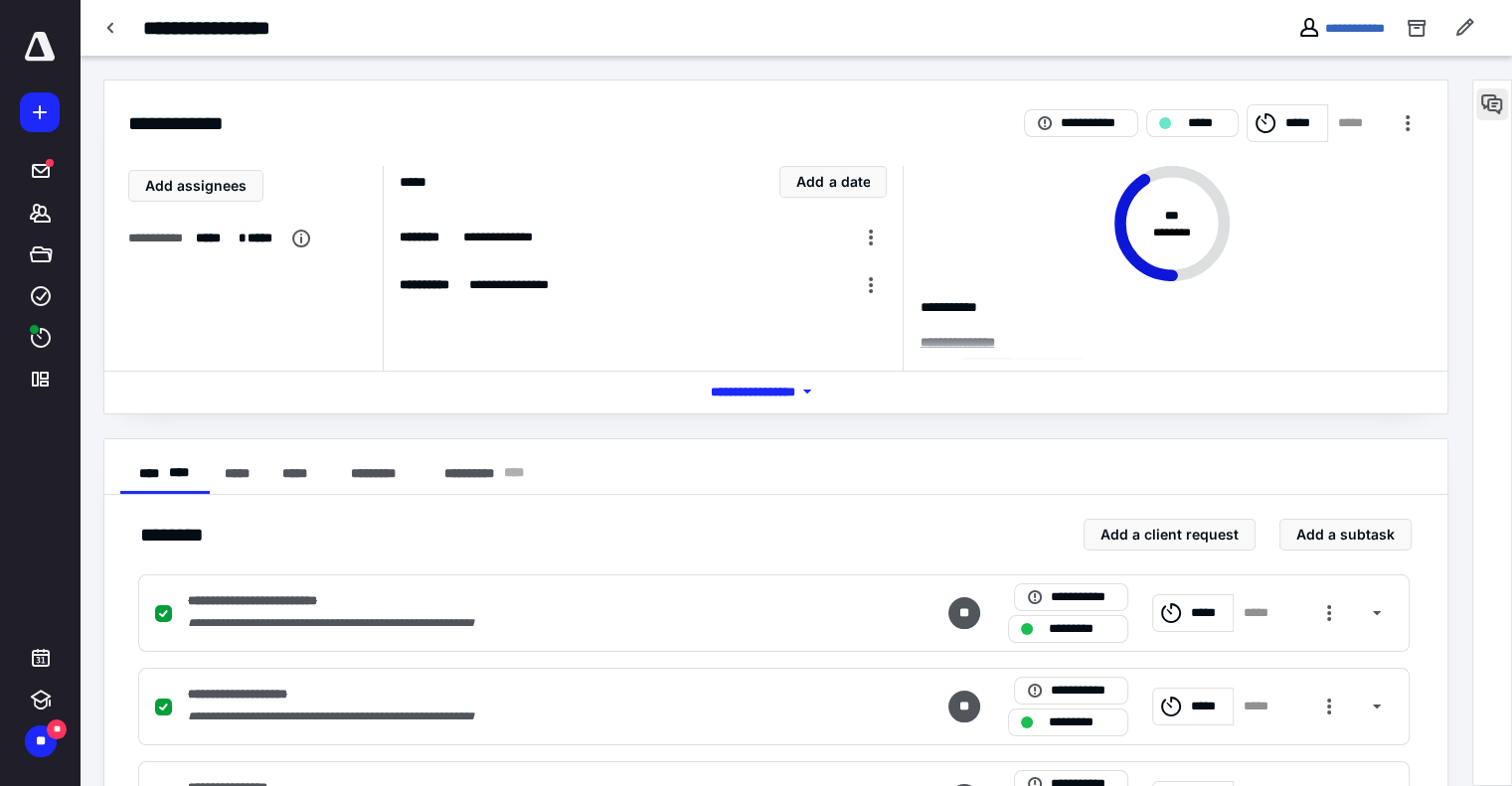 click at bounding box center [1492, 104] 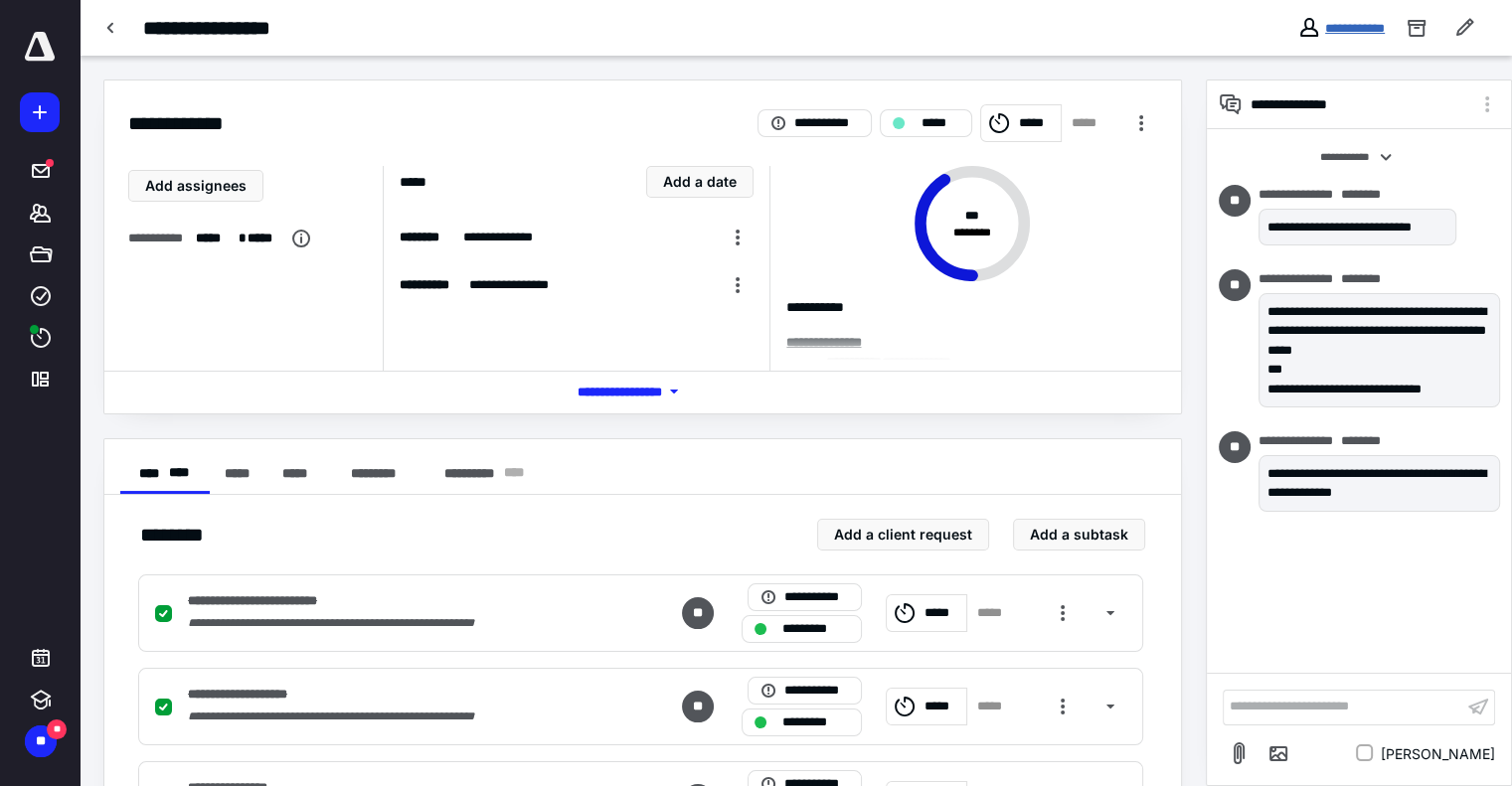click on "**********" at bounding box center [1355, 28] 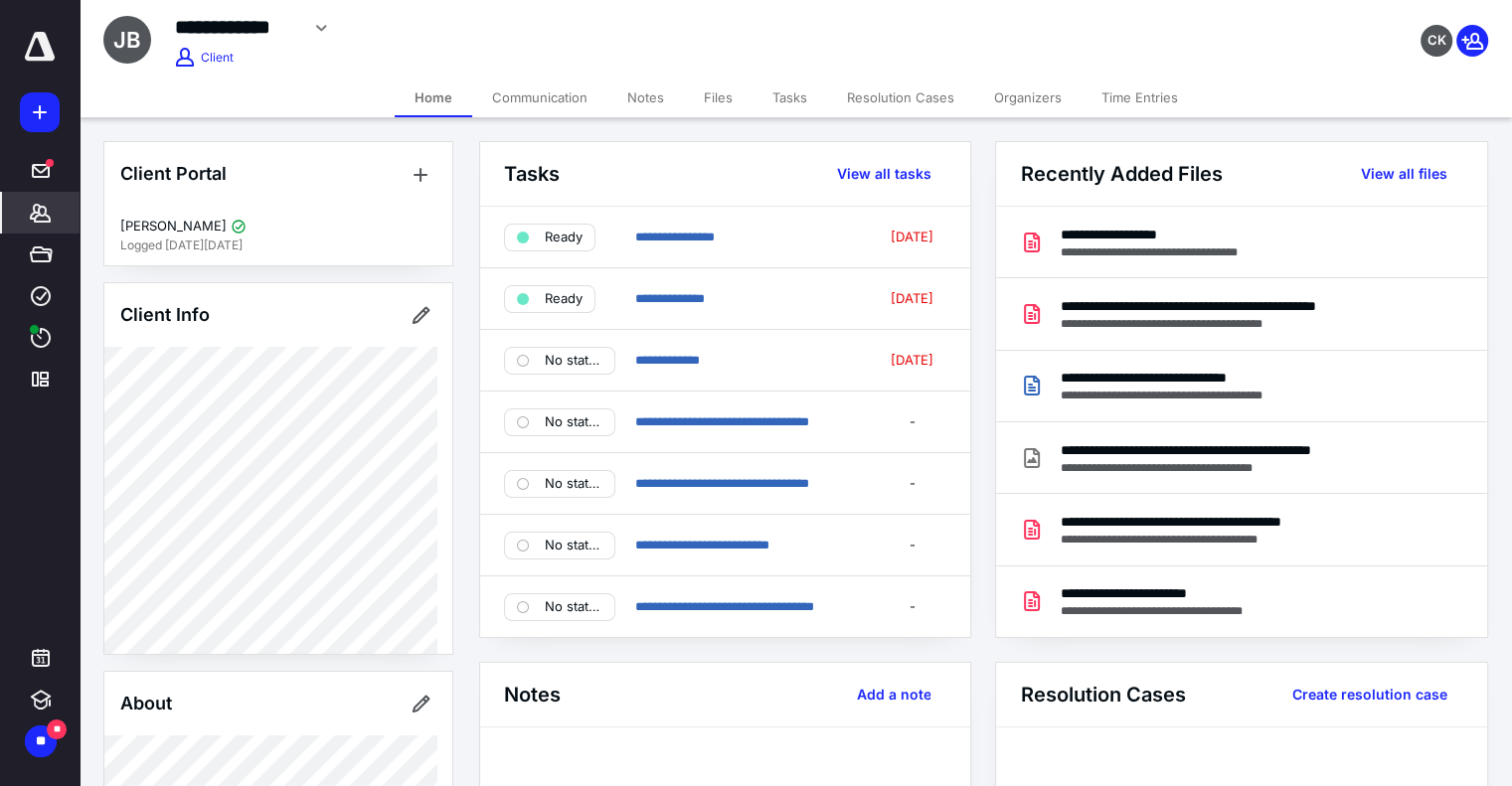 click on "Files" at bounding box center (718, 97) 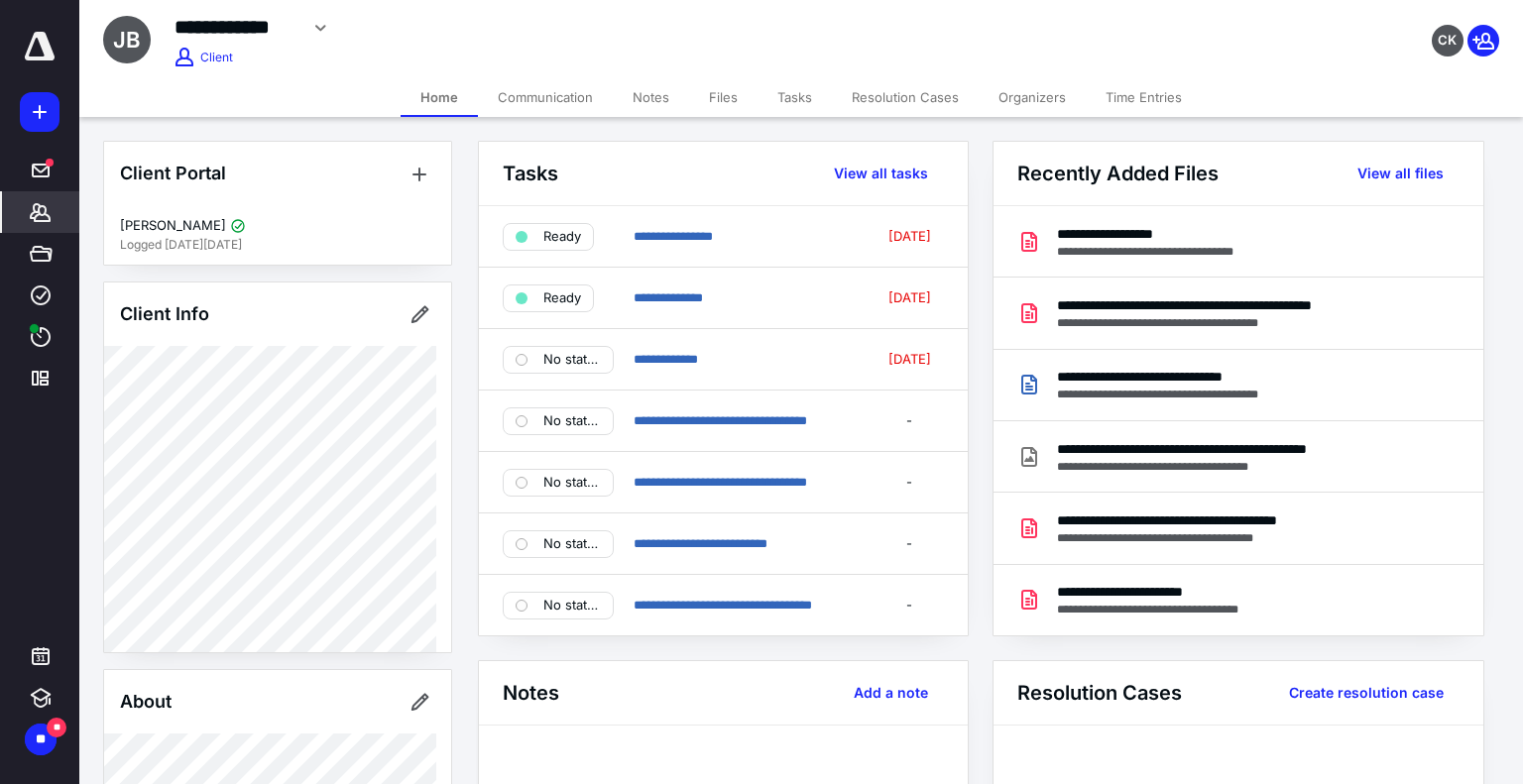 click on "Files" at bounding box center [723, 97] 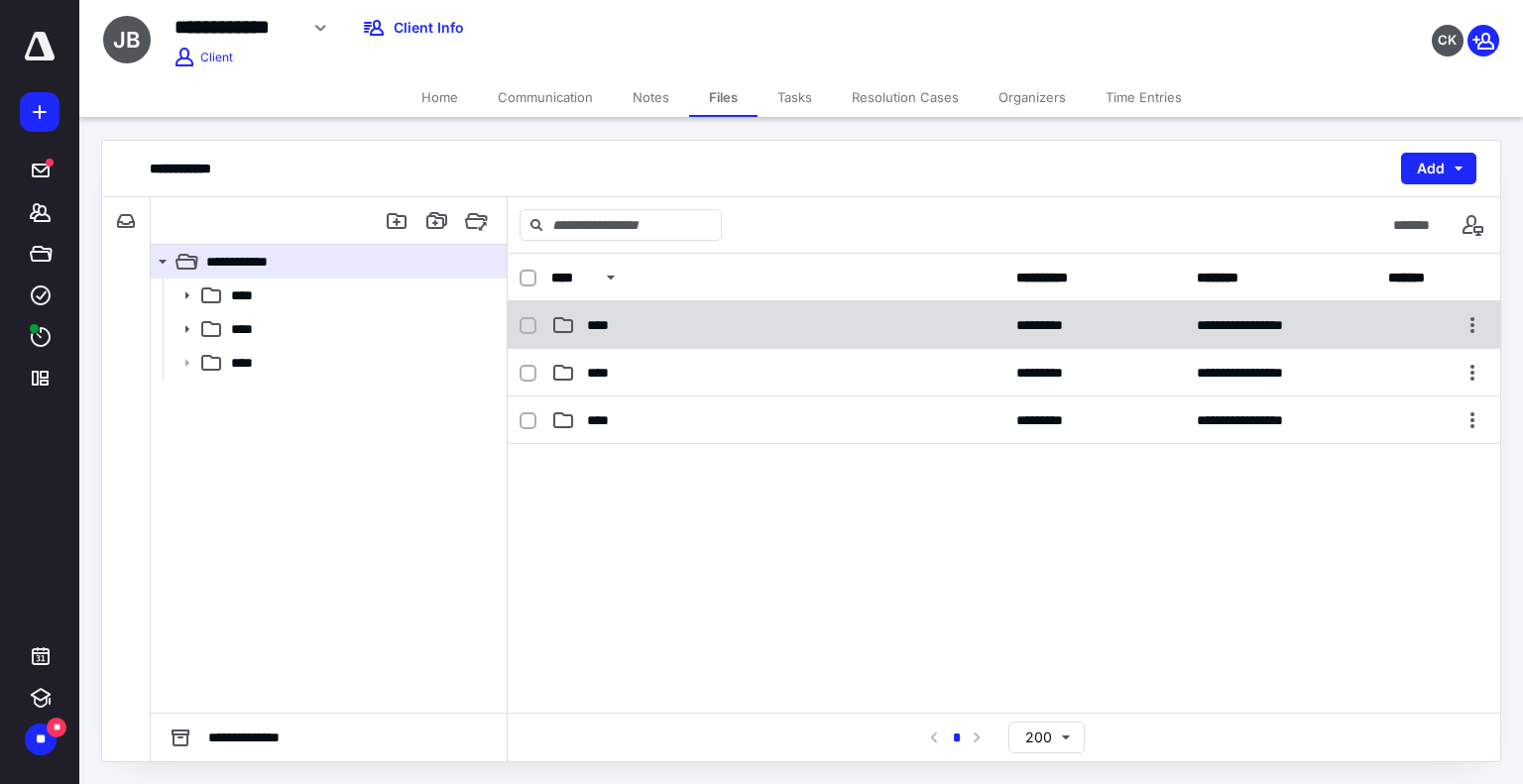 click on "****" at bounding box center [777, 325] 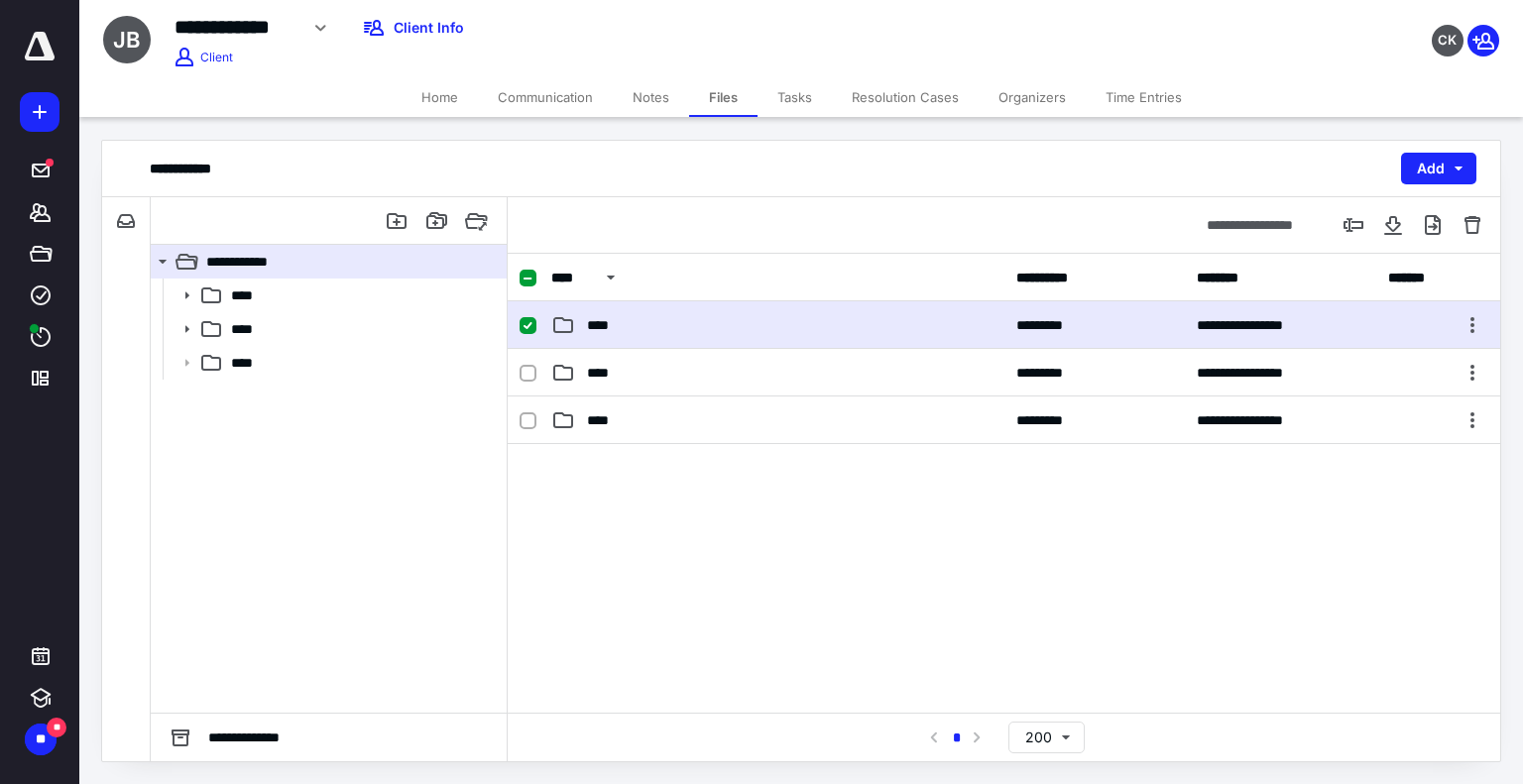 click on "****" at bounding box center [777, 325] 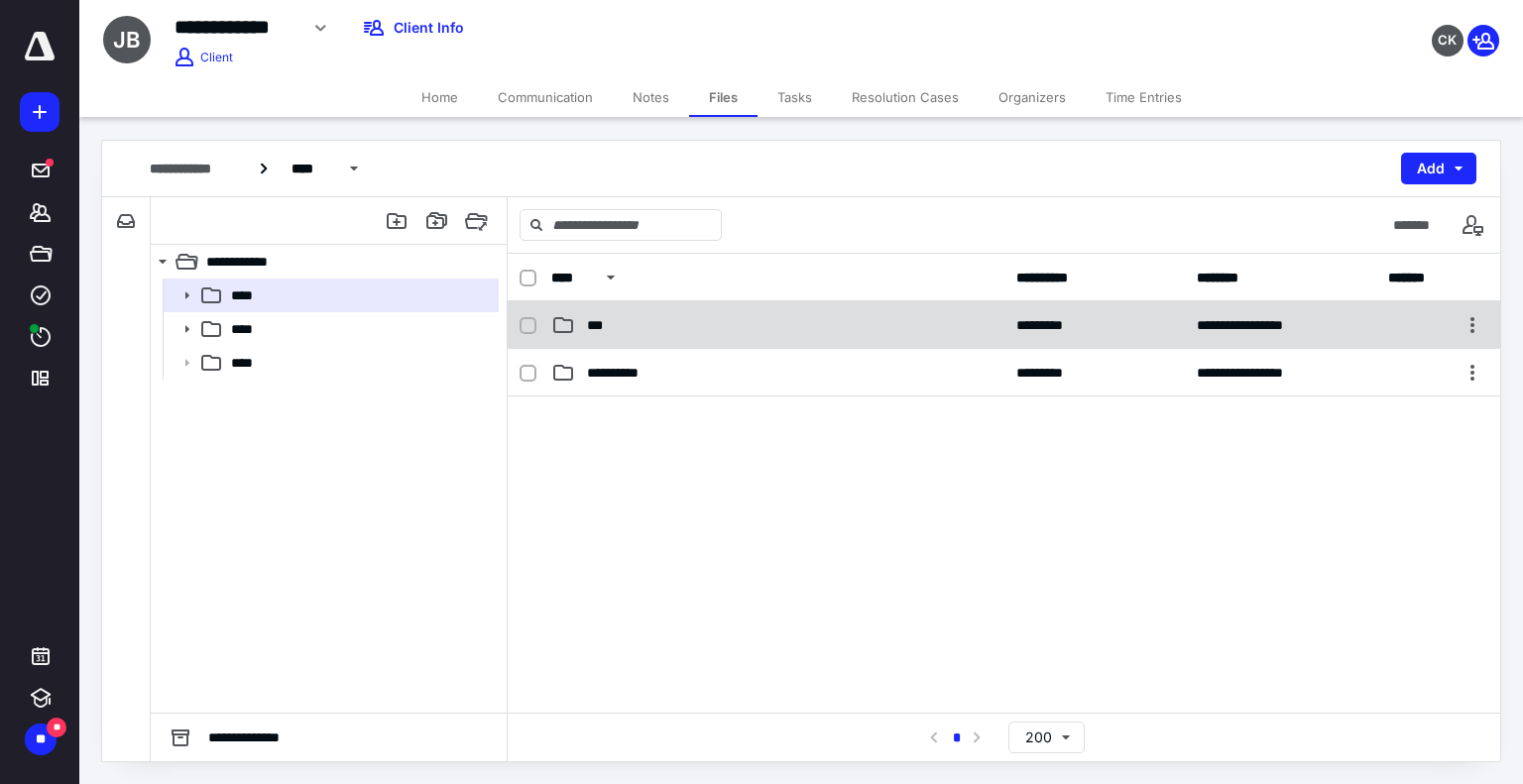 click on "**********" at bounding box center [1003, 325] 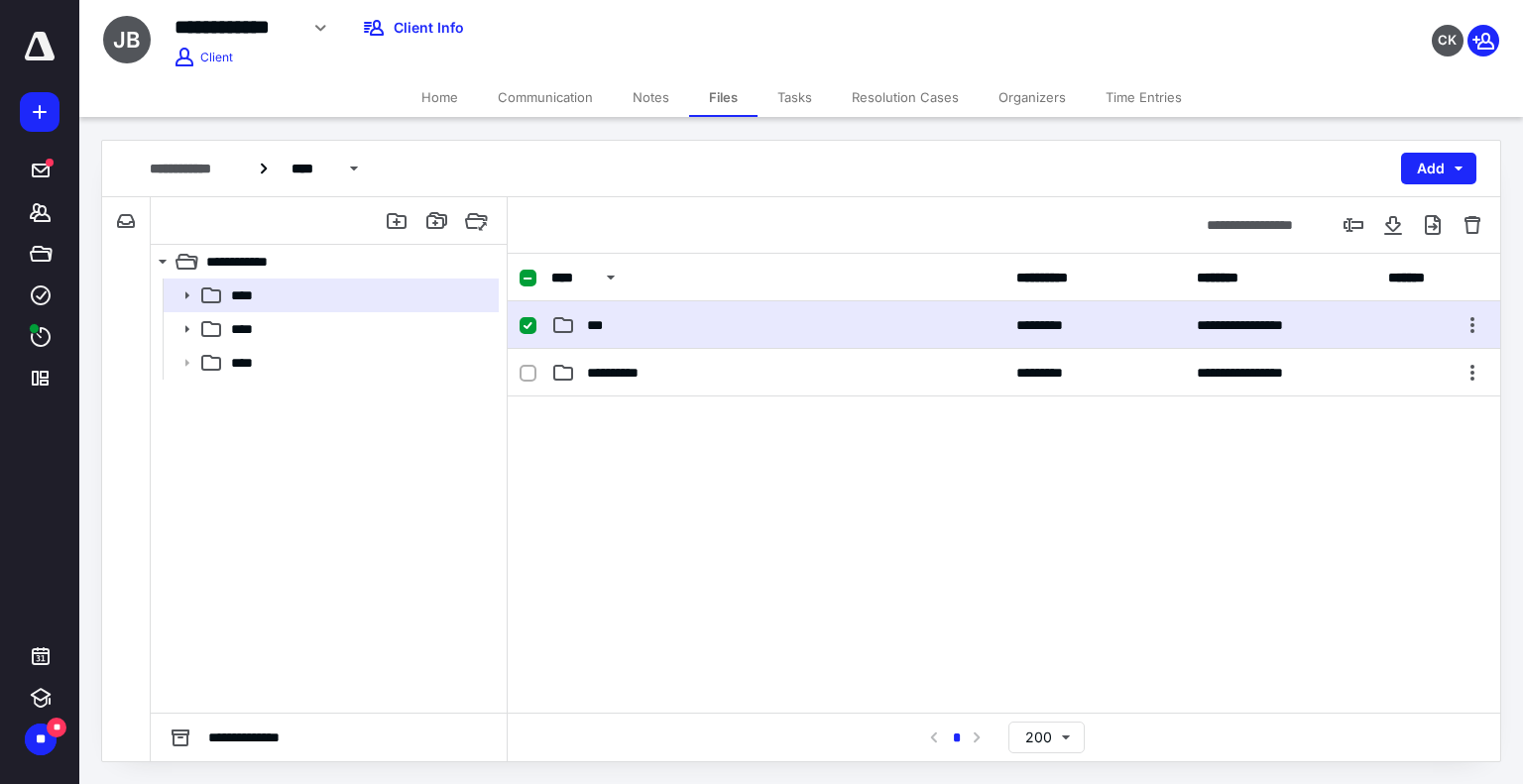 click on "**********" at bounding box center (1003, 325) 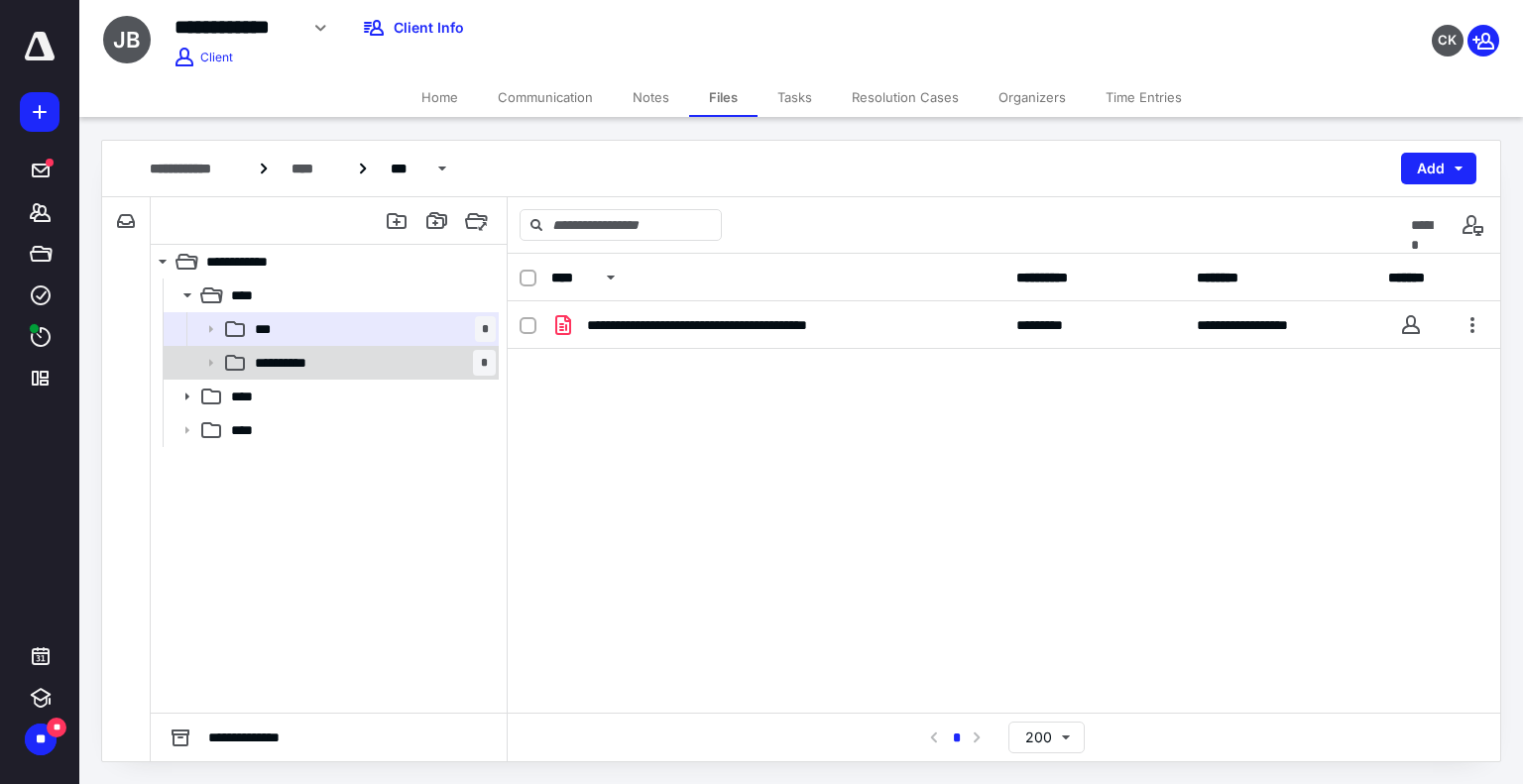 click on "**********" at bounding box center (329, 363) 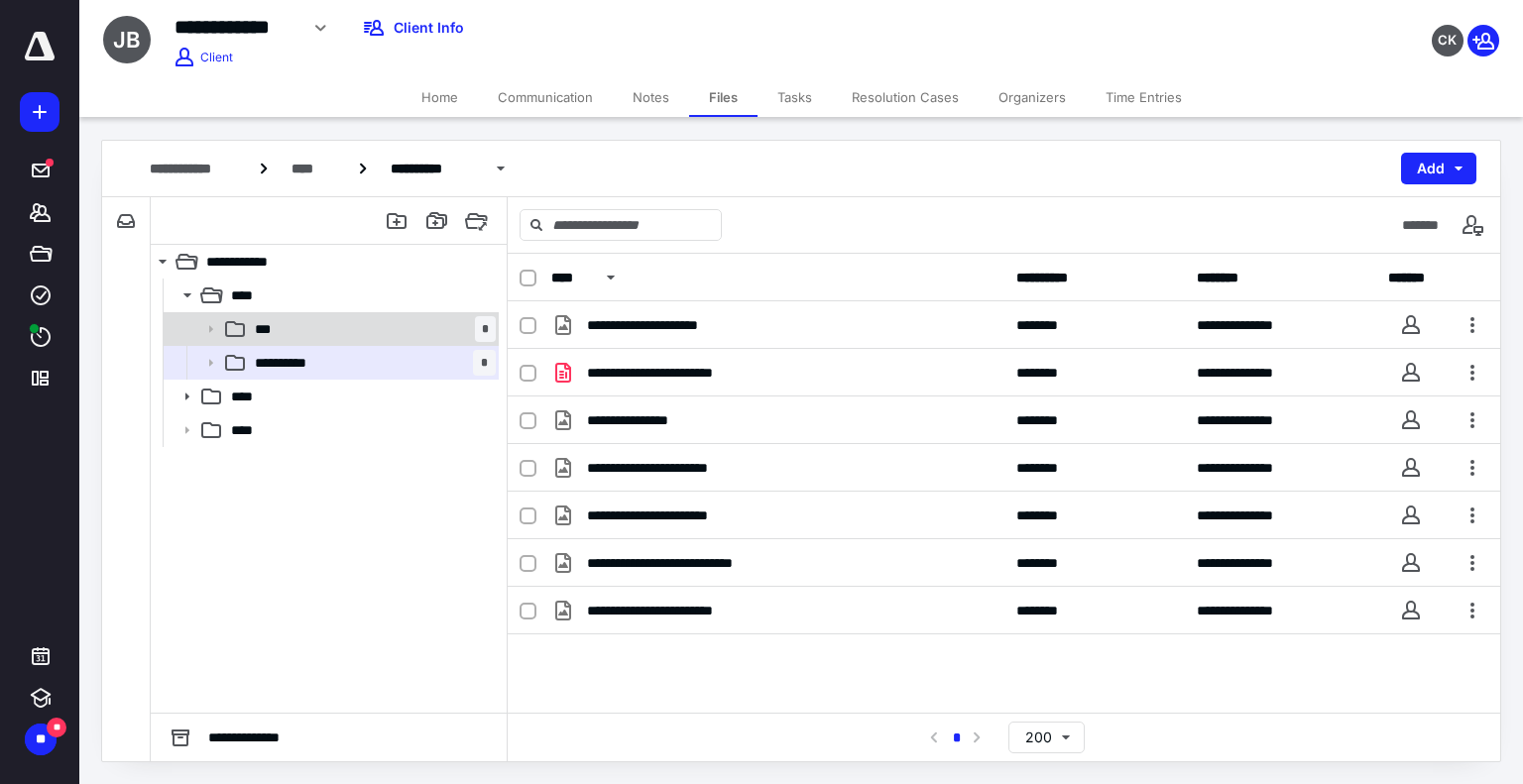 click on "*** *" at bounding box center (371, 329) 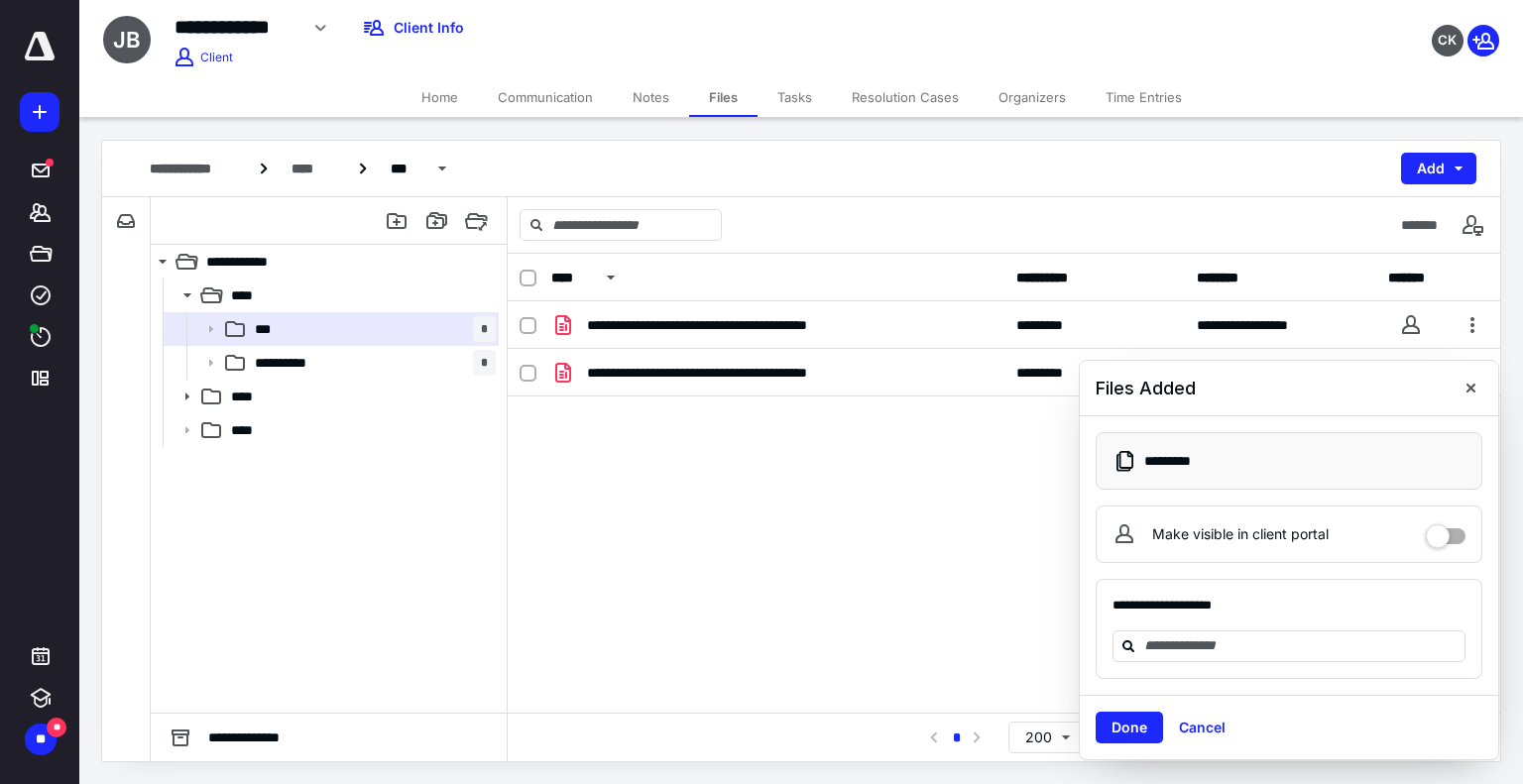 drag, startPoint x: 933, startPoint y: 526, endPoint x: 912, endPoint y: 475, distance: 55.1543 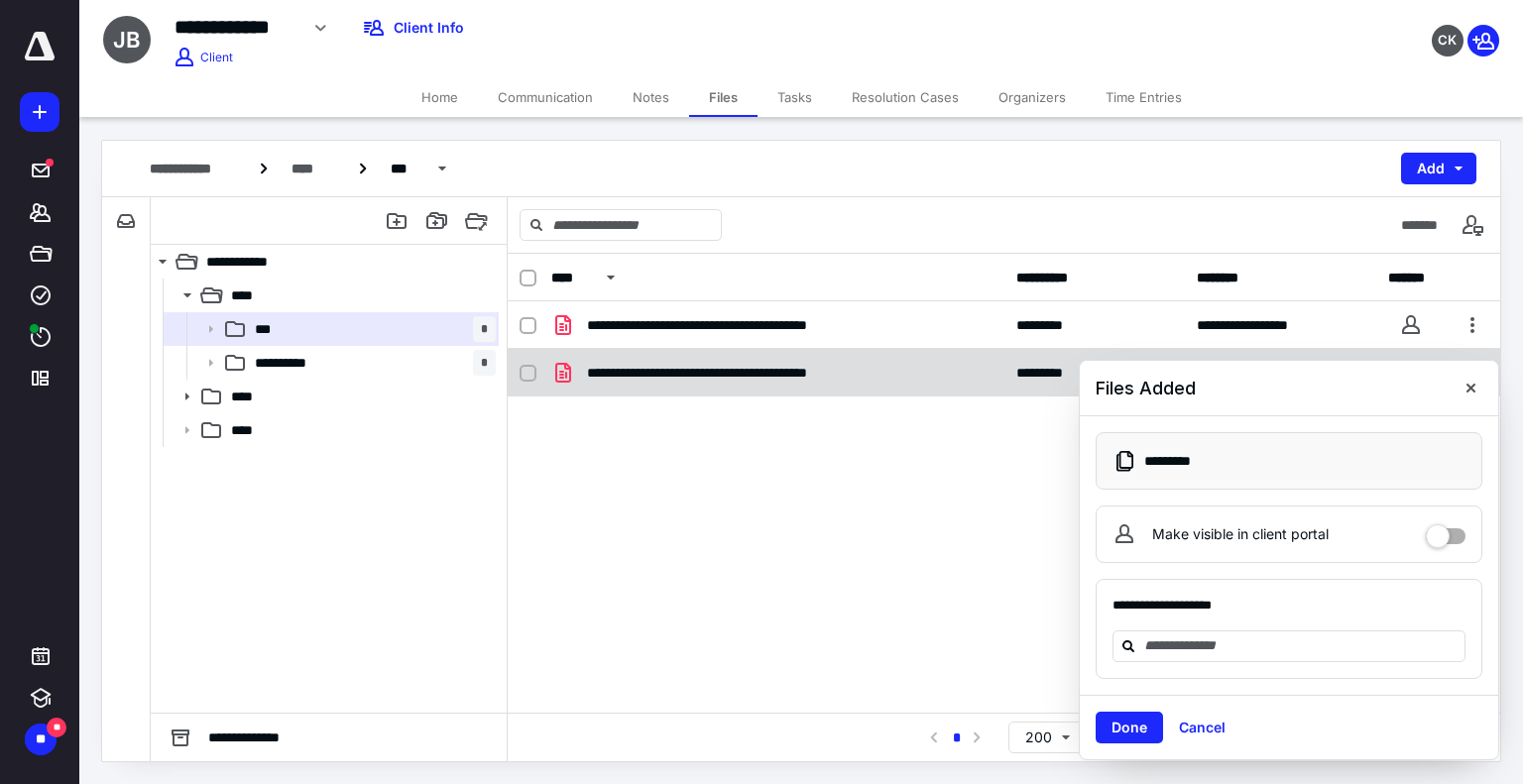 click on "**********" at bounding box center (777, 373) 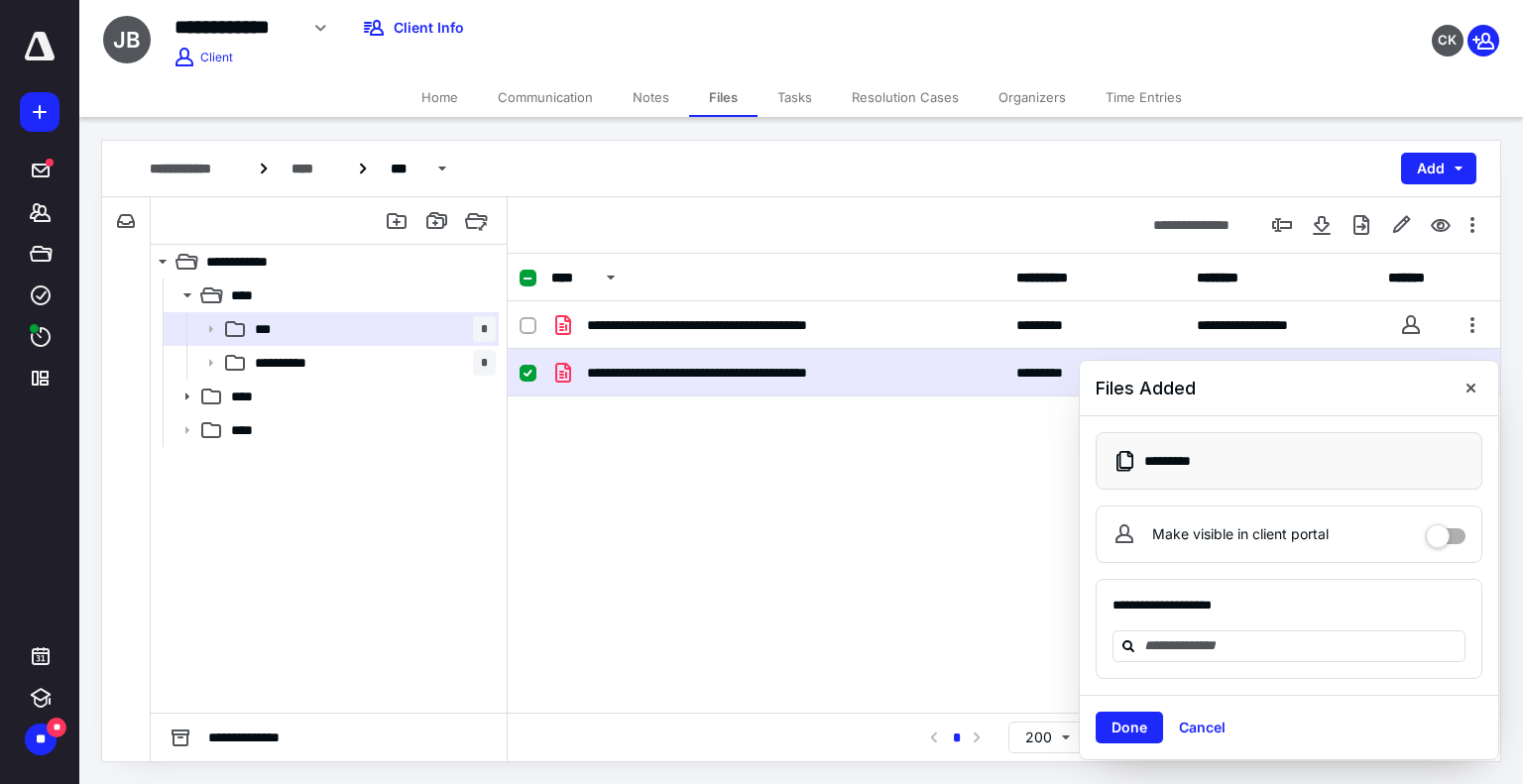 click on "**********" at bounding box center [777, 373] 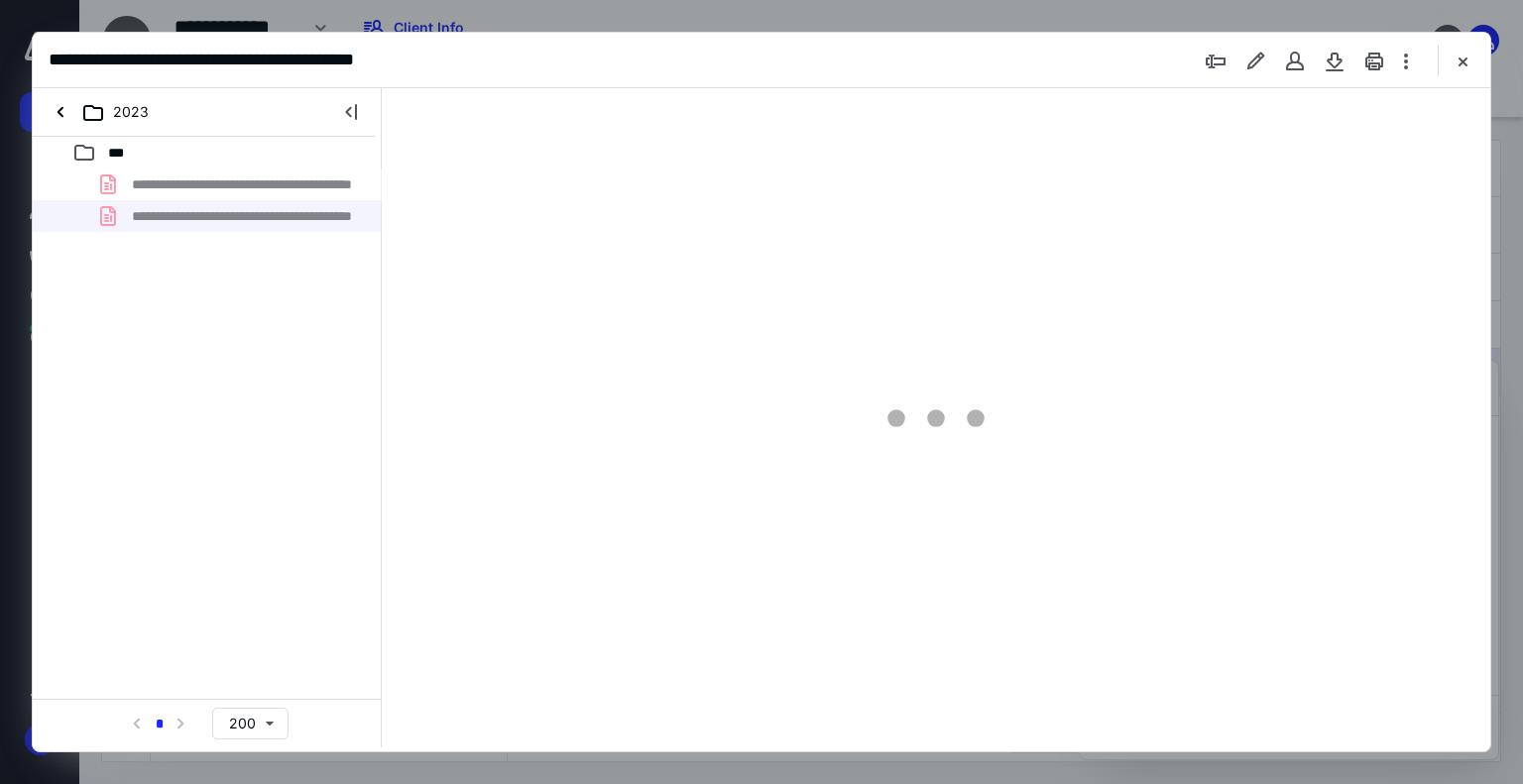 scroll, scrollTop: 0, scrollLeft: 0, axis: both 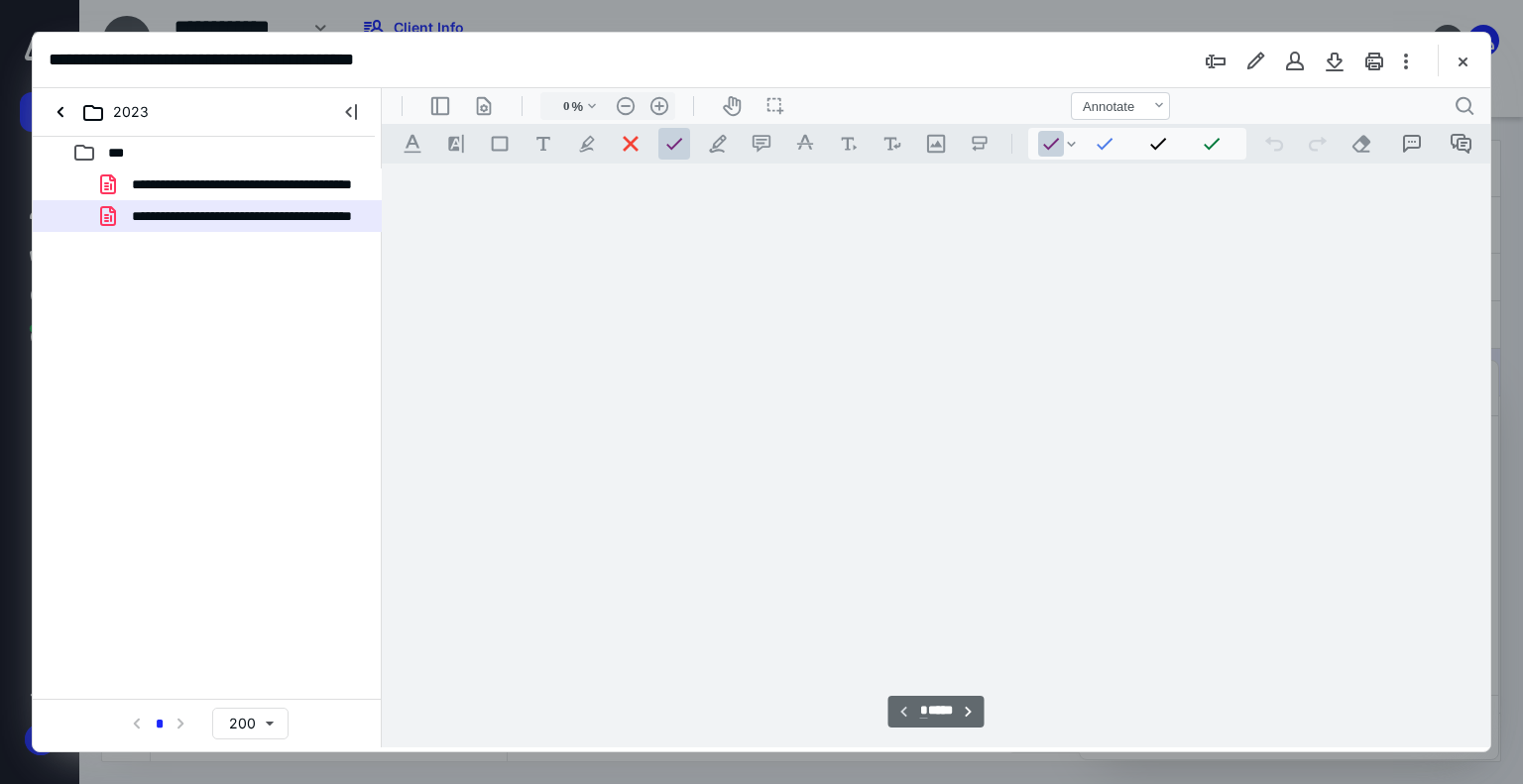 type on "179" 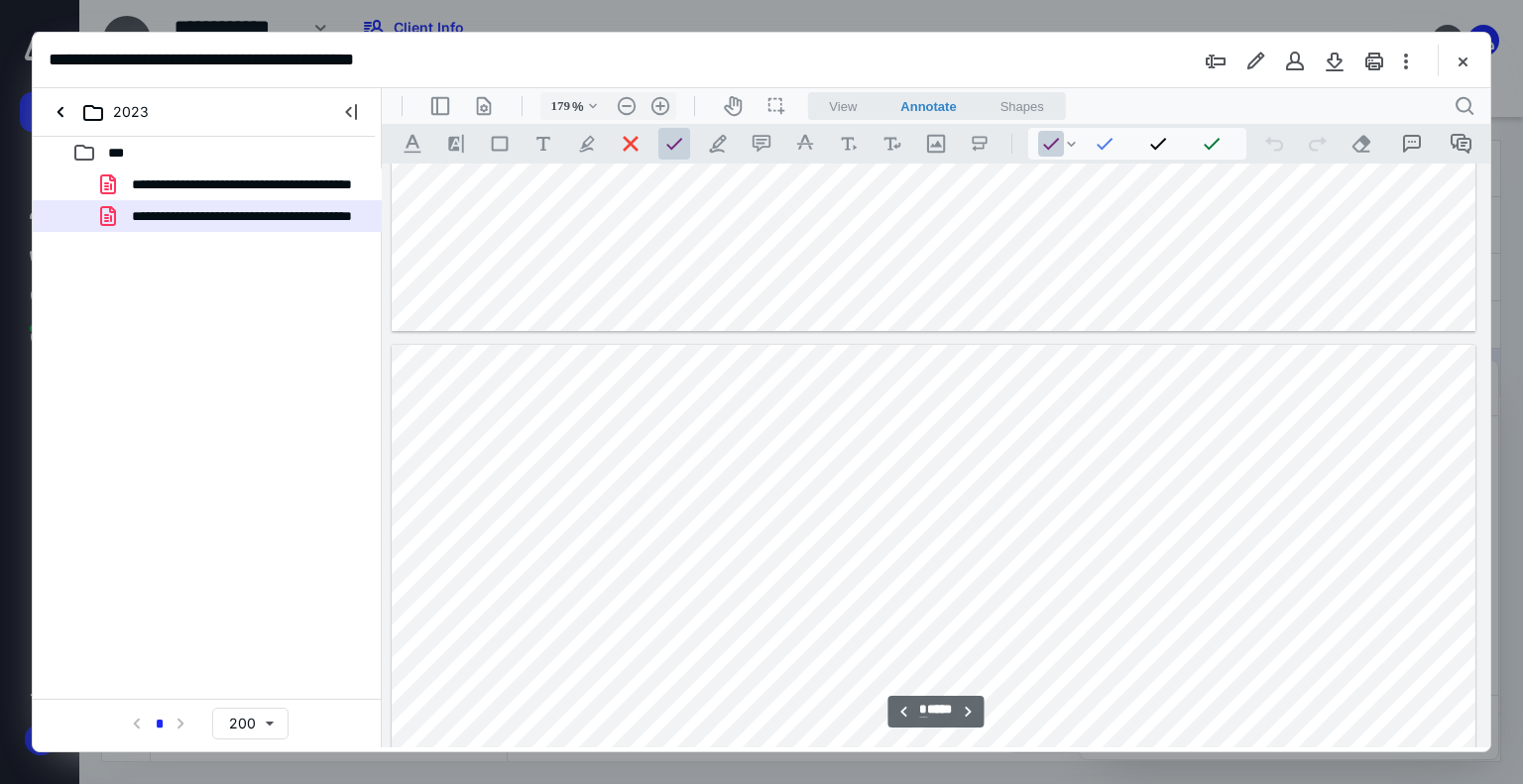 scroll, scrollTop: 5236, scrollLeft: 157, axis: both 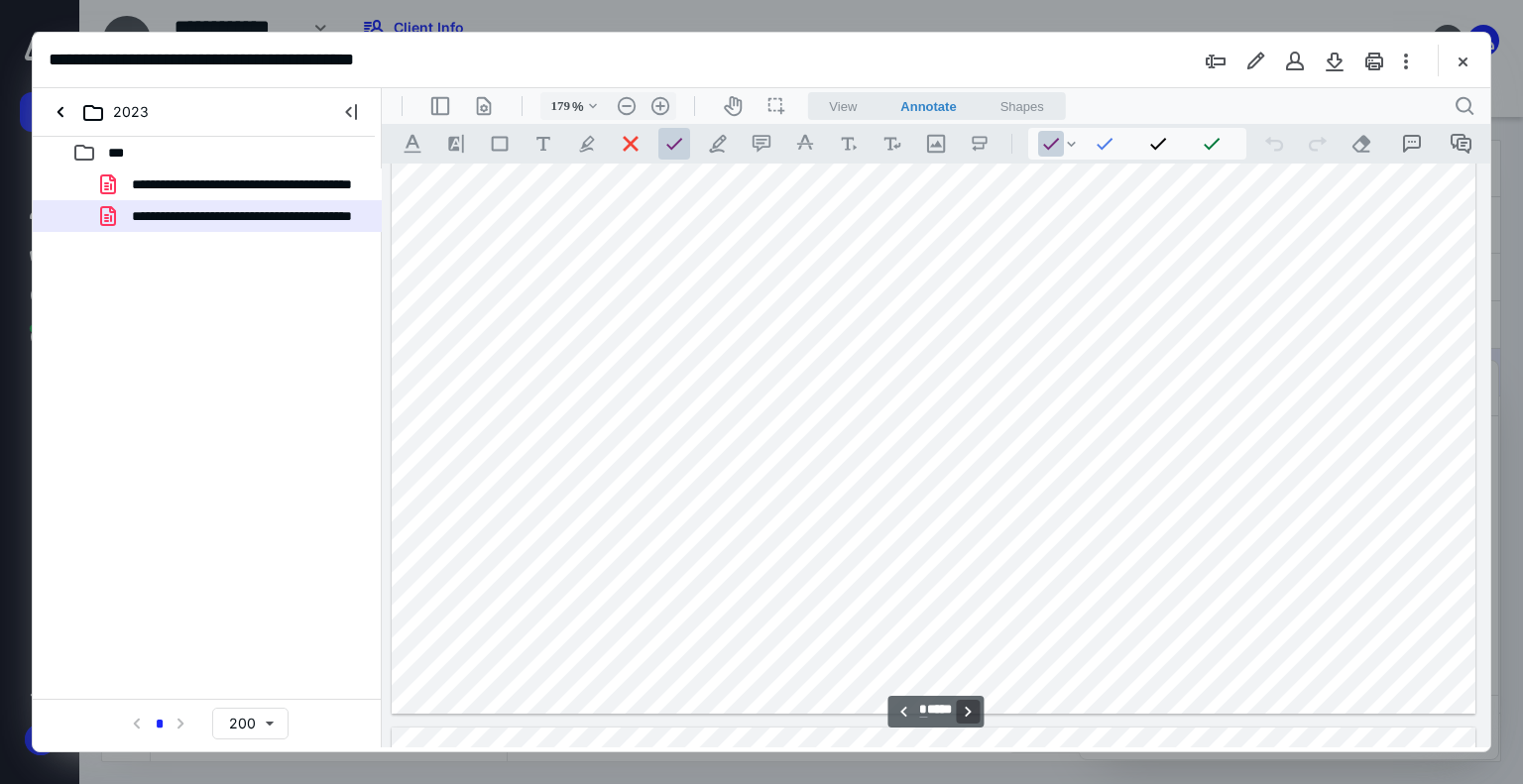 click on "**********" at bounding box center [969, 712] 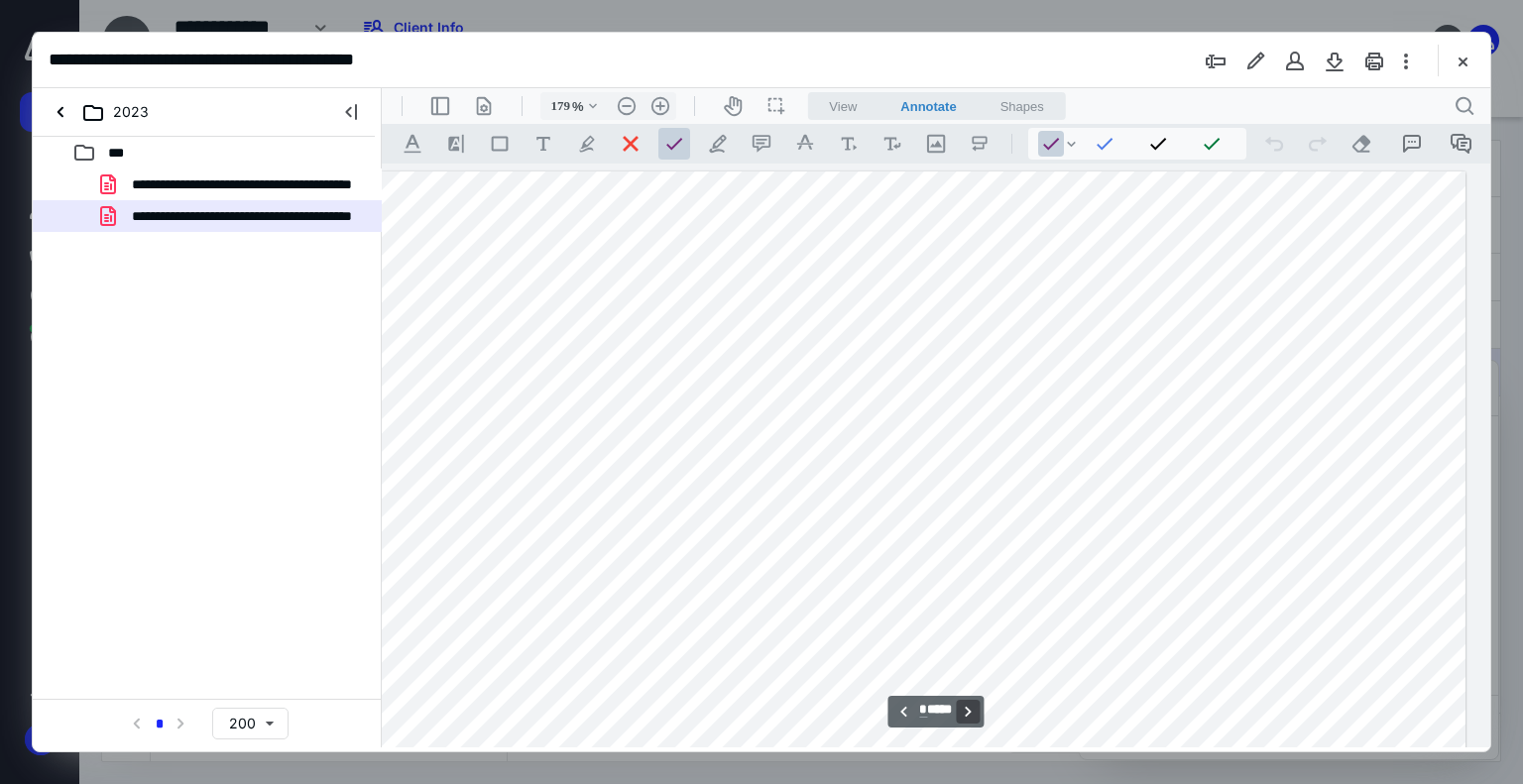 click on "**********" at bounding box center [969, 712] 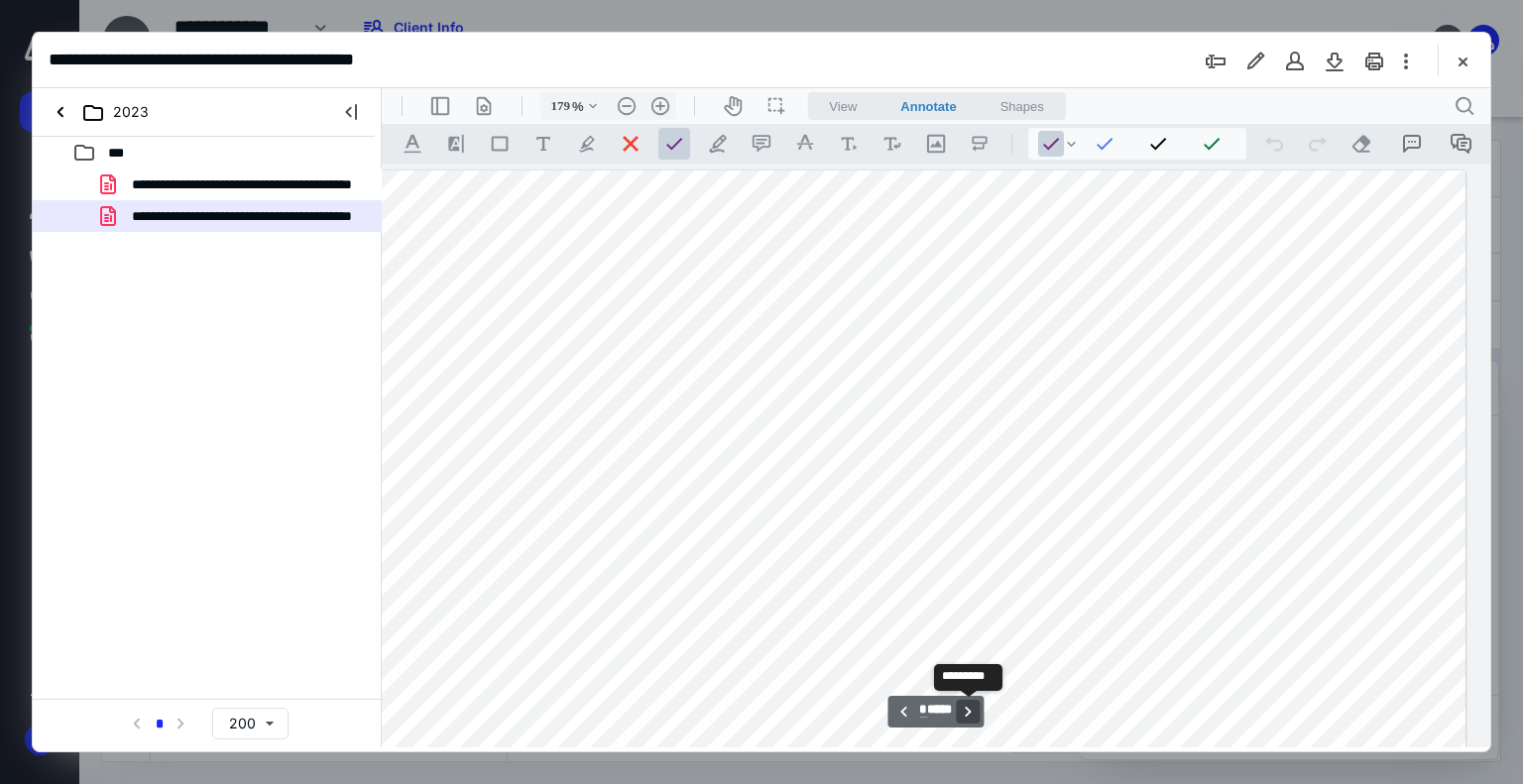 click on "**********" at bounding box center (969, 712) 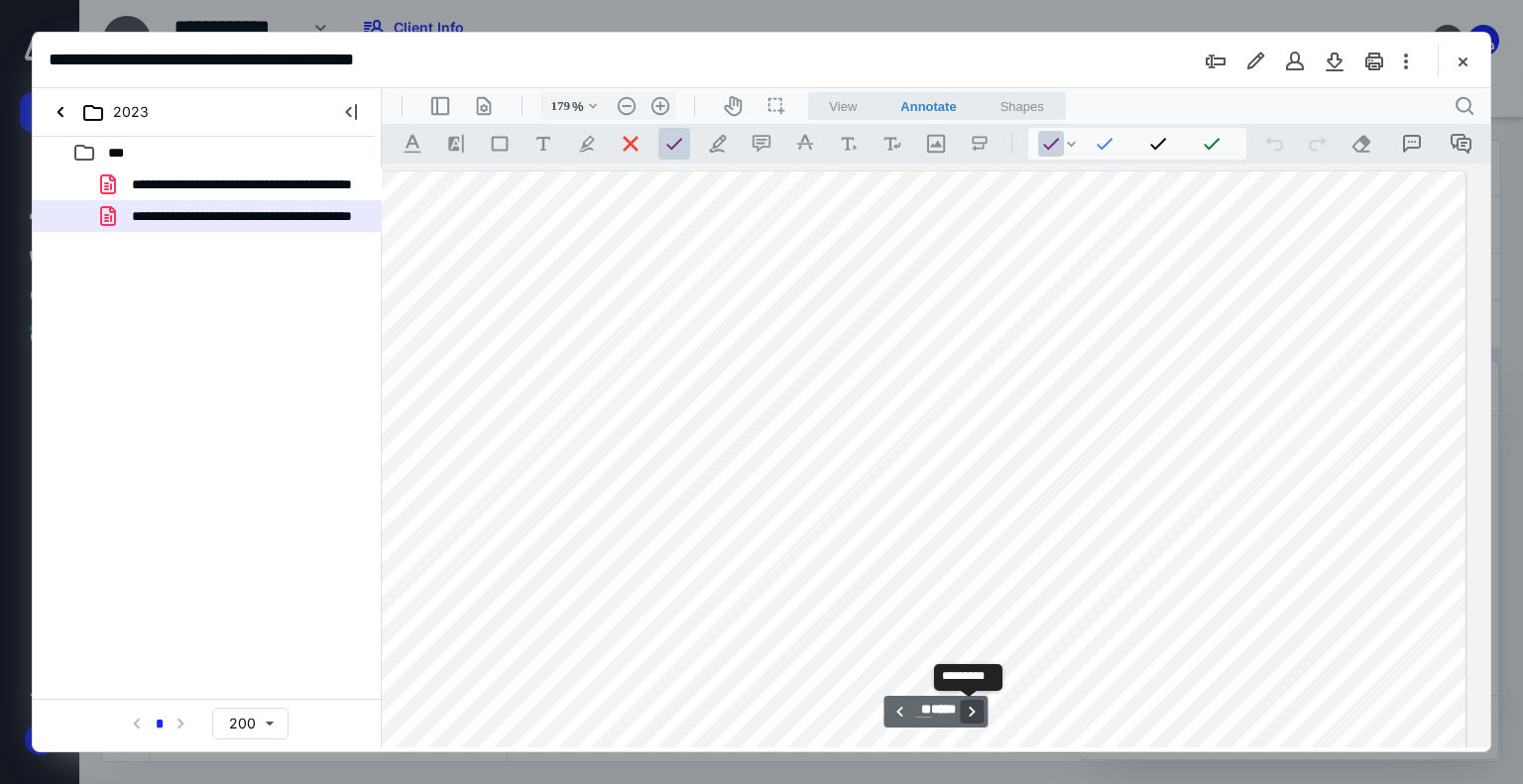 click on "**********" at bounding box center (973, 712) 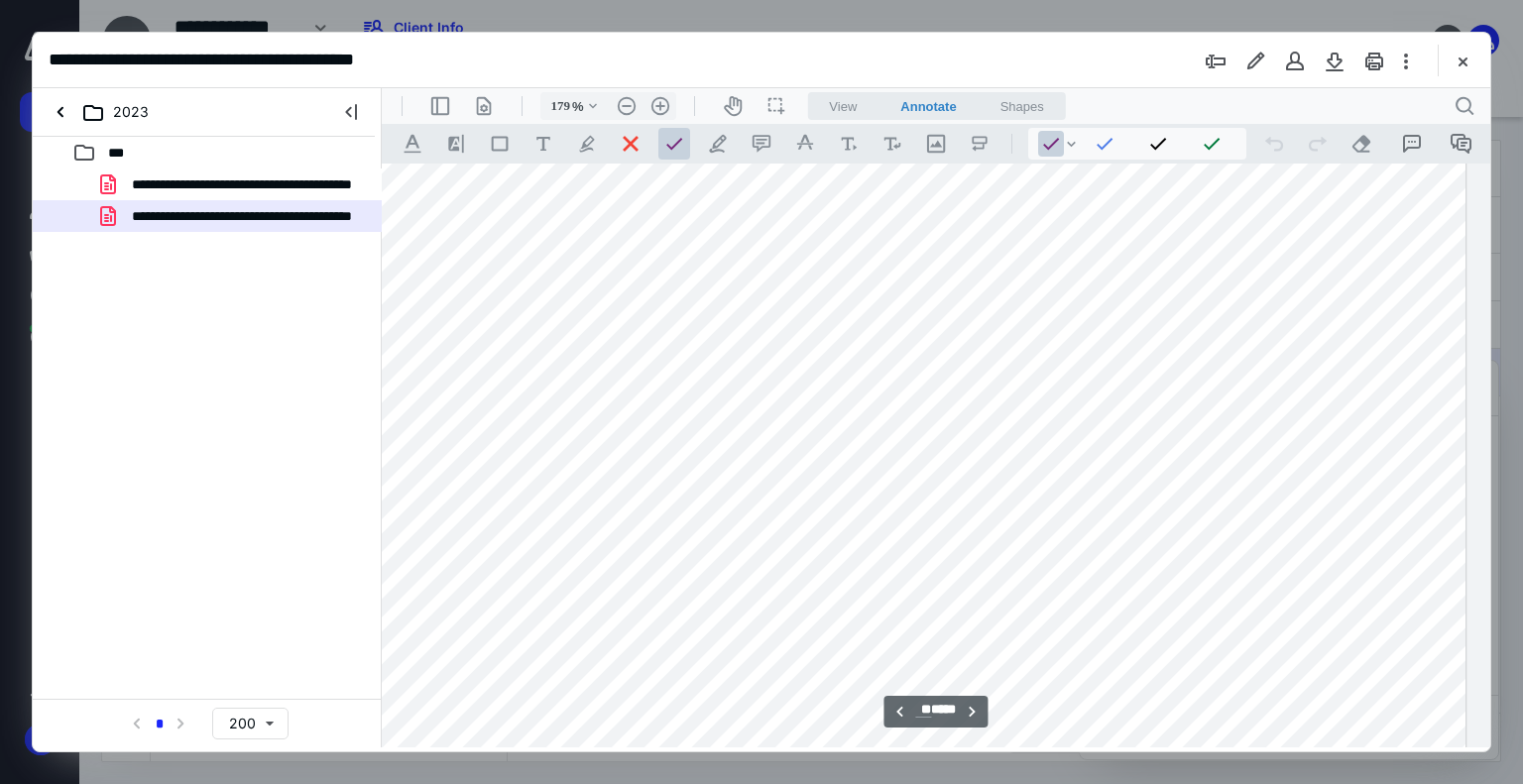 scroll, scrollTop: 14857, scrollLeft: 167, axis: both 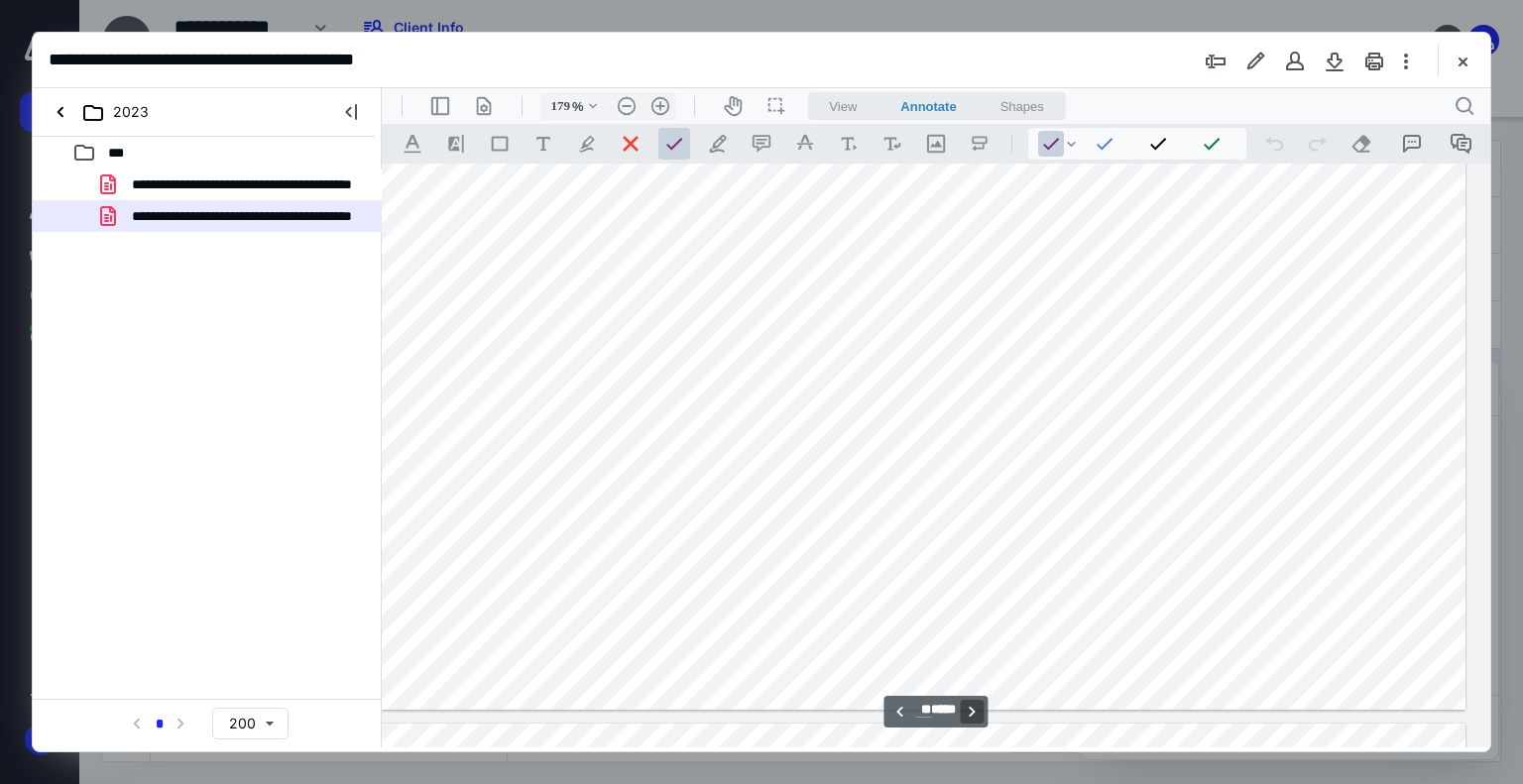 click on "**********" at bounding box center [973, 712] 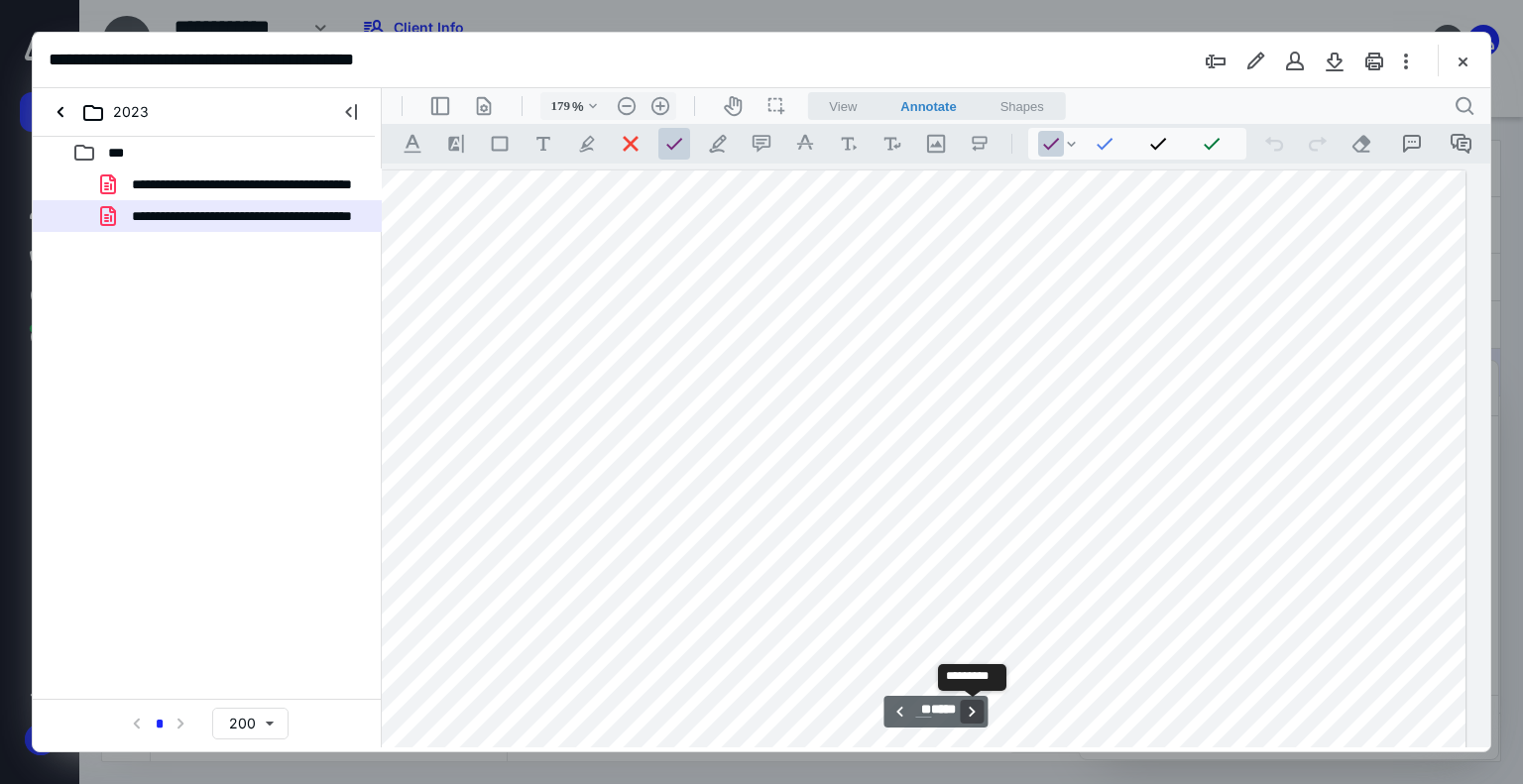 click on "**********" at bounding box center [973, 712] 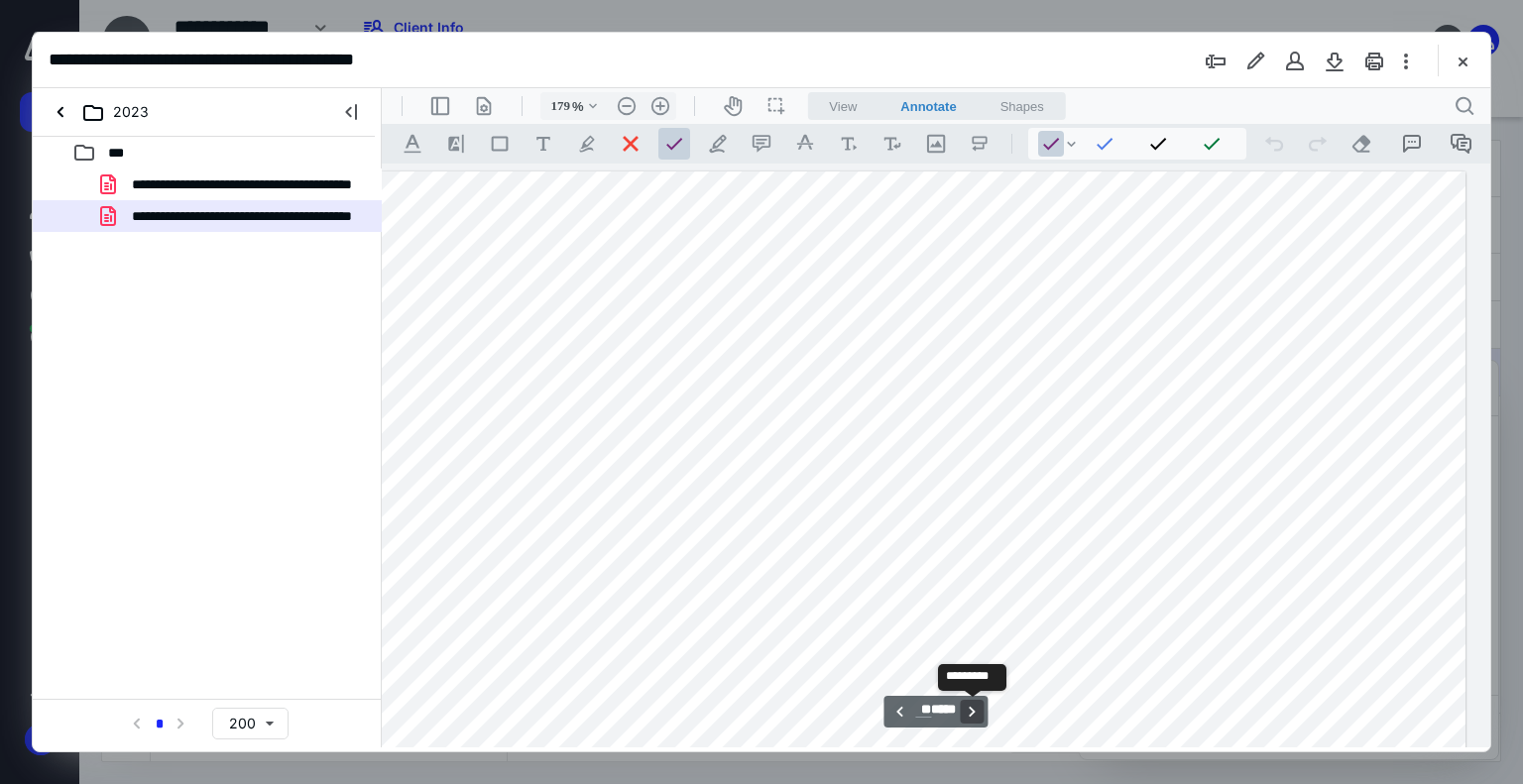 click on "**********" at bounding box center (973, 712) 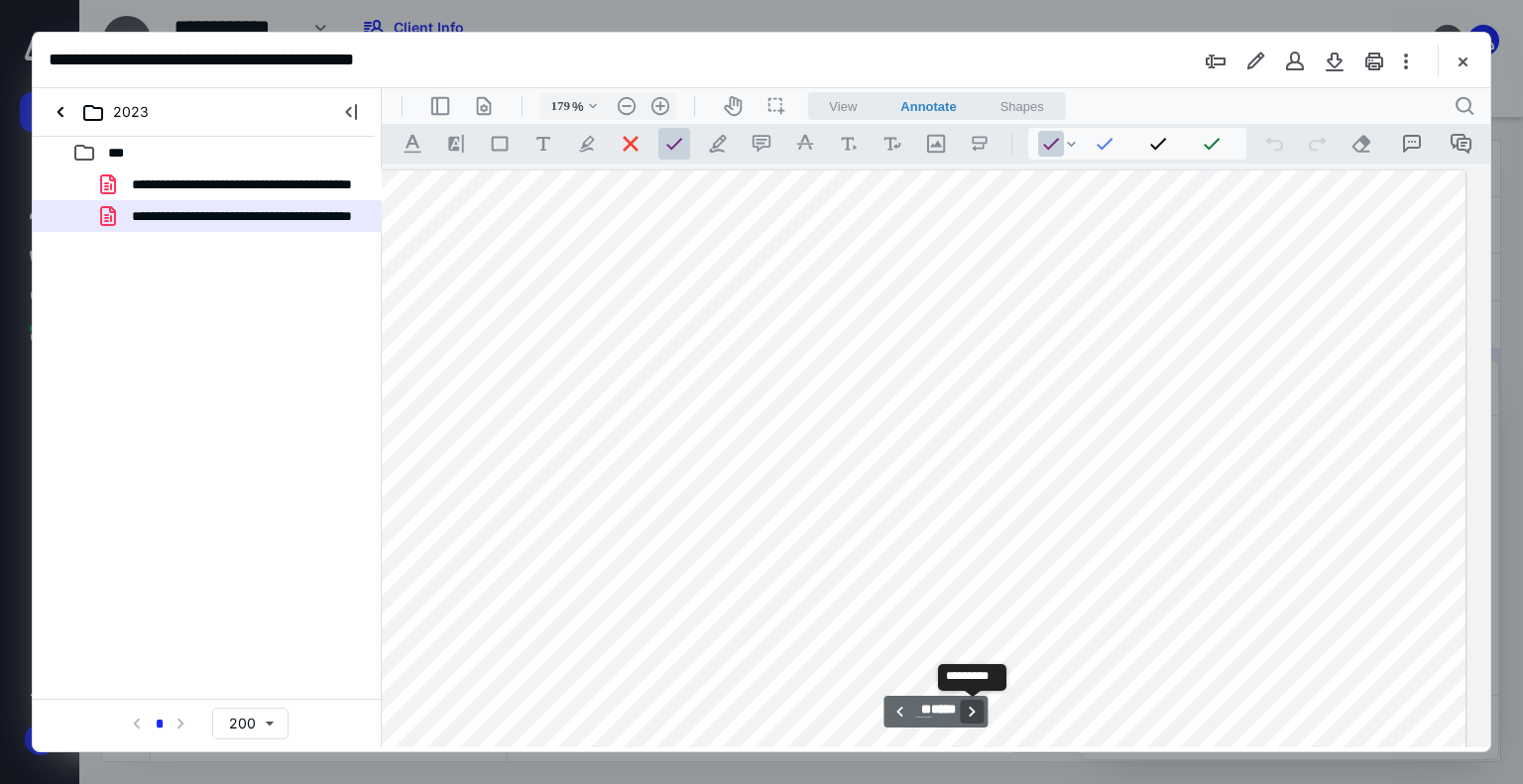 click on "**********" at bounding box center [973, 712] 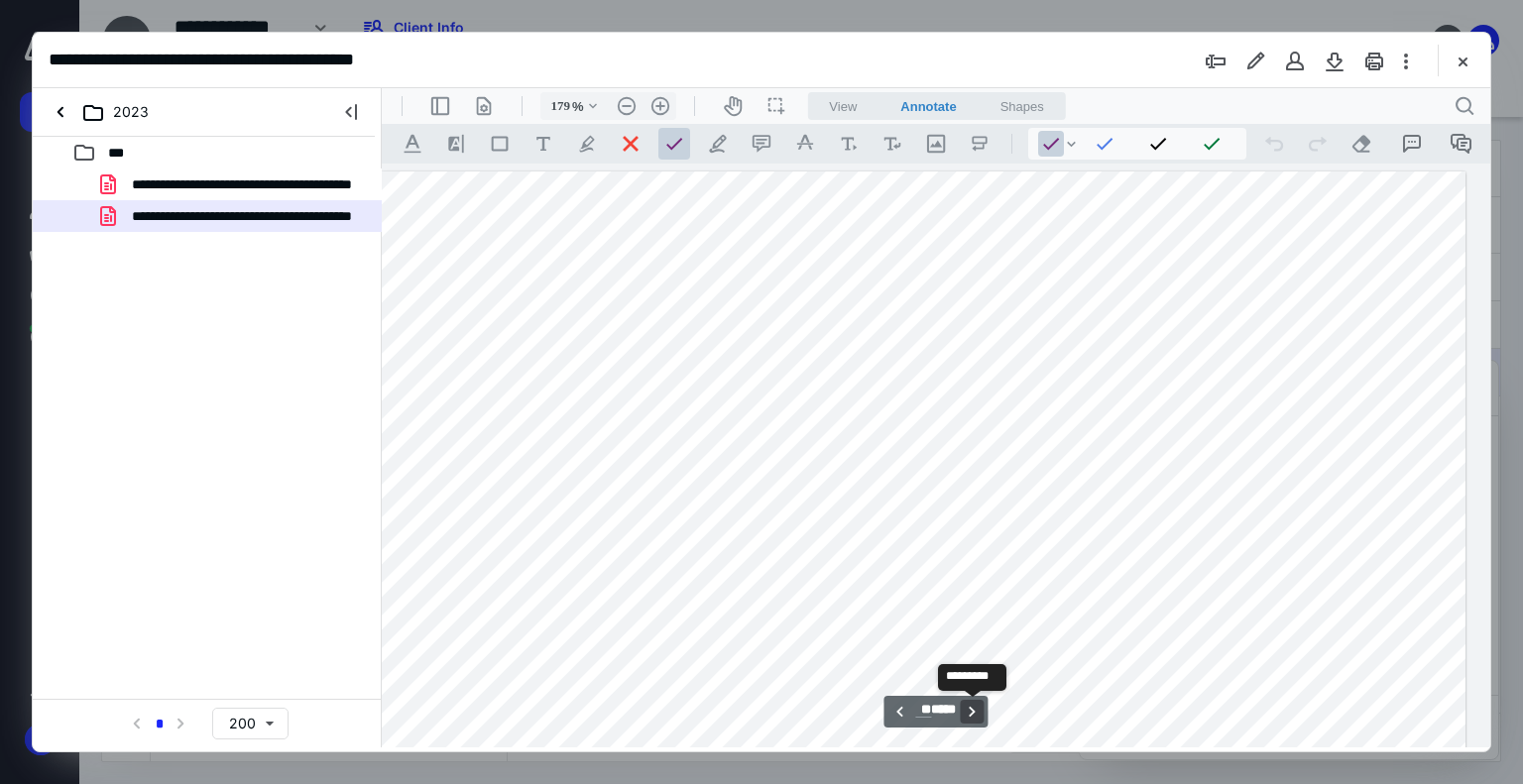 click on "**********" at bounding box center [973, 712] 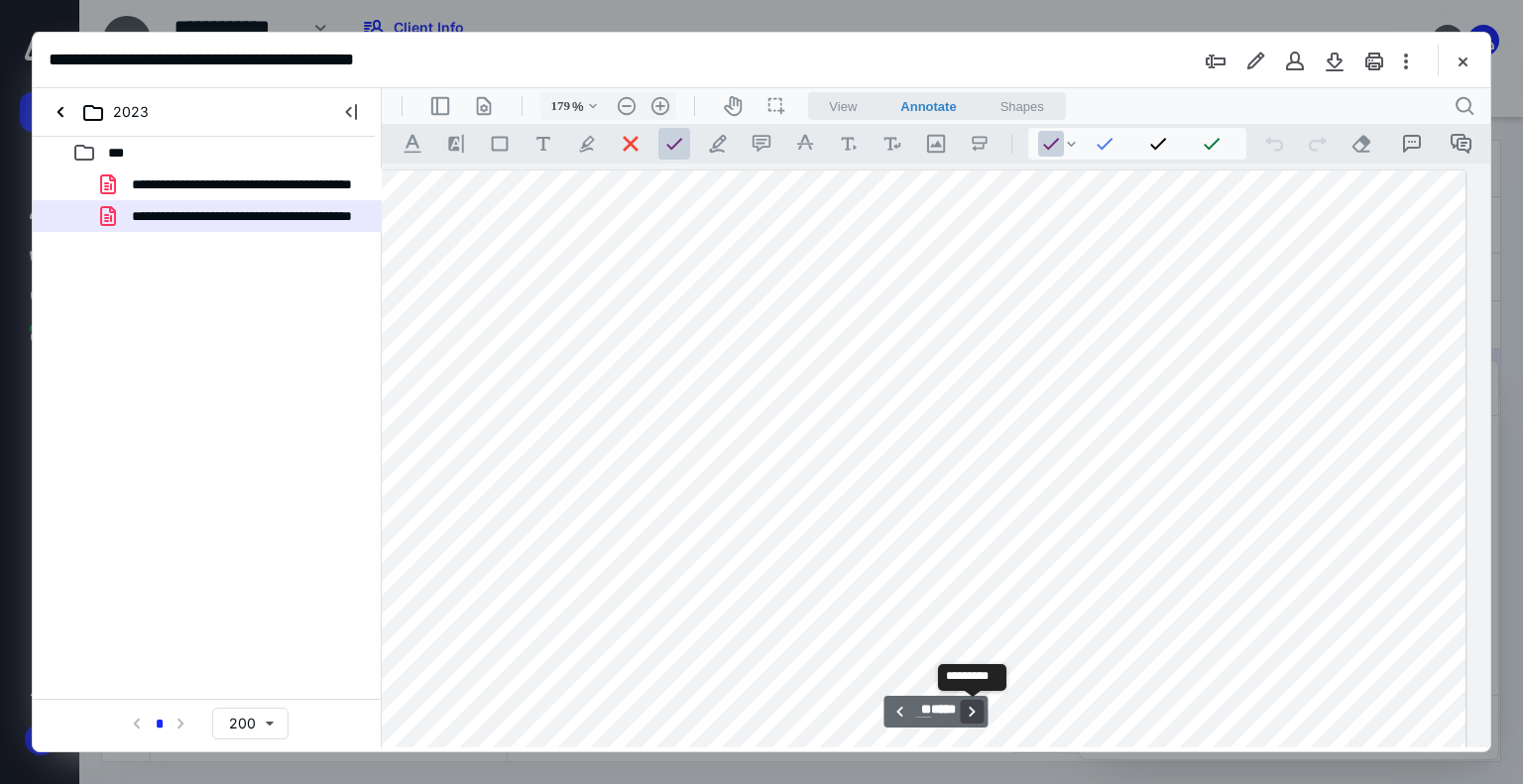 click on "**********" at bounding box center [973, 712] 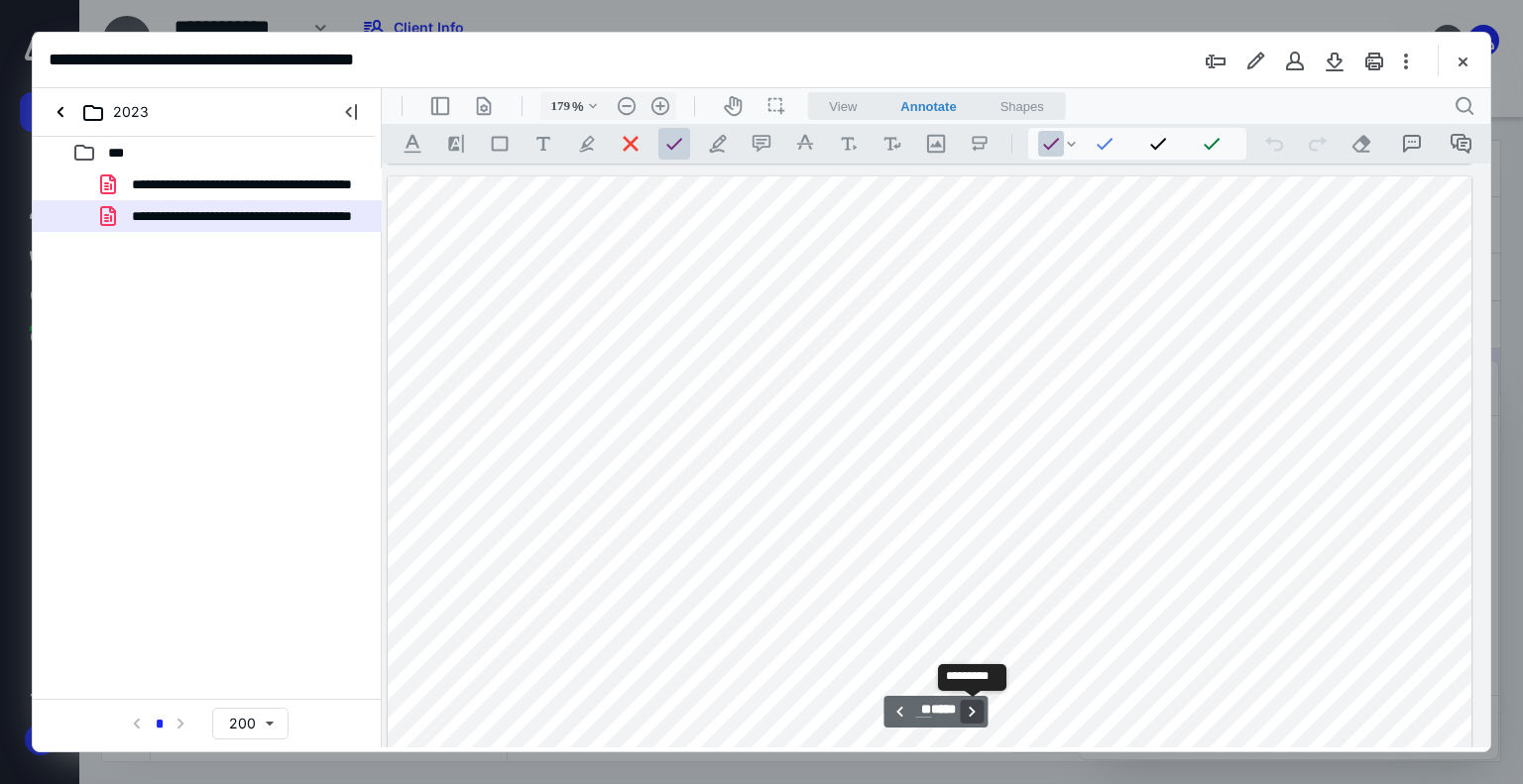 click on "**********" at bounding box center (973, 712) 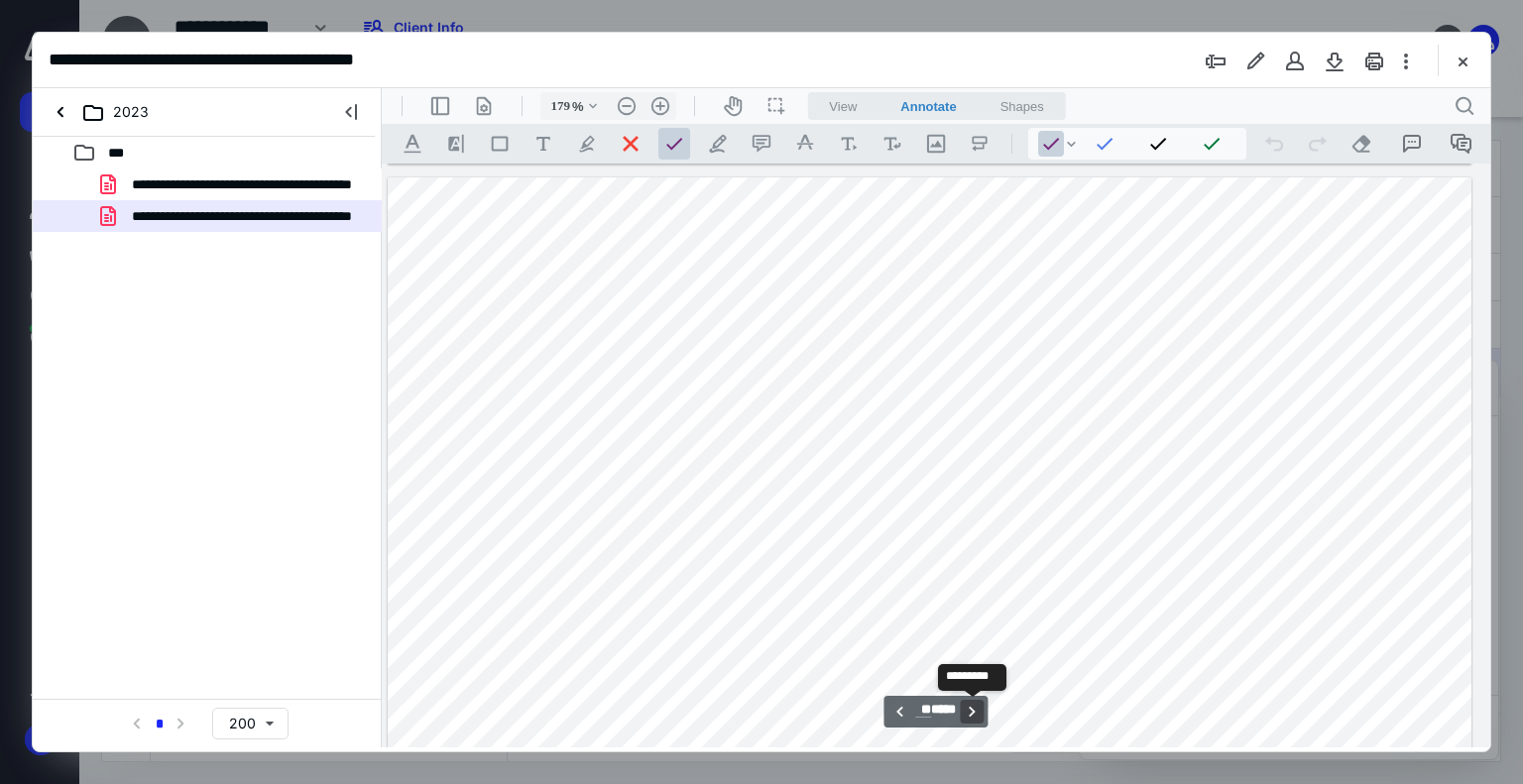 click on "**********" at bounding box center (973, 712) 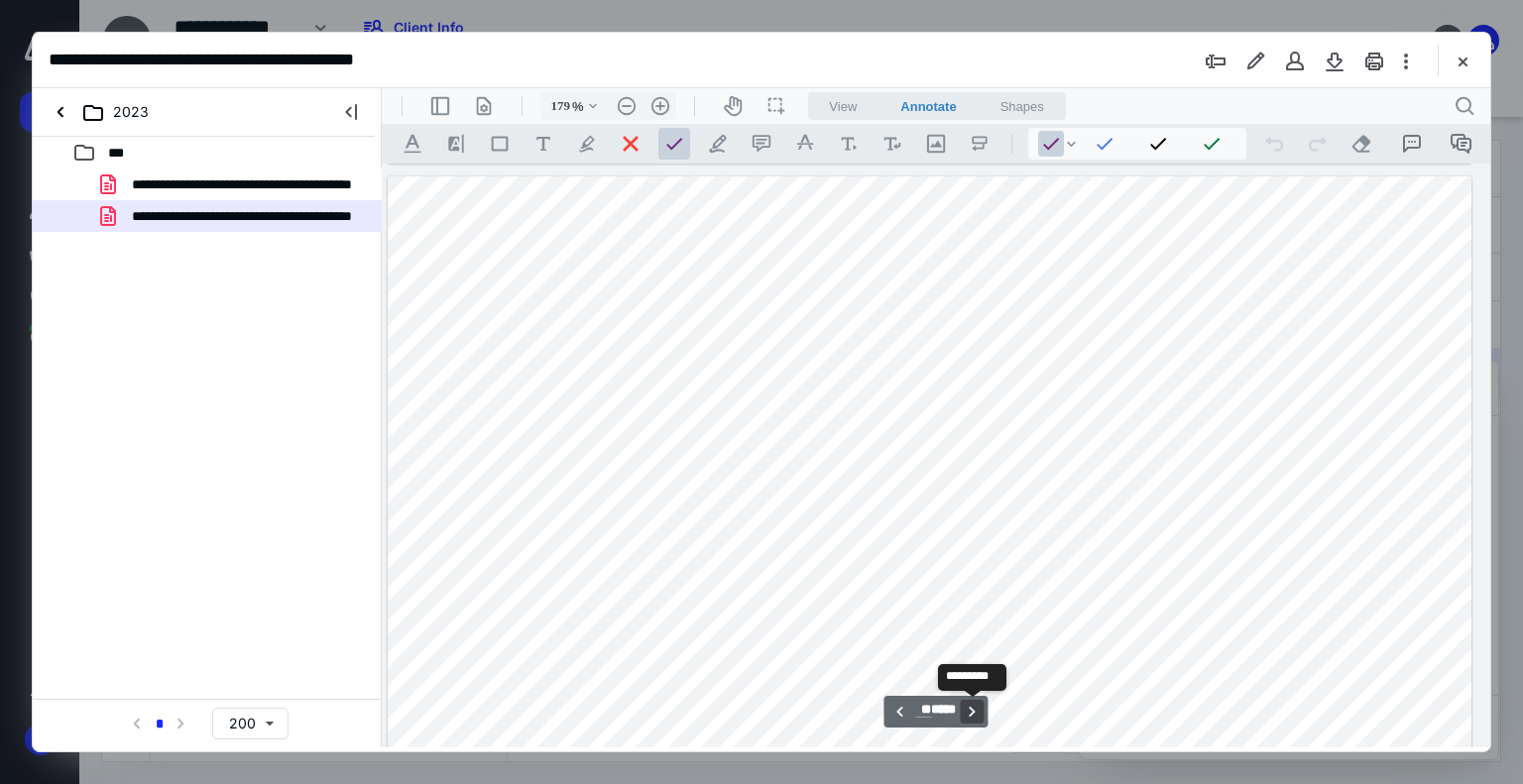 click on "**********" at bounding box center (973, 712) 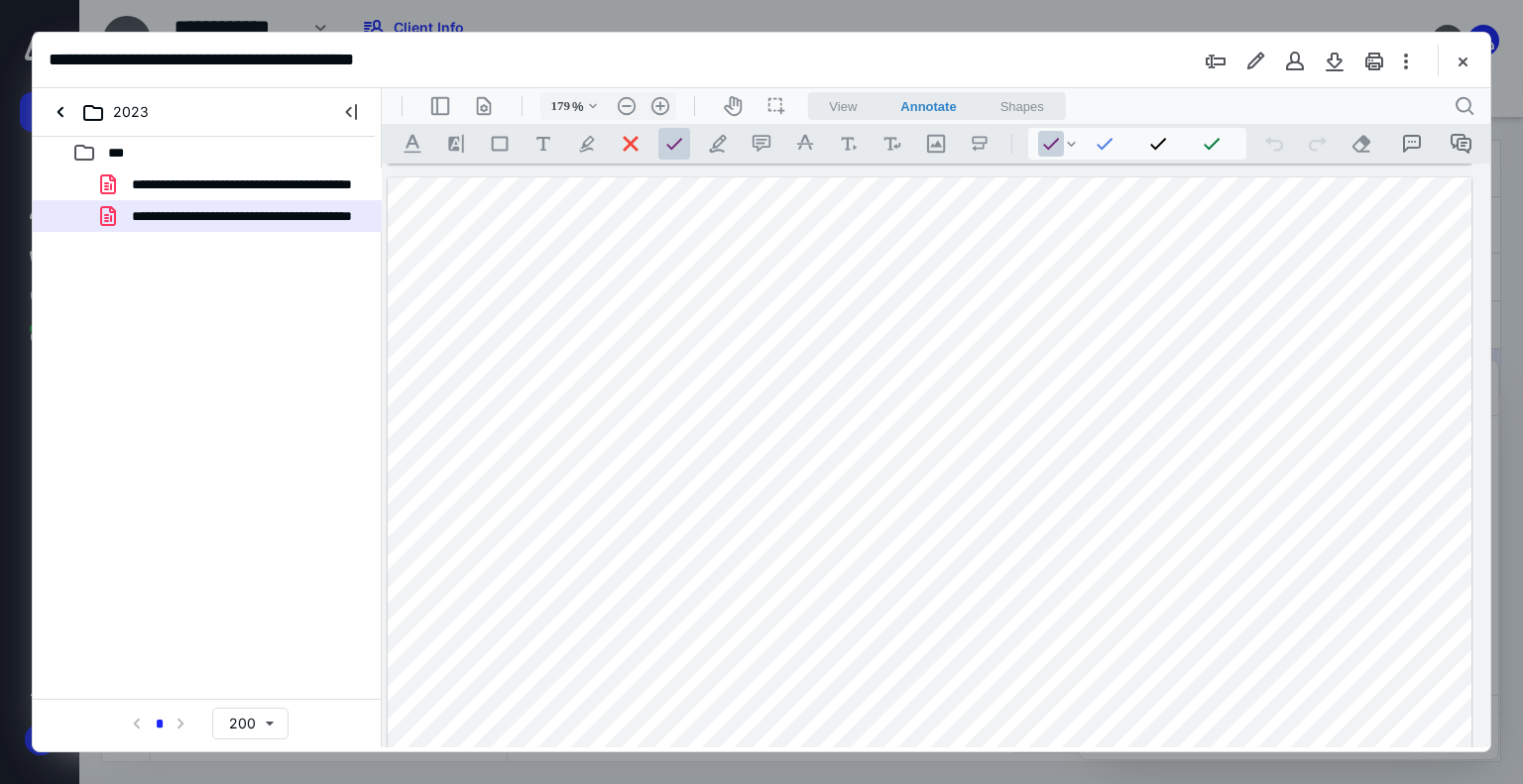 click at bounding box center [930, 879] 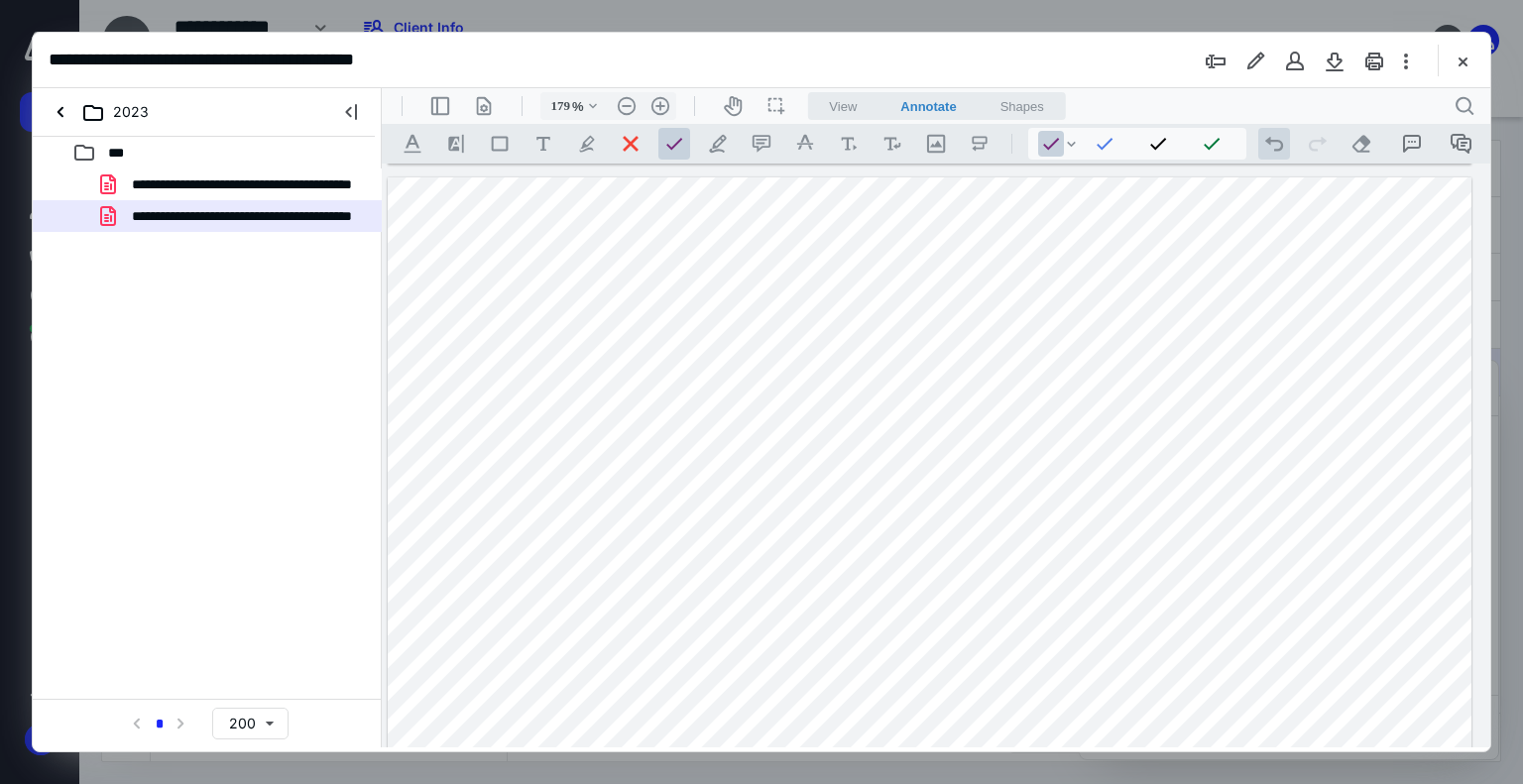 click on ".cls-1{fill:#abb0c4;} icon - operation - undo" at bounding box center [1274, 144] 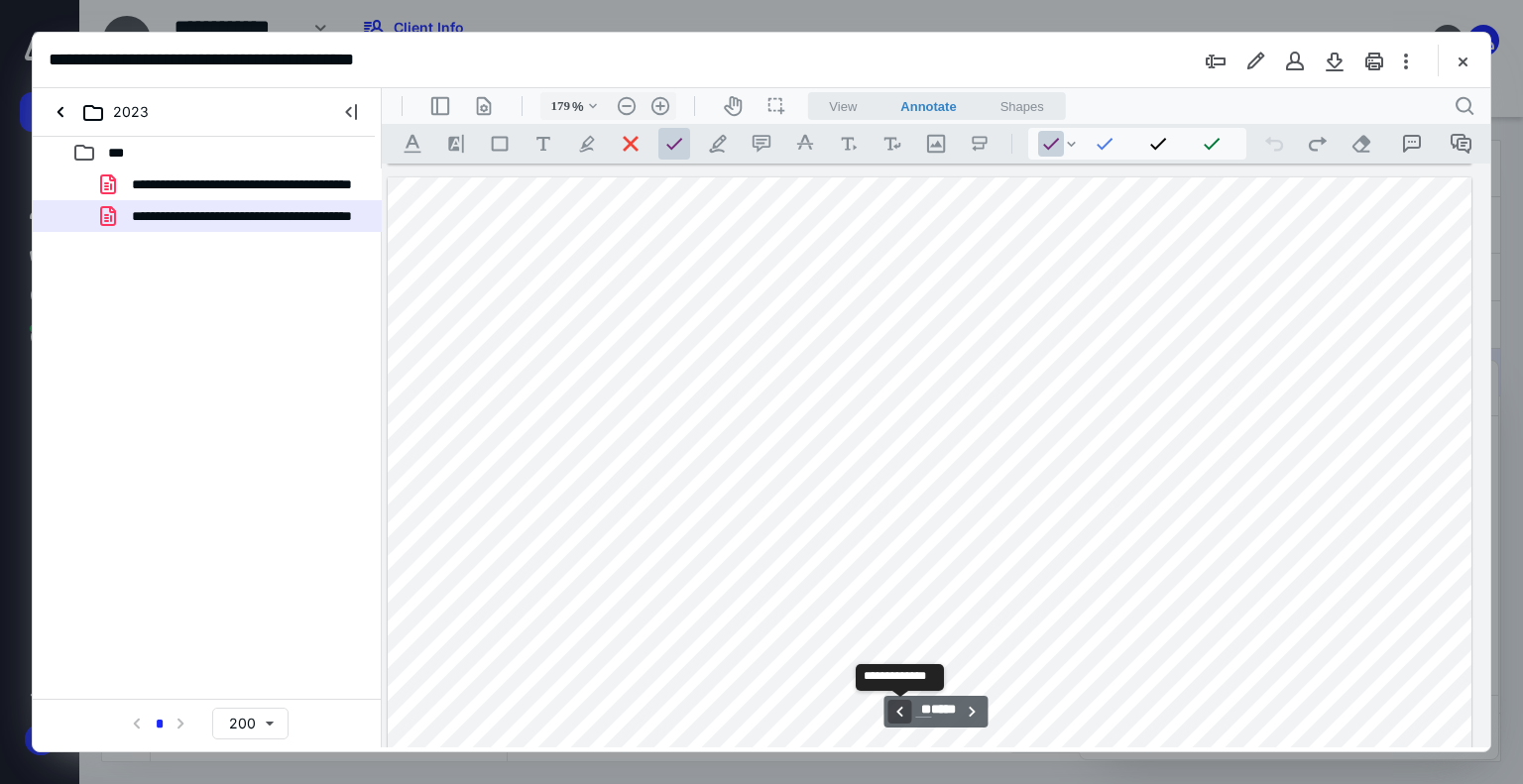 click on "**********" at bounding box center [899, 712] 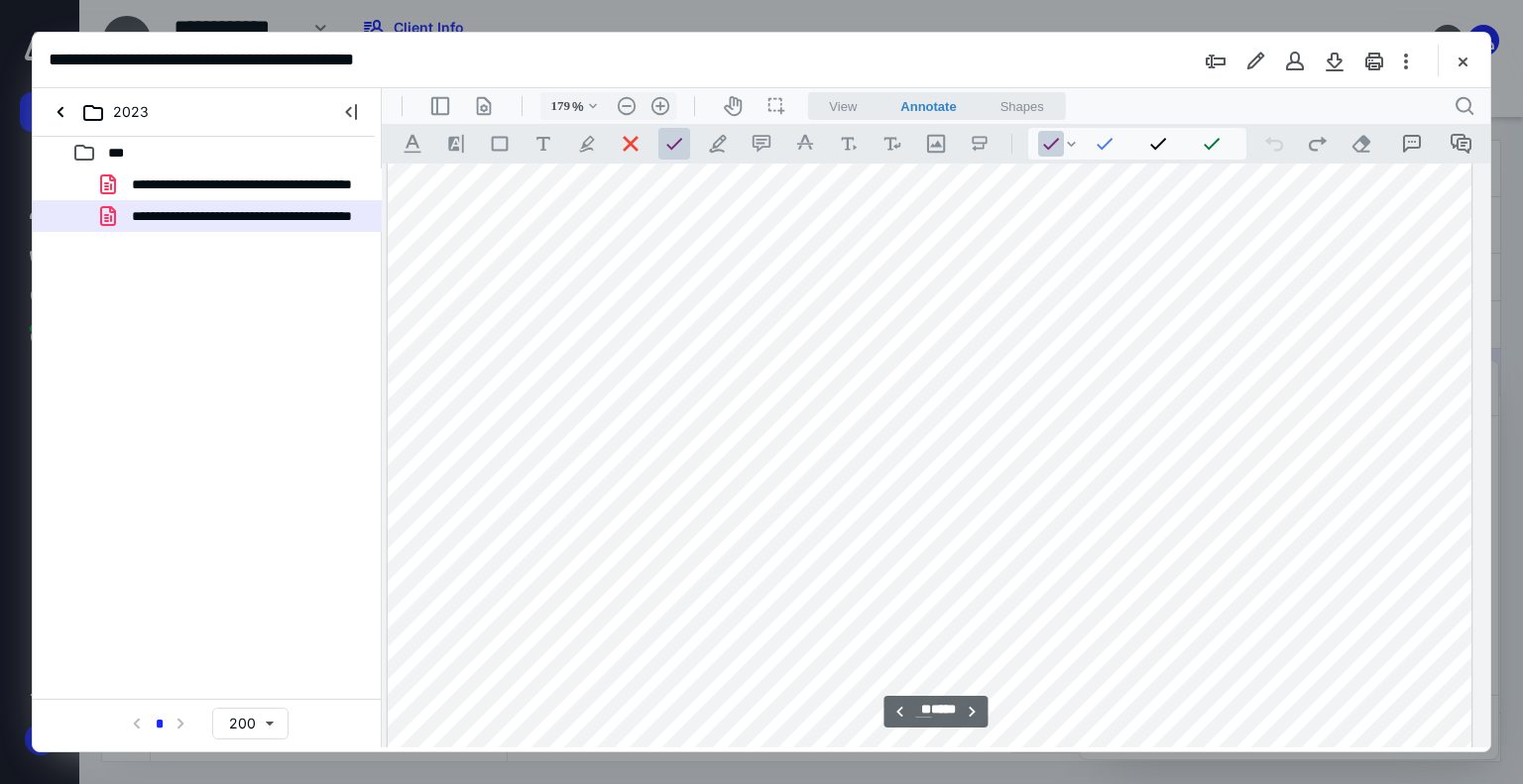 scroll, scrollTop: 37117, scrollLeft: 161, axis: both 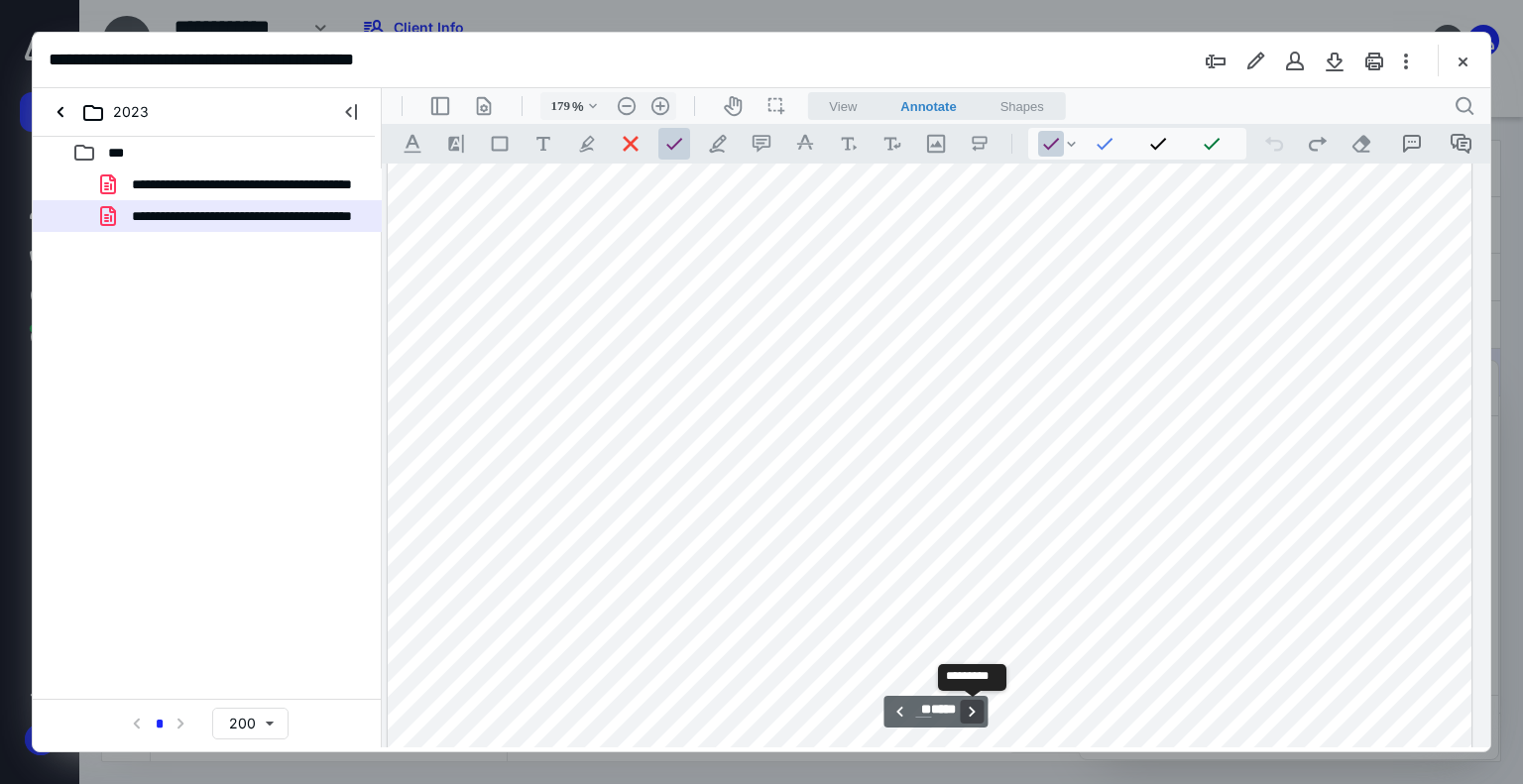 click on "**********" at bounding box center (973, 712) 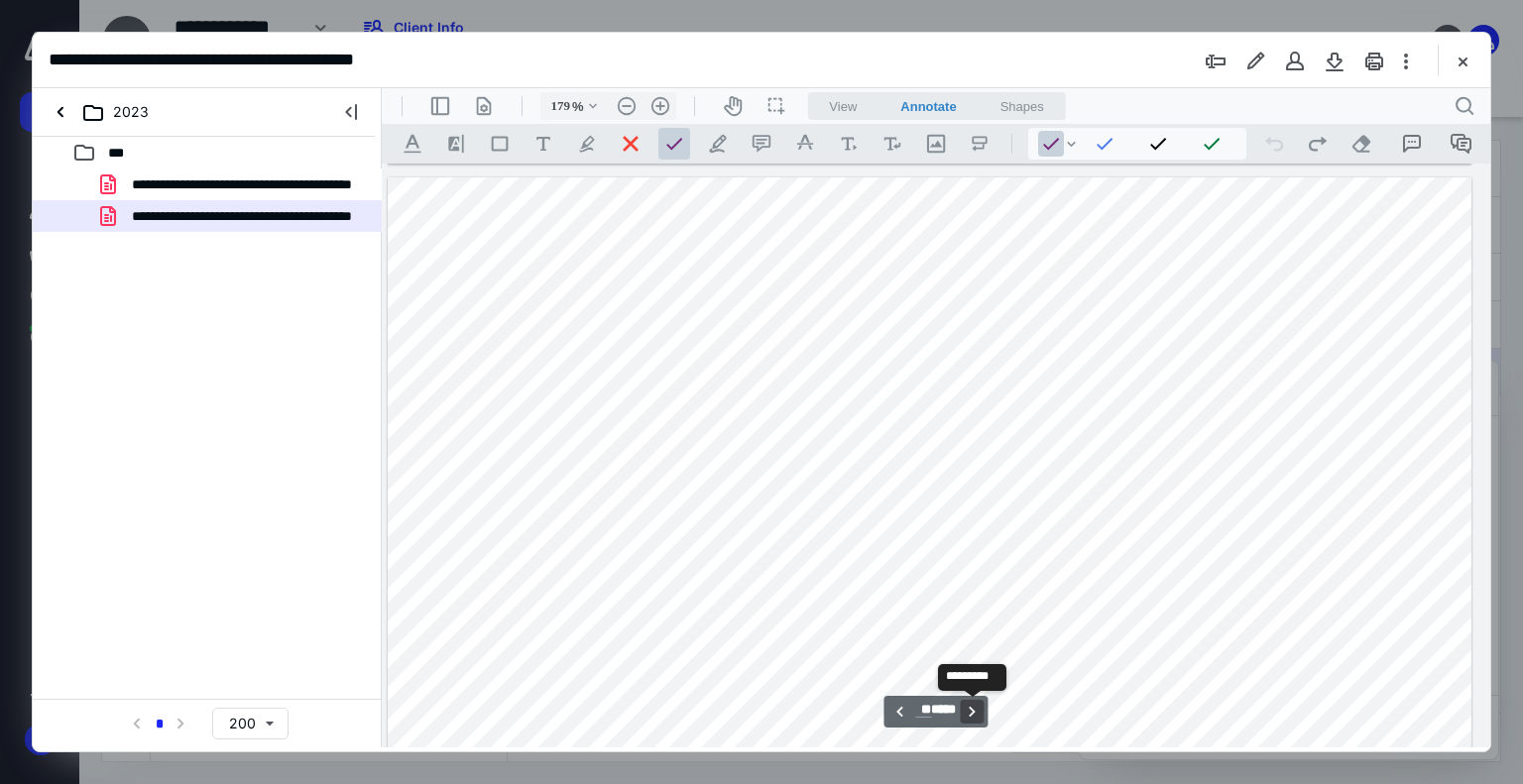 click on "**********" at bounding box center [973, 712] 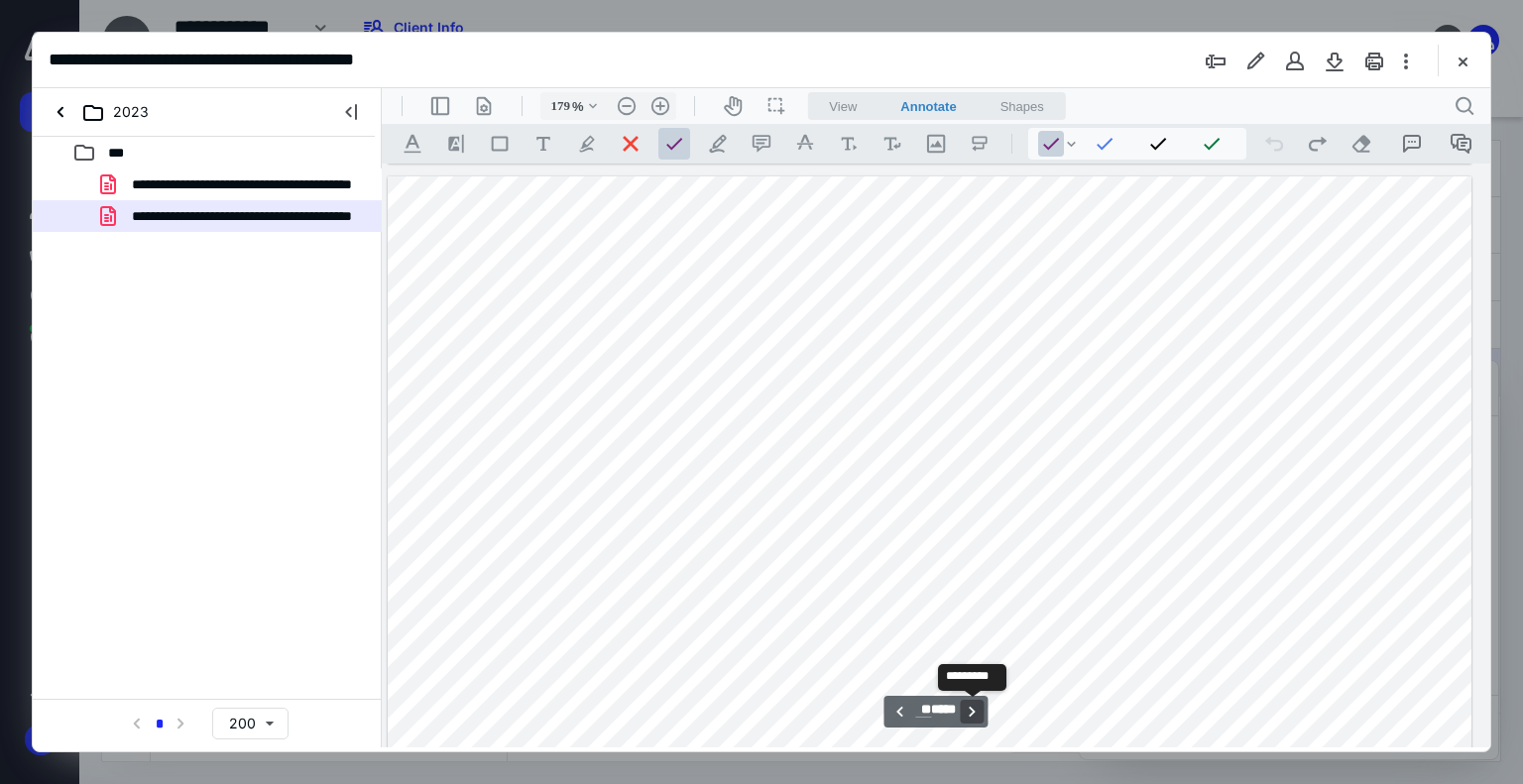 click on "**********" at bounding box center [973, 712] 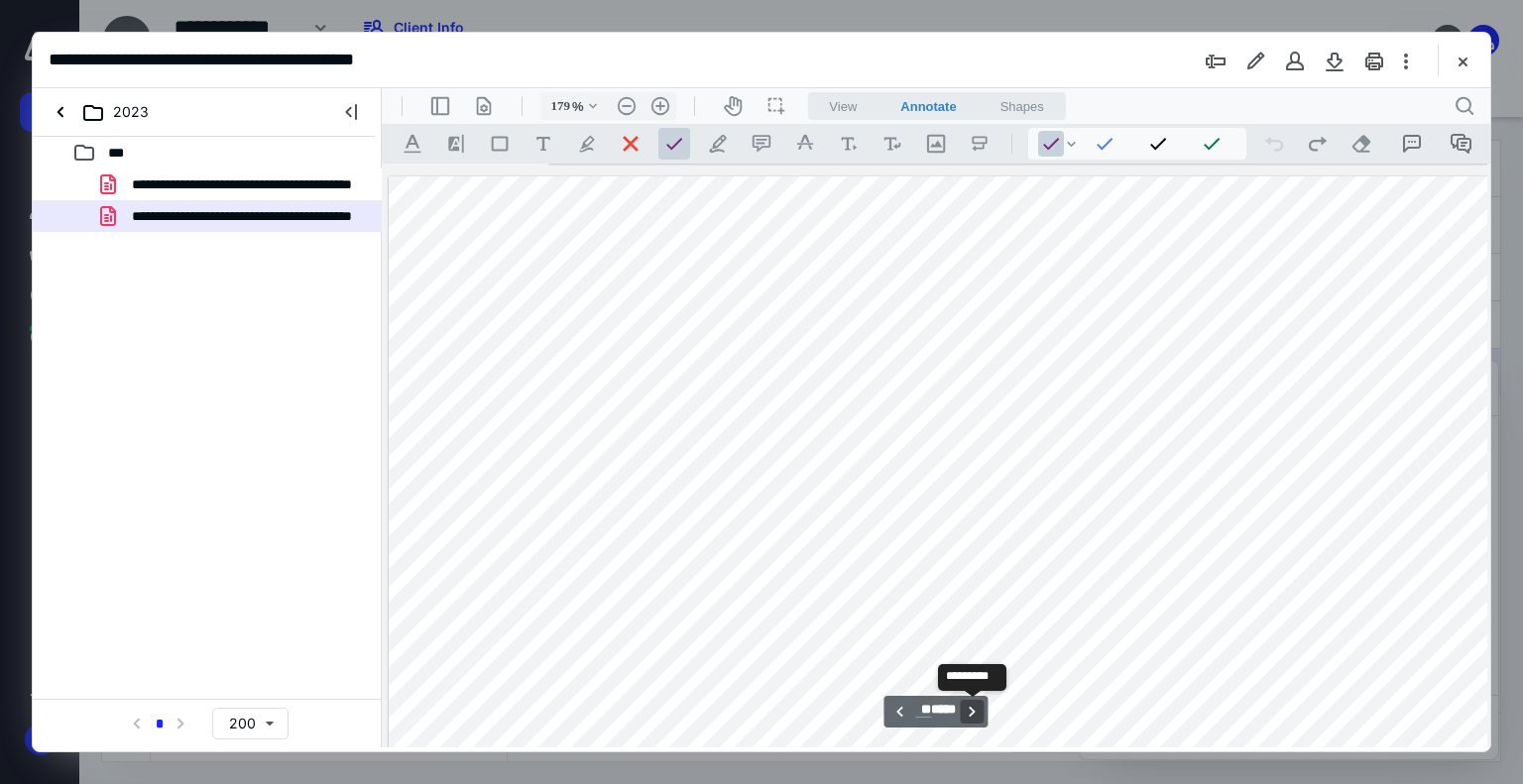 click on "**********" at bounding box center (973, 712) 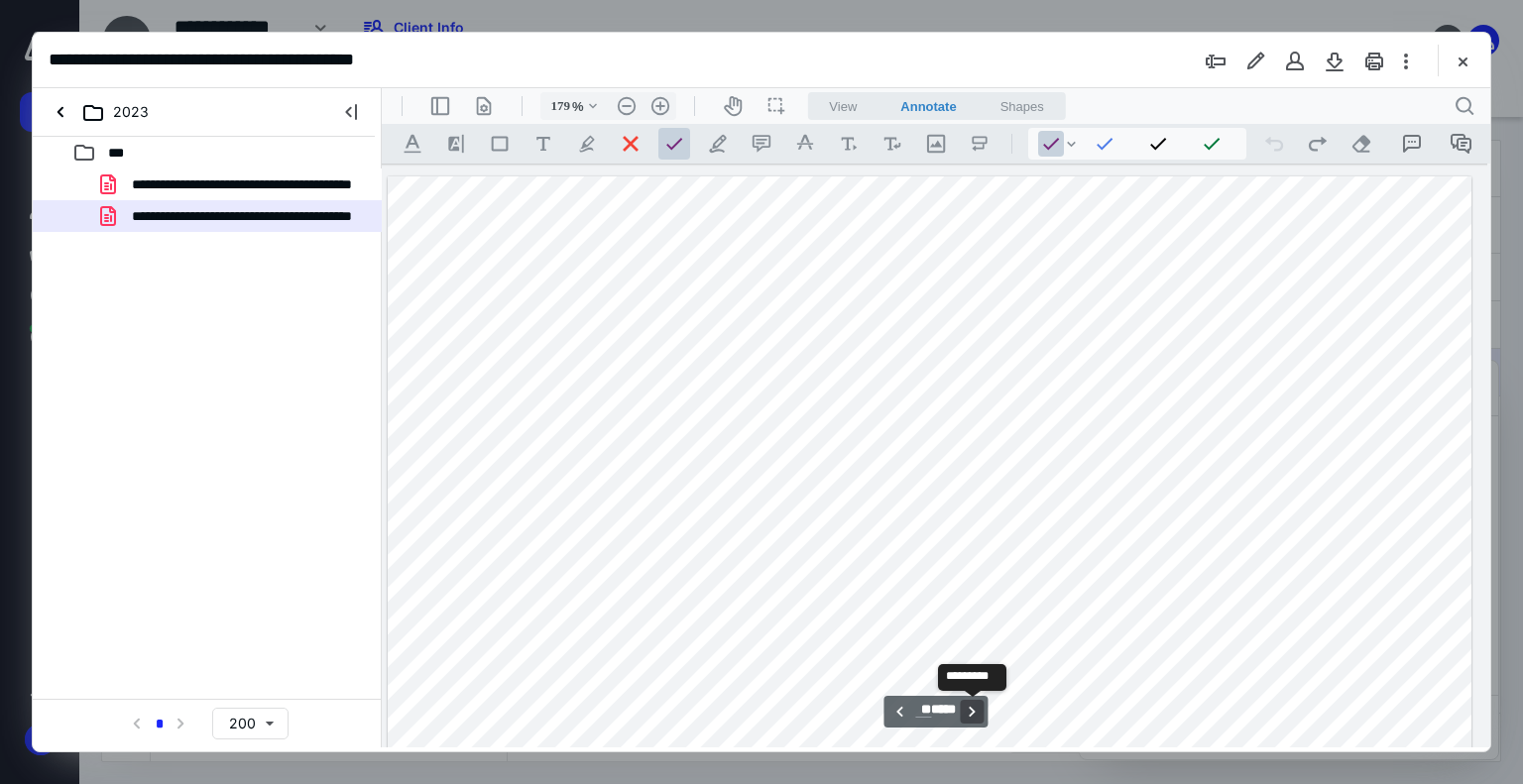 click on "**********" at bounding box center [973, 712] 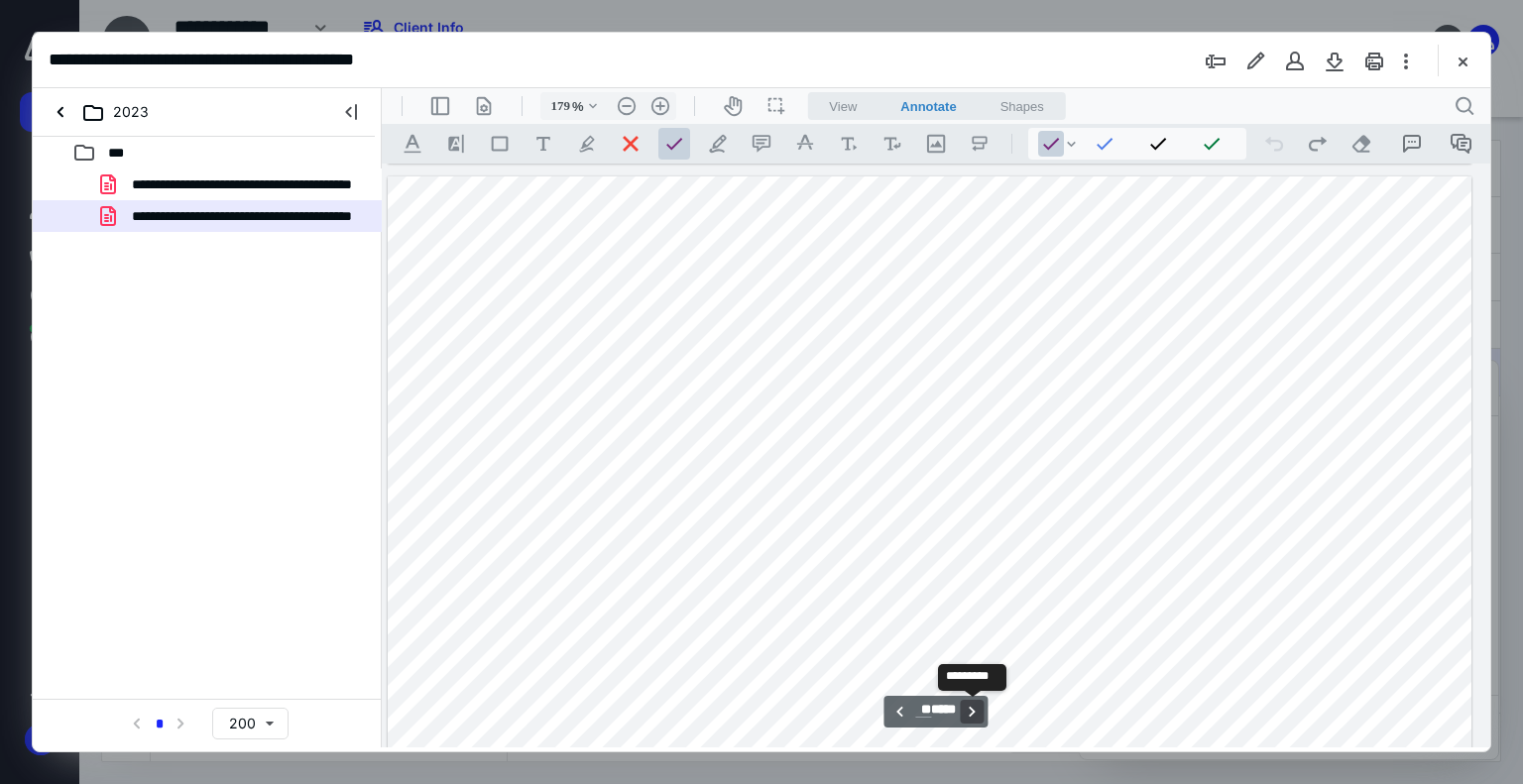 click on "**********" at bounding box center (973, 712) 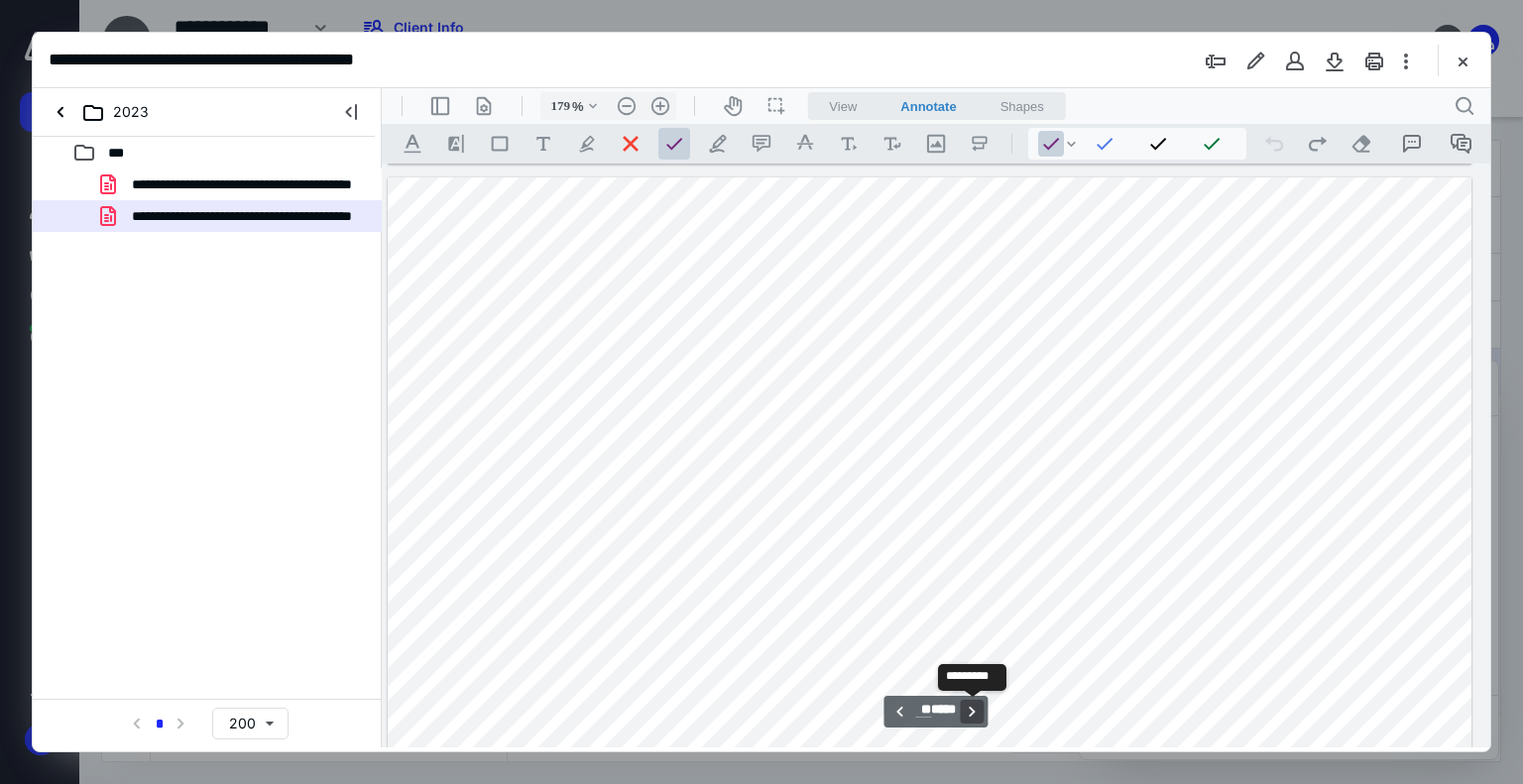 click on "**********" at bounding box center (973, 712) 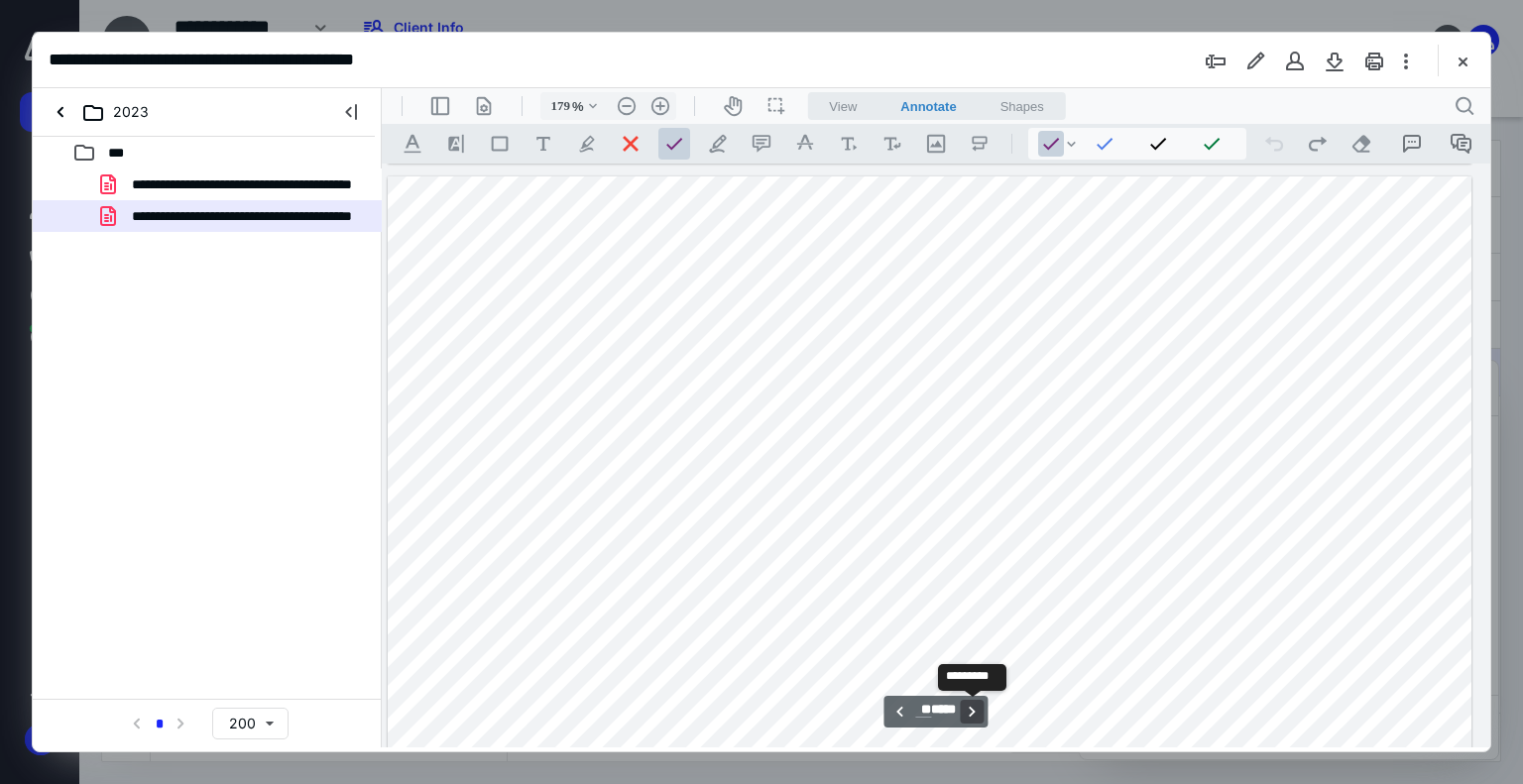 click on "**********" at bounding box center [973, 712] 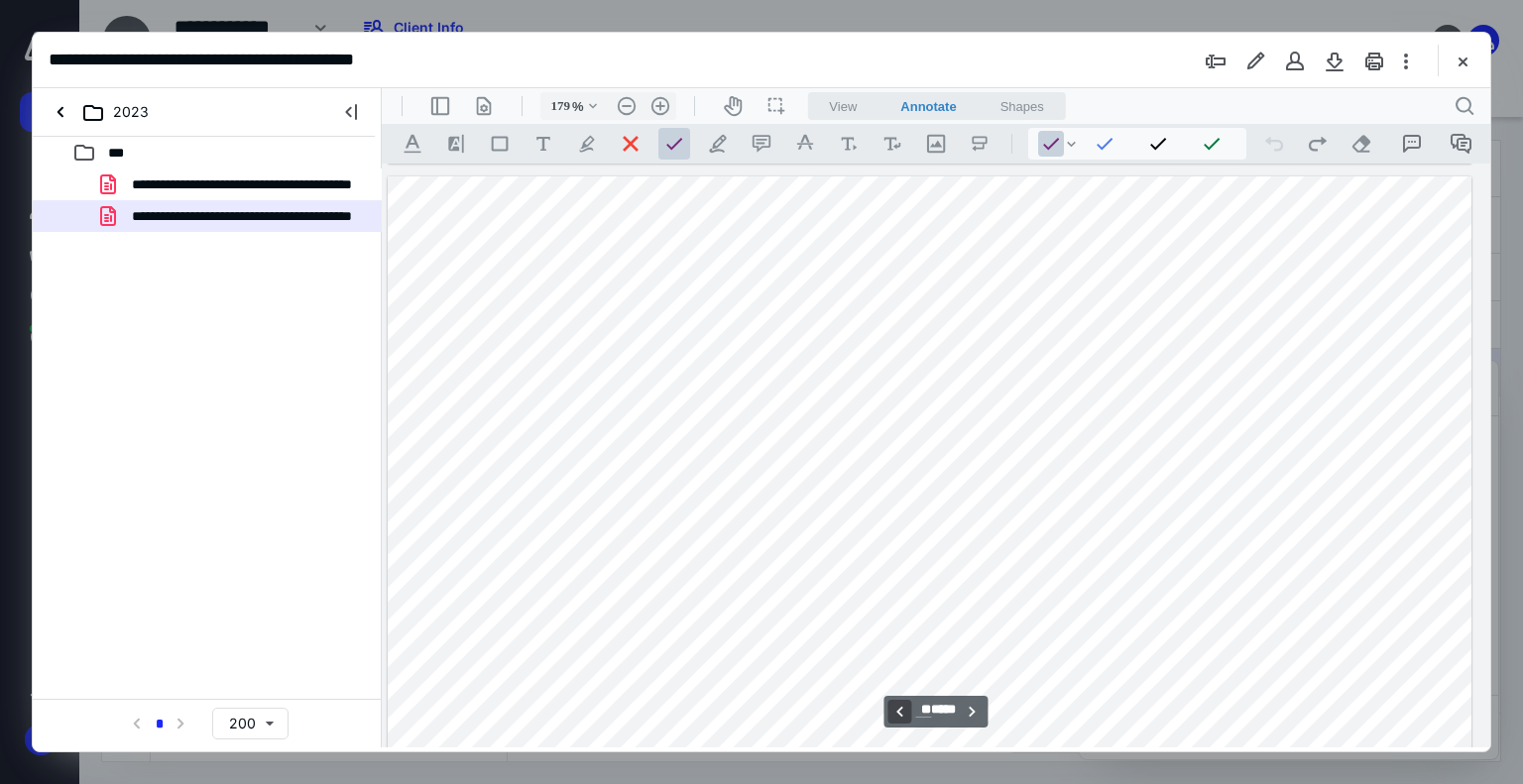 click on "**********" at bounding box center [899, 712] 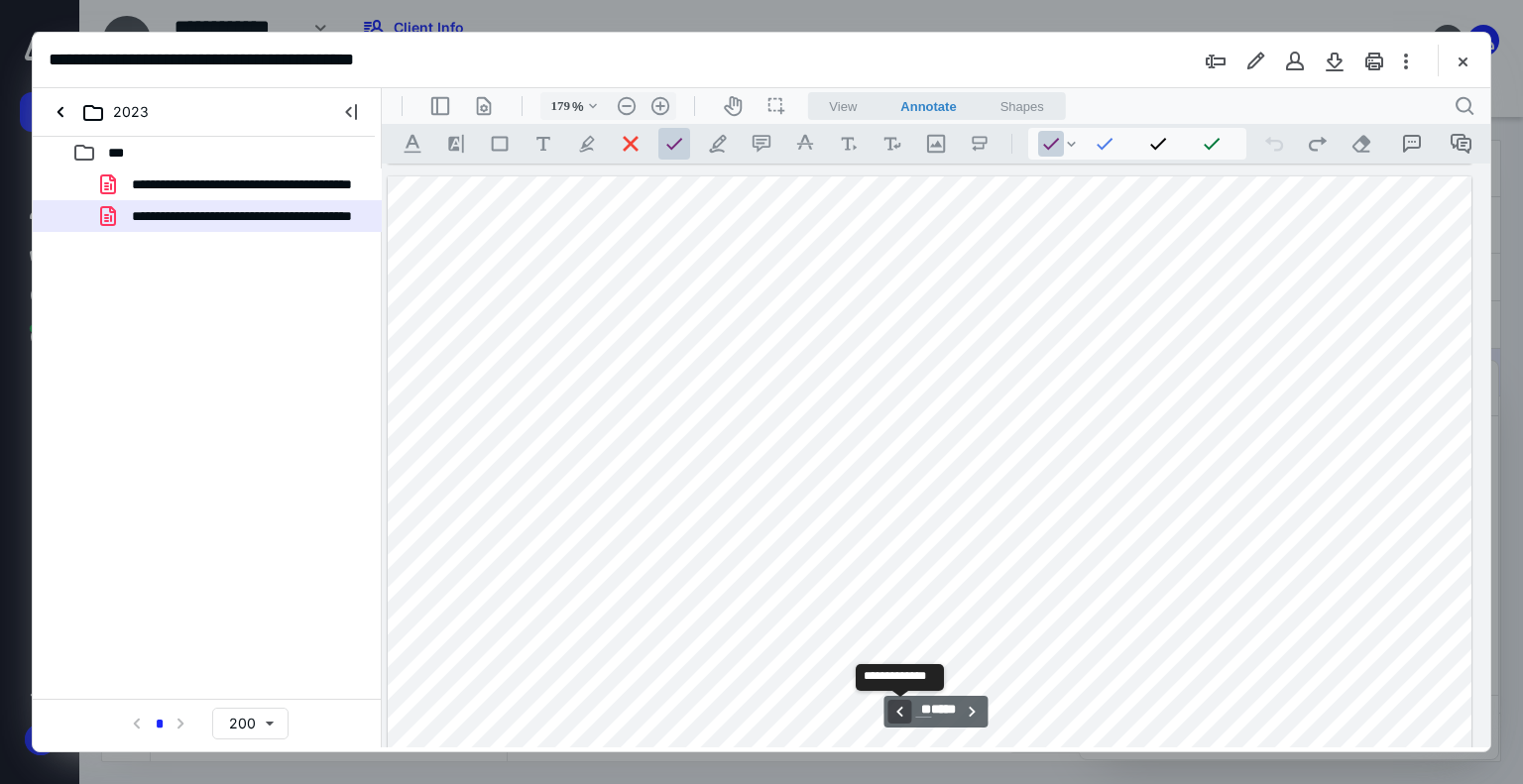 scroll, scrollTop: 47831, scrollLeft: 161, axis: both 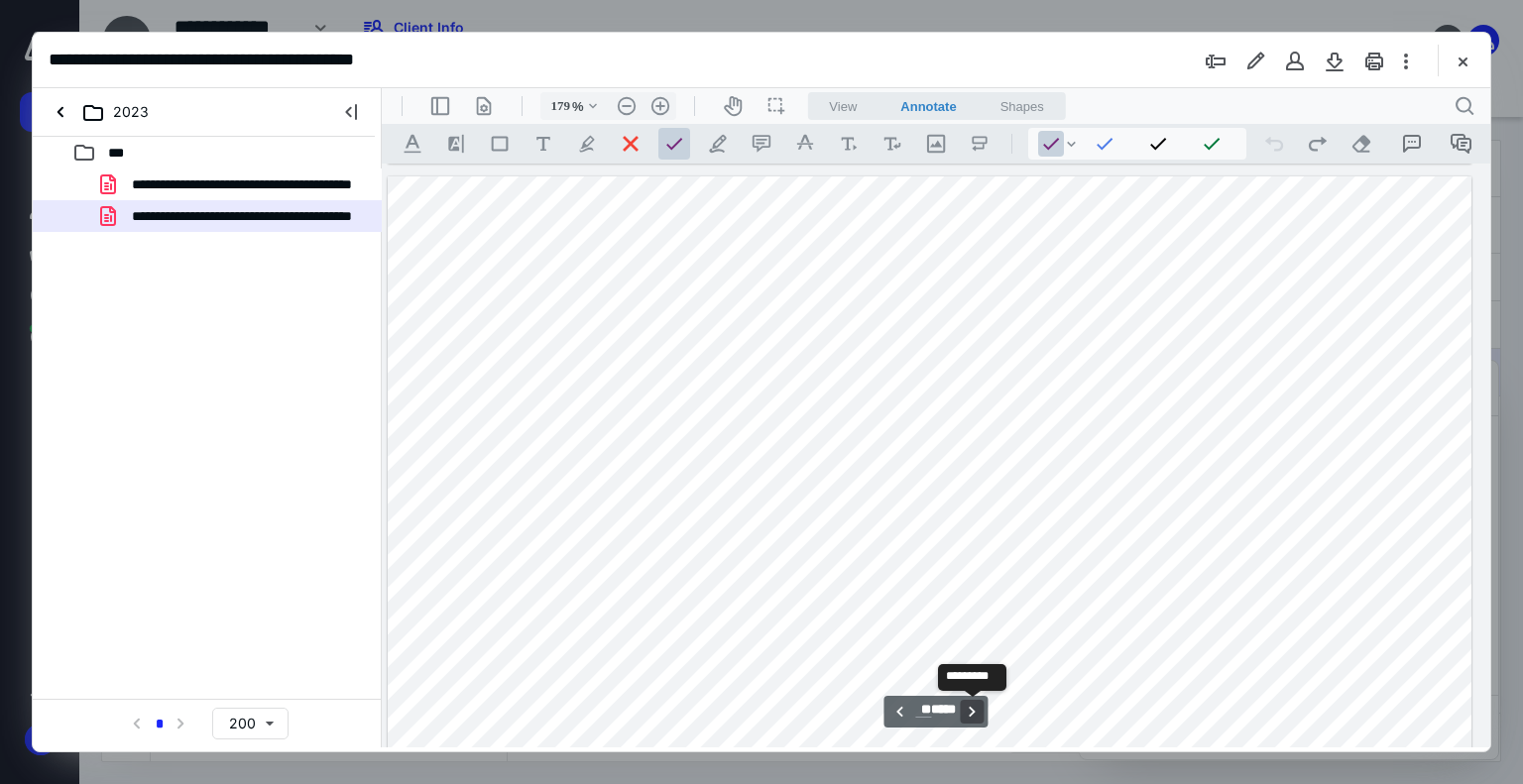click on "**********" at bounding box center (973, 712) 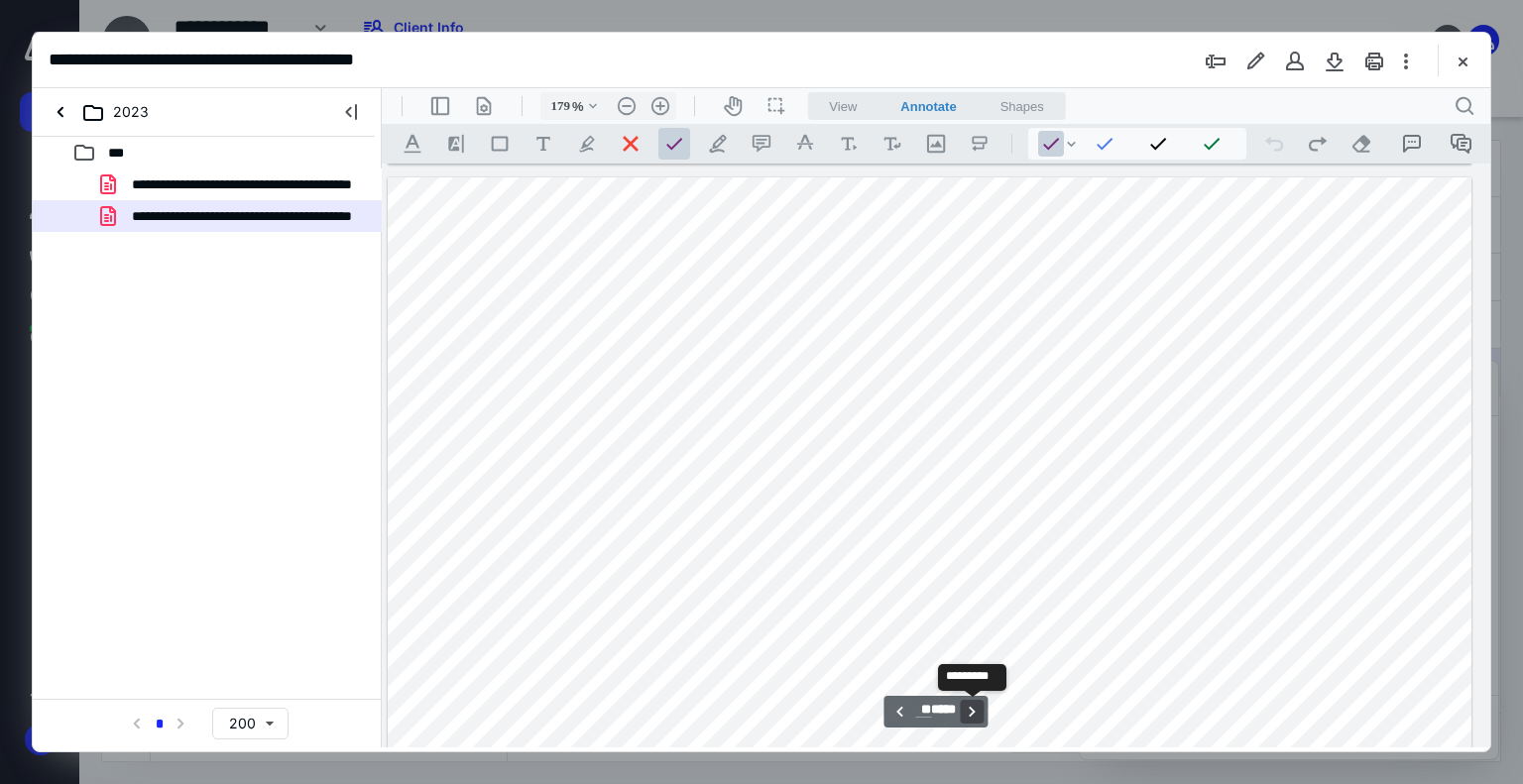click on "**********" at bounding box center (973, 712) 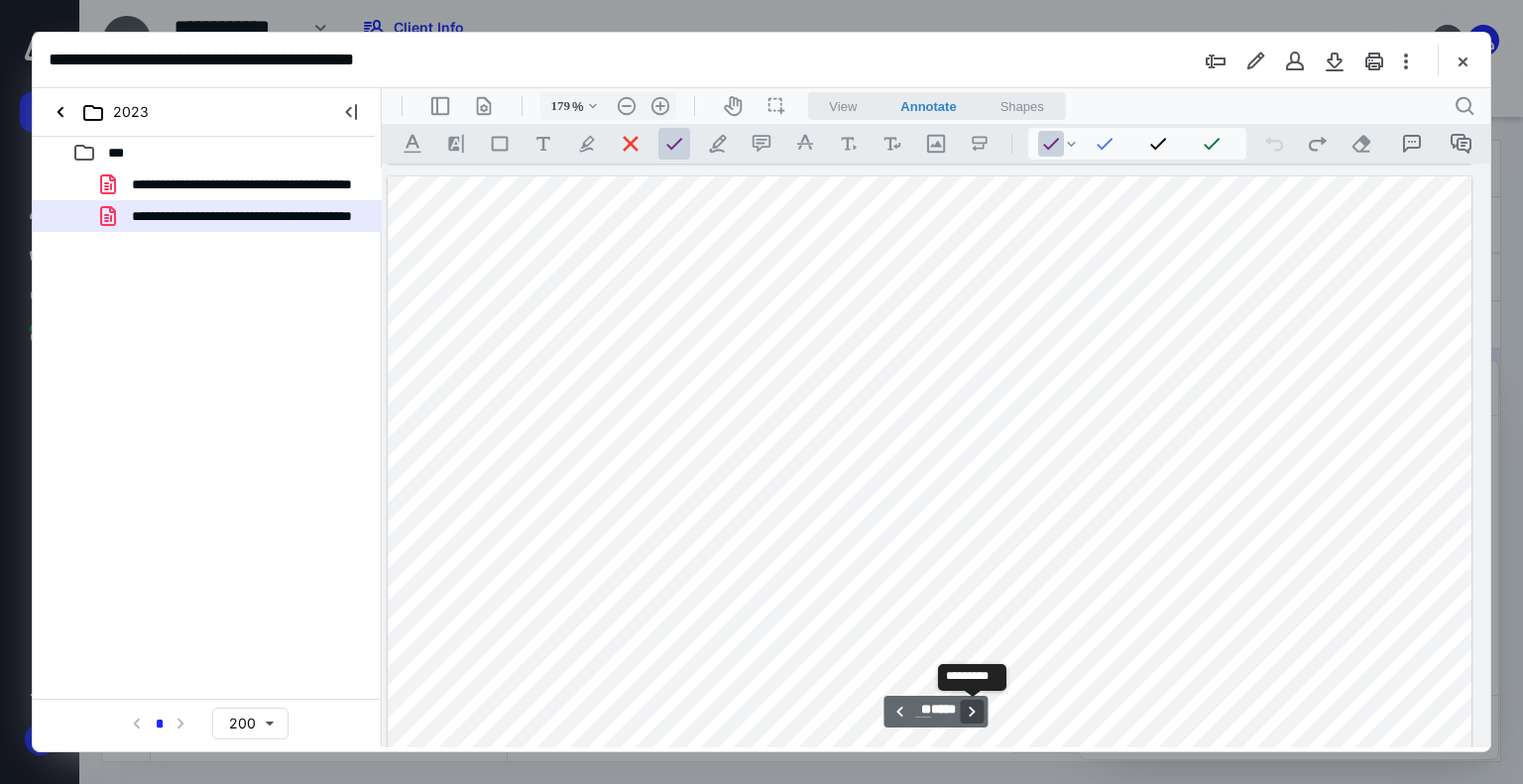click on "**********" at bounding box center (973, 712) 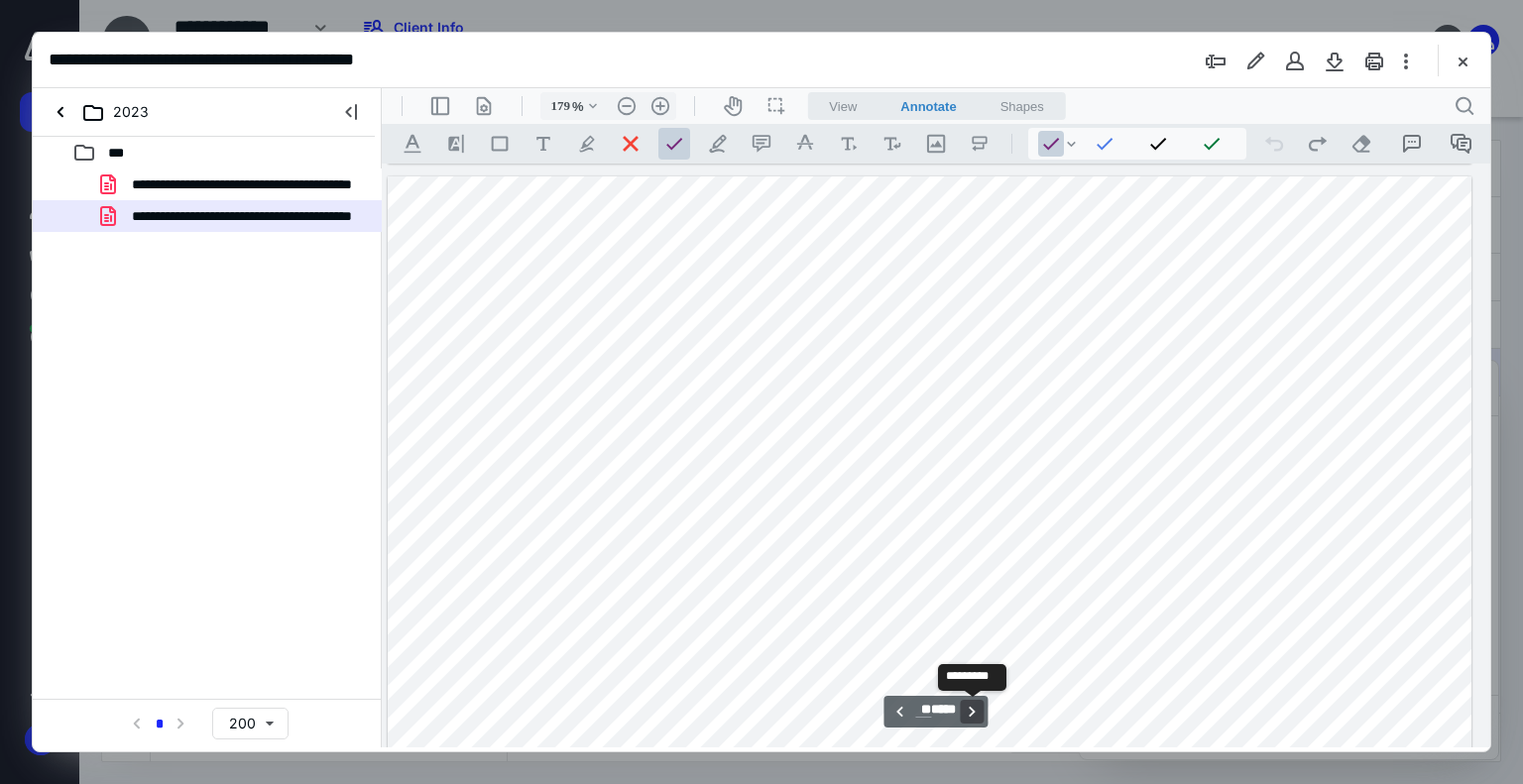 click on "**********" at bounding box center [973, 712] 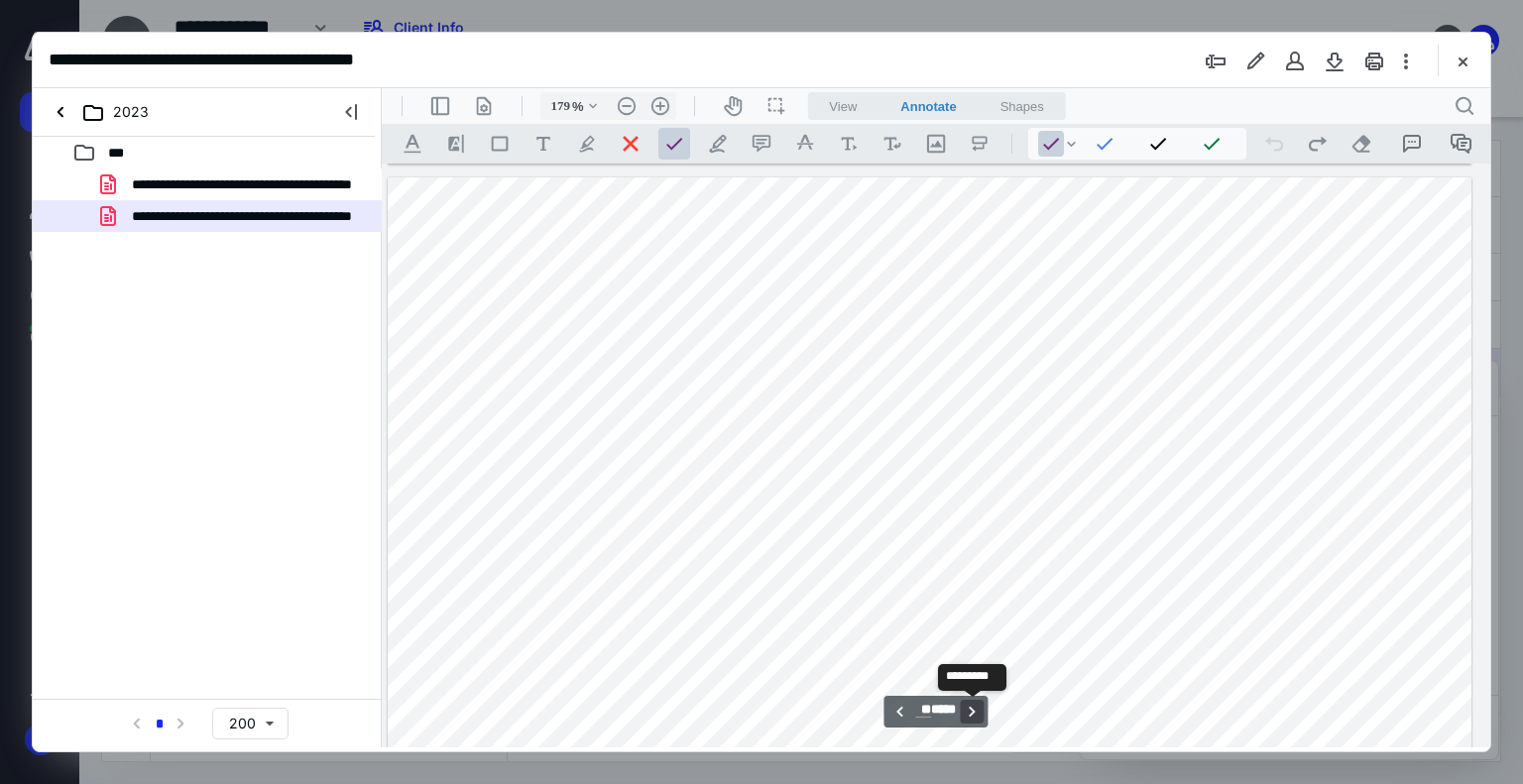 click on "**********" at bounding box center (973, 712) 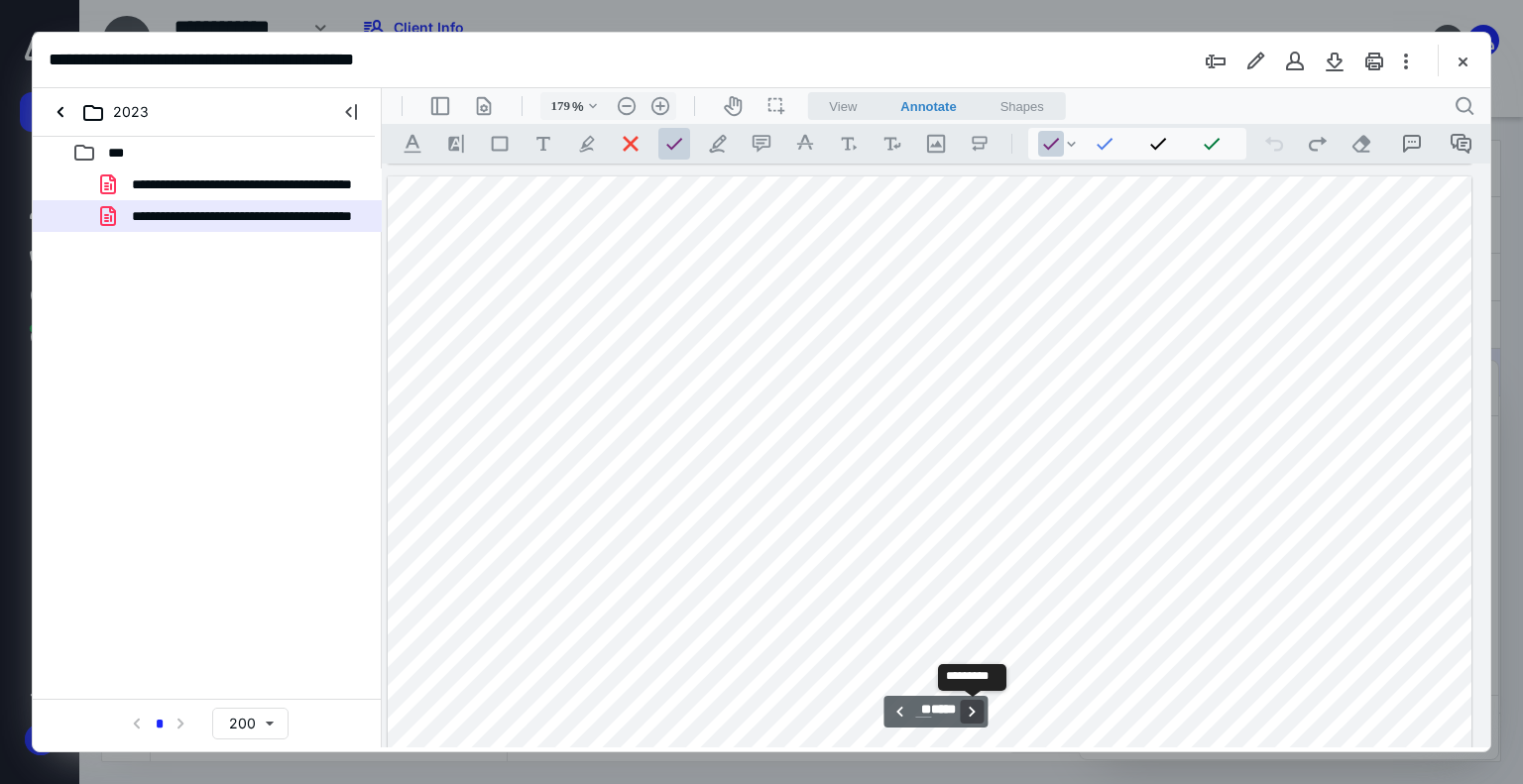 click on "**********" at bounding box center [973, 712] 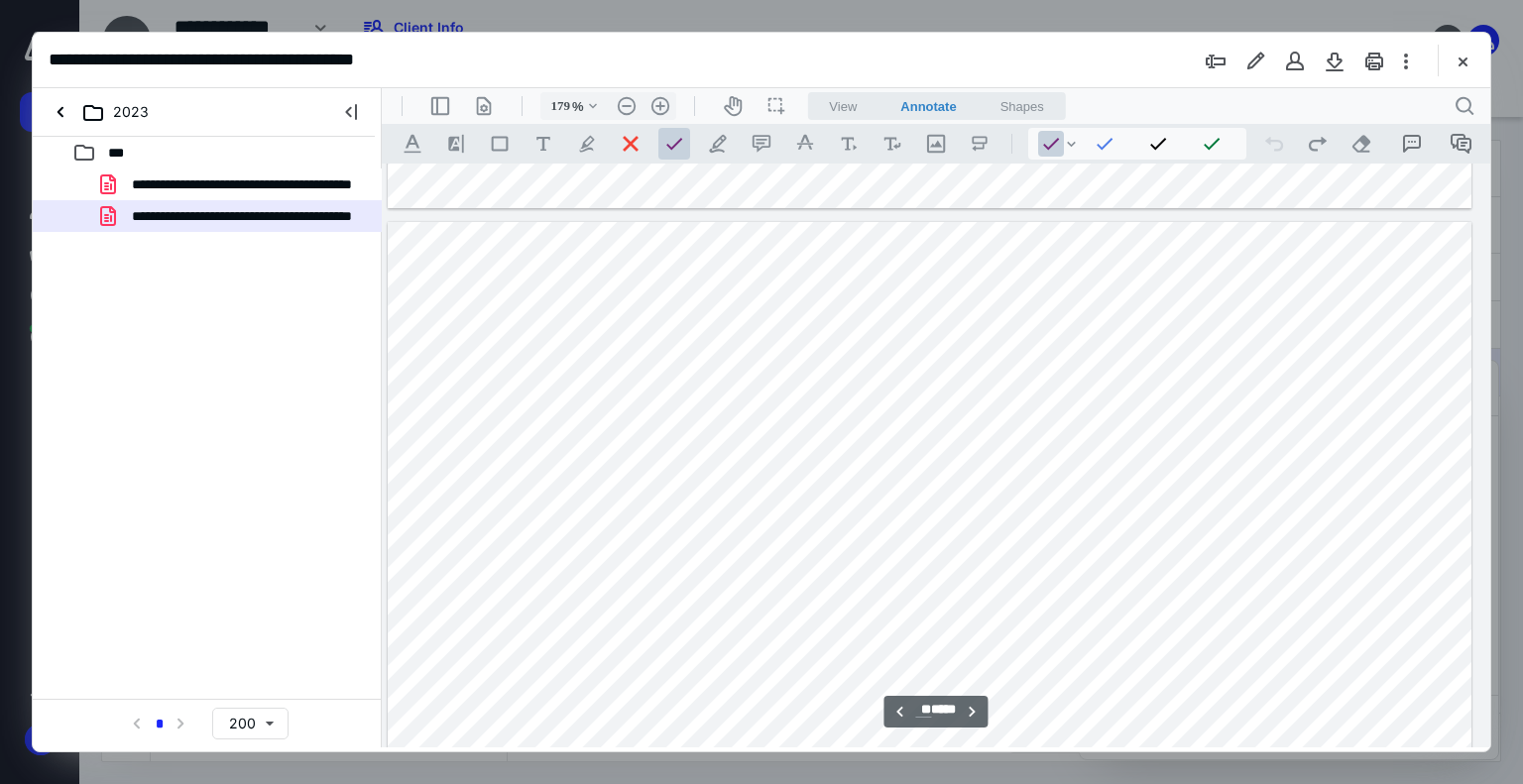 scroll, scrollTop: 72373, scrollLeft: 161, axis: both 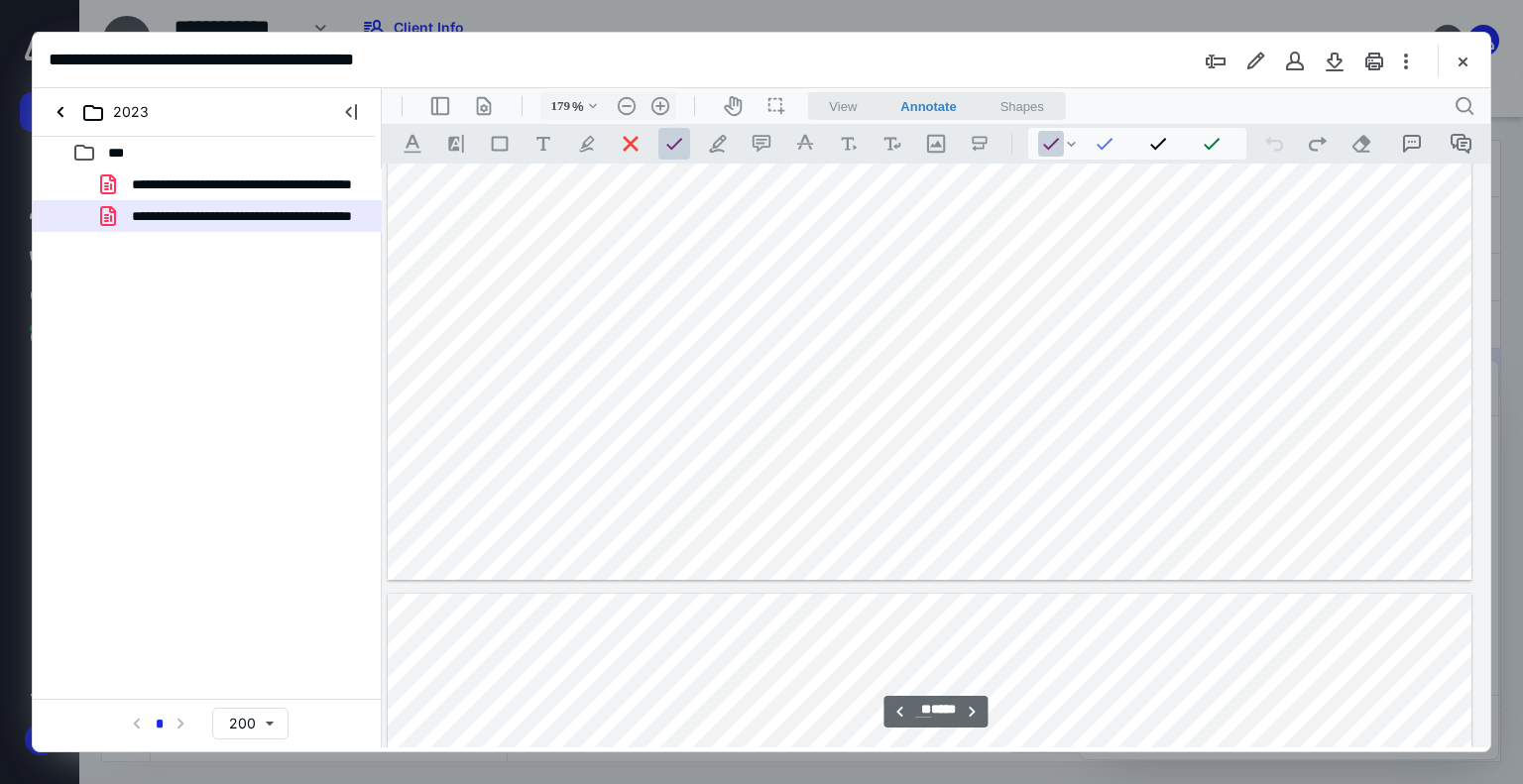 type on "**" 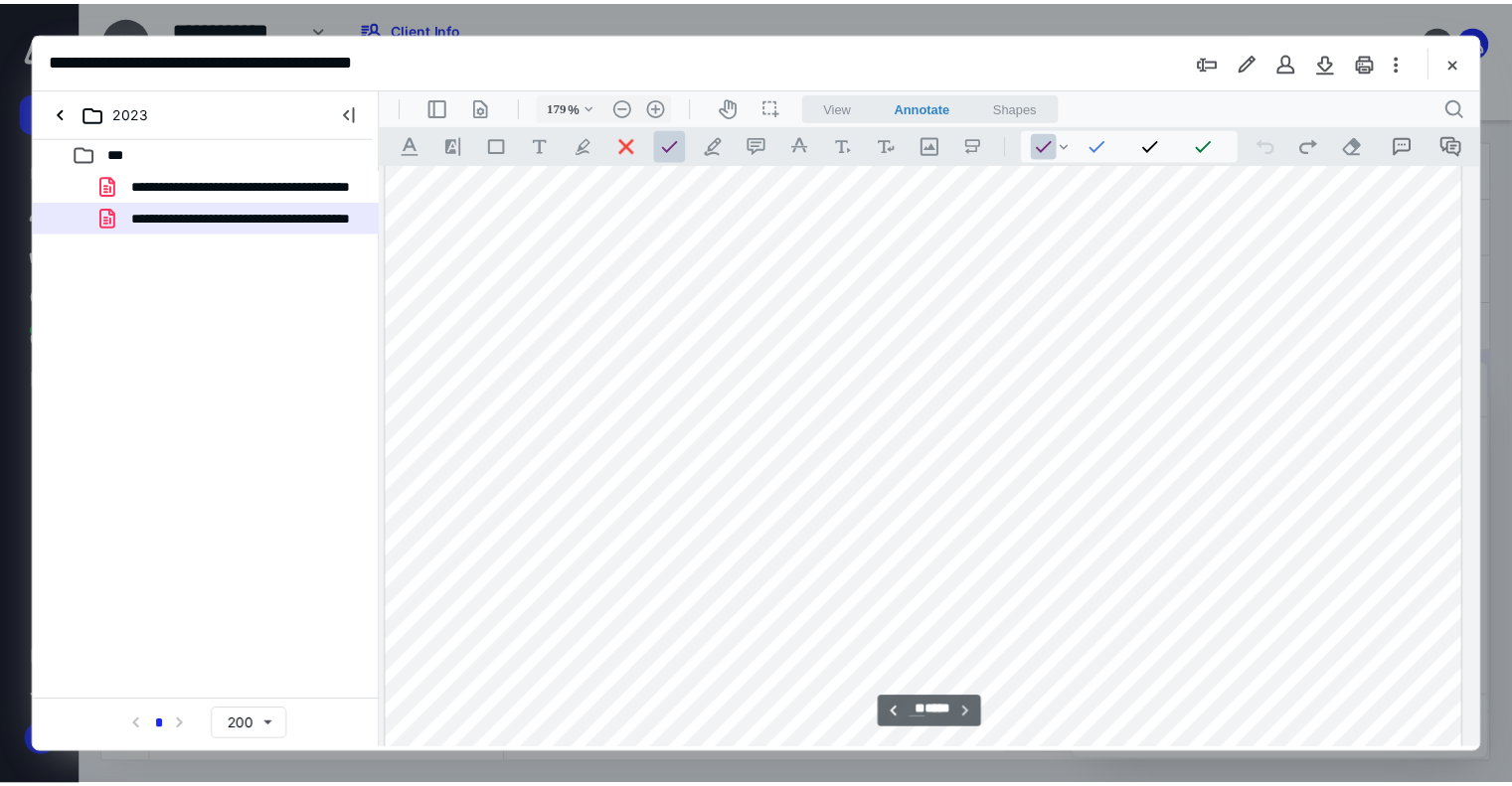 scroll, scrollTop: 78619, scrollLeft: 161, axis: both 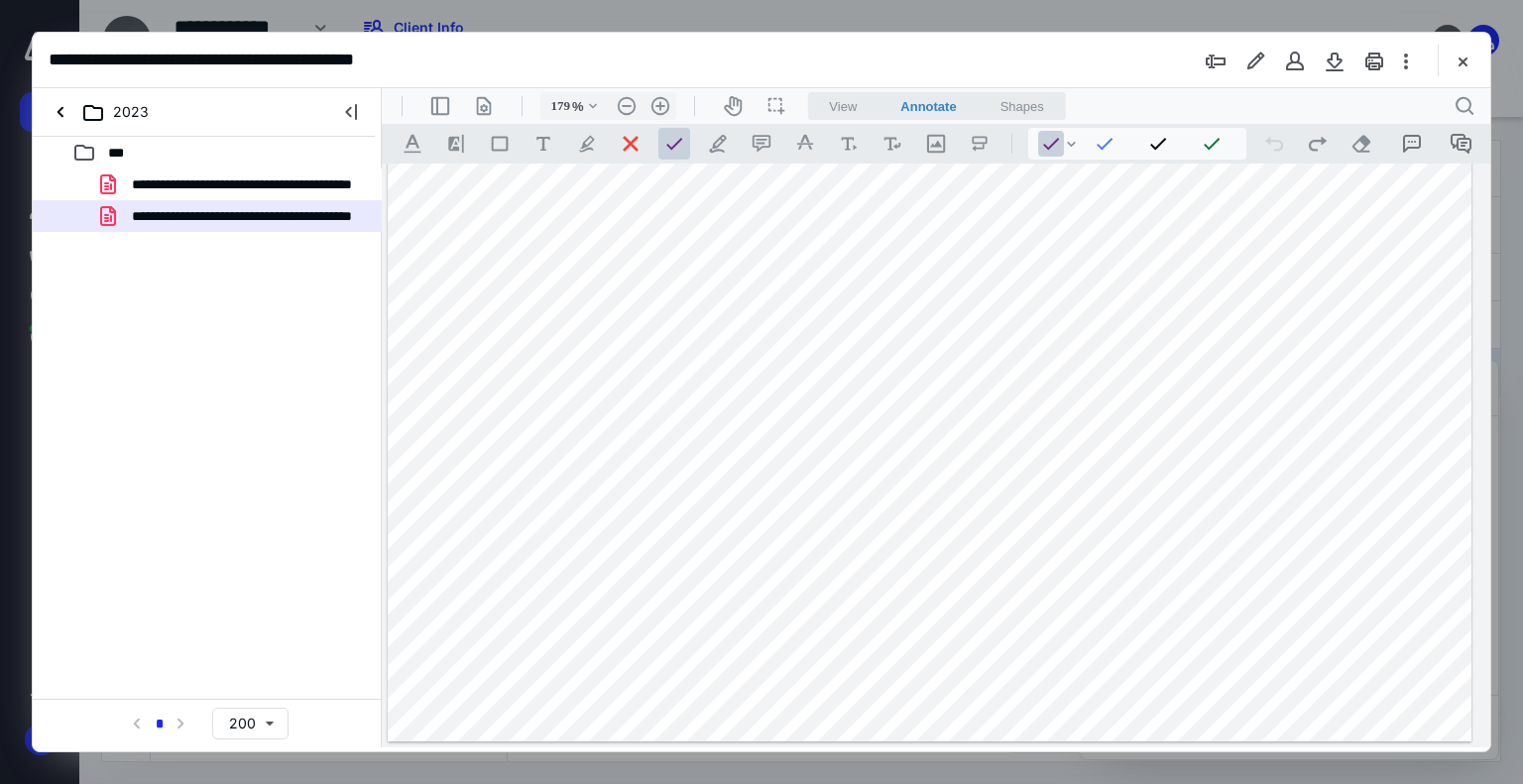 click on "**********" at bounding box center [762, 60] 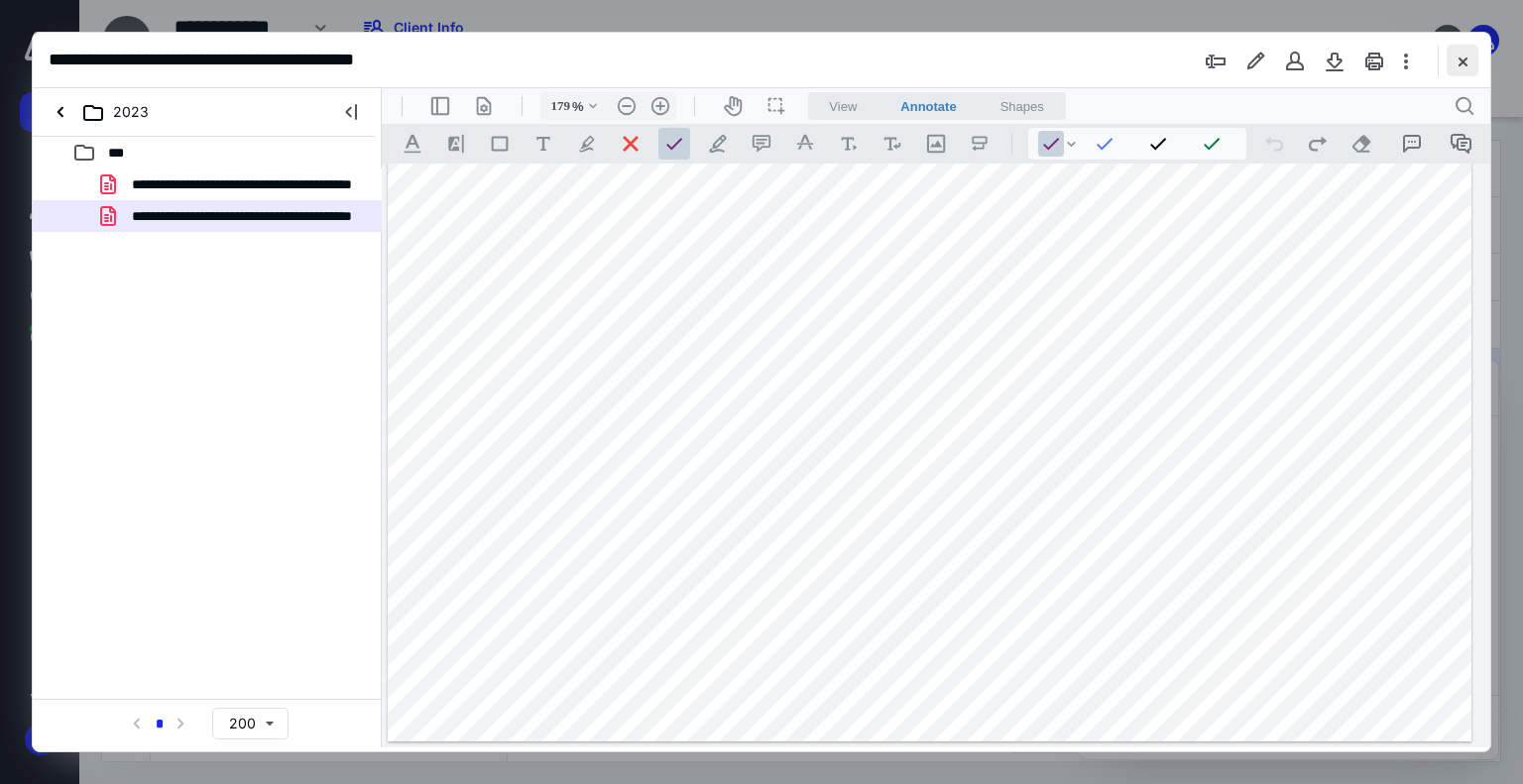 drag, startPoint x: 1464, startPoint y: 63, endPoint x: 1490, endPoint y: 51, distance: 28.635642 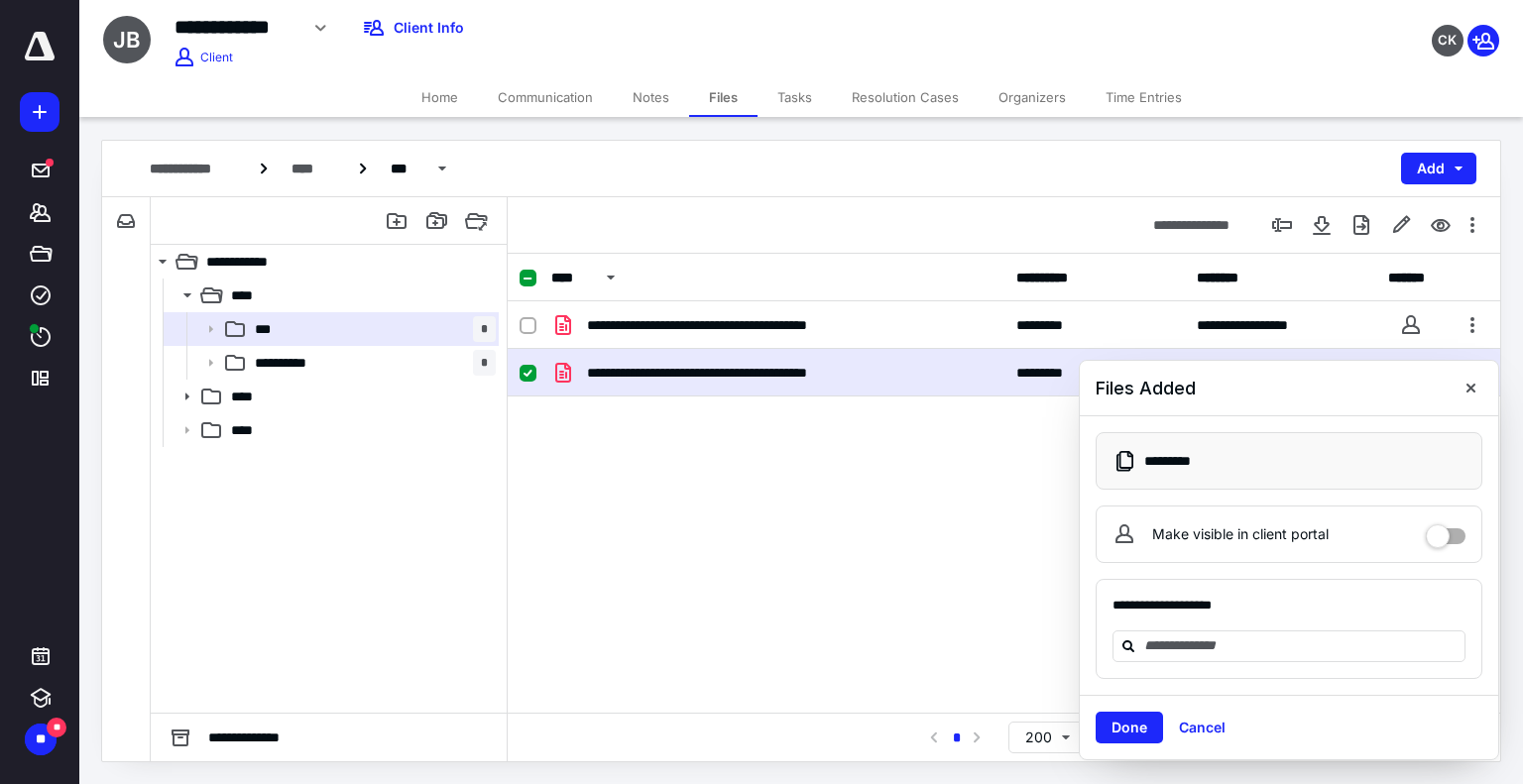 click 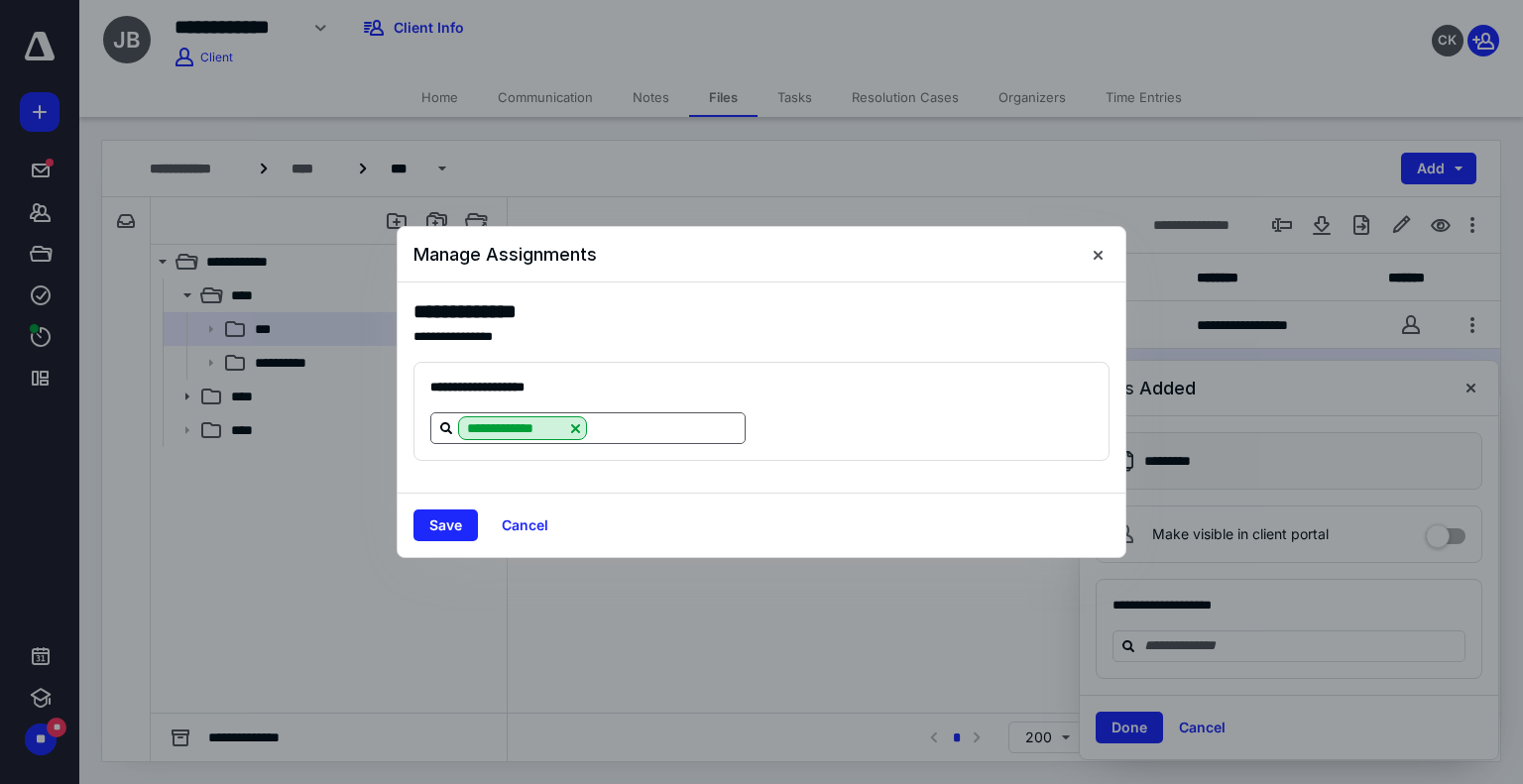 click on "**********" at bounding box center [588, 428] 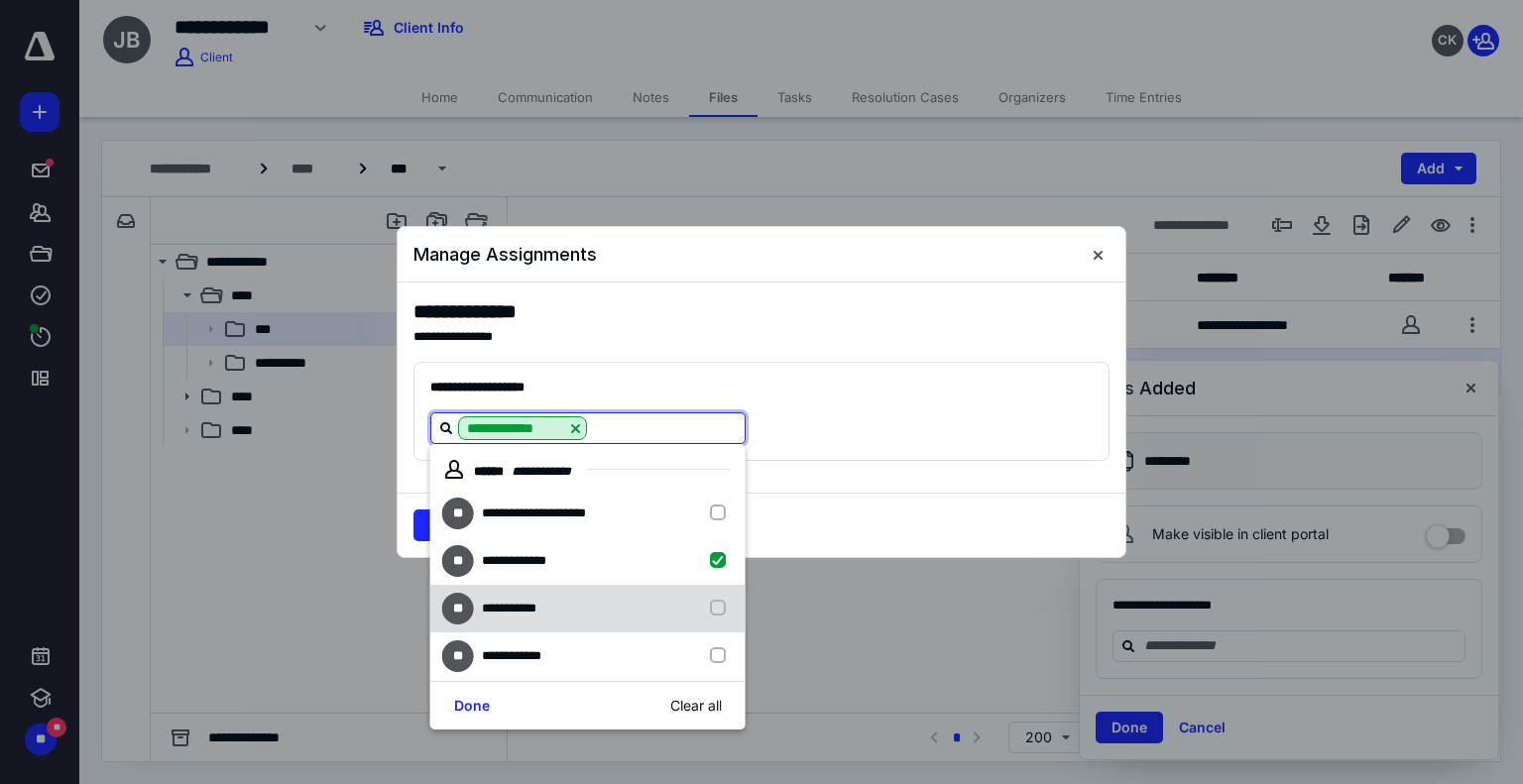 click on "**********" at bounding box center (588, 656) 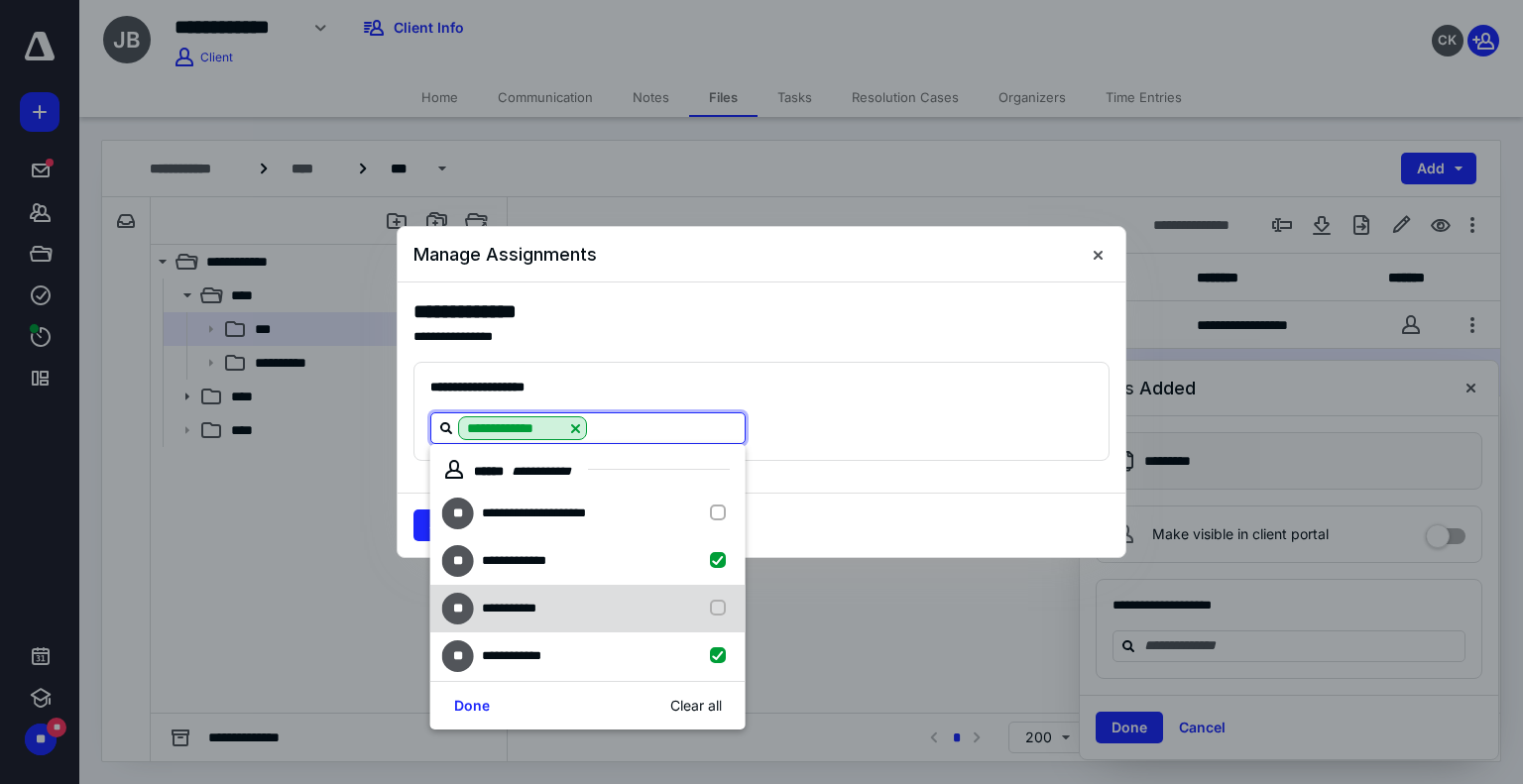 checkbox on "true" 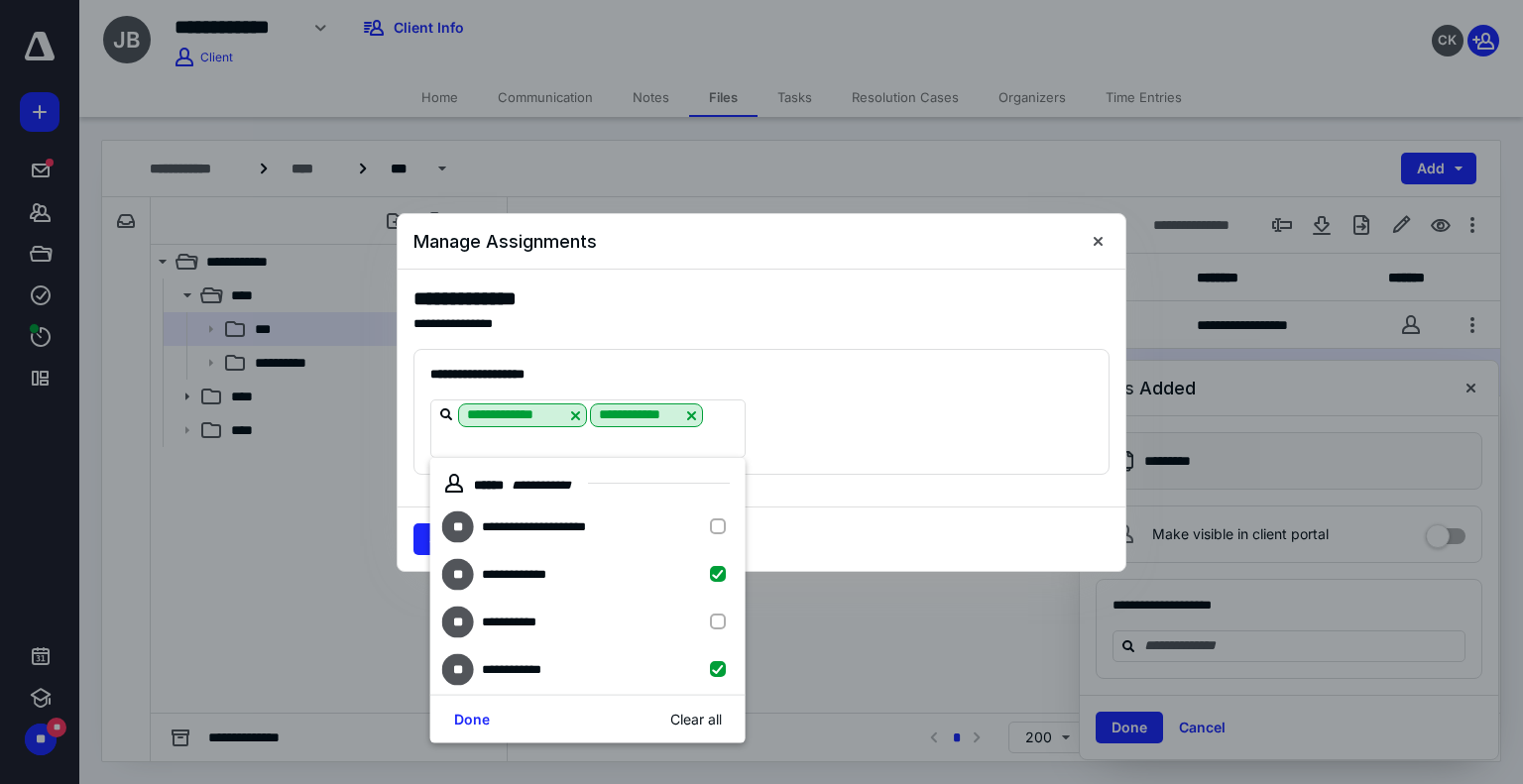 click on "**********" at bounding box center [762, 411] 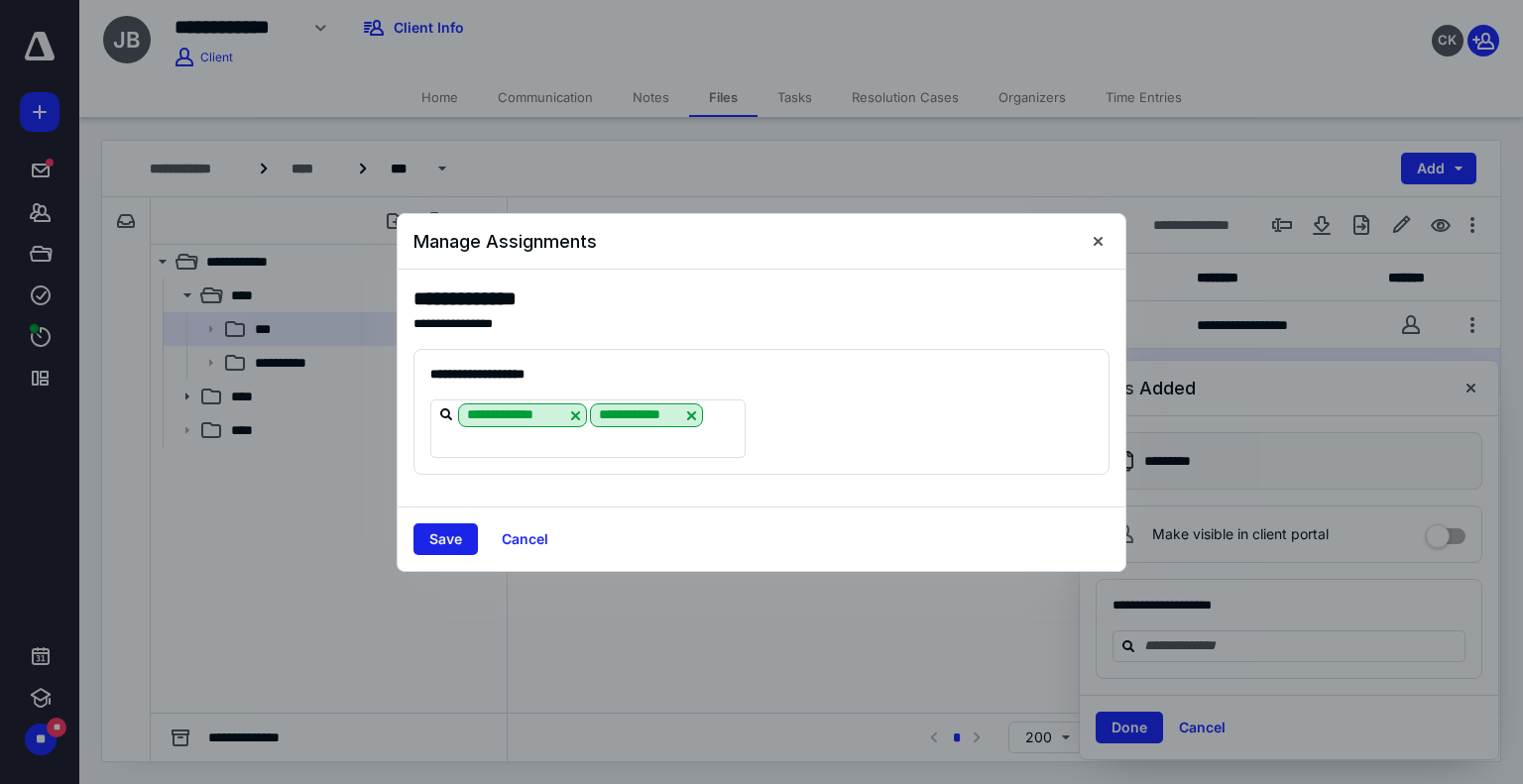 click on "Save" at bounding box center (445, 539) 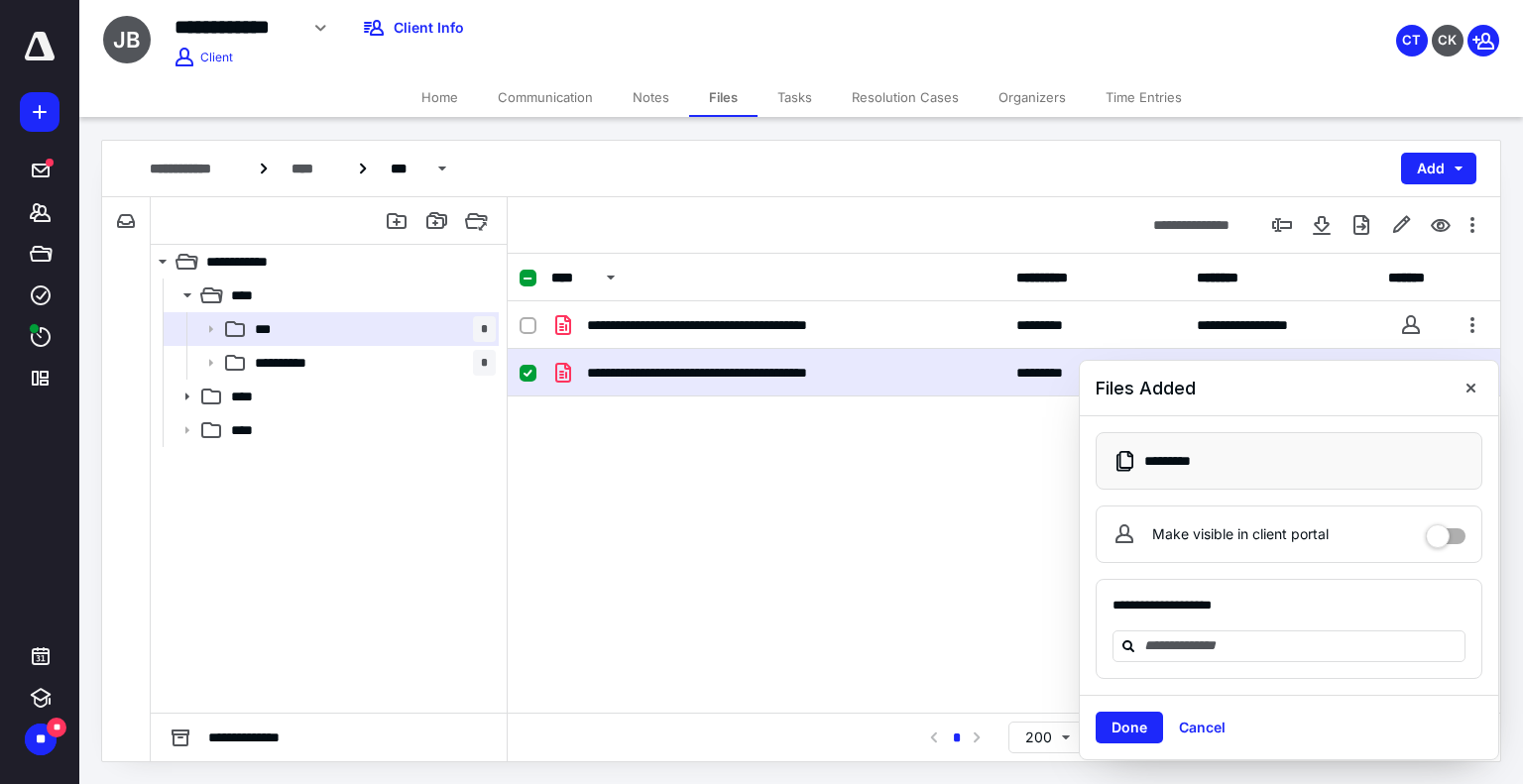 click on "Home" at bounding box center (439, 97) 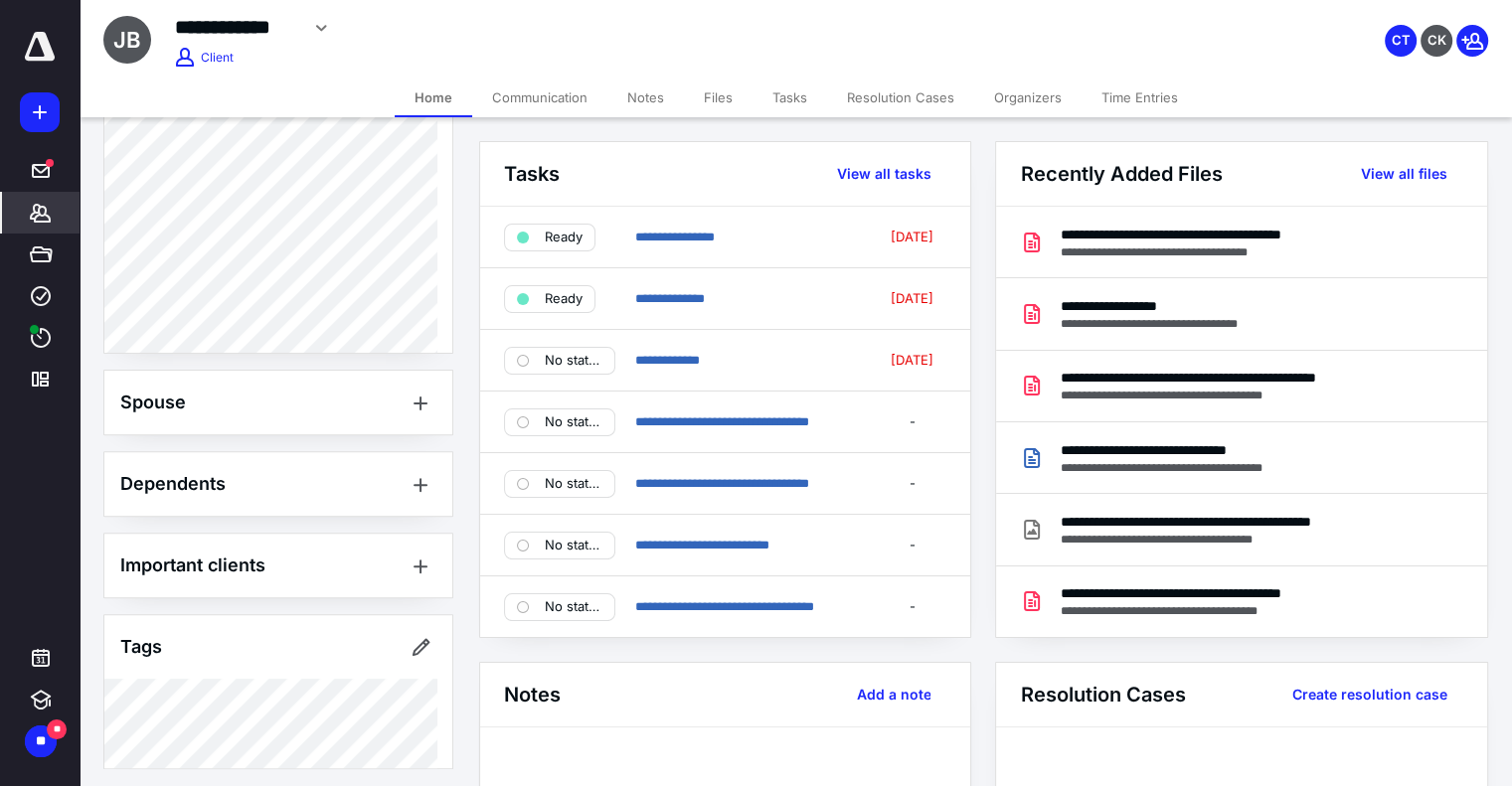 scroll, scrollTop: 646, scrollLeft: 0, axis: vertical 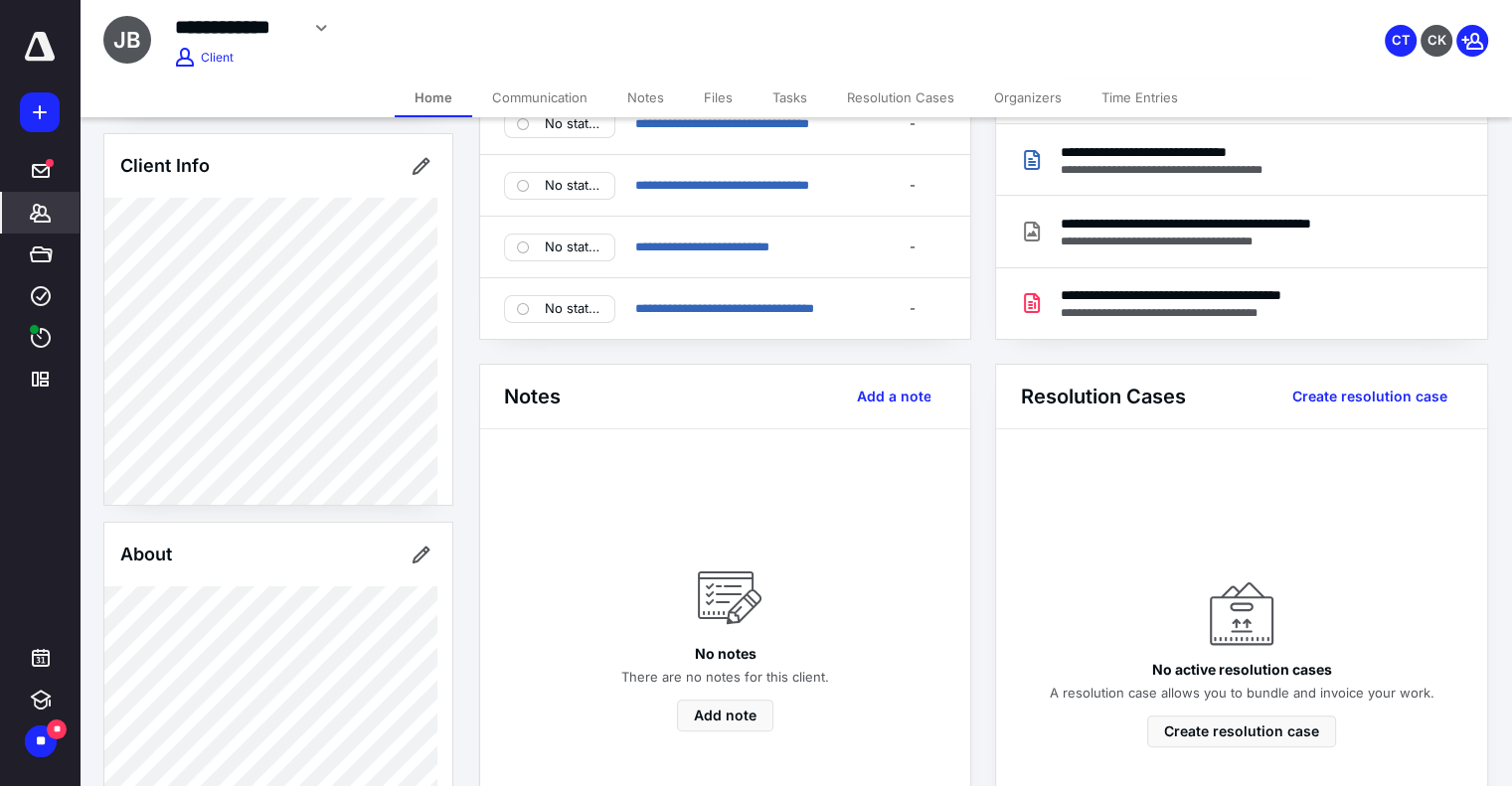 click on "Files" at bounding box center (718, 97) 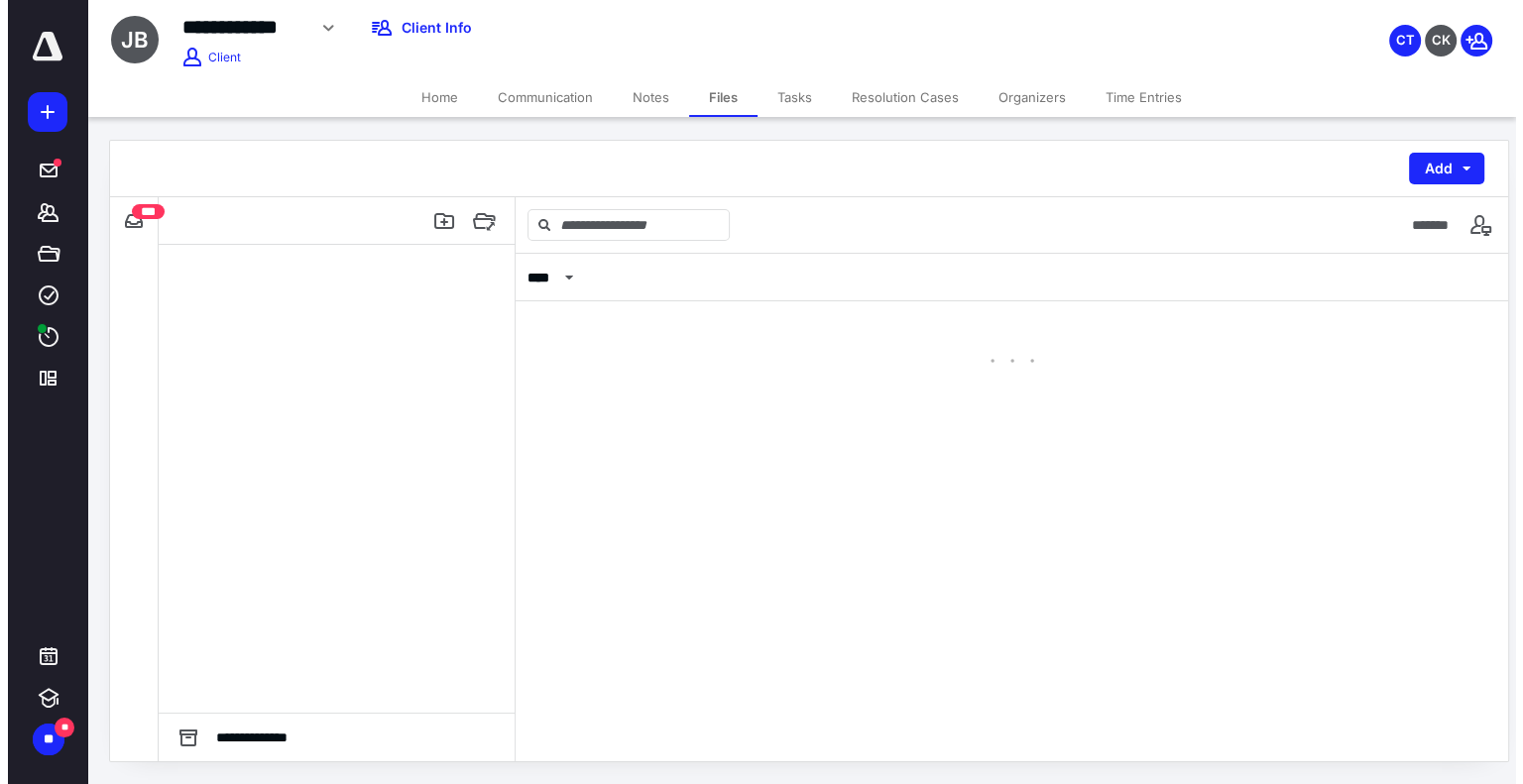 scroll, scrollTop: 0, scrollLeft: 0, axis: both 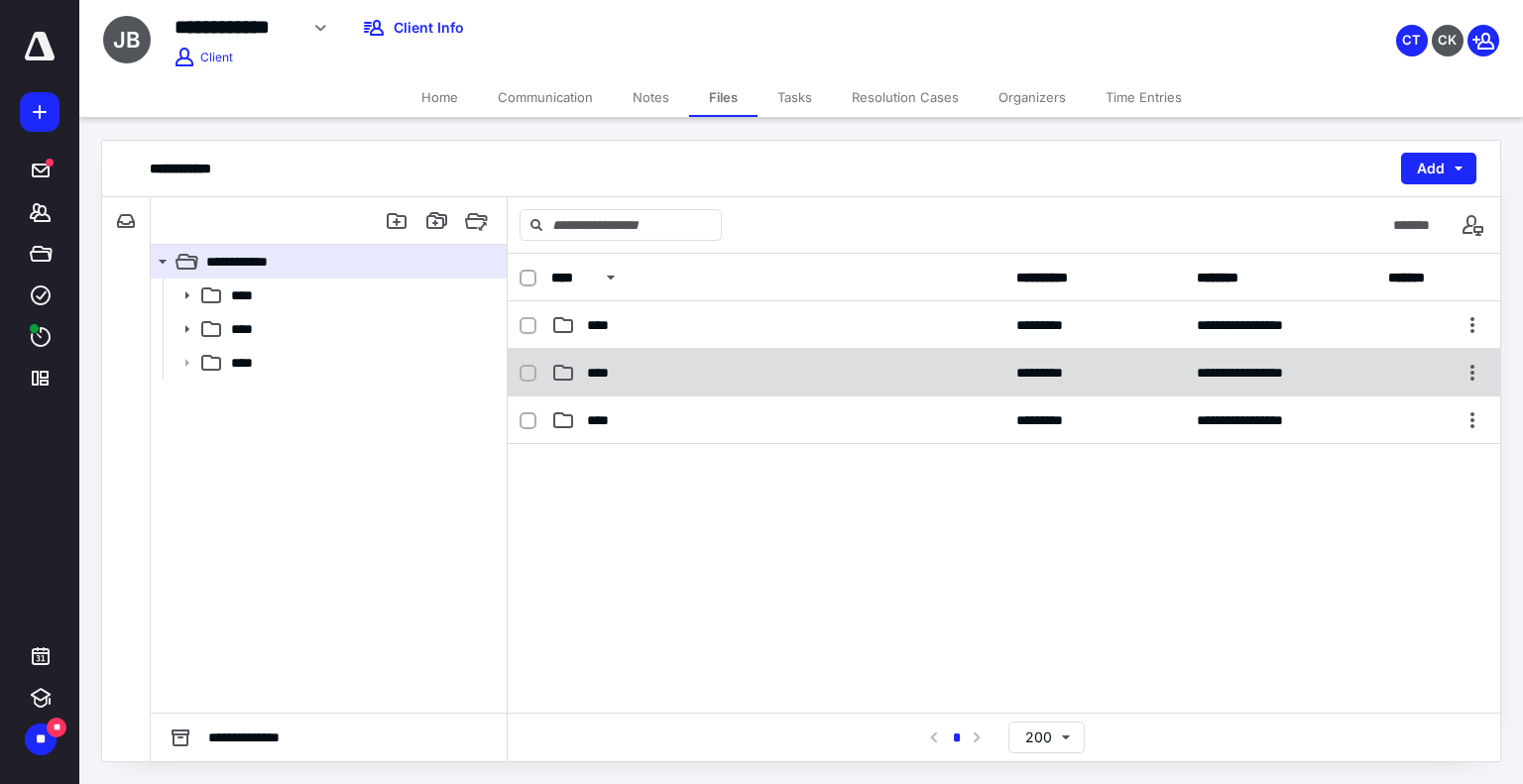 click on "****" at bounding box center (777, 373) 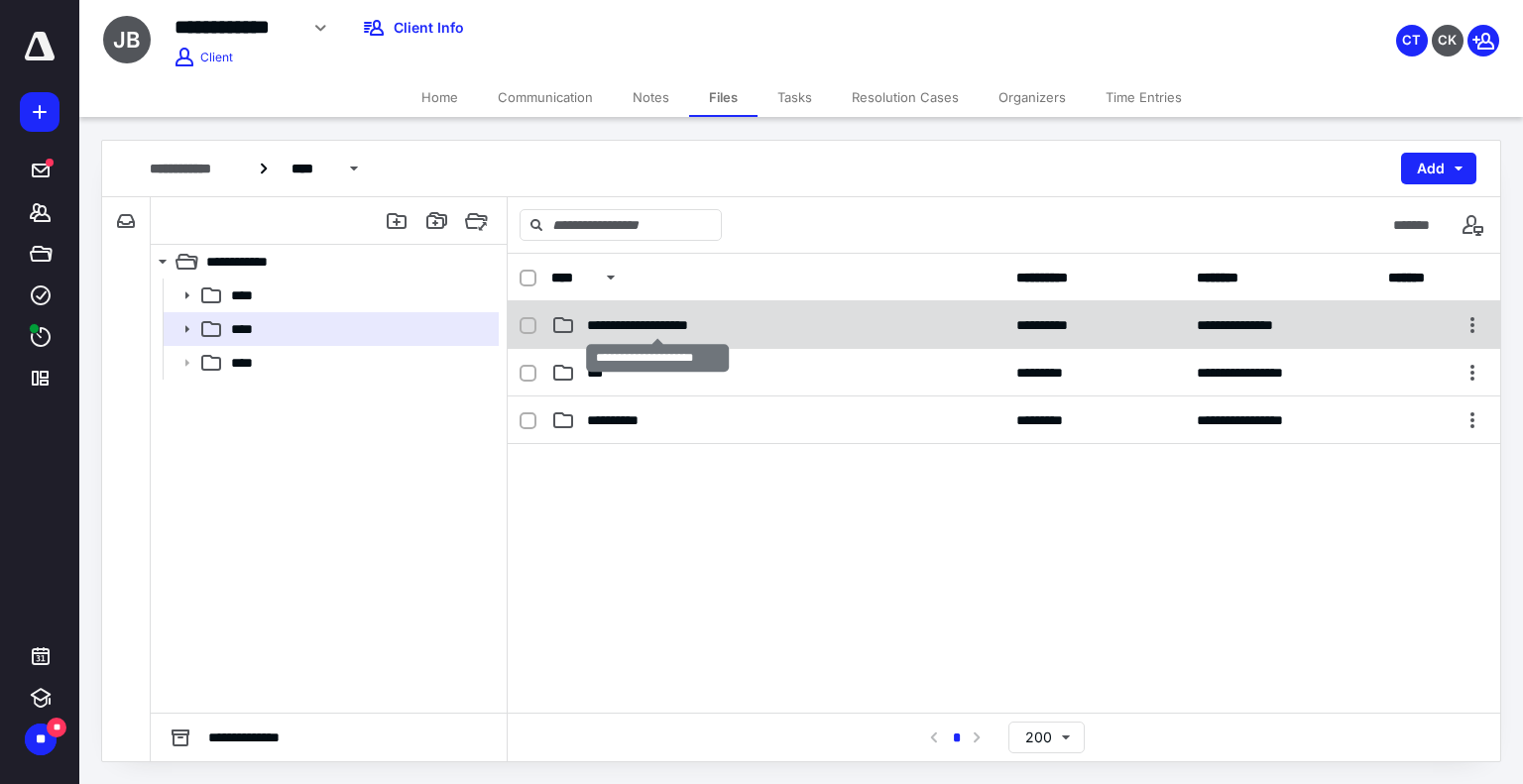 click on "**********" at bounding box center [657, 325] 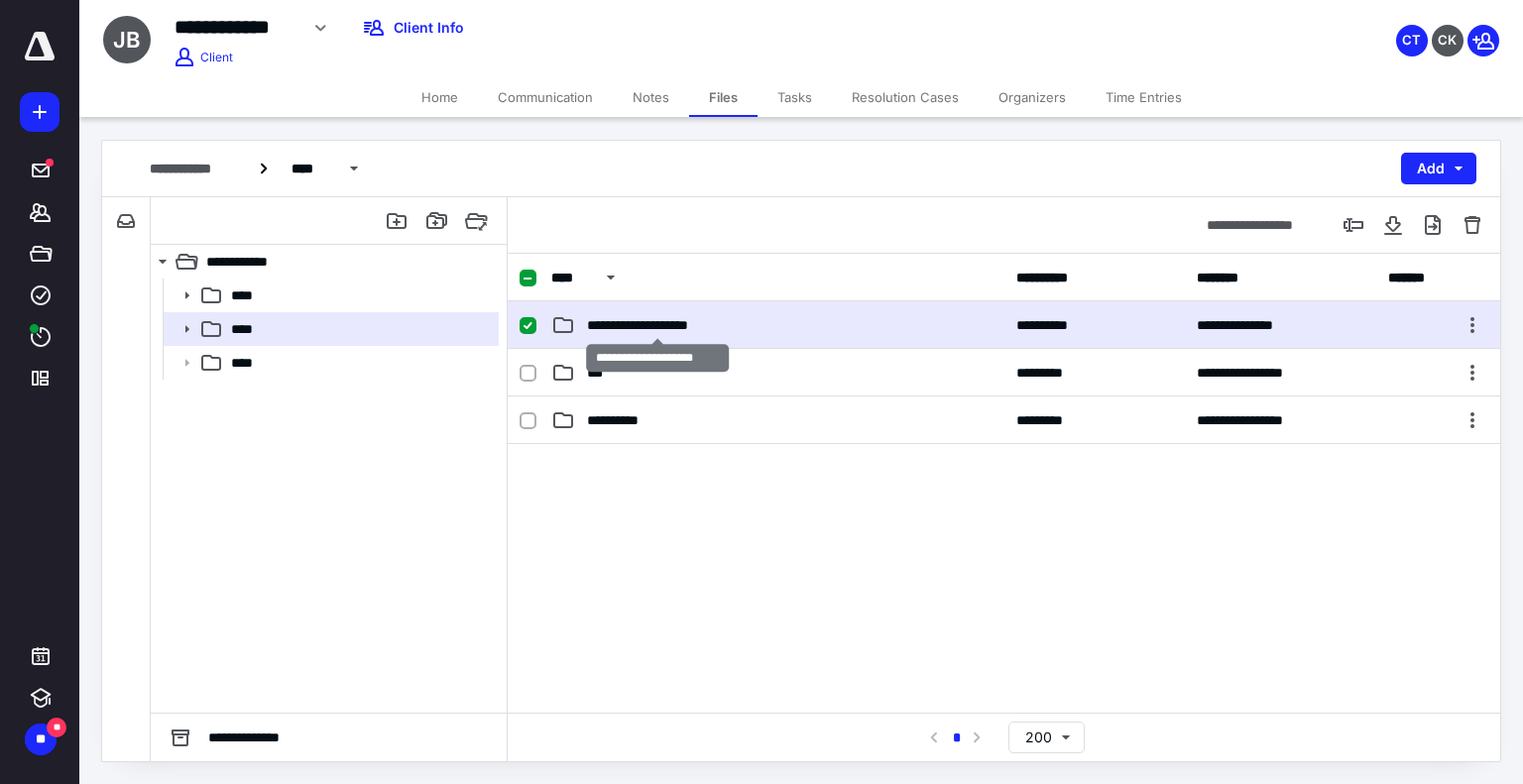 click on "**********" at bounding box center [657, 325] 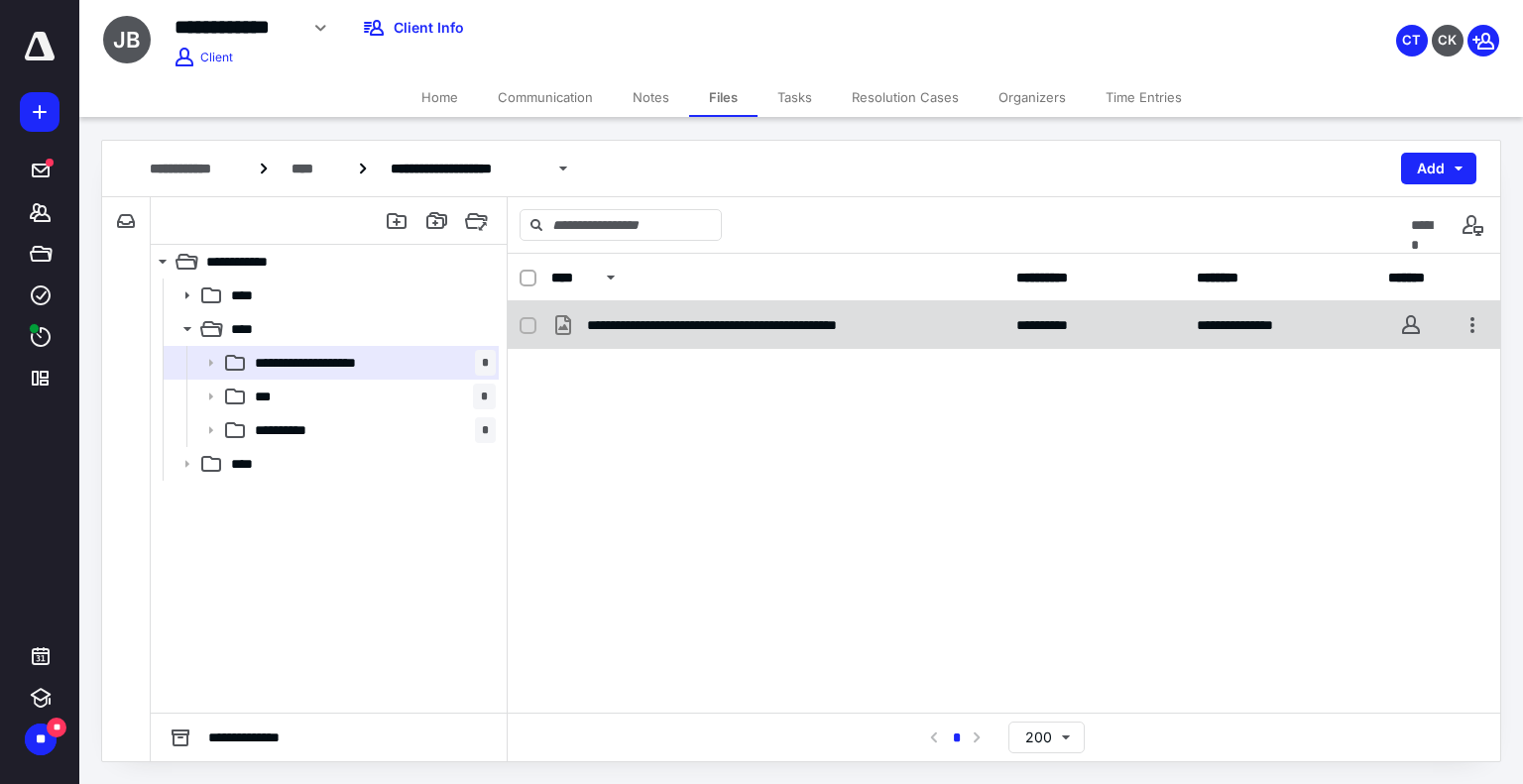 click on "**********" at bounding box center [775, 325] 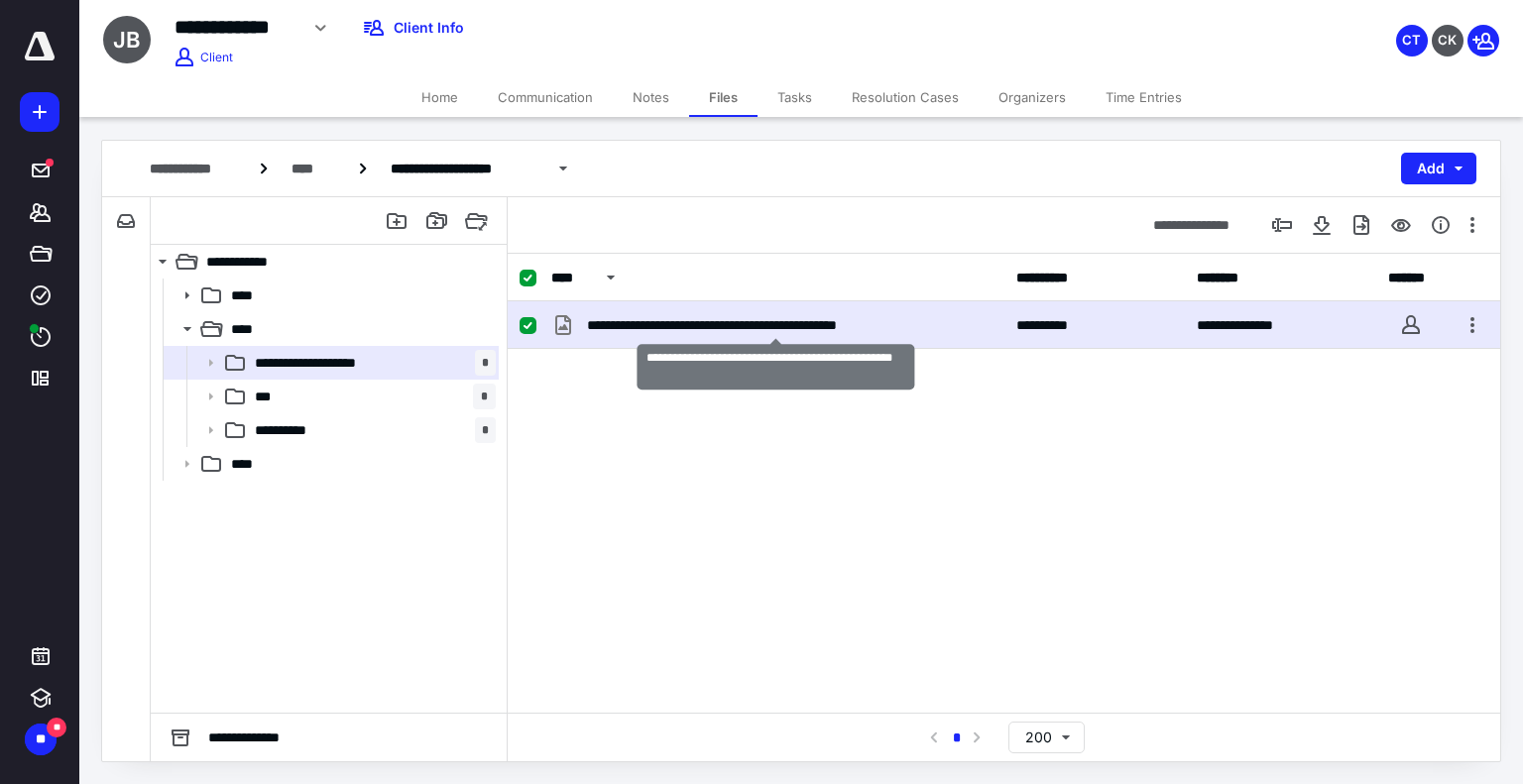 click on "**********" at bounding box center (775, 325) 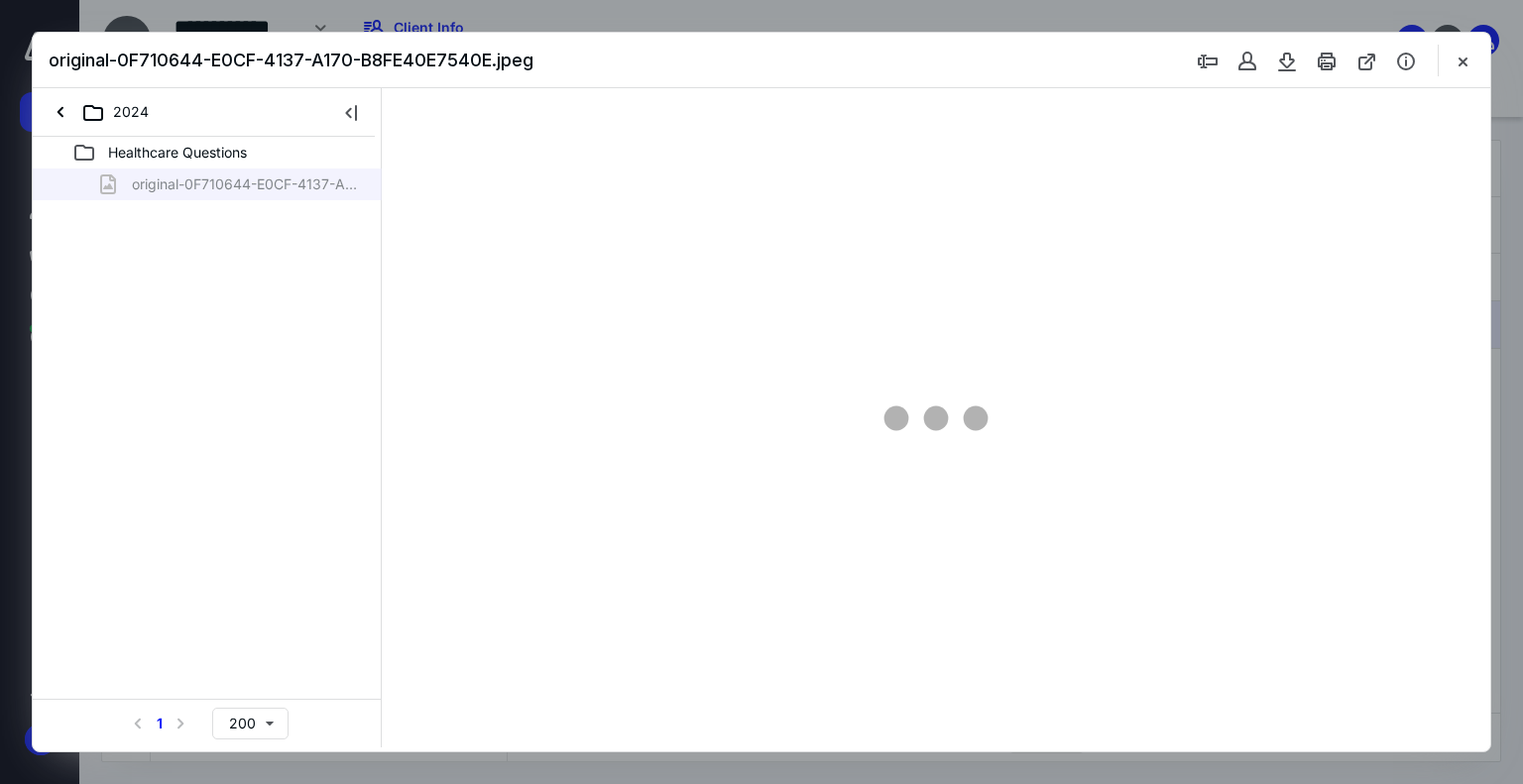 scroll, scrollTop: 0, scrollLeft: 0, axis: both 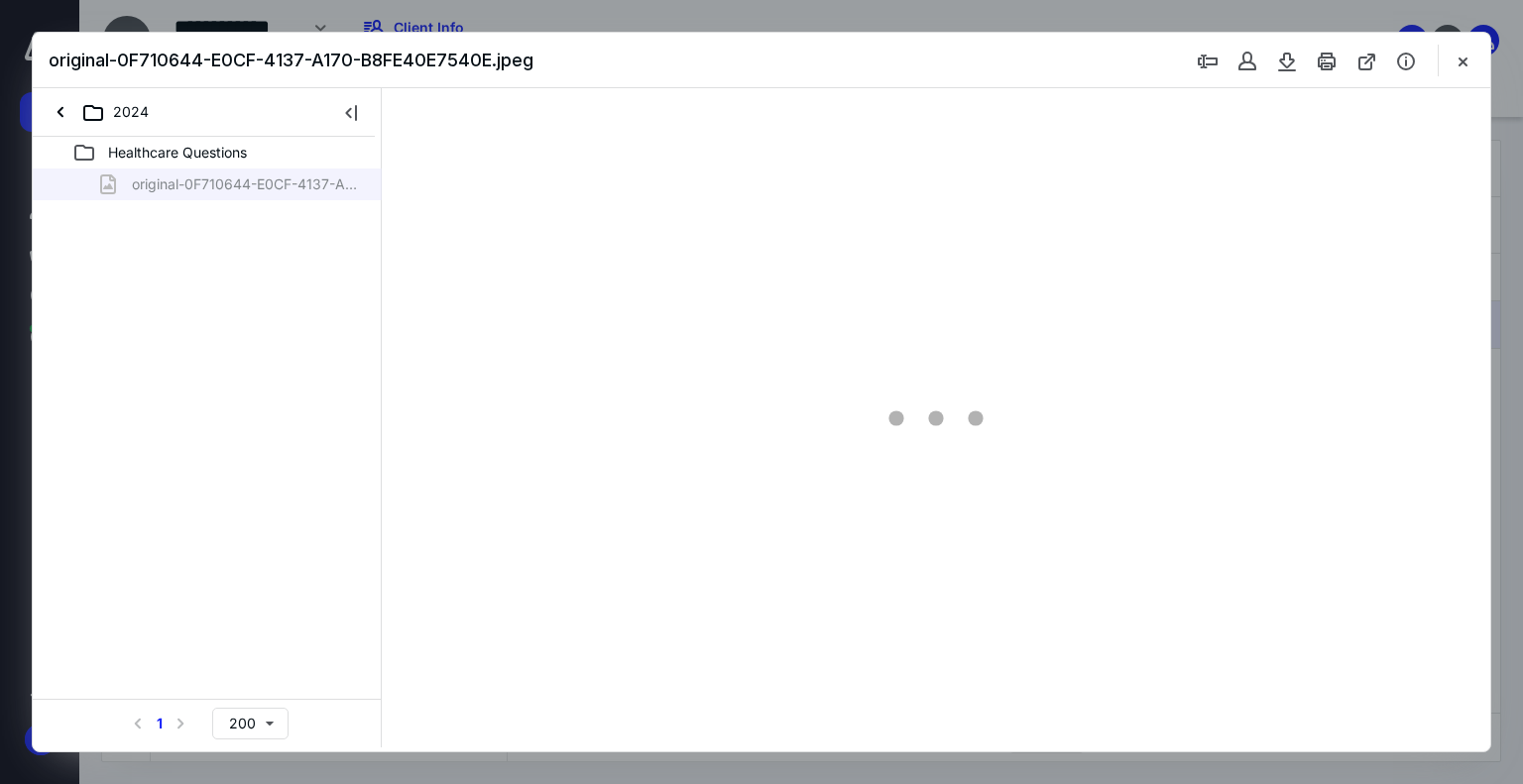 type on "244" 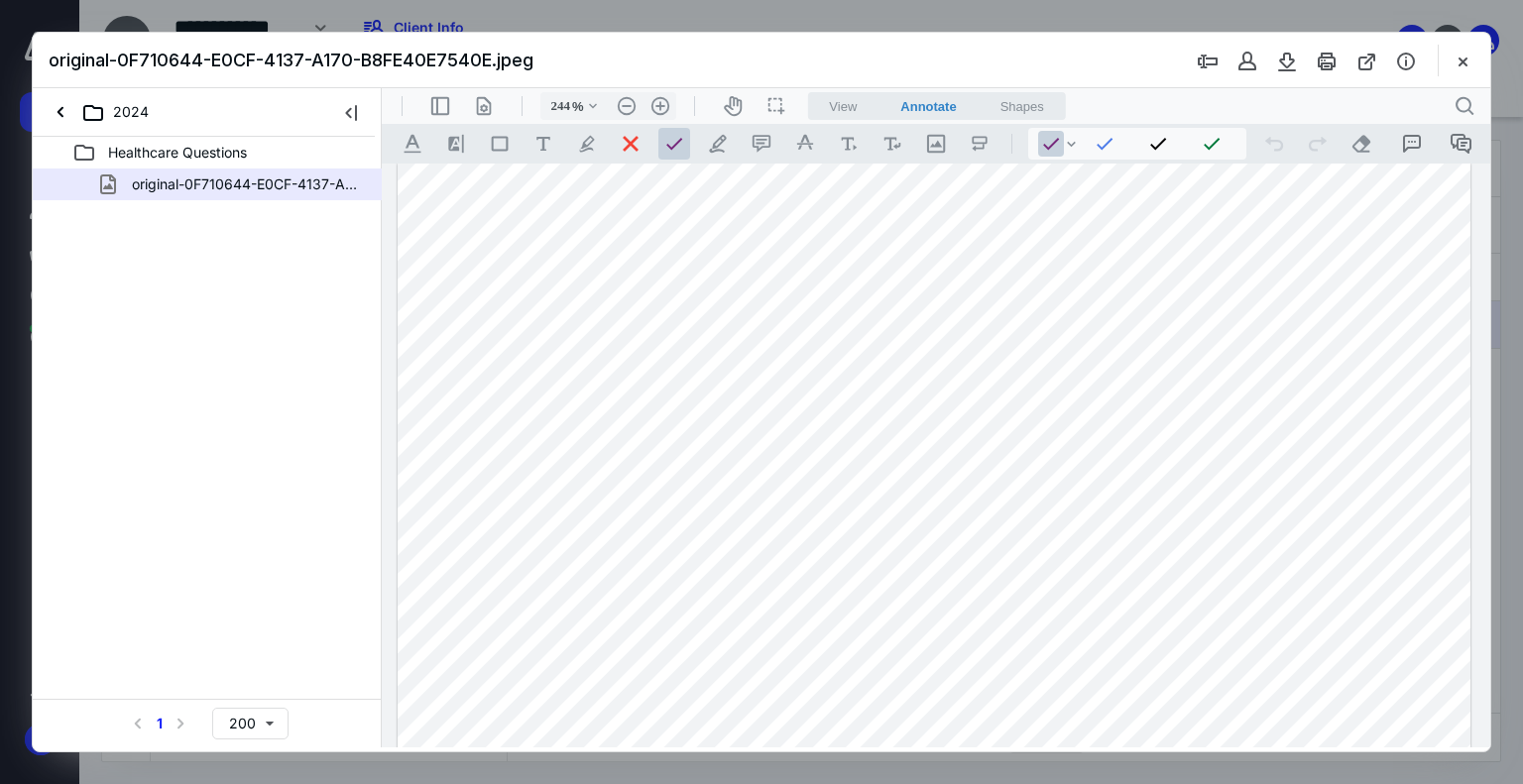 scroll, scrollTop: 0, scrollLeft: 0, axis: both 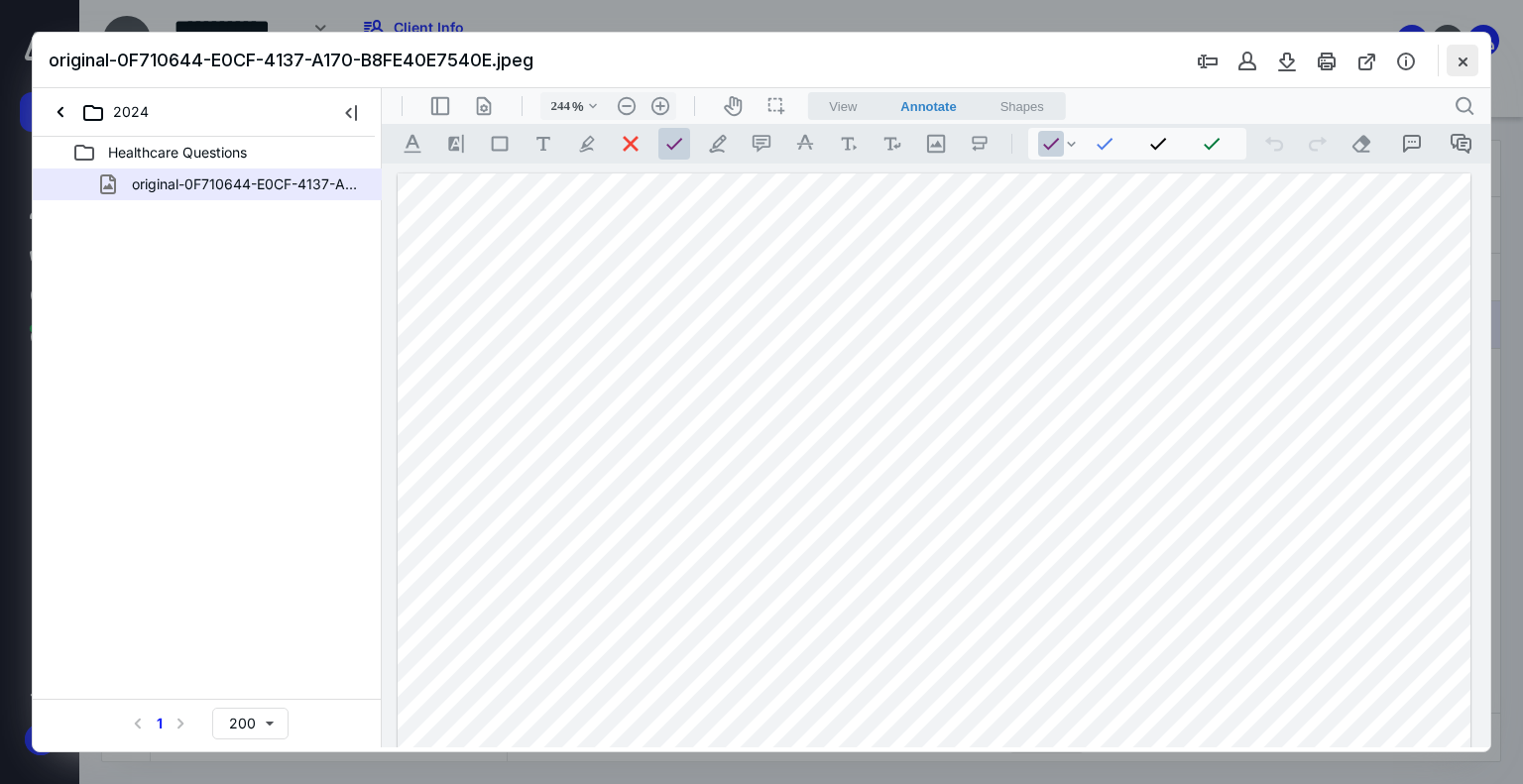 click at bounding box center (1463, 60) 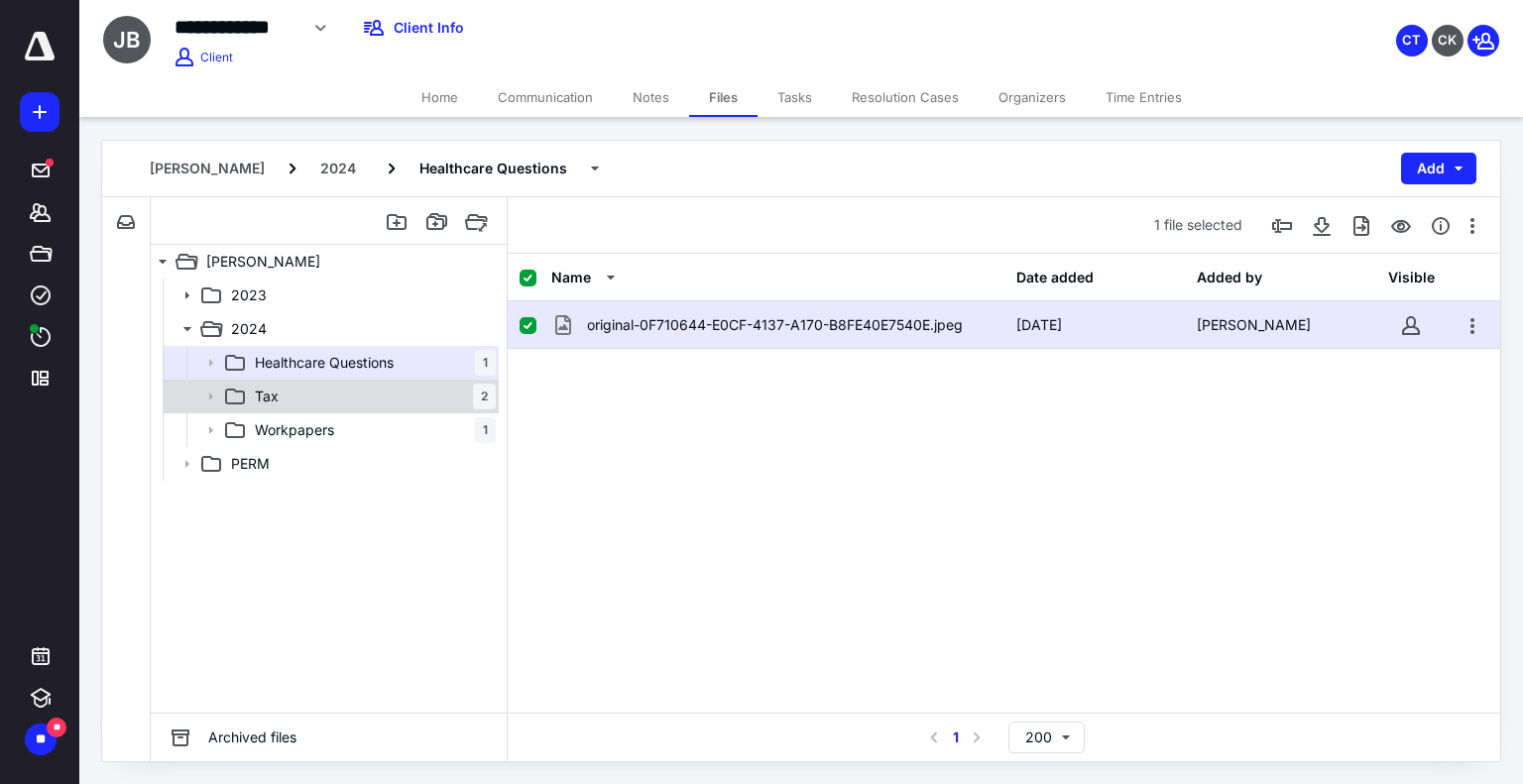 click on "Tax 2" at bounding box center (371, 396) 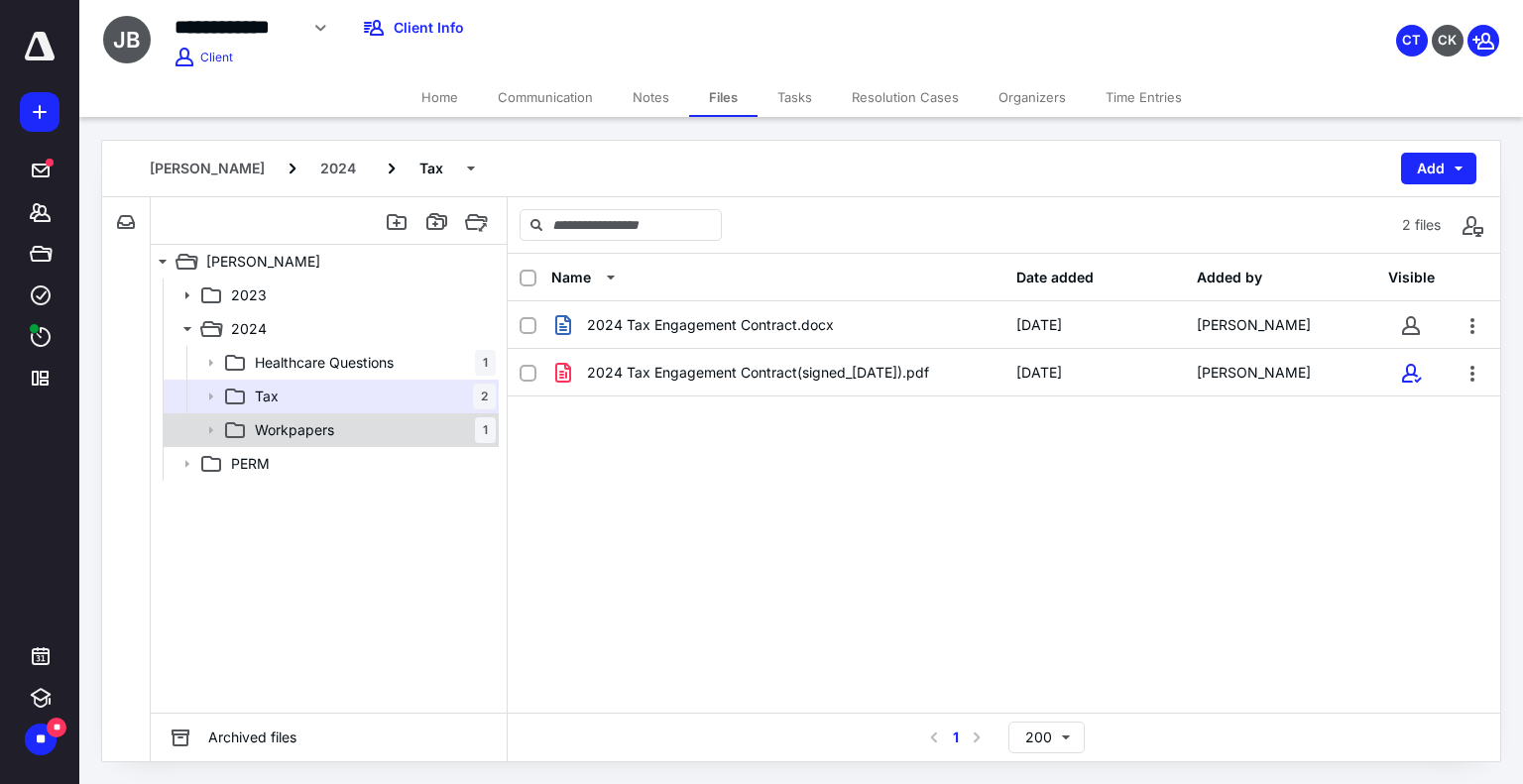 click on "Workpapers 1" at bounding box center [371, 430] 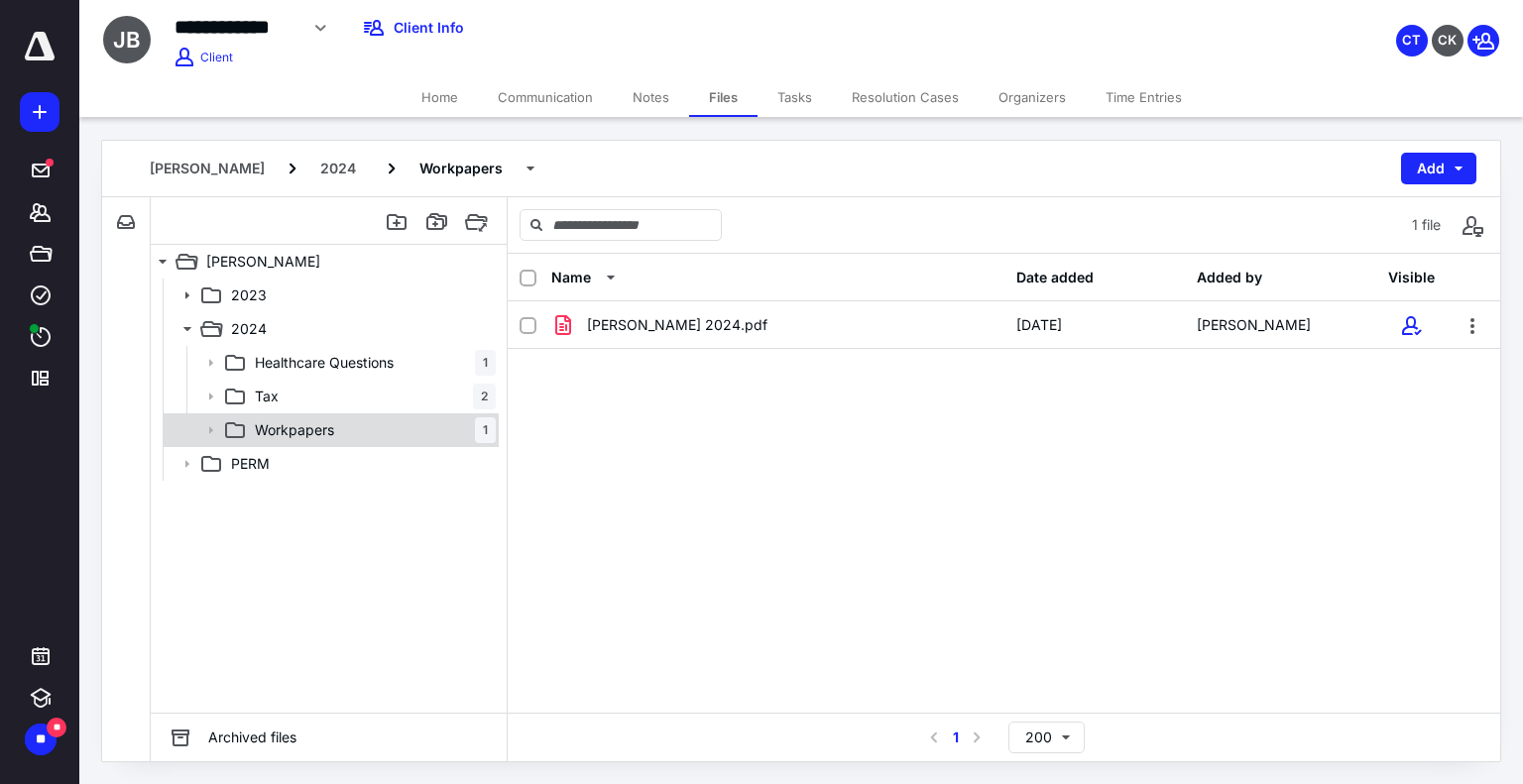 click on "Workpapers 1" at bounding box center (371, 430) 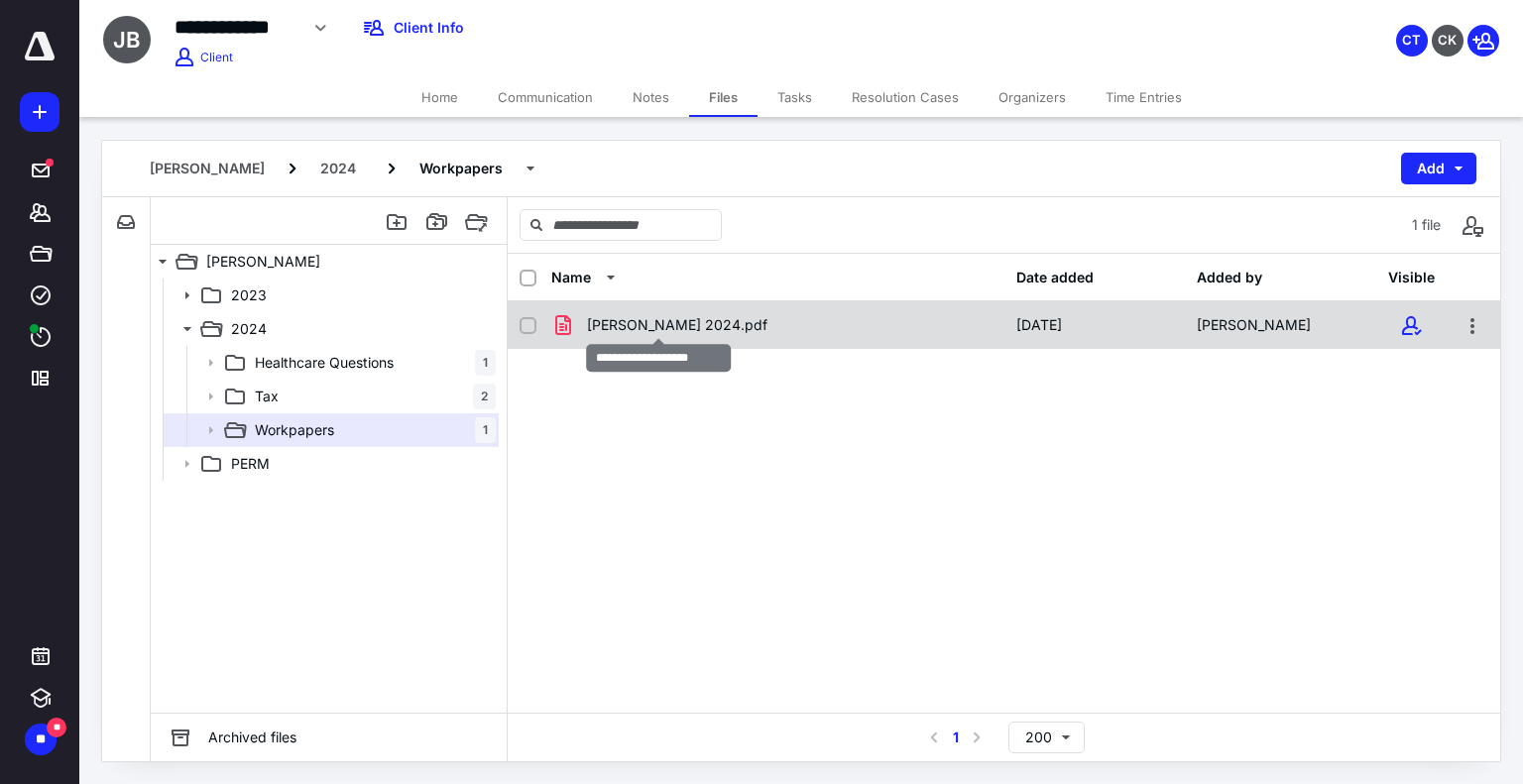 click on "Jamie&Josh 2024.pdf" at bounding box center [677, 325] 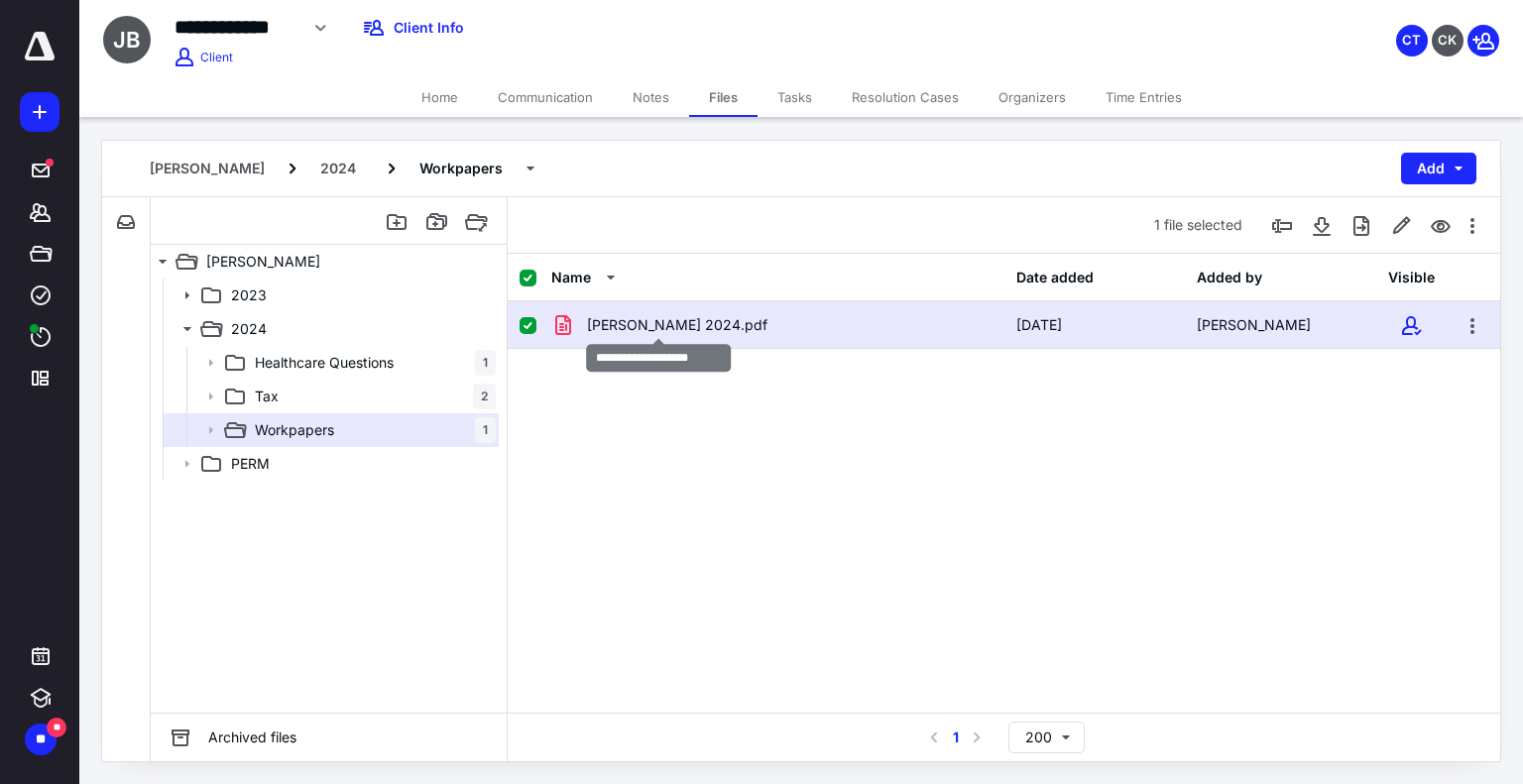 click on "Jamie&Josh 2024.pdf" at bounding box center [677, 325] 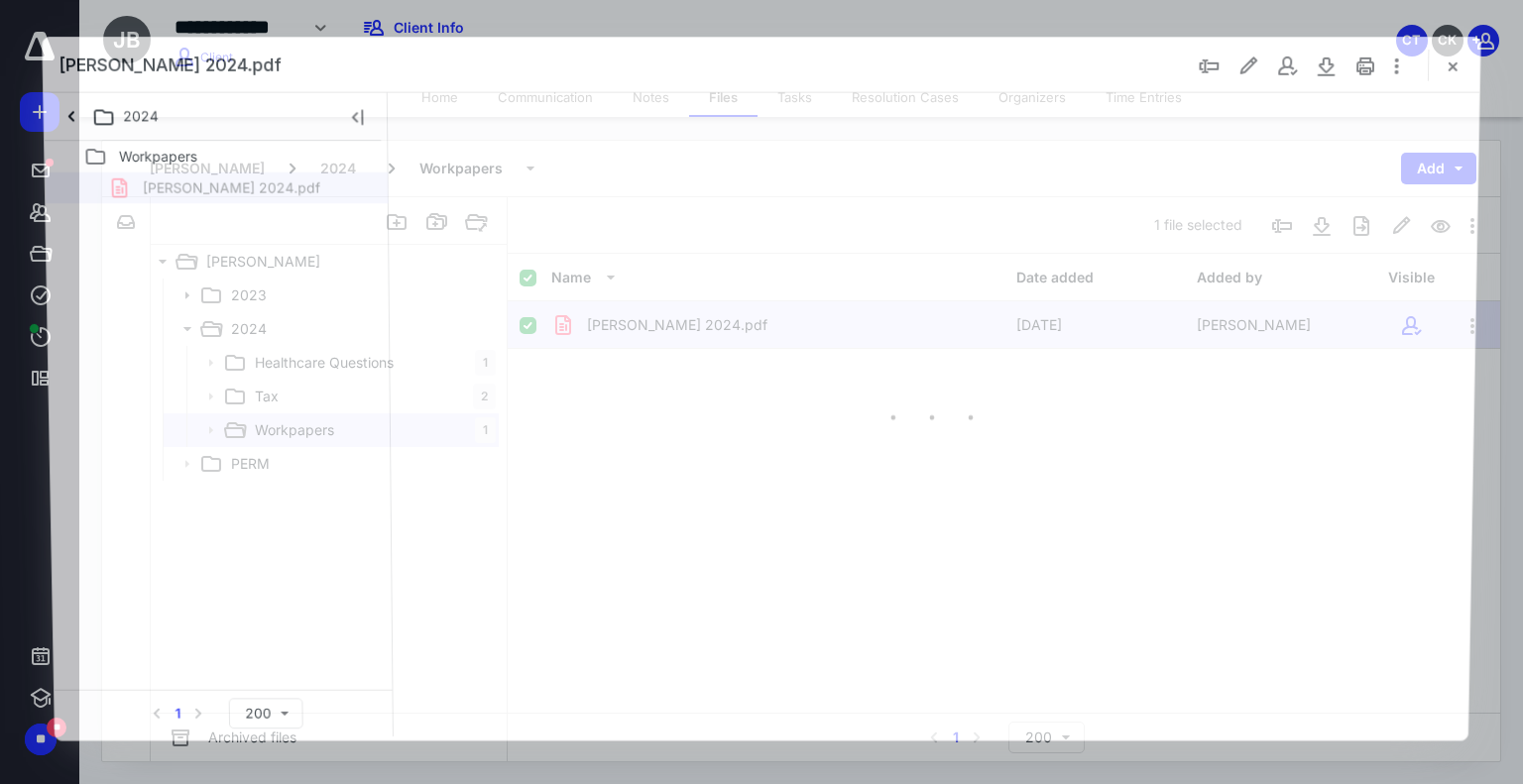 scroll, scrollTop: 0, scrollLeft: 0, axis: both 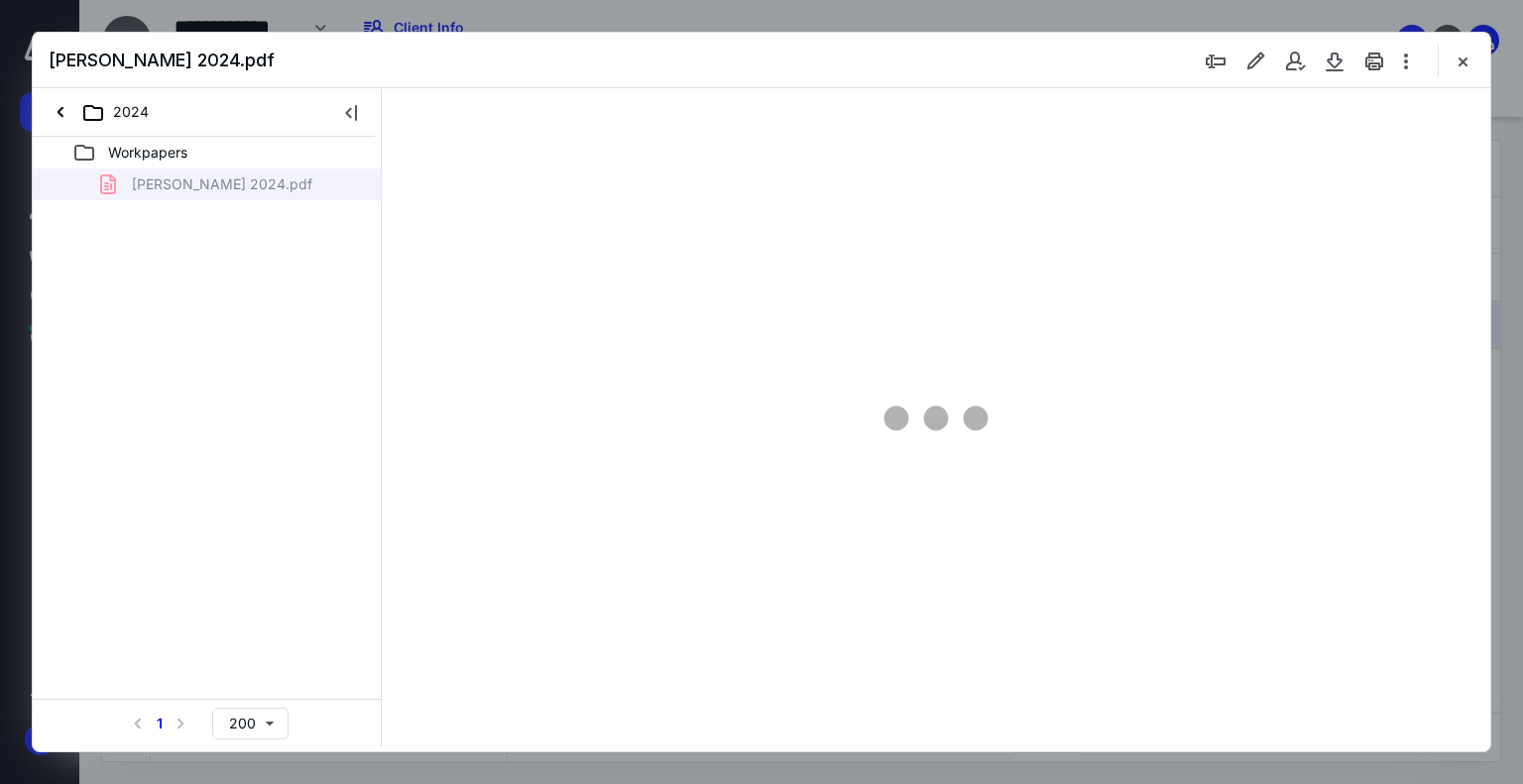 type on "130" 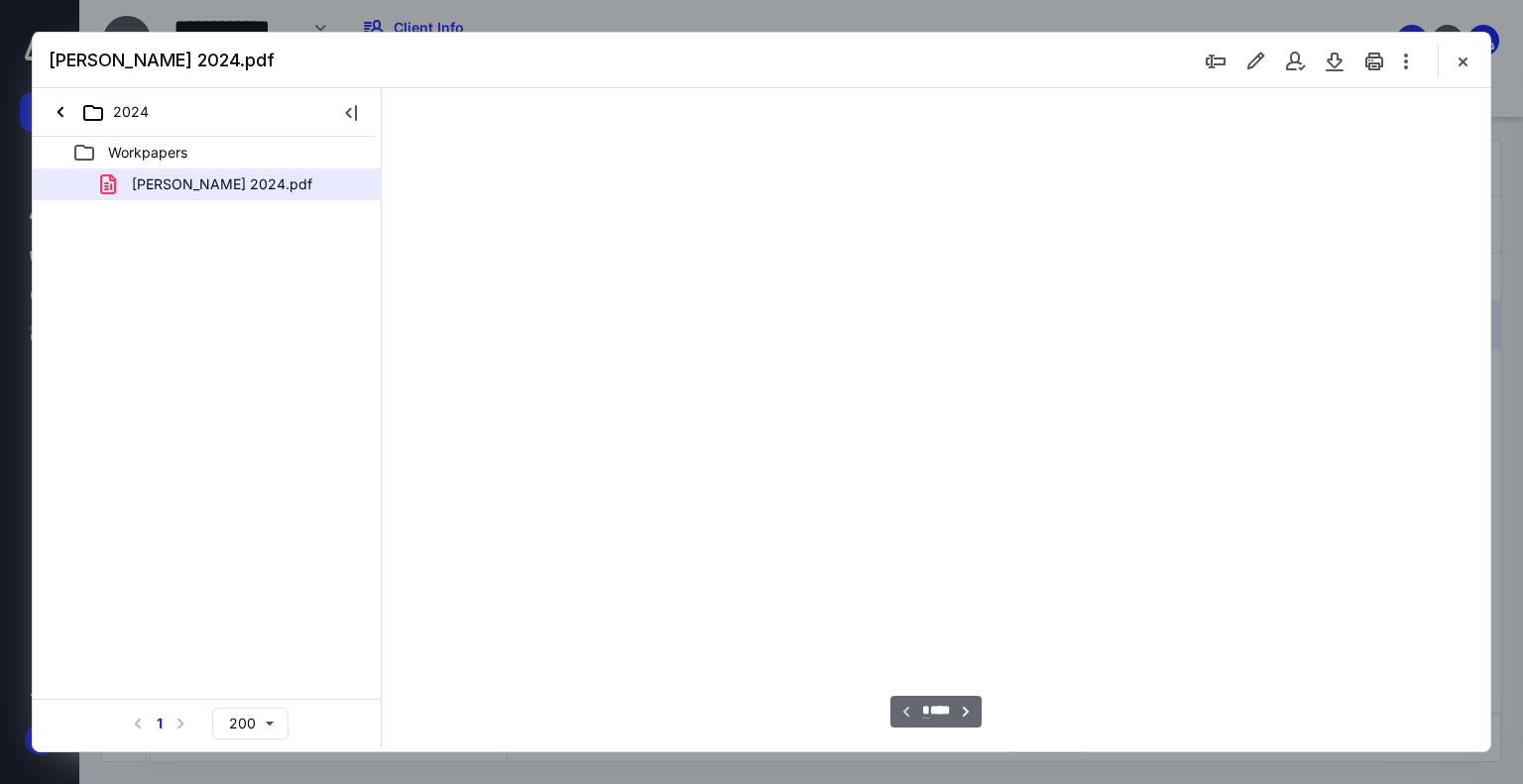 scroll, scrollTop: 79, scrollLeft: 0, axis: vertical 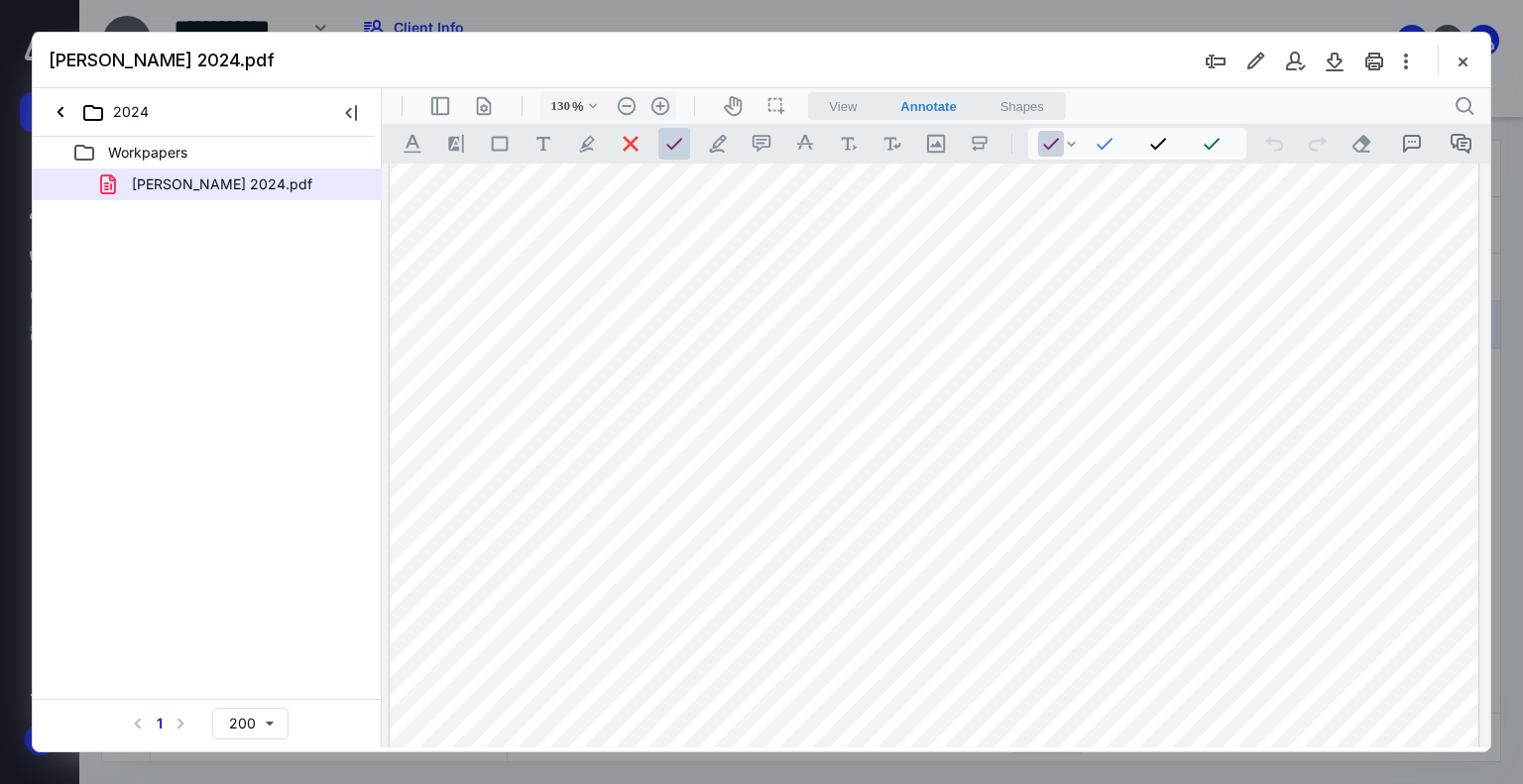 click at bounding box center (934, 793) 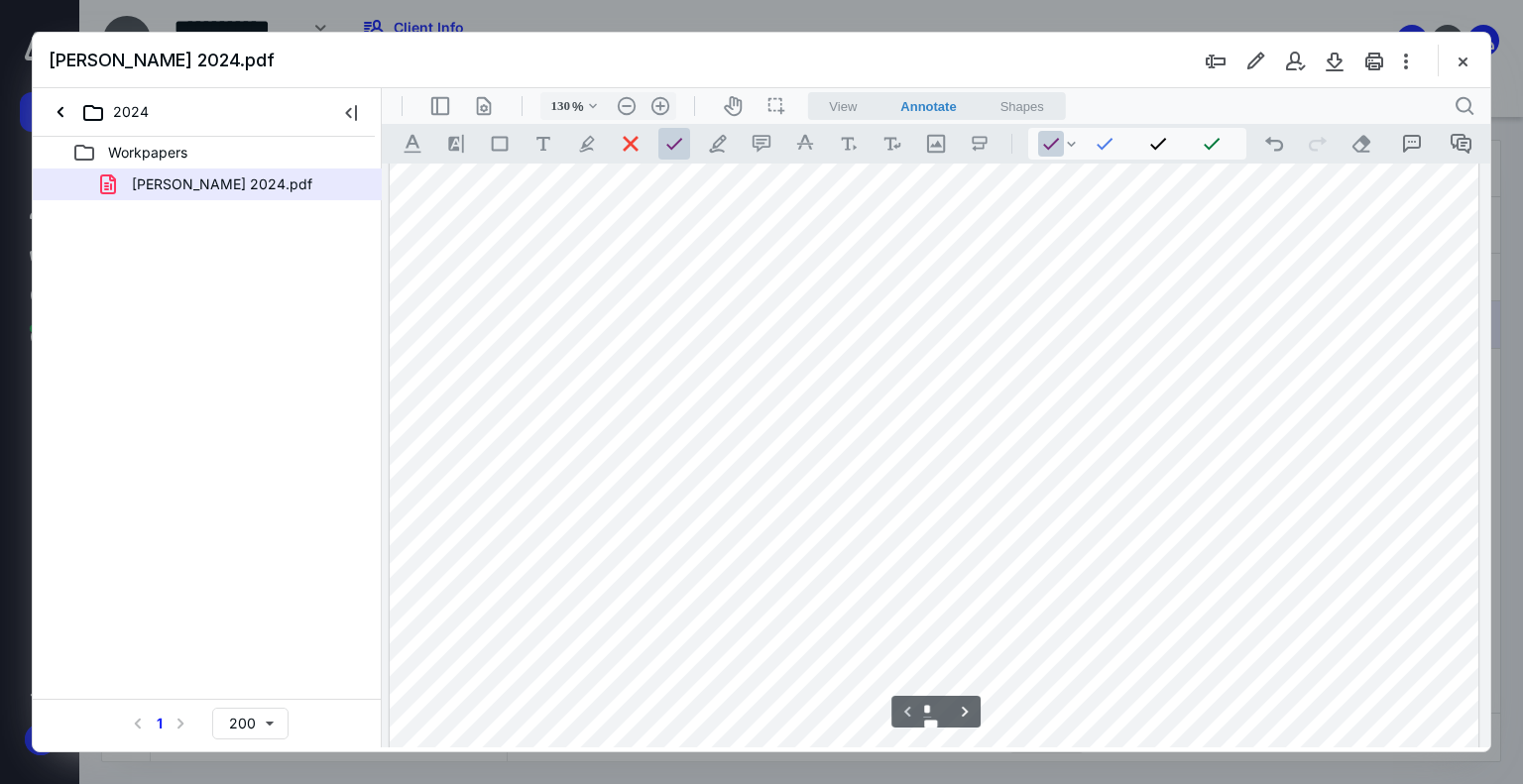 scroll, scrollTop: 377, scrollLeft: 0, axis: vertical 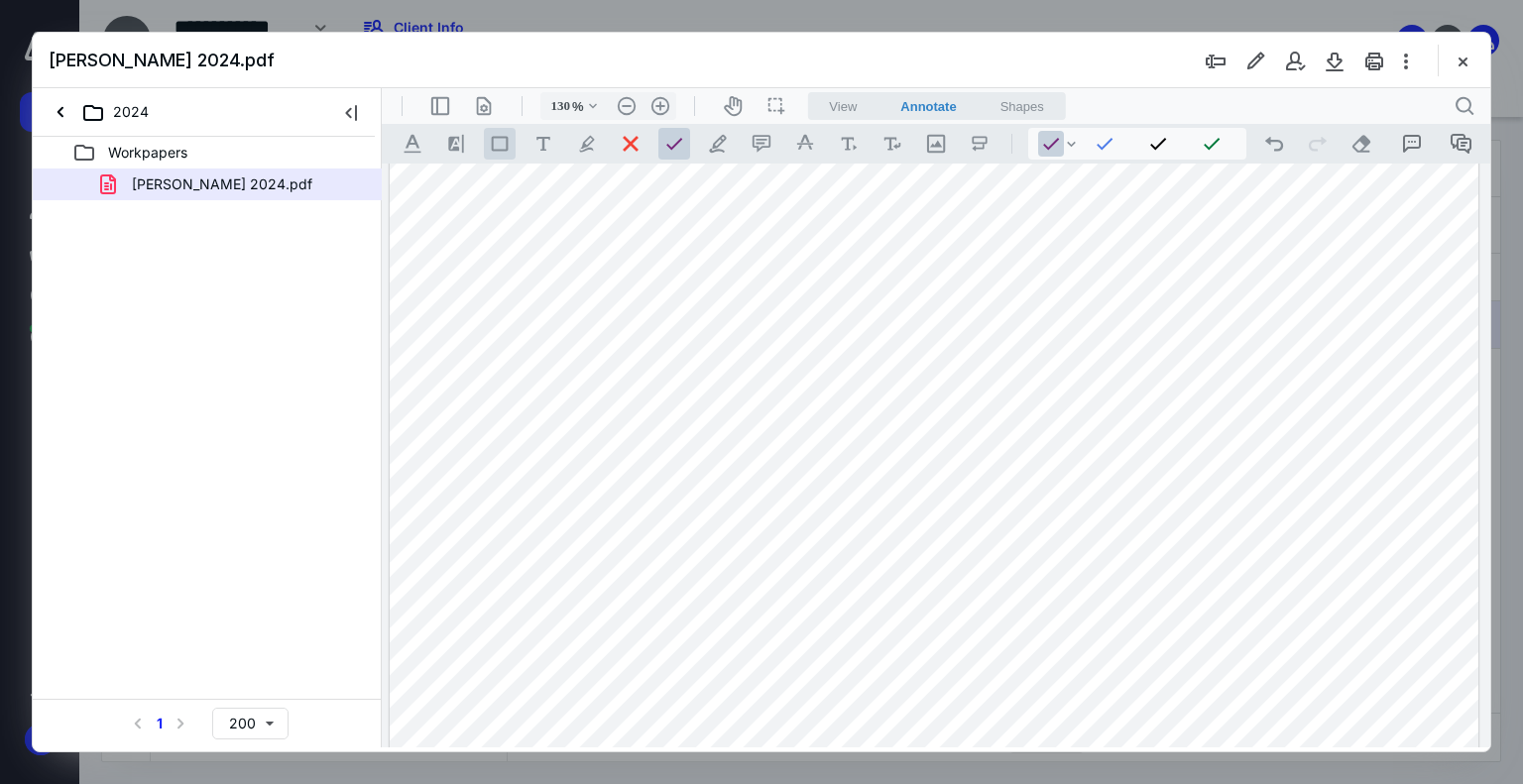 click on ".st0{fill:#868E96;}" at bounding box center [500, 144] 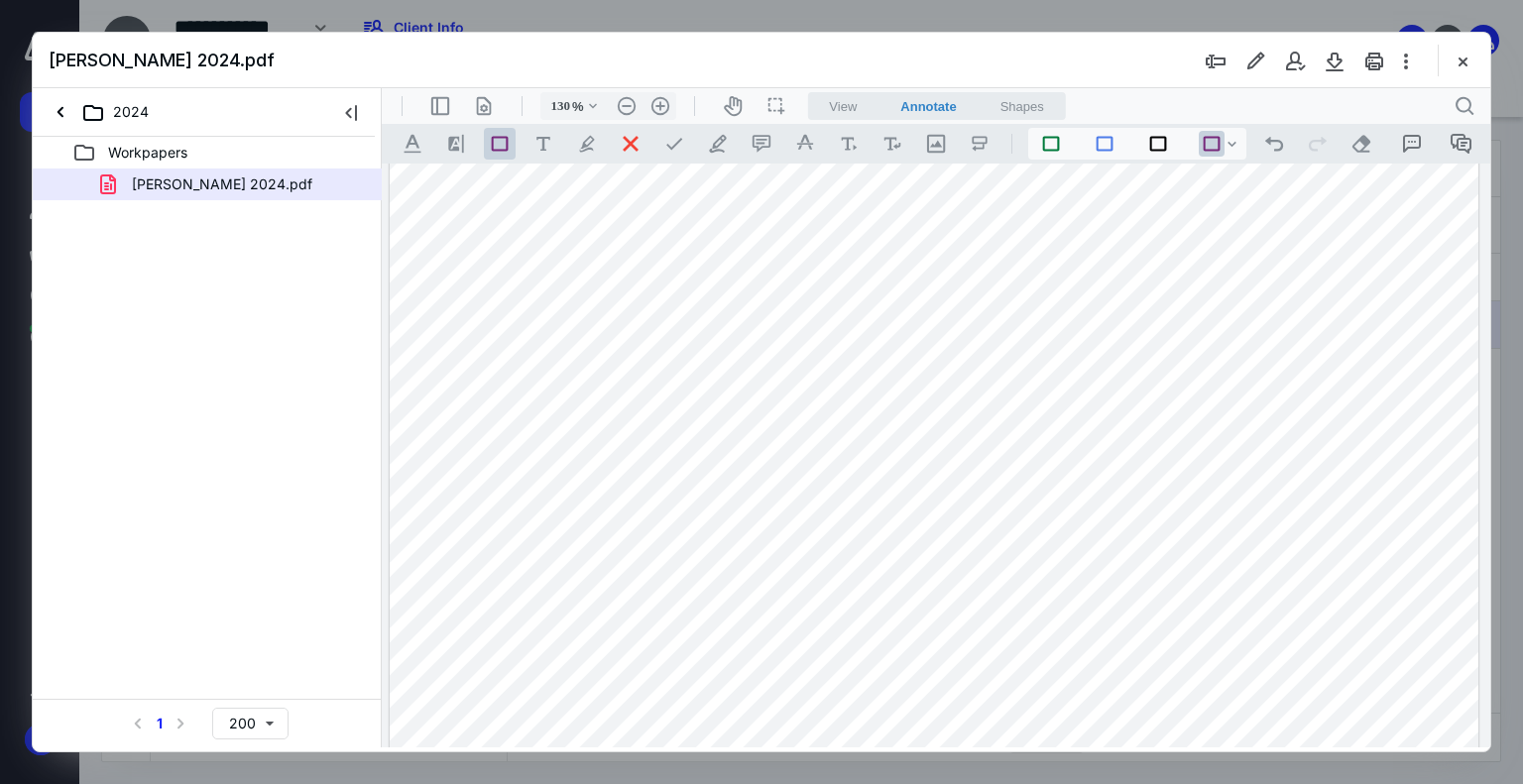 drag, startPoint x: 645, startPoint y: 277, endPoint x: 1084, endPoint y: 338, distance: 443.21778 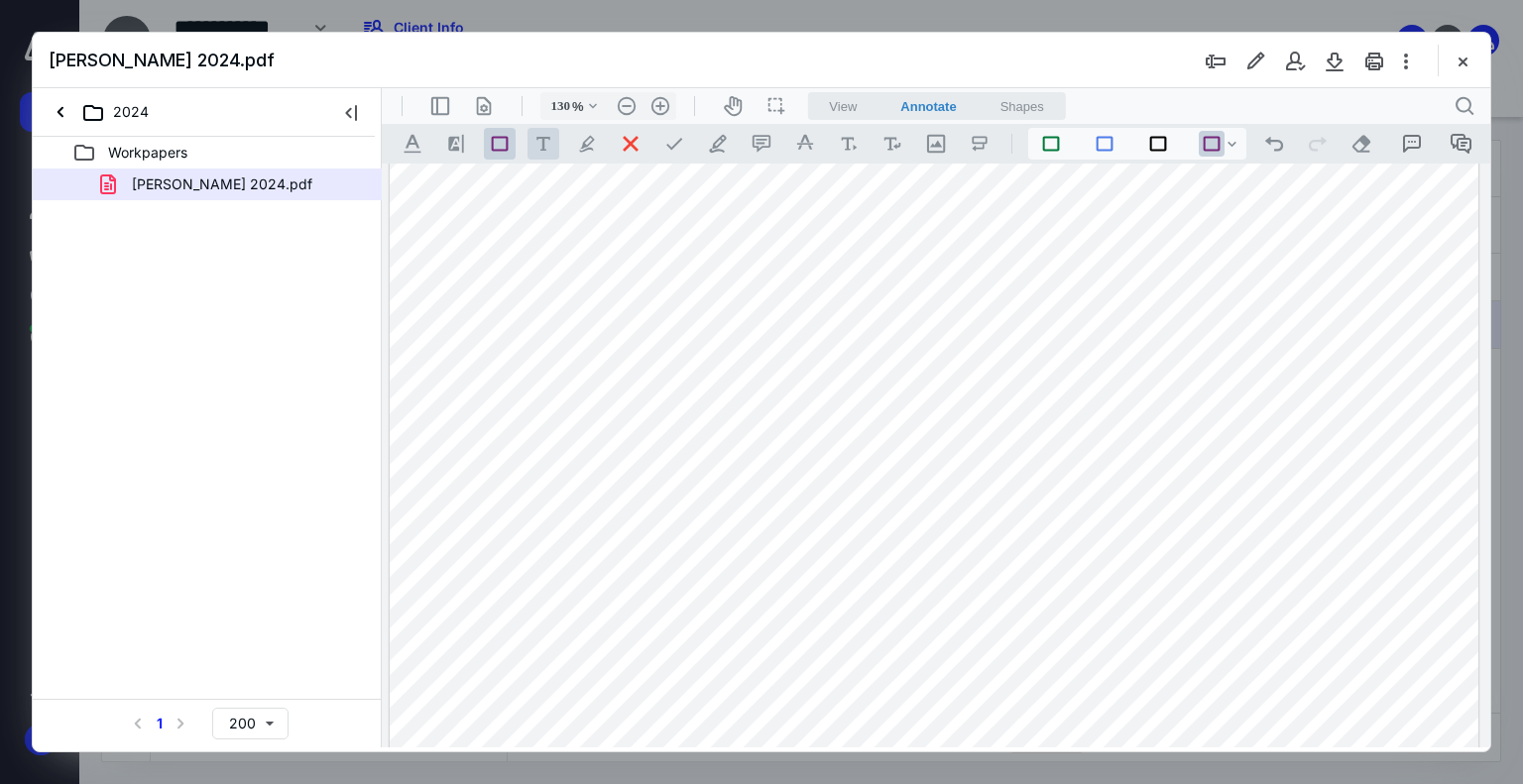 click on ".cls-1{fill:#abb0c4;} icon - tool - text - free text" at bounding box center [543, 144] 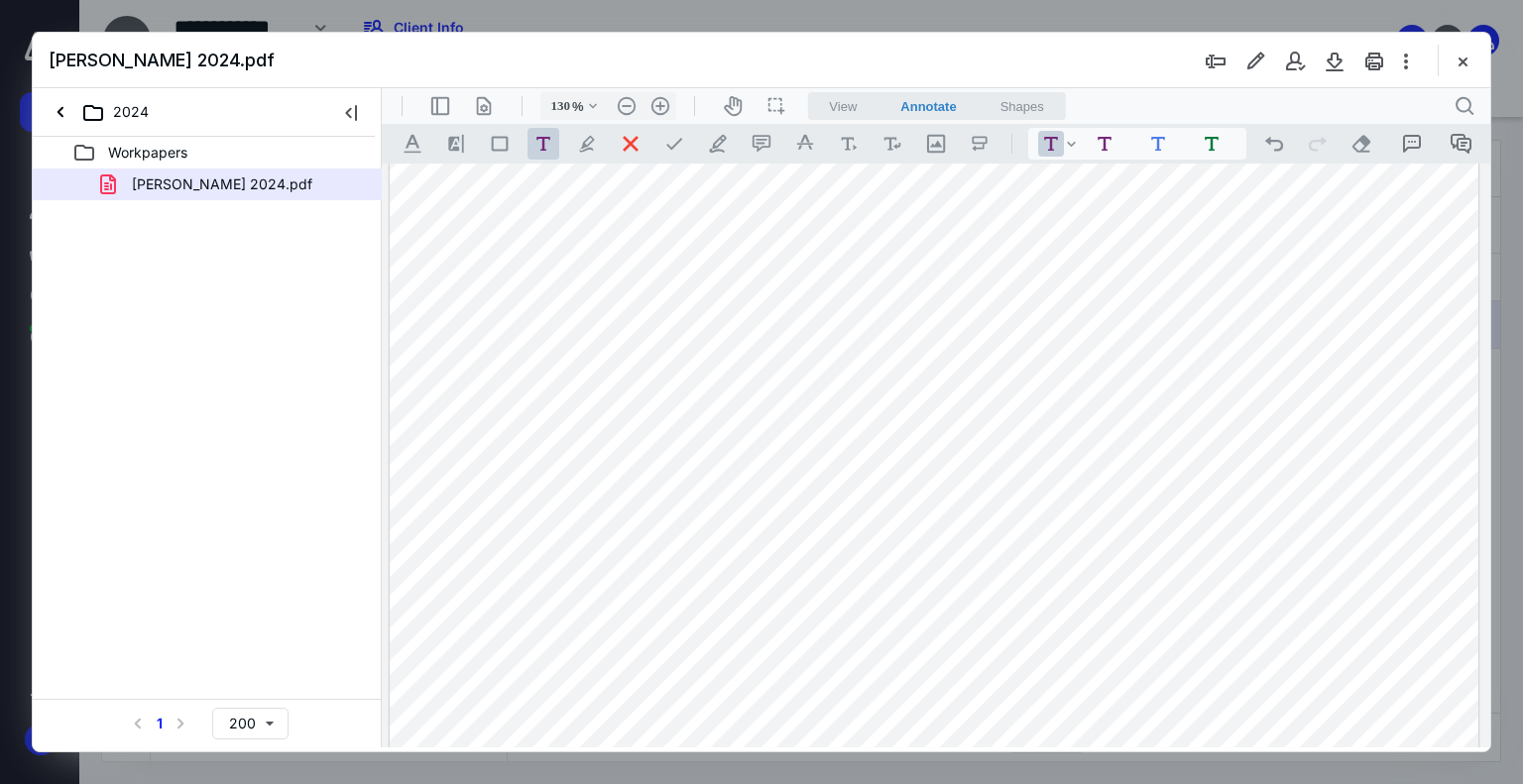 click at bounding box center (934, 496) 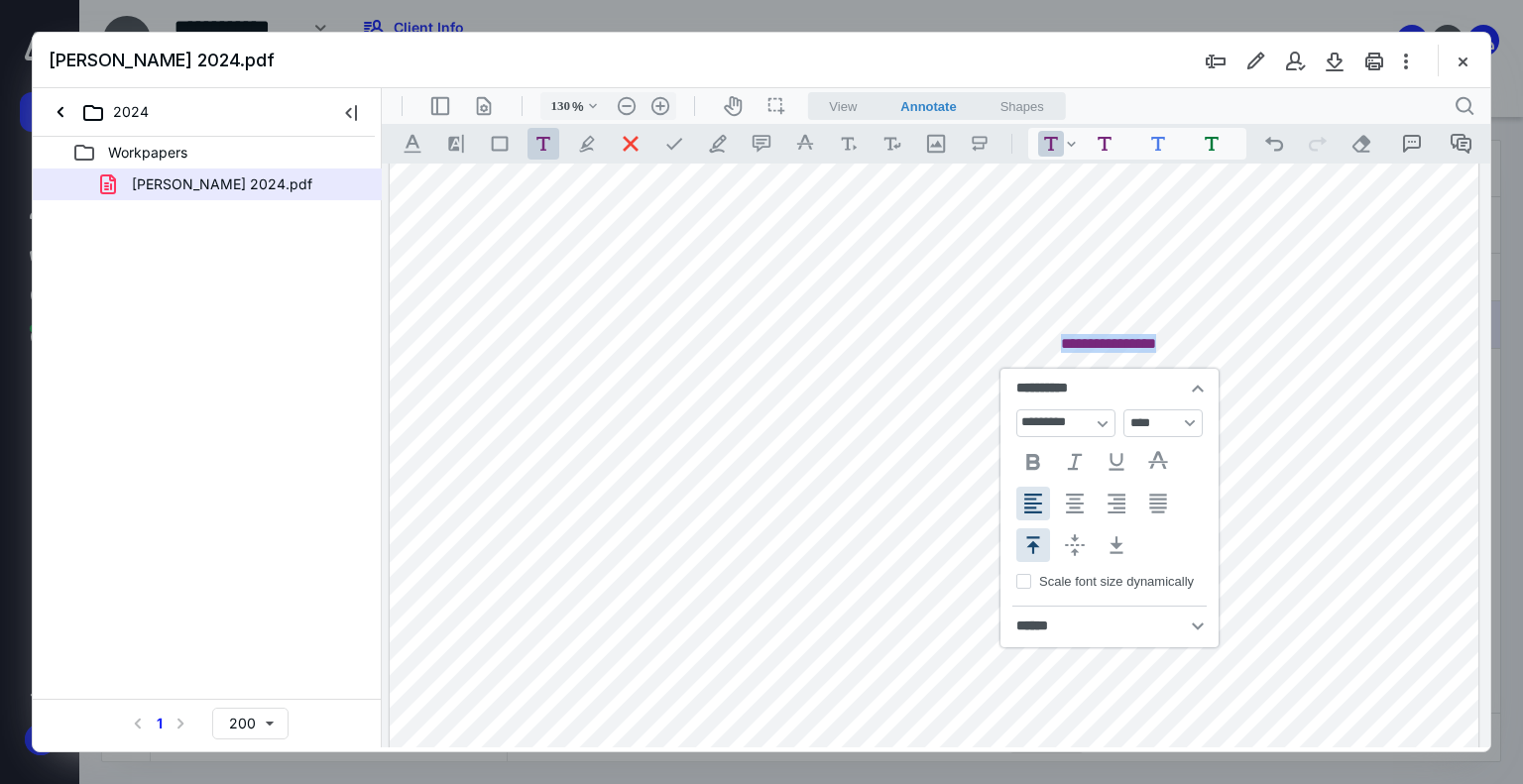 type 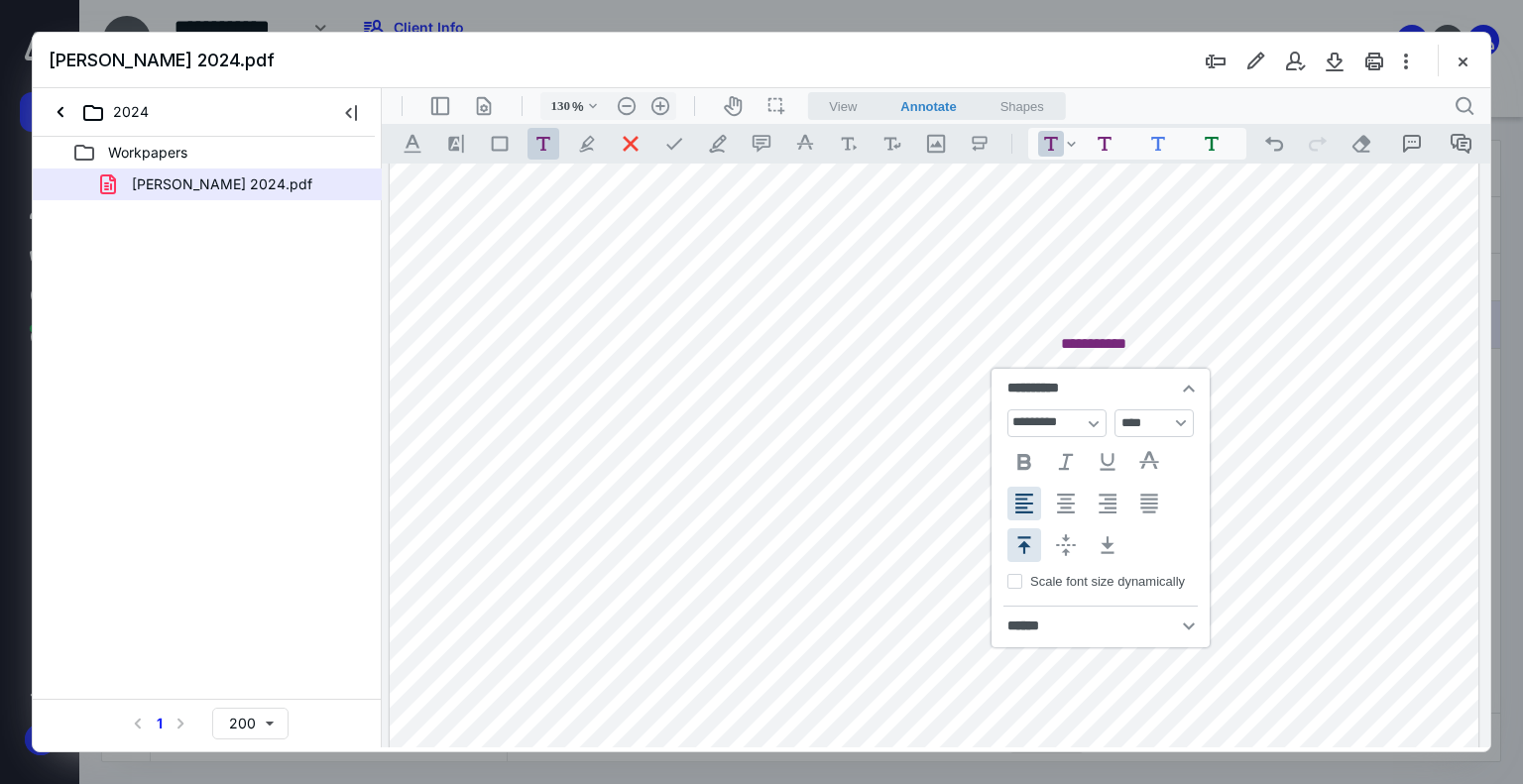 click on "**********" at bounding box center [934, 496] 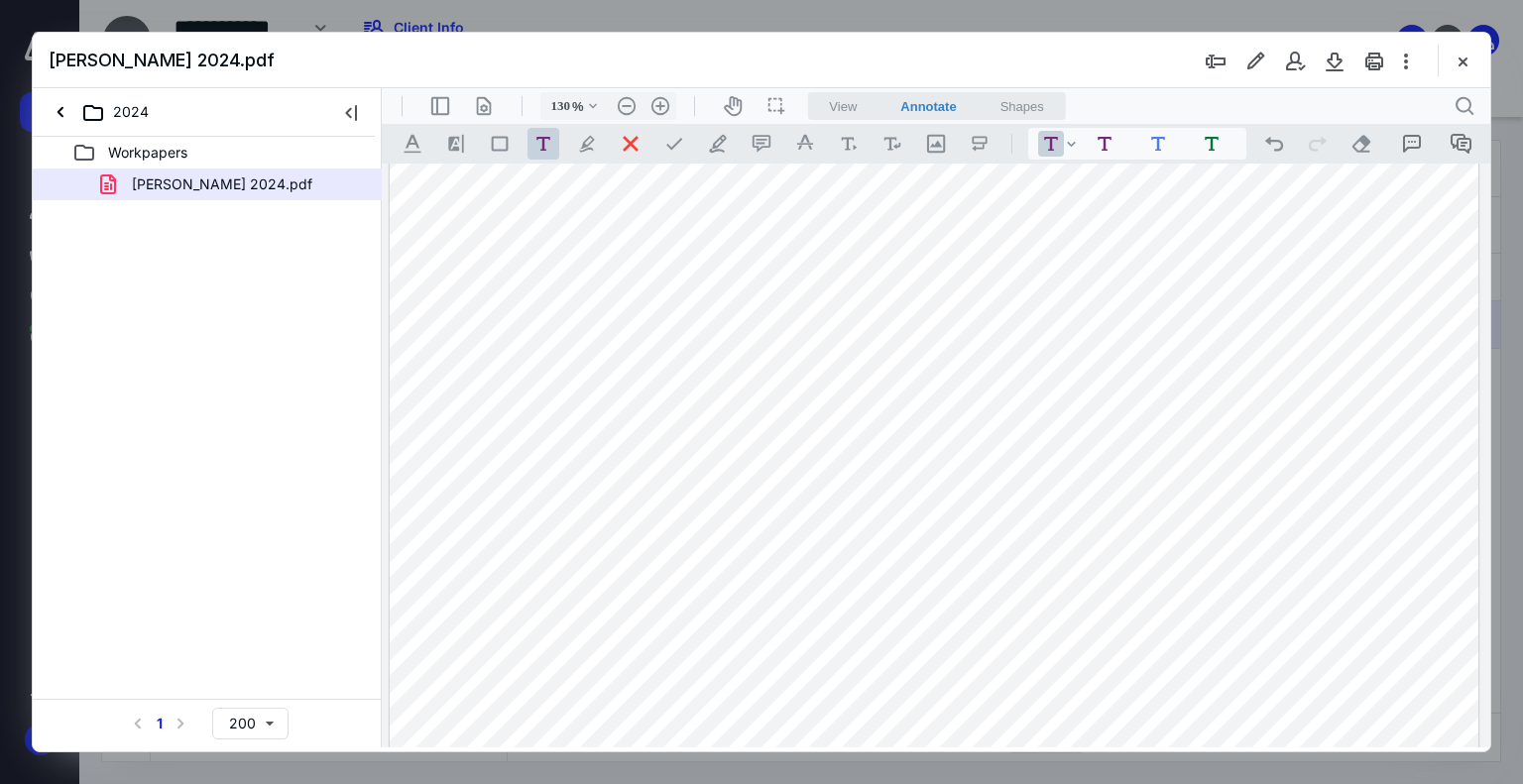 drag, startPoint x: 1104, startPoint y: 345, endPoint x: 1083, endPoint y: 333, distance: 24.186773 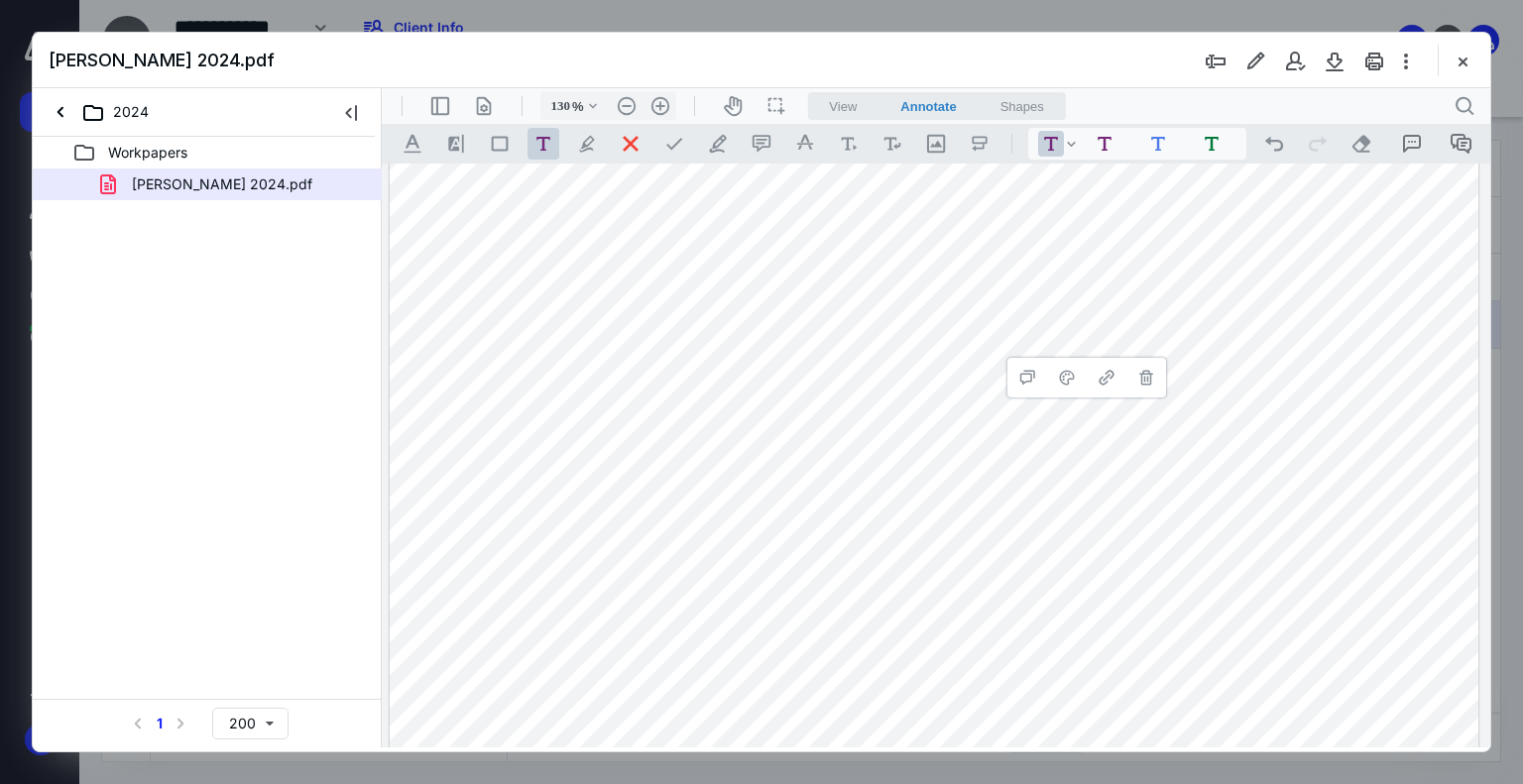 drag, startPoint x: 685, startPoint y: 140, endPoint x: 707, endPoint y: 251, distance: 113.15918 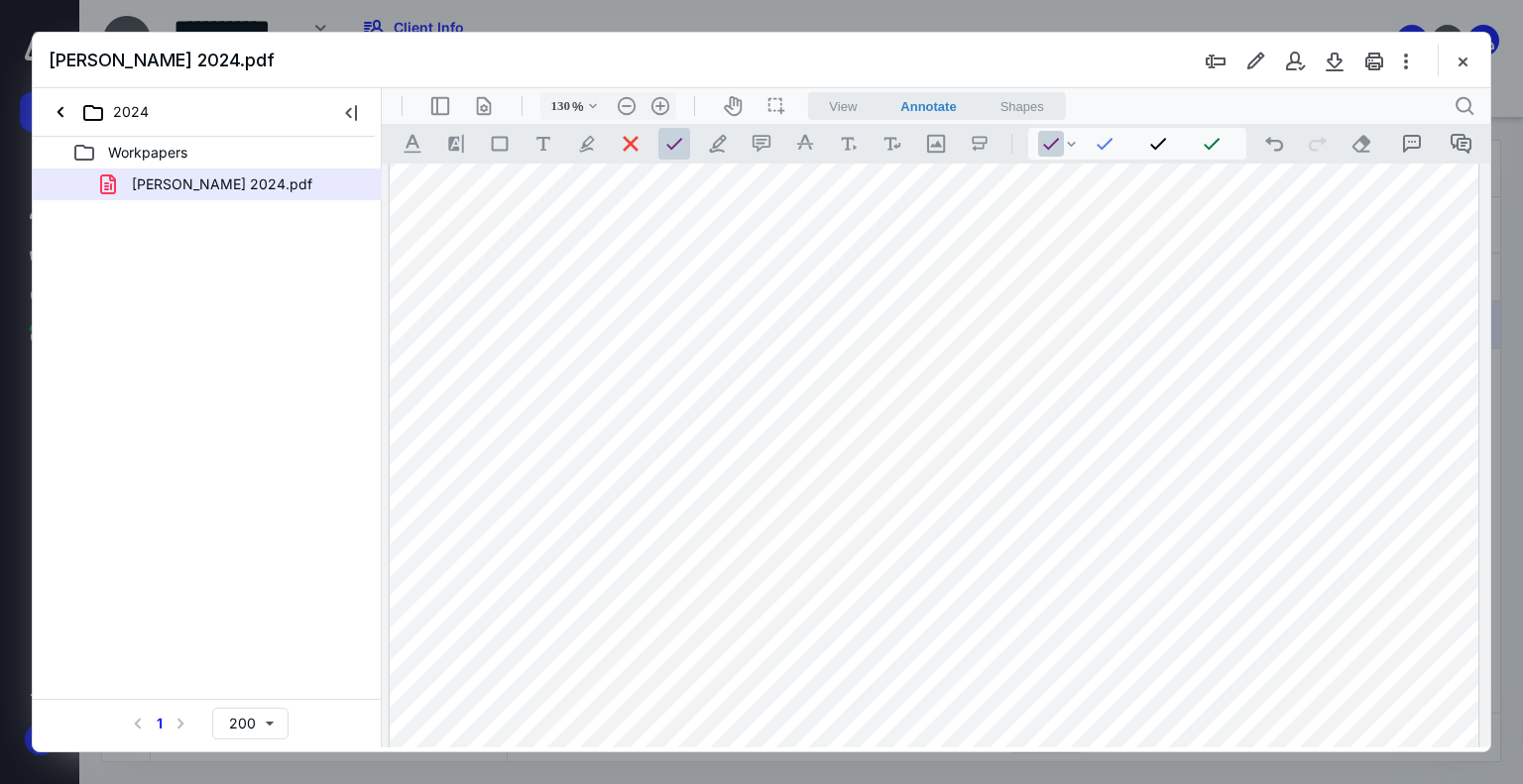 click on "**********" at bounding box center (934, 496) 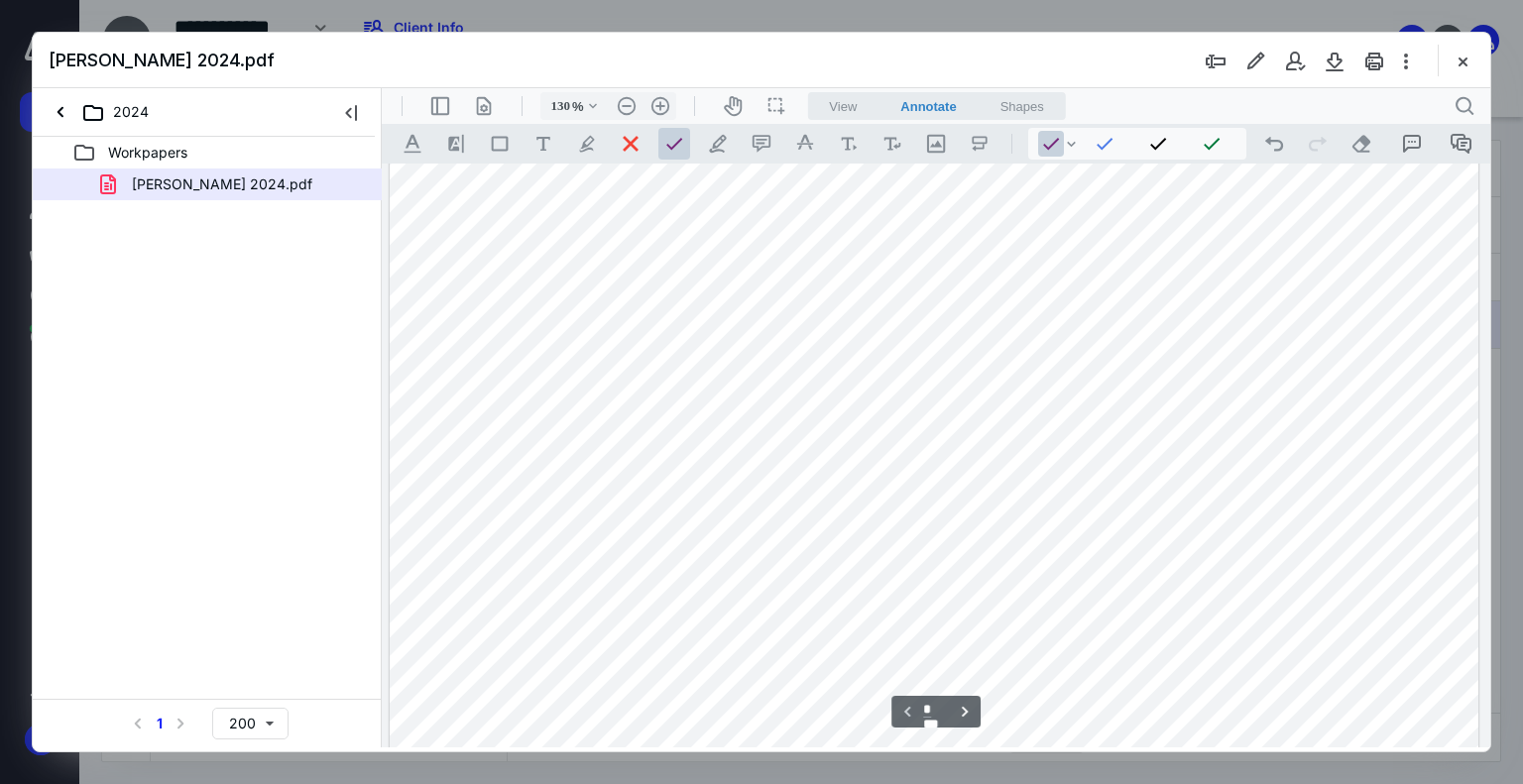 scroll, scrollTop: 377, scrollLeft: 0, axis: vertical 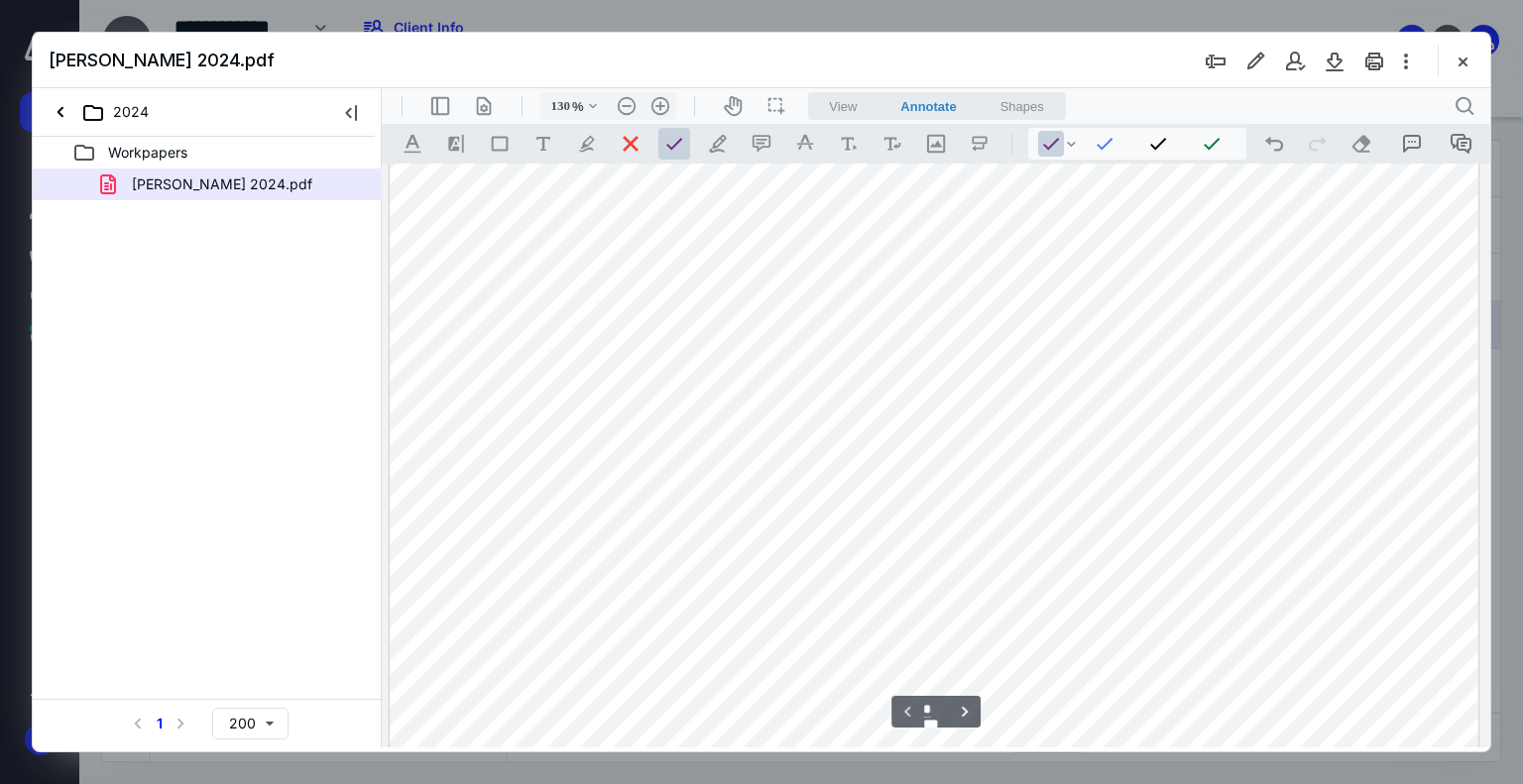click on "**********" at bounding box center [934, 496] 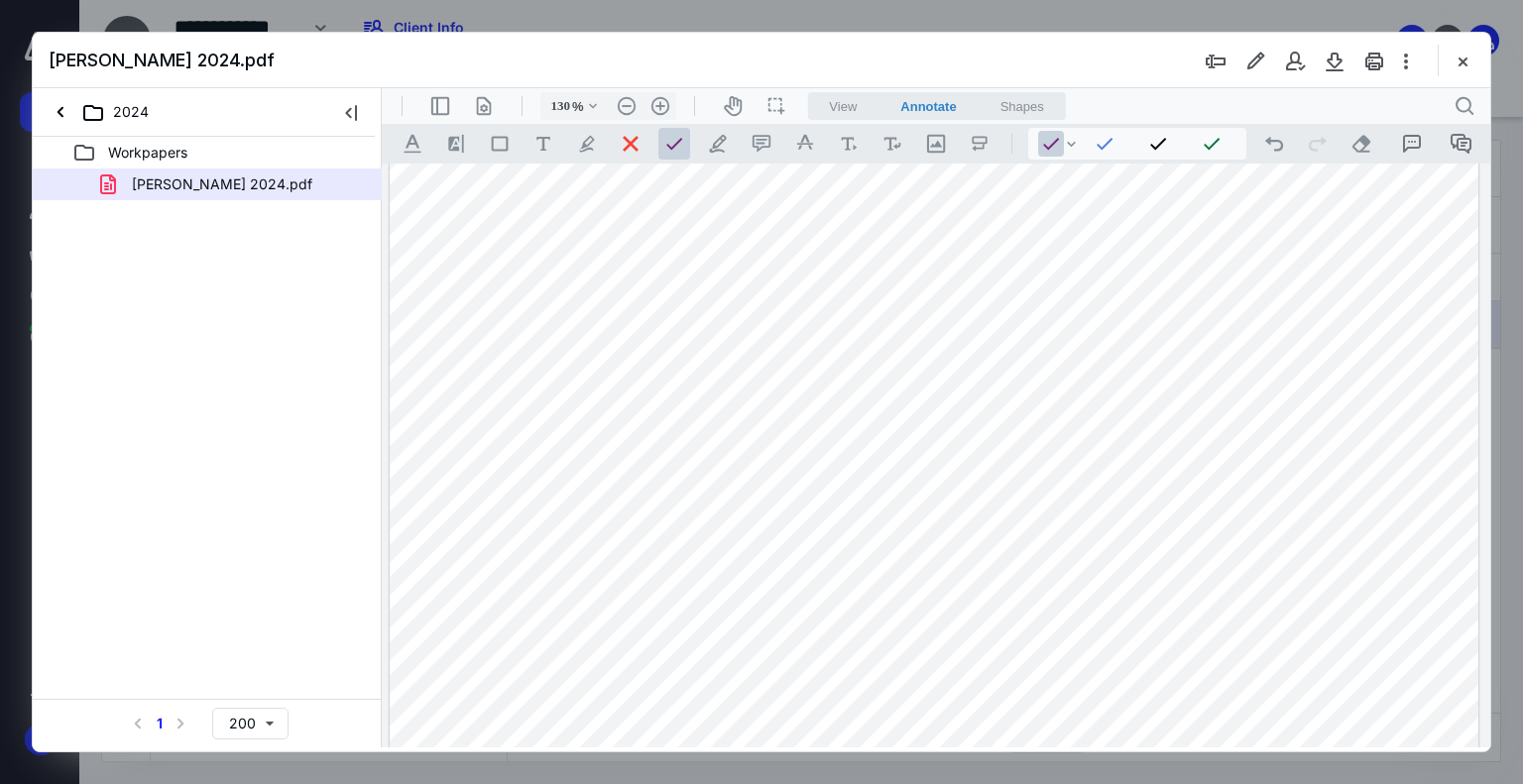 click on "**********" at bounding box center [934, 496] 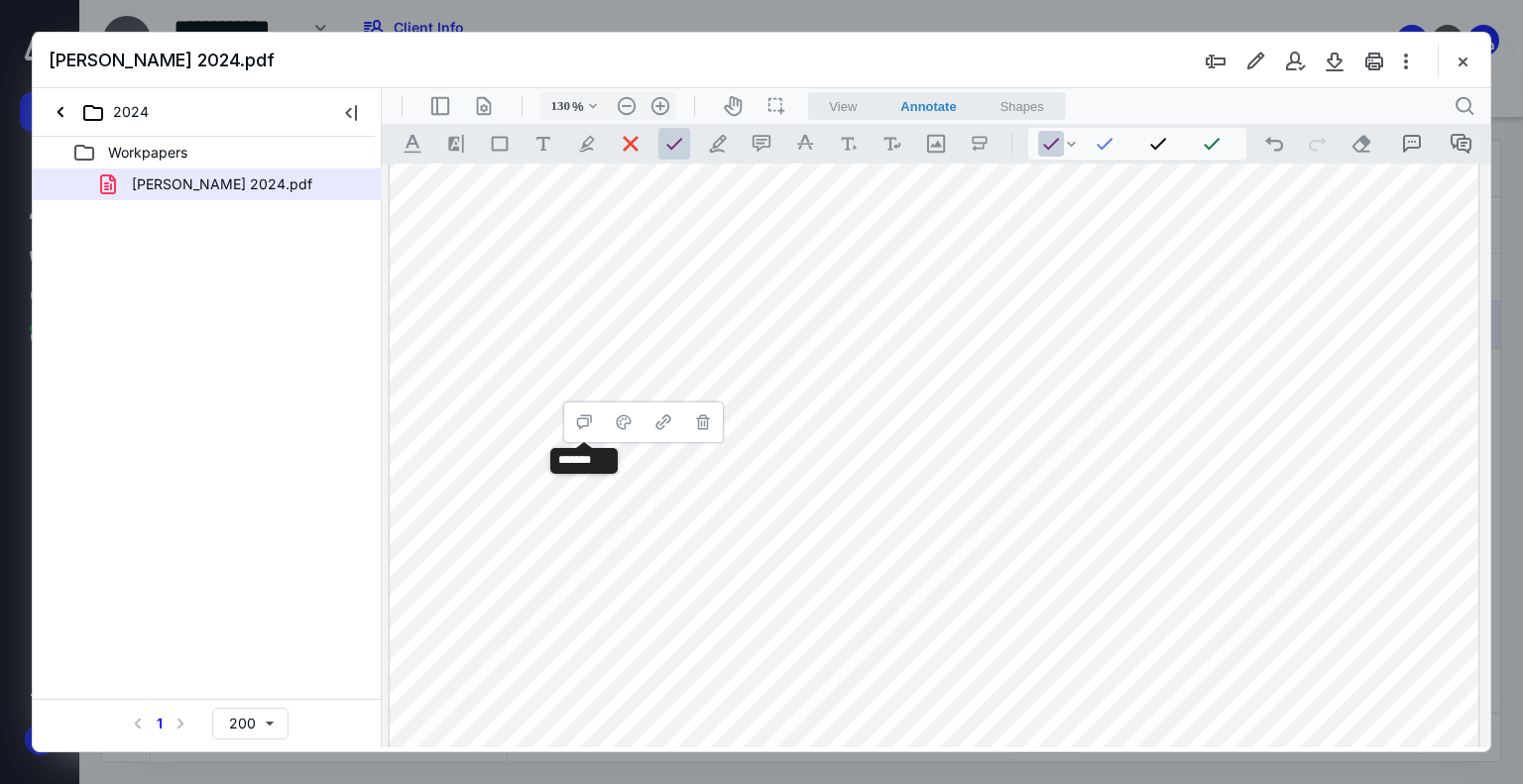 click on "**********" at bounding box center [934, 496] 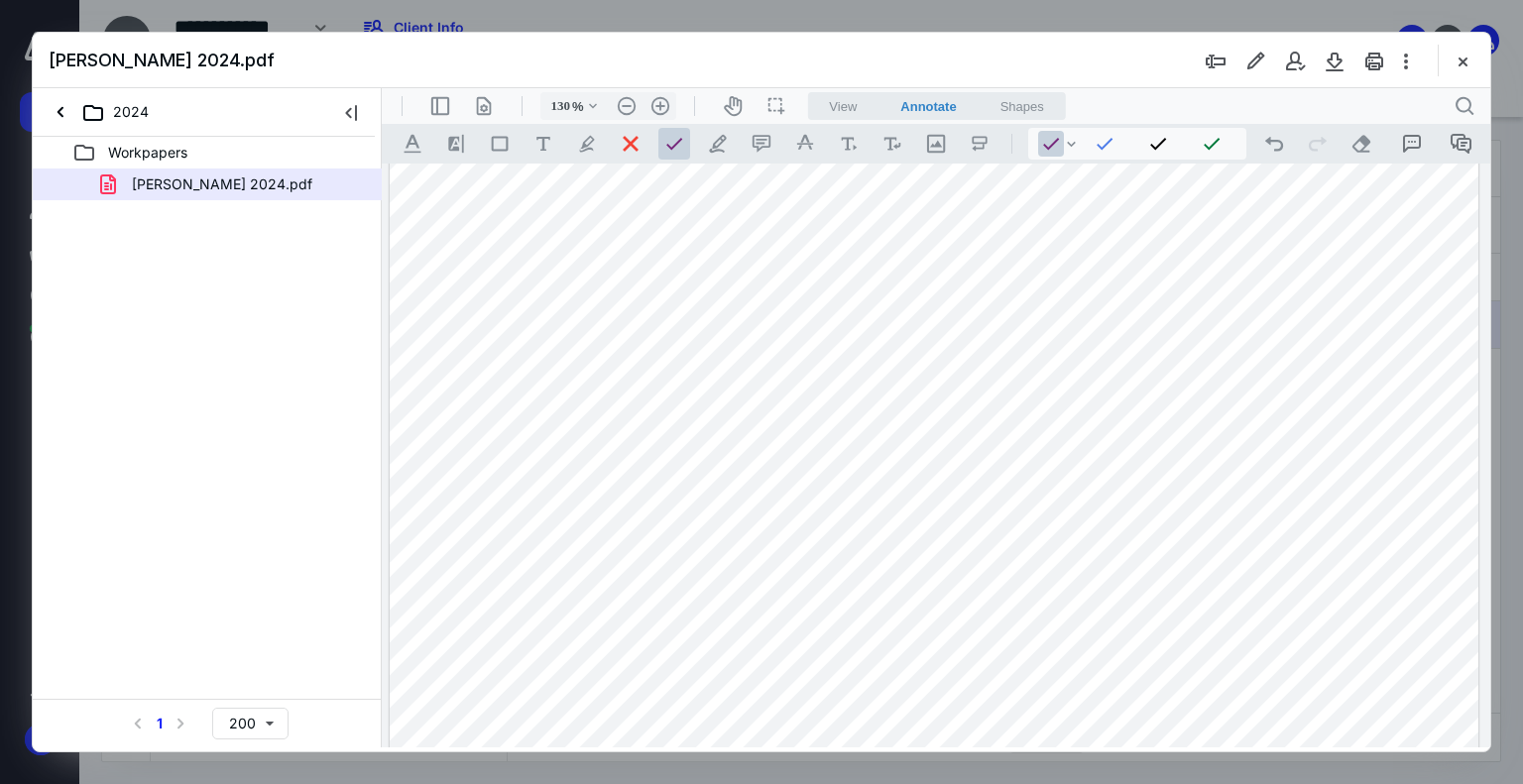 drag, startPoint x: 645, startPoint y: 330, endPoint x: 635, endPoint y: 331, distance: 10.049876 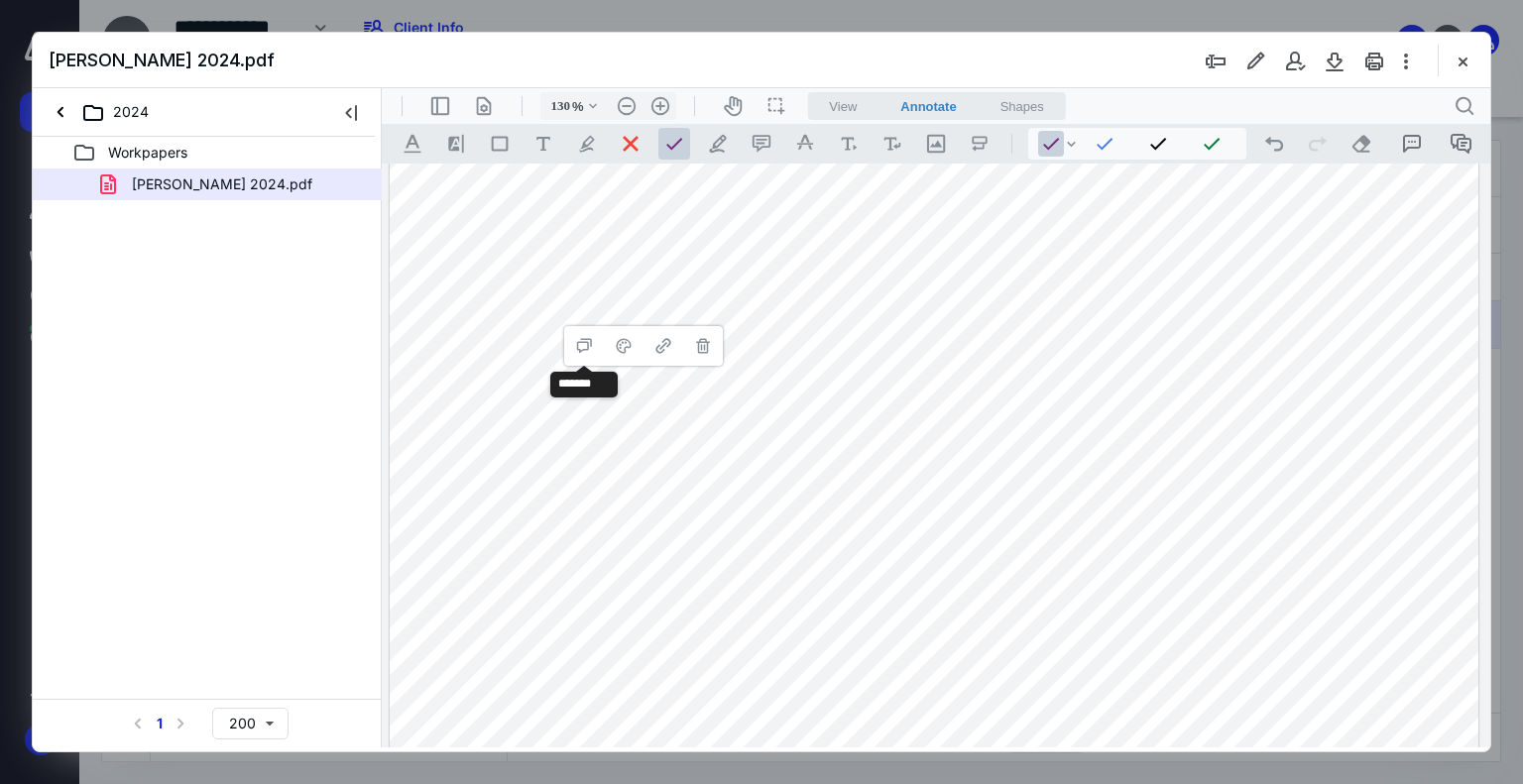 click on "**********" at bounding box center (934, 496) 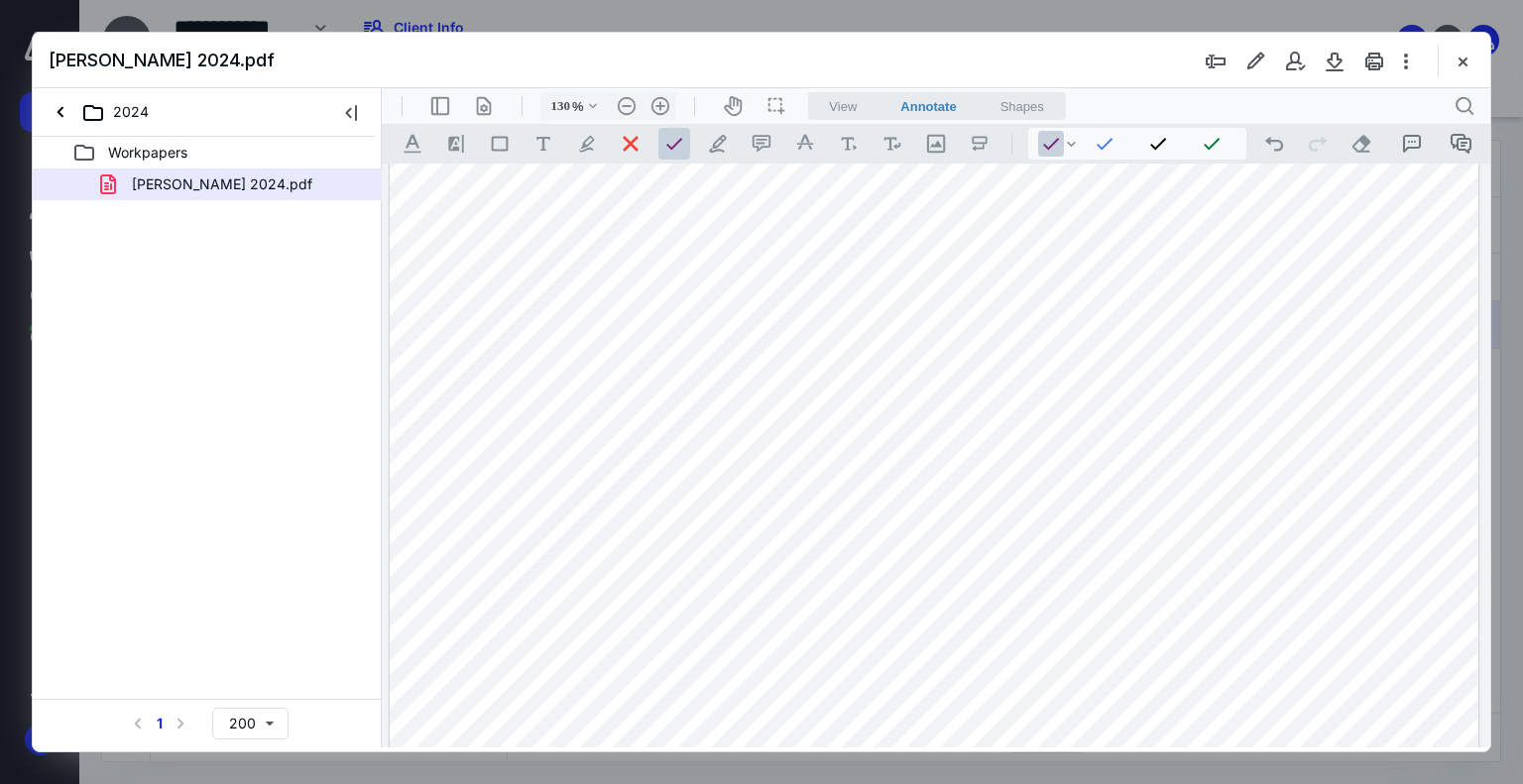 drag, startPoint x: 648, startPoint y: 413, endPoint x: 639, endPoint y: 412, distance: 9.055385 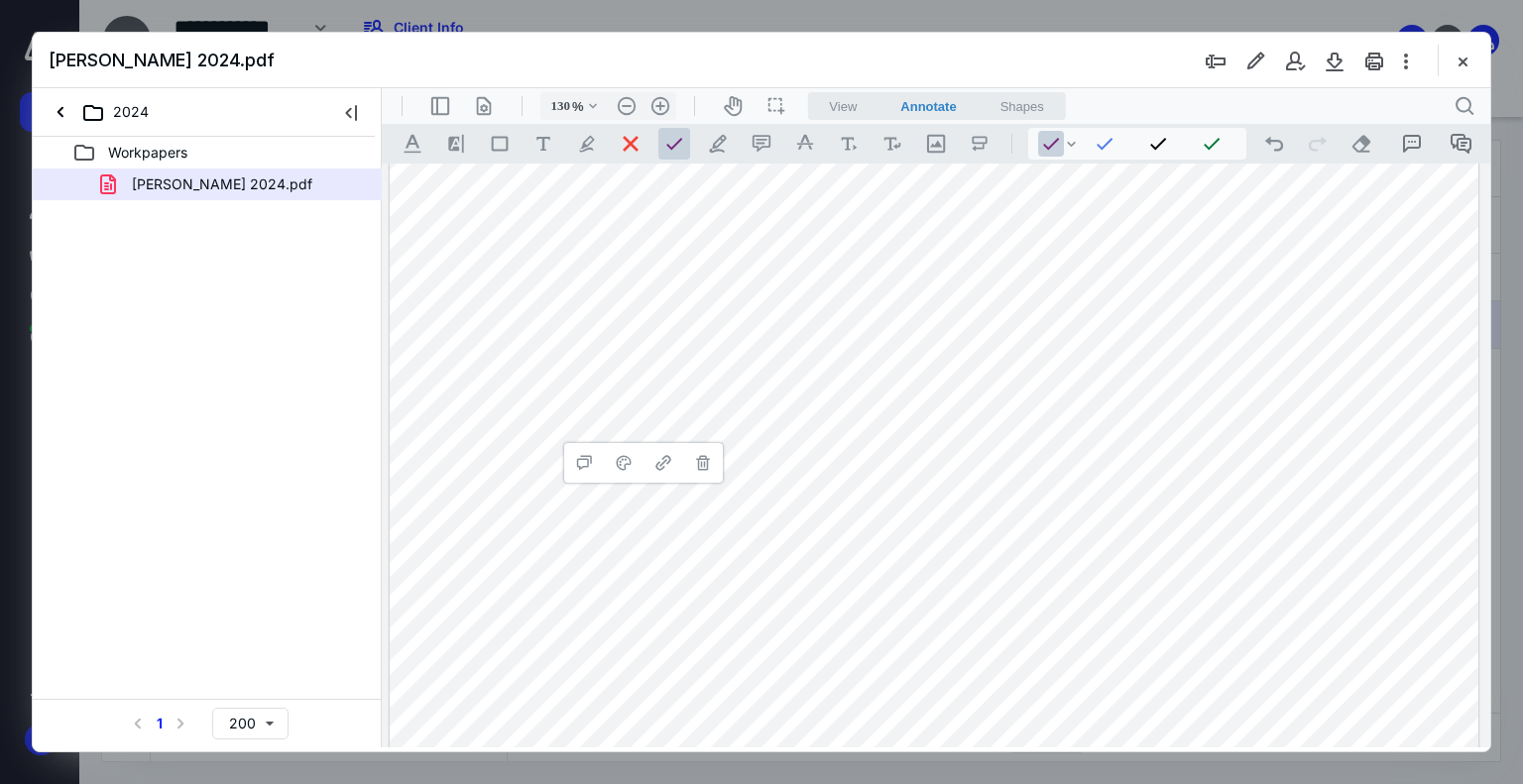 drag, startPoint x: 428, startPoint y: 1, endPoint x: 711, endPoint y: 81, distance: 294.09012 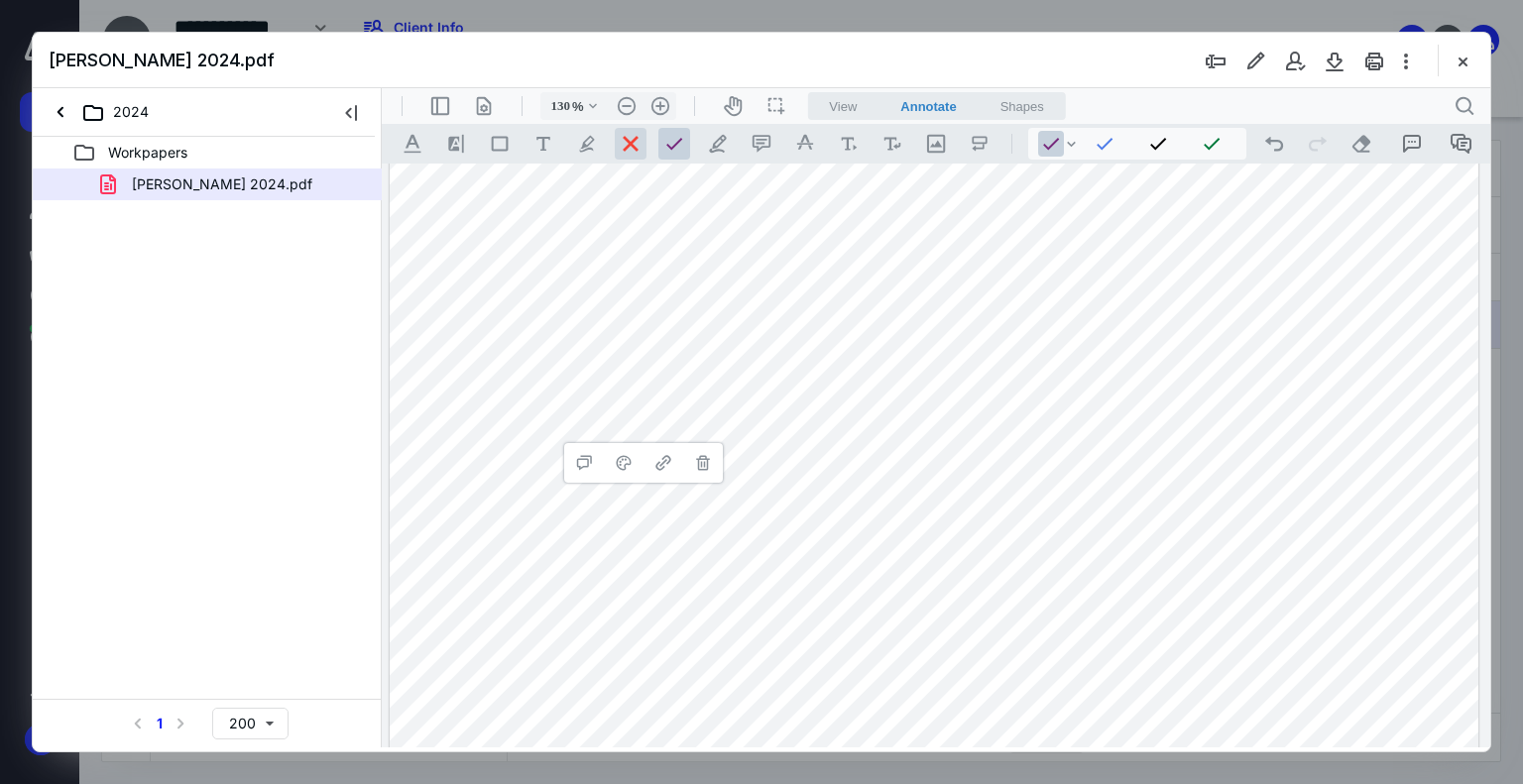 click at bounding box center (631, 144) 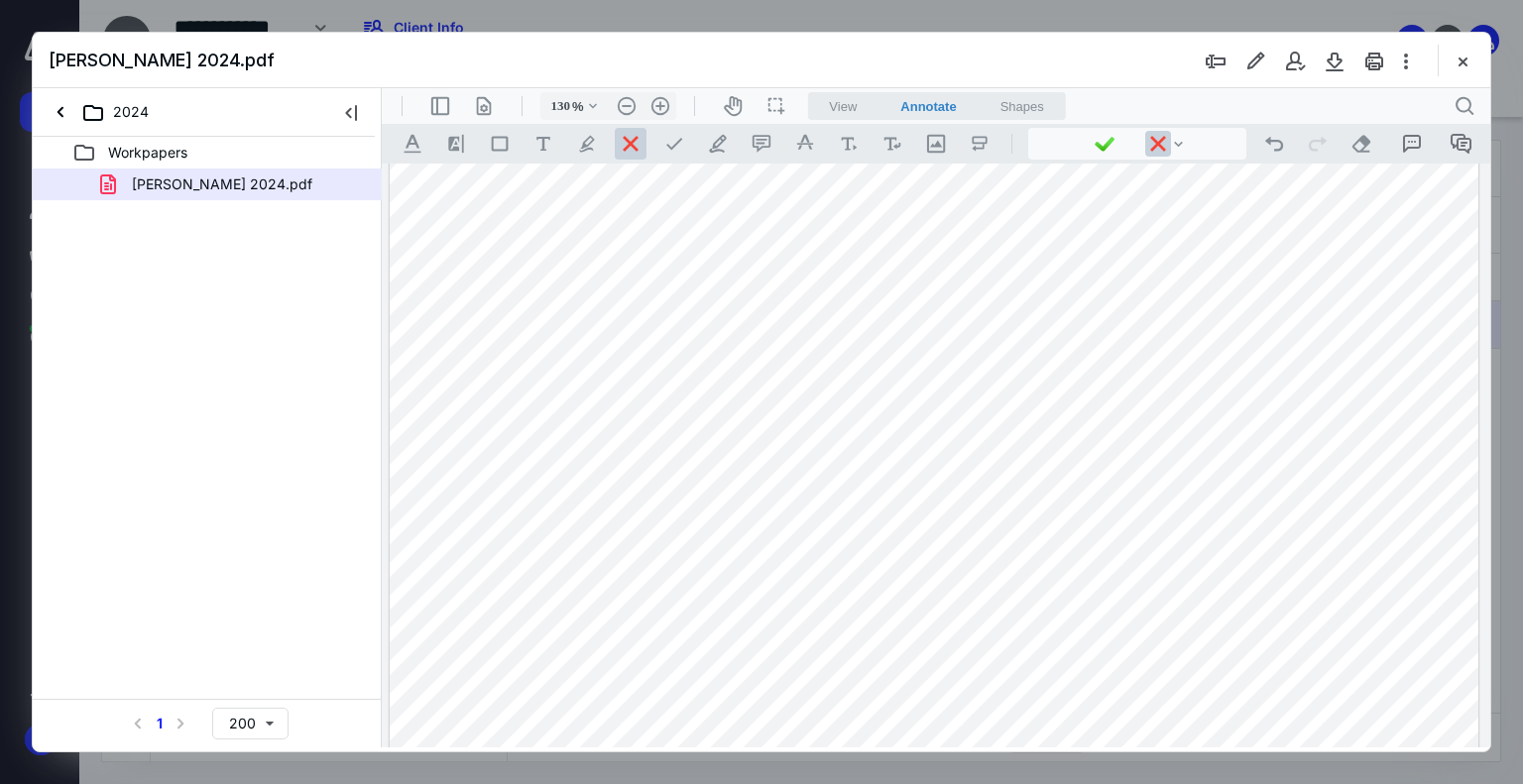 click on "**********" at bounding box center (934, 496) 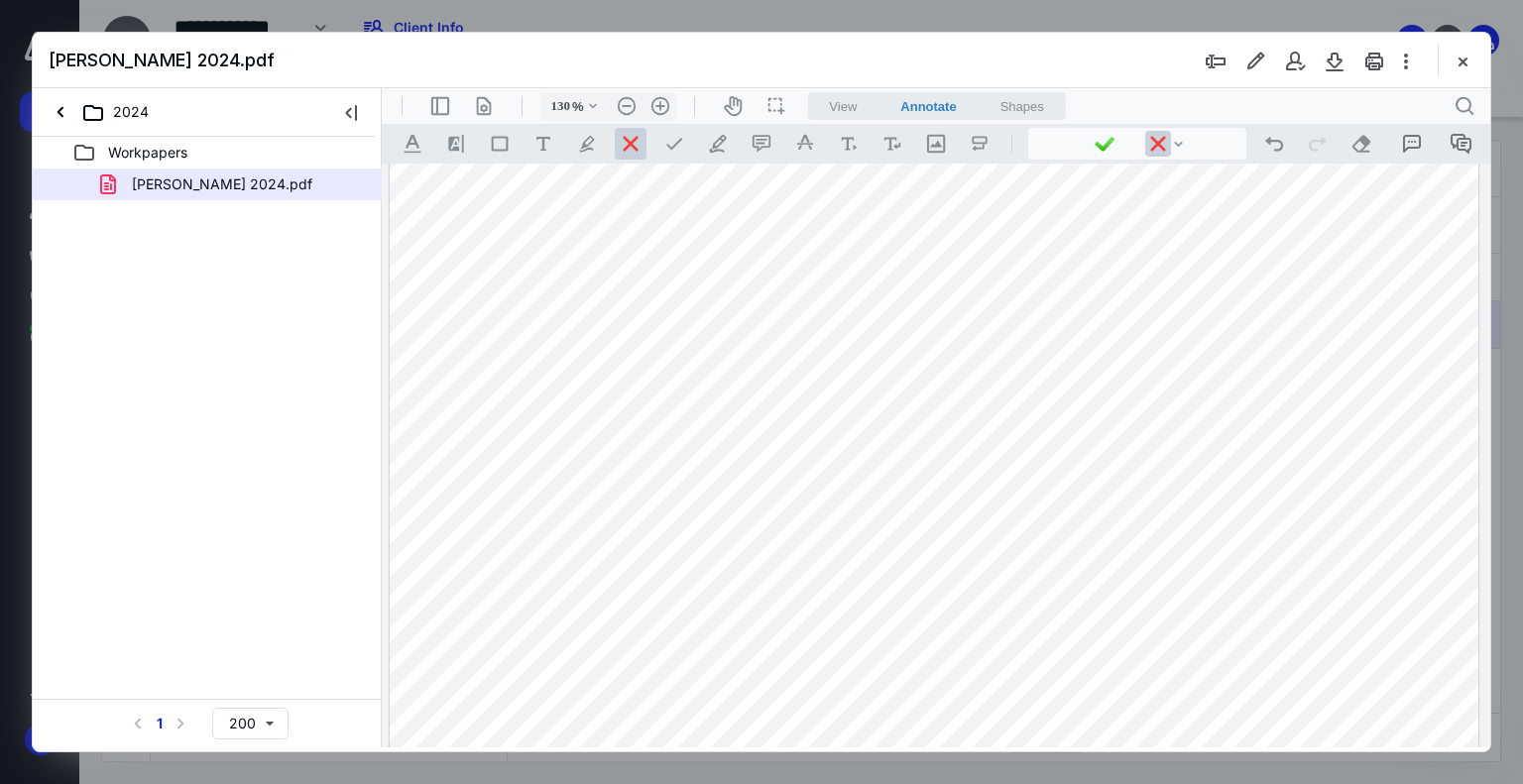 click on "**********" at bounding box center [934, 496] 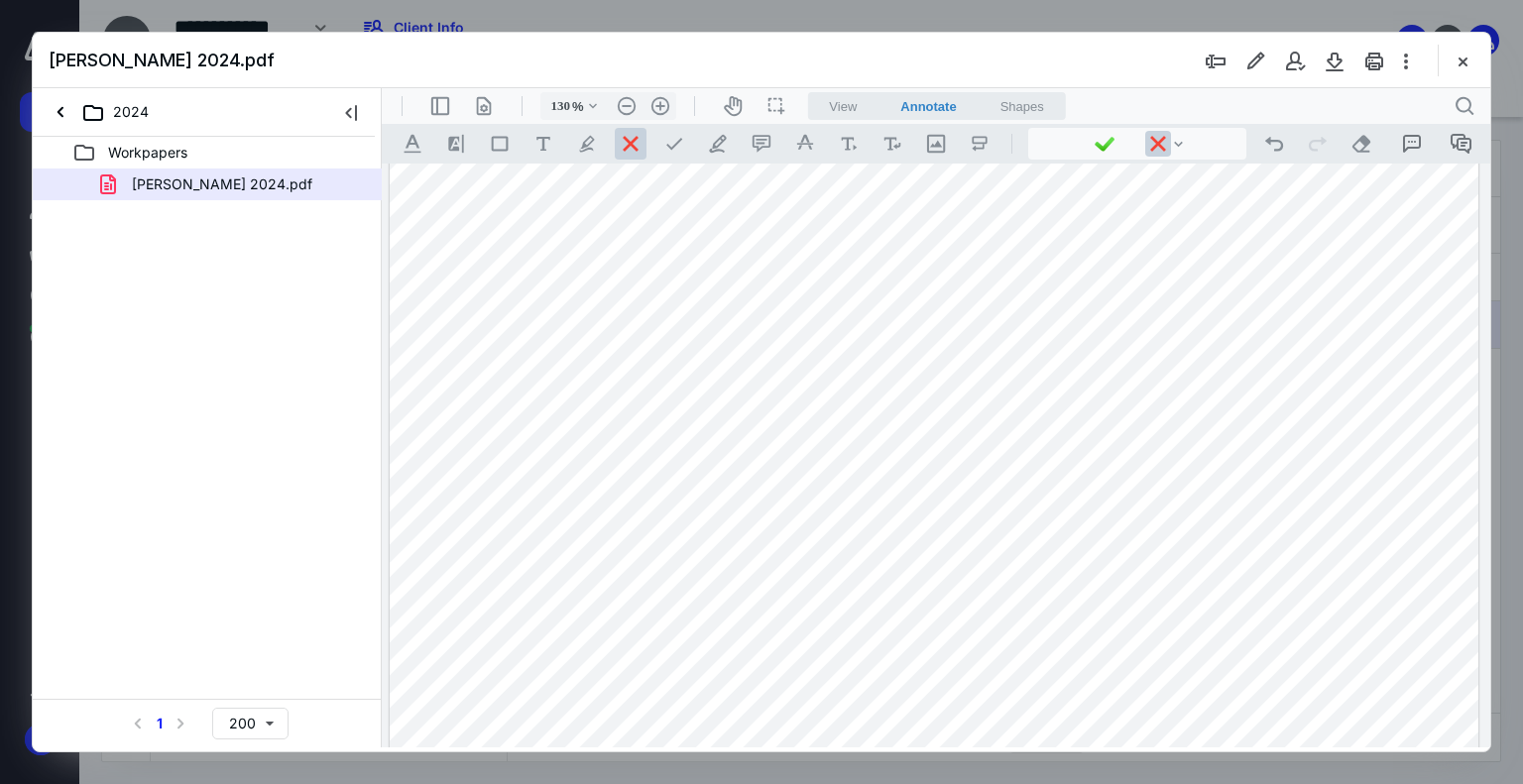 click on "**********" at bounding box center [934, 496] 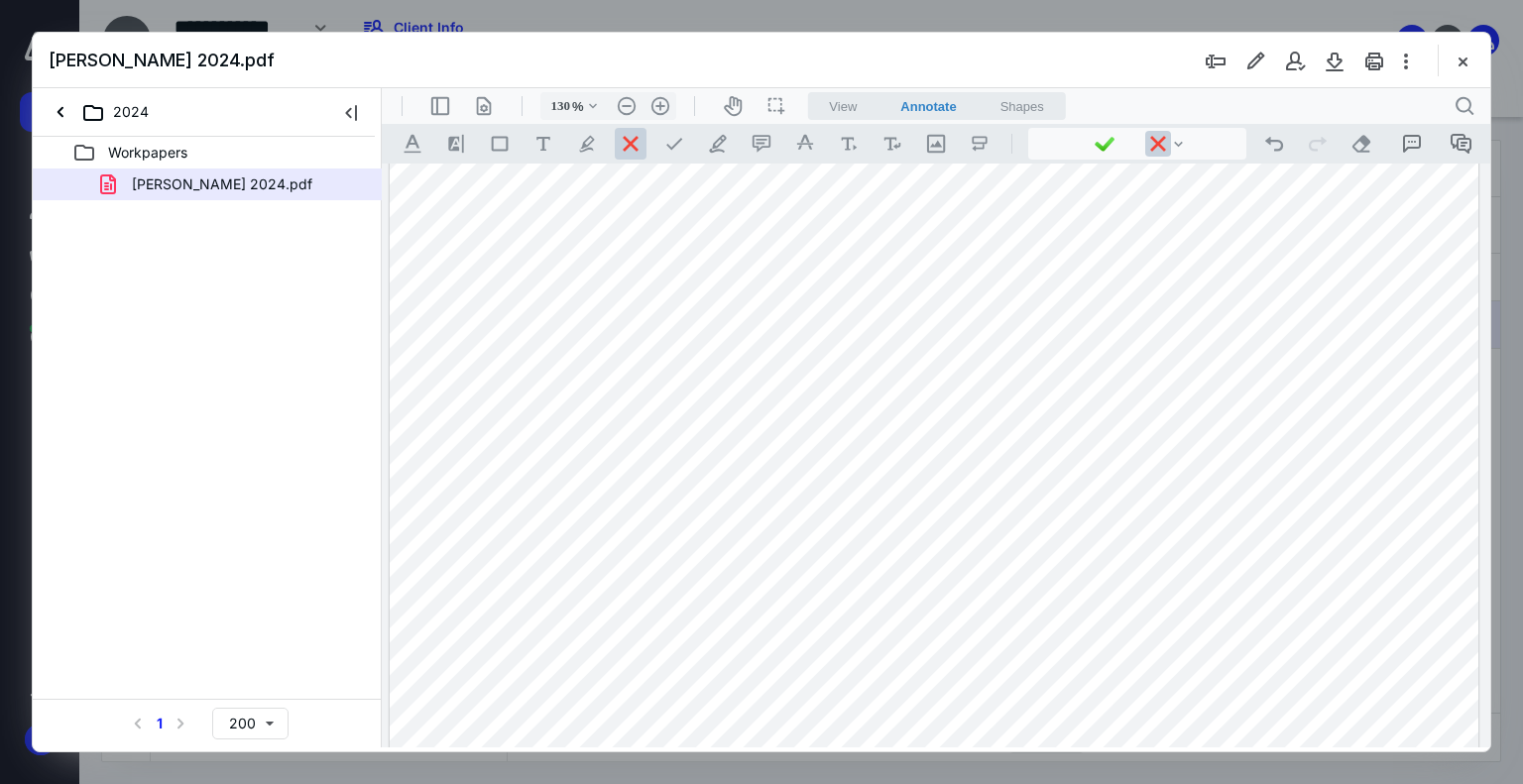 click at bounding box center (631, 144) 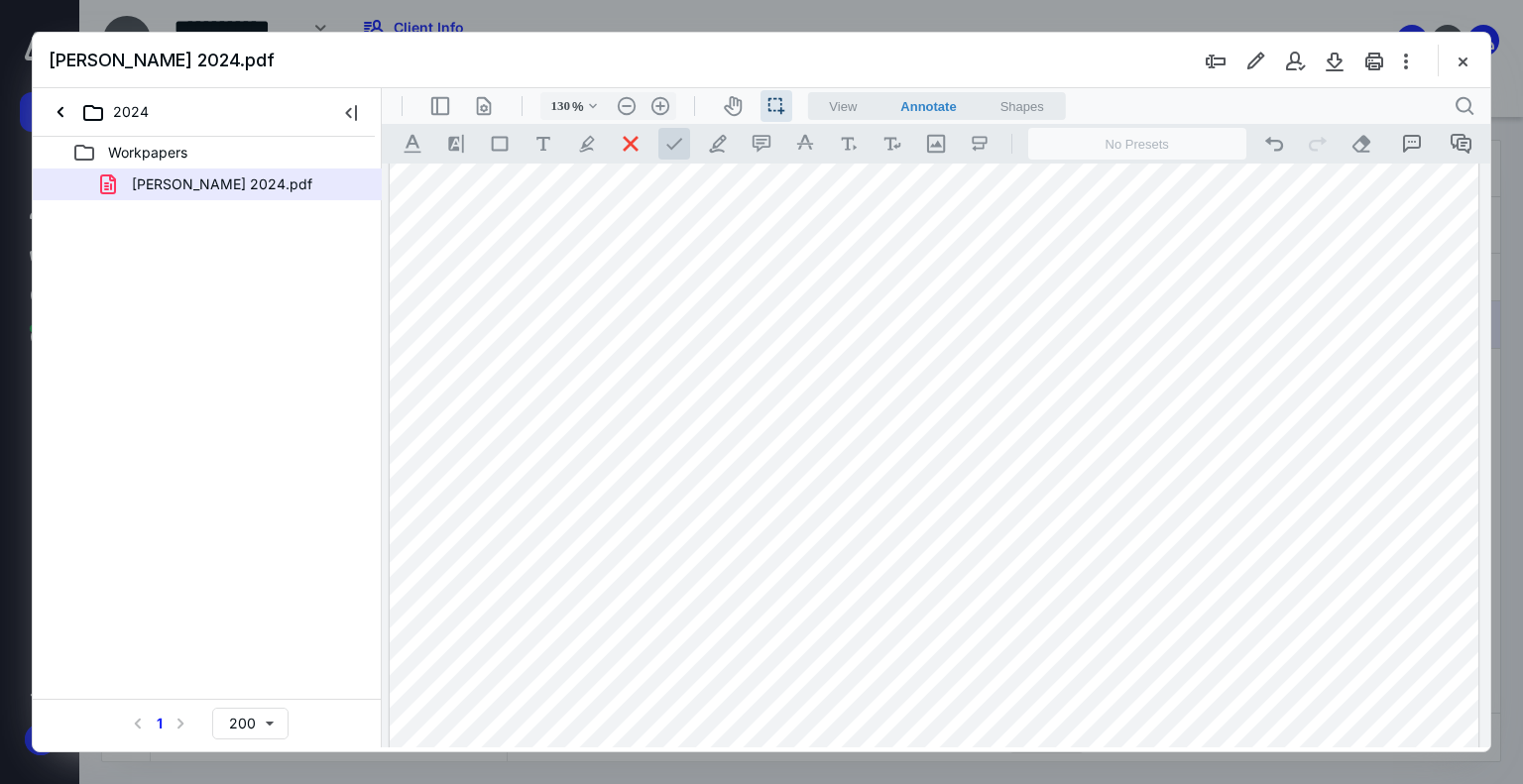 click at bounding box center (674, 144) 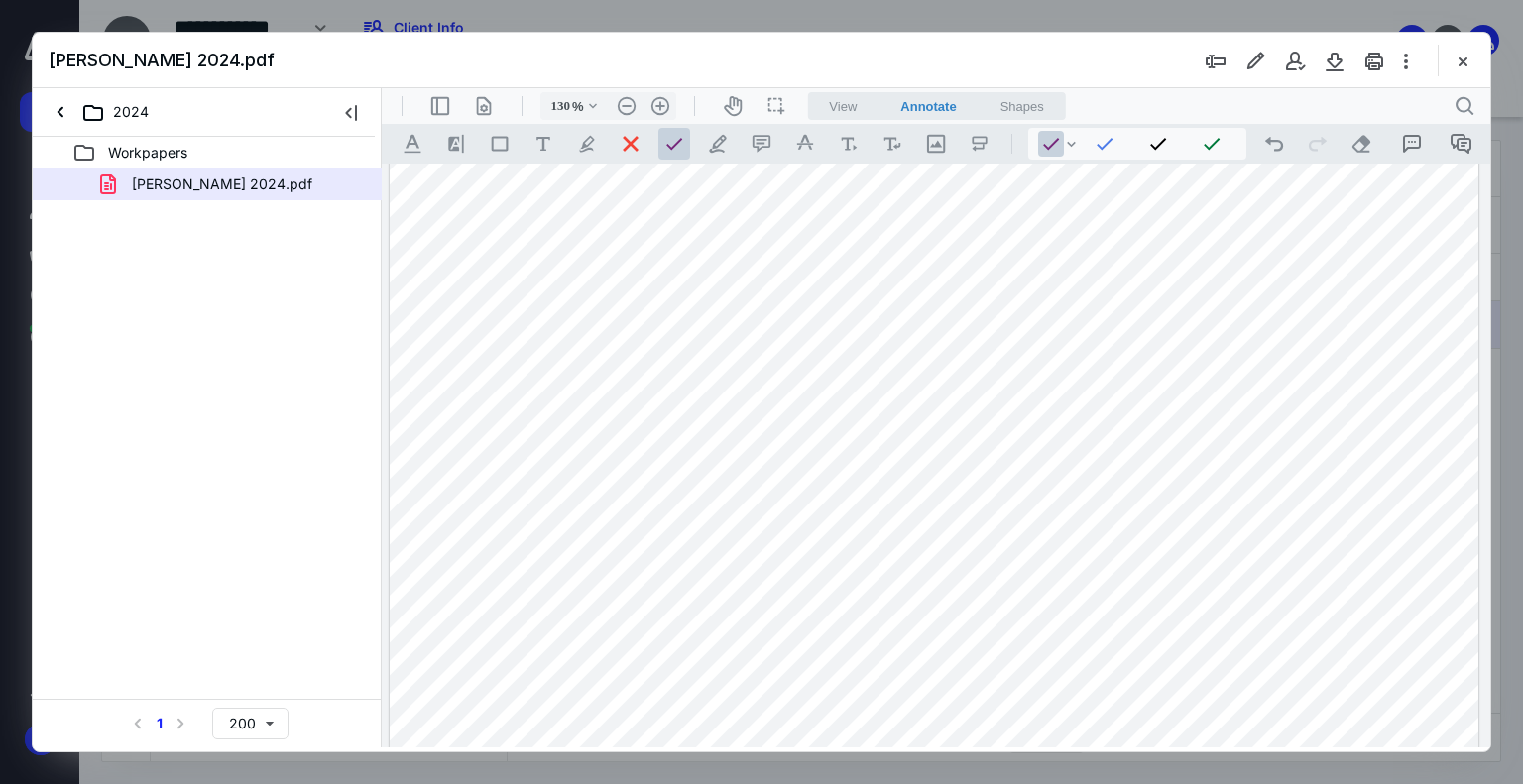 click on "**********" at bounding box center (934, 496) 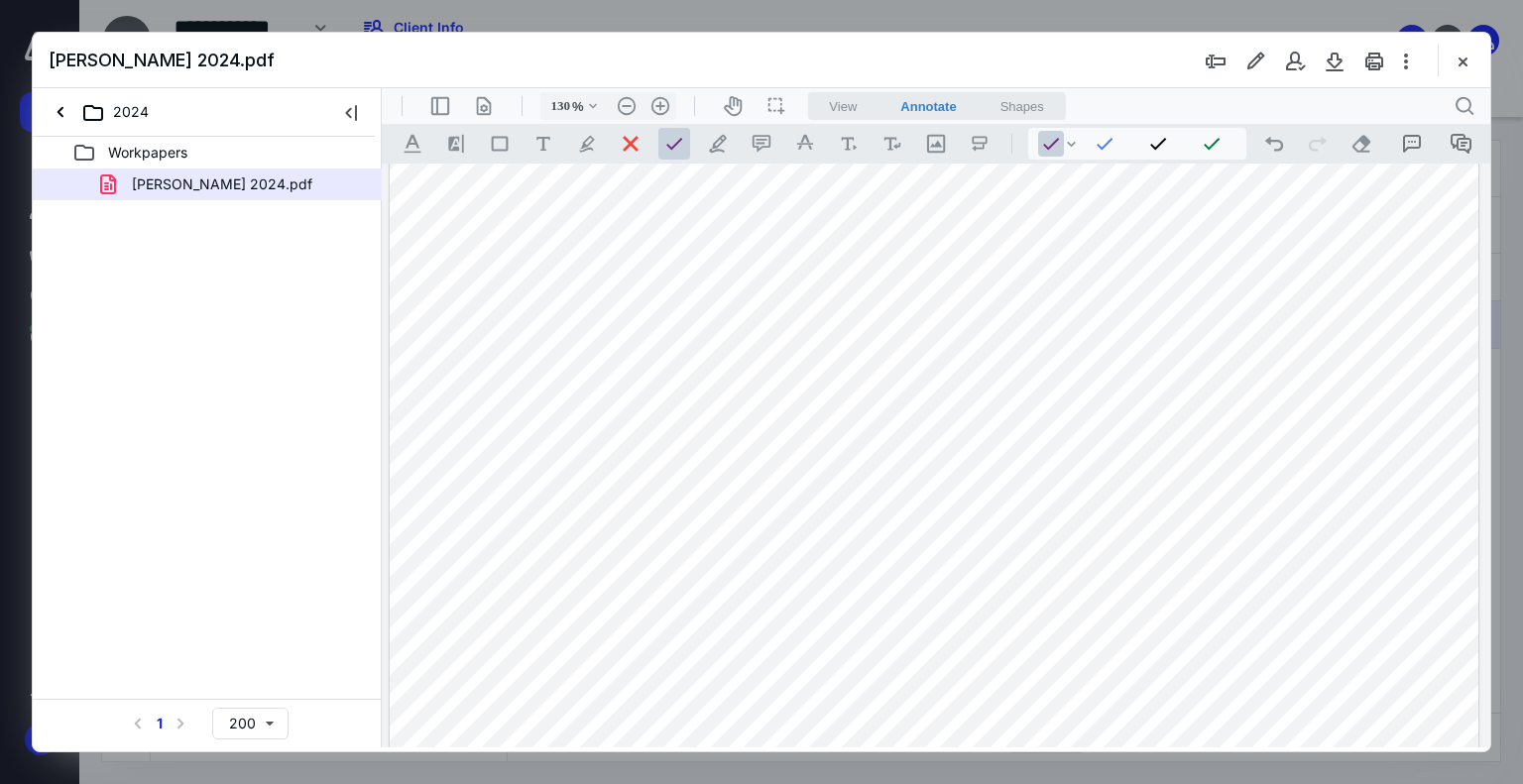 click on "**********" at bounding box center [934, 496] 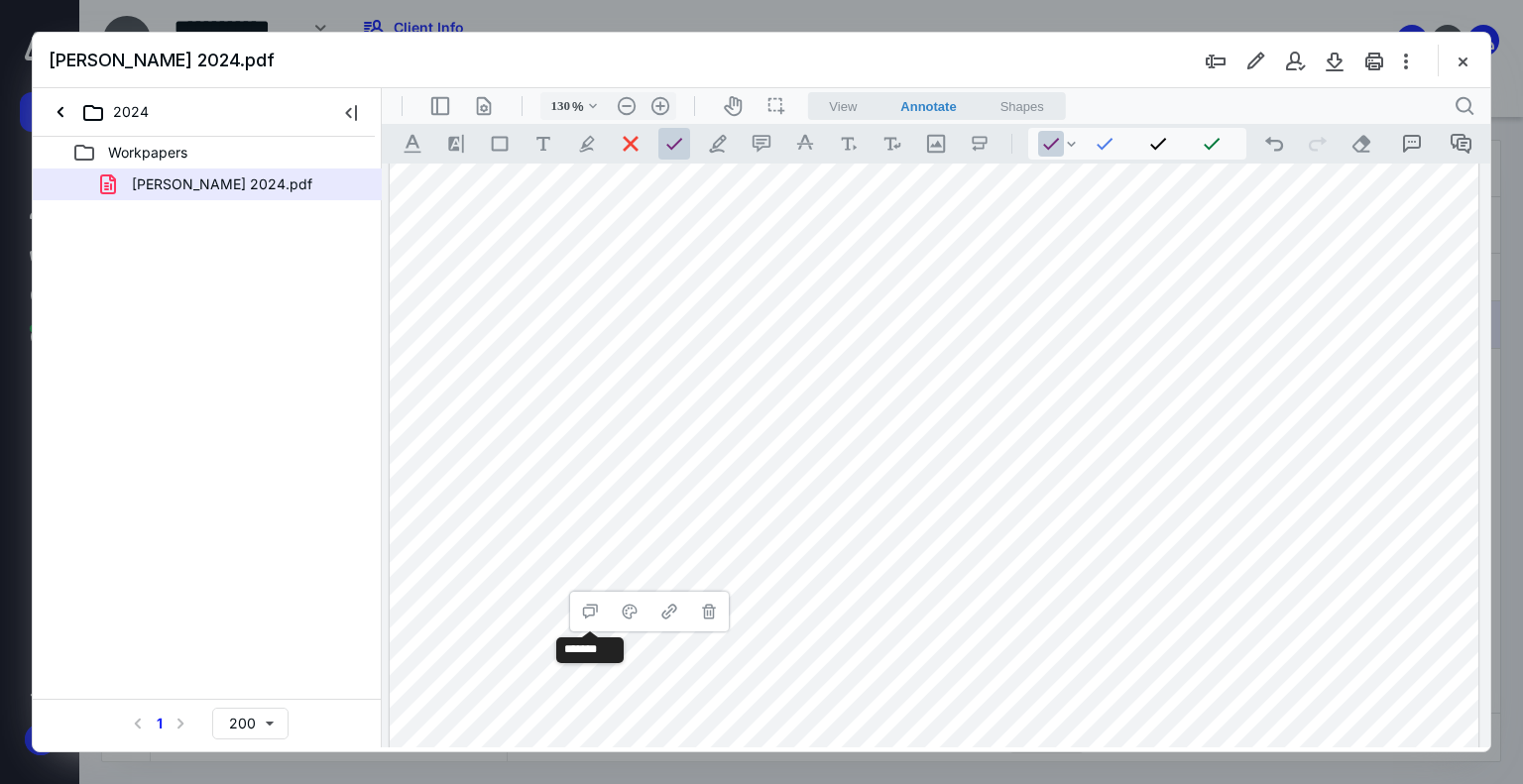 click on "**********" at bounding box center [934, 496] 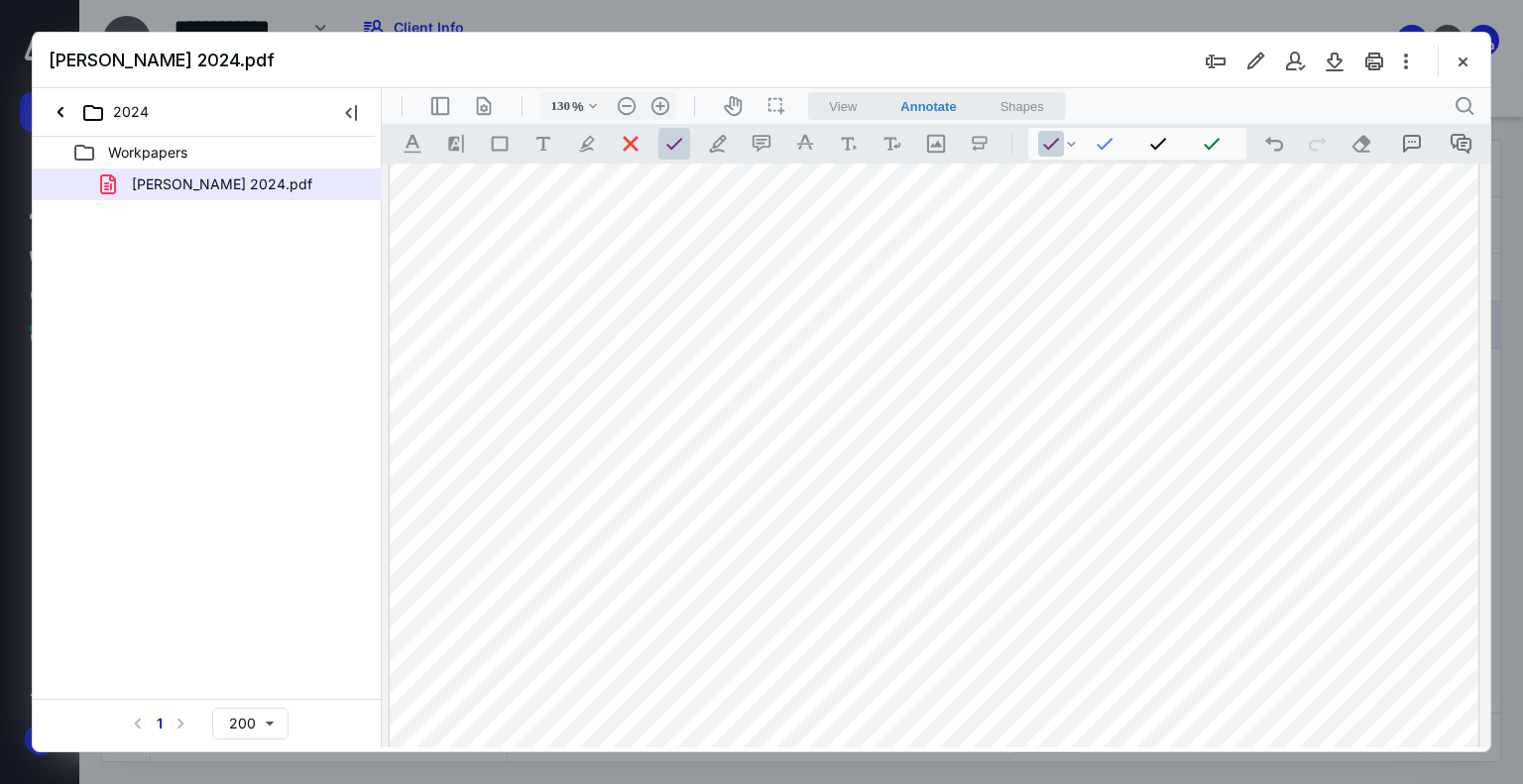click on "**********" at bounding box center [934, 496] 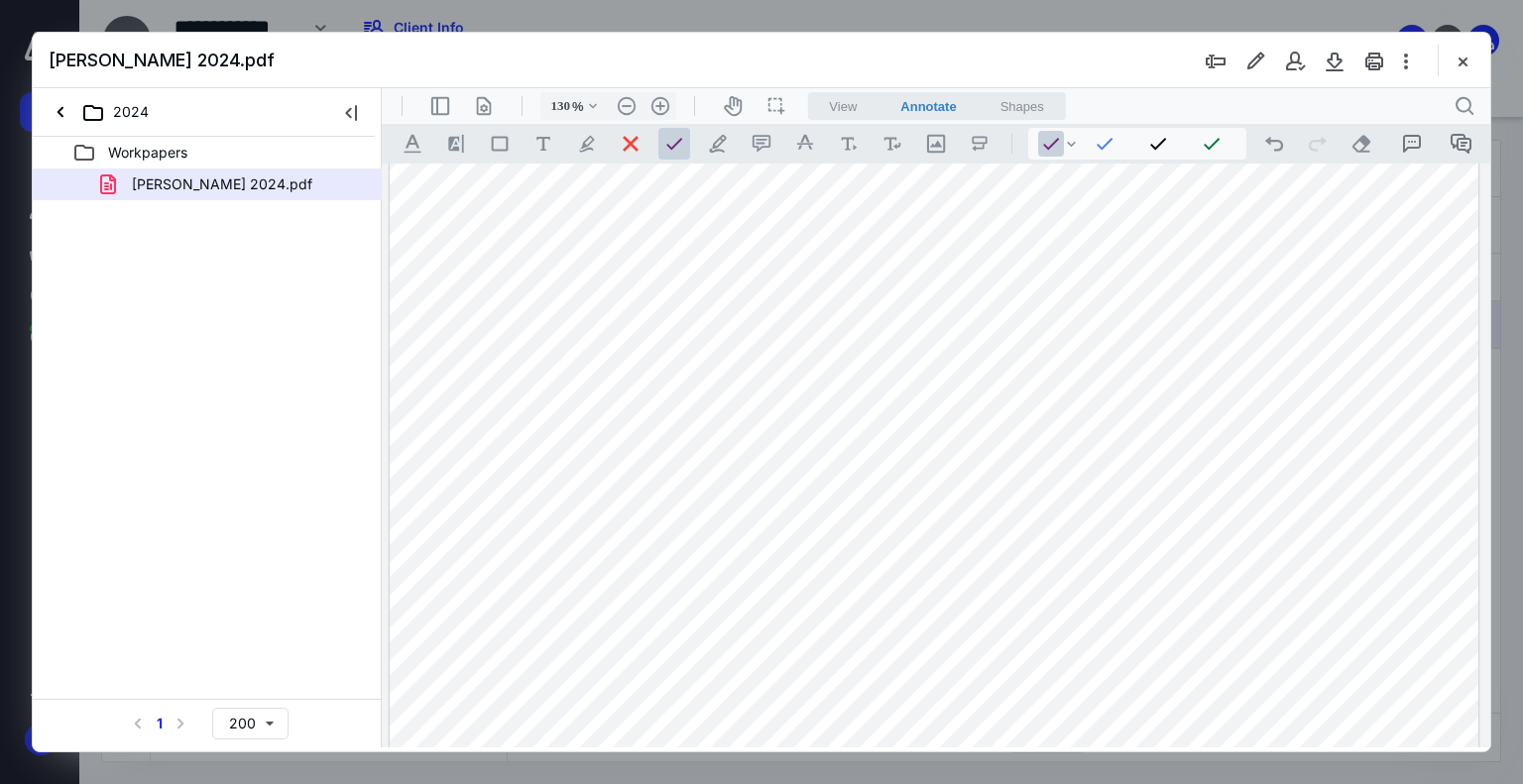 drag, startPoint x: 676, startPoint y: 591, endPoint x: 560, endPoint y: 585, distance: 116.15507 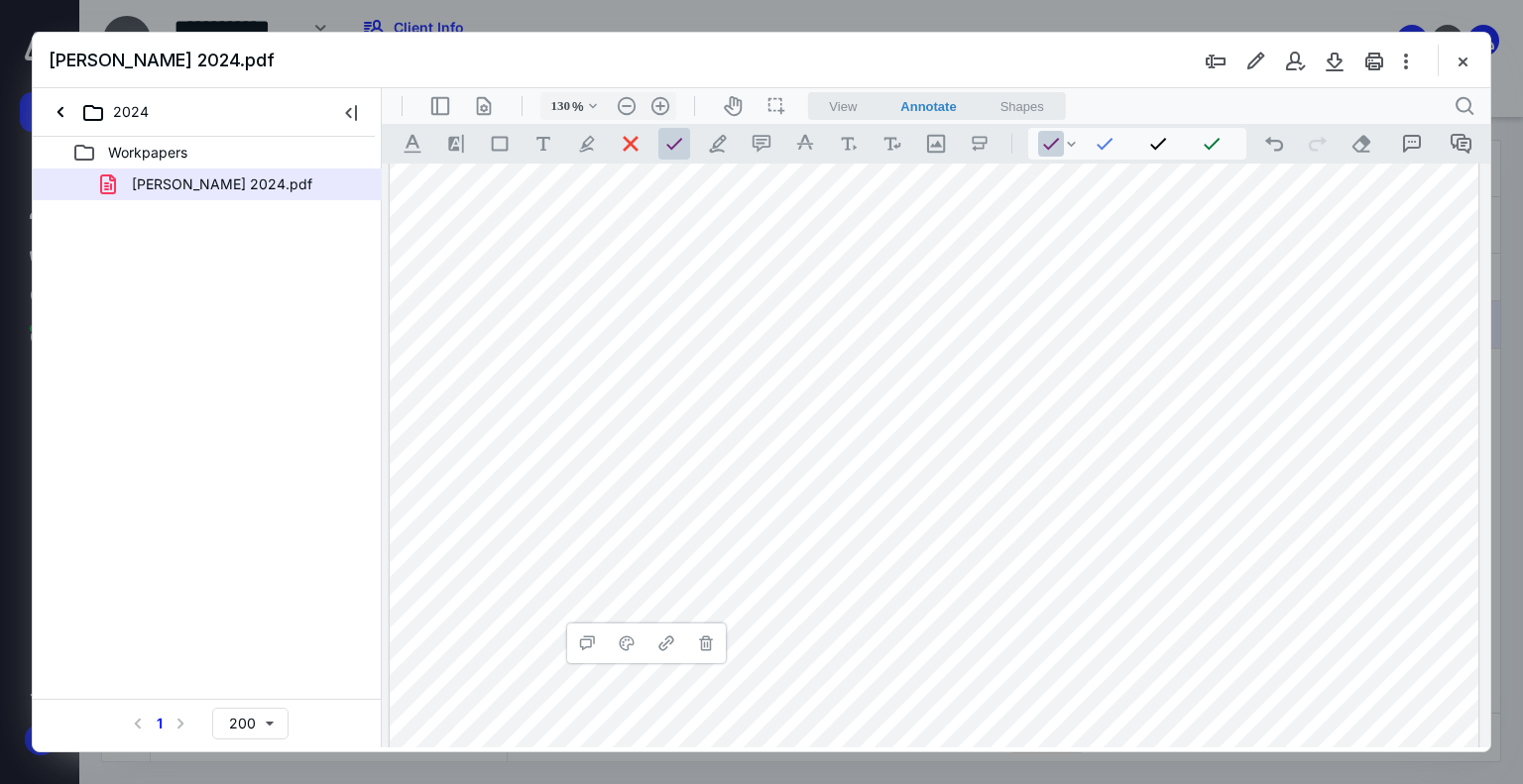 click on "**********" at bounding box center [934, 496] 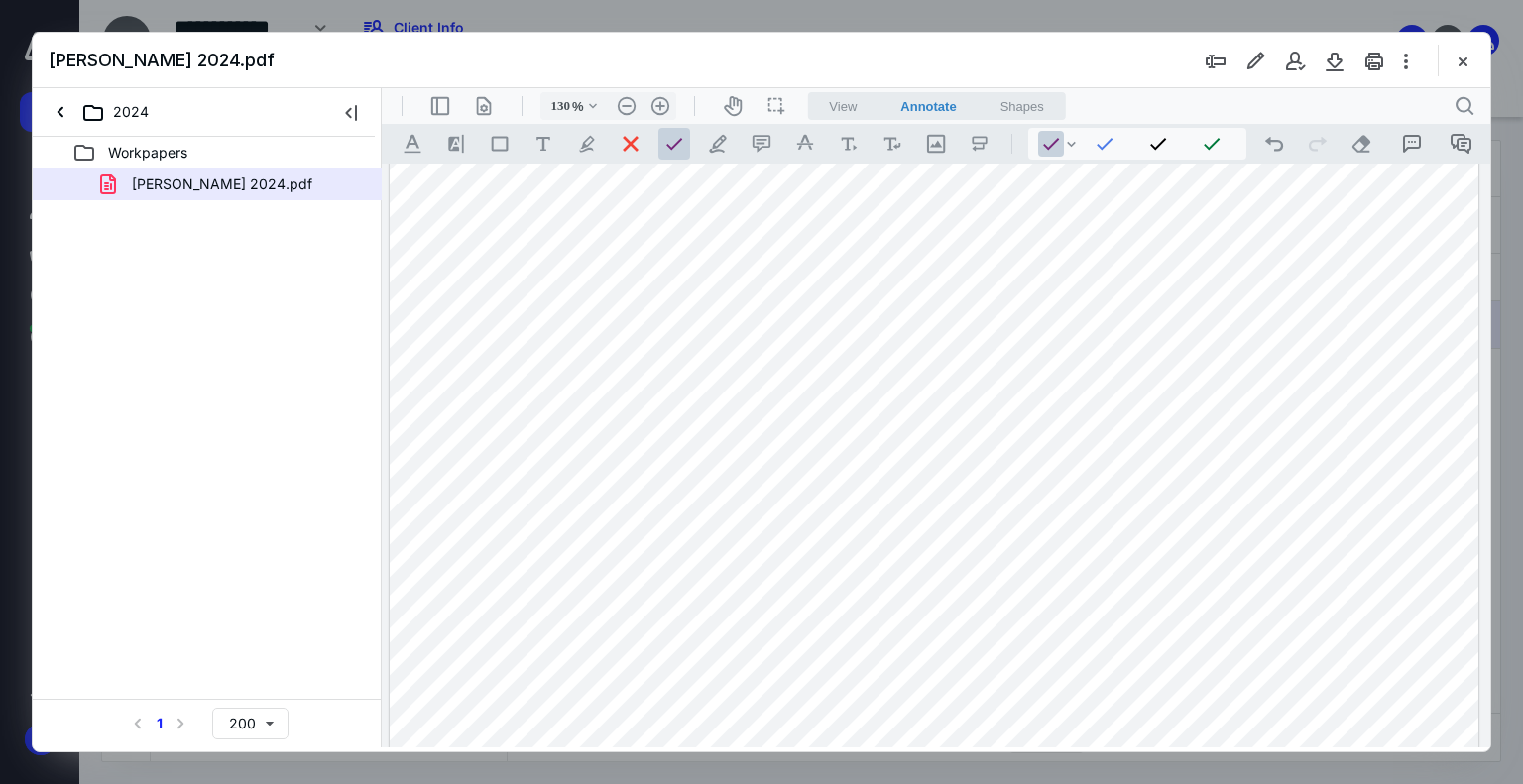 click on "**********" at bounding box center (934, 496) 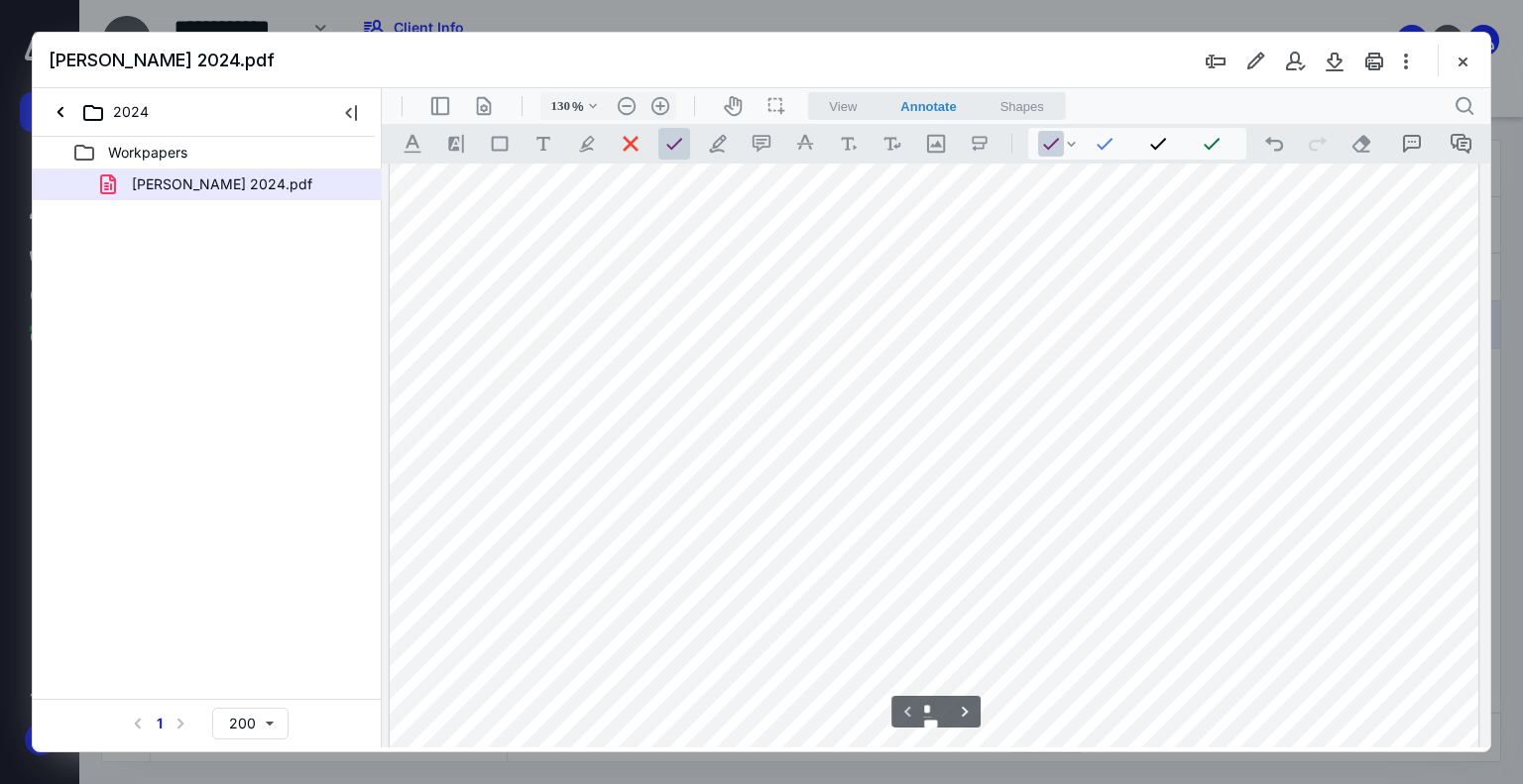 scroll, scrollTop: 541, scrollLeft: 0, axis: vertical 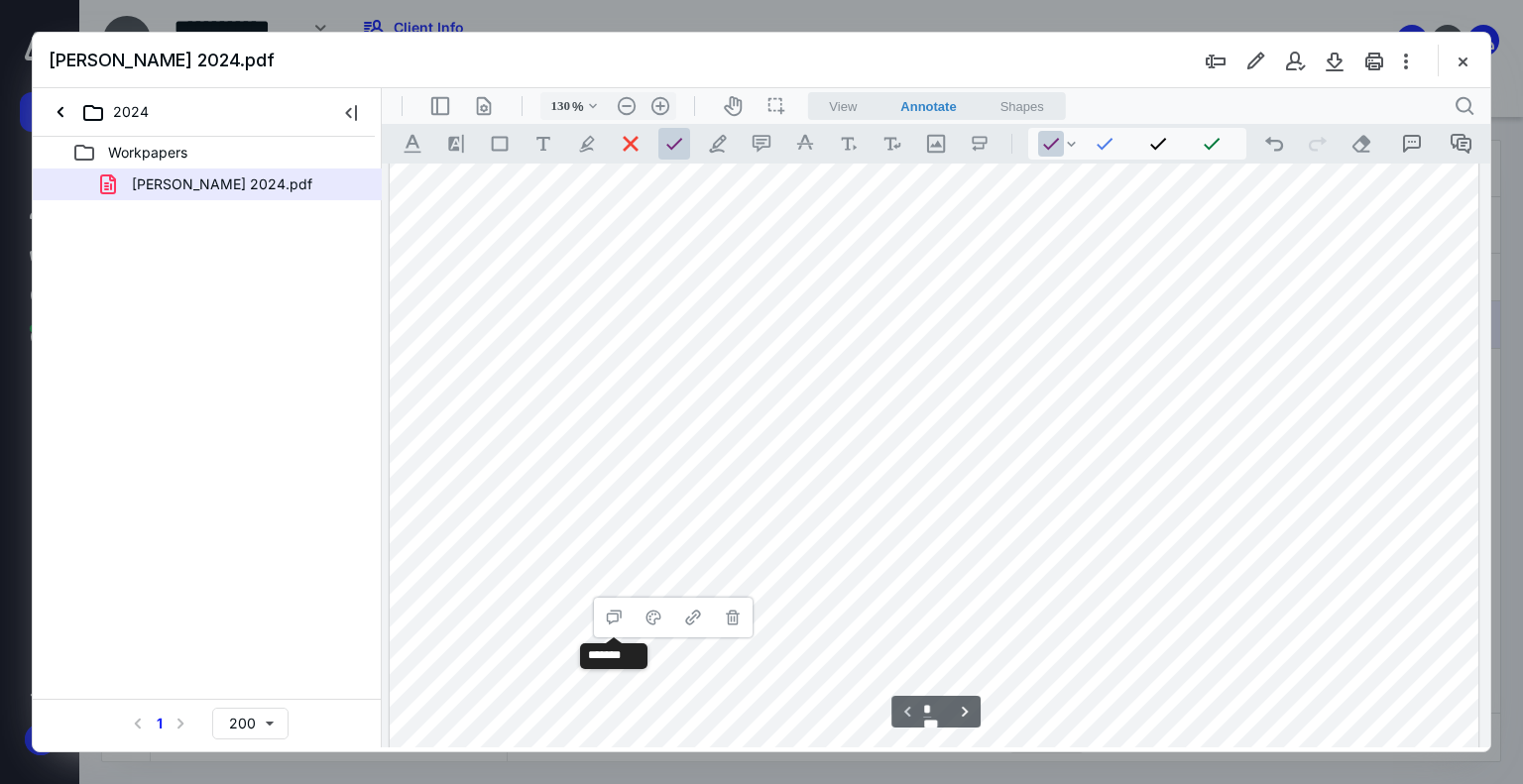 drag, startPoint x: 937, startPoint y: 595, endPoint x: 634, endPoint y: 464, distance: 330.10604 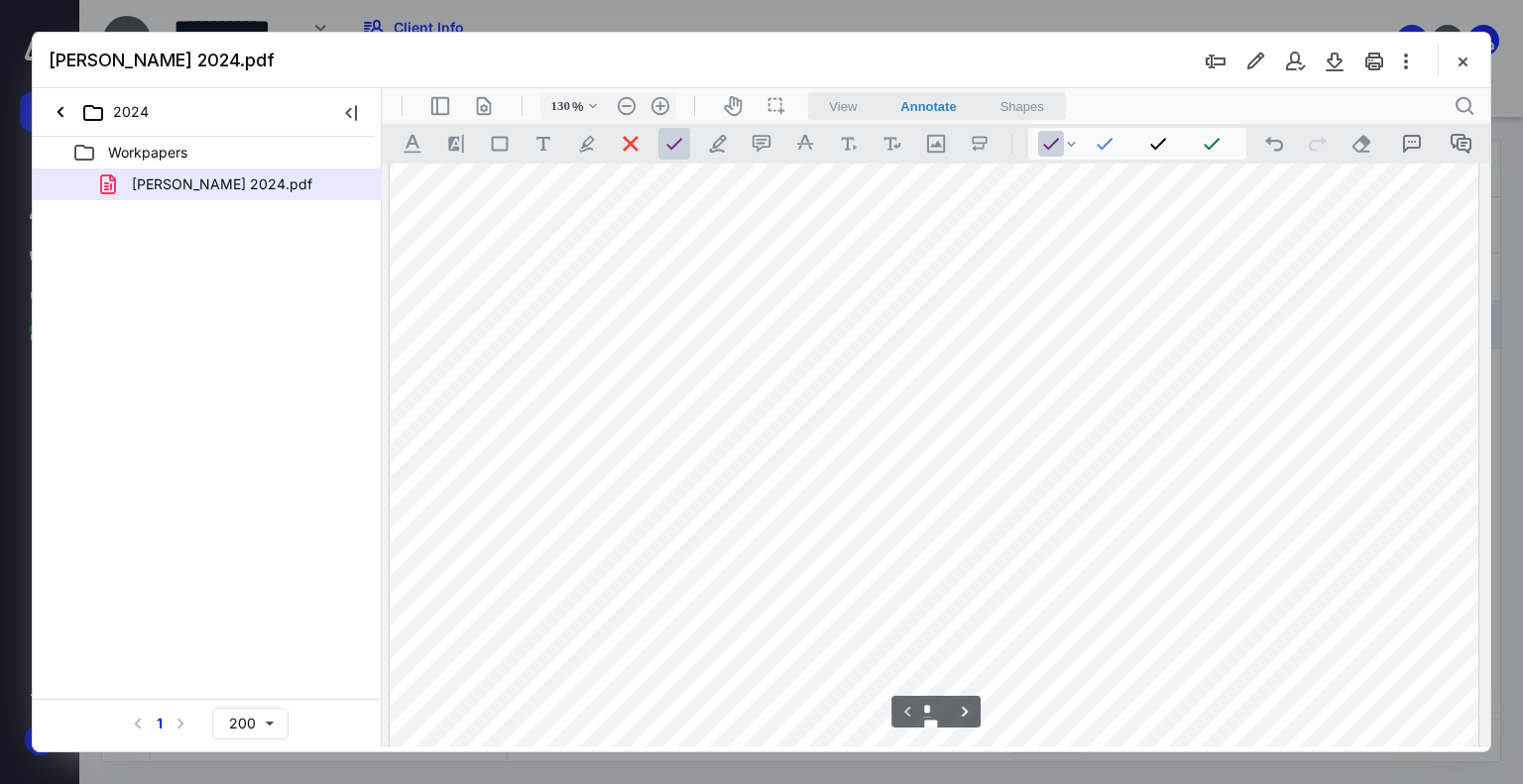 click on "**********" at bounding box center (934, 331) 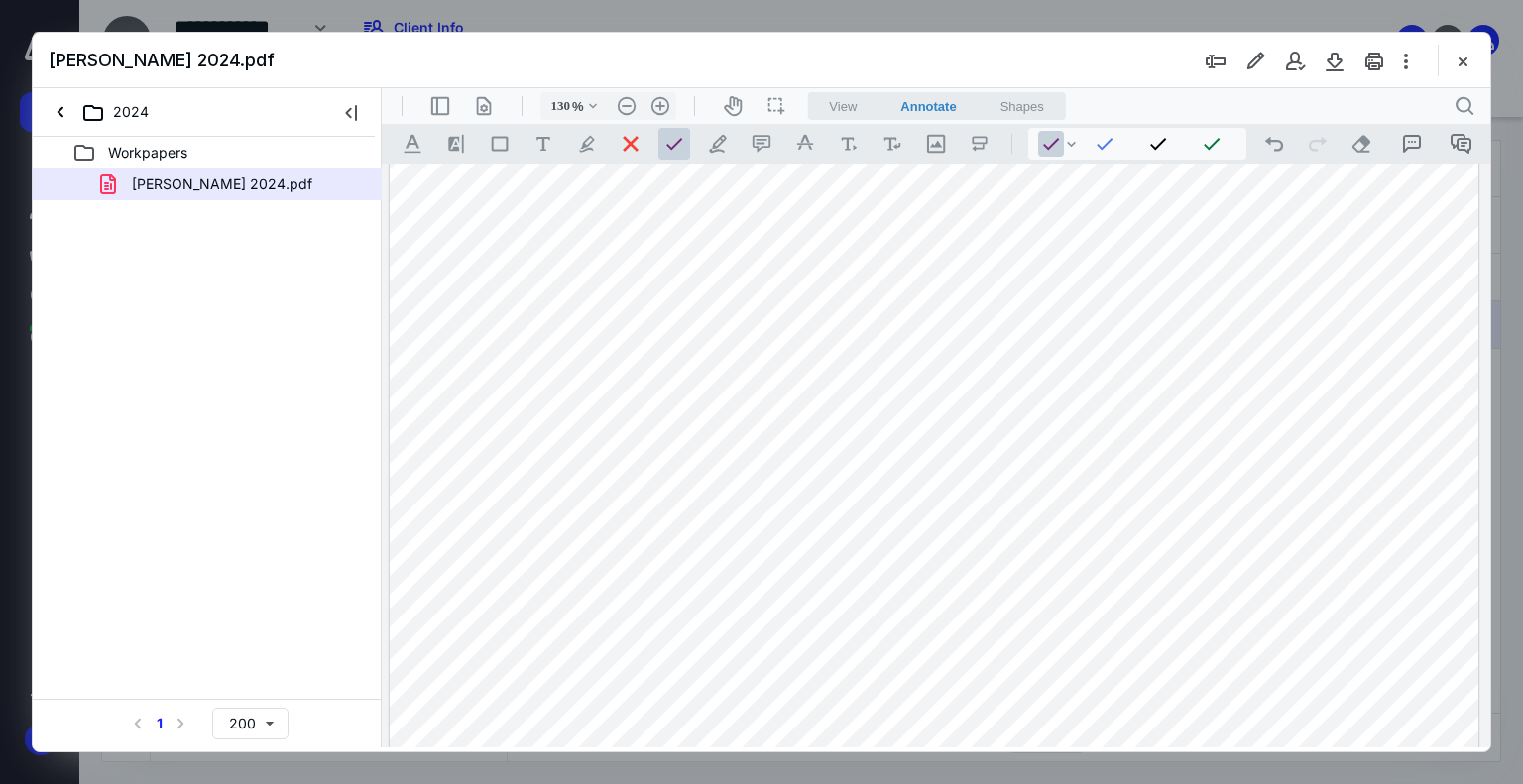 drag, startPoint x: 743, startPoint y: 480, endPoint x: 636, endPoint y: 518, distance: 113.54735 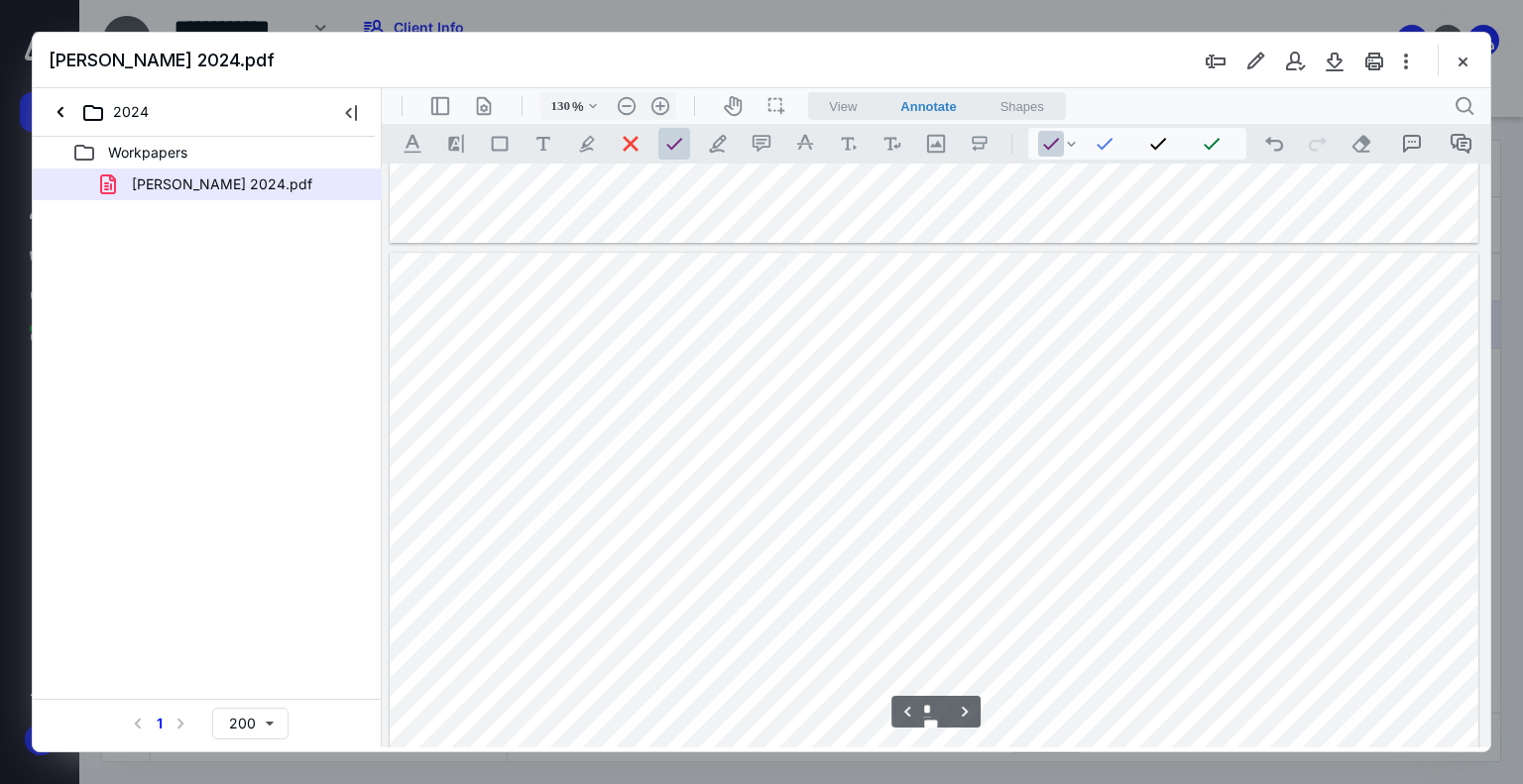 scroll, scrollTop: 1532, scrollLeft: 0, axis: vertical 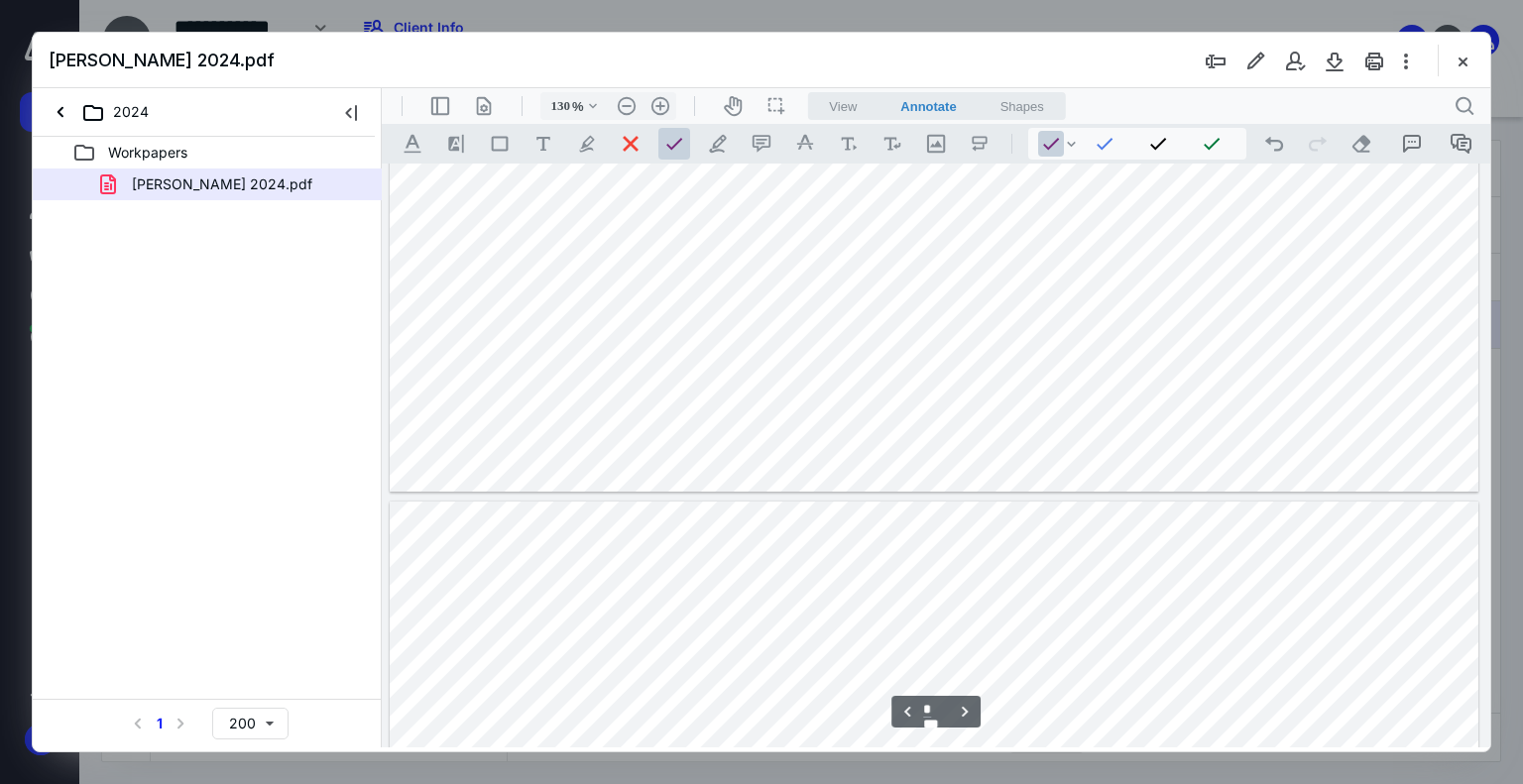 type on "*" 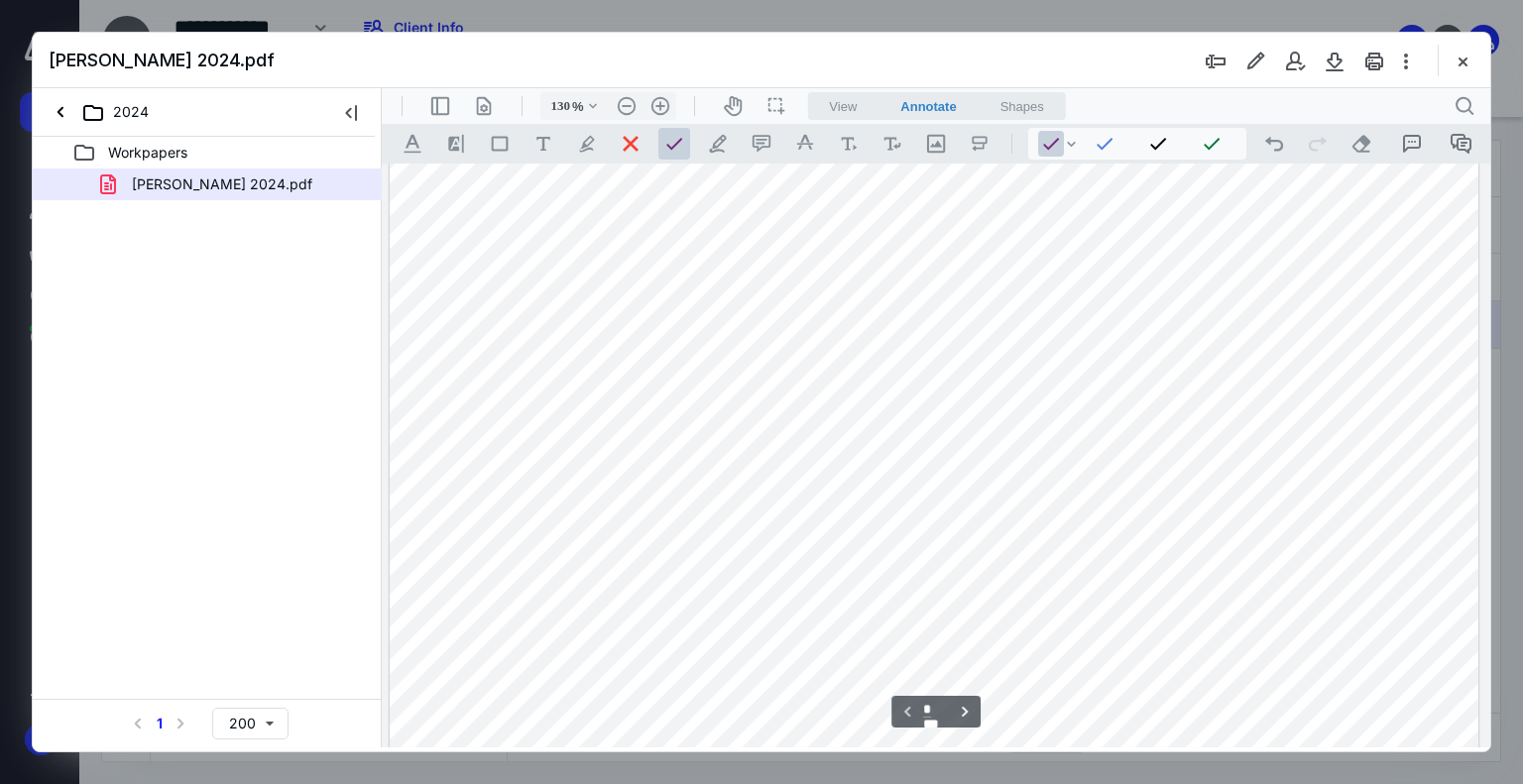scroll, scrollTop: 739, scrollLeft: 0, axis: vertical 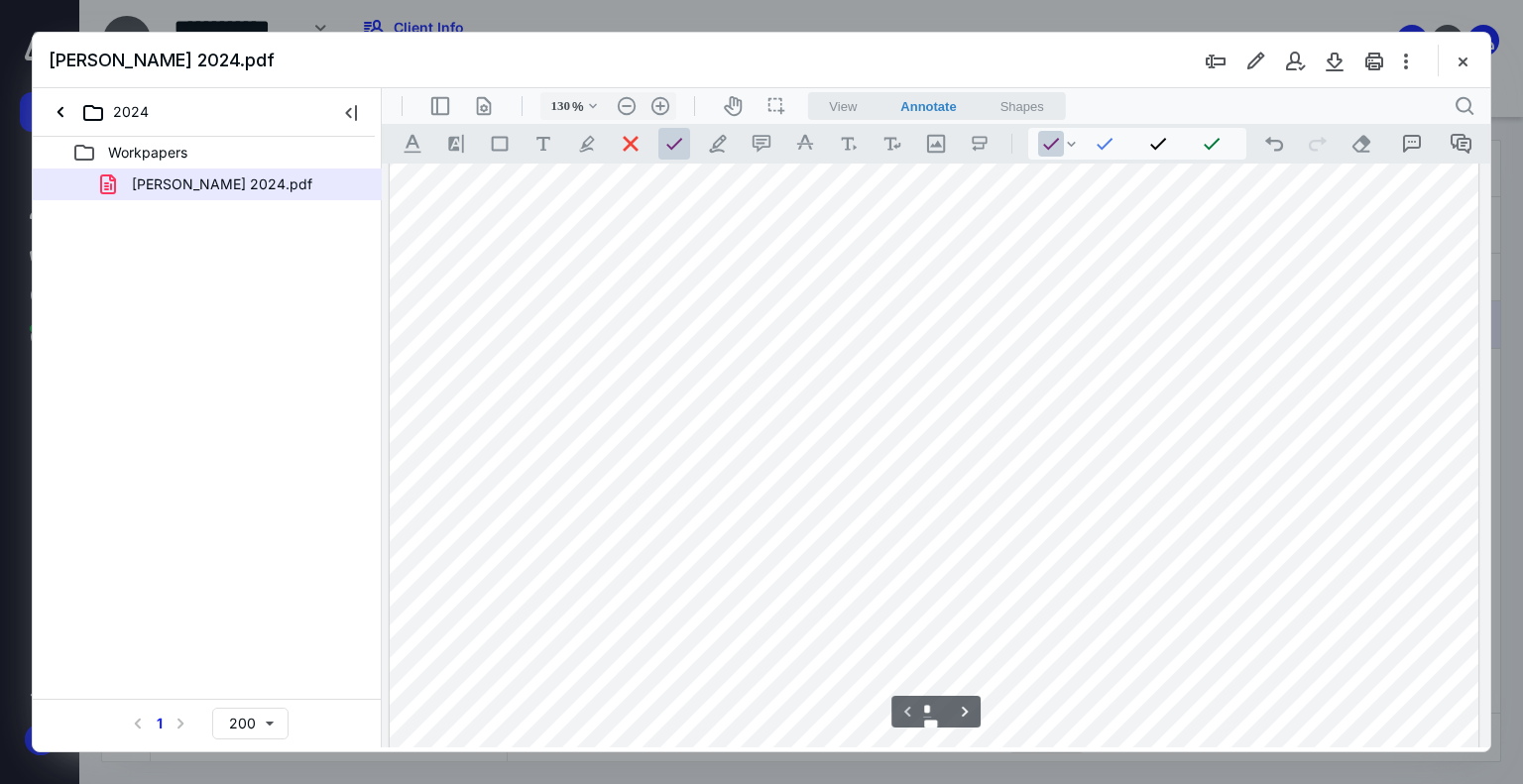 click at bounding box center [674, 144] 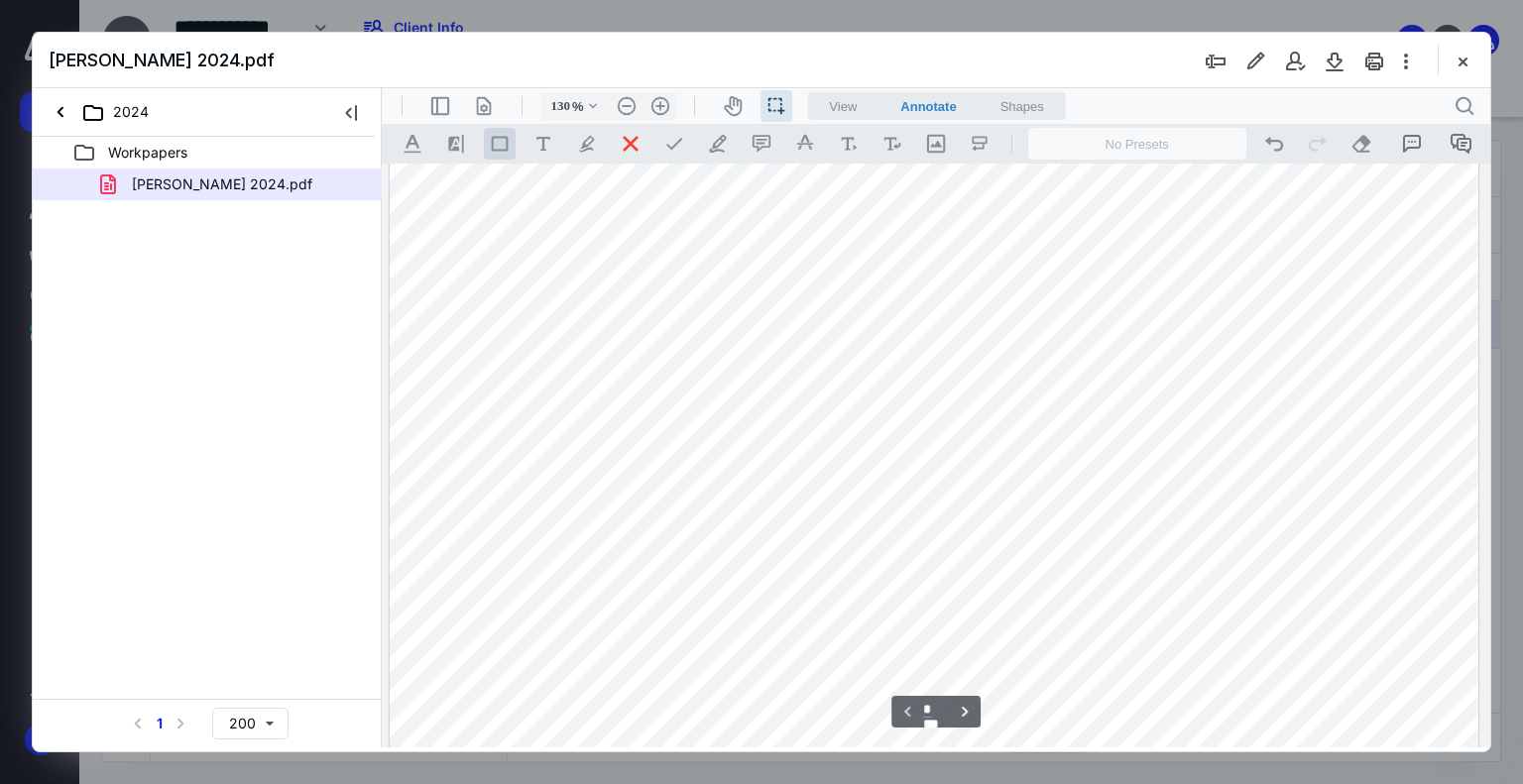 click on ".st0{fill:#868E96;}" at bounding box center (500, 144) 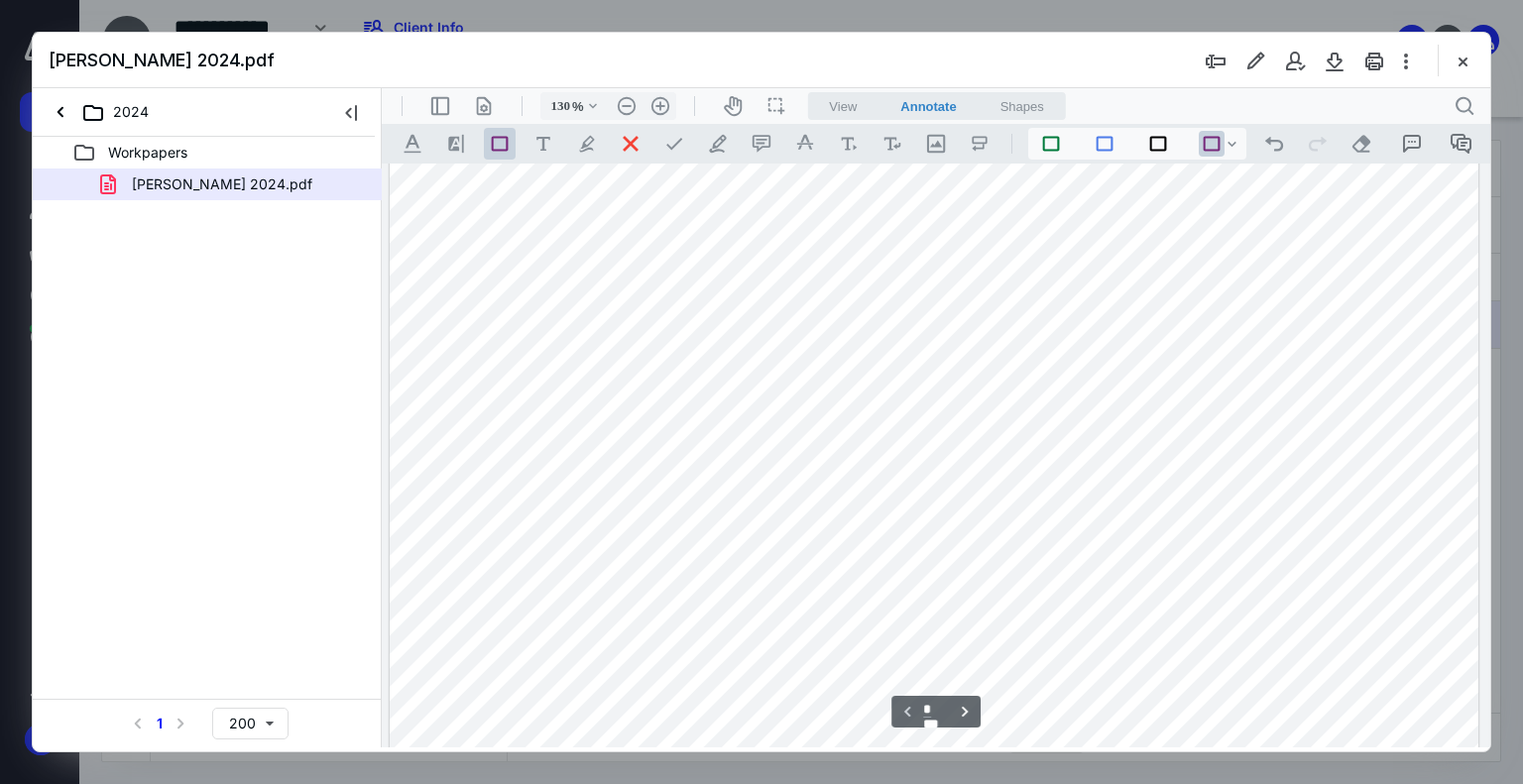 scroll, scrollTop: 541, scrollLeft: 0, axis: vertical 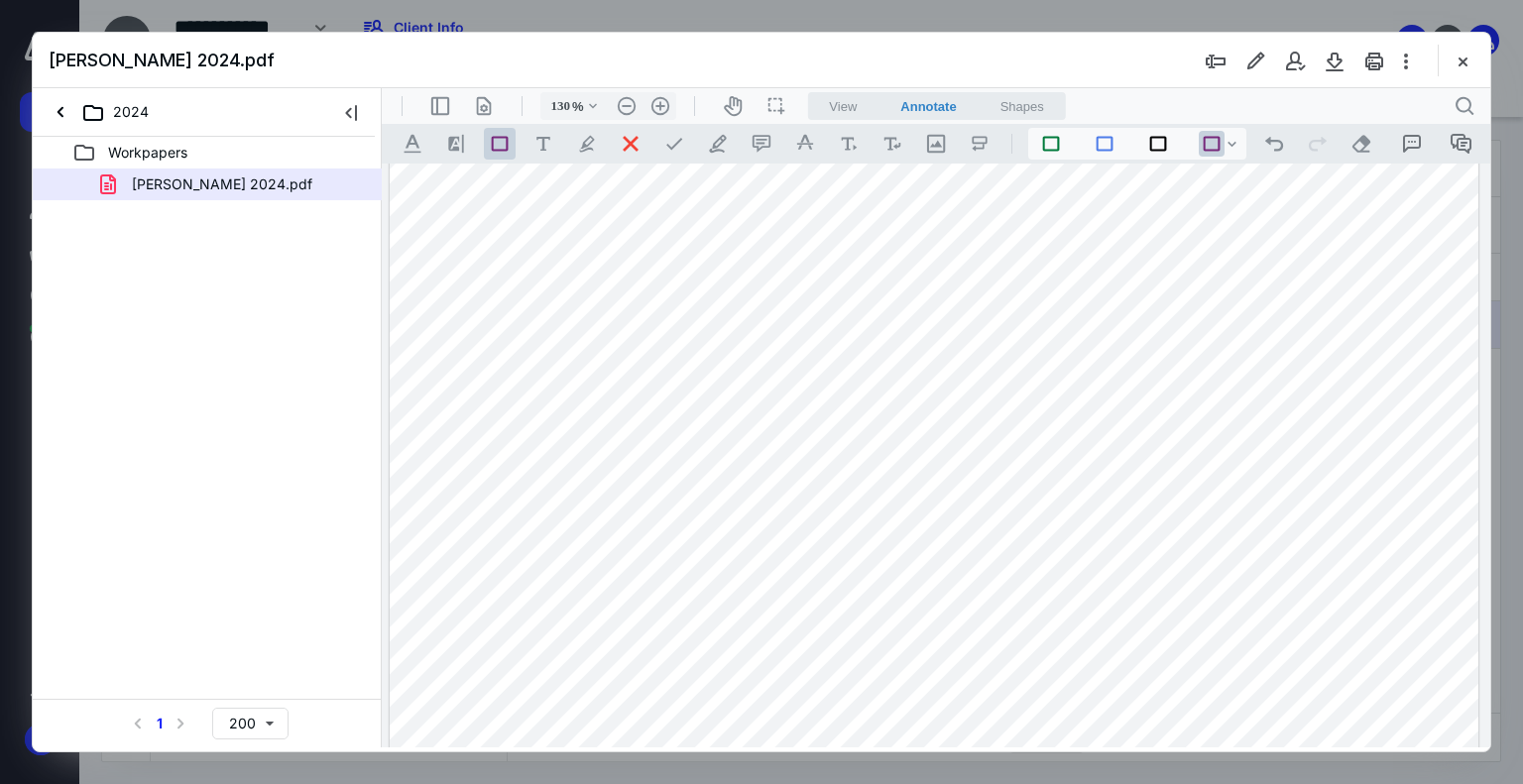 drag, startPoint x: 633, startPoint y: 275, endPoint x: 1234, endPoint y: 548, distance: 660.09848 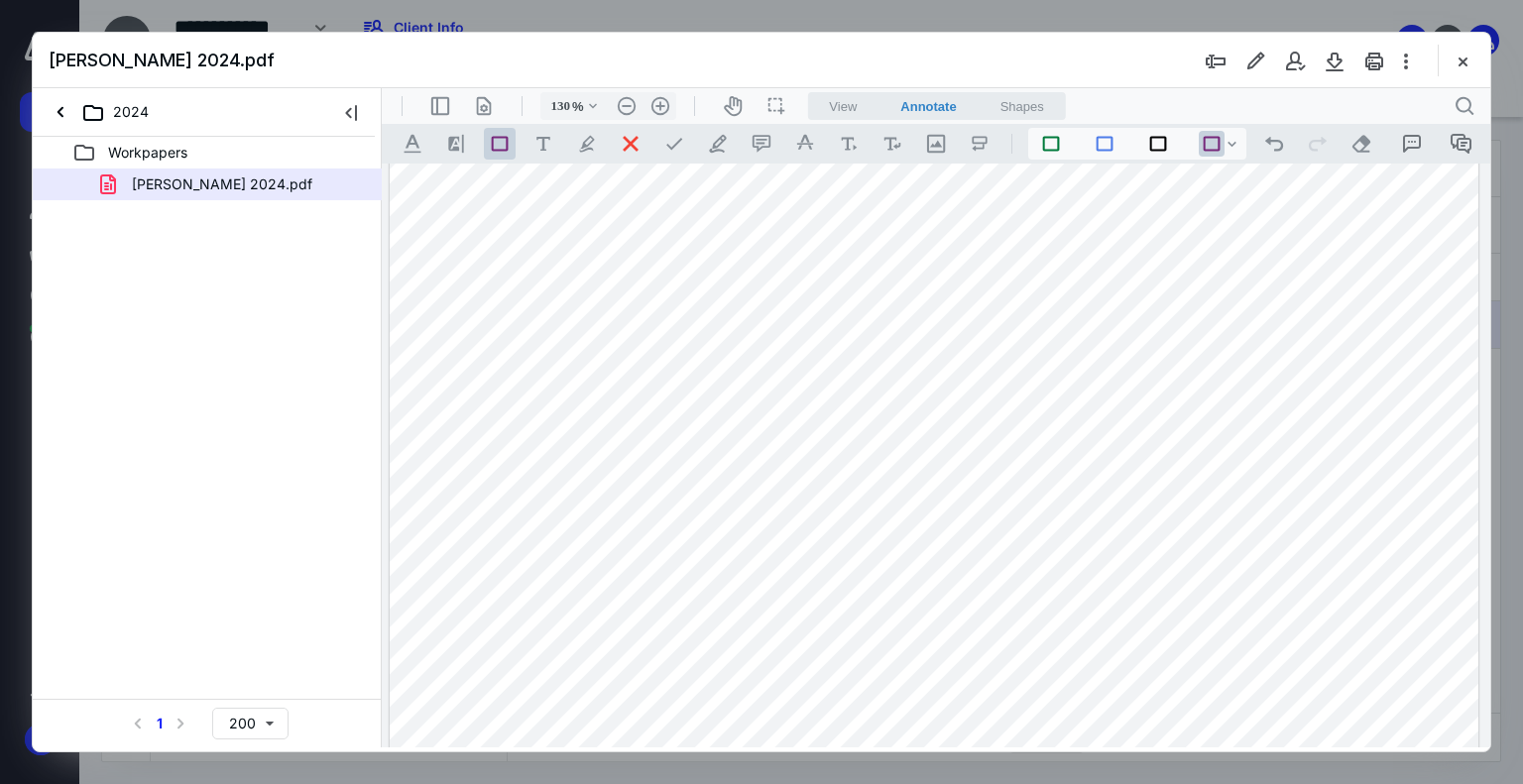 drag, startPoint x: 935, startPoint y: 271, endPoint x: 945, endPoint y: 311, distance: 41.231056 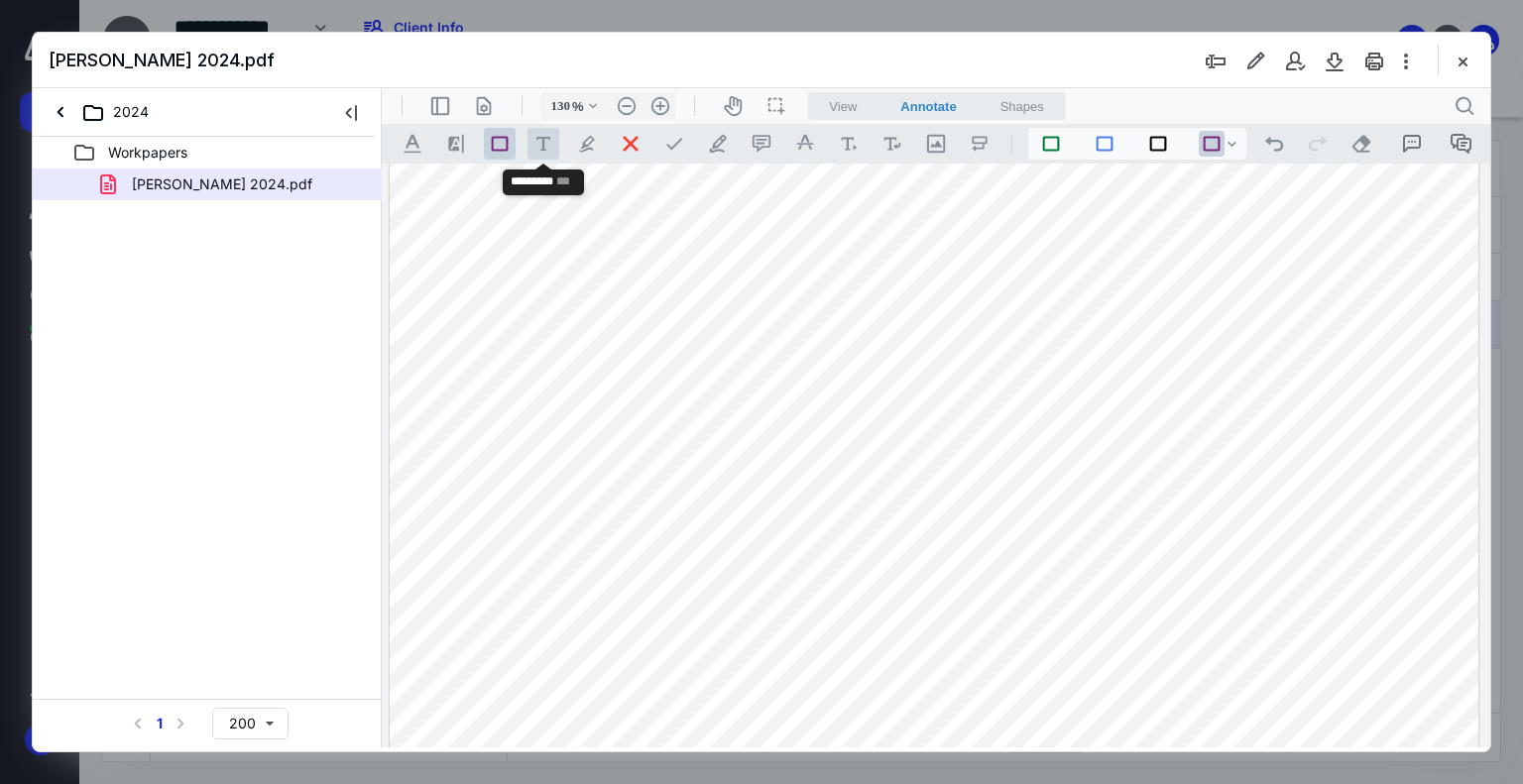 click on ".cls-1{fill:#abb0c4;} icon - tool - text - free text" at bounding box center [543, 144] 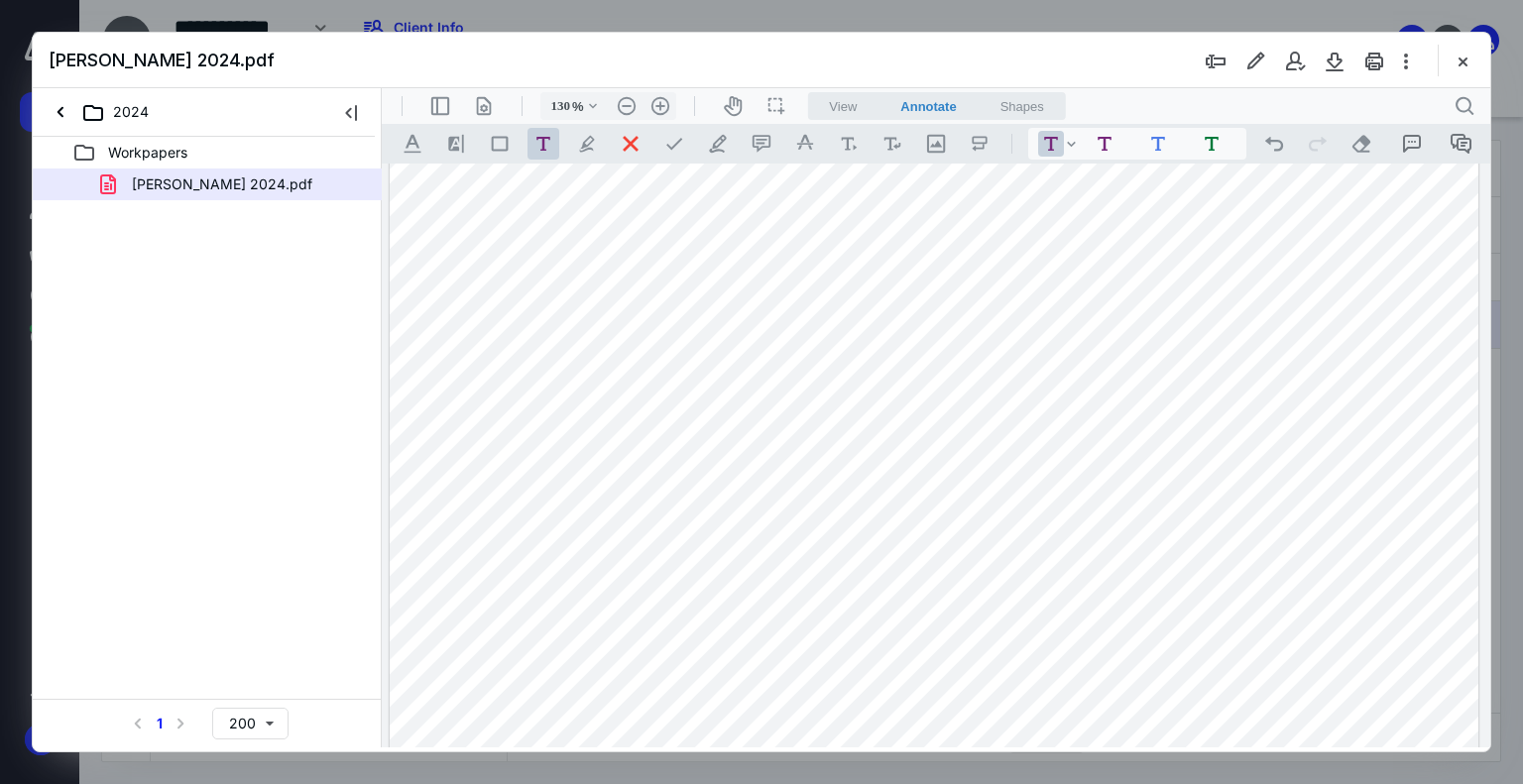 click on "**********" at bounding box center (934, 331) 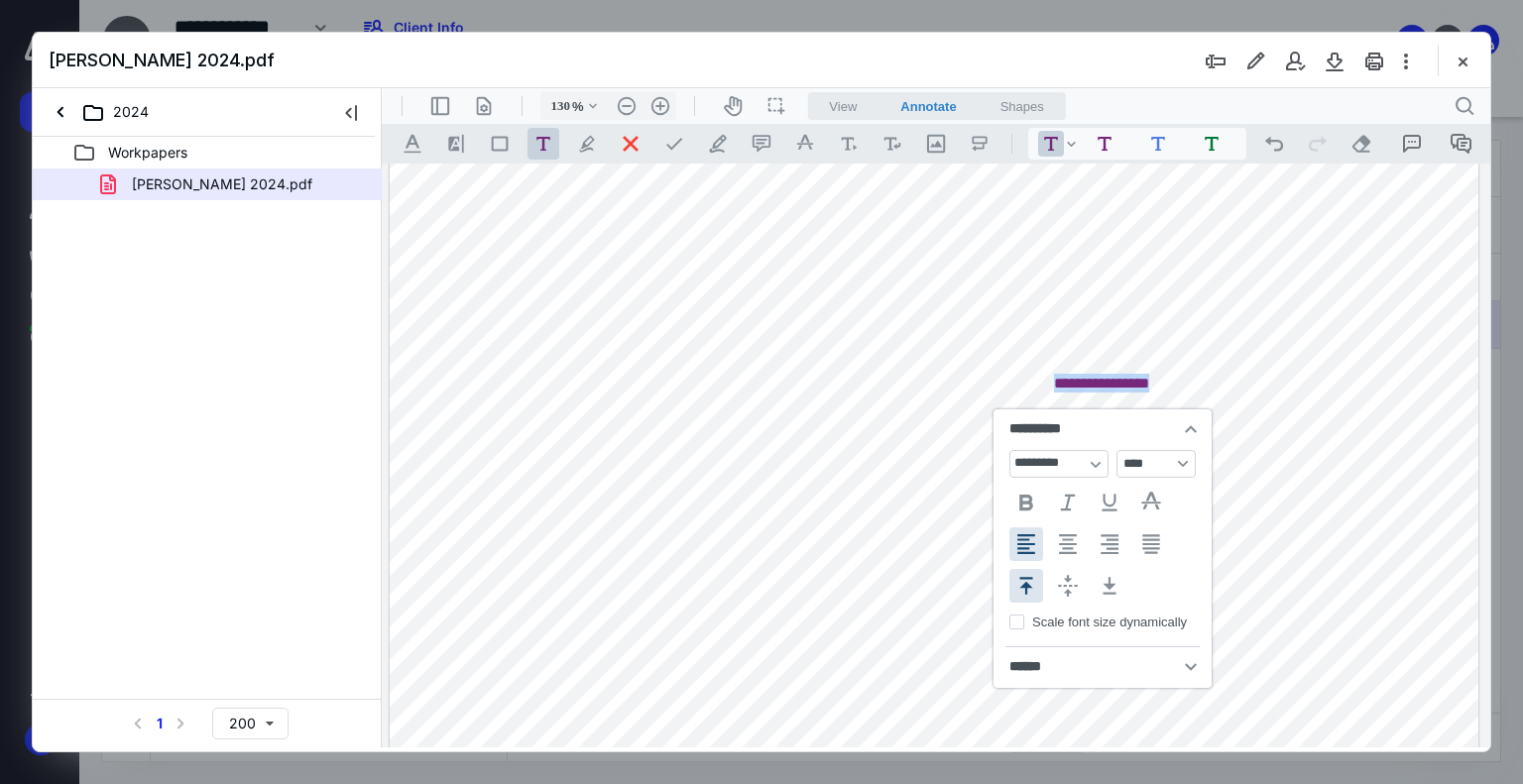 type 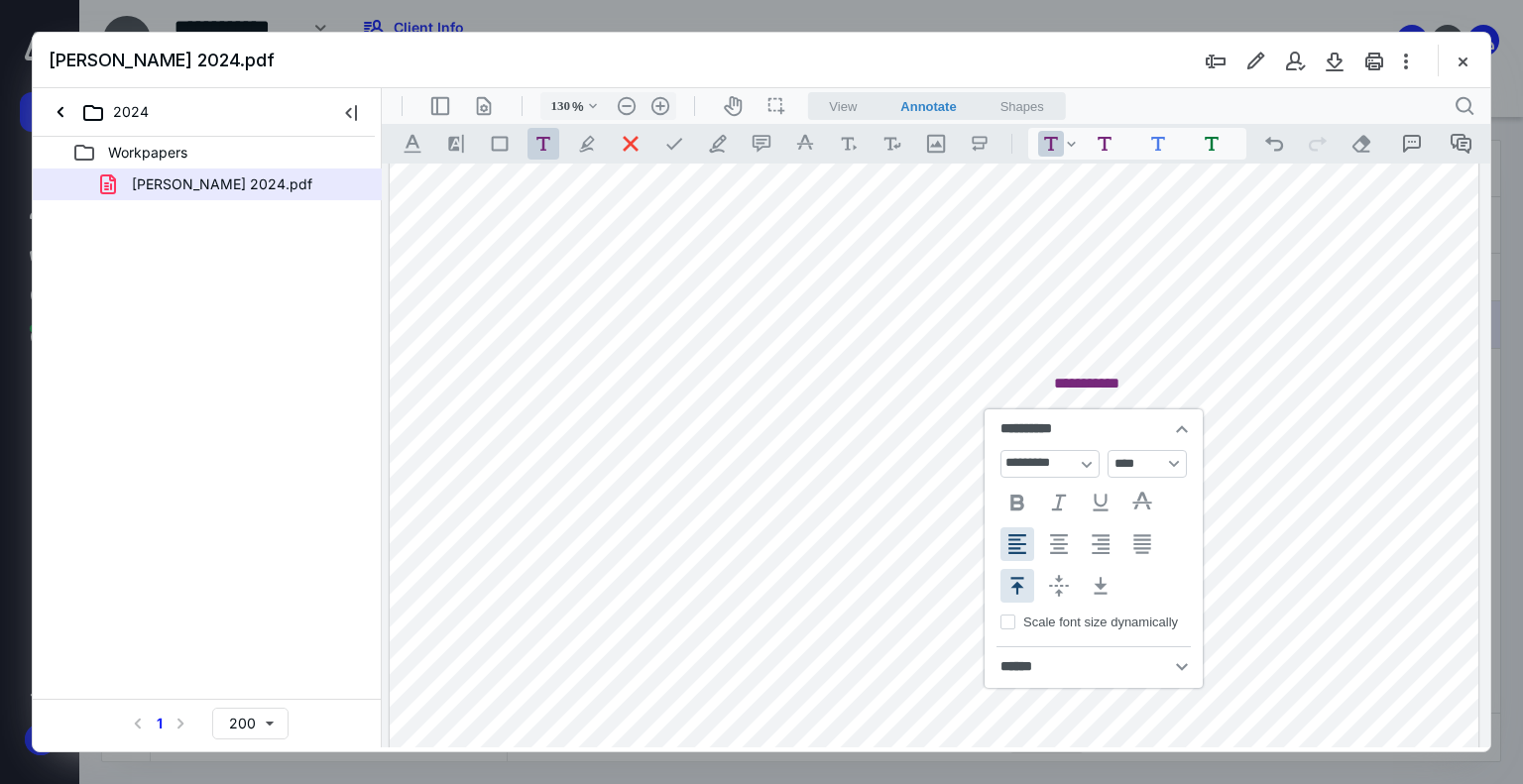 click on "**********" at bounding box center (934, 331) 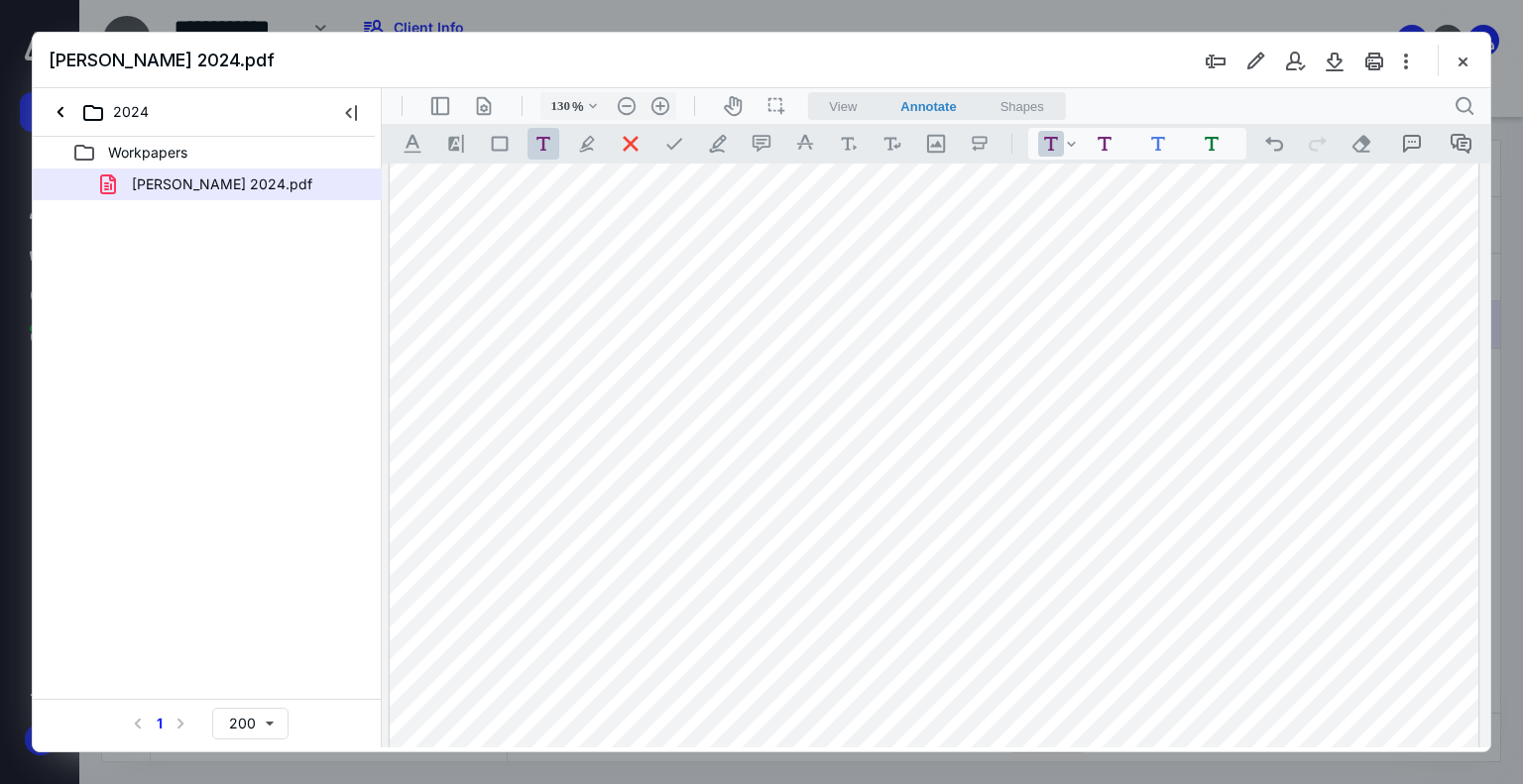 drag, startPoint x: 1072, startPoint y: 389, endPoint x: 1110, endPoint y: 347, distance: 56.63921 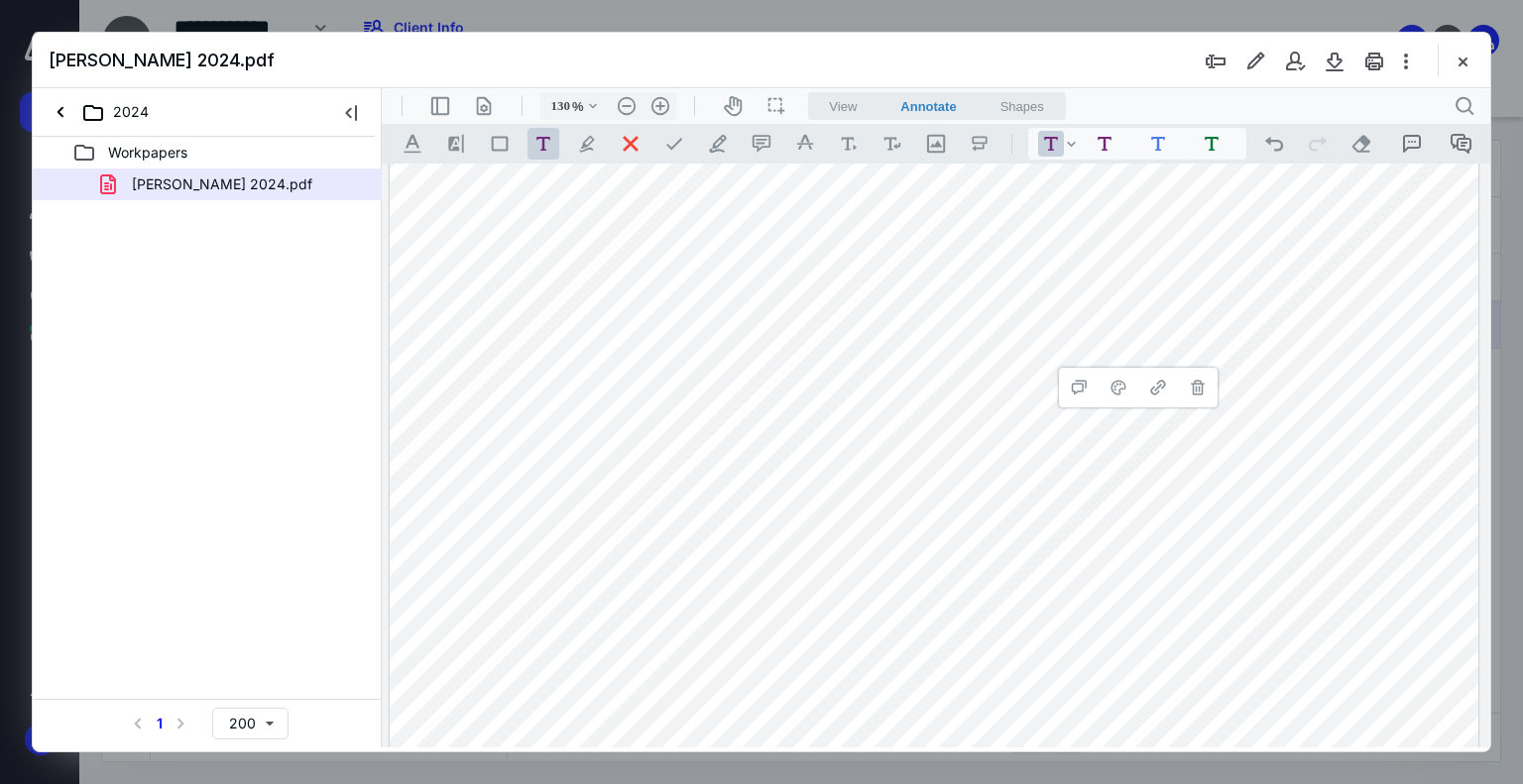 click on "**********" at bounding box center [934, 331] 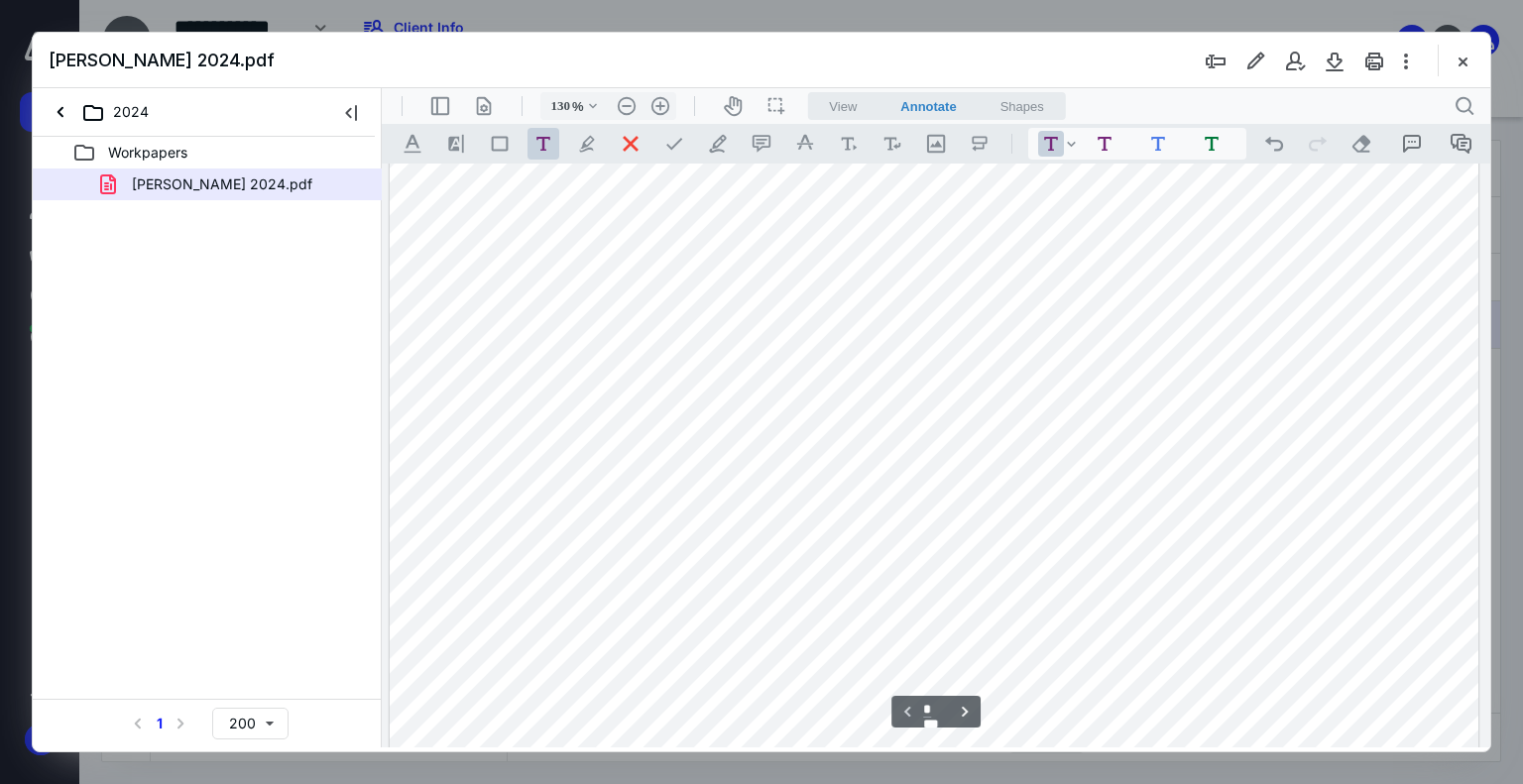 scroll, scrollTop: 739, scrollLeft: 0, axis: vertical 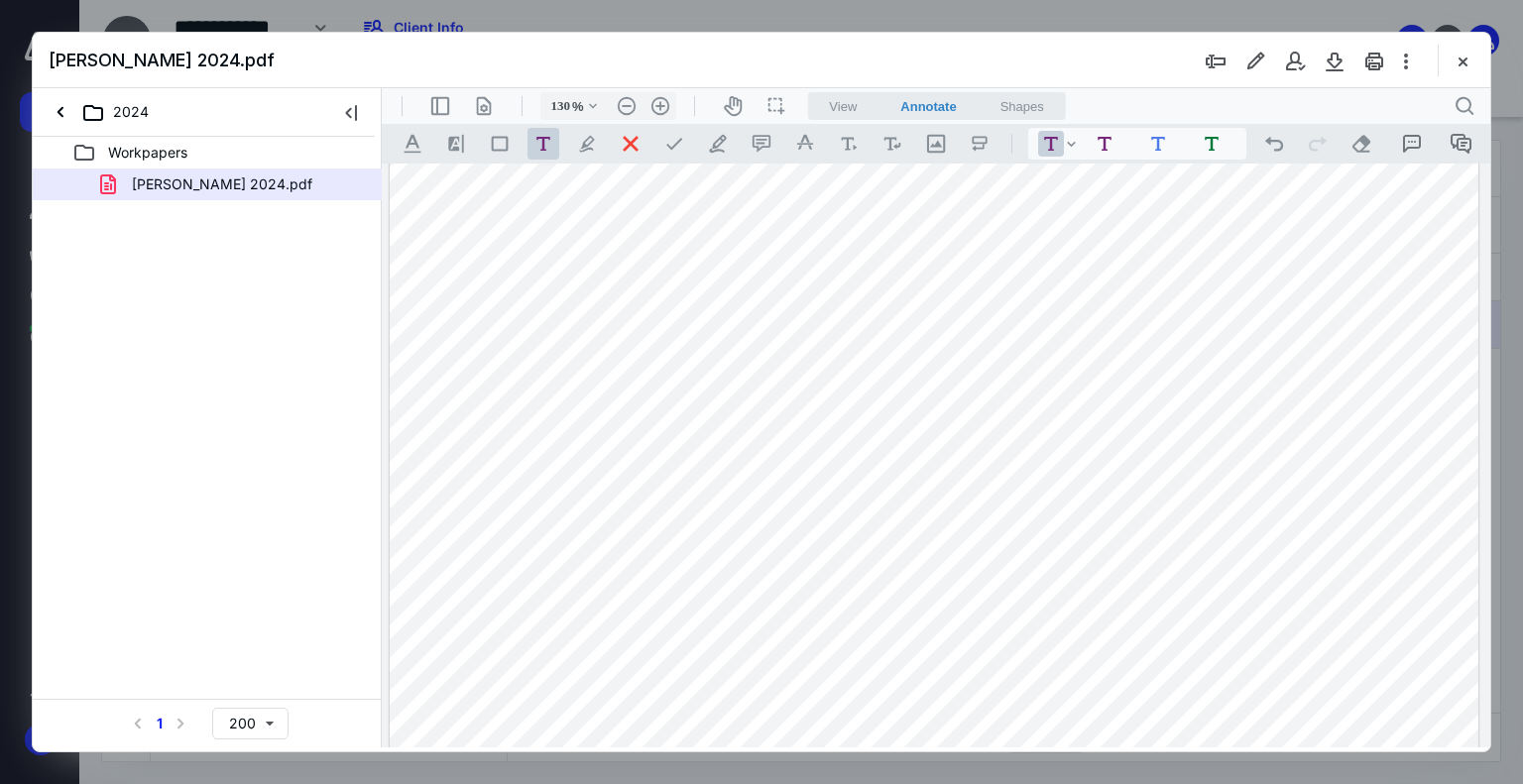 click on "**********" at bounding box center (934, 133) 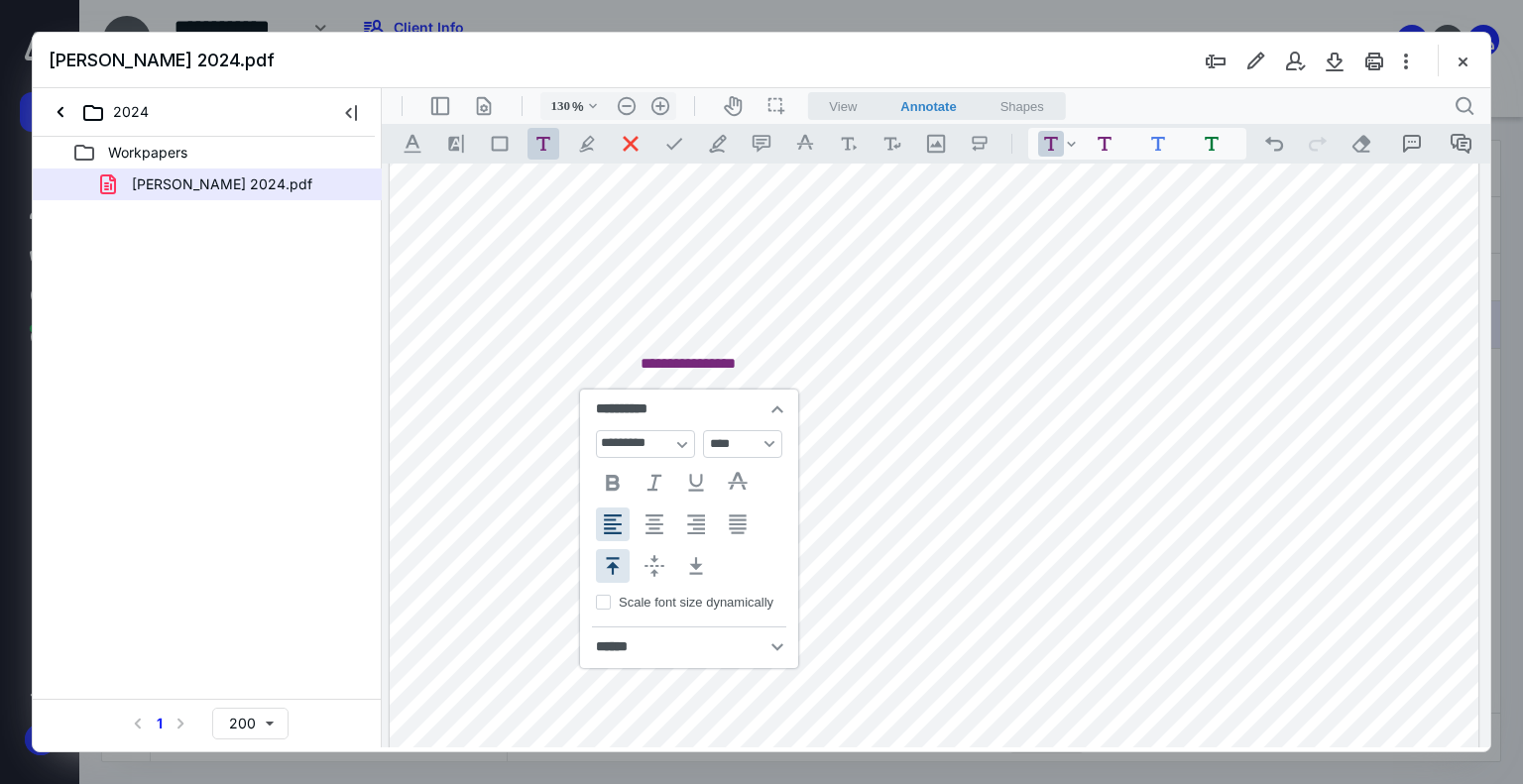 click on ".cls-1{fill:#abb0c4;} icon - operation - undo" at bounding box center [1274, 144] 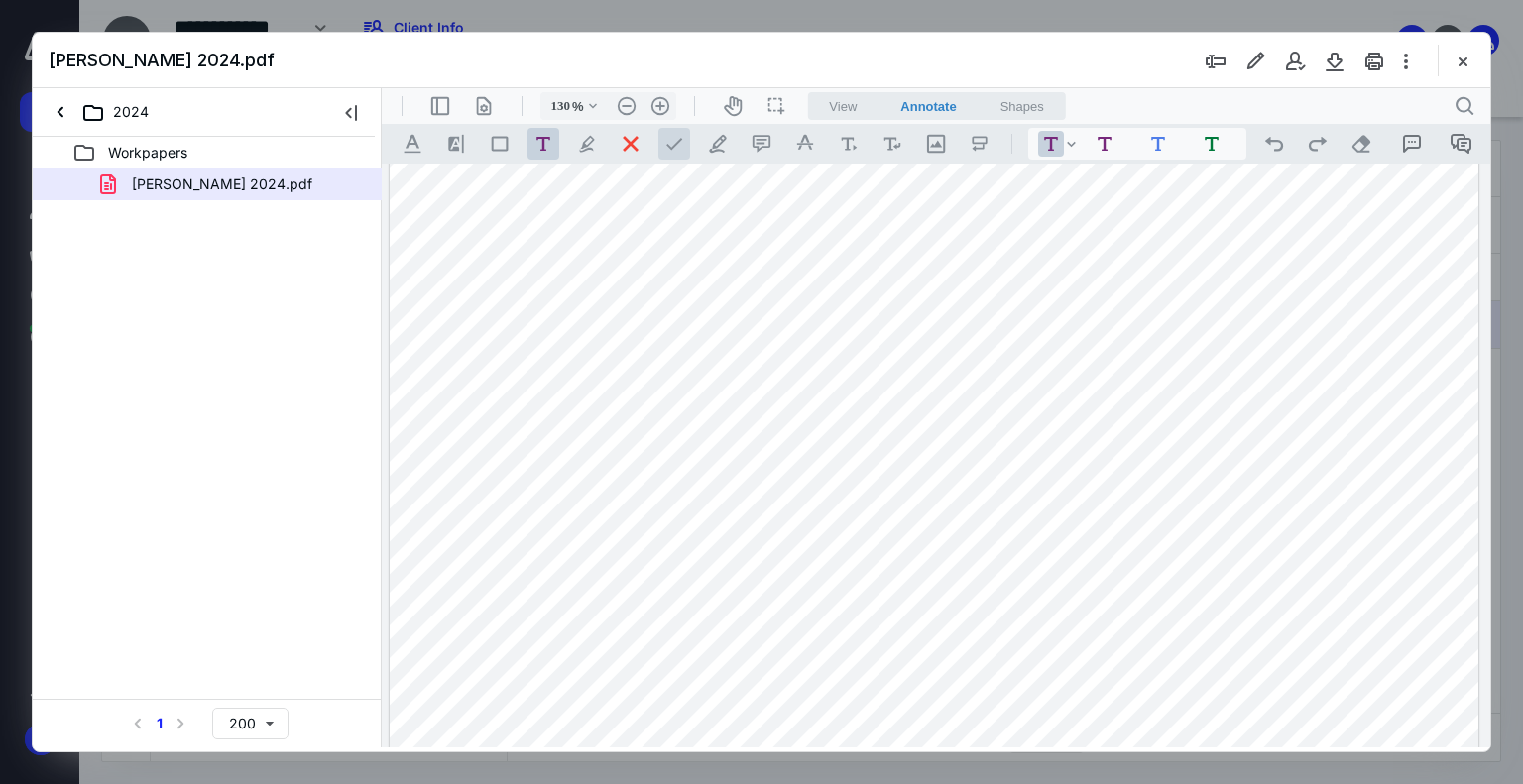click at bounding box center [674, 144] 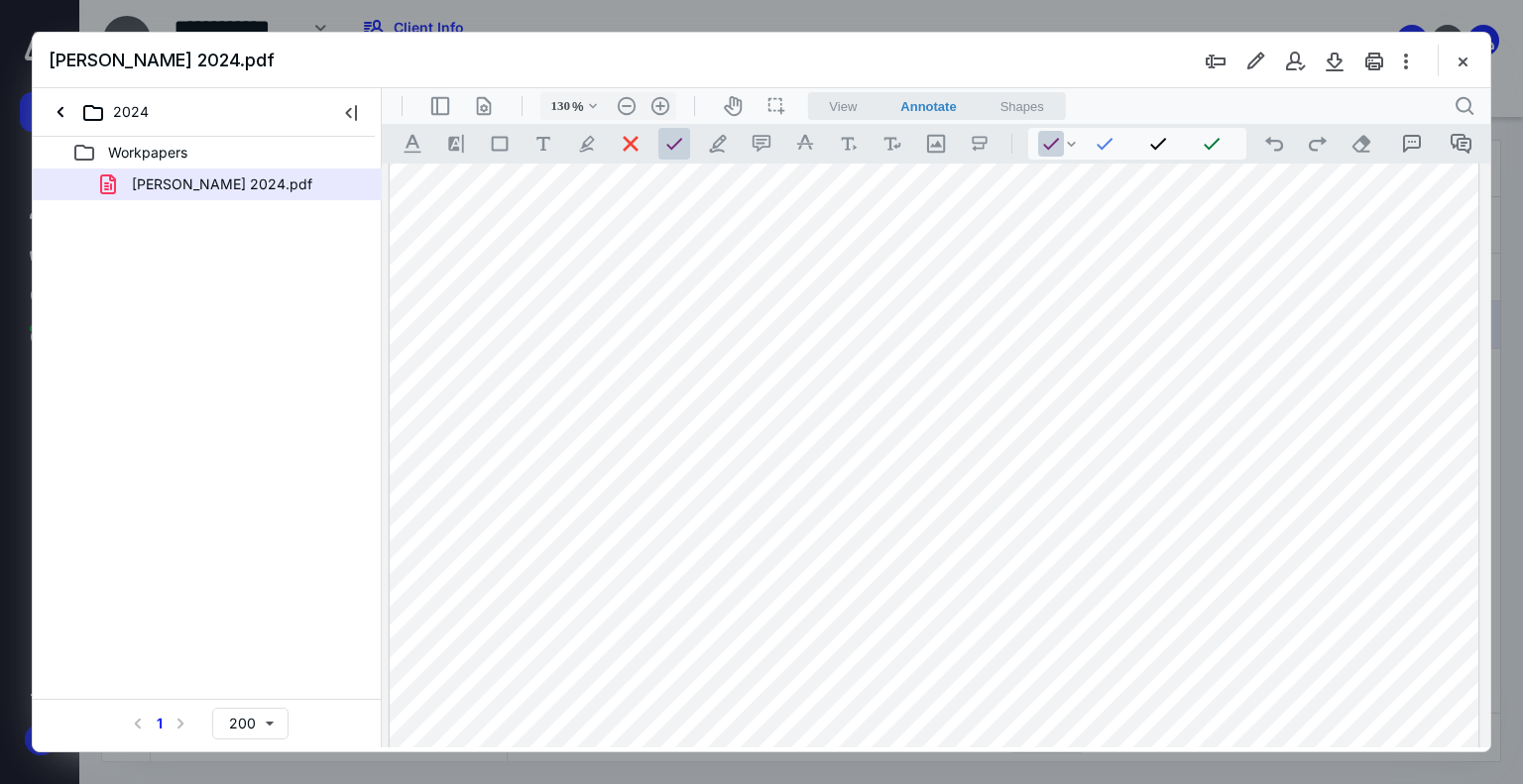 click on "**********" at bounding box center (934, 133) 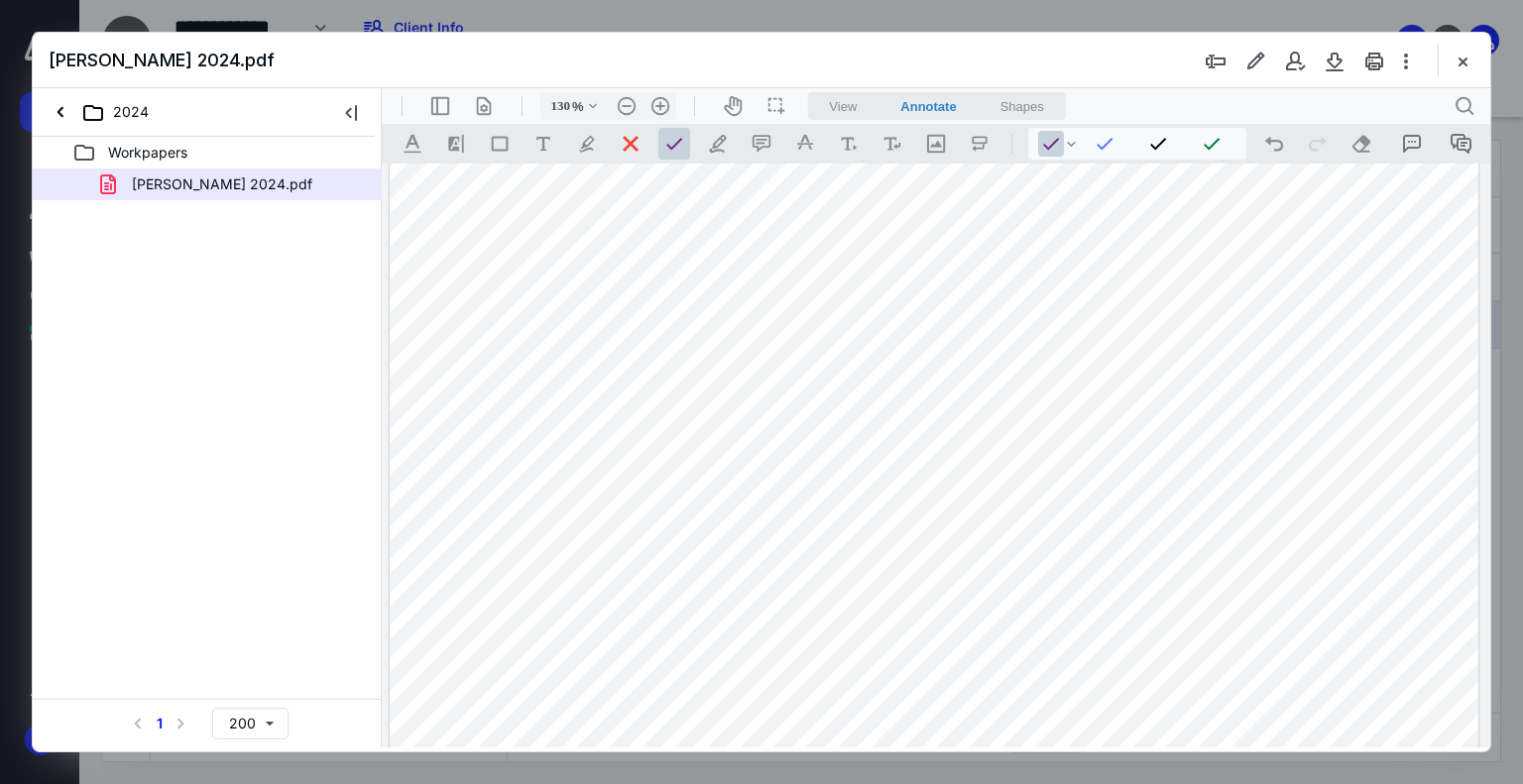 click on "**********" at bounding box center (934, 133) 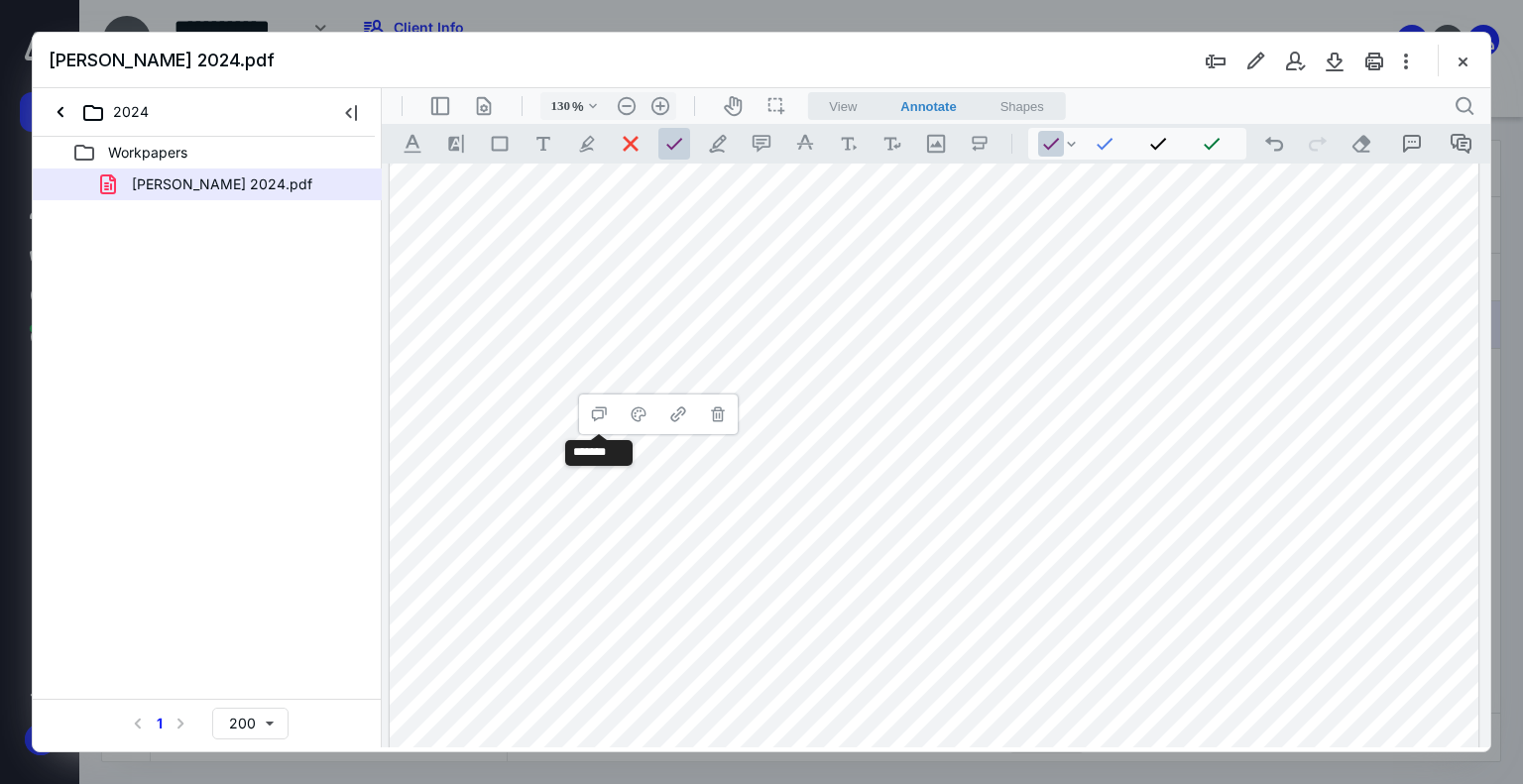 click on "**********" at bounding box center [934, 133] 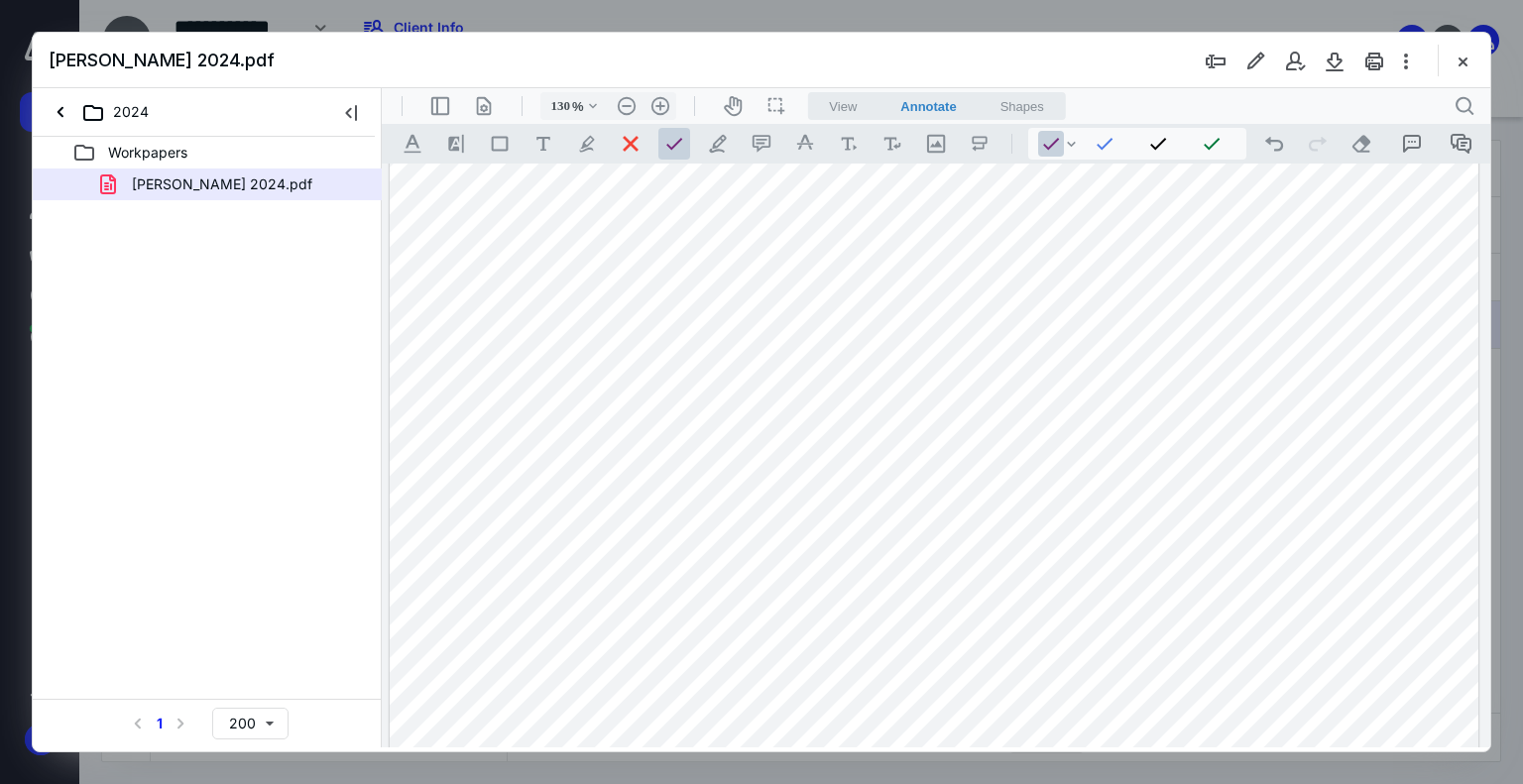 click on "**********" at bounding box center [934, 133] 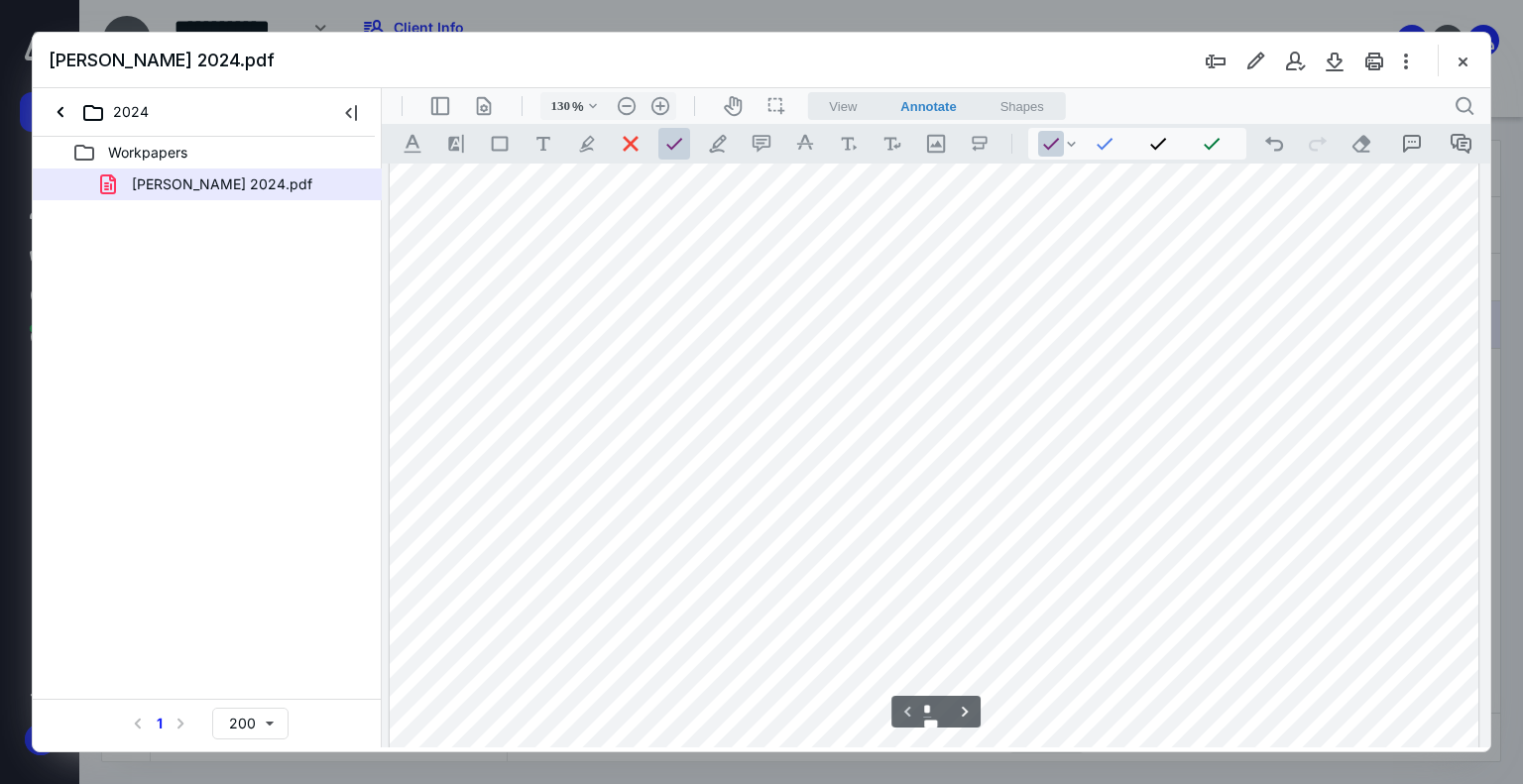 scroll, scrollTop: 343, scrollLeft: 0, axis: vertical 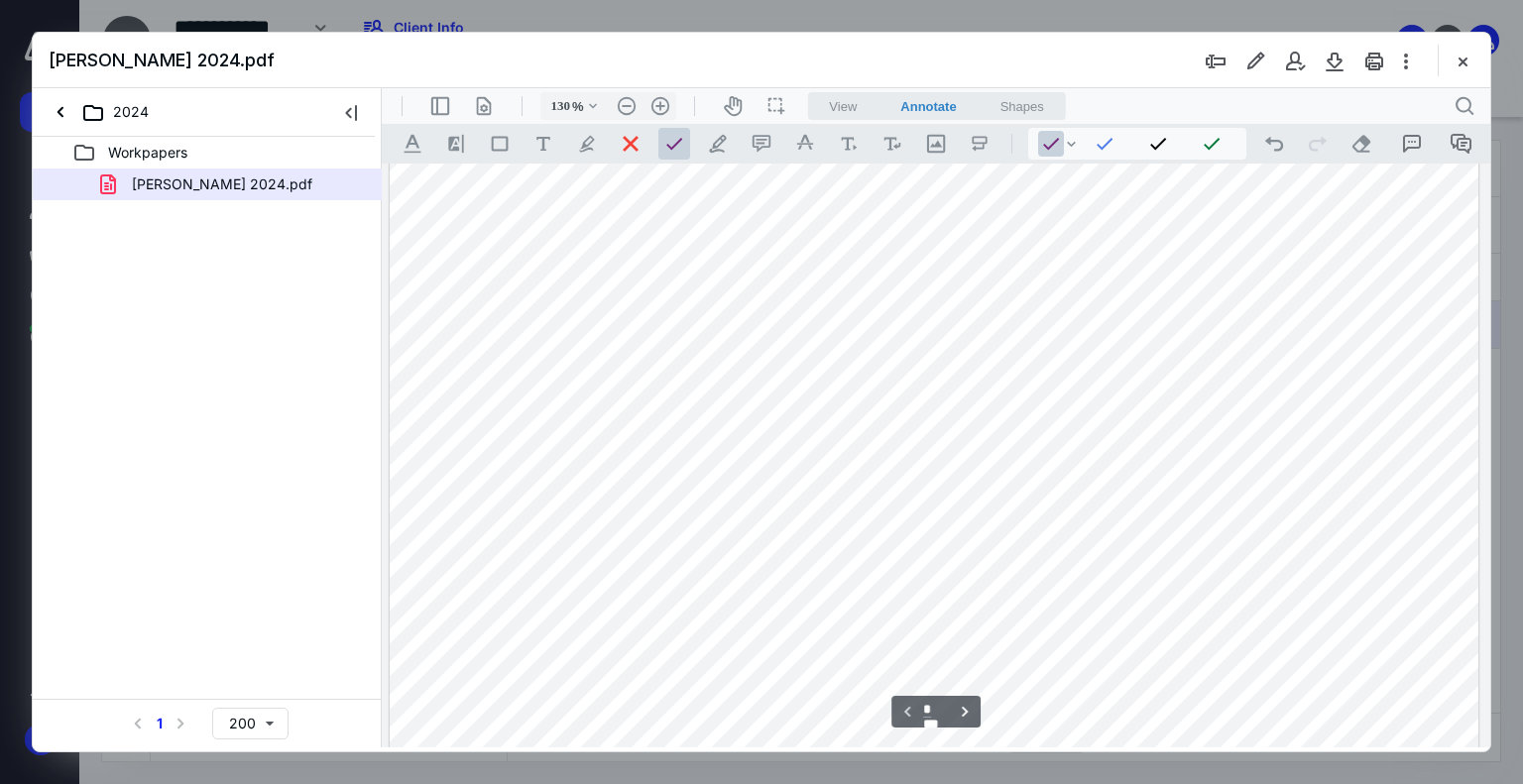 click on "**********" at bounding box center [934, 529] 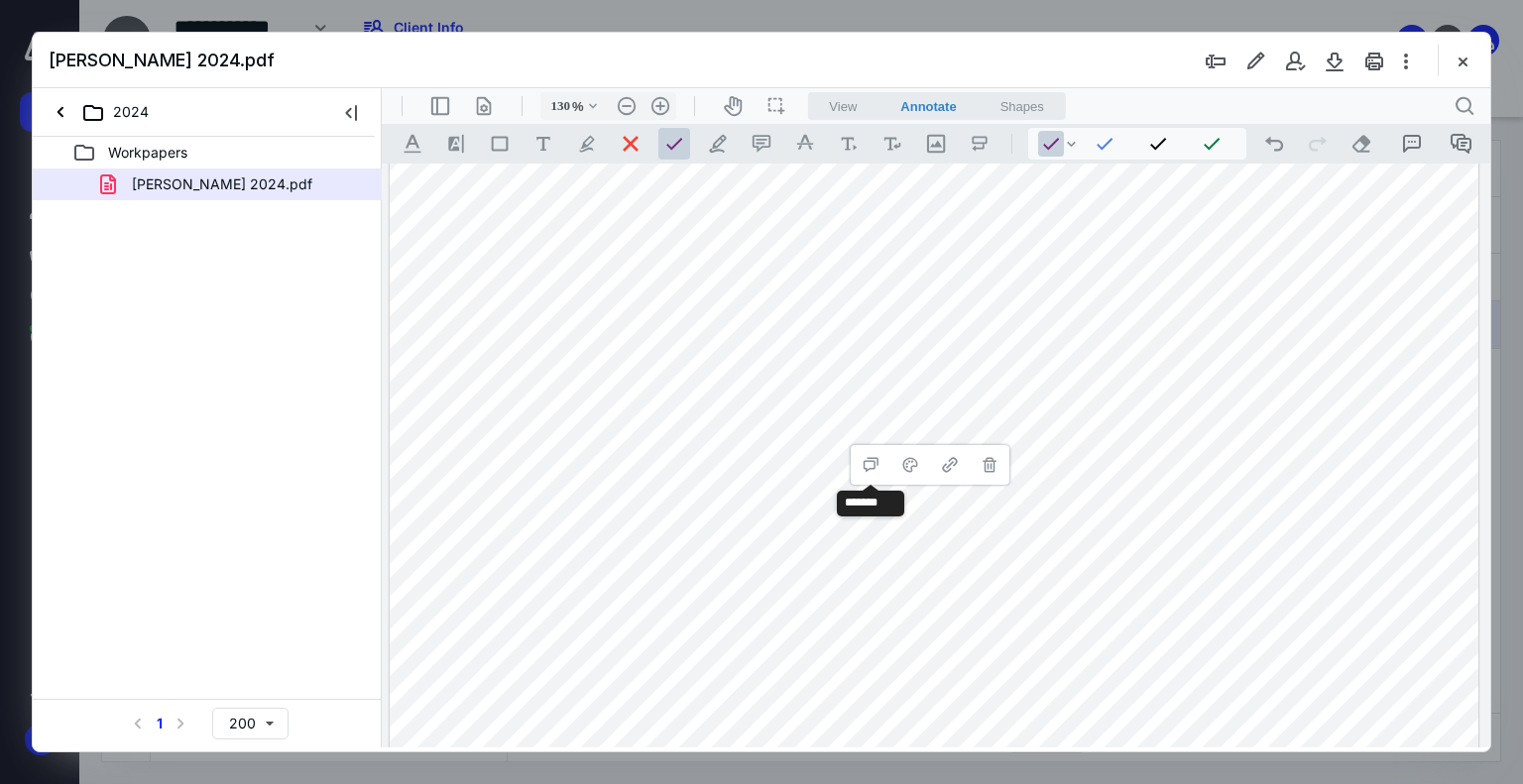 click on "**********" at bounding box center (934, 529) 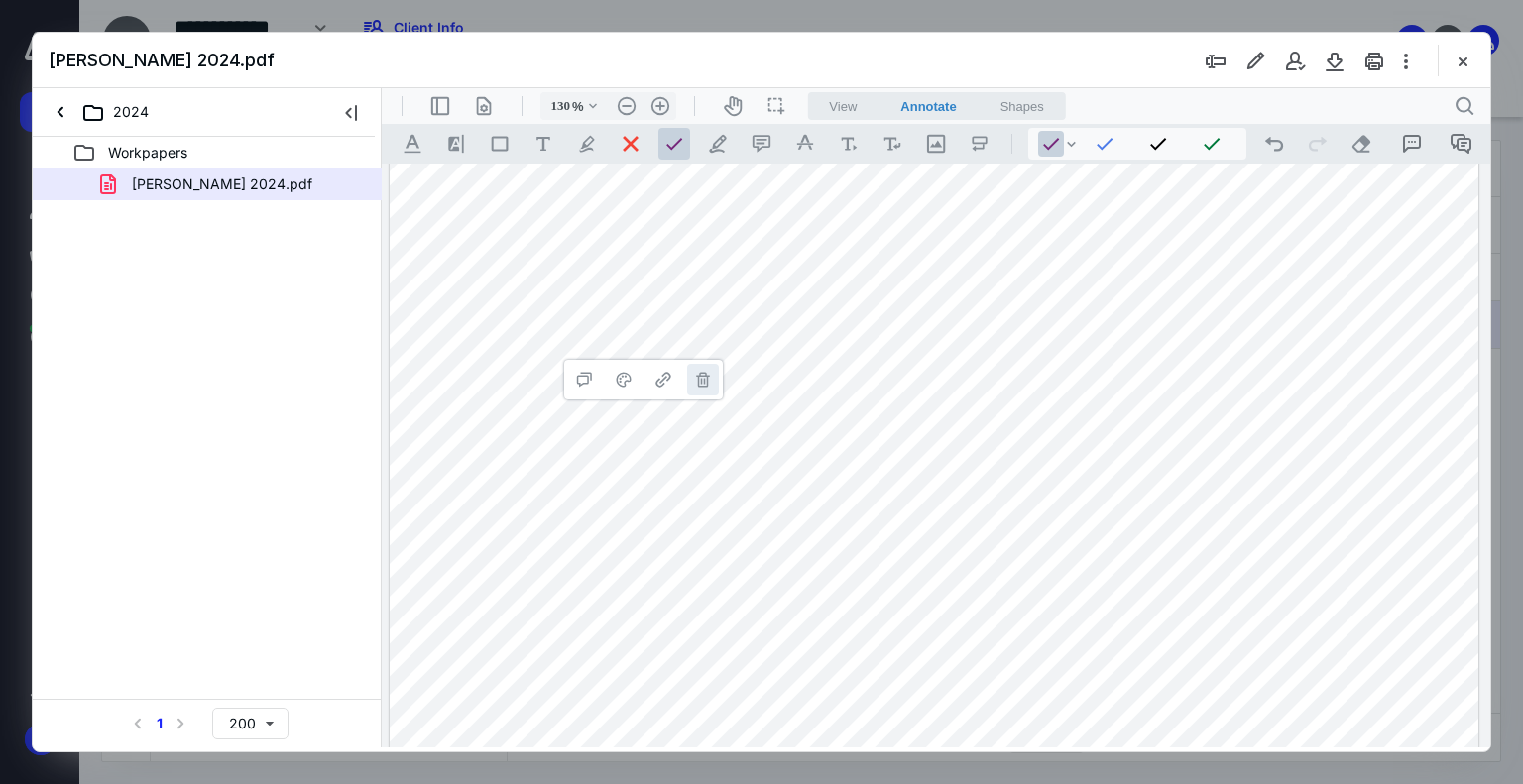 click on "**********" at bounding box center (703, 380) 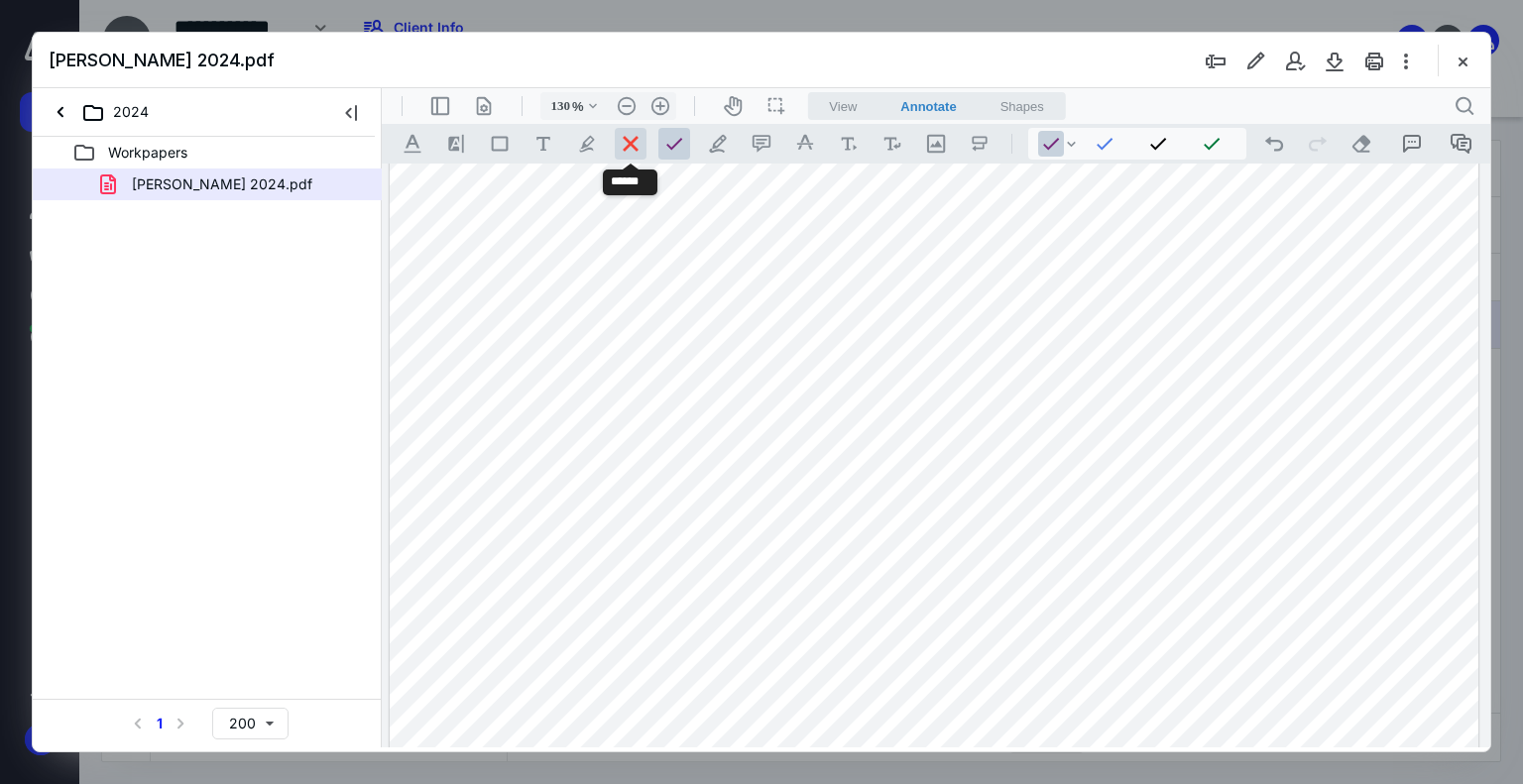 click at bounding box center (631, 144) 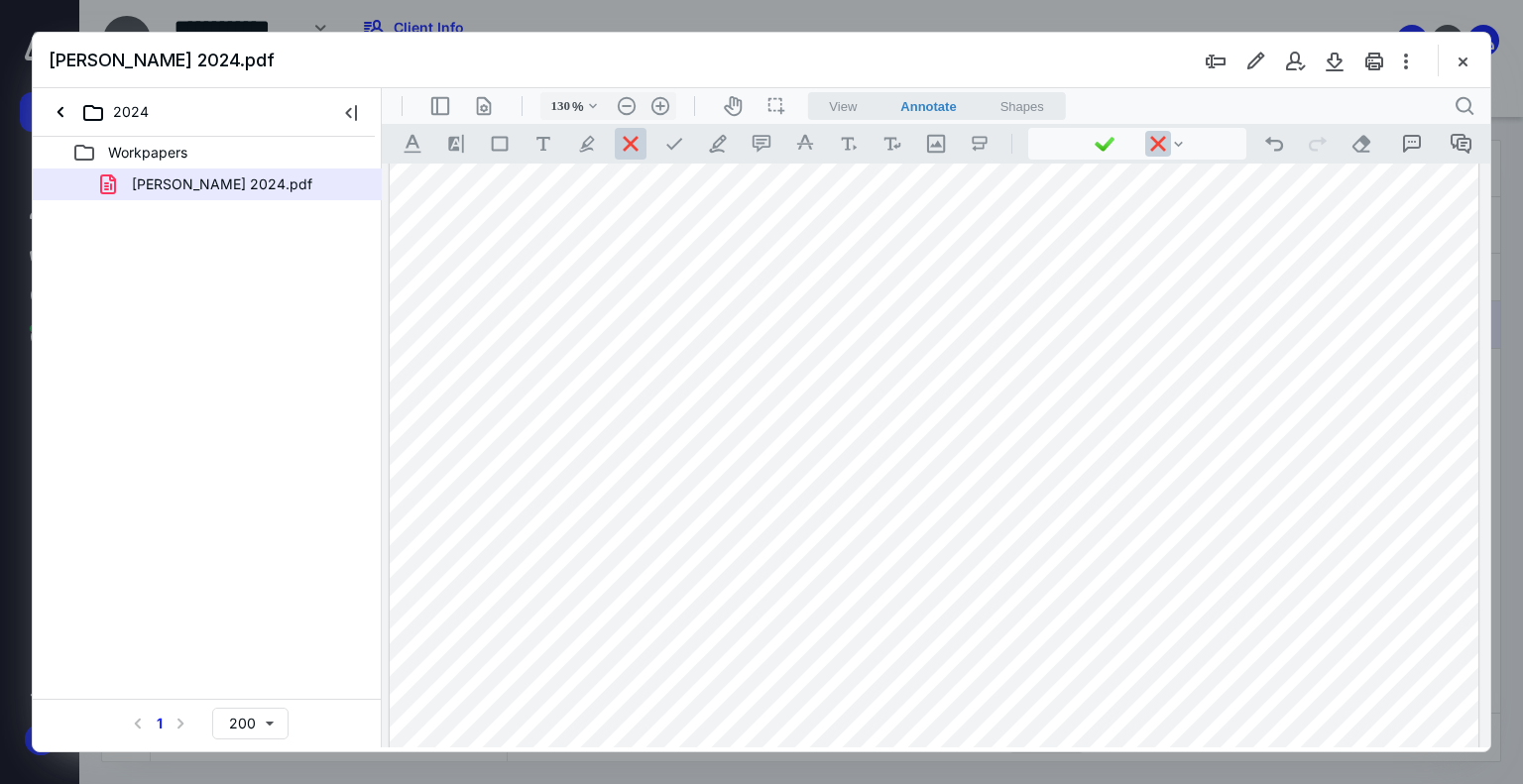 click on "**********" at bounding box center [934, 529] 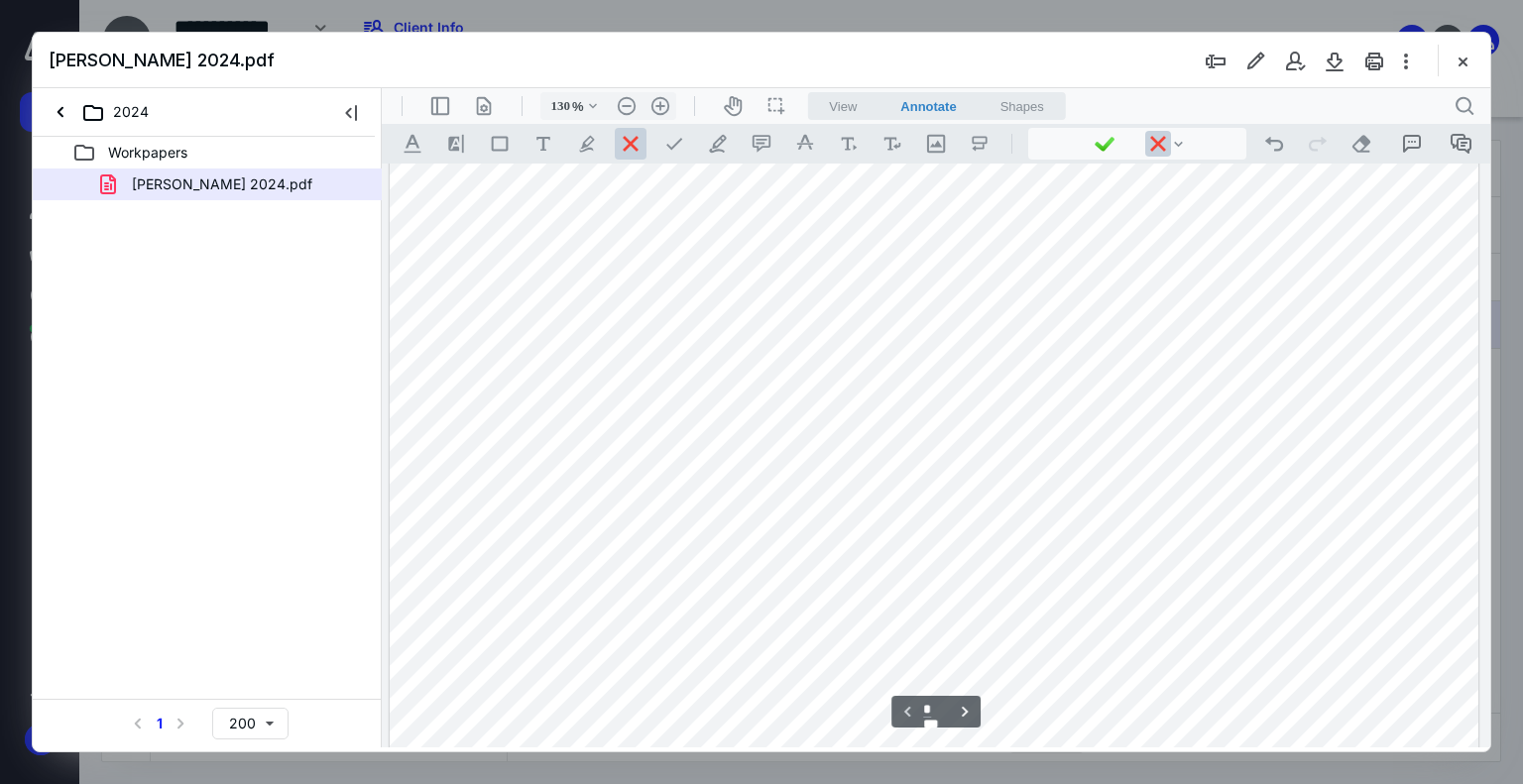 scroll, scrollTop: 739, scrollLeft: 0, axis: vertical 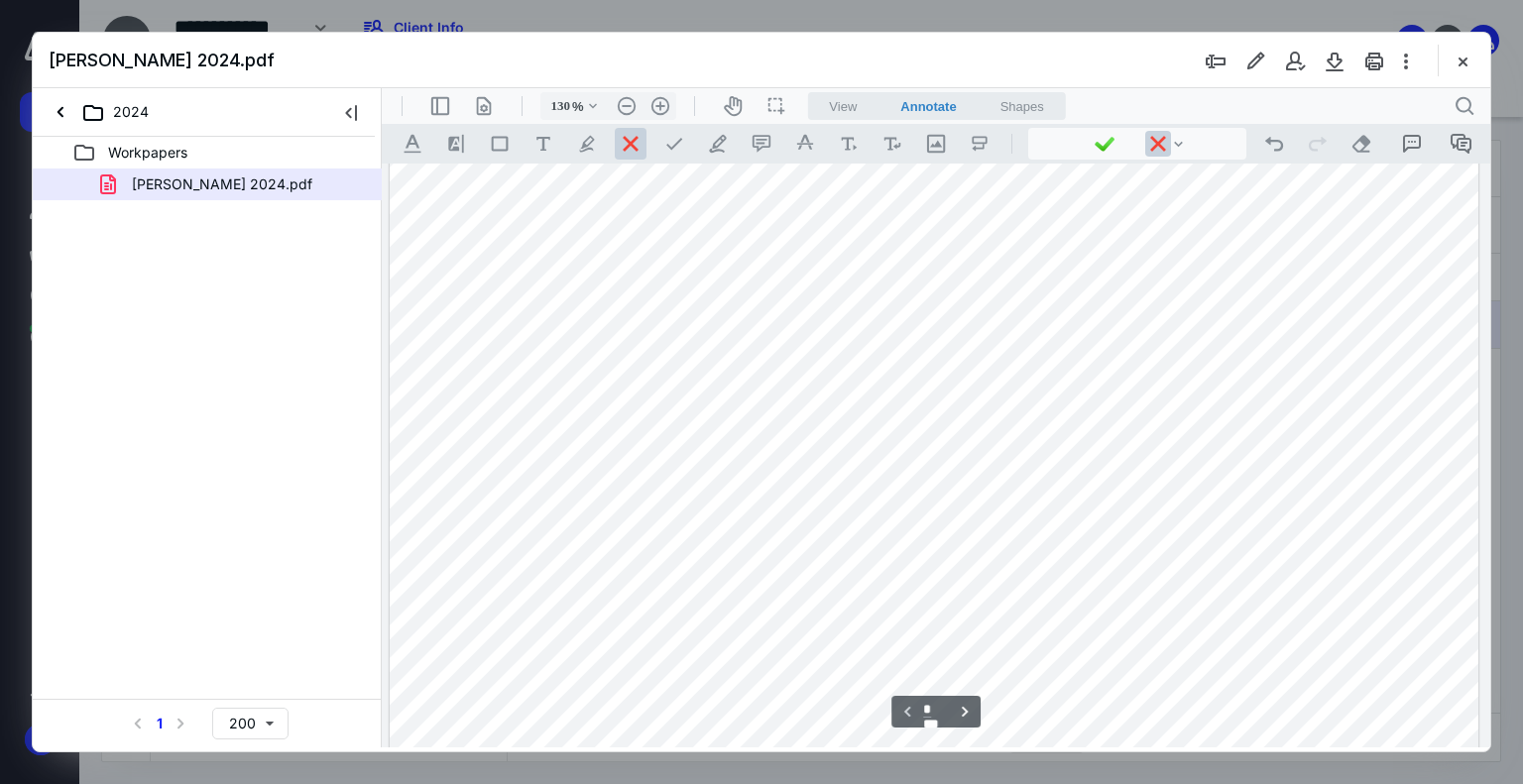 click on "**********" at bounding box center [934, 133] 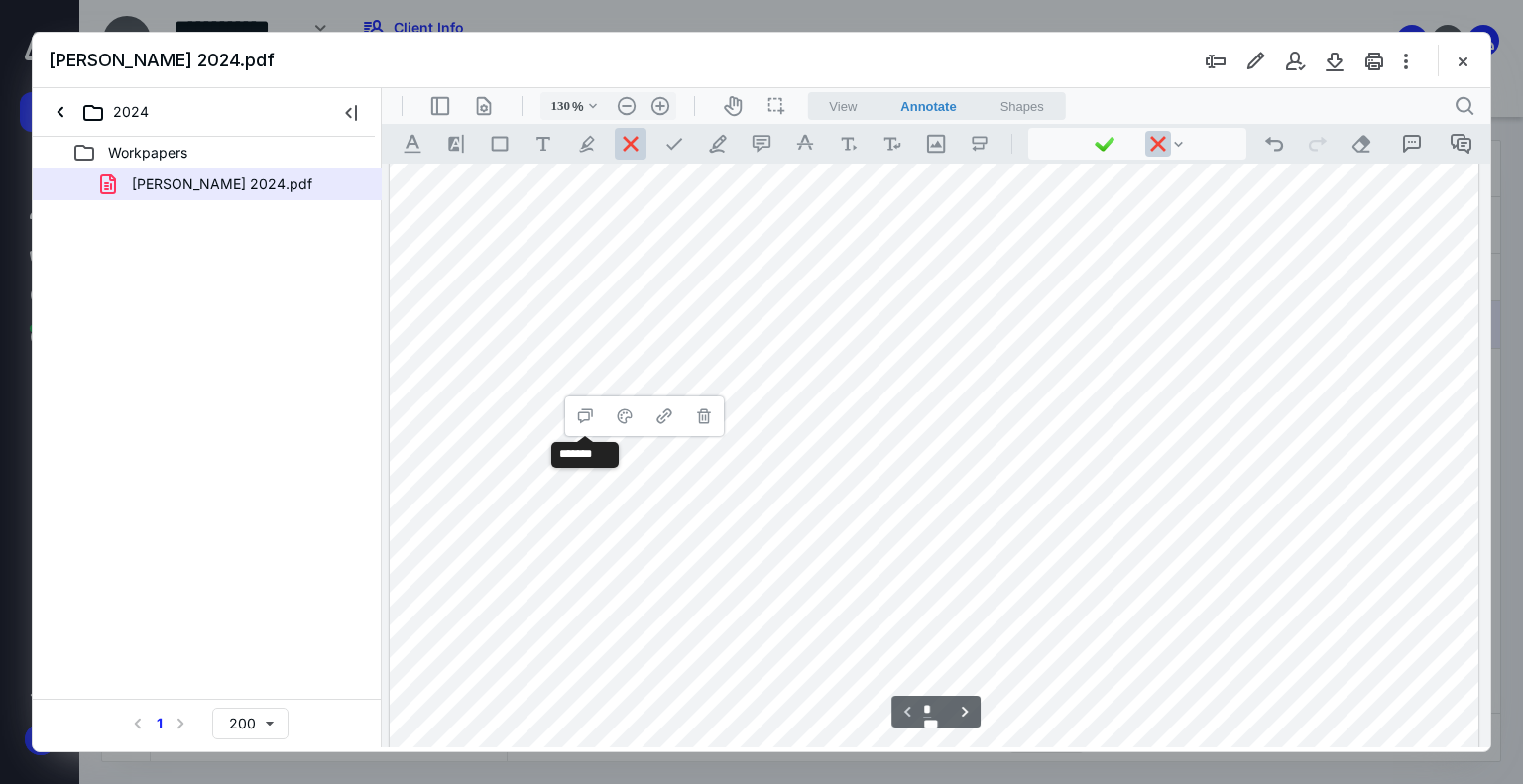 click on "**********" at bounding box center (934, 133) 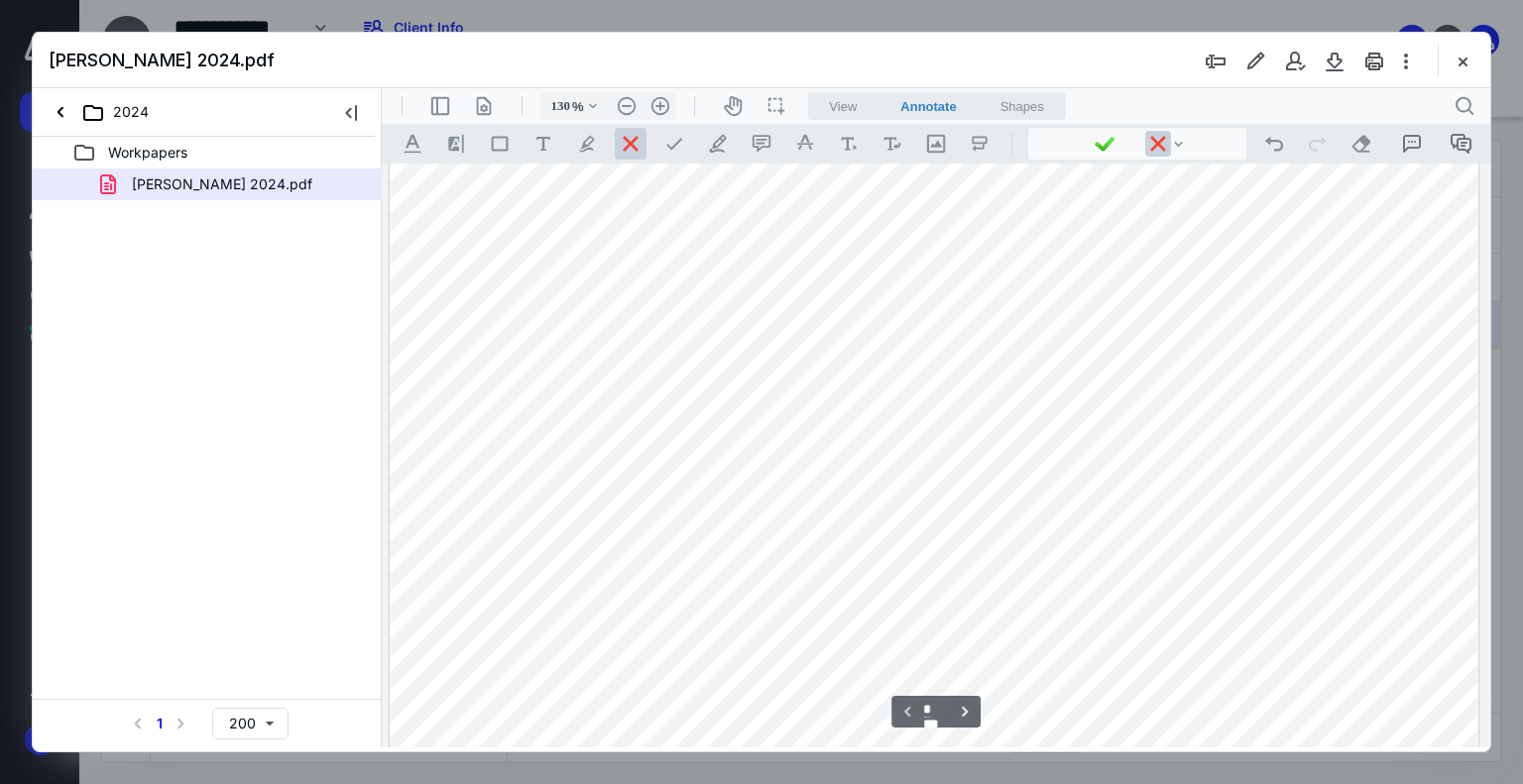 drag, startPoint x: 671, startPoint y: 396, endPoint x: 647, endPoint y: 392, distance: 24.33105 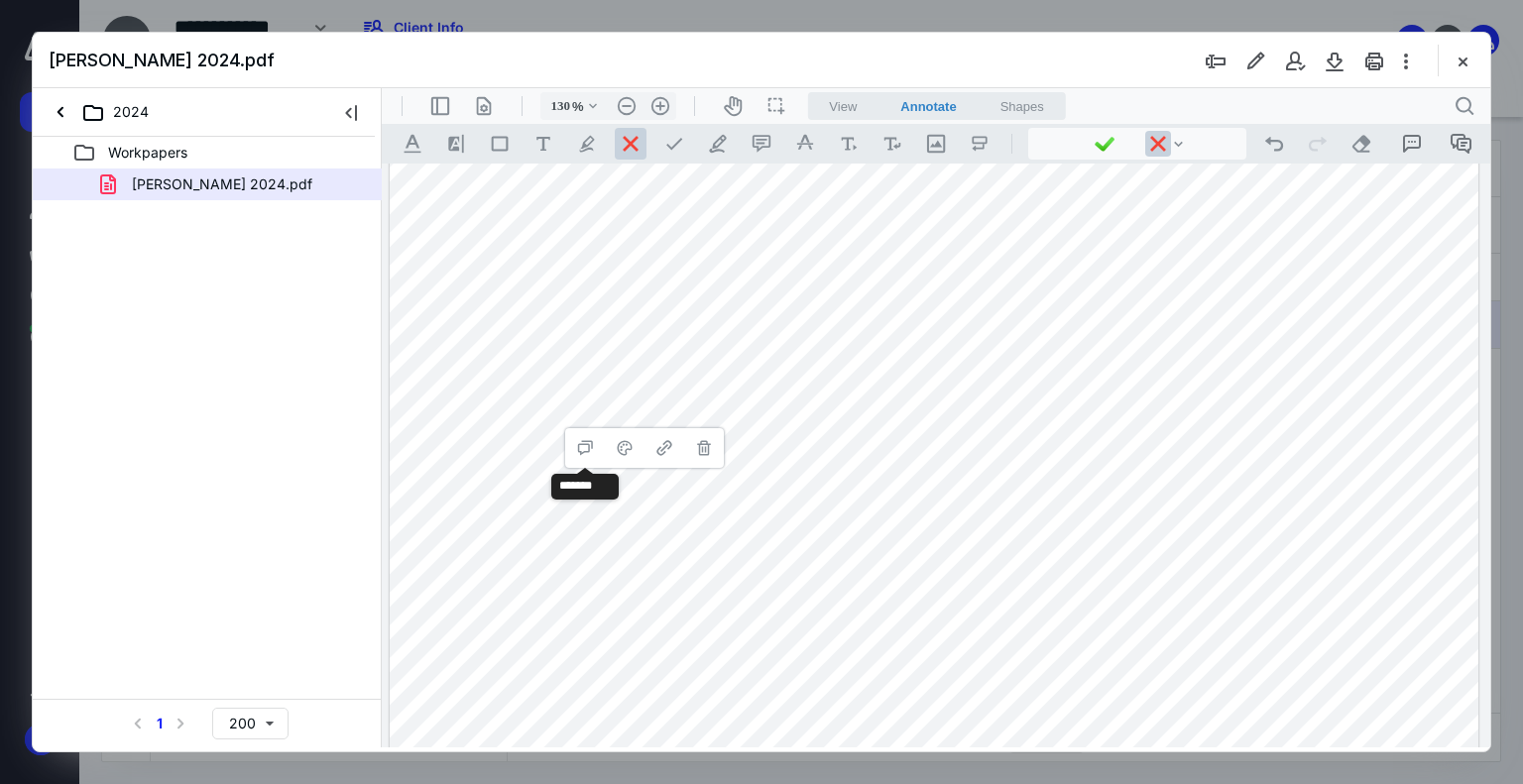 click on "**********" at bounding box center [934, 133] 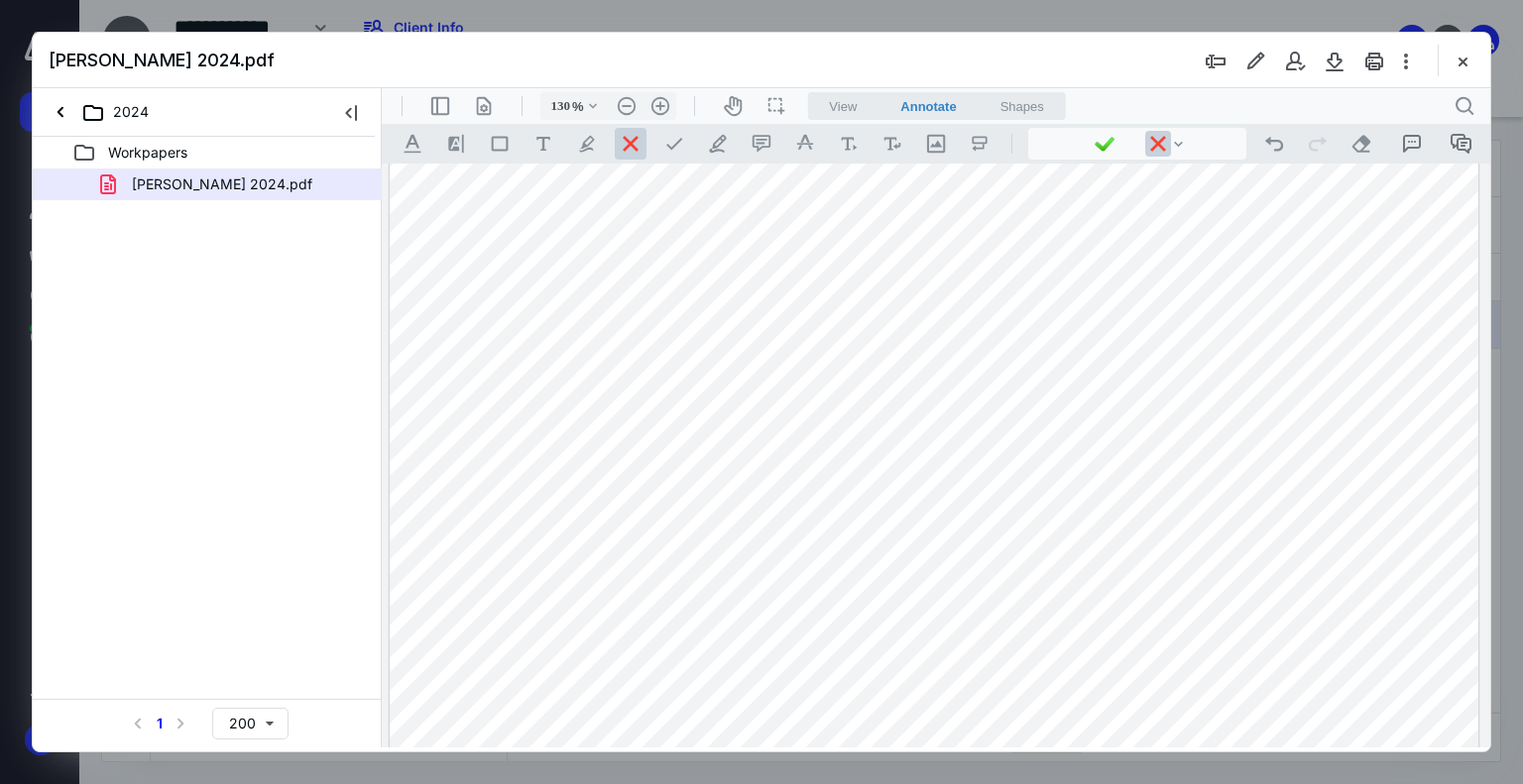 drag, startPoint x: 659, startPoint y: 473, endPoint x: 644, endPoint y: 476, distance: 15.29706 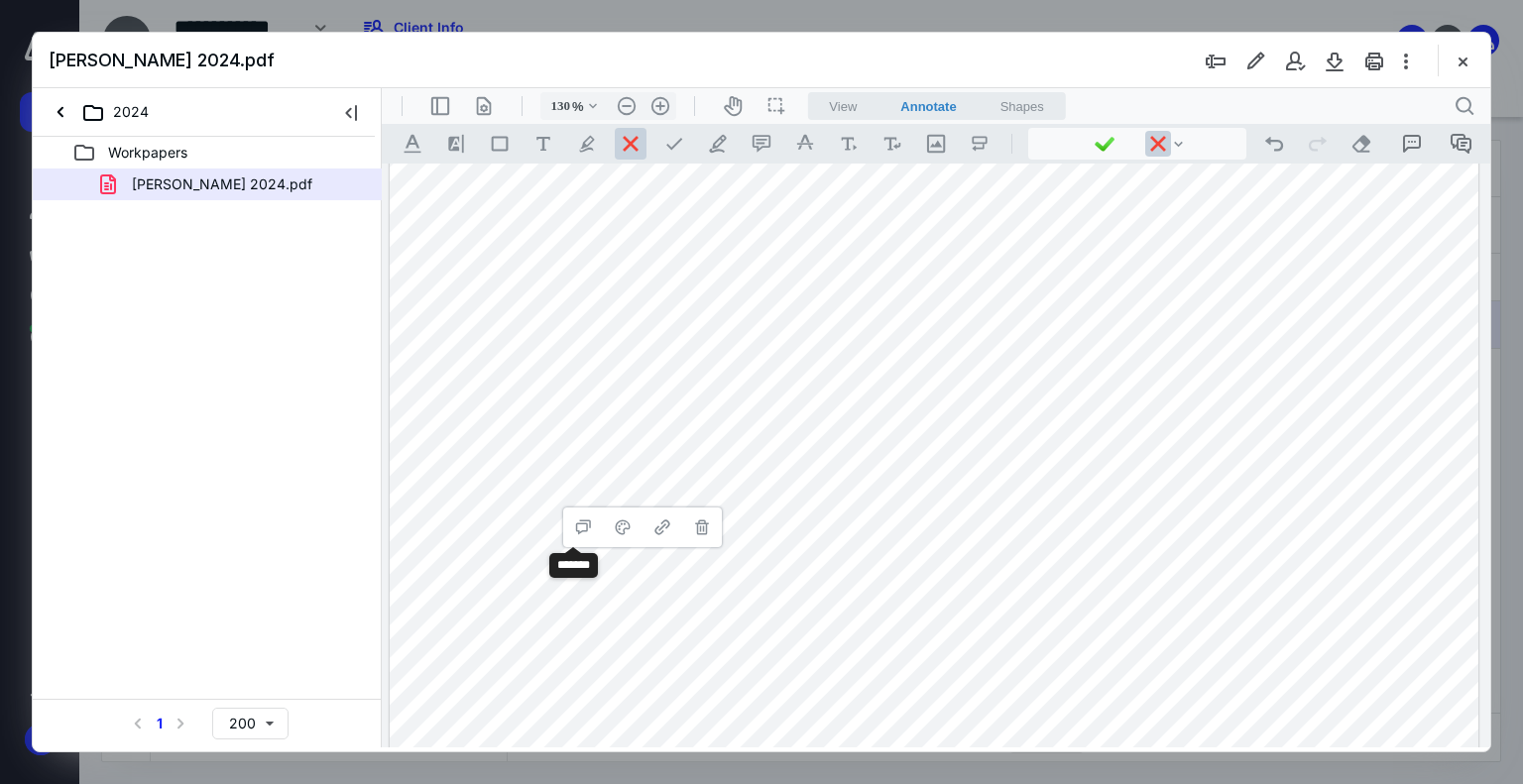 click on "**********" at bounding box center [934, 133] 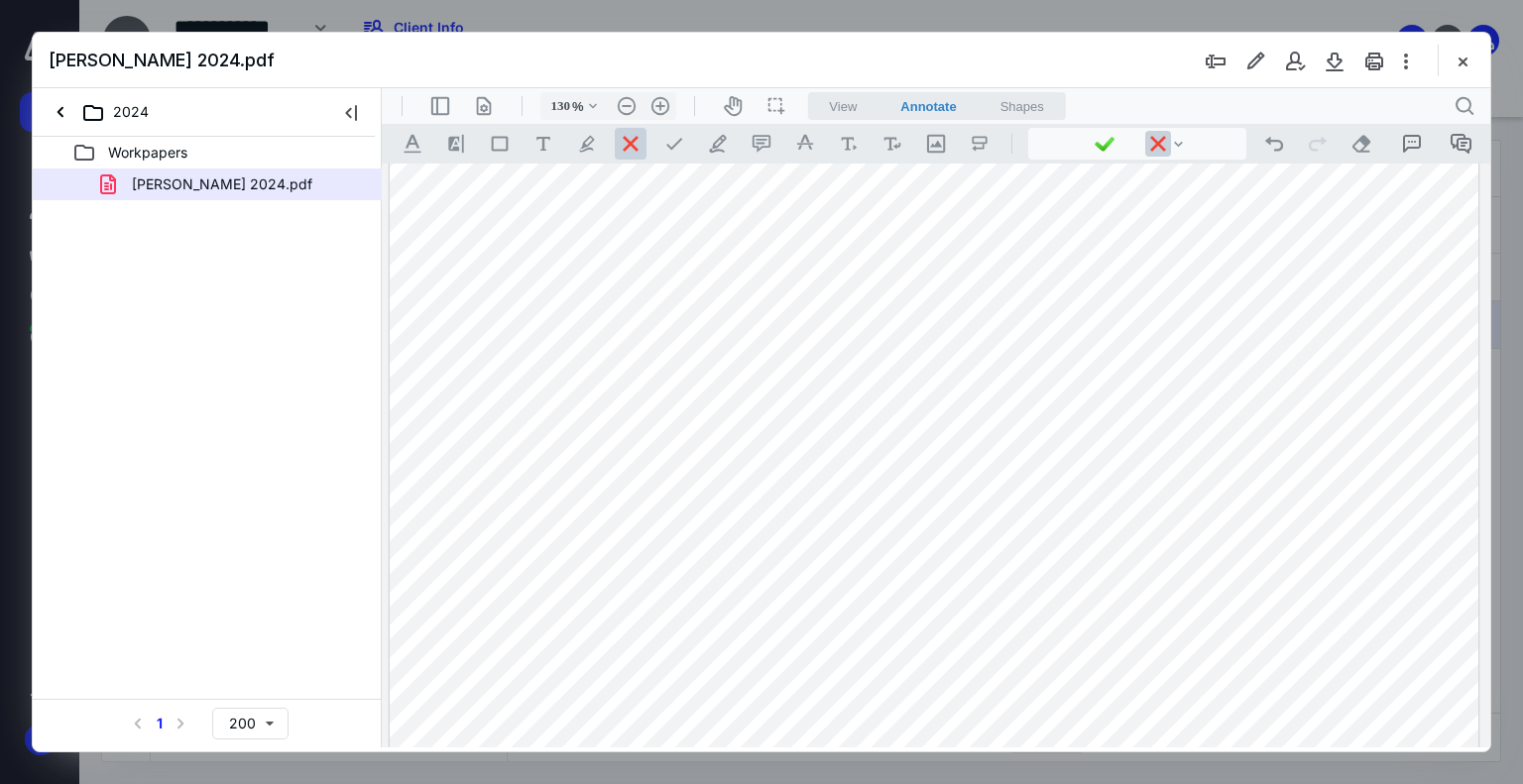 drag, startPoint x: 656, startPoint y: 439, endPoint x: 641, endPoint y: 444, distance: 15.811388 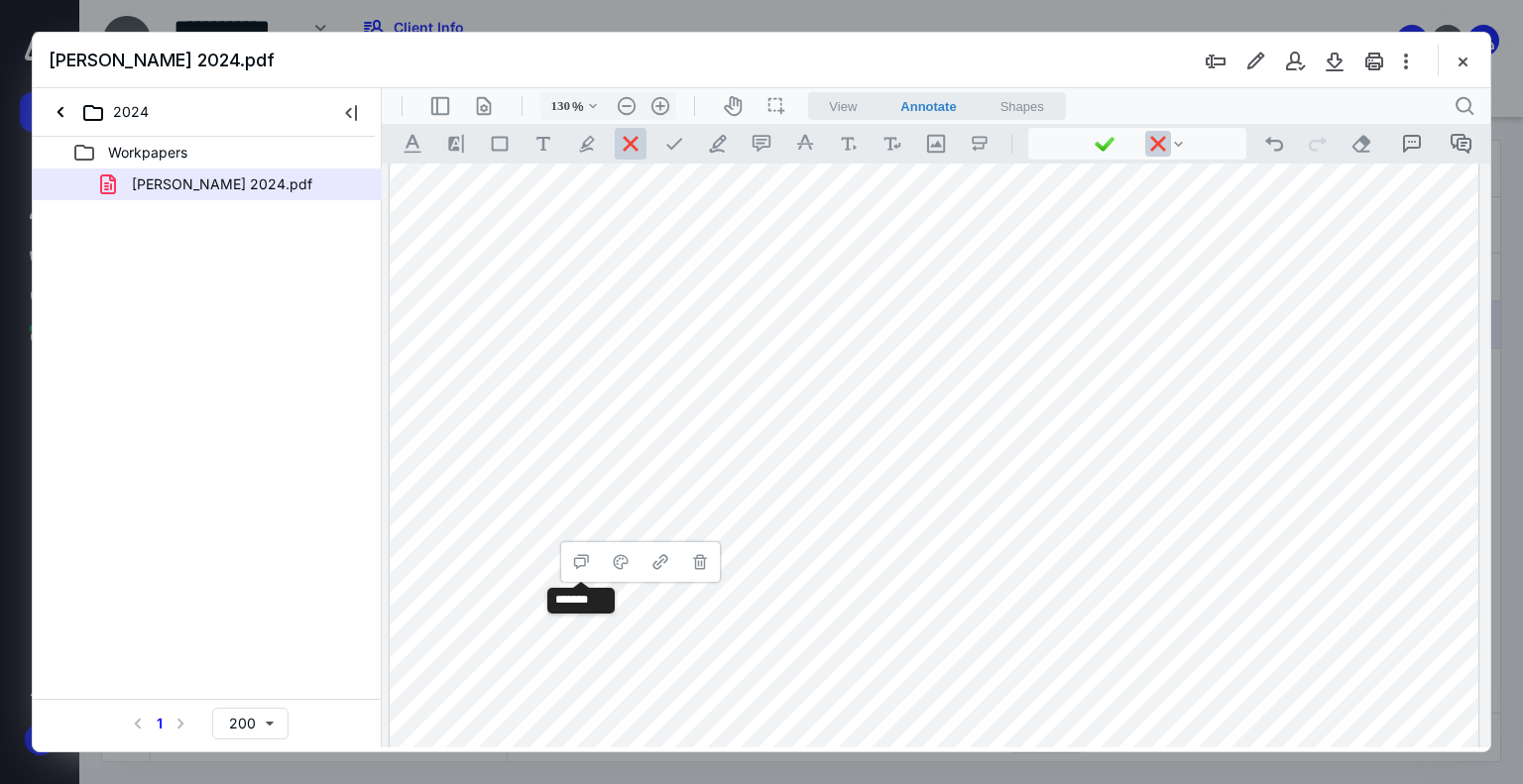 click on "**********" at bounding box center [934, 133] 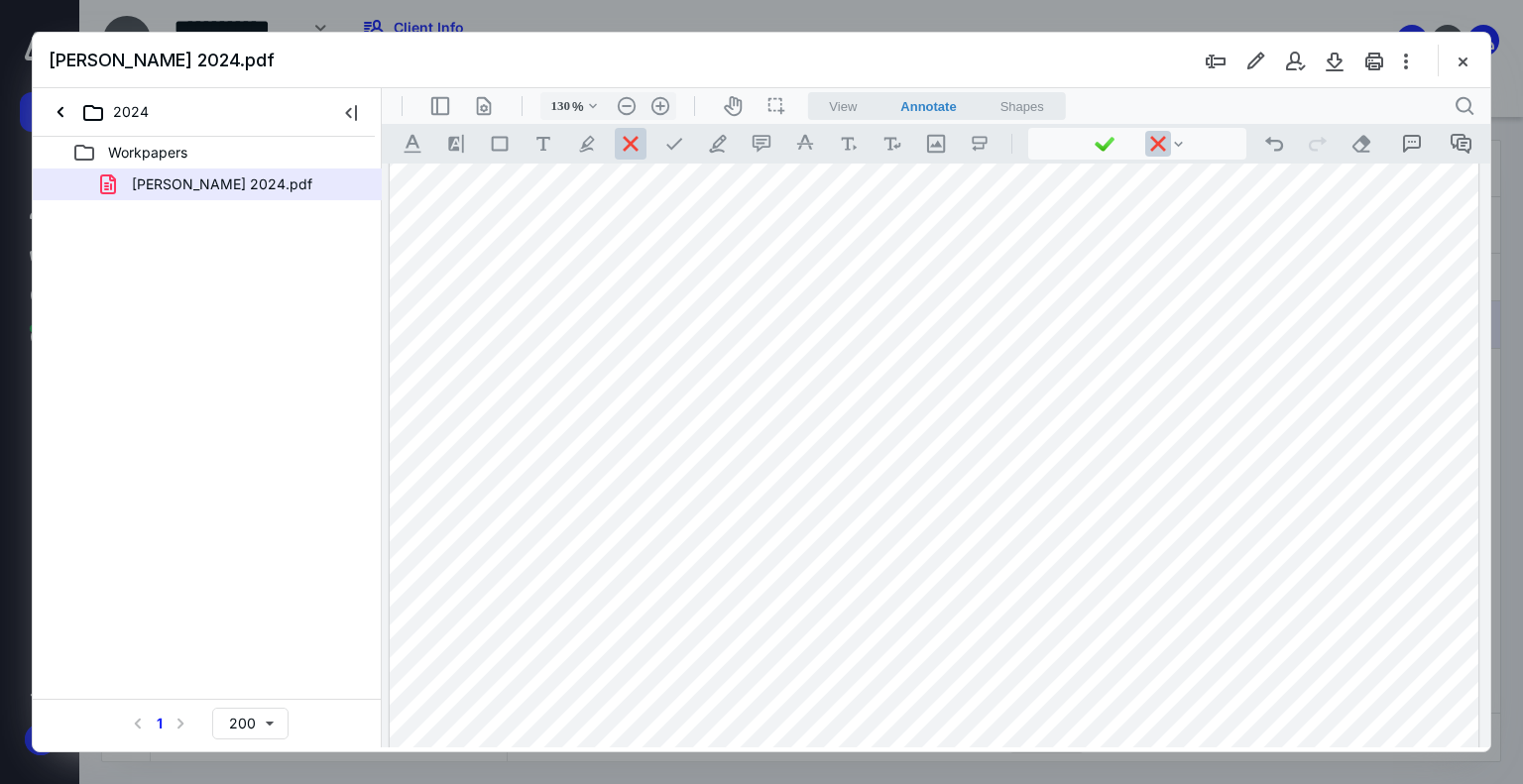 click on "**********" at bounding box center (934, 133) 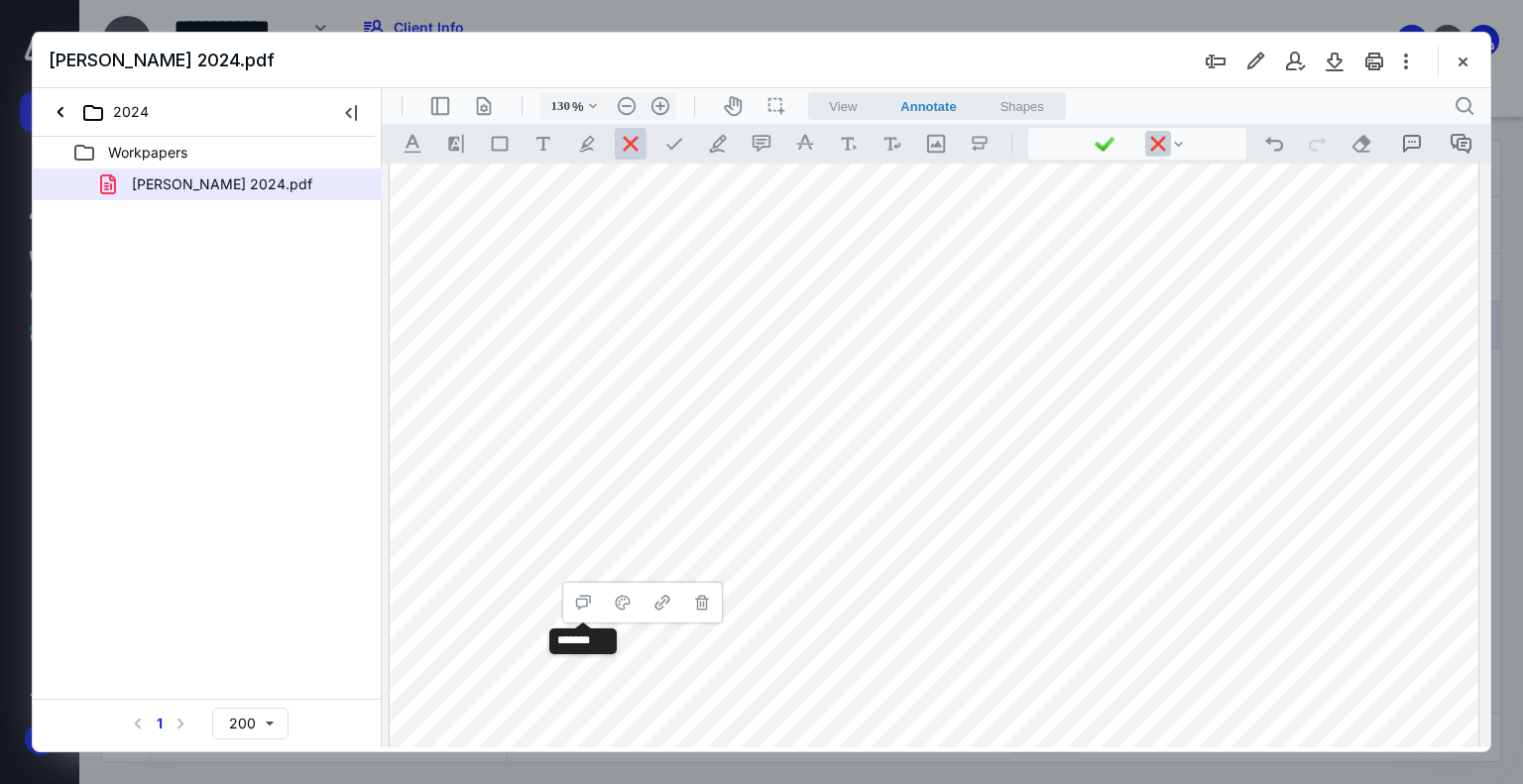click on "Jamie&Josh 2024.pdf" at bounding box center [762, 60] 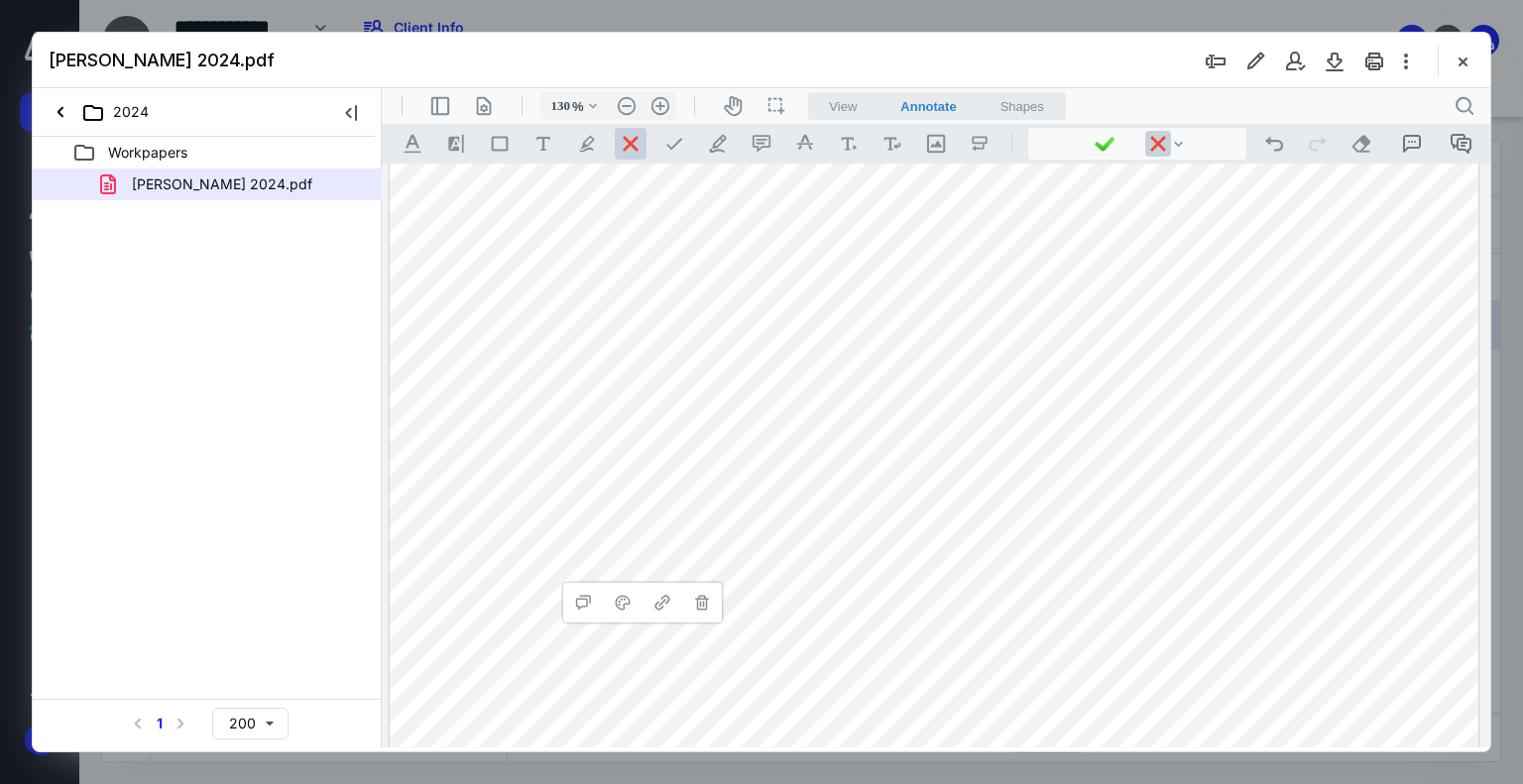 click on ".cls-1{fill:#abb0c4;} icon - tool - text manipulation - underline .cls-1{fill:#8c8c8c;} icon - line - tool - highlight  .st0{fill:#868E96;}  .cls-1{fill:#abb0c4;} icon - tool - text - free text .cls-1{fill:#abb0c4;} icon - tool - pen - highlight .cls-1{fill:#abb0c4;} icon - tool - pen - line .cls-1{fill:#abb0c4;} icon - tool - comment - line .cls-1{fill:#abb0c4;} icon - tool - text manipulation - strikethrough .cls-1{fill:#abb0c4;} icon - tool - image - line  .st0{fill:#868E96;}" at bounding box center [693, 144] 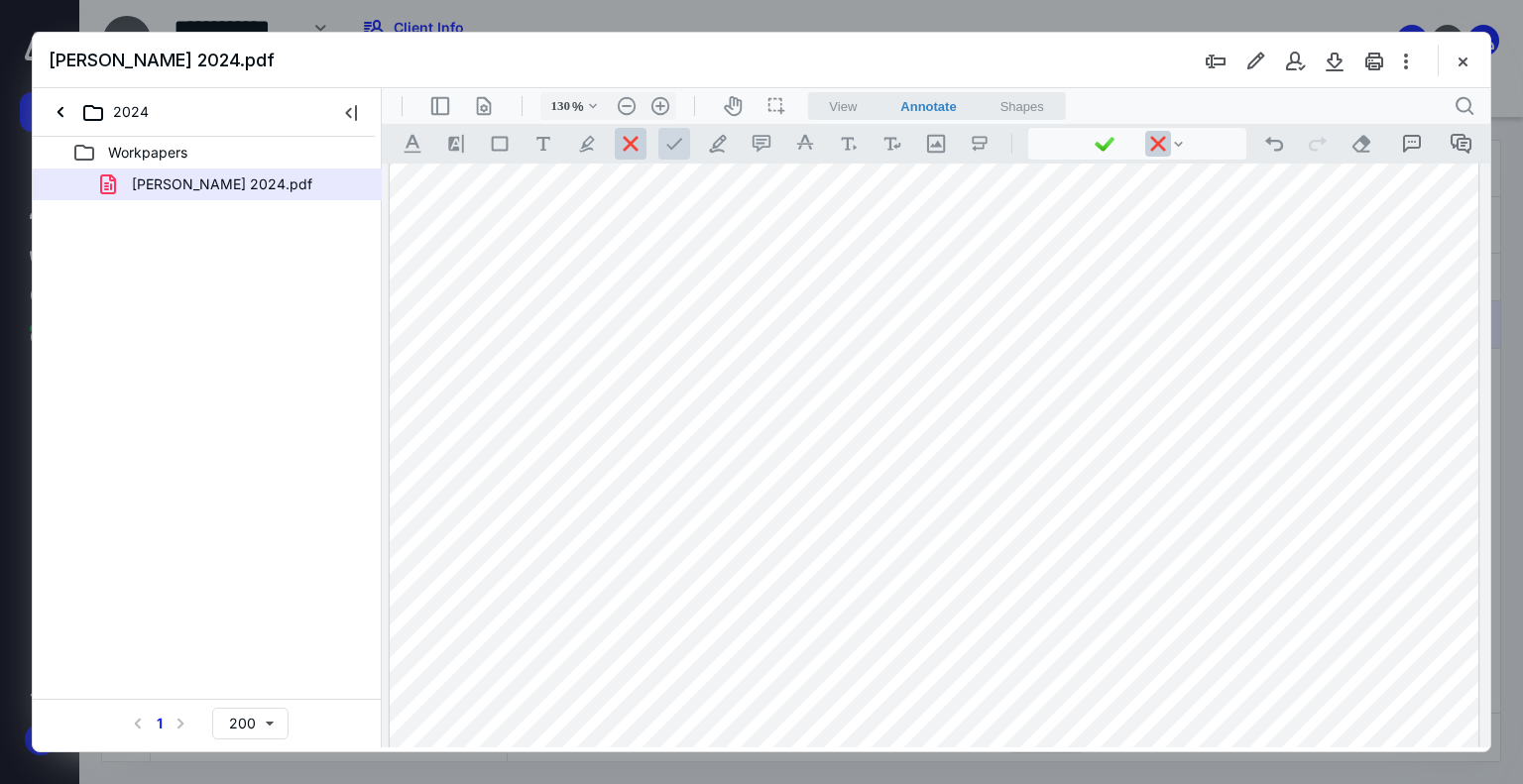 click at bounding box center [674, 144] 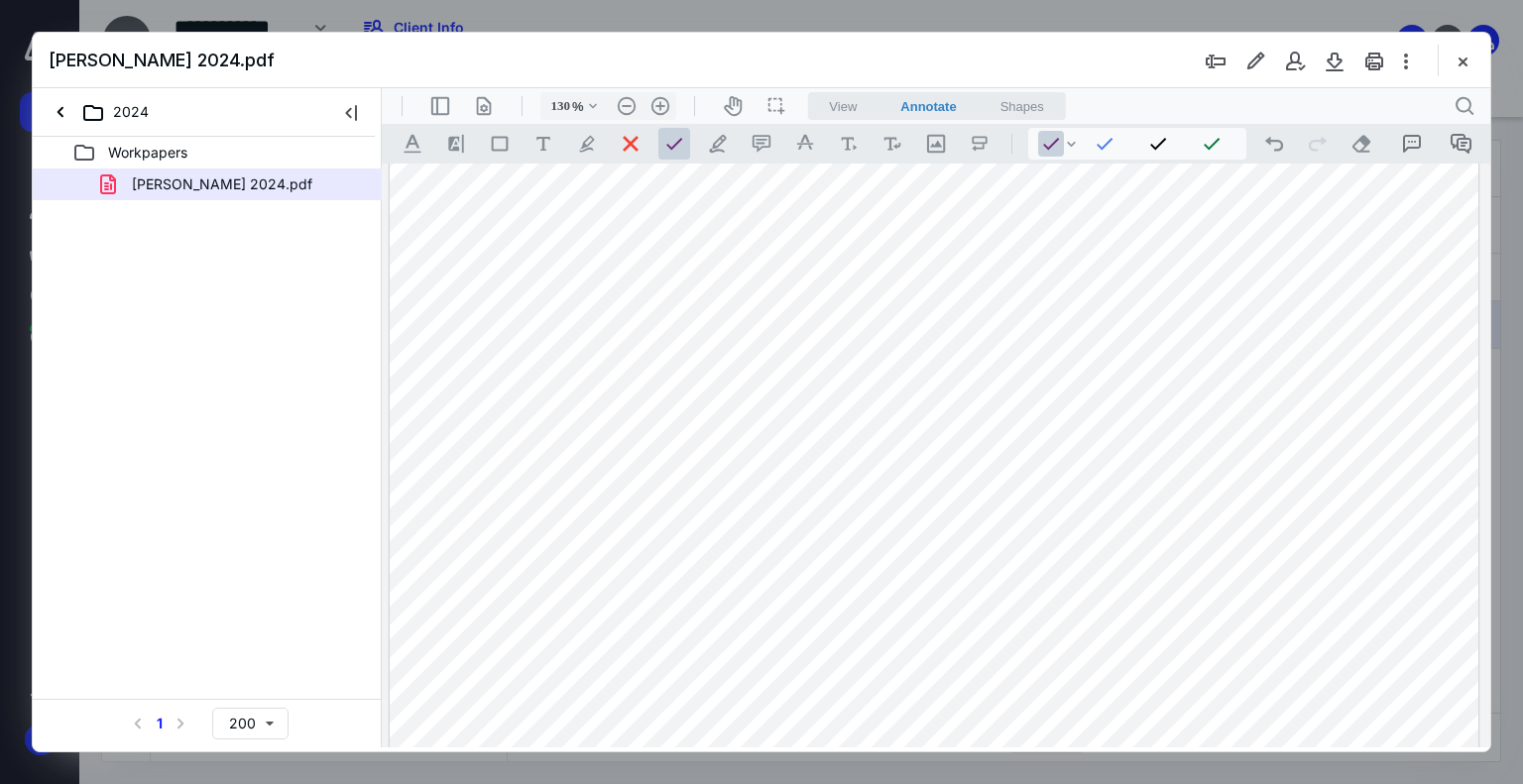 click on "**********" at bounding box center (934, 133) 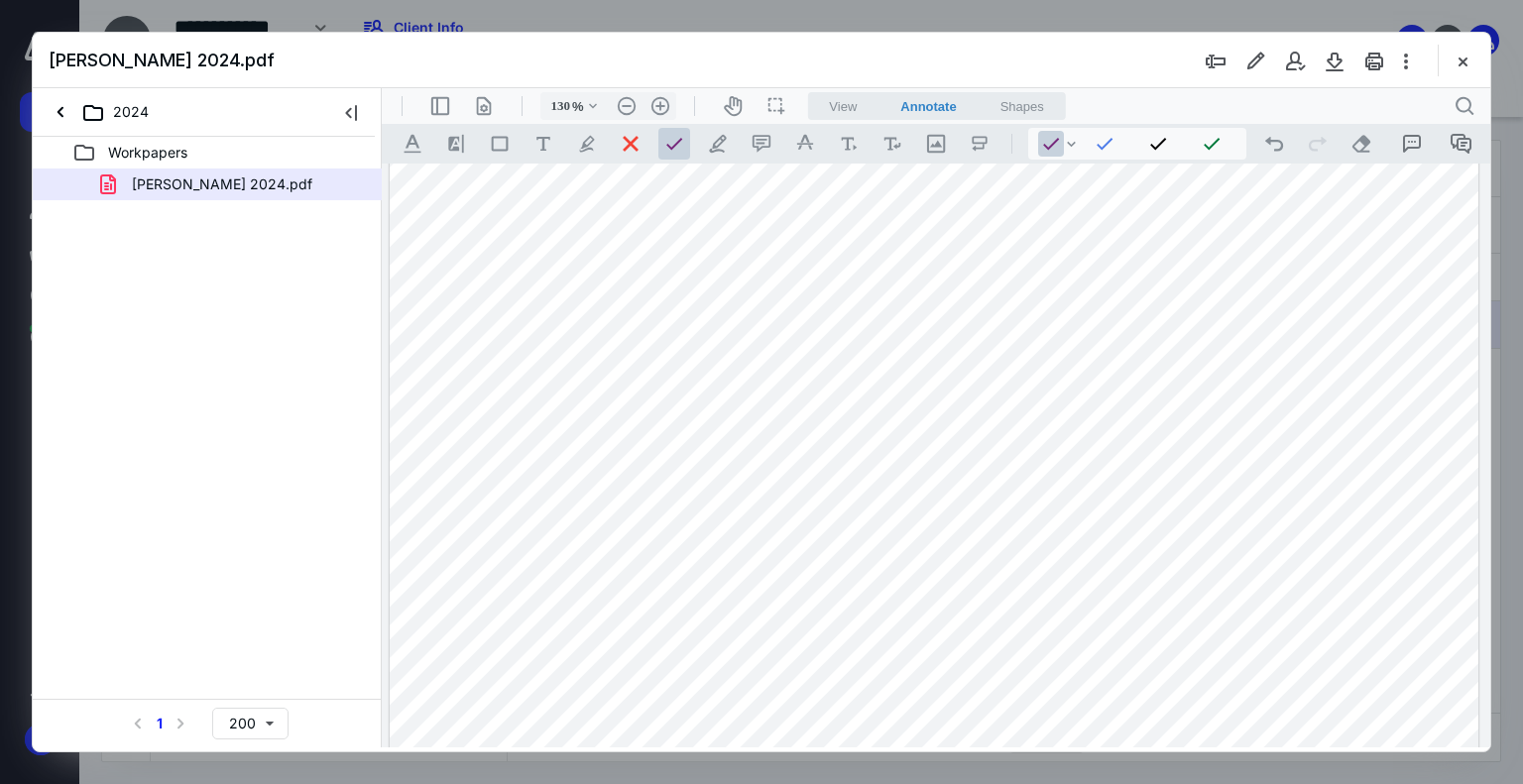 drag, startPoint x: 637, startPoint y: 606, endPoint x: 627, endPoint y: 604, distance: 10.198039 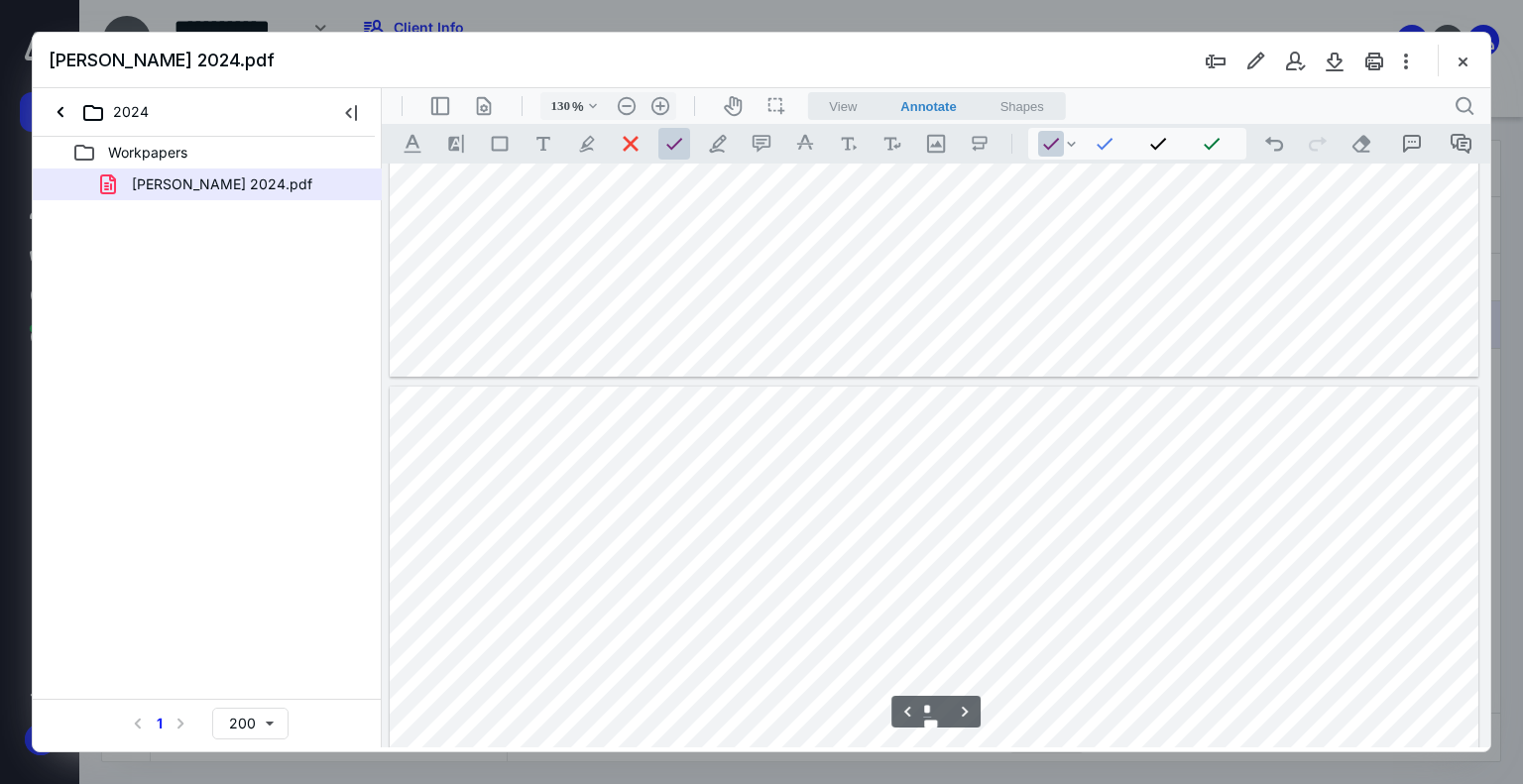 type on "*" 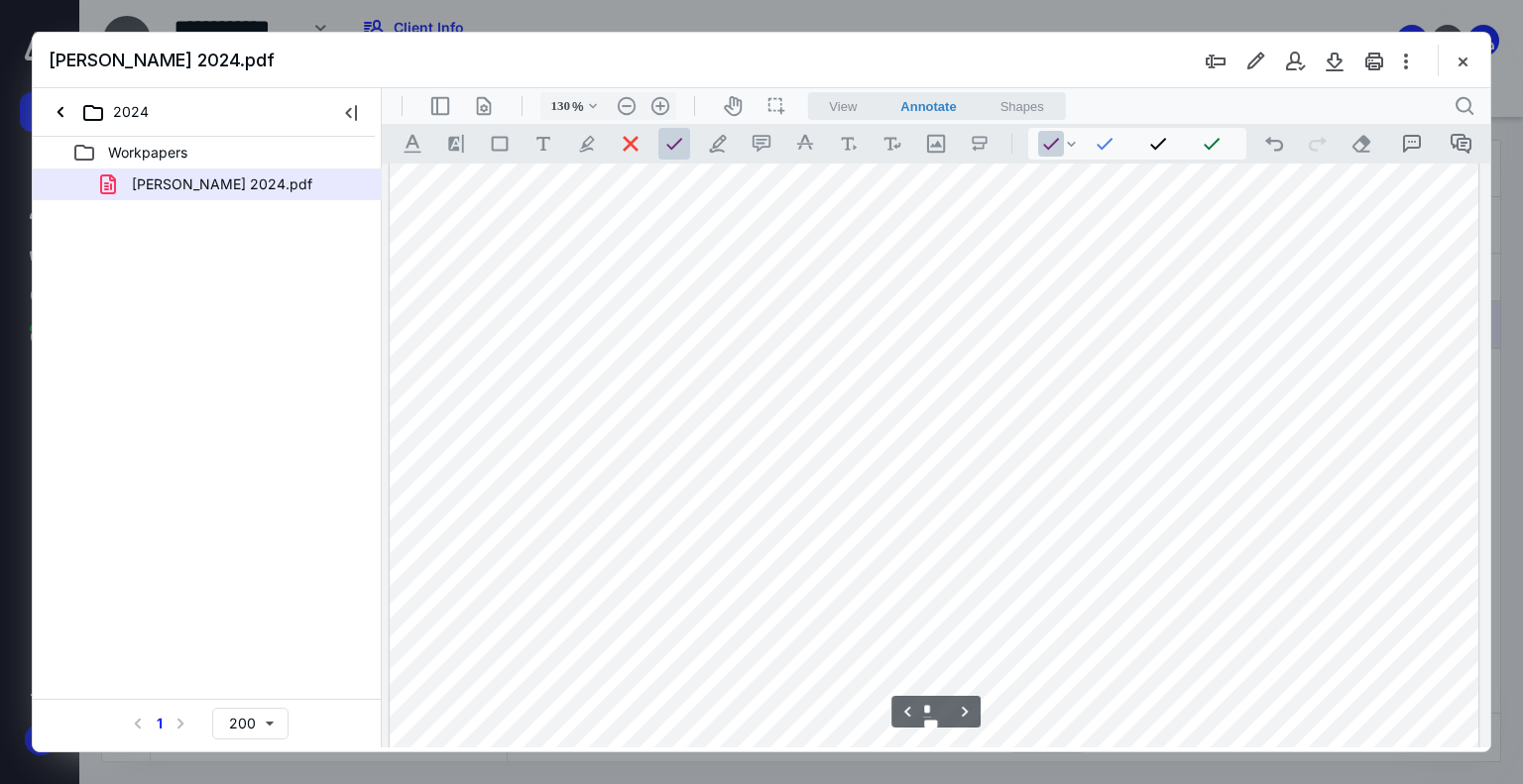 scroll, scrollTop: 3316, scrollLeft: 0, axis: vertical 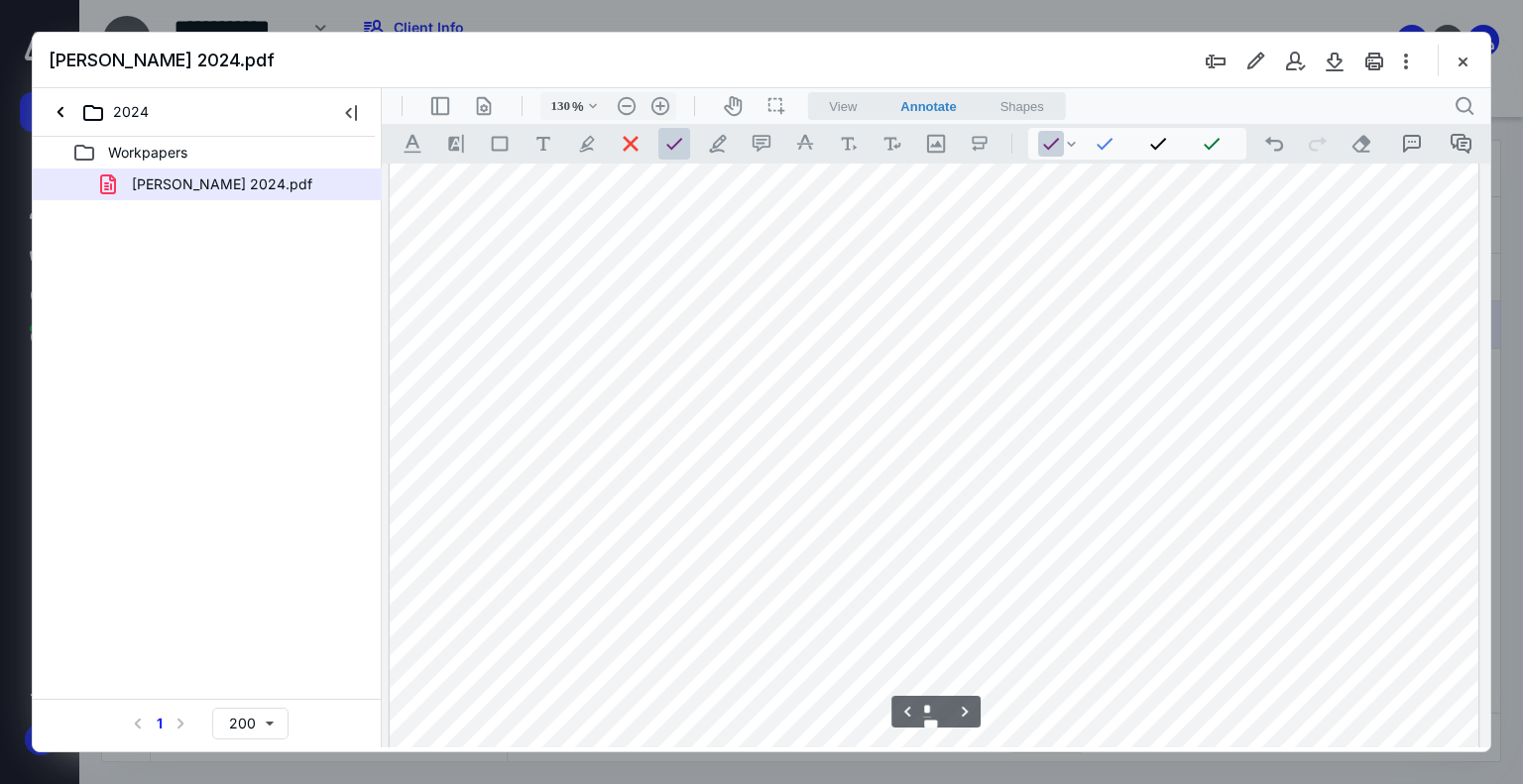 click at bounding box center [934, 392] 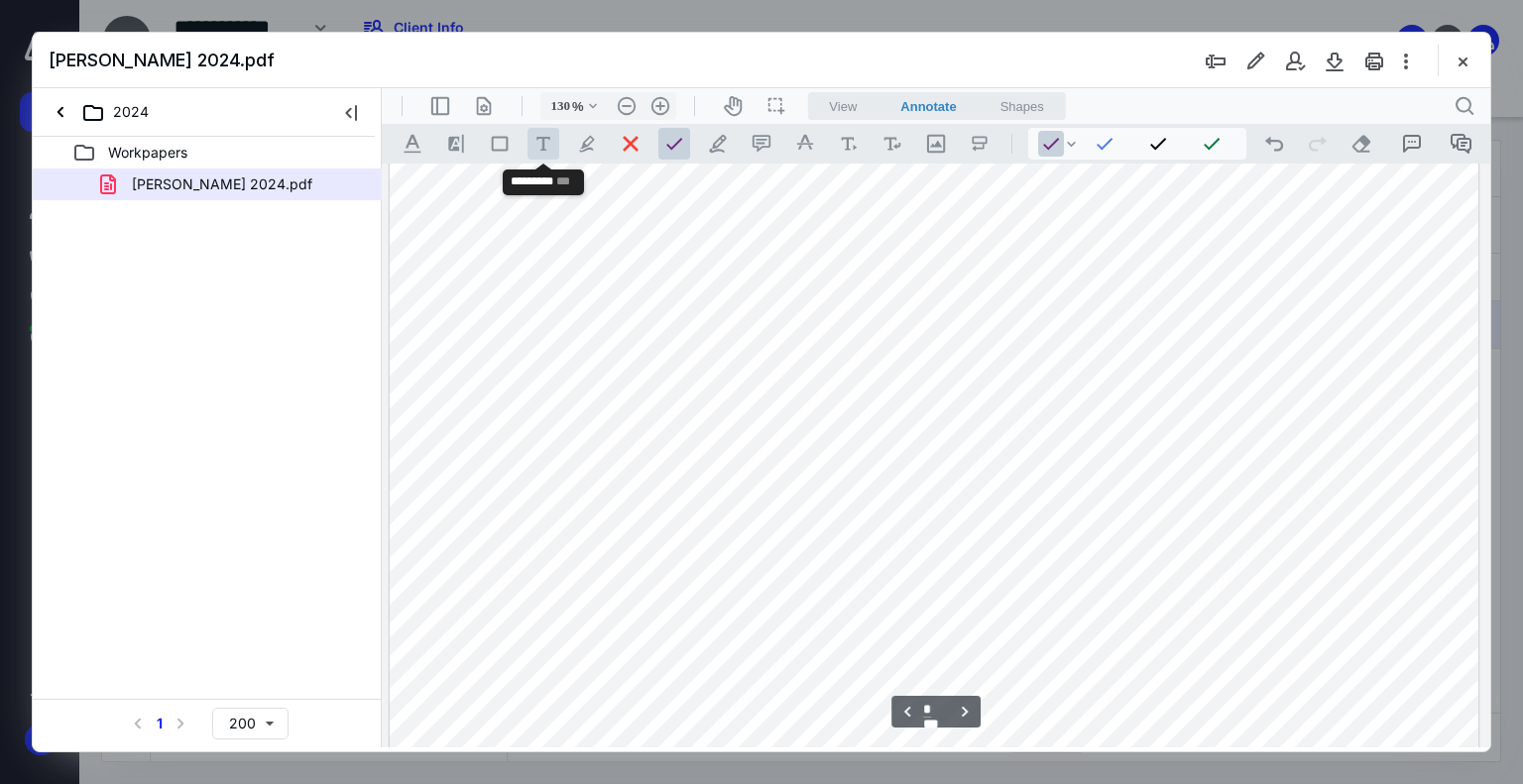 click on ".cls-1{fill:#abb0c4;} icon - tool - text - free text" at bounding box center [543, 144] 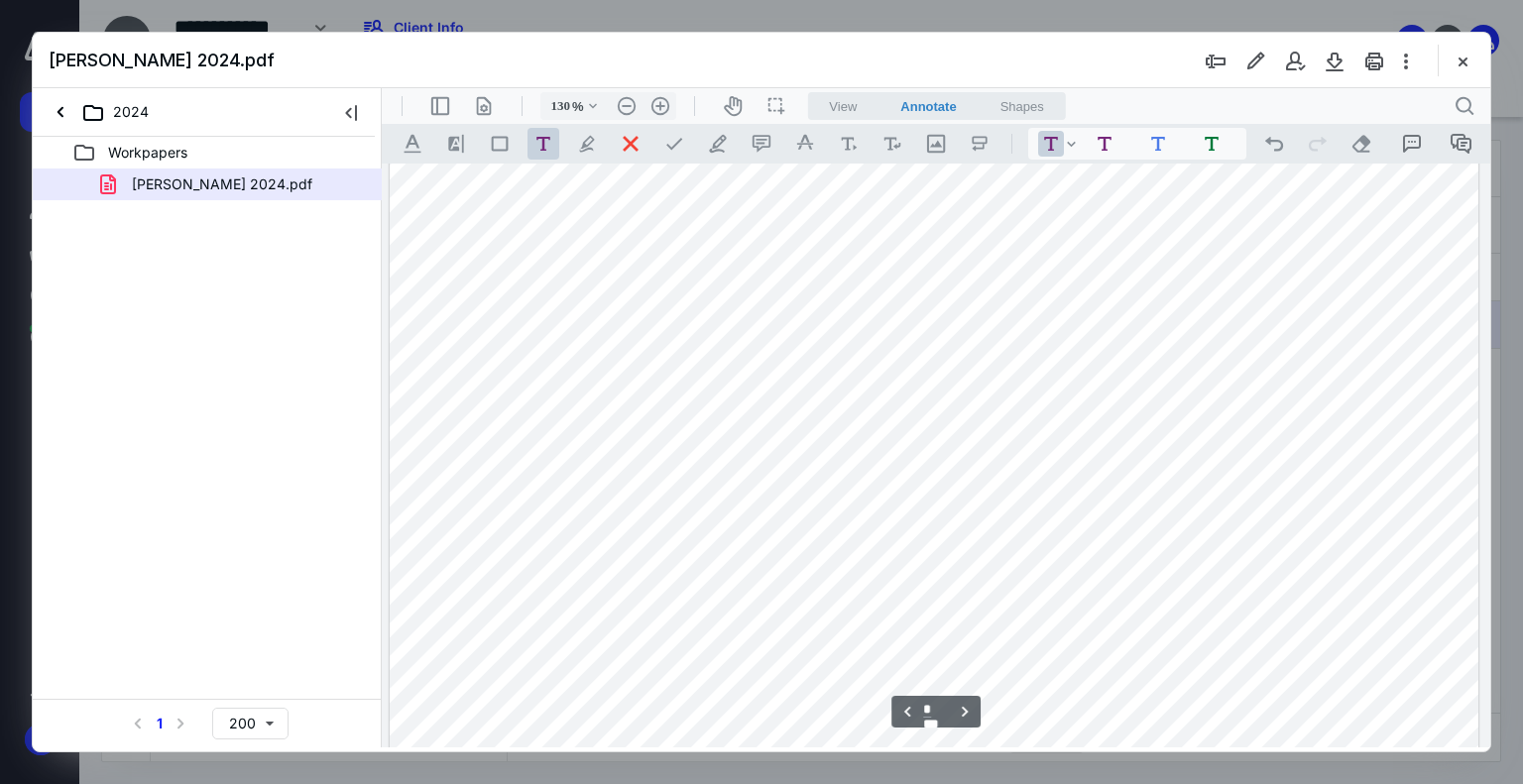 click at bounding box center [934, 392] 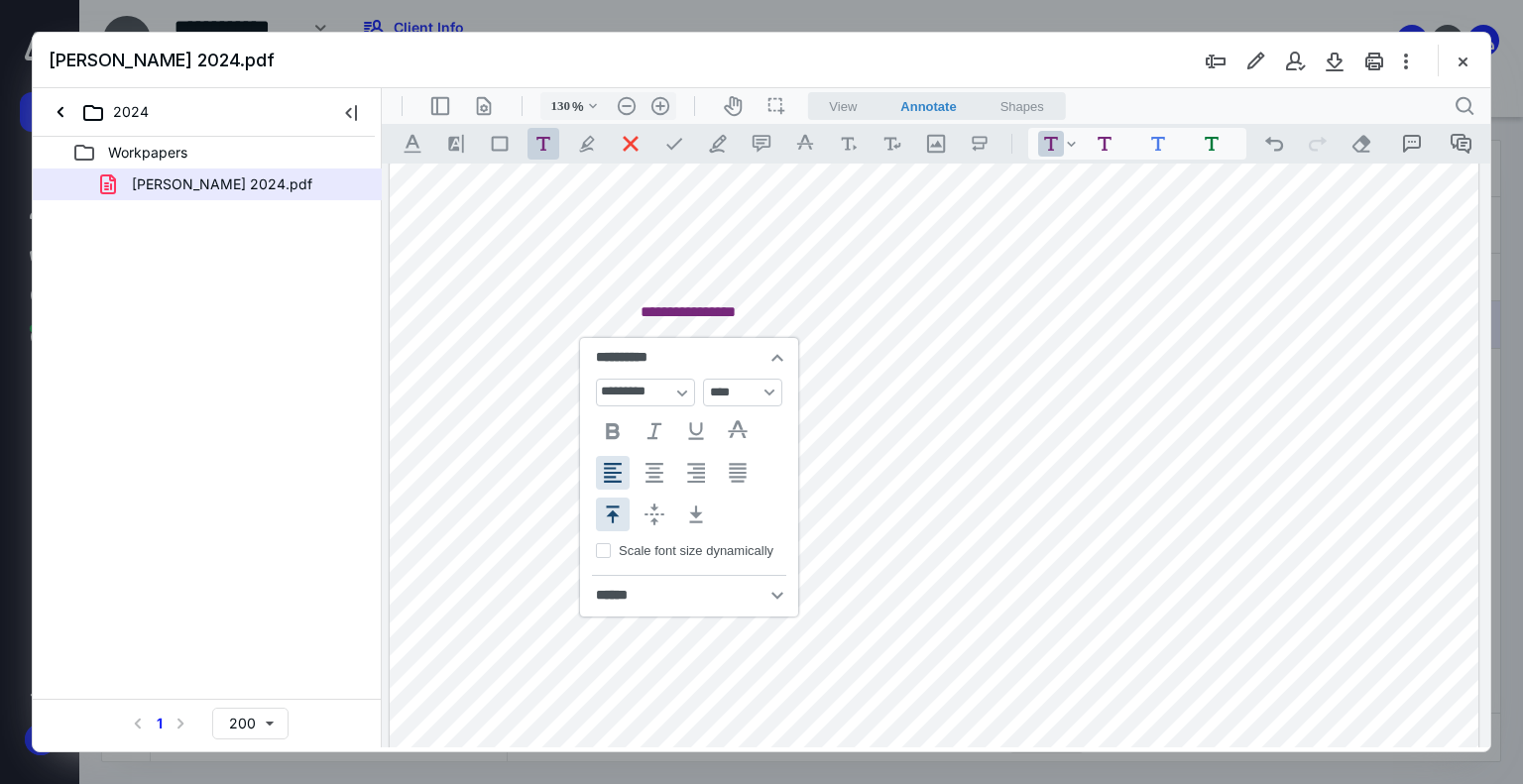 type 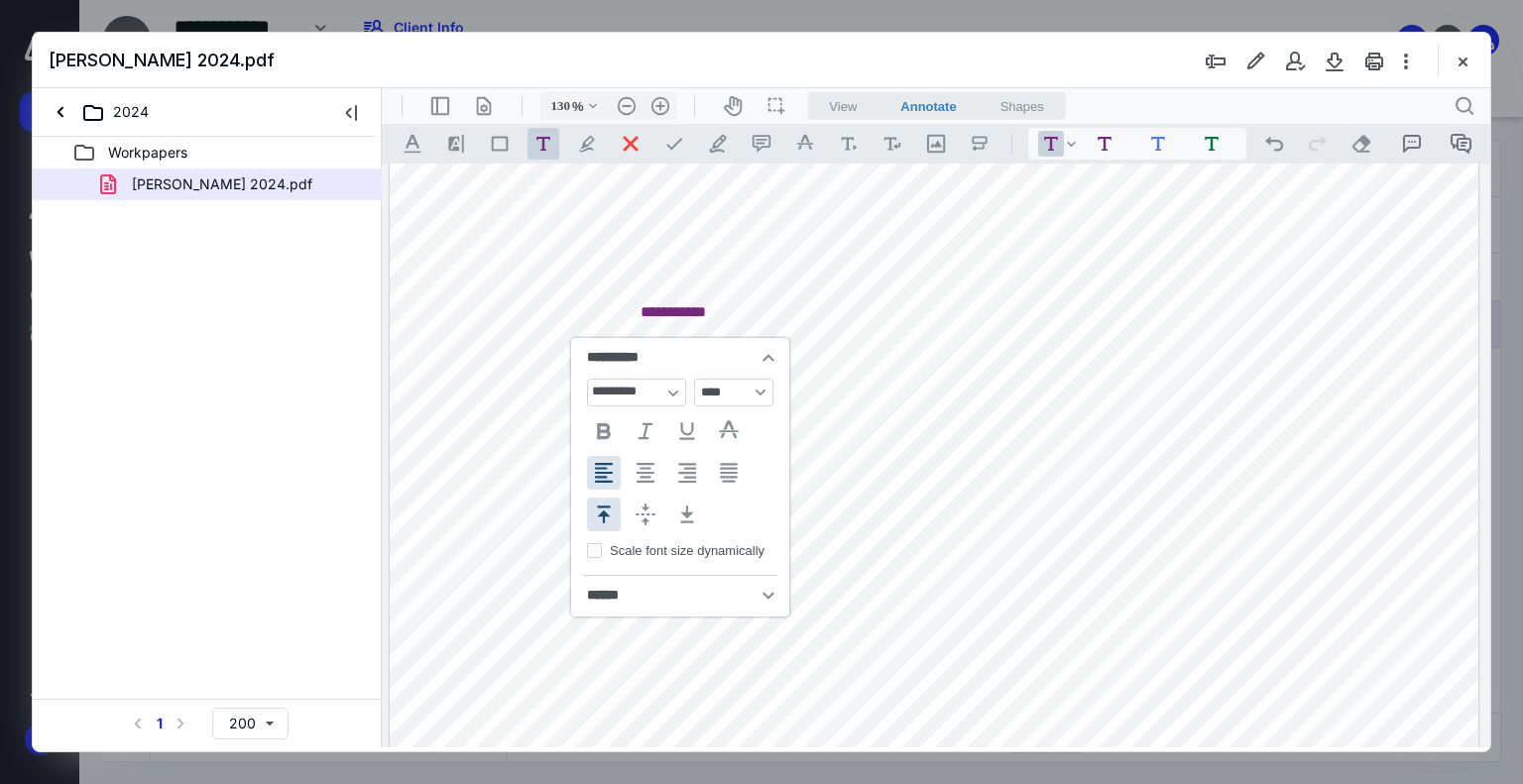 click on "**********" at bounding box center [934, 392] 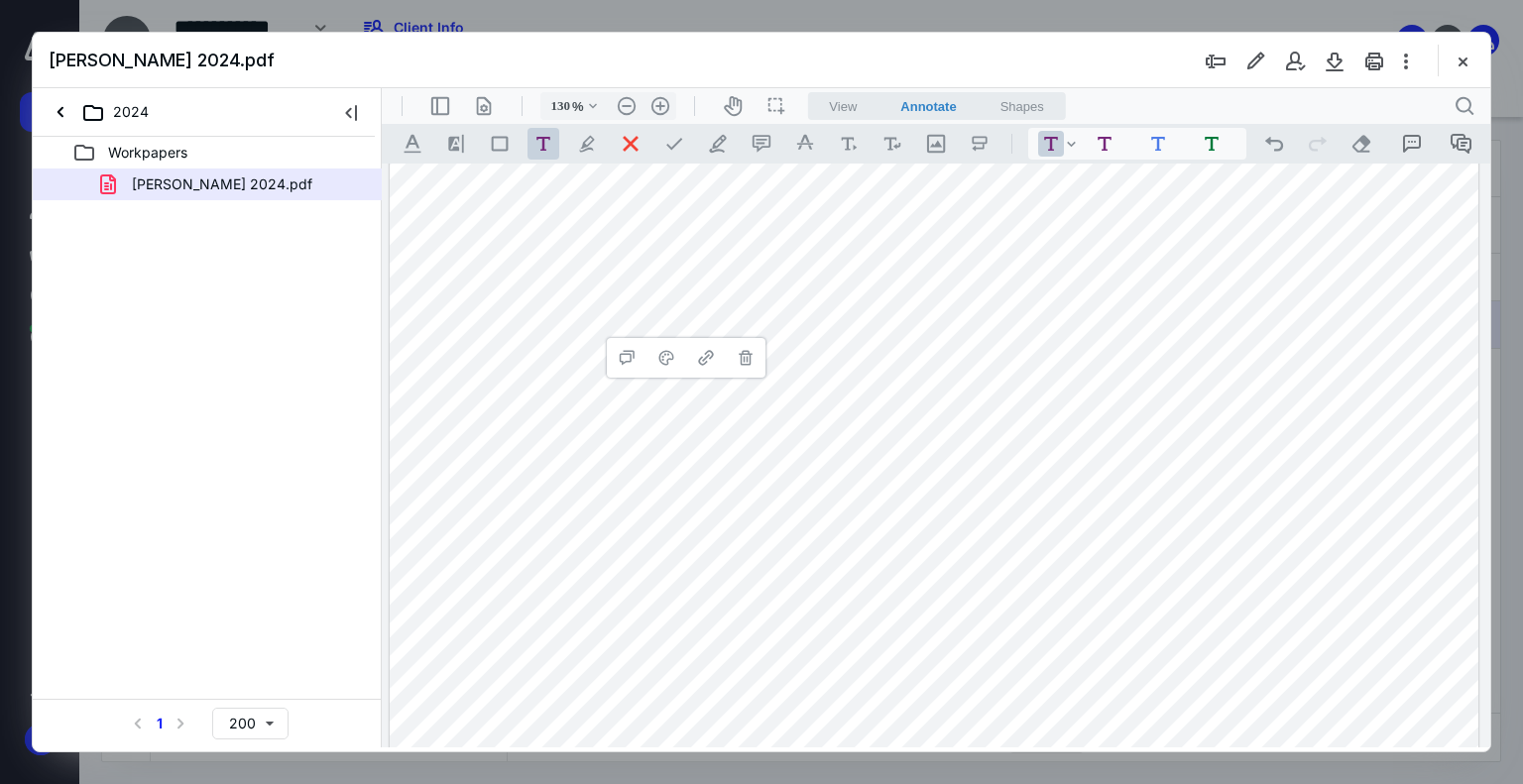 click on "**********" at bounding box center [934, 392] 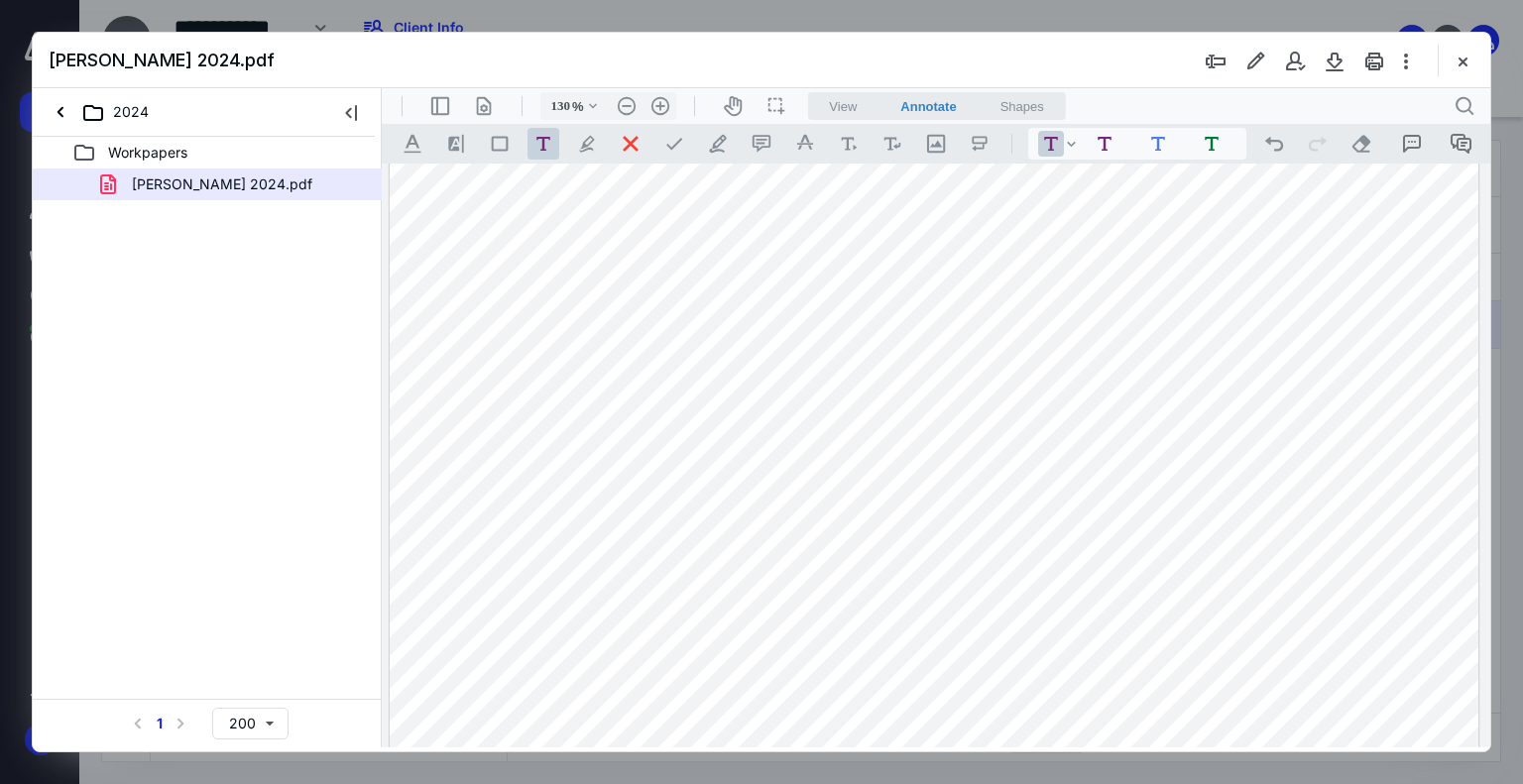drag, startPoint x: 521, startPoint y: 318, endPoint x: 578, endPoint y: 300, distance: 59.774577 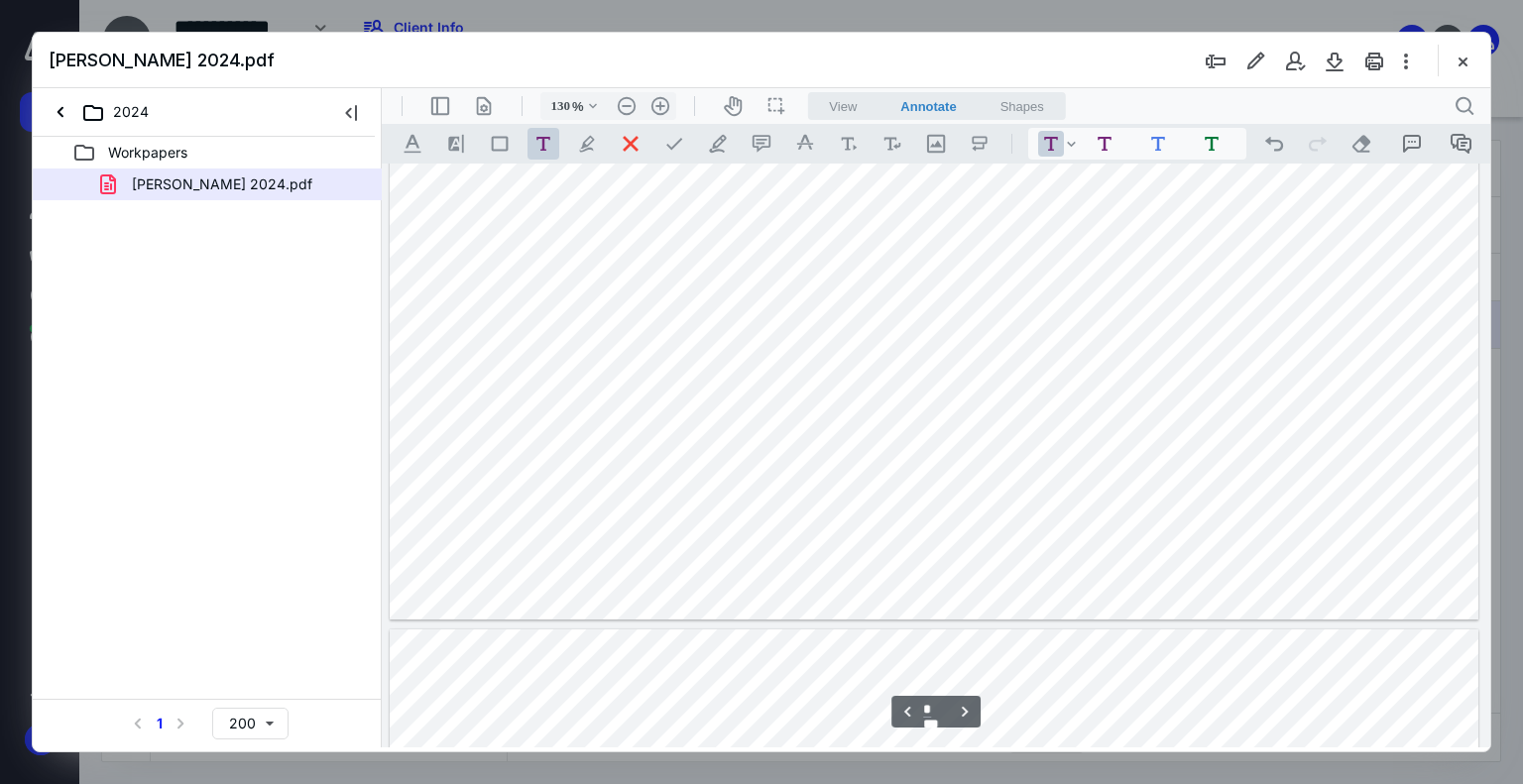 type on "*" 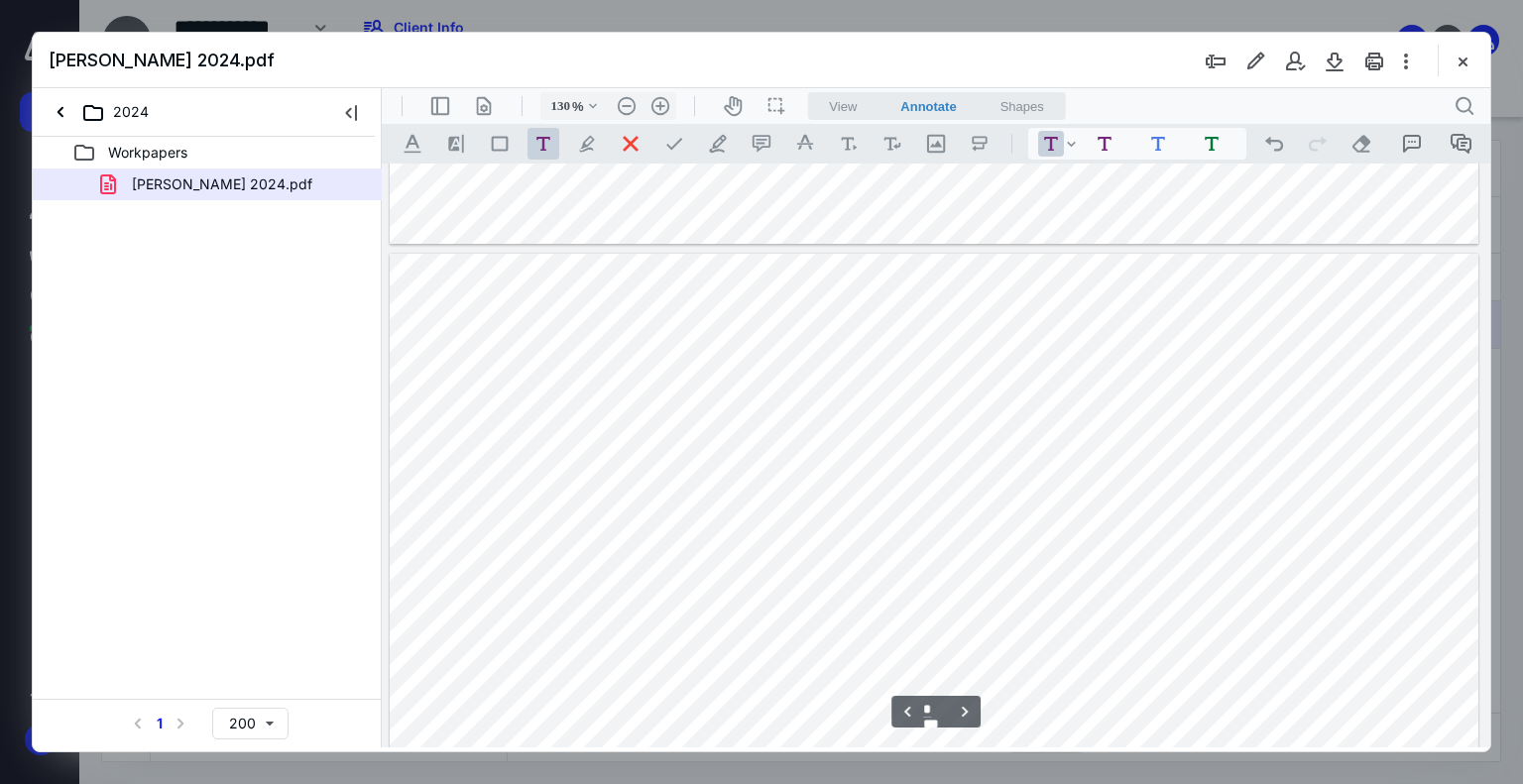 scroll, scrollTop: 4208, scrollLeft: 0, axis: vertical 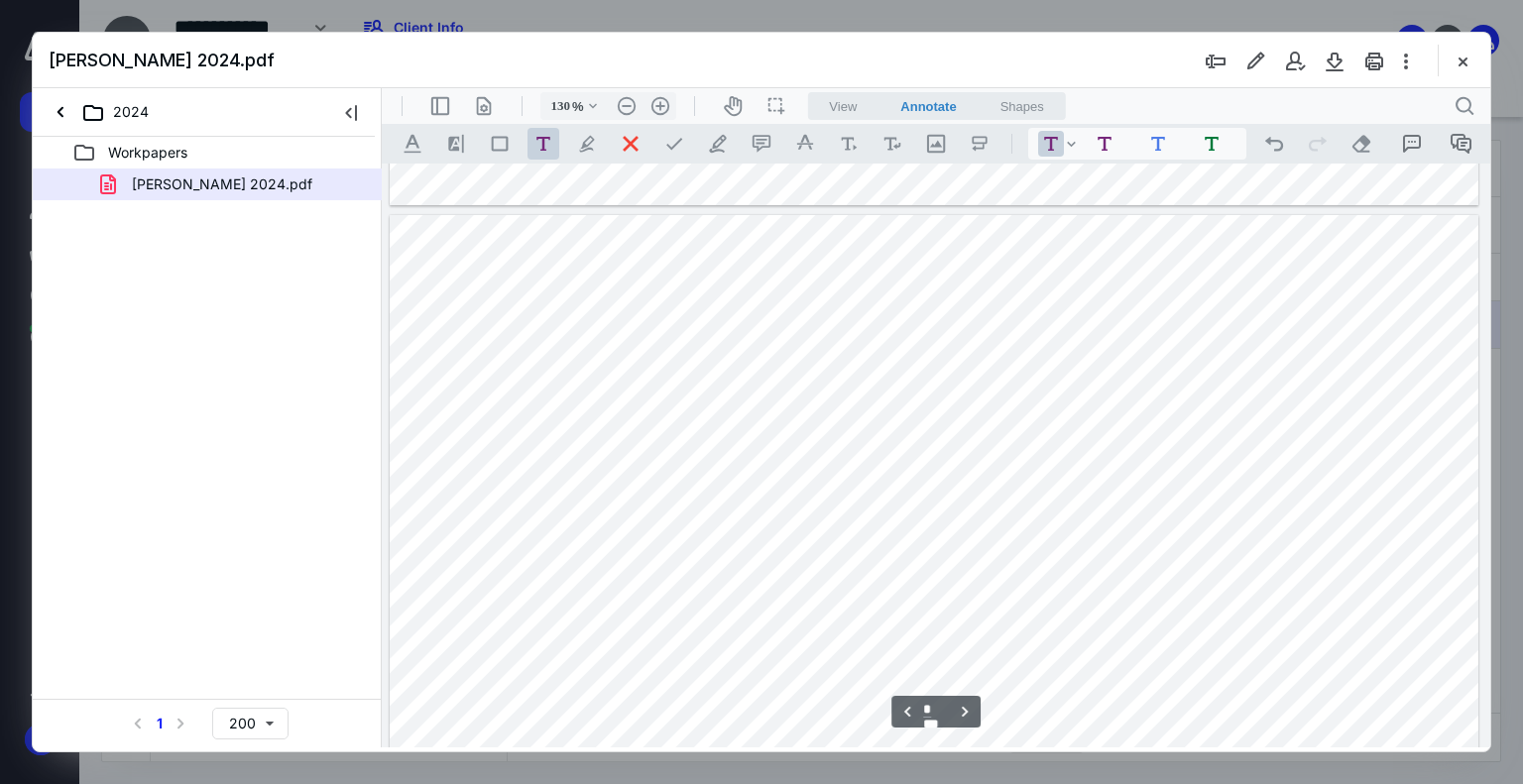 click at bounding box center (934, 919) 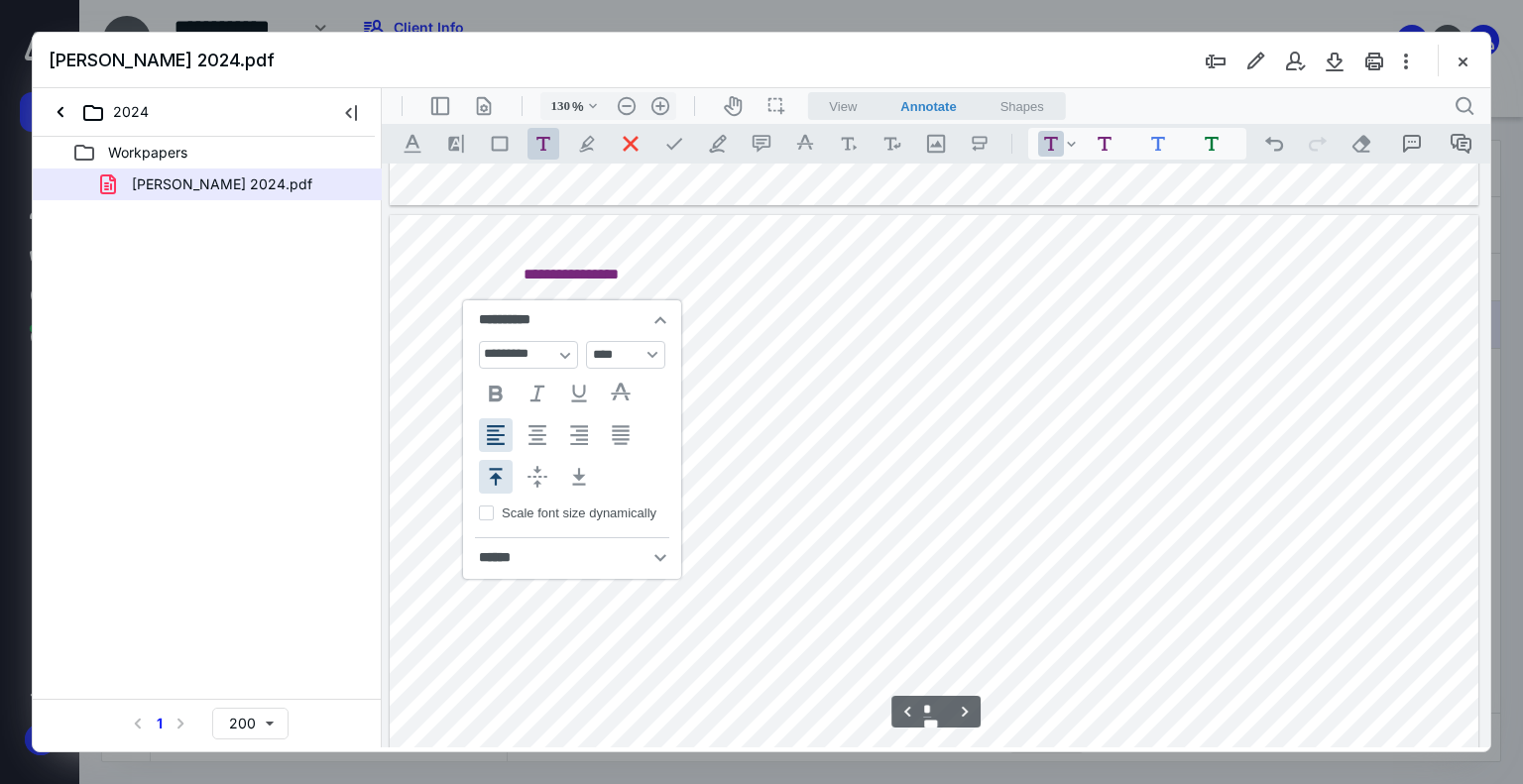 type 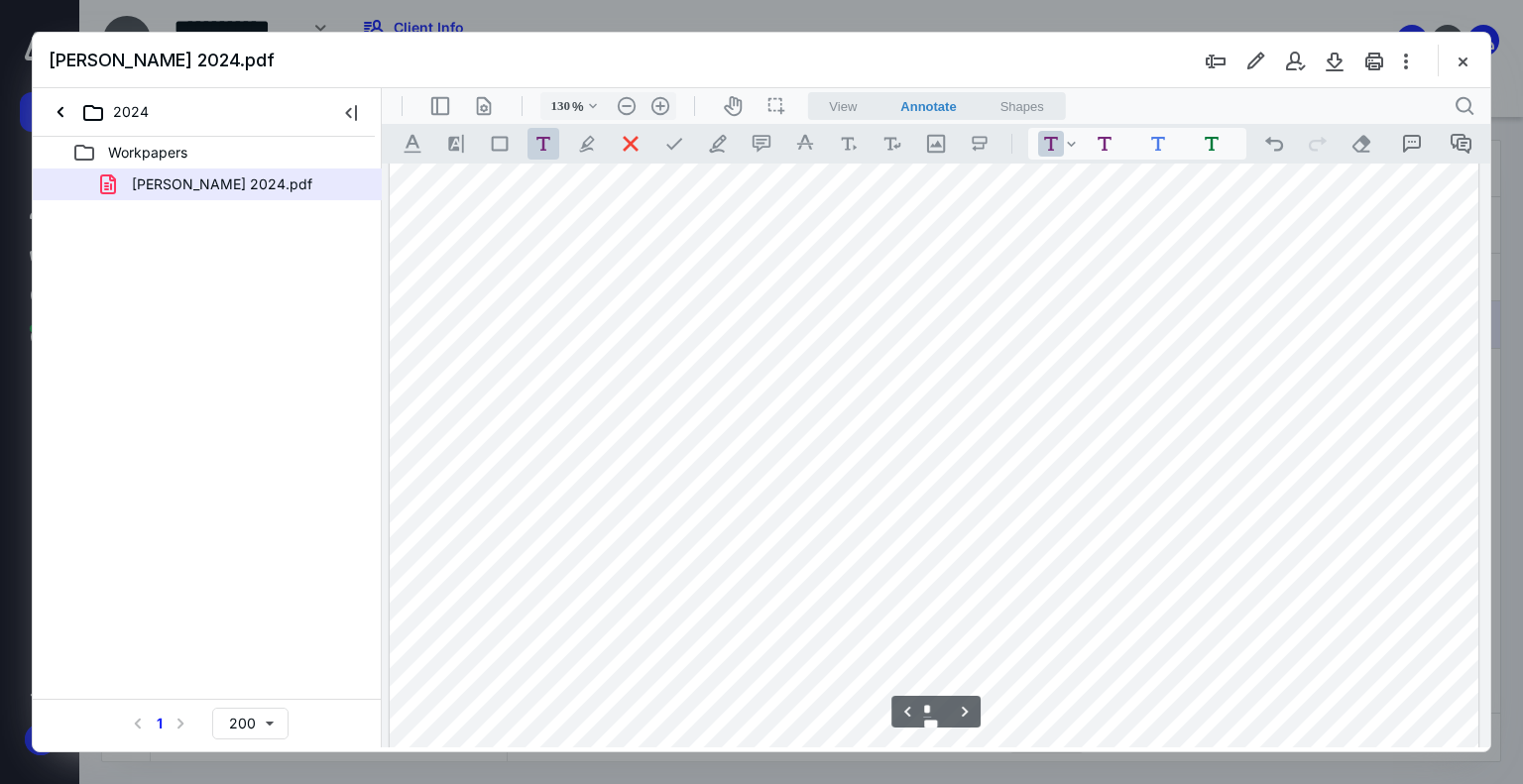scroll, scrollTop: 6092, scrollLeft: 0, axis: vertical 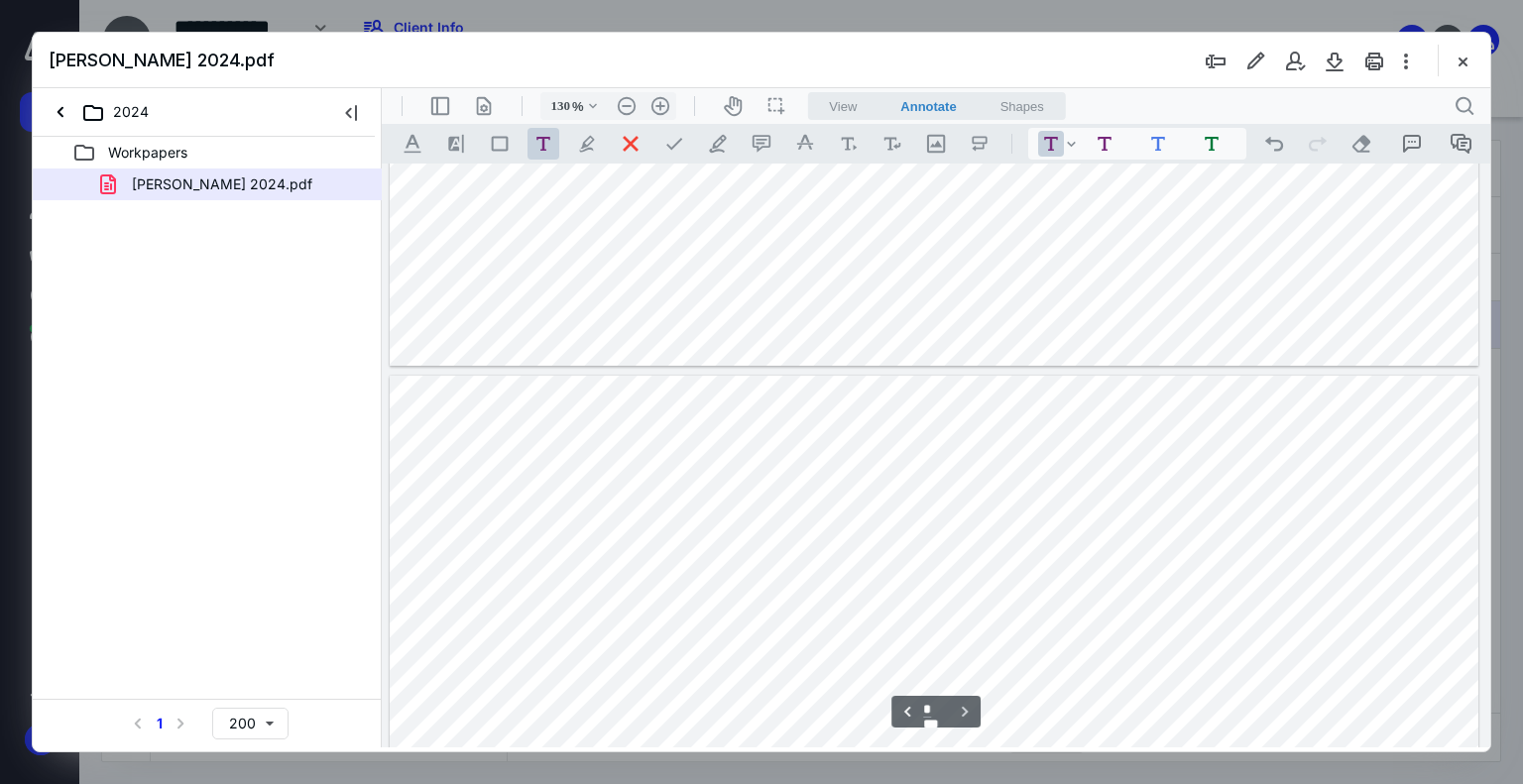 type on "*" 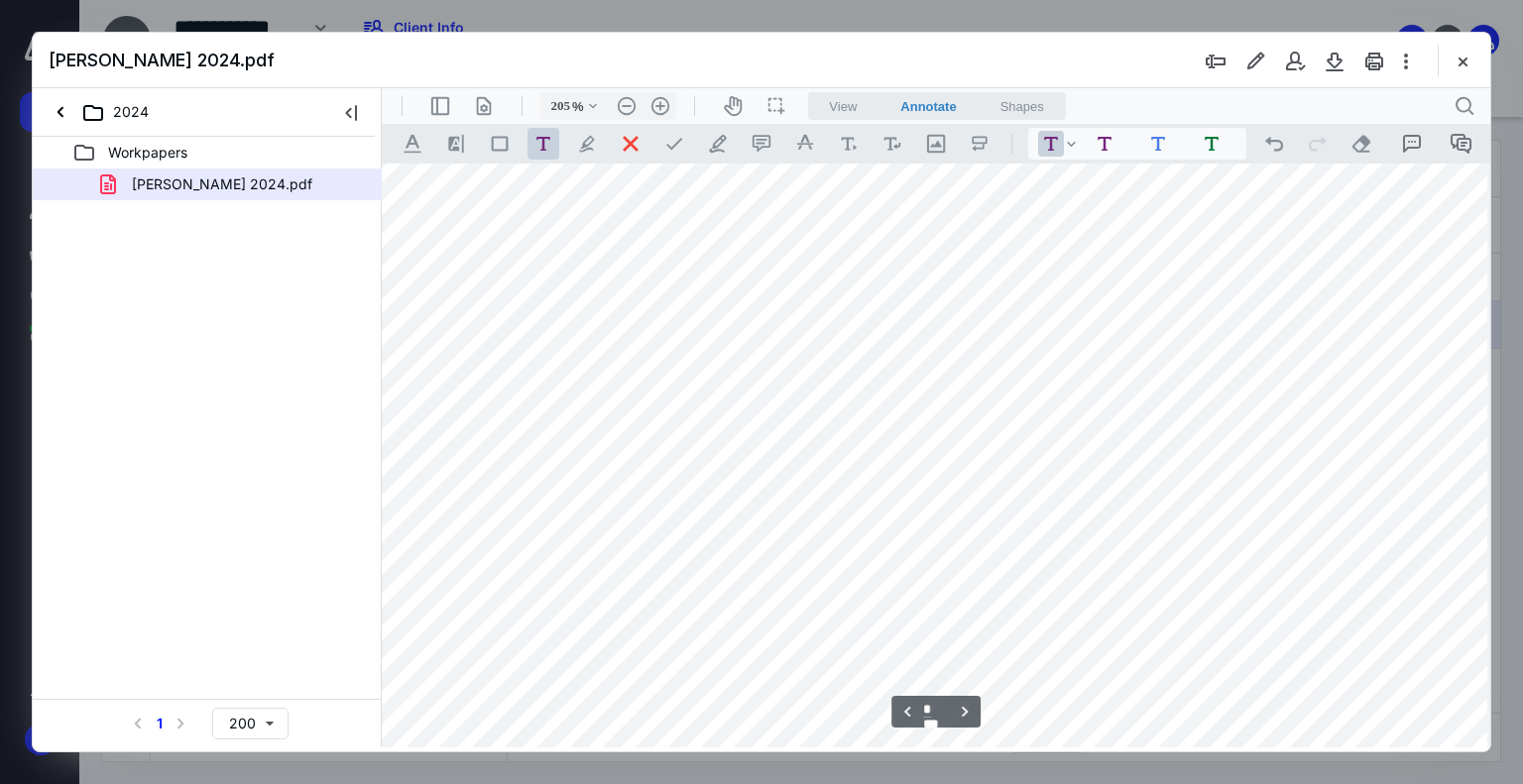 scroll, scrollTop: 9450, scrollLeft: 523, axis: both 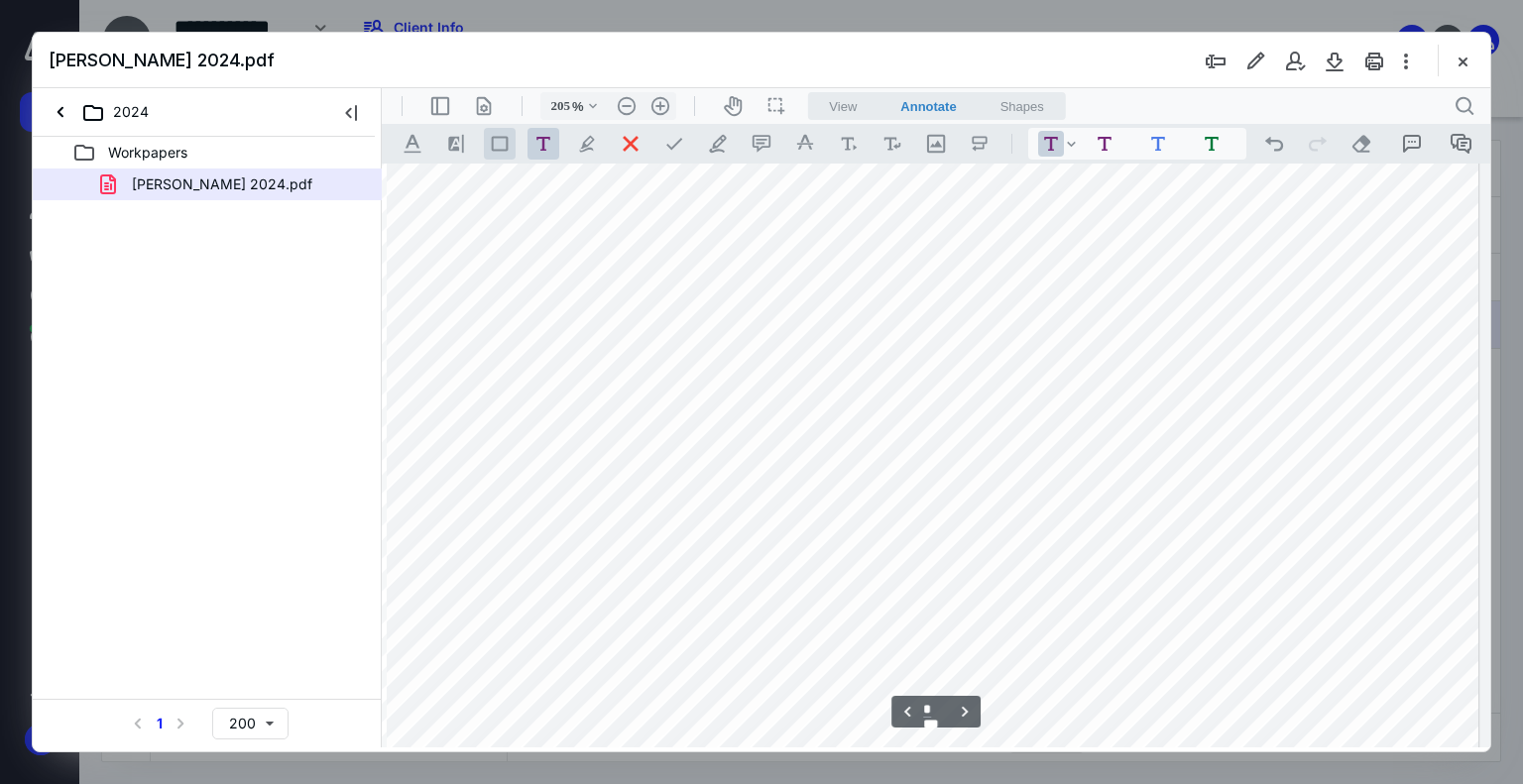 click on ".st0{fill:#868E96;}" at bounding box center [500, 144] 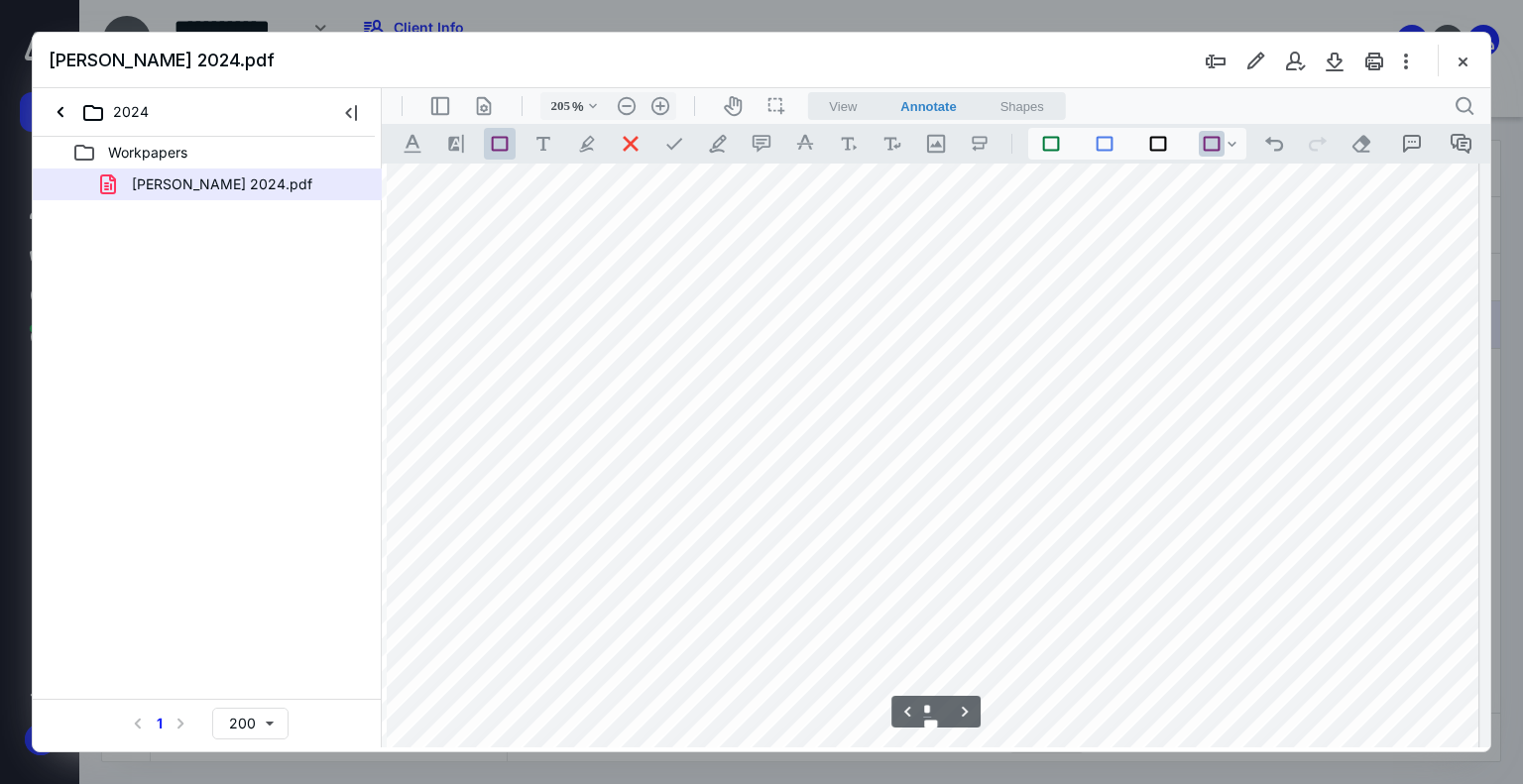 drag, startPoint x: 766, startPoint y: 337, endPoint x: 1449, endPoint y: 677, distance: 762.9476 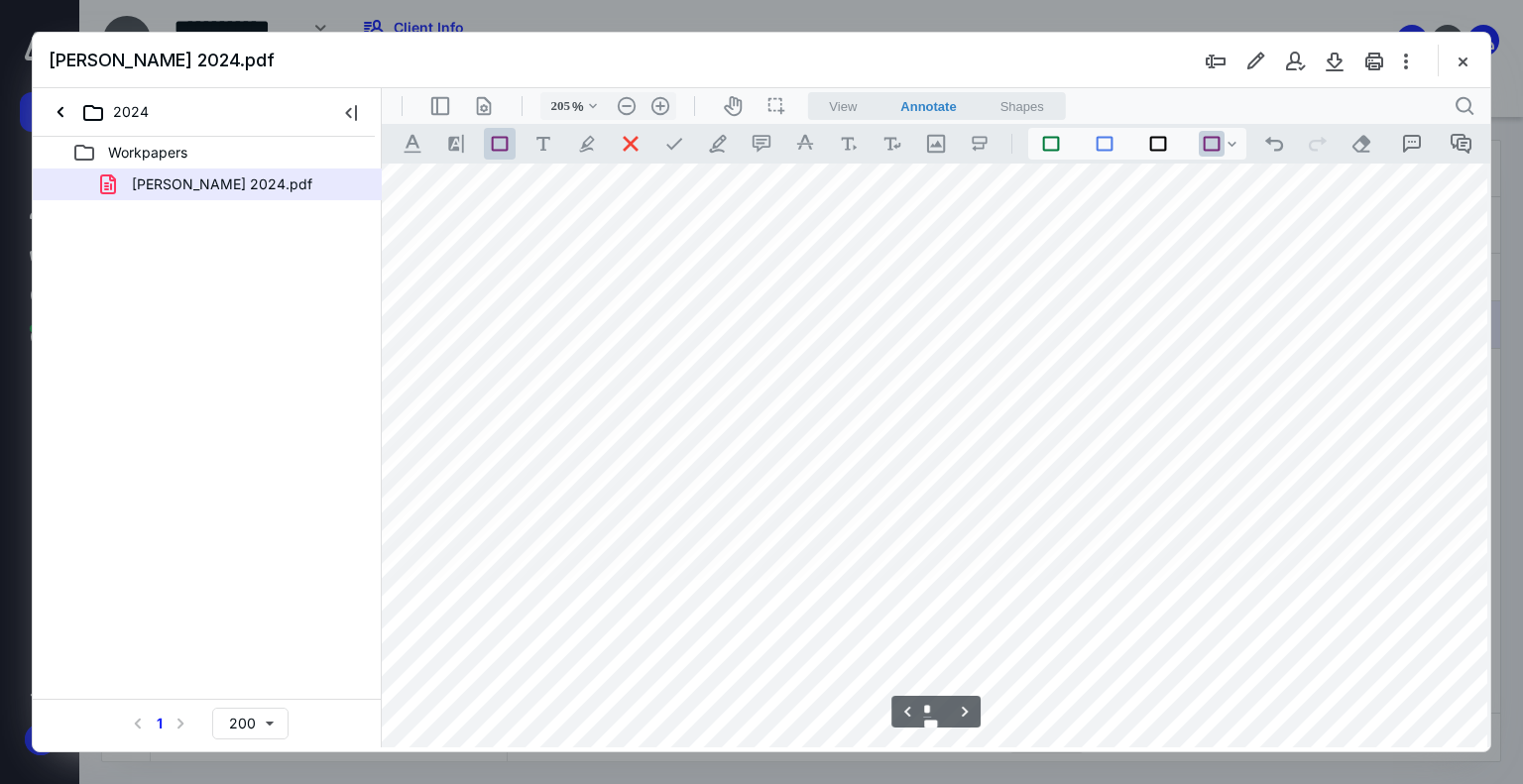 scroll, scrollTop: 9243, scrollLeft: 389, axis: both 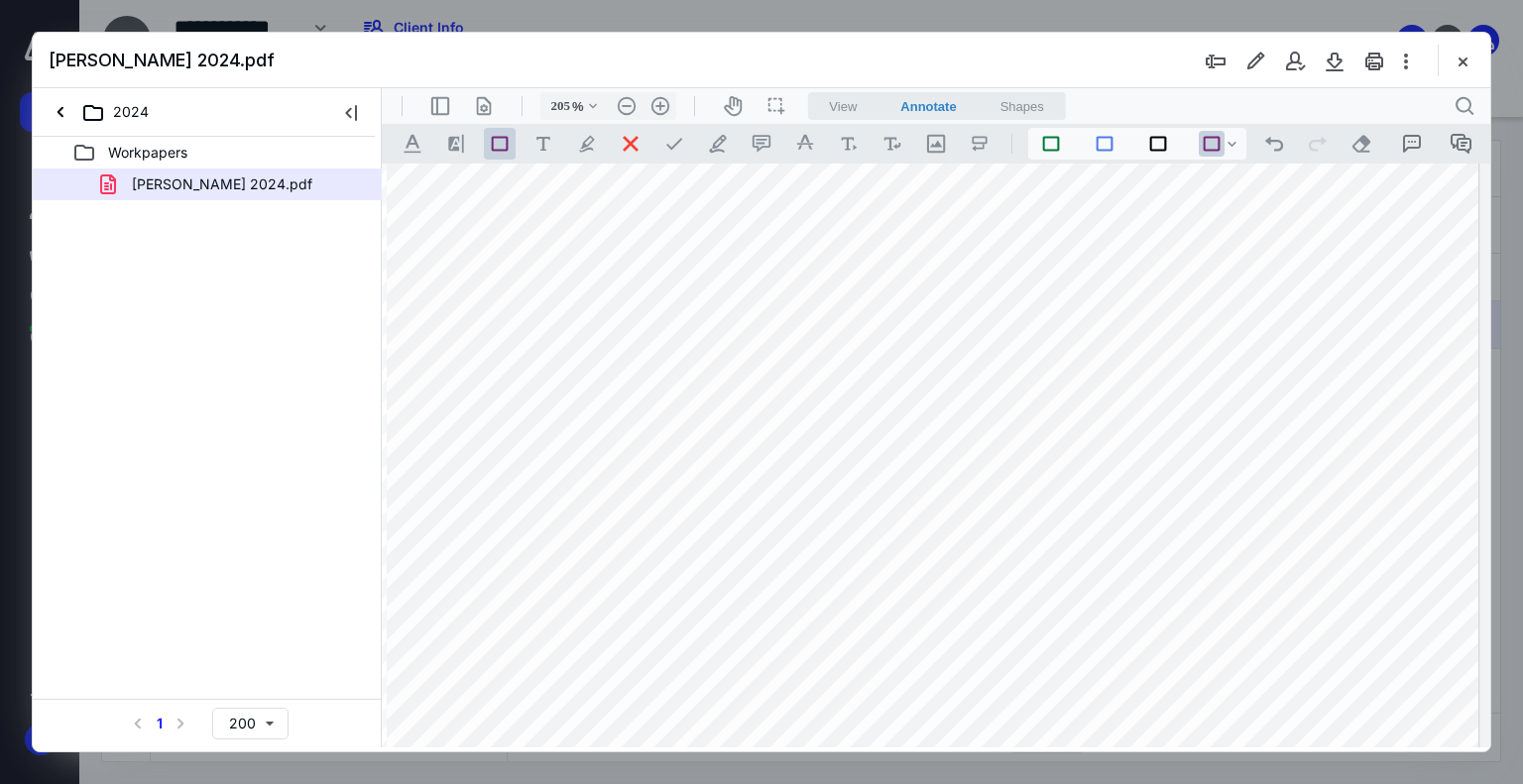click at bounding box center [674, 144] 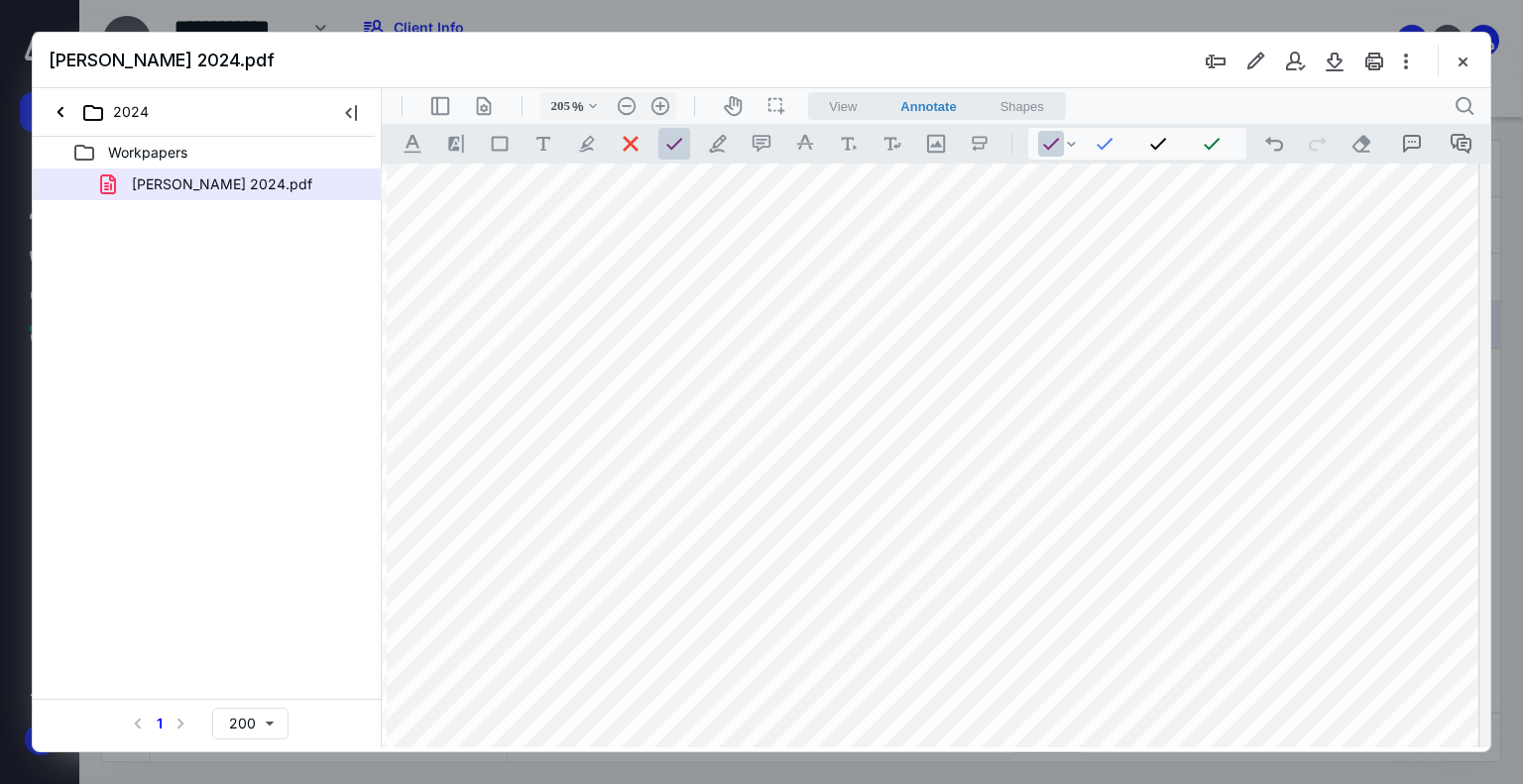 click at bounding box center (619, 1009) 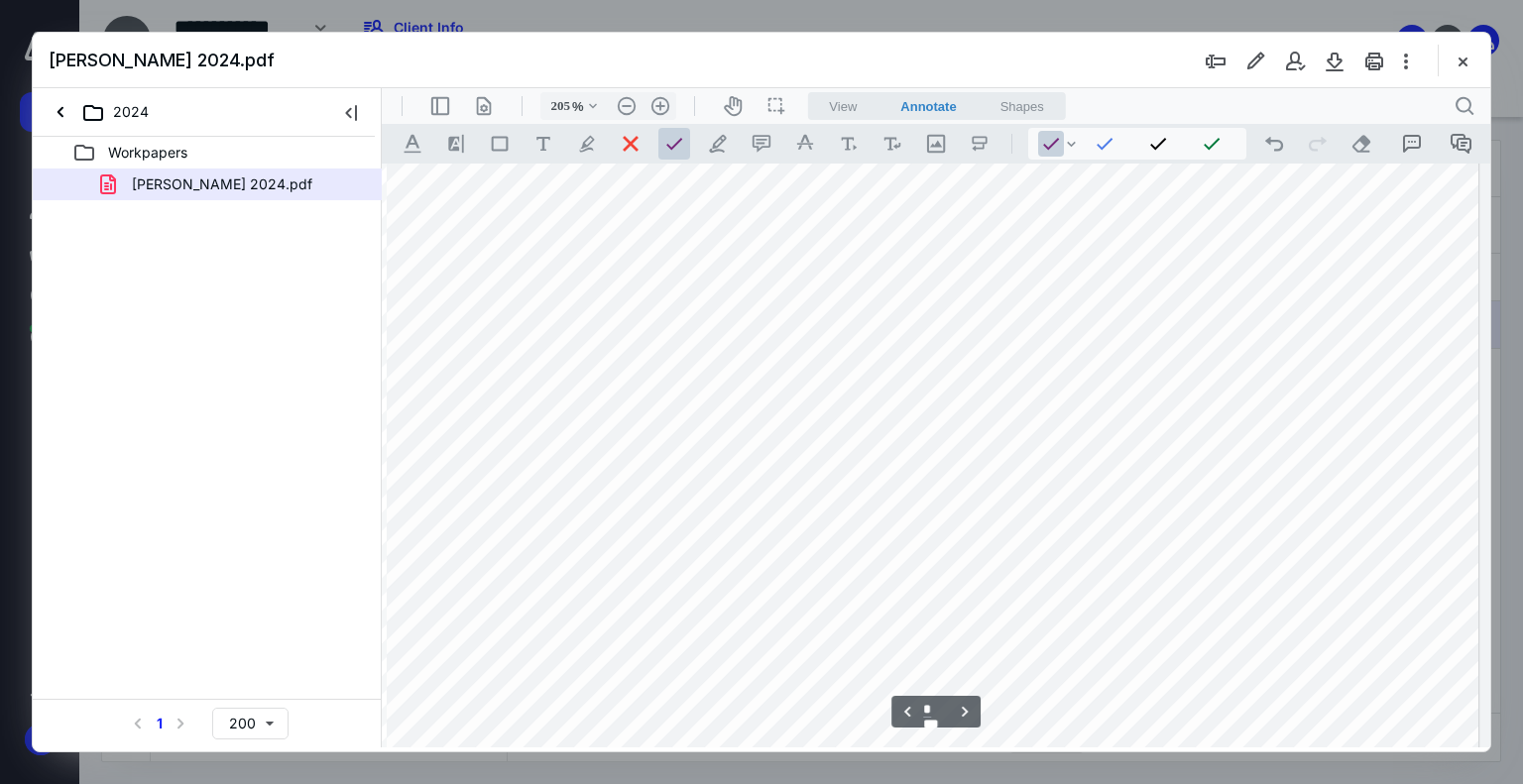 scroll, scrollTop: 9739, scrollLeft: 637, axis: both 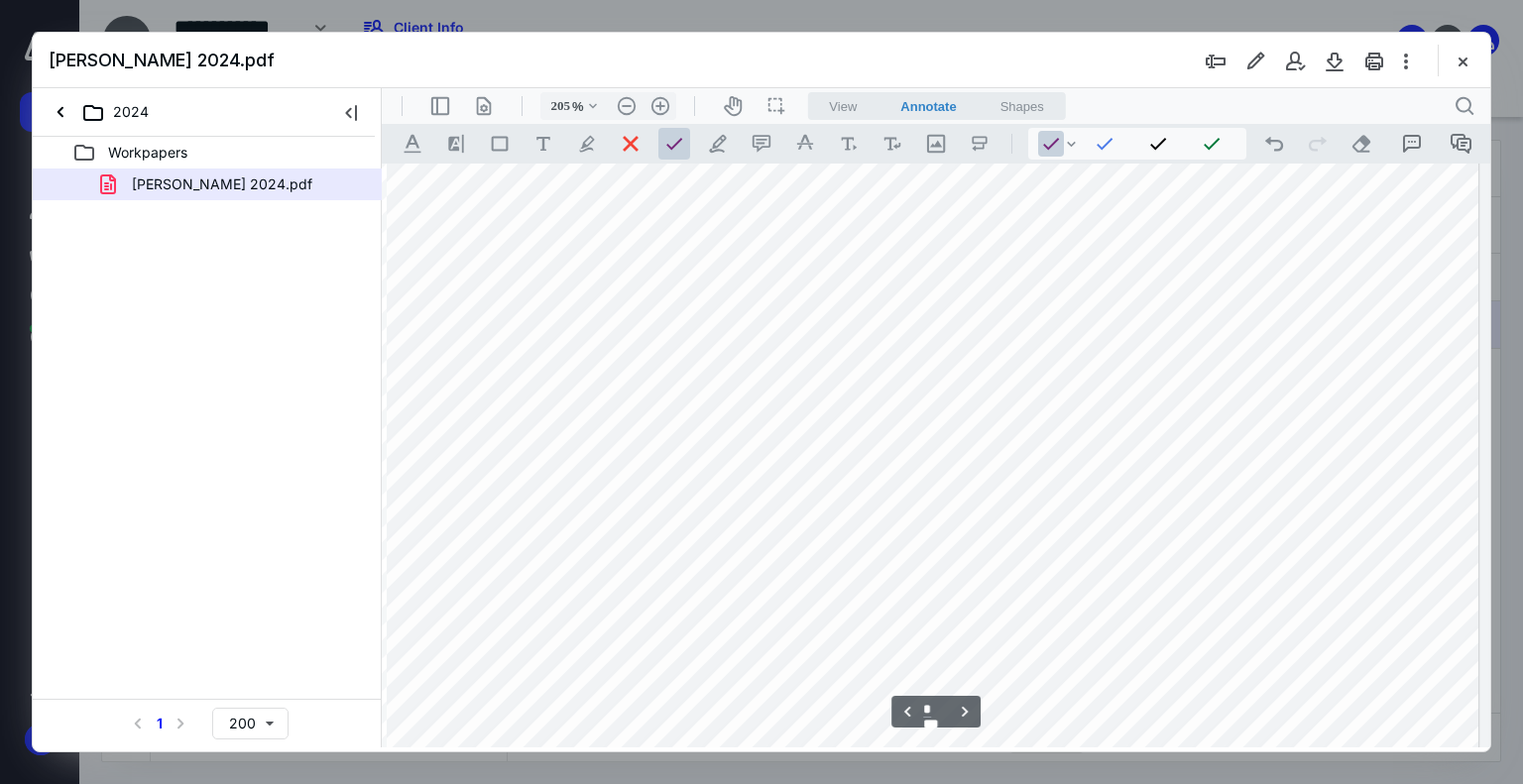 type on "155" 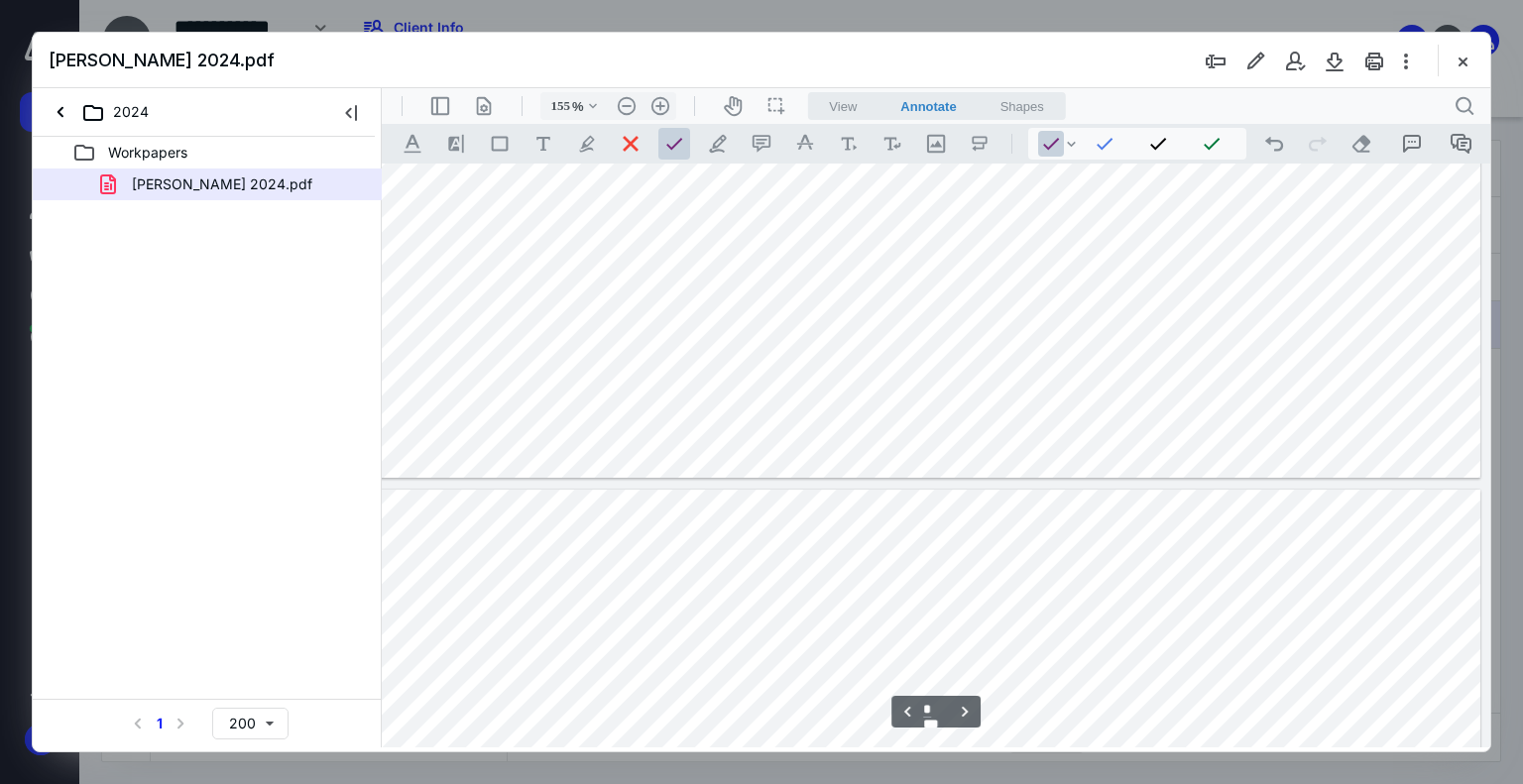 type on "*" 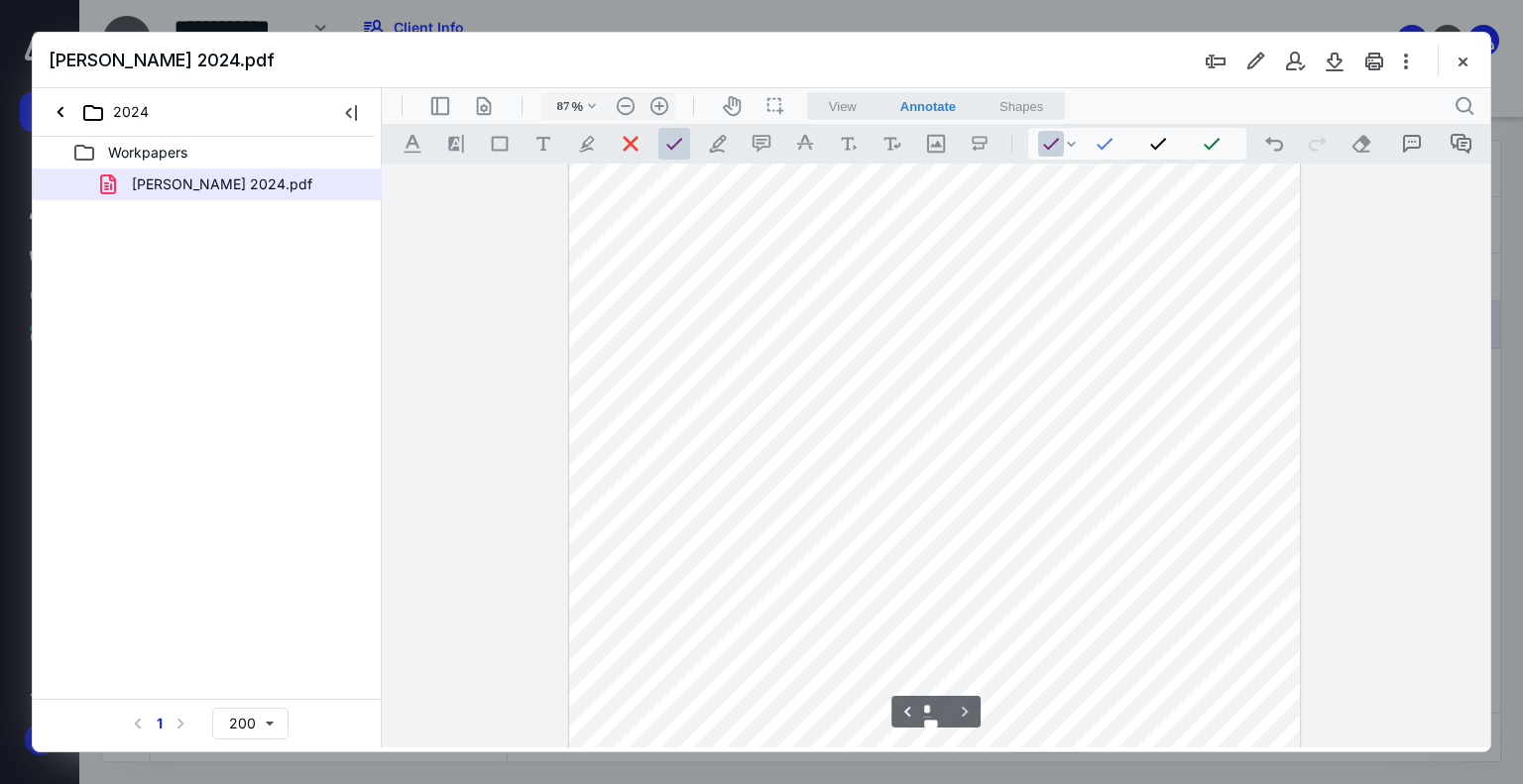 scroll, scrollTop: 4491, scrollLeft: 0, axis: vertical 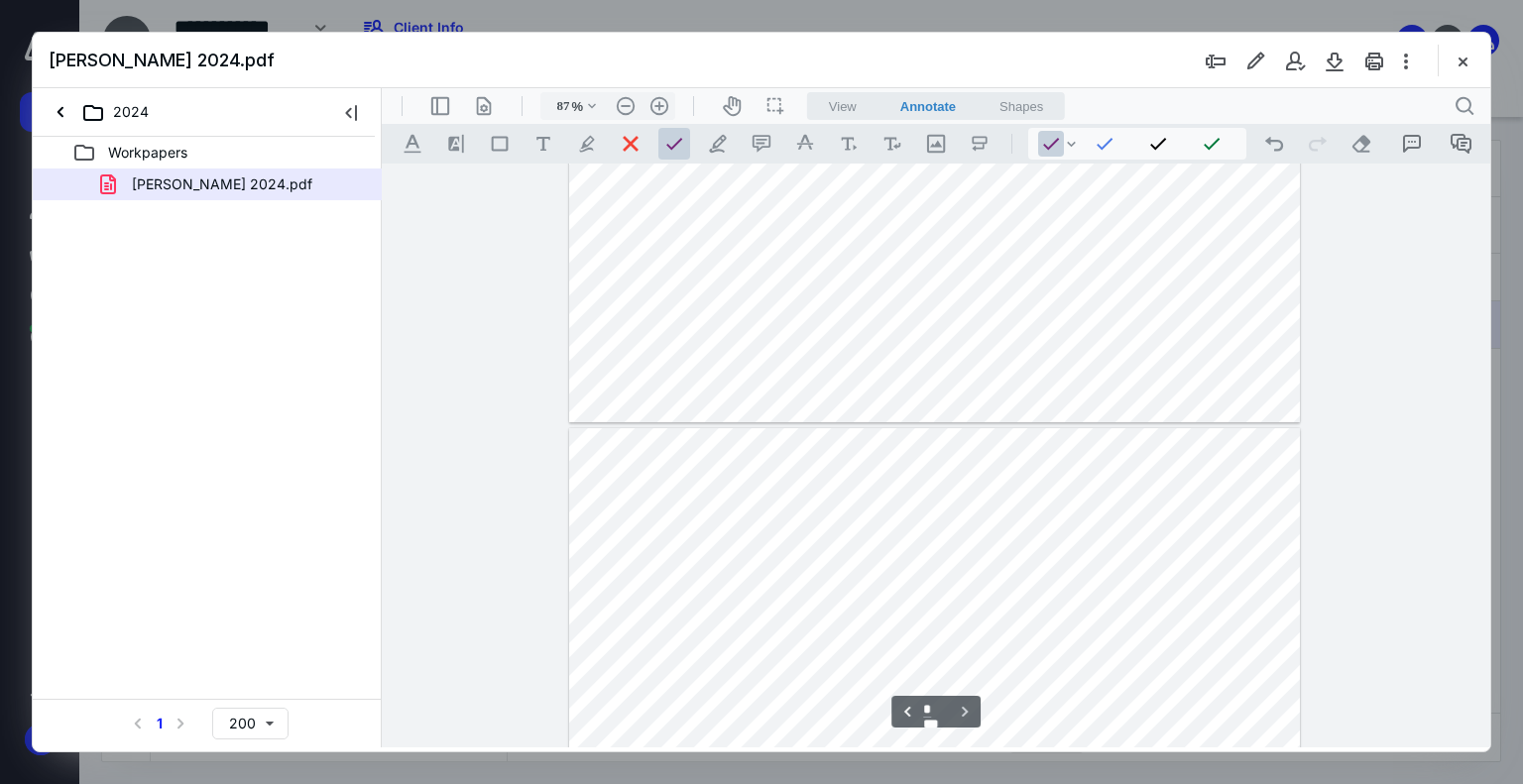 type on "137" 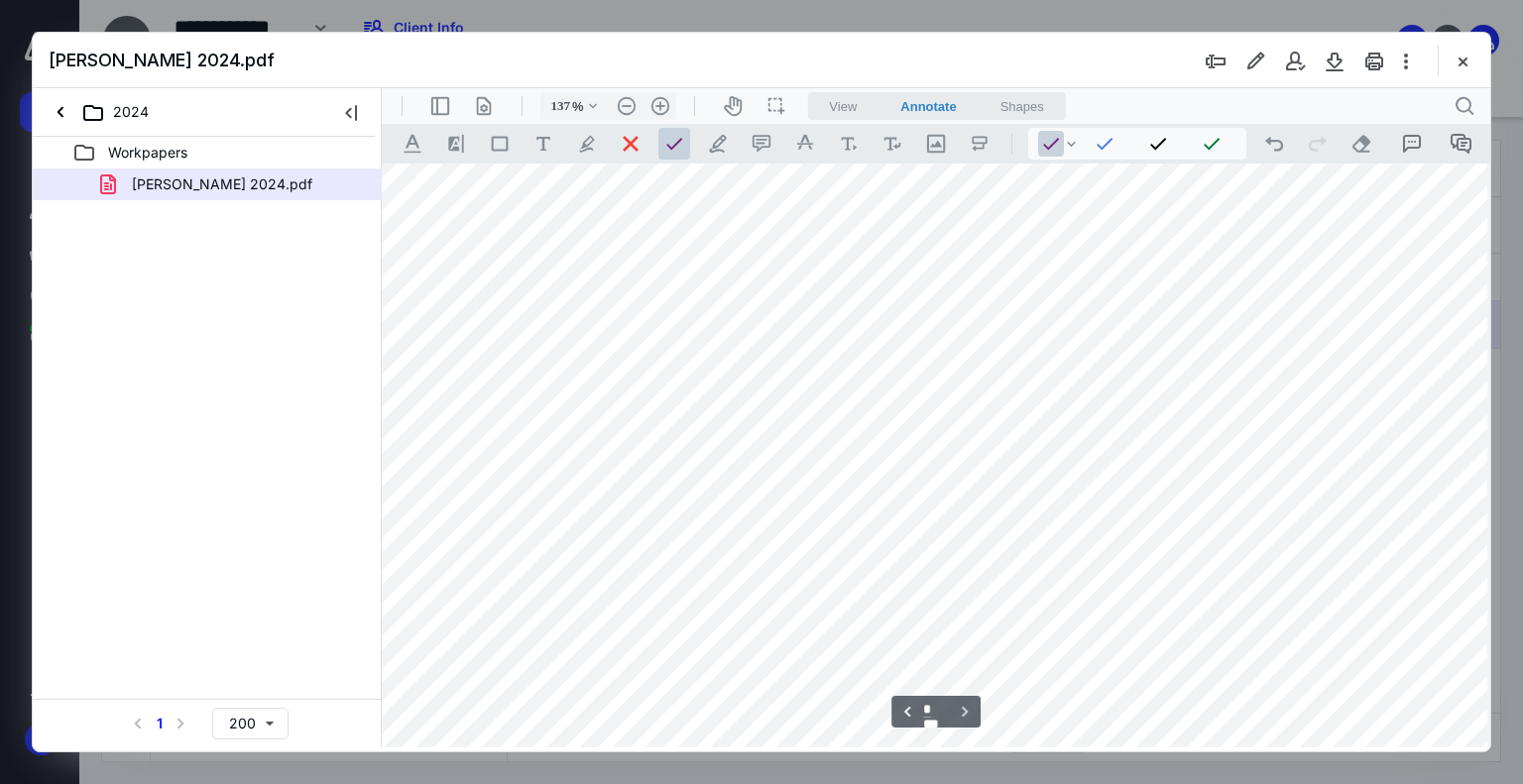 scroll, scrollTop: 7671, scrollLeft: 19, axis: both 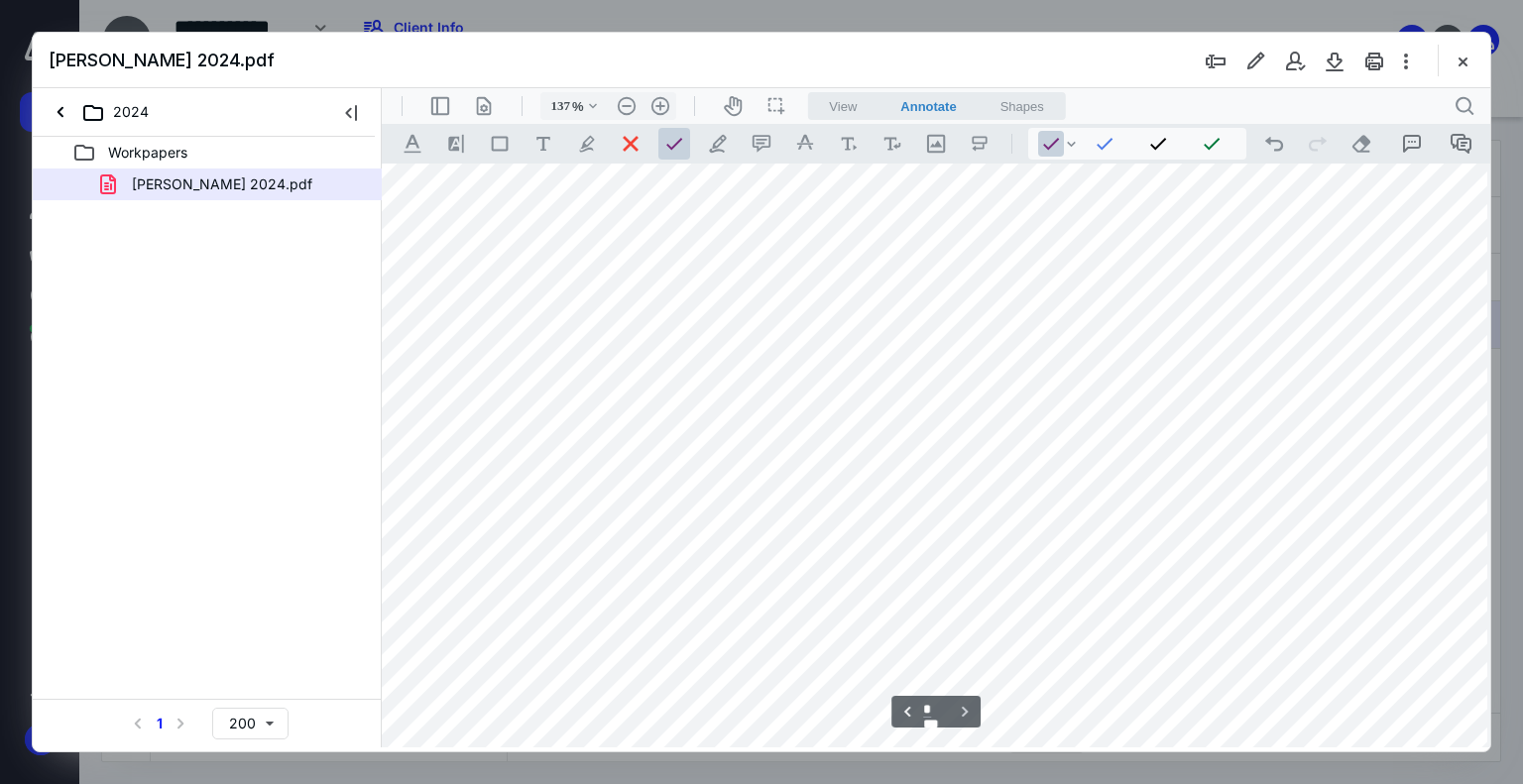 click at bounding box center (944, 741) 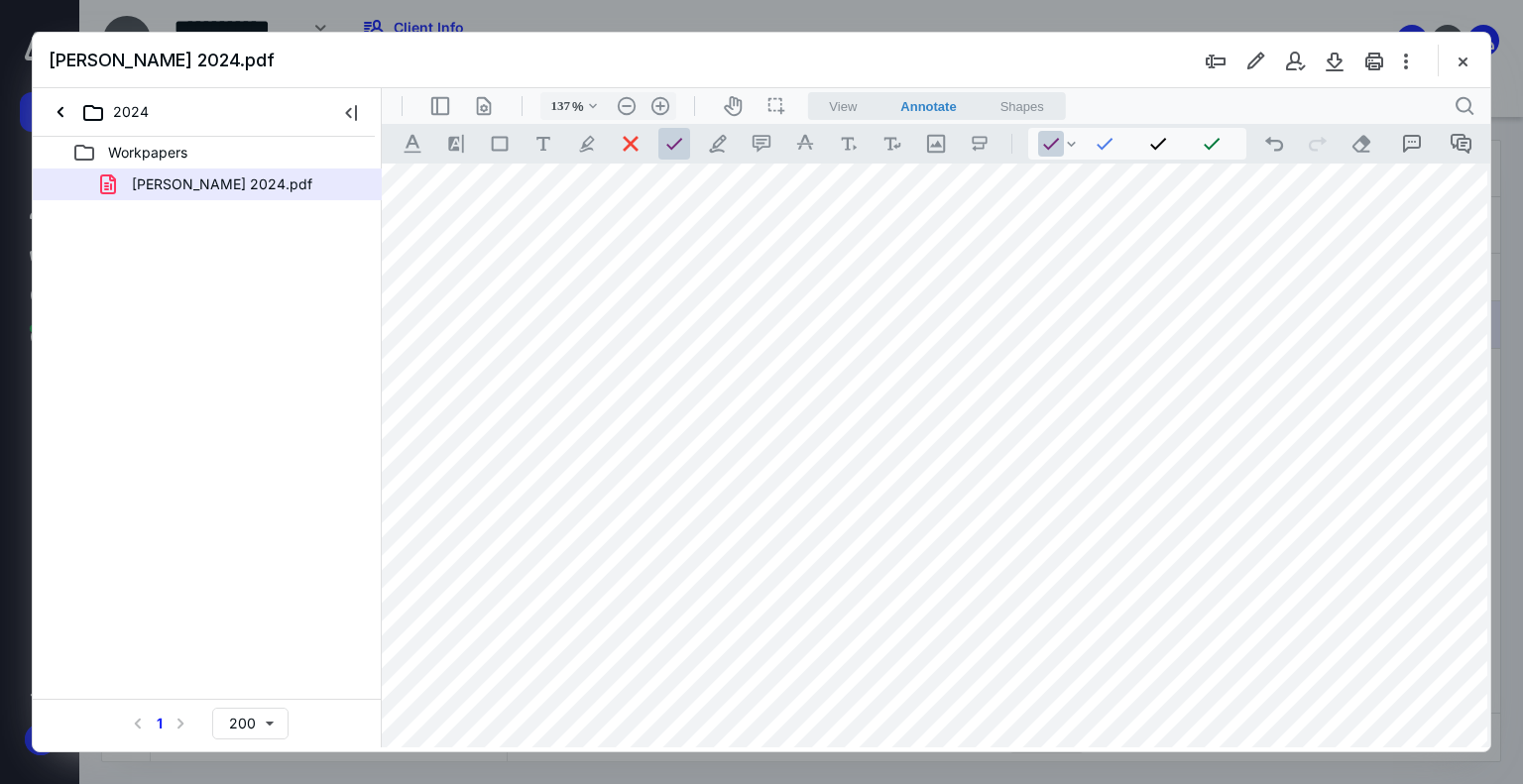 click at bounding box center (944, 642) 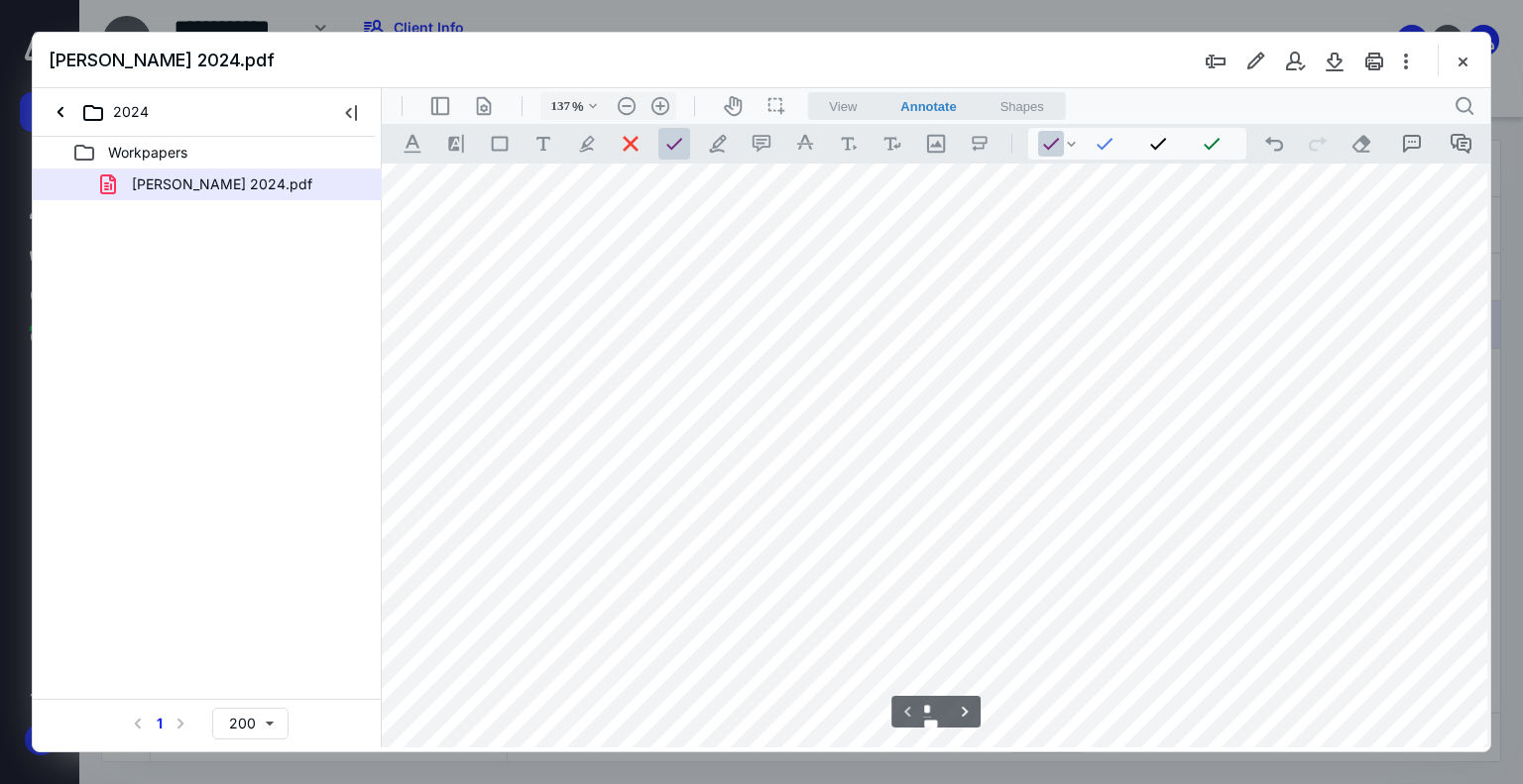 scroll, scrollTop: 1090, scrollLeft: 19, axis: both 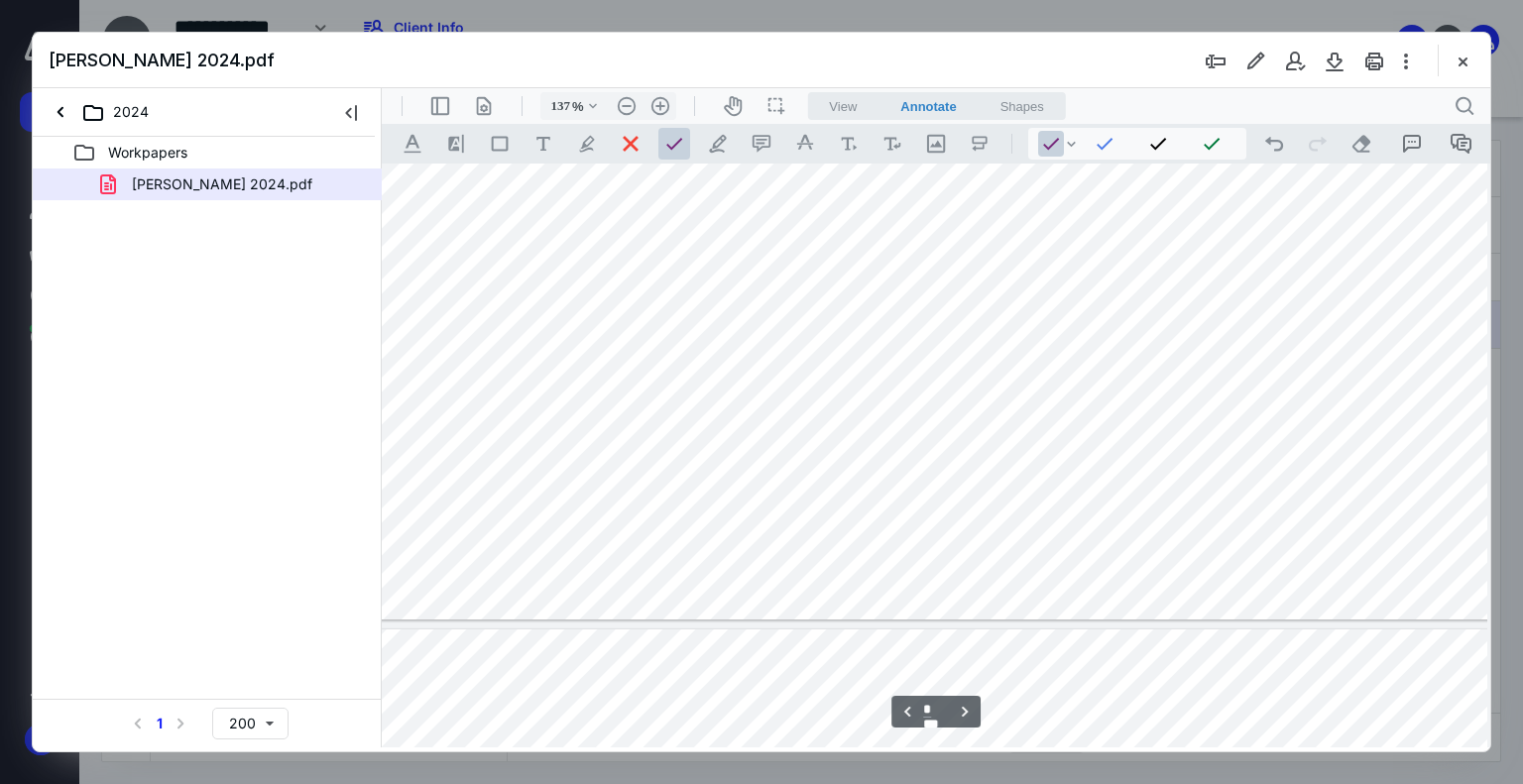 type on "*" 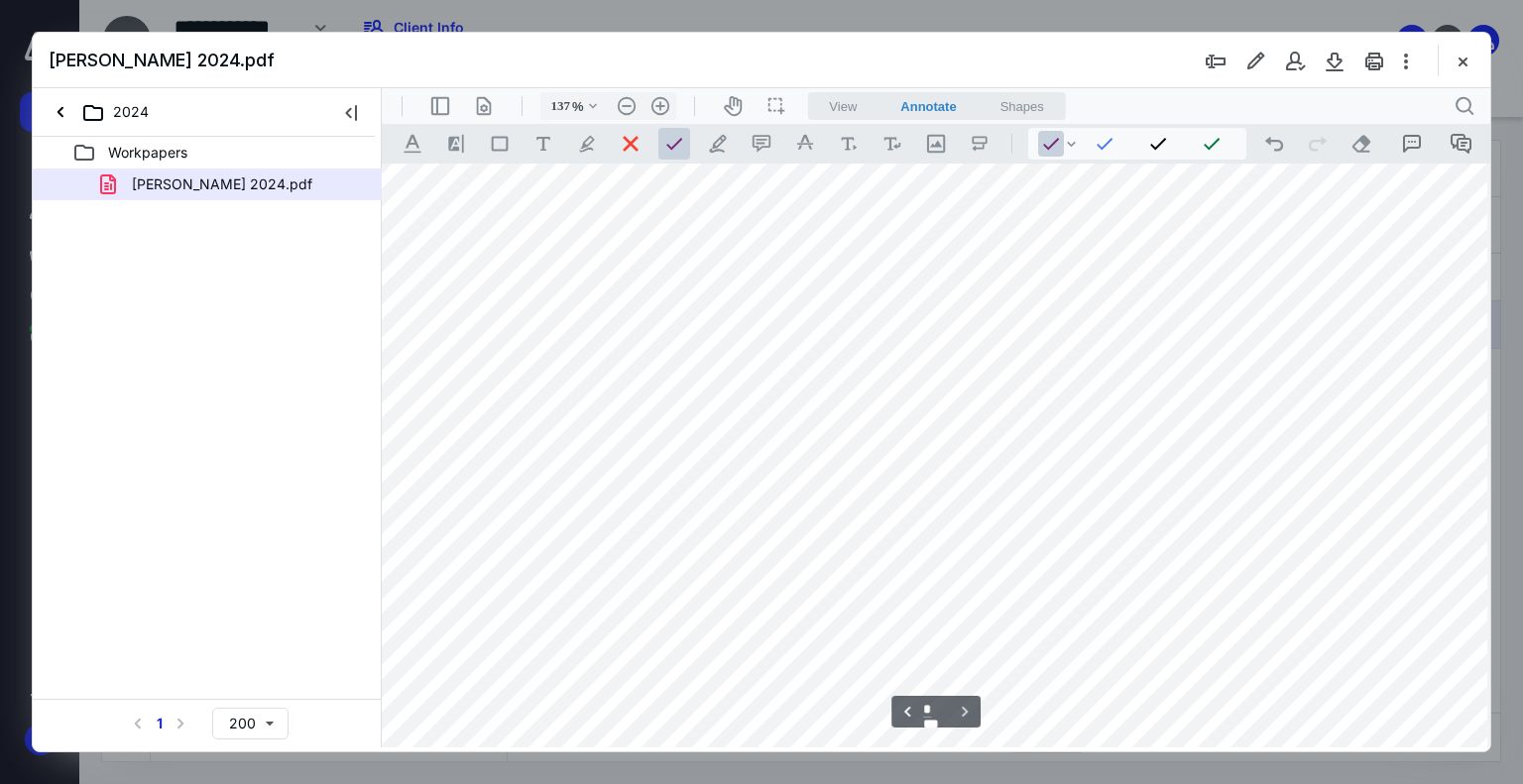 scroll, scrollTop: 8420, scrollLeft: 19, axis: both 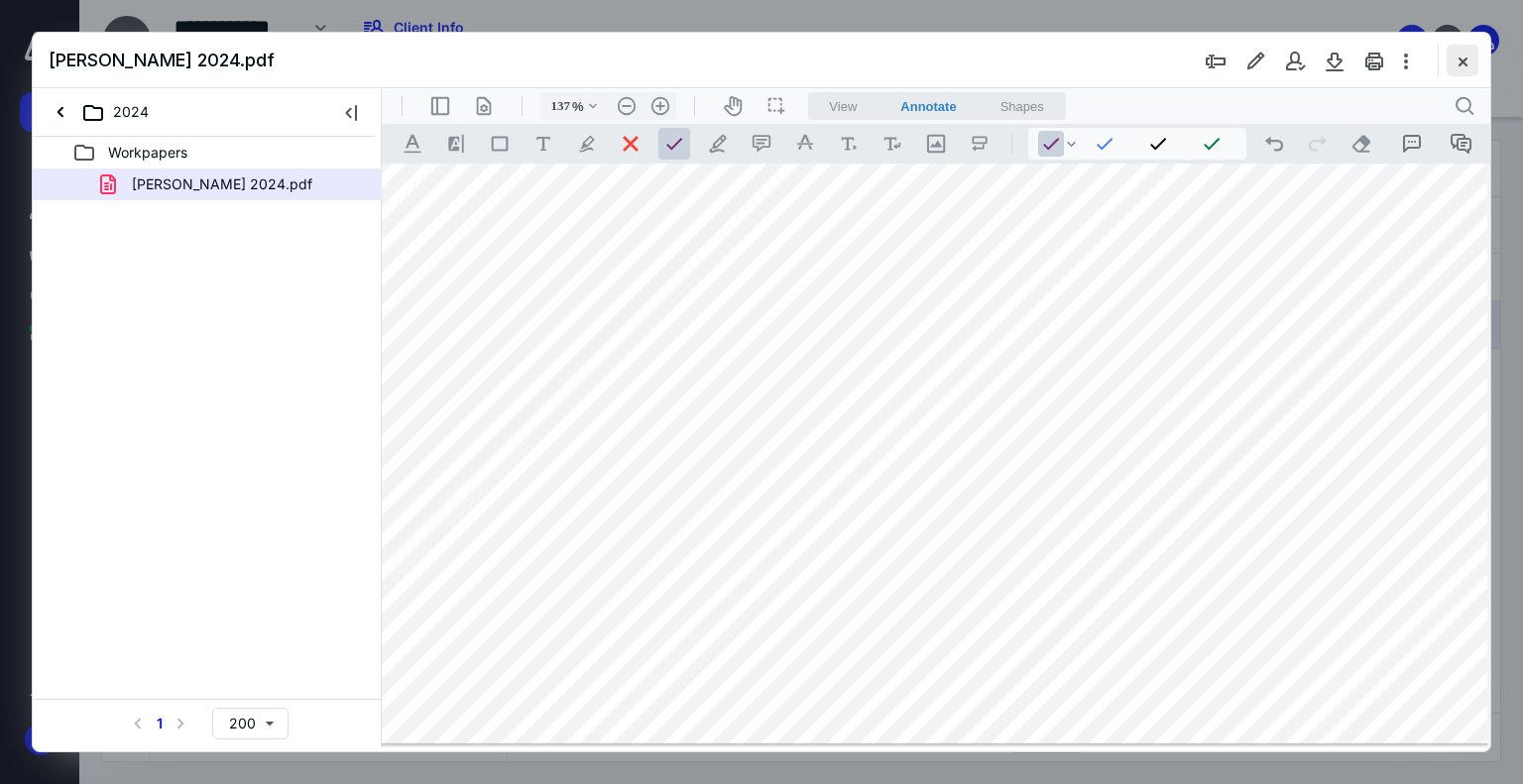 click at bounding box center (1463, 60) 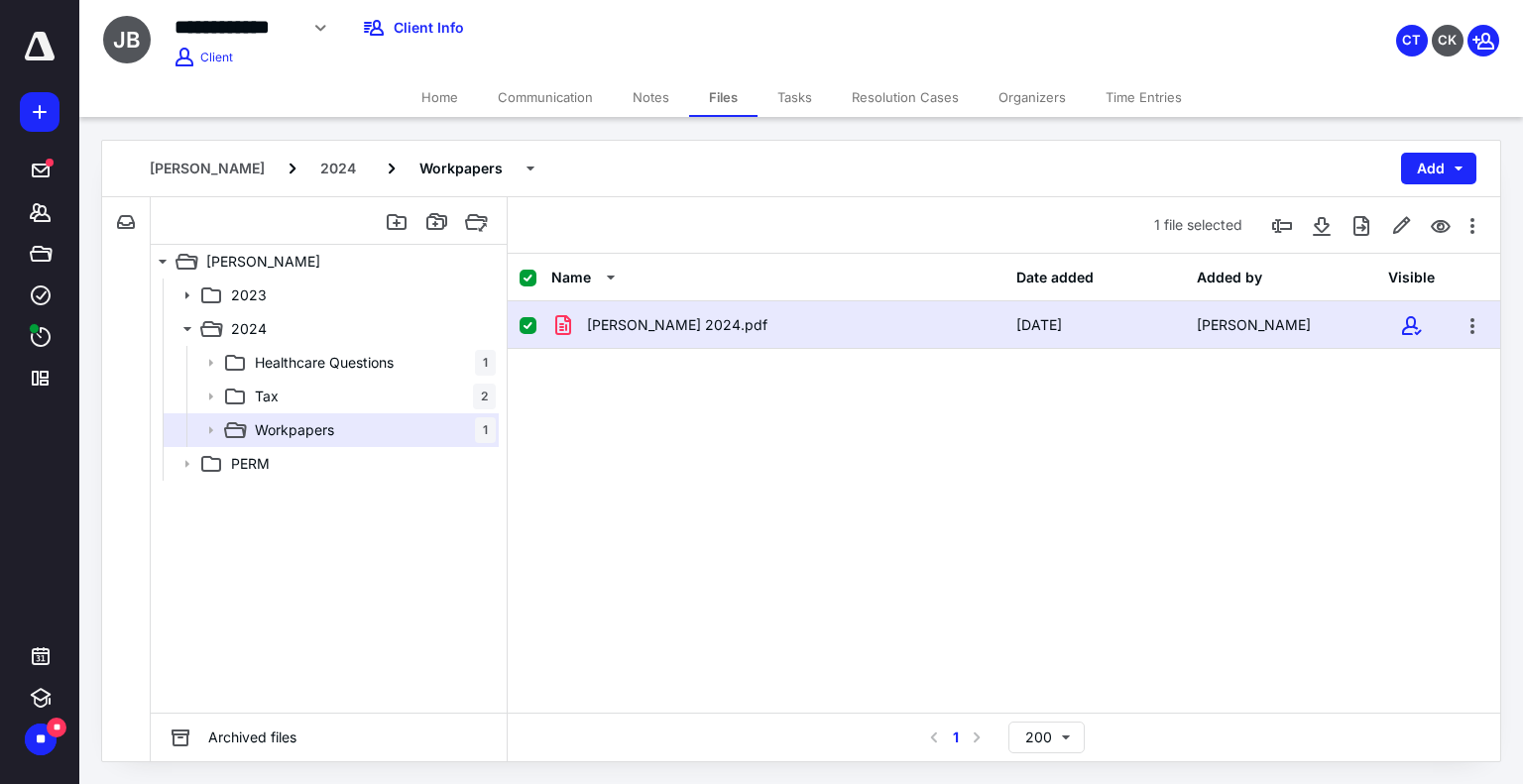 click on "Communication" at bounding box center [545, 97] 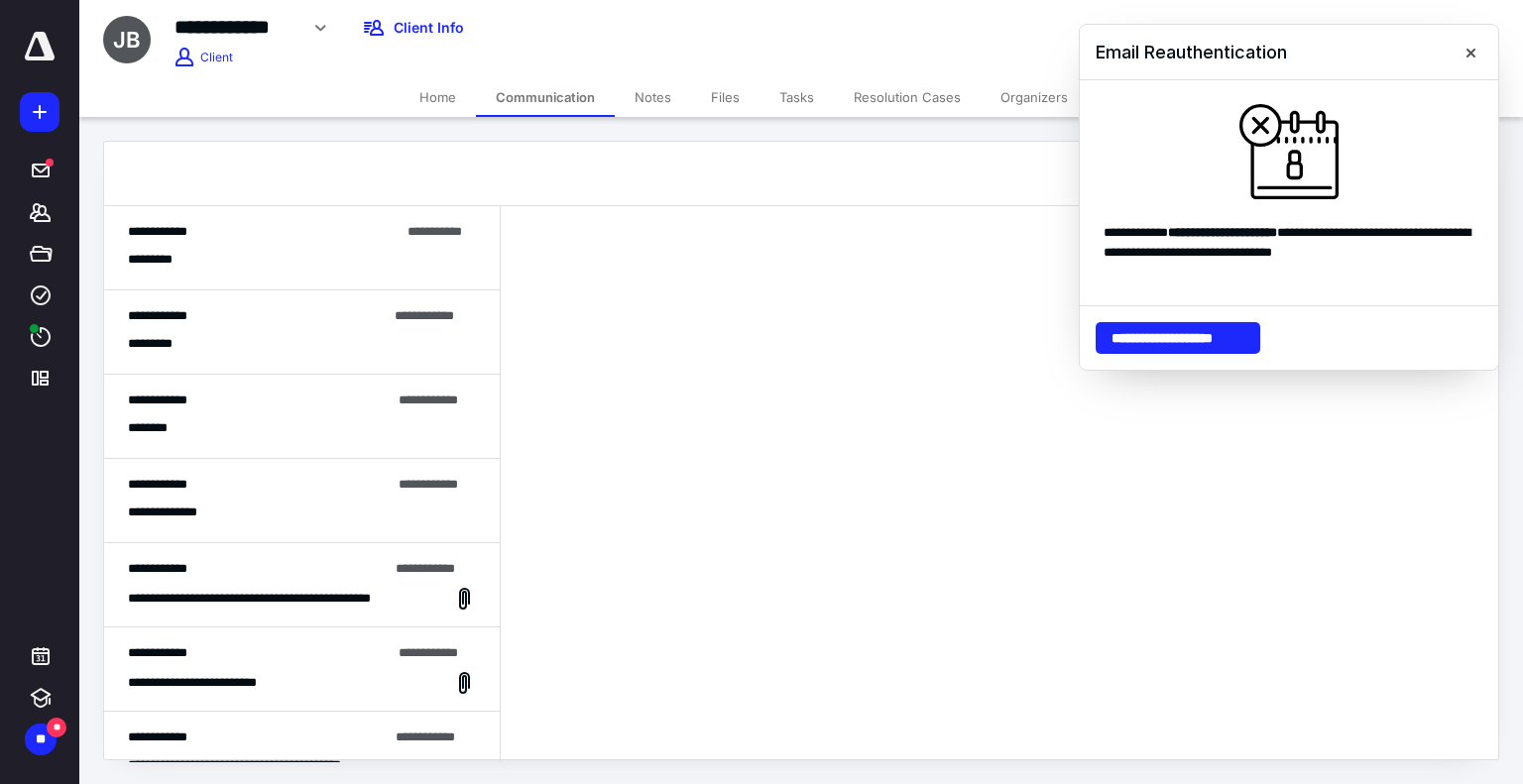 click on "**********" at bounding box center (264, 232) 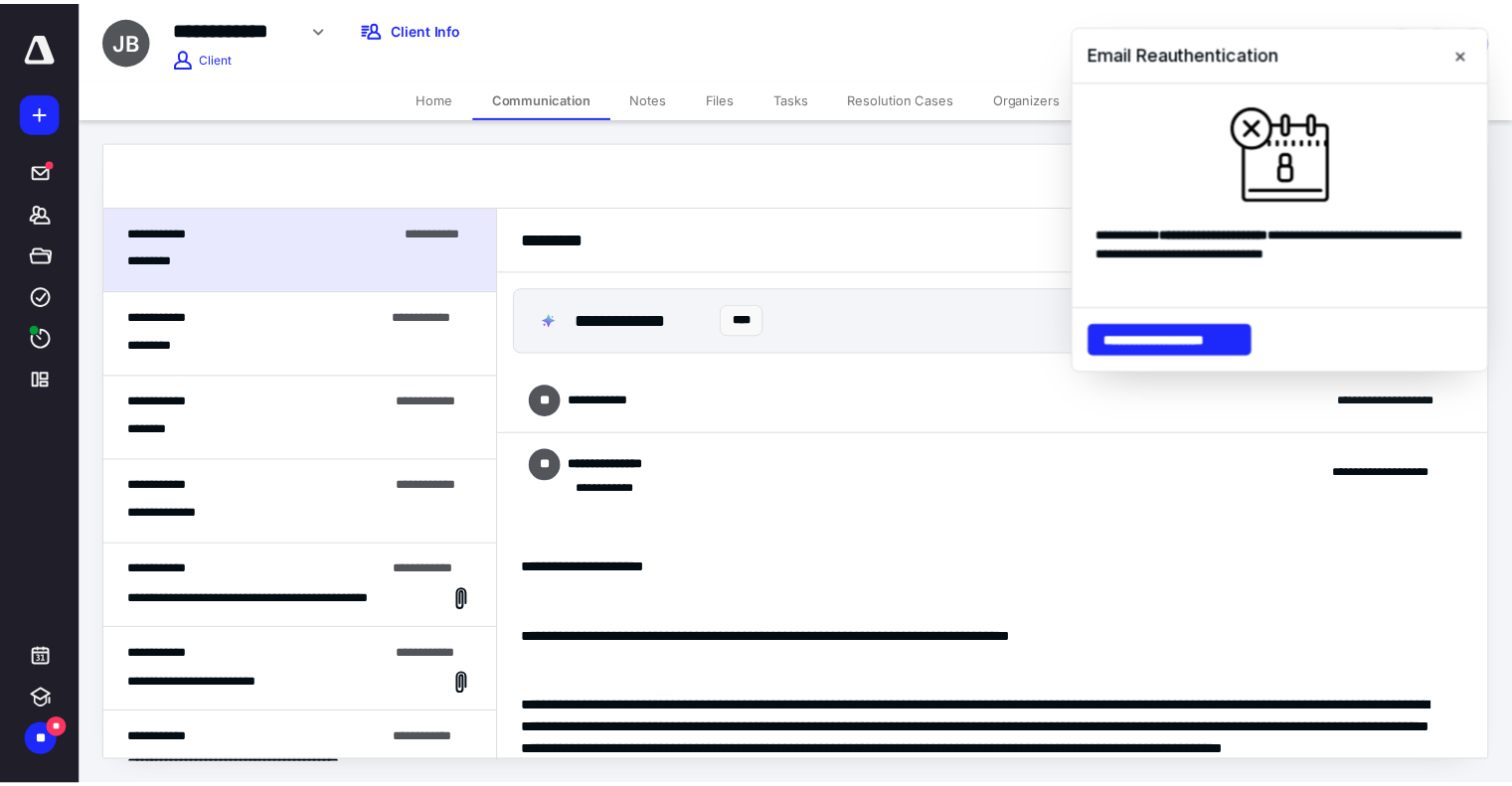 scroll, scrollTop: 1302, scrollLeft: 0, axis: vertical 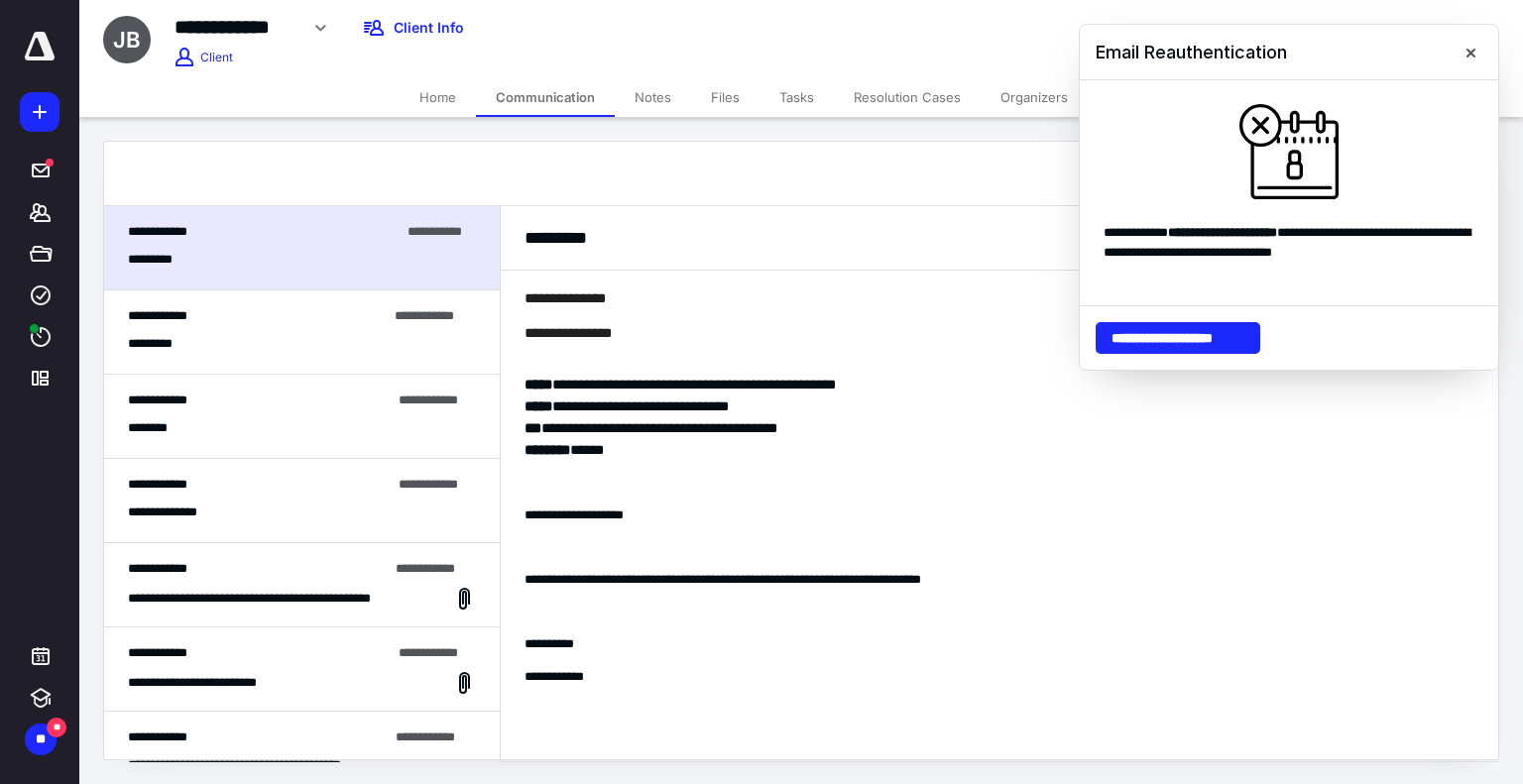 click on "**********" at bounding box center [1289, 337] 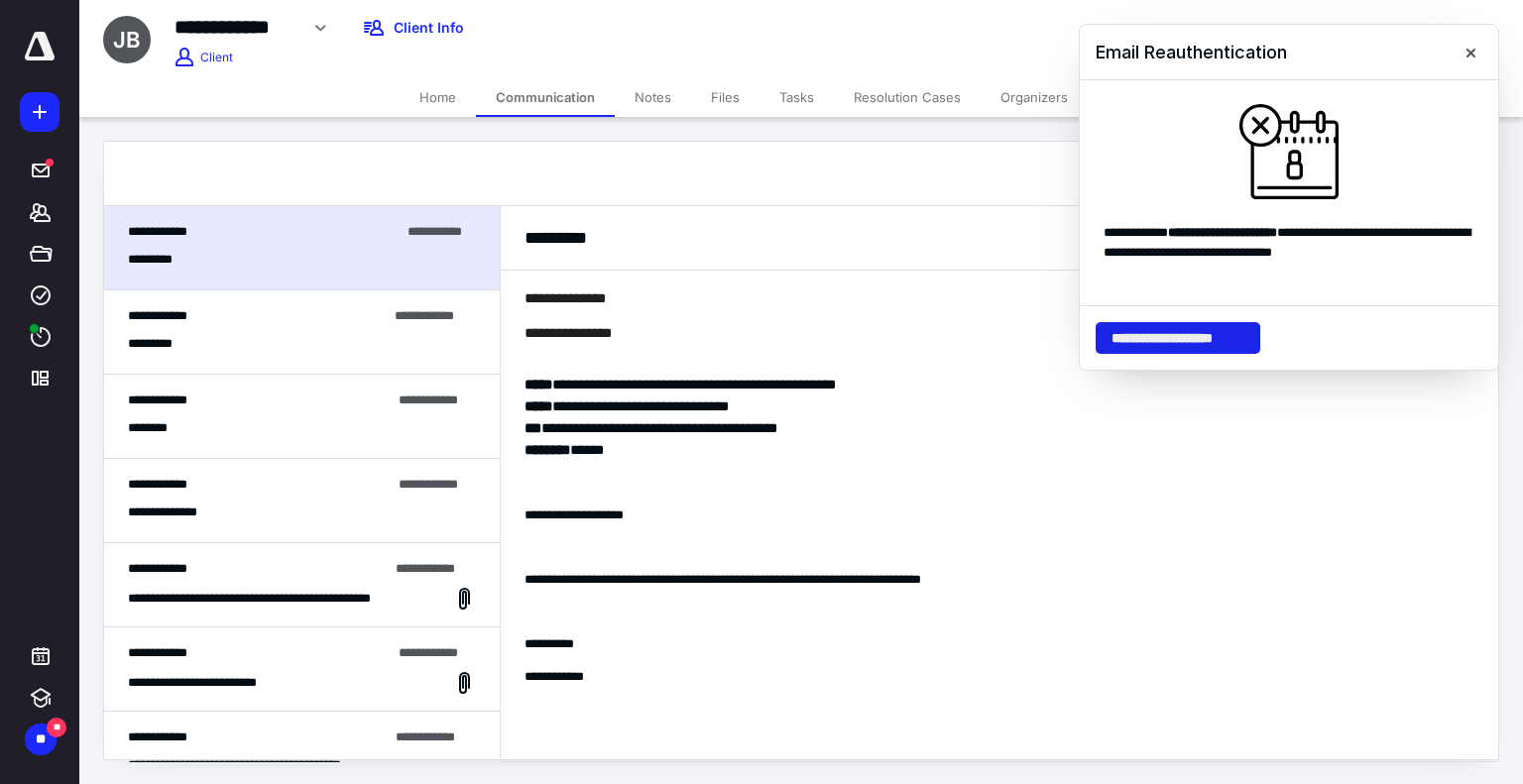click on "**********" at bounding box center [1178, 338] 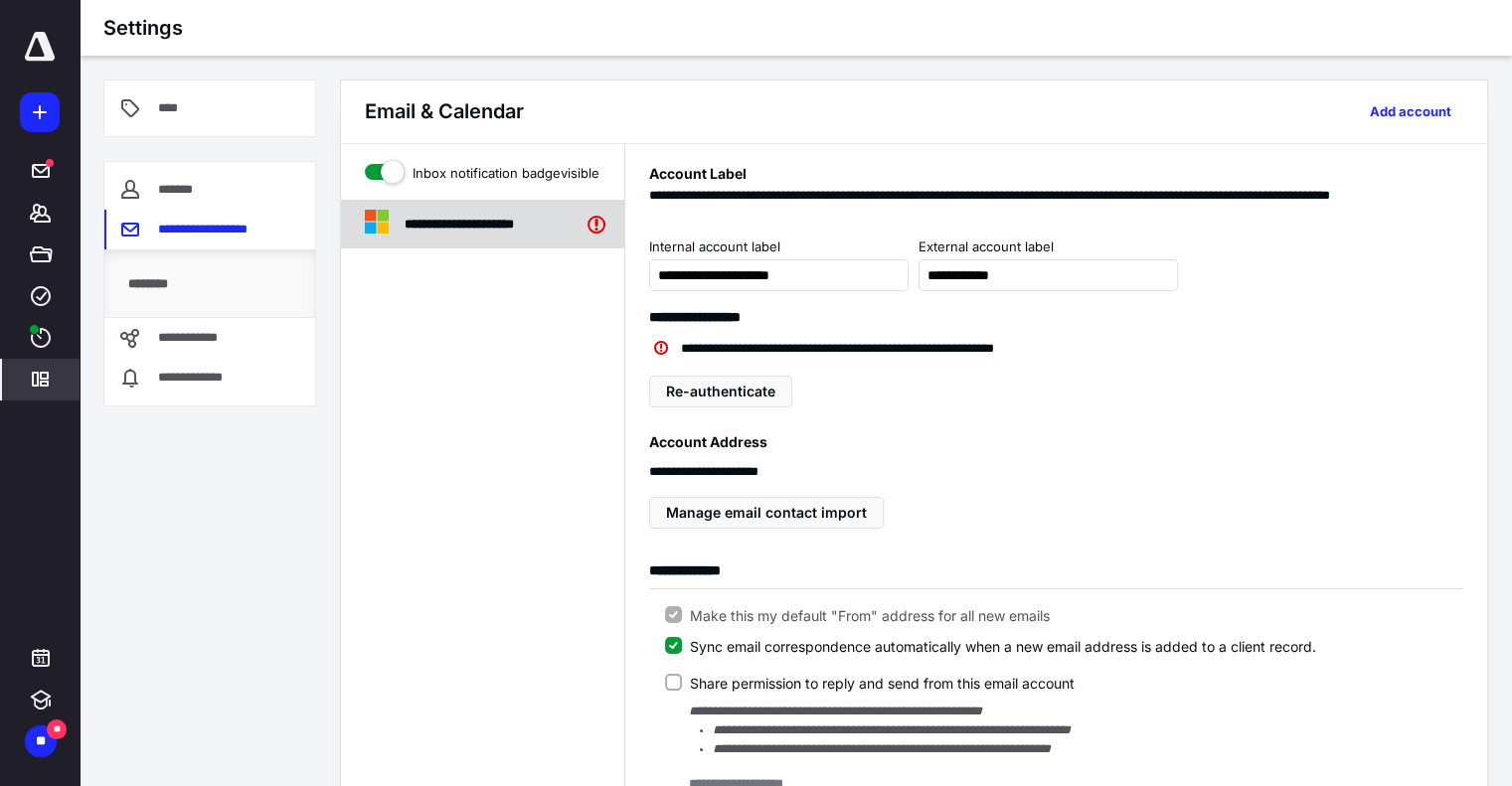 click on "**********" at bounding box center (482, 225) 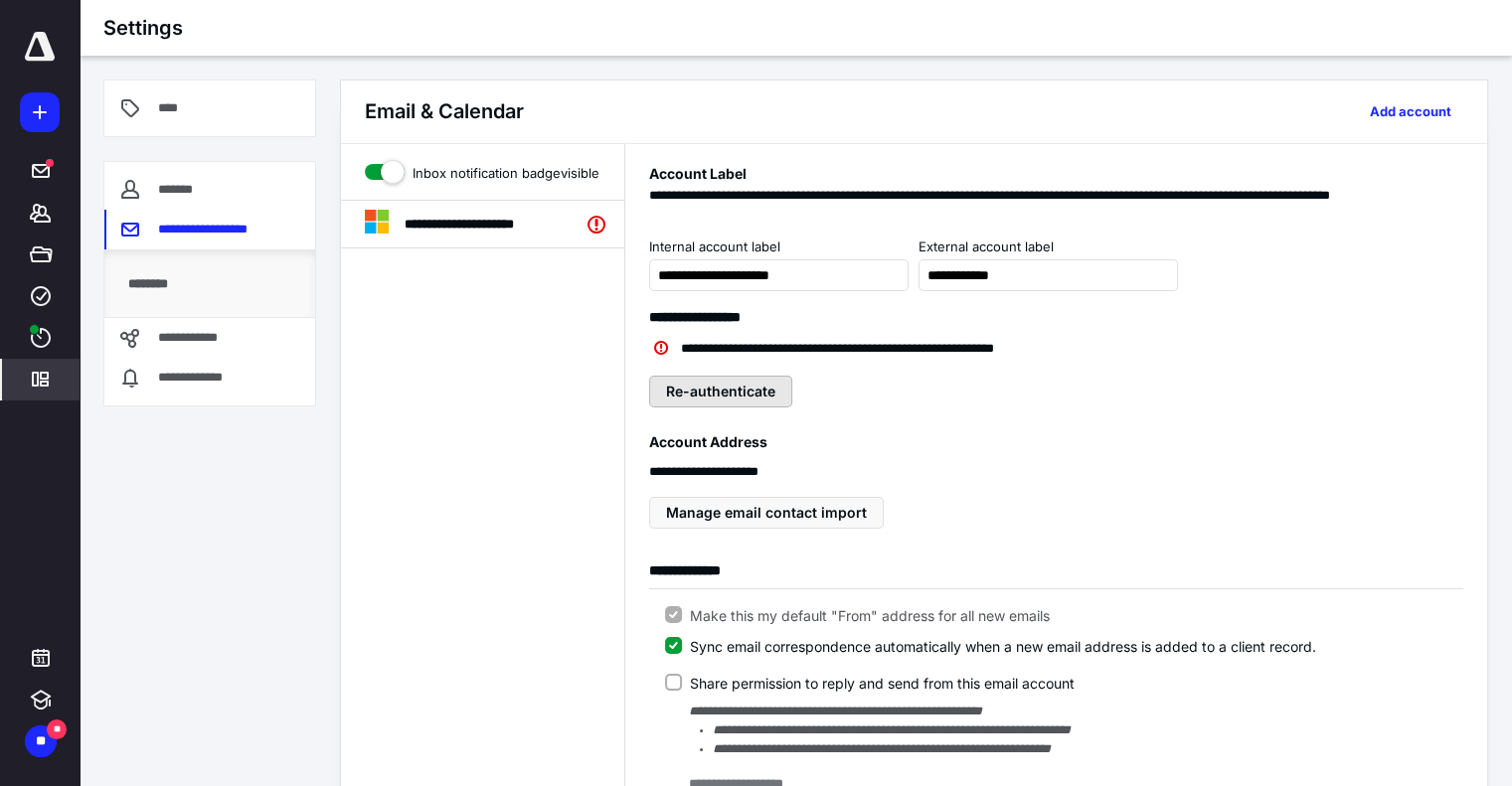 click on "Re-authenticate" at bounding box center (721, 392) 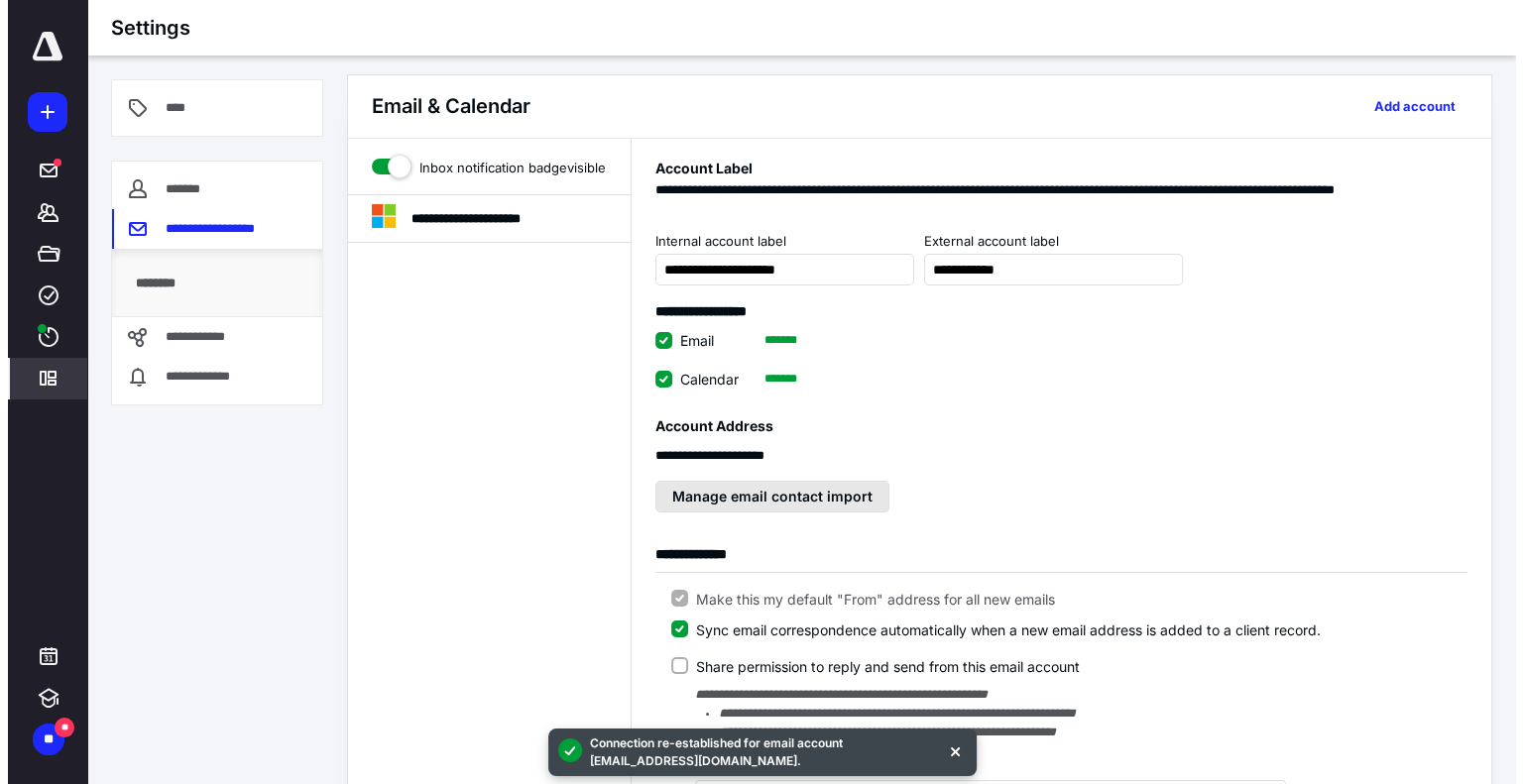 scroll, scrollTop: 0, scrollLeft: 0, axis: both 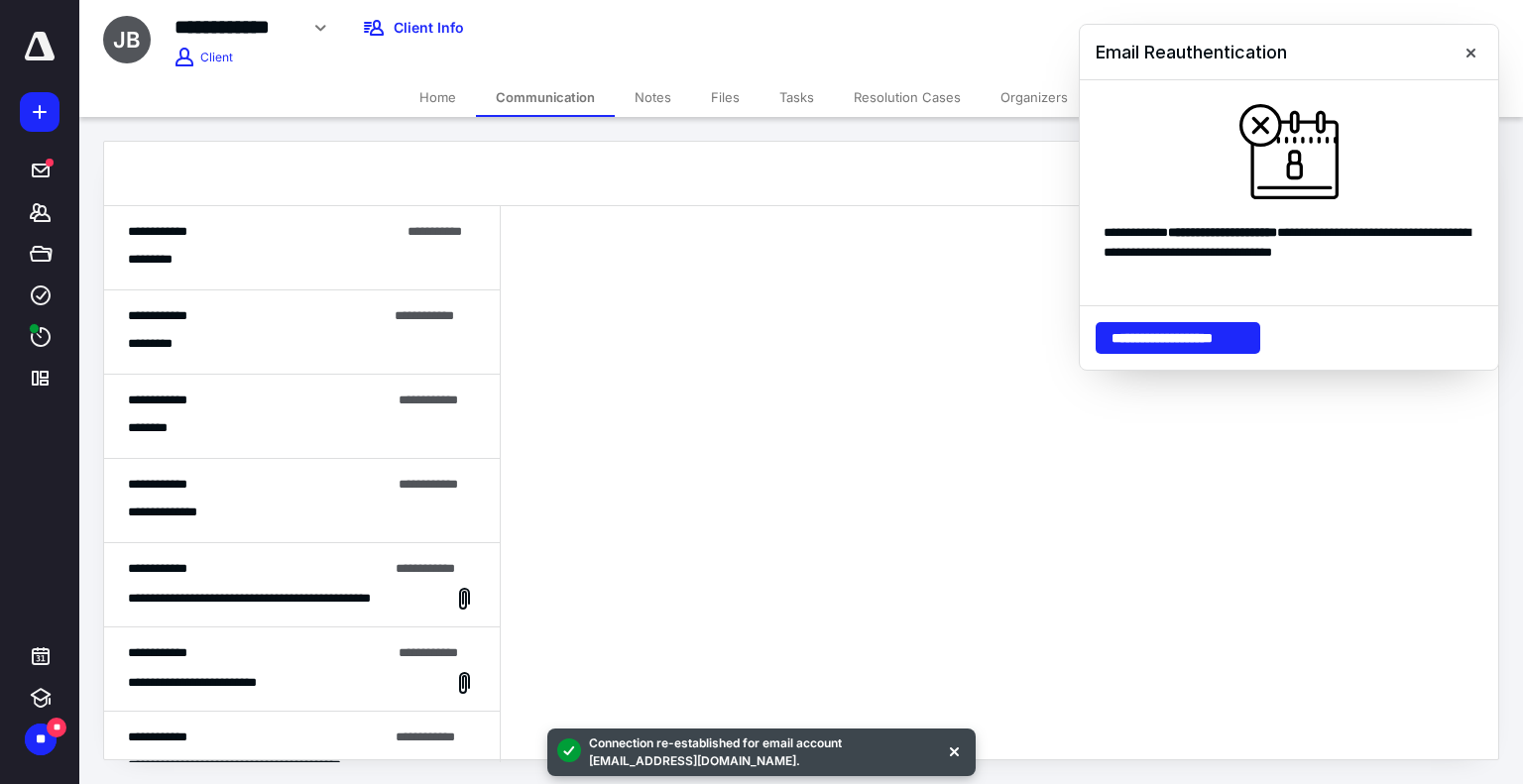 click on "**********" at bounding box center [264, 232] 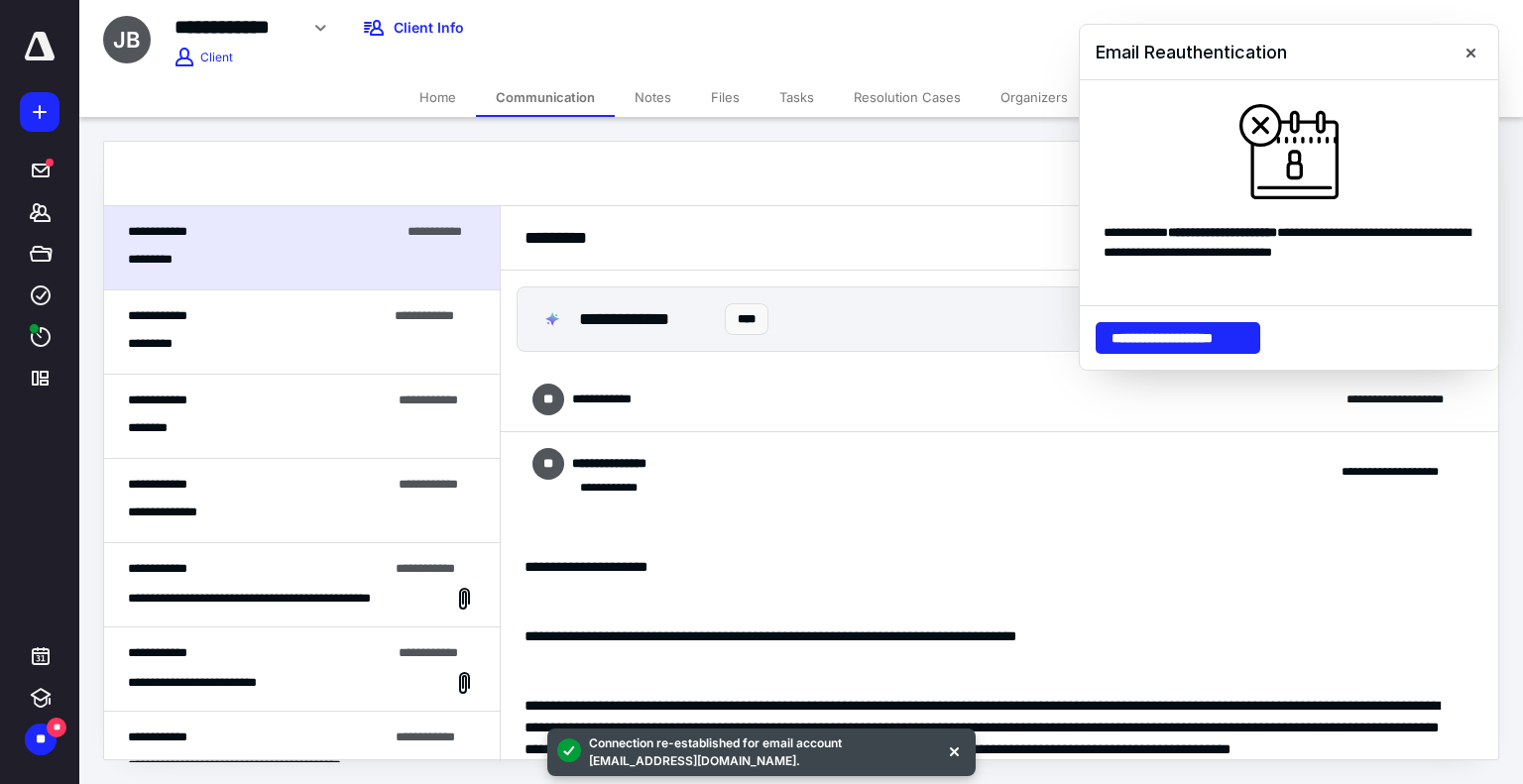 scroll, scrollTop: 1298, scrollLeft: 0, axis: vertical 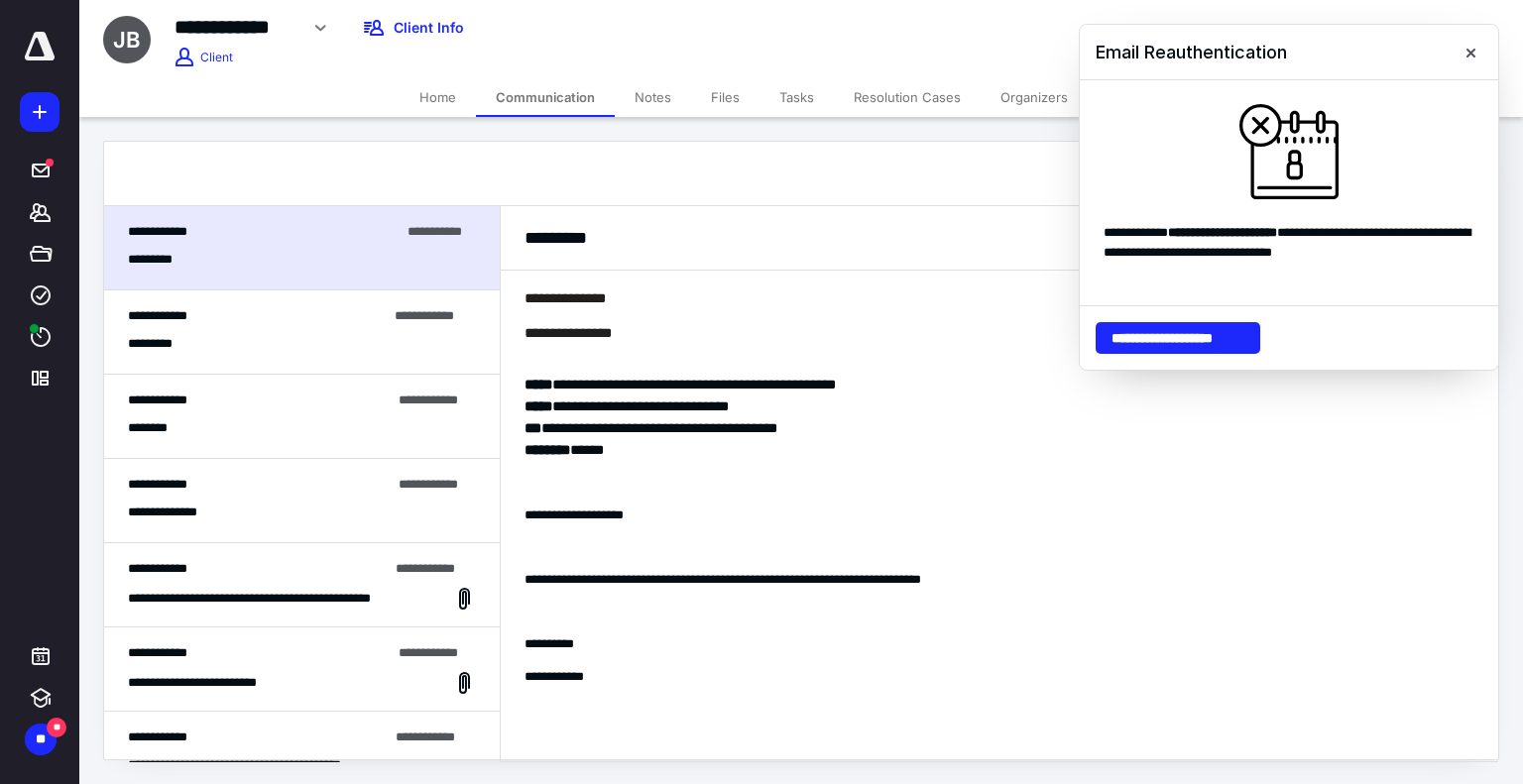 click on "**********" at bounding box center (992, 417) 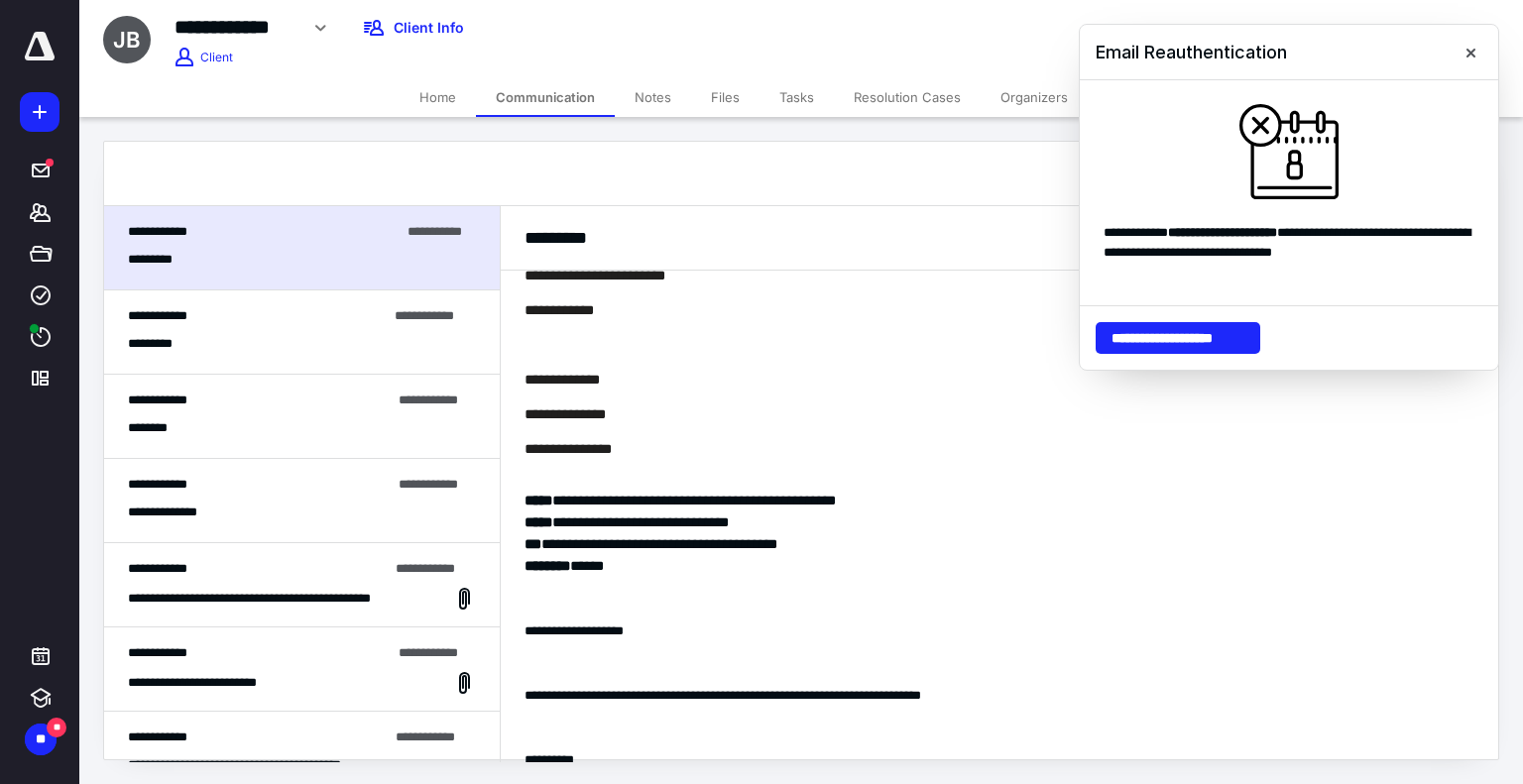 scroll, scrollTop: 1298, scrollLeft: 0, axis: vertical 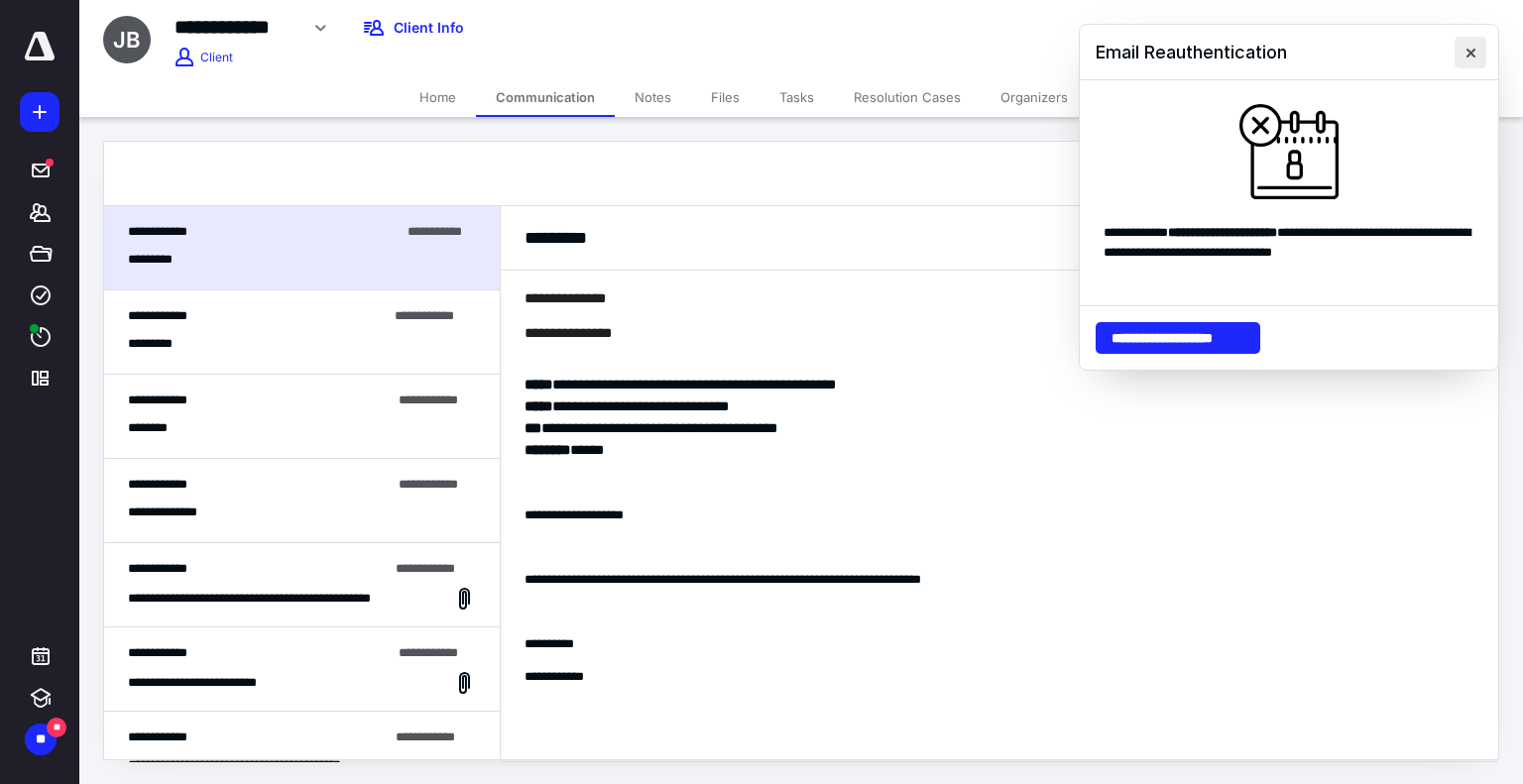 click at bounding box center (1470, 53) 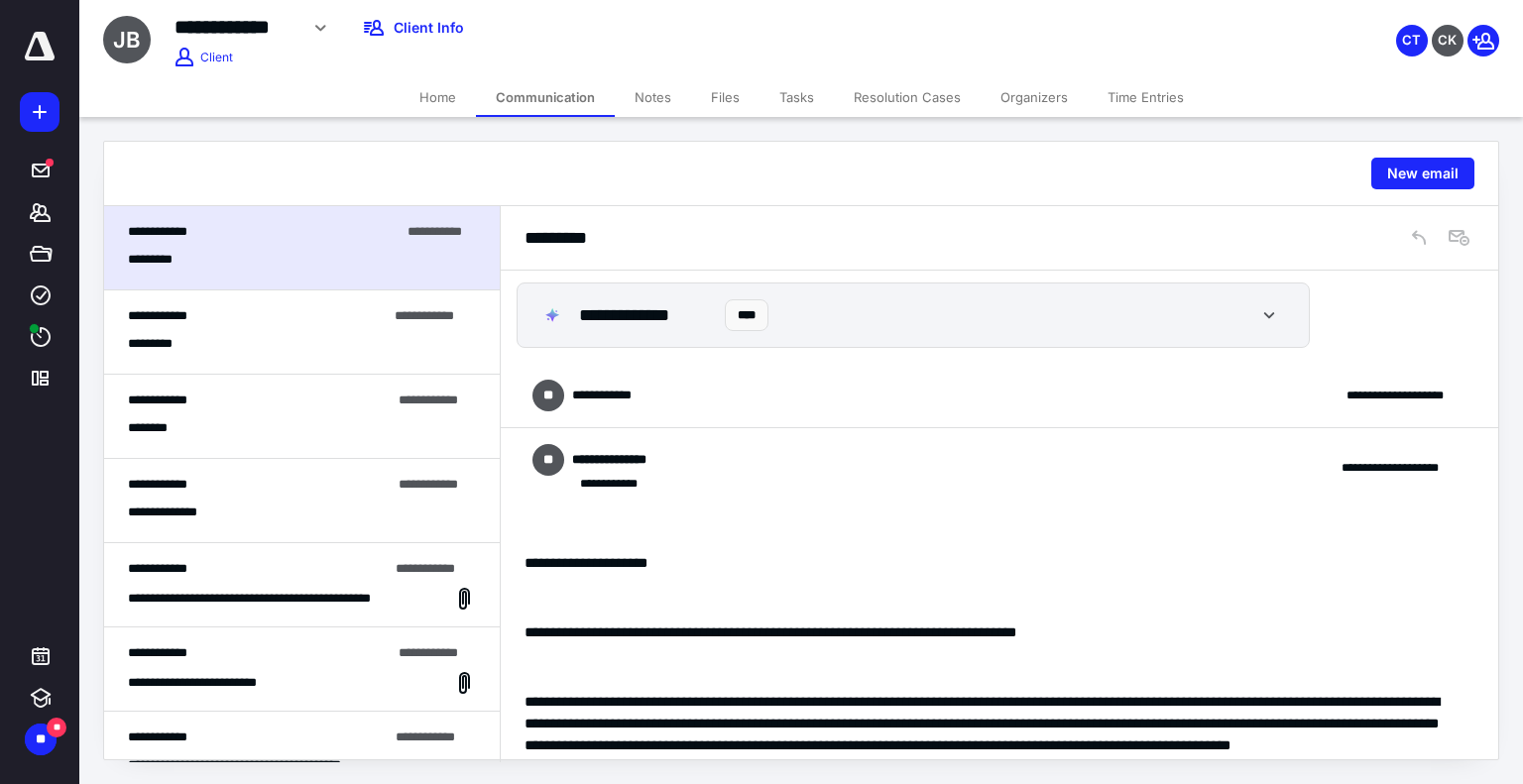 scroll, scrollTop: 0, scrollLeft: 0, axis: both 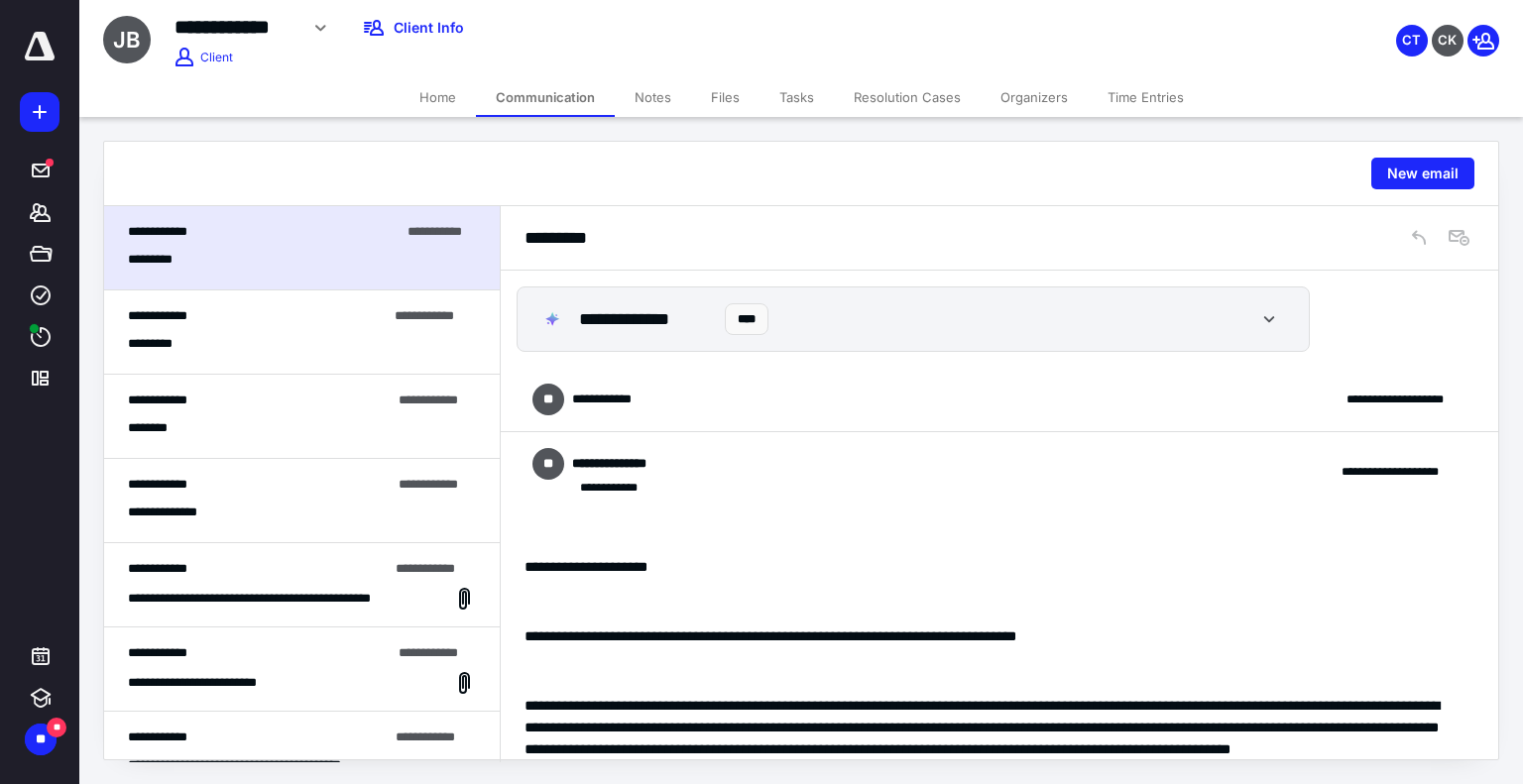 click on "**********" at bounding box center (301, 332) 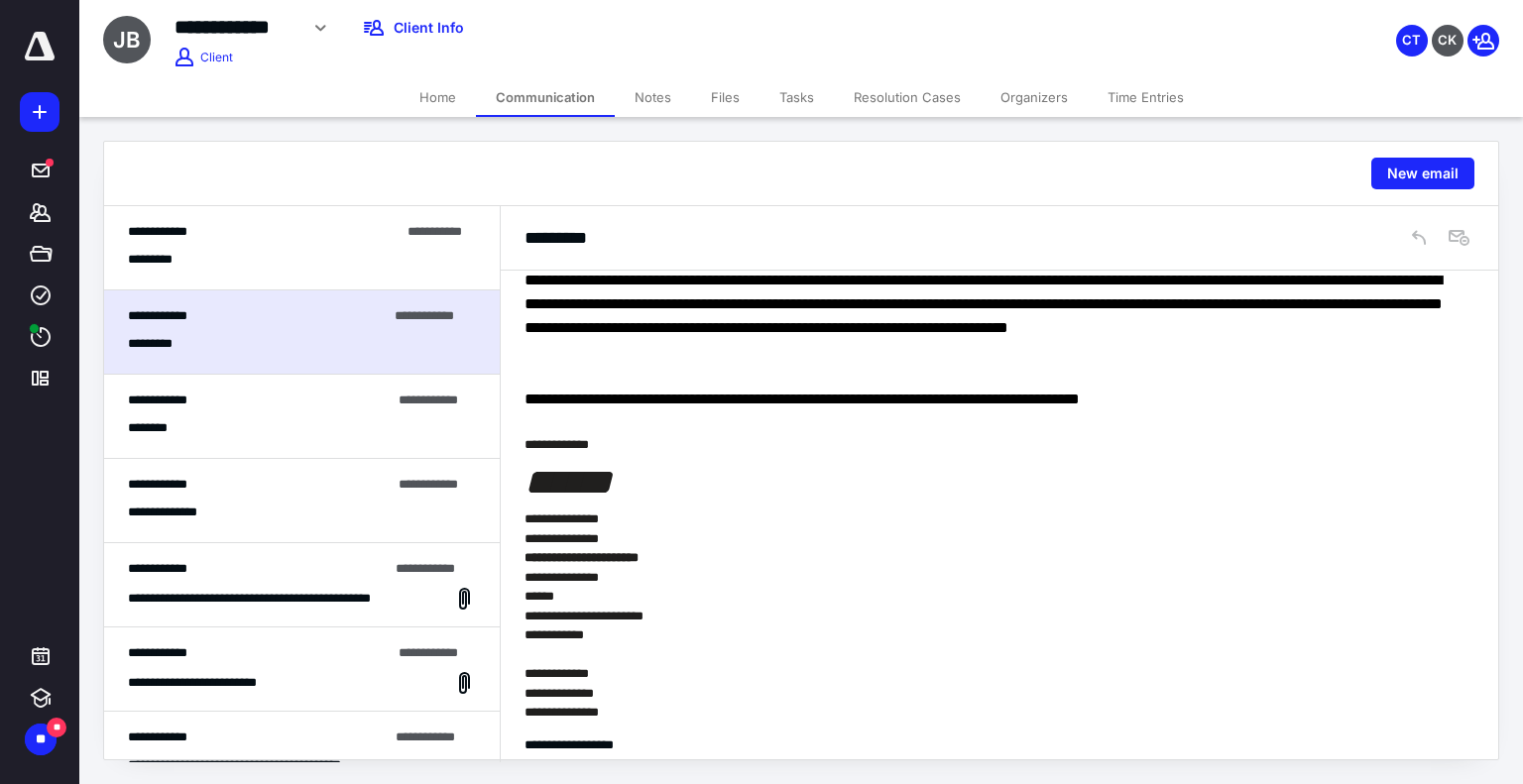 scroll, scrollTop: 165, scrollLeft: 0, axis: vertical 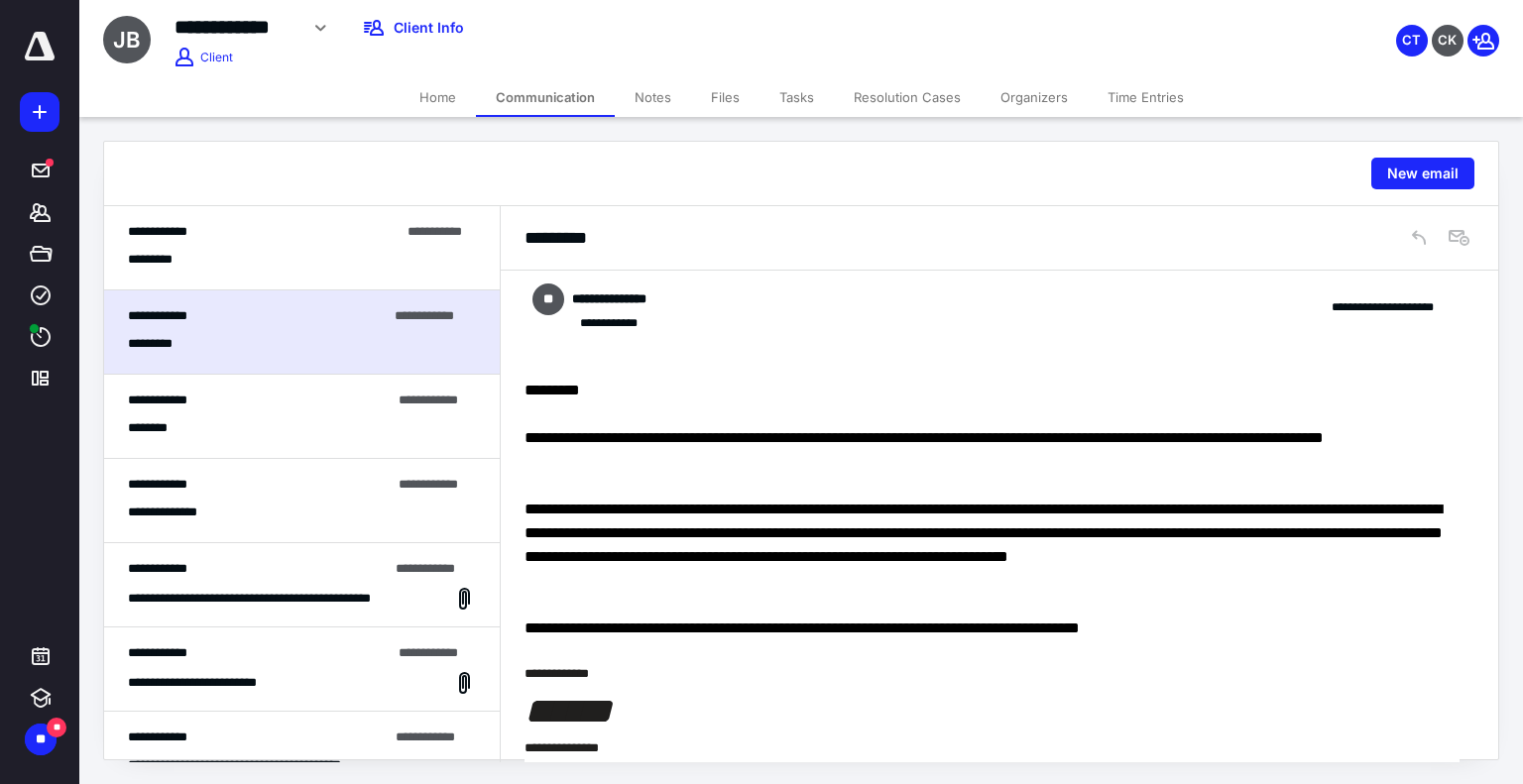 click on "********" at bounding box center (301, 428) 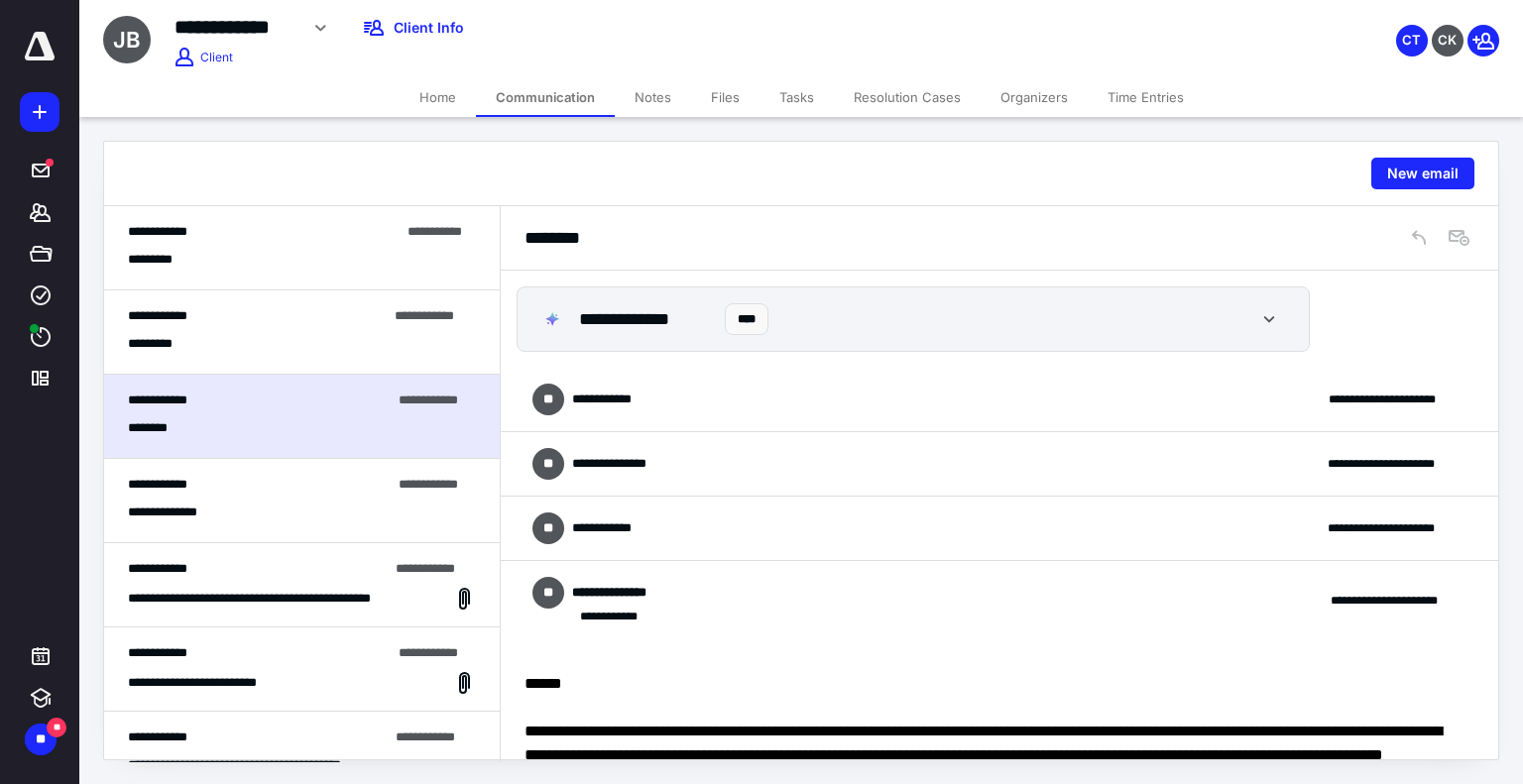 scroll, scrollTop: 496, scrollLeft: 0, axis: vertical 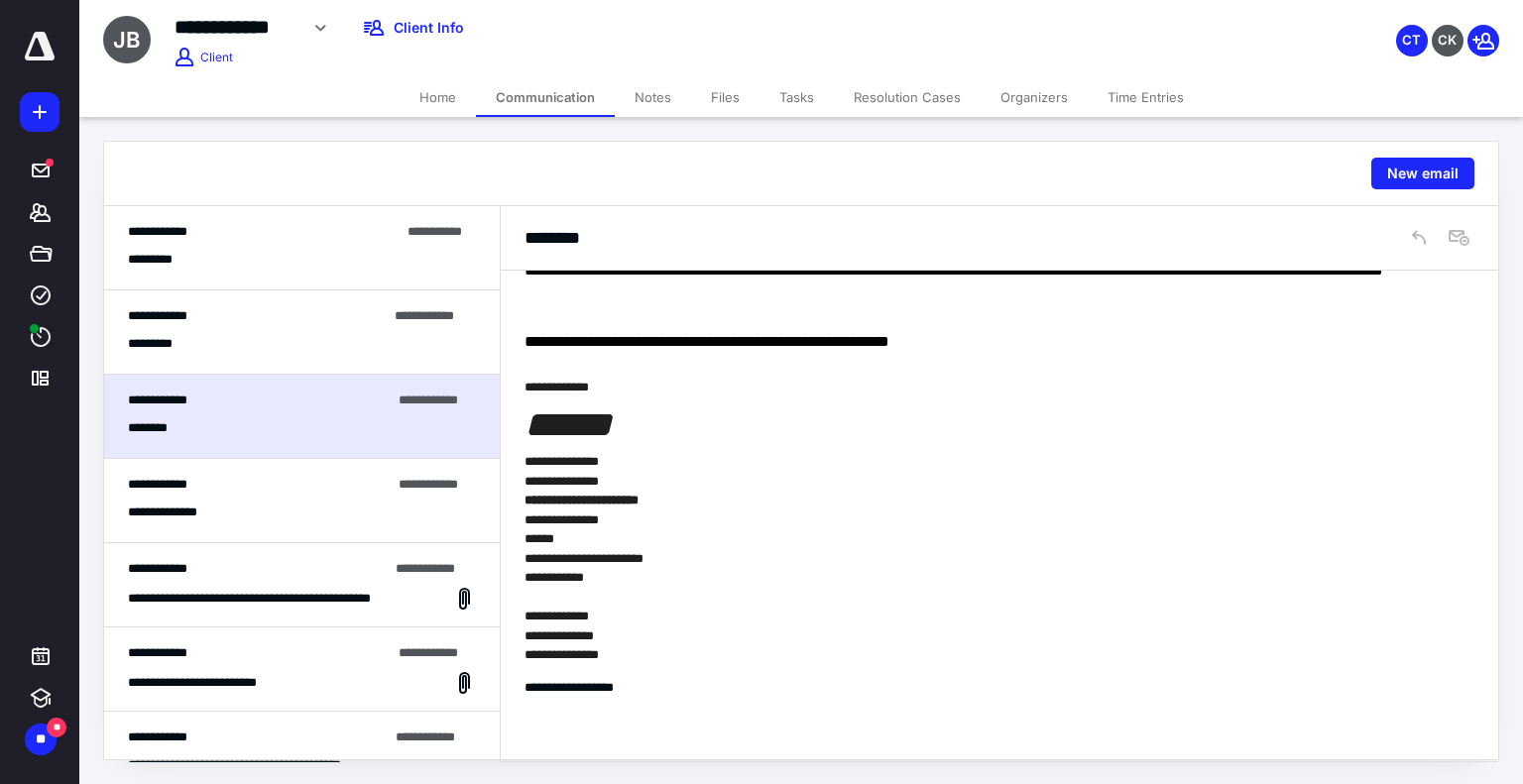 click on "**********" at bounding box center (301, 501) 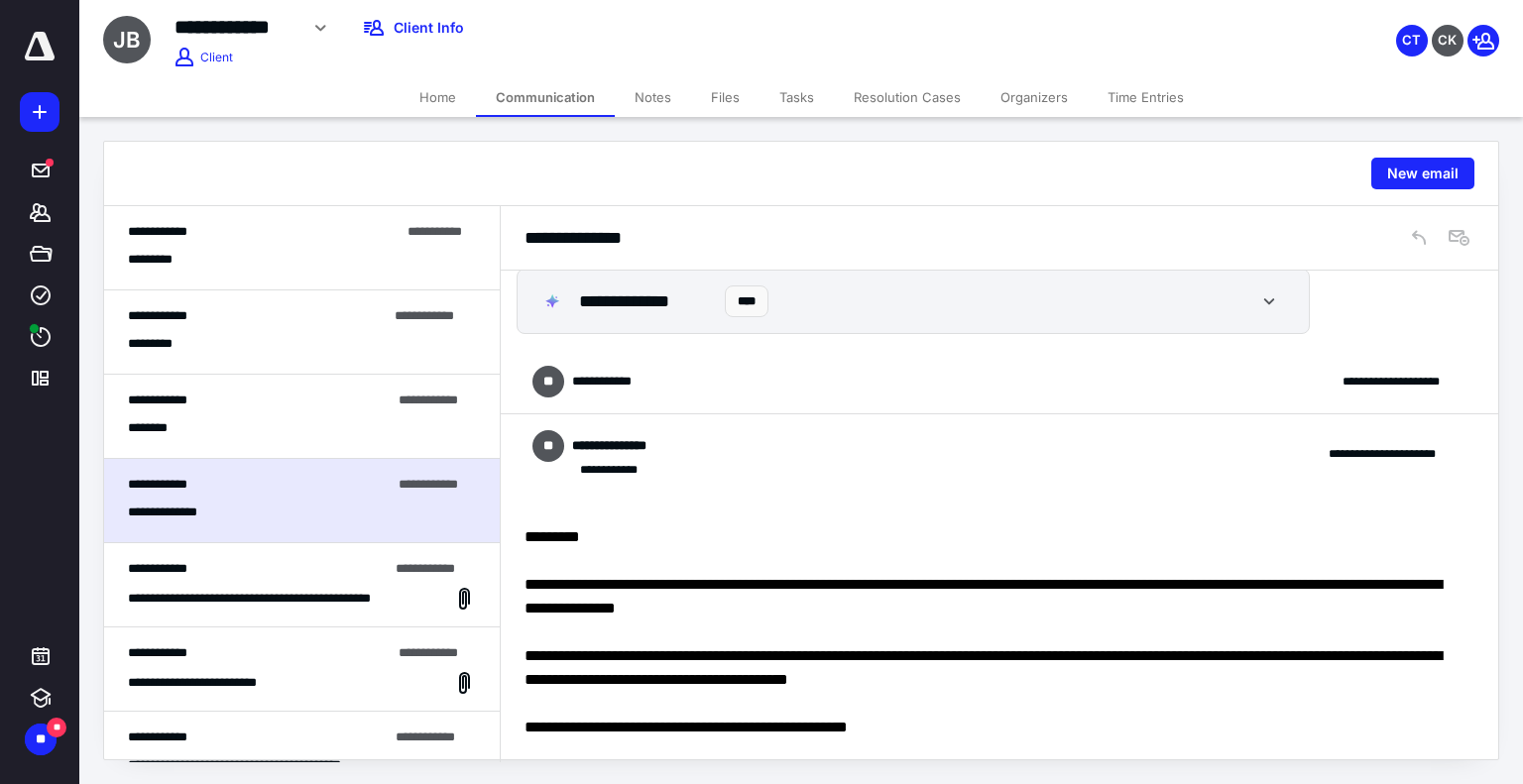 scroll, scrollTop: 0, scrollLeft: 0, axis: both 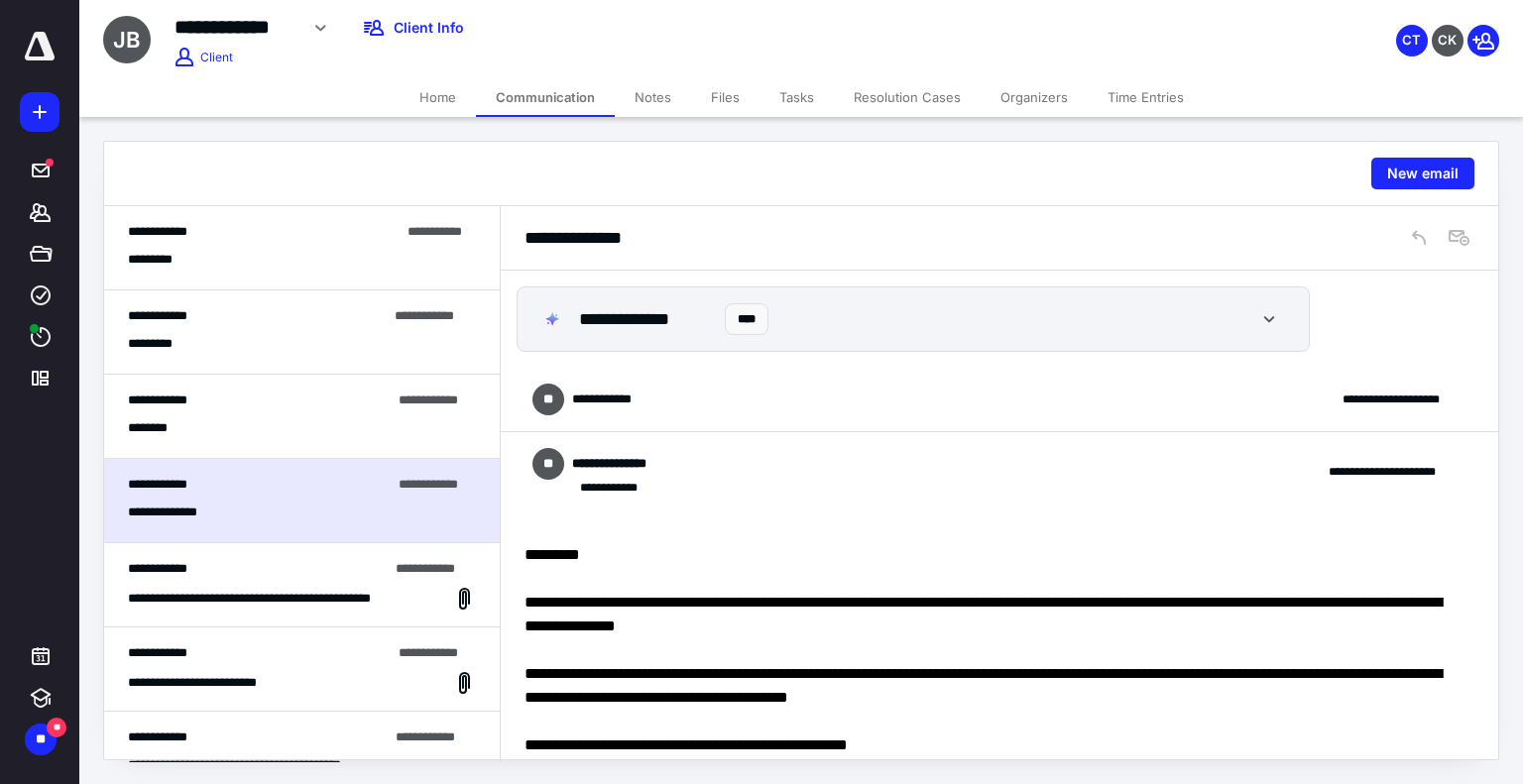 click on "Home" at bounding box center (437, 97) 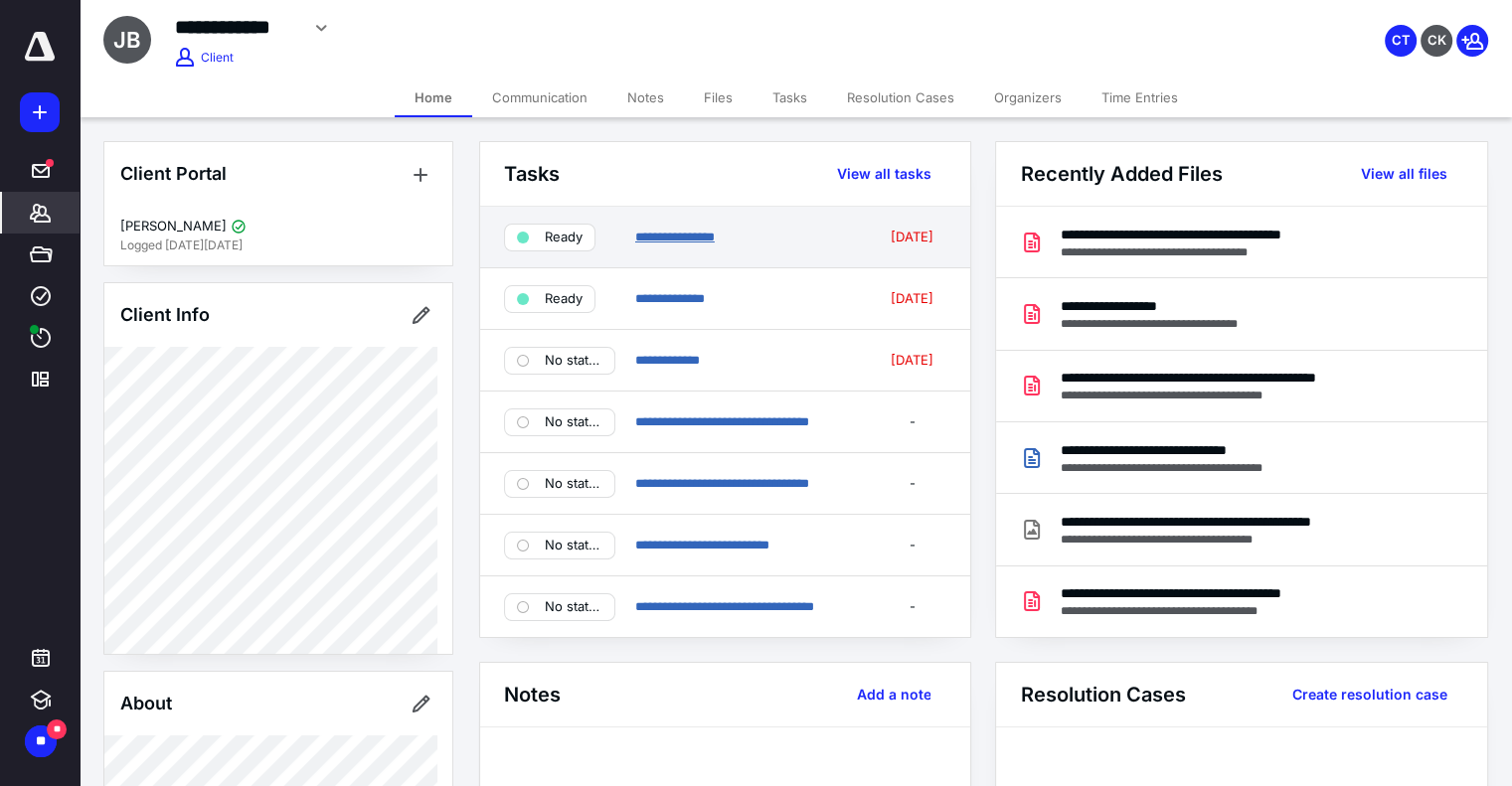 click on "**********" at bounding box center [675, 236] 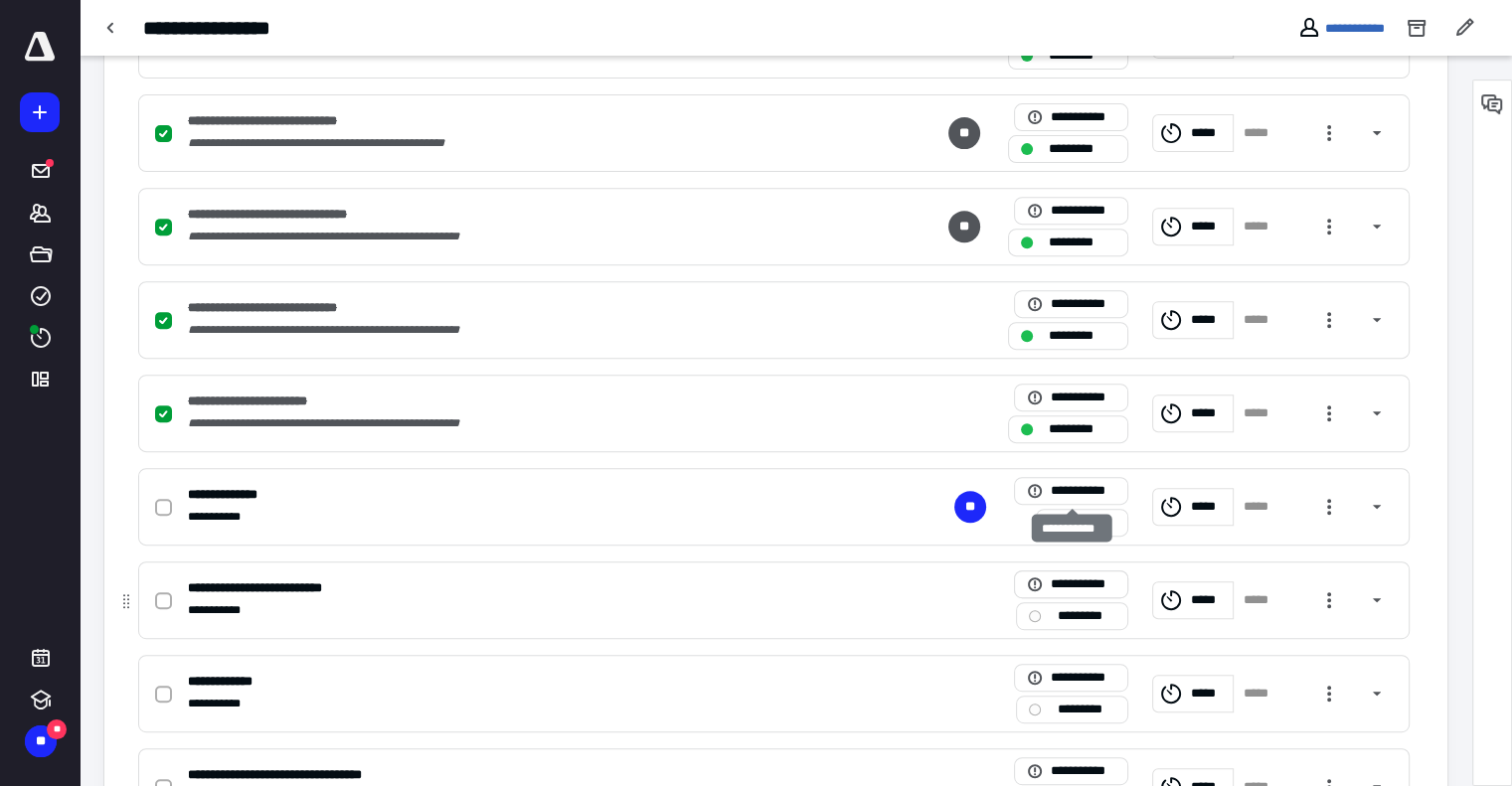 scroll, scrollTop: 795, scrollLeft: 0, axis: vertical 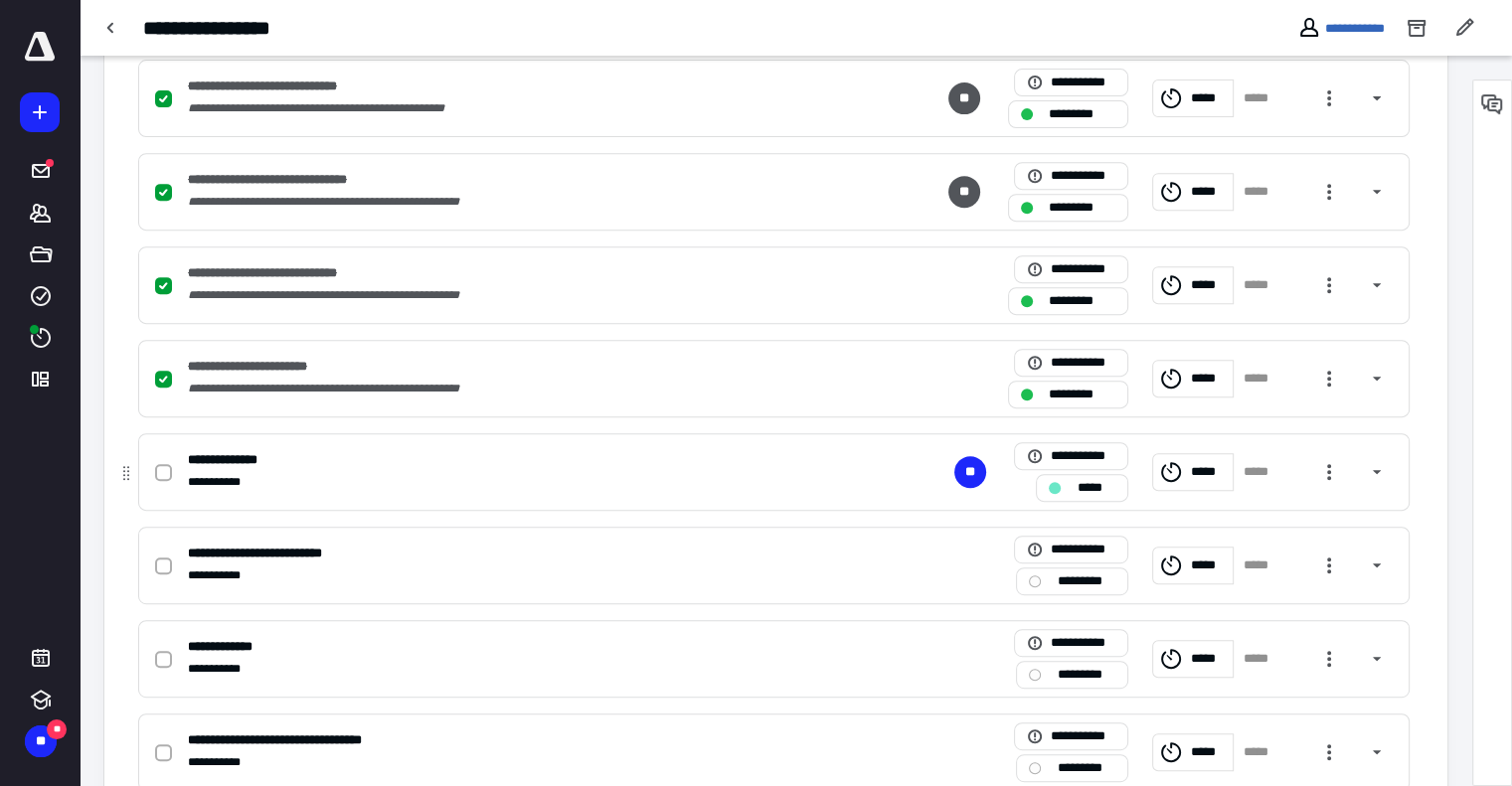 click on "**********" at bounding box center [773, 472] 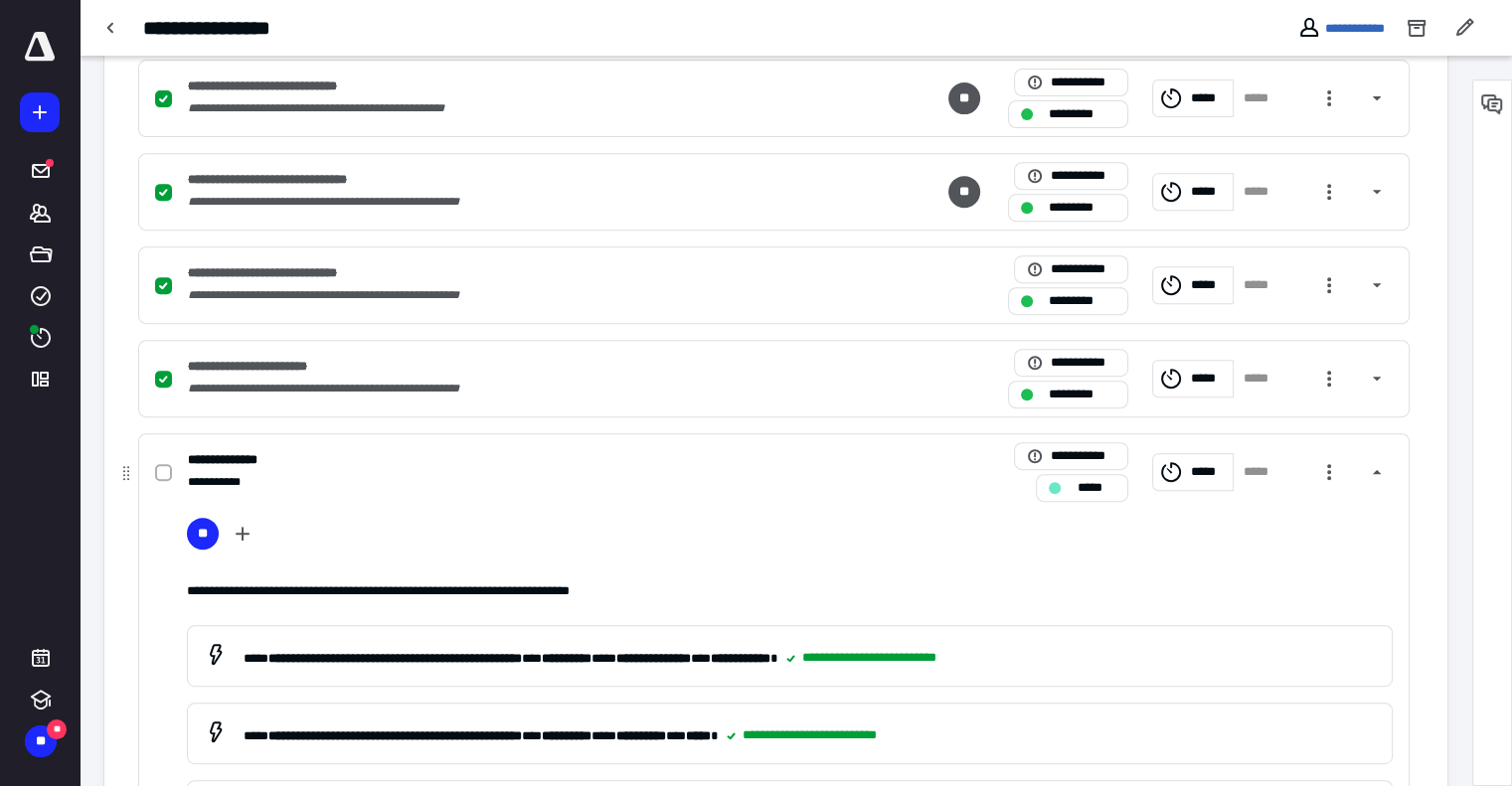 click on "*****" at bounding box center (1082, 488) 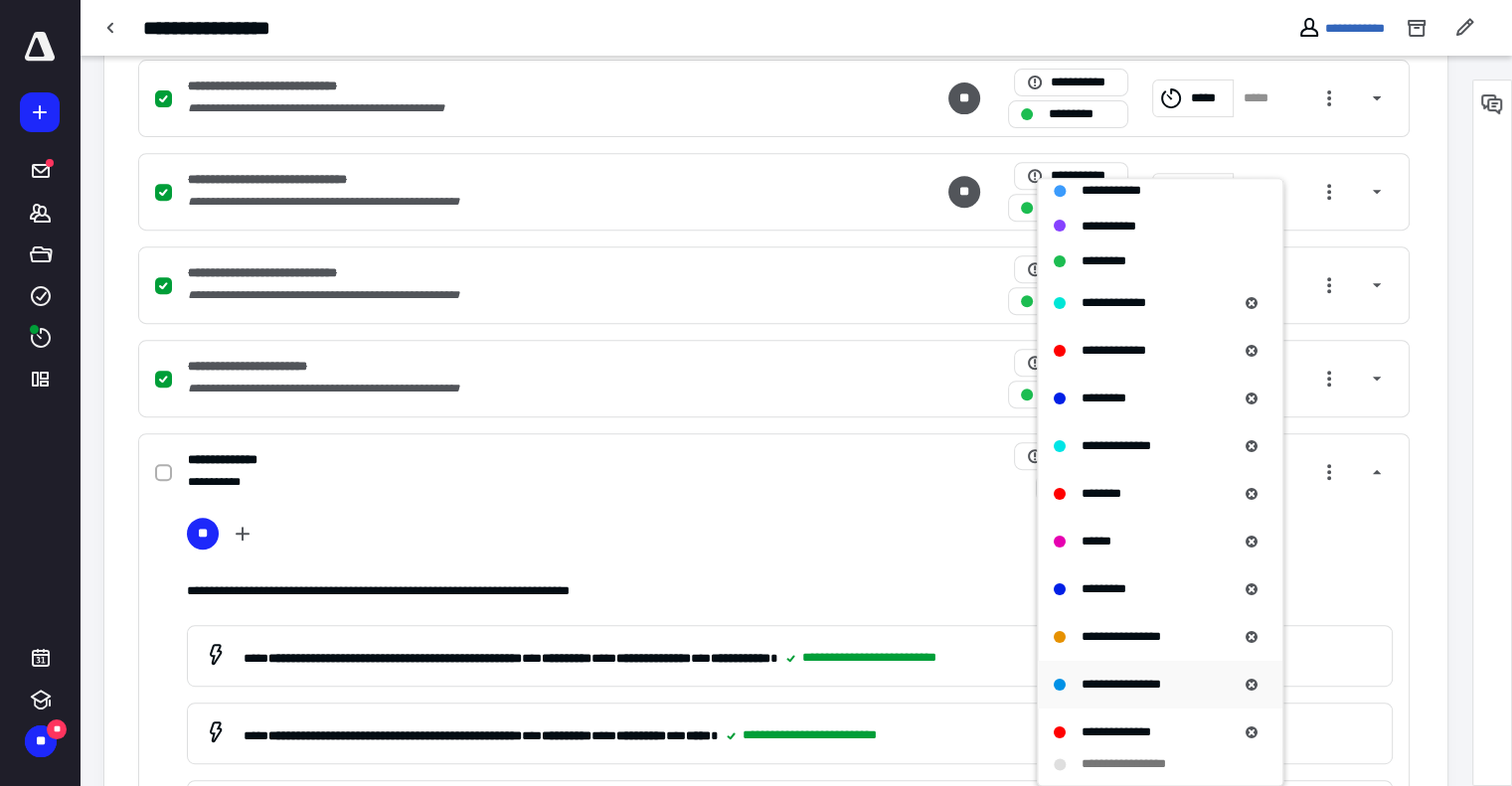 scroll, scrollTop: 298, scrollLeft: 0, axis: vertical 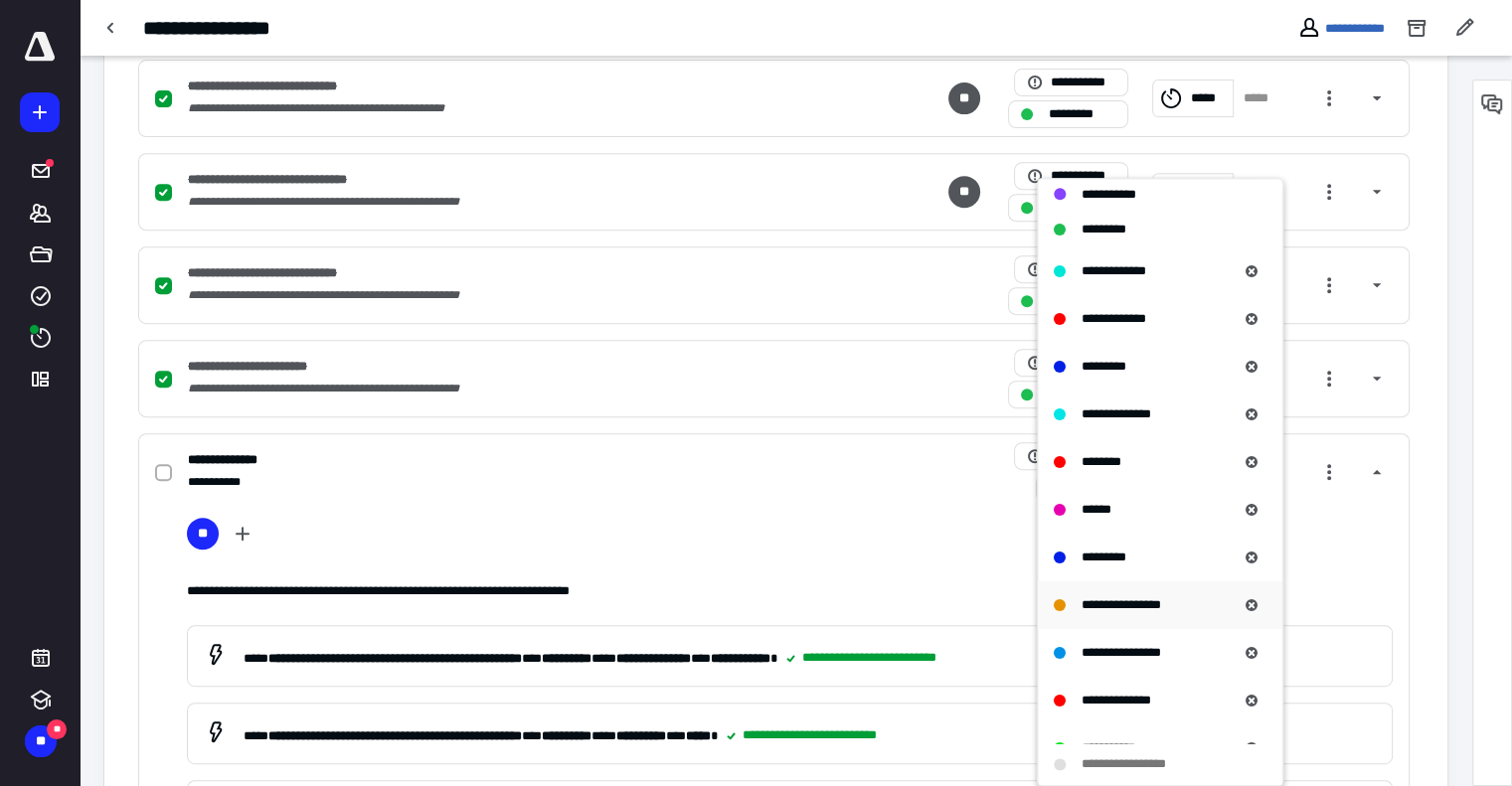 click on "**********" at bounding box center [1160, 605] 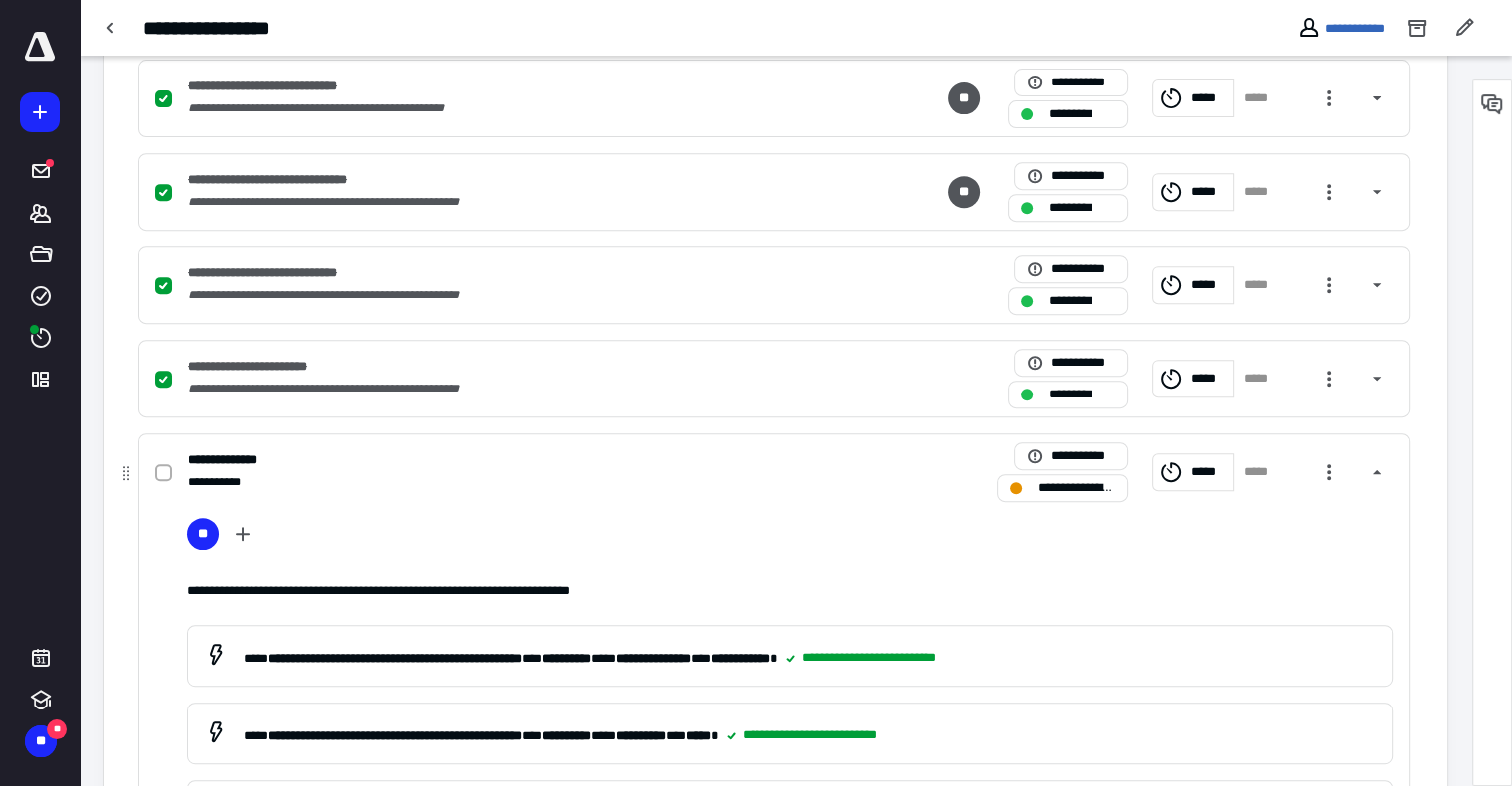 click on "**" at bounding box center (789, 538) 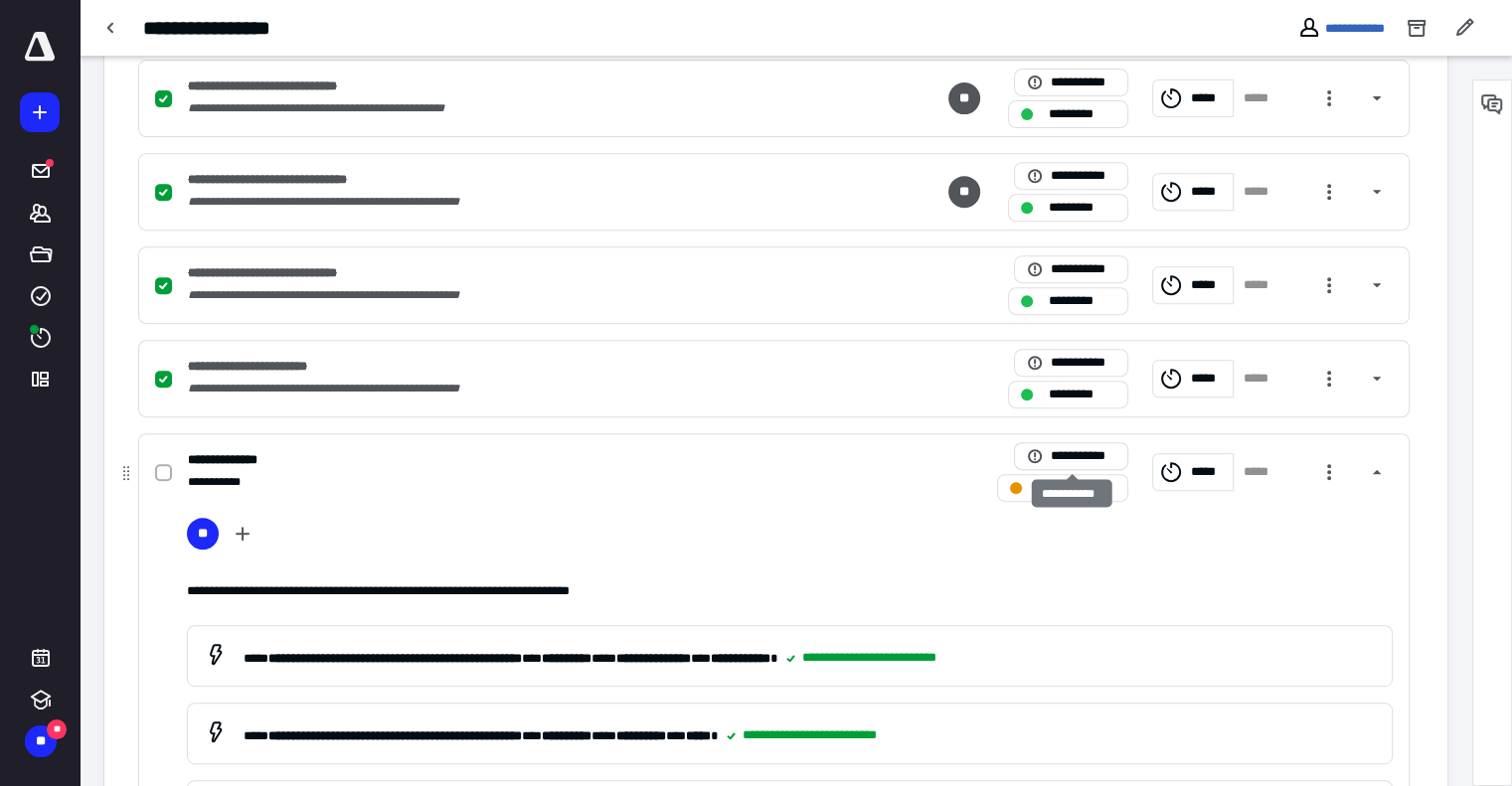 click on "**********" at bounding box center [1083, 456] 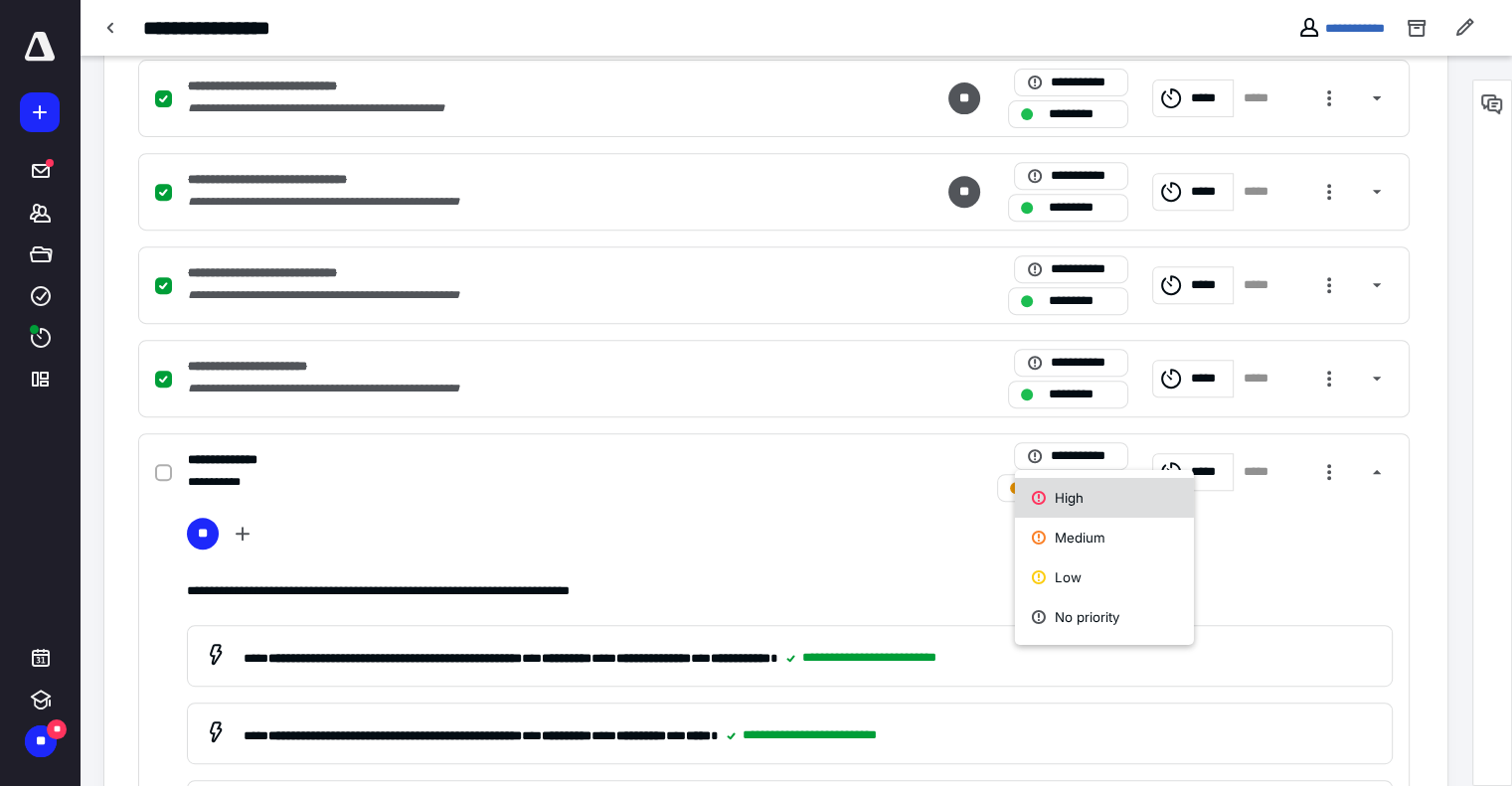 click on "High" at bounding box center (1104, 498) 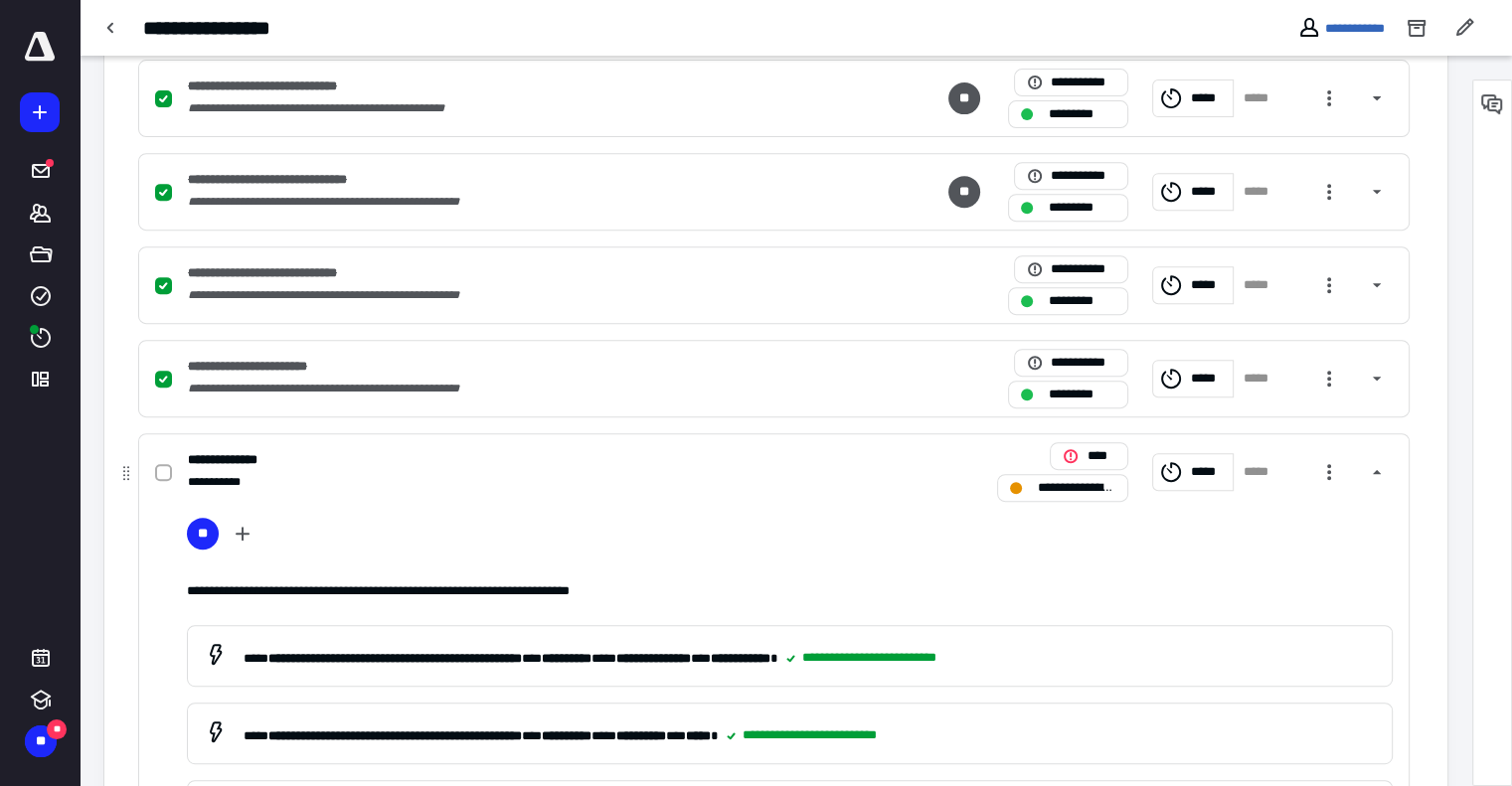 click on "**********" at bounding box center (789, 750) 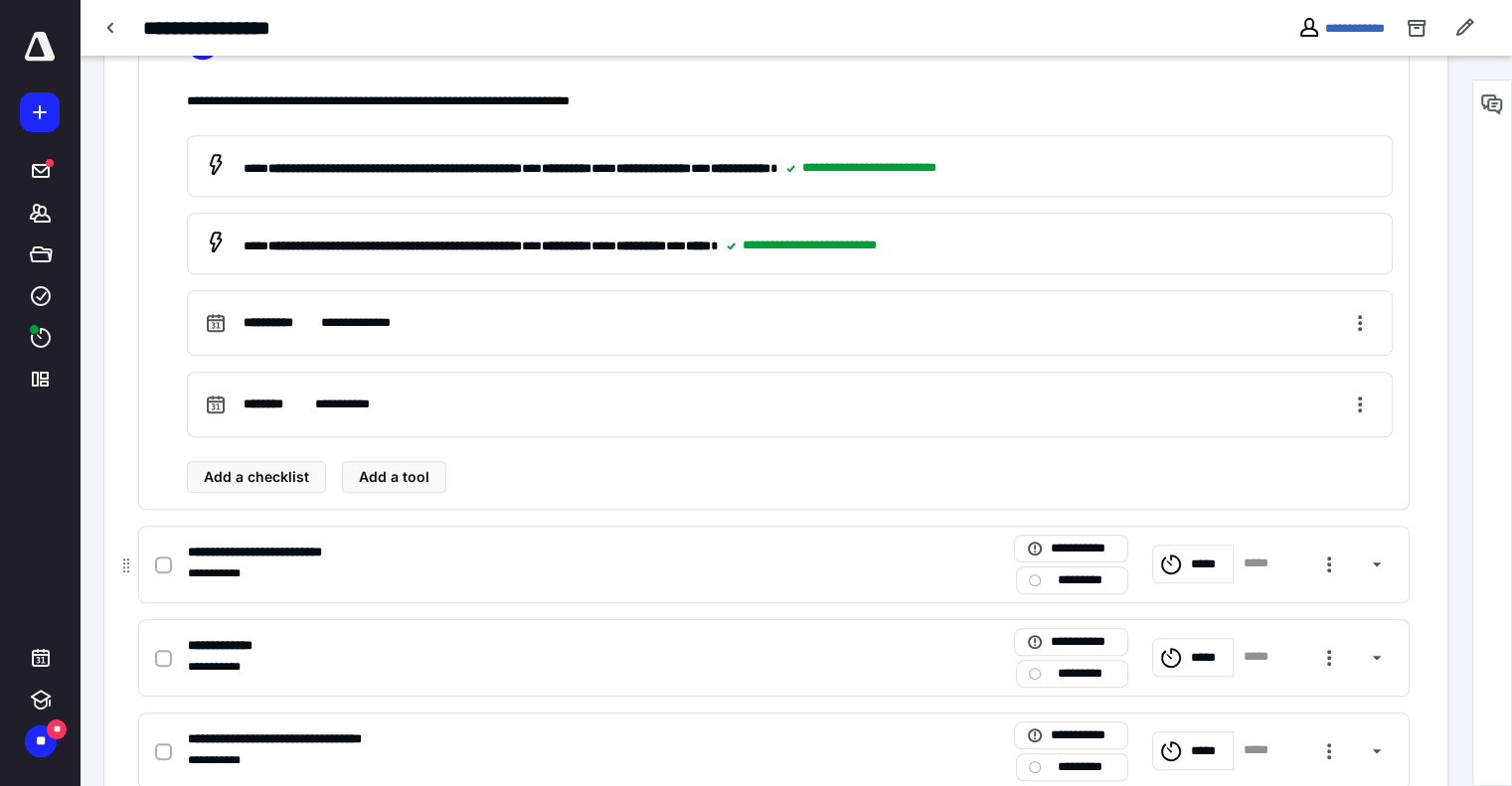 scroll, scrollTop: 1292, scrollLeft: 0, axis: vertical 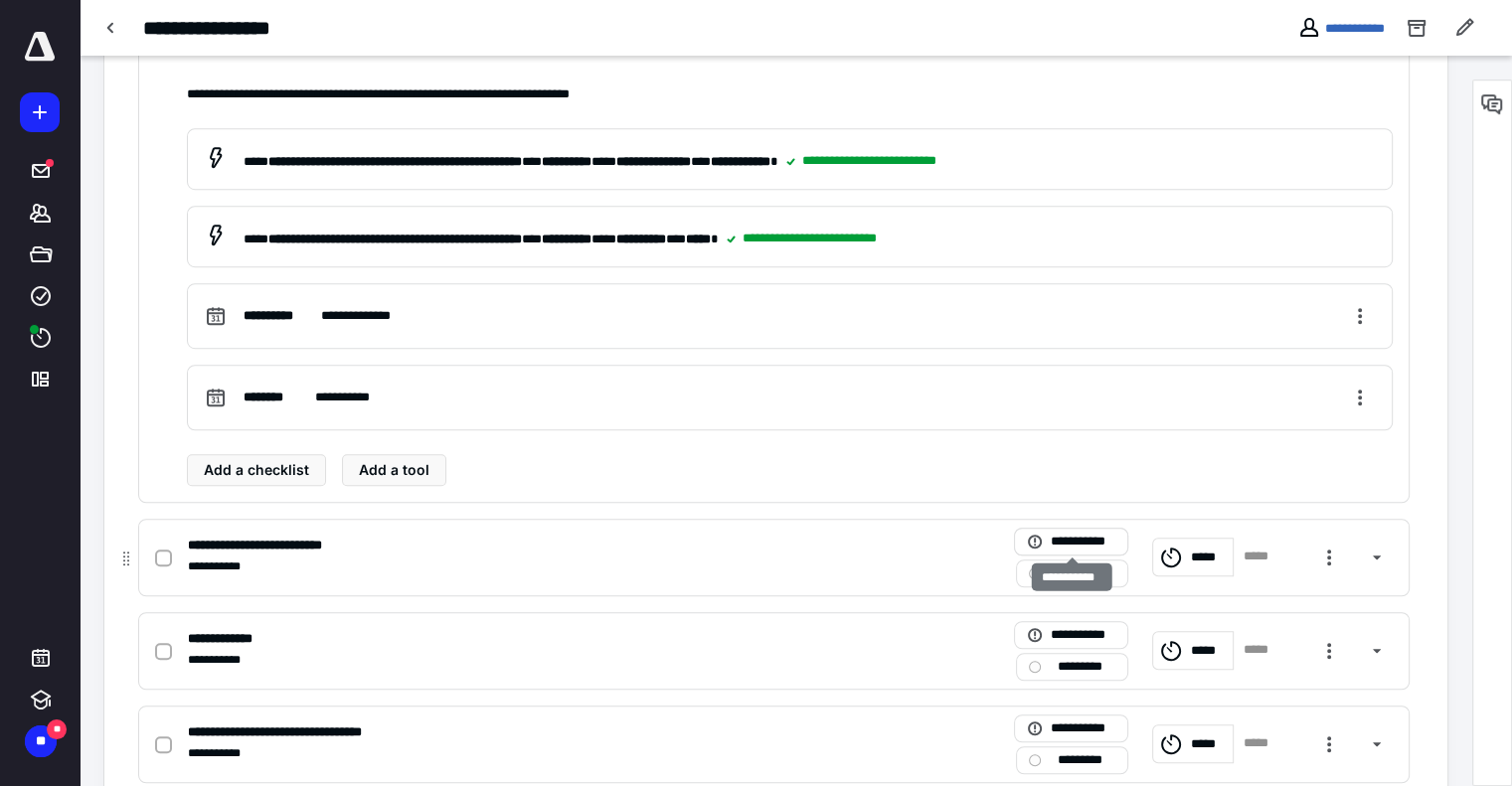 click on "**********" at bounding box center [1083, 542] 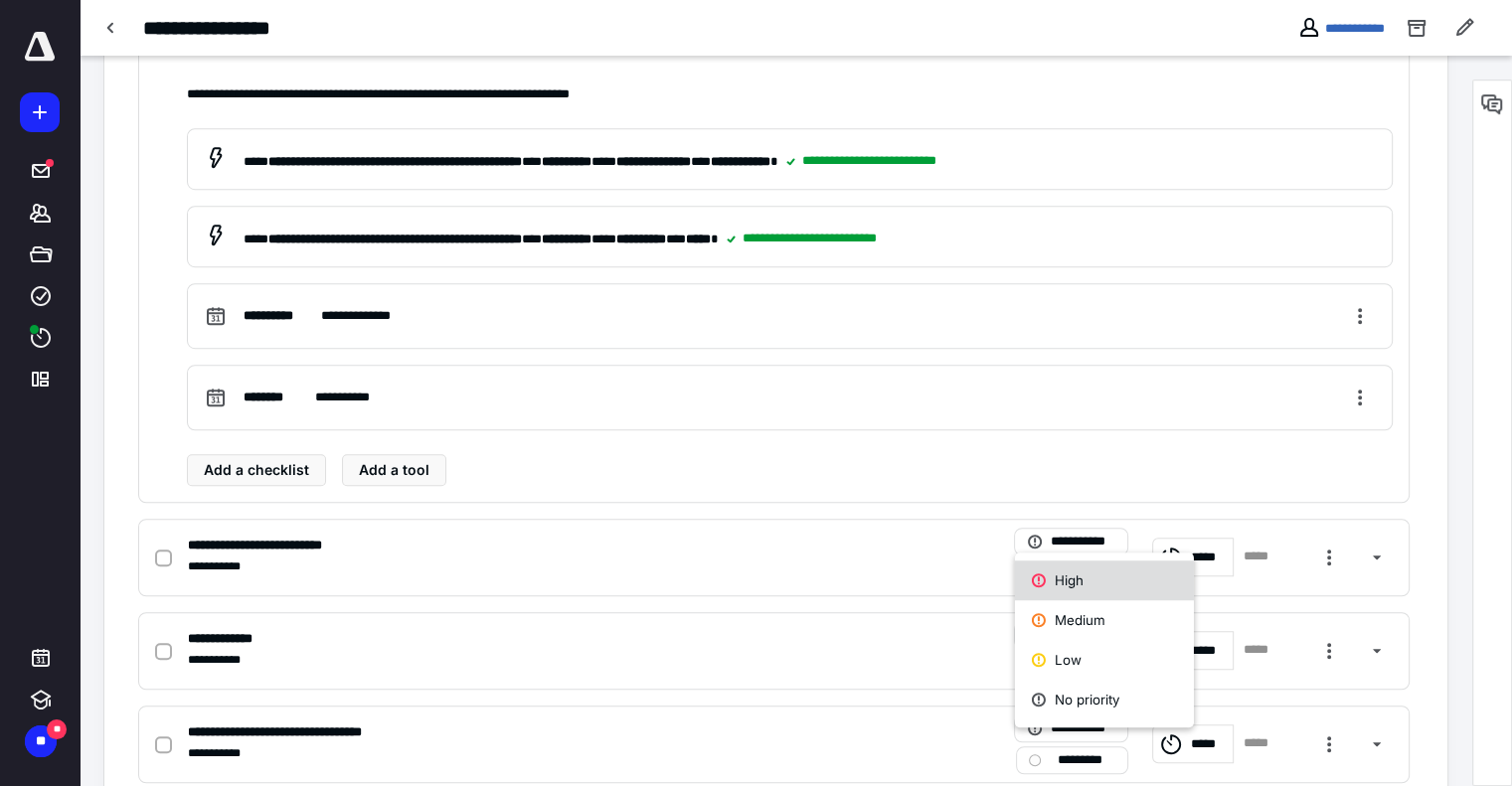 click on "High" at bounding box center (1104, 580) 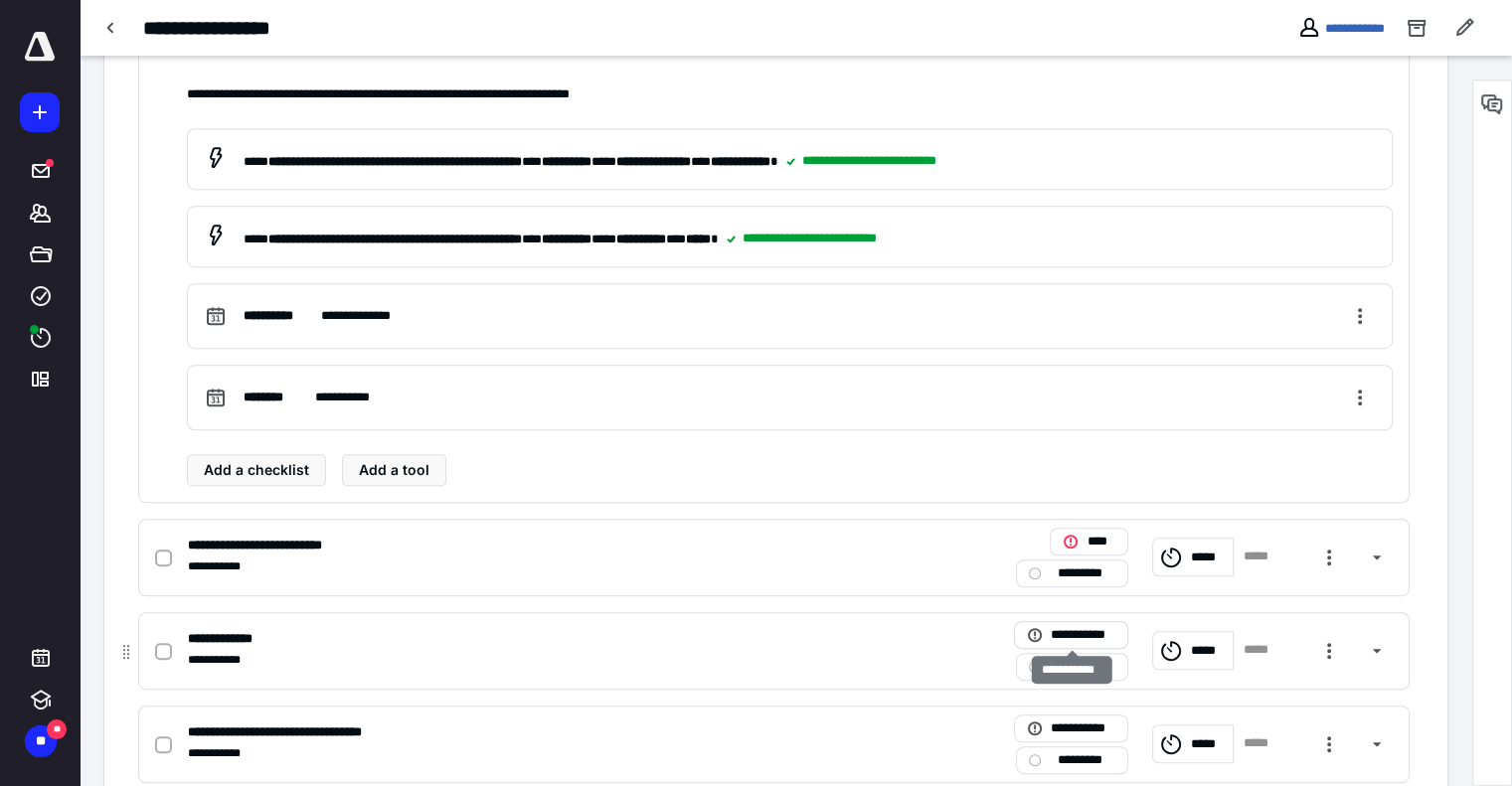 click on "**********" at bounding box center (1071, 635) 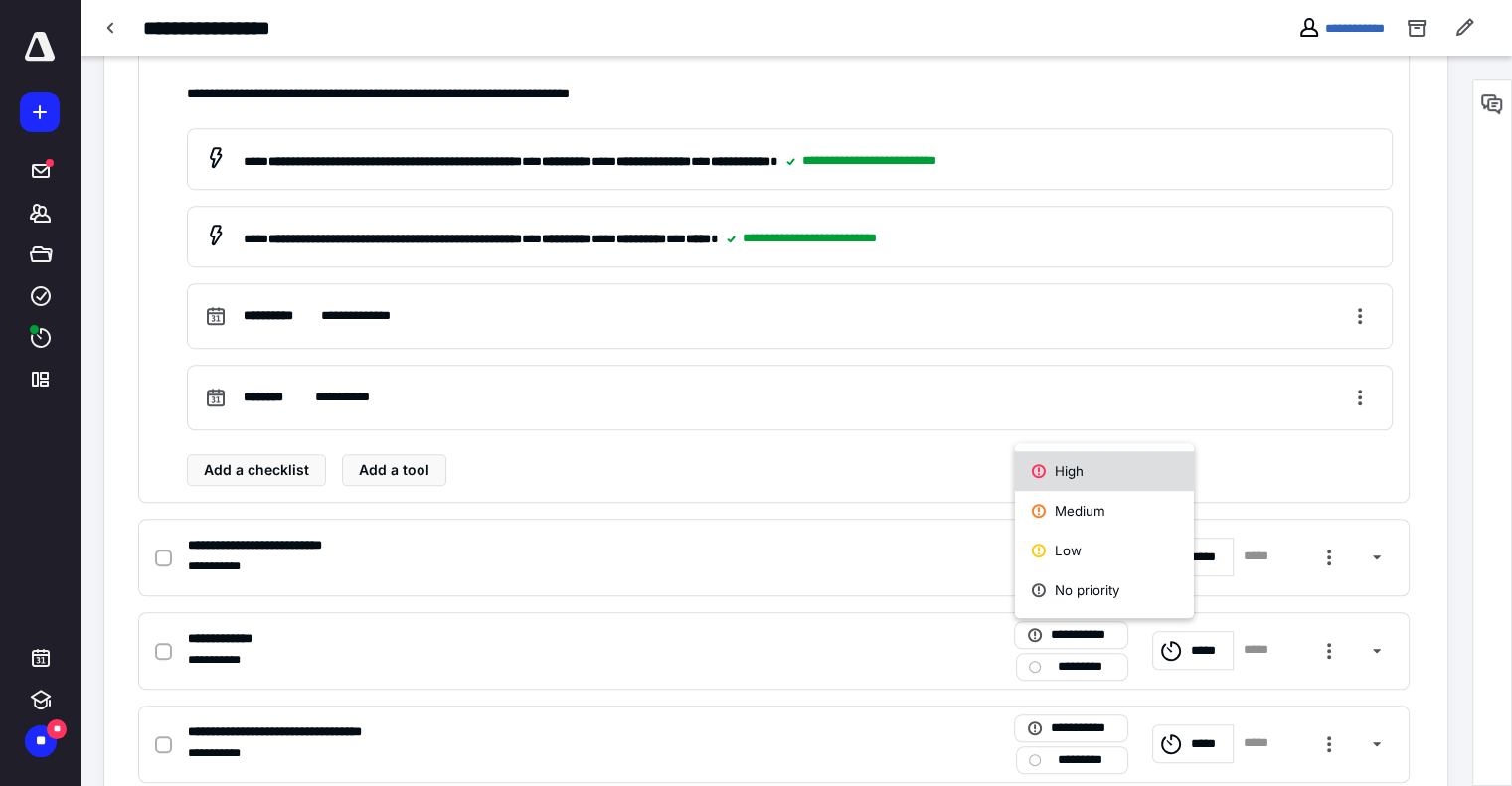 click on "High" at bounding box center [1104, 471] 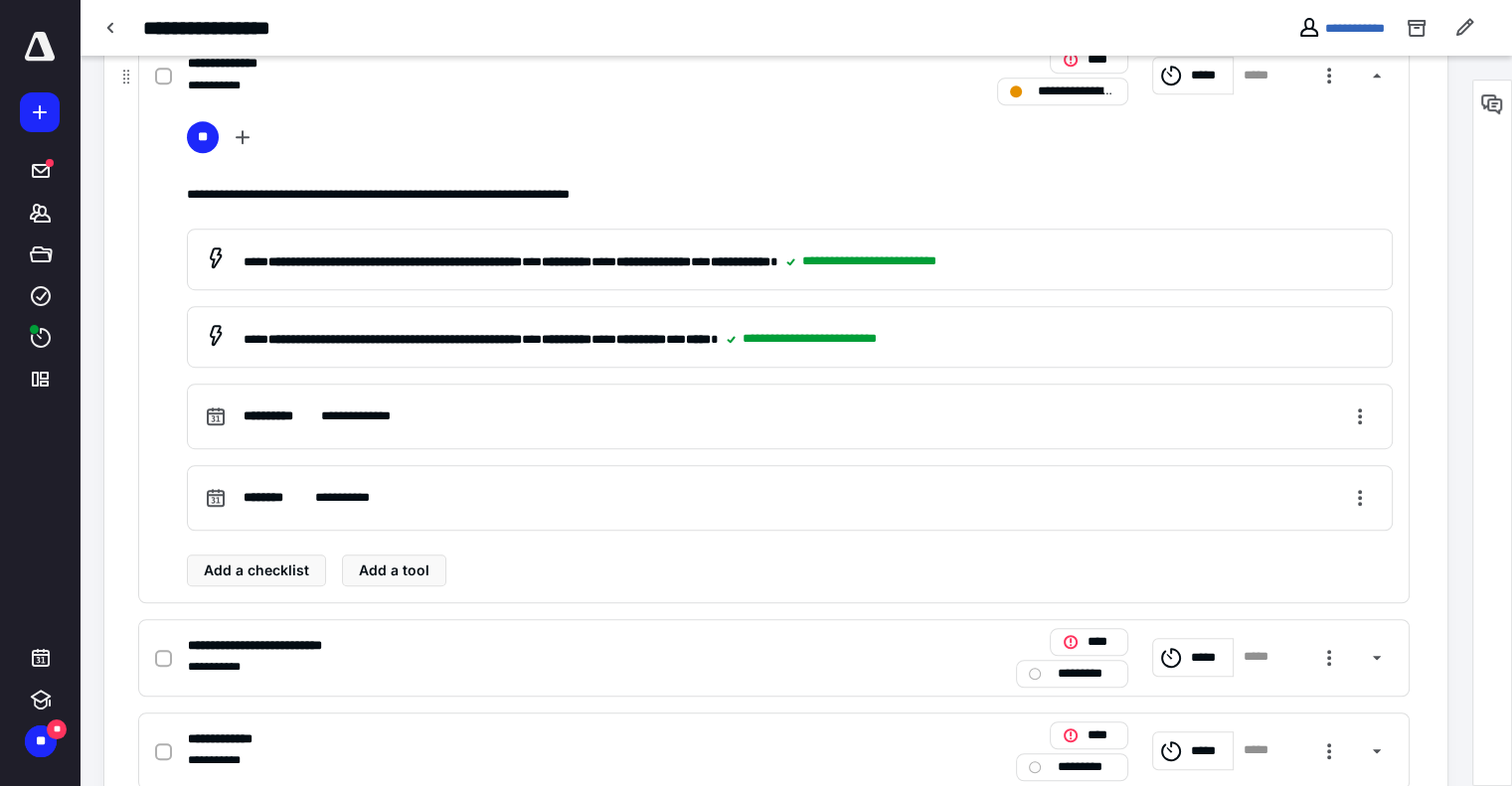 scroll, scrollTop: 994, scrollLeft: 0, axis: vertical 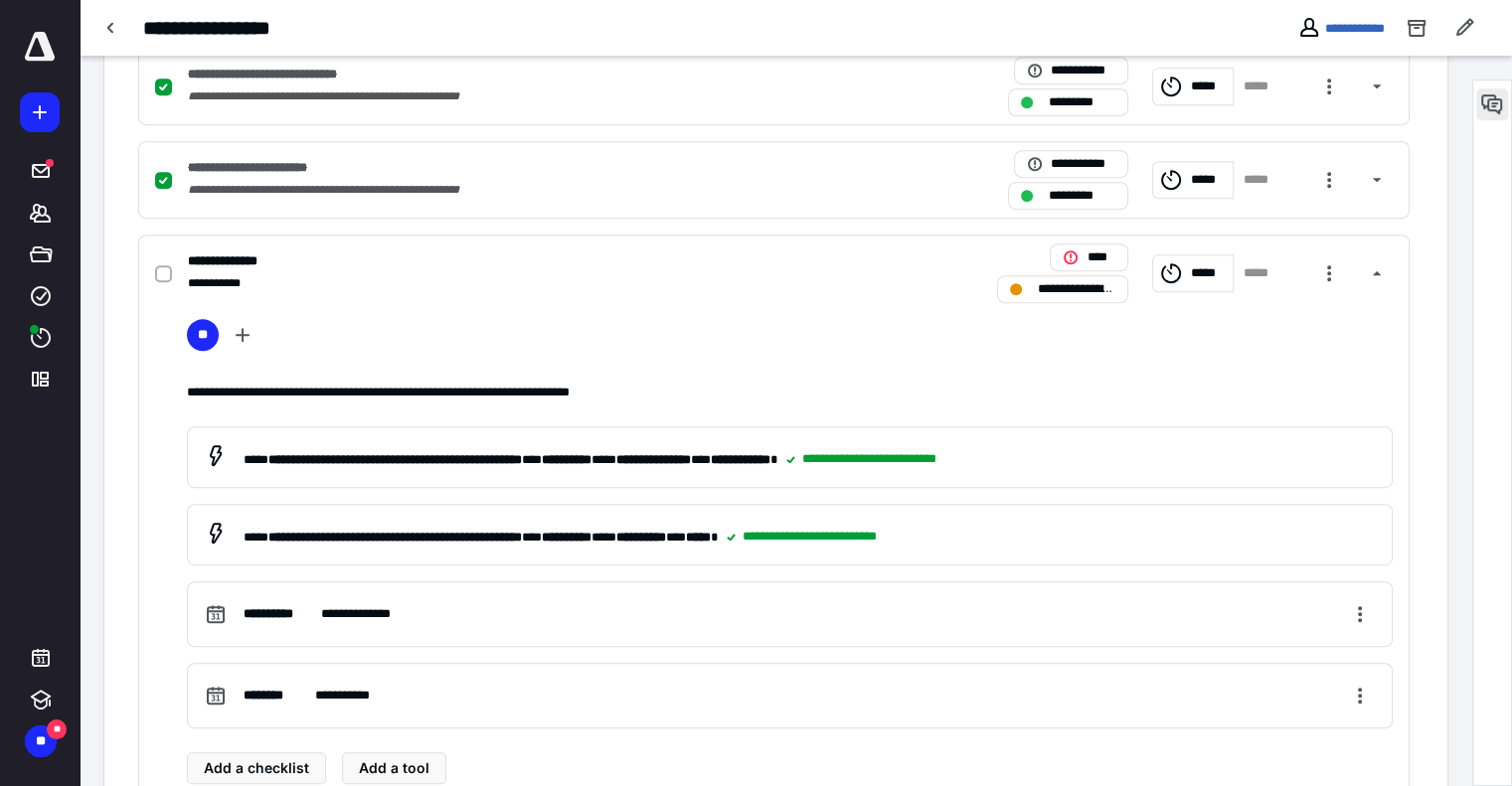 click at bounding box center [1492, 104] 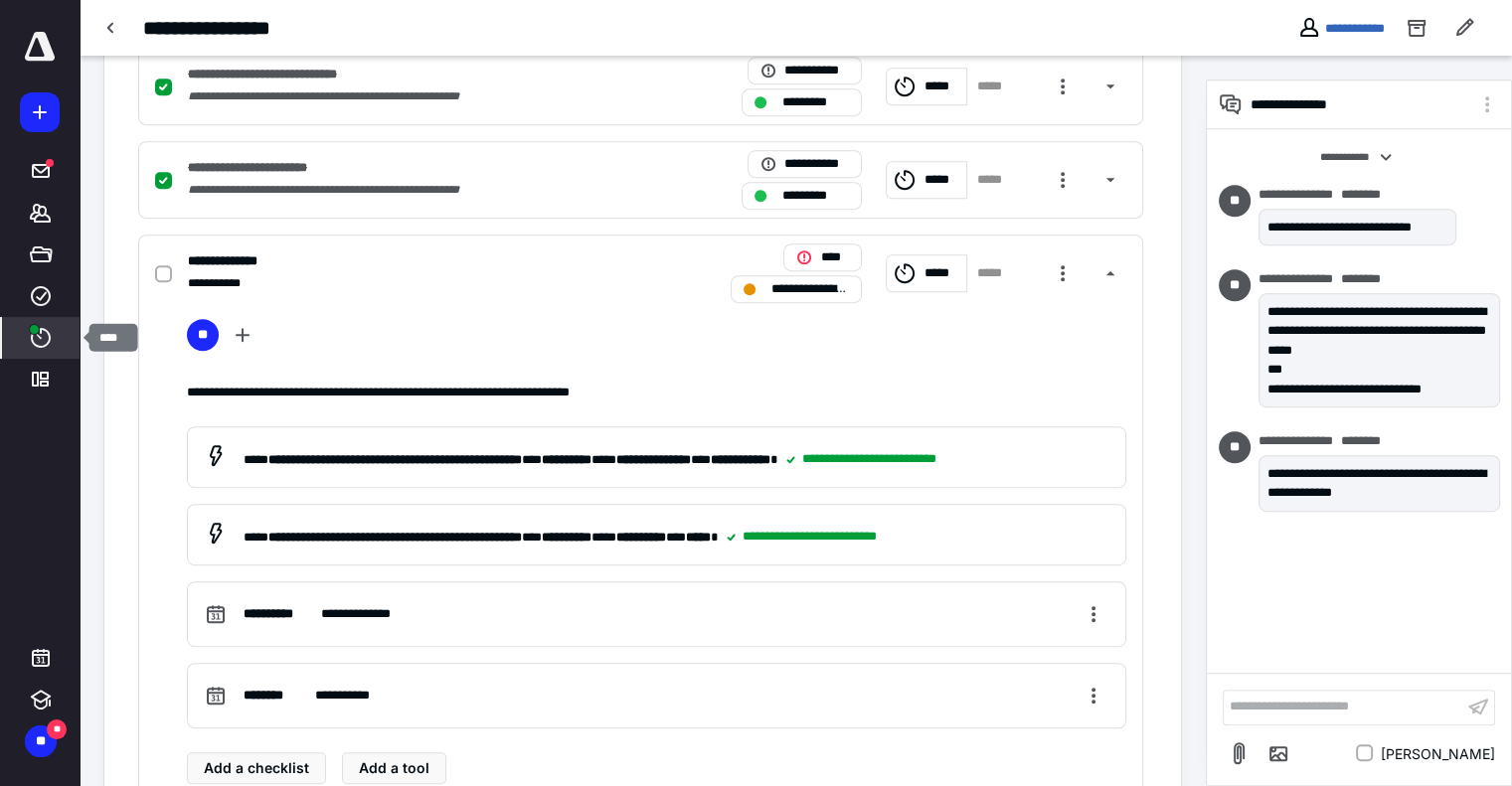click 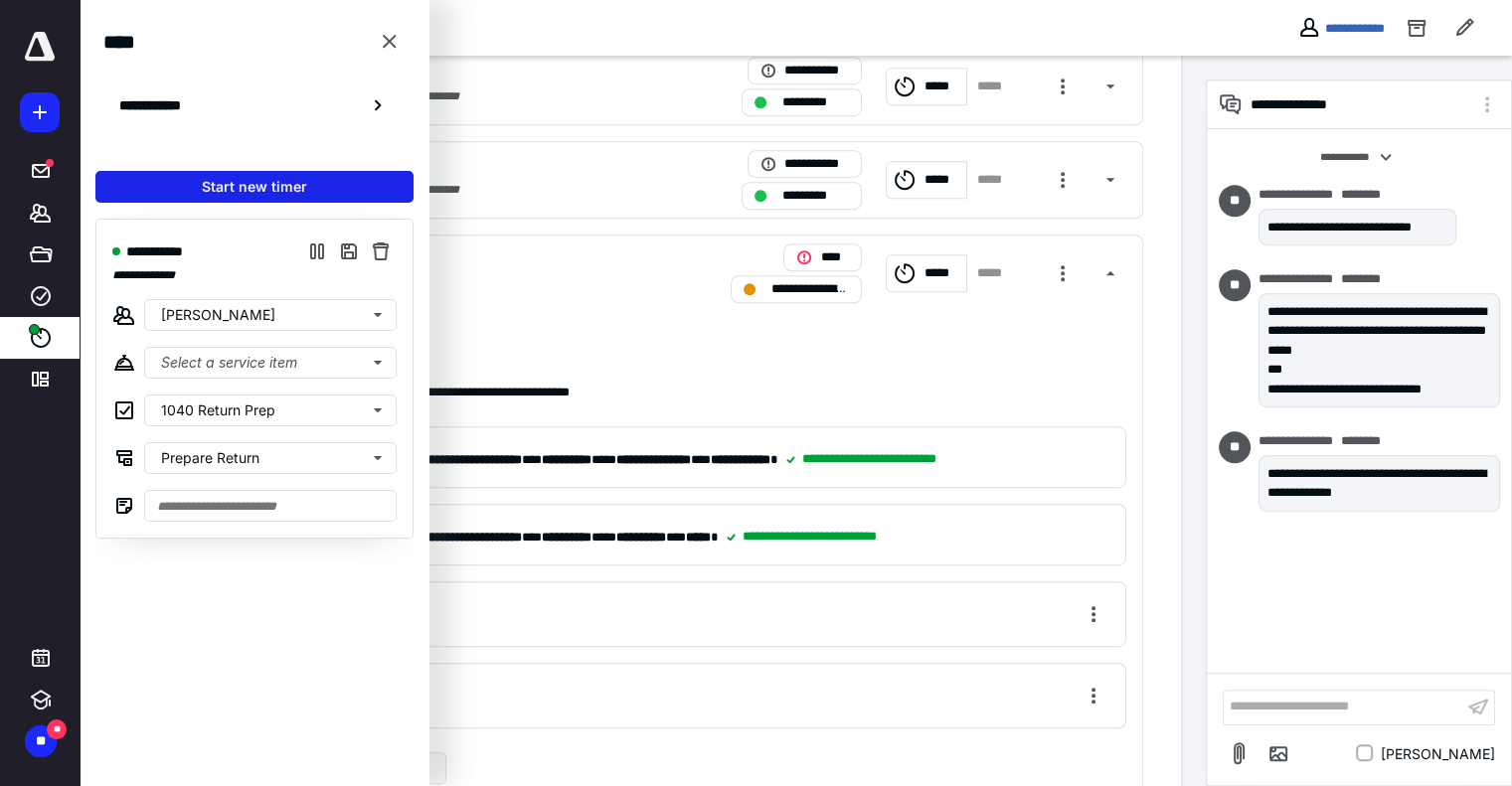 click on "Start new timer" at bounding box center (254, 187) 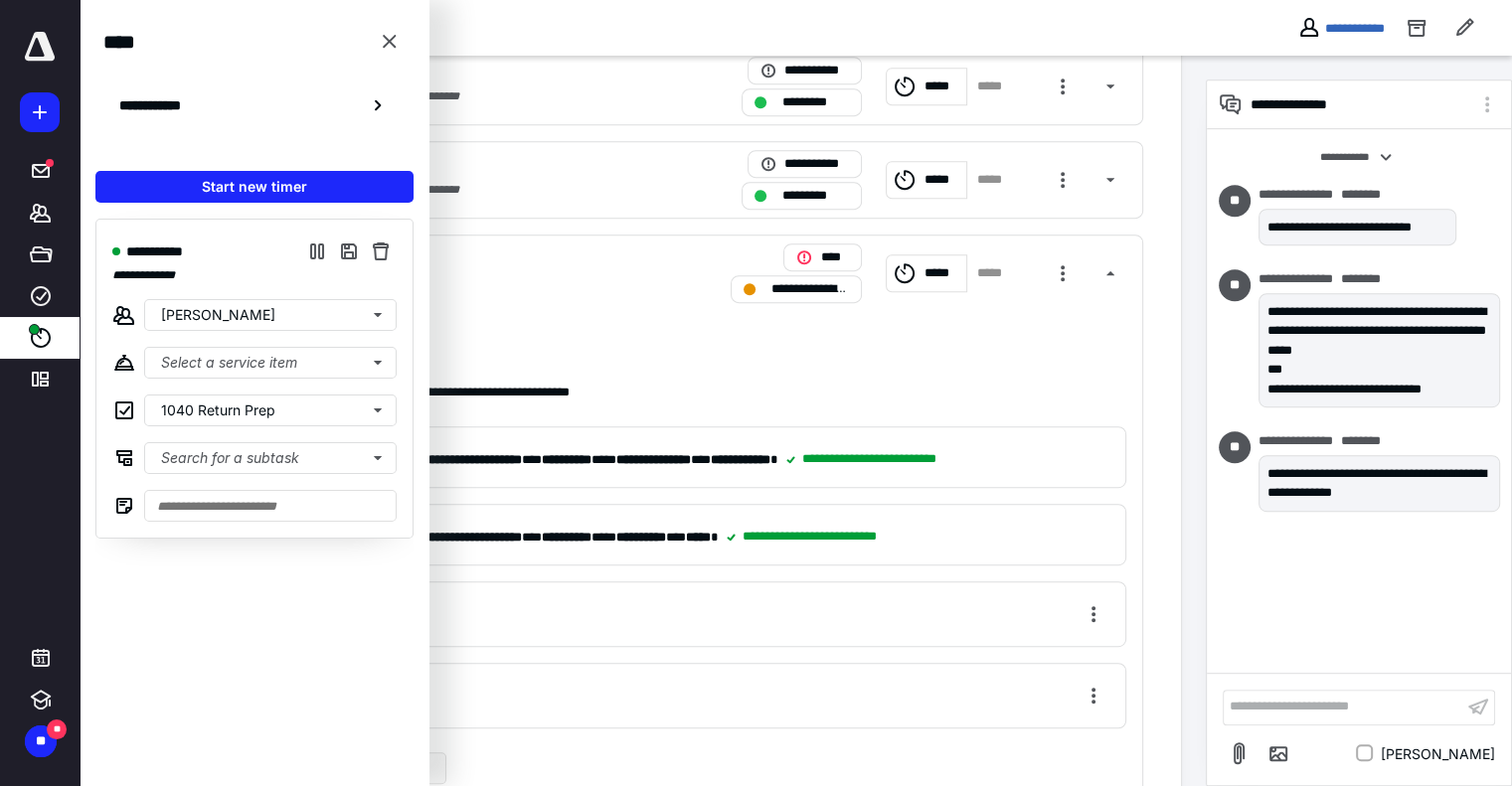 click on "**********" at bounding box center [640, 518] 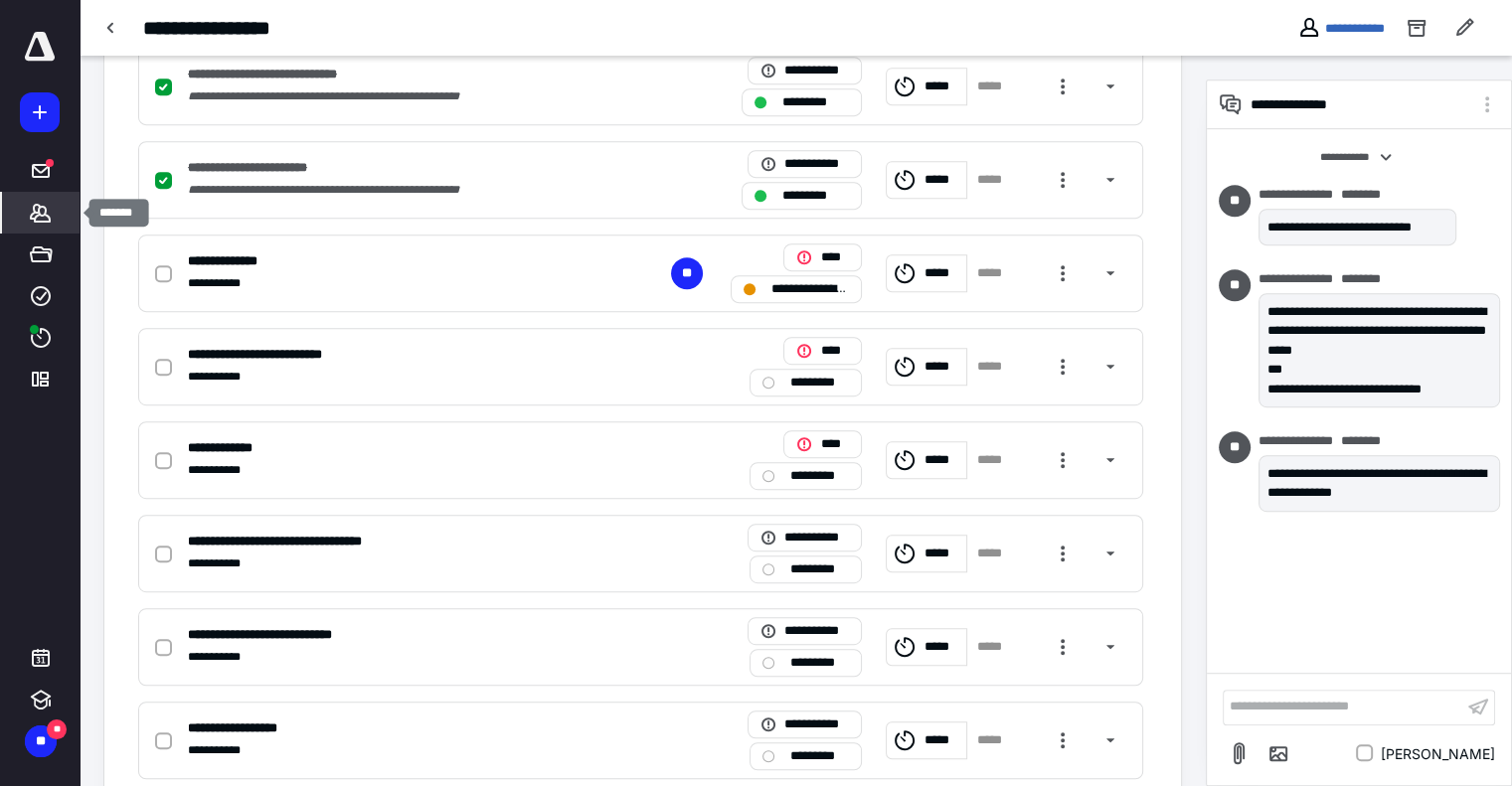 click 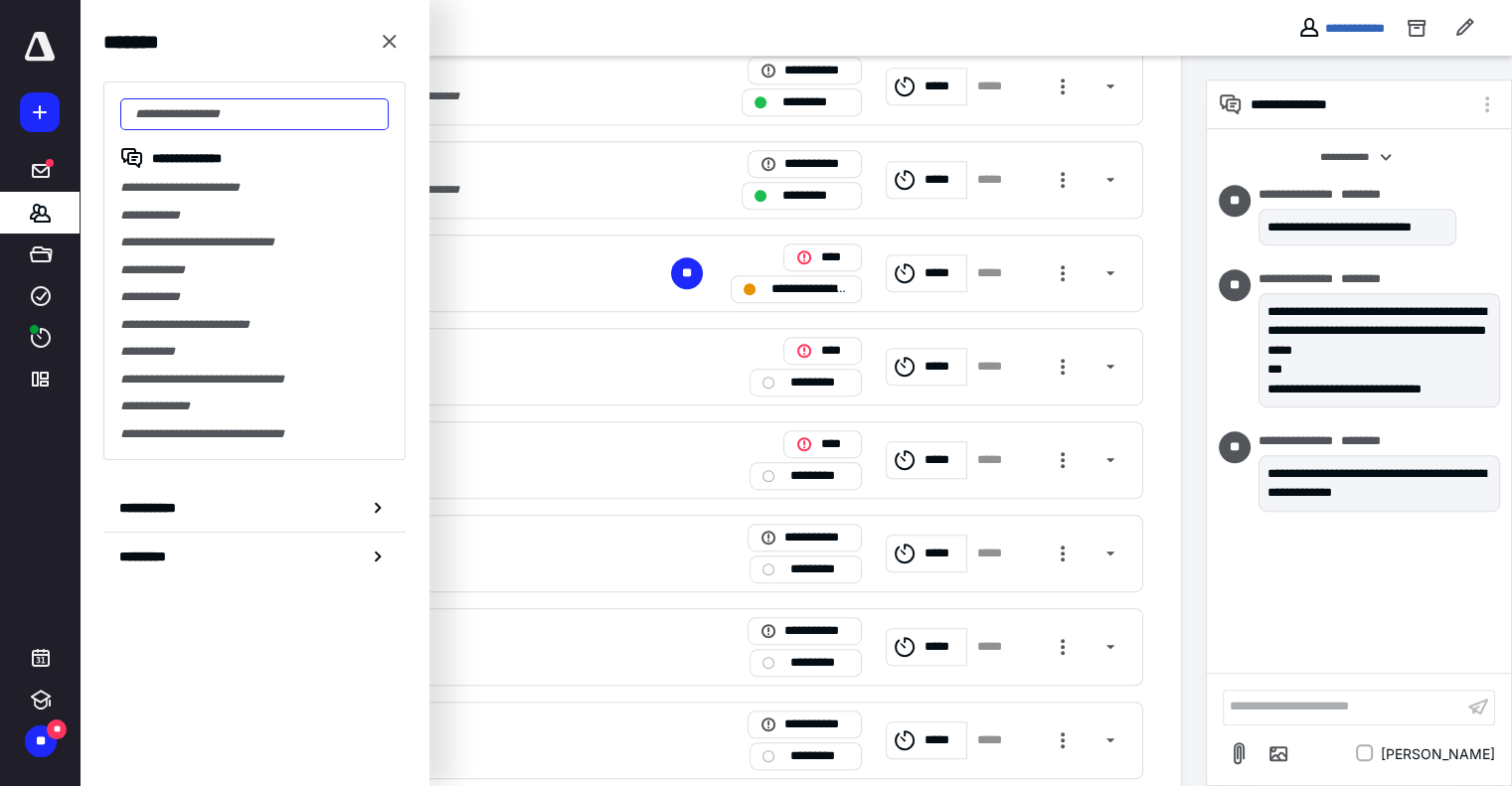 click at bounding box center (254, 114) 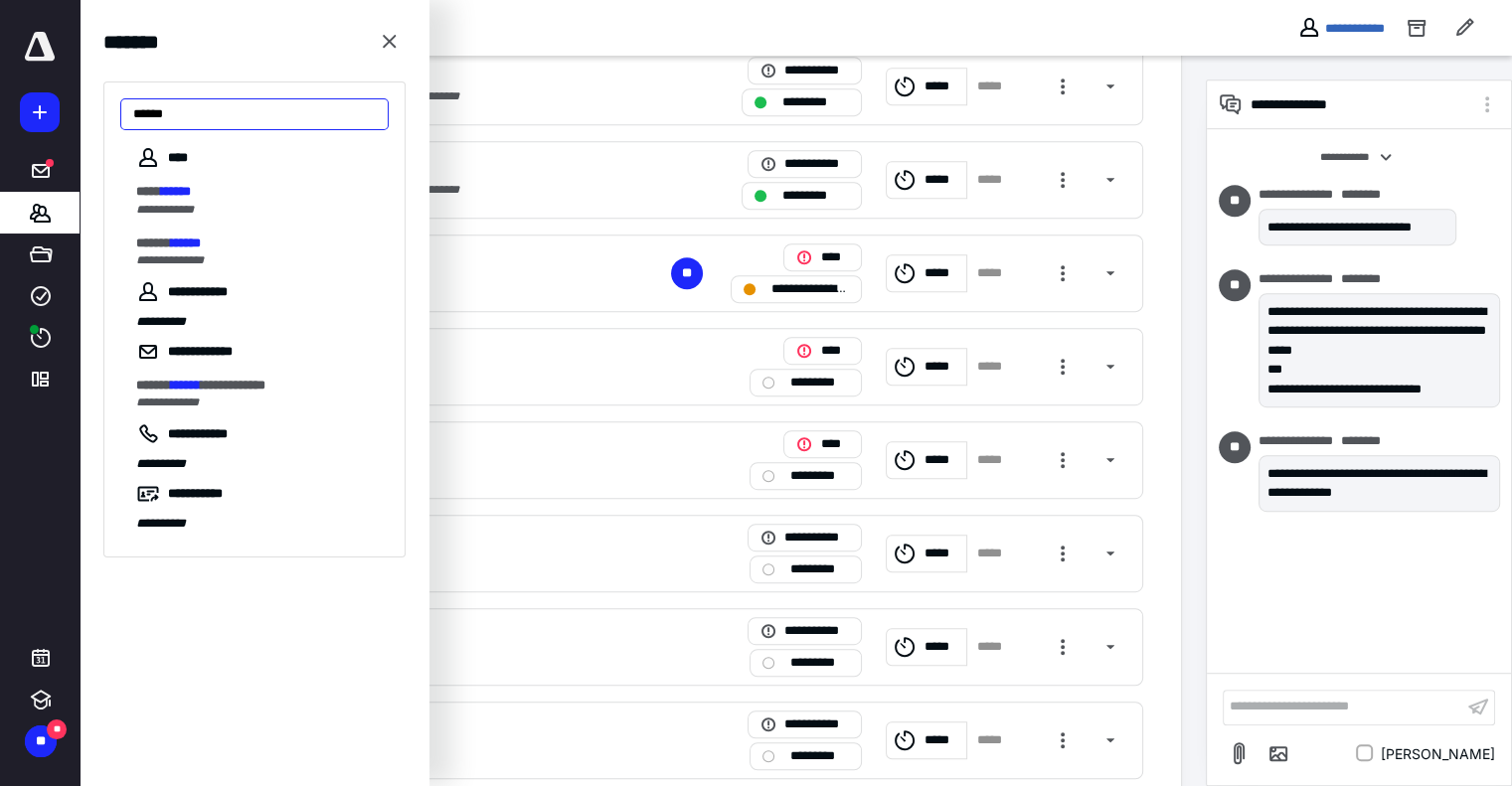 type on "******" 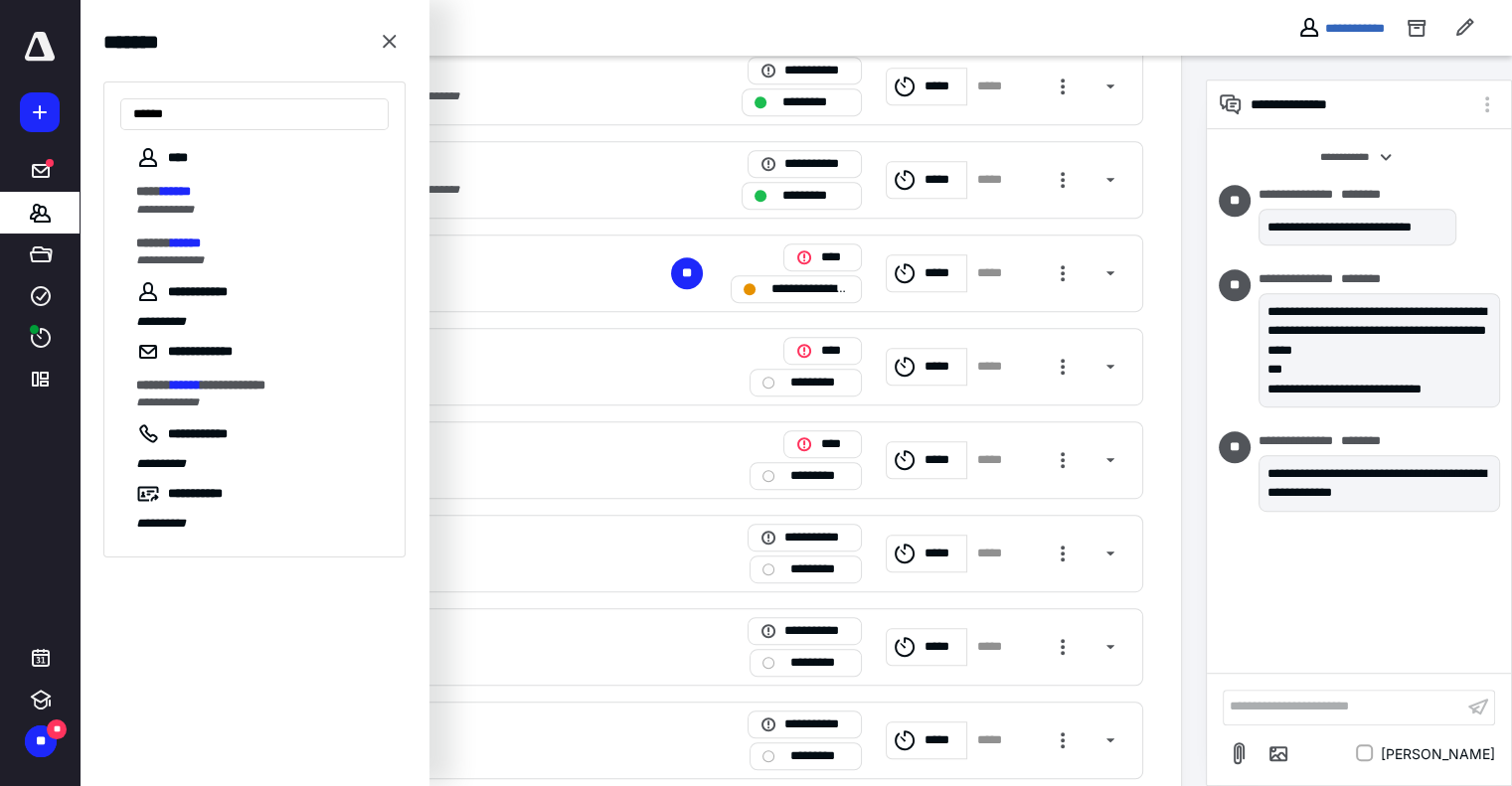 click on "******" at bounding box center [176, 191] 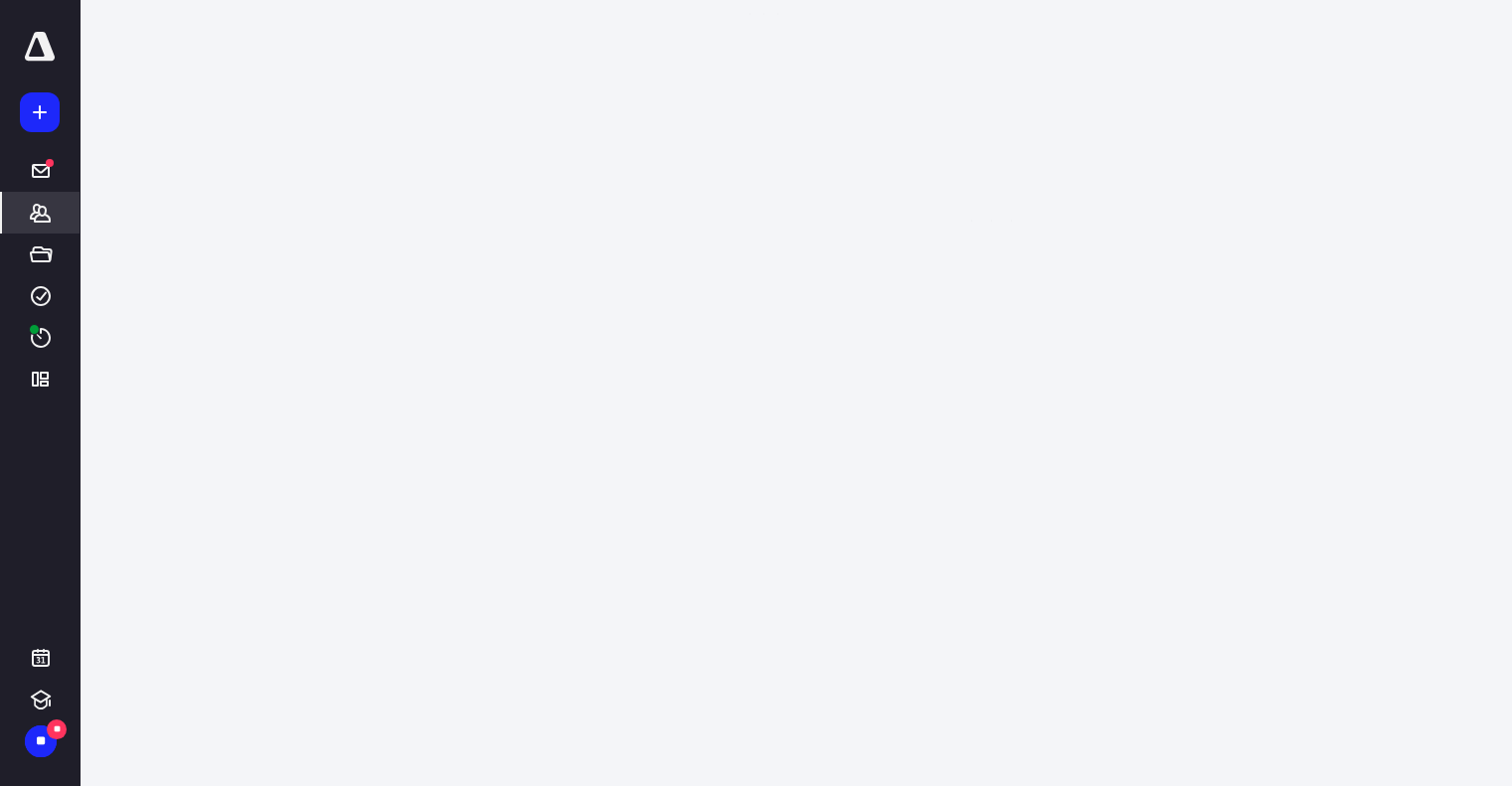 scroll, scrollTop: 0, scrollLeft: 0, axis: both 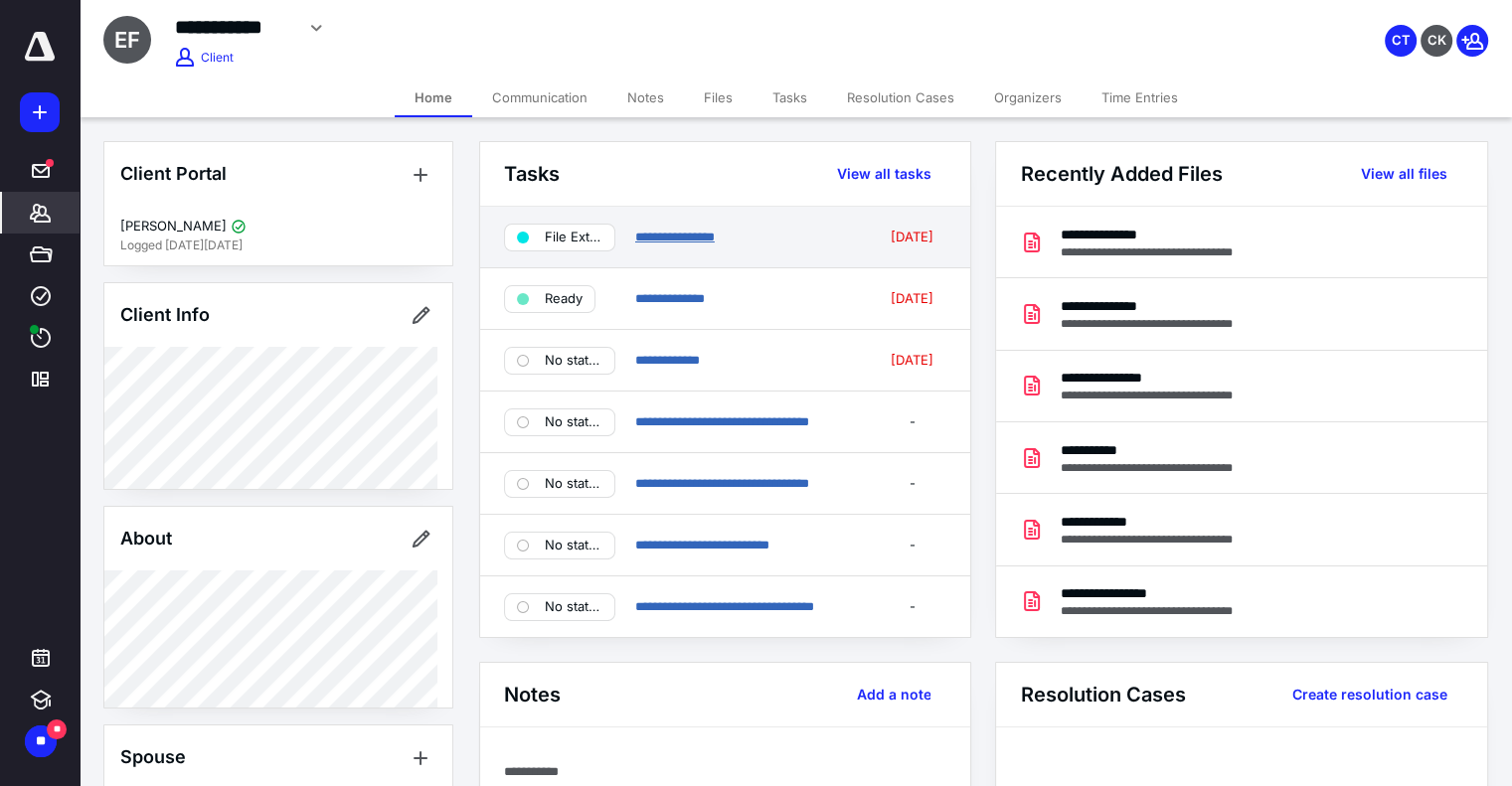 click on "**********" at bounding box center (675, 236) 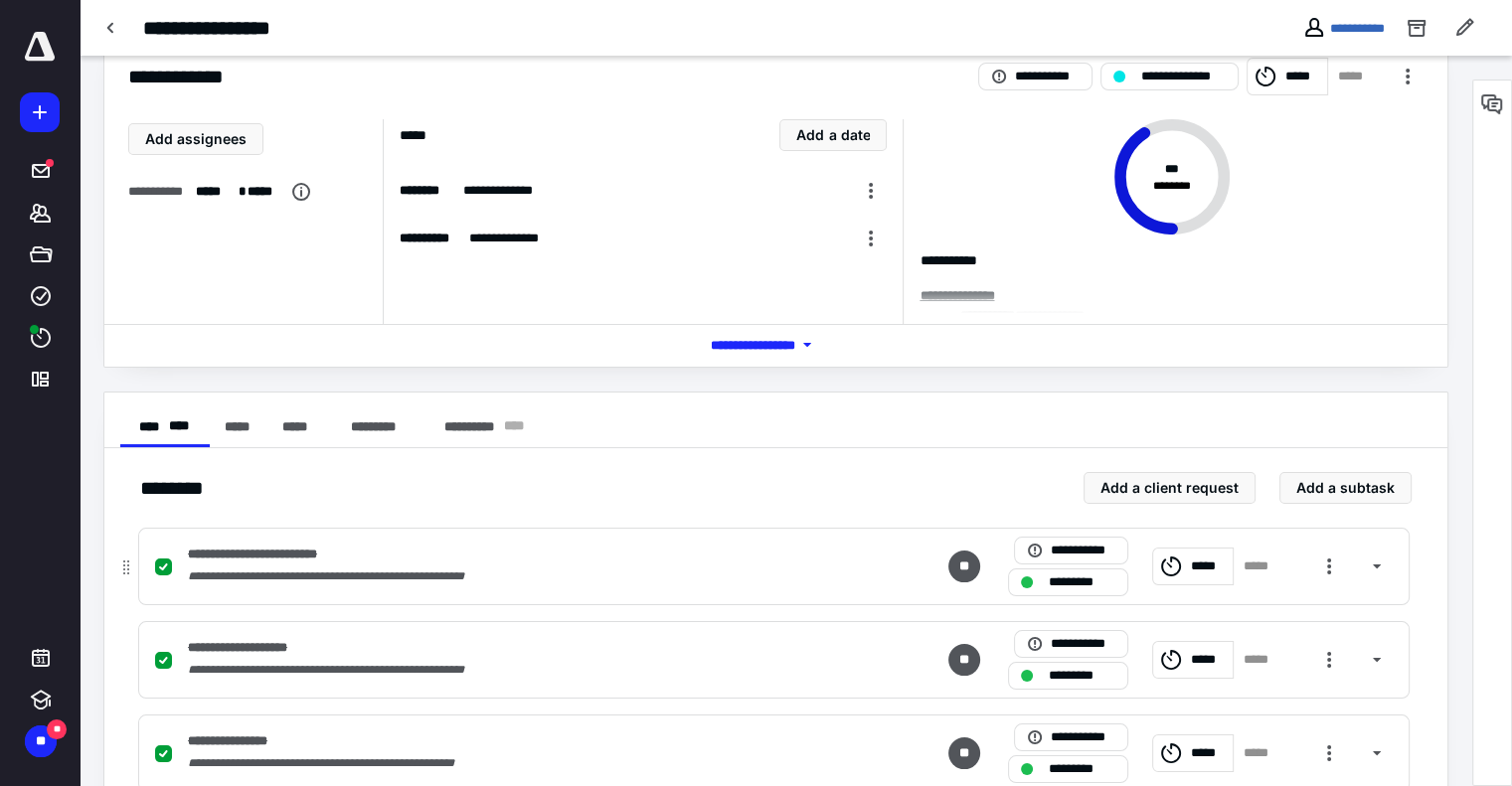 scroll, scrollTop: 199, scrollLeft: 0, axis: vertical 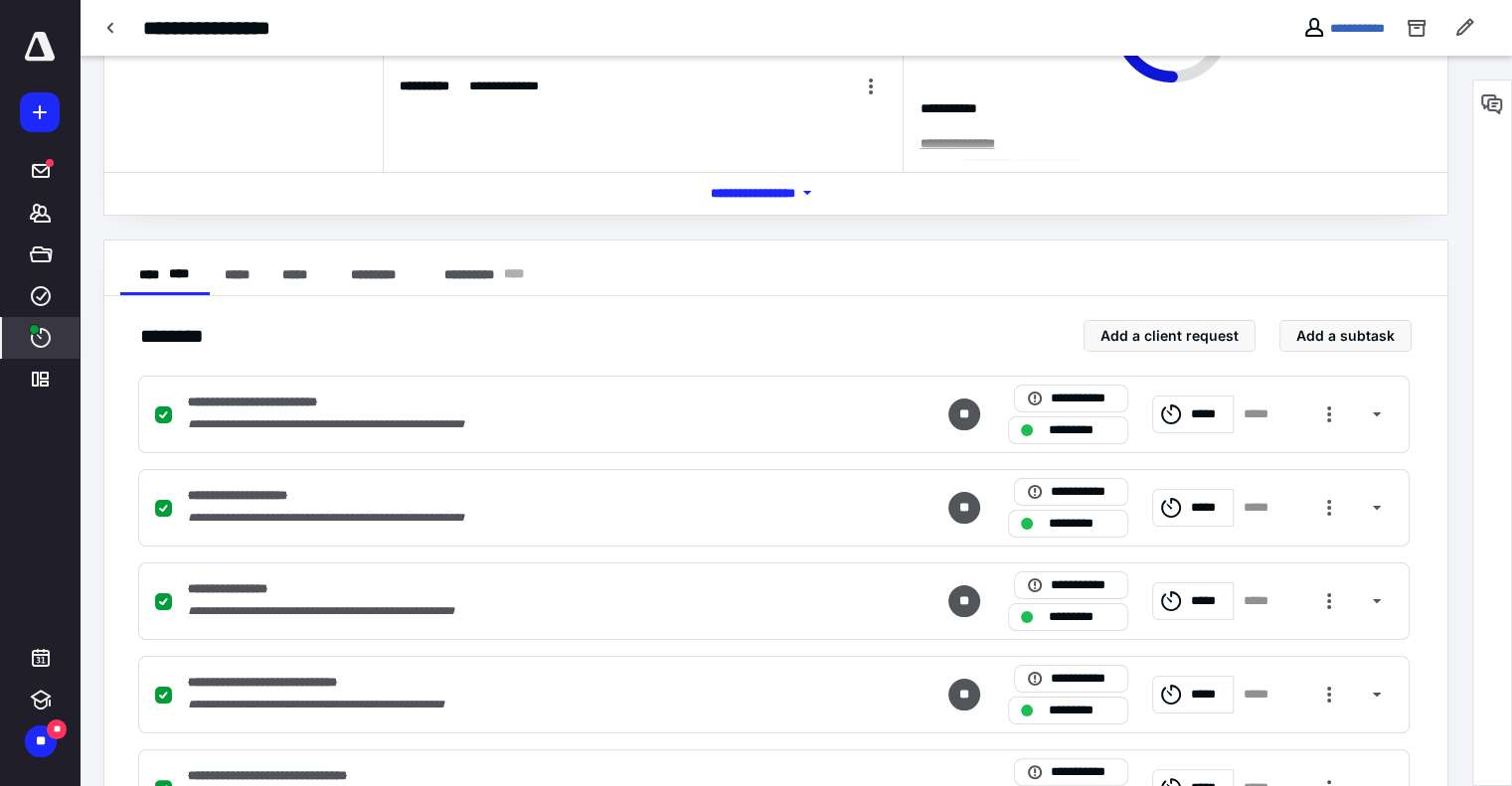 click on "****" at bounding box center [41, 338] 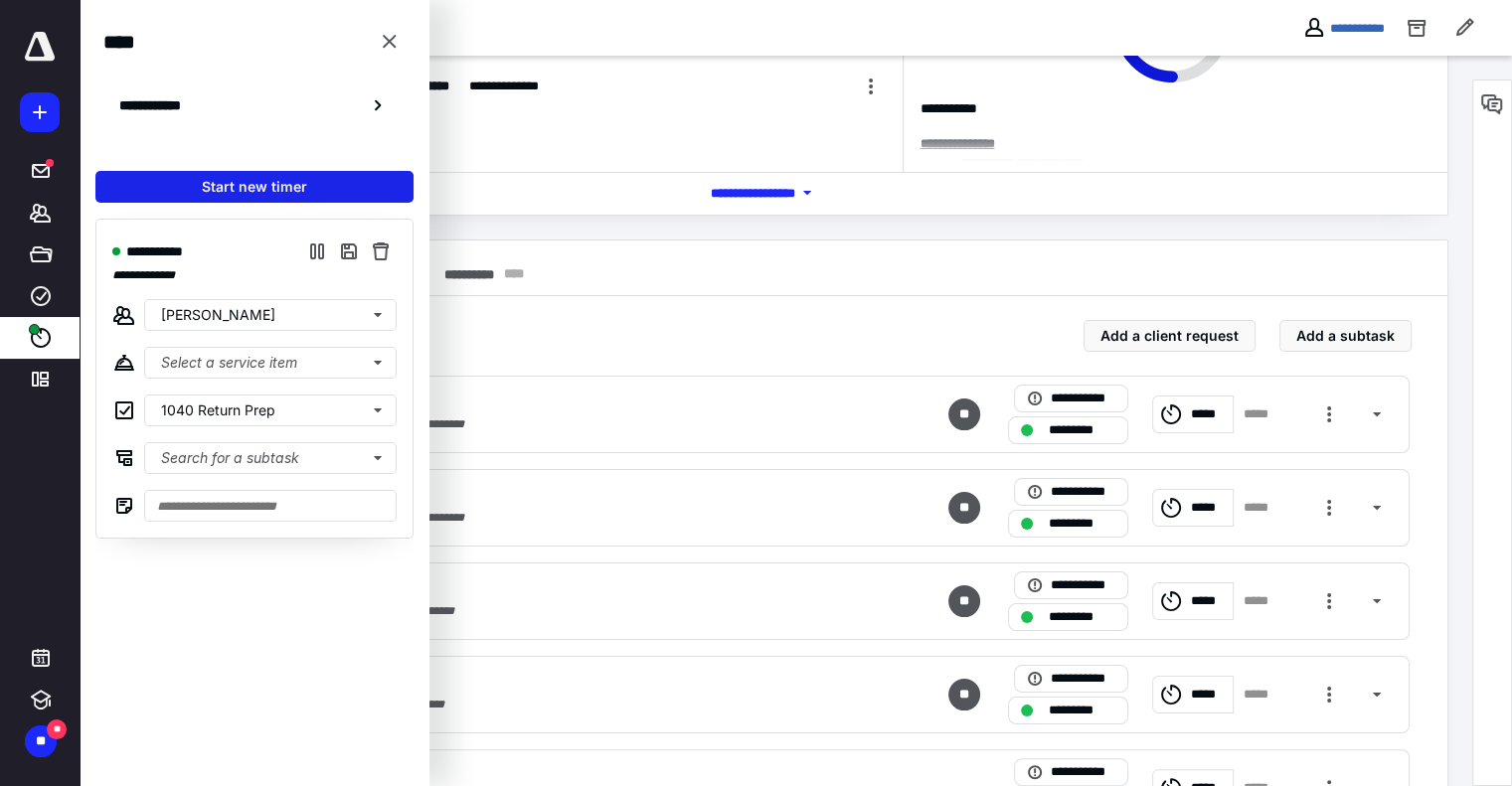 click on "Start new timer" at bounding box center [254, 187] 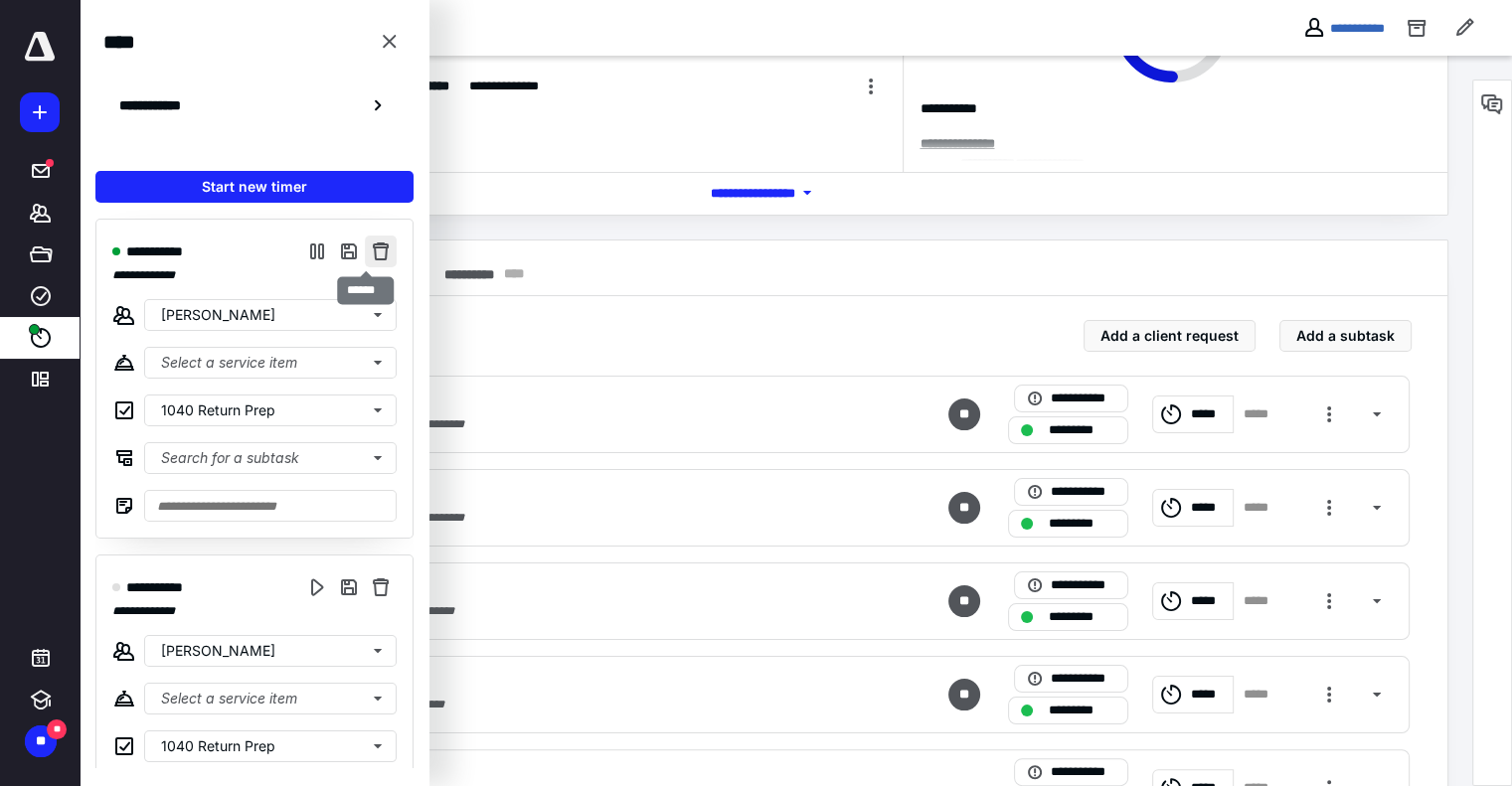 click at bounding box center [381, 251] 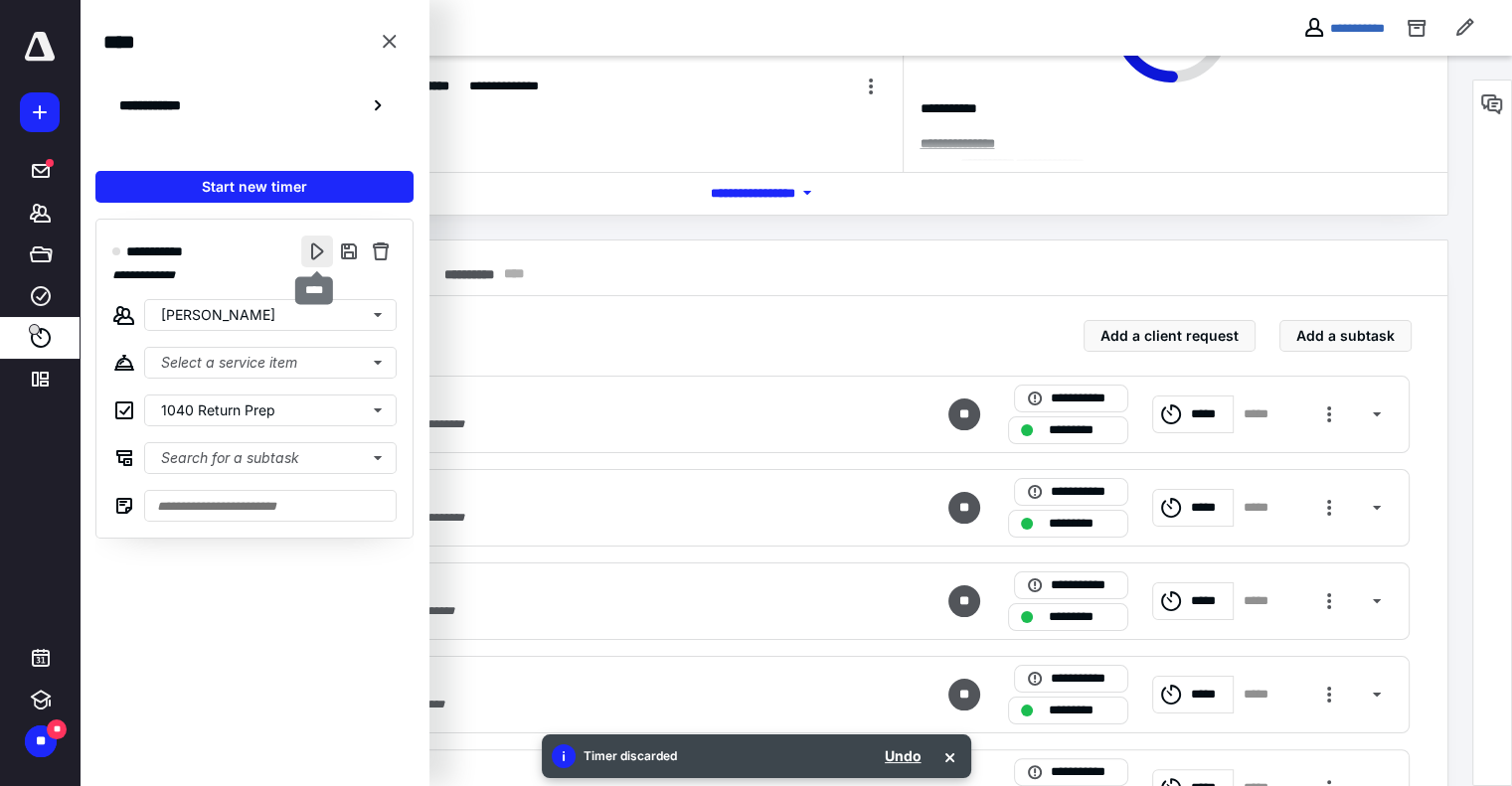 click at bounding box center [317, 251] 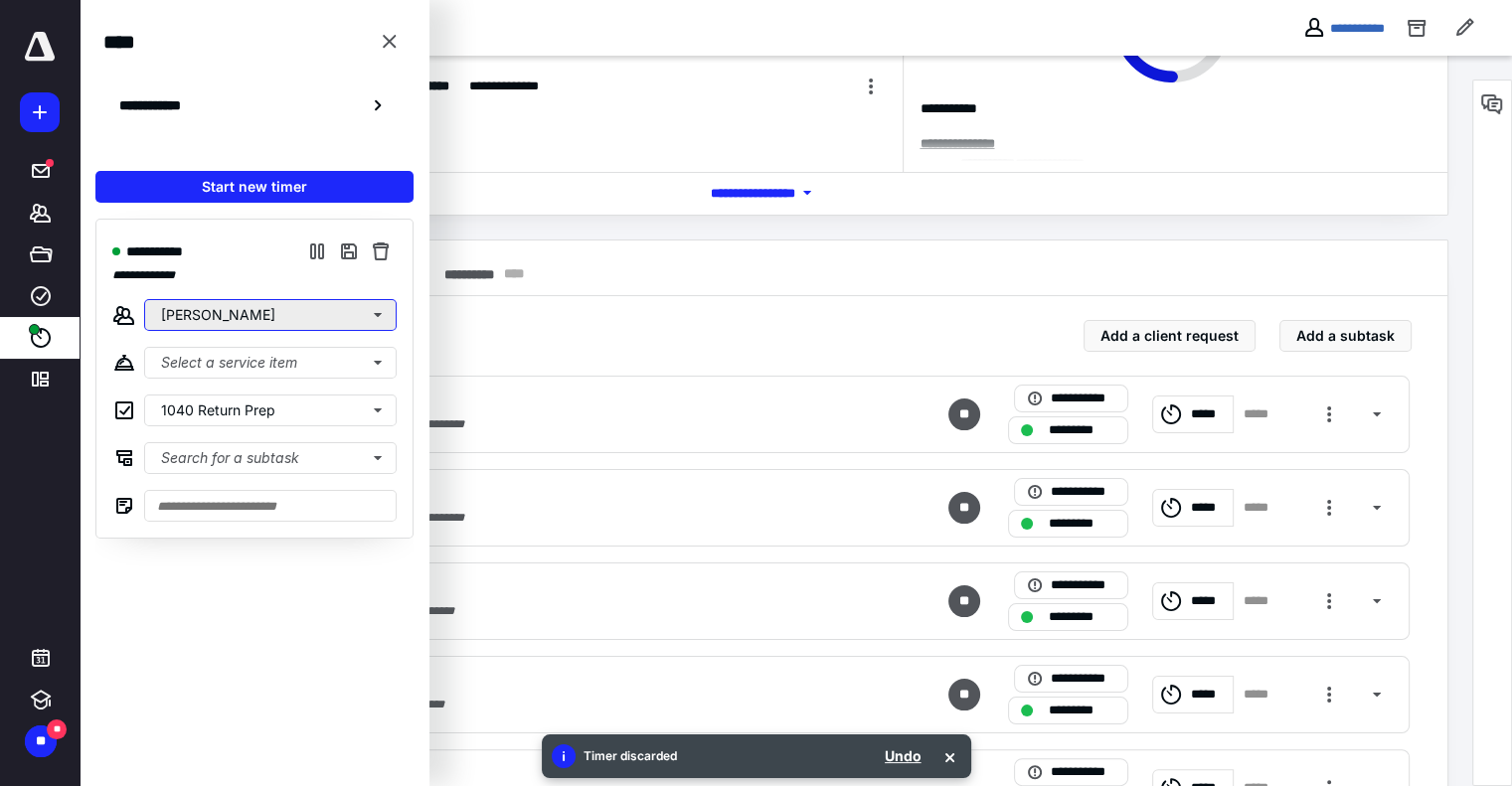 click on "Jamie Balser" at bounding box center [270, 315] 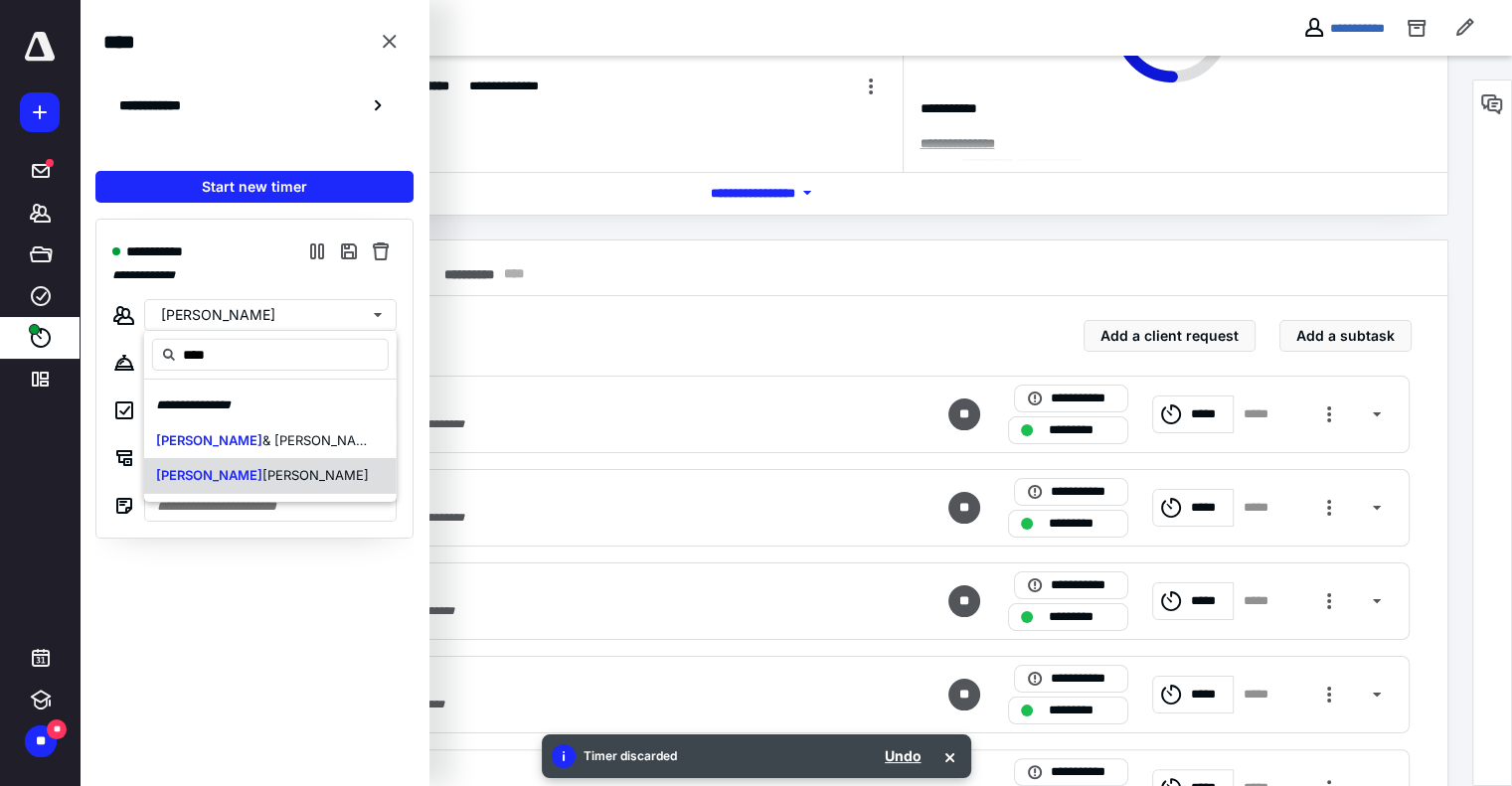 click on "Franco" at bounding box center (315, 475) 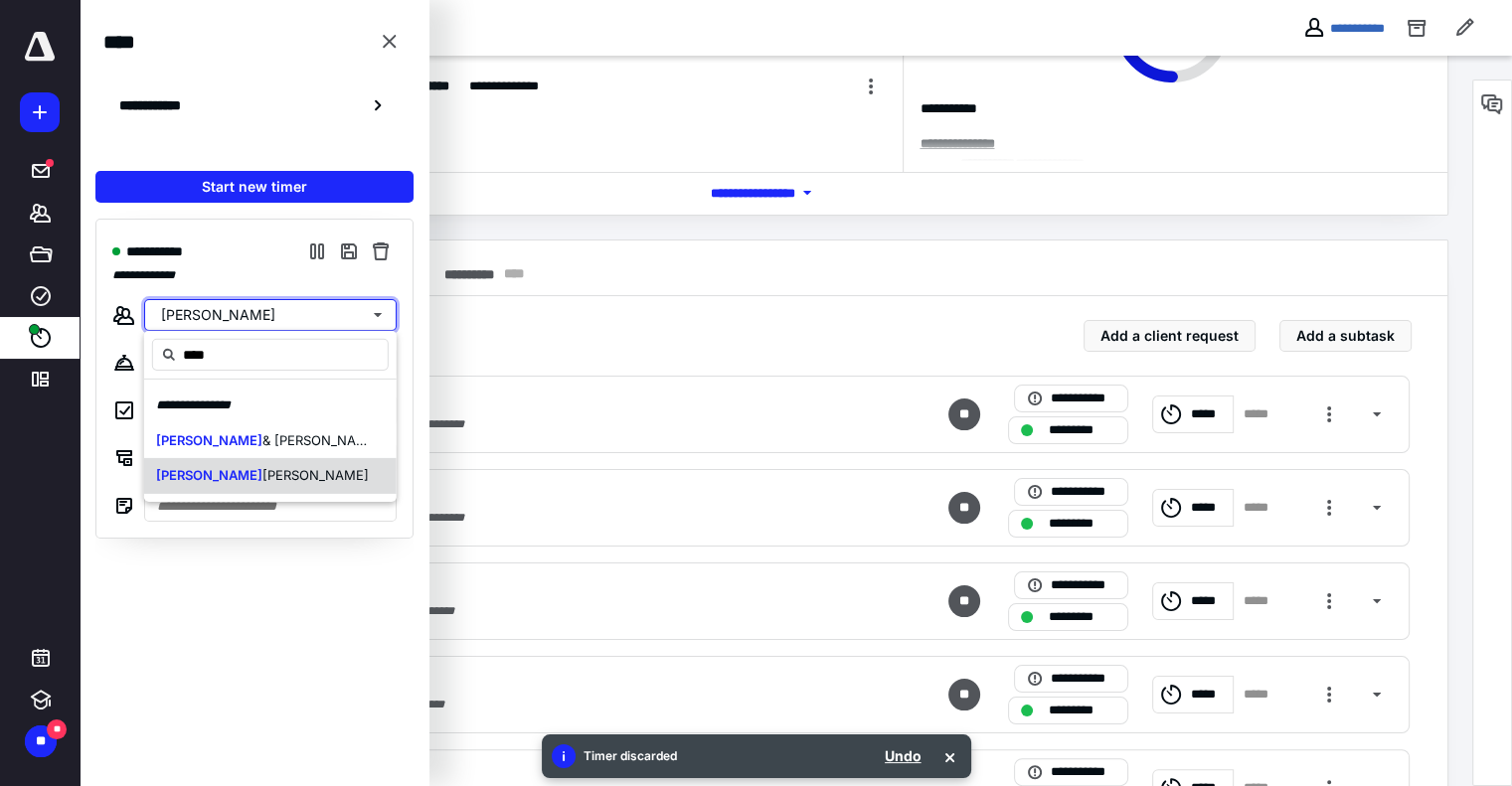 type 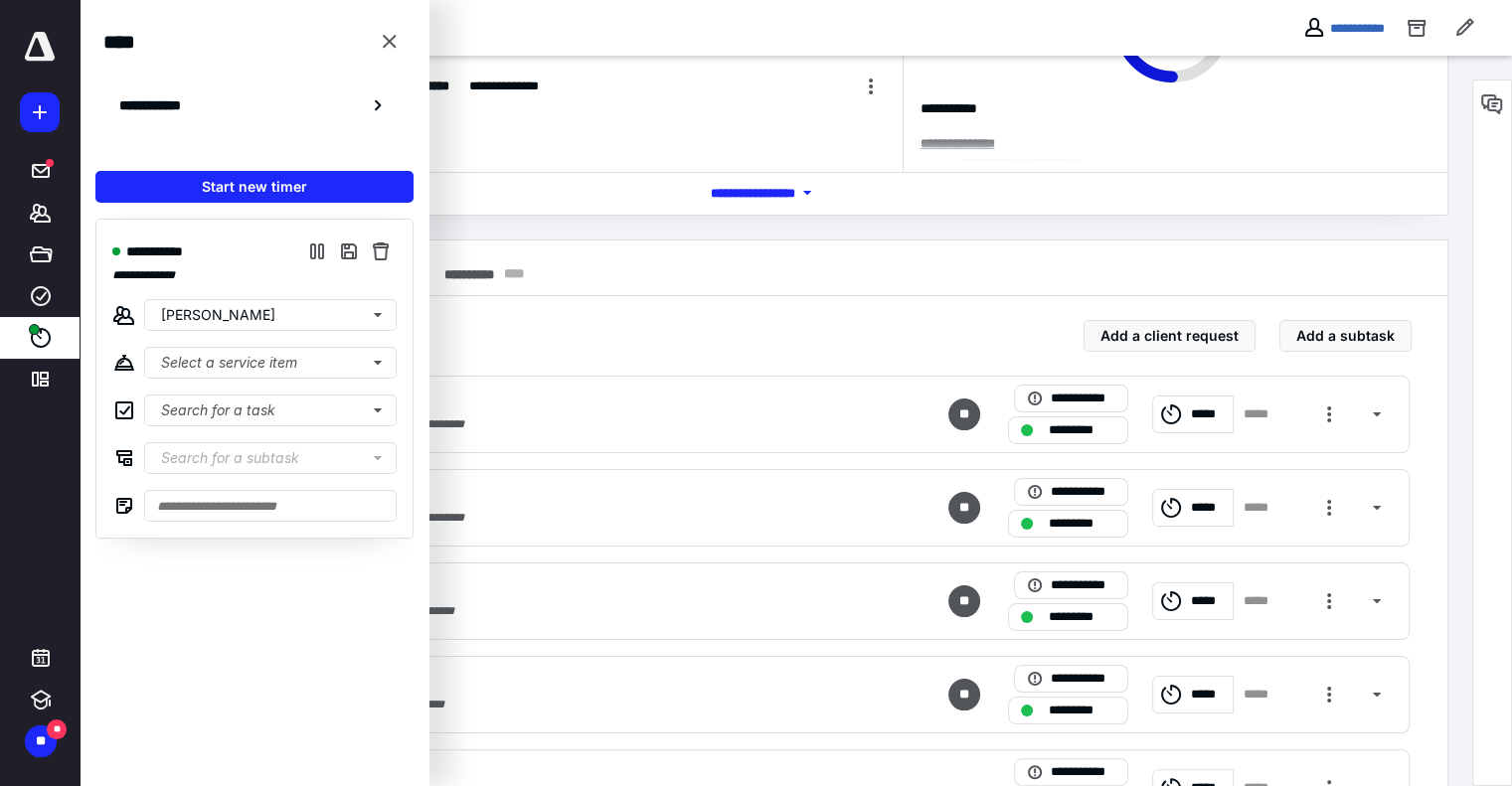 click at bounding box center (659, 154) 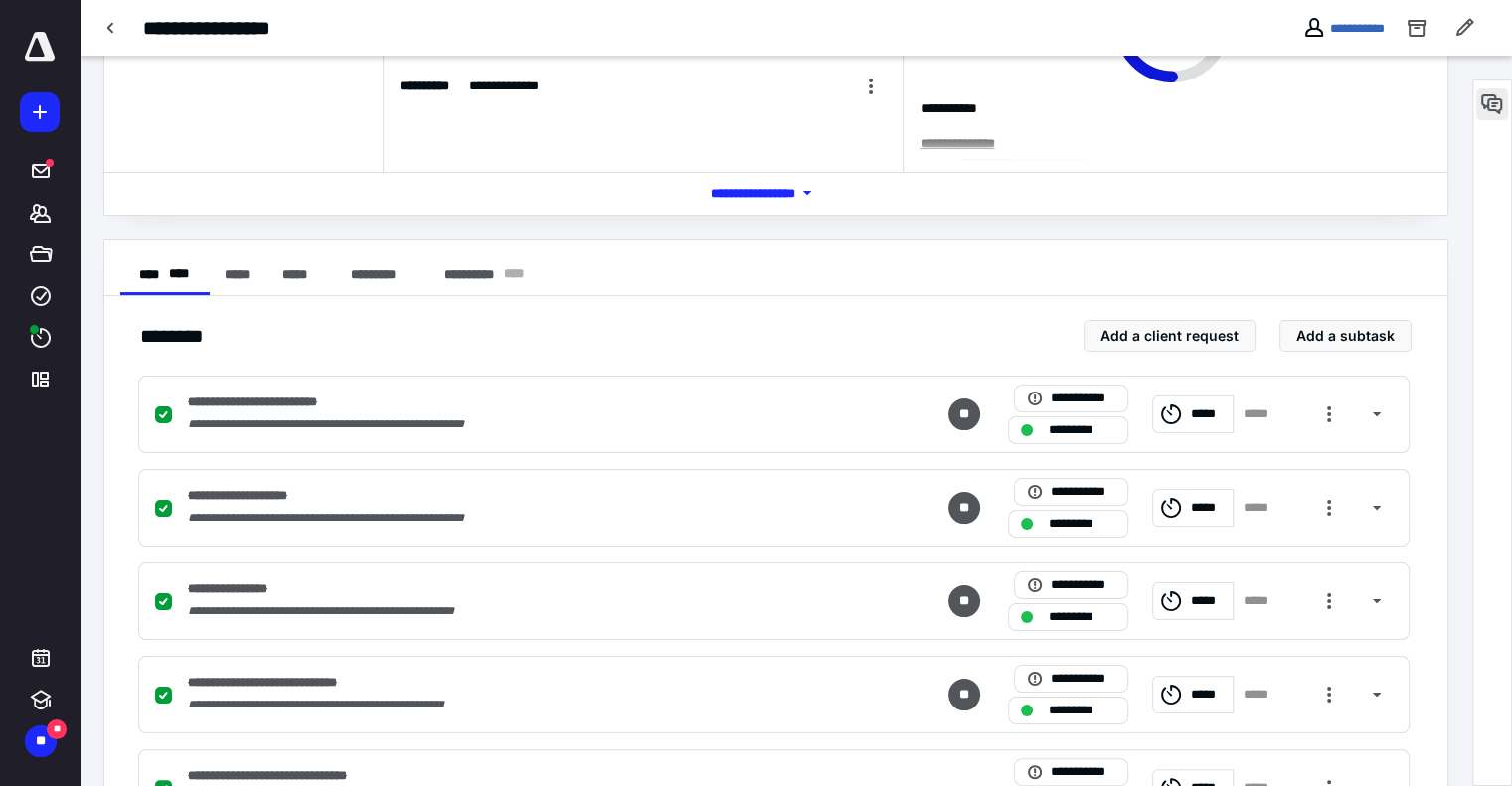 click at bounding box center (1492, 104) 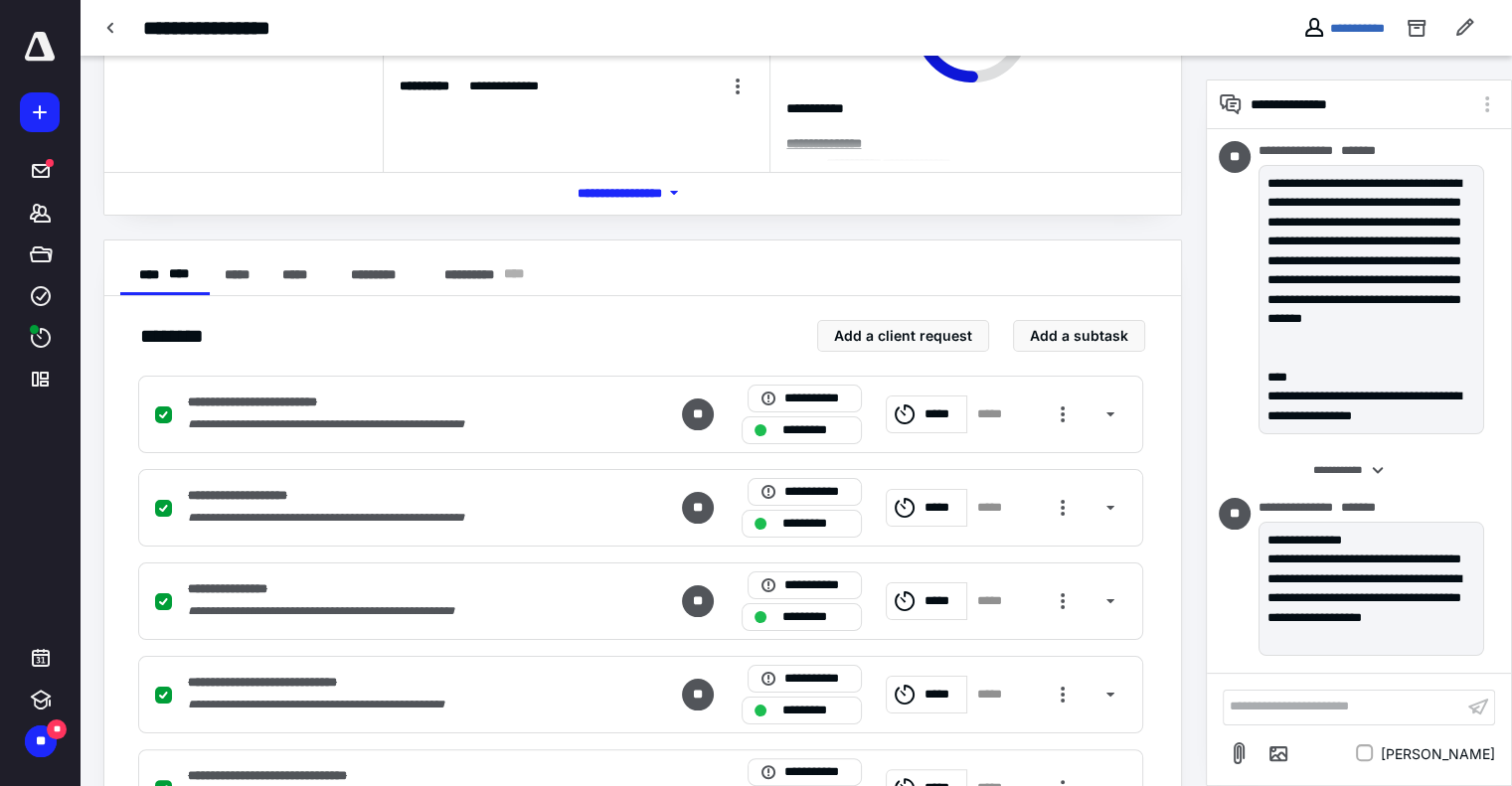 scroll, scrollTop: 0, scrollLeft: 0, axis: both 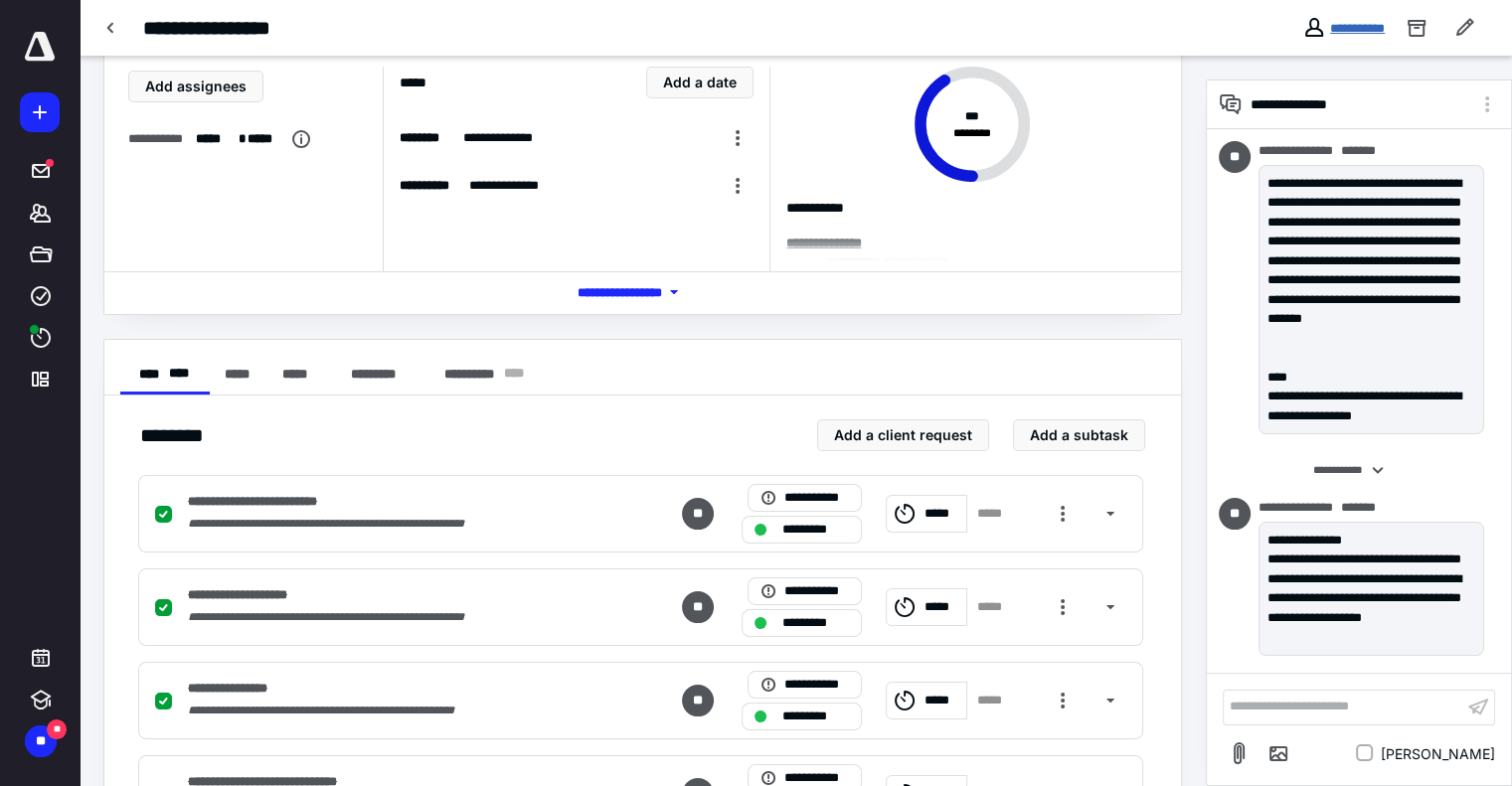 click on "**********" at bounding box center [1357, 28] 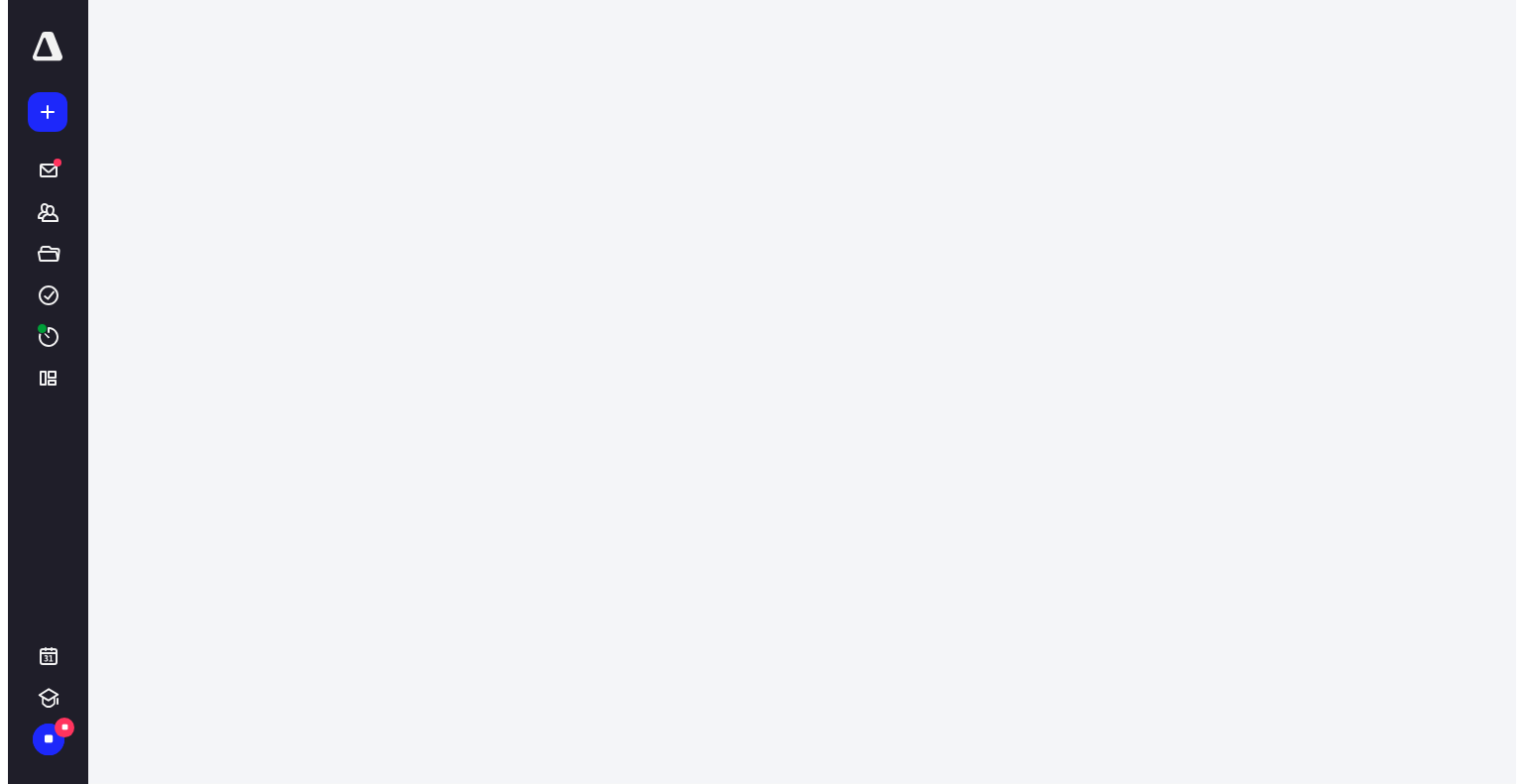 scroll, scrollTop: 0, scrollLeft: 0, axis: both 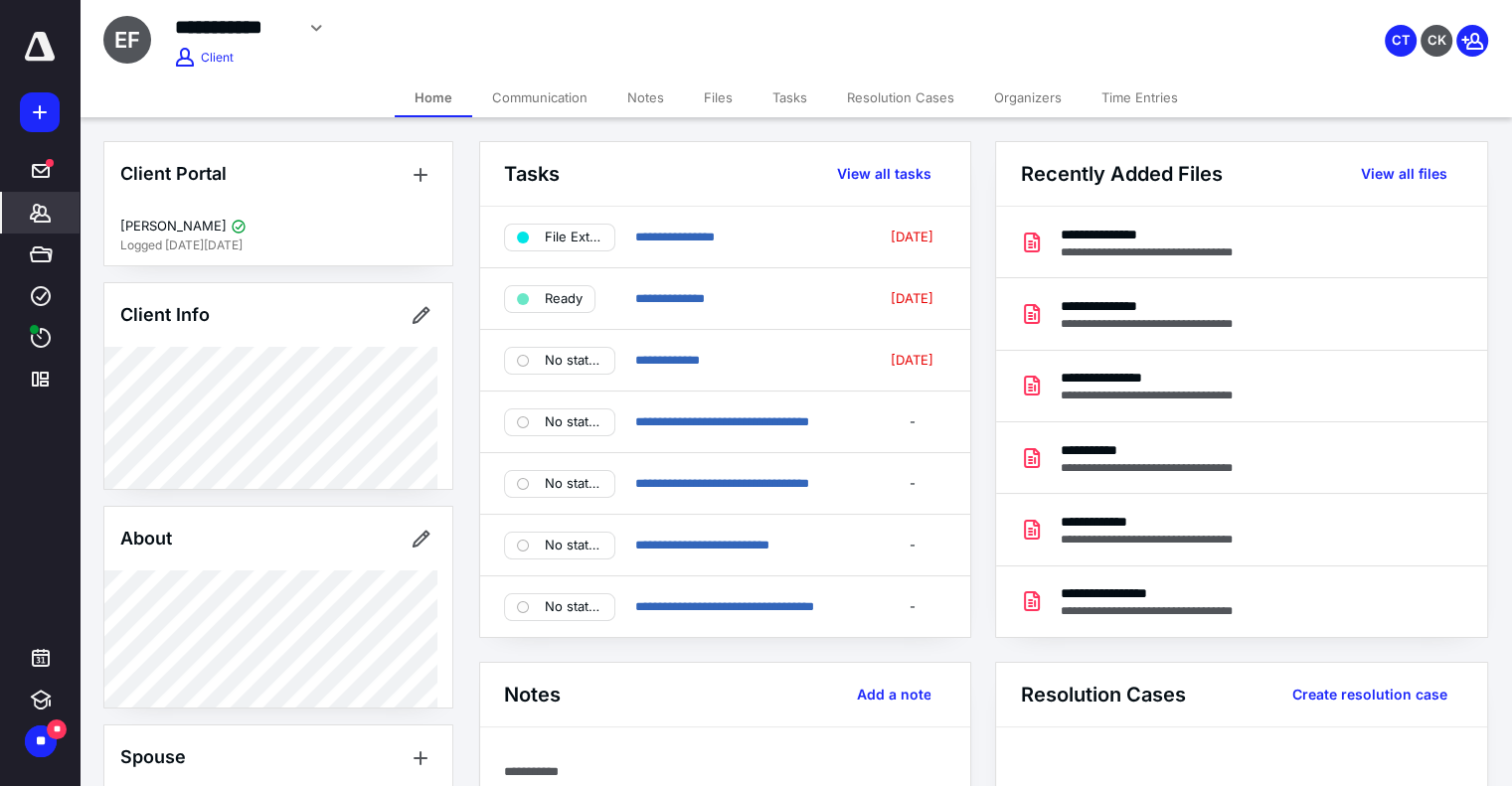 click on "Files" at bounding box center [718, 97] 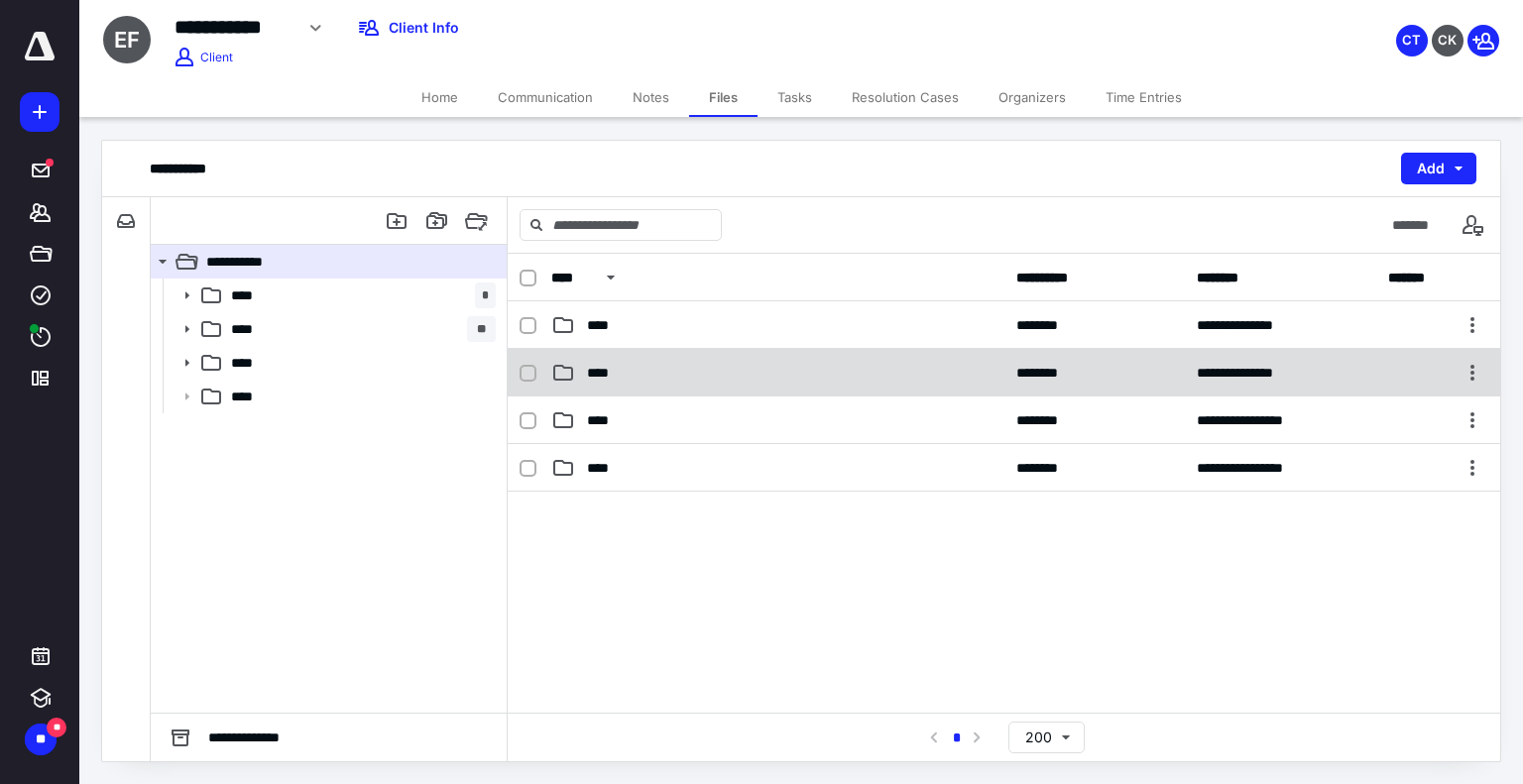 click on "****" at bounding box center [604, 373] 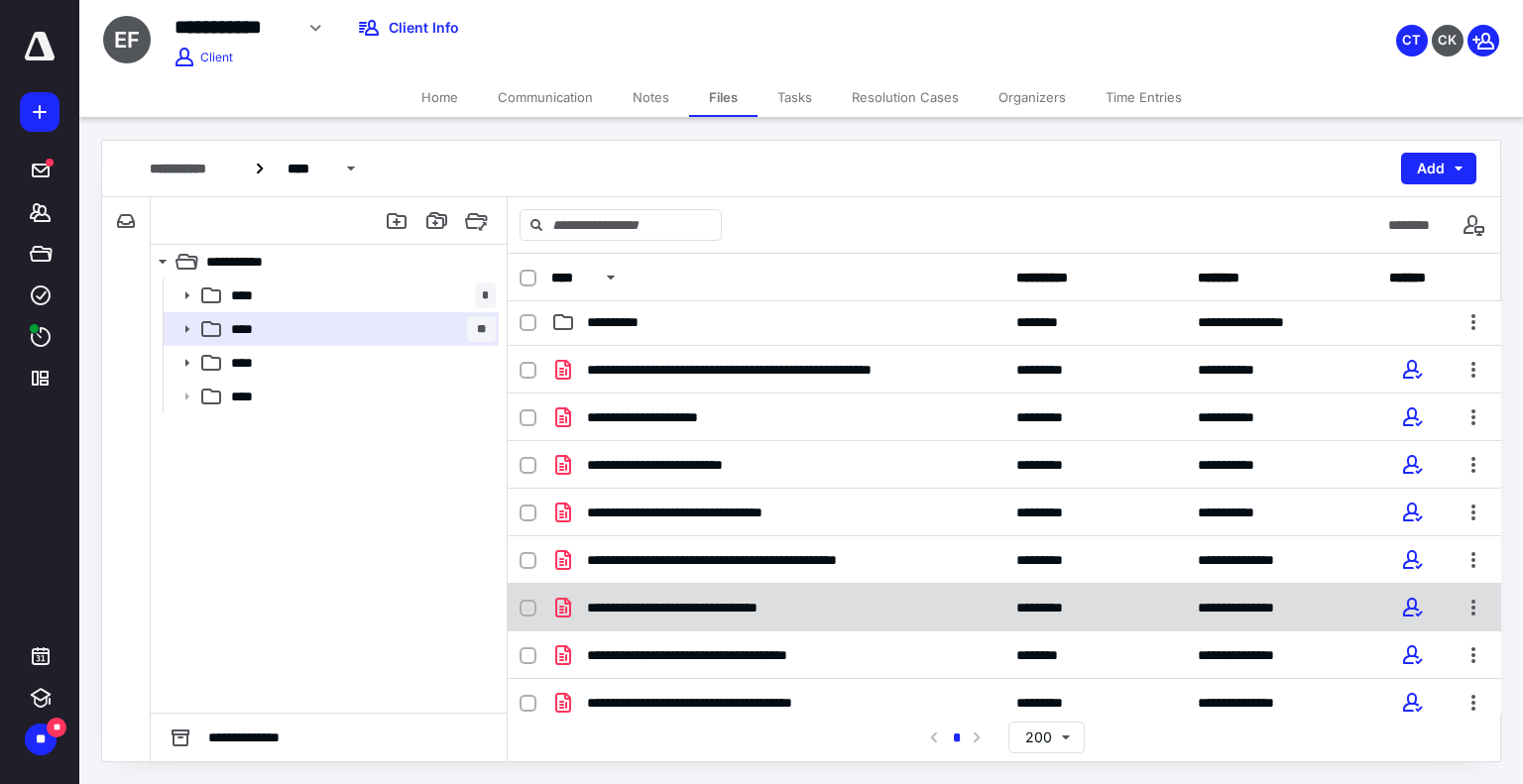 scroll, scrollTop: 99, scrollLeft: 0, axis: vertical 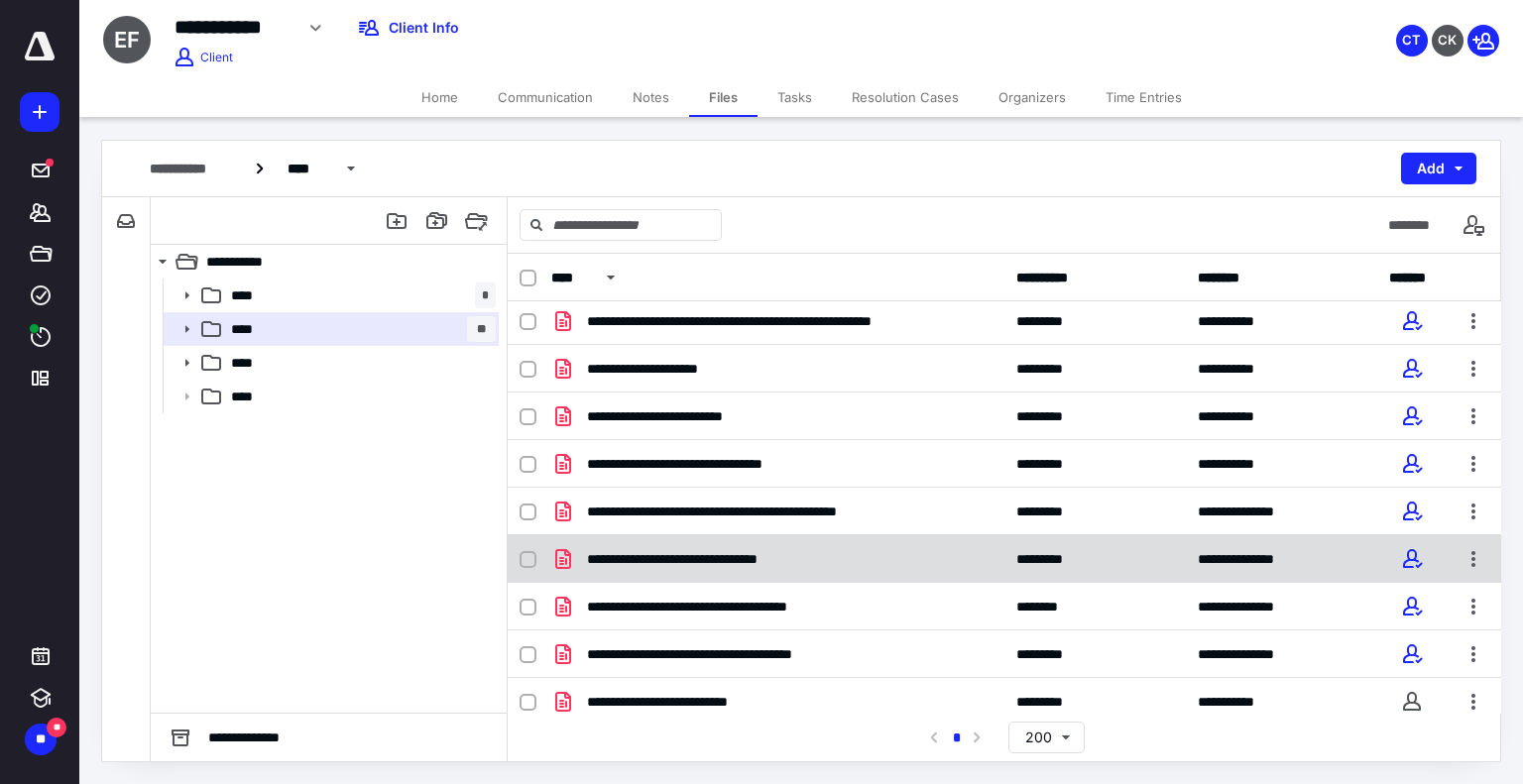 click on "**********" at bounding box center (704, 559) 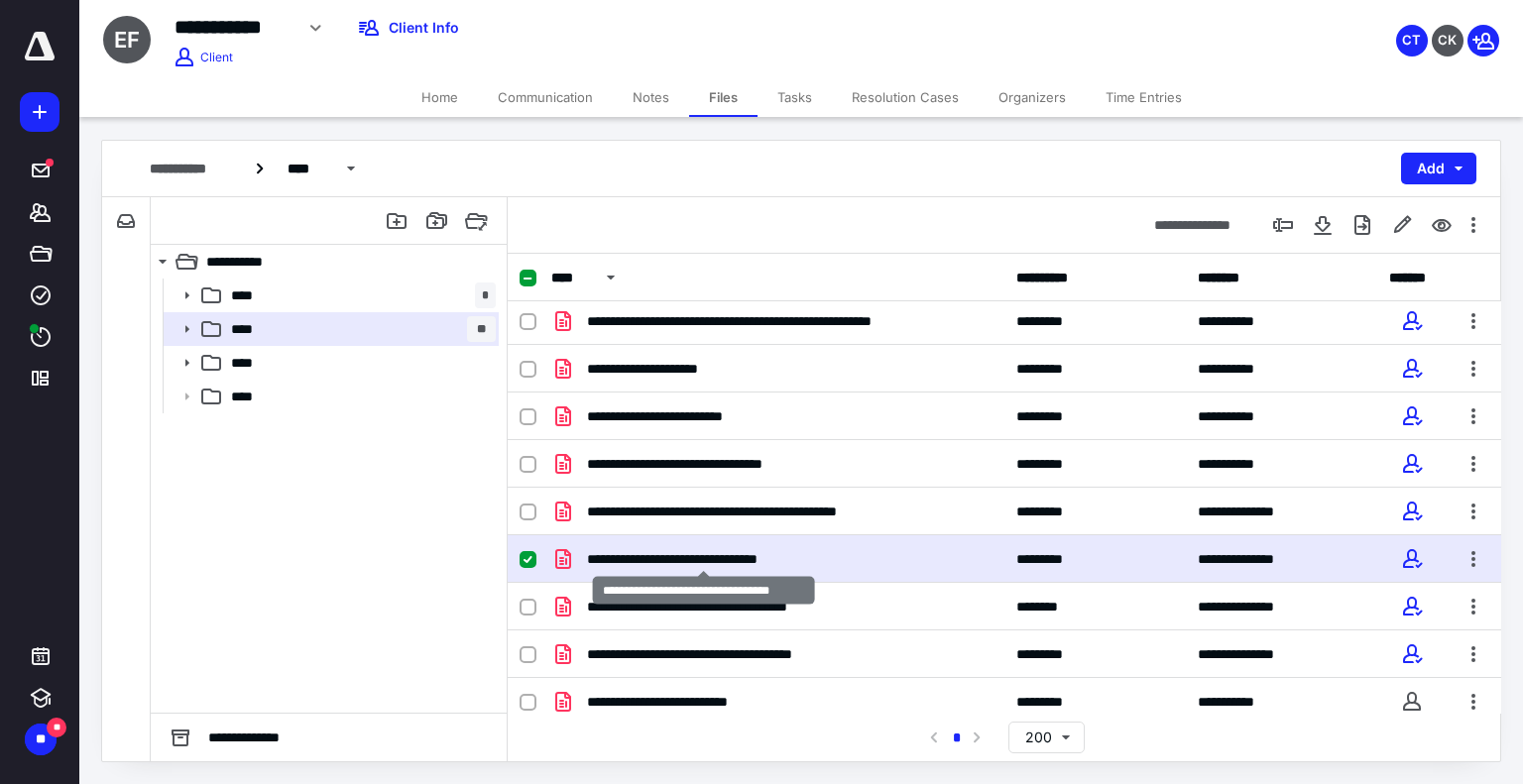 click on "**********" at bounding box center (704, 559) 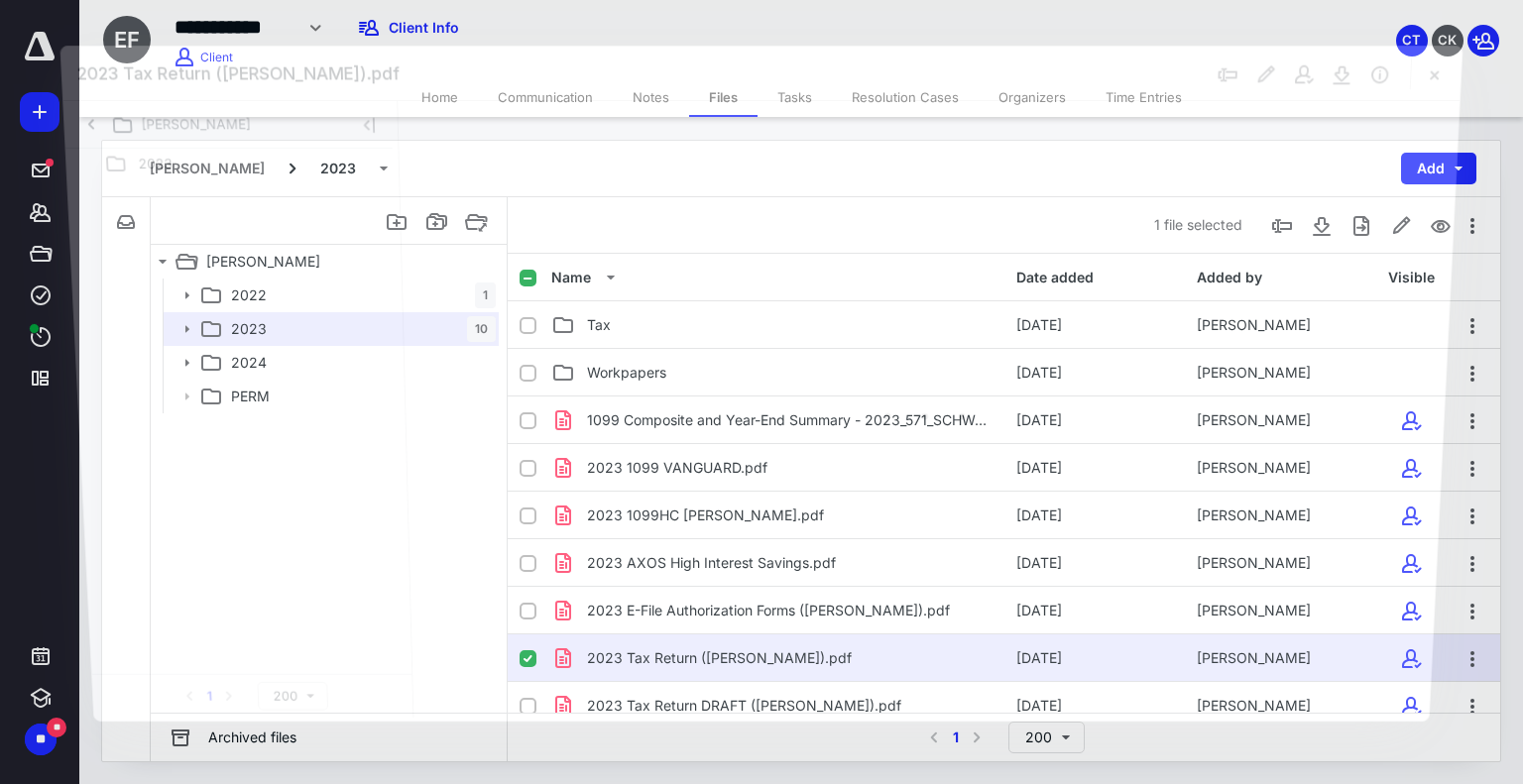 scroll, scrollTop: 99, scrollLeft: 0, axis: vertical 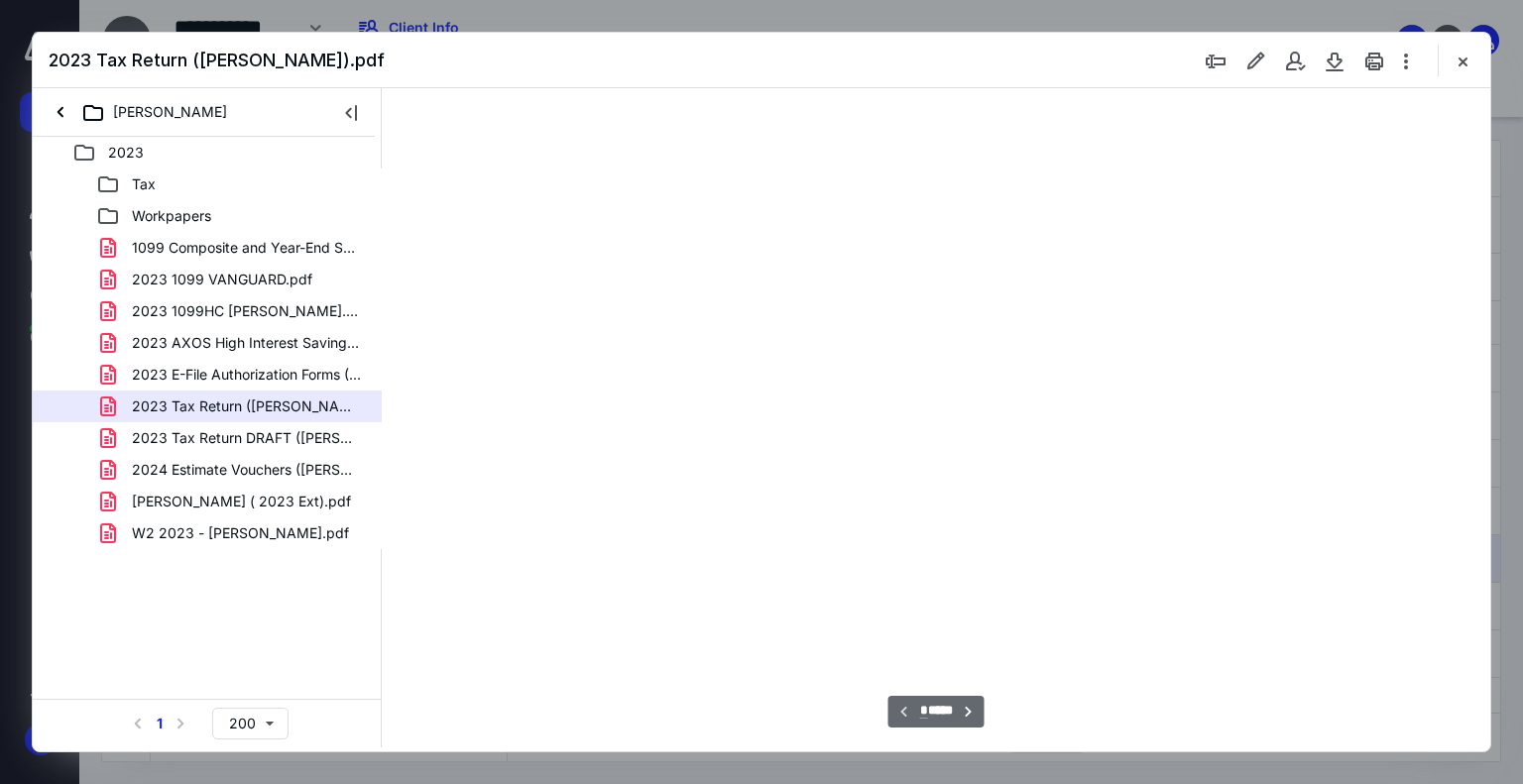 type on "179" 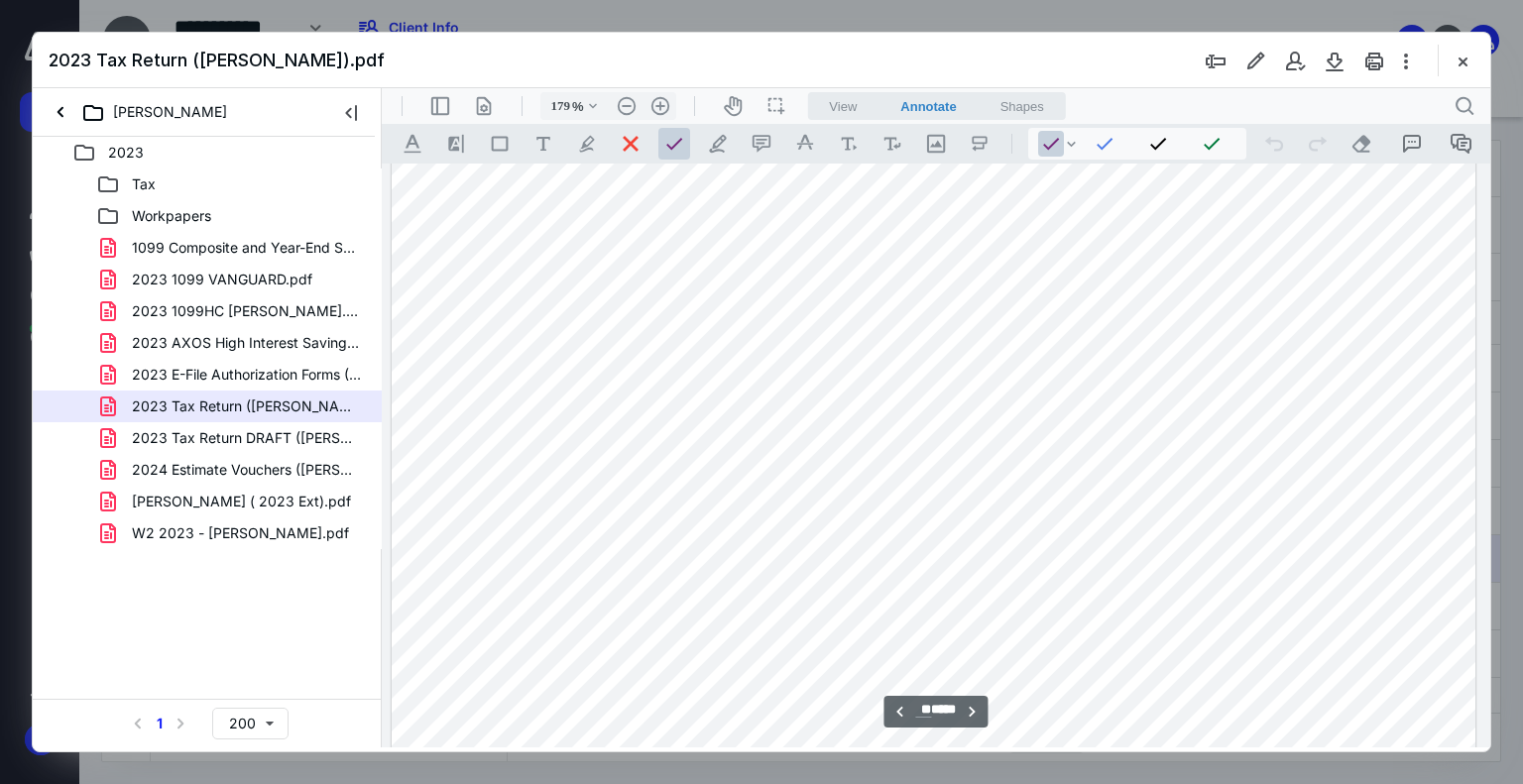 scroll, scrollTop: 33484, scrollLeft: 157, axis: both 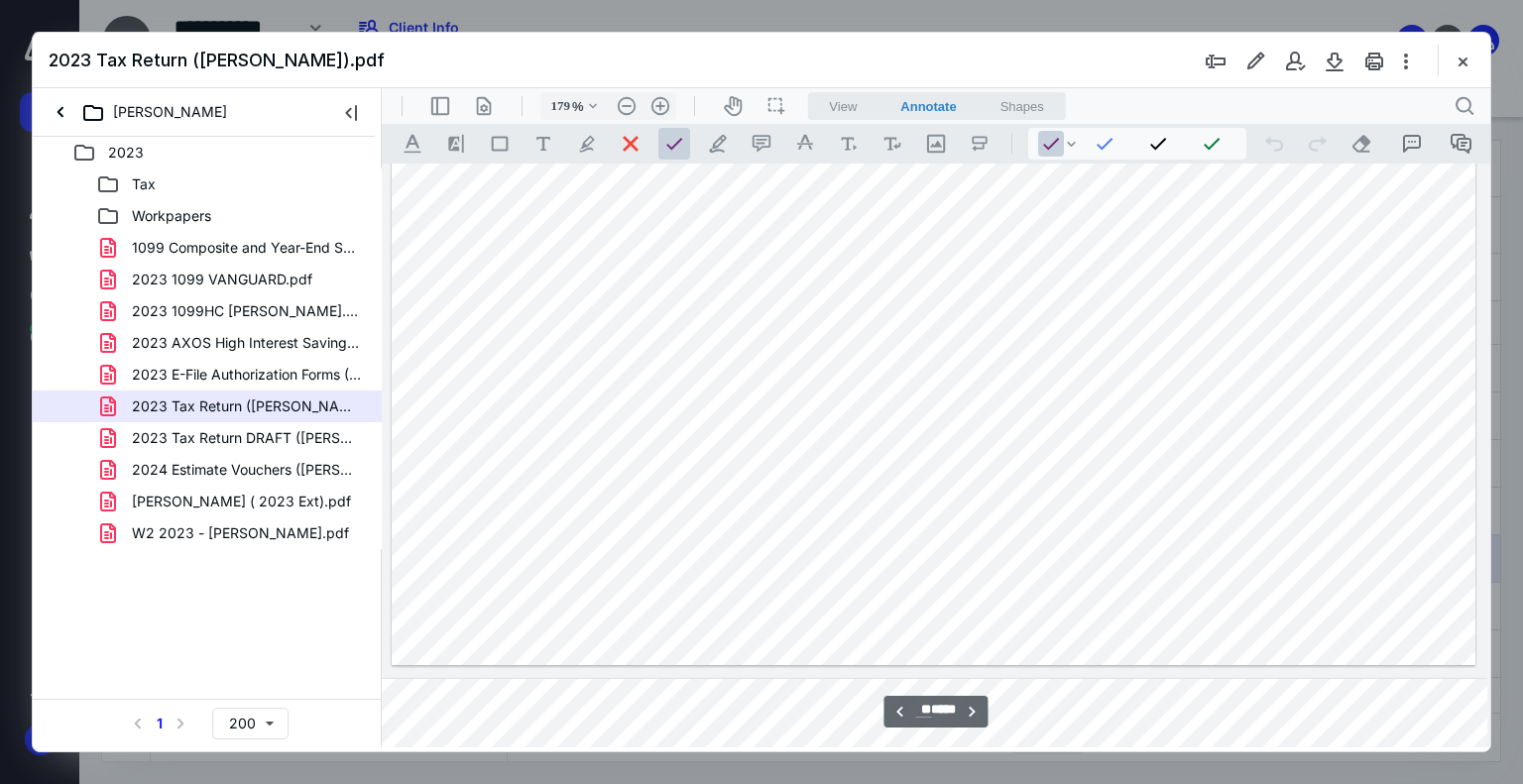 click on "**********" at bounding box center [935, 712] 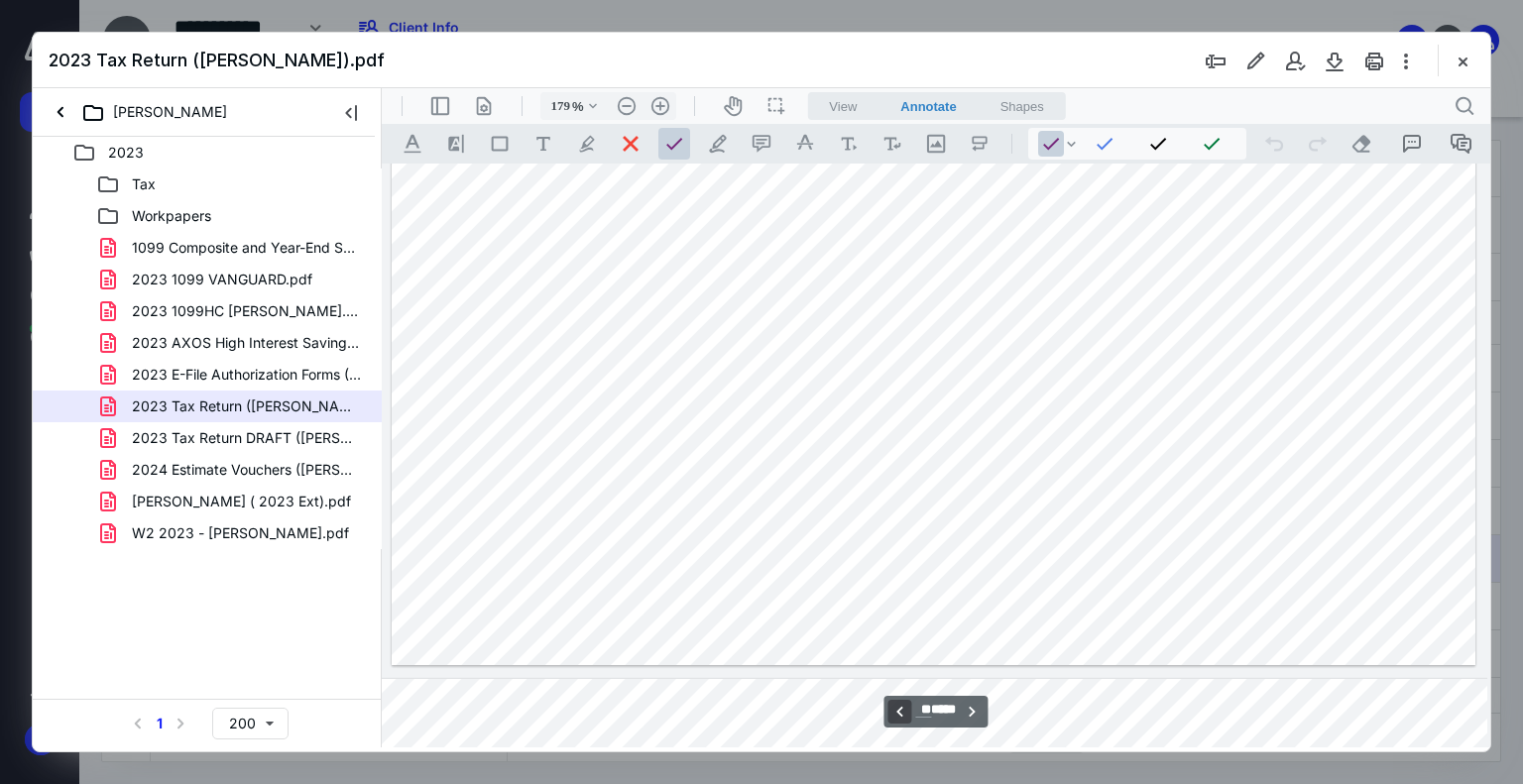 click on "**********" at bounding box center (899, 712) 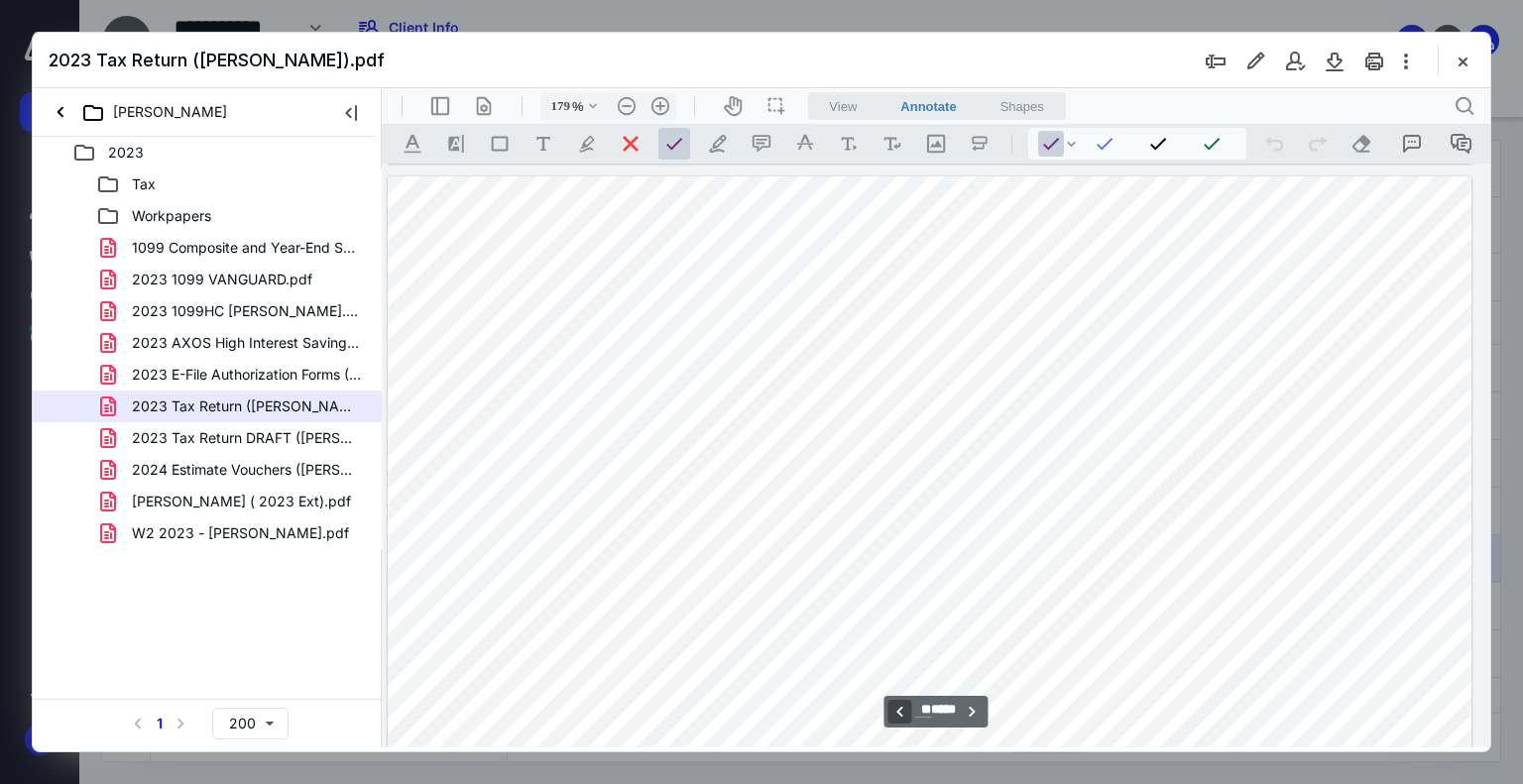 click on "**********" at bounding box center [899, 712] 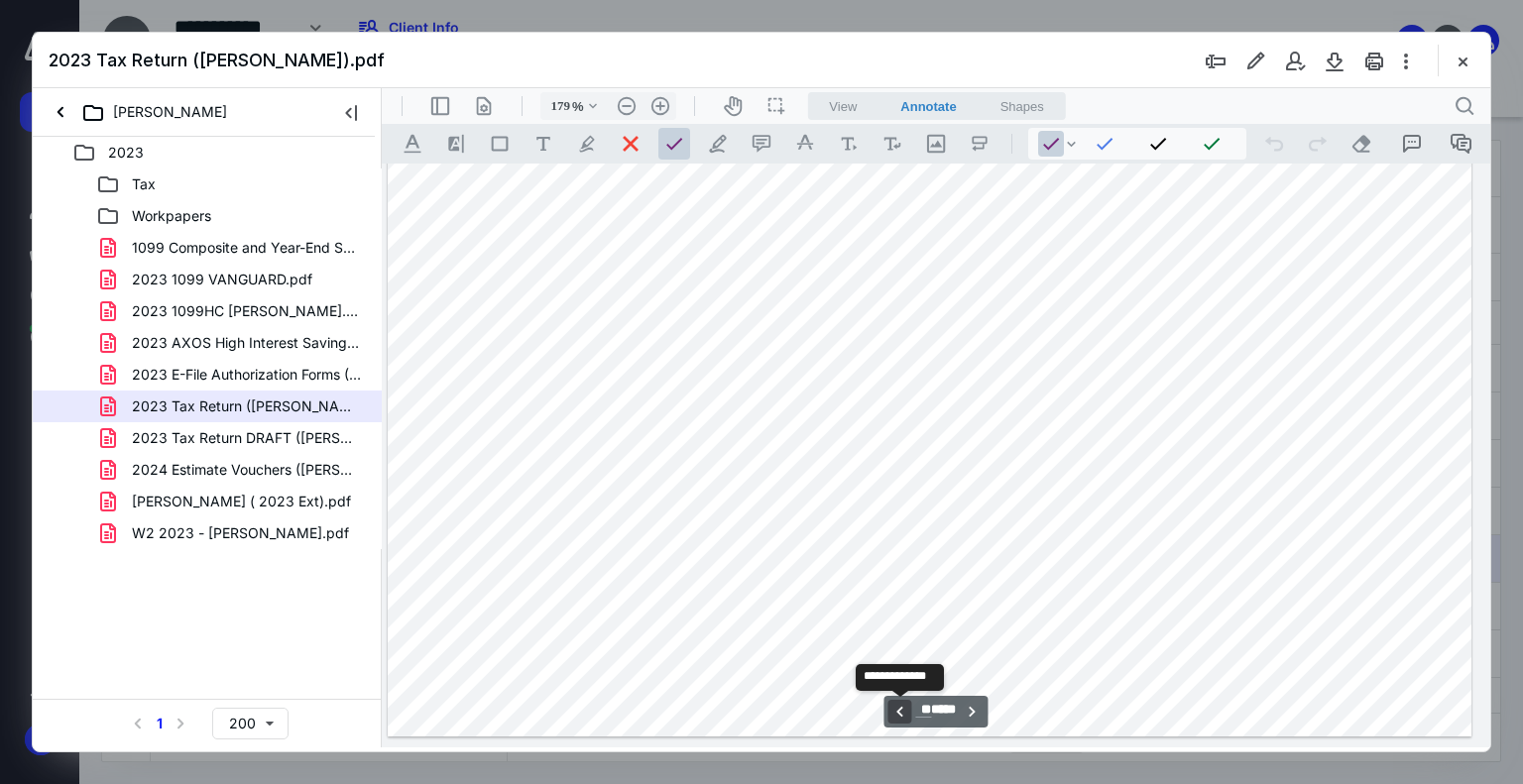 click on "**********" at bounding box center (899, 712) 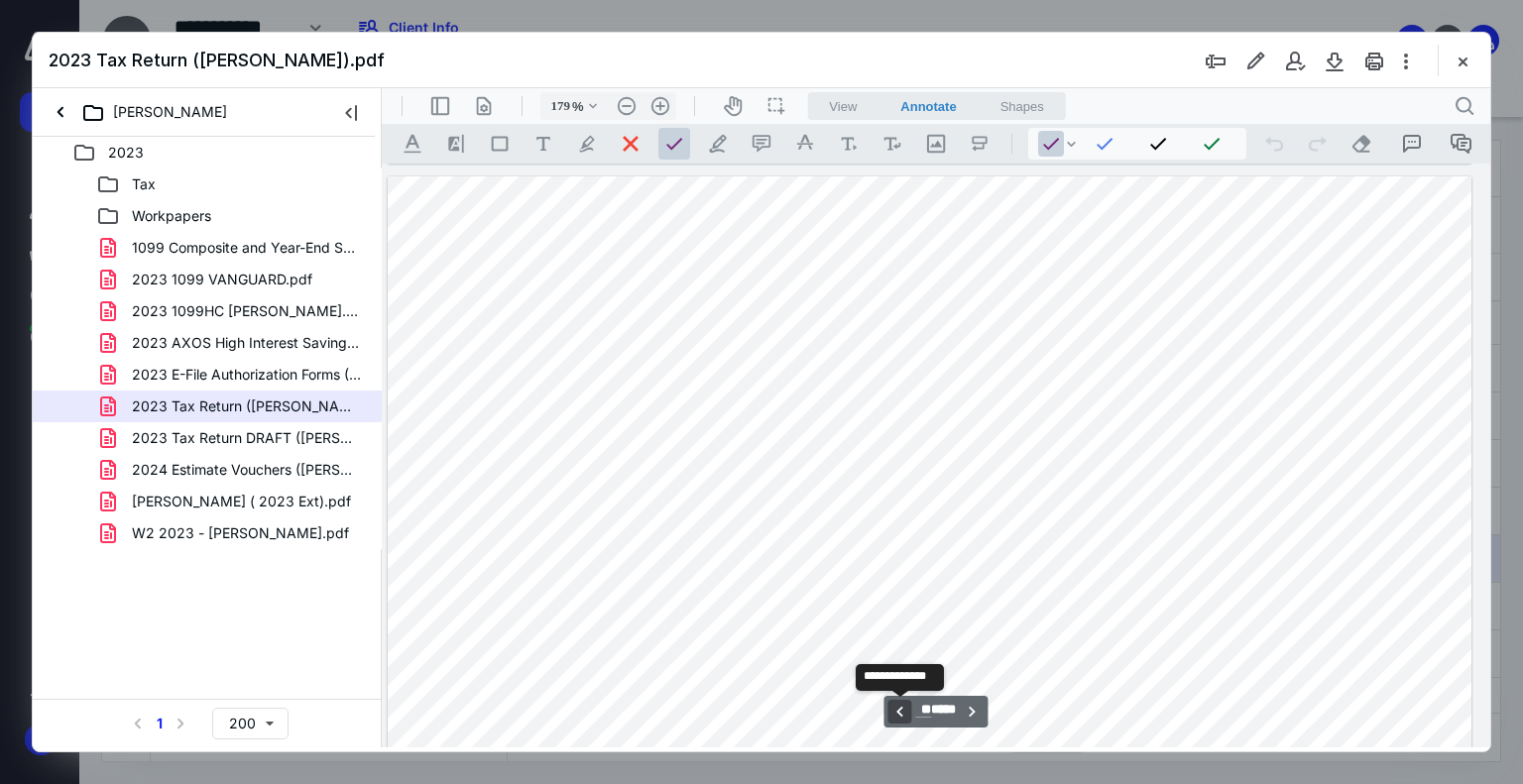 click on "**********" at bounding box center [899, 712] 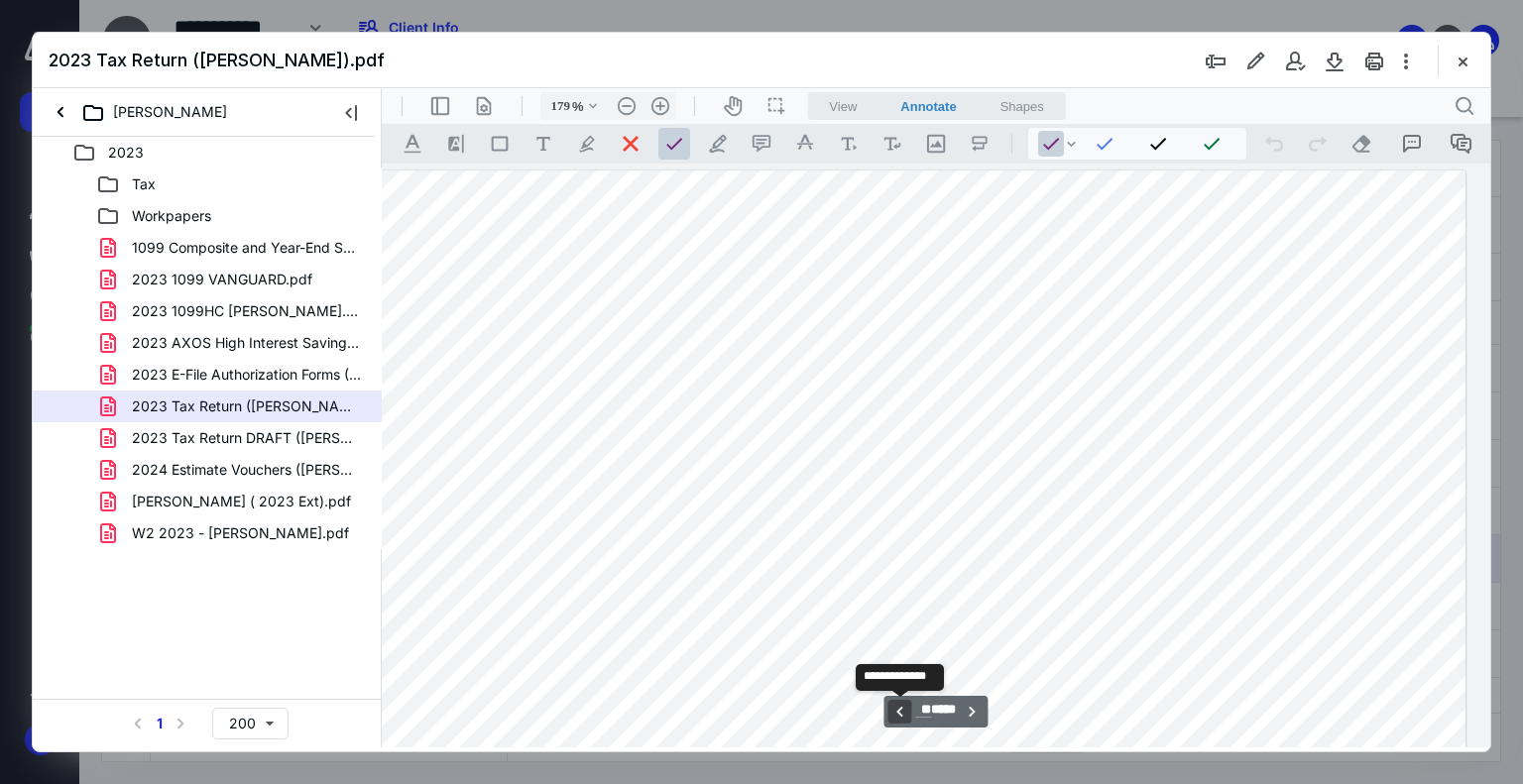 click on "**********" at bounding box center [899, 712] 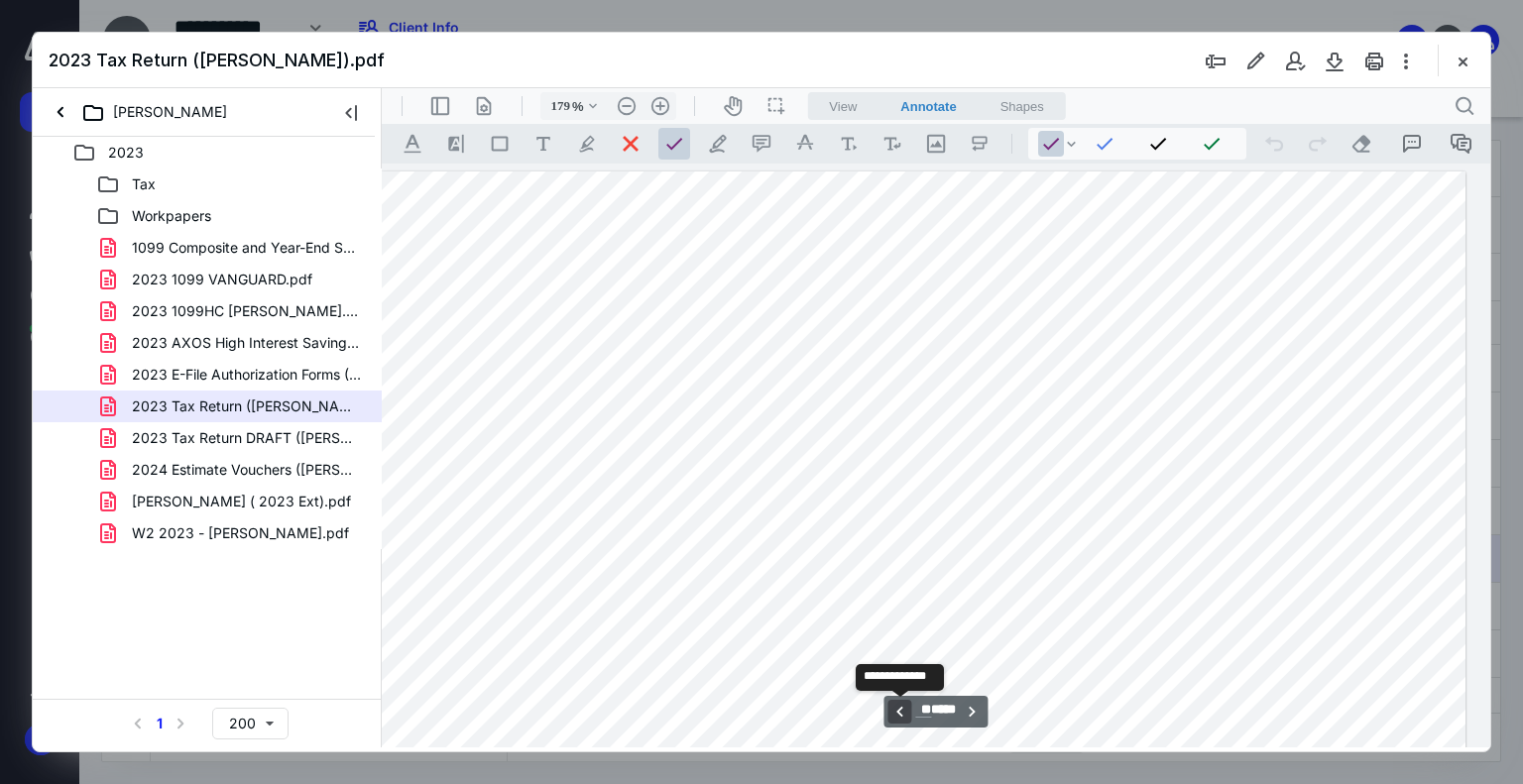 click on "**********" at bounding box center (899, 712) 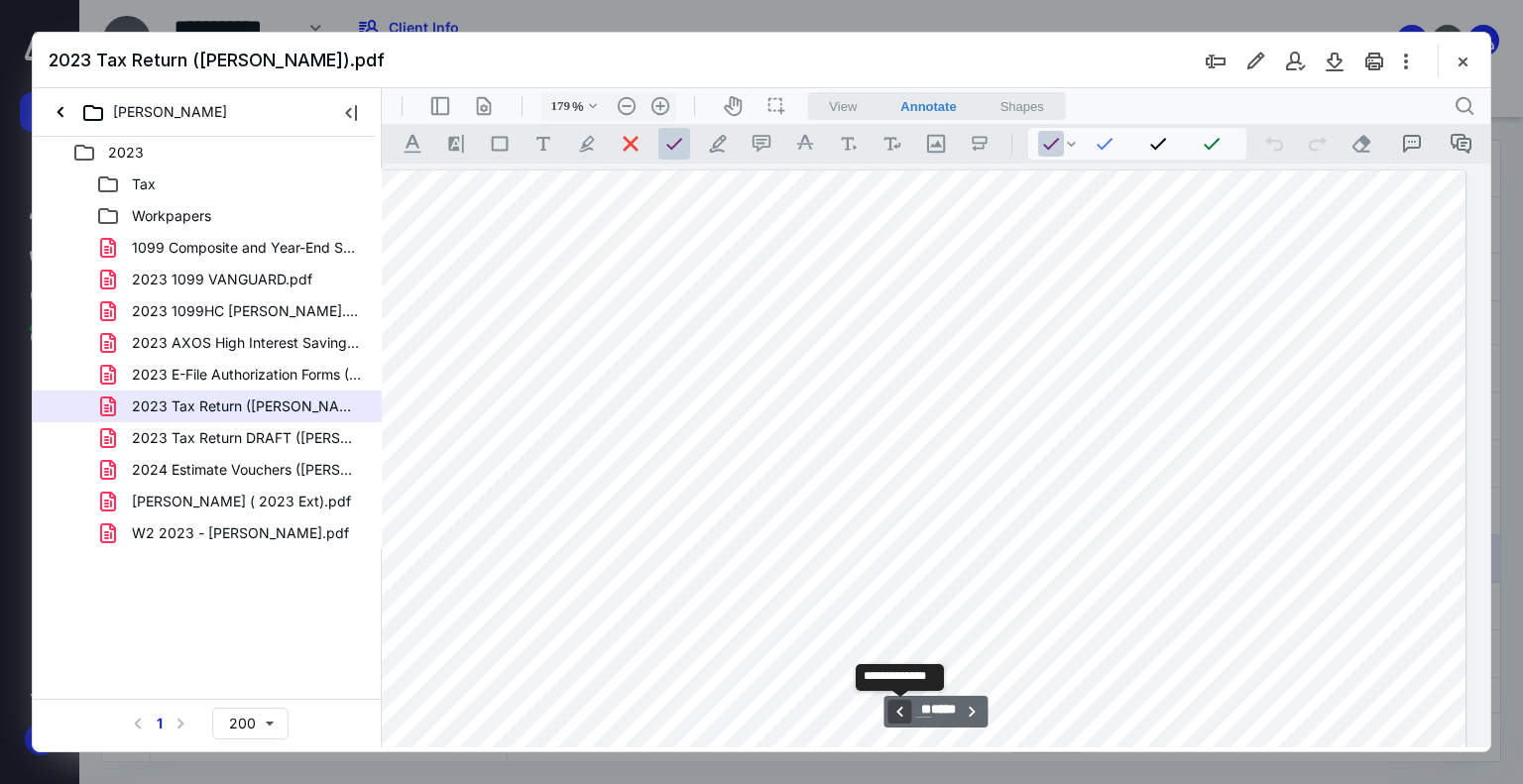 click on "**********" at bounding box center (899, 712) 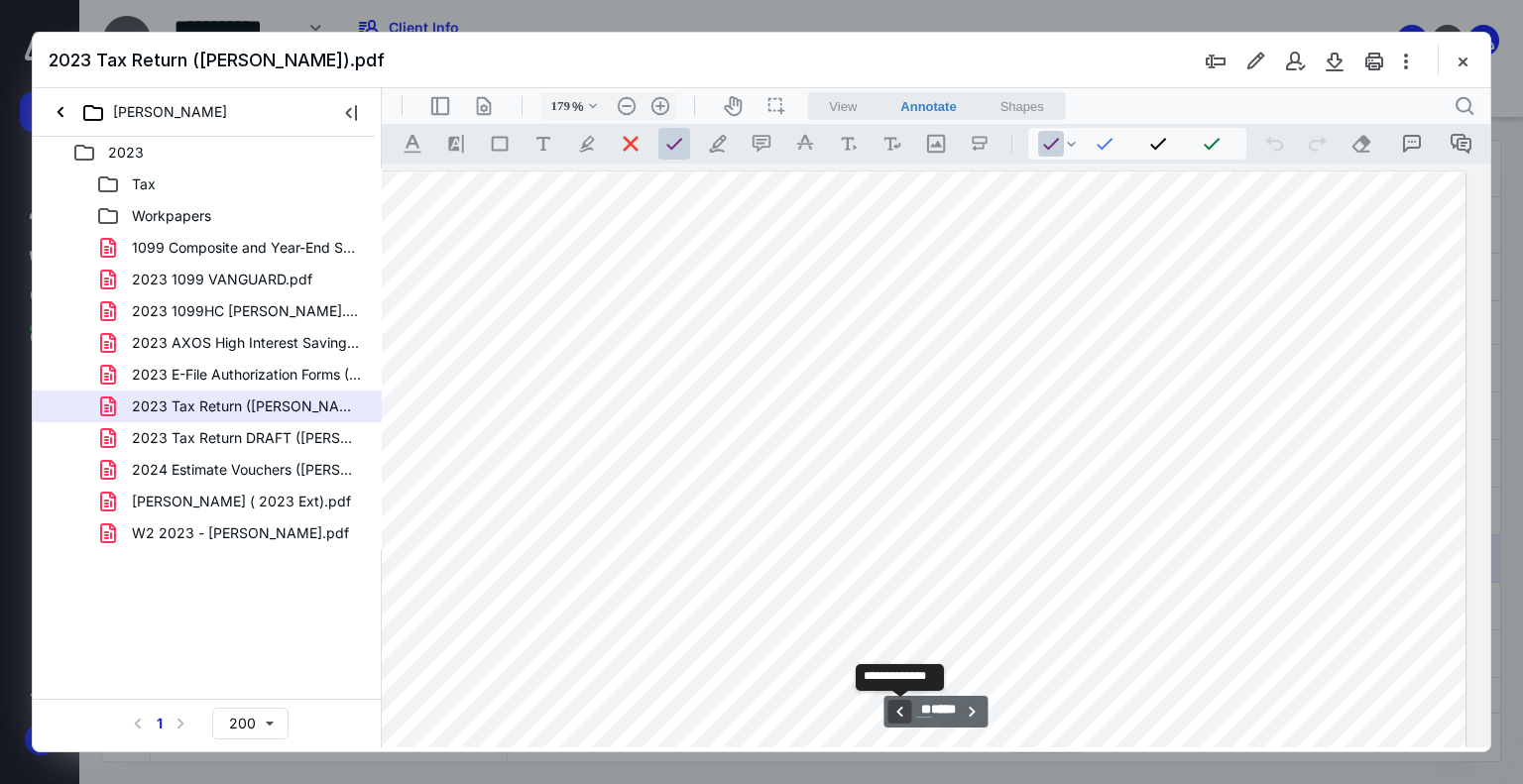 click on "**********" at bounding box center [899, 712] 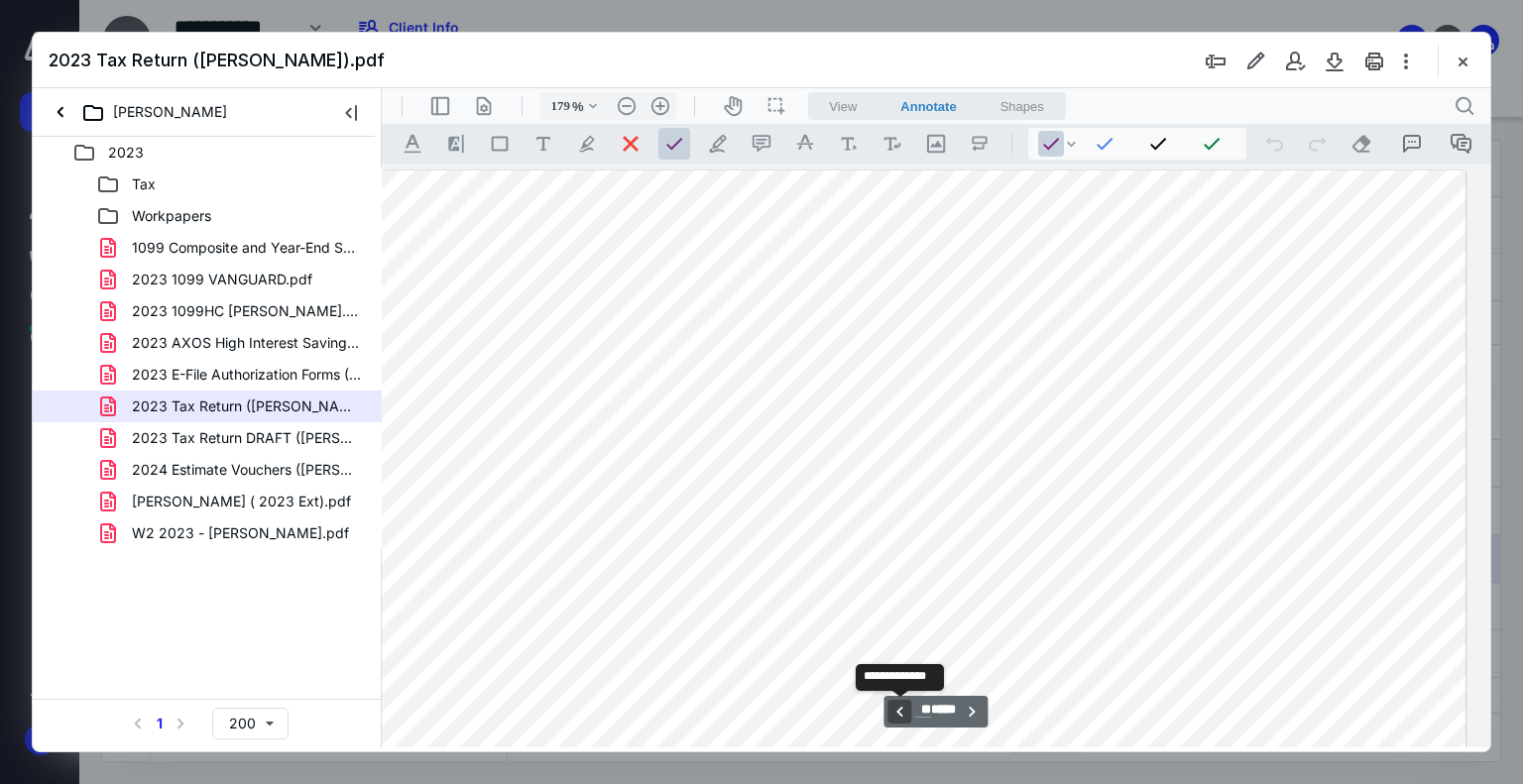 click on "**********" at bounding box center (899, 712) 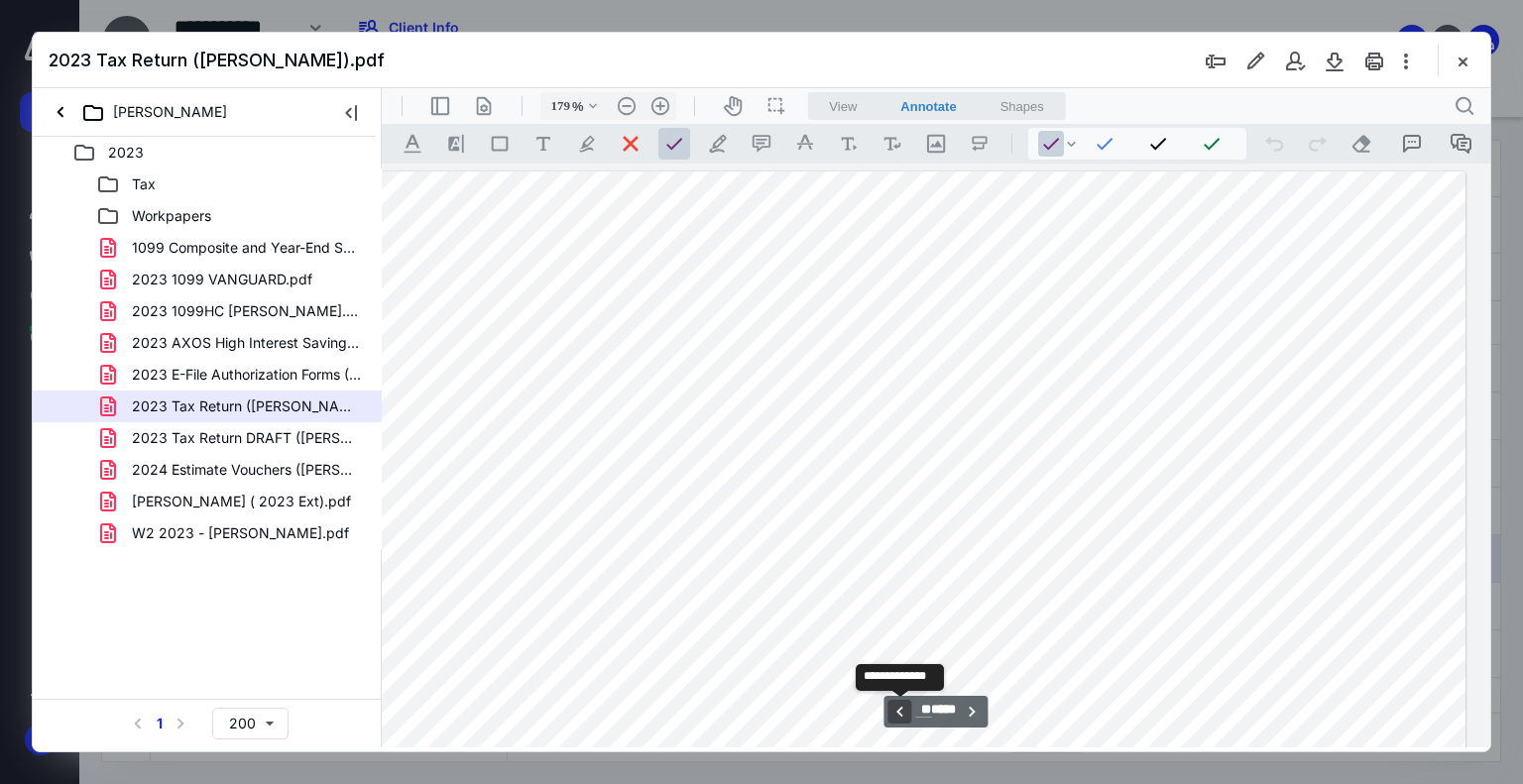 click on "**********" at bounding box center [899, 712] 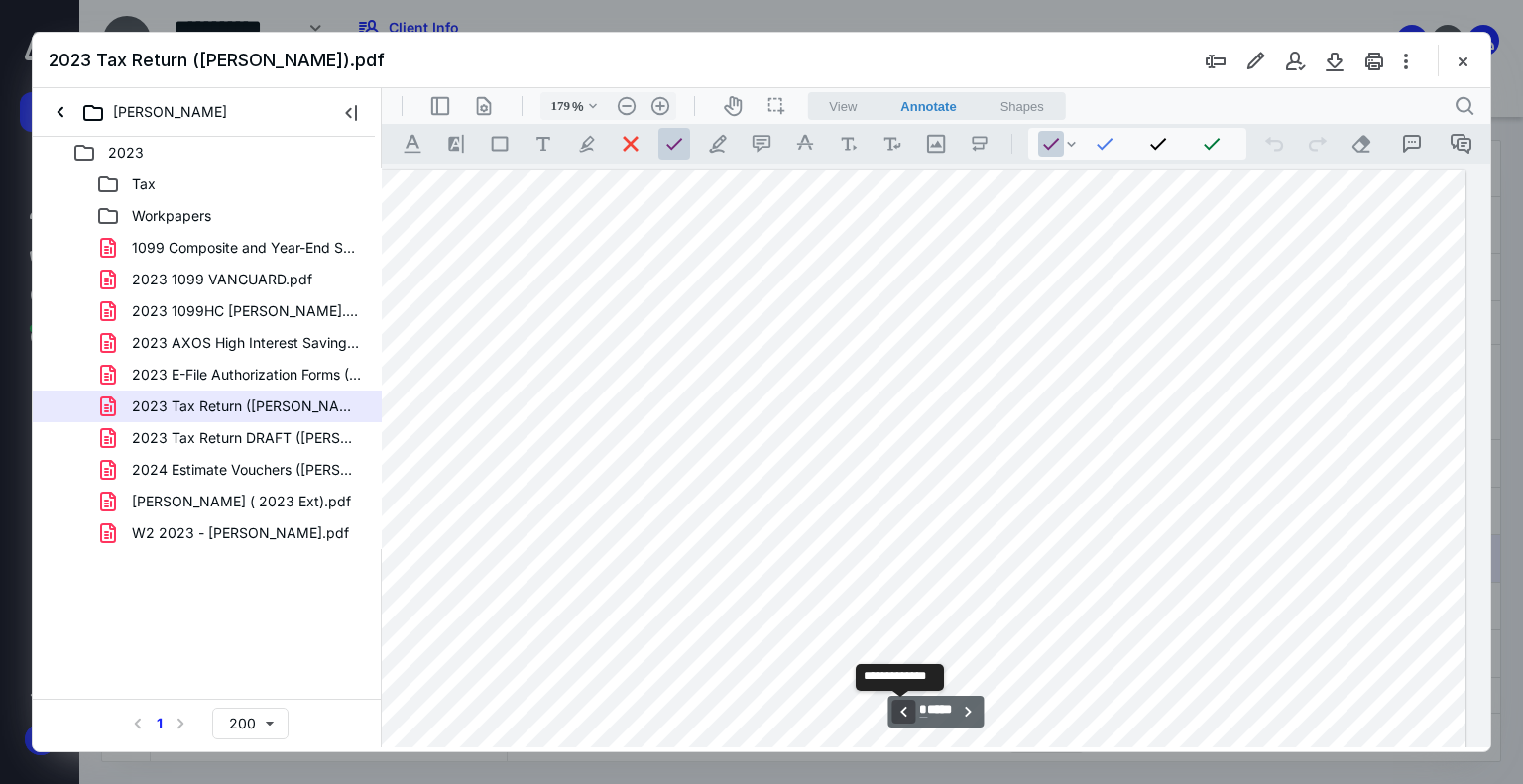 click on "**********" at bounding box center (903, 712) 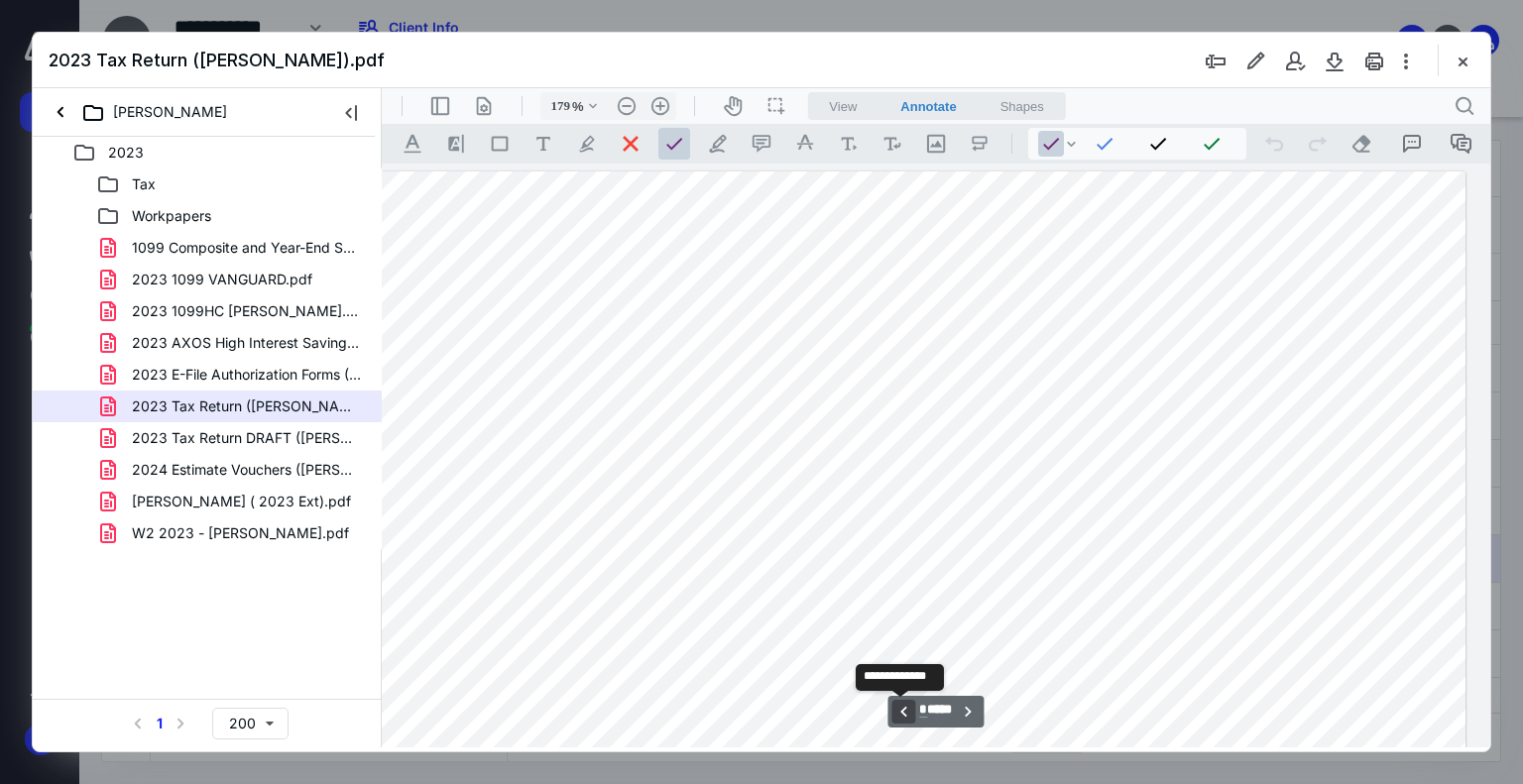 click on "**********" at bounding box center (903, 712) 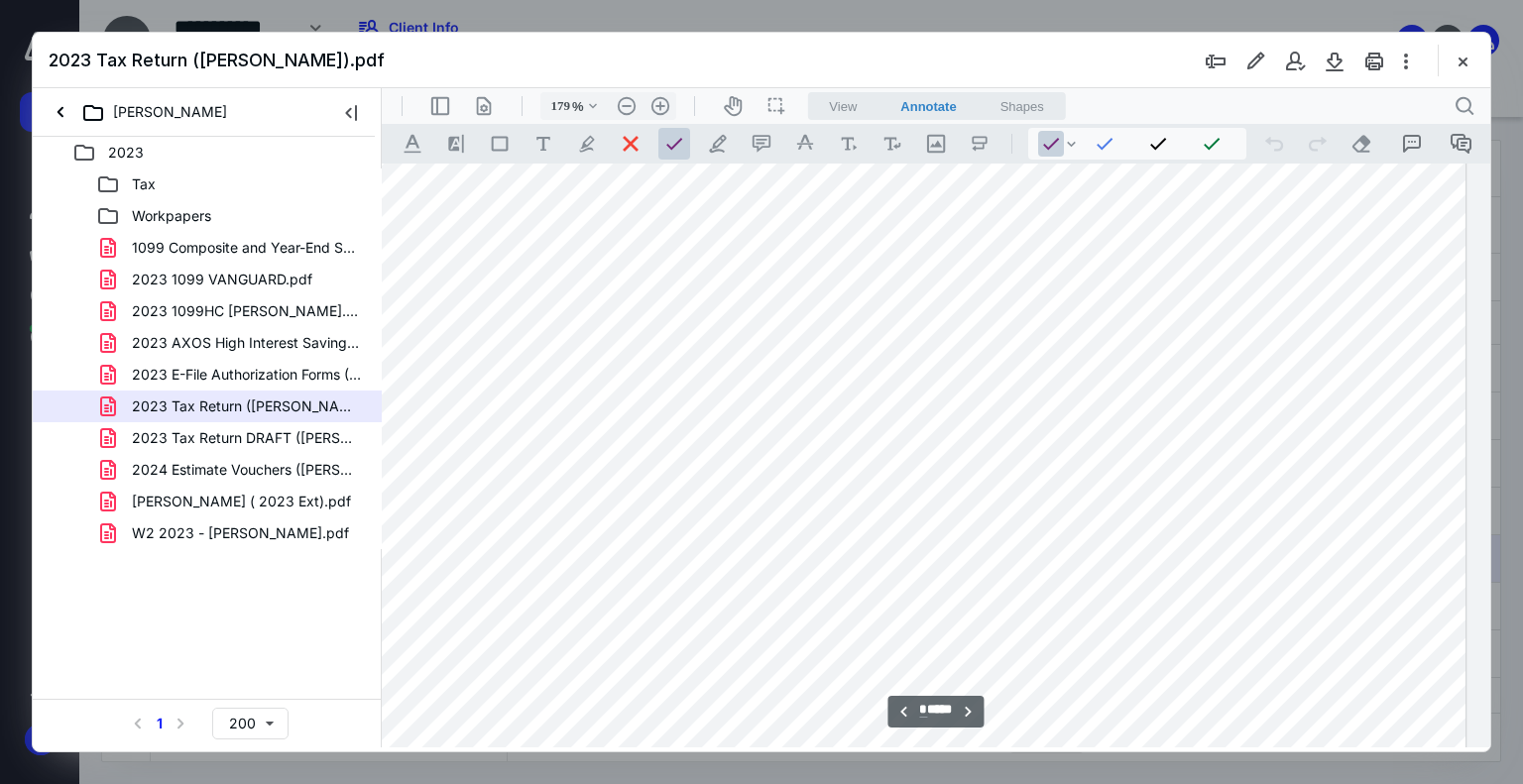 scroll, scrollTop: 6557, scrollLeft: 167, axis: both 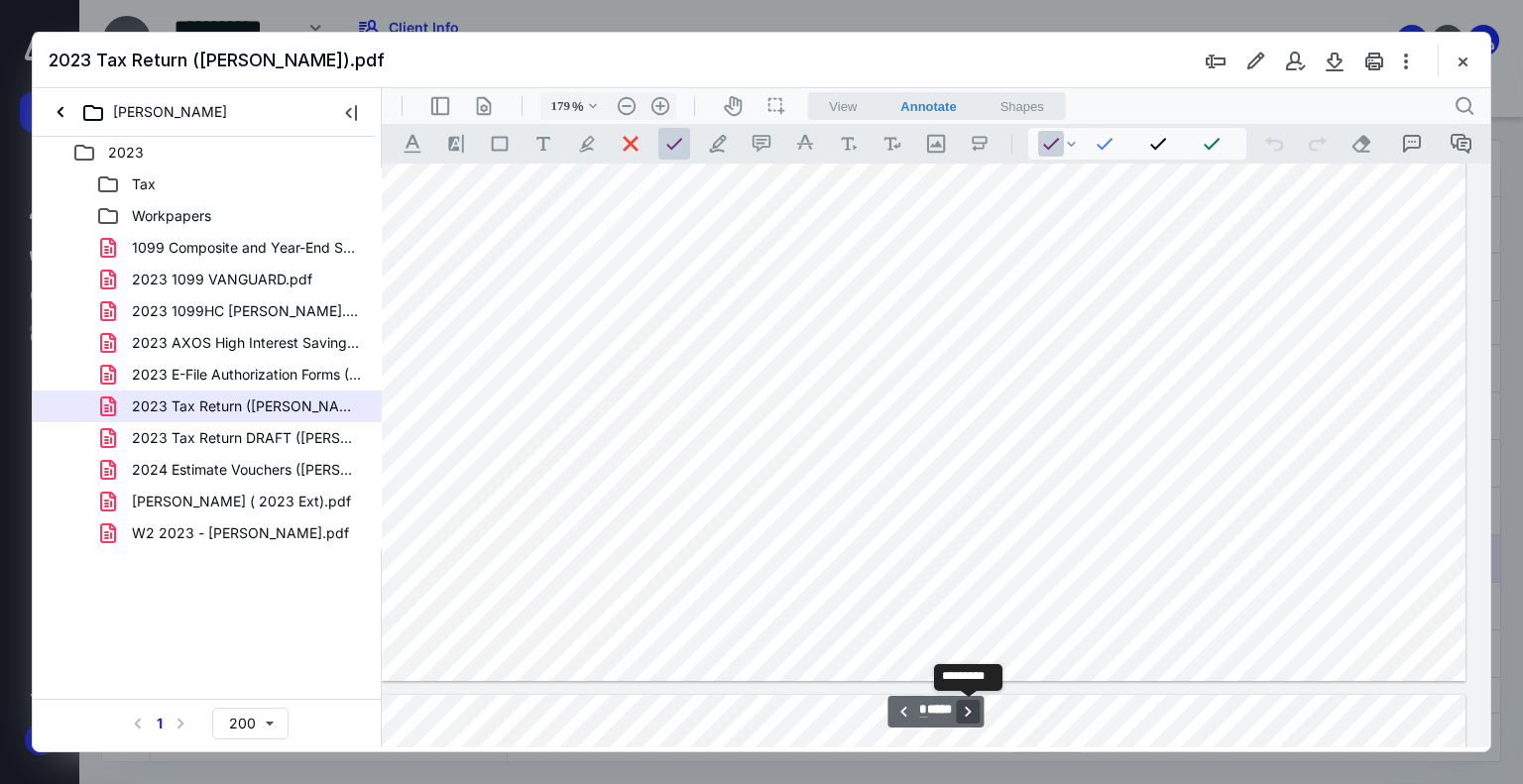 click on "**********" at bounding box center (969, 712) 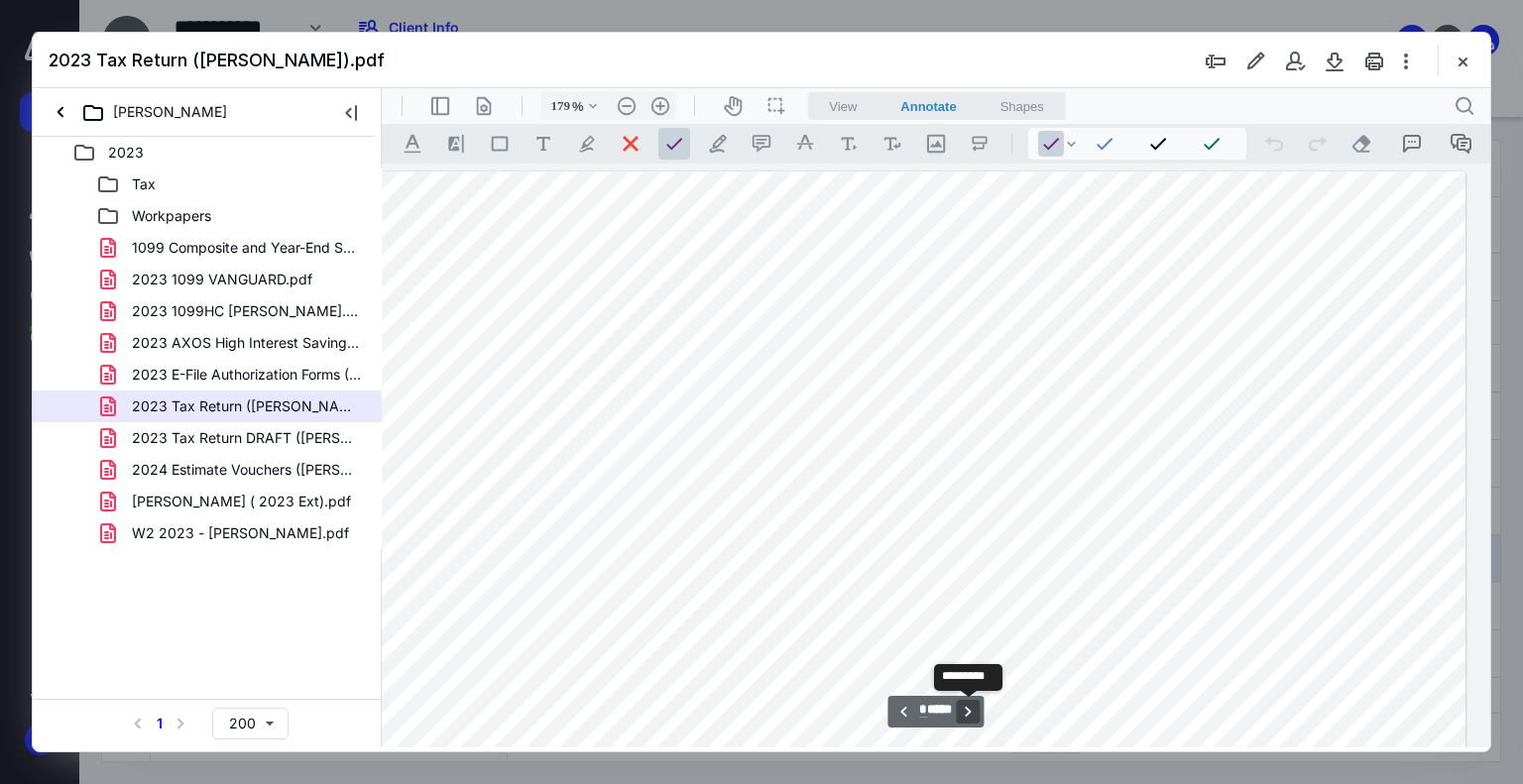 click on "**********" at bounding box center (969, 712) 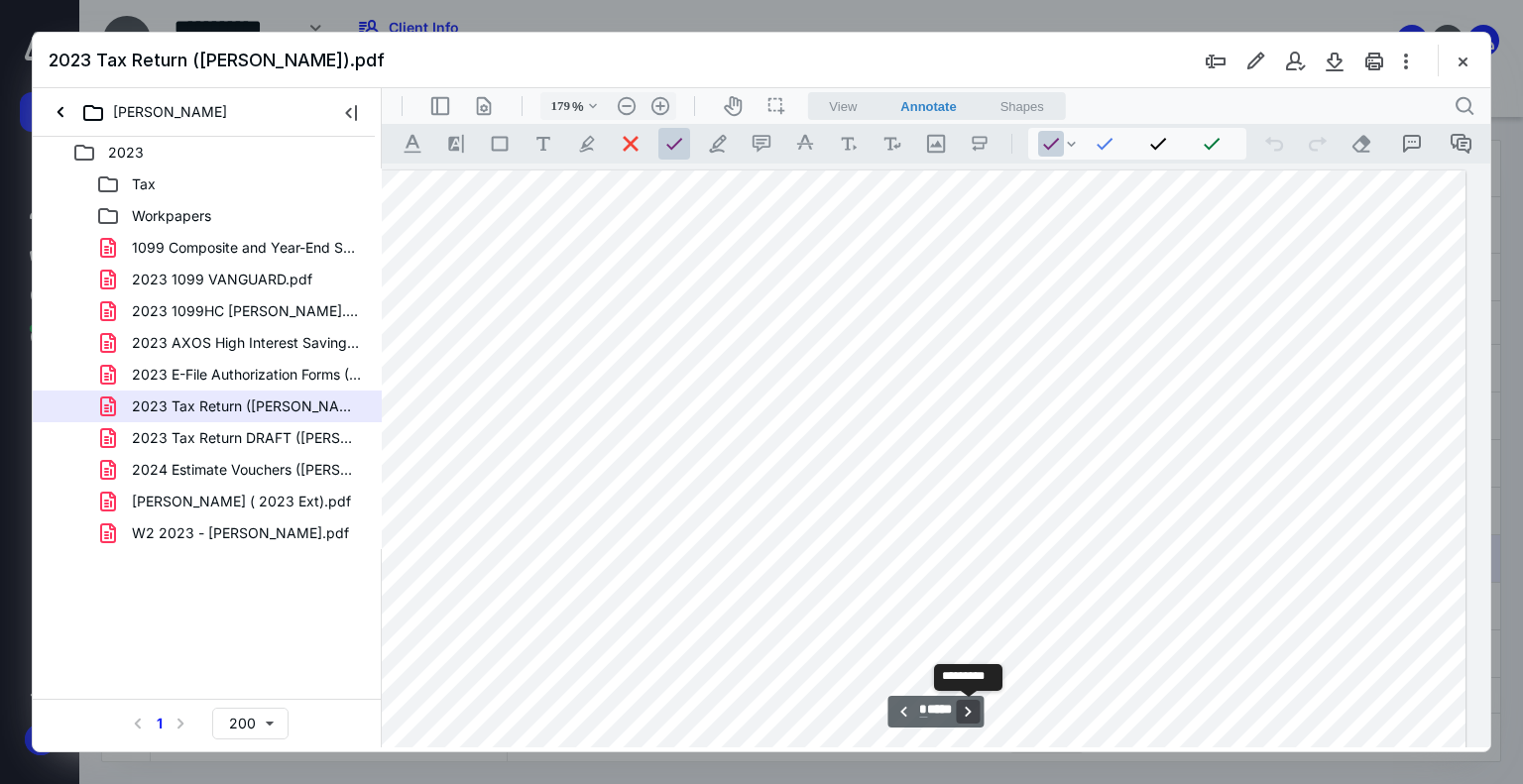click on "**********" at bounding box center (969, 712) 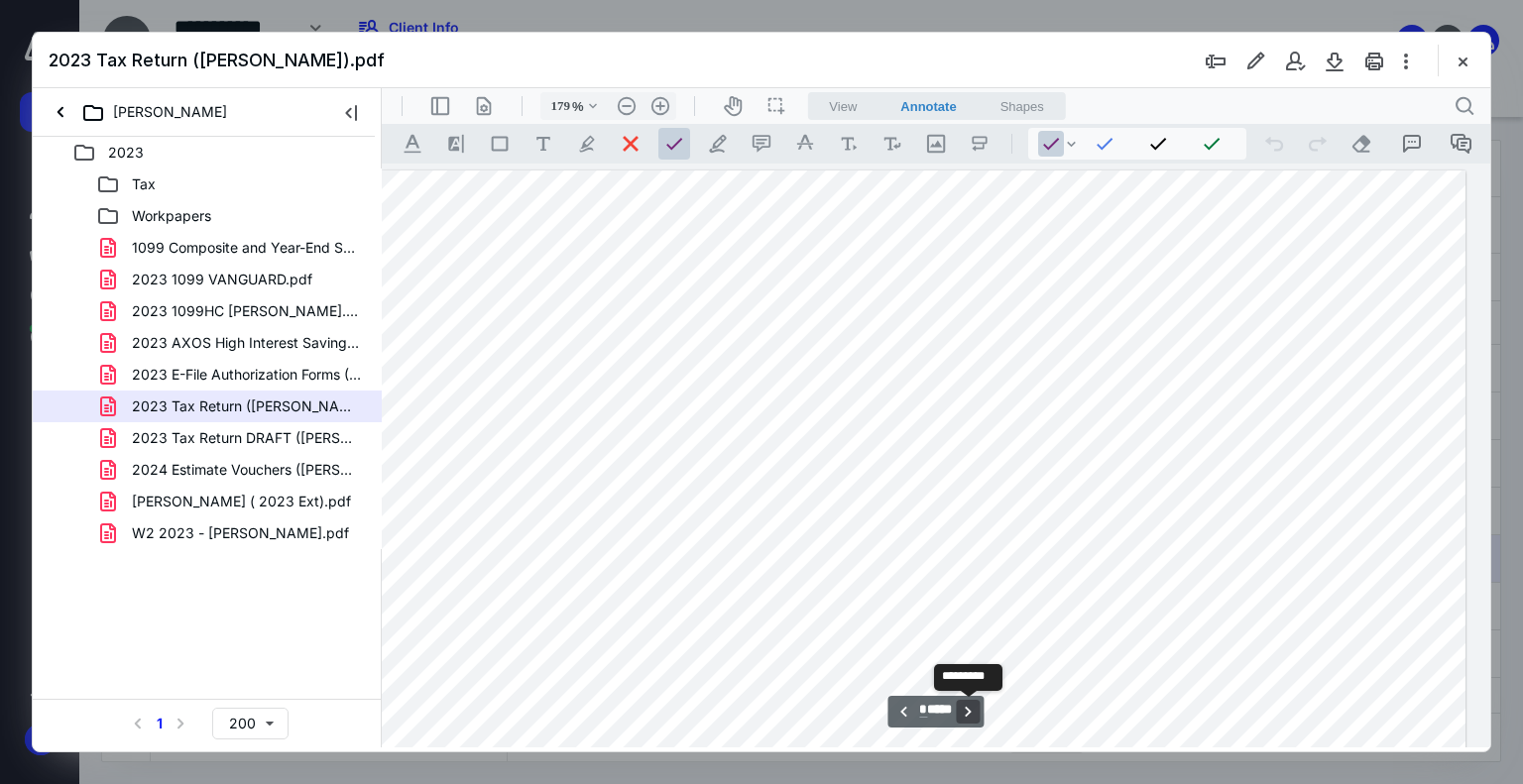 click on "**********" at bounding box center (969, 712) 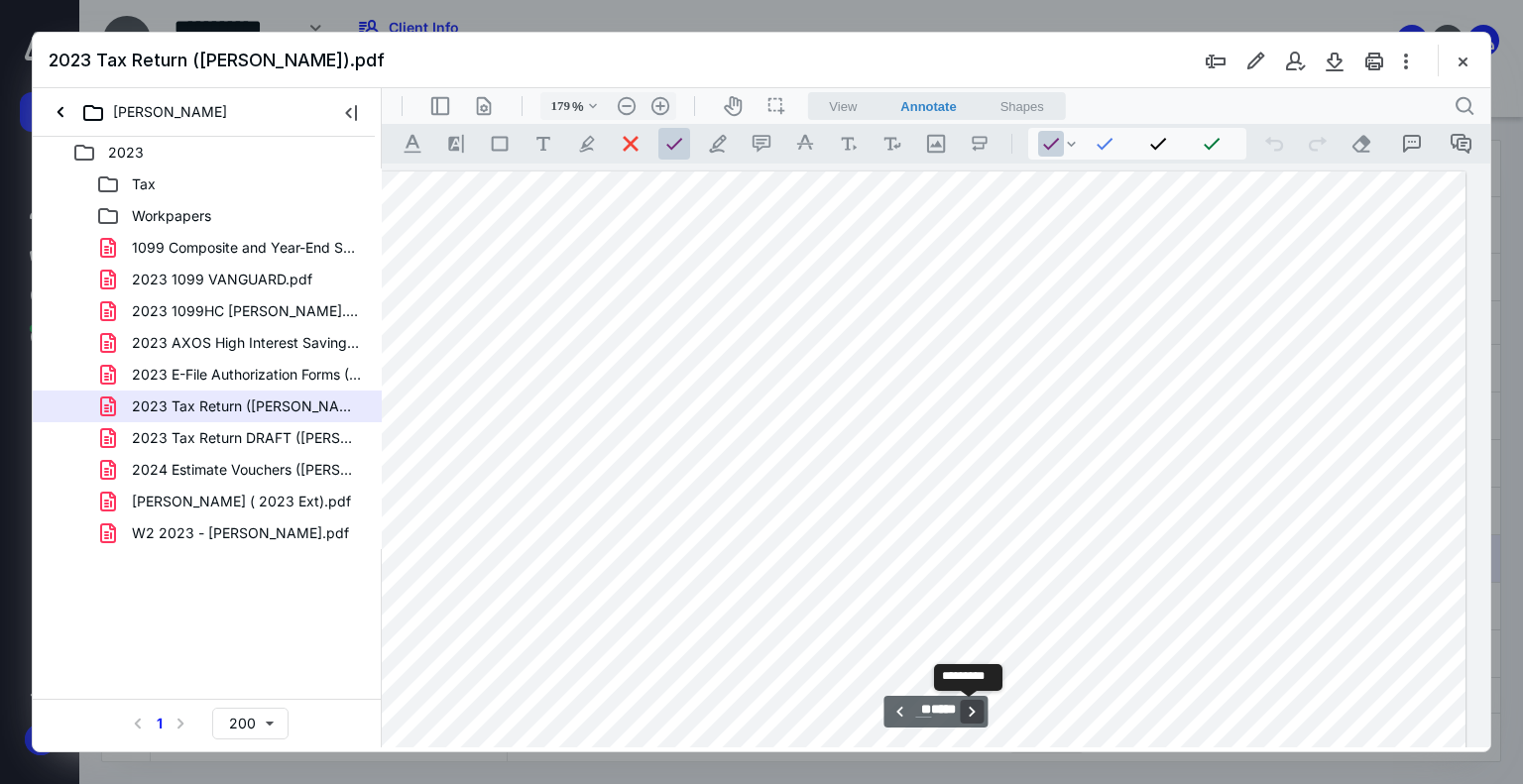 click on "**********" at bounding box center (973, 712) 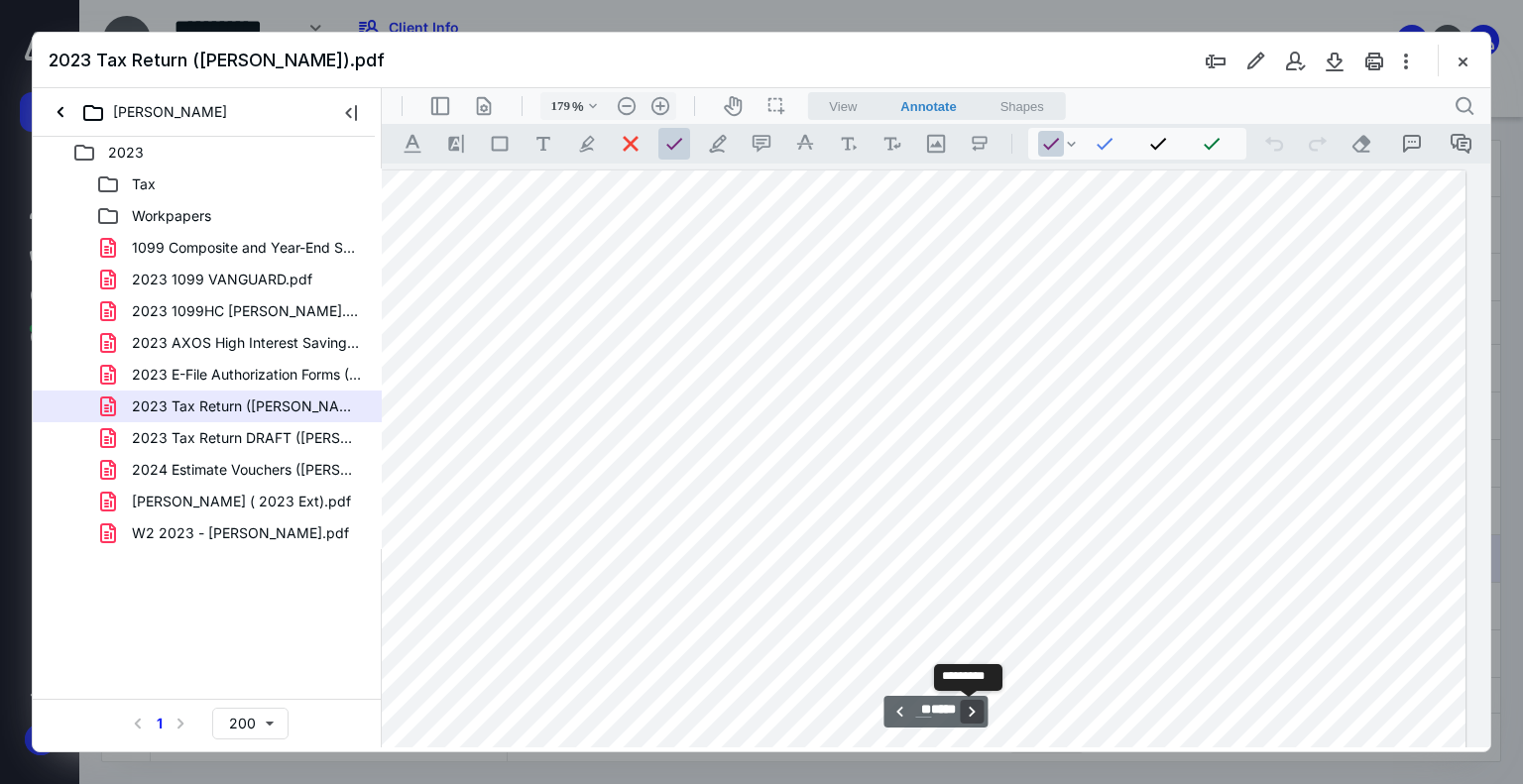 click on "**********" at bounding box center (973, 712) 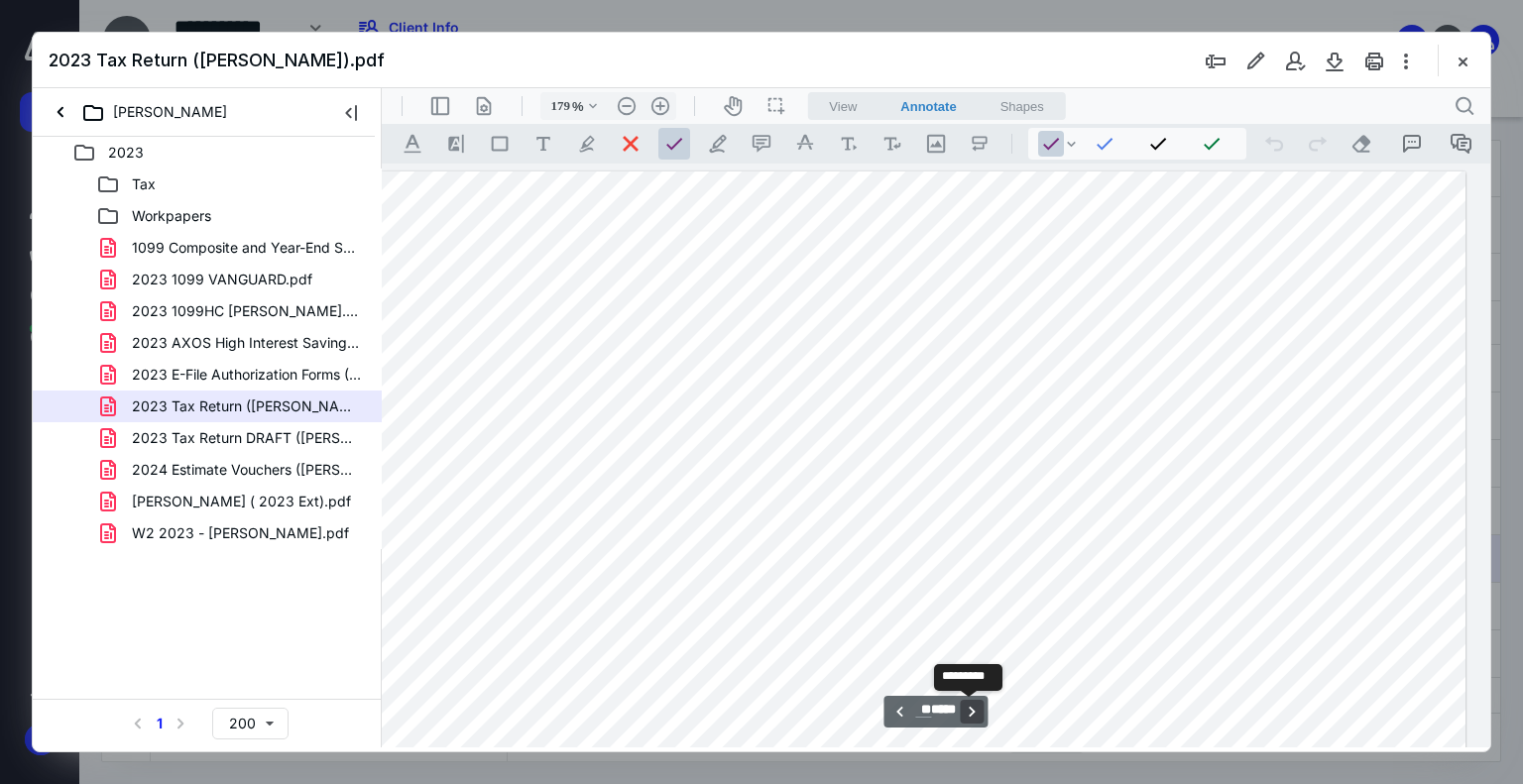 click on "**********" at bounding box center [973, 712] 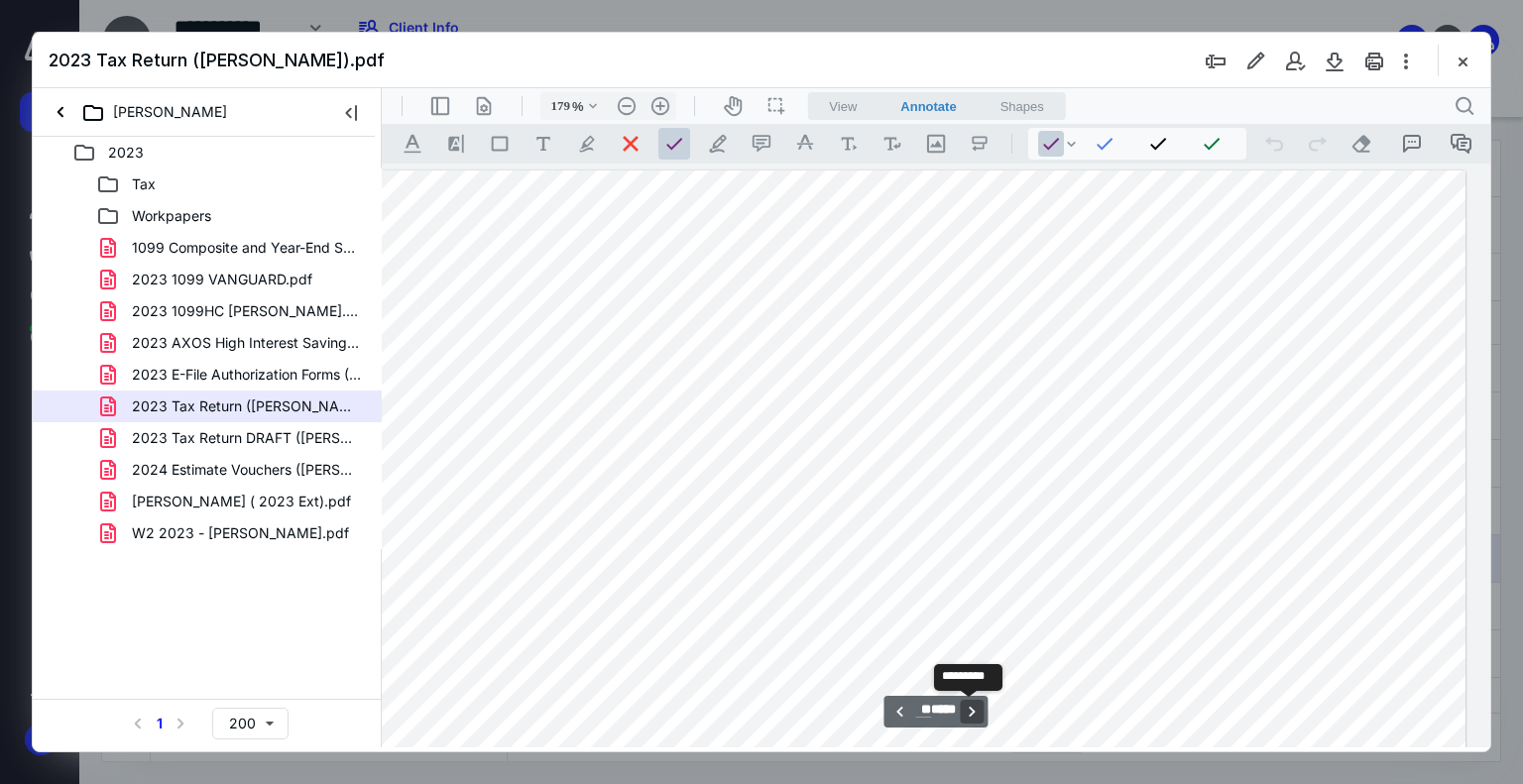 click on "**********" at bounding box center (973, 712) 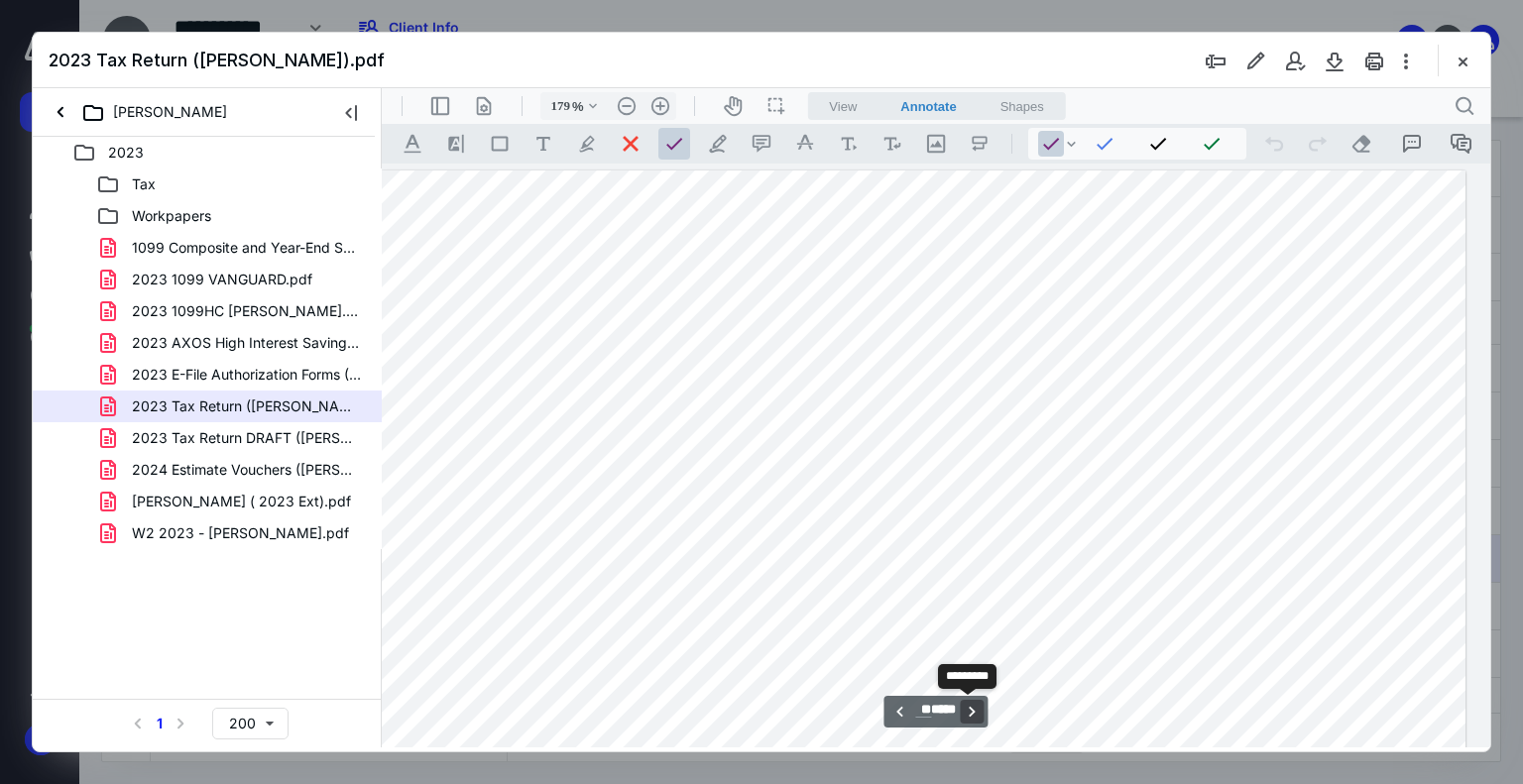 click on "**********" at bounding box center (973, 712) 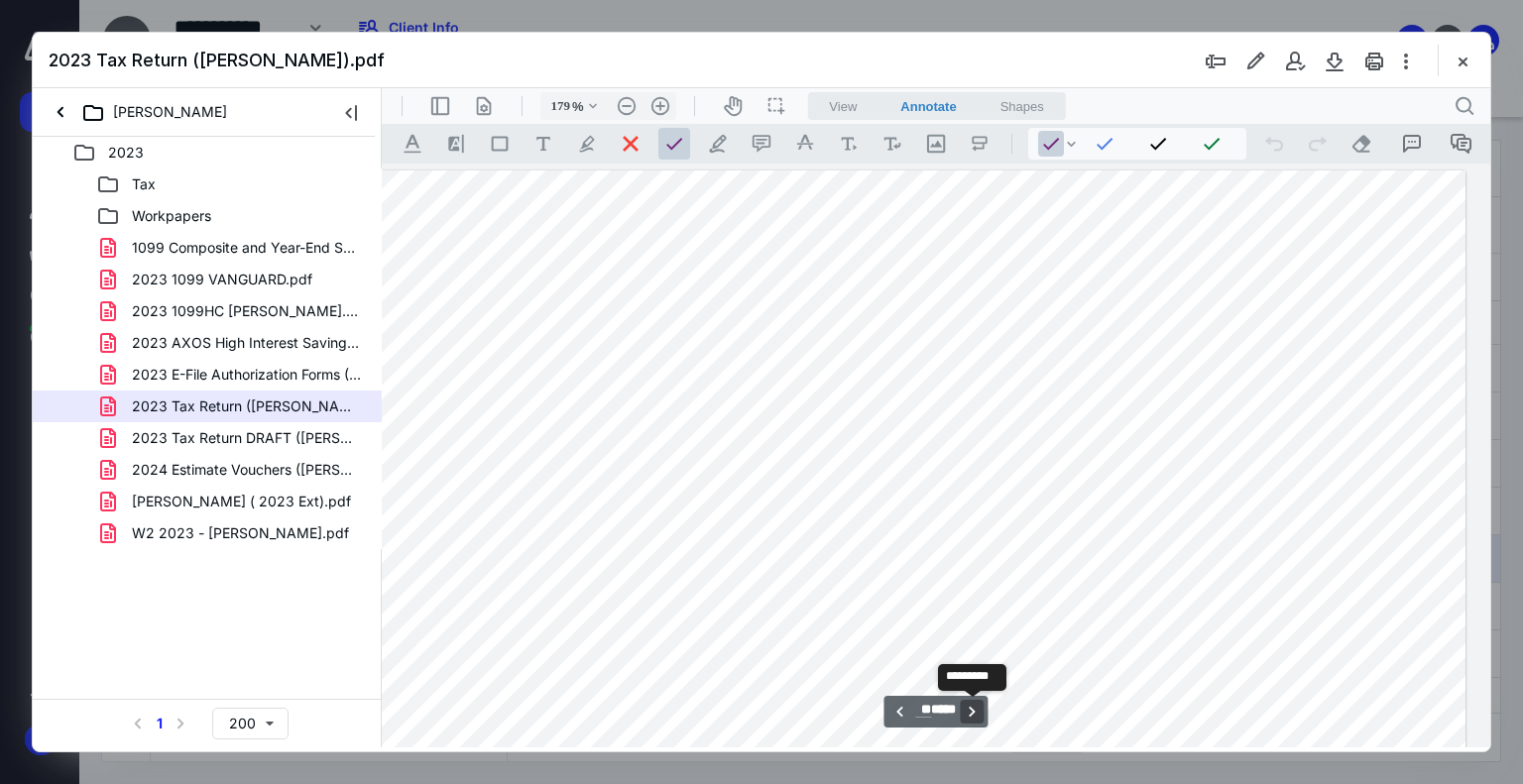 click on "**********" at bounding box center (973, 712) 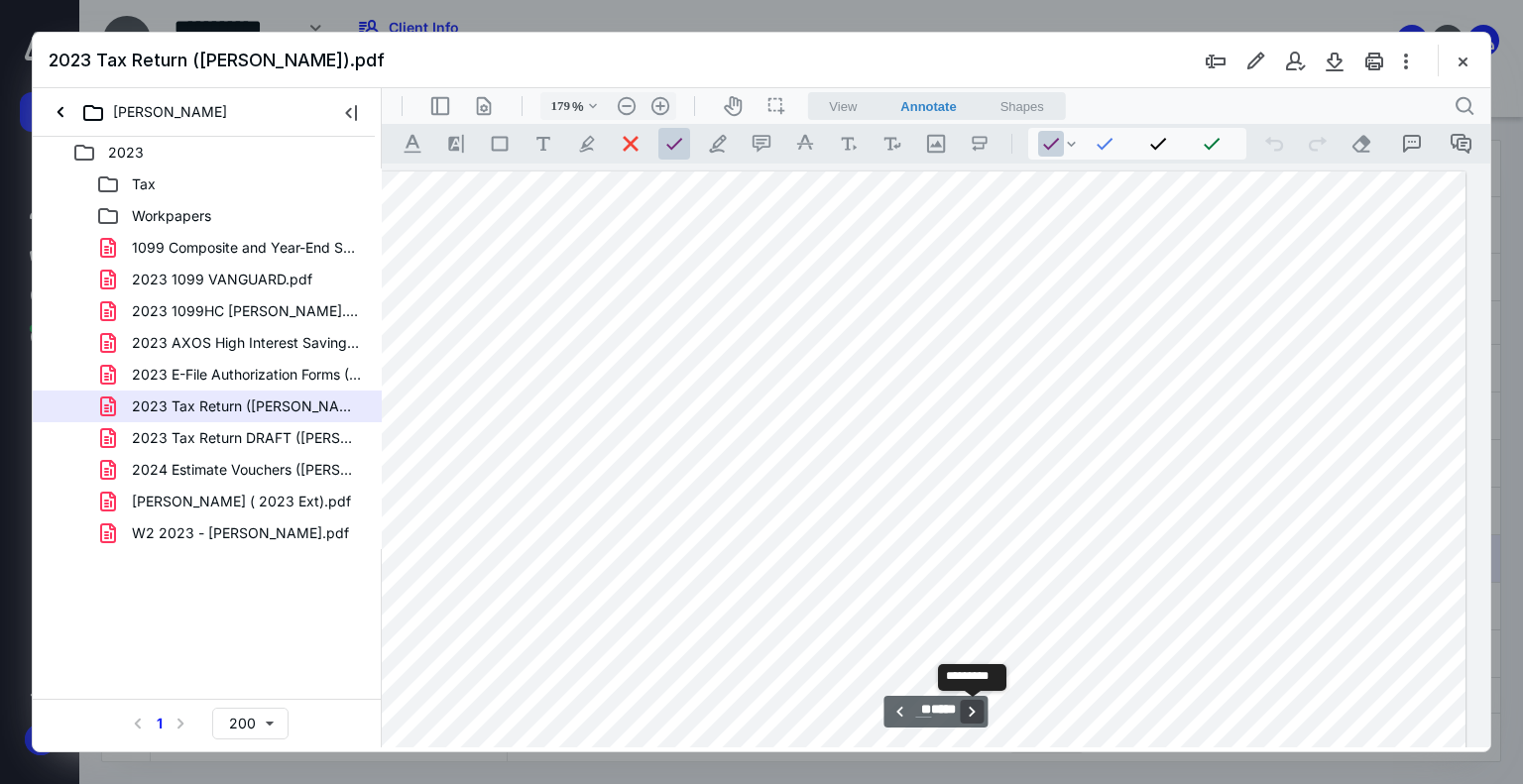 click on "**********" at bounding box center [973, 712] 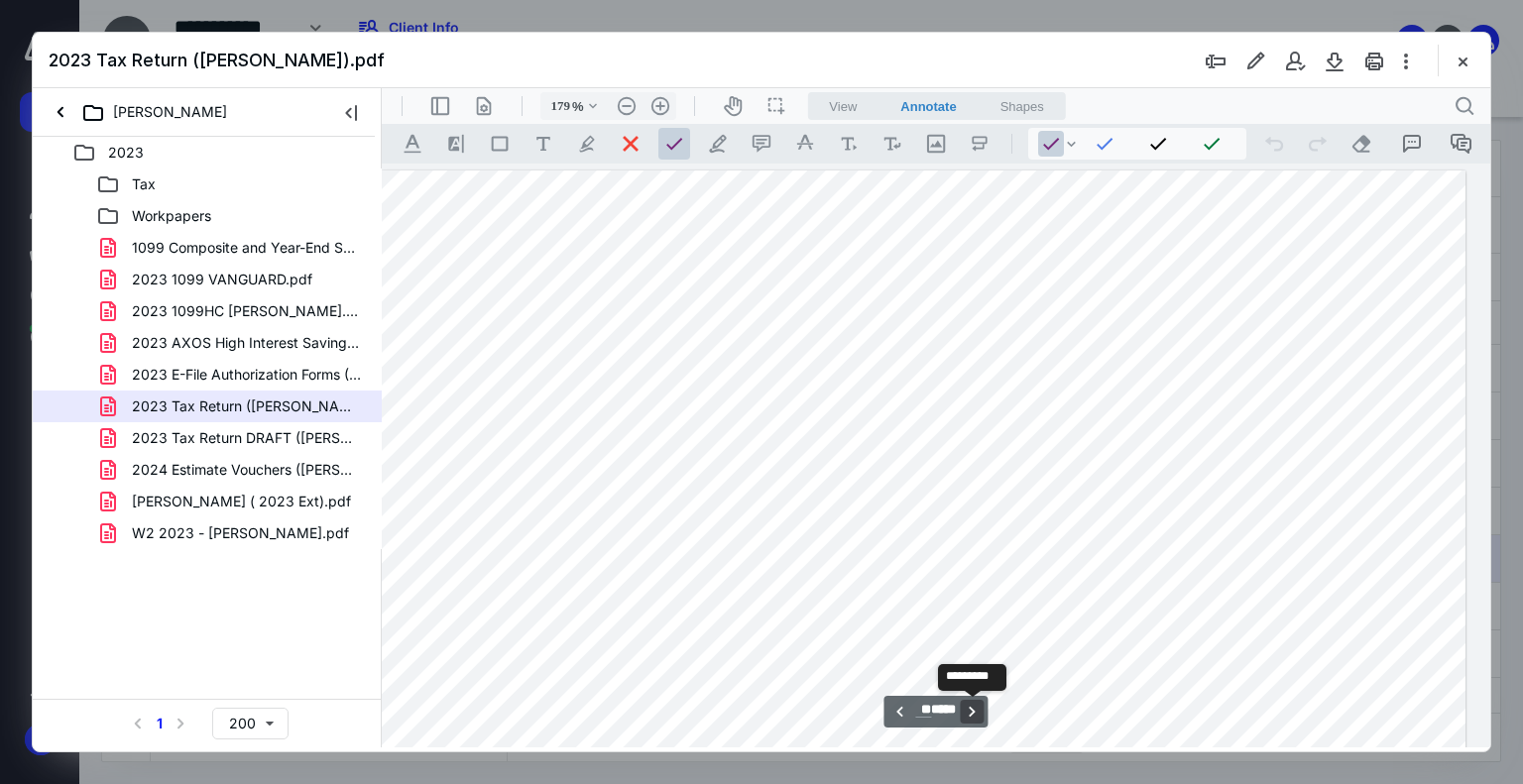 click on "**********" at bounding box center (973, 712) 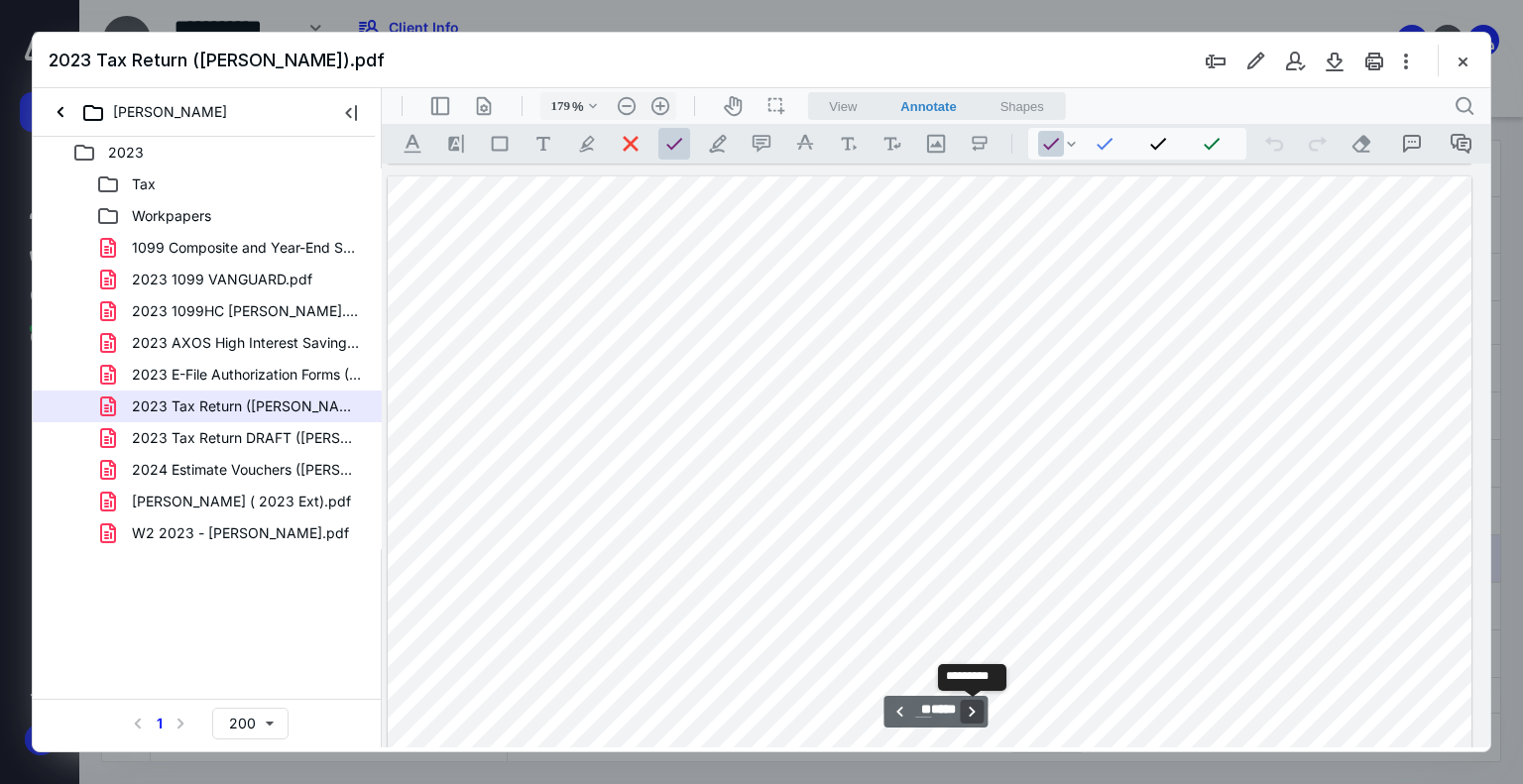 click on "**********" at bounding box center (973, 712) 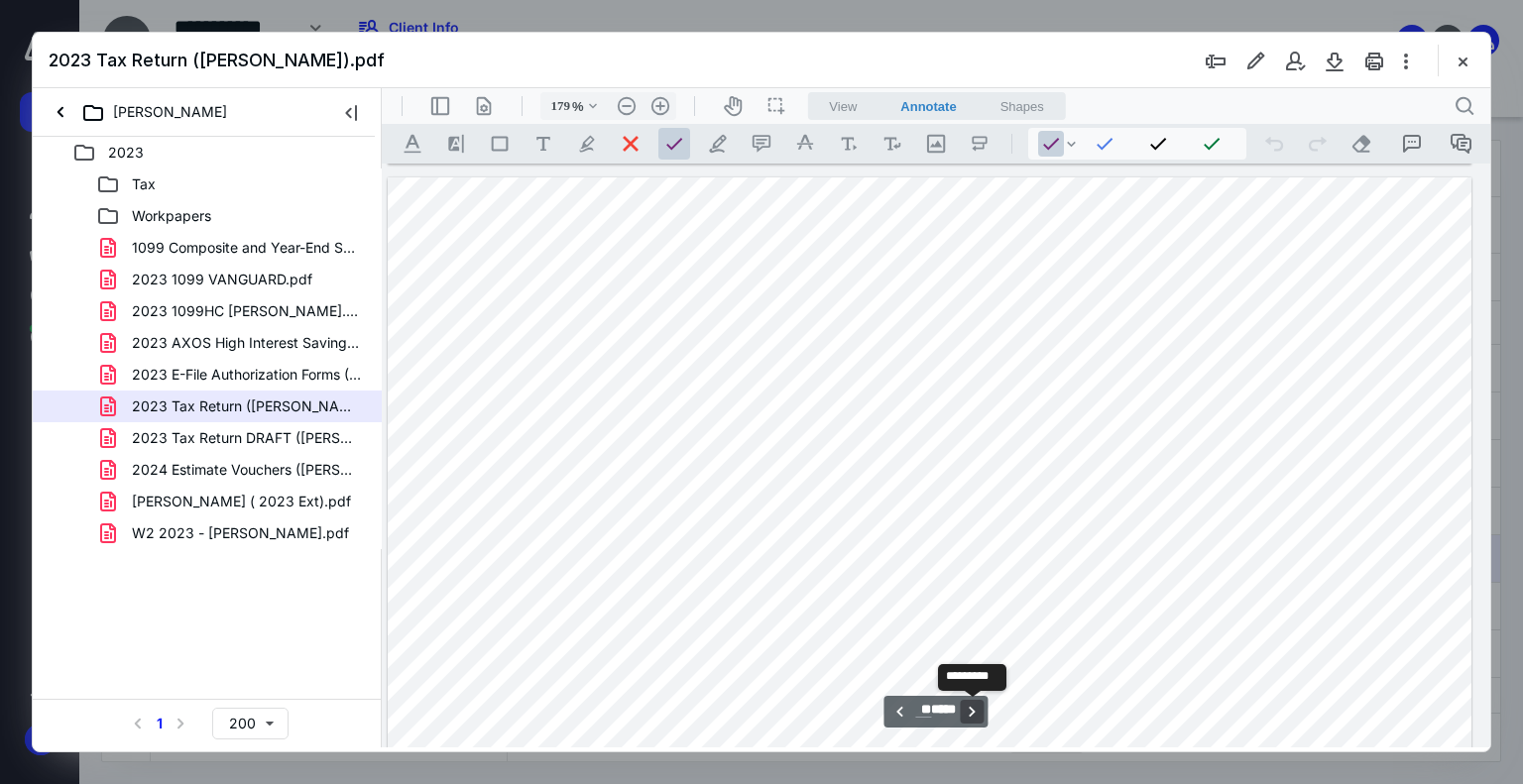 click on "**********" at bounding box center (973, 712) 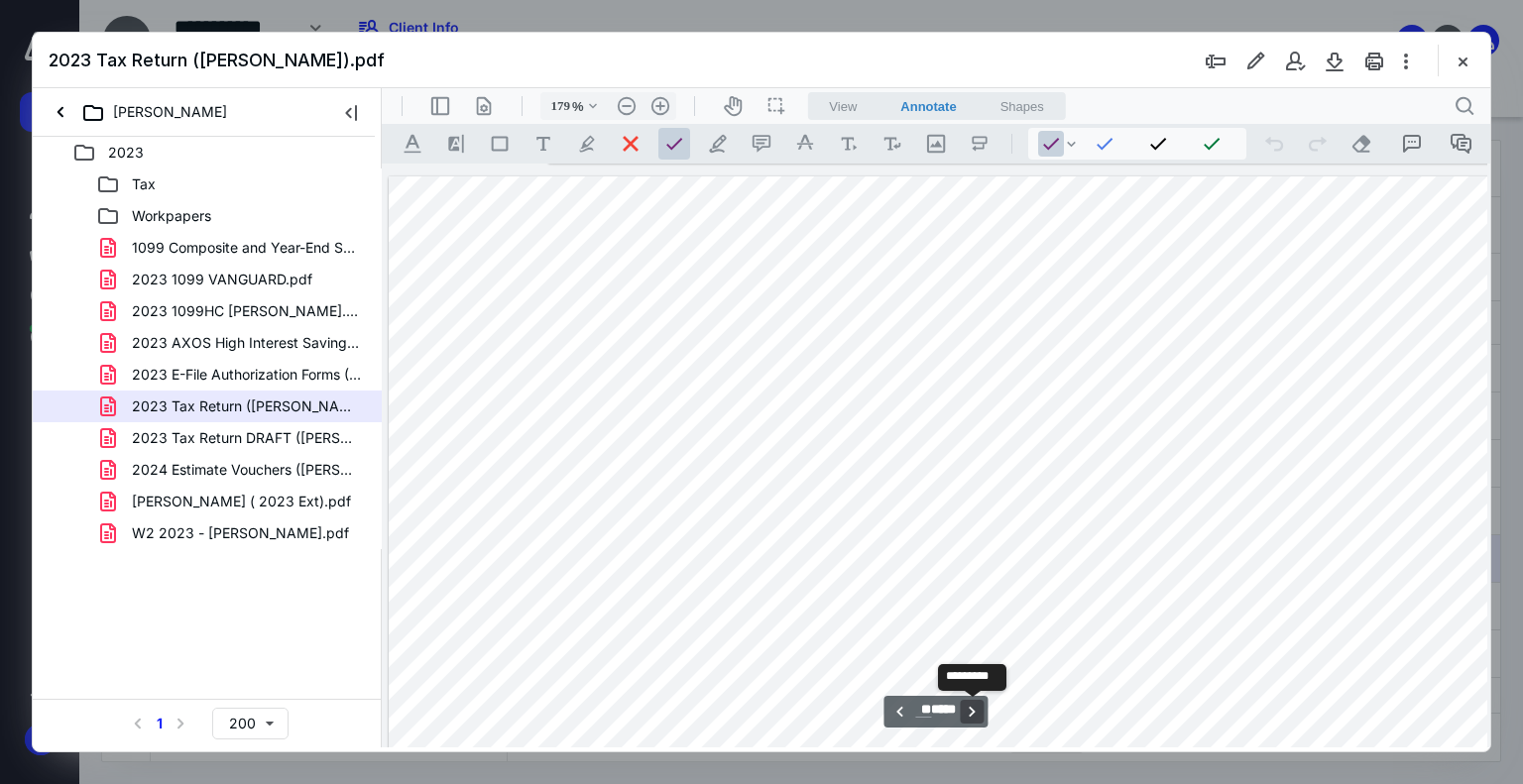 click on "**********" at bounding box center [973, 712] 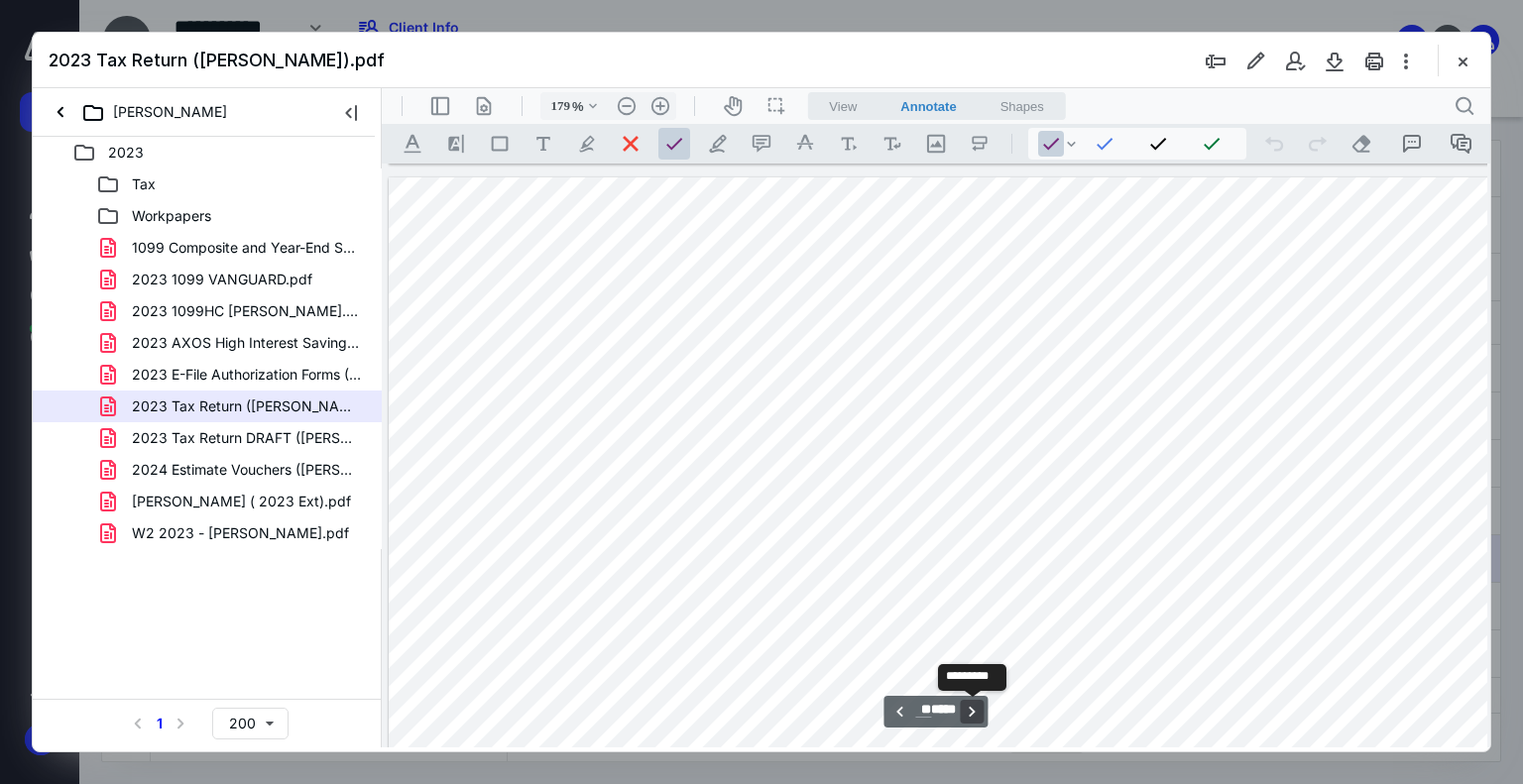 click on "**********" at bounding box center [973, 712] 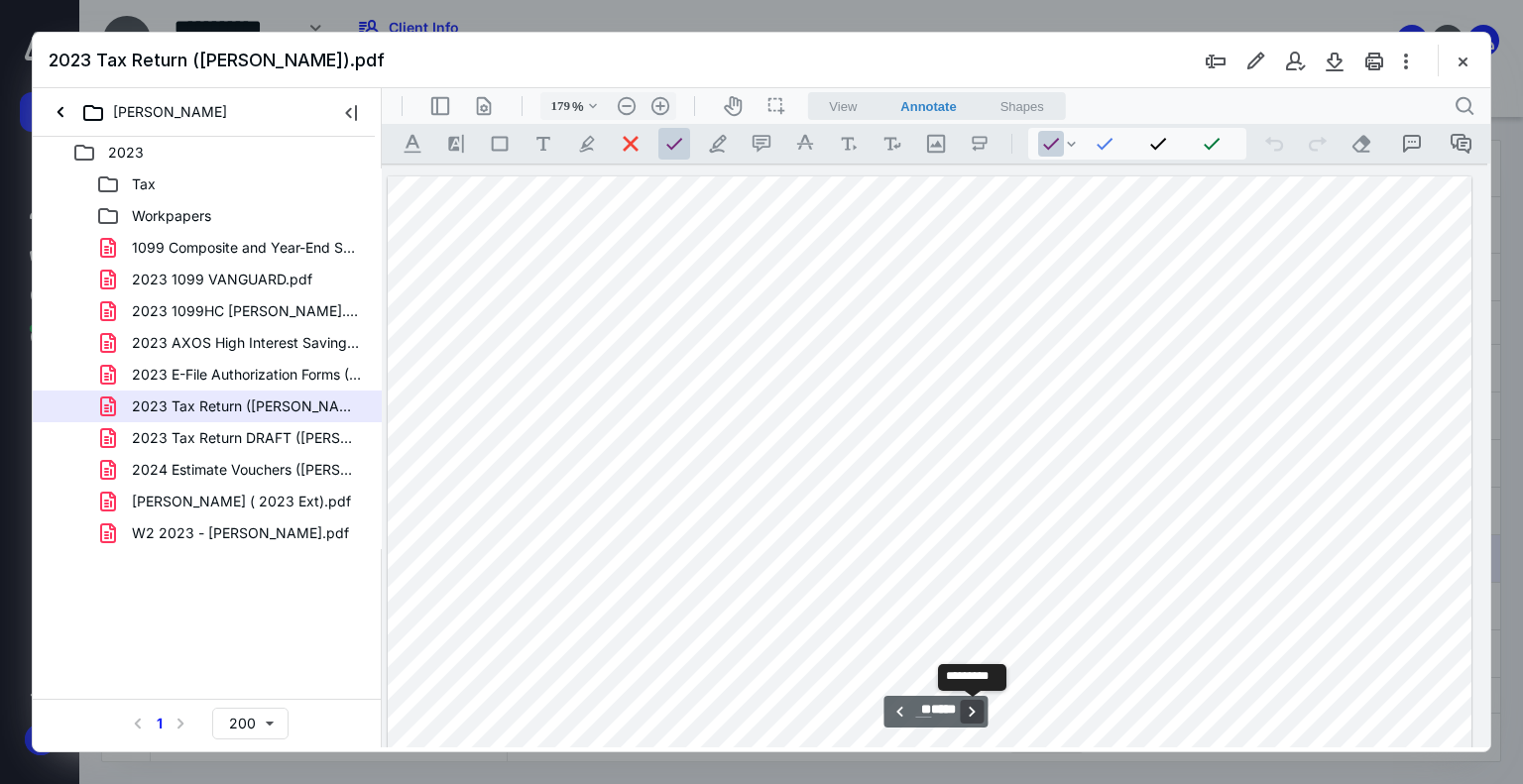 click on "**********" at bounding box center (973, 712) 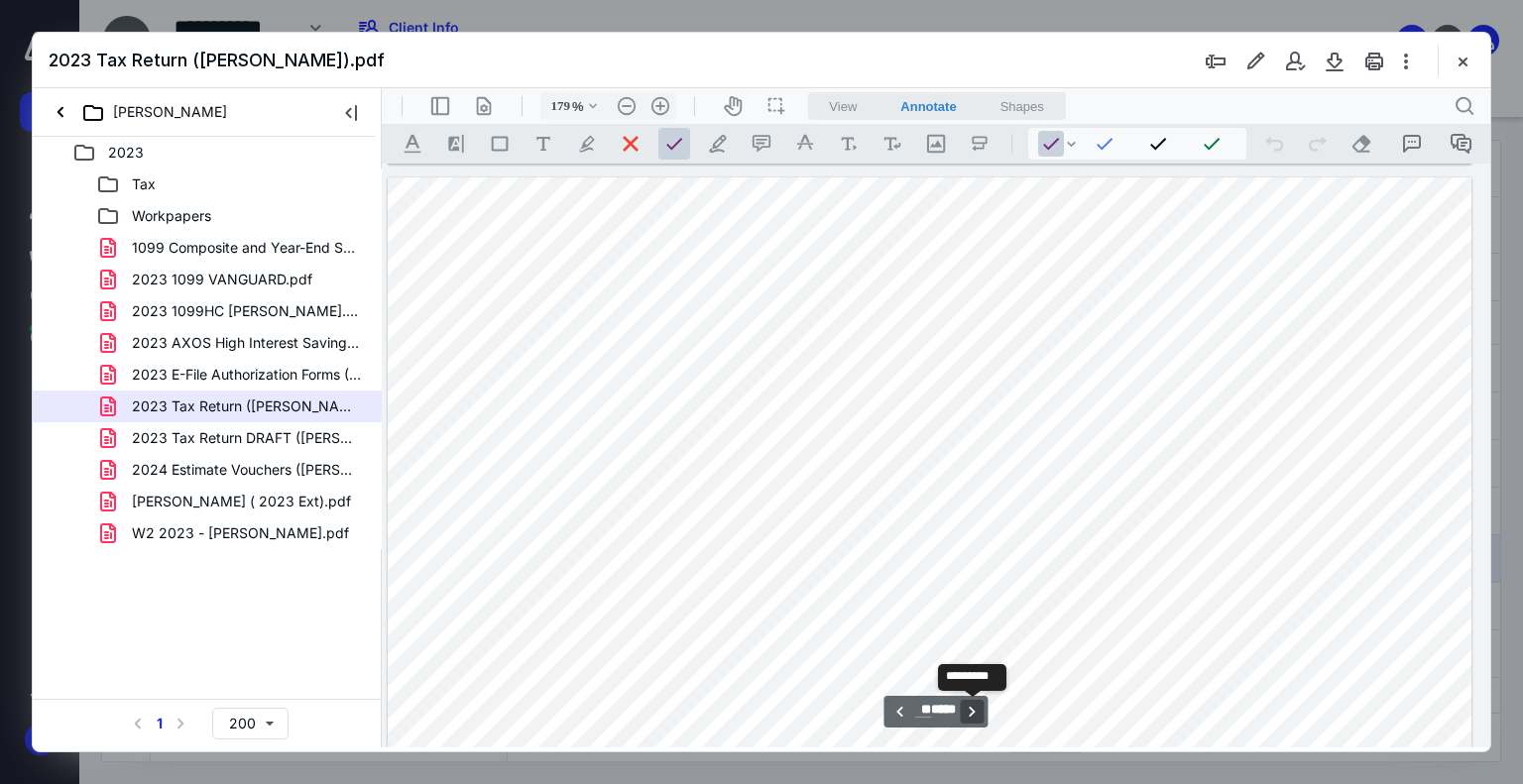 click on "**********" at bounding box center [973, 712] 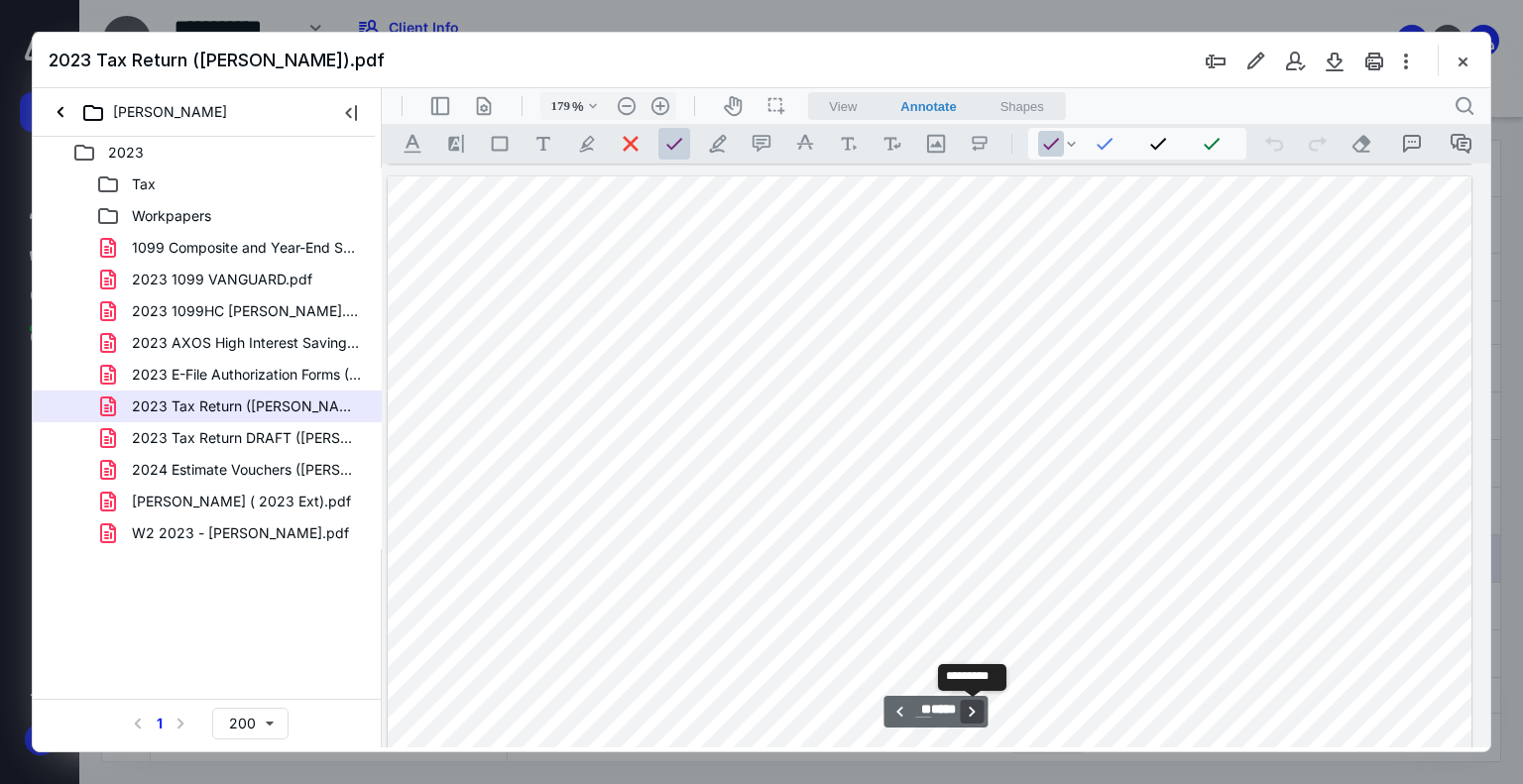 click on "**********" at bounding box center [973, 712] 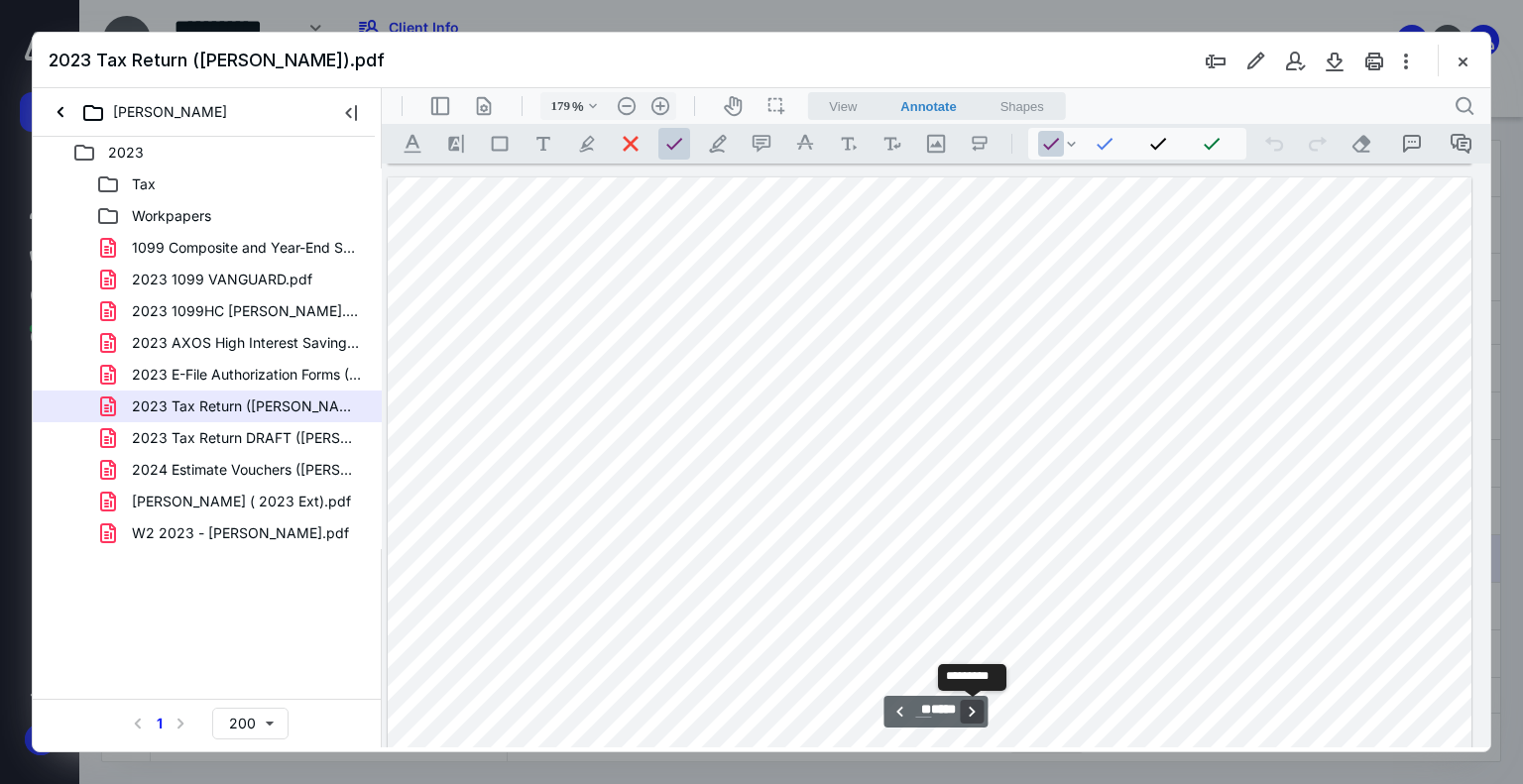 click on "**********" at bounding box center [973, 712] 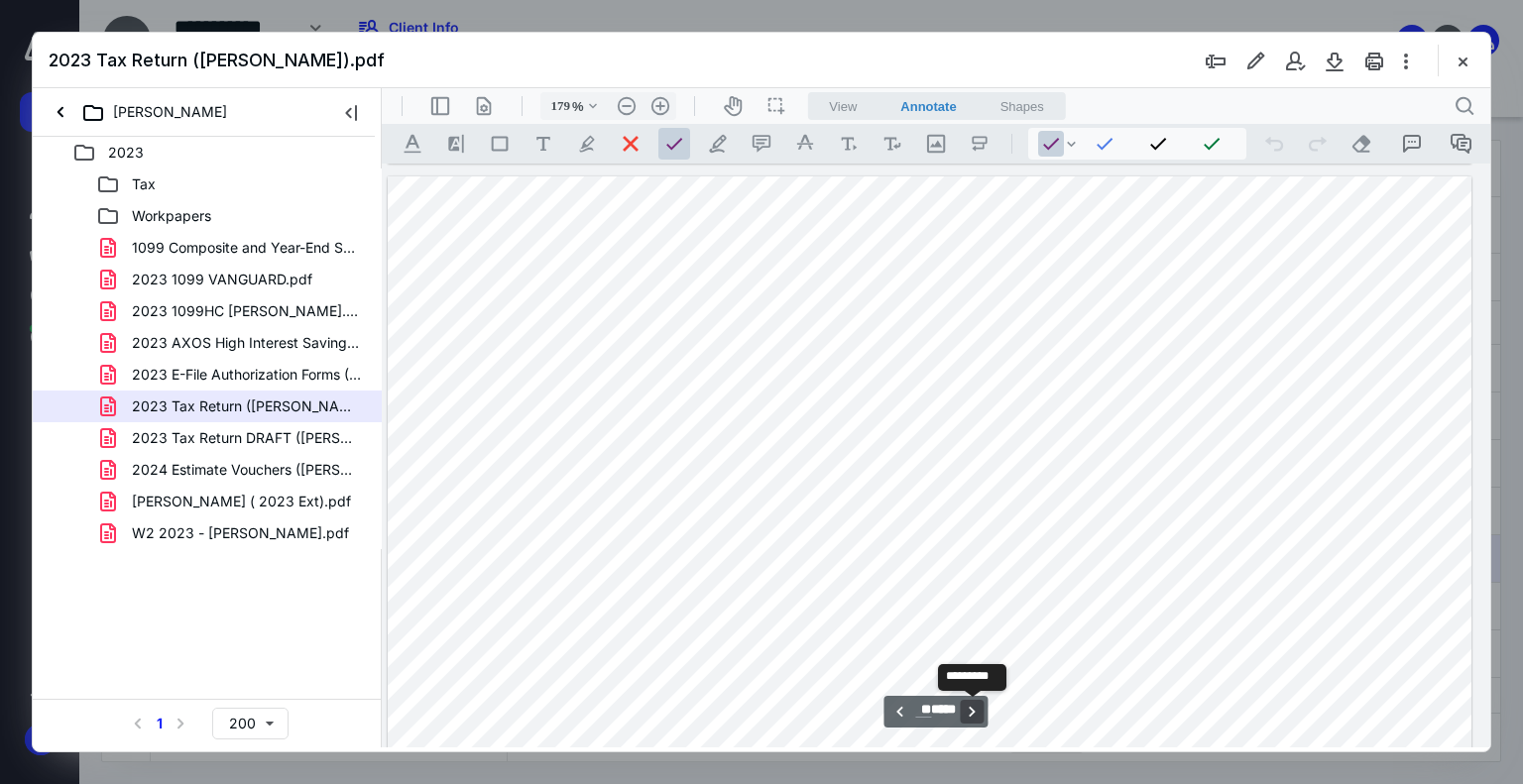 click on "**********" at bounding box center [973, 712] 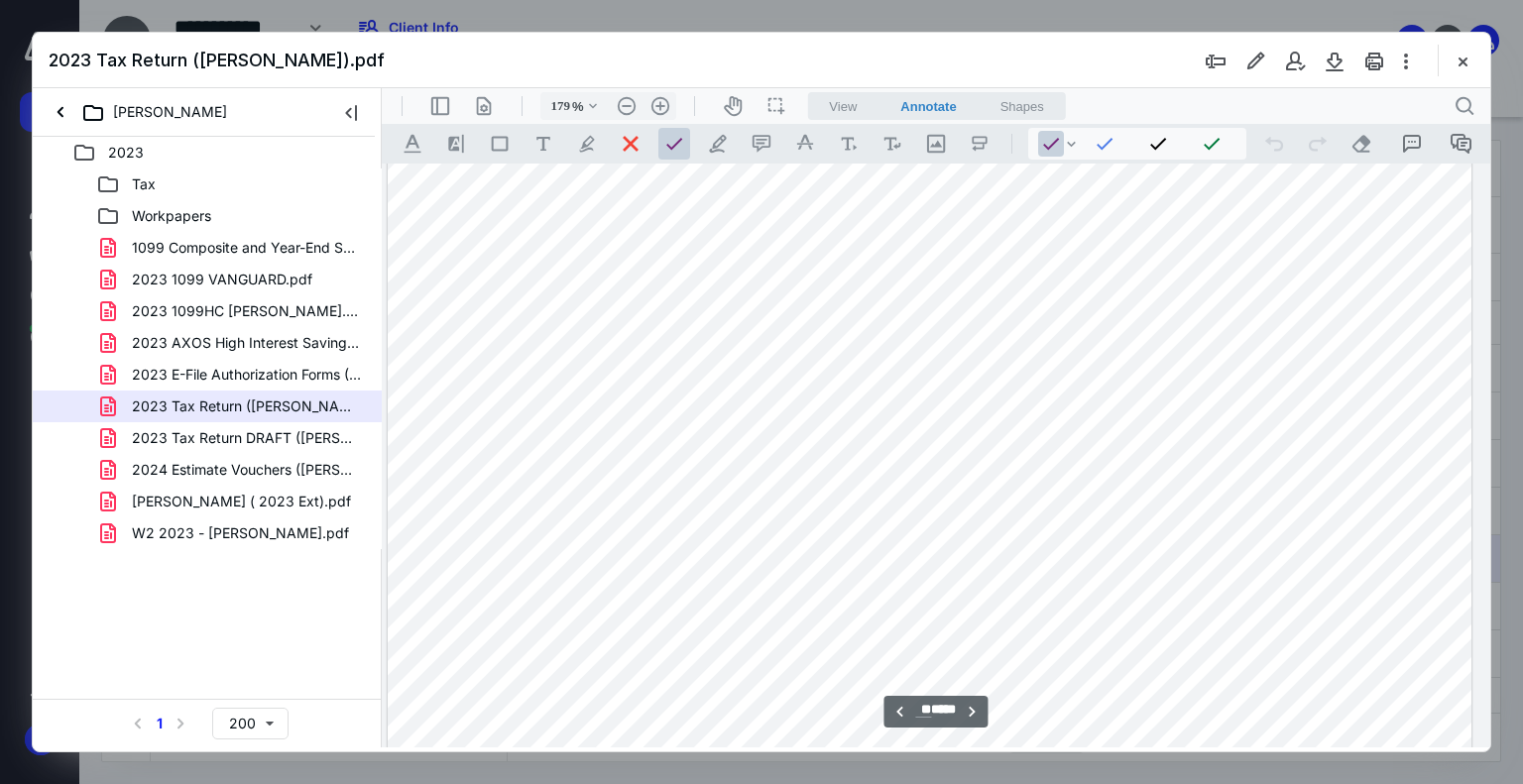 scroll, scrollTop: 55441, scrollLeft: 161, axis: both 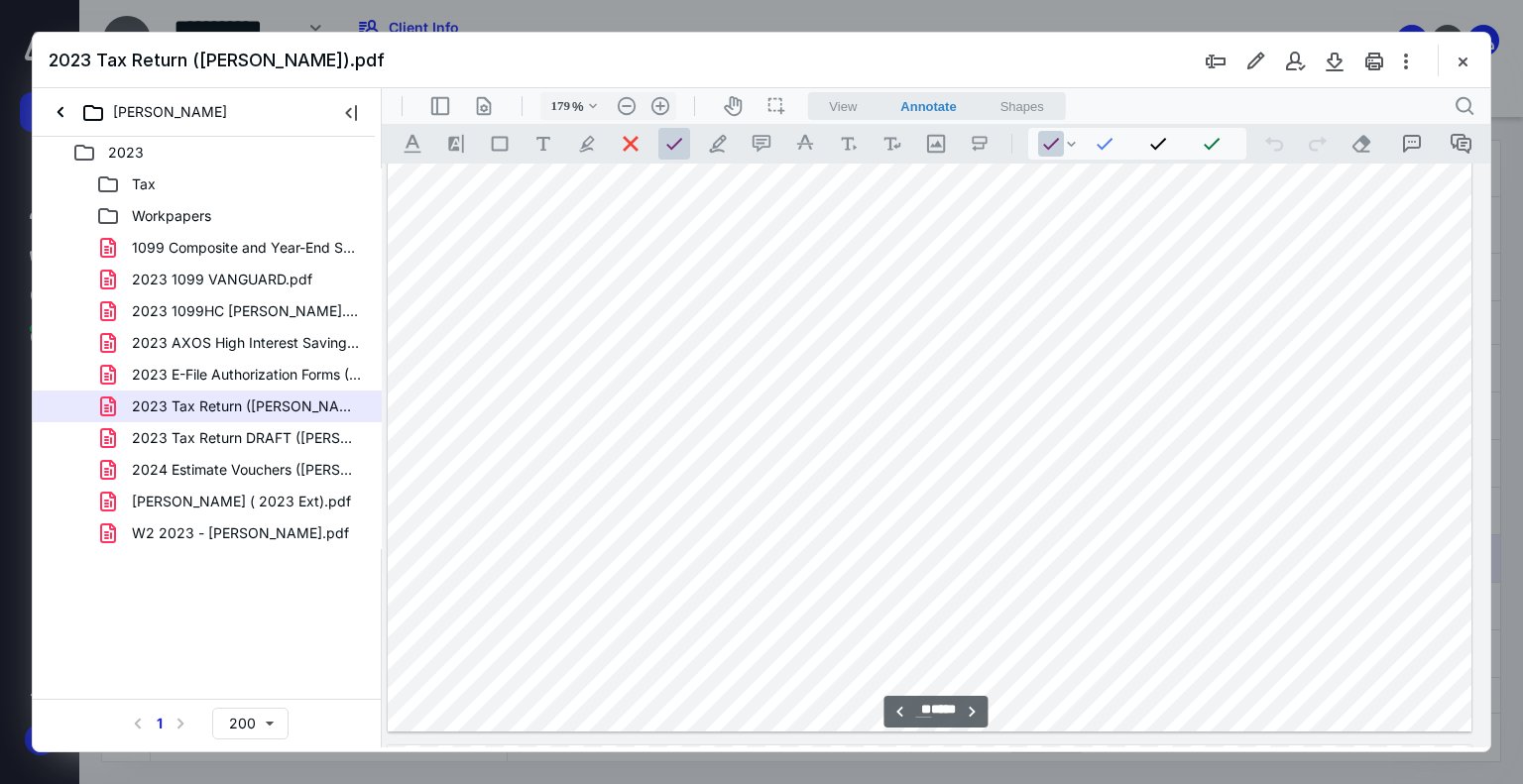 type on "**" 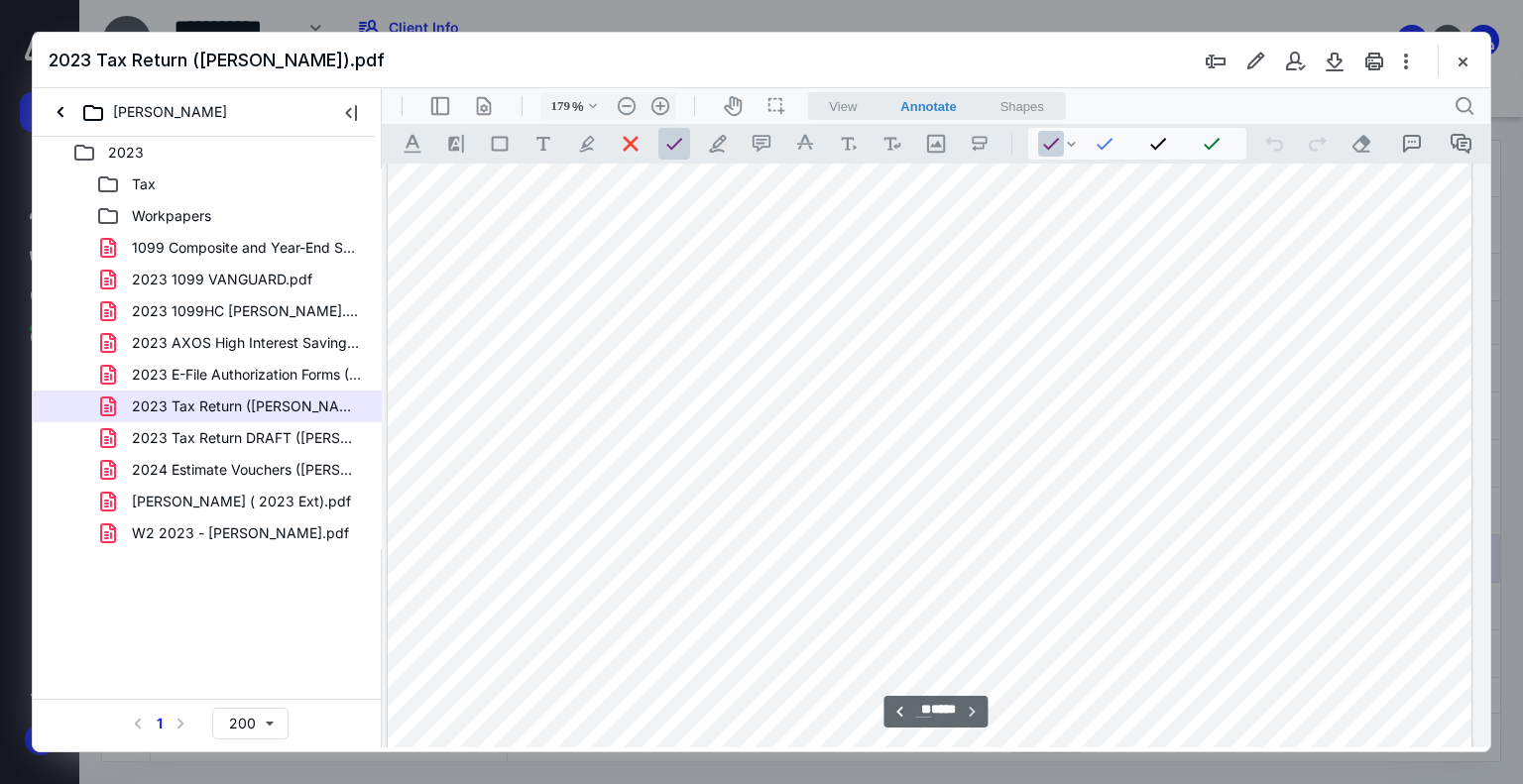scroll, scrollTop: 56853, scrollLeft: 161, axis: both 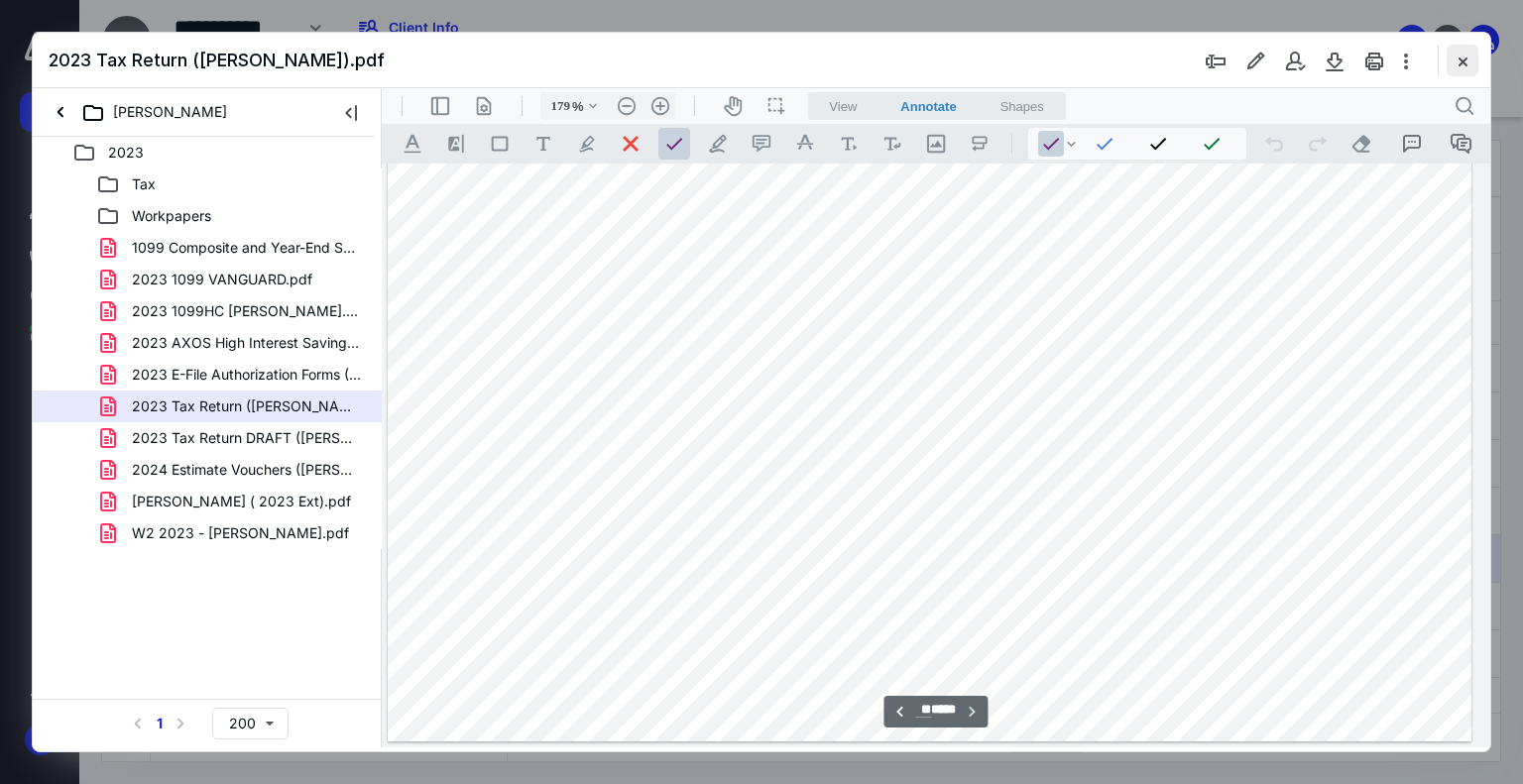 click at bounding box center (1463, 60) 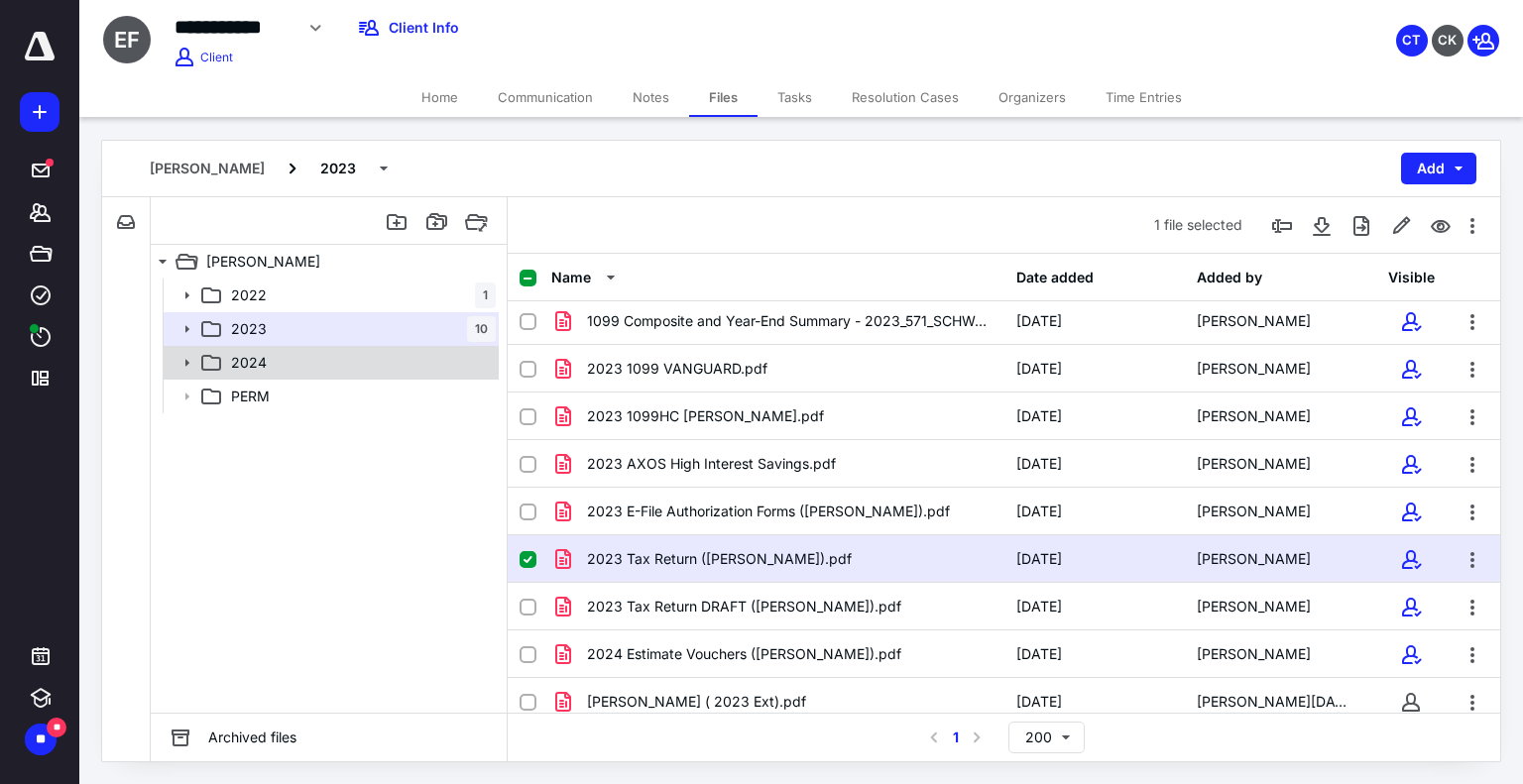click on "2024" at bounding box center [359, 363] 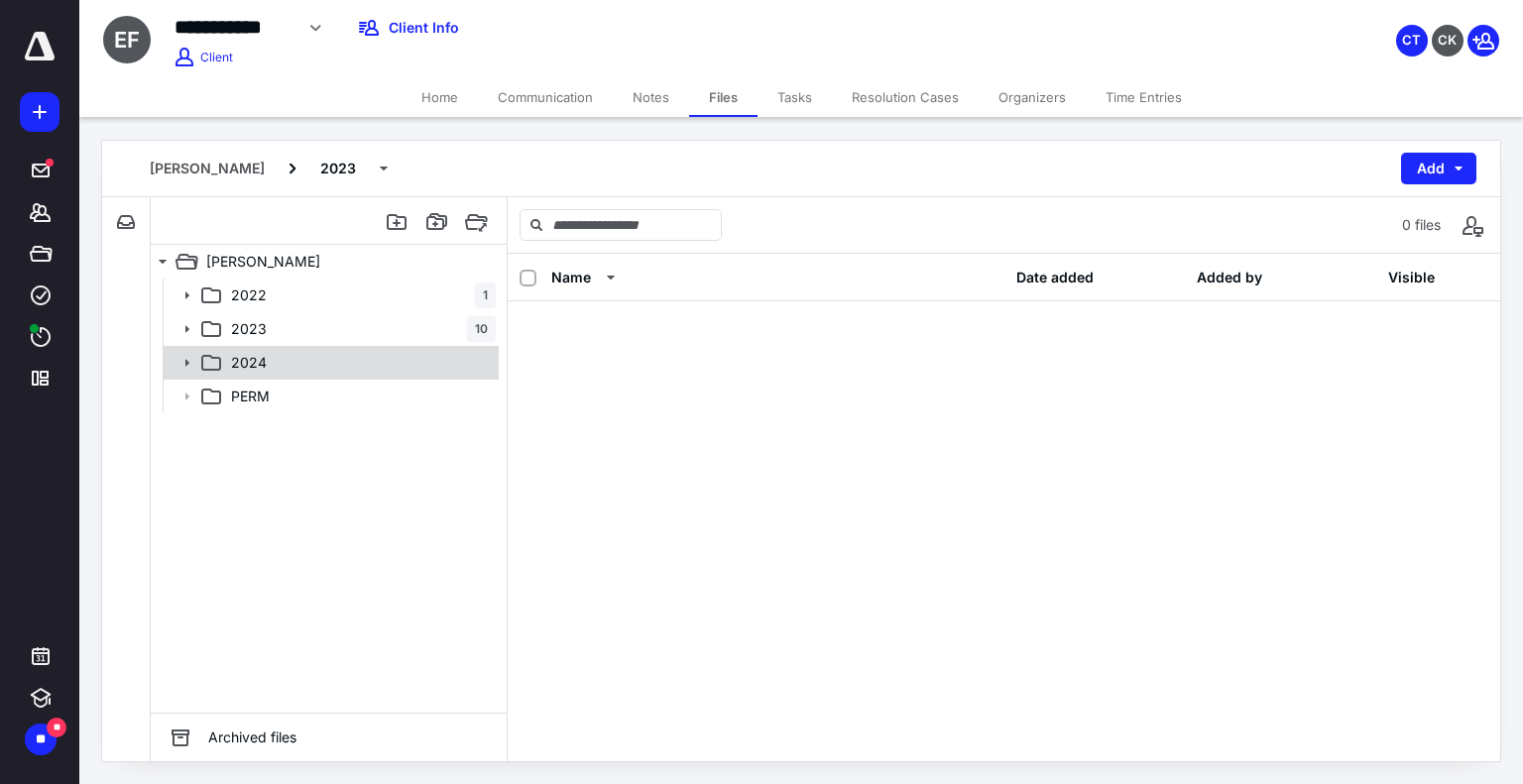 scroll, scrollTop: 0, scrollLeft: 0, axis: both 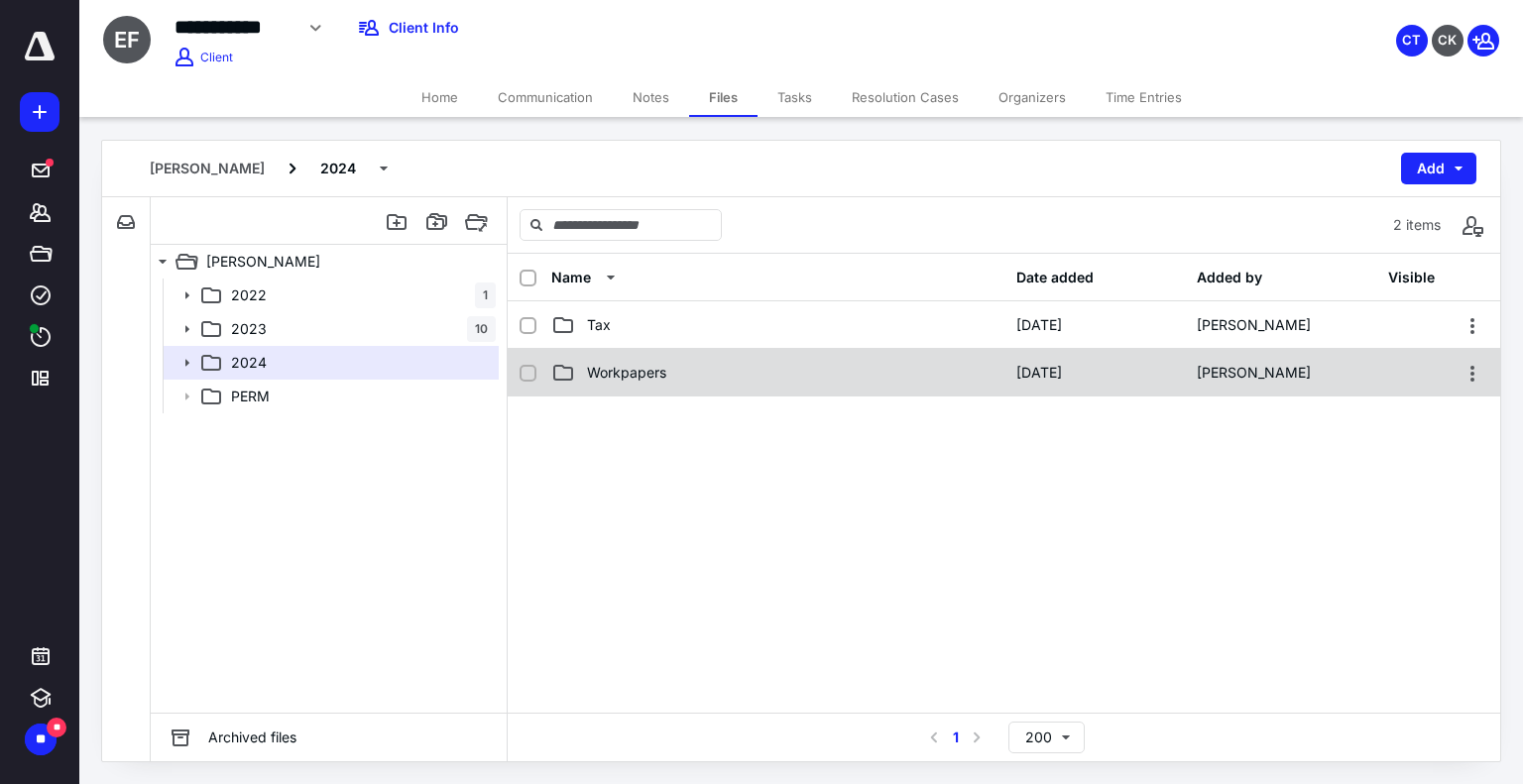 click on "Workpapers" at bounding box center (777, 373) 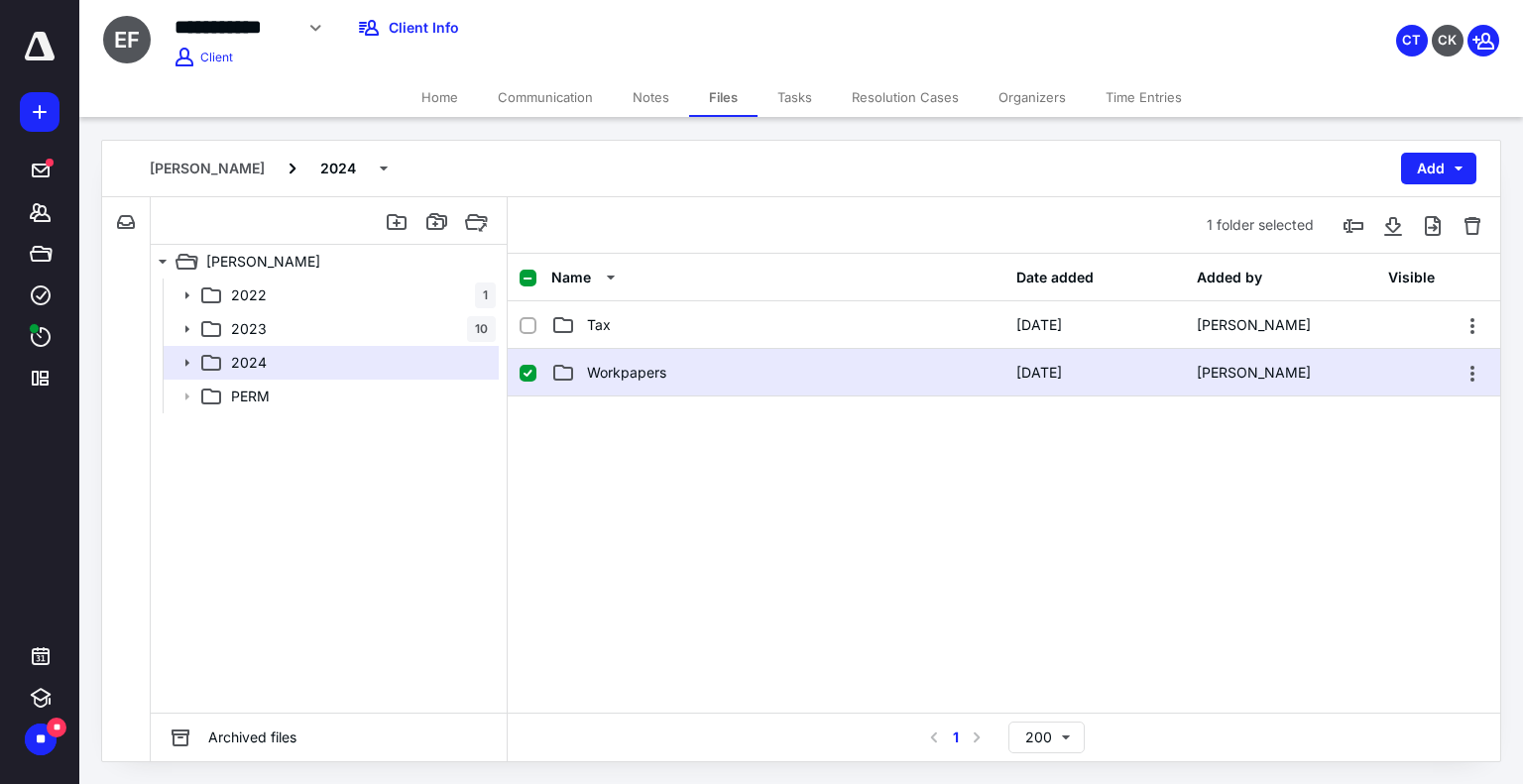 click on "Workpapers" at bounding box center (777, 373) 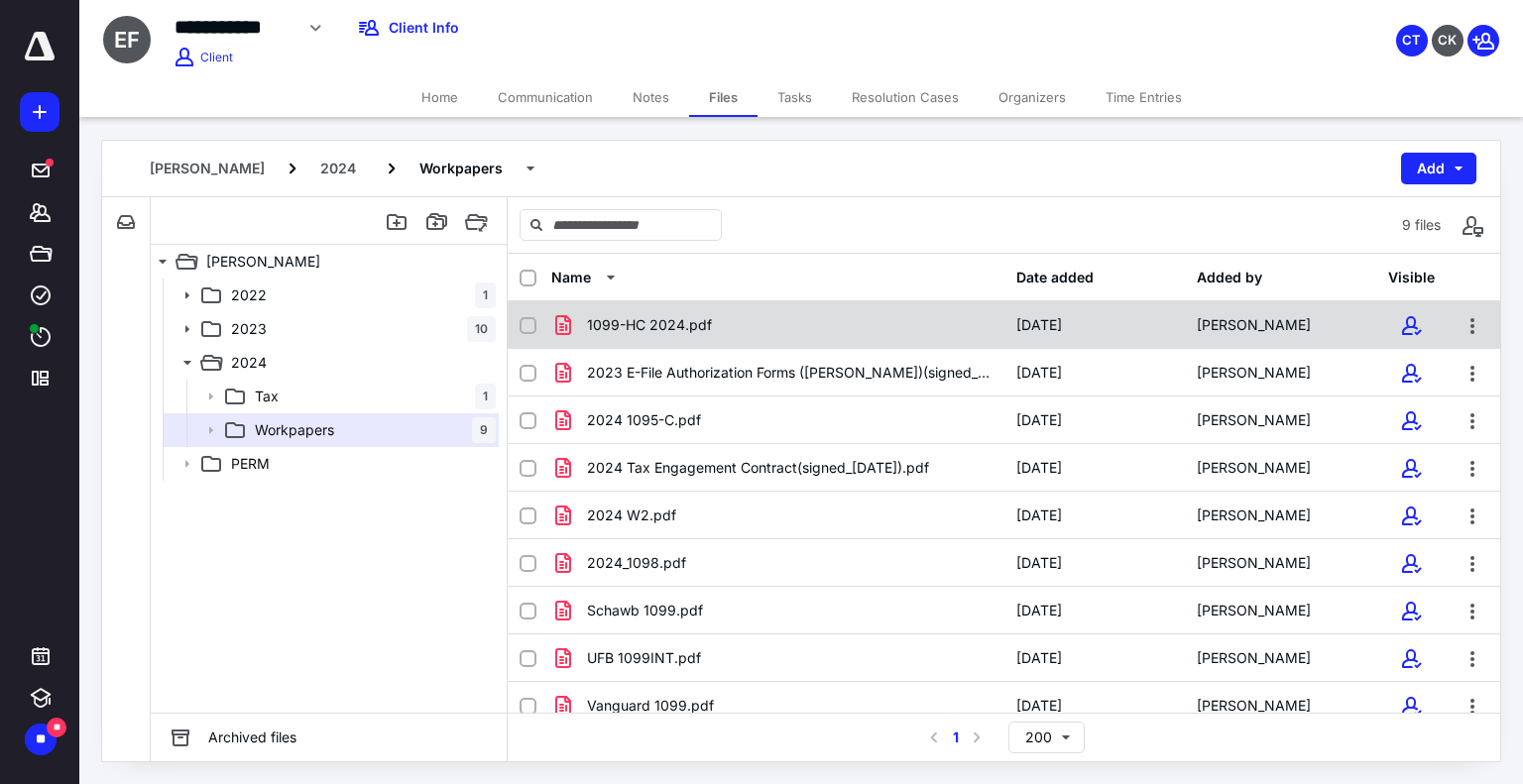 click on "1099-HC 2024.pdf" at bounding box center [649, 325] 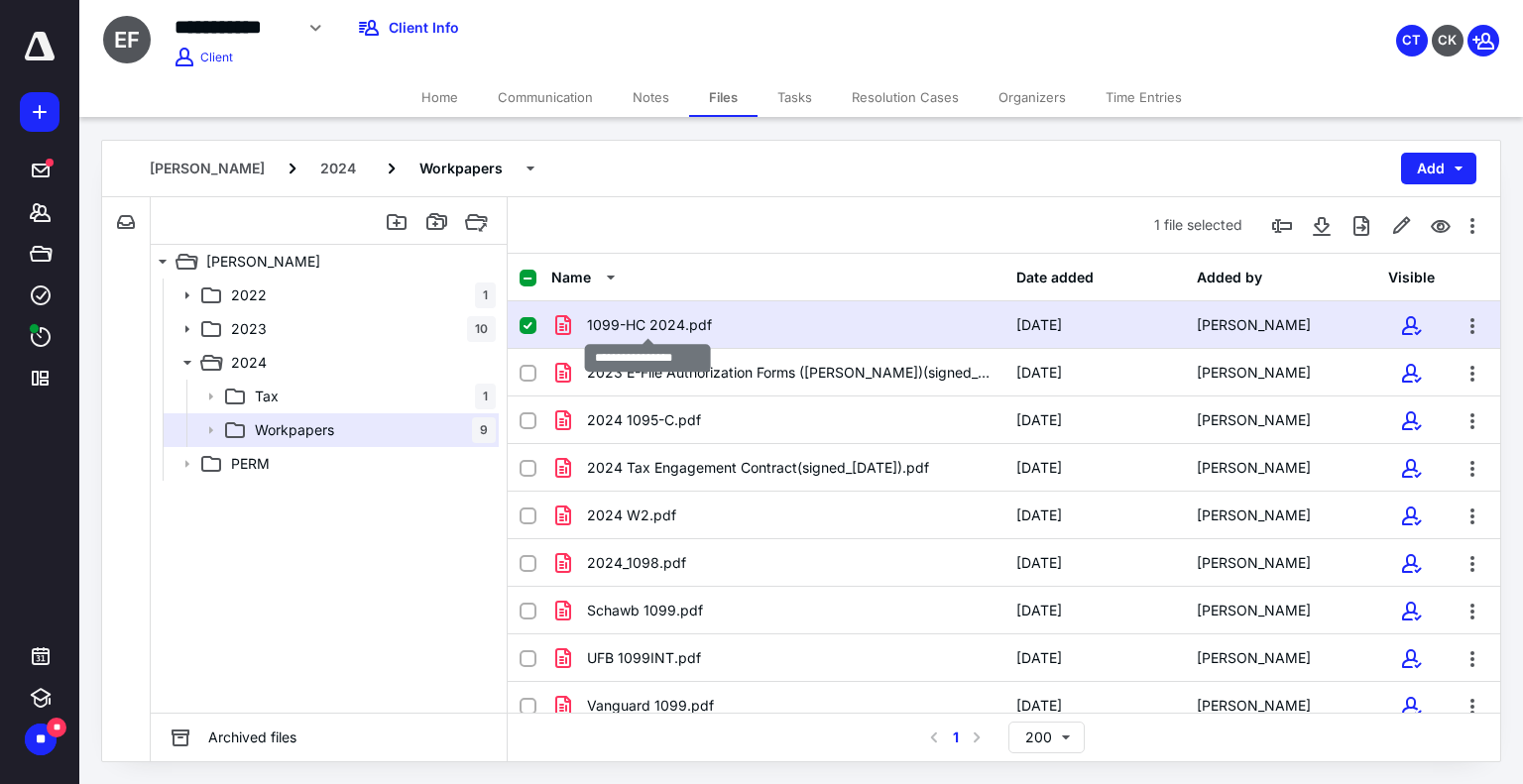 click on "1099-HC 2024.pdf" at bounding box center (649, 325) 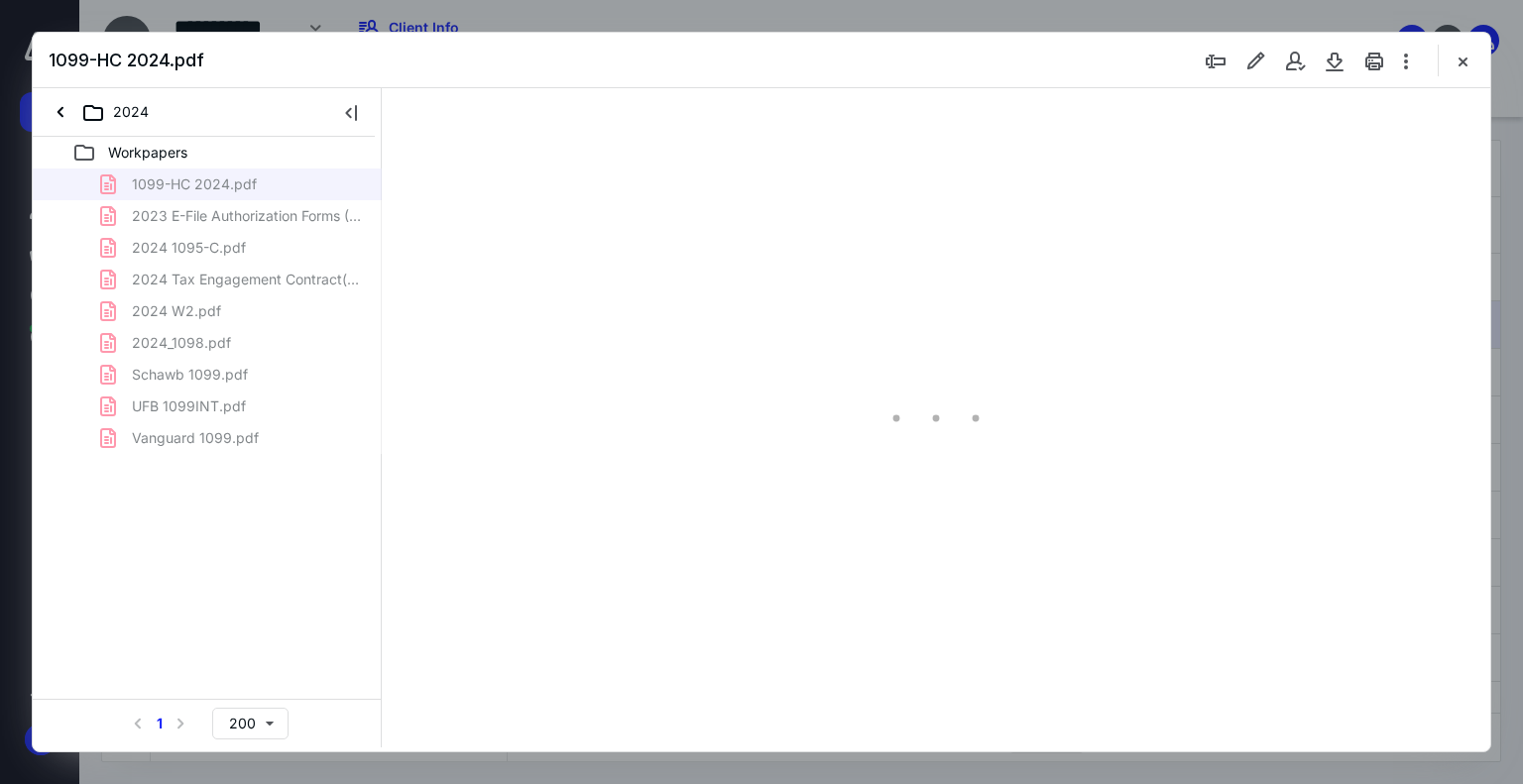 scroll, scrollTop: 0, scrollLeft: 0, axis: both 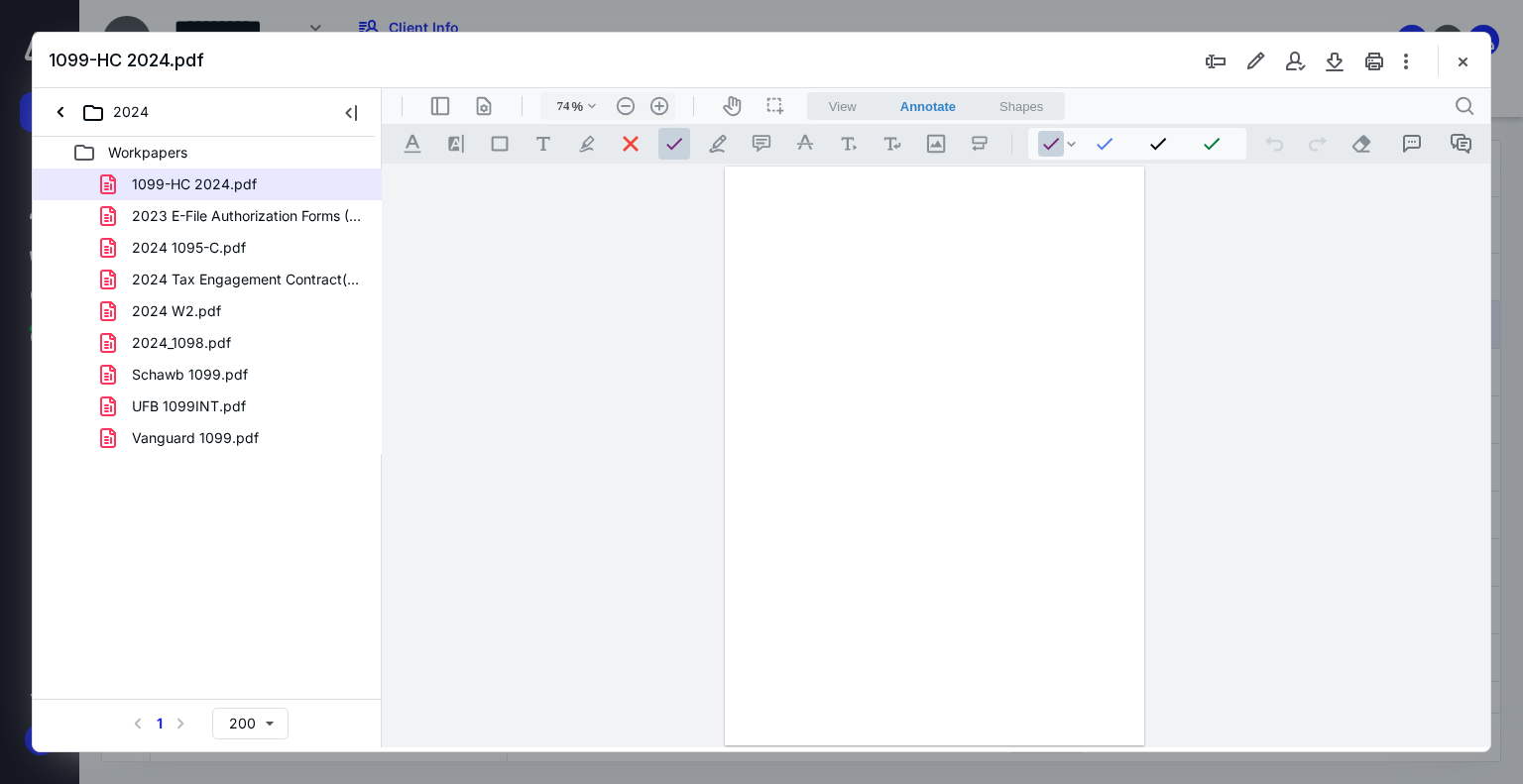 type on "190" 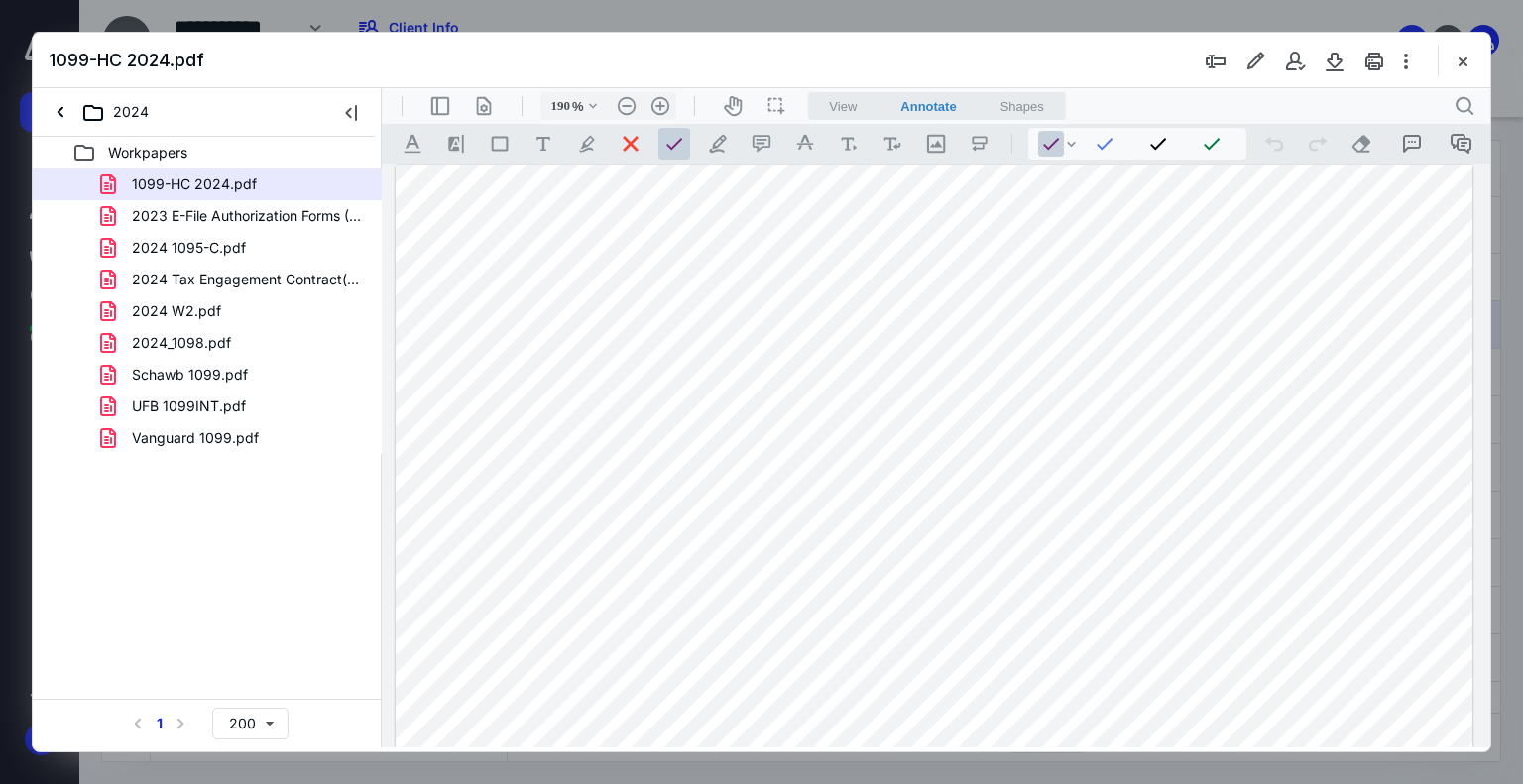 scroll, scrollTop: 0, scrollLeft: 0, axis: both 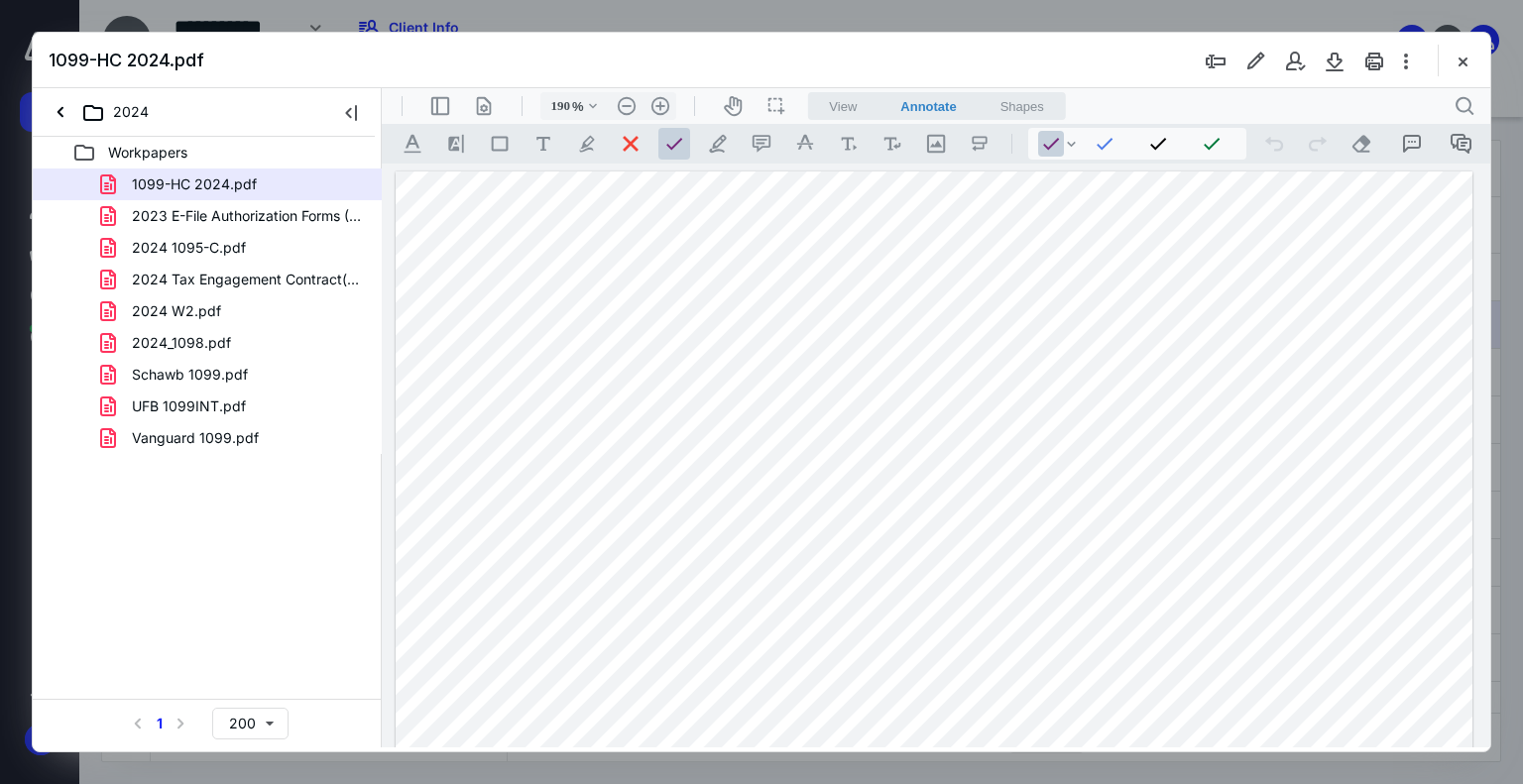 click at bounding box center (934, 915) 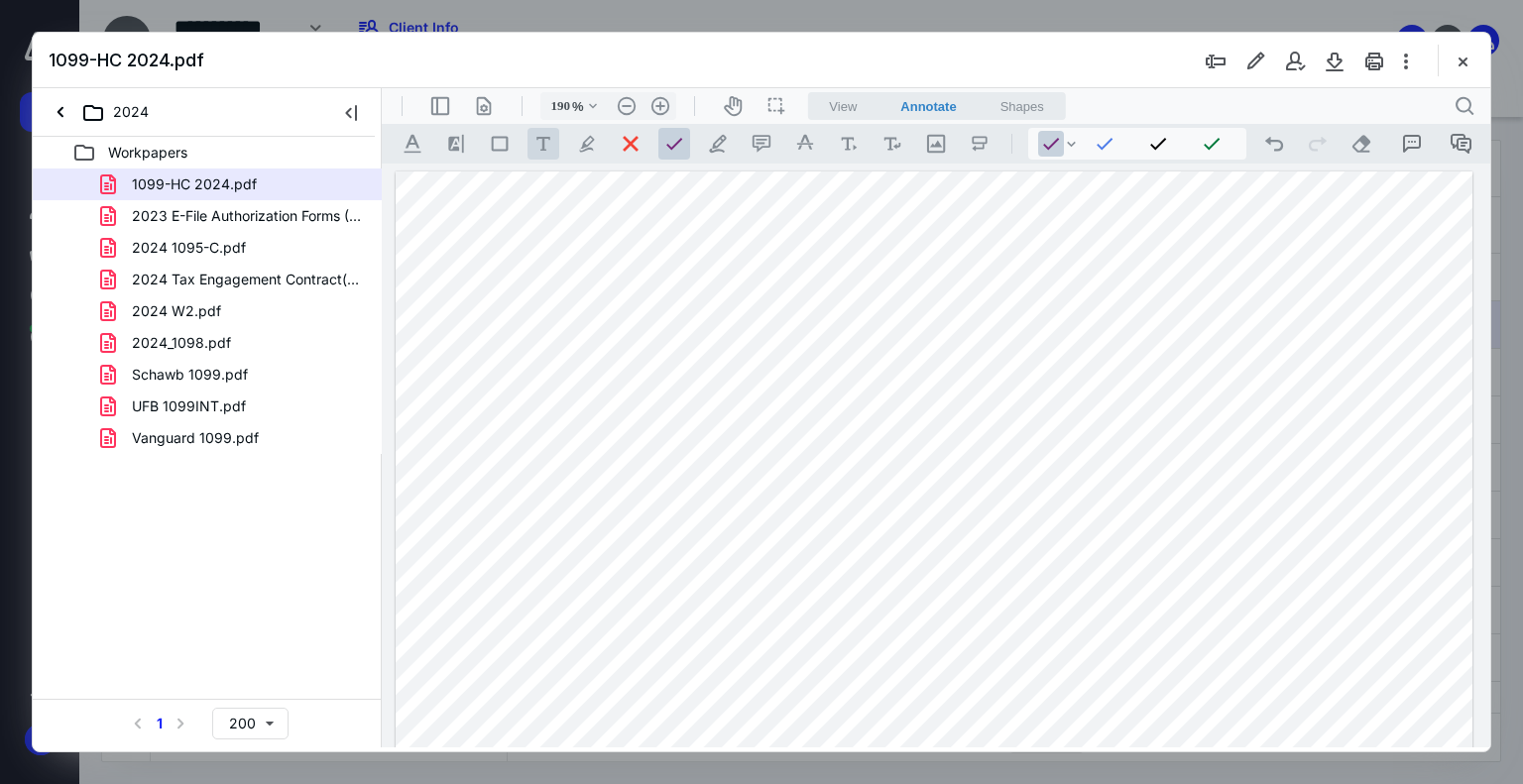 click on ".cls-1{fill:#abb0c4;} icon - tool - text - free text" at bounding box center [543, 144] 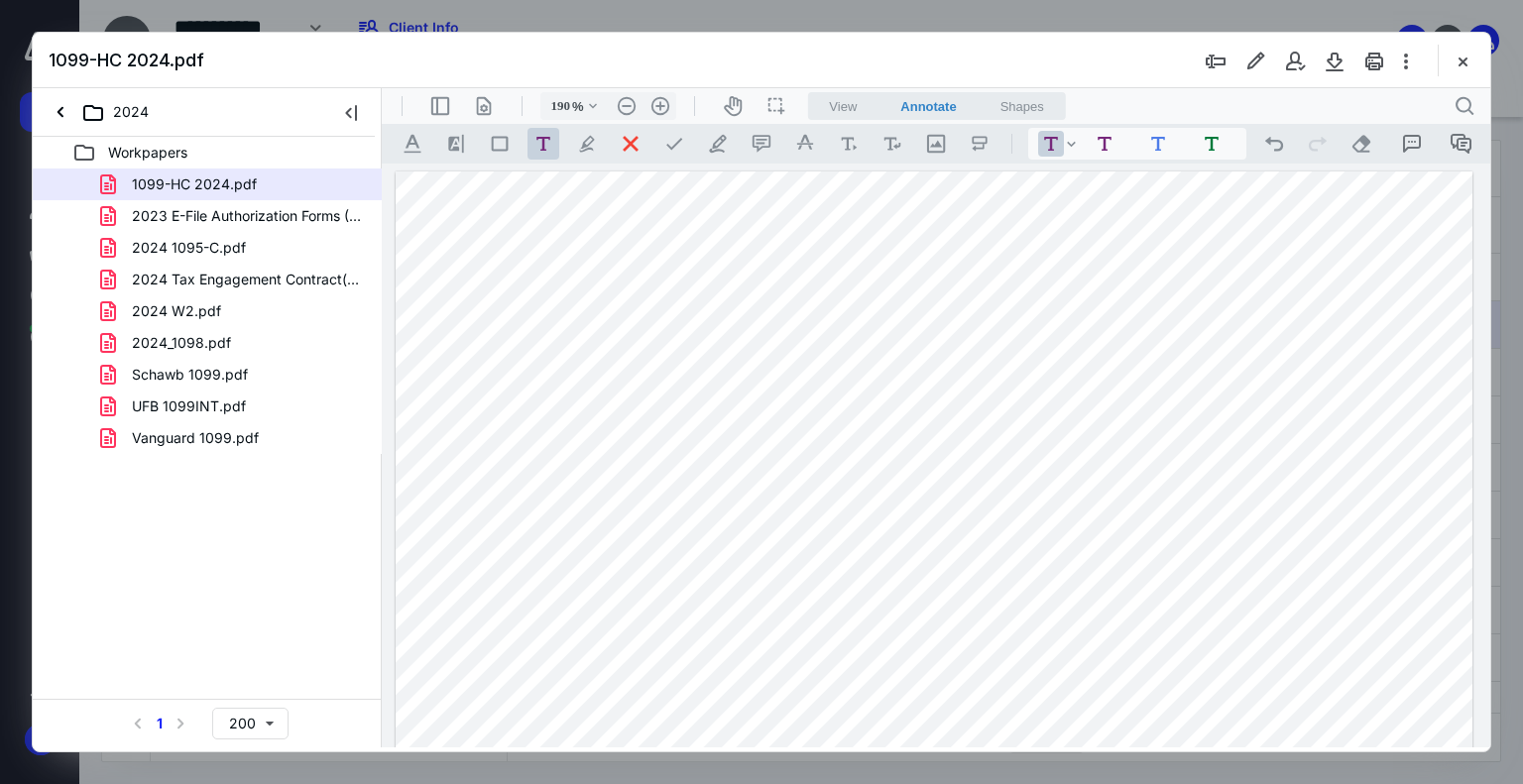 click at bounding box center (934, 915) 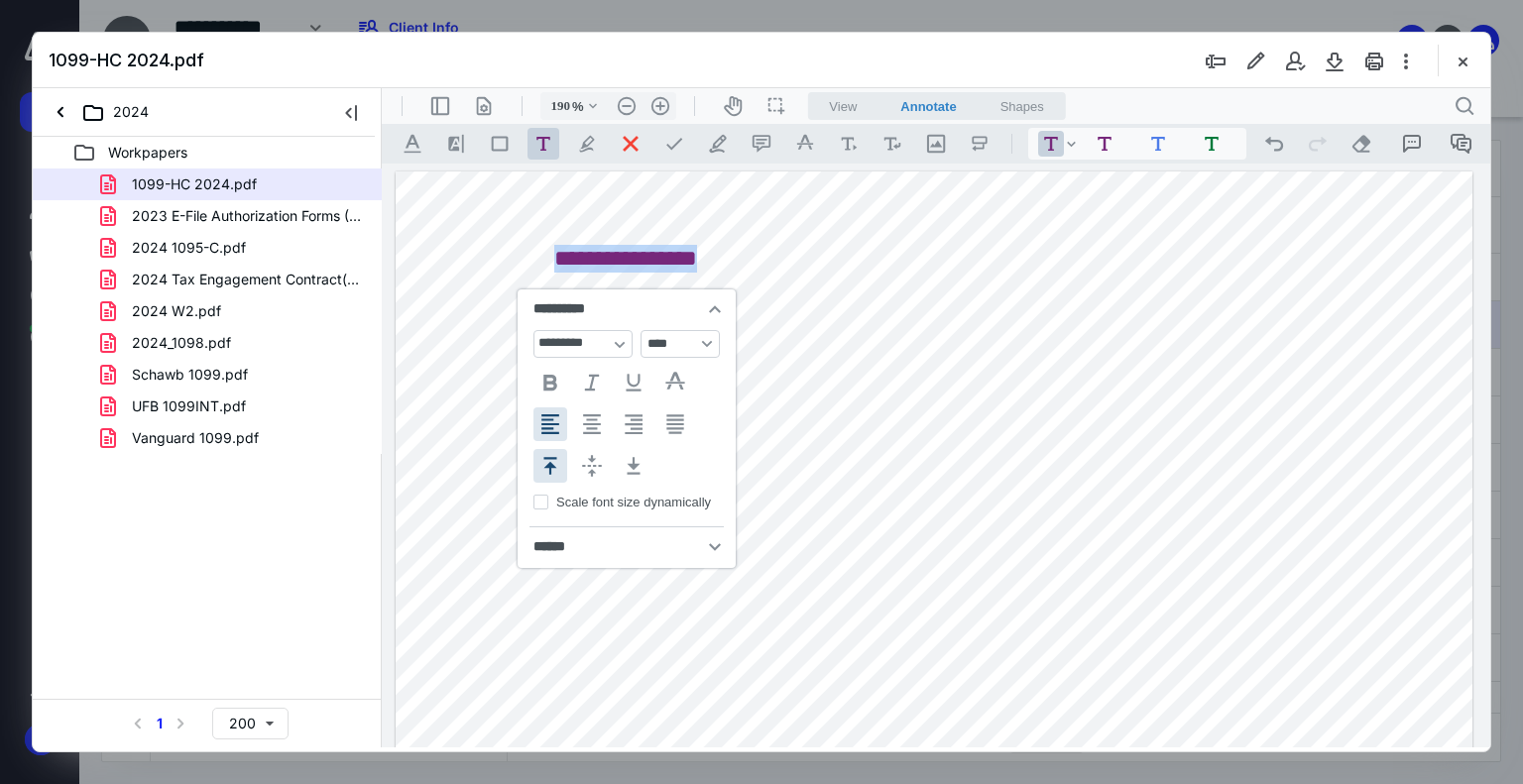 type 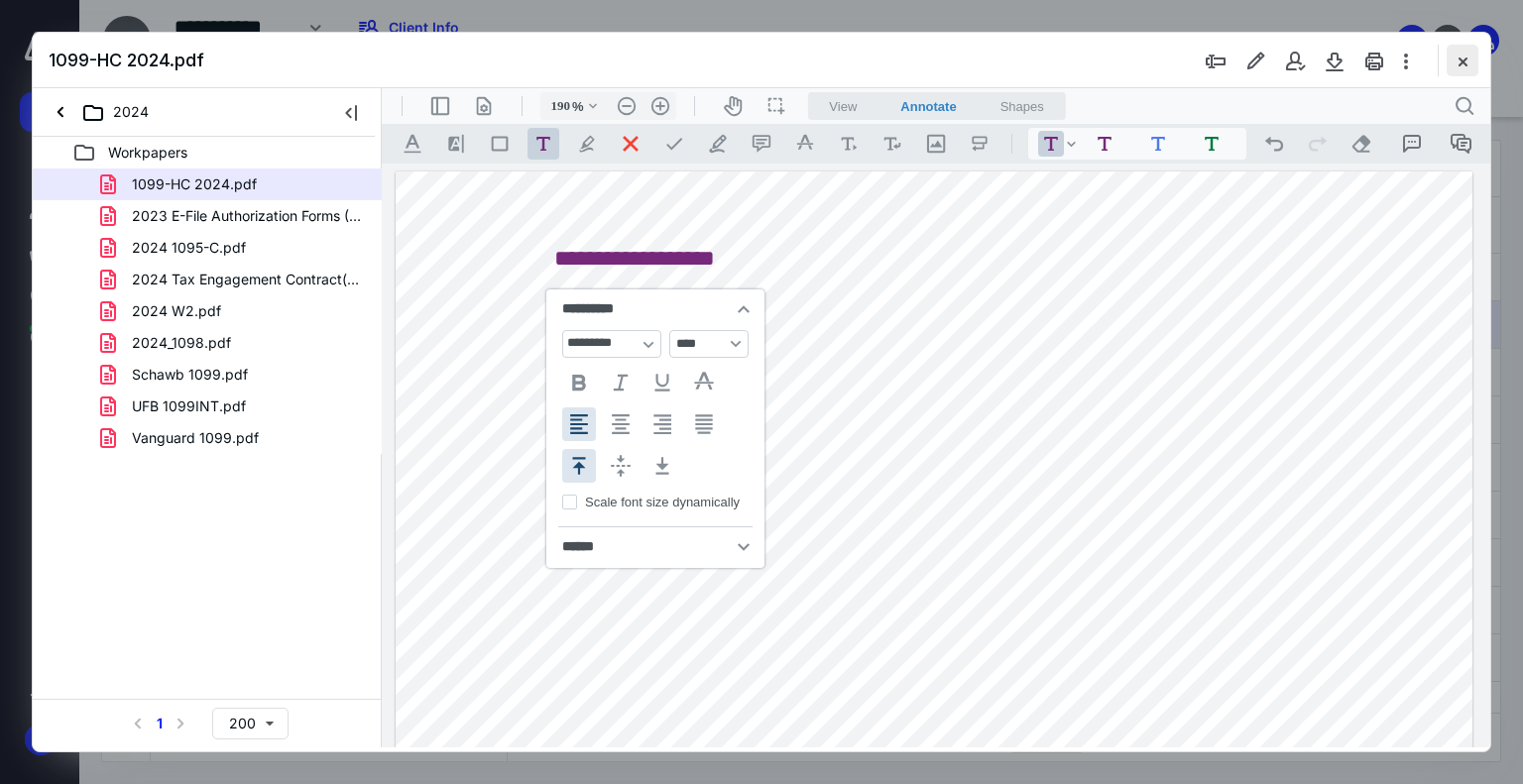 click at bounding box center [1463, 60] 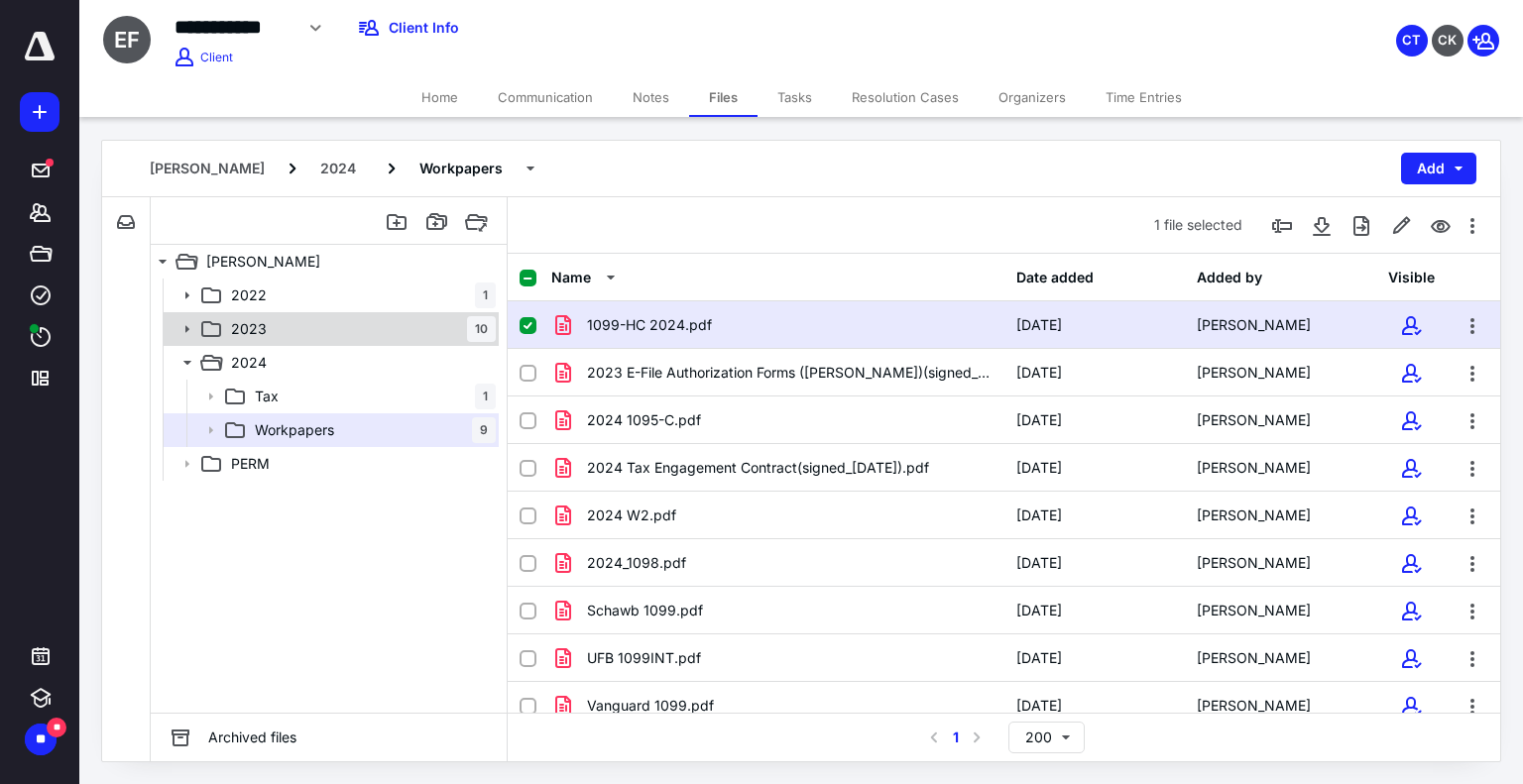click 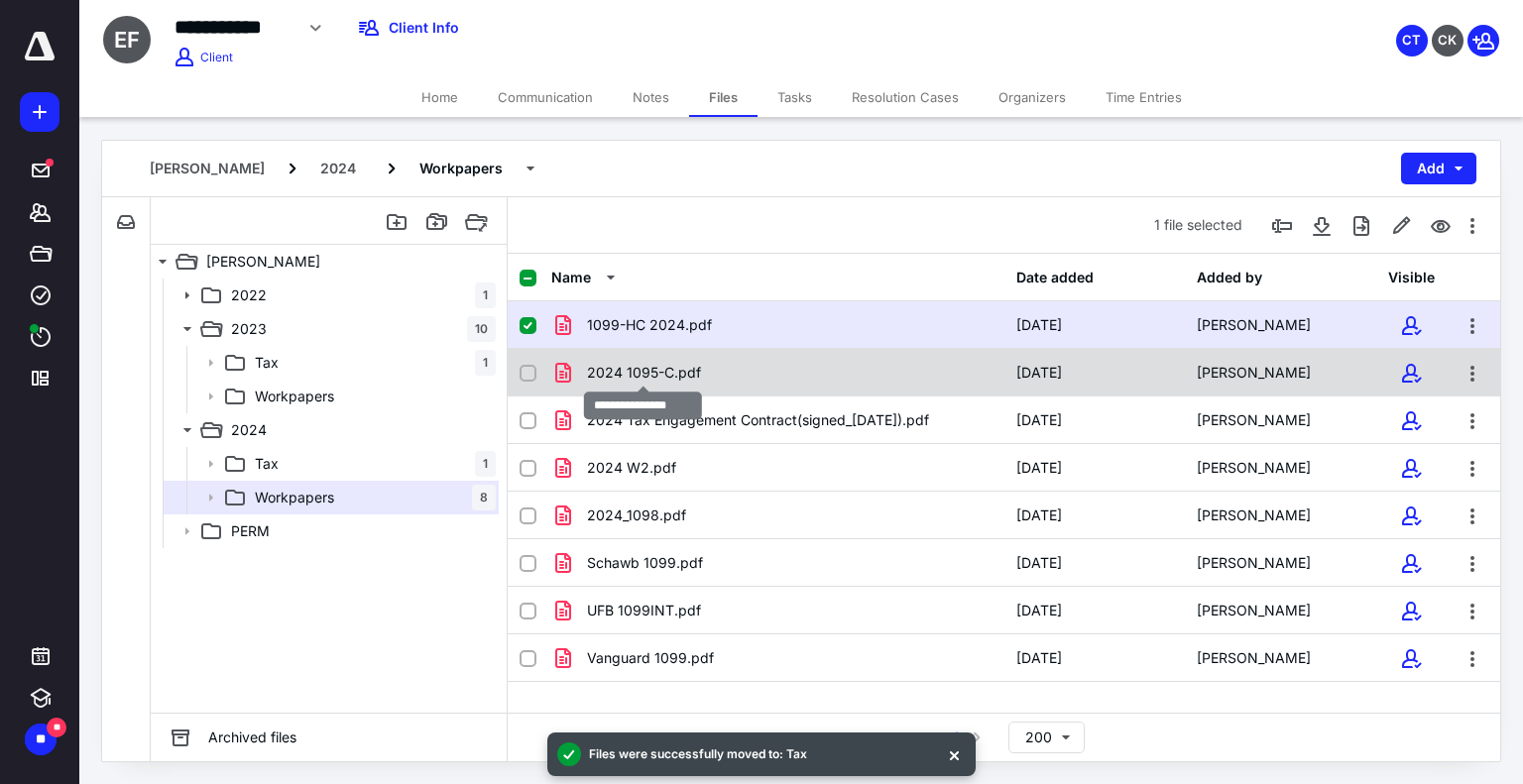 click on "2024 1095-C.pdf" at bounding box center (644, 373) 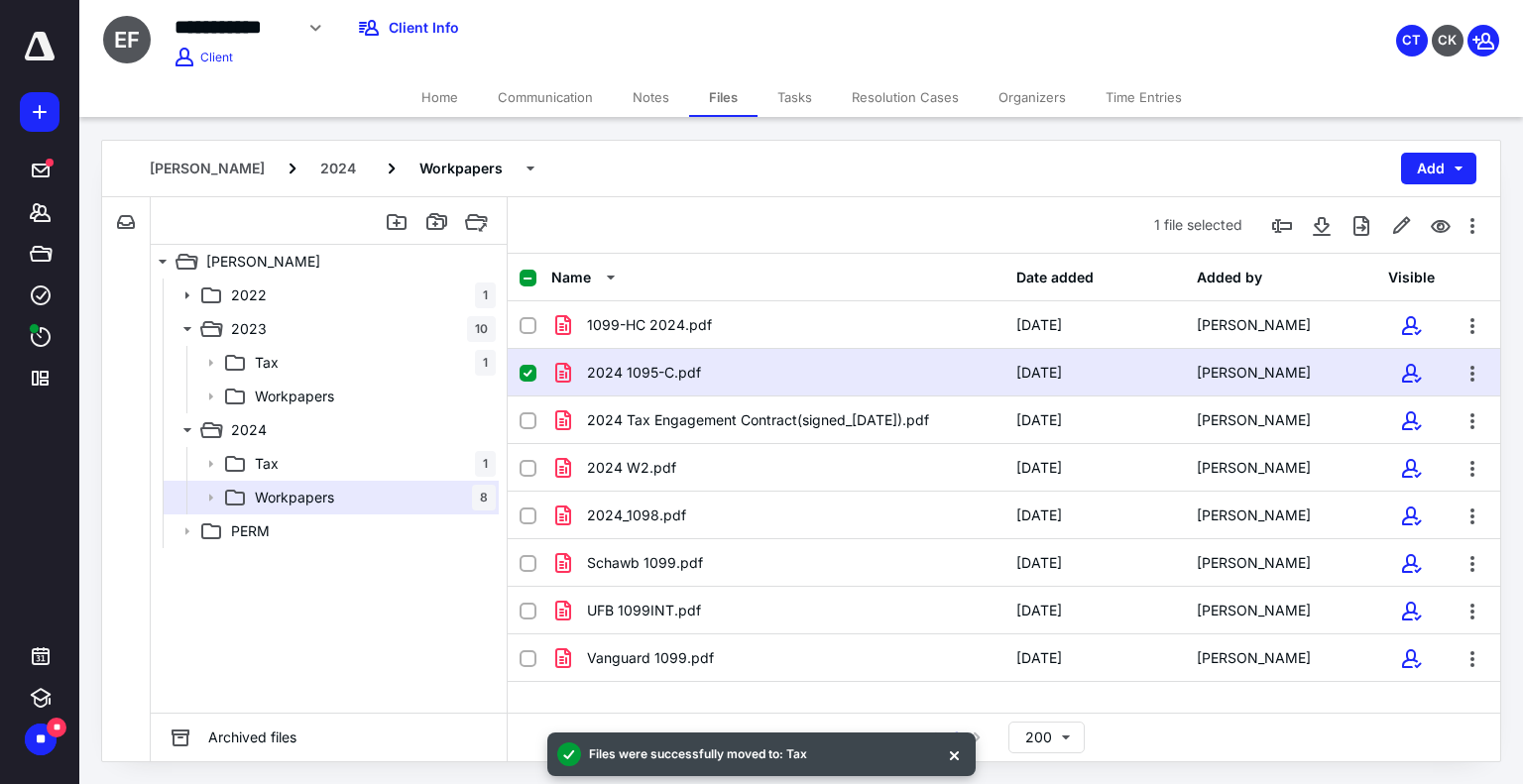 click on "2024 1095-C.pdf" at bounding box center (777, 373) 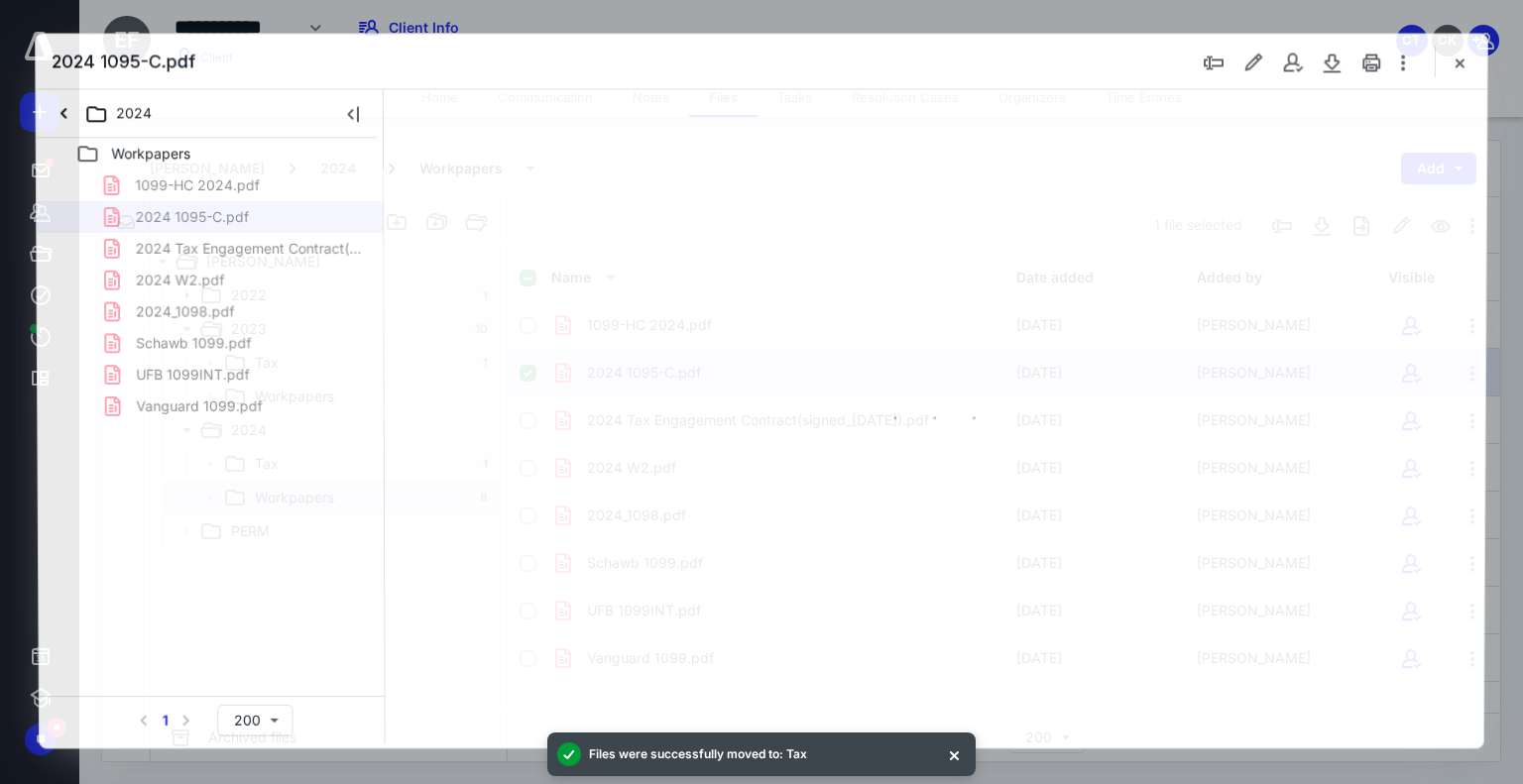 scroll, scrollTop: 0, scrollLeft: 0, axis: both 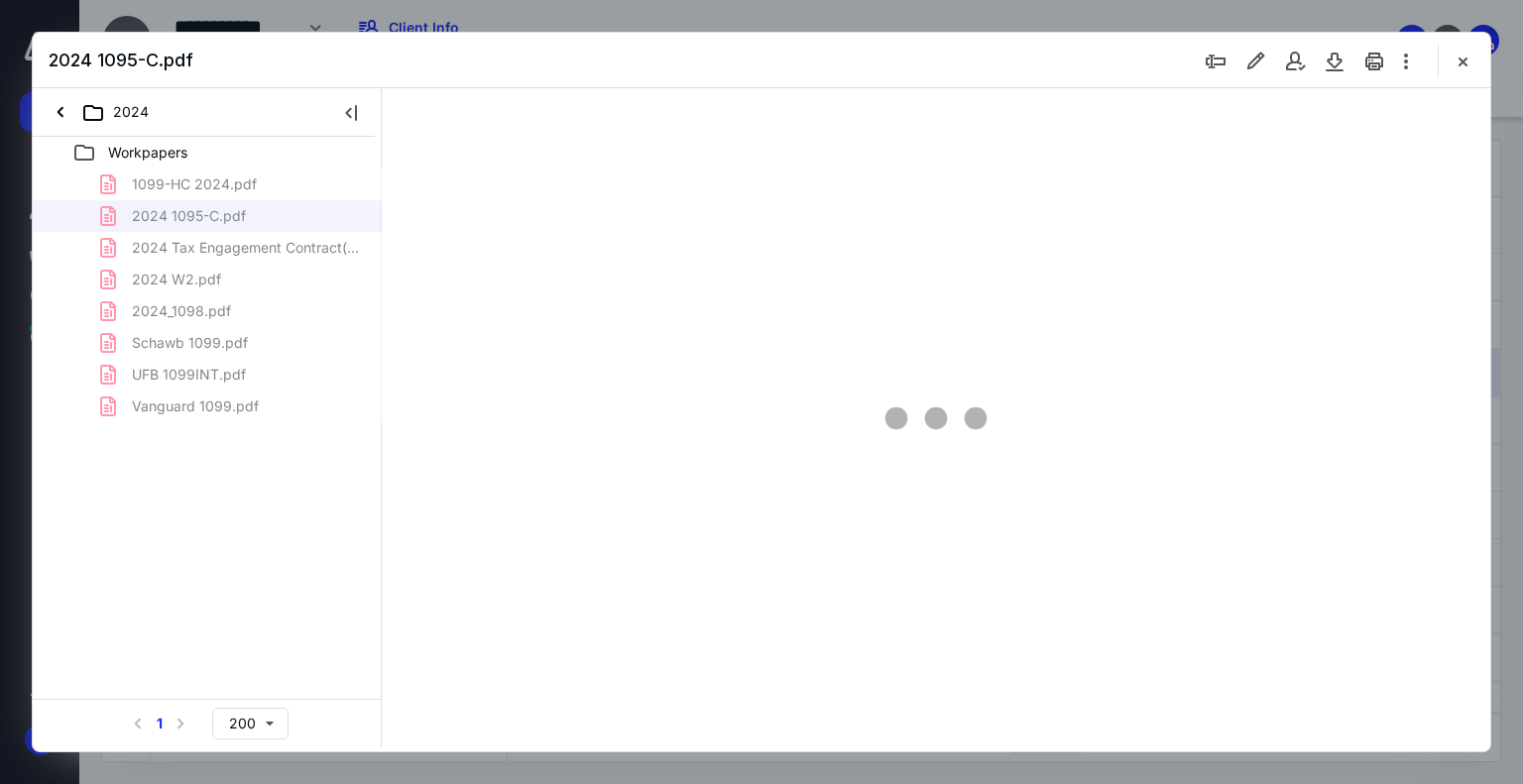 type on "179" 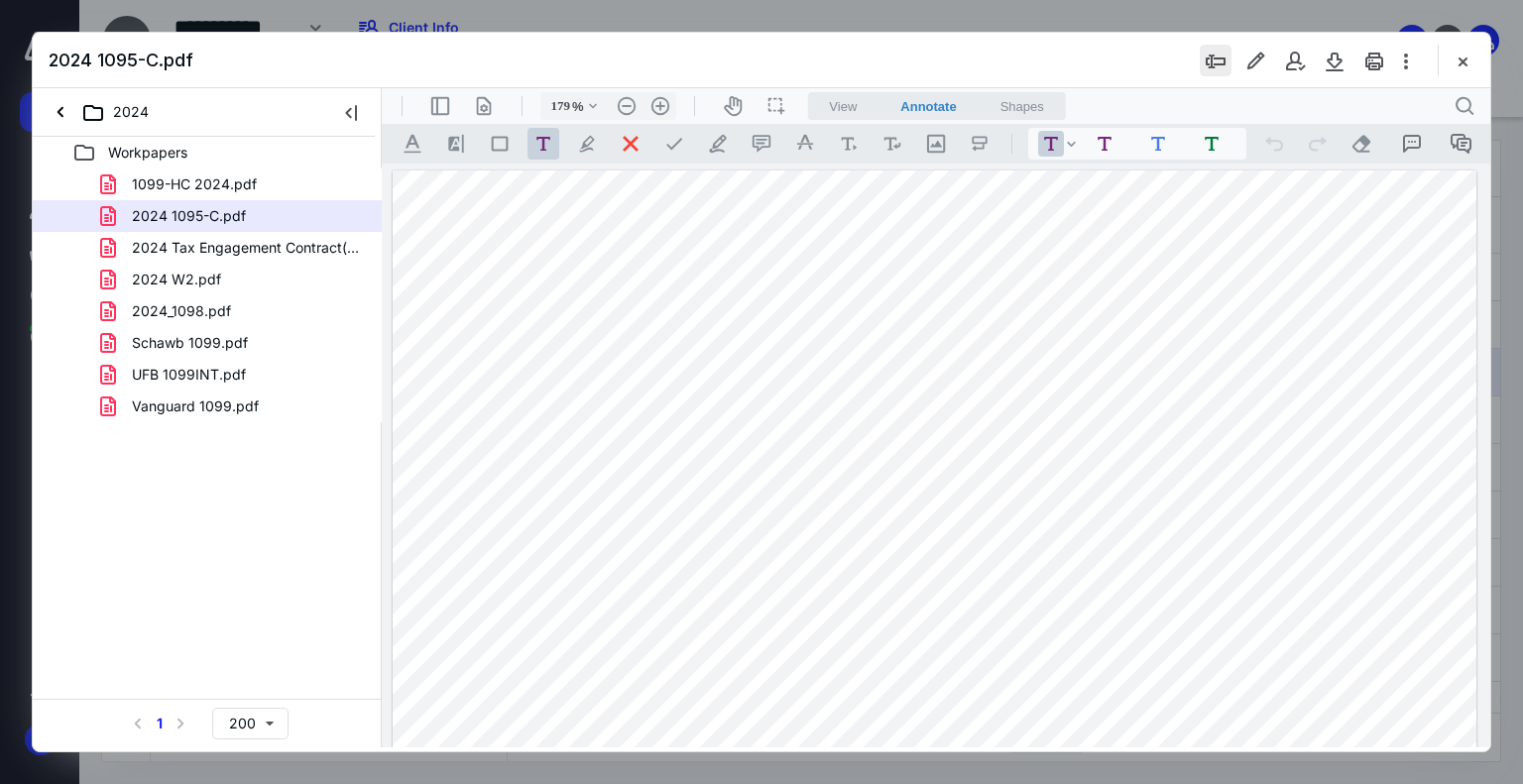 click at bounding box center [1216, 60] 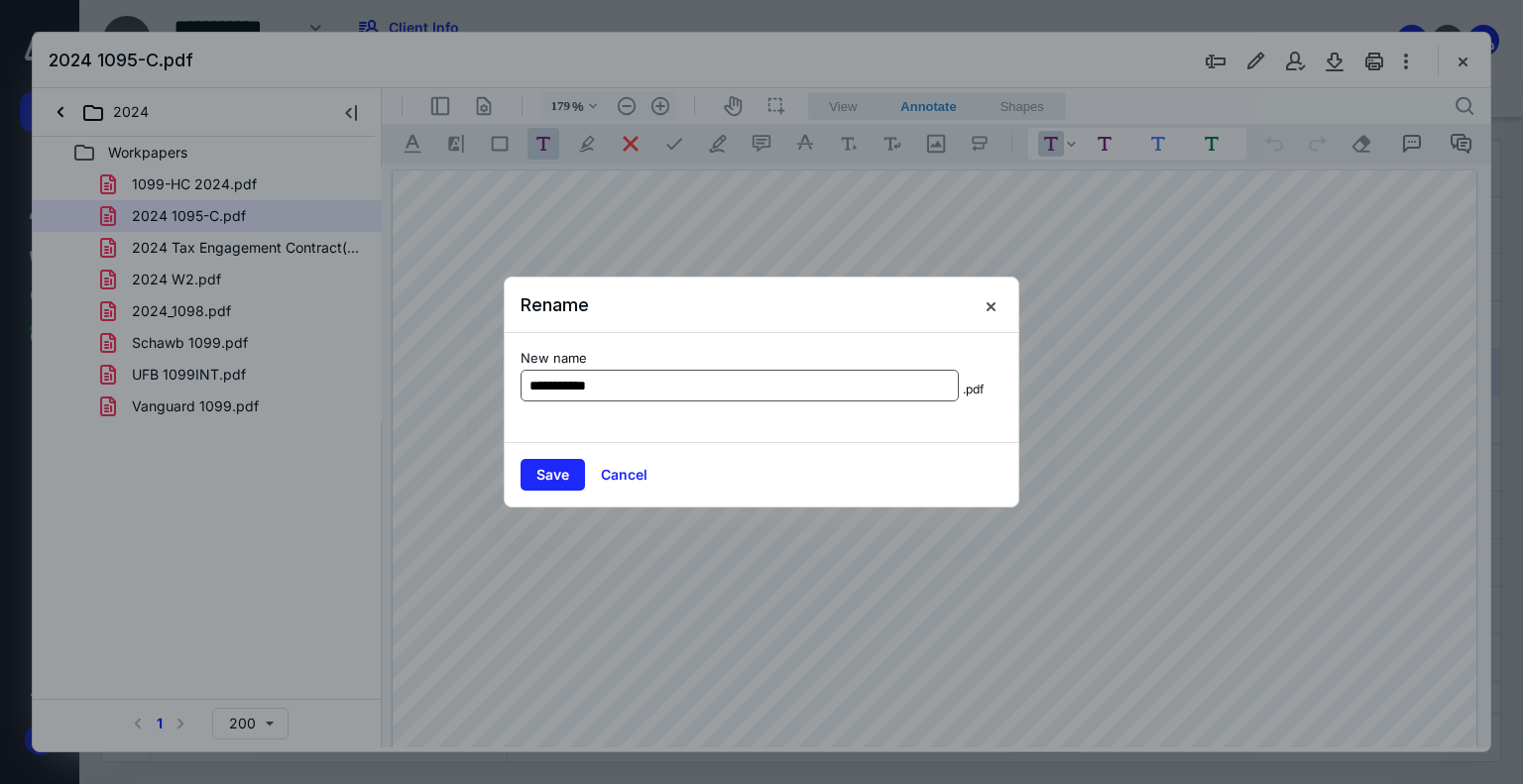 click on "**********" at bounding box center (740, 386) 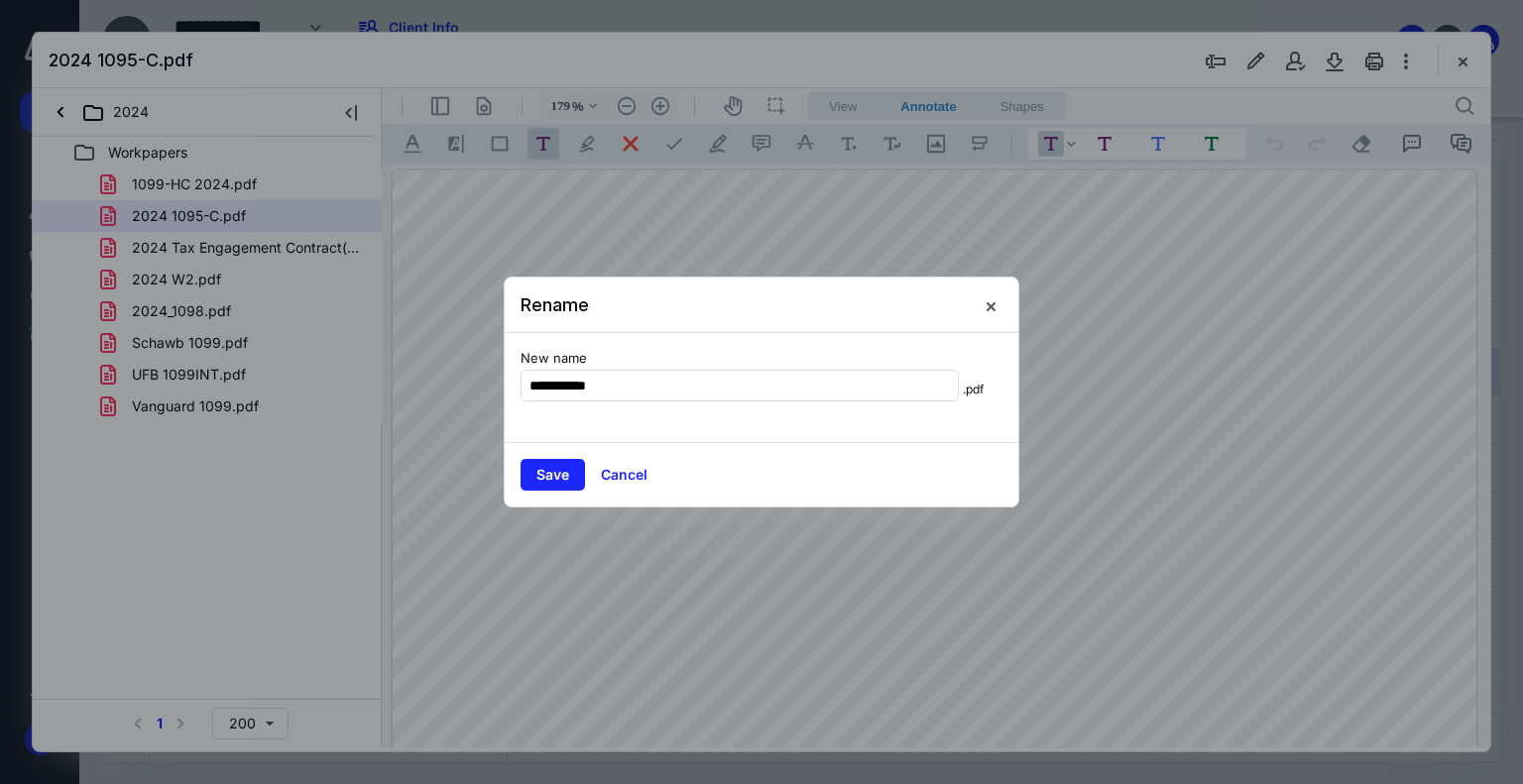 drag, startPoint x: 569, startPoint y: 392, endPoint x: 520, endPoint y: 327, distance: 81.400246 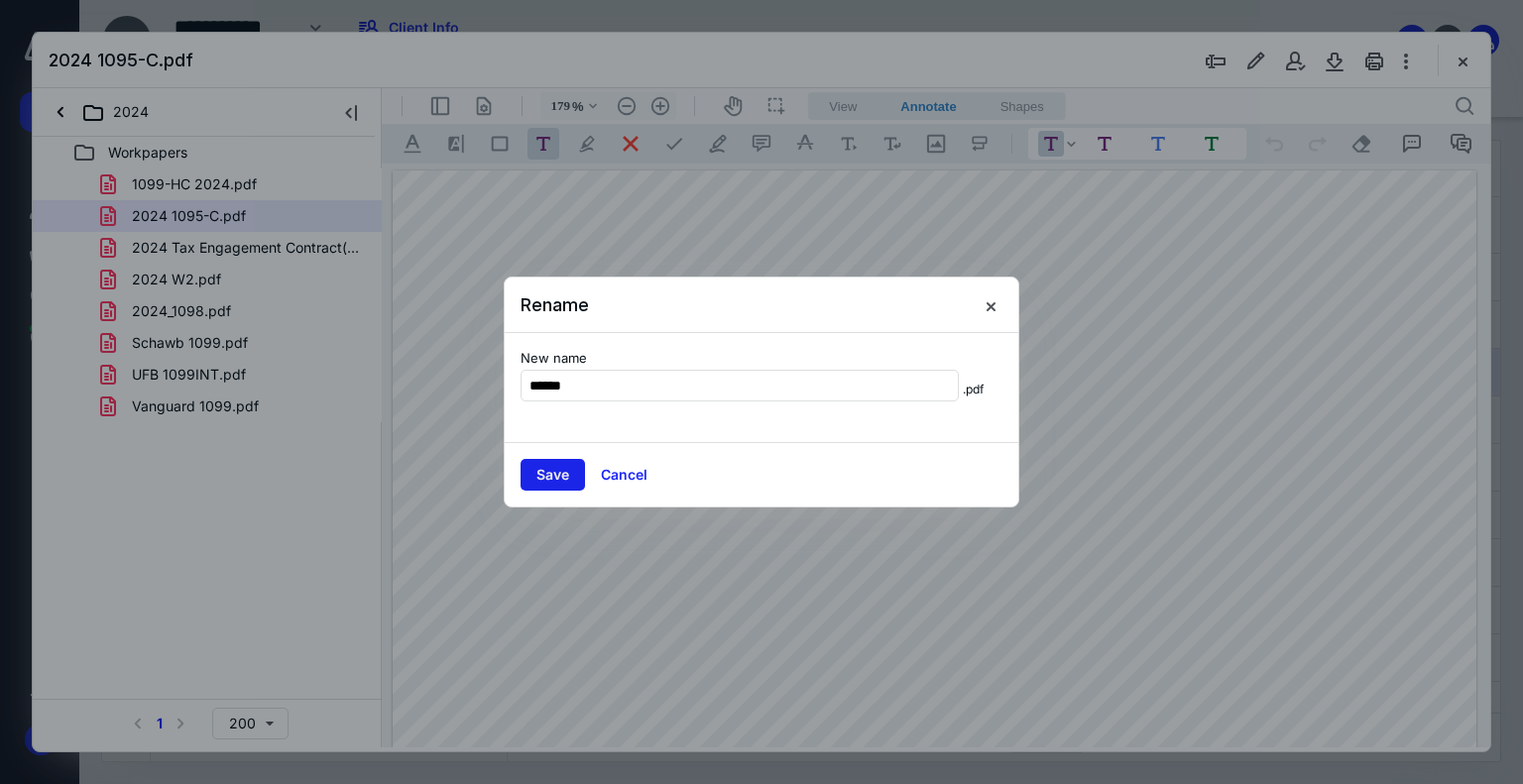 type on "******" 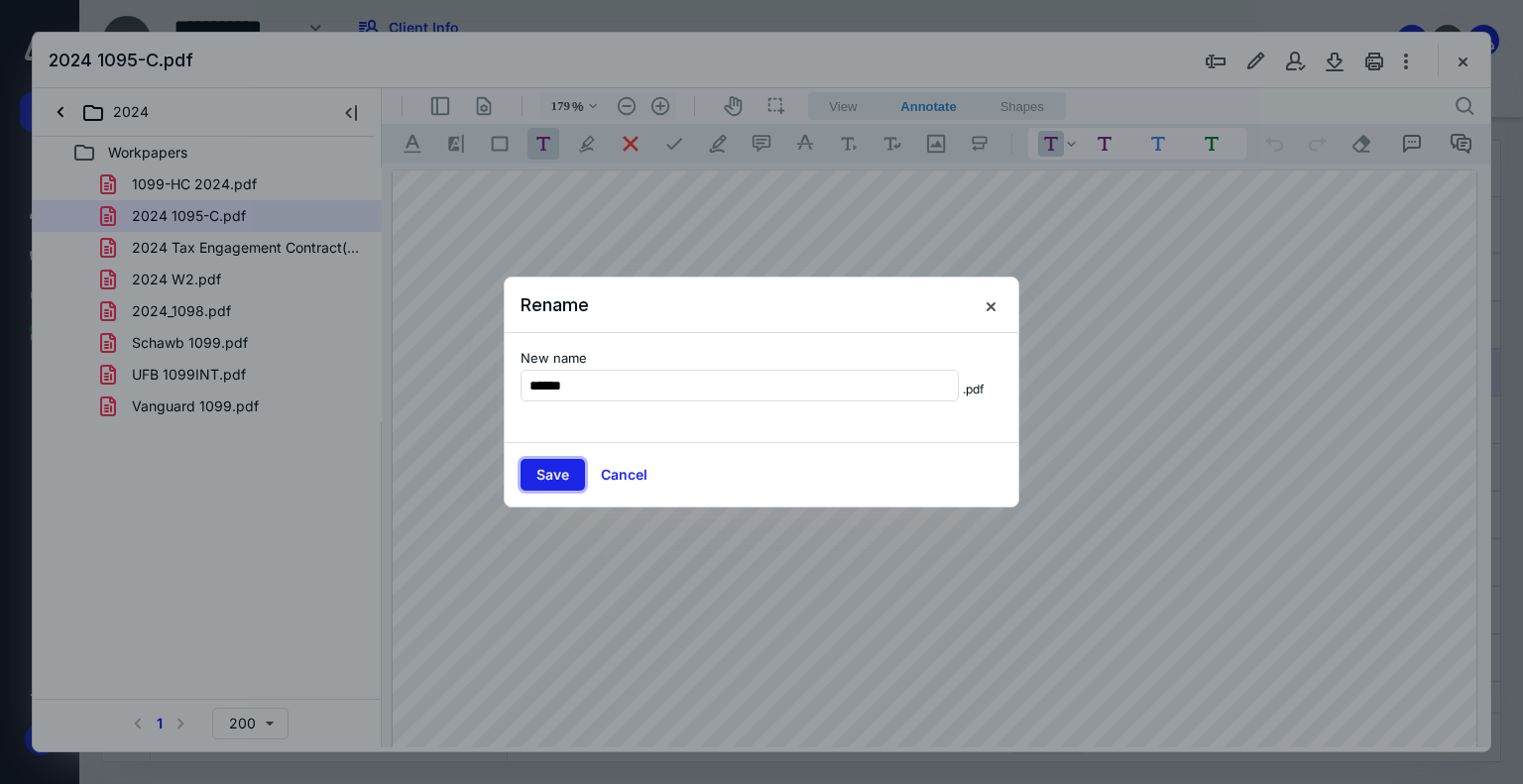 click on "Save" at bounding box center [552, 475] 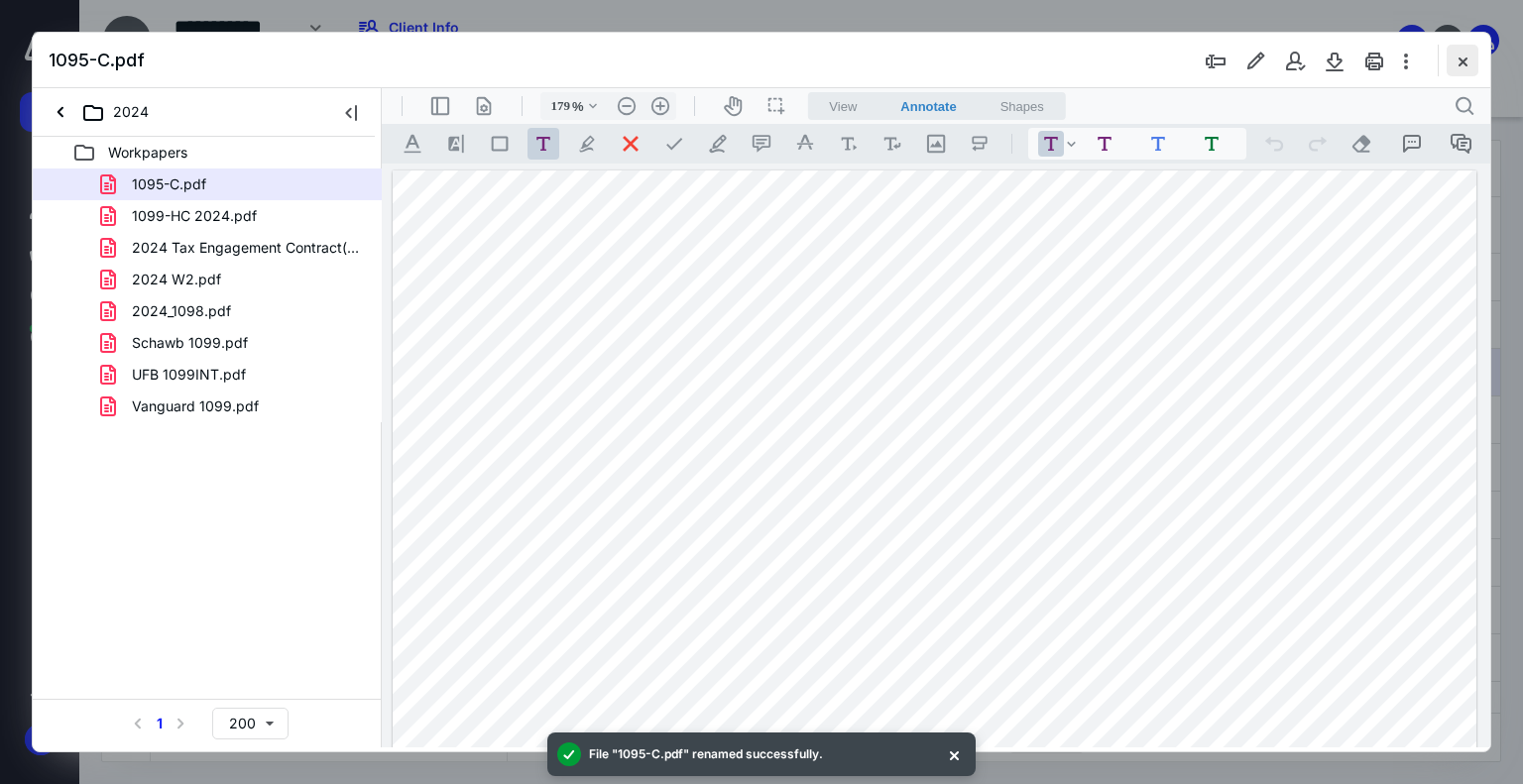 click at bounding box center (1463, 60) 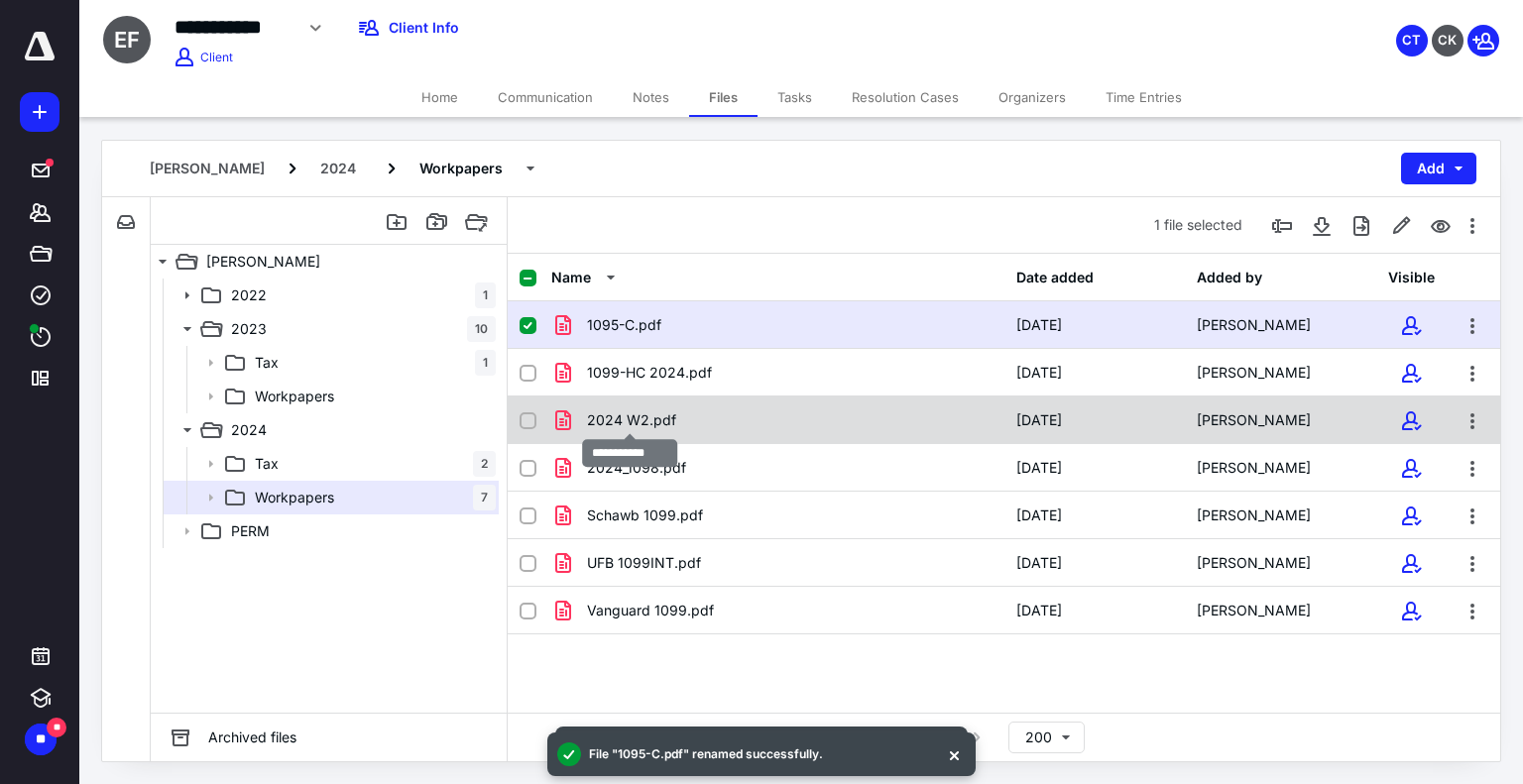 click on "2024 W2.pdf" at bounding box center [632, 420] 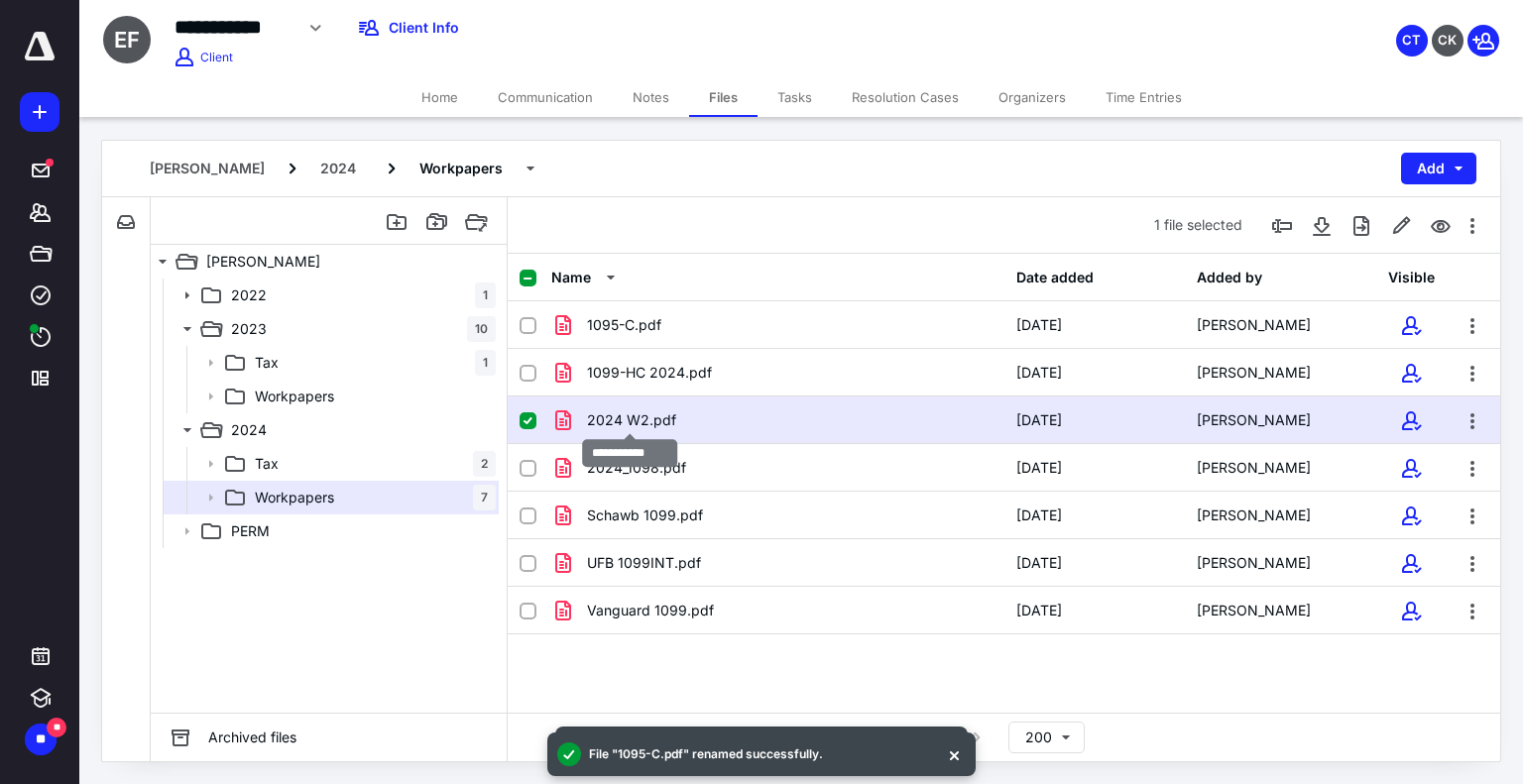 click on "2024 W2.pdf" at bounding box center [632, 420] 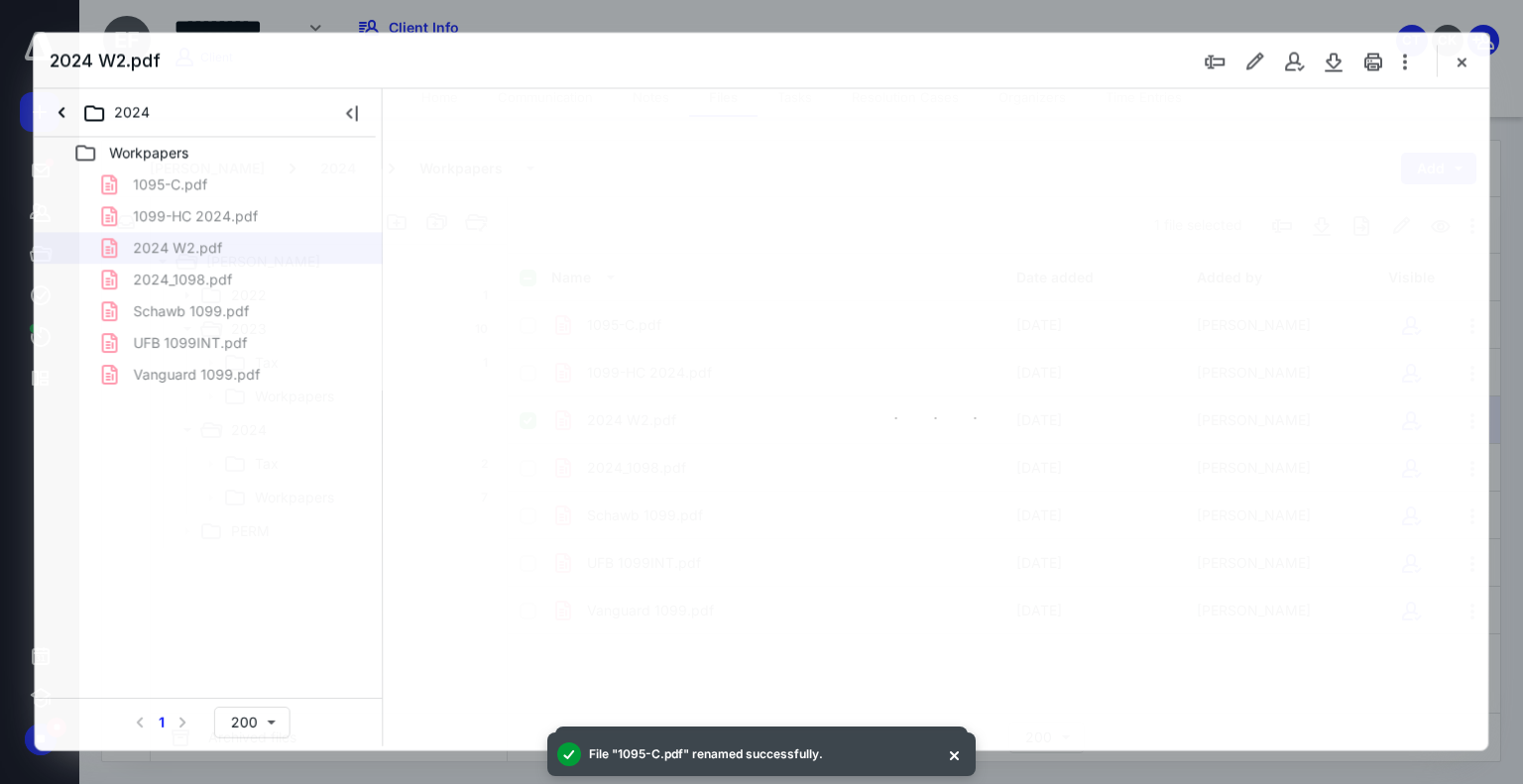 scroll, scrollTop: 0, scrollLeft: 0, axis: both 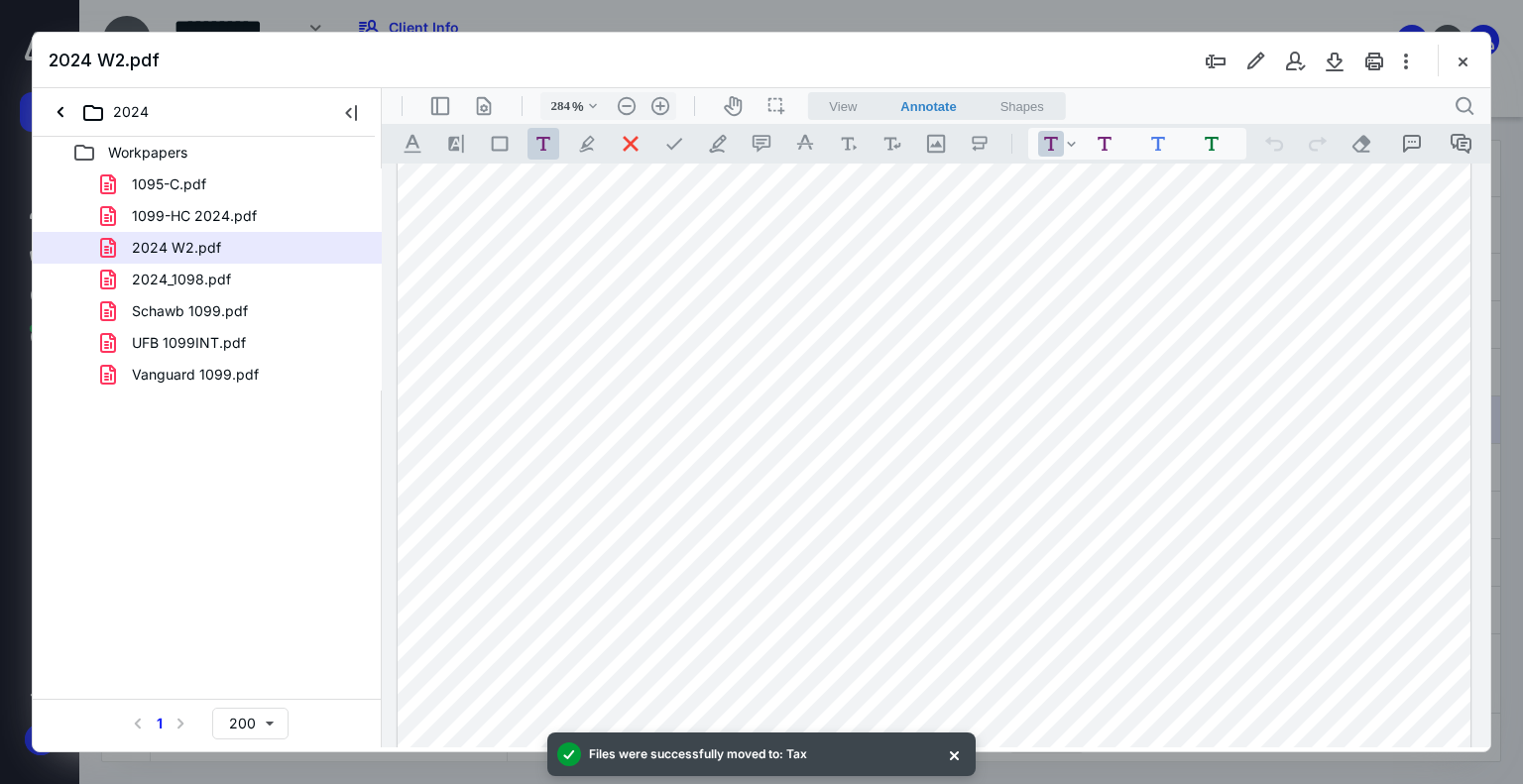 type on "384" 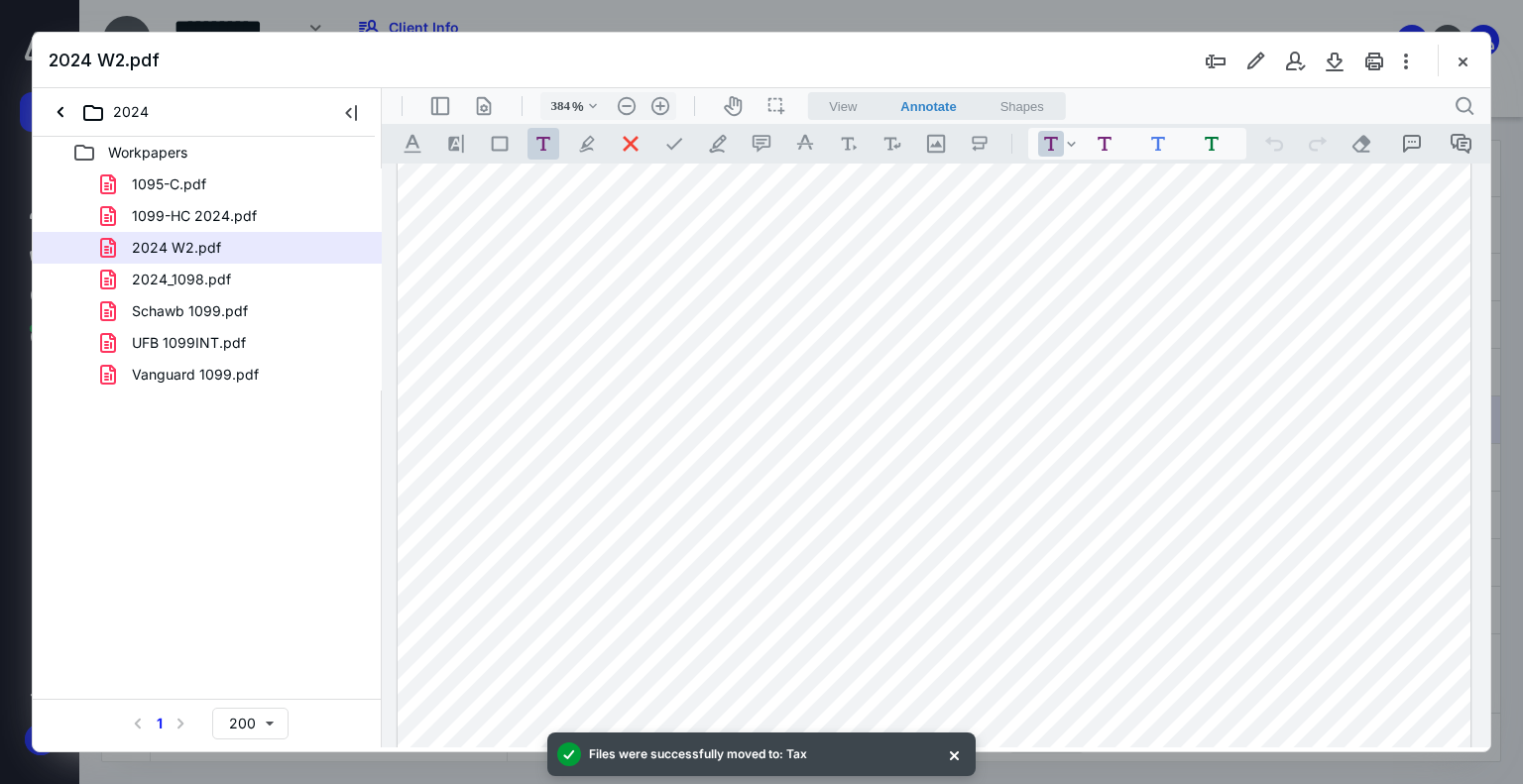 scroll, scrollTop: 484, scrollLeft: 234, axis: both 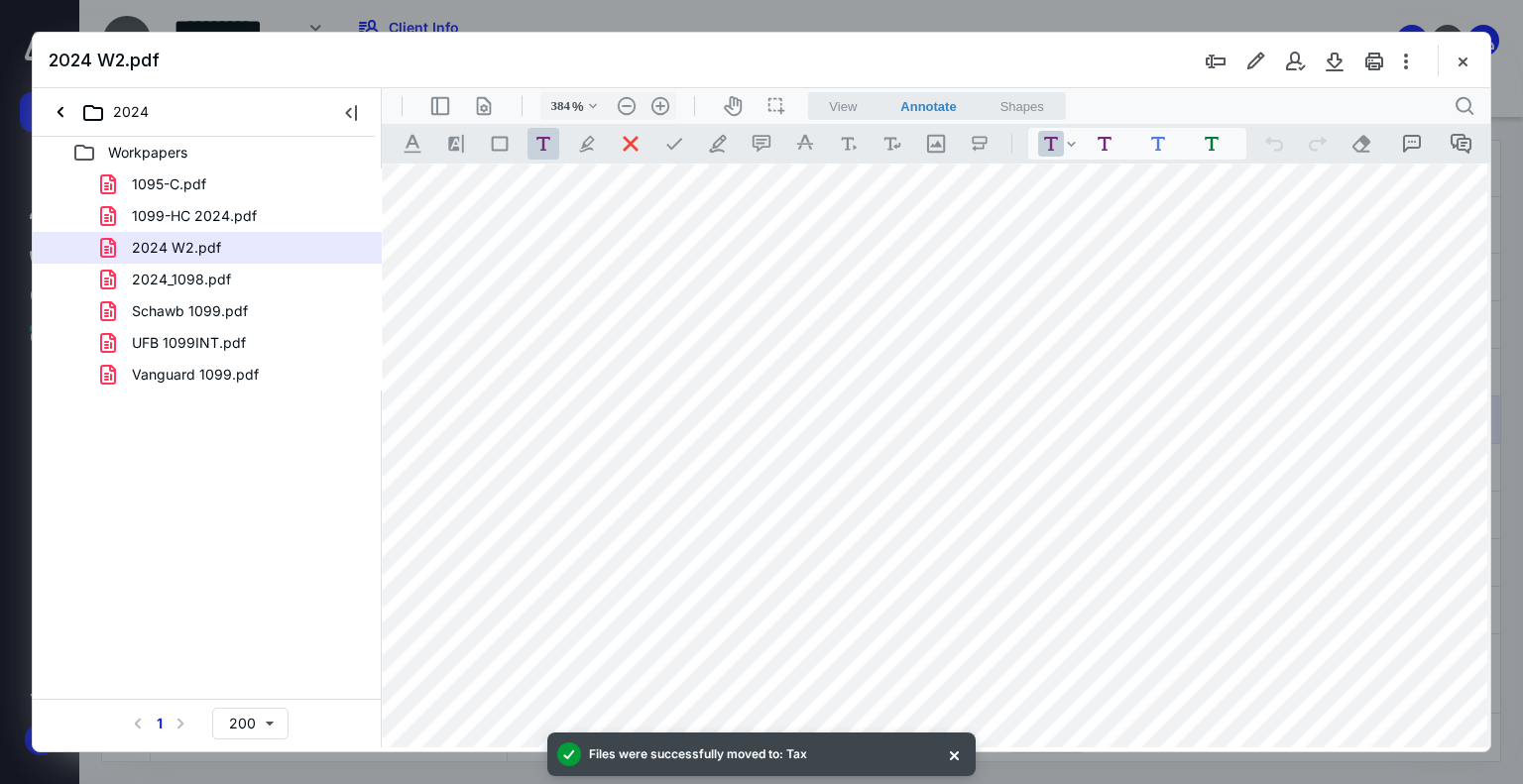 drag, startPoint x: 1079, startPoint y: 749, endPoint x: 1019, endPoint y: 749, distance: 60 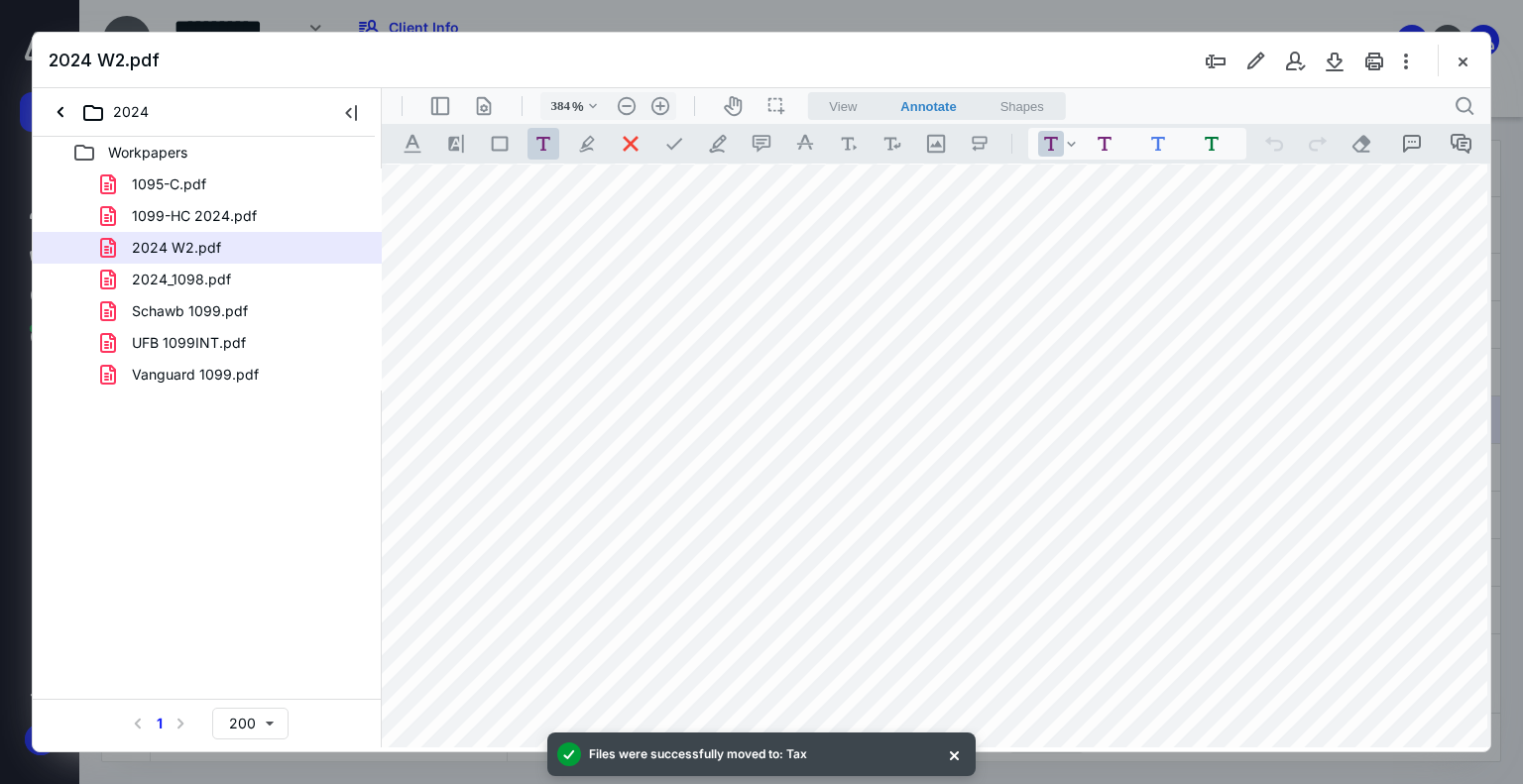 drag, startPoint x: 1054, startPoint y: 746, endPoint x: 1345, endPoint y: 834, distance: 304.0148 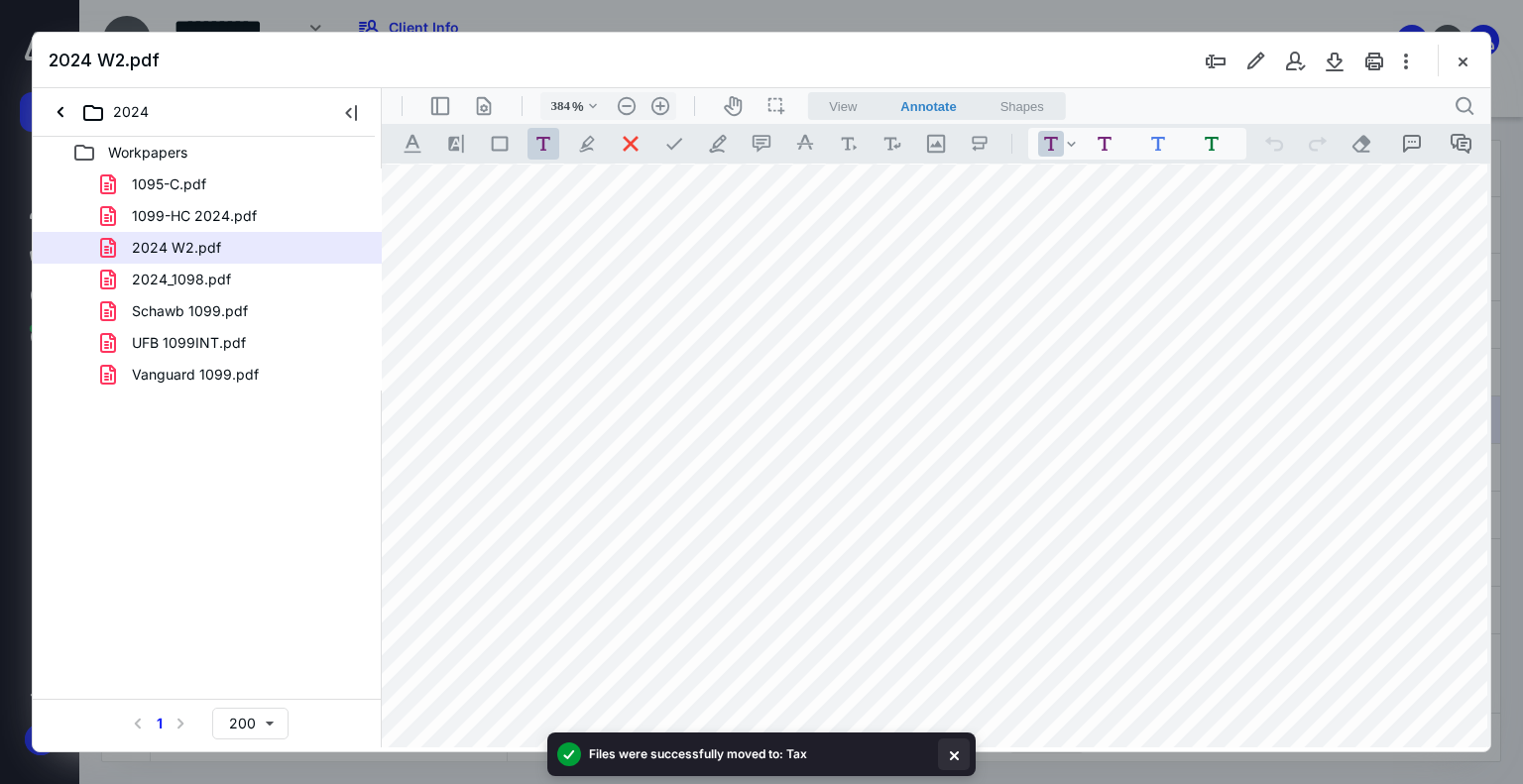 scroll, scrollTop: 484, scrollLeft: 83, axis: both 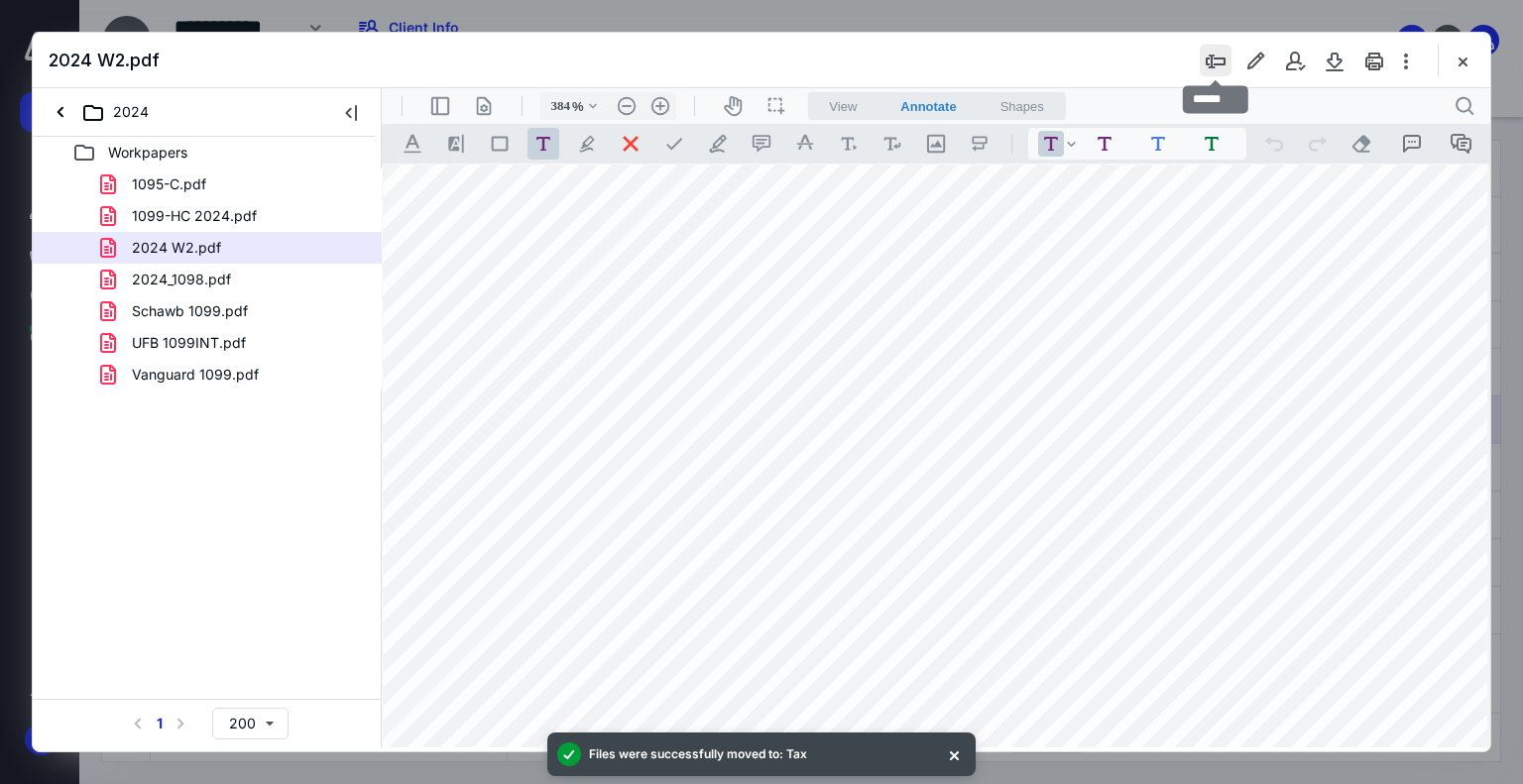 click at bounding box center [1216, 60] 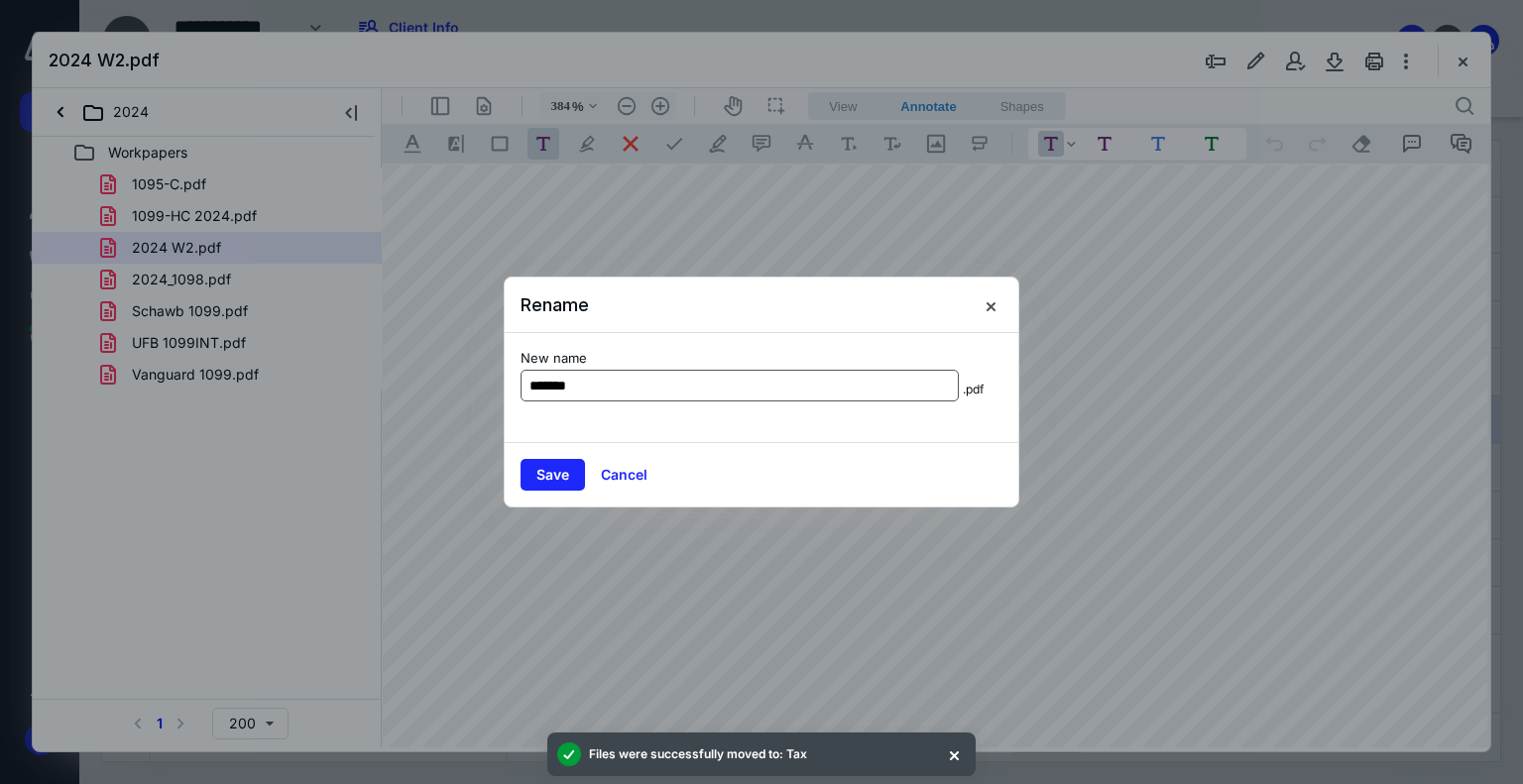 click on "*******" at bounding box center (740, 386) 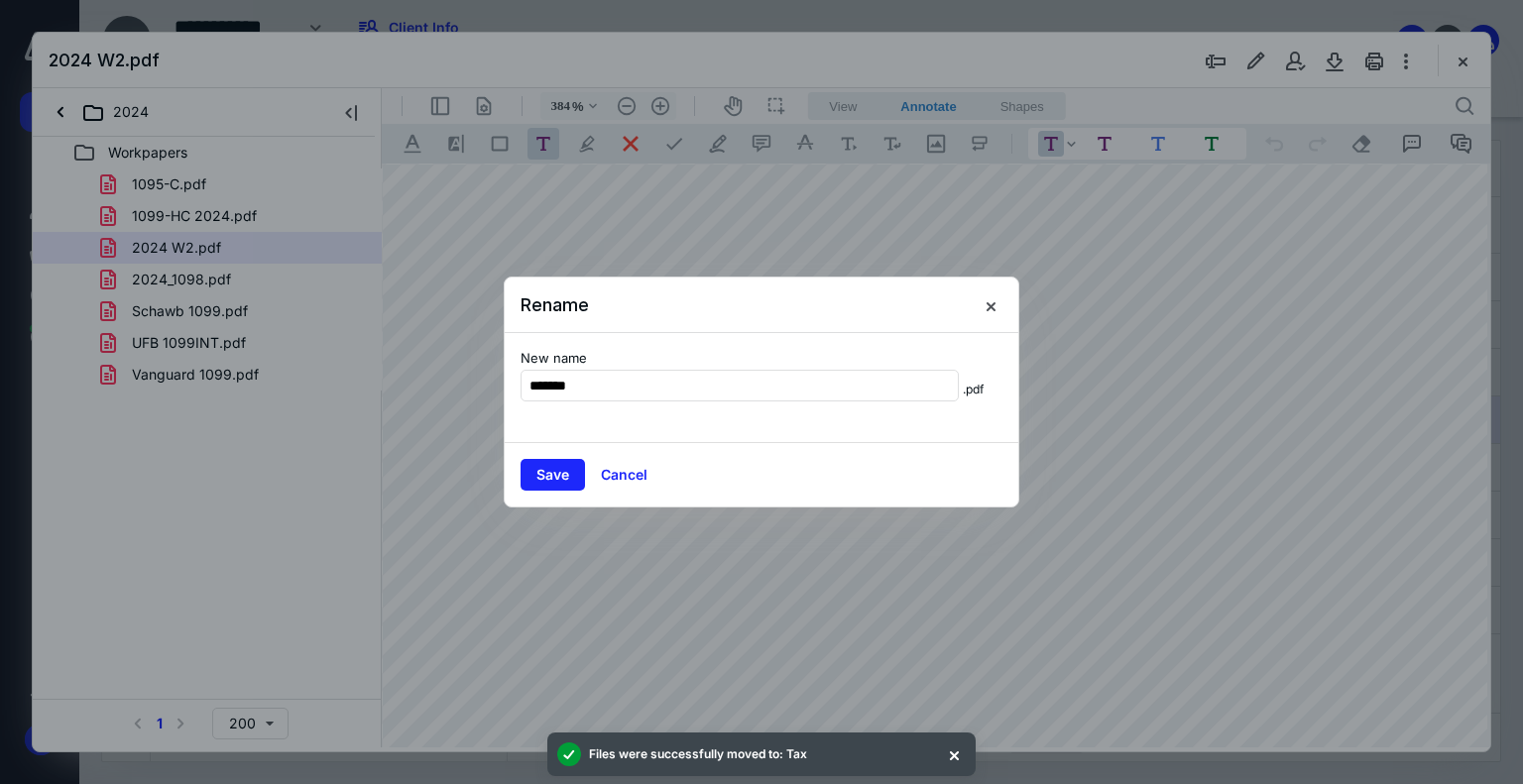 drag, startPoint x: 567, startPoint y: 390, endPoint x: 464, endPoint y: 334, distance: 117.23907 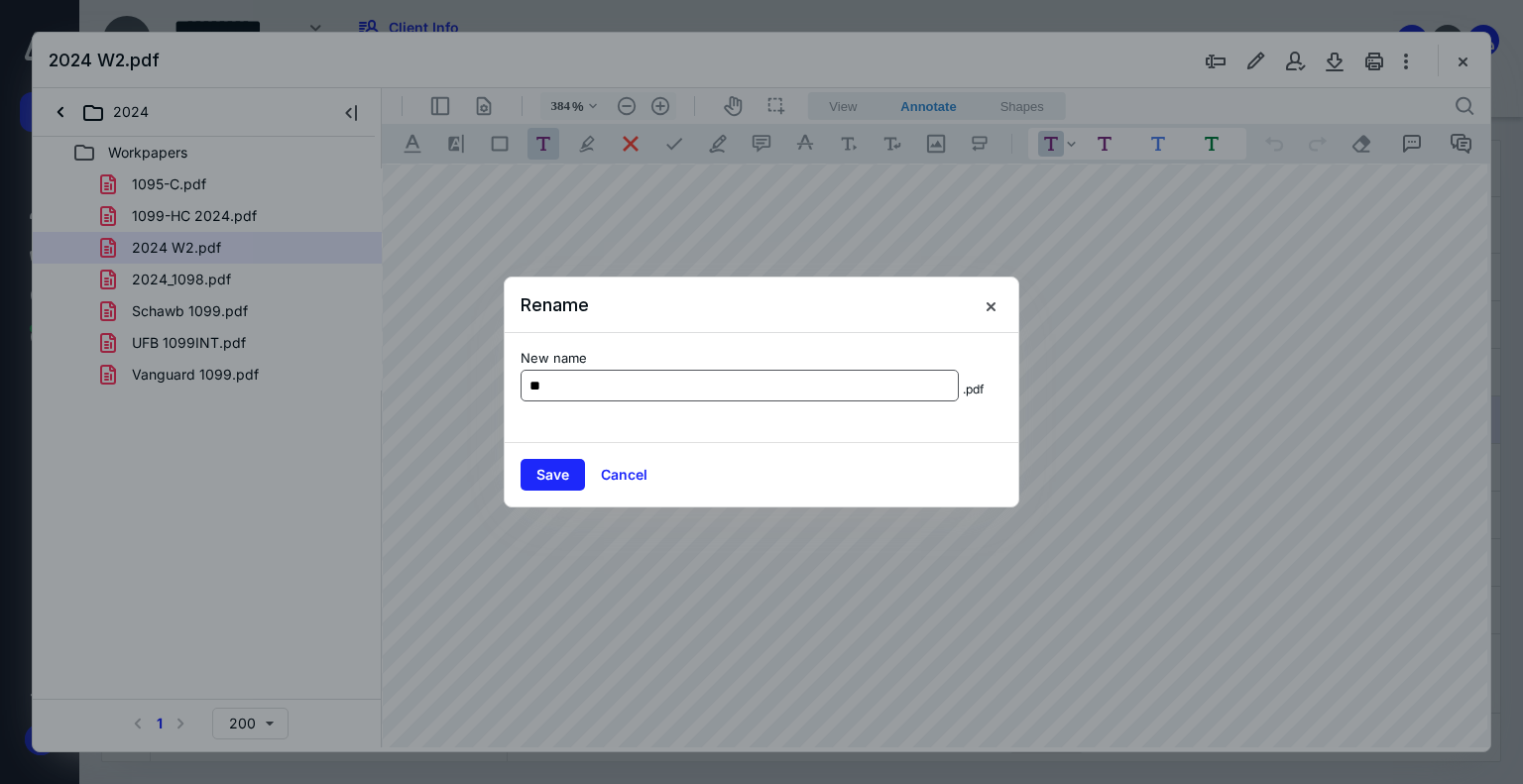 click on "**" at bounding box center (740, 386) 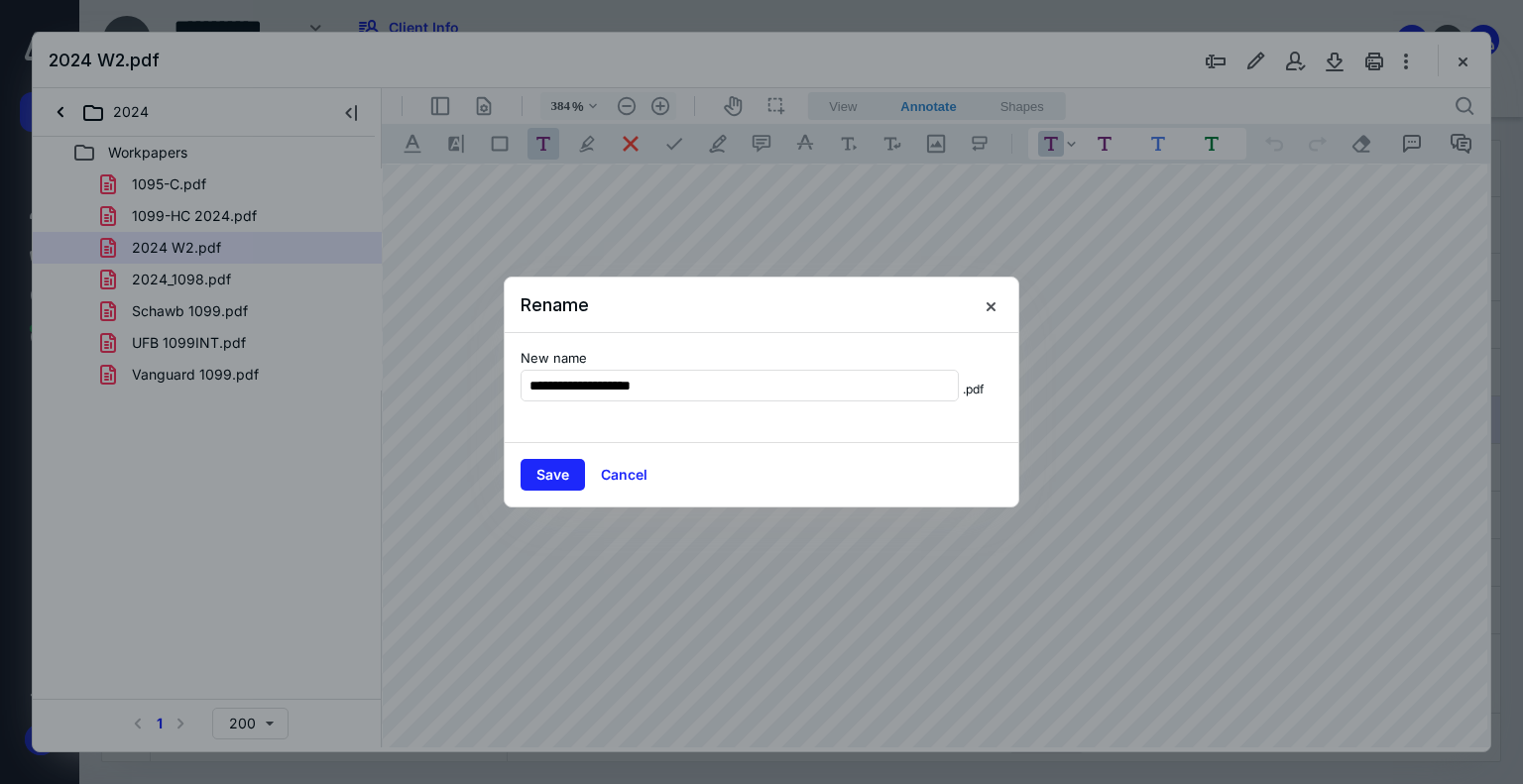 type on "**********" 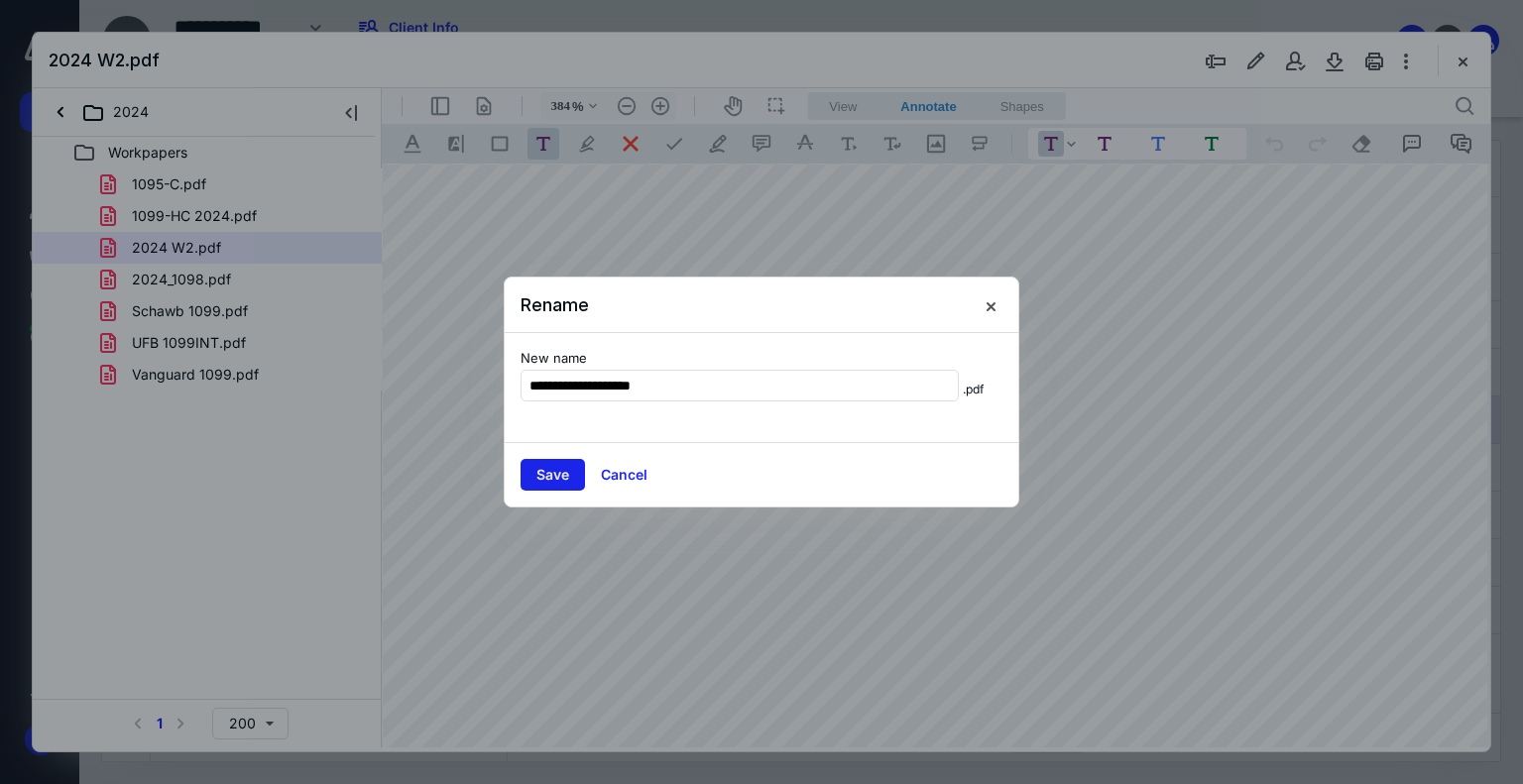 click on "Save" at bounding box center (552, 475) 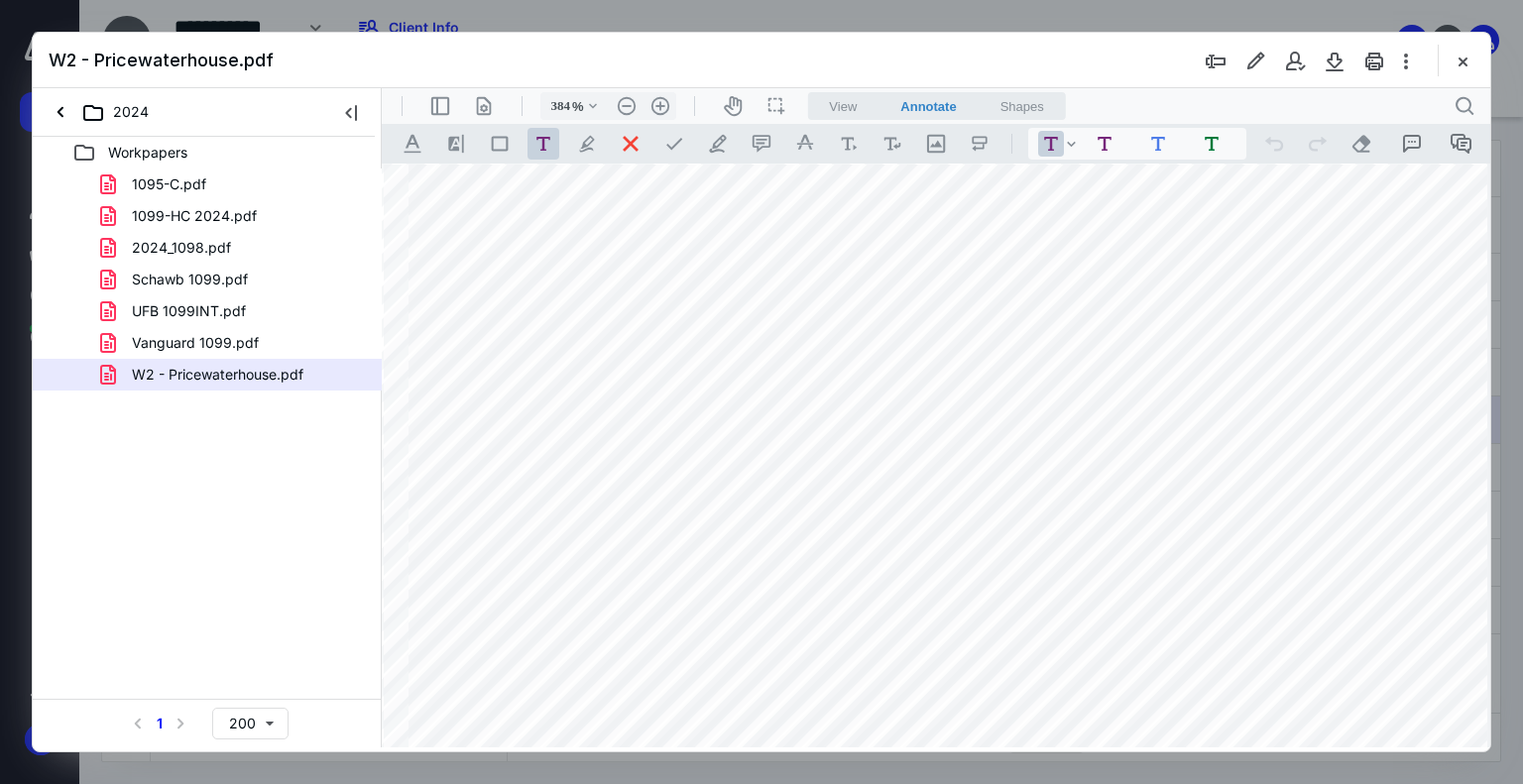 scroll, scrollTop: 484, scrollLeft: 693, axis: both 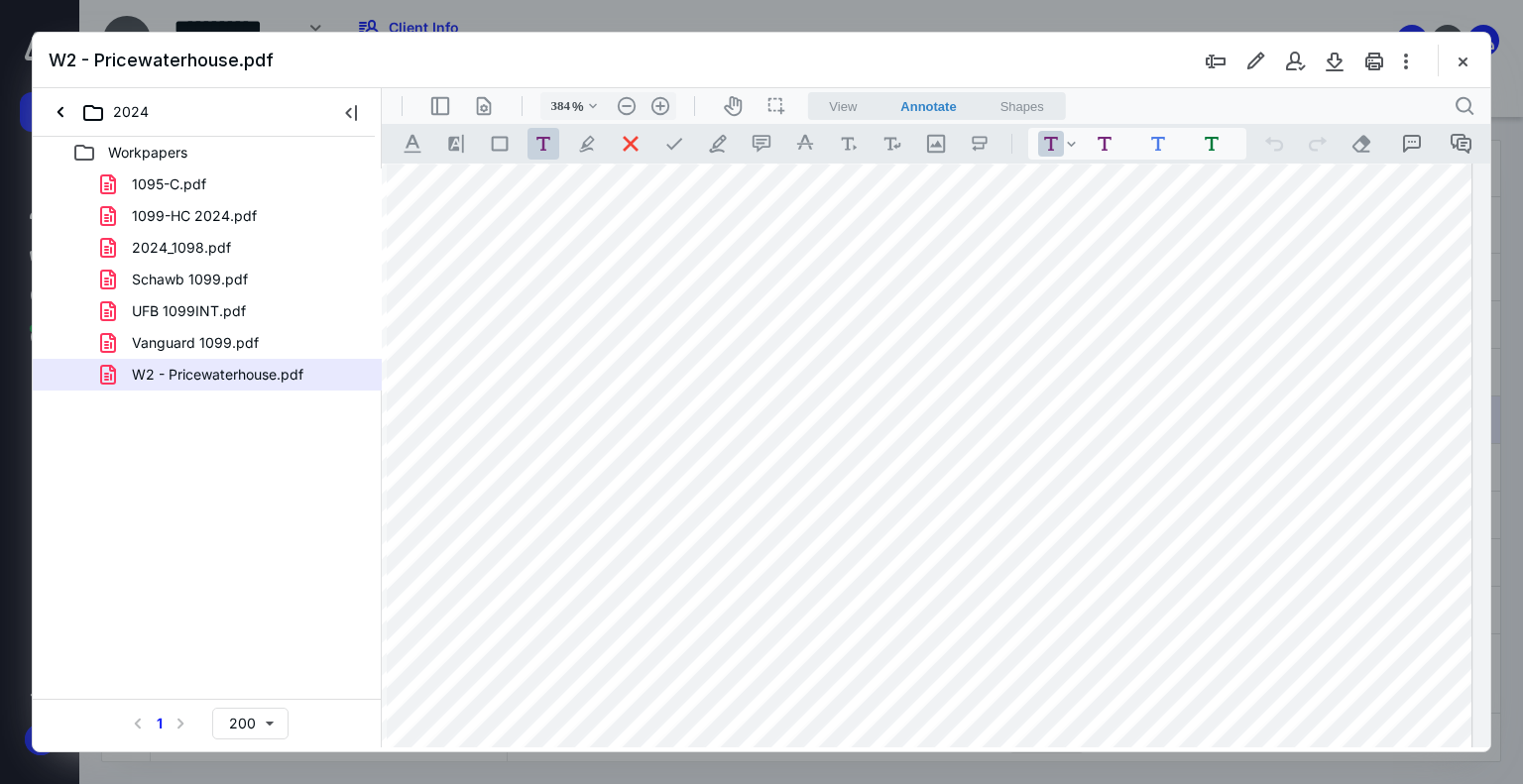 drag, startPoint x: 1020, startPoint y: 746, endPoint x: 1805, endPoint y: 837, distance: 790.2569 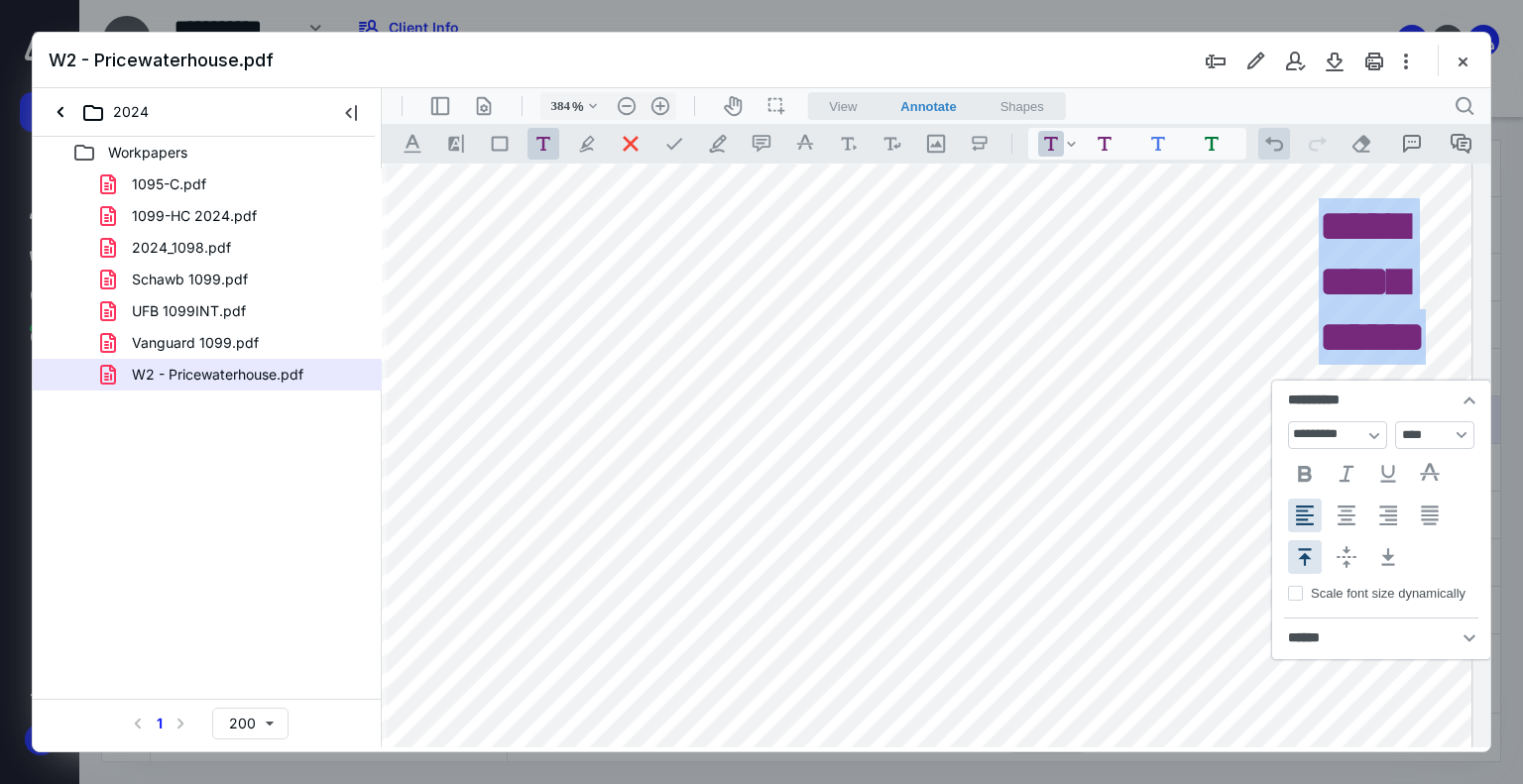 click on ".cls-1{fill:#abb0c4;} icon - operation - undo" at bounding box center [1274, 144] 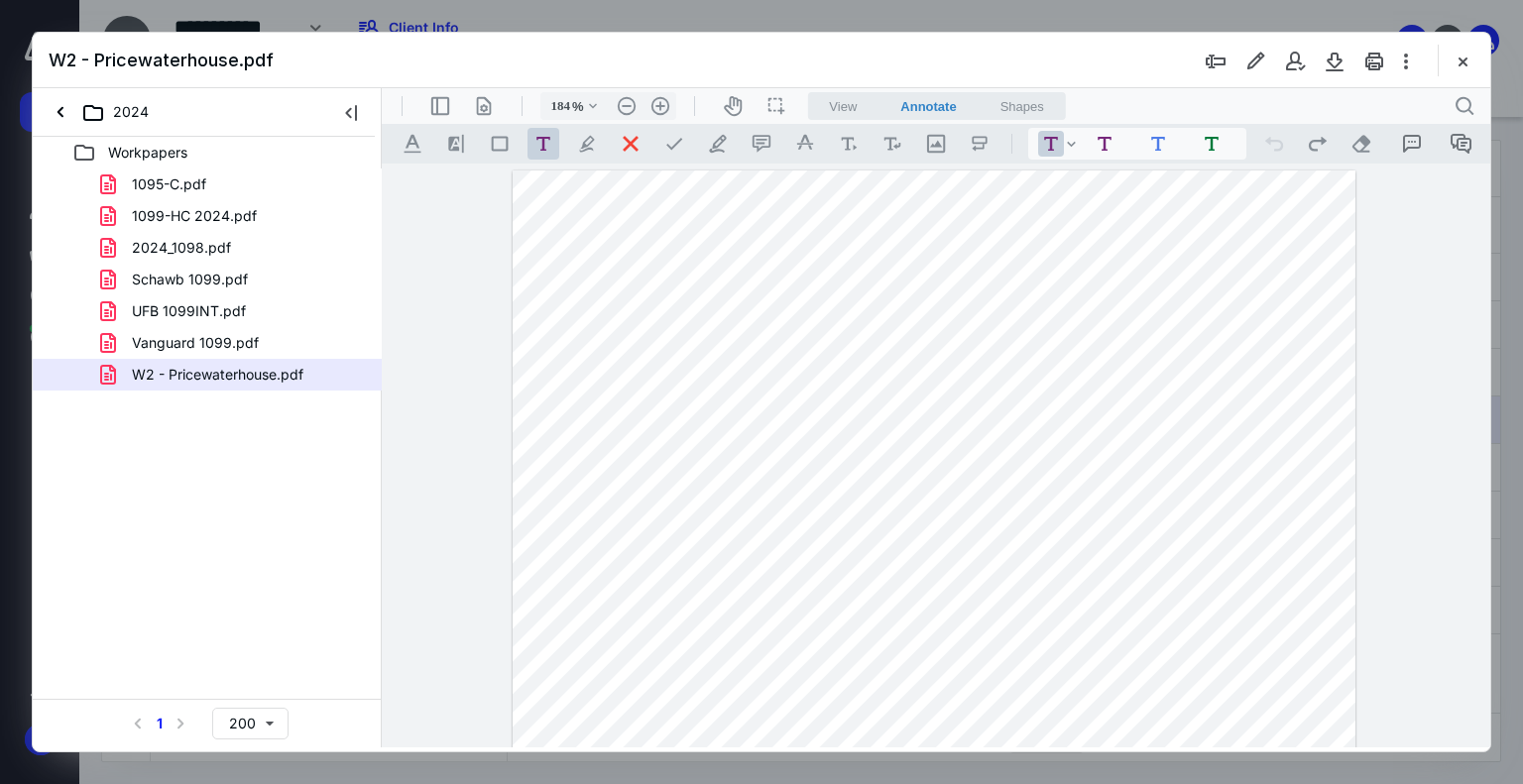 scroll, scrollTop: 0, scrollLeft: 0, axis: both 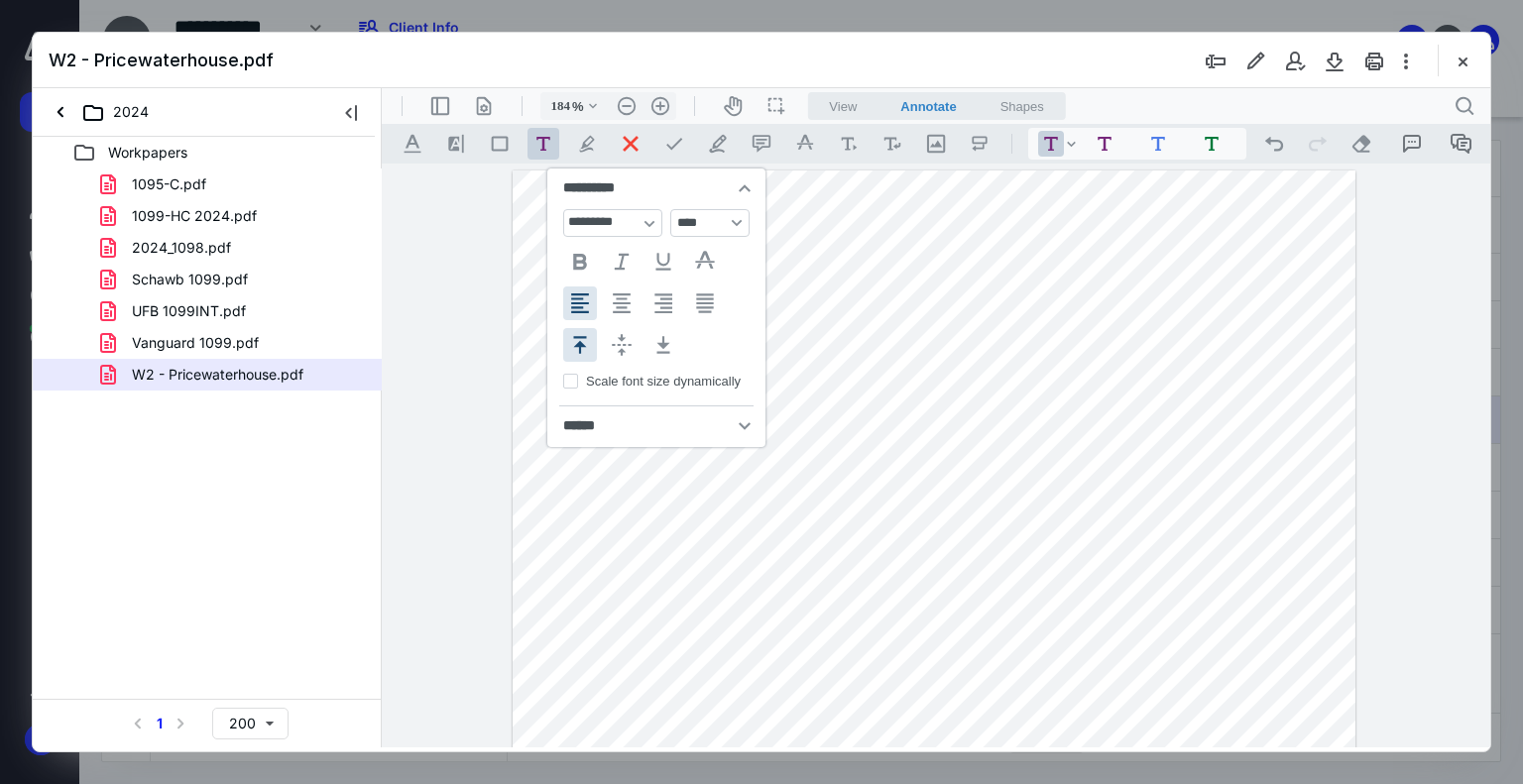 click at bounding box center (674, 144) 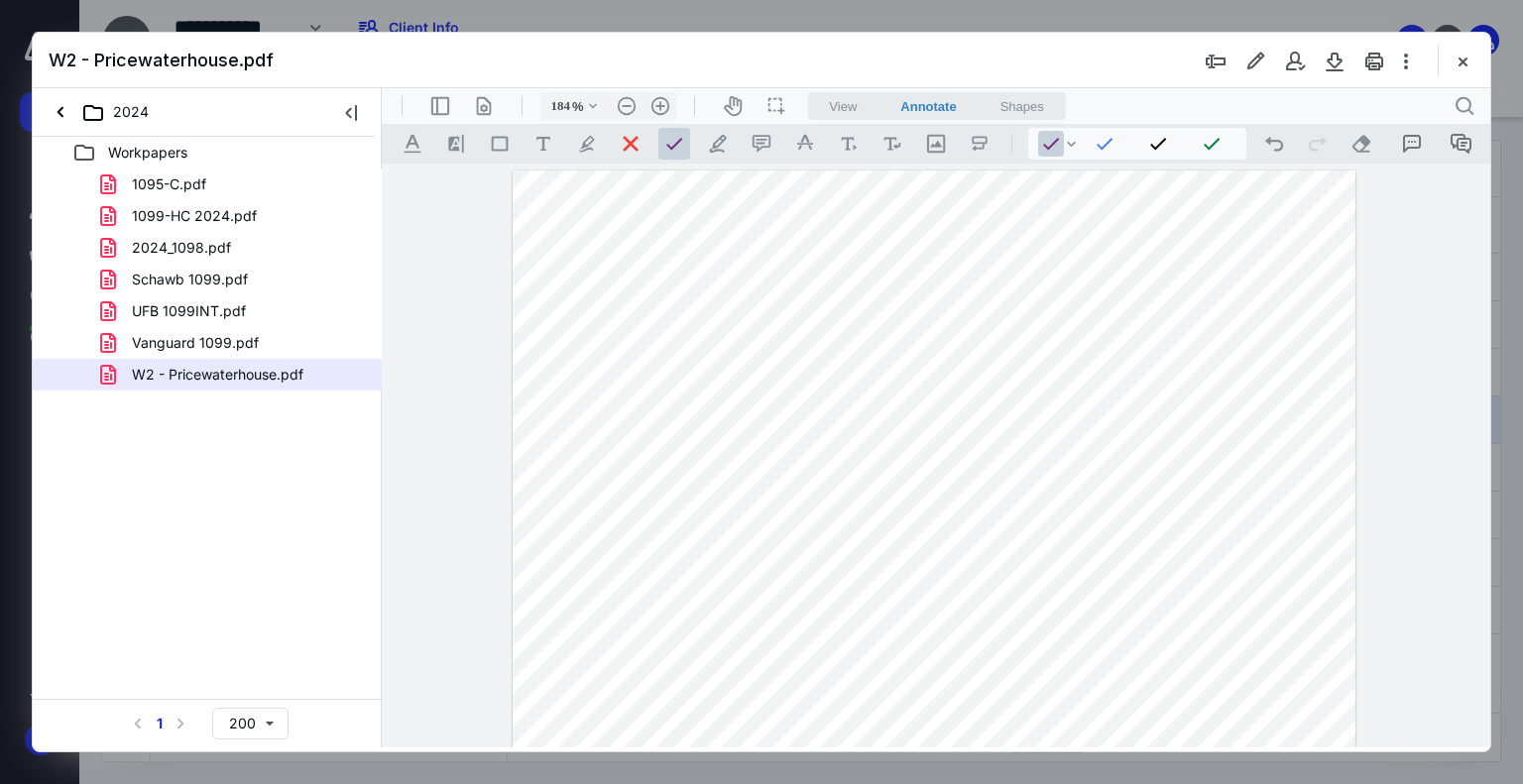 click on "**********" at bounding box center (934, 890) 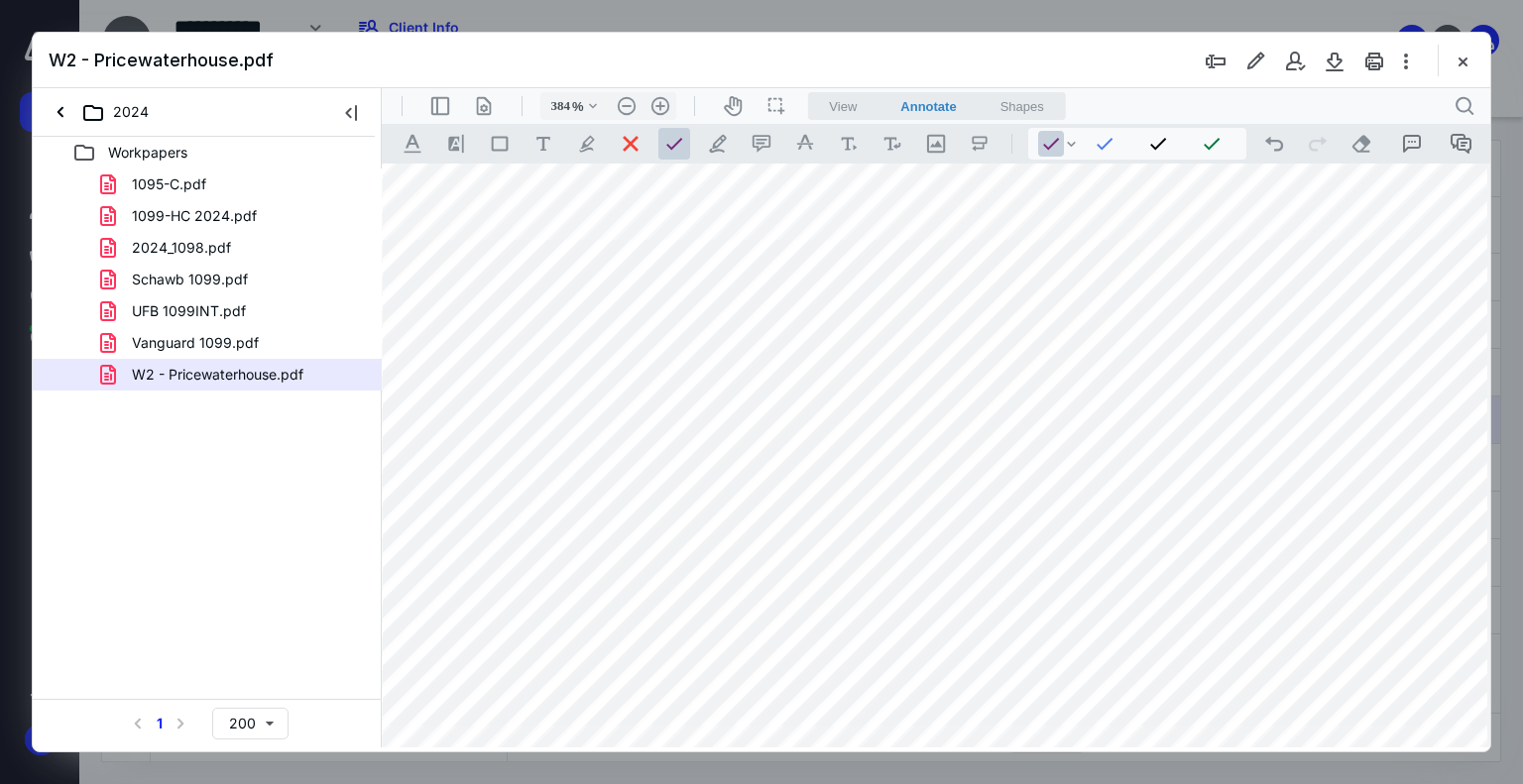 scroll, scrollTop: 618, scrollLeft: 234, axis: both 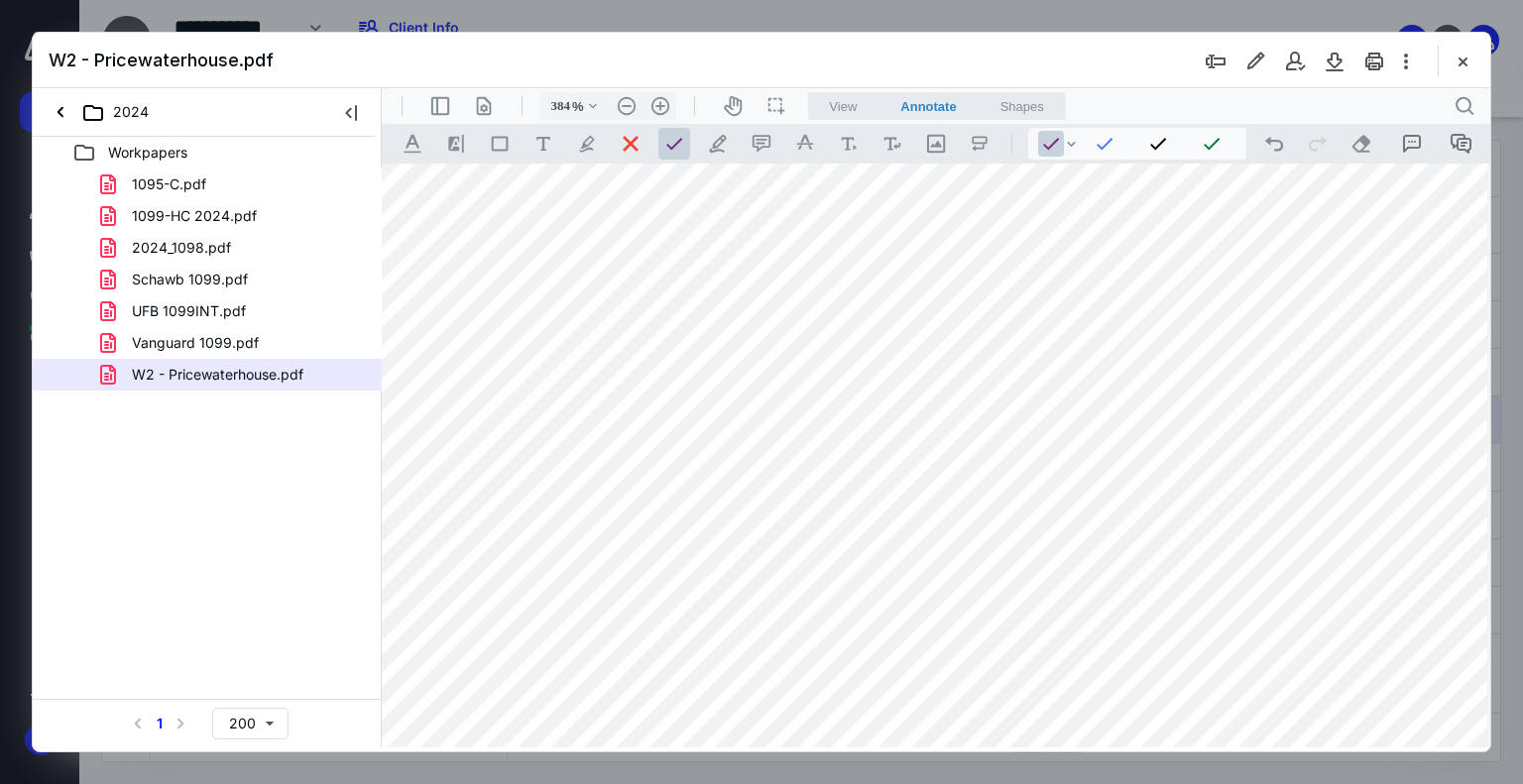 click on "**********" at bounding box center [1215, 1064] 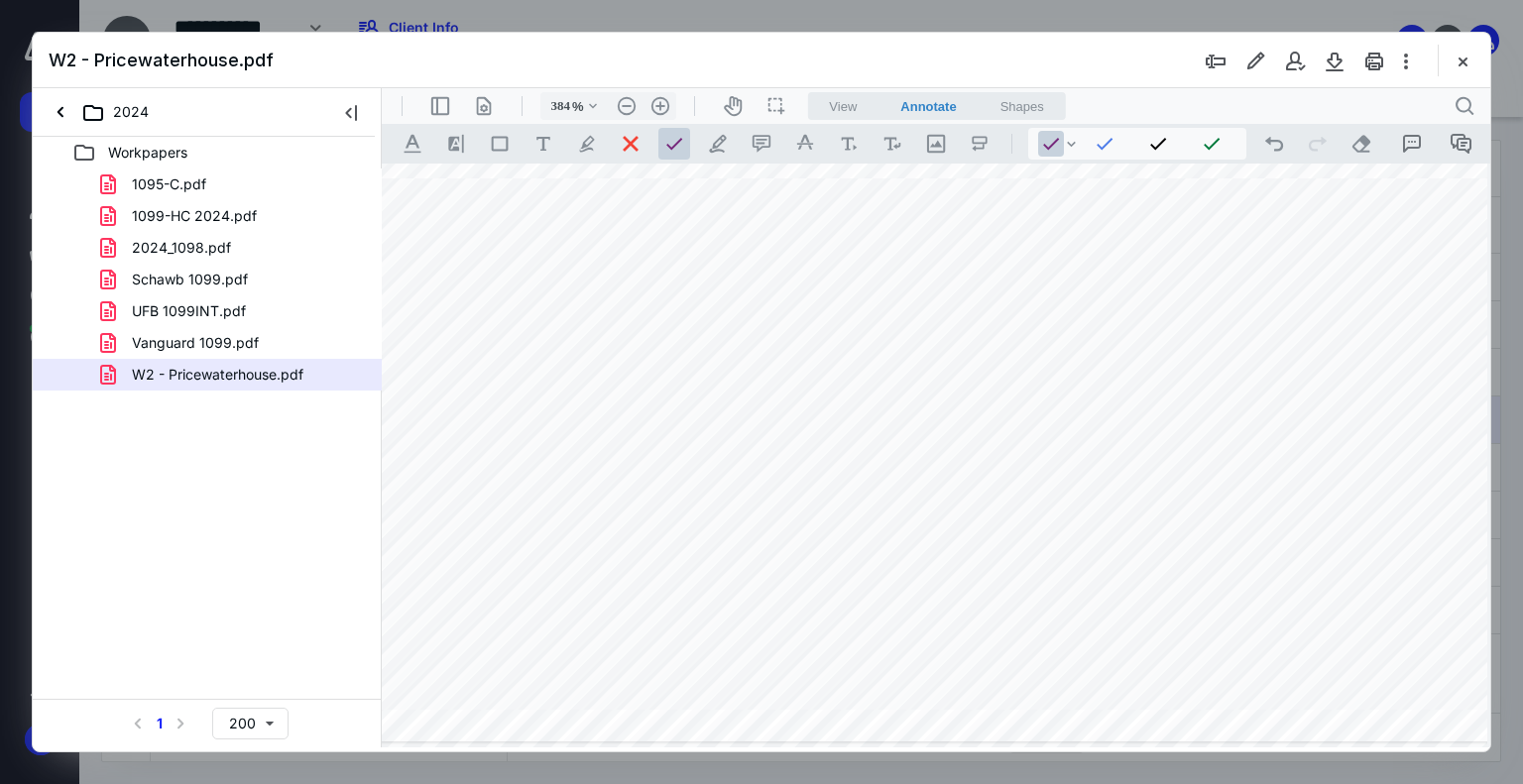 scroll, scrollTop: 2461, scrollLeft: 63, axis: both 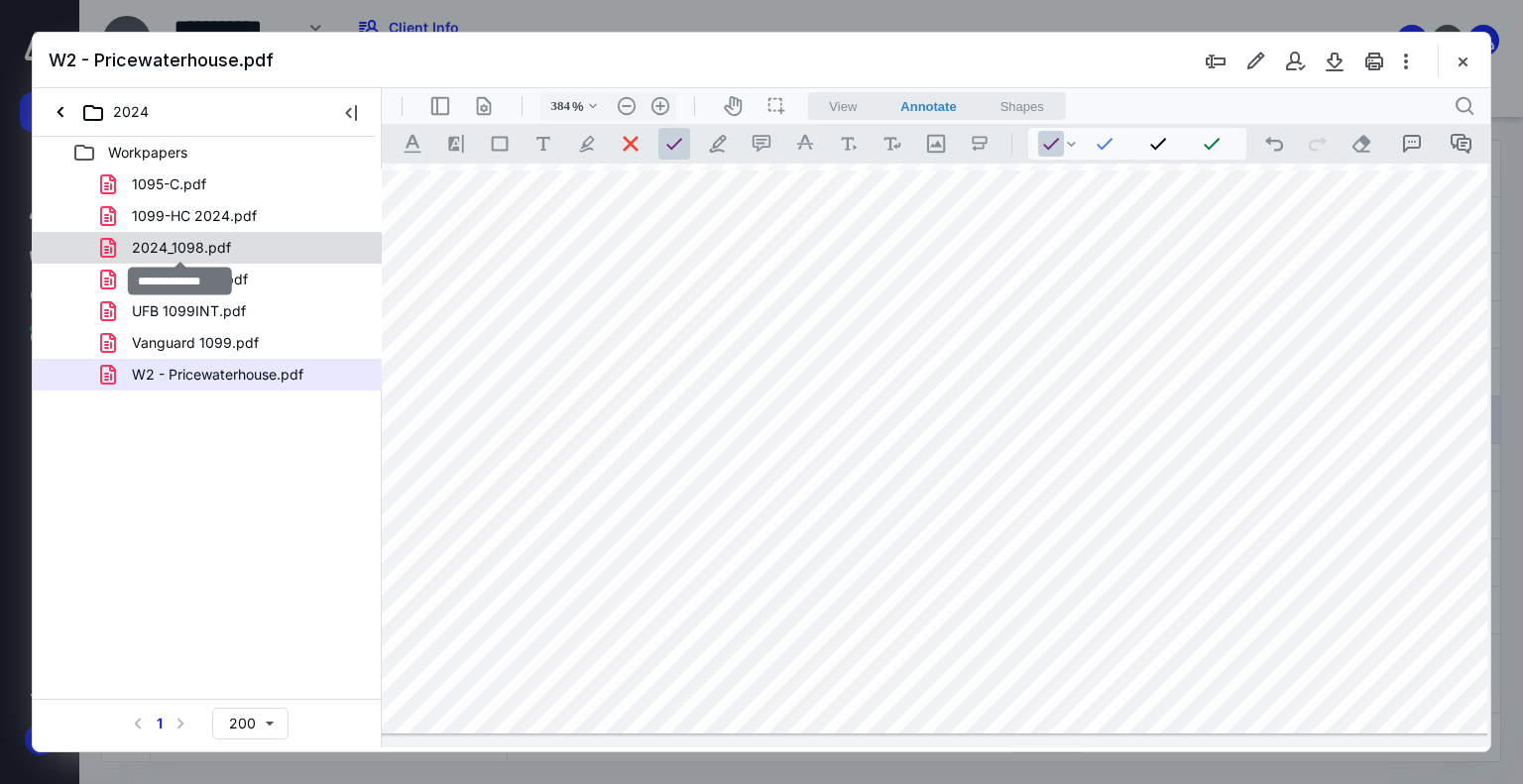 click on "2024_1098.pdf" at bounding box center [181, 248] 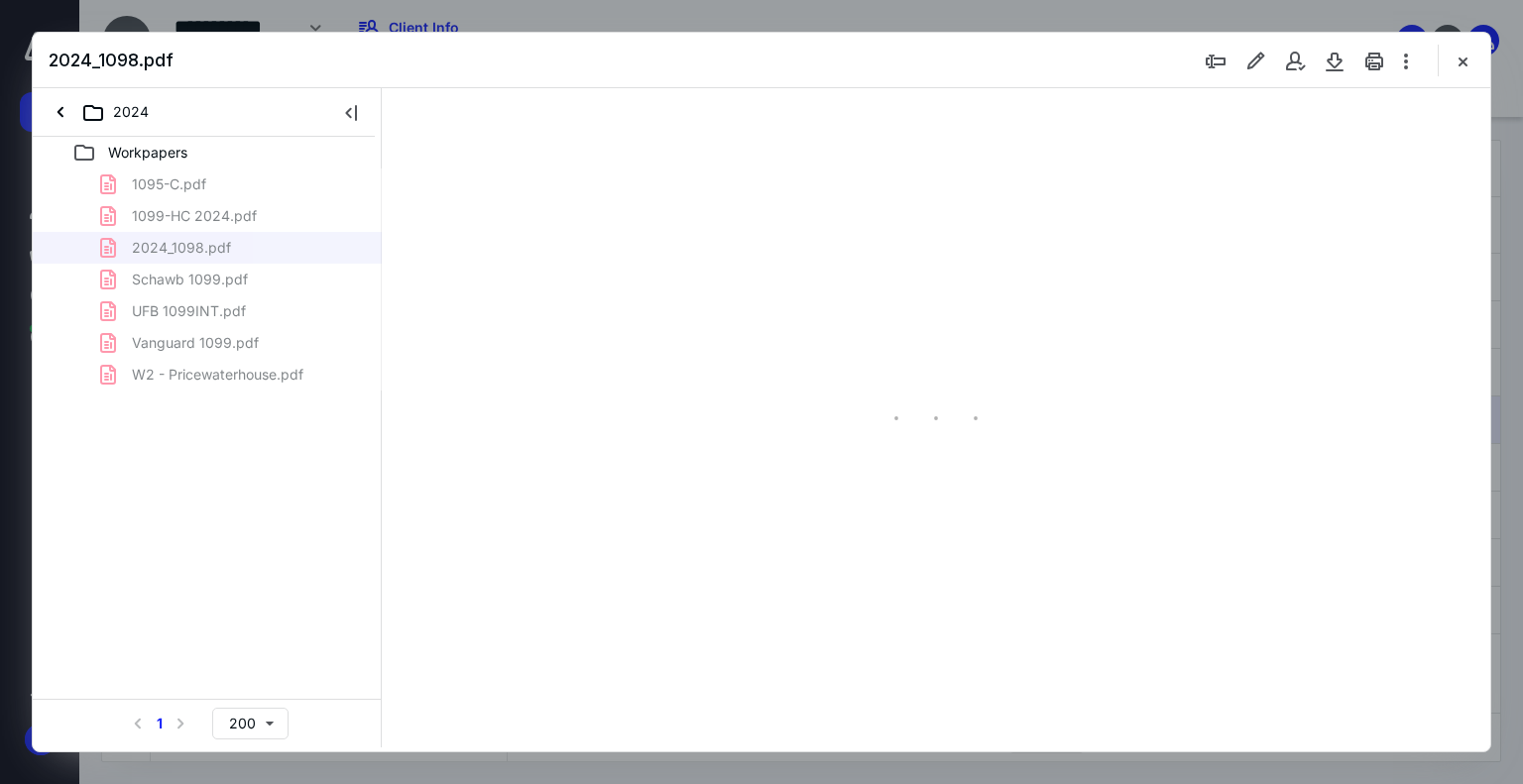 type on "179" 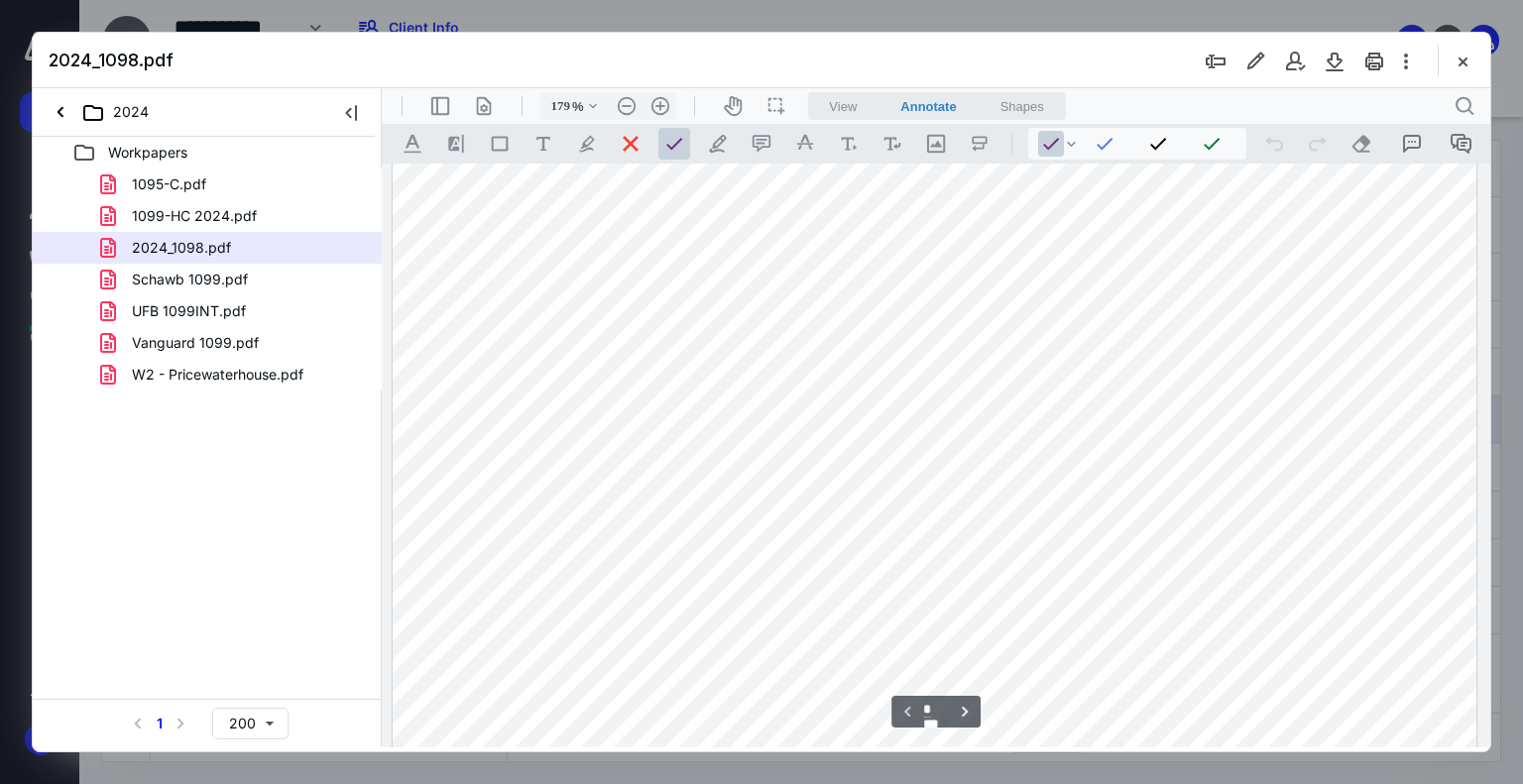 scroll, scrollTop: 82, scrollLeft: 0, axis: vertical 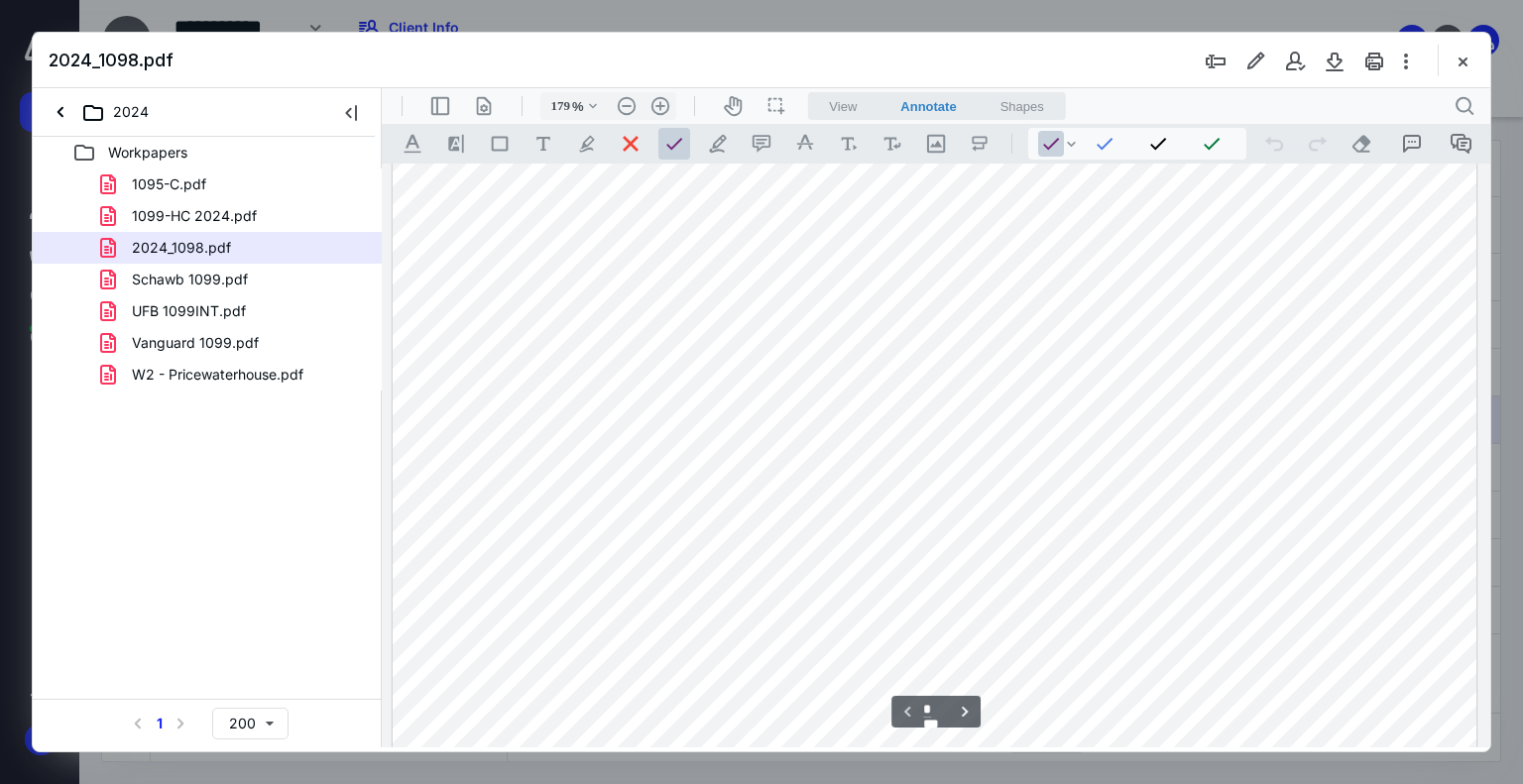 click at bounding box center [935, 790] 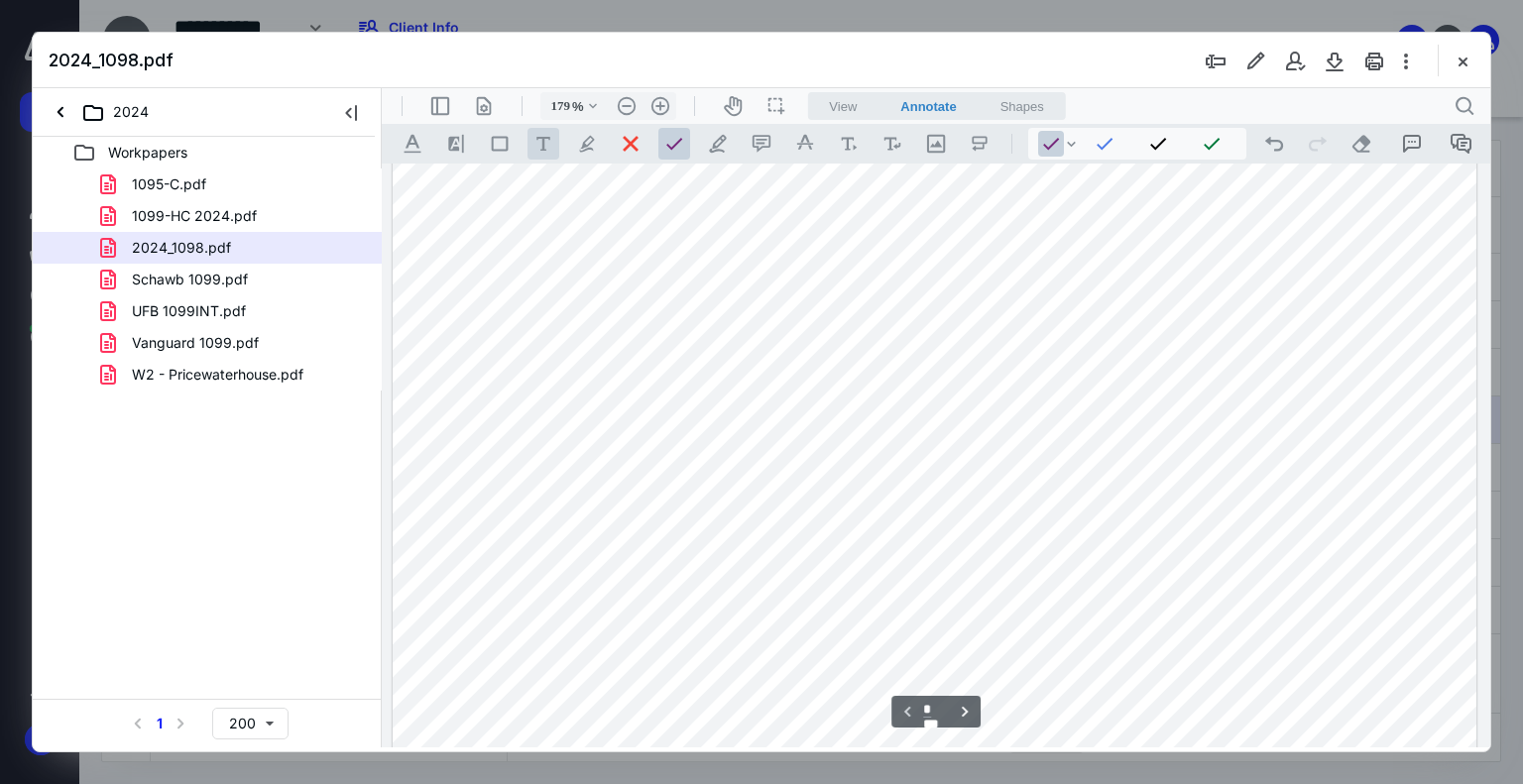 click on ".cls-1{fill:#abb0c4;} icon - tool - text - free text" at bounding box center [543, 144] 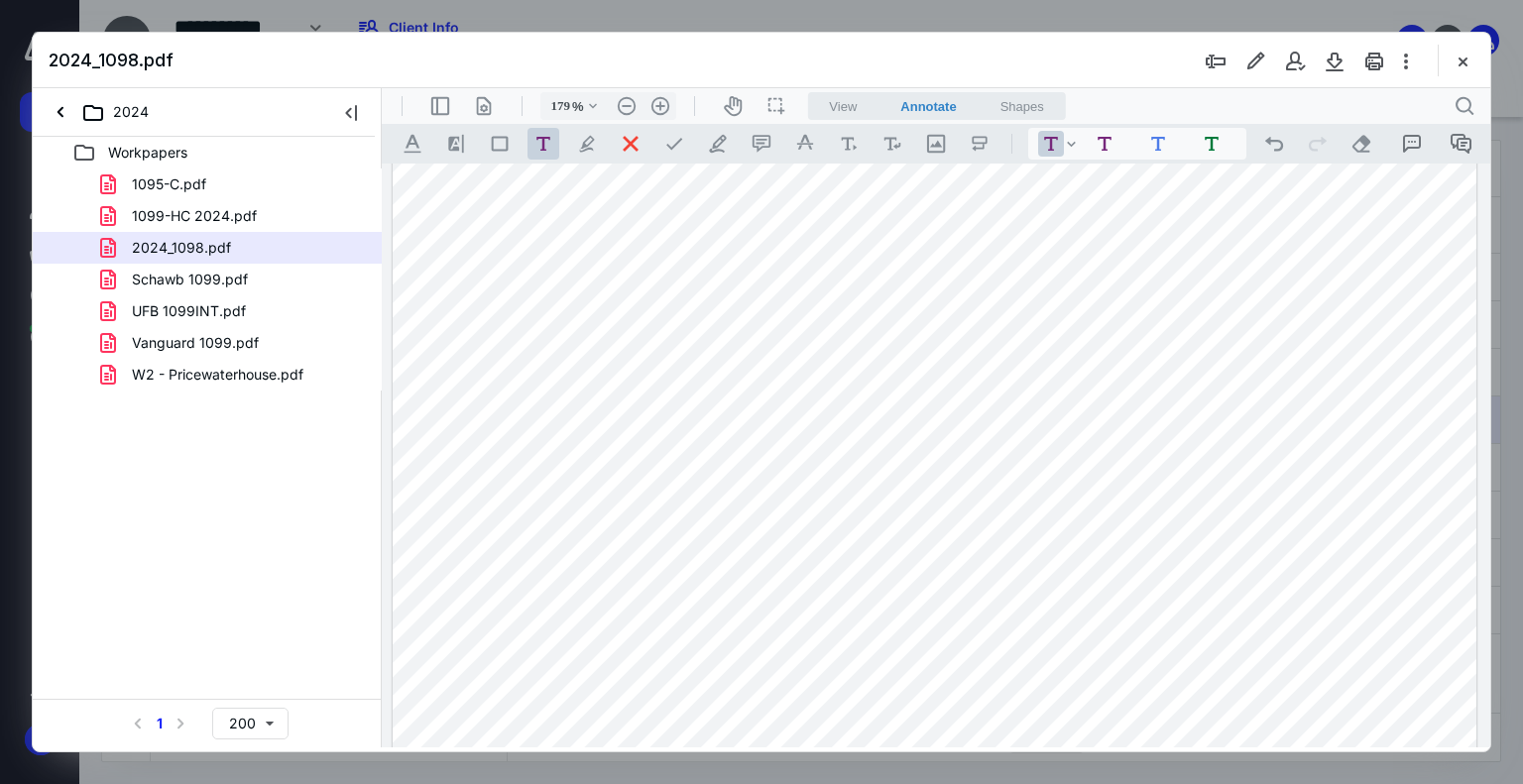 click at bounding box center [935, 790] 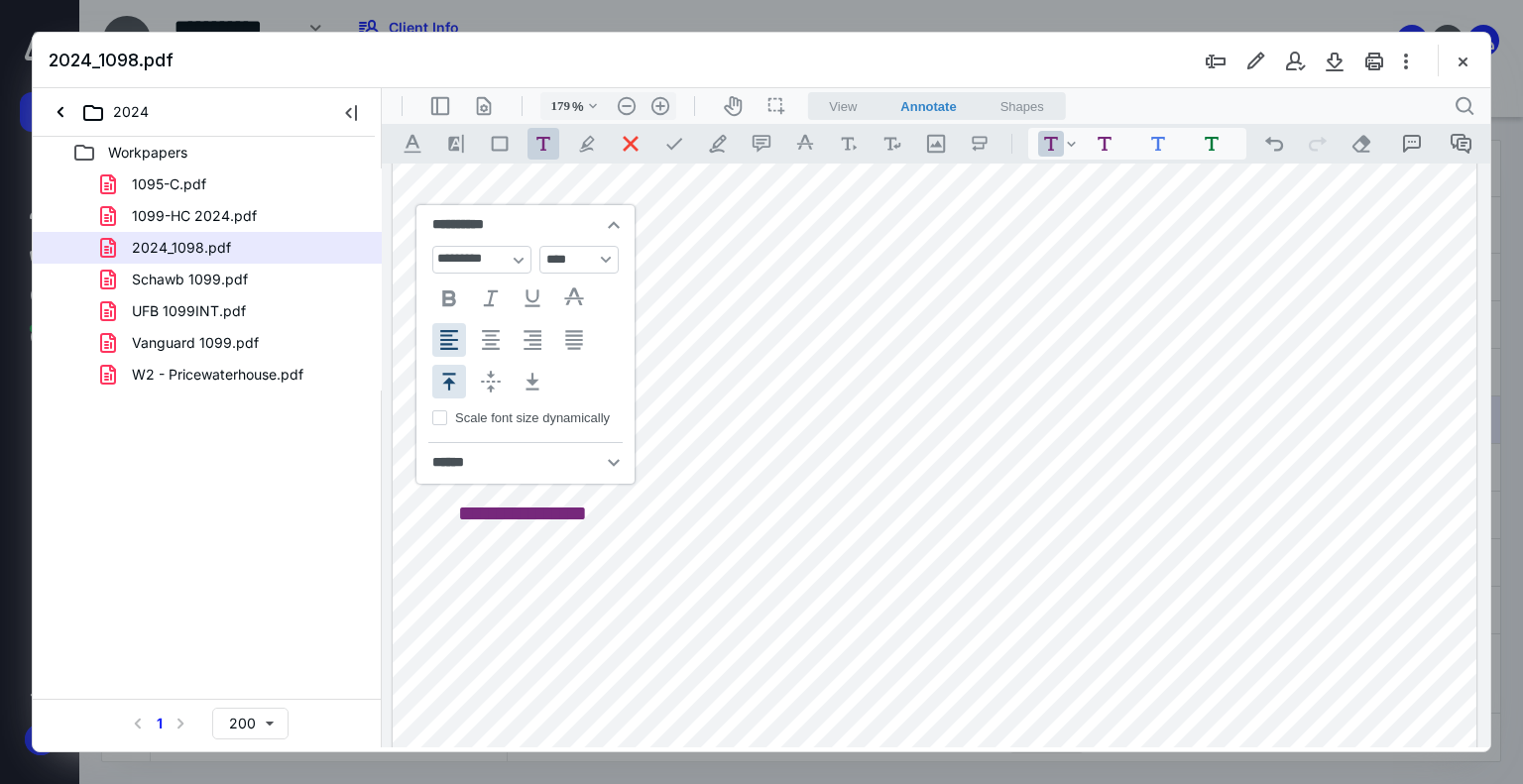 type 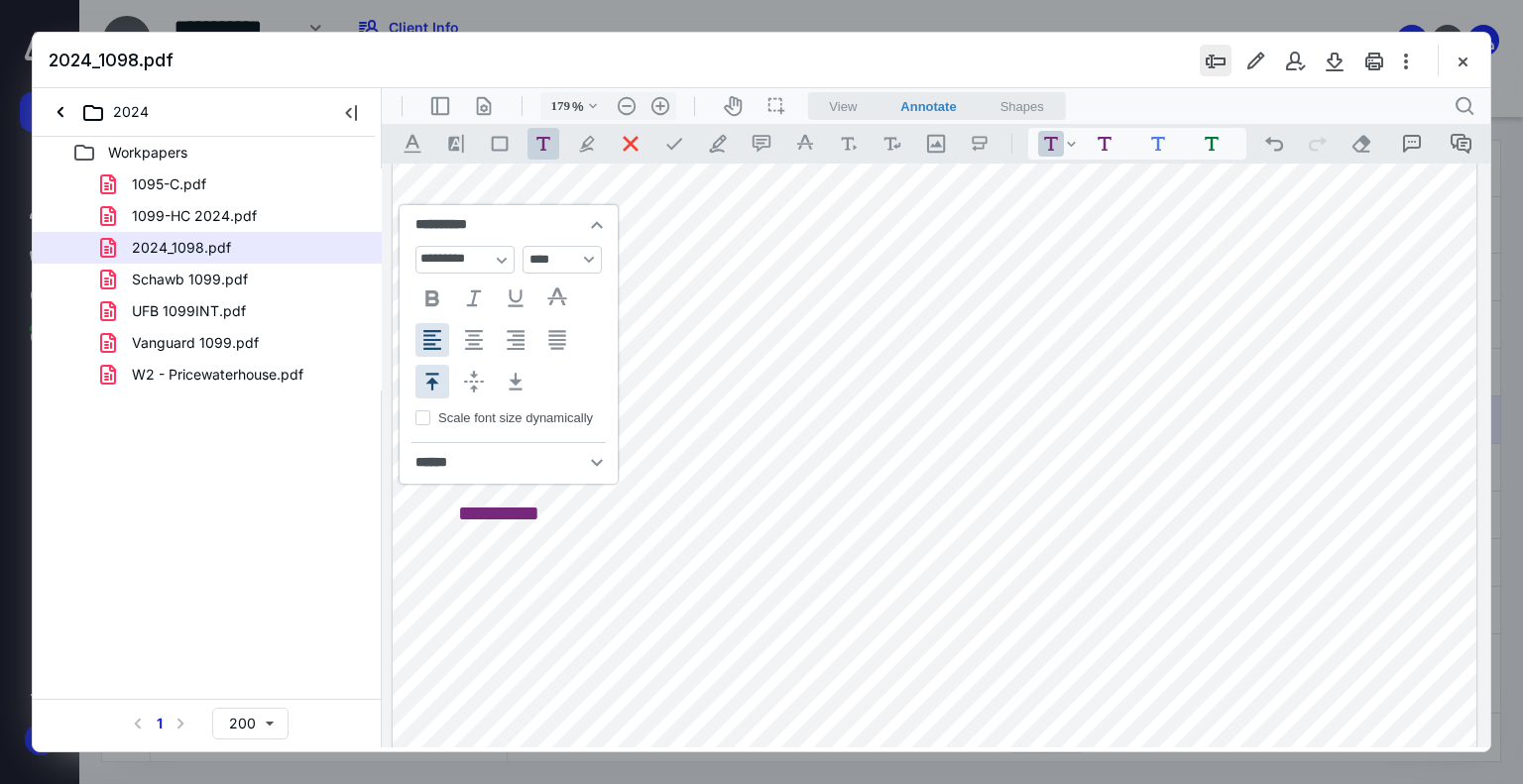 click at bounding box center [1216, 60] 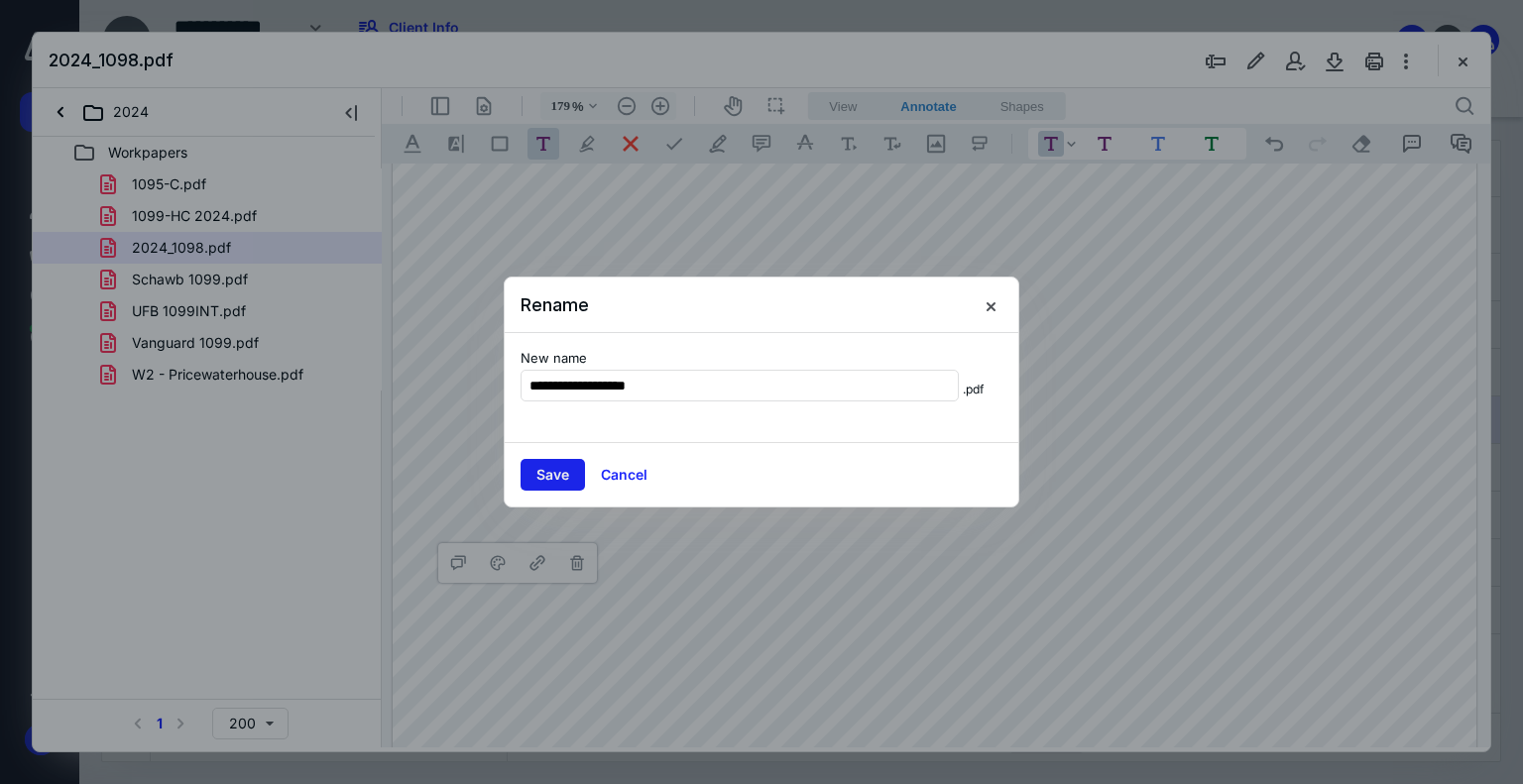 type on "**********" 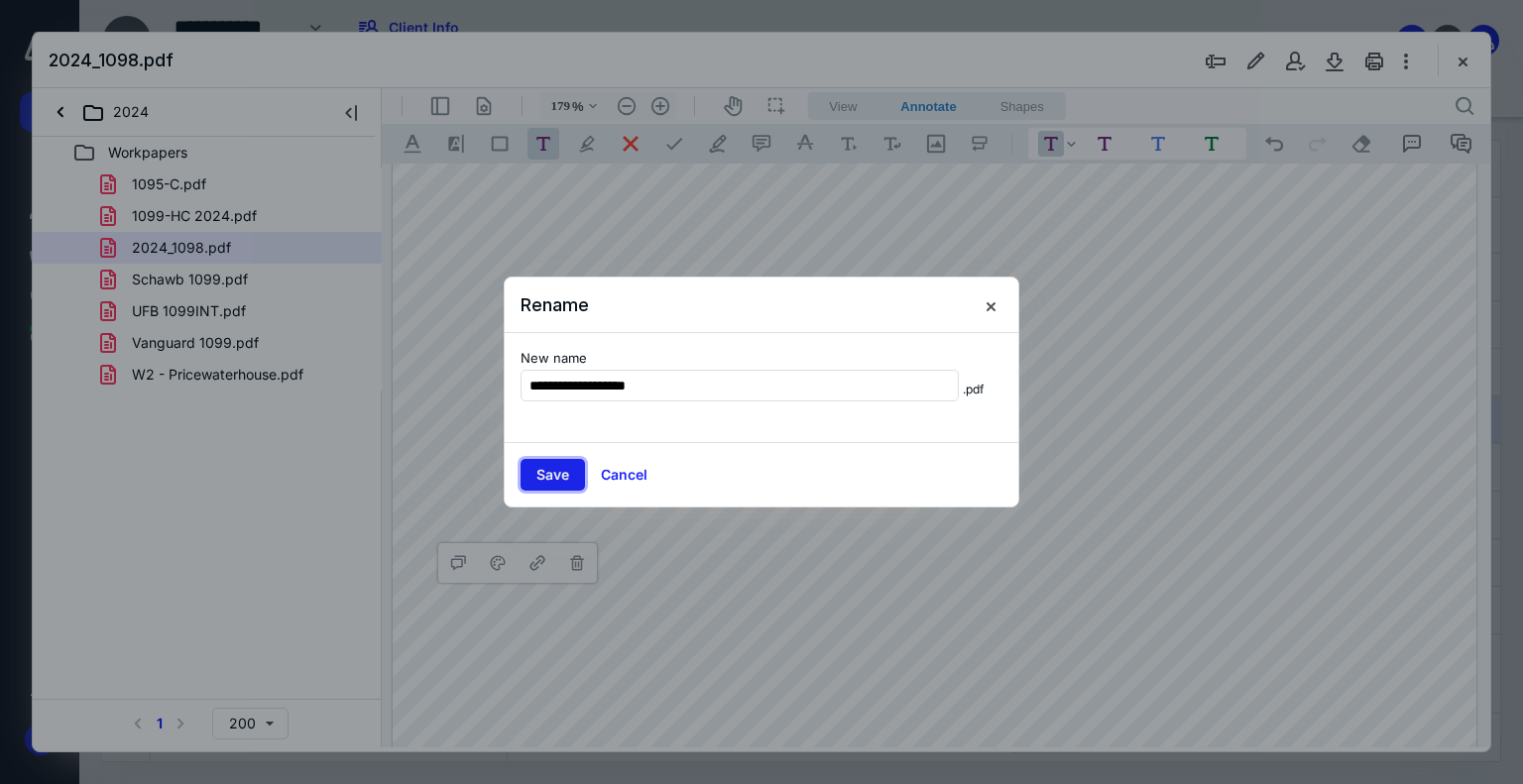 click on "Save" at bounding box center (552, 475) 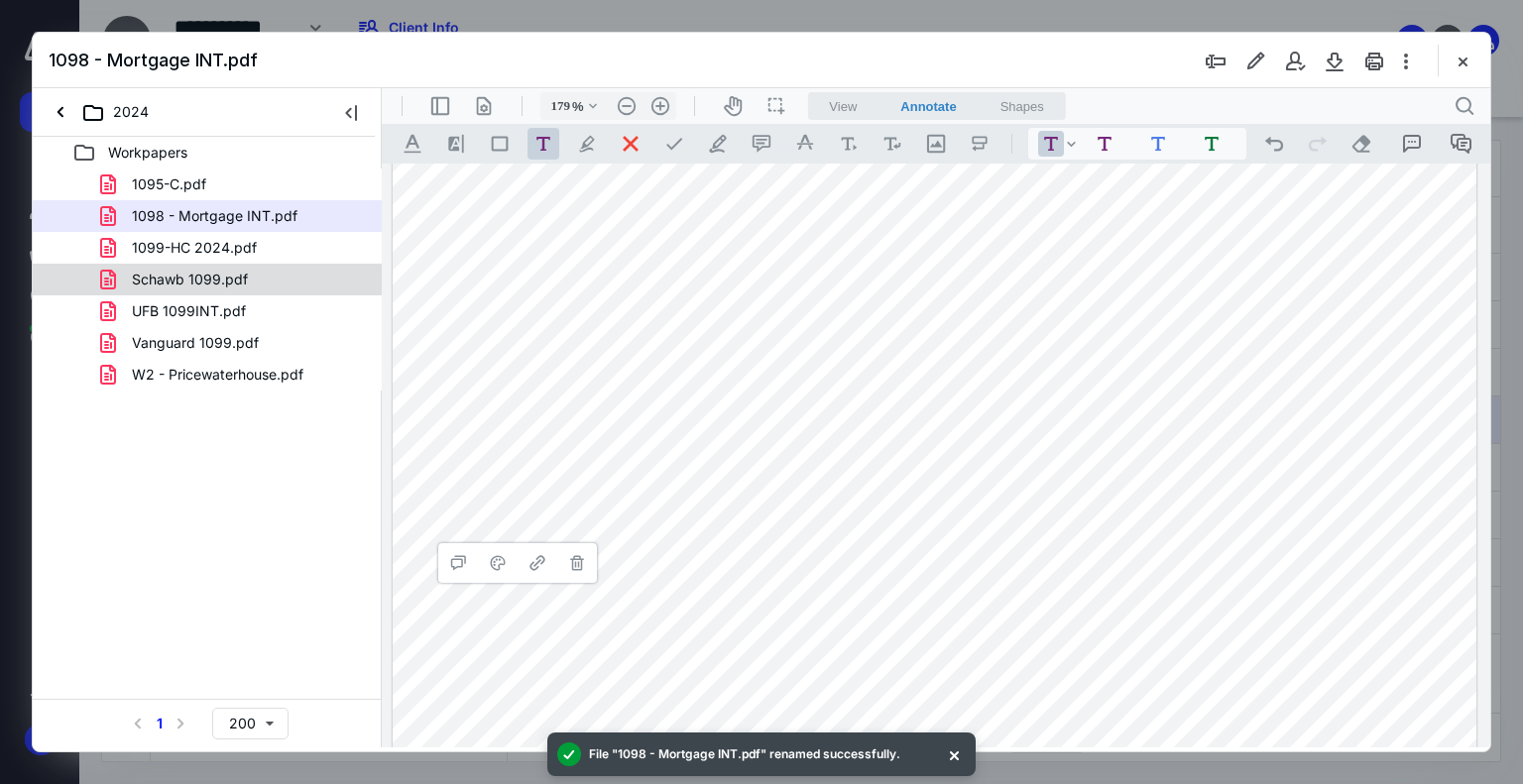 click on "Schawb 1099.pdf" at bounding box center [189, 280] 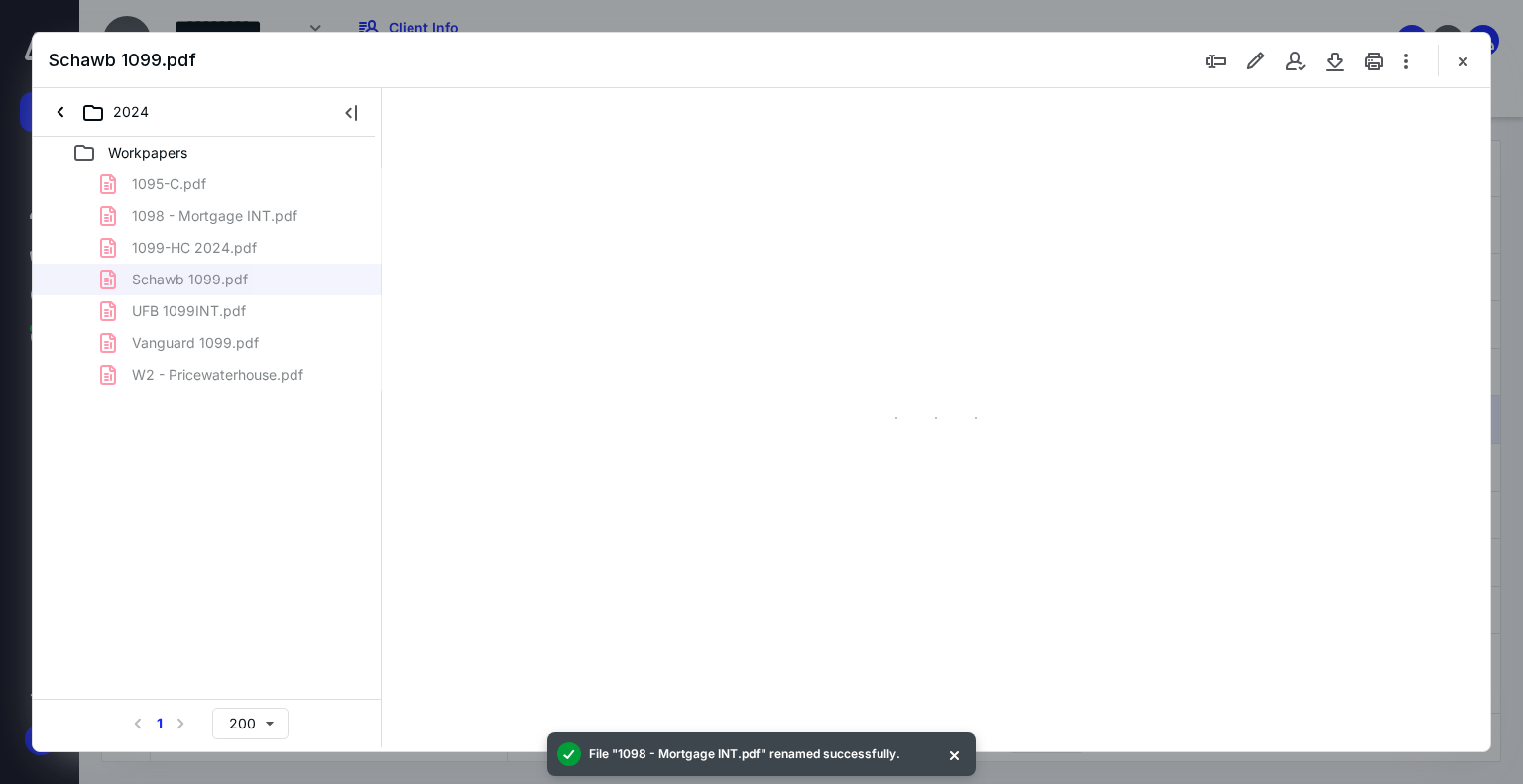 type on "139" 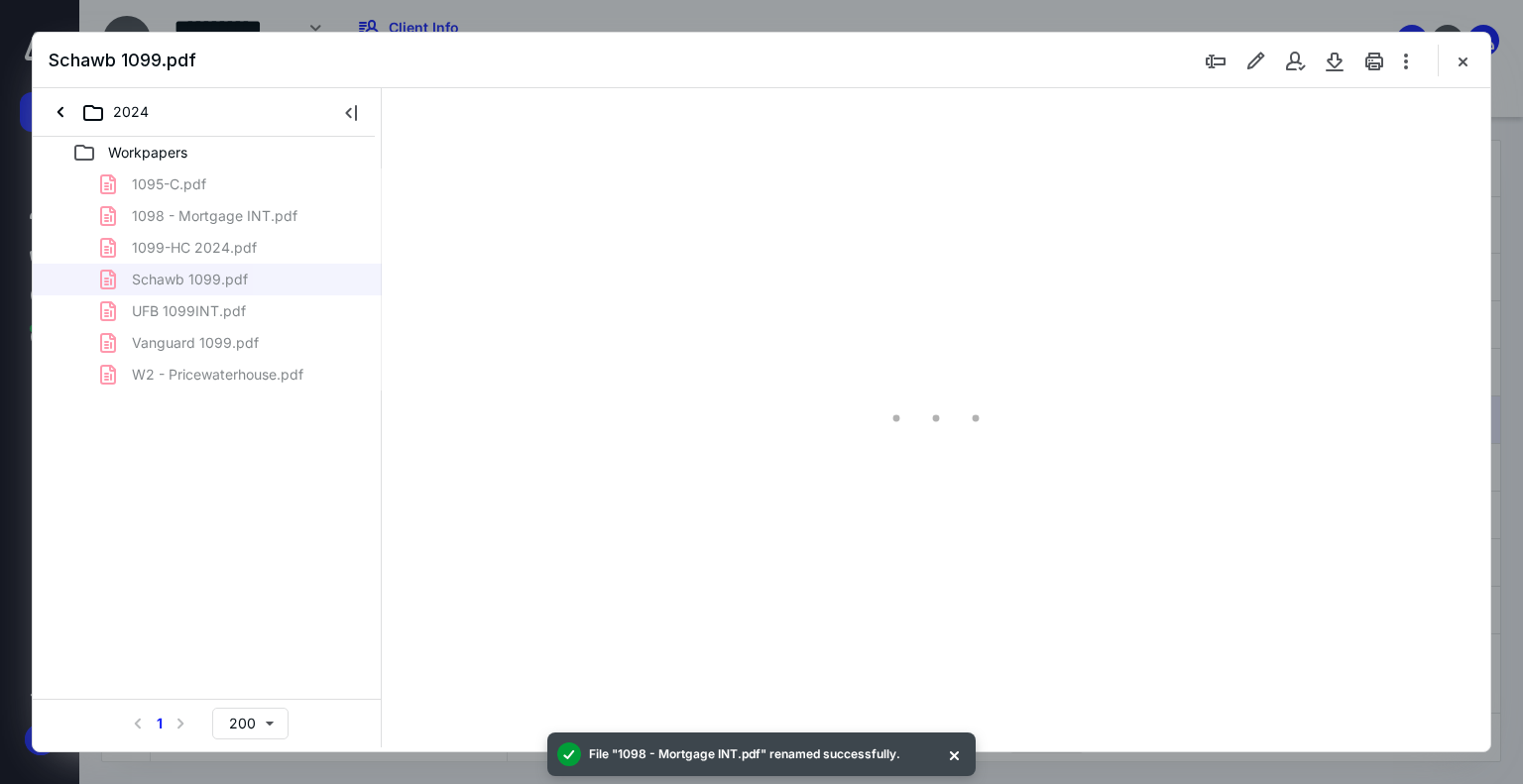 scroll, scrollTop: 81, scrollLeft: 0, axis: vertical 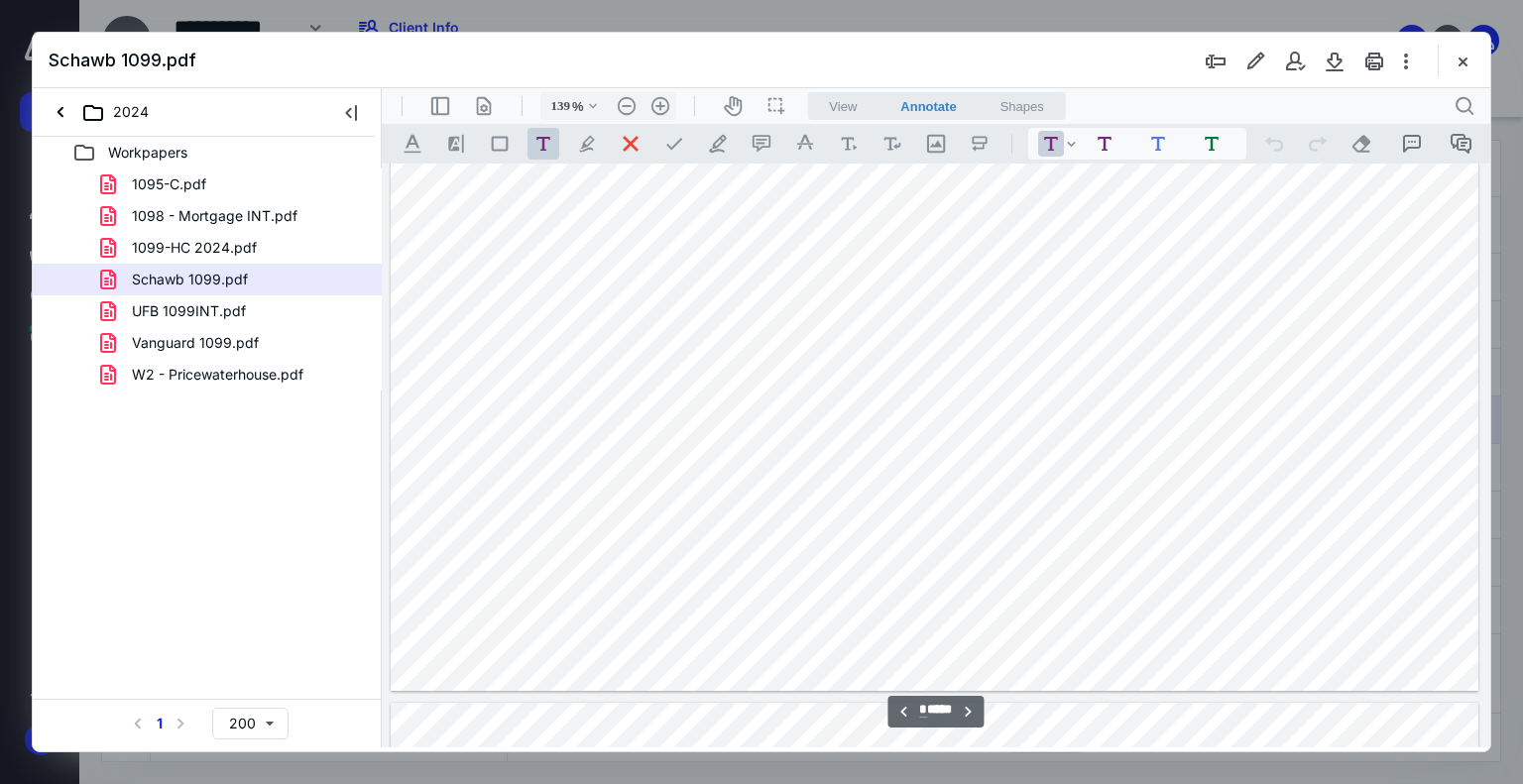 type on "*" 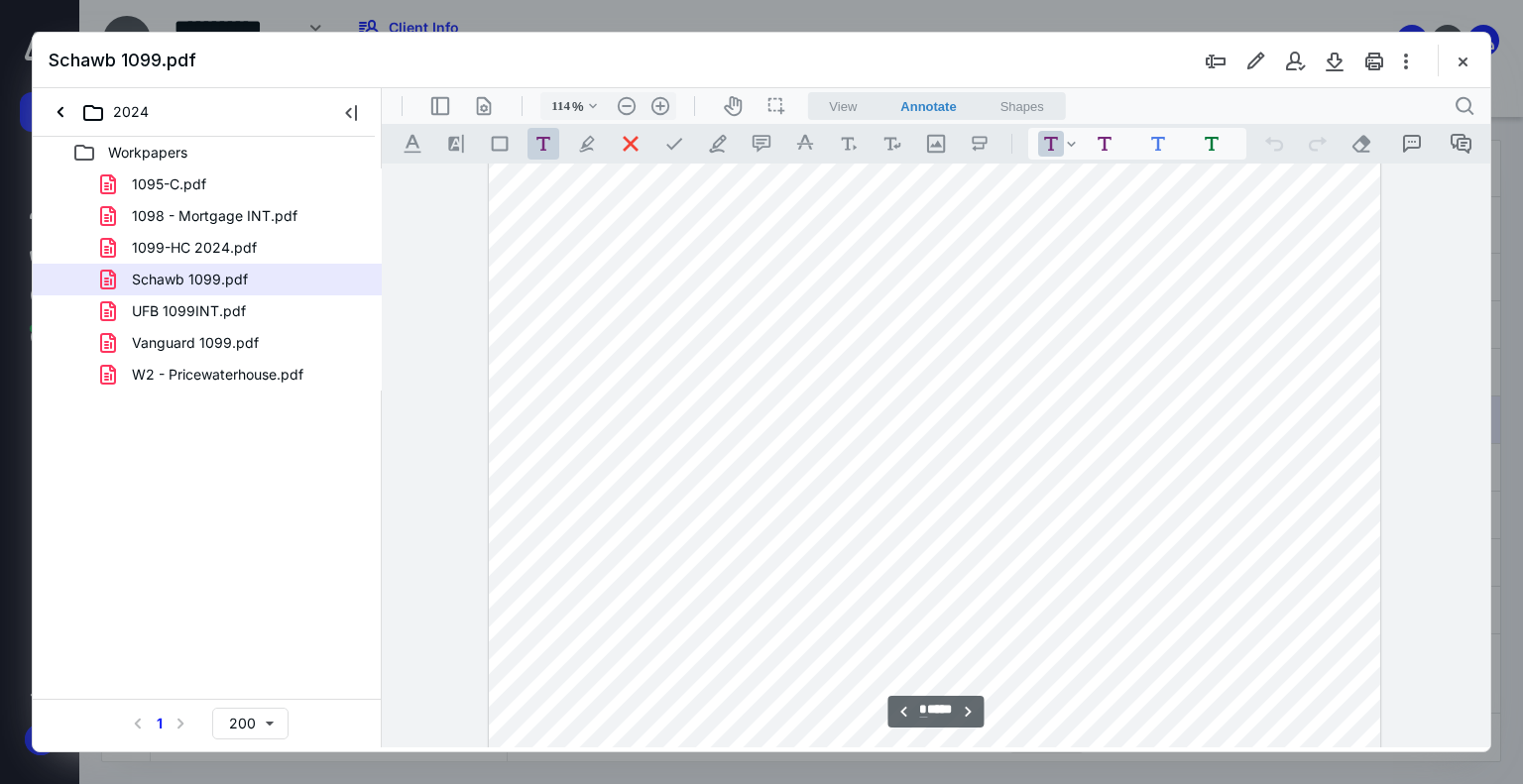 scroll, scrollTop: 1344, scrollLeft: 0, axis: vertical 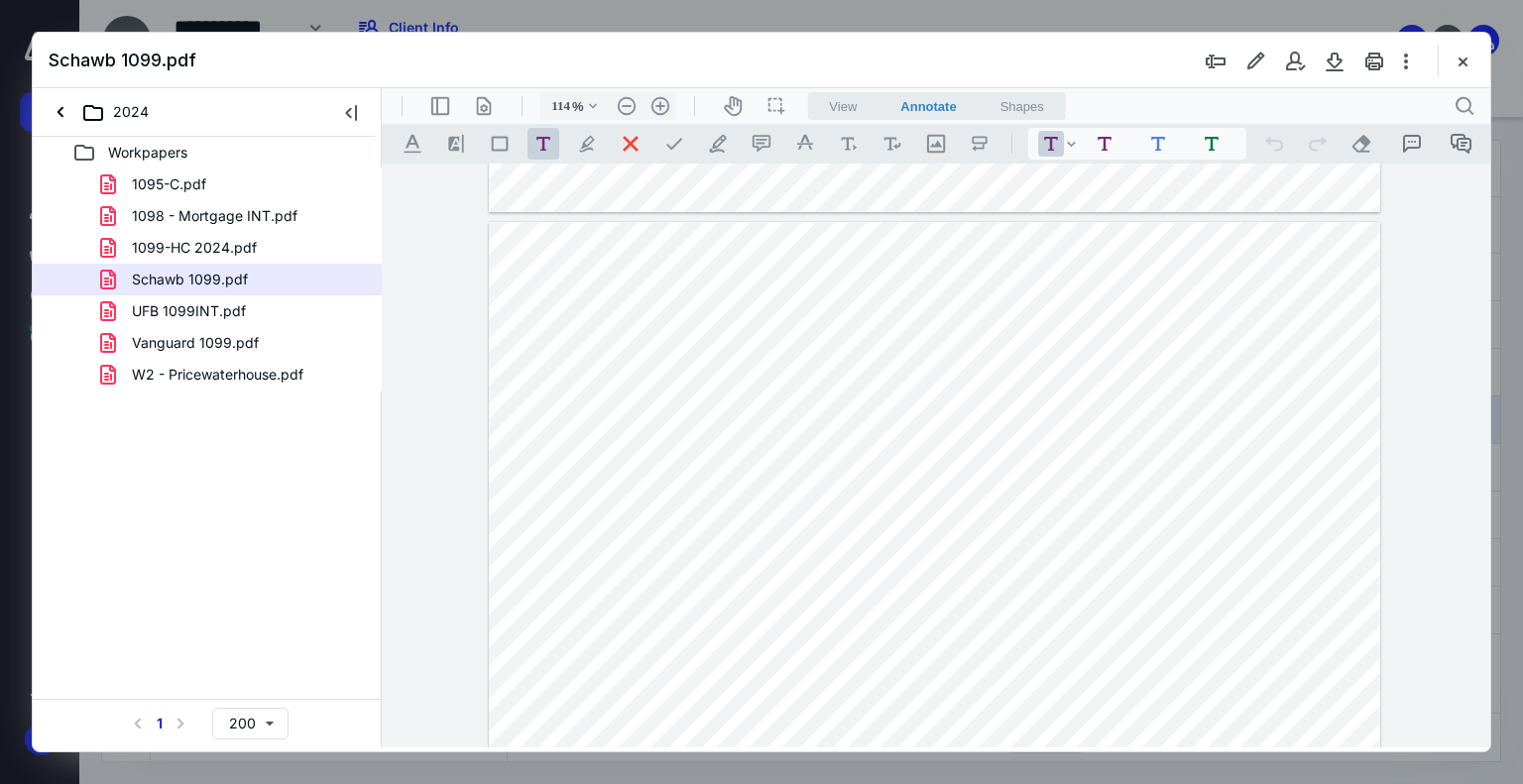 type on "139" 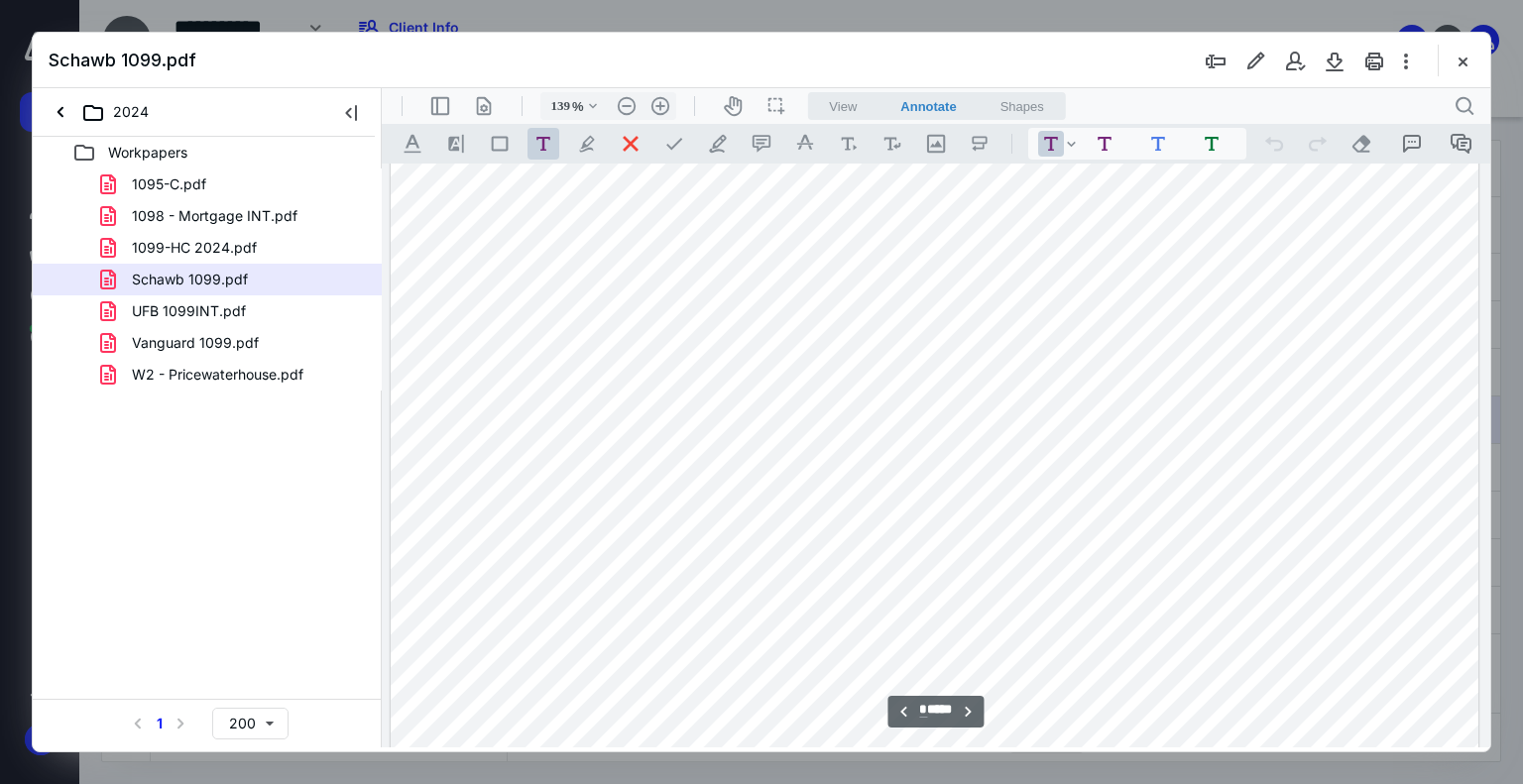 scroll, scrollTop: 1891, scrollLeft: 0, axis: vertical 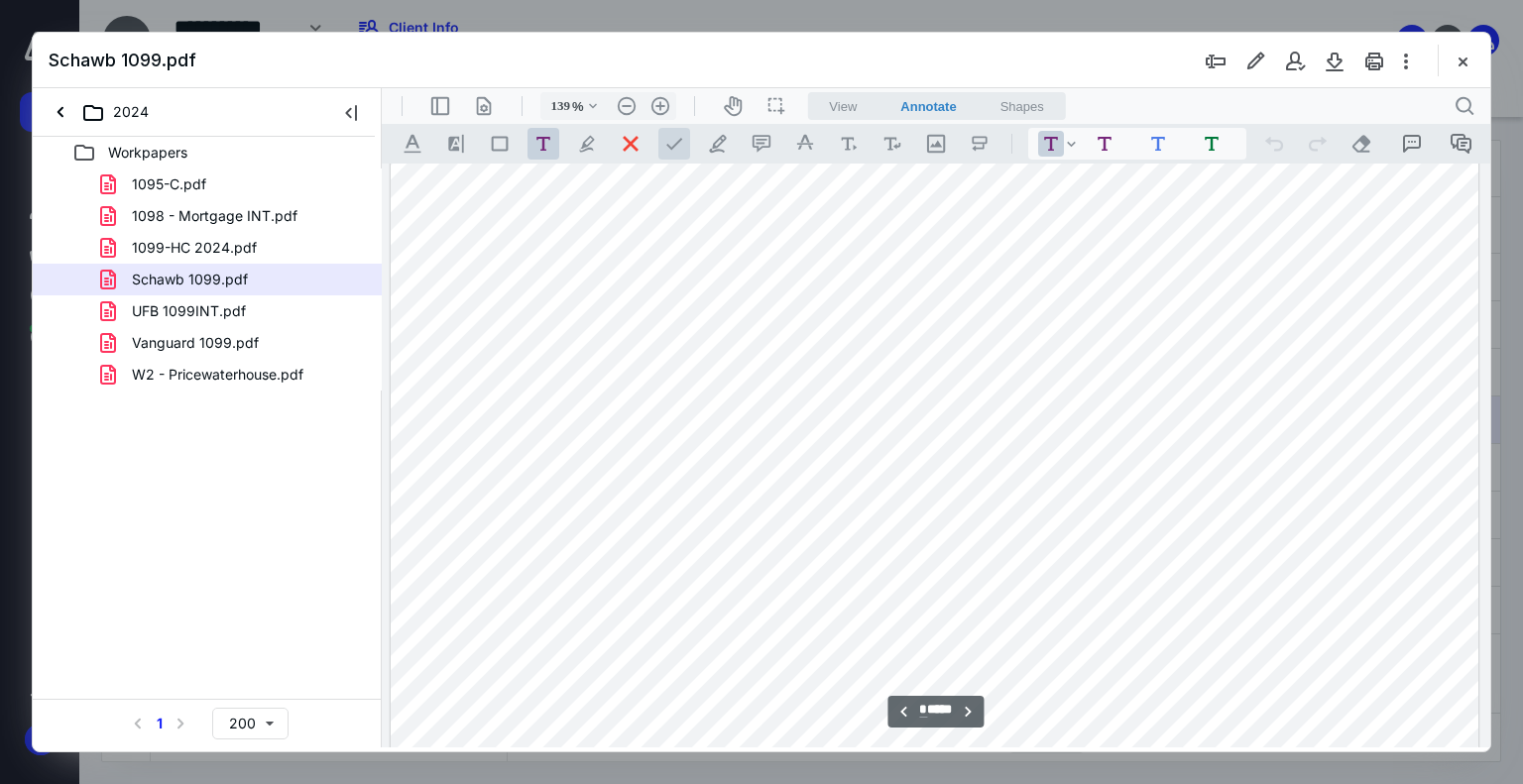 click at bounding box center [674, 144] 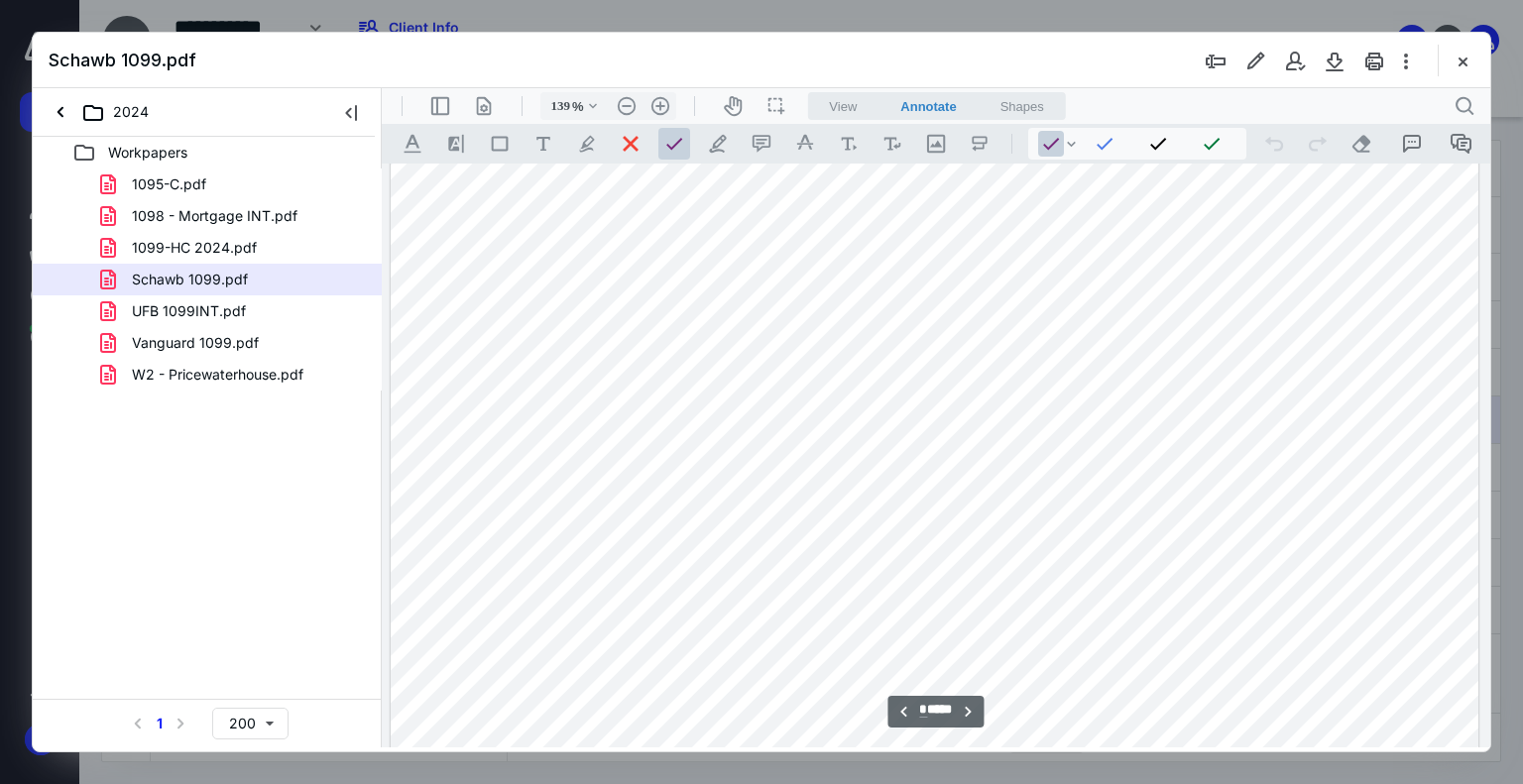click at bounding box center [935, 403] 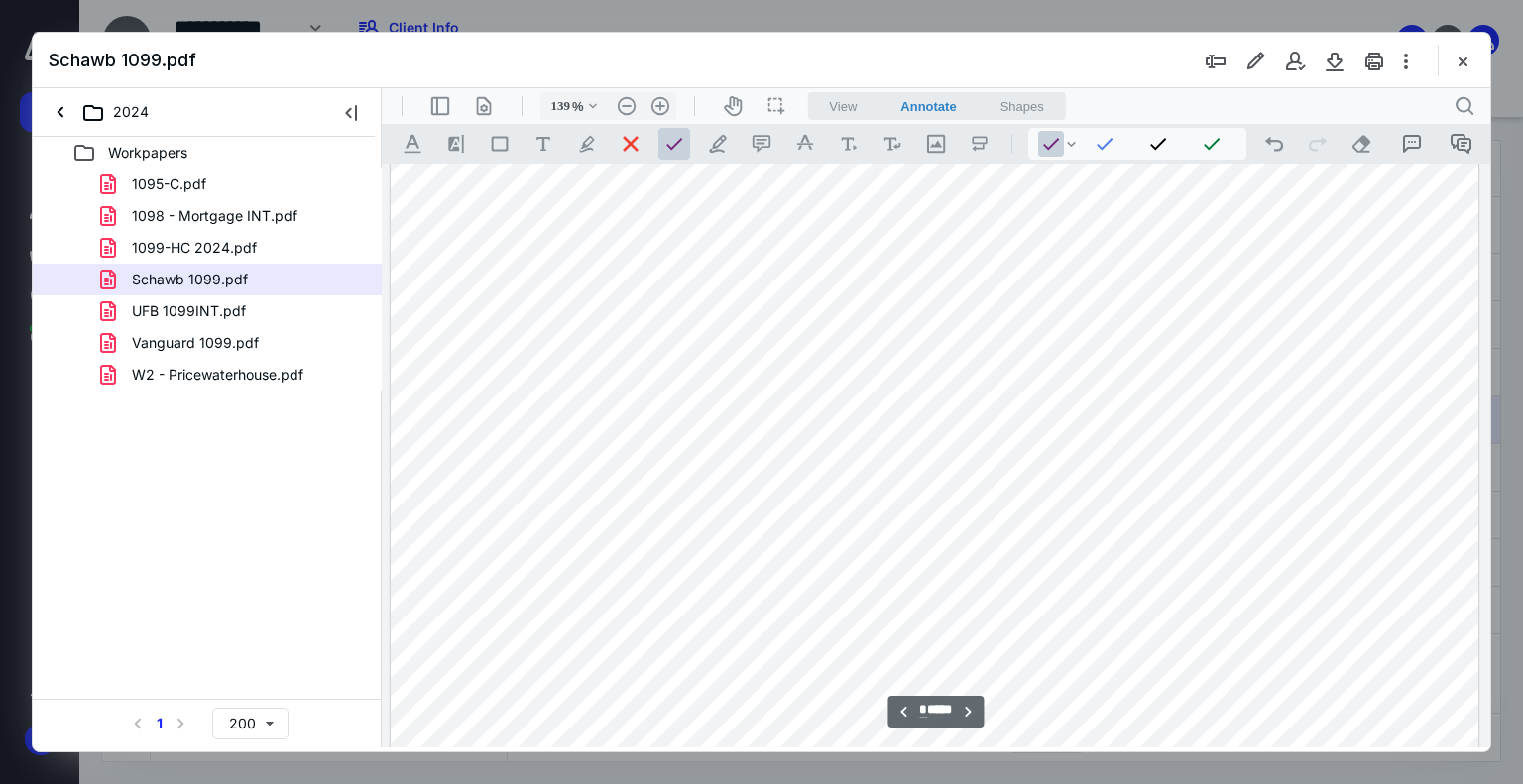 scroll, scrollTop: 3576, scrollLeft: 0, axis: vertical 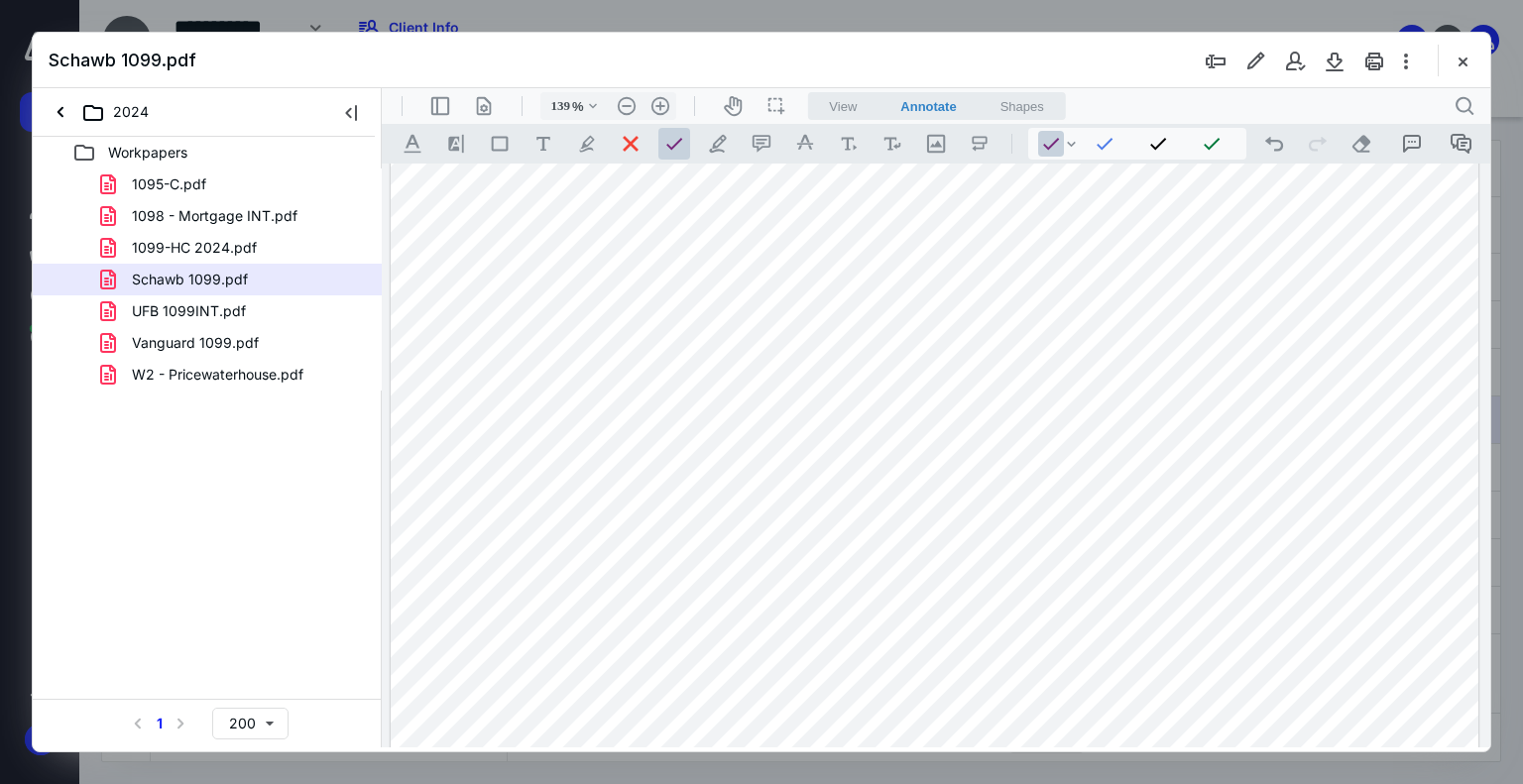 click at bounding box center (935, 423) 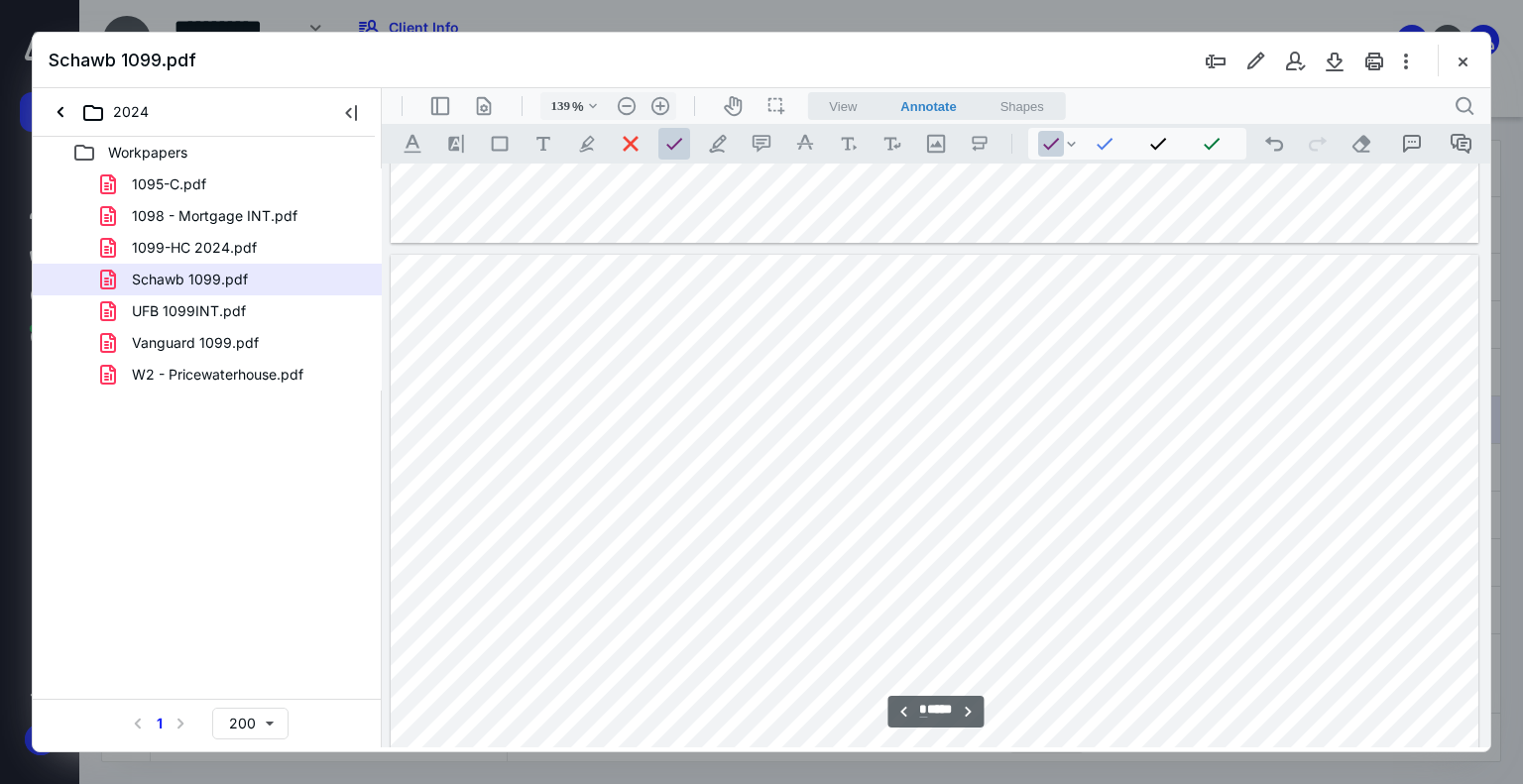 scroll, scrollTop: 6946, scrollLeft: 0, axis: vertical 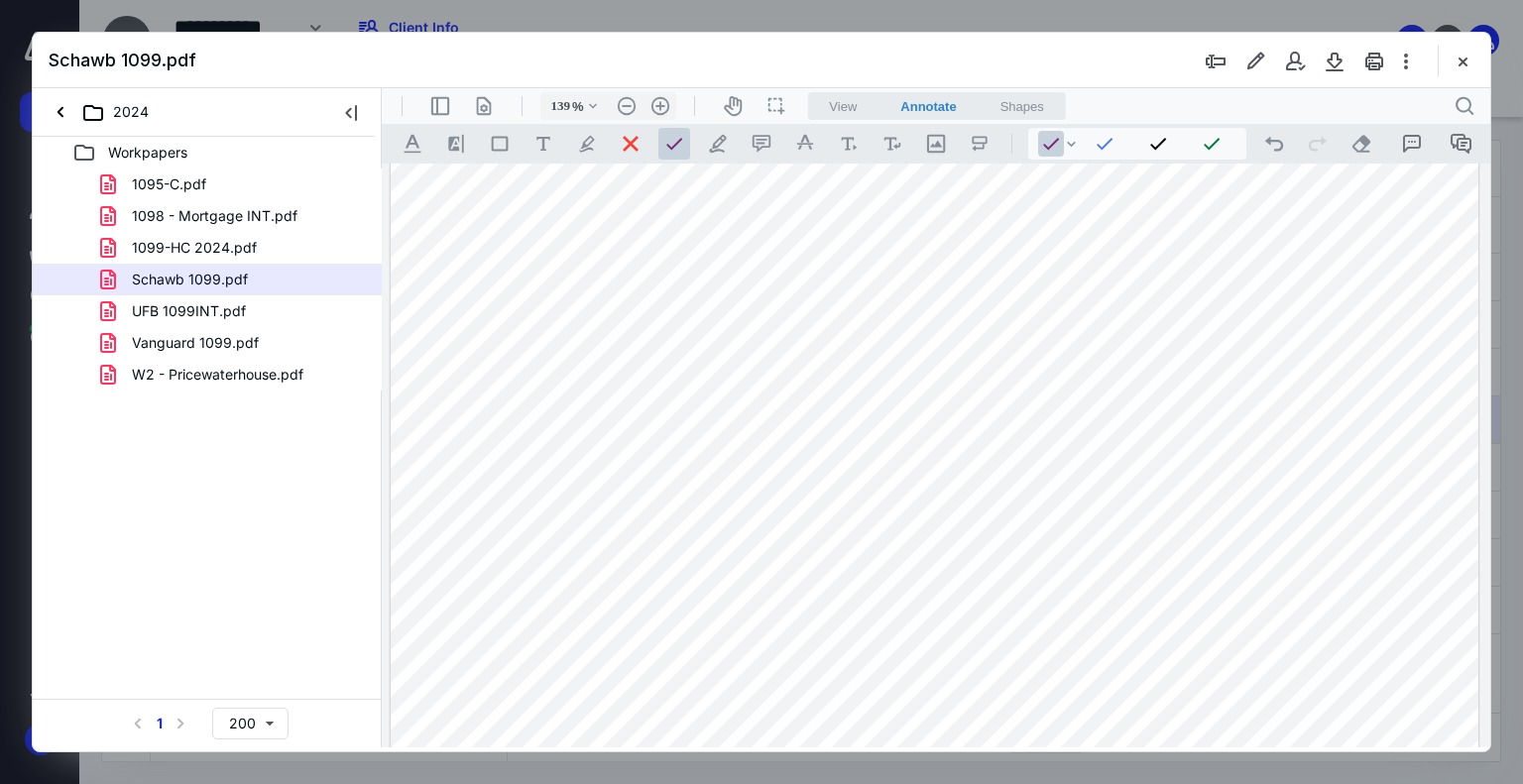 drag, startPoint x: 762, startPoint y: 453, endPoint x: 775, endPoint y: 453, distance: 13 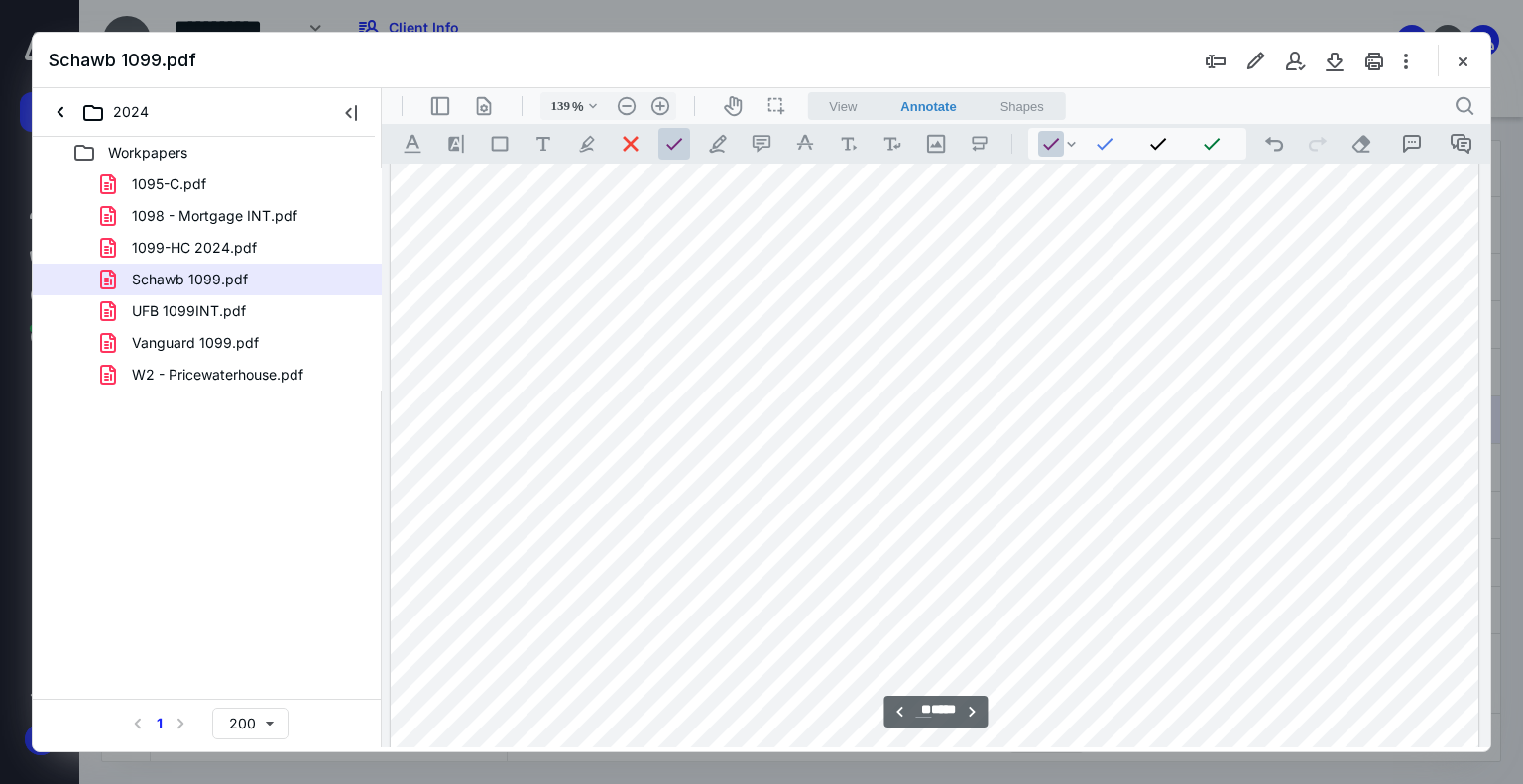 scroll, scrollTop: 7937, scrollLeft: 0, axis: vertical 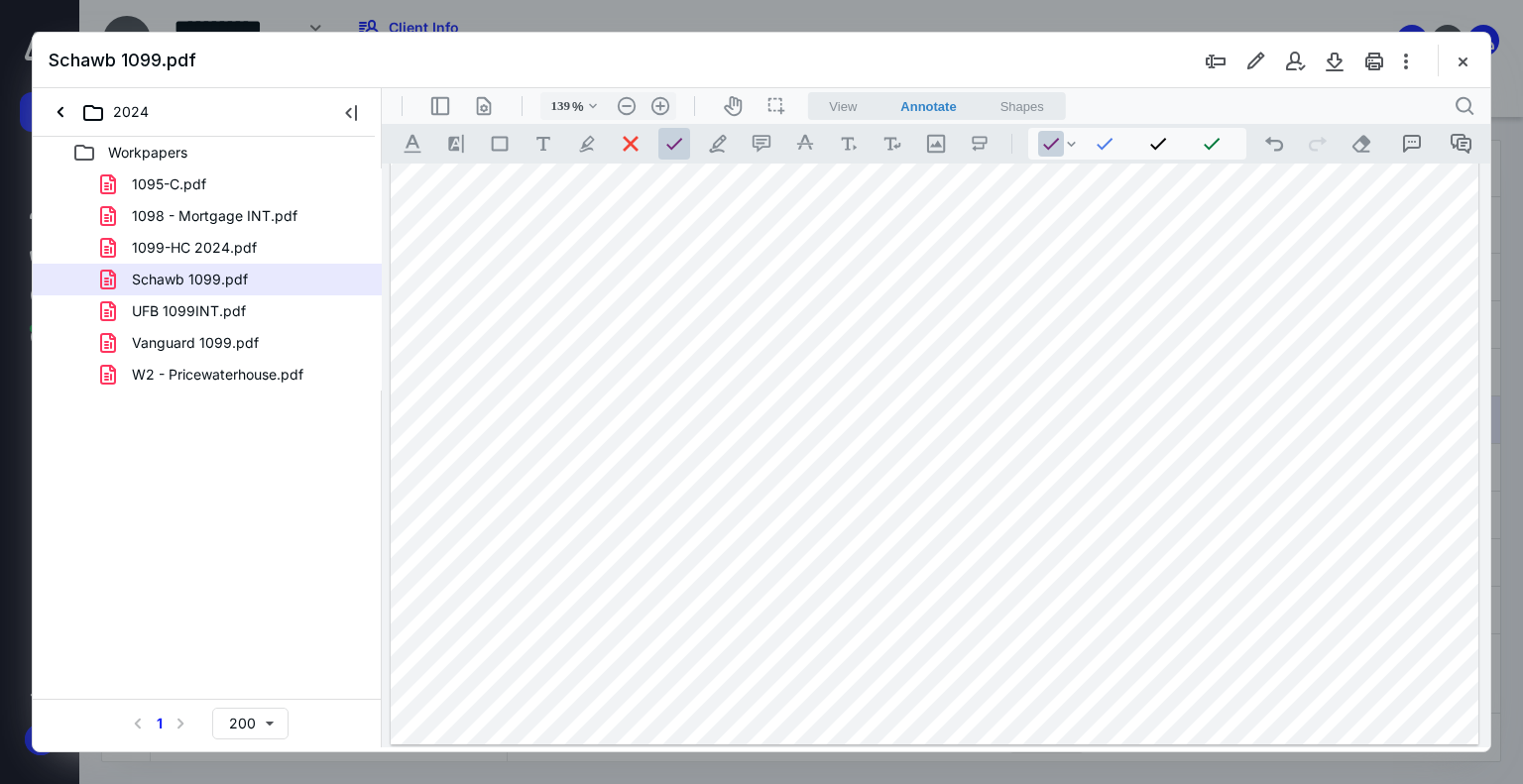 click at bounding box center (935, 324) 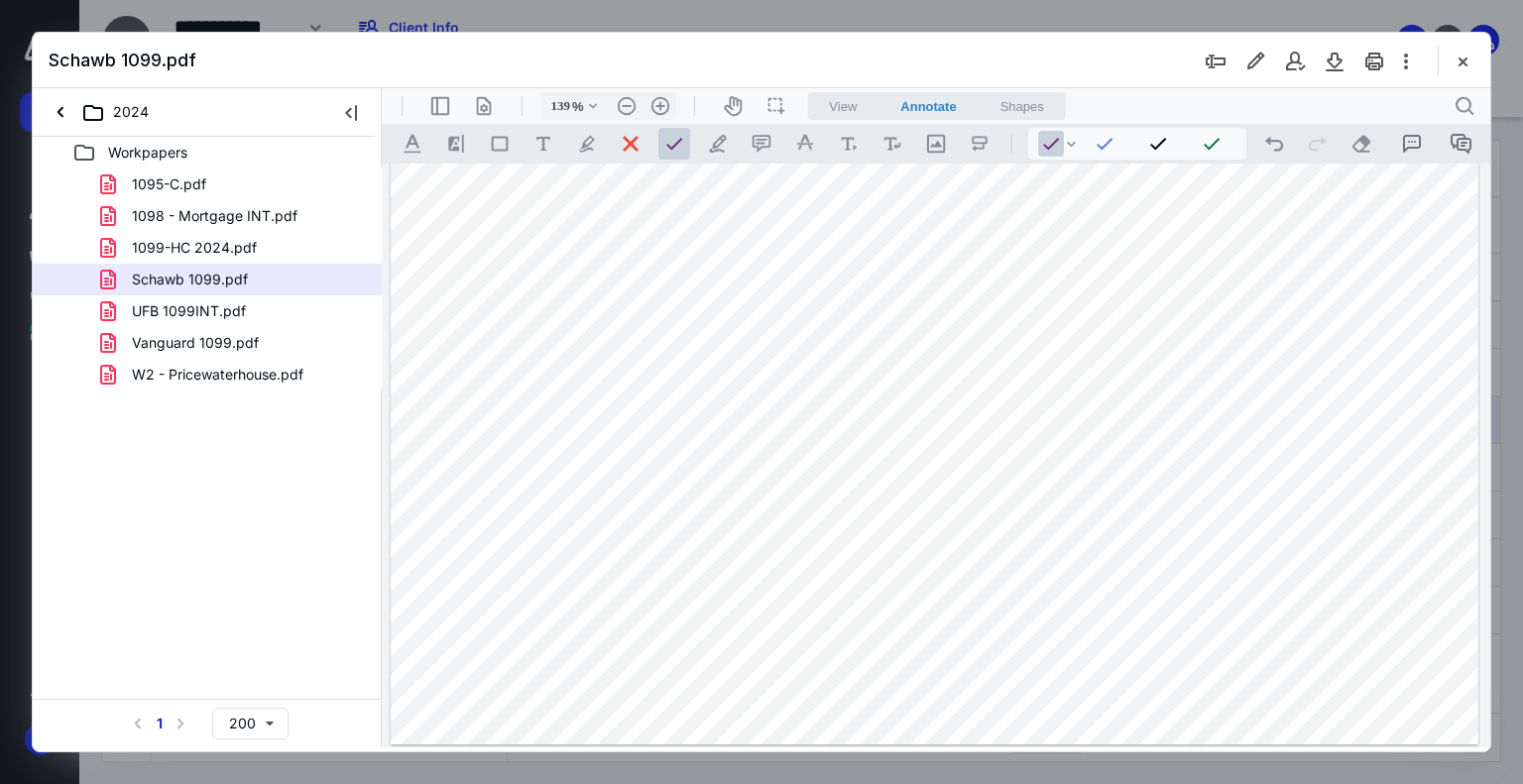 click at bounding box center (935, 324) 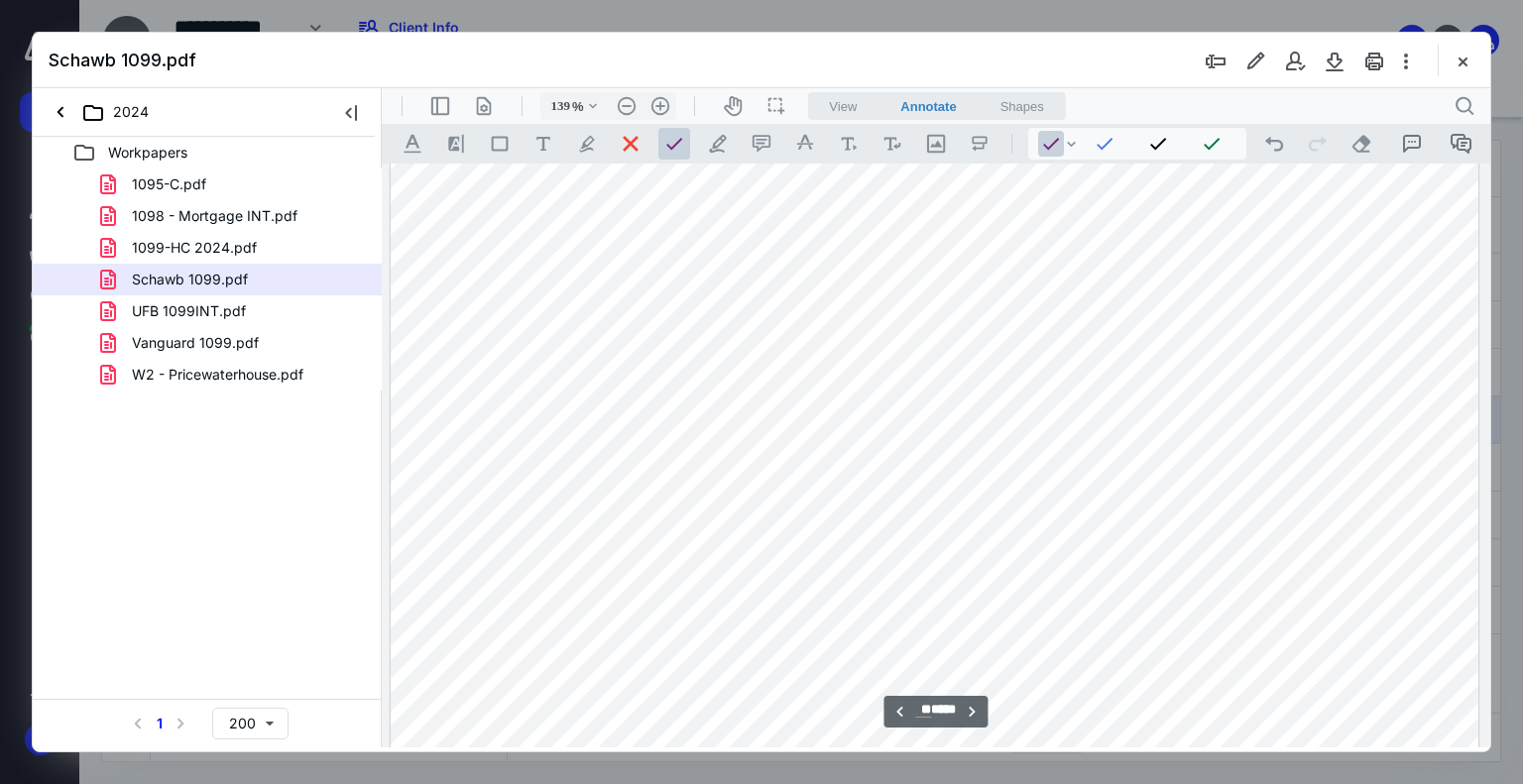 scroll, scrollTop: 7838, scrollLeft: 0, axis: vertical 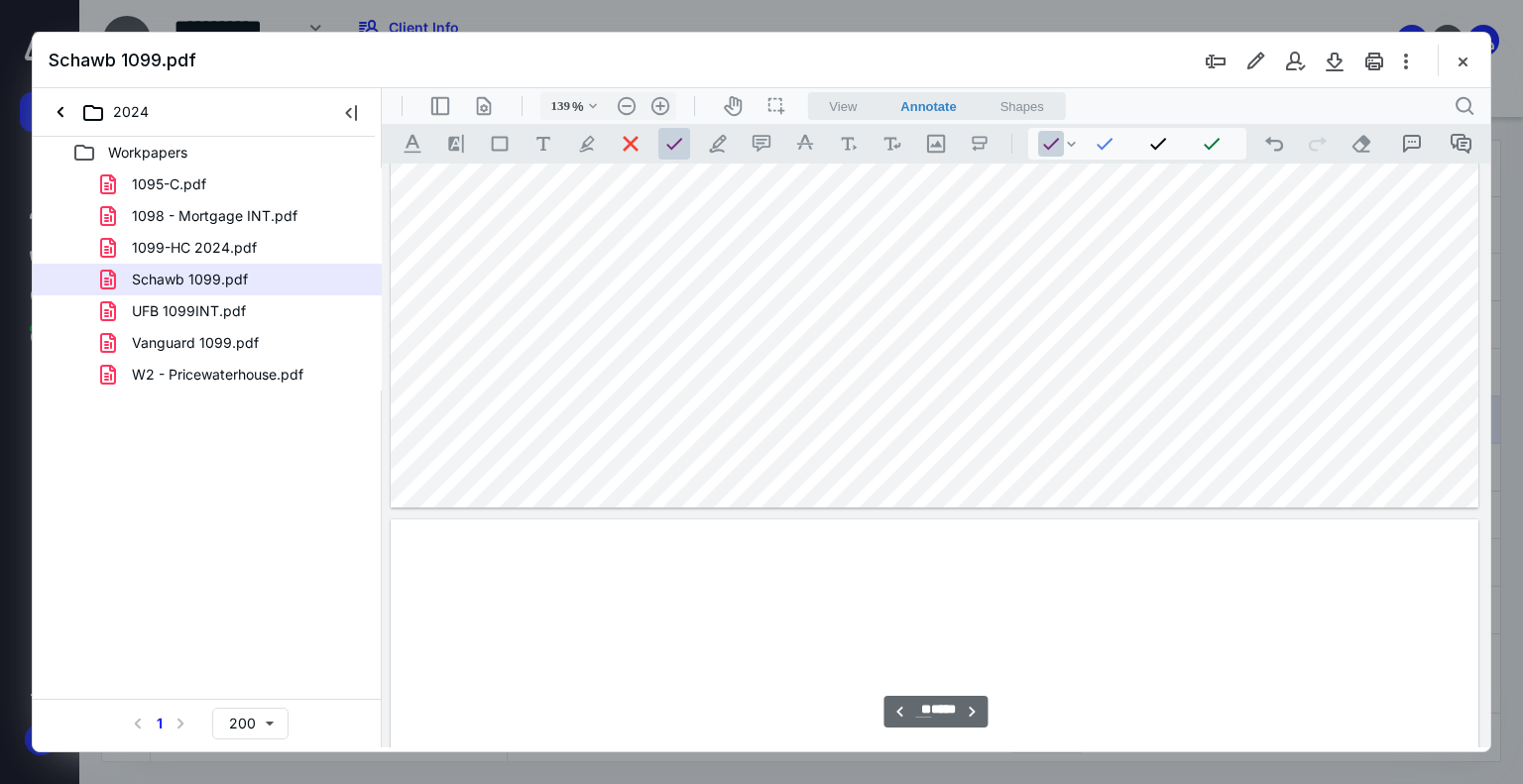 type on "**" 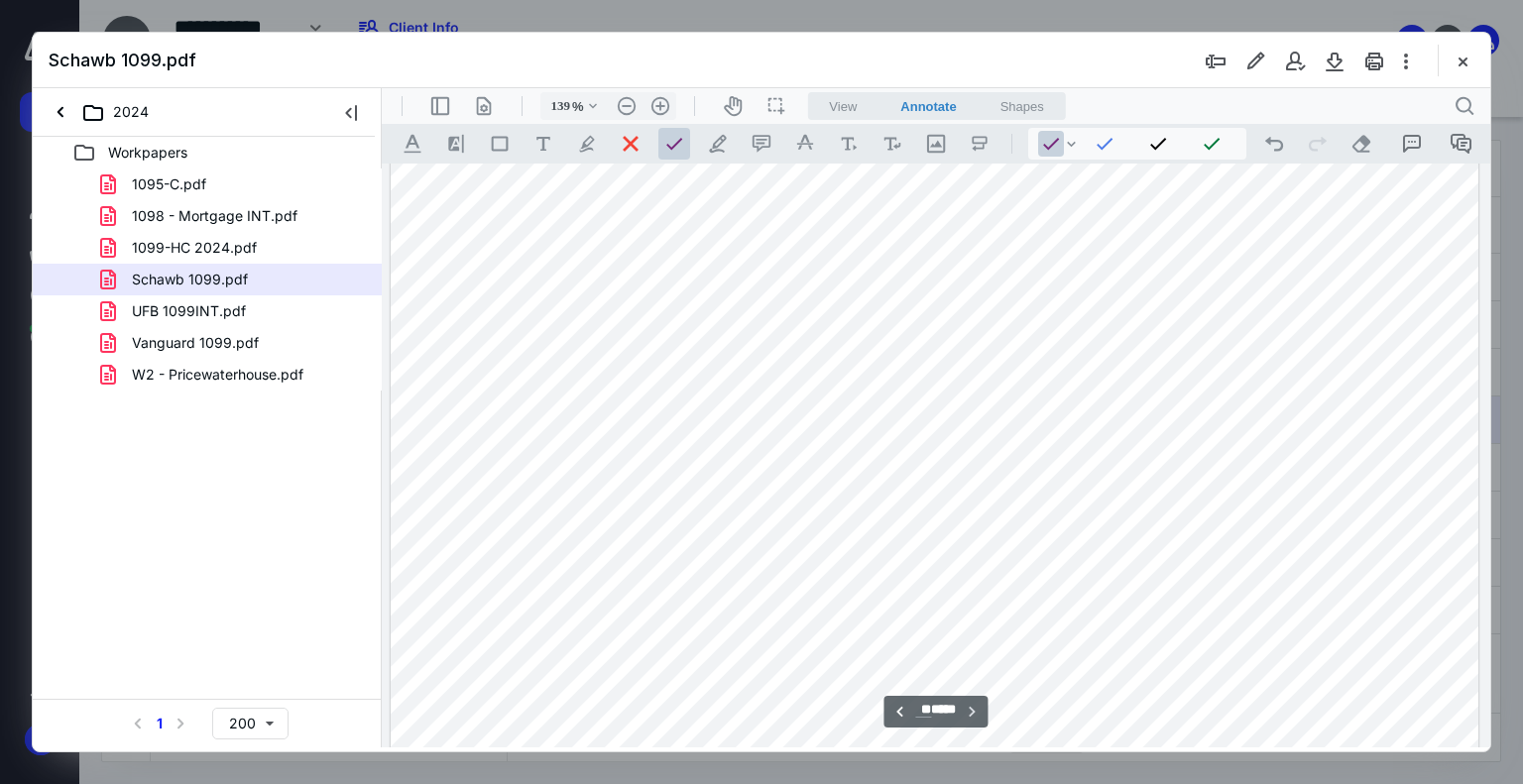 scroll, scrollTop: 14764, scrollLeft: 0, axis: vertical 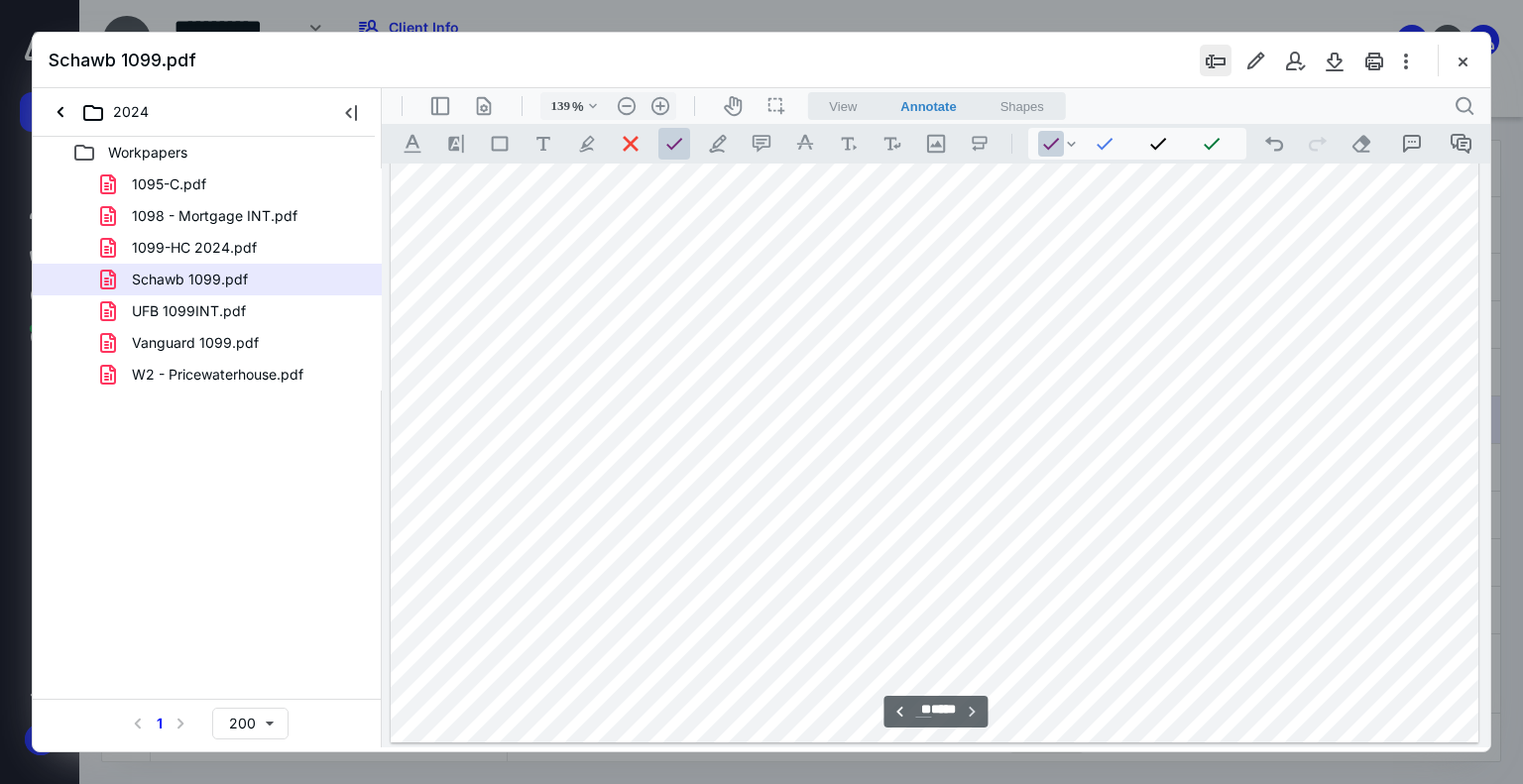 click at bounding box center (1216, 60) 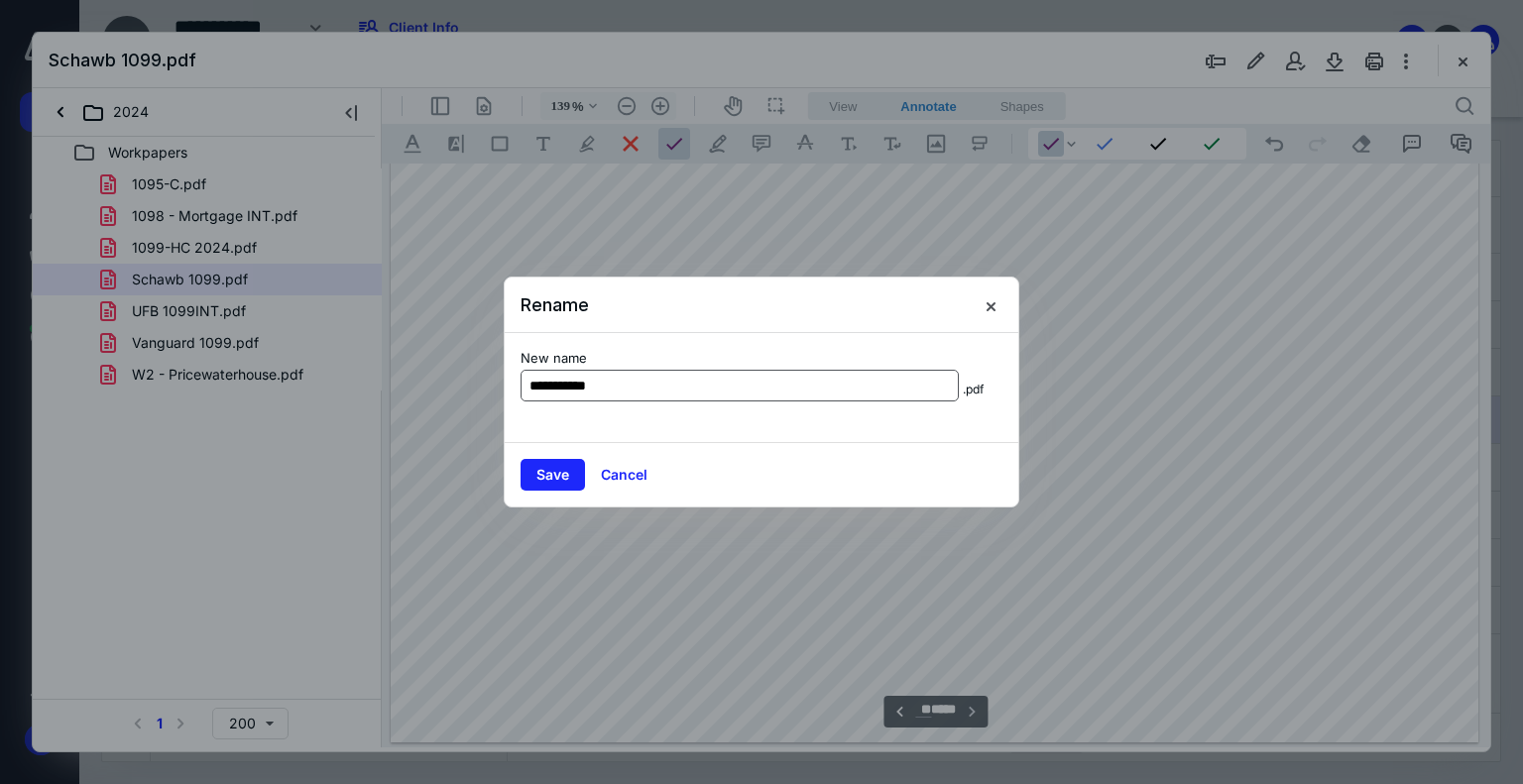 click on "**********" at bounding box center (740, 386) 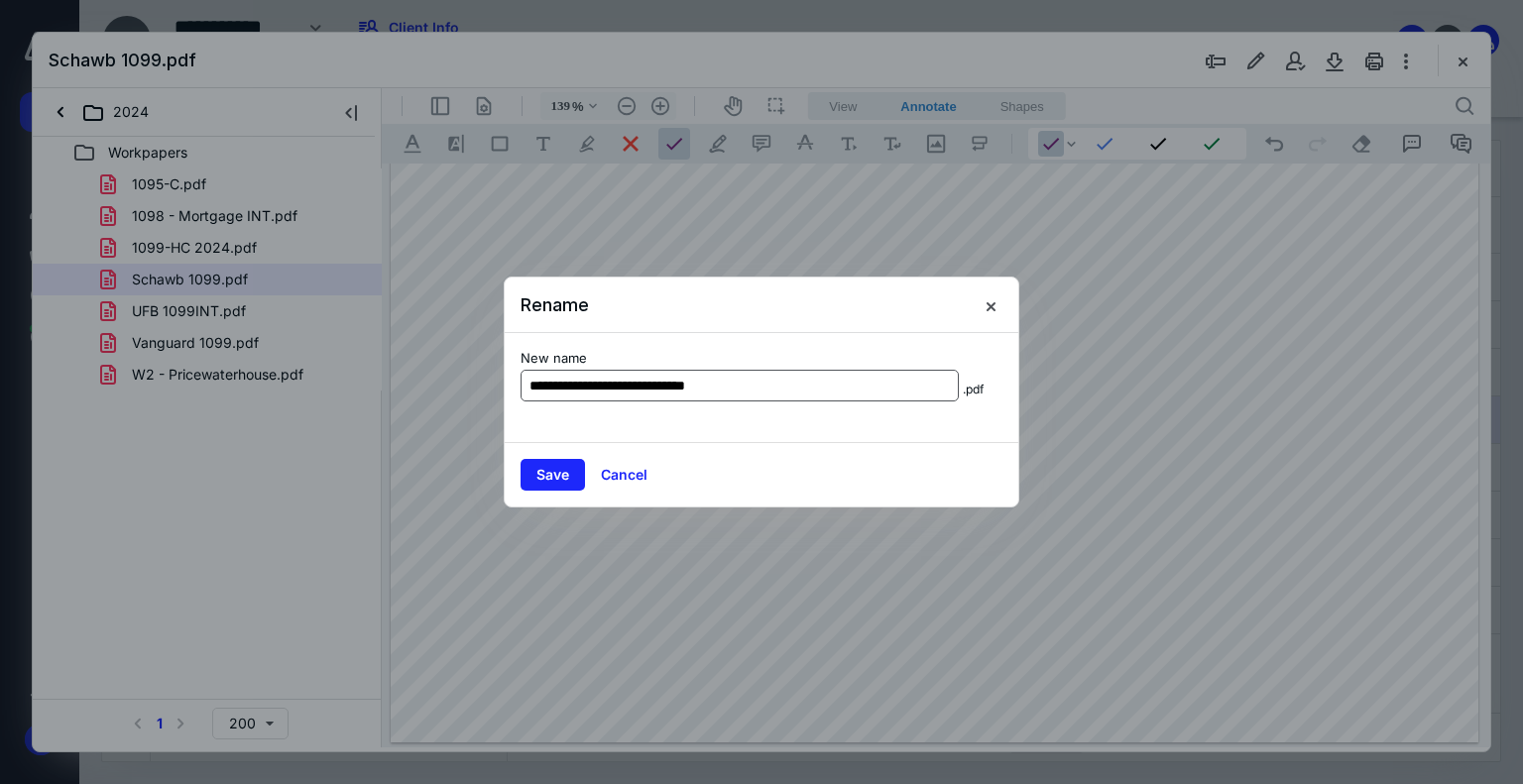 drag, startPoint x: 793, startPoint y: 386, endPoint x: 736, endPoint y: 390, distance: 57.140179 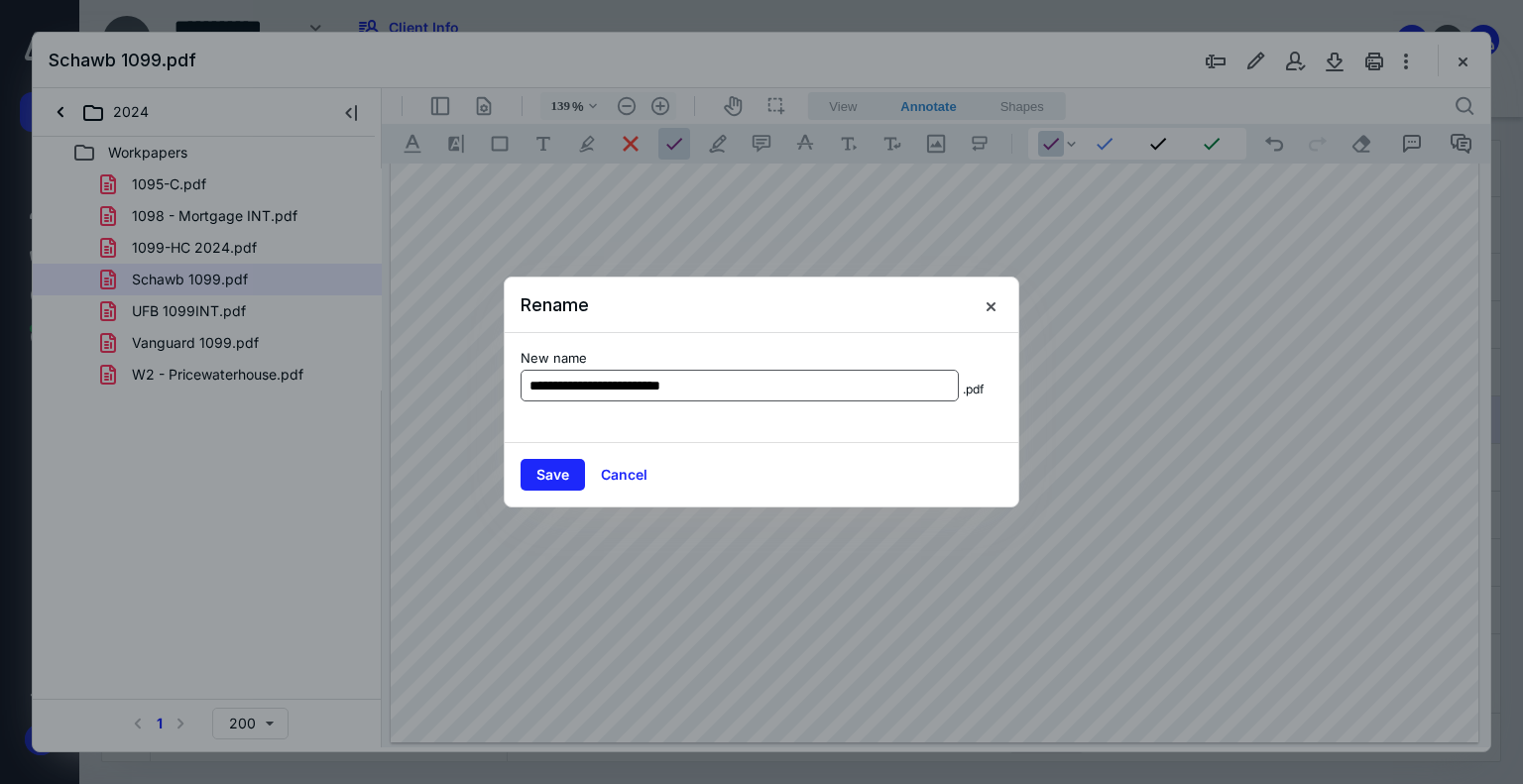 type on "**********" 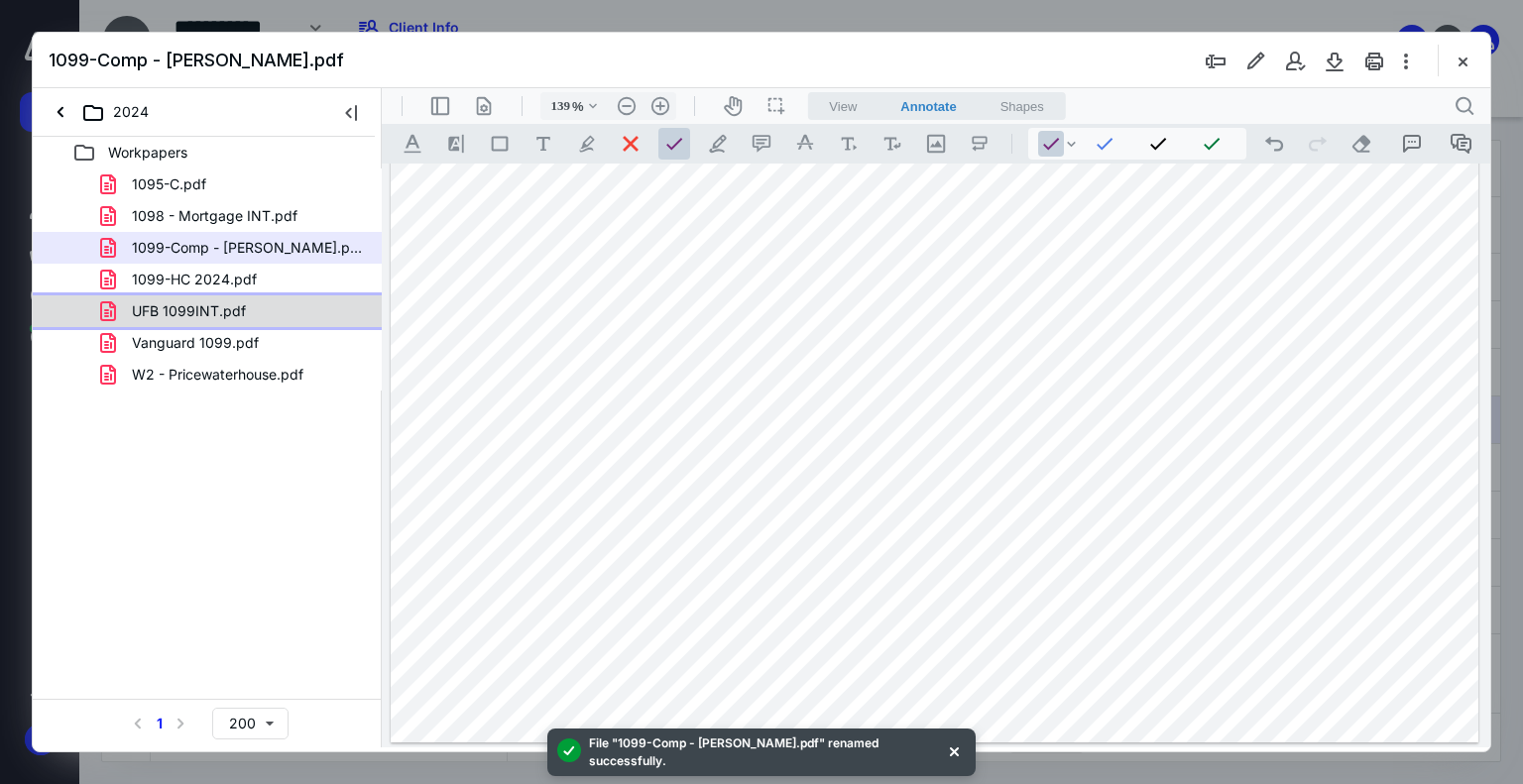 click on "UFB 1099INT.pdf" at bounding box center (207, 311) 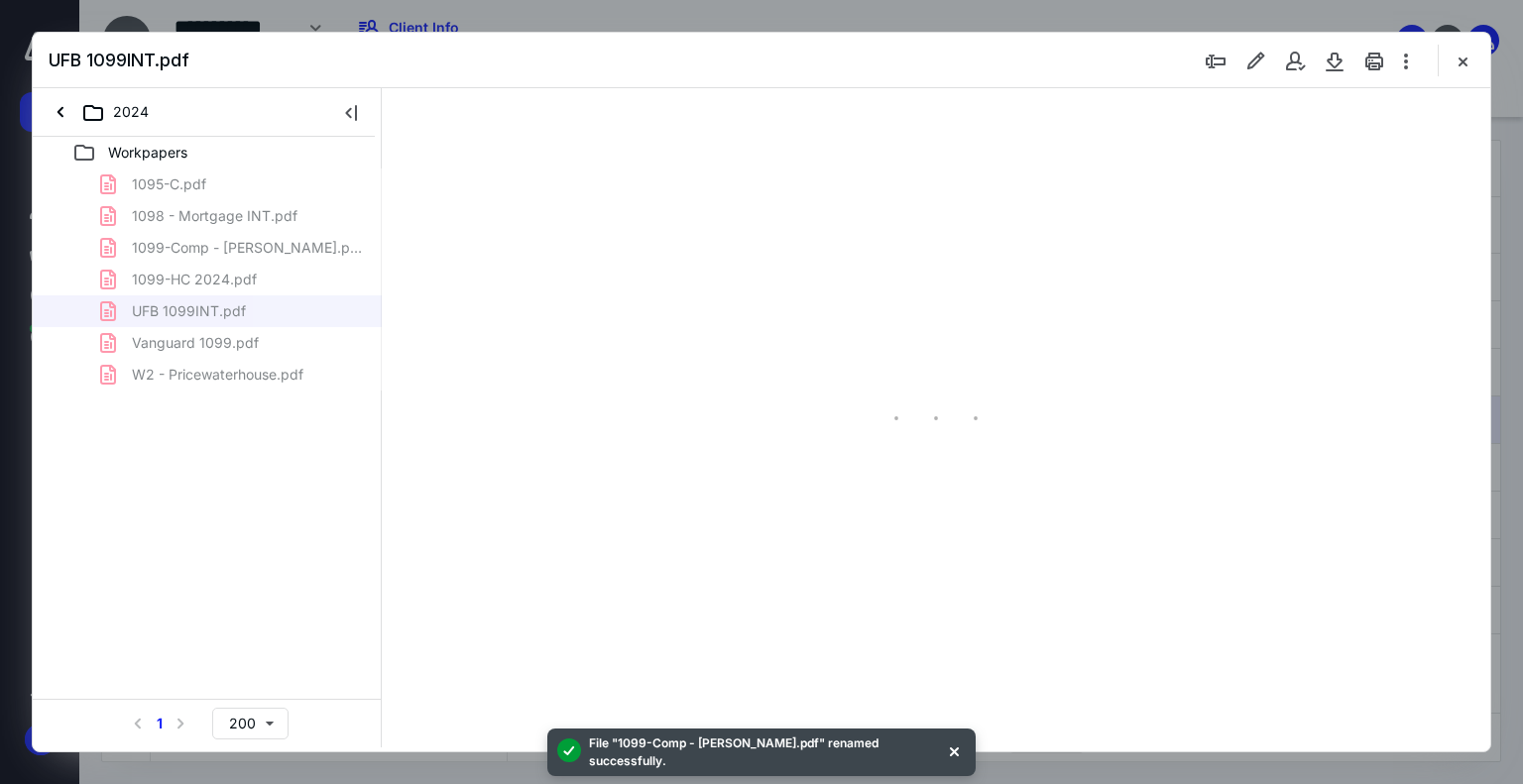 scroll, scrollTop: 0, scrollLeft: 0, axis: both 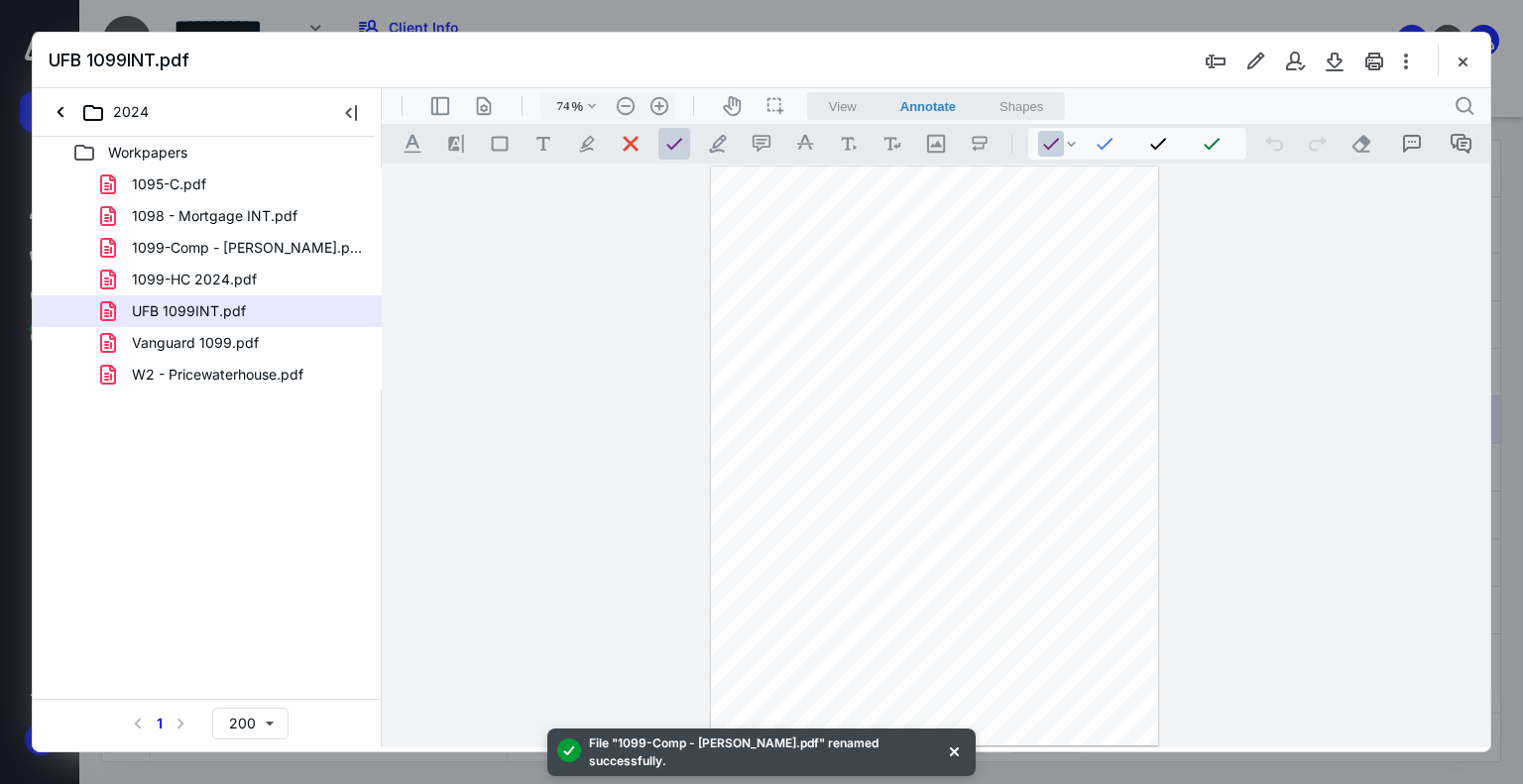 type on "178" 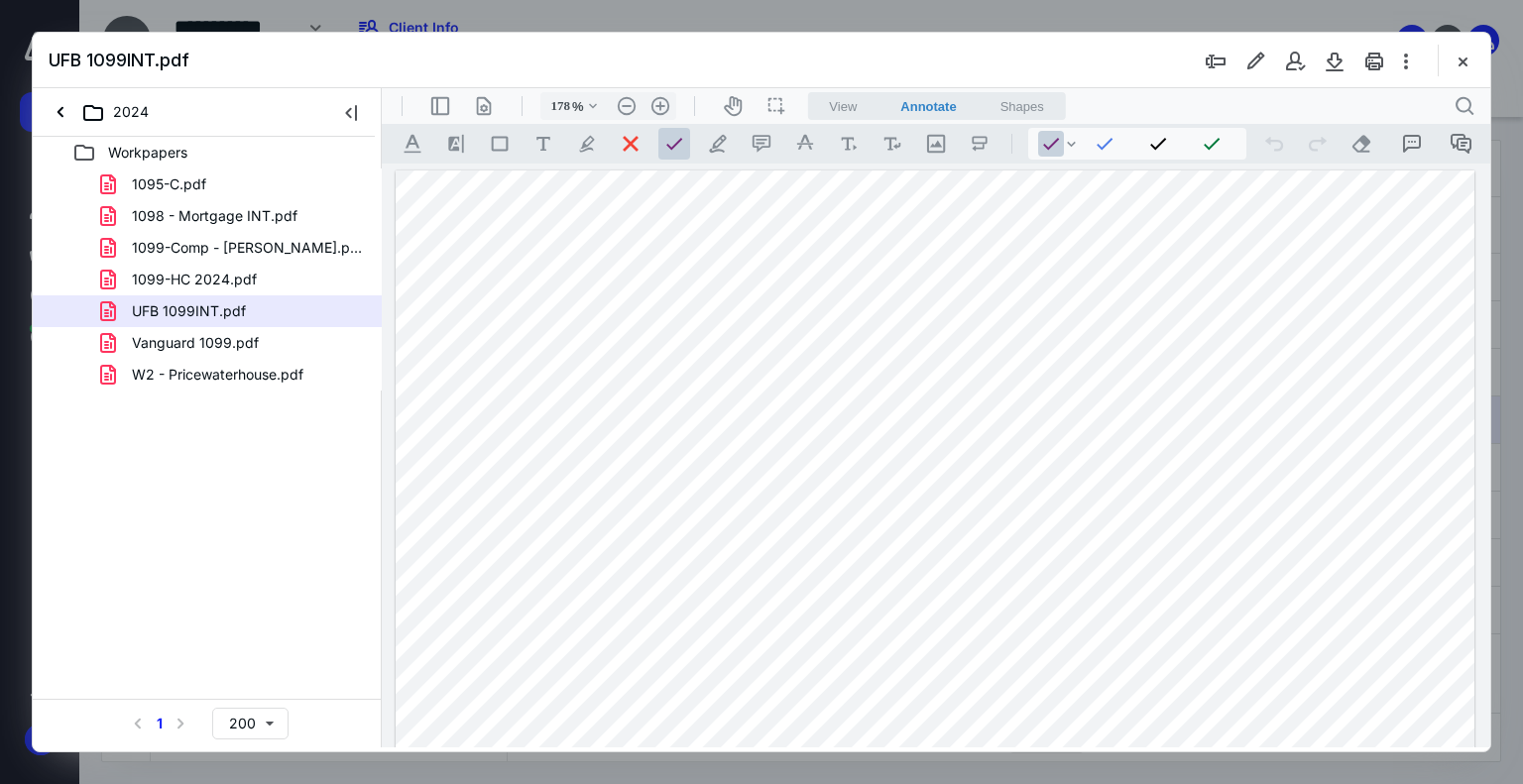 click at bounding box center (935, 868) 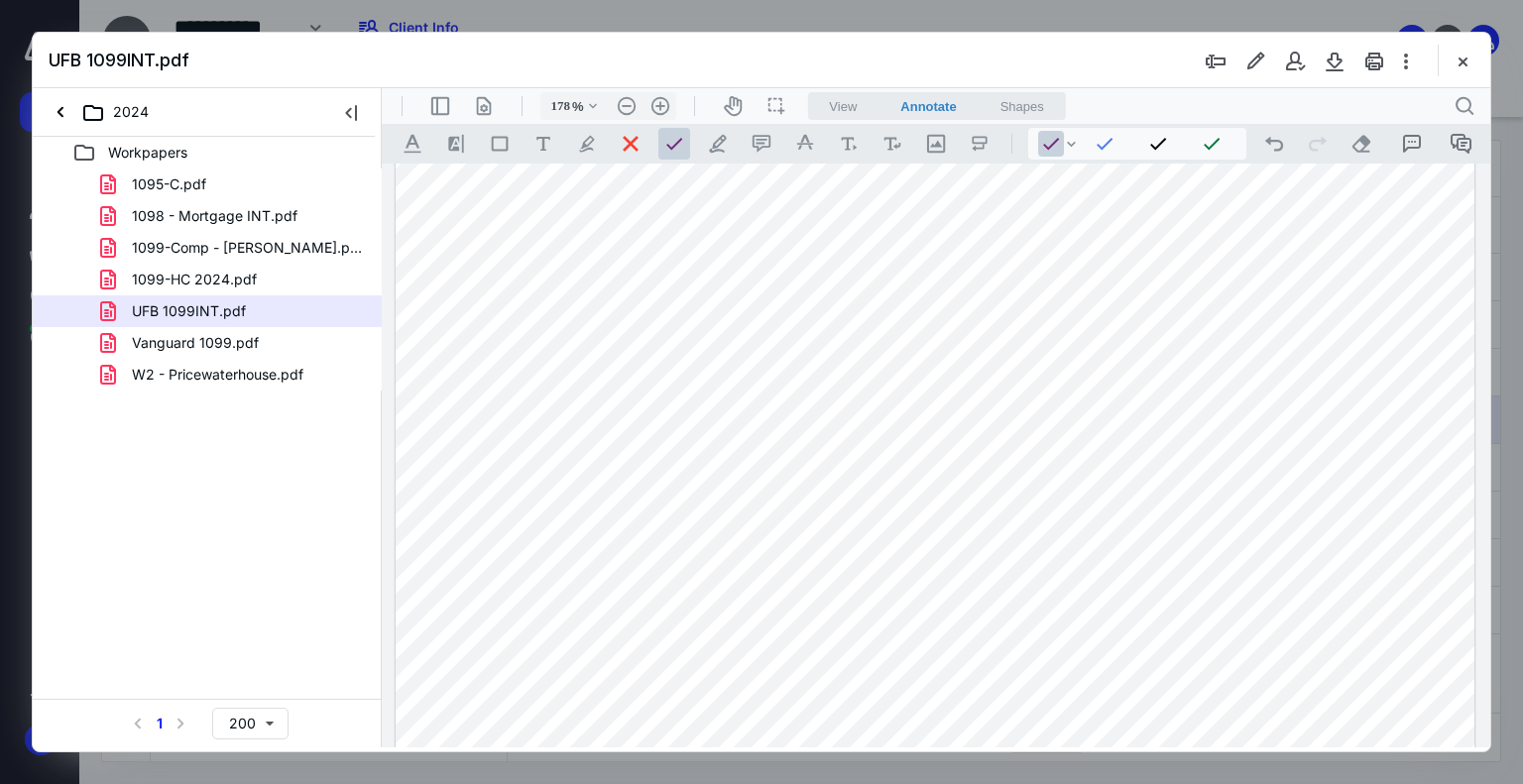 scroll, scrollTop: 0, scrollLeft: 0, axis: both 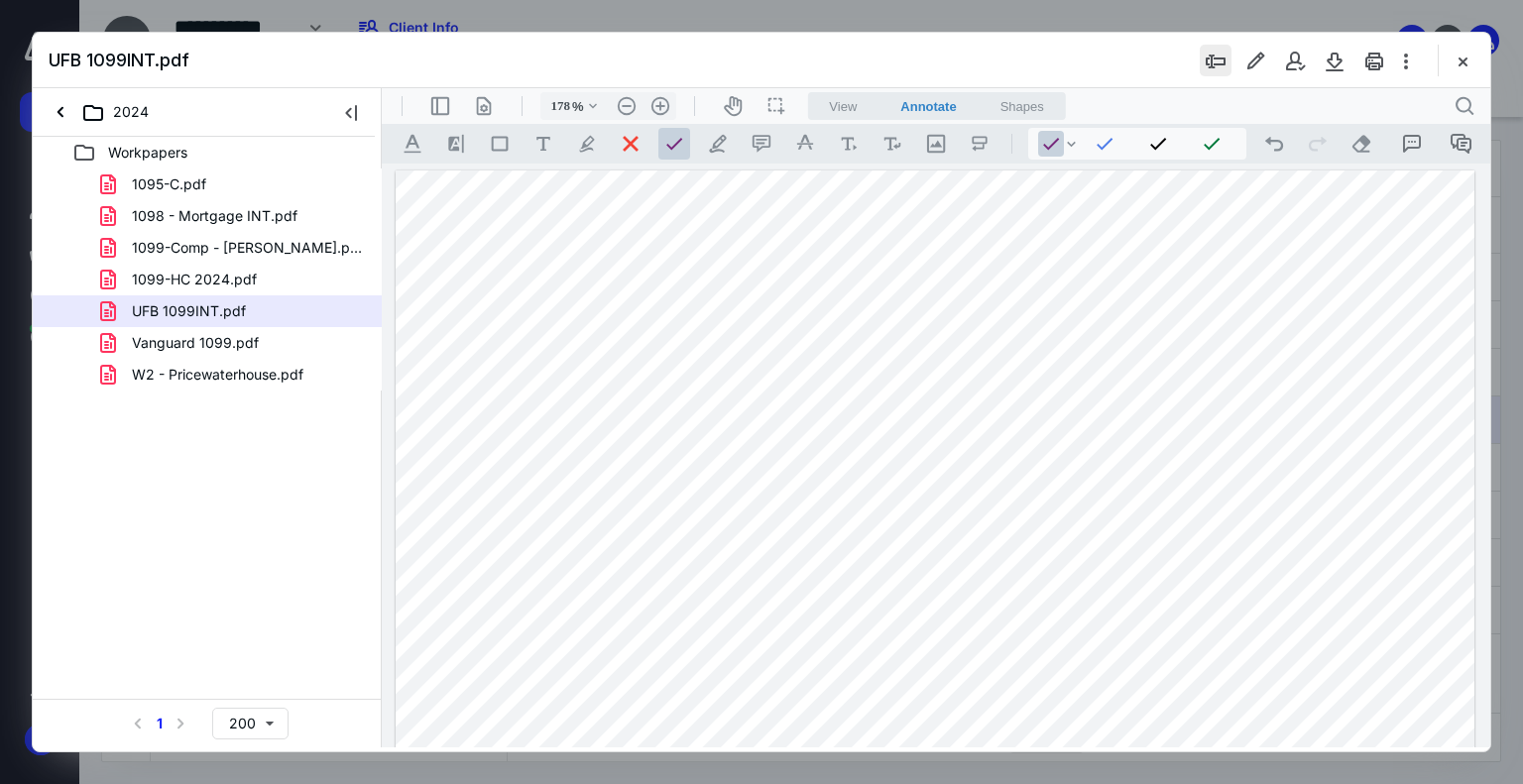 click at bounding box center [1216, 60] 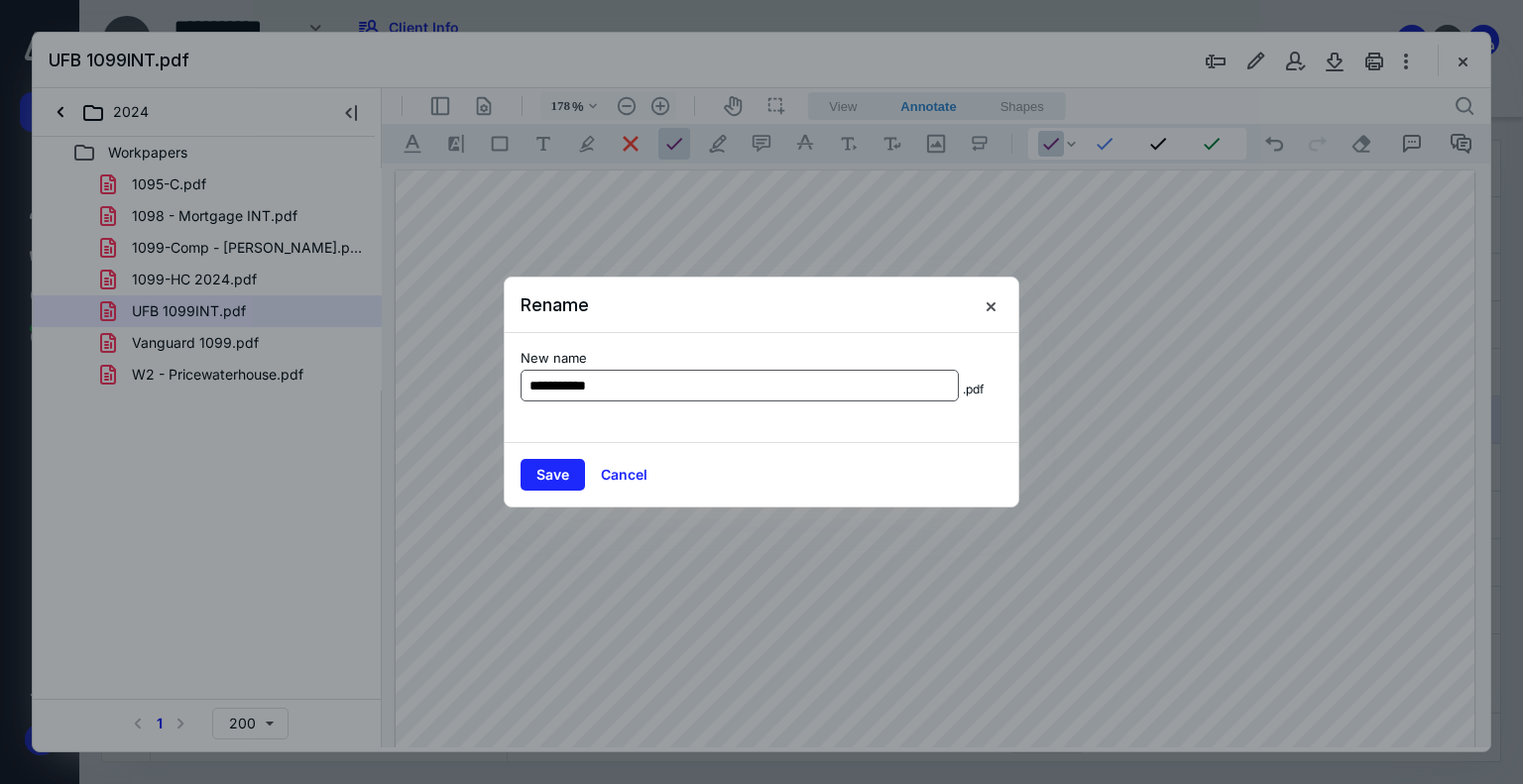 click on "**********" at bounding box center [740, 386] 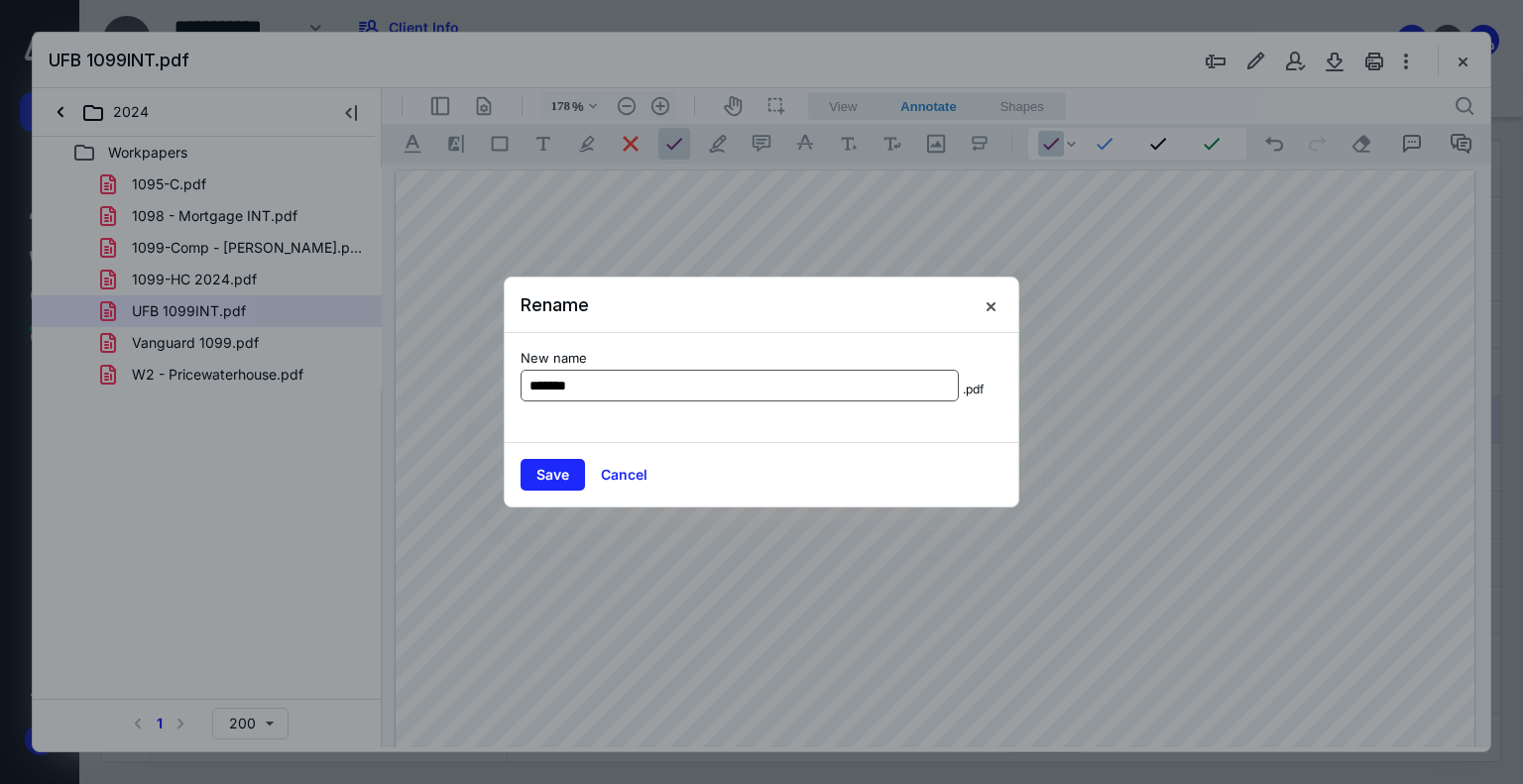 click on "*******" at bounding box center (740, 386) 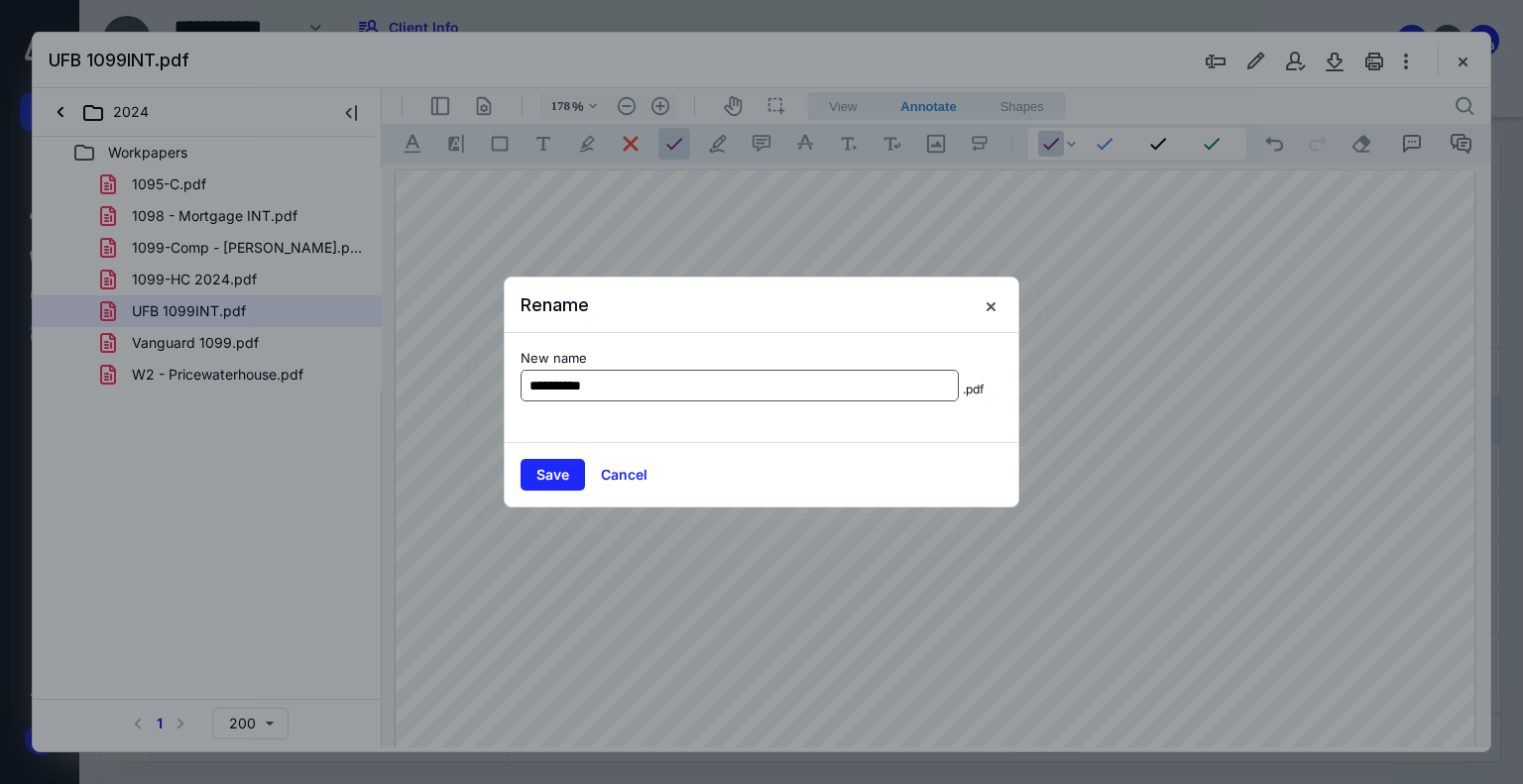 click on "**********" at bounding box center [740, 386] 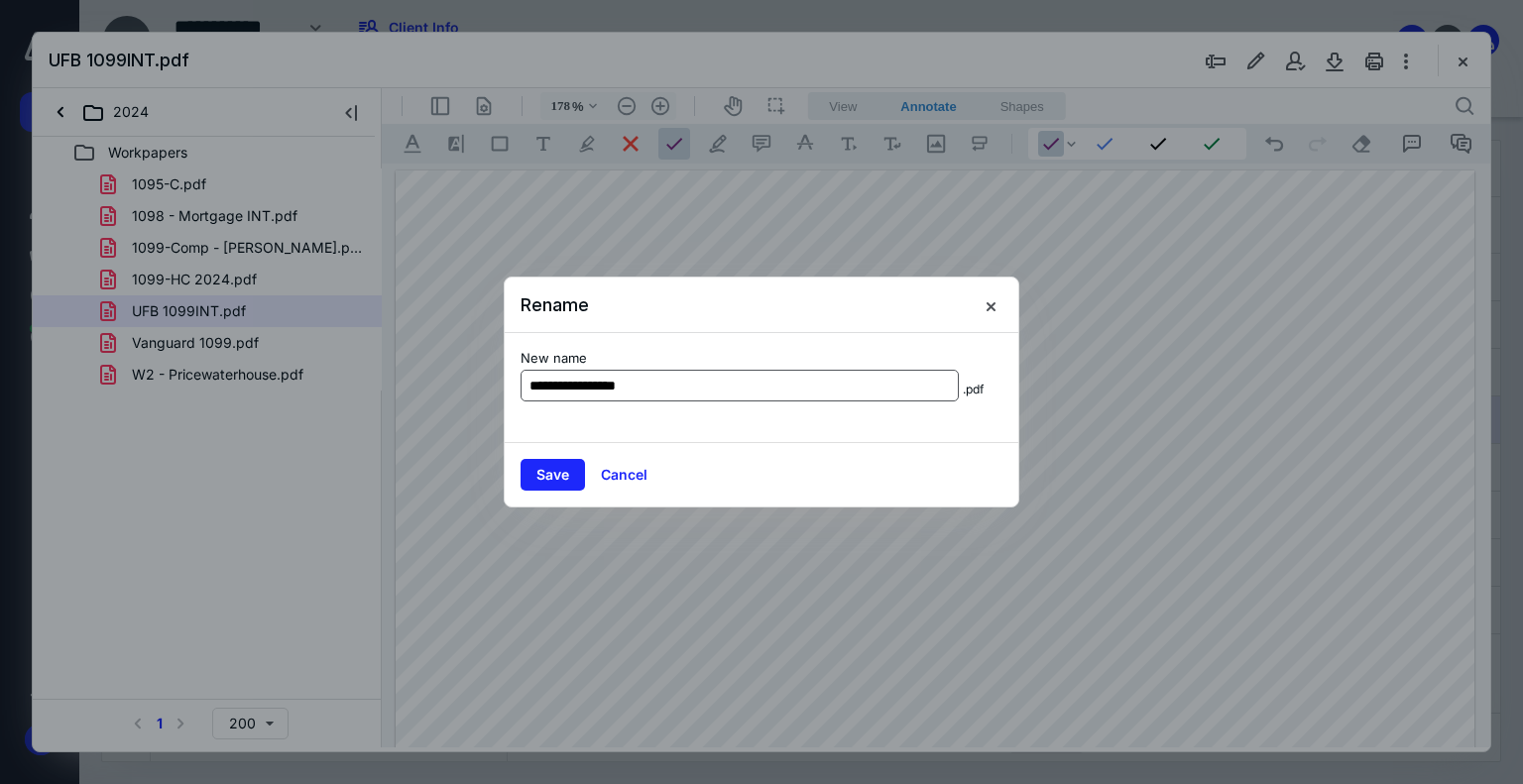 type on "**********" 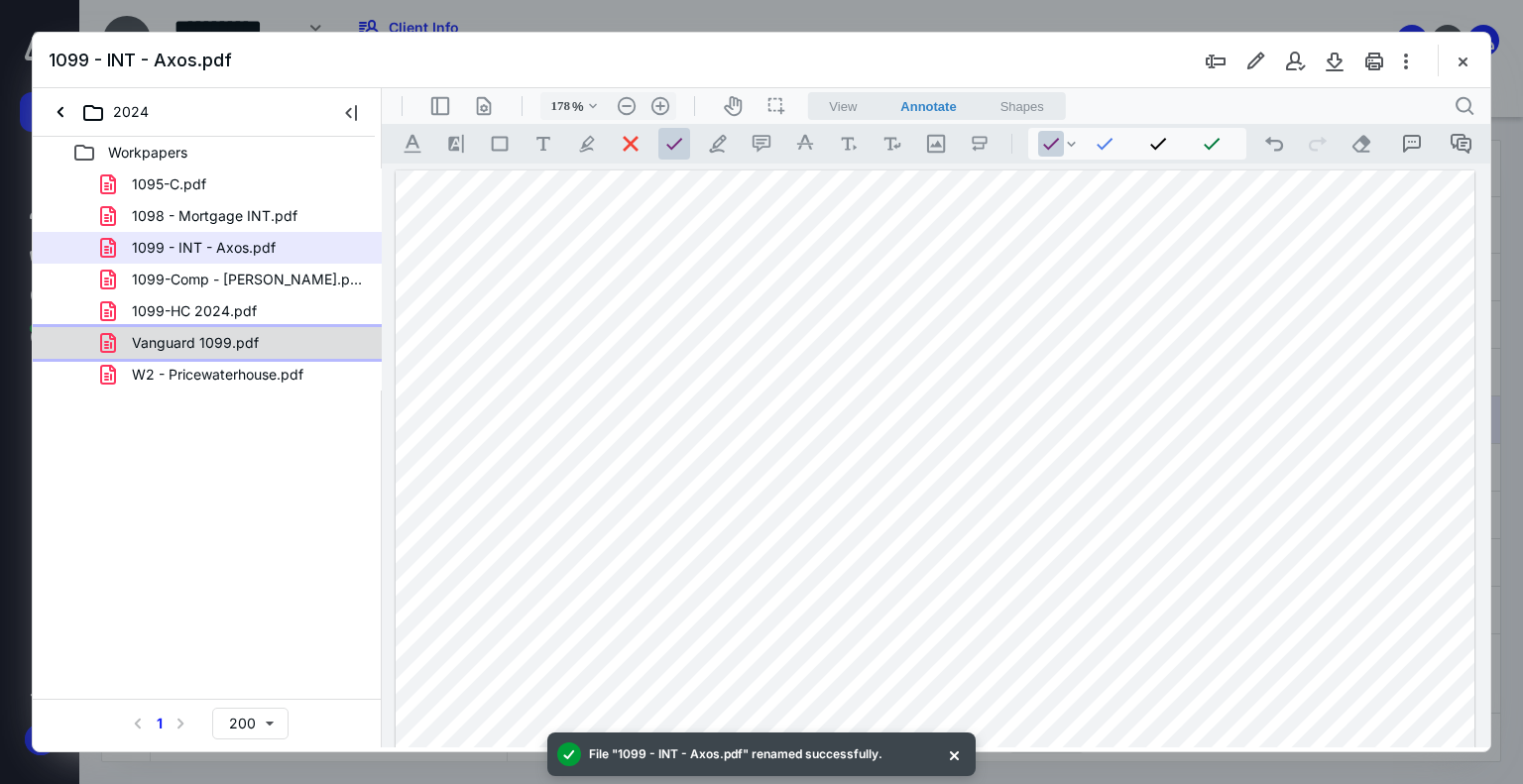 click on "Vanguard 1099.pdf" at bounding box center [183, 343] 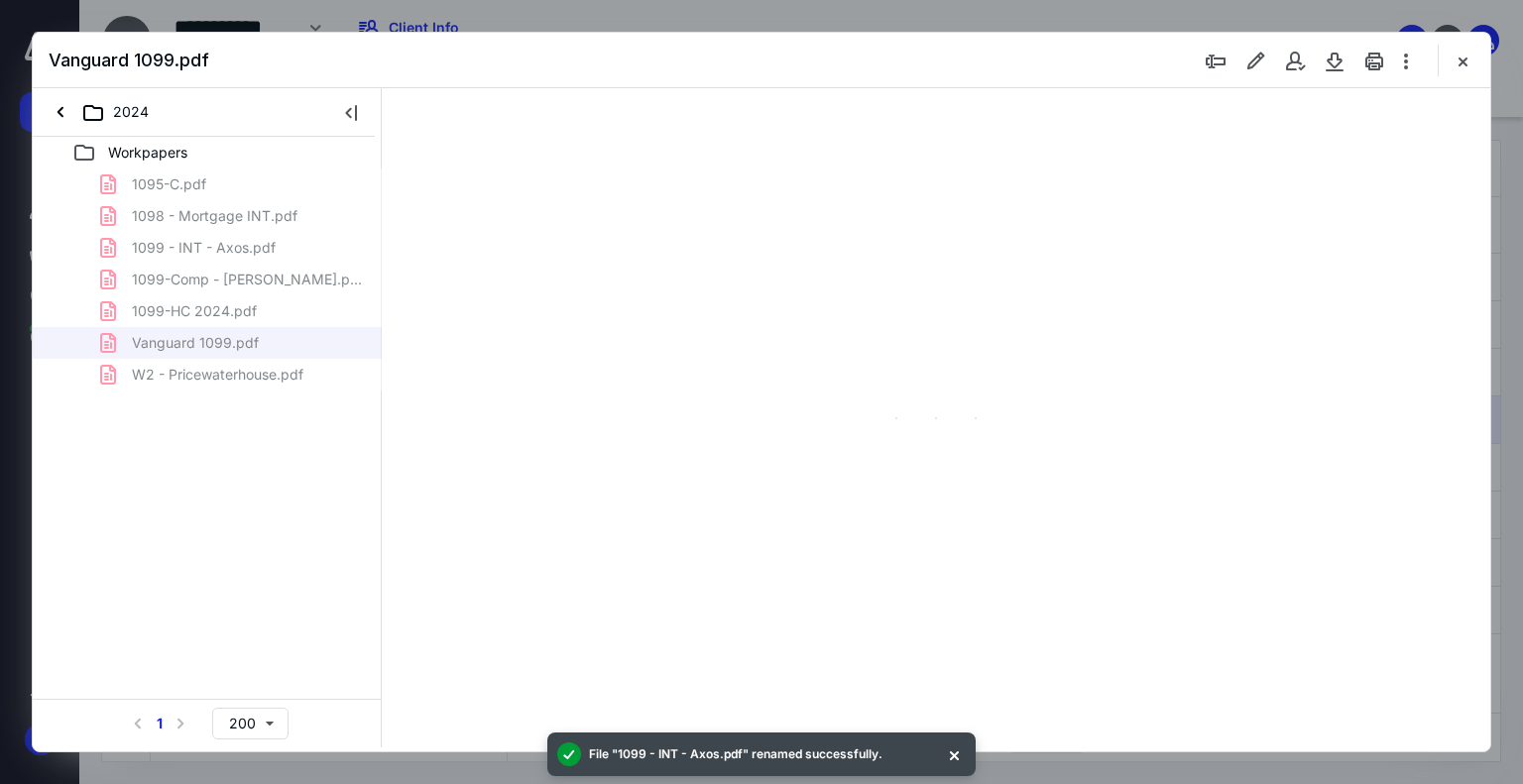 type on "139" 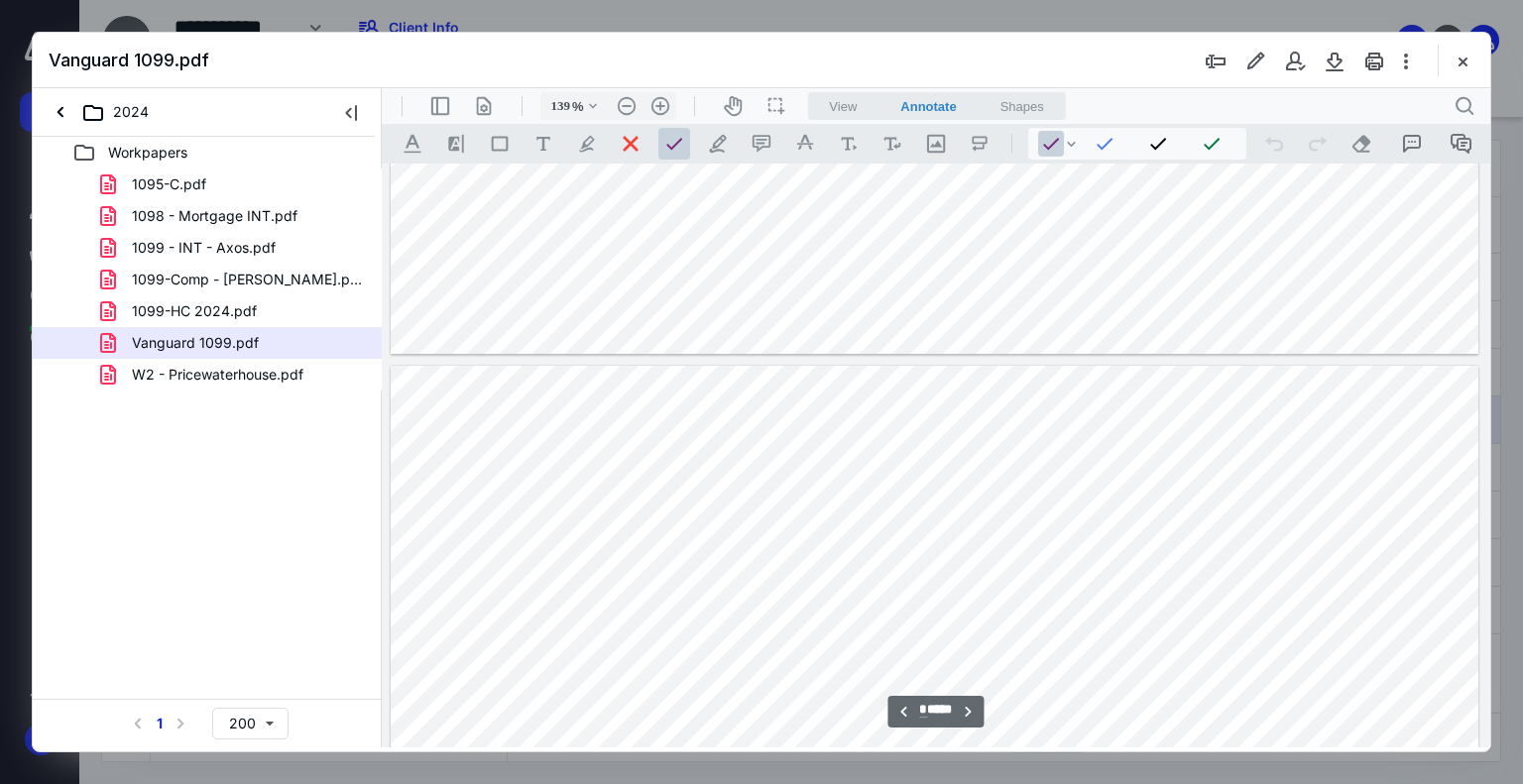 scroll, scrollTop: 2460, scrollLeft: 0, axis: vertical 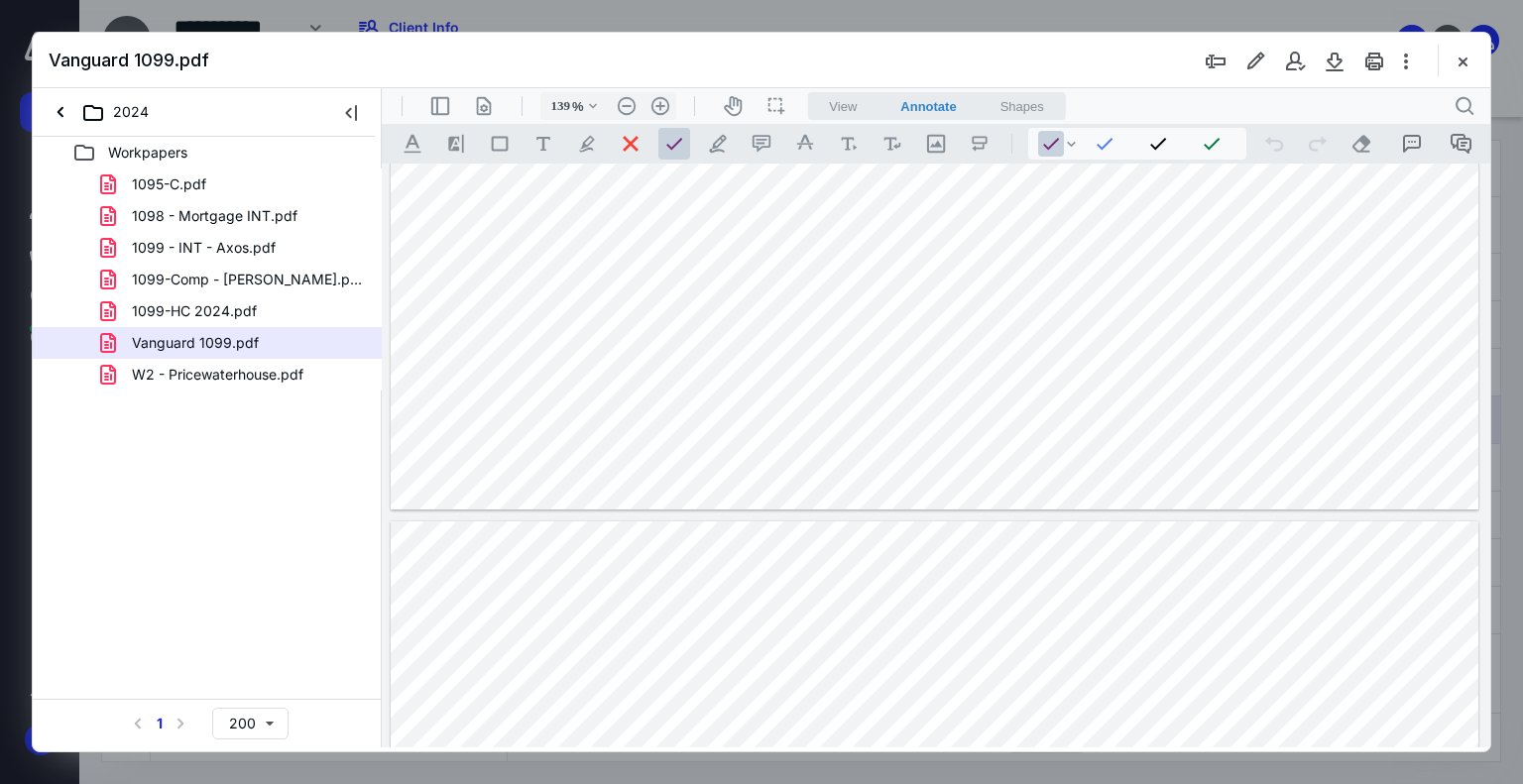 type on "*" 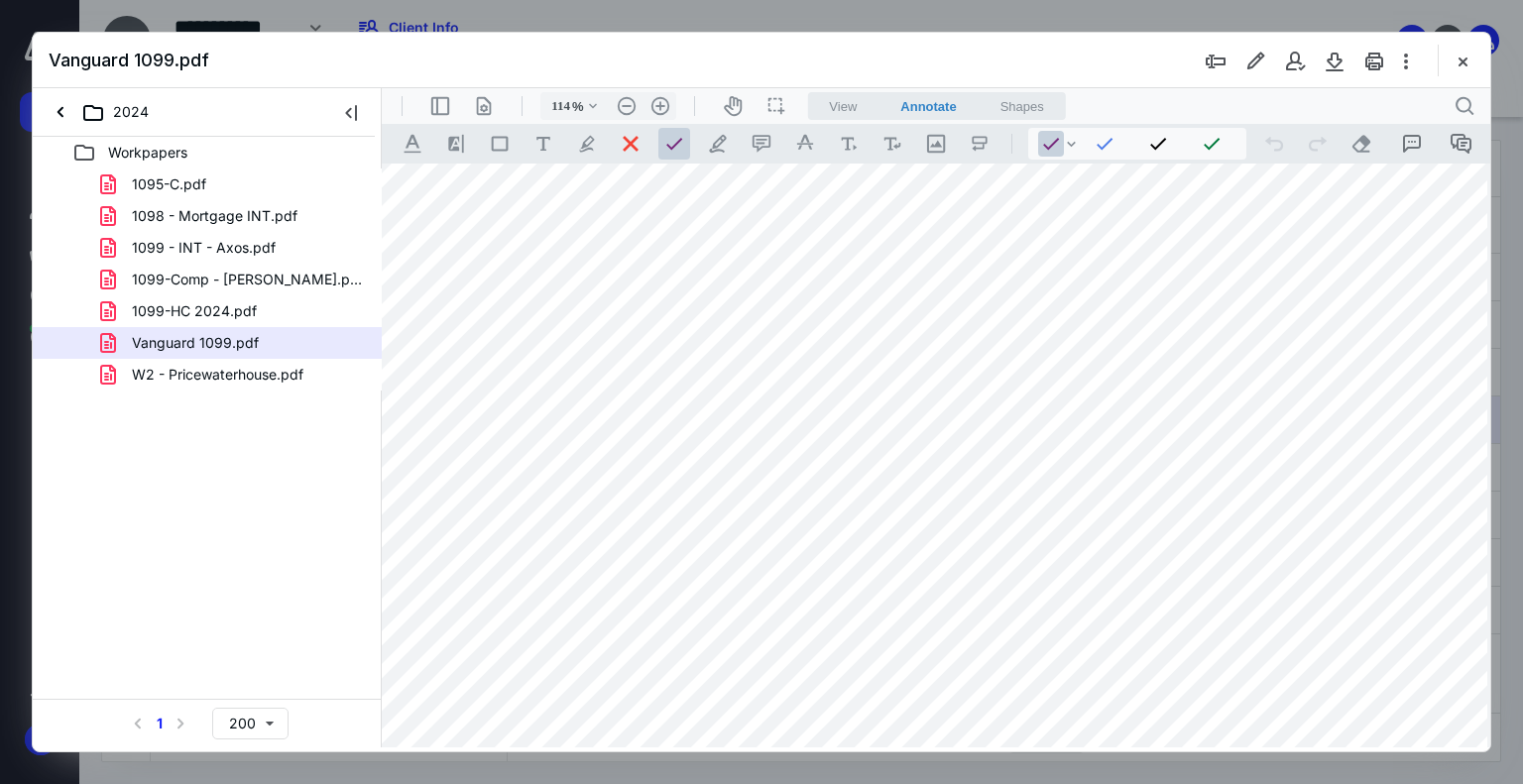 scroll, scrollTop: 1366, scrollLeft: 0, axis: vertical 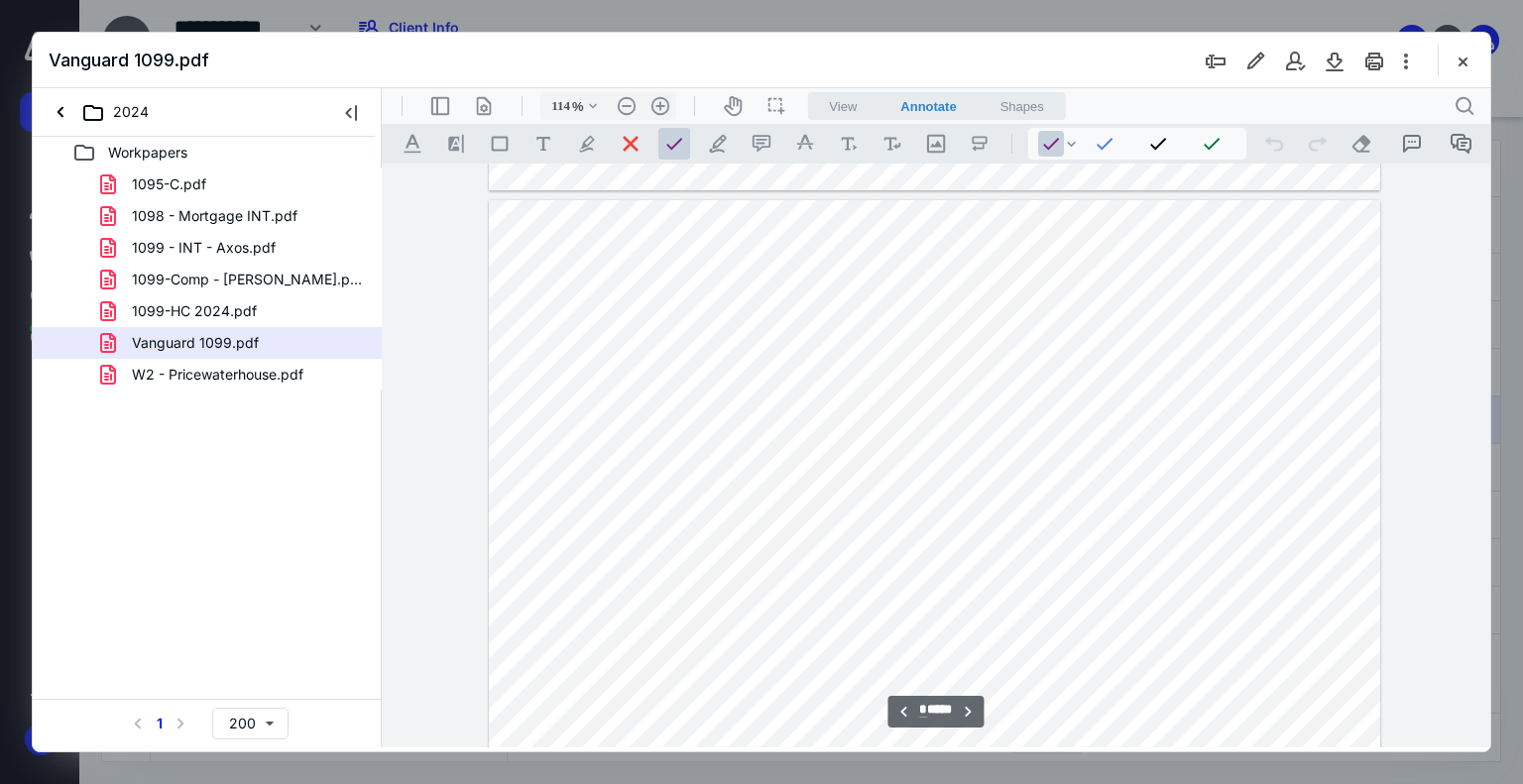 click at bounding box center [935, 544] 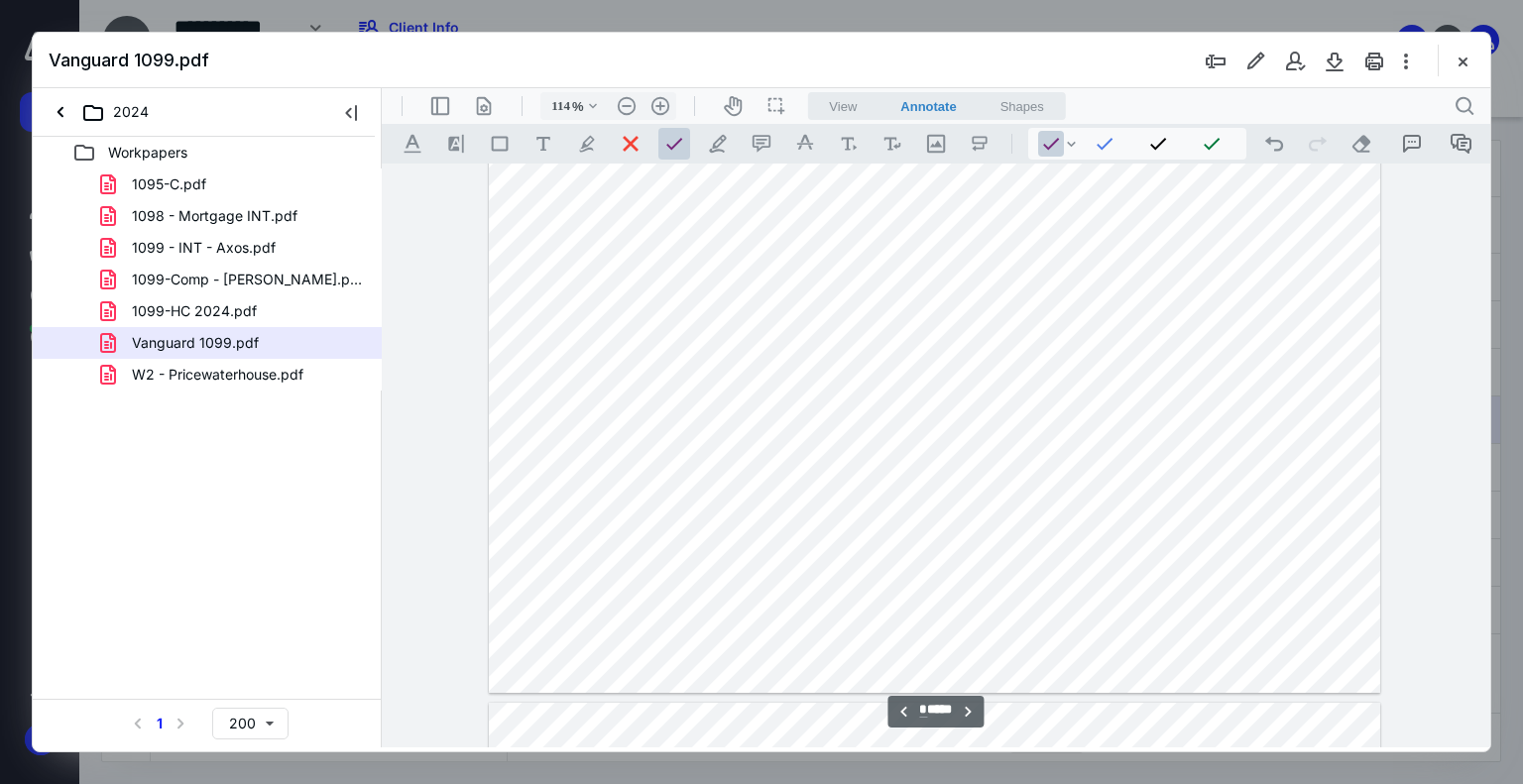 scroll, scrollTop: 1564, scrollLeft: 0, axis: vertical 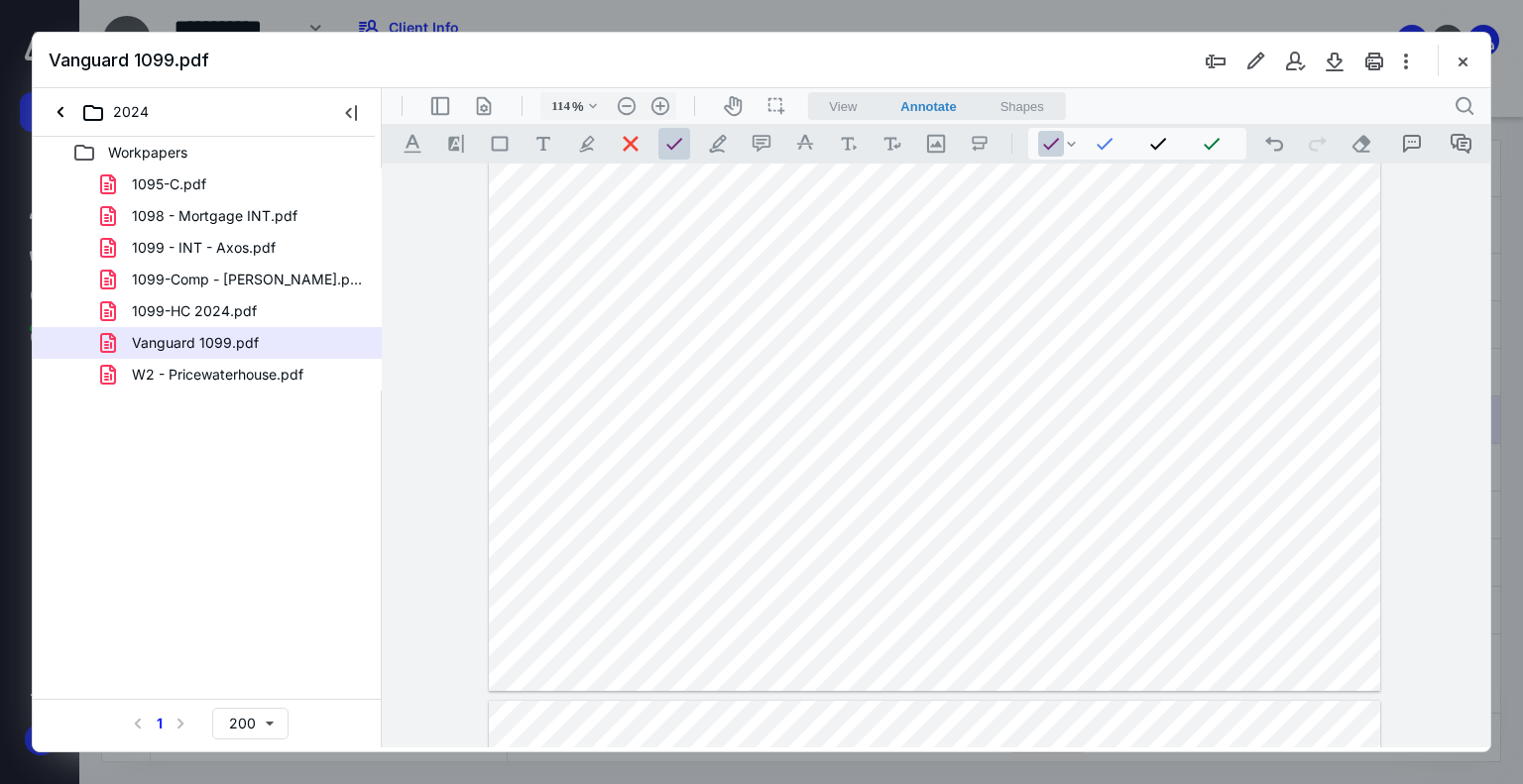 type on "139" 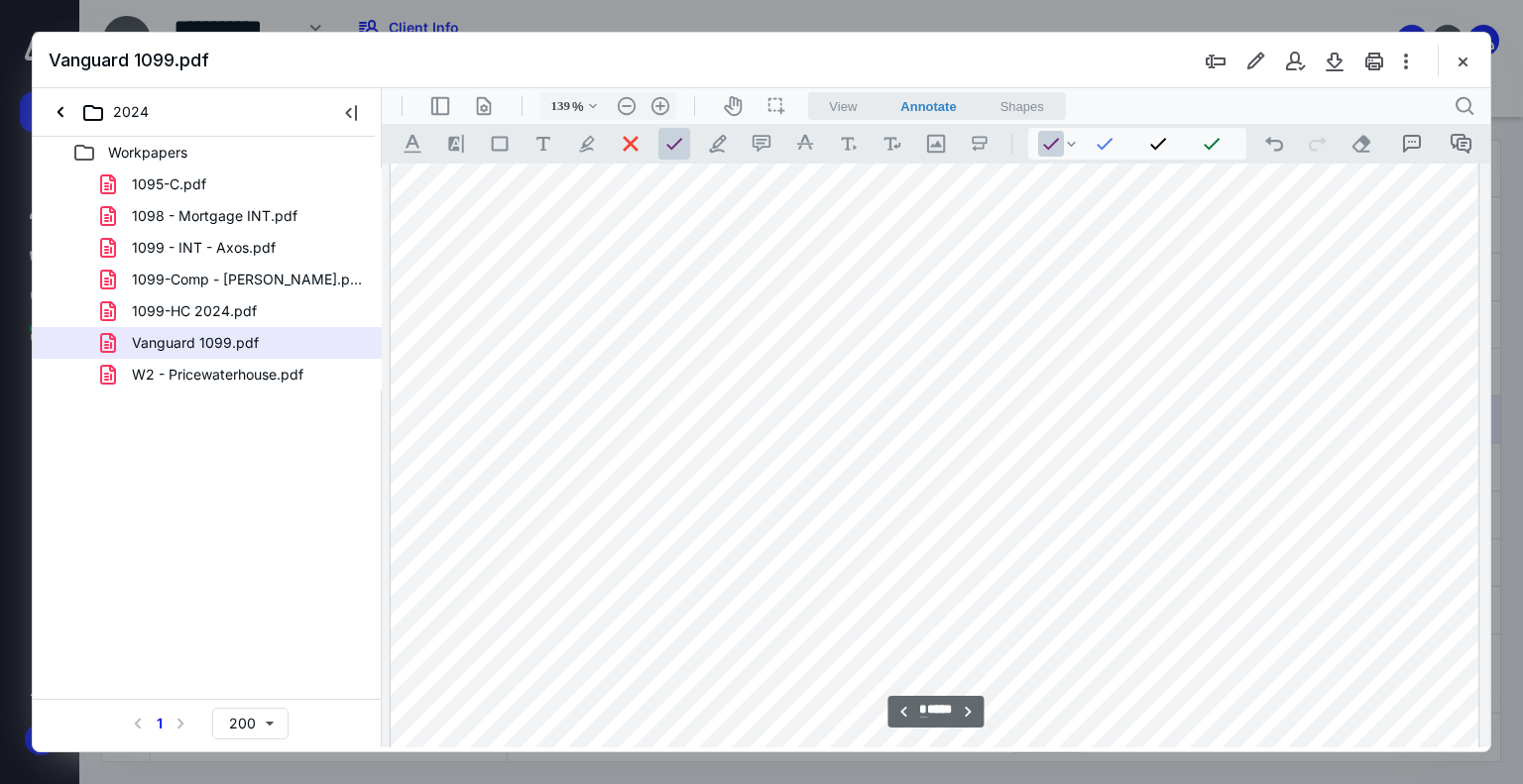 scroll, scrollTop: 1941, scrollLeft: 0, axis: vertical 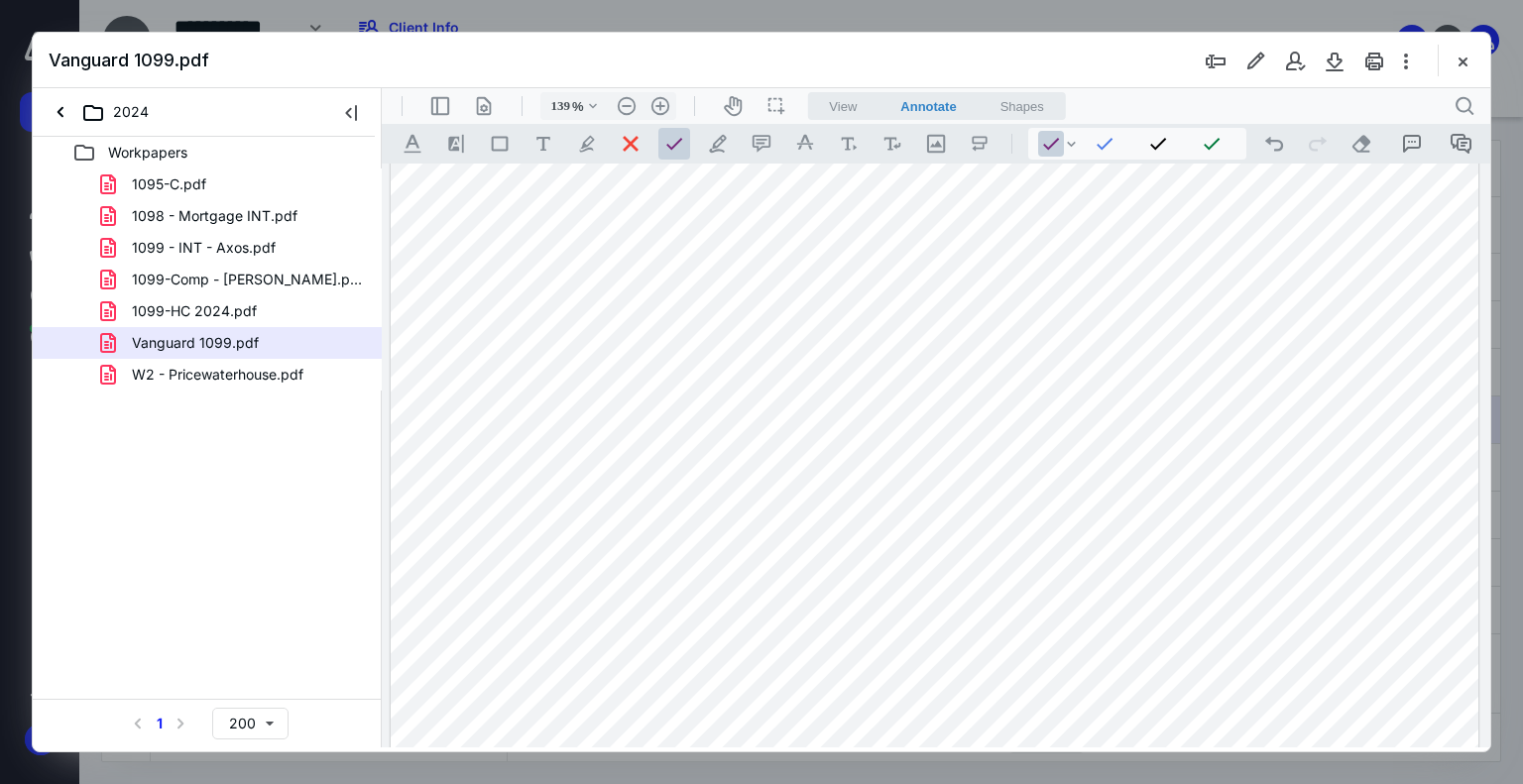 click at bounding box center [935, 354] 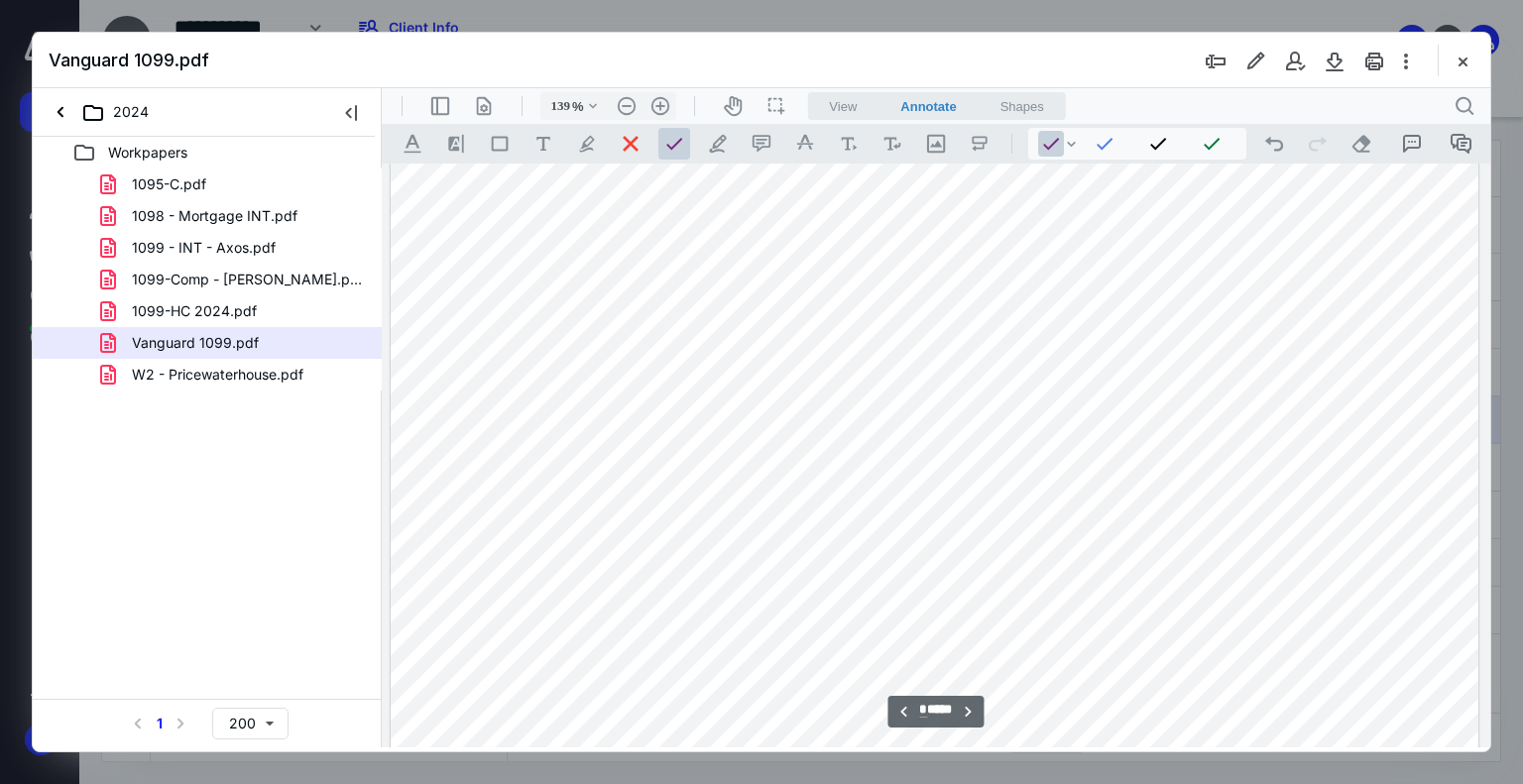 scroll, scrollTop: 1941, scrollLeft: 0, axis: vertical 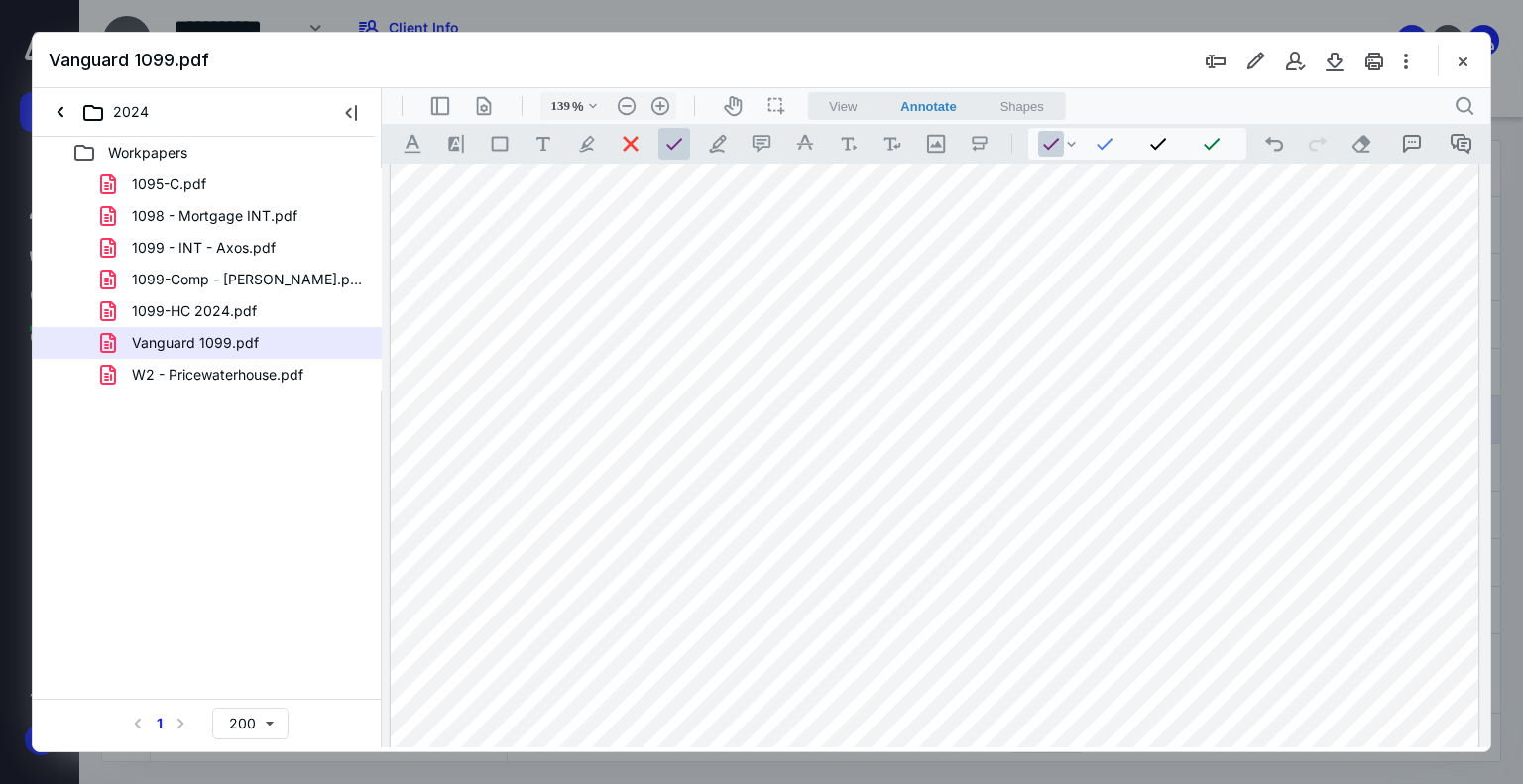 click at bounding box center [935, 354] 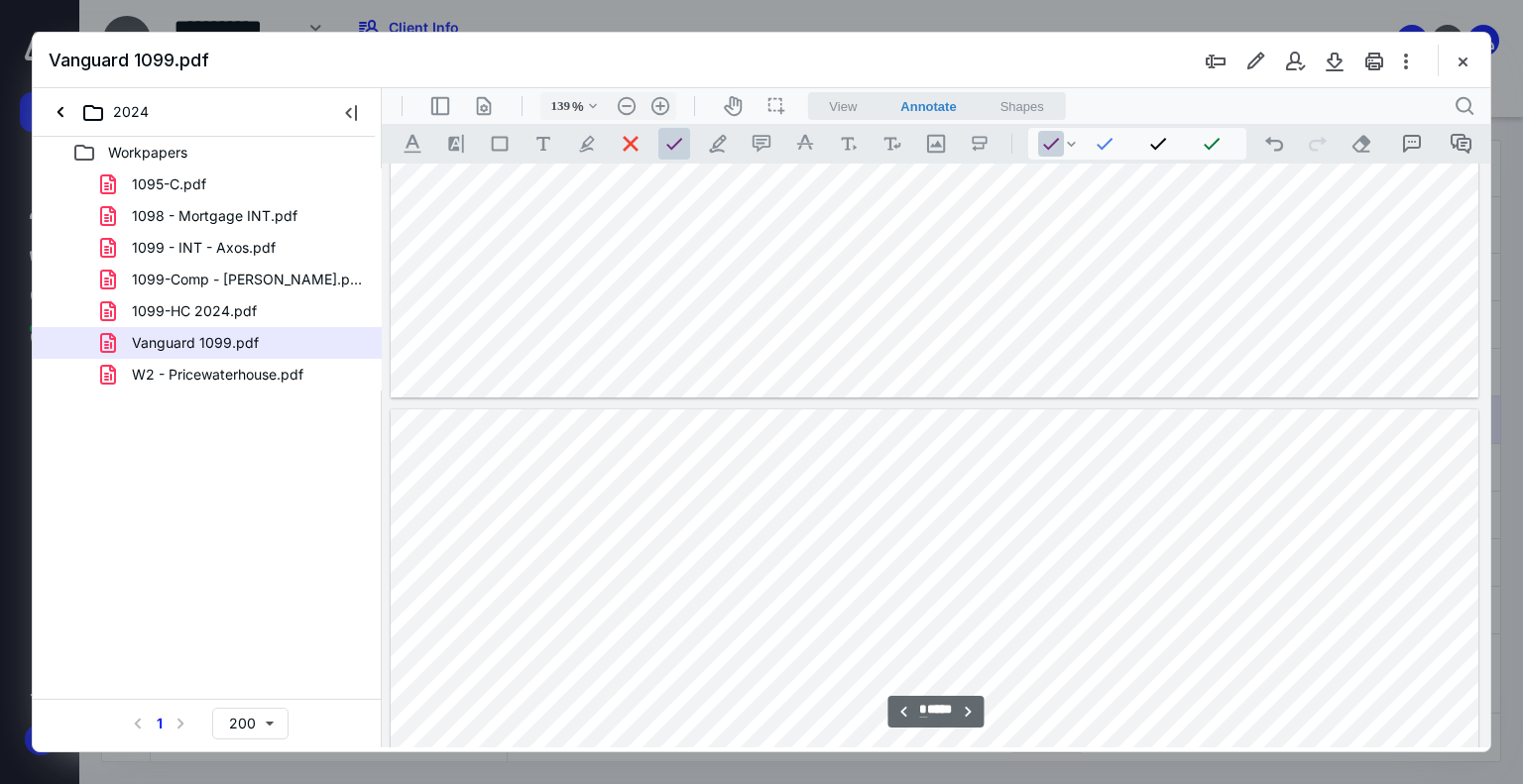 type on "*" 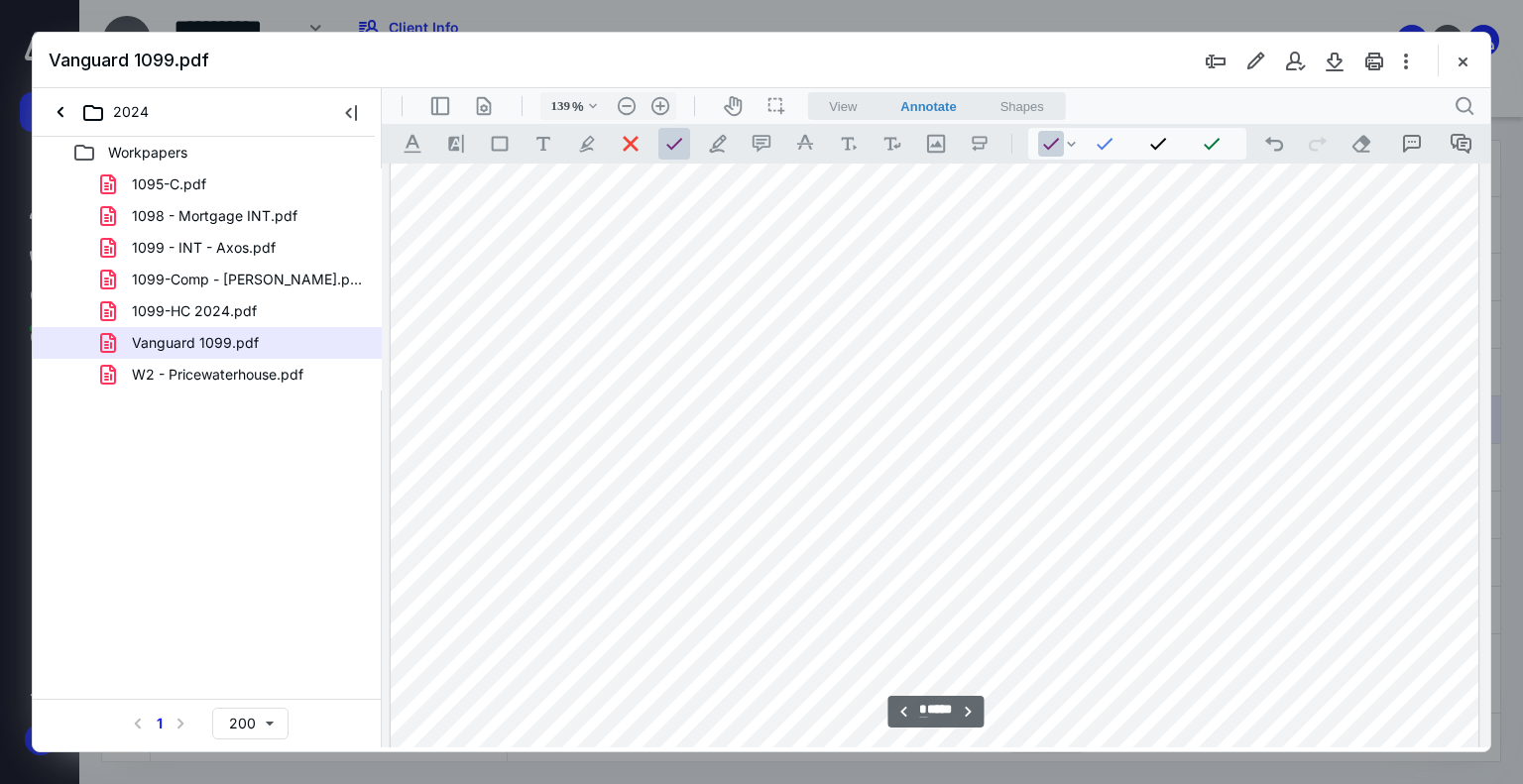 scroll, scrollTop: 3626, scrollLeft: 0, axis: vertical 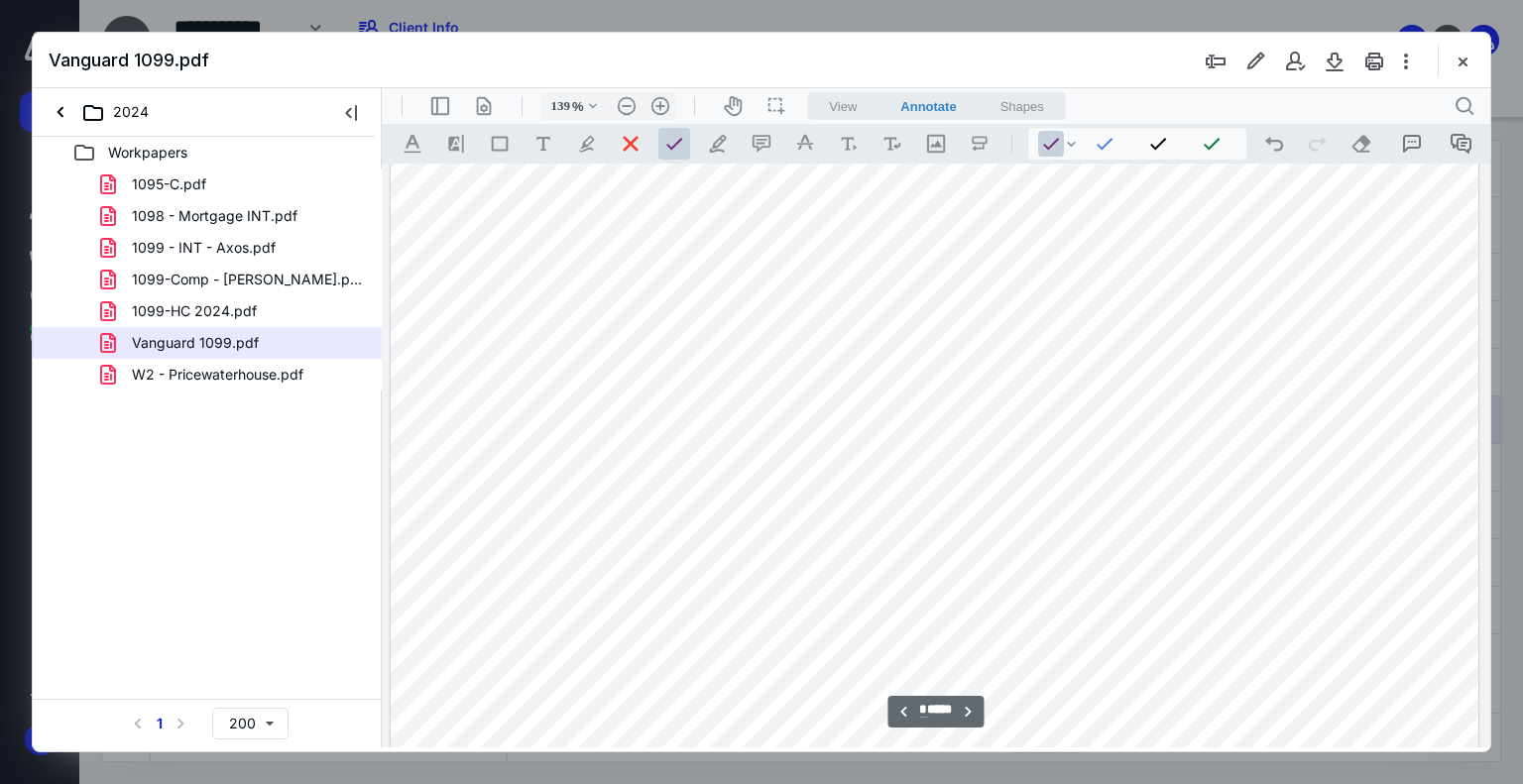 type on "164" 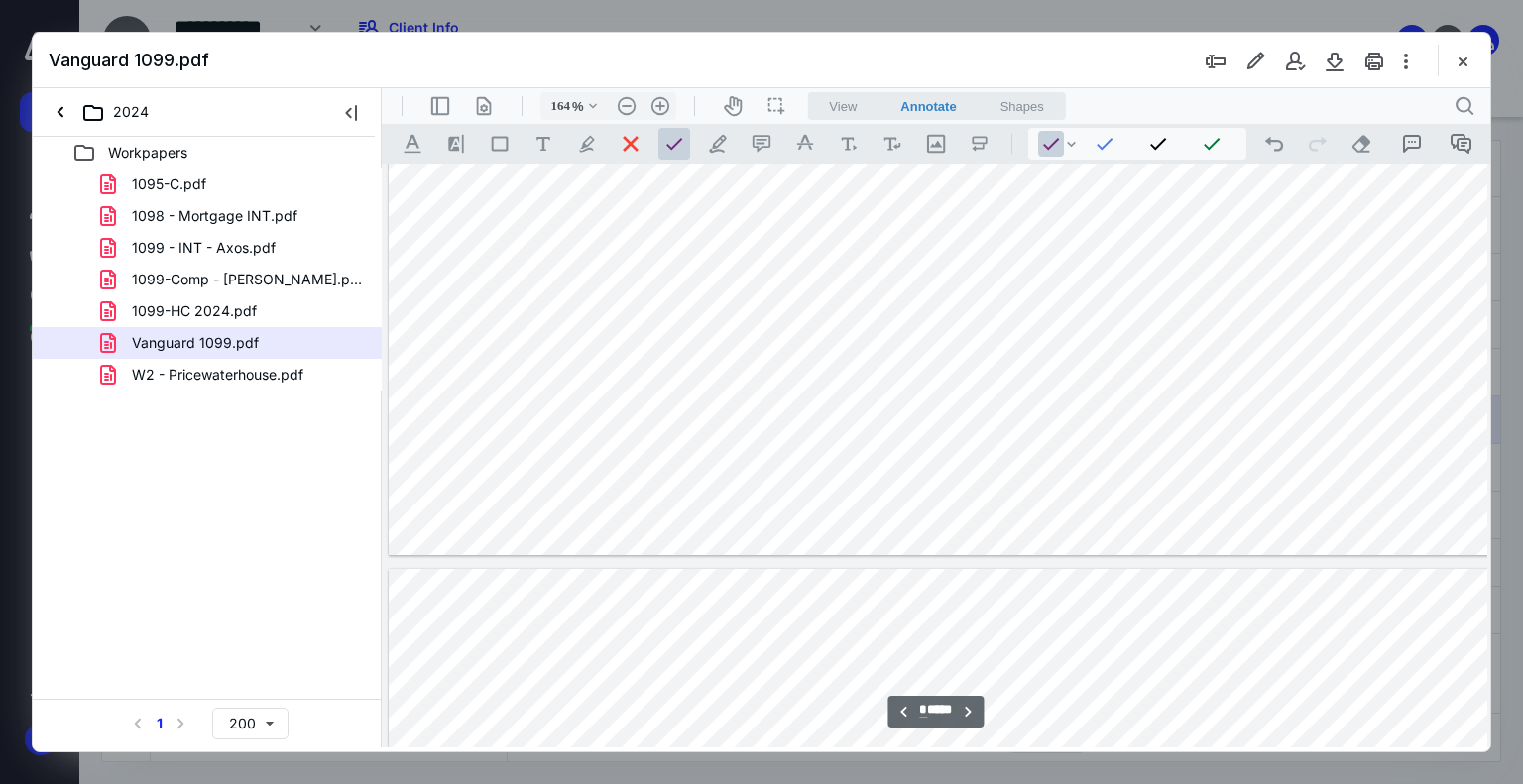 scroll, scrollTop: 4313, scrollLeft: 68, axis: both 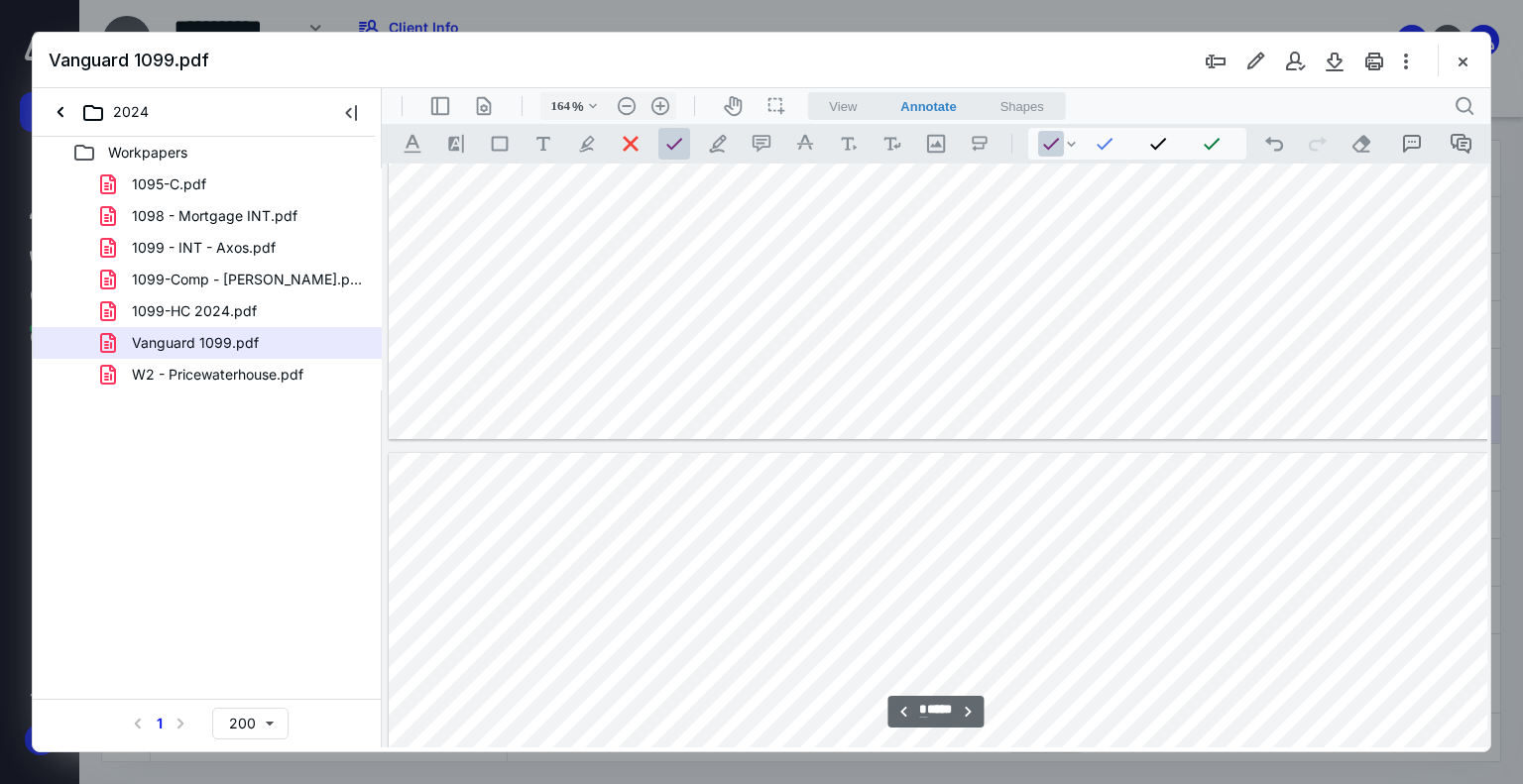 type on "*" 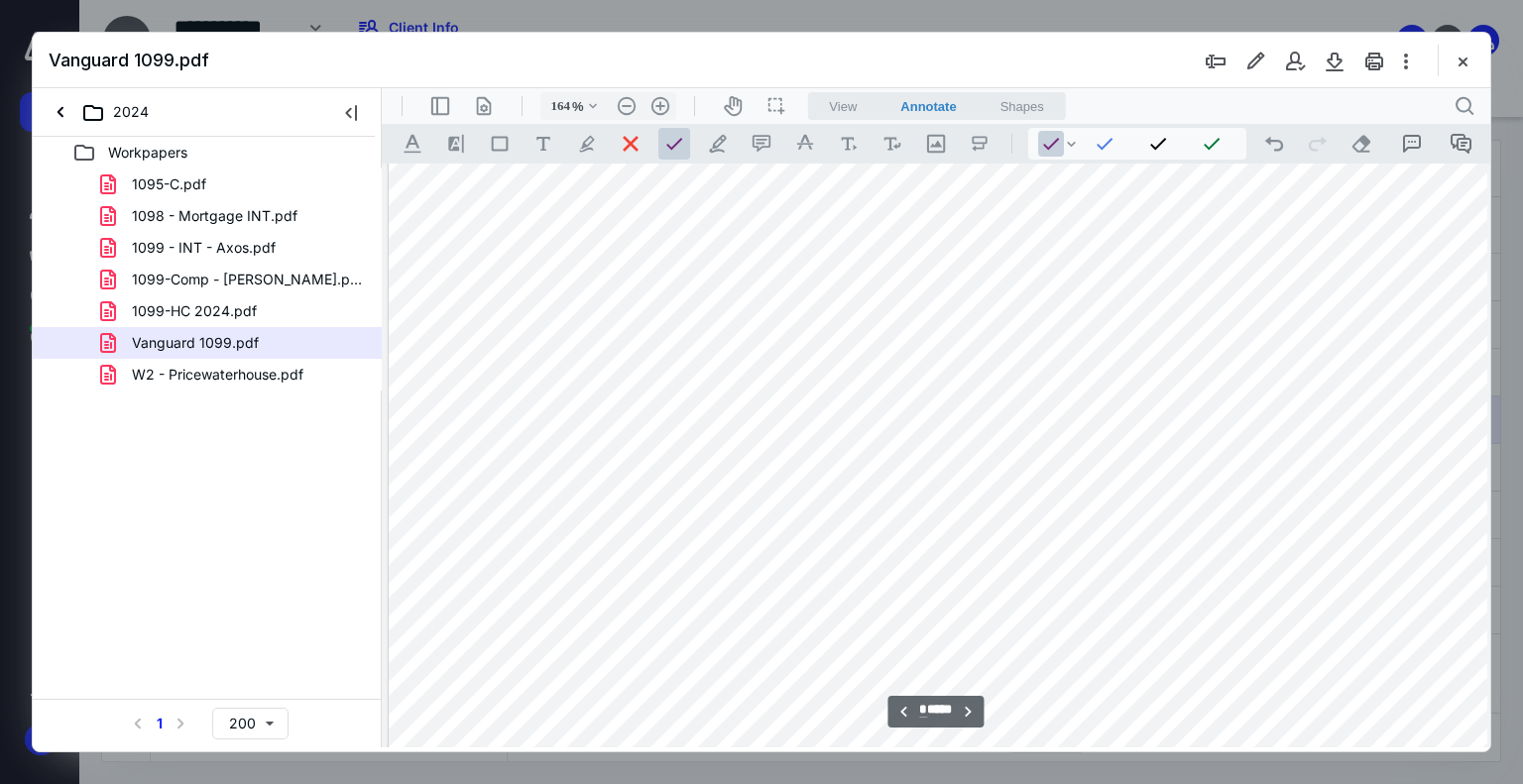type on "114" 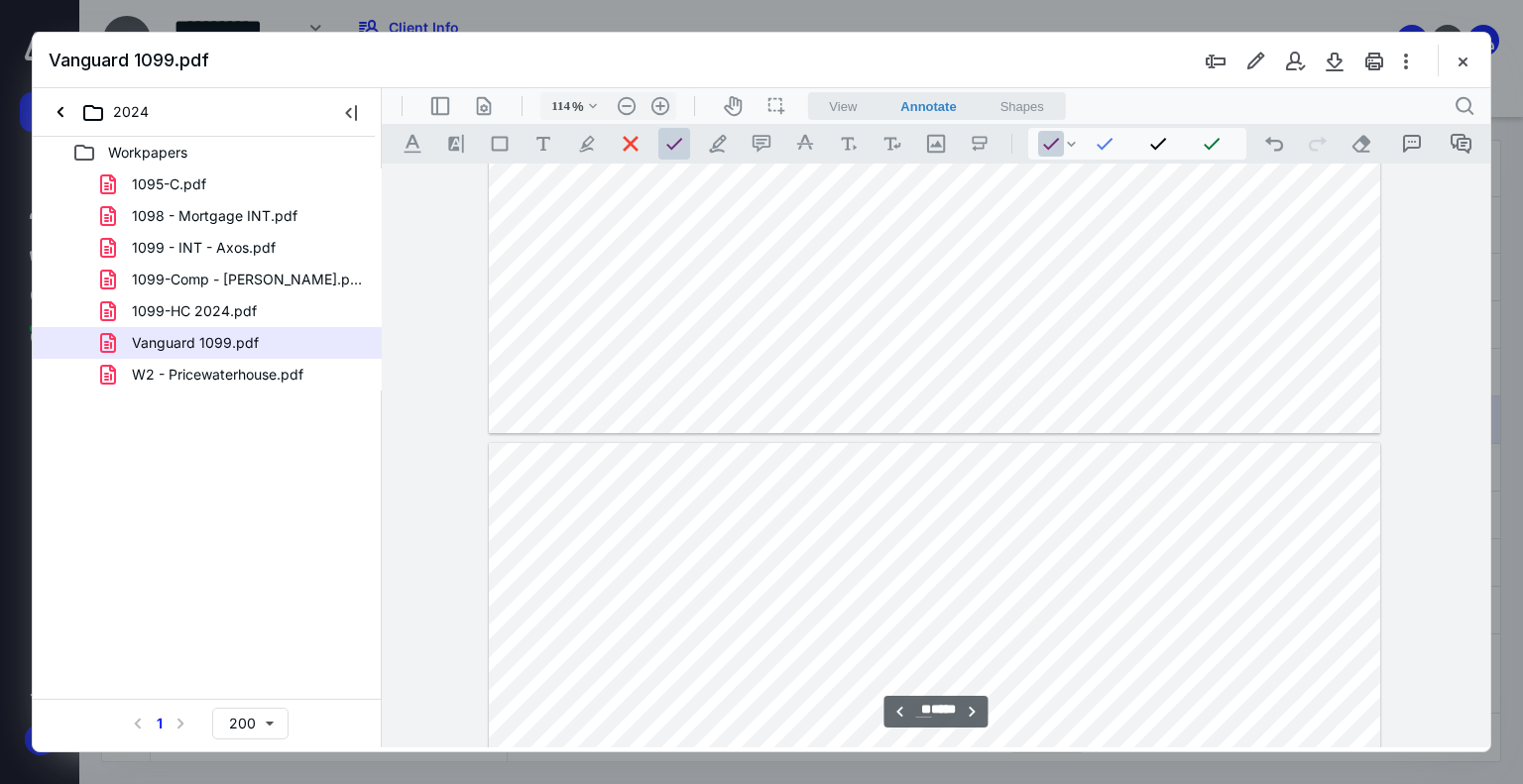 type on "**" 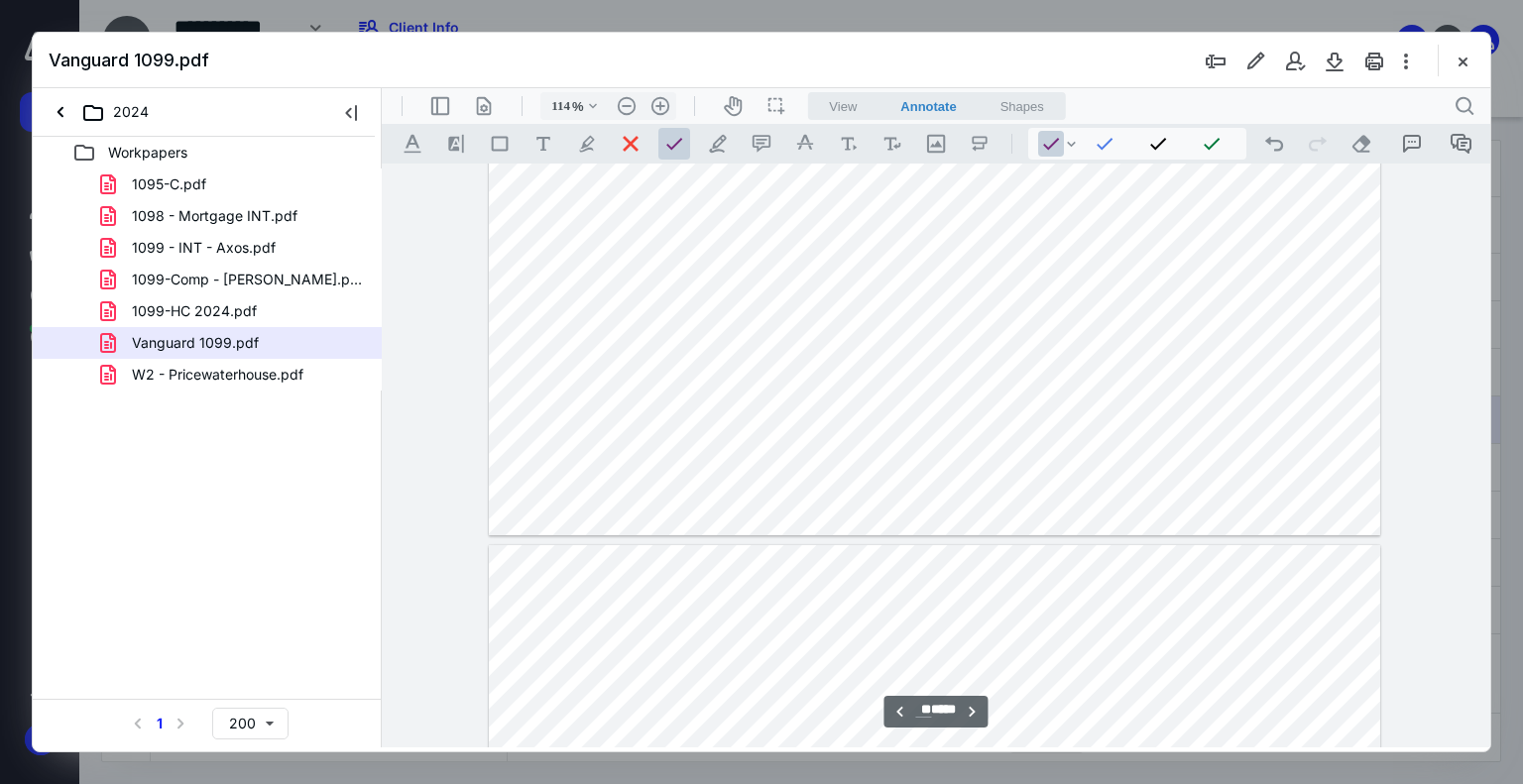 type on "139" 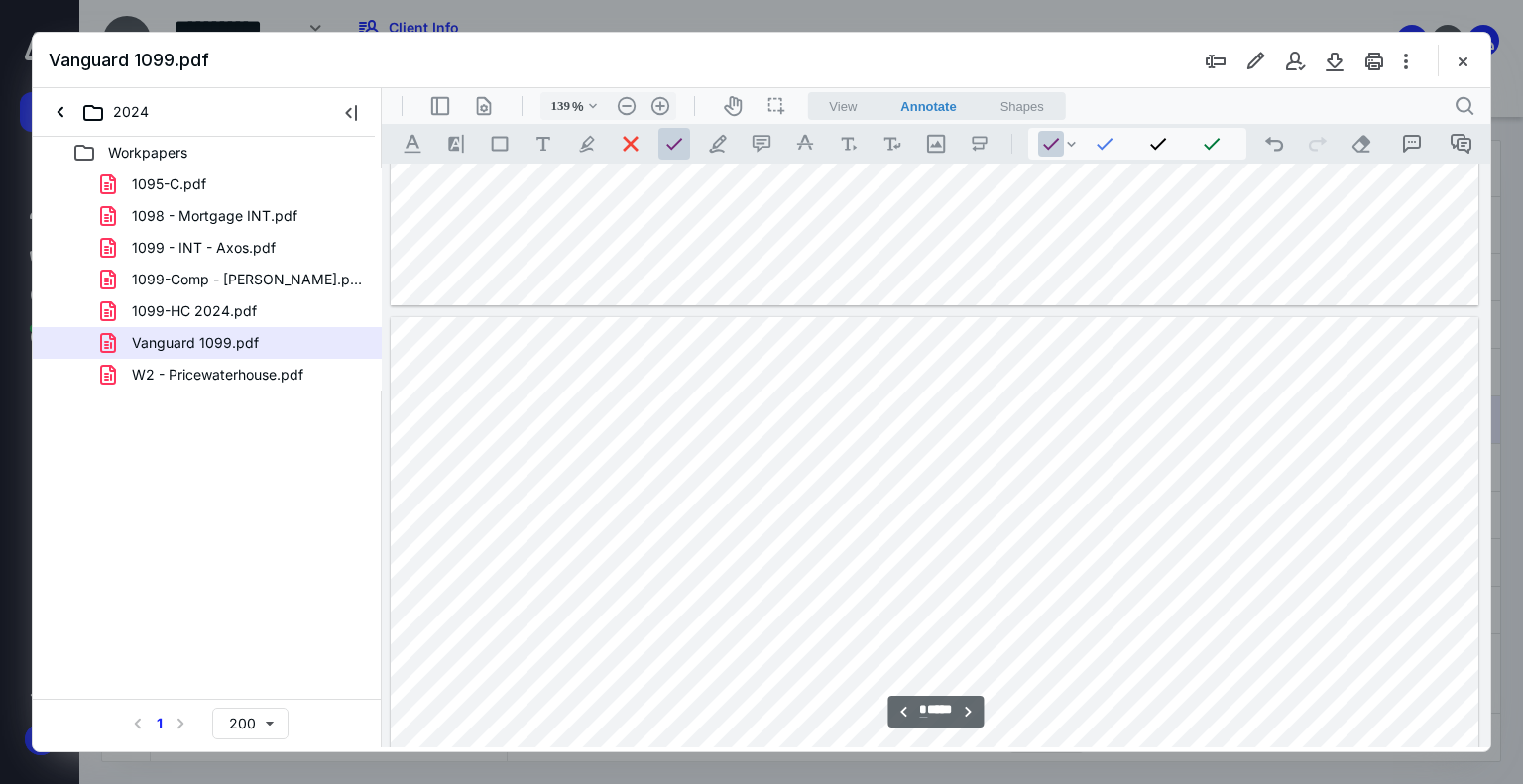 scroll, scrollTop: 5950, scrollLeft: 0, axis: vertical 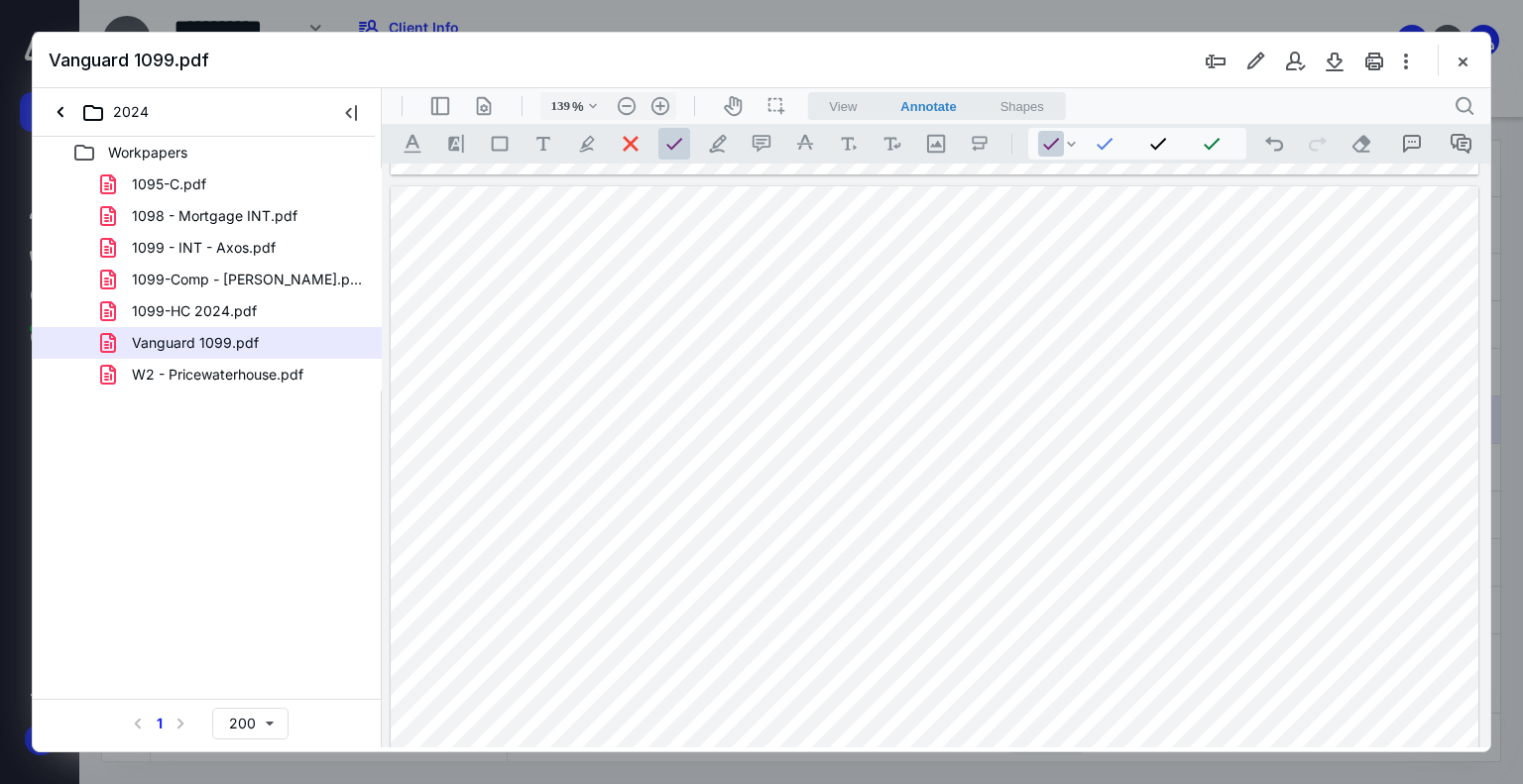click at bounding box center (935, 607) 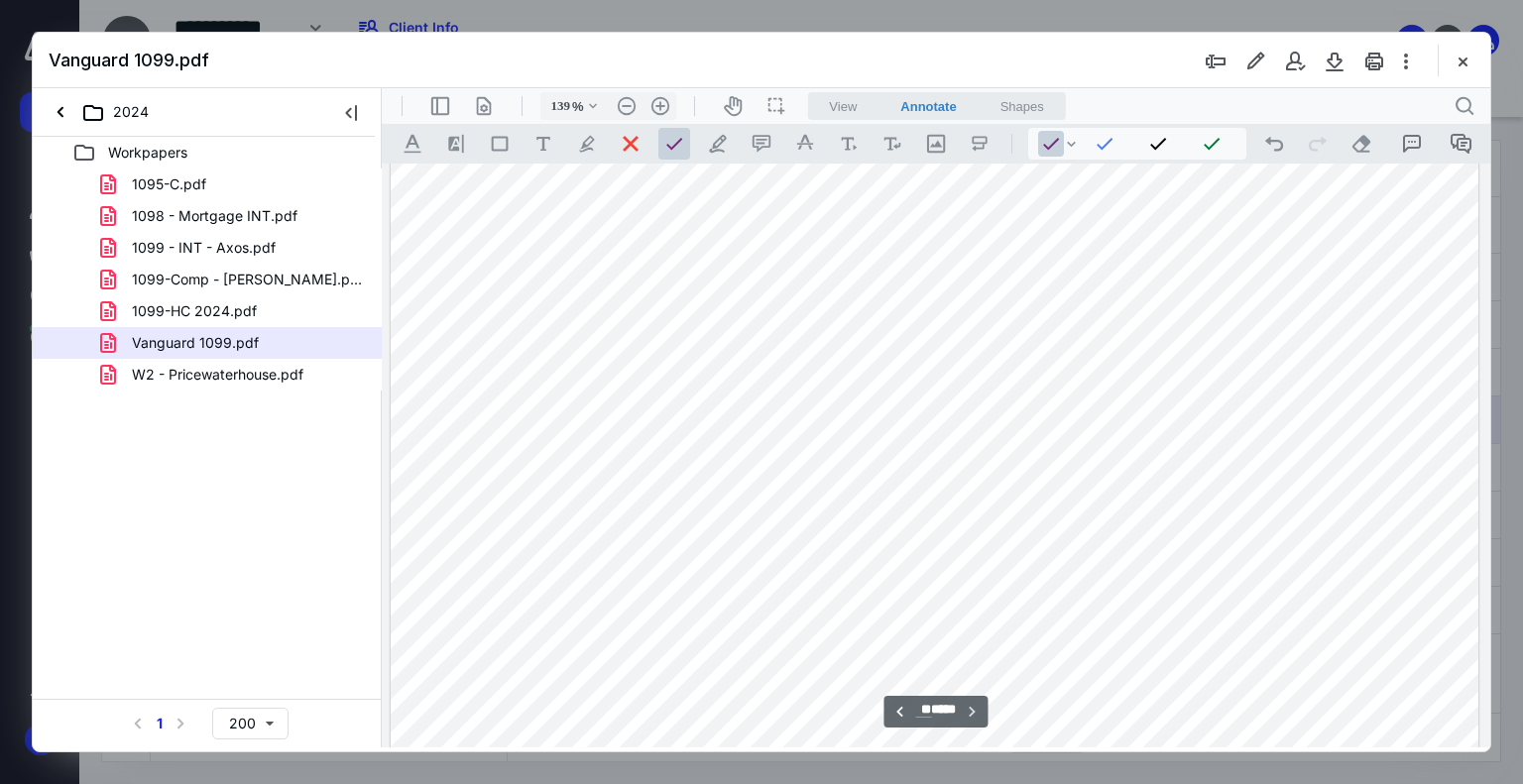 scroll, scrollTop: 9650, scrollLeft: 0, axis: vertical 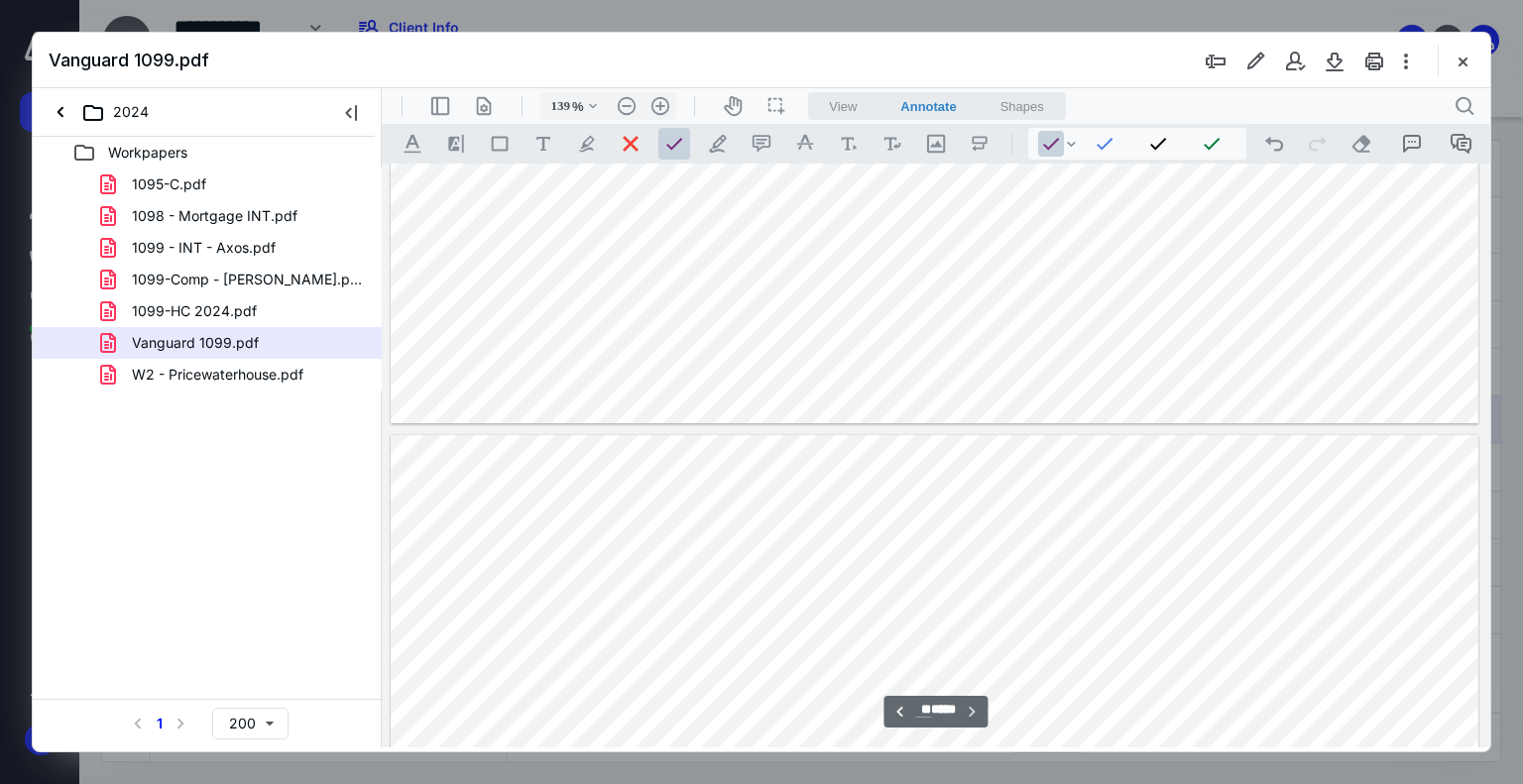 type on "**" 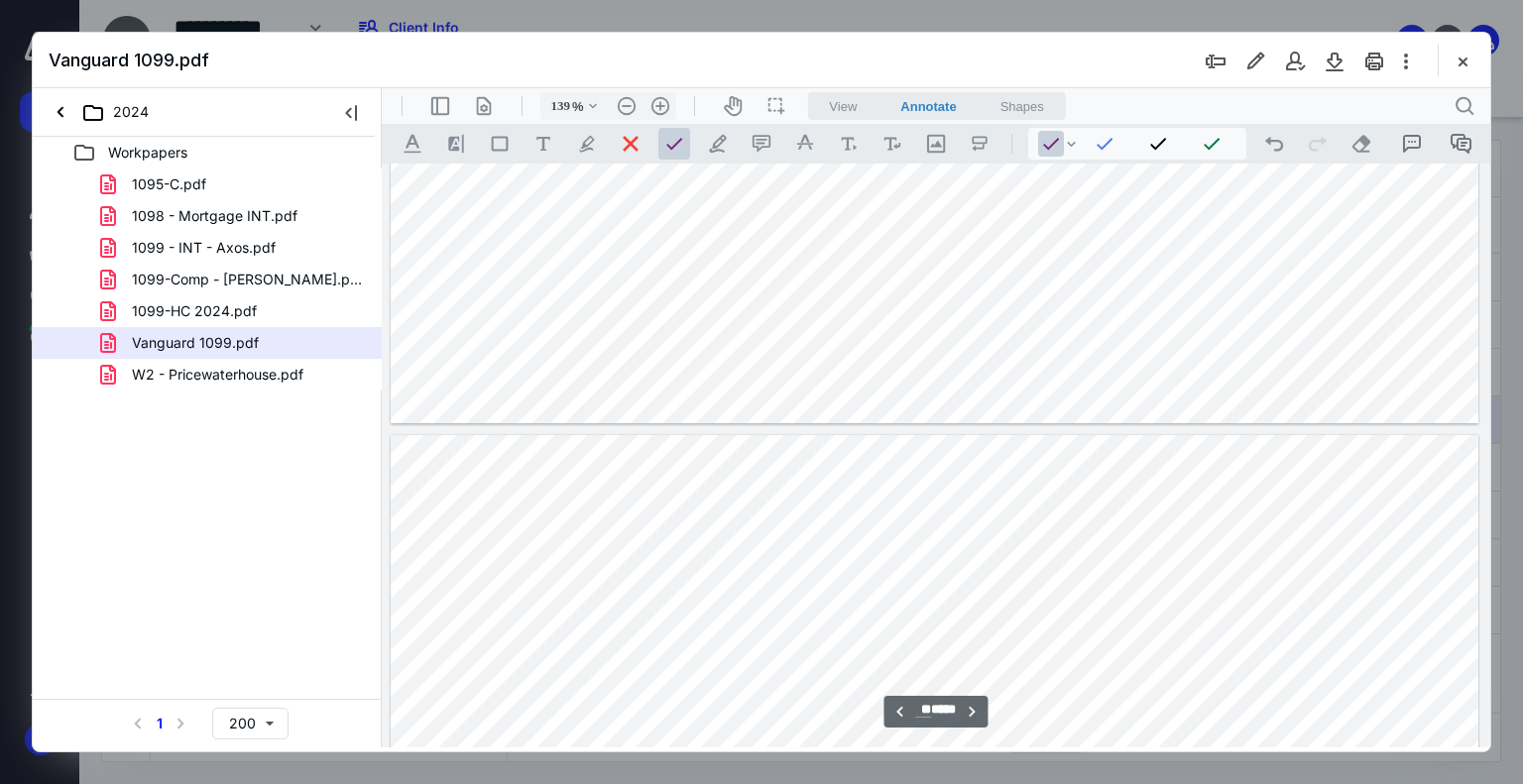 scroll, scrollTop: 8857, scrollLeft: 0, axis: vertical 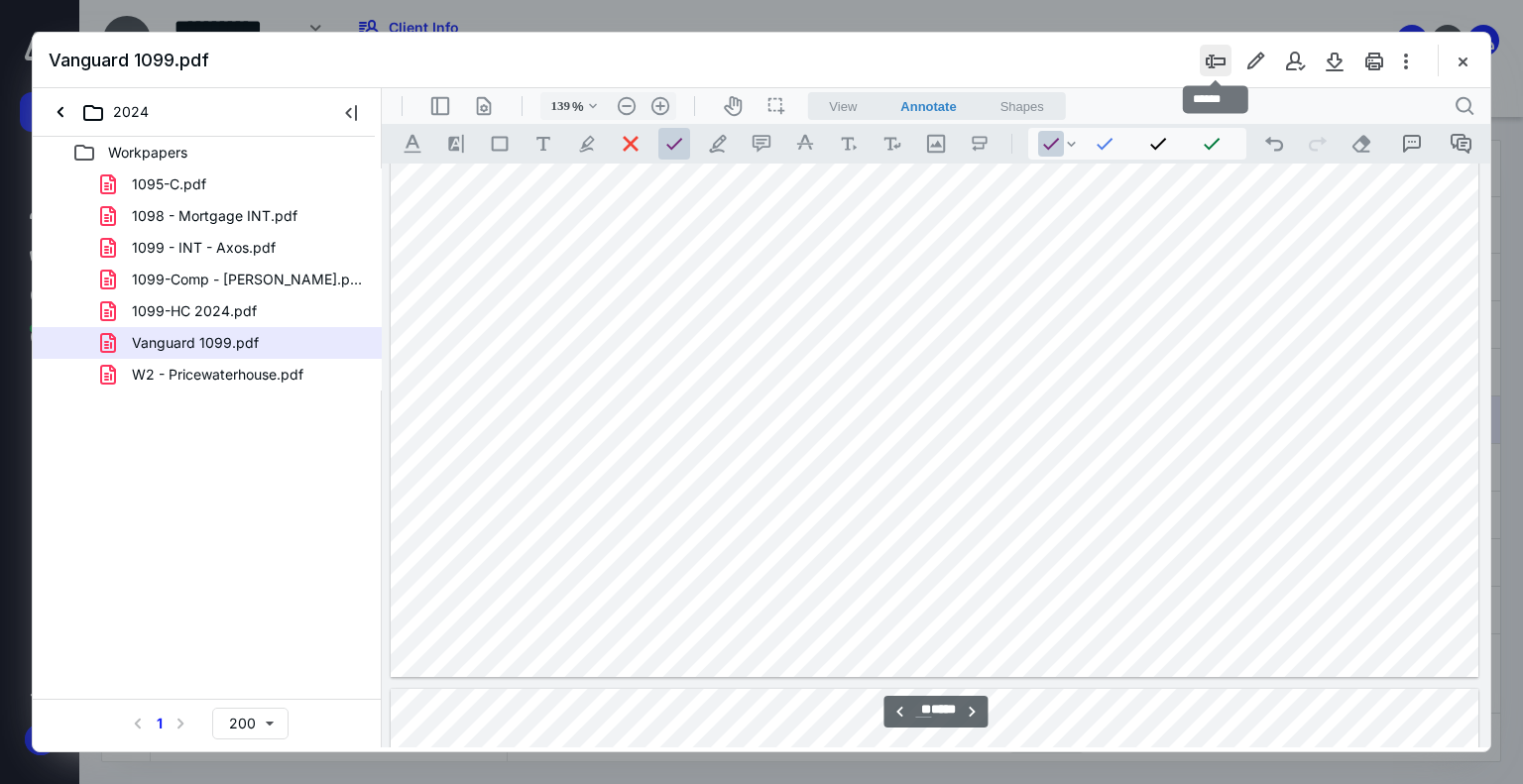 click at bounding box center [1216, 60] 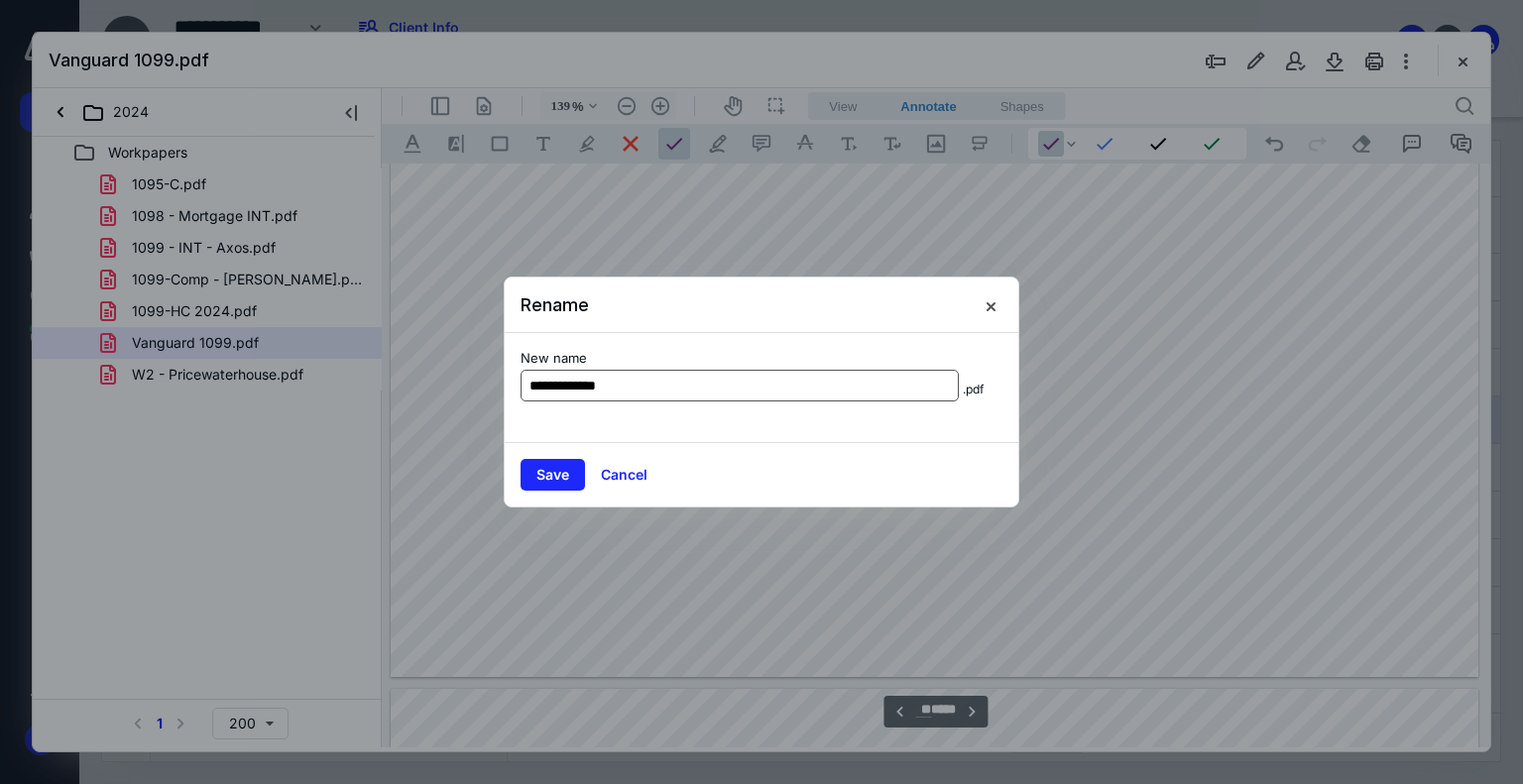 click on "**********" at bounding box center [740, 386] 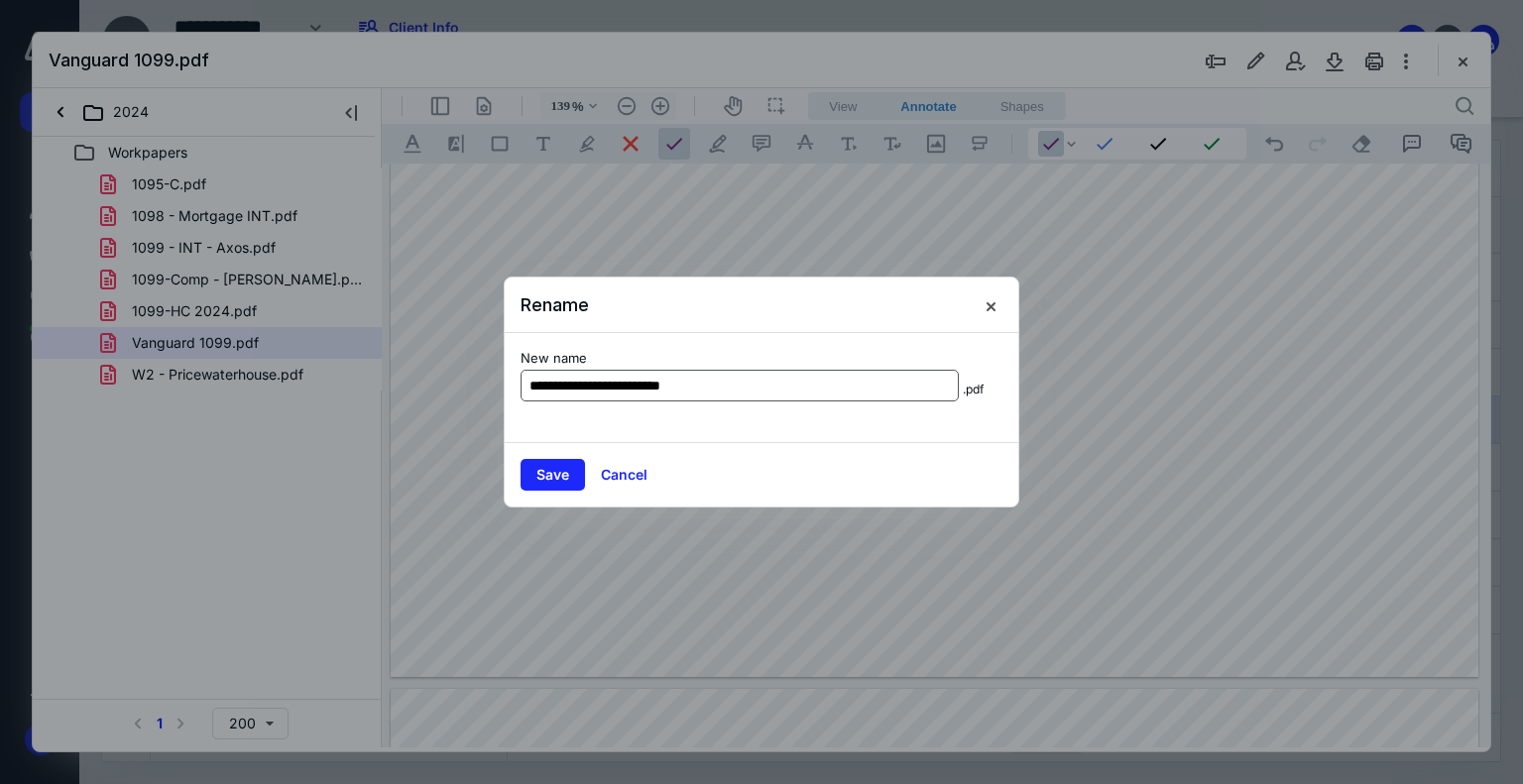 drag, startPoint x: 731, startPoint y: 390, endPoint x: 691, endPoint y: 386, distance: 40.1995 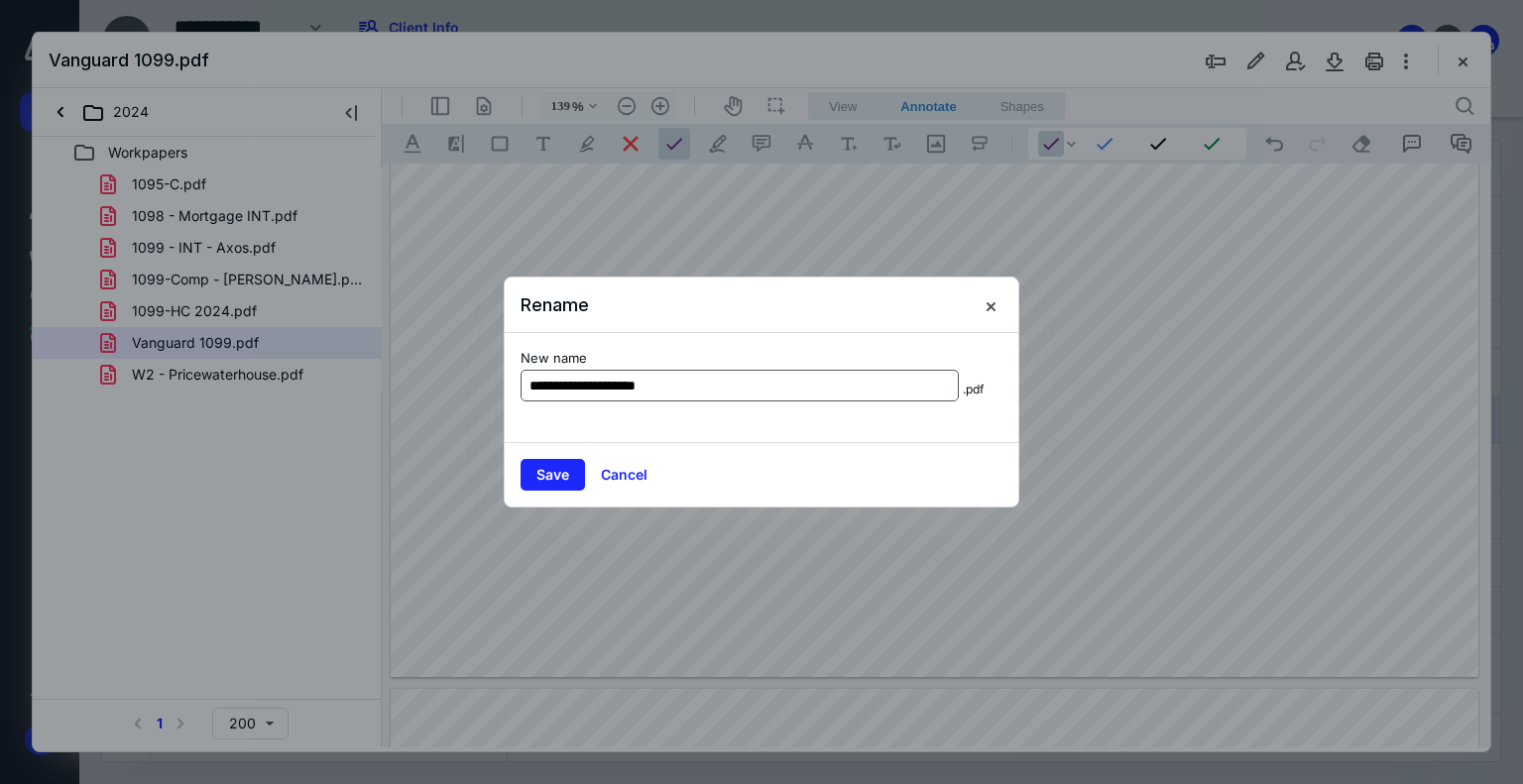 type on "**********" 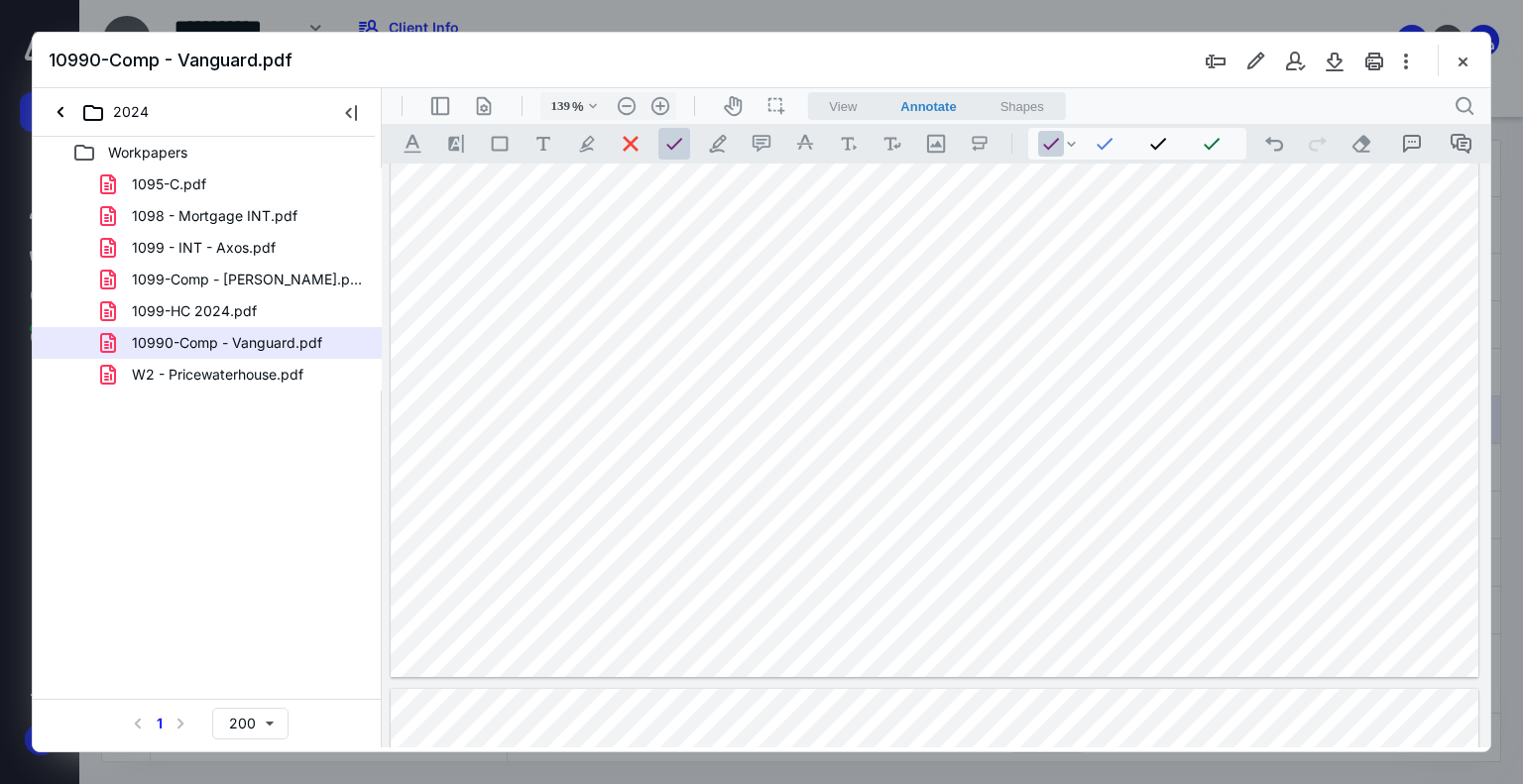 click at bounding box center [935, 257] 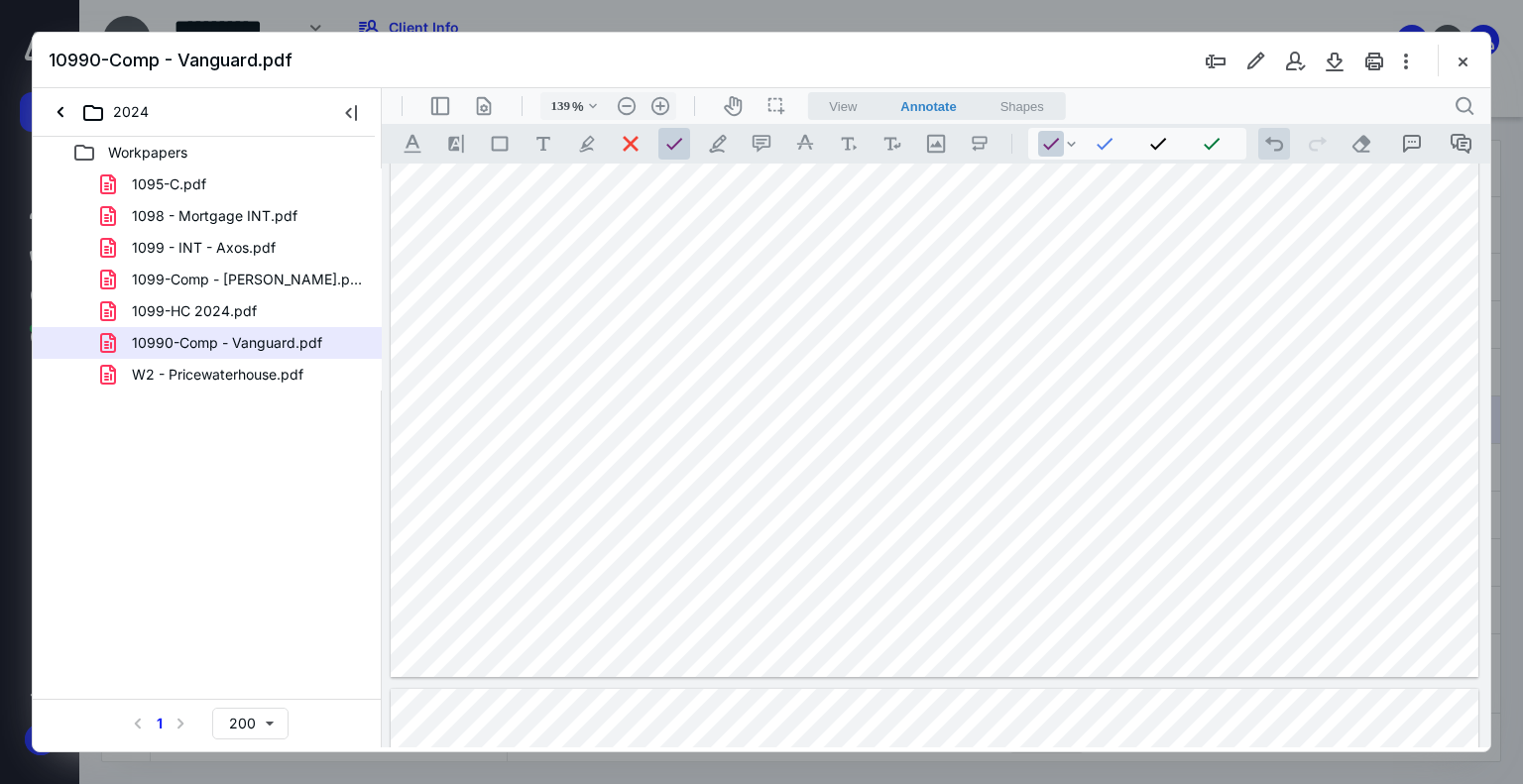 click on ".cls-1{fill:#abb0c4;} icon - operation - undo" at bounding box center [1274, 144] 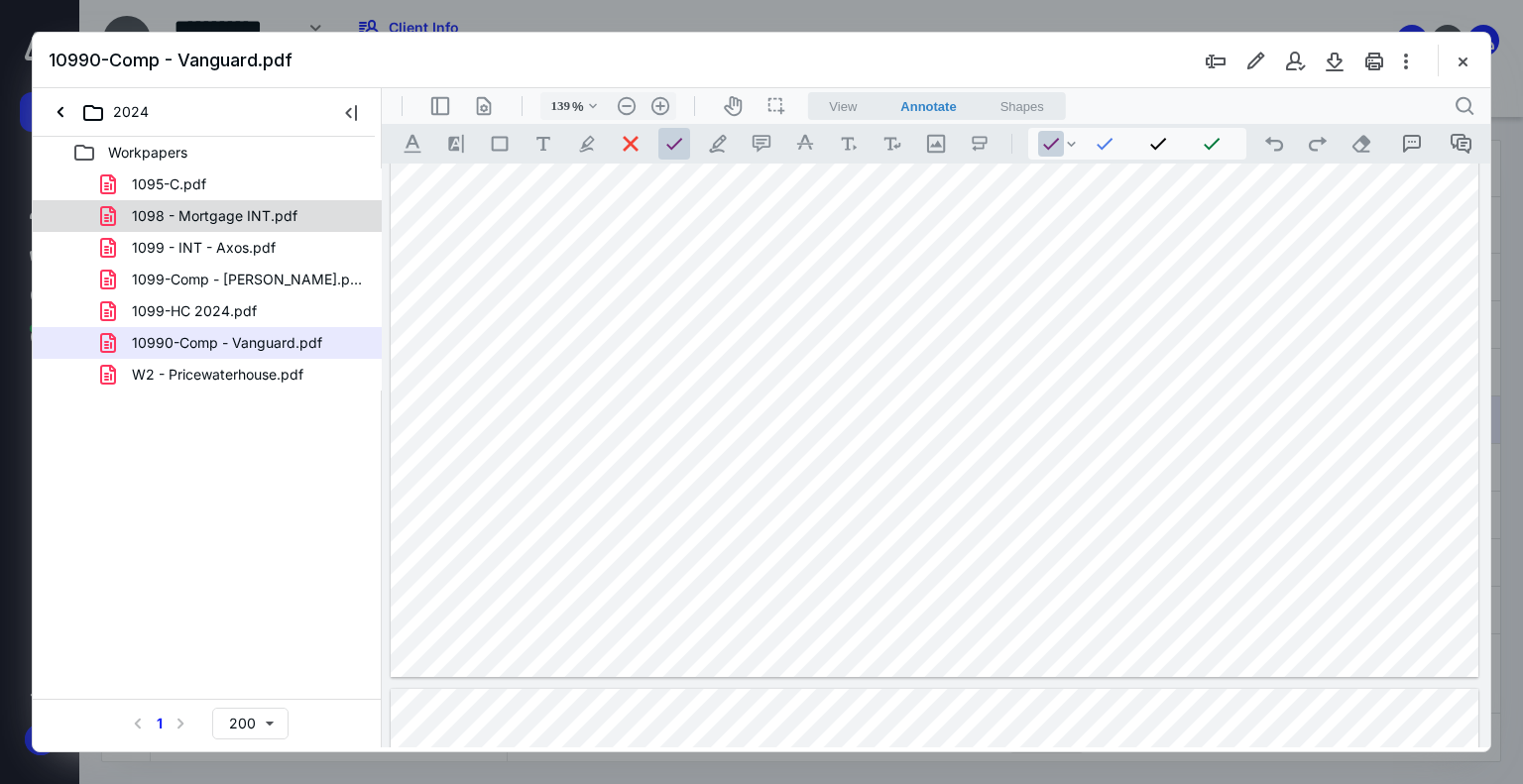 click on "1098 - Mortgage INT.pdf" at bounding box center [207, 216] 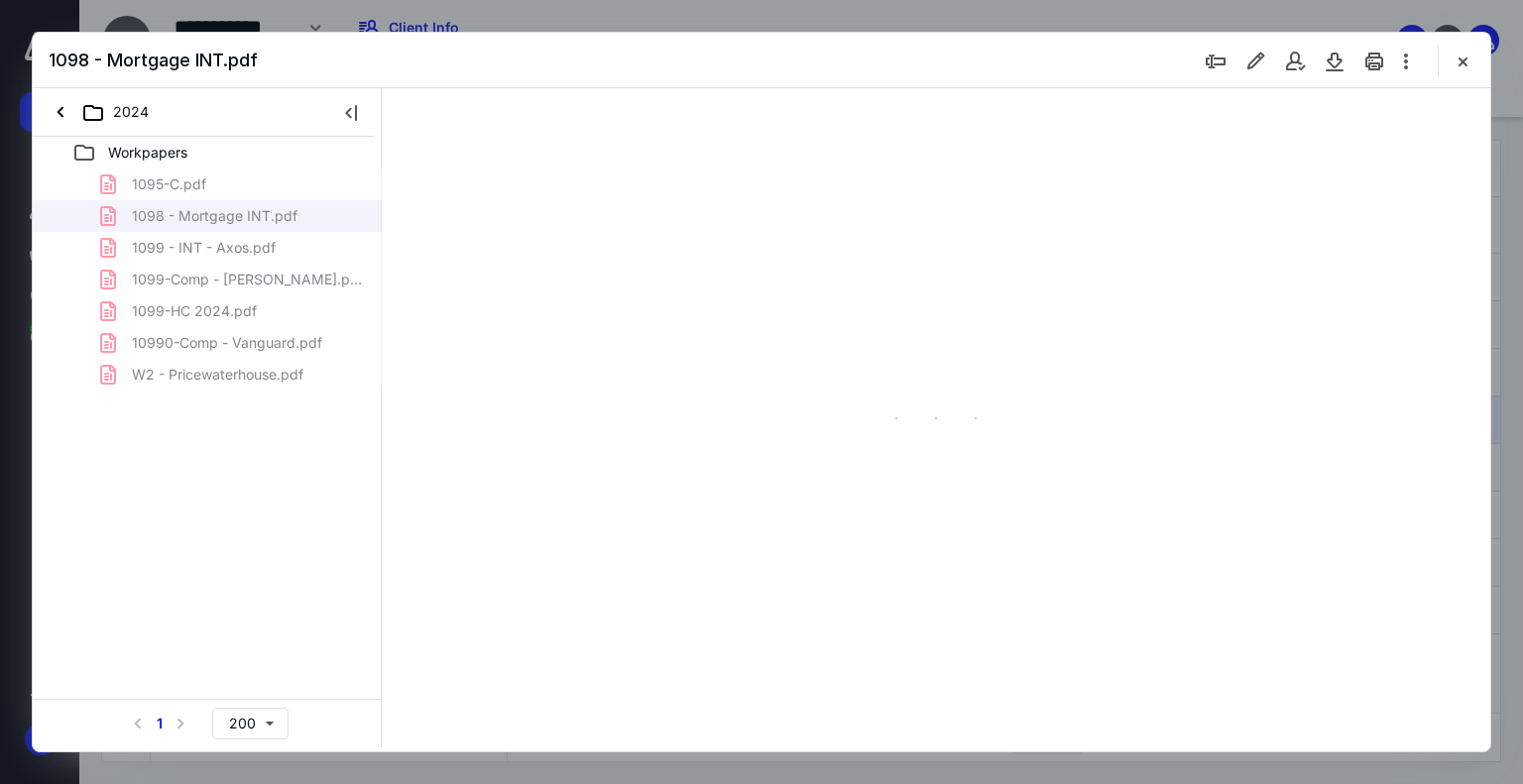 type on "179" 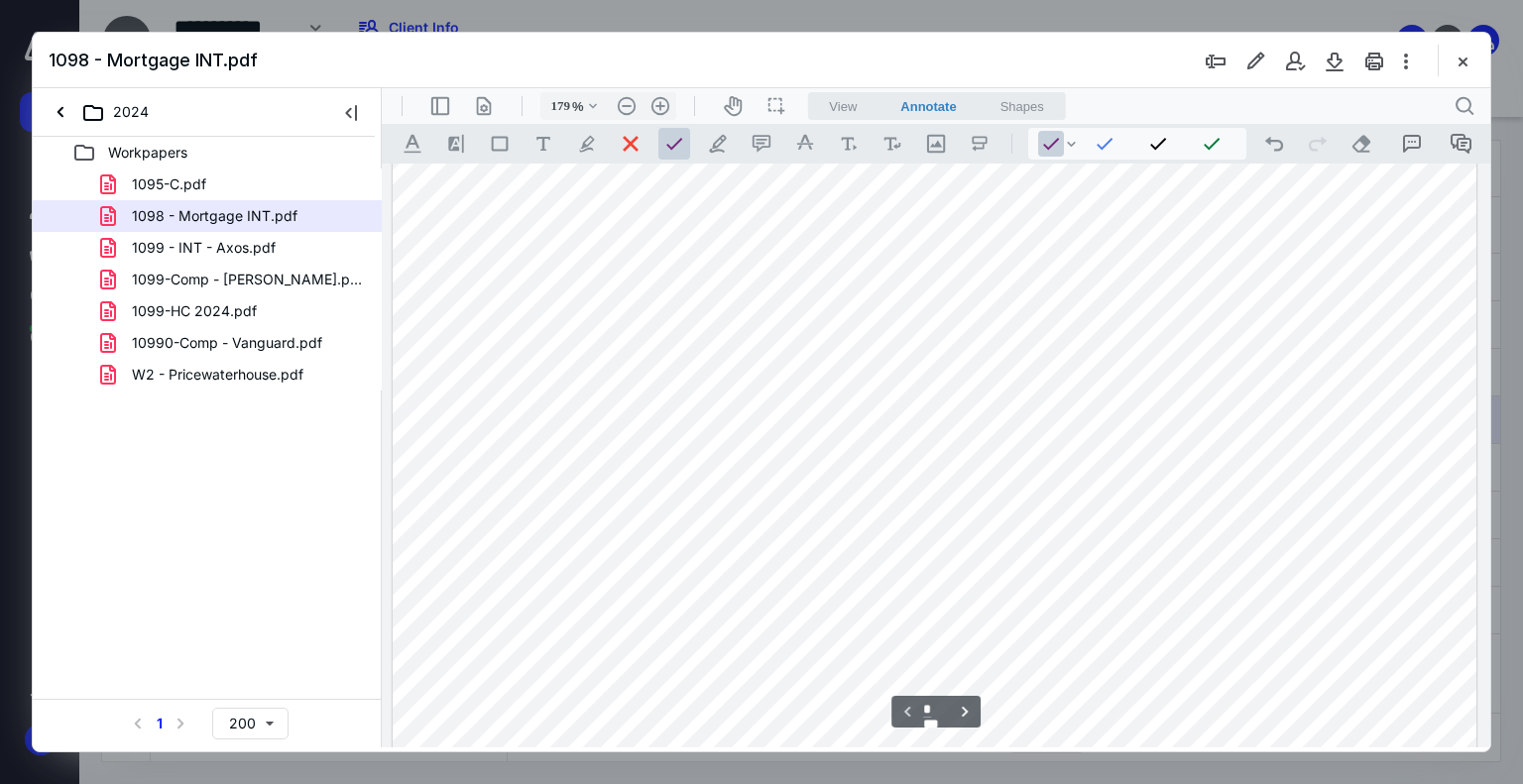 scroll, scrollTop: 479, scrollLeft: 0, axis: vertical 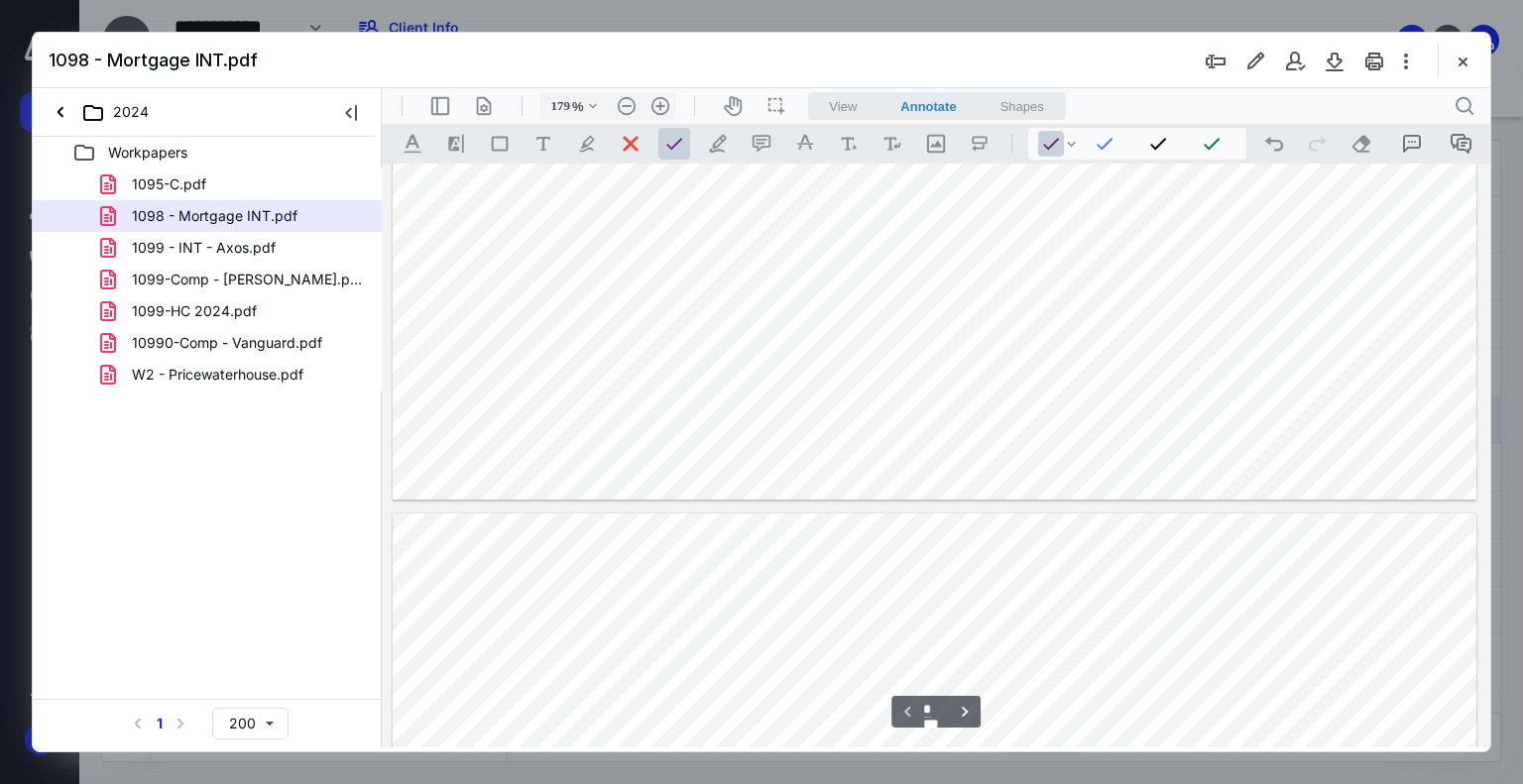 type on "*" 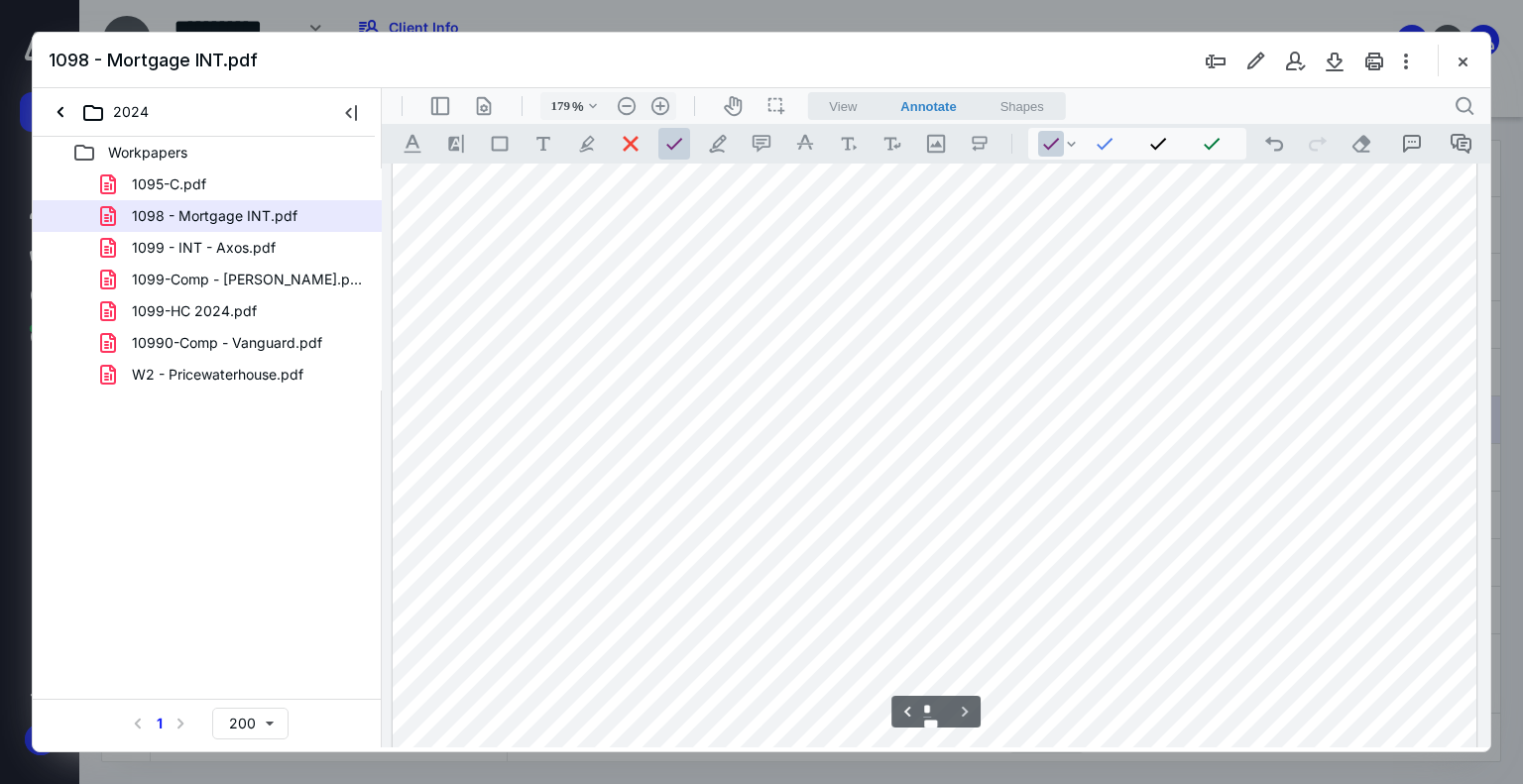 scroll, scrollTop: 2248, scrollLeft: 0, axis: vertical 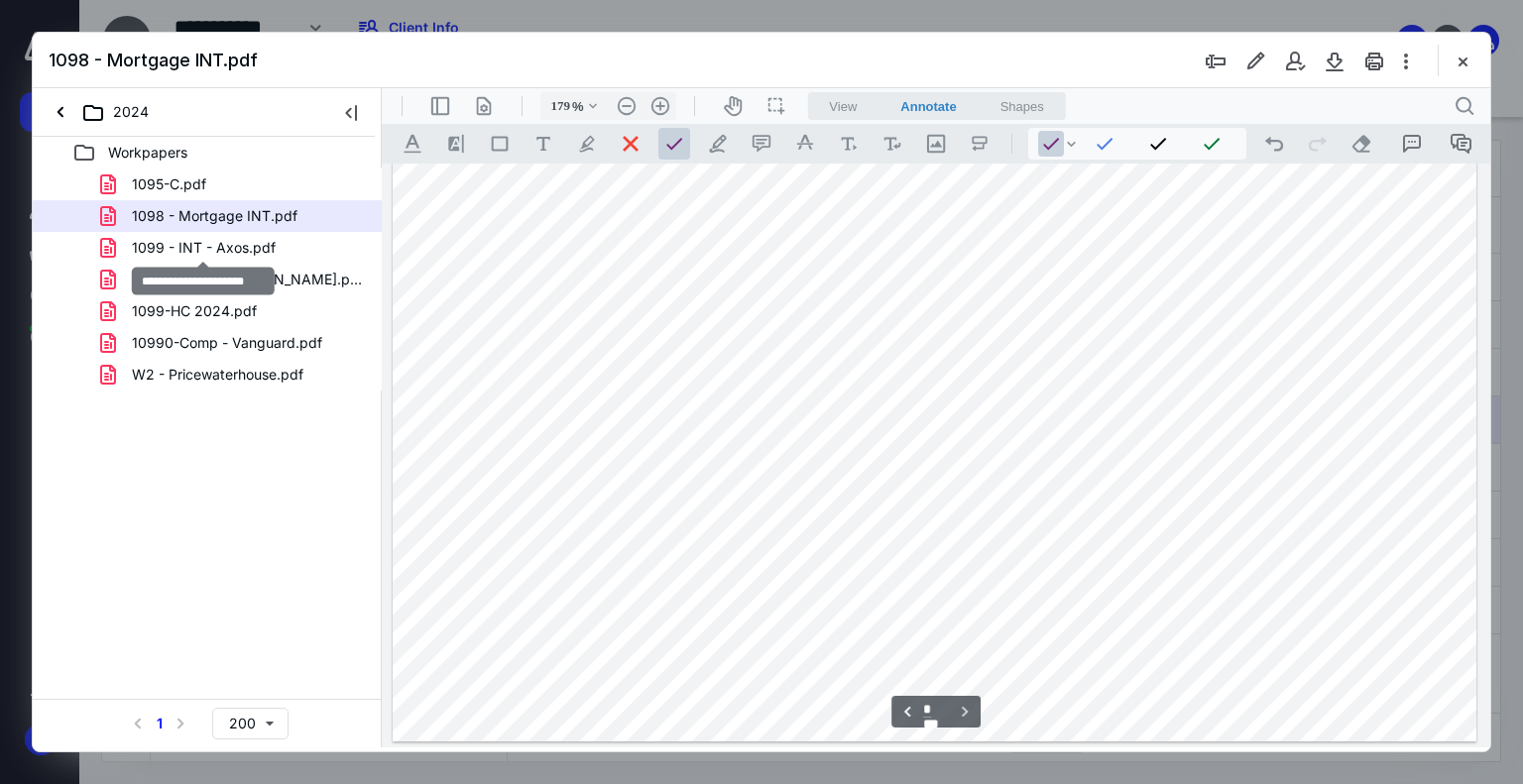 drag, startPoint x: 255, startPoint y: 244, endPoint x: 56, endPoint y: 288, distance: 203.80628 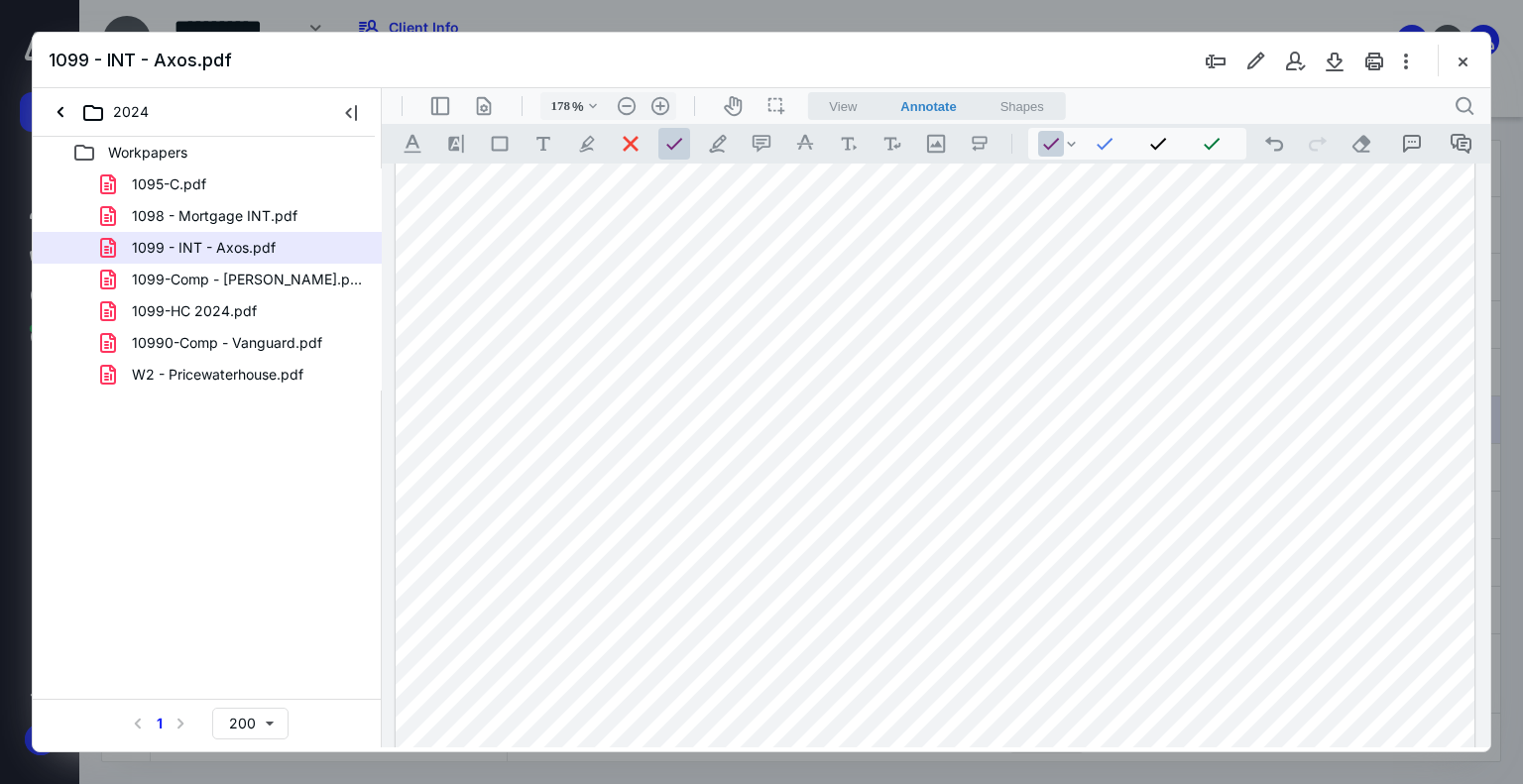 scroll, scrollTop: 825, scrollLeft: 0, axis: vertical 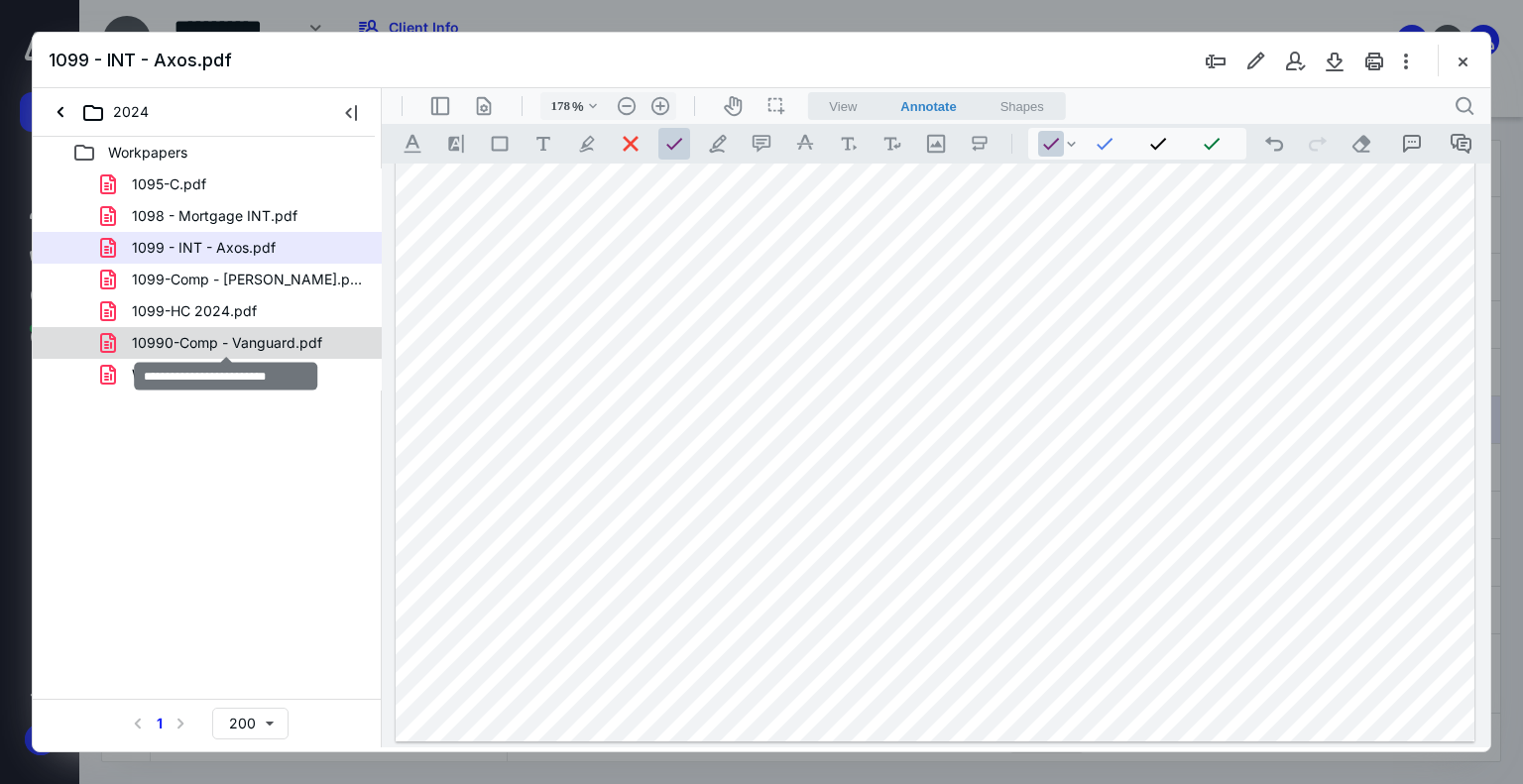 click on "10990-Comp - Vanguard.pdf" at bounding box center [227, 343] 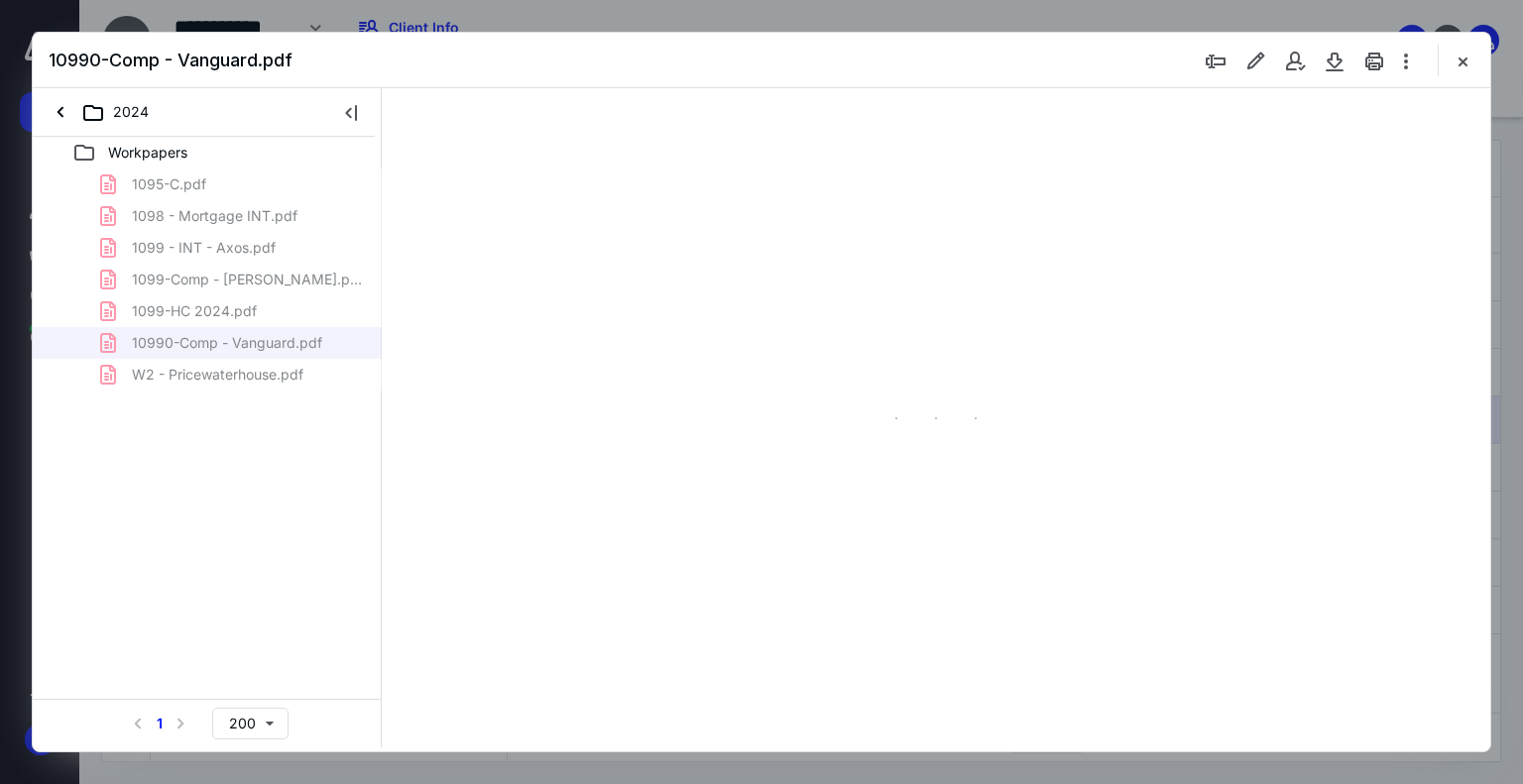 type on "139" 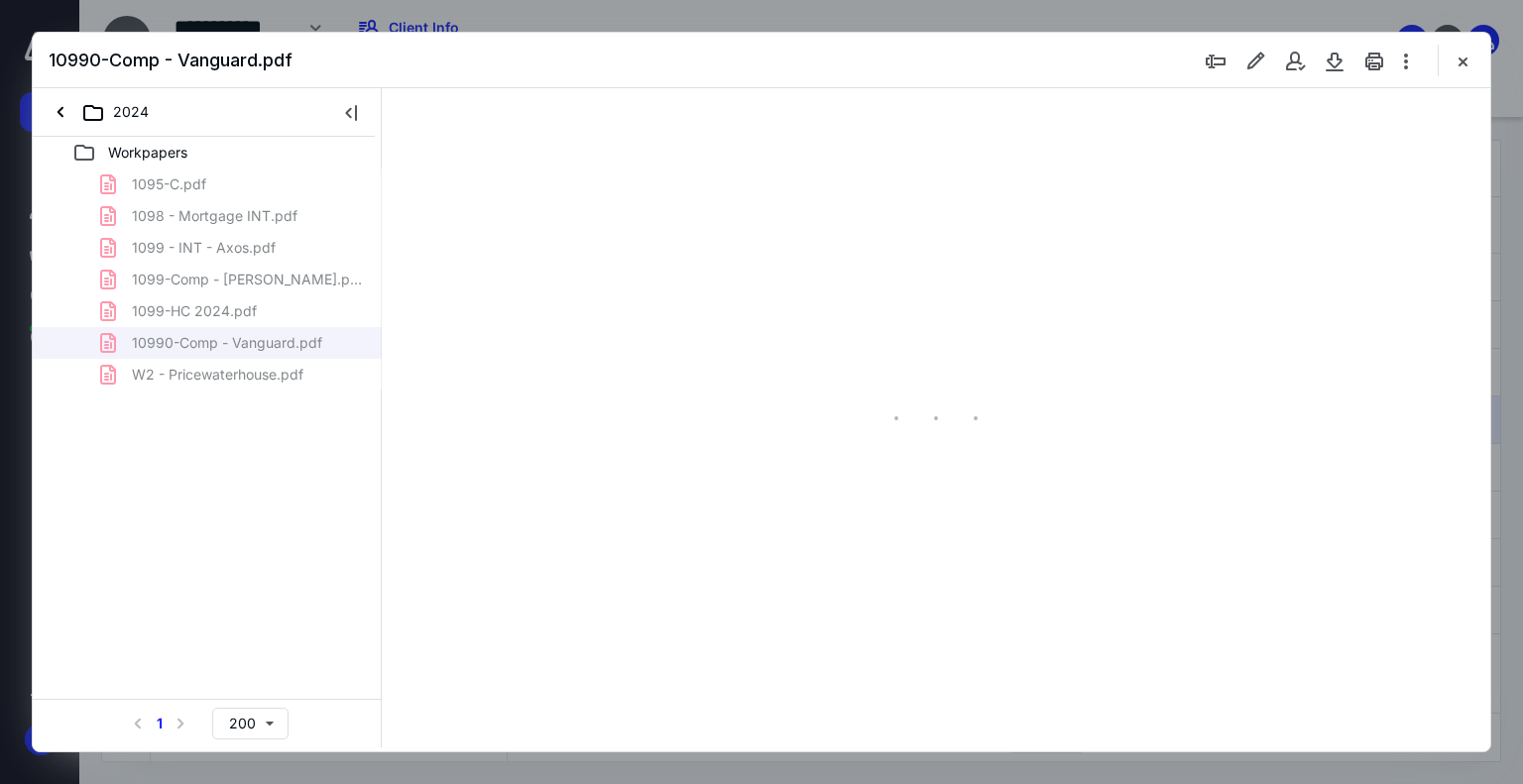 scroll, scrollTop: 81, scrollLeft: 0, axis: vertical 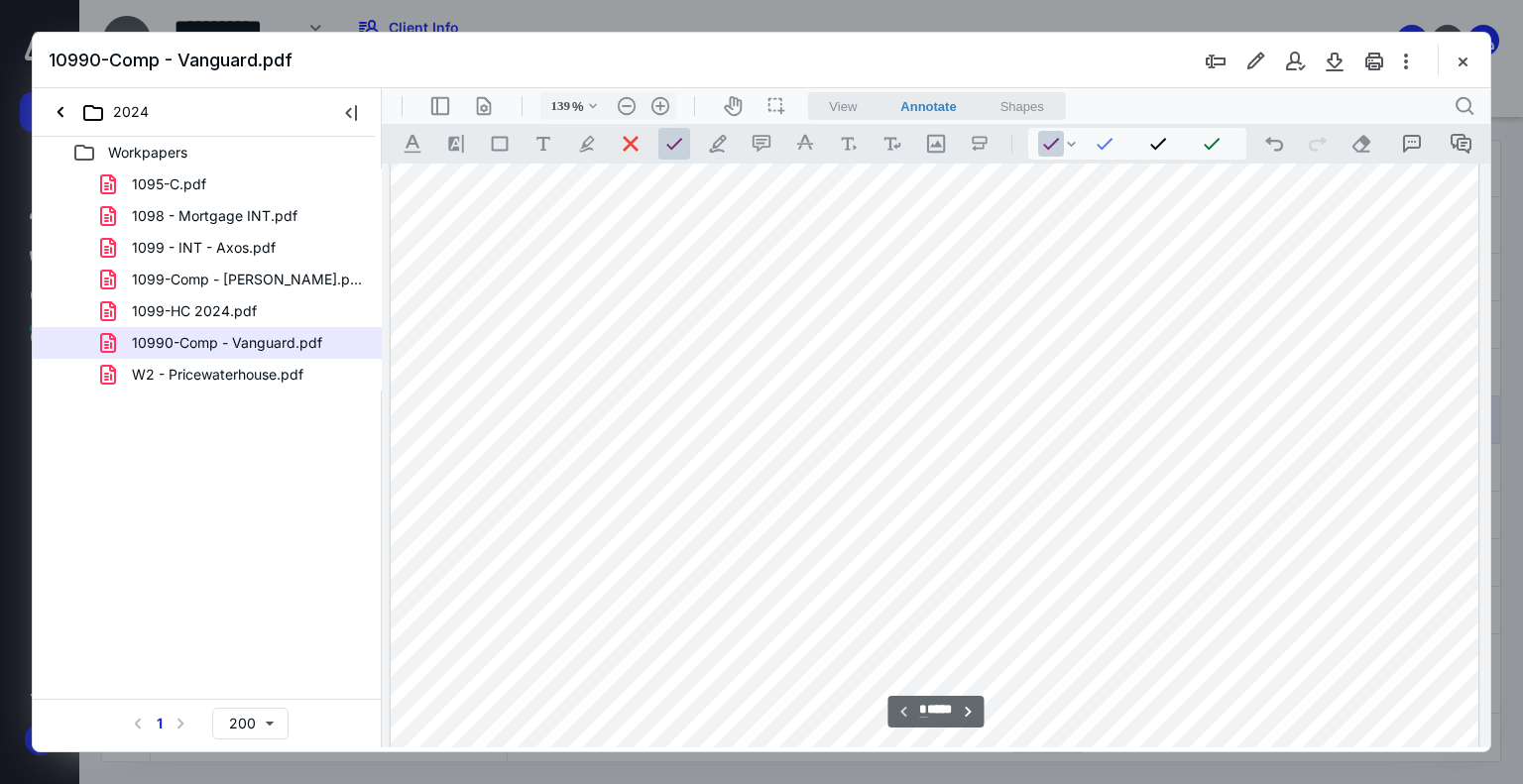 click at bounding box center [1307, 60] 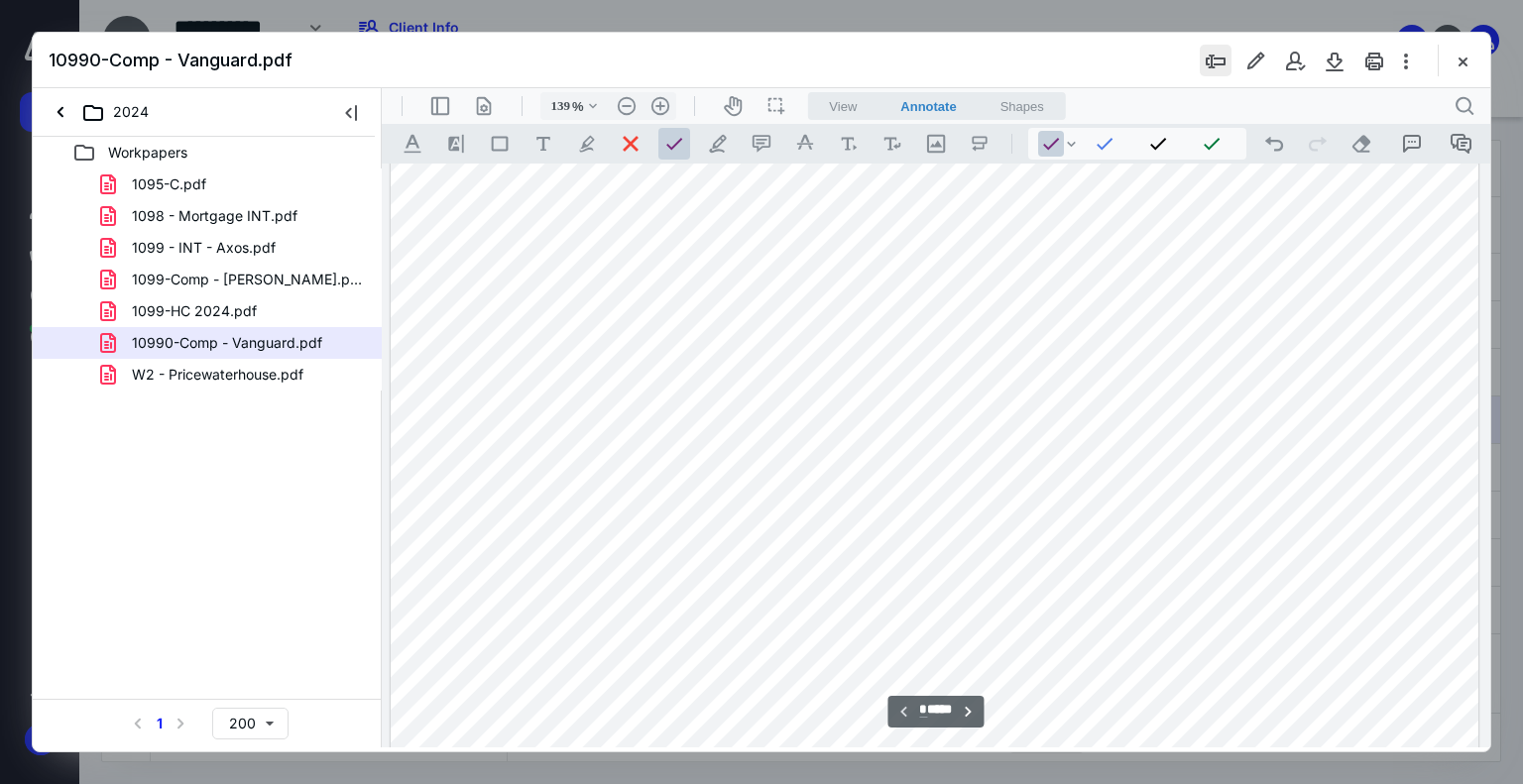 click at bounding box center [1216, 60] 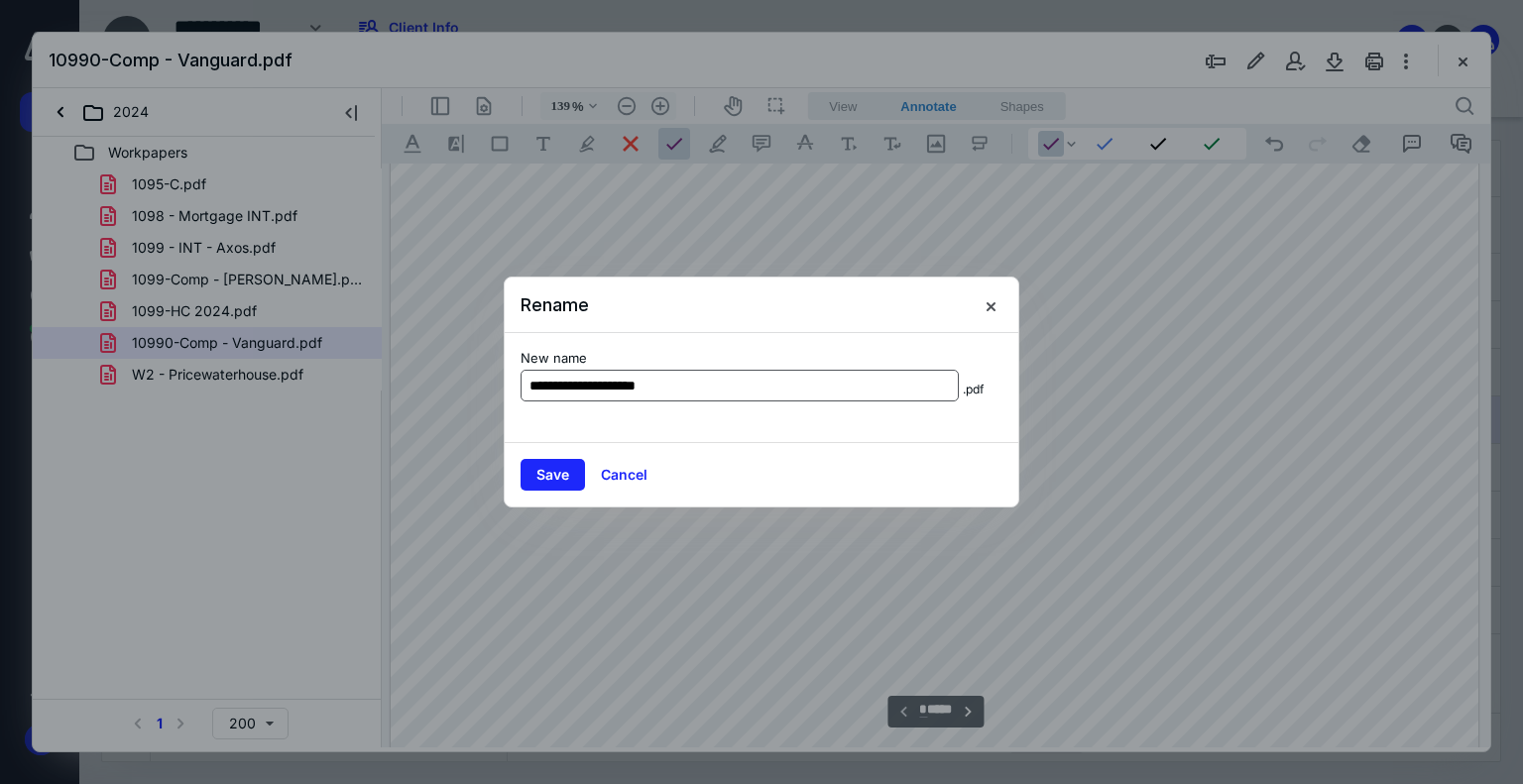 click on "**********" at bounding box center [740, 386] 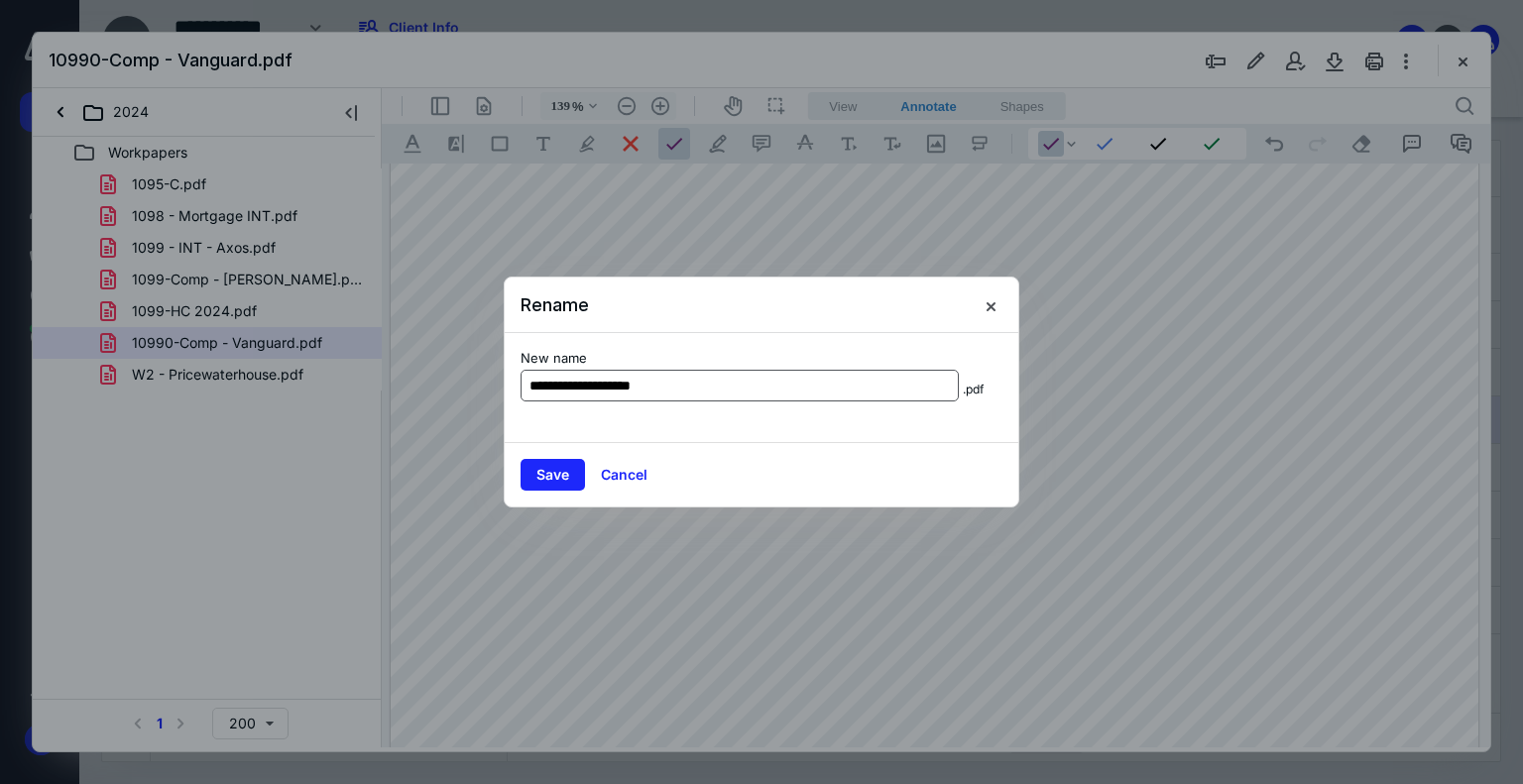type on "**********" 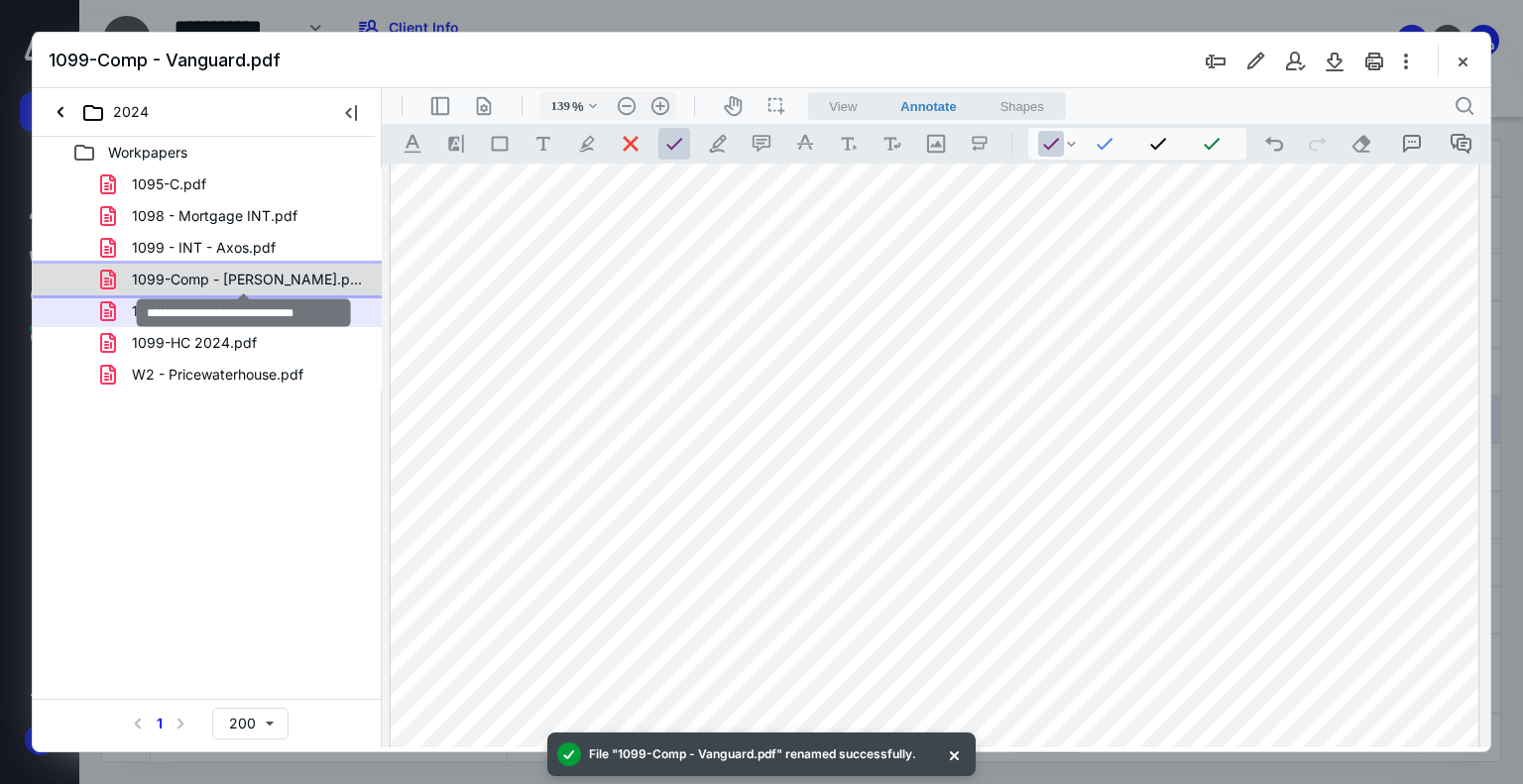 click on "1099-Comp - Charles Schawb.pdf" at bounding box center (247, 280) 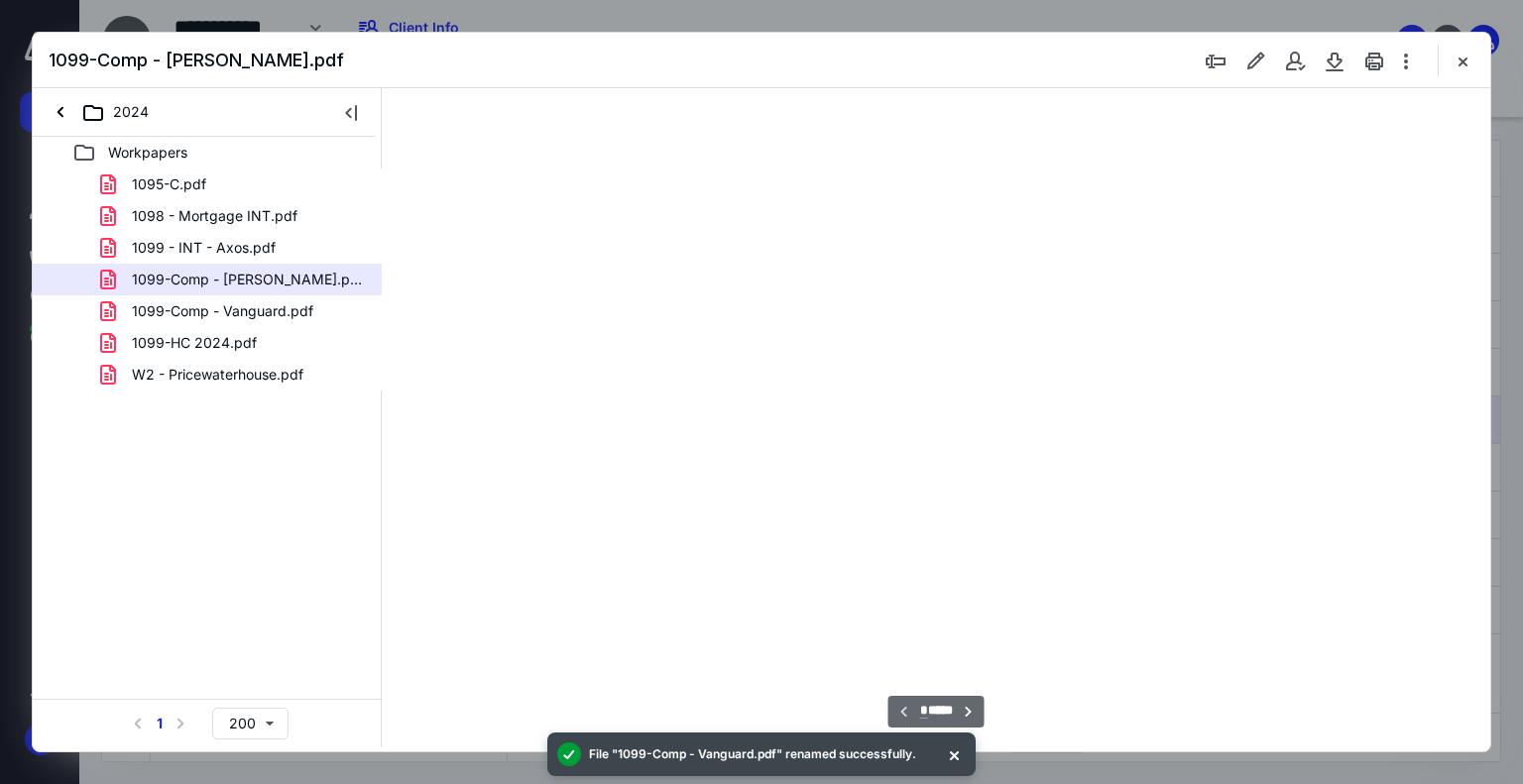 type on "139" 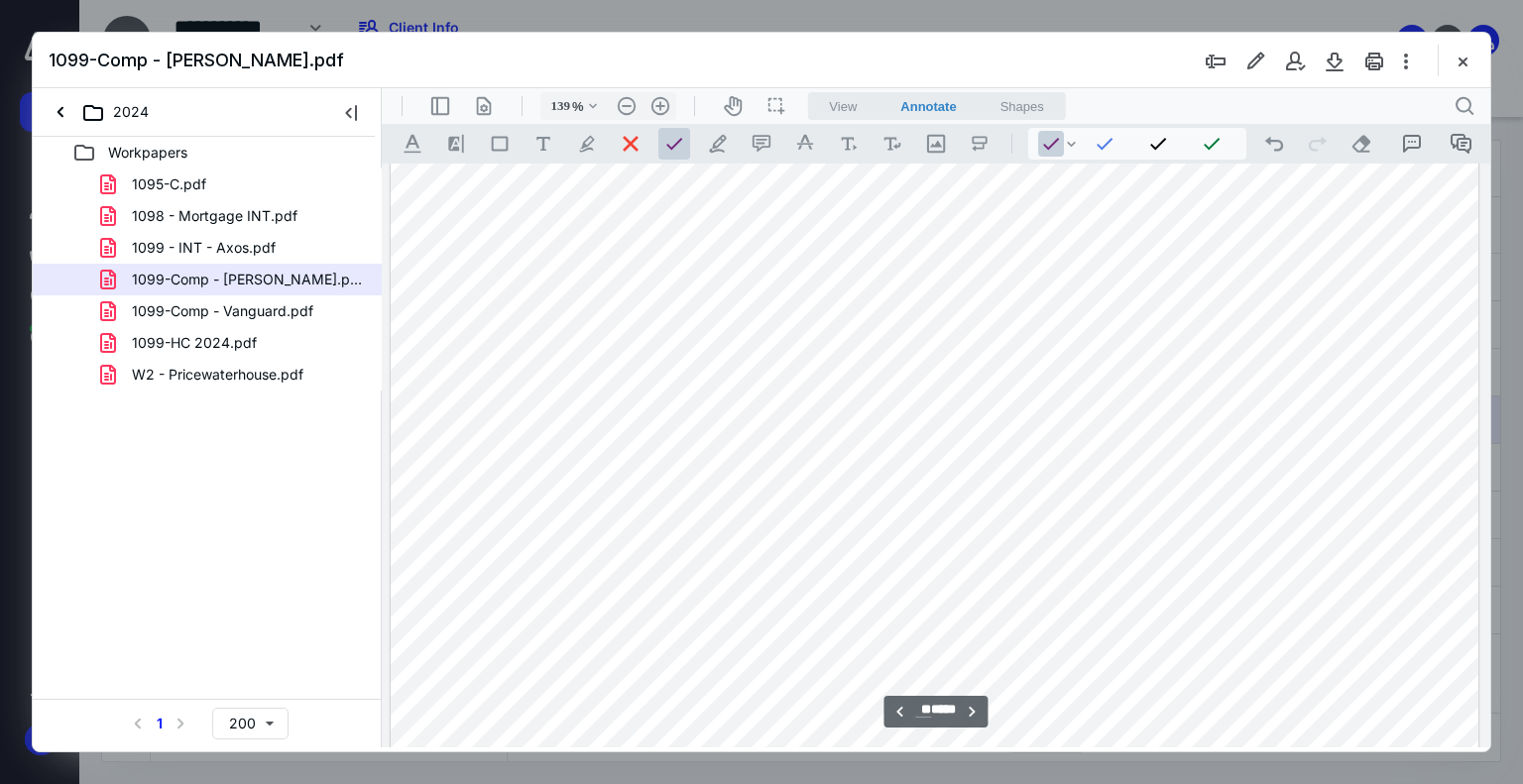 scroll, scrollTop: 7911, scrollLeft: 0, axis: vertical 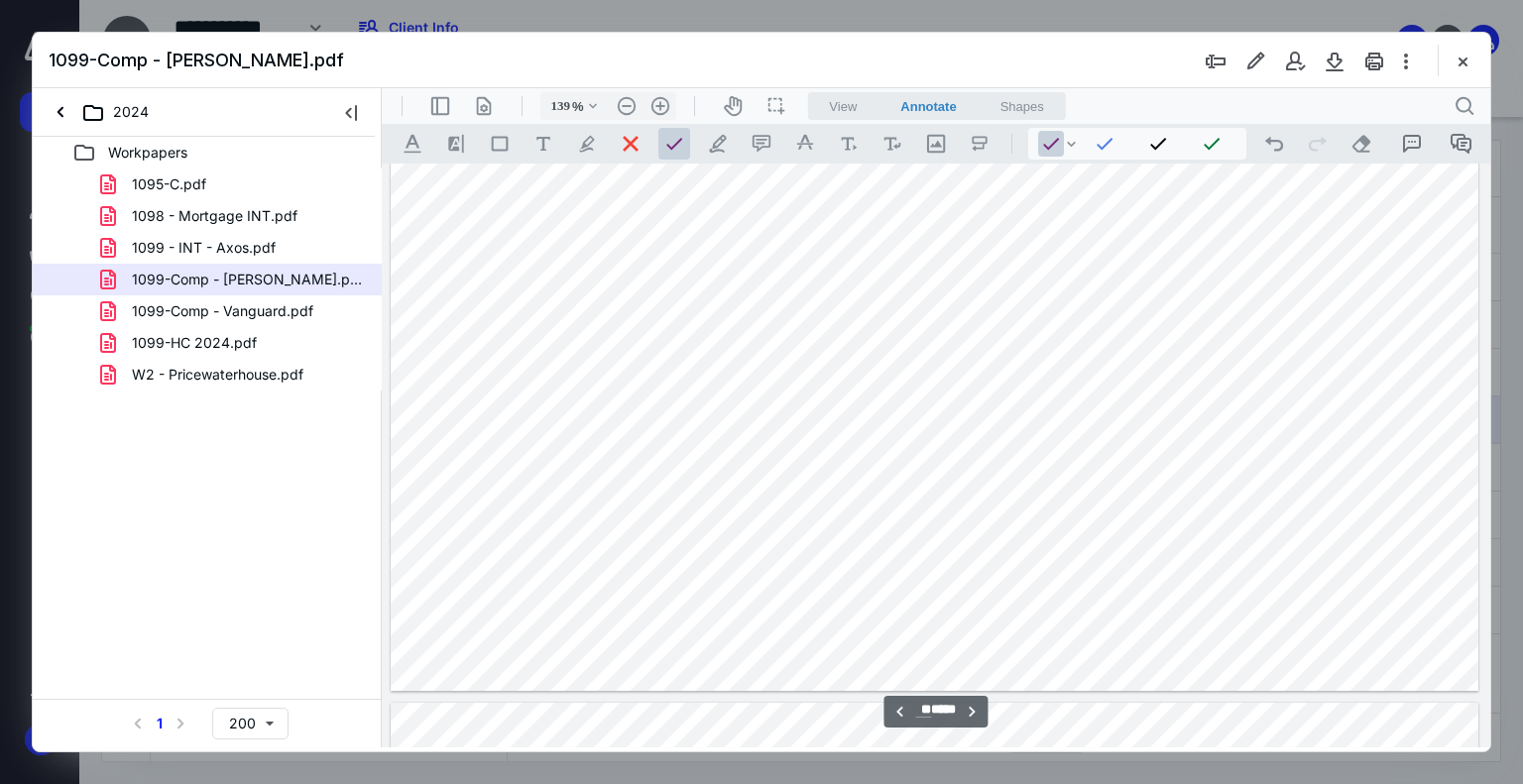 type on "**" 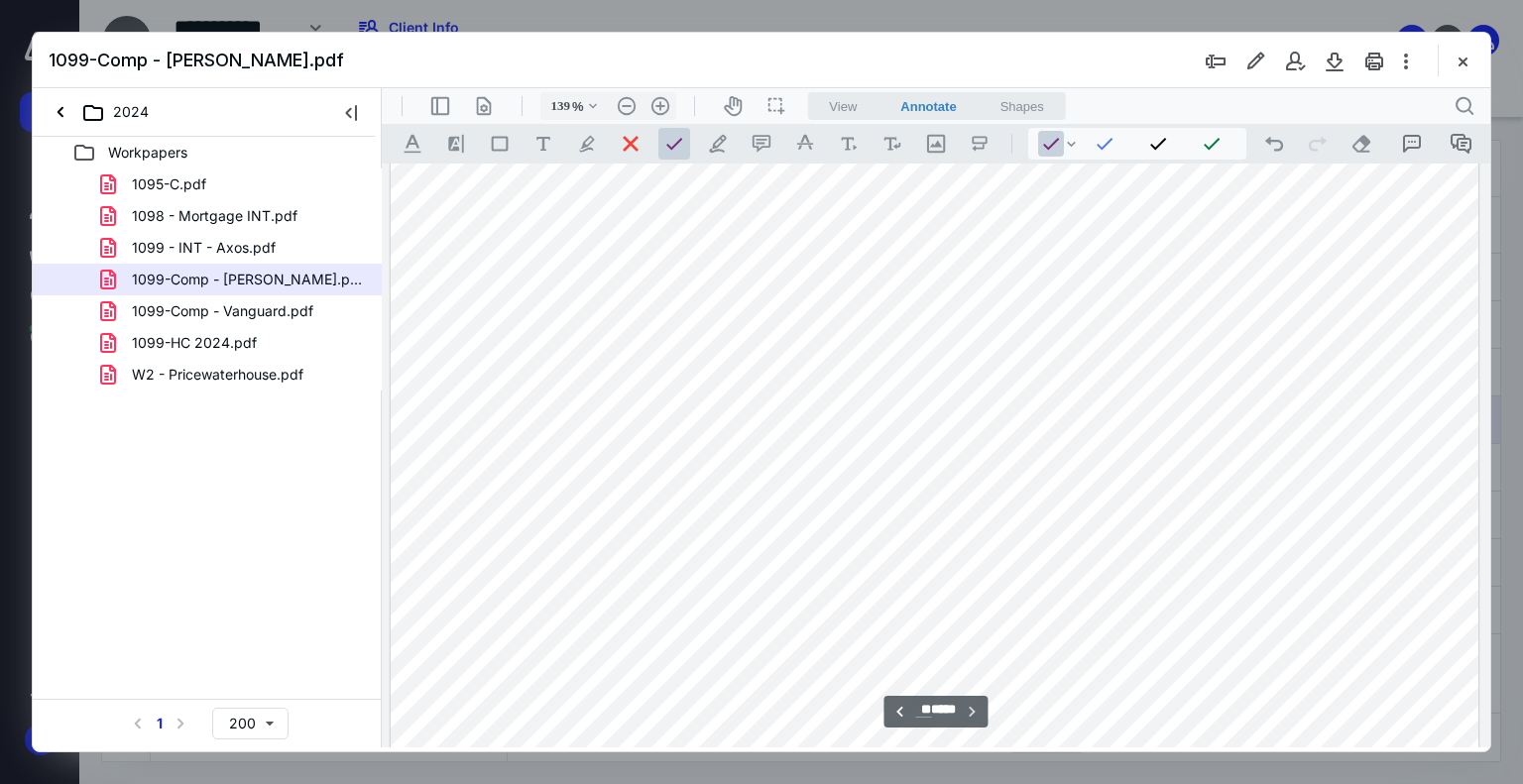 scroll, scrollTop: 14764, scrollLeft: 0, axis: vertical 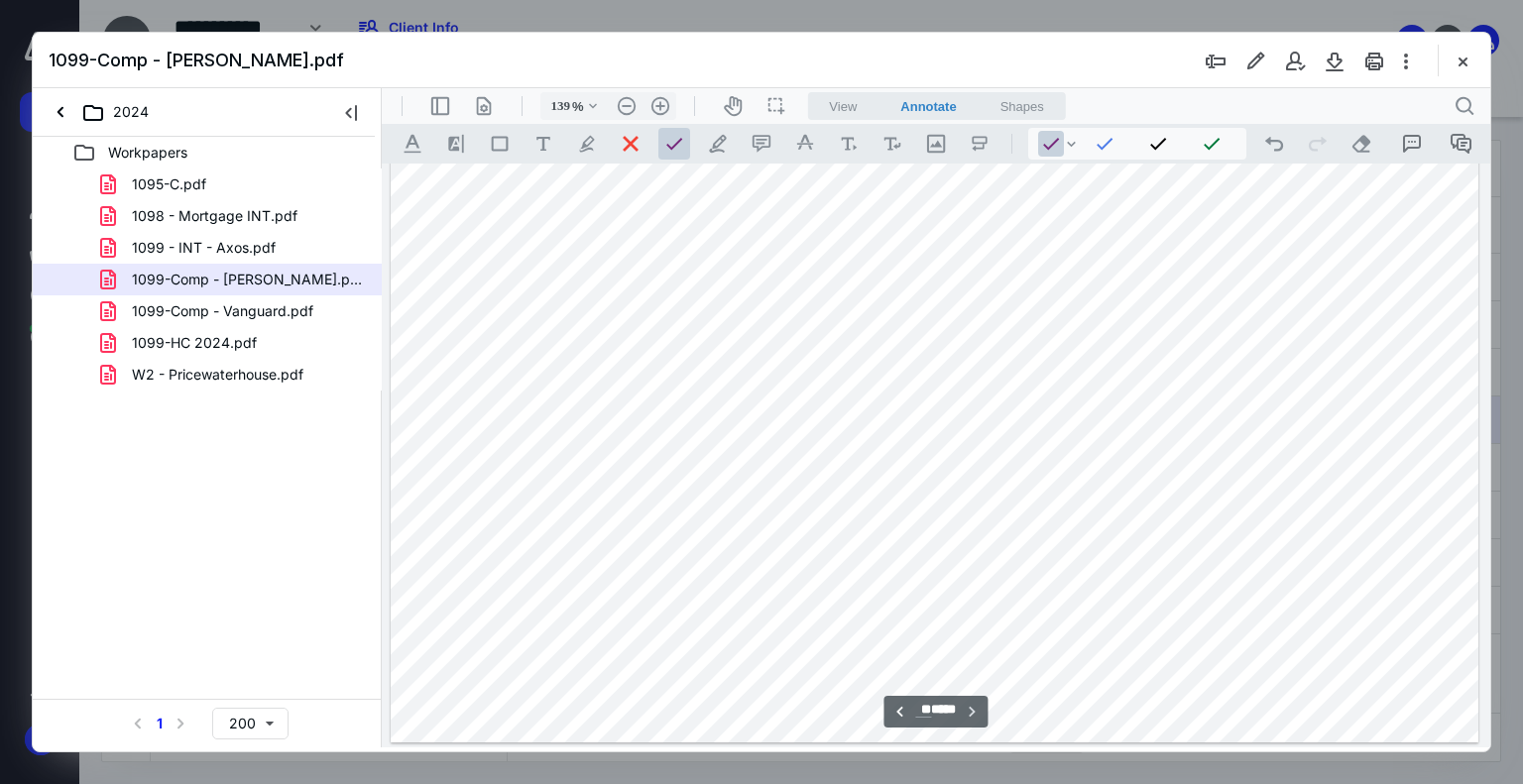 drag, startPoint x: 197, startPoint y: 318, endPoint x: 75, endPoint y: 322, distance: 122.065556 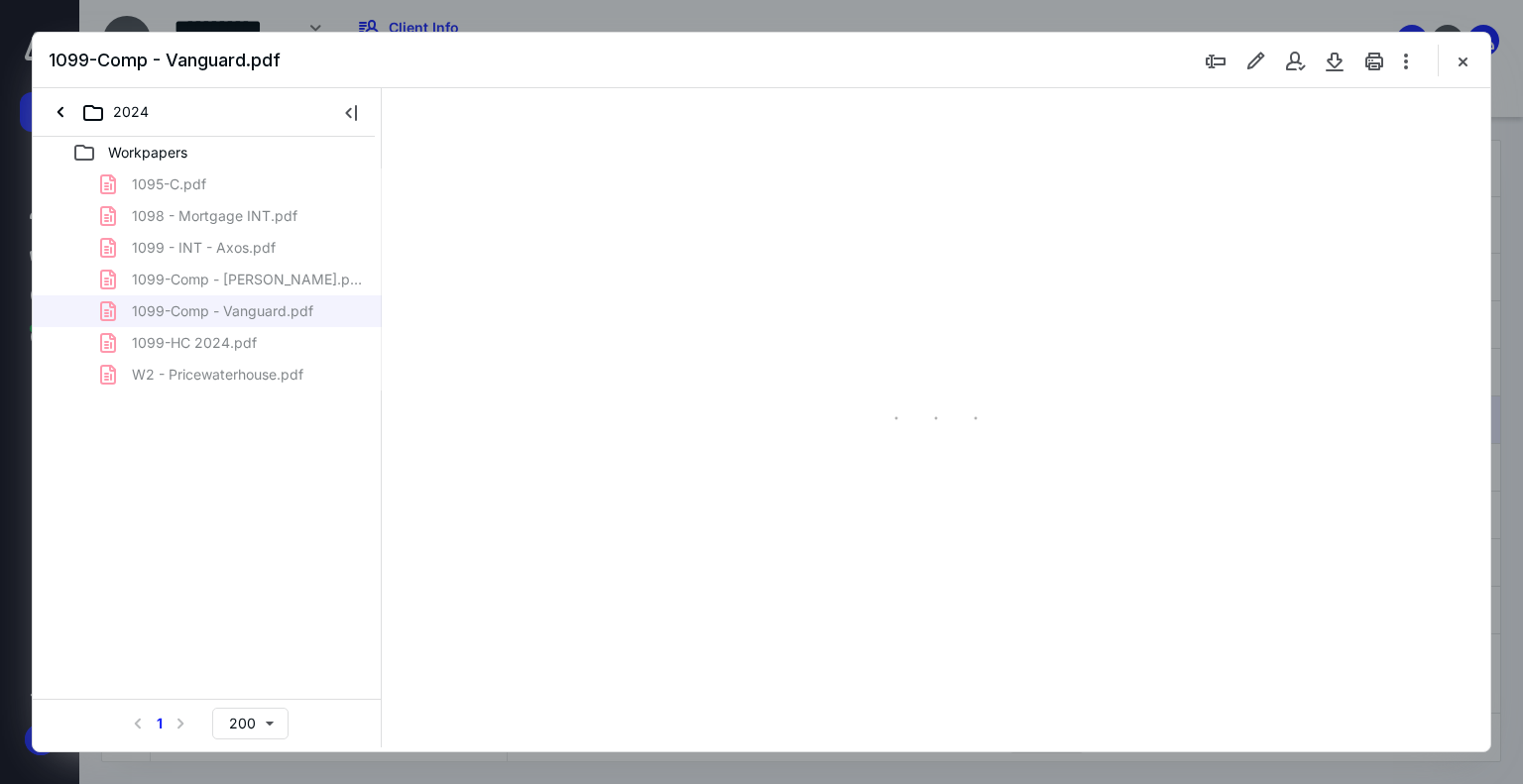 type on "139" 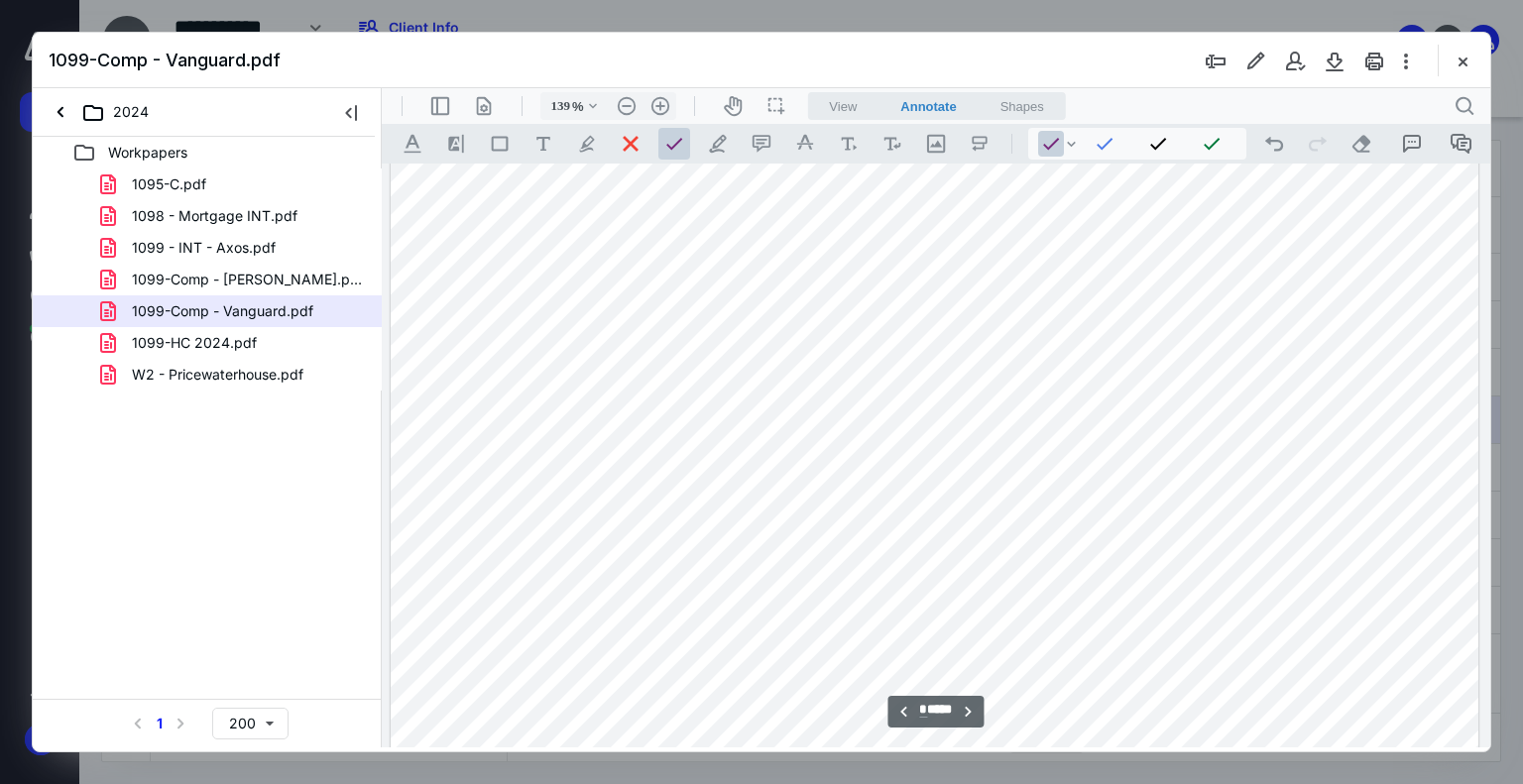 scroll, scrollTop: 5929, scrollLeft: 0, axis: vertical 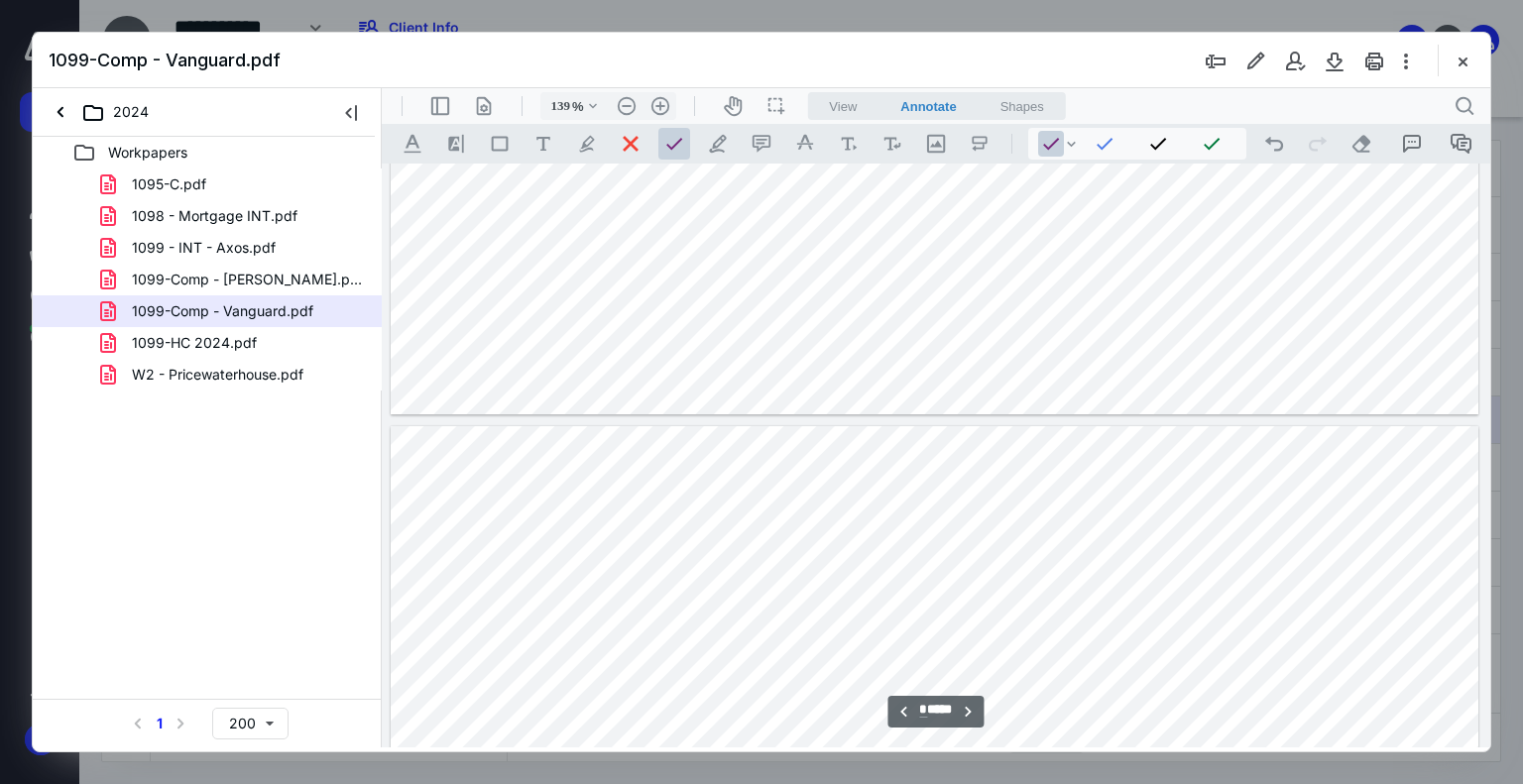 type on "*" 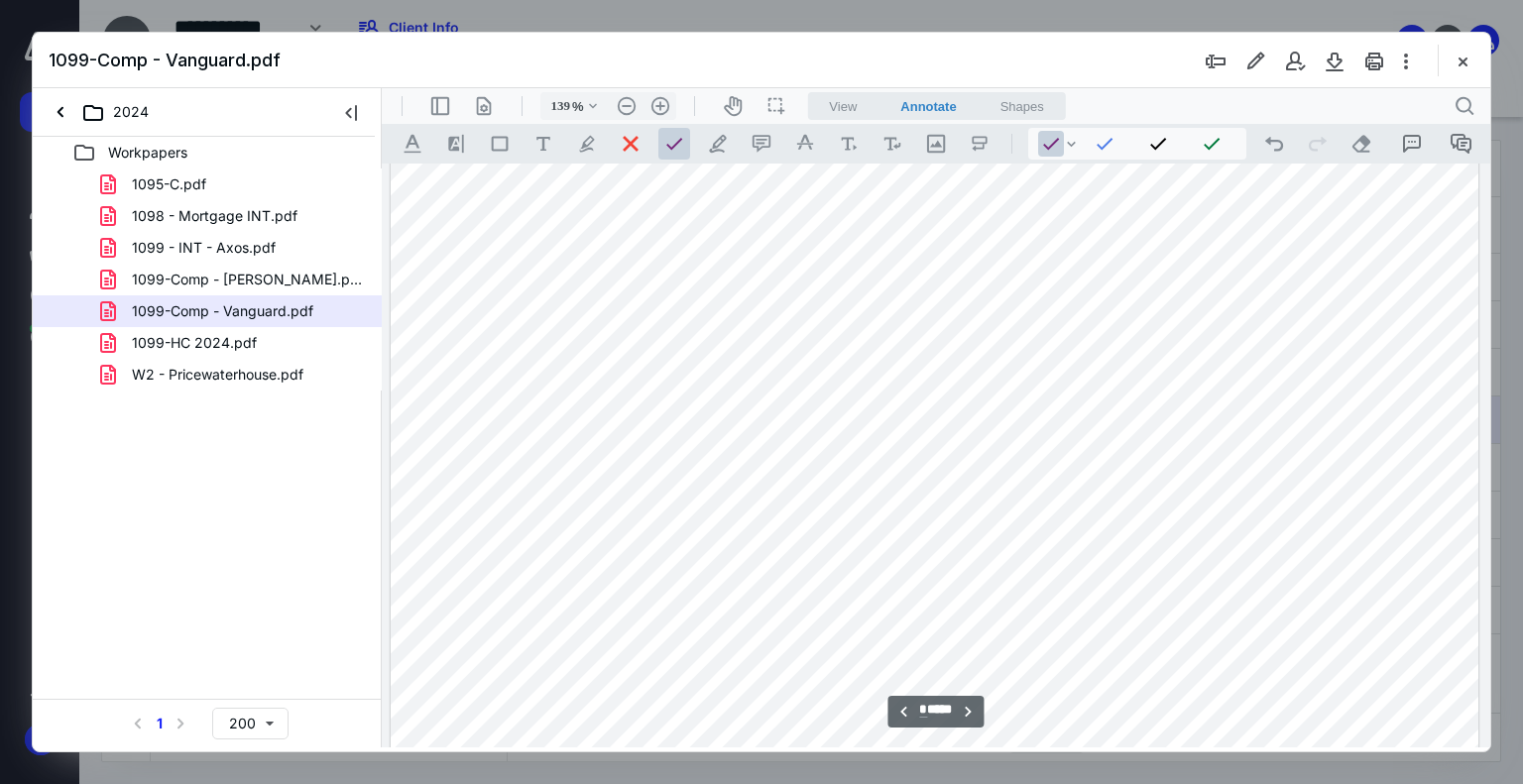 scroll, scrollTop: 1964, scrollLeft: 0, axis: vertical 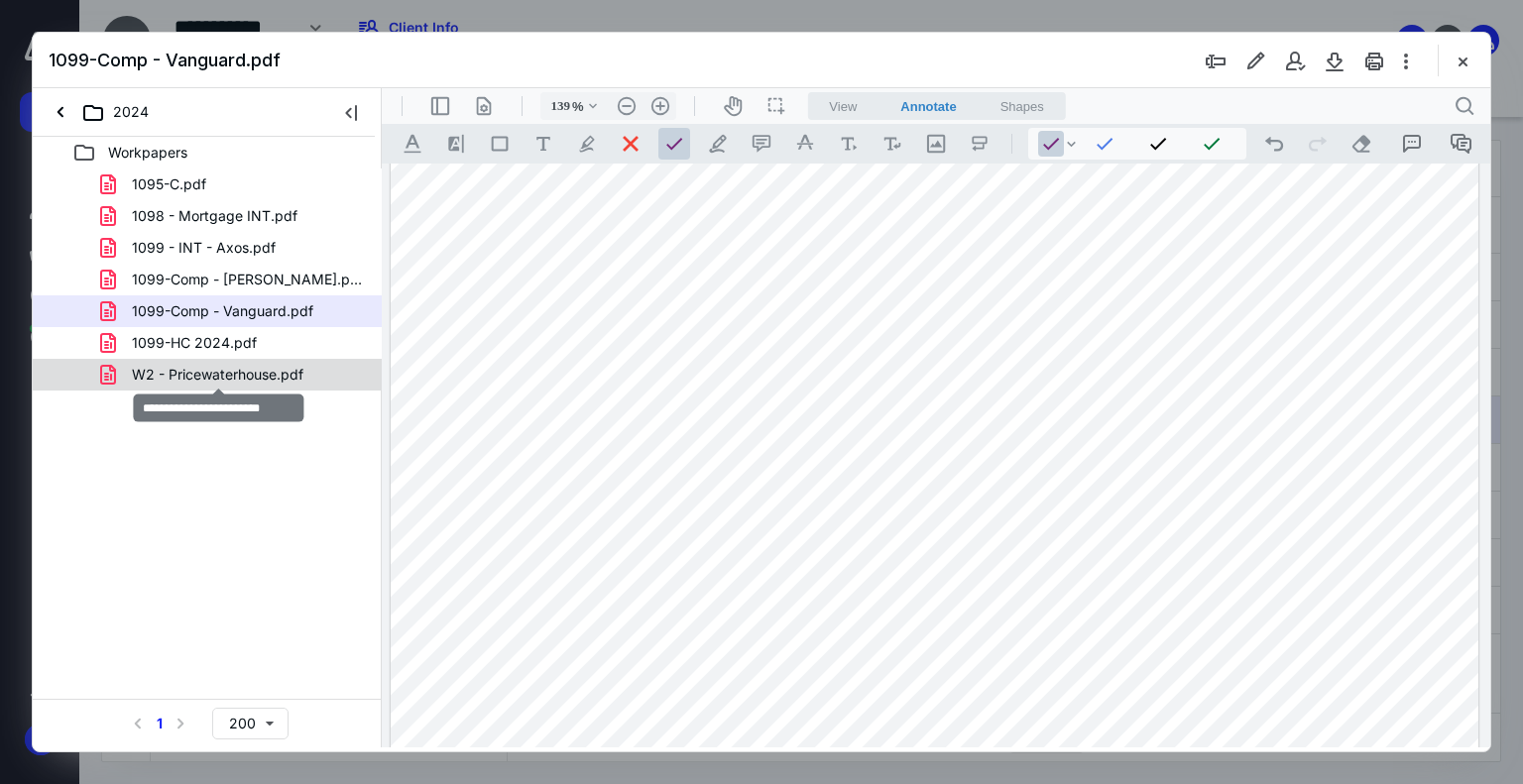 click on "W2 - Pricewaterhouse.pdf" at bounding box center [217, 375] 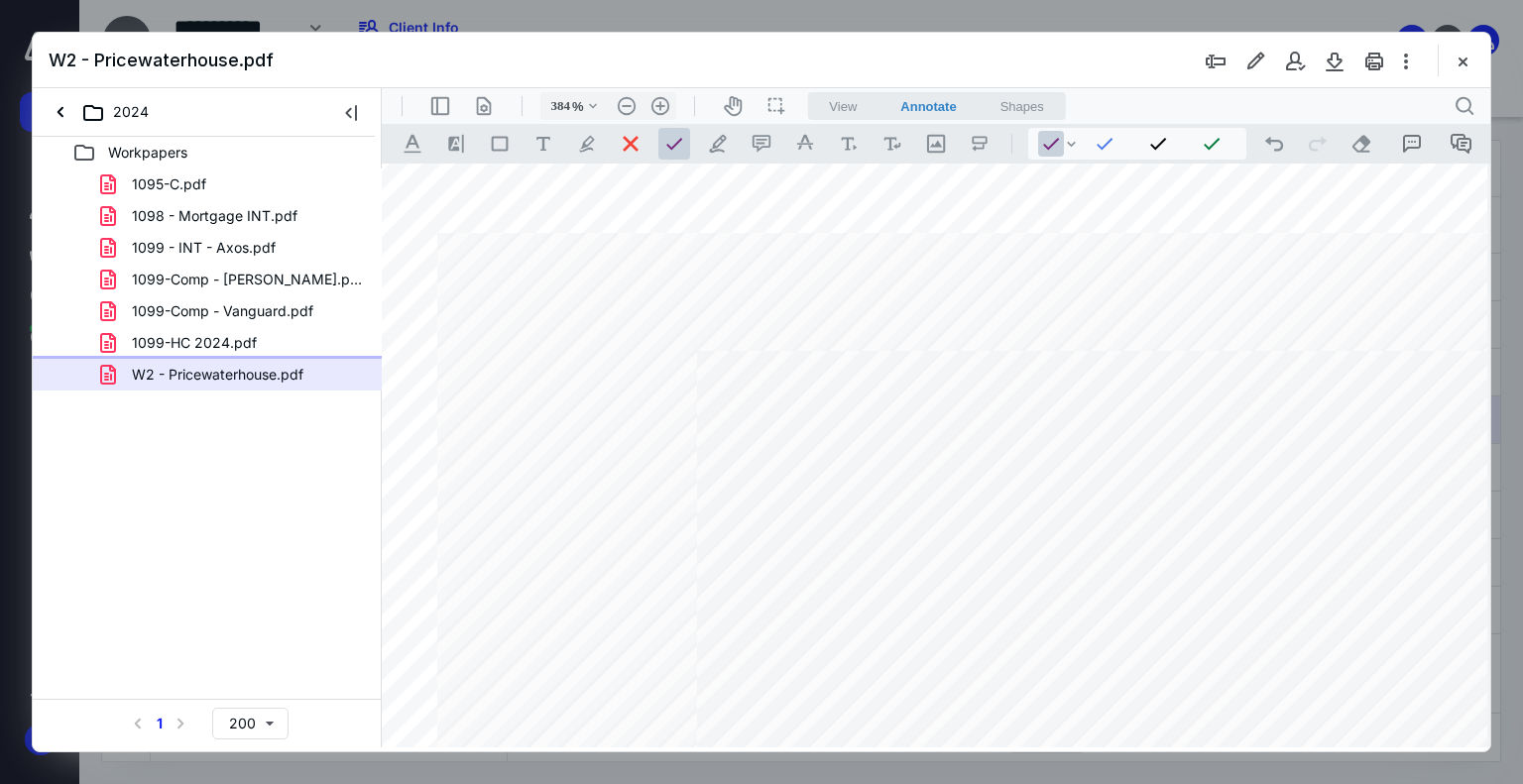 scroll, scrollTop: 381, scrollLeft: 470, axis: both 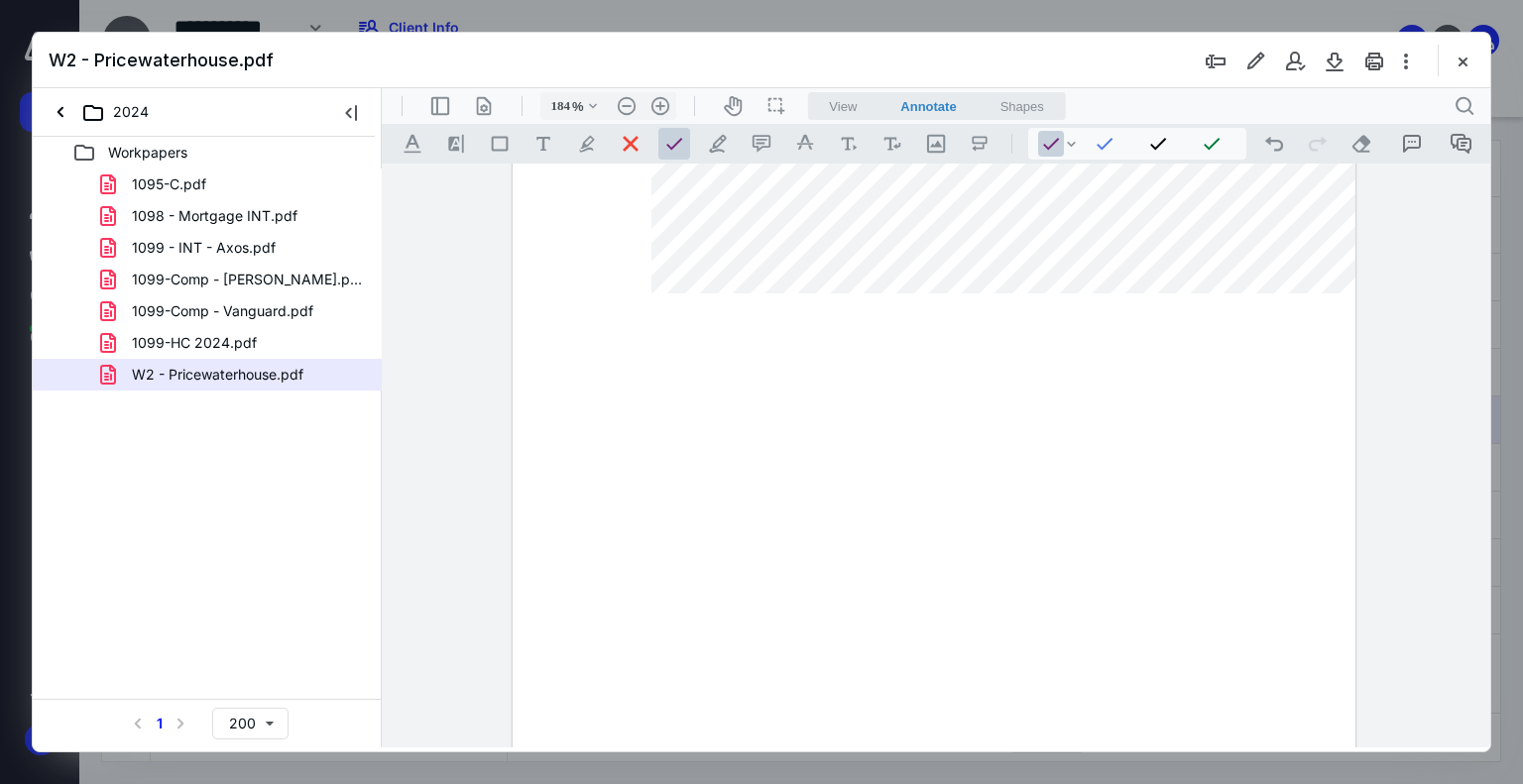 type on "134" 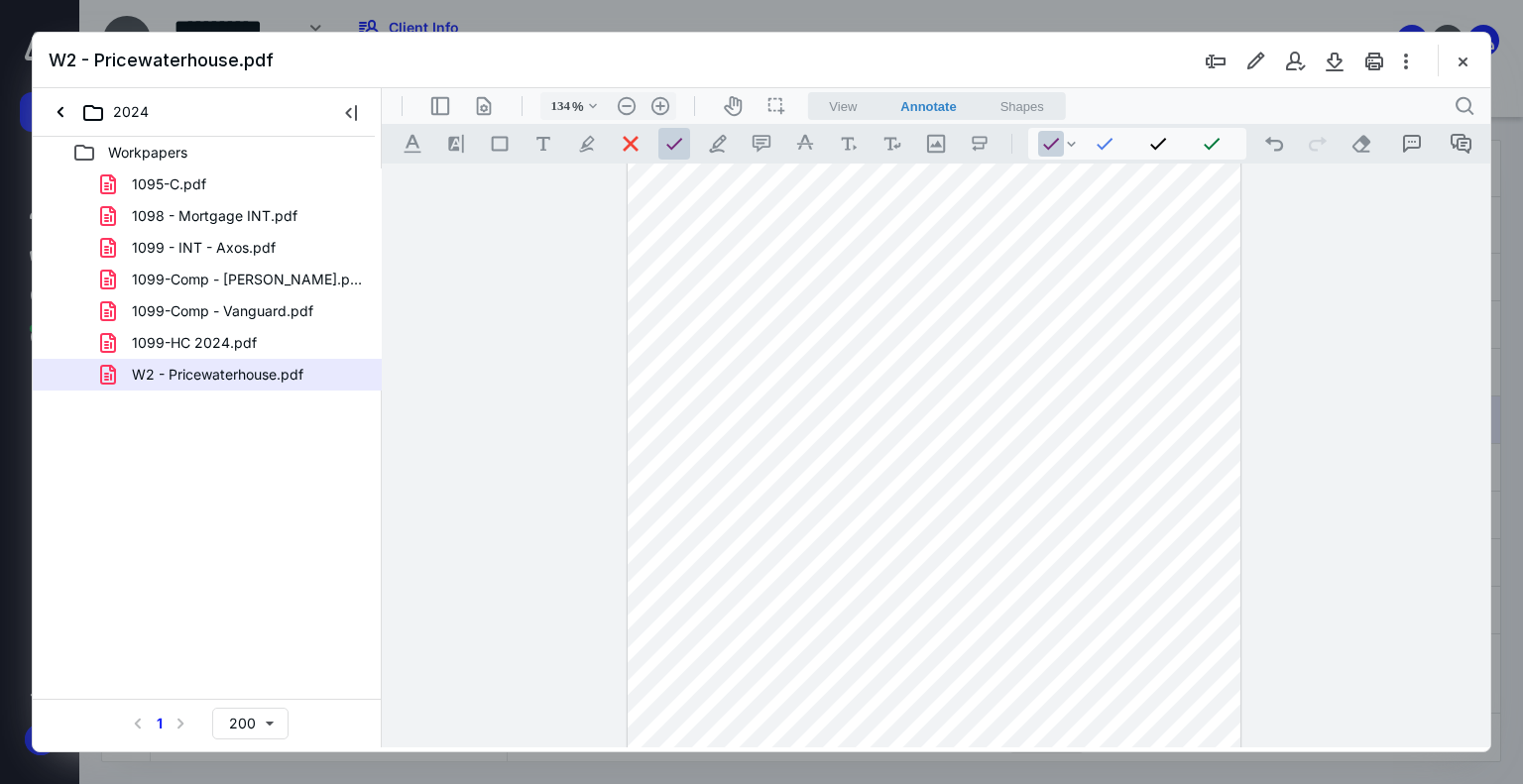 scroll, scrollTop: 472, scrollLeft: 0, axis: vertical 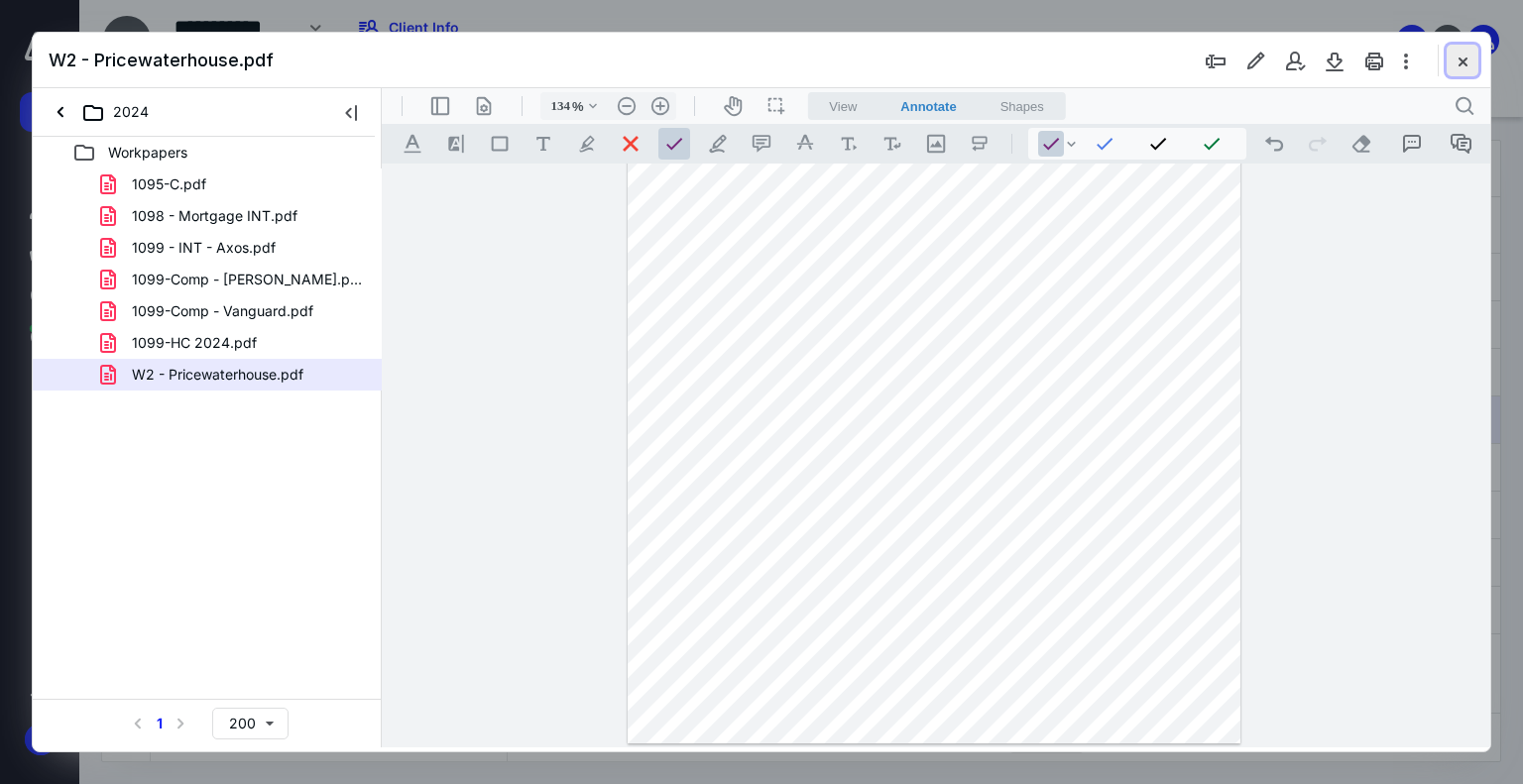 click at bounding box center [1463, 60] 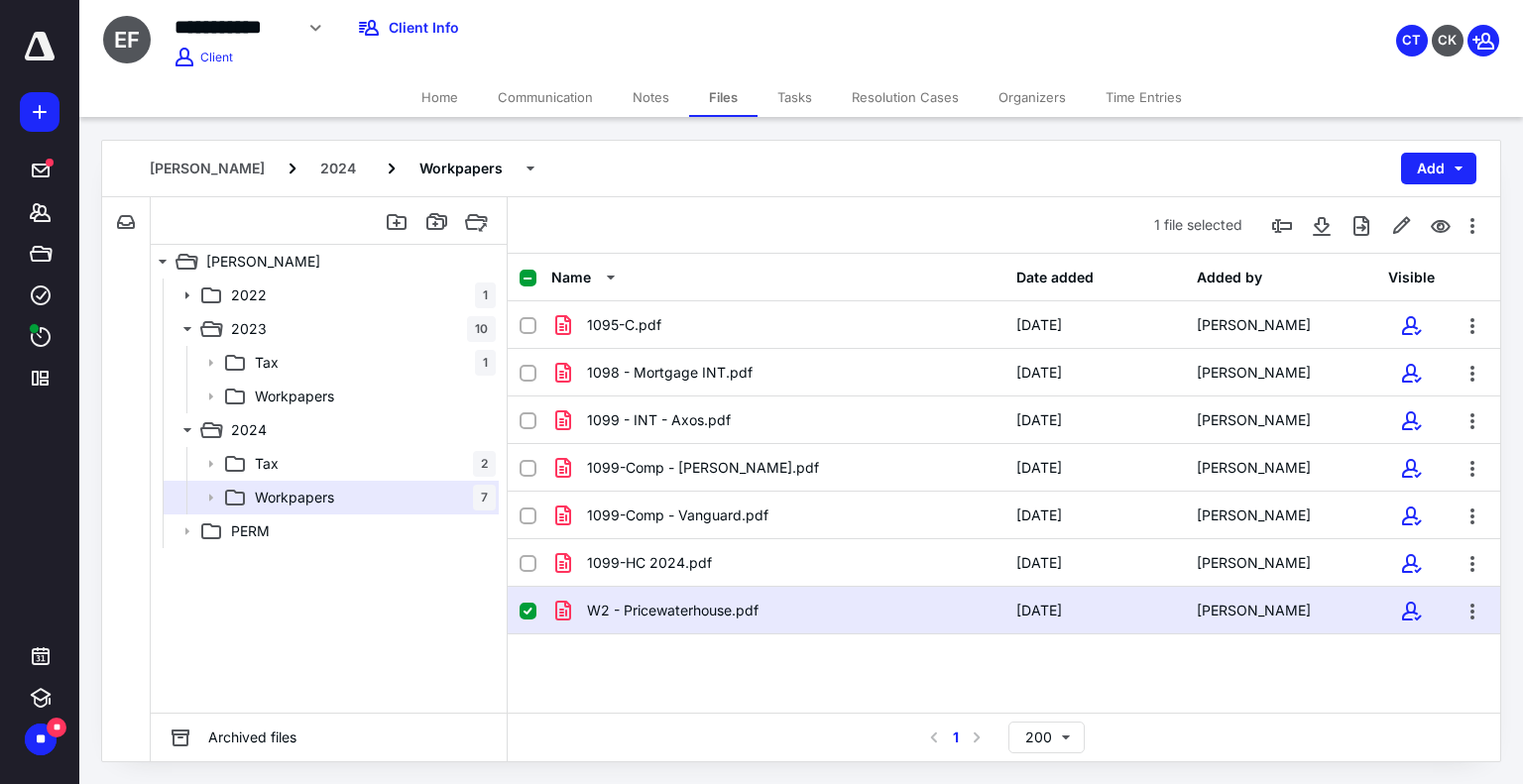 click on "Home" at bounding box center (439, 97) 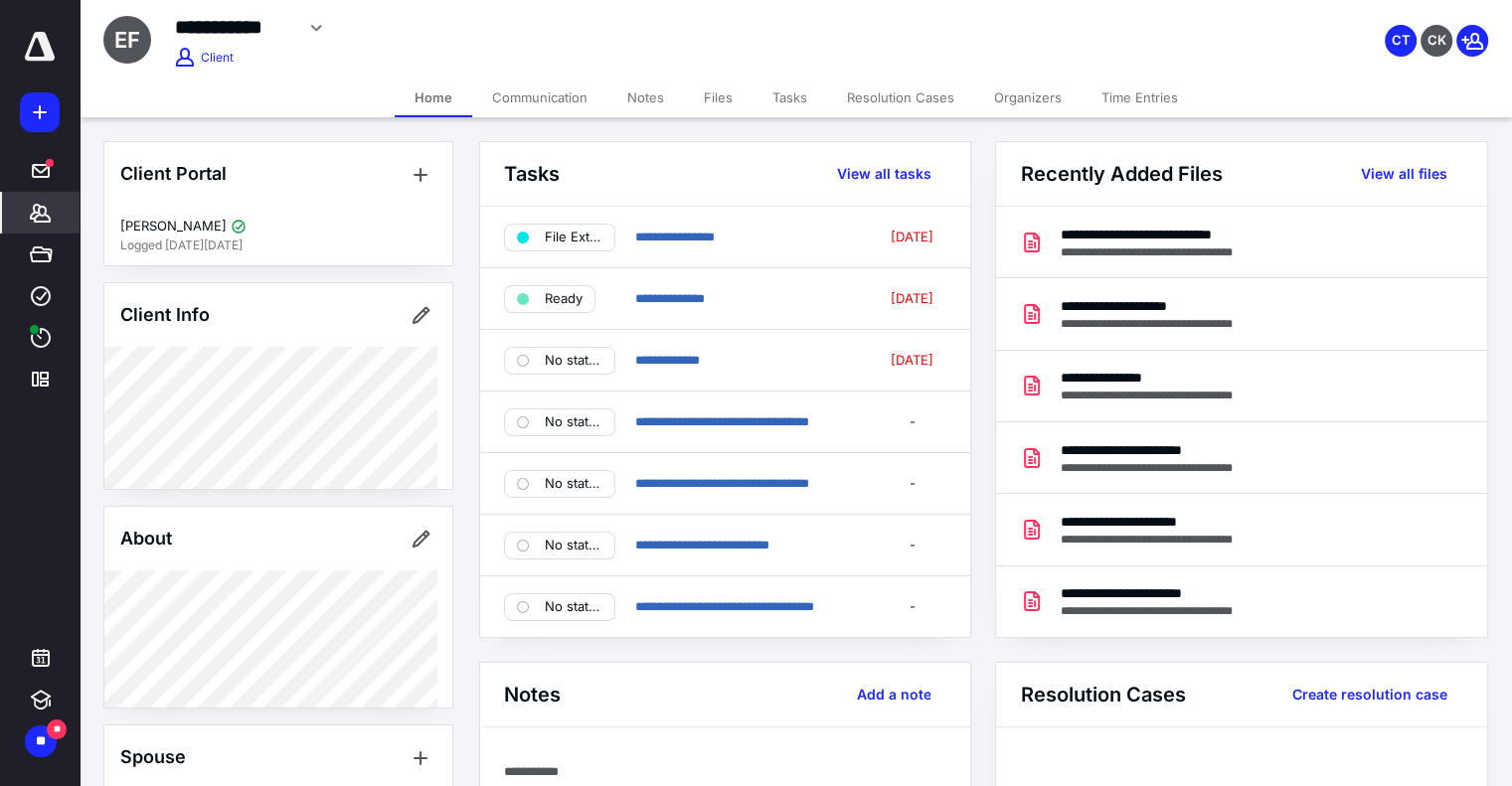 click on "Files" at bounding box center (718, 97) 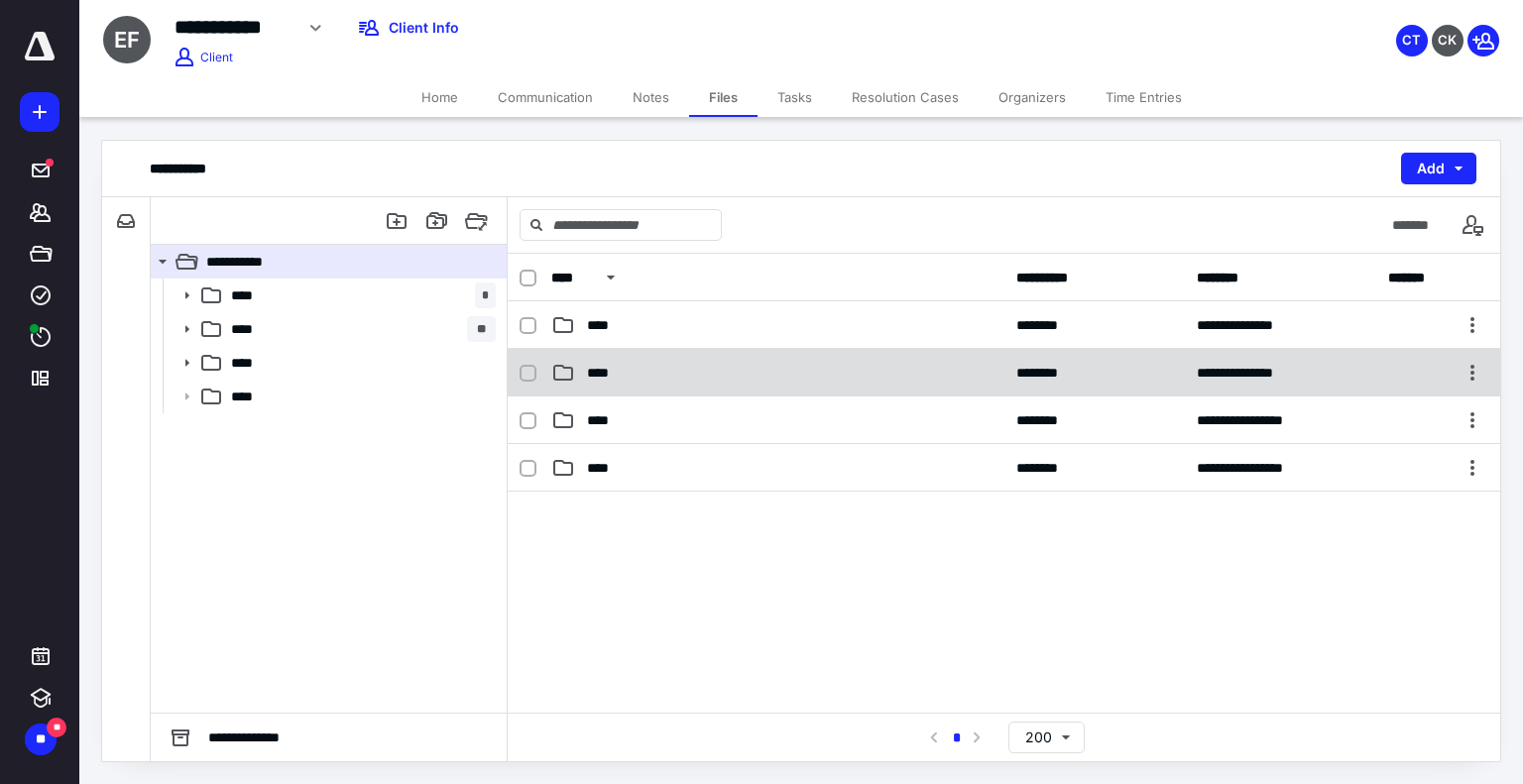 click on "**********" at bounding box center (1003, 373) 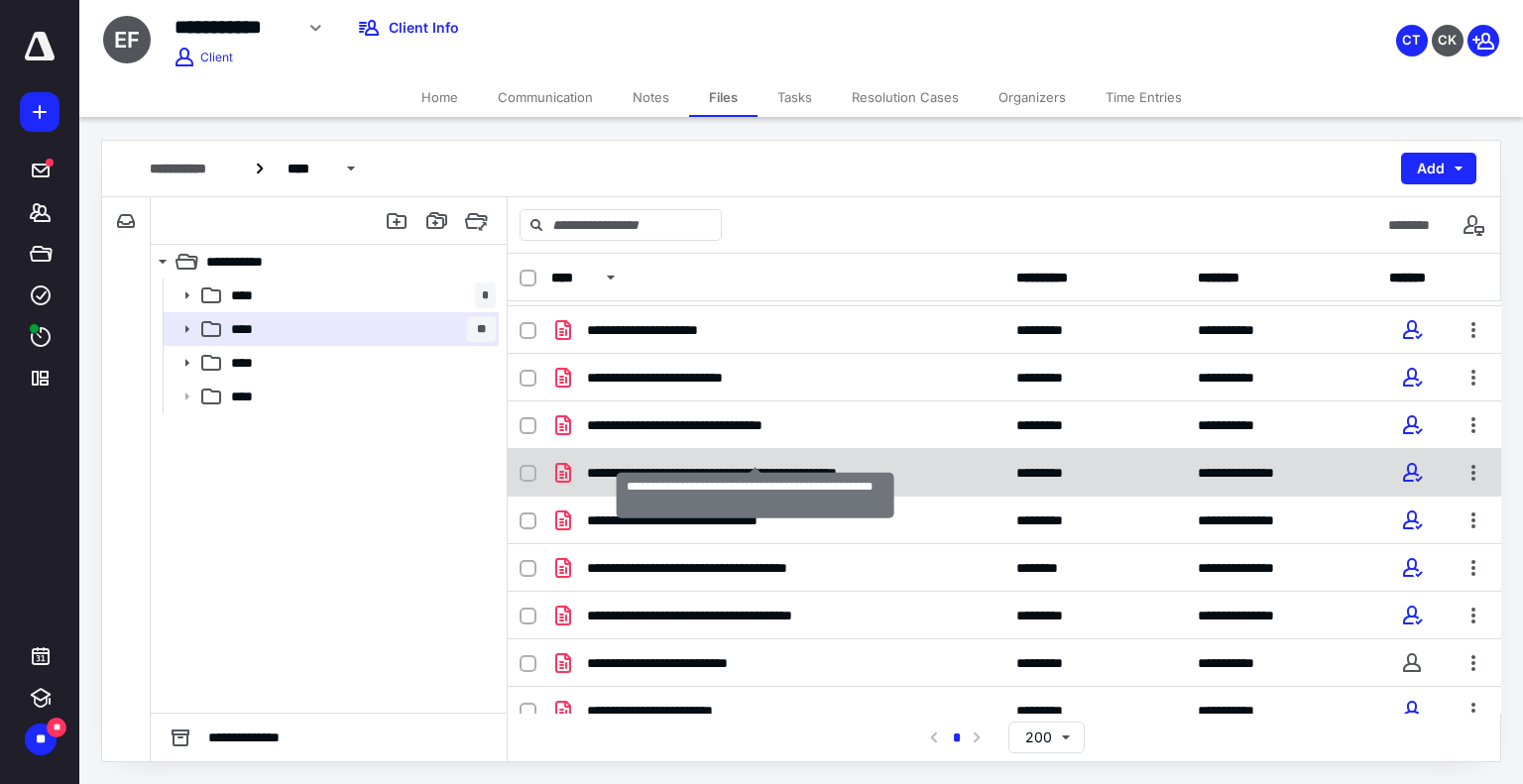 scroll, scrollTop: 156, scrollLeft: 0, axis: vertical 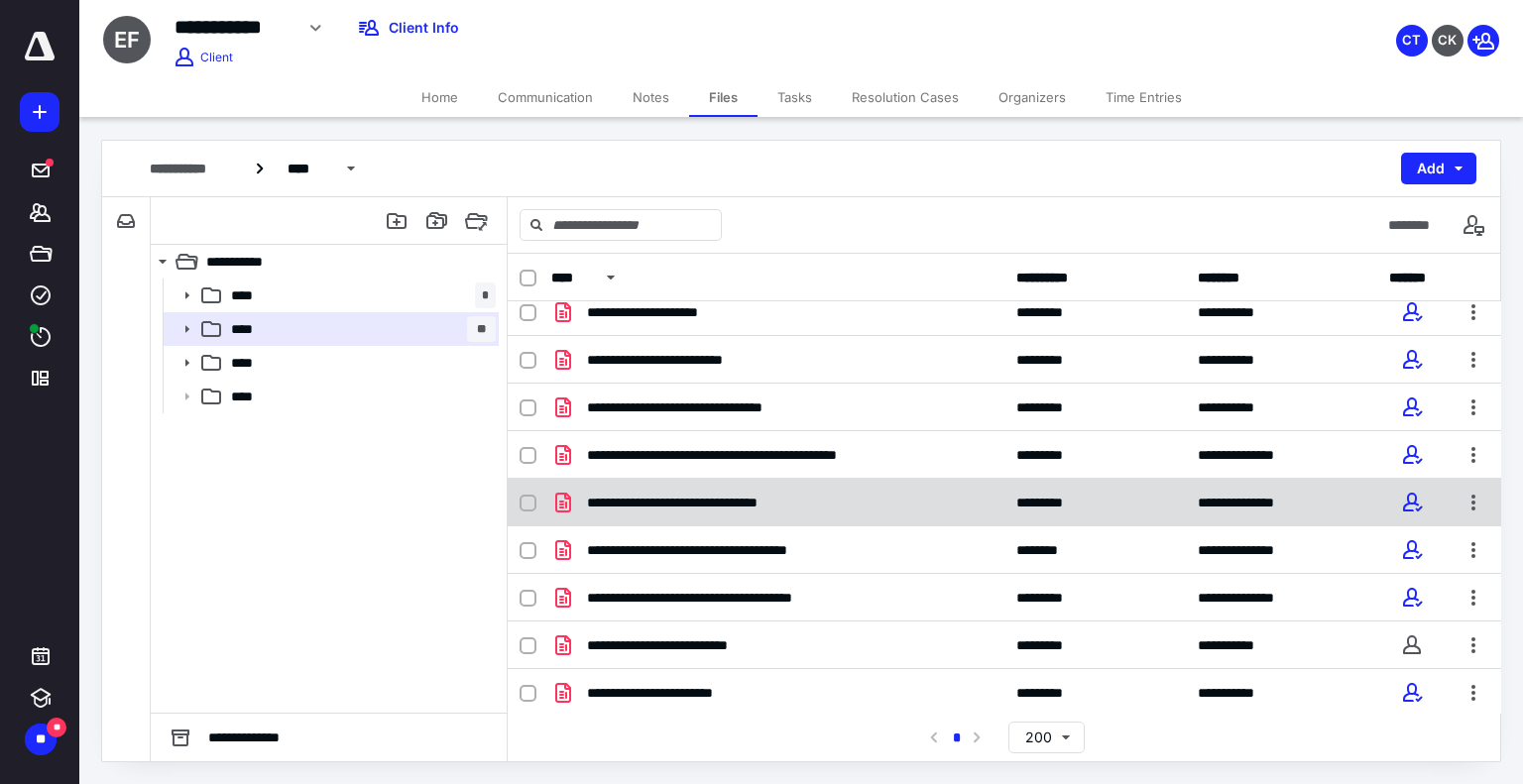 click at bounding box center [527, 504] 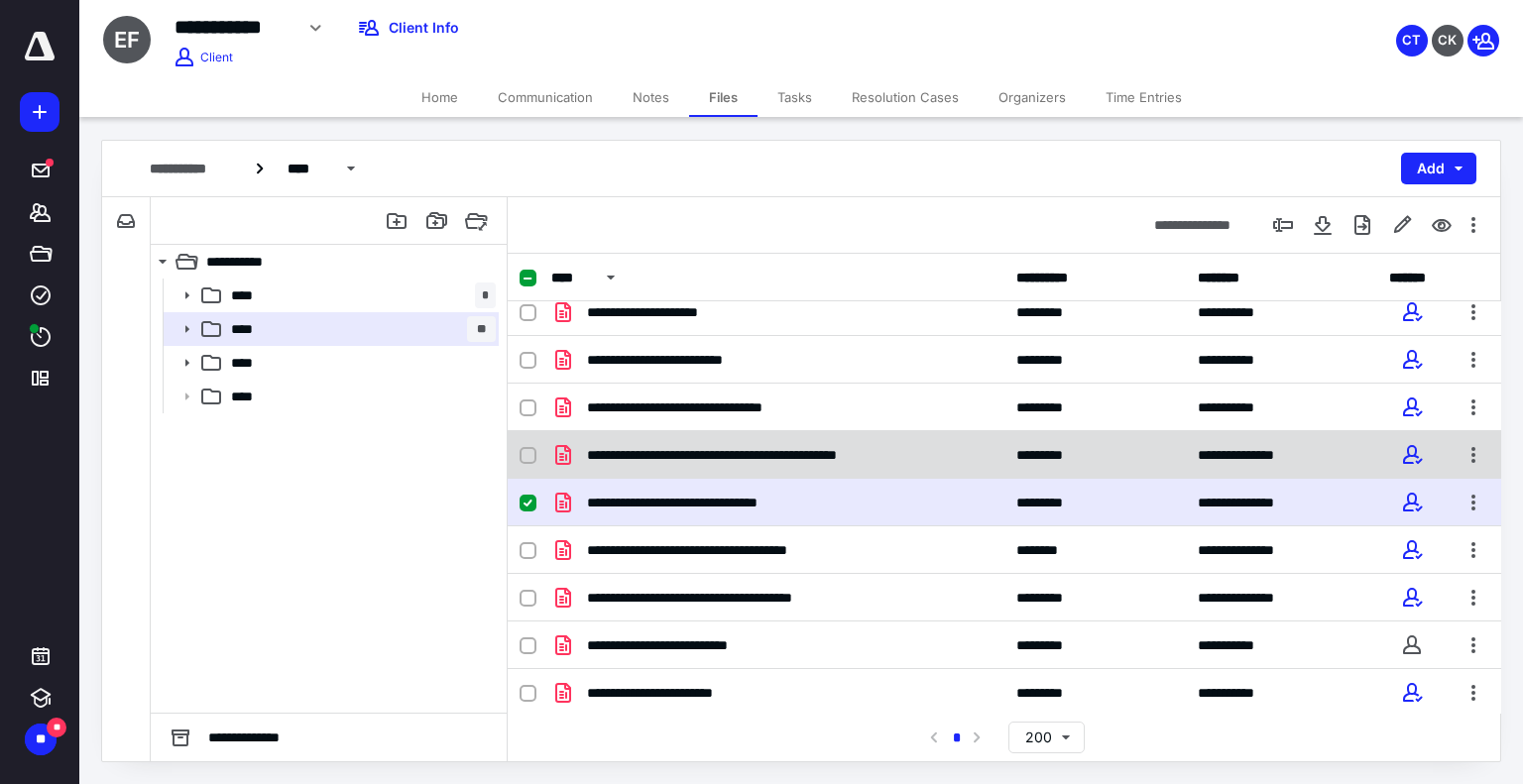 click 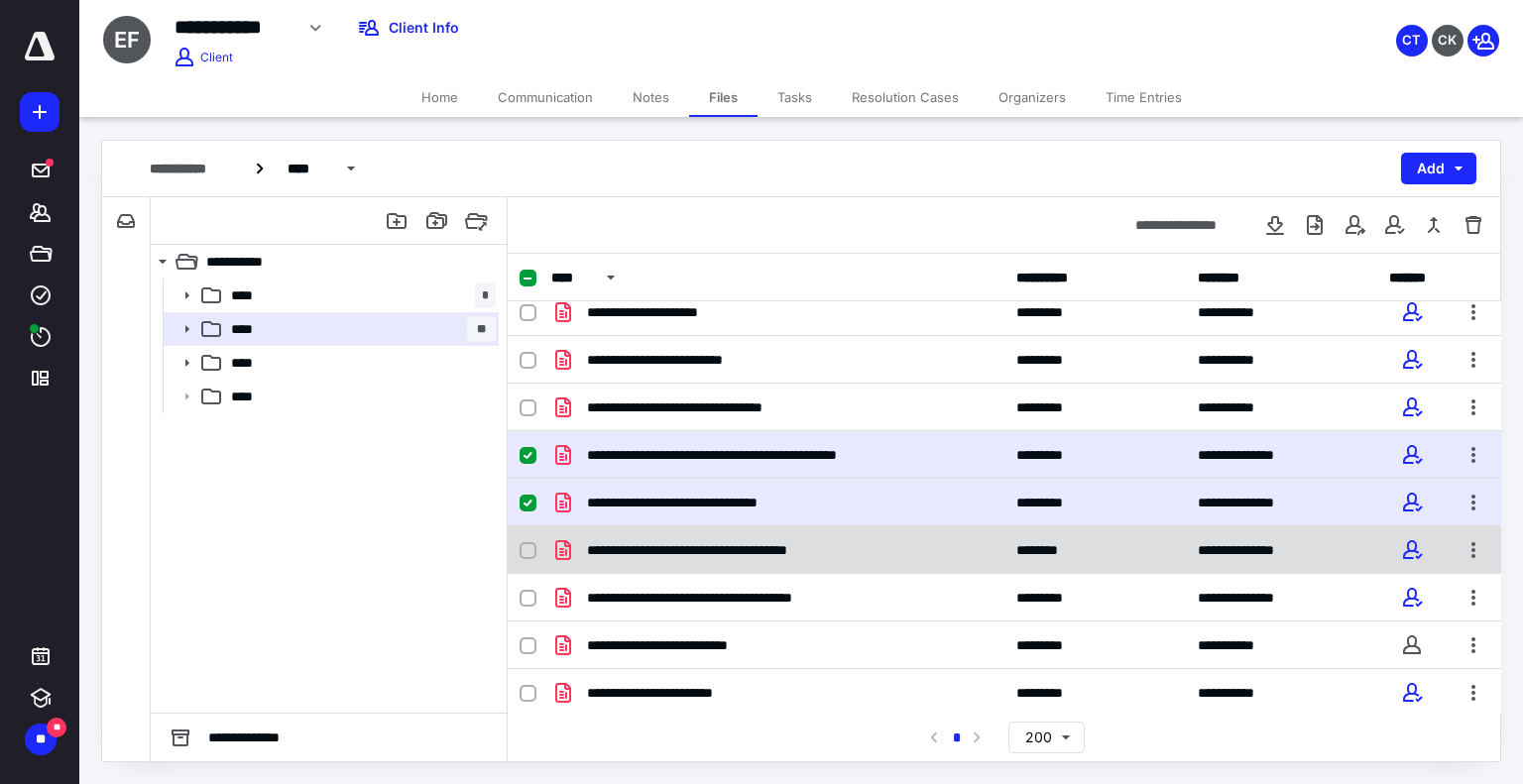click at bounding box center [527, 551] 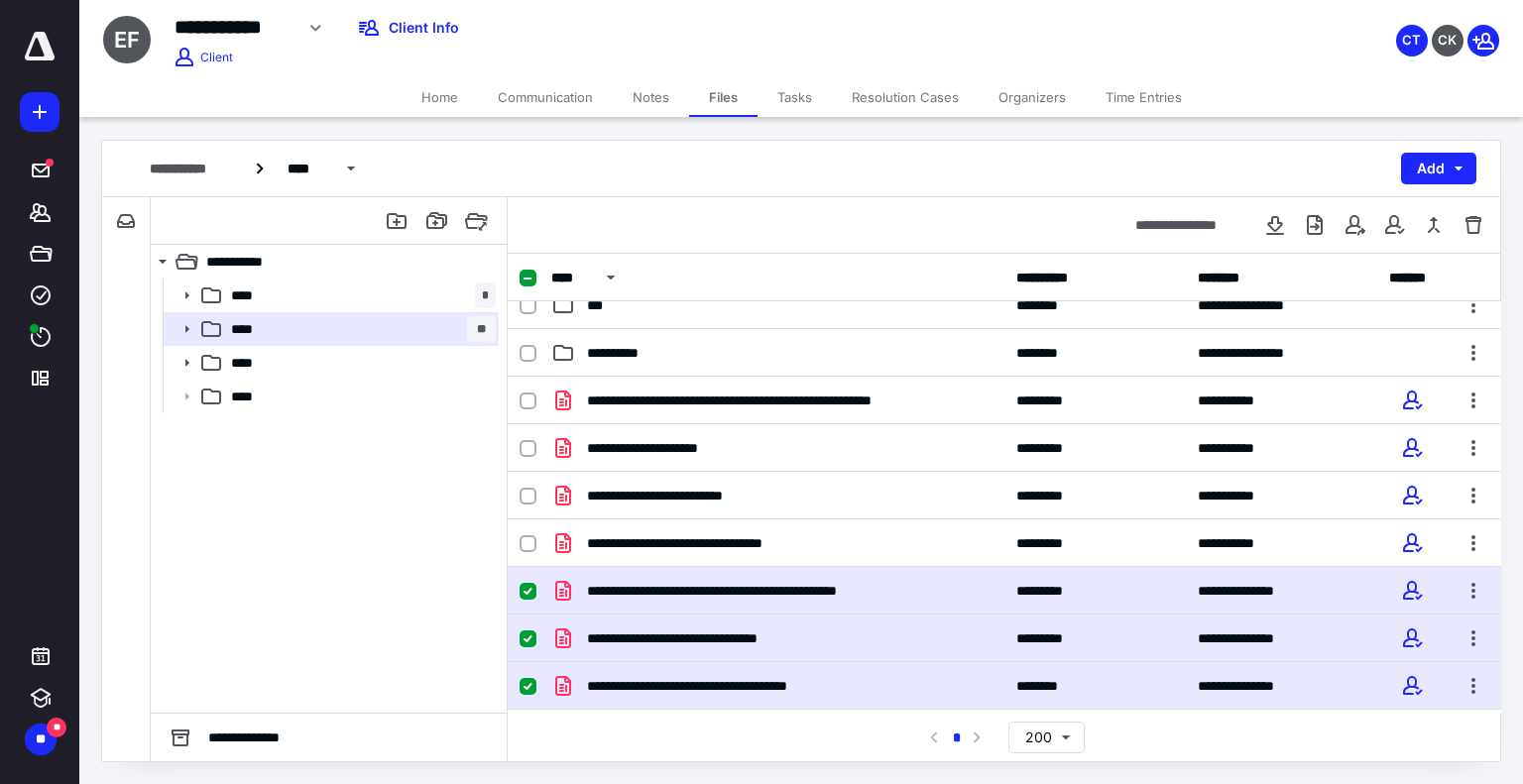 scroll, scrollTop: 0, scrollLeft: 0, axis: both 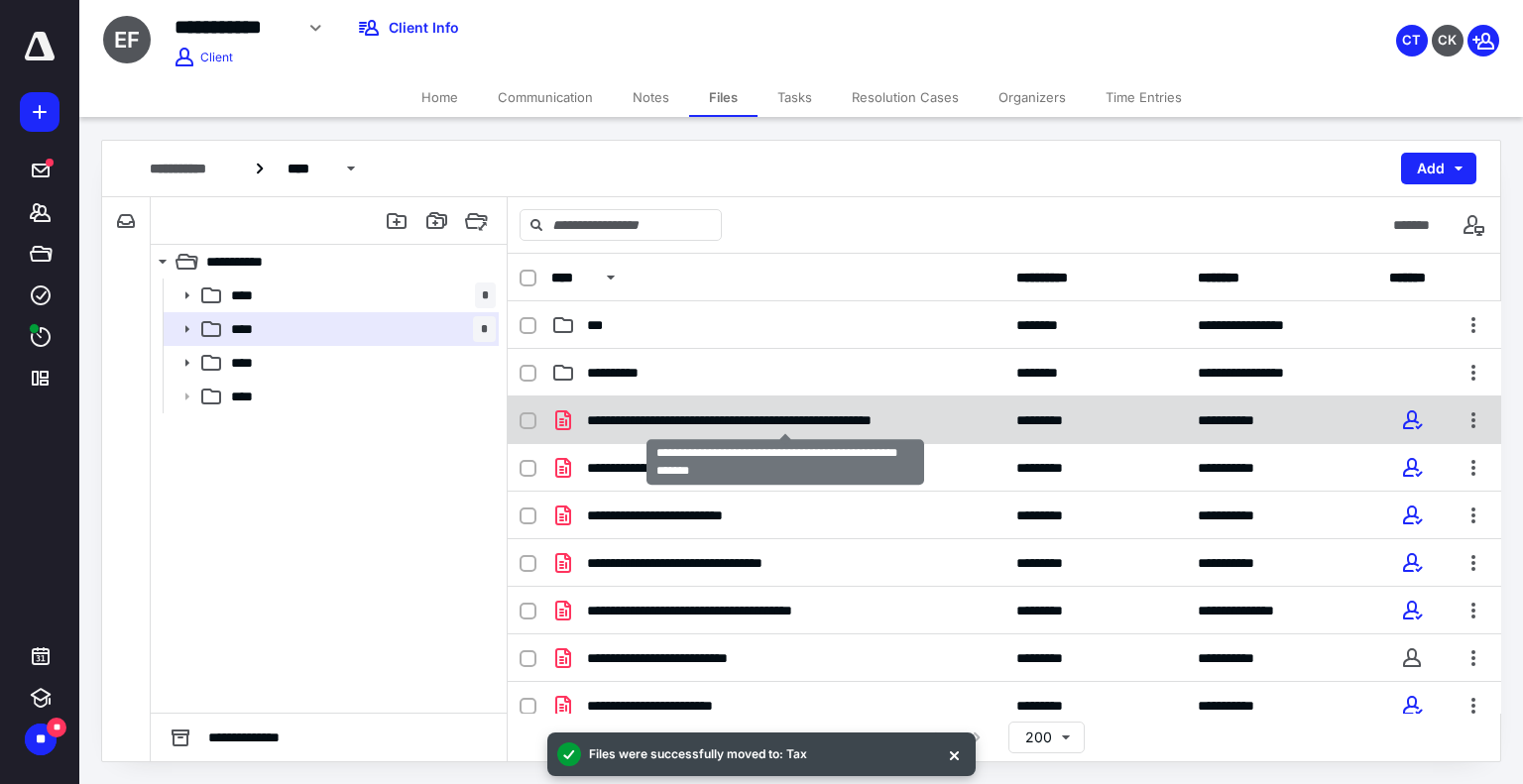click on "**********" at bounding box center [785, 420] 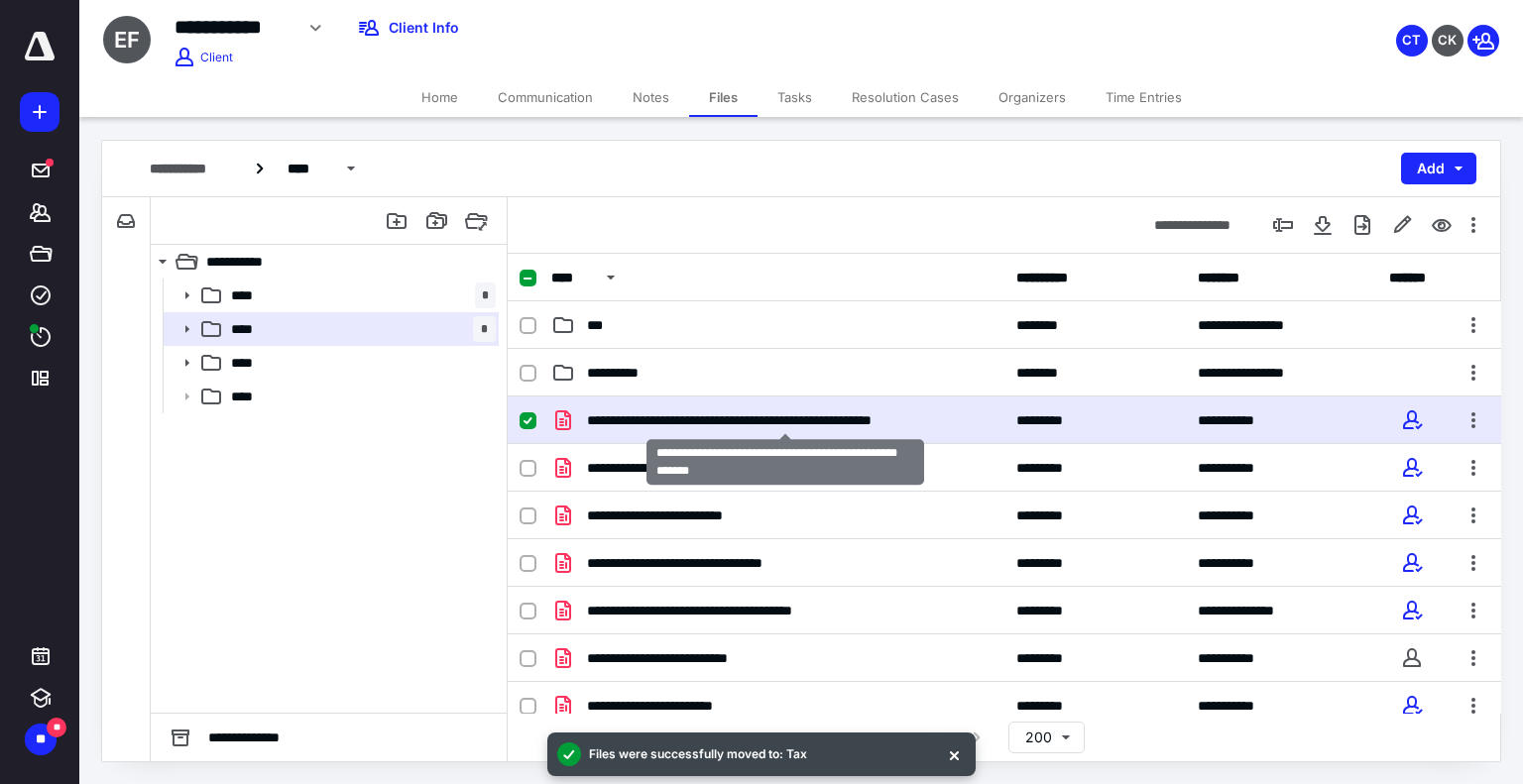 click on "**********" at bounding box center (785, 420) 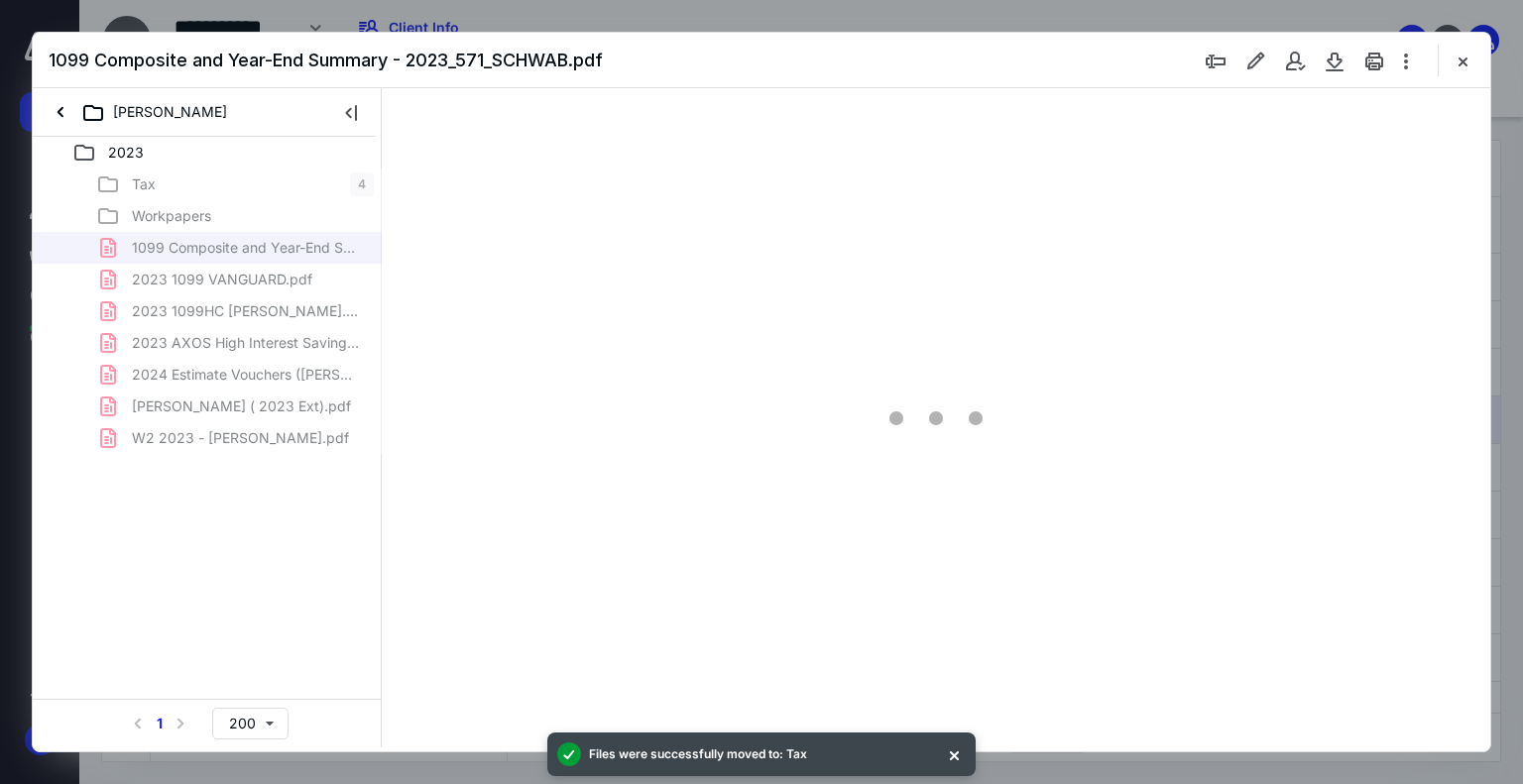 scroll, scrollTop: 0, scrollLeft: 0, axis: both 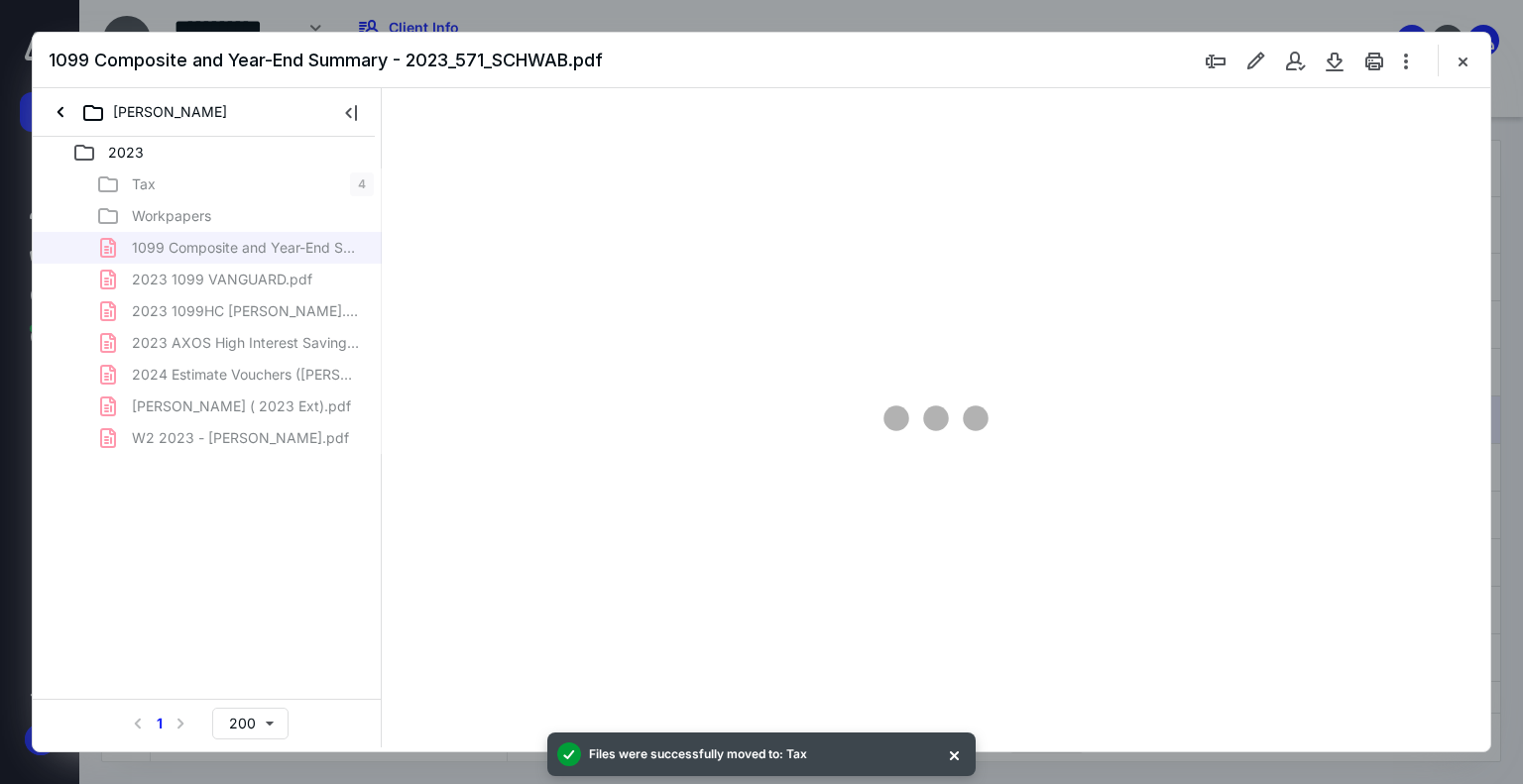 type on "139" 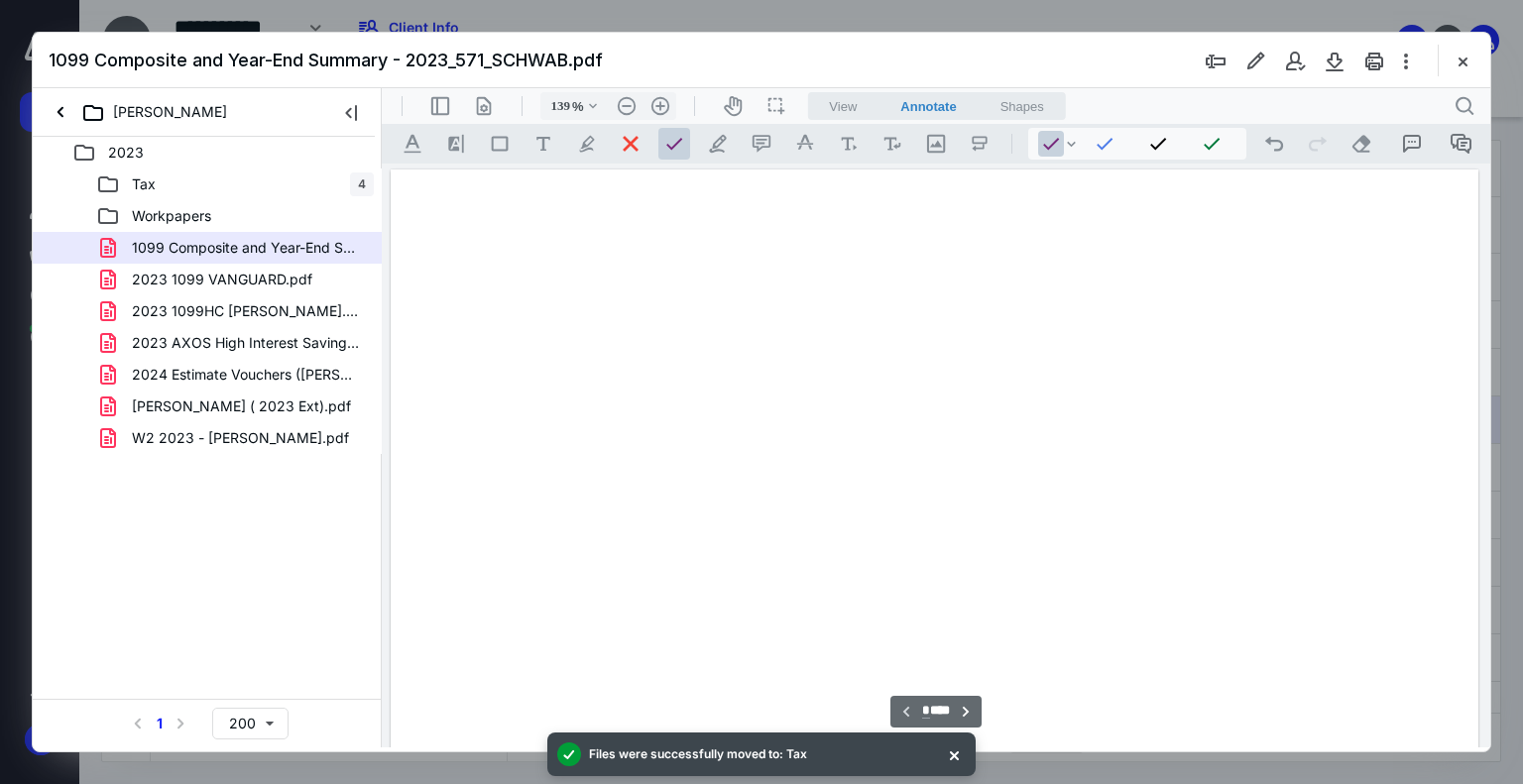 scroll, scrollTop: 81, scrollLeft: 0, axis: vertical 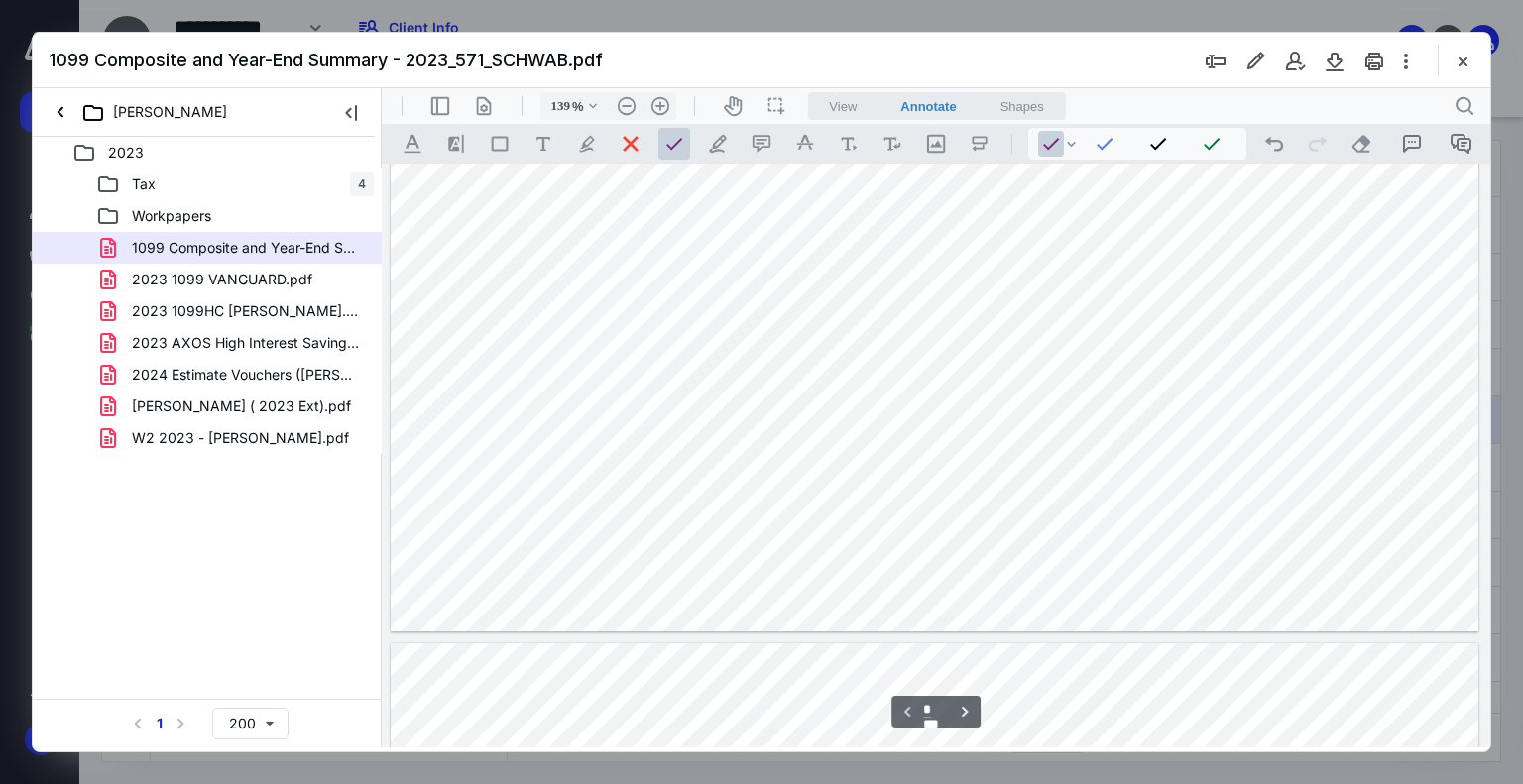 type on "*" 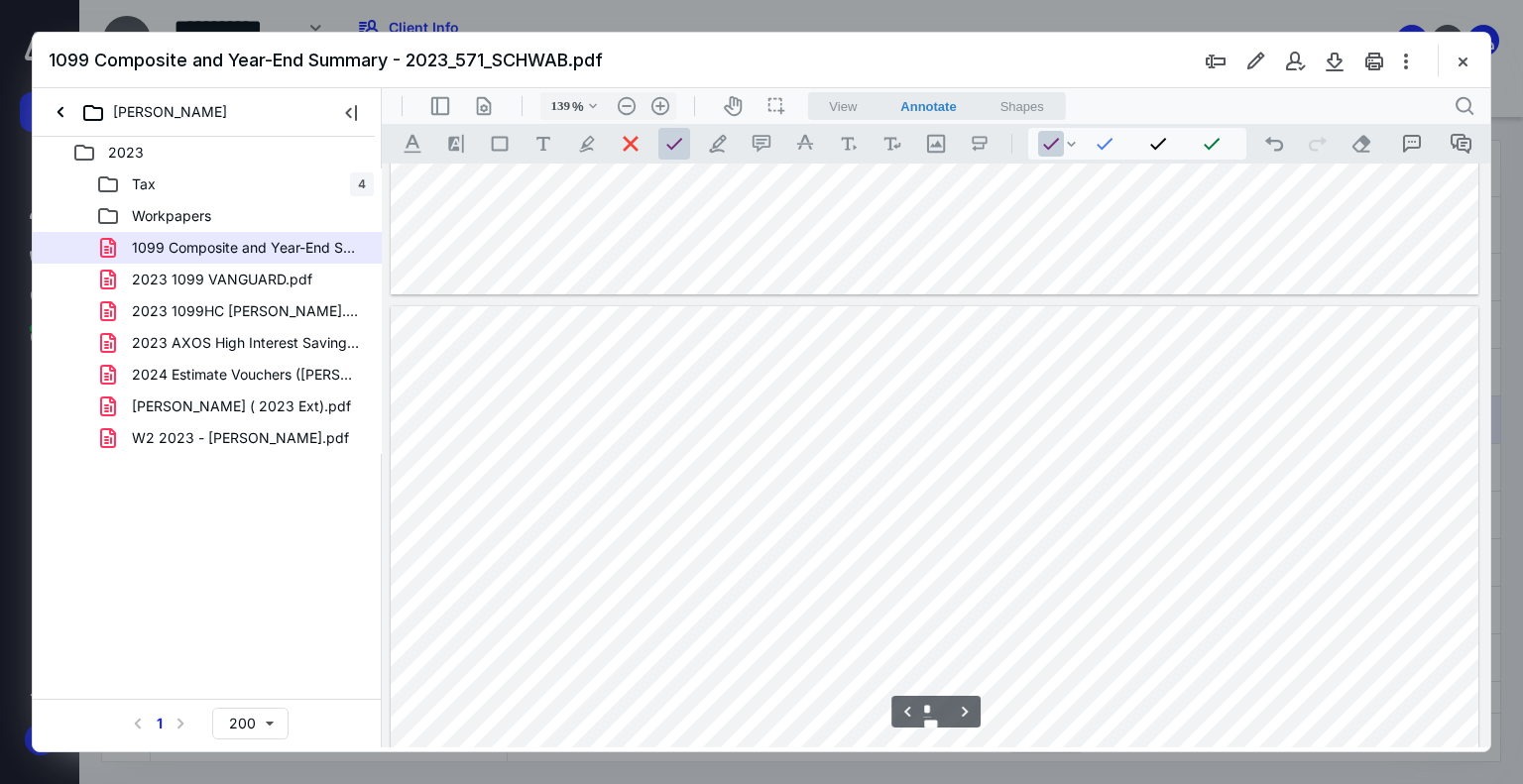 scroll, scrollTop: 874, scrollLeft: 0, axis: vertical 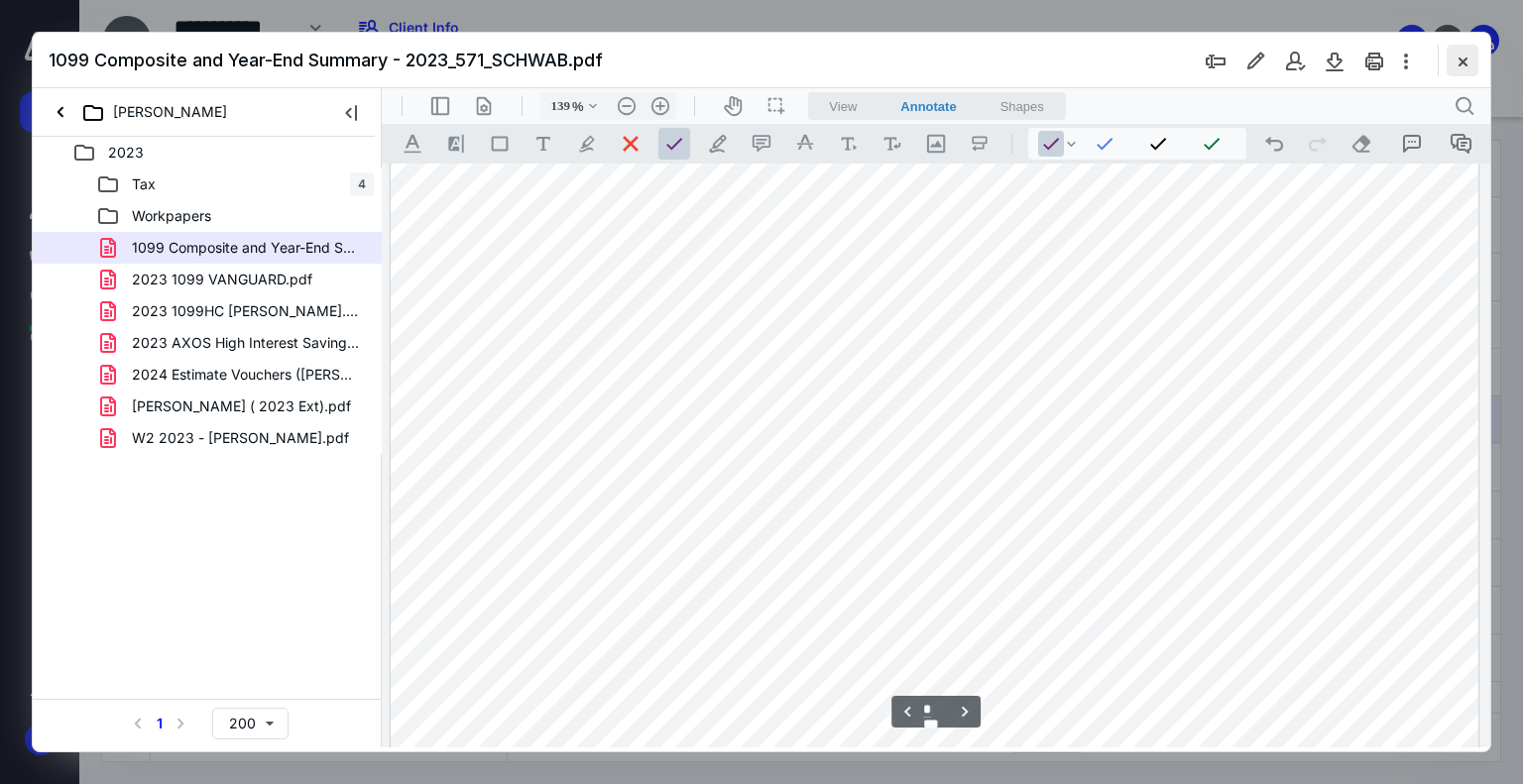 click at bounding box center [1463, 60] 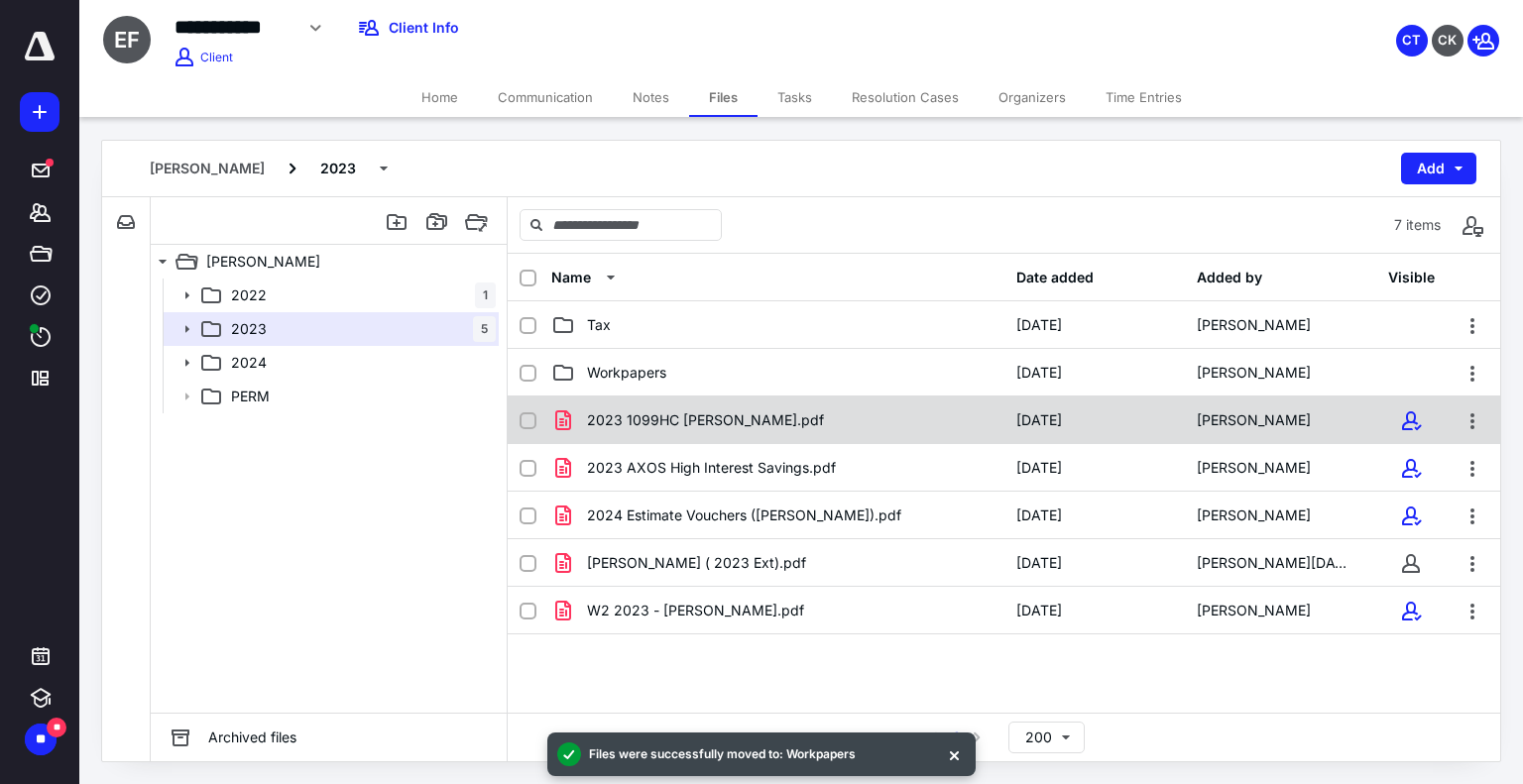 click at bounding box center (527, 421) 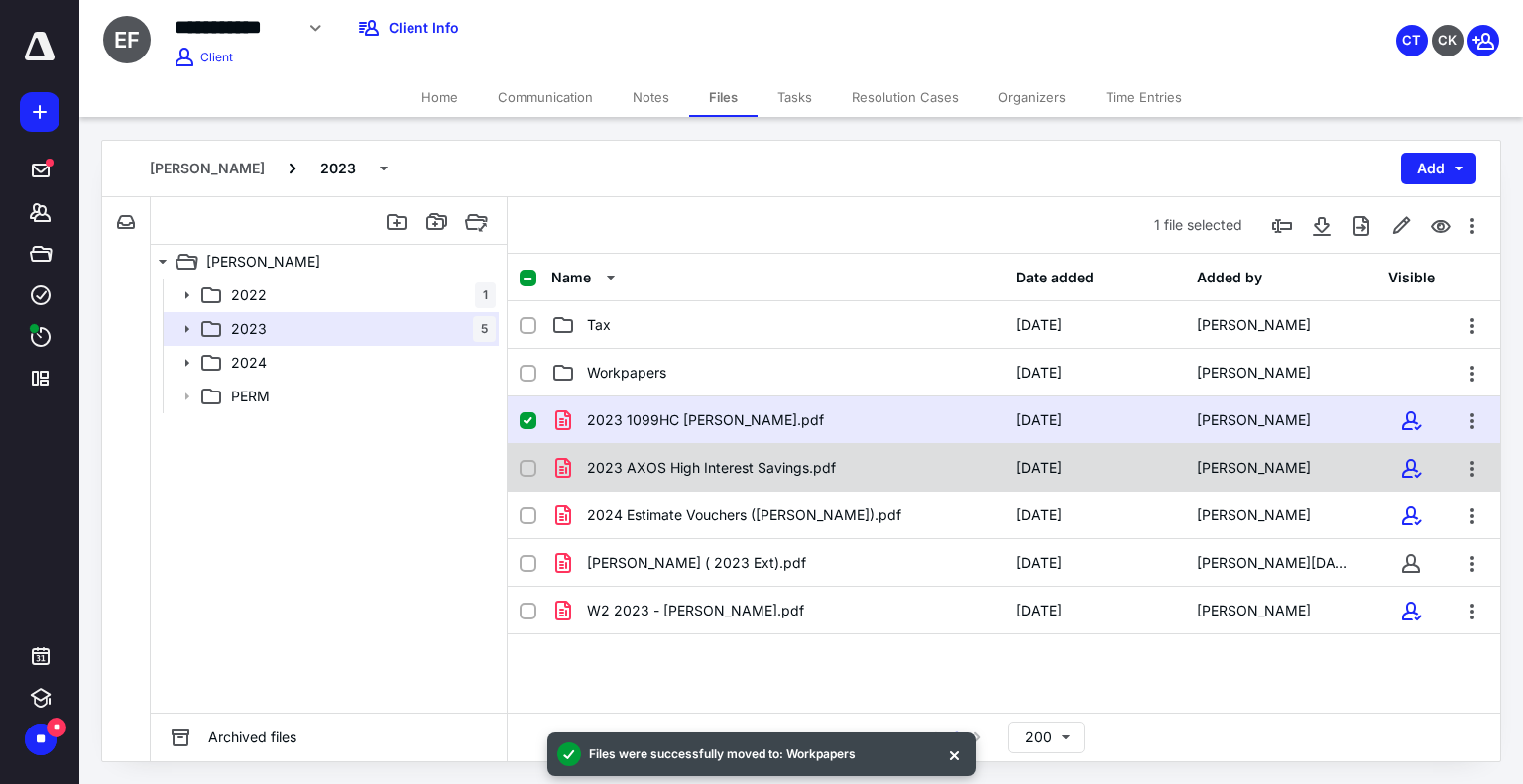click 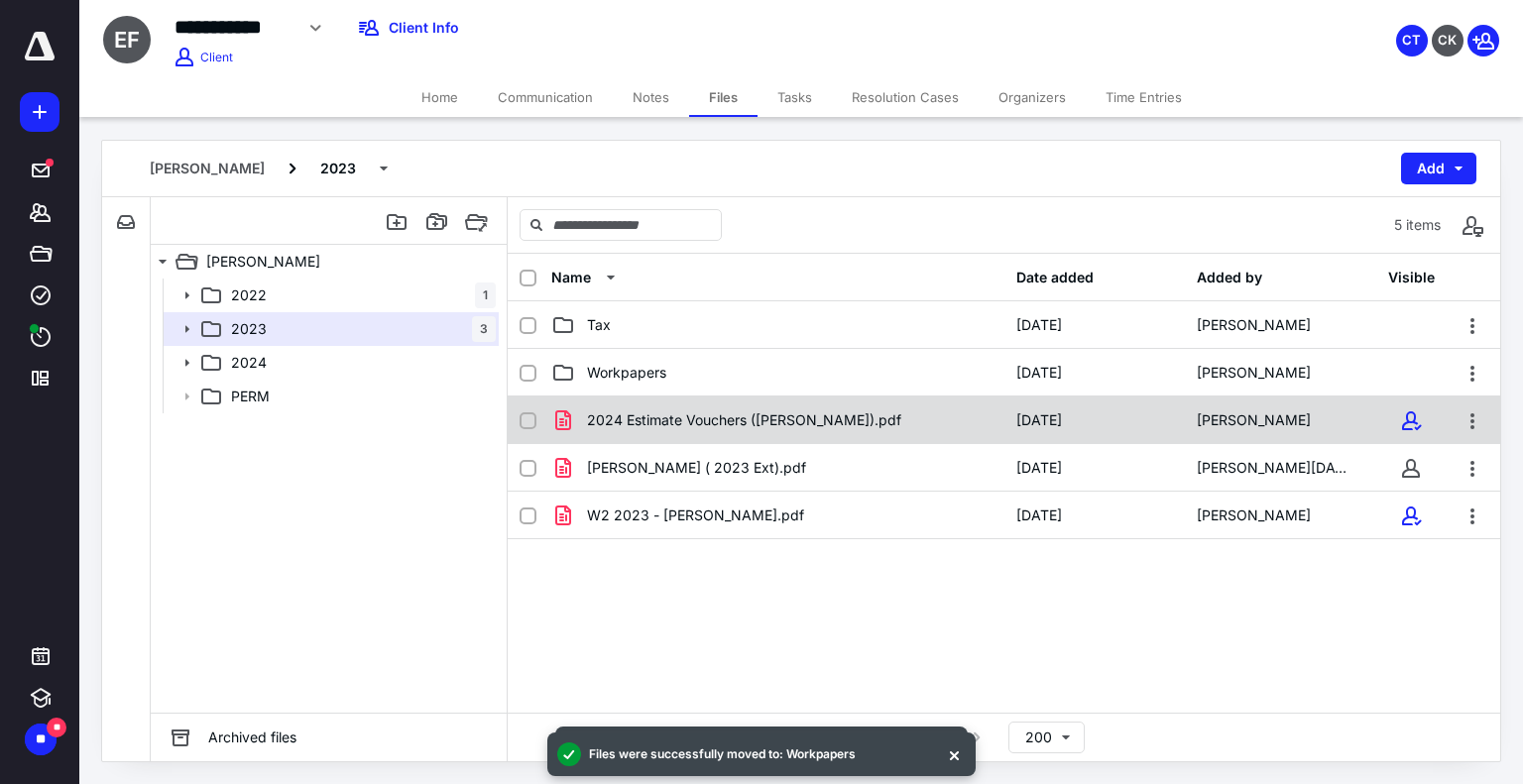click on "2024 Estimate Vouchers (Franco, Evan).pdf 9/12/2024 Olyvia Phillips" at bounding box center [1003, 420] 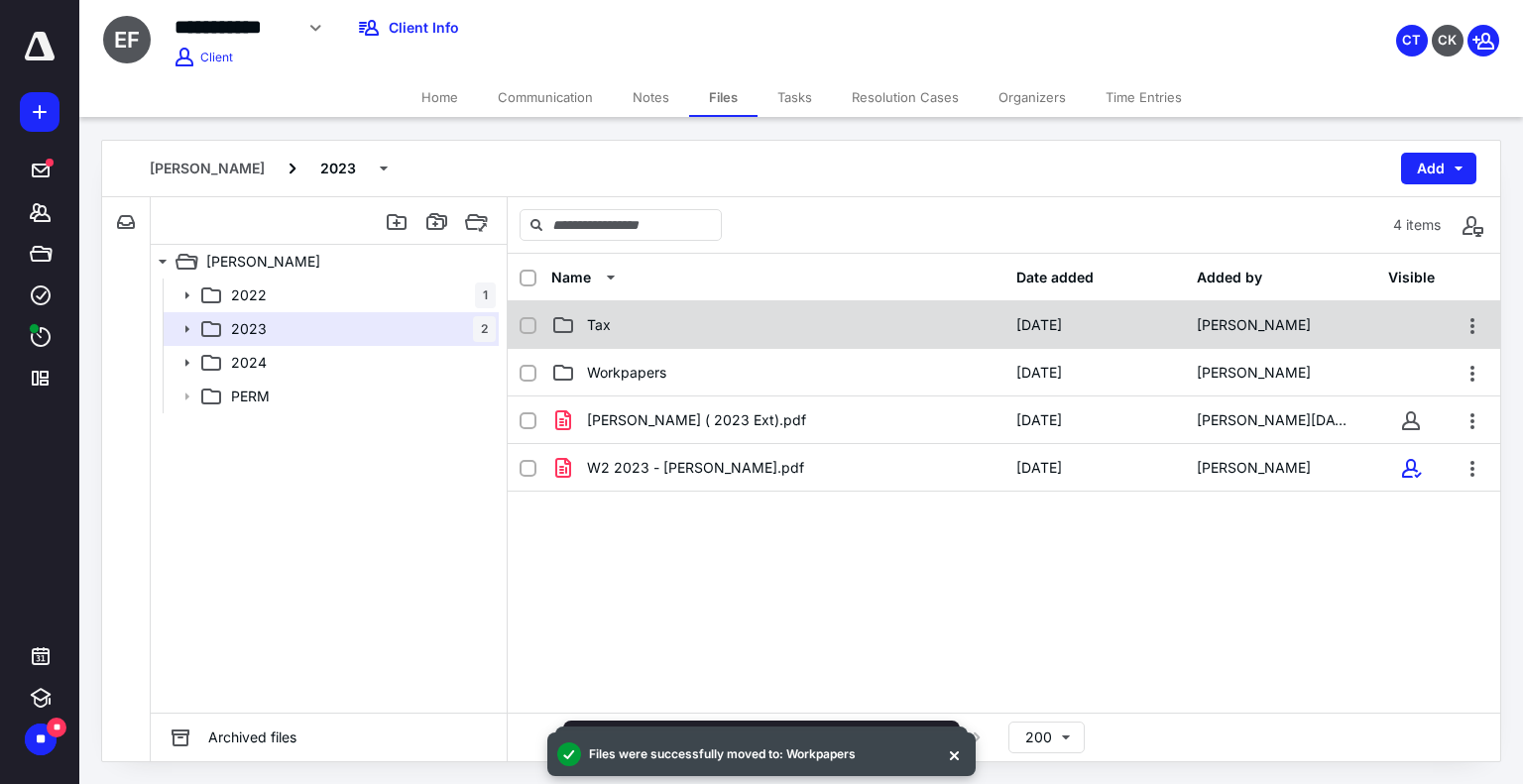 click on "Tax 1/9/2025 Persephone Hoefle" at bounding box center (1003, 325) 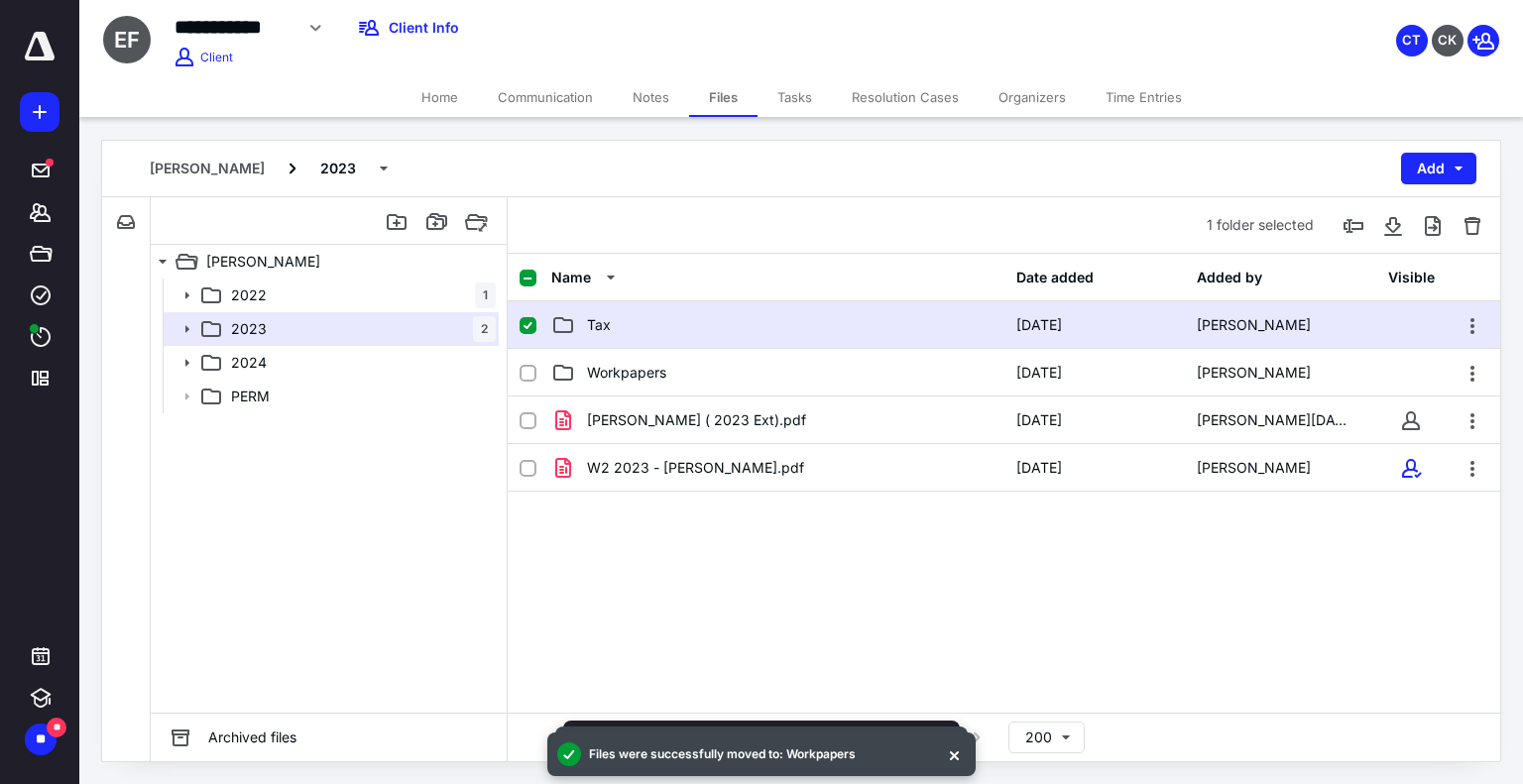 click on "Tax 1/9/2025 Persephone Hoefle" at bounding box center [1003, 325] 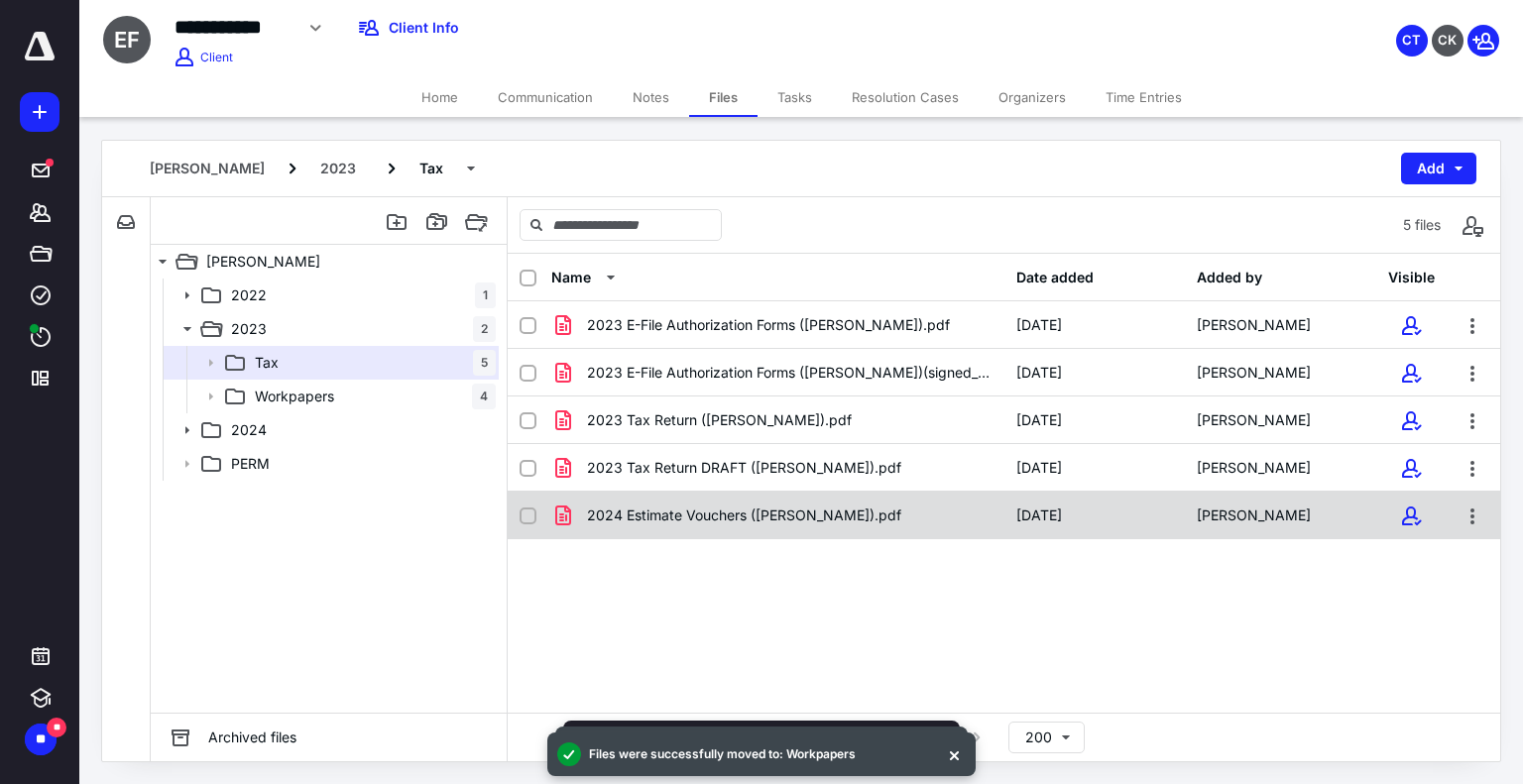 click on "2024 Estimate Vouchers (Franco, Evan).pdf" at bounding box center (744, 515) 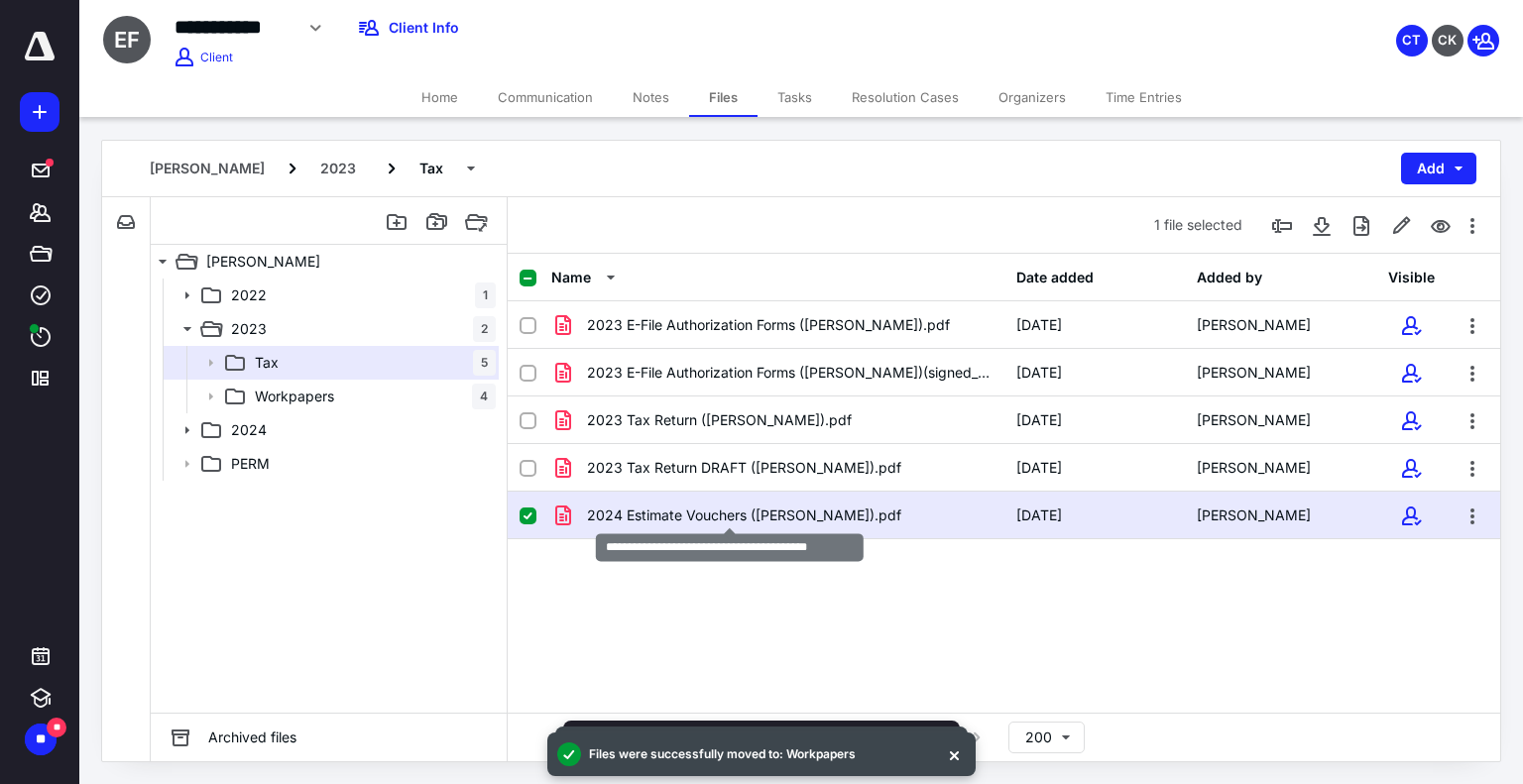 click on "2024 Estimate Vouchers (Franco, Evan).pdf" at bounding box center [744, 515] 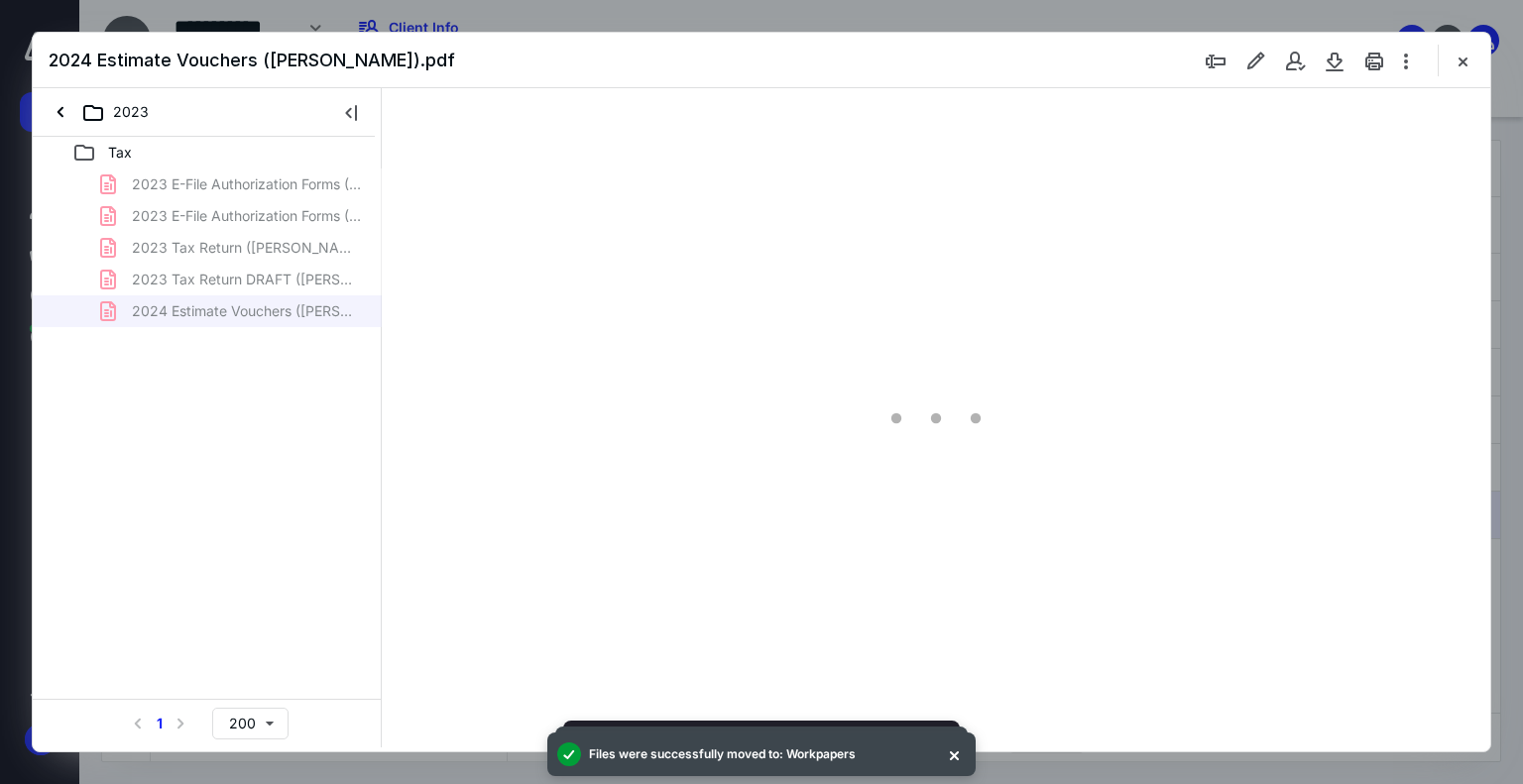scroll, scrollTop: 0, scrollLeft: 0, axis: both 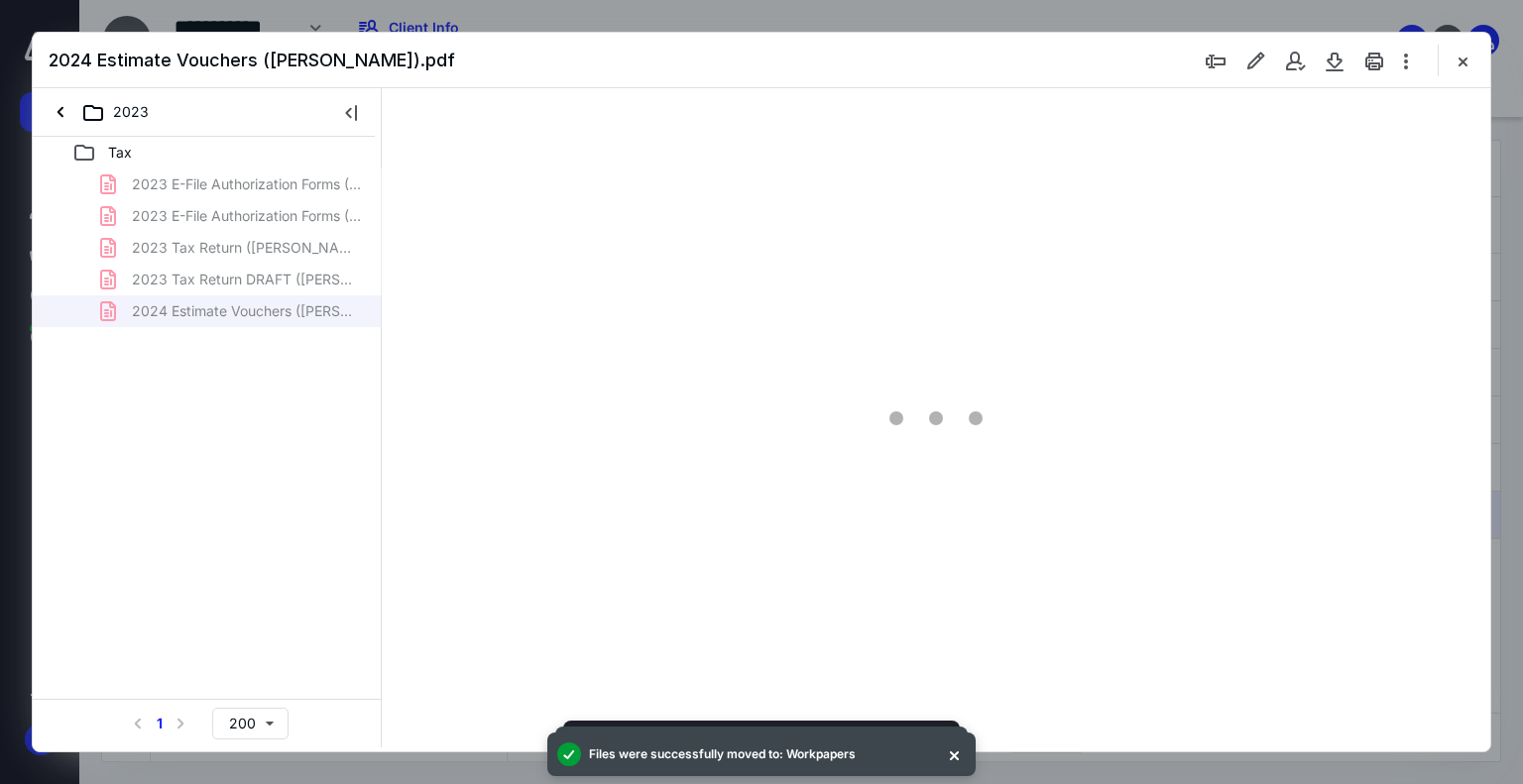 type on "178" 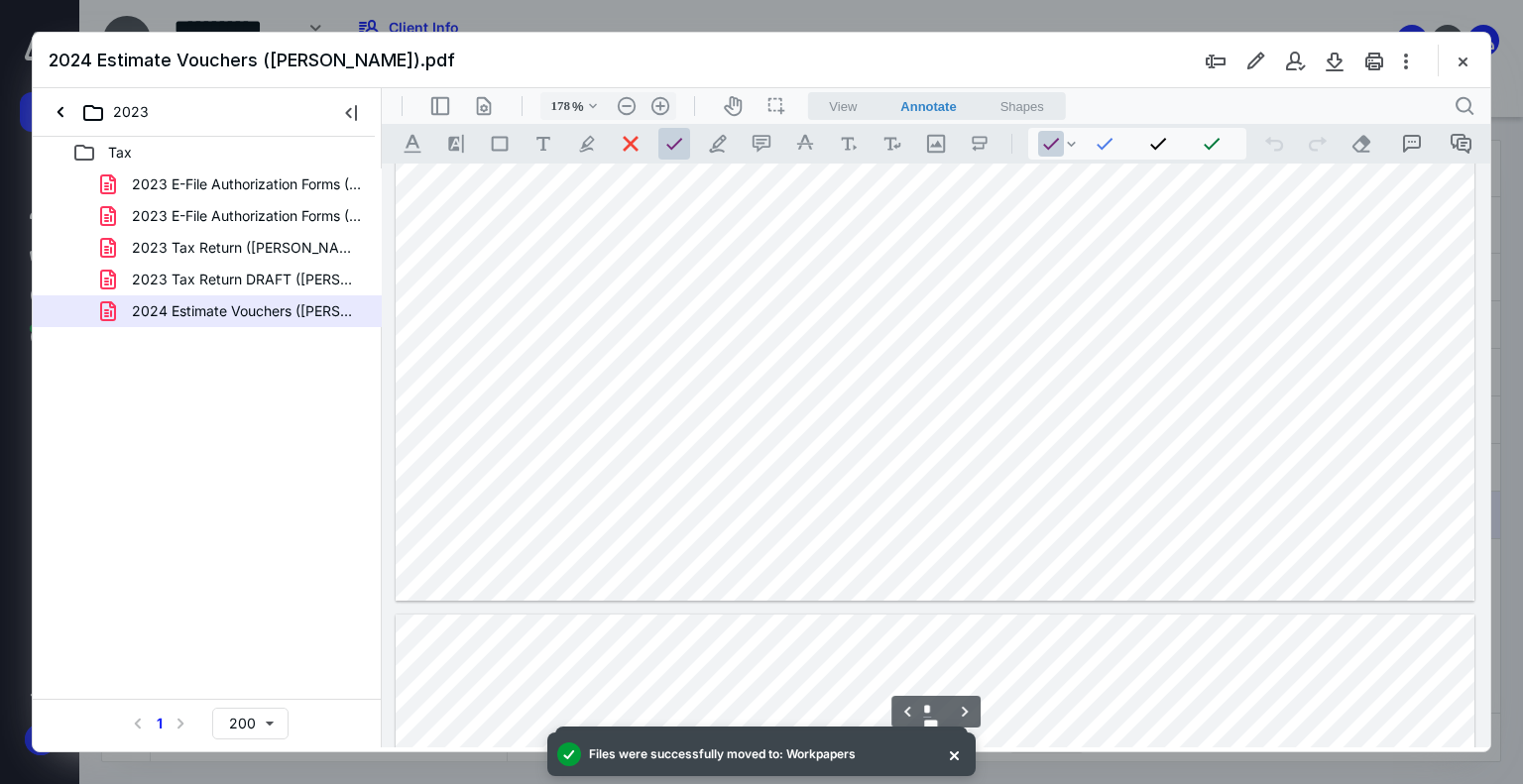 scroll, scrollTop: 2528, scrollLeft: 0, axis: vertical 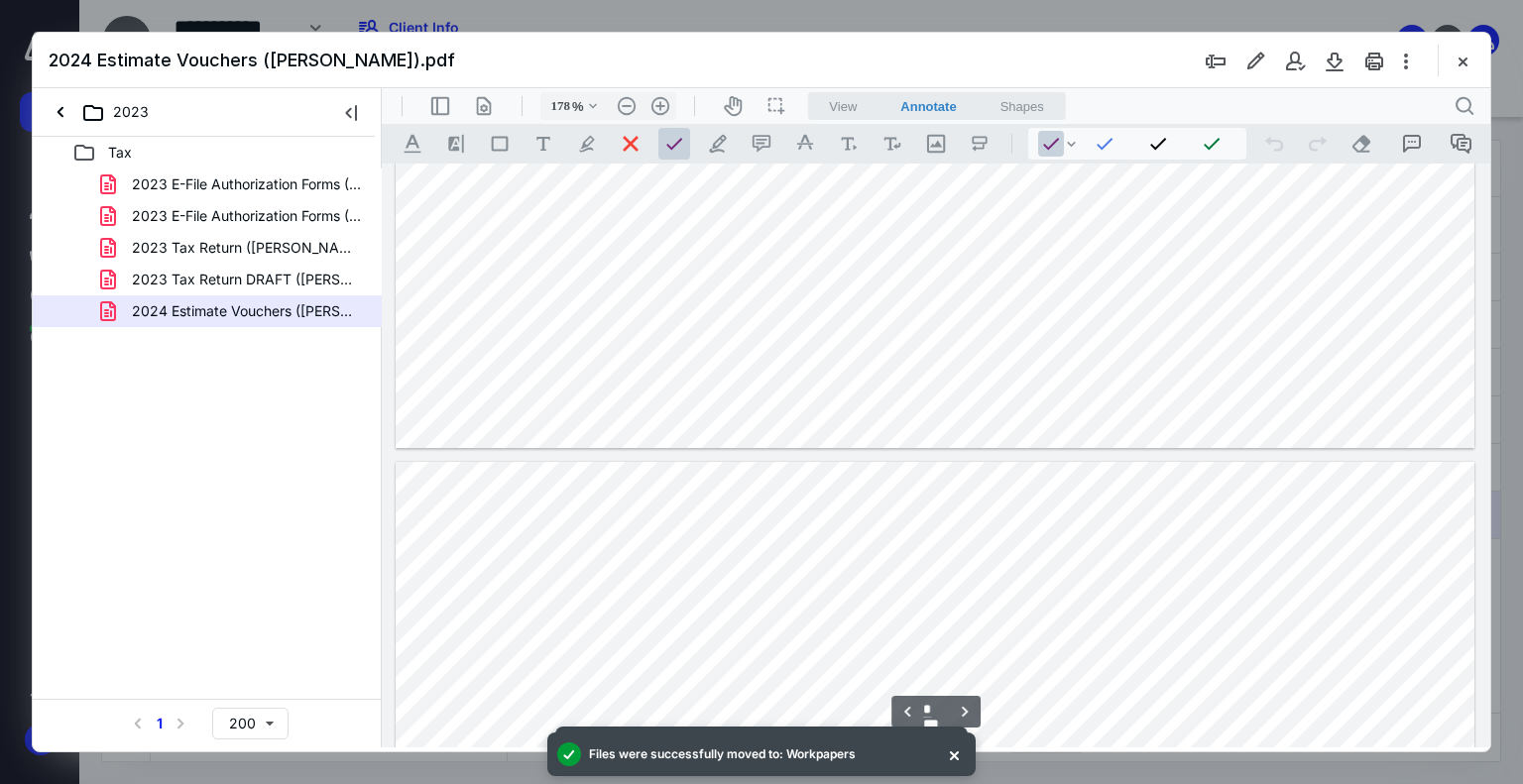 type on "*" 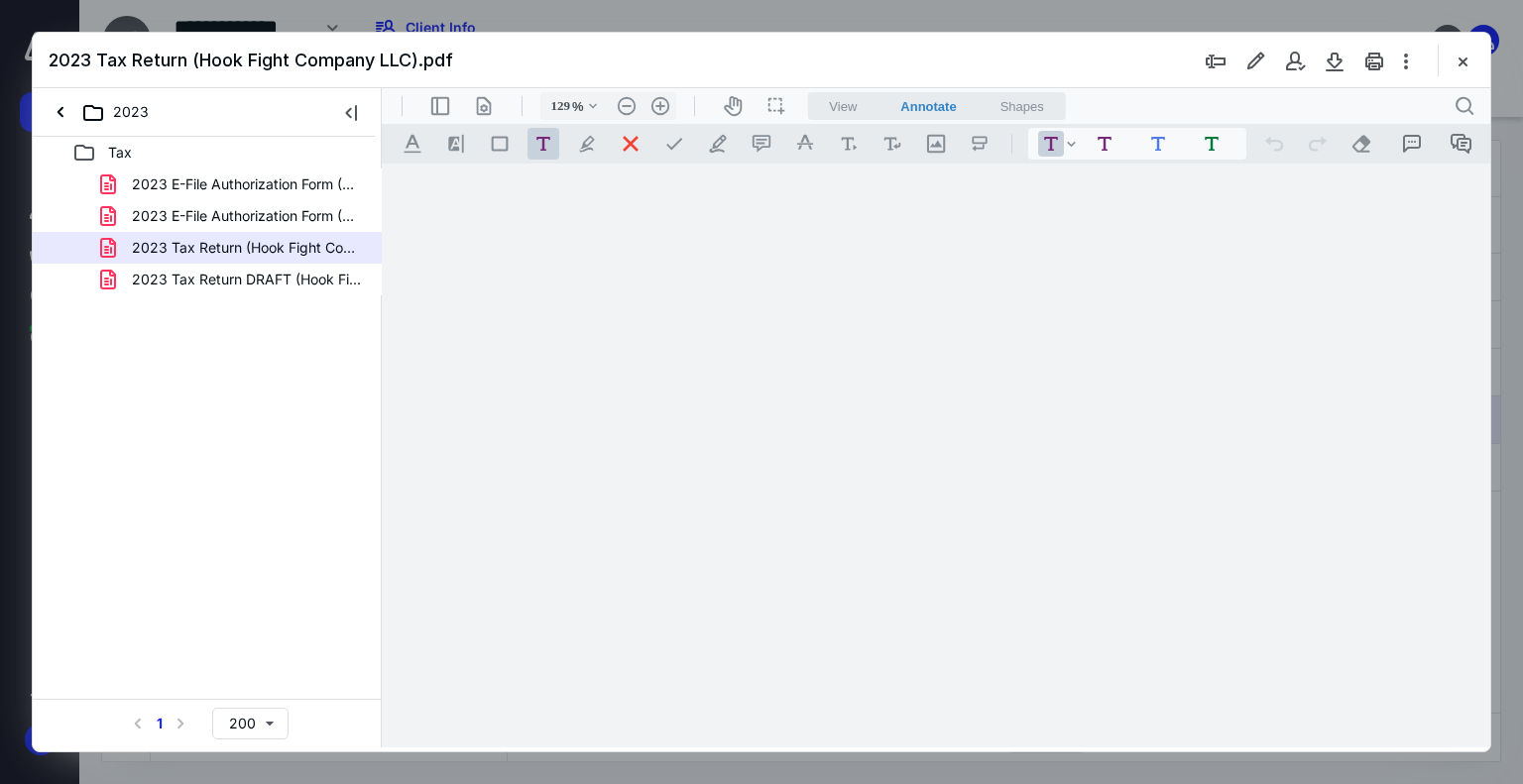 scroll, scrollTop: 0, scrollLeft: 0, axis: both 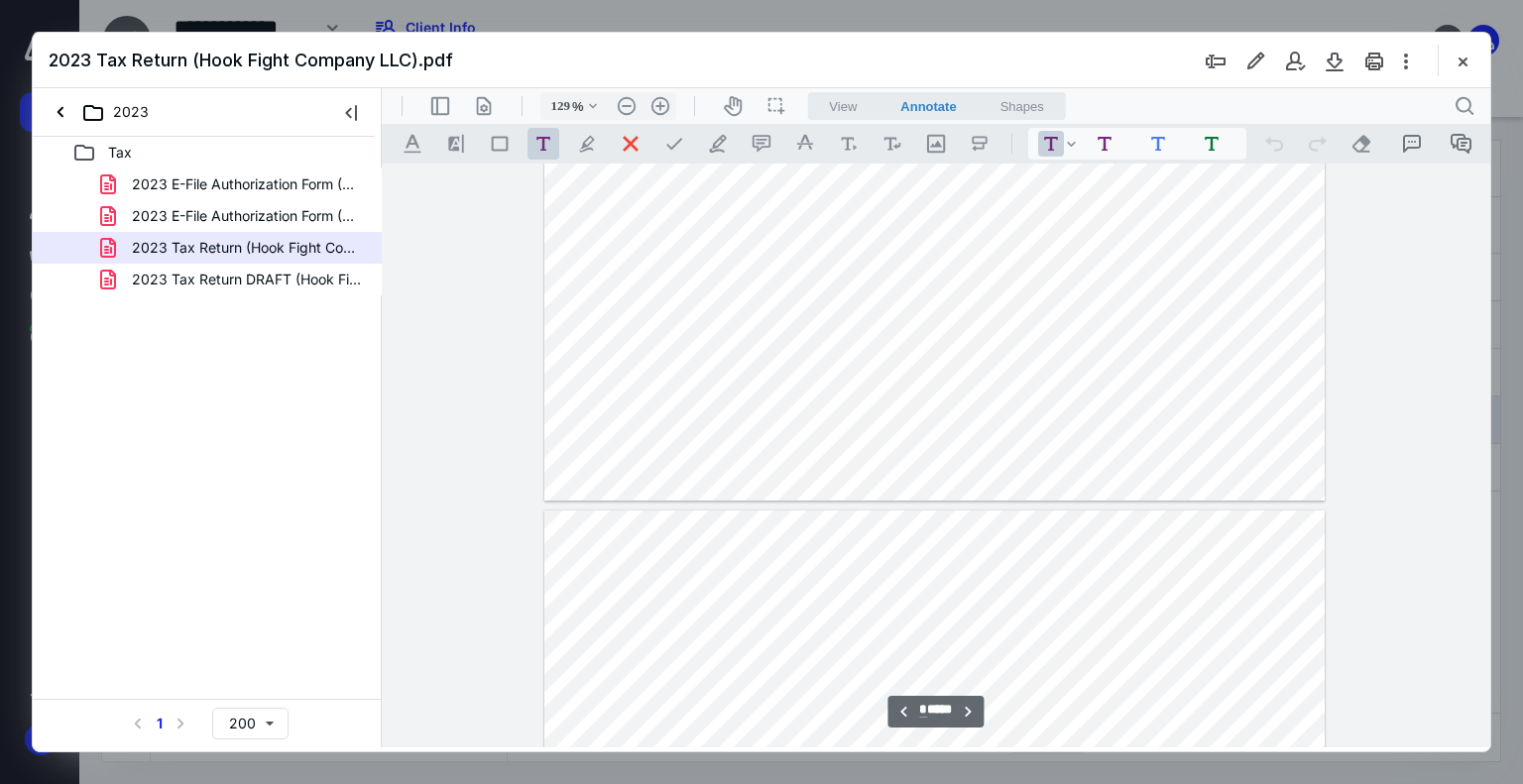 type on "*" 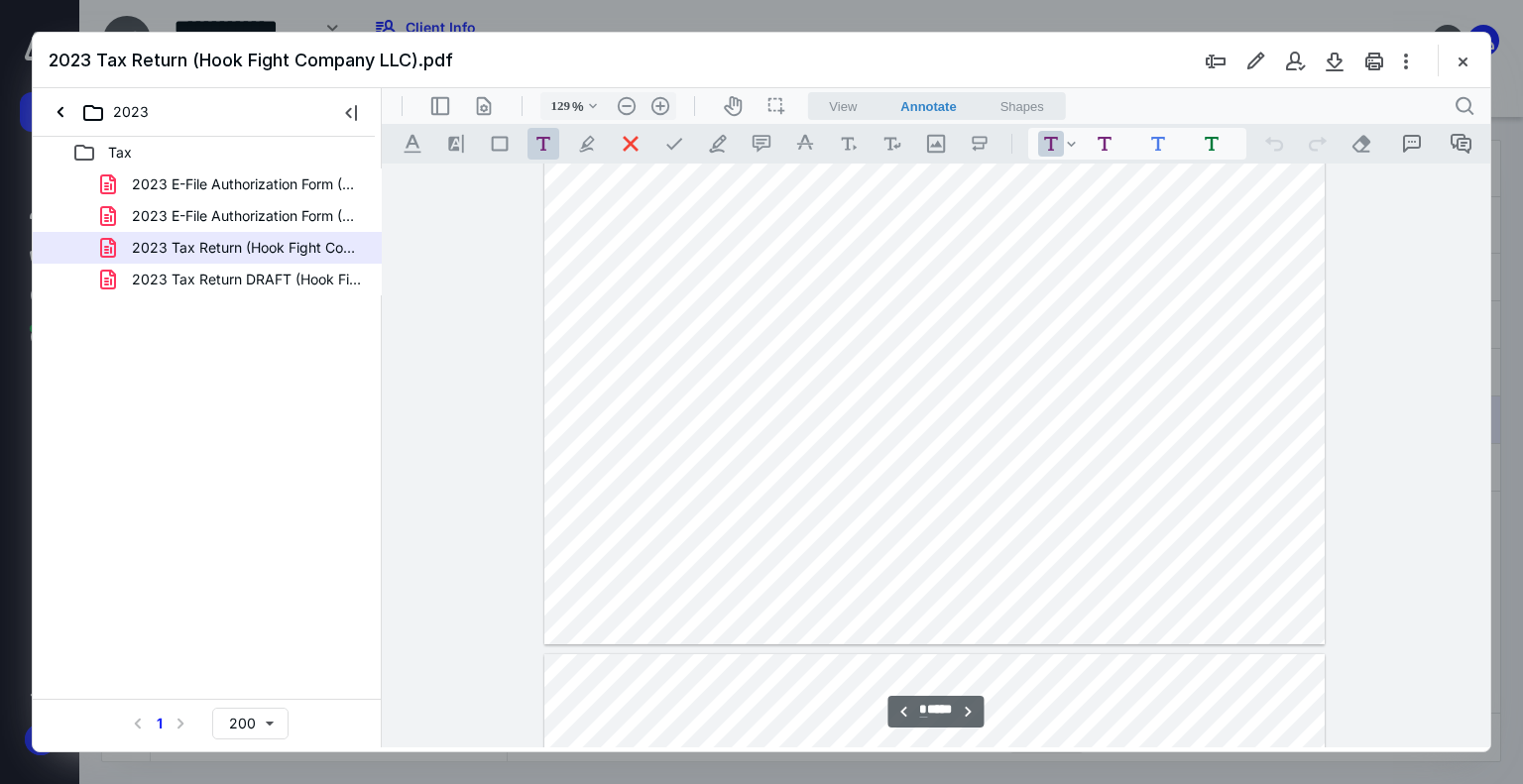 scroll, scrollTop: 5650, scrollLeft: 0, axis: vertical 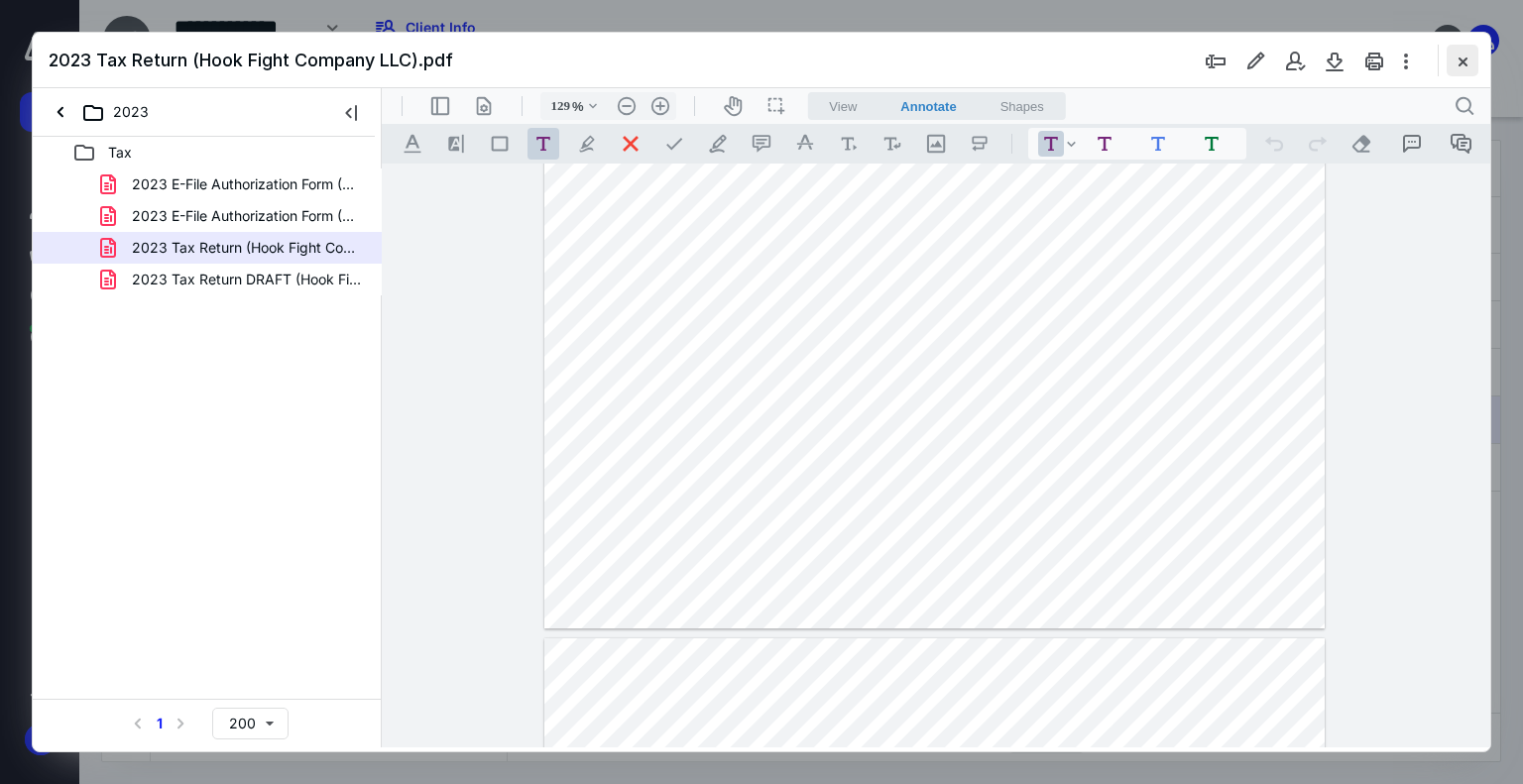 click at bounding box center (1463, 60) 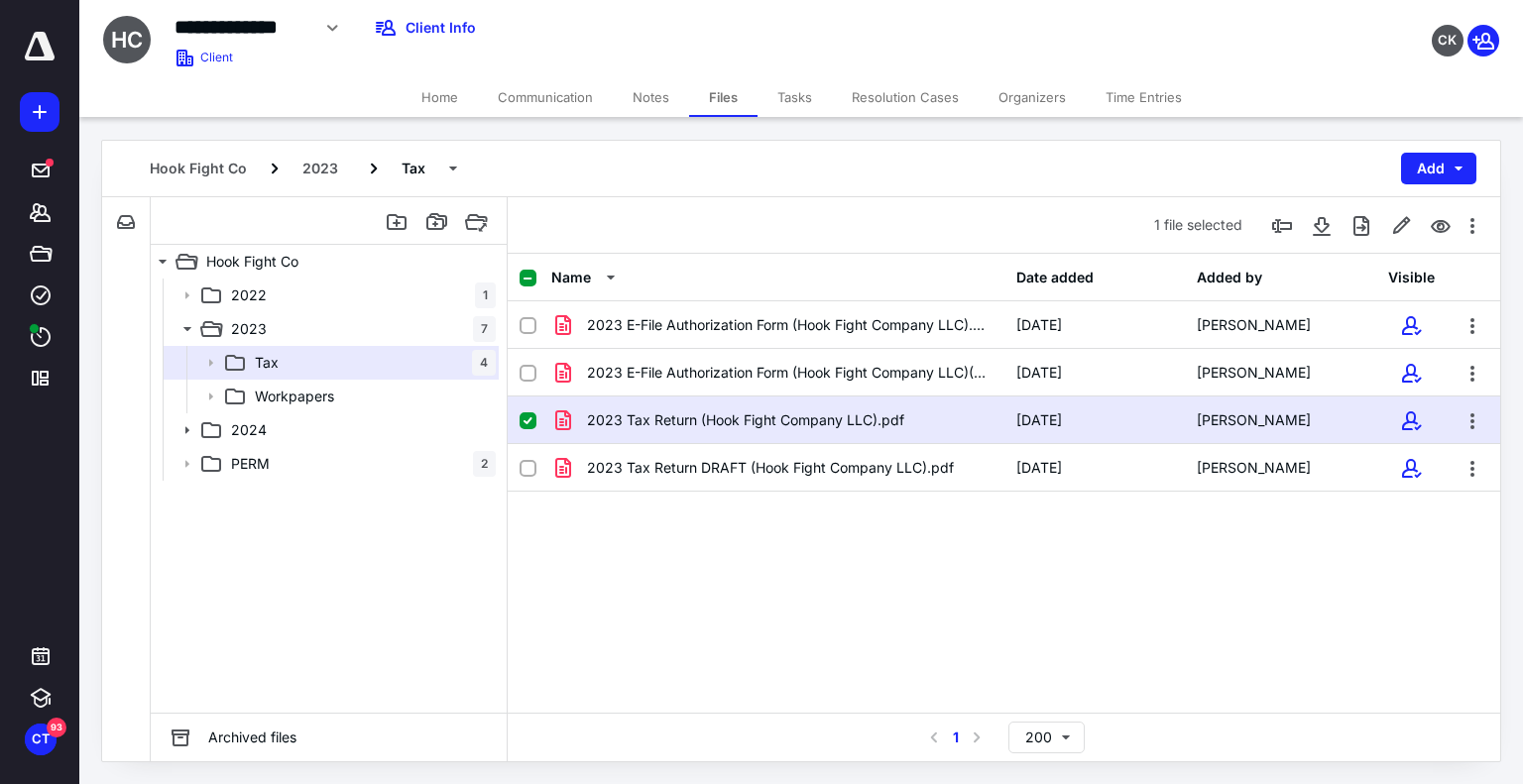 click on "CK" at bounding box center [1271, 28] 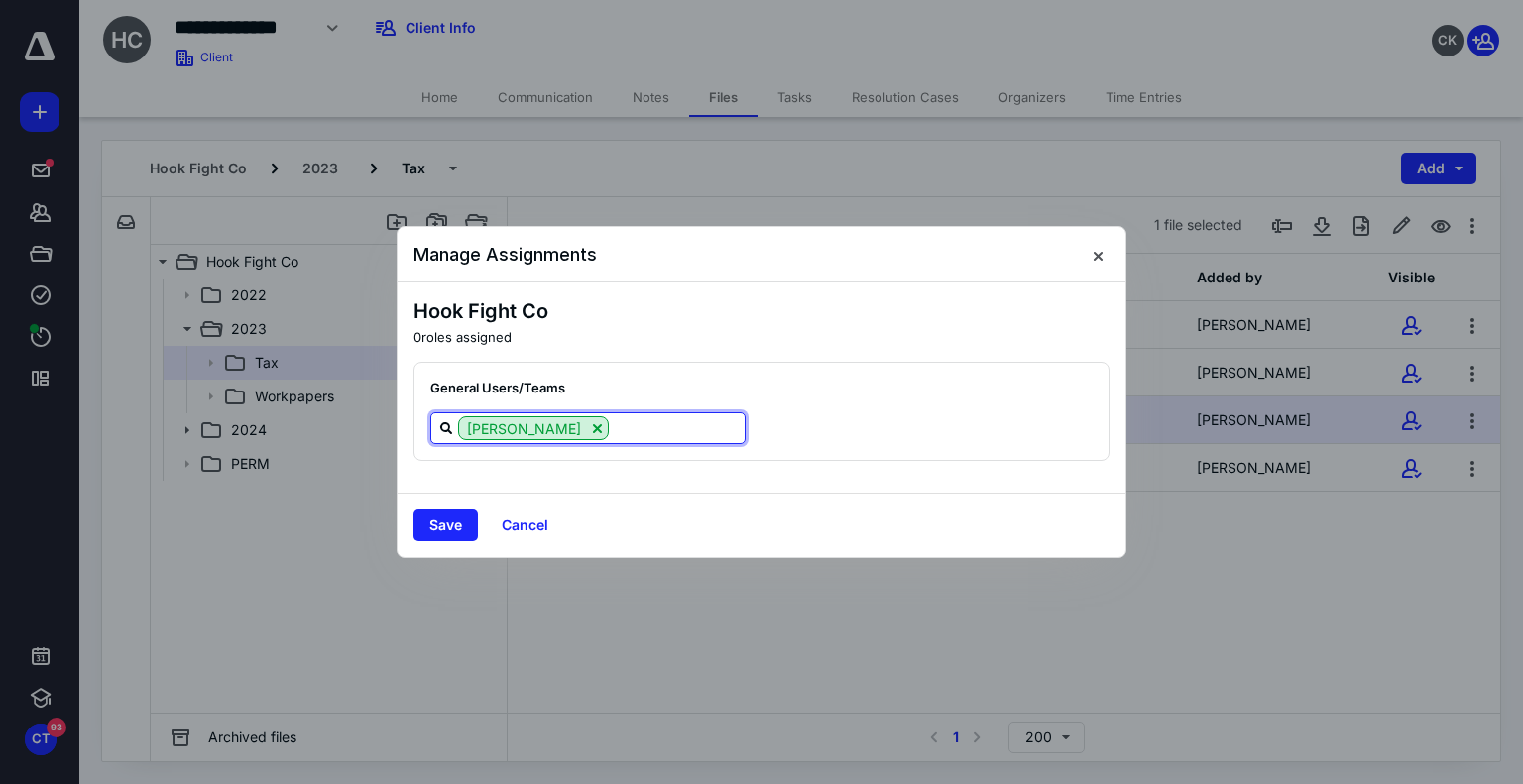 click at bounding box center (676, 427) 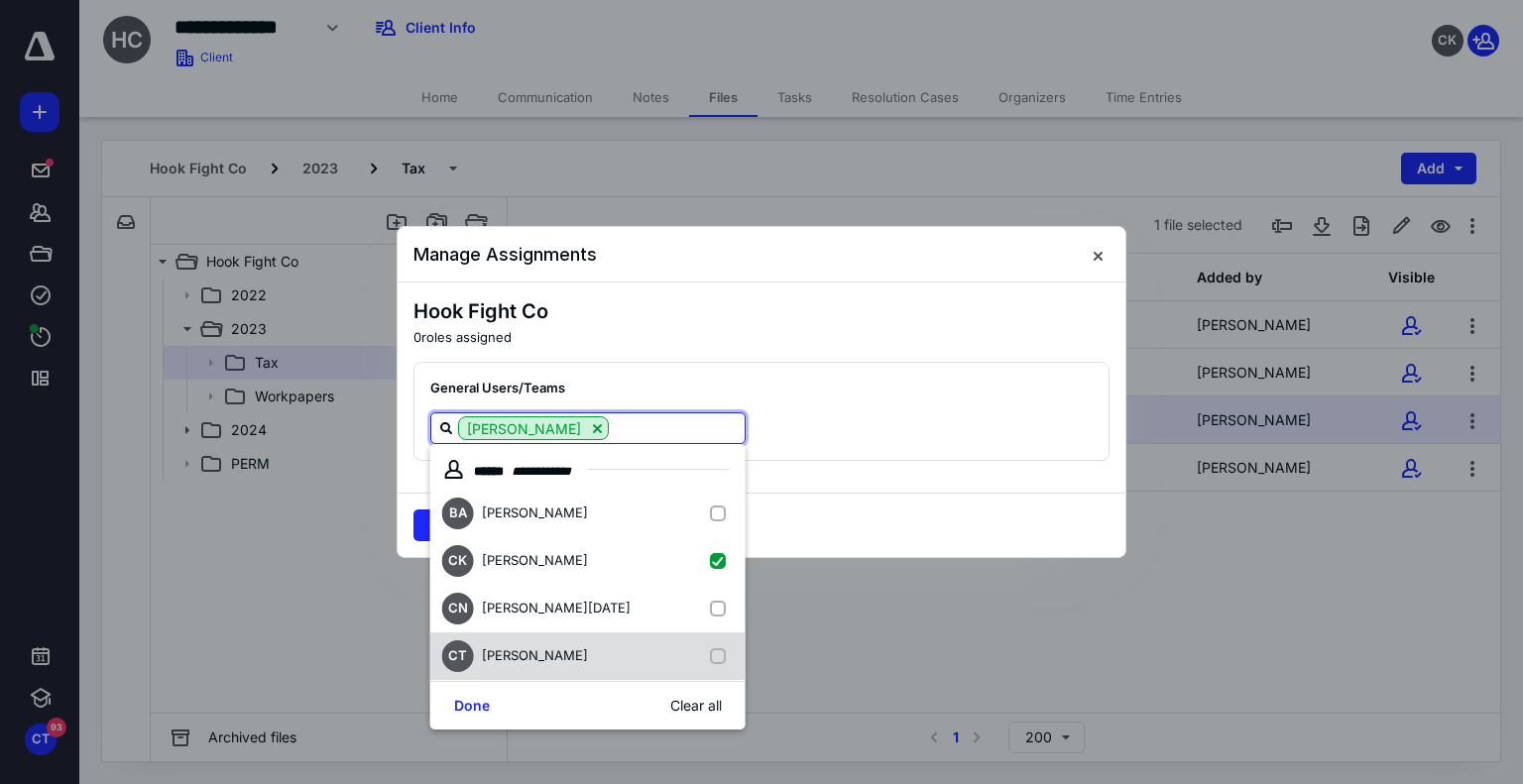 click at bounding box center [722, 656] 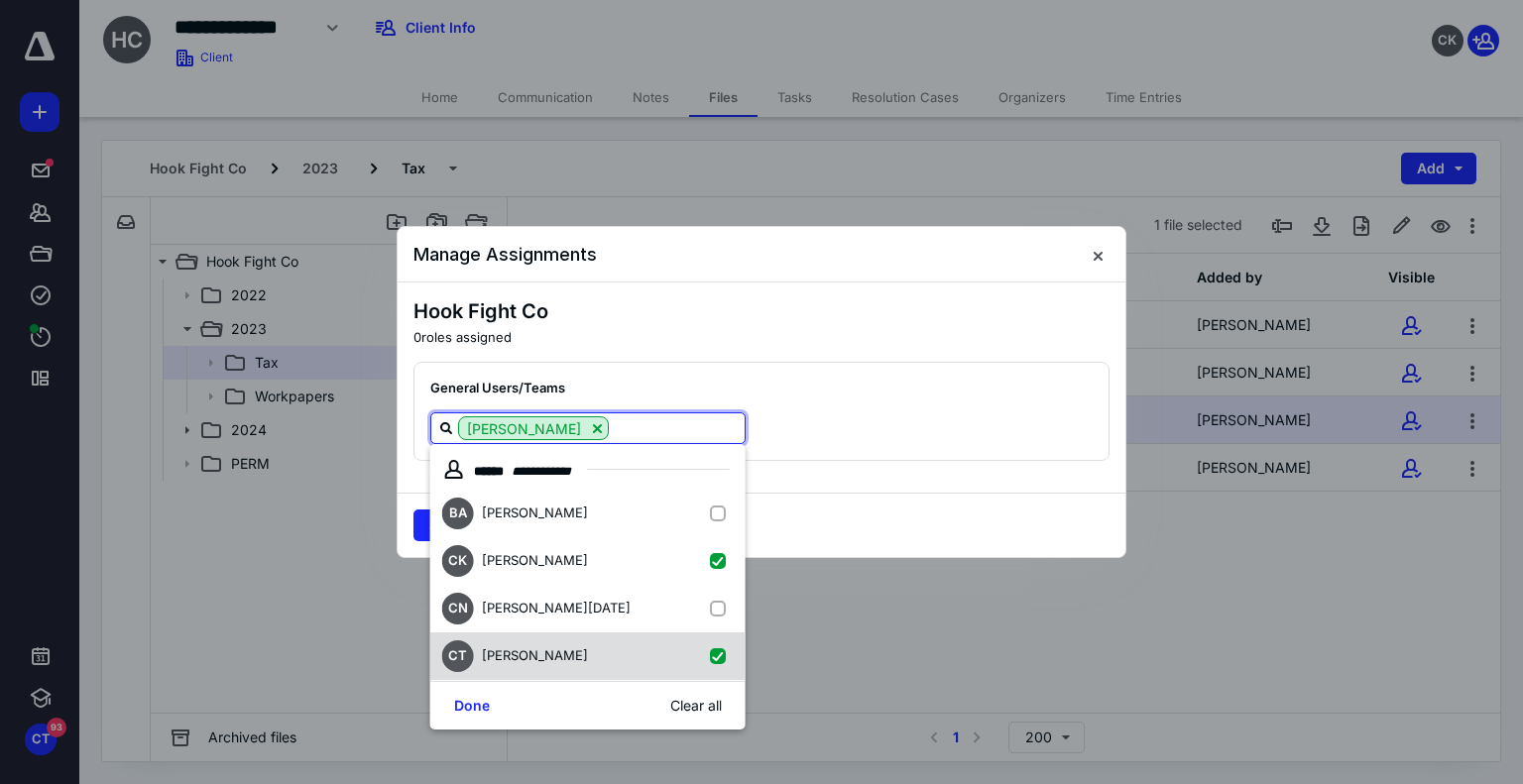checkbox on "true" 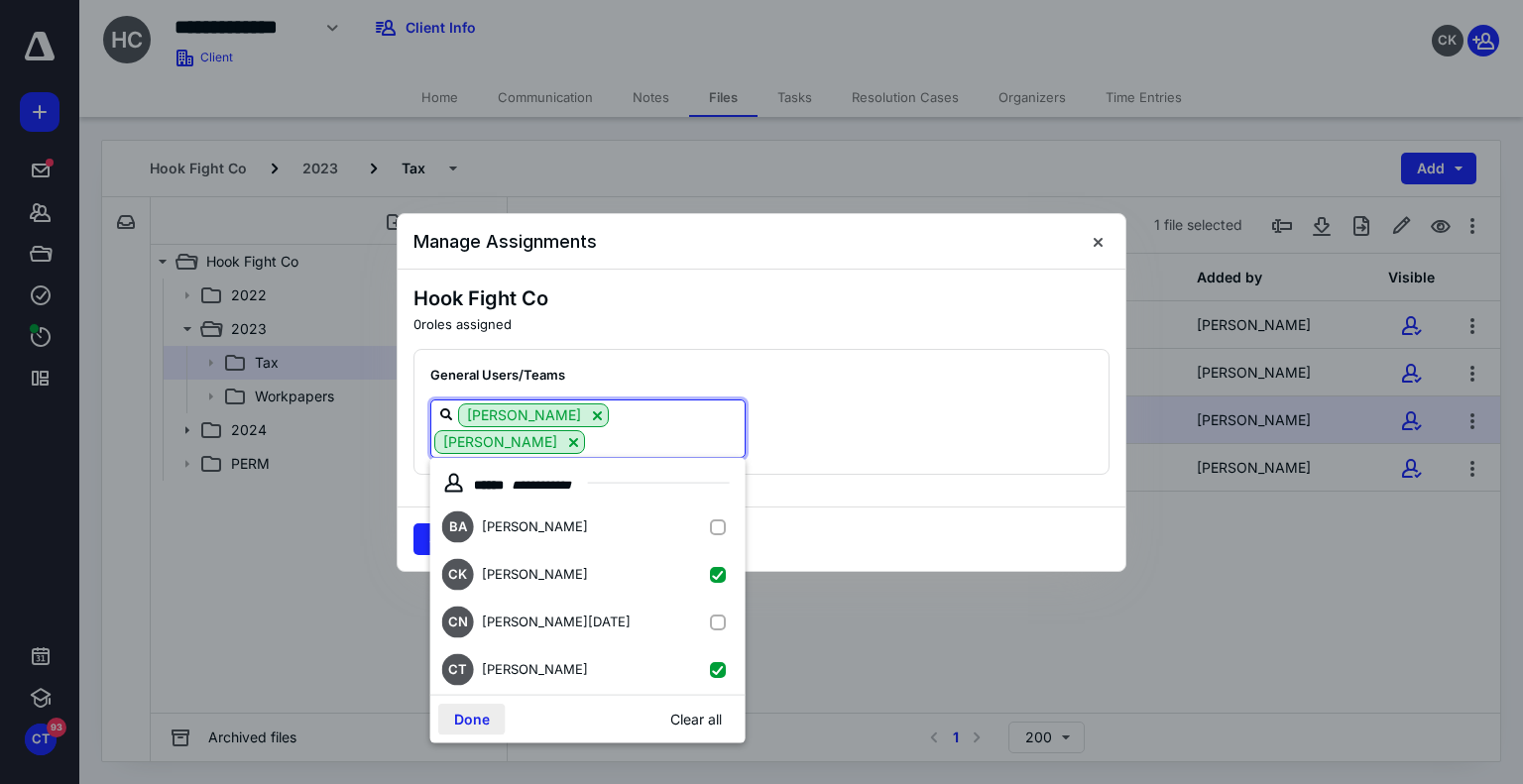 click on "Done" at bounding box center (472, 720) 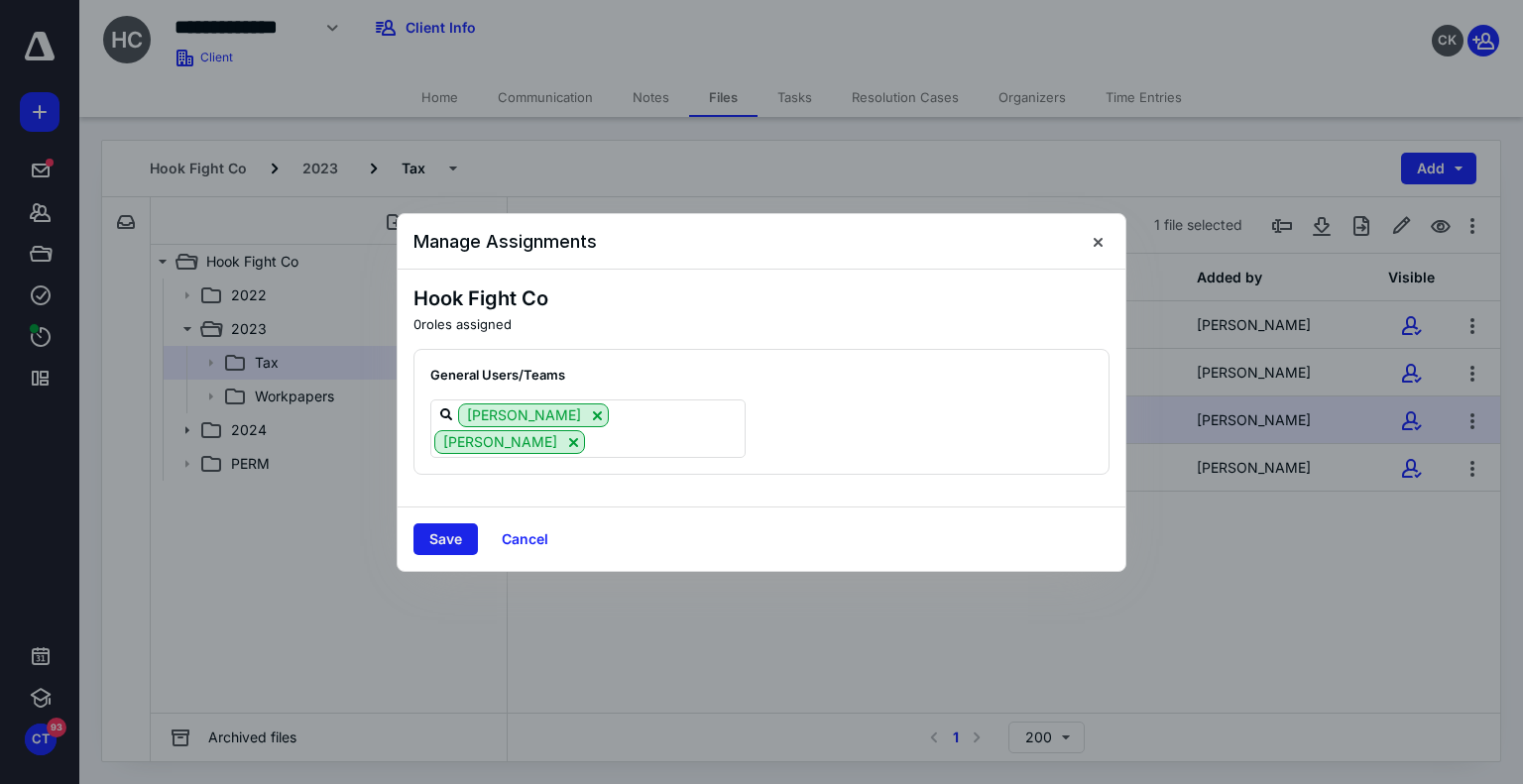click on "Save" at bounding box center (445, 539) 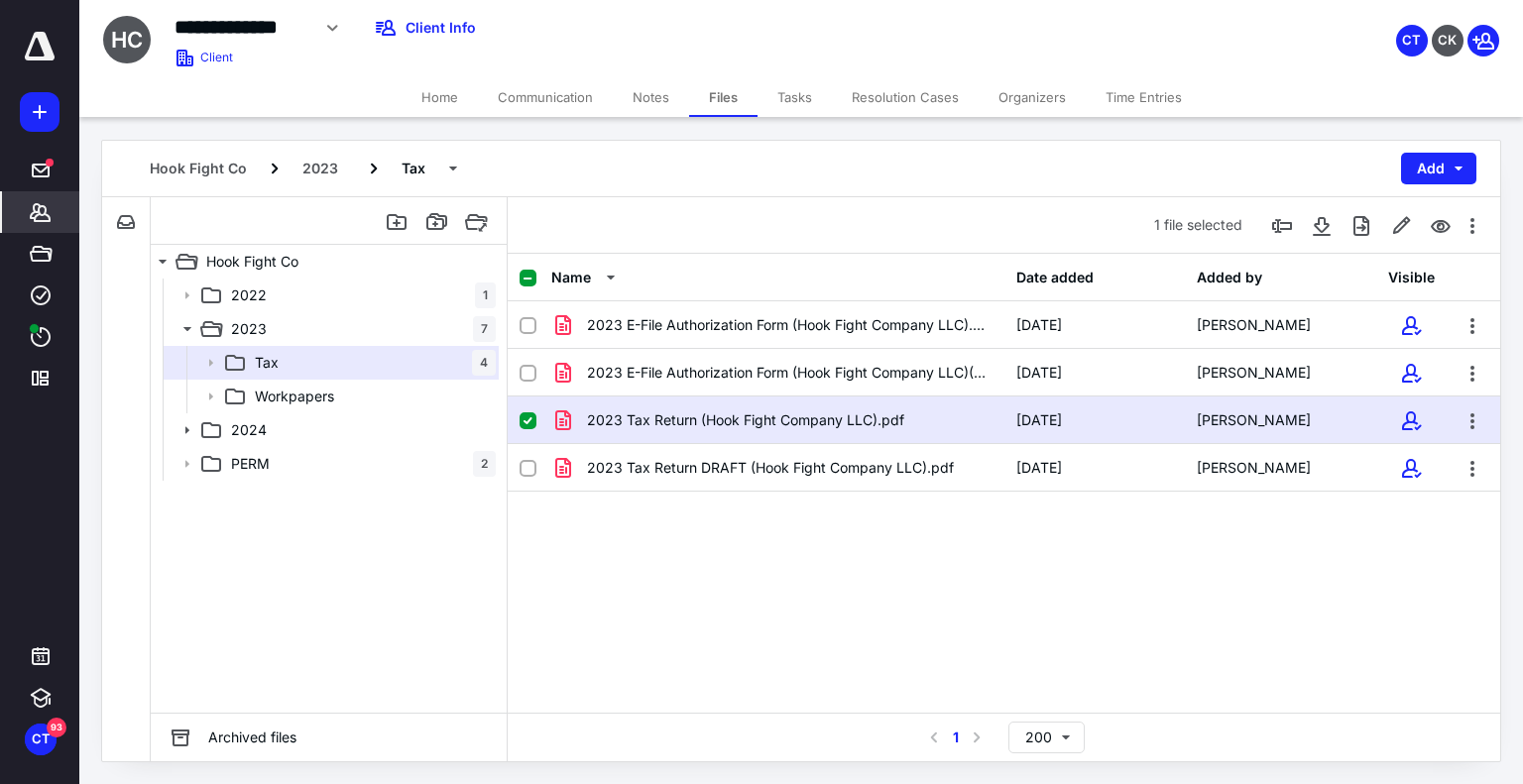 click on "Clients" at bounding box center (41, 212) 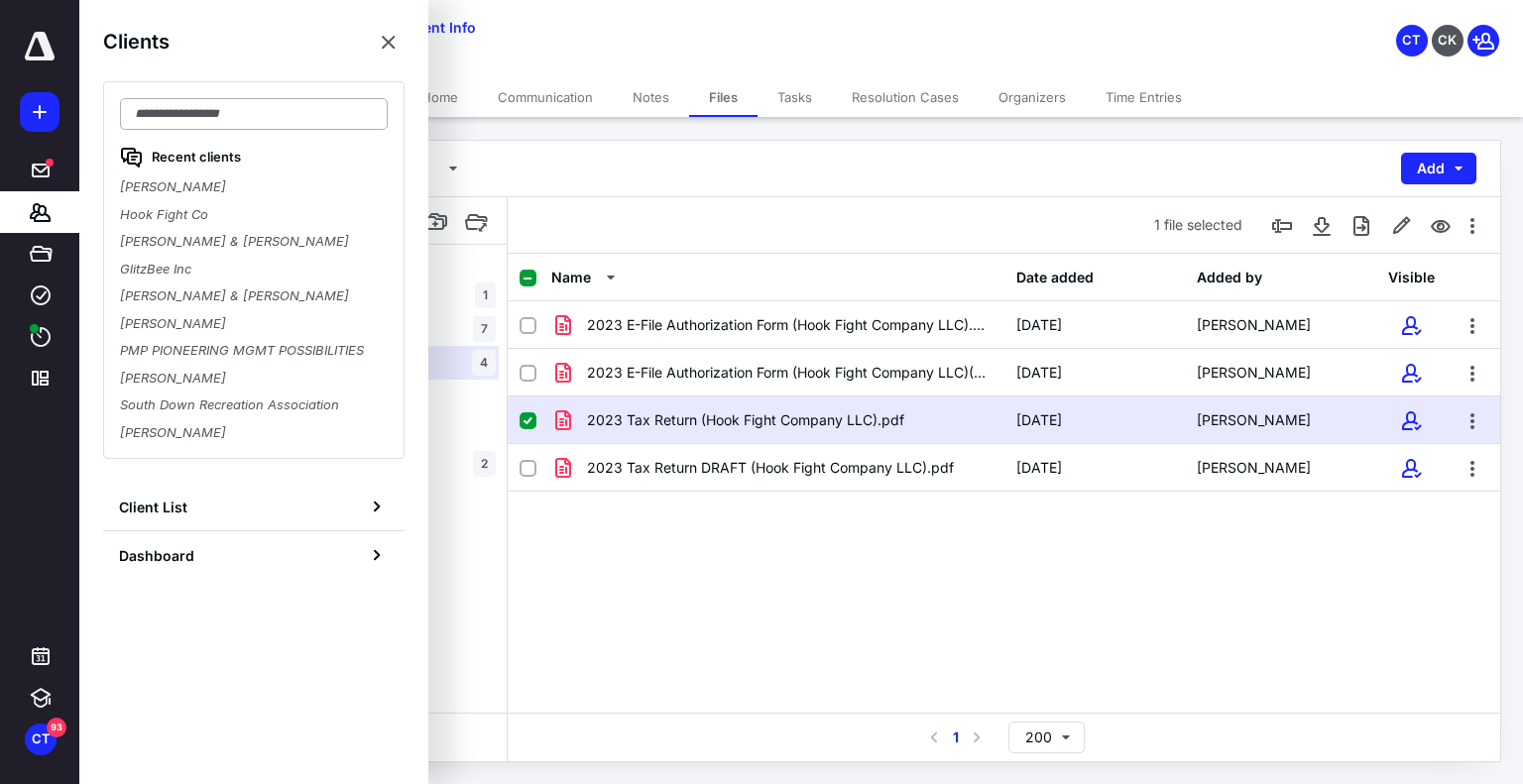 click at bounding box center [254, 114] 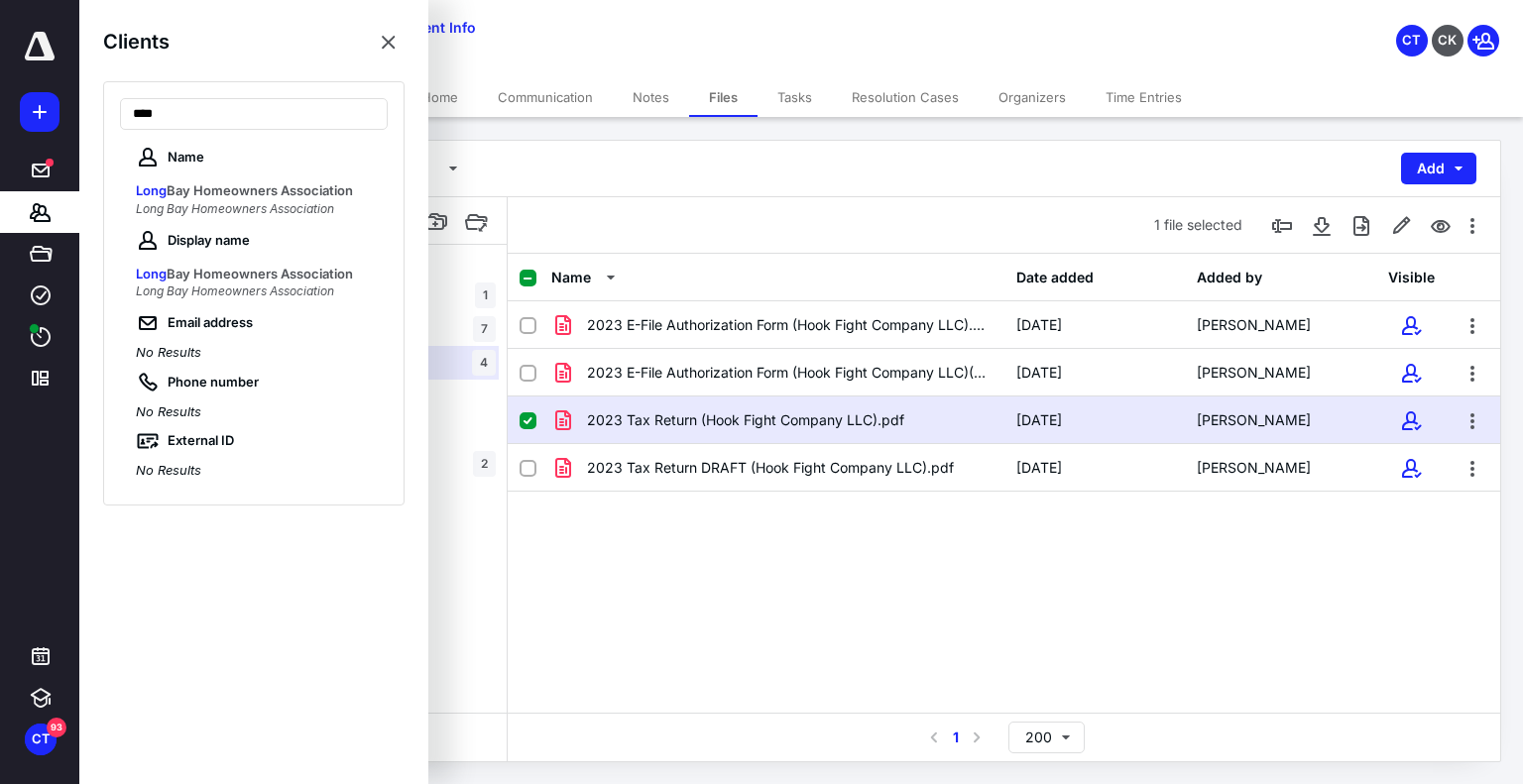 type on "****" 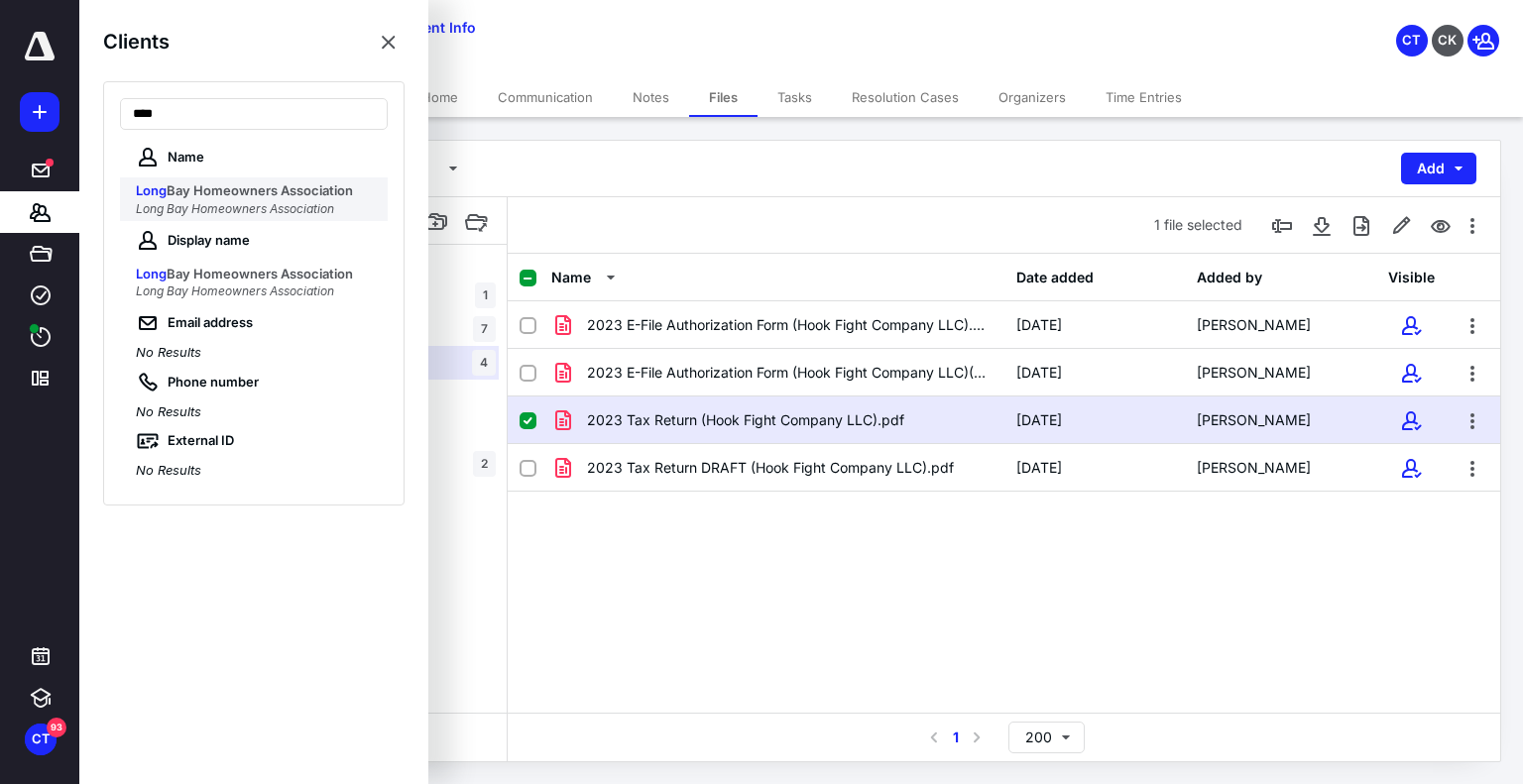 click on "Bay Homeowners Association" at bounding box center [260, 190] 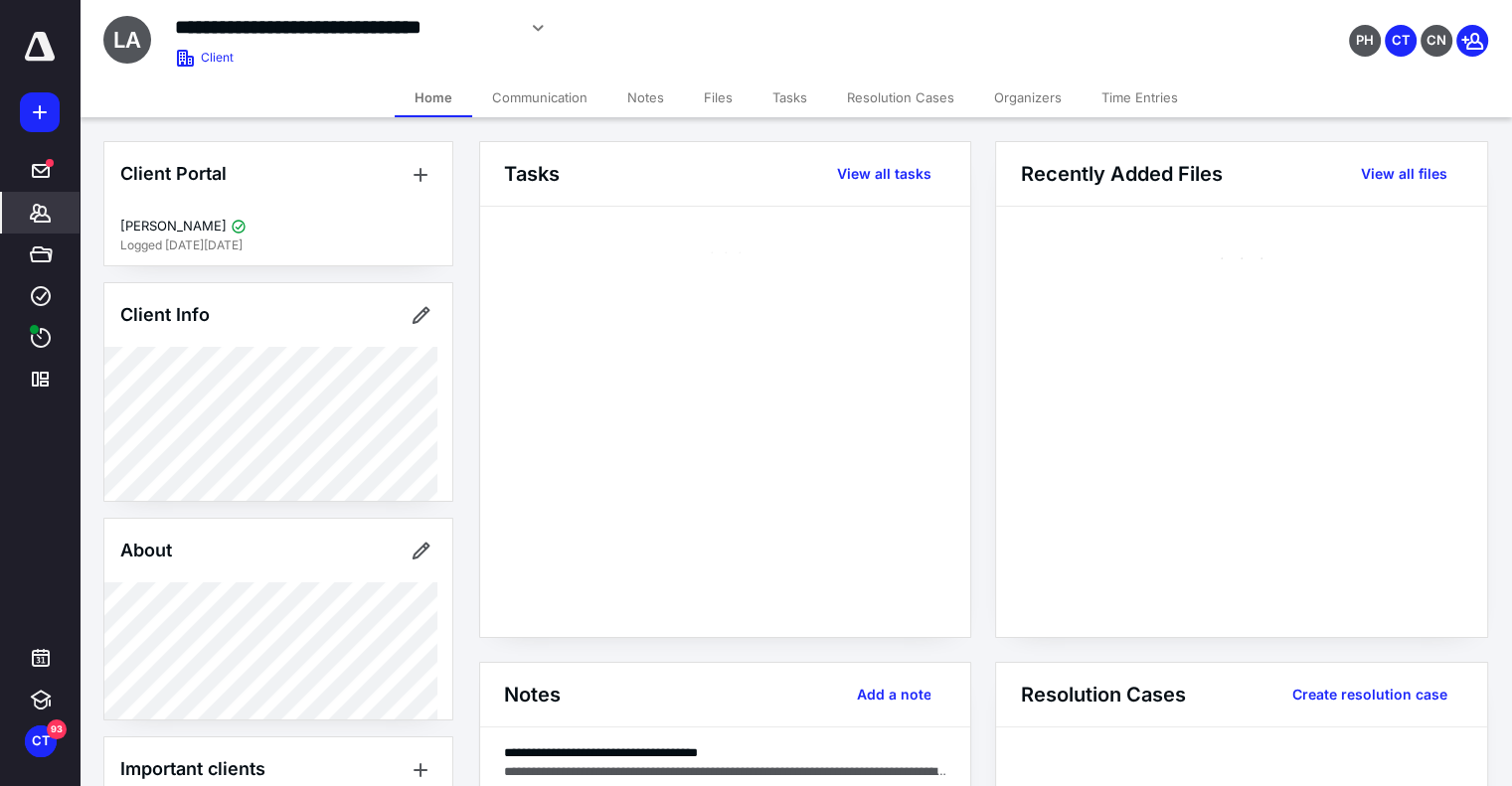 click on "Files" at bounding box center [718, 97] 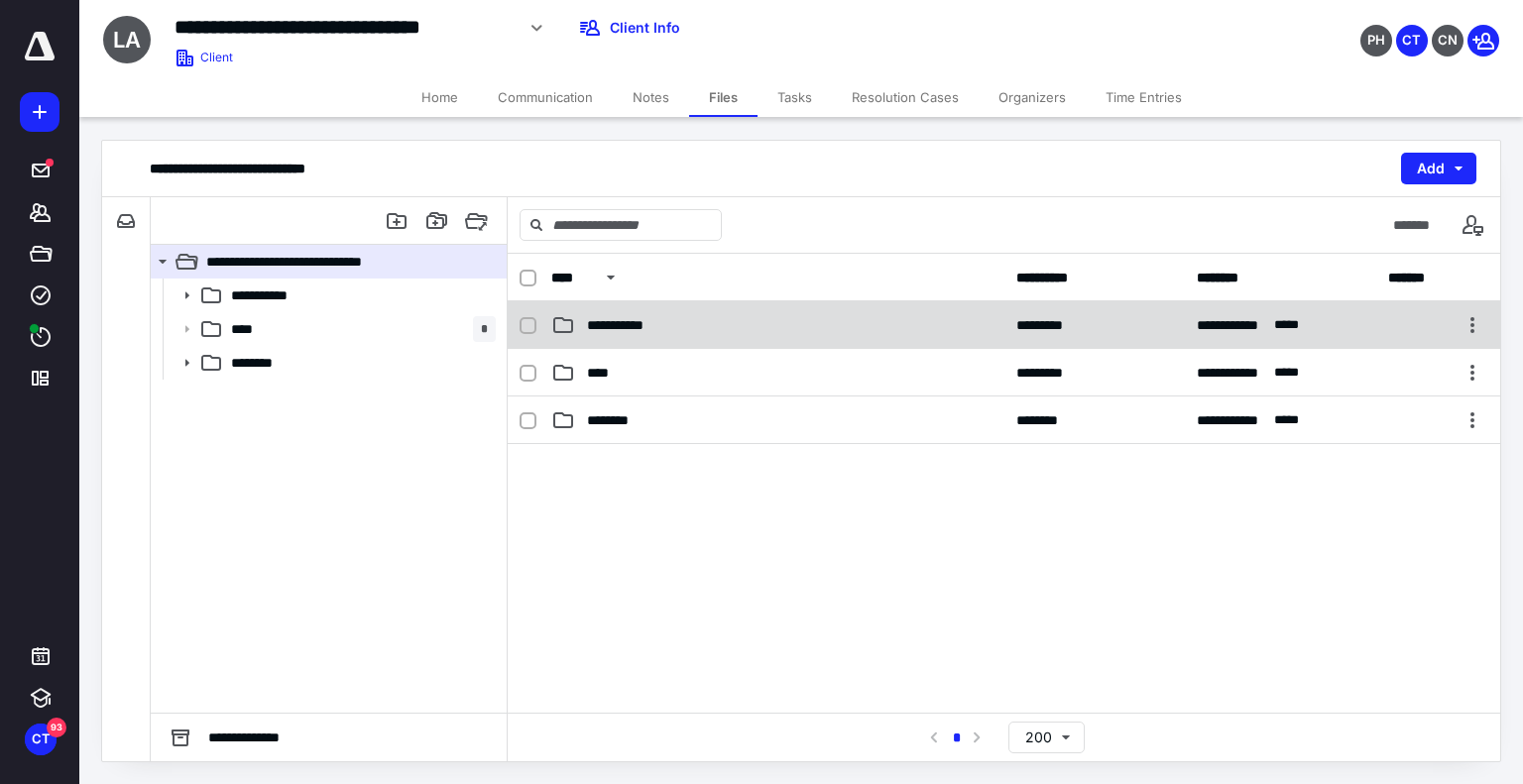 click on "**********" at bounding box center [1003, 325] 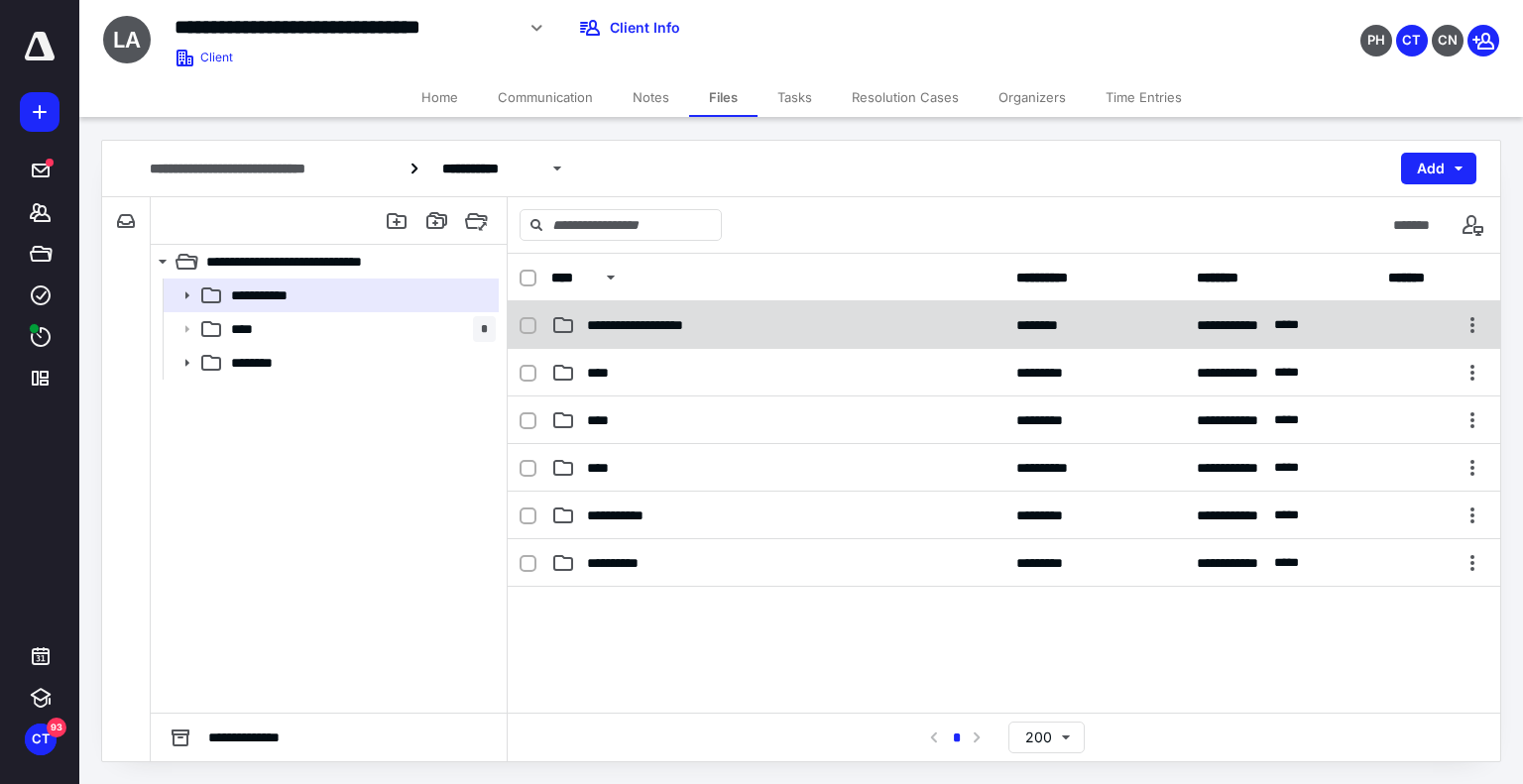 click on "**********" at bounding box center [657, 325] 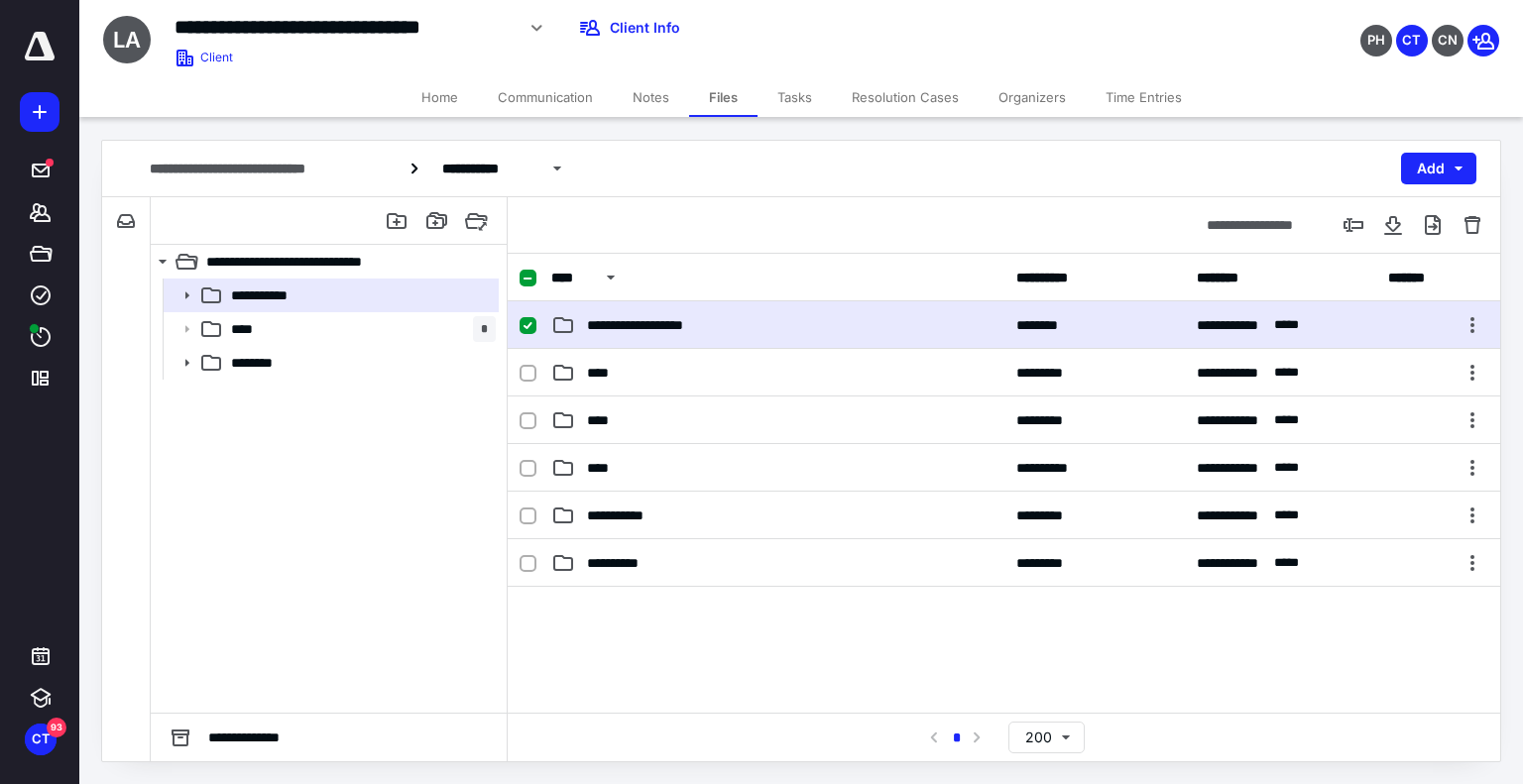 click on "**********" at bounding box center [657, 325] 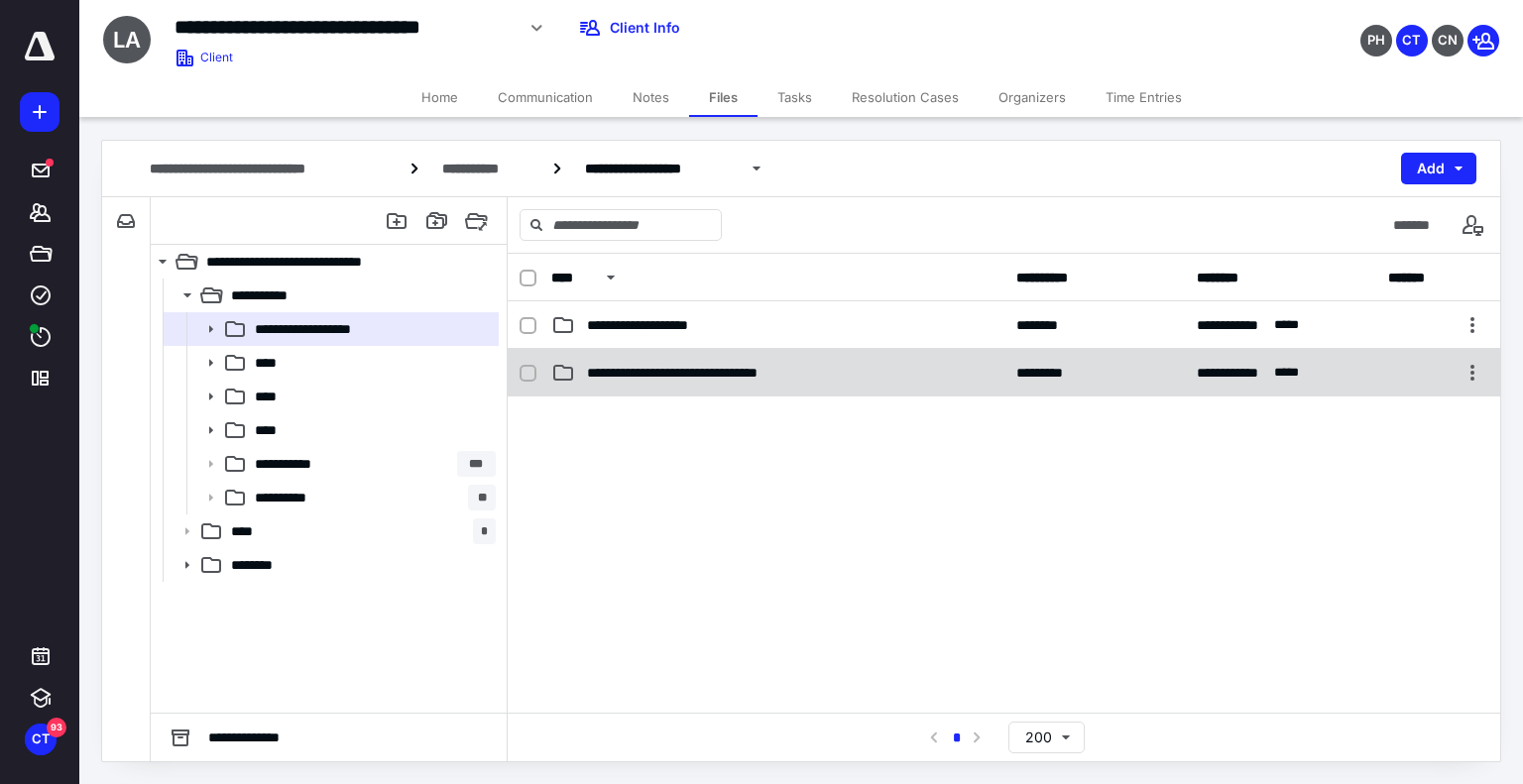 click on "**********" at bounding box center (700, 373) 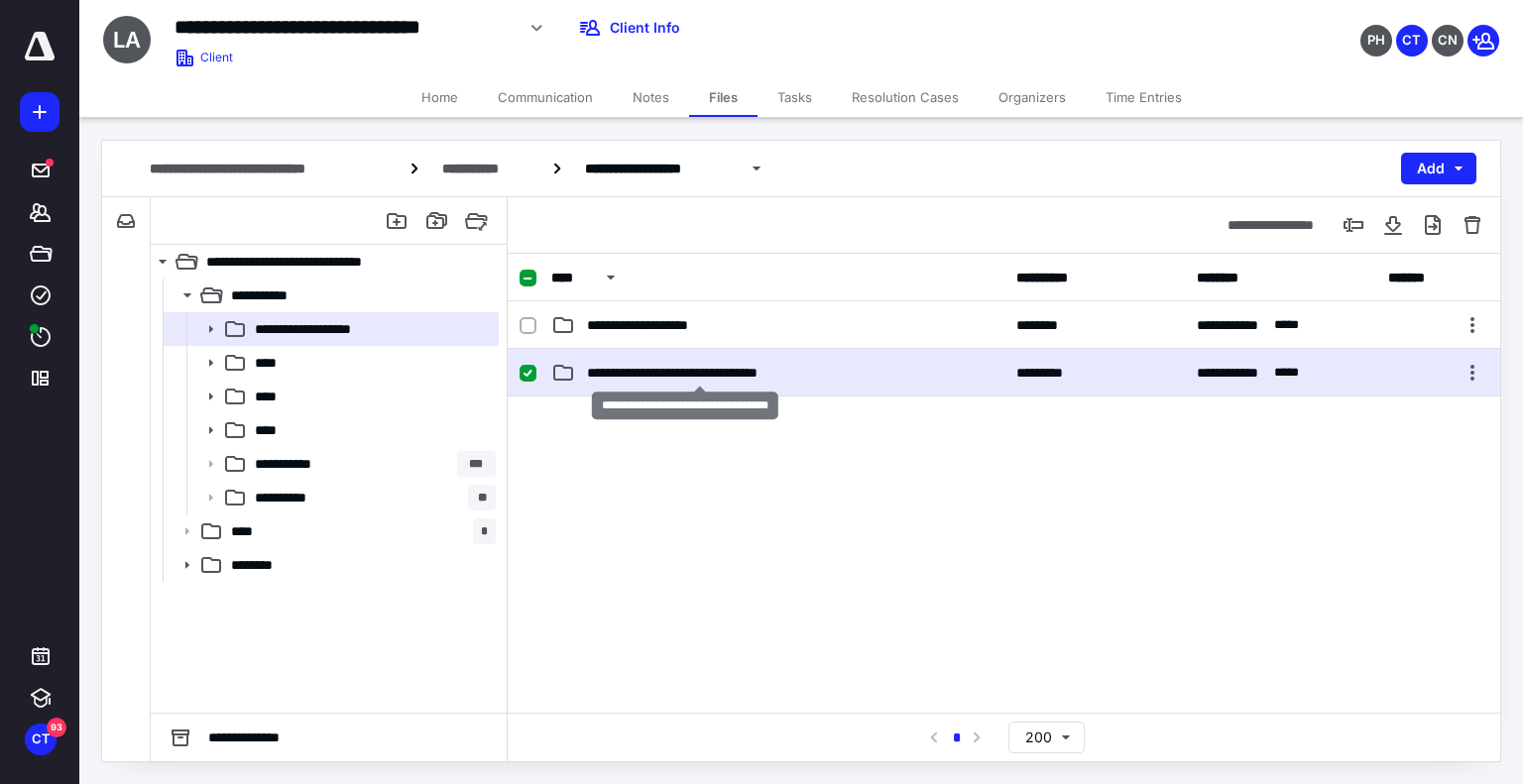 click on "**********" at bounding box center (700, 373) 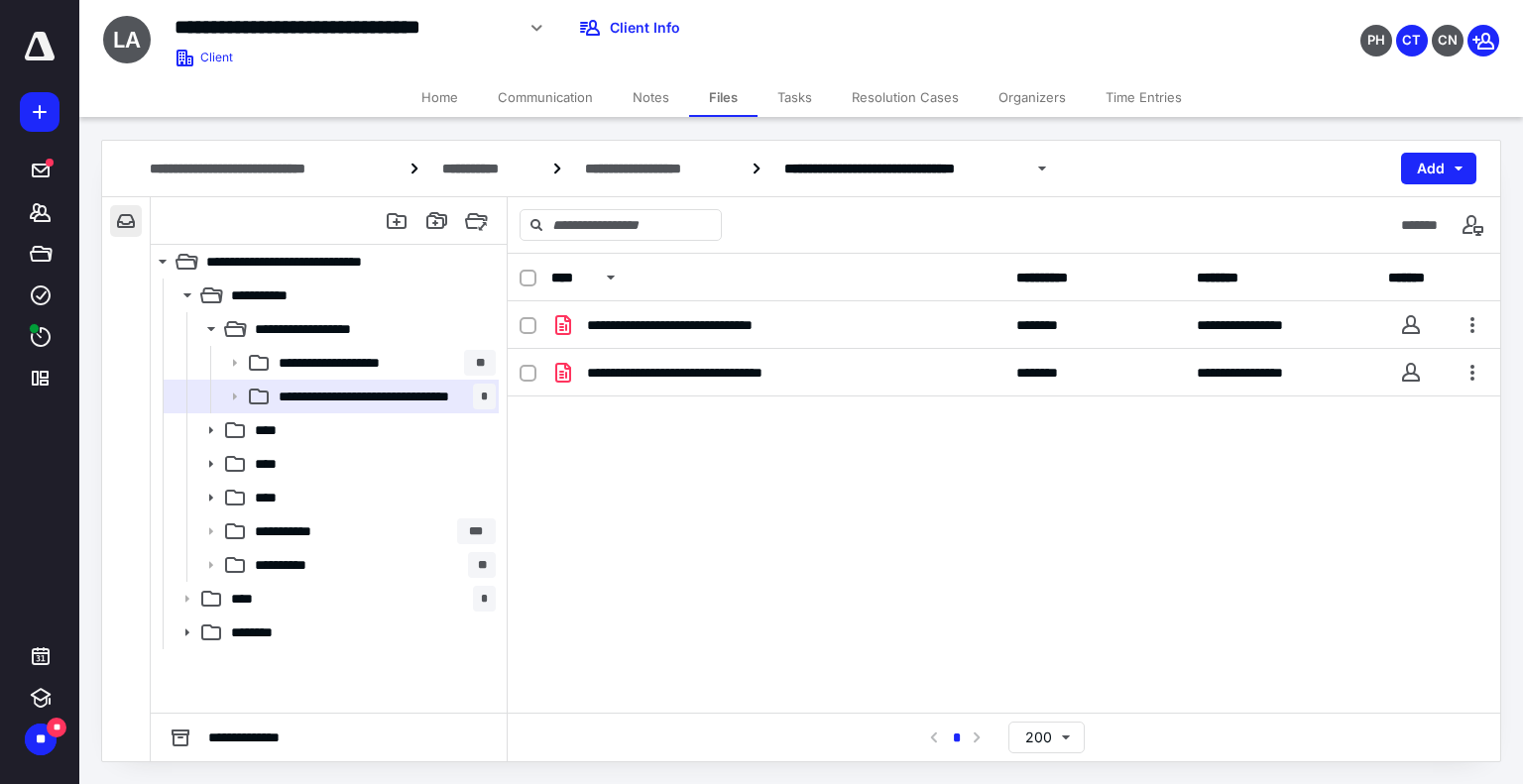 scroll, scrollTop: 0, scrollLeft: 0, axis: both 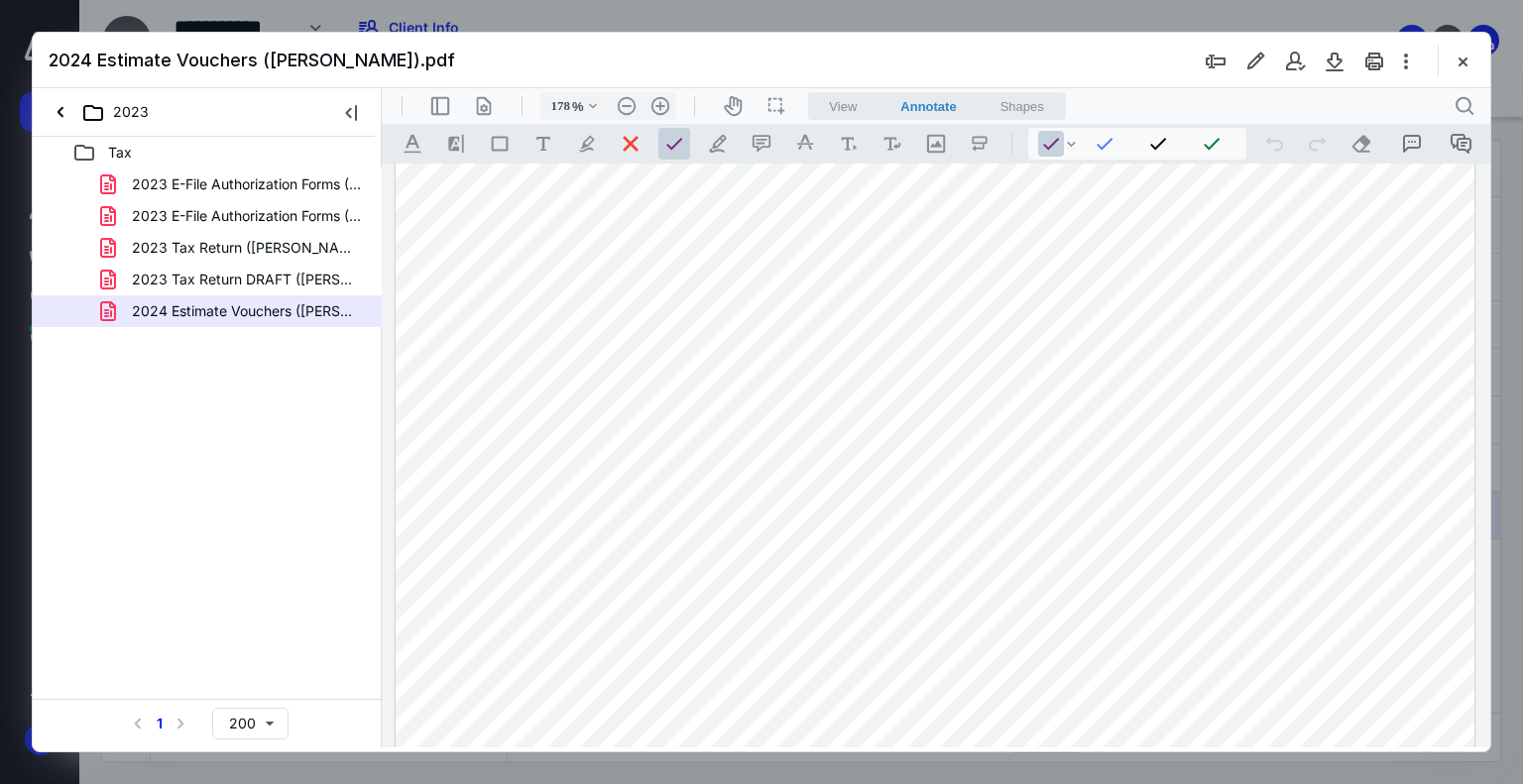 click at bounding box center (1463, 60) 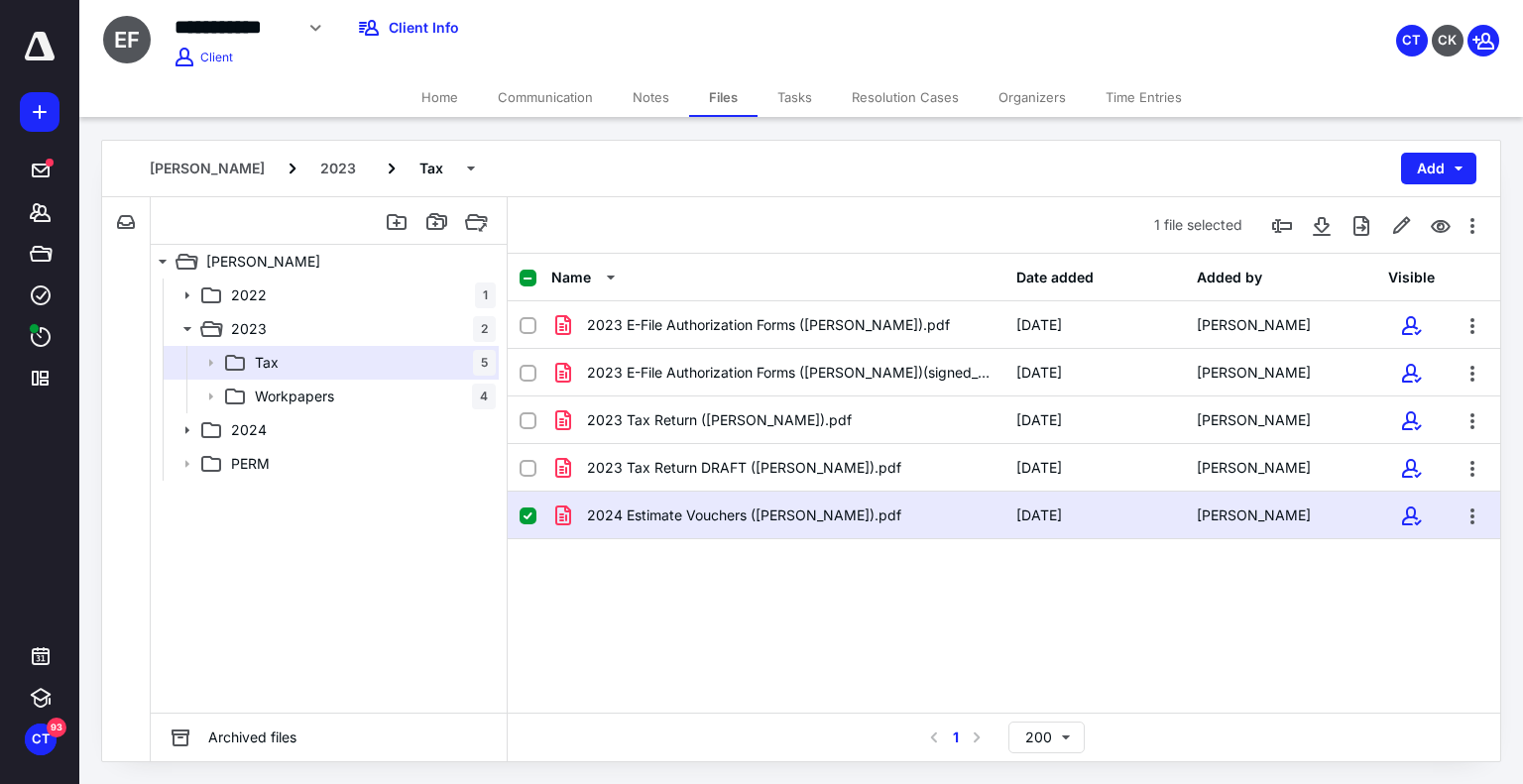 click on "Home" at bounding box center [439, 97] 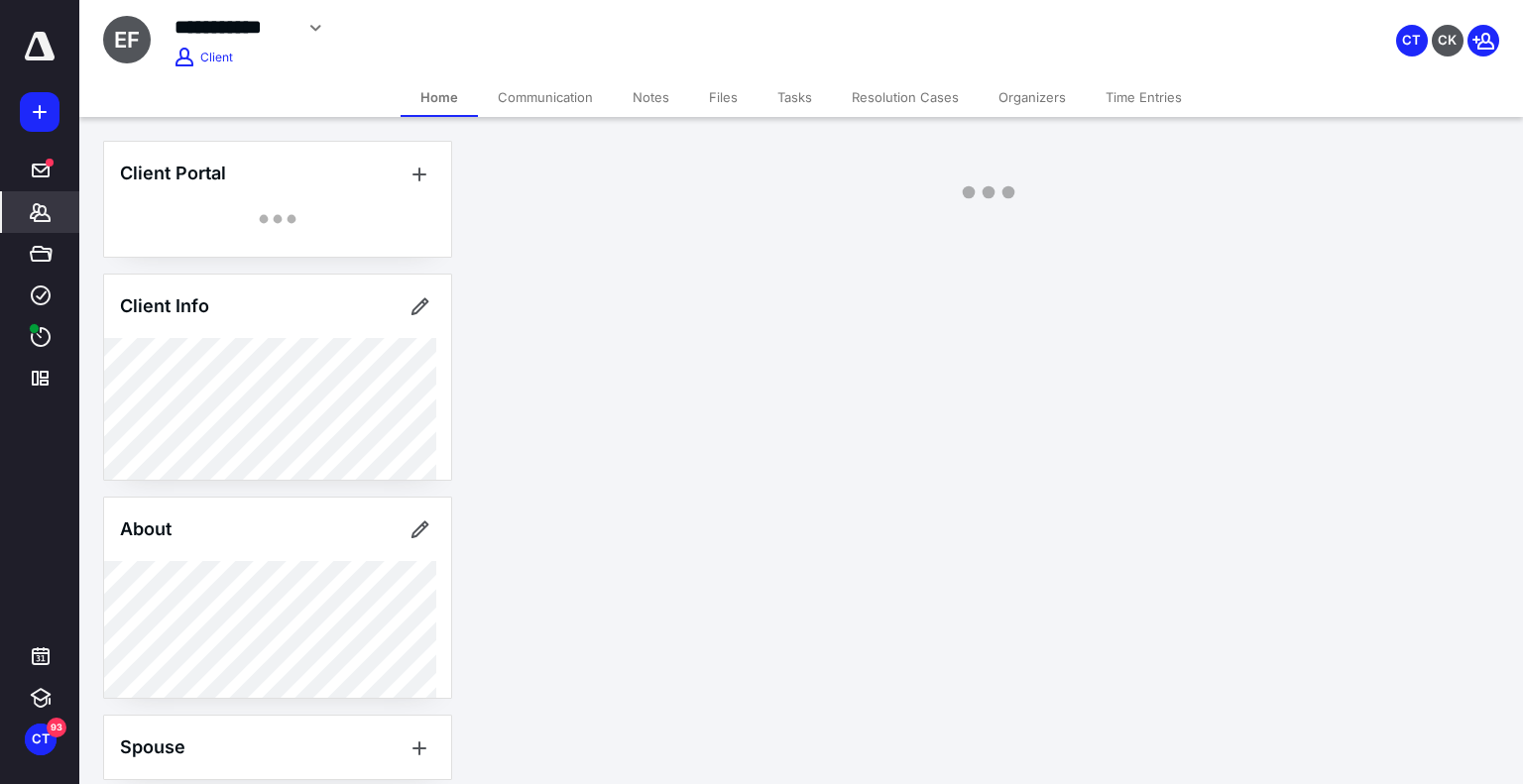 click on "Home" at bounding box center (439, 97) 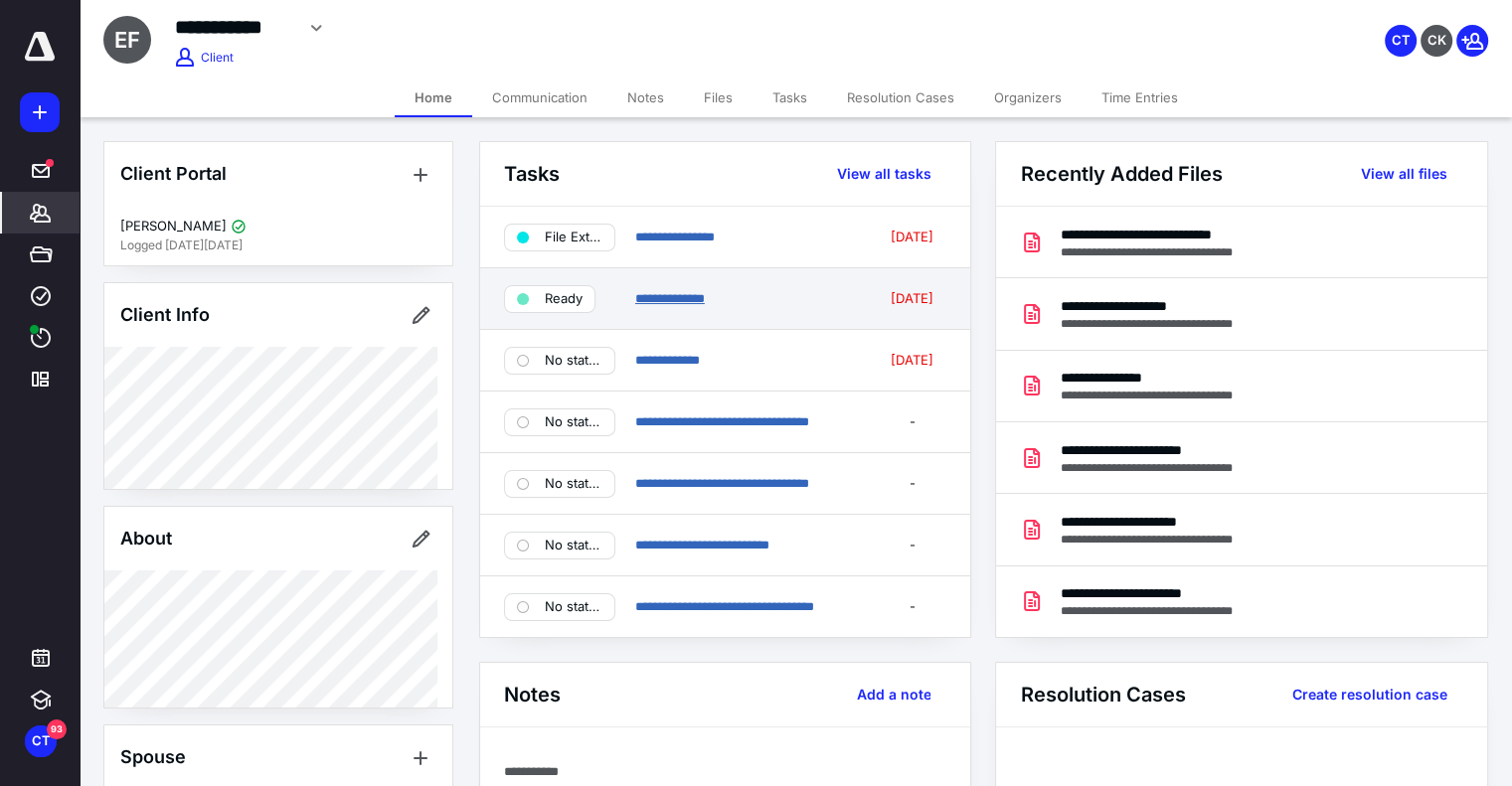 click on "**********" at bounding box center [670, 298] 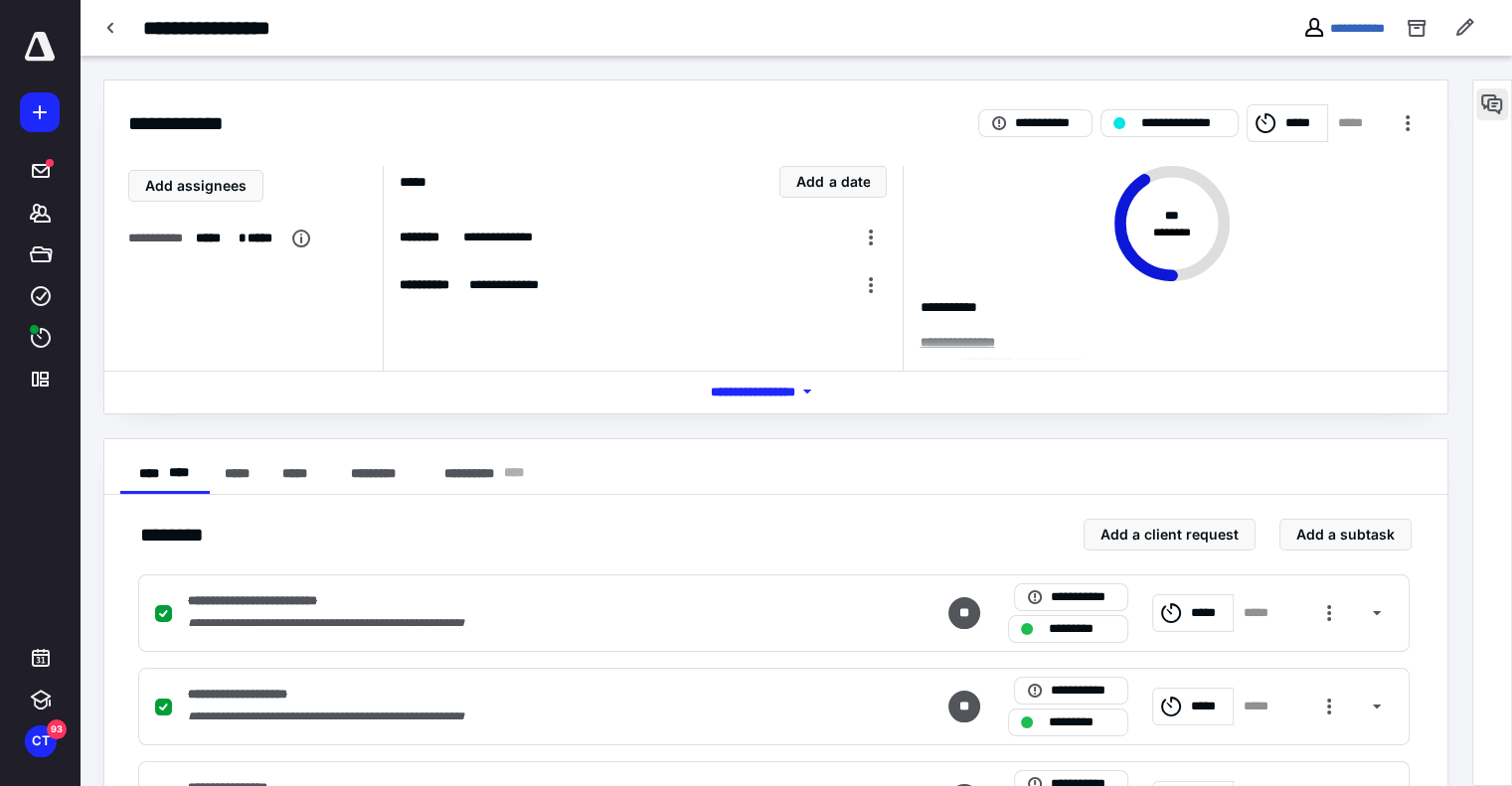click at bounding box center [1492, 104] 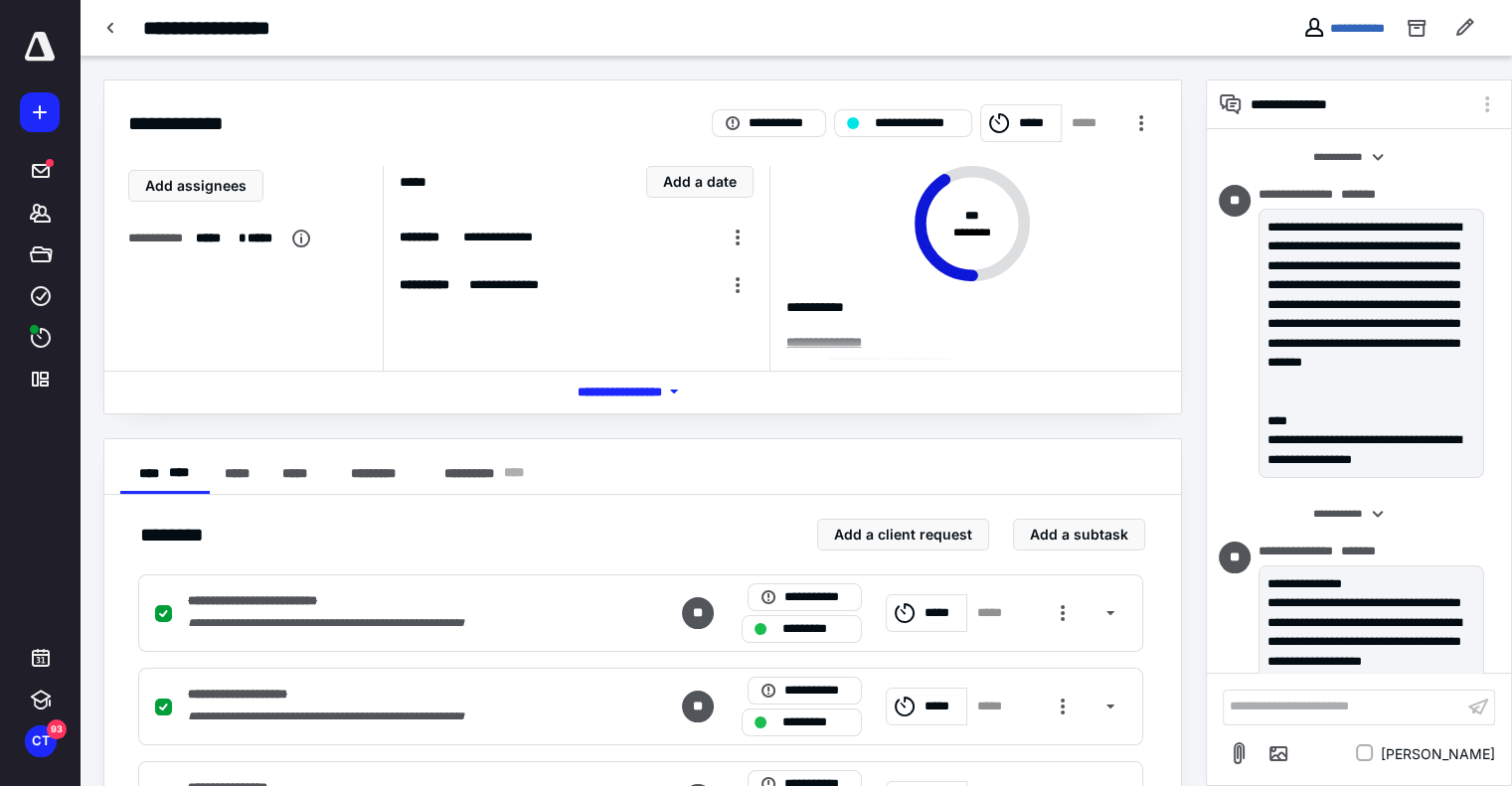 click on "**********" at bounding box center [1343, 707] 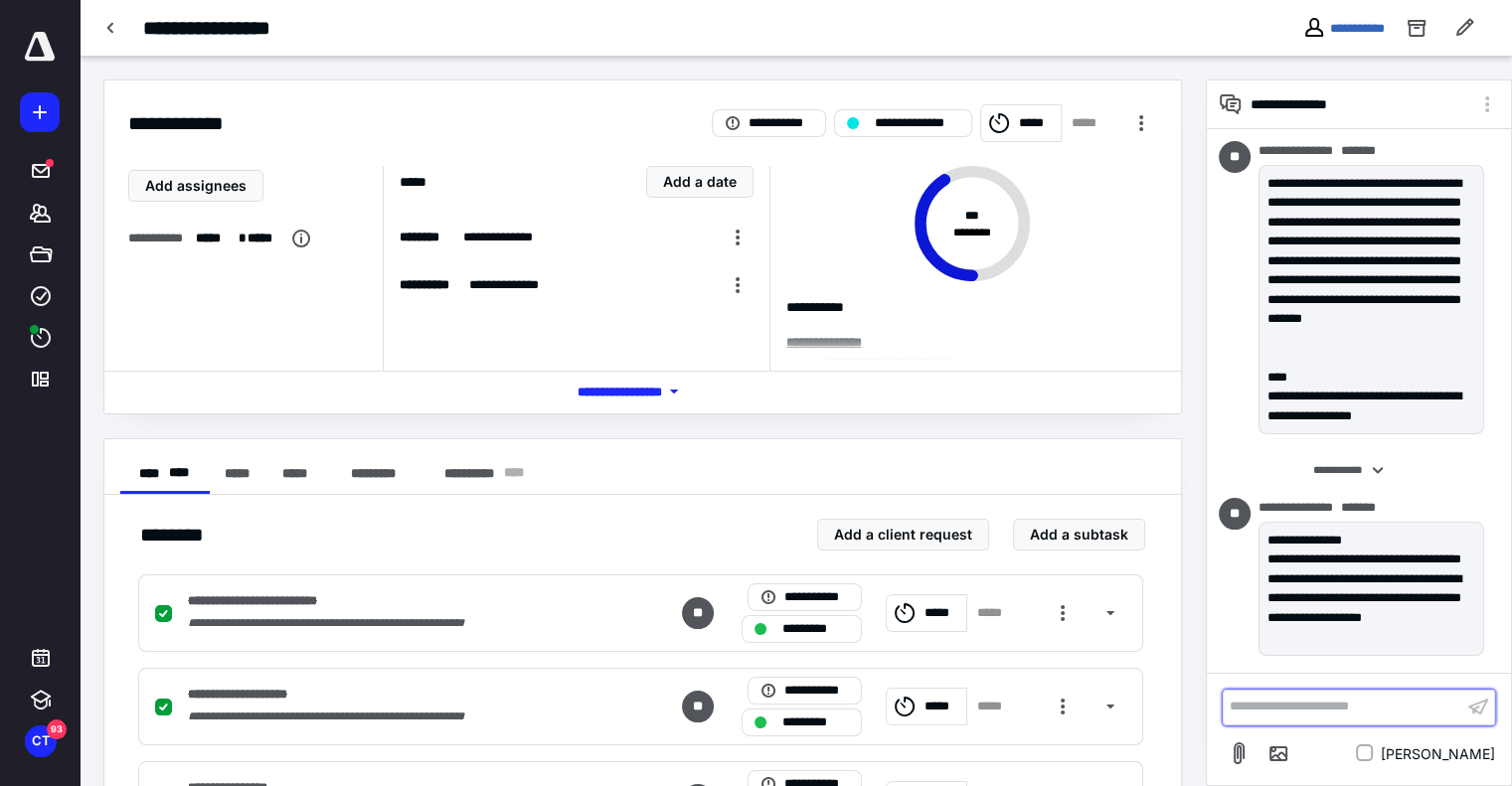 click on "**********" at bounding box center (1343, 707) 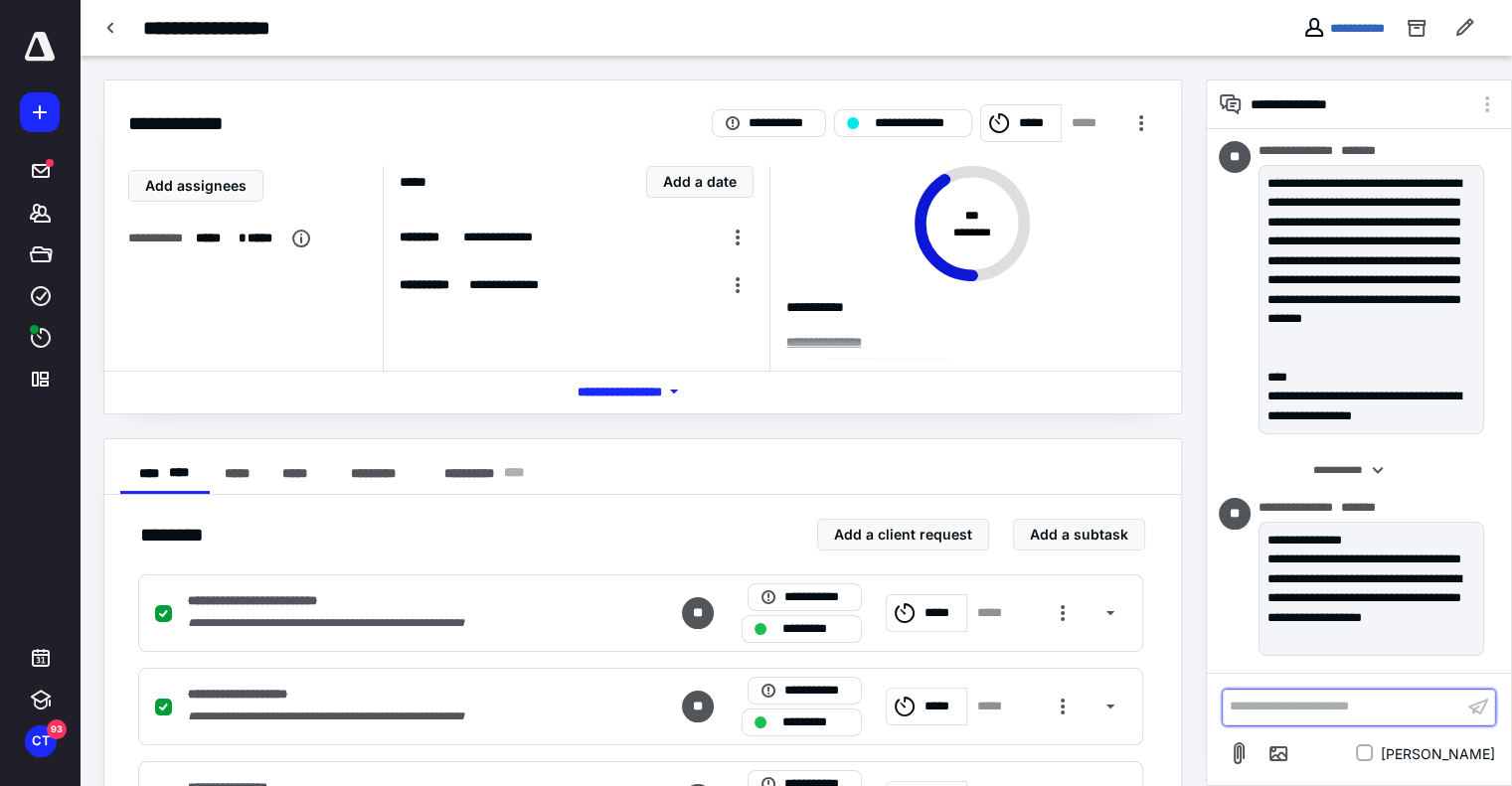 type 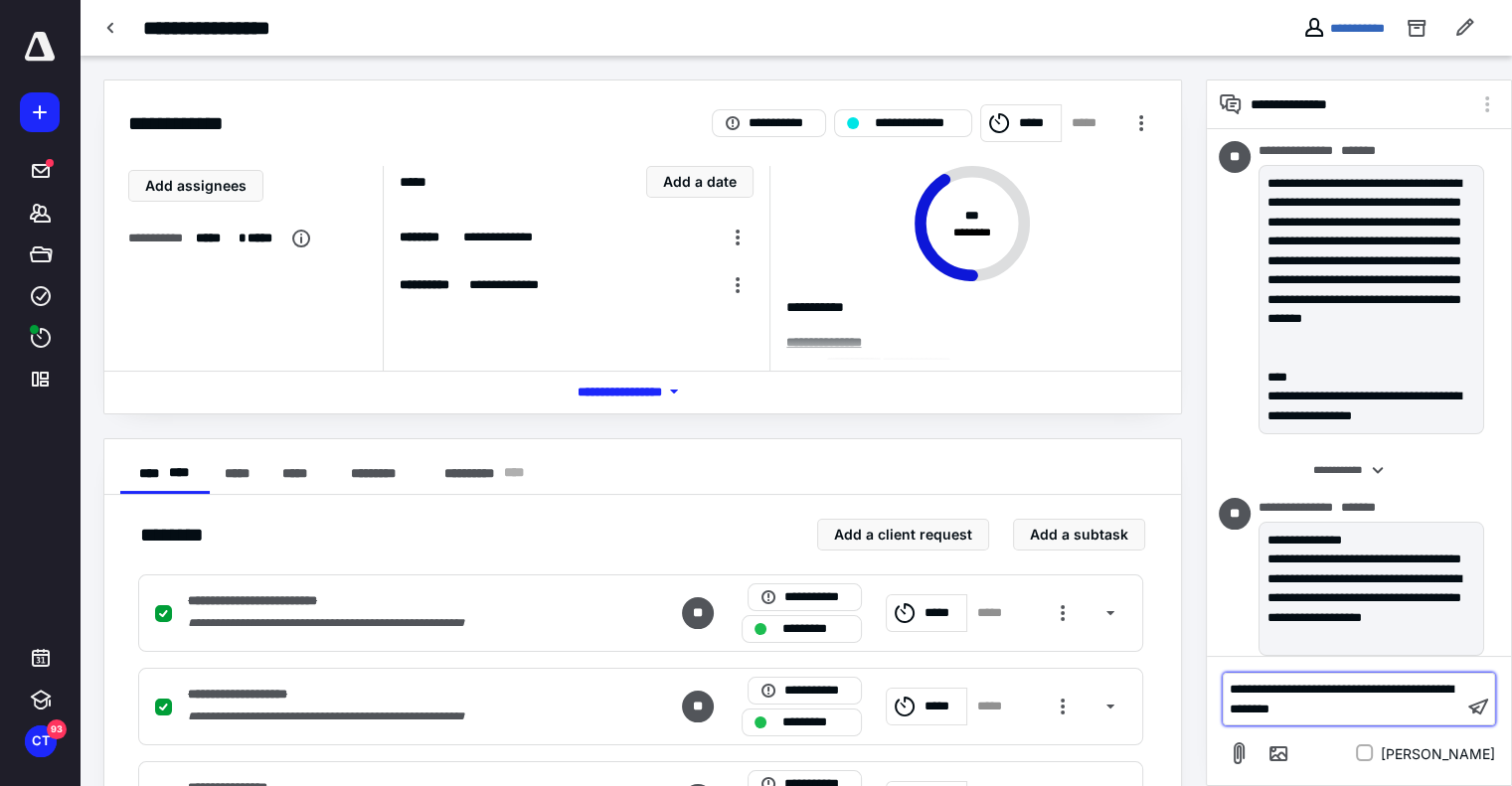 scroll, scrollTop: 187, scrollLeft: 0, axis: vertical 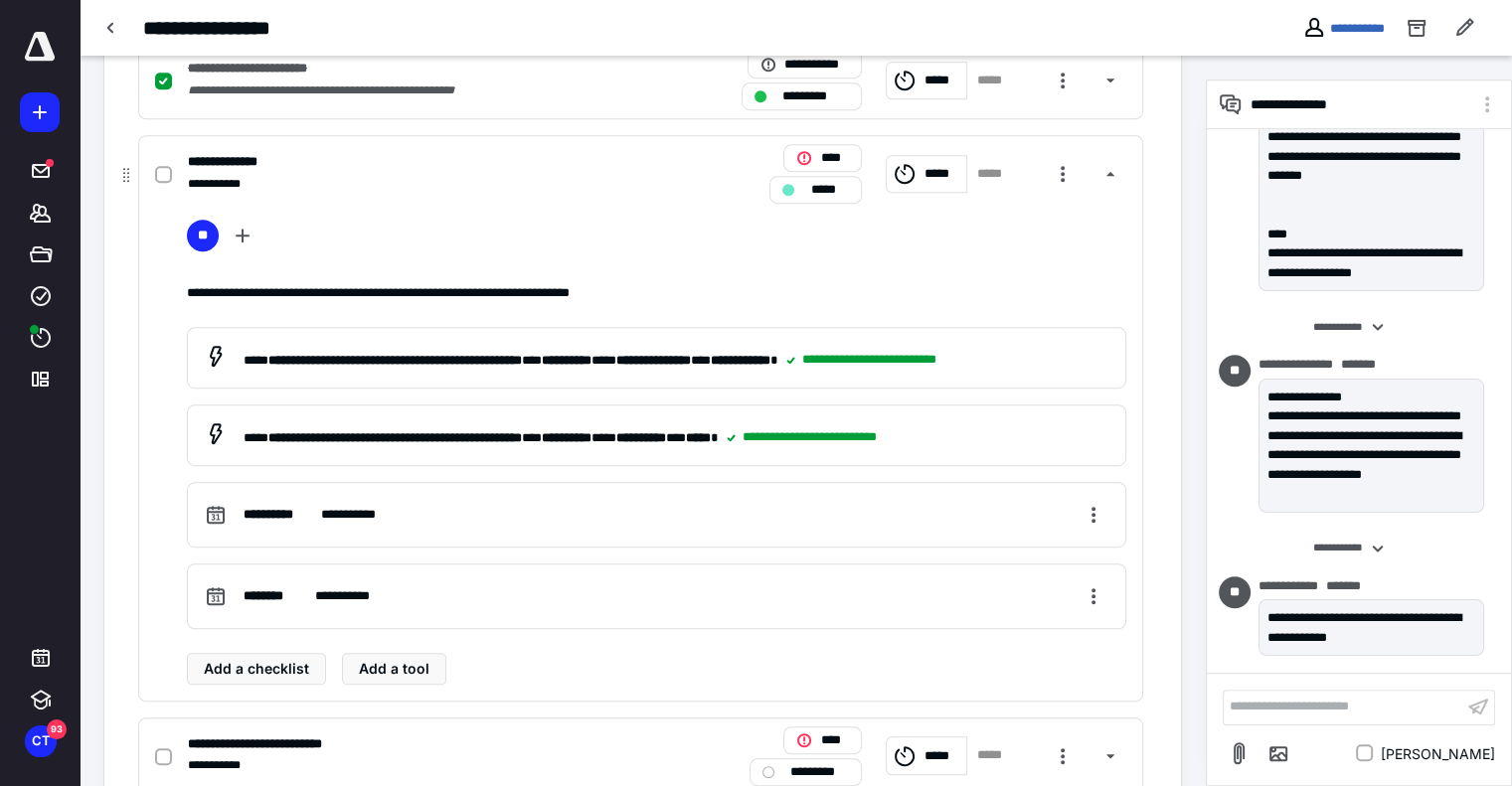 click on "*****" at bounding box center [829, 190] 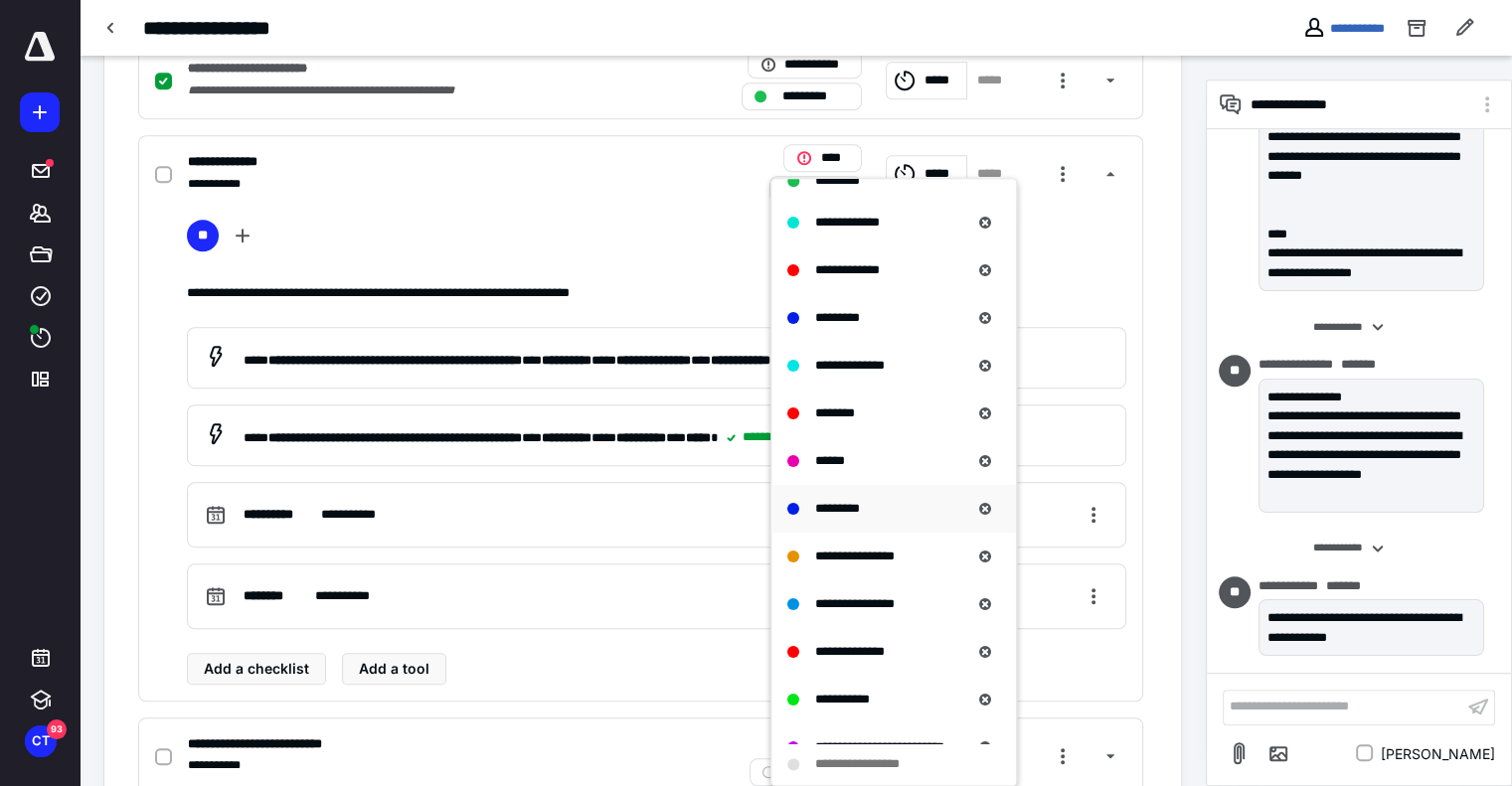 scroll, scrollTop: 374, scrollLeft: 0, axis: vertical 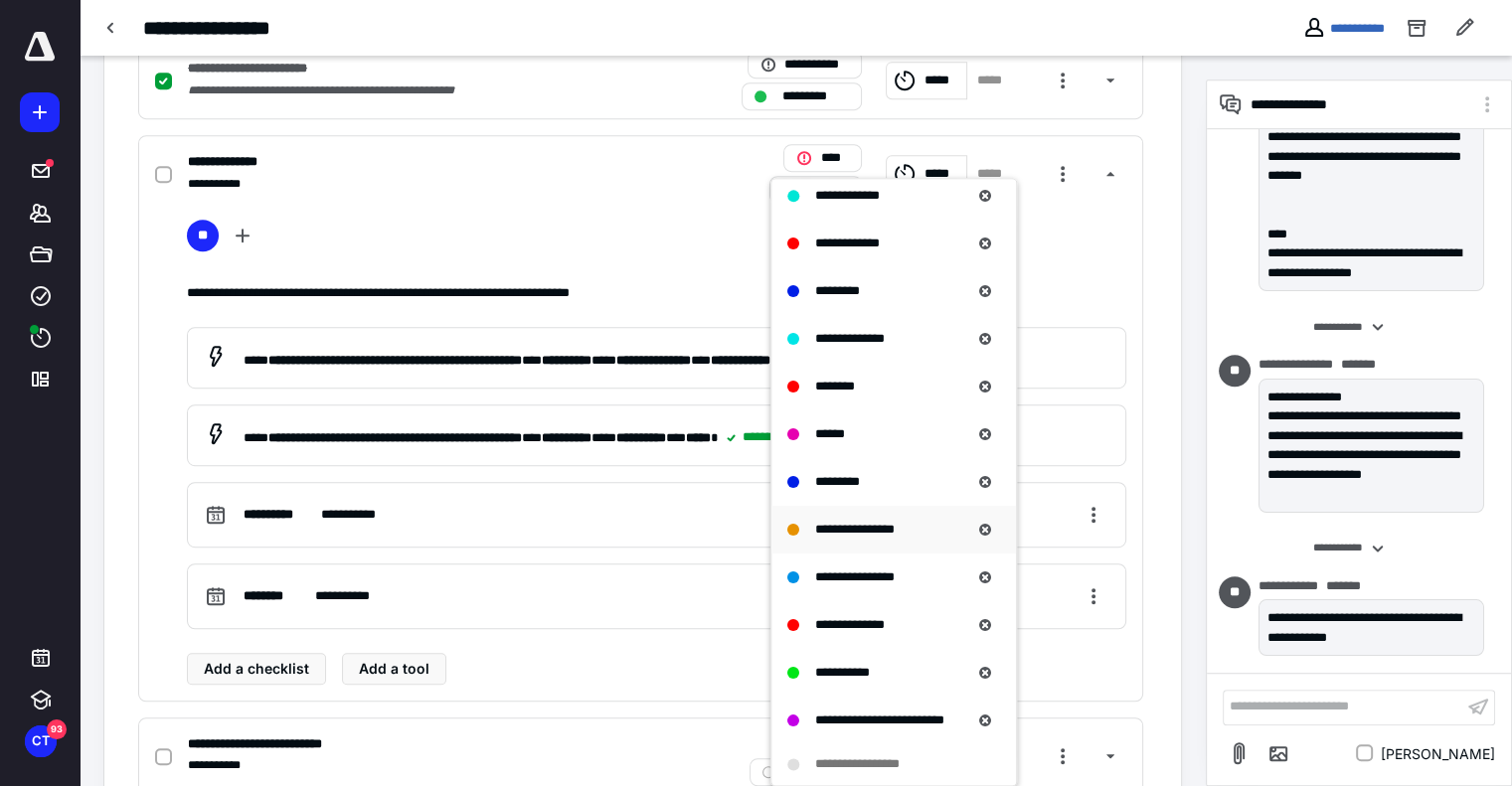 click on "**********" at bounding box center [894, 530] 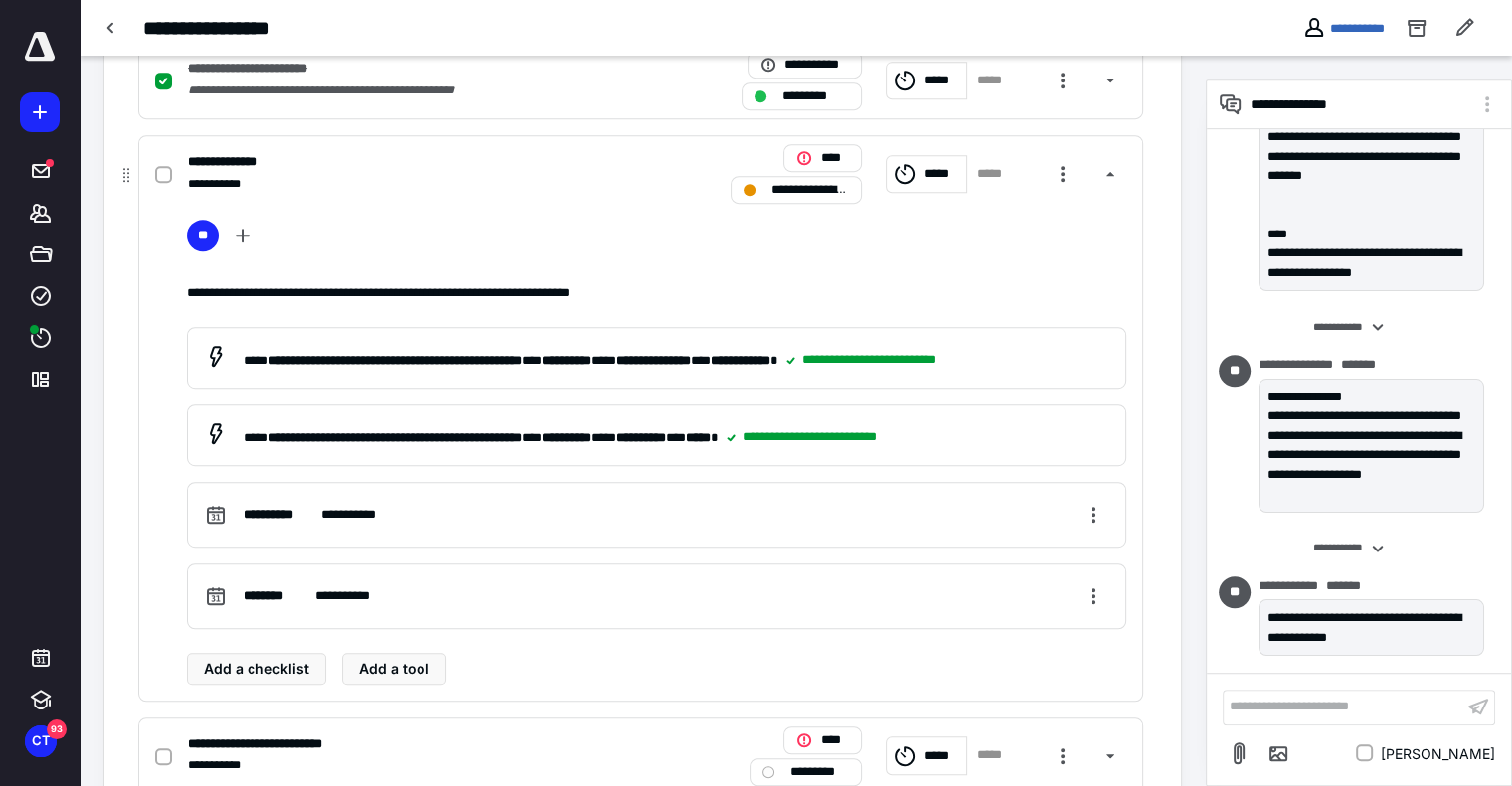 click on "**********" at bounding box center [656, 452] 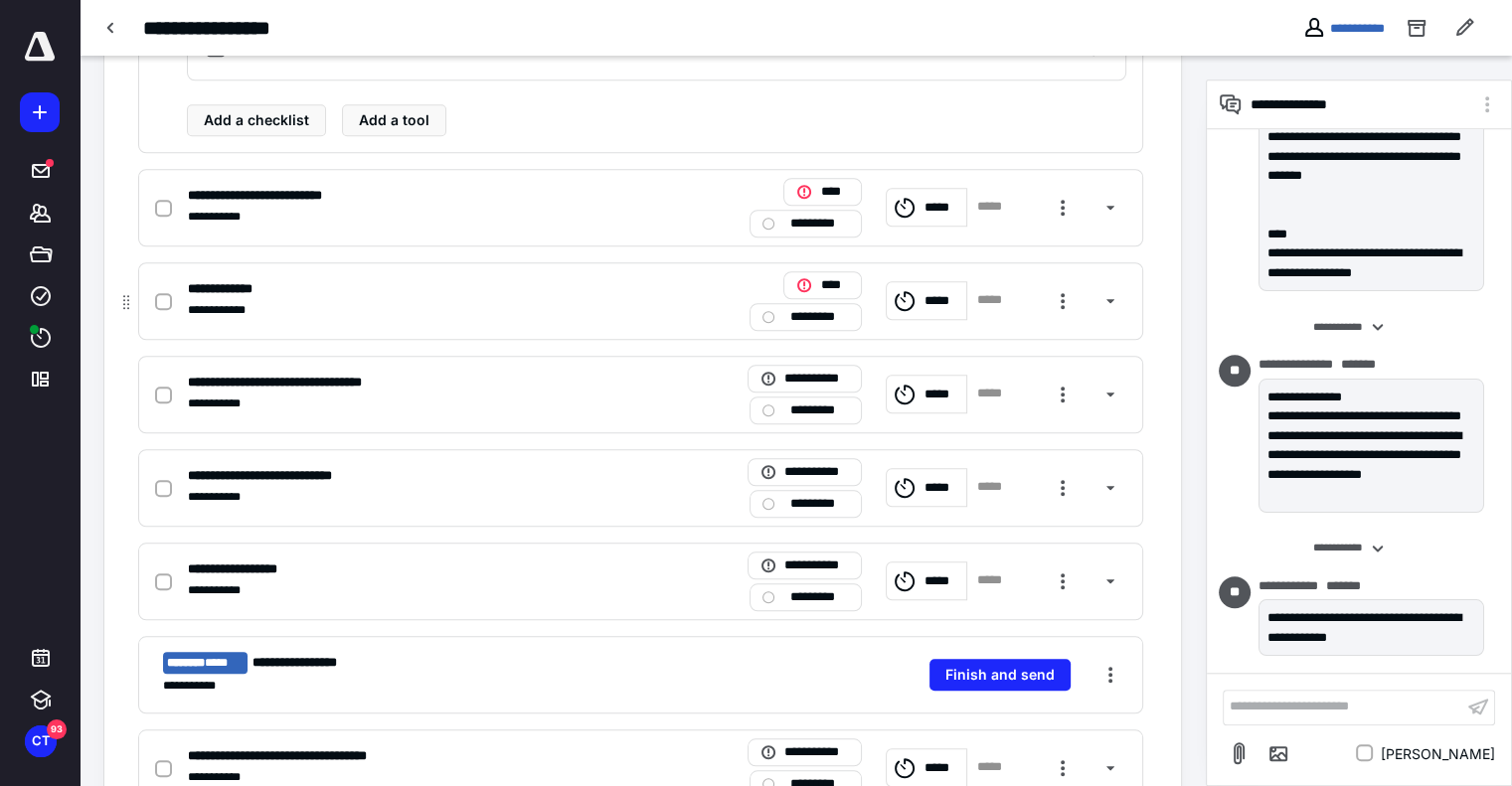 scroll, scrollTop: 1689, scrollLeft: 0, axis: vertical 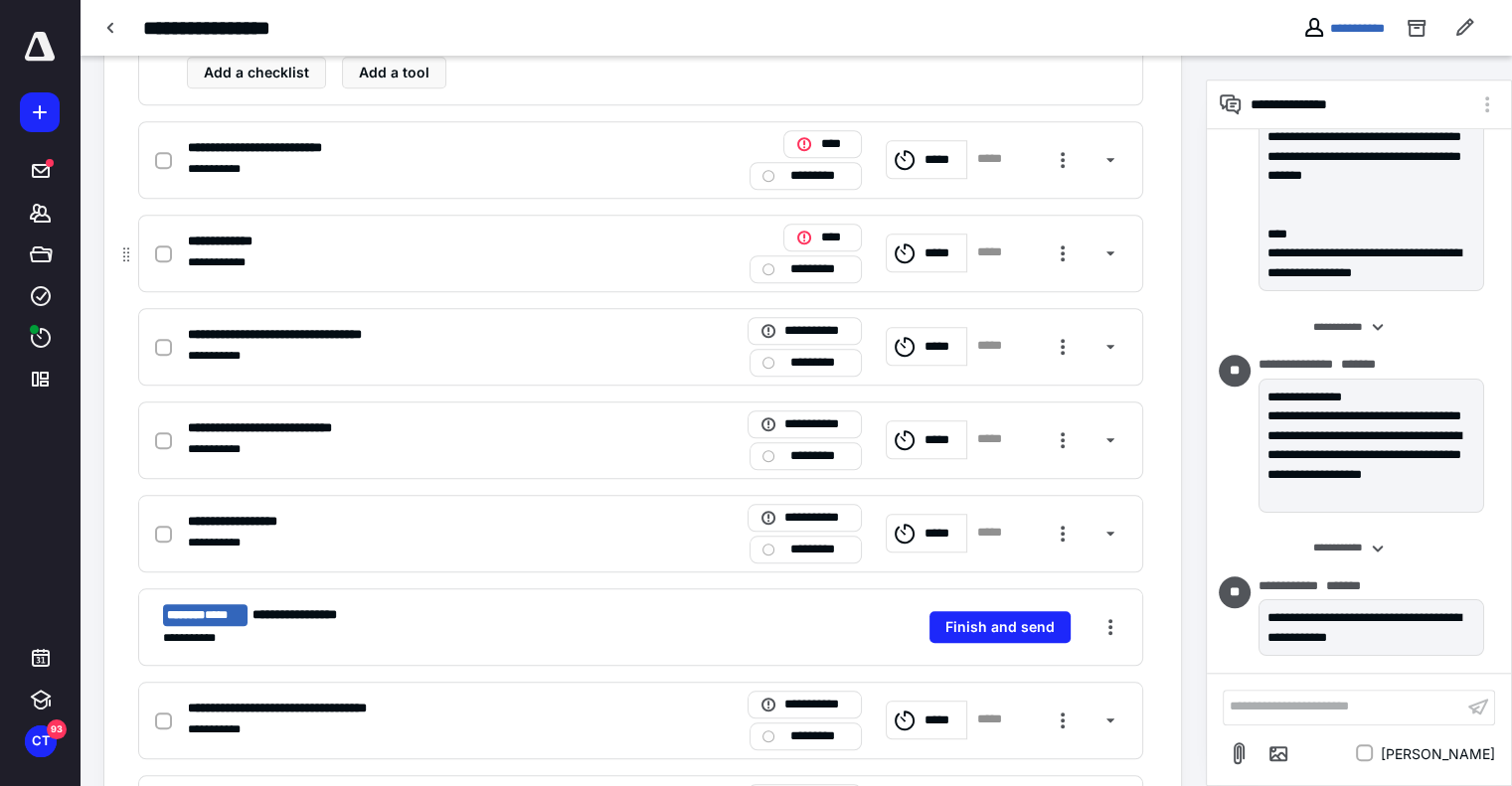 click on "**********" at bounding box center [380, 262] 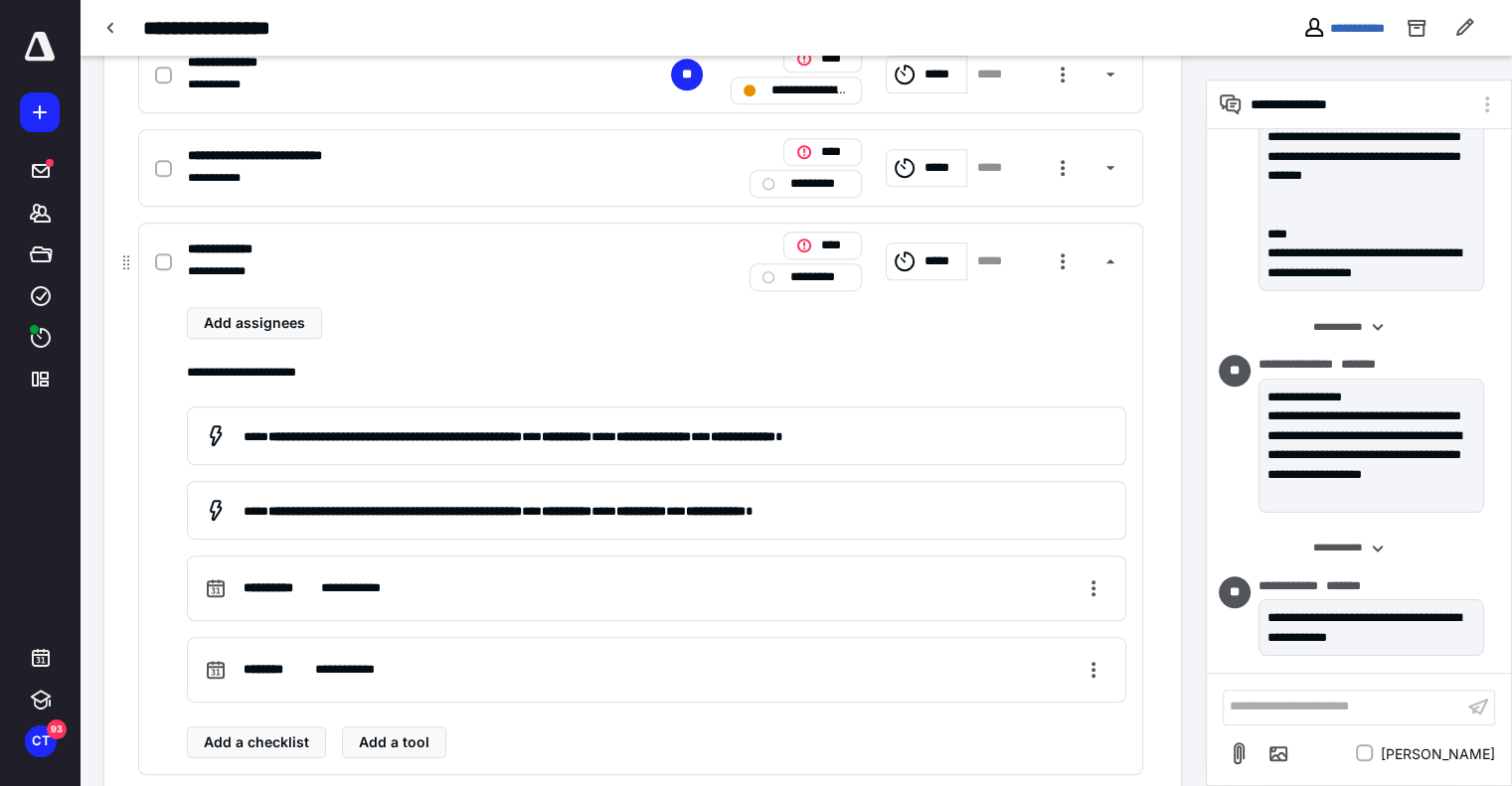 scroll, scrollTop: 1093, scrollLeft: 0, axis: vertical 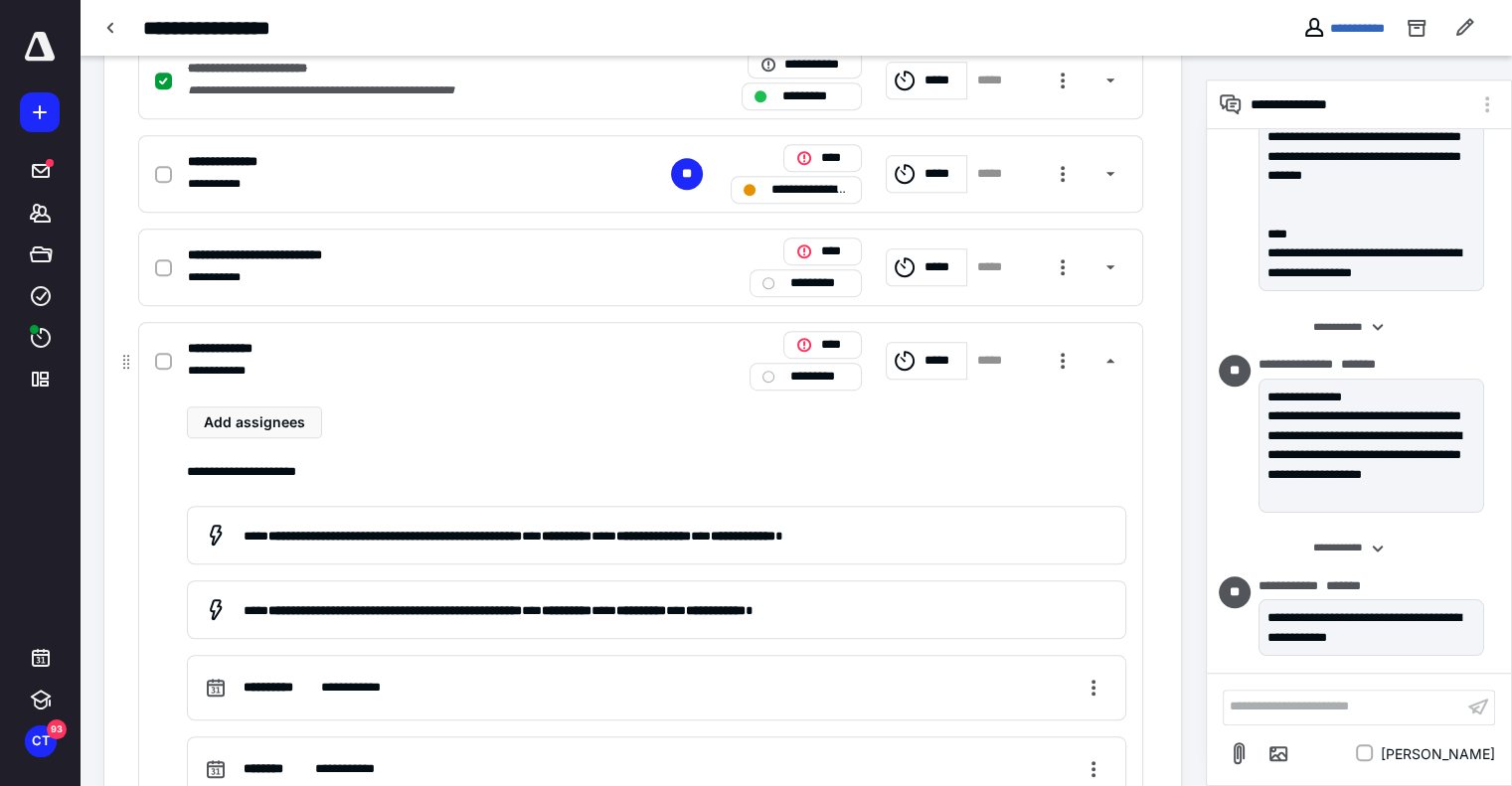 click on "**********" at bounding box center [380, 371] 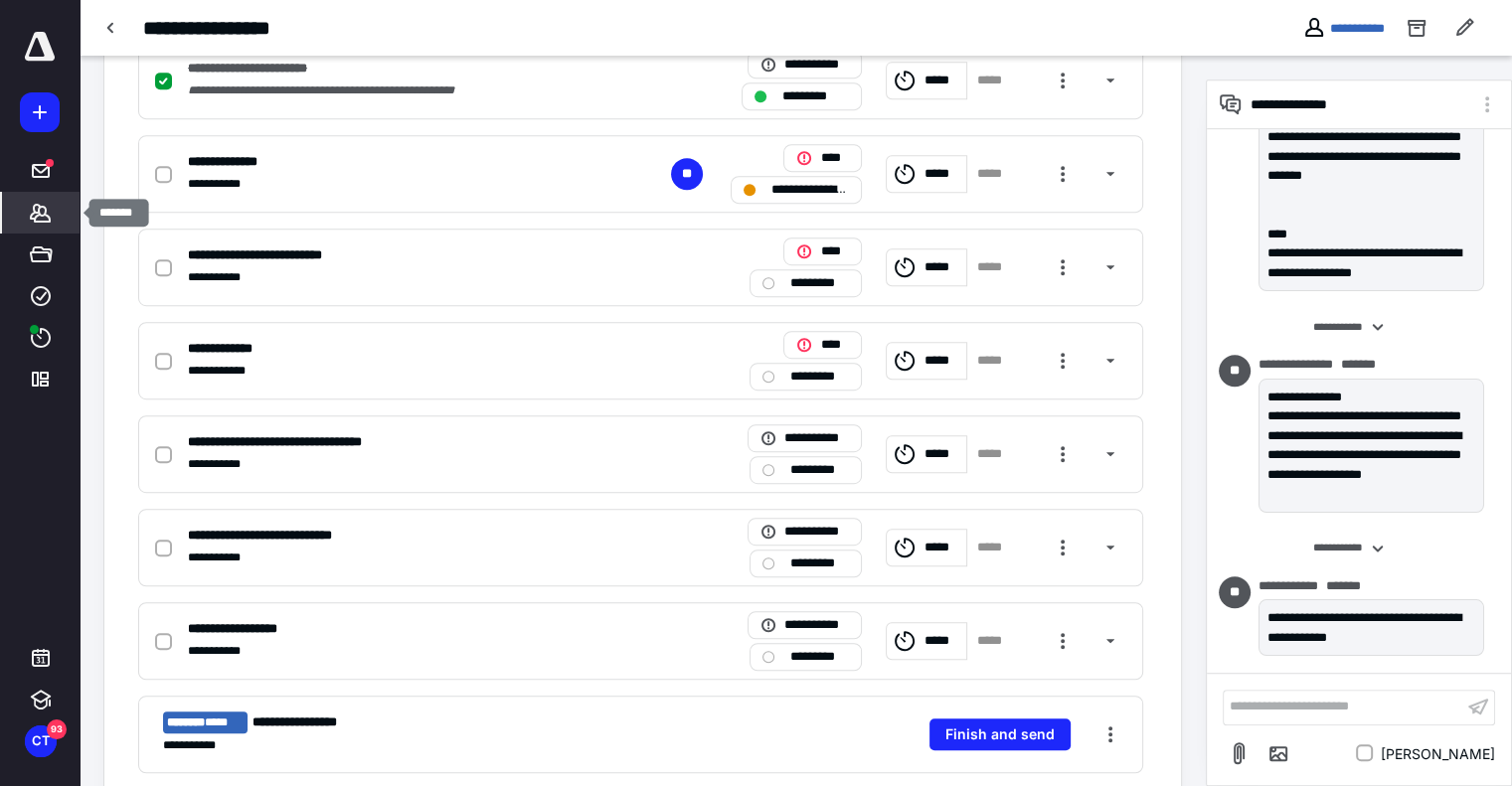 click 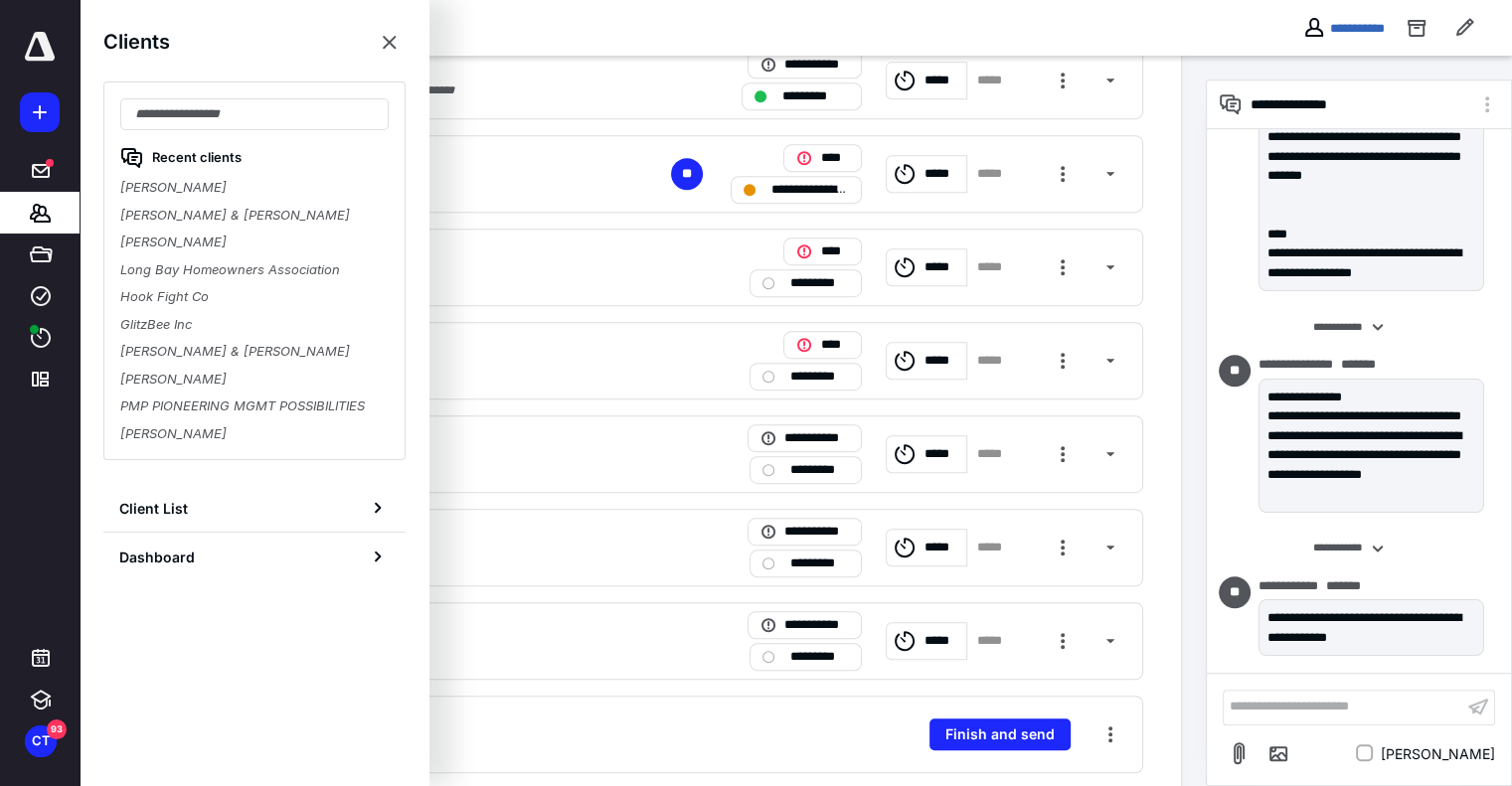 type on "*" 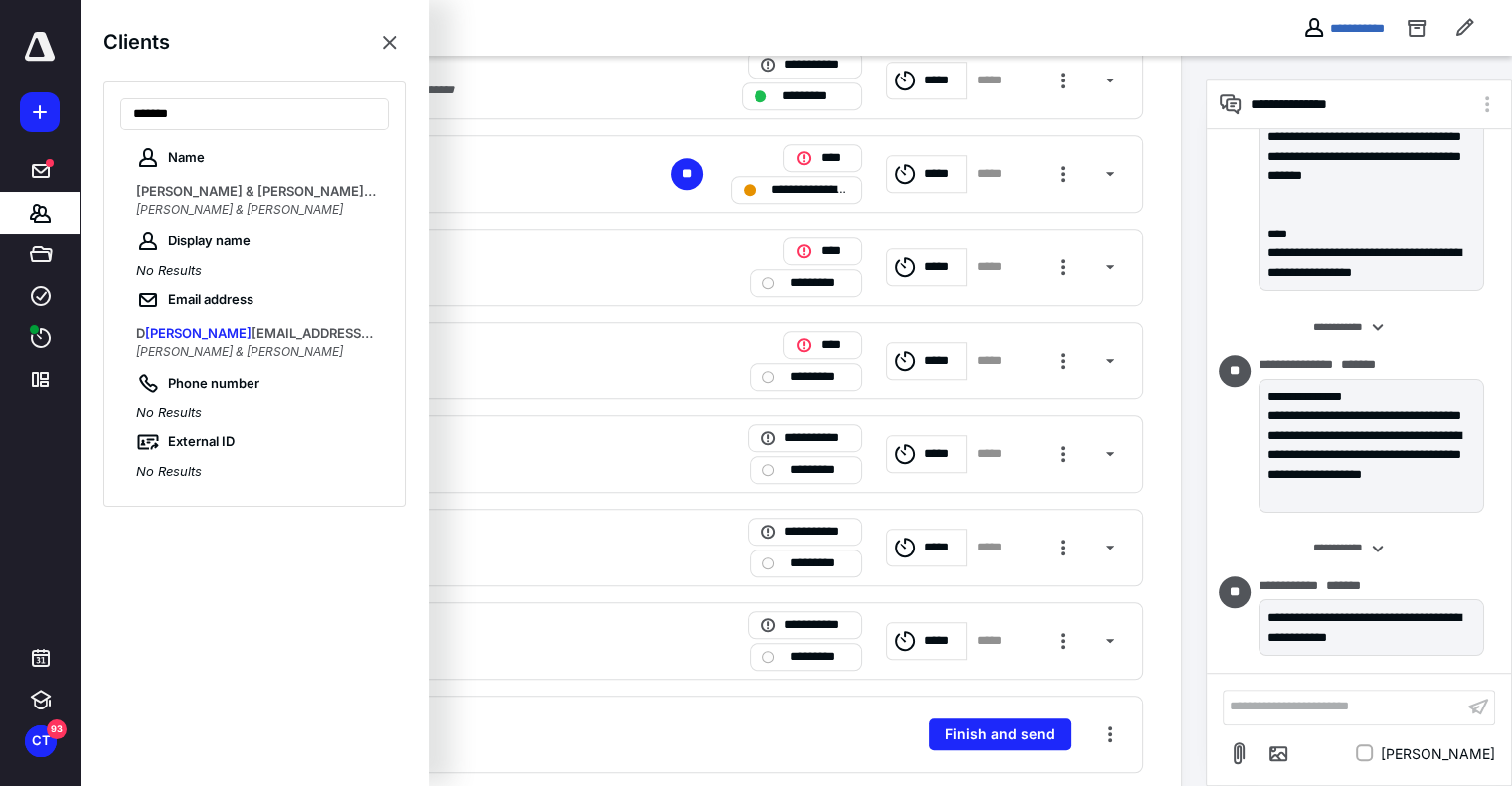 type on "*******" 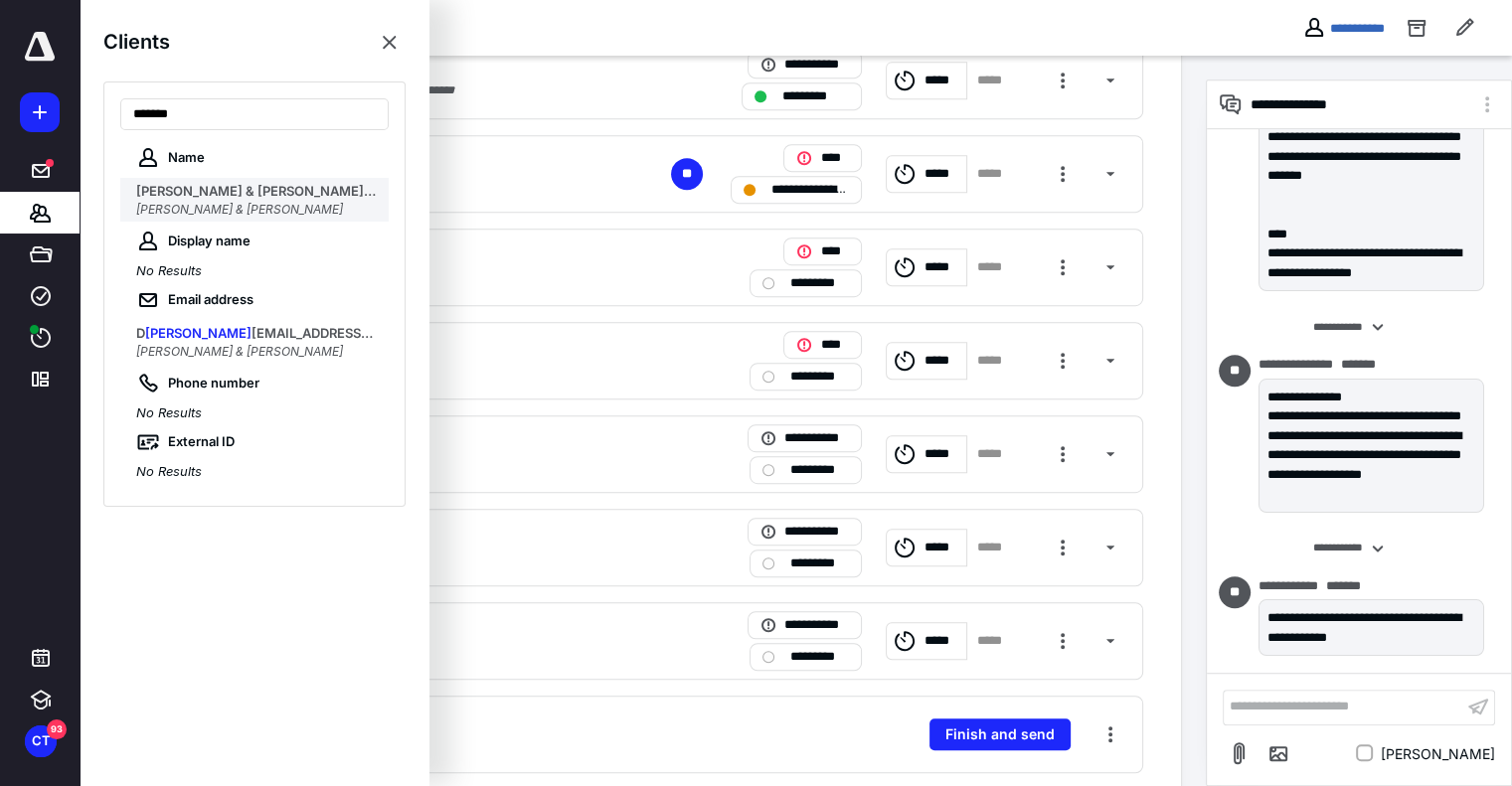 drag, startPoint x: 250, startPoint y: 172, endPoint x: 255, endPoint y: 183, distance: 12.083046 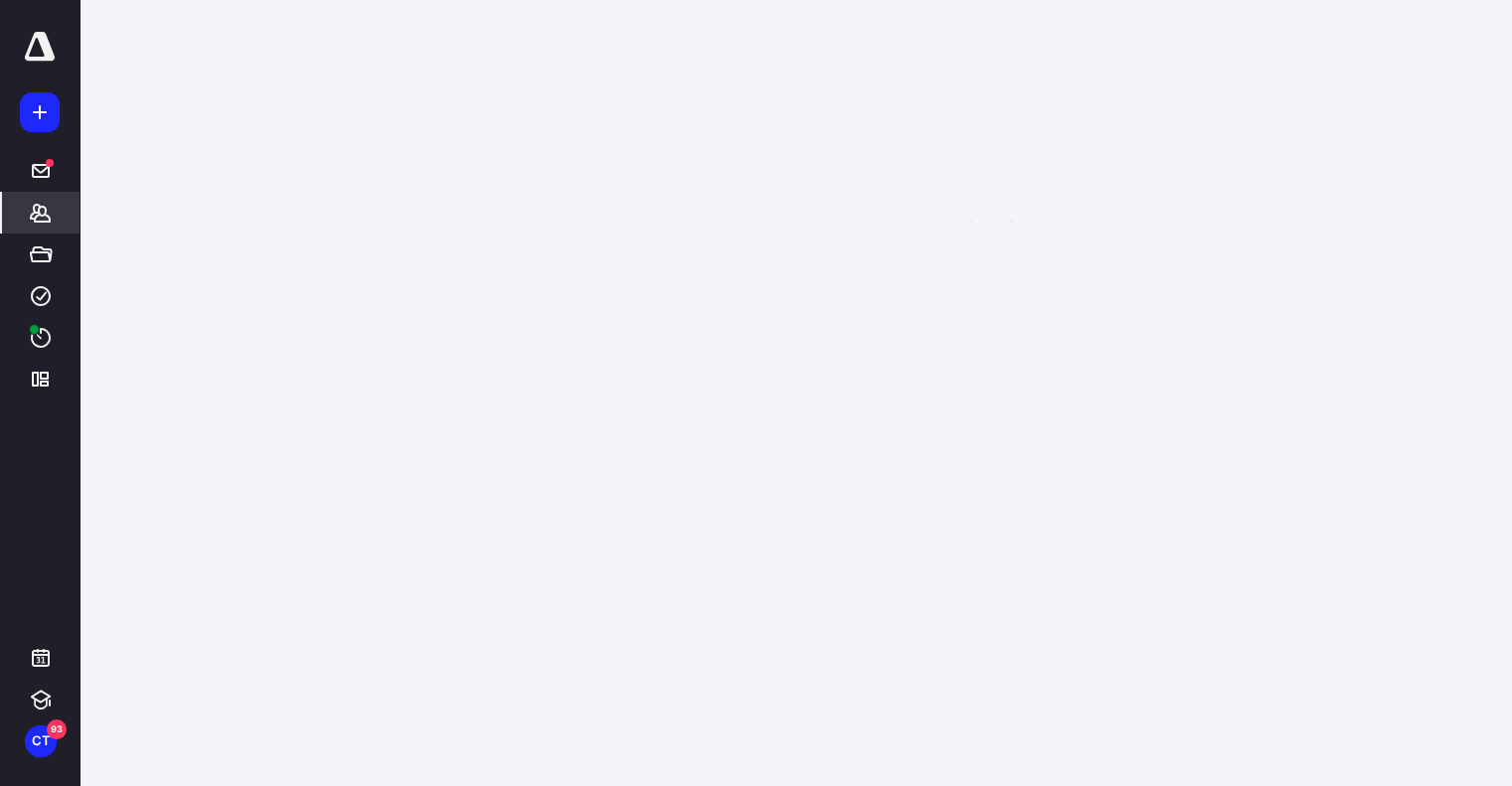 scroll, scrollTop: 0, scrollLeft: 0, axis: both 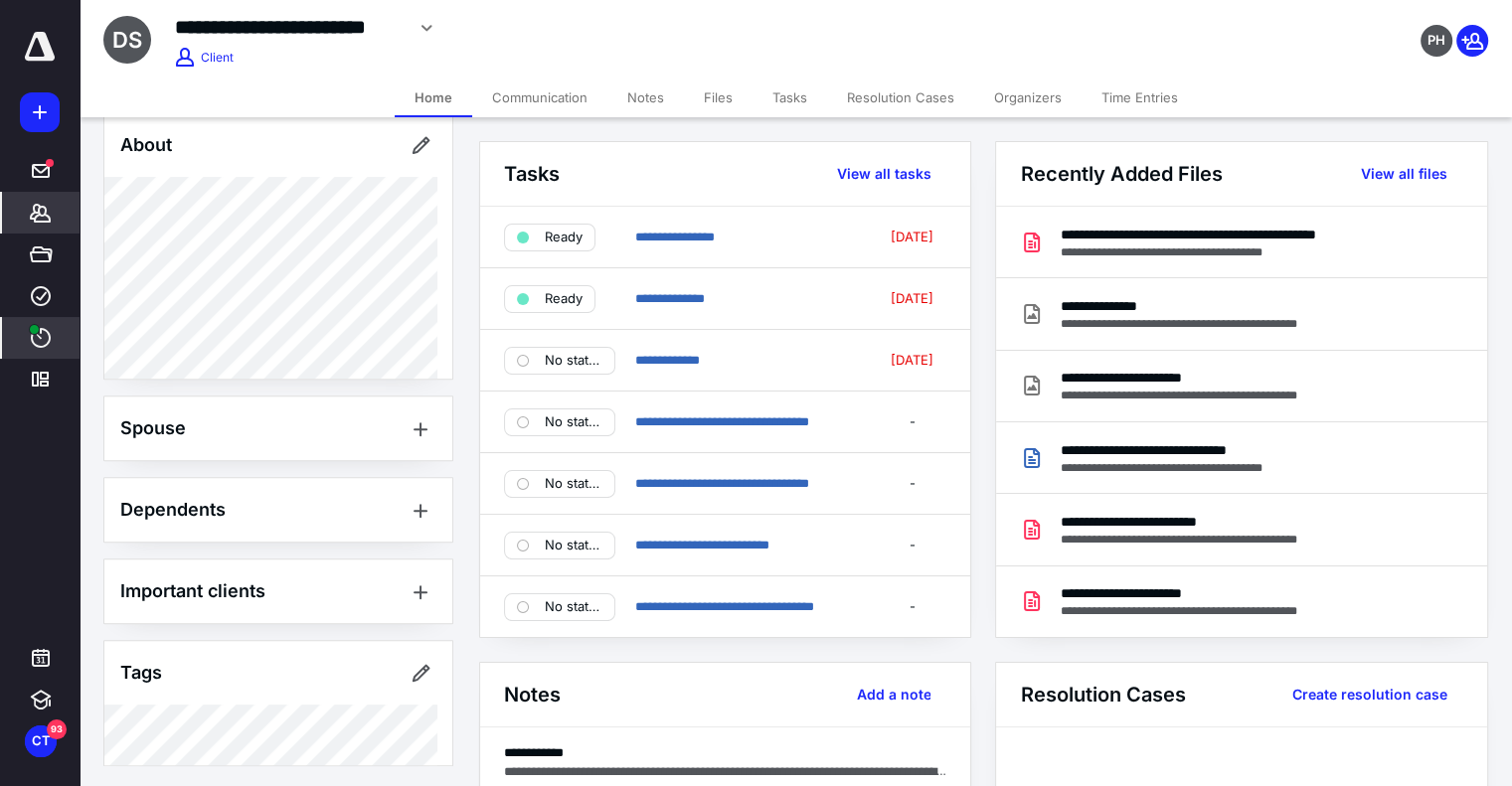 click 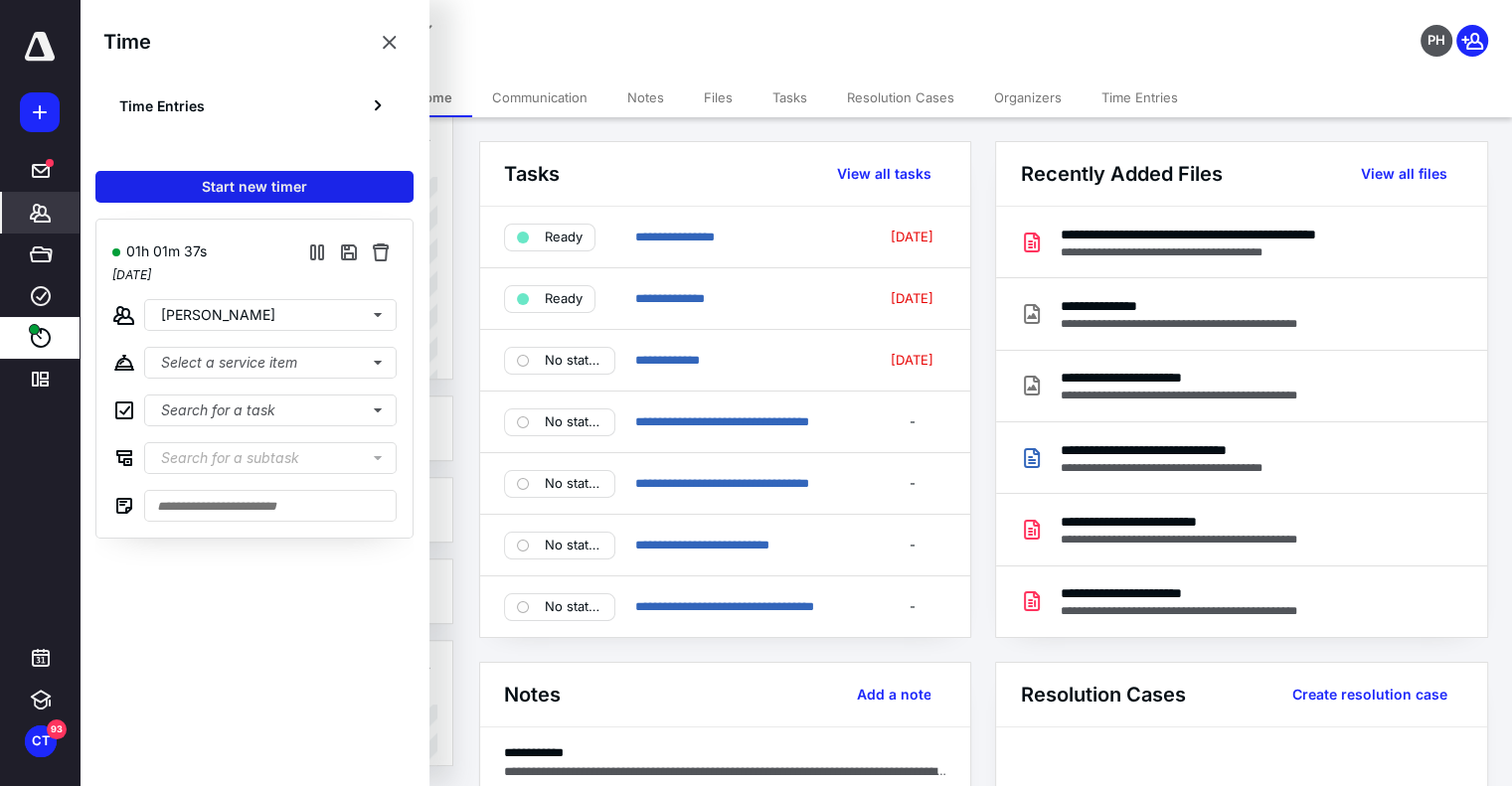 click on "Start new timer" at bounding box center [254, 187] 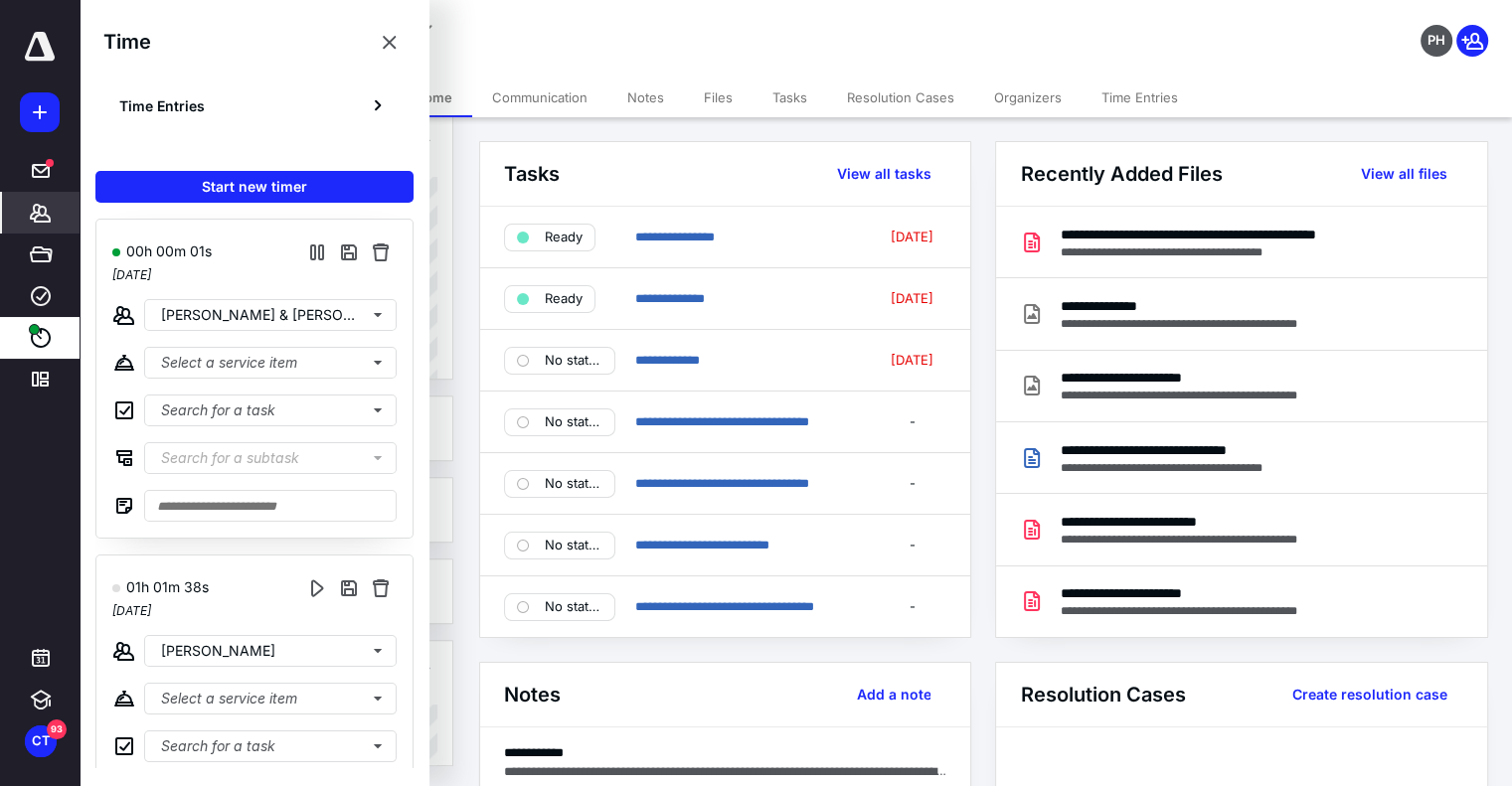 click on "00h 00m 01s [DATE] [PERSON_NAME] & [PERSON_NAME] Select a service item Search for a task Search for a subtask" at bounding box center (254, 379) 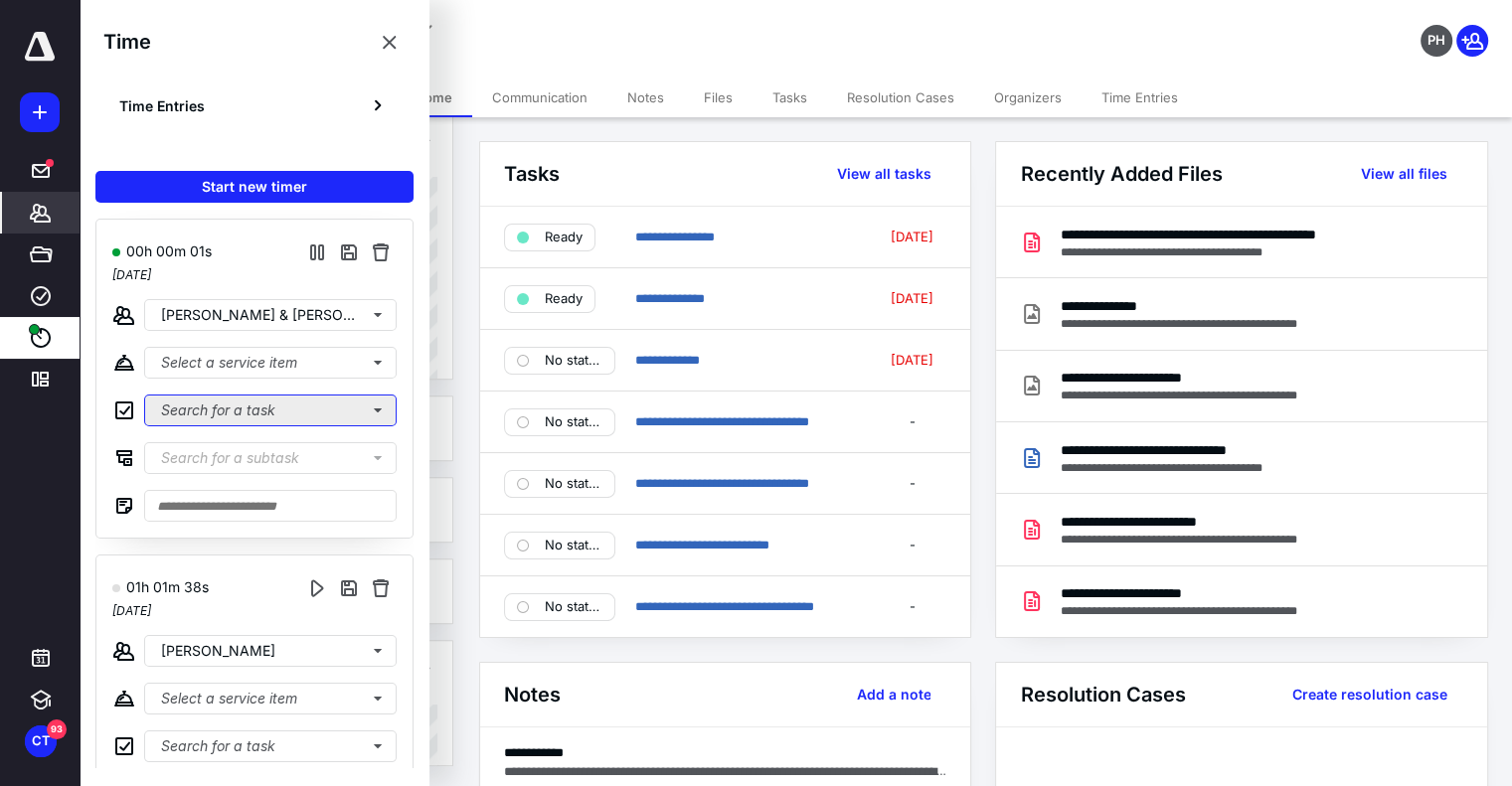 click on "Search for a task" at bounding box center [270, 410] 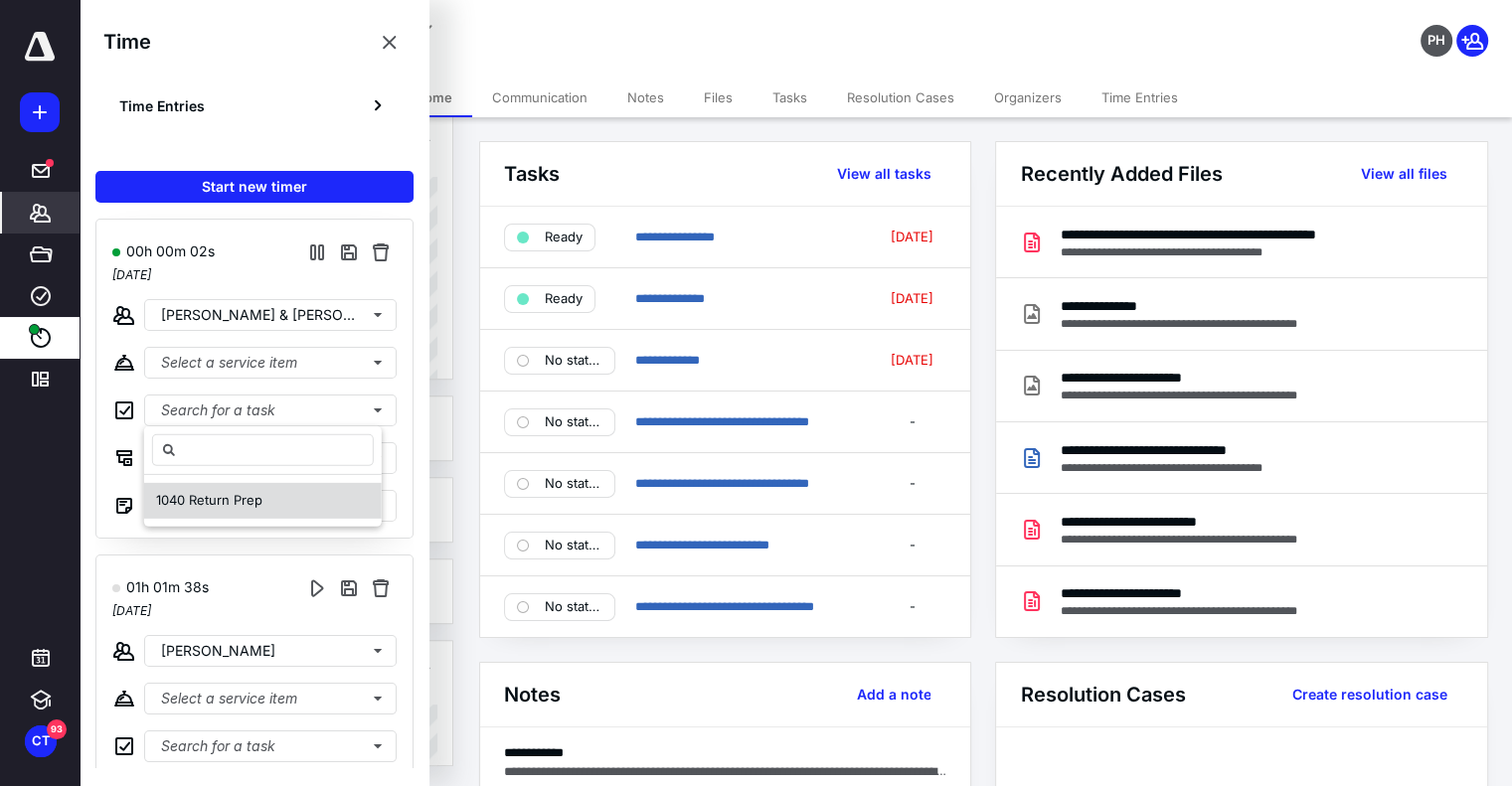 click on "1040 Return Prep" at bounding box center (209, 500) 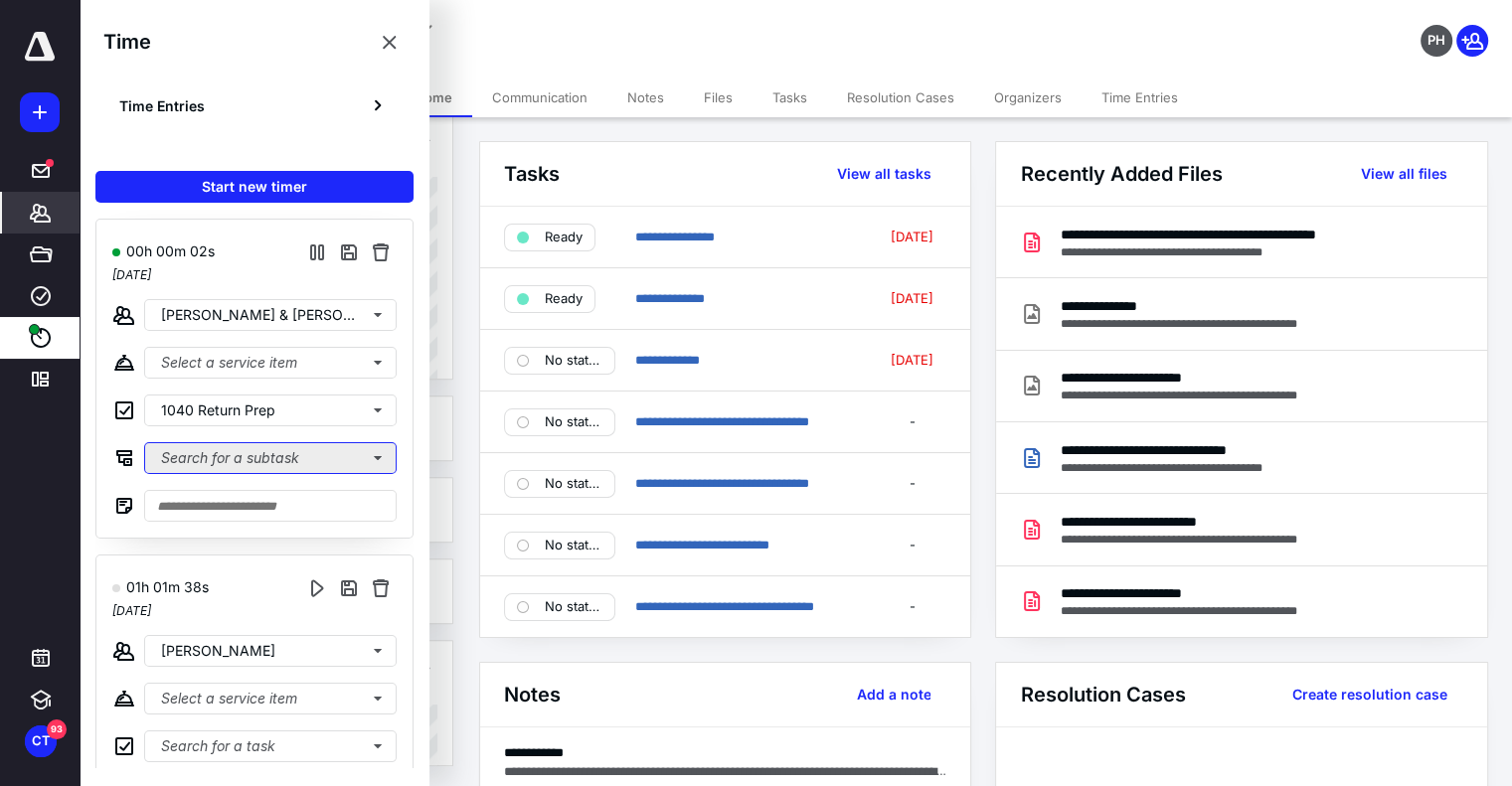 click on "Search for a subtask" at bounding box center [270, 458] 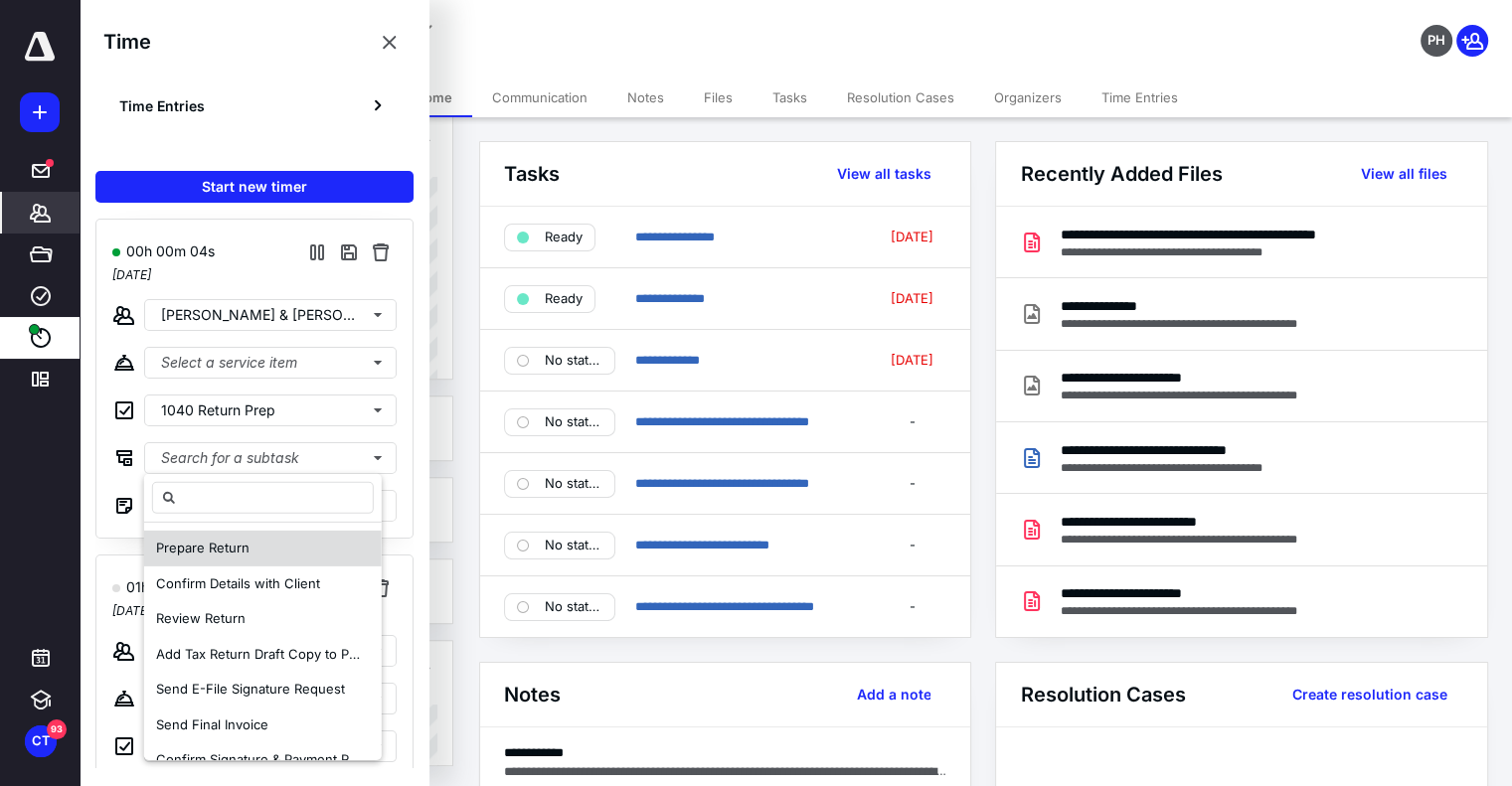 click on "Prepare Return" at bounding box center [203, 548] 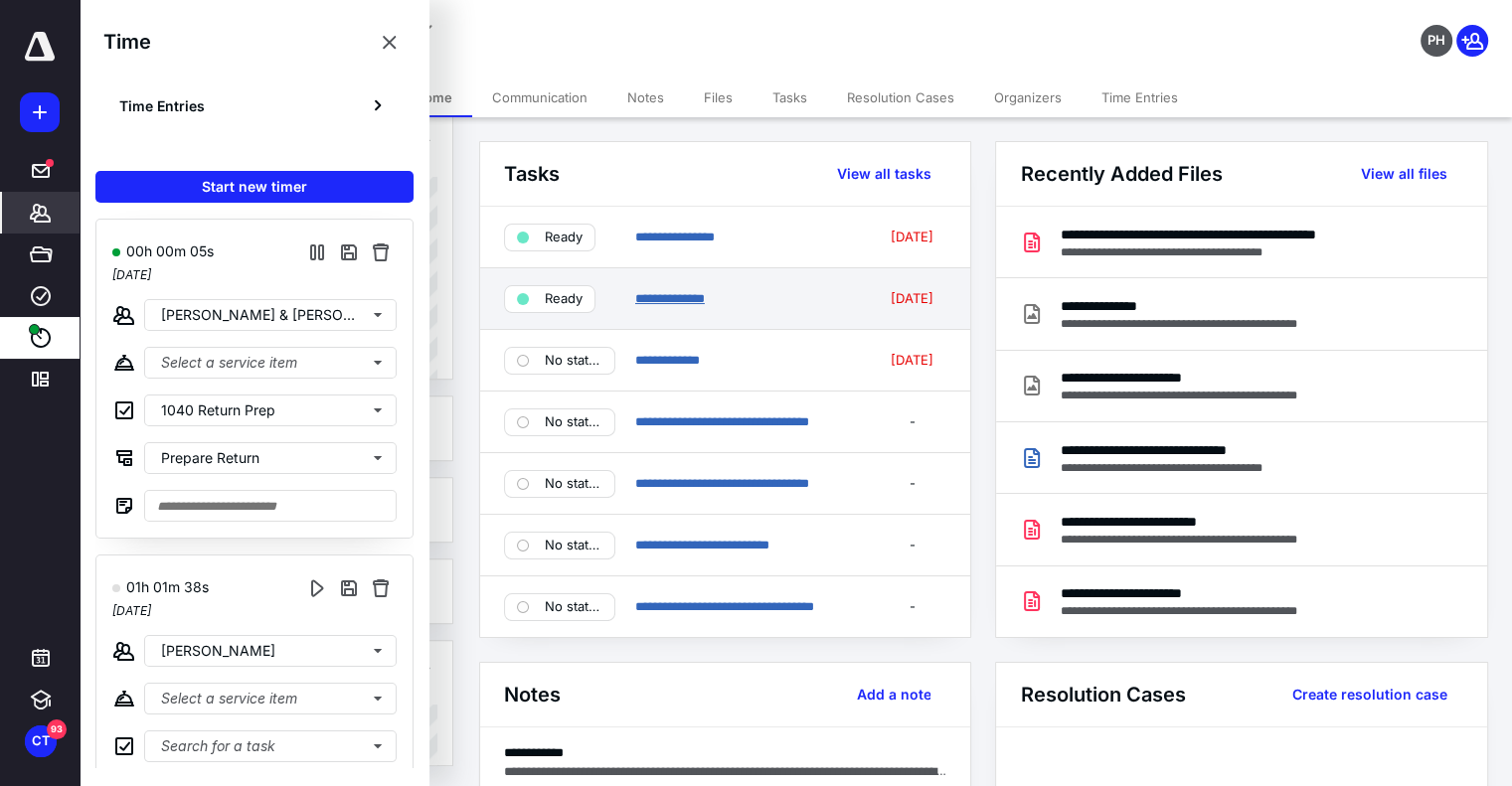 click on "**********" at bounding box center [670, 298] 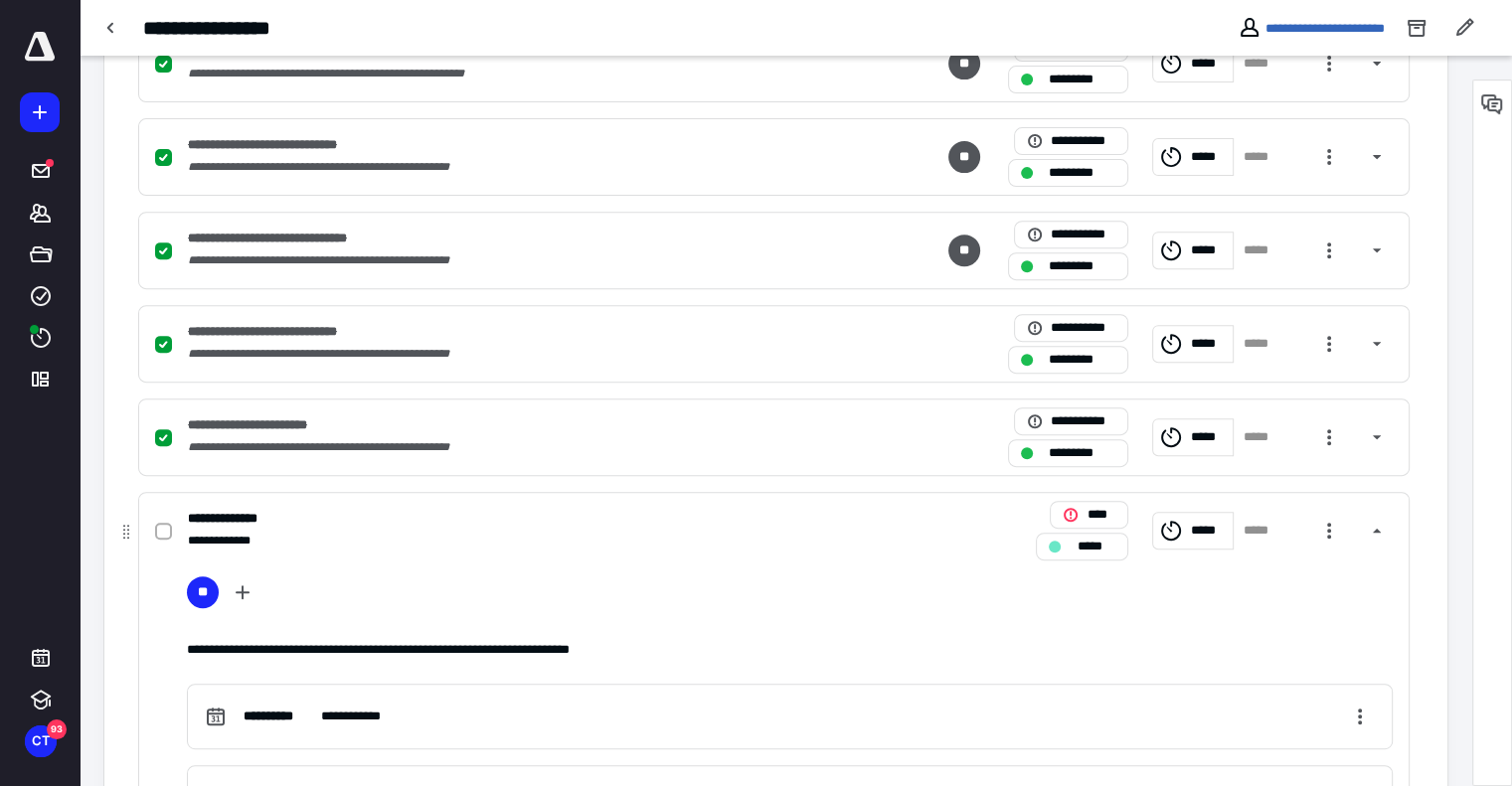 scroll, scrollTop: 894, scrollLeft: 0, axis: vertical 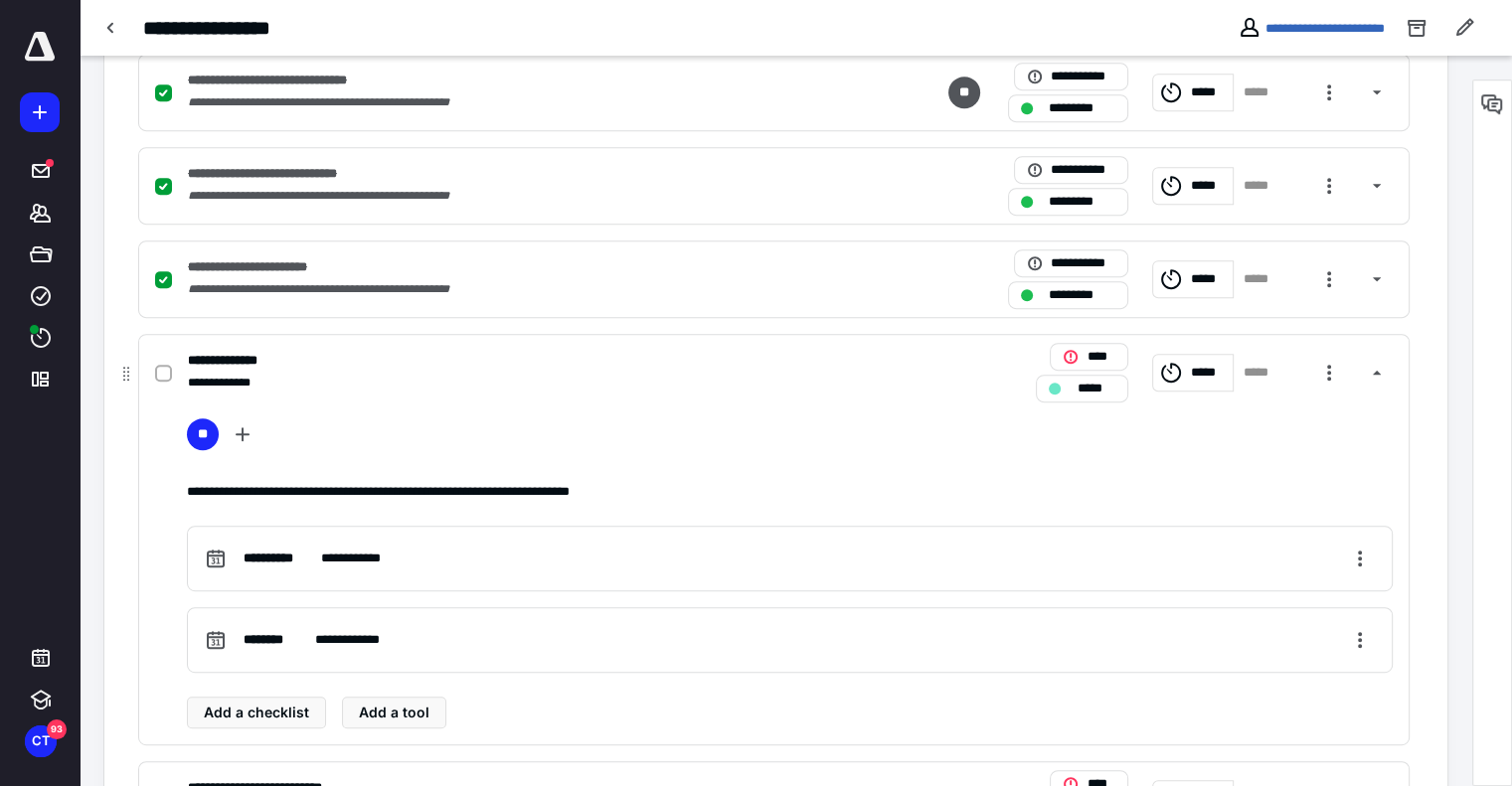 click on "*****" at bounding box center [1095, 389] 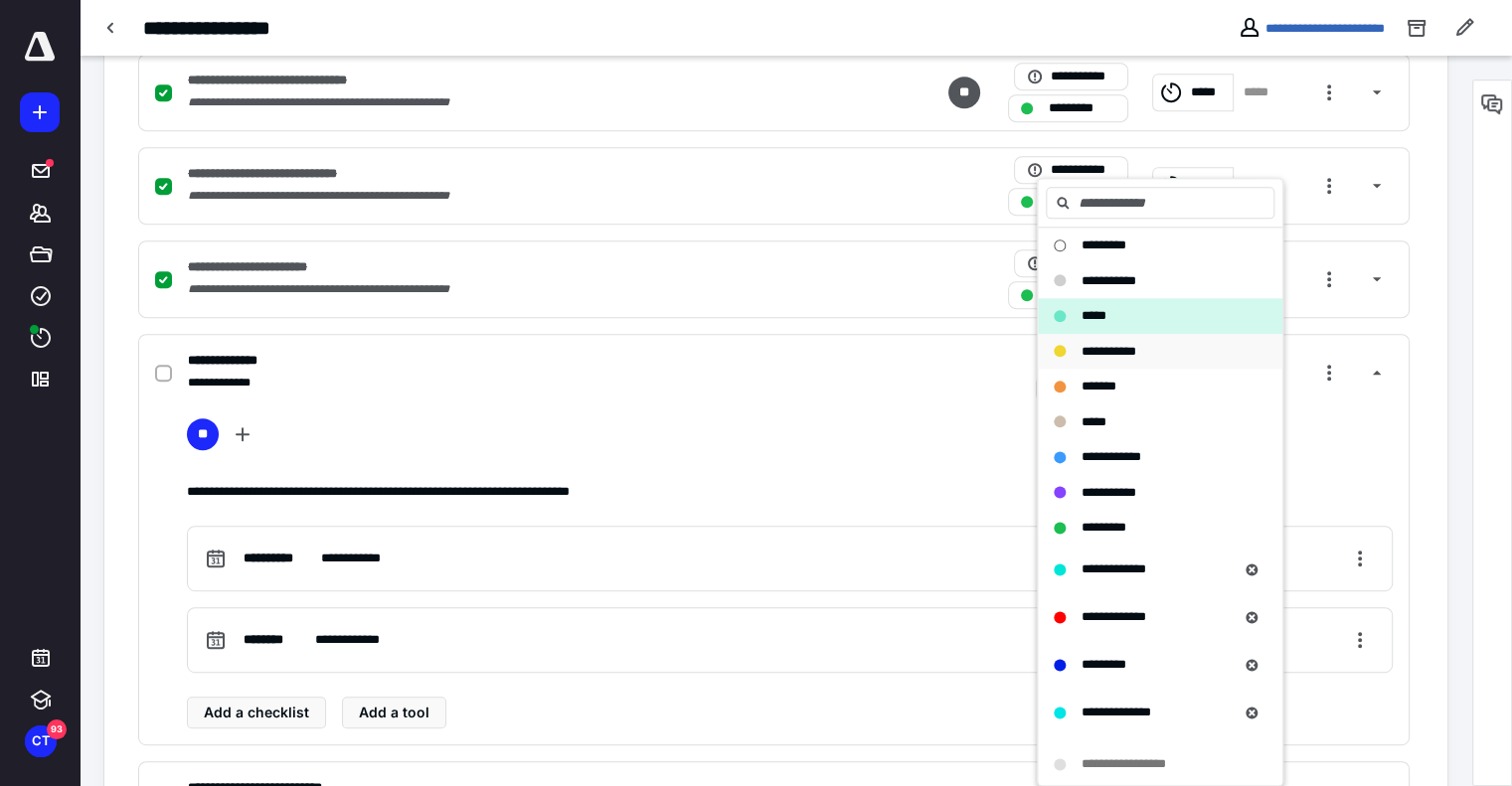 click on "**********" at bounding box center [1108, 351] 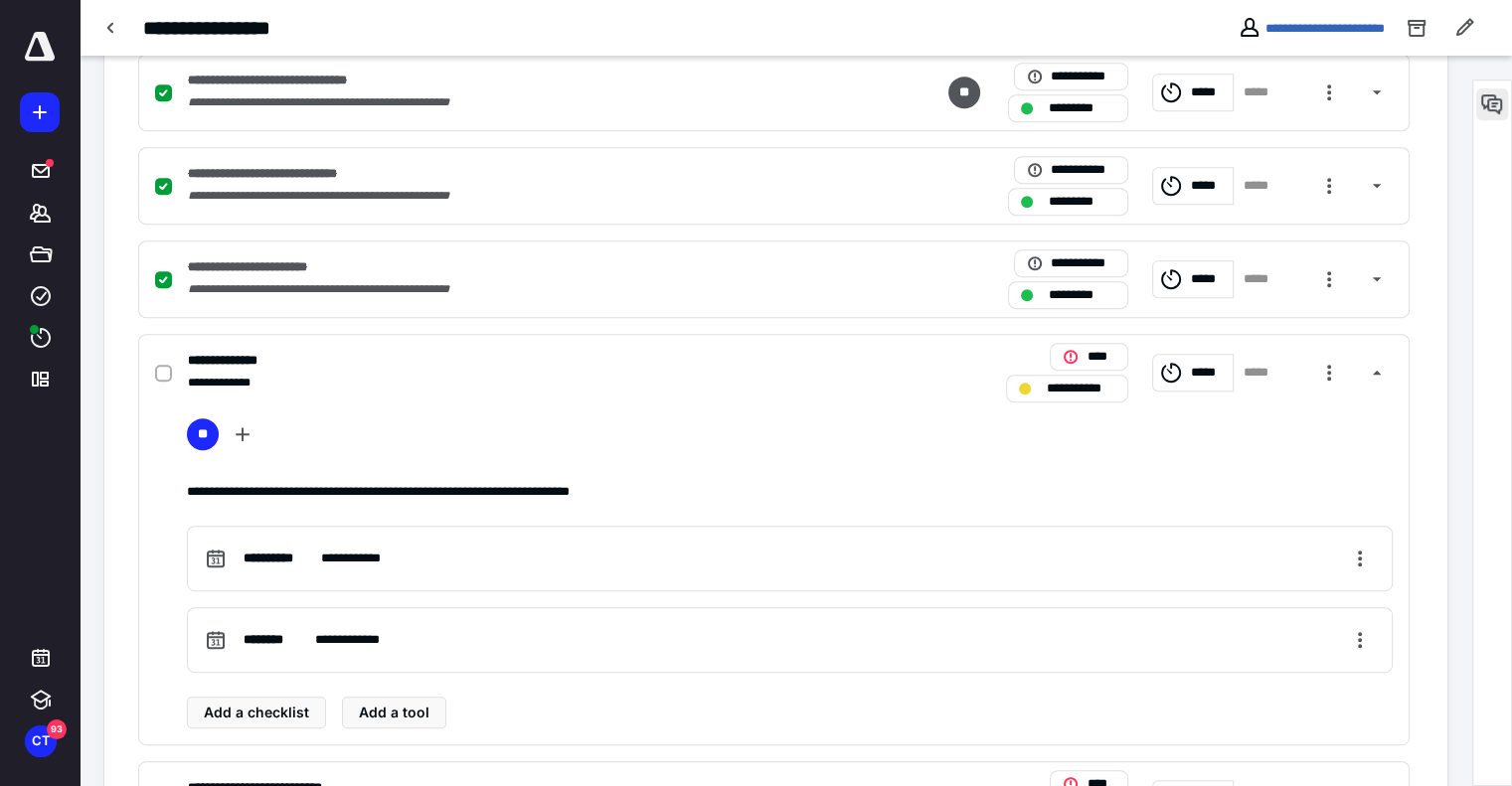 click at bounding box center (1492, 104) 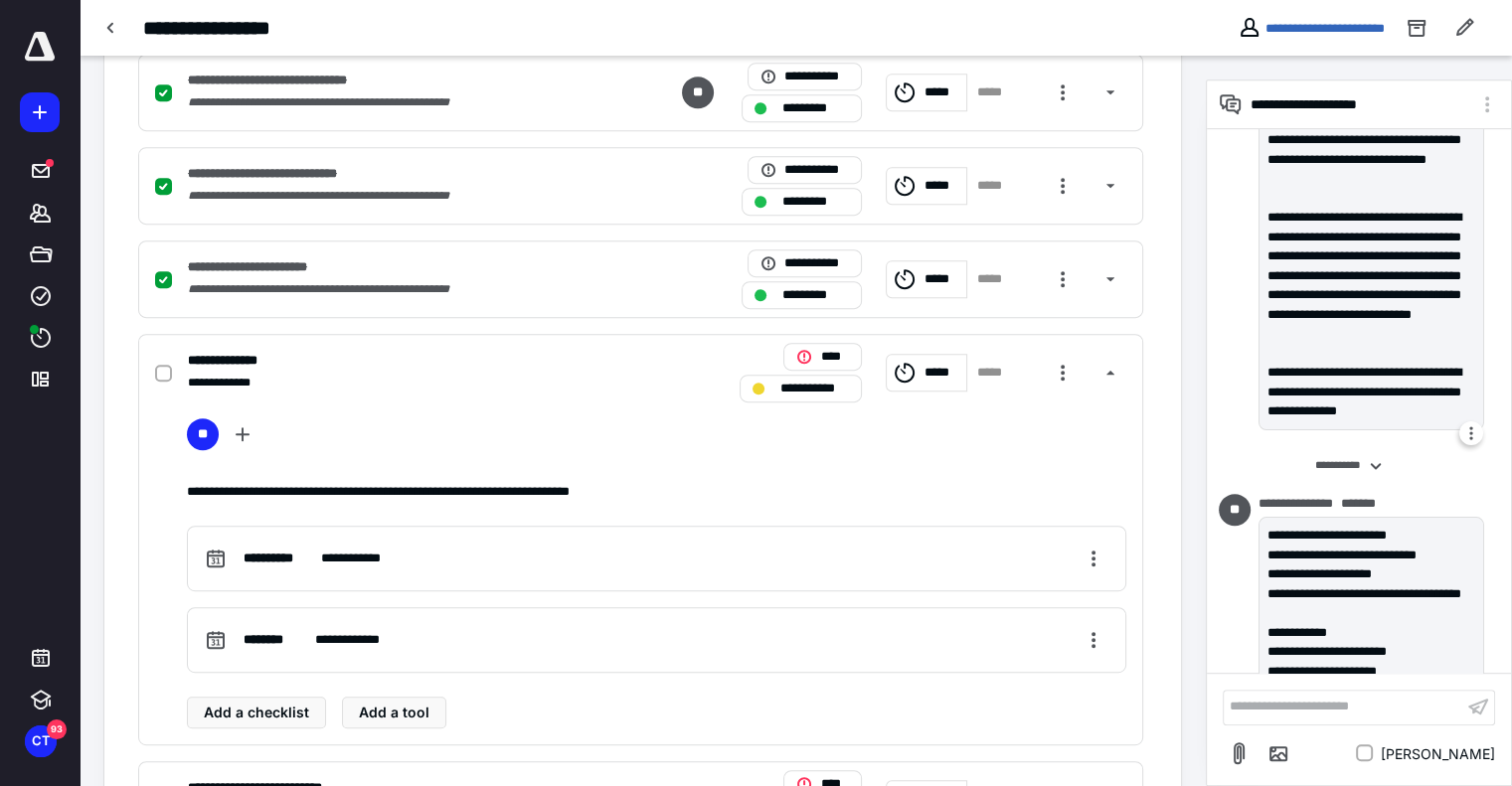 scroll, scrollTop: 381, scrollLeft: 0, axis: vertical 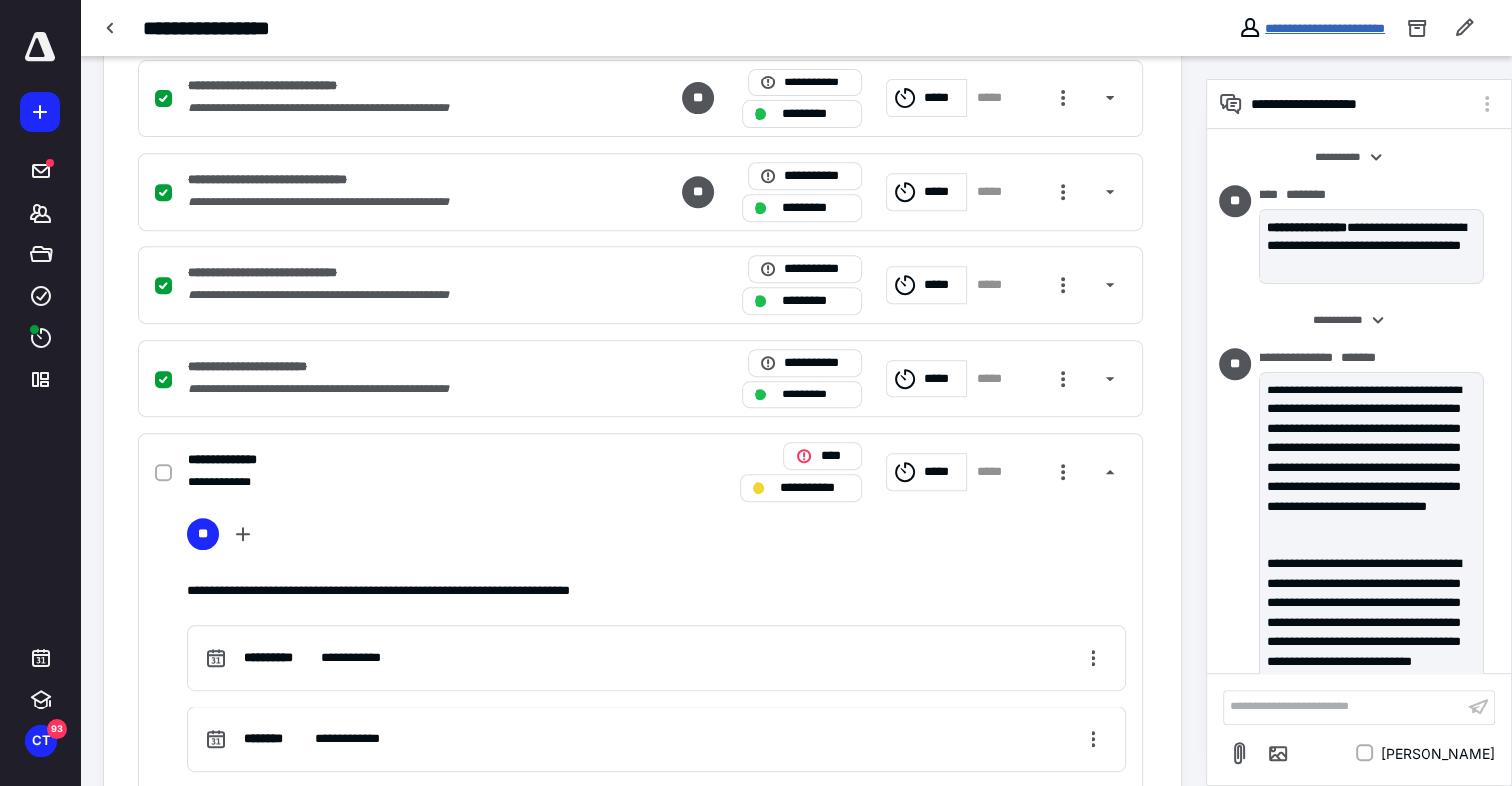 click on "**********" at bounding box center [1325, 28] 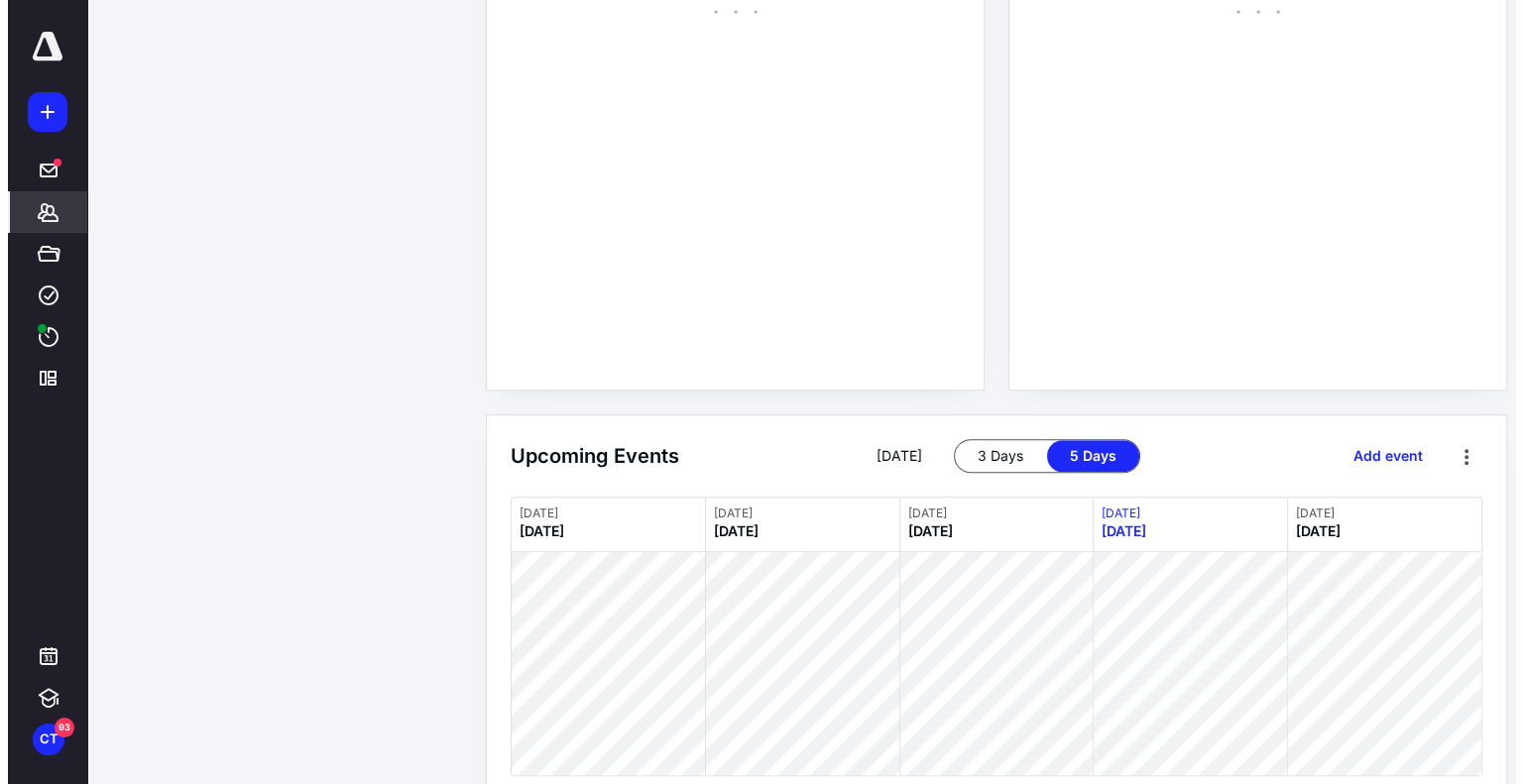 scroll, scrollTop: 0, scrollLeft: 0, axis: both 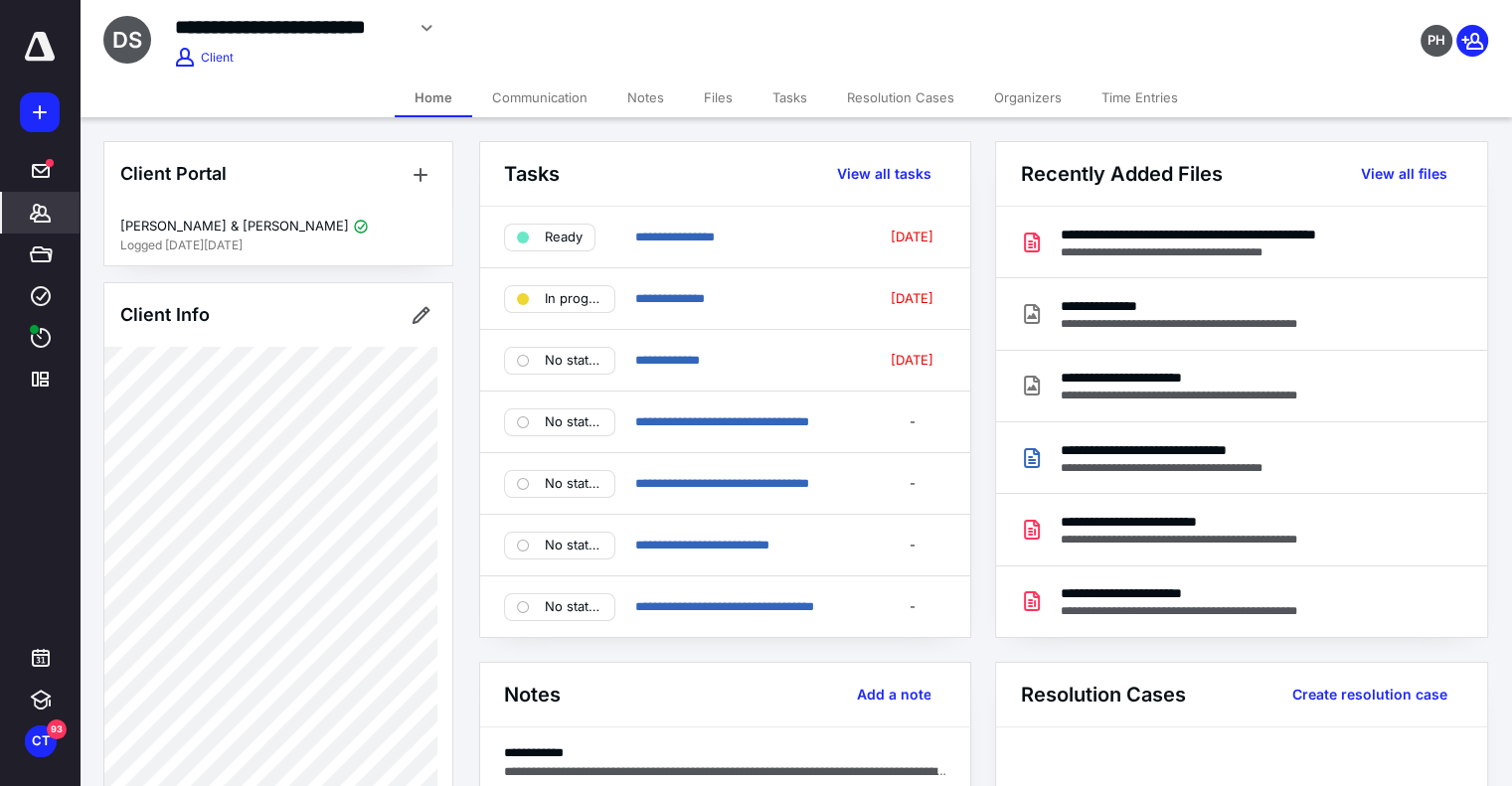 click on "Files" at bounding box center [718, 97] 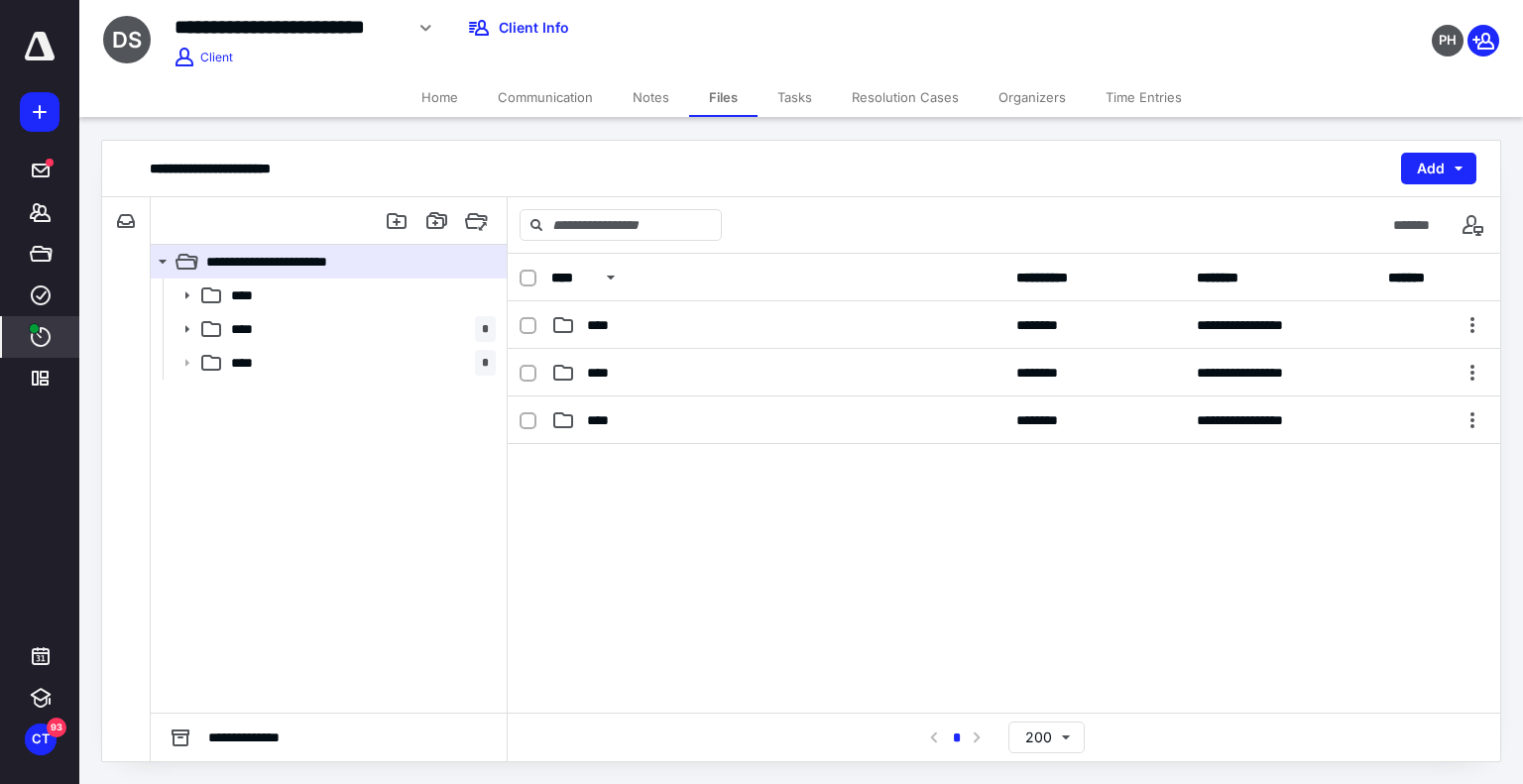 click at bounding box center [34, 328] 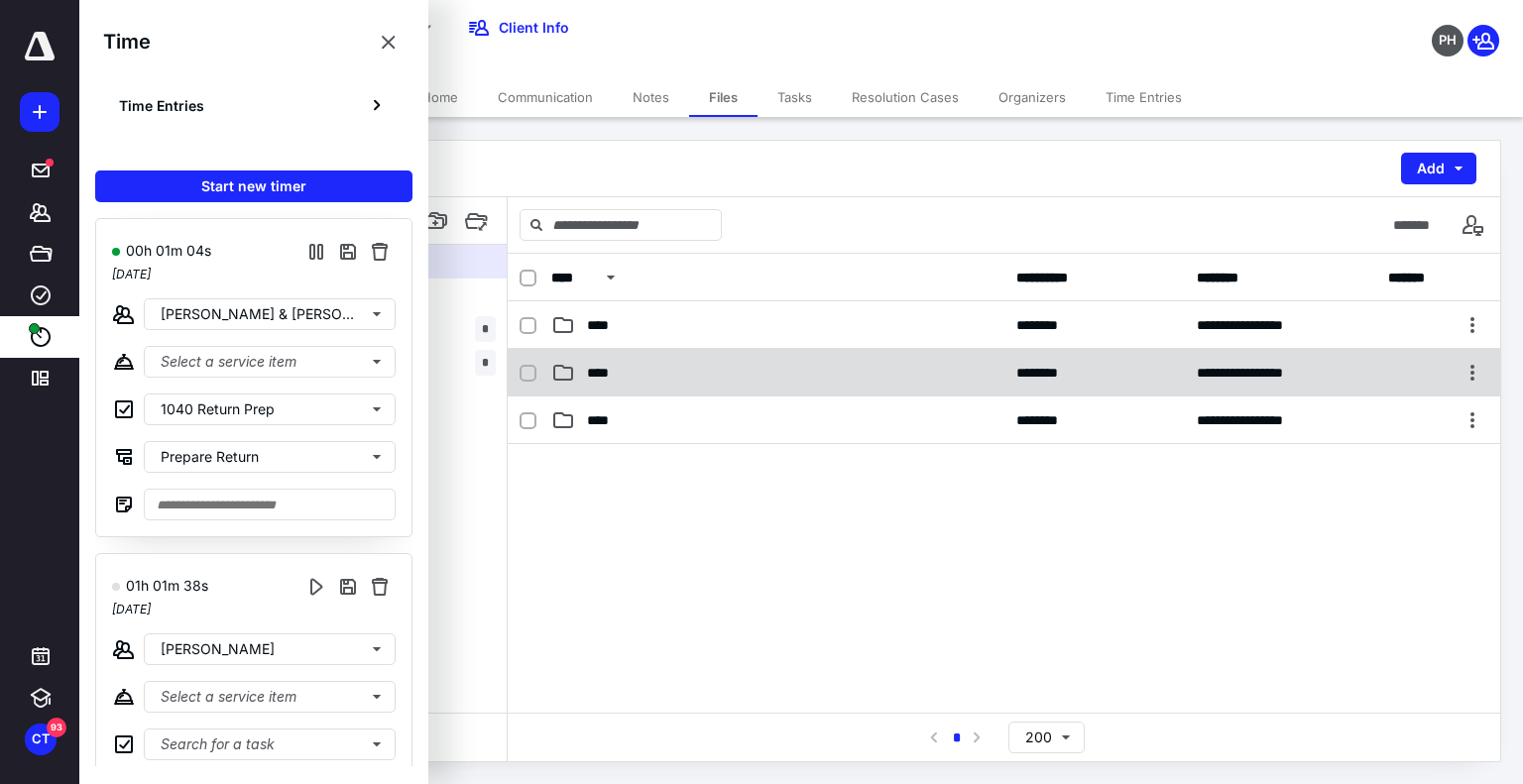 click on "****" at bounding box center [604, 373] 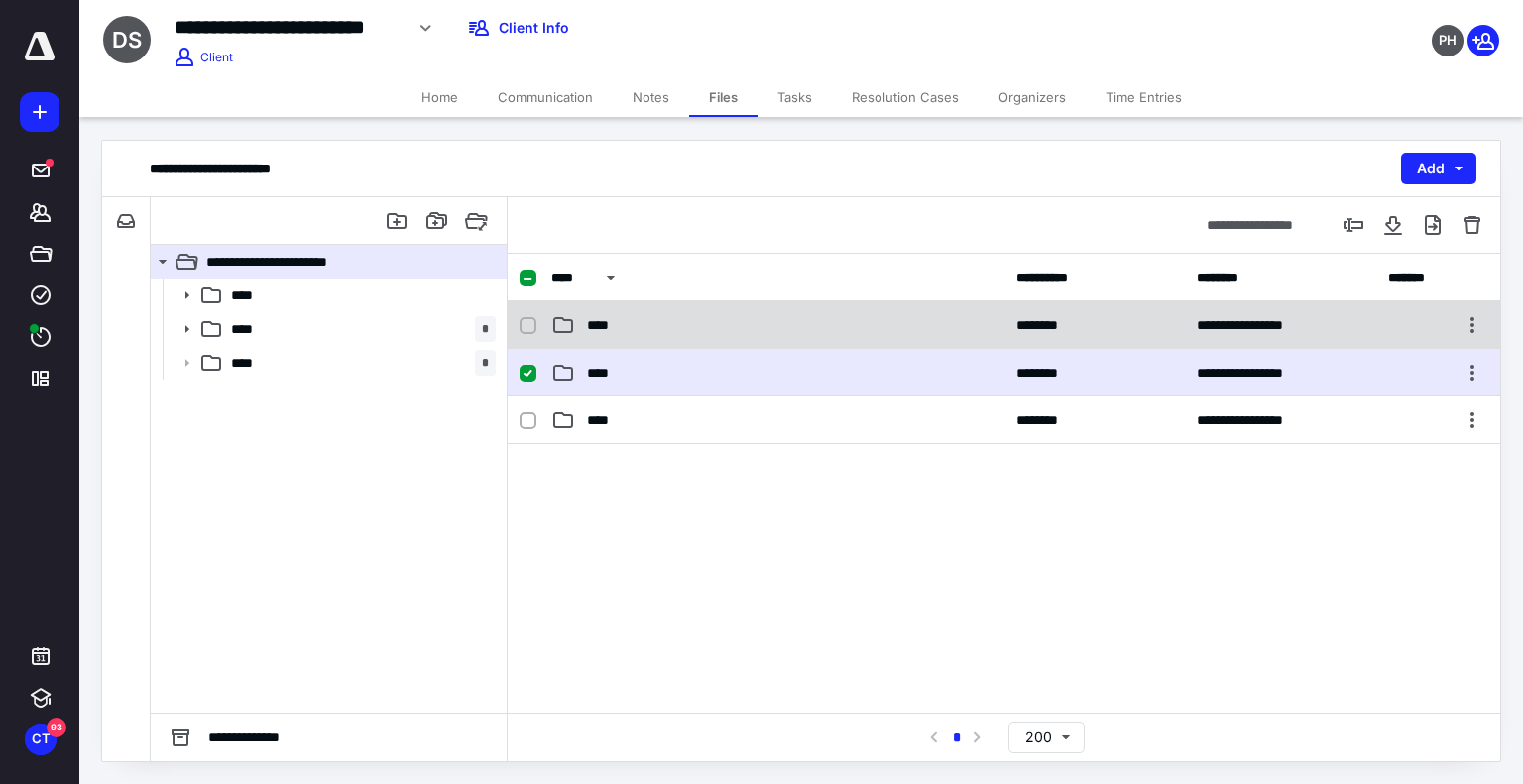 click on "**********" at bounding box center (1003, 325) 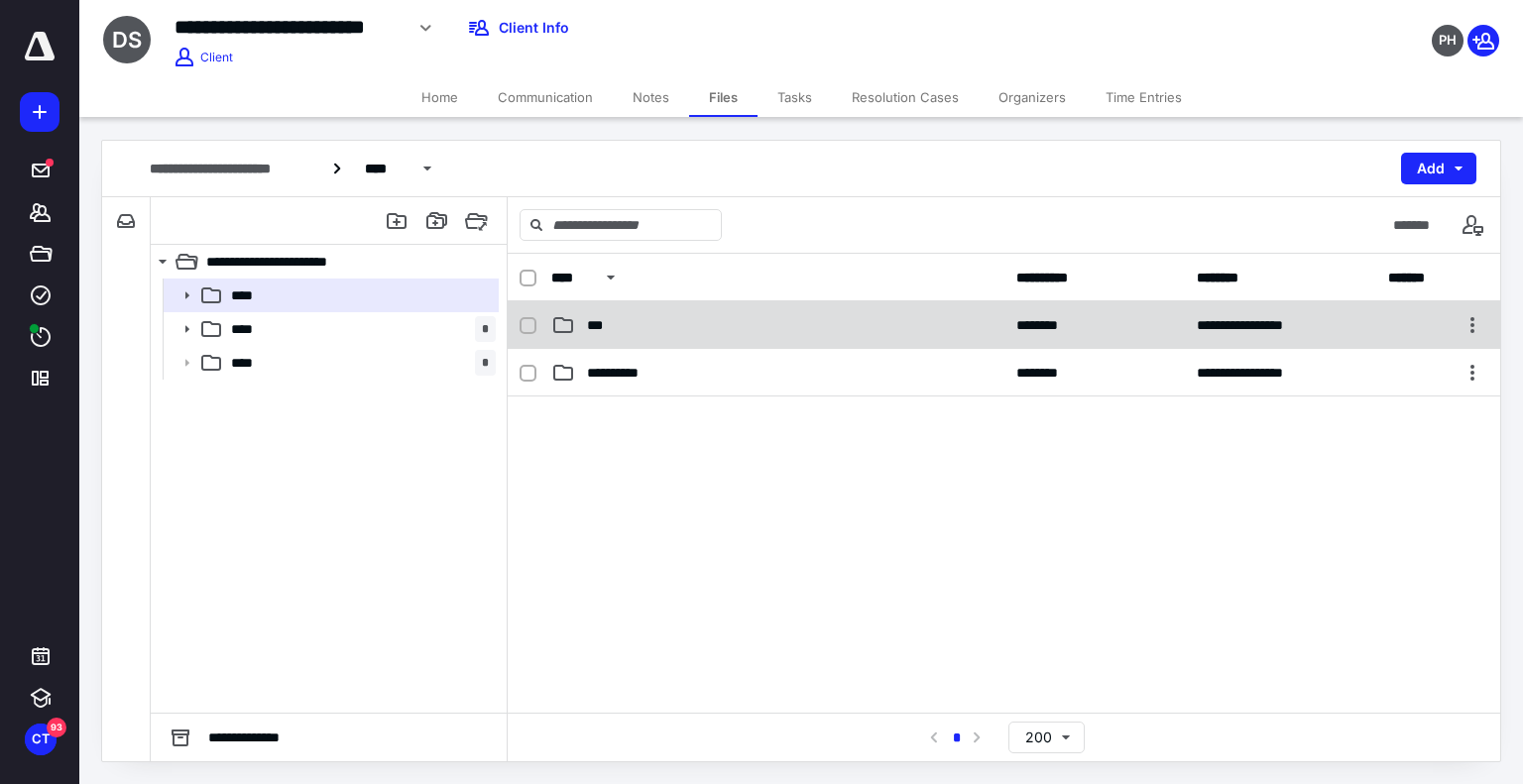 click on "***" at bounding box center [599, 325] 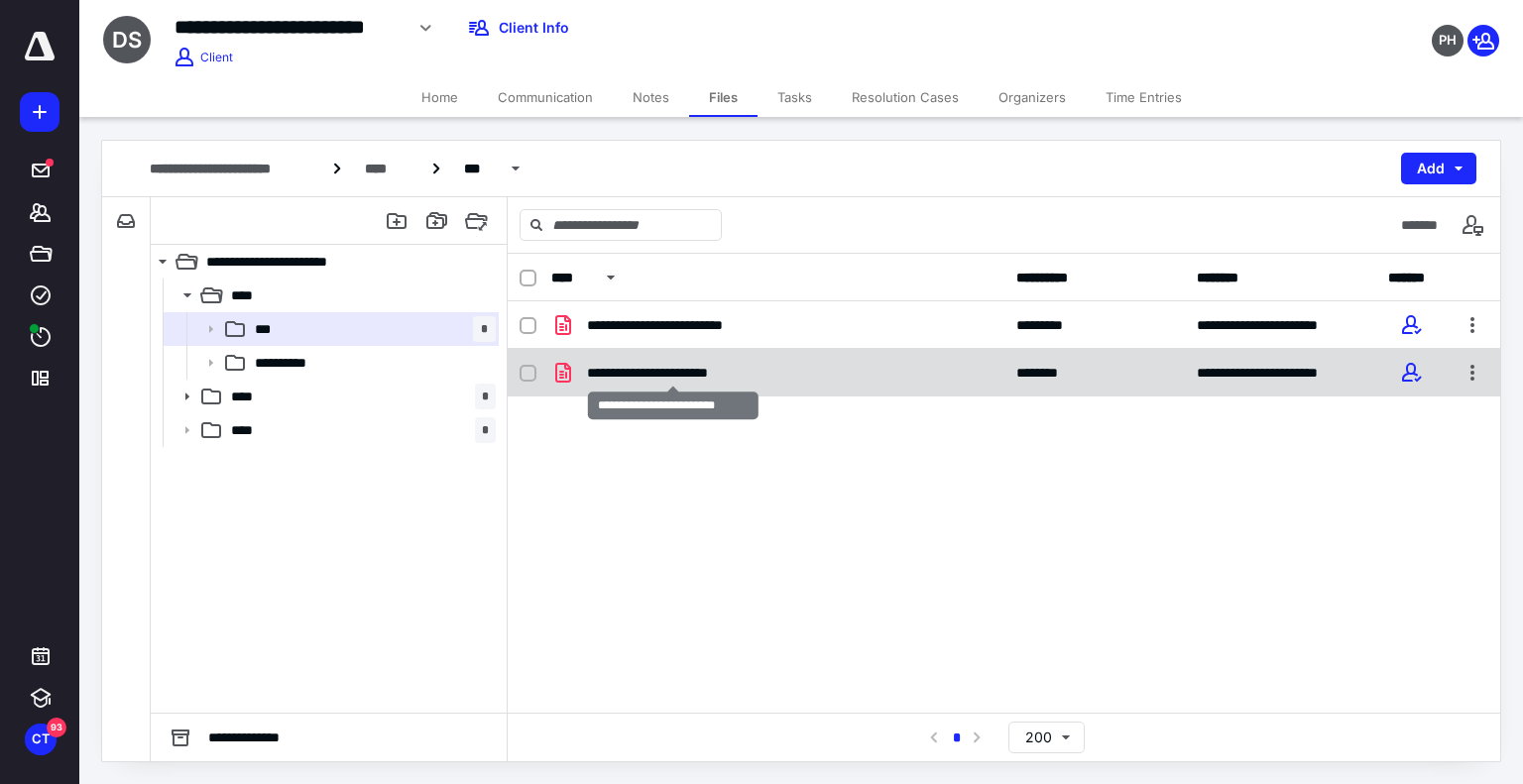 click on "**********" at bounding box center (673, 373) 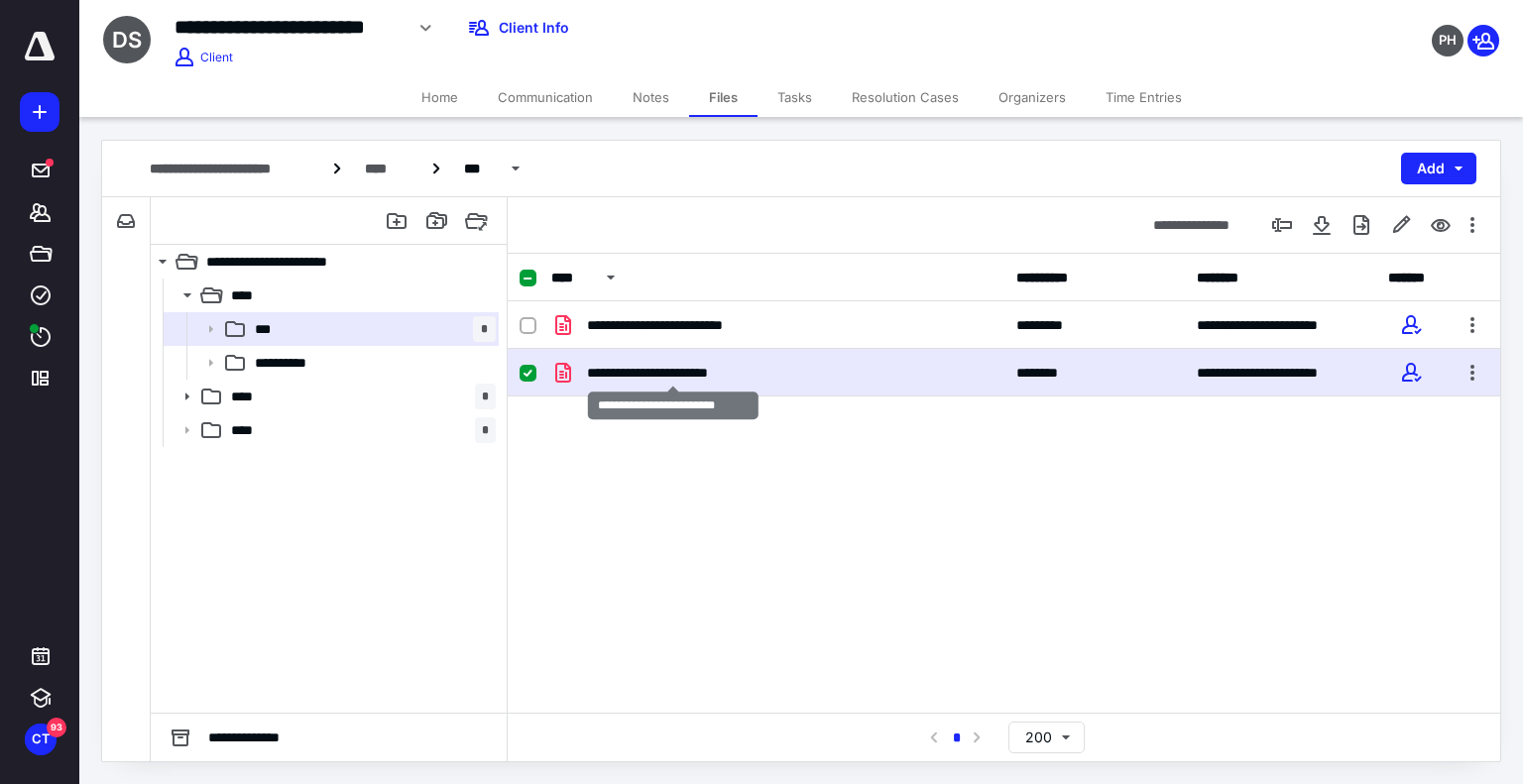 click on "**********" at bounding box center [673, 373] 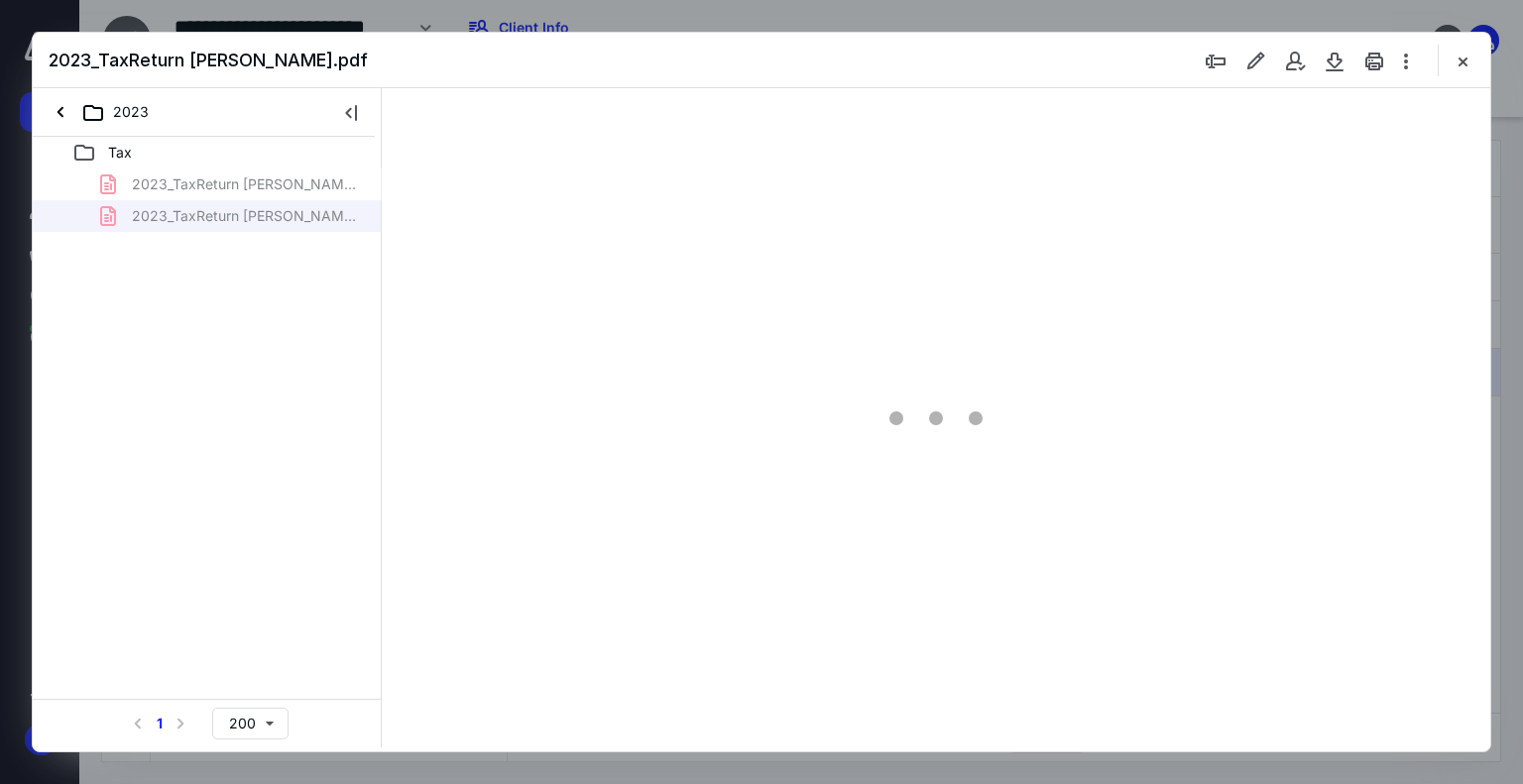 scroll, scrollTop: 0, scrollLeft: 0, axis: both 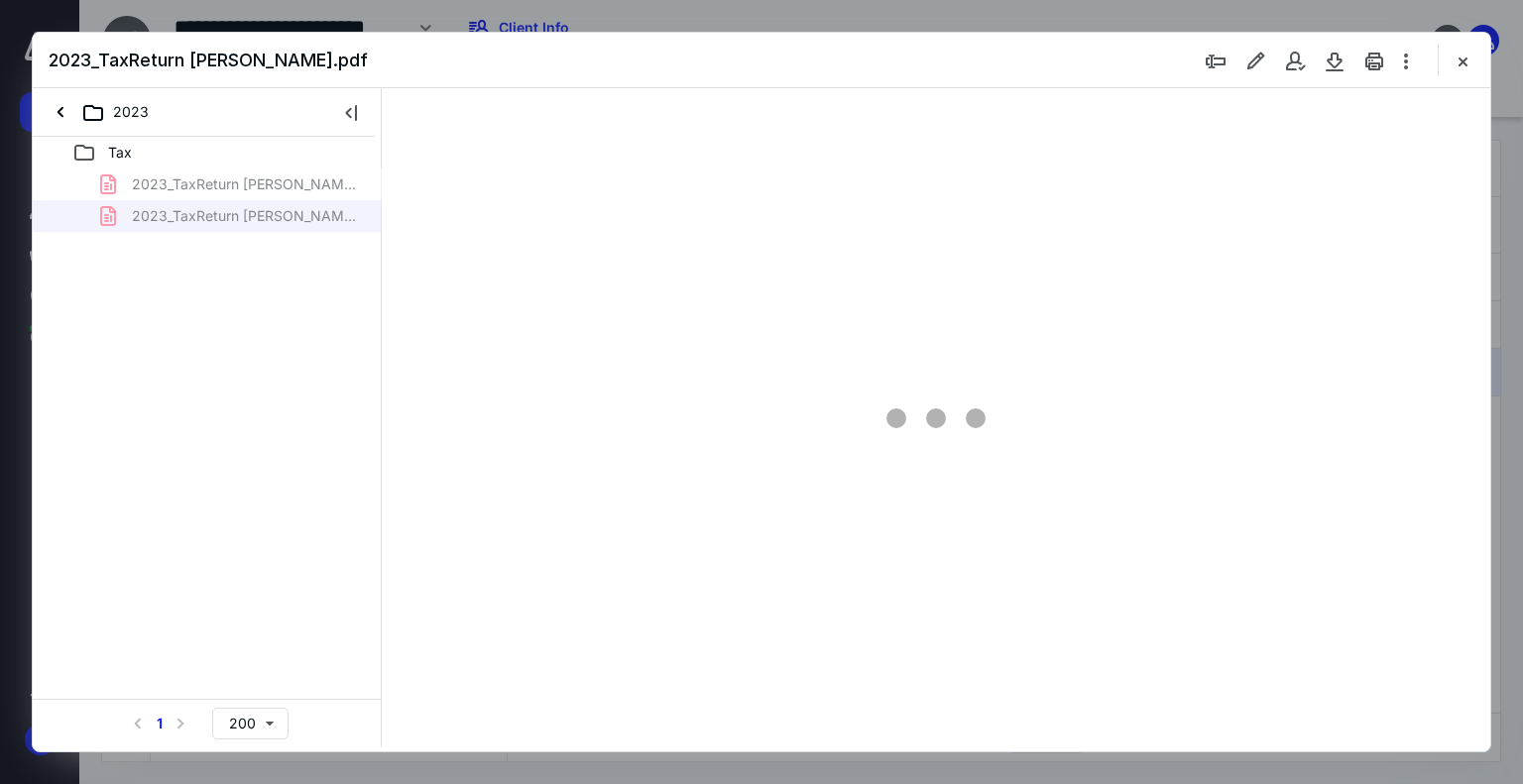 type on "179" 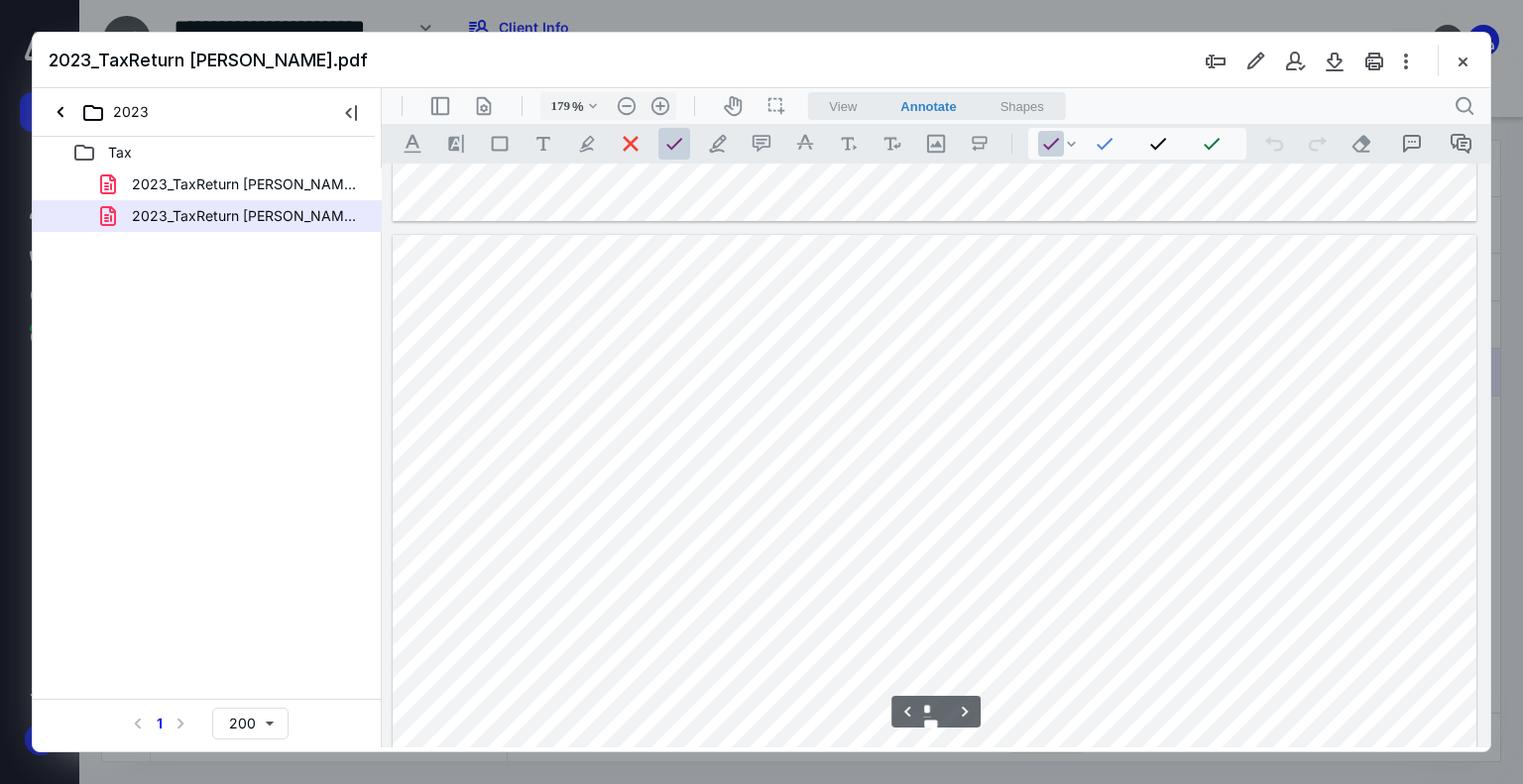 scroll, scrollTop: 2874, scrollLeft: 0, axis: vertical 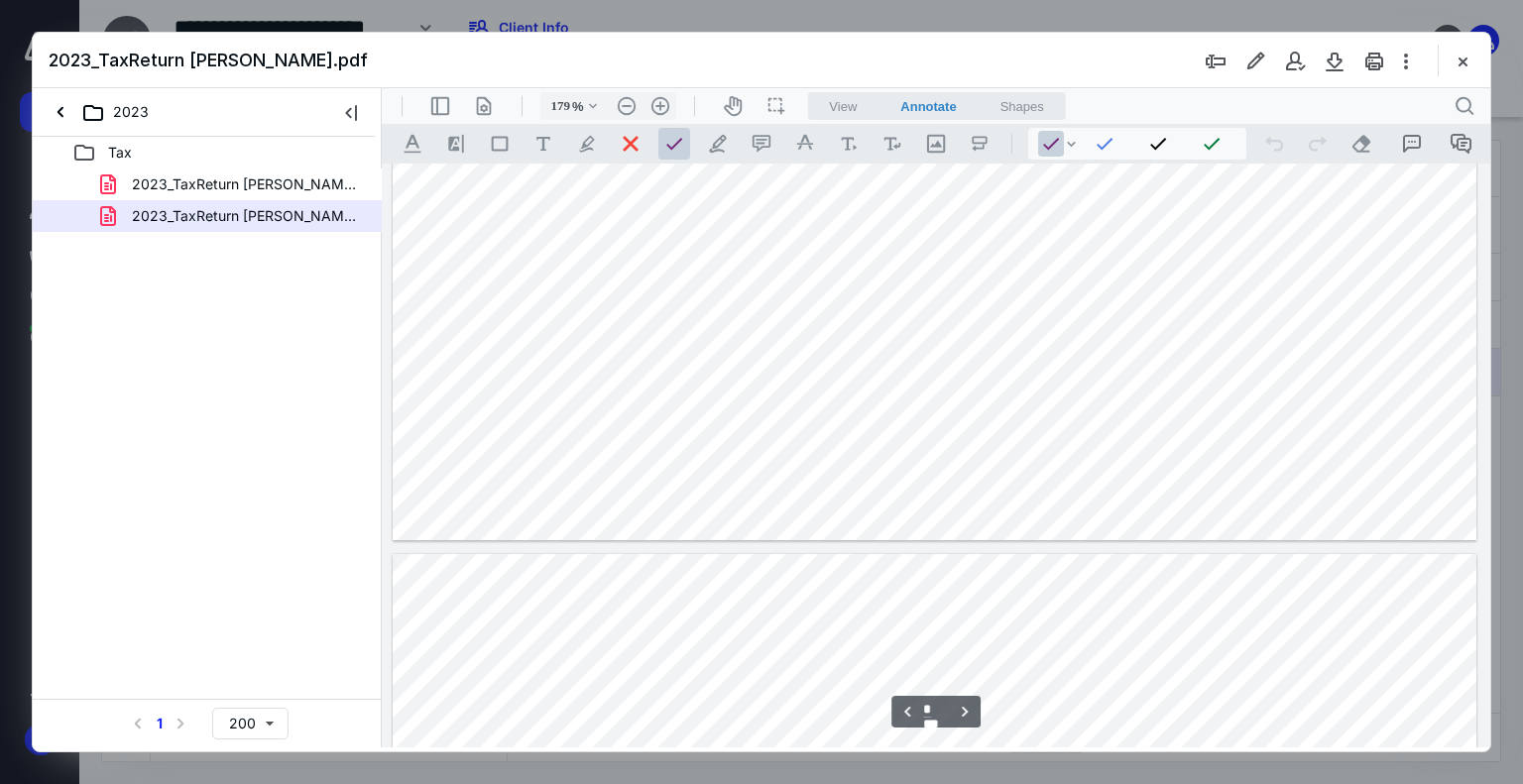 type on "*" 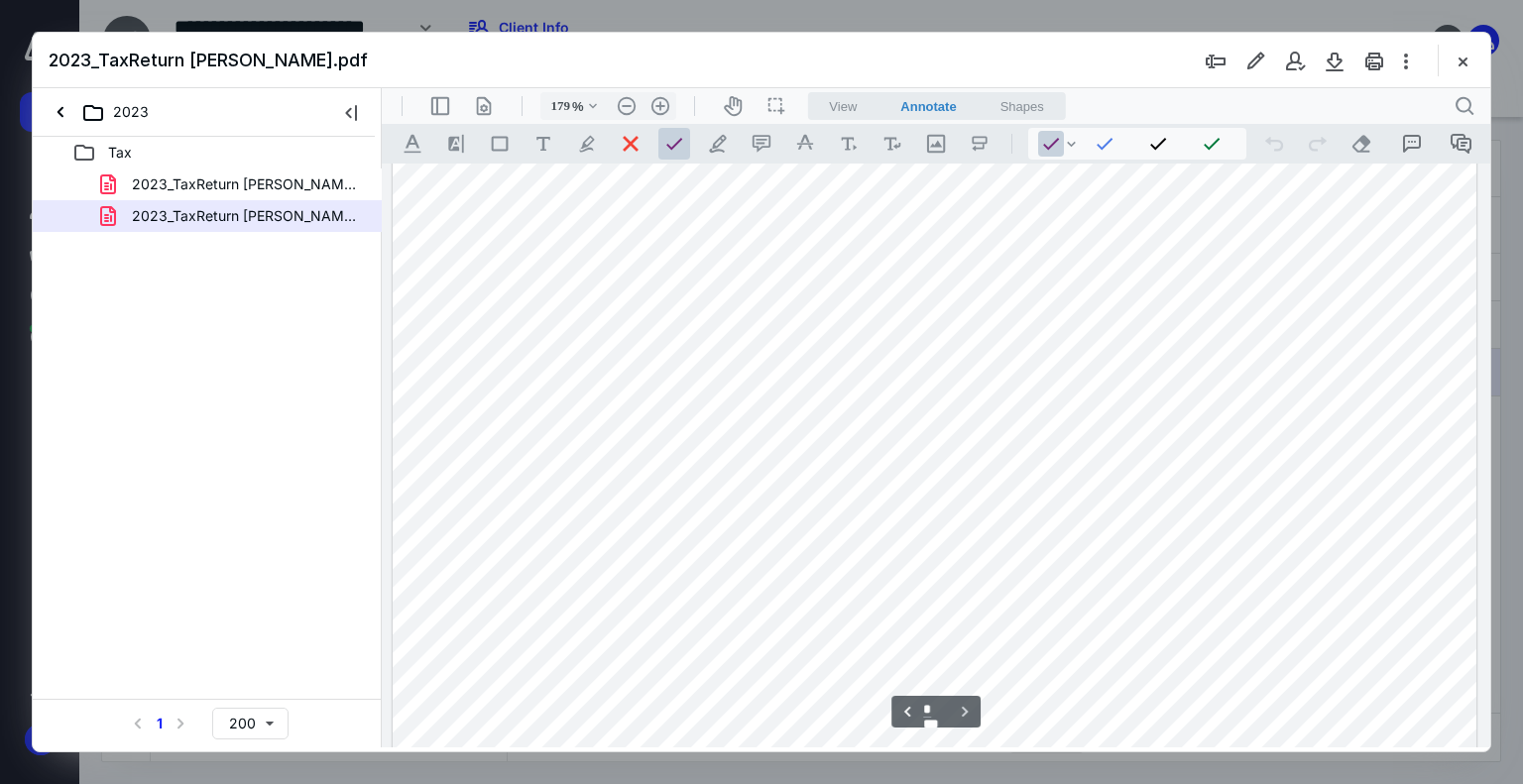 scroll, scrollTop: 5081, scrollLeft: 0, axis: vertical 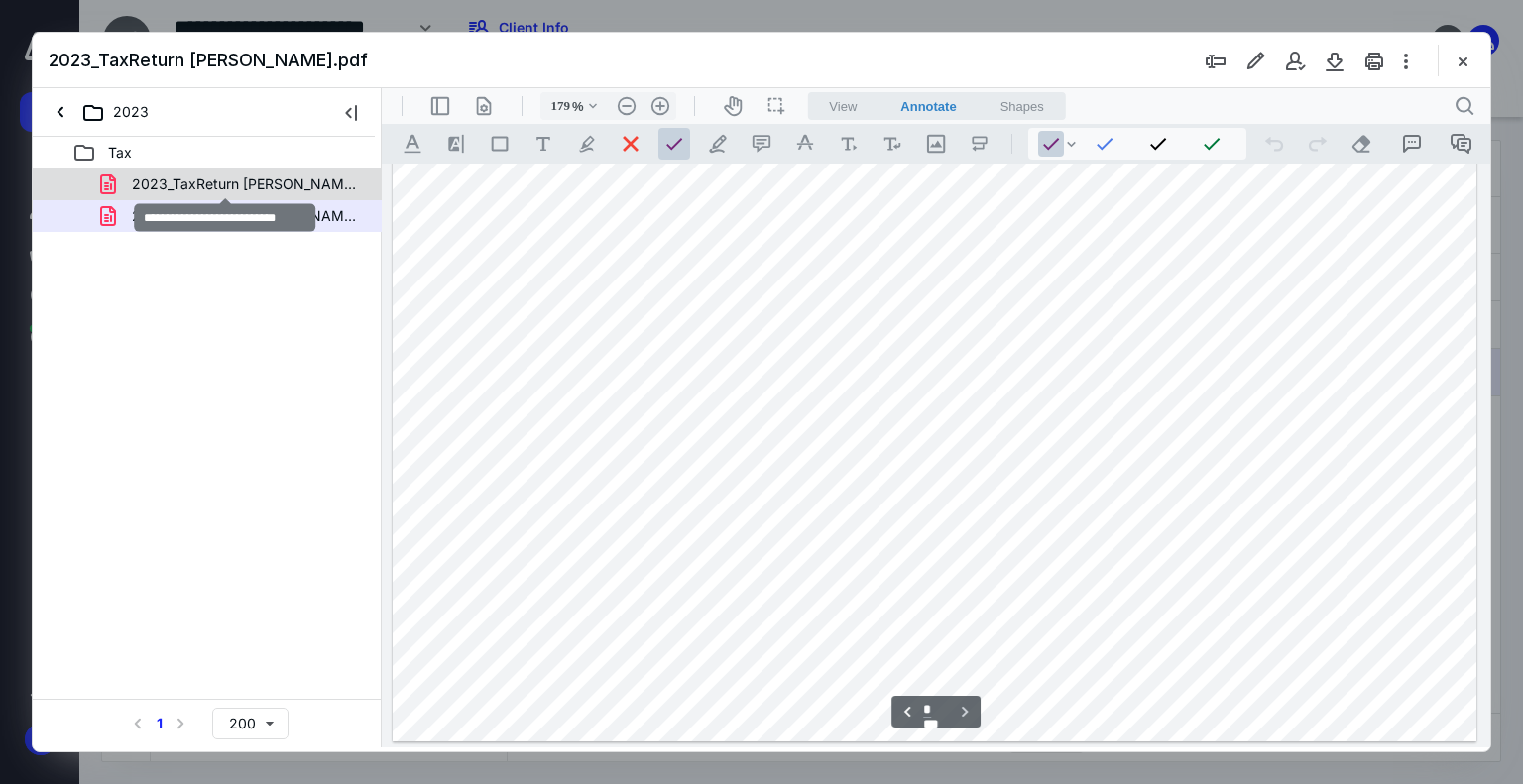 click on "2023_TaxReturn [PERSON_NAME].pdf" at bounding box center [247, 184] 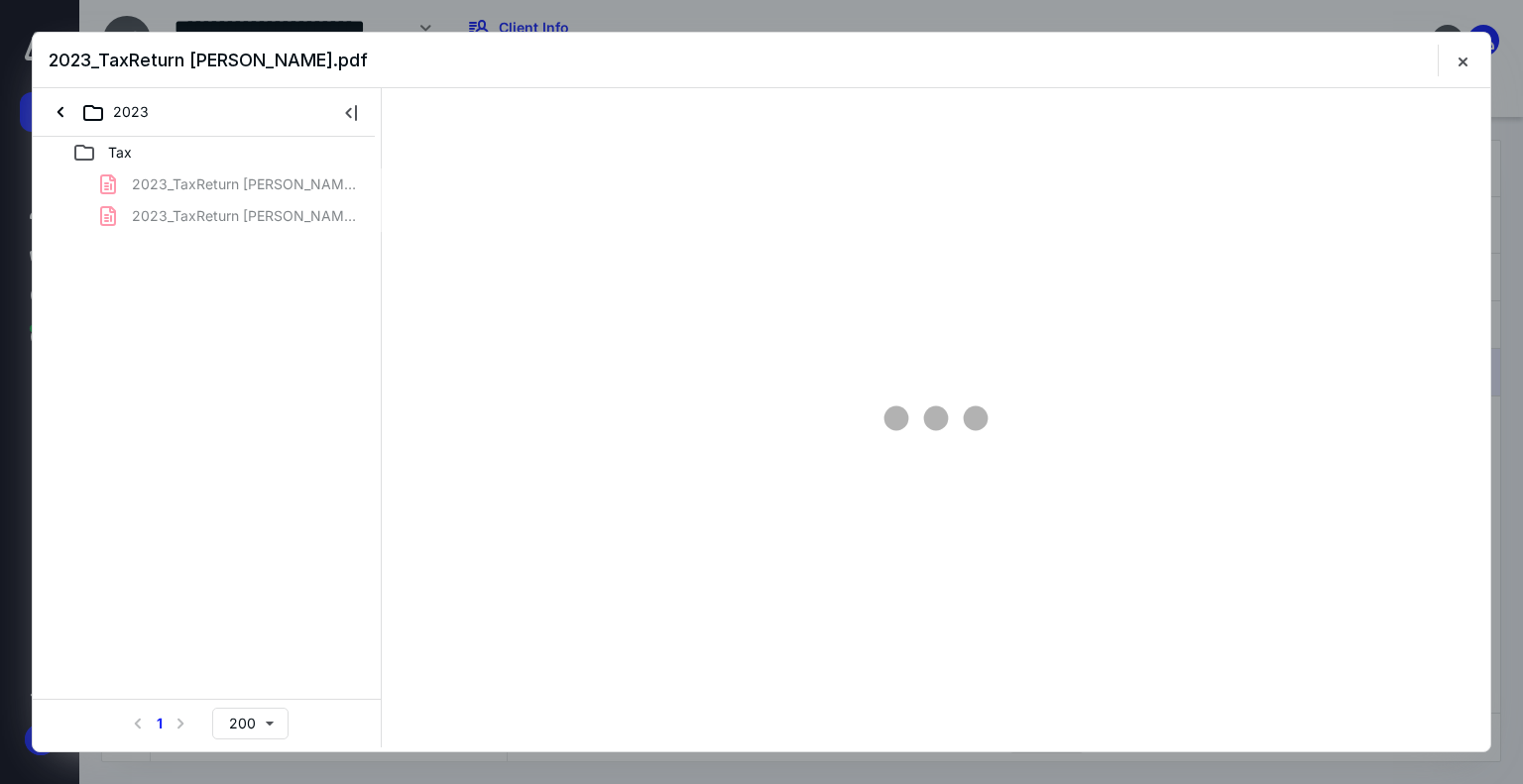 click on "2023_TaxReturn [PERSON_NAME].pdf 2023_TaxReturn [PERSON_NAME].pdf" at bounding box center [207, 200] 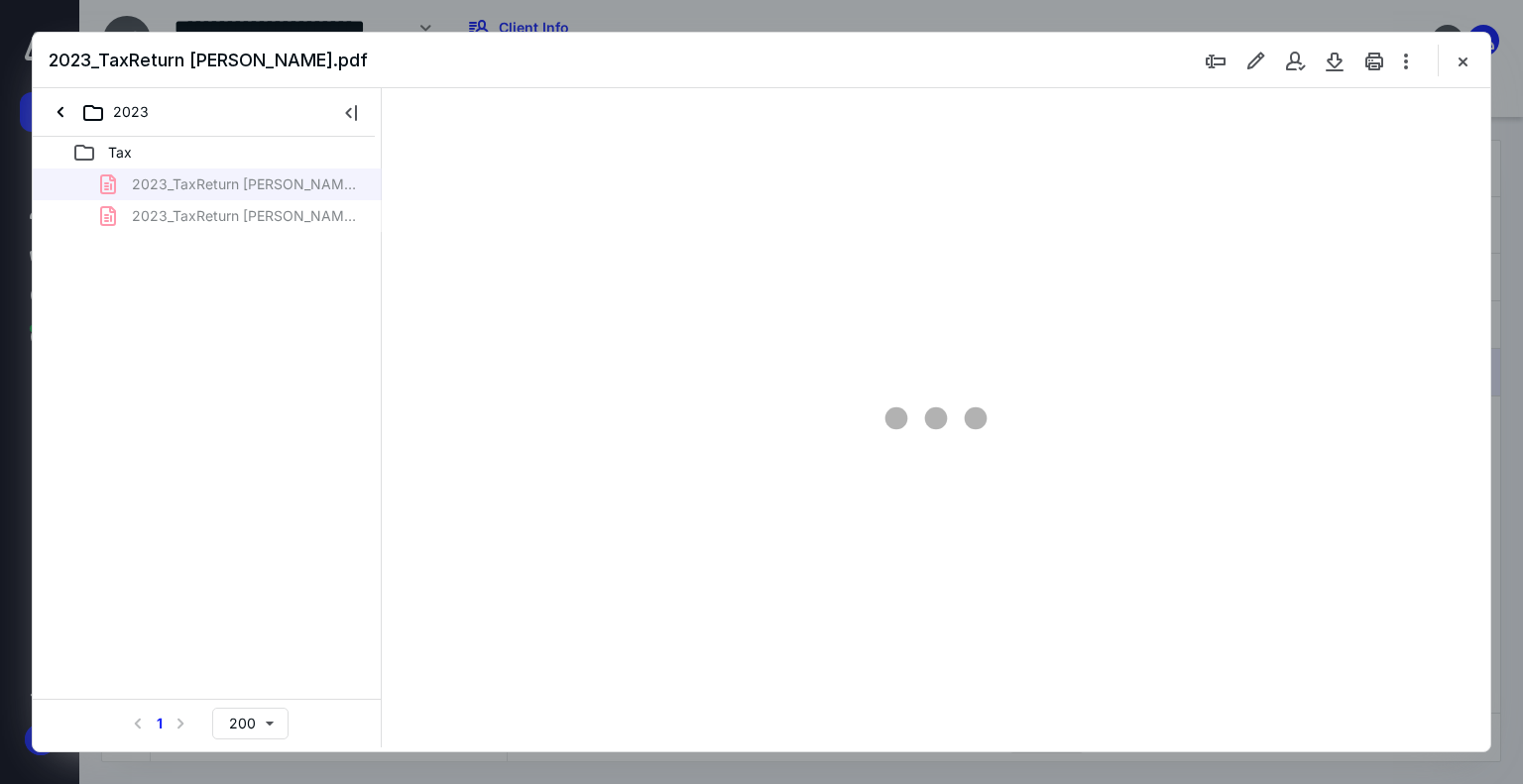 type on "179" 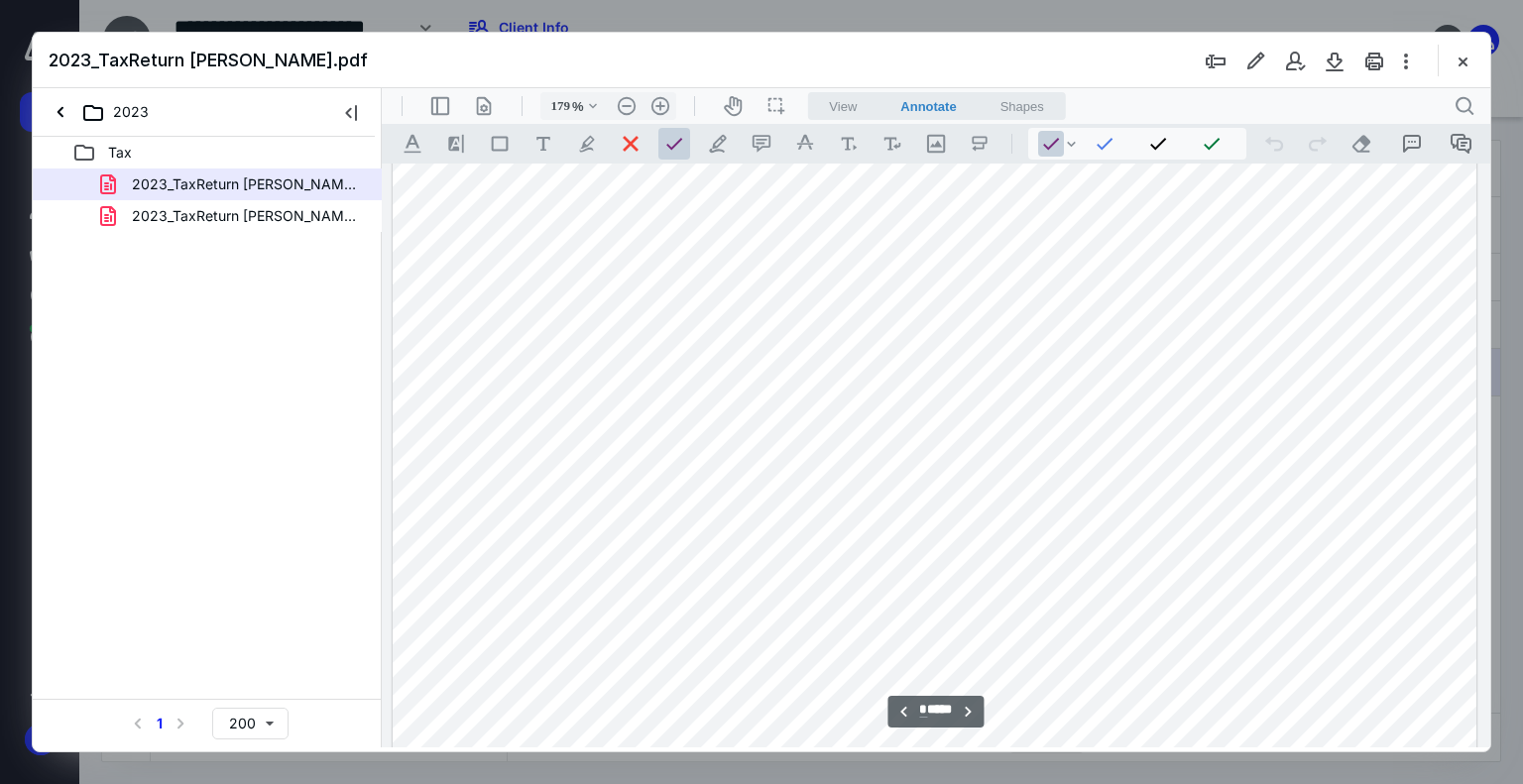 scroll, scrollTop: 4443, scrollLeft: 0, axis: vertical 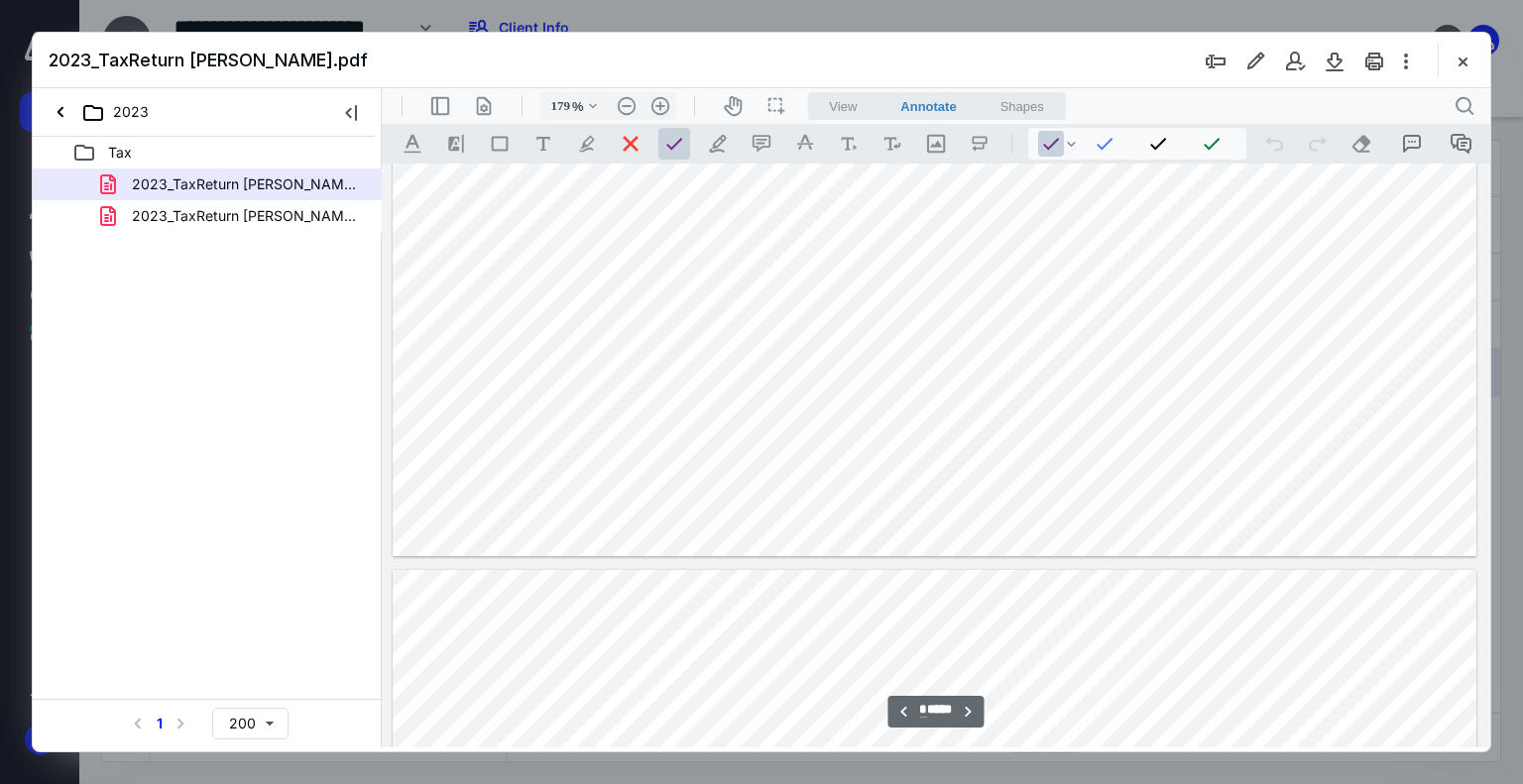 type on "*" 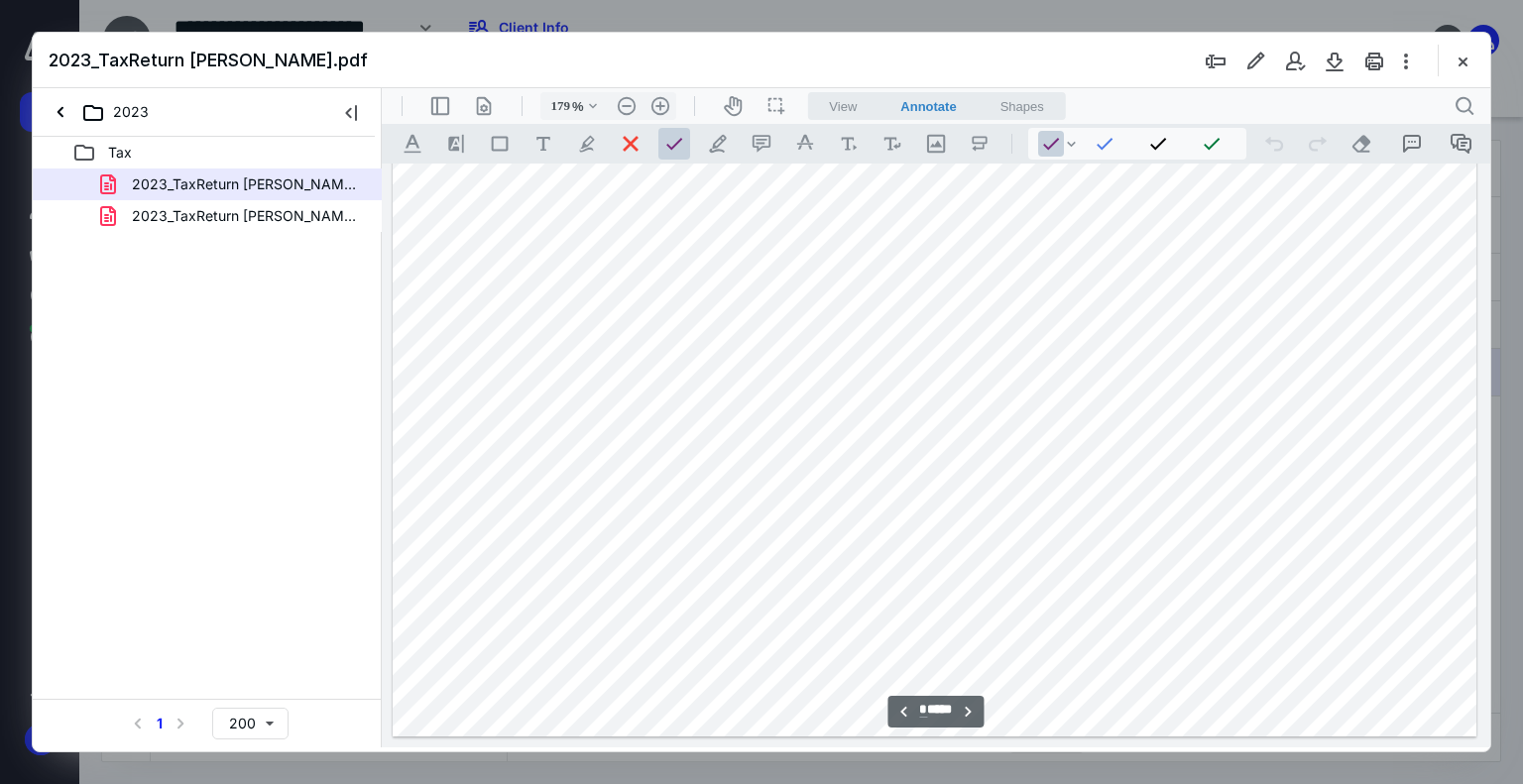 scroll, scrollTop: 776, scrollLeft: 0, axis: vertical 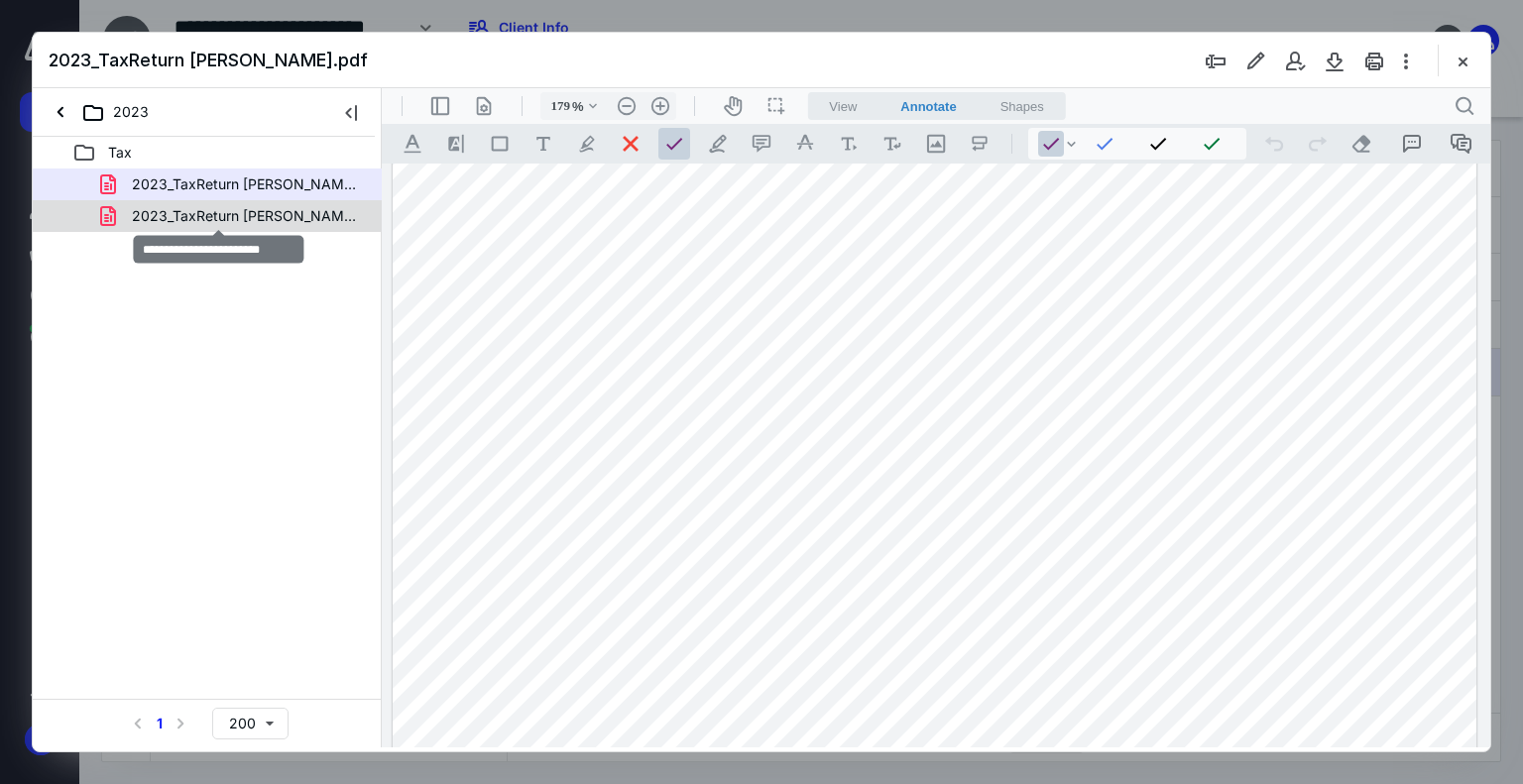 click on "2023_TaxReturn [PERSON_NAME].pdf" at bounding box center [247, 216] 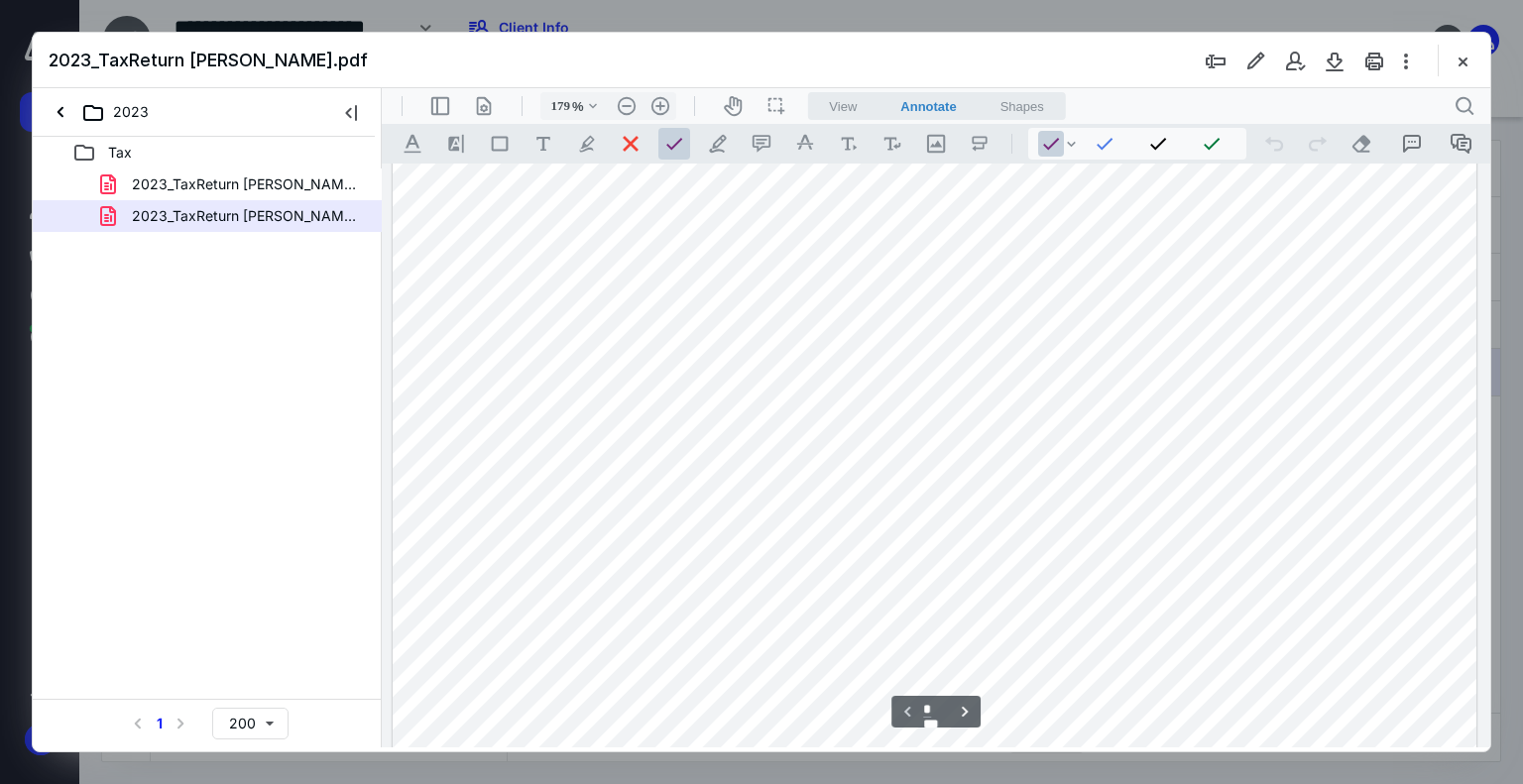 scroll, scrollTop: 776, scrollLeft: 0, axis: vertical 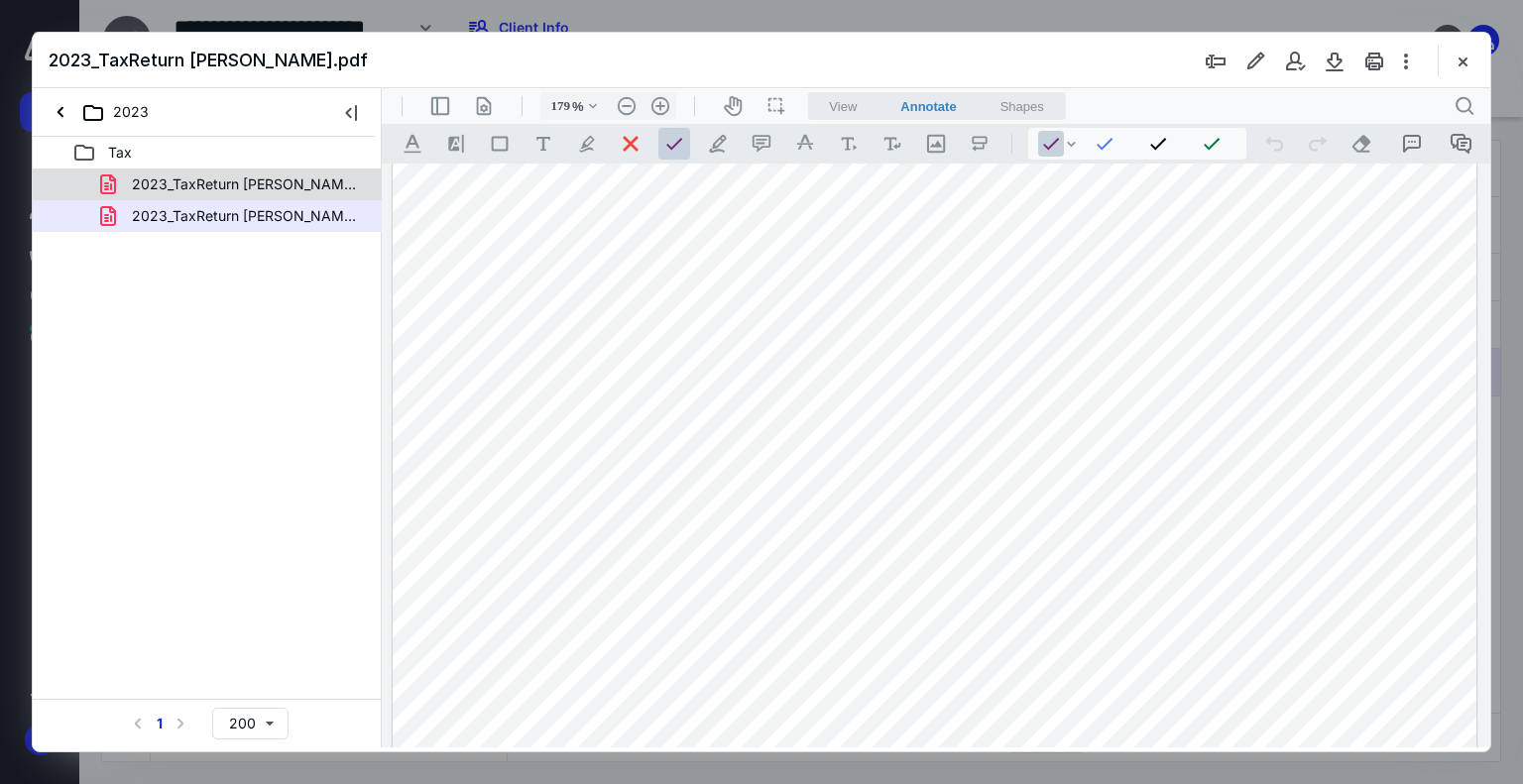 click on "2023_TaxReturn Brittany.pdf" at bounding box center [247, 184] 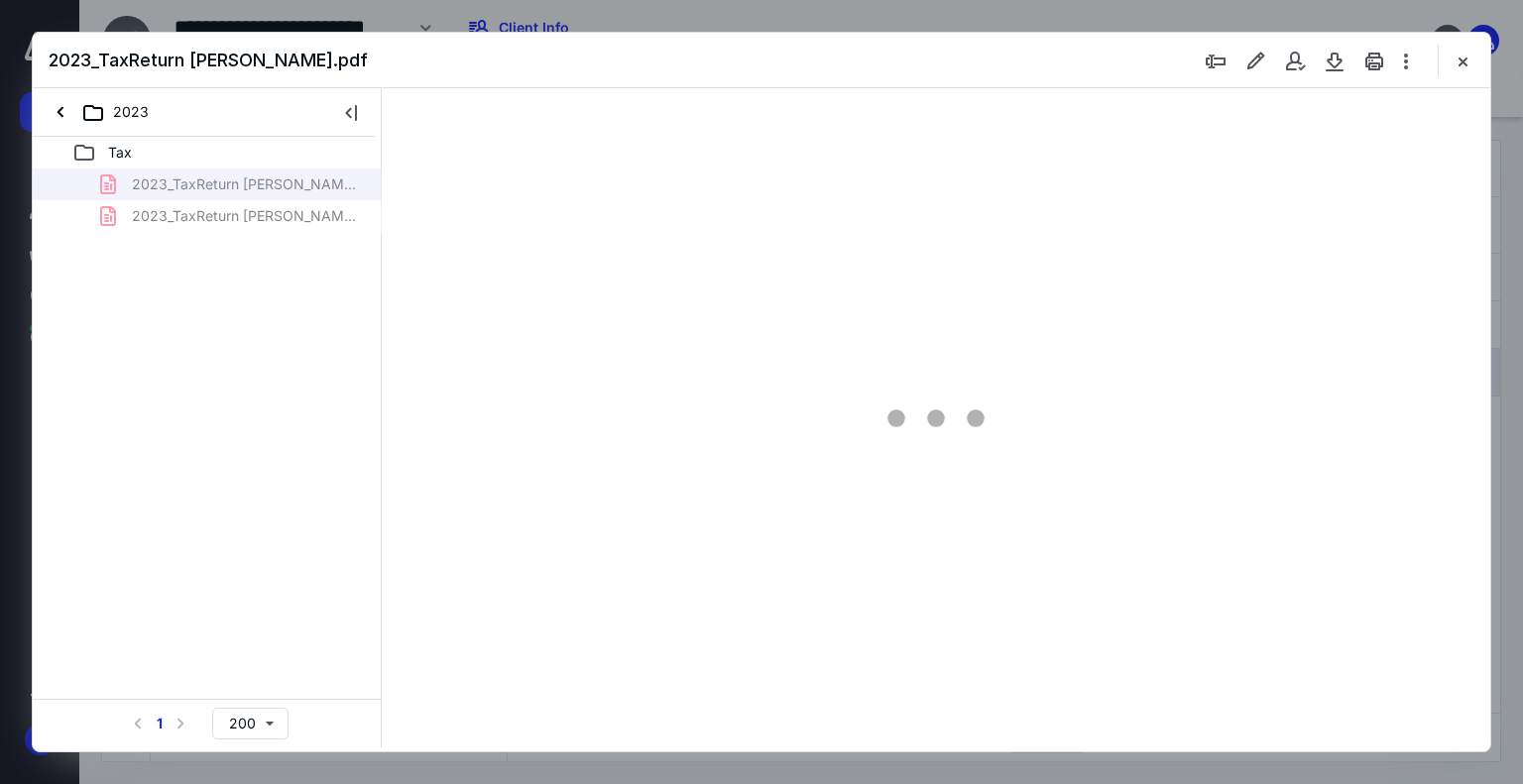 type on "179" 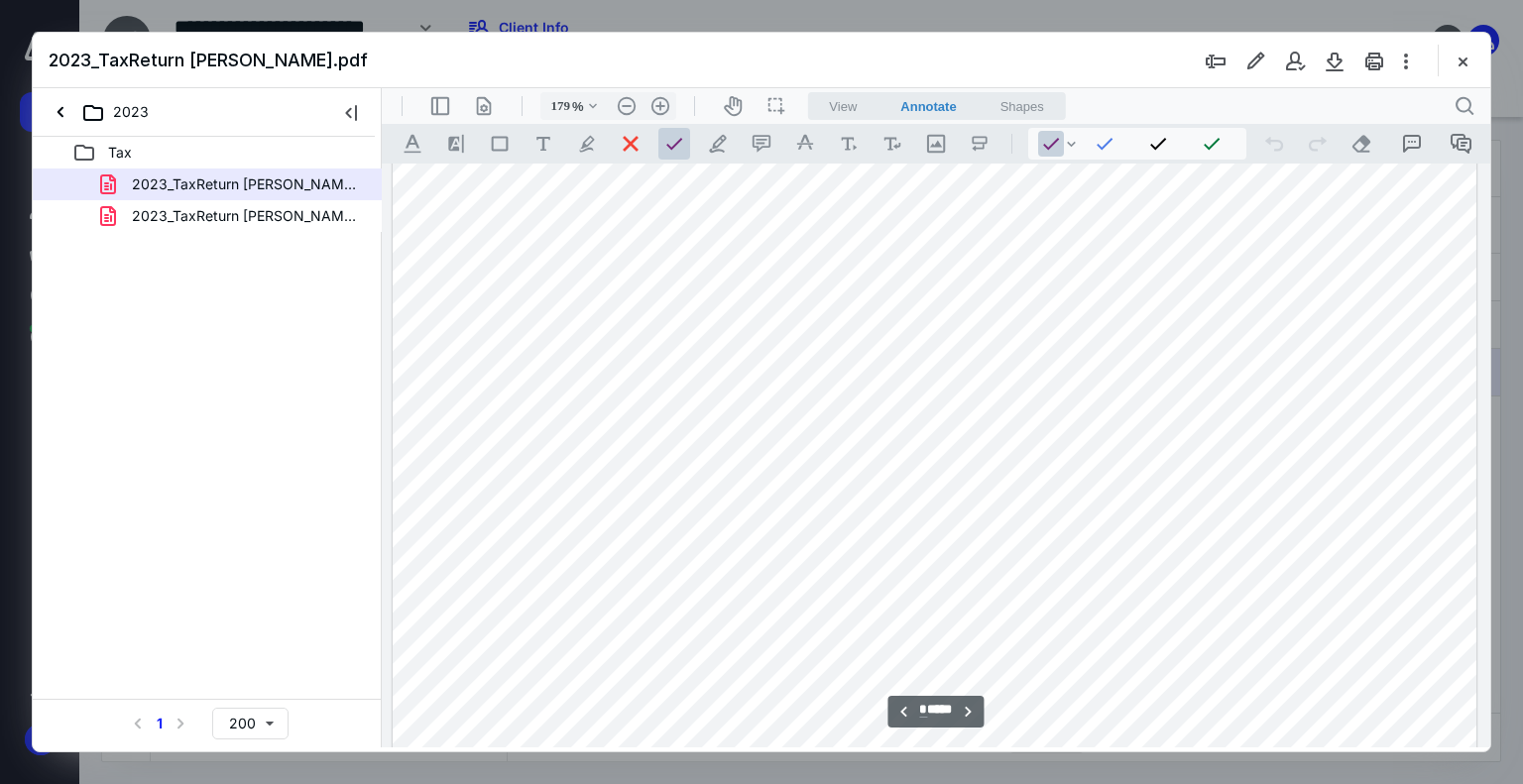 scroll, scrollTop: 1668, scrollLeft: 0, axis: vertical 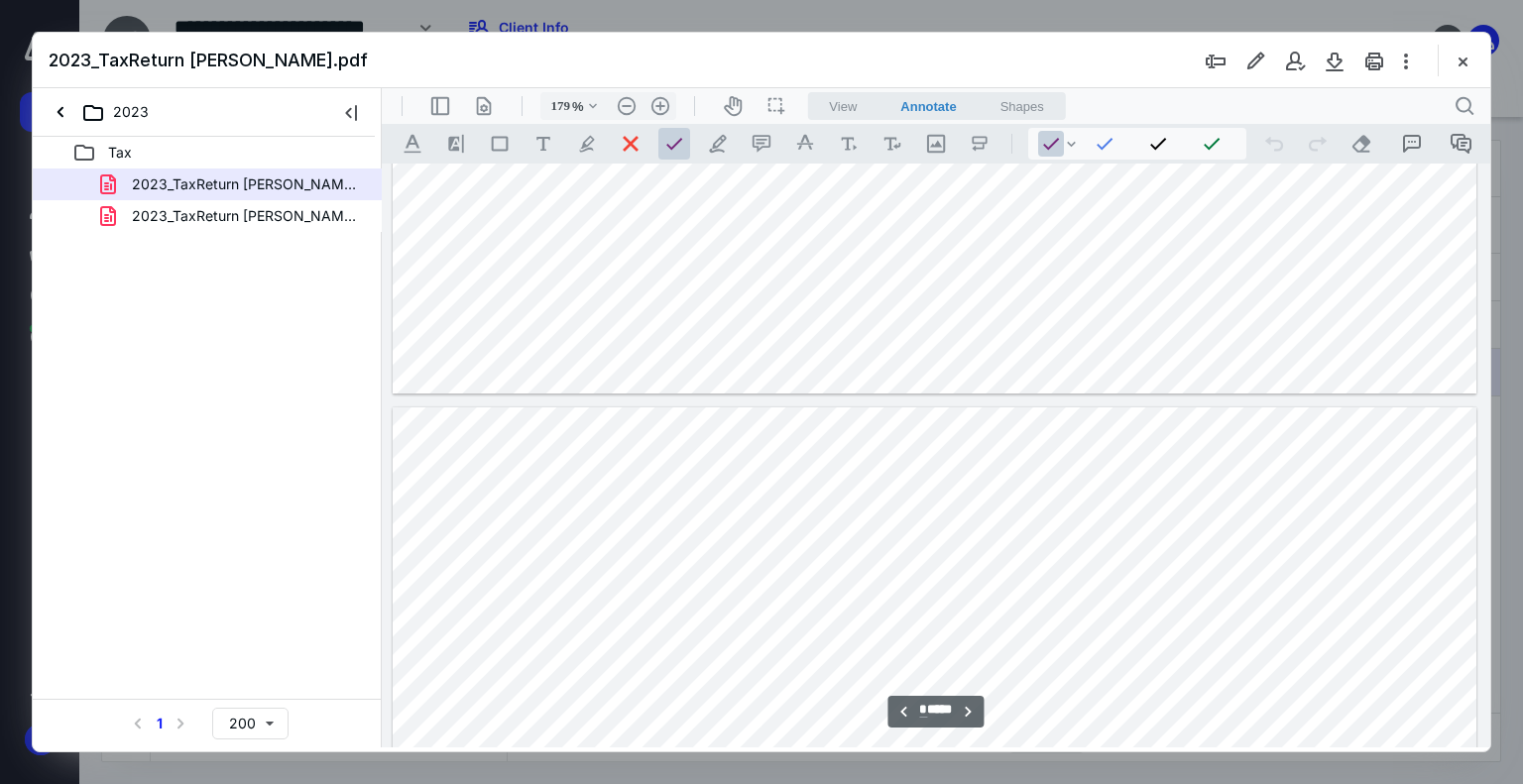 type on "*" 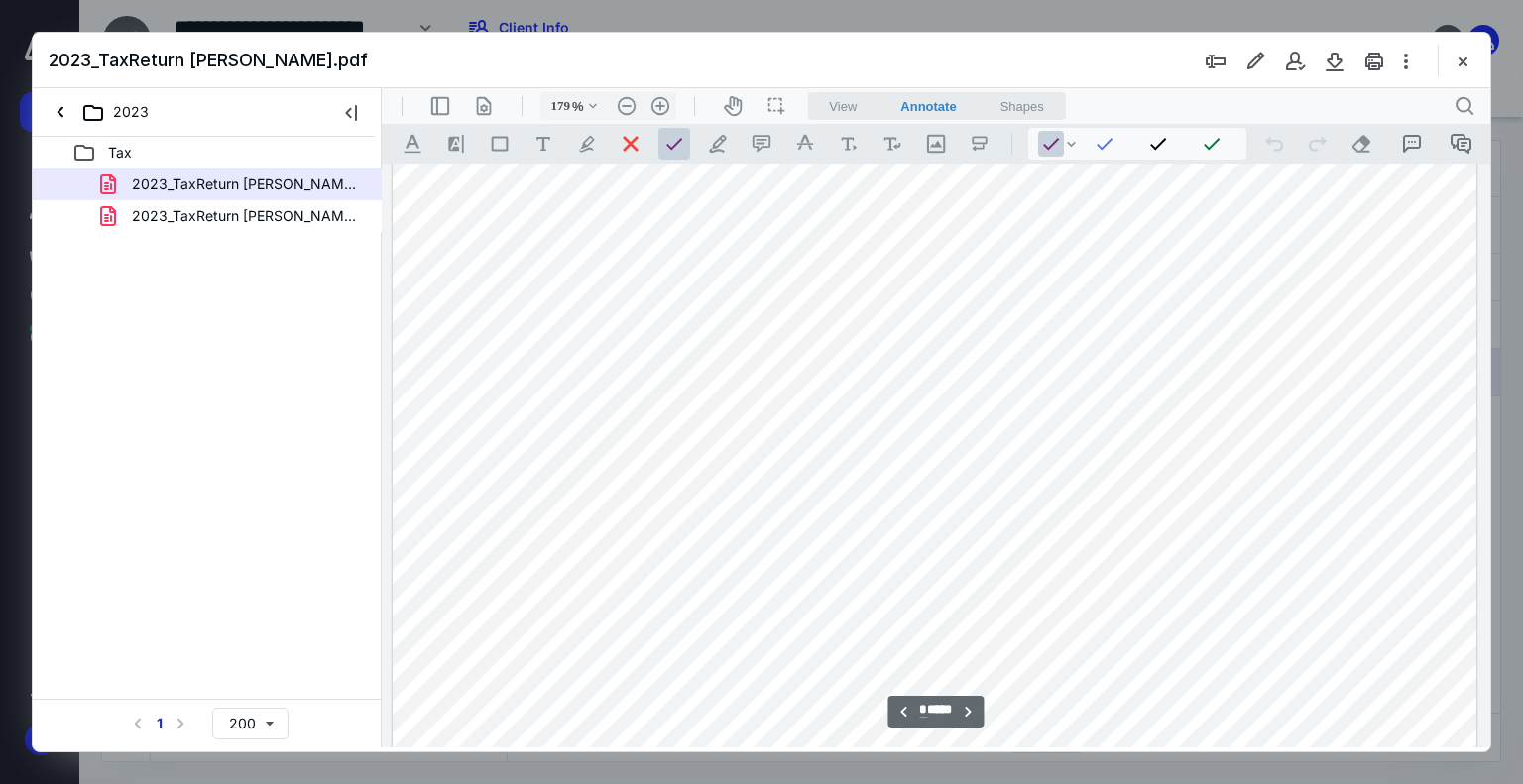 scroll, scrollTop: 9300, scrollLeft: 0, axis: vertical 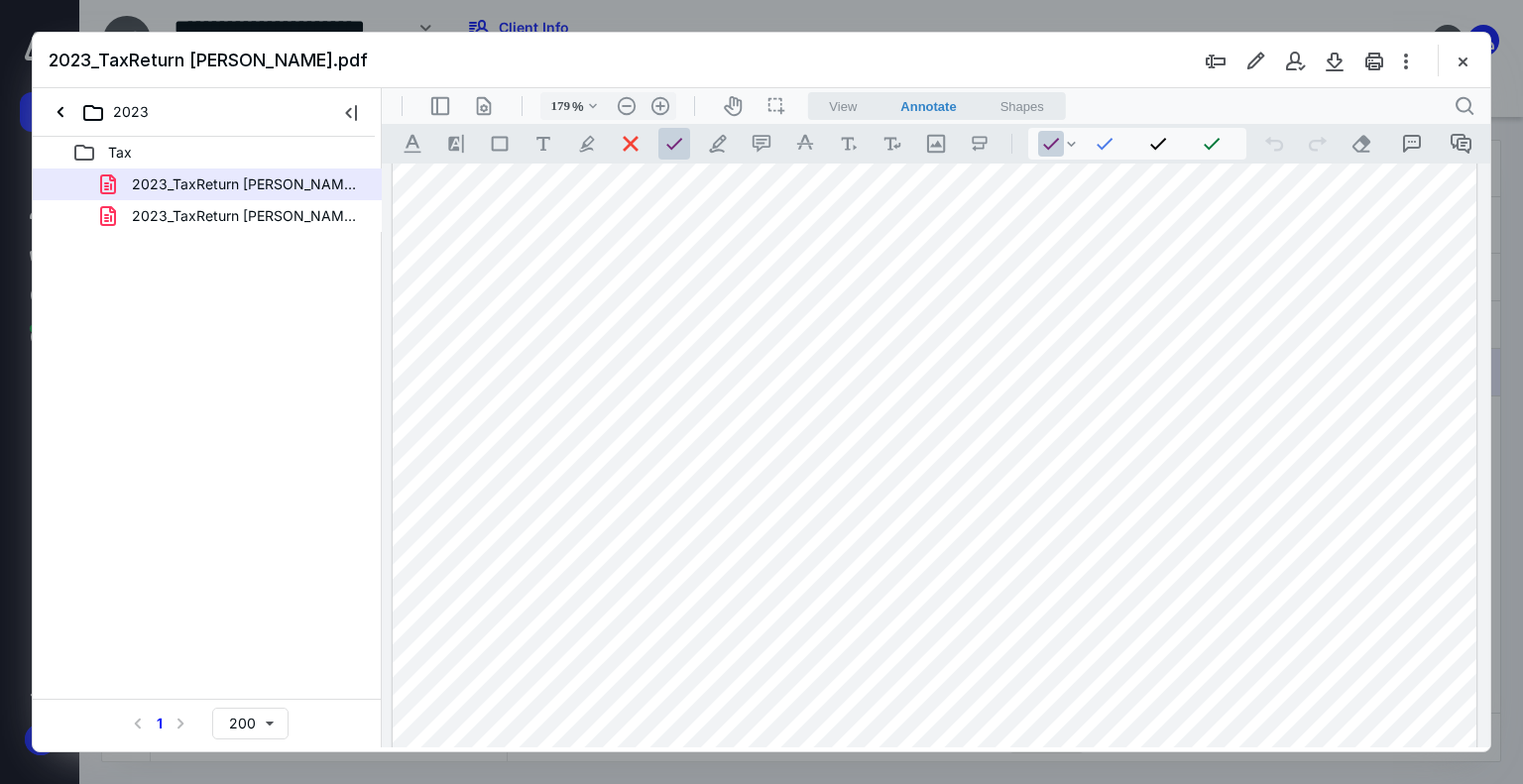click at bounding box center (1463, 60) 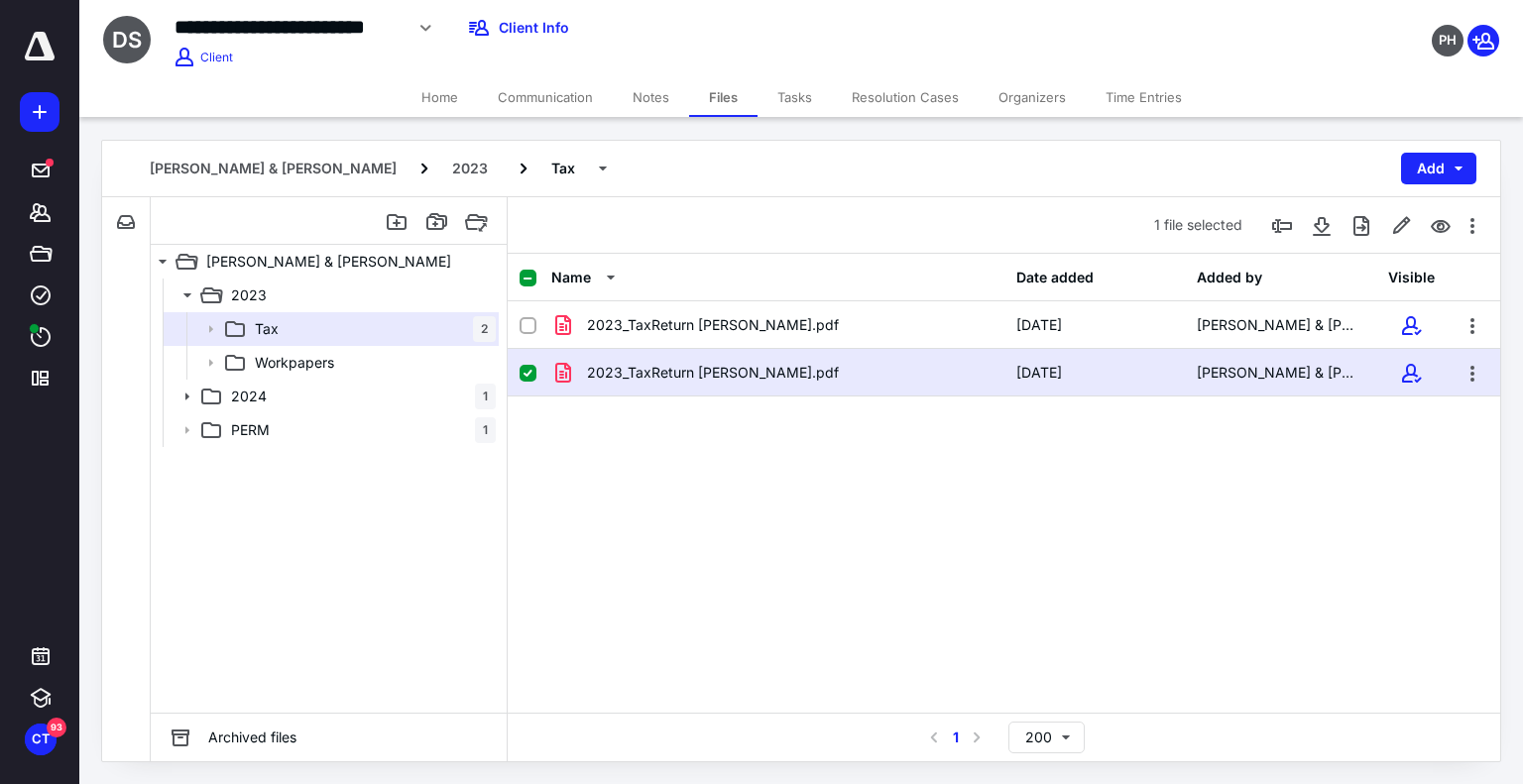 click 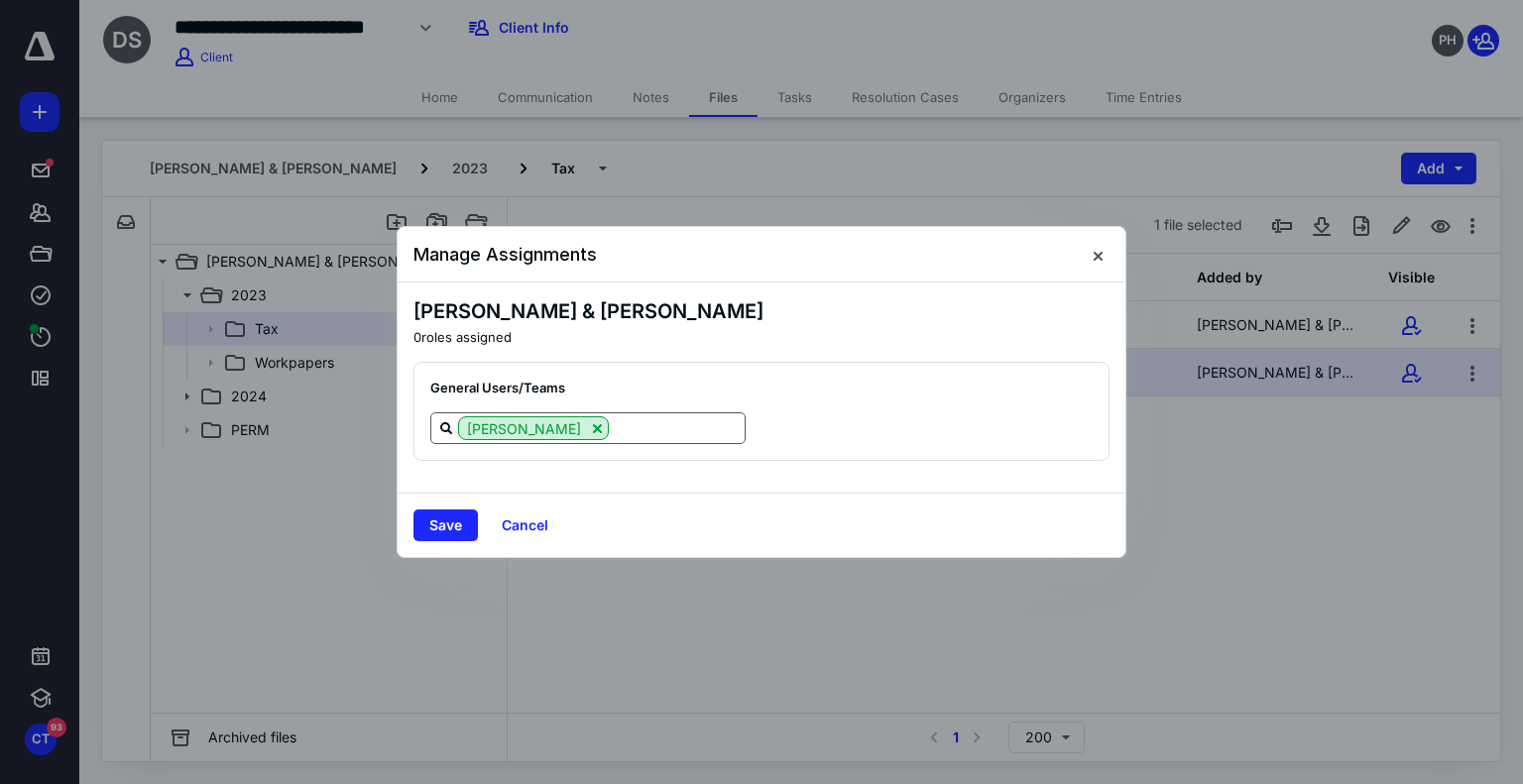 click at bounding box center [676, 427] 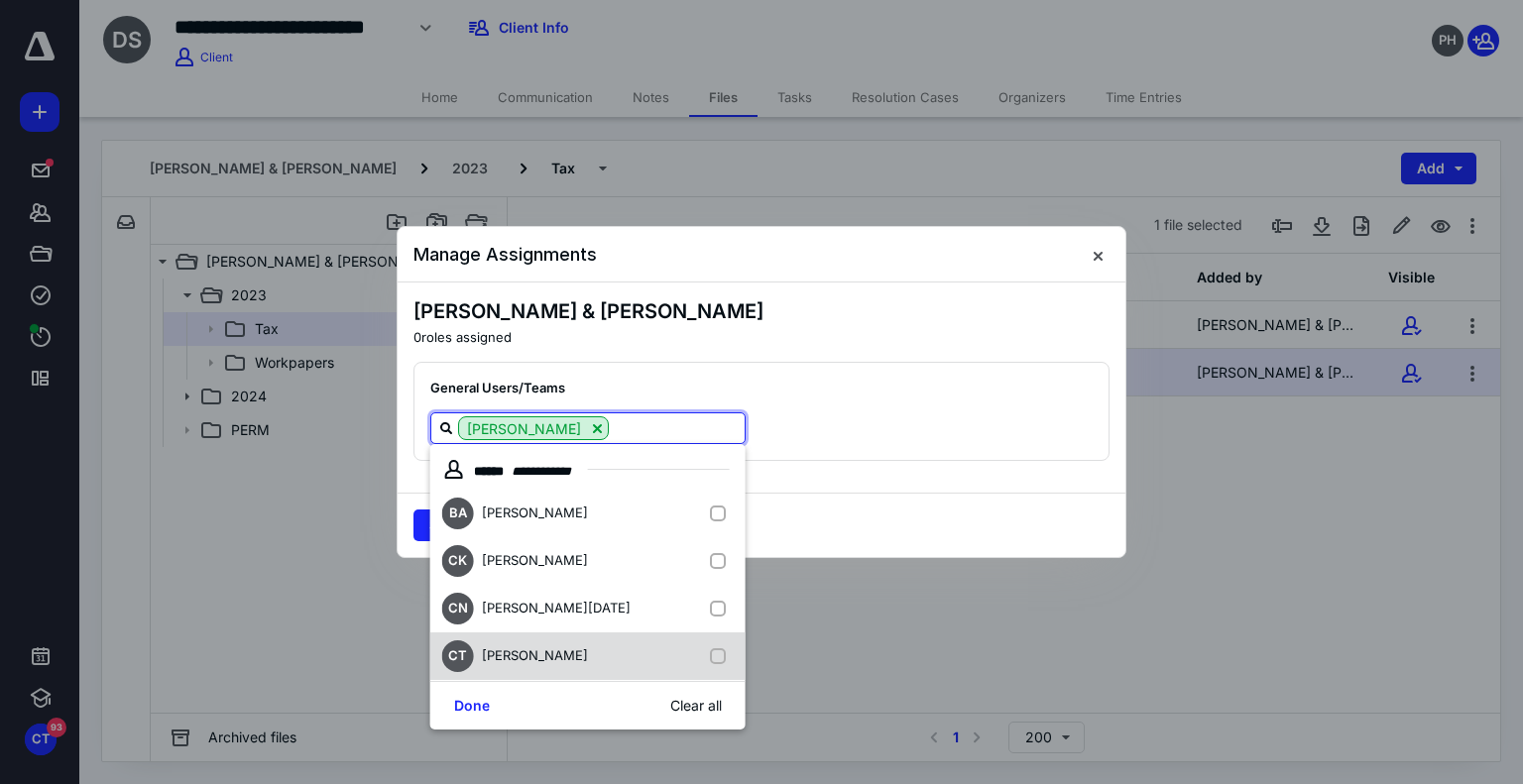 click at bounding box center [722, 656] 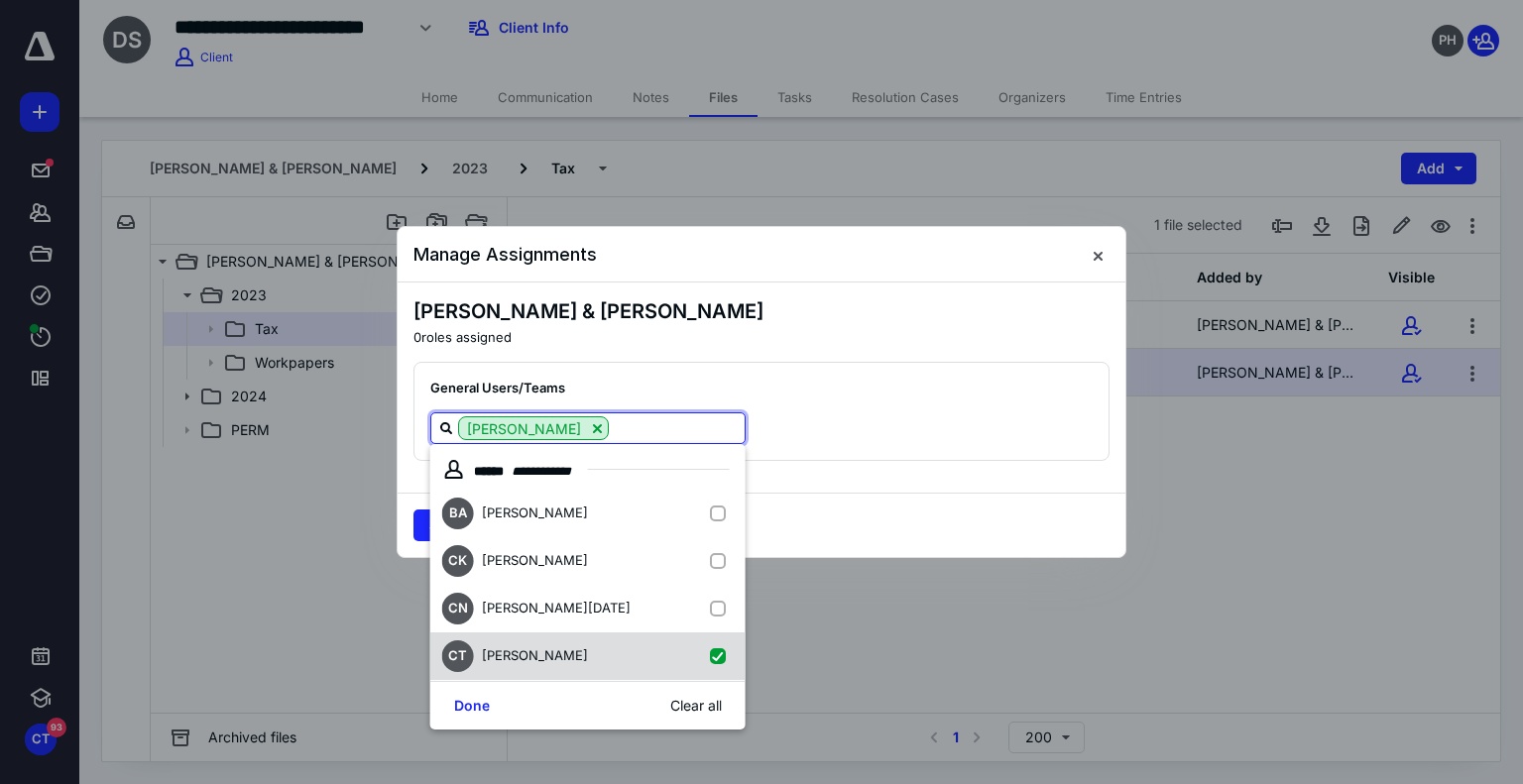 checkbox on "true" 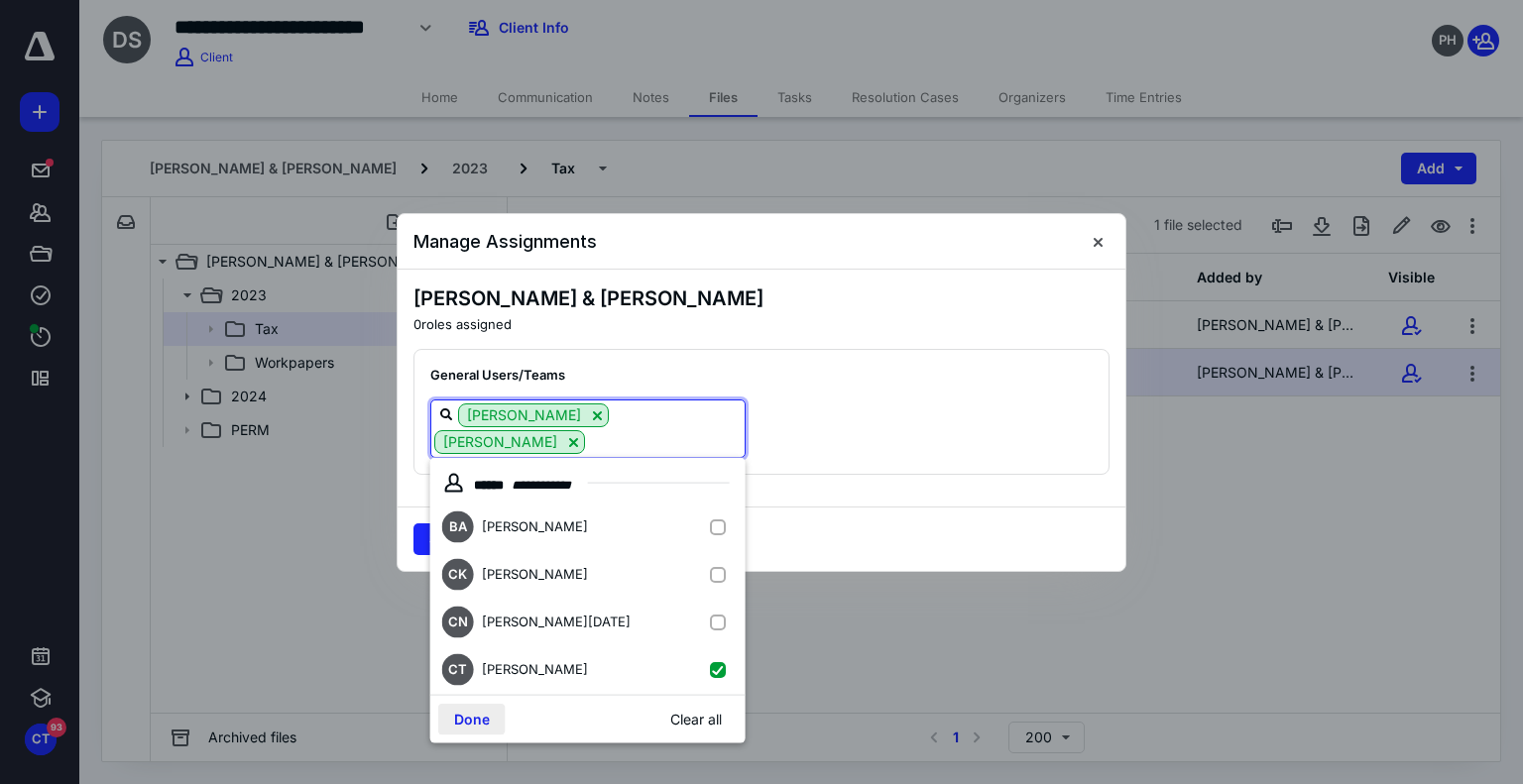 drag, startPoint x: 472, startPoint y: 725, endPoint x: 480, endPoint y: 693, distance: 32.984845 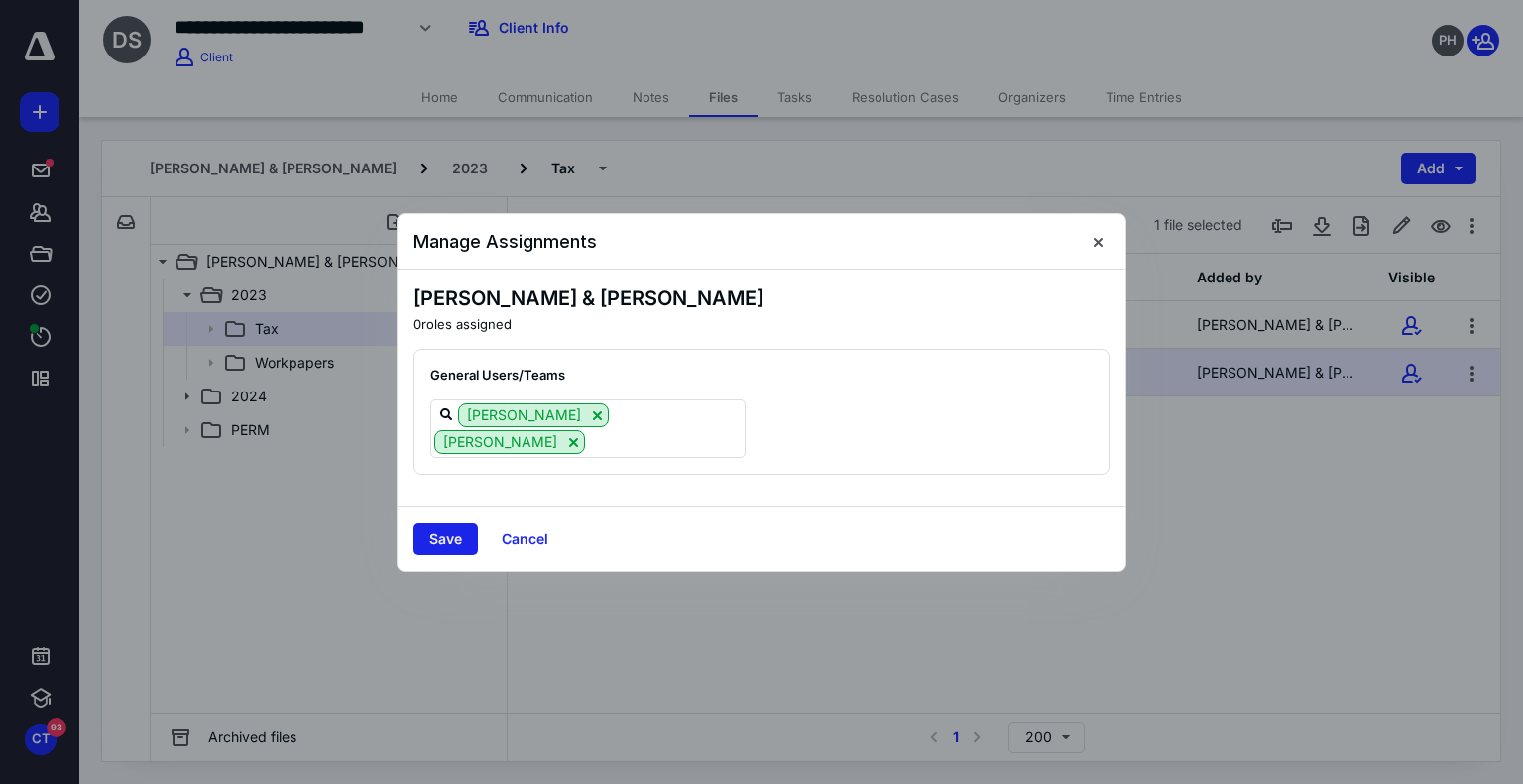 click on "Save" at bounding box center (445, 539) 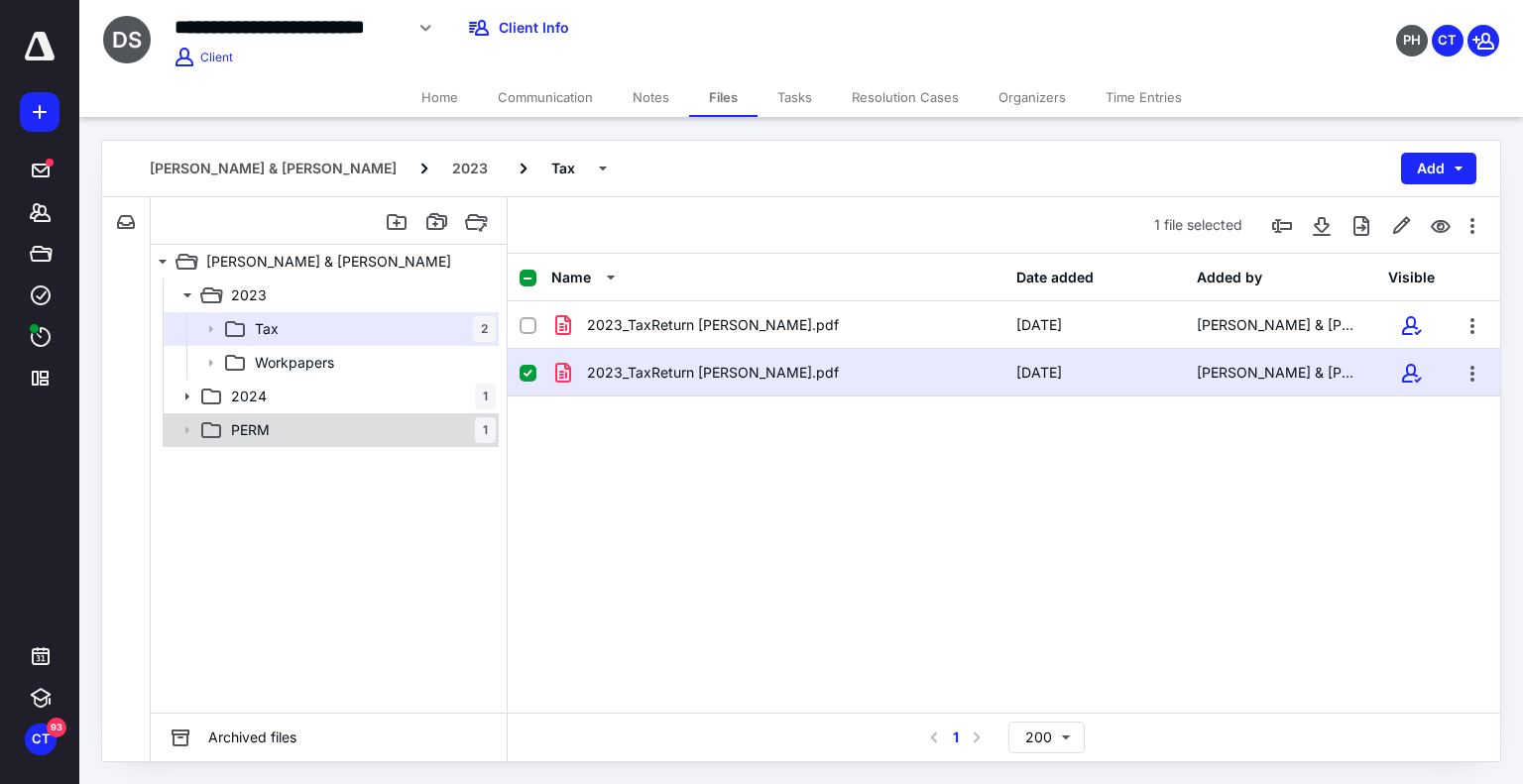 click on "PERM 1" at bounding box center (359, 430) 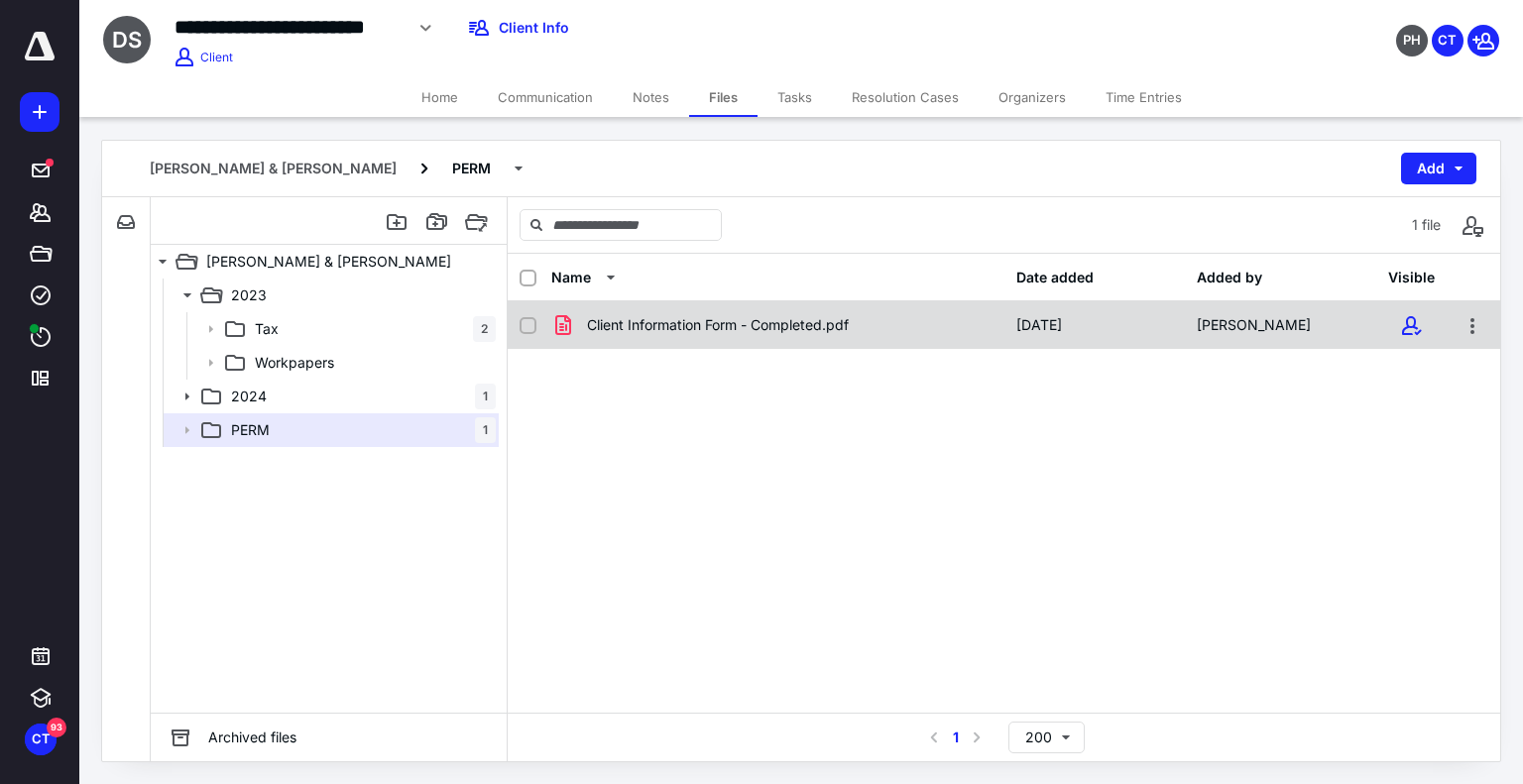 click on "Client Information Form - Completed.pdf" at bounding box center (718, 325) 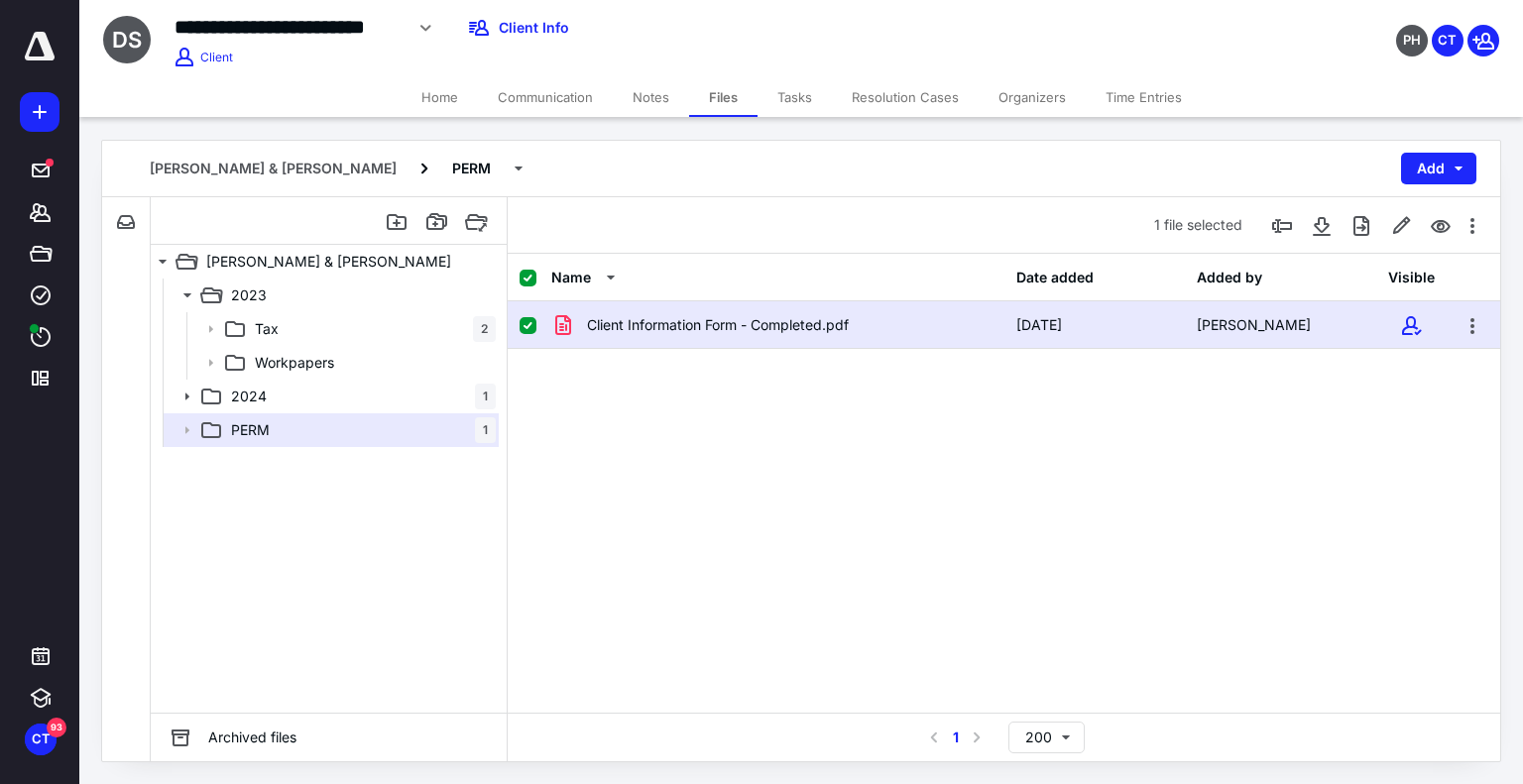 click on "Client Information Form - Completed.pdf 3/5/2025 Persephone Hoefle" at bounding box center [1003, 325] 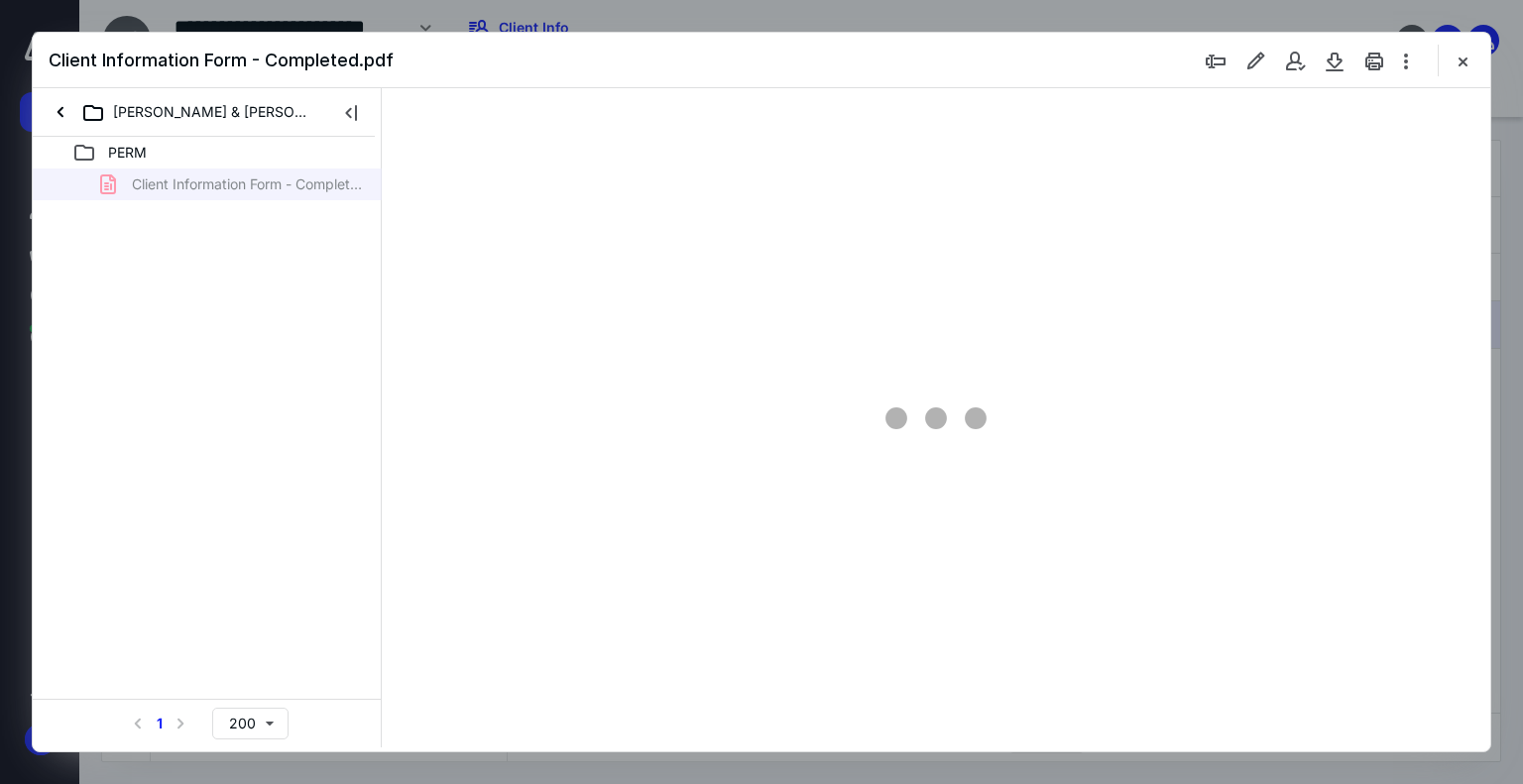 scroll, scrollTop: 0, scrollLeft: 0, axis: both 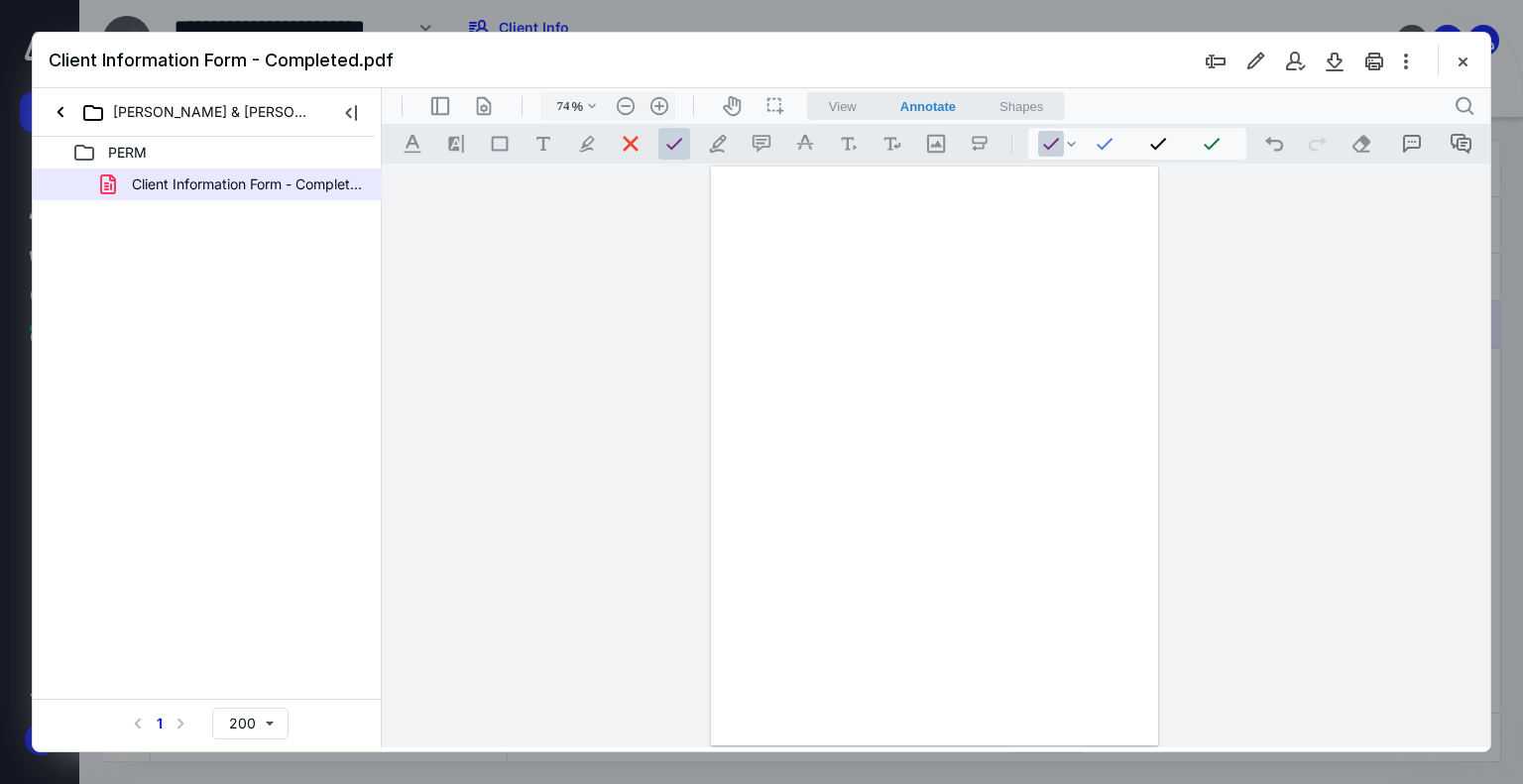 type on "178" 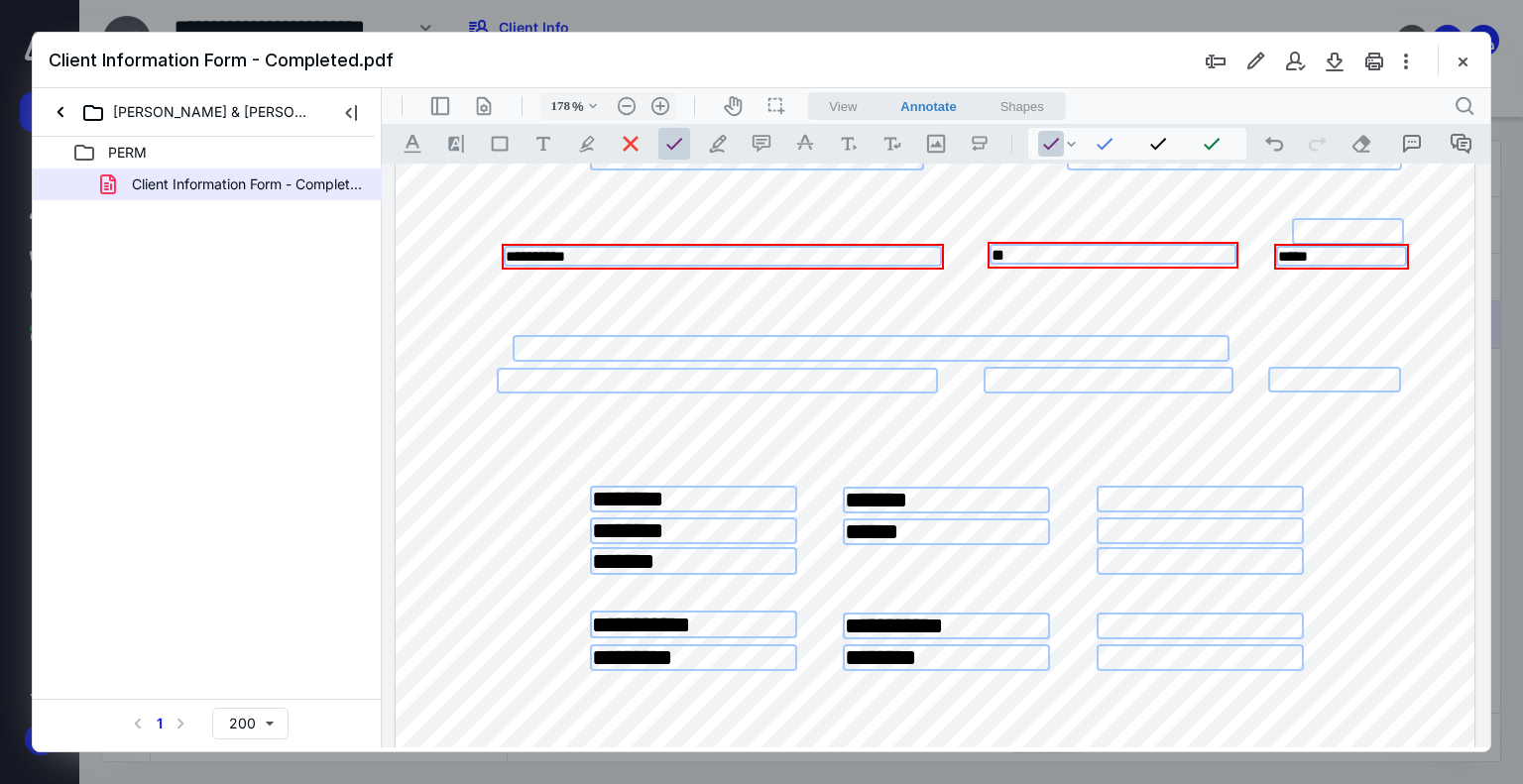 scroll, scrollTop: 825, scrollLeft: 0, axis: vertical 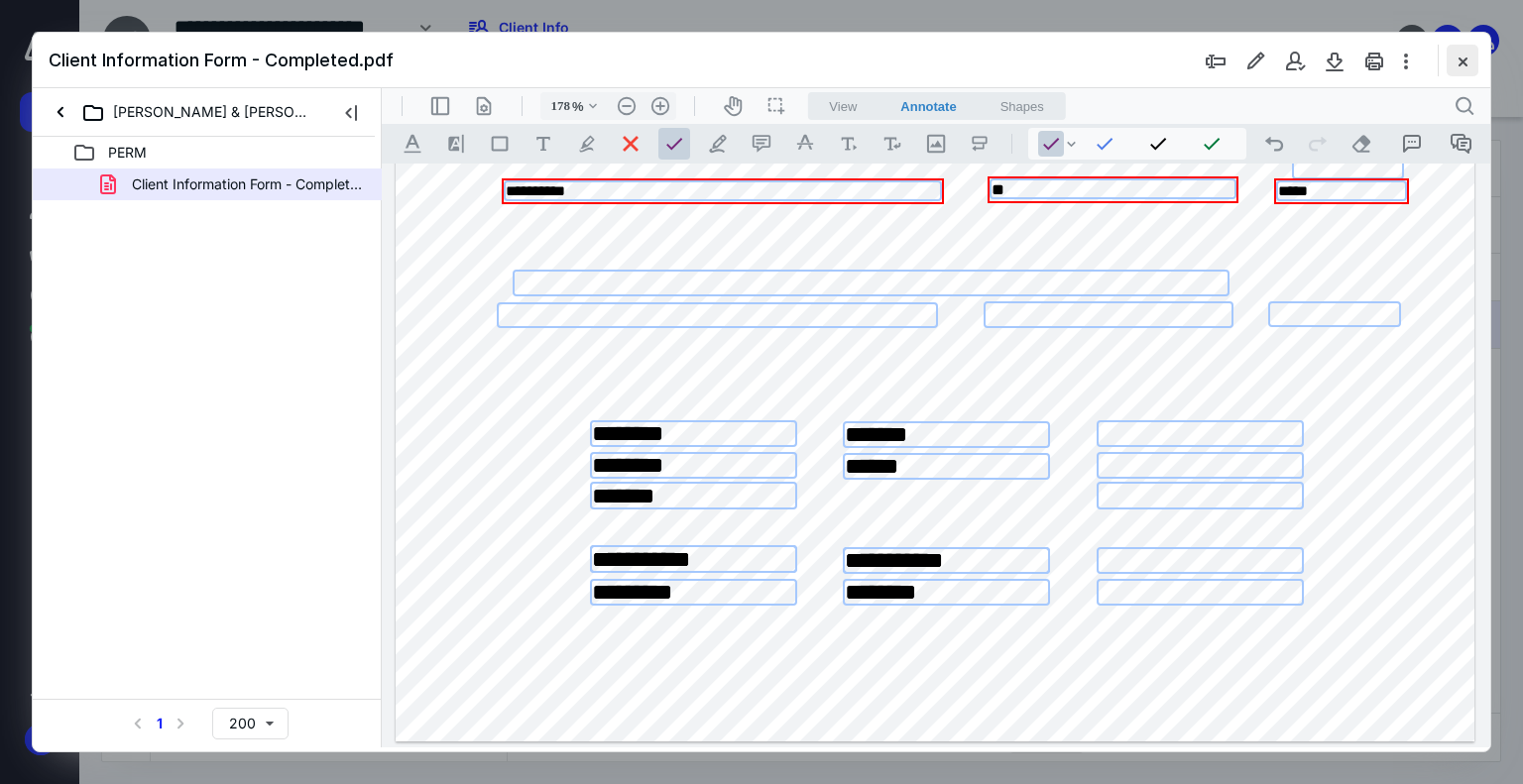 click at bounding box center [1463, 60] 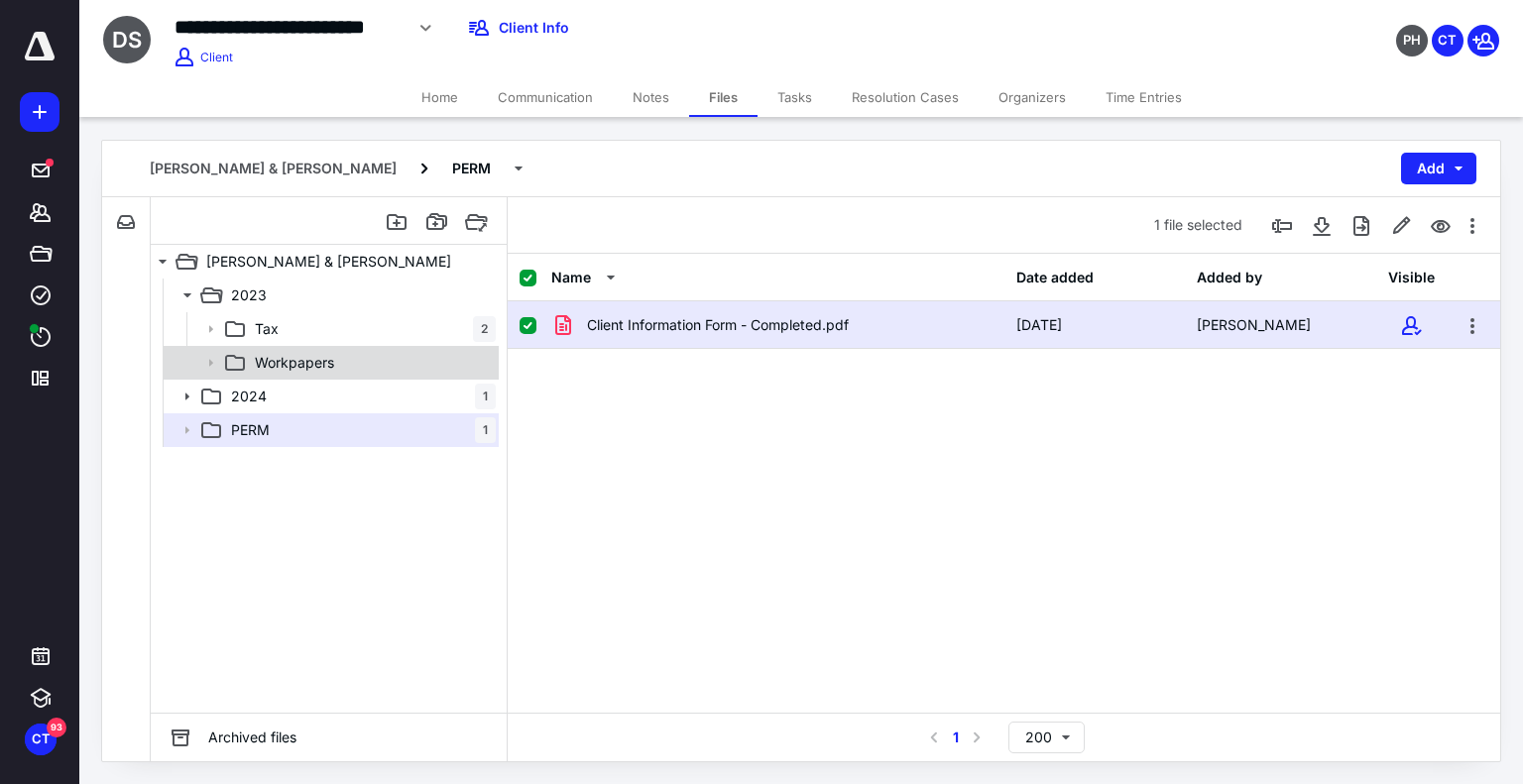 click on "Workpapers" at bounding box center (329, 363) 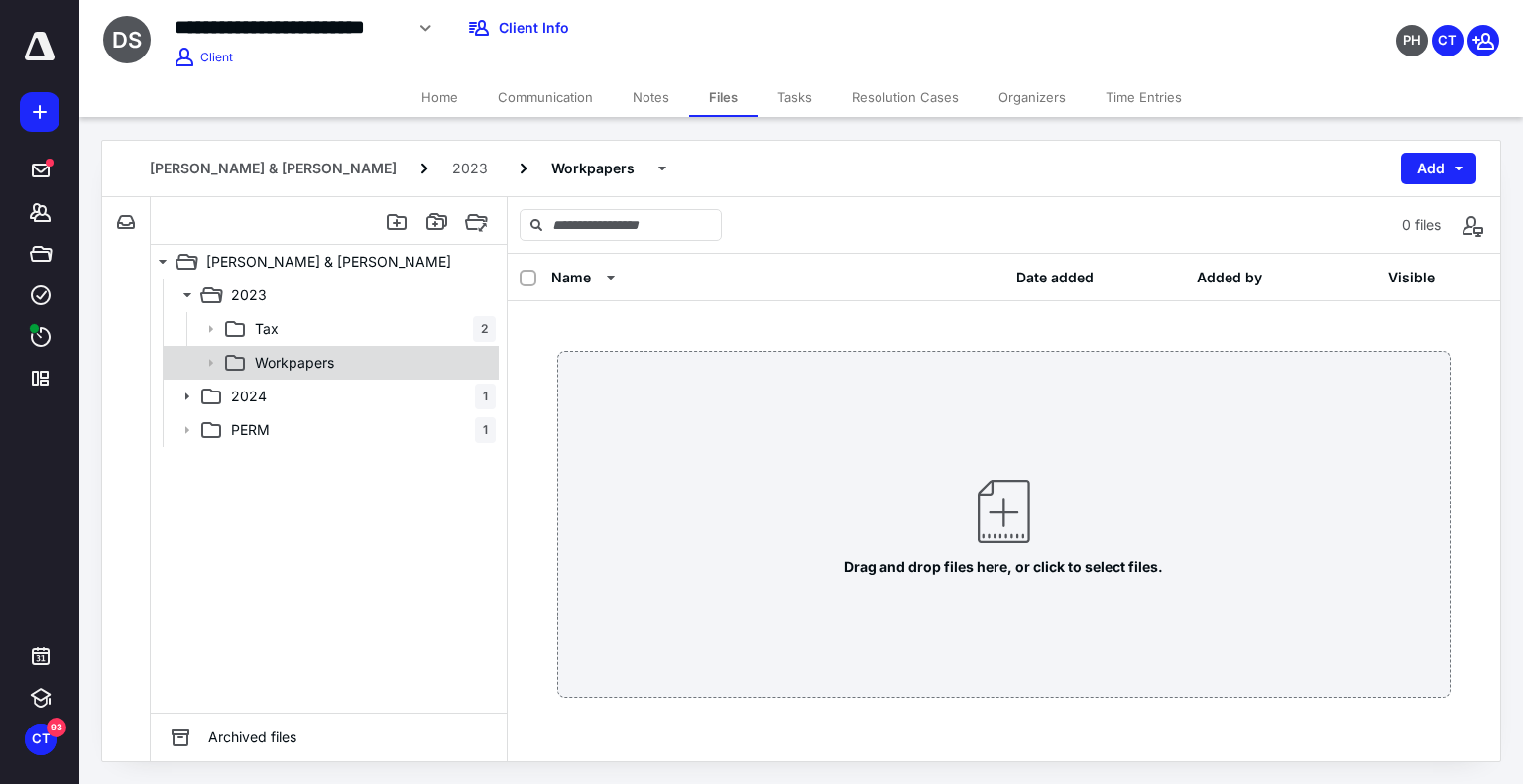 click on "Workpapers" at bounding box center (329, 363) 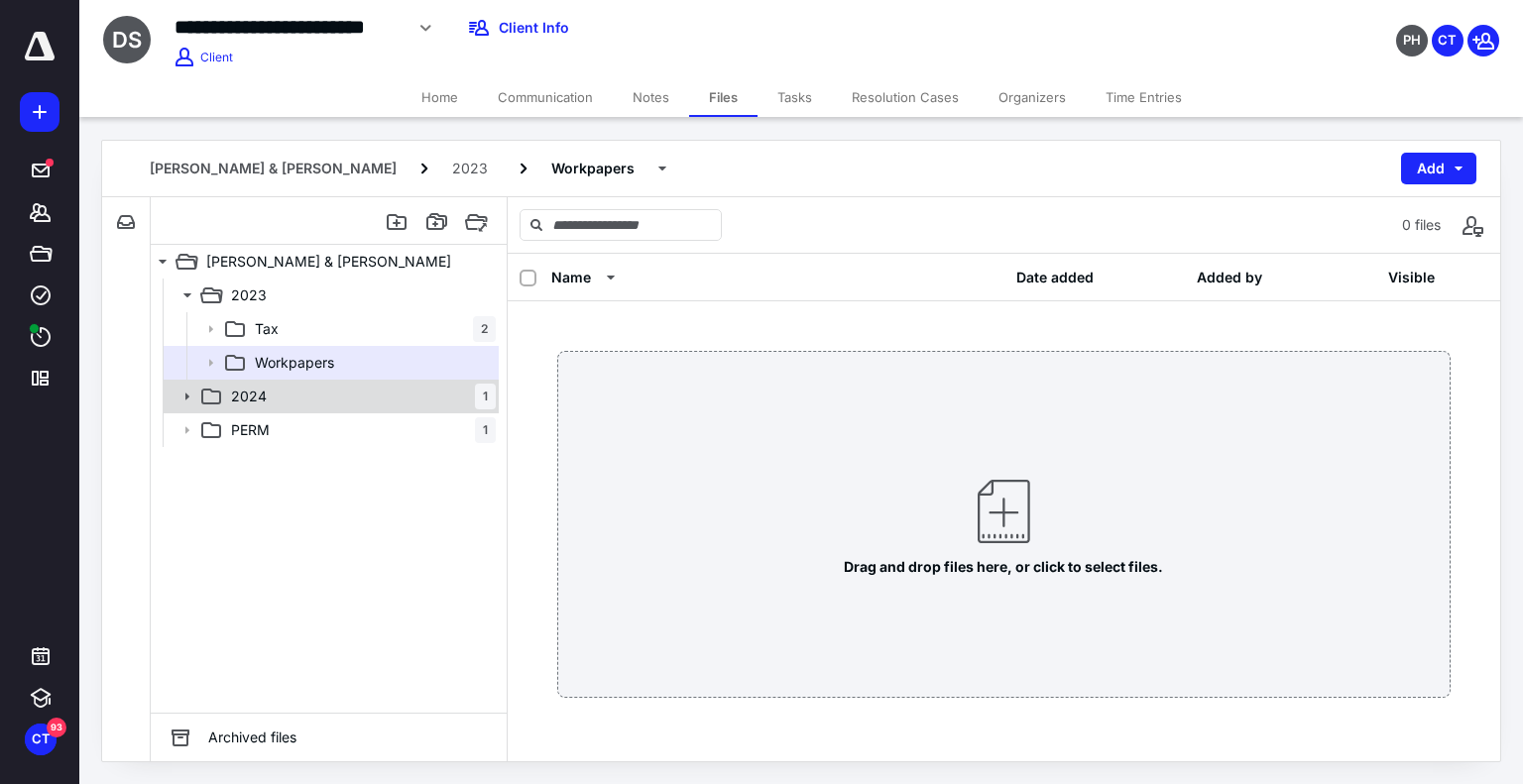 click on "2024 1" at bounding box center [359, 396] 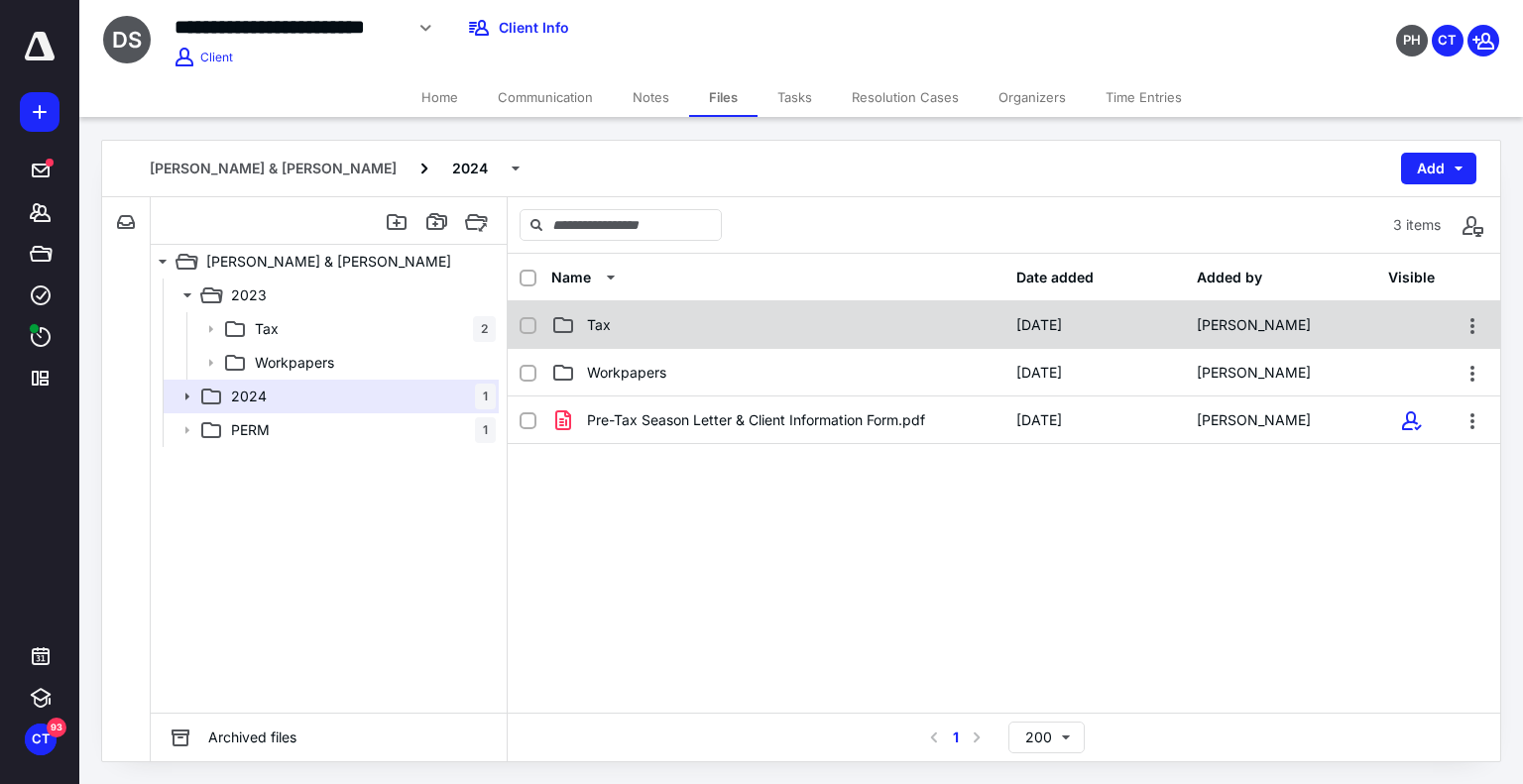click on "Tax" at bounding box center [777, 325] 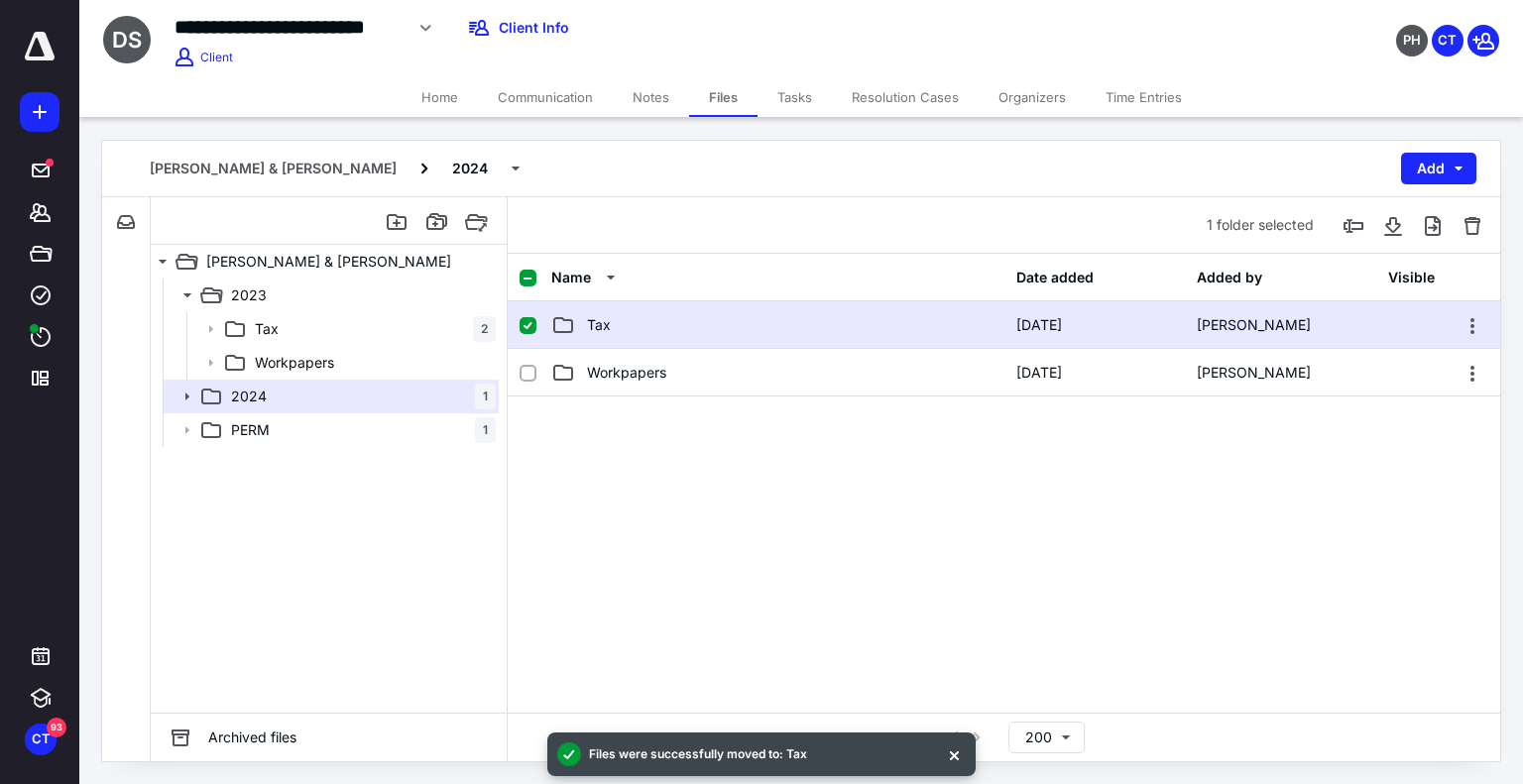 click on "Tax" at bounding box center (777, 325) 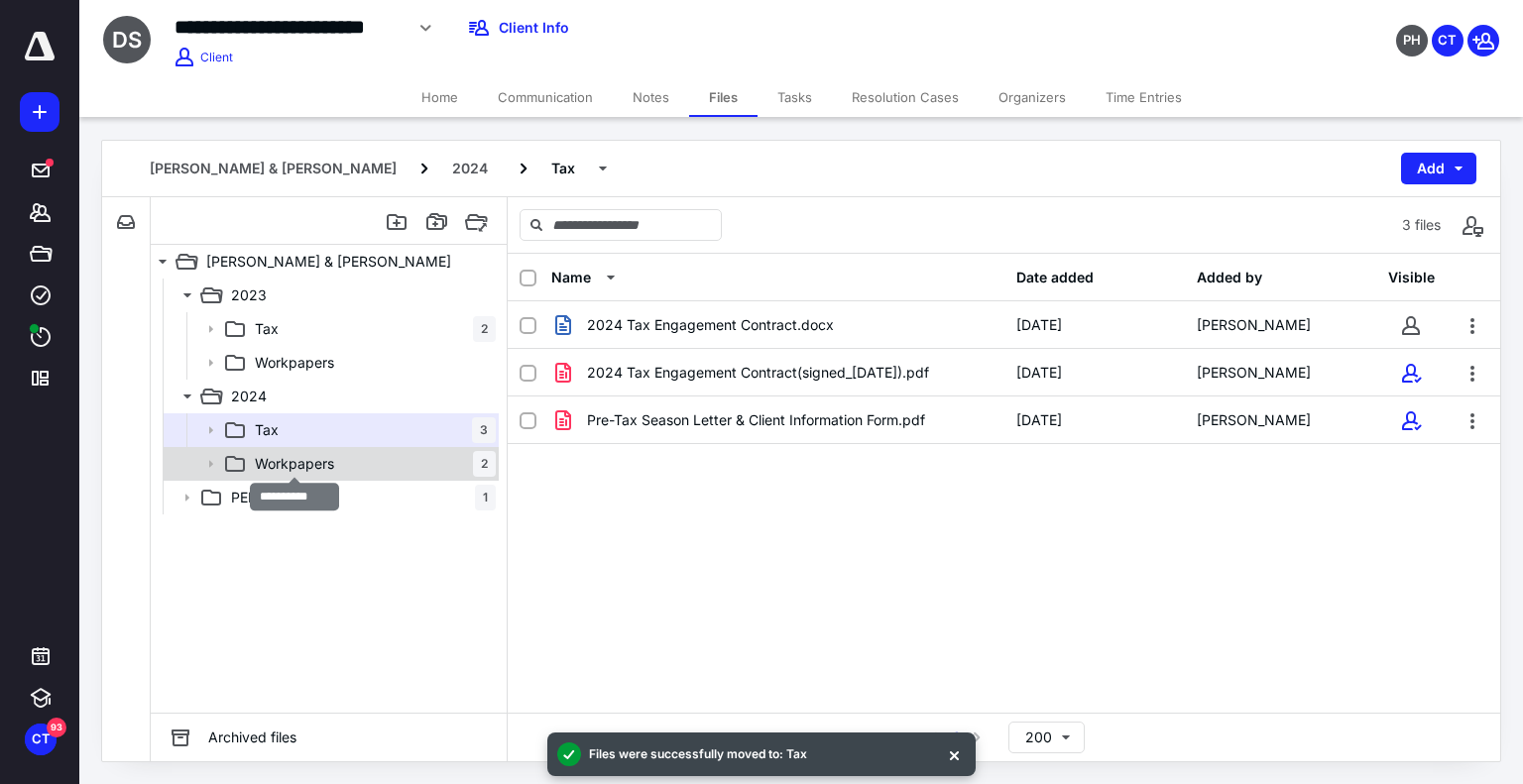 click on "Workpapers" at bounding box center (294, 464) 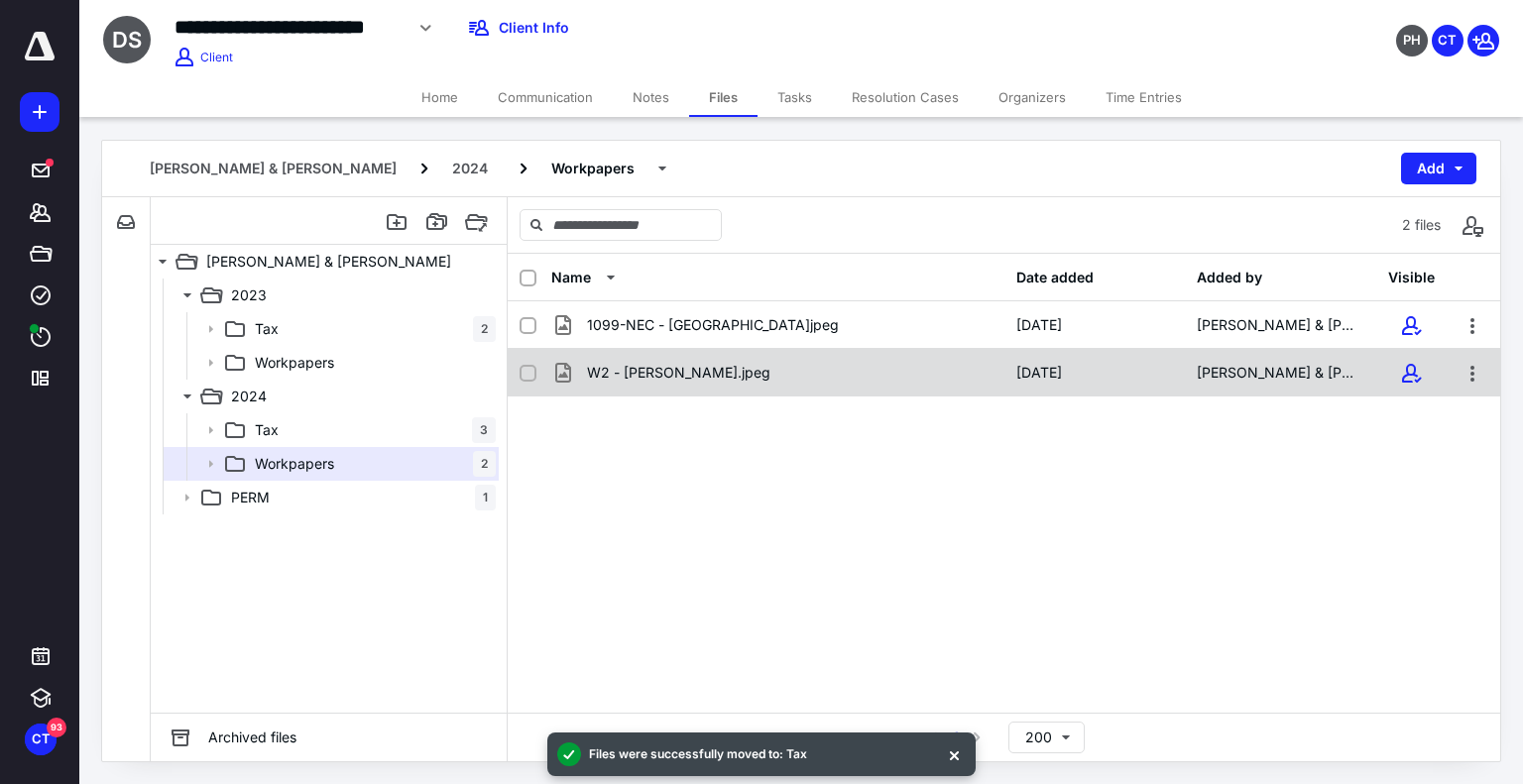 click on "W2 - David.jpeg" at bounding box center [777, 373] 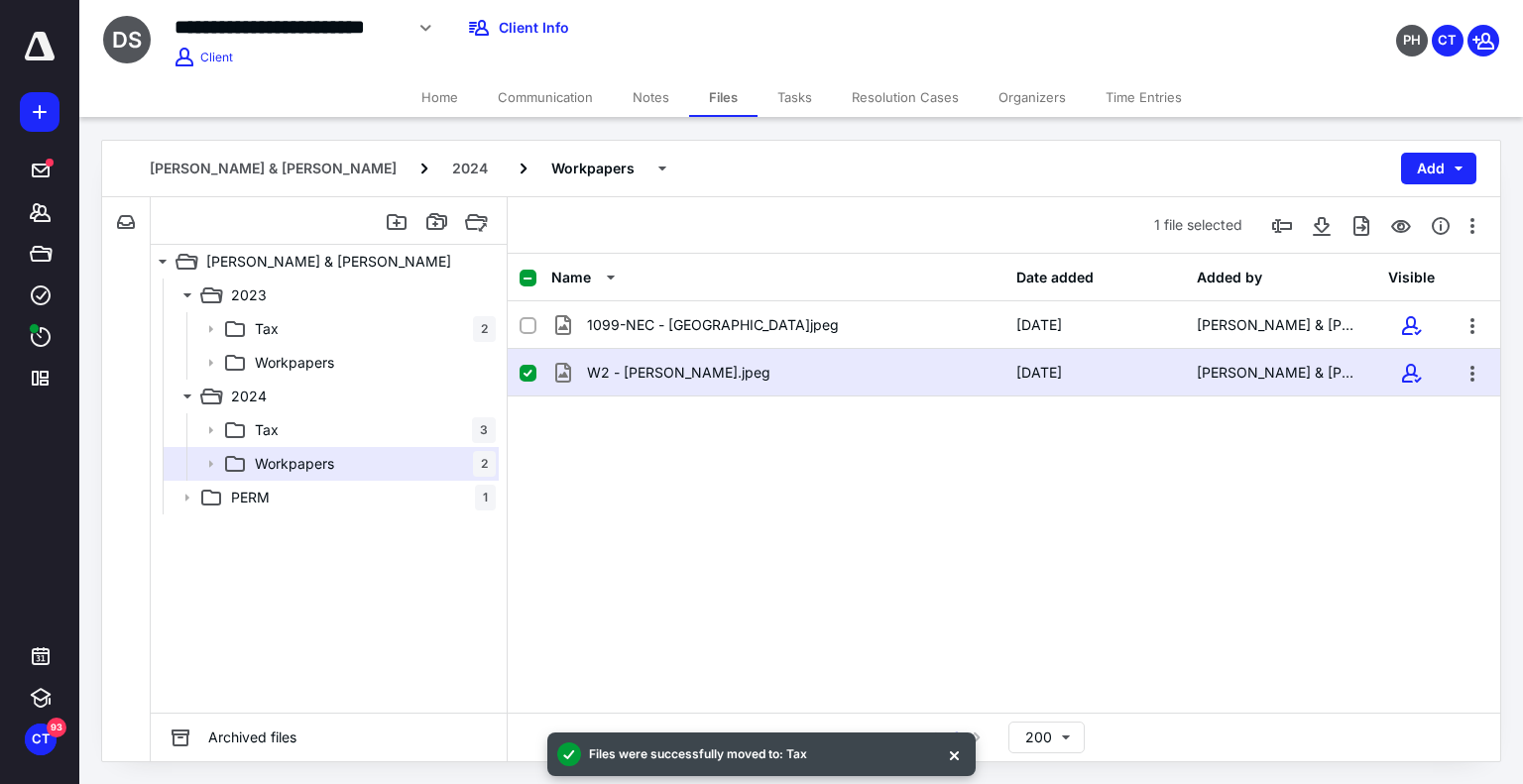click on "W2 - David.jpeg" at bounding box center (777, 373) 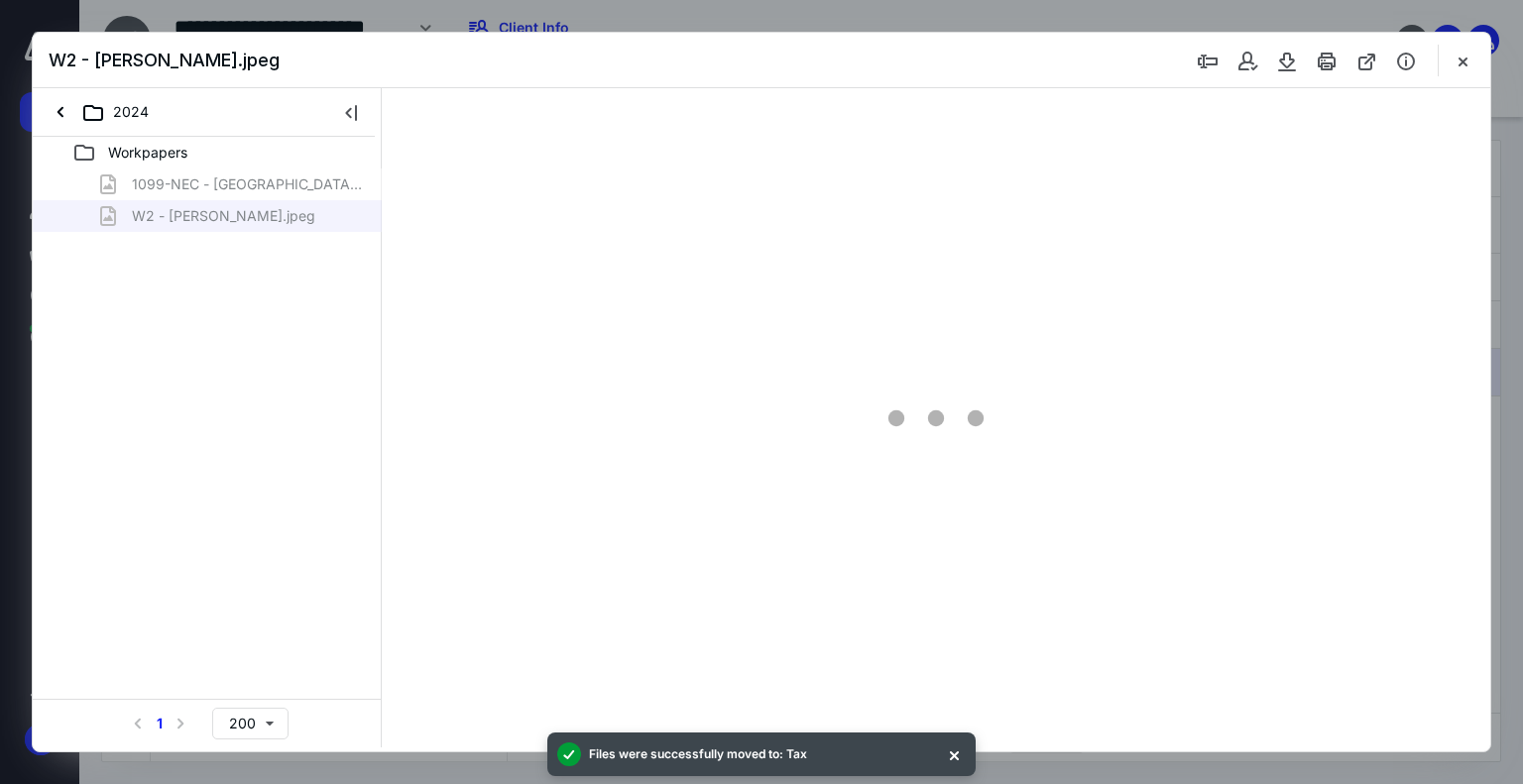 scroll, scrollTop: 0, scrollLeft: 0, axis: both 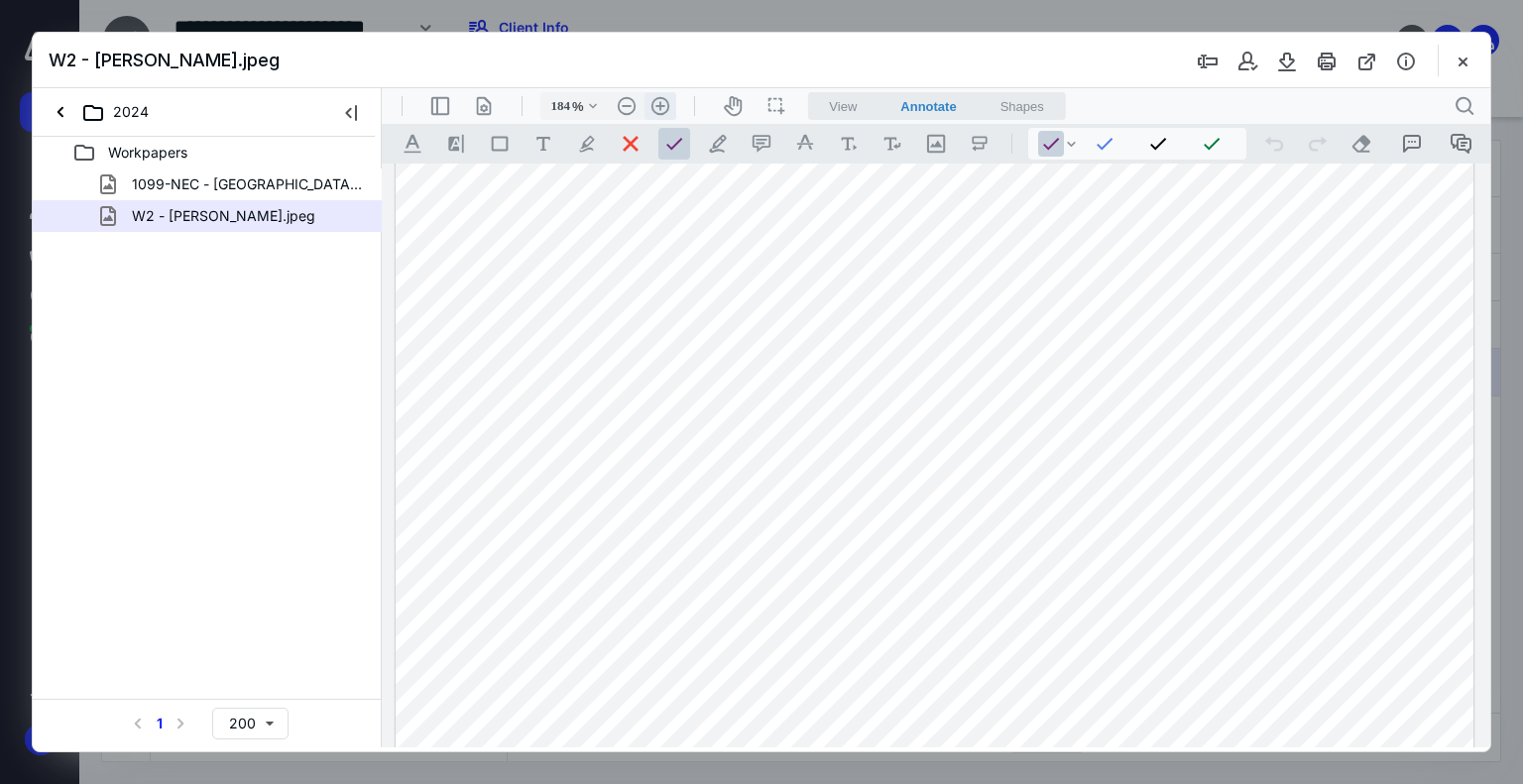 click on ".cls-1{fill:#abb0c4;} icon - header - zoom - in - line" at bounding box center (660, 106) 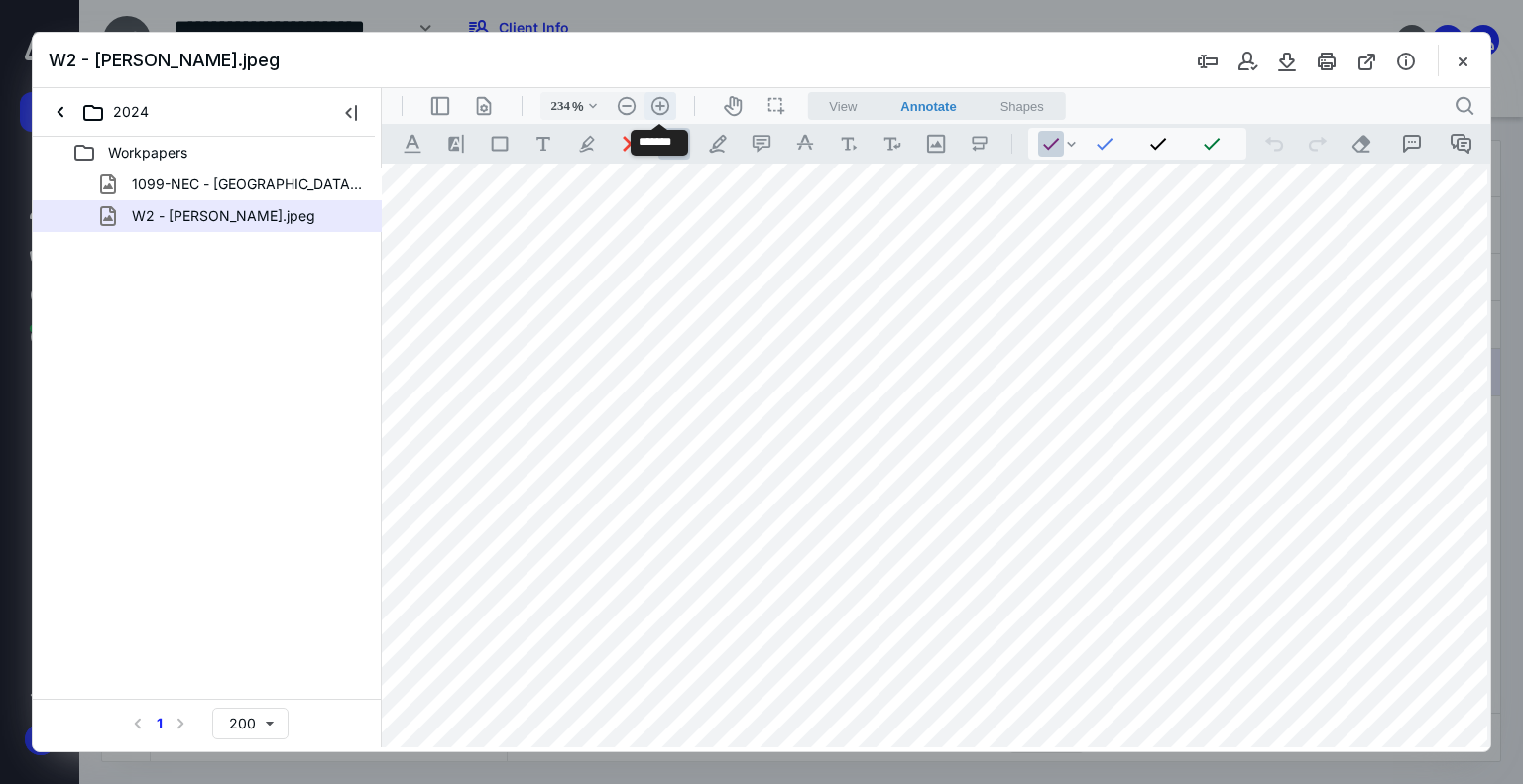 click on ".cls-1{fill:#abb0c4;} icon - header - zoom - in - line" at bounding box center [660, 106] 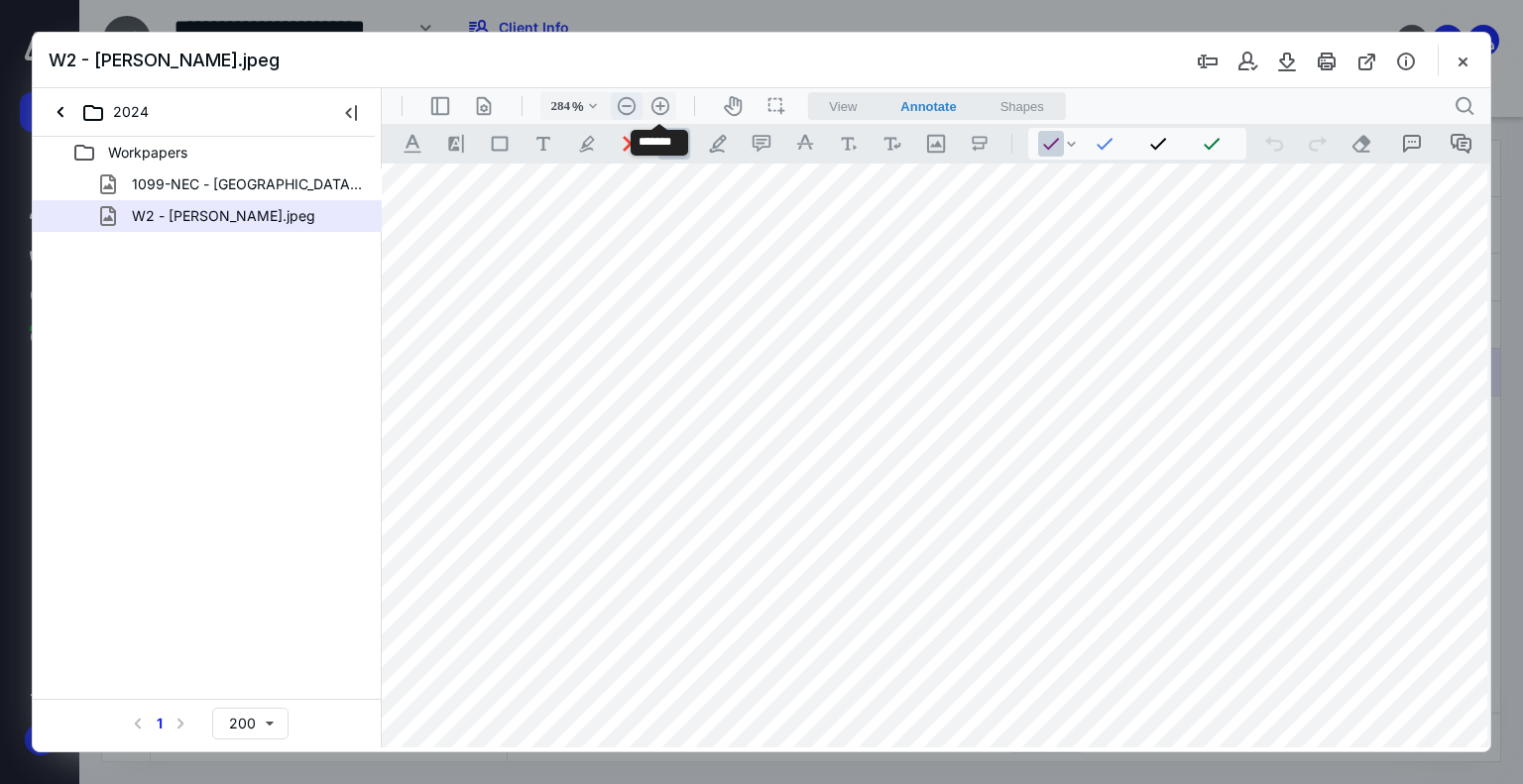 scroll, scrollTop: 559, scrollLeft: 295, axis: both 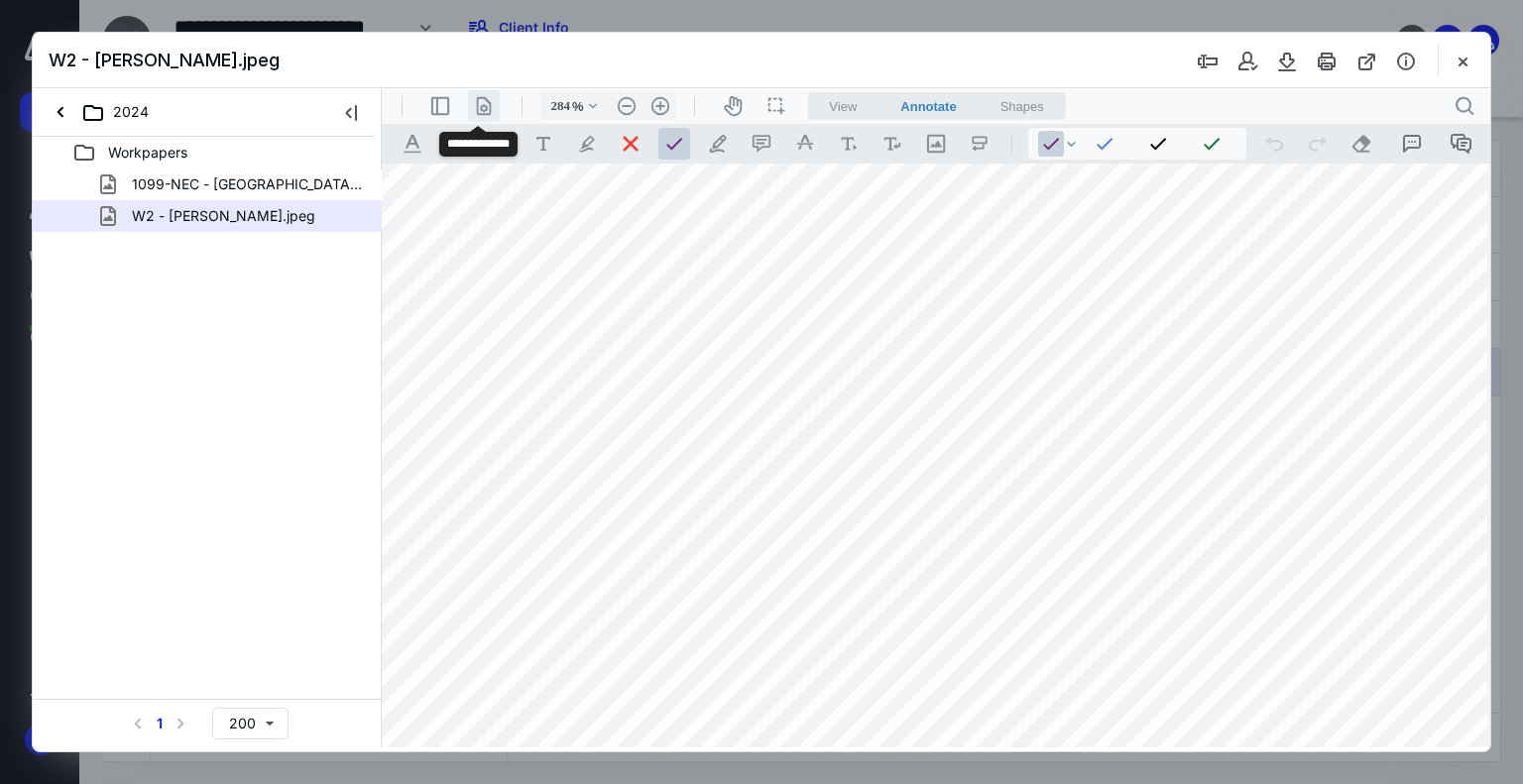 click on ".cls-1{fill:#abb0c4;} icon - header - page manipulation - line" at bounding box center [484, 106] 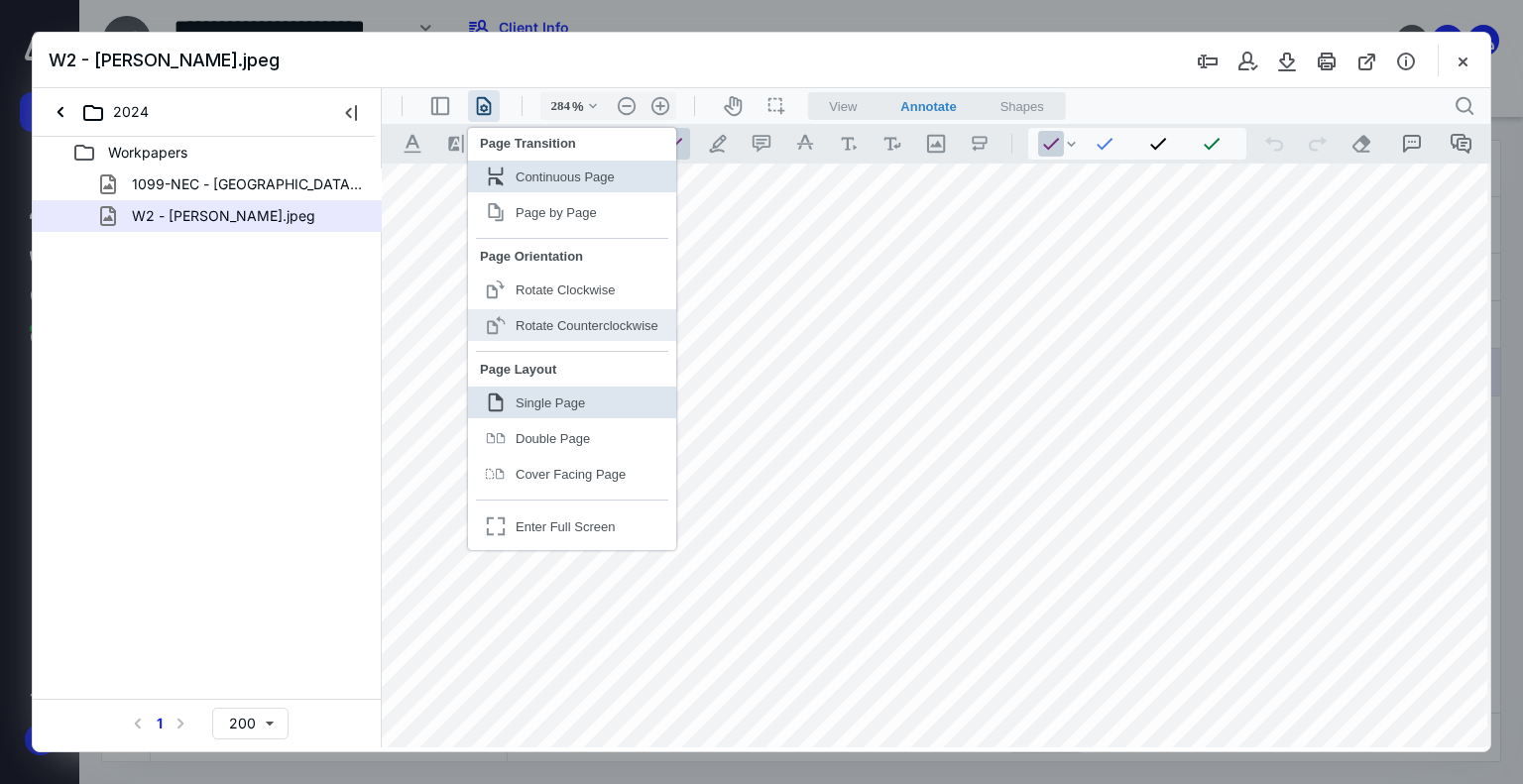 click on ".cls-1{fill:#abb0c4;} icon - header - page manipulation - page rotation - counterclockwise - line Rotate Counterclockwise" at bounding box center (572, 325) 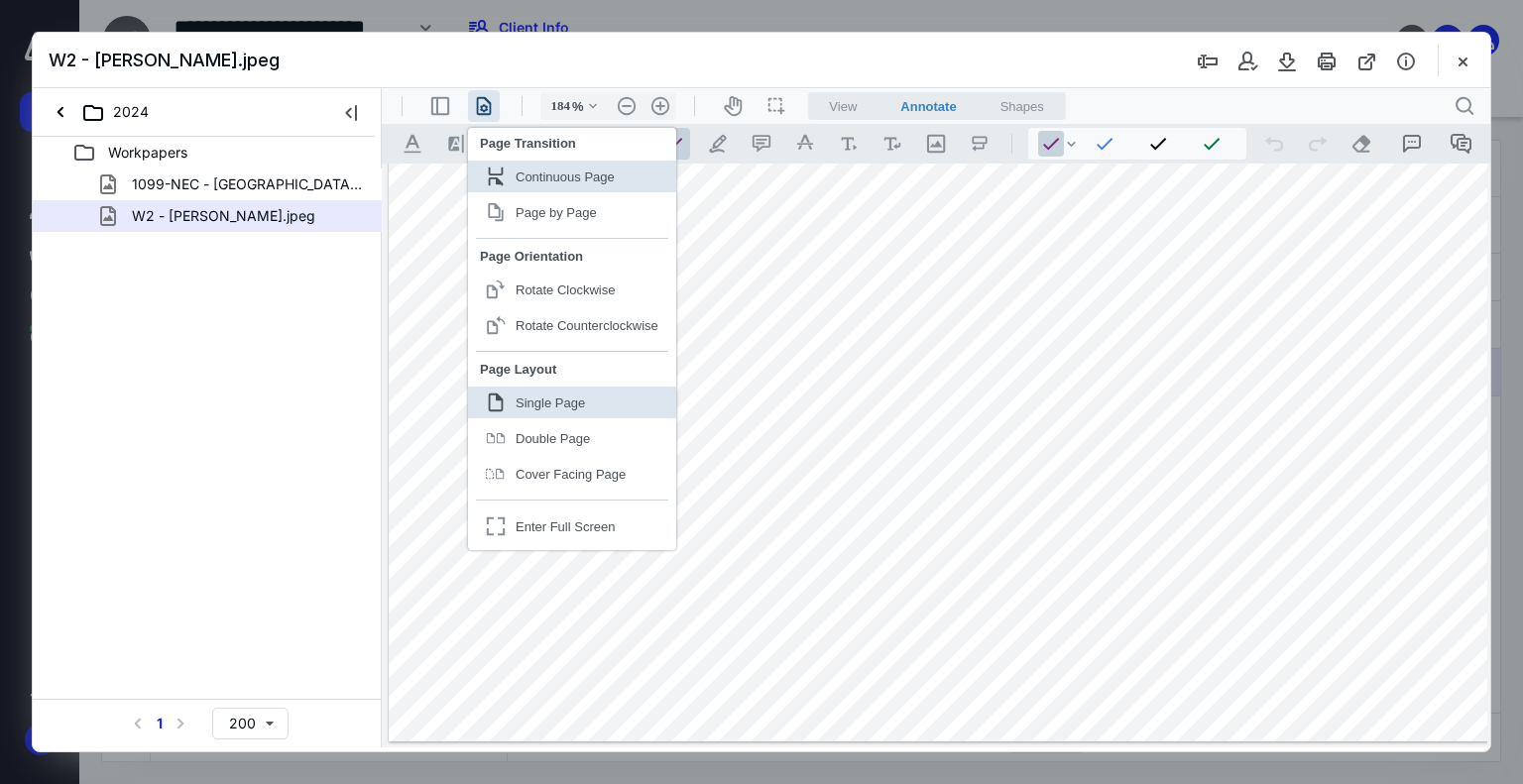 scroll, scrollTop: 512, scrollLeft: 0, axis: vertical 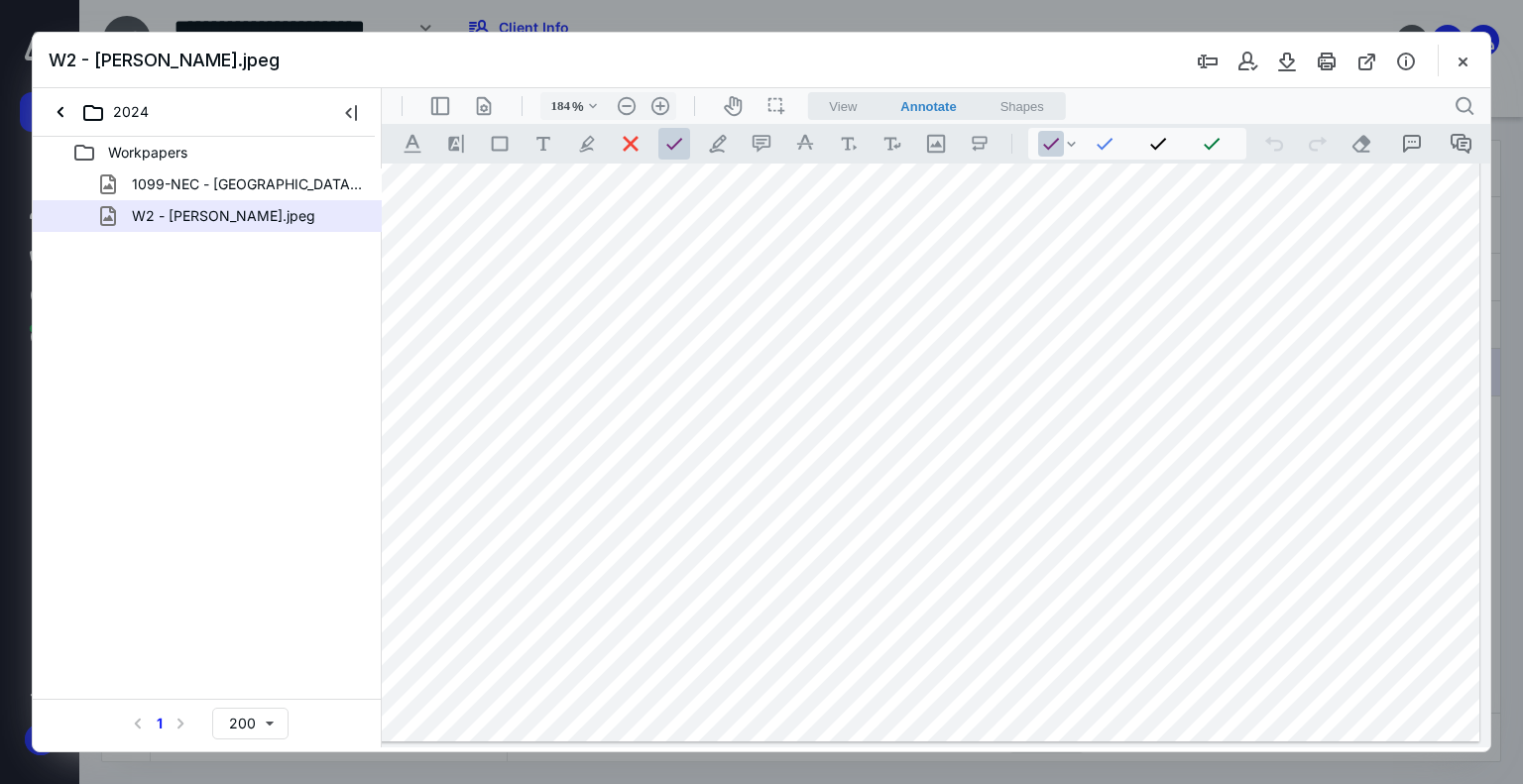 drag, startPoint x: 1180, startPoint y: 745, endPoint x: 1885, endPoint y: 816, distance: 708.5662 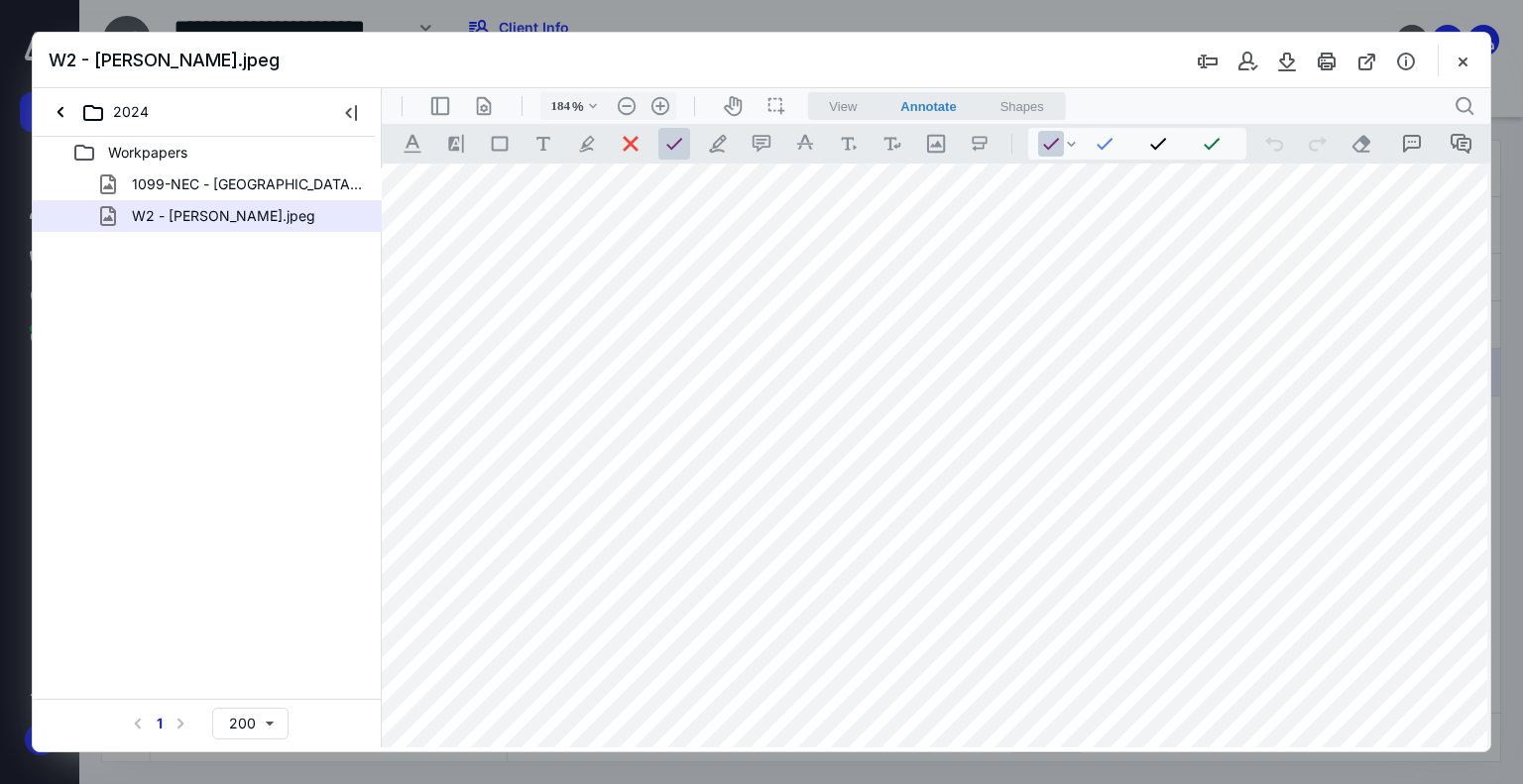 scroll, scrollTop: 215, scrollLeft: 40, axis: both 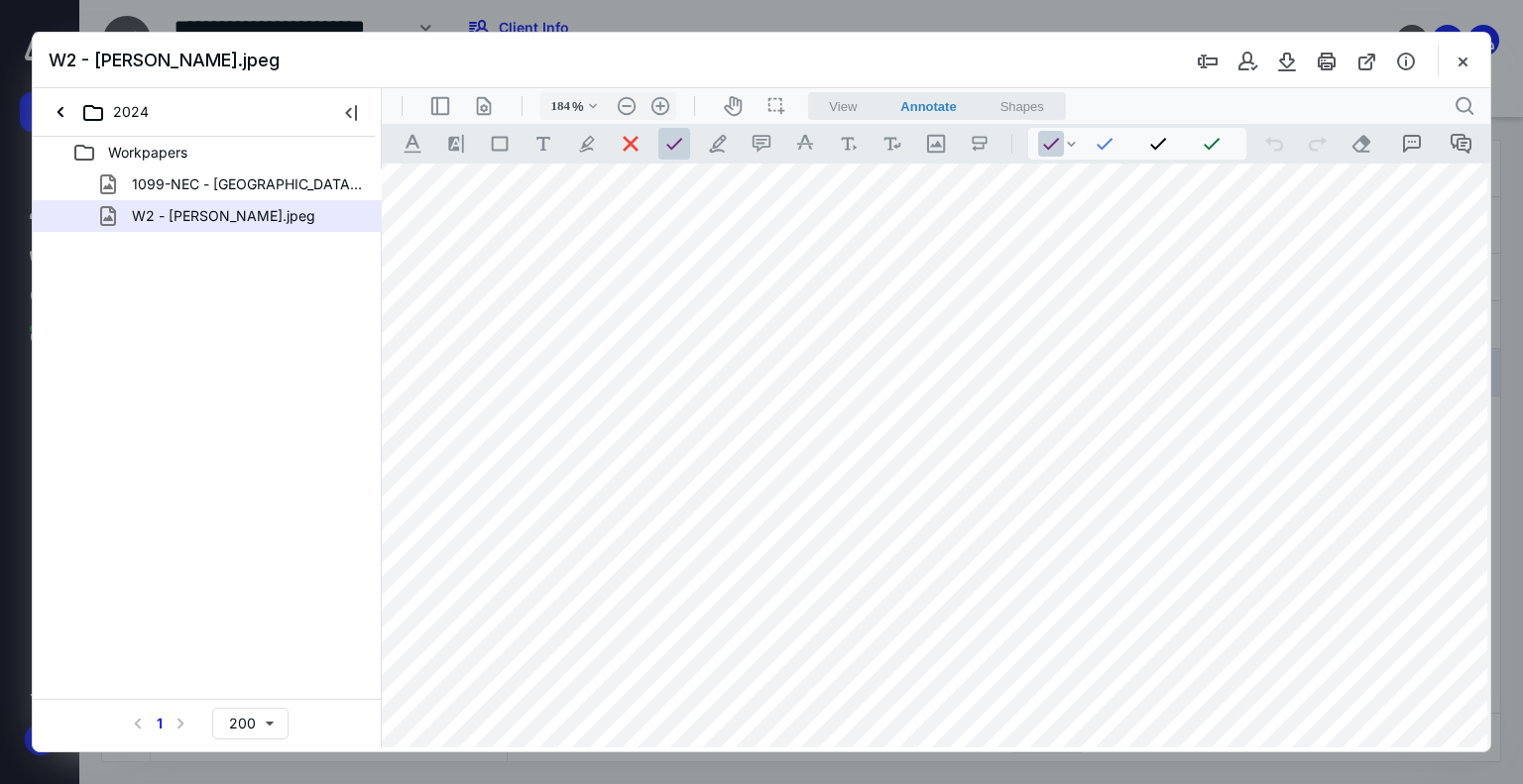 drag, startPoint x: 1139, startPoint y: 743, endPoint x: 1285, endPoint y: 840, distance: 175.28548 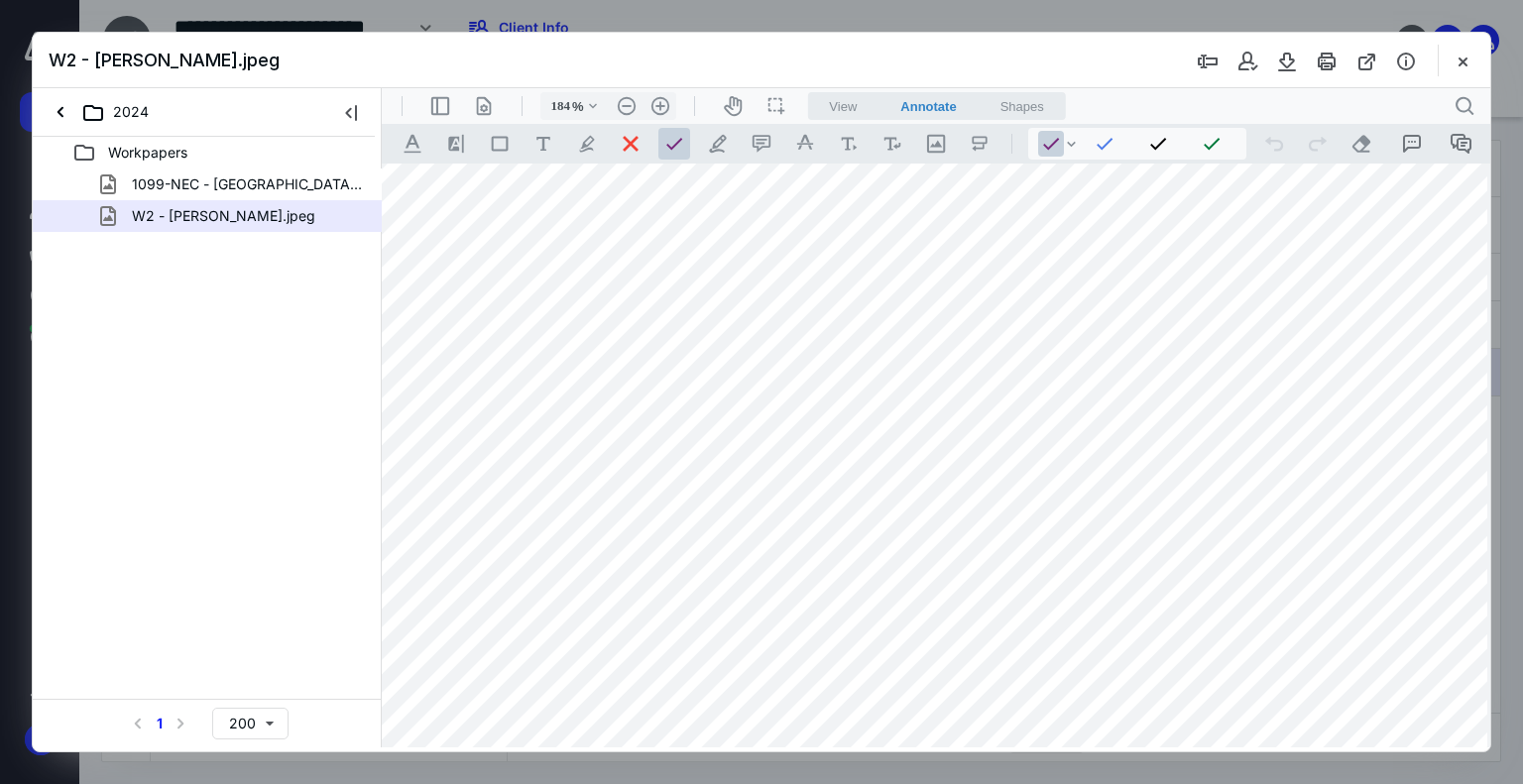 scroll, scrollTop: 314, scrollLeft: 40, axis: both 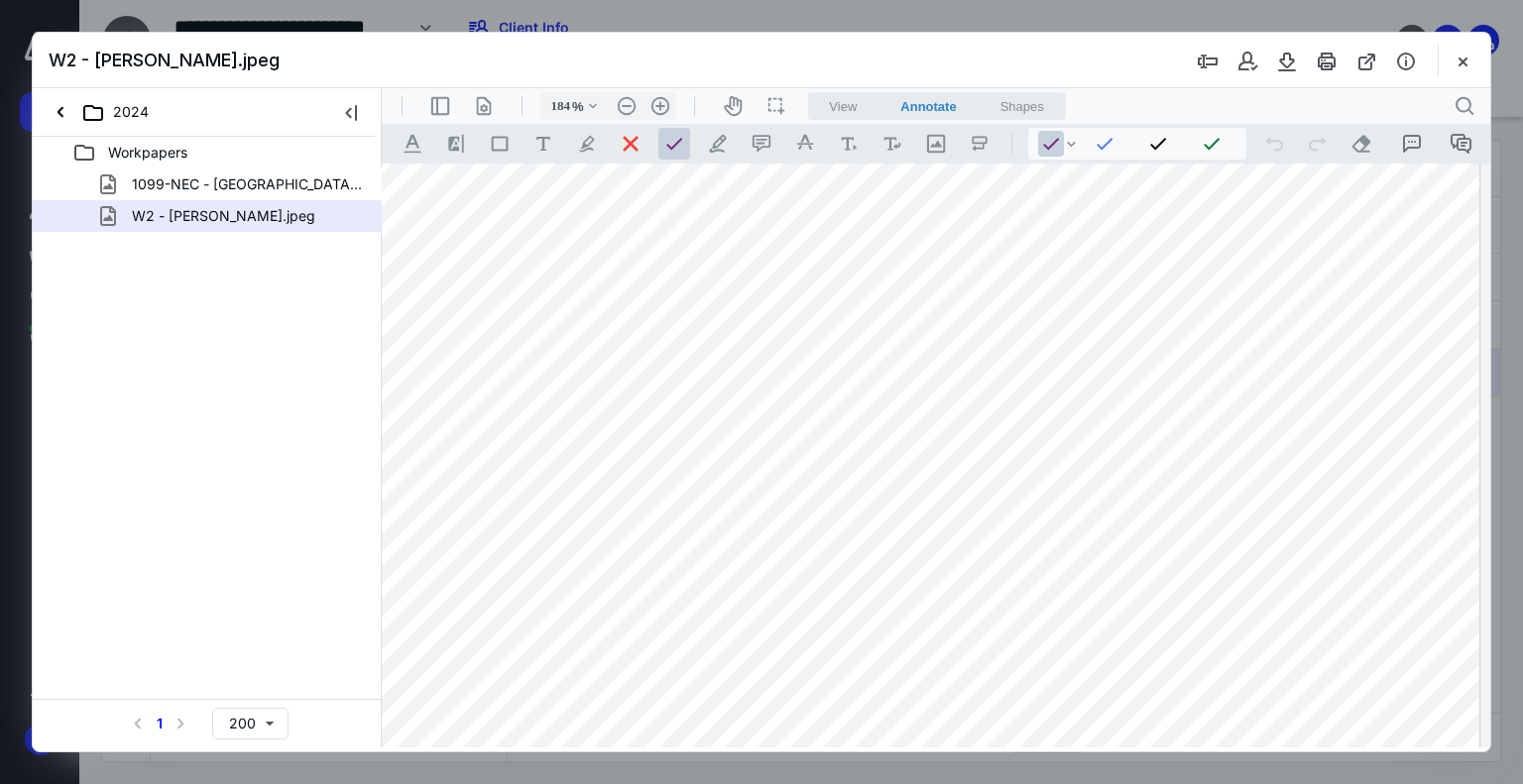 drag, startPoint x: 847, startPoint y: 747, endPoint x: 537, endPoint y: 752, distance: 310.04032 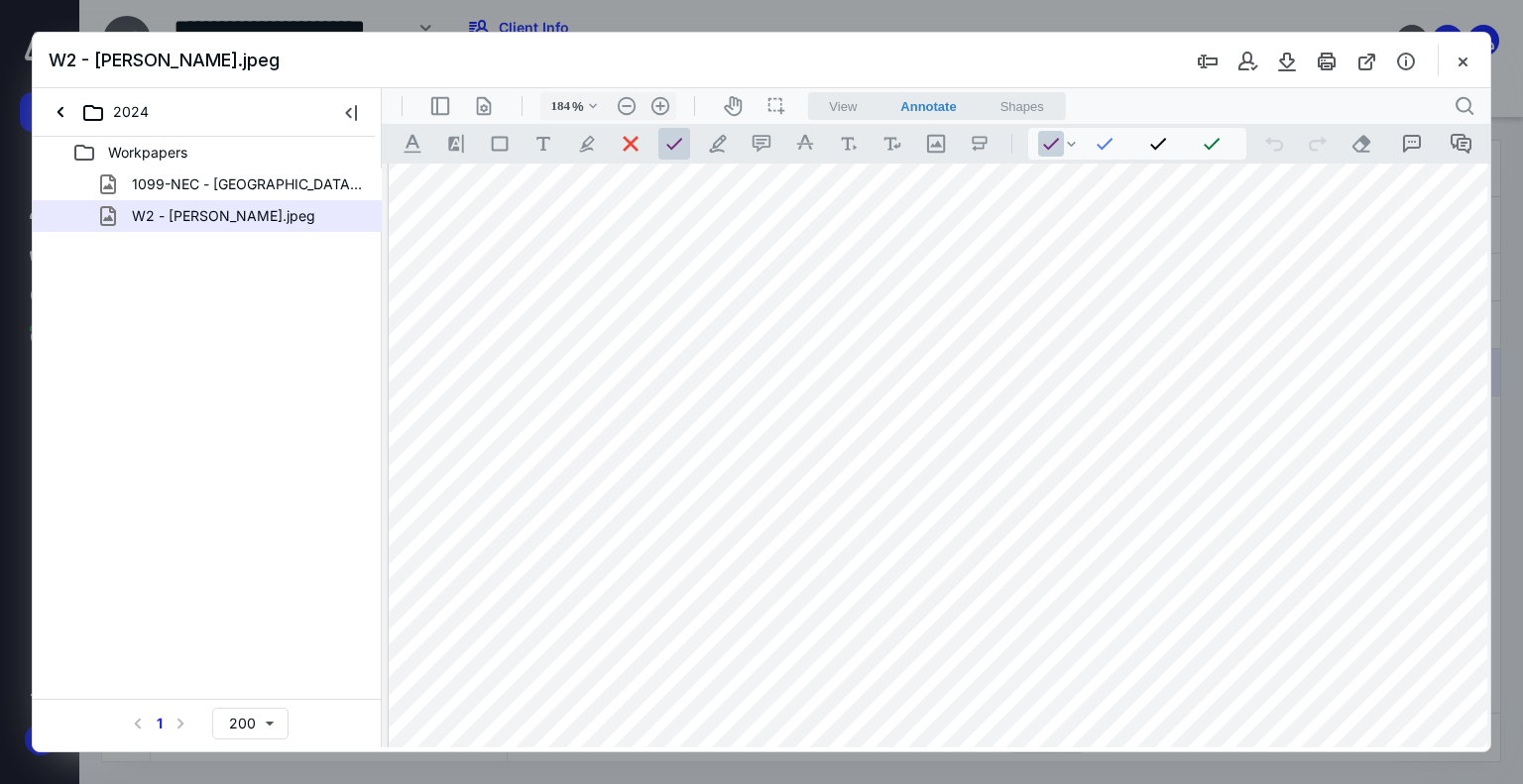 scroll, scrollTop: 17, scrollLeft: 0, axis: vertical 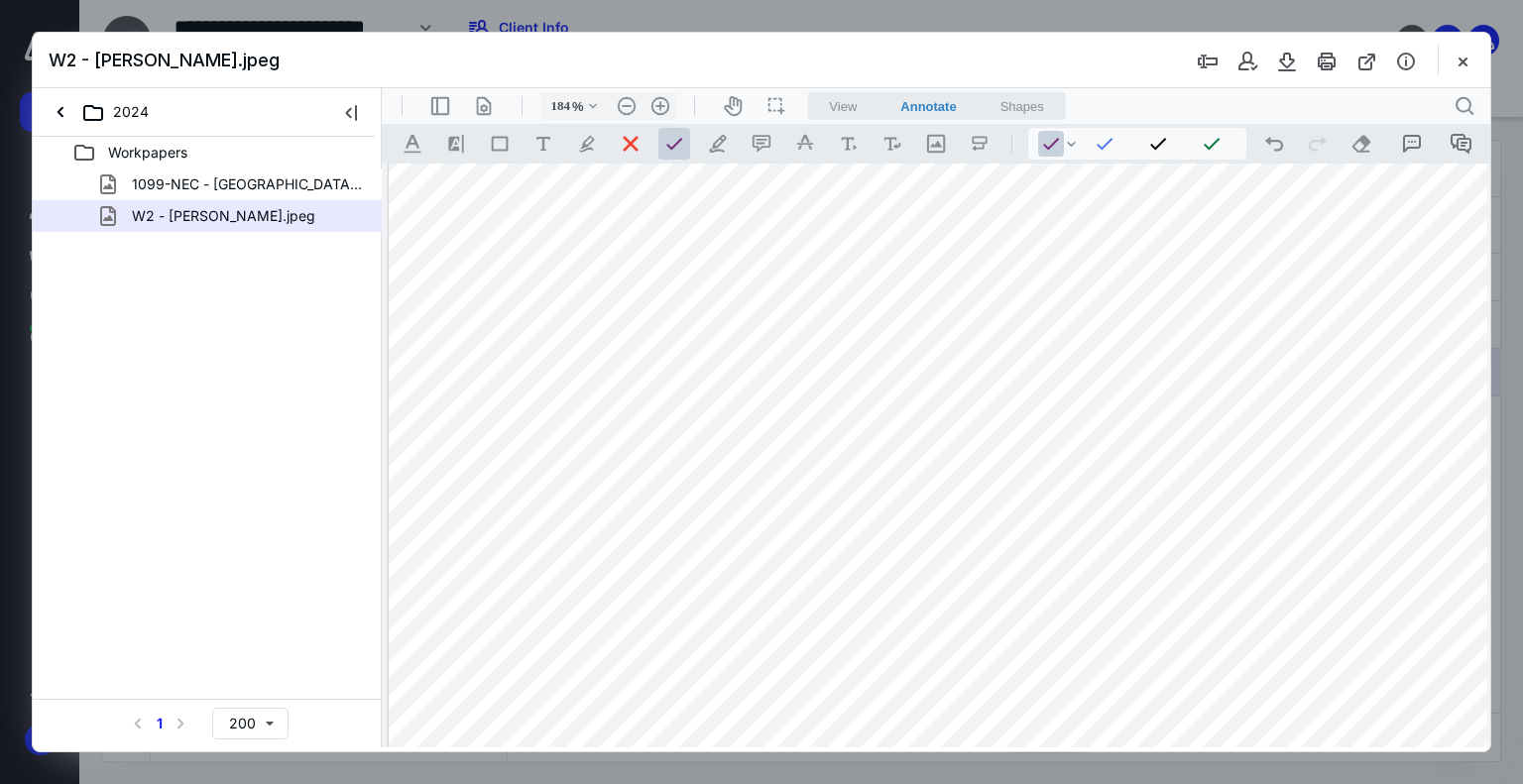 click at bounding box center [1108, 693] 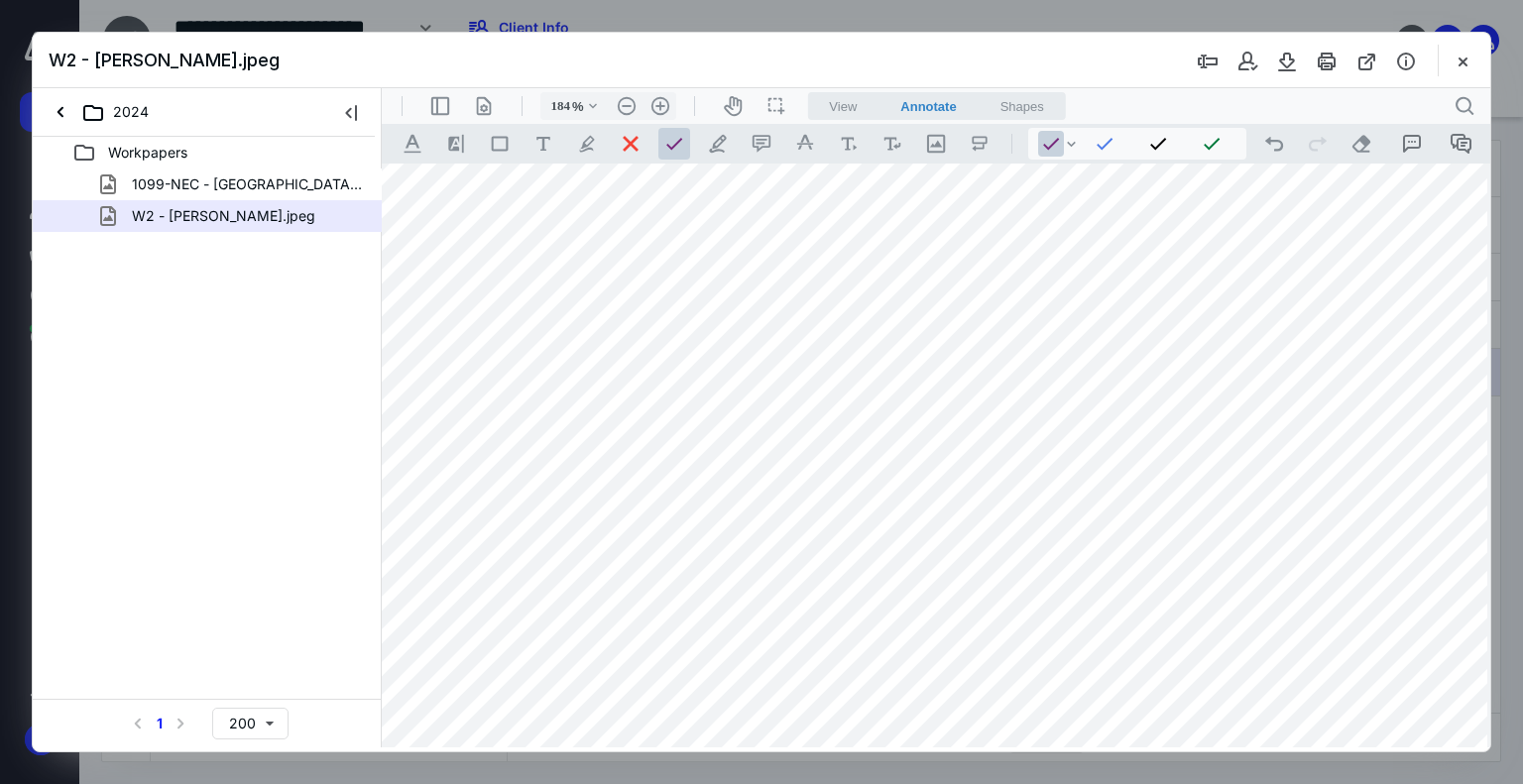 scroll, scrollTop: 17, scrollLeft: 352, axis: both 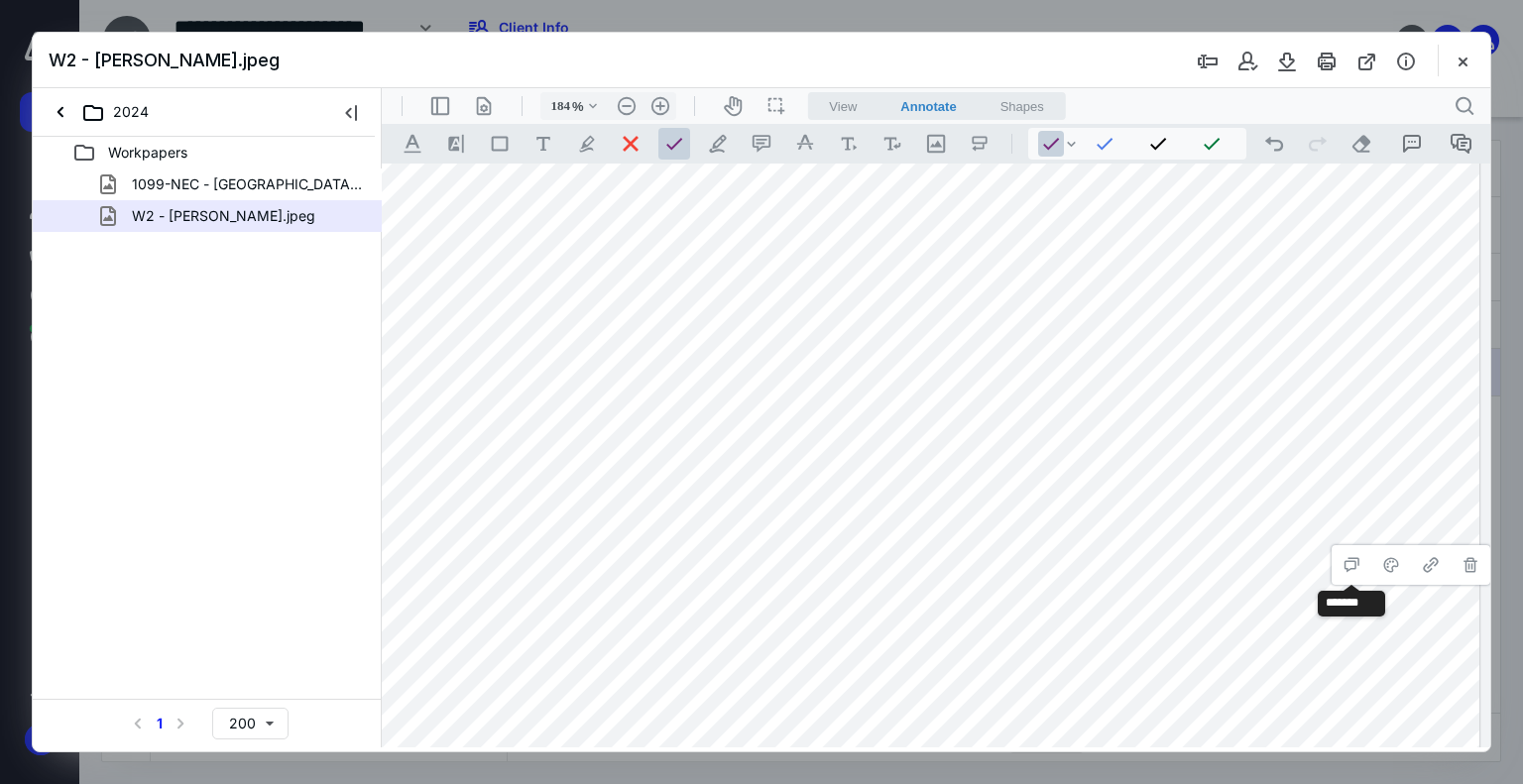 drag, startPoint x: 489, startPoint y: 535, endPoint x: 1464, endPoint y: 525, distance: 975.05128 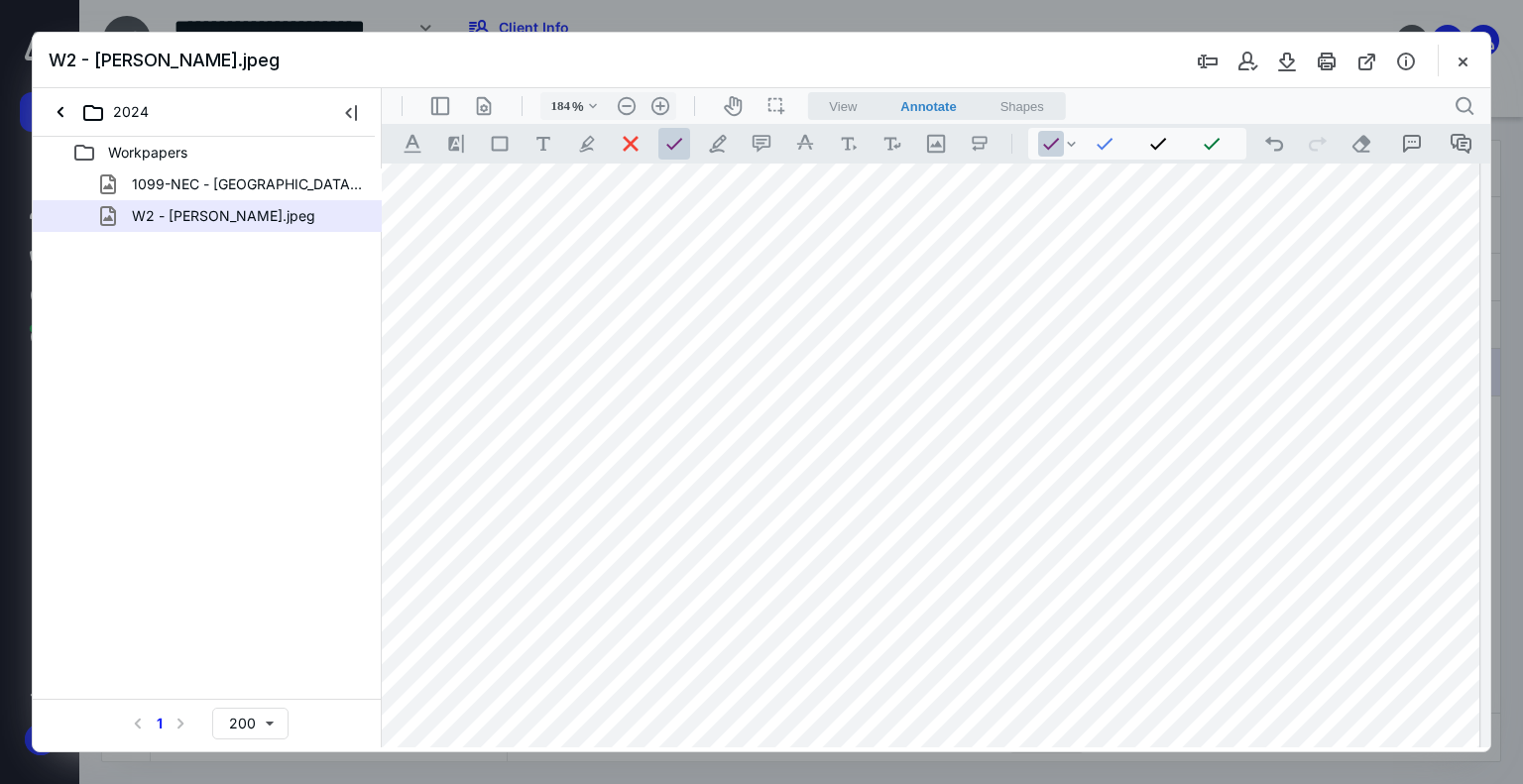 click at bounding box center [761, 693] 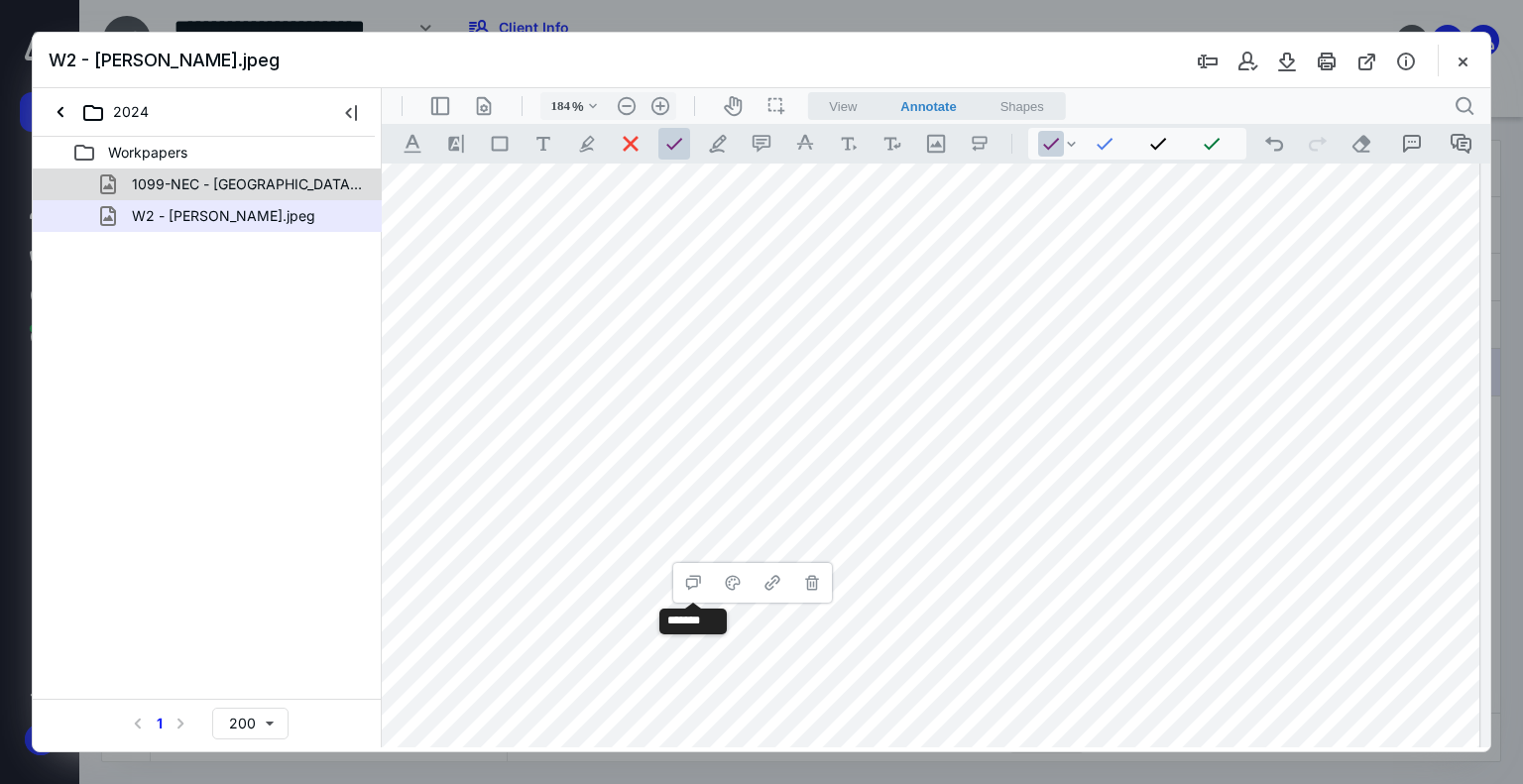 click on "1099-NEC - Brittany.jpeg" at bounding box center (247, 184) 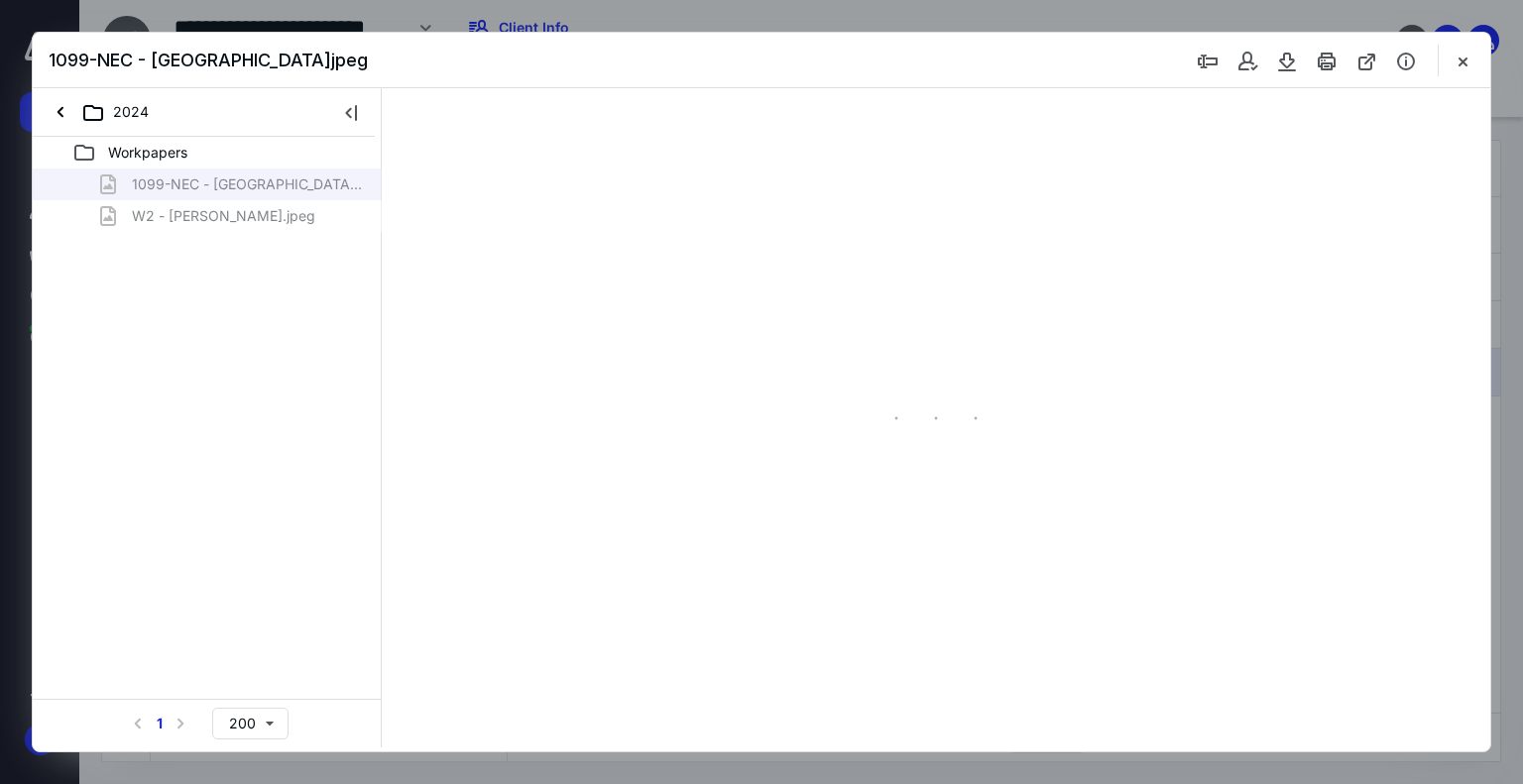 scroll, scrollTop: 0, scrollLeft: 0, axis: both 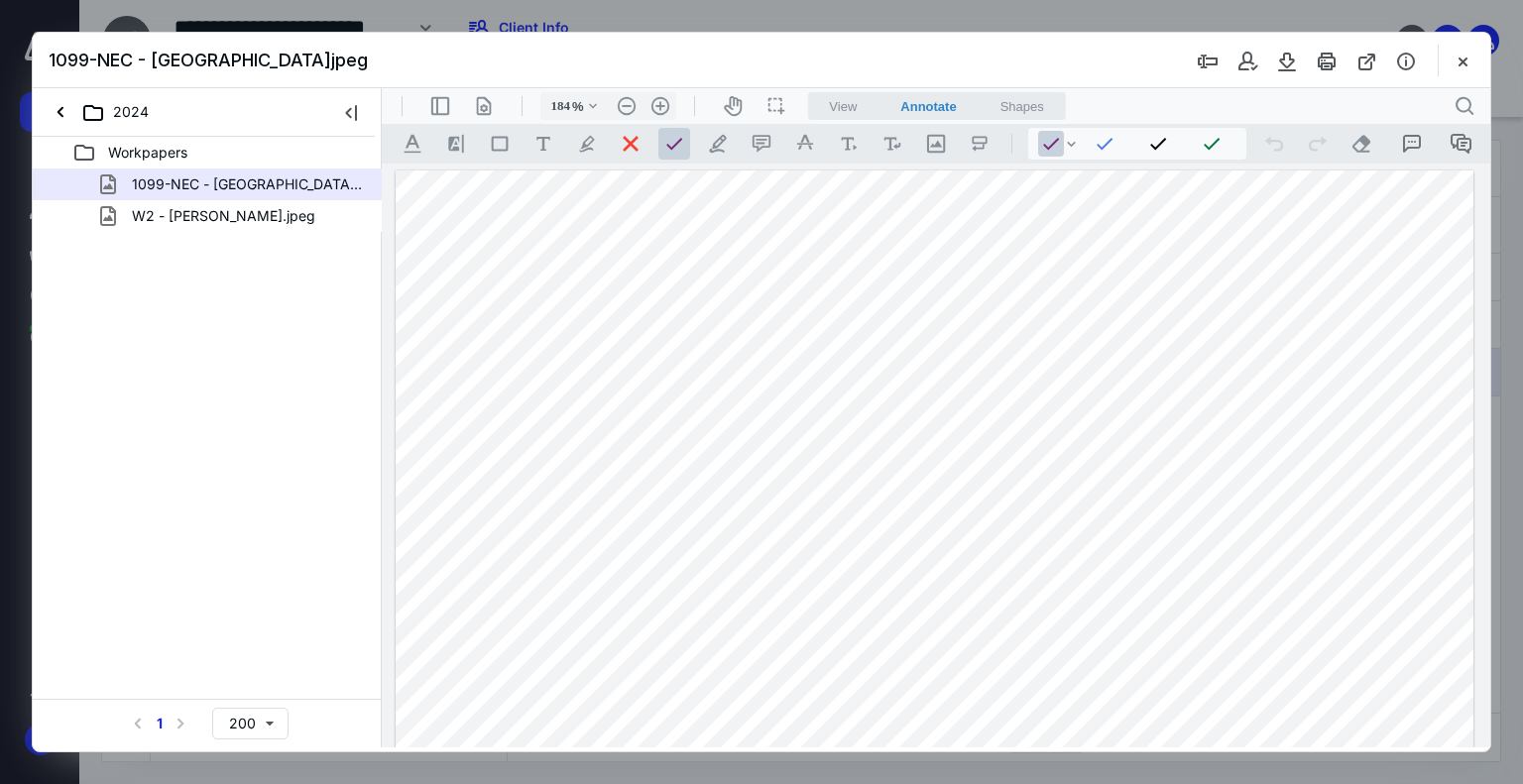 drag, startPoint x: 485, startPoint y: 104, endPoint x: 499, endPoint y: 124, distance: 24.41311 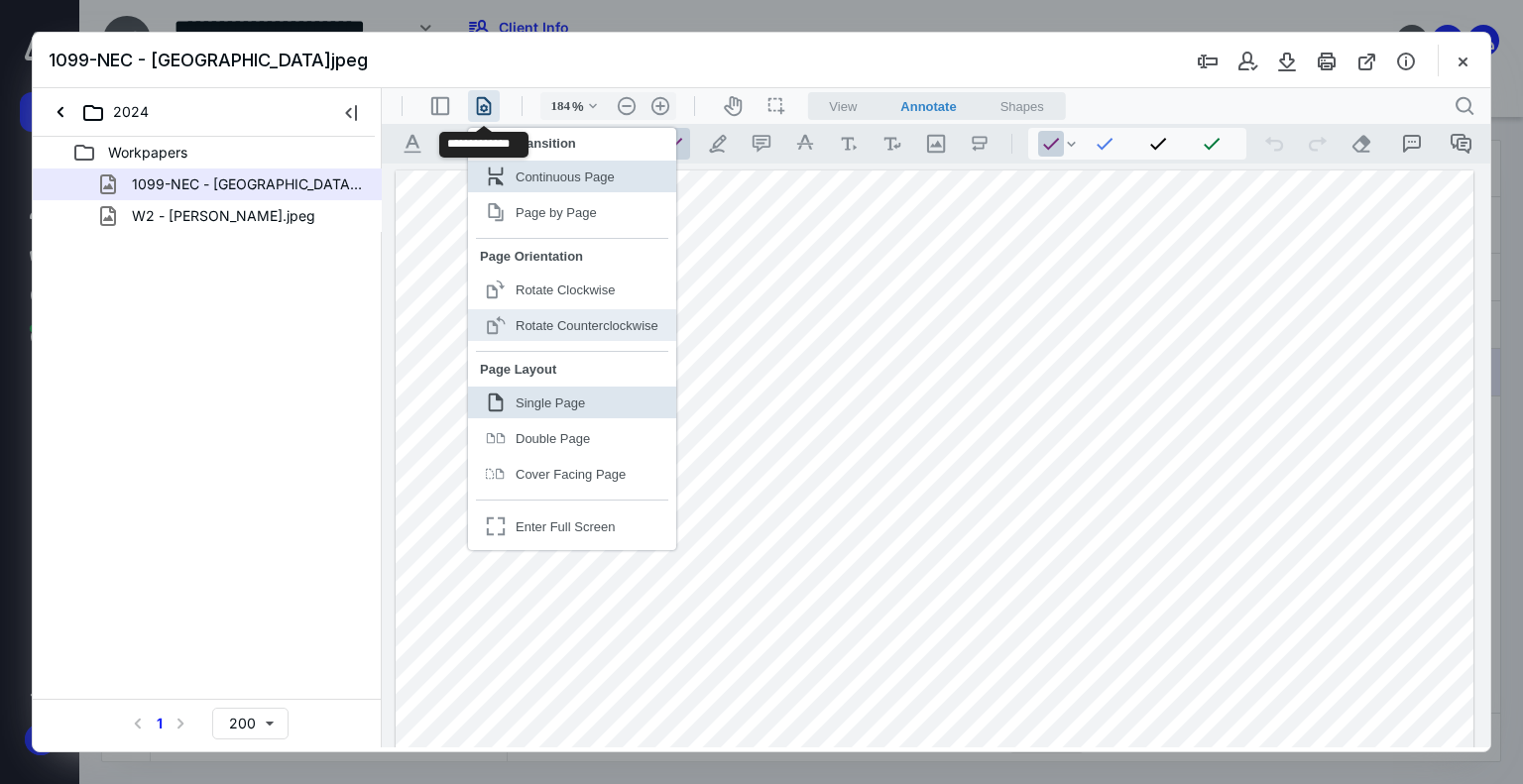 click on "Rotate Counterclockwise" at bounding box center [587, 325] 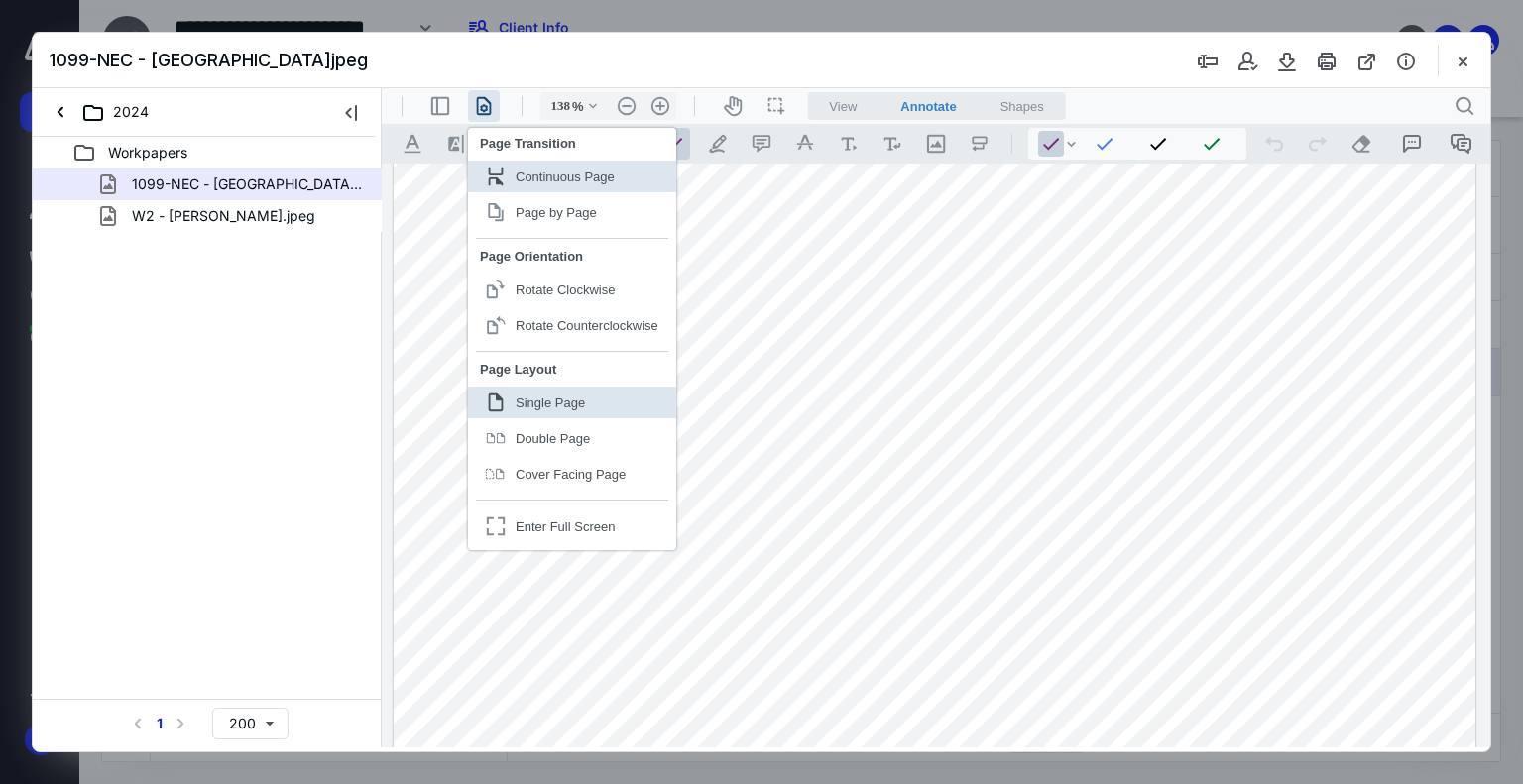 scroll, scrollTop: 238, scrollLeft: 0, axis: vertical 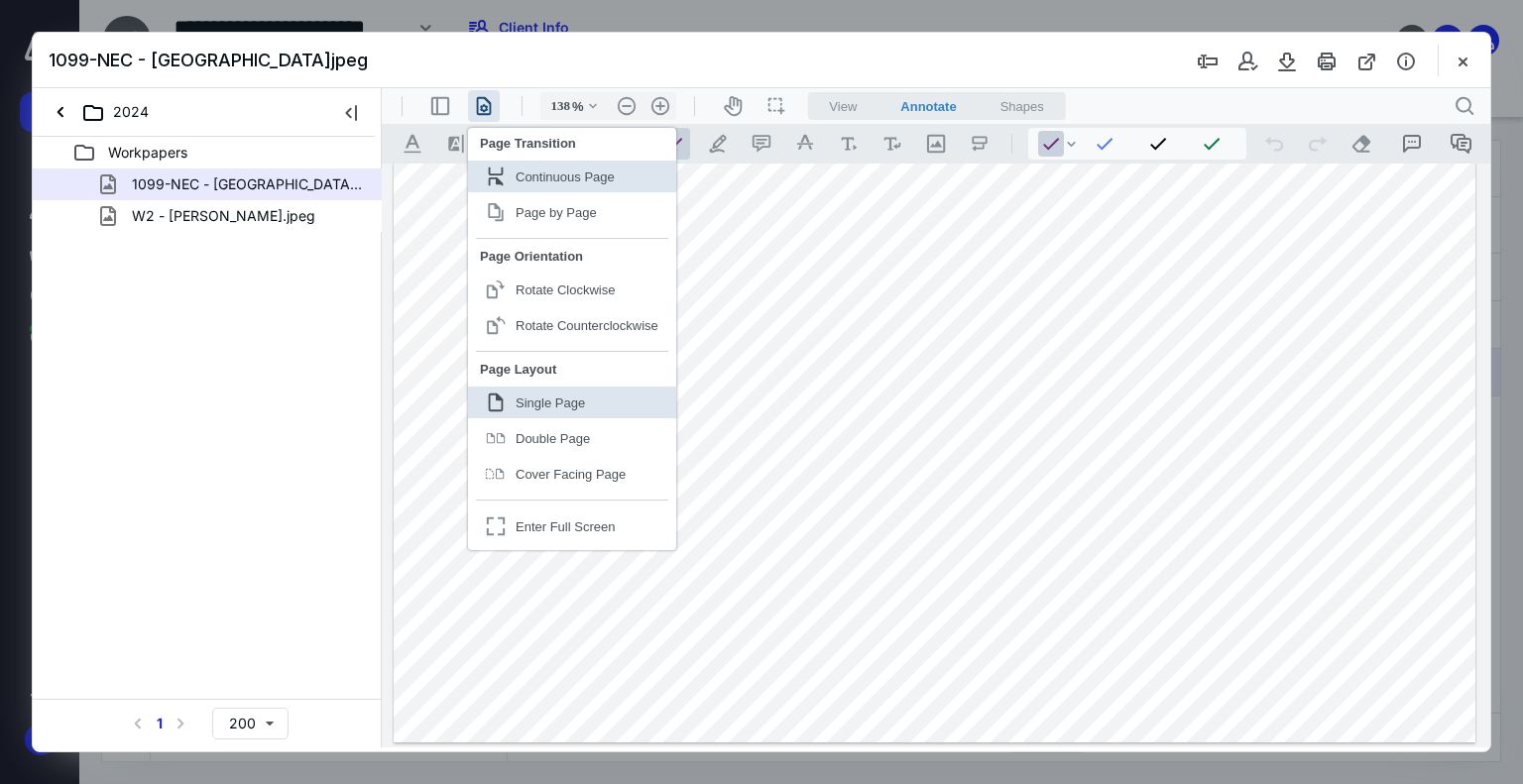 drag, startPoint x: 824, startPoint y: 71, endPoint x: 152, endPoint y: 111, distance: 673.1894 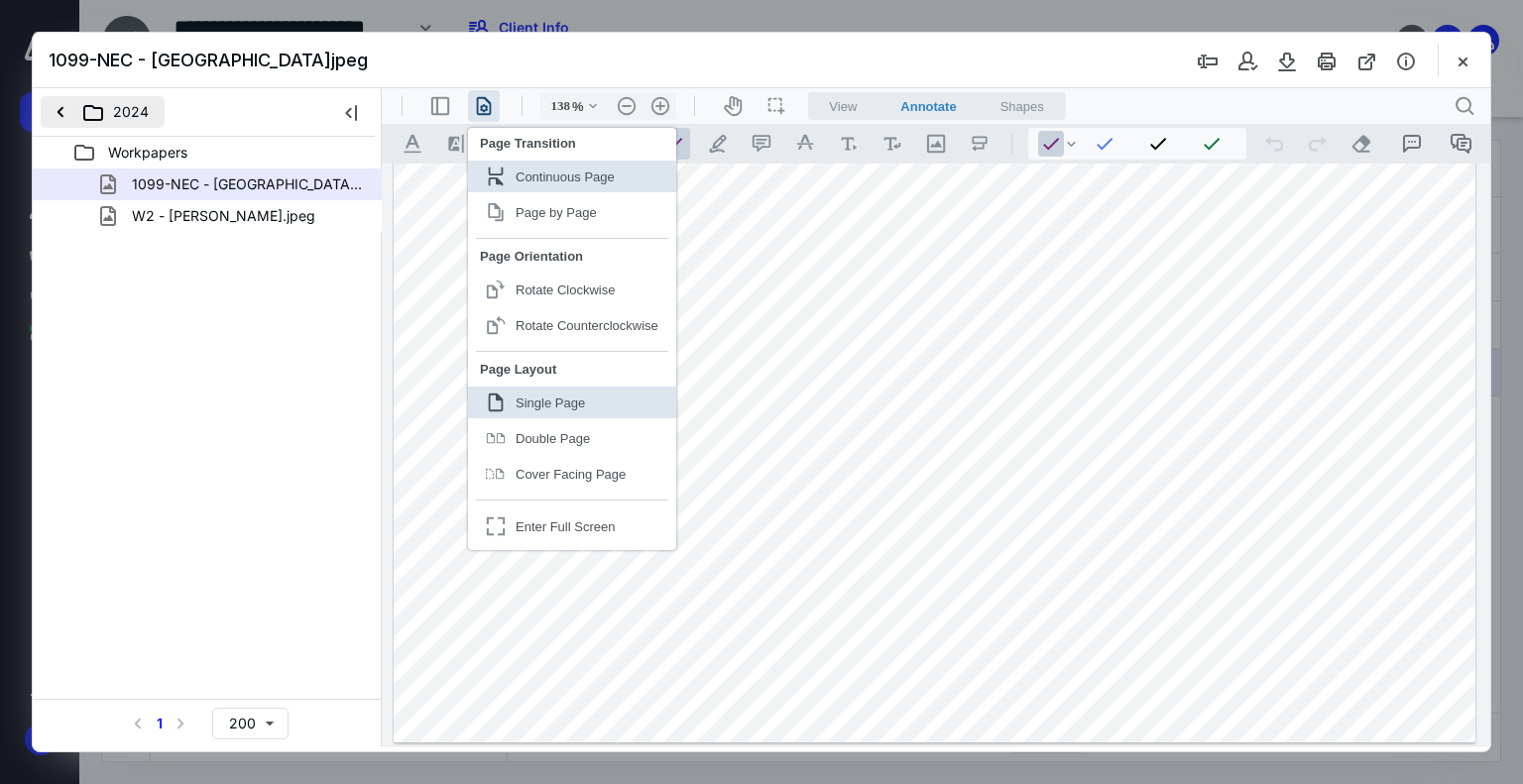 click on "1099-NEC - Brittany.jpeg" at bounding box center [762, 60] 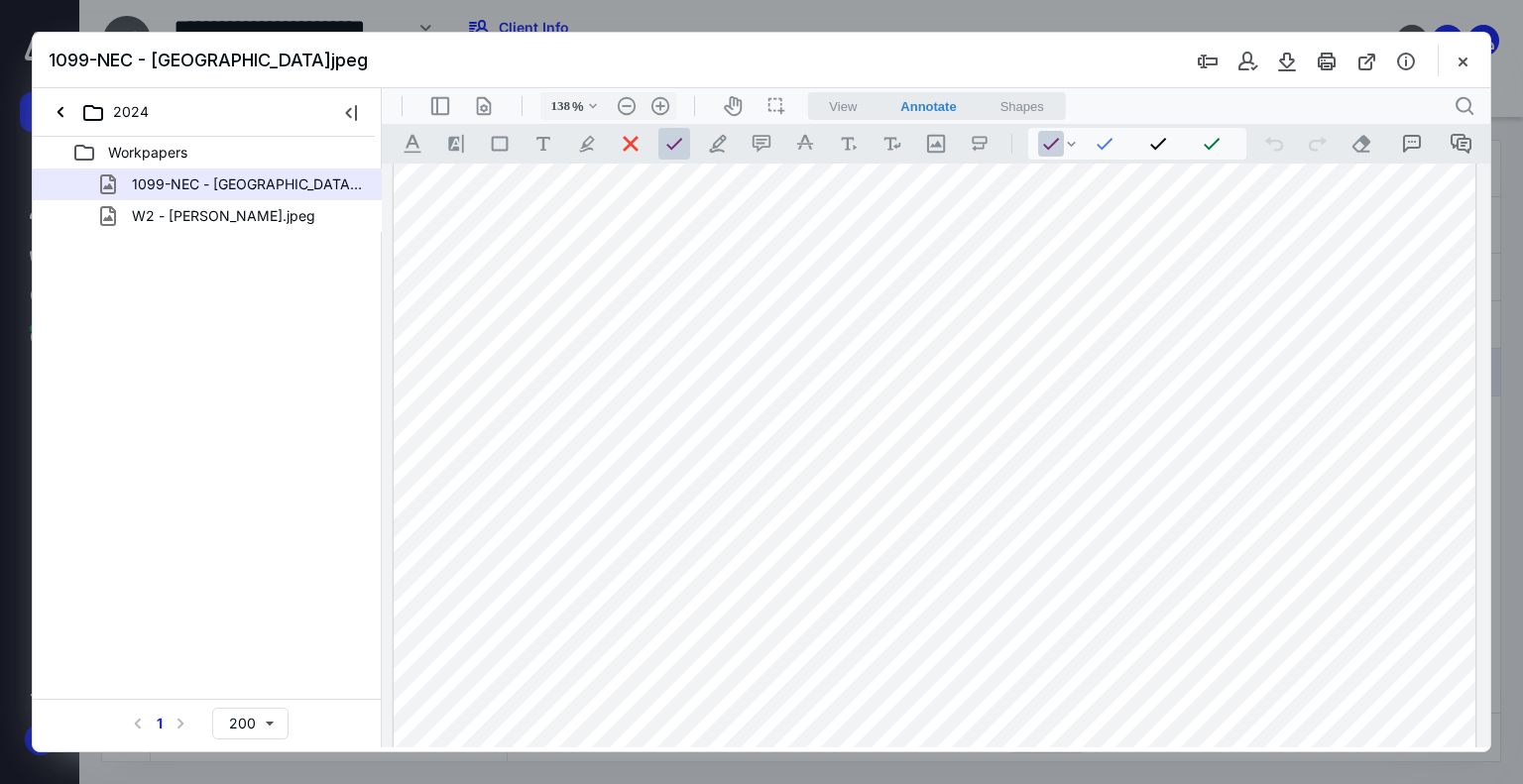 scroll, scrollTop: 139, scrollLeft: 0, axis: vertical 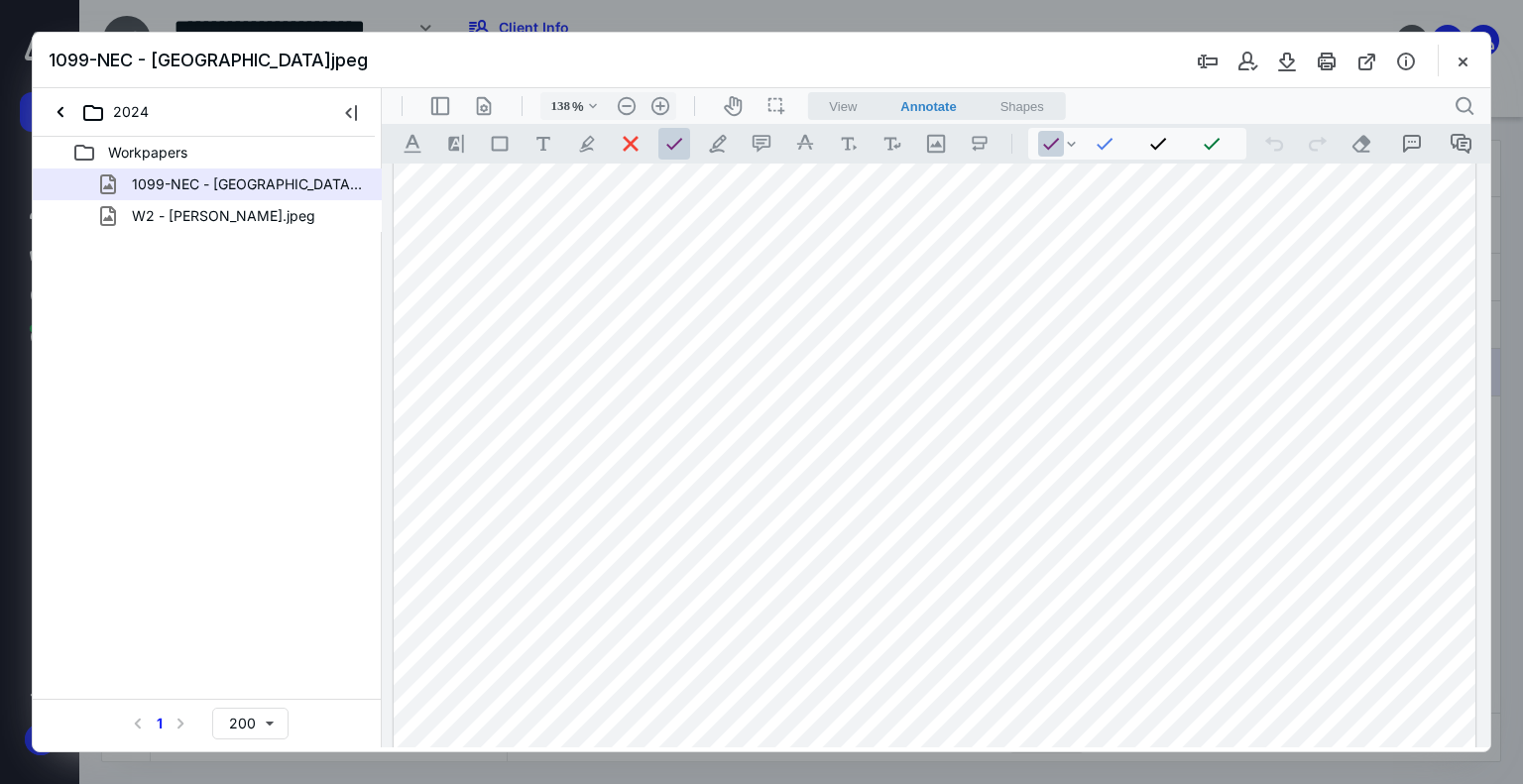 click at bounding box center (935, 436) 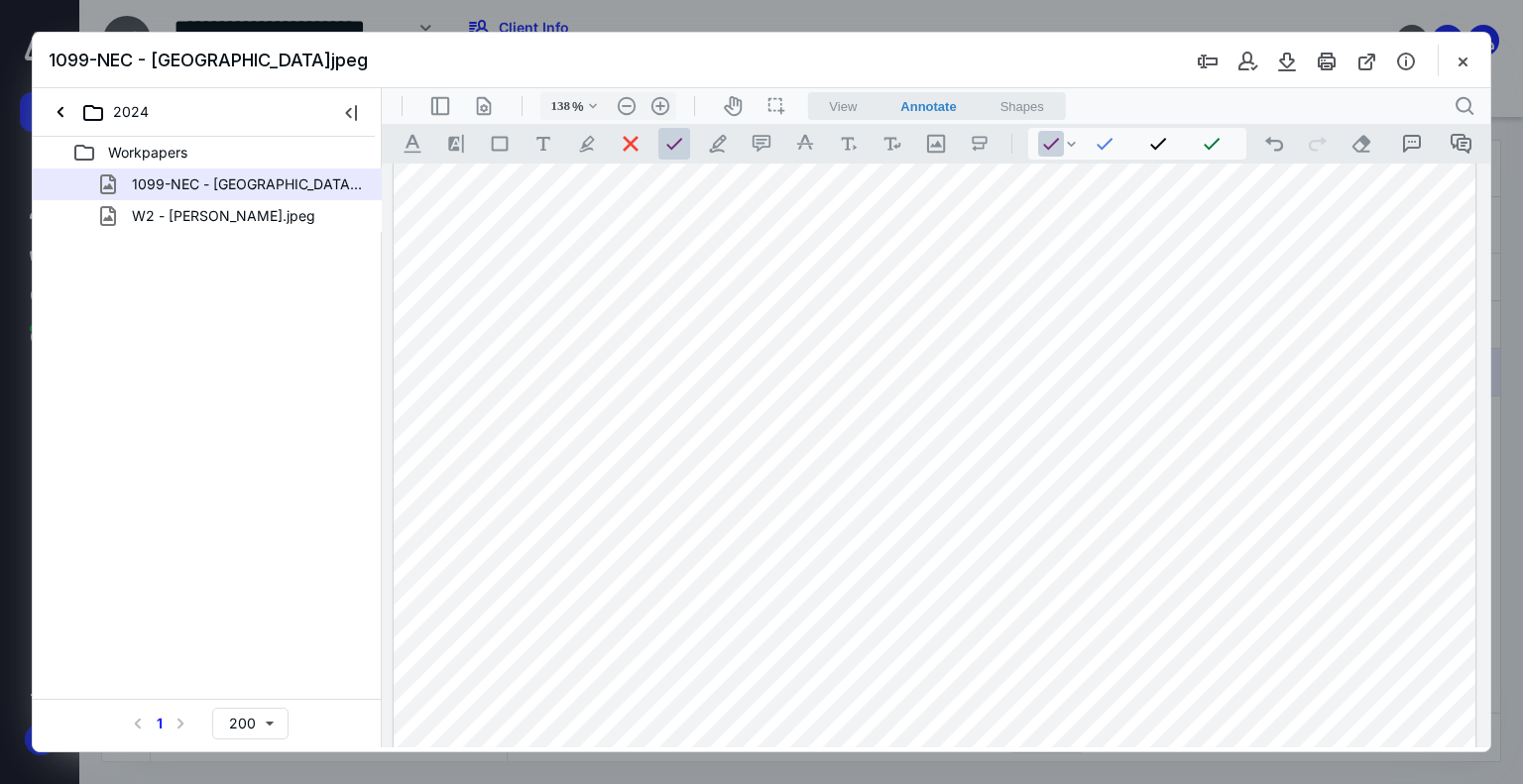 click at bounding box center (935, 436) 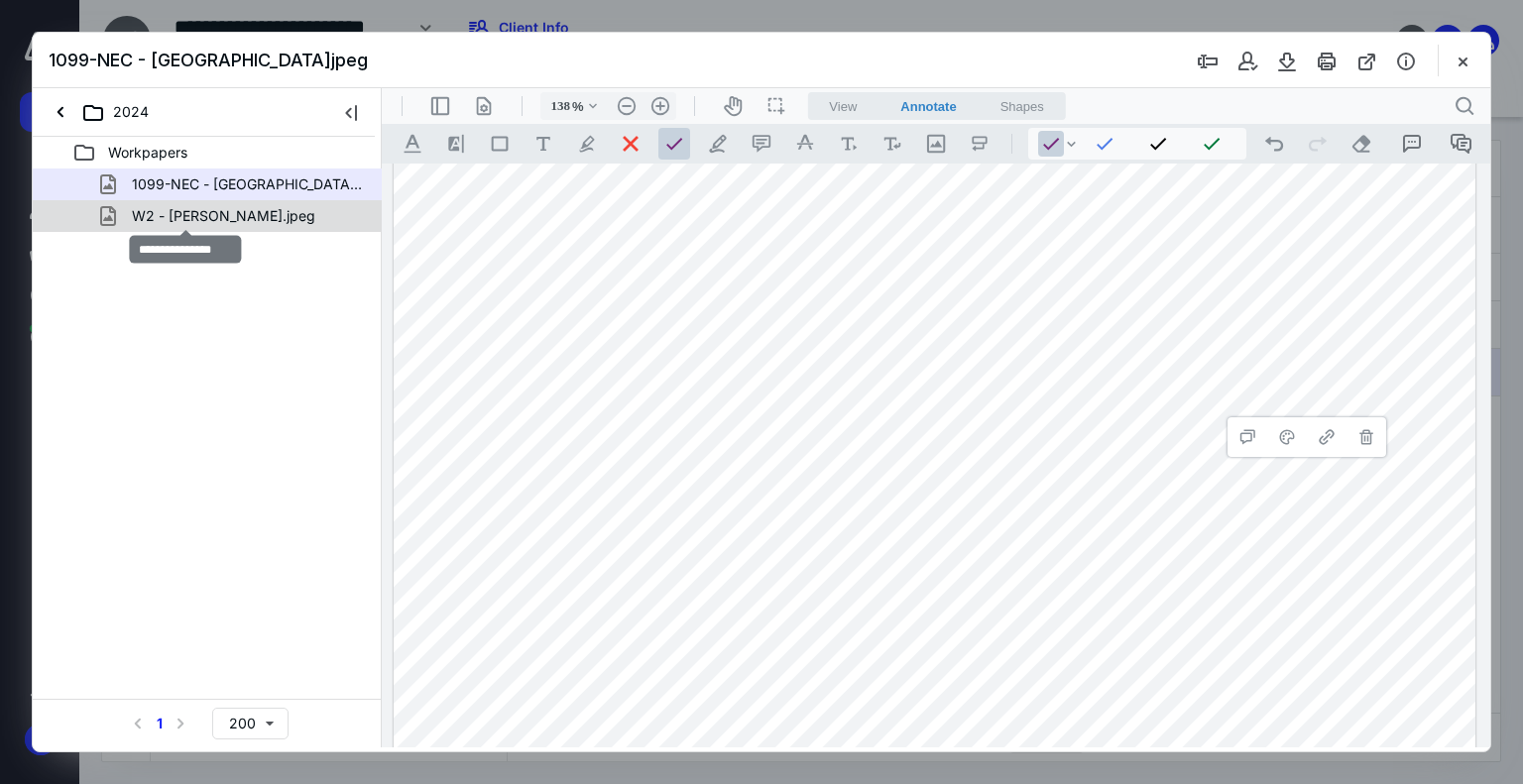 click on "W2 - David.jpeg" at bounding box center [223, 216] 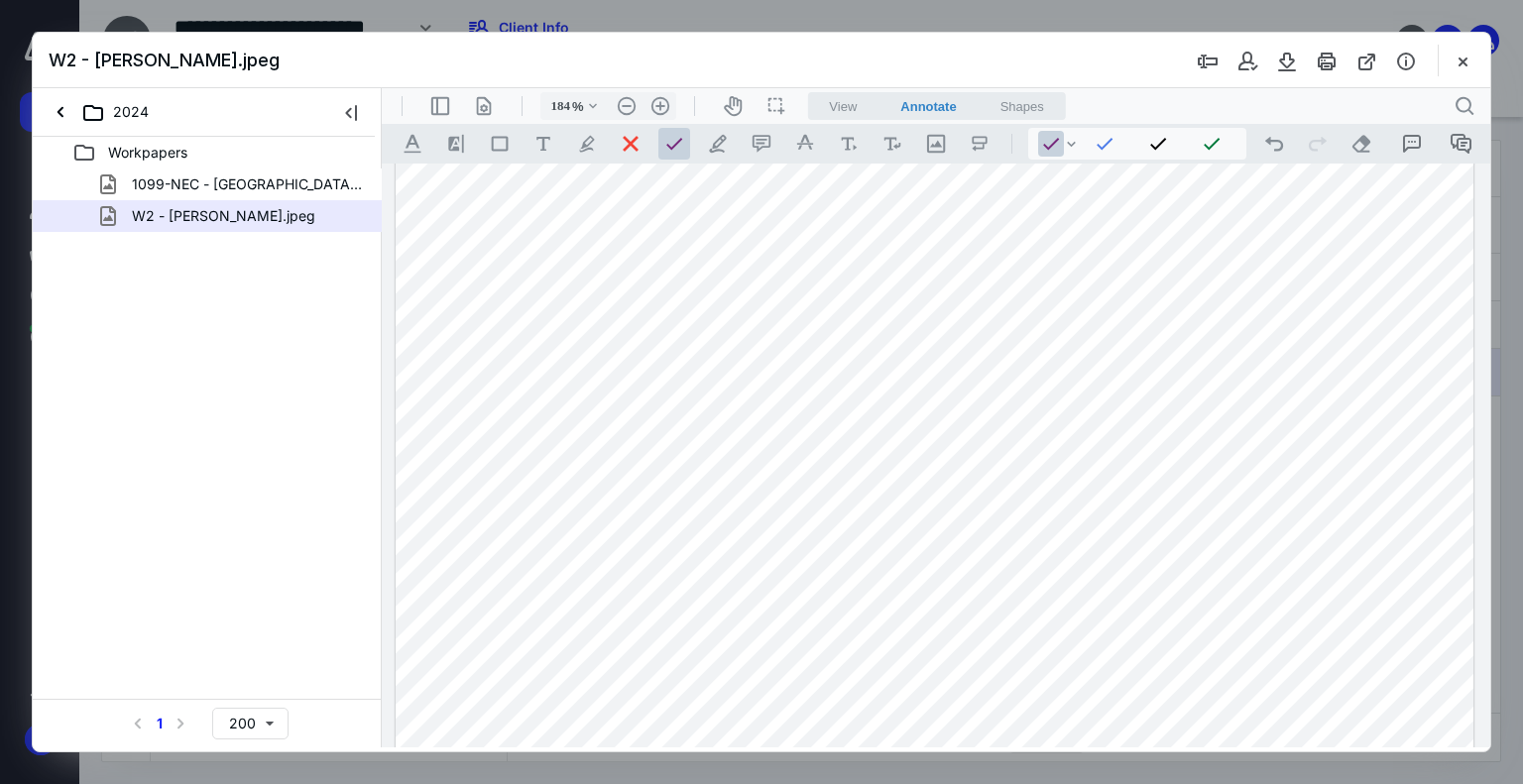 scroll, scrollTop: 866, scrollLeft: 0, axis: vertical 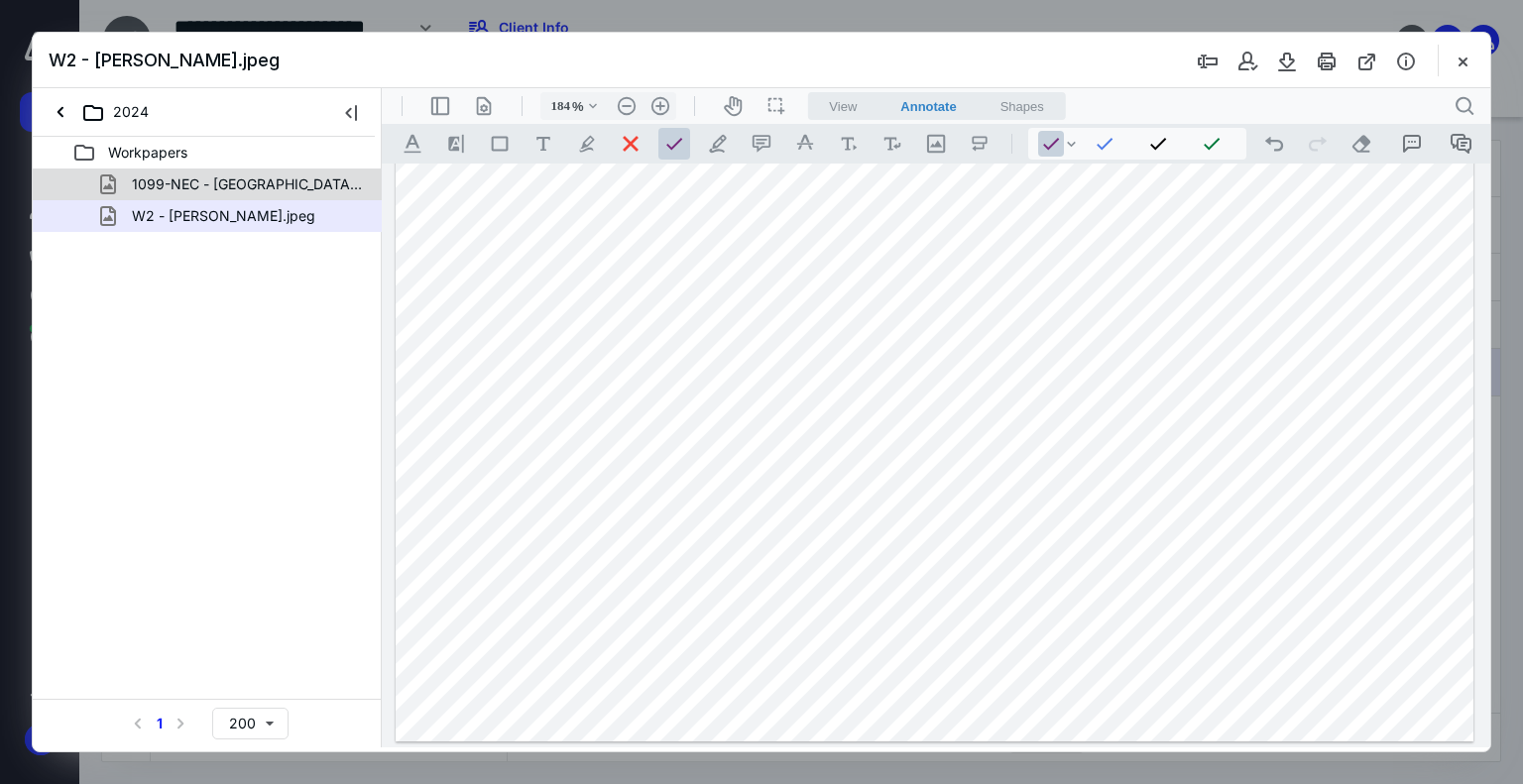 click on "1099-NEC - Brittany.jpeg" at bounding box center (247, 184) 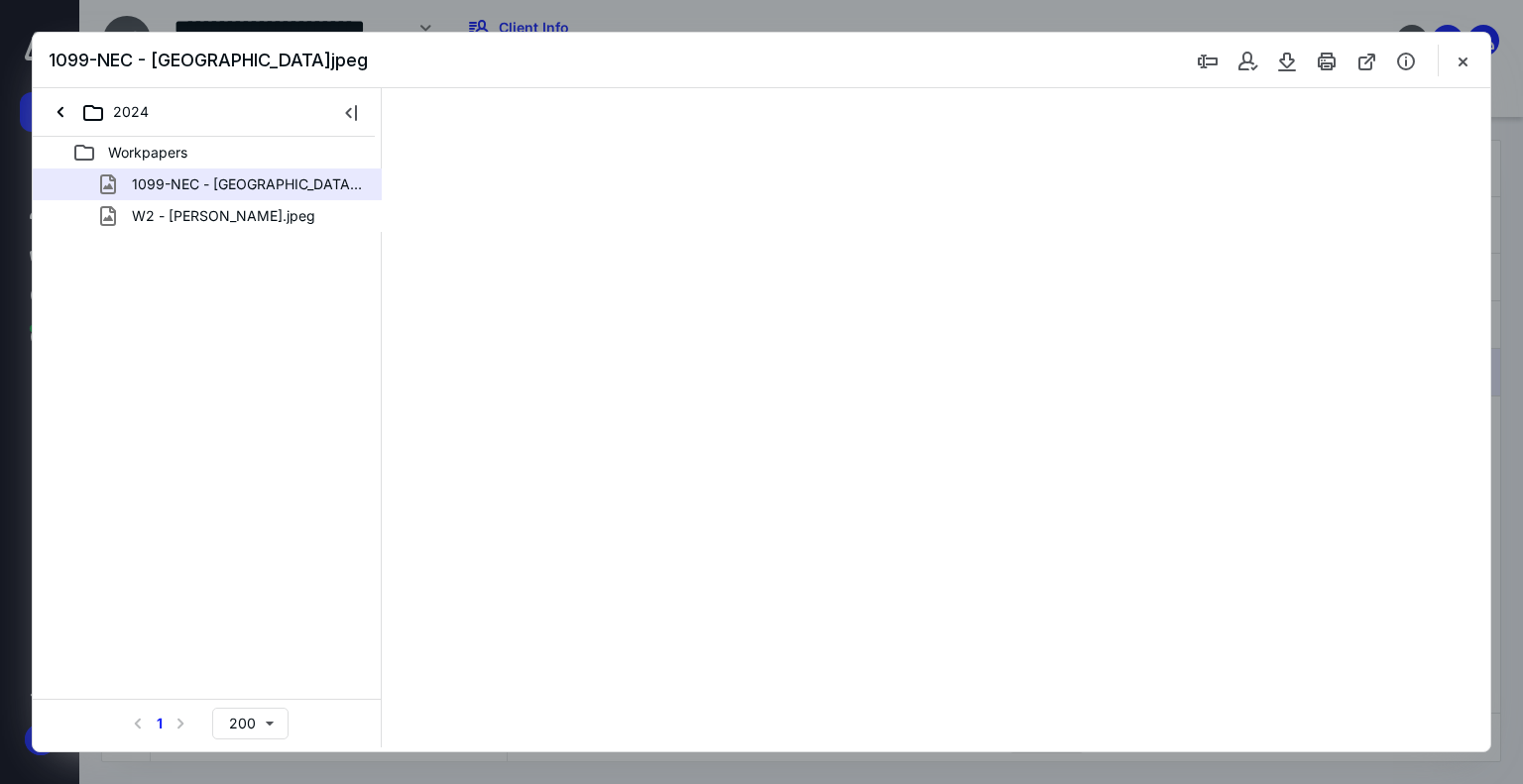 scroll, scrollTop: 0, scrollLeft: 0, axis: both 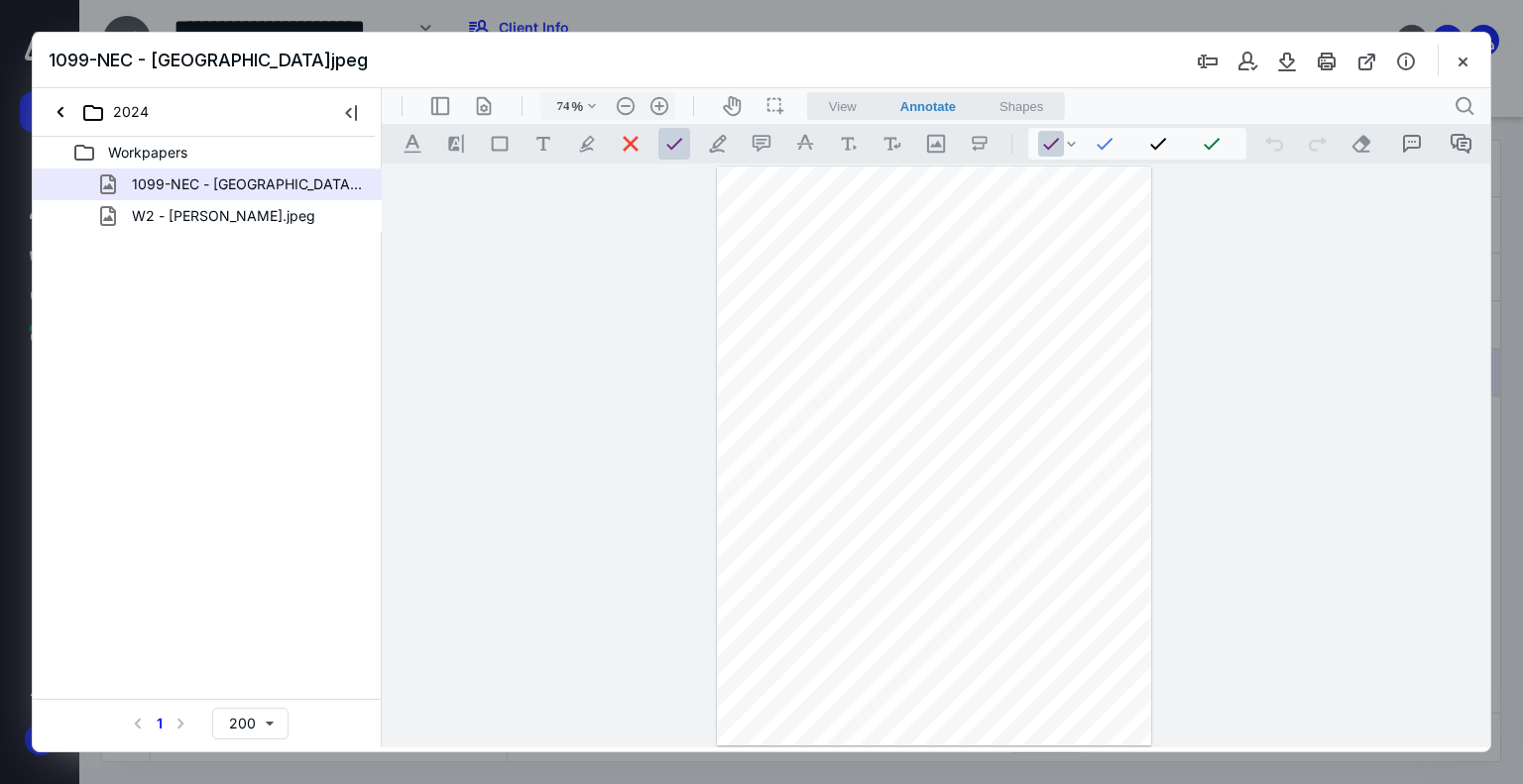 type on "184" 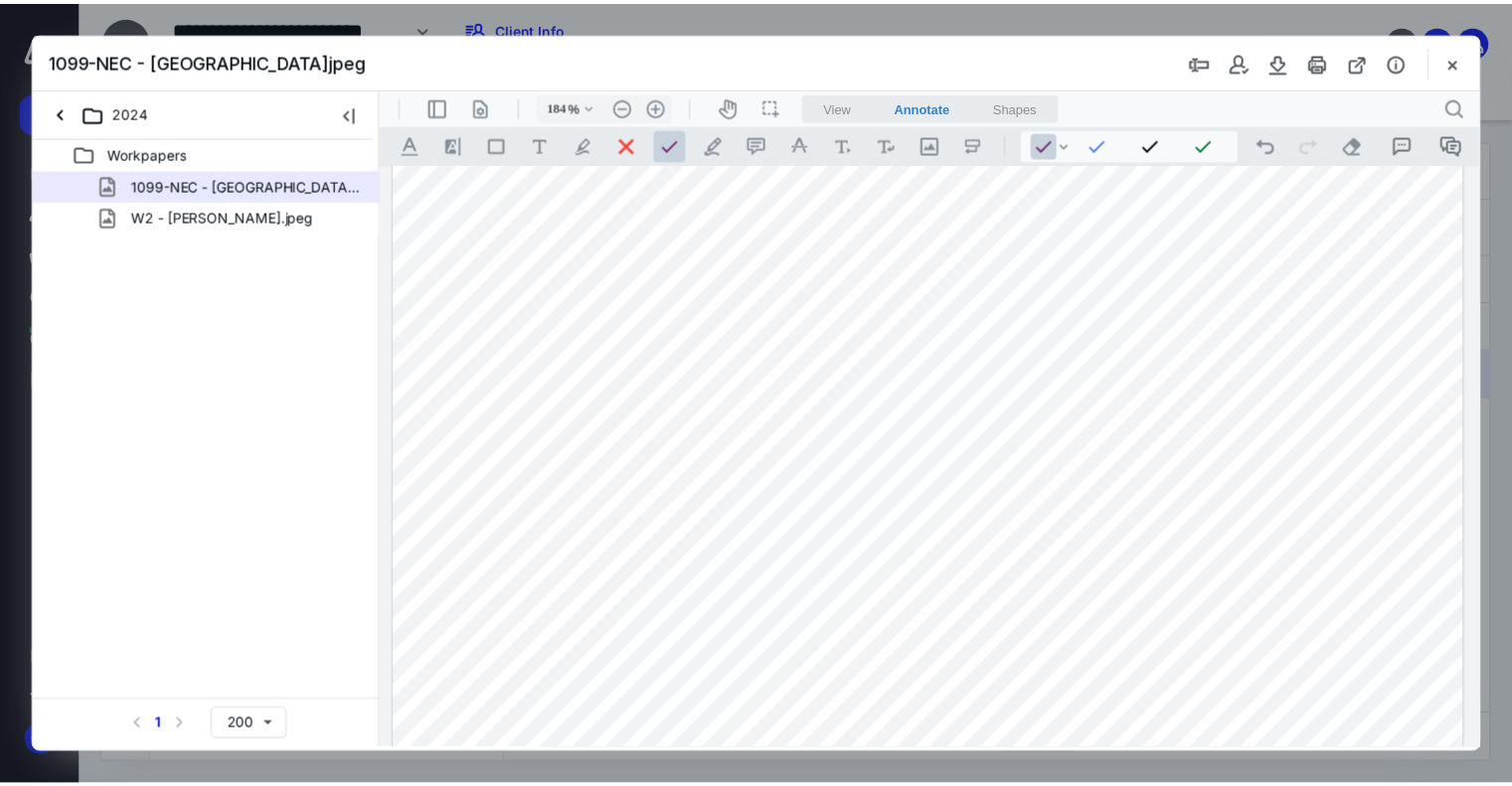 scroll, scrollTop: 868, scrollLeft: 0, axis: vertical 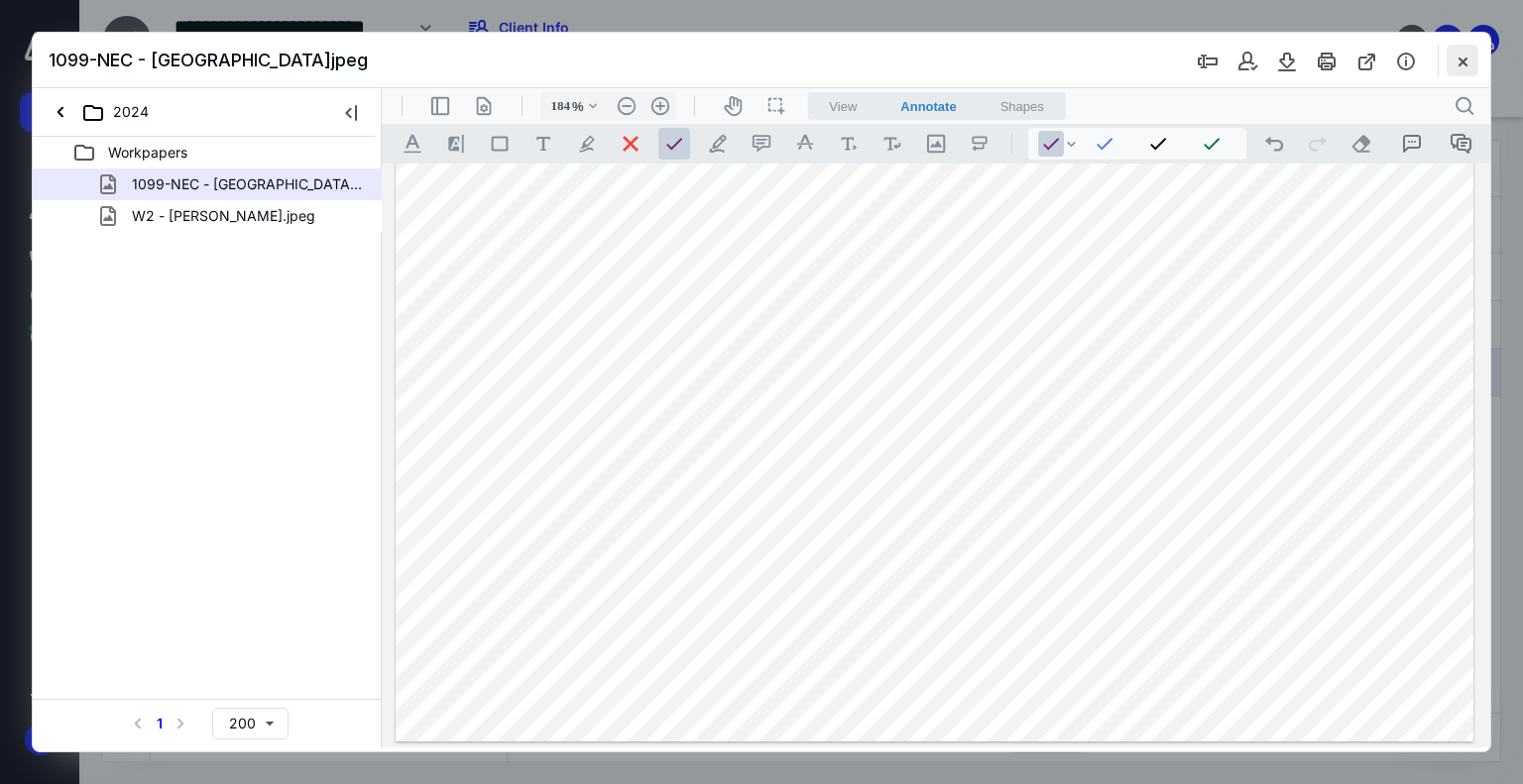 click at bounding box center (1463, 60) 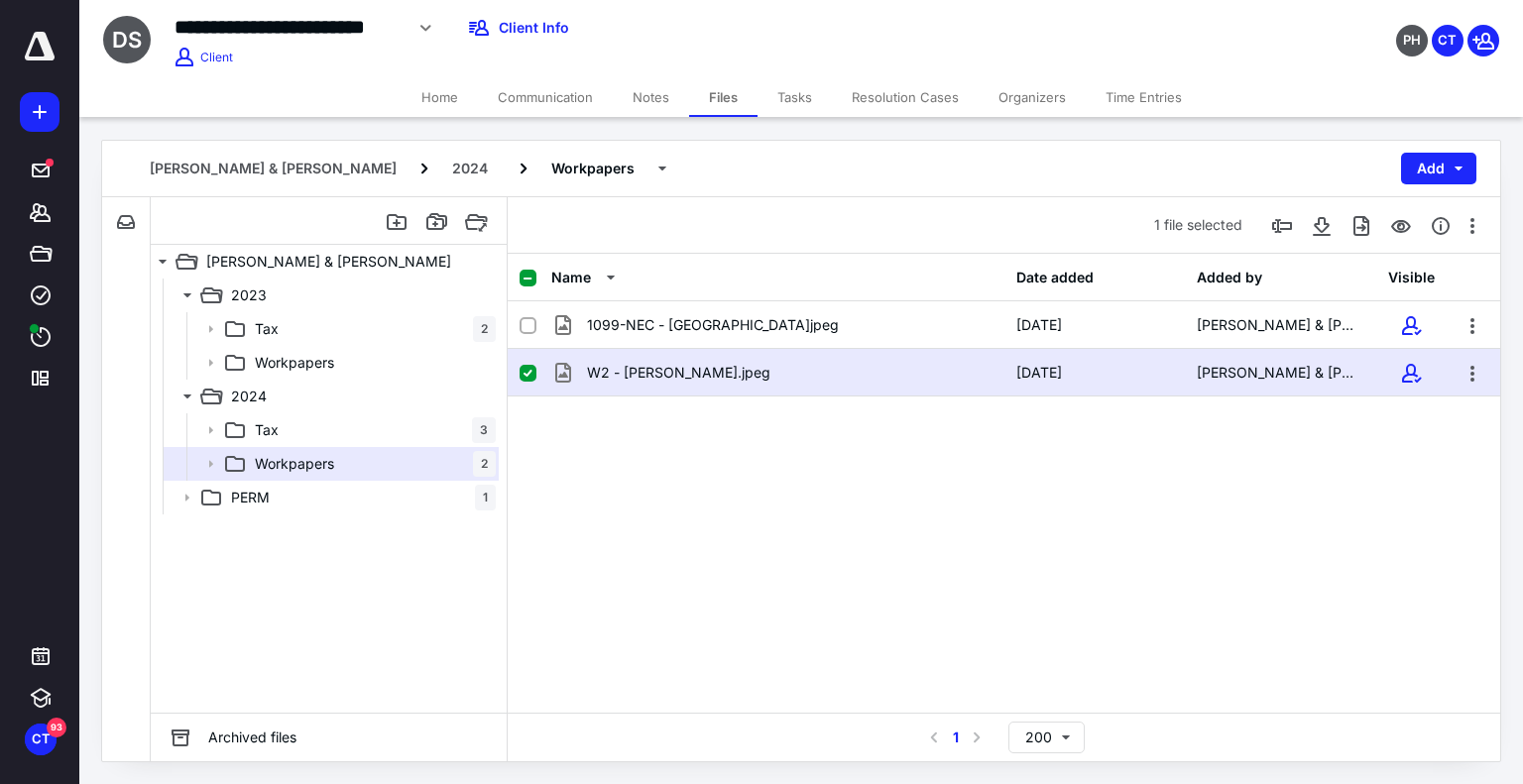 click on "Tasks" at bounding box center [794, 97] 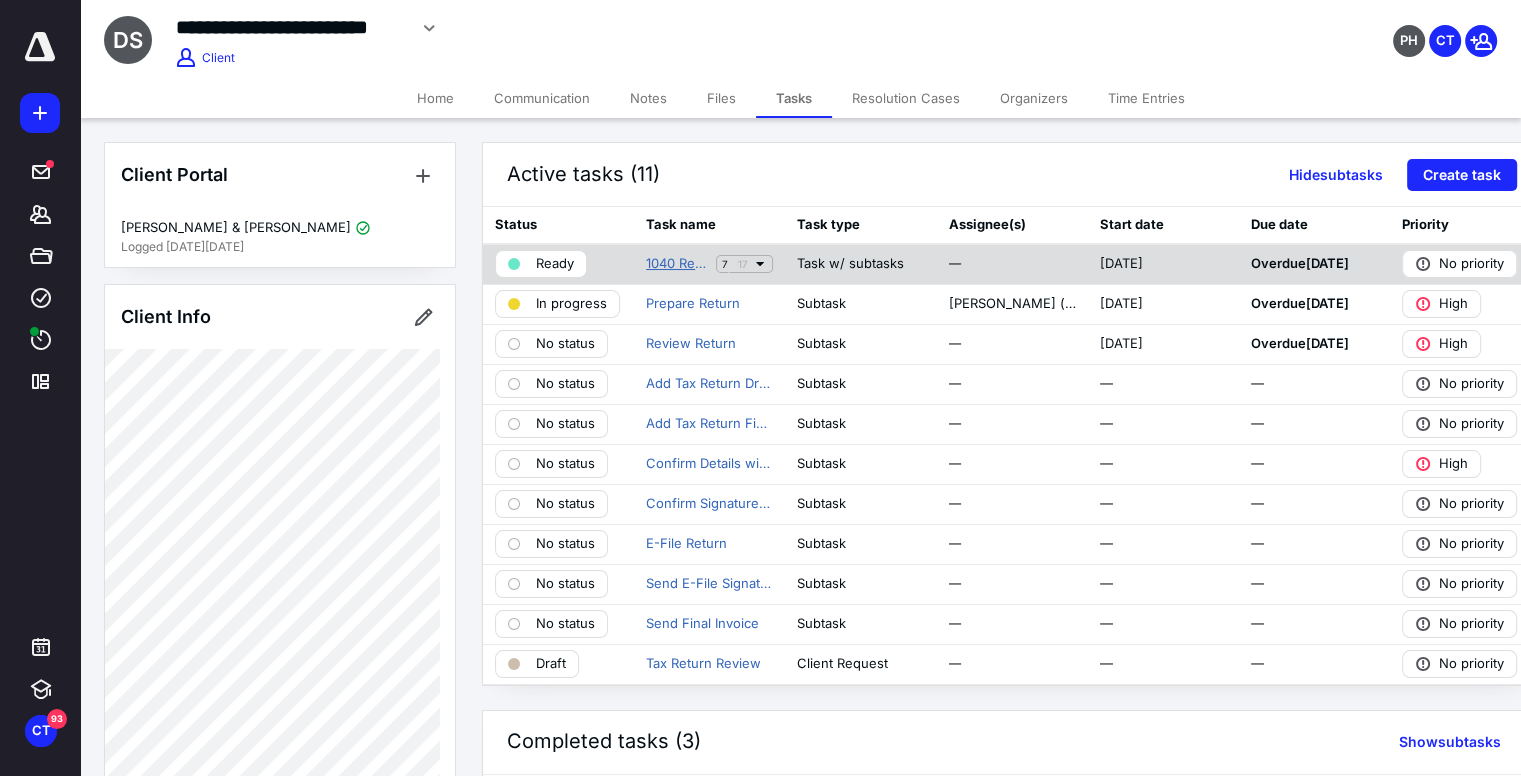 click on "1040 Return Prep" at bounding box center [677, 264] 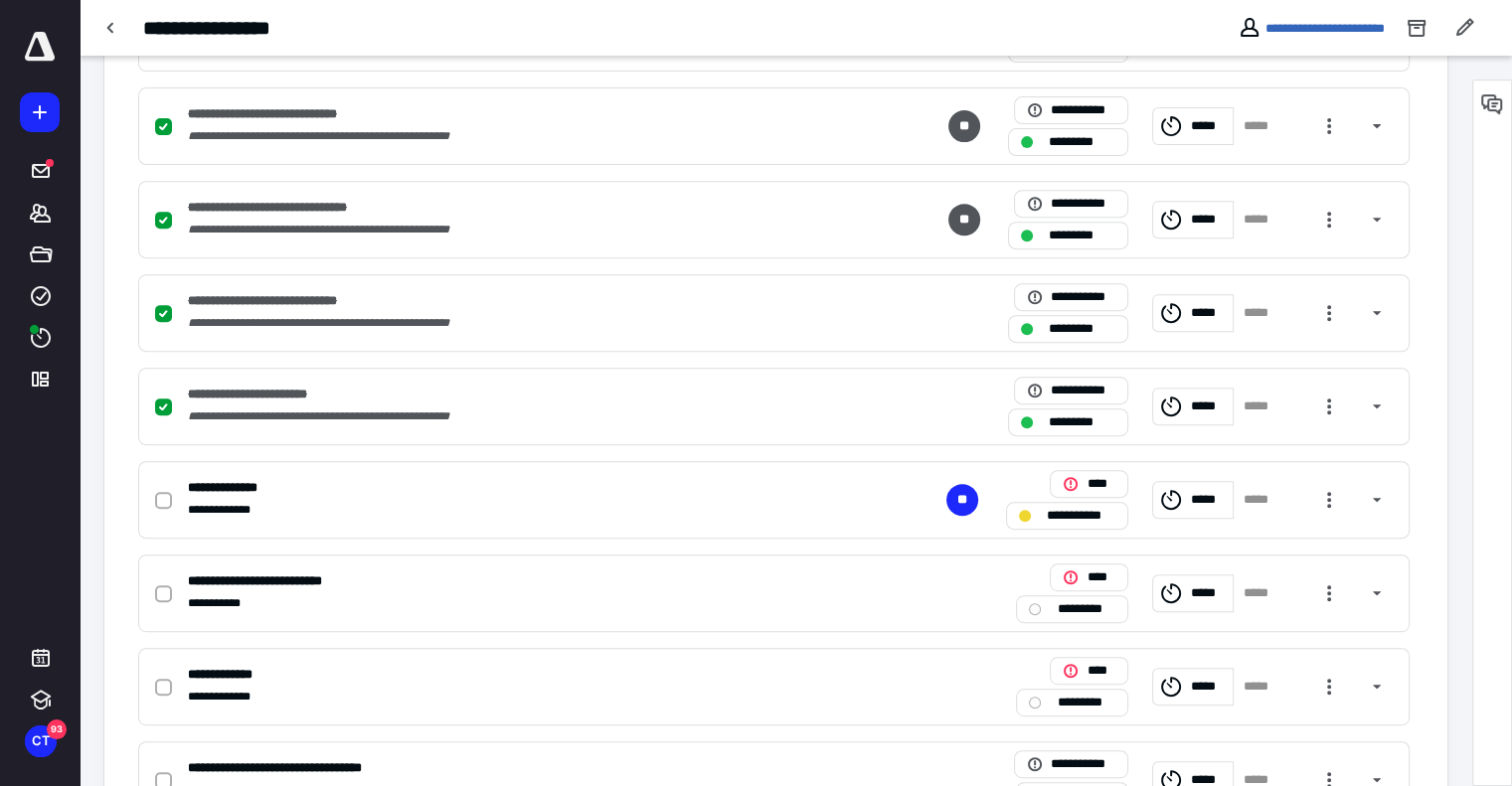 scroll, scrollTop: 795, scrollLeft: 0, axis: vertical 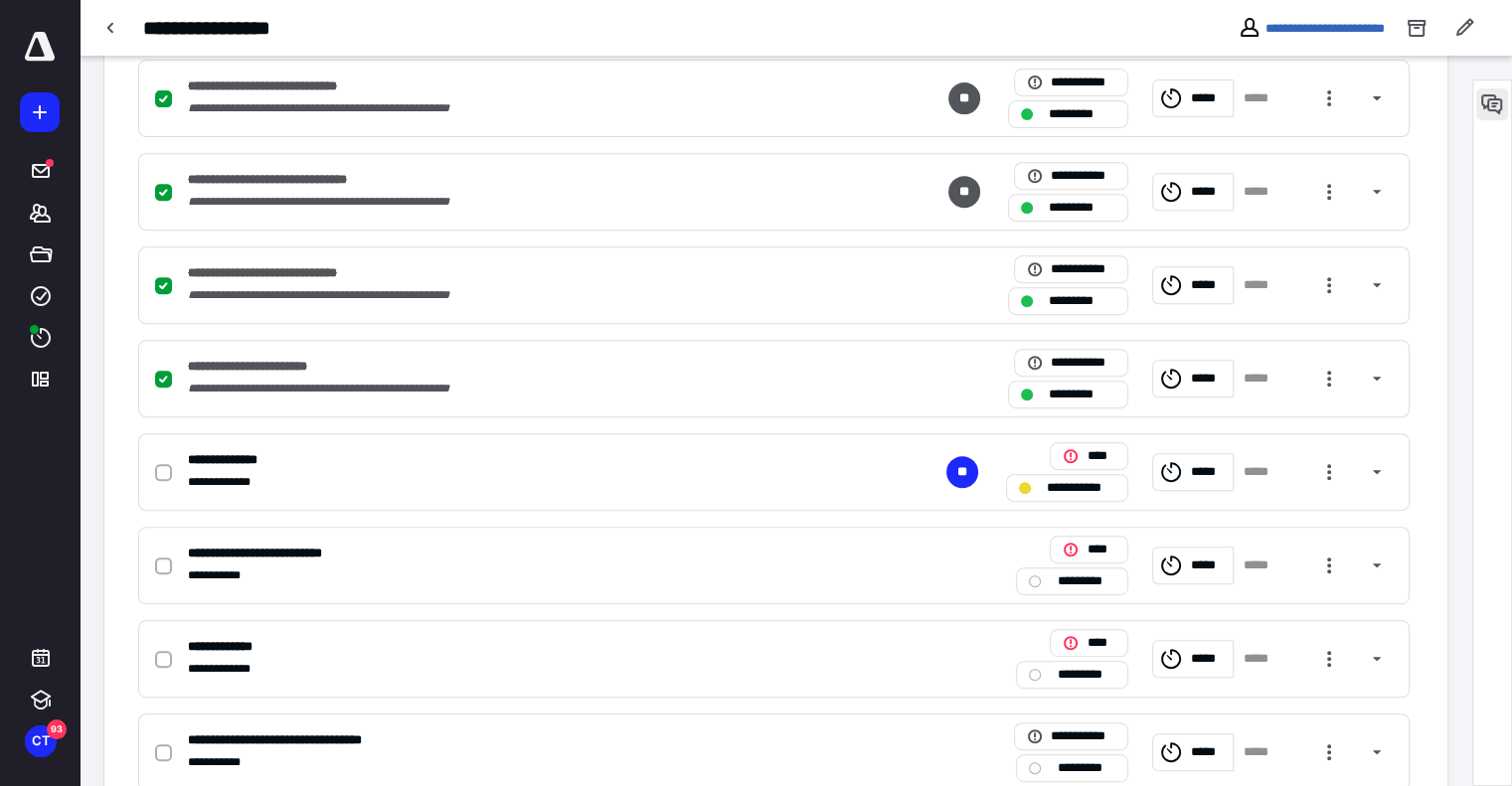 click at bounding box center (1492, 104) 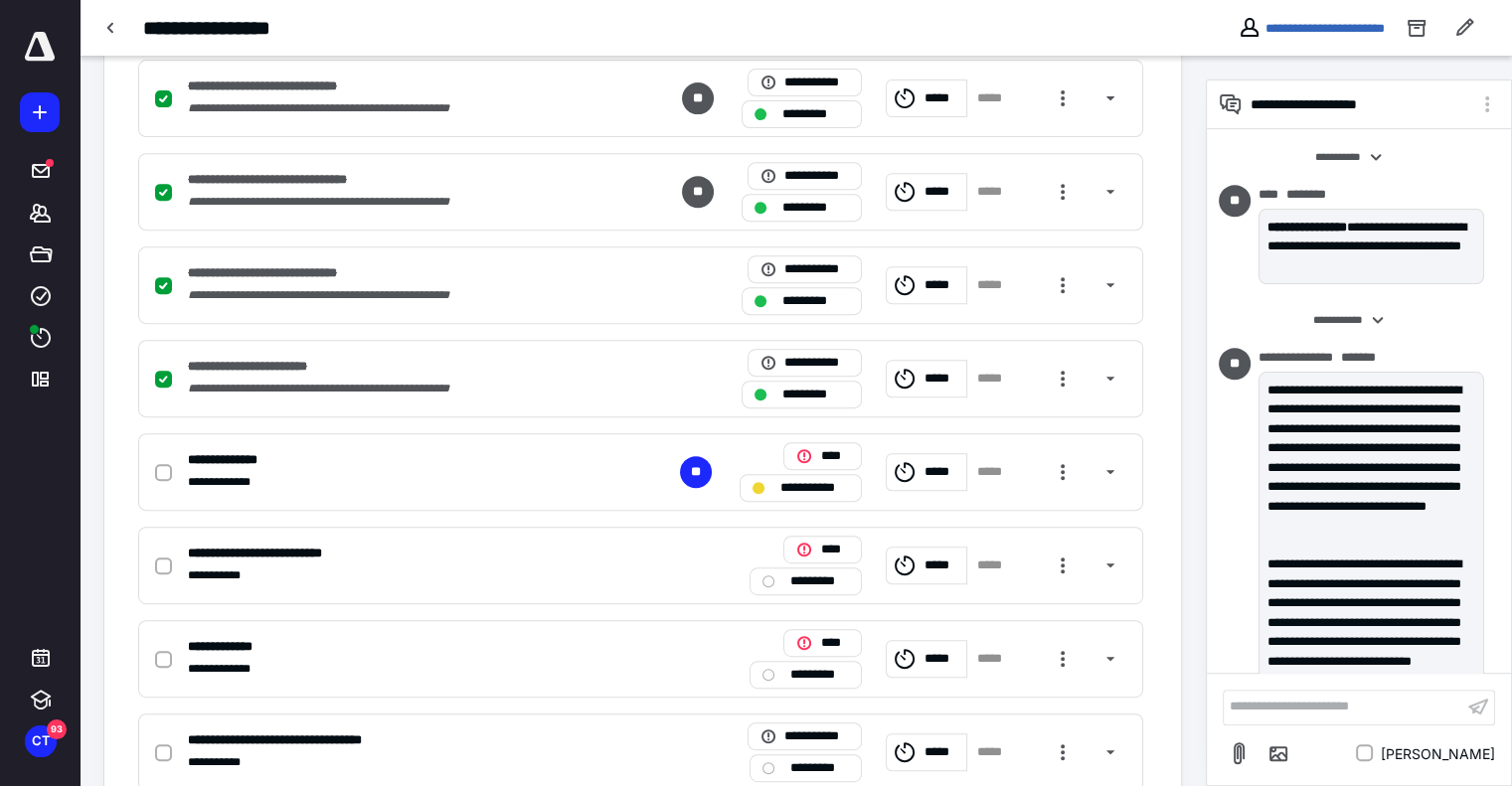 scroll, scrollTop: 381, scrollLeft: 0, axis: vertical 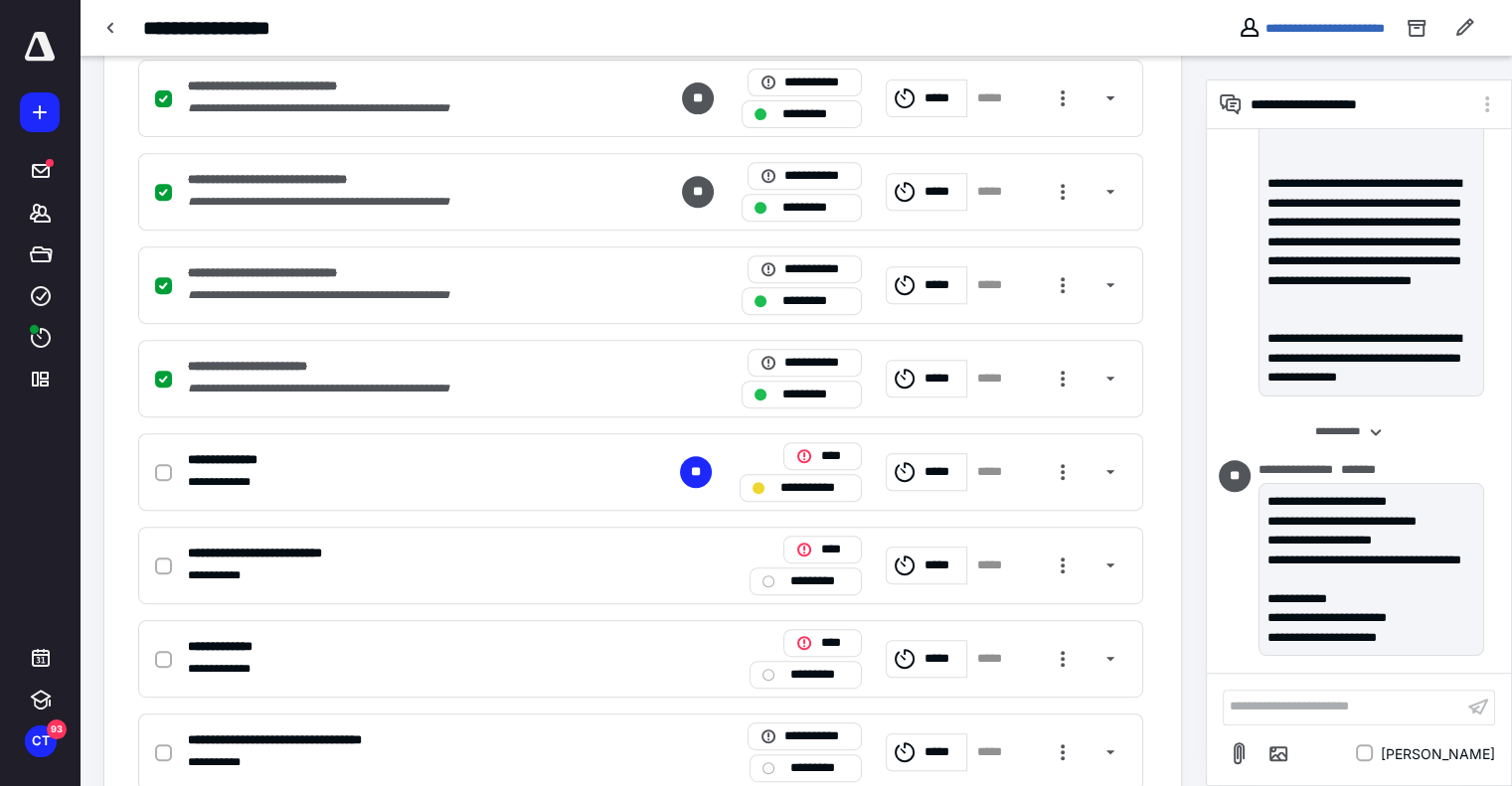click on "Inbox Clients Files Work Time Templates CT 93 primary-navbar (blue squad)" at bounding box center [40, 393] 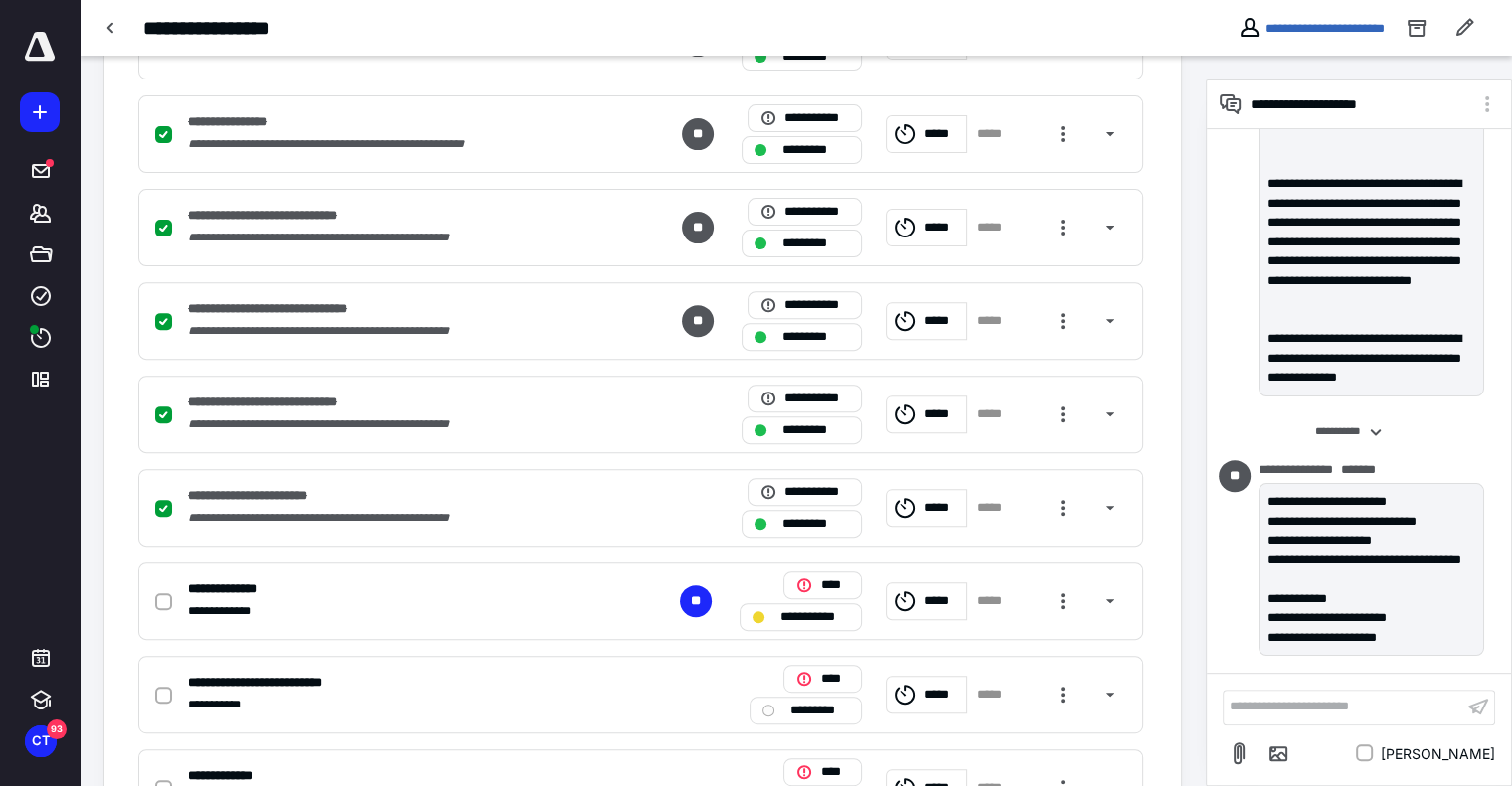 scroll, scrollTop: 397, scrollLeft: 0, axis: vertical 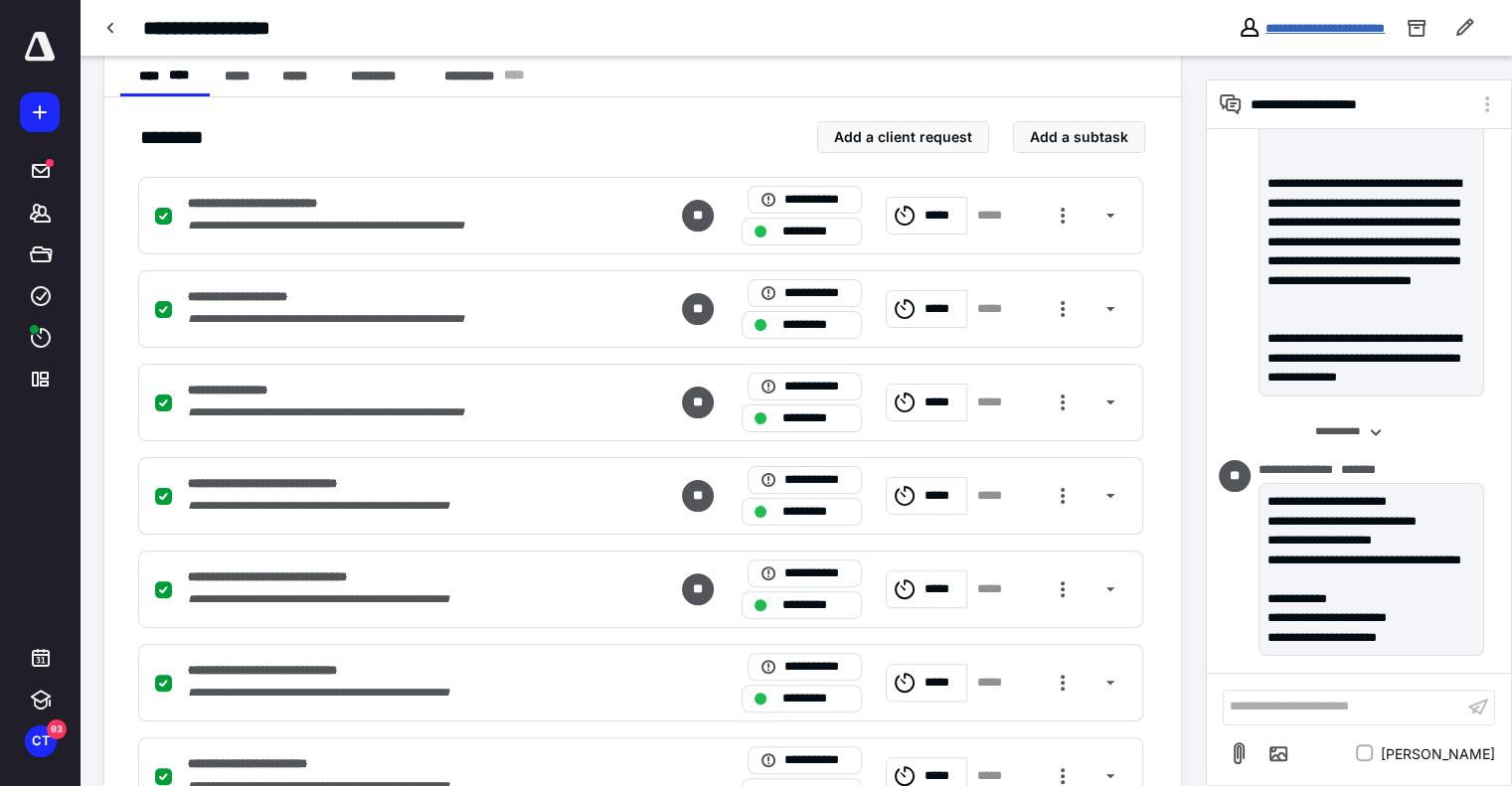 click on "**********" at bounding box center [1325, 28] 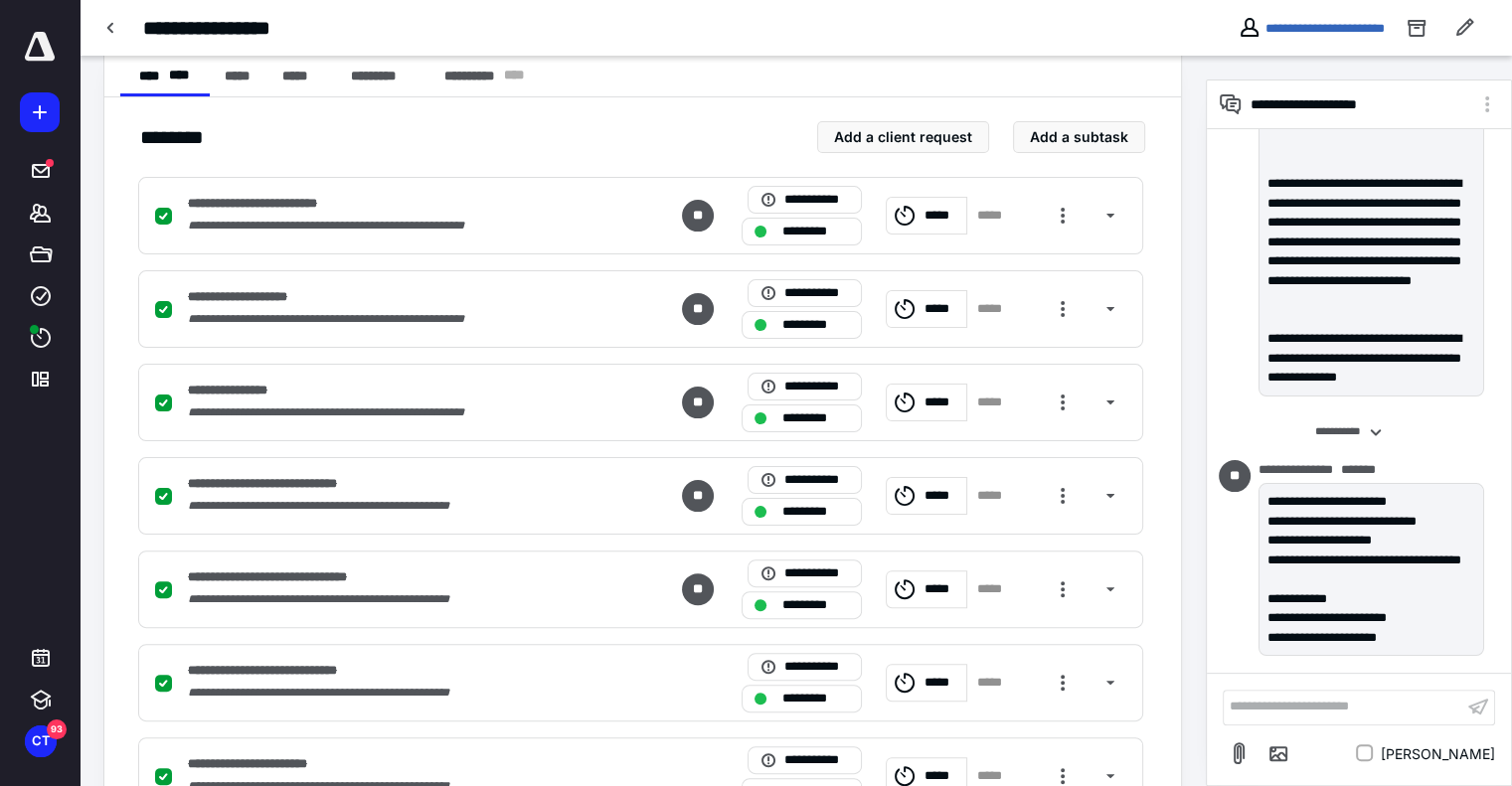 scroll, scrollTop: 0, scrollLeft: 0, axis: both 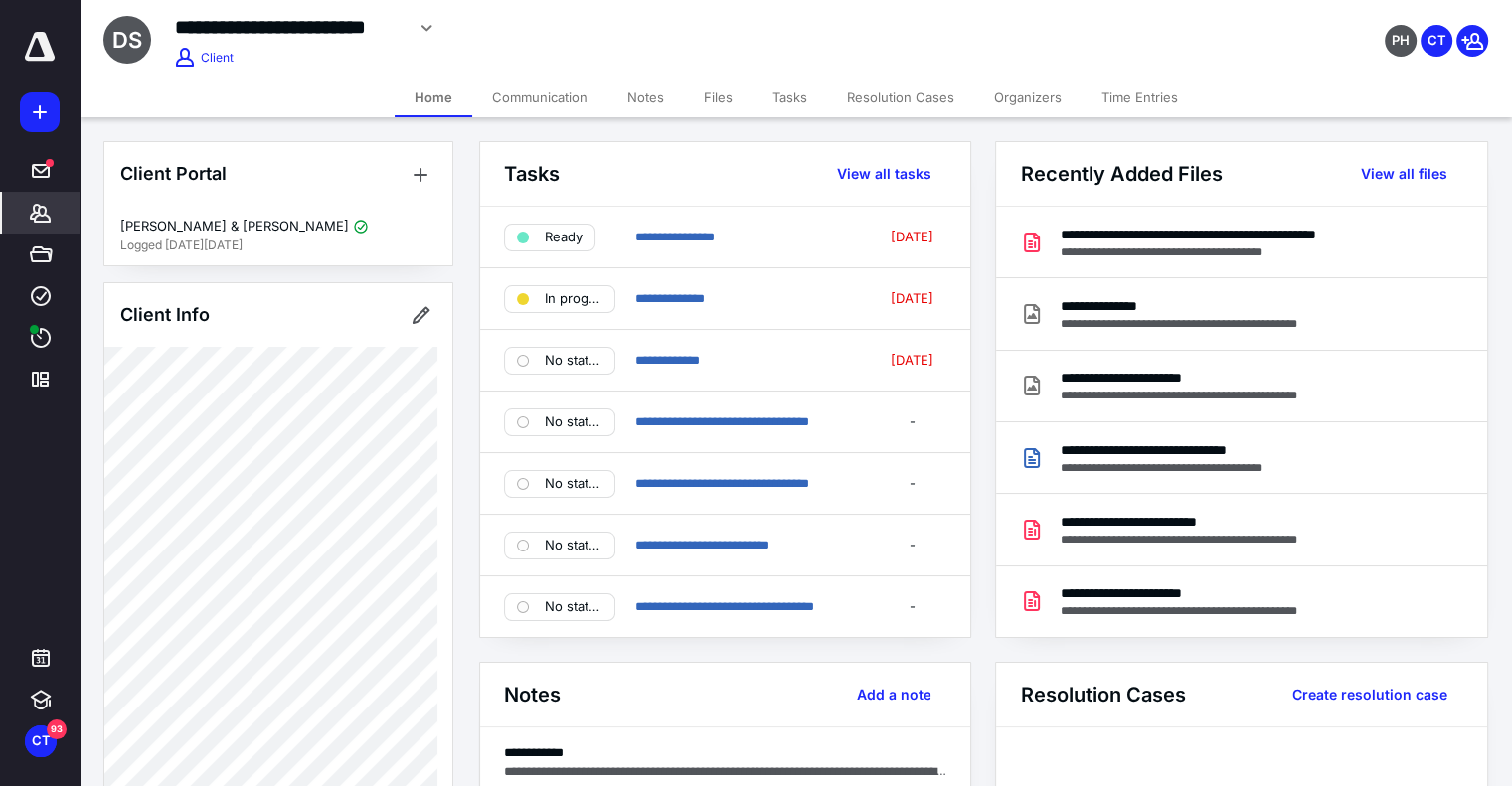 click on "Files" at bounding box center [718, 97] 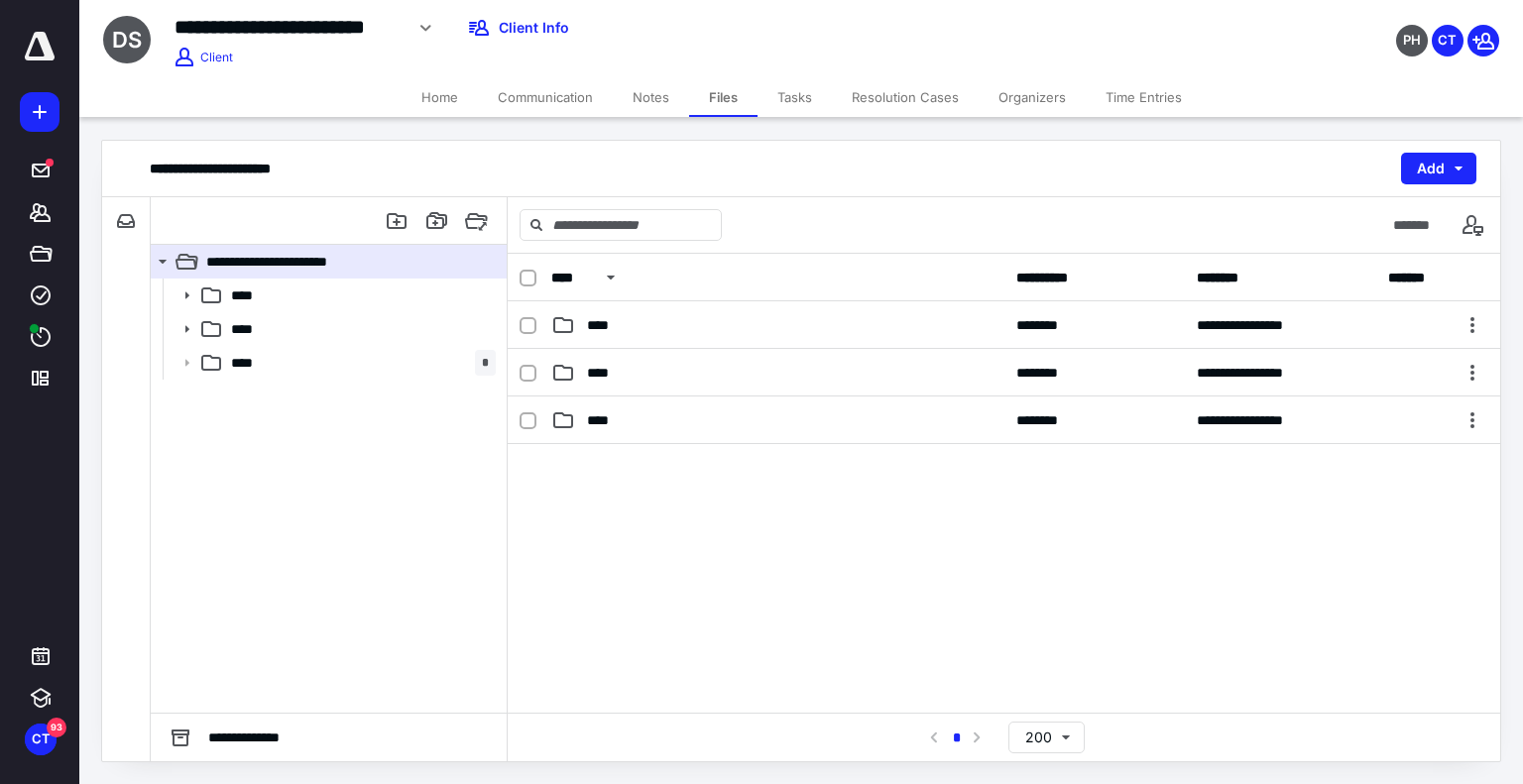 click on "Tasks" at bounding box center [794, 97] 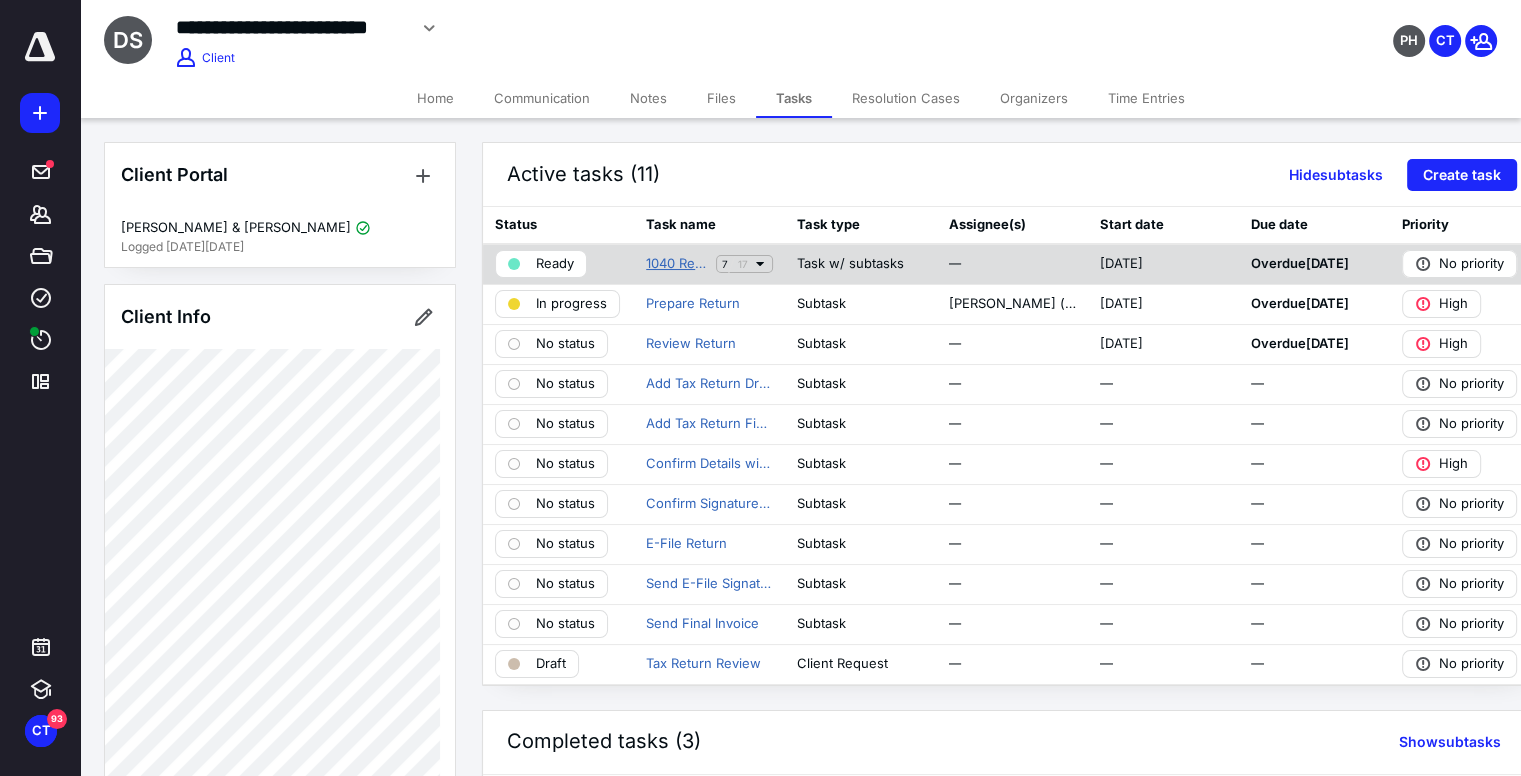 click on "1040 Return Prep" at bounding box center (677, 264) 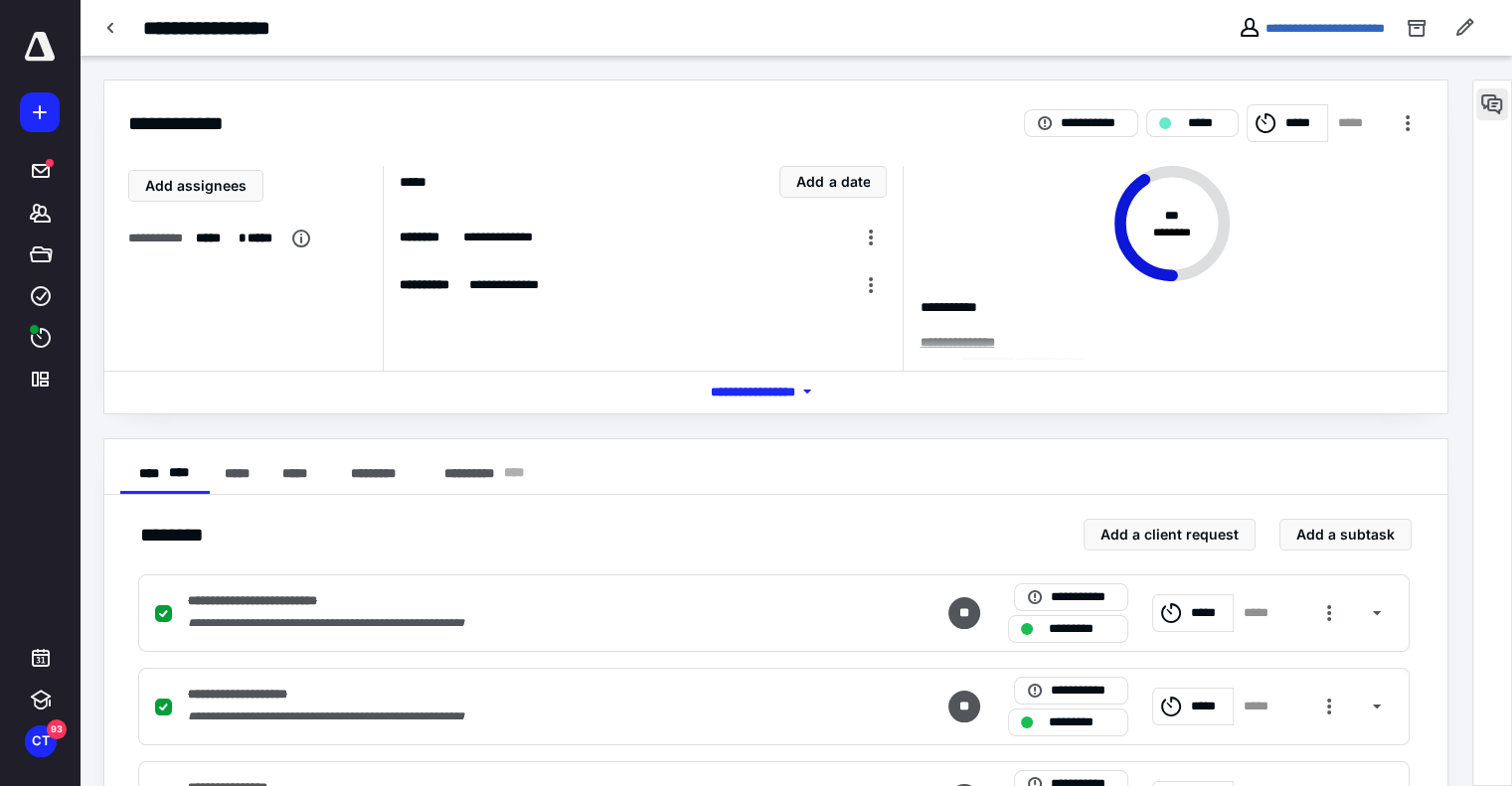 click at bounding box center (1492, 104) 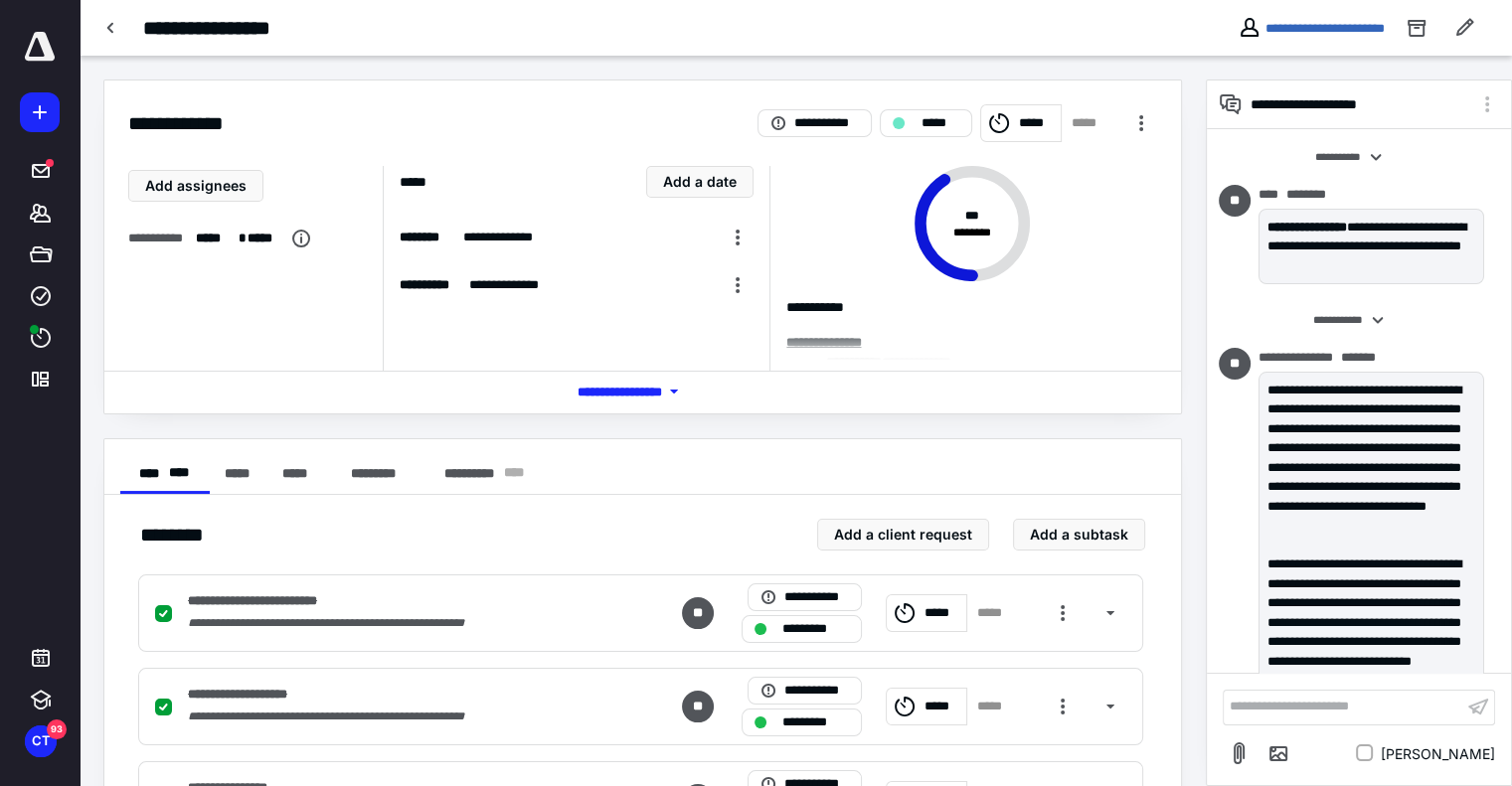 scroll, scrollTop: 381, scrollLeft: 0, axis: vertical 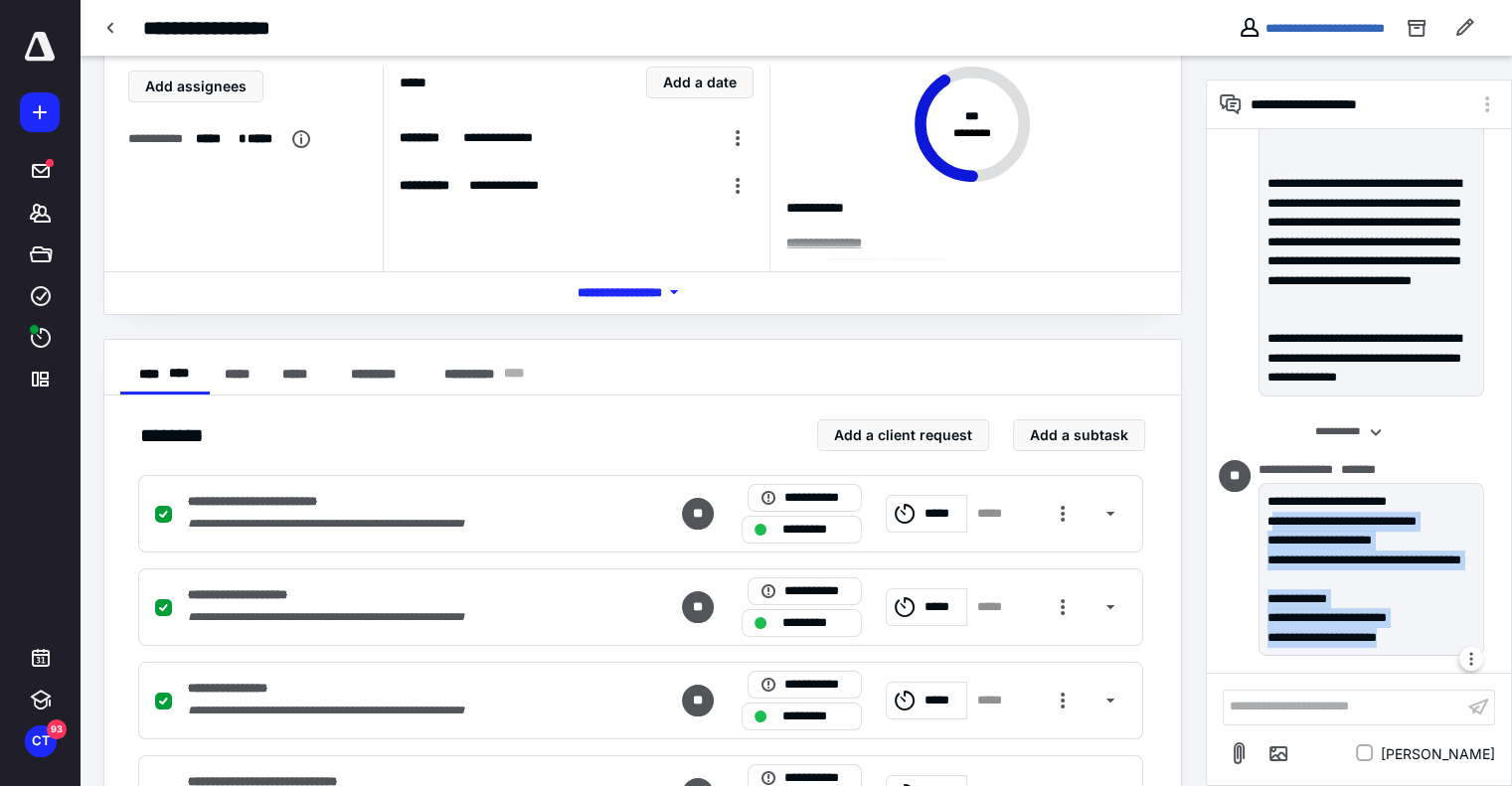 drag, startPoint x: 1270, startPoint y: 521, endPoint x: 1422, endPoint y: 635, distance: 190 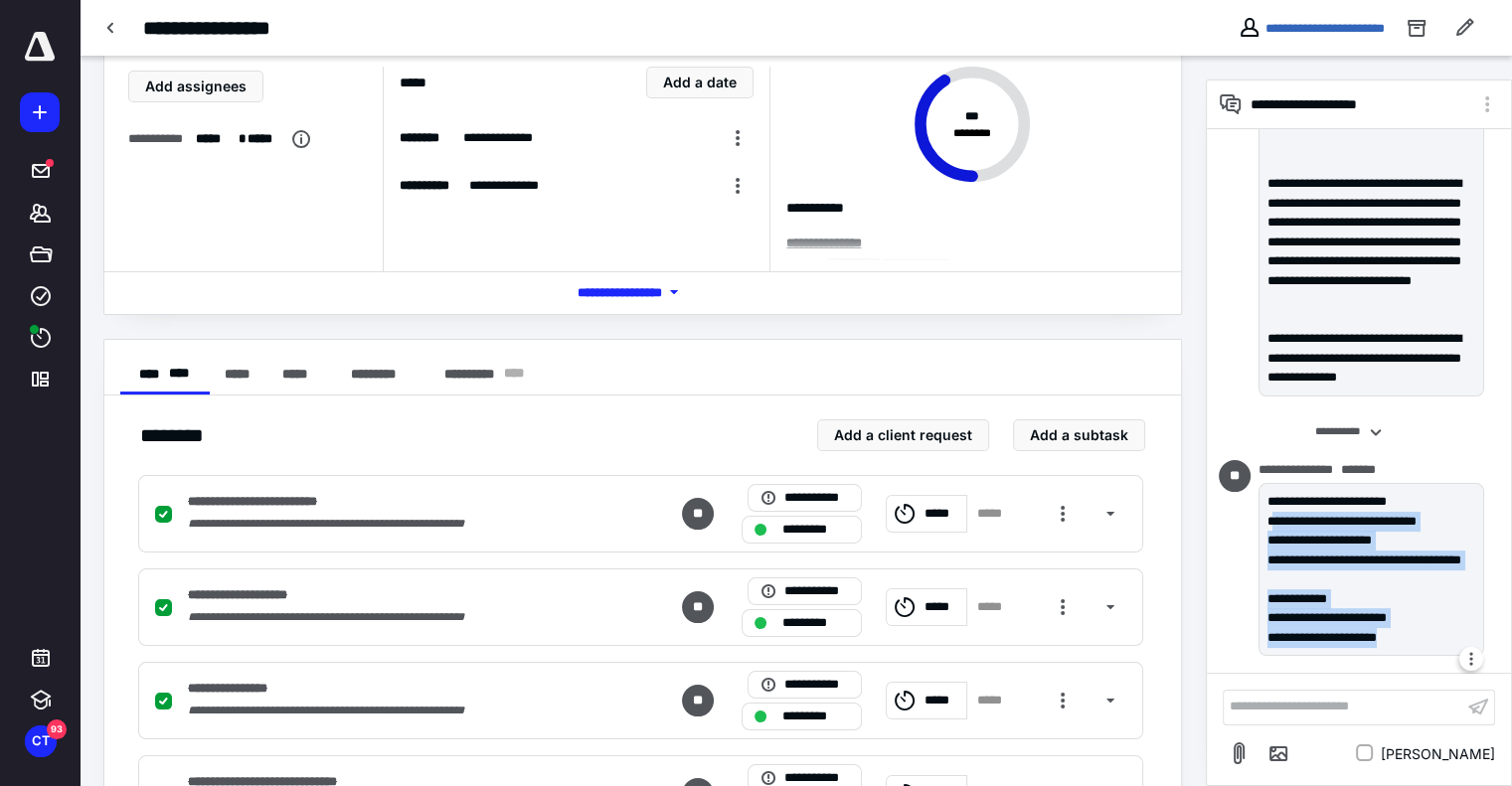 click on "**********" at bounding box center (1372, 569) 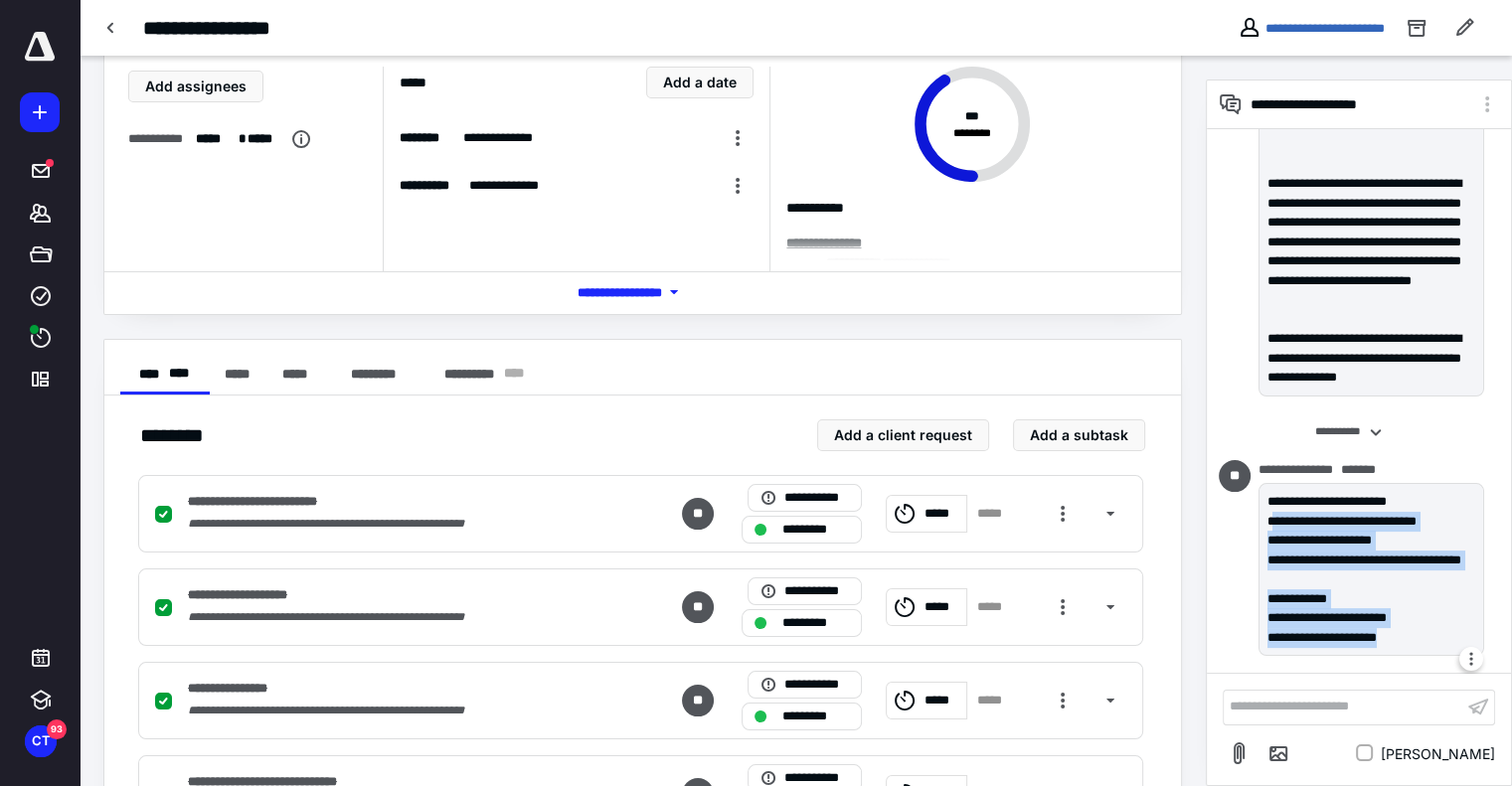 copy on "**********" 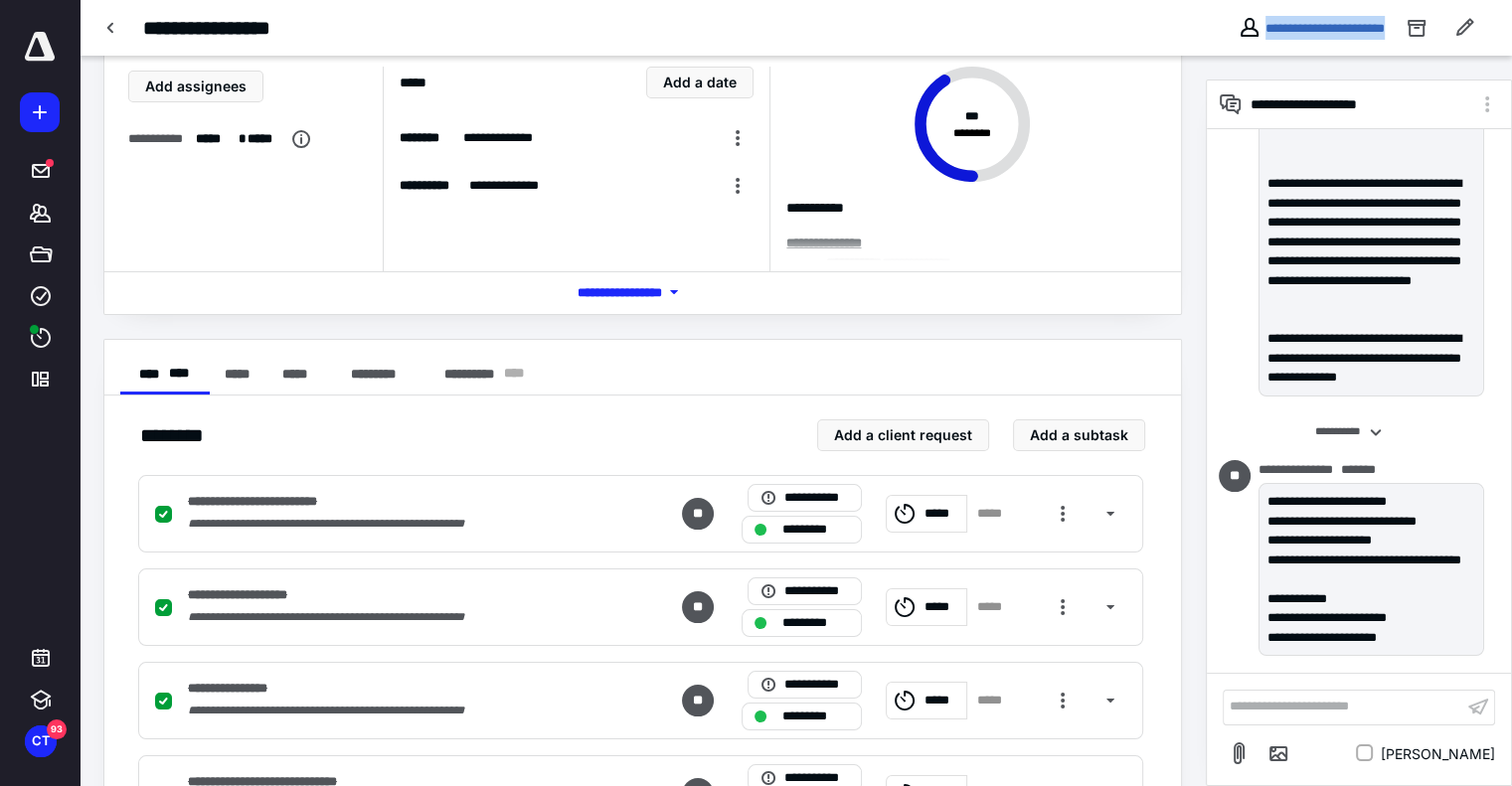 drag, startPoint x: 1389, startPoint y: 27, endPoint x: 1238, endPoint y: 23, distance: 151.05297 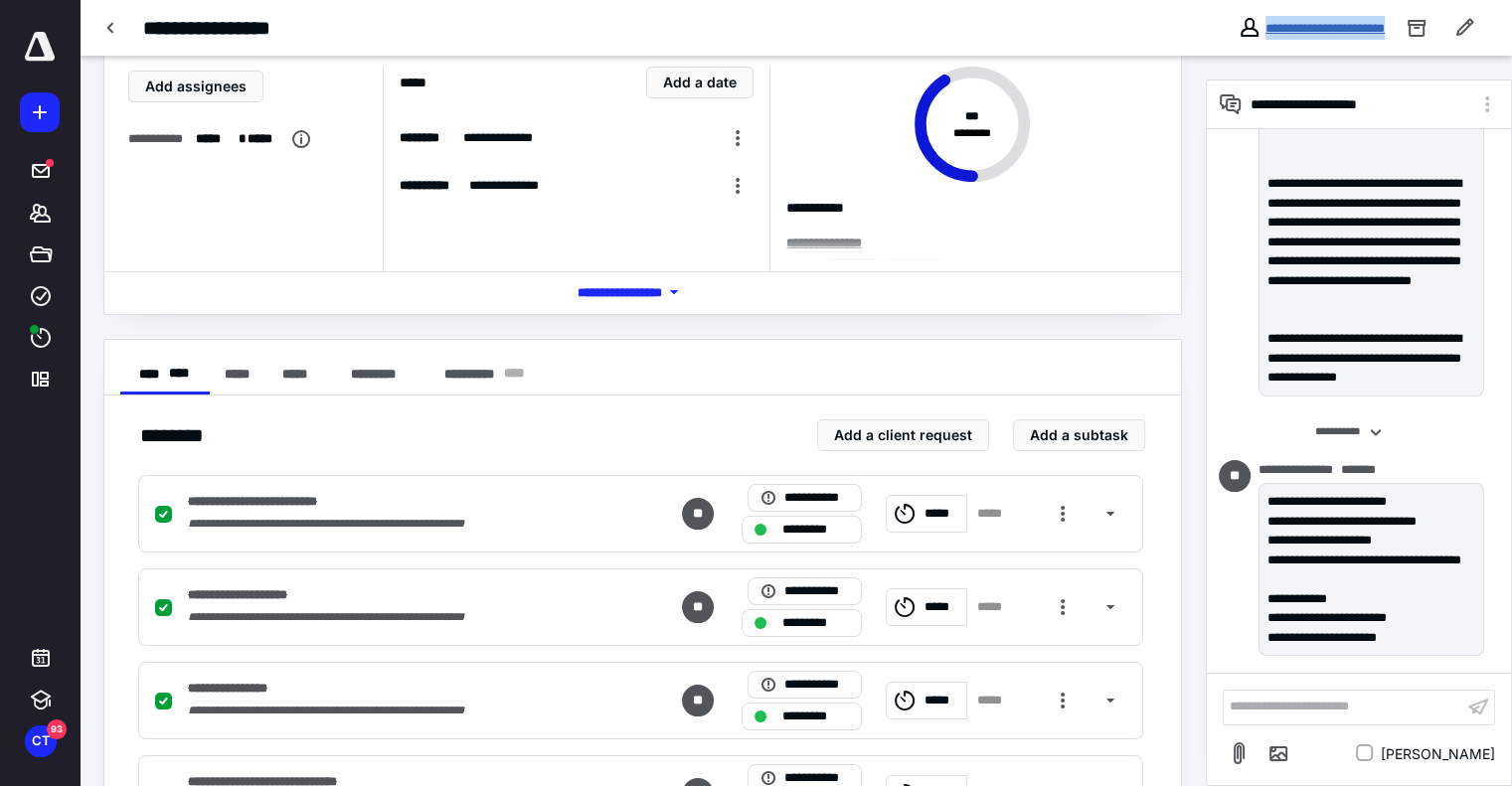 copy on "**********" 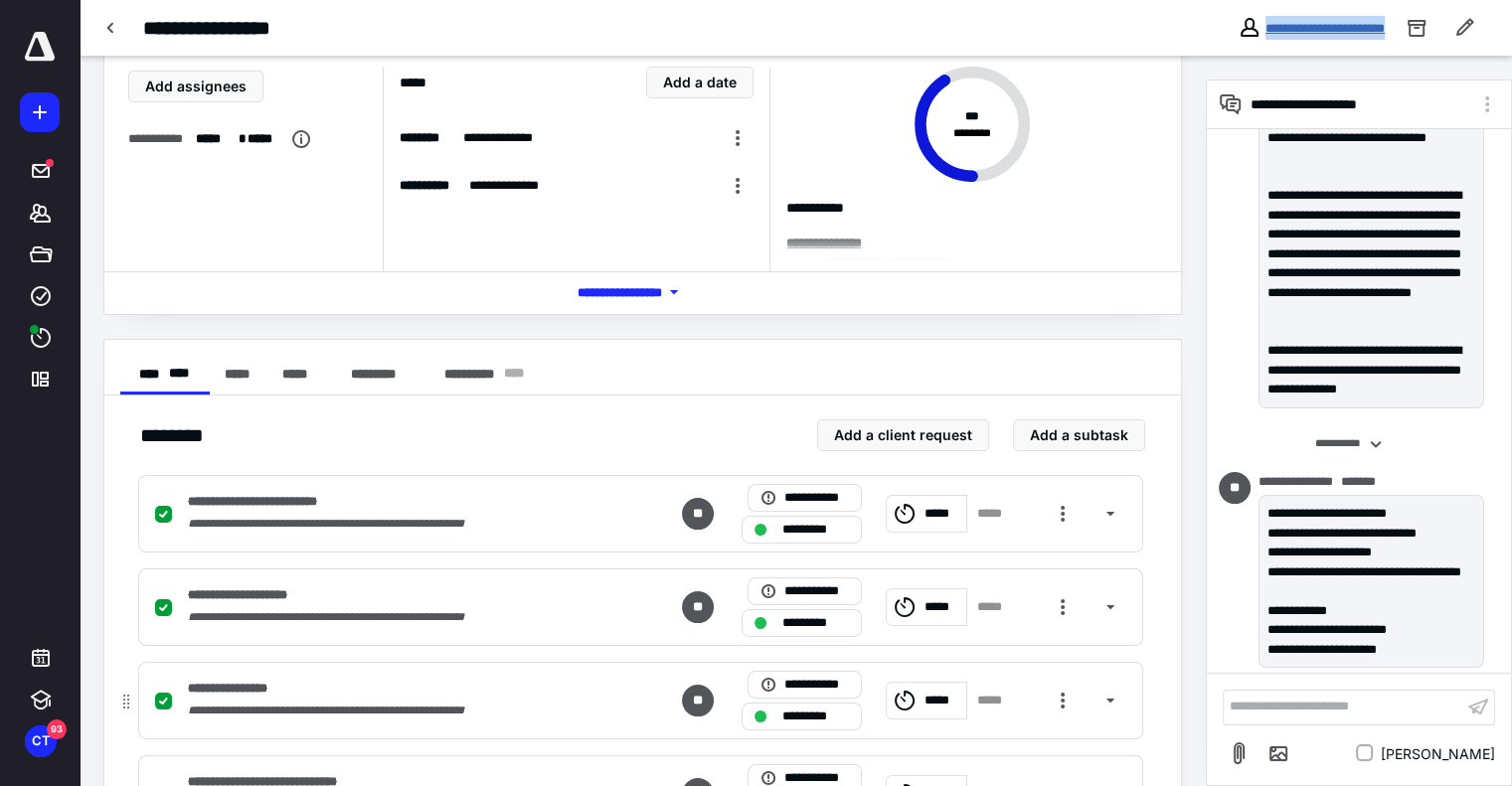 scroll, scrollTop: 381, scrollLeft: 0, axis: vertical 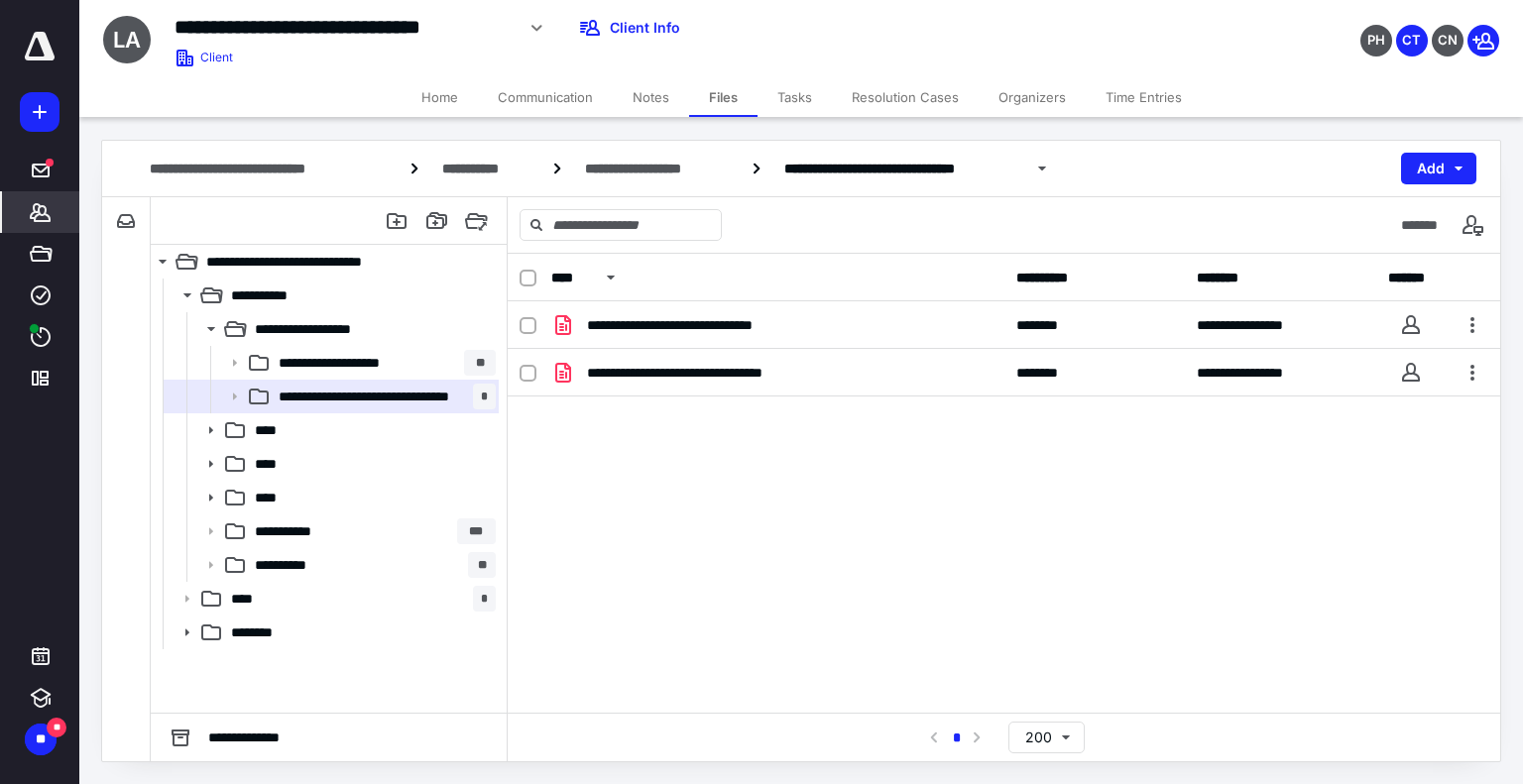 click on "*******" at bounding box center (41, 212) 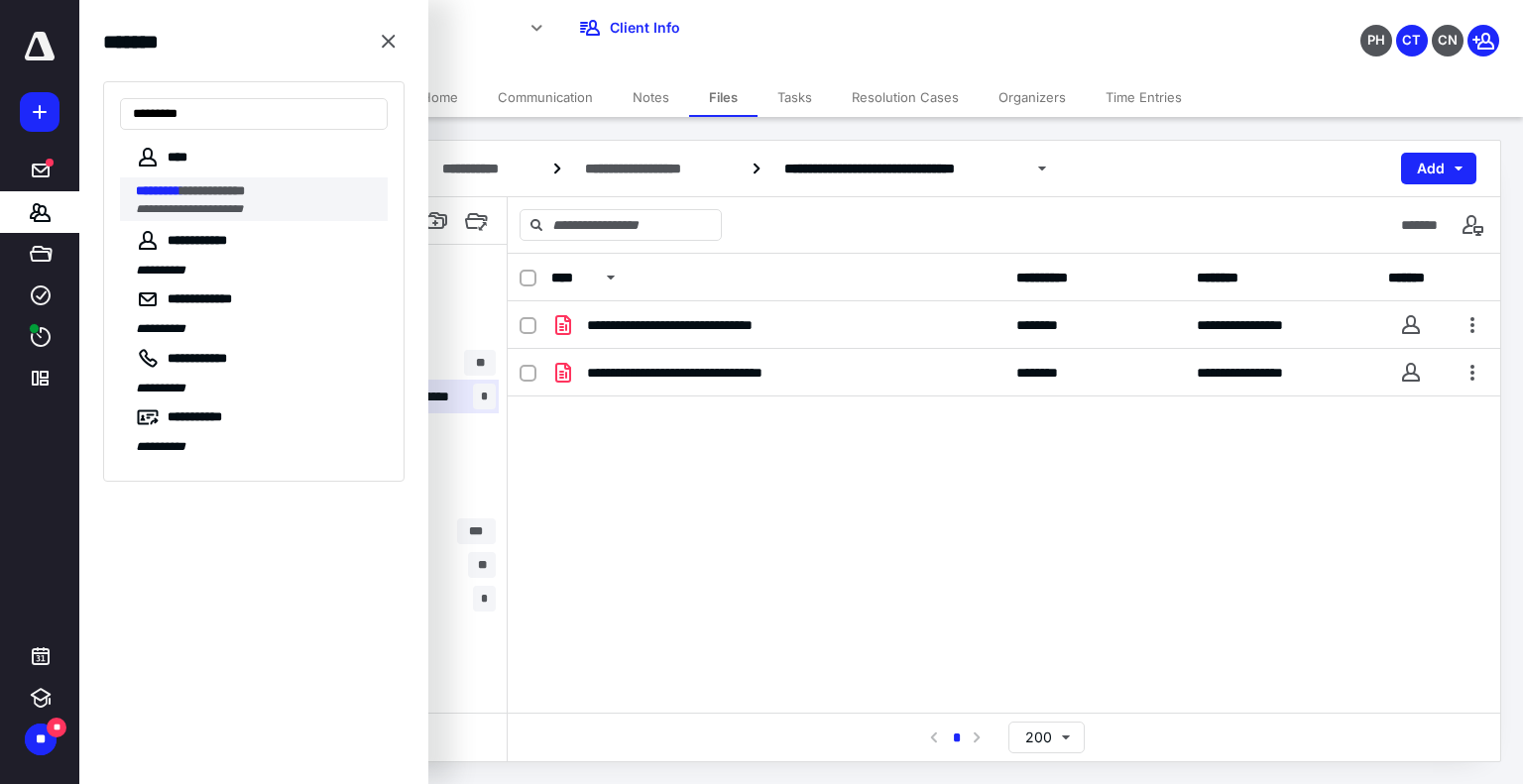 type on "*********" 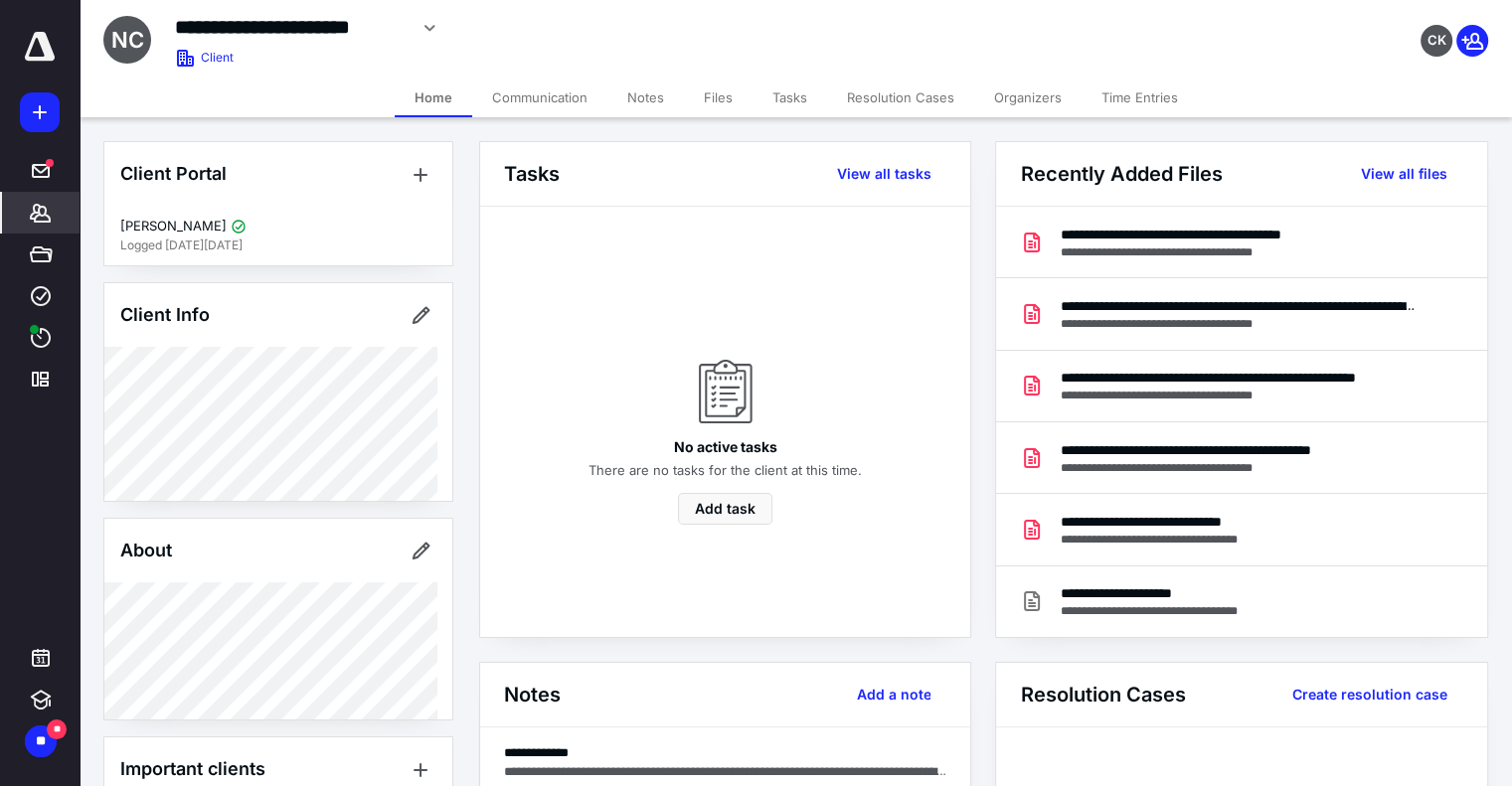 click on "Files" at bounding box center [718, 97] 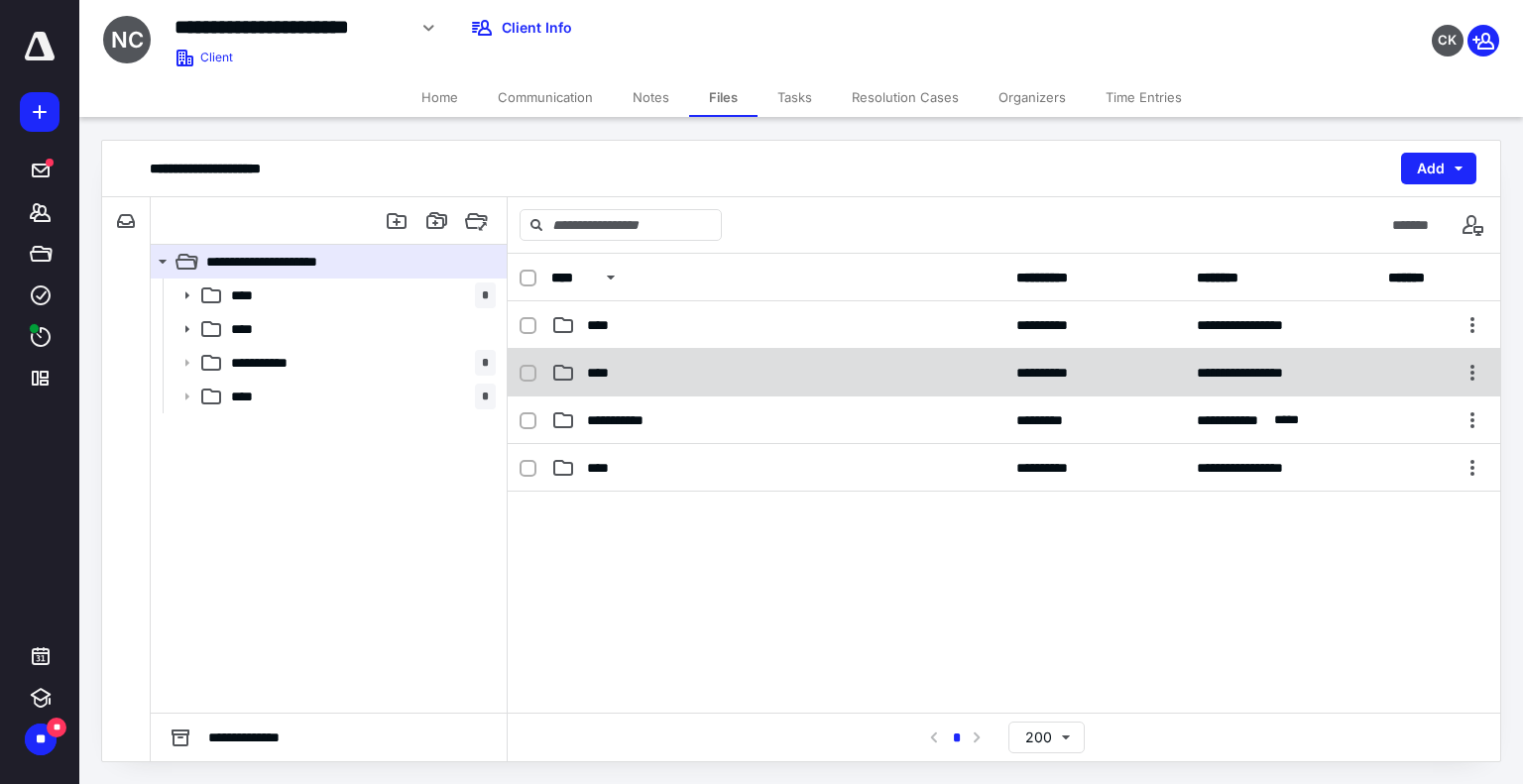click on "**********" at bounding box center (1003, 373) 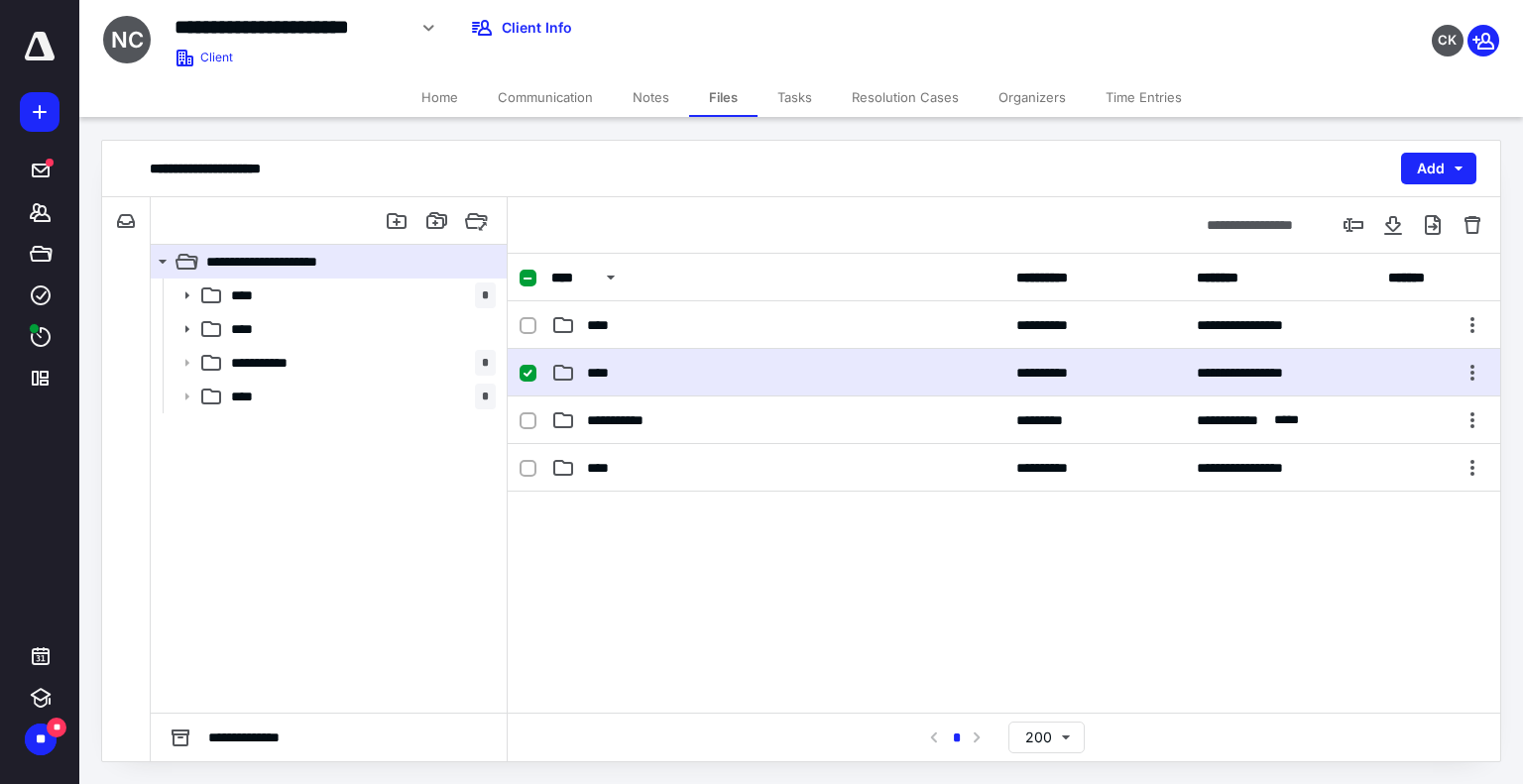 click on "**********" at bounding box center [1003, 373] 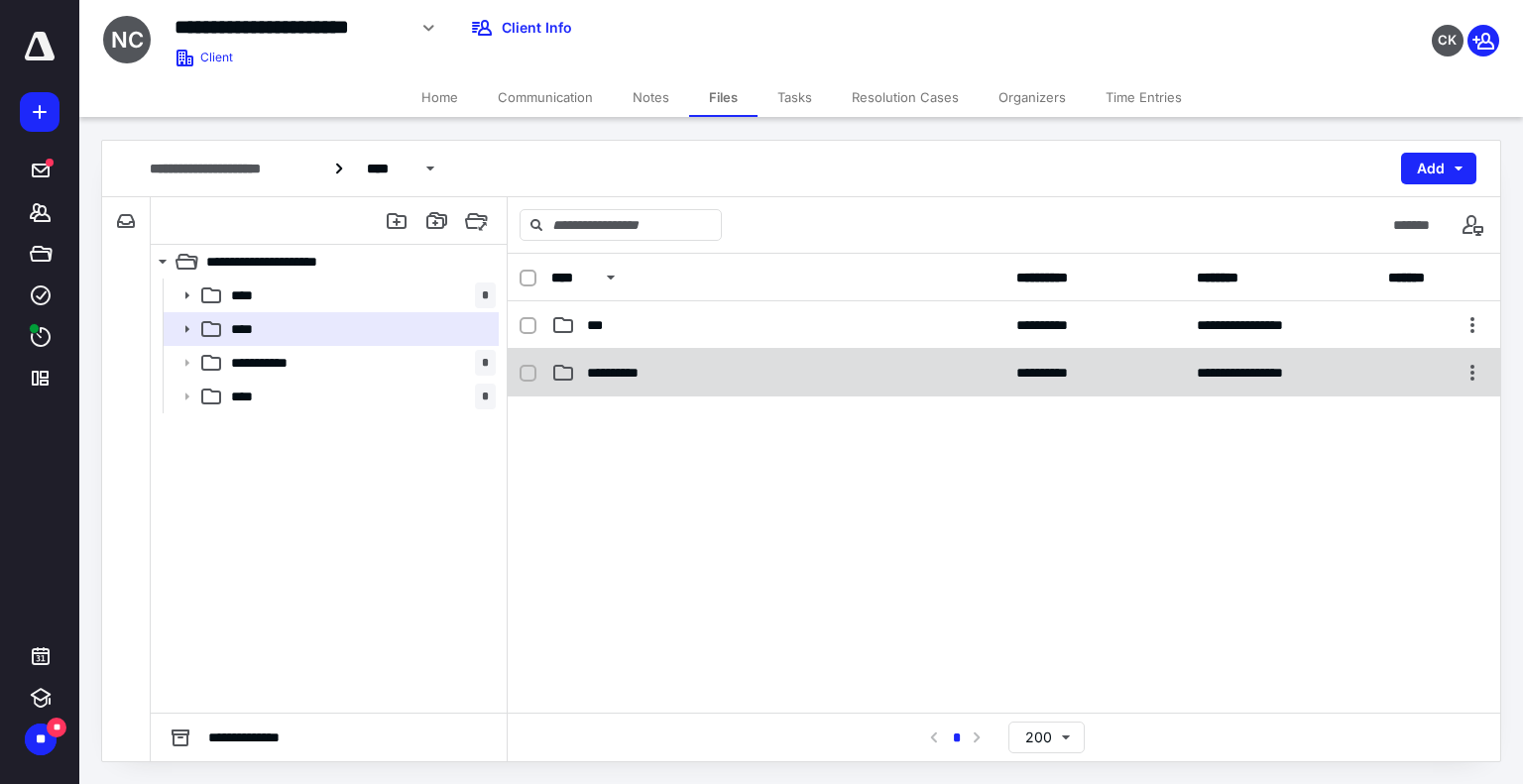 click on "**********" at bounding box center (627, 373) 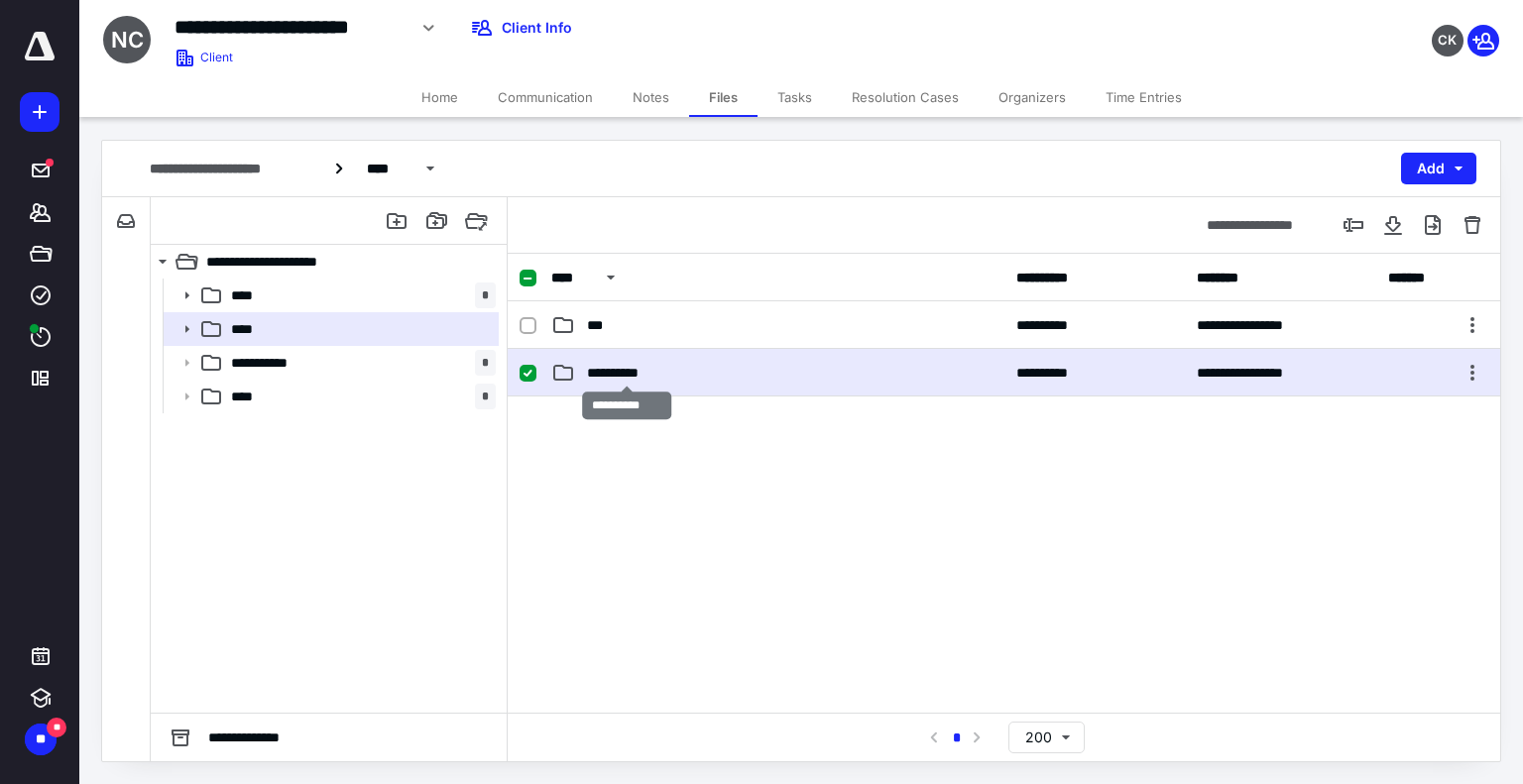 click on "**********" at bounding box center (627, 373) 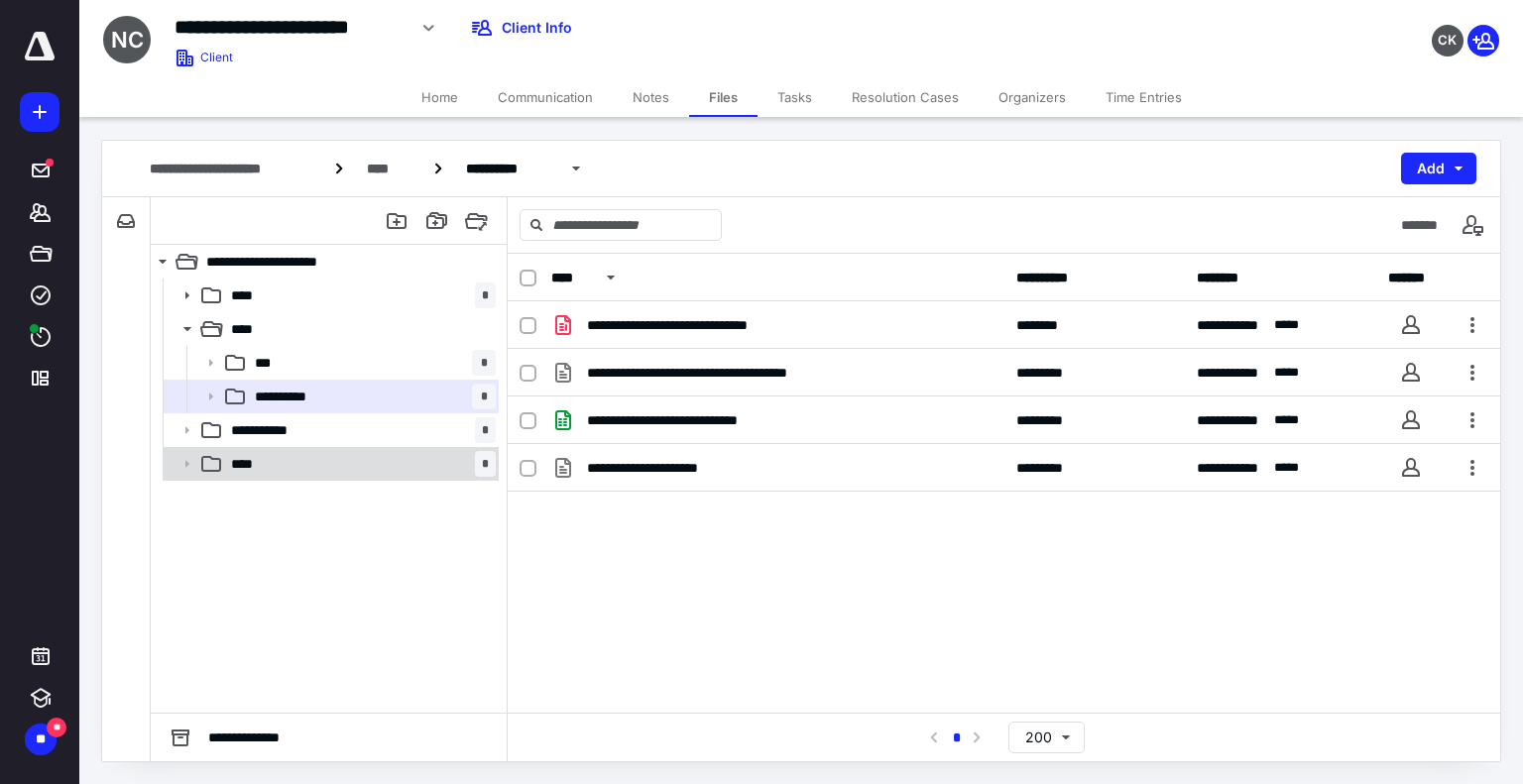 click on "**** *" at bounding box center (359, 464) 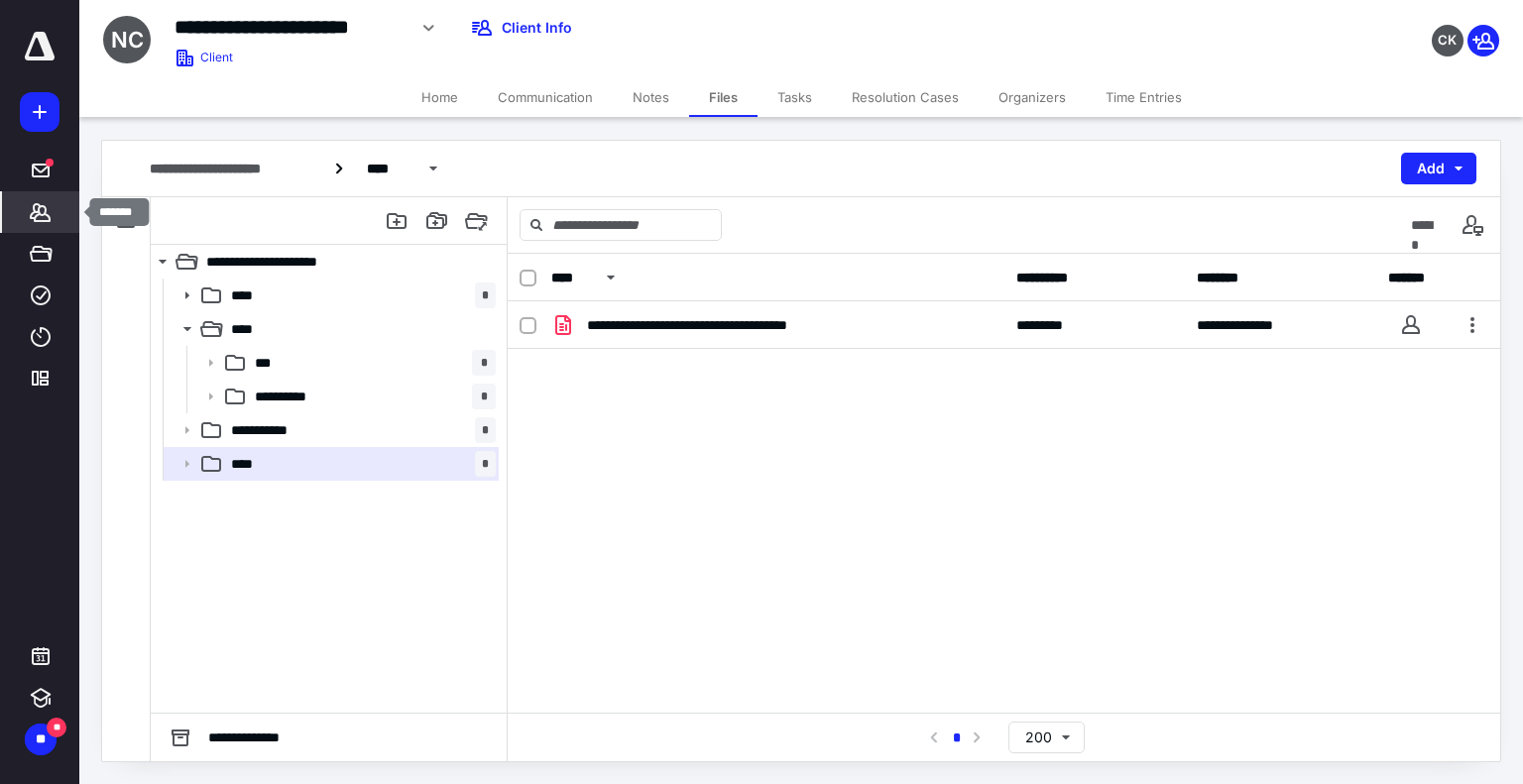 click on "*******" at bounding box center (41, 212) 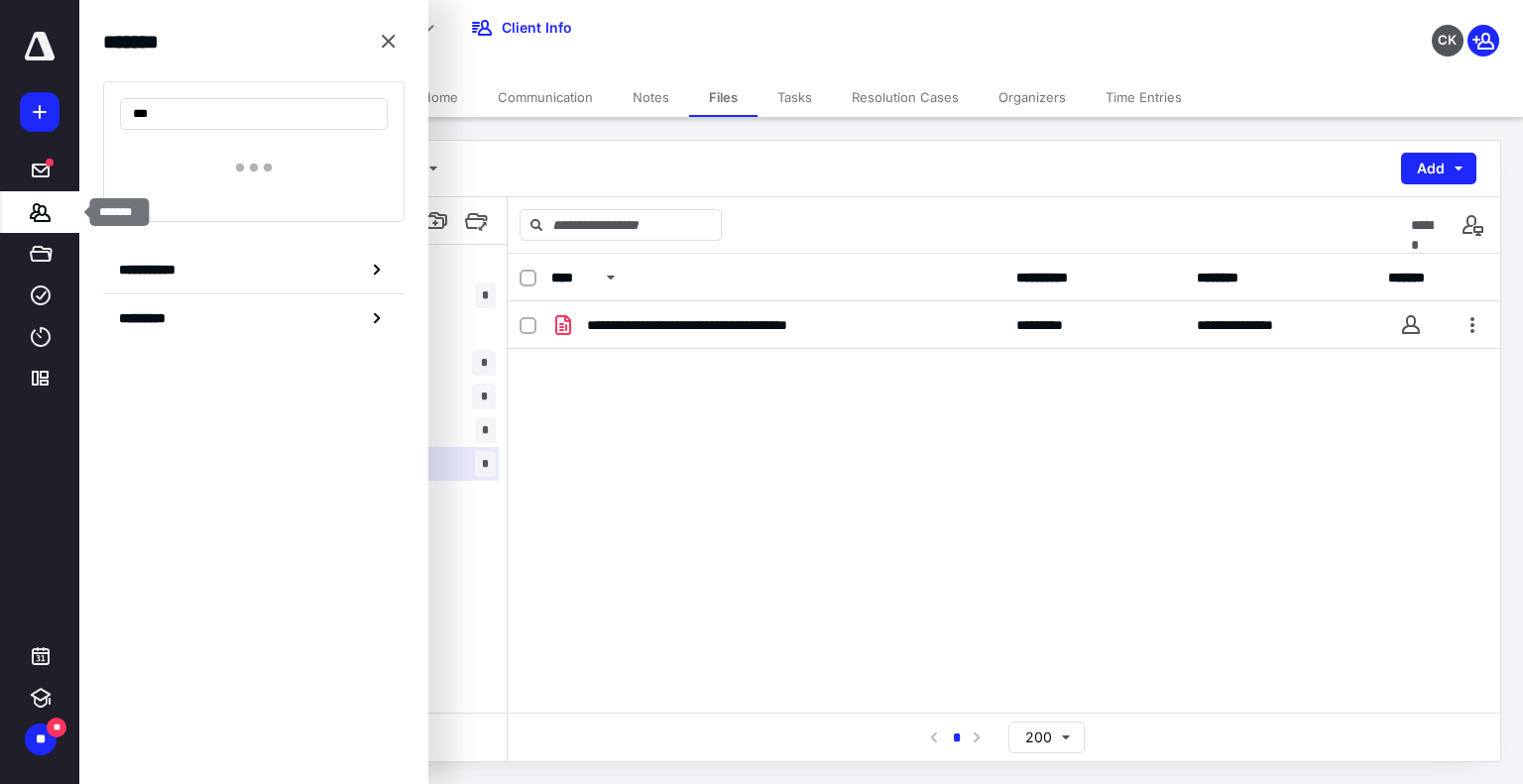 type on "***" 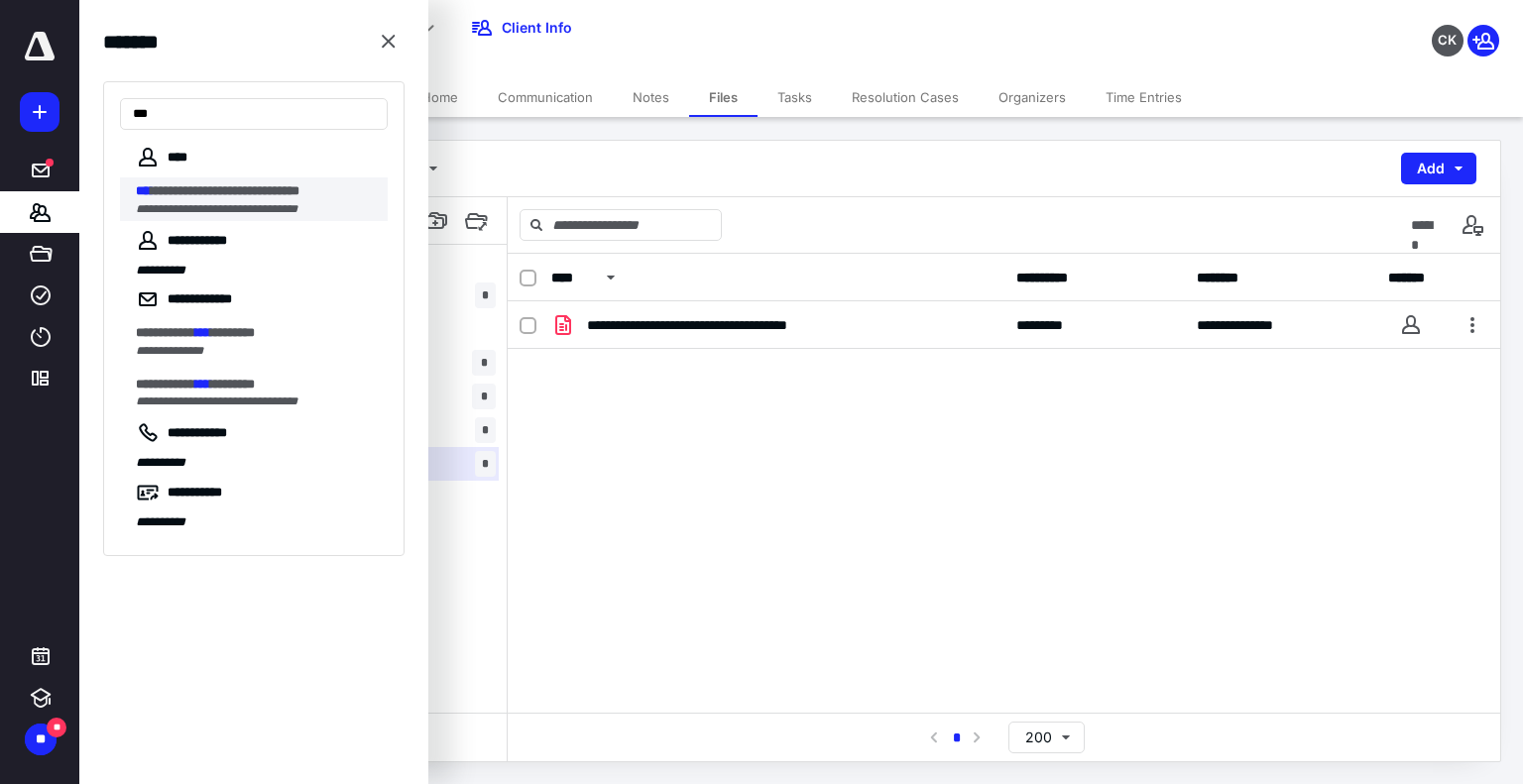 click on "**********" at bounding box center [216, 209] 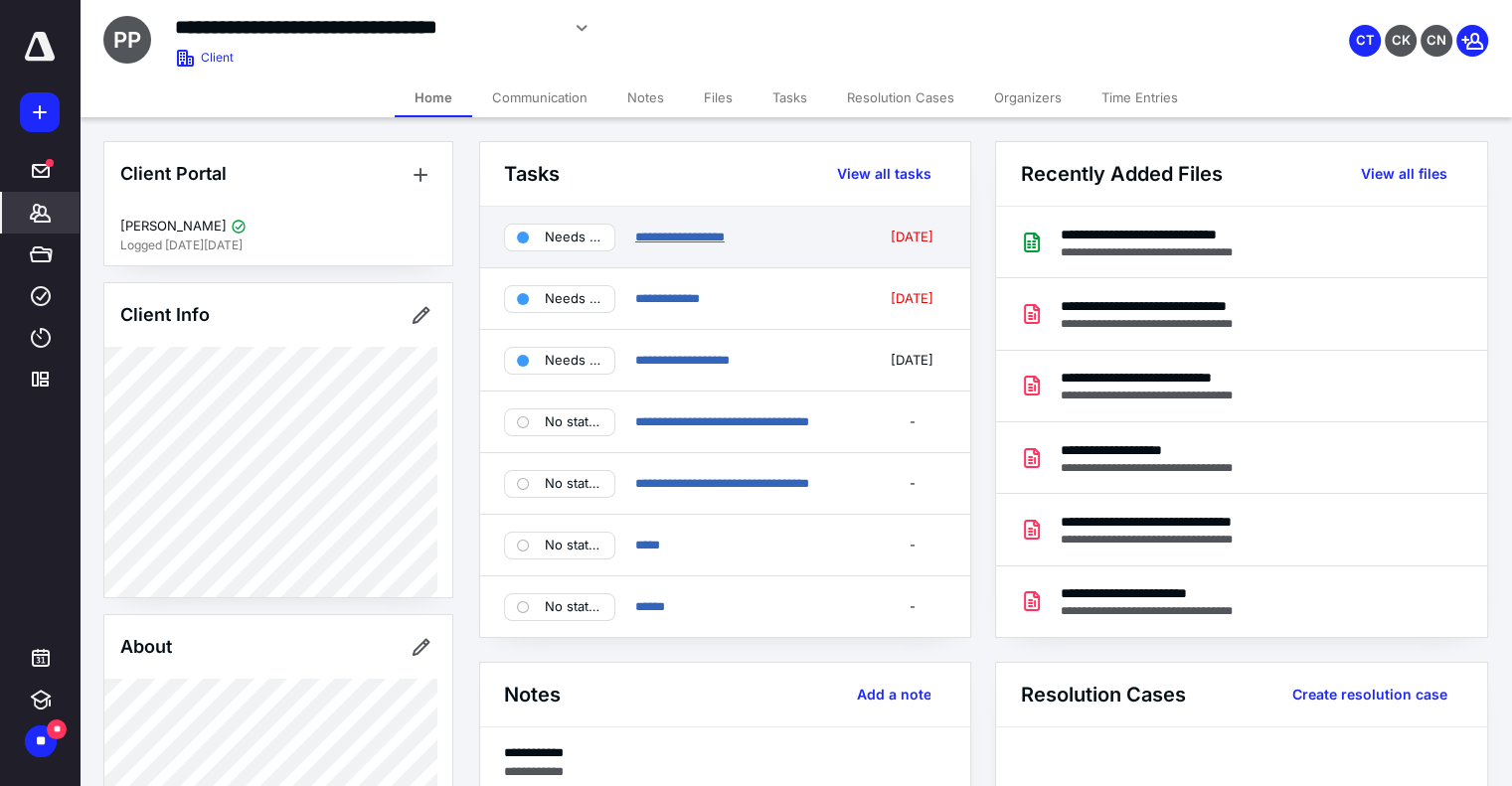 click on "**********" at bounding box center (680, 236) 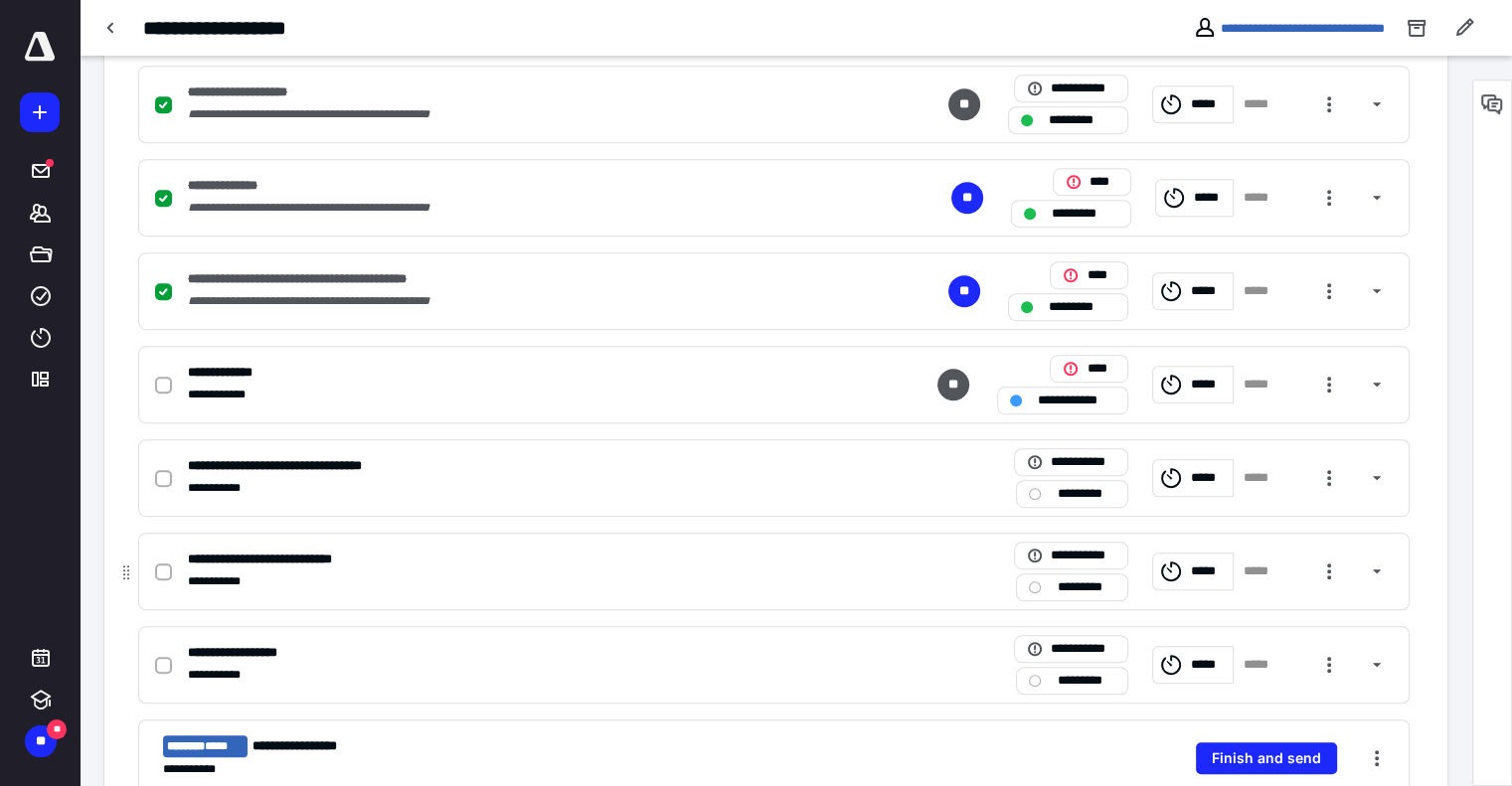 scroll, scrollTop: 1093, scrollLeft: 0, axis: vertical 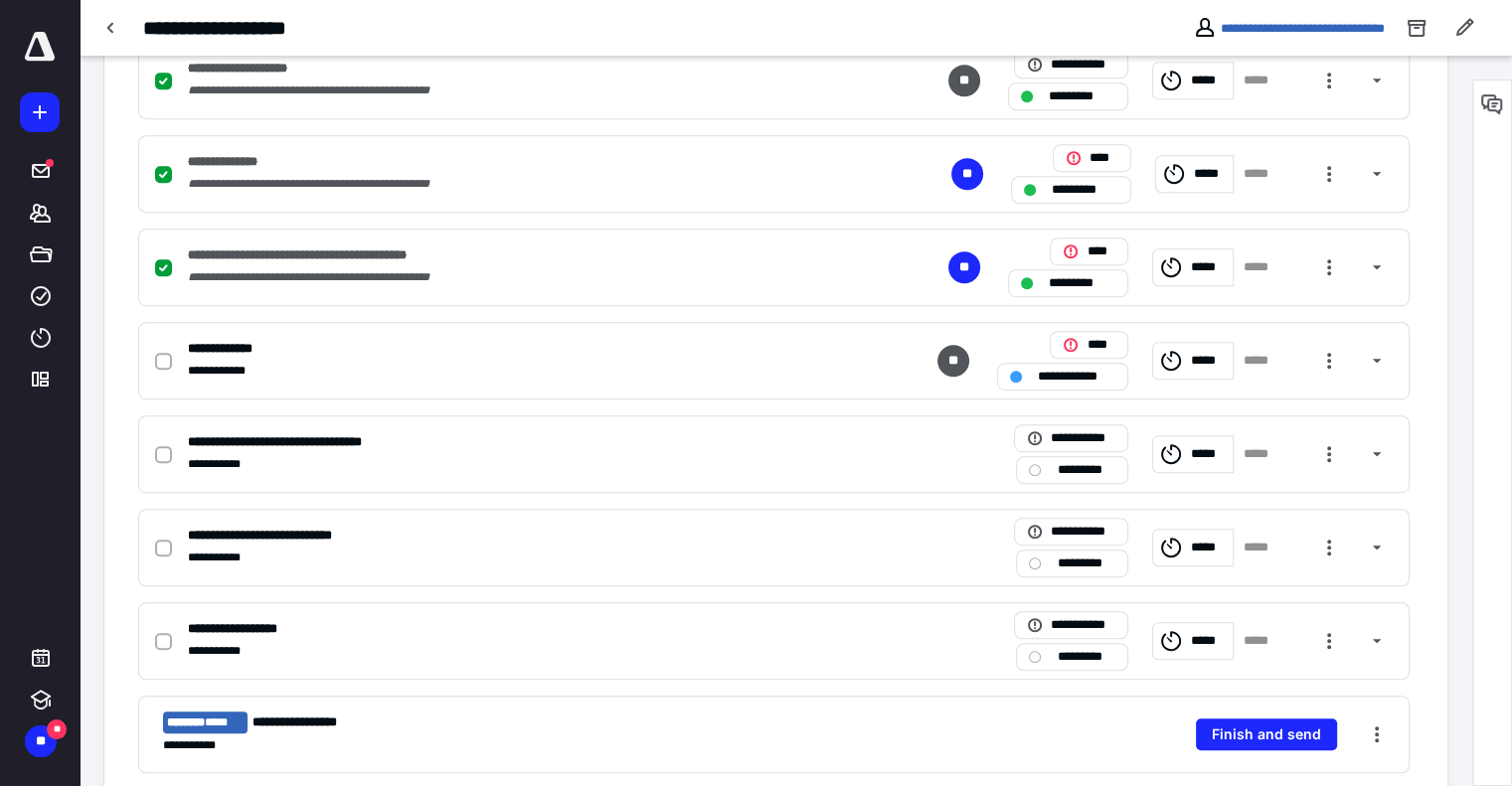 click on "**********" at bounding box center (1288, 28) 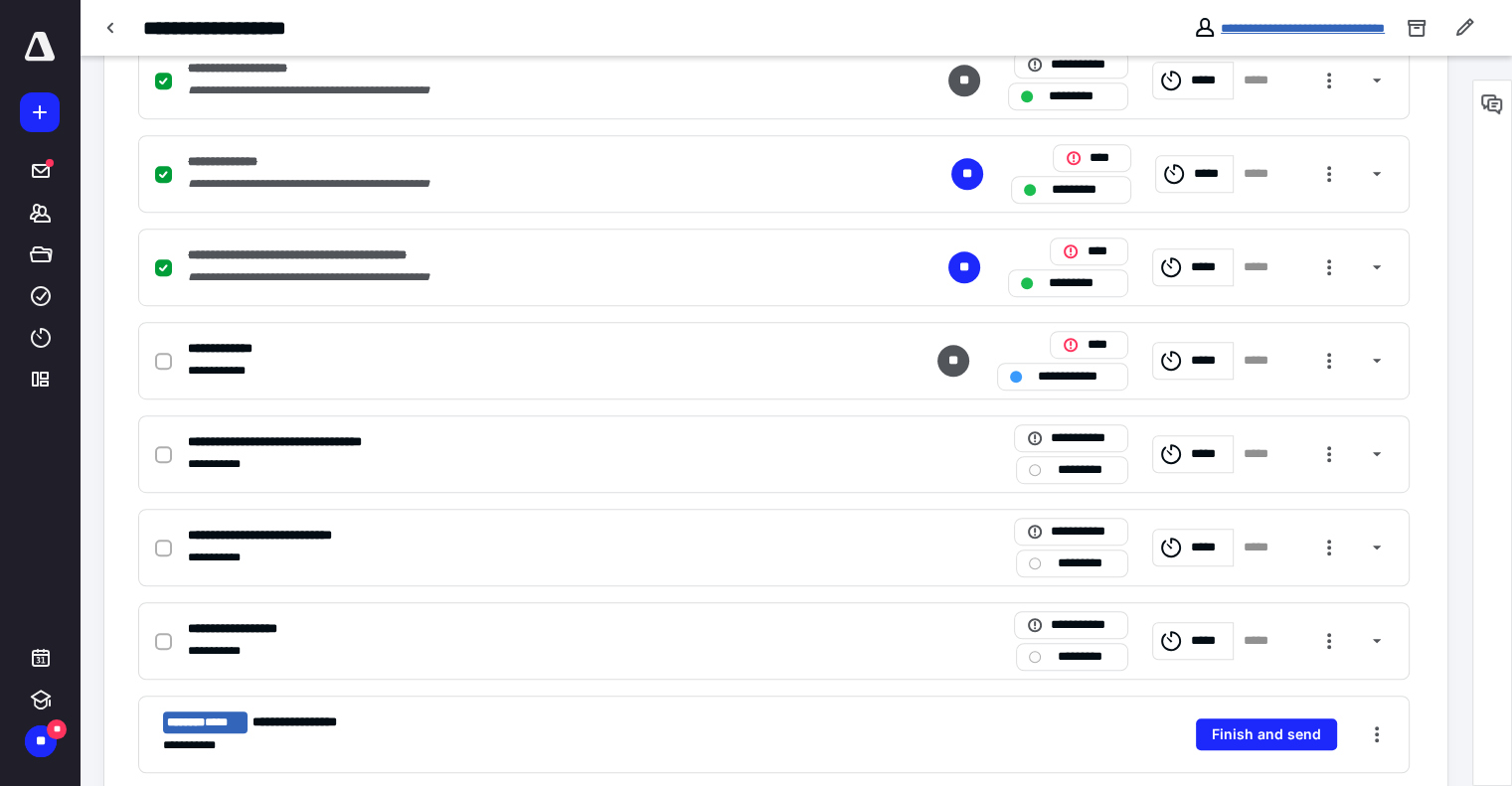 click on "**********" at bounding box center (1302, 28) 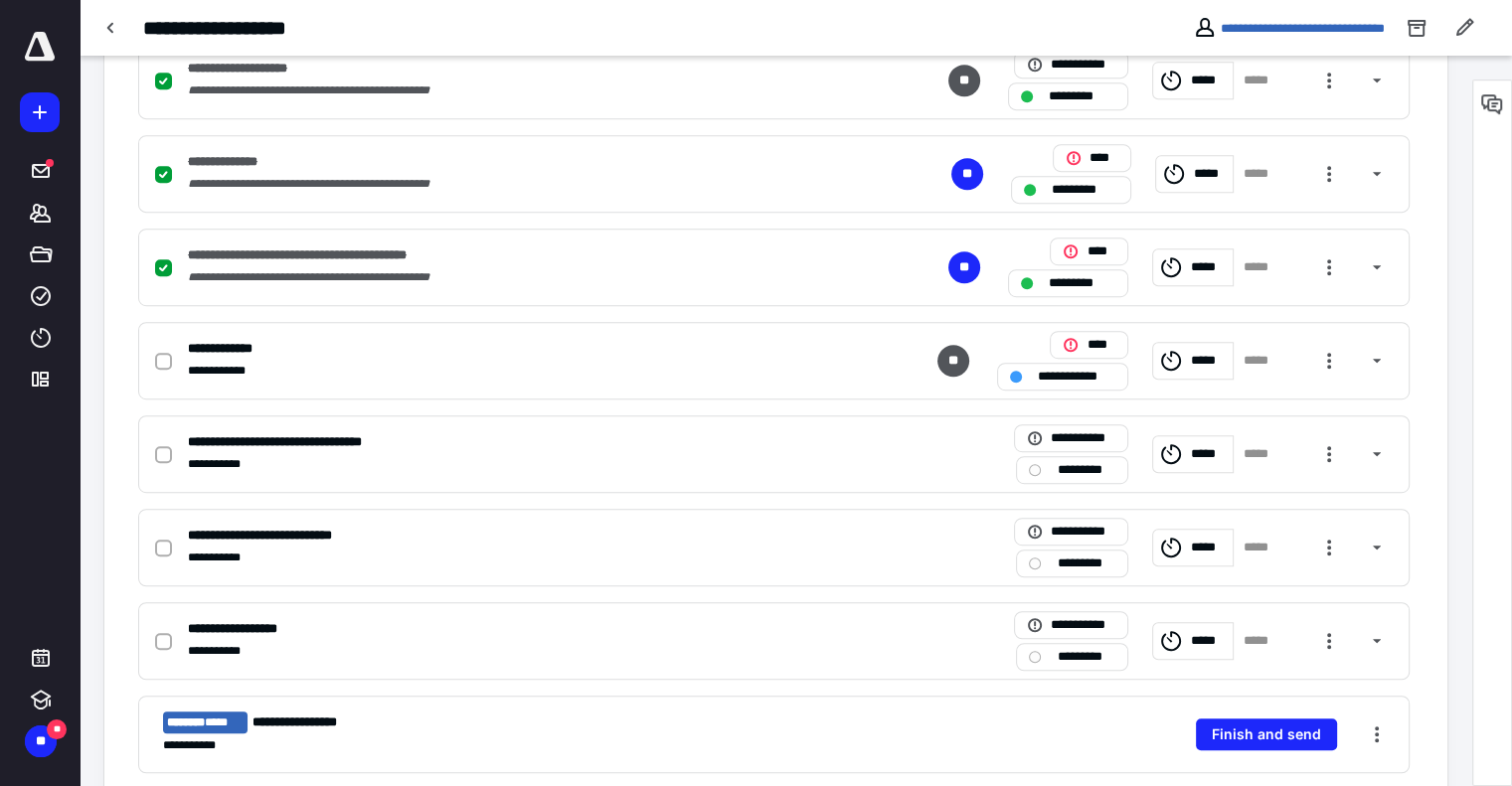 scroll, scrollTop: 0, scrollLeft: 0, axis: both 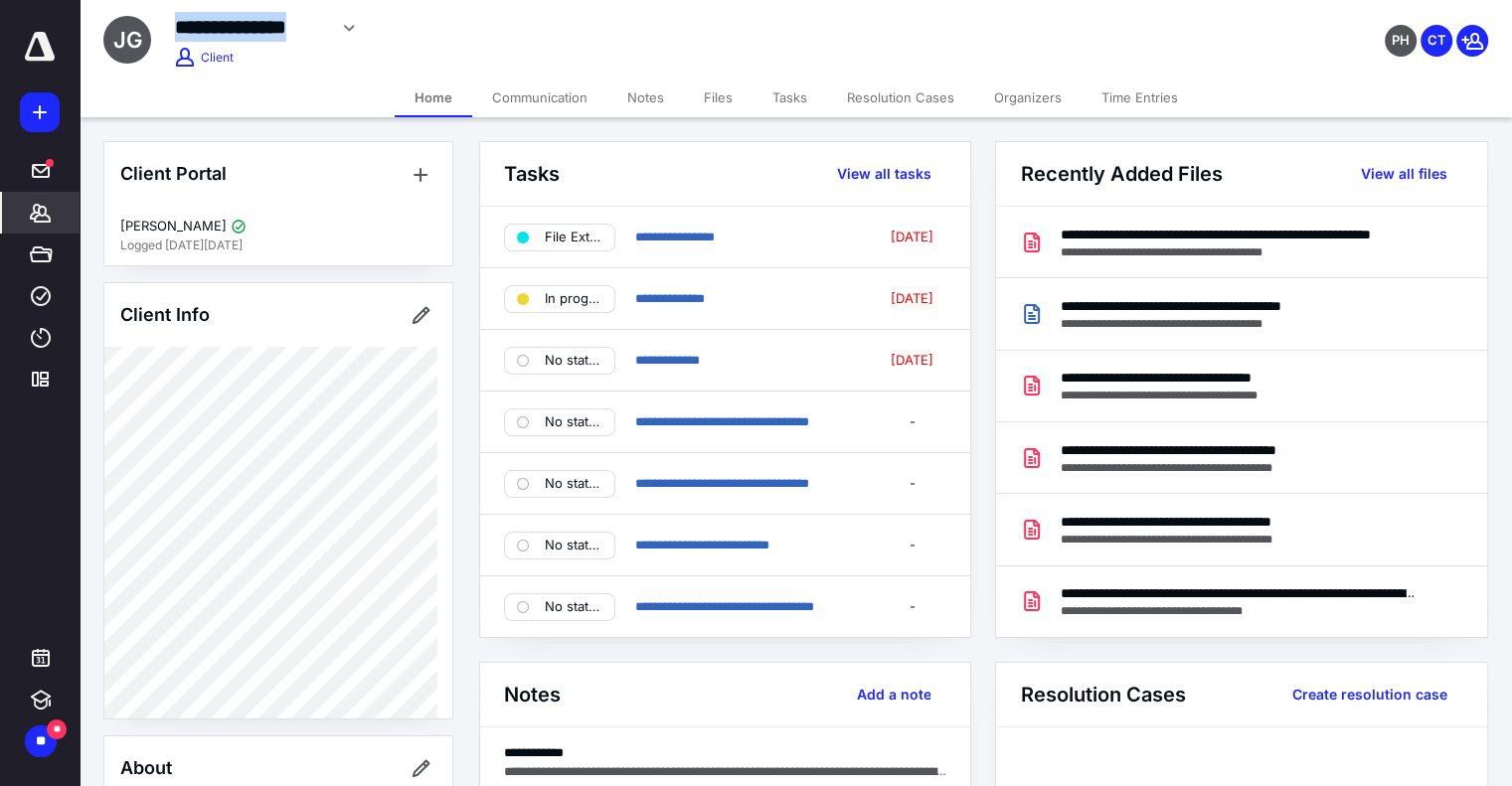 drag, startPoint x: 324, startPoint y: 28, endPoint x: 179, endPoint y: 26, distance: 145.0138 